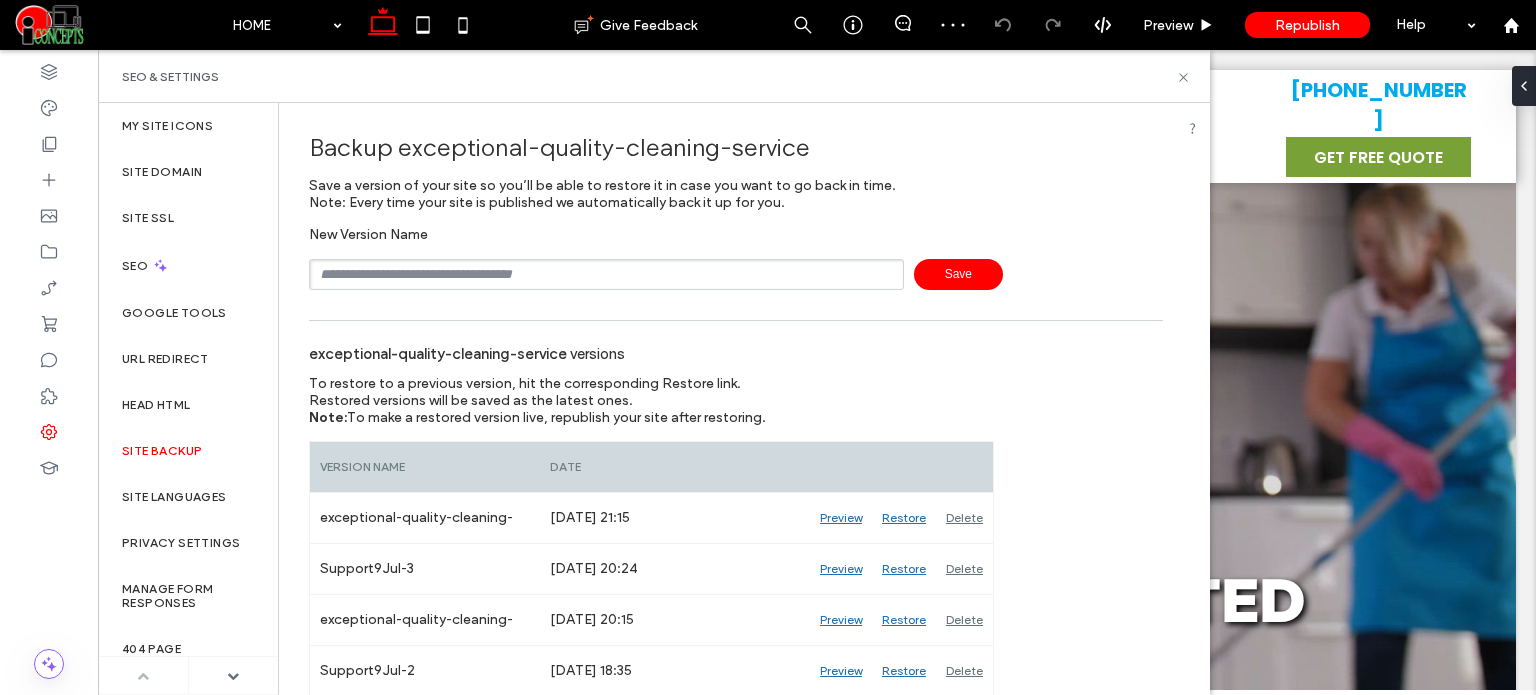 scroll, scrollTop: 0, scrollLeft: 0, axis: both 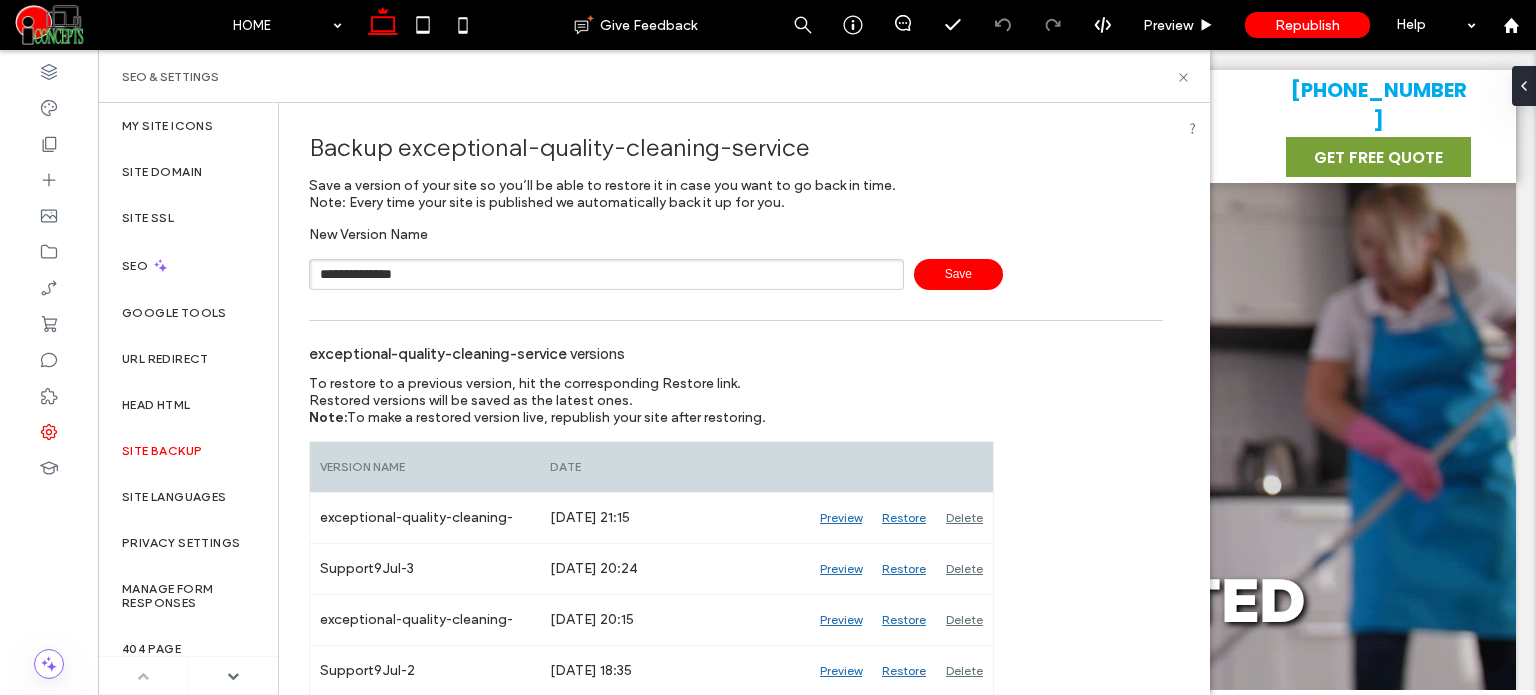 type on "**********" 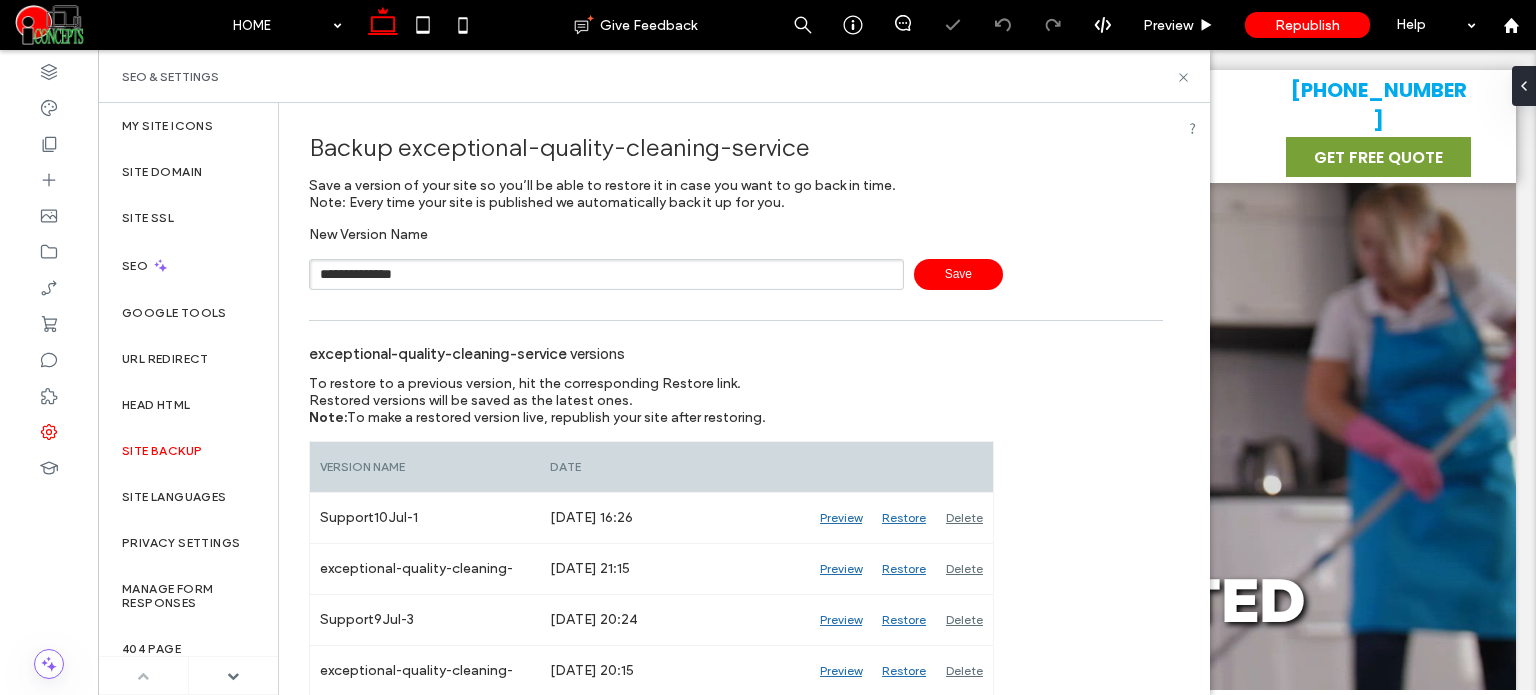 type 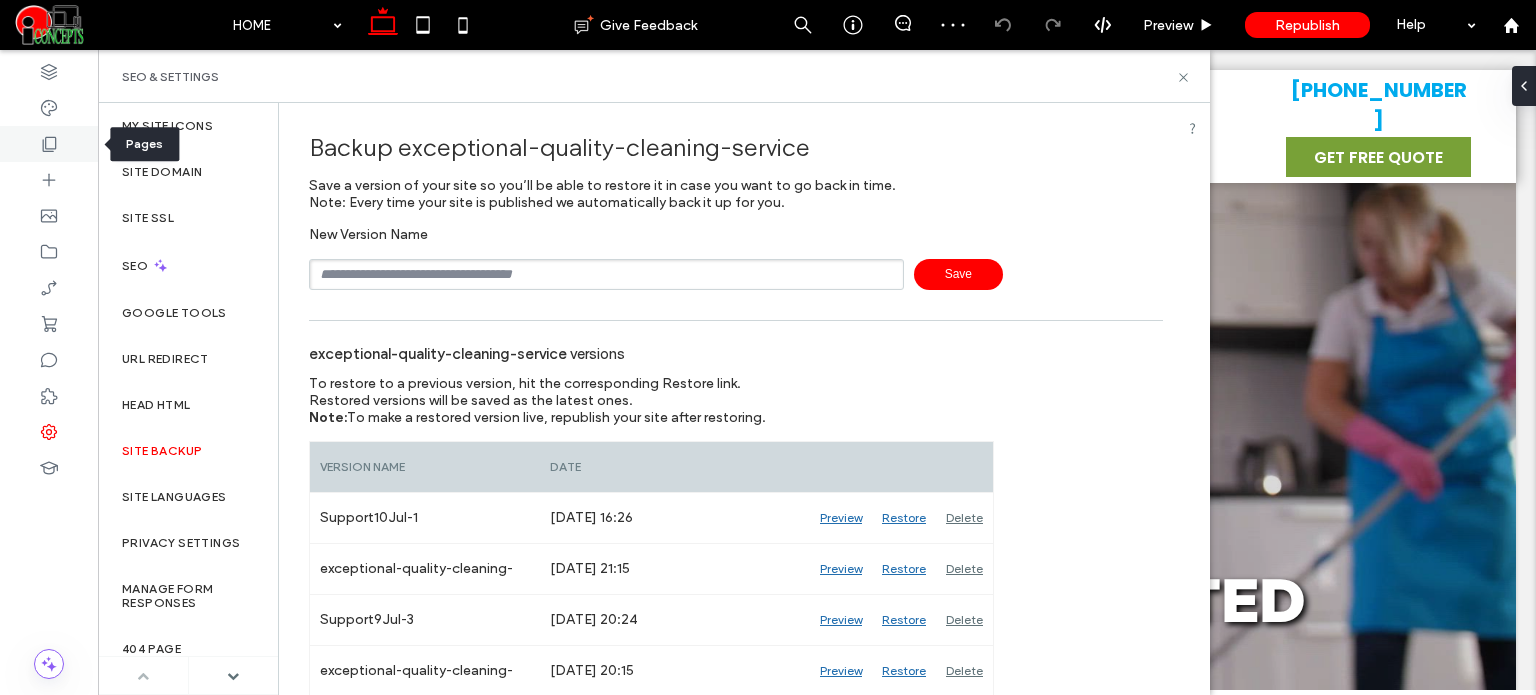 click at bounding box center (49, 144) 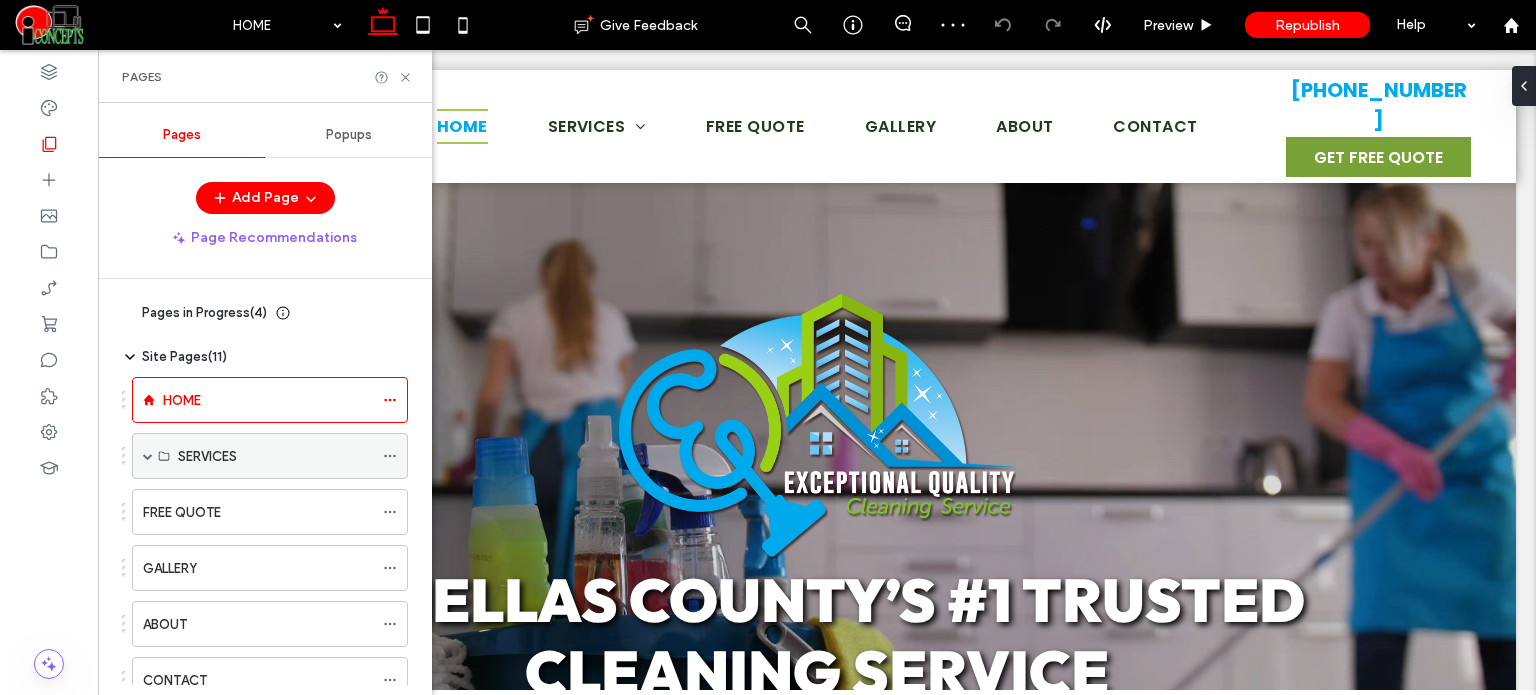 click at bounding box center [148, 456] 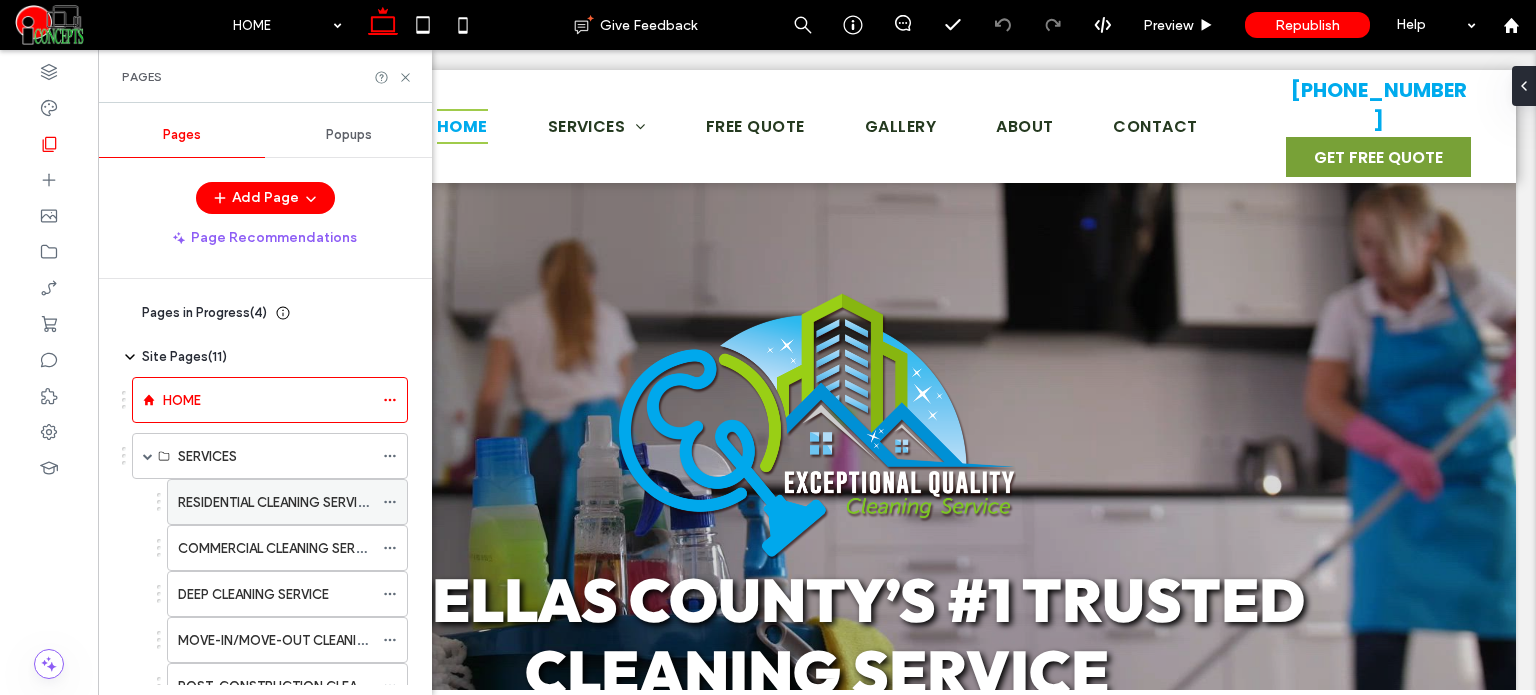 scroll, scrollTop: 100, scrollLeft: 0, axis: vertical 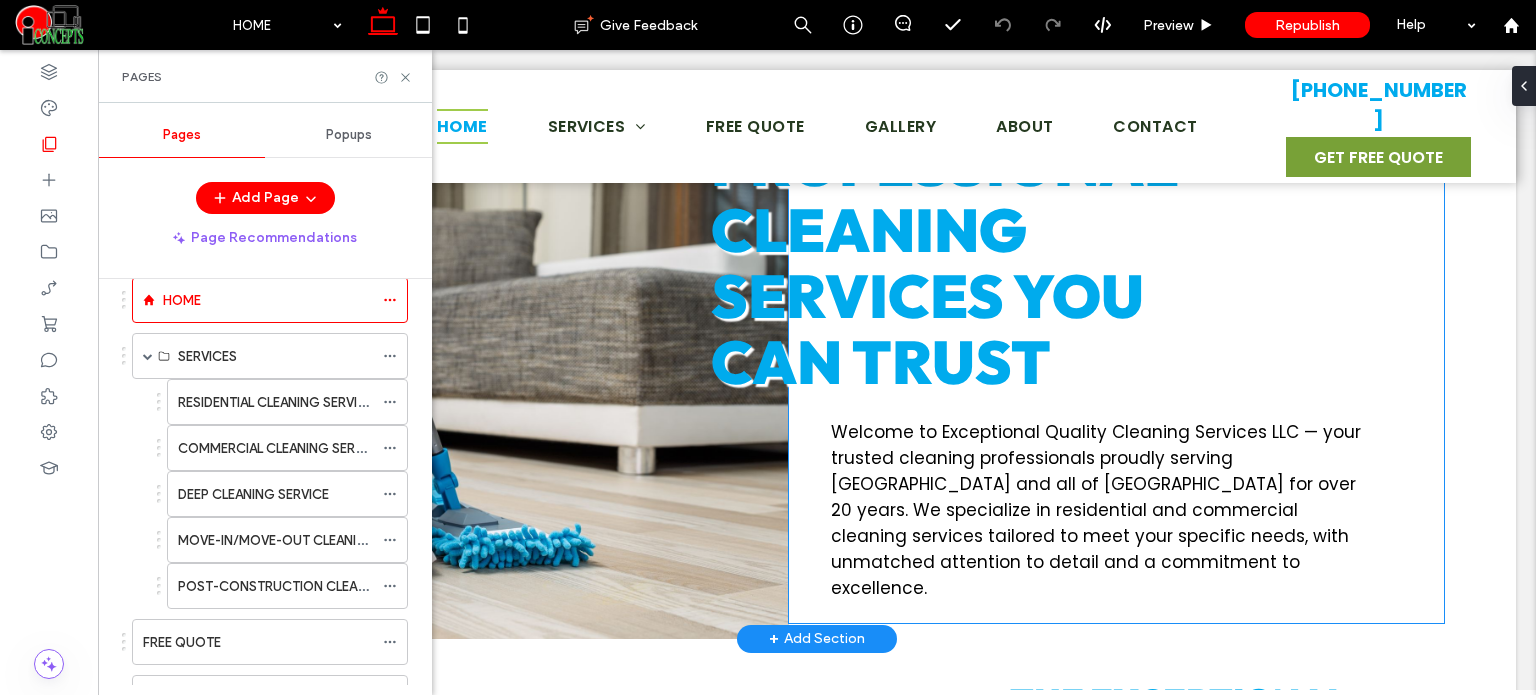 click on "Welcome to Exceptional Quality Cleaning Services LLC — your trusted cleaning professionals proudly serving Tarpon Springs and all of Pinellas County for over 20 years. We specialize in residential and commercial cleaning services tailored to meet your specific needs, with unmatched attention to detail and a commitment to excellence." at bounding box center (1096, 510) 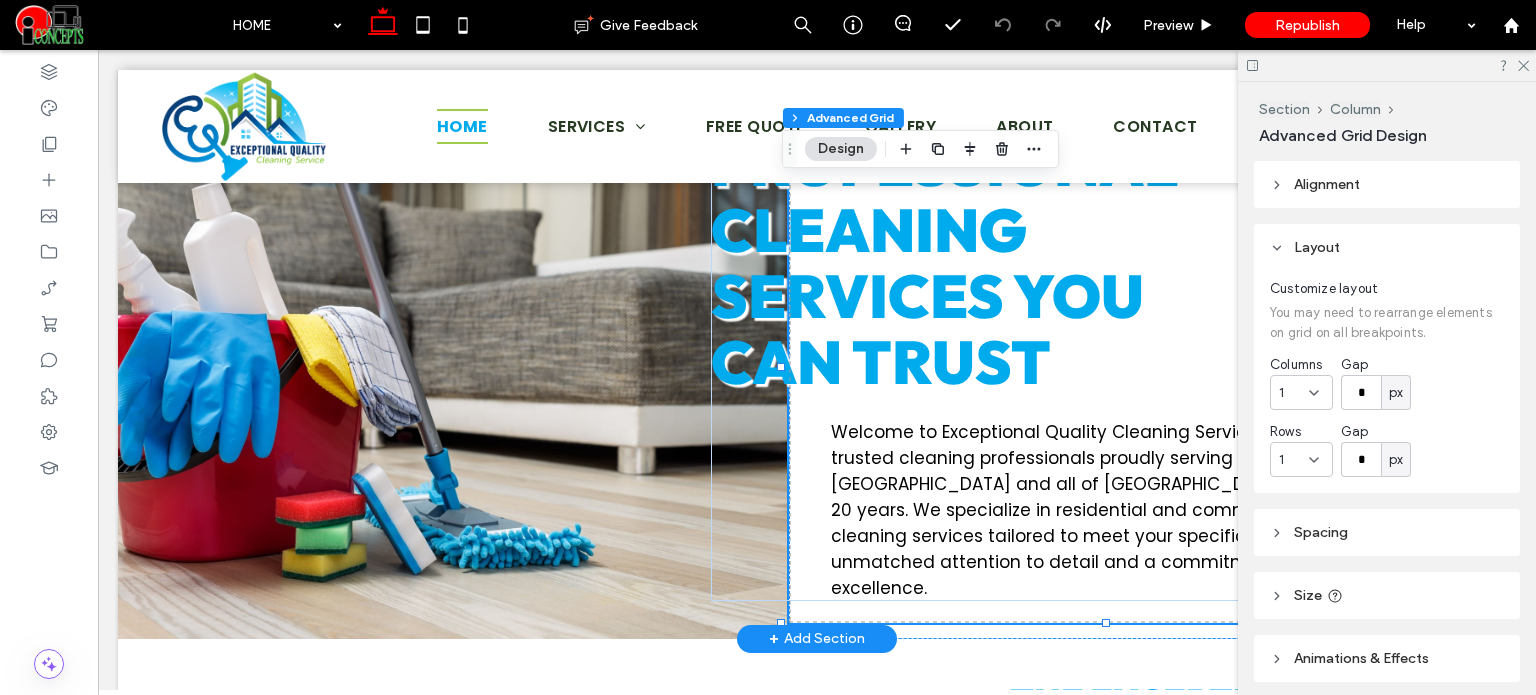 click on "Welcome to Exceptional Quality Cleaning Services LLC — your trusted cleaning professionals proudly serving Tarpon Springs and all of Pinellas County for over 20 years. We specialize in residential and commercial cleaning services tailored to meet your specific needs, with unmatched attention to detail and a commitment to excellence." at bounding box center [1096, 510] 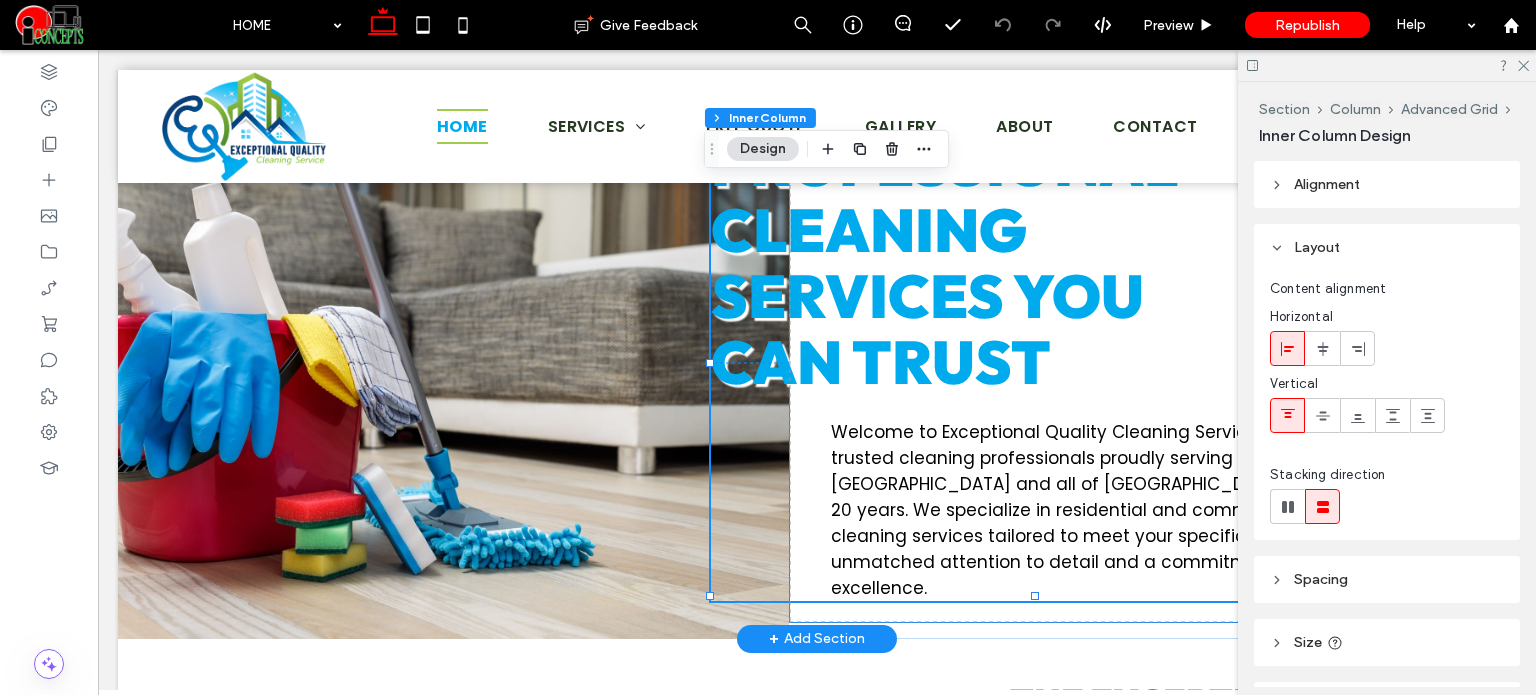 click on "Welcome to Exceptional Quality Cleaning Services LLC — your trusted cleaning professionals proudly serving Tarpon Springs and all of Pinellas County for over 20 years. We specialize in residential and commercial cleaning services tailored to meet your specific needs, with unmatched attention to detail and a commitment to excellence." at bounding box center [1096, 510] 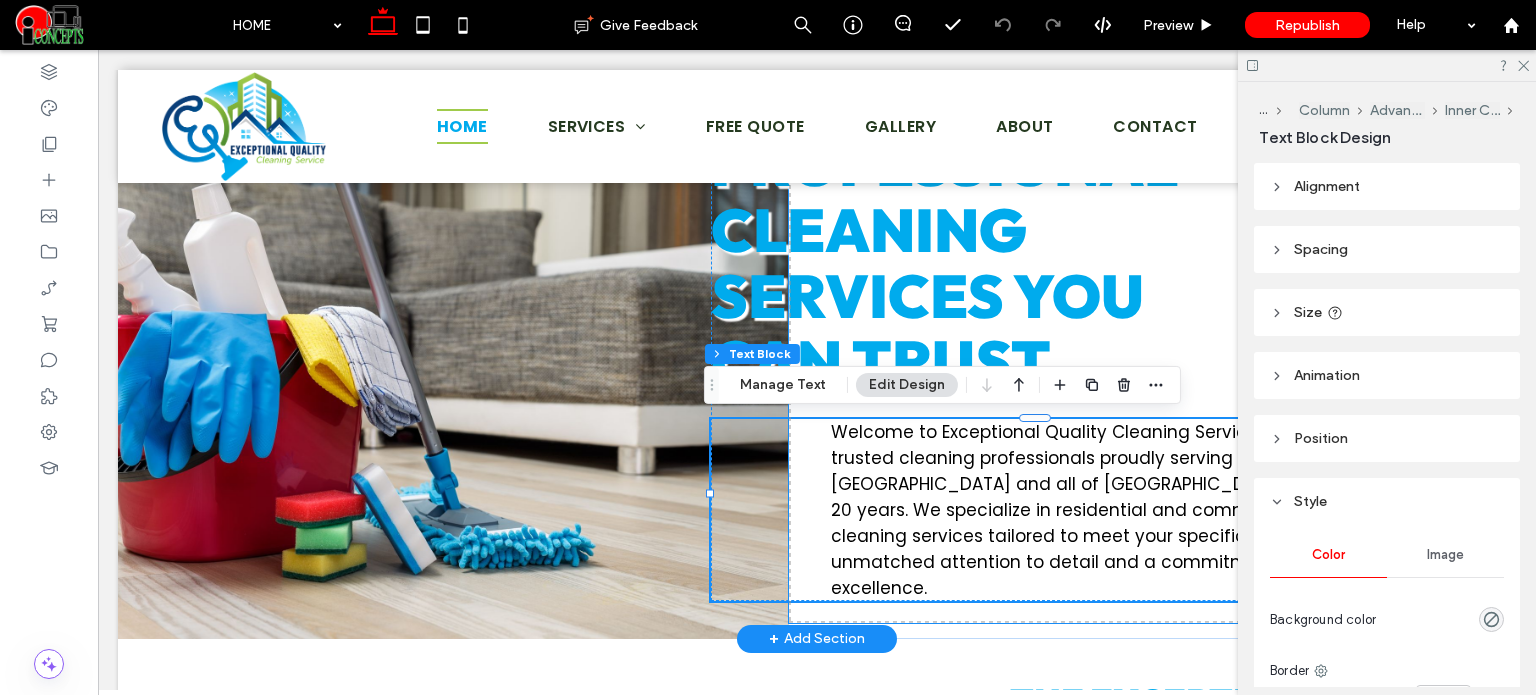 click on "Welcome to Exceptional Quality Cleaning Services LLC — your trusted cleaning professionals proudly serving Tarpon Springs and all of Pinellas County for over 20 years. We specialize in residential and commercial cleaning services tailored to meet your specific needs, with unmatched attention to detail and a commitment to excellence." at bounding box center [1096, 510] 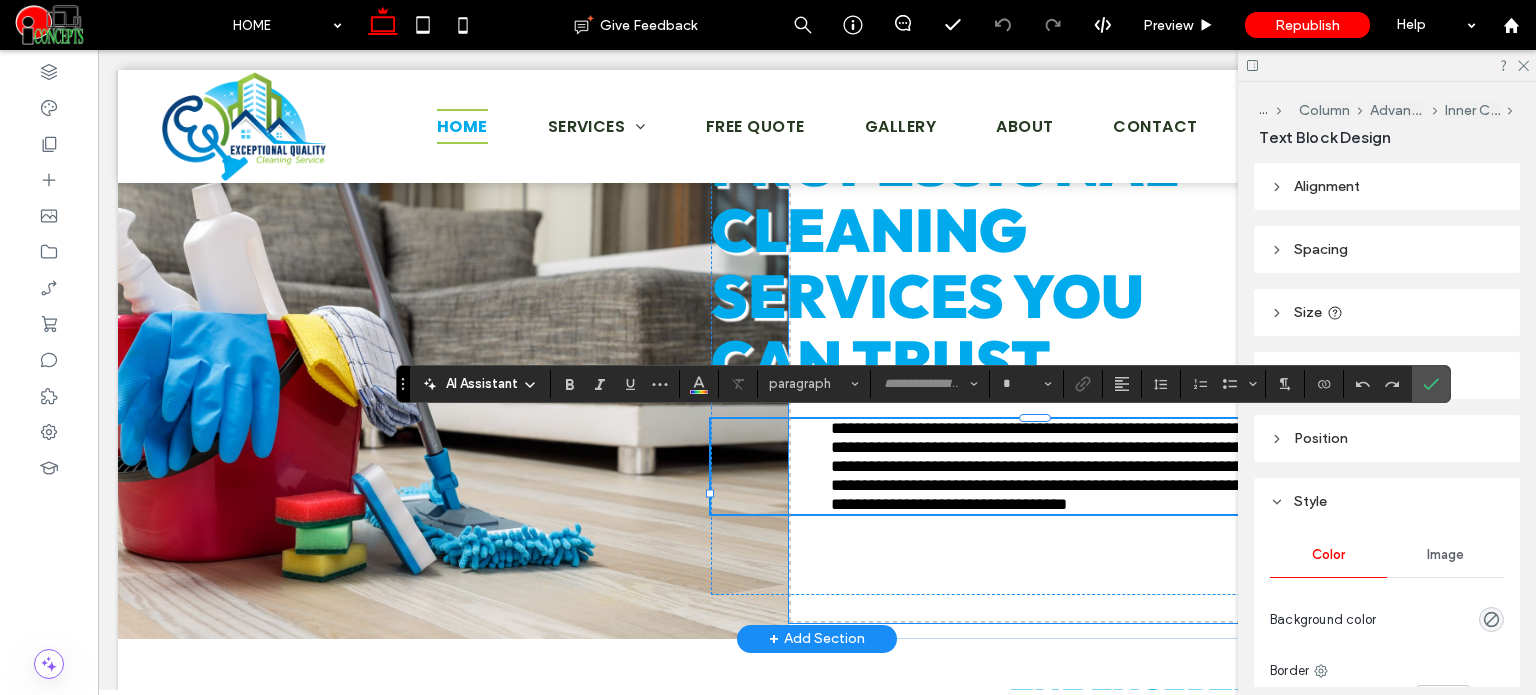 type on "*******" 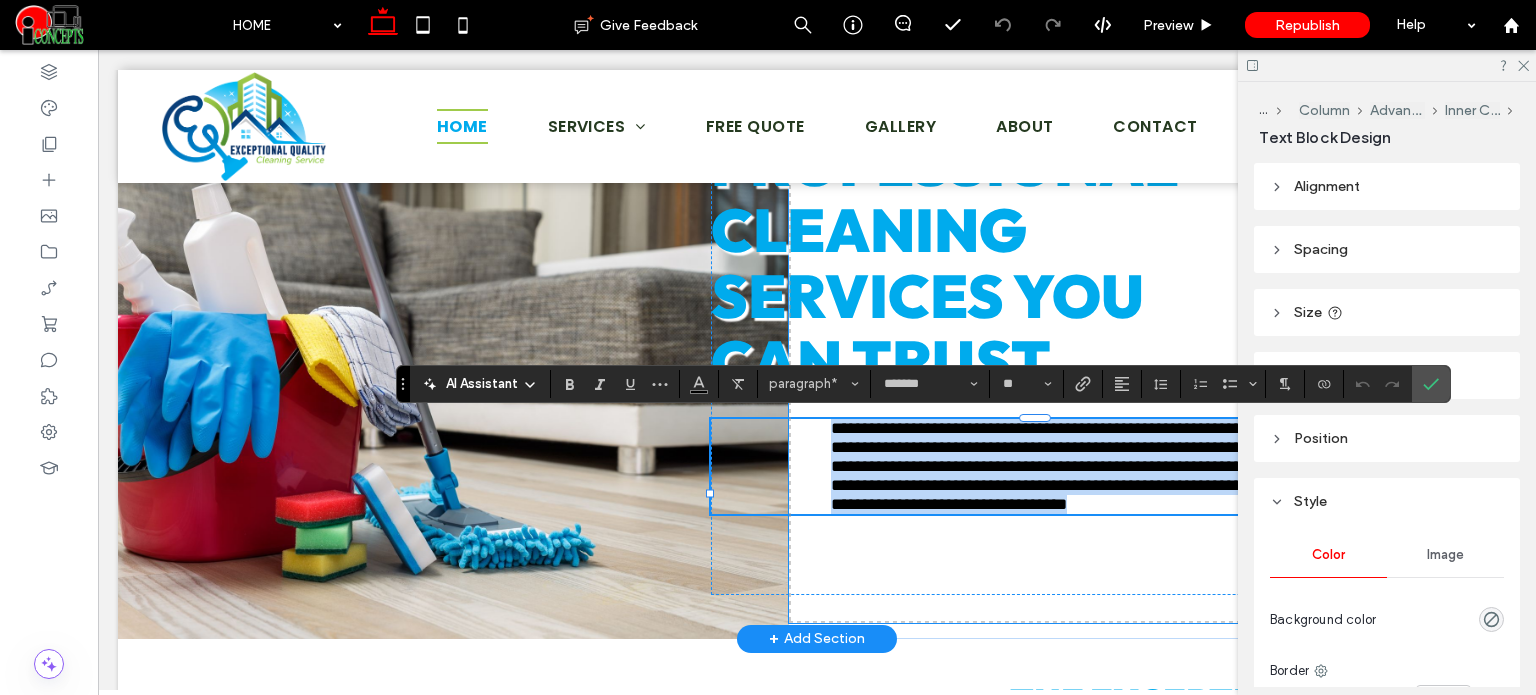 copy on "**********" 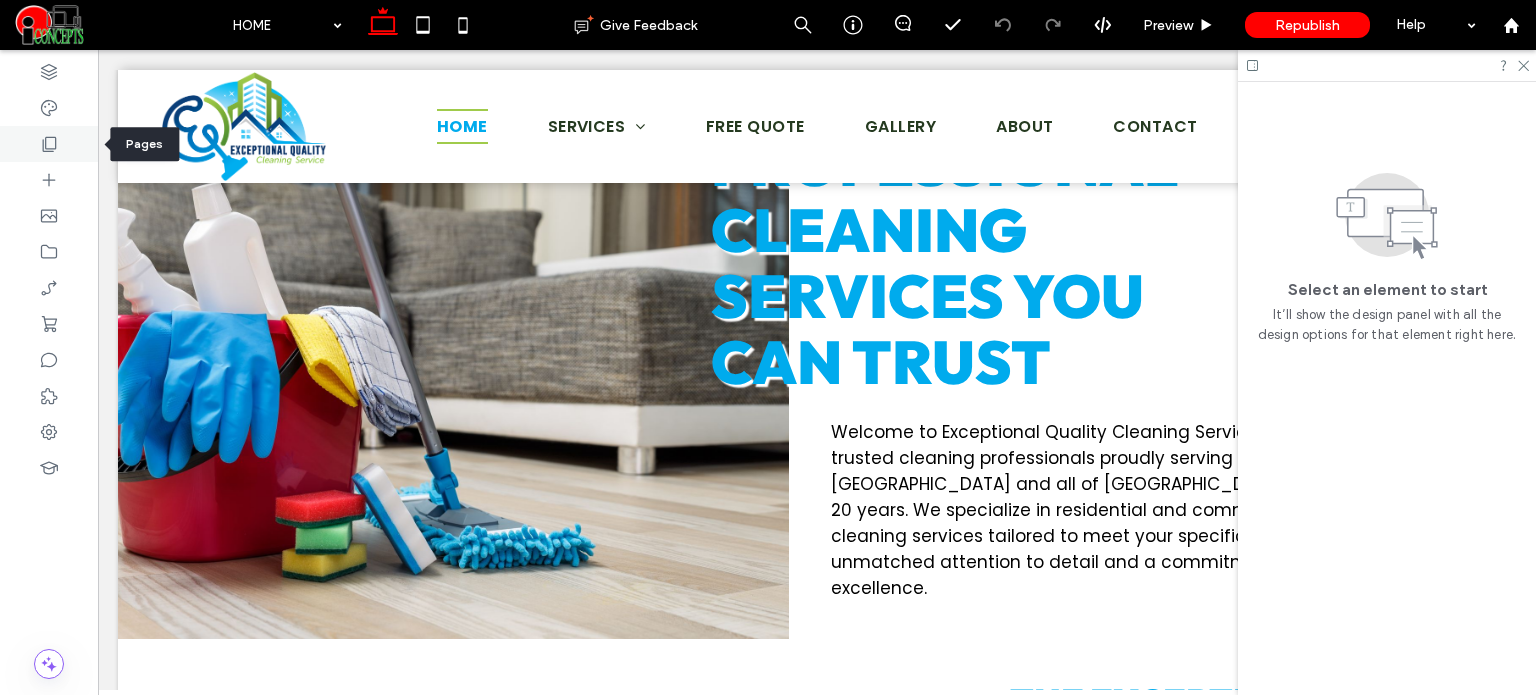 click at bounding box center (49, 144) 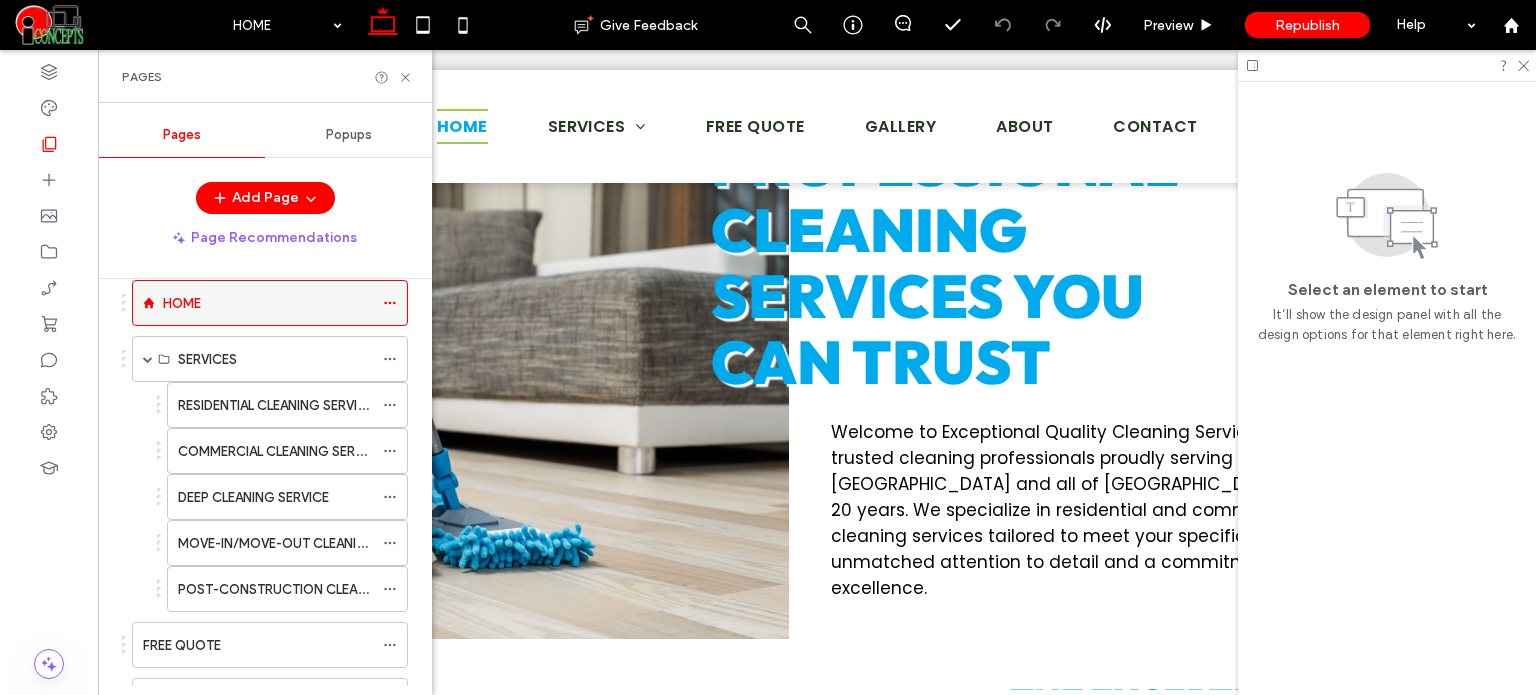 scroll, scrollTop: 100, scrollLeft: 0, axis: vertical 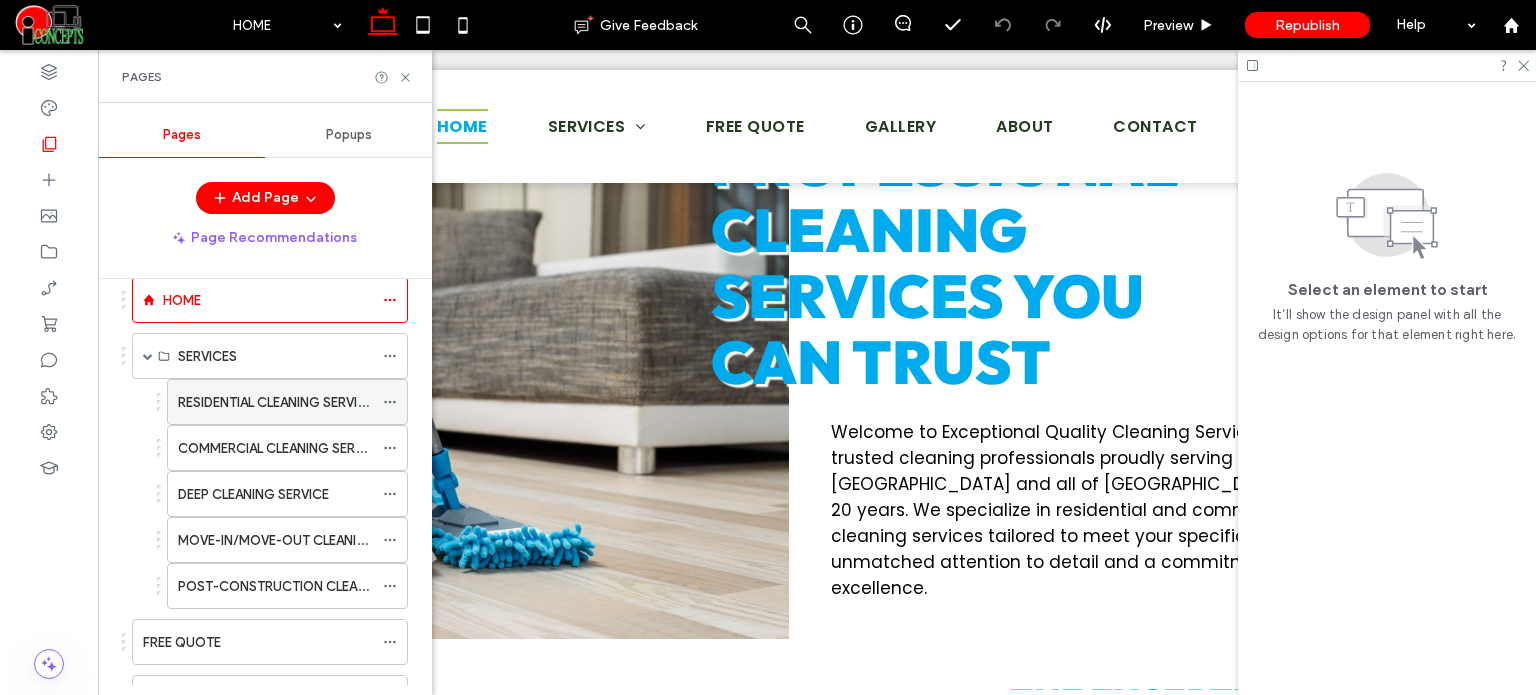 click 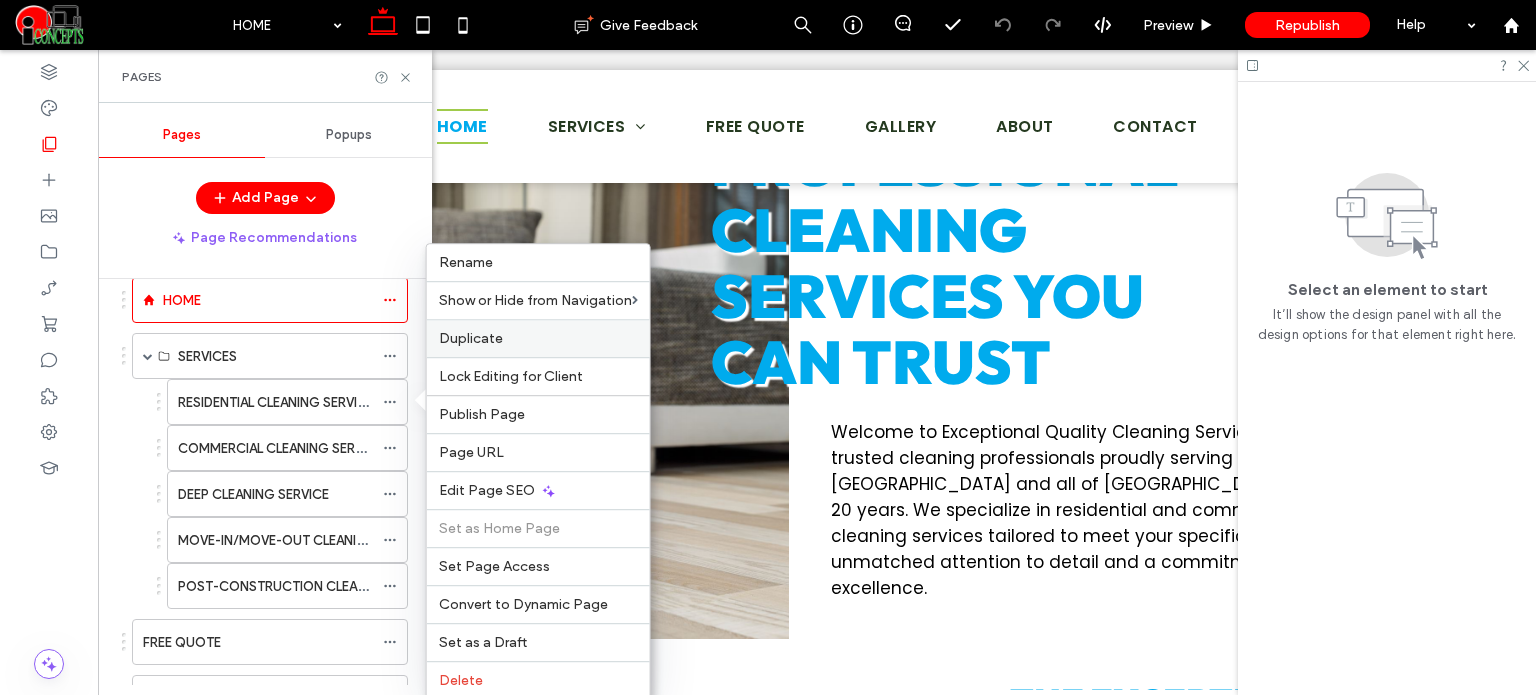 click on "Duplicate" at bounding box center [471, 338] 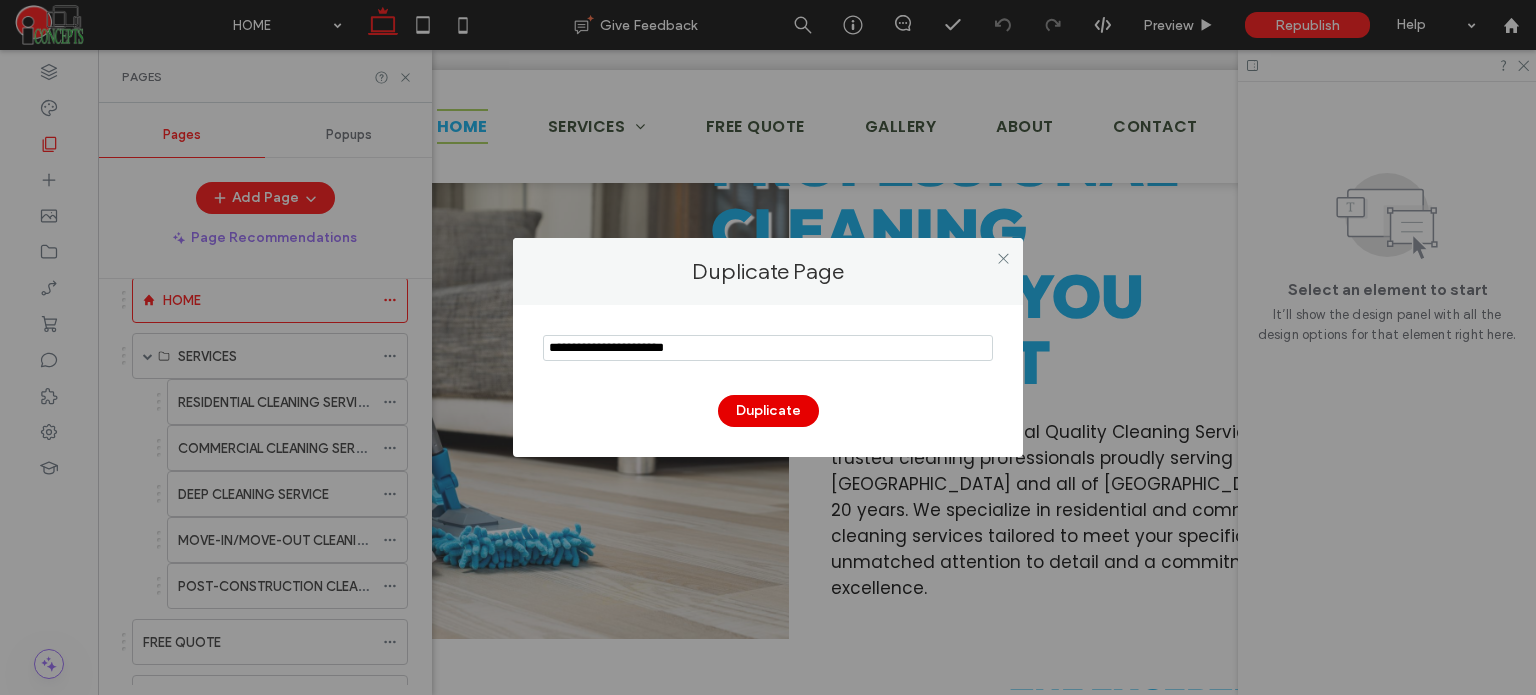 type on "**********" 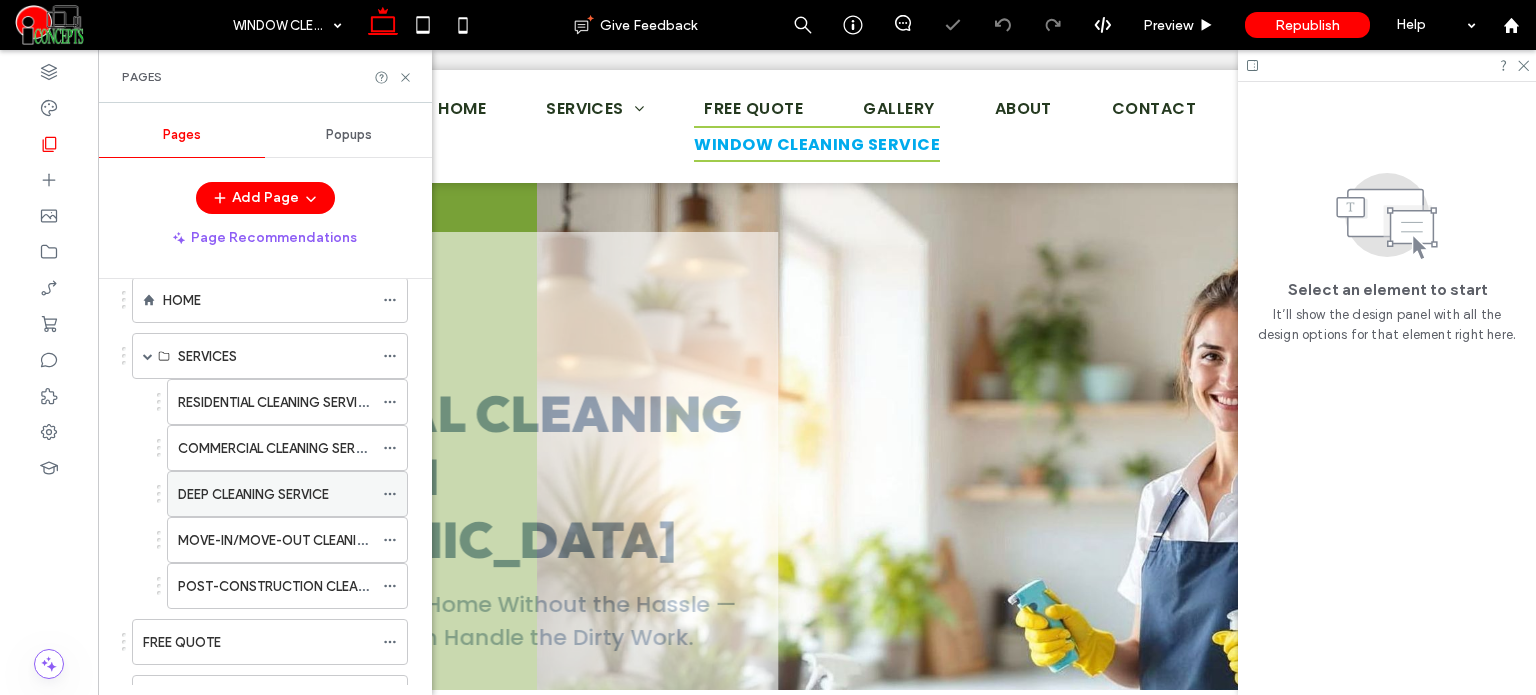 scroll, scrollTop: 0, scrollLeft: 0, axis: both 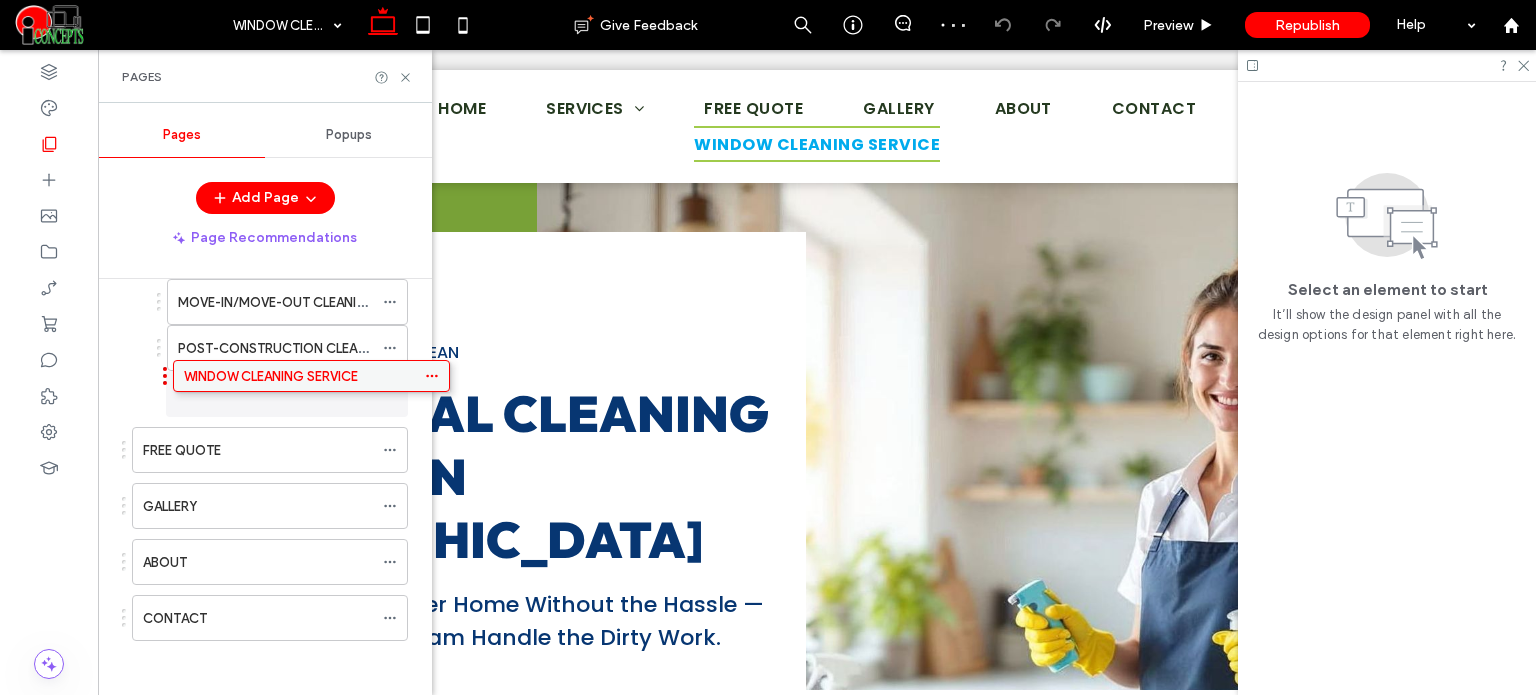 drag, startPoint x: 246, startPoint y: 607, endPoint x: 287, endPoint y: 377, distance: 233.62576 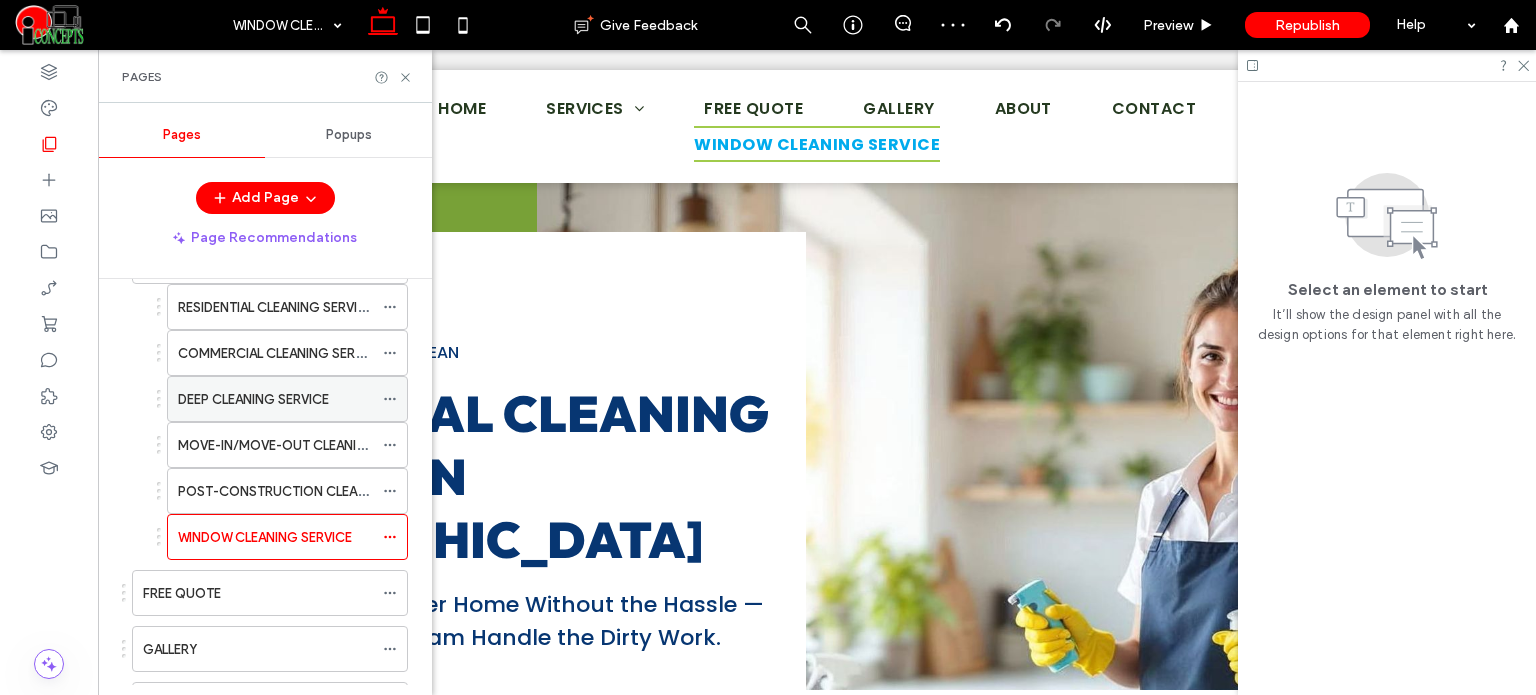 scroll, scrollTop: 138, scrollLeft: 0, axis: vertical 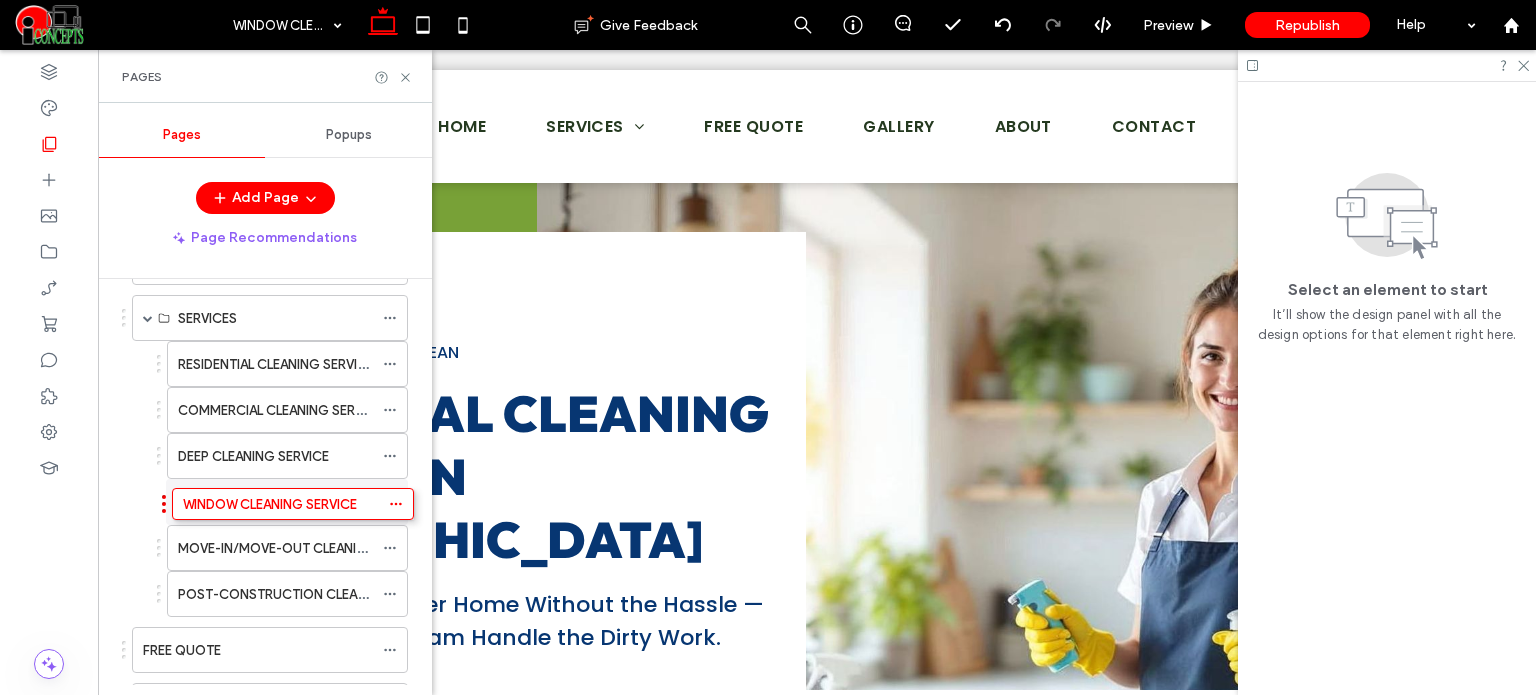drag, startPoint x: 261, startPoint y: 575, endPoint x: 266, endPoint y: 486, distance: 89.140335 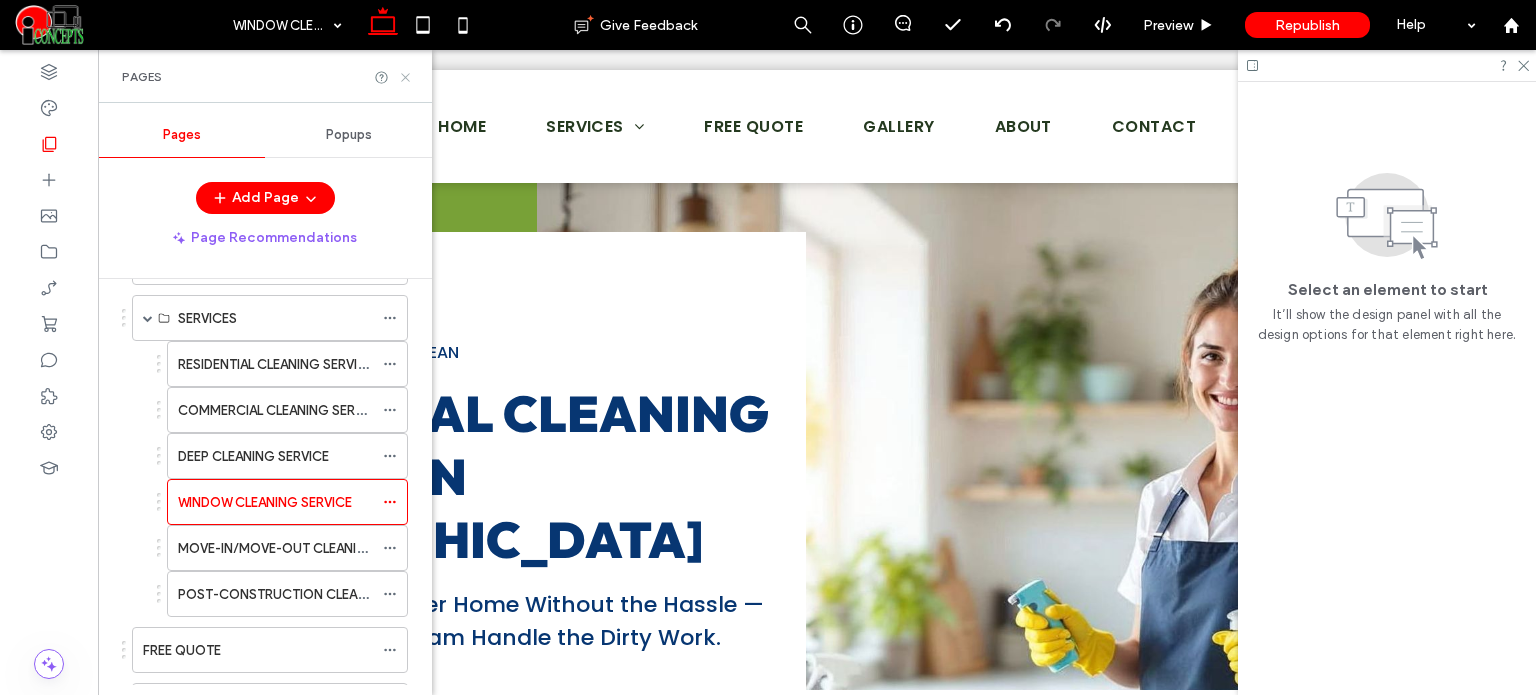 click 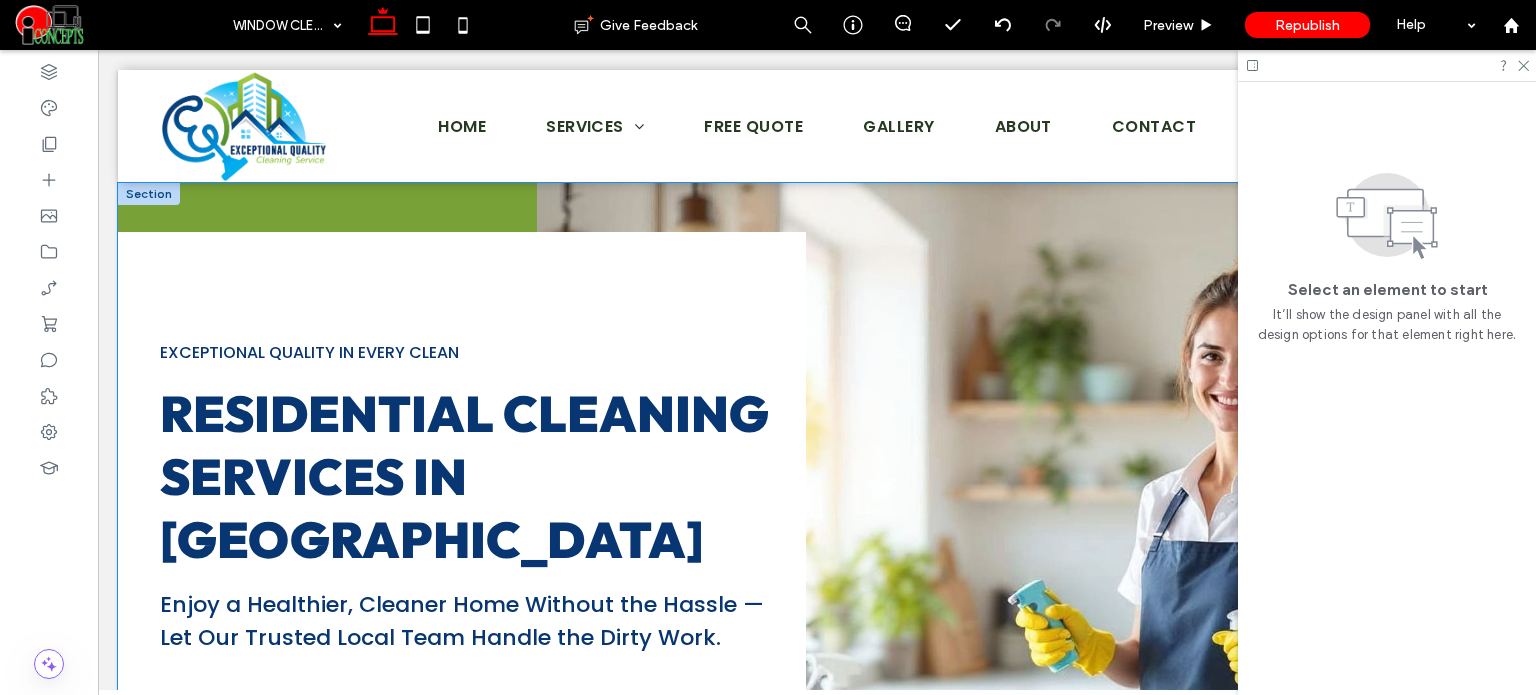 click on "Exceptional Quality in Every Clean" at bounding box center (309, 352) 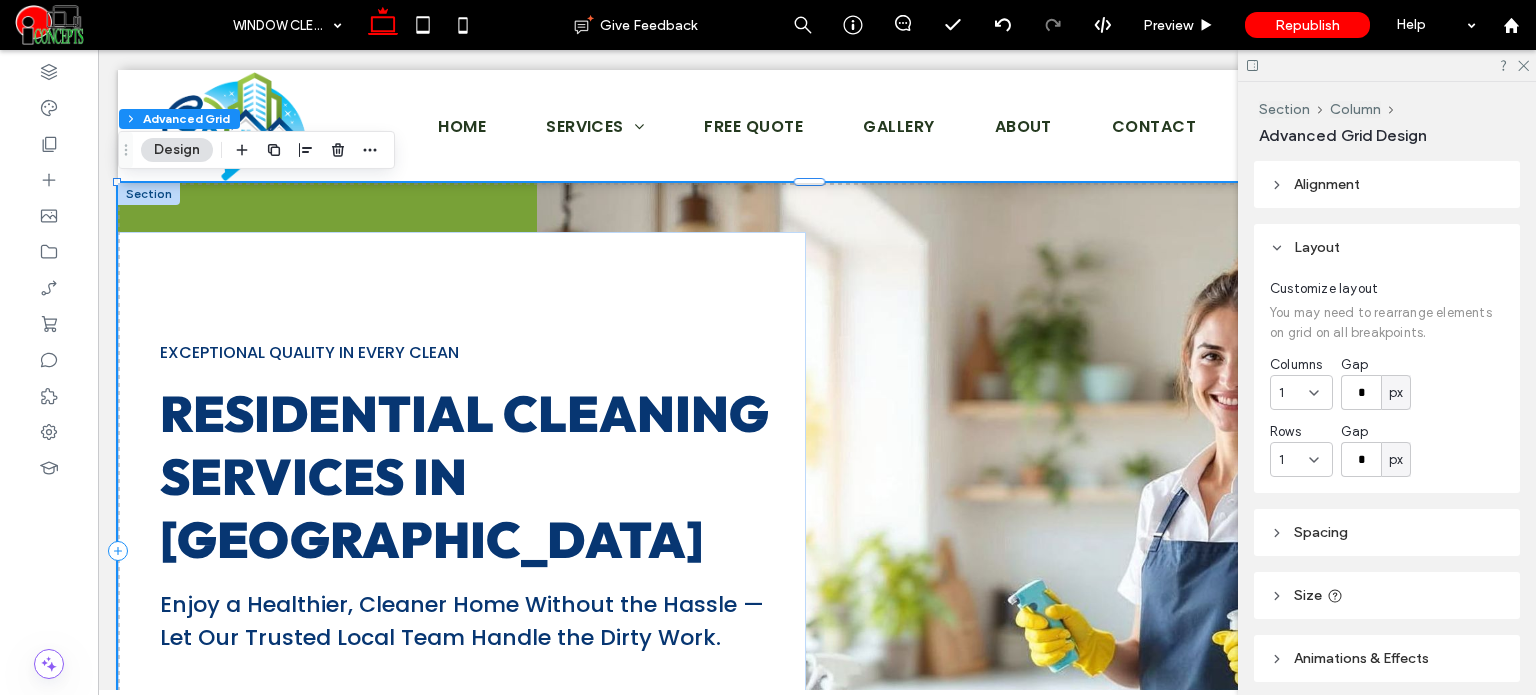 click on "Exceptional Quality in Every Clean" at bounding box center (309, 352) 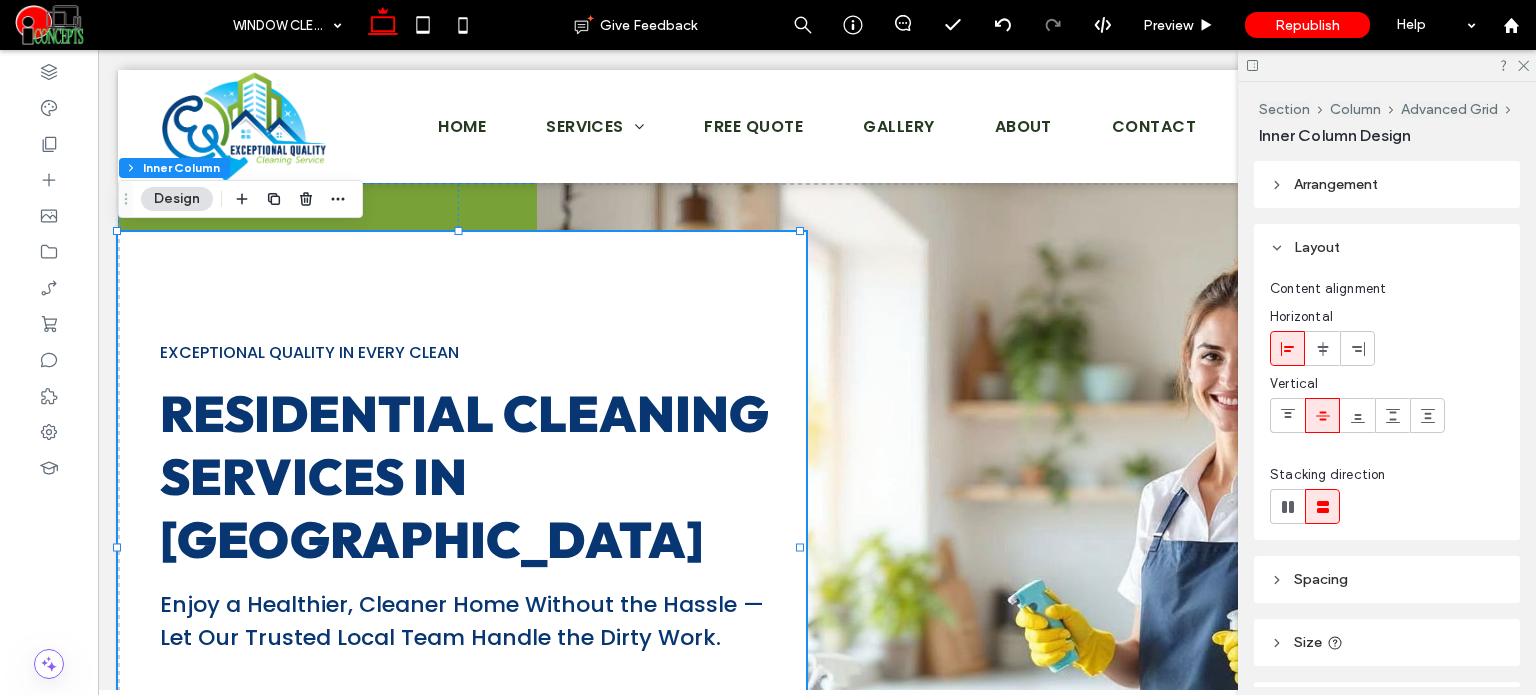 click on "Exceptional Quality in Every Clean" at bounding box center (309, 352) 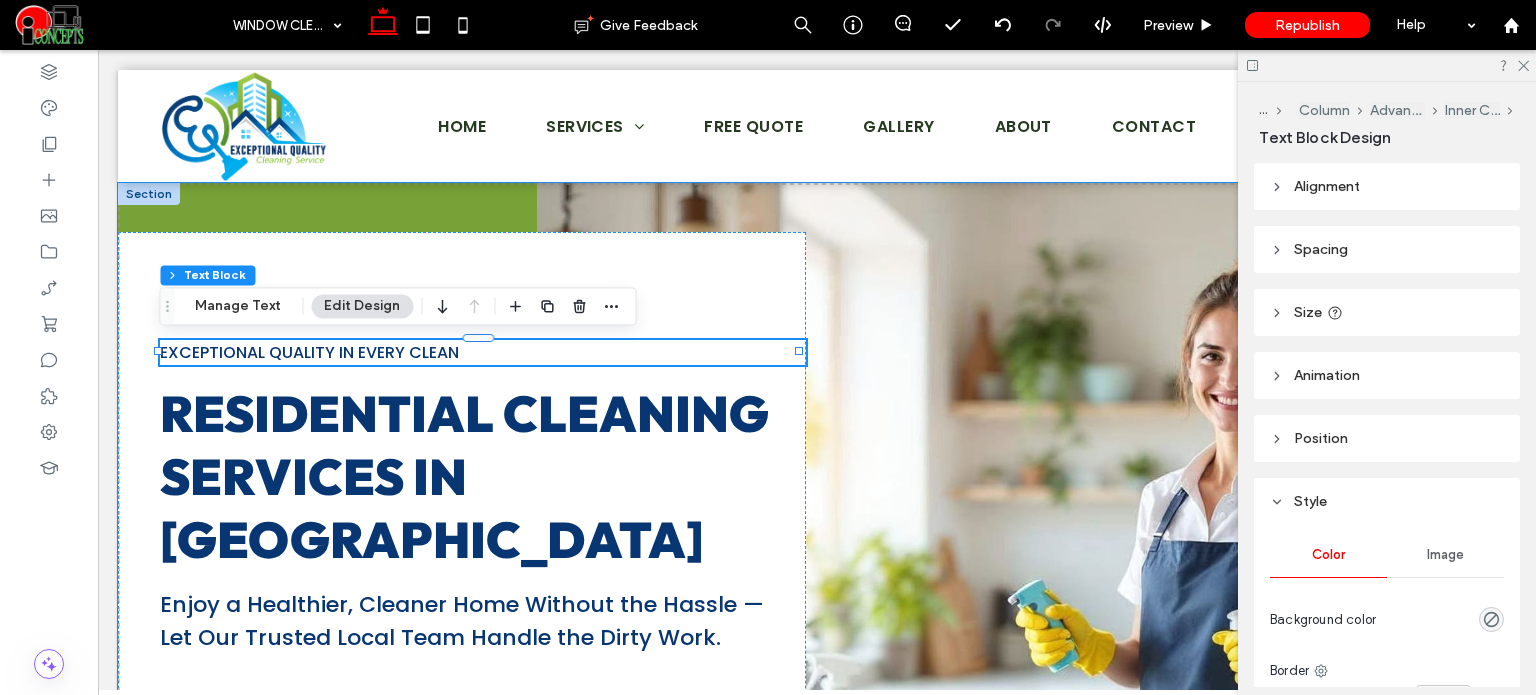 click on "Exceptional Quality in Every Clean" at bounding box center (309, 352) 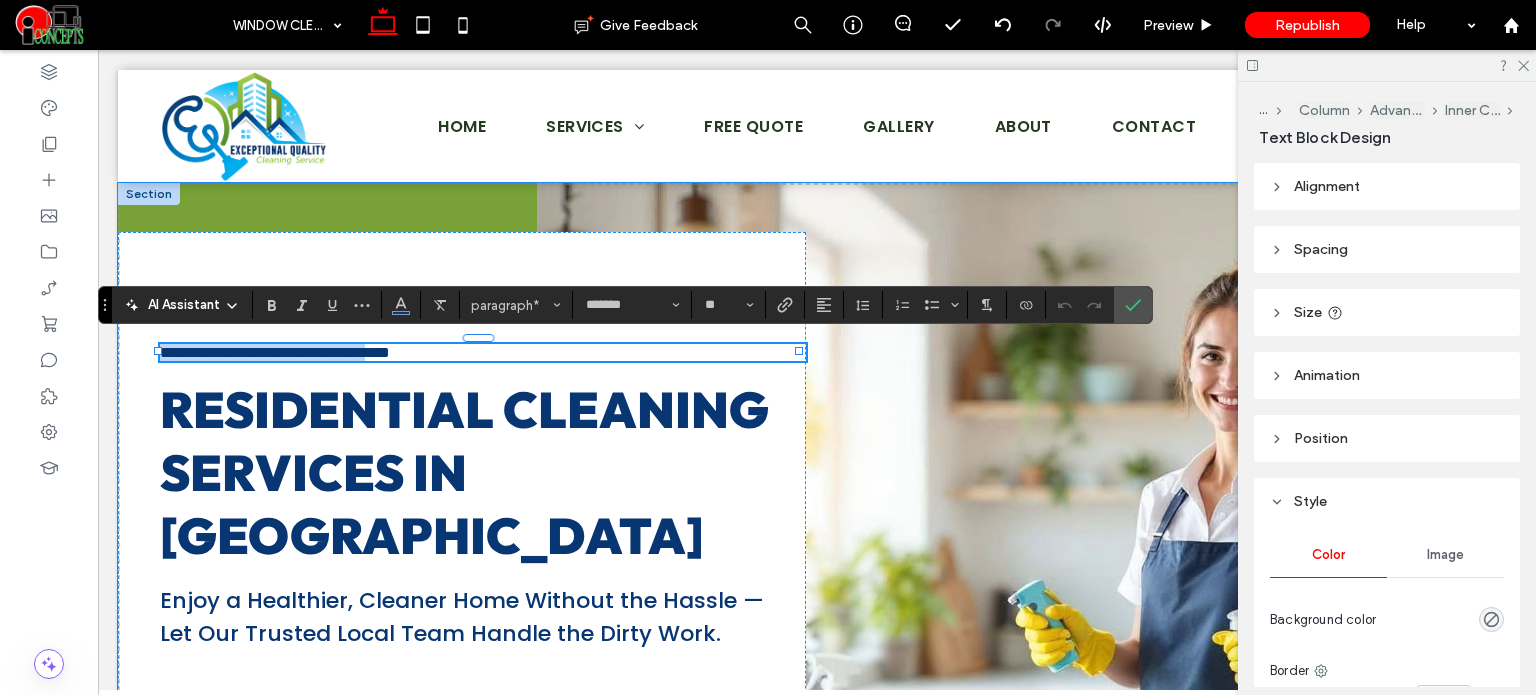 type on "**" 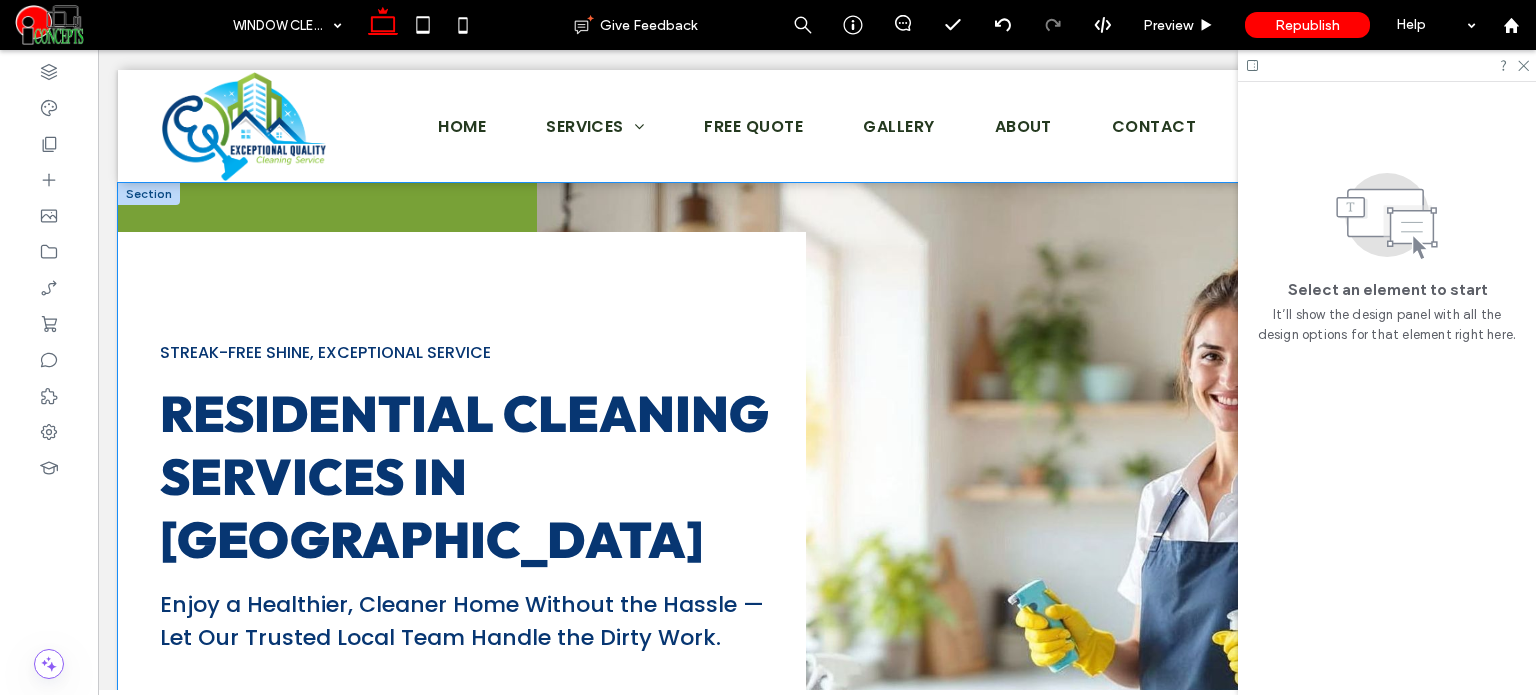 click on "Residential Cleaning Services in Pinellas County" at bounding box center [464, 476] 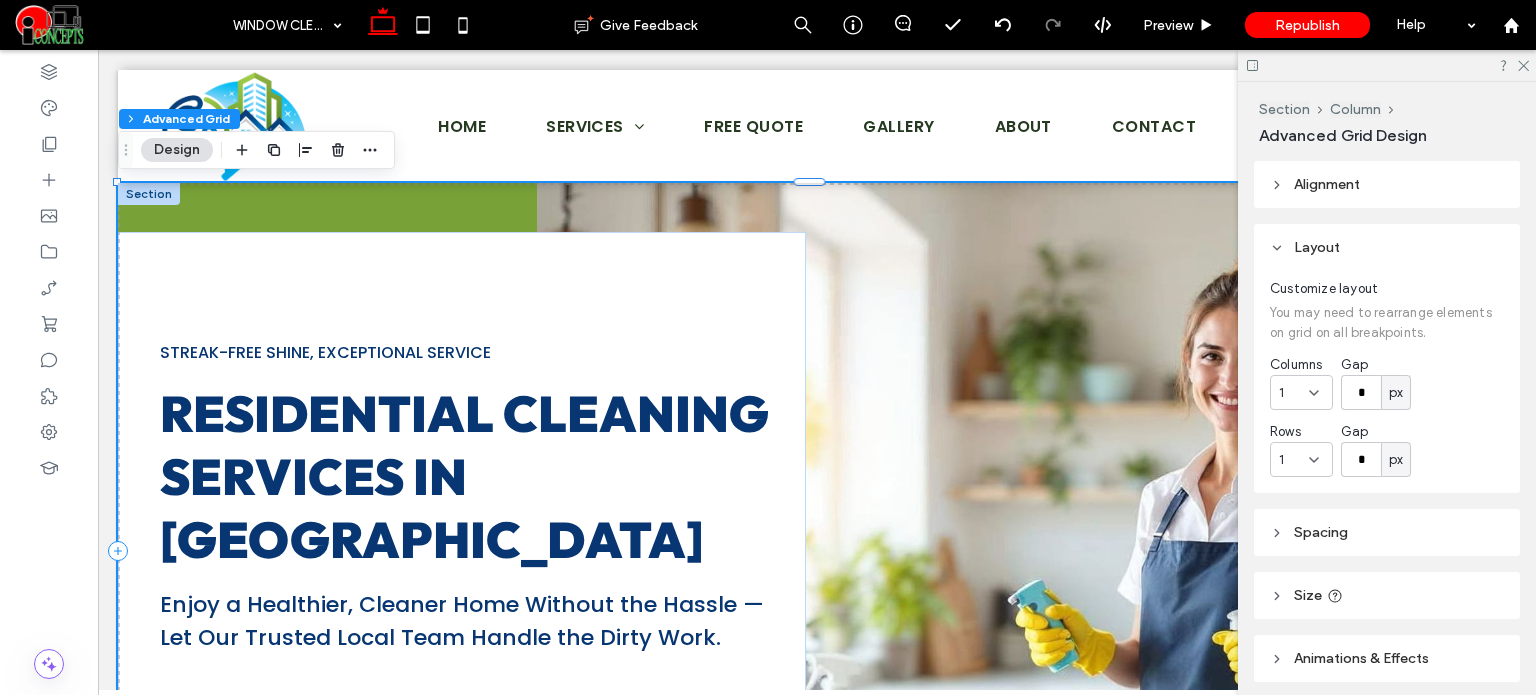 click on "Residential Cleaning Services in Pinellas County" at bounding box center (464, 476) 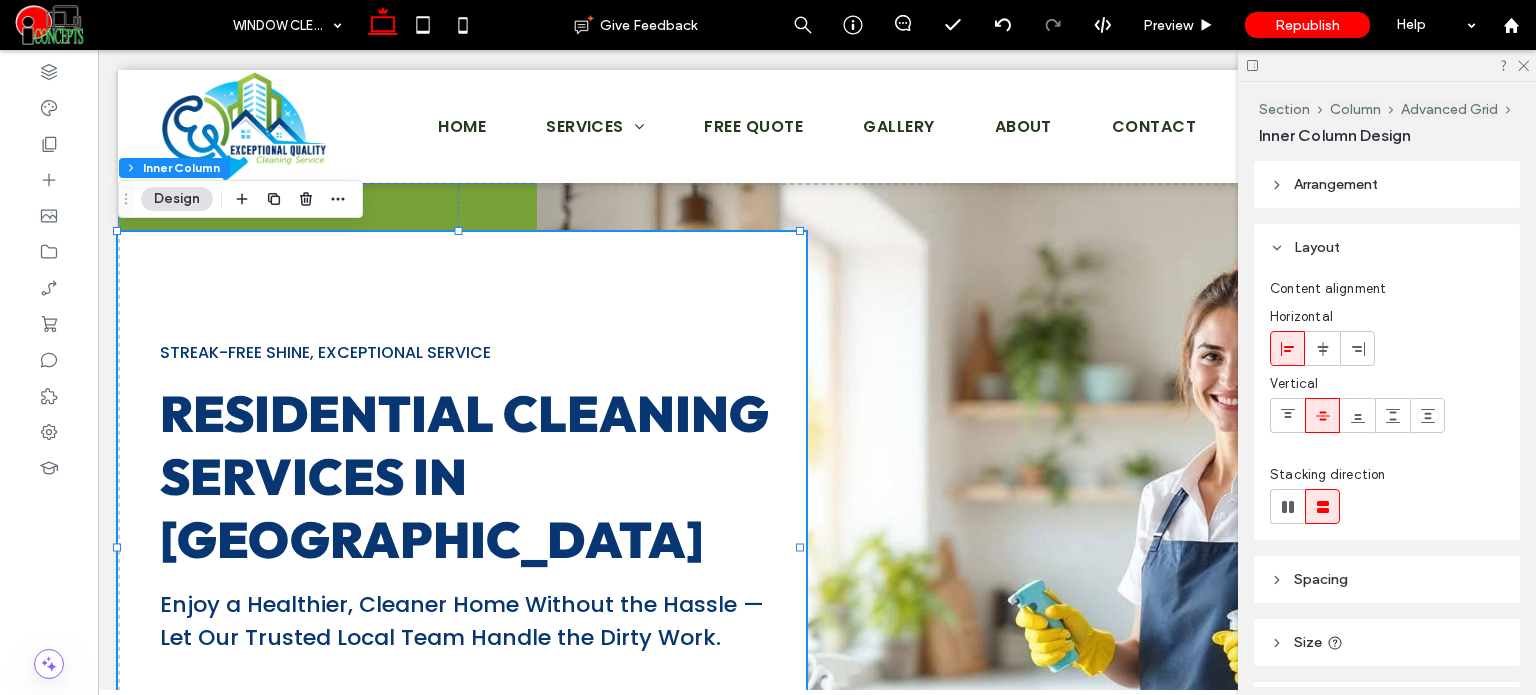 click on "Residential Cleaning Services in Pinellas County" at bounding box center [464, 476] 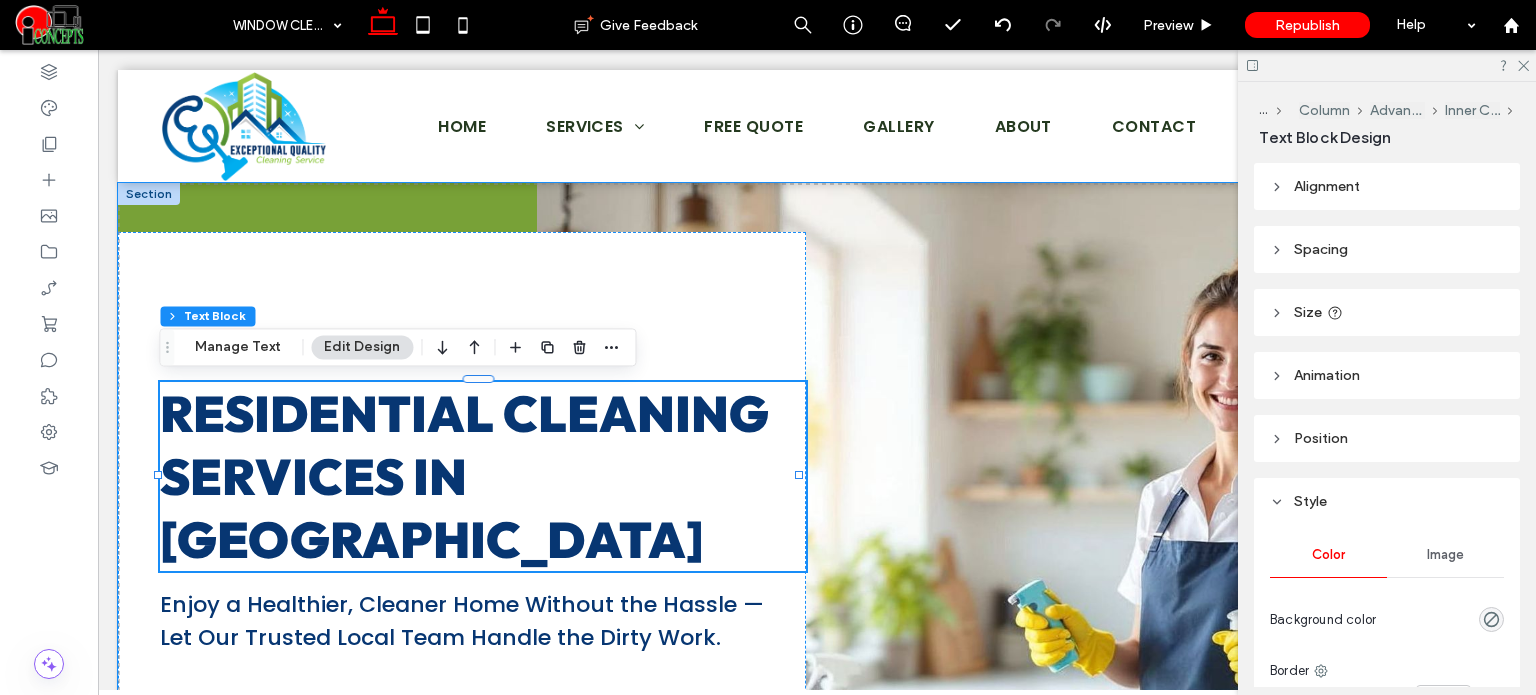 click on "Residential Cleaning Services in Pinellas County" at bounding box center [464, 476] 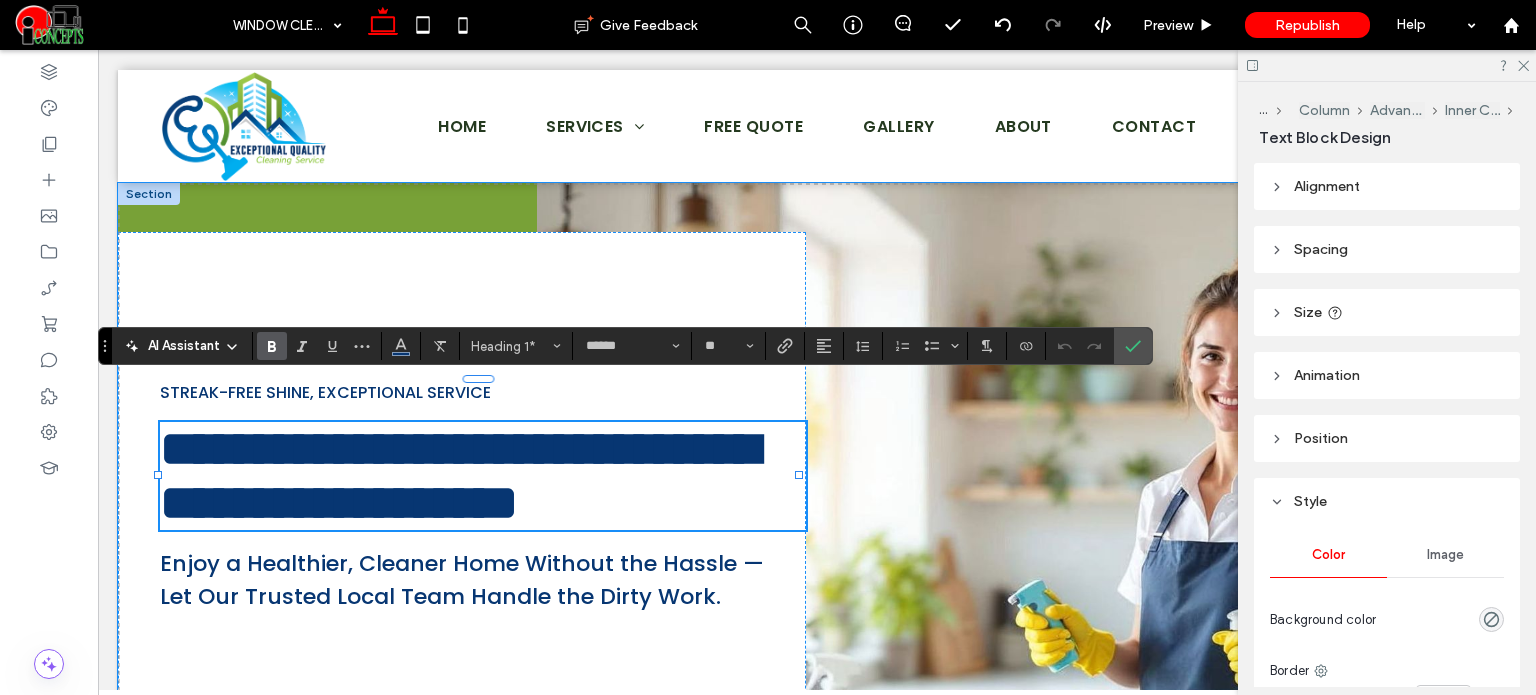 type on "*******" 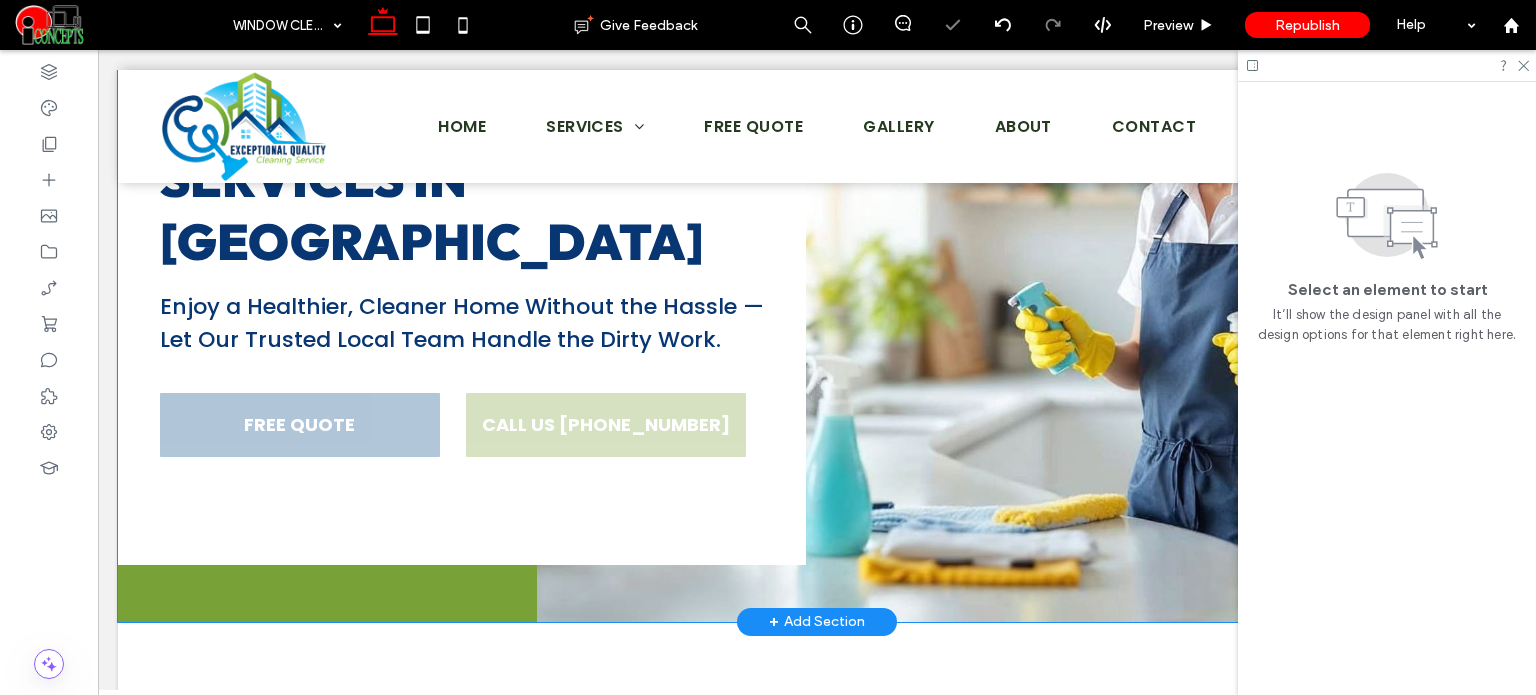 scroll, scrollTop: 300, scrollLeft: 0, axis: vertical 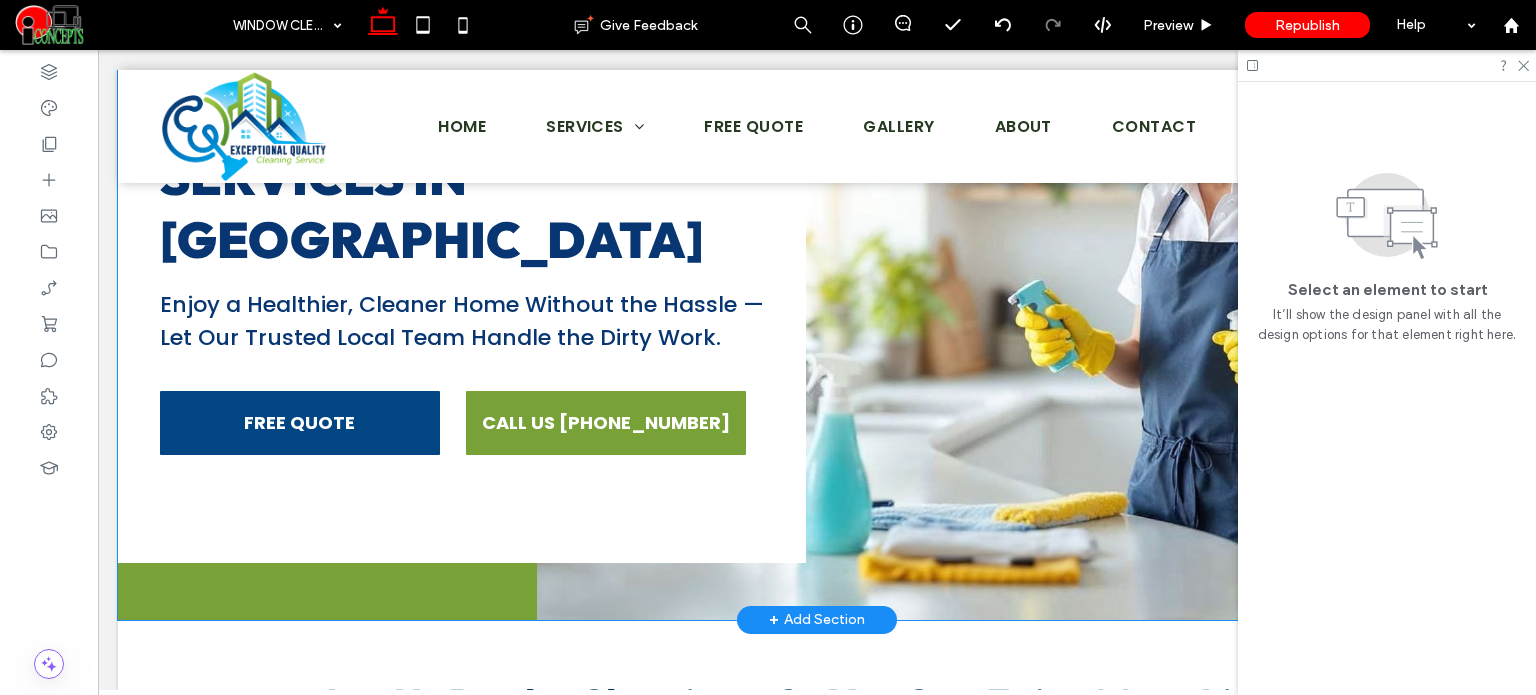 click on "Enjoy a Healthier, Cleaner Home Without the Hassle — Let Our Trusted Local Team Handle the Dirty Work." at bounding box center (462, 321) 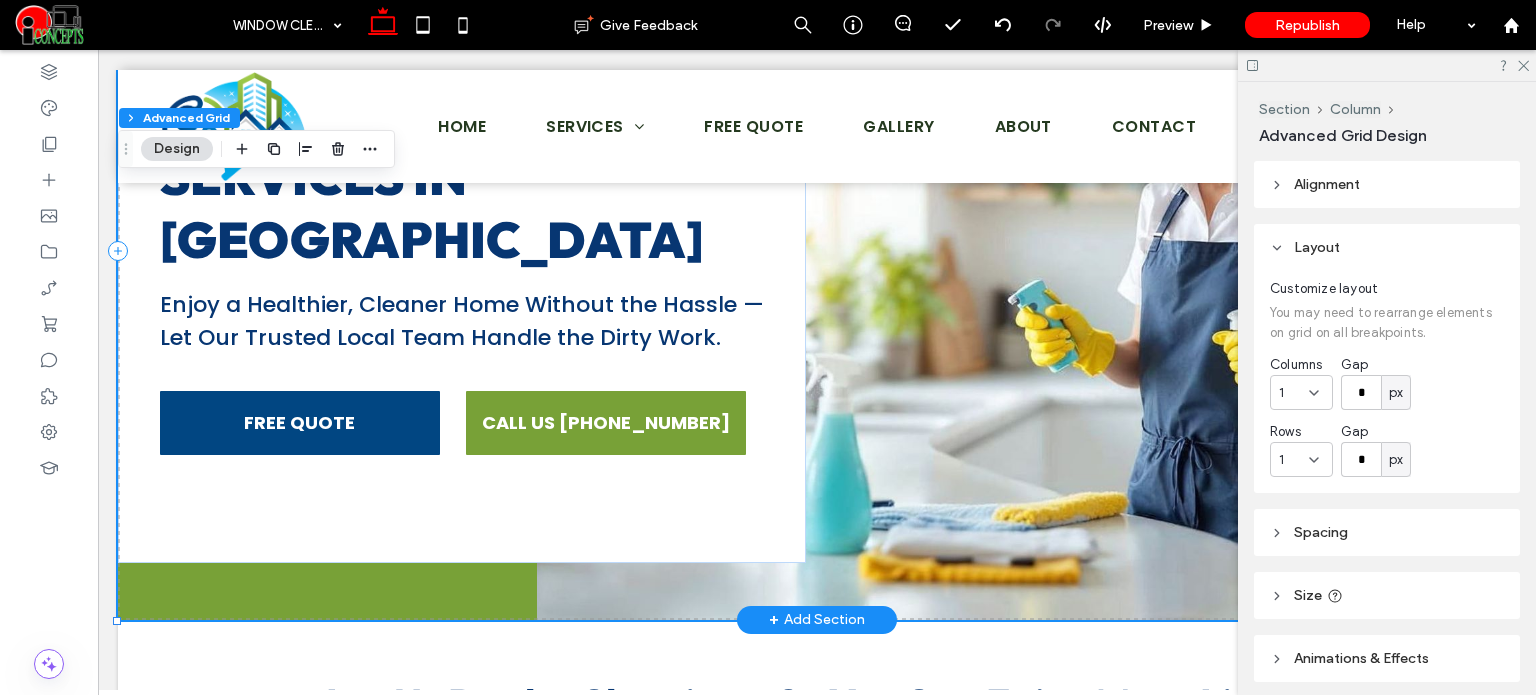 click on "Enjoy a Healthier, Cleaner Home Without the Hassle — Let Our Trusted Local Team Handle the Dirty Work." at bounding box center (462, 321) 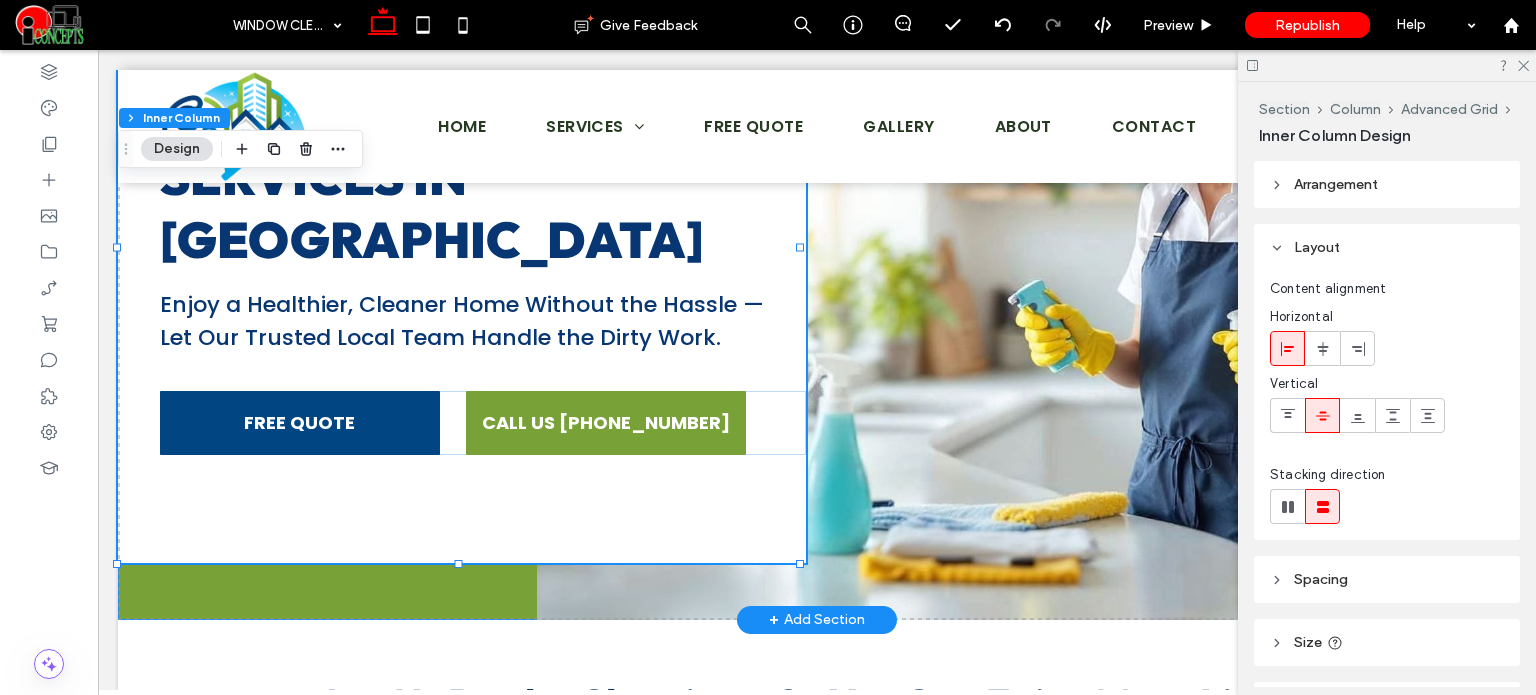click on "Enjoy a Healthier, Cleaner Home Without the Hassle — Let Our Trusted Local Team Handle the Dirty Work." at bounding box center (462, 321) 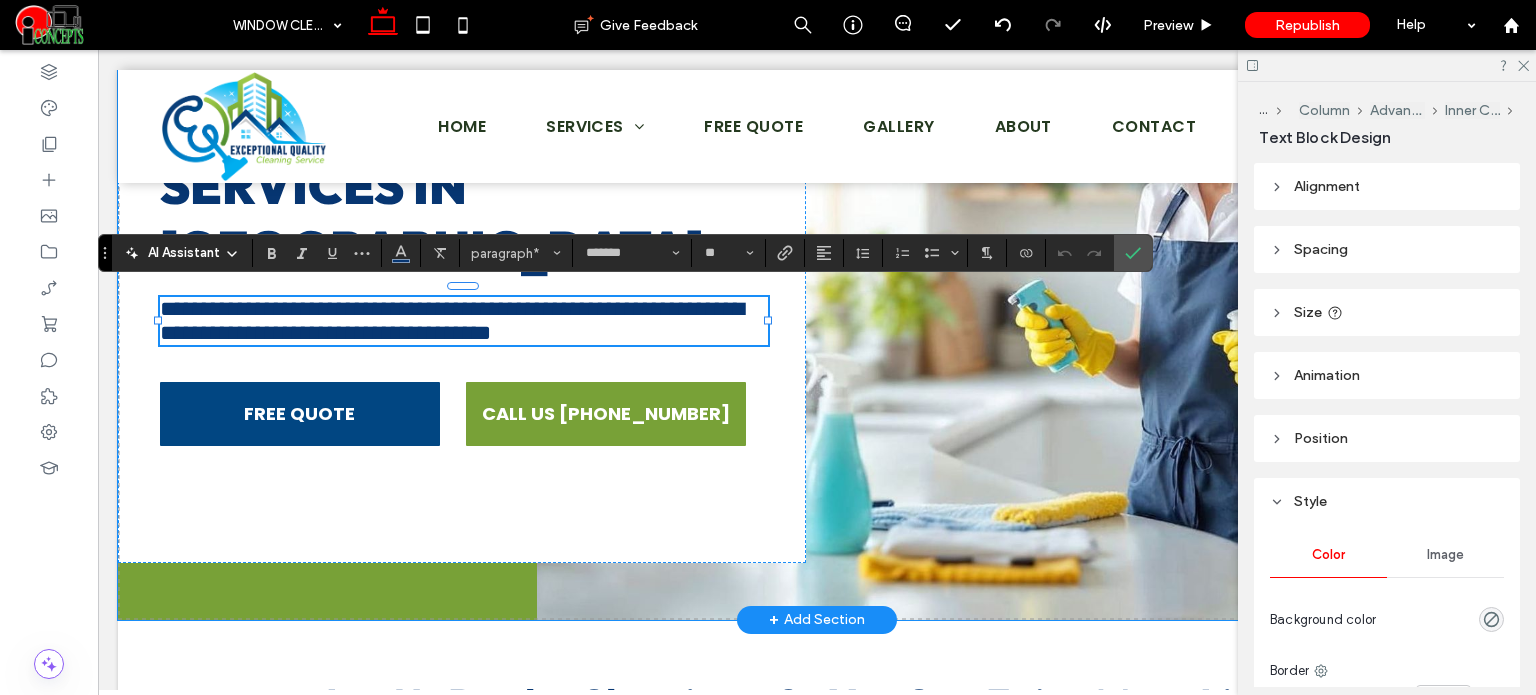 click on "**********" at bounding box center [452, 321] 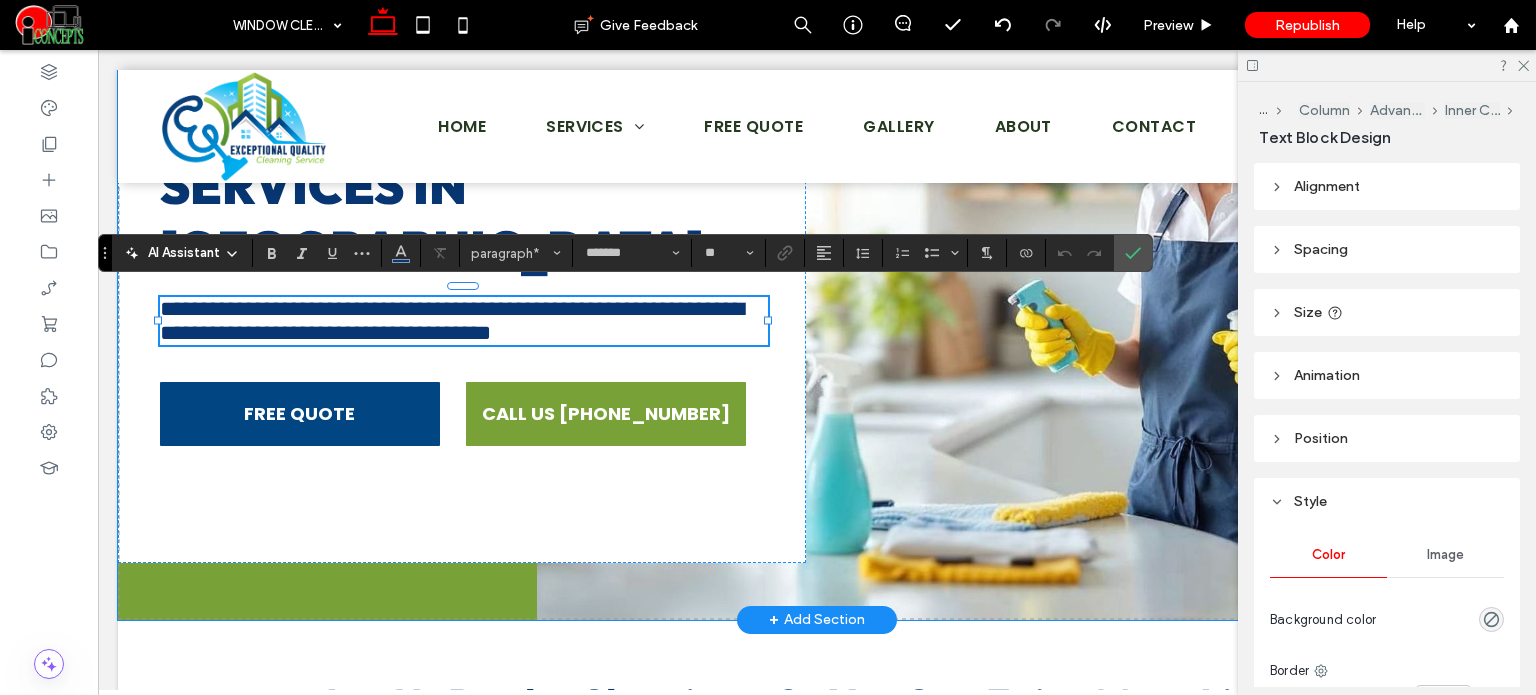 type on "**" 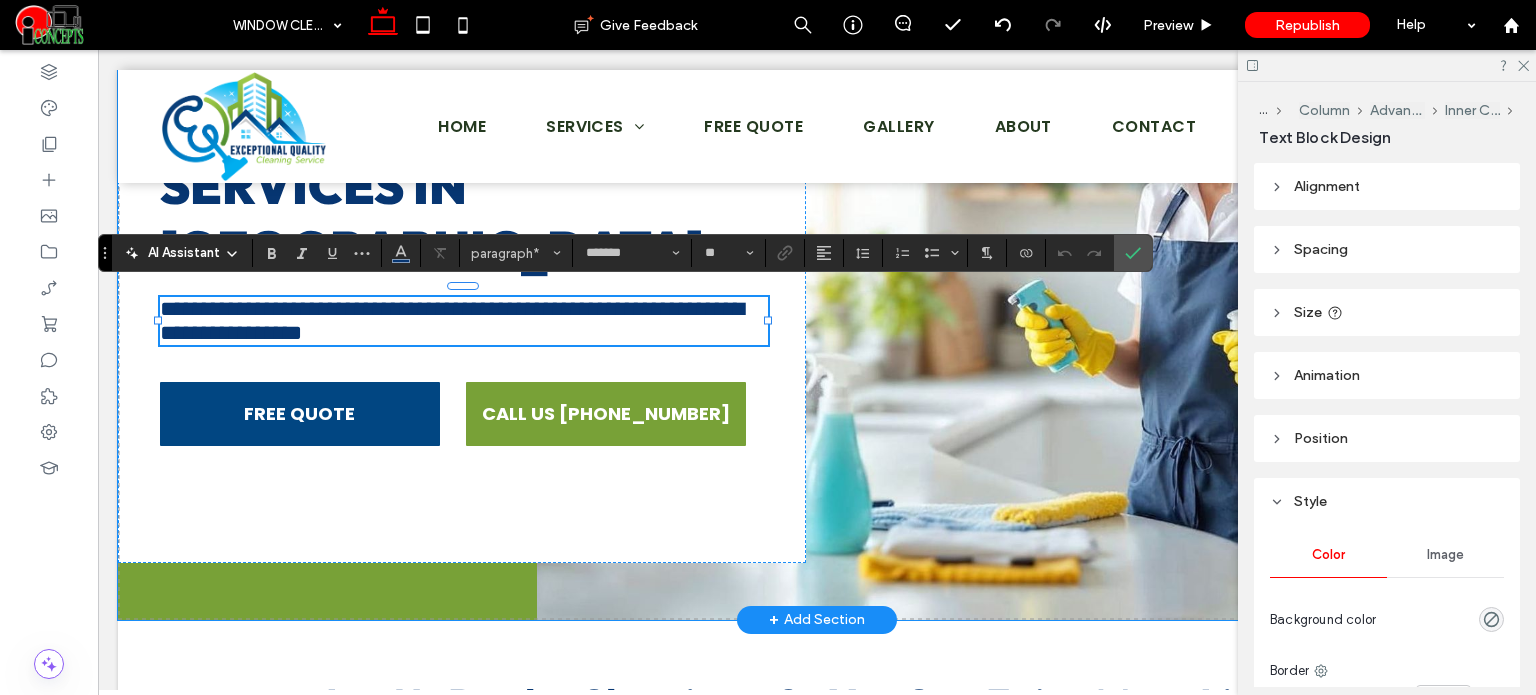 scroll, scrollTop: 0, scrollLeft: 0, axis: both 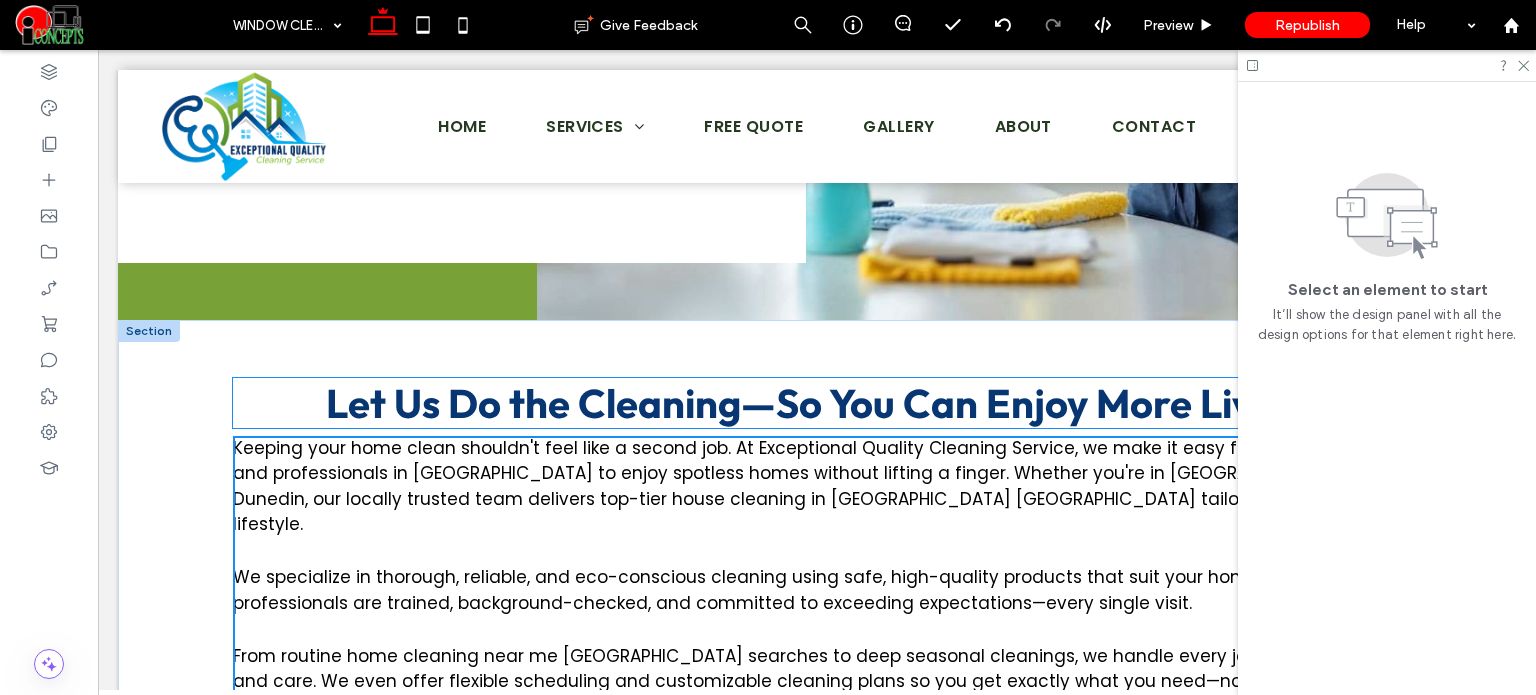 click on "Let Us Do the Cleaning—So You Can Enjoy More Living" at bounding box center (817, 403) 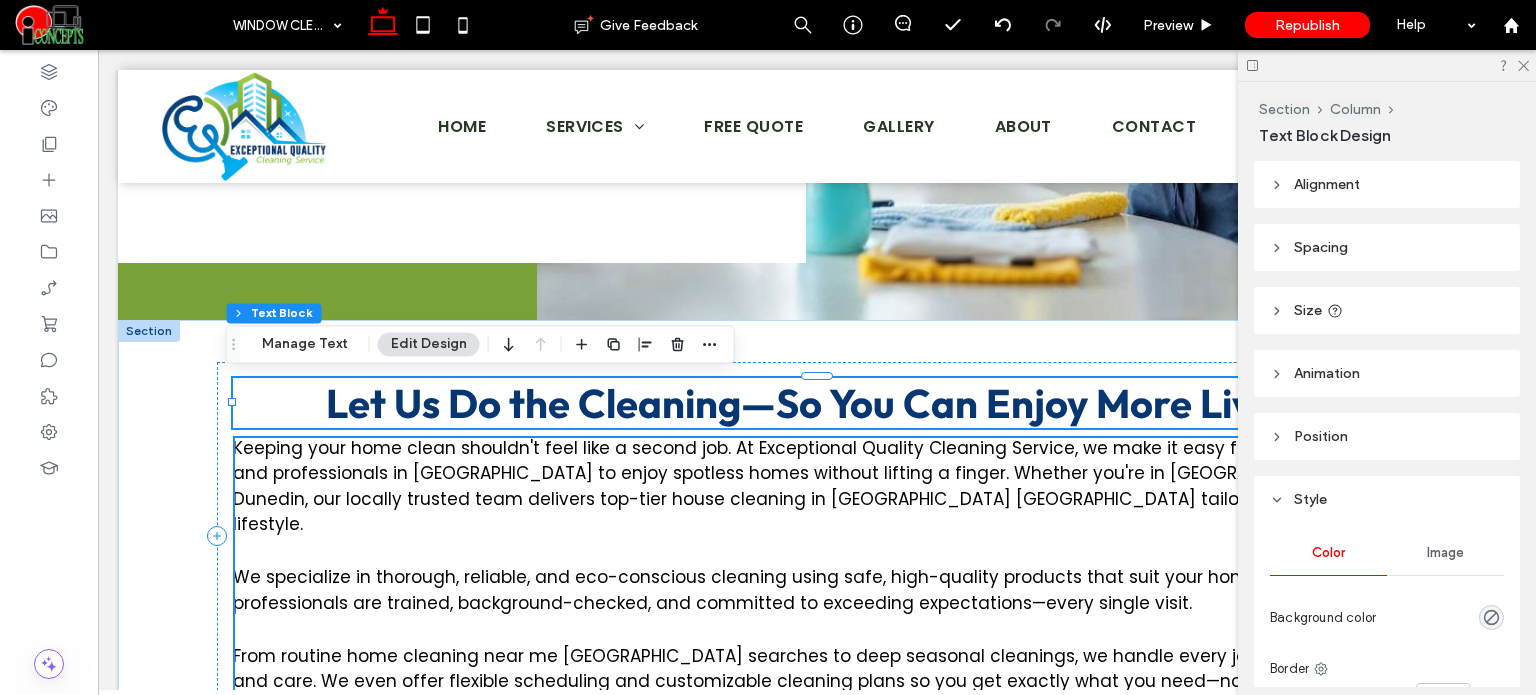 click on "Let Us Do the Cleaning—So You Can Enjoy More Living" at bounding box center [817, 403] 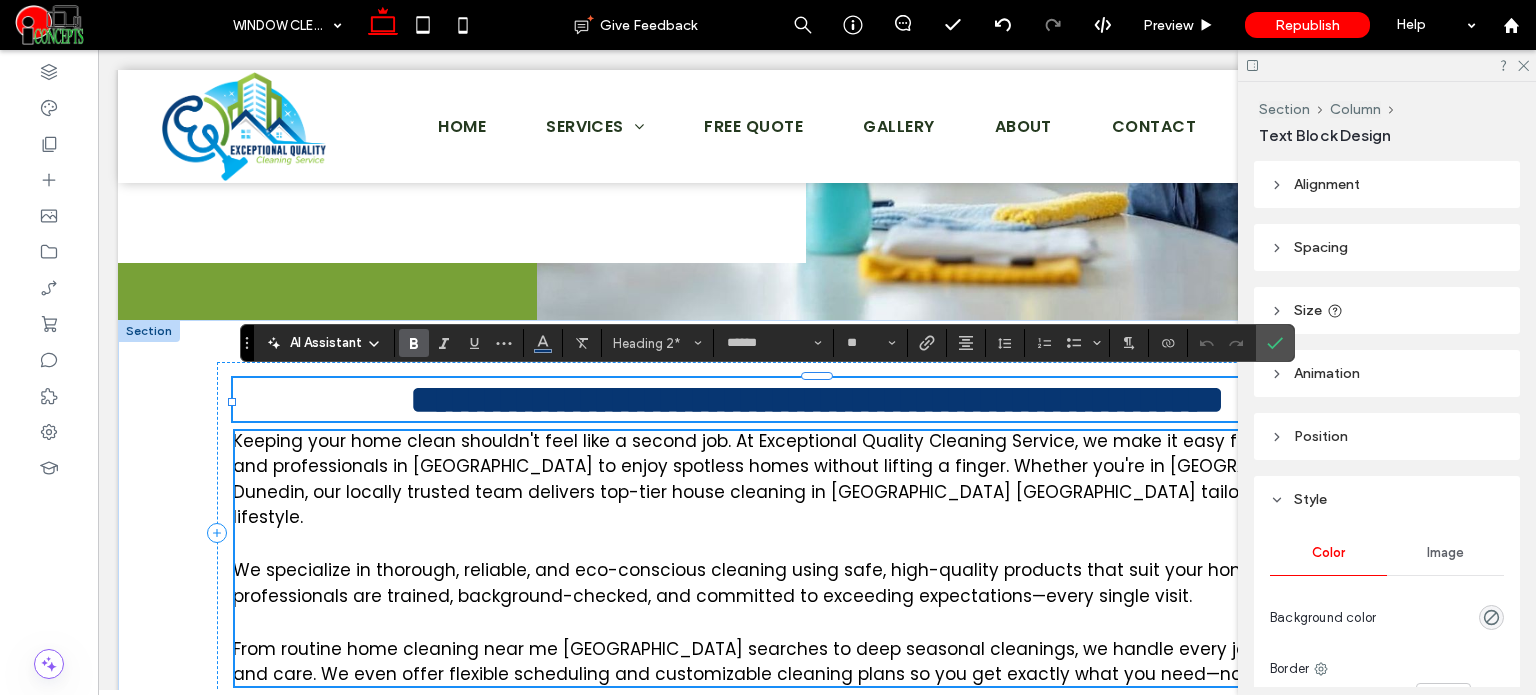 type on "*******" 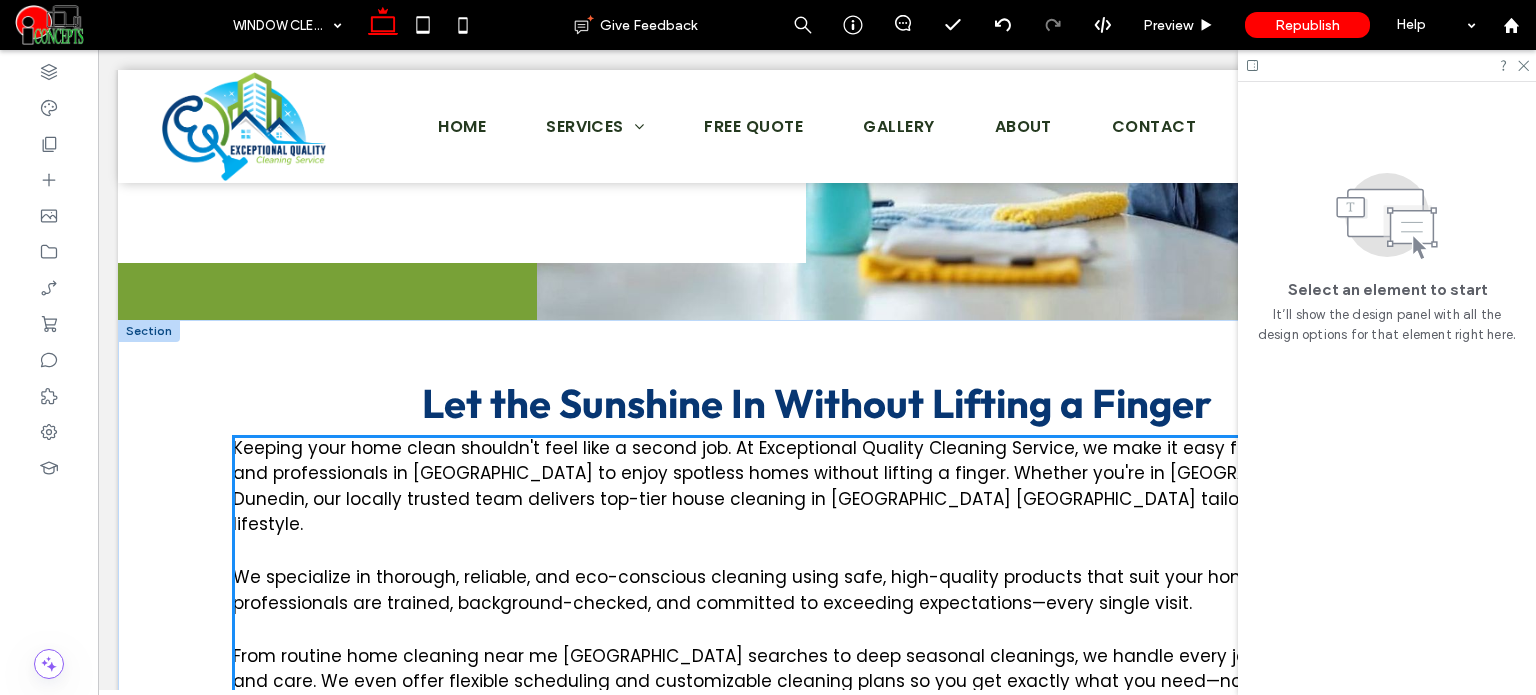 click on "We specialize in thorough, reliable, and eco-conscious cleaning using safe, high-quality products that suit your home’s needs. Our professionals are trained, background-checked, and committed to exceeding expectations—every single visit." at bounding box center (801, 590) 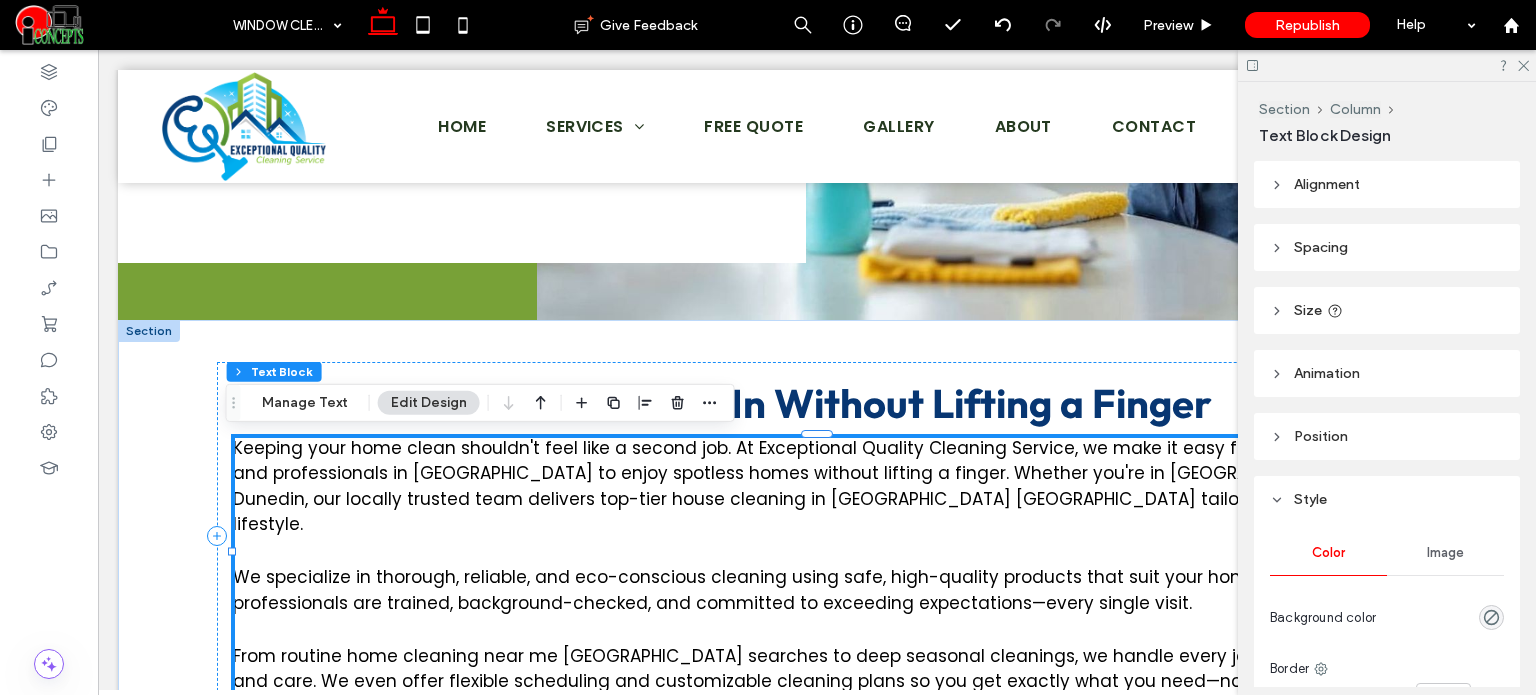 click on "Keeping your home clean shouldn't feel like a second job. At Exceptional Quality Cleaning Service, we make it easy for busy families and professionals in Pinellas County to enjoy spotless homes without lifting a finger. Whether you're in Clearwater, or Dunedin, our locally trusted team delivers top-tier house cleaning in Pinellas County FL tailored to your lifestyle. We specialize in thorough, reliable, and eco-conscious cleaning using safe, high-quality products that suit your home’s needs. Our professionals are trained, background-checked, and committed to exceeding expectations—every single visit. From routine home cleaning near me Pinellas County searches to deep seasonal cleanings, we handle every job with precision and care. We even offer flexible scheduling and customizable cleaning plans so you get exactly what you need—no more, no less." at bounding box center (817, 565) 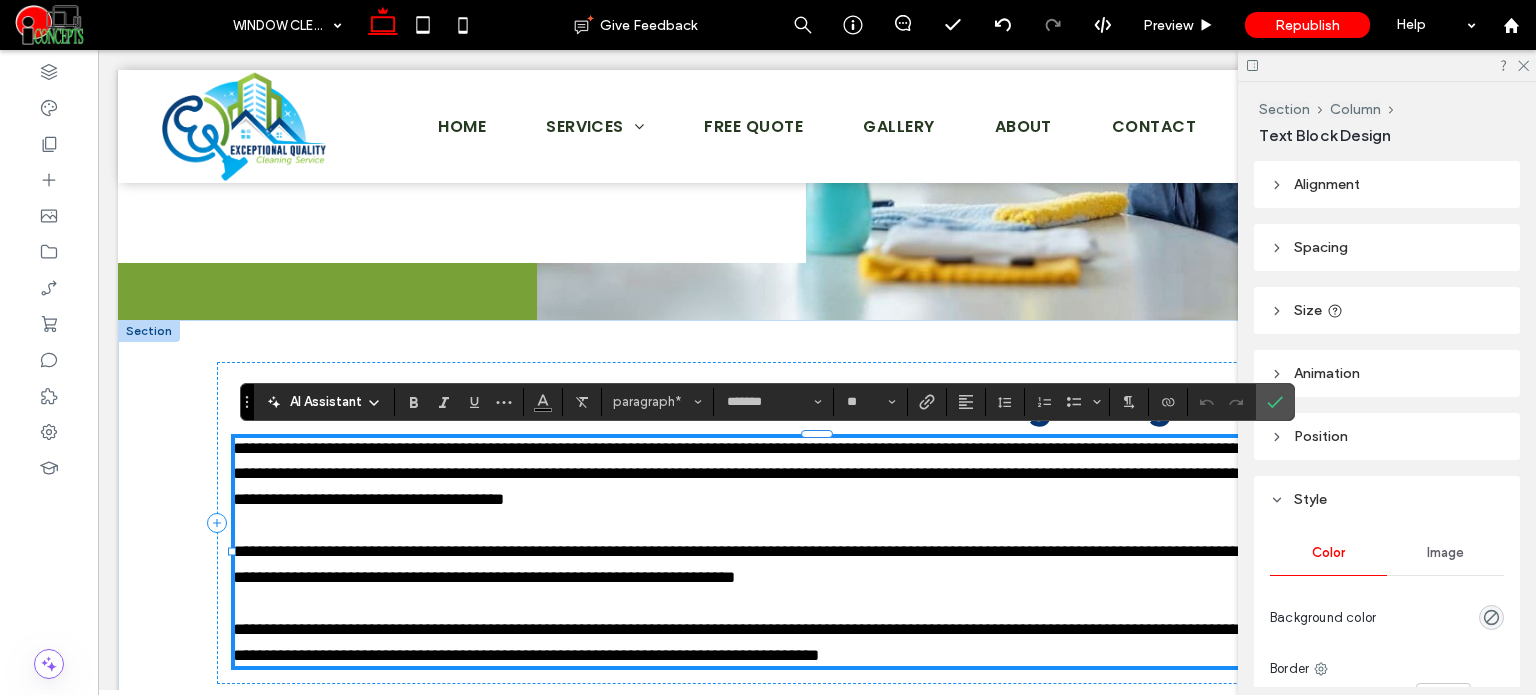 scroll, scrollTop: 0, scrollLeft: 0, axis: both 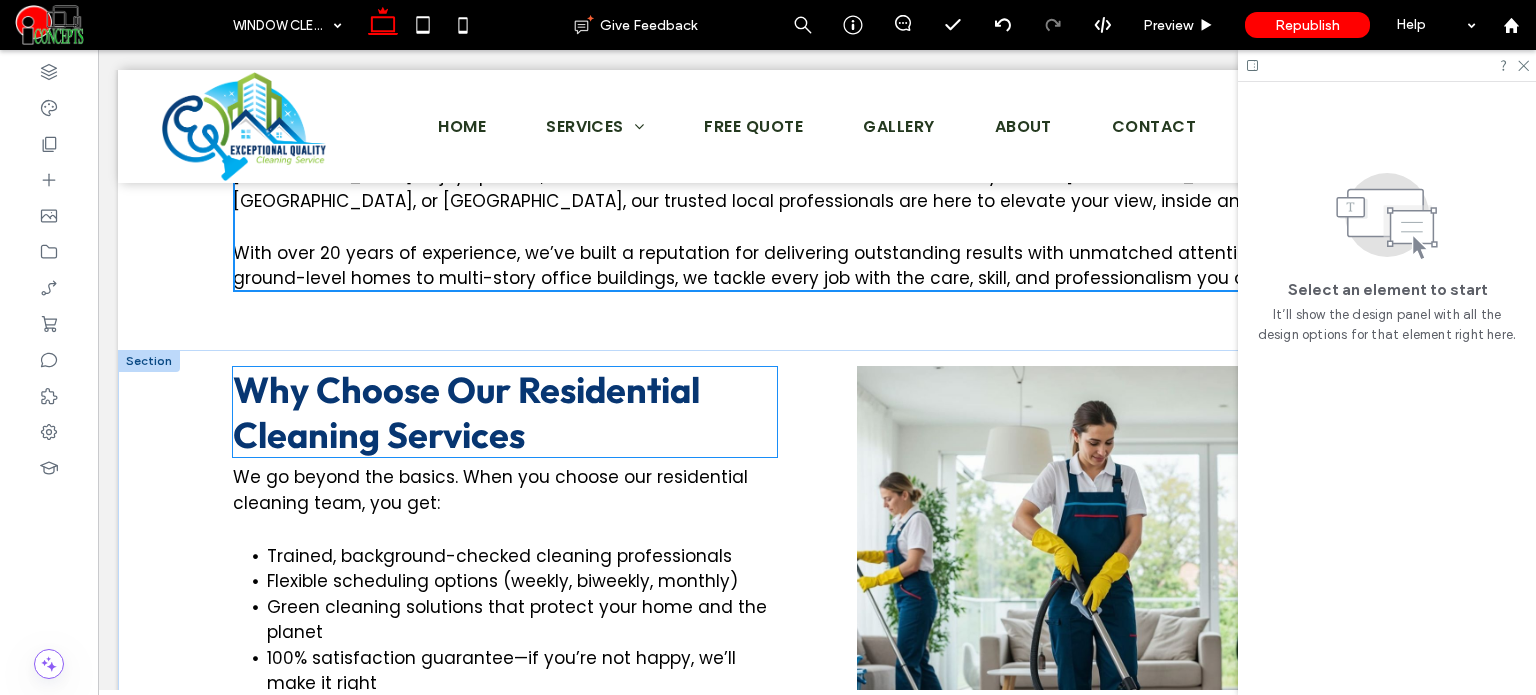 click on "Why Choose Our Residential Cleaning Services" at bounding box center [466, 412] 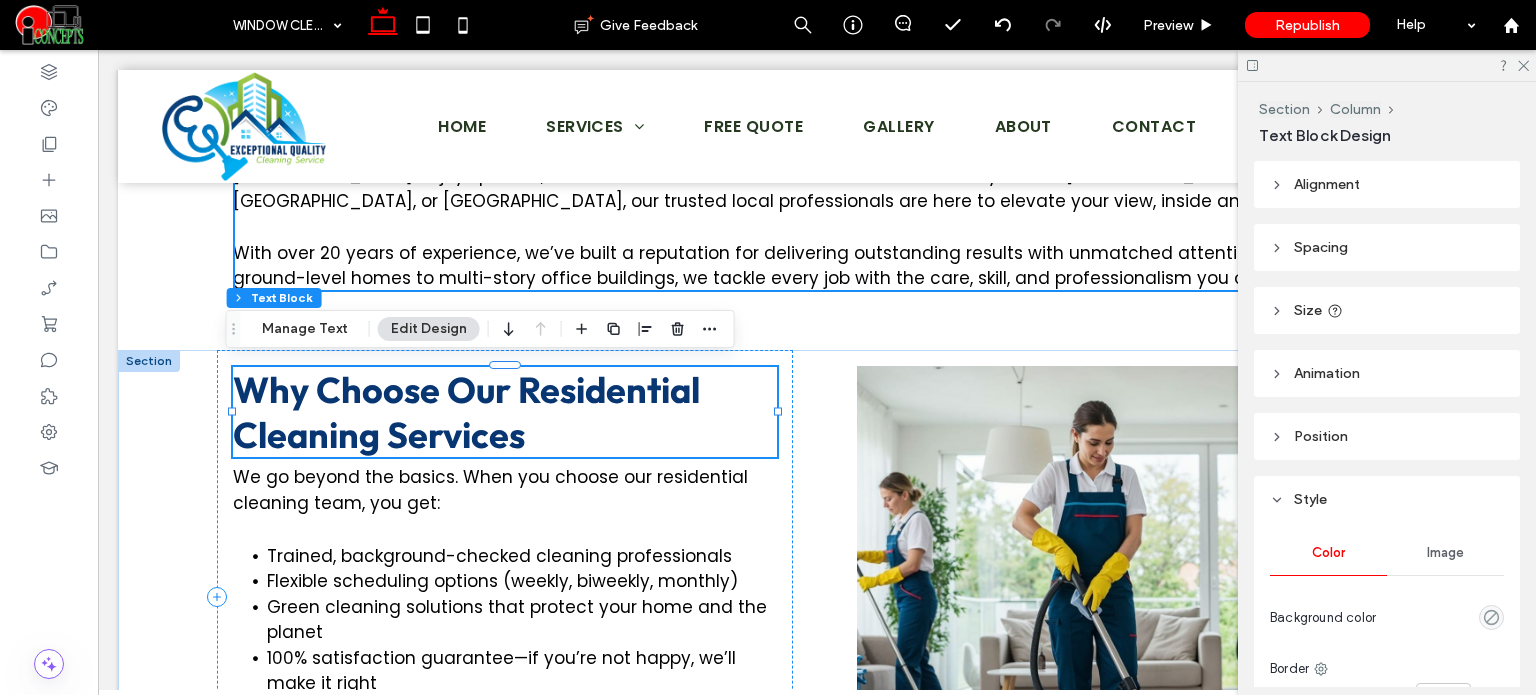 click on "Why Choose Our Residential Cleaning Services" at bounding box center [466, 412] 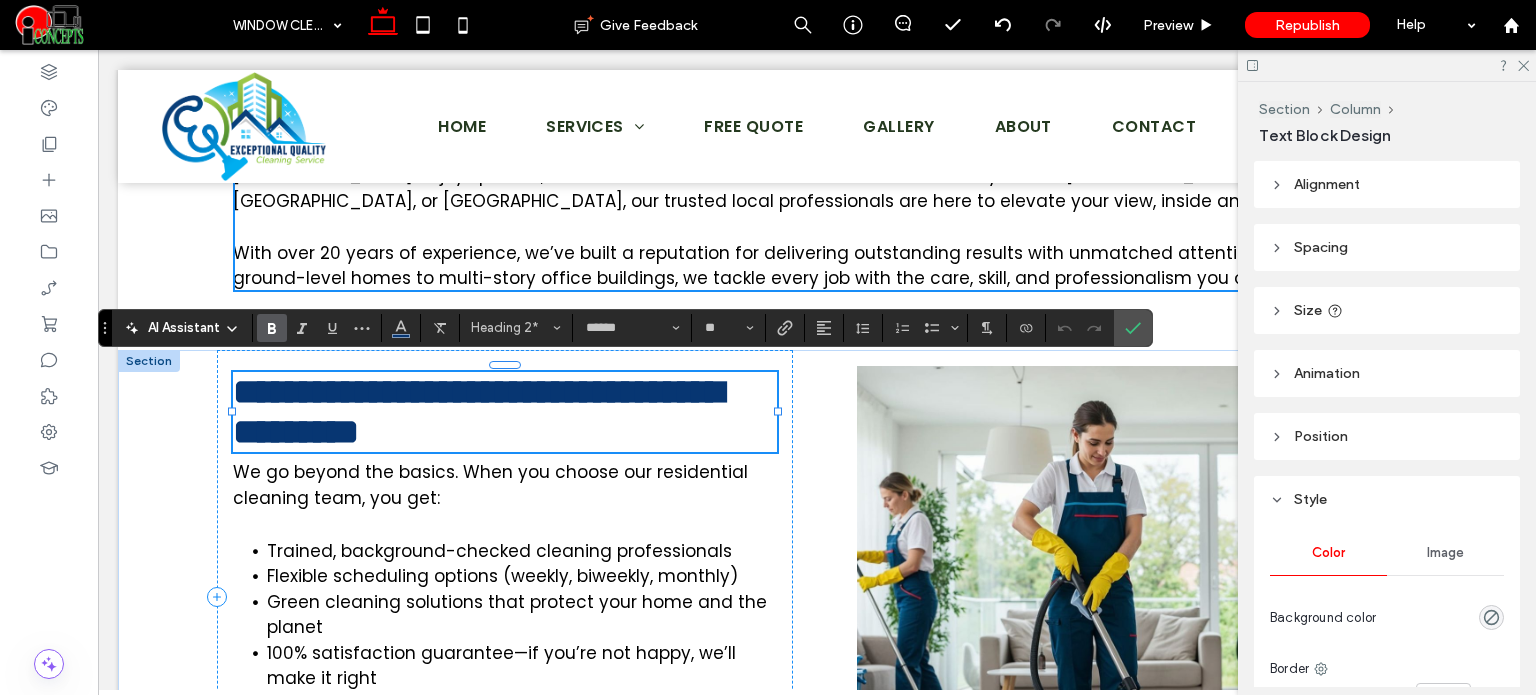type on "*******" 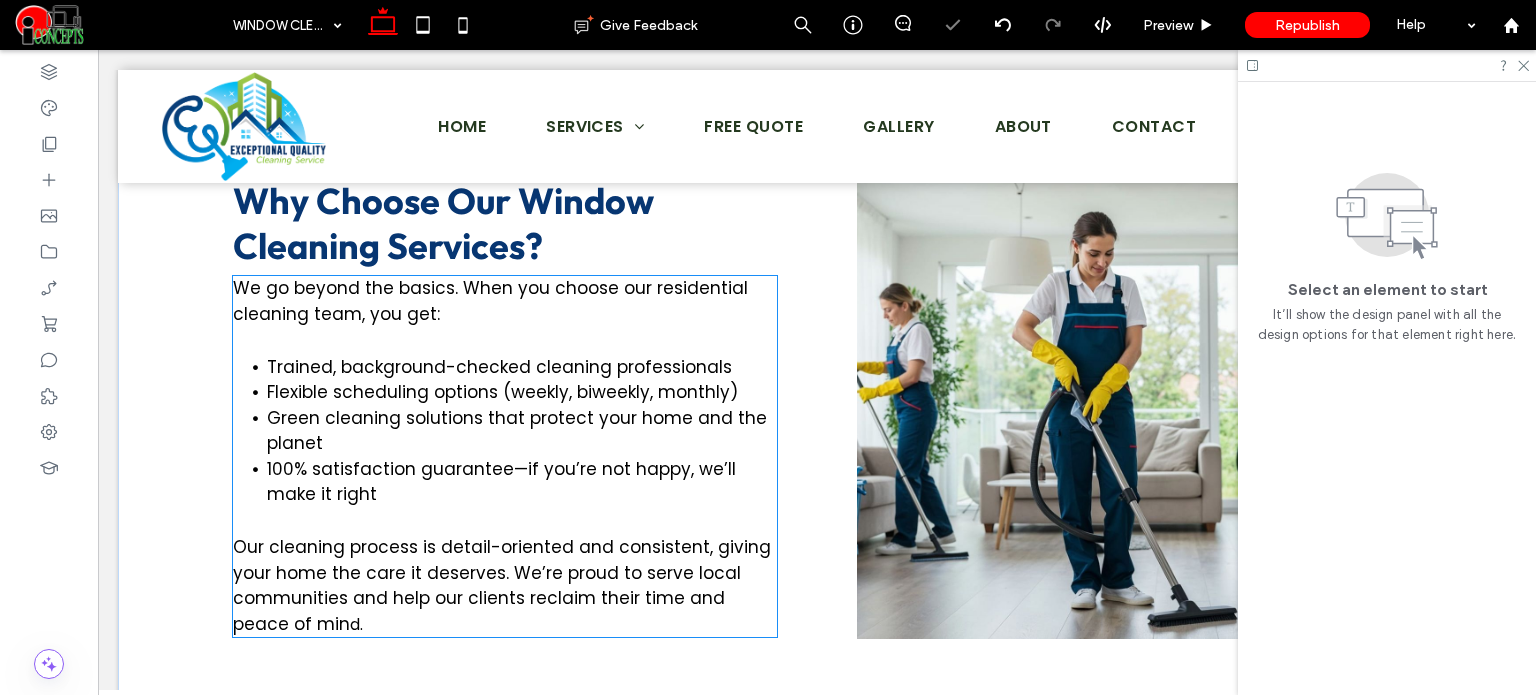 scroll, scrollTop: 1100, scrollLeft: 0, axis: vertical 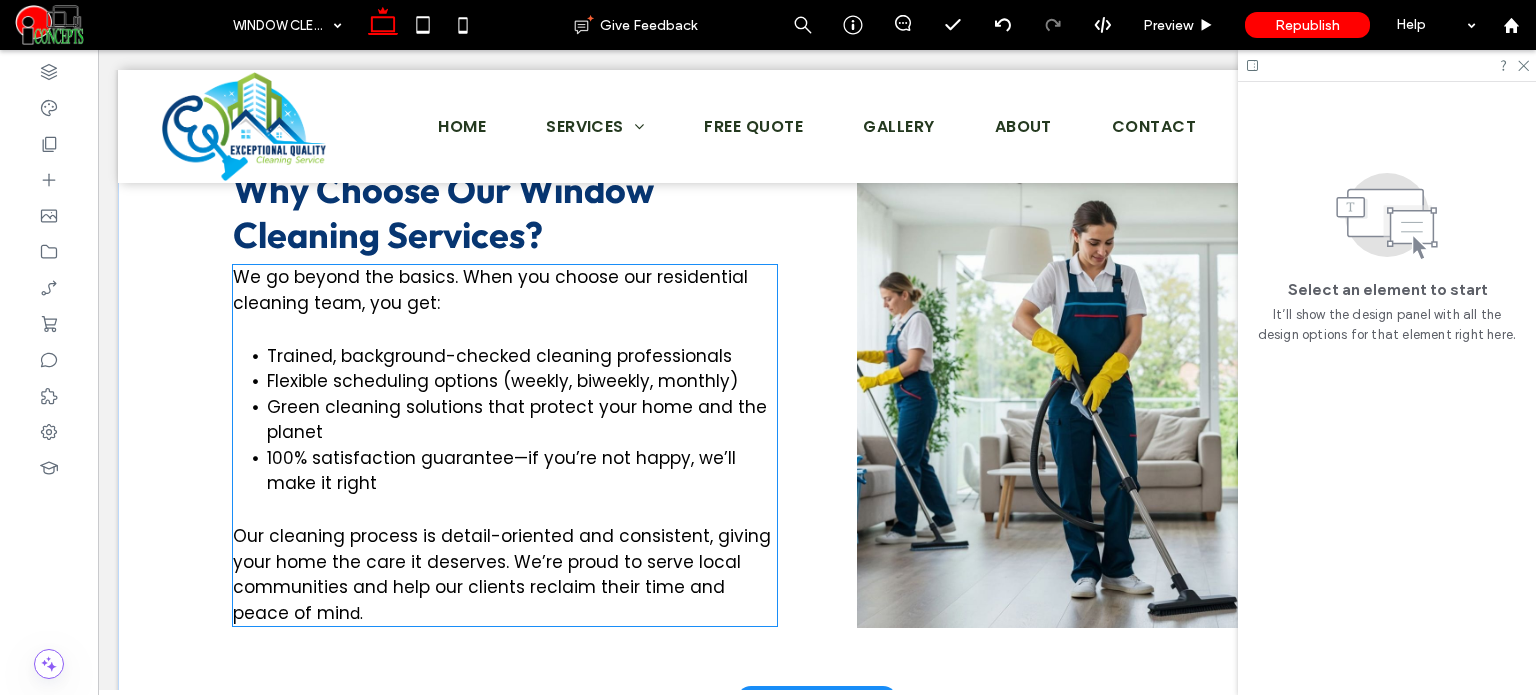 click on "We go beyond the basics. When you choose our residential cleaning team, you get:" at bounding box center [505, 290] 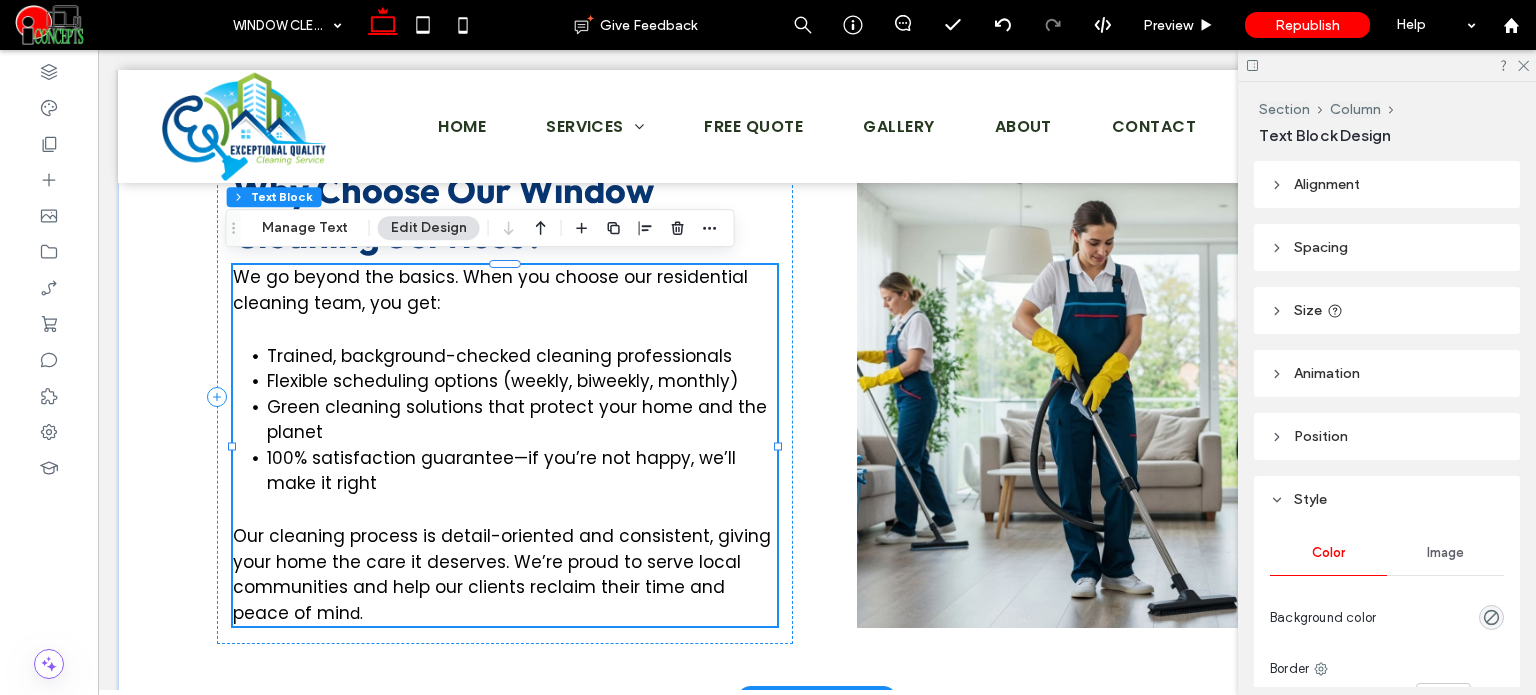 click on "We go beyond the basics. When you choose our residential cleaning team, you get:   Trained, background-checked cleaning professionals Flexible scheduling options (weekly, biweekly, monthly) Green cleaning solutions that protect your home and the planet 100% satisfaction guarantee—if you’re not happy, we’ll make it right
Our cleaning process is detail-oriented and consistent, giving your home the care it deserves. We’re proud to serve local communities and help our clients reclaim their time and peace of min d." at bounding box center [505, 445] 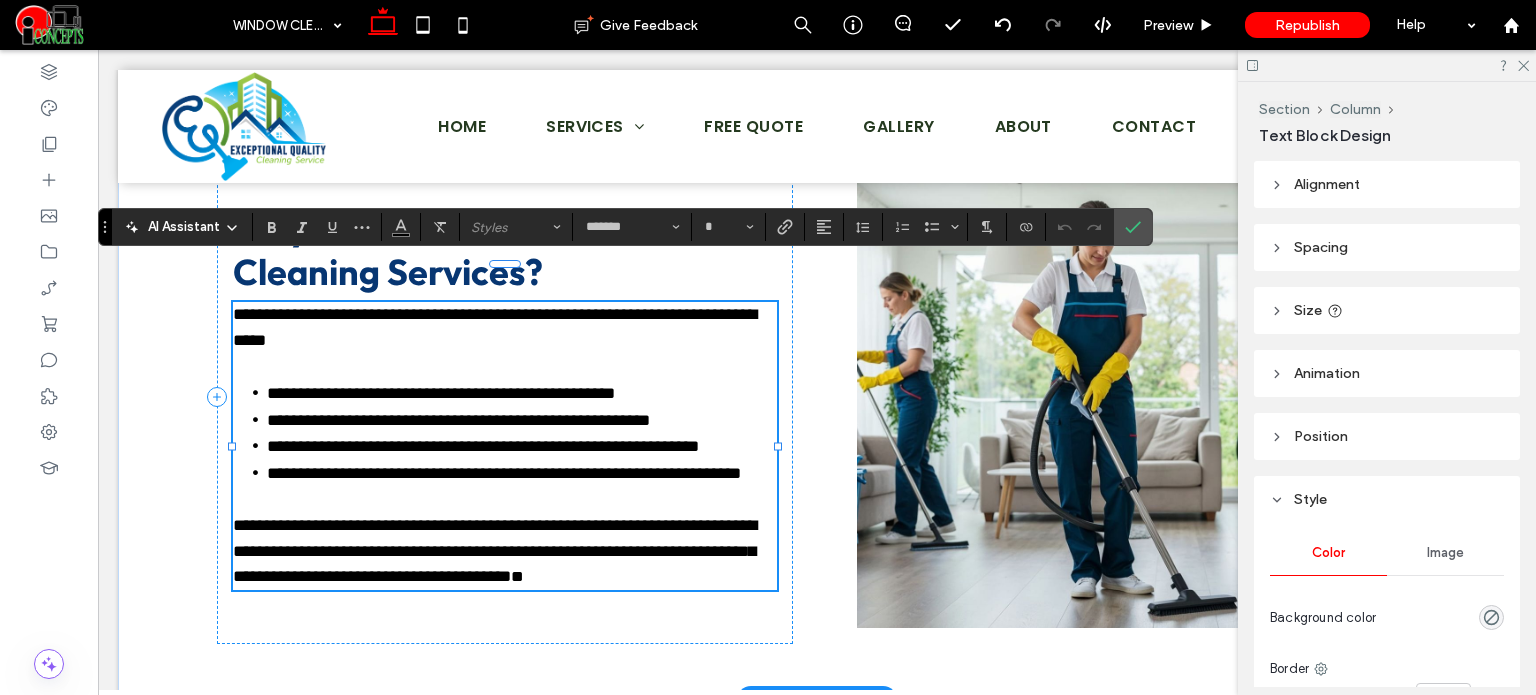 click on "**********" at bounding box center [505, 327] 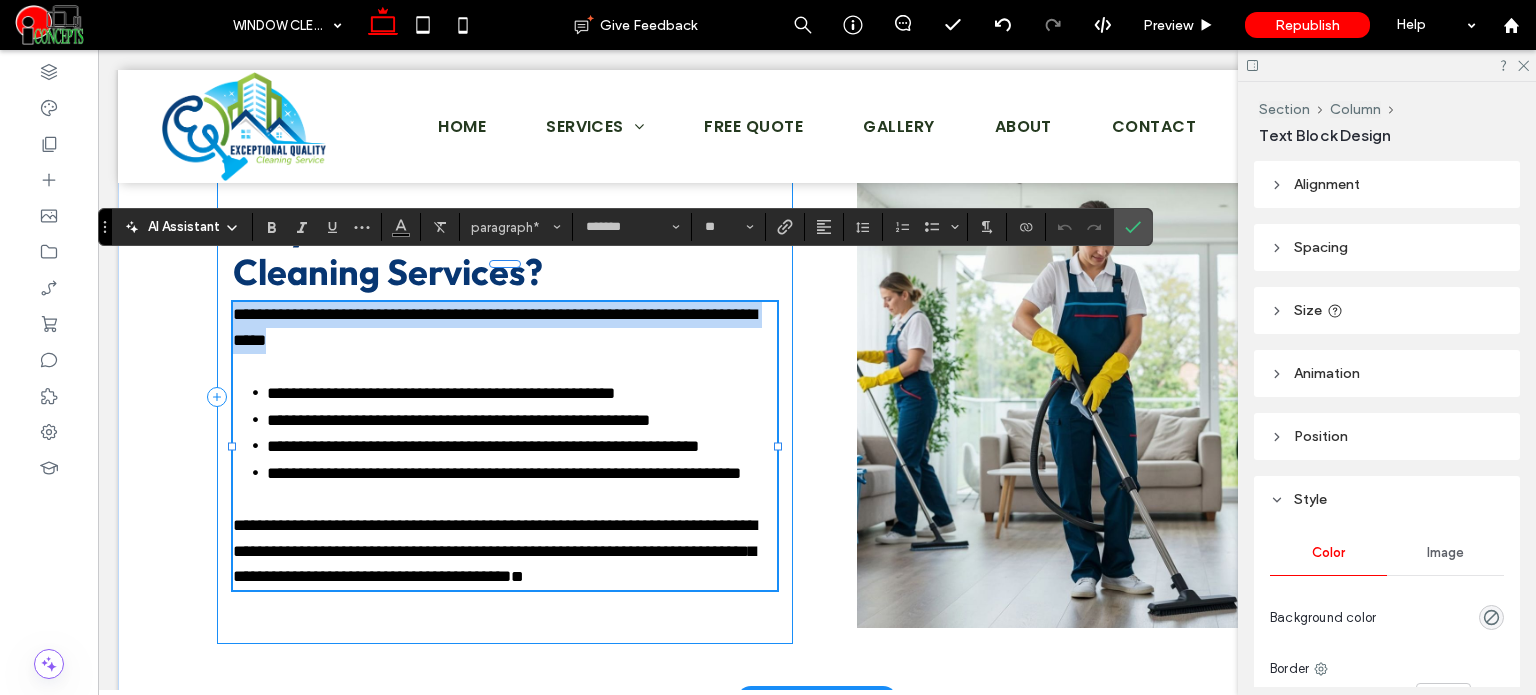 drag, startPoint x: 448, startPoint y: 295, endPoint x: 228, endPoint y: 259, distance: 222.926 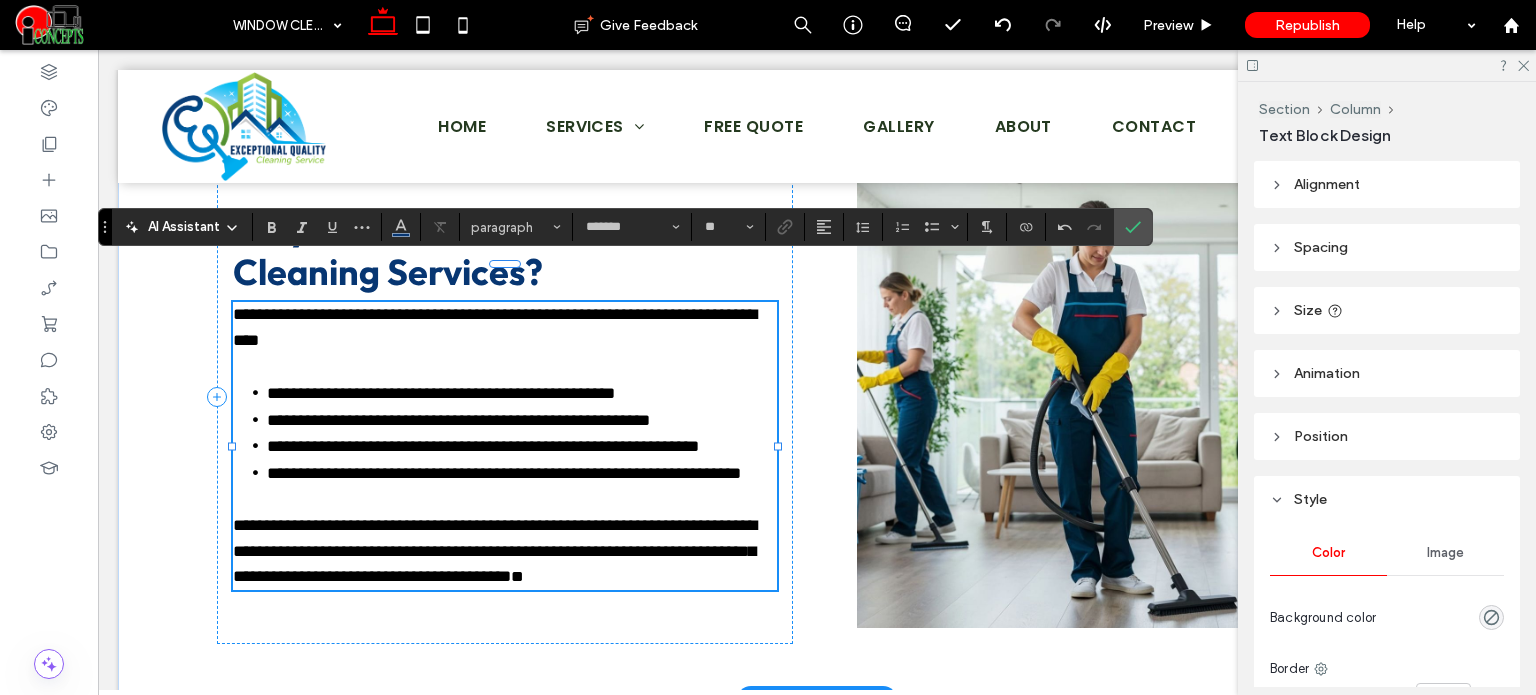 click on "**********" at bounding box center [522, 473] 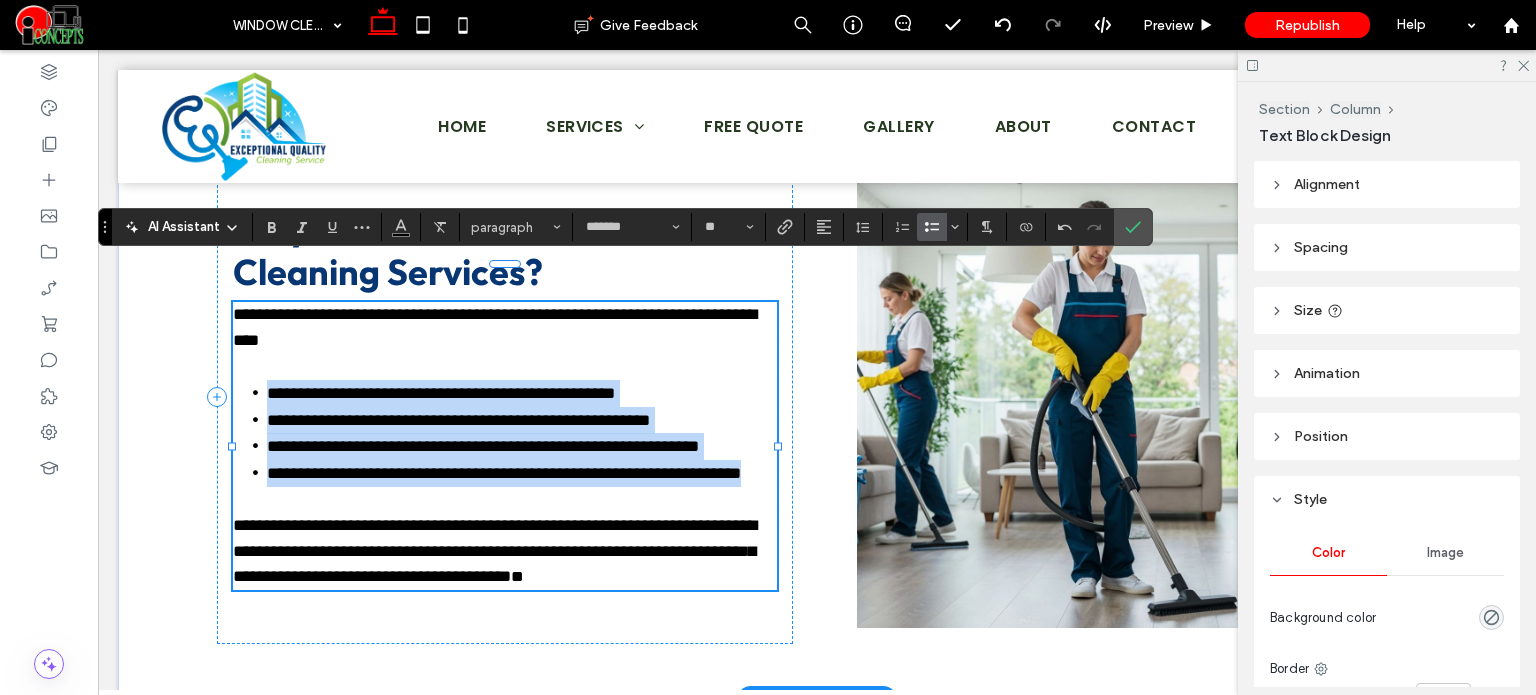 drag, startPoint x: 351, startPoint y: 483, endPoint x: 263, endPoint y: 350, distance: 159.47726 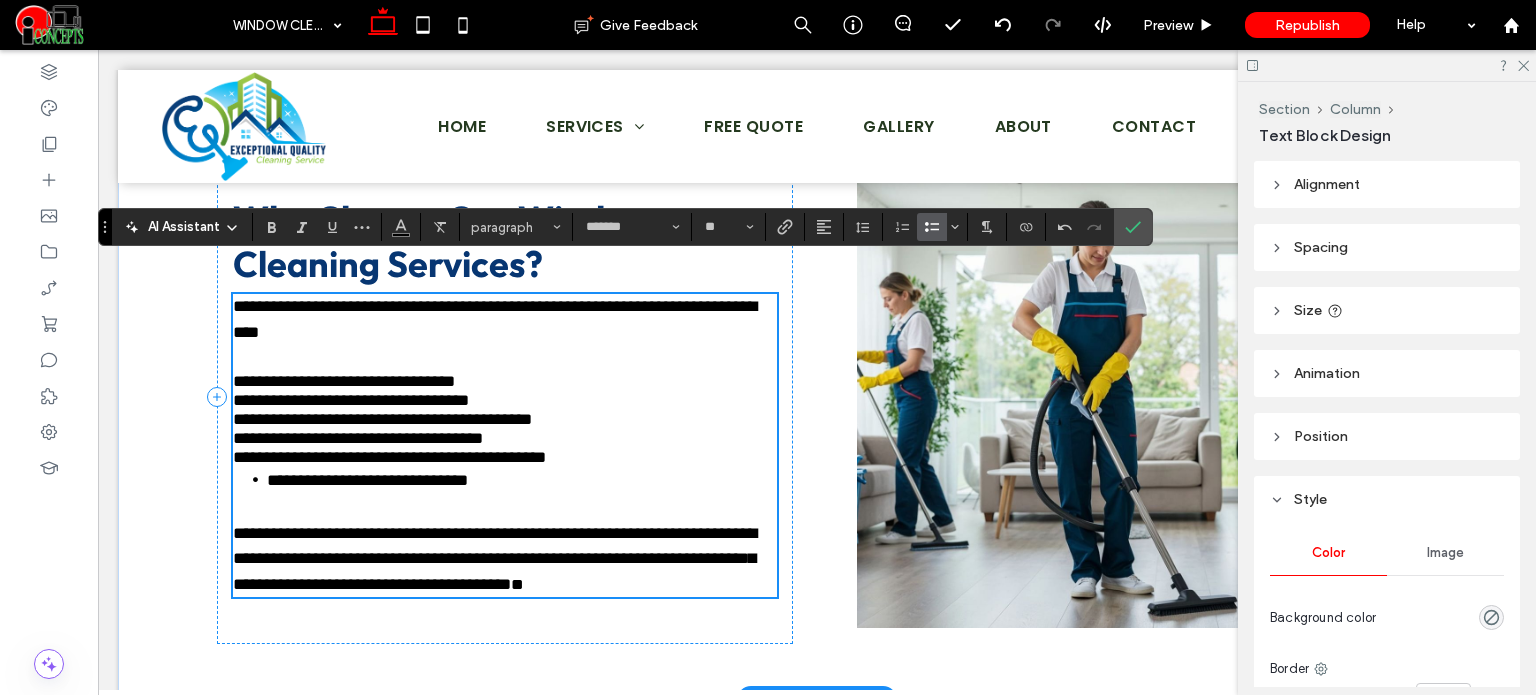 scroll, scrollTop: 0, scrollLeft: 0, axis: both 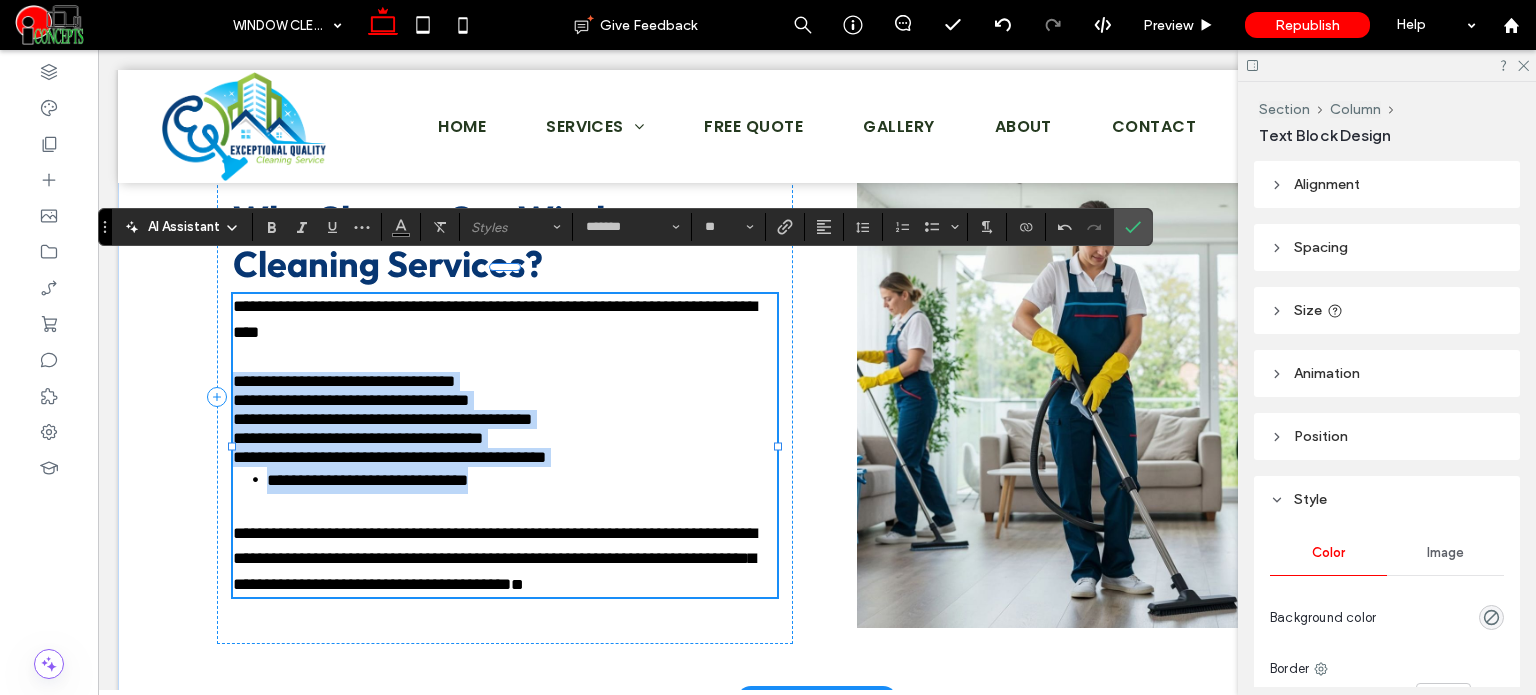 drag, startPoint x: 536, startPoint y: 482, endPoint x: 228, endPoint y: 359, distance: 331.65192 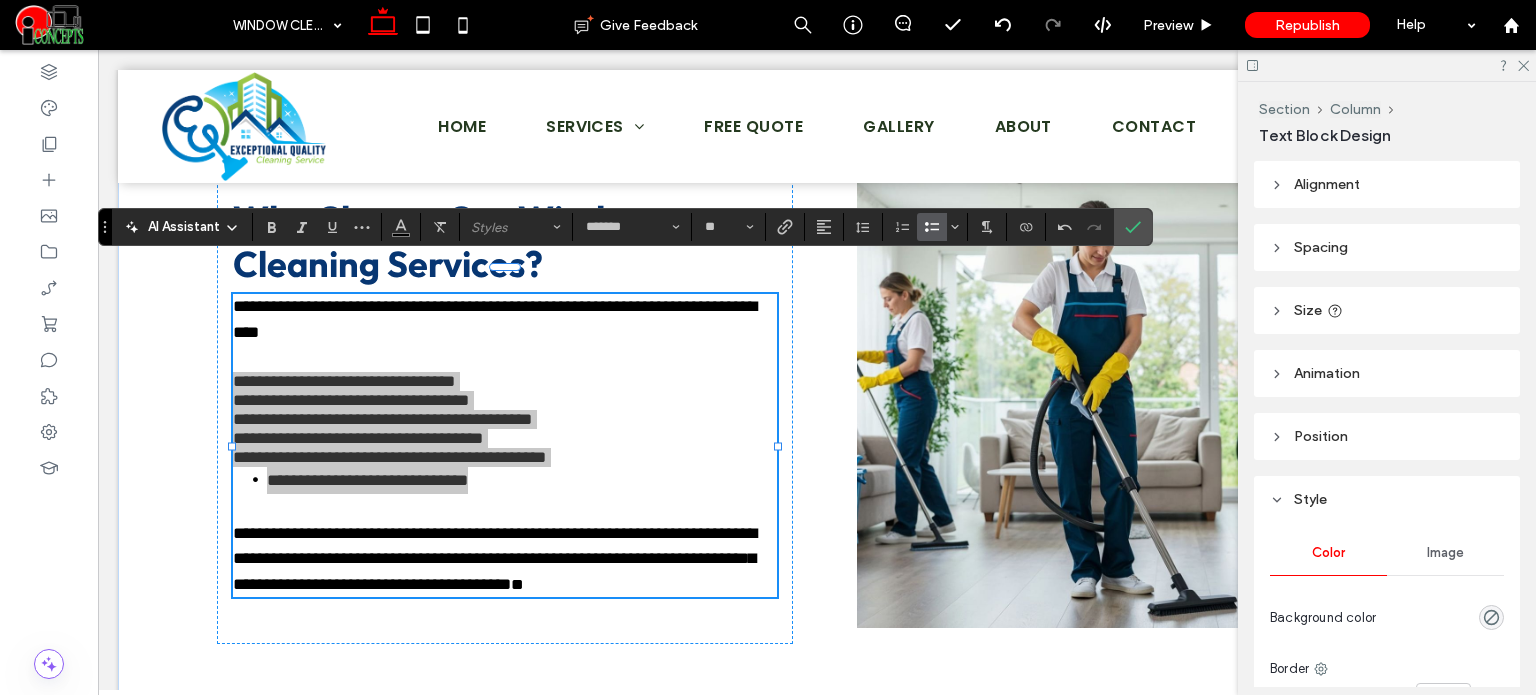 click 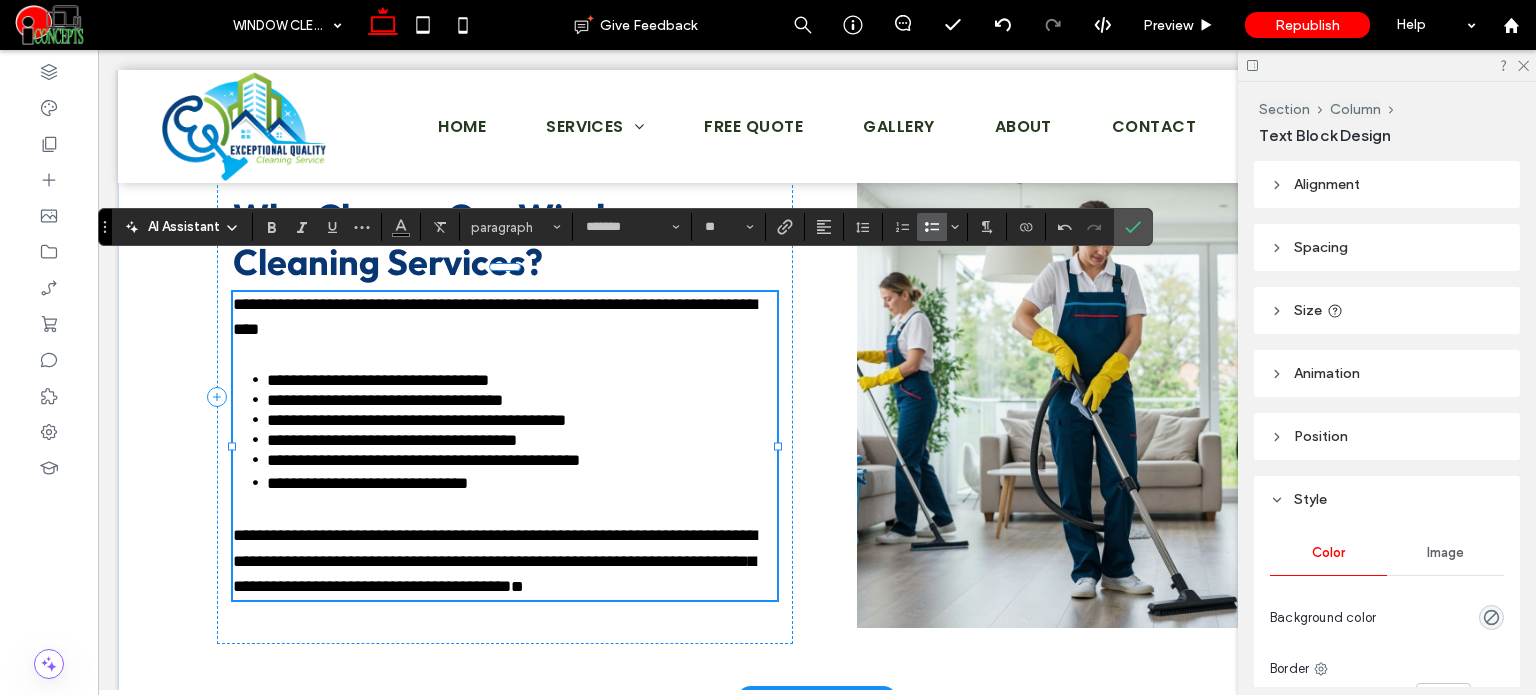 click on "**********" at bounding box center [522, 483] 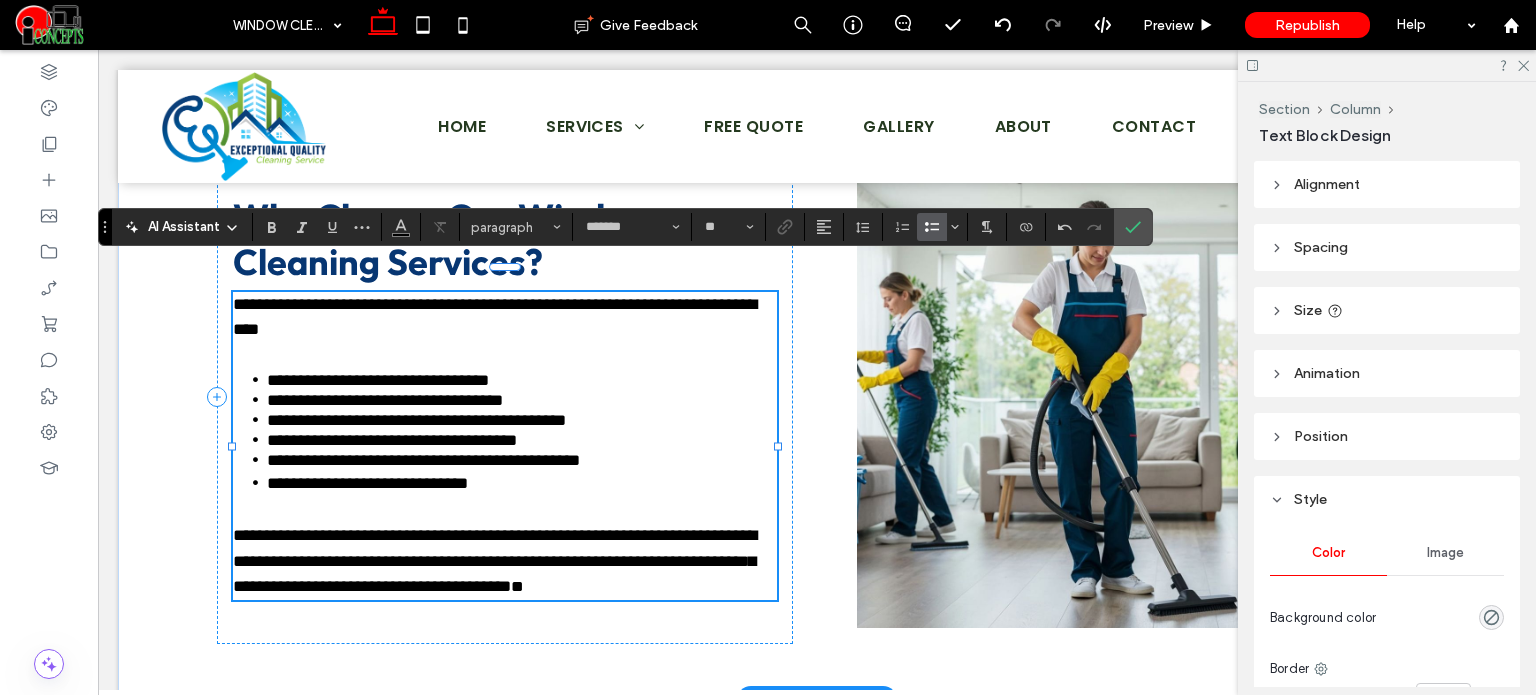 click on "**********" at bounding box center [505, 561] 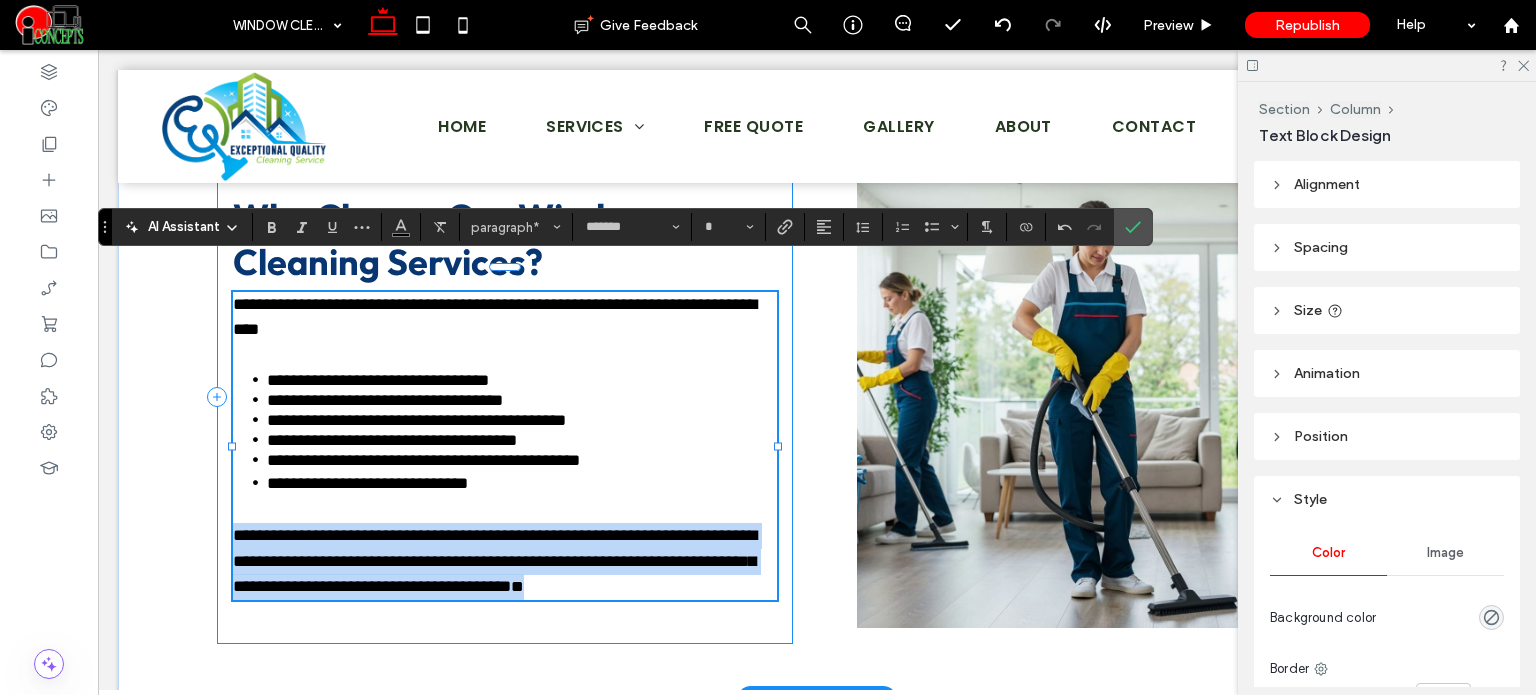 drag, startPoint x: 315, startPoint y: 611, endPoint x: 223, endPoint y: 541, distance: 115.60277 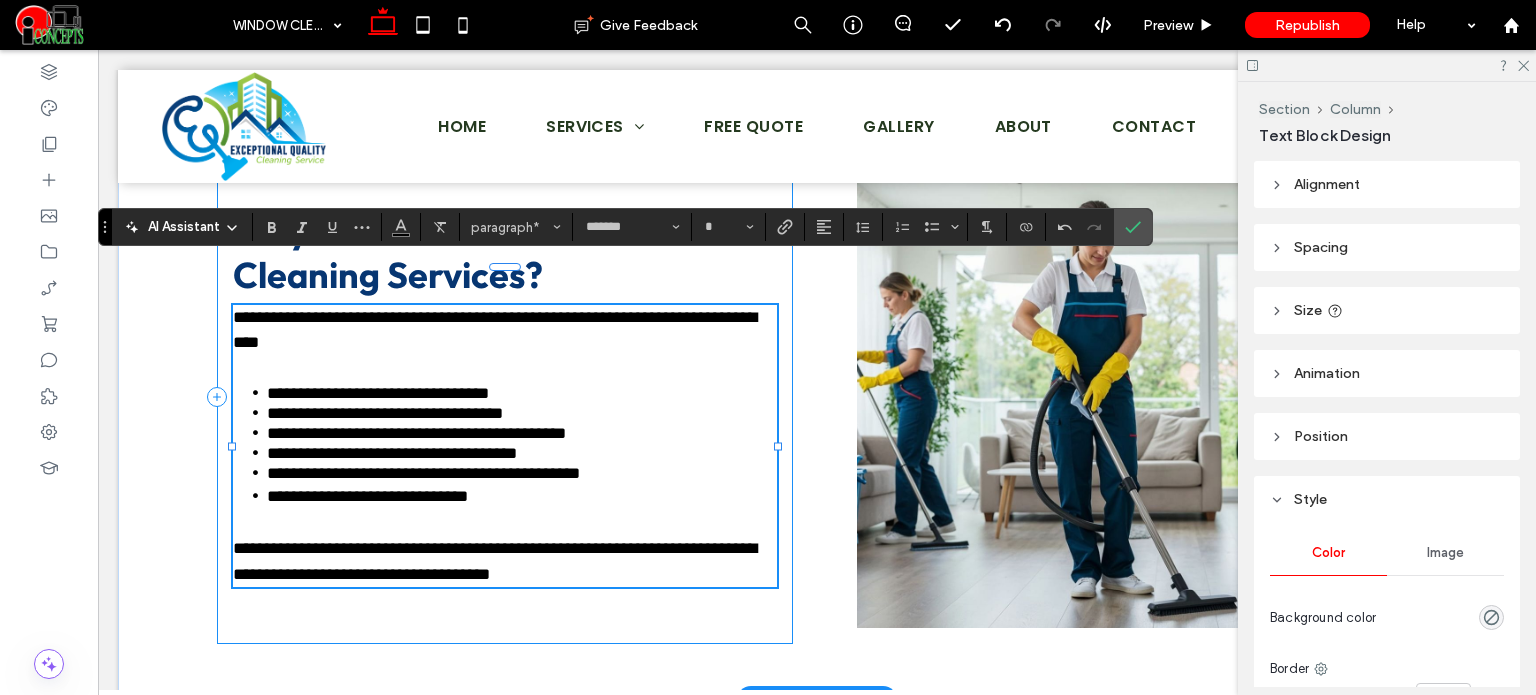 type on "**" 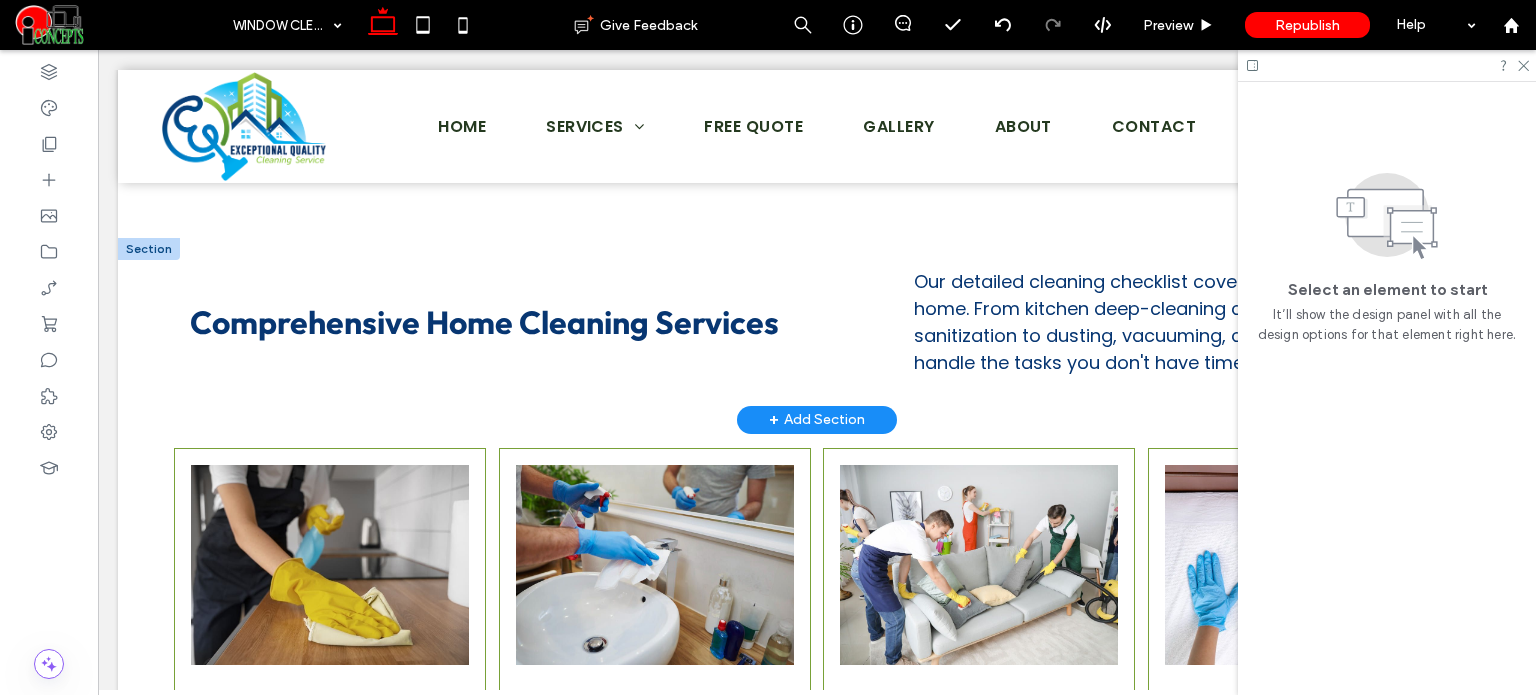 scroll, scrollTop: 1600, scrollLeft: 0, axis: vertical 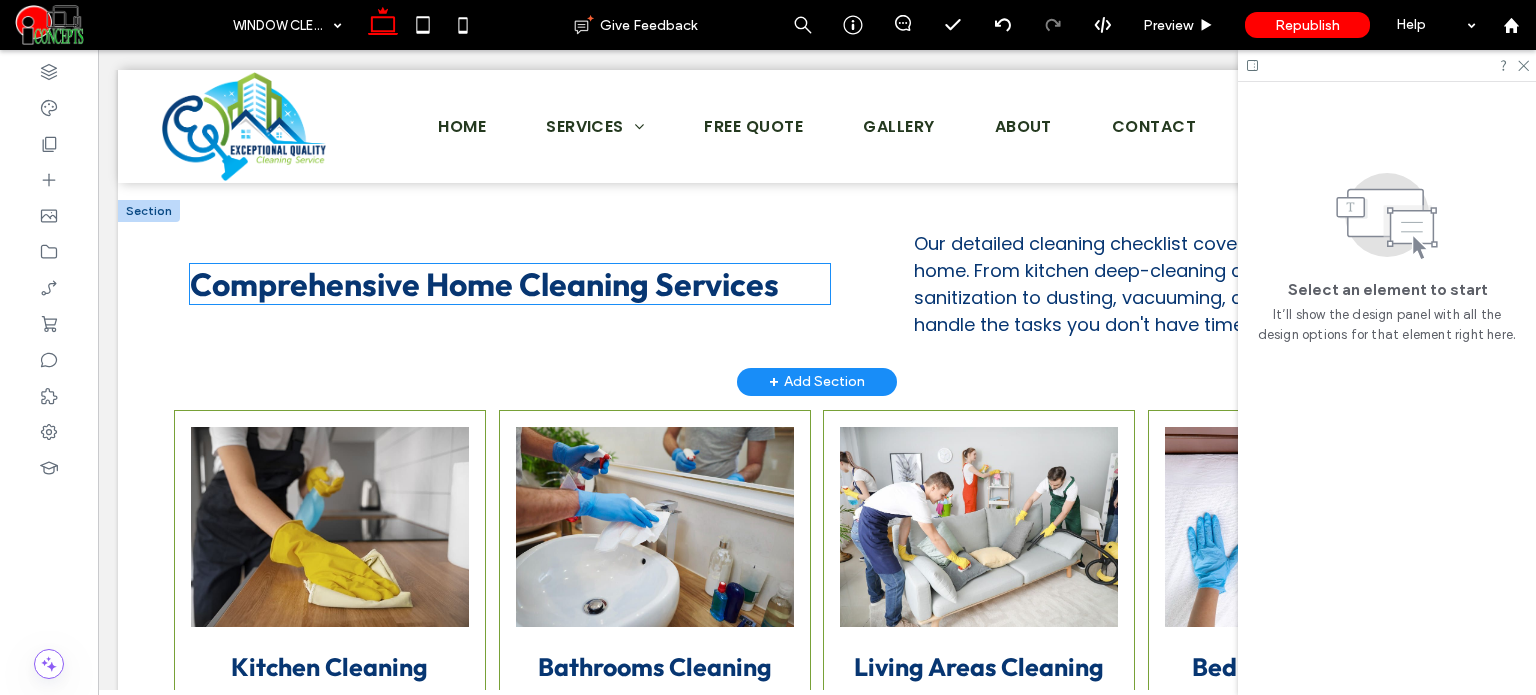 click on "Comprehensive Home Cleaning Services" at bounding box center (484, 284) 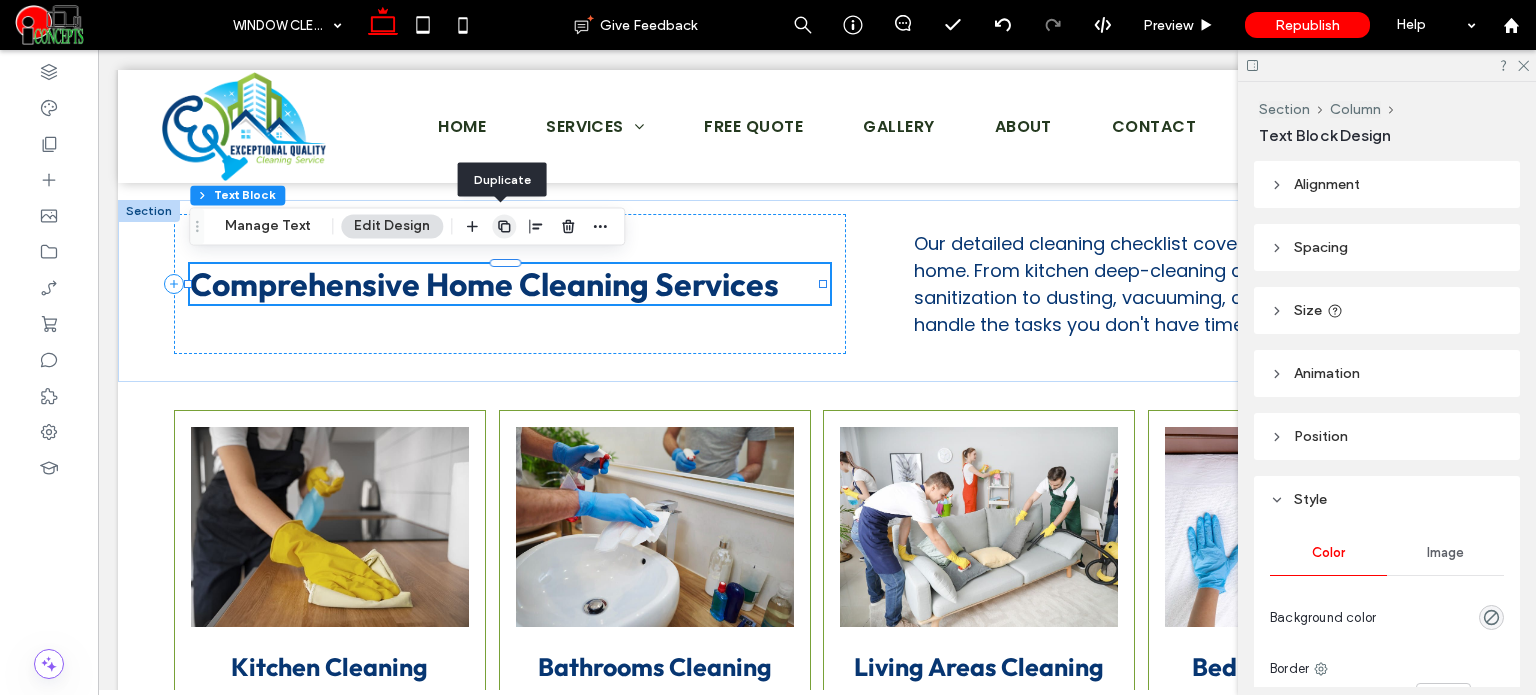 click 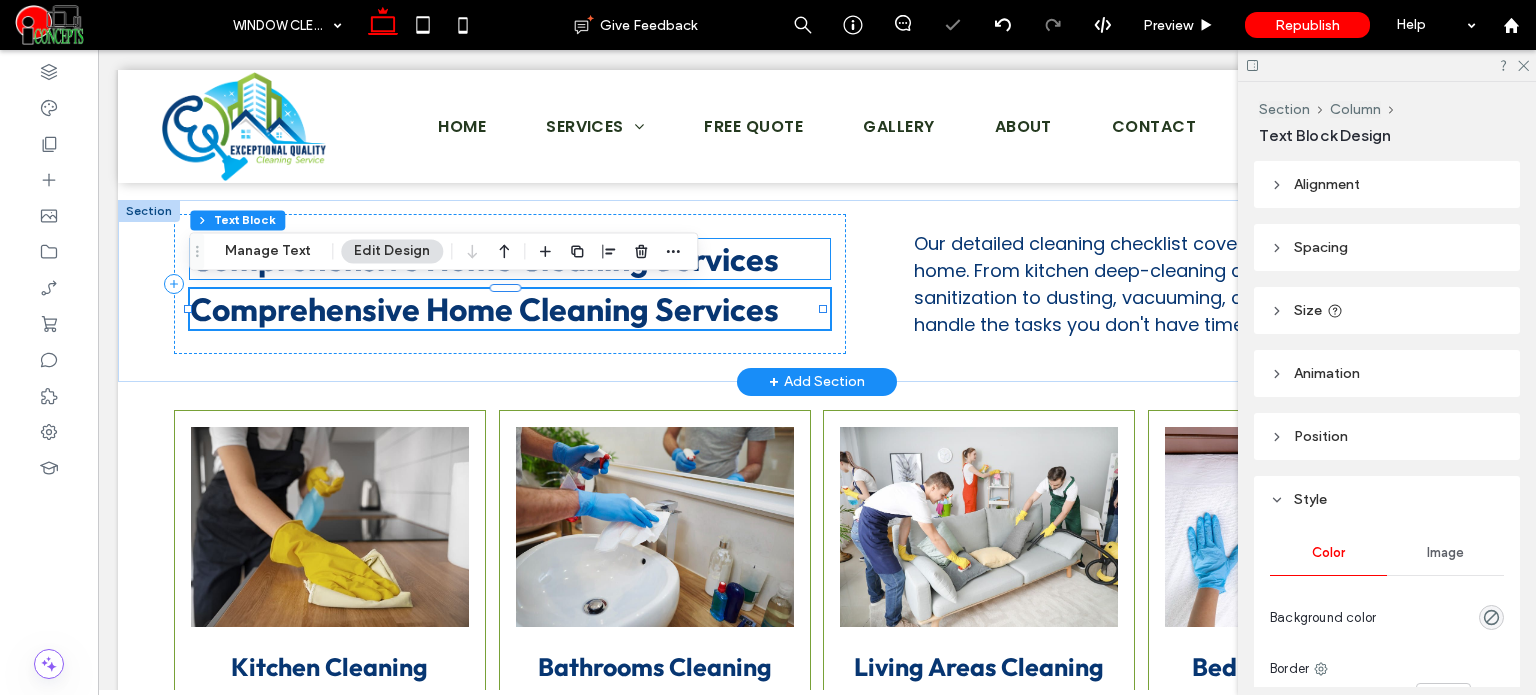 click on "Comprehensive Home Cleaning Services" at bounding box center [484, 259] 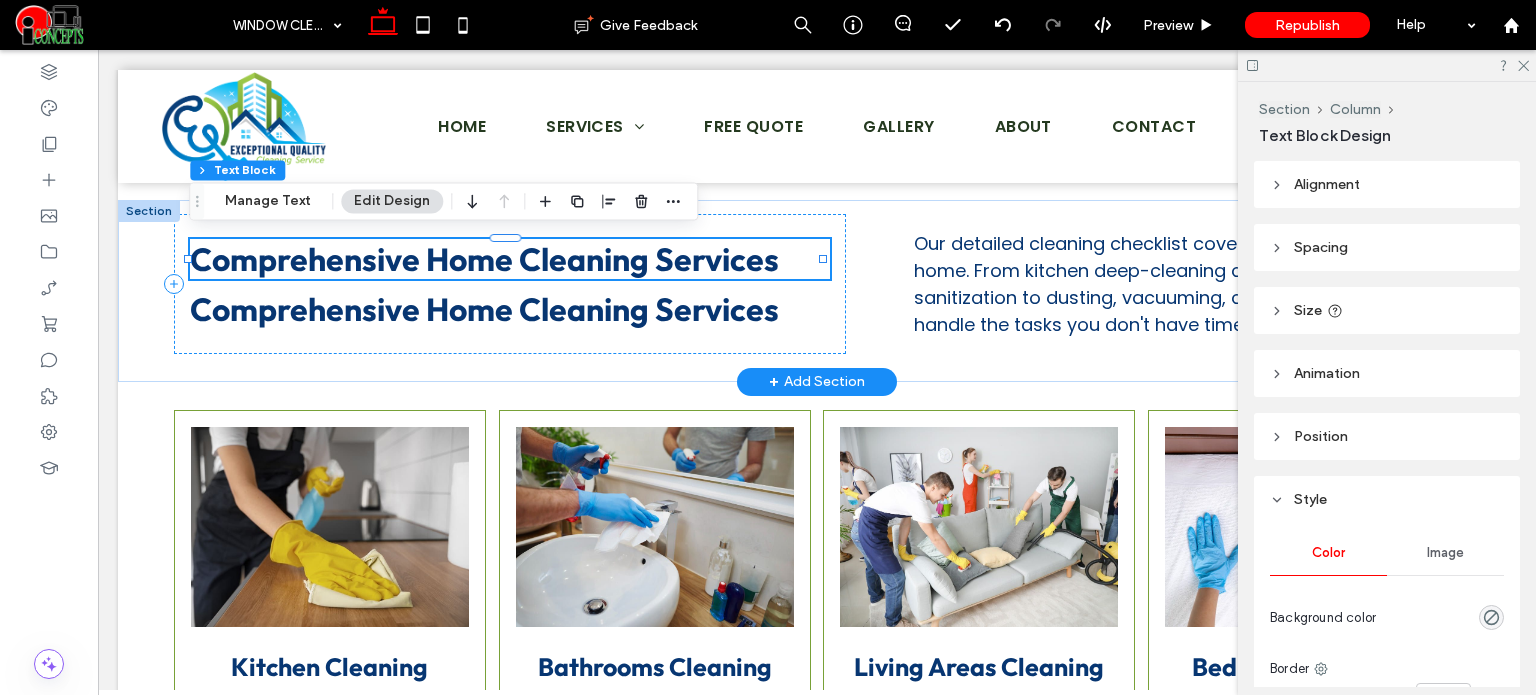 click on "Comprehensive Home Cleaning Services" at bounding box center (484, 259) 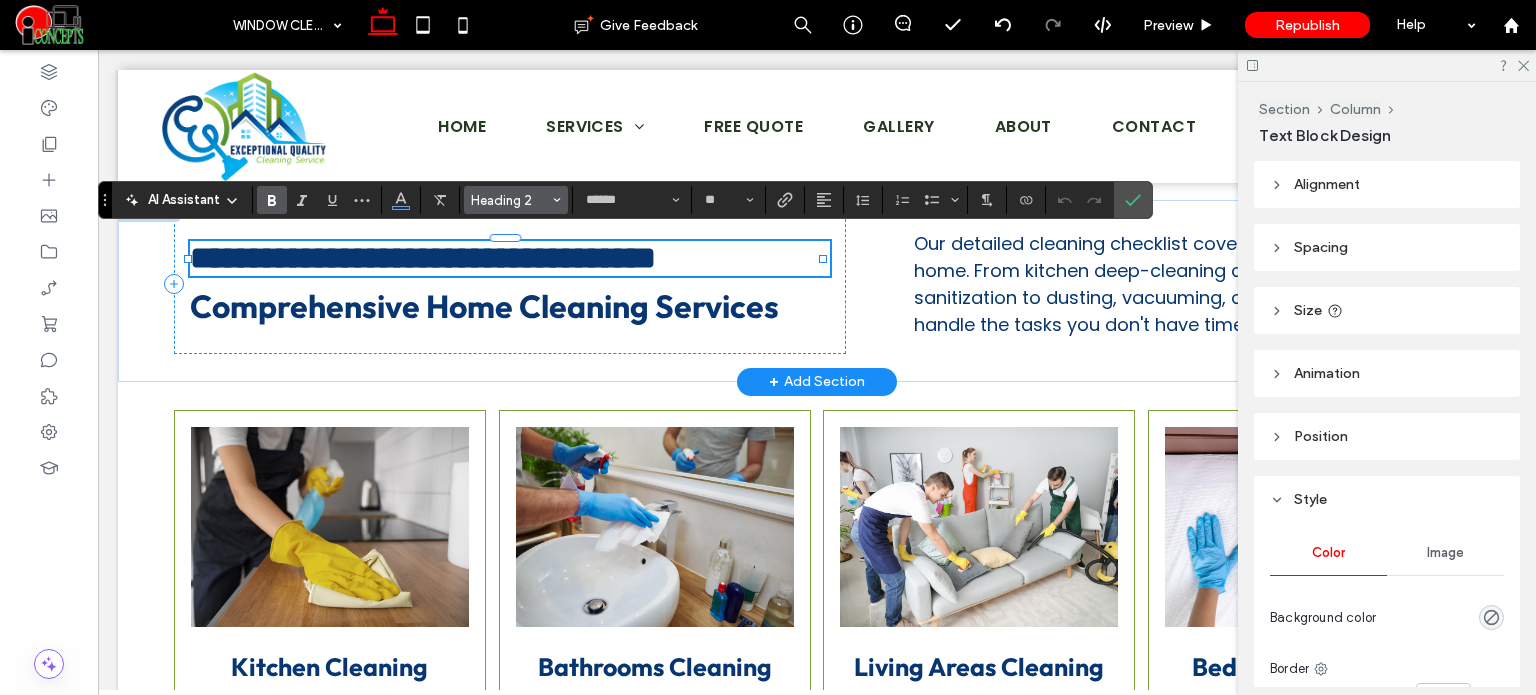 click 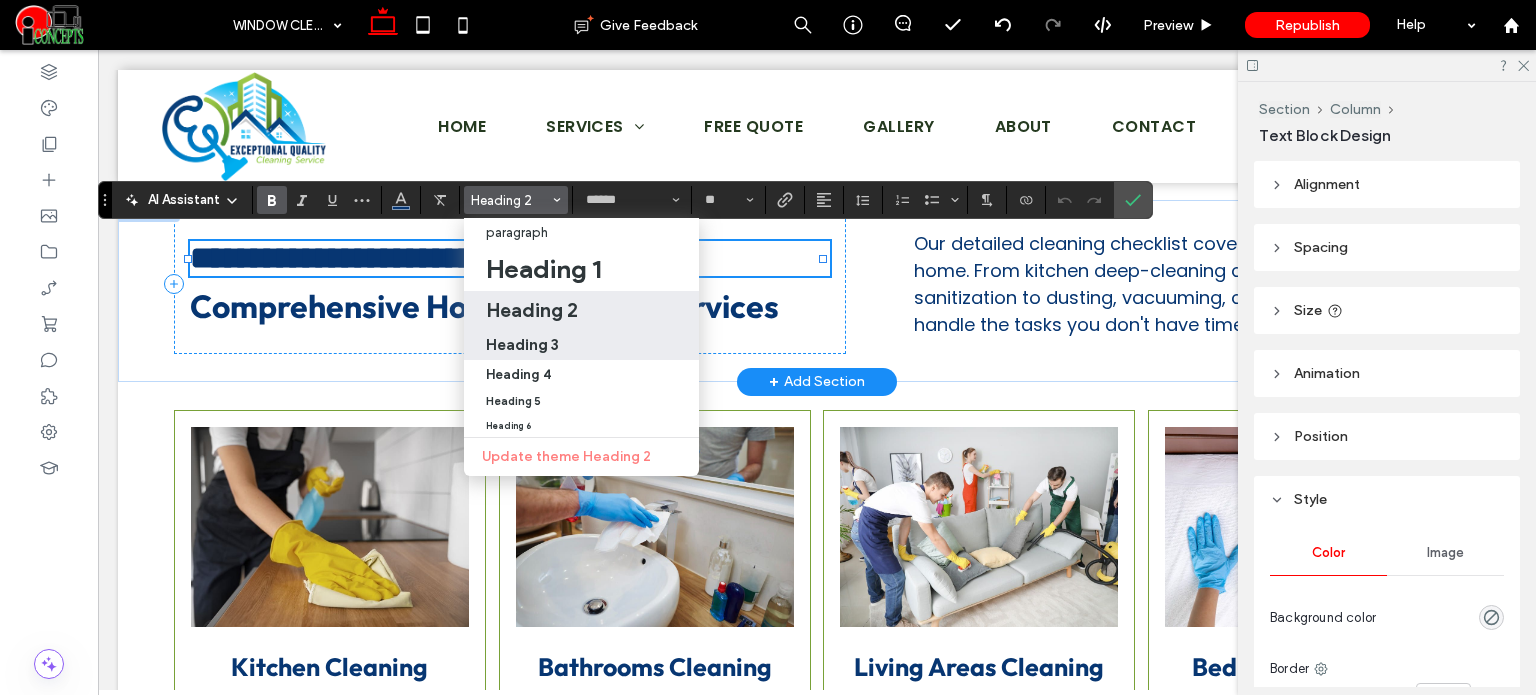 click on "Heading 3" at bounding box center [522, 344] 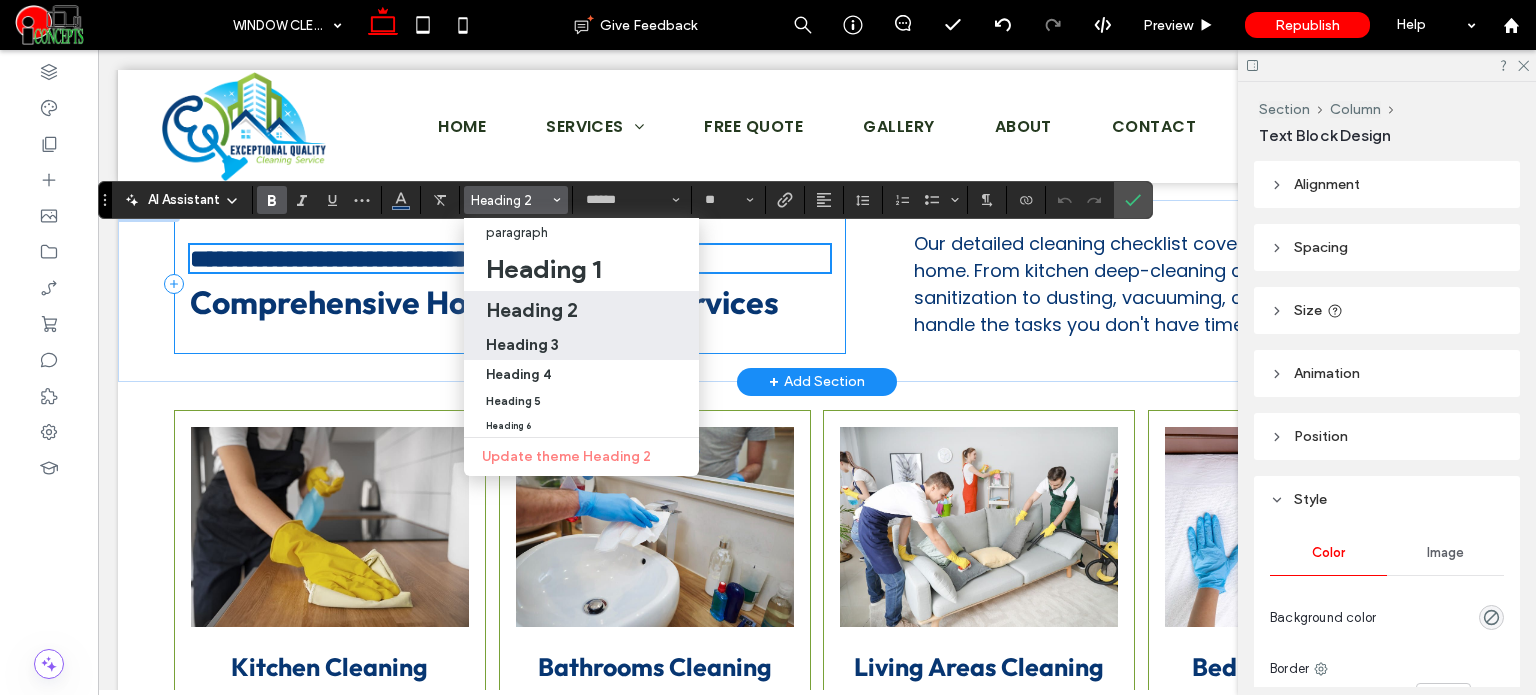 scroll, scrollTop: 1604, scrollLeft: 0, axis: vertical 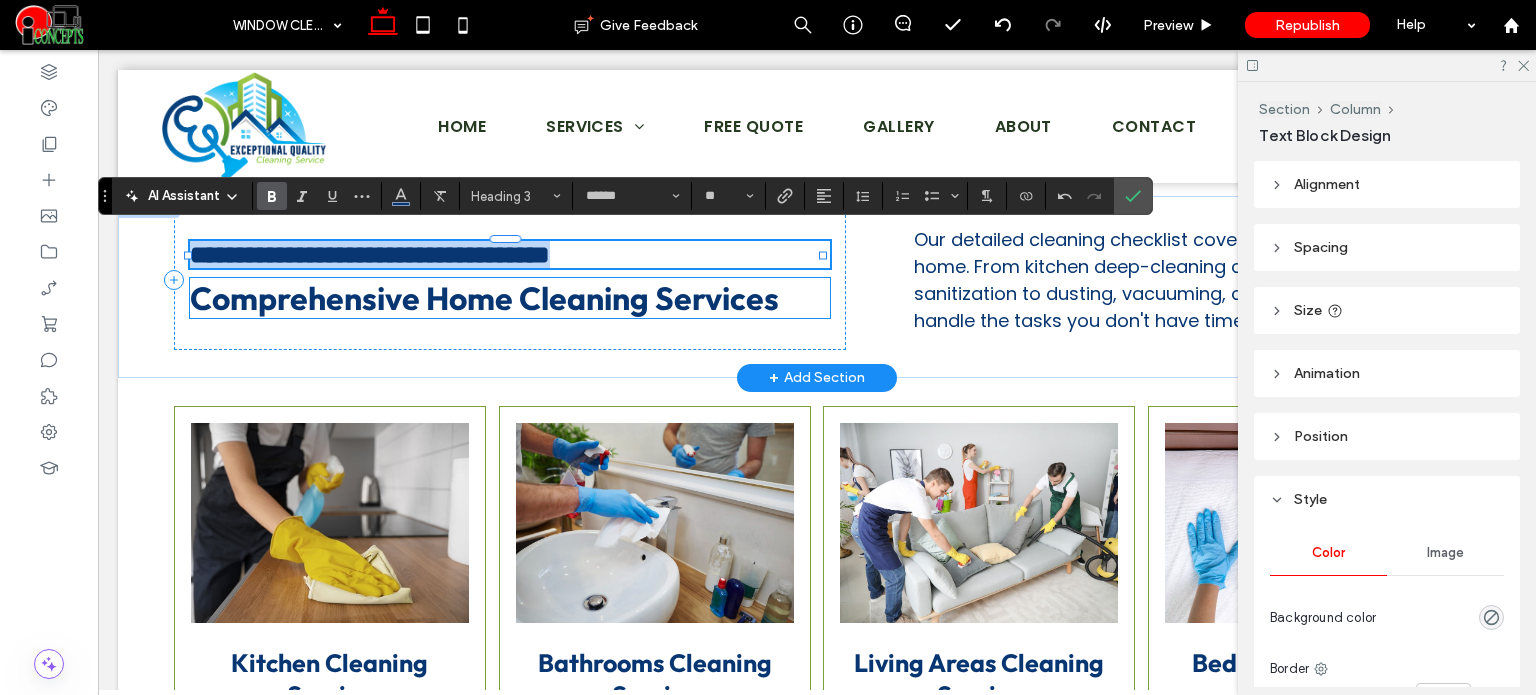 type on "*******" 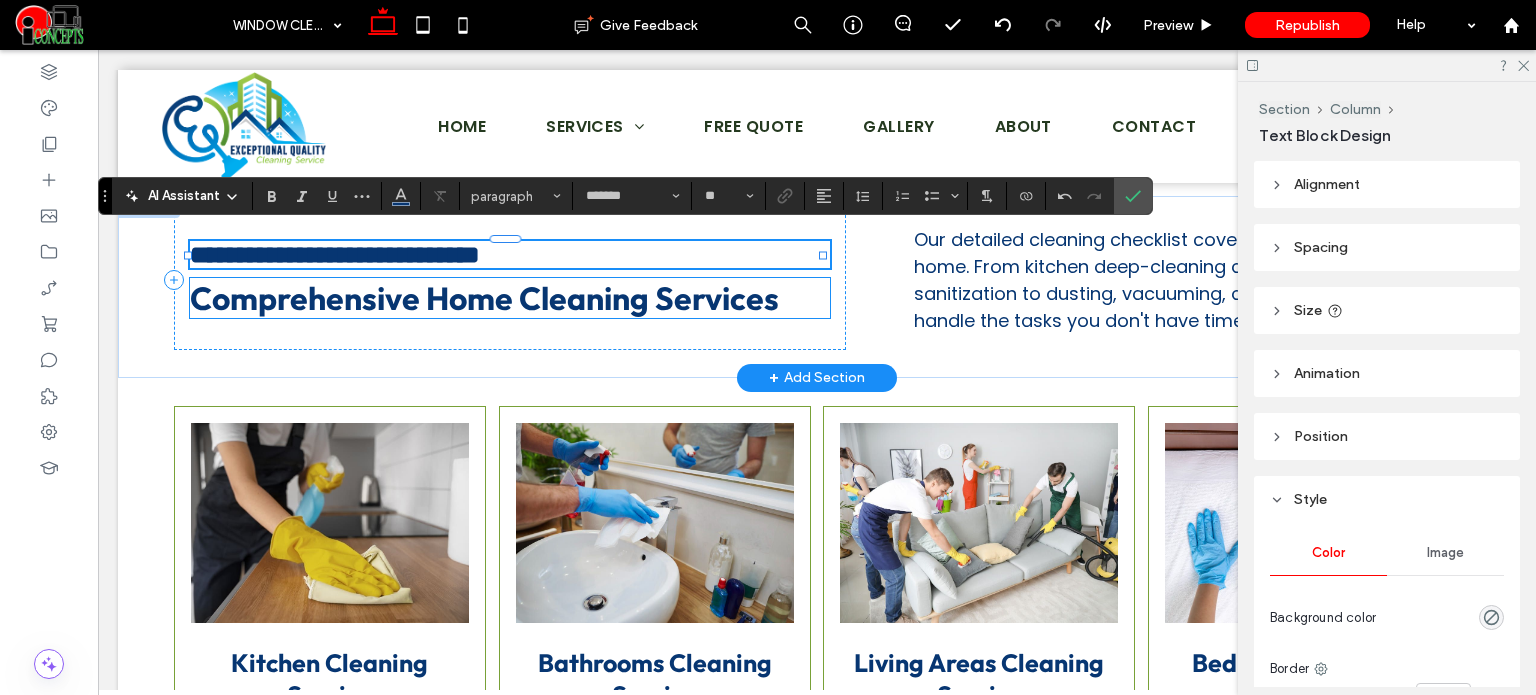type on "******" 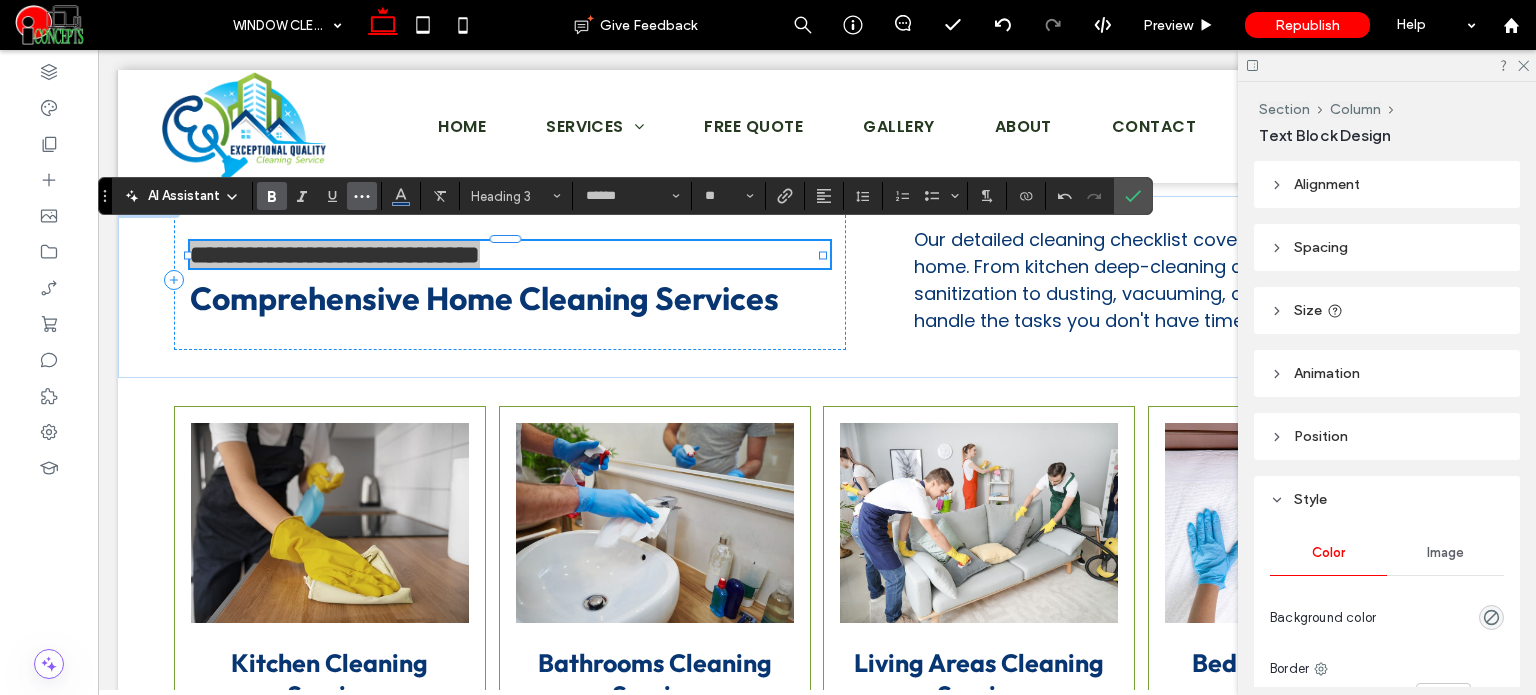 click 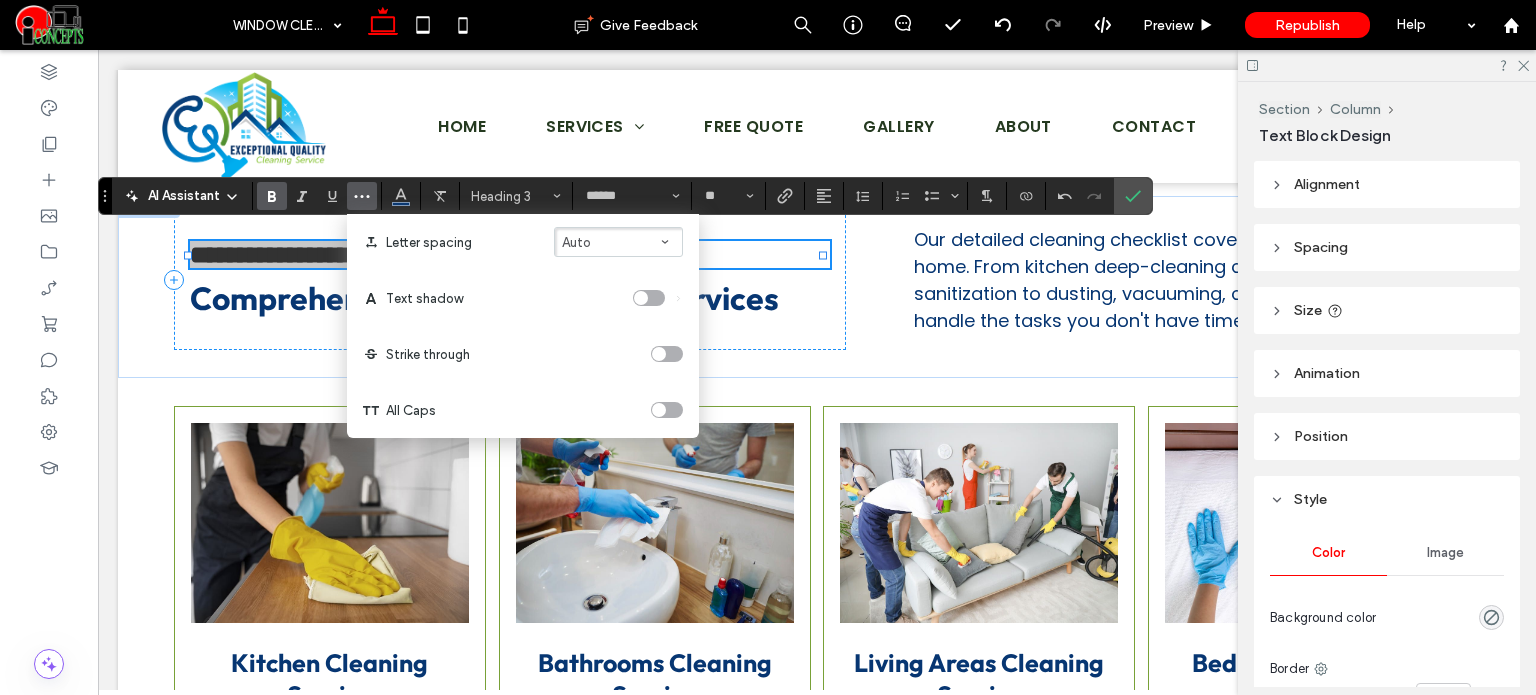 click at bounding box center [659, 410] 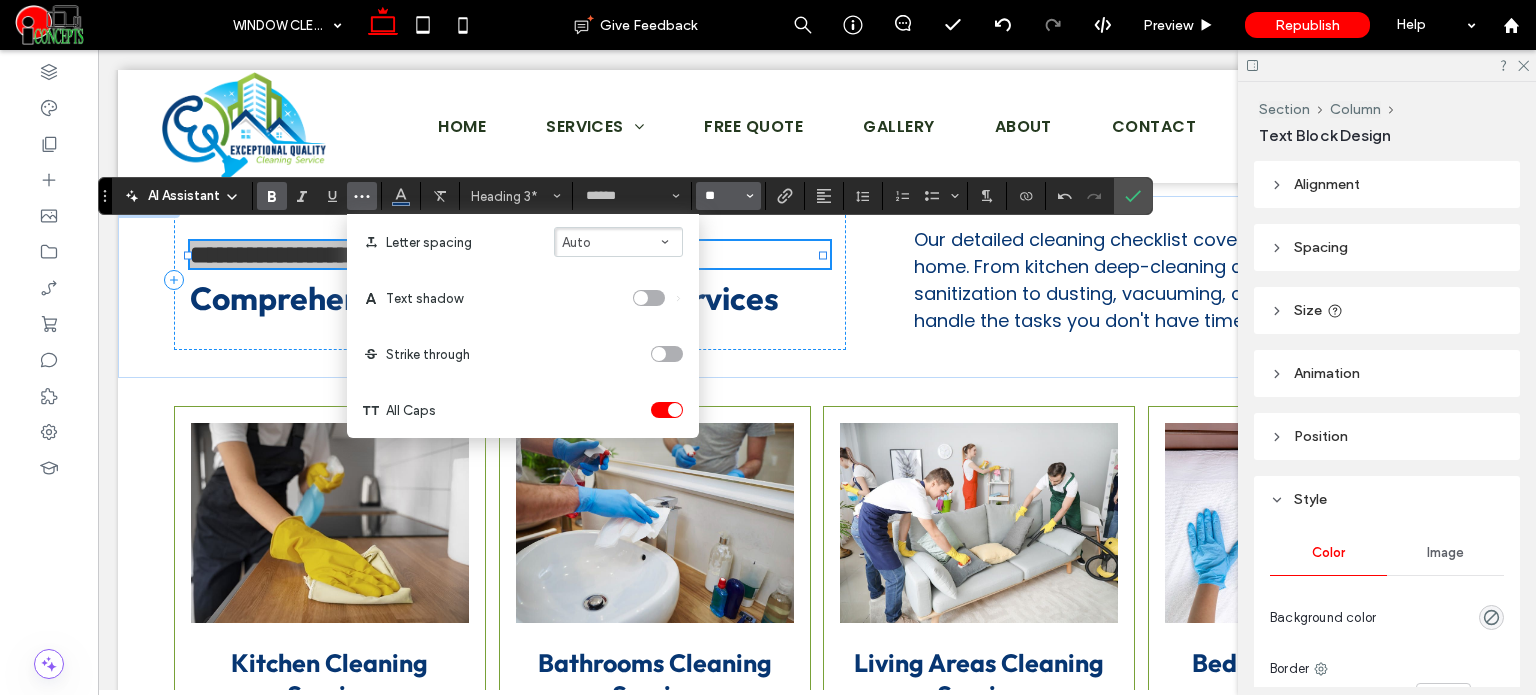click on "**" at bounding box center (722, 196) 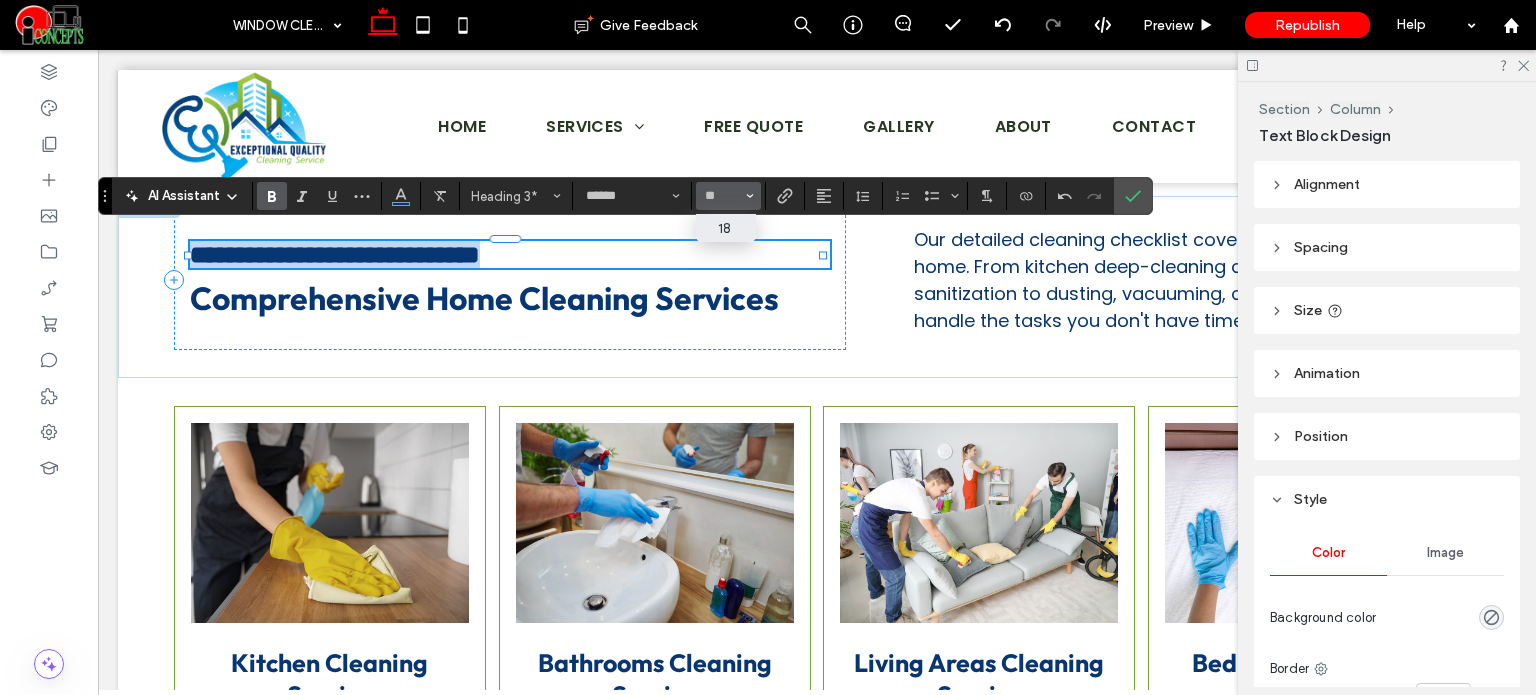 type on "**" 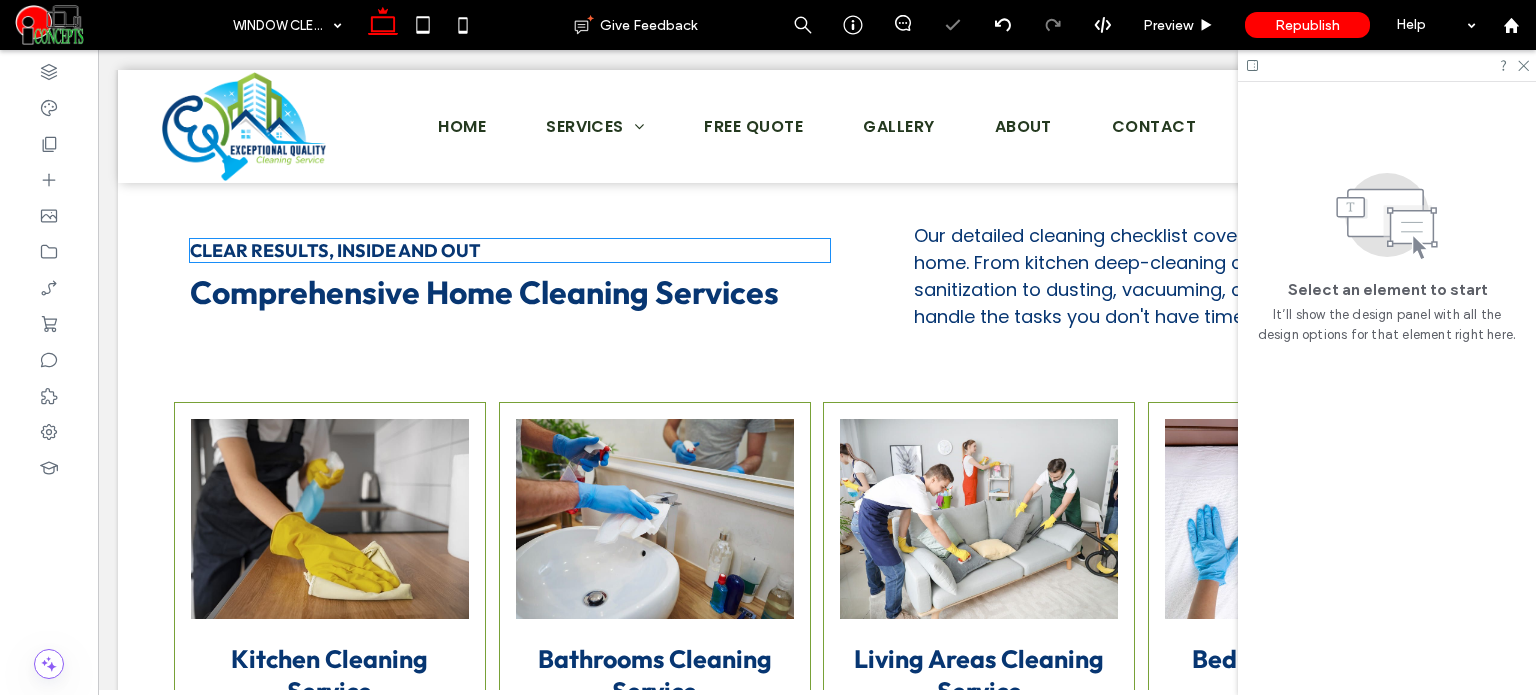 click on "Clear Results, Inside and Out" at bounding box center [510, 250] 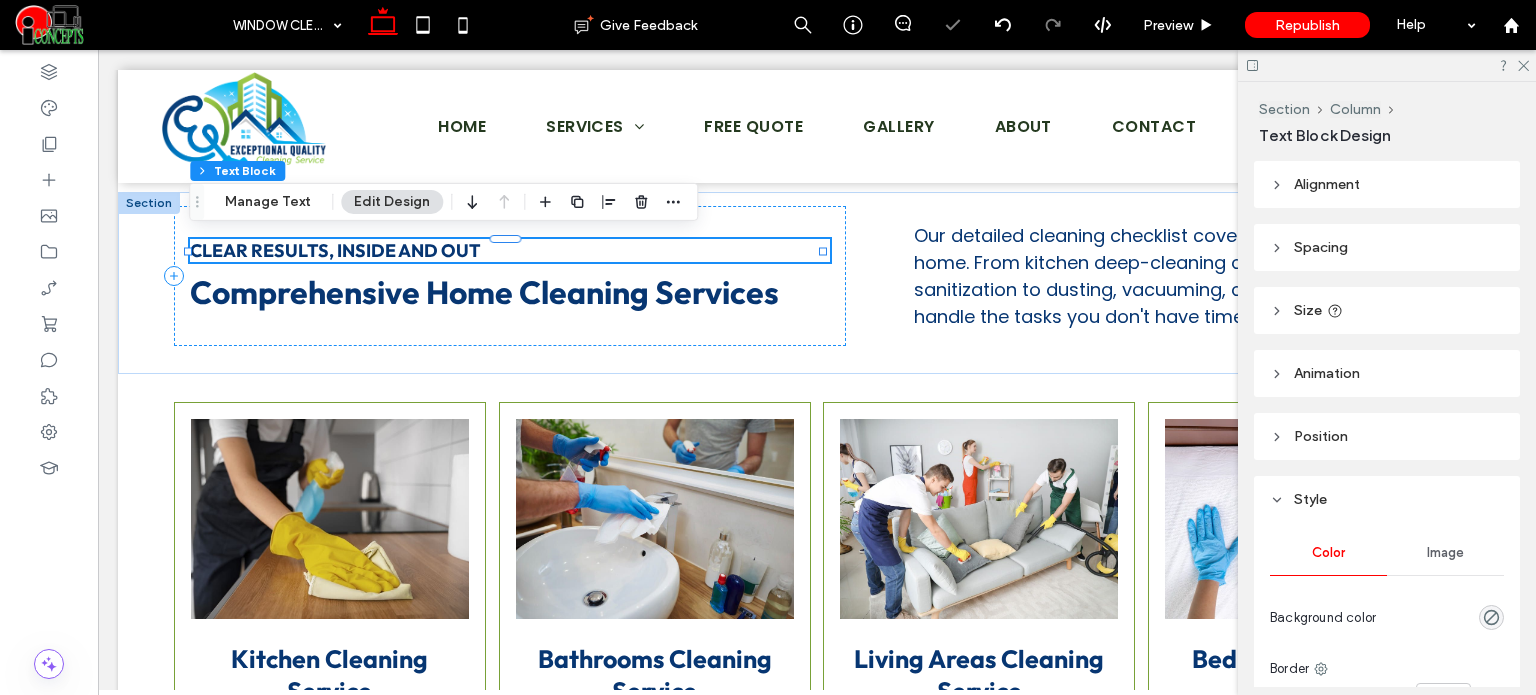 click on "Clear Results, Inside and Out" at bounding box center [510, 250] 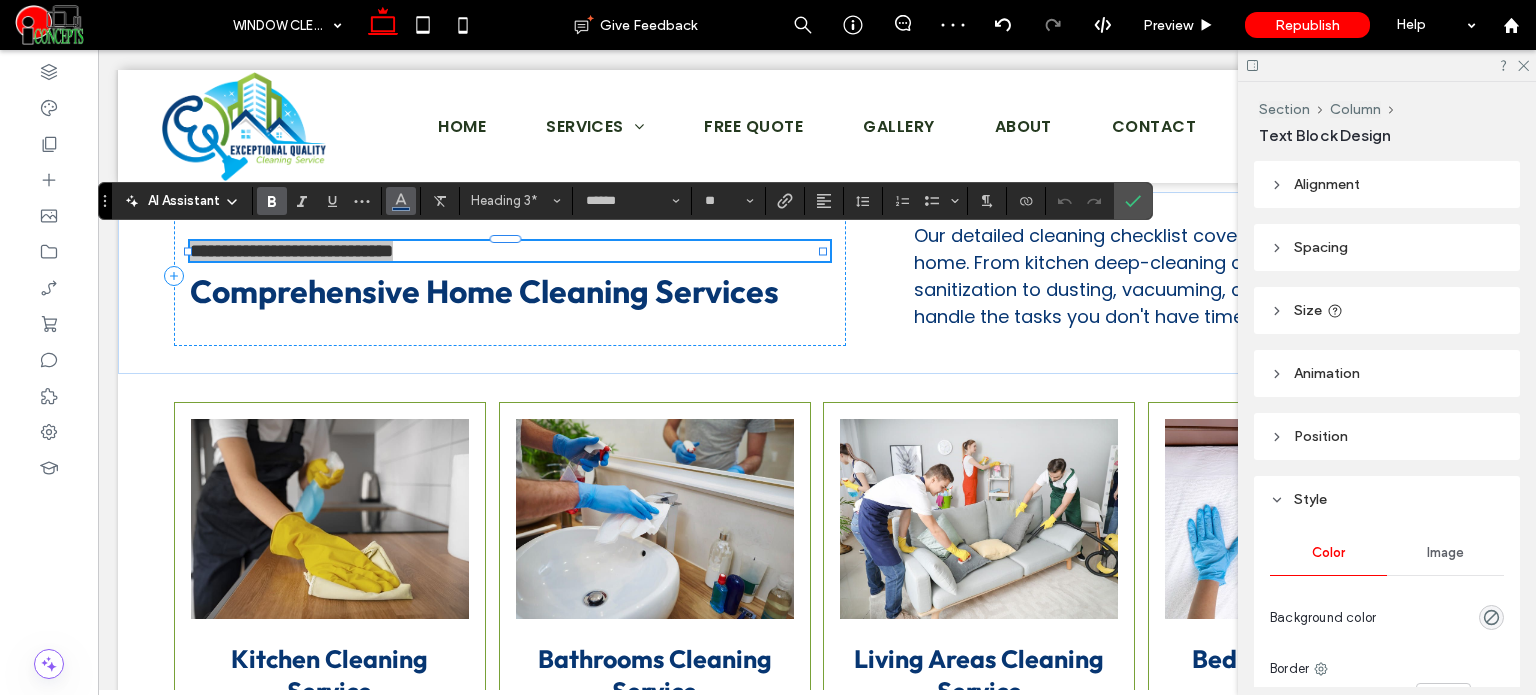 click 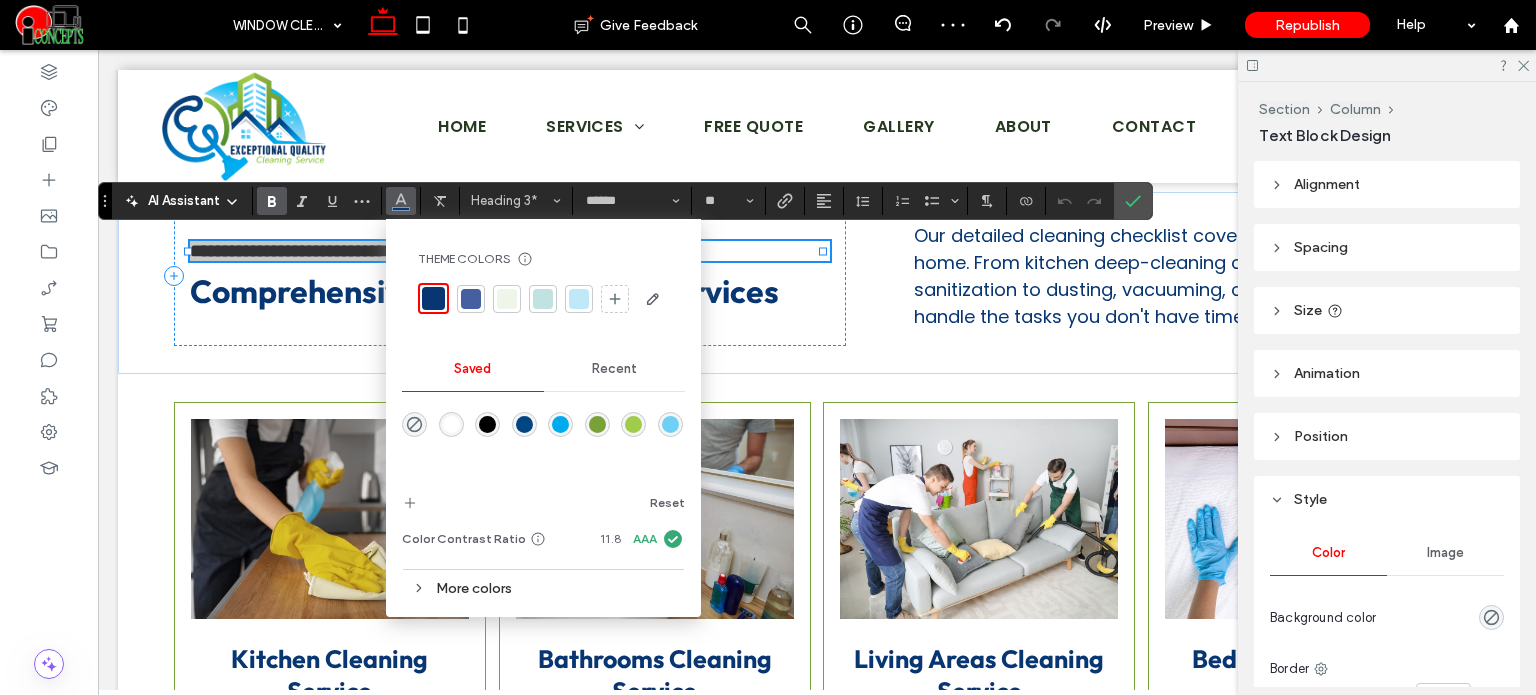 click at bounding box center (597, 424) 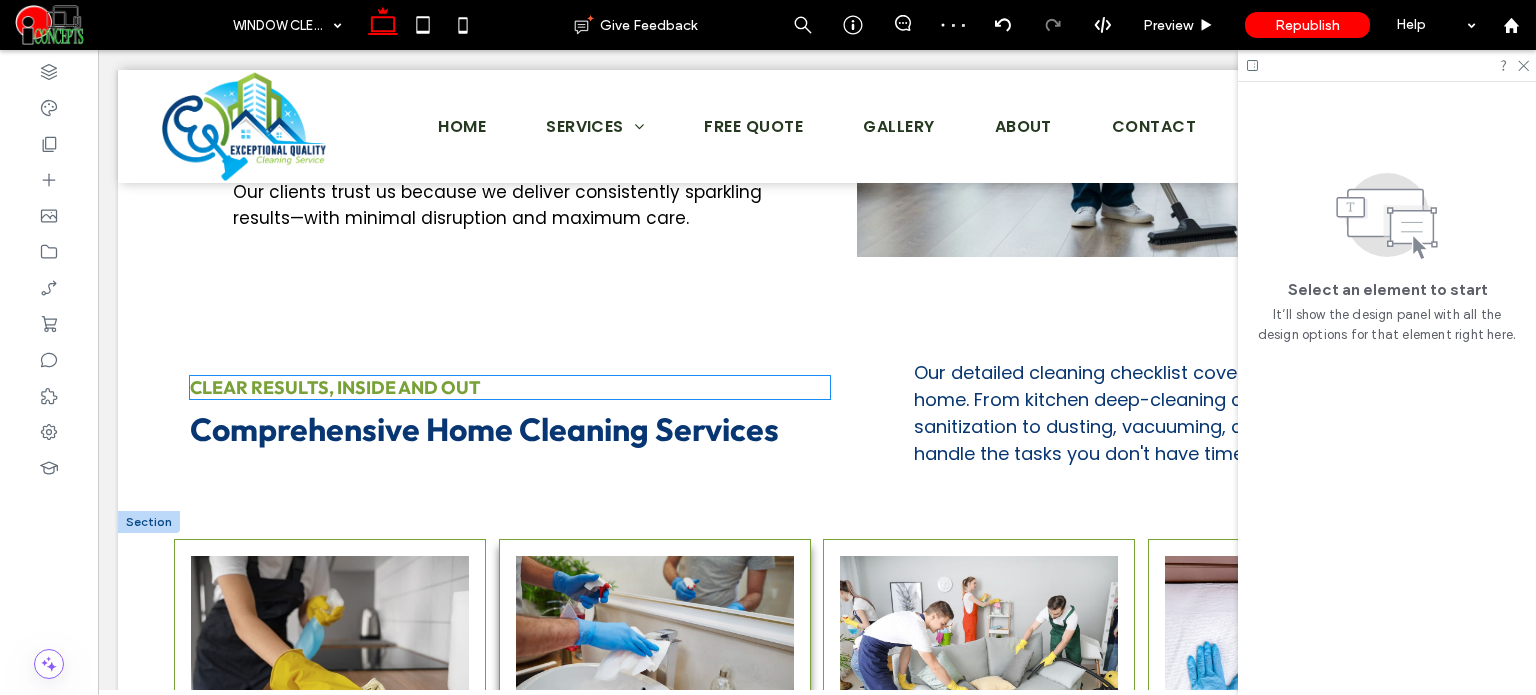 scroll, scrollTop: 1408, scrollLeft: 0, axis: vertical 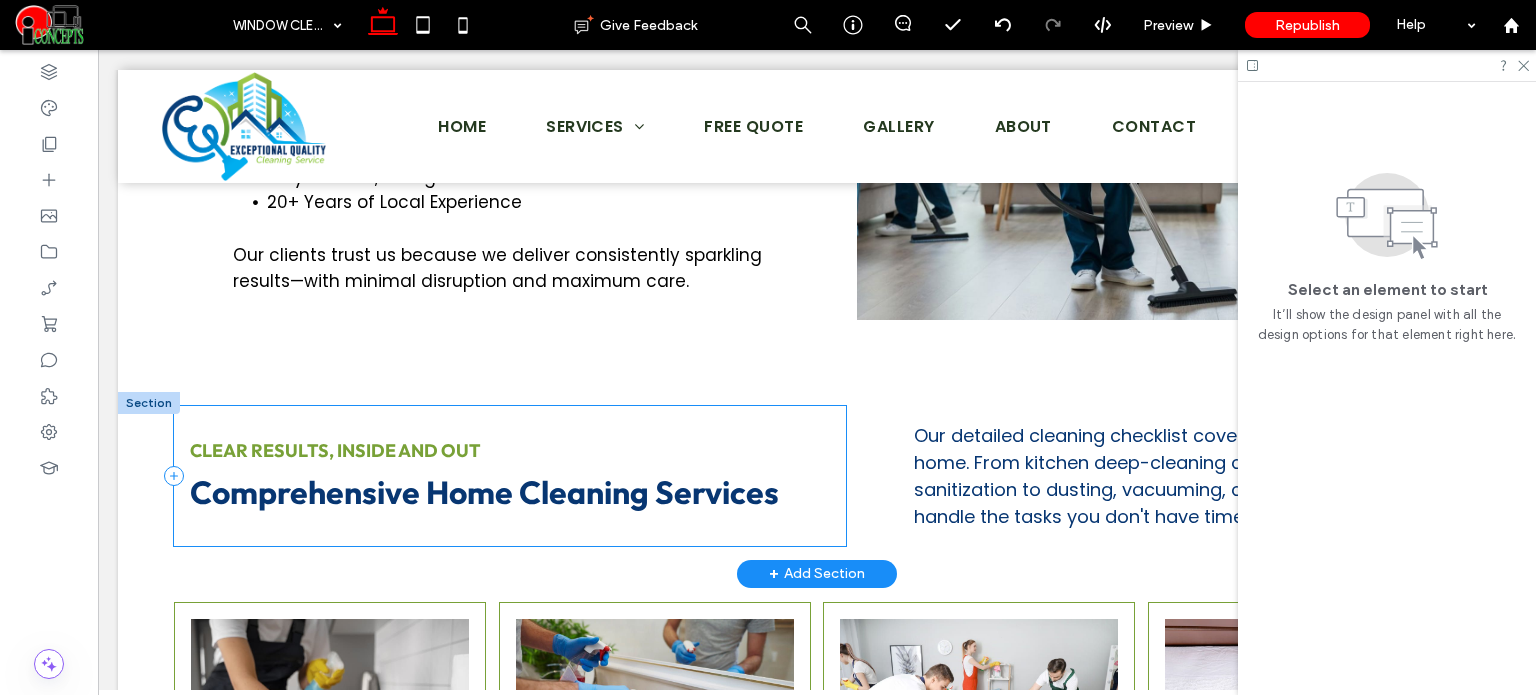 click on "Clear Results, Inside and Out
Comprehensive Home Cleaning Services" at bounding box center (510, 476) 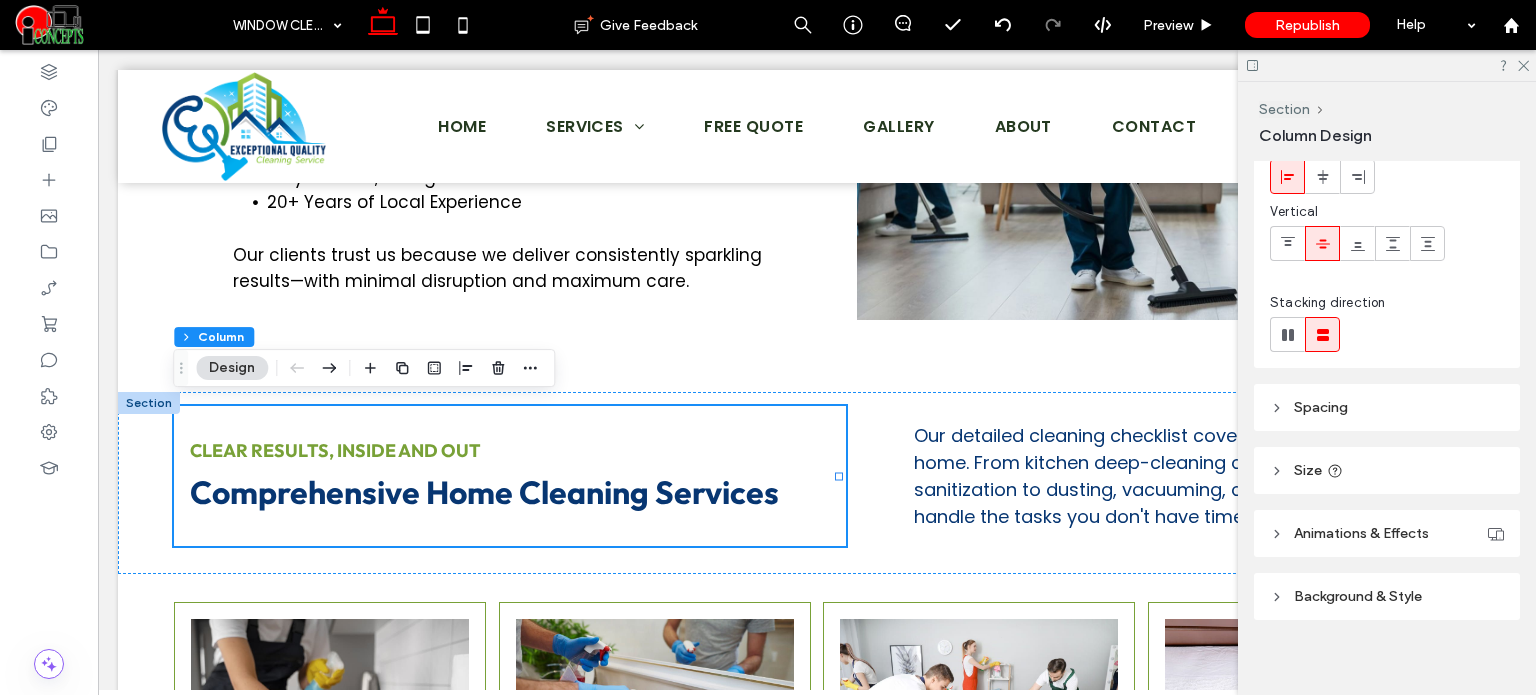 scroll, scrollTop: 120, scrollLeft: 0, axis: vertical 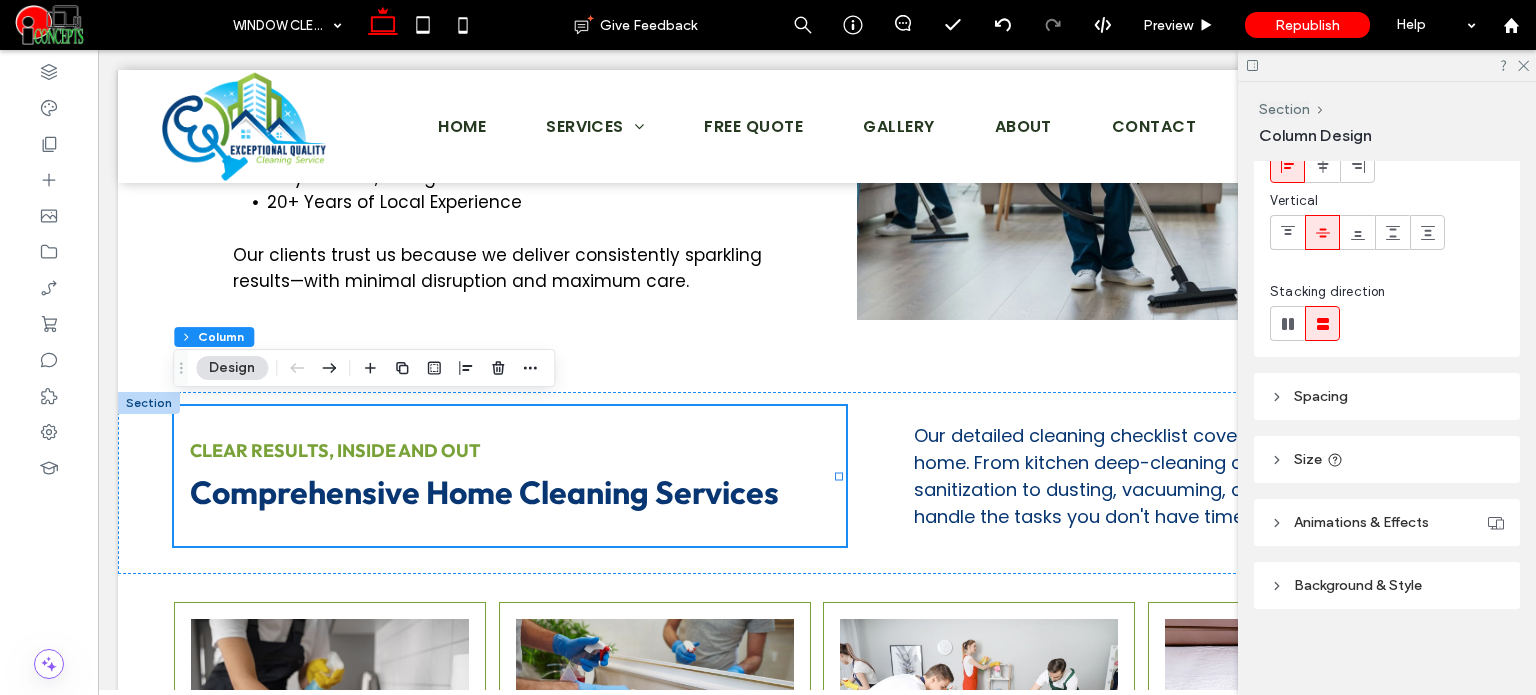 click on "Spacing" at bounding box center (1387, 396) 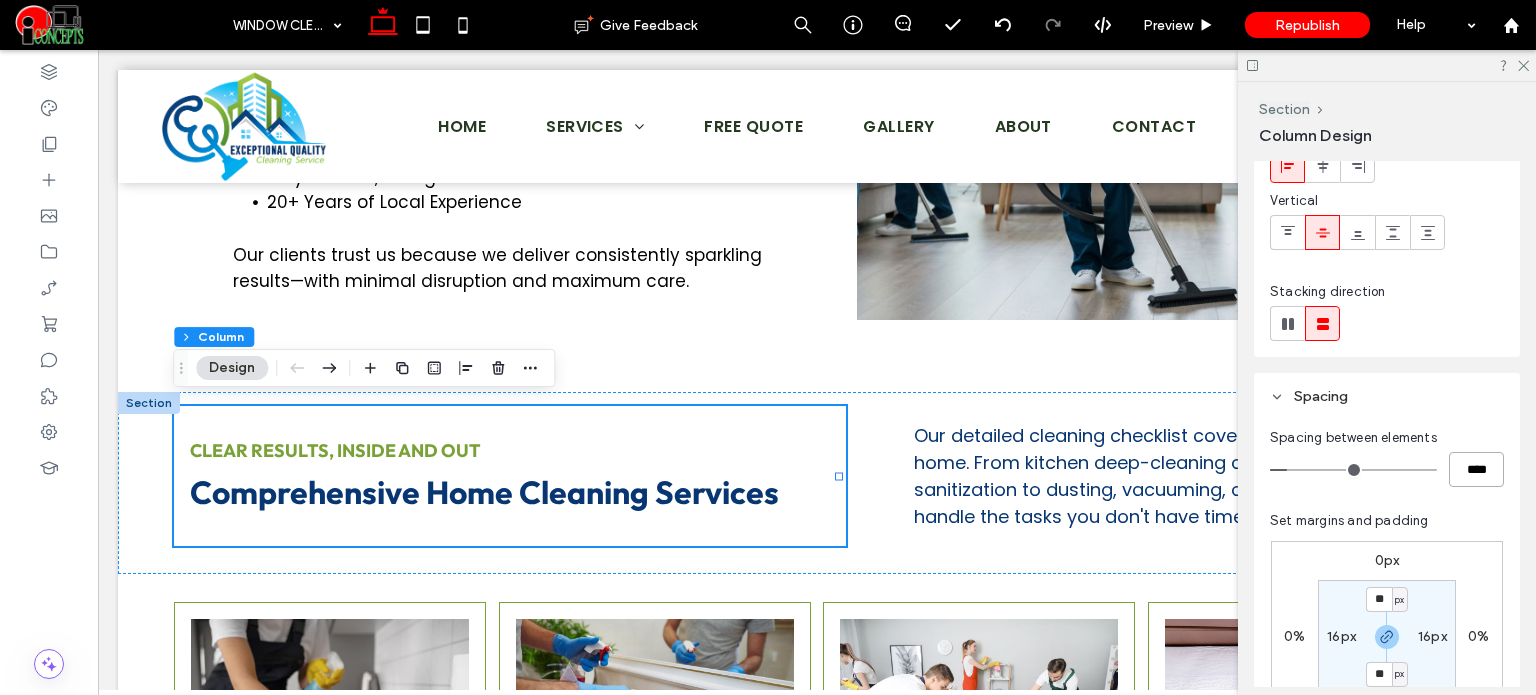 click on "****" at bounding box center [1476, 469] 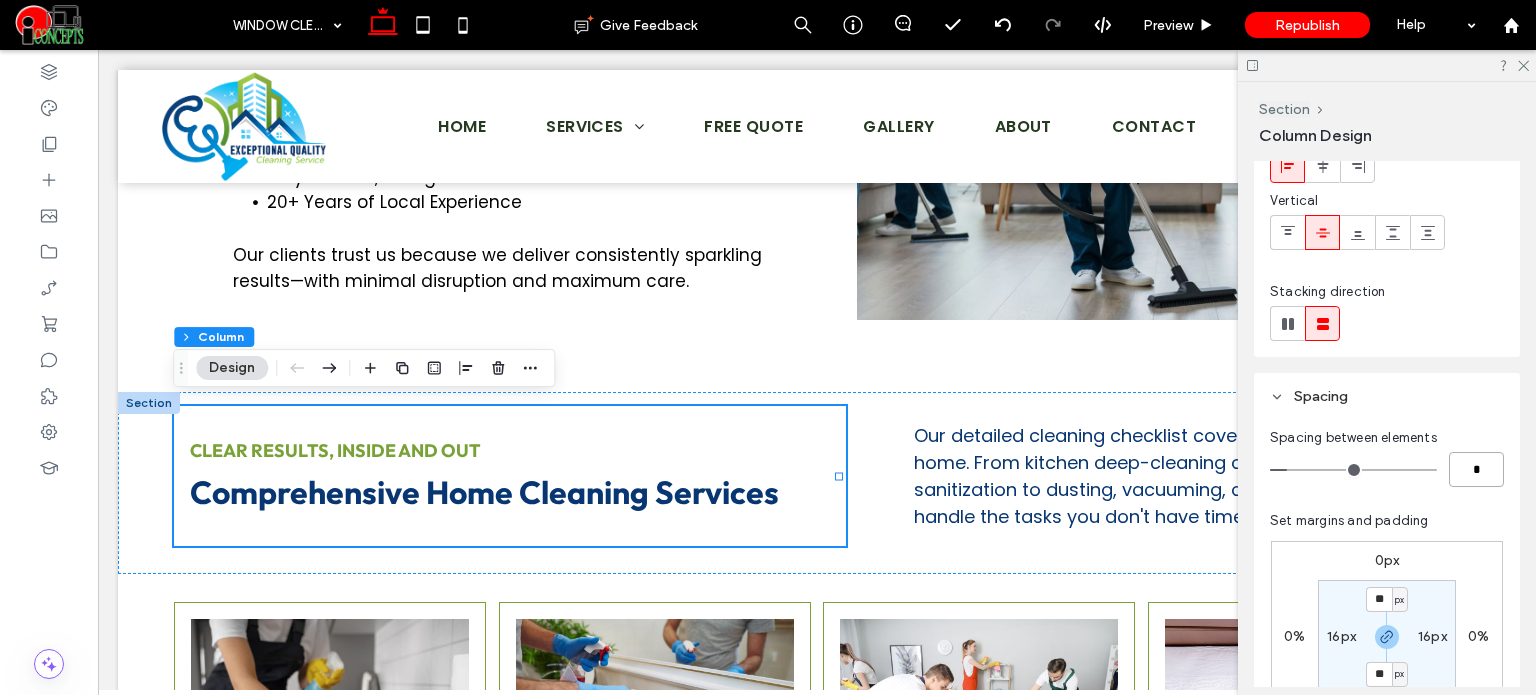type on "*" 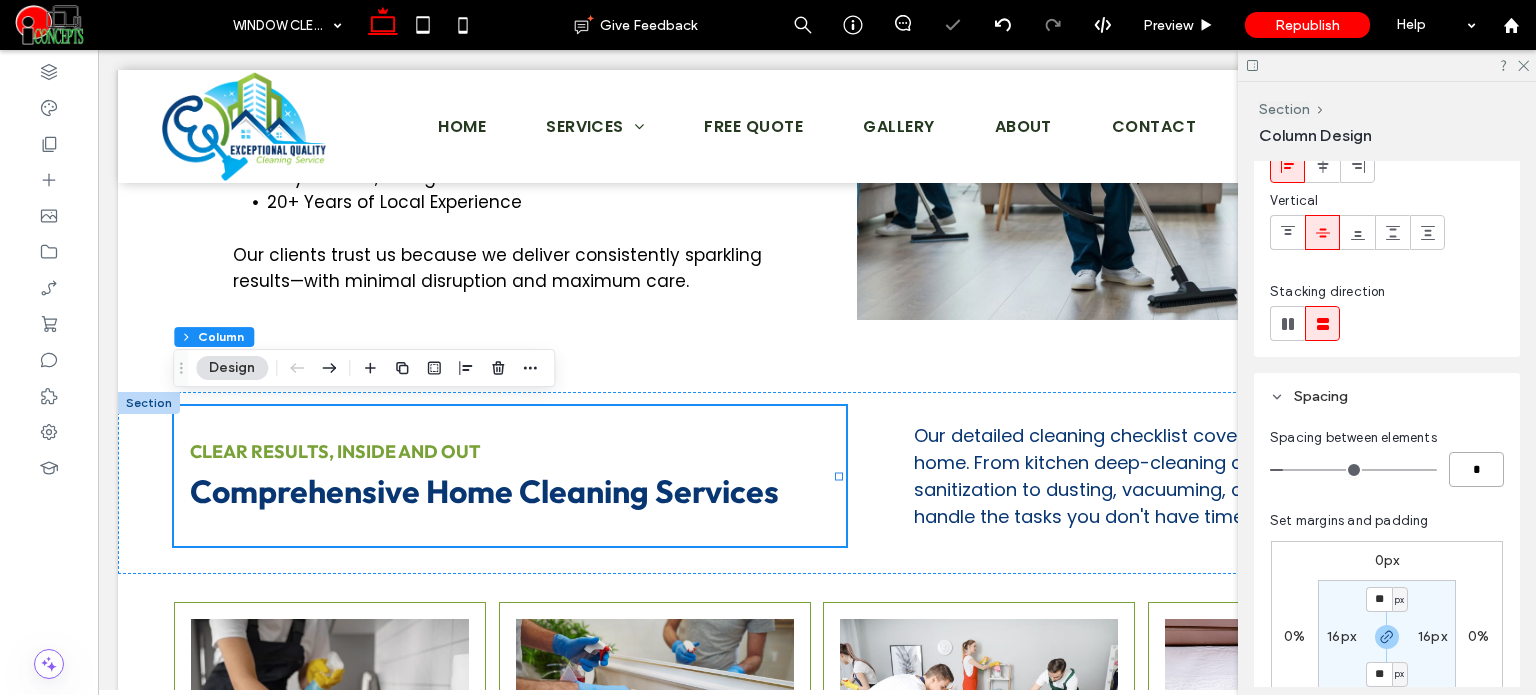 type on "*" 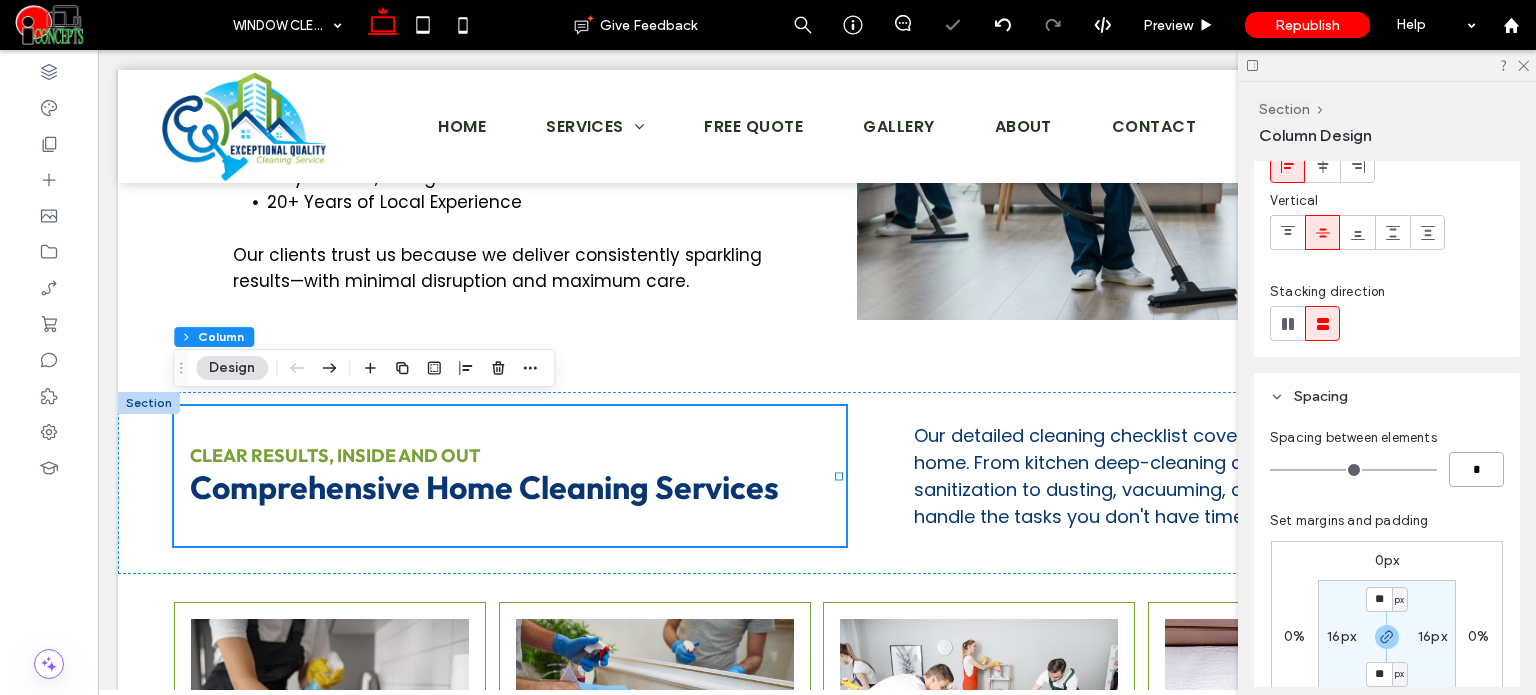 type on "*" 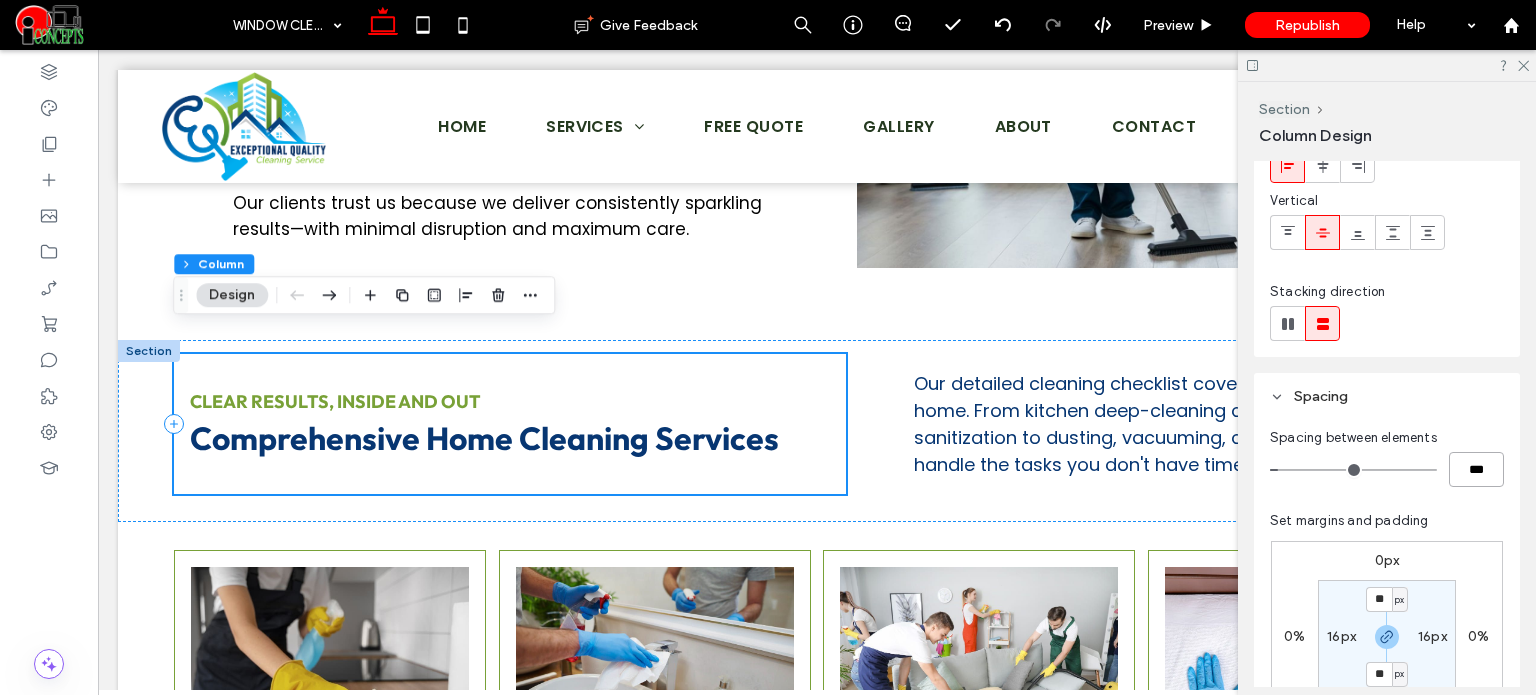 scroll, scrollTop: 1500, scrollLeft: 0, axis: vertical 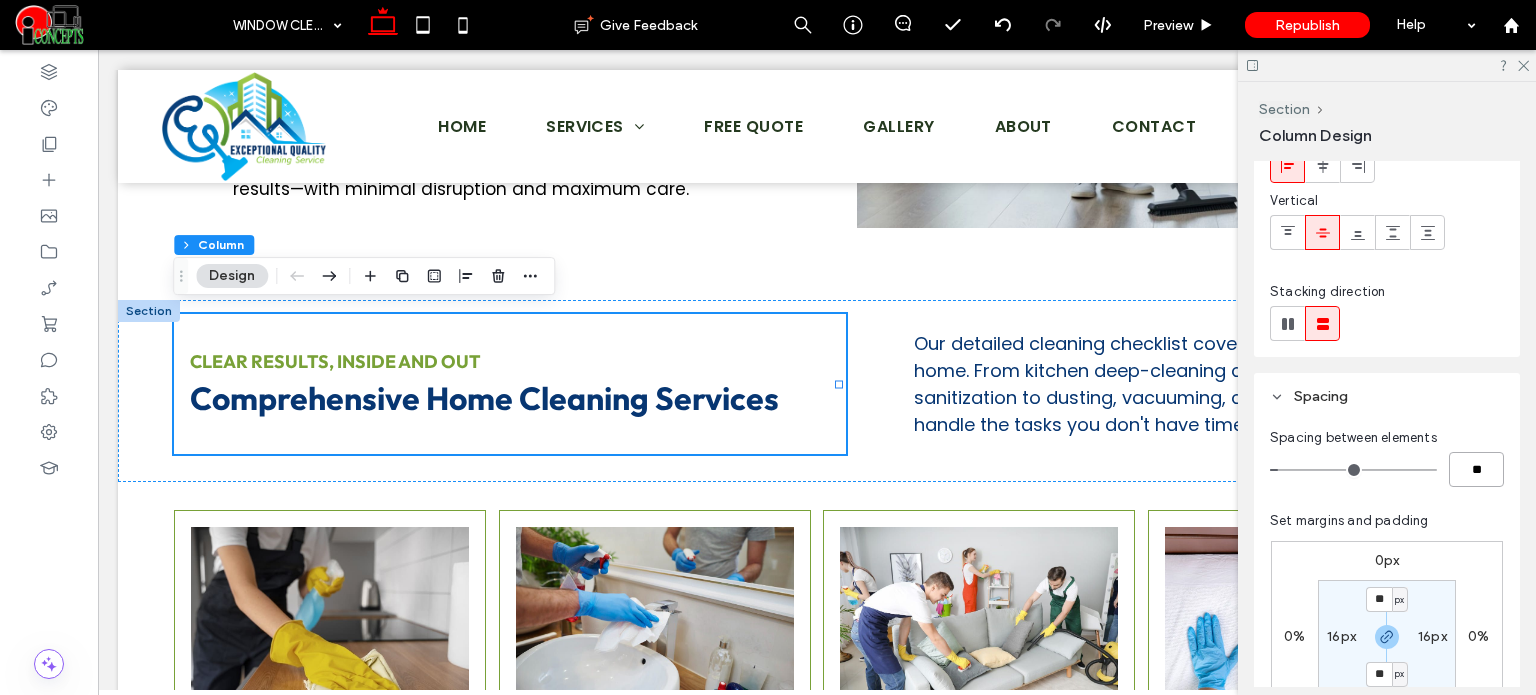 type on "**" 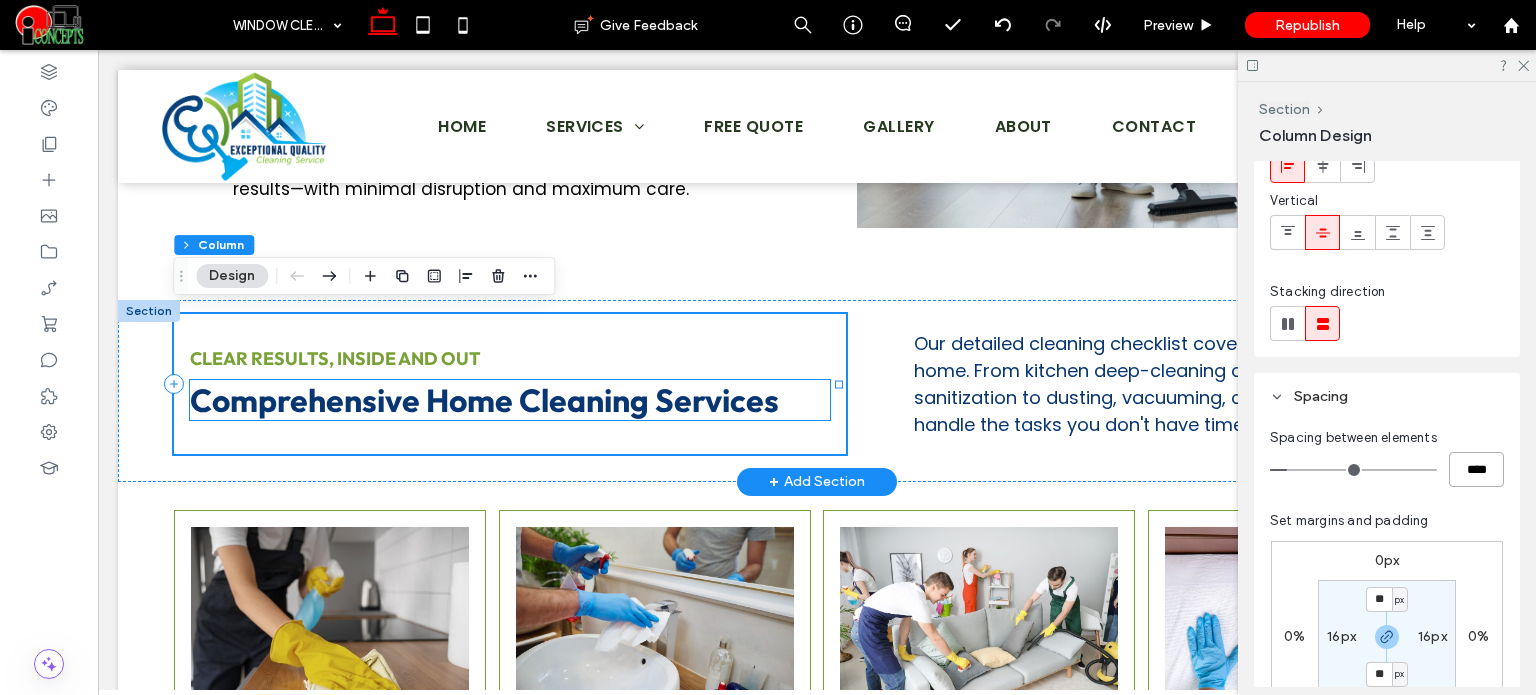 click on "Comprehensive Home Cleaning Services" at bounding box center (484, 400) 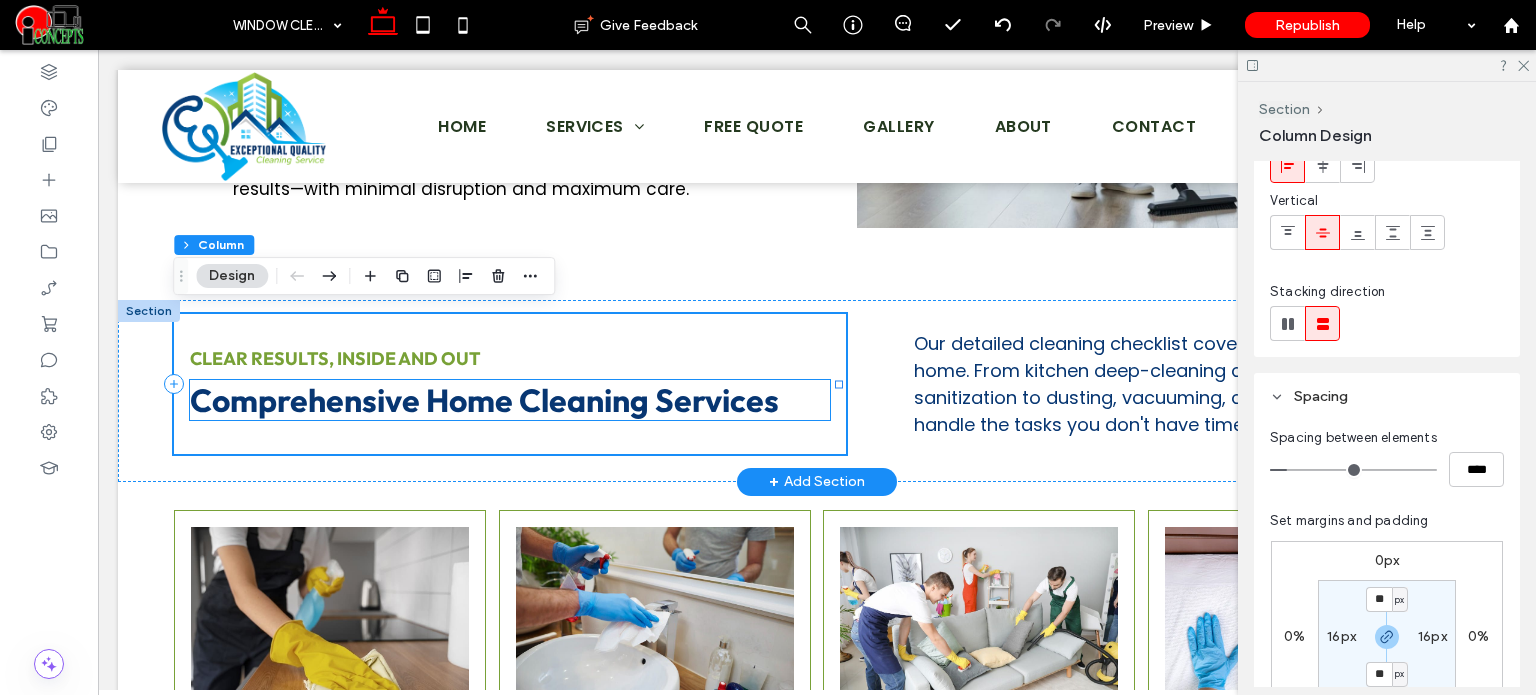 click on "Comprehensive Home Cleaning Services" at bounding box center (510, 400) 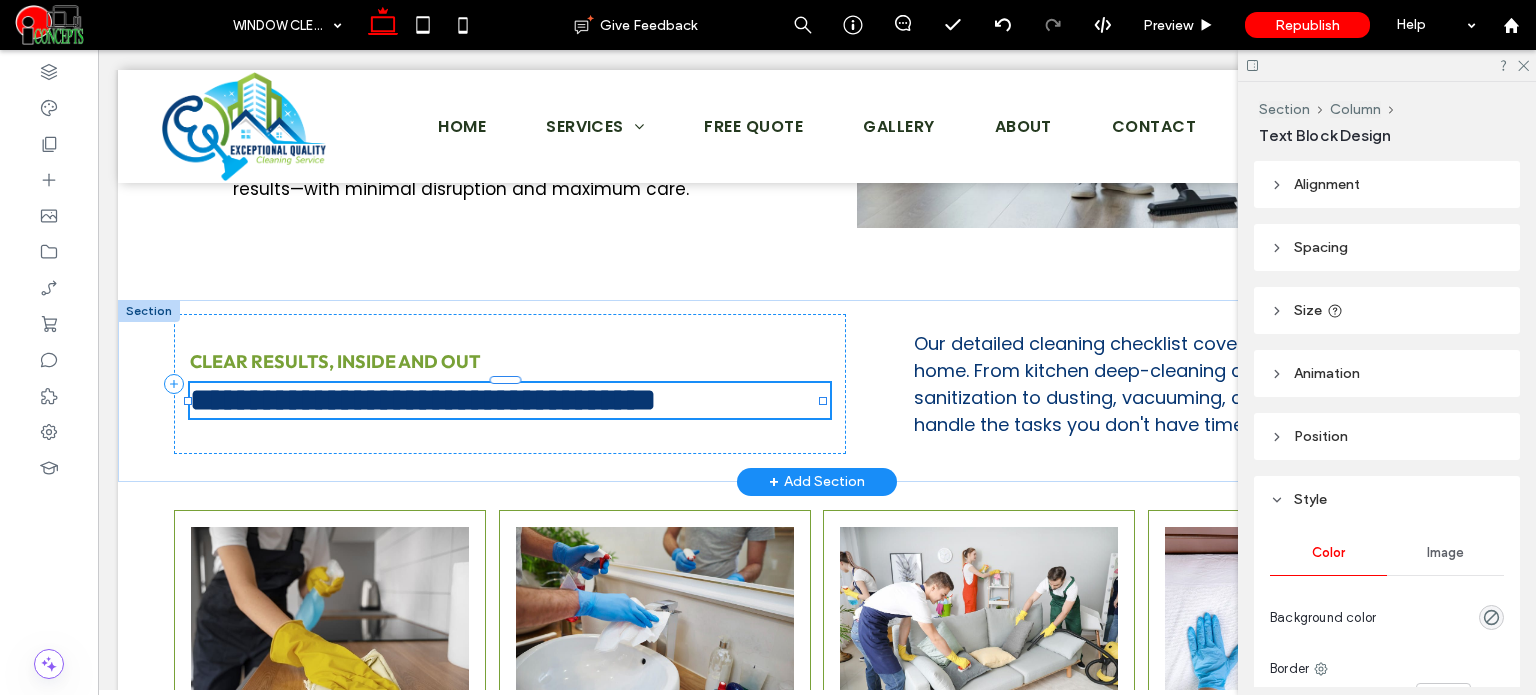 type on "******" 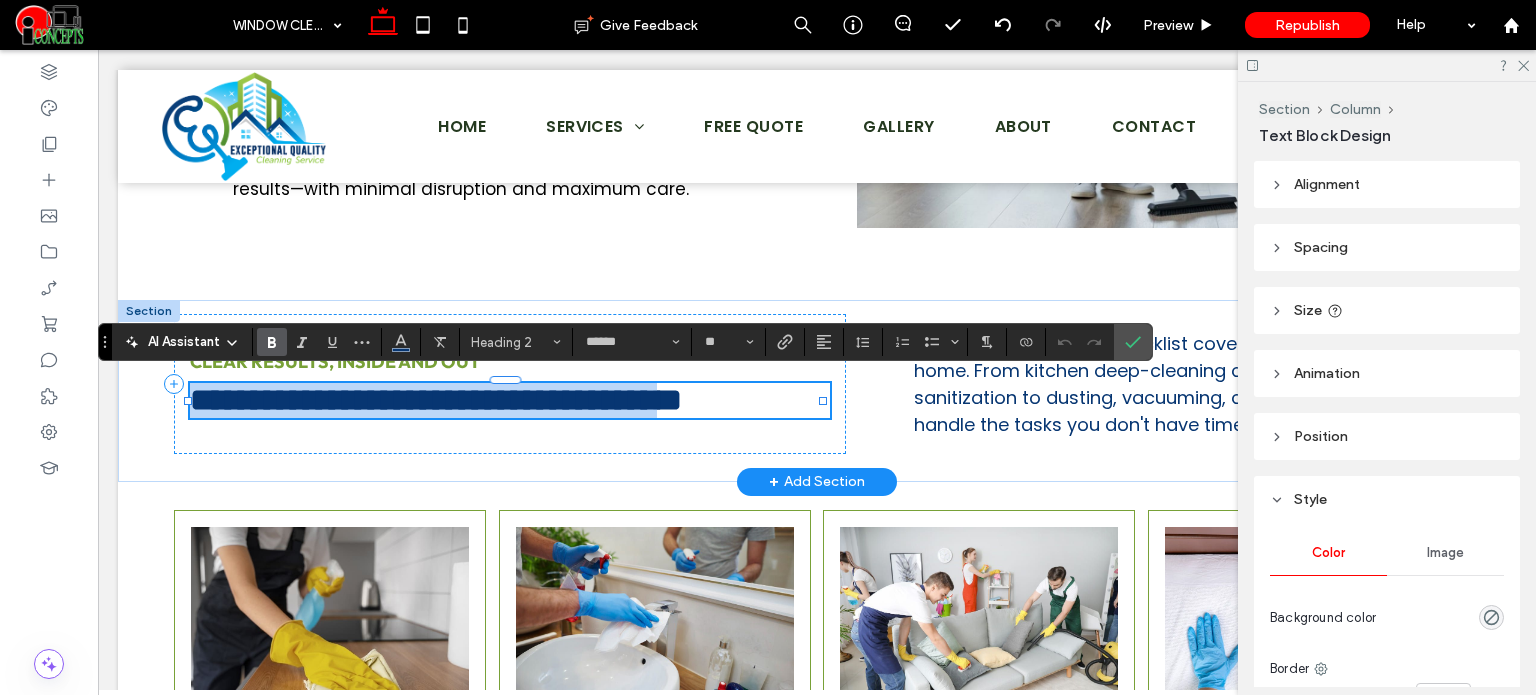 type on "*******" 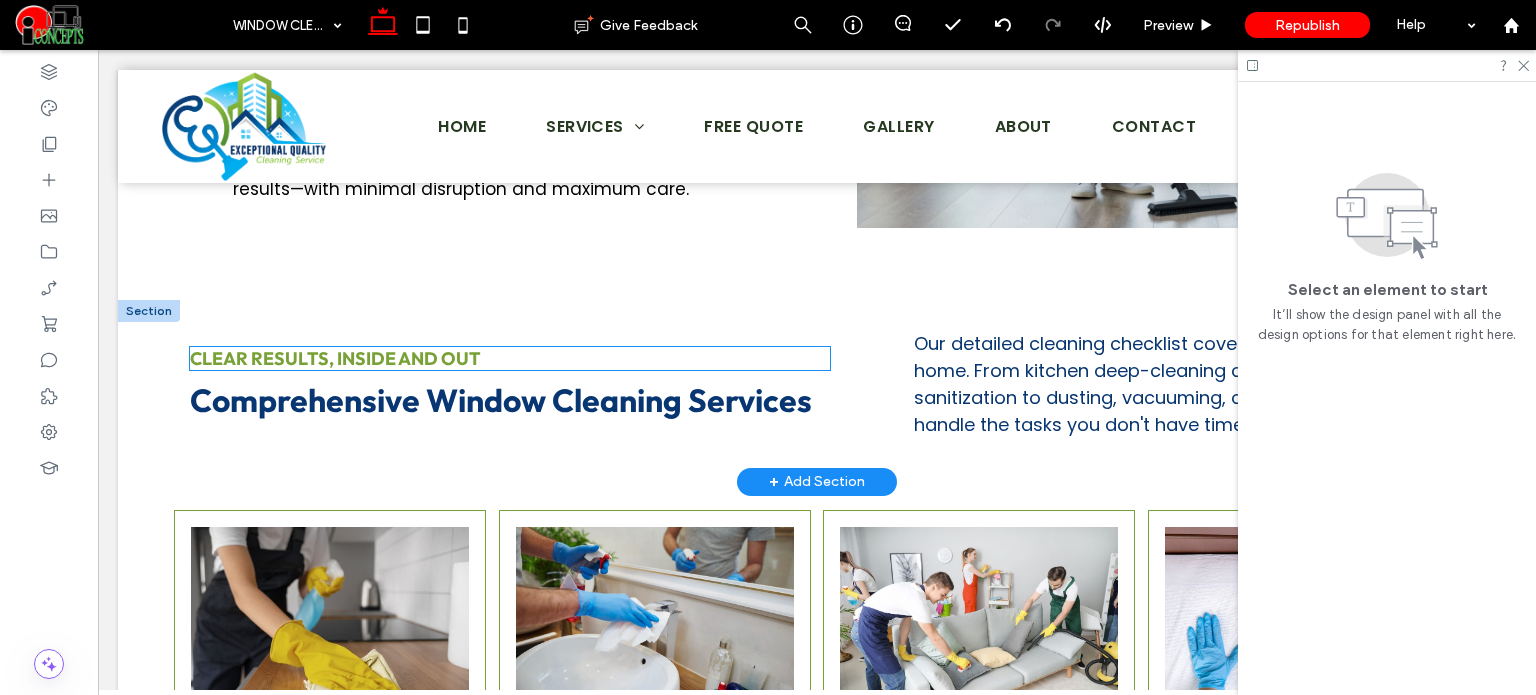 click on "Clear Results, Inside and Out" at bounding box center (335, 358) 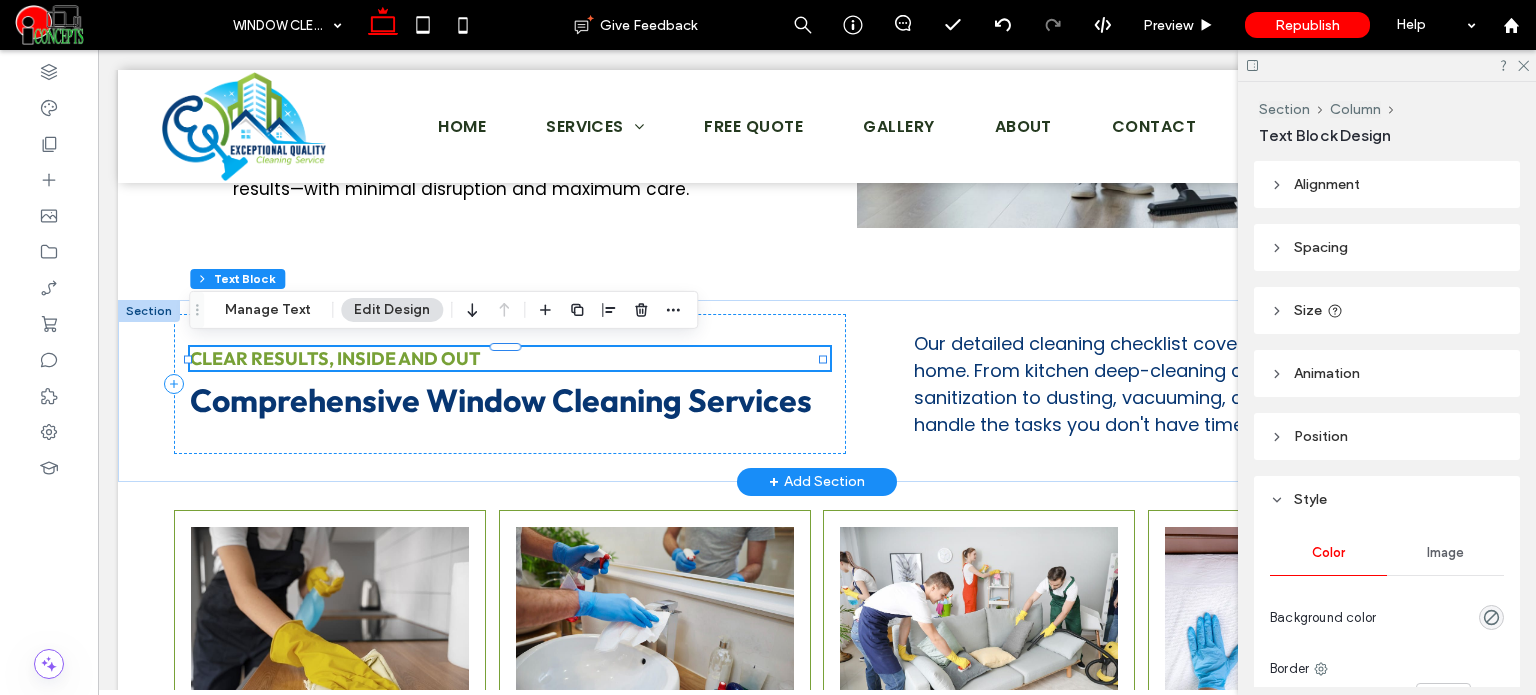 click on "Clear Results, Inside and Out" at bounding box center (335, 358) 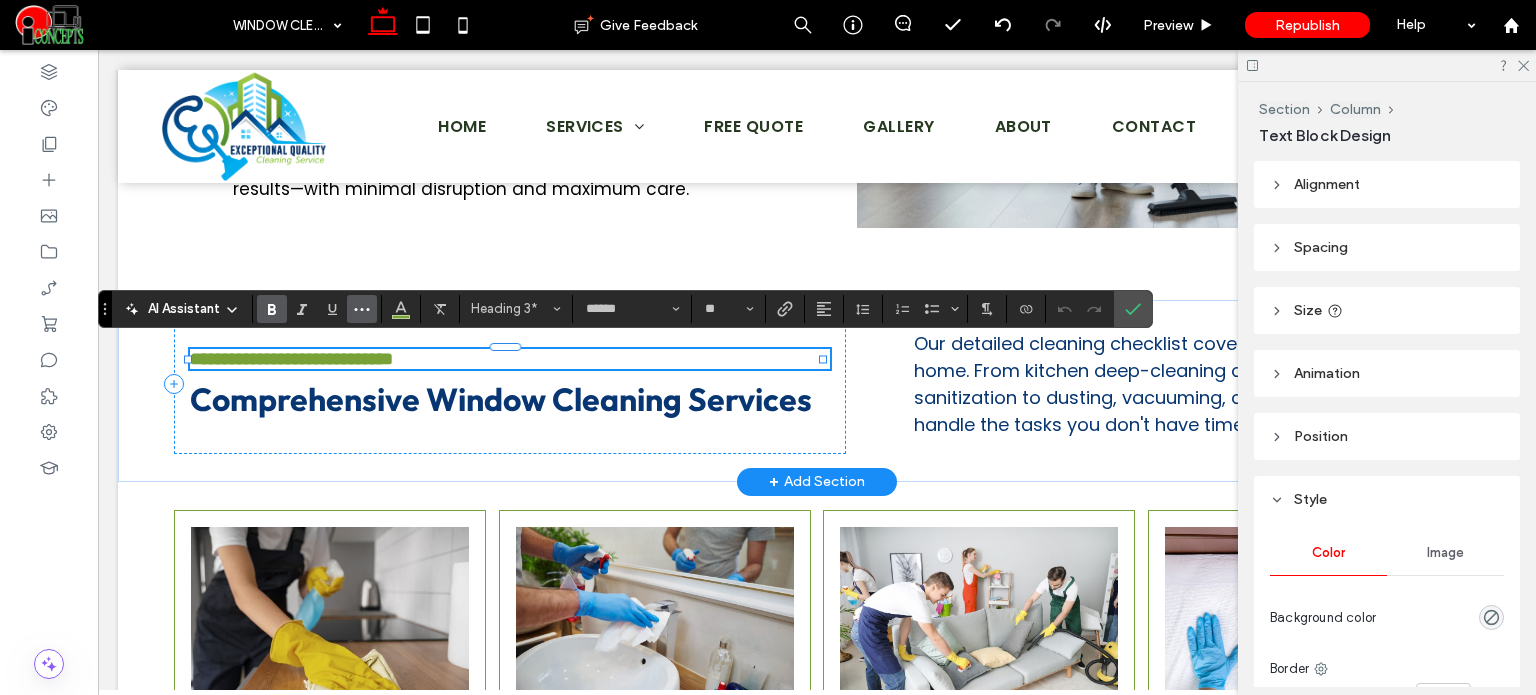 click 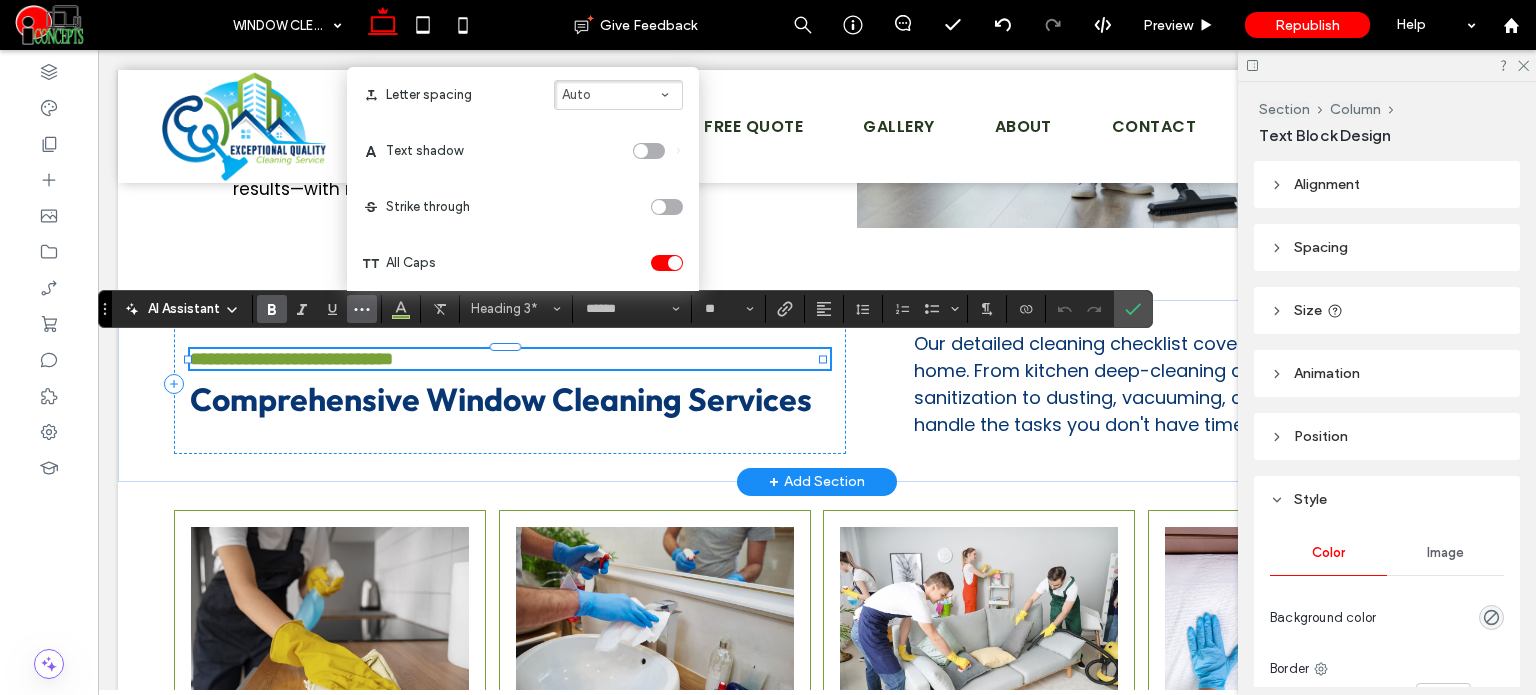 click at bounding box center [675, 263] 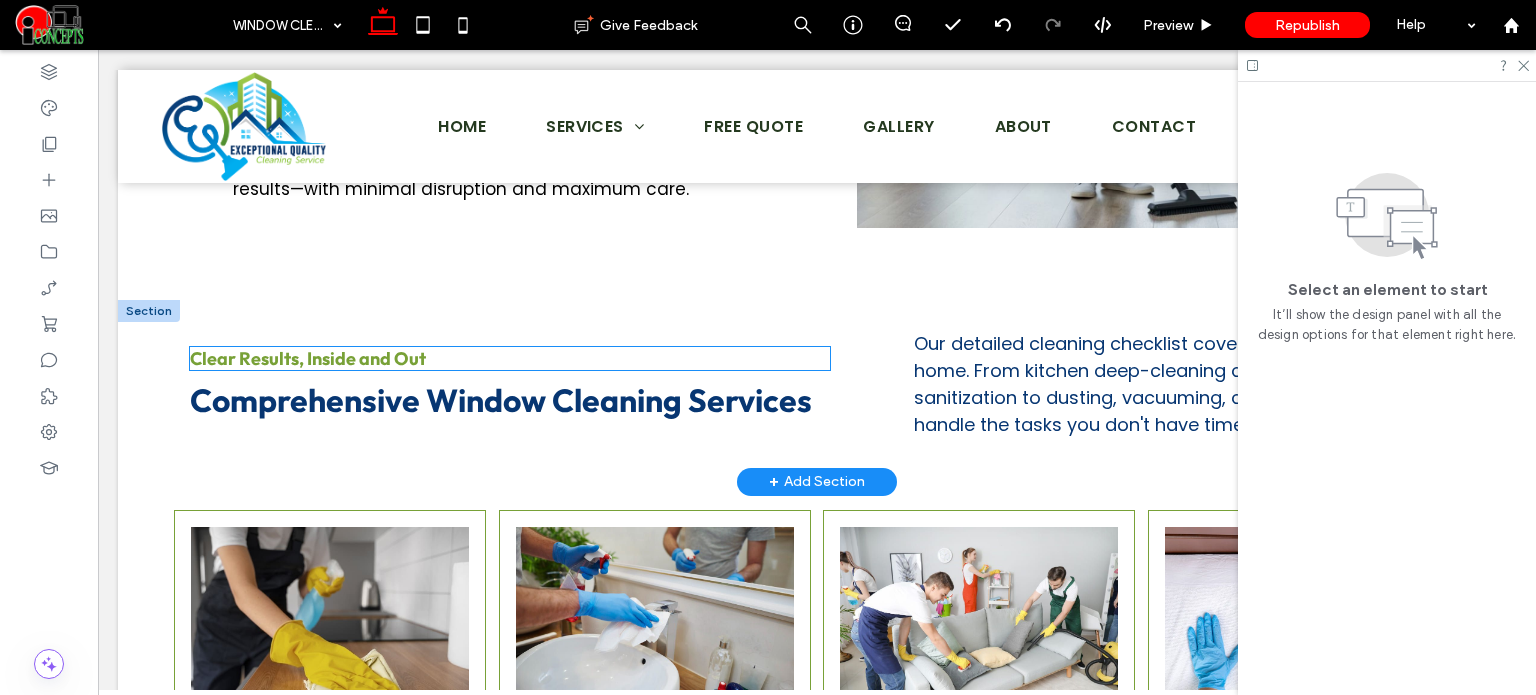 click on "Clear Results, Inside and Out" at bounding box center (308, 358) 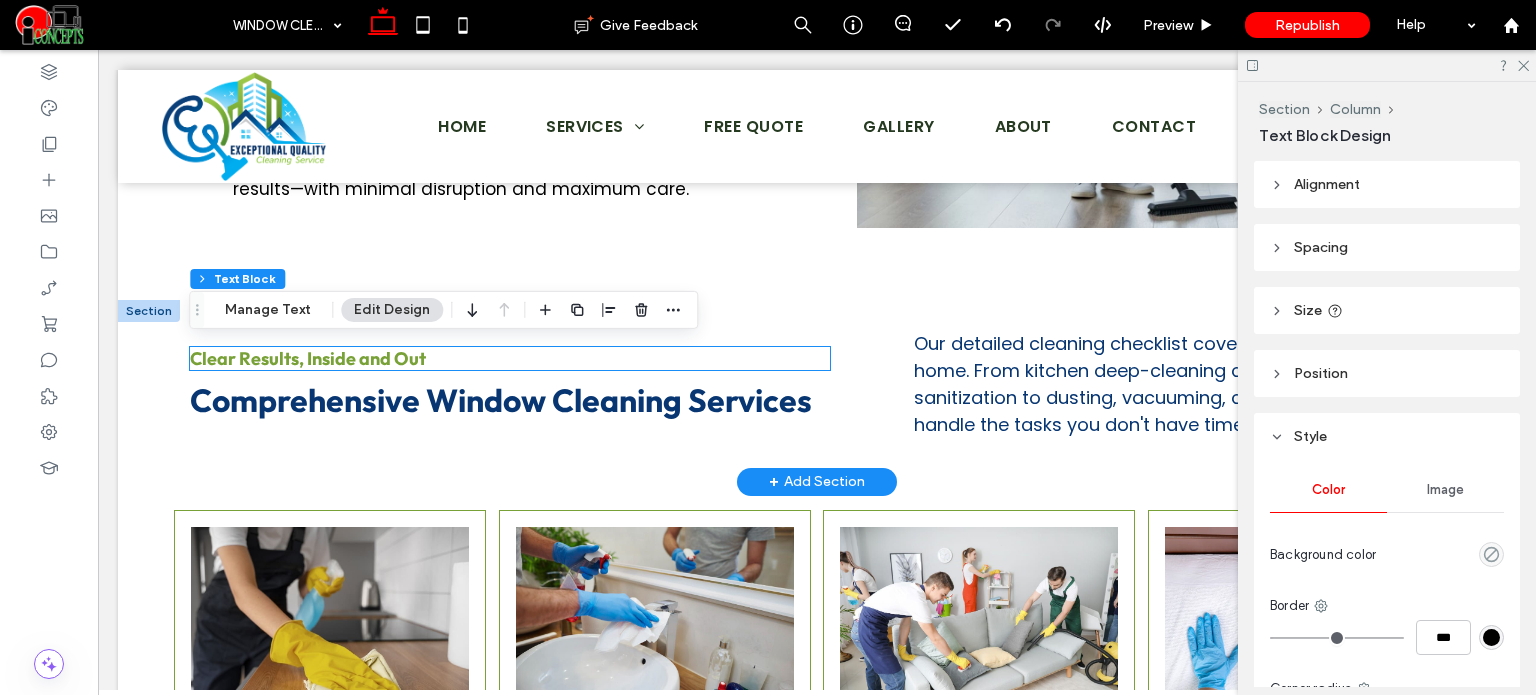 click on "Clear Results, Inside and Out" at bounding box center (510, 358) 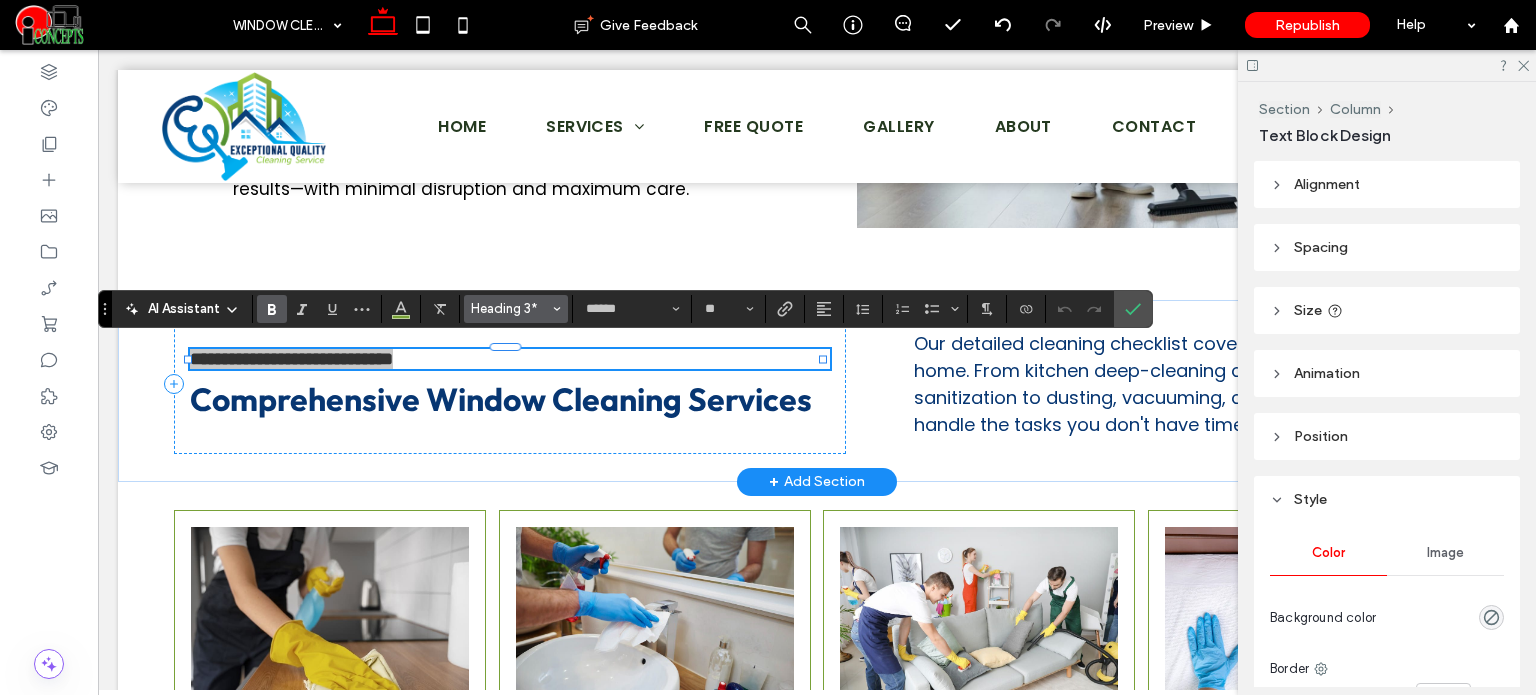 click at bounding box center [557, 309] 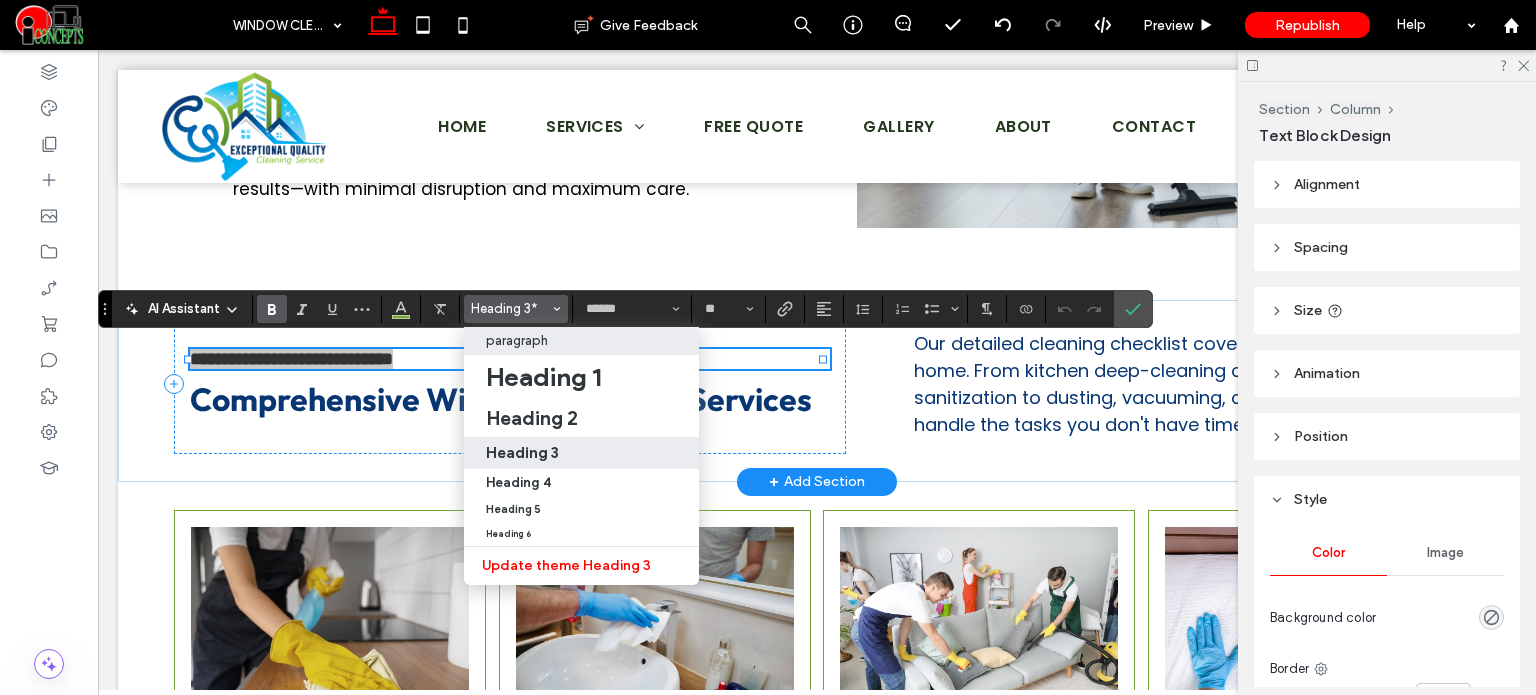 click on "paragraph" at bounding box center (581, 341) 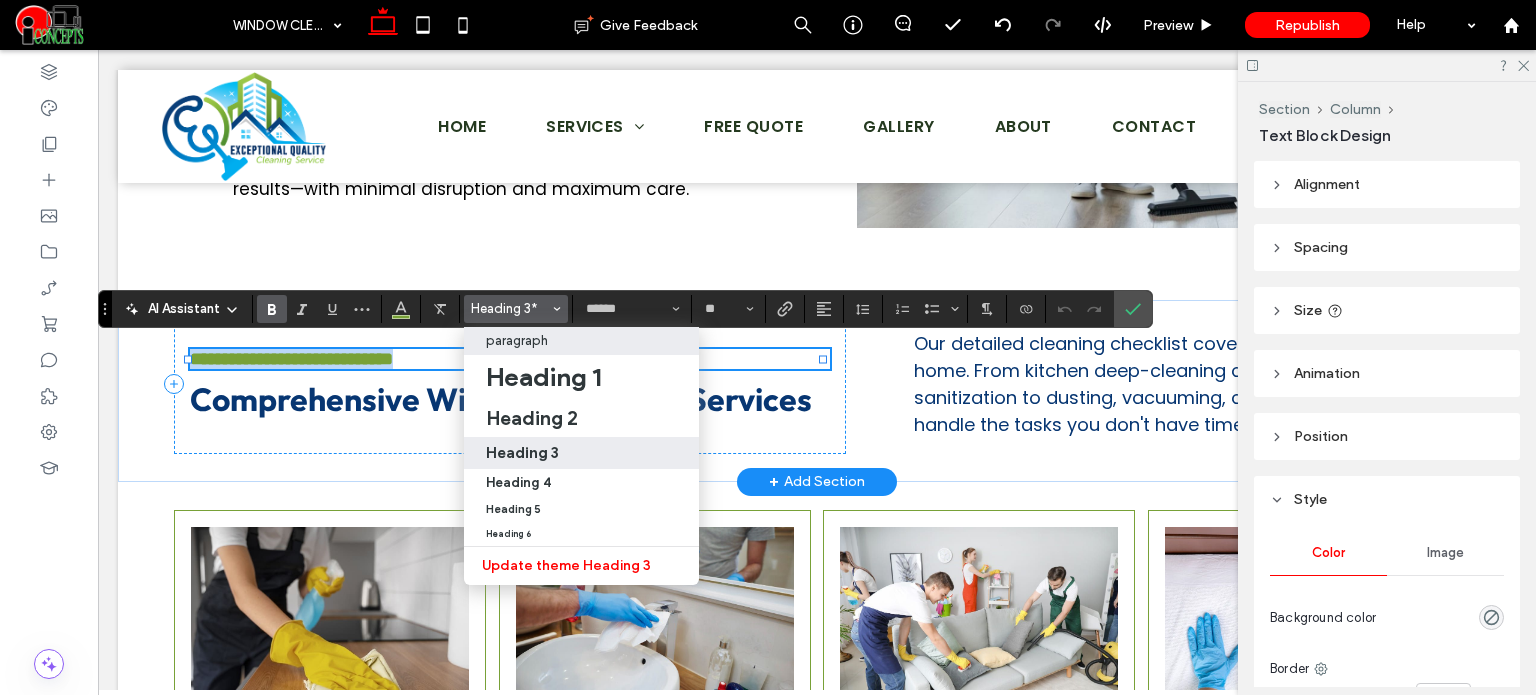 type on "*******" 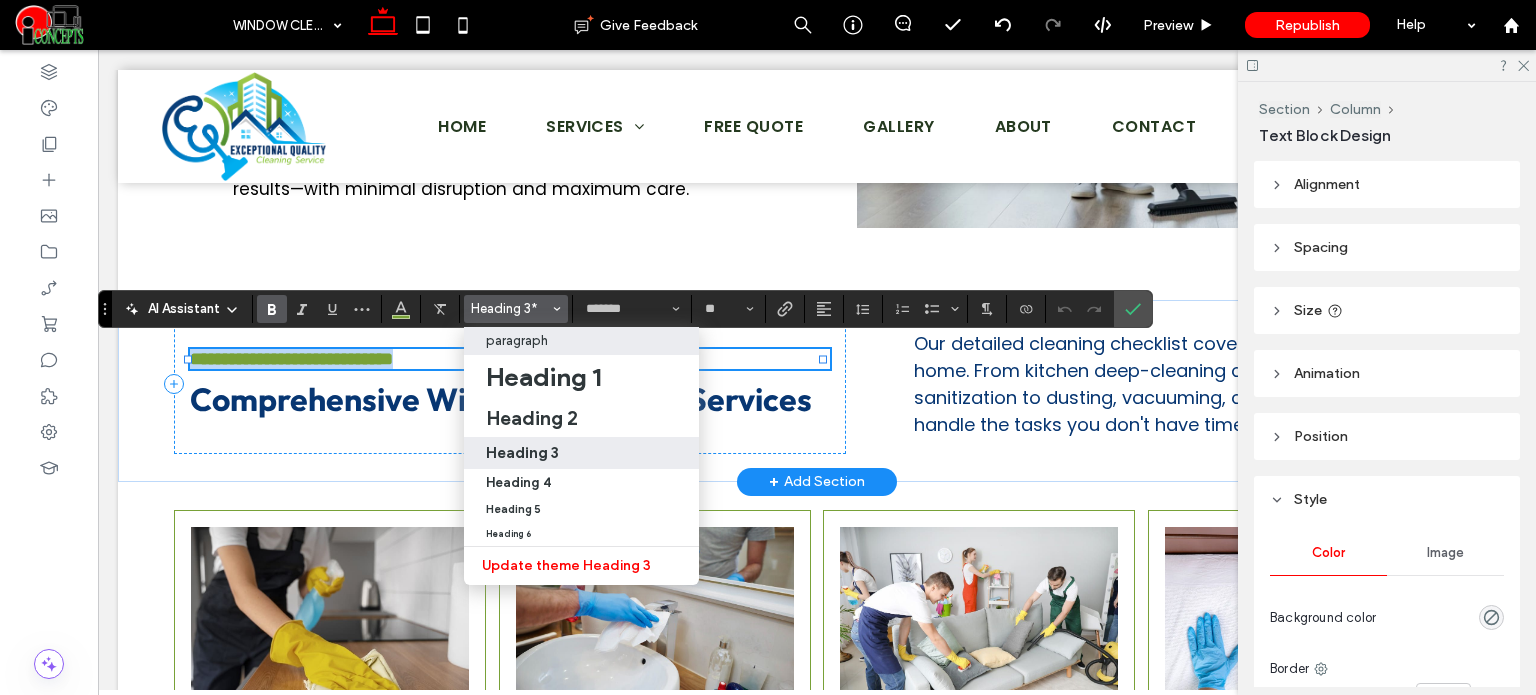 scroll, scrollTop: 1498, scrollLeft: 0, axis: vertical 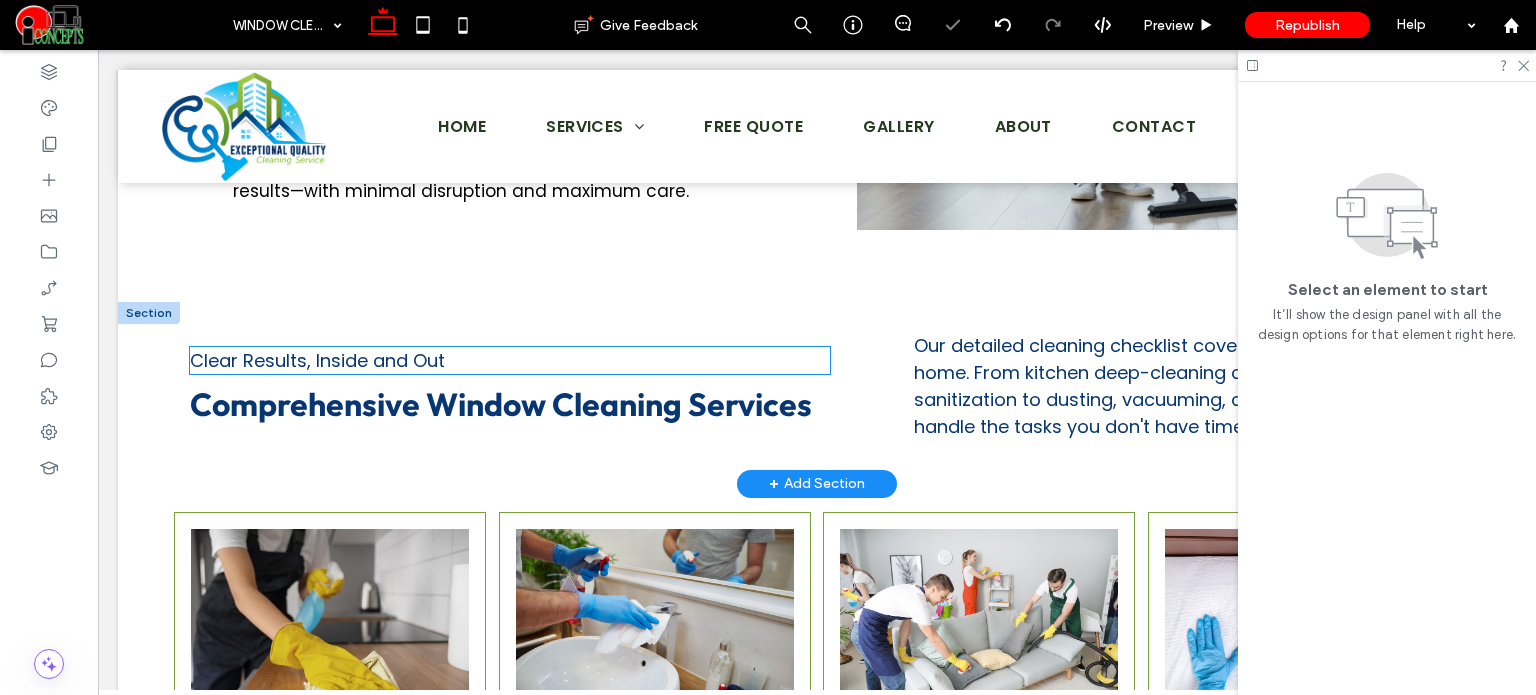 click on "Clear Results, Inside and Out" at bounding box center [317, 360] 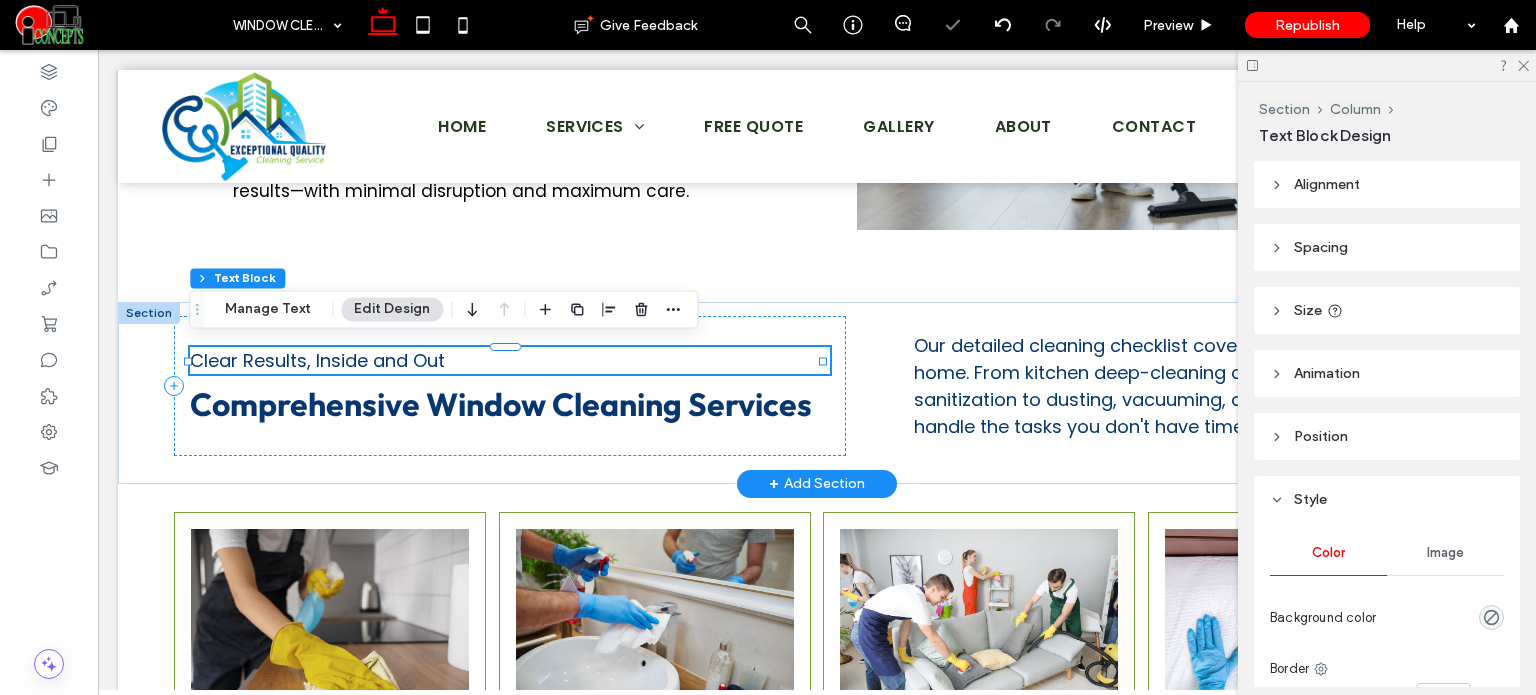 click on "Clear Results, Inside and Out" at bounding box center (317, 360) 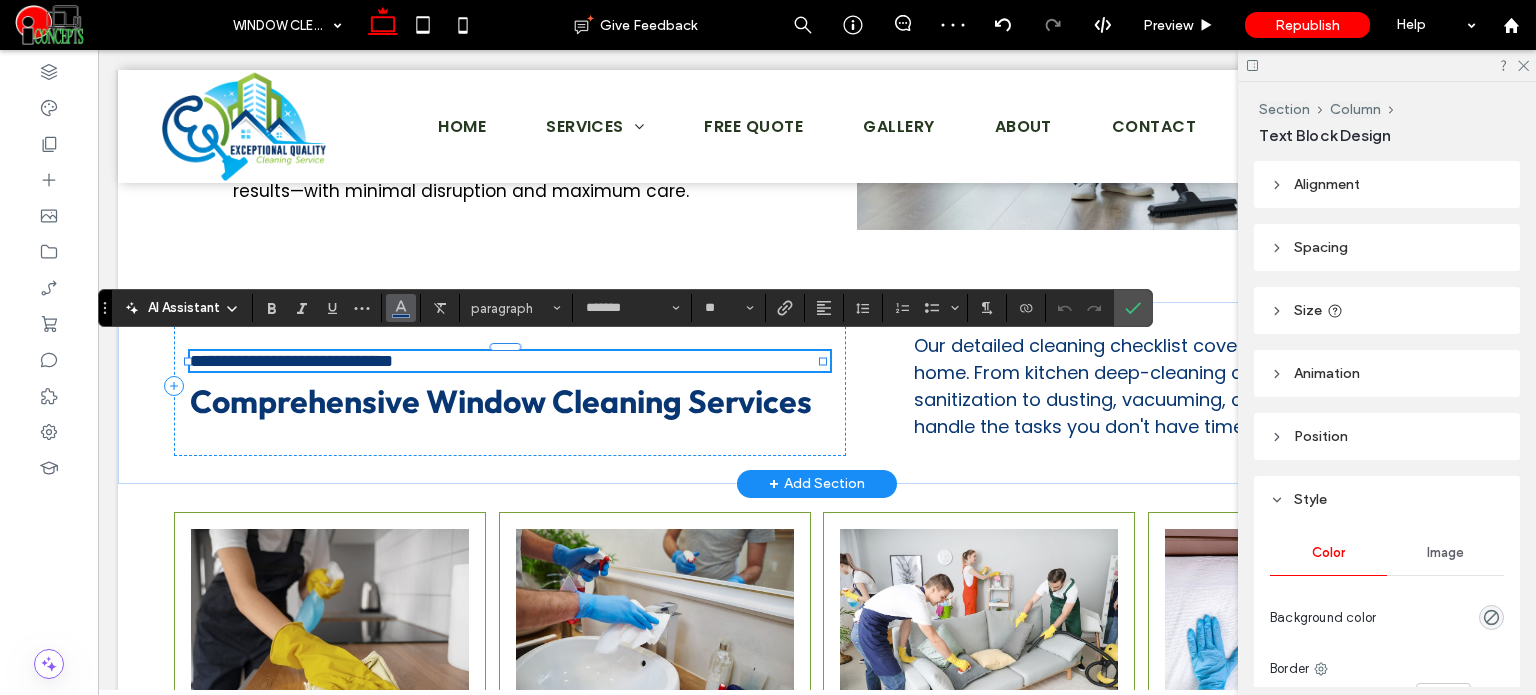 click 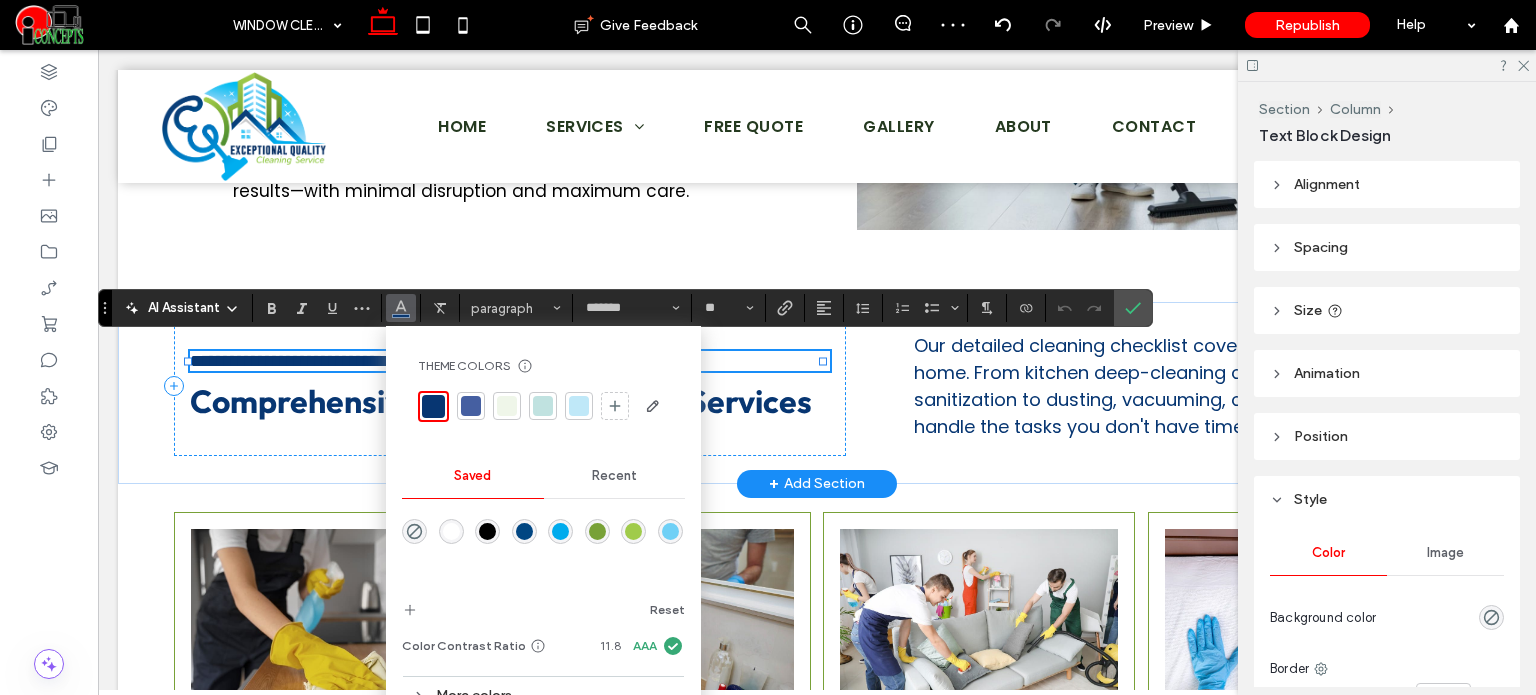 click at bounding box center [597, 531] 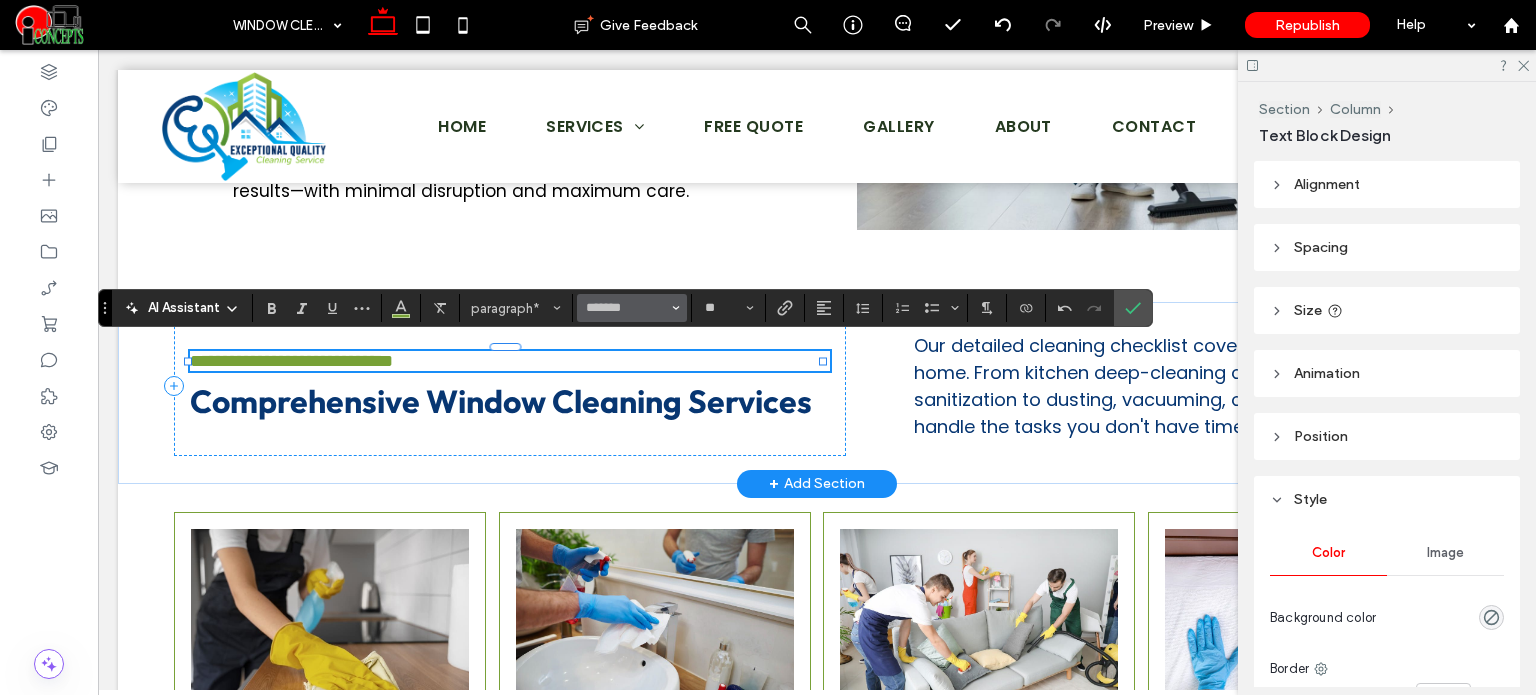 click on "*******" at bounding box center [632, 308] 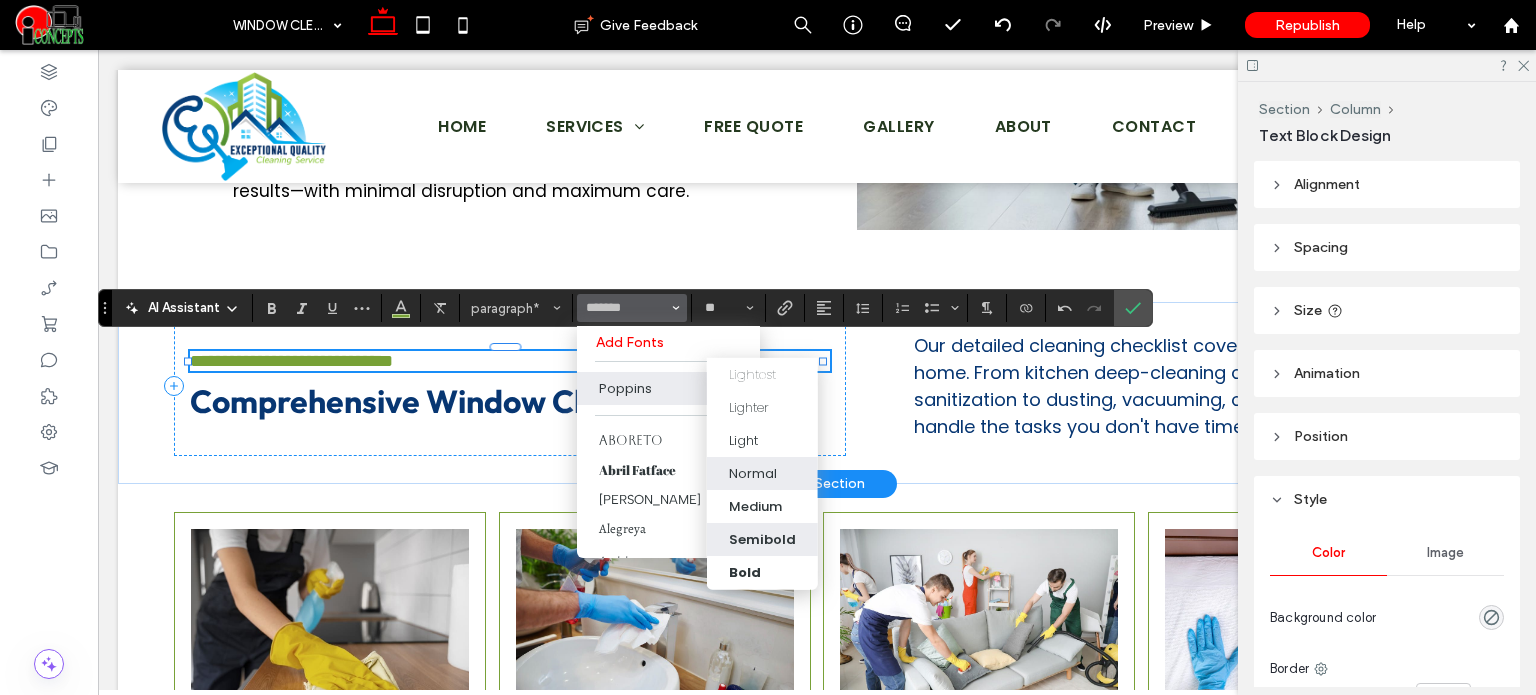 click on "Semibold" at bounding box center [761, 539] 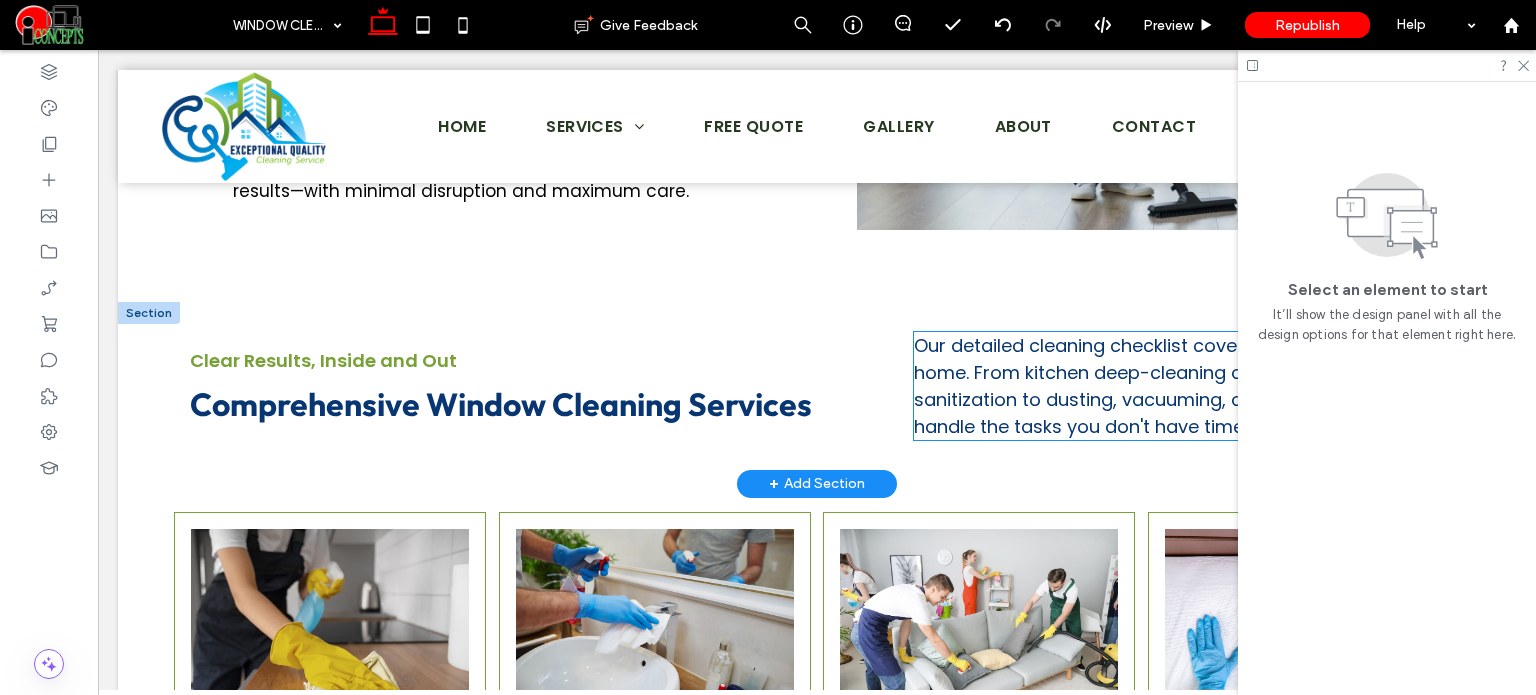 click on "Our detailed cleaning checklist covers every corner of your home. From kitchen deep-cleaning and bathroom sanitization to dusting, vacuuming, and mopping, we handle the tasks you don't have time for." at bounding box center (1177, 386) 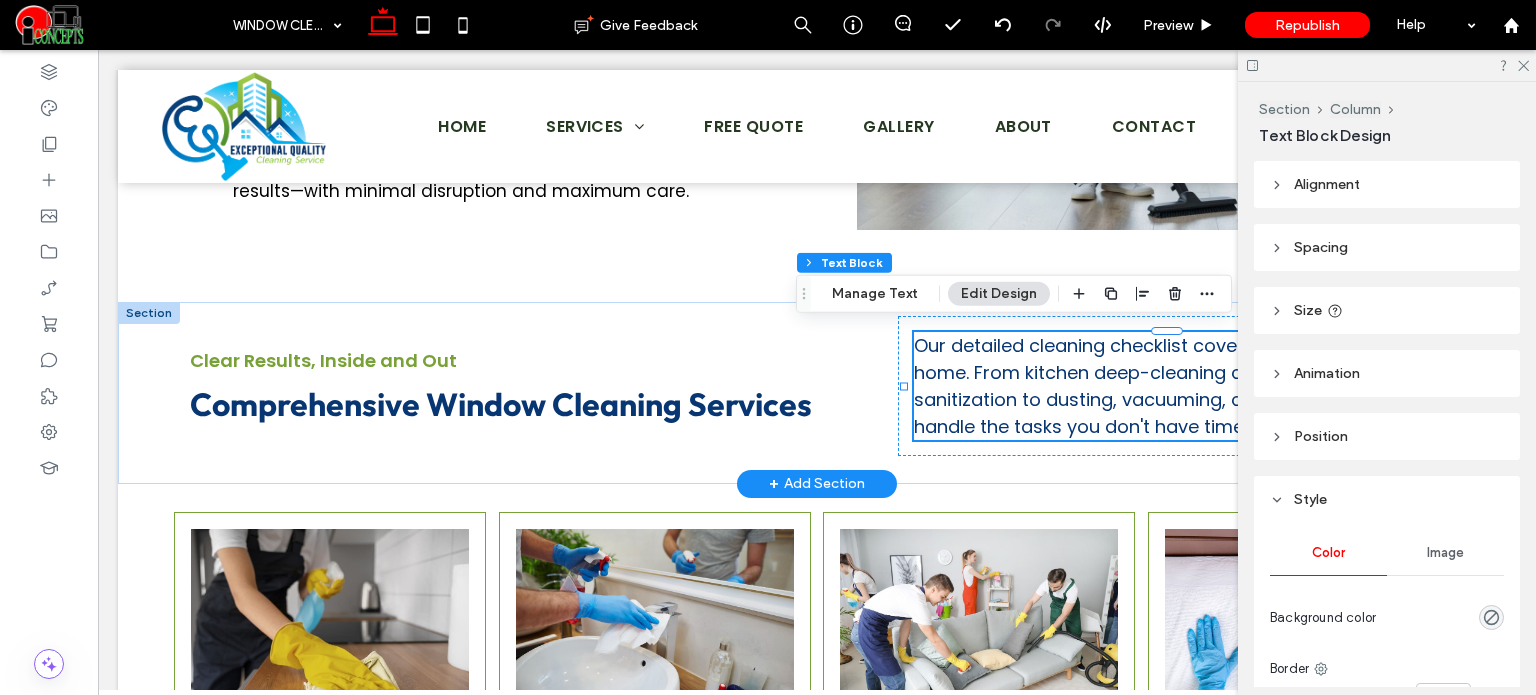 click on "Our detailed cleaning checklist covers every corner of your home. From kitchen deep-cleaning and bathroom sanitization to dusting, vacuuming, and mopping, we handle the tasks you don't have time for." at bounding box center [1177, 386] 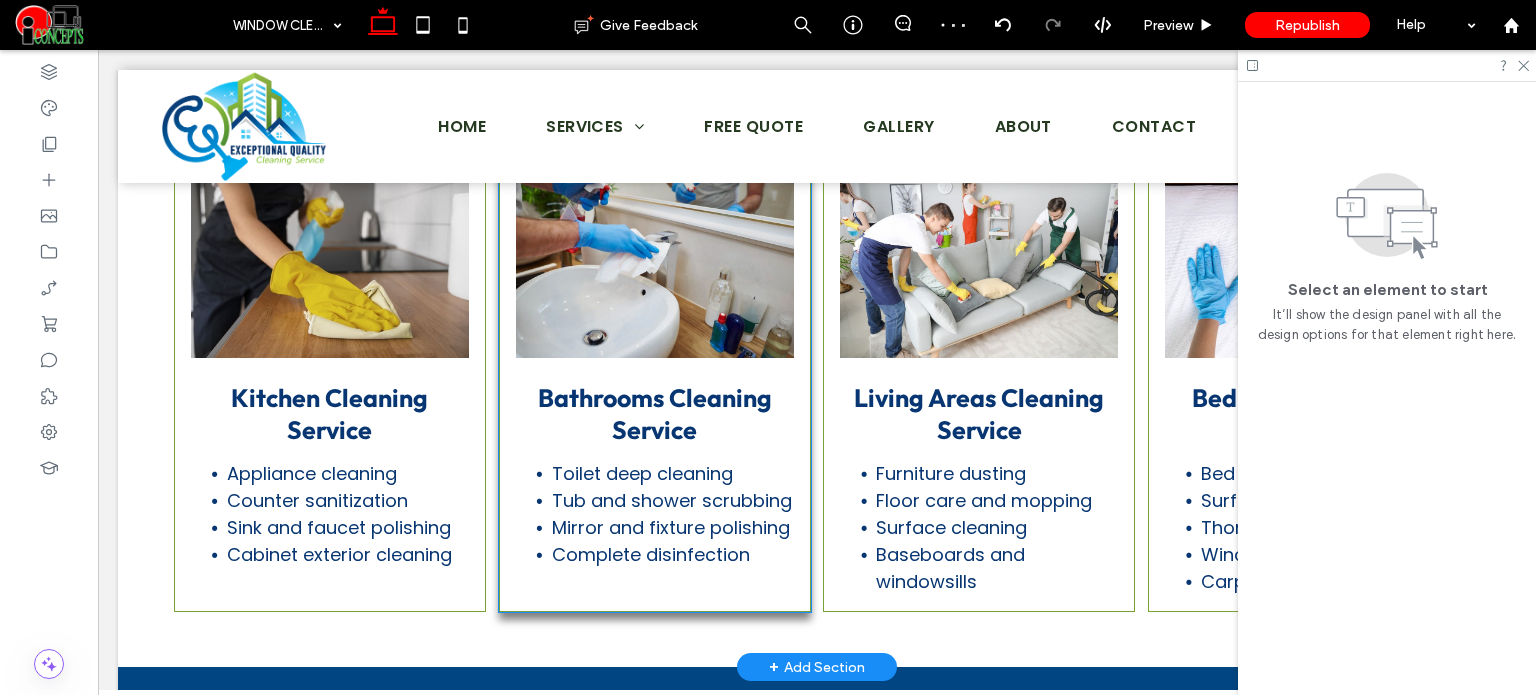 scroll, scrollTop: 1898, scrollLeft: 0, axis: vertical 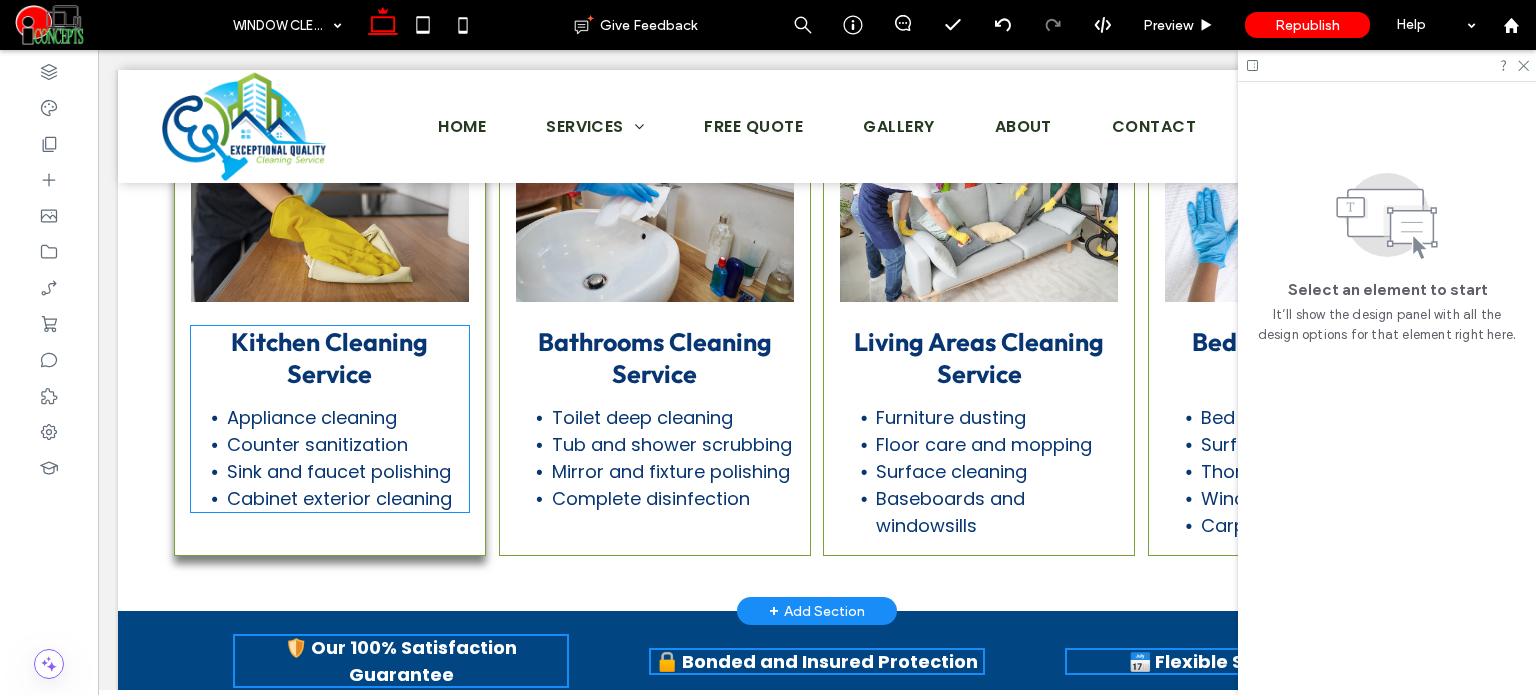 click on "Kitchen Cleaning Service" at bounding box center [329, 358] 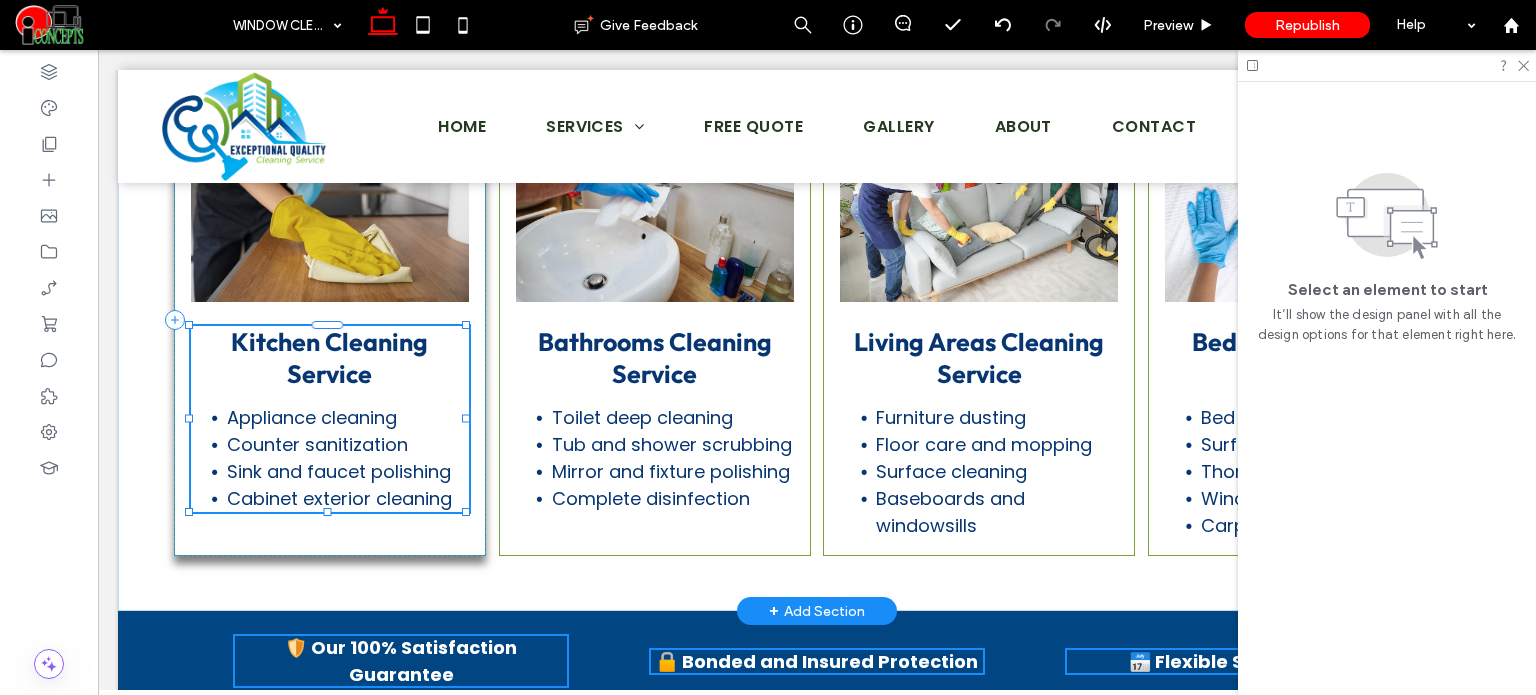 click on "Kitchen Cleaning Service" at bounding box center (329, 358) 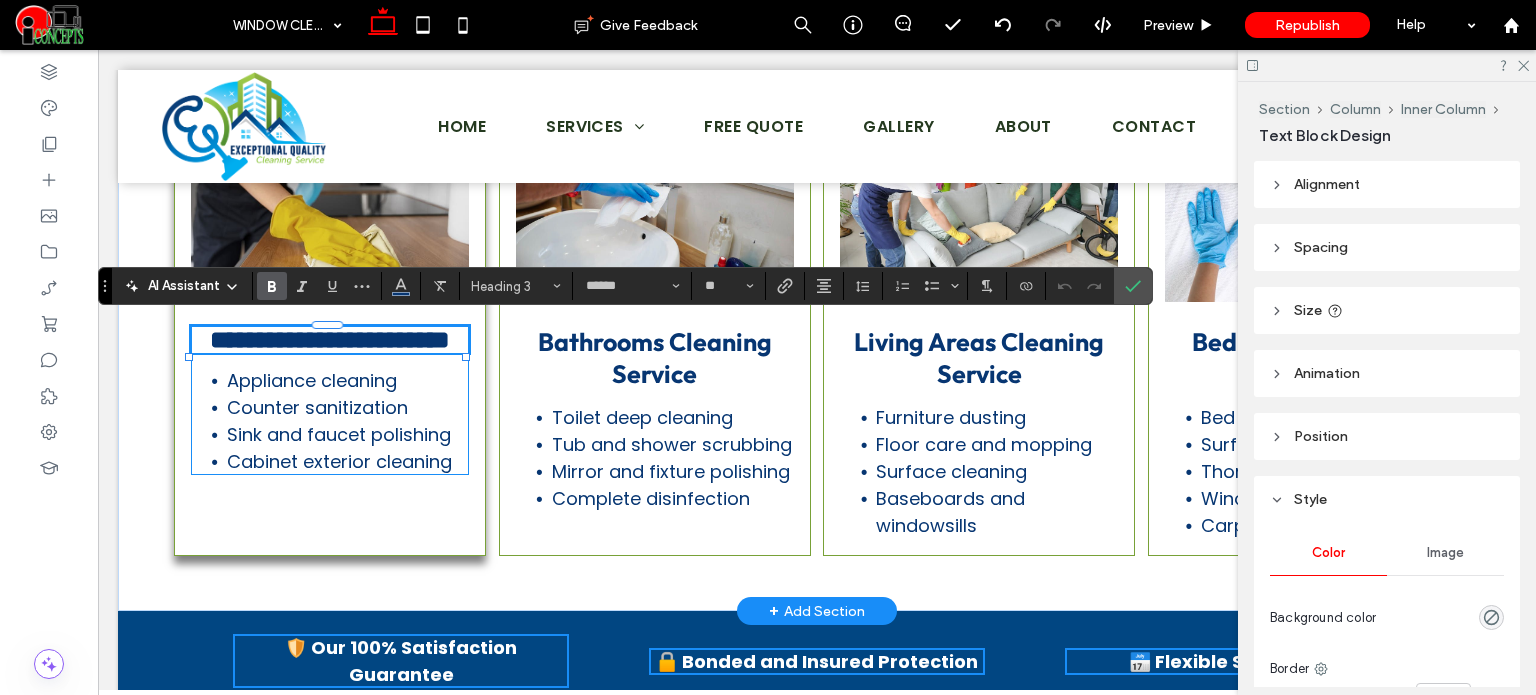 type on "*******" 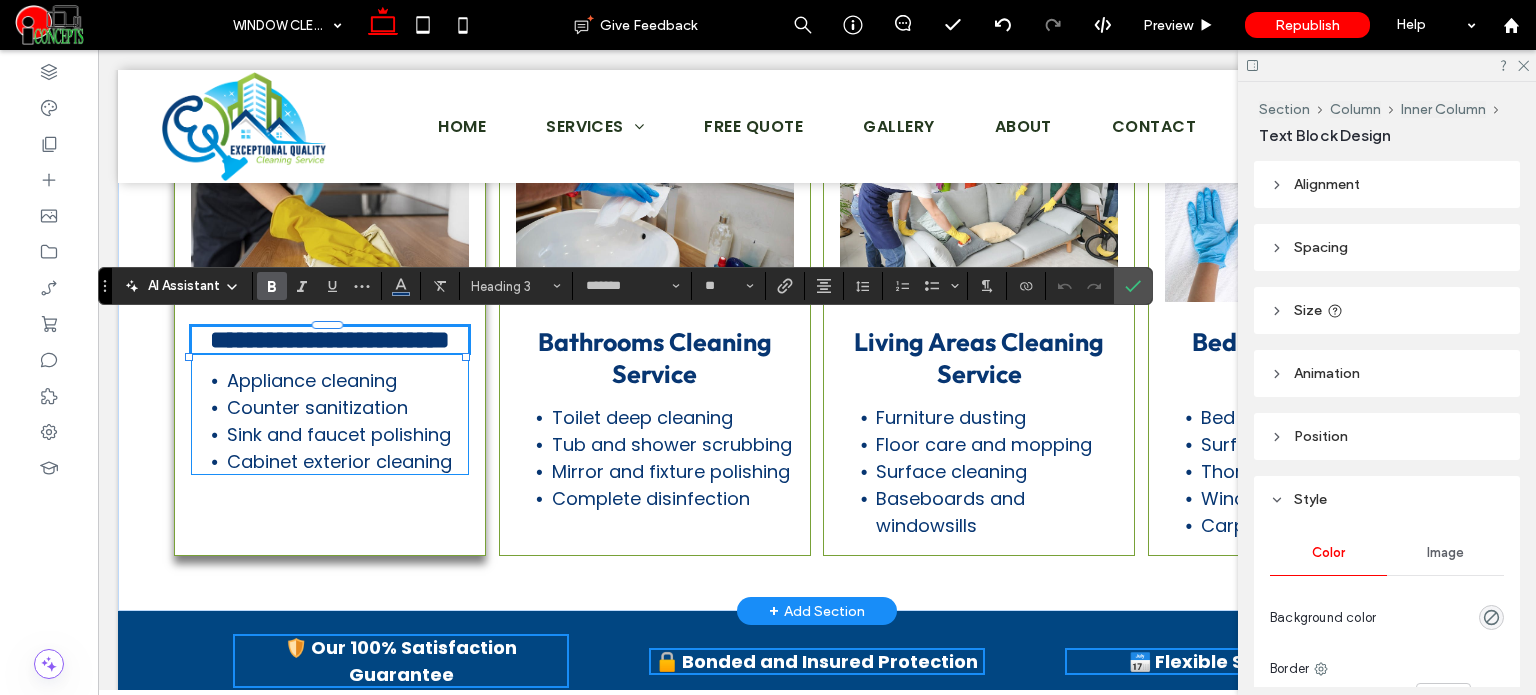 scroll, scrollTop: 0, scrollLeft: 0, axis: both 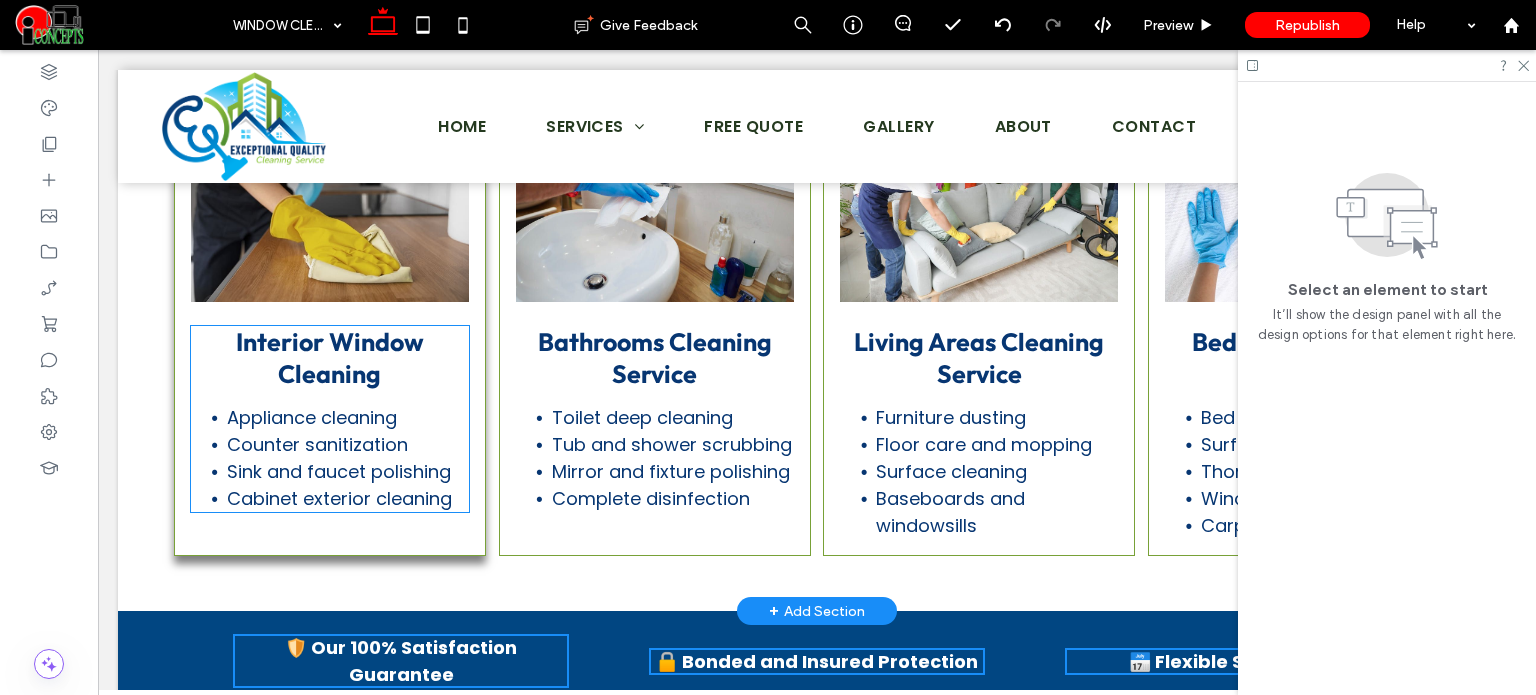 click on "Sink and faucet polishing" at bounding box center [348, 471] 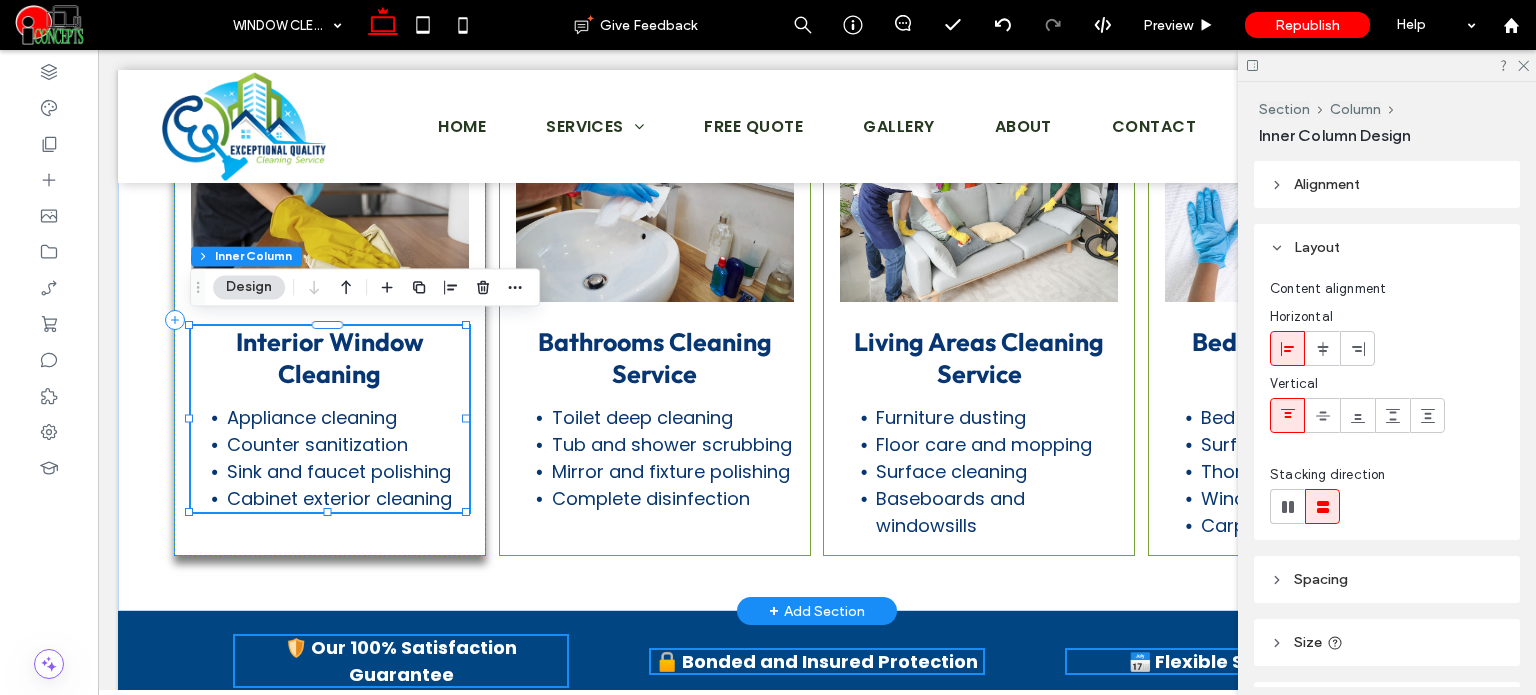 click on "Sink and faucet polishing" at bounding box center [348, 471] 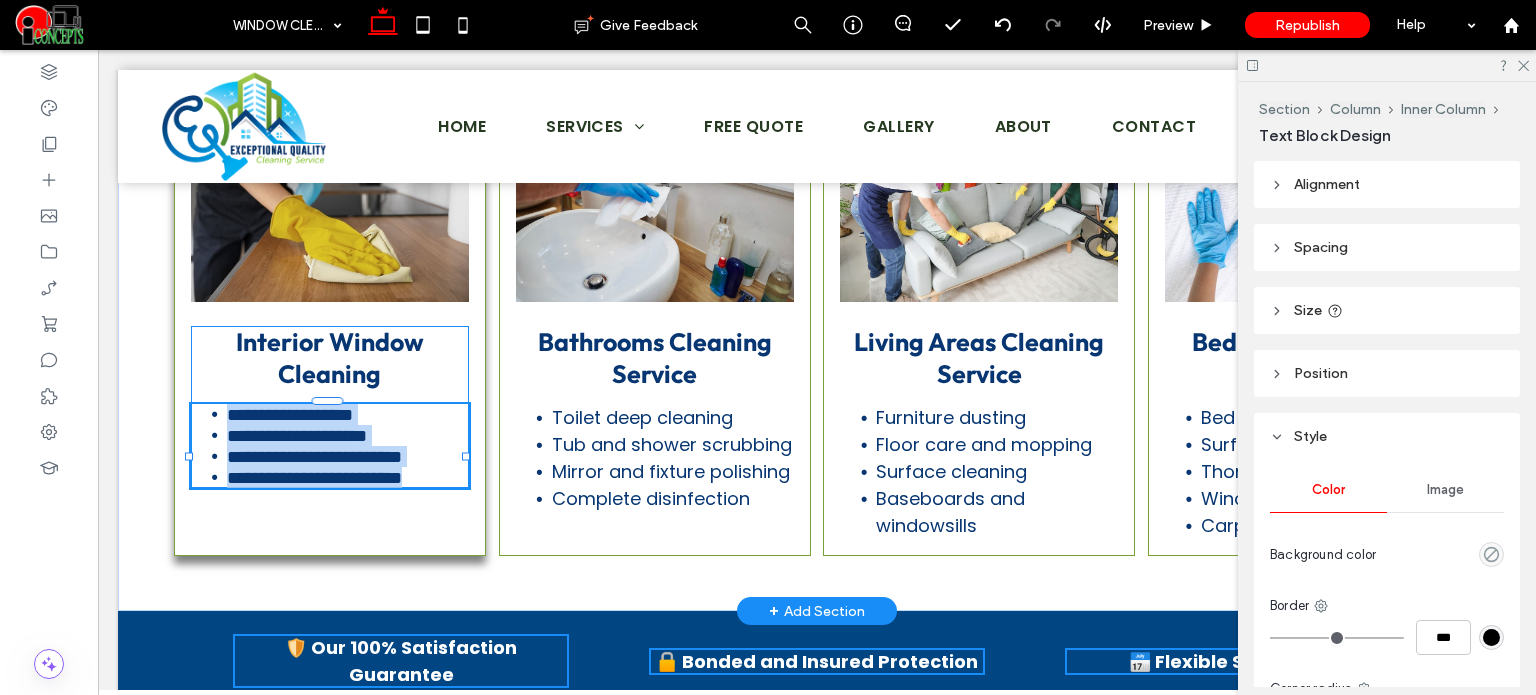type on "*******" 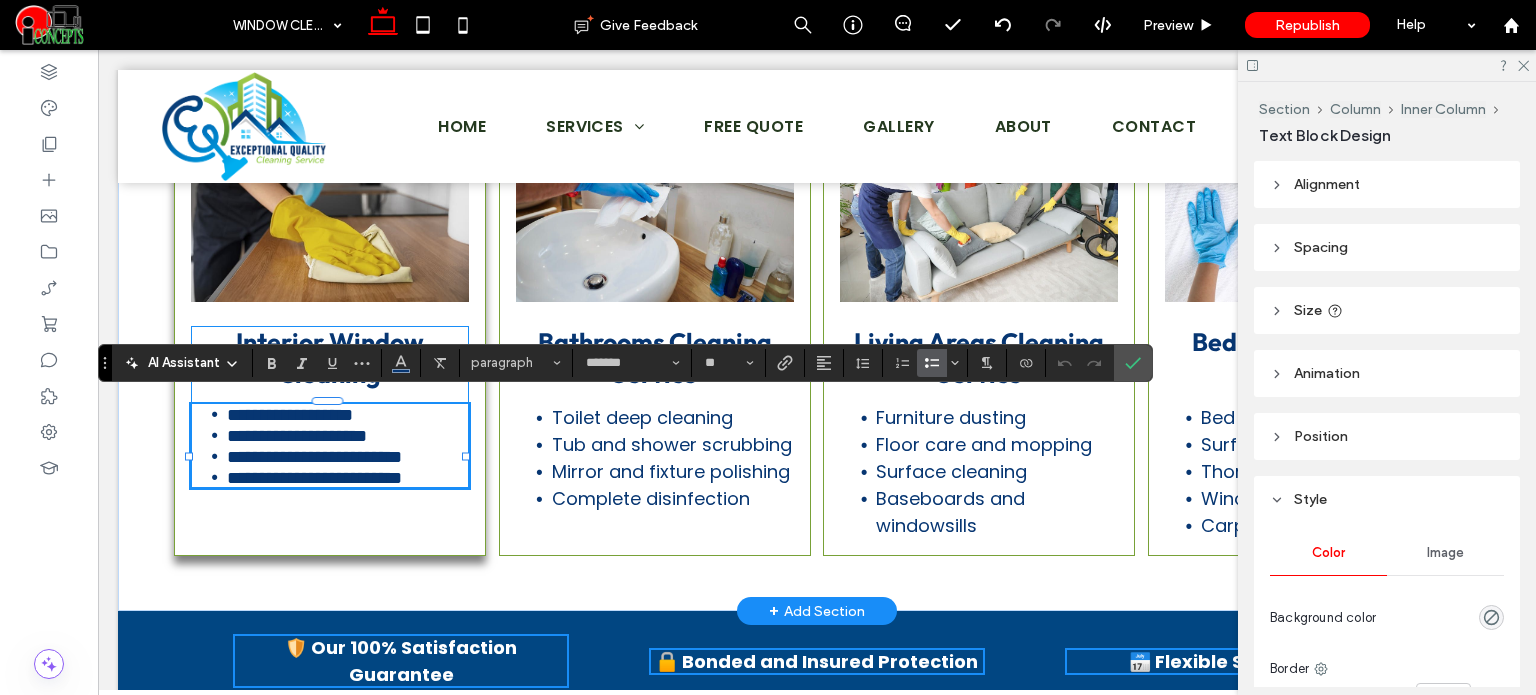 scroll, scrollTop: 0, scrollLeft: 0, axis: both 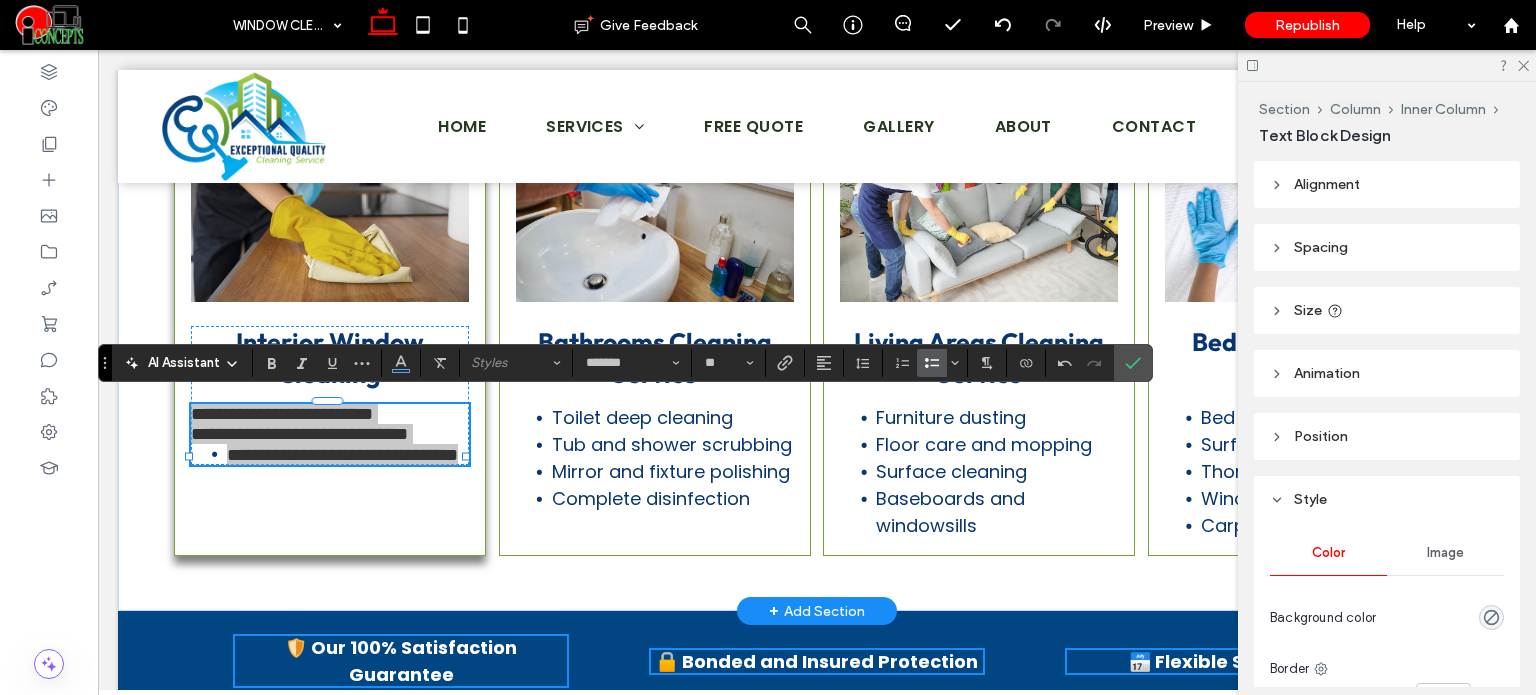 click at bounding box center [932, 363] 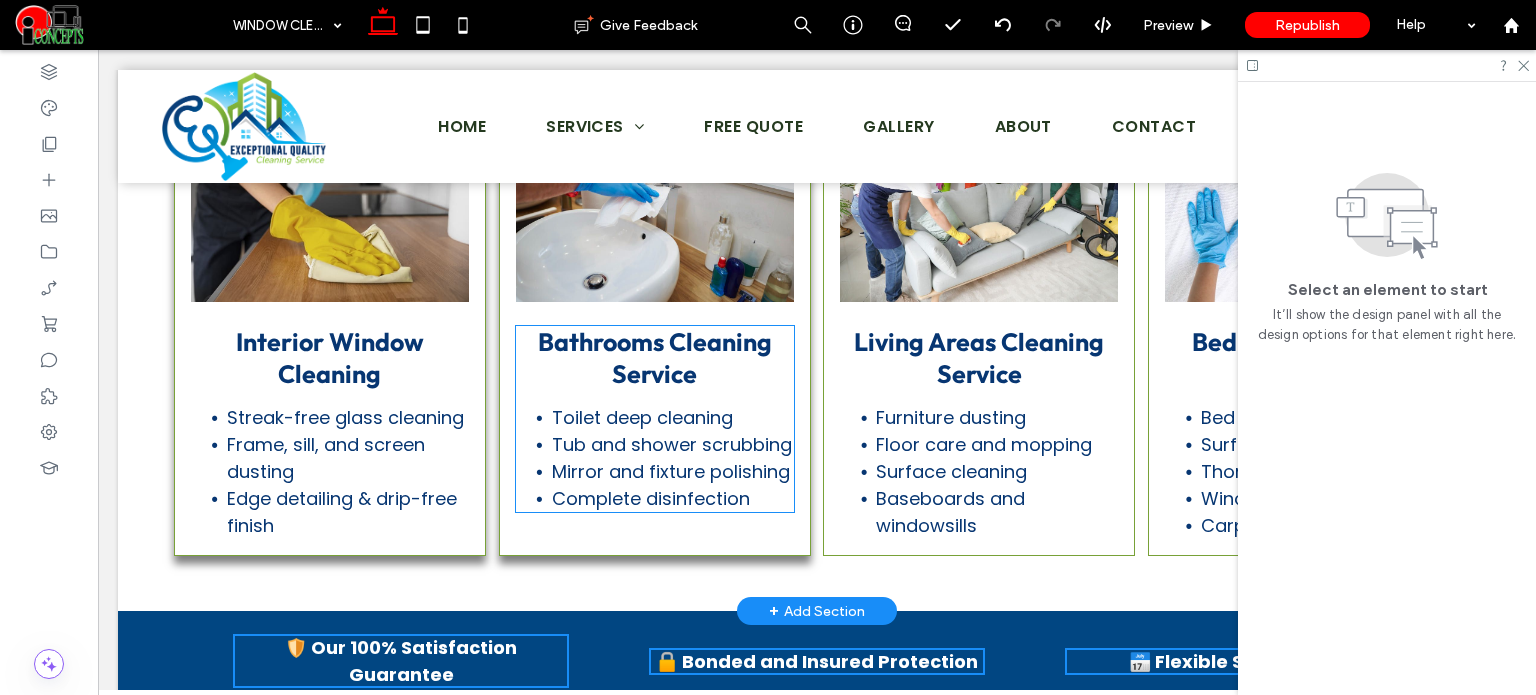 click on "Bathrooms Cleaning Service" at bounding box center [655, 358] 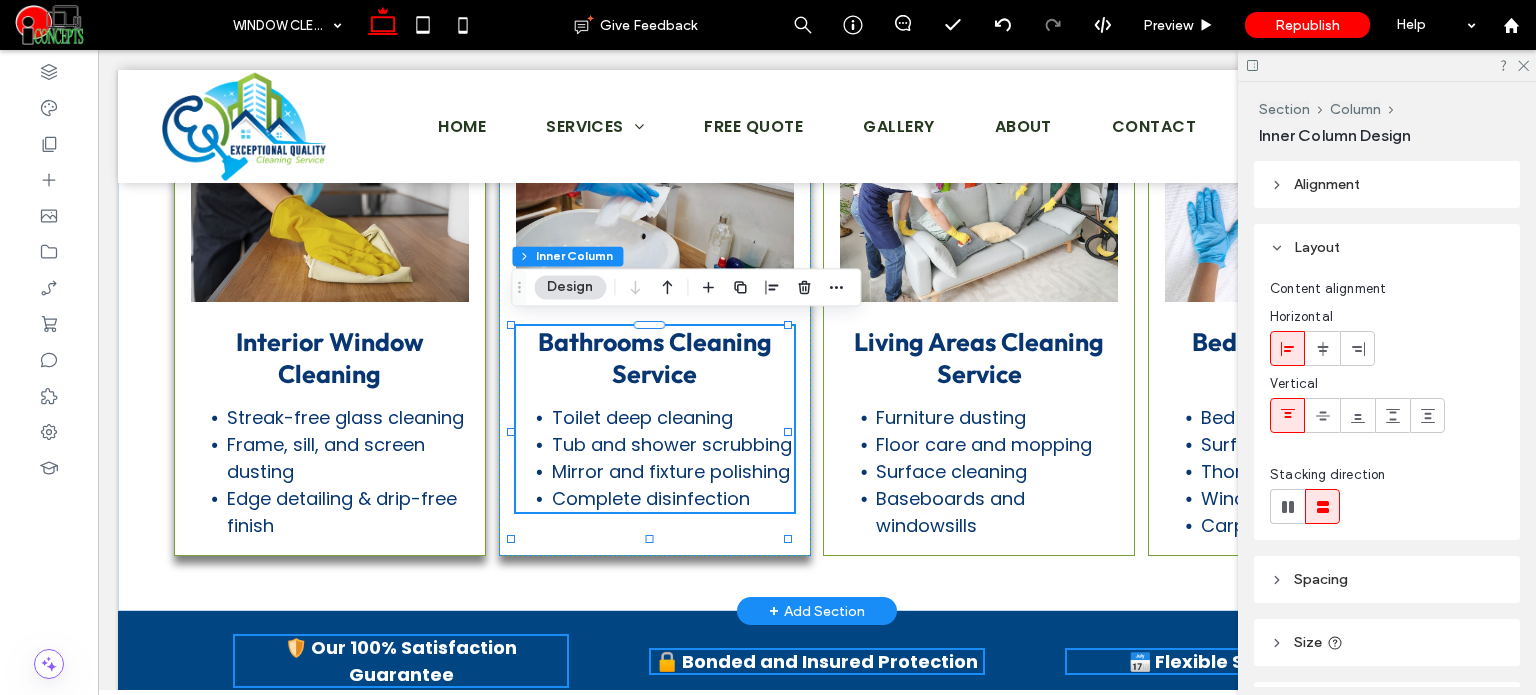 click on "Bathrooms Cleaning Service" at bounding box center (655, 358) 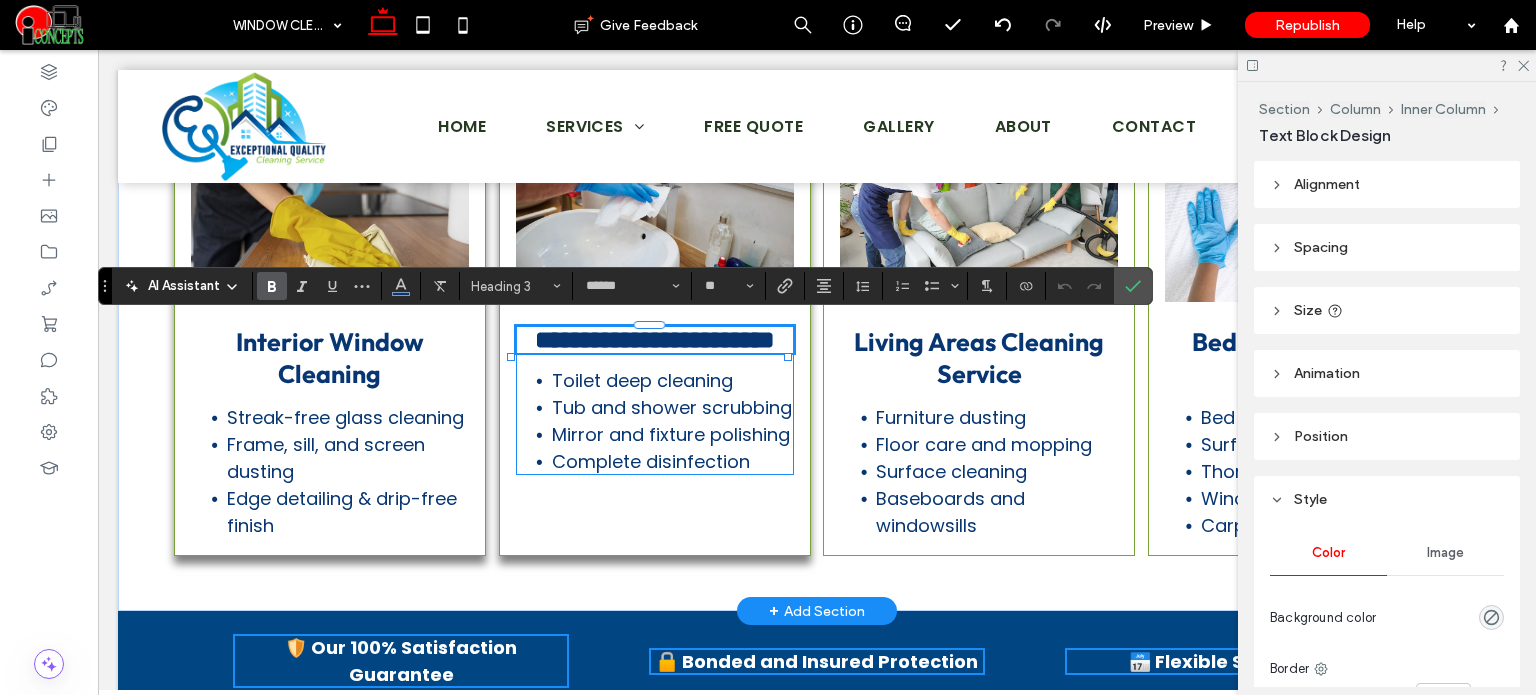 type on "*******" 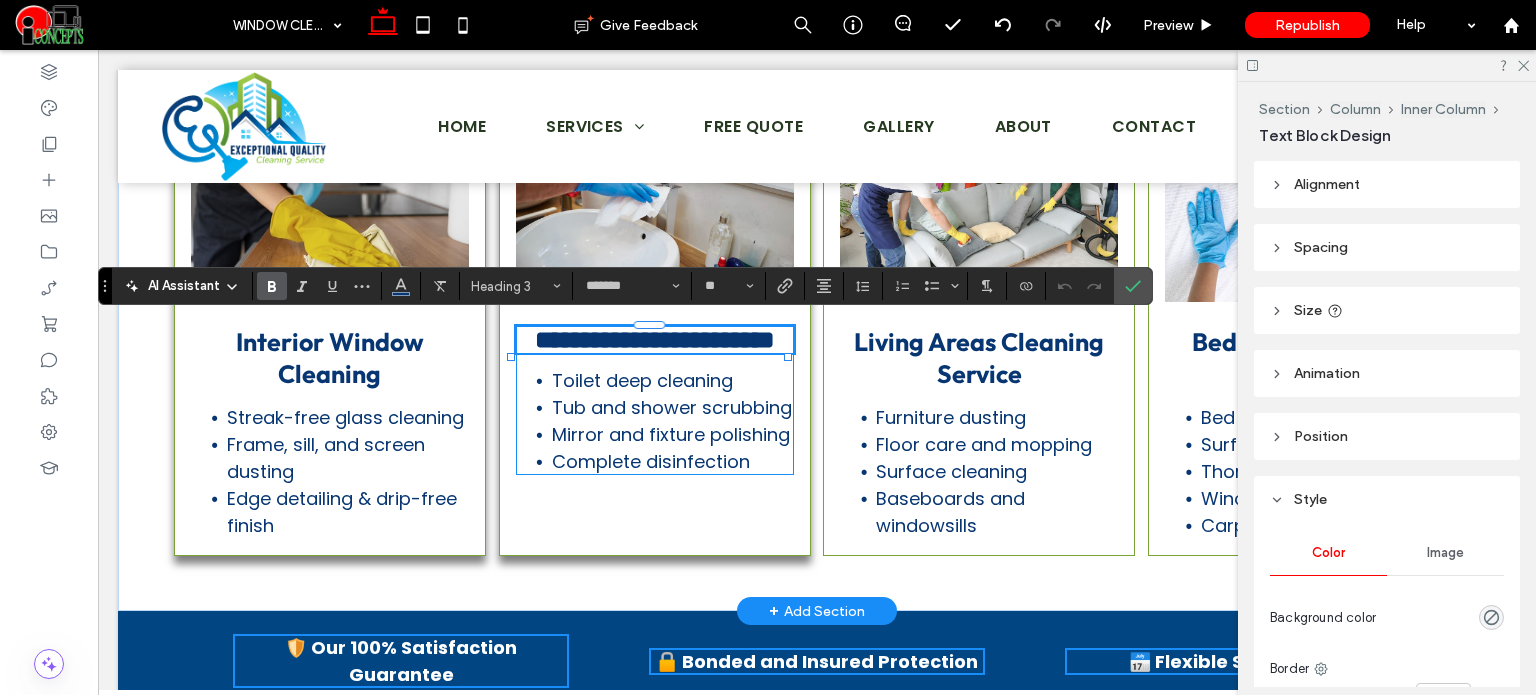 type on "**" 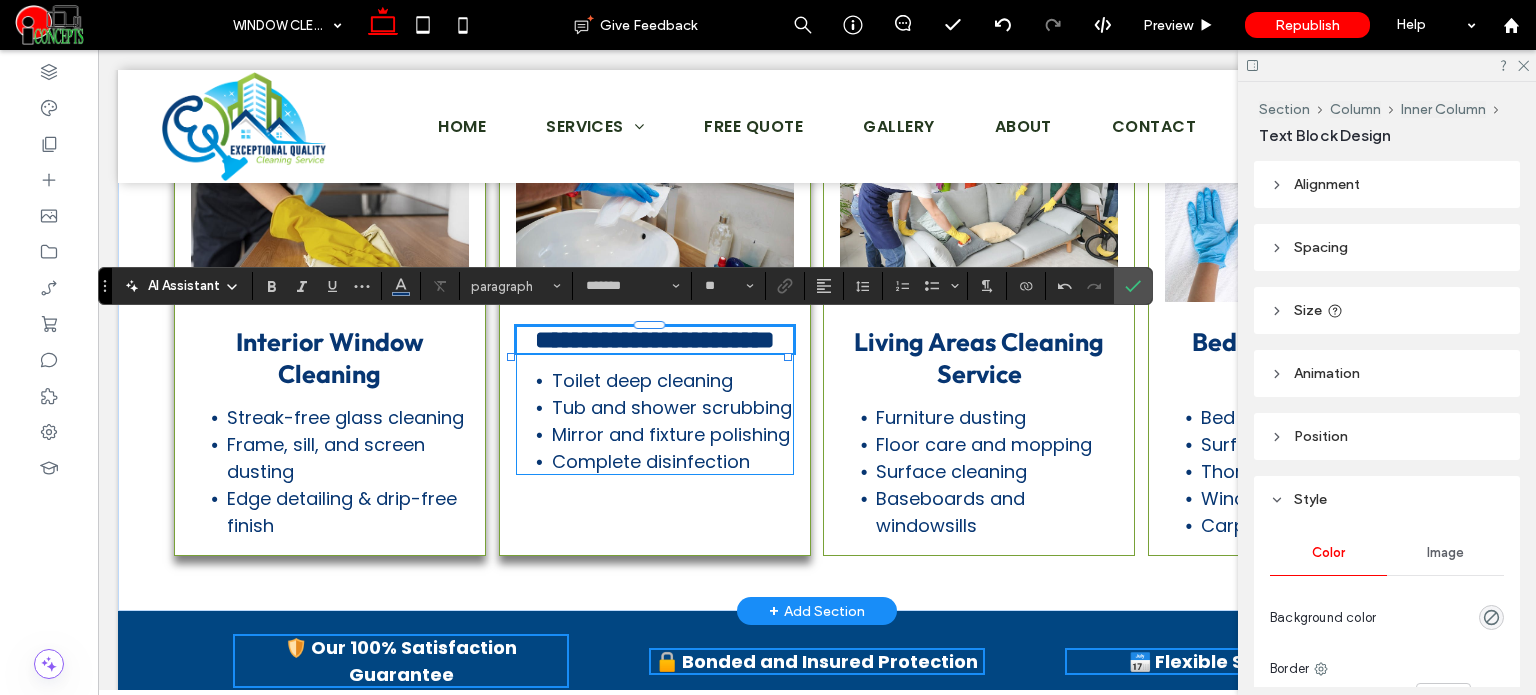 scroll, scrollTop: 0, scrollLeft: 0, axis: both 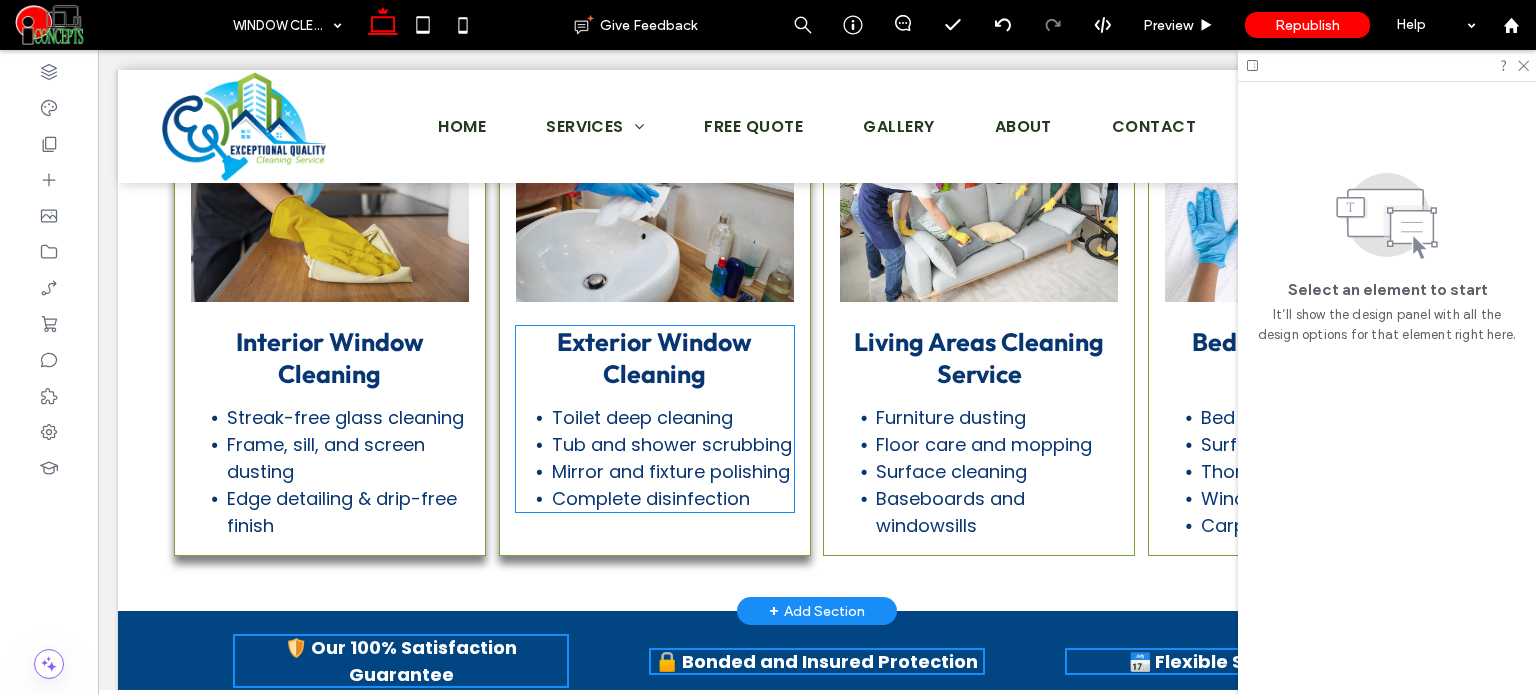 click on "Tub and shower scrubbing" at bounding box center (673, 444) 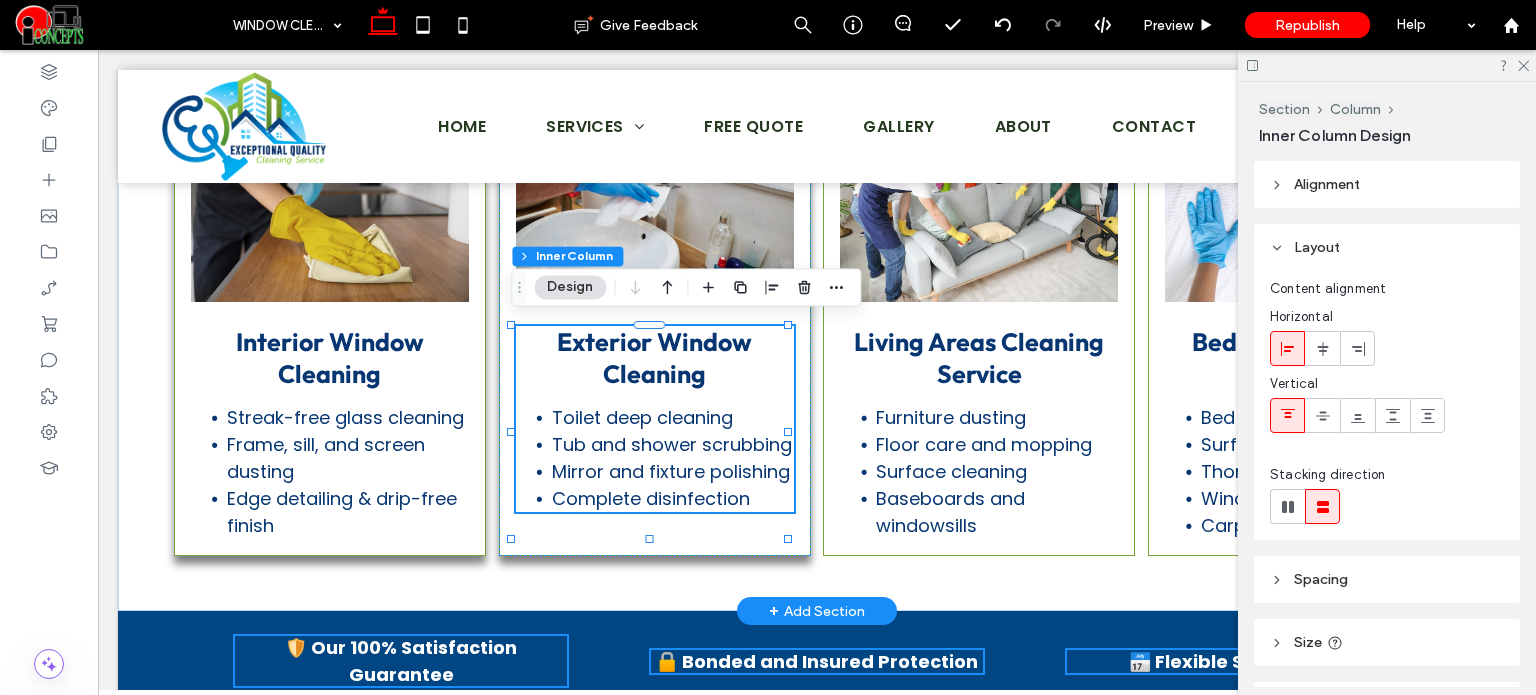 click on "Tub and shower scrubbing" at bounding box center [673, 444] 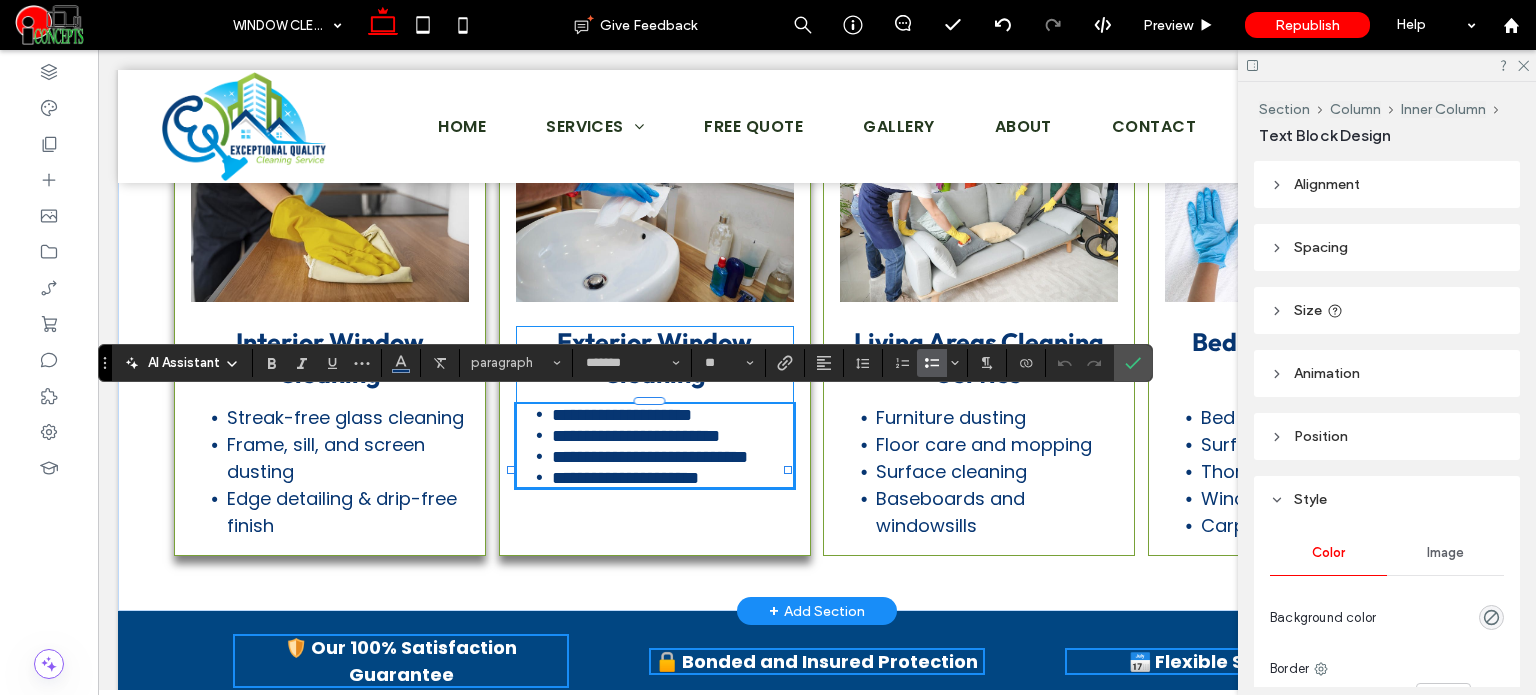 scroll, scrollTop: 0, scrollLeft: 0, axis: both 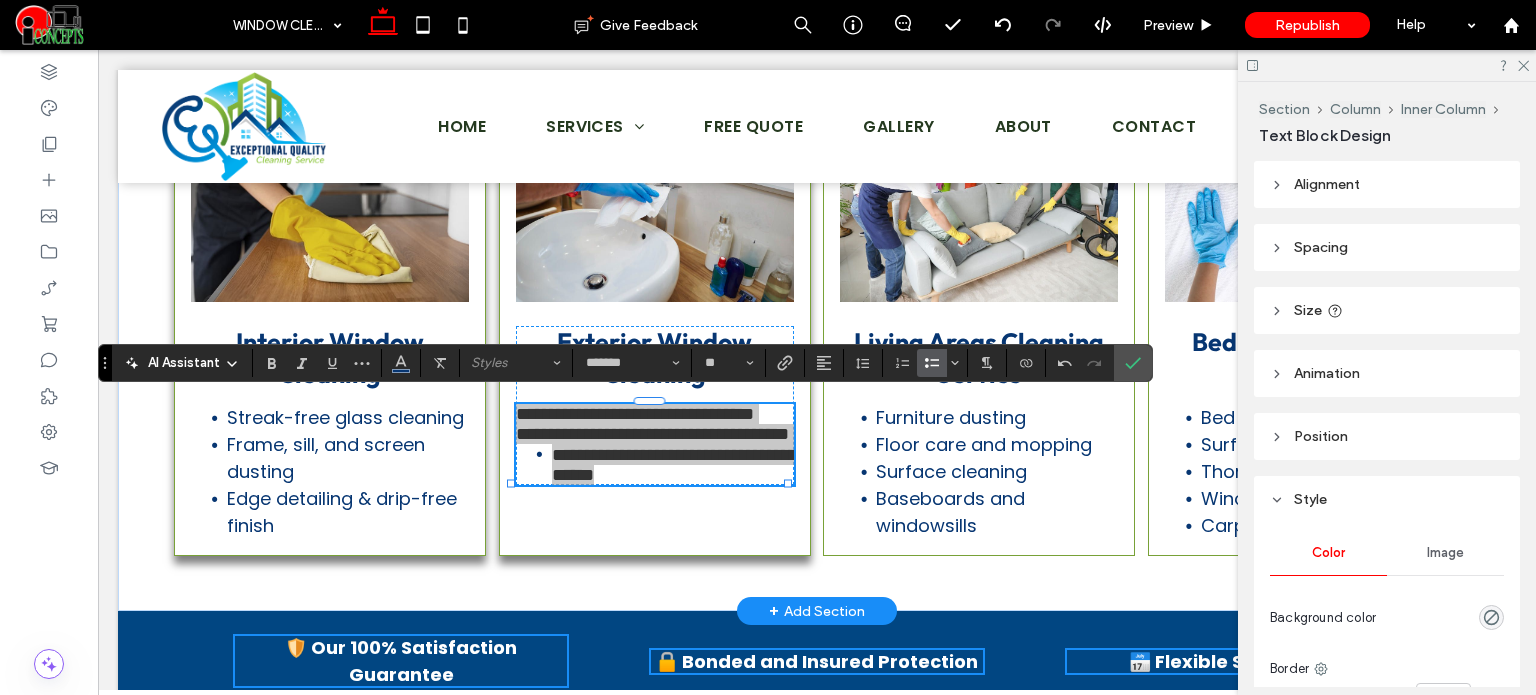click 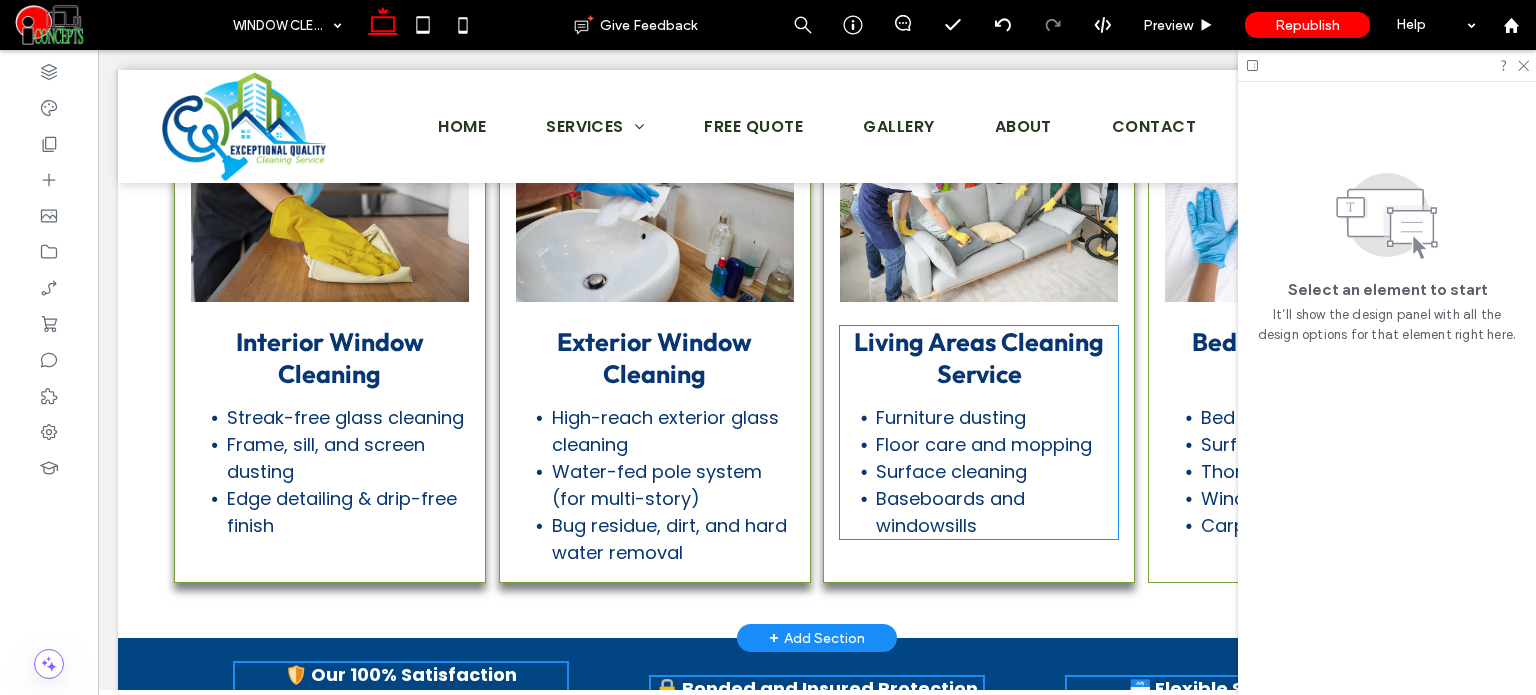 click on "Living Areas Cleaning Service" at bounding box center [979, 358] 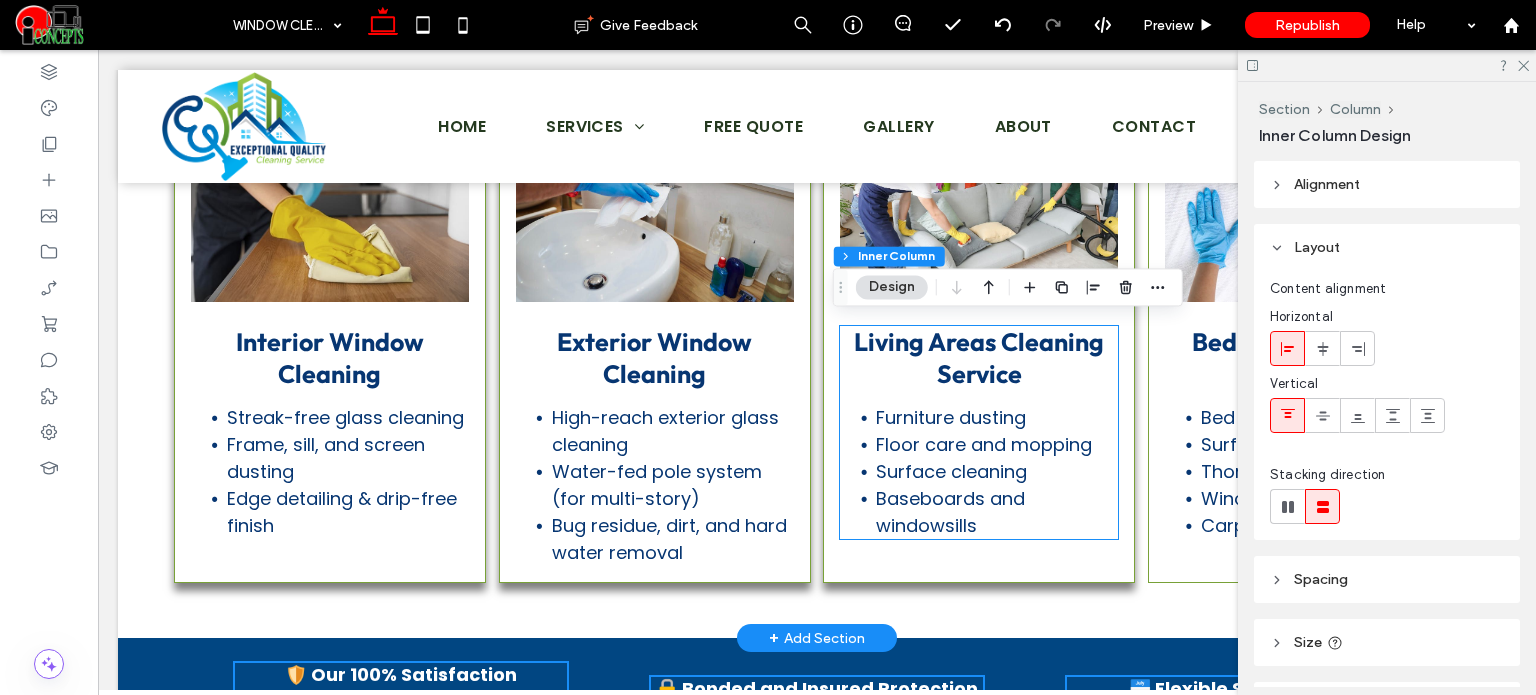 click on "Living Areas Cleaning Service" at bounding box center [979, 358] 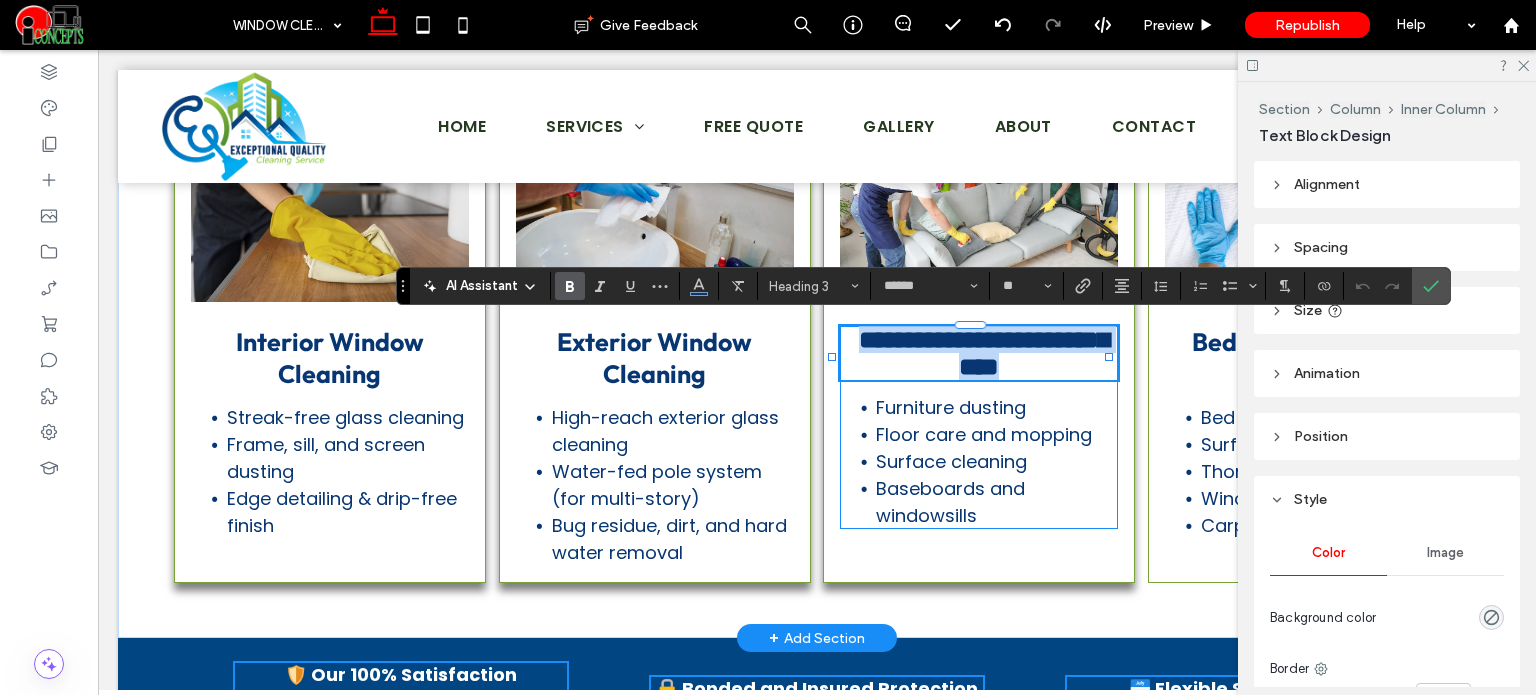type on "*******" 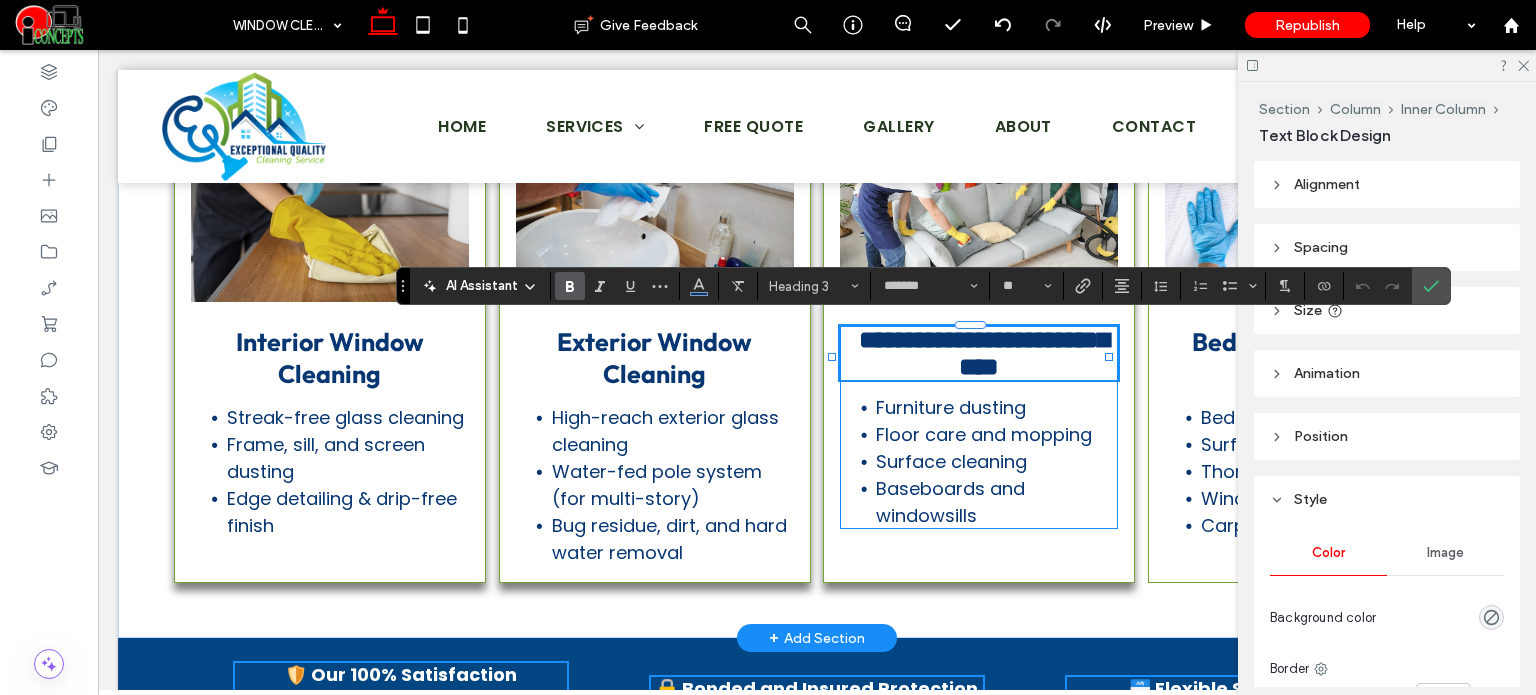 scroll, scrollTop: 0, scrollLeft: 0, axis: both 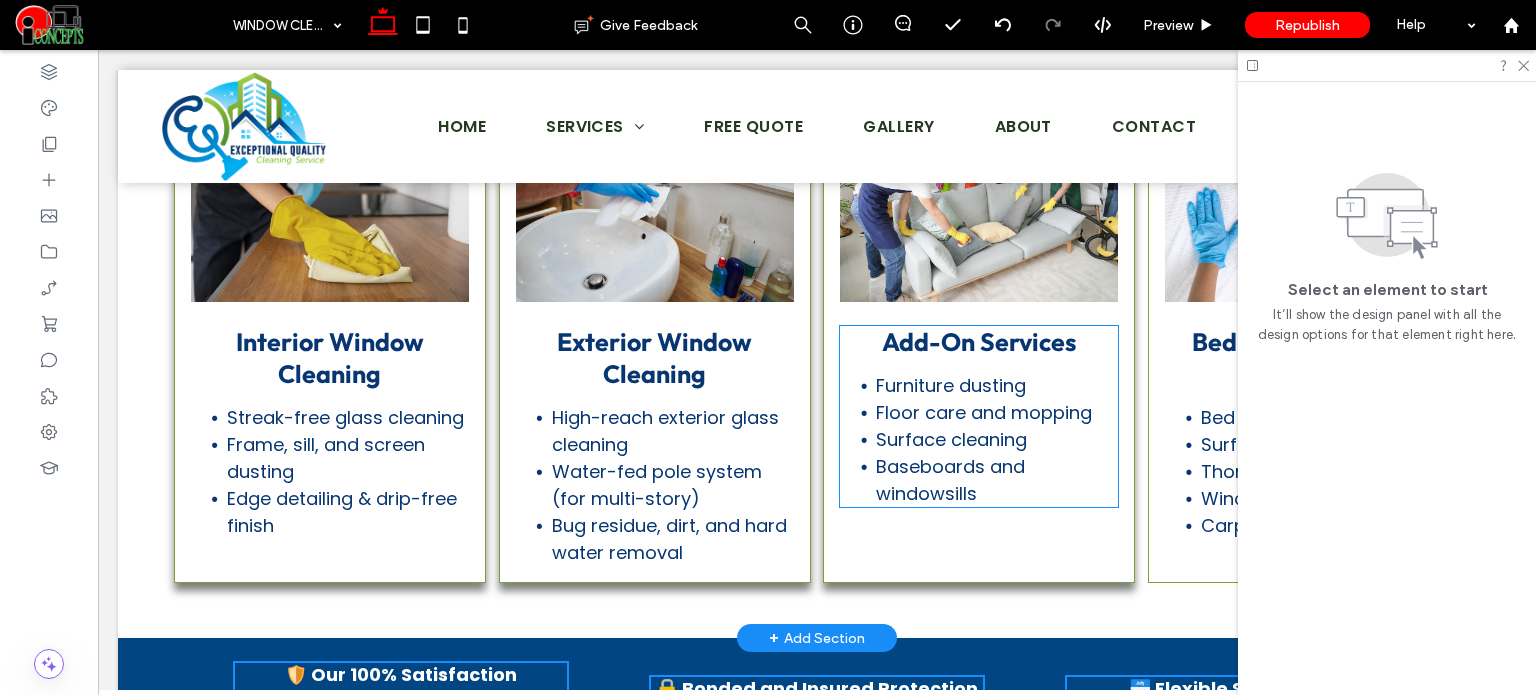 click on "Surface cleaning" at bounding box center (951, 439) 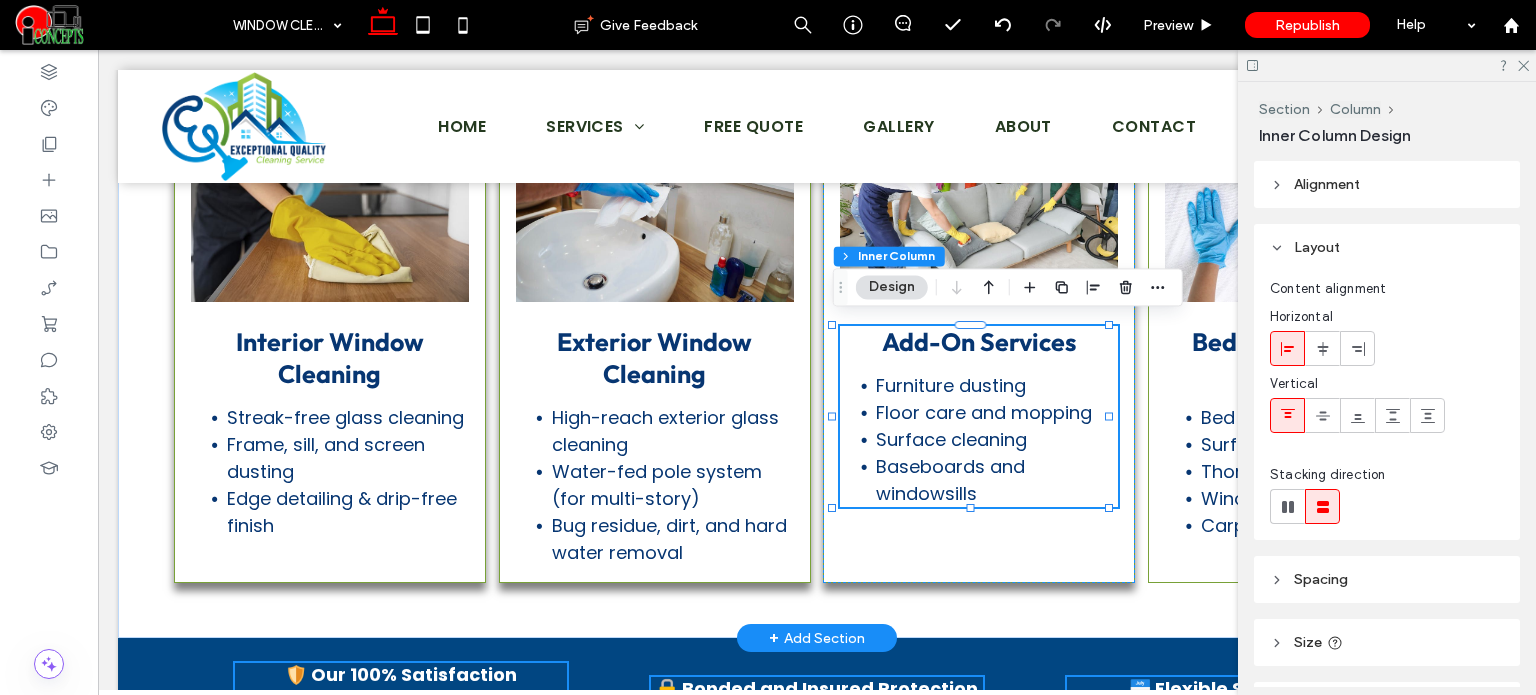 click on "Surface cleaning" at bounding box center (951, 439) 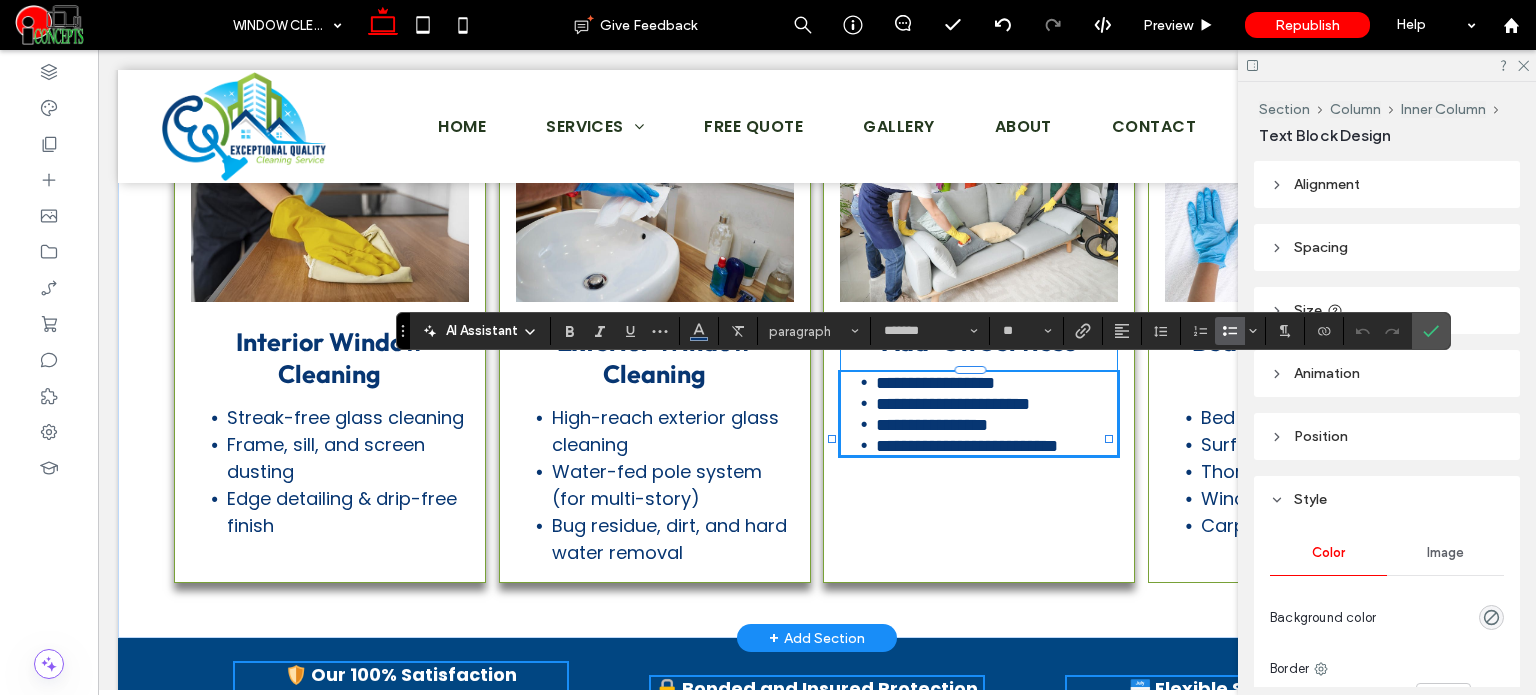 scroll, scrollTop: 0, scrollLeft: 0, axis: both 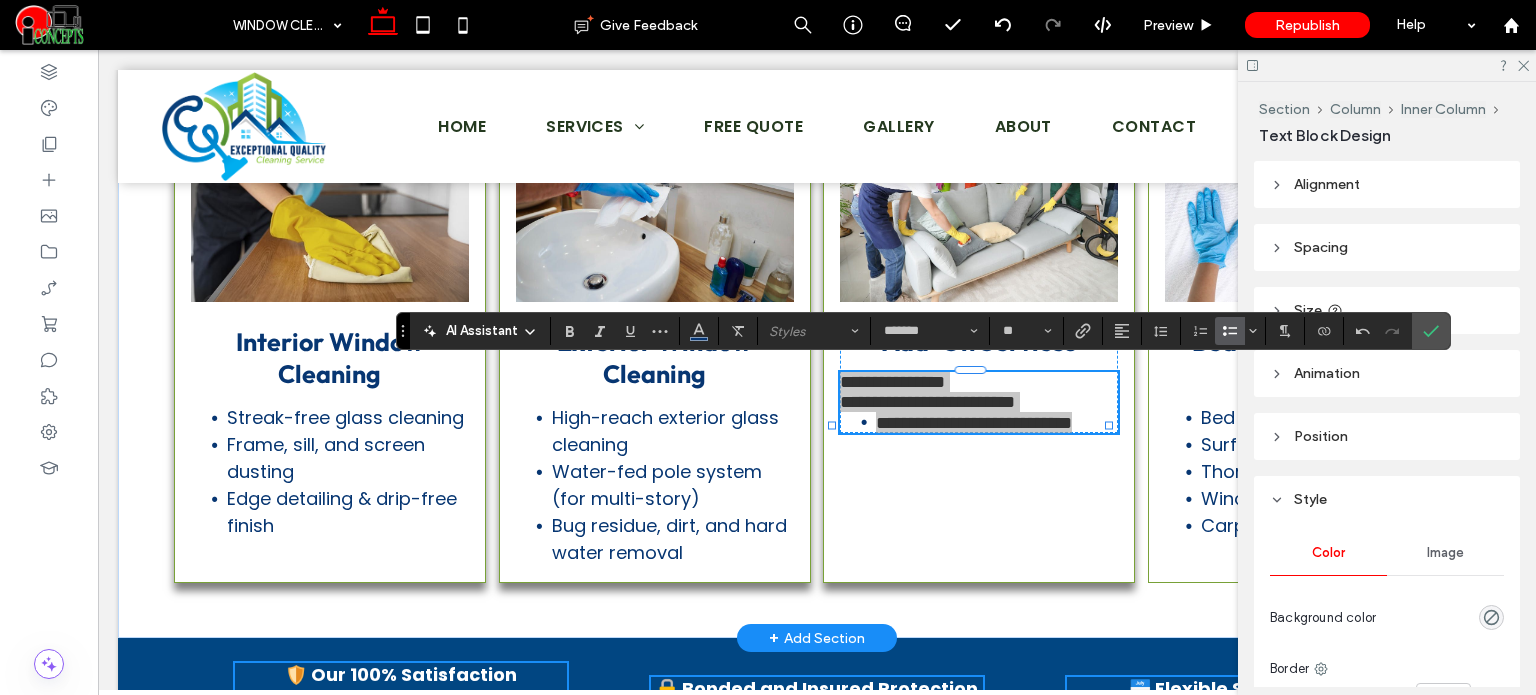 click 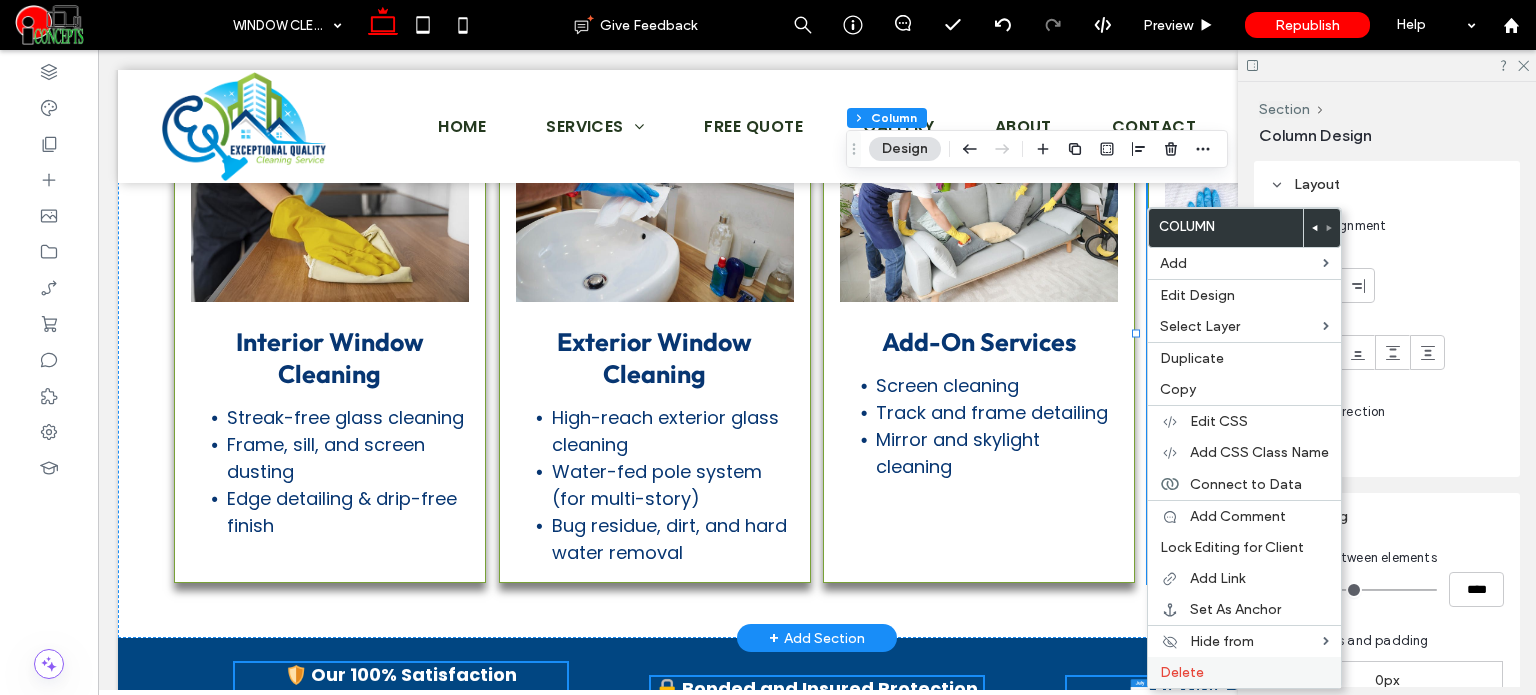 click on "Delete" at bounding box center (1182, 672) 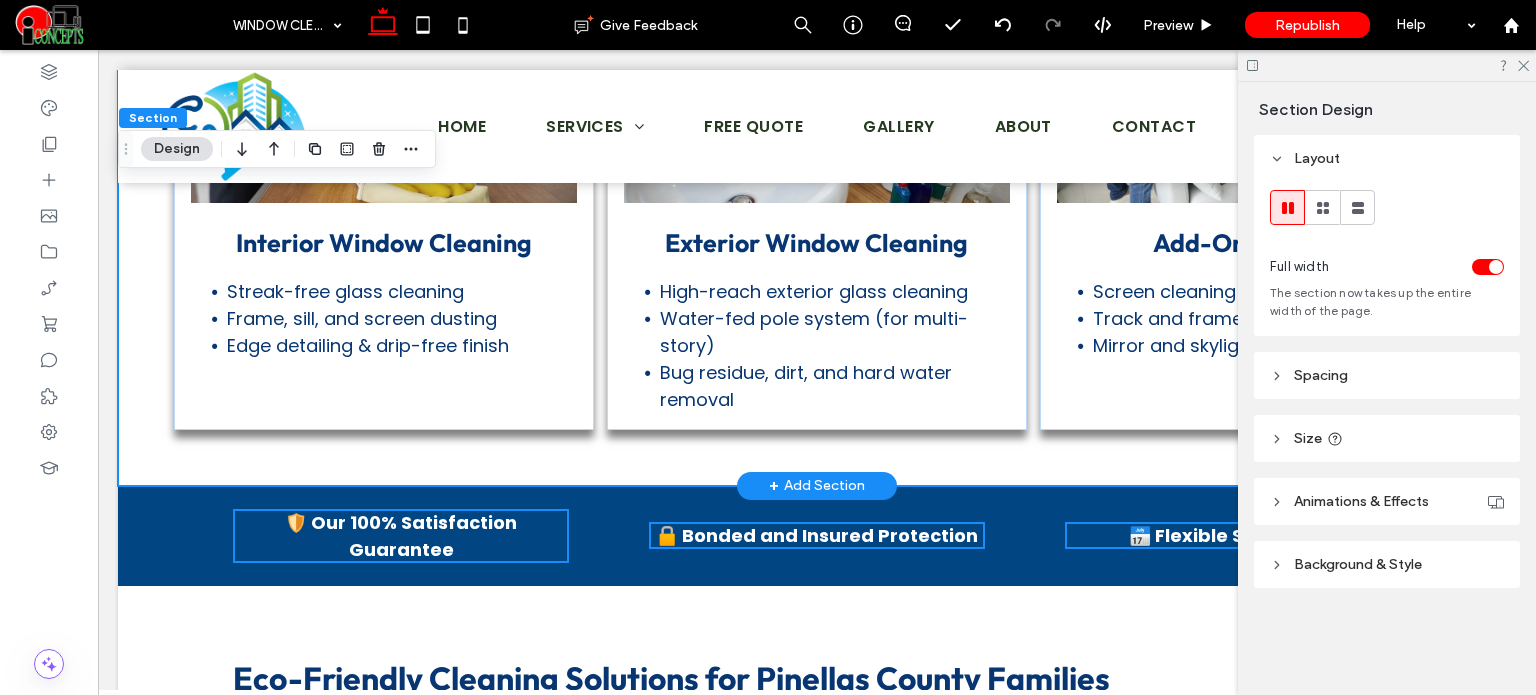 scroll, scrollTop: 1998, scrollLeft: 0, axis: vertical 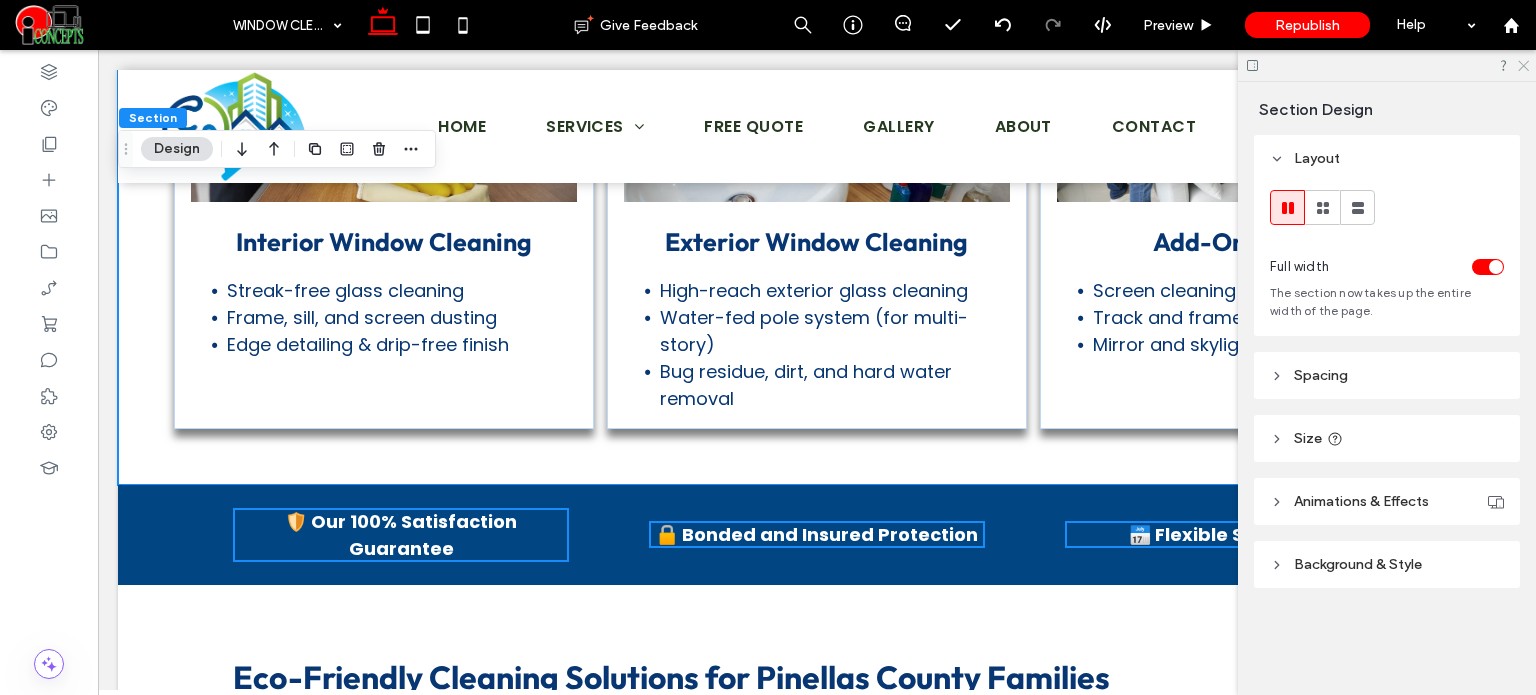 drag, startPoint x: 1523, startPoint y: 67, endPoint x: 1375, endPoint y: 109, distance: 153.84407 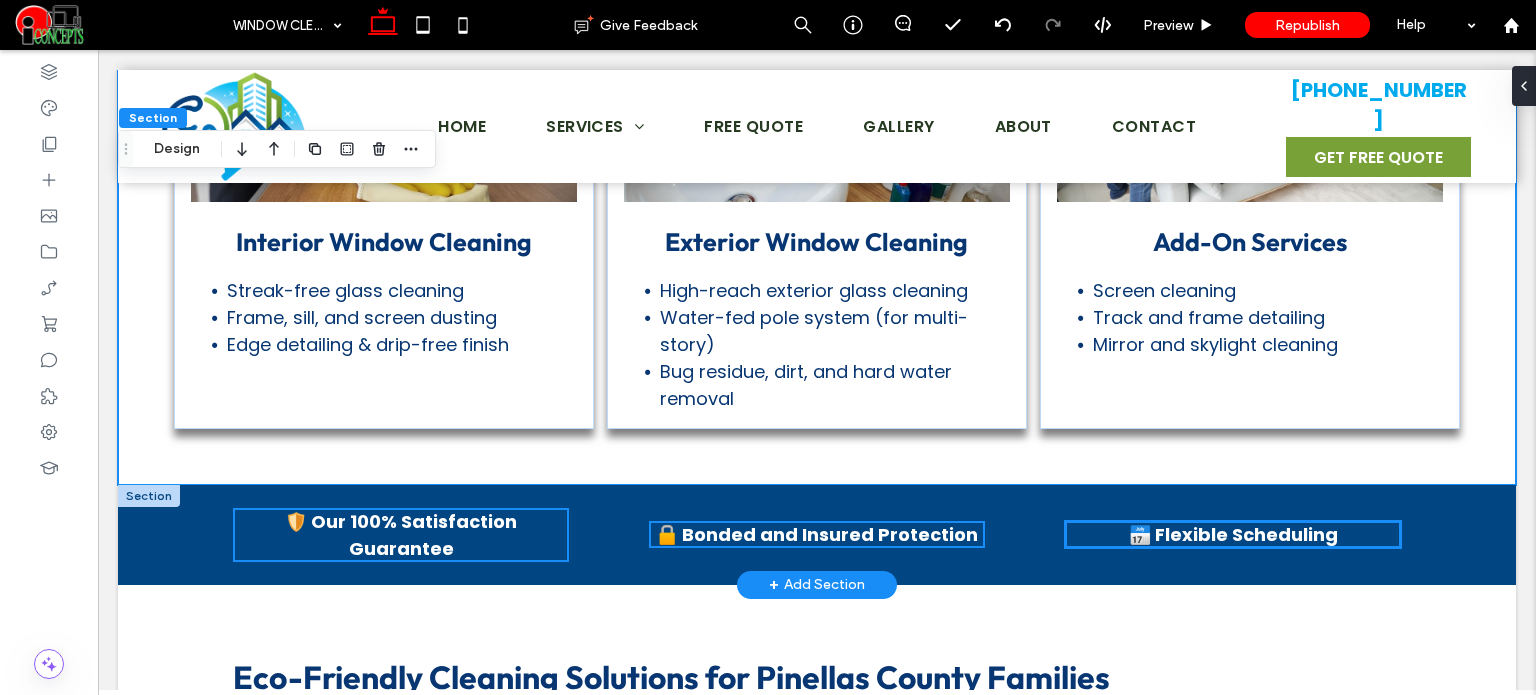 click on "📅 Flexible Scheduling" at bounding box center (1233, 534) 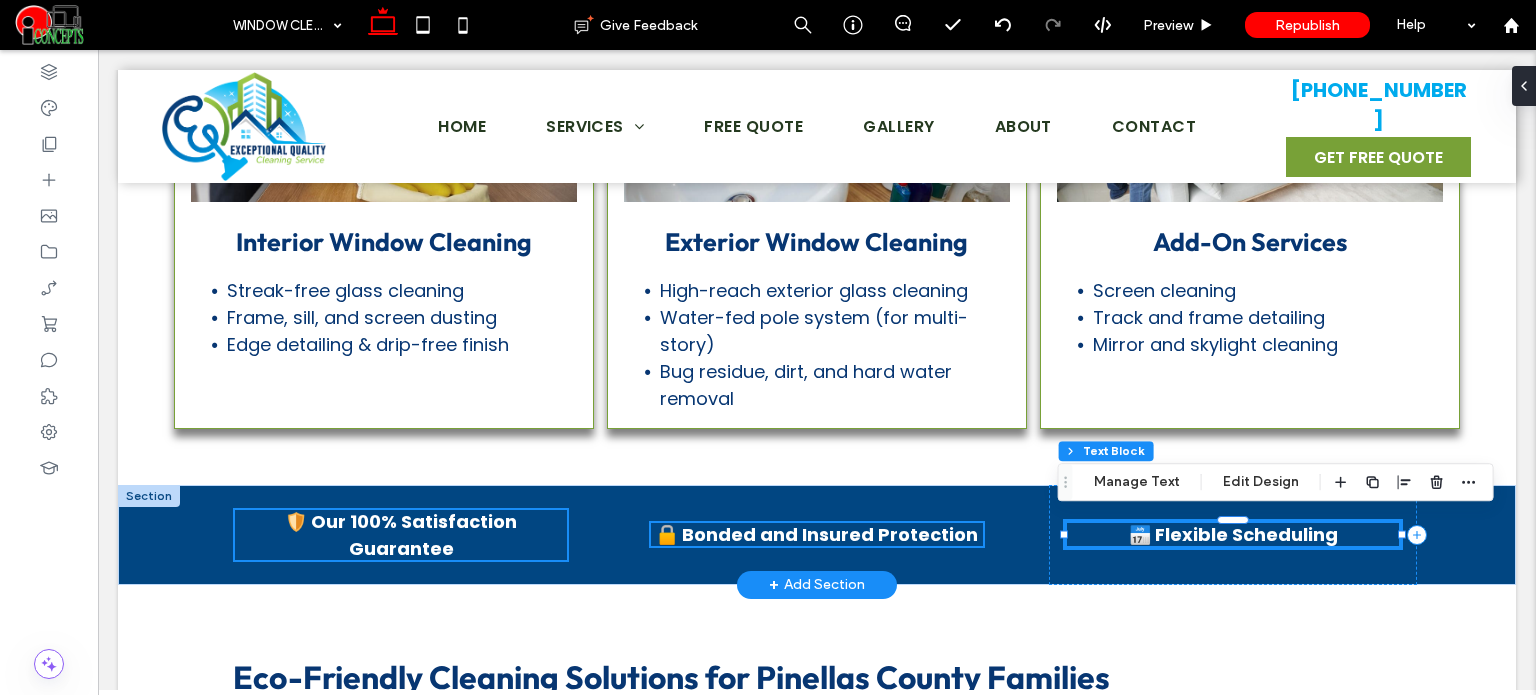 click on "📅 Flexible Scheduling" at bounding box center (1233, 534) 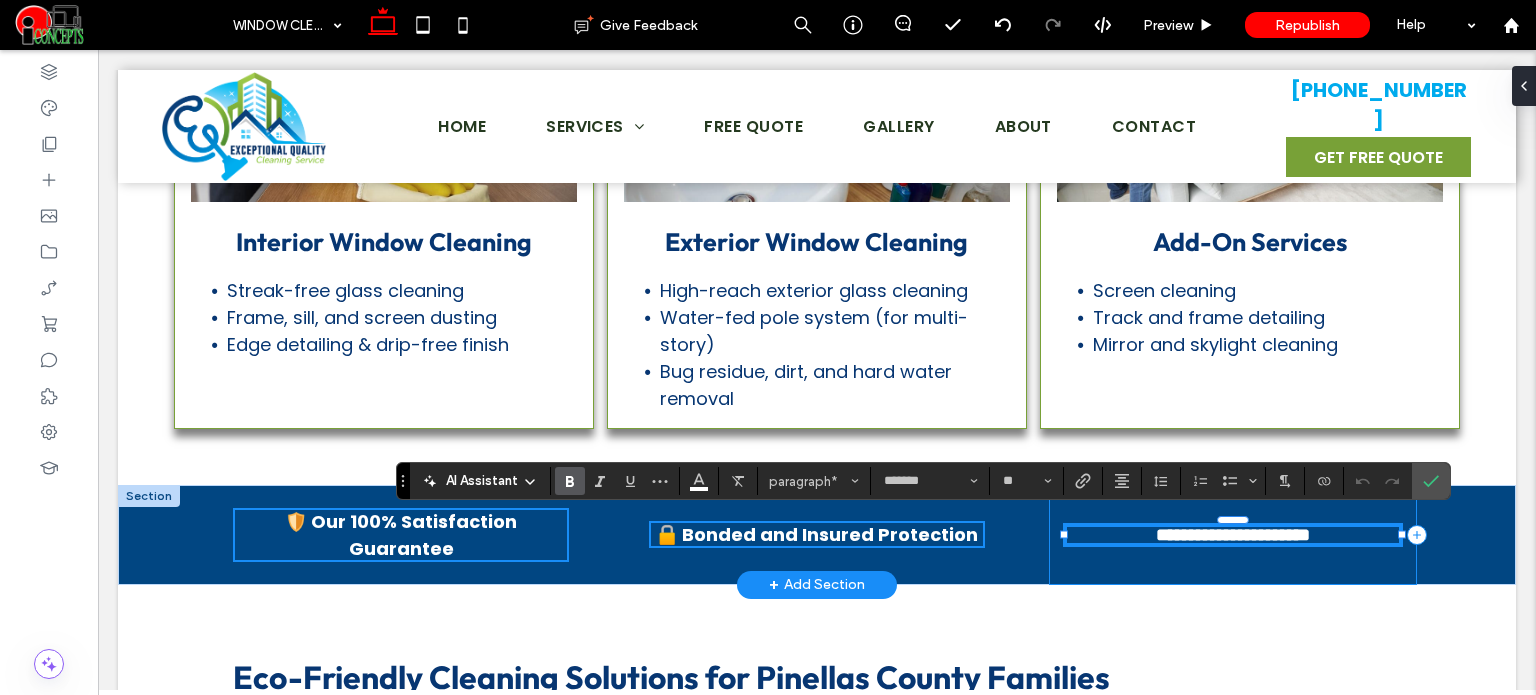 click at bounding box center [1233, 547] 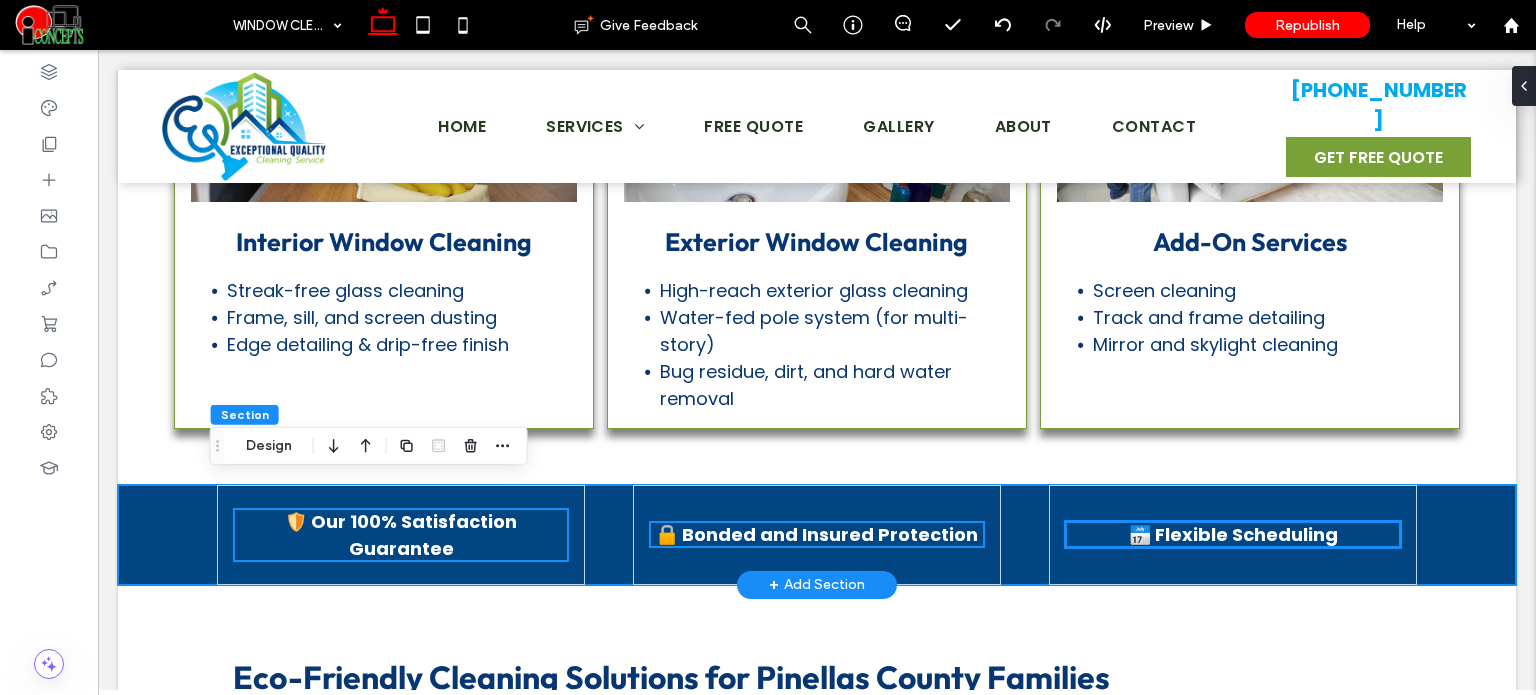 click on "📅 Flexible Scheduling" at bounding box center [1233, 534] 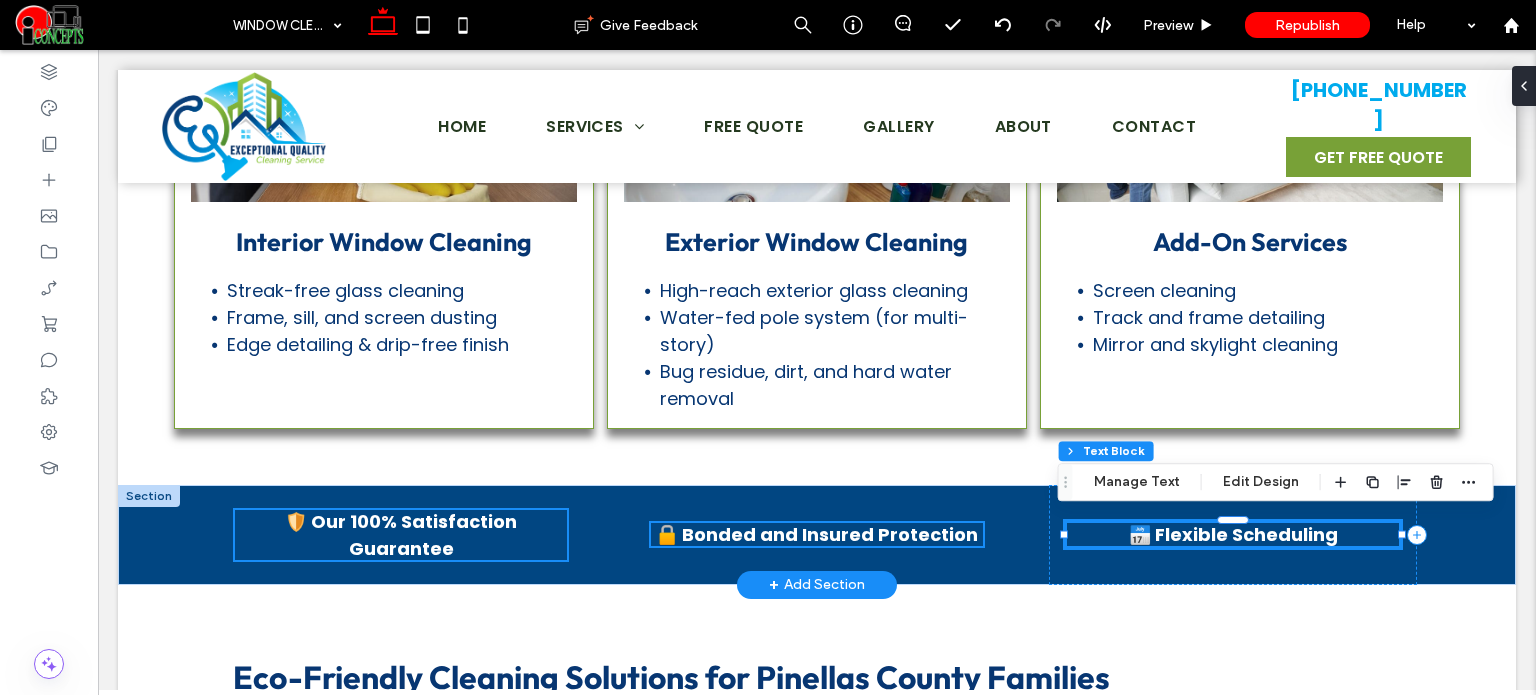 click on "📅 Flexible Scheduling" at bounding box center [1233, 534] 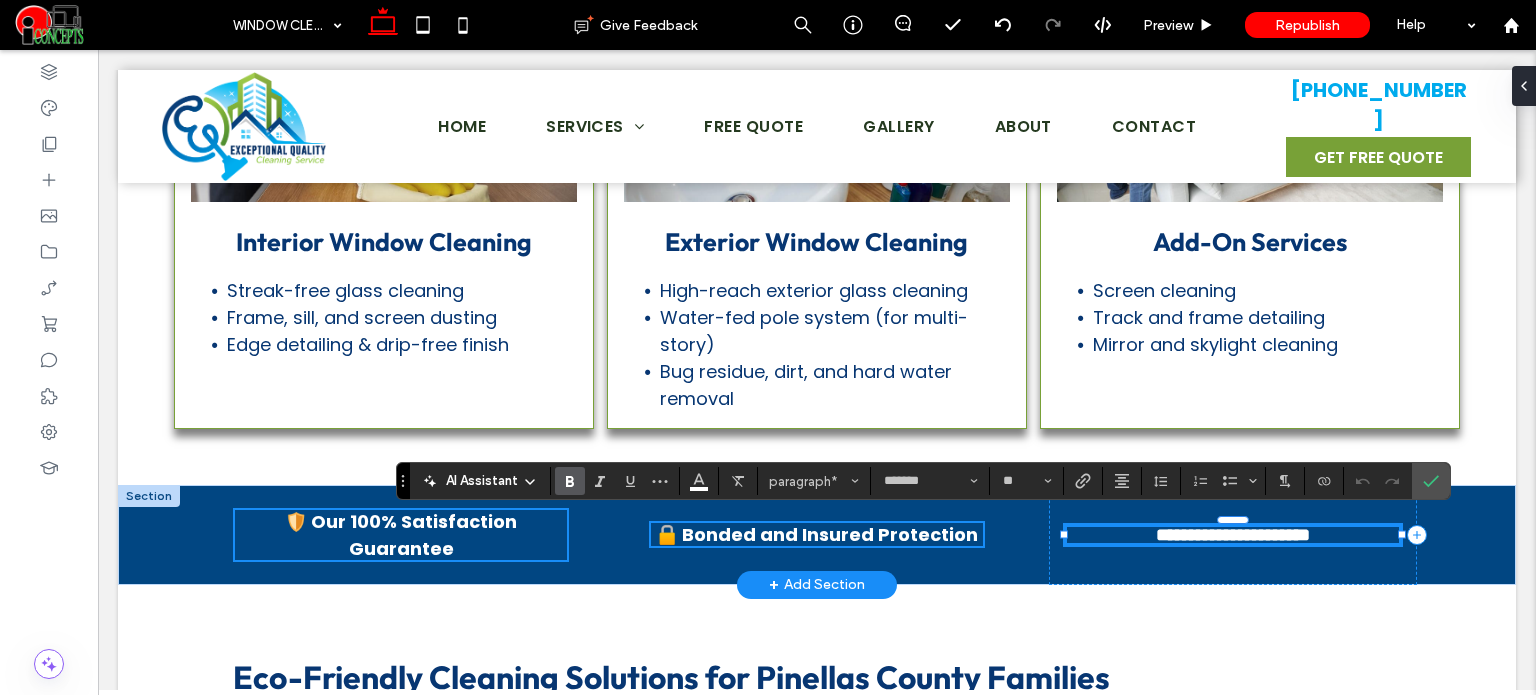 click on "**********" at bounding box center (1233, 535) 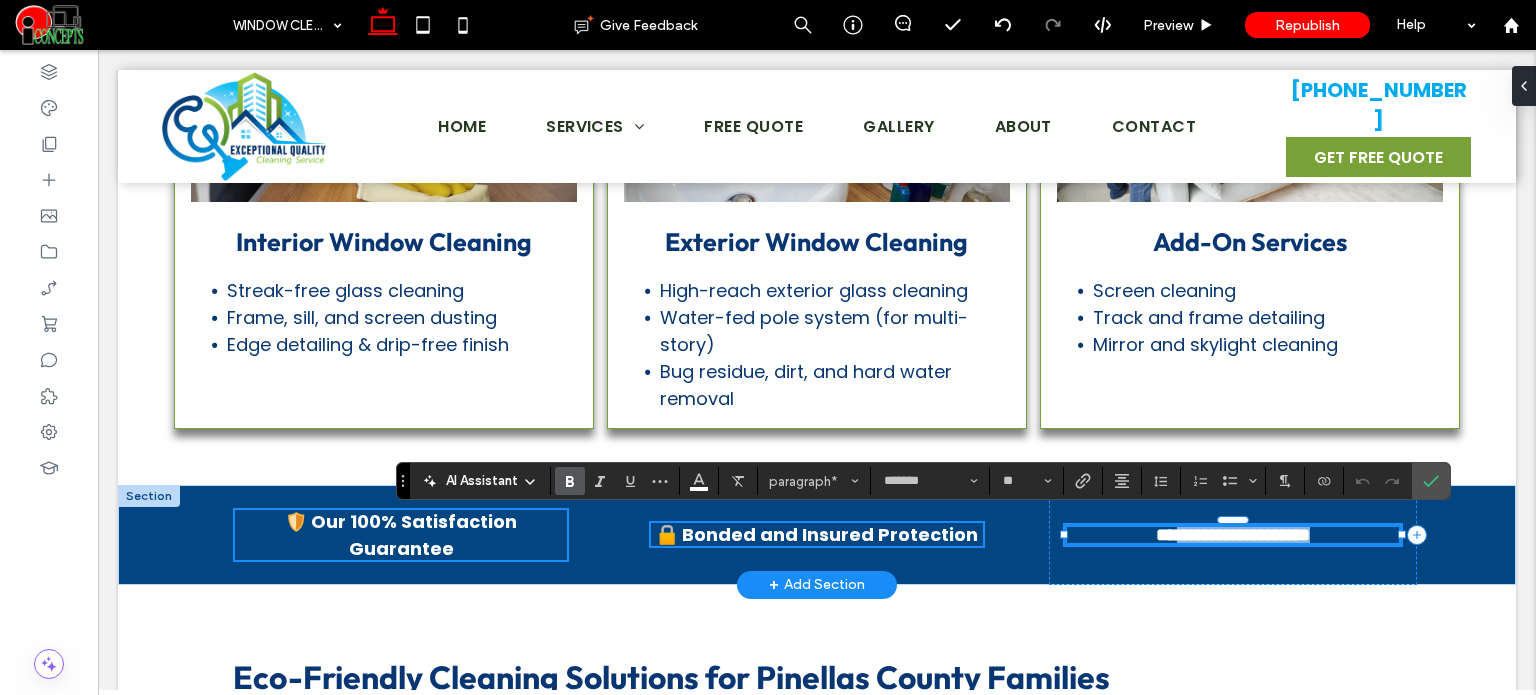 drag, startPoint x: 1330, startPoint y: 535, endPoint x: 1154, endPoint y: 538, distance: 176.02557 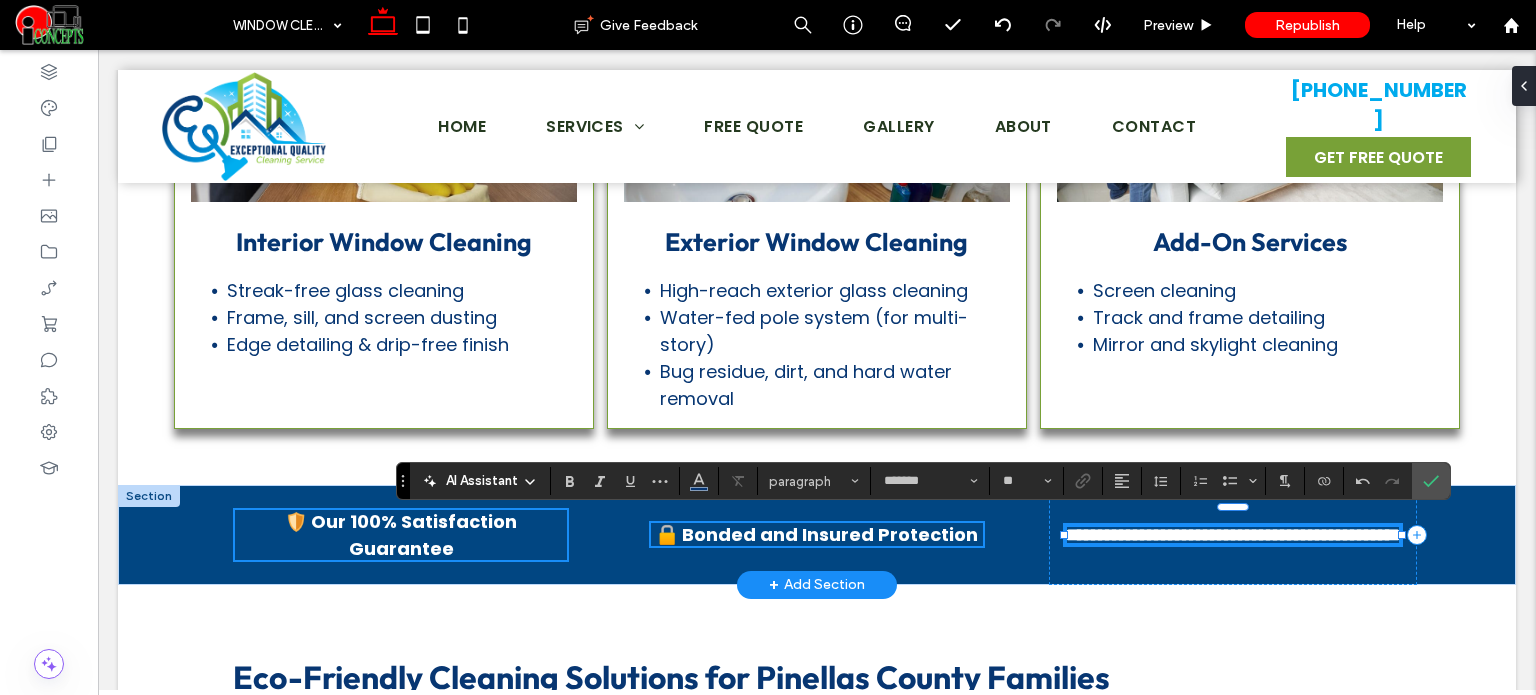 scroll, scrollTop: 2012, scrollLeft: 0, axis: vertical 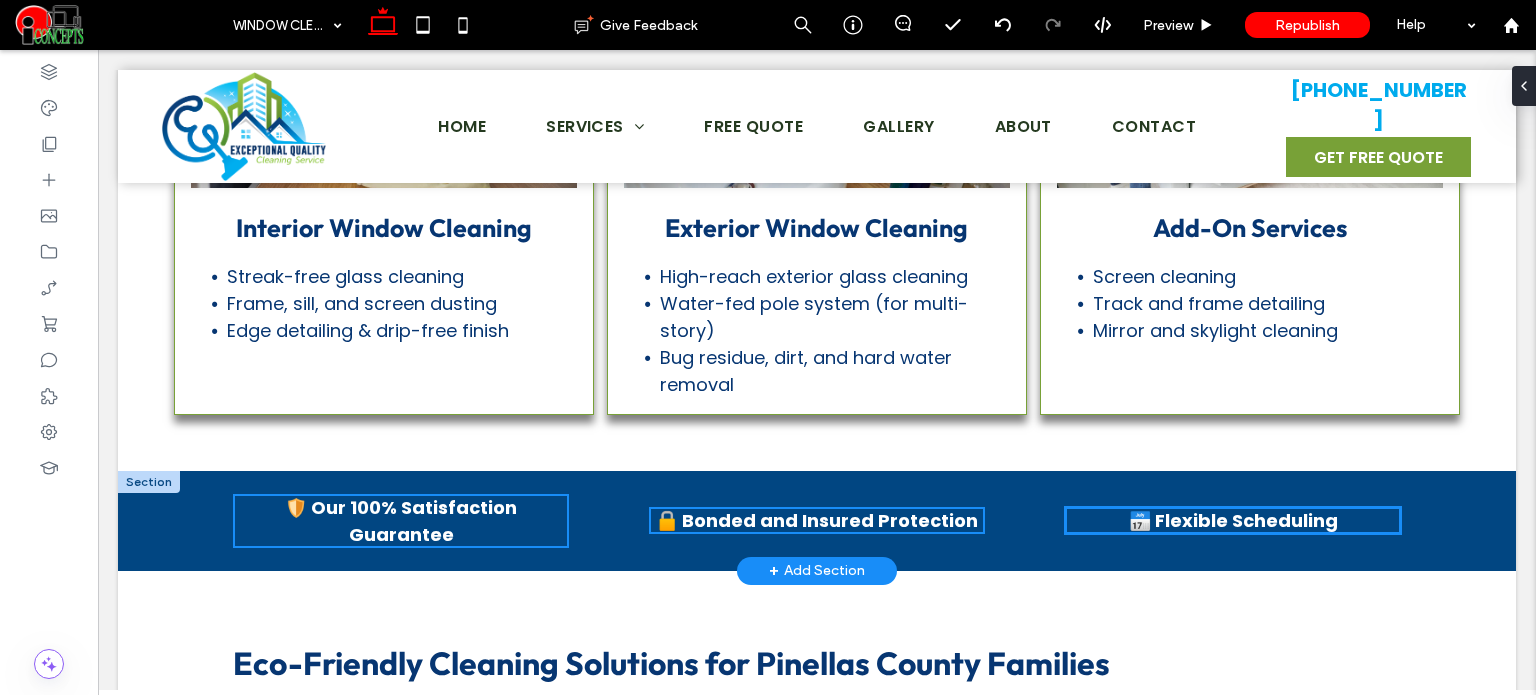 click on "📅 Flexible Scheduling" at bounding box center [1233, 520] 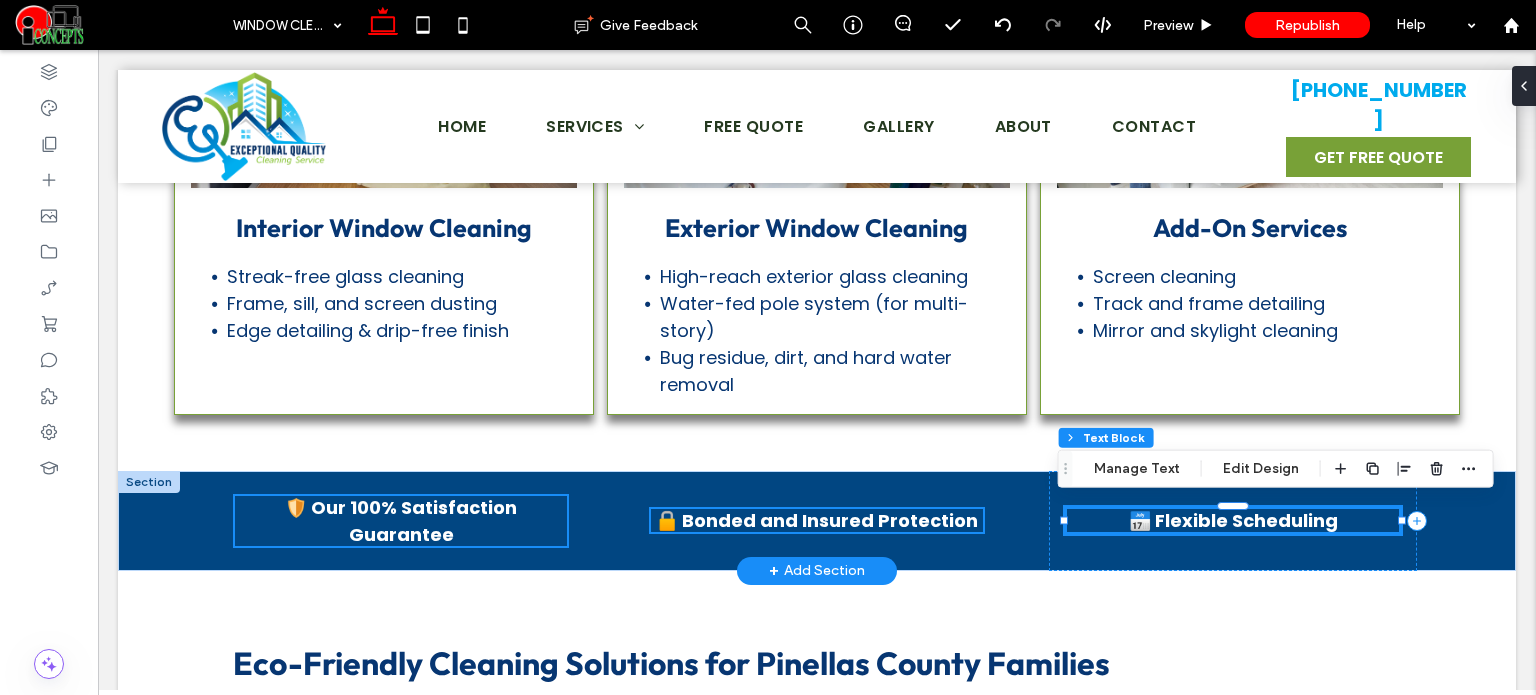 click on "📅 Flexible Scheduling" at bounding box center (1233, 520) 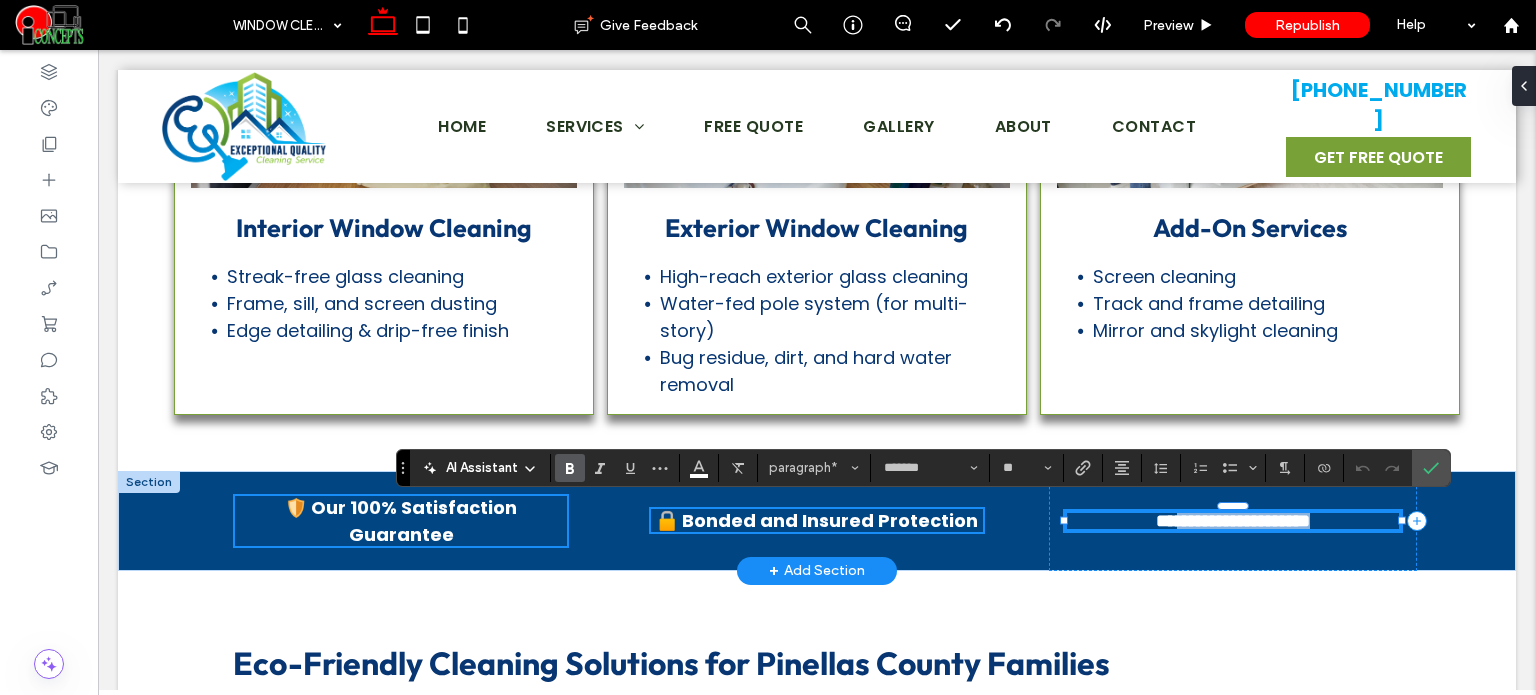 drag, startPoint x: 1341, startPoint y: 515, endPoint x: 1152, endPoint y: 519, distance: 189.04233 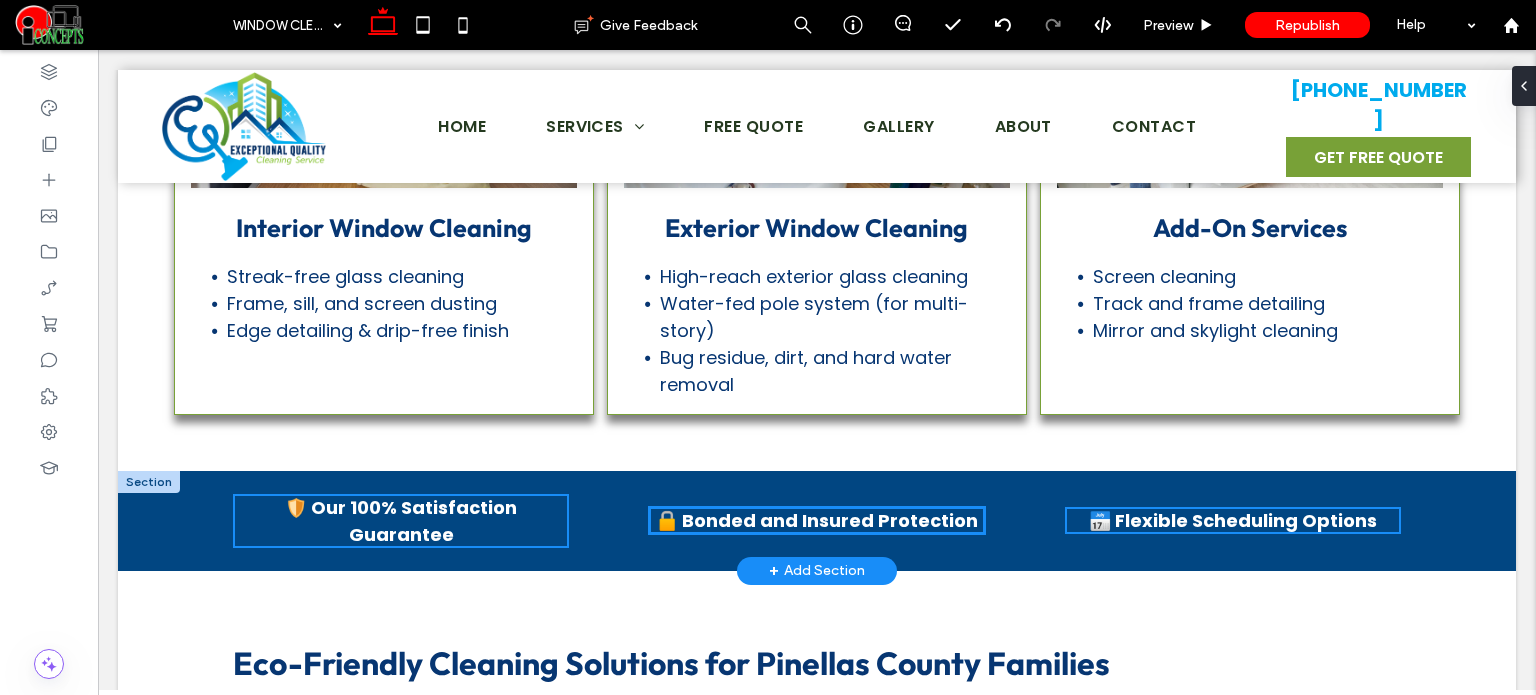 click on "🔒 Bonded and Insured Protection" at bounding box center (817, 520) 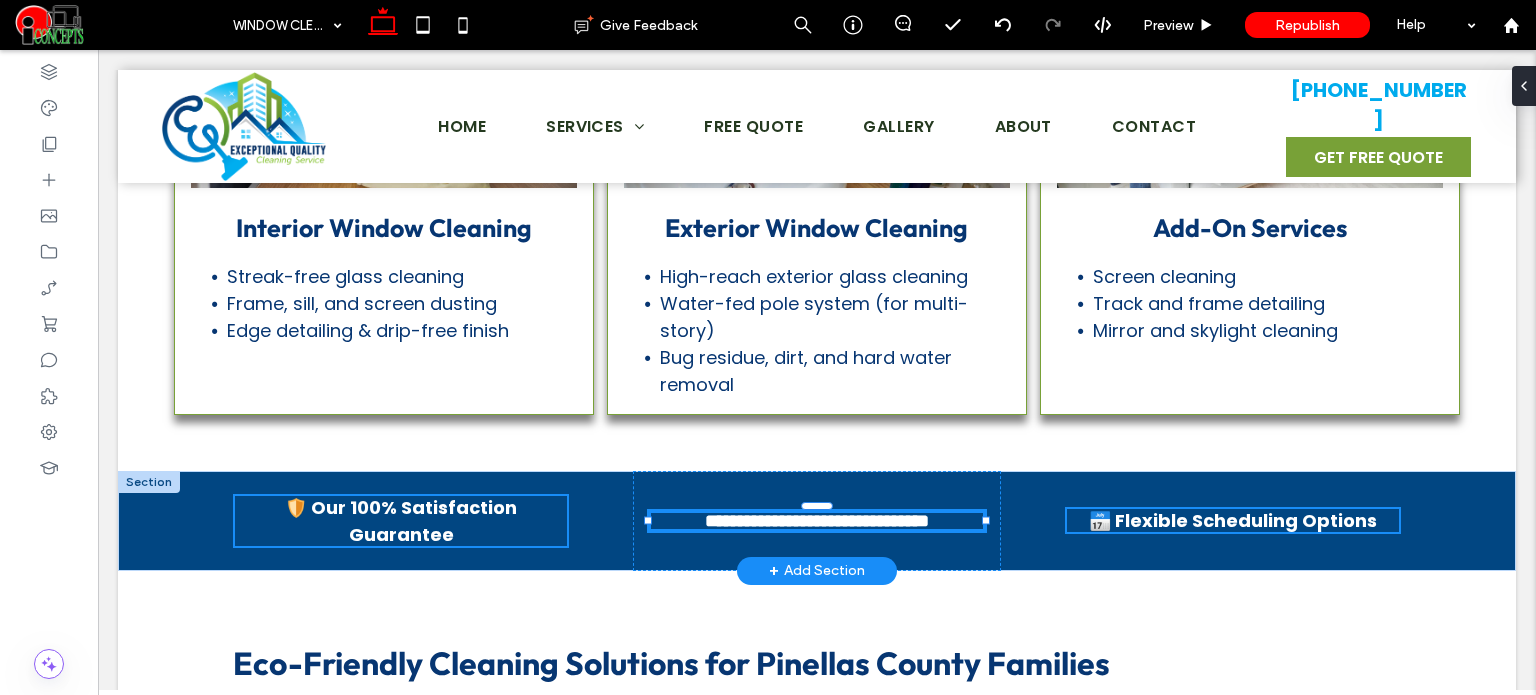 type on "*******" 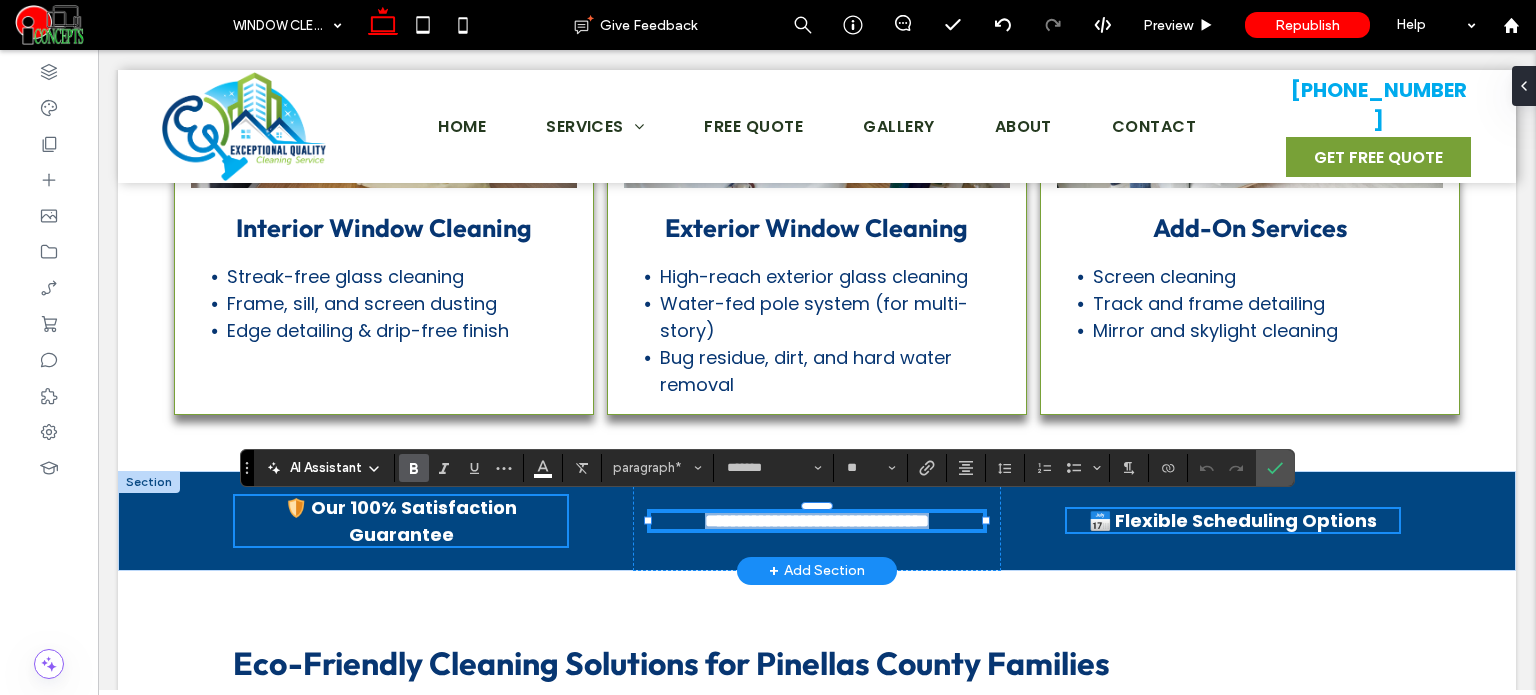 click on "**********" at bounding box center [817, 521] 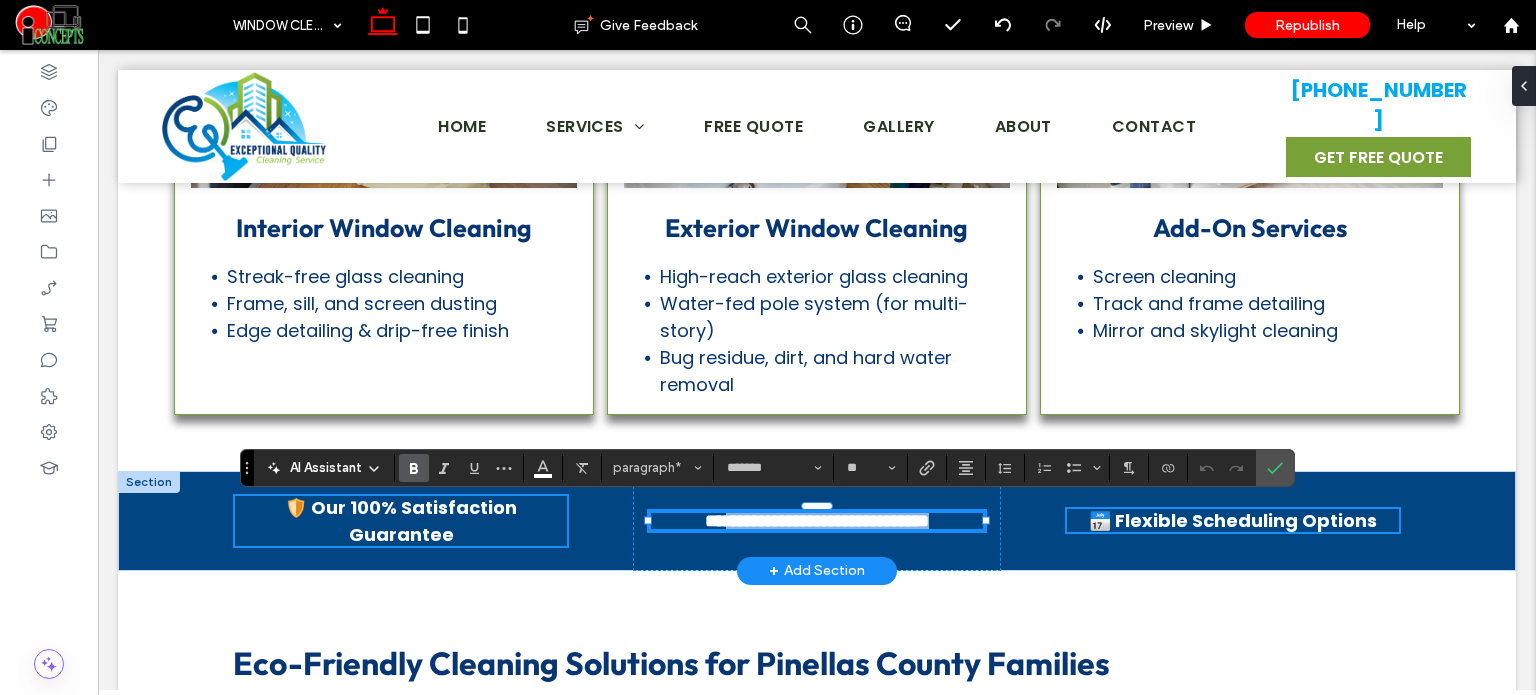drag, startPoint x: 681, startPoint y: 519, endPoint x: 966, endPoint y: 519, distance: 285 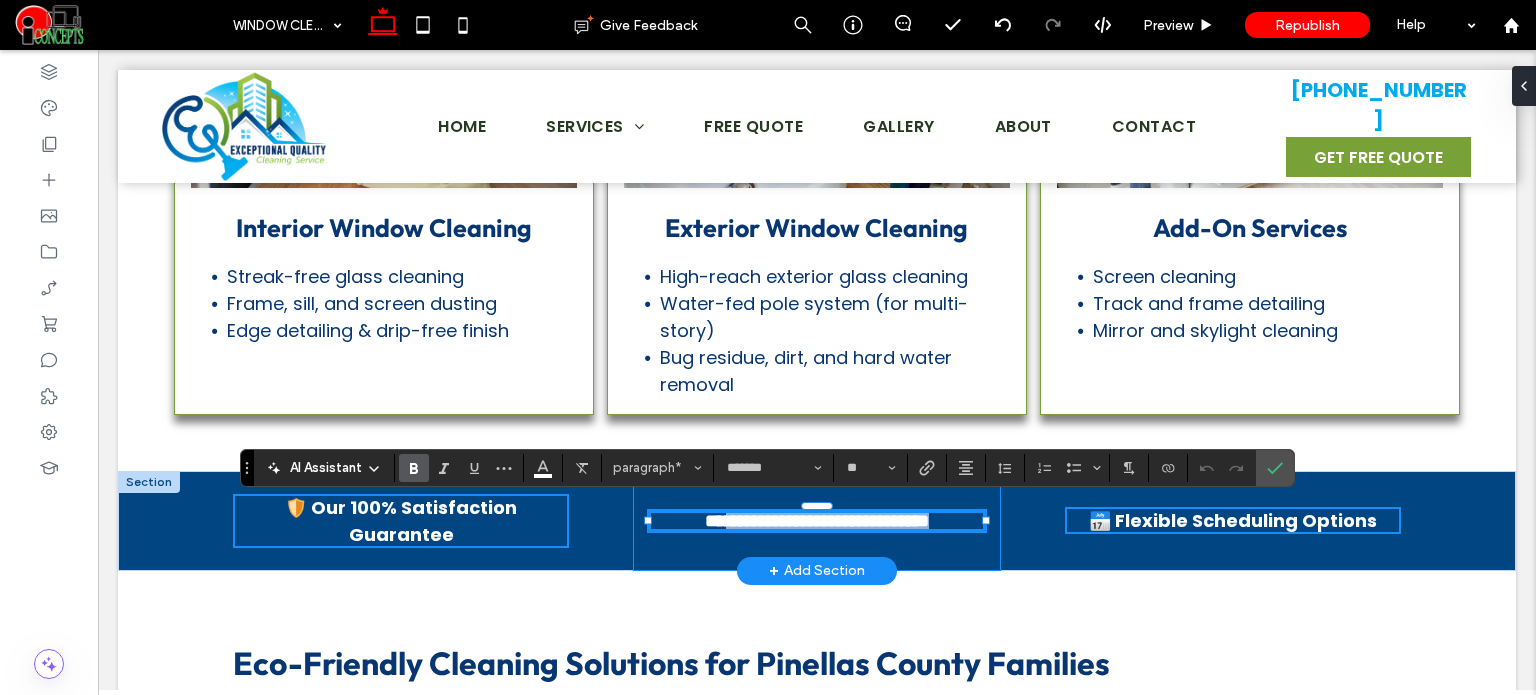 paste 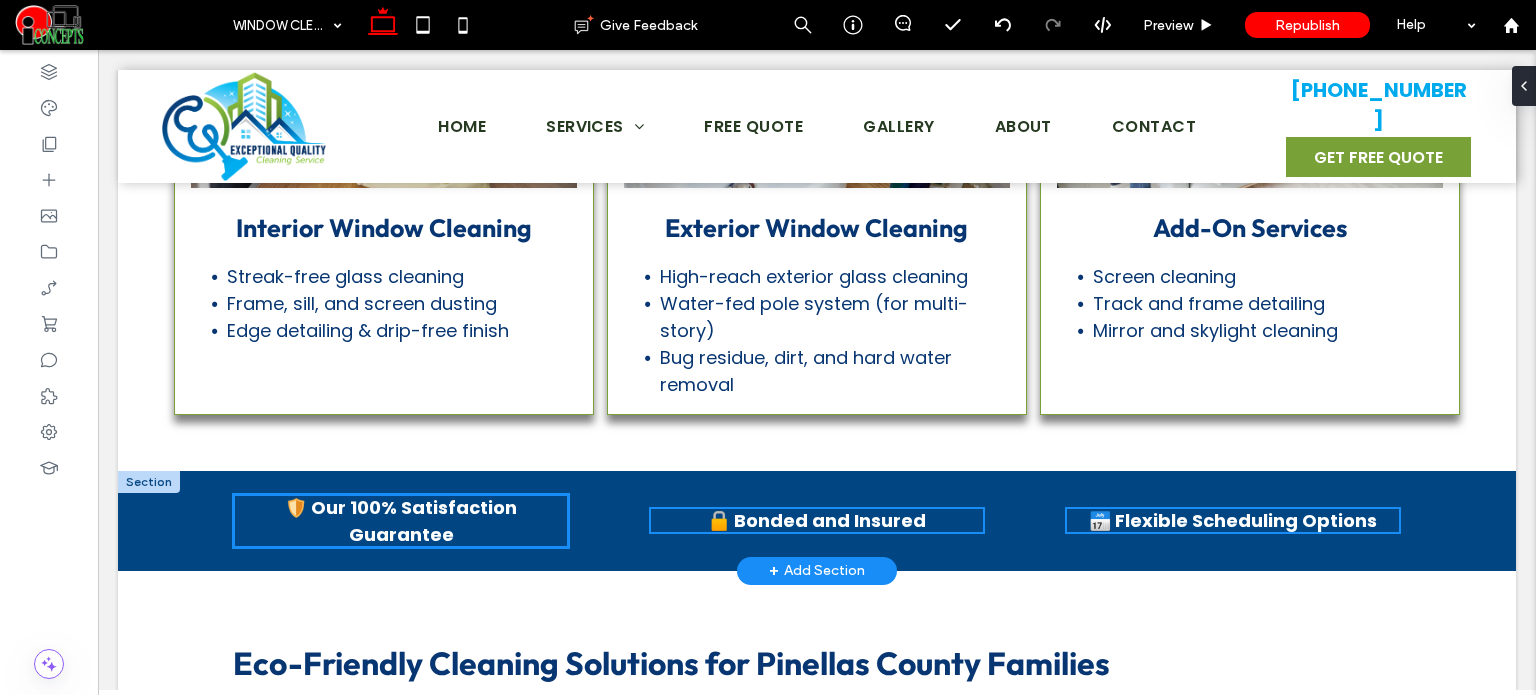 click on "🛡️ Our 100% Satisfaction Guarantee" at bounding box center [401, 521] 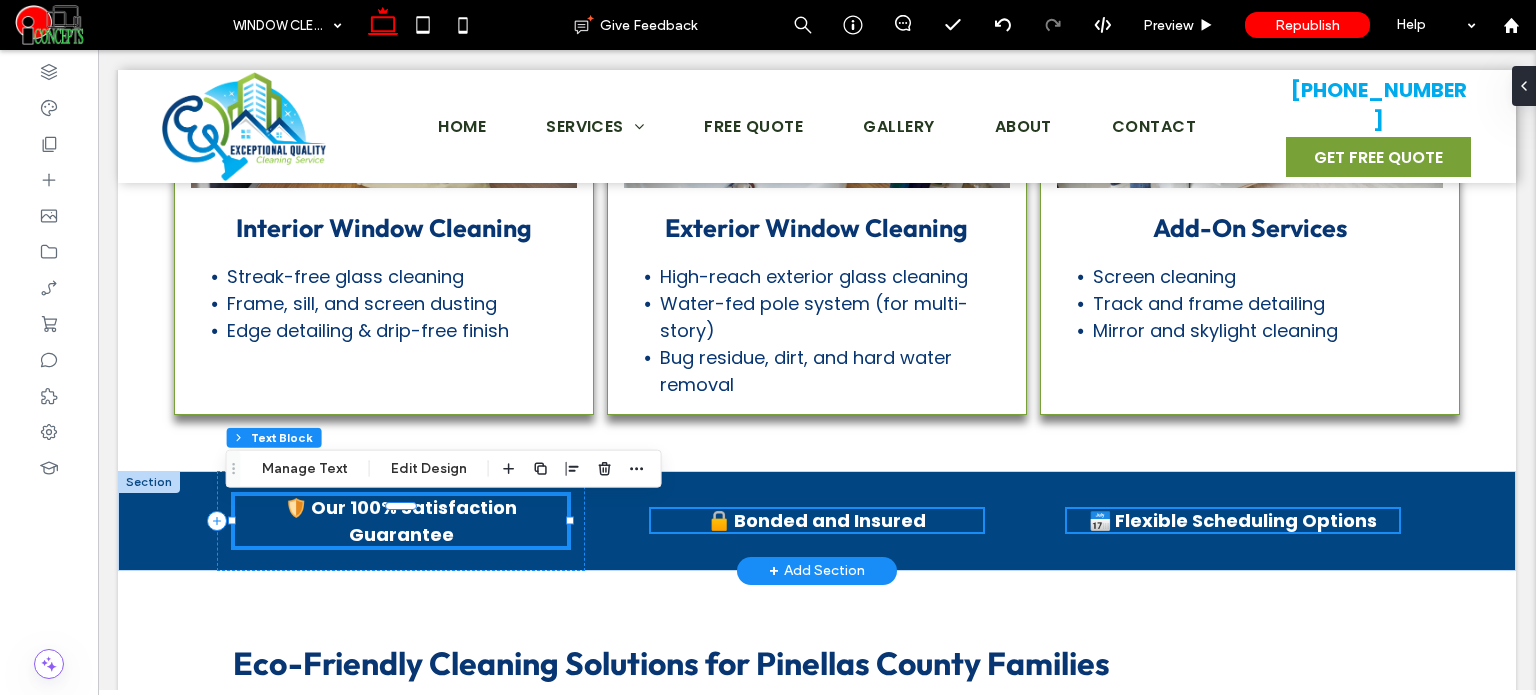 click on "🛡️ Our 100% Satisfaction Guarantee" at bounding box center (401, 521) 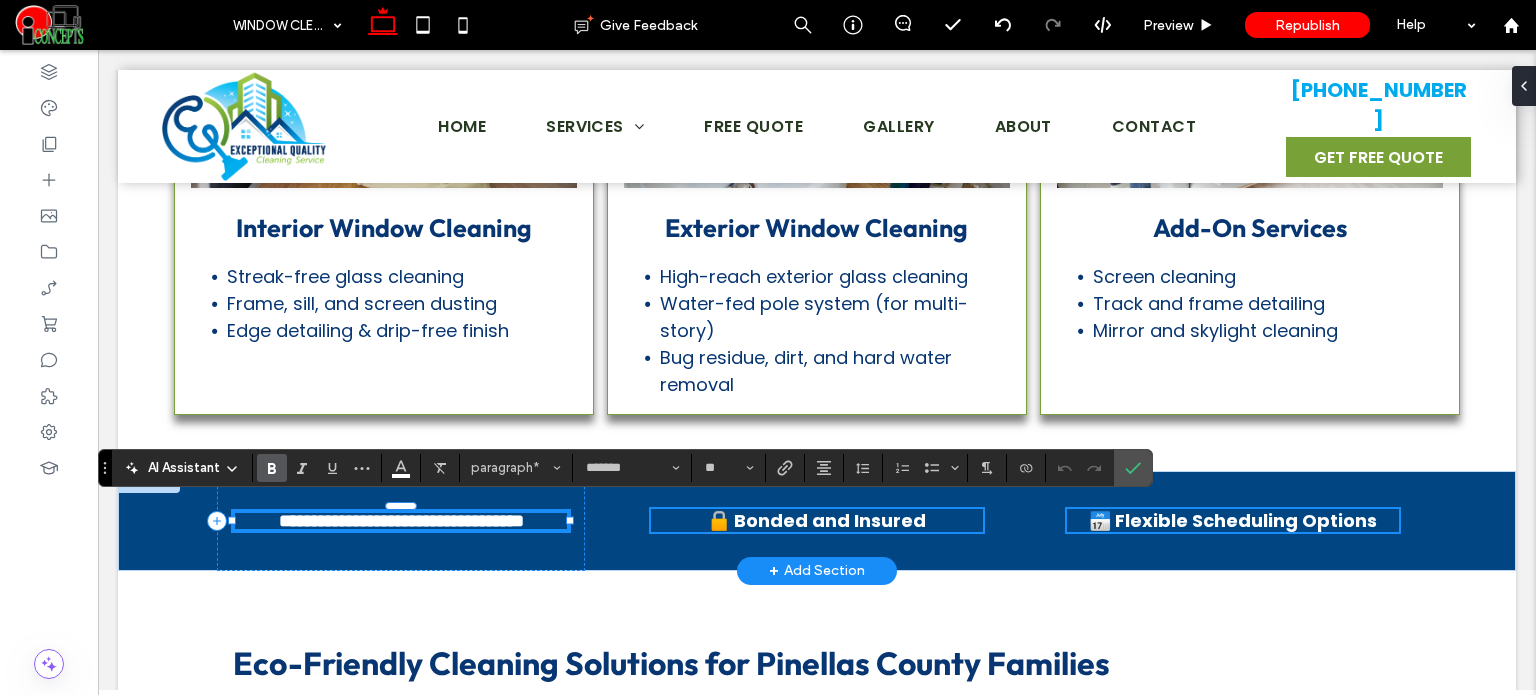 click on "**********" at bounding box center [401, 521] 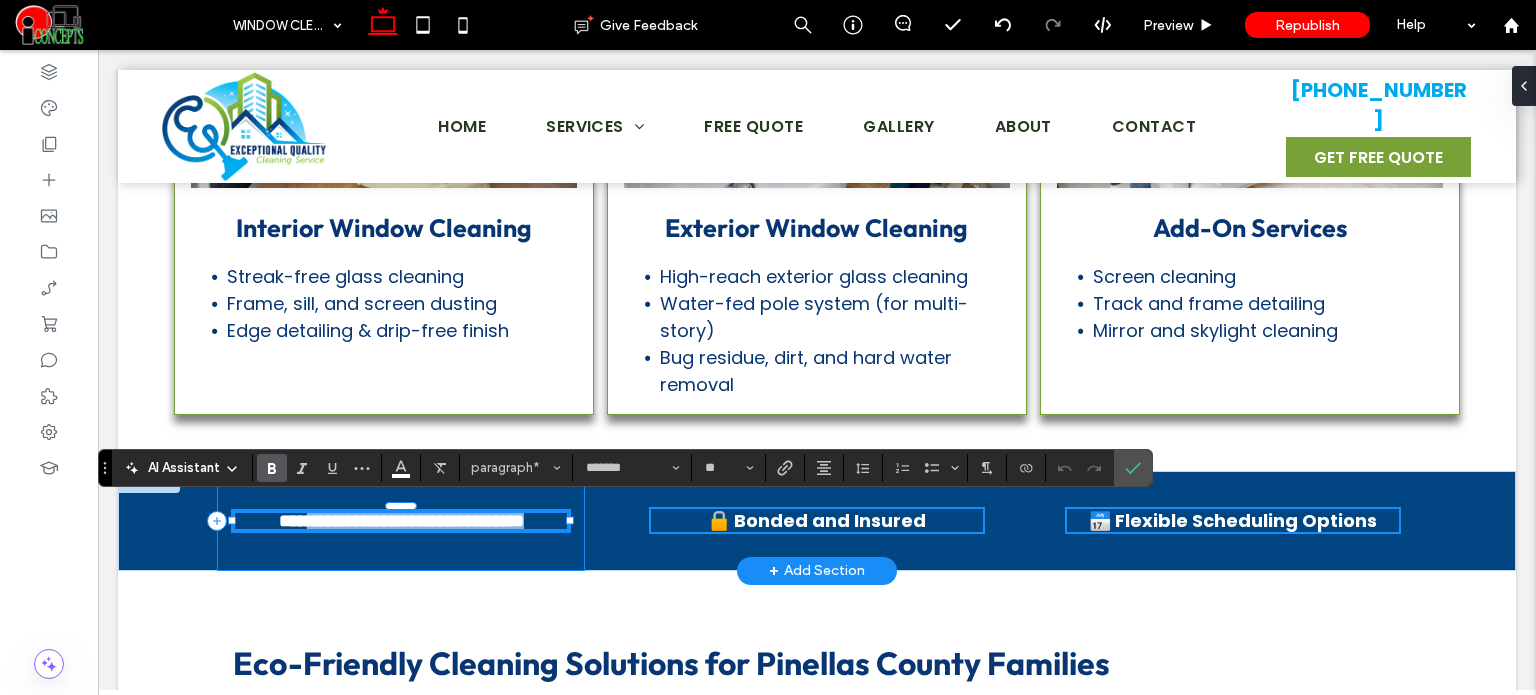 drag, startPoint x: 260, startPoint y: 514, endPoint x: 568, endPoint y: 519, distance: 308.0406 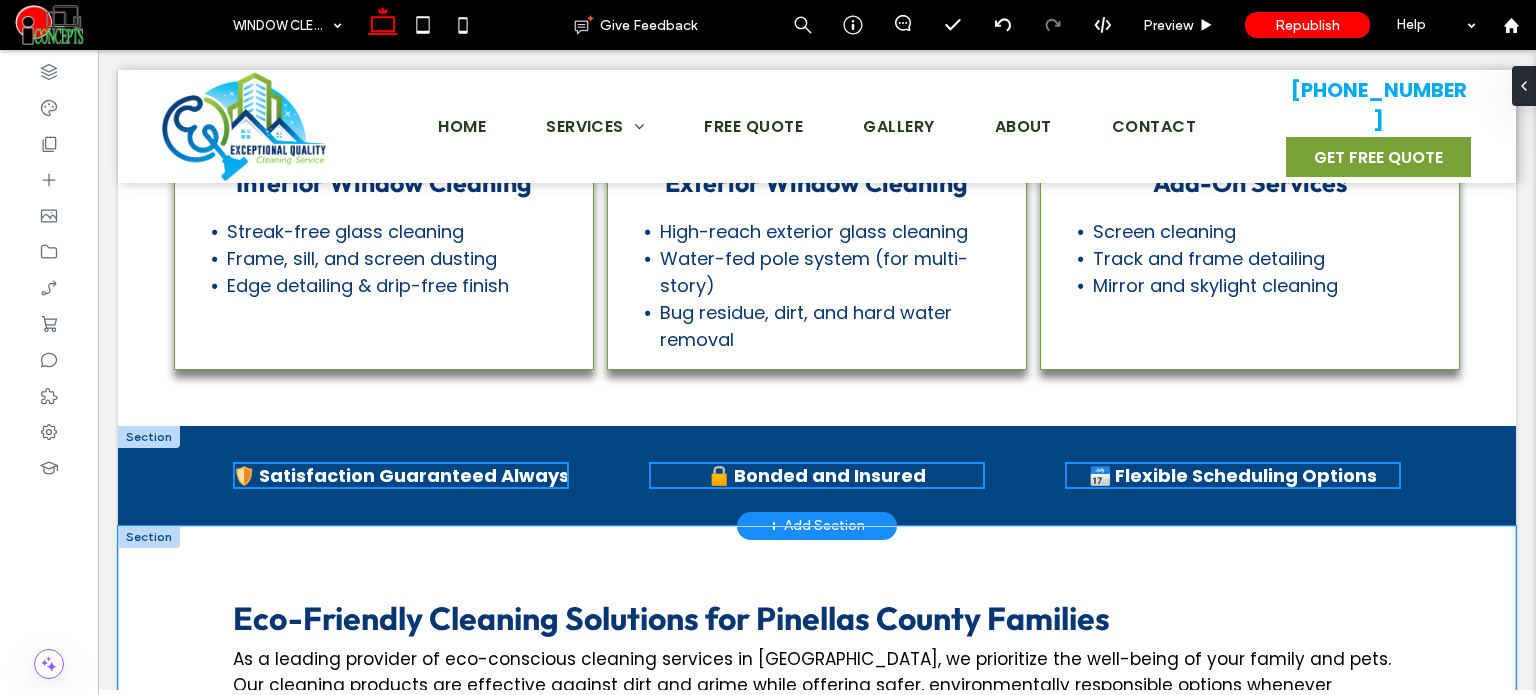 scroll, scrollTop: 2012, scrollLeft: 0, axis: vertical 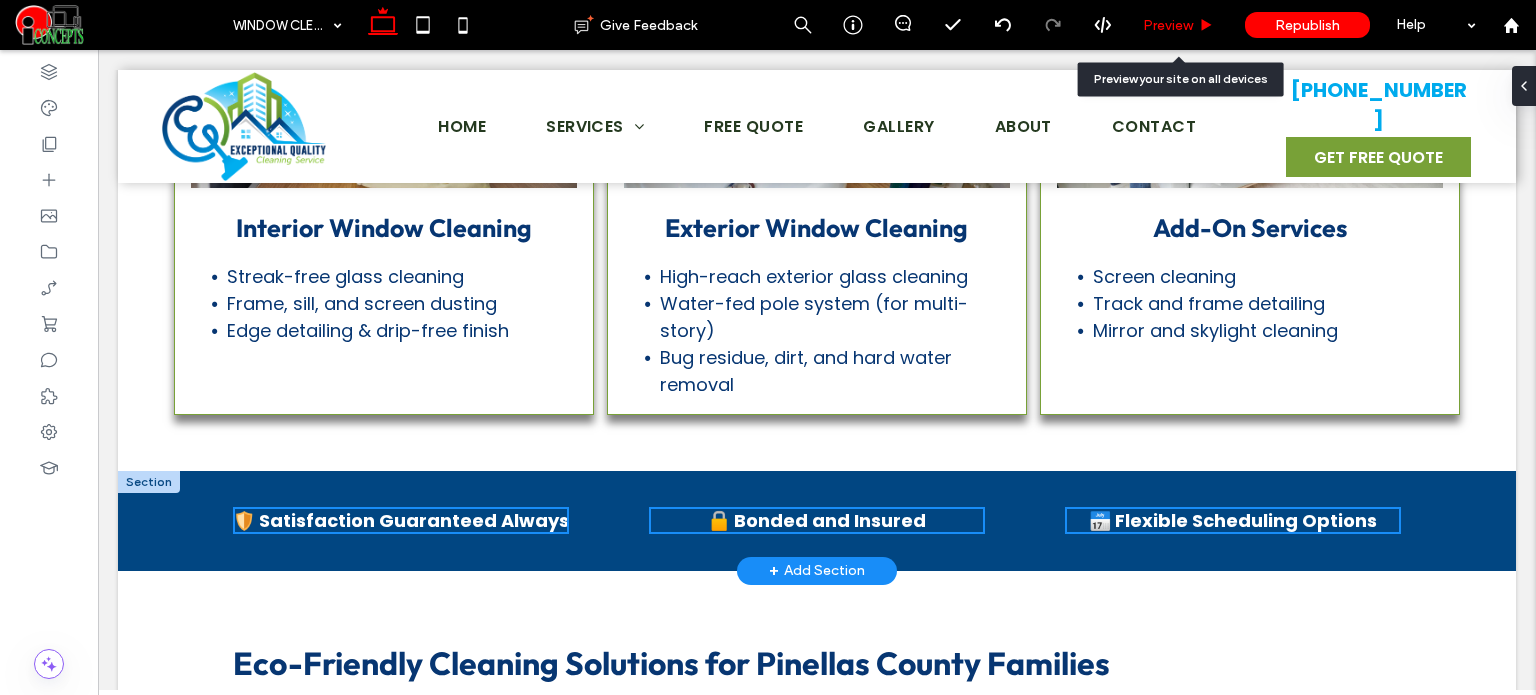 drag, startPoint x: 1141, startPoint y: 39, endPoint x: 914, endPoint y: 124, distance: 242.39224 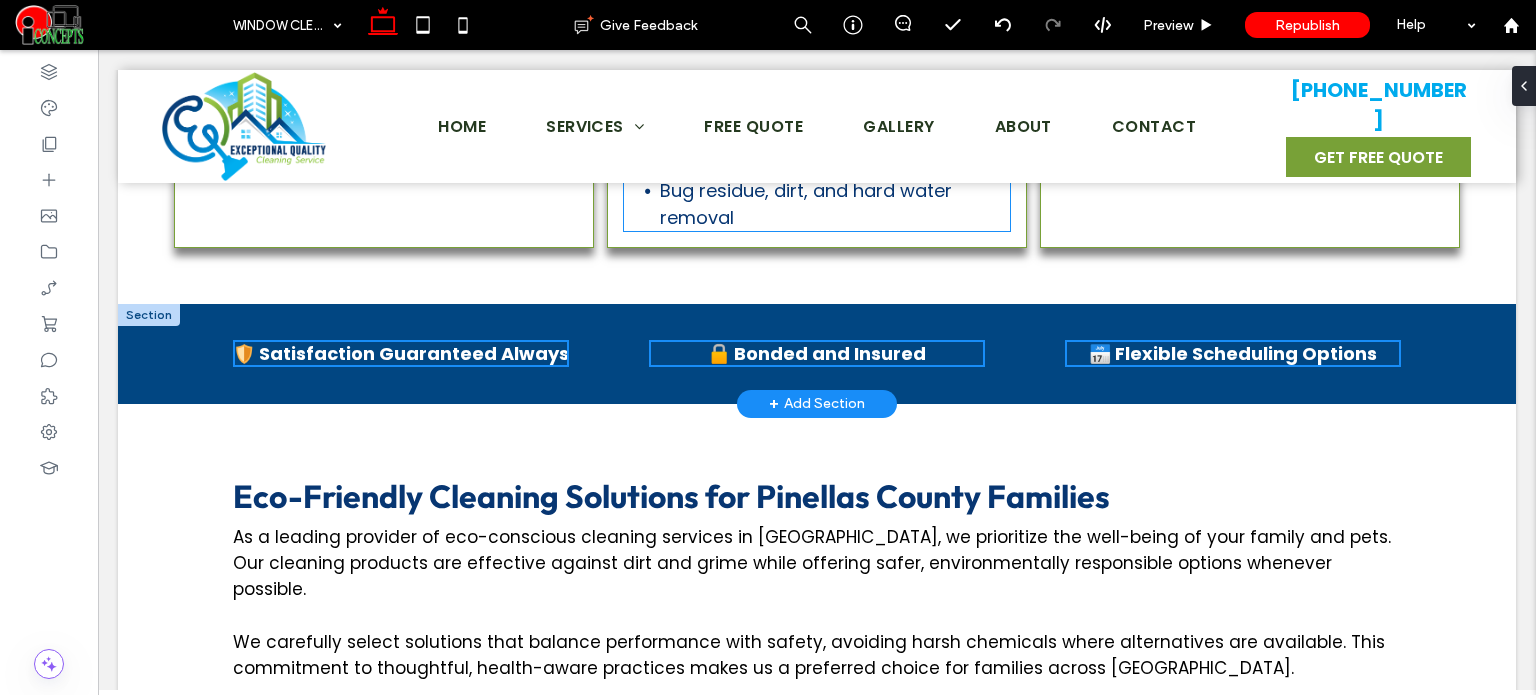 scroll, scrollTop: 2212, scrollLeft: 0, axis: vertical 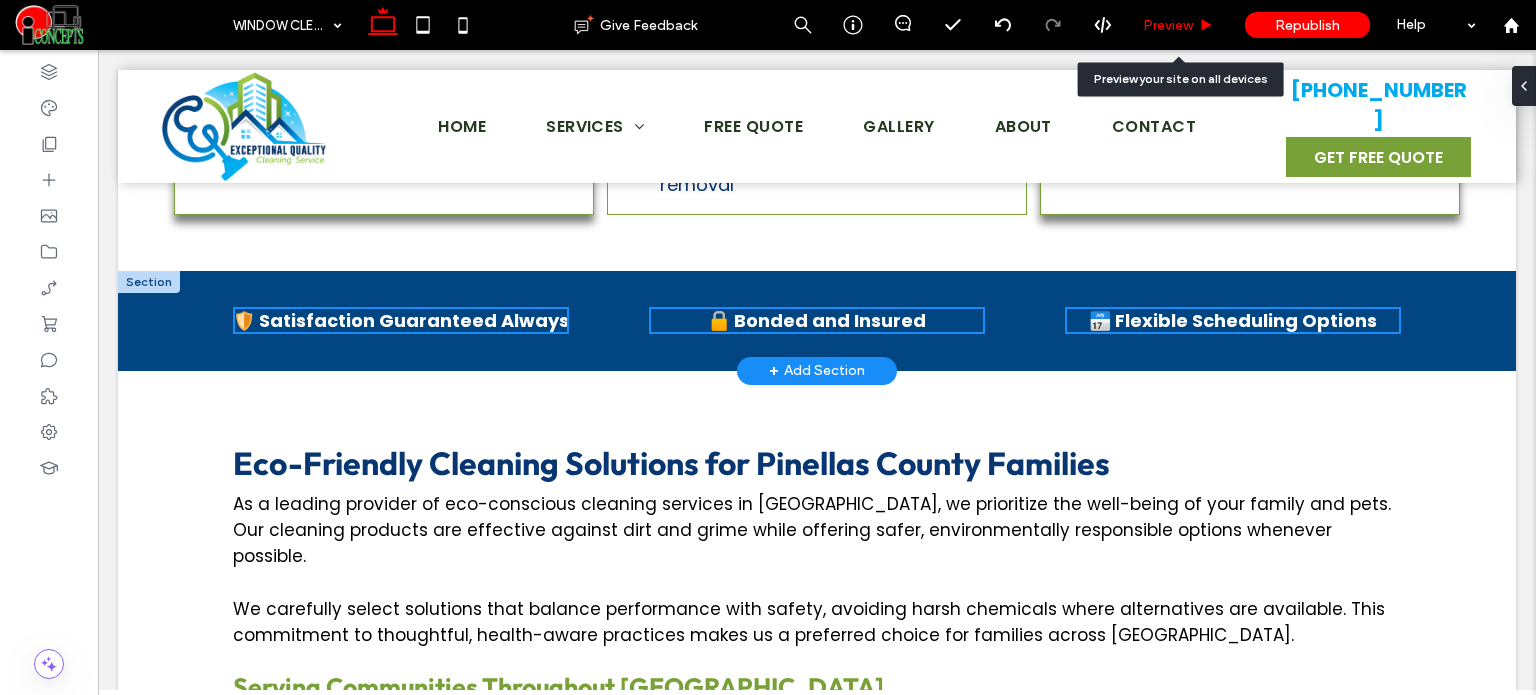click on "Preview" at bounding box center [1179, 25] 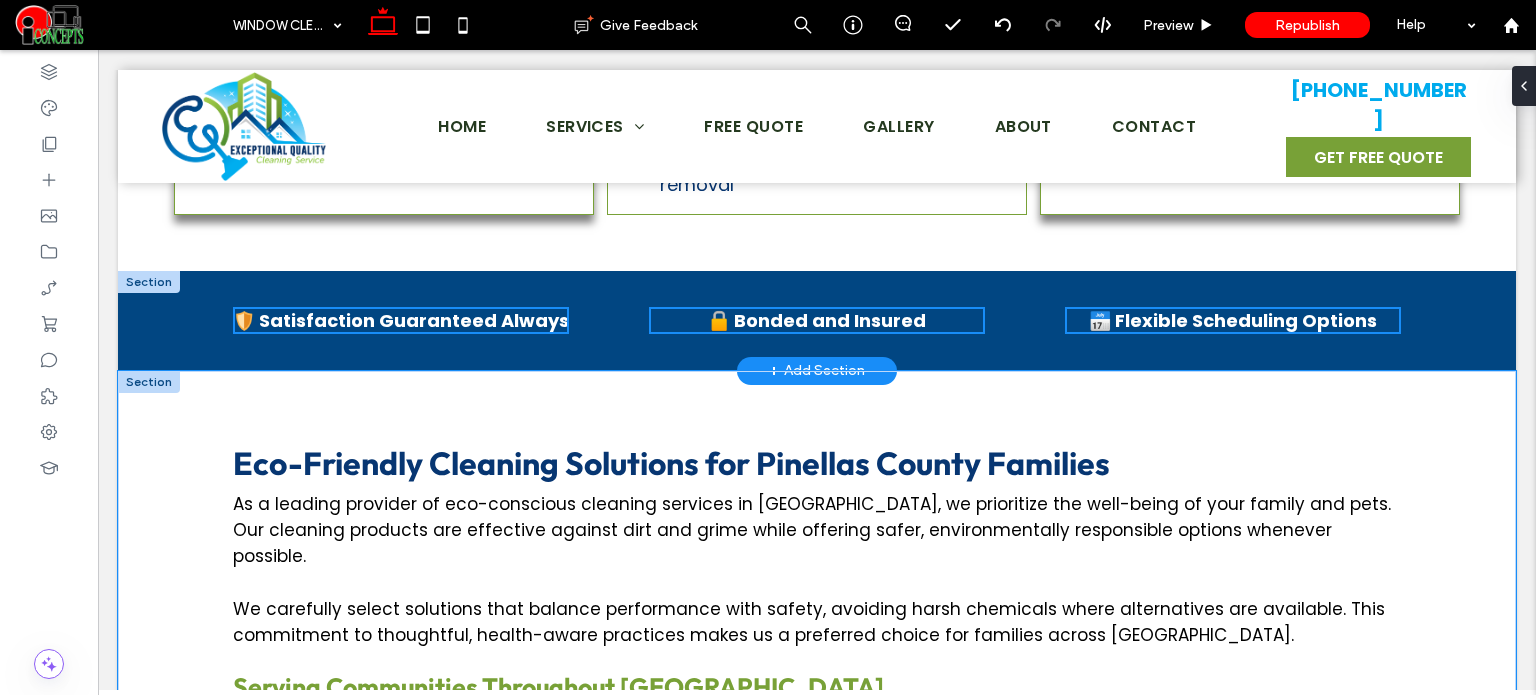 click on "Eco-Friendly Cleaning Solutions for Pinellas County Families
As a leading provider of eco-conscious cleaning services in Pinellas County, we prioritize the well-being of your family and pets. Our cleaning products are effective against dirt and grime while offering safer, environmentally responsible options whenever possible. We carefully select solutions that balance performance with safety, avoiding harsh chemicals where alternatives are available. This commitment to thoughtful, health-aware practices makes us a preferred choice for families across Pinellas County.
Serving Communities Throughout Pinellas County
From the beautiful waterfront homes in Clearwater Beach to the family neighborhoods of Largo, we proudly serve residential clients throughout Pinellas County and nearby communities. Our local team understands the unique cleaning challenges Florida's coastal climate presents, from sand tracking to humidity-related issues." at bounding box center (817, 668) 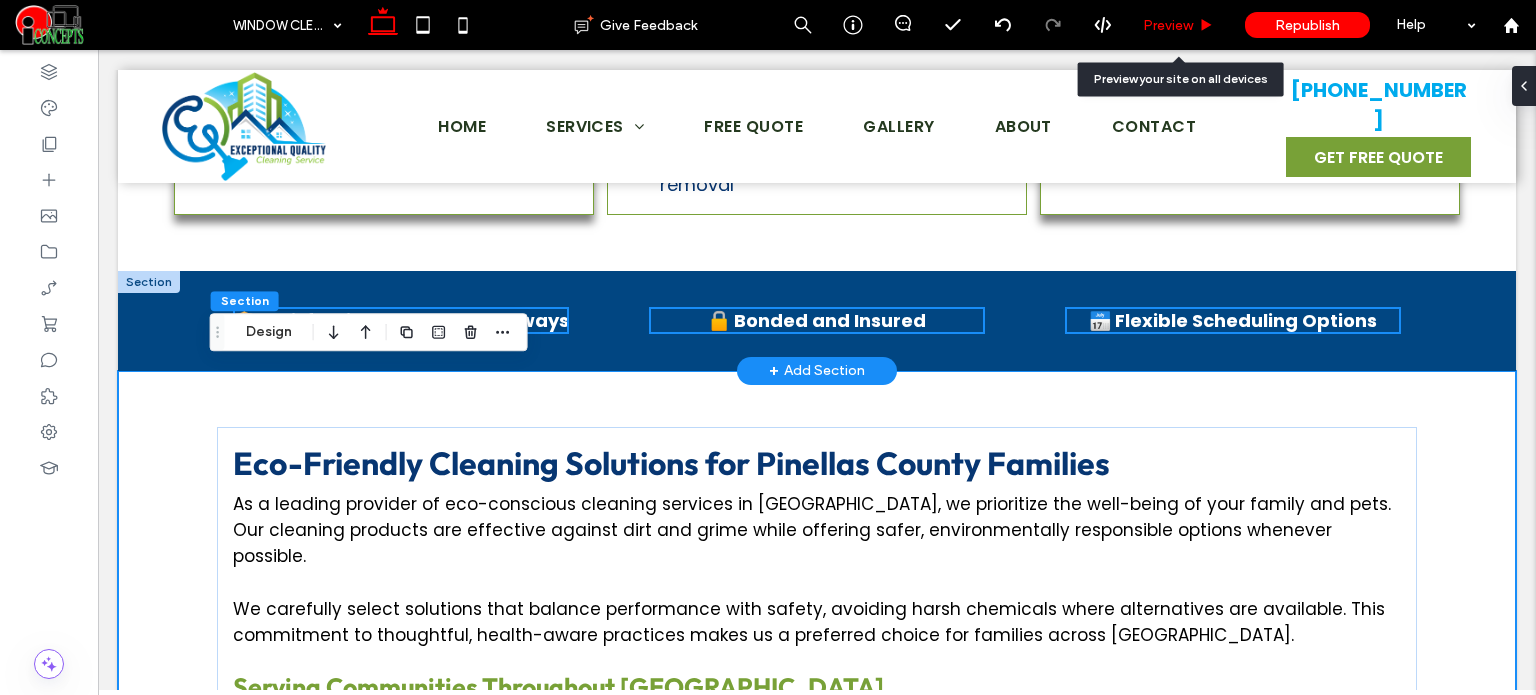 click on "Preview" at bounding box center (1168, 25) 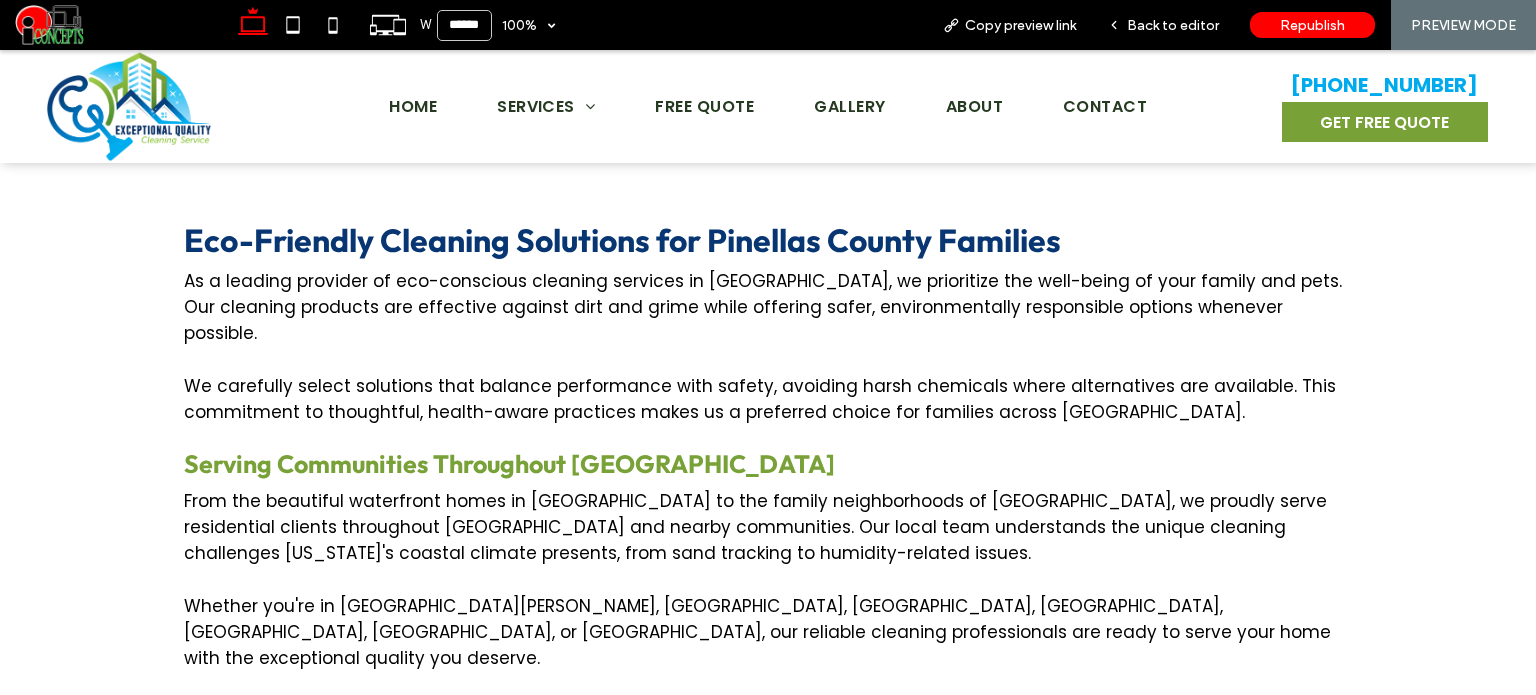 scroll, scrollTop: 2424, scrollLeft: 0, axis: vertical 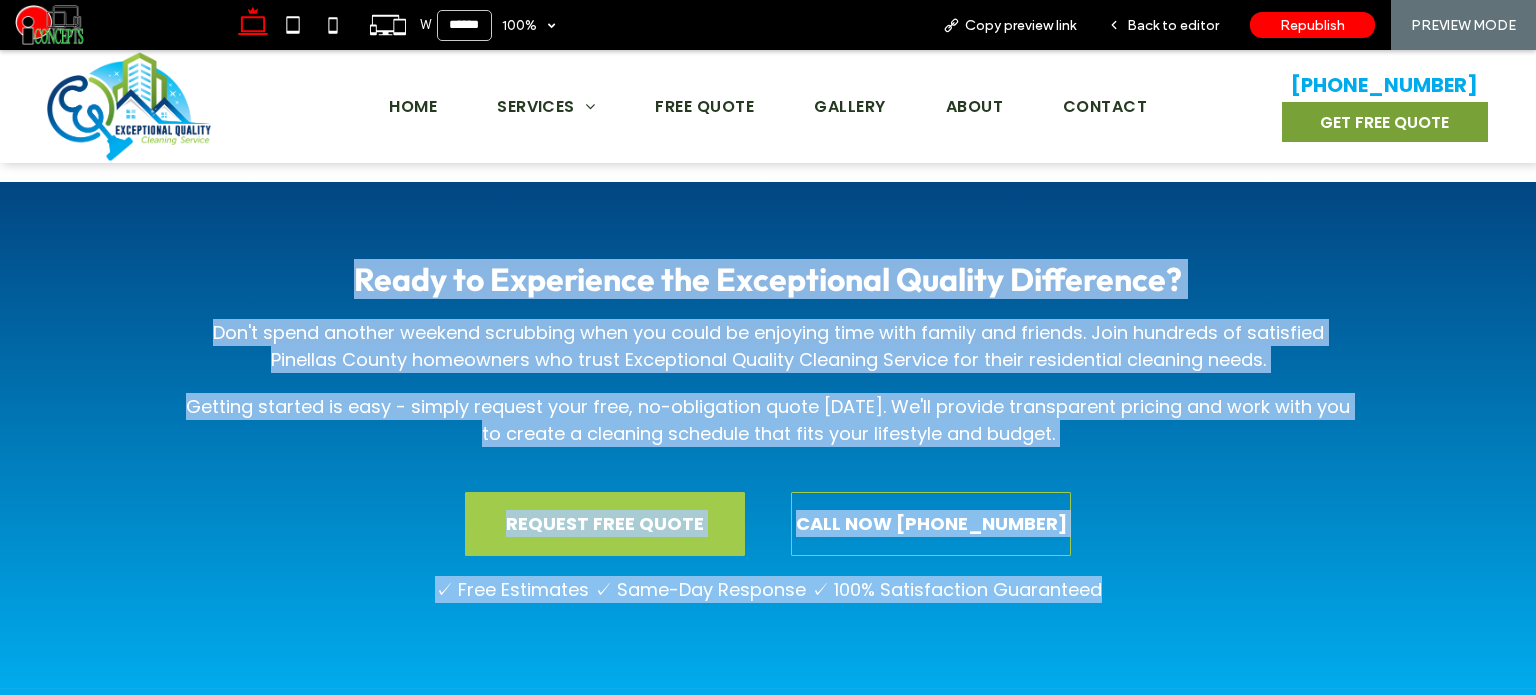 drag, startPoint x: 163, startPoint y: 199, endPoint x: 1084, endPoint y: 523, distance: 976.3283 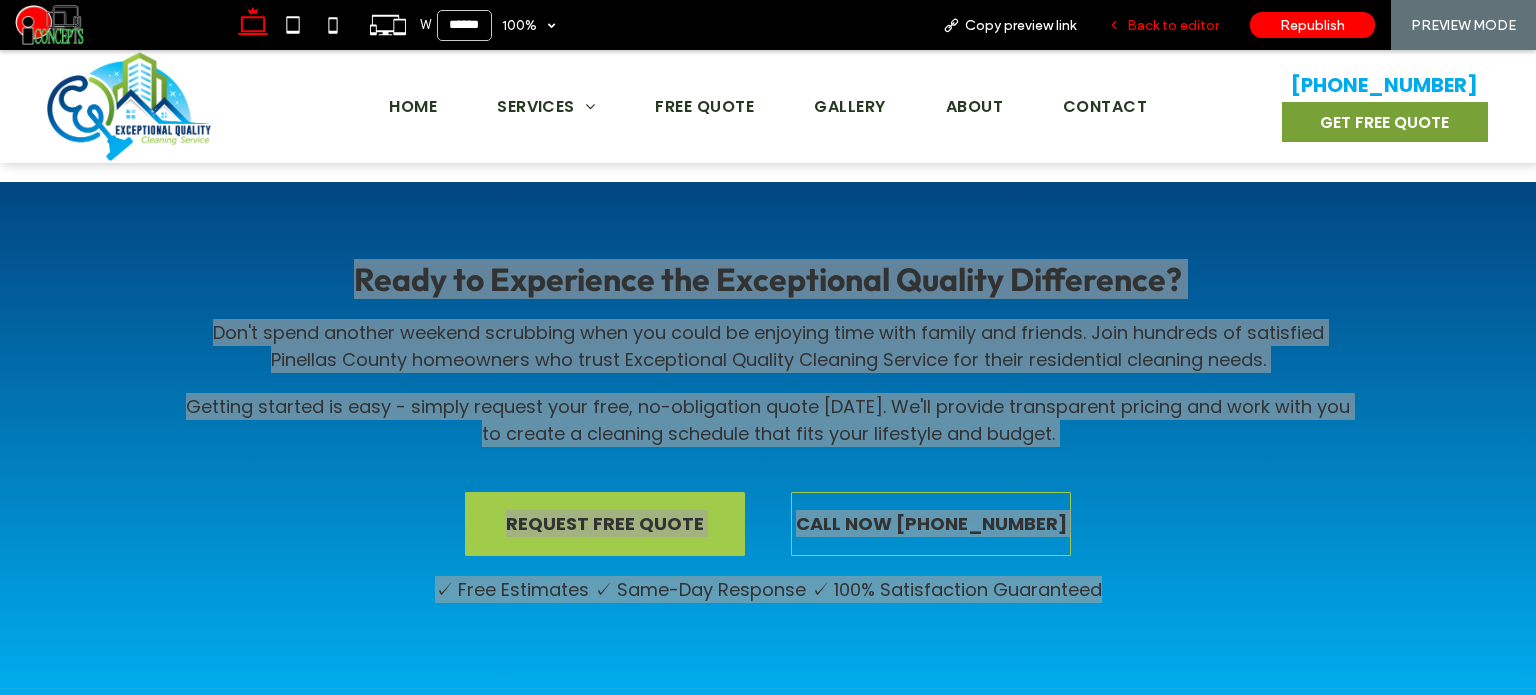 click on "Back to editor" at bounding box center (1173, 25) 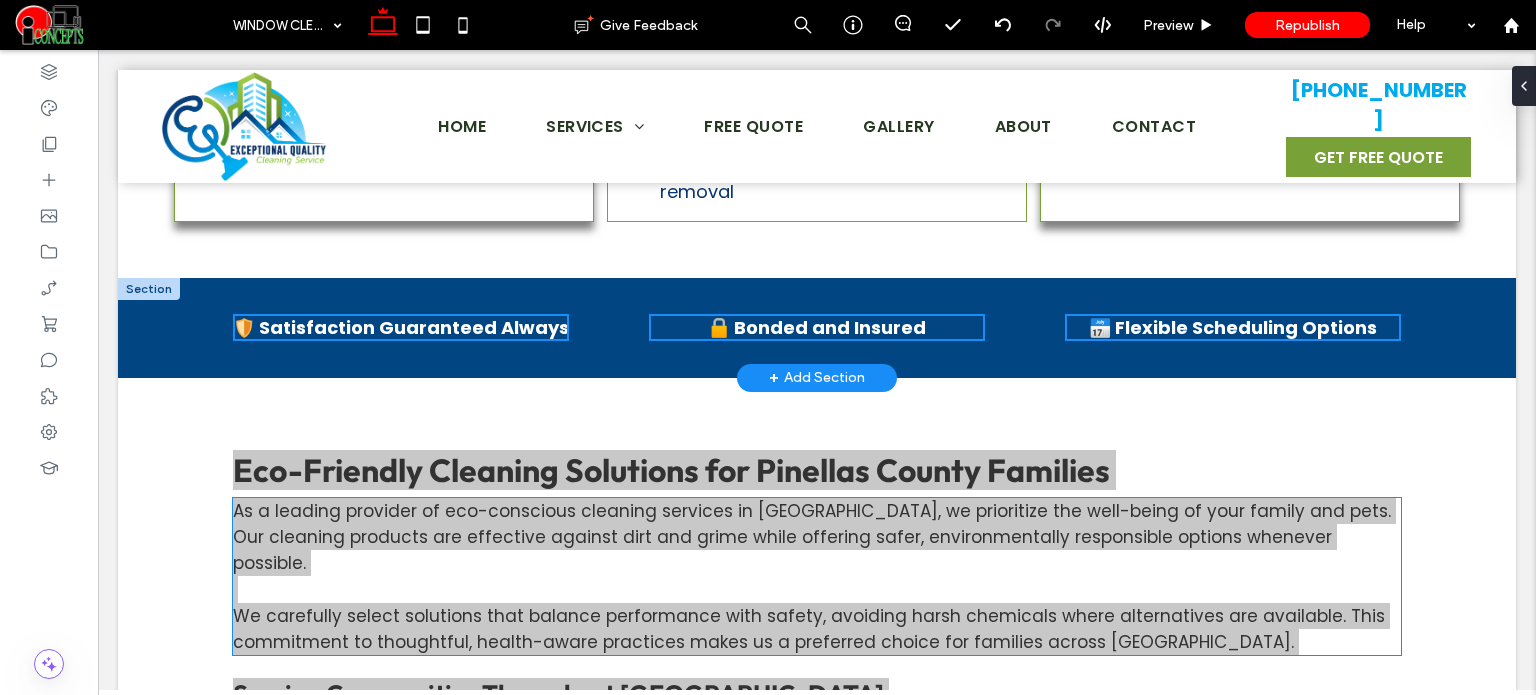 scroll, scrollTop: 2192, scrollLeft: 0, axis: vertical 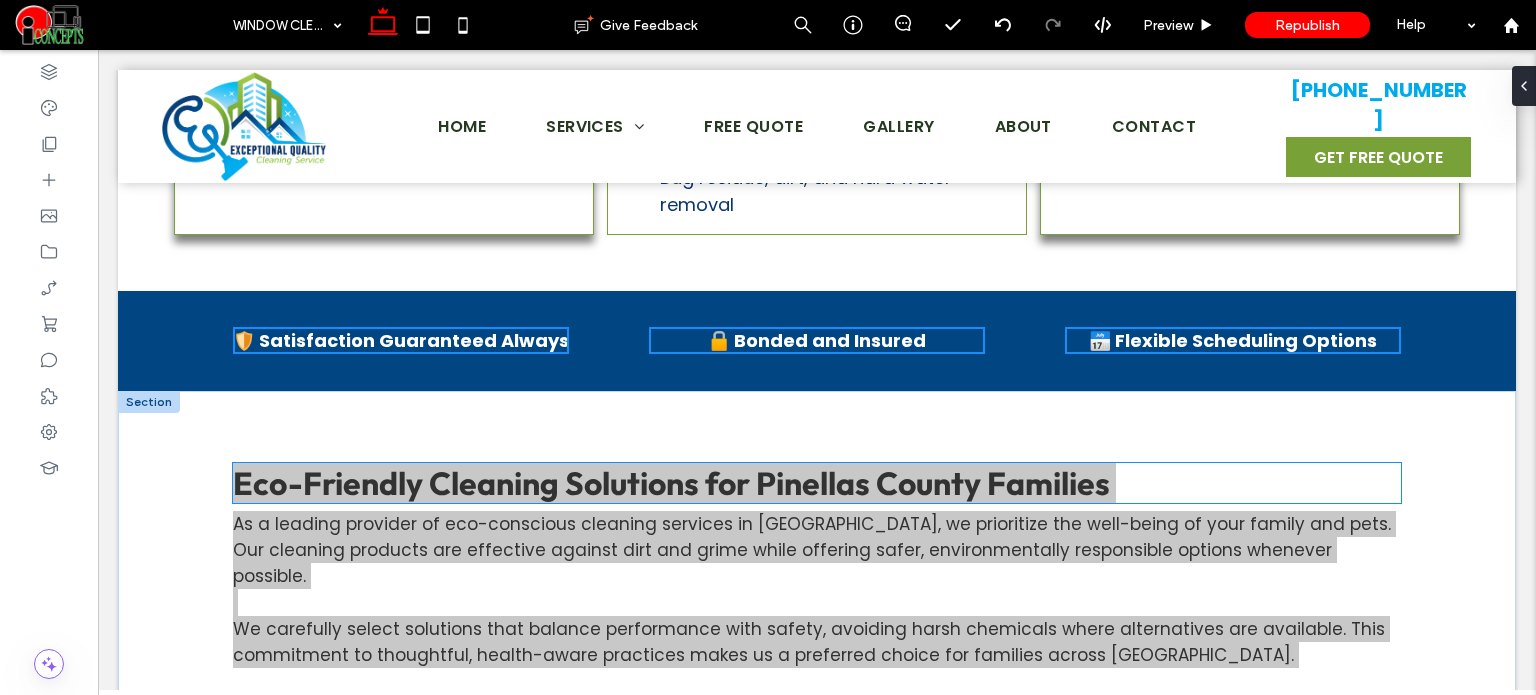 click on "Eco-Friendly Cleaning Solutions for Pinellas County Families" at bounding box center (671, 483) 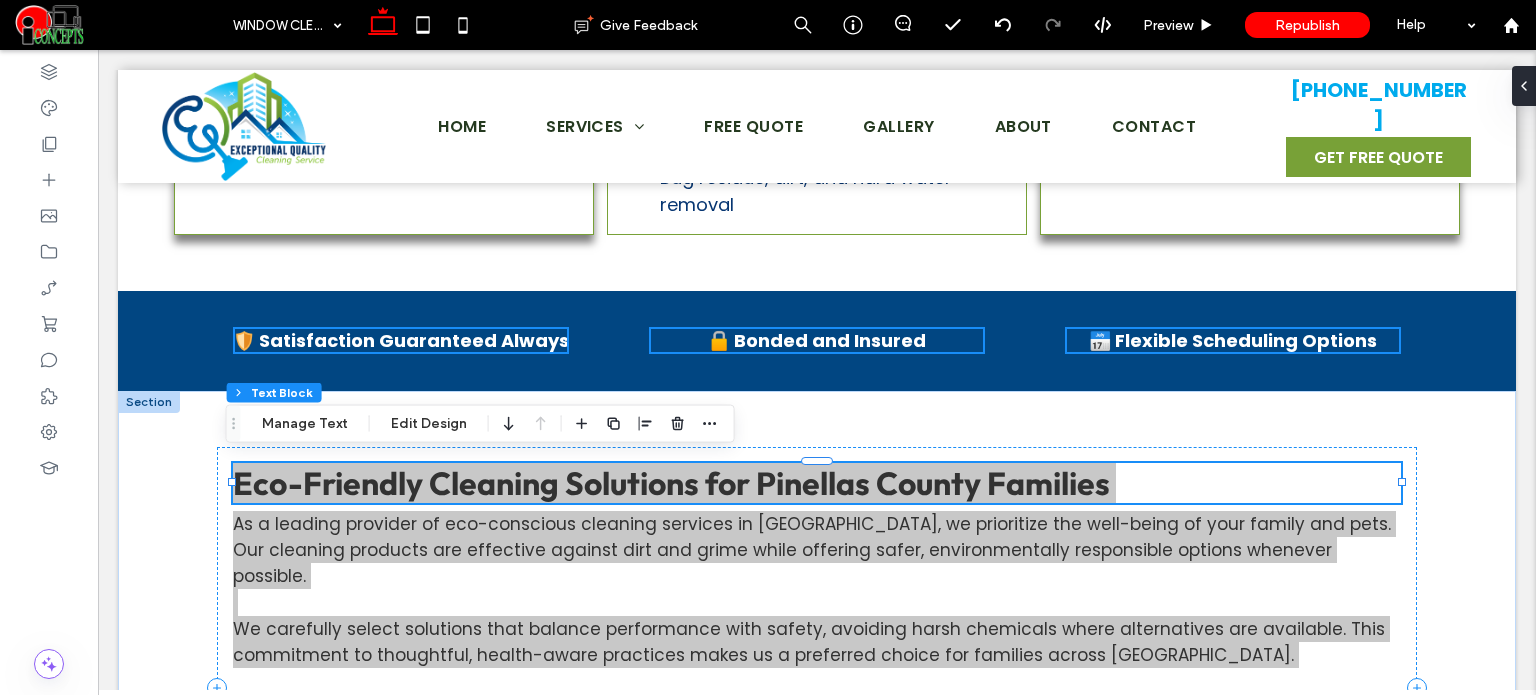 click on "Eco-Friendly Cleaning Solutions for Pinellas County Families" at bounding box center (671, 483) 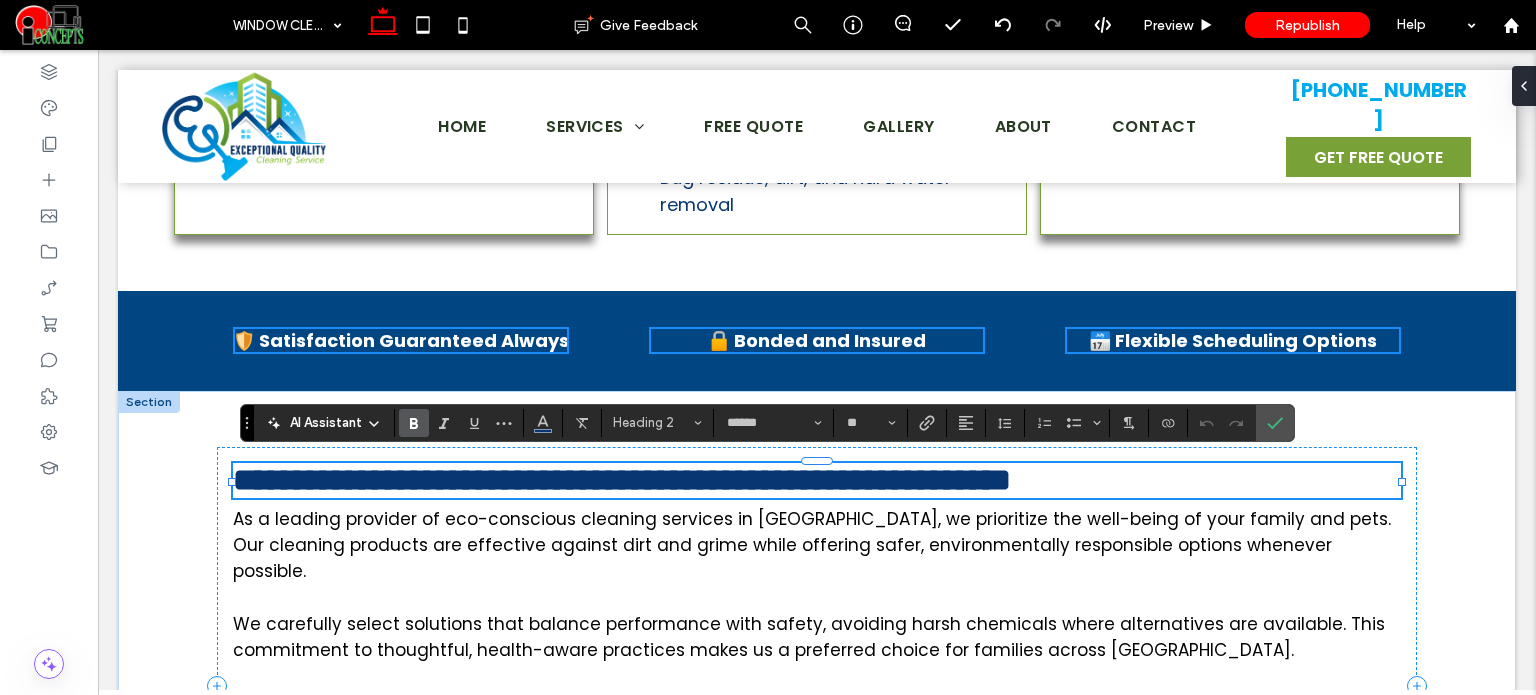 type on "*******" 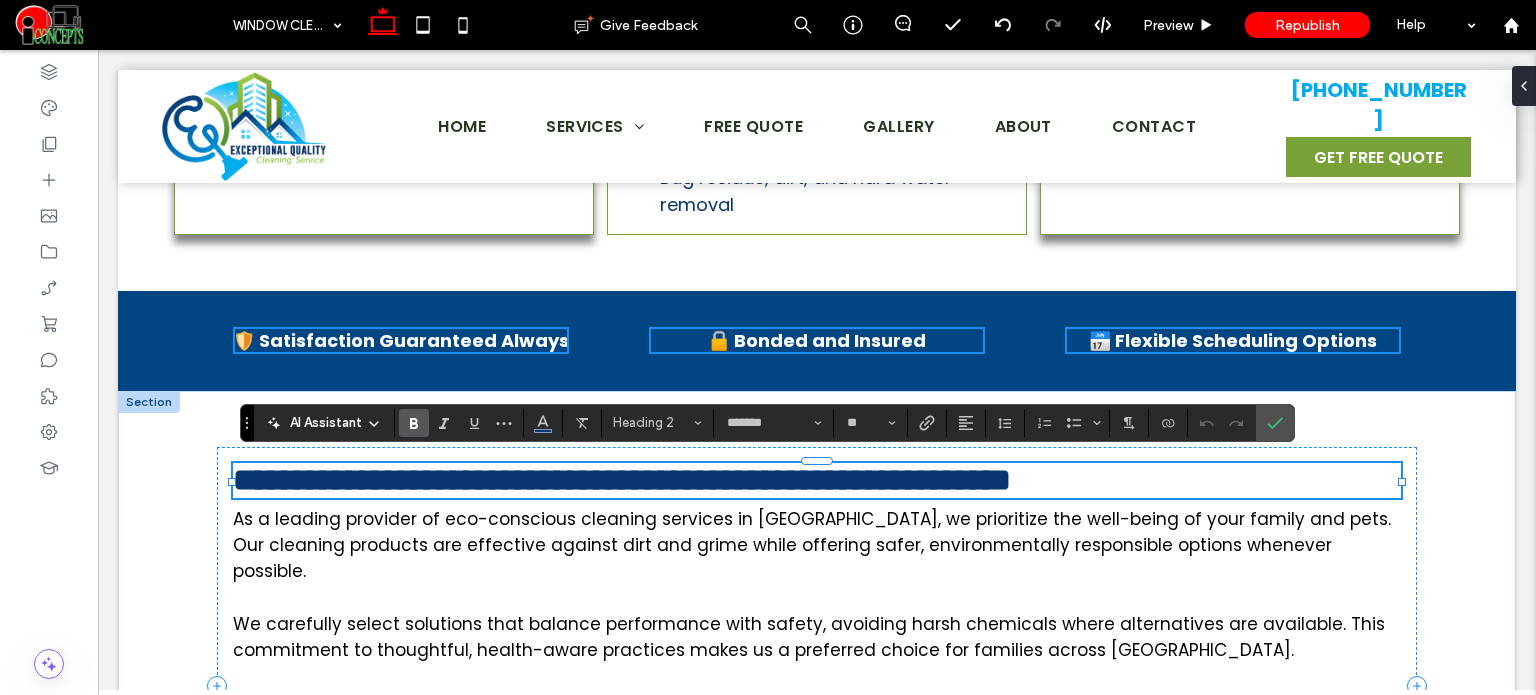 scroll, scrollTop: 0, scrollLeft: 0, axis: both 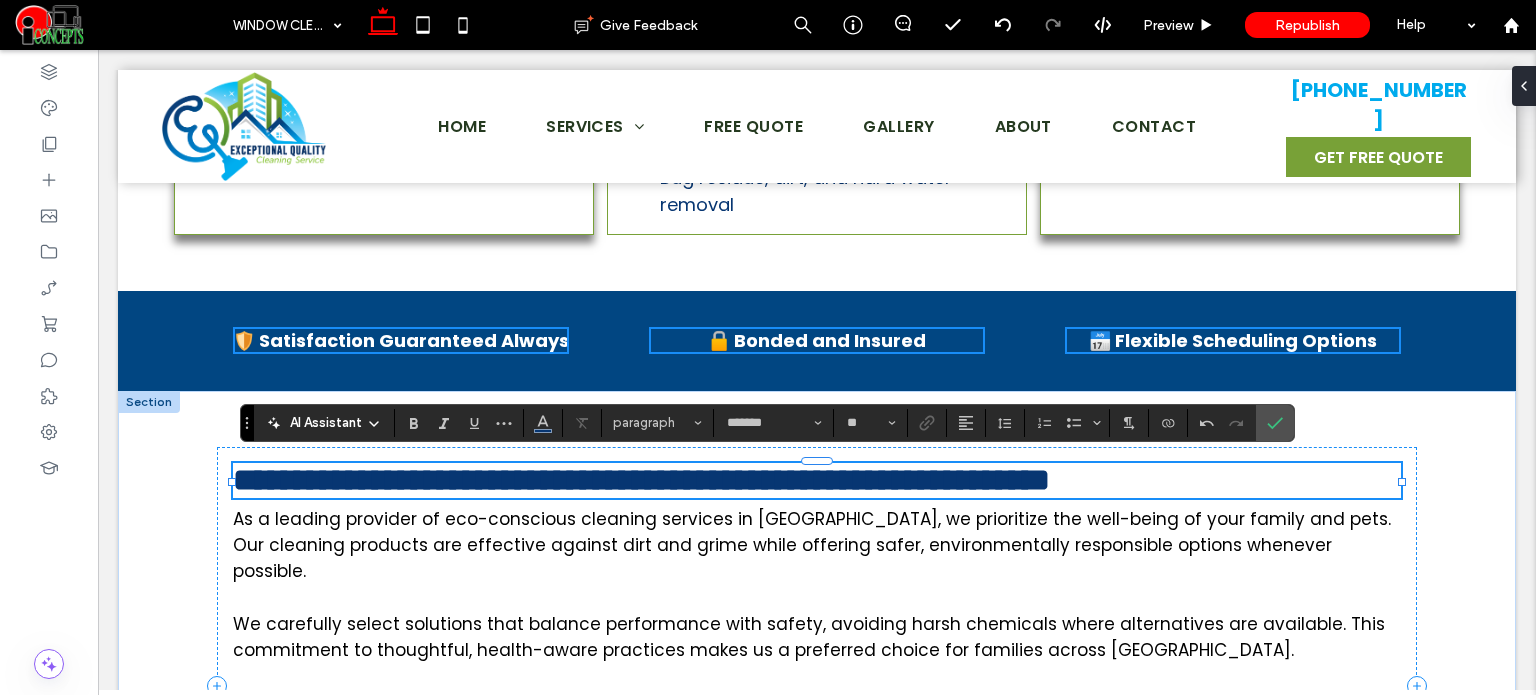type on "******" 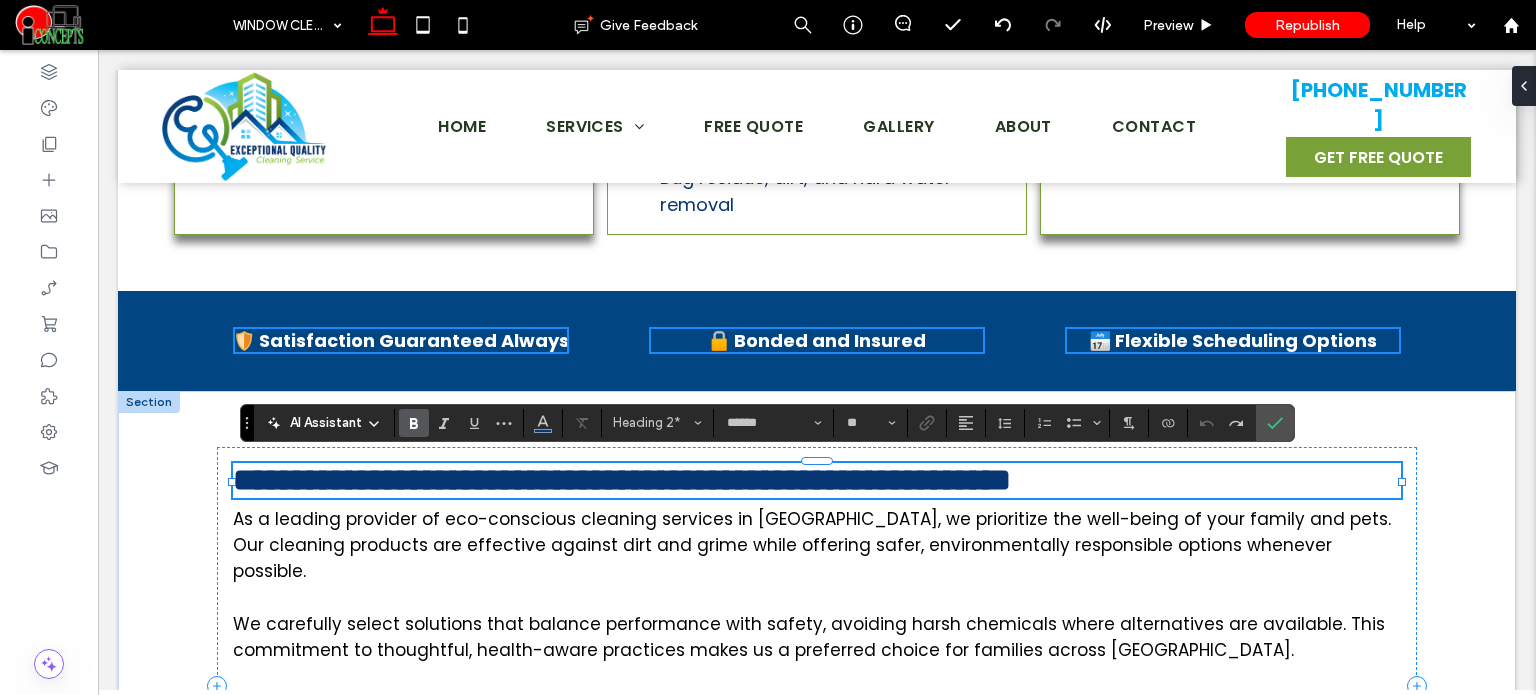 click on "**********" at bounding box center (622, 480) 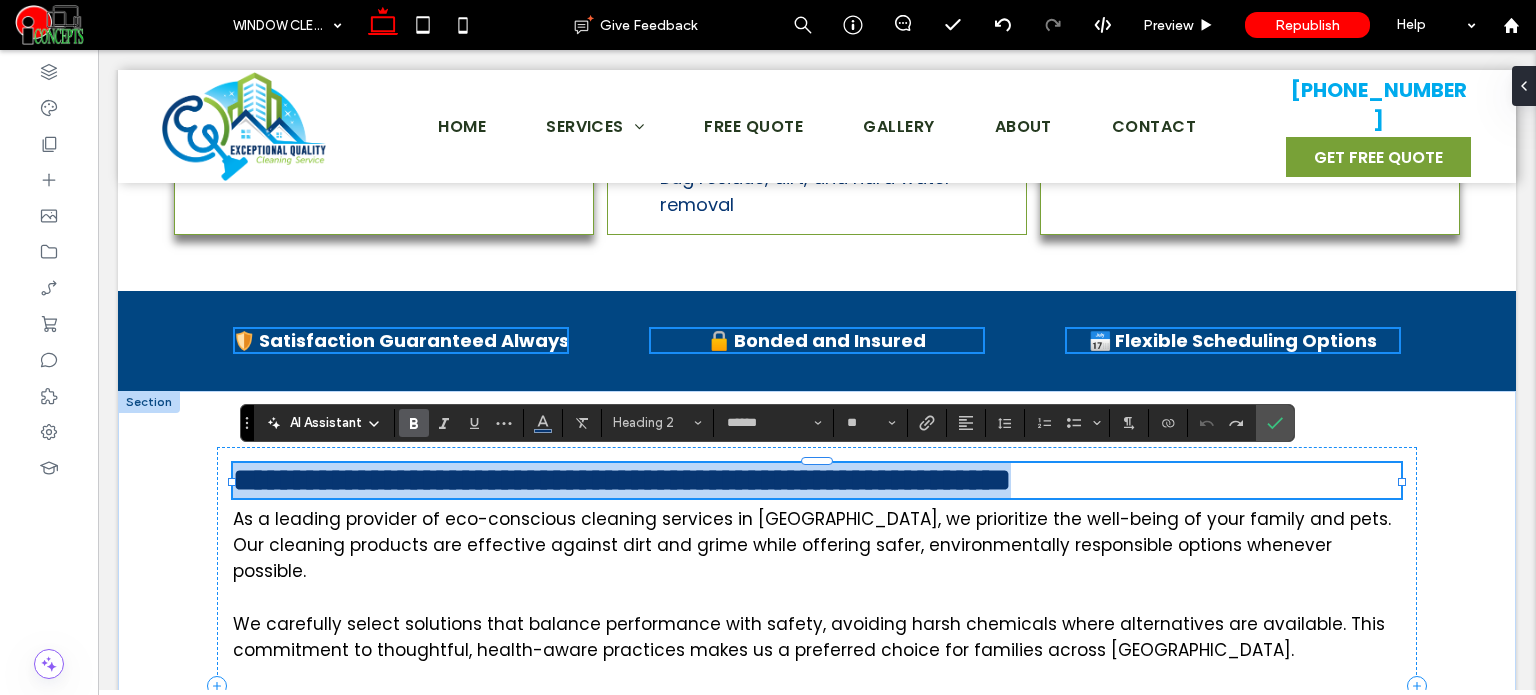 type on "*******" 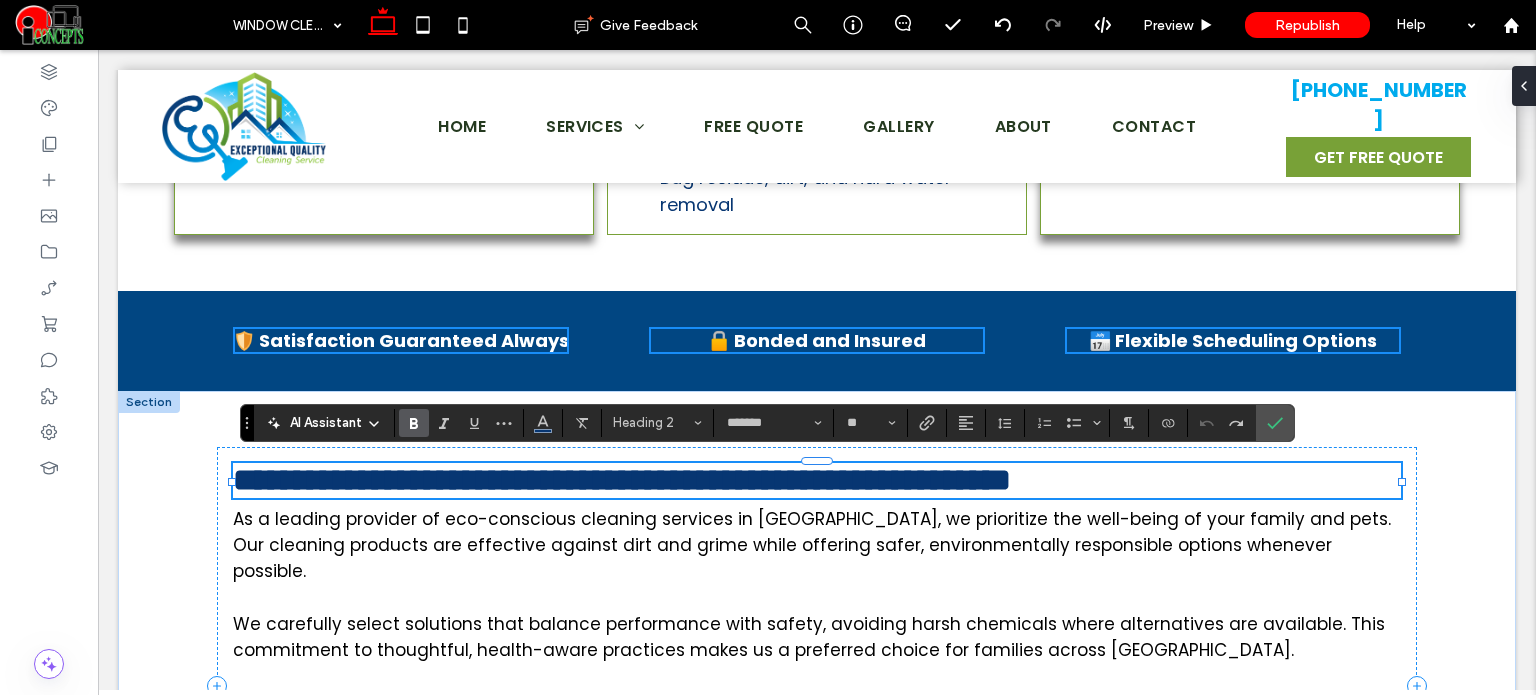 scroll, scrollTop: 0, scrollLeft: 0, axis: both 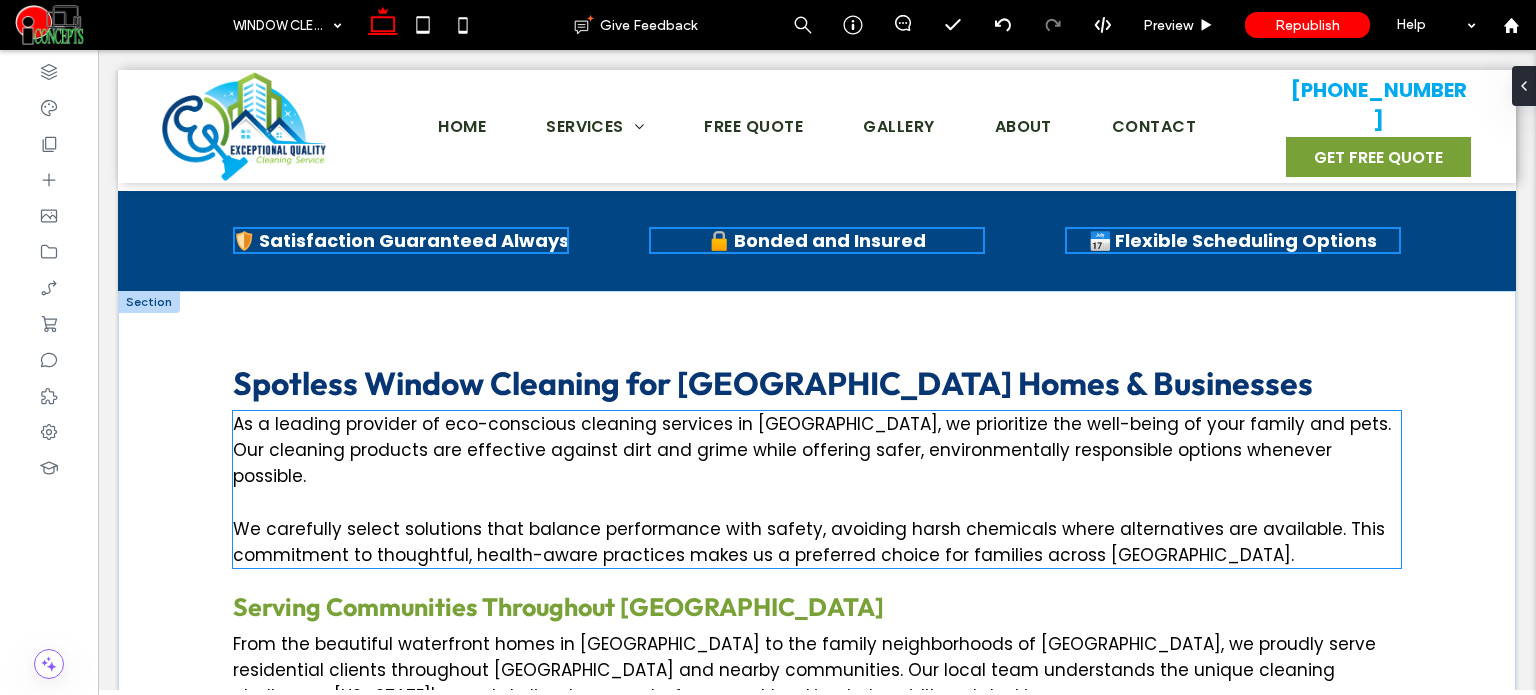 click at bounding box center [817, 502] 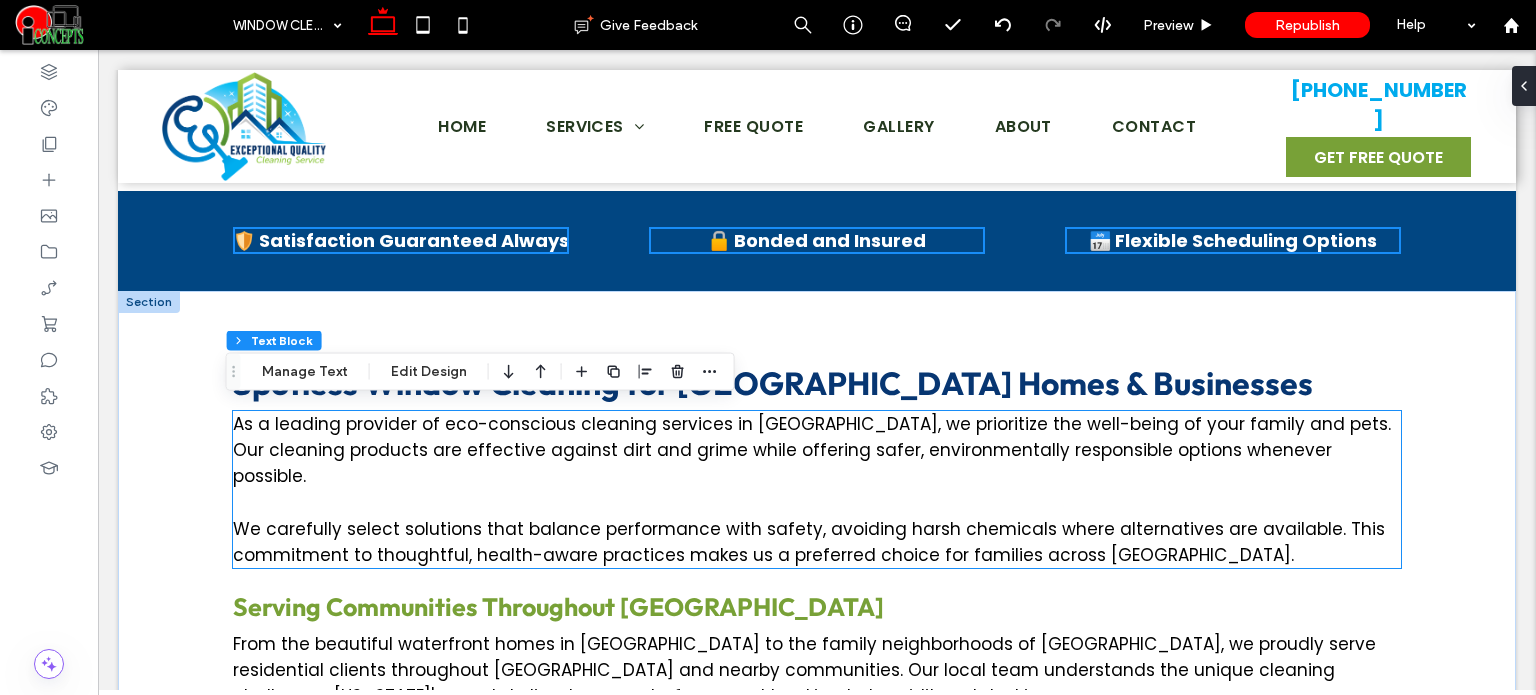 click at bounding box center [817, 502] 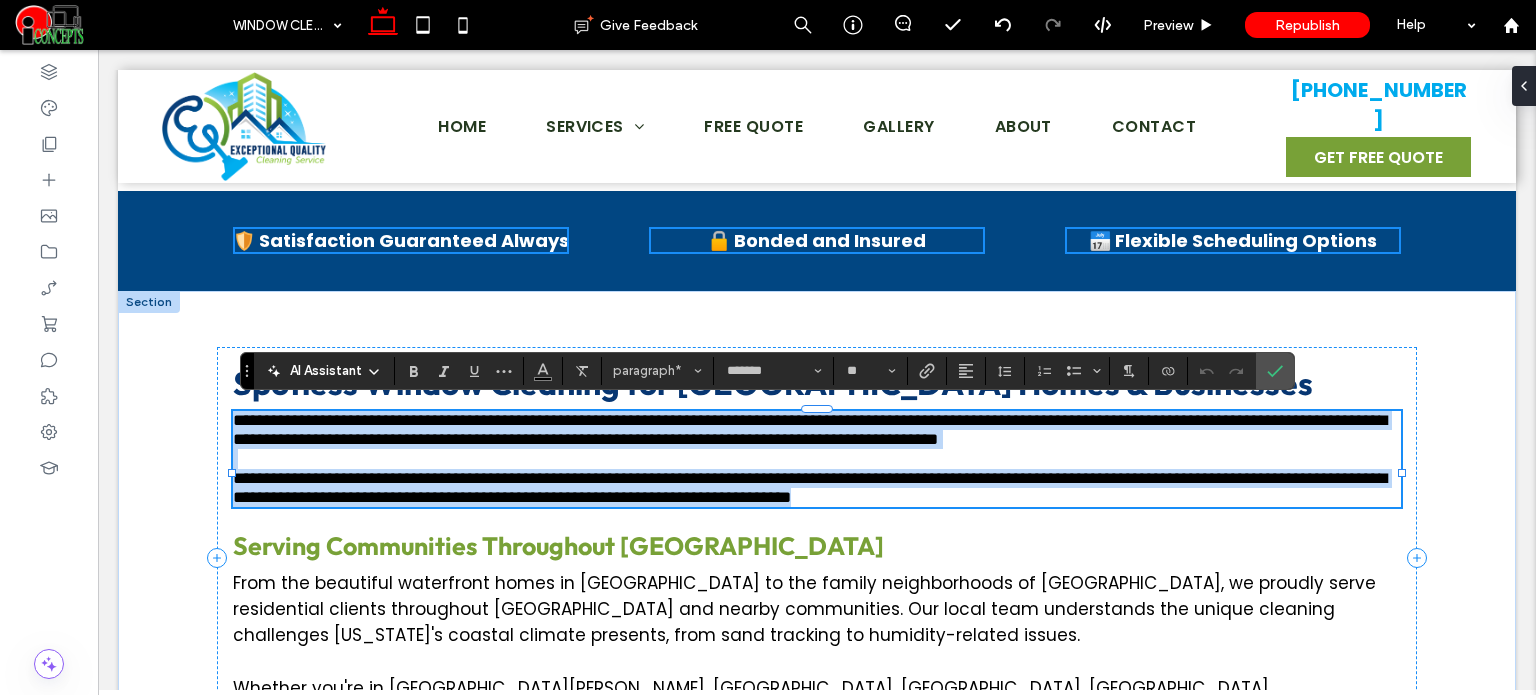 scroll, scrollTop: 0, scrollLeft: 0, axis: both 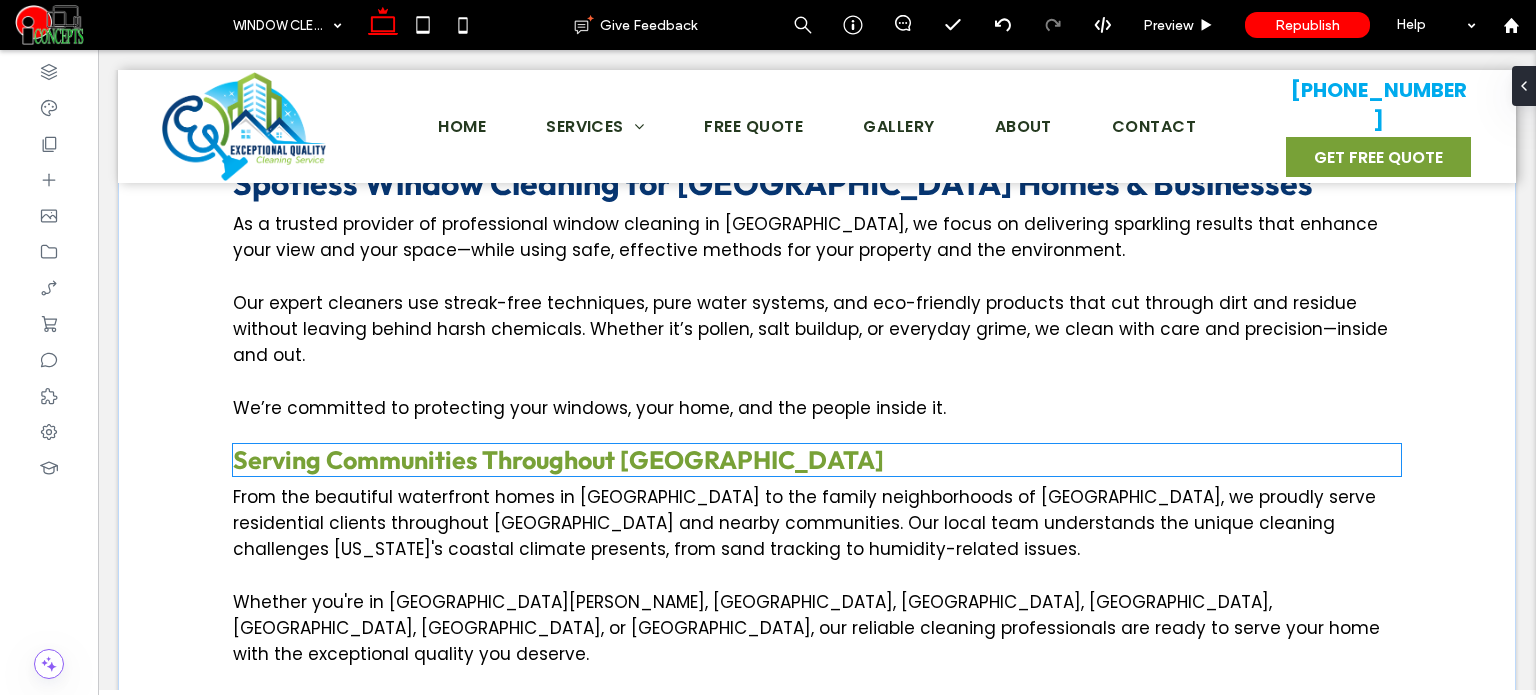 click on "Serving Communities Throughout Pinellas County" at bounding box center (558, 460) 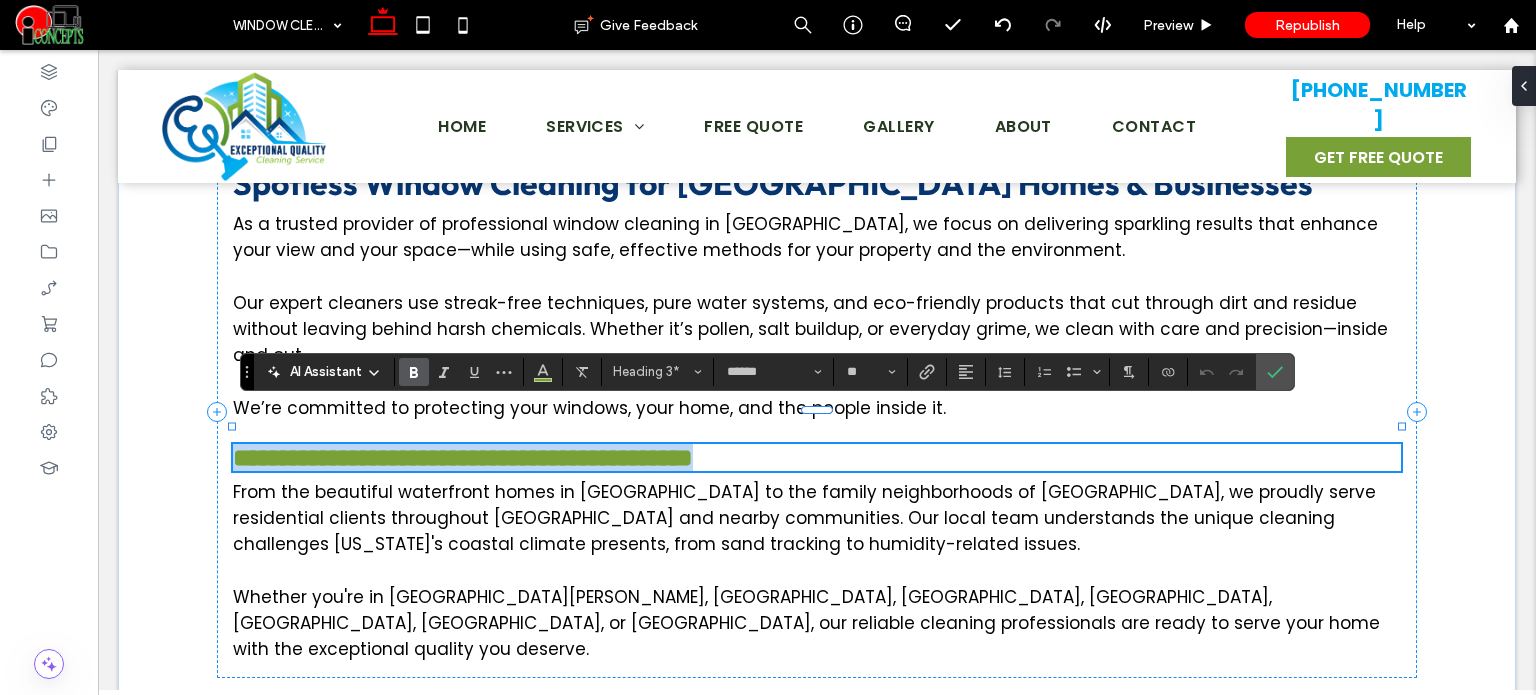 type on "*******" 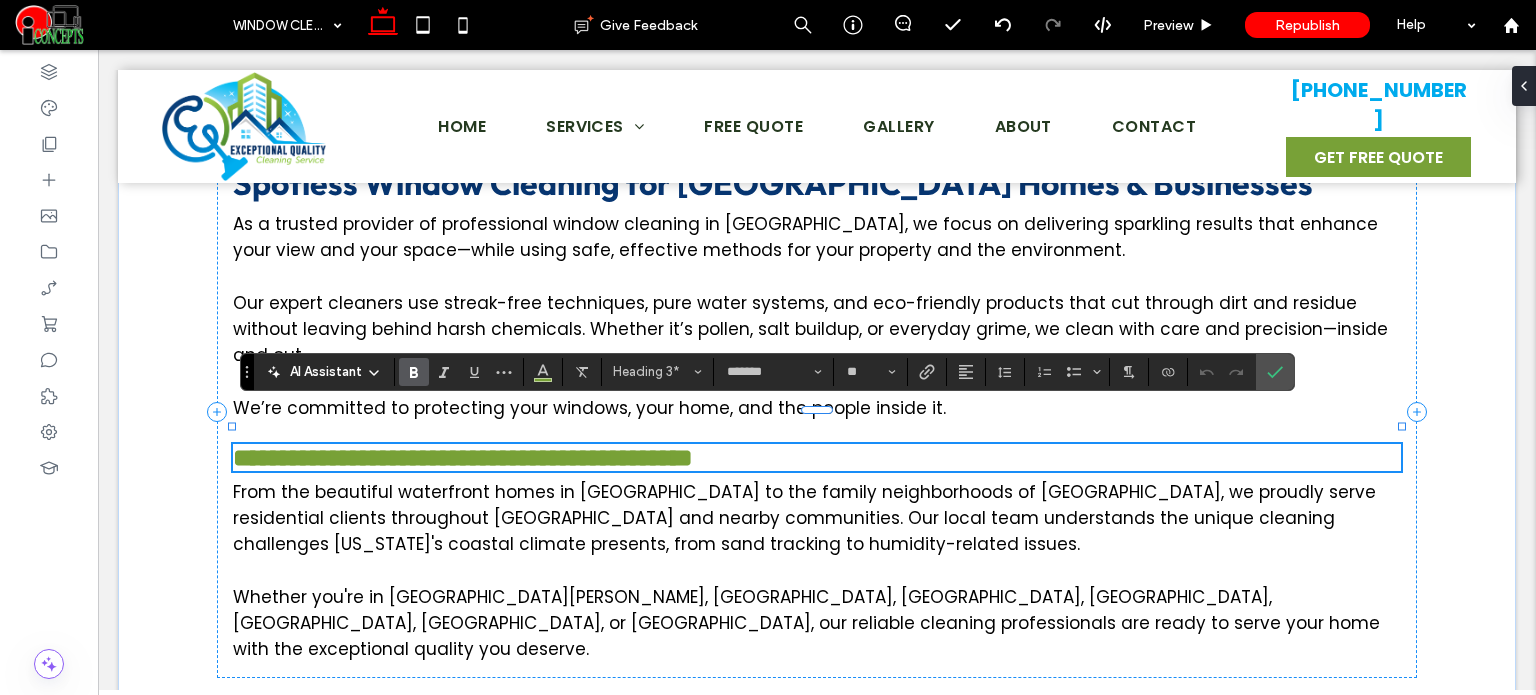 scroll, scrollTop: 0, scrollLeft: 0, axis: both 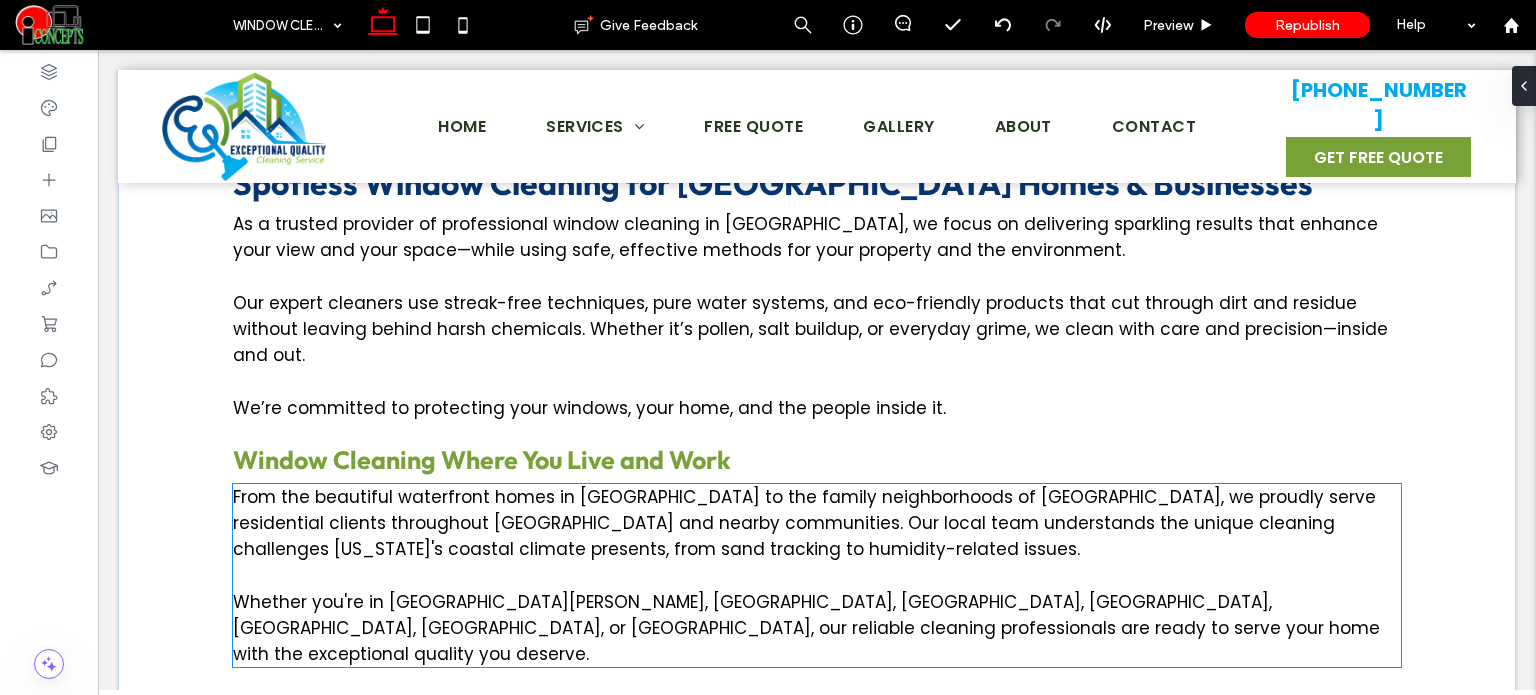click on "From the beautiful waterfront homes in Clearwater Beach to the family neighborhoods of Largo, we proudly serve residential clients throughout Pinellas County and nearby communities. Our local team understands the unique cleaning challenges Florida's coastal climate presents, from sand tracking to humidity-related issues." at bounding box center (804, 523) 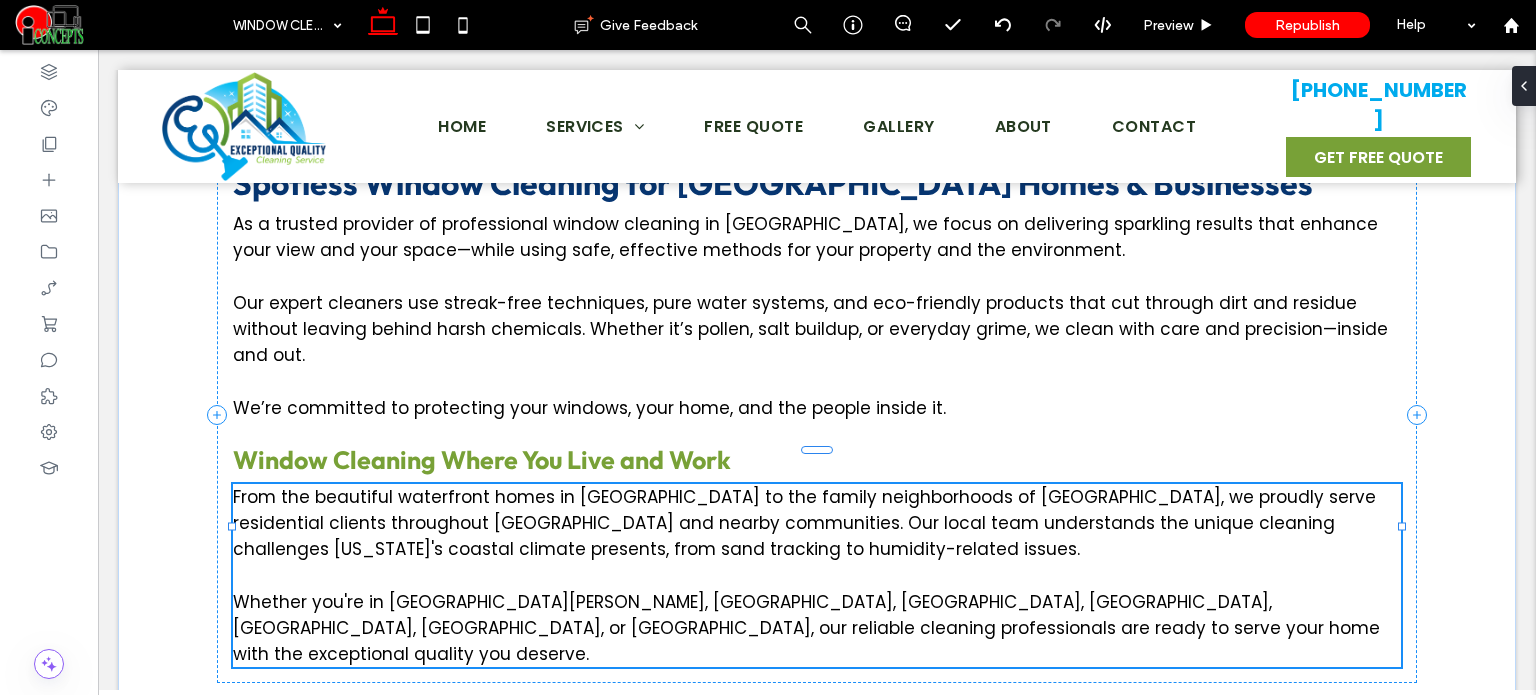 click on "From the beautiful waterfront homes in Clearwater Beach to the family neighborhoods of Largo, we proudly serve residential clients throughout Pinellas County and nearby communities. Our local team understands the unique cleaning challenges Florida's coastal climate presents, from sand tracking to humidity-related issues." at bounding box center (804, 523) 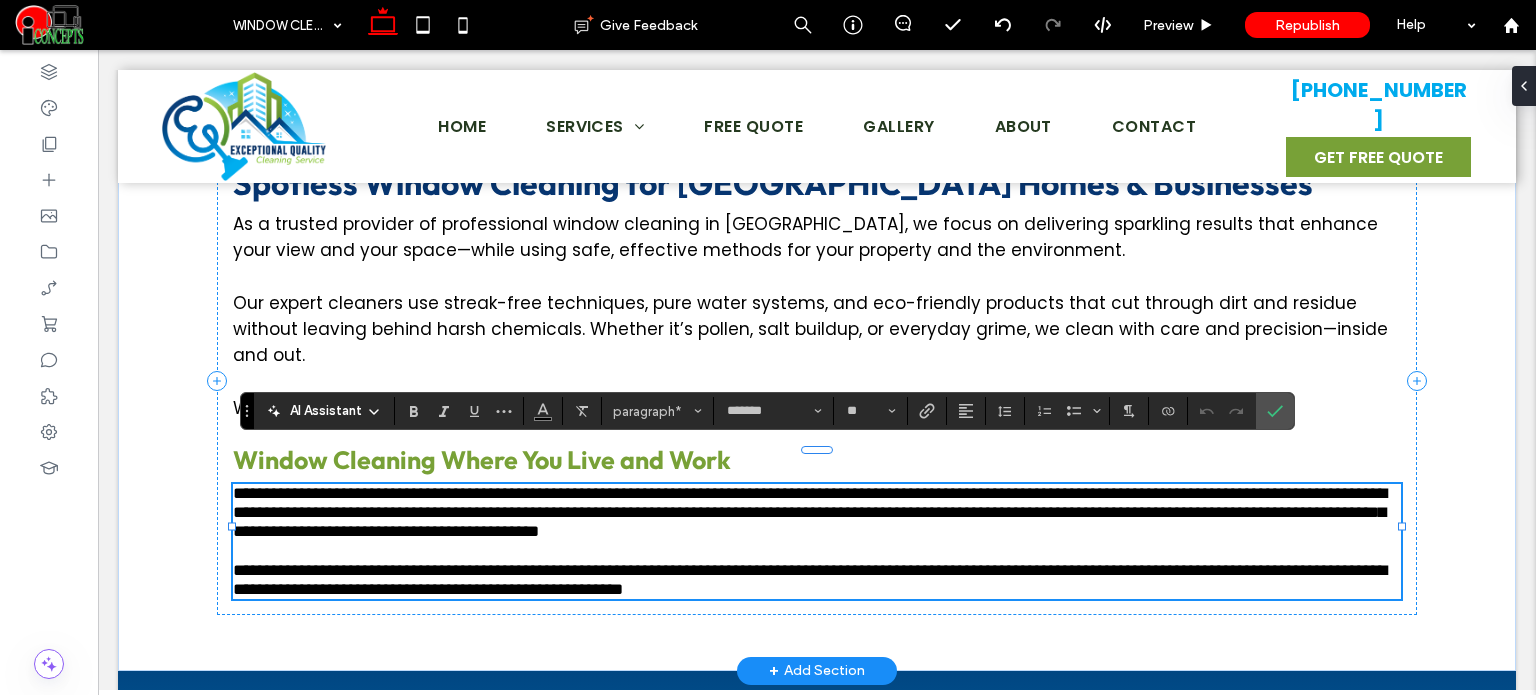 scroll, scrollTop: 0, scrollLeft: 0, axis: both 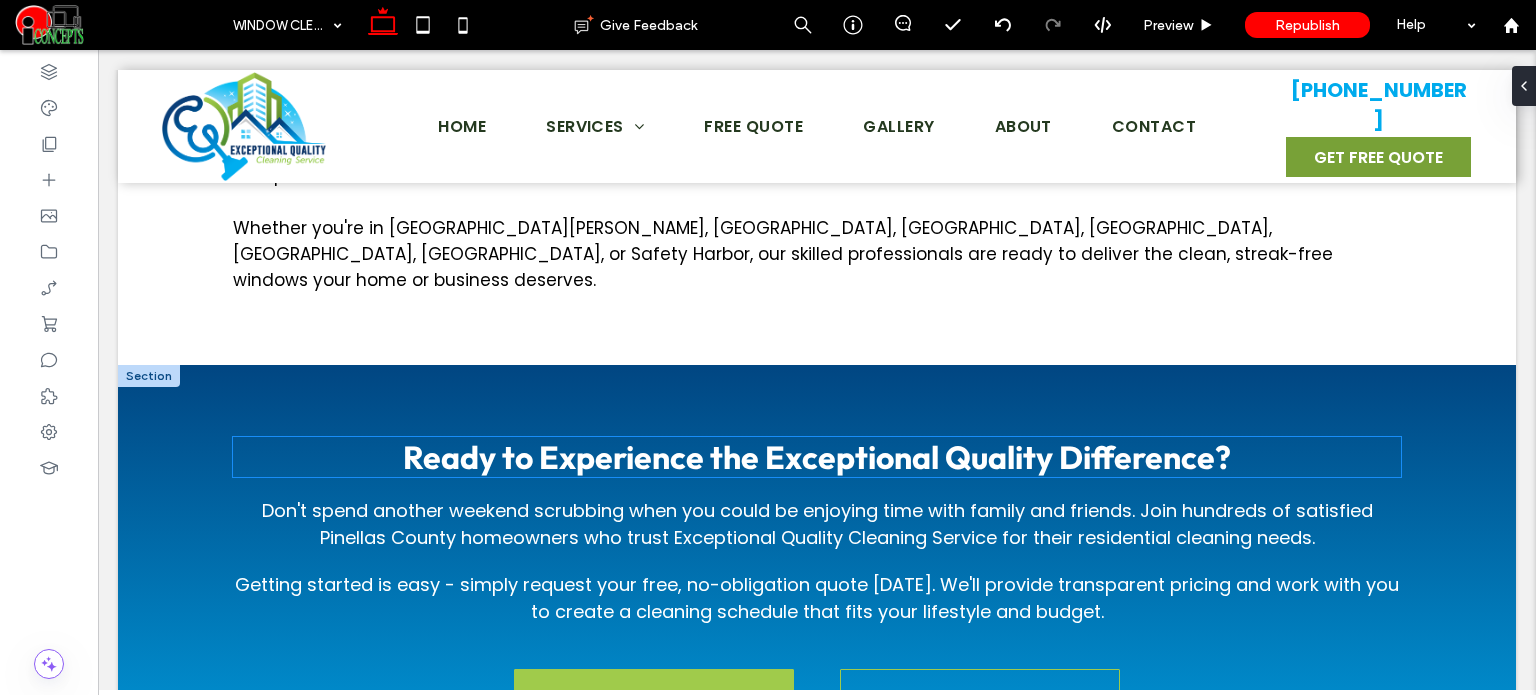 click on "Ready to Experience the Exceptional Quality Difference?" at bounding box center (817, 457) 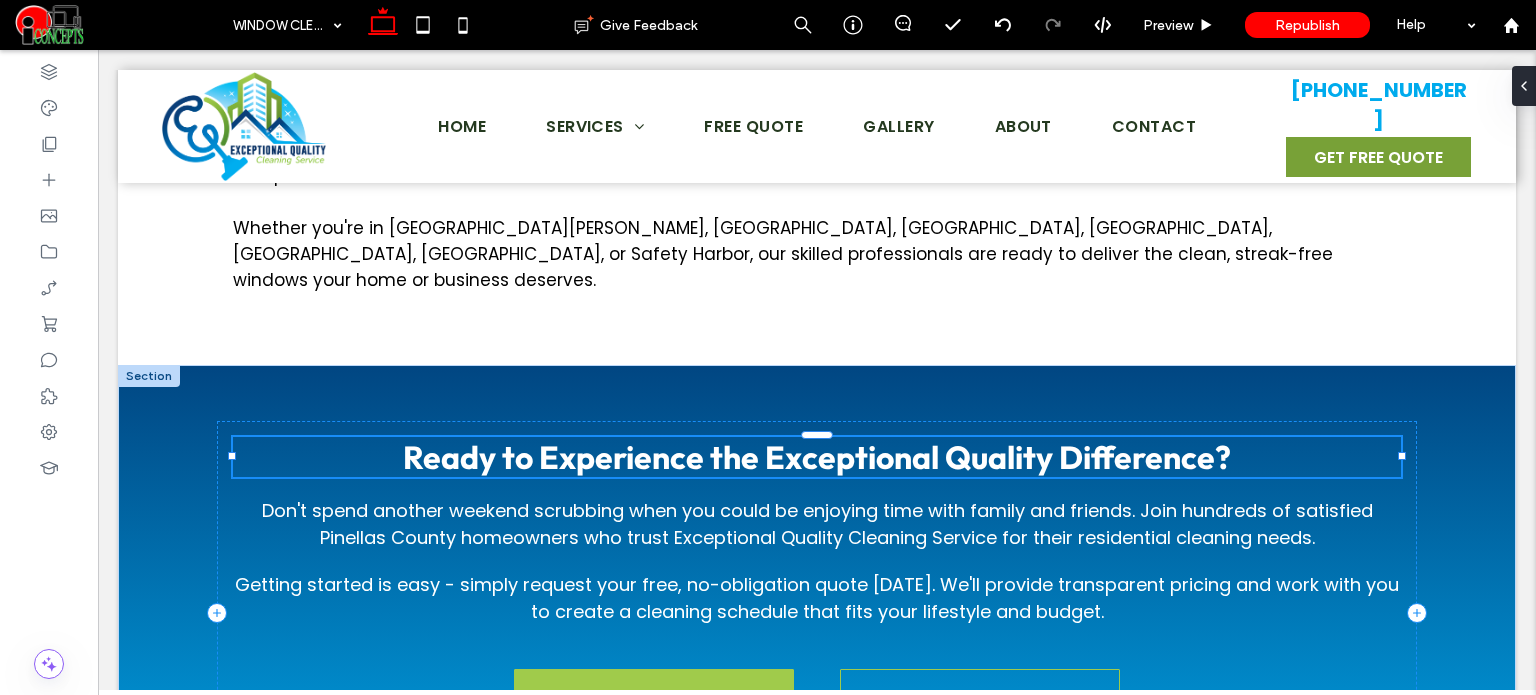 click on "Ready to Experience the Exceptional Quality Difference?" at bounding box center (817, 457) 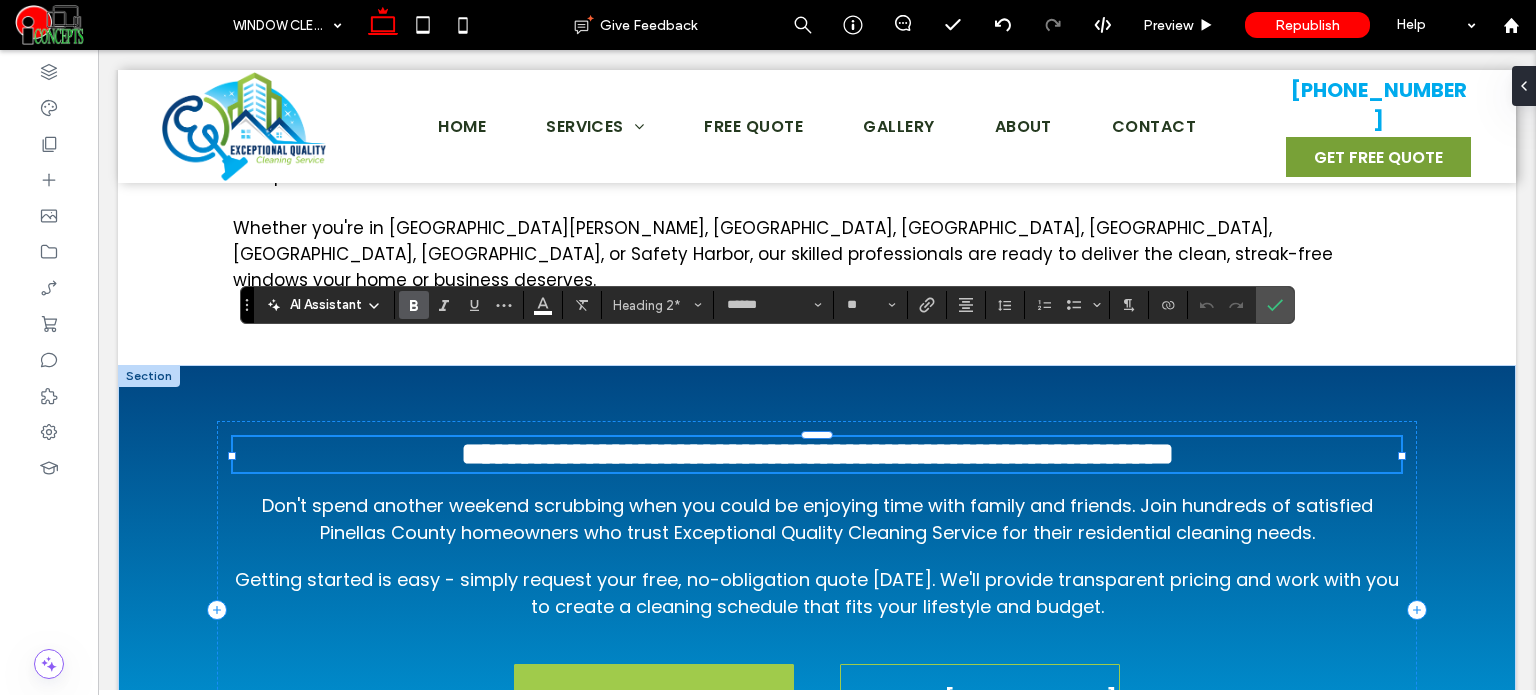 type on "*******" 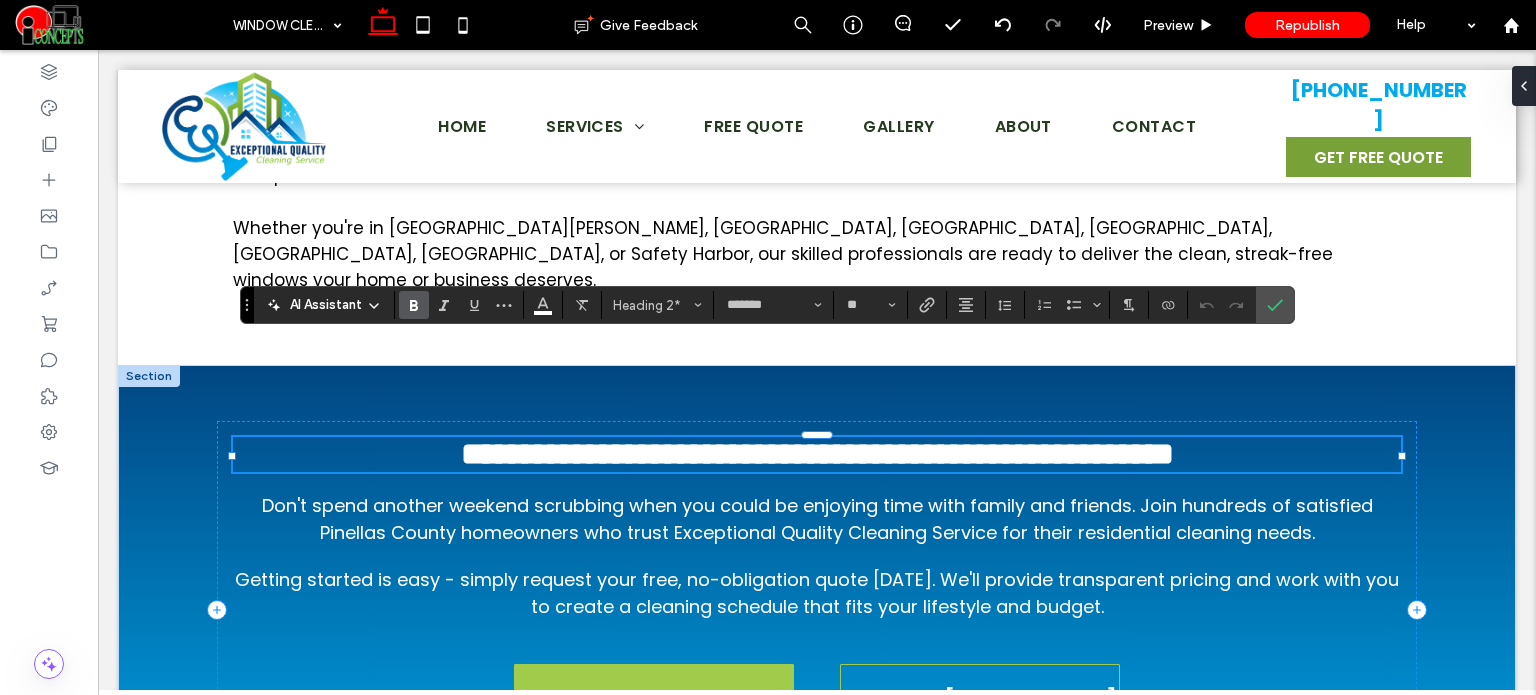 scroll, scrollTop: 0, scrollLeft: 0, axis: both 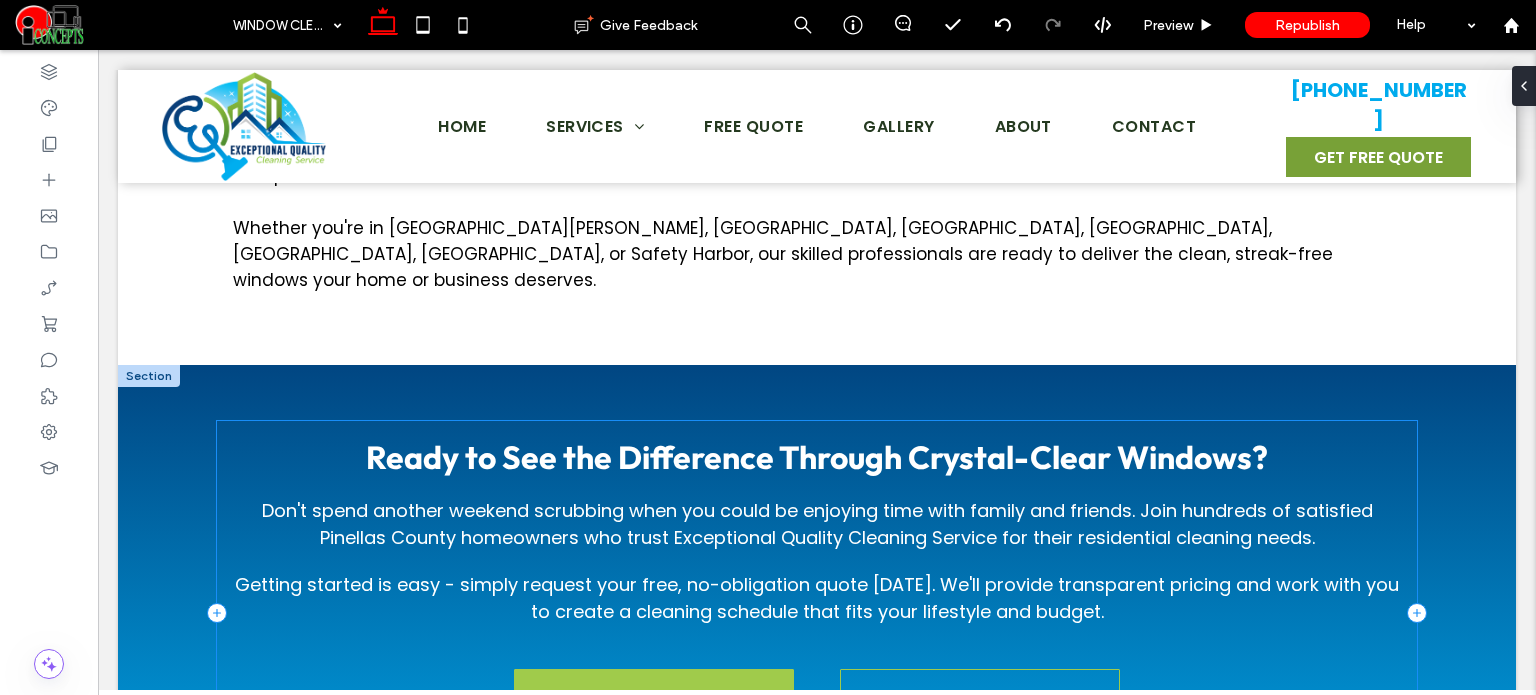 click on "Ready to See the Difference Through Crystal-Clear Windows?
Don't spend another weekend scrubbing when you could be enjoying time with family and friends. Join hundreds of satisfied Pinellas County homeowners who trust Exceptional Quality Cleaning Service for their residential cleaning needs.
Getting started is easy - simply request your free, no-obligation quote today. We'll provide transparent pricing and work with you to create a cleaning schedule that fits your lifestyle and budget.
REQUEST FREE QUOTE
CALL NOW (727) 692-0157
✓ Free Estimates ✓ Same-Day Response ✓ 100% Satisfaction Guaranteed" at bounding box center (817, 613) 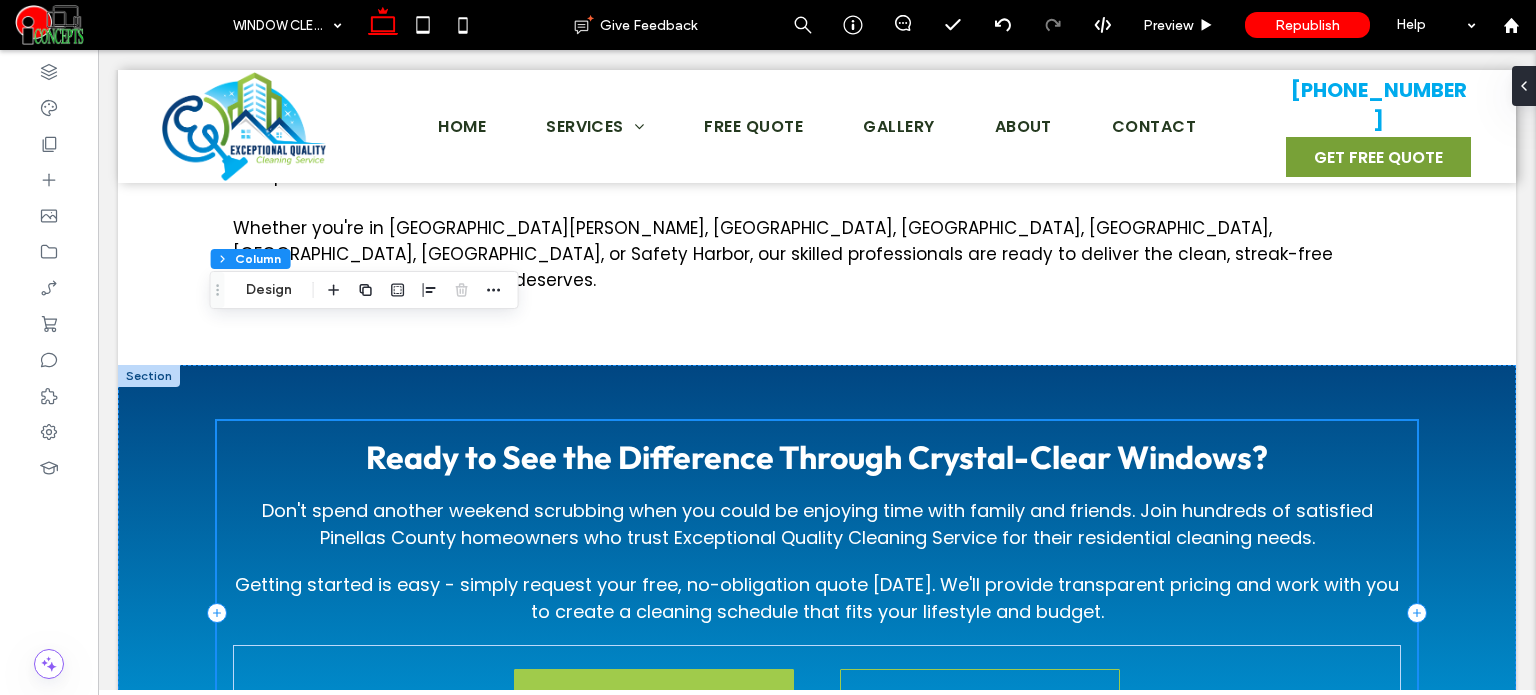 click on "Ready to See the Difference Through Crystal-Clear Windows?
Don't spend another weekend scrubbing when you could be enjoying time with family and friends. Join hundreds of satisfied Pinellas County homeowners who trust Exceptional Quality Cleaning Service for their residential cleaning needs.
Getting started is easy - simply request your free, no-obligation quote today. We'll provide transparent pricing and work with you to create a cleaning schedule that fits your lifestyle and budget.
REQUEST FREE QUOTE
CALL NOW (727) 692-0157
✓ Free Estimates ✓ Same-Day Response ✓ 100% Satisfaction Guaranteed" at bounding box center [817, 613] 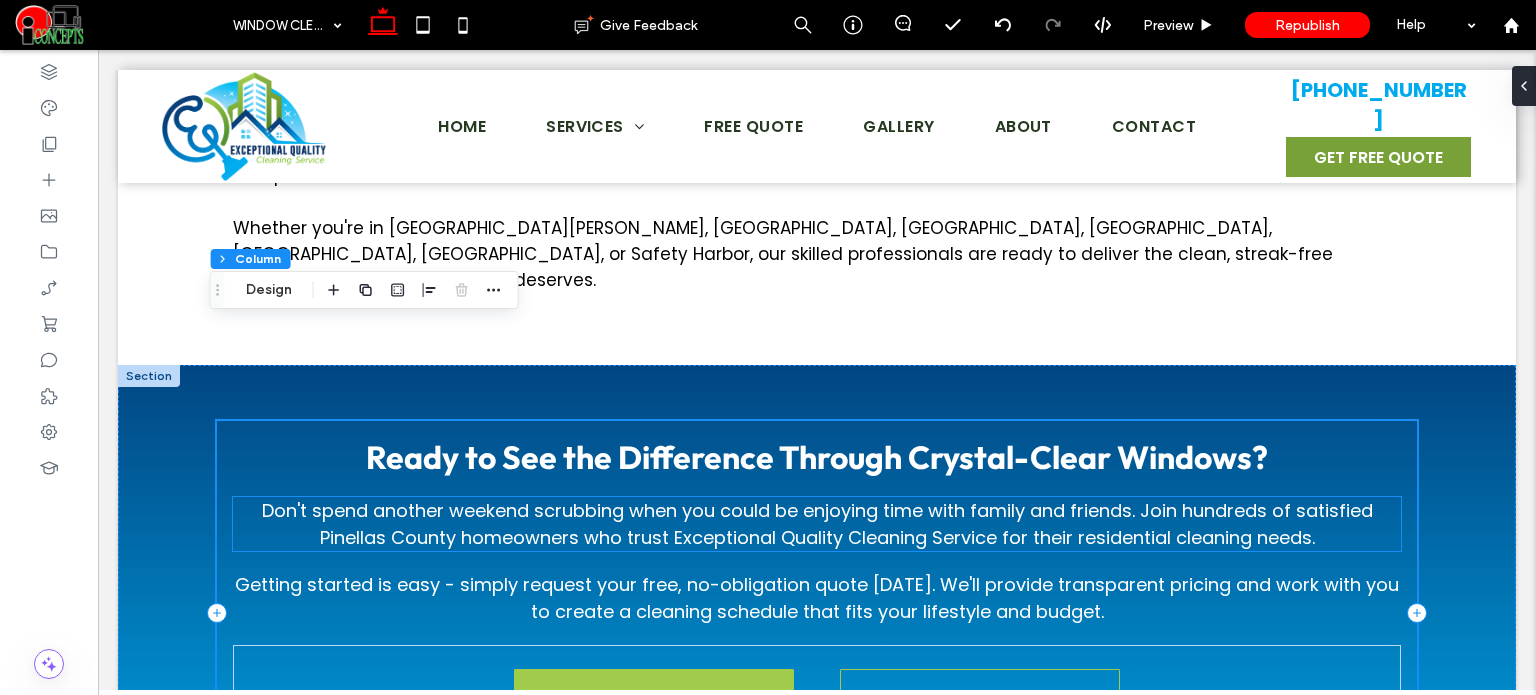 click on "Don't spend another weekend scrubbing when you could be enjoying time with family and friends. Join hundreds of satisfied Pinellas County homeowners who trust Exceptional Quality Cleaning Service for their residential cleaning needs." at bounding box center (817, 524) 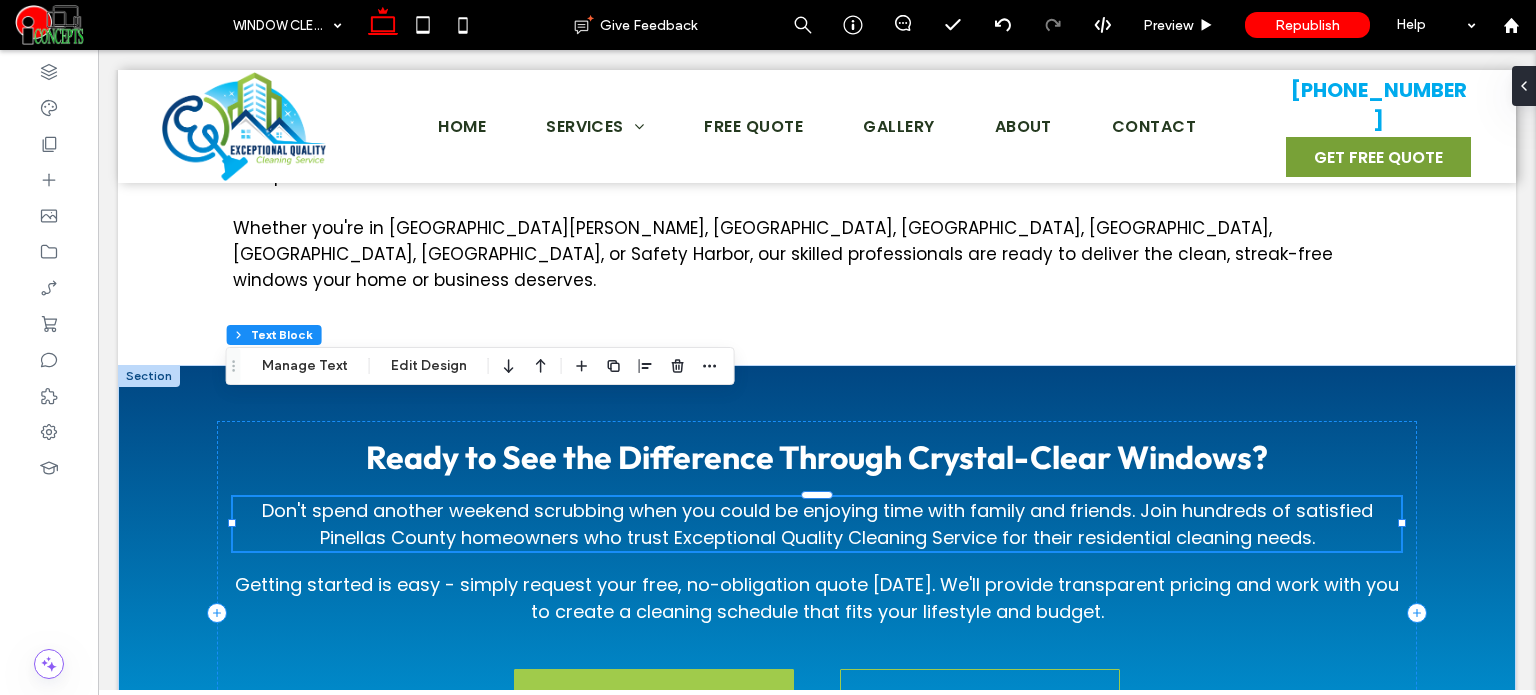 click on "Don't spend another weekend scrubbing when you could be enjoying time with family and friends. Join hundreds of satisfied Pinellas County homeowners who trust Exceptional Quality Cleaning Service for their residential cleaning needs." at bounding box center [817, 524] 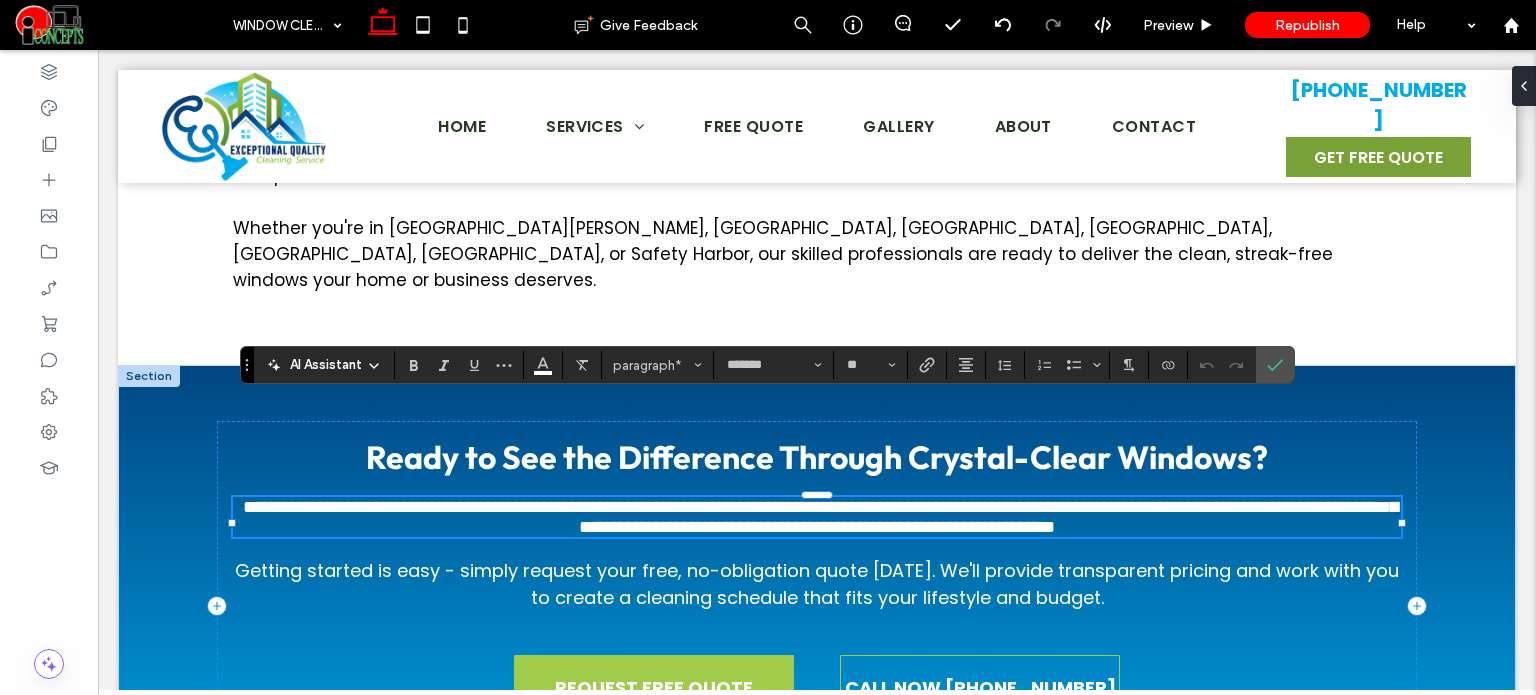 scroll, scrollTop: 0, scrollLeft: 0, axis: both 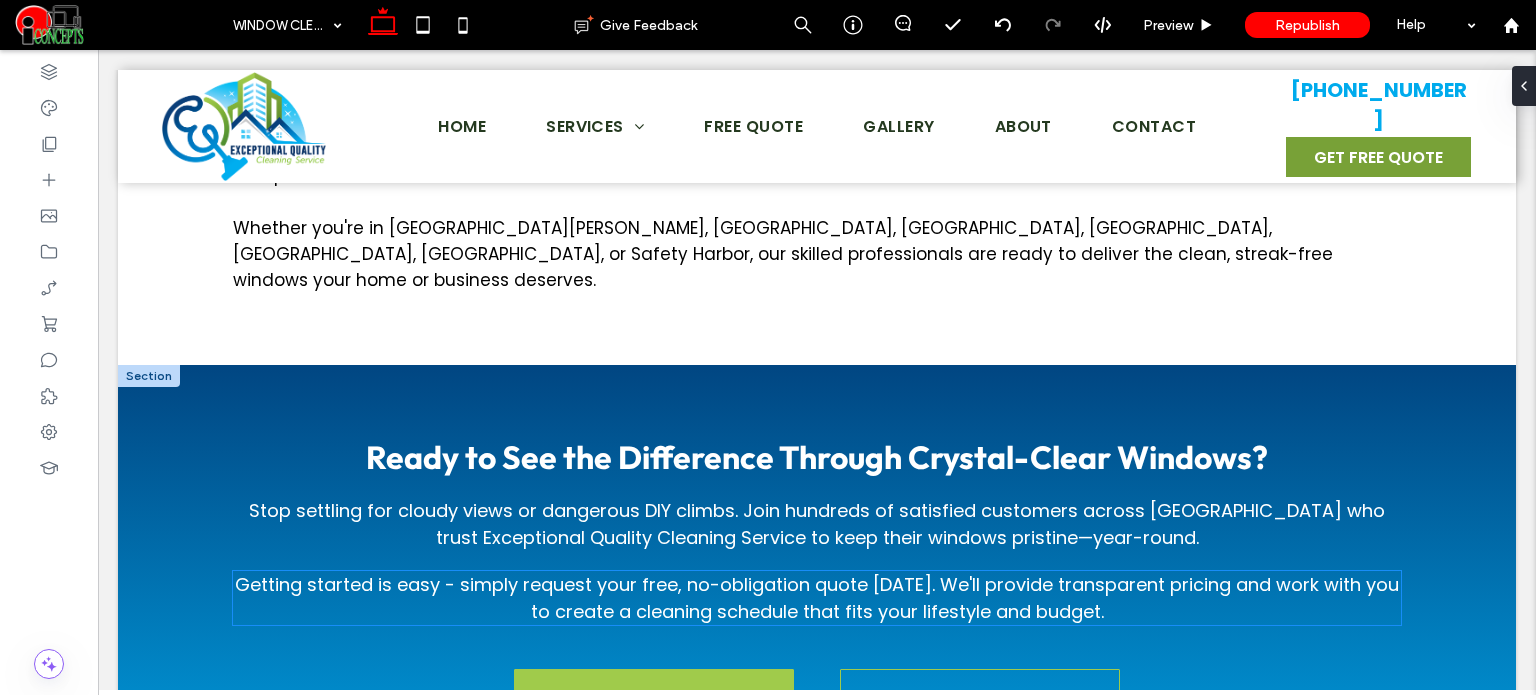 click on "Getting started is easy - simply request your free, no-obligation quote today. We'll provide transparent pricing and work with you to create a cleaning schedule that fits your lifestyle and budget." at bounding box center (817, 598) 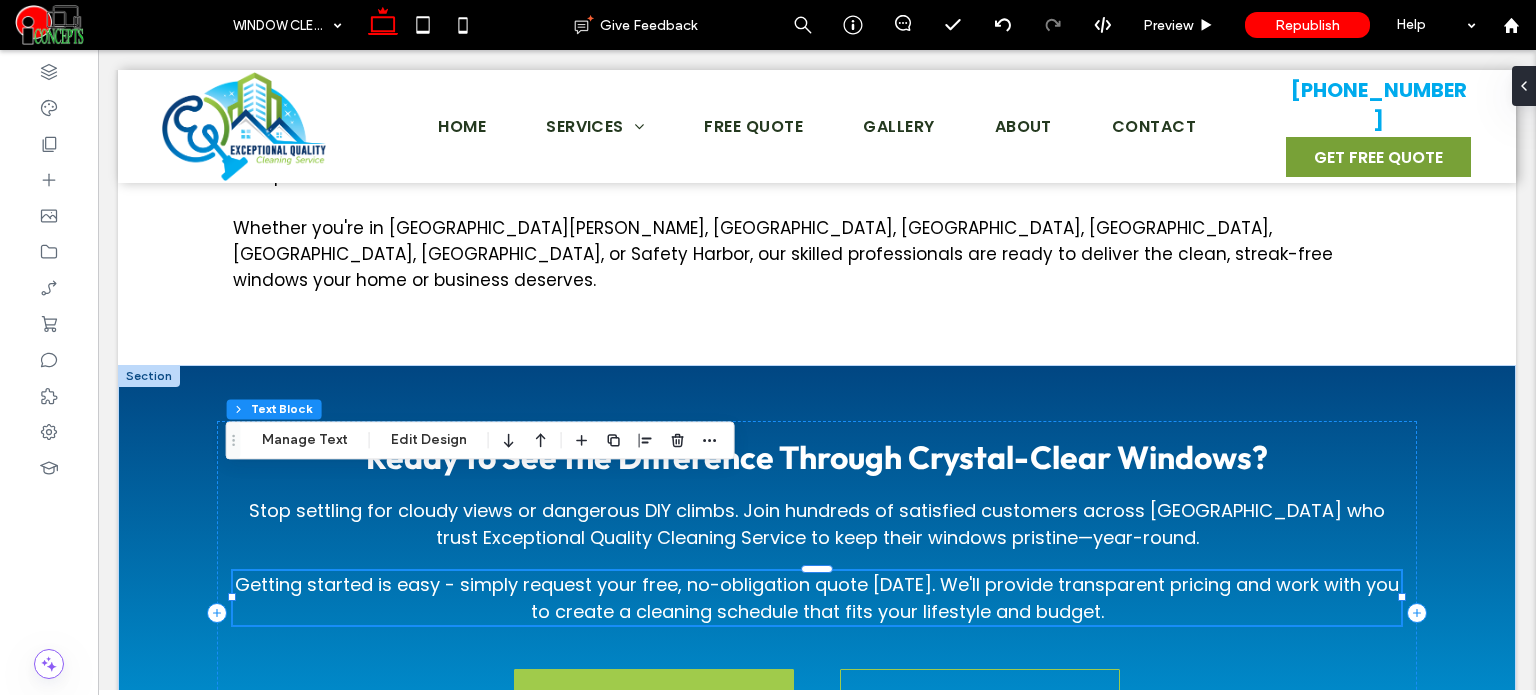 click on "Getting started is easy - simply request your free, no-obligation quote today. We'll provide transparent pricing and work with you to create a cleaning schedule that fits your lifestyle and budget." at bounding box center [817, 598] 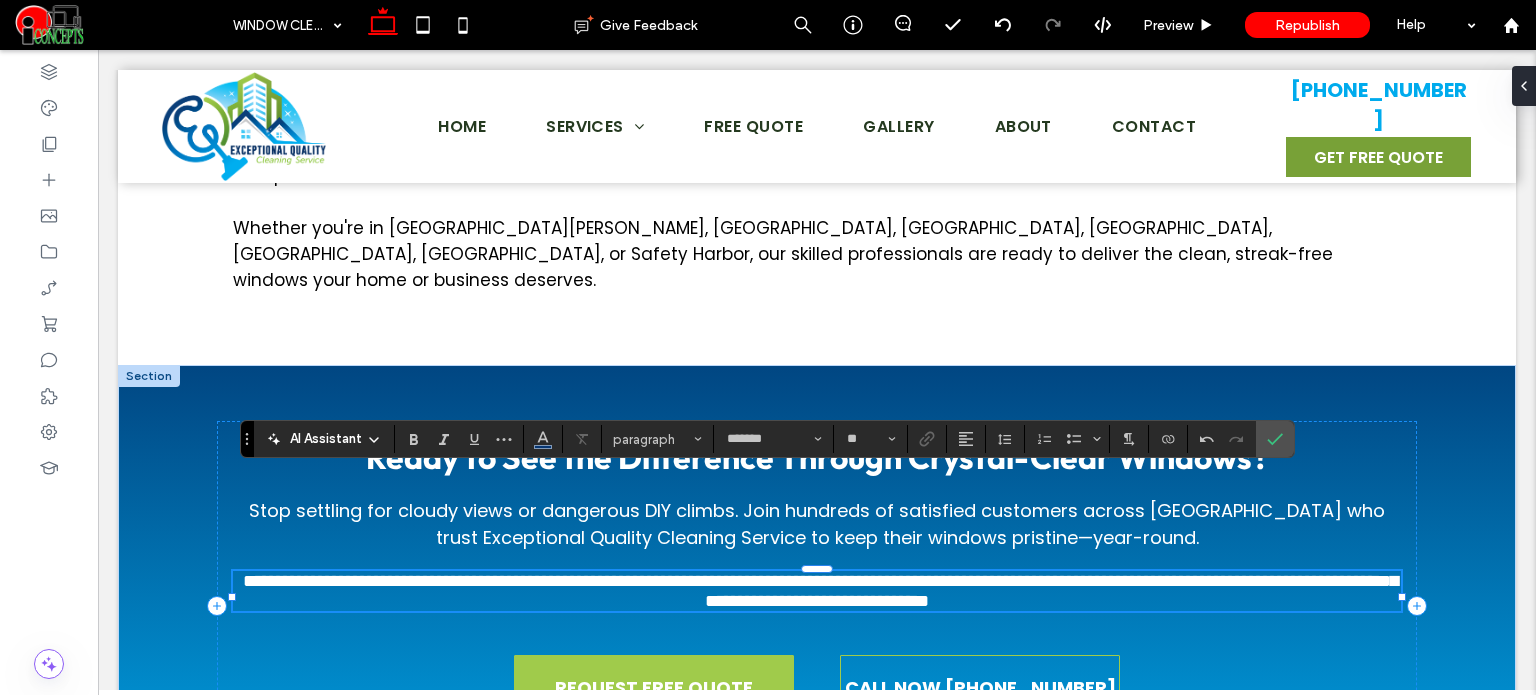 scroll, scrollTop: 0, scrollLeft: 0, axis: both 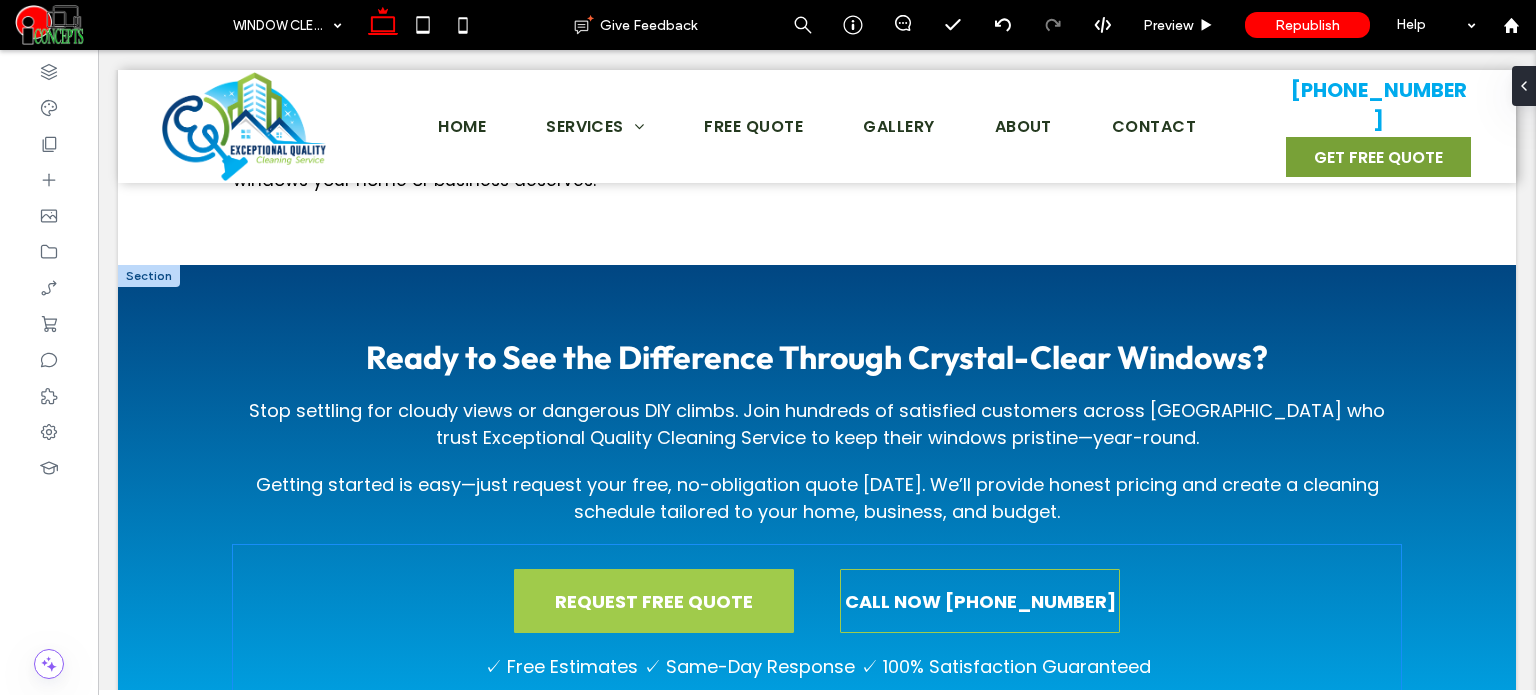 click on "✓ Free Estimates ✓ Same-Day Response ✓ 100% Satisfaction Guaranteed" at bounding box center [817, 666] 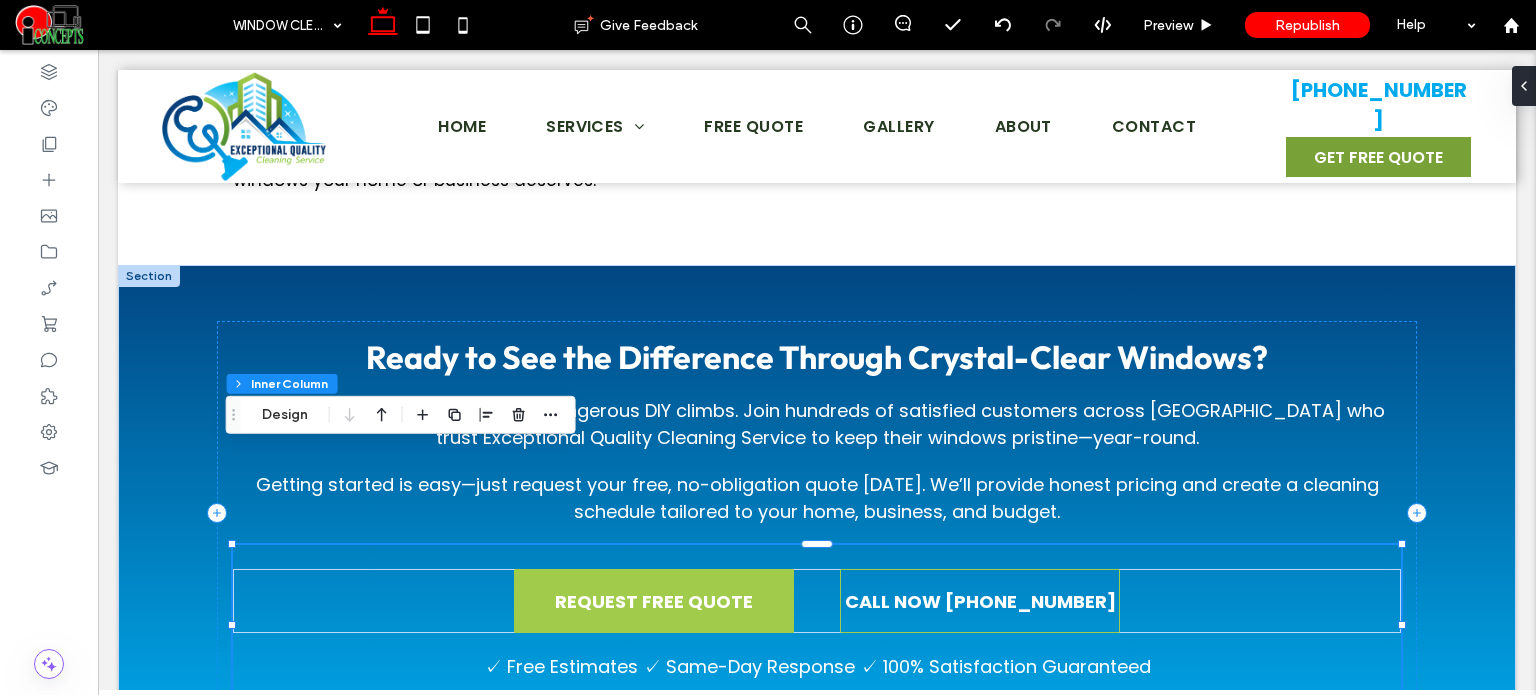 click on "✓ Free Estimates ✓ Same-Day Response ✓ 100% Satisfaction Guaranteed" at bounding box center (817, 666) 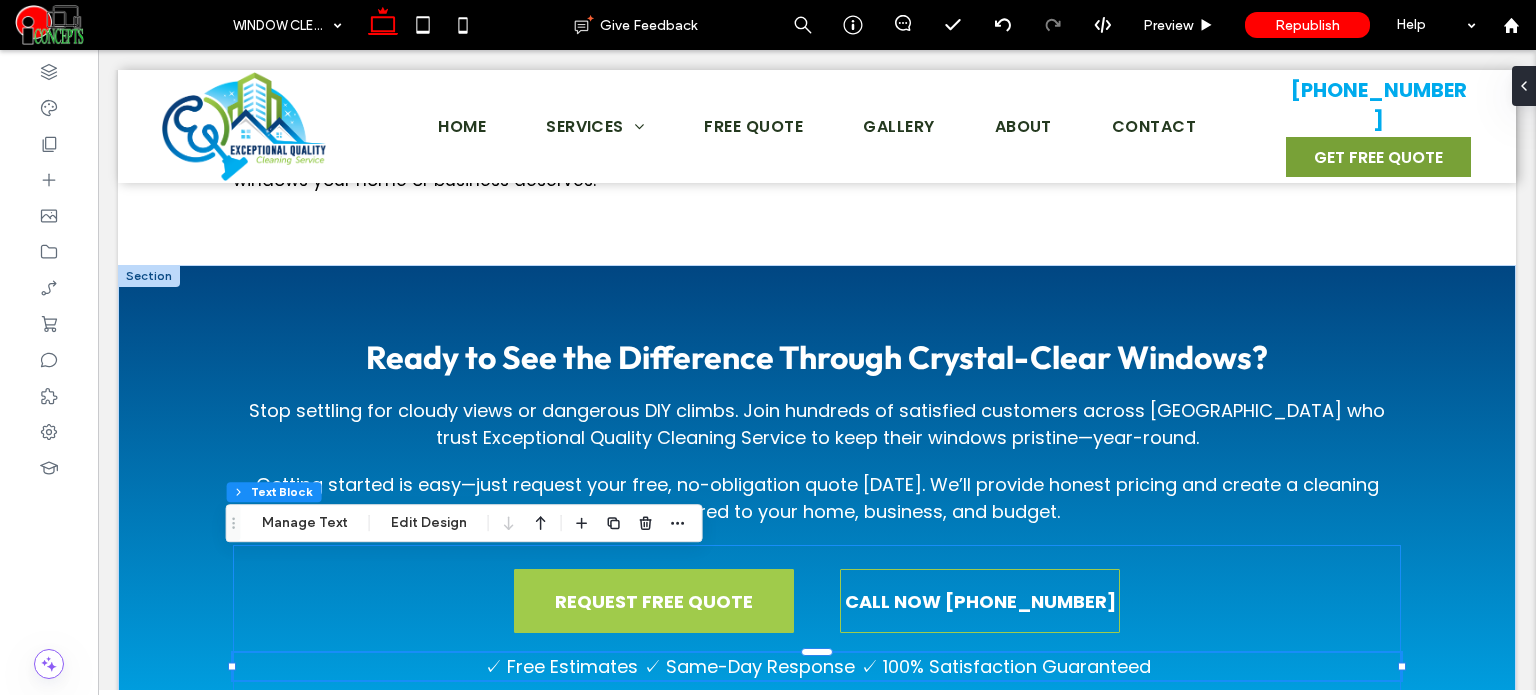 click on "✓ Free Estimates ✓ Same-Day Response ✓ 100% Satisfaction Guaranteed" at bounding box center (817, 666) 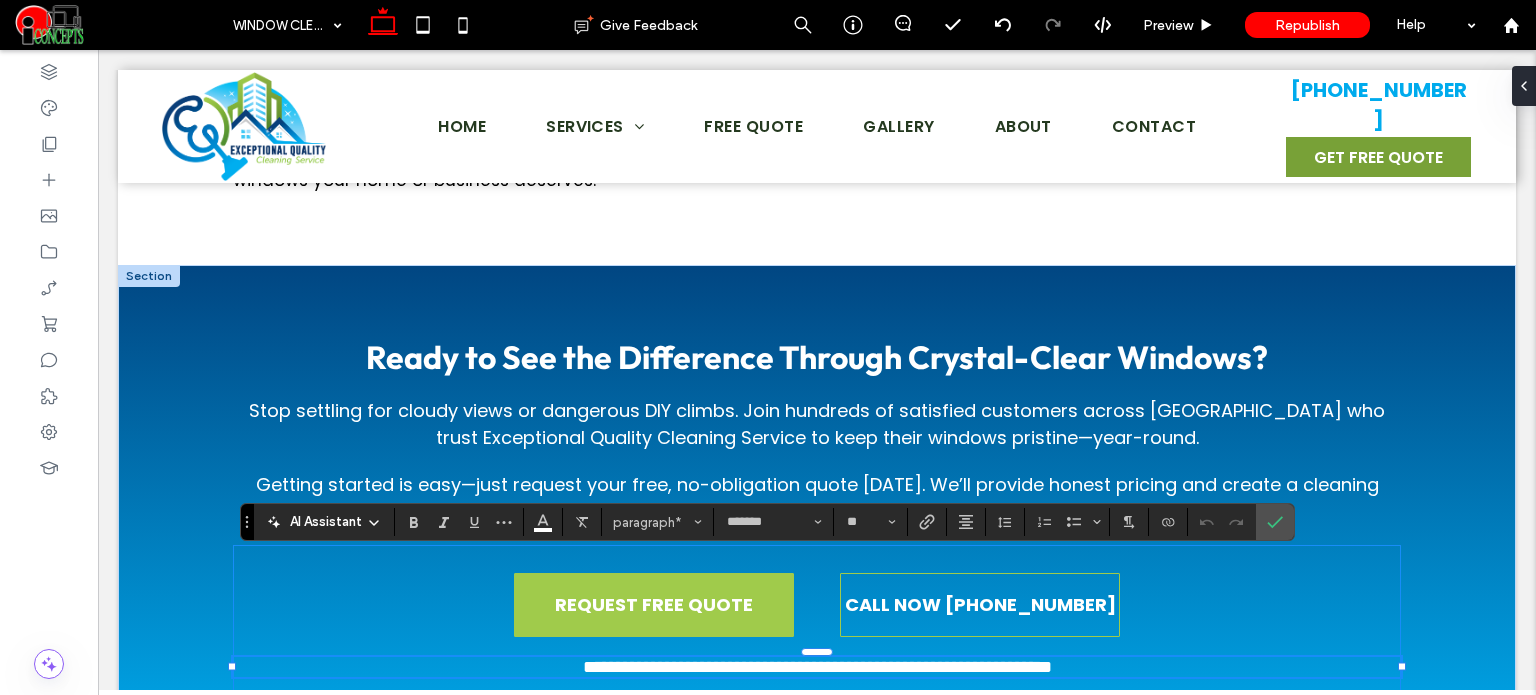 click at bounding box center (817, 679) 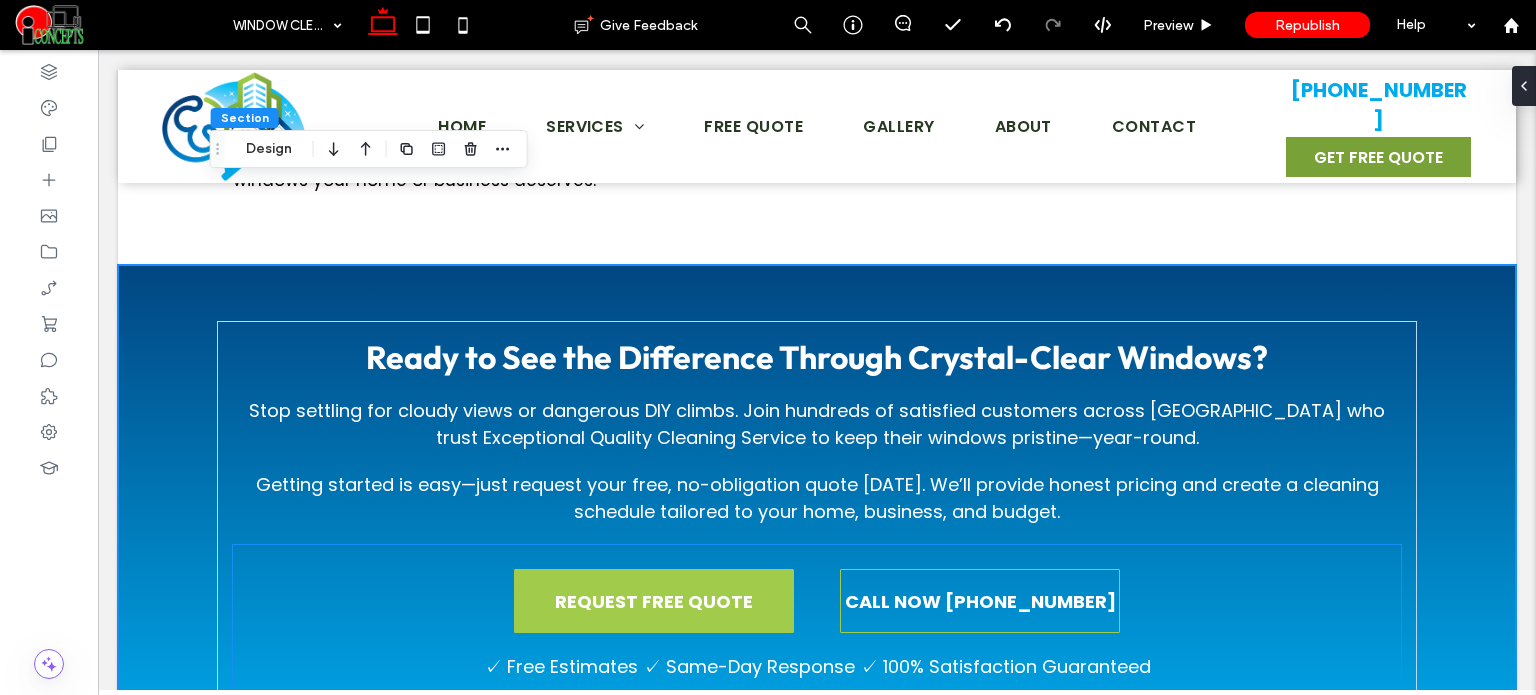 click on "✓ Free Estimates ✓ Same-Day Response ✓ 100% Satisfaction Guaranteed" at bounding box center (817, 666) 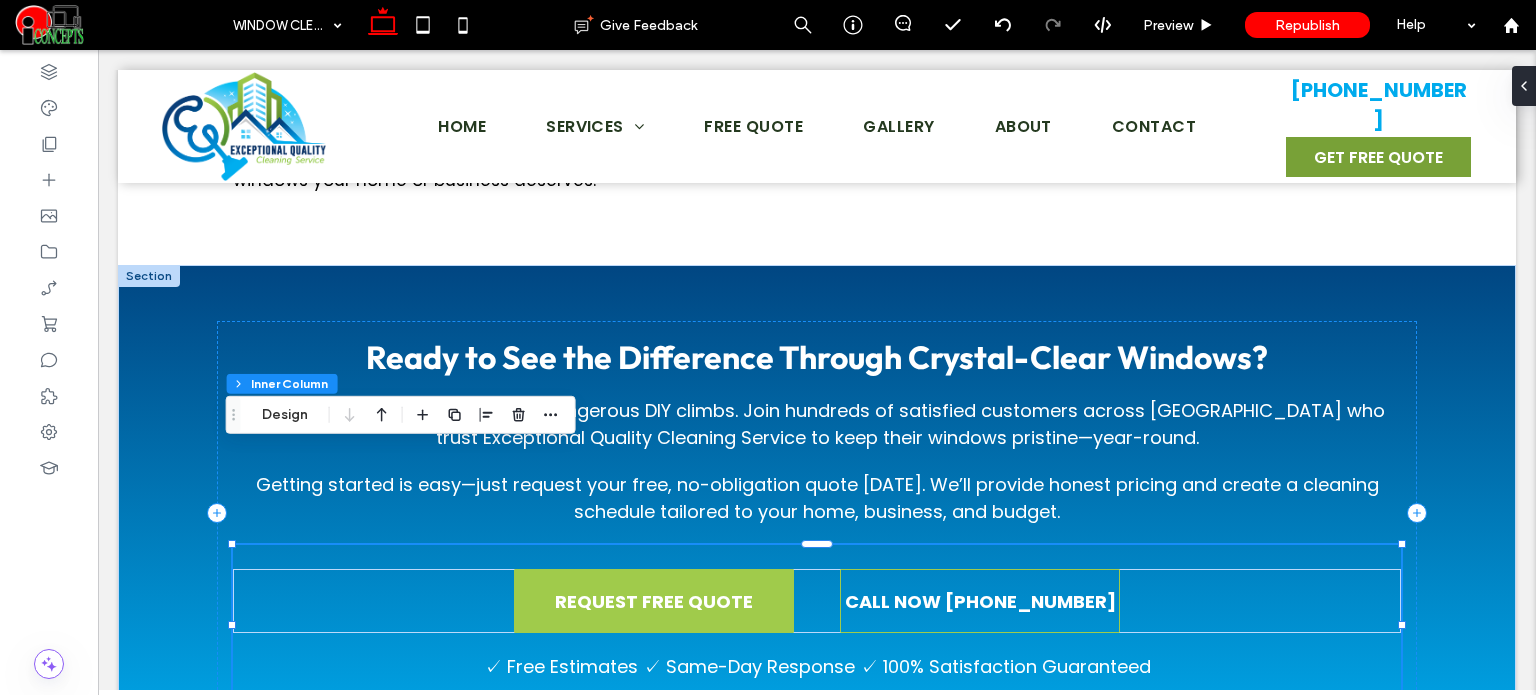 click on "✓ Free Estimates ✓ Same-Day Response ✓ 100% Satisfaction Guaranteed" at bounding box center (817, 666) 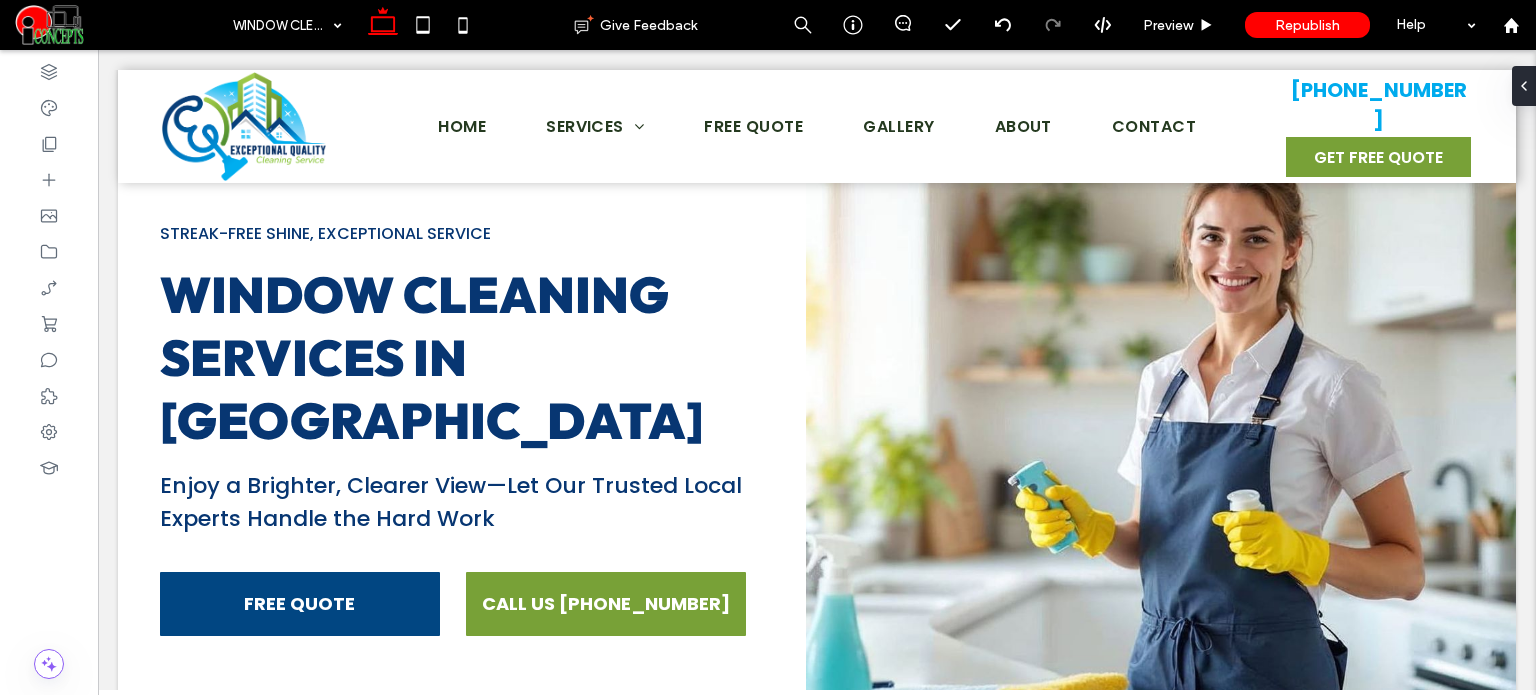 scroll, scrollTop: 0, scrollLeft: 0, axis: both 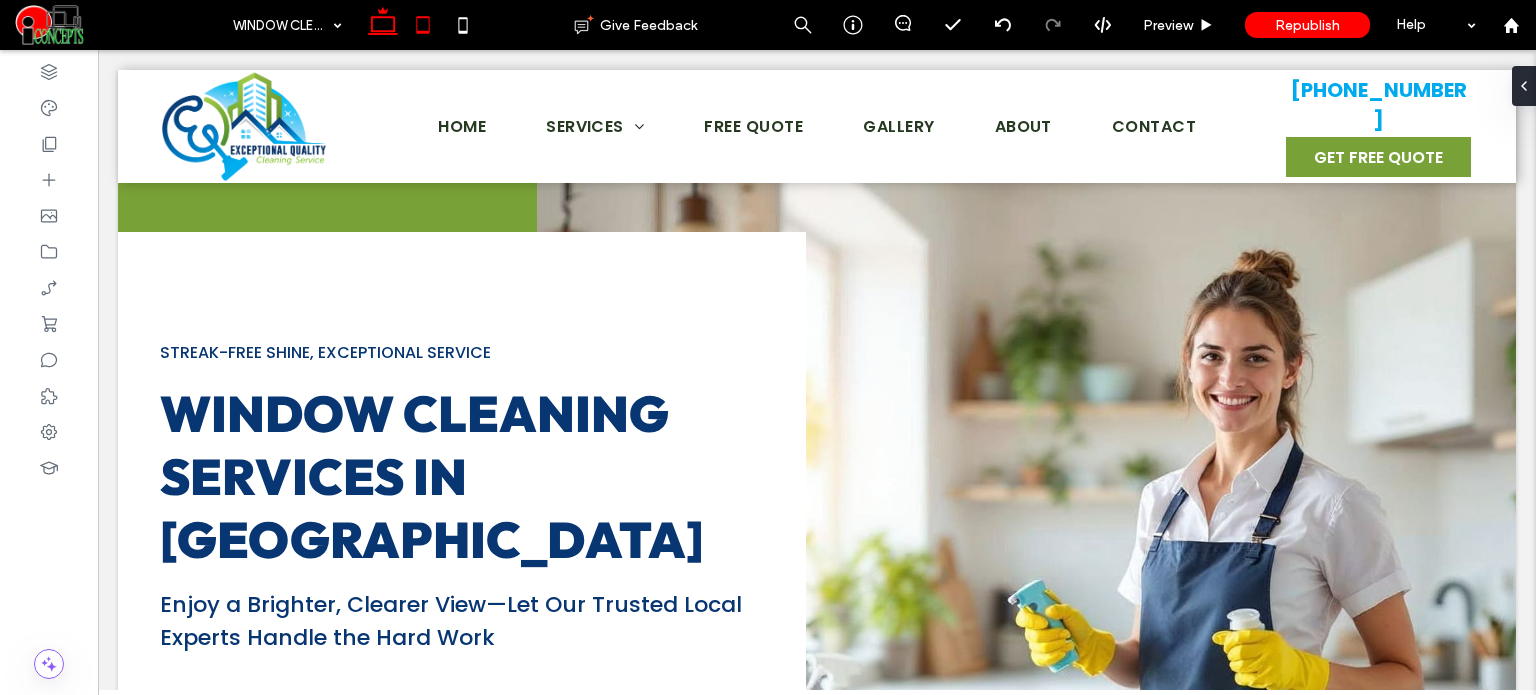 click 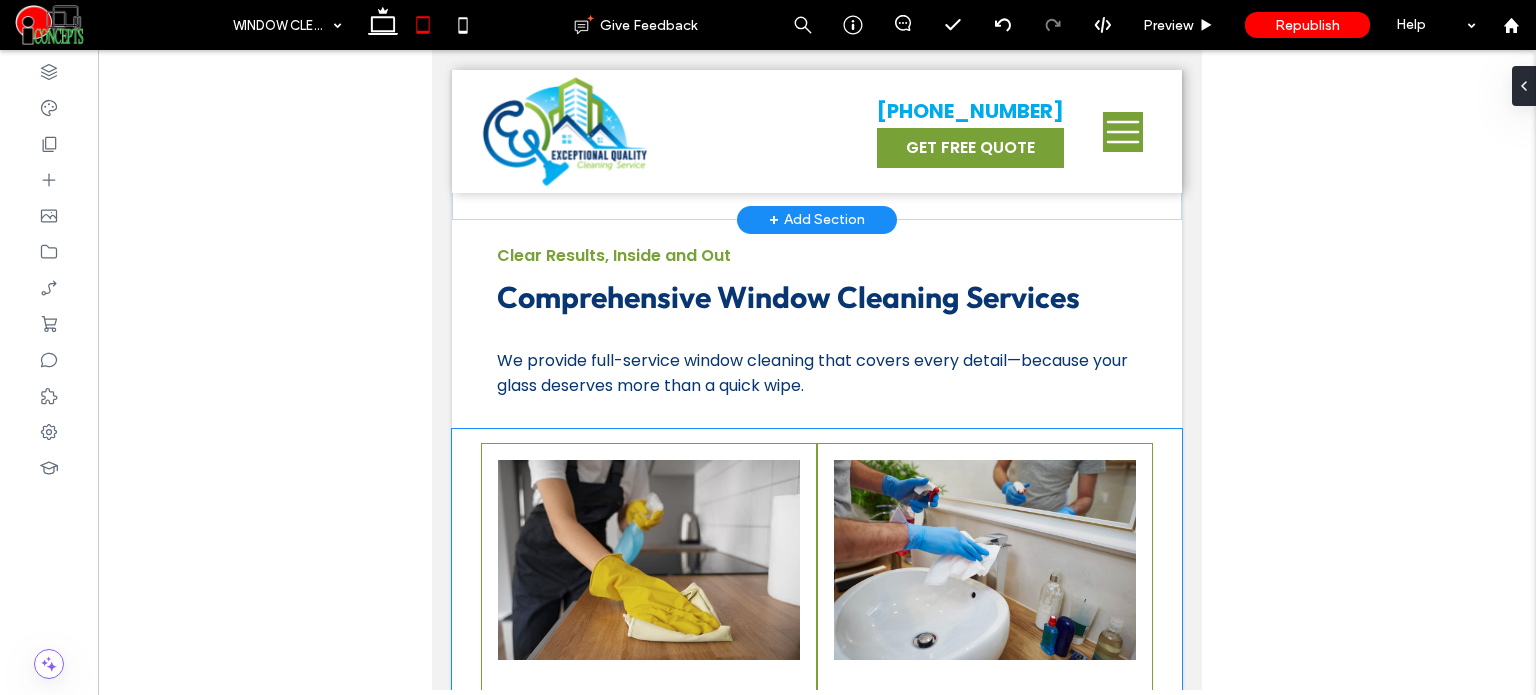 scroll, scrollTop: 1600, scrollLeft: 0, axis: vertical 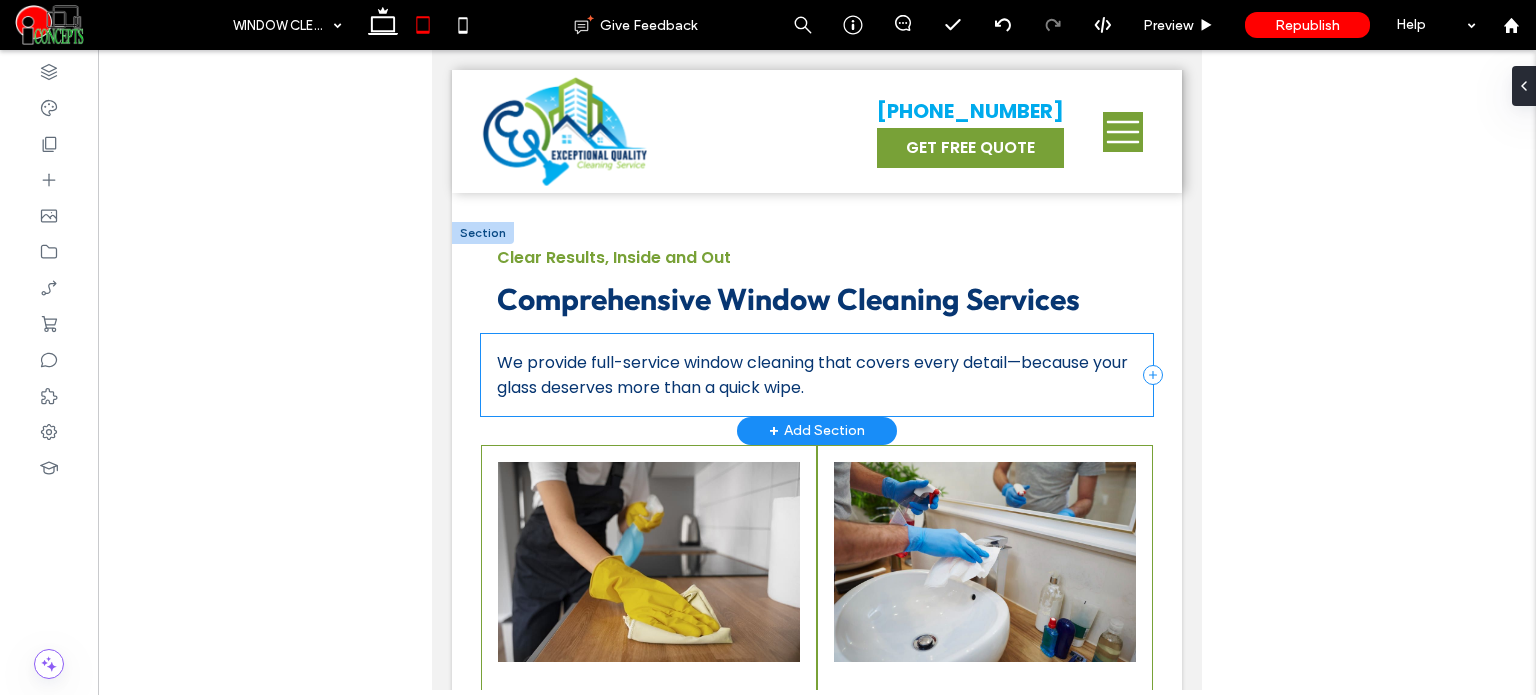 click on "We provide full-service window cleaning that covers every detail—because your glass deserves more than a quick wipe." at bounding box center [817, 375] 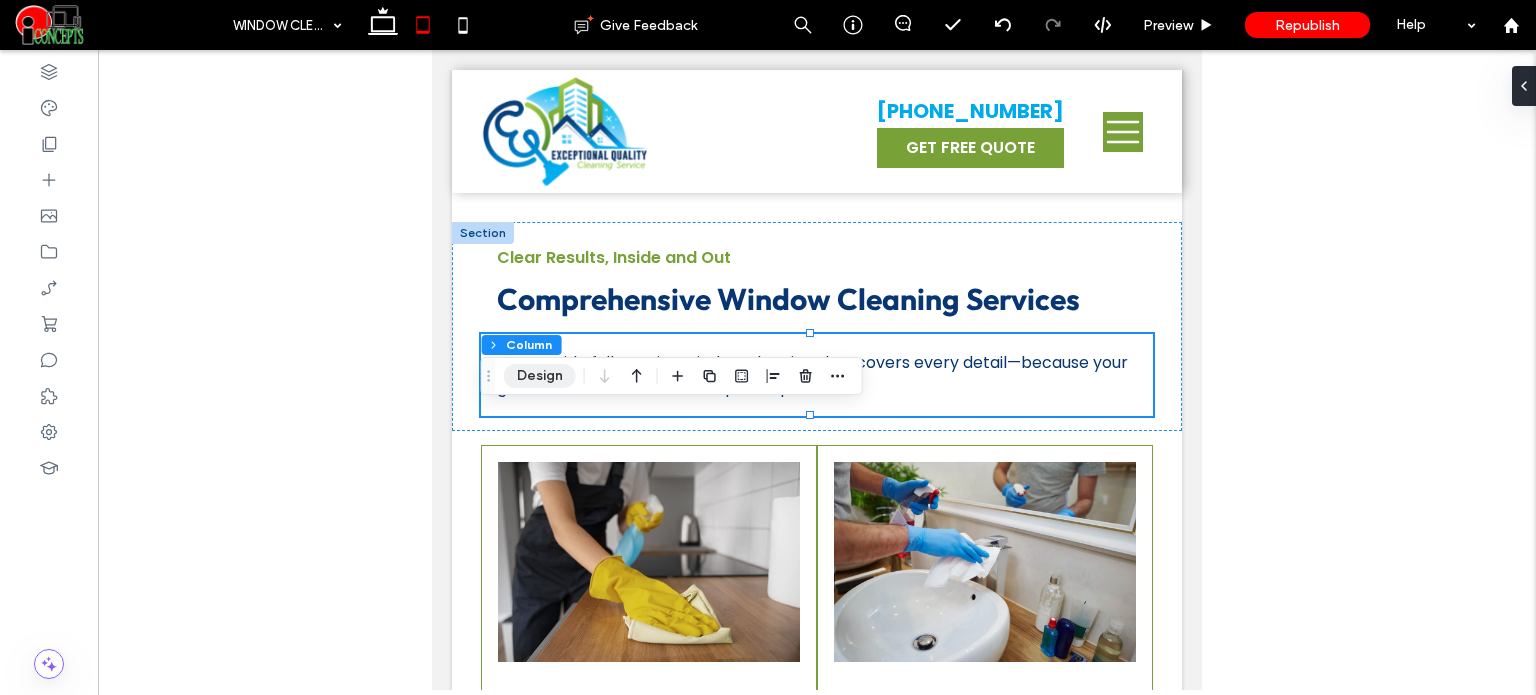 click on "Design" at bounding box center [540, 376] 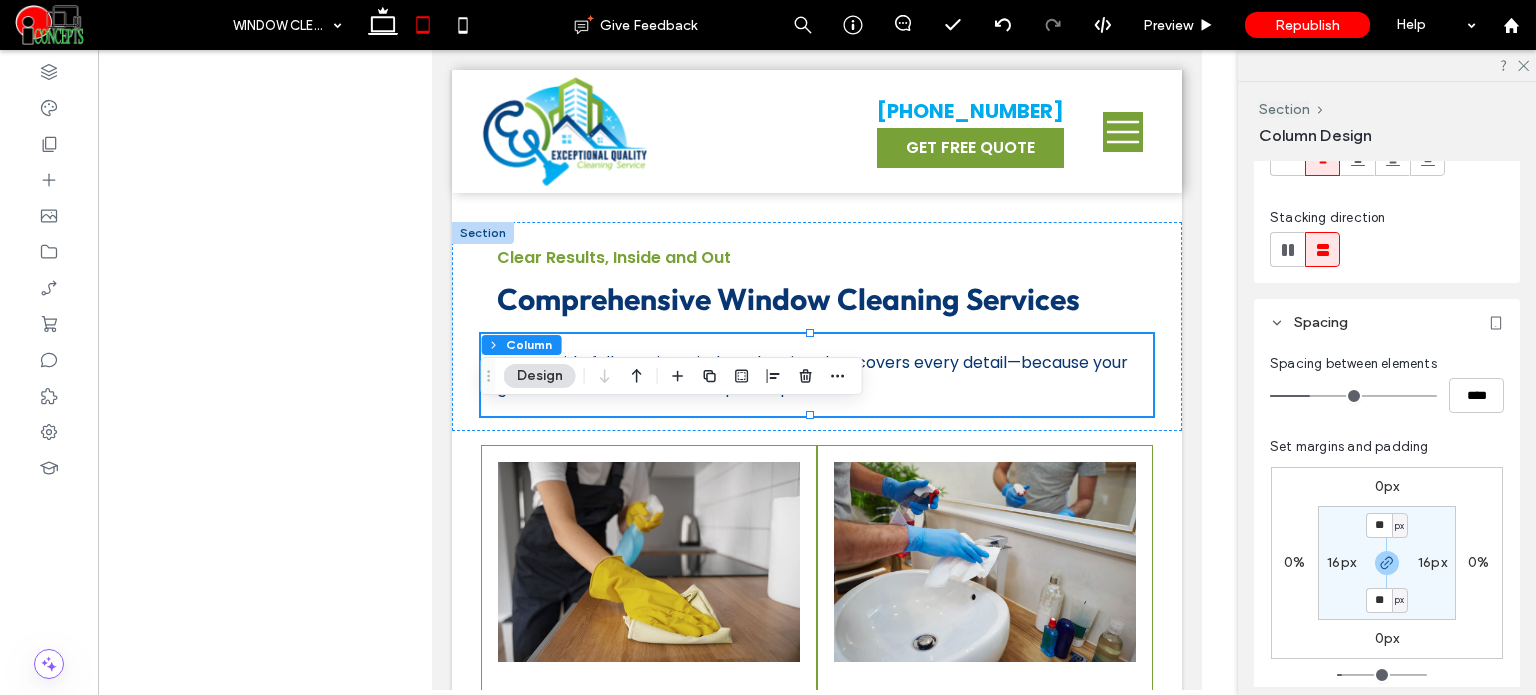 scroll, scrollTop: 200, scrollLeft: 0, axis: vertical 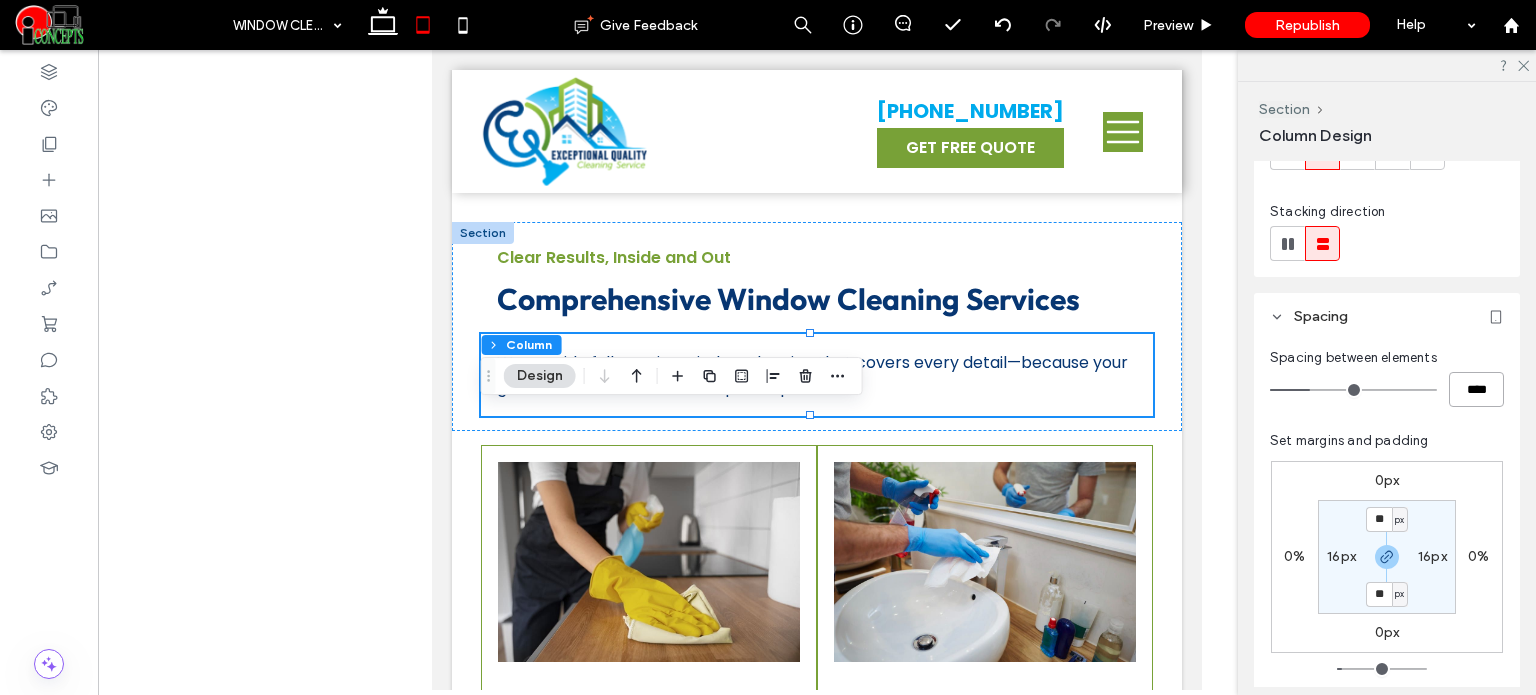 click on "****" at bounding box center [1476, 389] 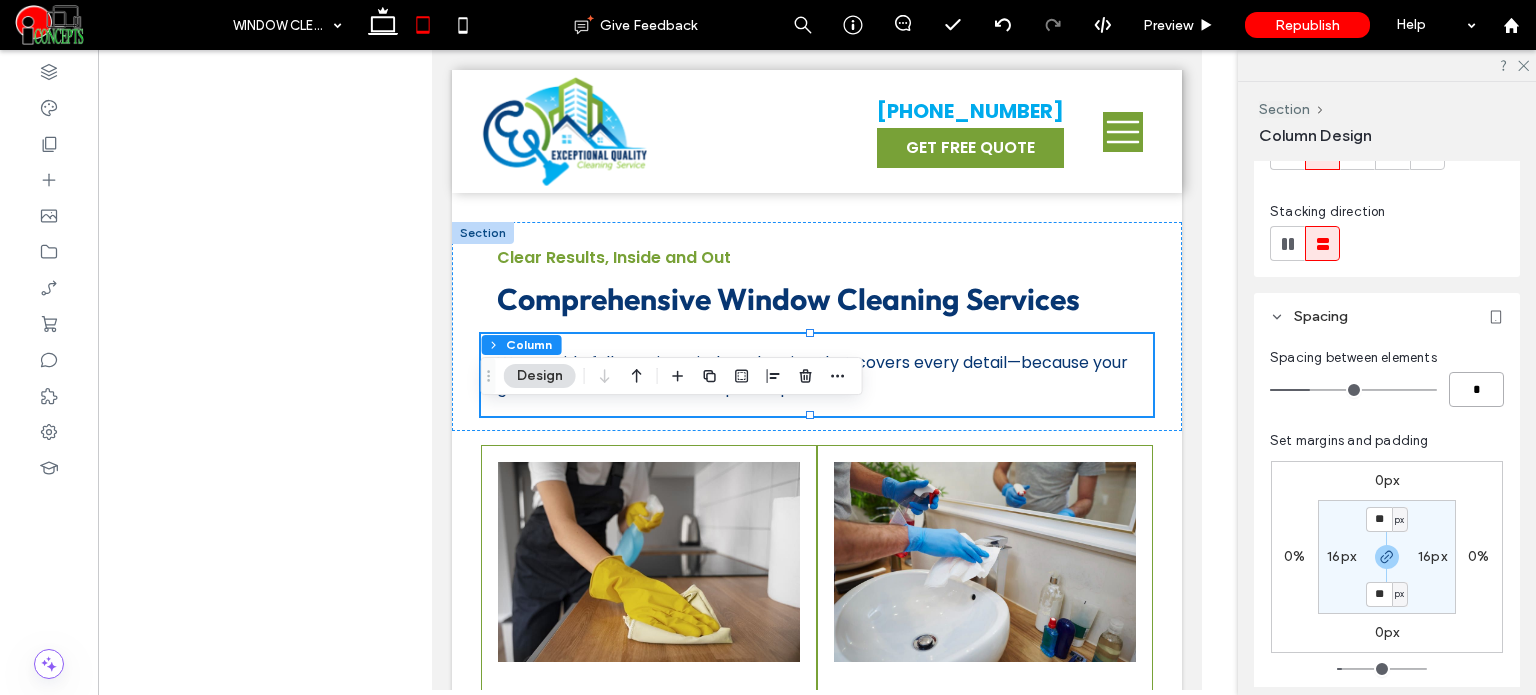 type on "*" 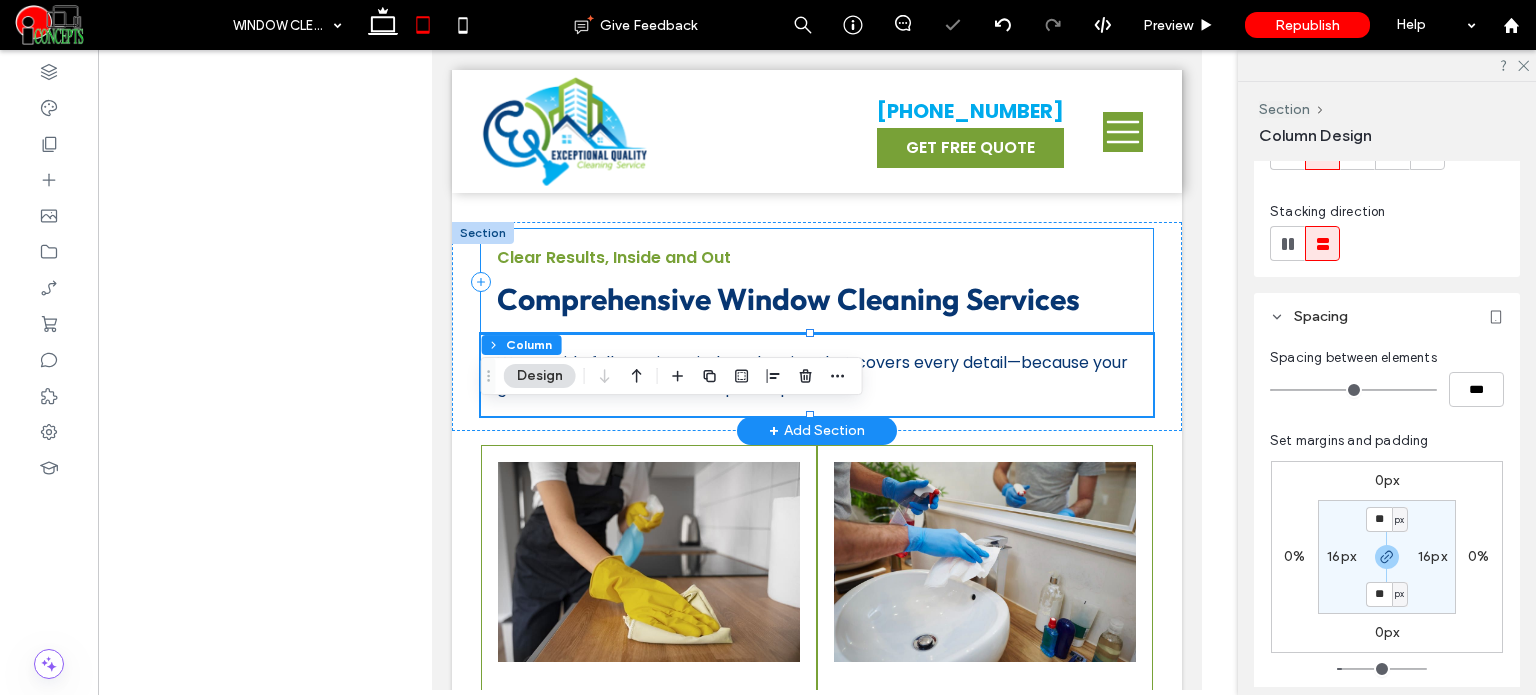 click on "Clear Results, Inside and Out
Comprehensive Window Cleaning Services" at bounding box center [817, 281] 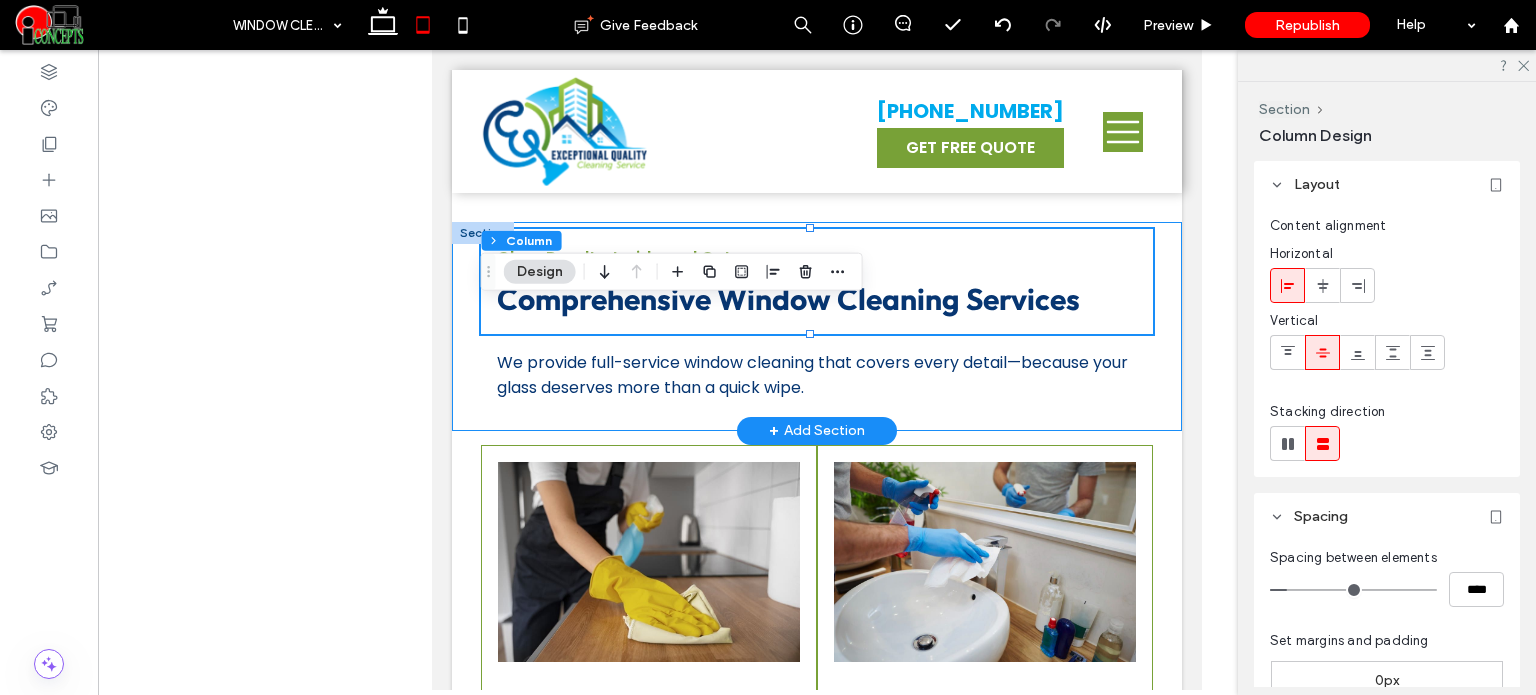 click on "Clear Results, Inside and Out
Comprehensive Window Cleaning Services
We provide full-service window cleaning that covers every detail—because your glass deserves more than a quick wipe." at bounding box center (817, 326) 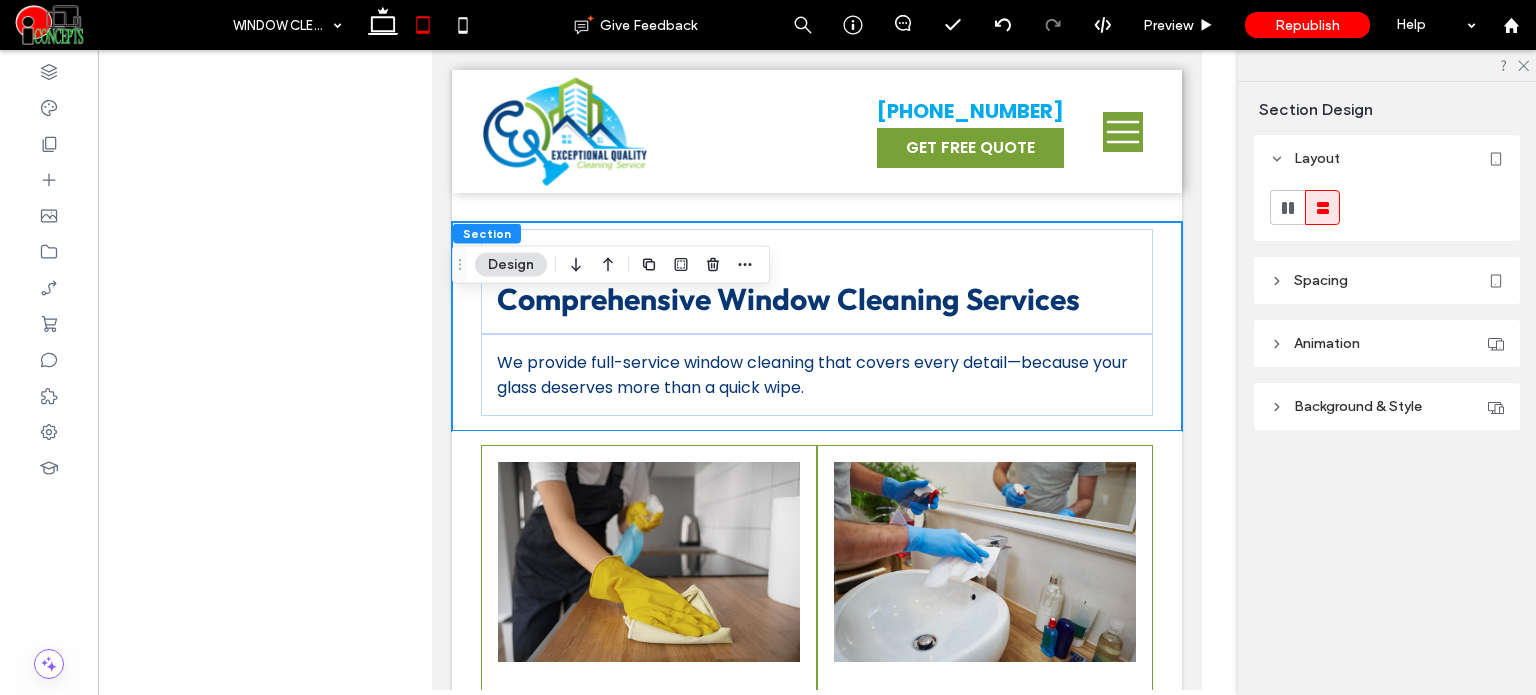 click on "Spacing" at bounding box center (1321, 280) 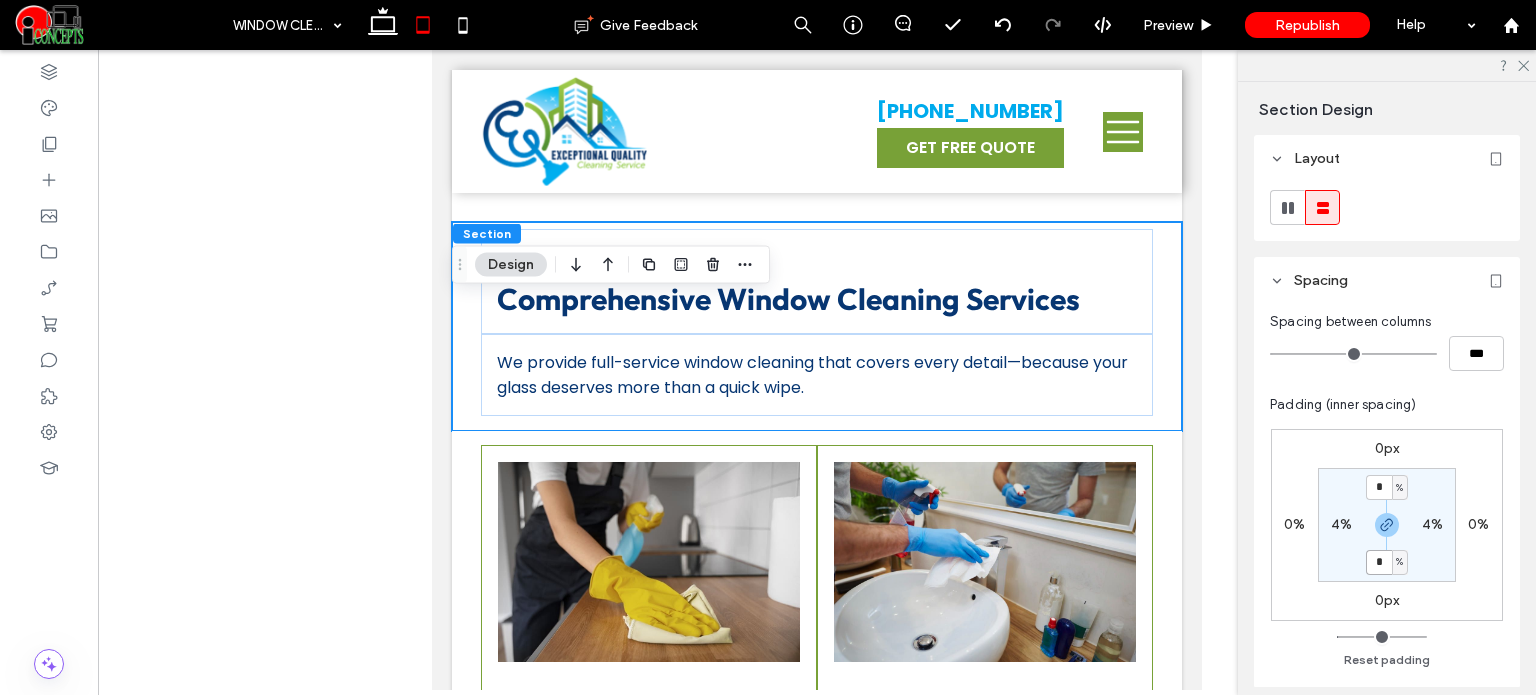 click on "*" at bounding box center (1379, 562) 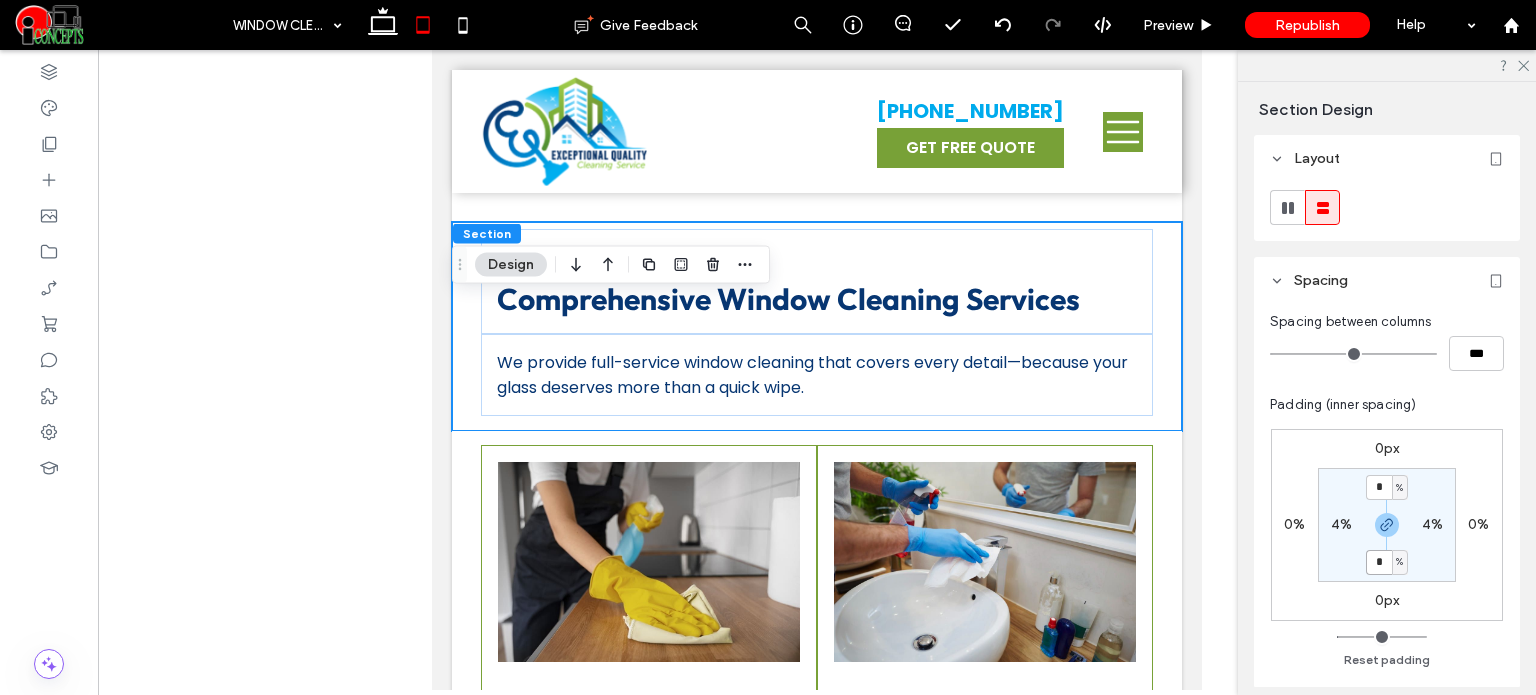 type on "*" 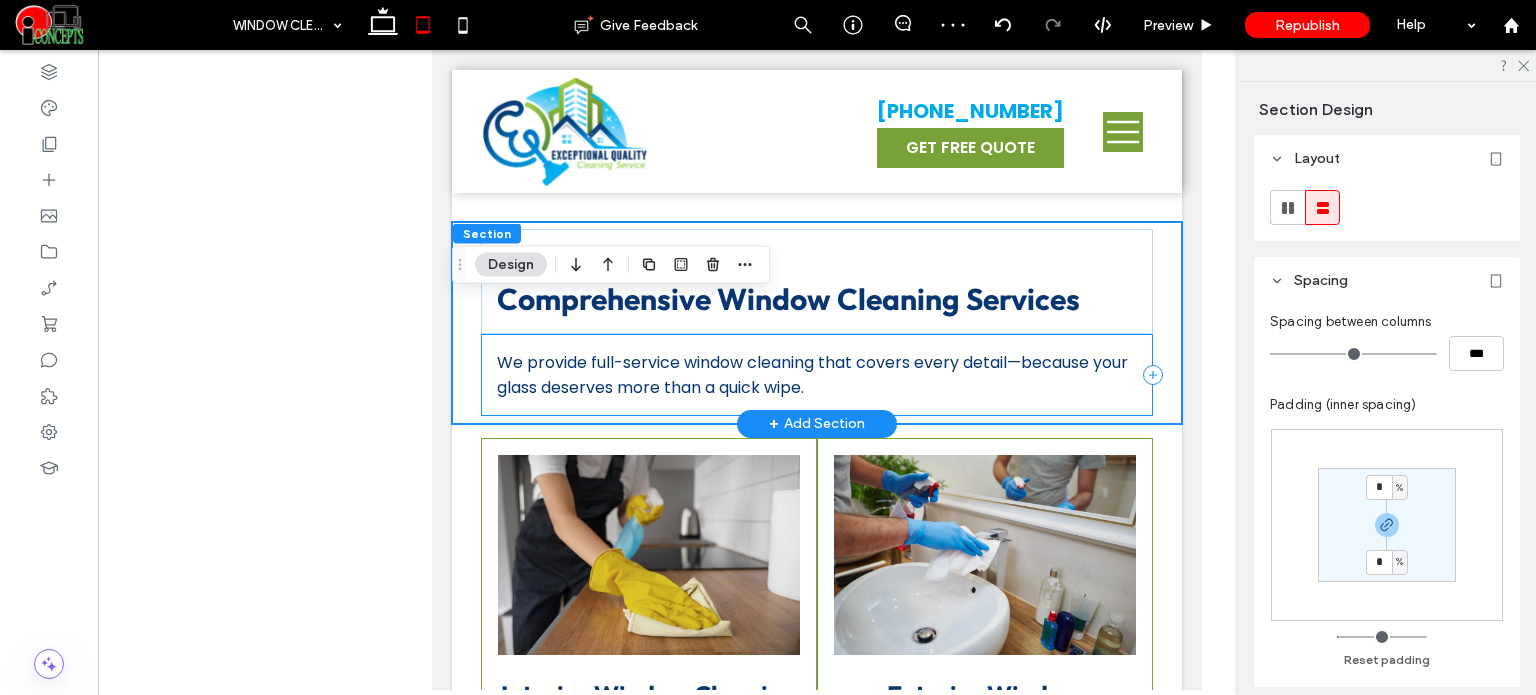 click on "We provide full-service window cleaning that covers every detail—because your glass deserves more than a quick wipe." at bounding box center (817, 375) 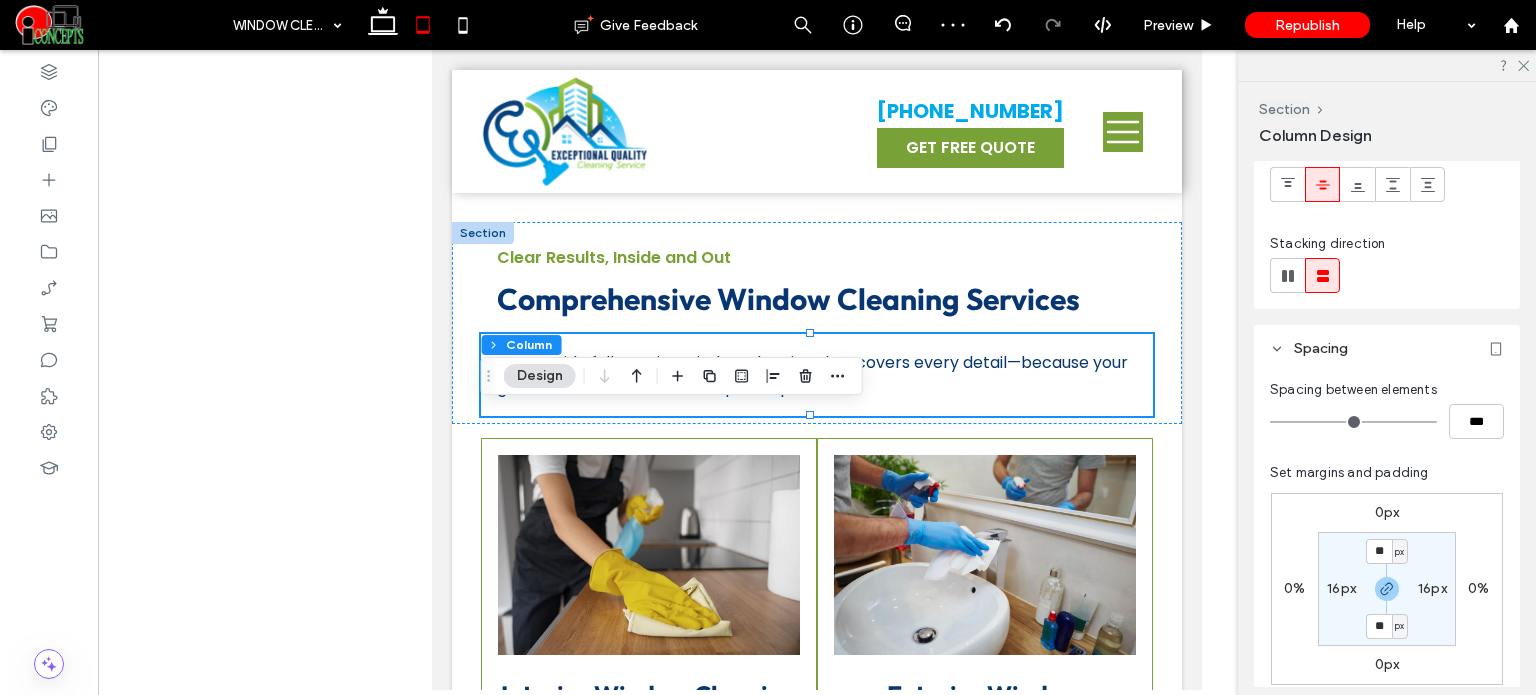 scroll, scrollTop: 200, scrollLeft: 0, axis: vertical 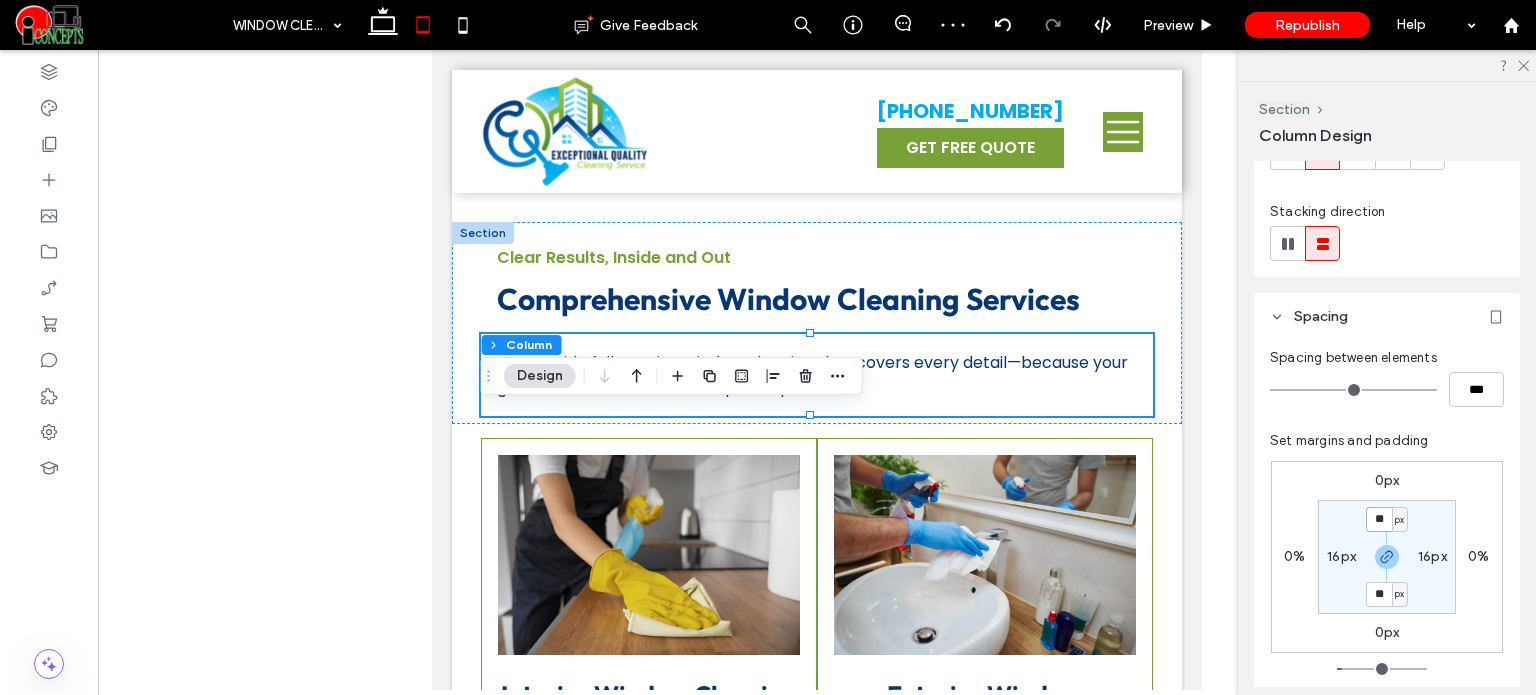 click on "**" at bounding box center [1379, 519] 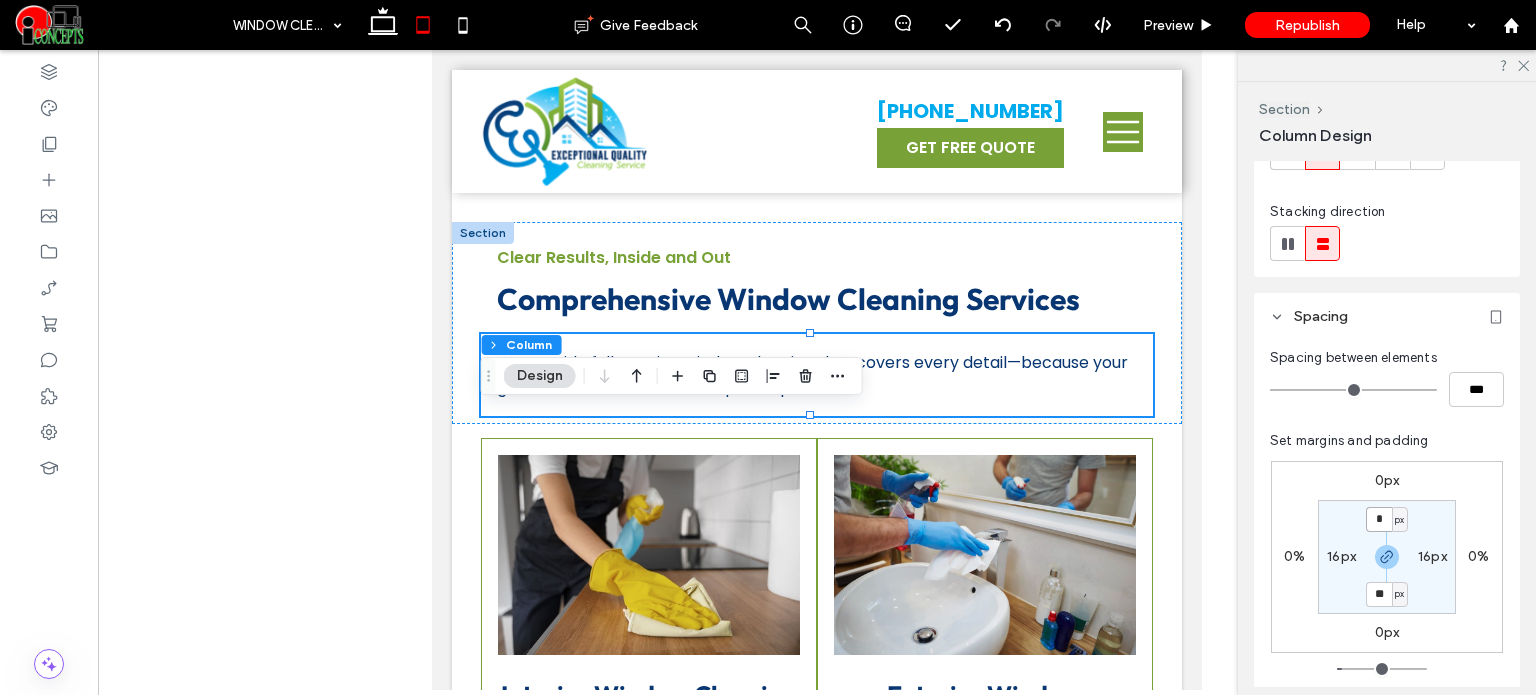 type on "*" 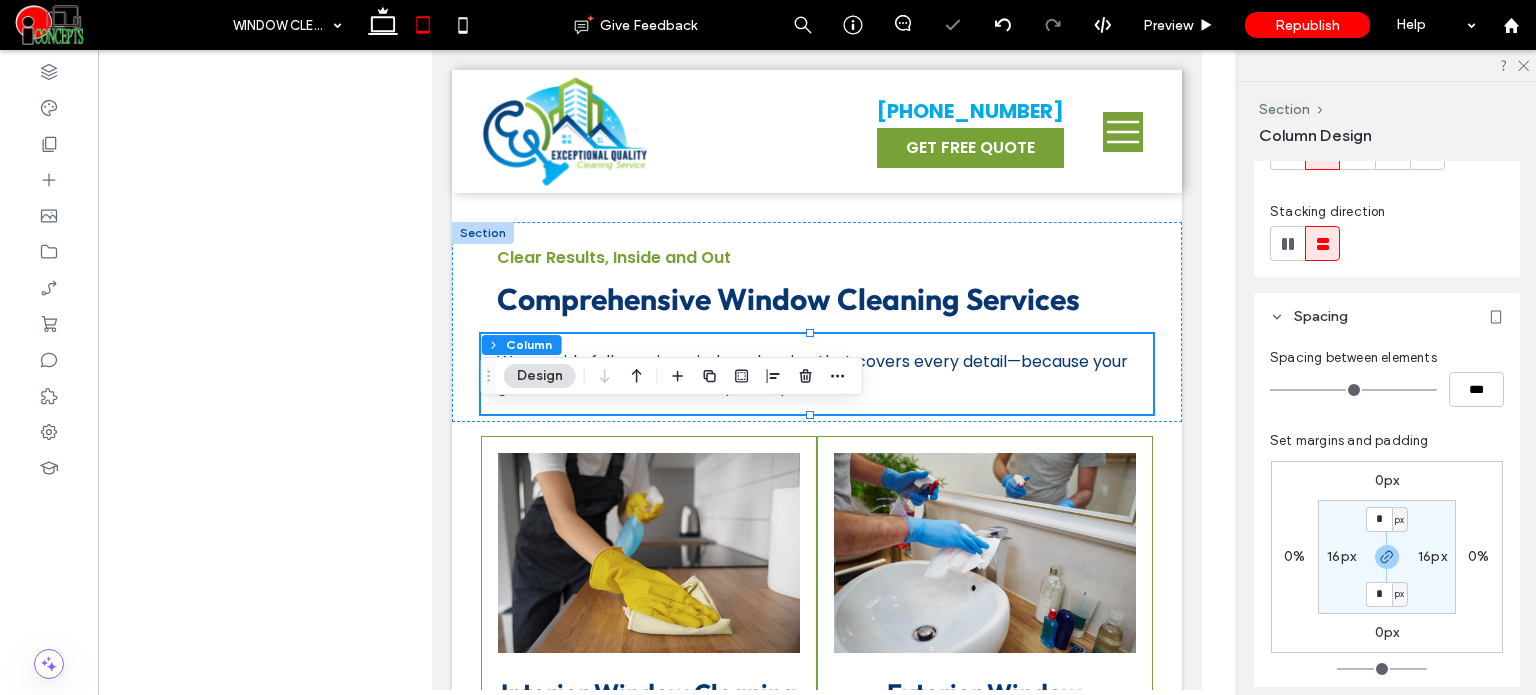 click on "* px 16px * px 16px" at bounding box center (1387, 557) 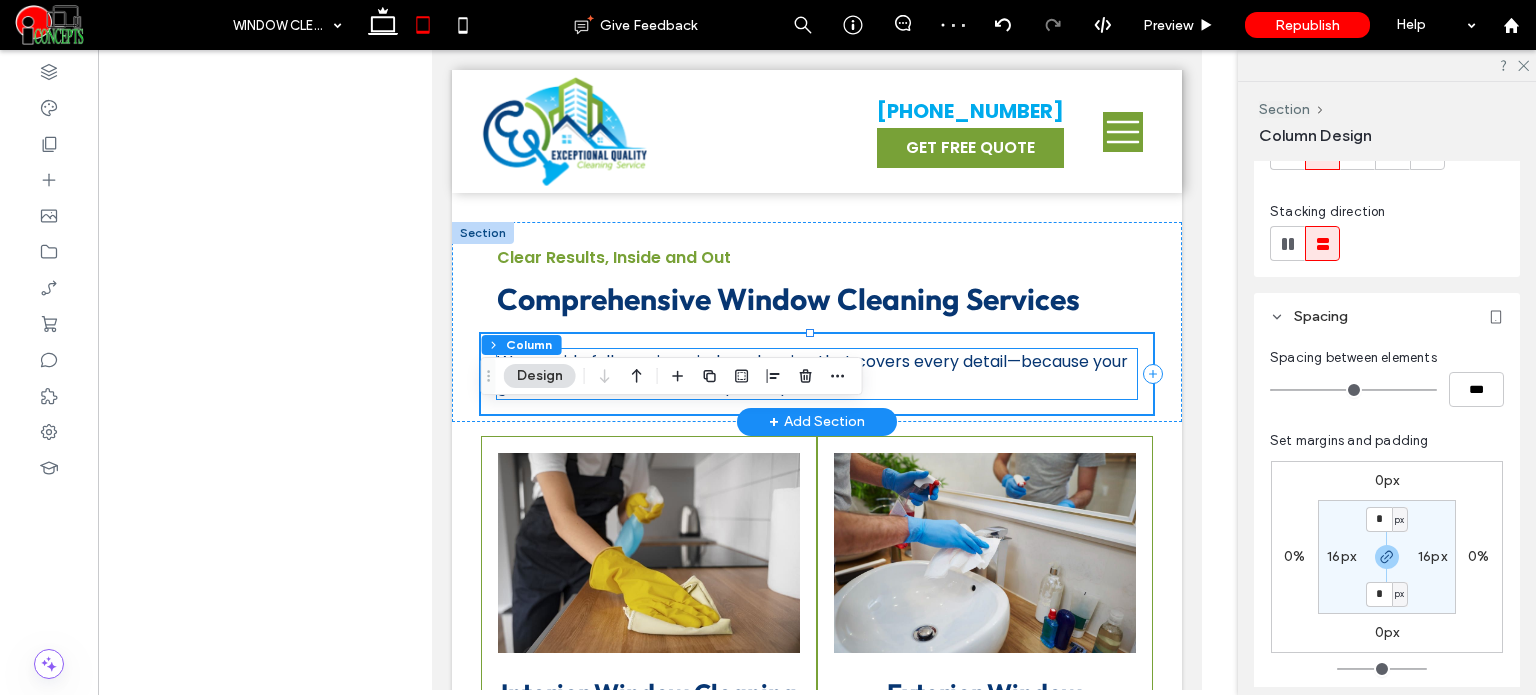 click on "We provide full-service window cleaning that covers every detail—because your glass deserves more than a quick wipe." at bounding box center [812, 374] 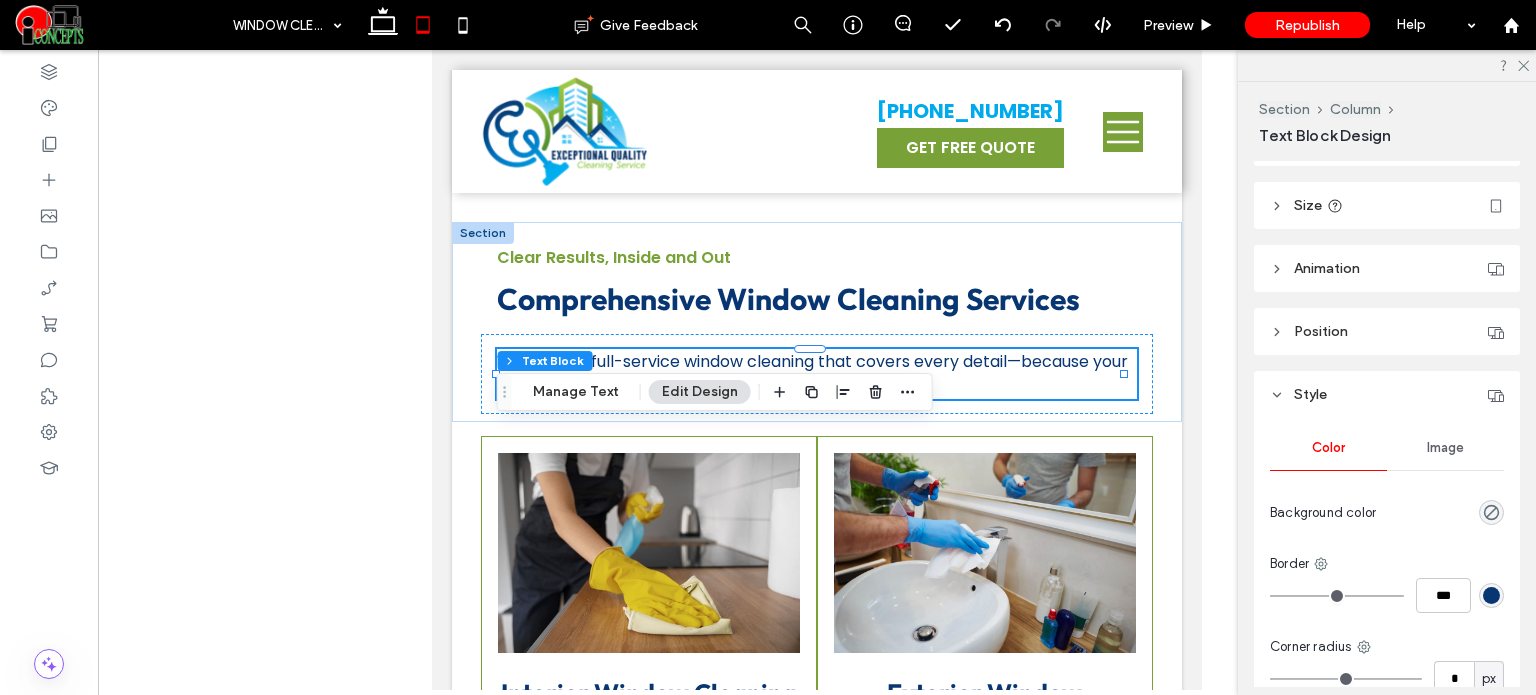 scroll, scrollTop: 8, scrollLeft: 0, axis: vertical 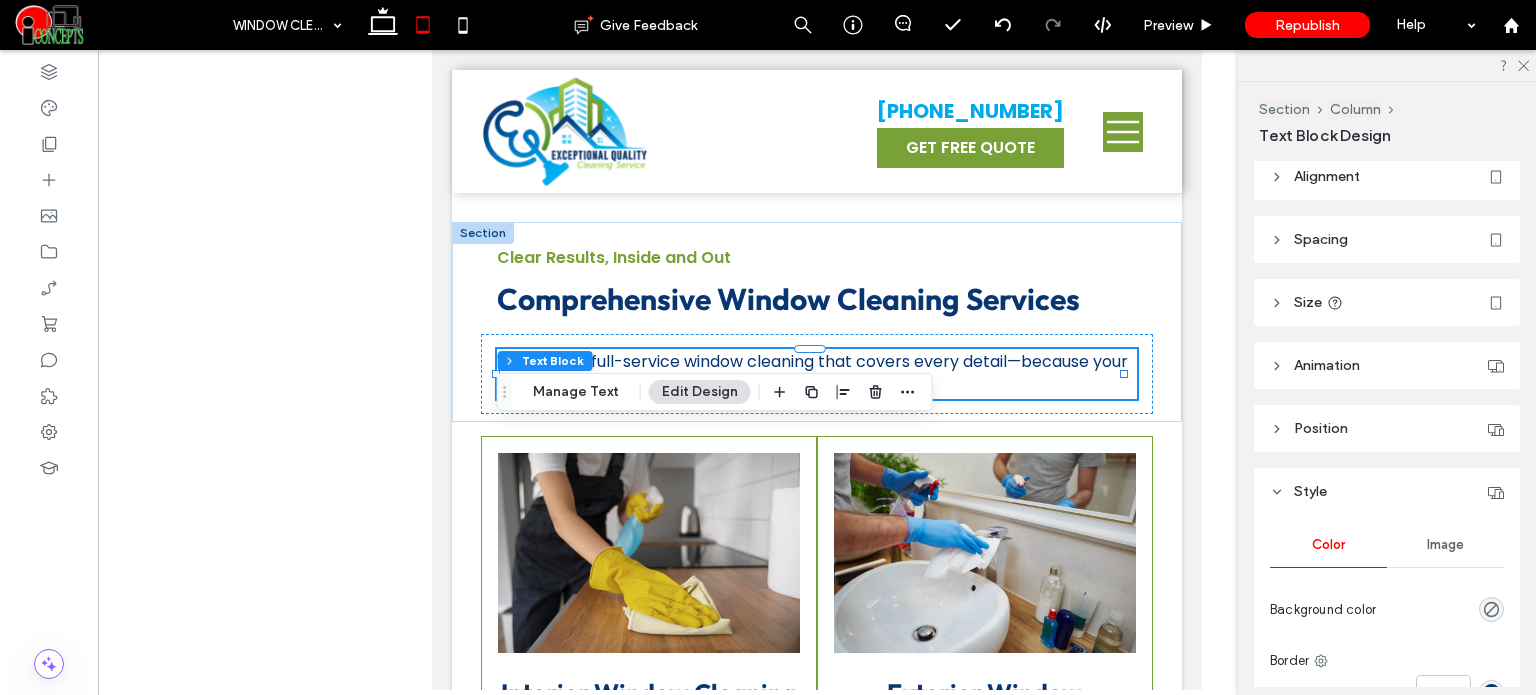 click on "Spacing" at bounding box center [1321, 239] 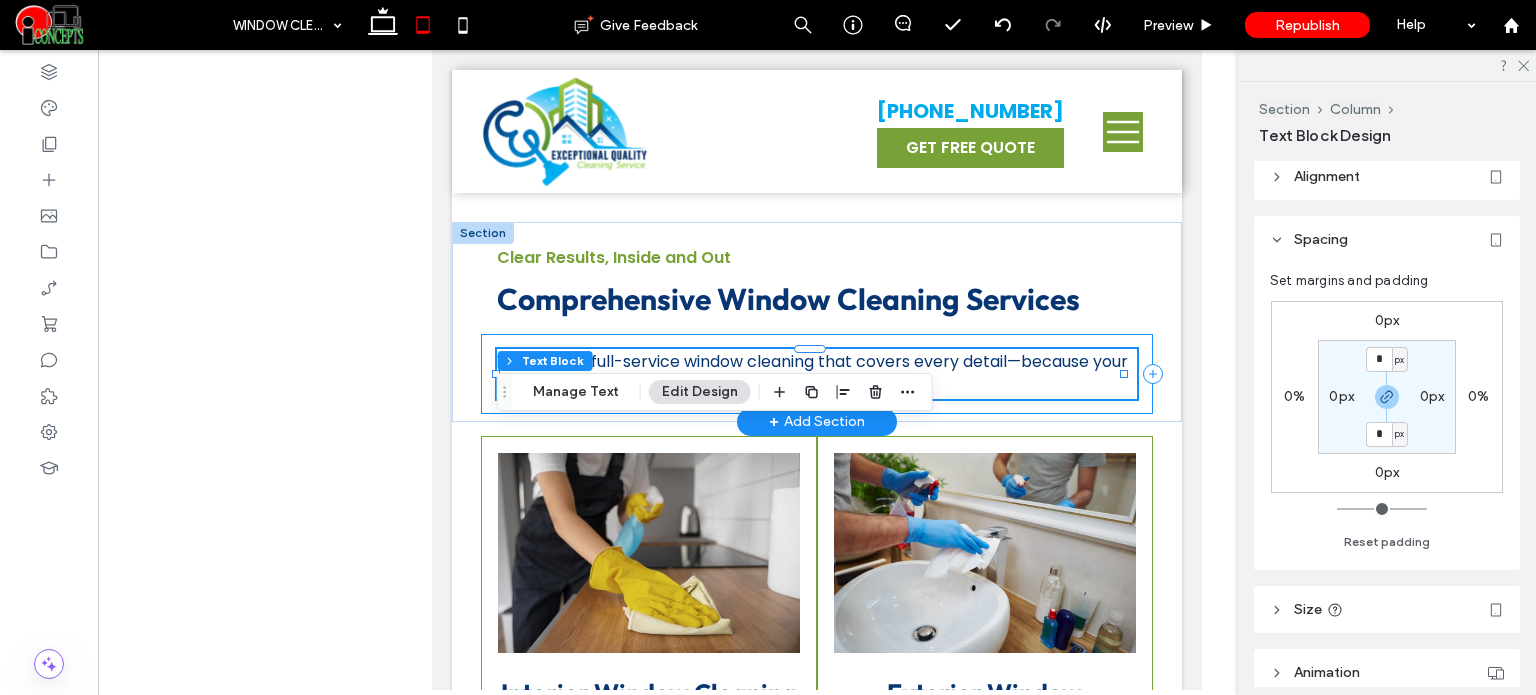 click on "We provide full-service window cleaning that covers every detail—because your glass deserves more than a quick wipe." at bounding box center [817, 374] 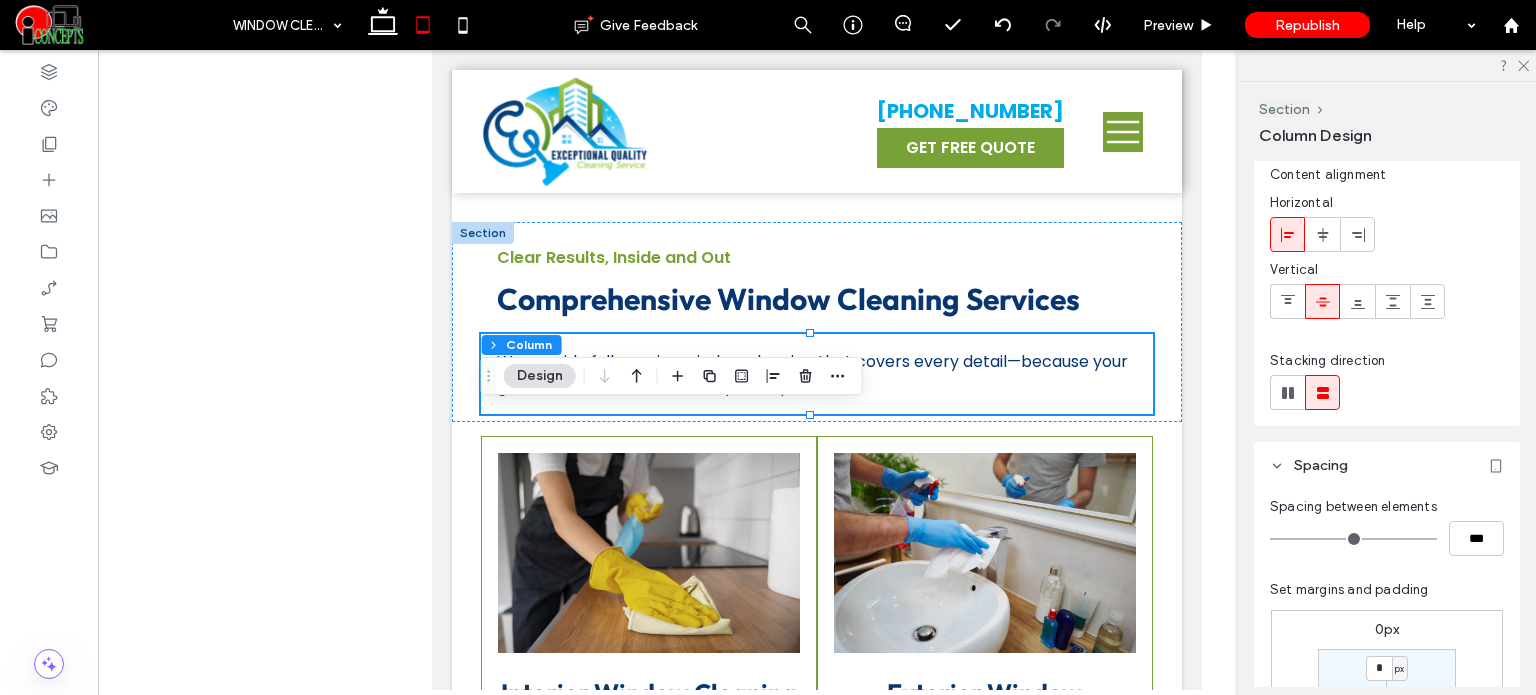 scroll, scrollTop: 200, scrollLeft: 0, axis: vertical 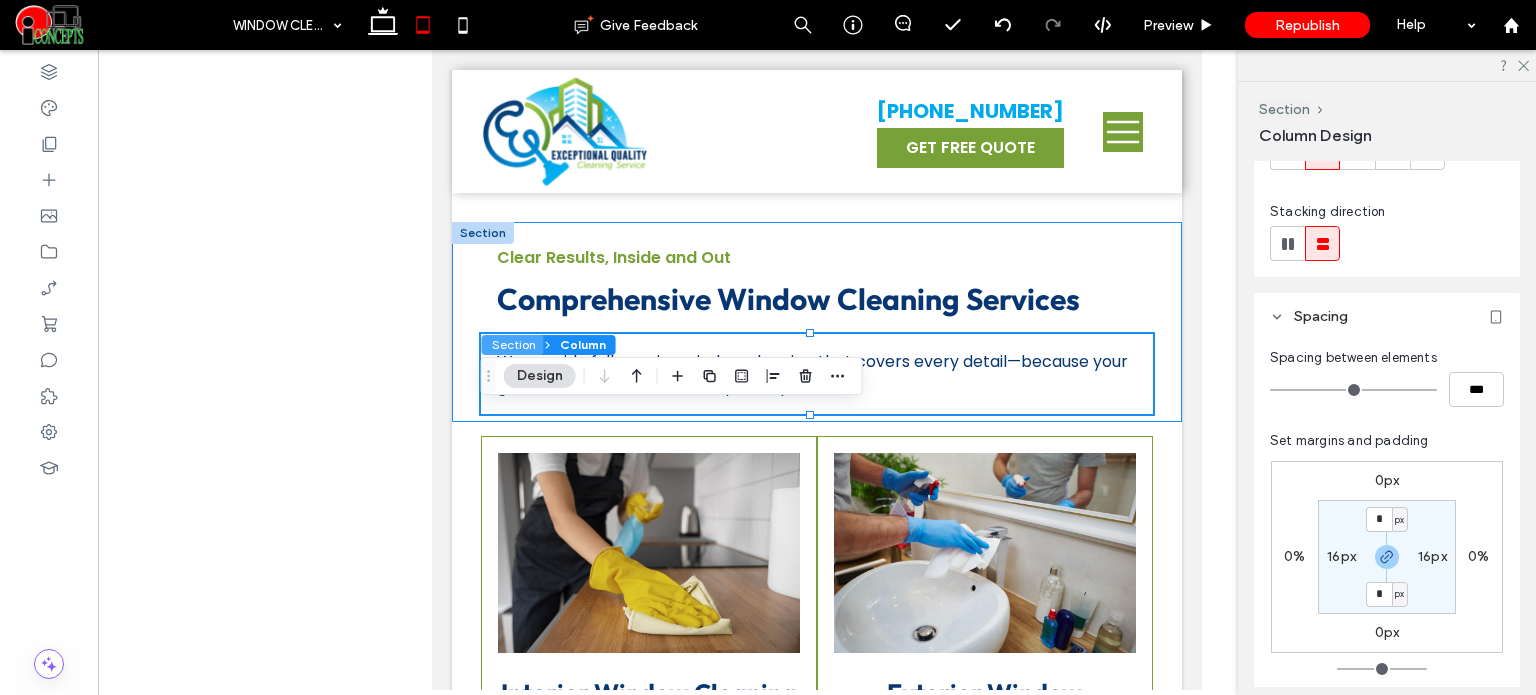 click on "Section" at bounding box center [513, 345] 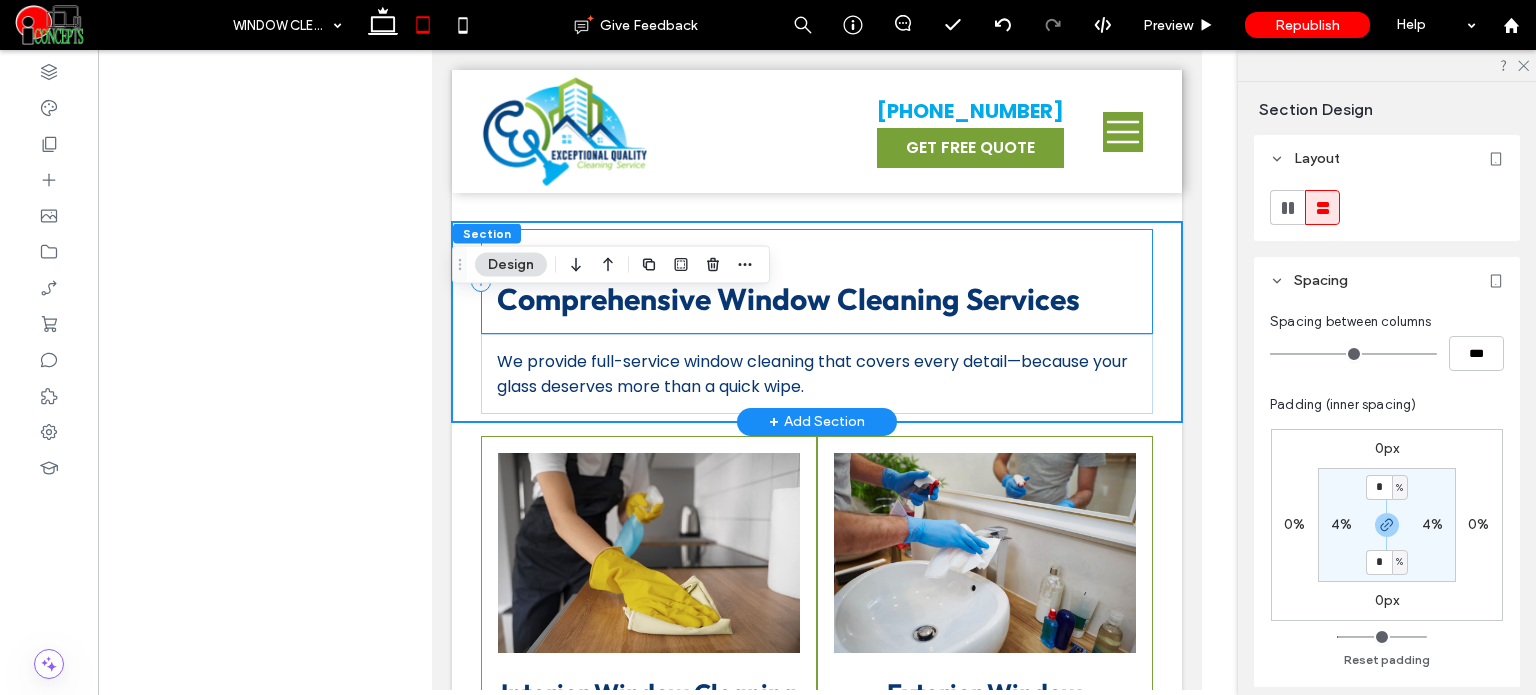 click on "Clear Results, Inside and Out
Comprehensive Window Cleaning Services" at bounding box center (817, 281) 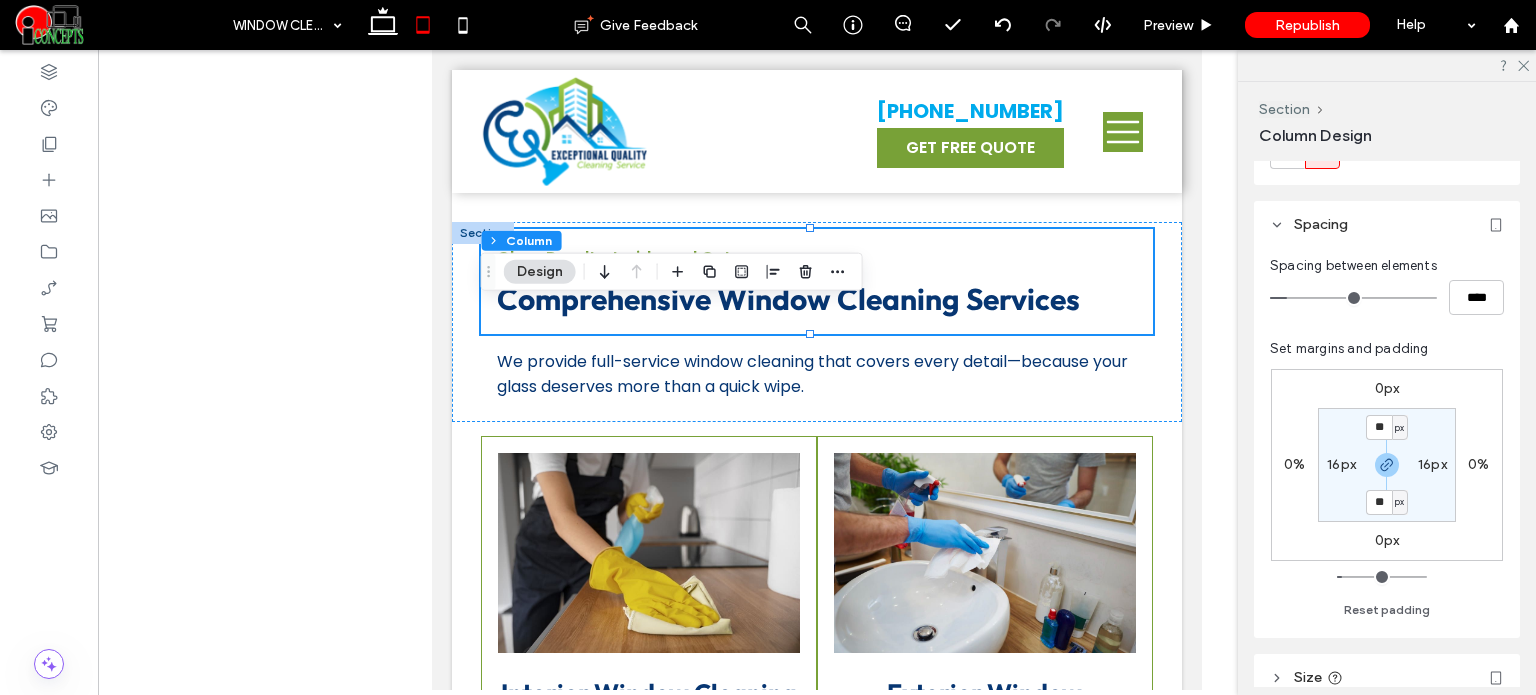 scroll, scrollTop: 300, scrollLeft: 0, axis: vertical 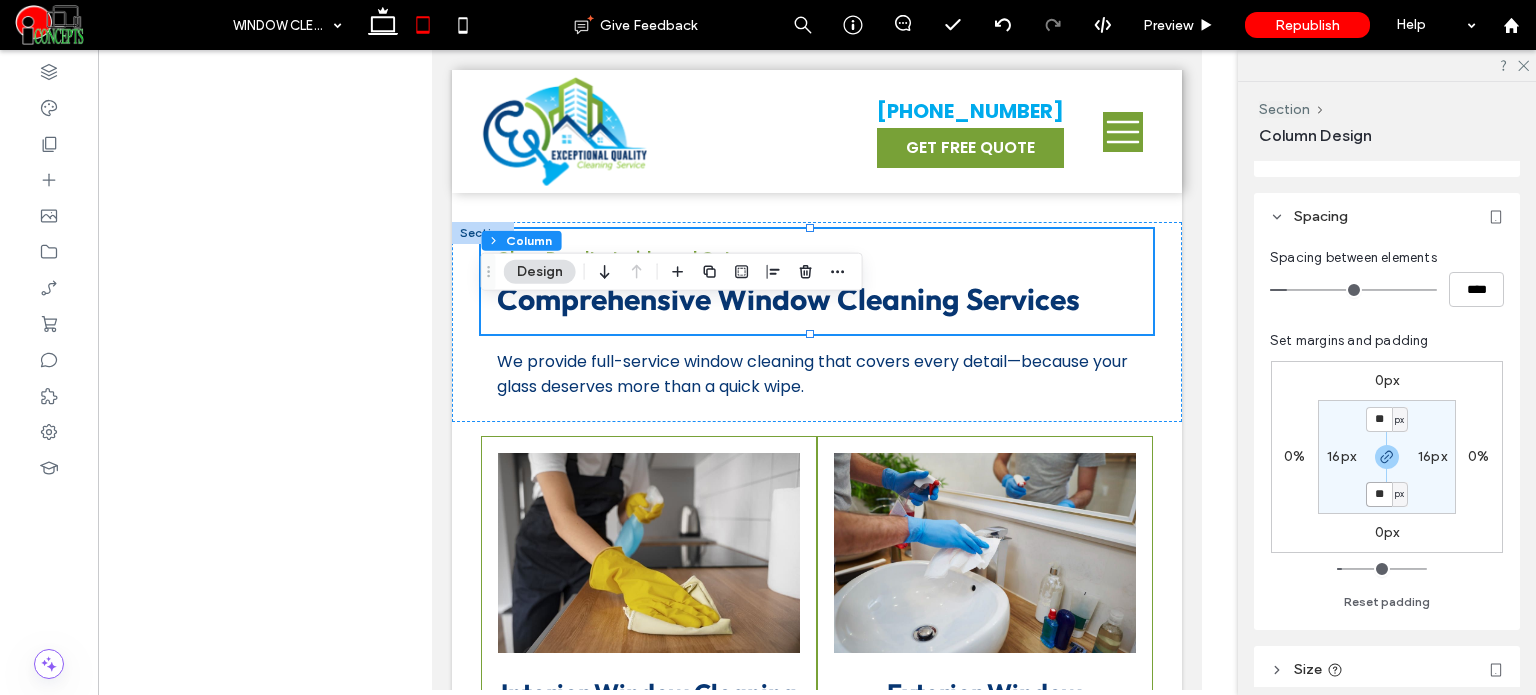 click on "**" at bounding box center [1379, 494] 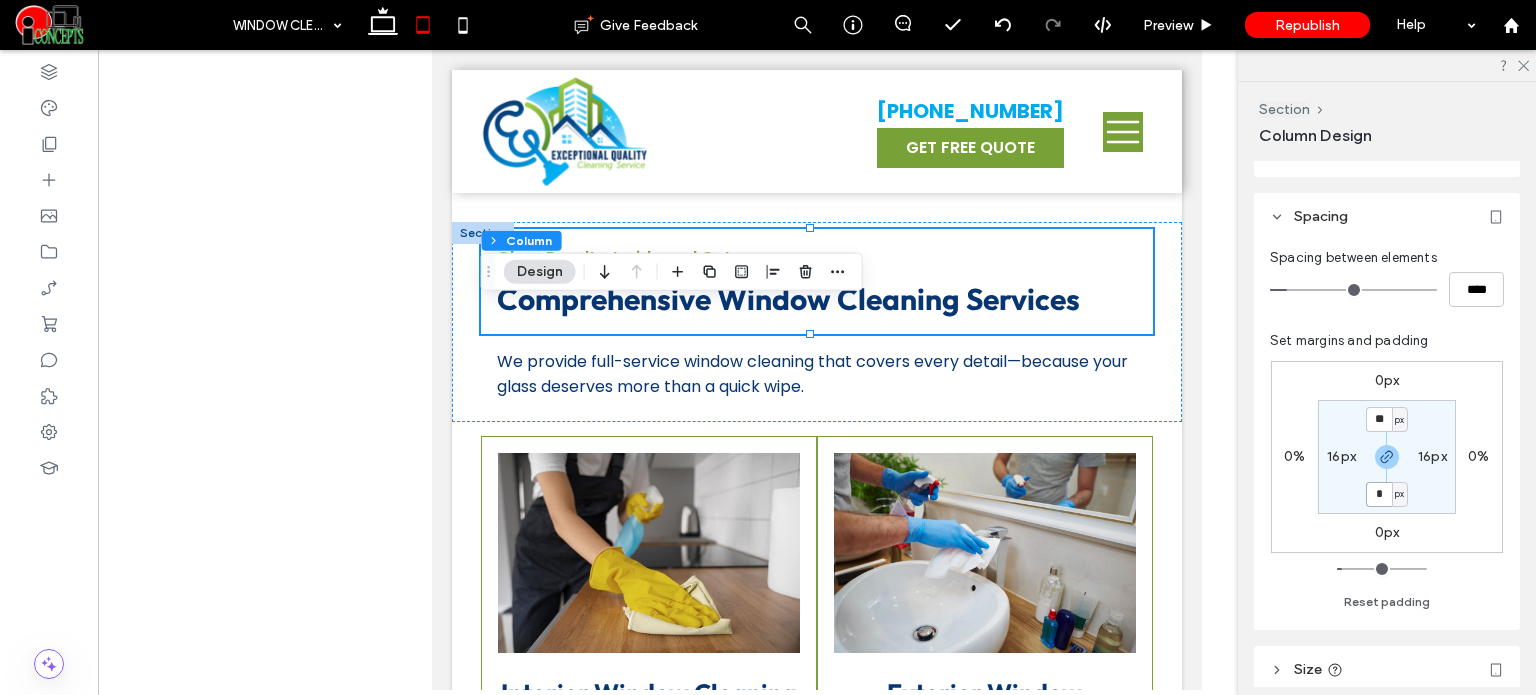 type on "*" 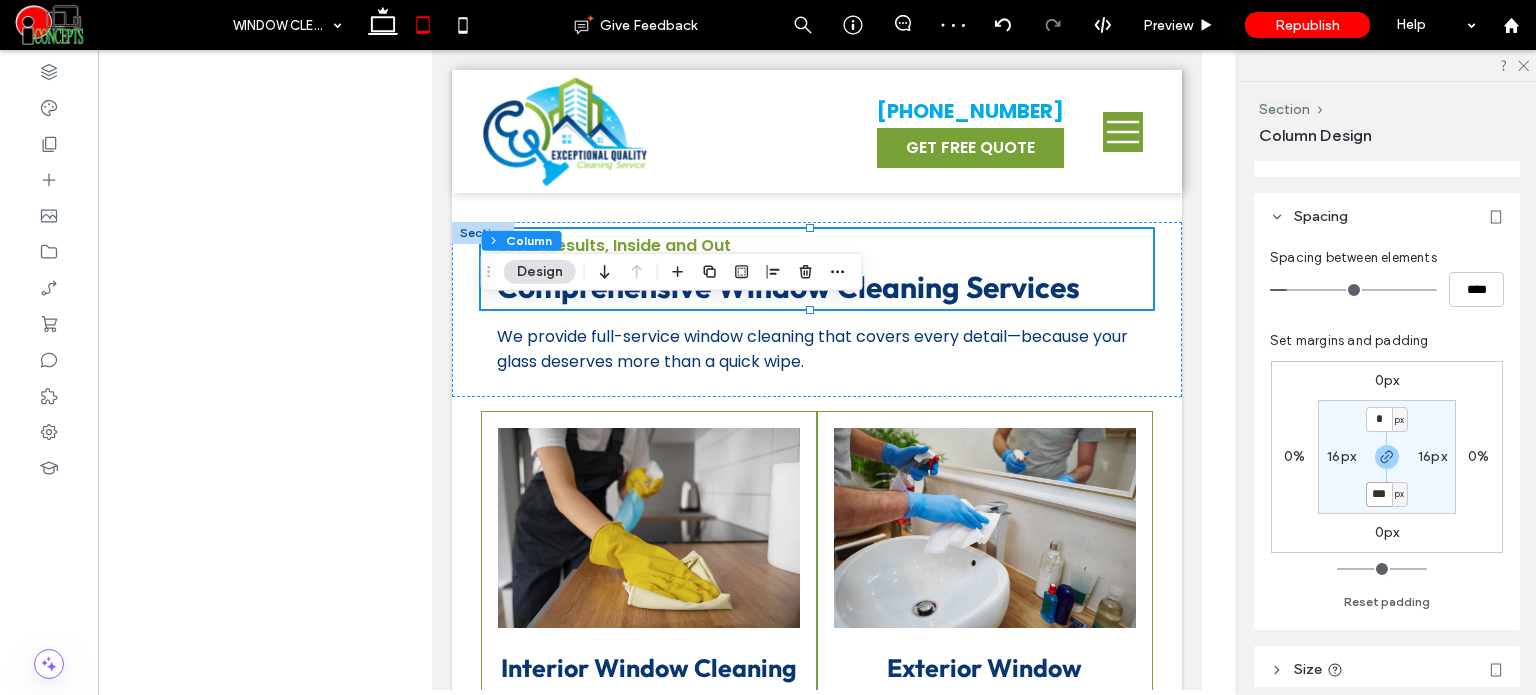 type on "***" 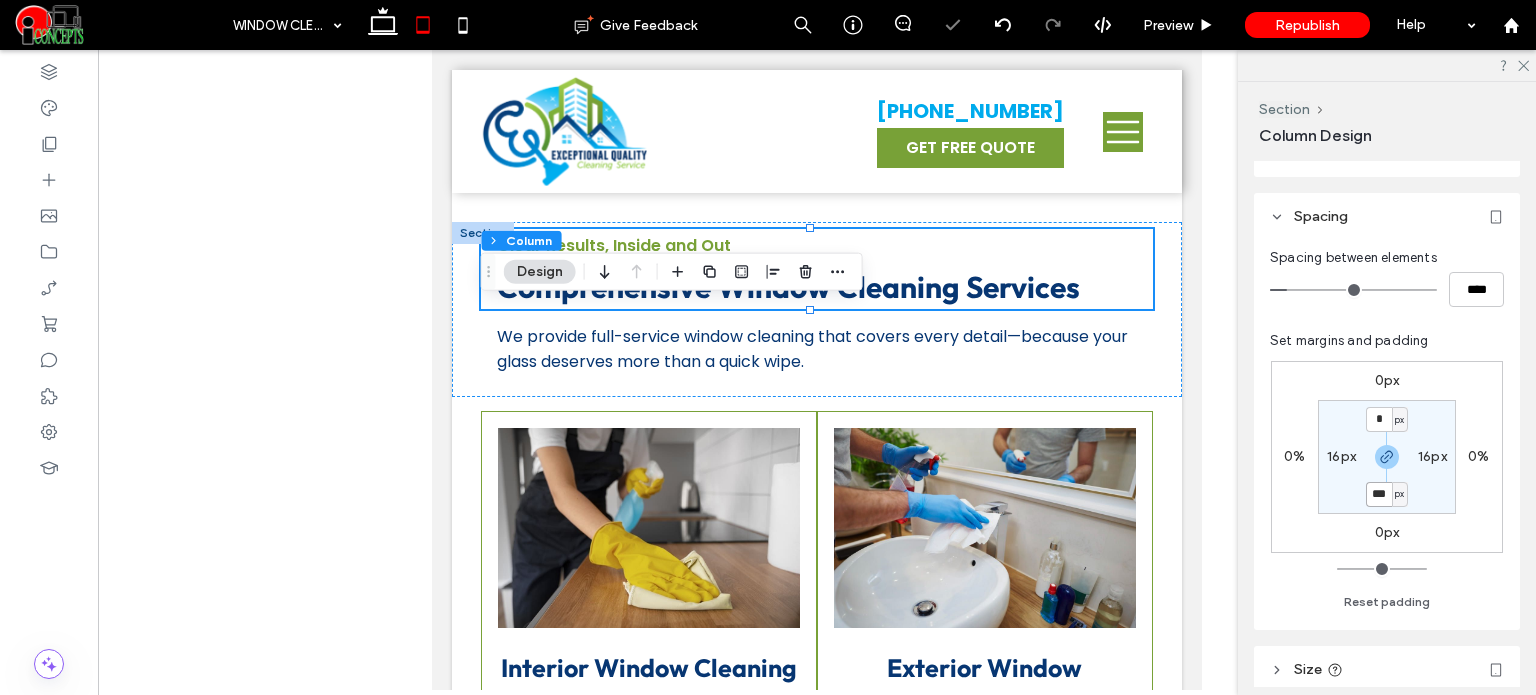 type on "**" 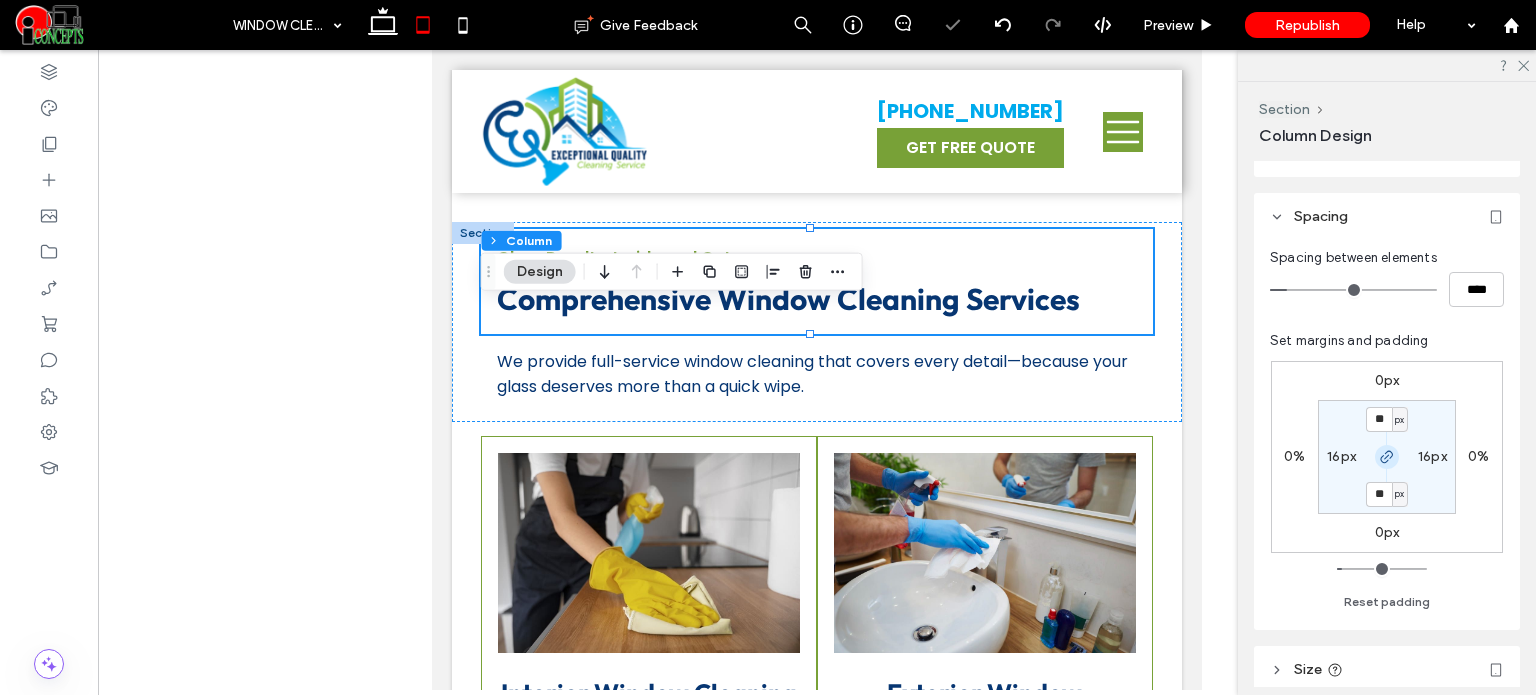 click at bounding box center [1387, 457] 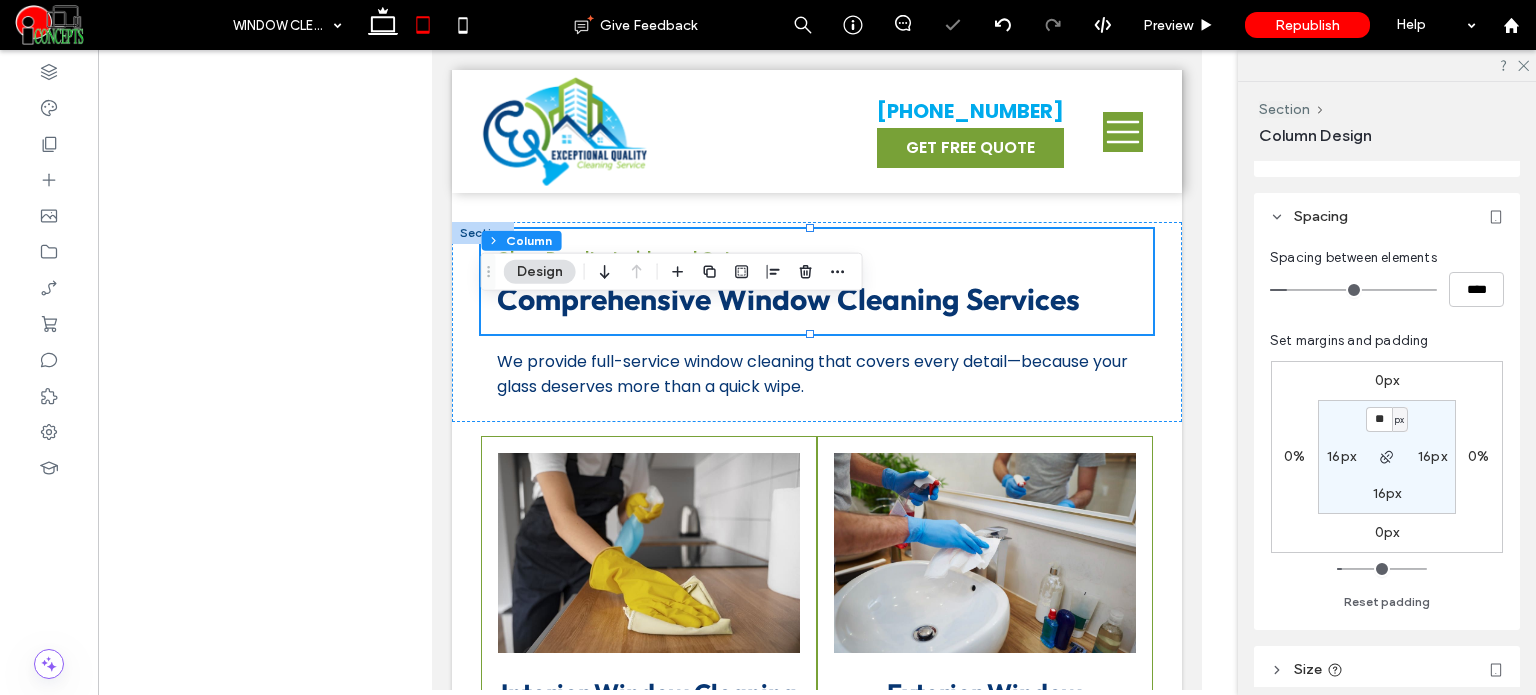 click on "16px" at bounding box center [1387, 493] 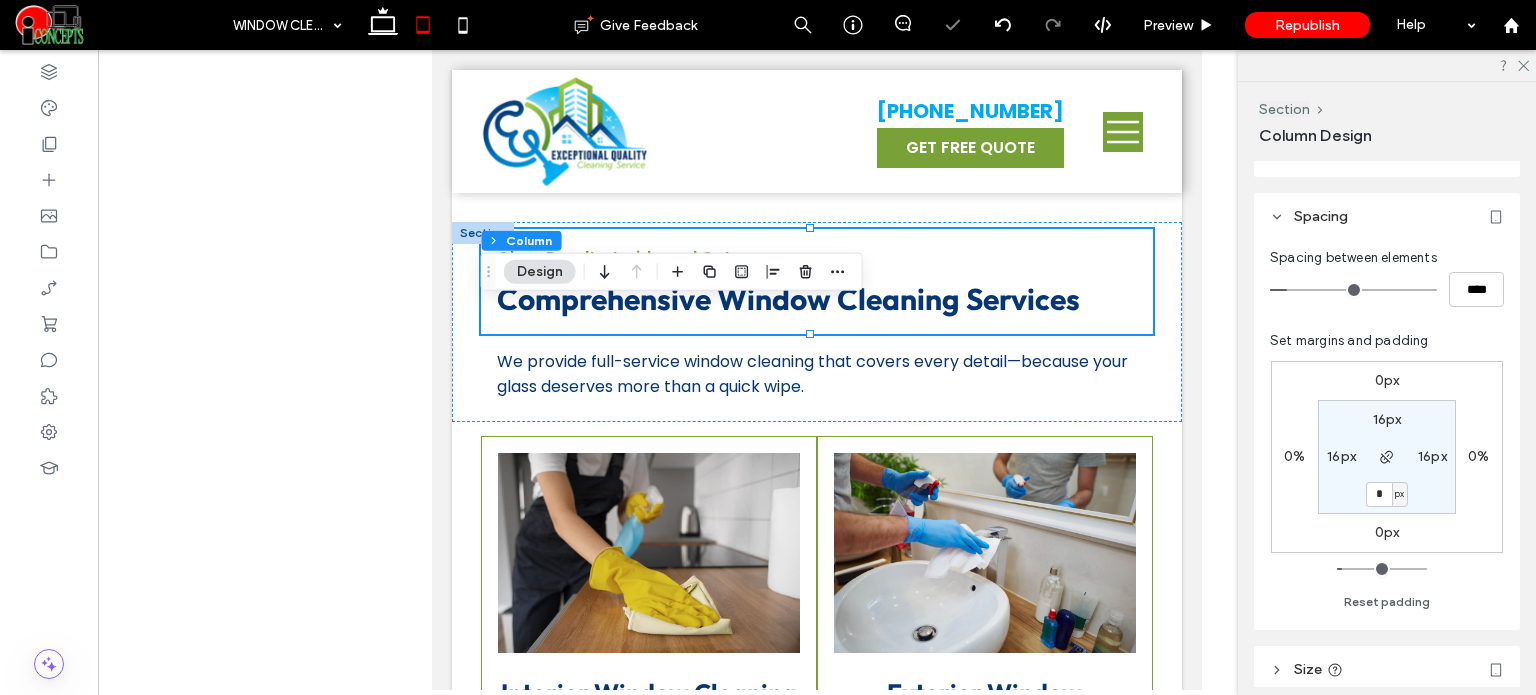 type on "*" 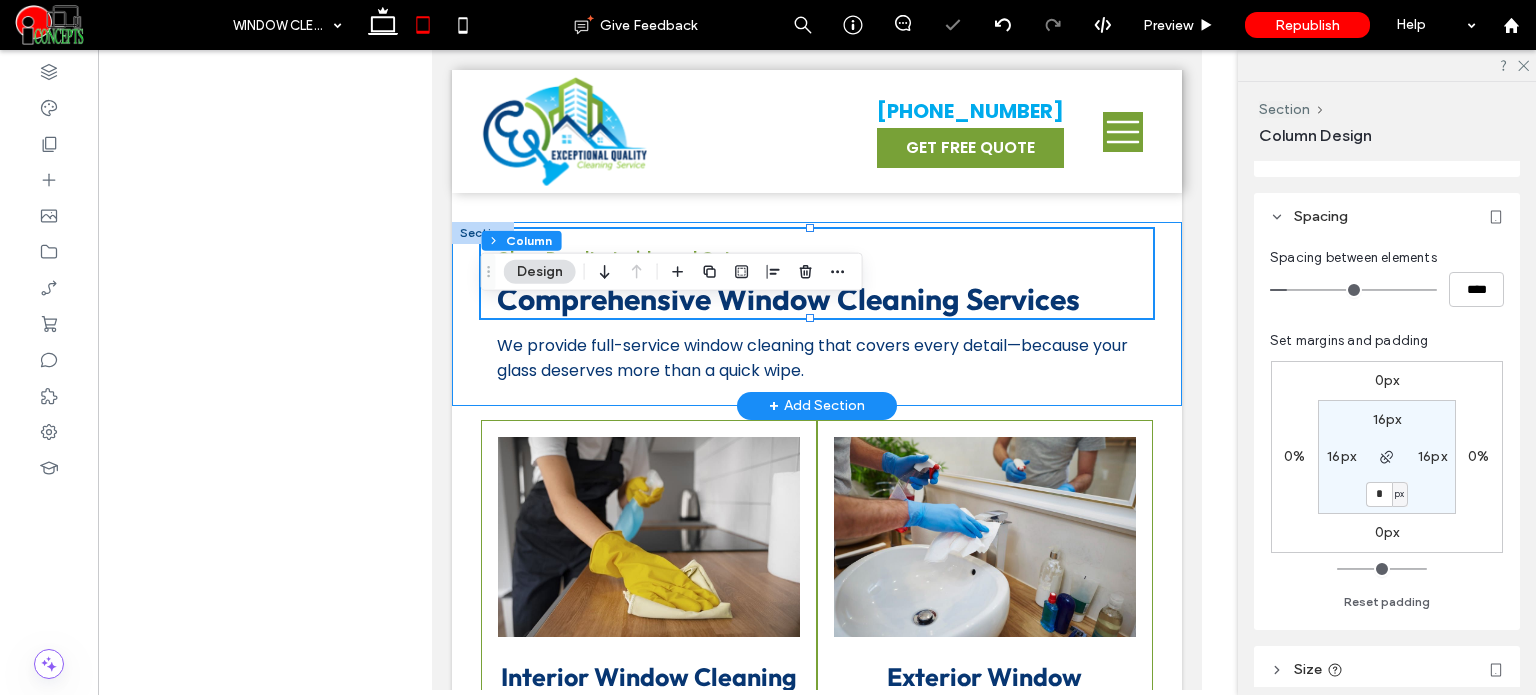 click on "Clear Results, Inside and Out
Comprehensive Window Cleaning Services
We provide full-service window cleaning that covers every detail—because your glass deserves more than a quick wipe." at bounding box center (817, 314) 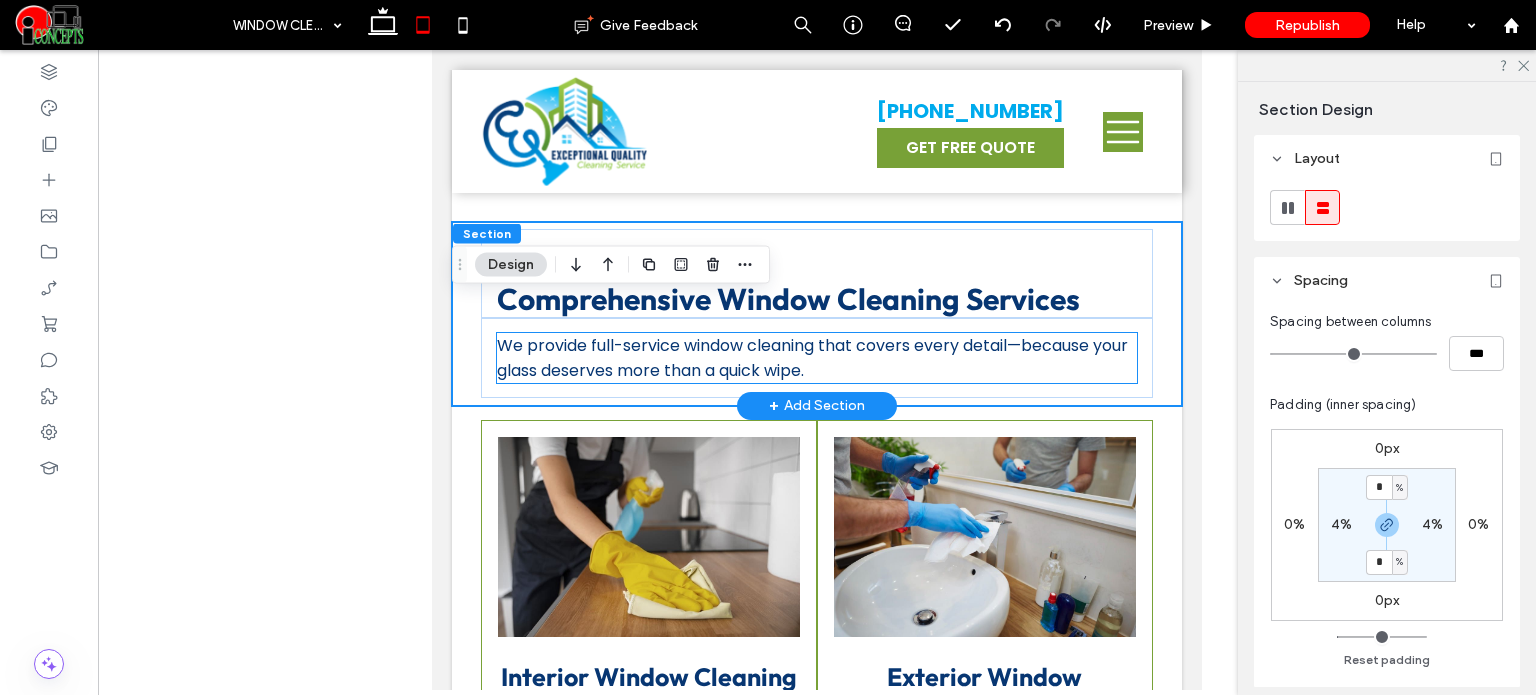 click on "We provide full-service window cleaning that covers every detail—because your glass deserves more than a quick wipe." at bounding box center (812, 358) 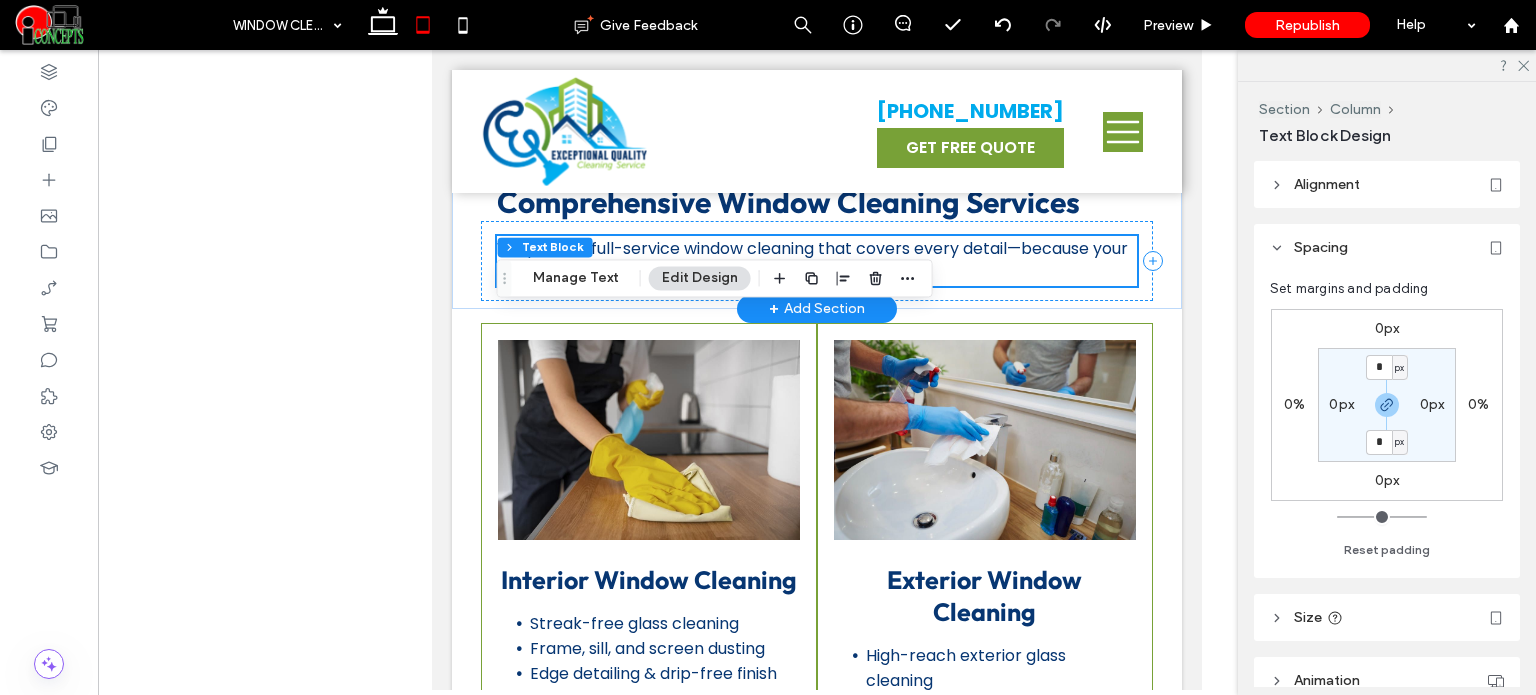 scroll, scrollTop: 1700, scrollLeft: 0, axis: vertical 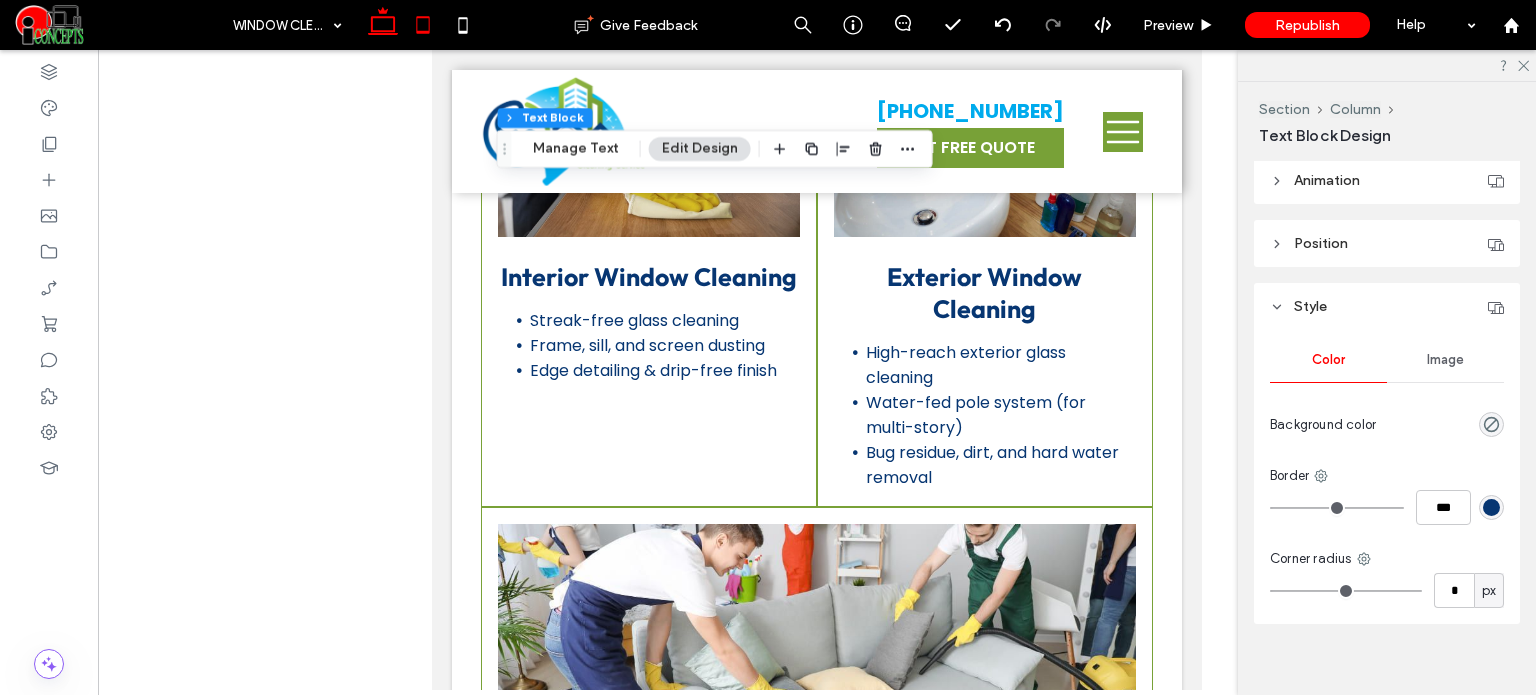 click 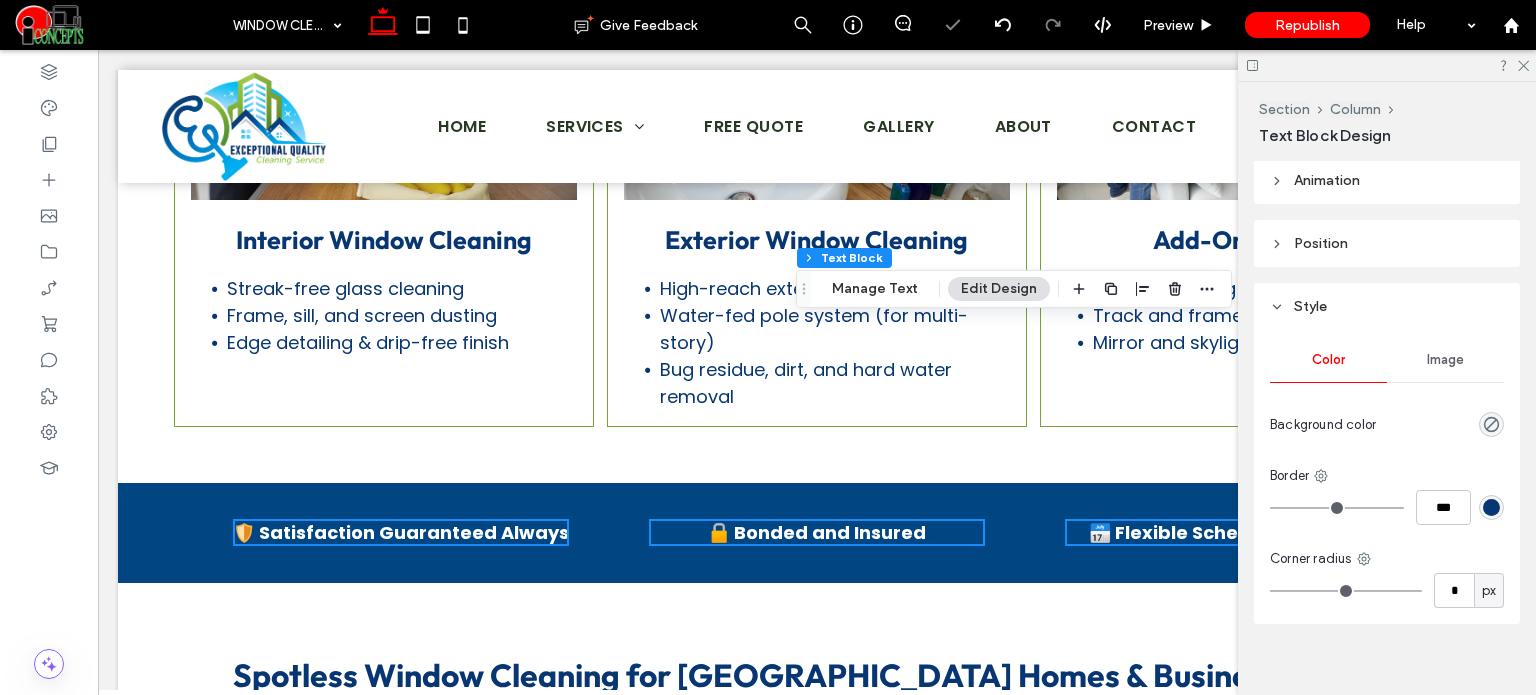 scroll, scrollTop: 1503, scrollLeft: 0, axis: vertical 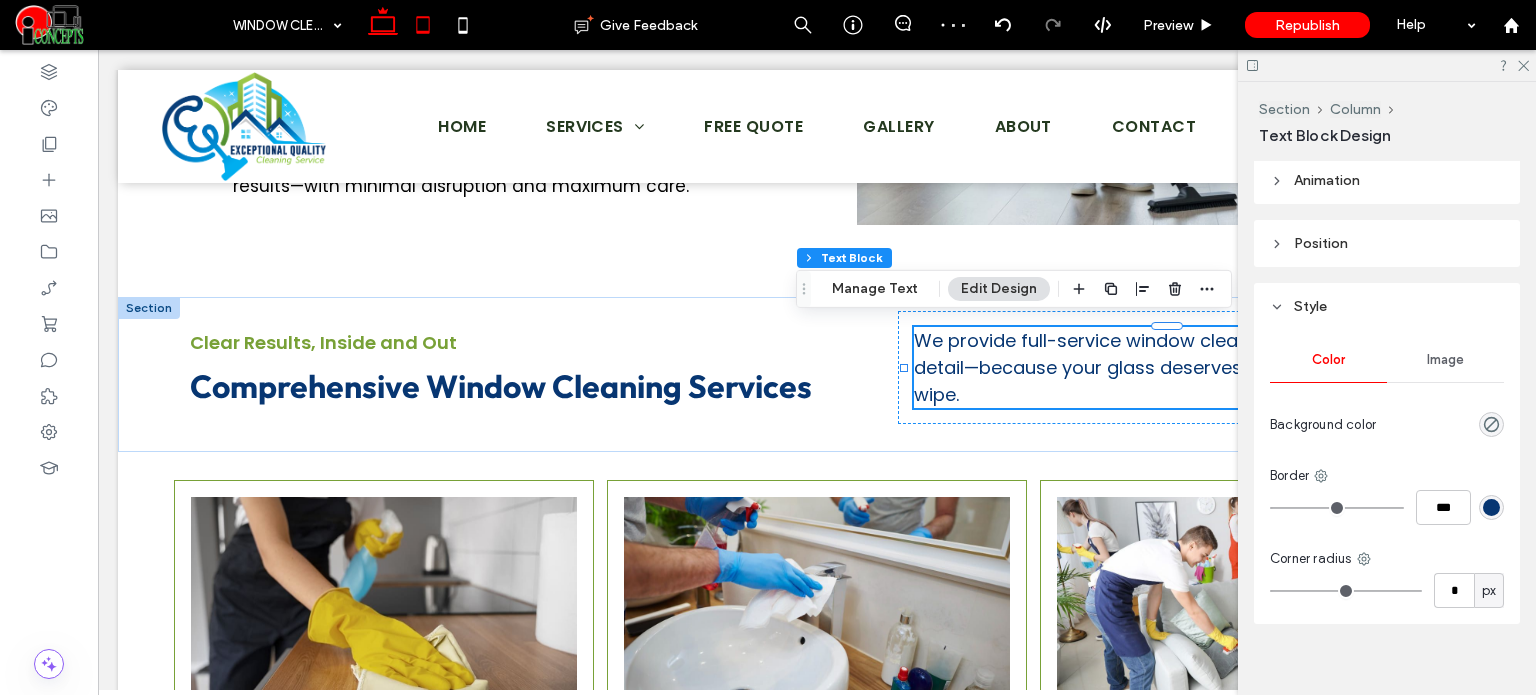 click 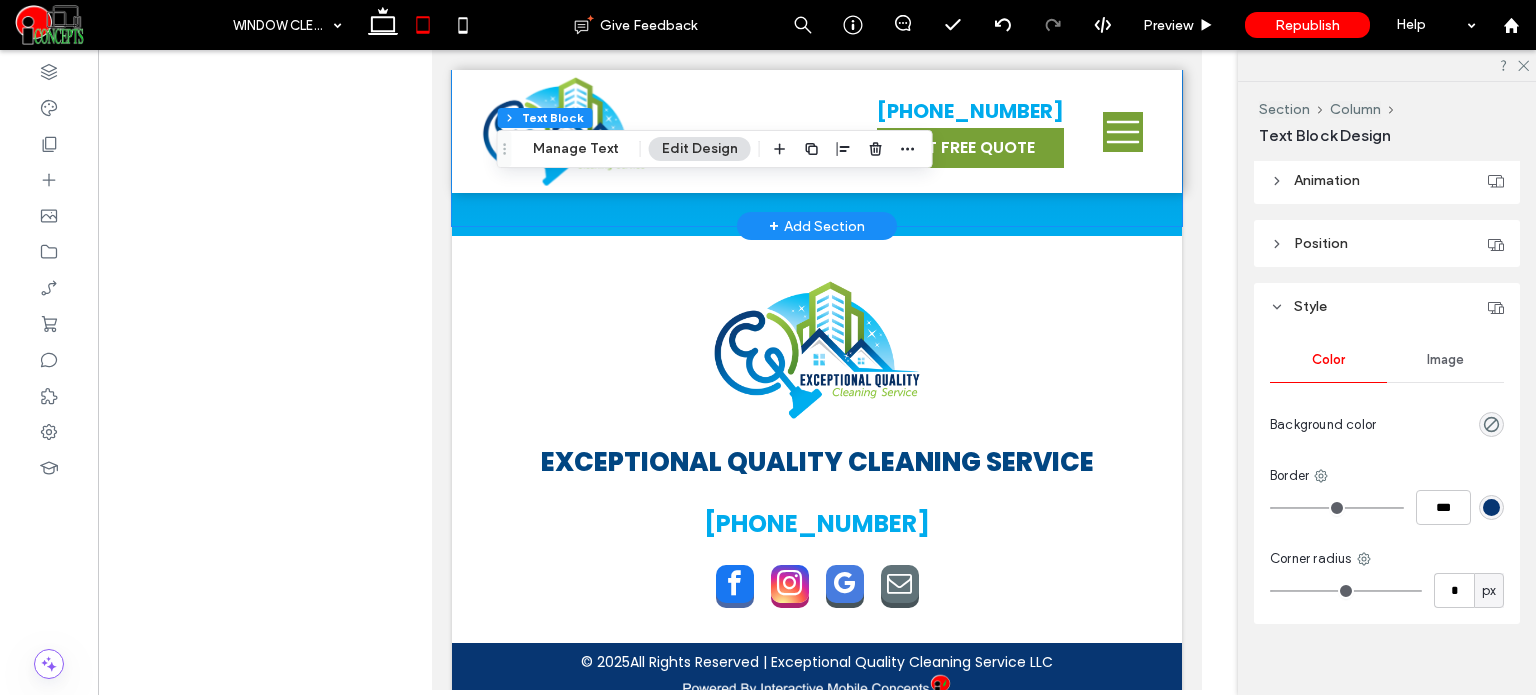 scroll, scrollTop: 4120, scrollLeft: 0, axis: vertical 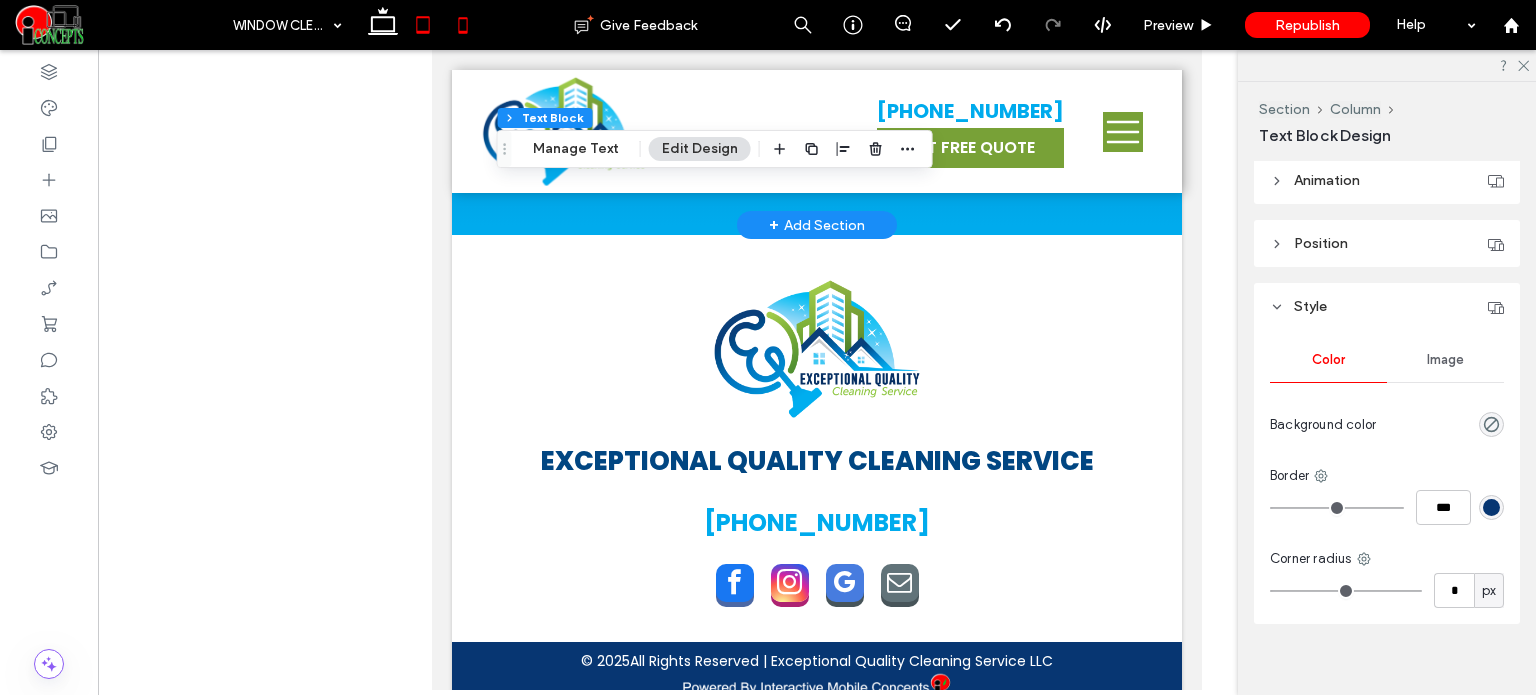 click 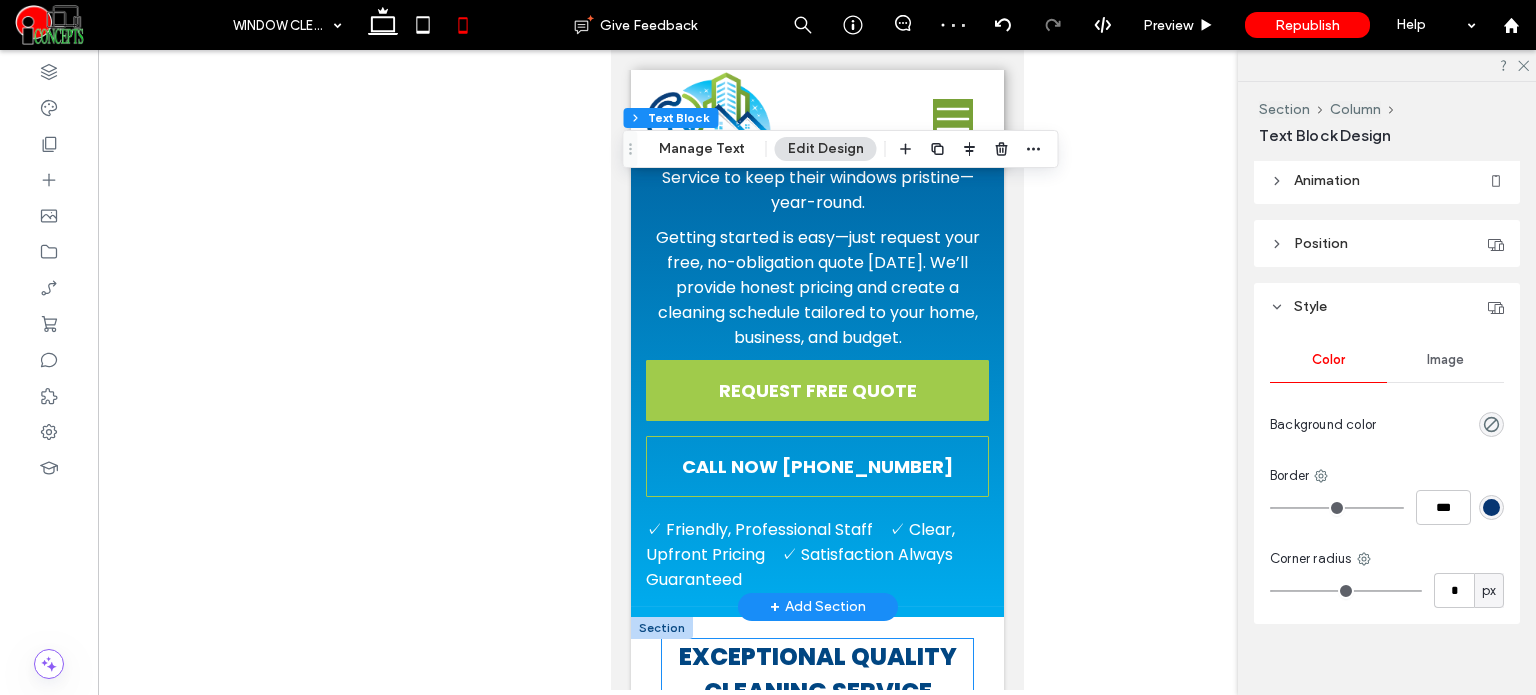 scroll, scrollTop: 5076, scrollLeft: 0, axis: vertical 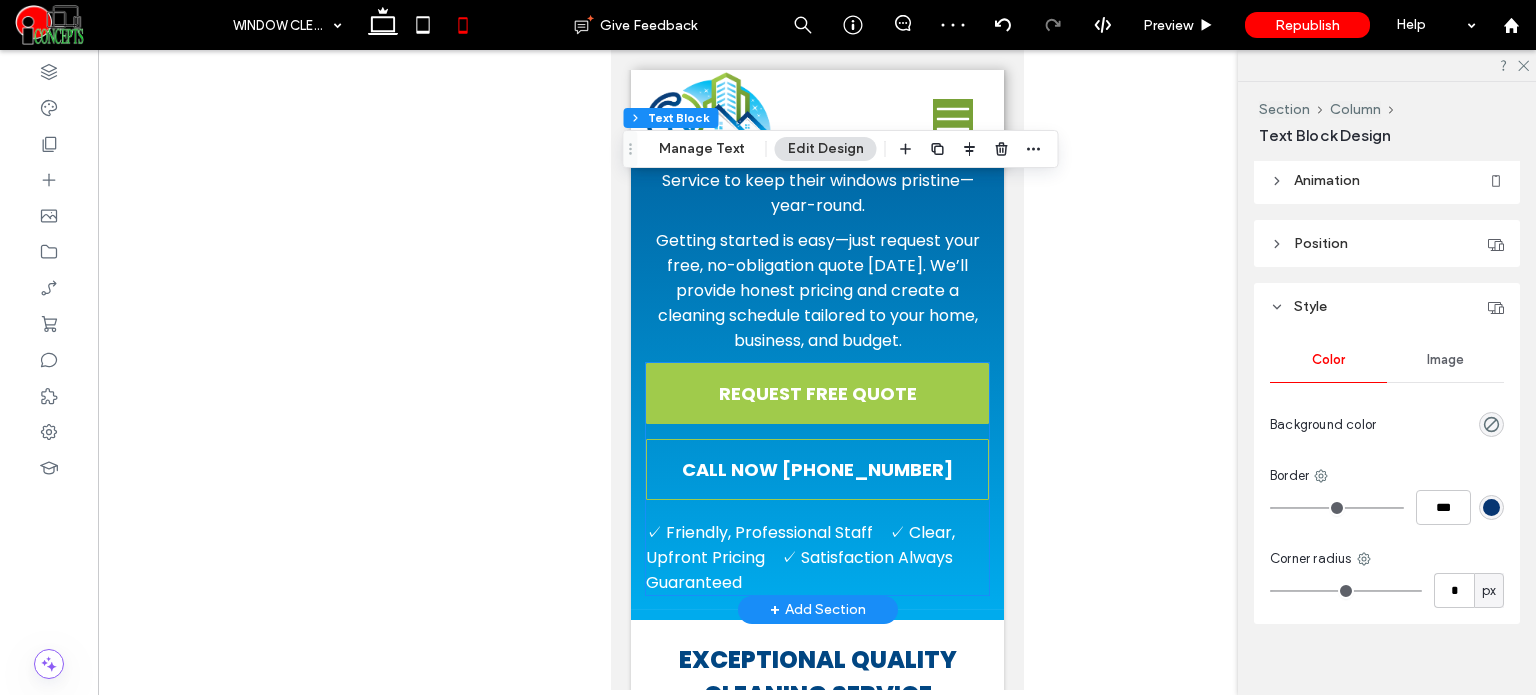 click on "✓ Friendly, Professional Staff ✓ Clear, Upfront Pricing ✓ Satisfaction Always Guaranteed" at bounding box center (799, 557) 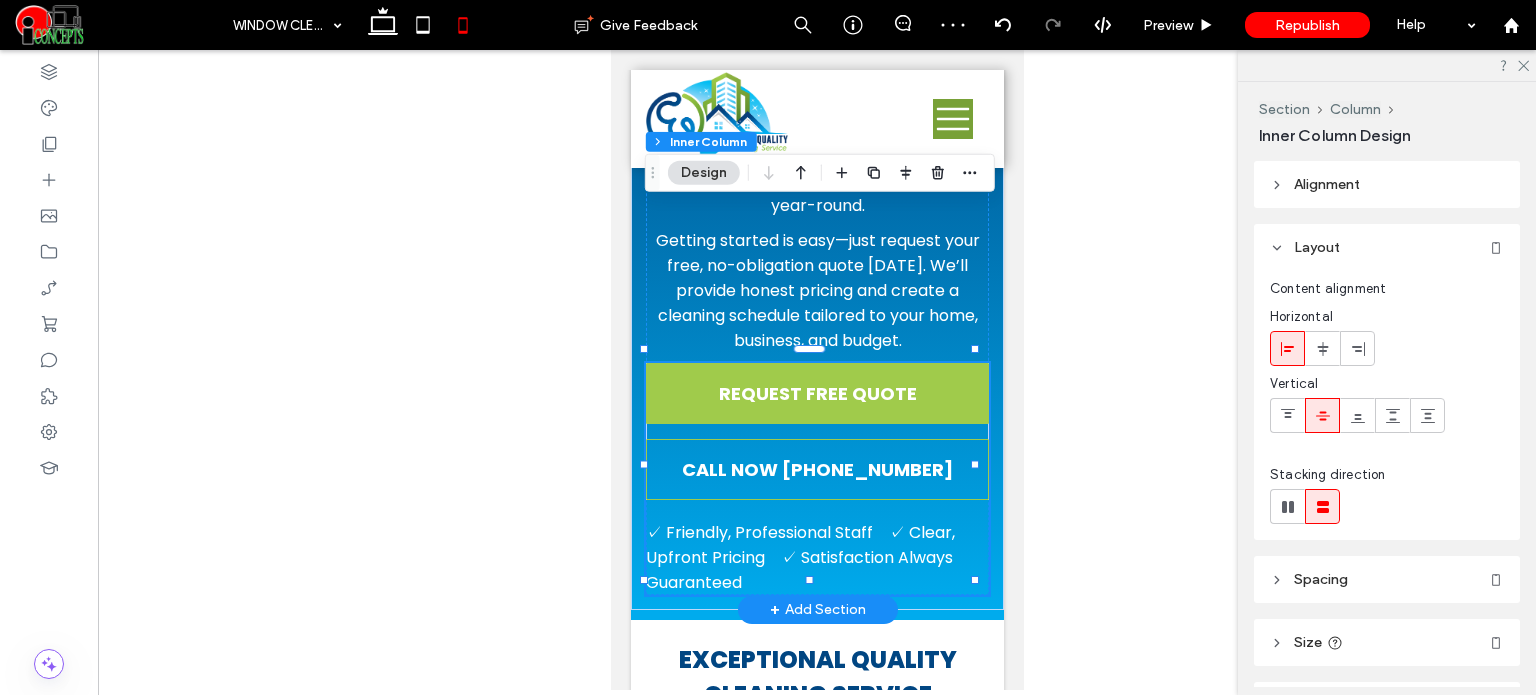 click on "✓ Friendly, Professional Staff ✓ Clear, Upfront Pricing ✓ Satisfaction Always Guaranteed" at bounding box center [799, 557] 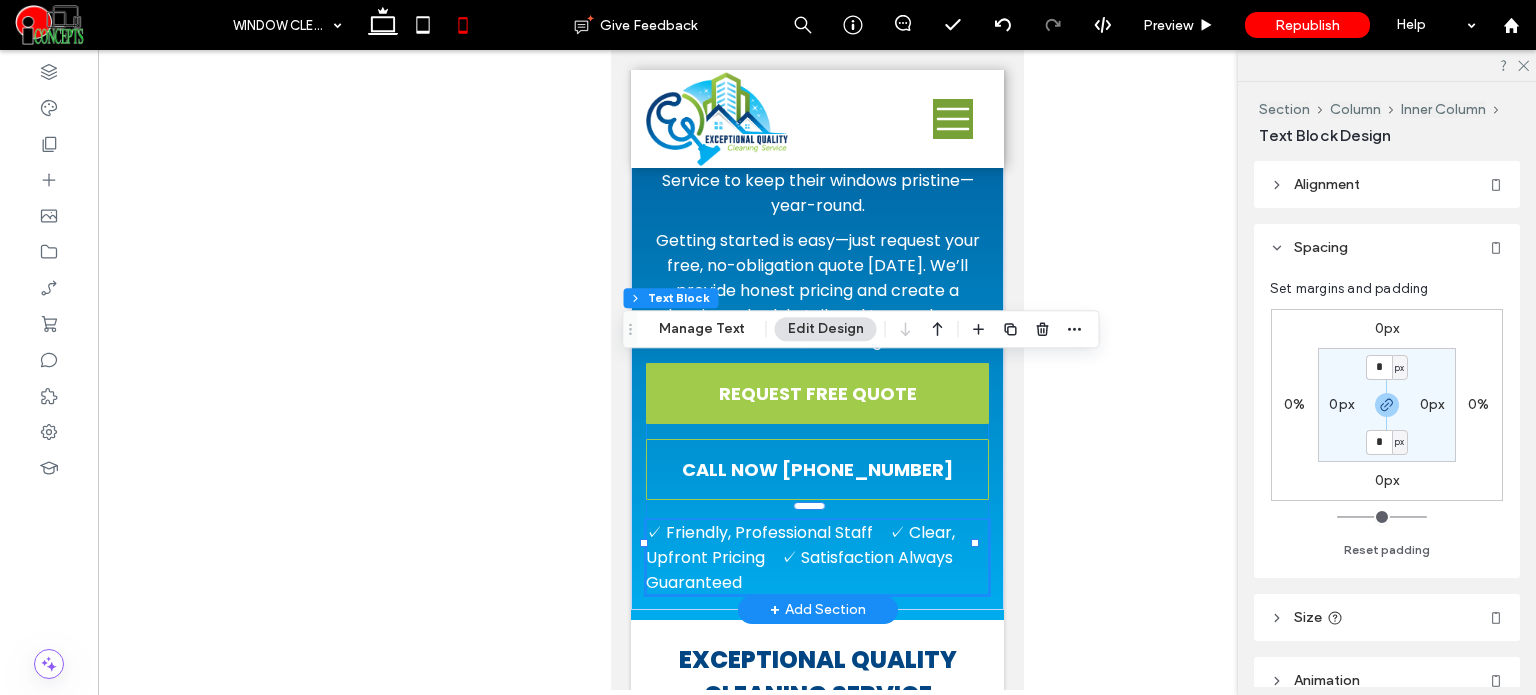 click on "✓ Friendly, Professional Staff ✓ Clear, Upfront Pricing ✓ Satisfaction Always Guaranteed" at bounding box center (799, 557) 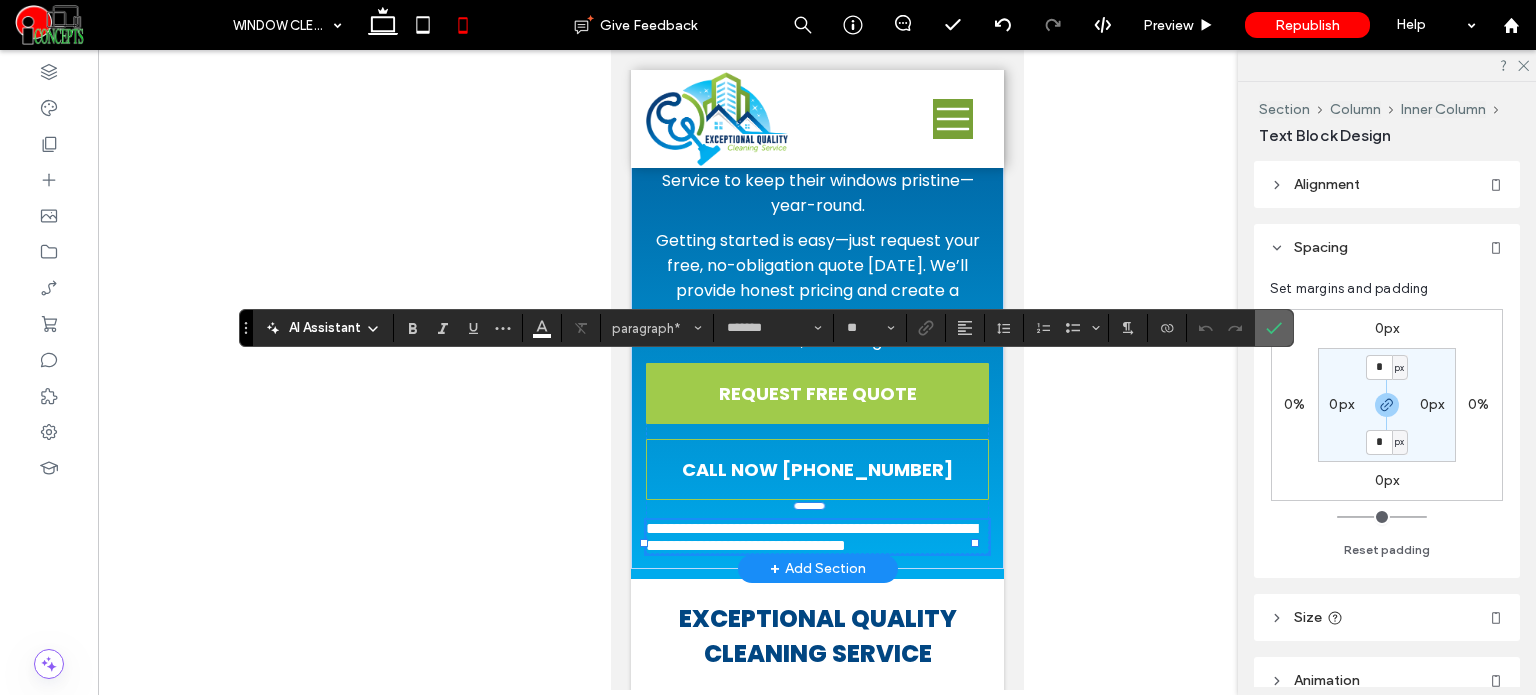 click 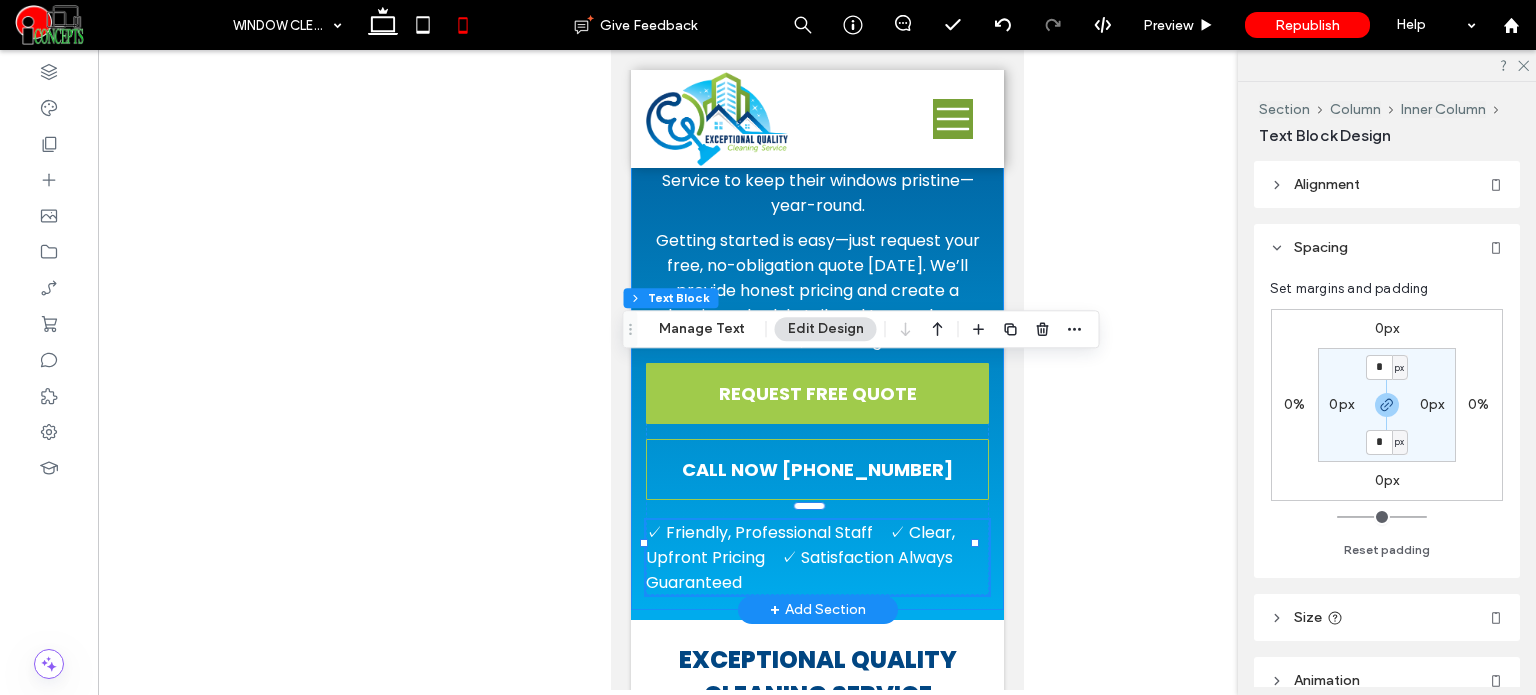 click on "Ready to See the Difference Through Crystal-Clear Windows?
Stop settling for cloudy views or dangerous DIY climbs. Join hundreds of satisfied customers across [GEOGRAPHIC_DATA] who trust Exceptional Quality Cleaning Service to keep their windows pristine—year-round.
Getting started is easy—just request your free, no-obligation quote [DATE]. We’ll provide honest pricing and create a cleaning schedule tailored to your home, business, and budget.
REQUEST FREE QUOTE
CALL NOW [PHONE_NUMBER]
✓ Friendly, Professional Staff ✓ Clear, Upfront Pricing ✓ Satisfaction Always Guaranteed" at bounding box center (816, 272) 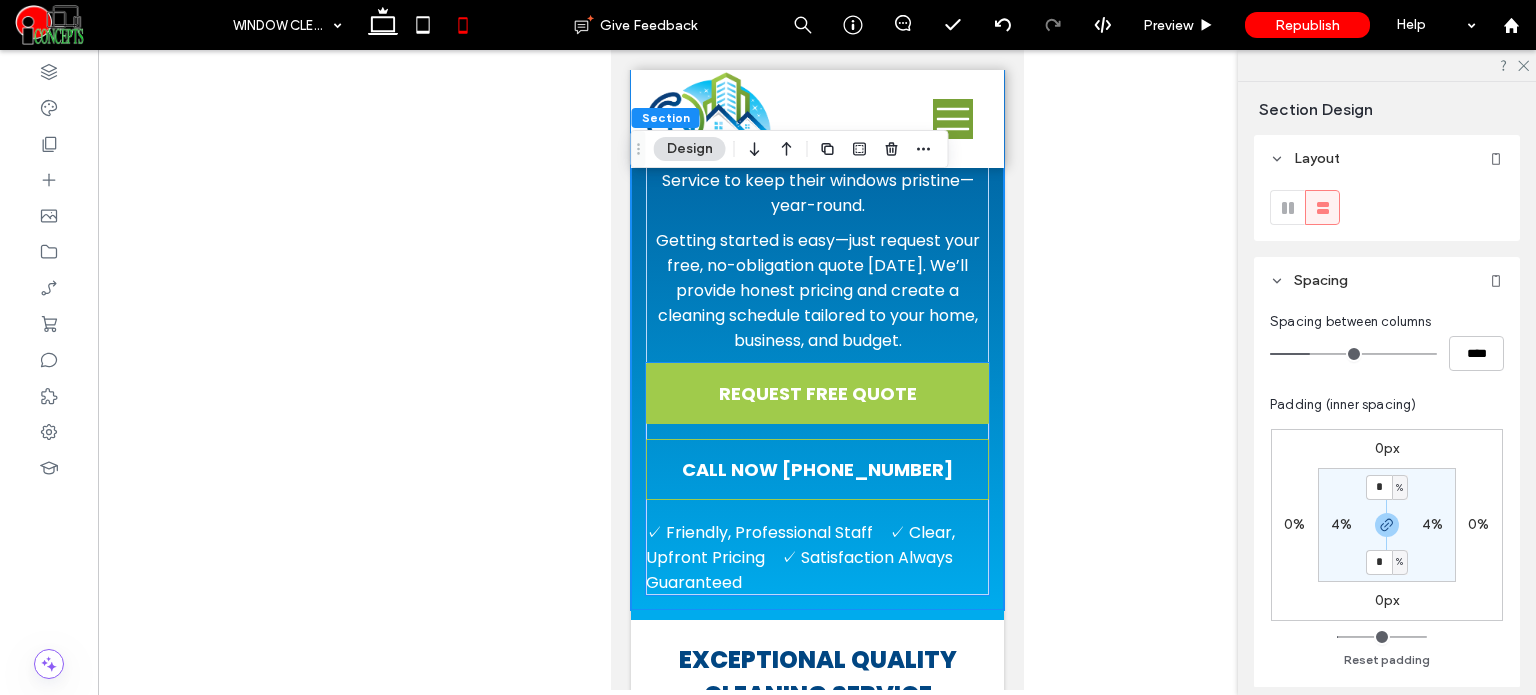 click on "✓ Friendly, Professional Staff ✓ Clear, Upfront Pricing ✓ Satisfaction Always Guaranteed" at bounding box center [799, 557] 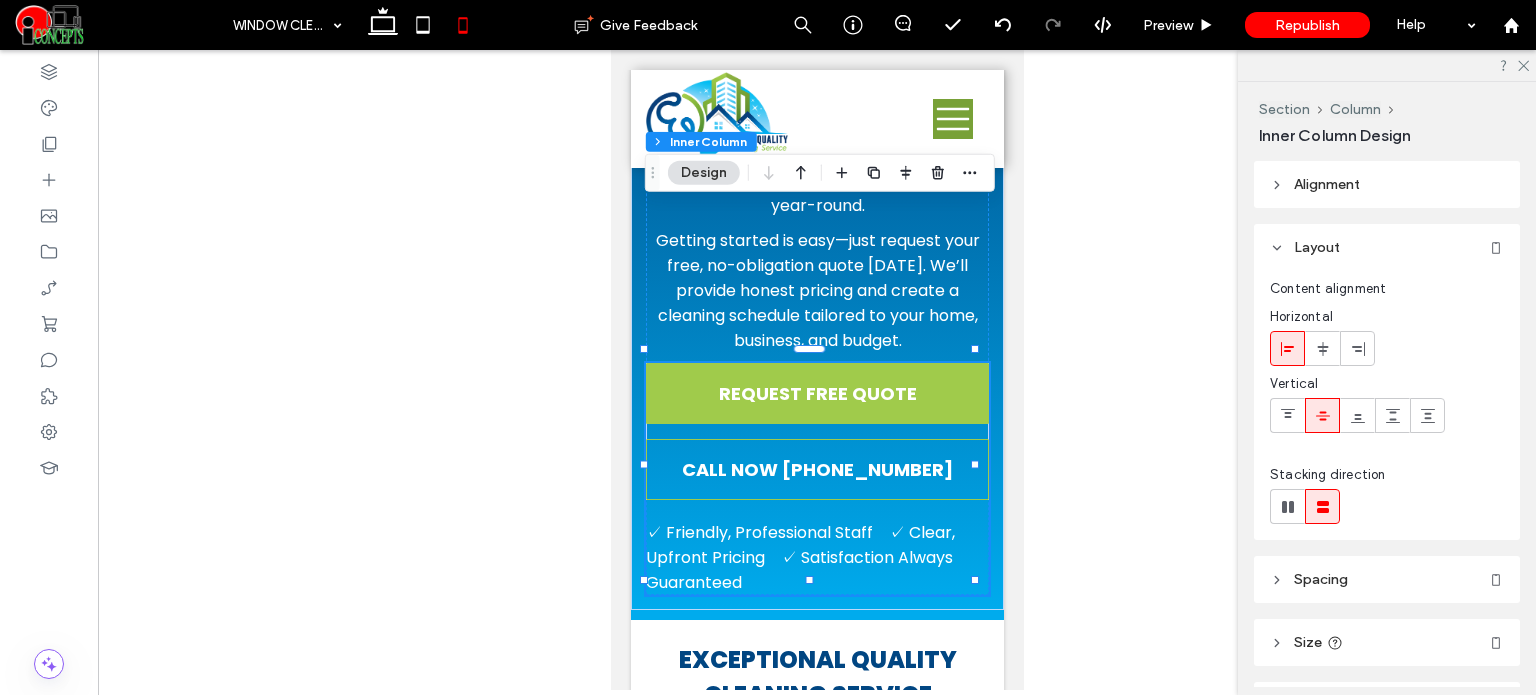 click on "✓ Friendly, Professional Staff ✓ Clear, Upfront Pricing ✓ Satisfaction Always Guaranteed" at bounding box center (799, 557) 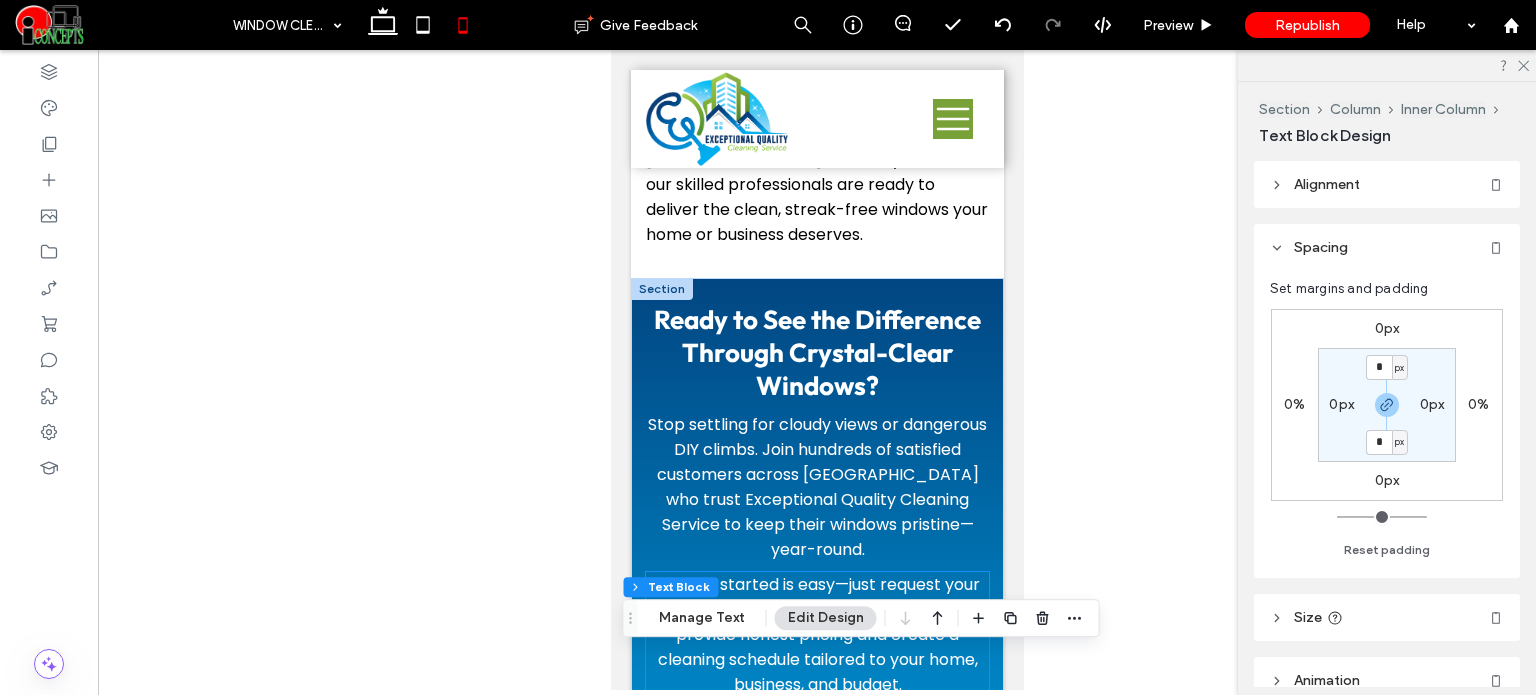 scroll, scrollTop: 4676, scrollLeft: 0, axis: vertical 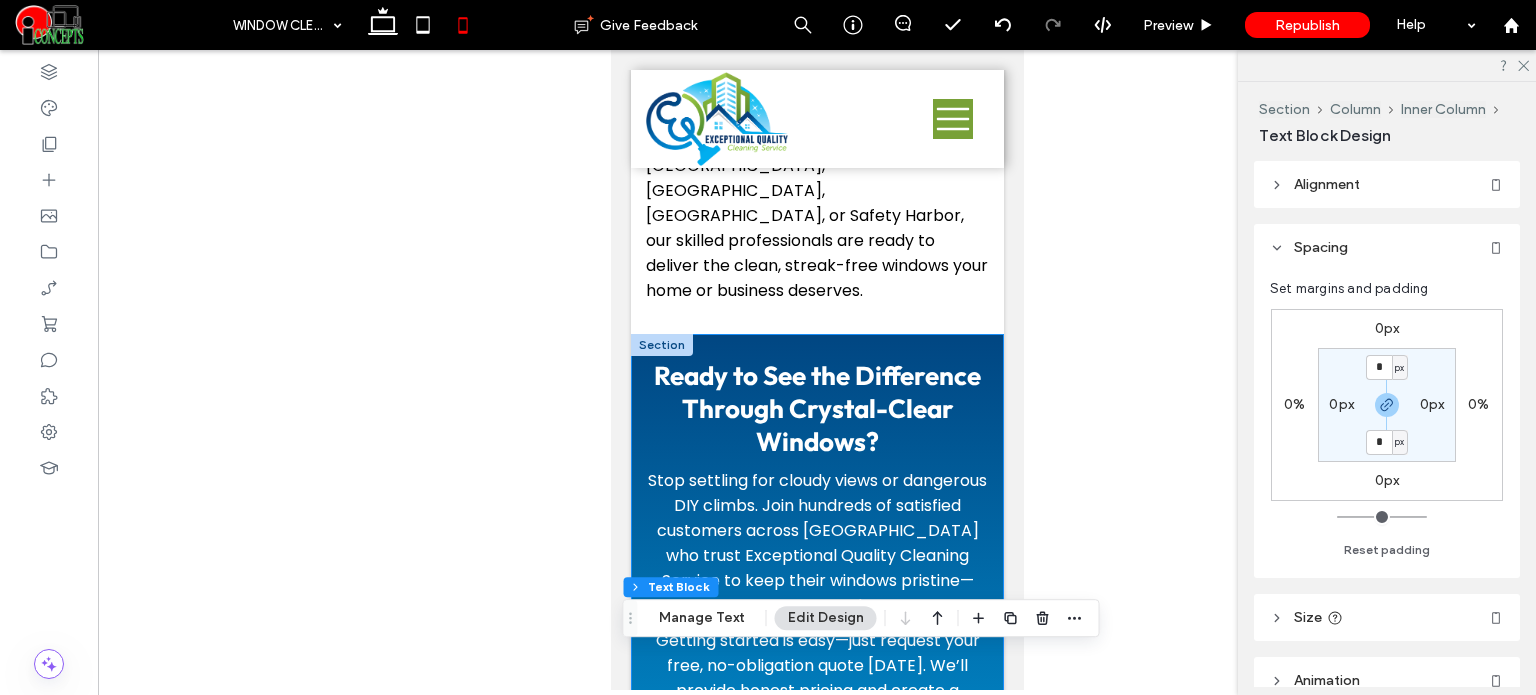 click on "Ready to See the Difference Through Crystal-Clear Windows?
Stop settling for cloudy views or dangerous DIY climbs. Join hundreds of satisfied customers across [GEOGRAPHIC_DATA] who trust Exceptional Quality Cleaning Service to keep their windows pristine—year-round.
Getting started is easy—just request your free, no-obligation quote [DATE]. We’ll provide honest pricing and create a cleaning schedule tailored to your home, business, and budget.
REQUEST FREE QUOTE
CALL NOW [PHONE_NUMBER]
✓ Friendly, Professional Staff ✓ Clear, Upfront Pricing ✓ Satisfaction Always Guaranteed" at bounding box center (816, 672) 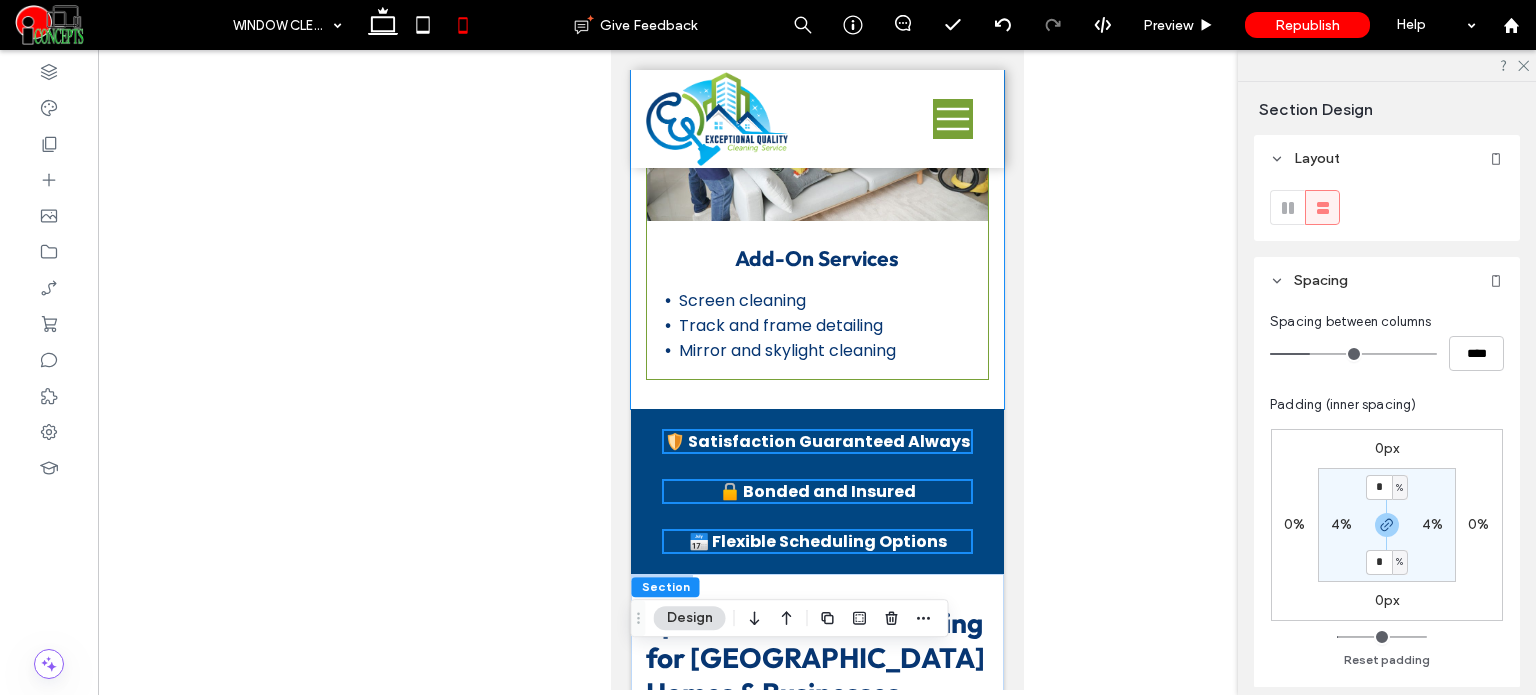 scroll, scrollTop: 3176, scrollLeft: 0, axis: vertical 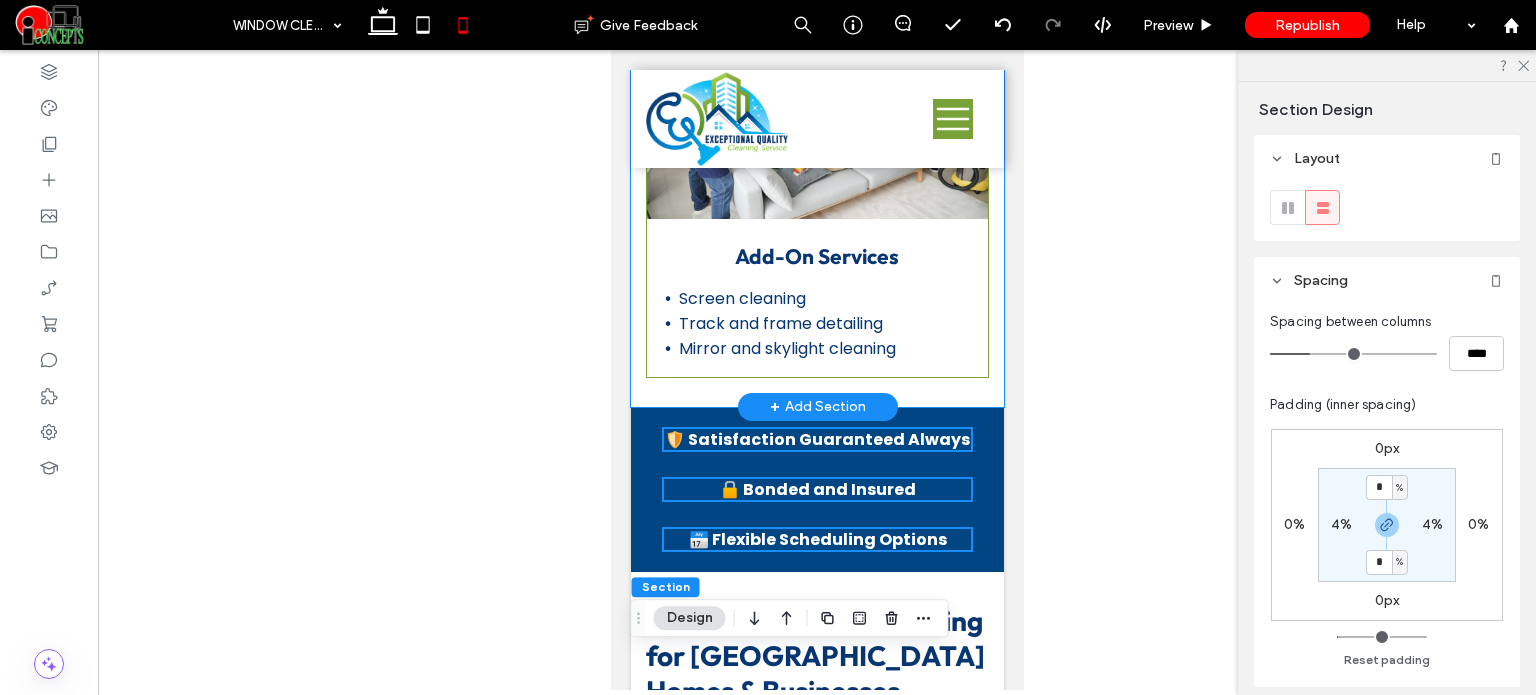 click on "Interior Window Cleaning
Streak-free glass cleaning Frame, sill, and screen dusting Edge detailing & drip-free finish
Exterior Window Cleaning
High-reach exterior glass cleaning Water-fed pole system (for multi-story) Bug residue, dirt, and hard water removal
Add-On Services
Screen cleaning Track and frame detailing Mirror and skylight cleaning" at bounding box center [816, -201] 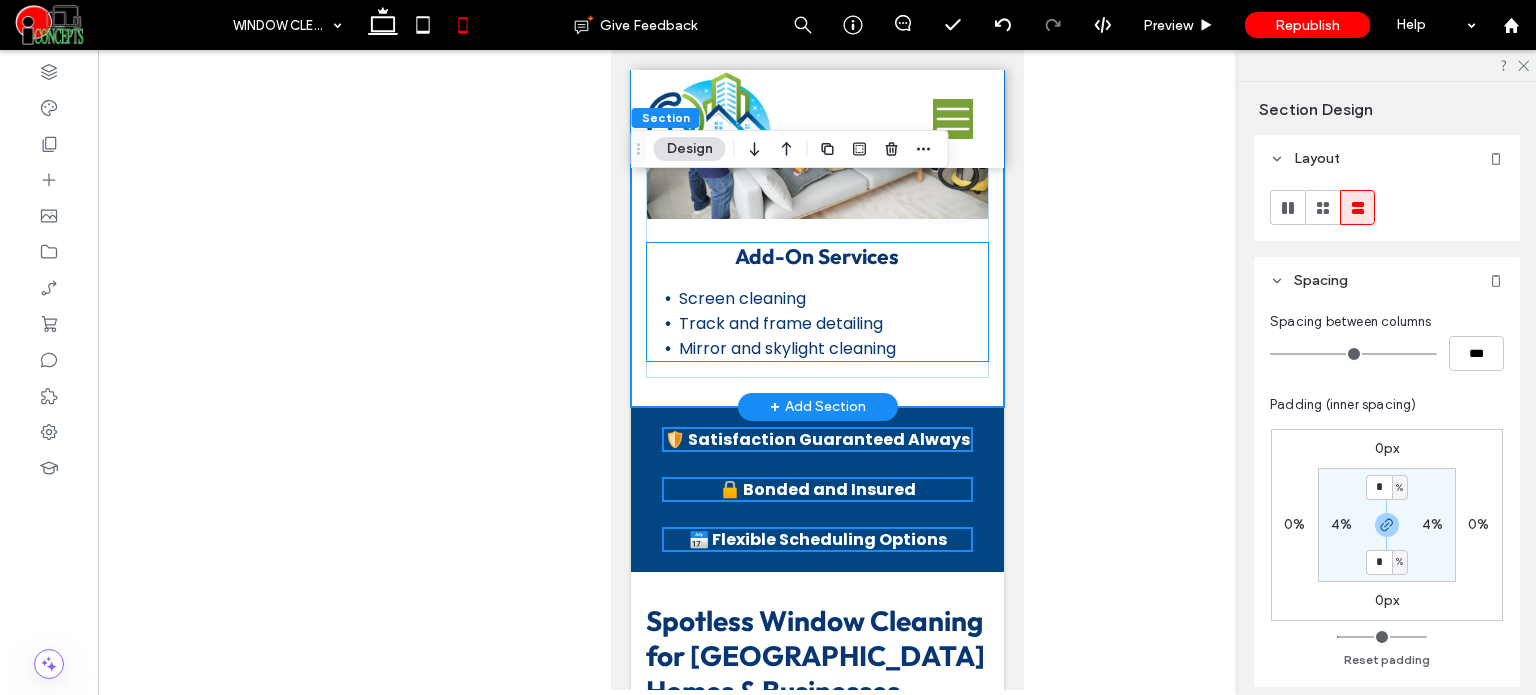 click on "Track and frame detailing" at bounding box center (832, 323) 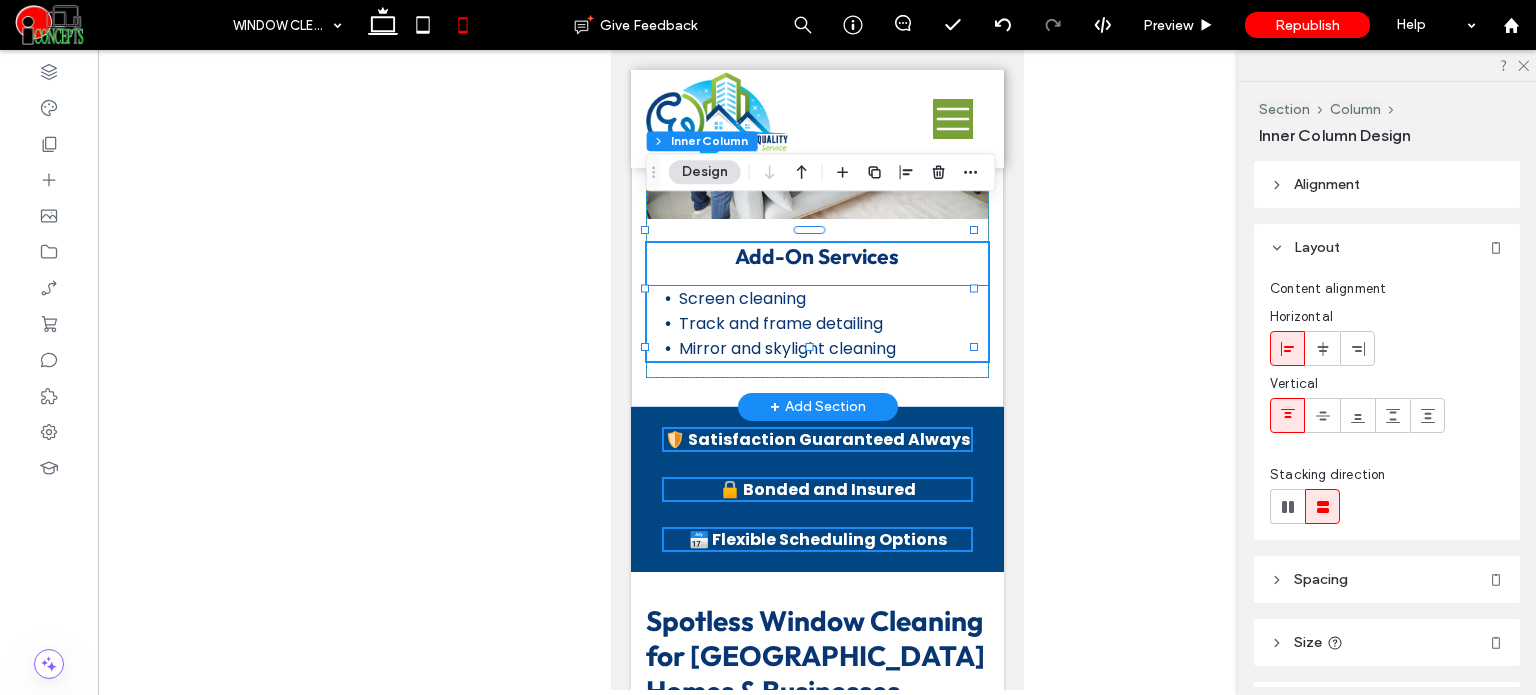 click on "Screen cleaning" at bounding box center (832, 298) 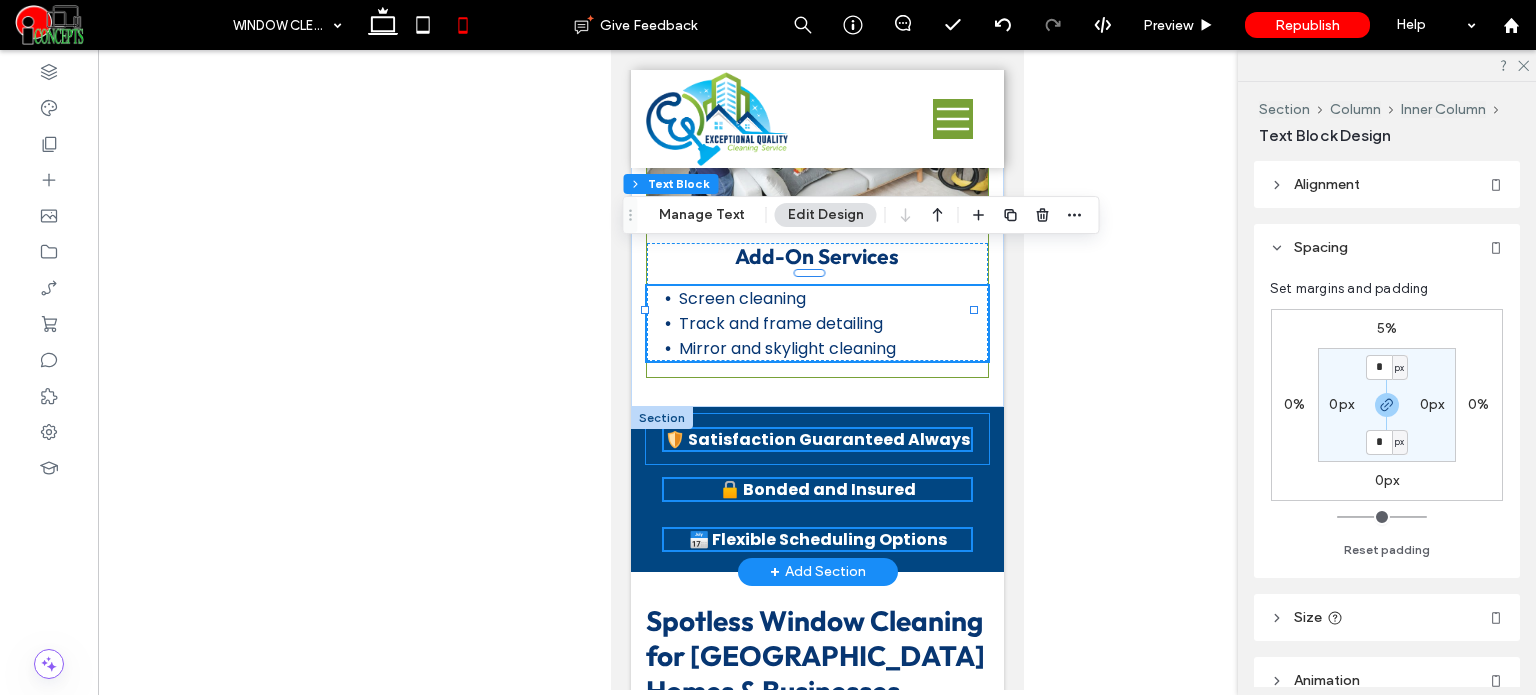 click on "🛡️ Satisfaction Guaranteed Always" at bounding box center (816, 439) 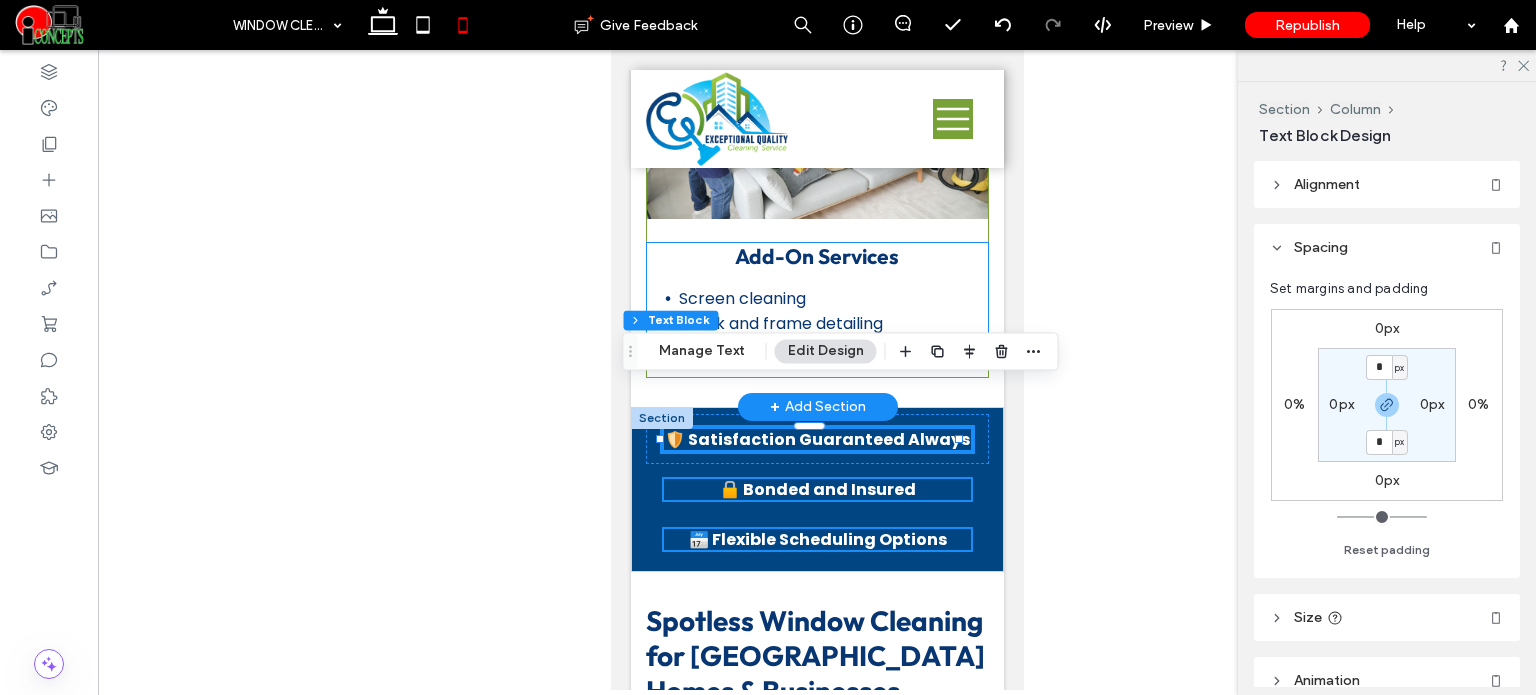 click on "Mirror and skylight cleaning" at bounding box center [832, 348] 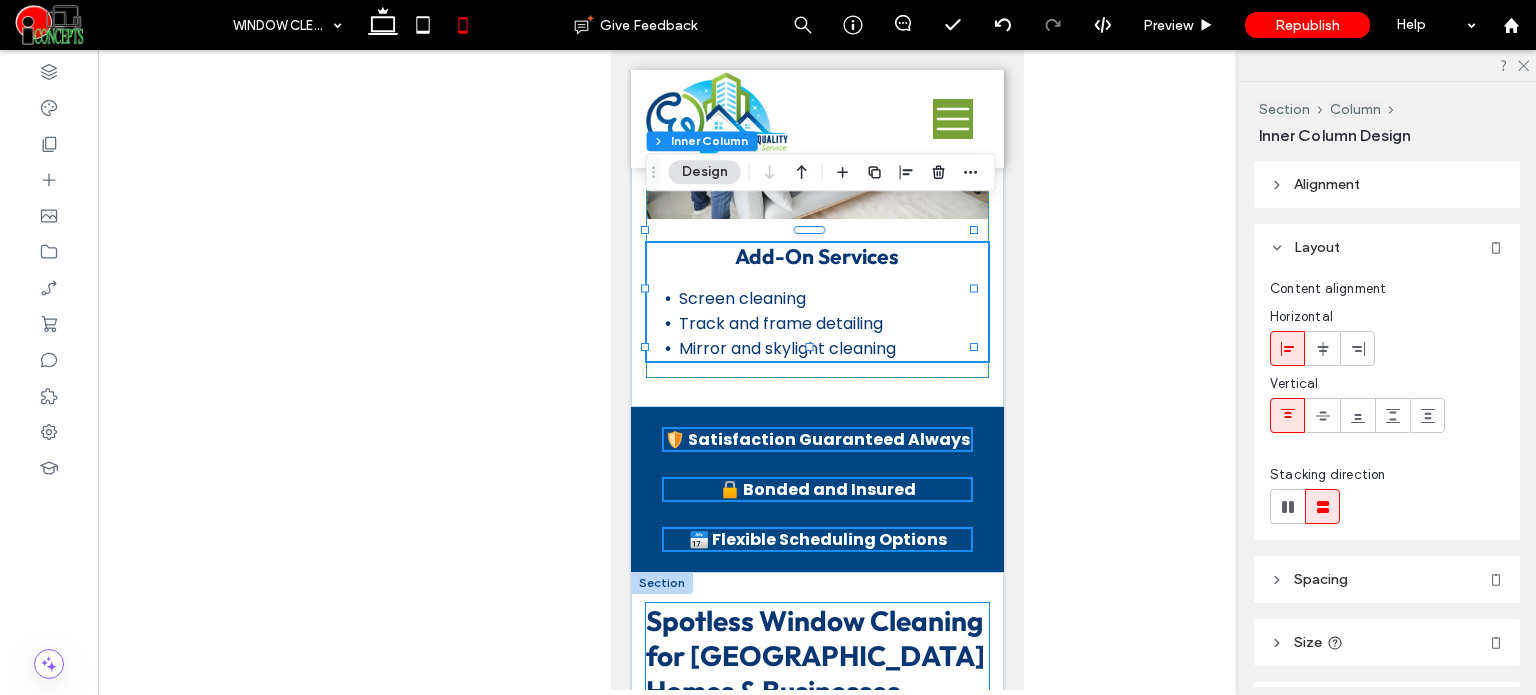 click on "Spotless Window Cleaning for [GEOGRAPHIC_DATA] Homes & Businesses" at bounding box center (814, 655) 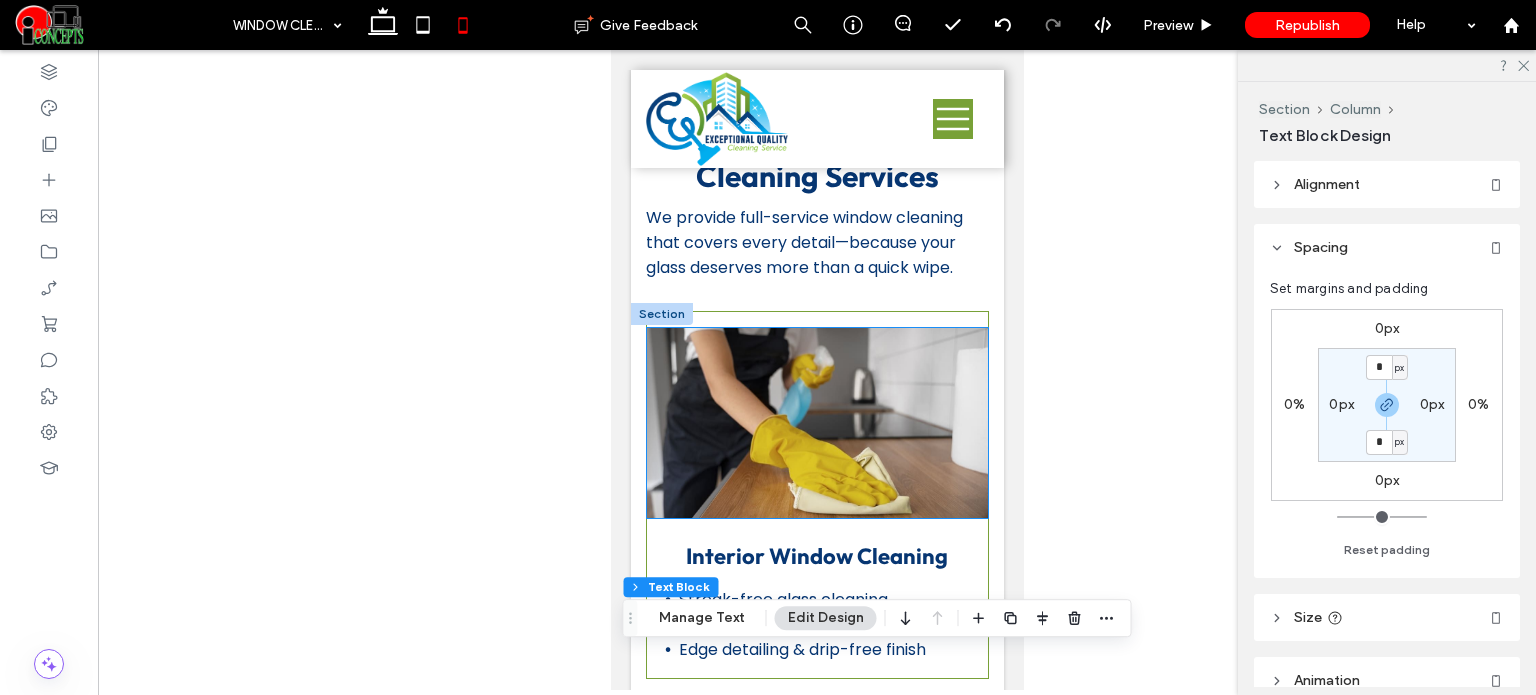 scroll, scrollTop: 1776, scrollLeft: 0, axis: vertical 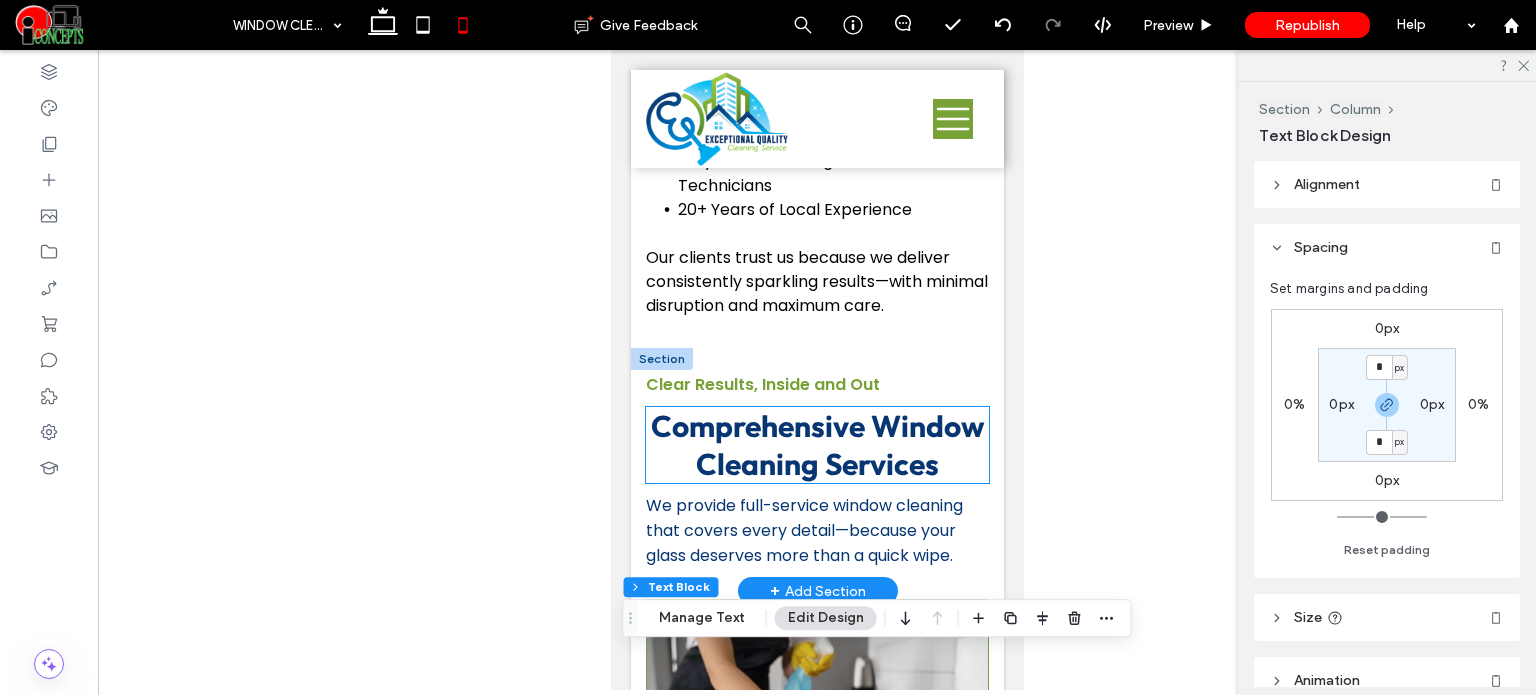 click on "Comprehensive Window Cleaning Services" at bounding box center [817, 445] 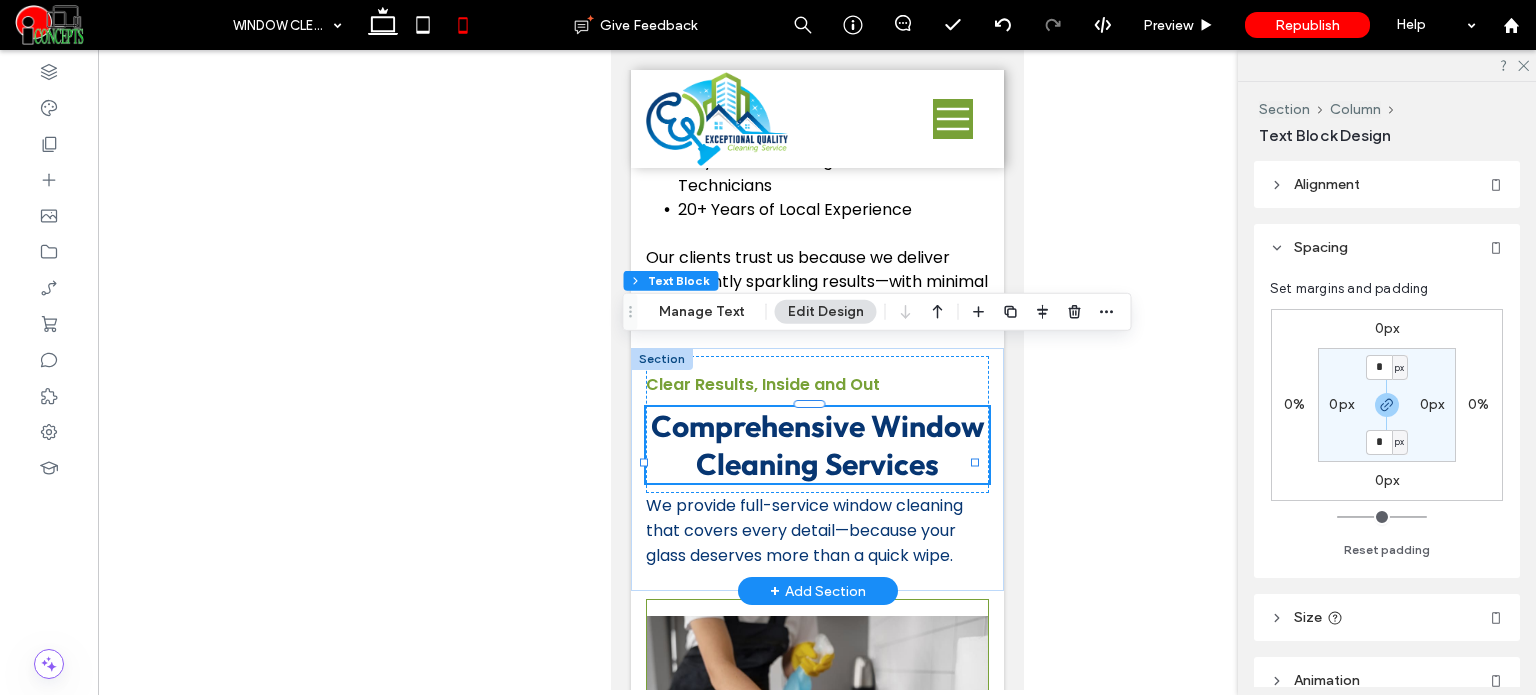 click on "Comprehensive Window Cleaning Services" at bounding box center (817, 445) 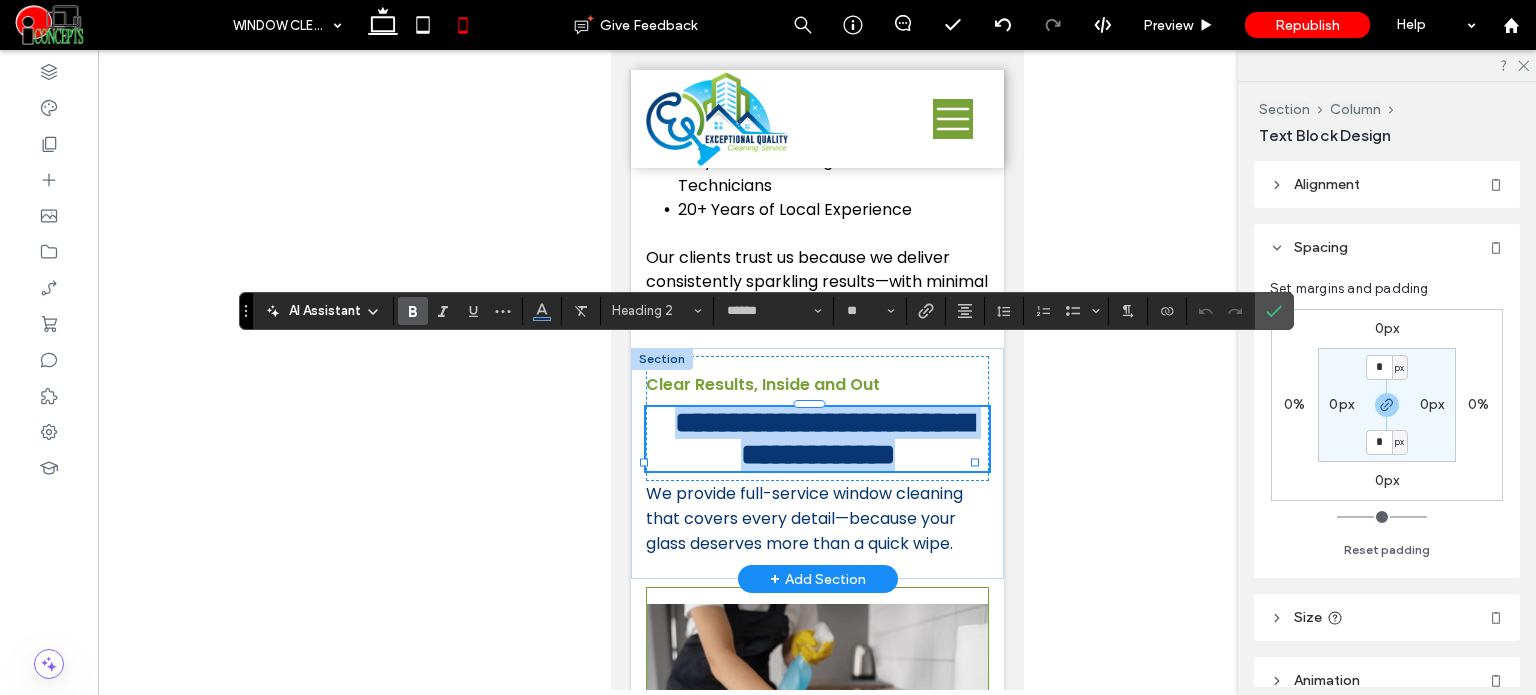 drag, startPoint x: 916, startPoint y: 444, endPoint x: 706, endPoint y: 361, distance: 225.80743 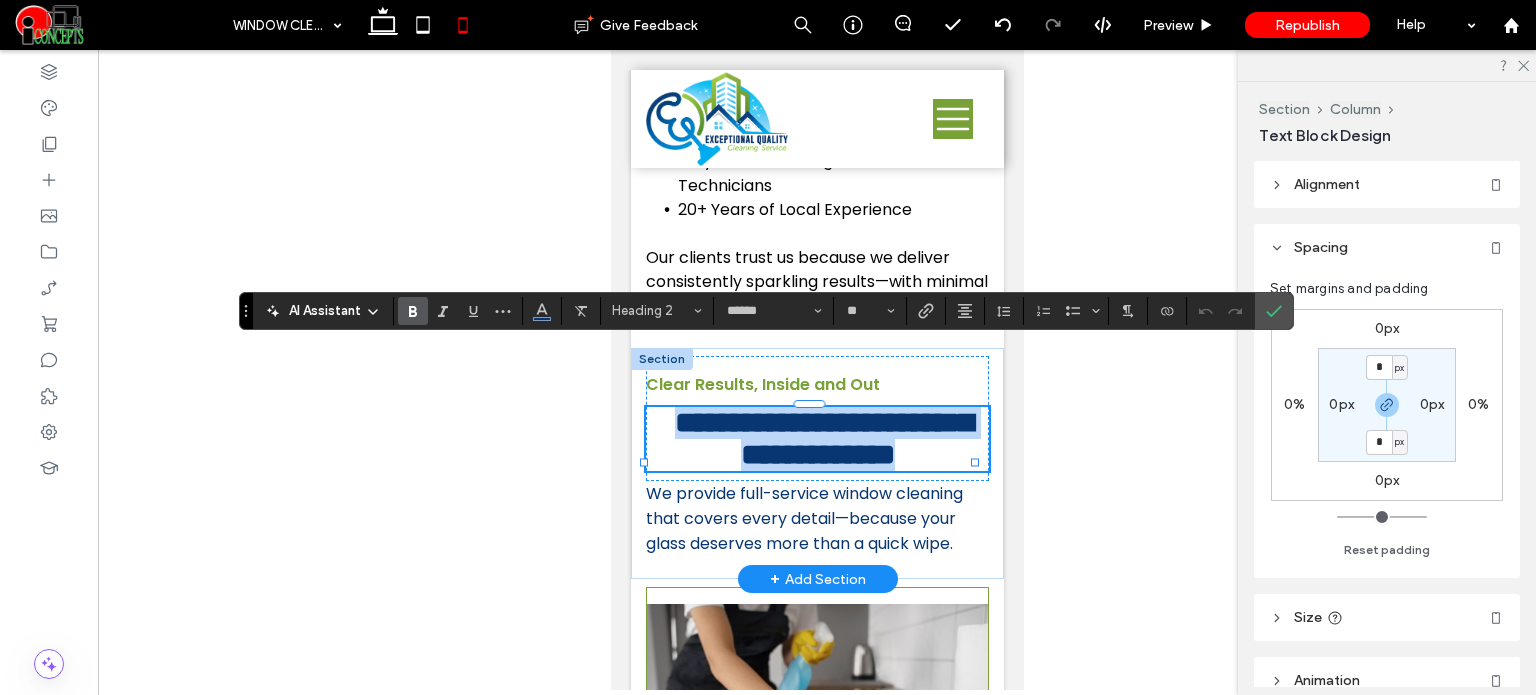 click on "**********" at bounding box center (816, 439) 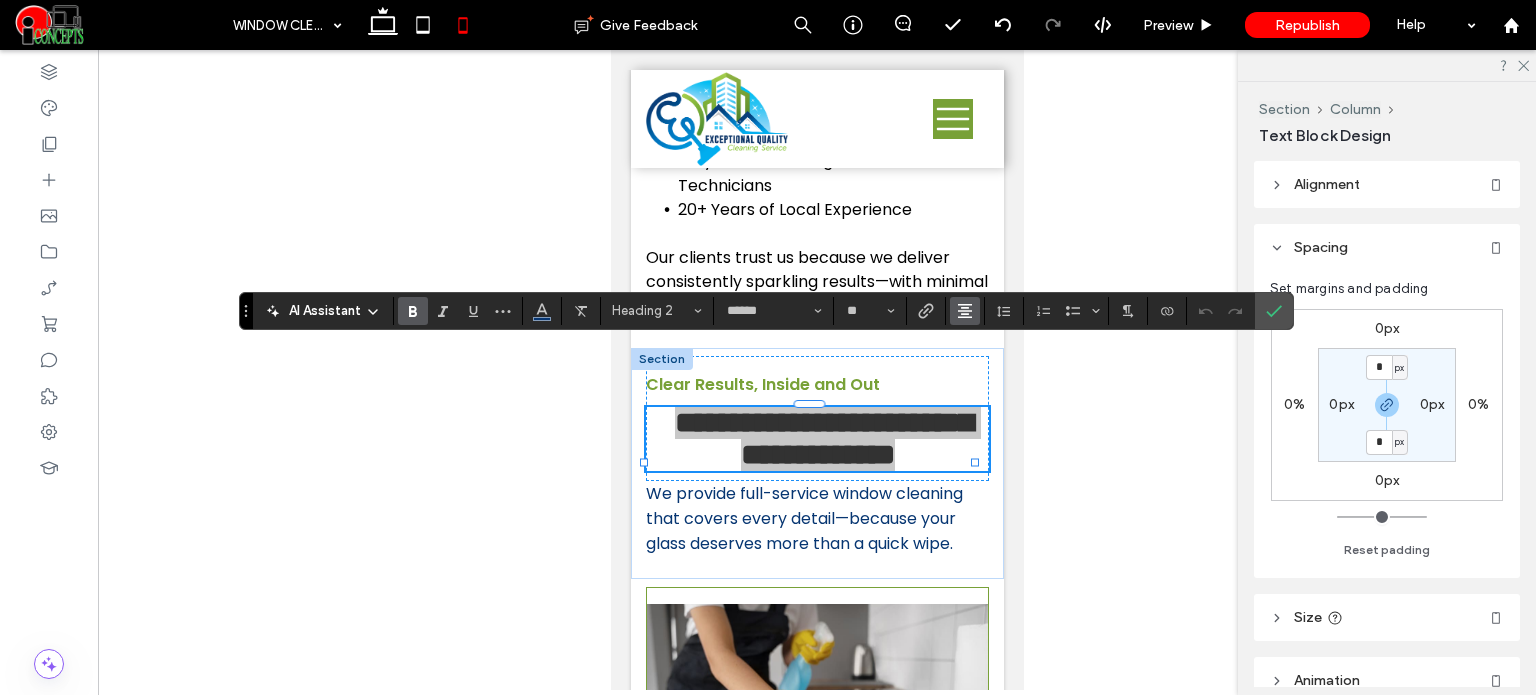 click 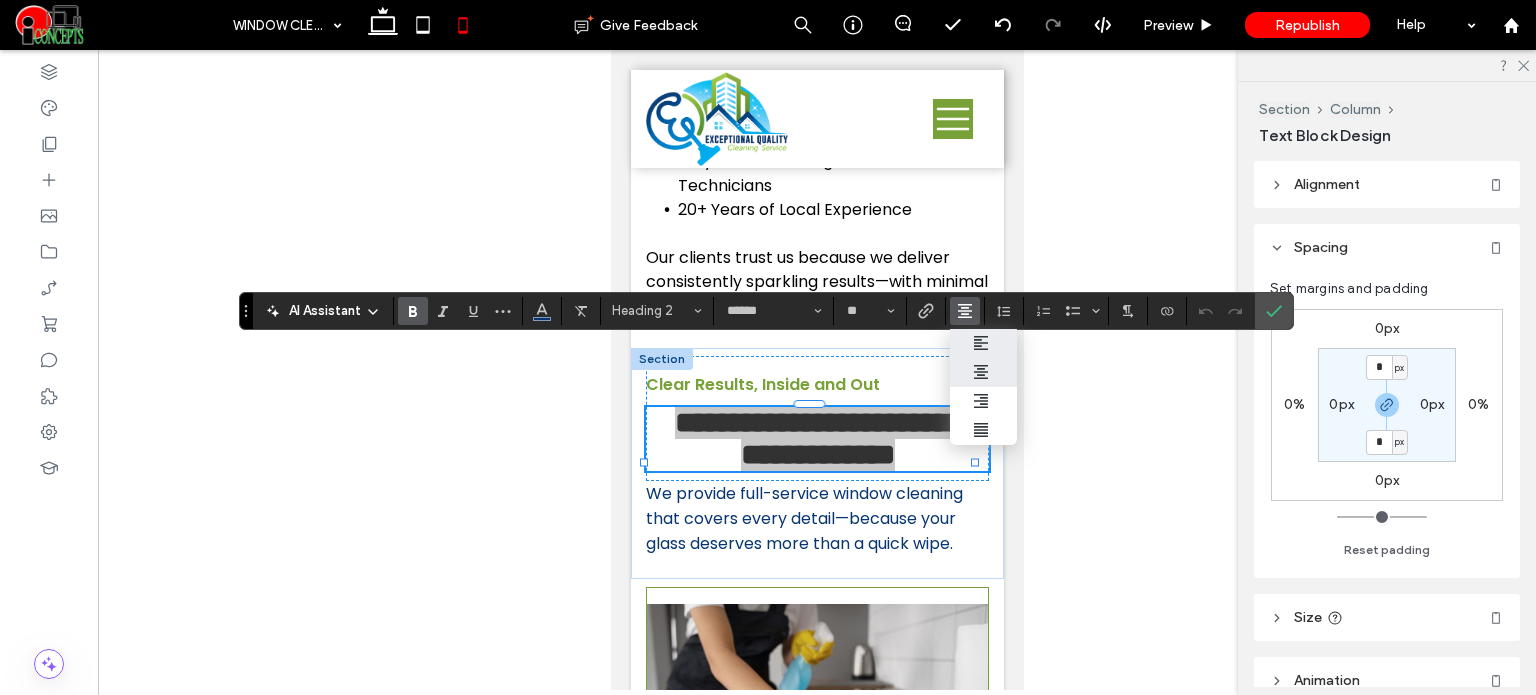 click at bounding box center [983, 343] 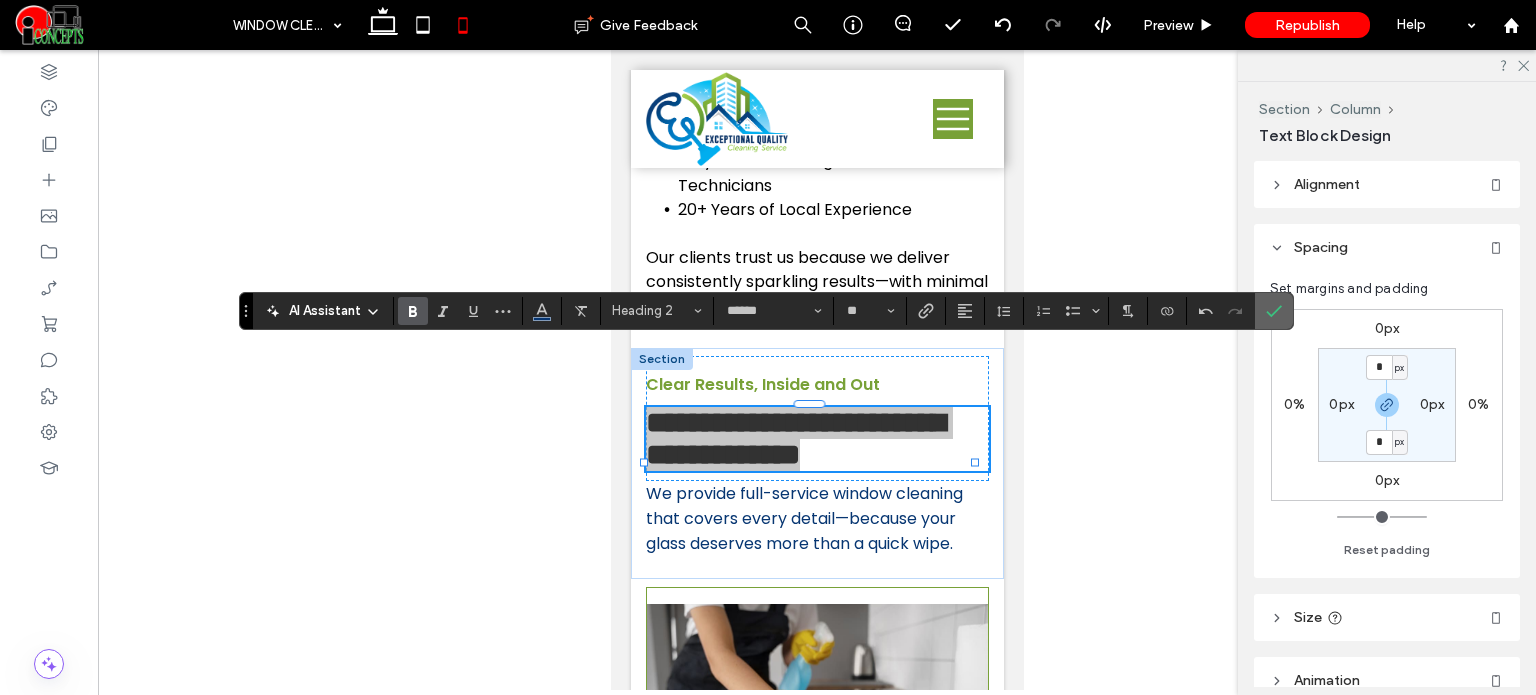 click 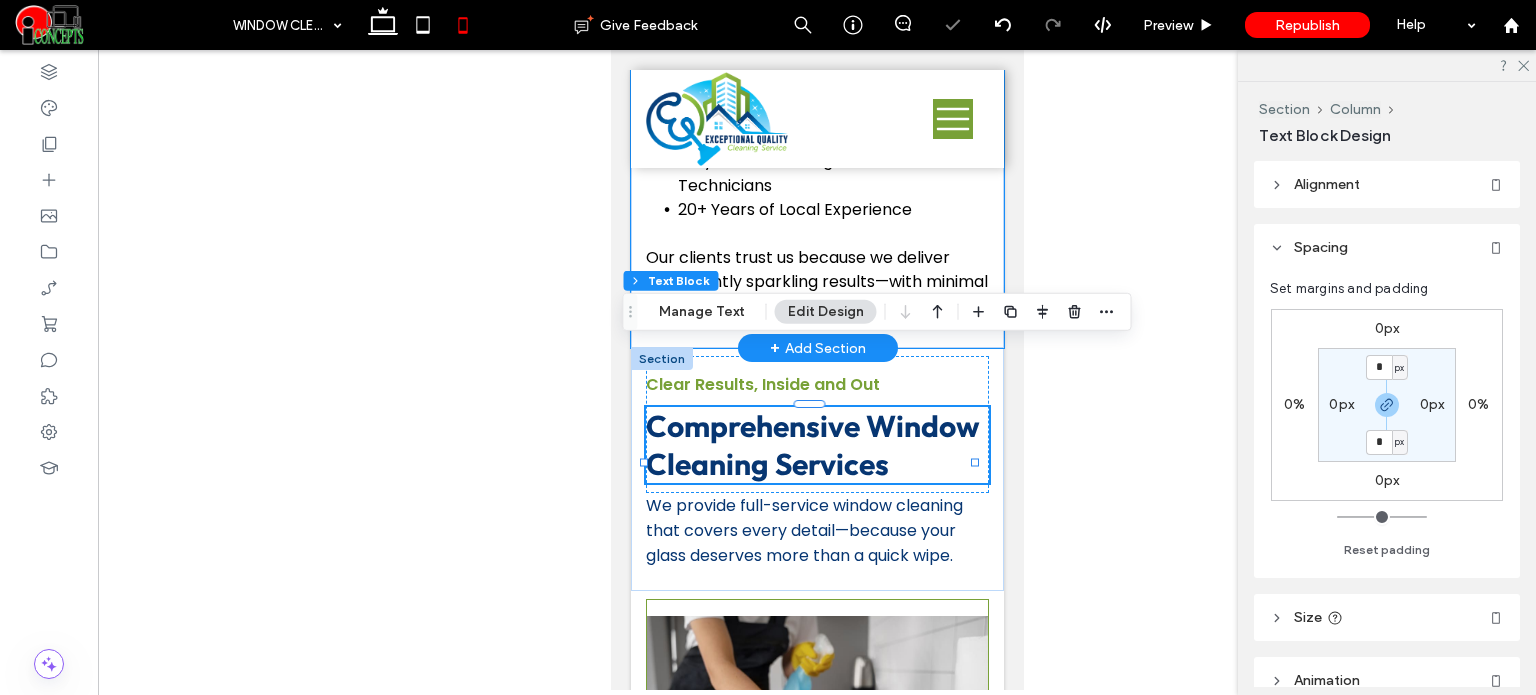 click on "Why Choose Our Window Cleaning Services?
We don’t just wipe the glass—we restore your view. When you choose us, you get: Streak-Free Results – Guaranteed Residential & Commercial Expertise Flexible Scheduling (One-Time or Recurring) Eco-Friendly, Safe Cleaning Products Fully Trained, Background-Checked Technicians 20+ Years of Local Experience Our clients trust us because we deliver consistently sparkling results—with minimal disruption and maximum care." at bounding box center (816, 11) 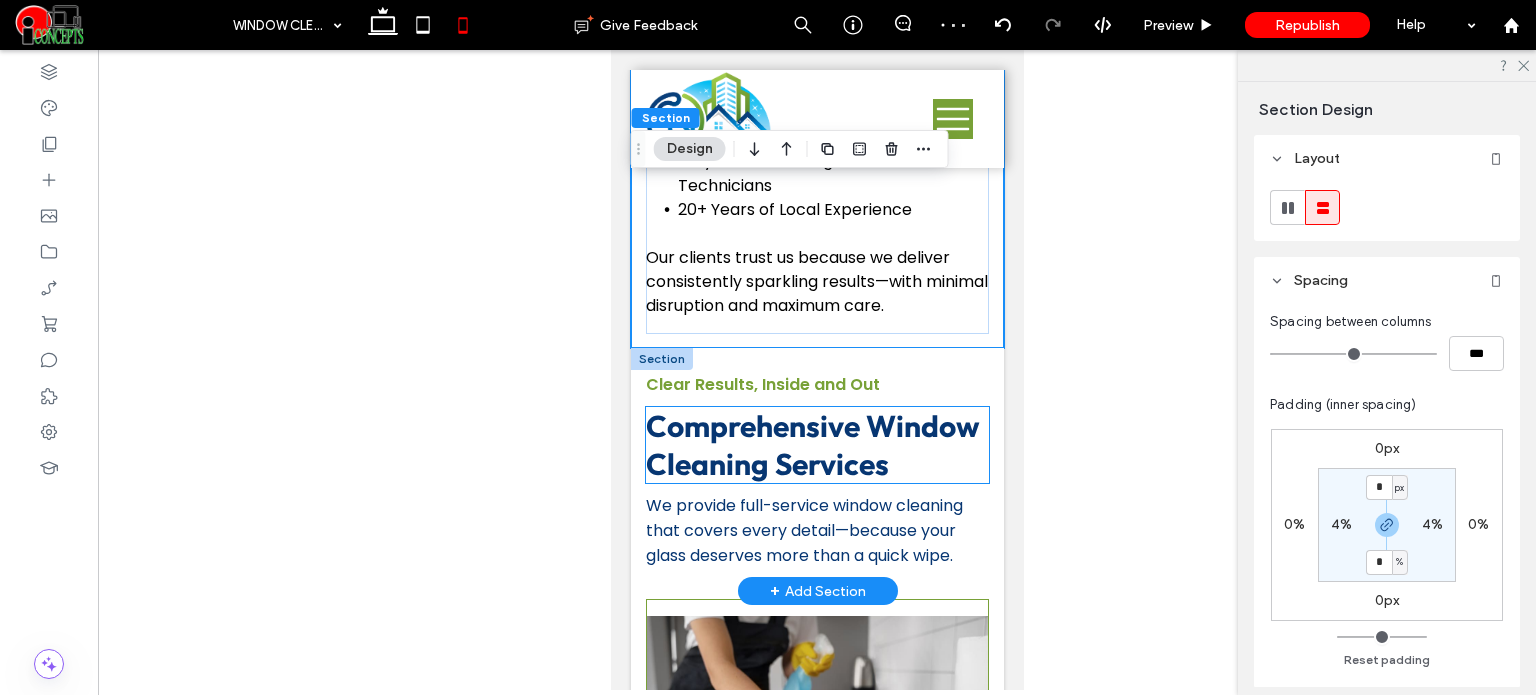 click on "Comprehensive Window Cleaning Services" at bounding box center (812, 445) 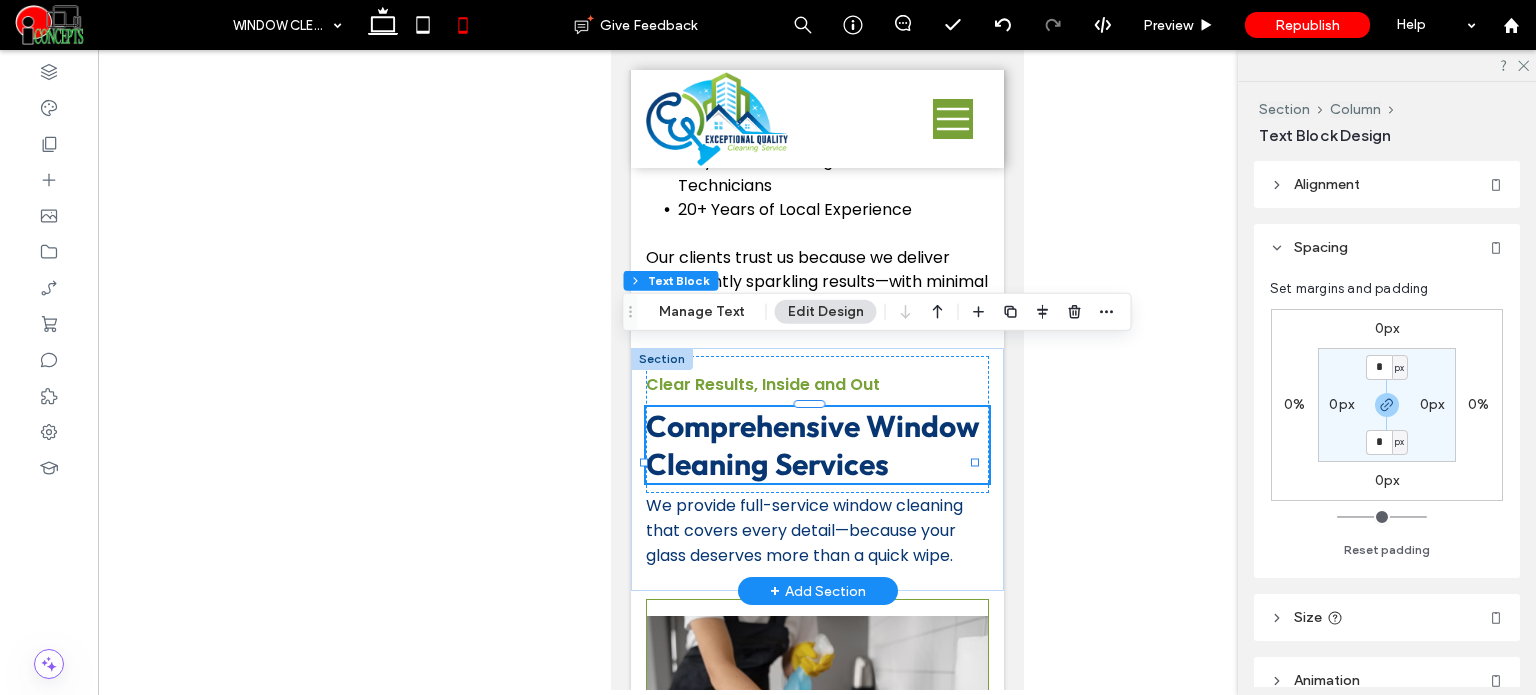 click on "Comprehensive Window Cleaning Services" at bounding box center (812, 445) 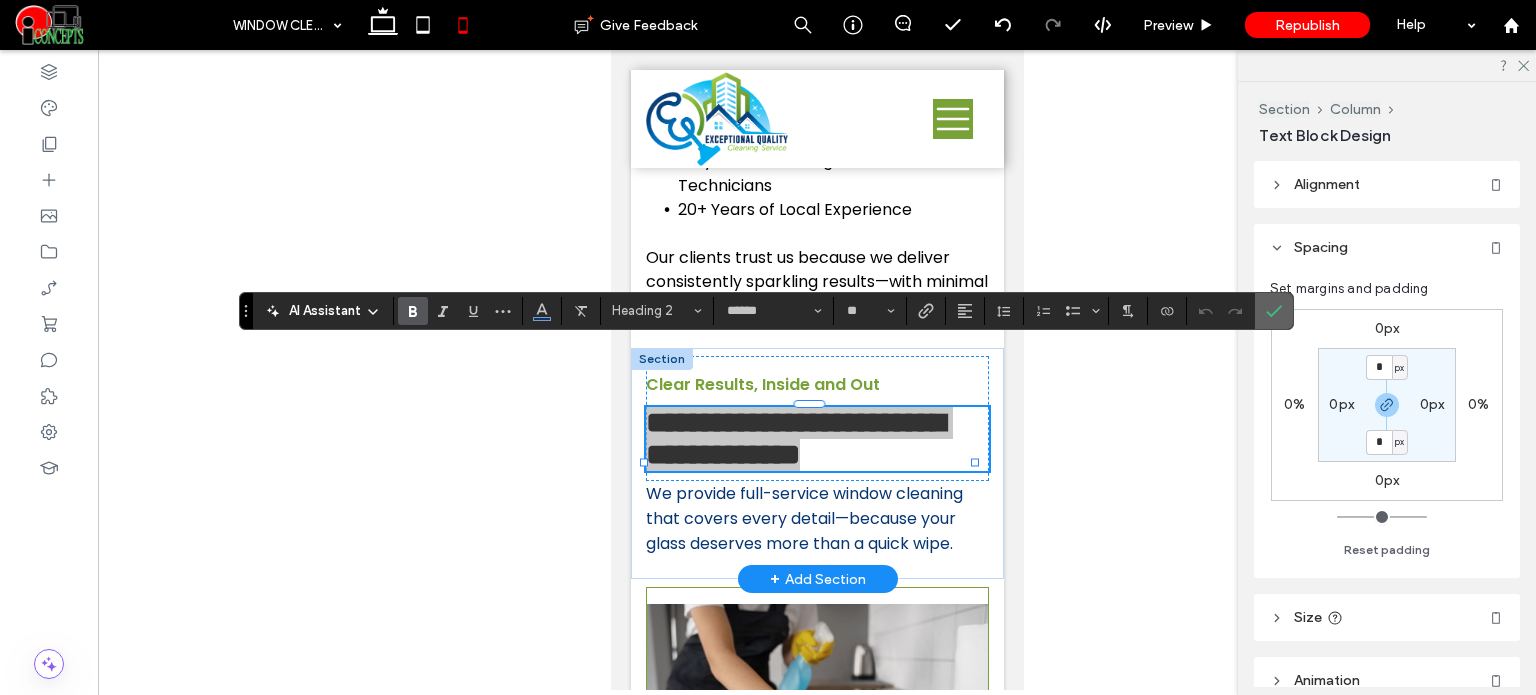 click at bounding box center (1274, 311) 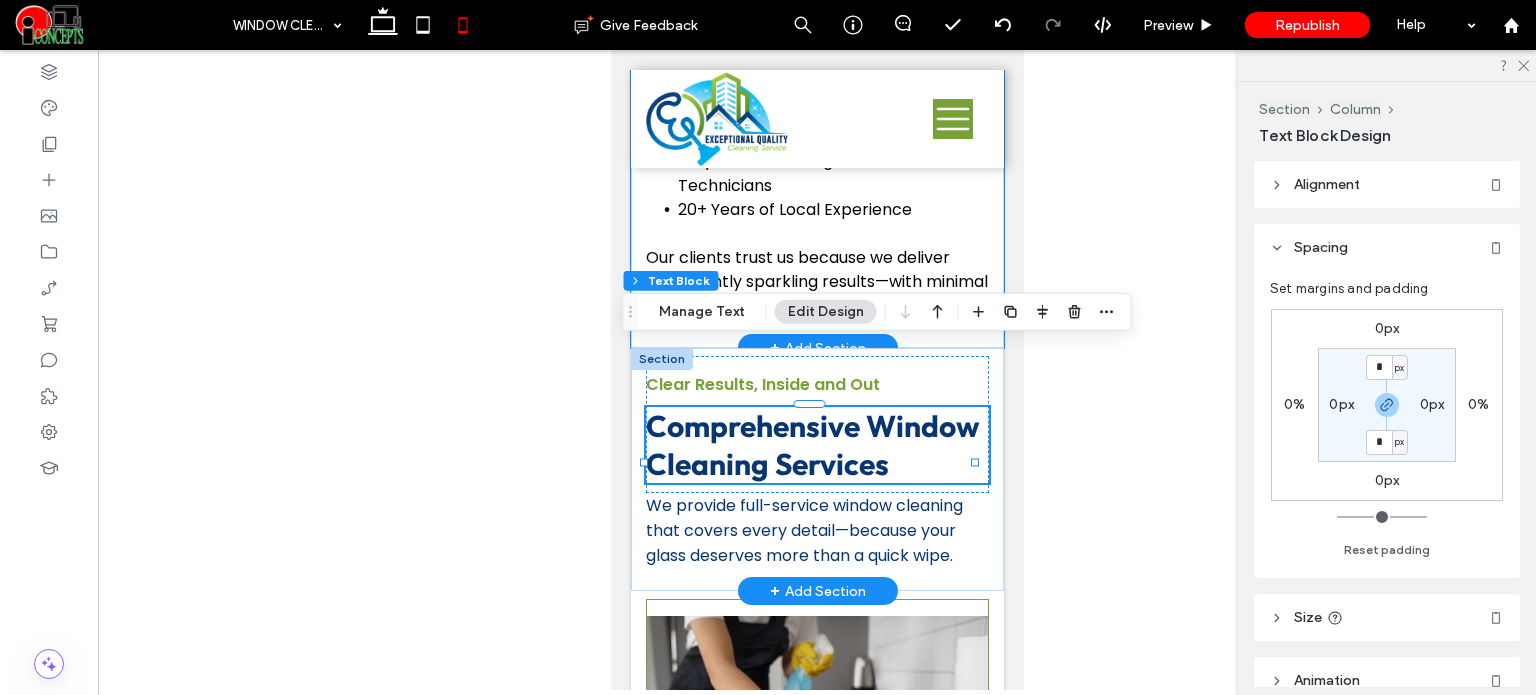 click on "Why Choose Our Window Cleaning Services?
We don’t just wipe the glass—we restore your view. When you choose us, you get: Streak-Free Results – Guaranteed Residential & Commercial Expertise Flexible Scheduling (One-Time or Recurring) Eco-Friendly, Safe Cleaning Products Fully Trained, Background-Checked Technicians 20+ Years of Local Experience Our clients trust us because we deliver consistently sparkling results—with minimal disruption and maximum care." at bounding box center [816, 11] 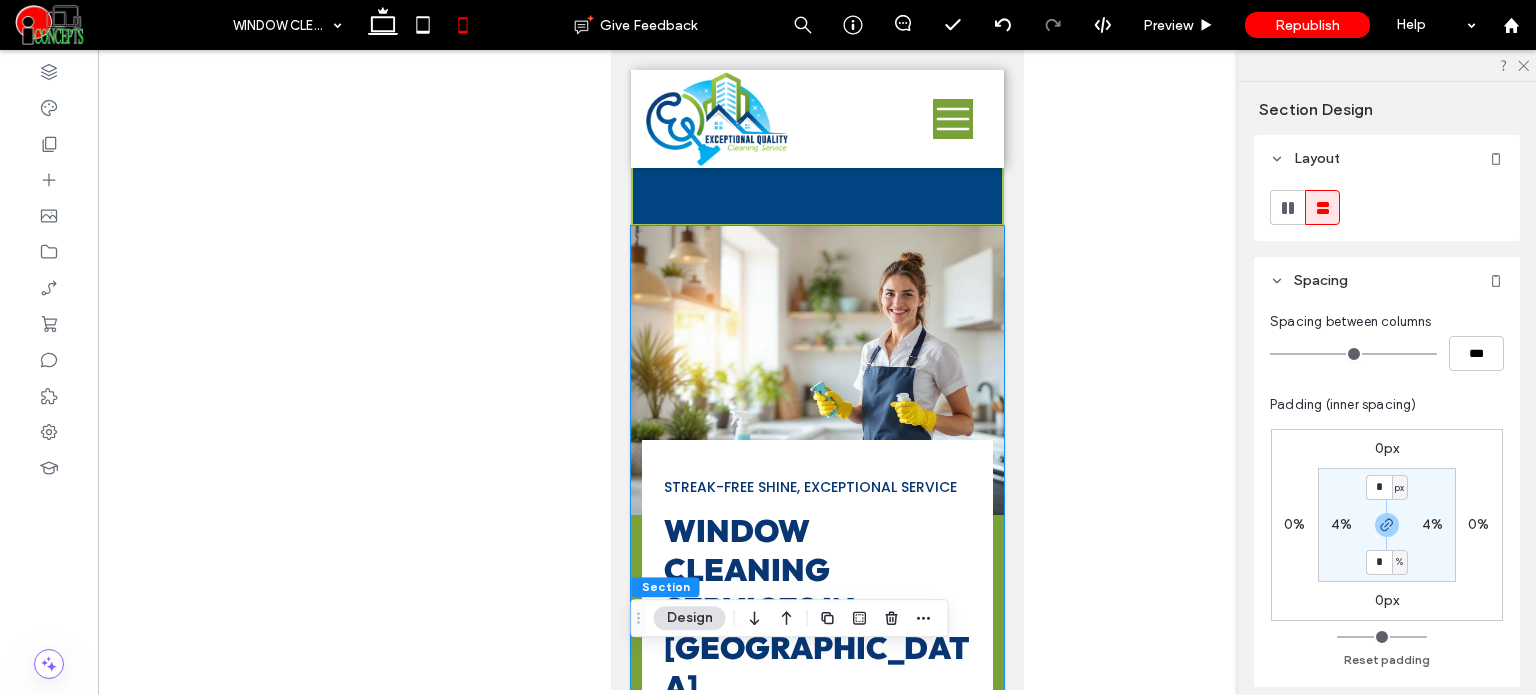 scroll, scrollTop: 0, scrollLeft: 0, axis: both 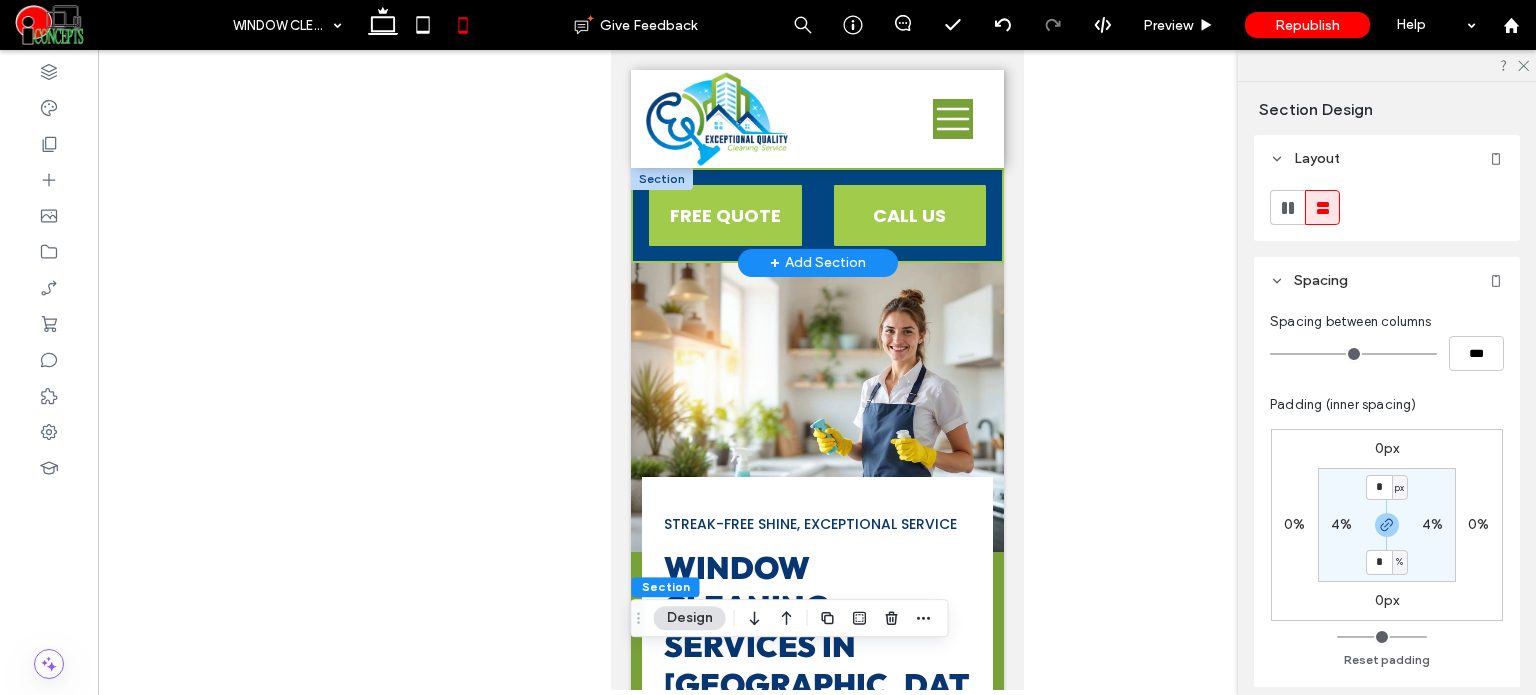 click on "FREE QUOTE" at bounding box center [724, 215] 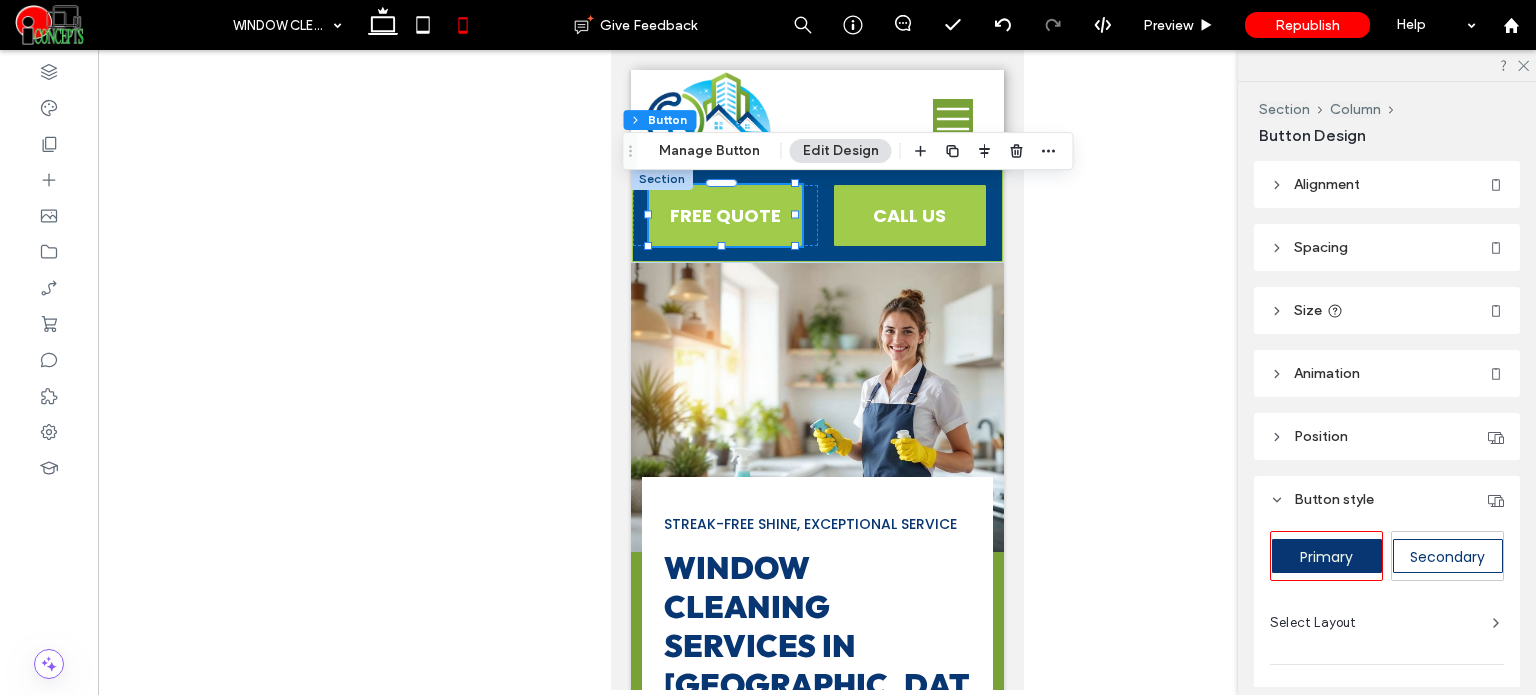 click on "Animation" at bounding box center (1327, 373) 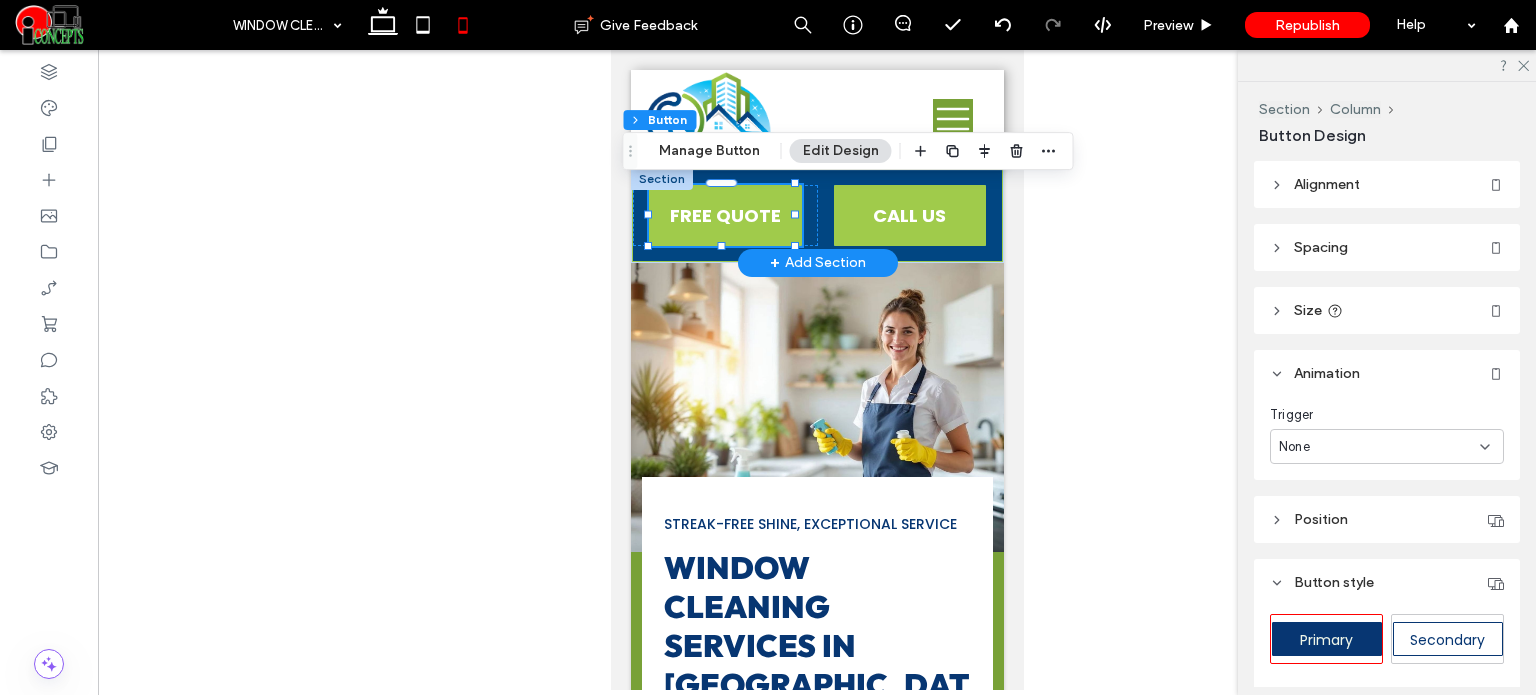click on "CALL US" at bounding box center [908, 215] 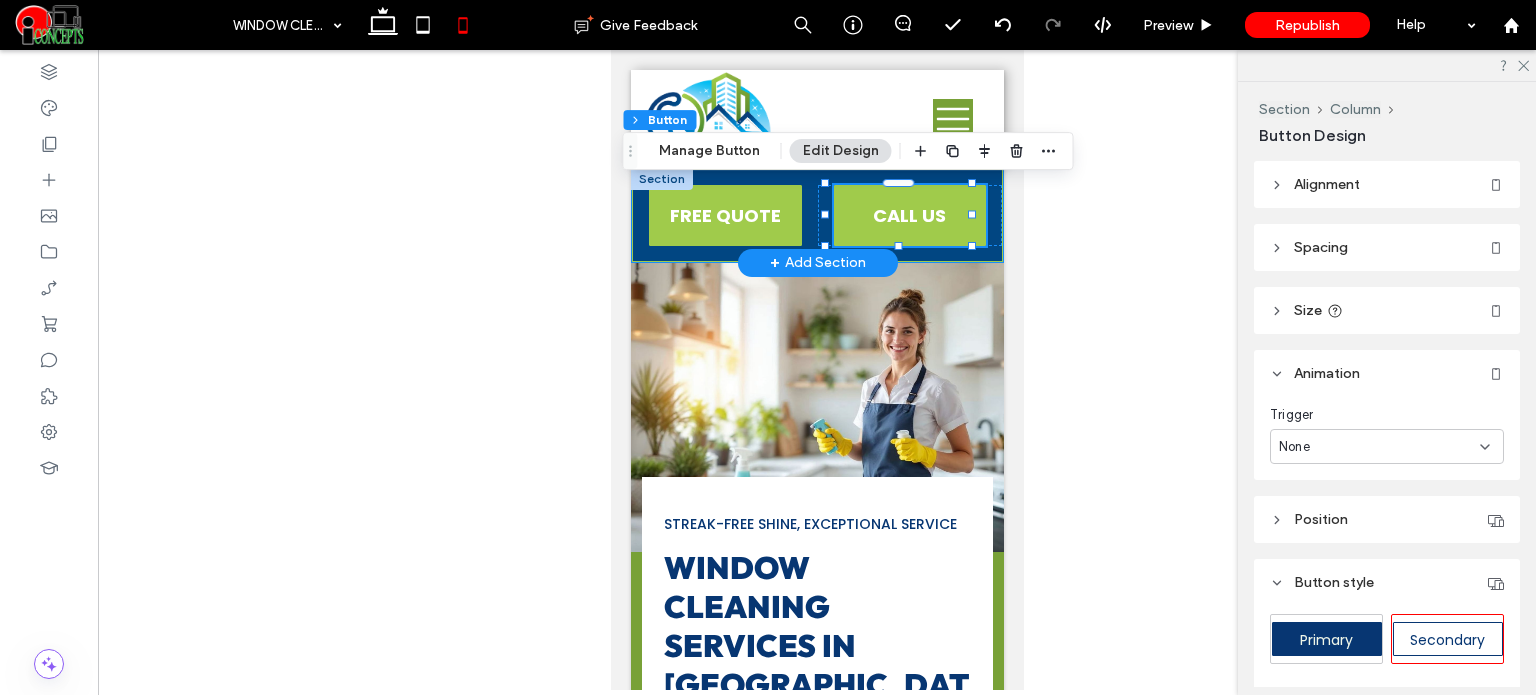 click on "FREE QUOTE
CALL US" at bounding box center [816, 215] 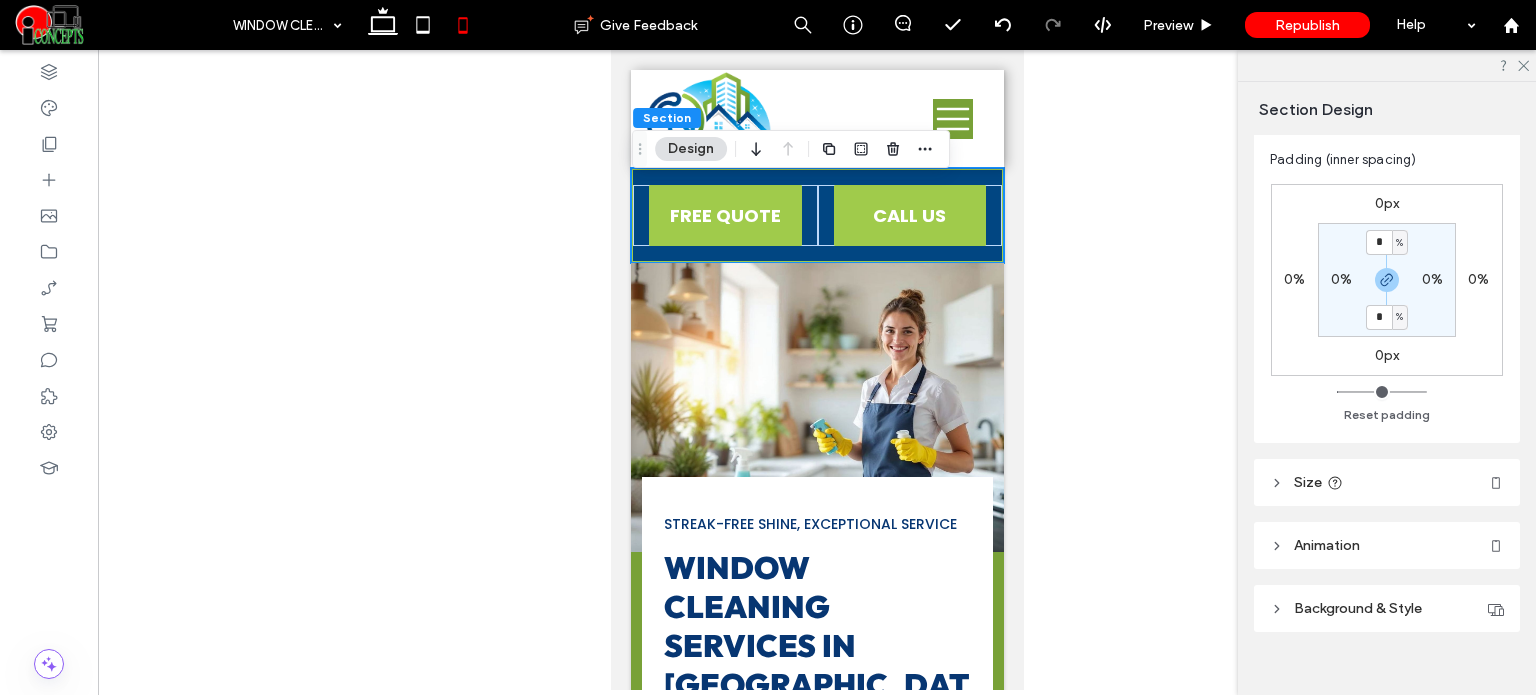 scroll, scrollTop: 268, scrollLeft: 0, axis: vertical 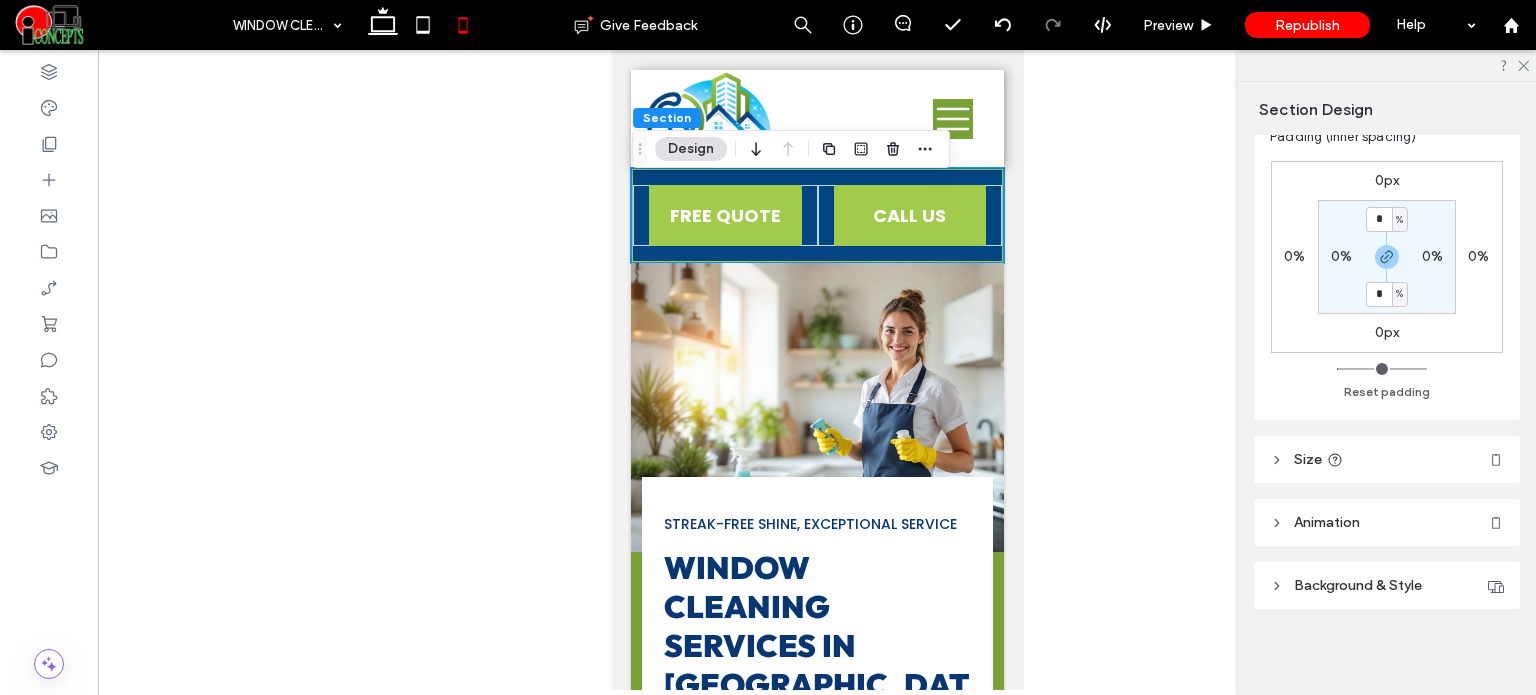 click on "Animation" at bounding box center (1327, 522) 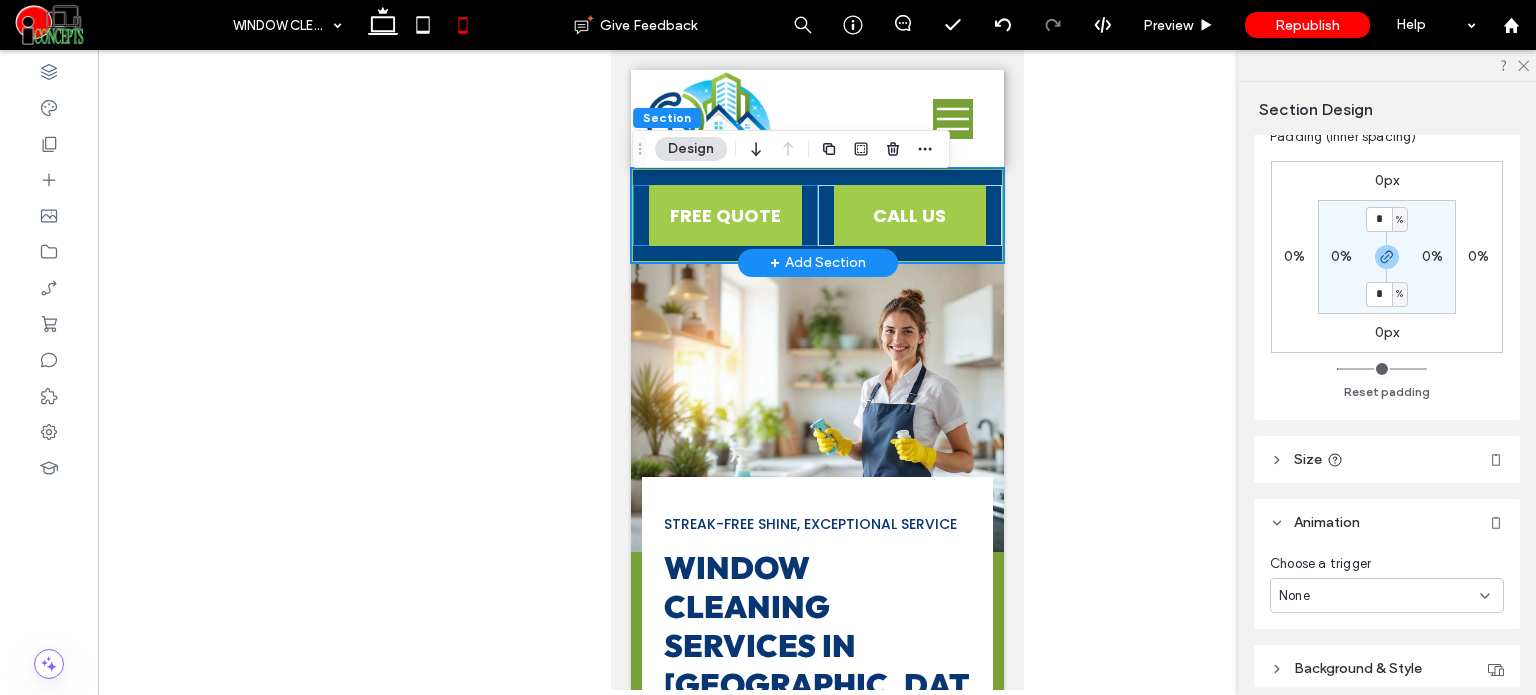 click on "FREE QUOTE" at bounding box center [724, 215] 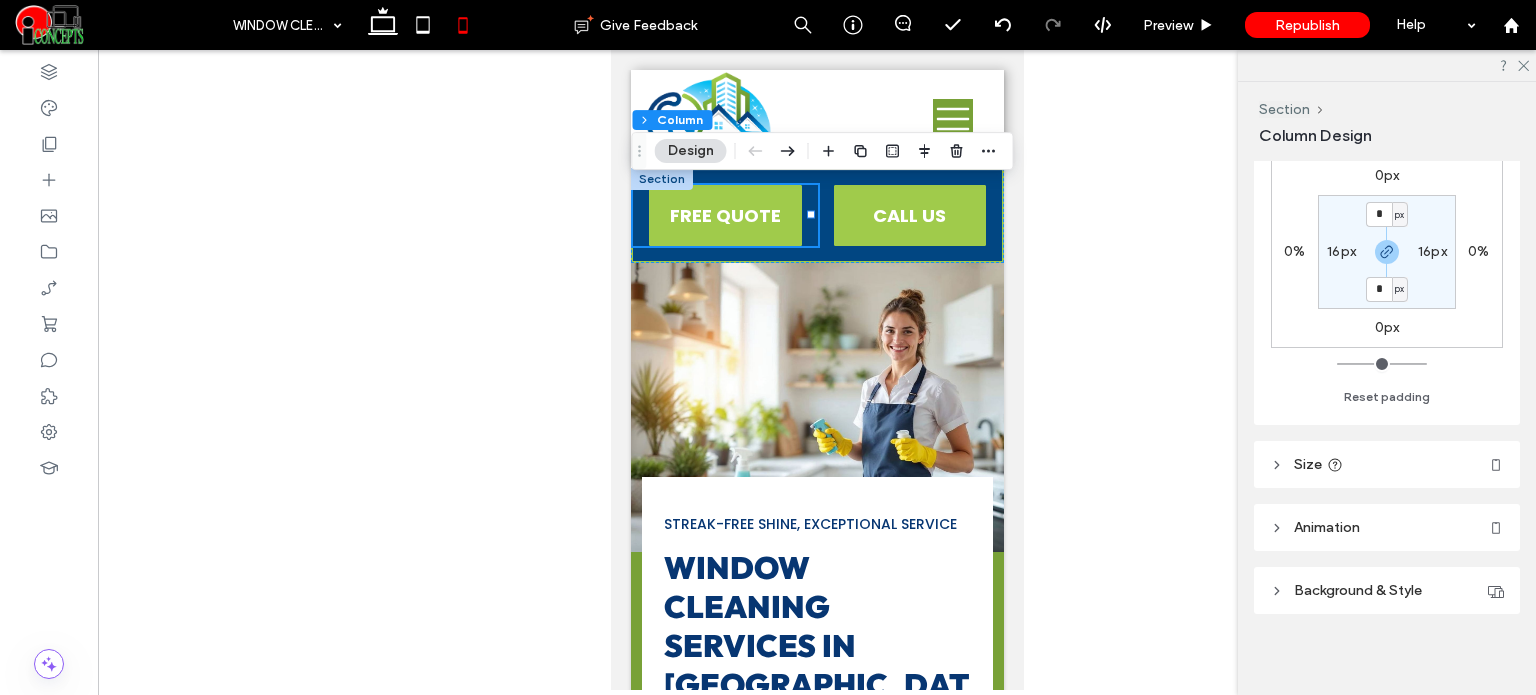 scroll, scrollTop: 510, scrollLeft: 0, axis: vertical 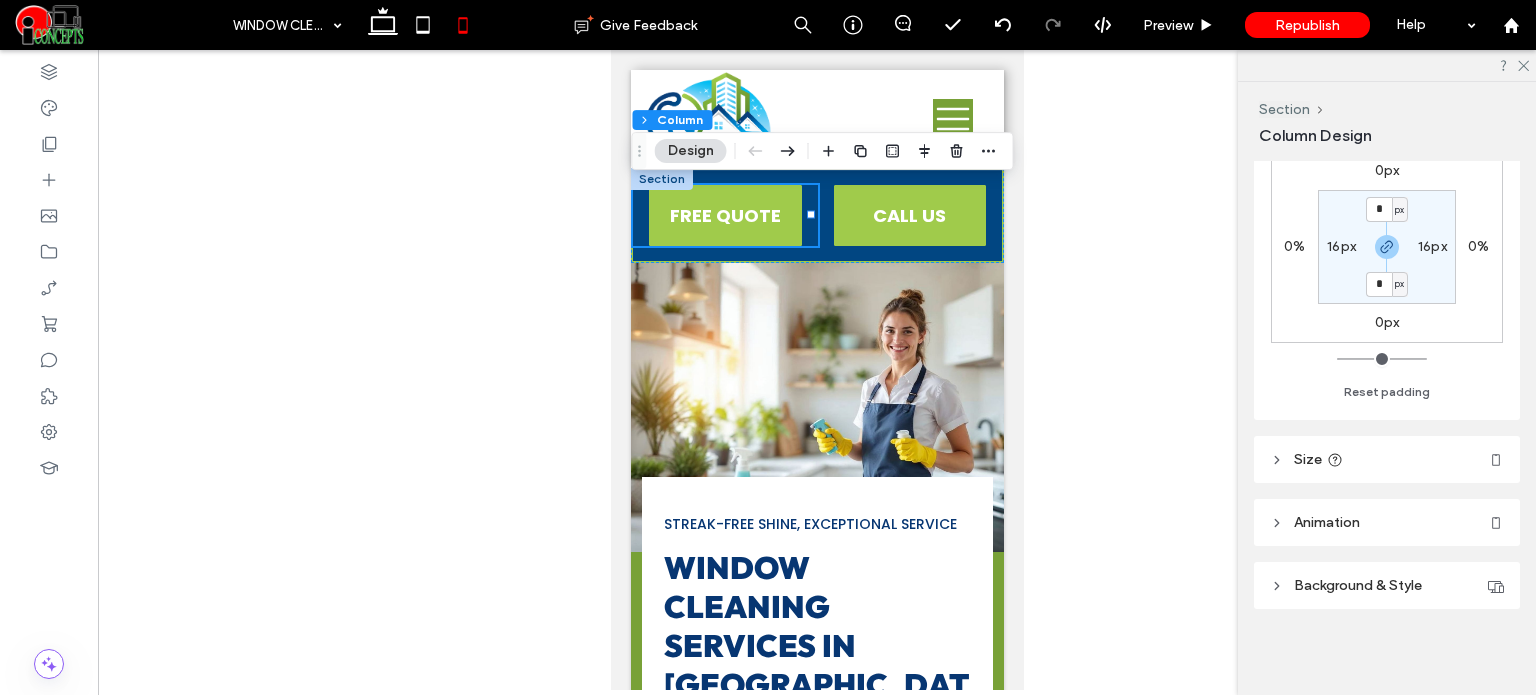 click on "Animation" at bounding box center [1327, 522] 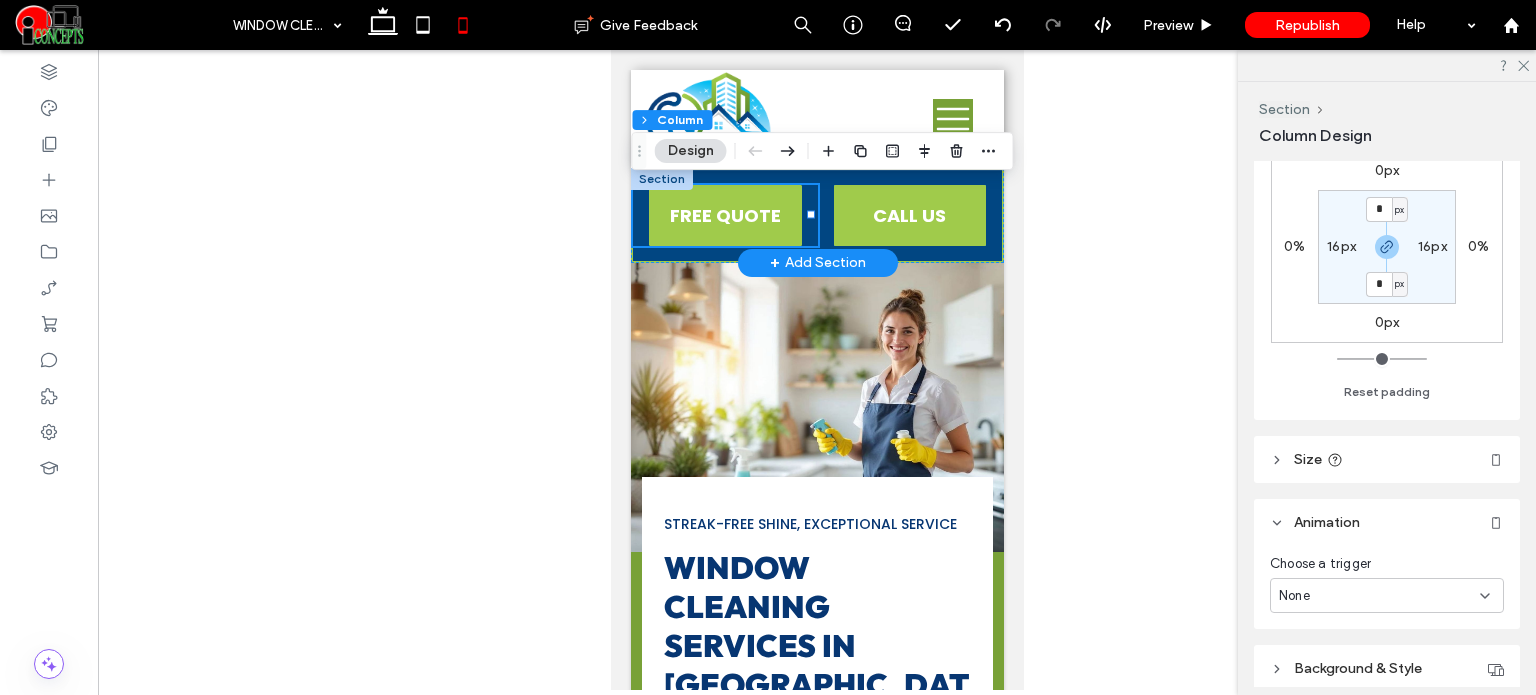 click on "CALL US" at bounding box center [909, 215] 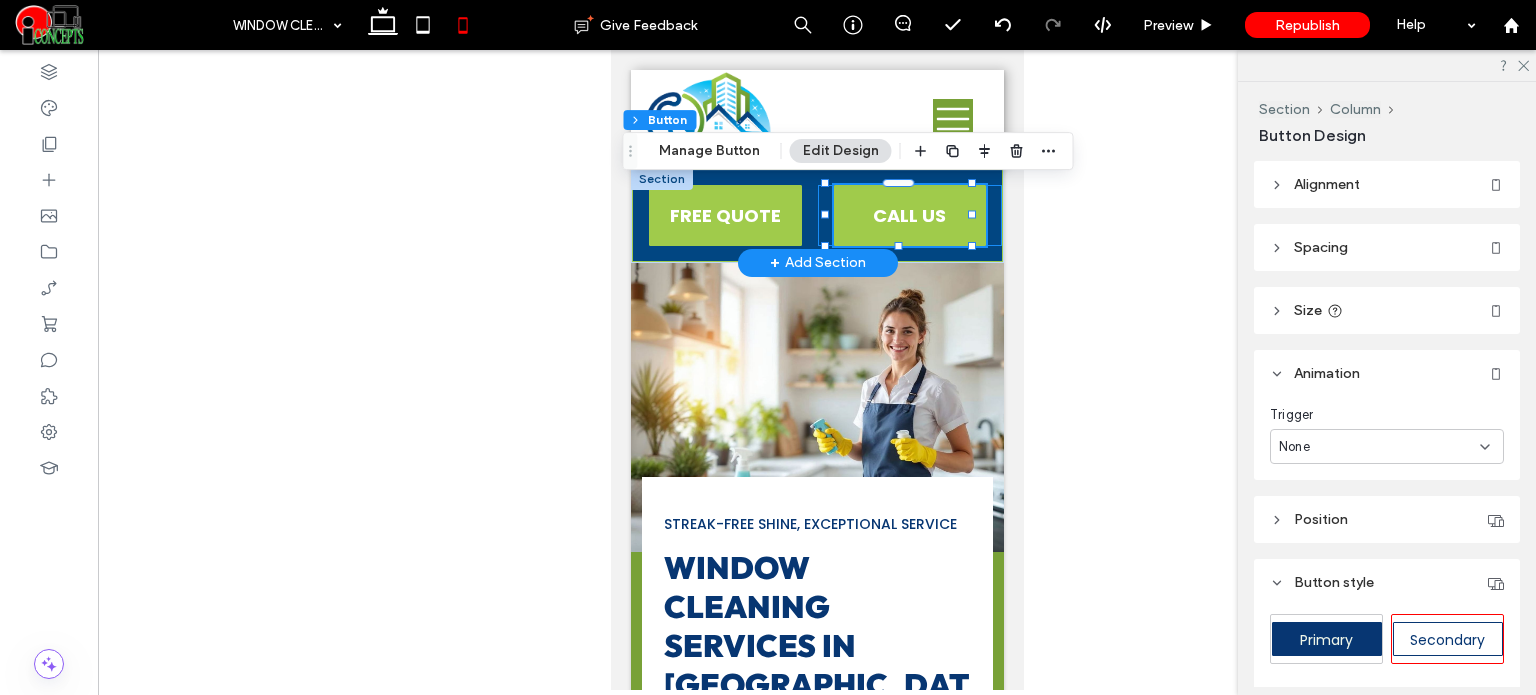 click on "CALL US" at bounding box center (909, 215) 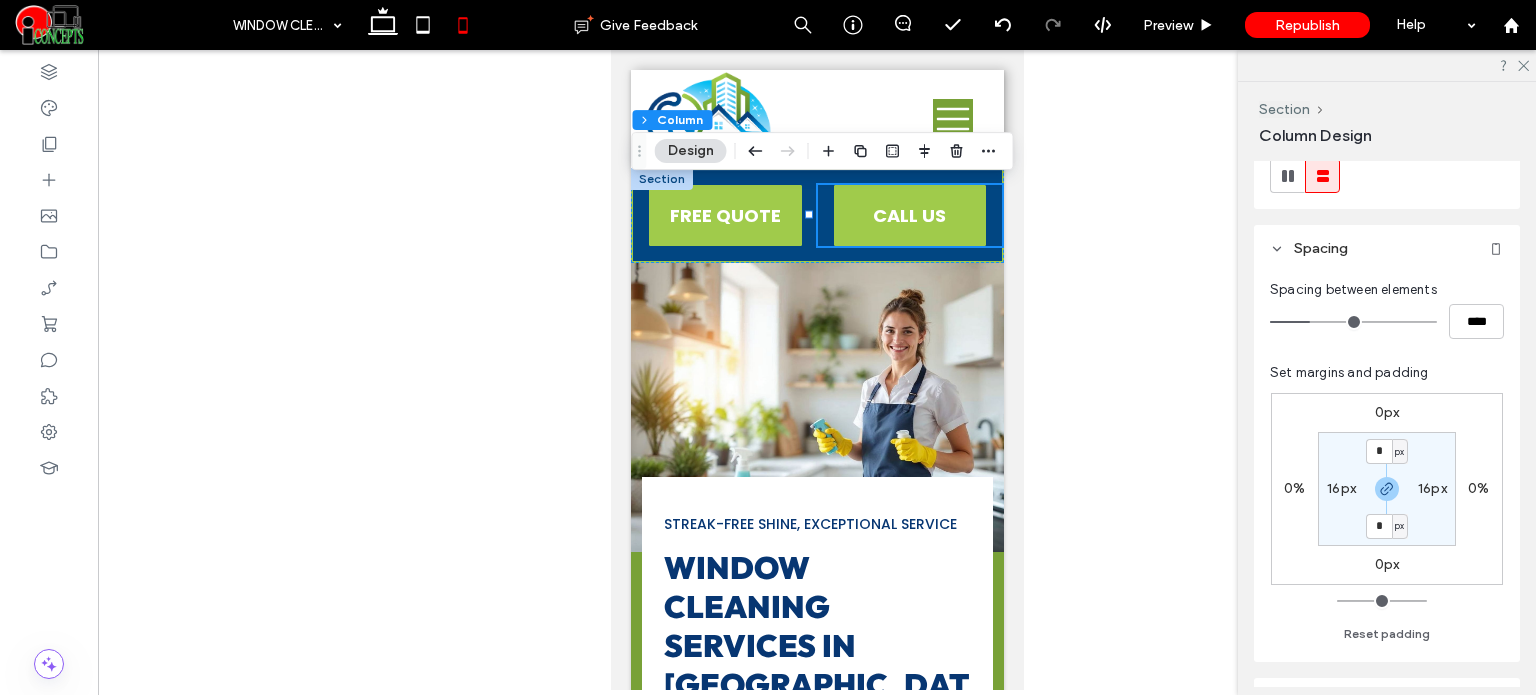 scroll, scrollTop: 300, scrollLeft: 0, axis: vertical 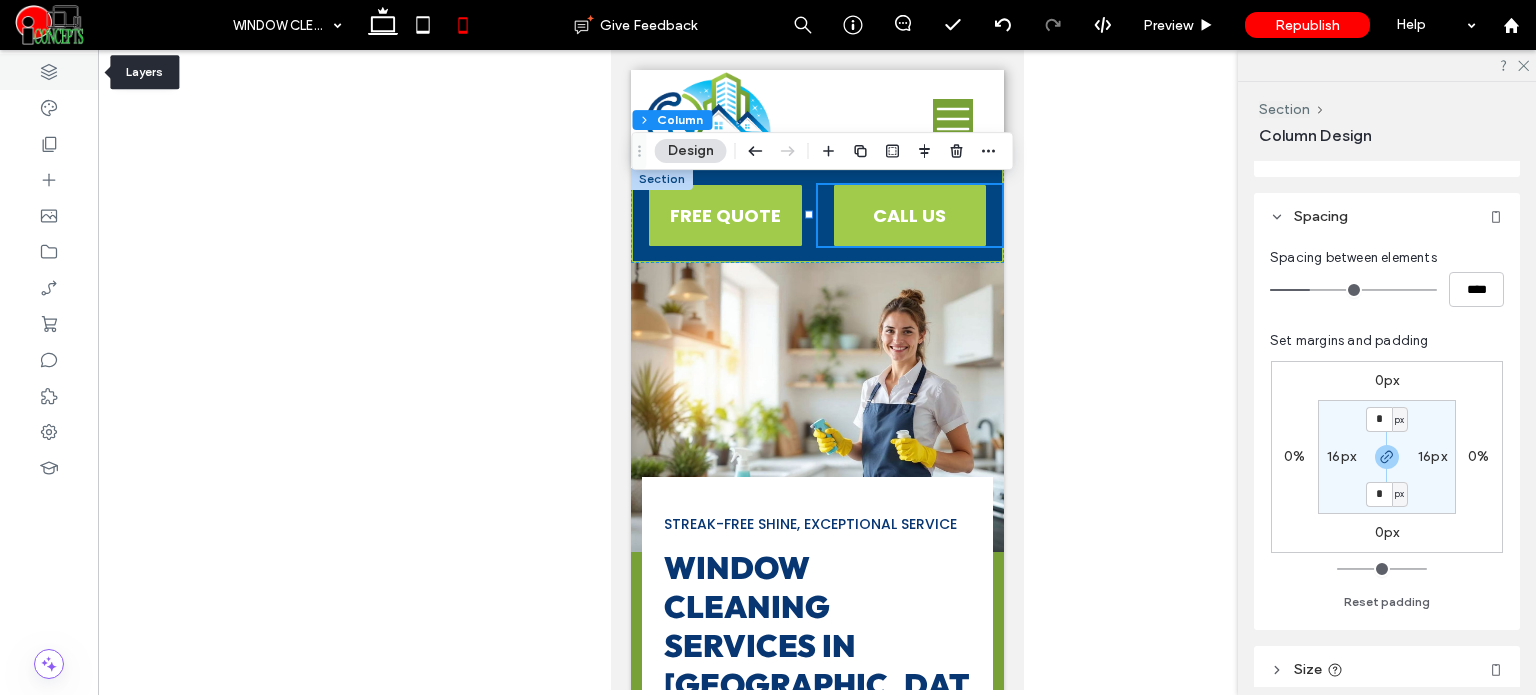 click 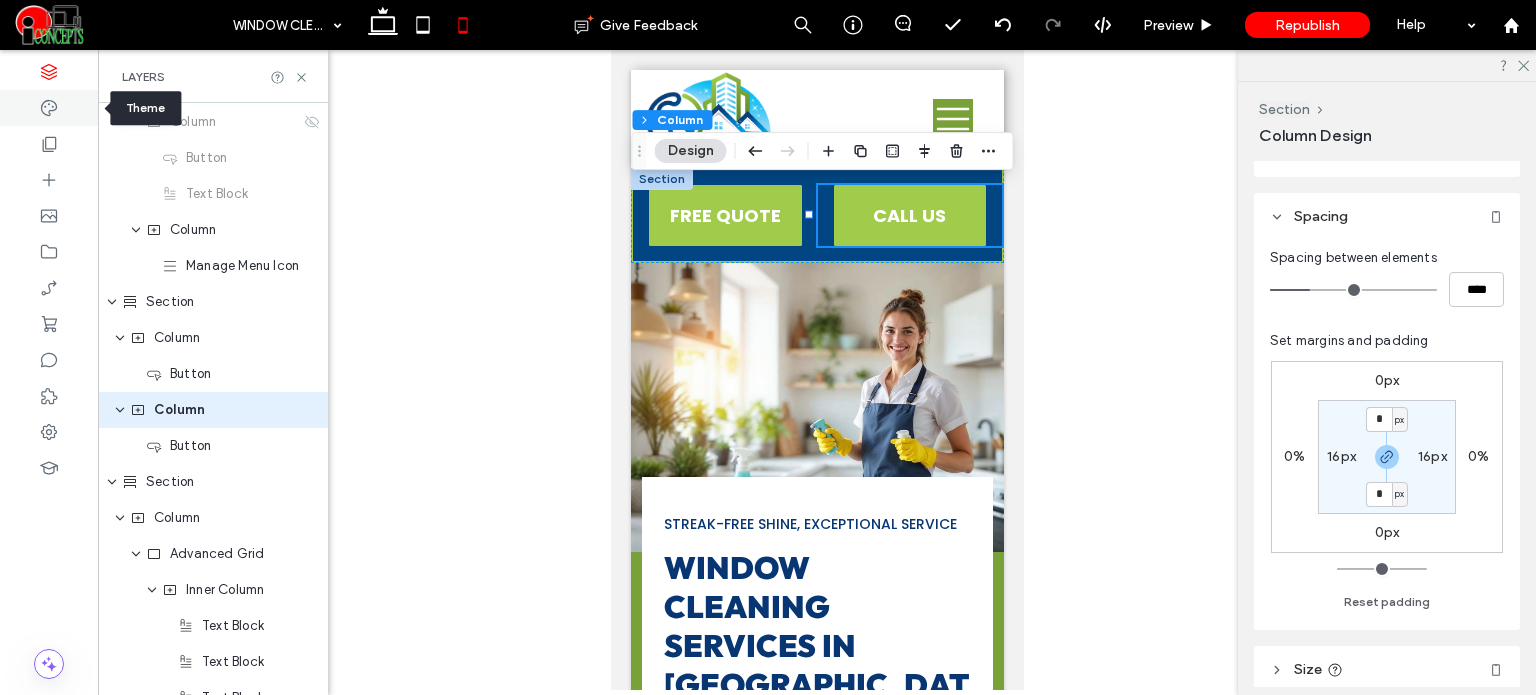 scroll, scrollTop: 261, scrollLeft: 0, axis: vertical 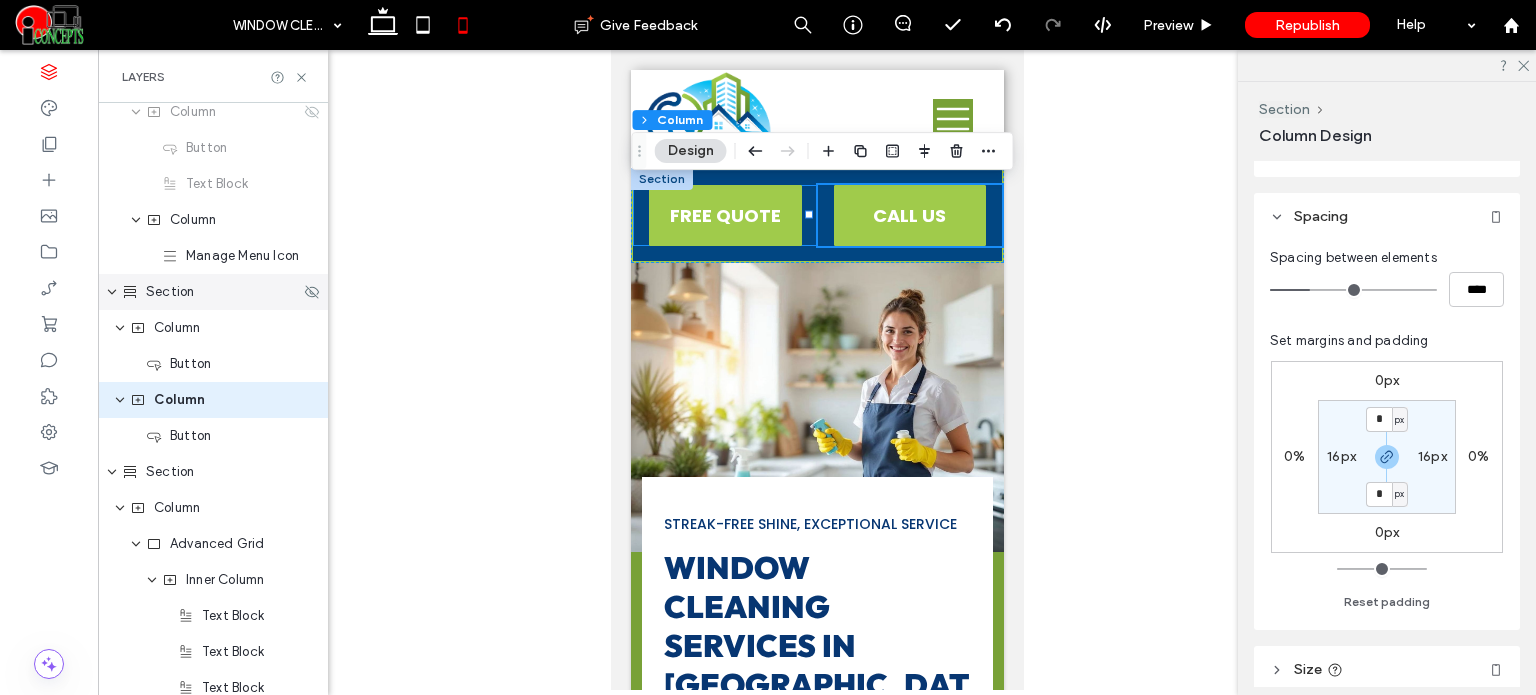click on "Section" at bounding box center (213, 292) 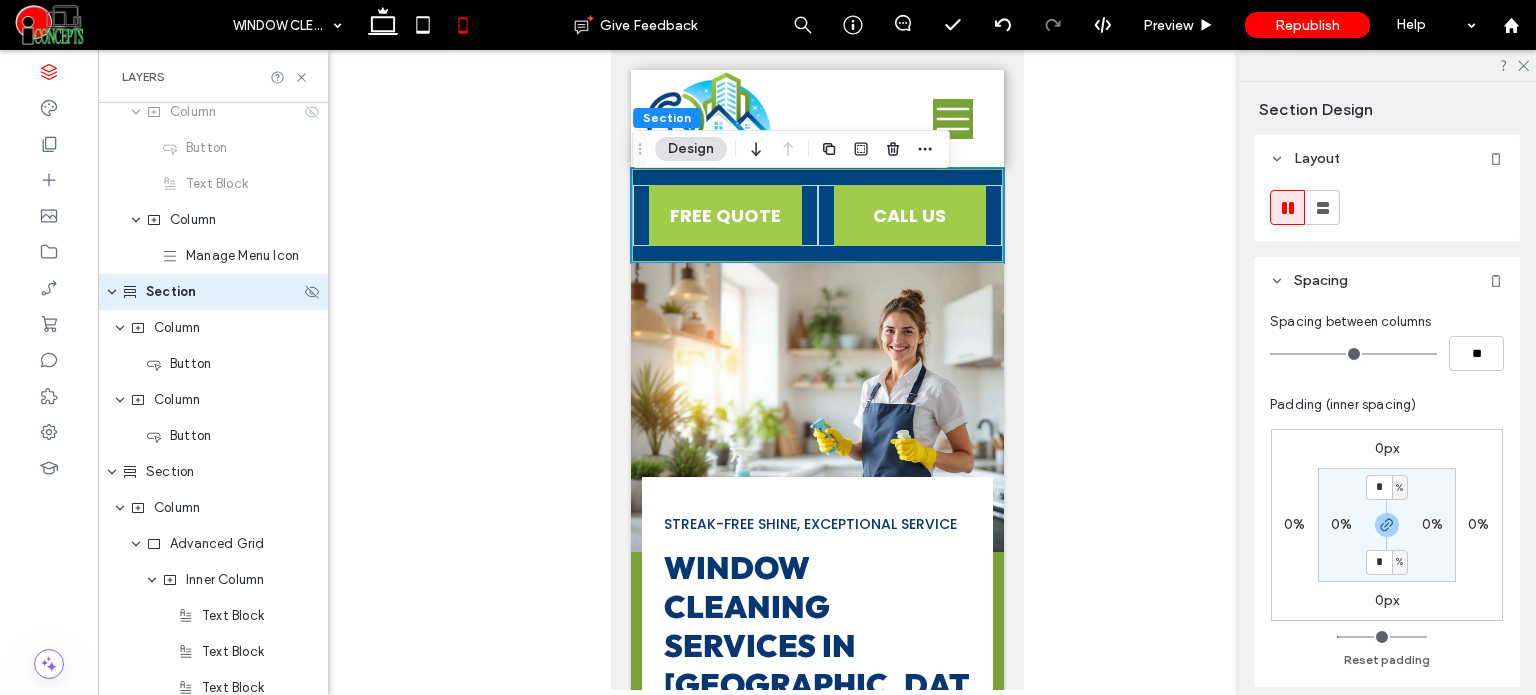 scroll, scrollTop: 153, scrollLeft: 0, axis: vertical 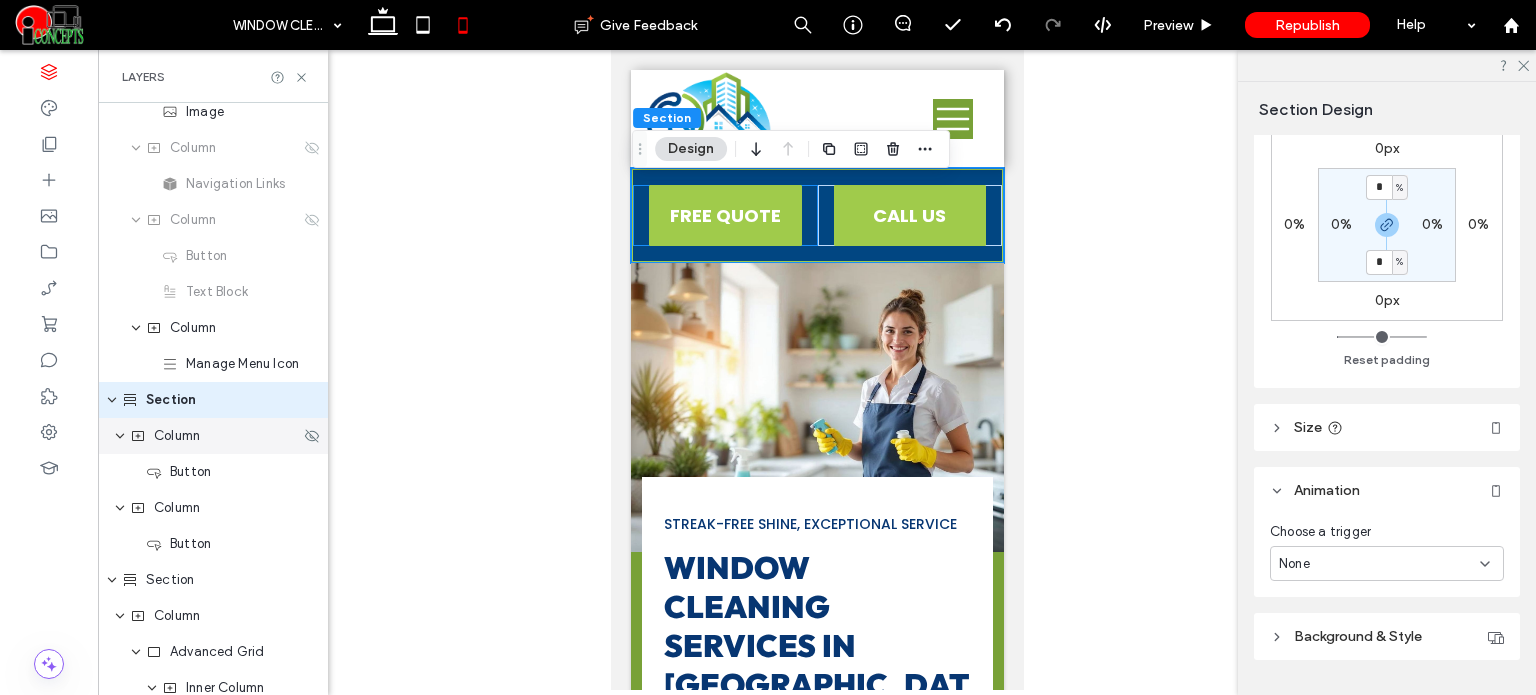 click on "Column" at bounding box center [177, 436] 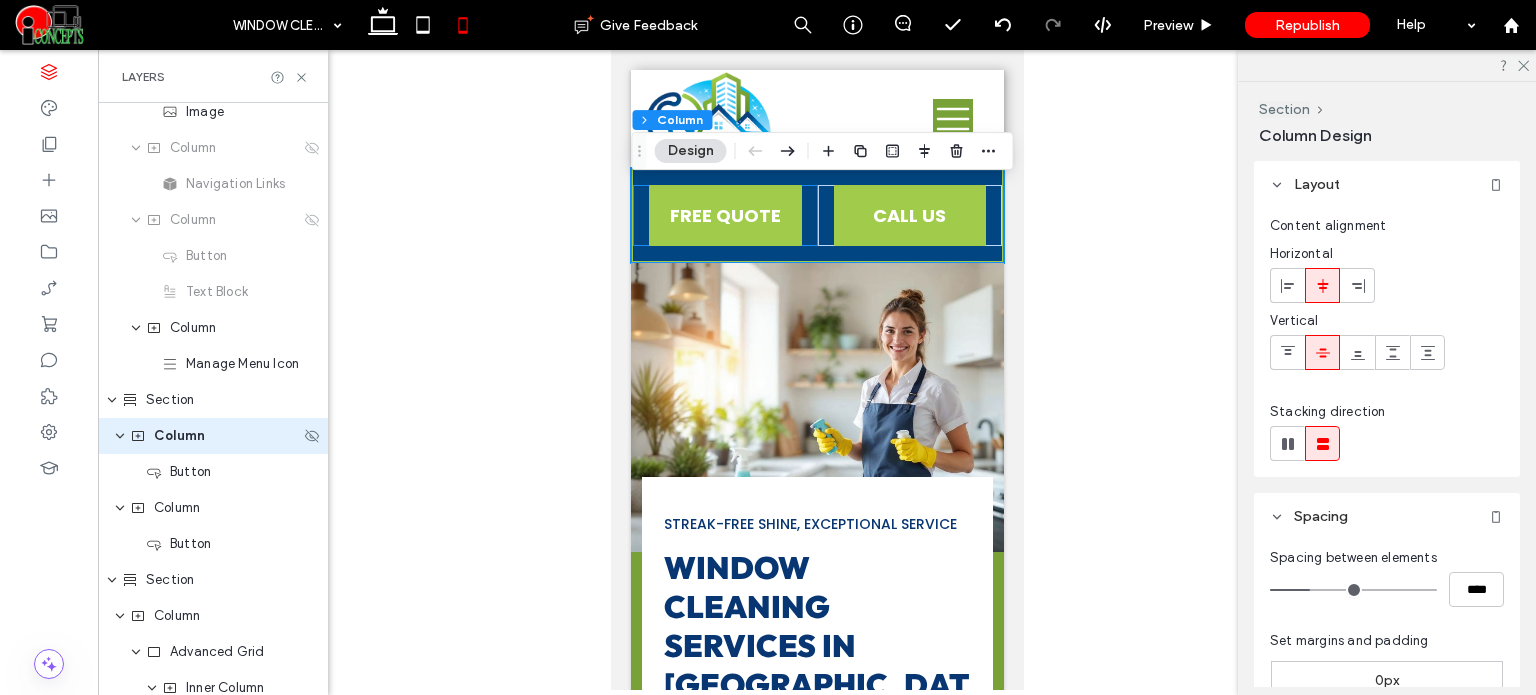 scroll, scrollTop: 189, scrollLeft: 0, axis: vertical 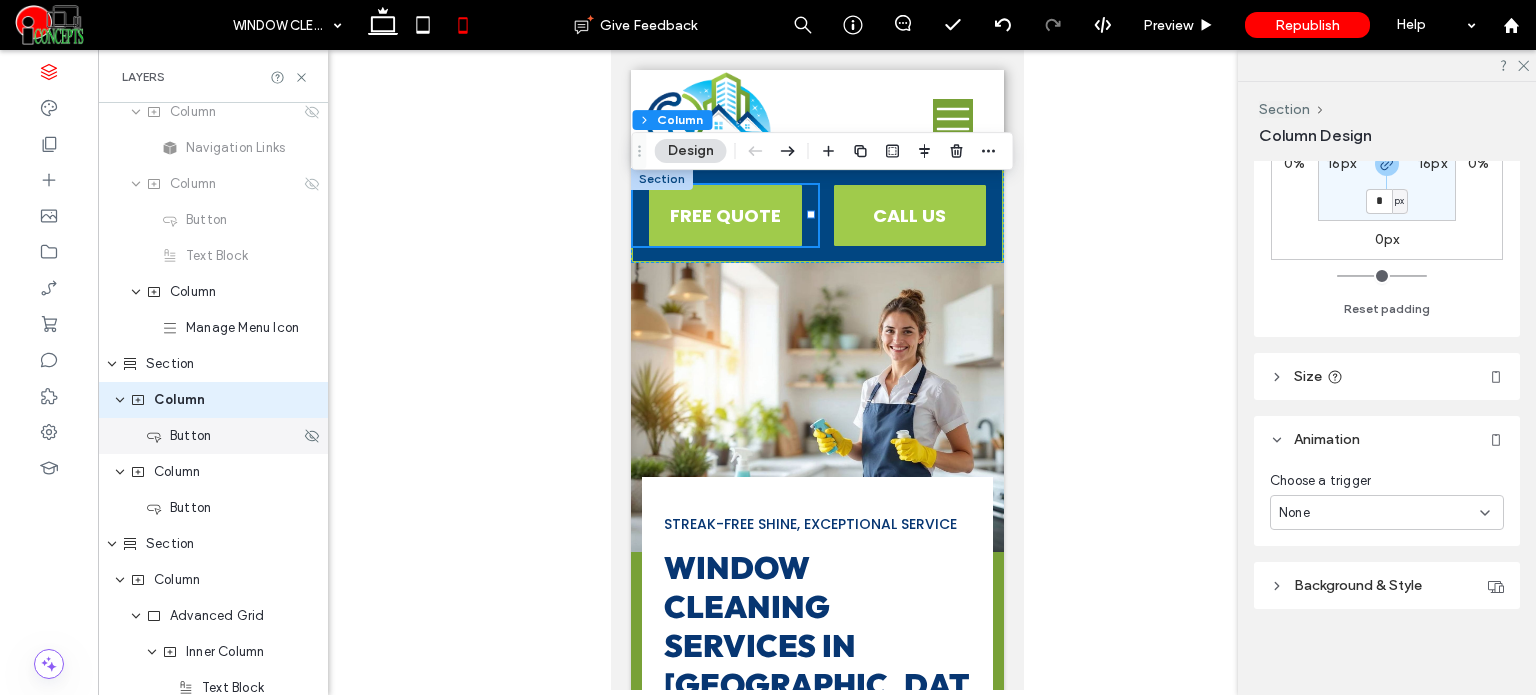click on "Button" at bounding box center [190, 436] 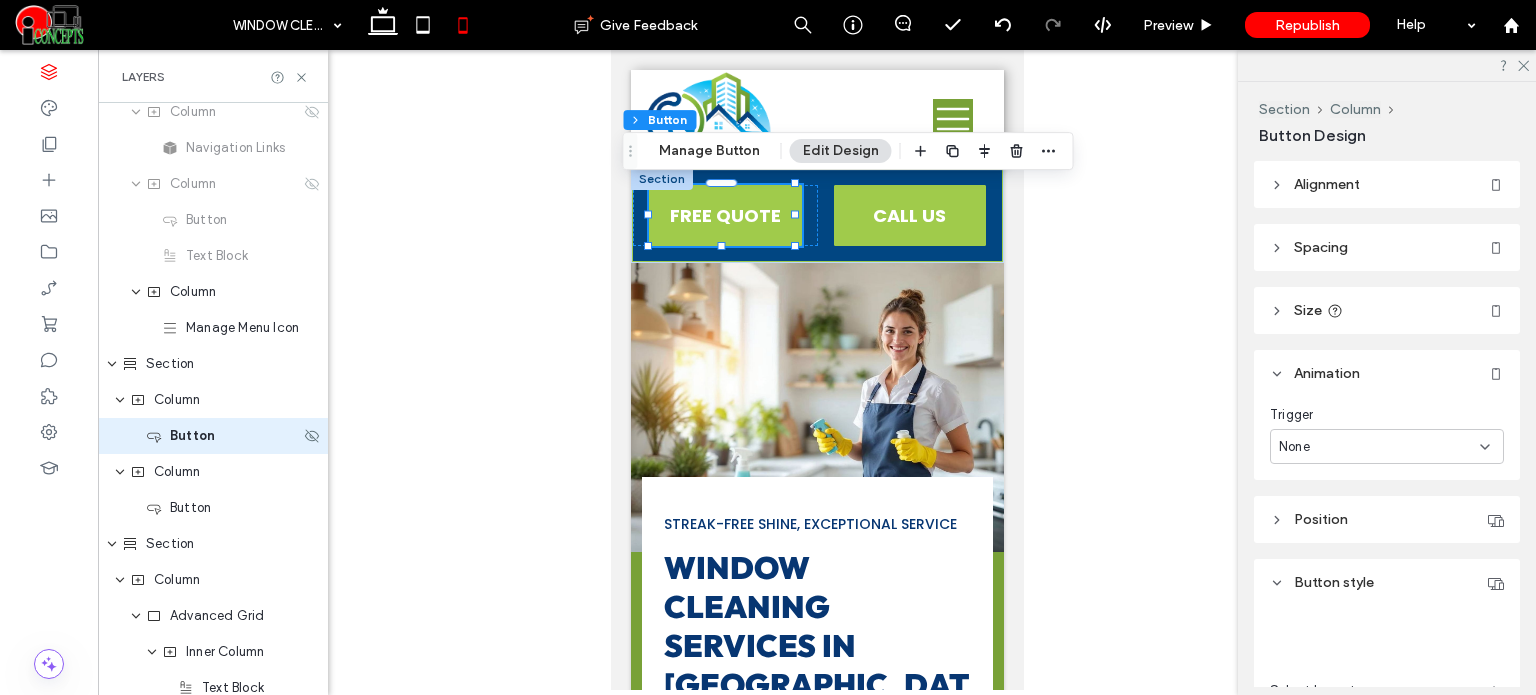type on "**" 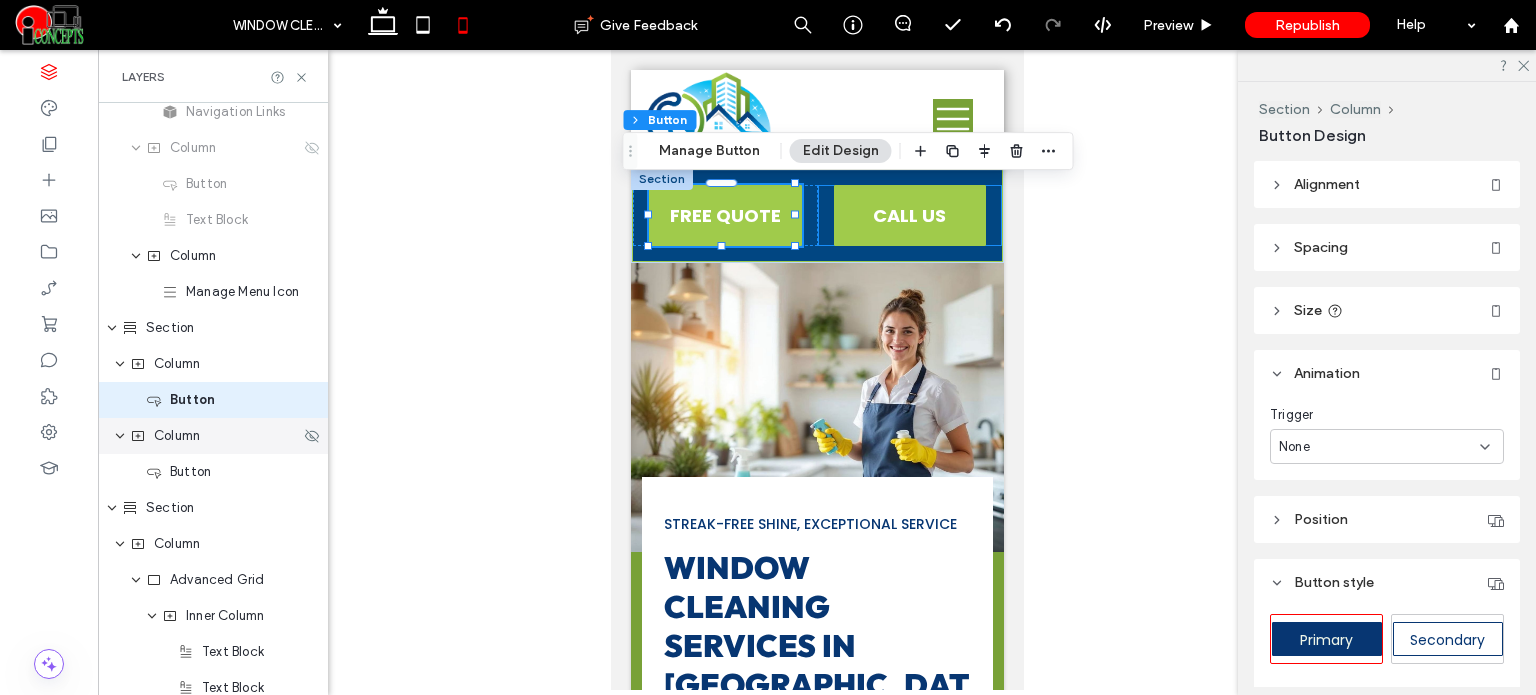 click on "Column" at bounding box center [177, 436] 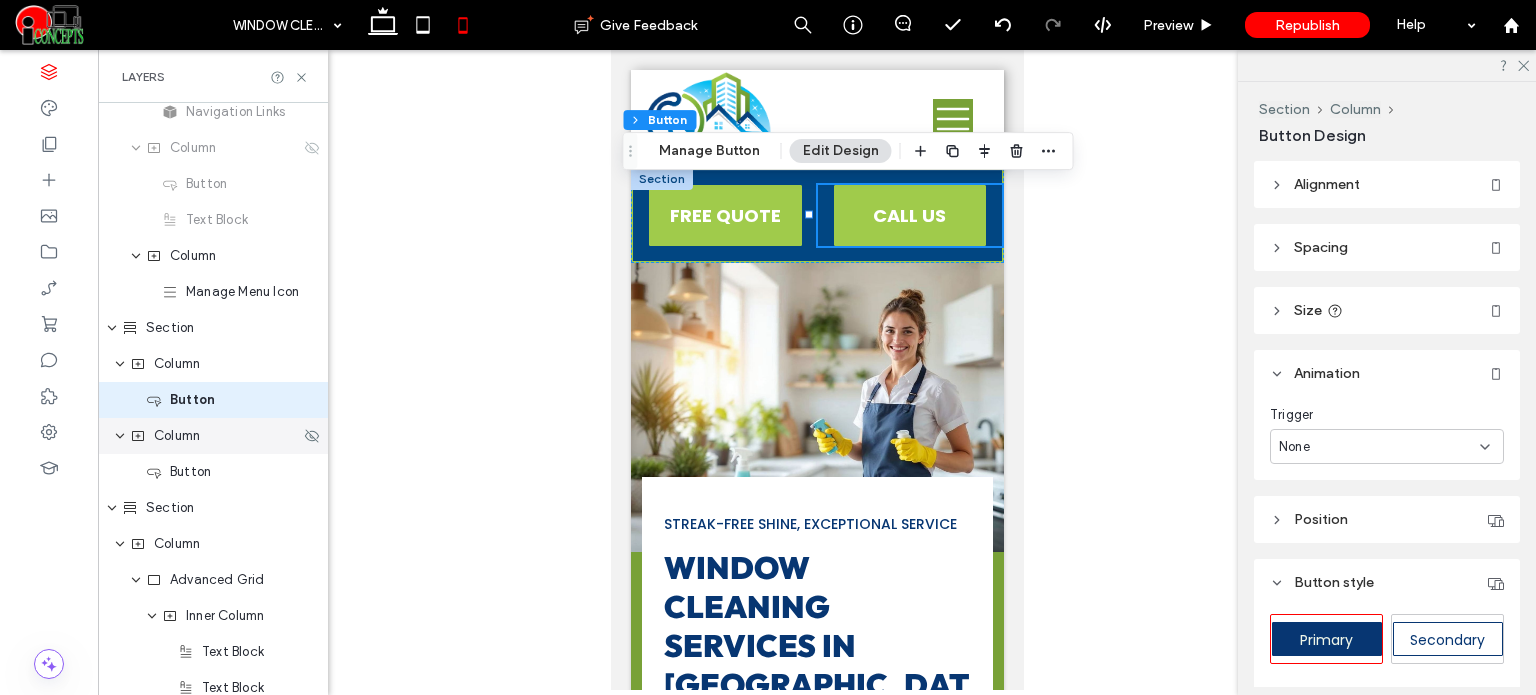 scroll, scrollTop: 261, scrollLeft: 0, axis: vertical 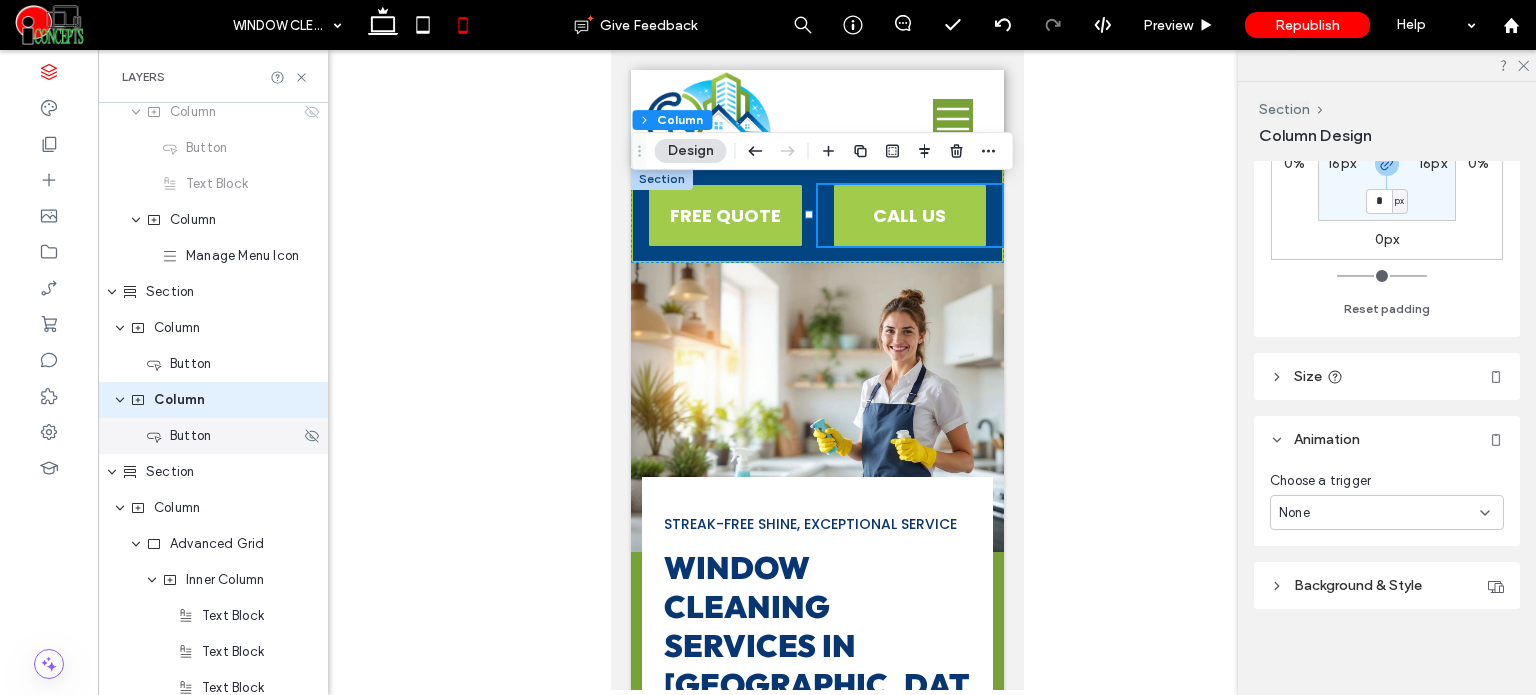 click on "Button" at bounding box center (223, 436) 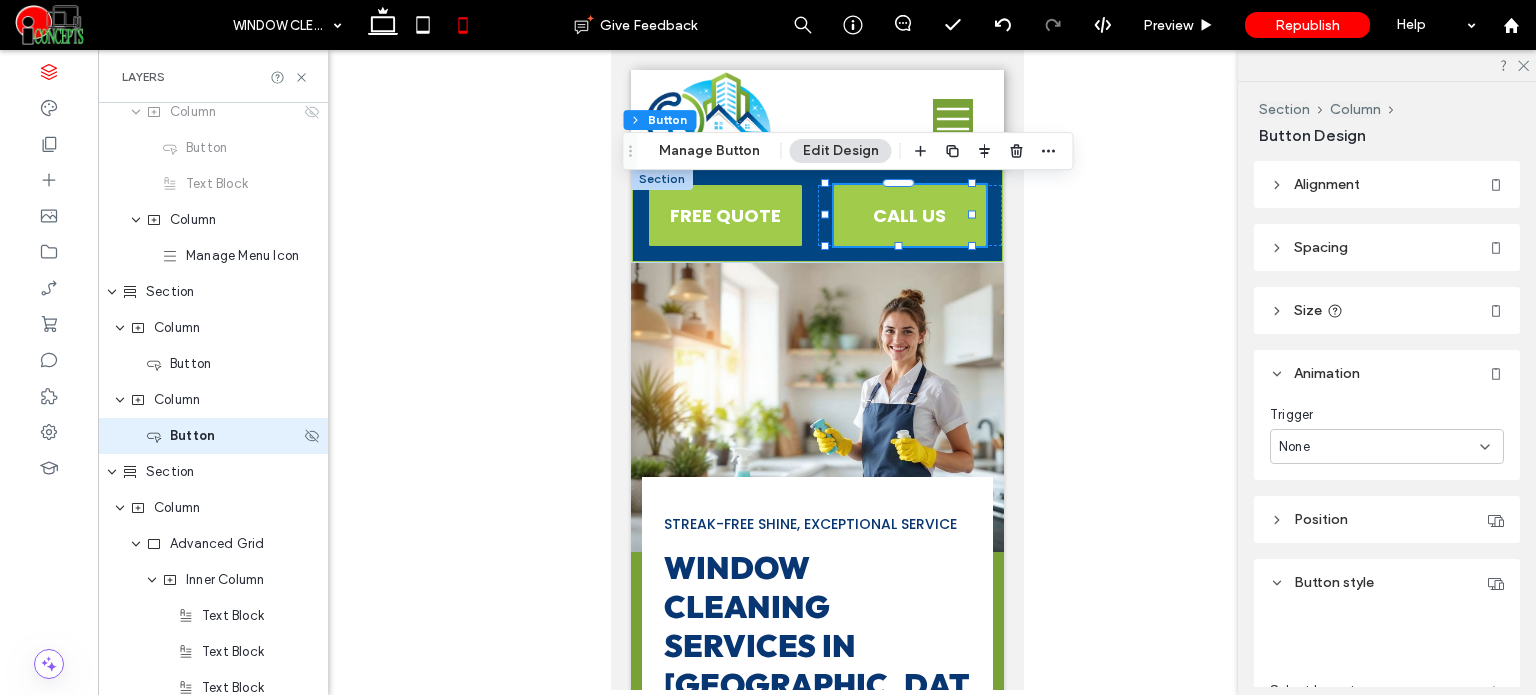 type on "**" 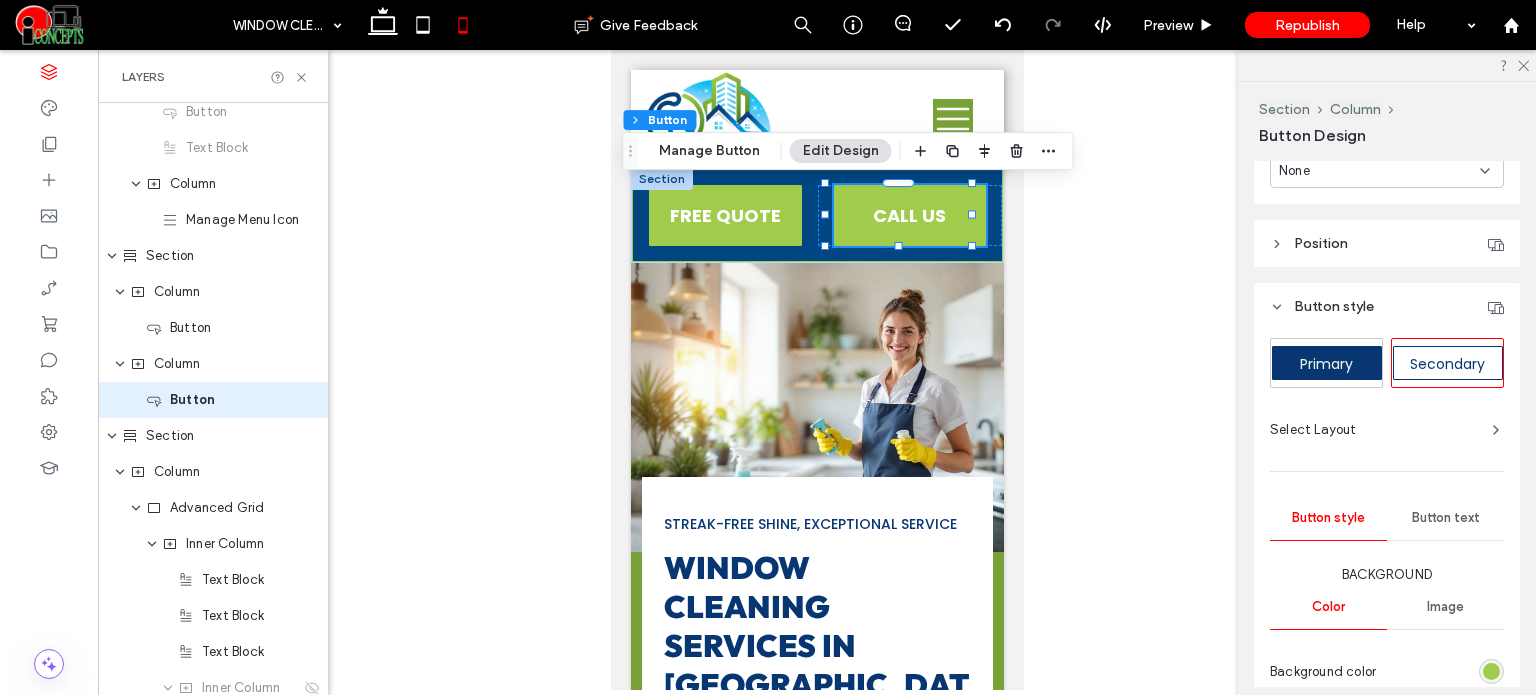 scroll, scrollTop: 300, scrollLeft: 0, axis: vertical 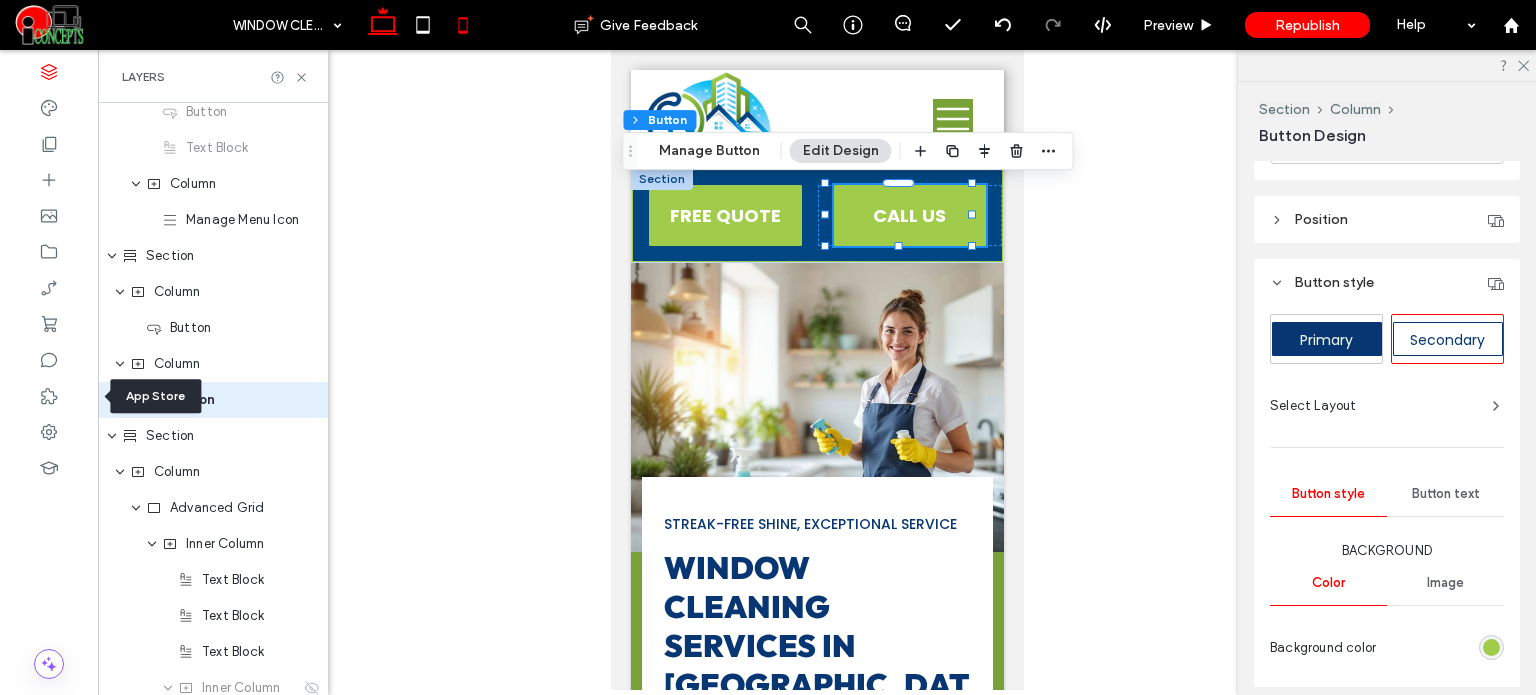 click 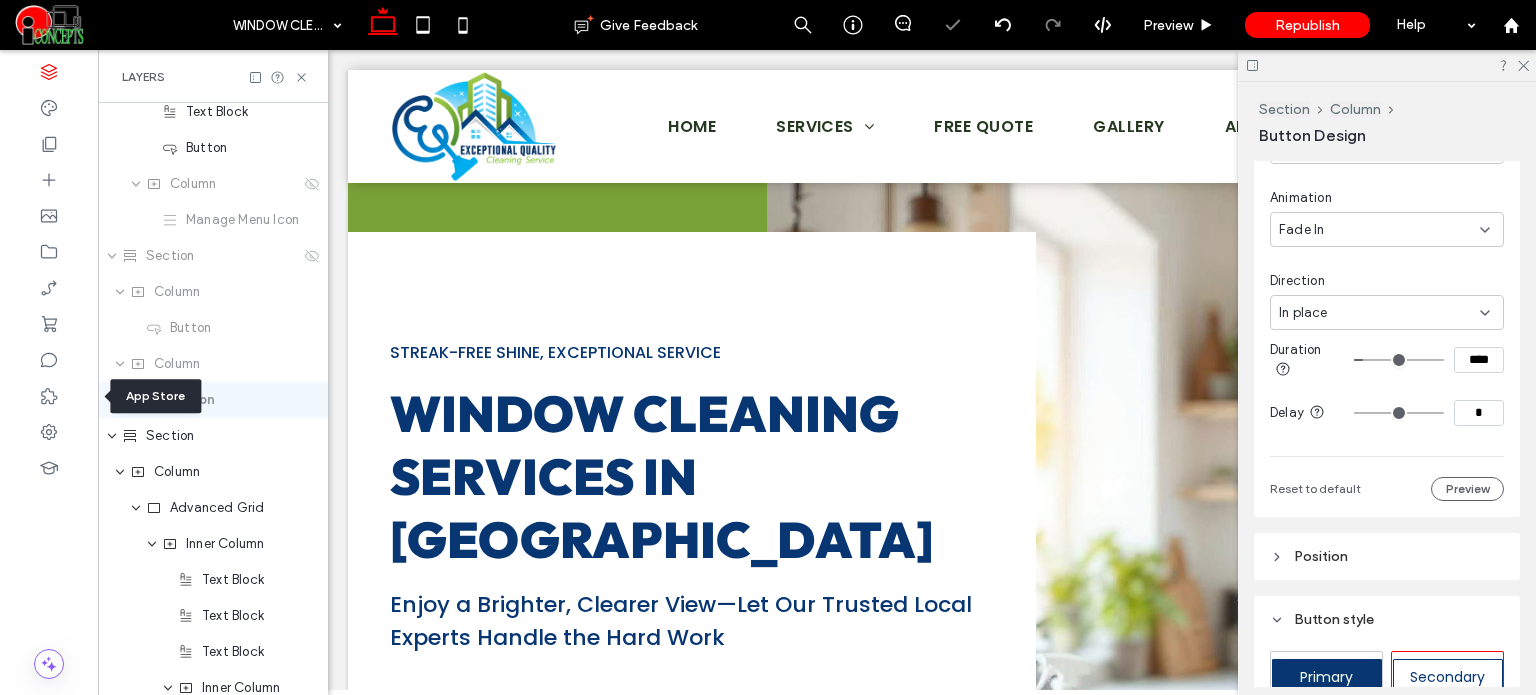 type on "*" 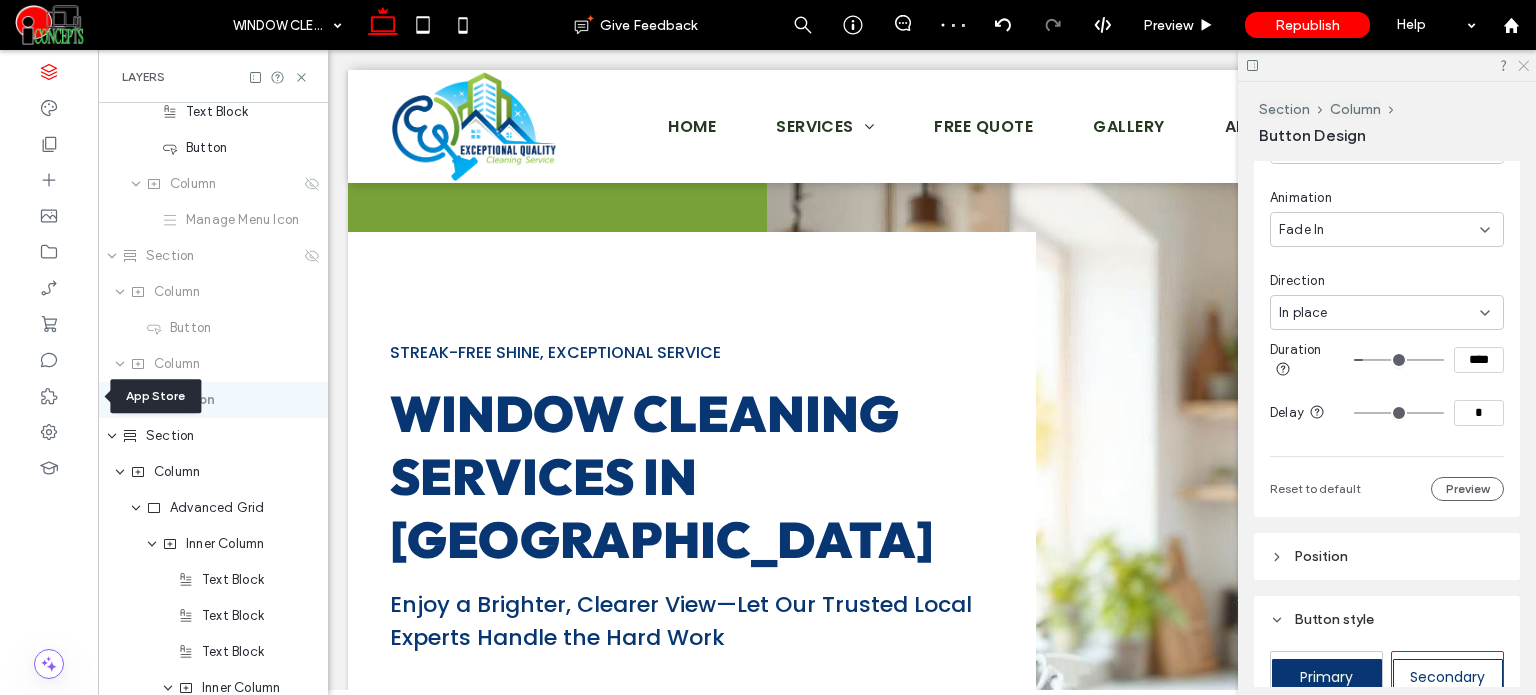 click 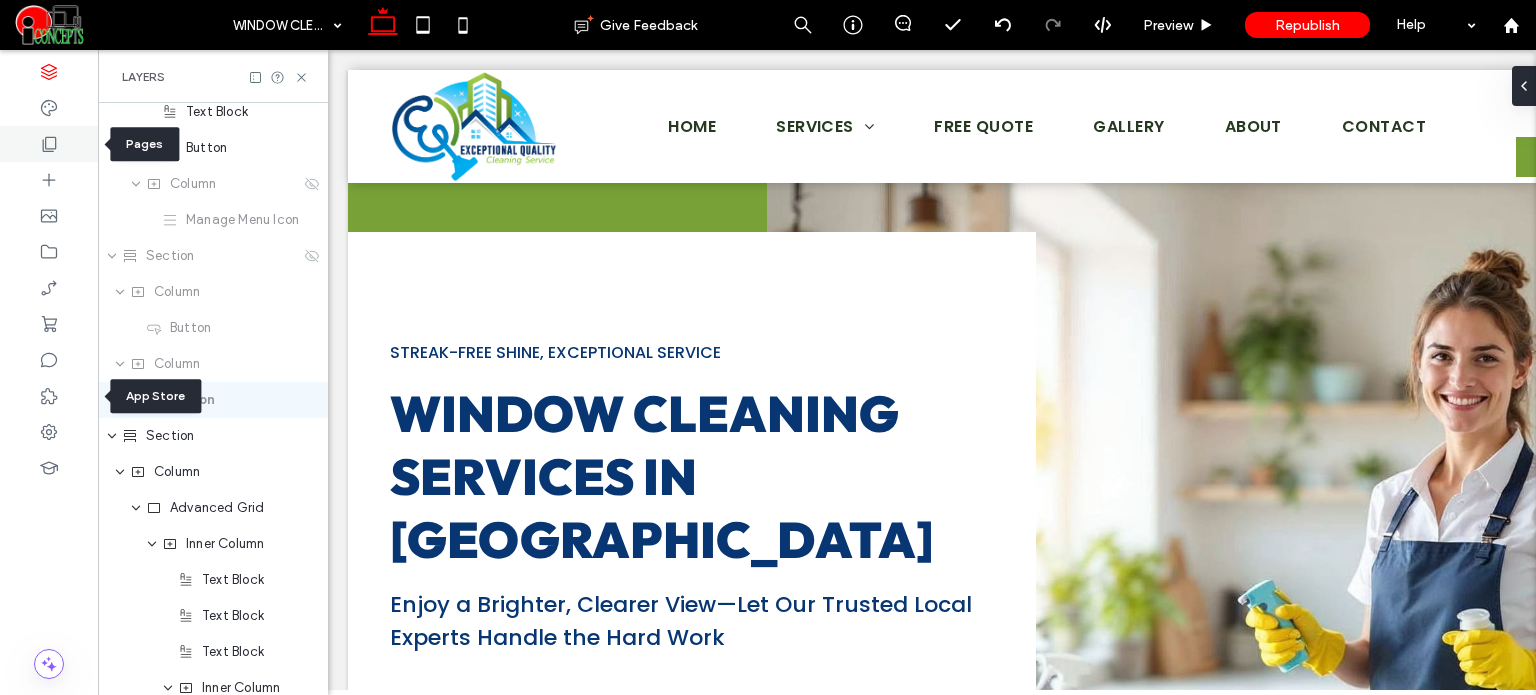 click 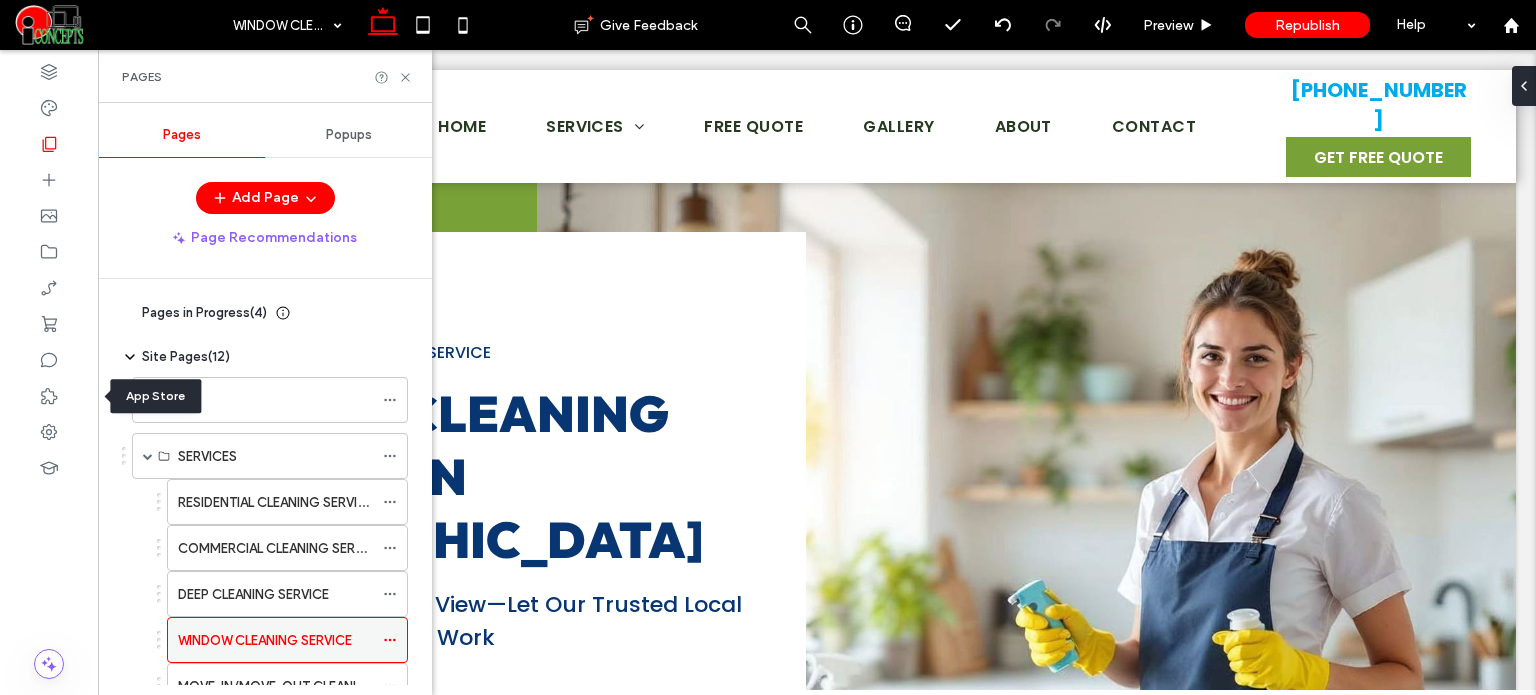 click 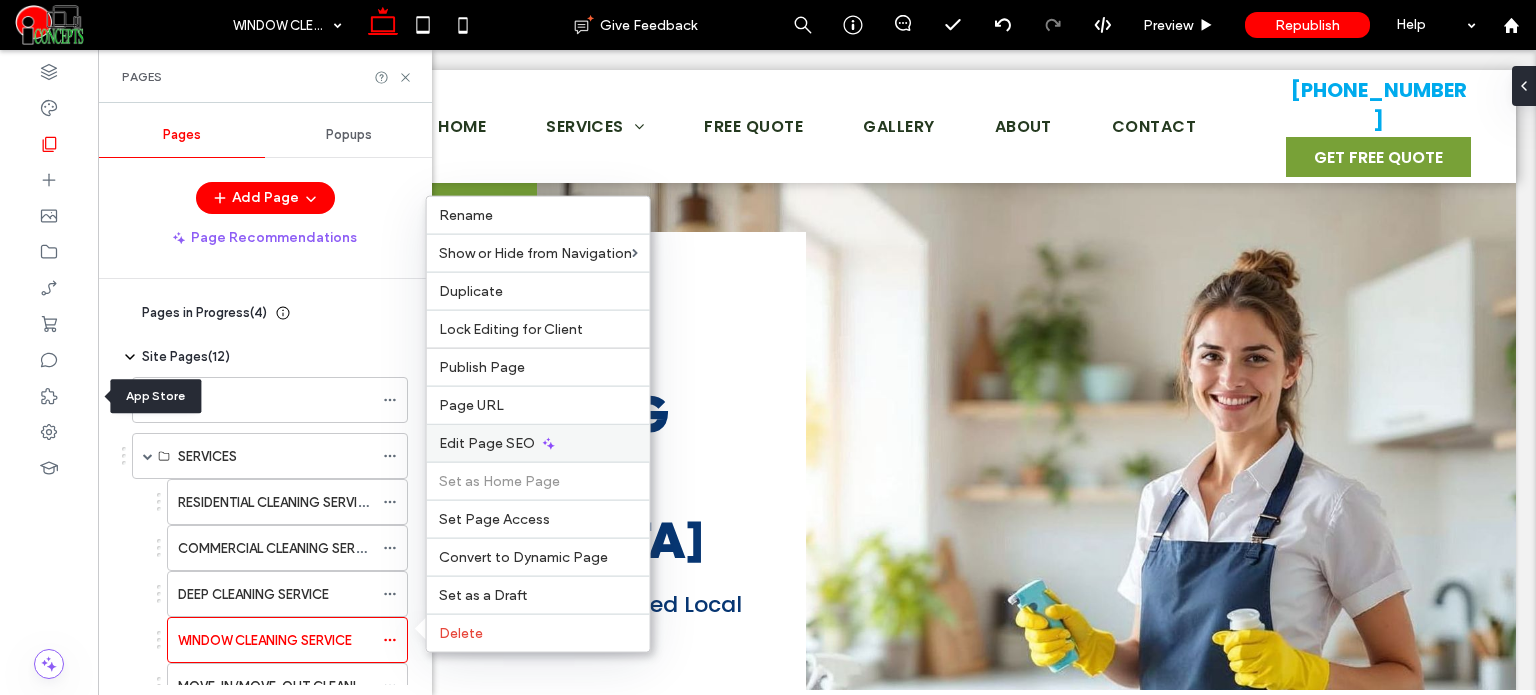 click on "Edit Page SEO" at bounding box center [487, 443] 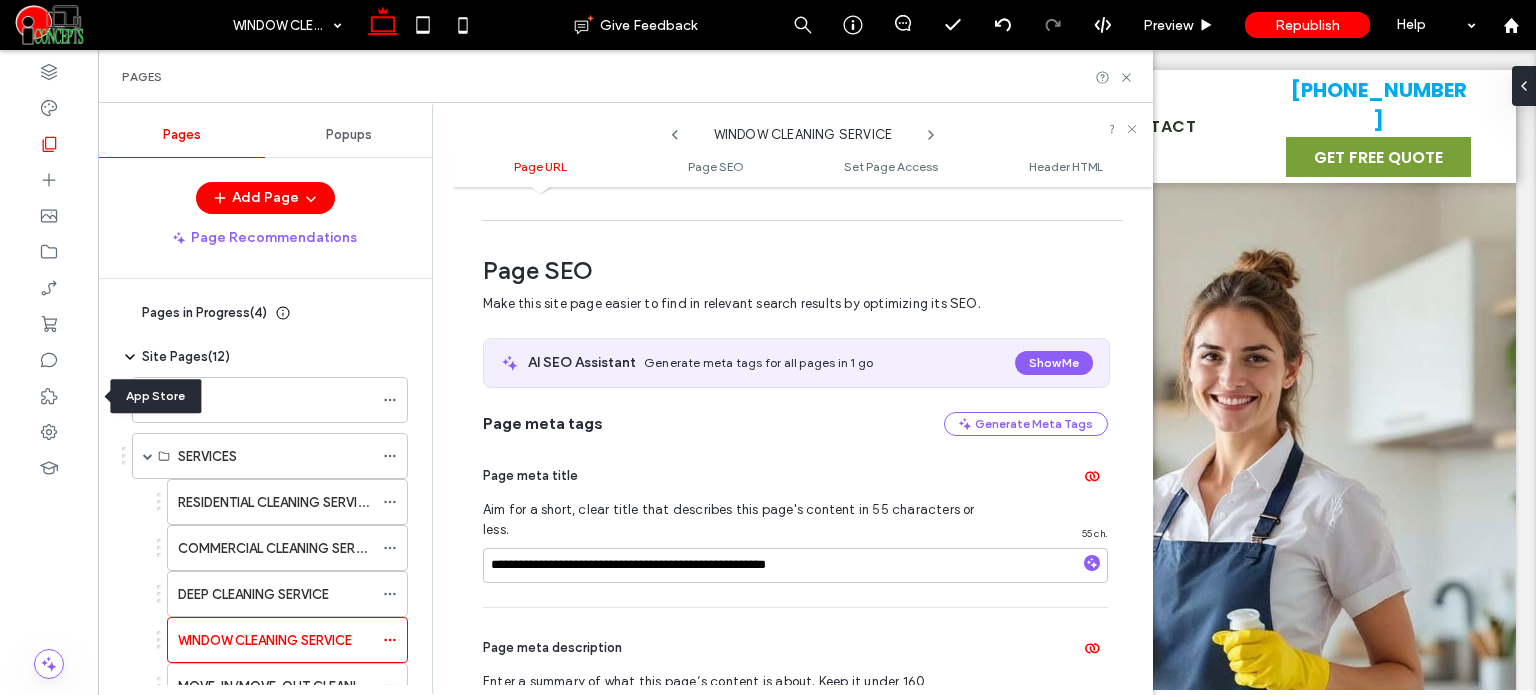 scroll, scrollTop: 300, scrollLeft: 0, axis: vertical 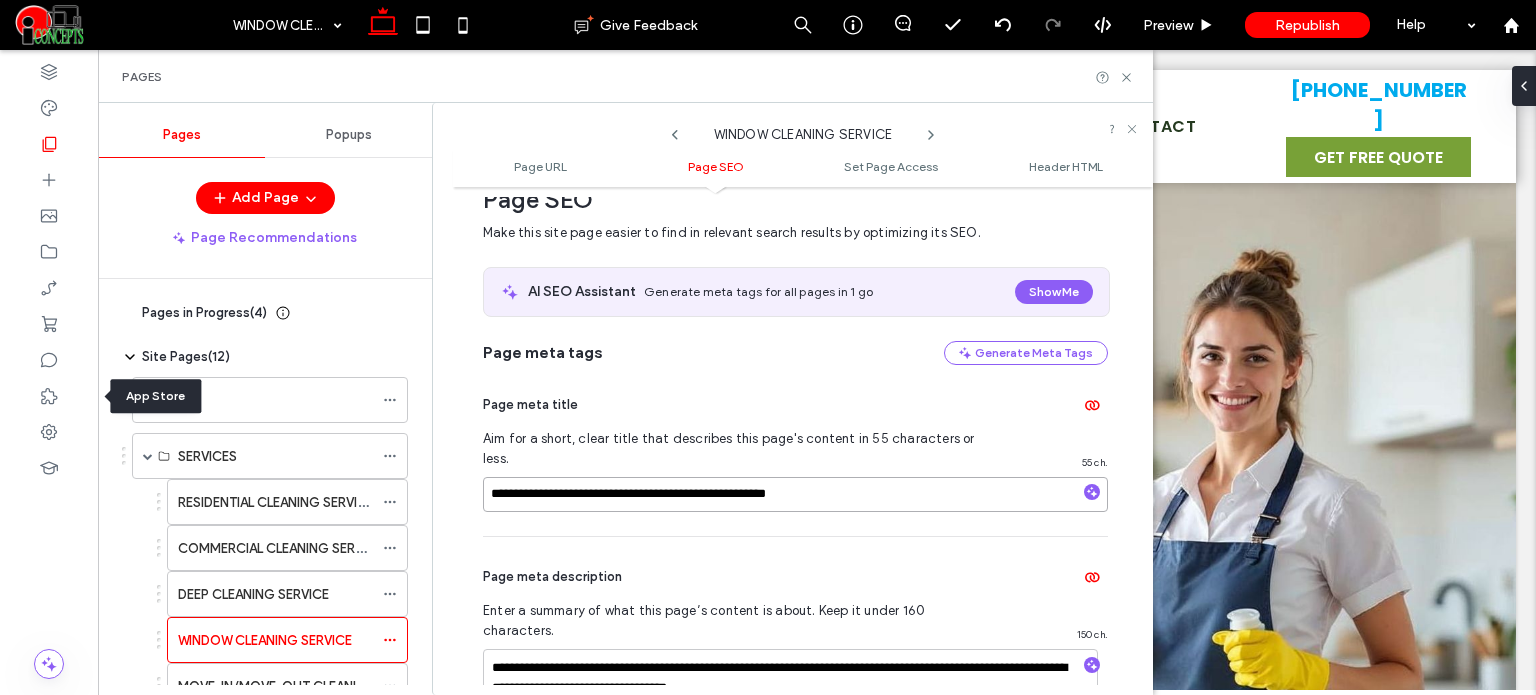 drag, startPoint x: 640, startPoint y: 479, endPoint x: 517, endPoint y: 480, distance: 123.00407 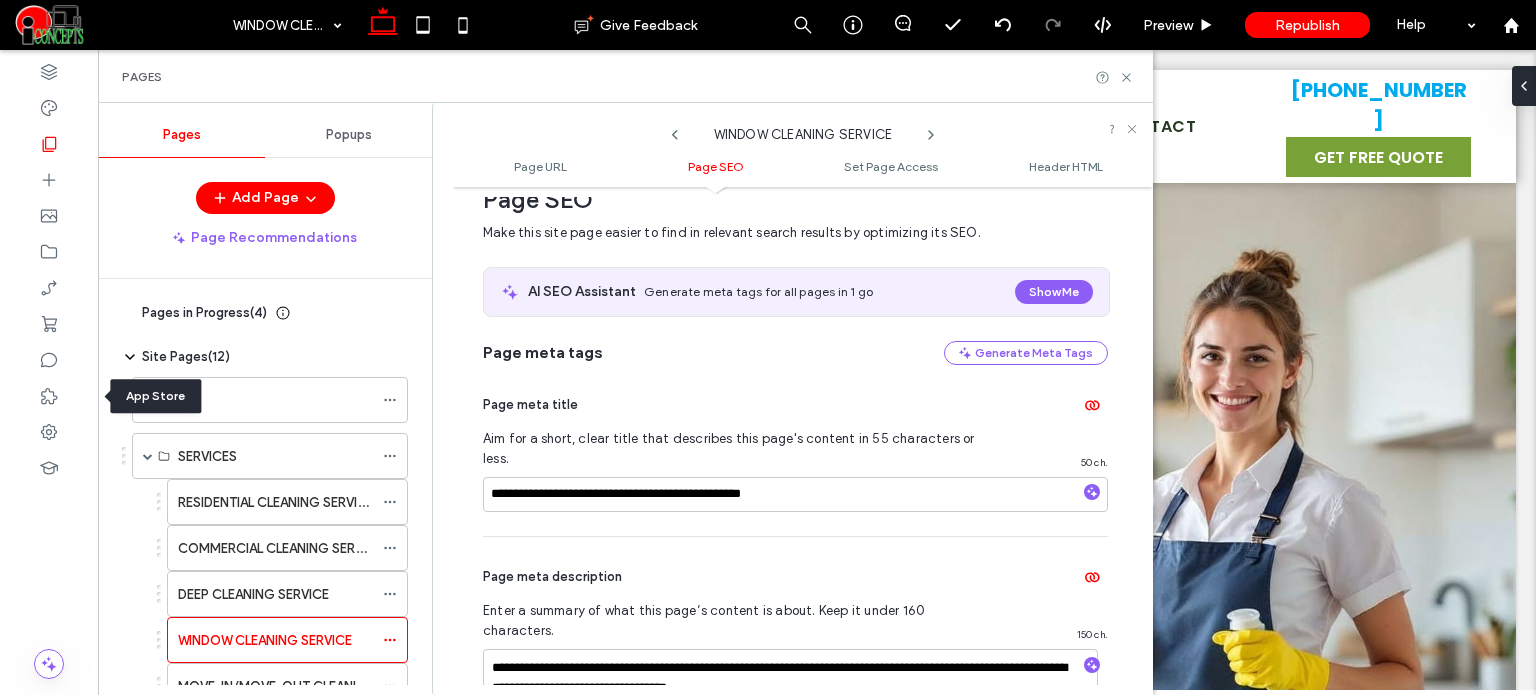 click on "**********" at bounding box center (795, 450) 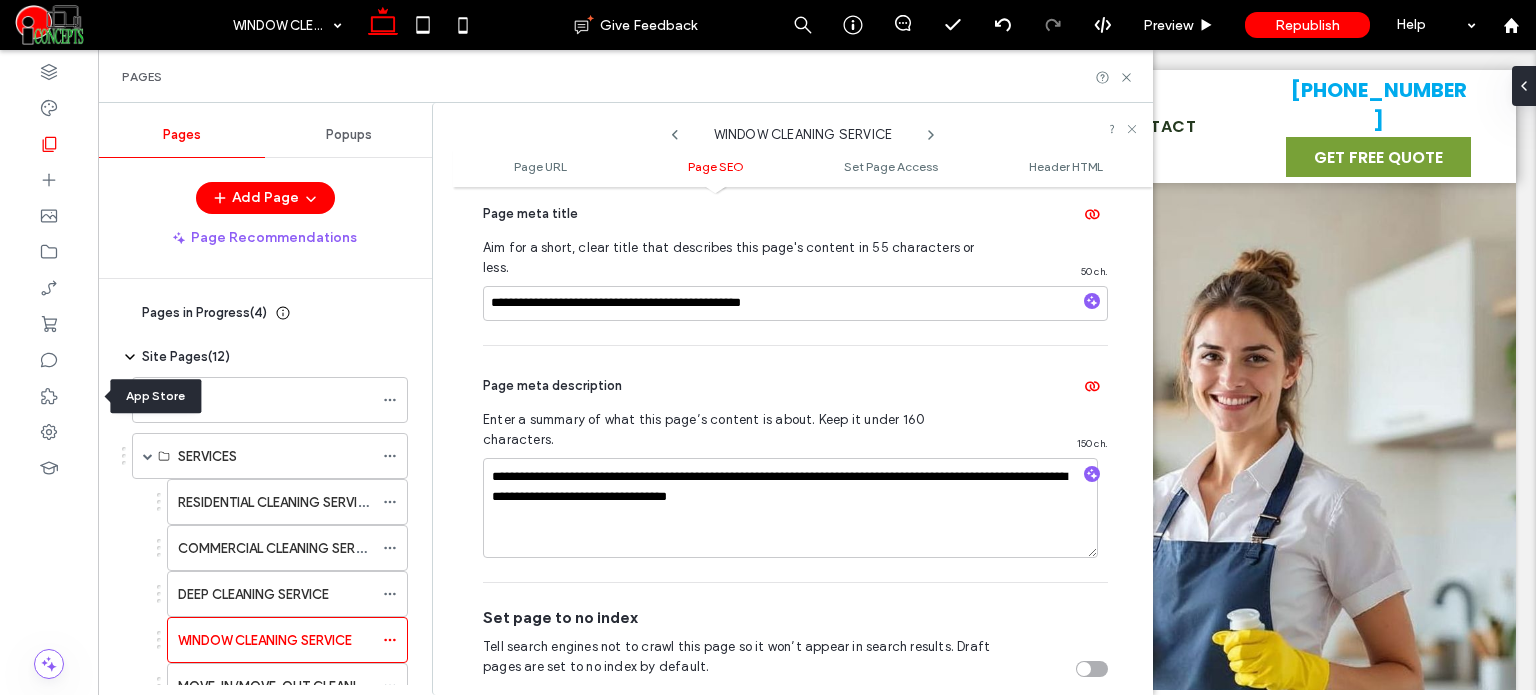 scroll, scrollTop: 500, scrollLeft: 0, axis: vertical 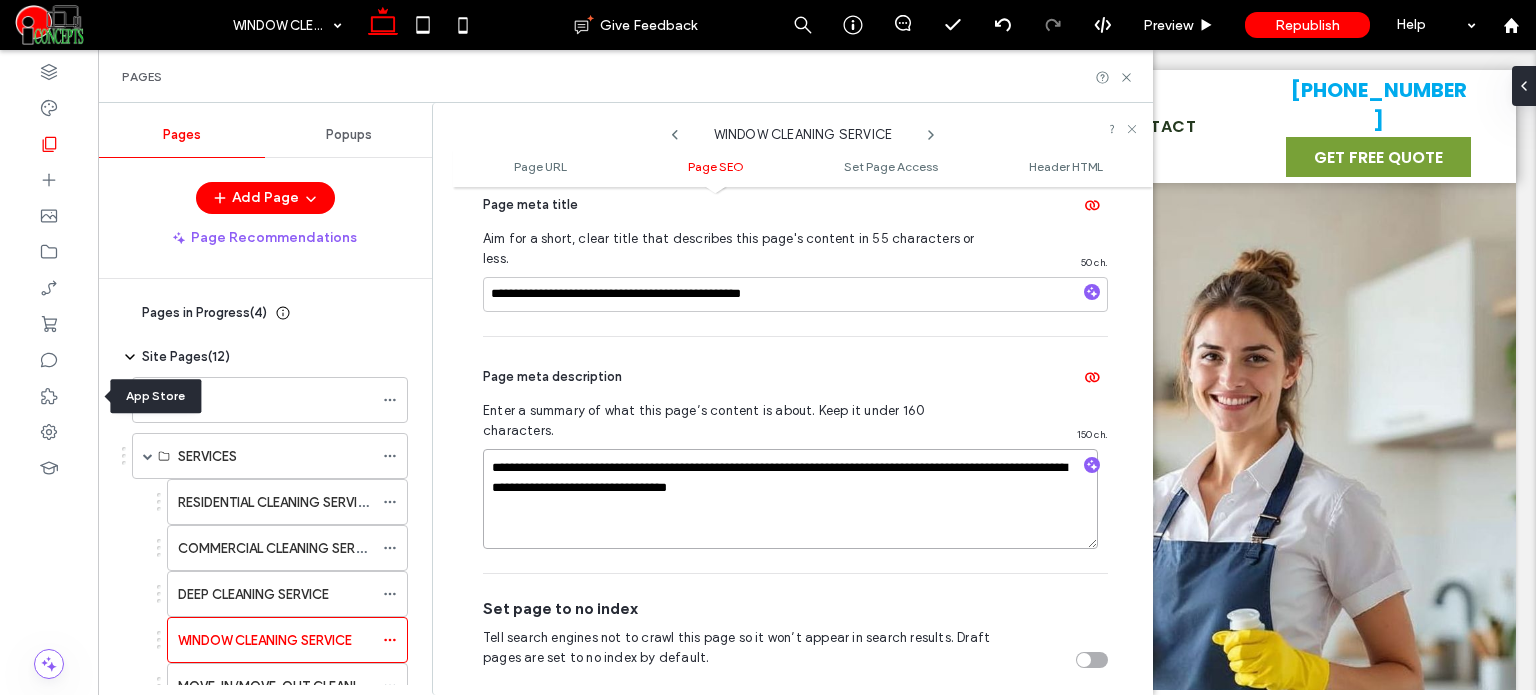 click on "**********" at bounding box center (790, 499) 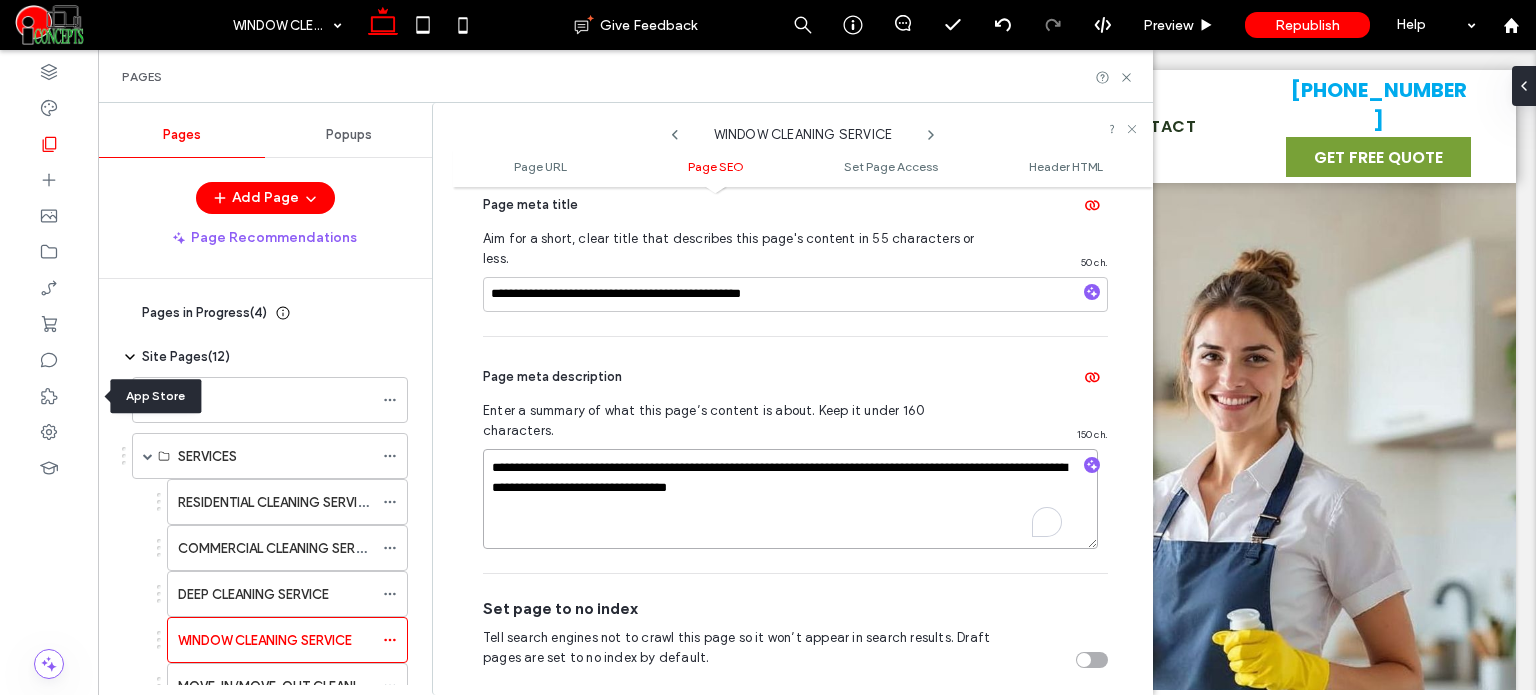 paste on "*" 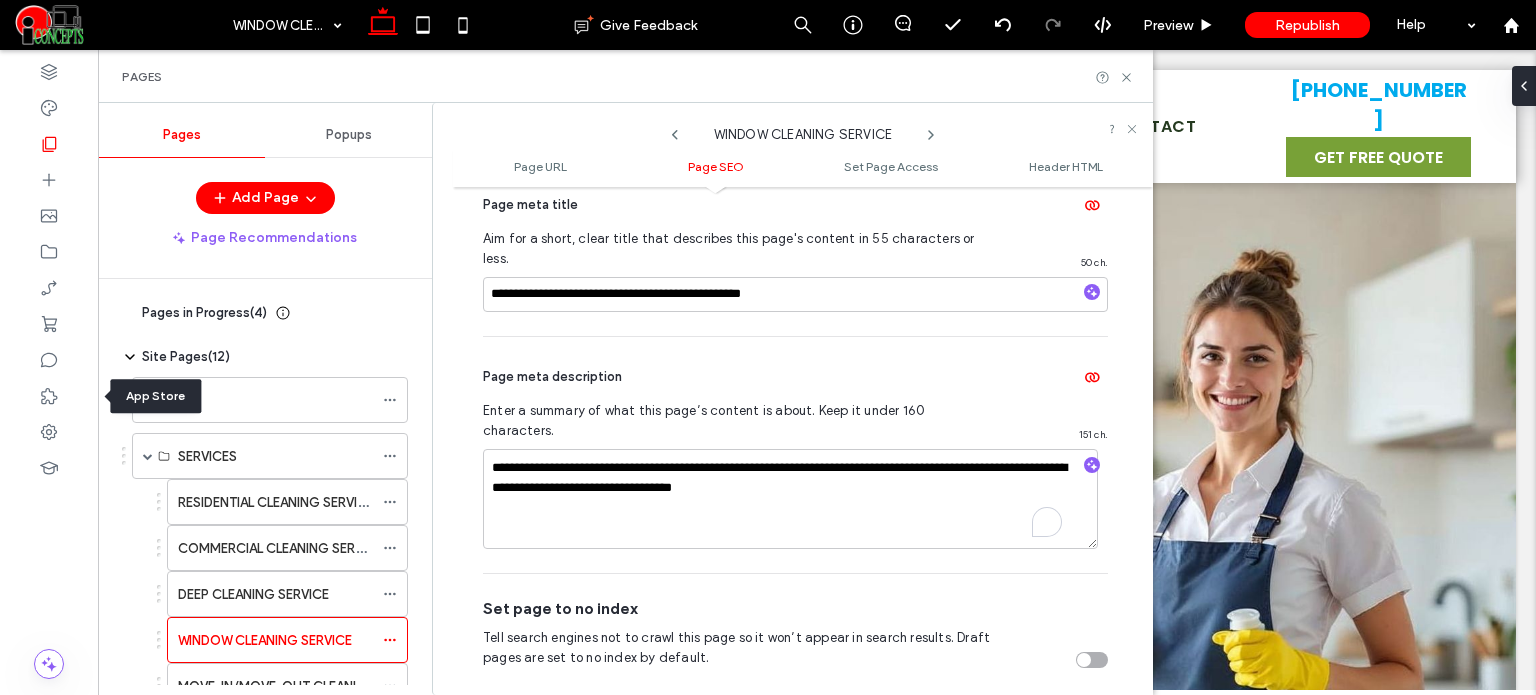 click on "**********" at bounding box center (795, 455) 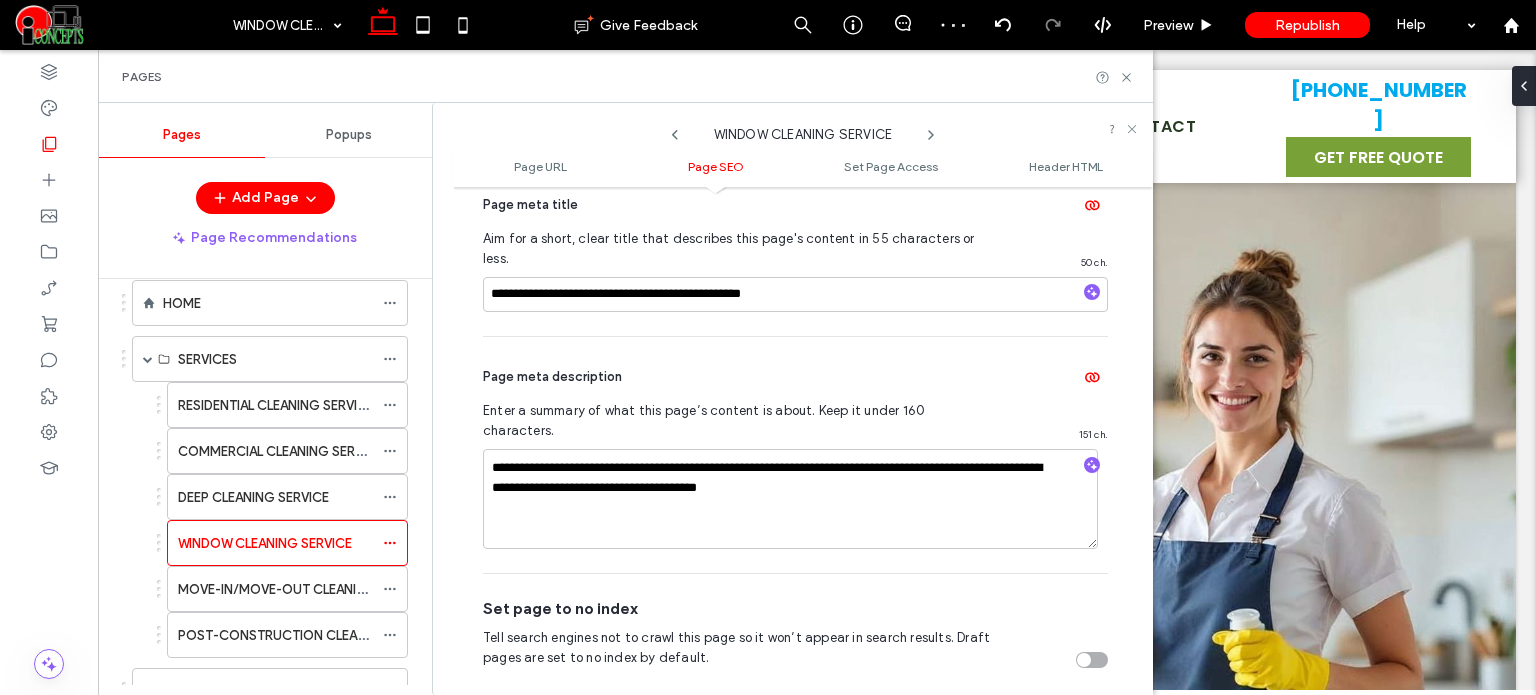 scroll, scrollTop: 100, scrollLeft: 0, axis: vertical 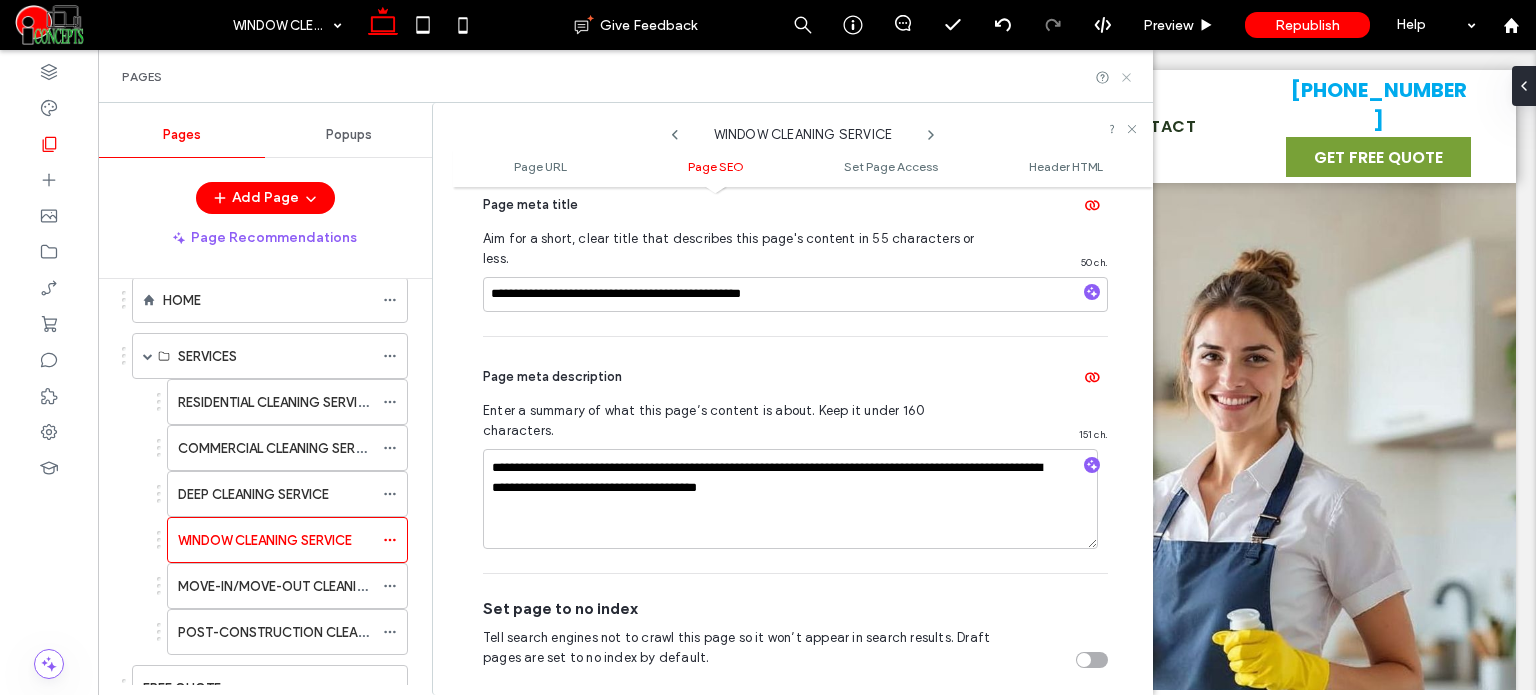 click 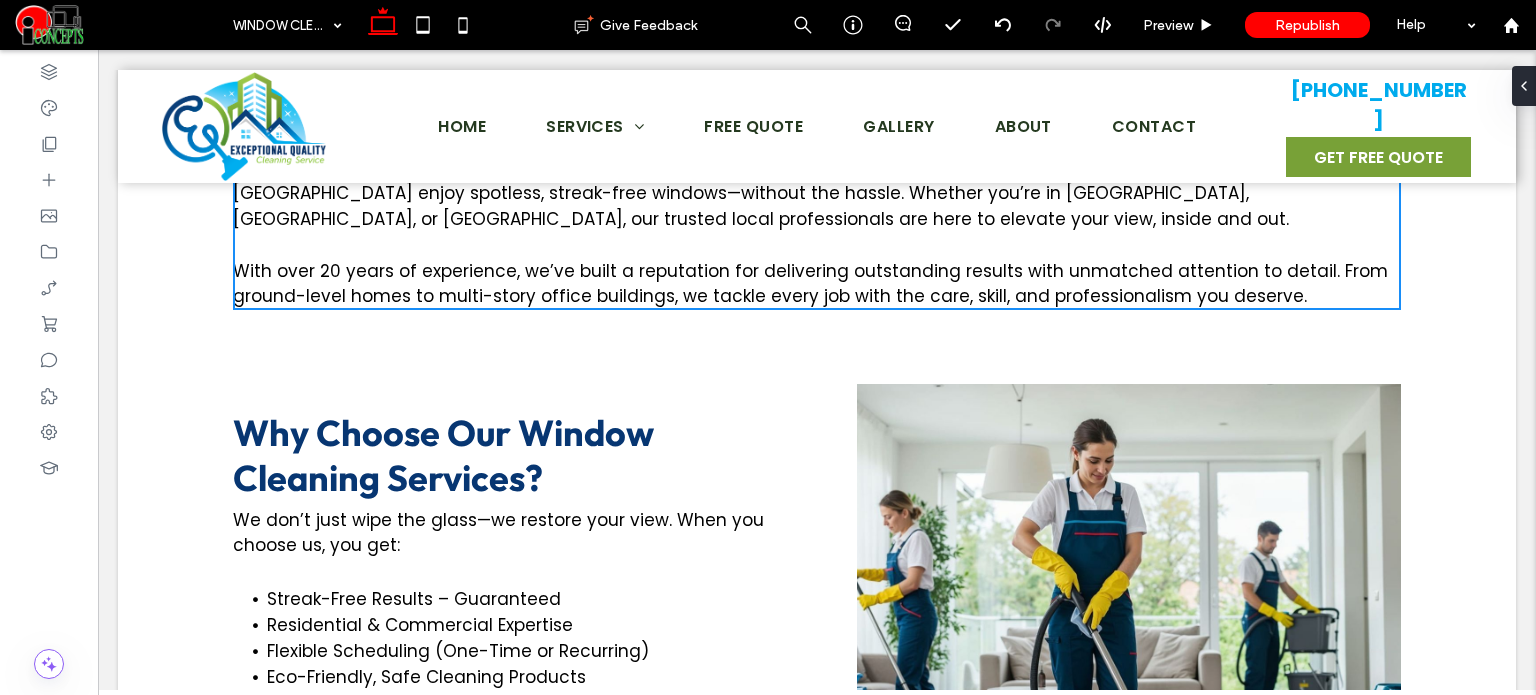 scroll, scrollTop: 1100, scrollLeft: 0, axis: vertical 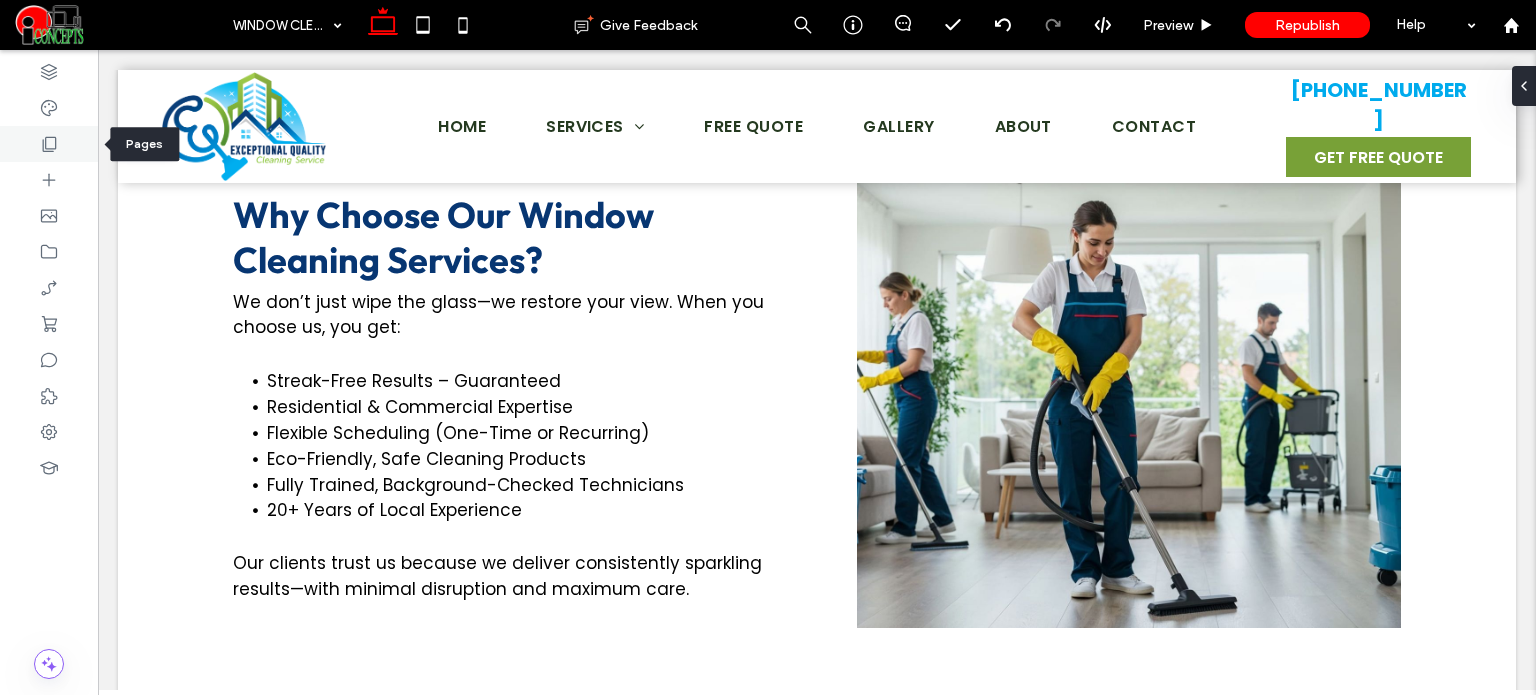click at bounding box center [49, 144] 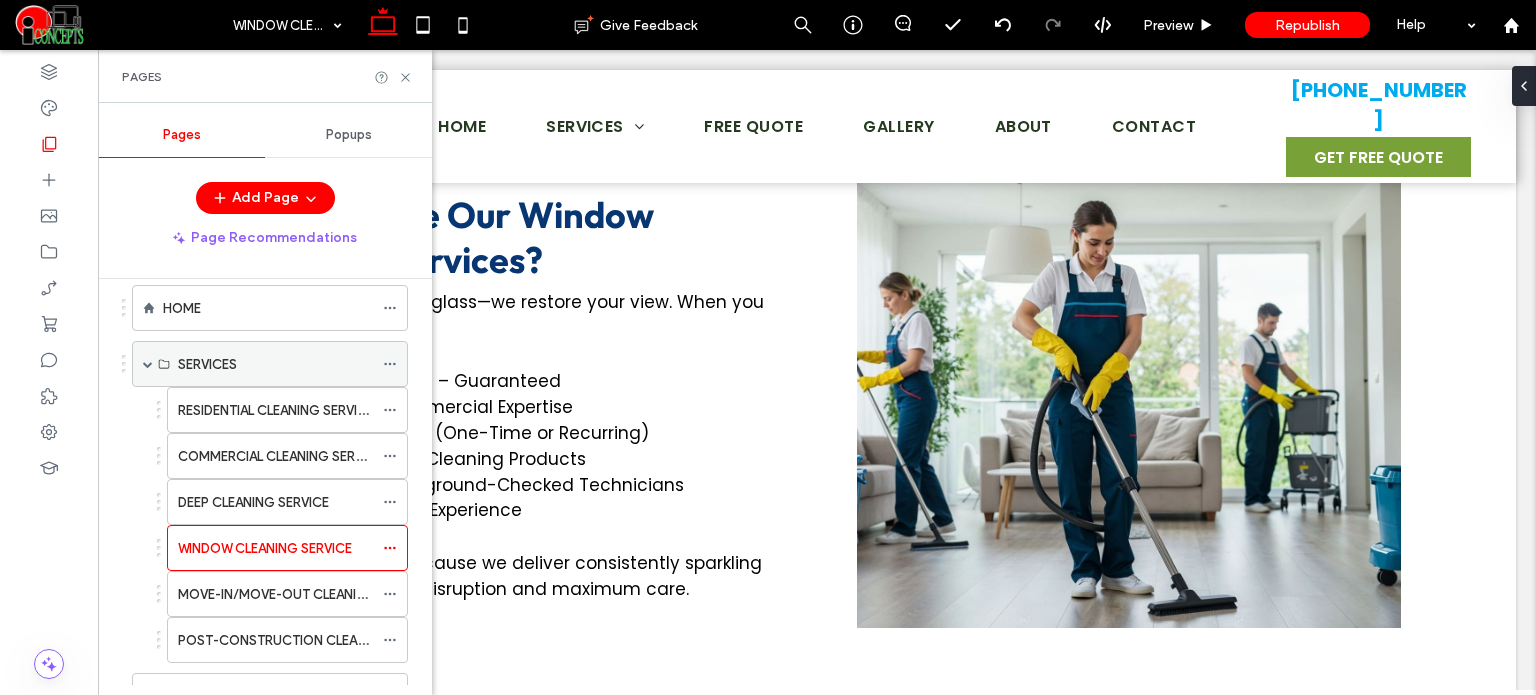 scroll, scrollTop: 100, scrollLeft: 0, axis: vertical 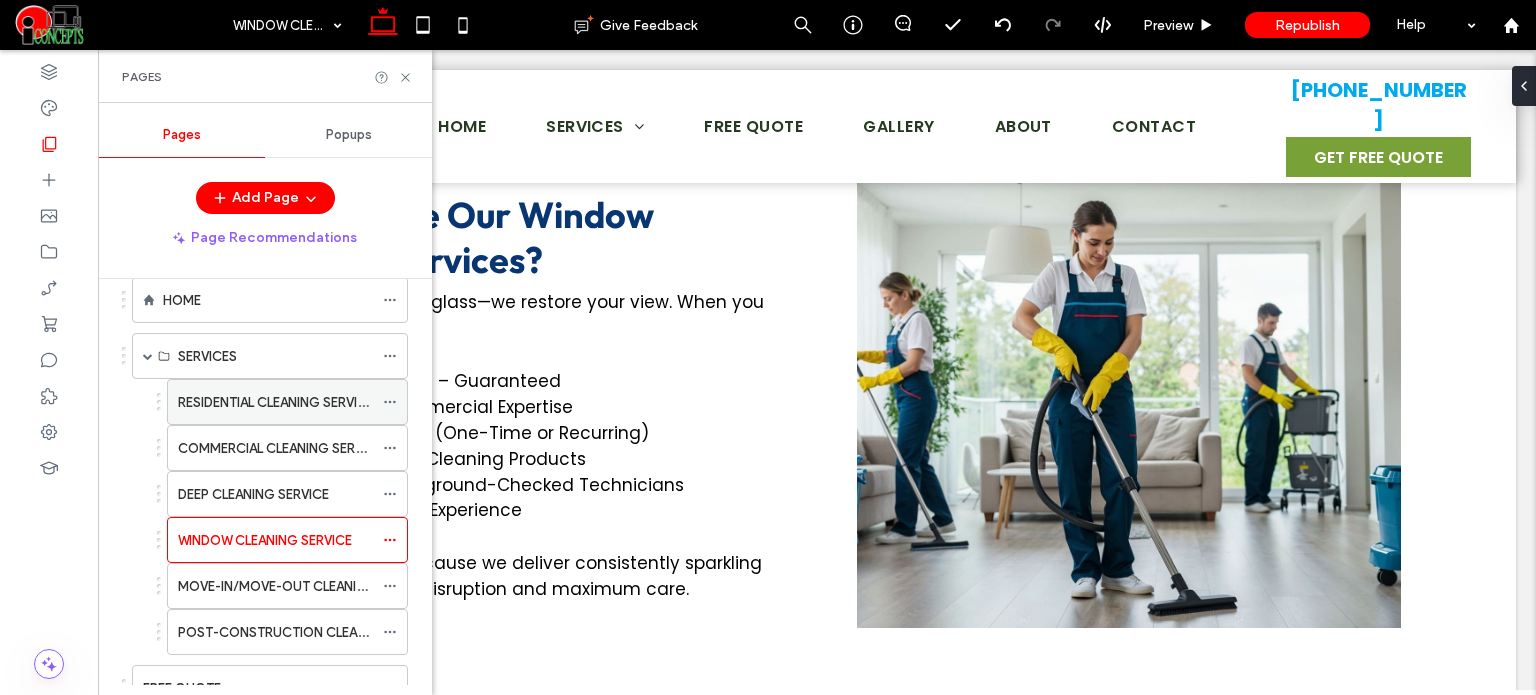 click 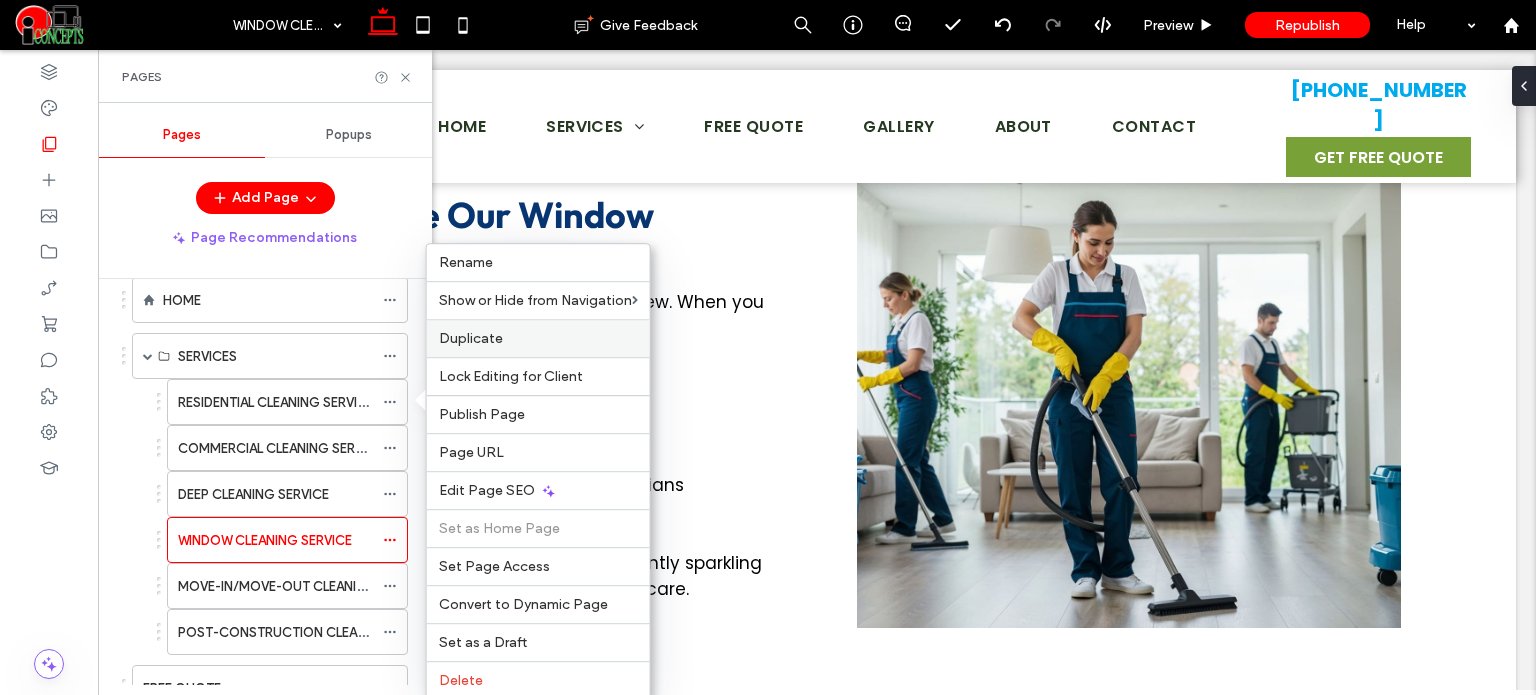 click on "Duplicate" at bounding box center (538, 338) 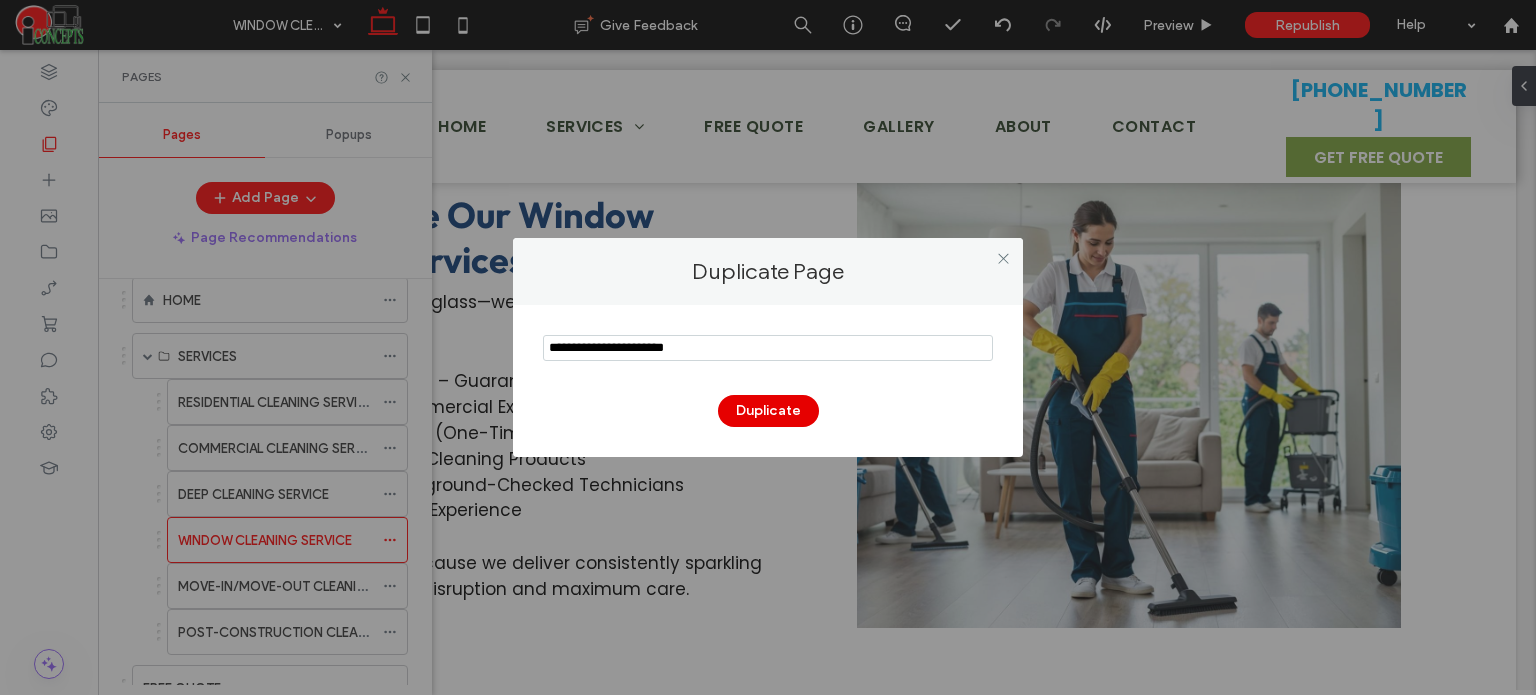 type on "**********" 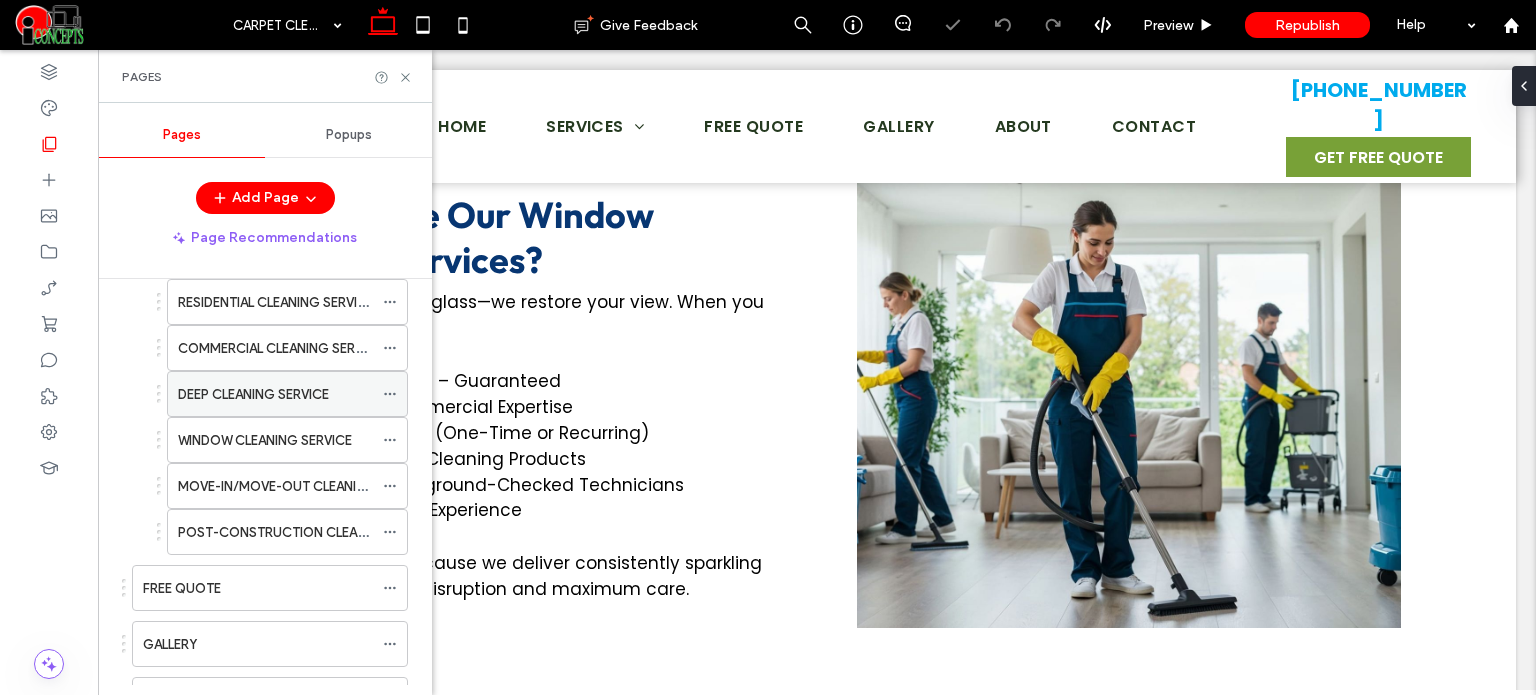 type on "**" 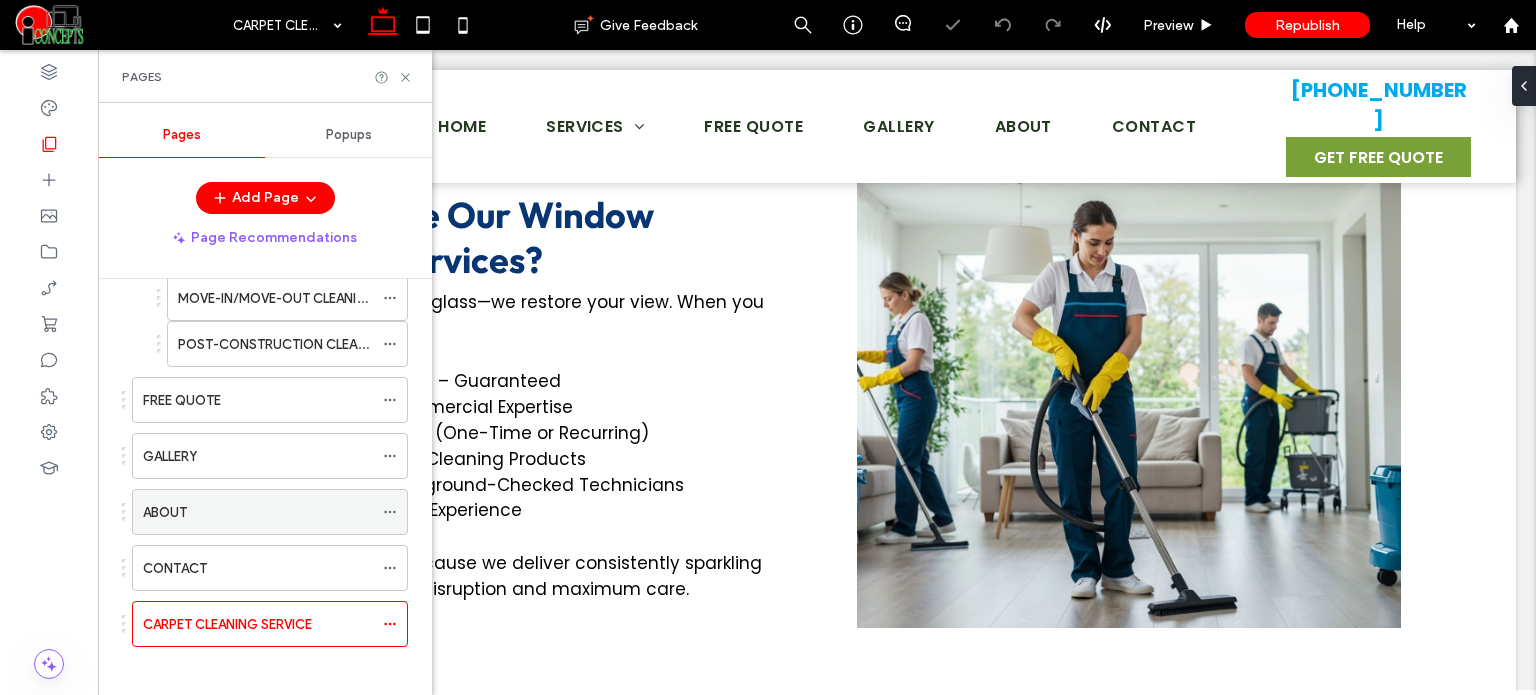 scroll, scrollTop: 393, scrollLeft: 0, axis: vertical 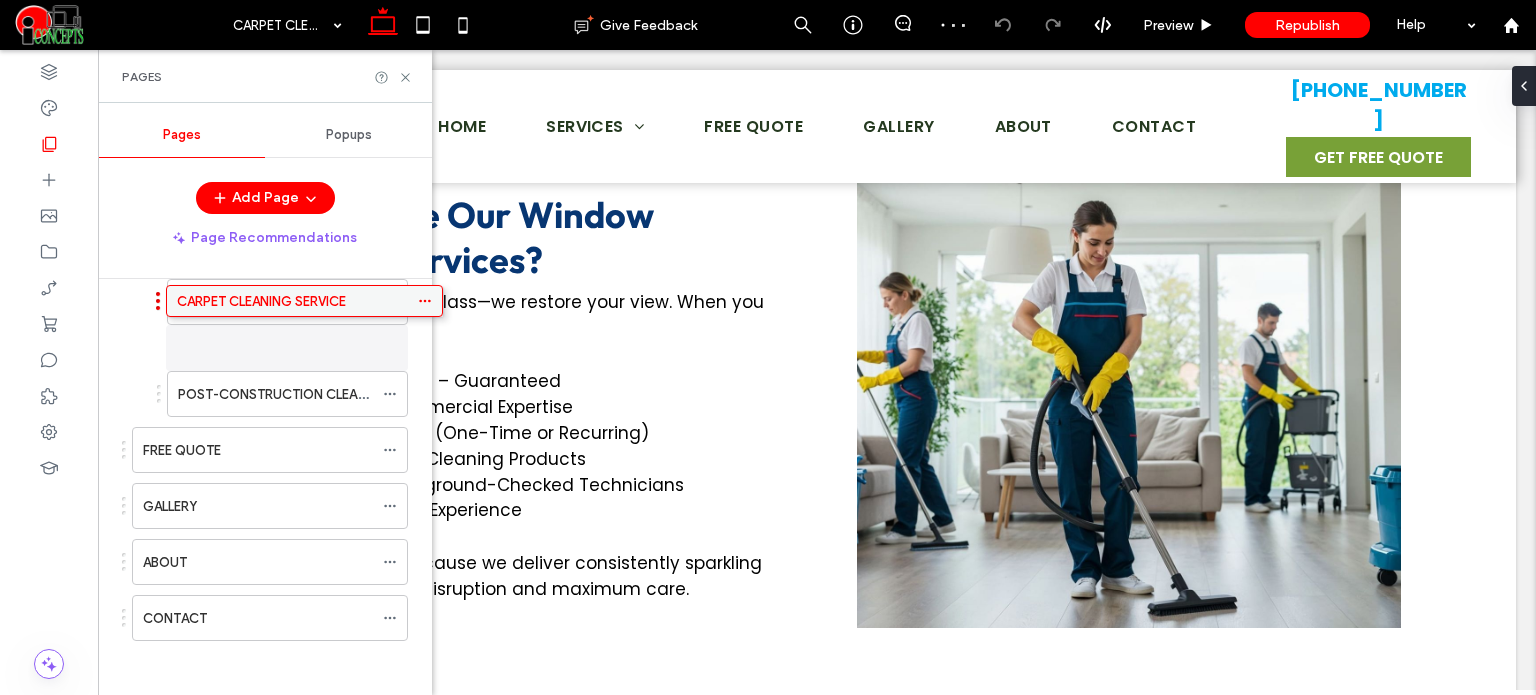 drag, startPoint x: 259, startPoint y: 618, endPoint x: 293, endPoint y: 313, distance: 306.88922 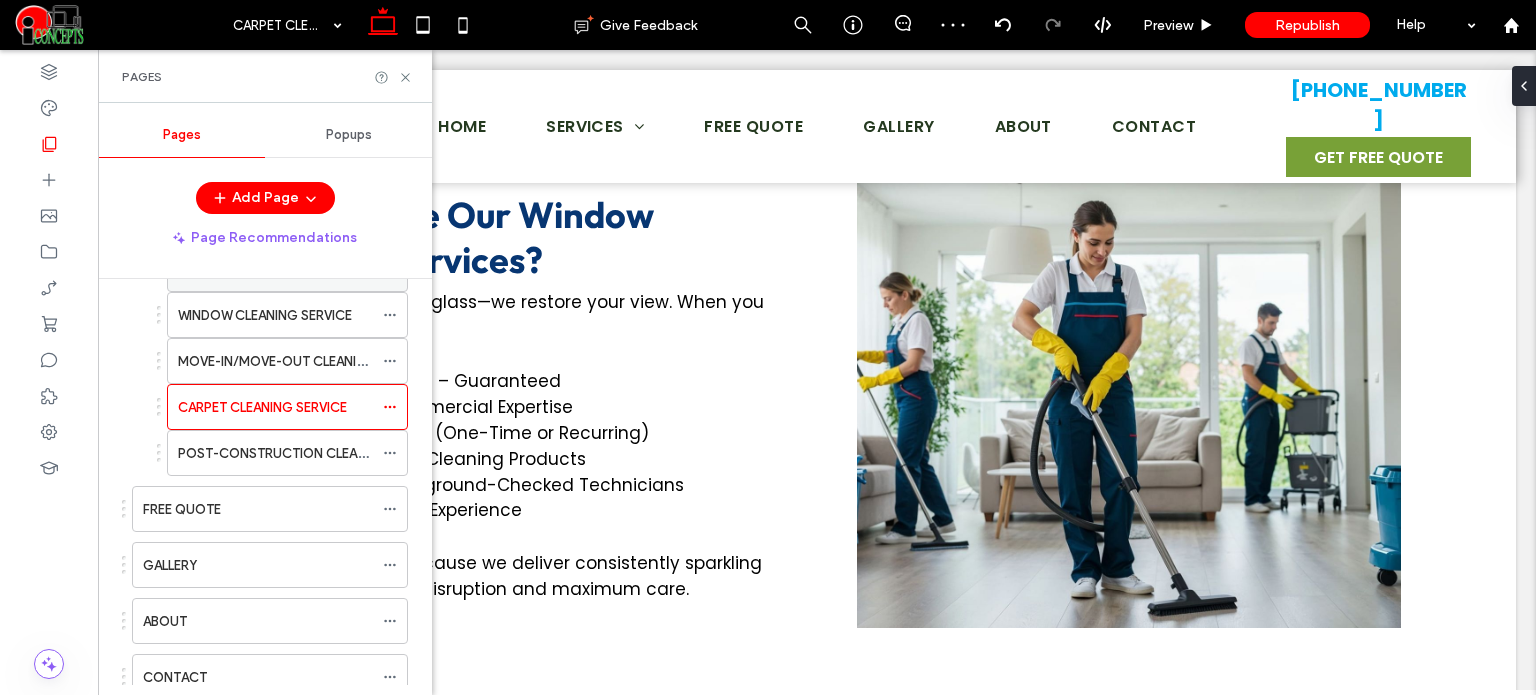 scroll, scrollTop: 184, scrollLeft: 0, axis: vertical 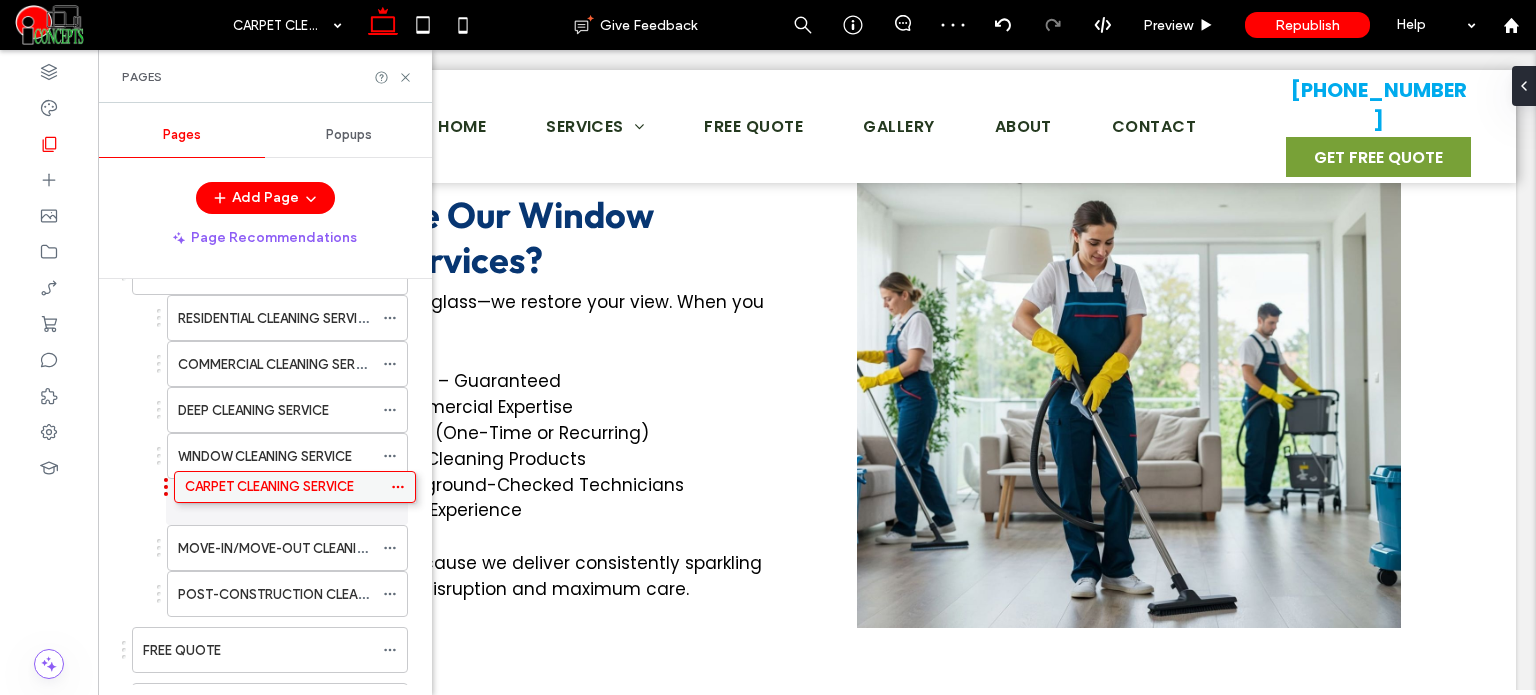 drag, startPoint x: 252, startPoint y: 539, endPoint x: 259, endPoint y: 478, distance: 61.400326 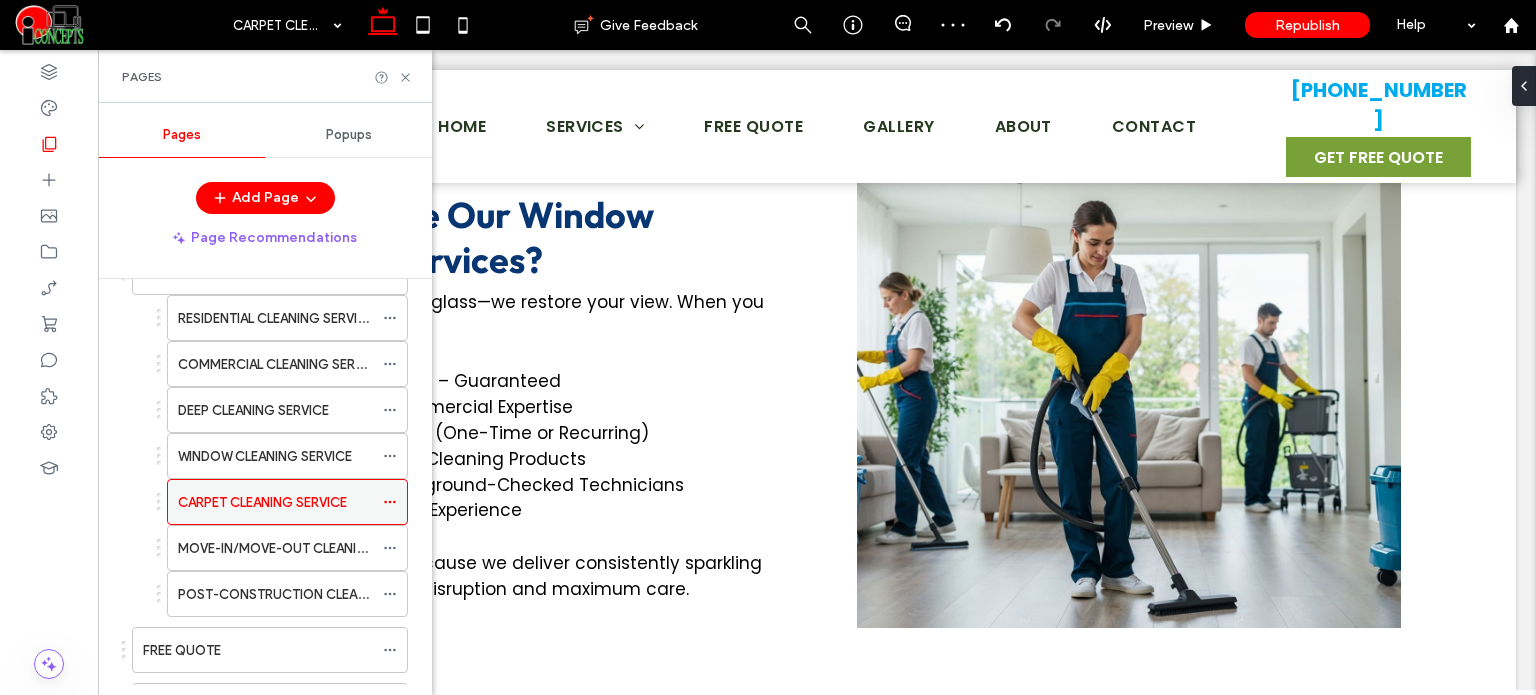 click 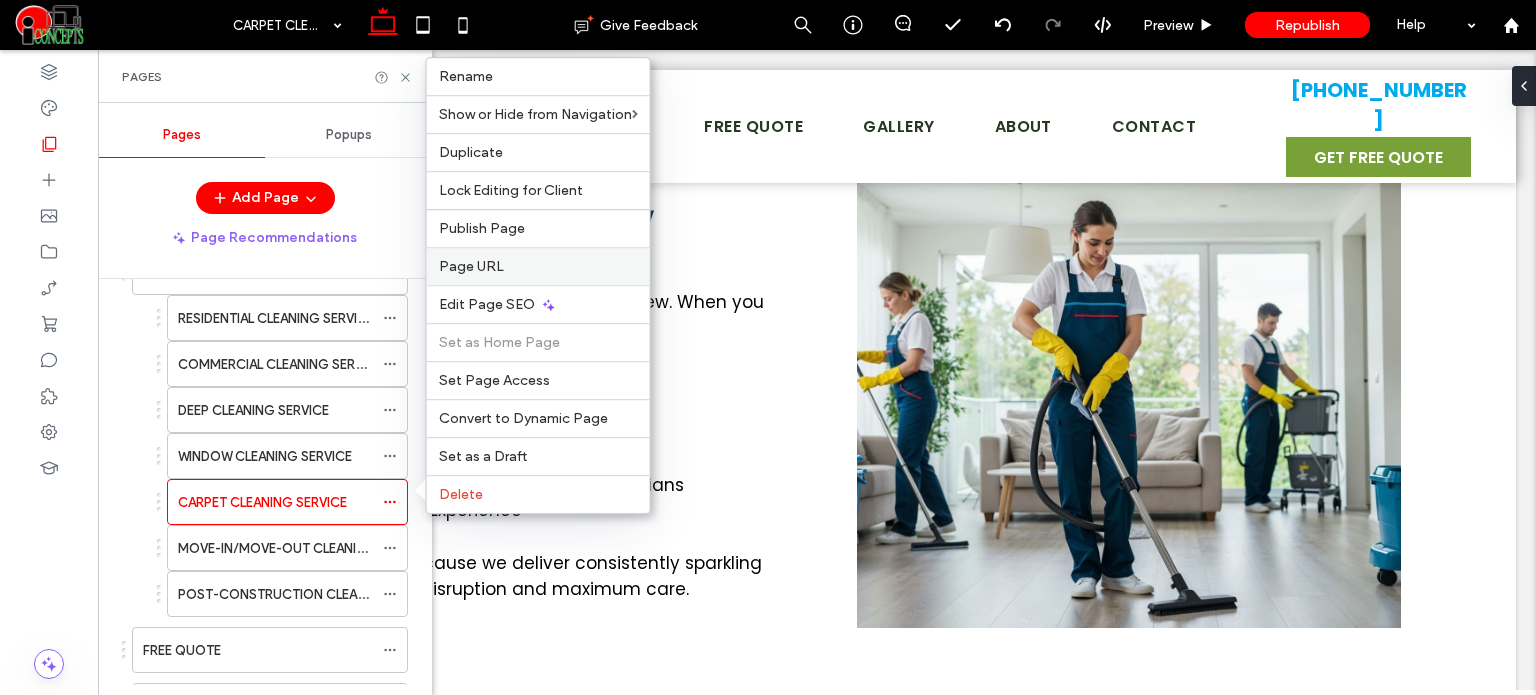click on "Page URL" at bounding box center (471, 266) 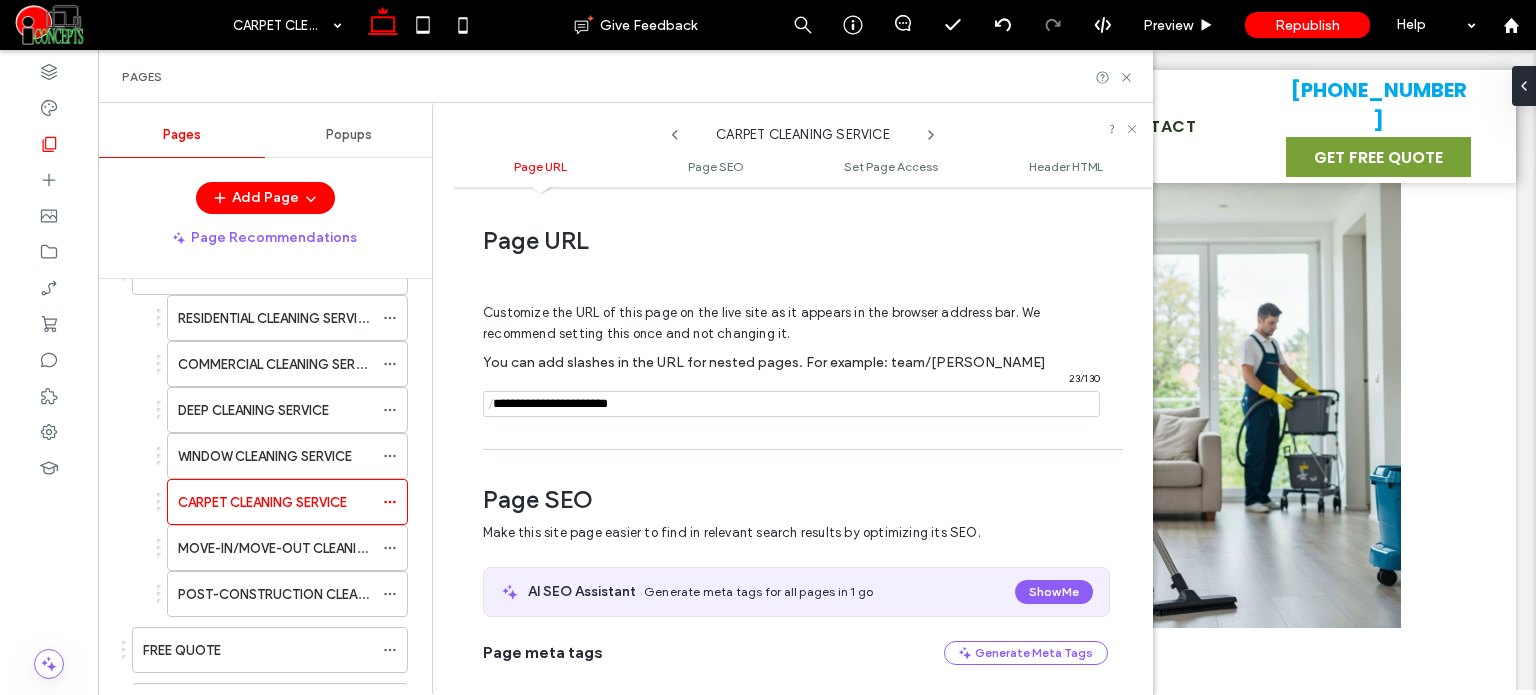 scroll, scrollTop: 10, scrollLeft: 0, axis: vertical 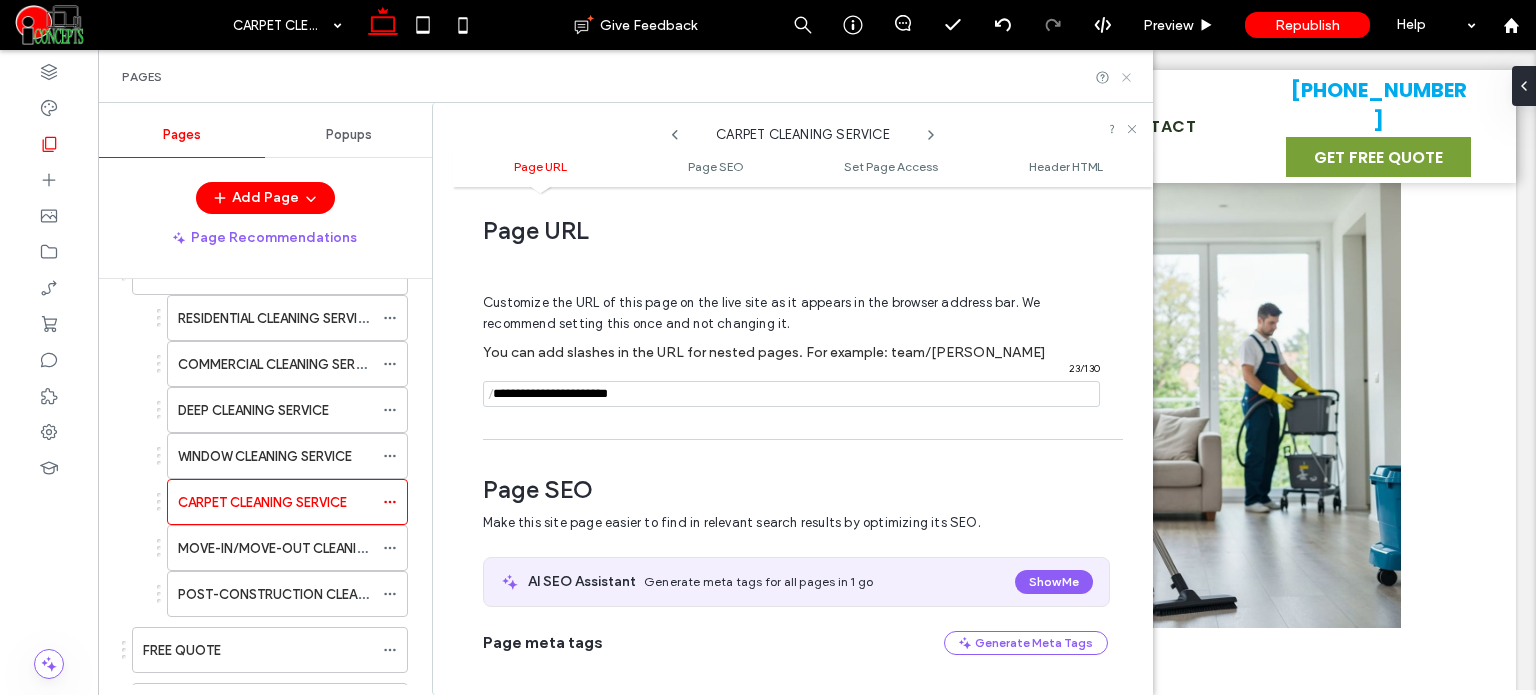 click 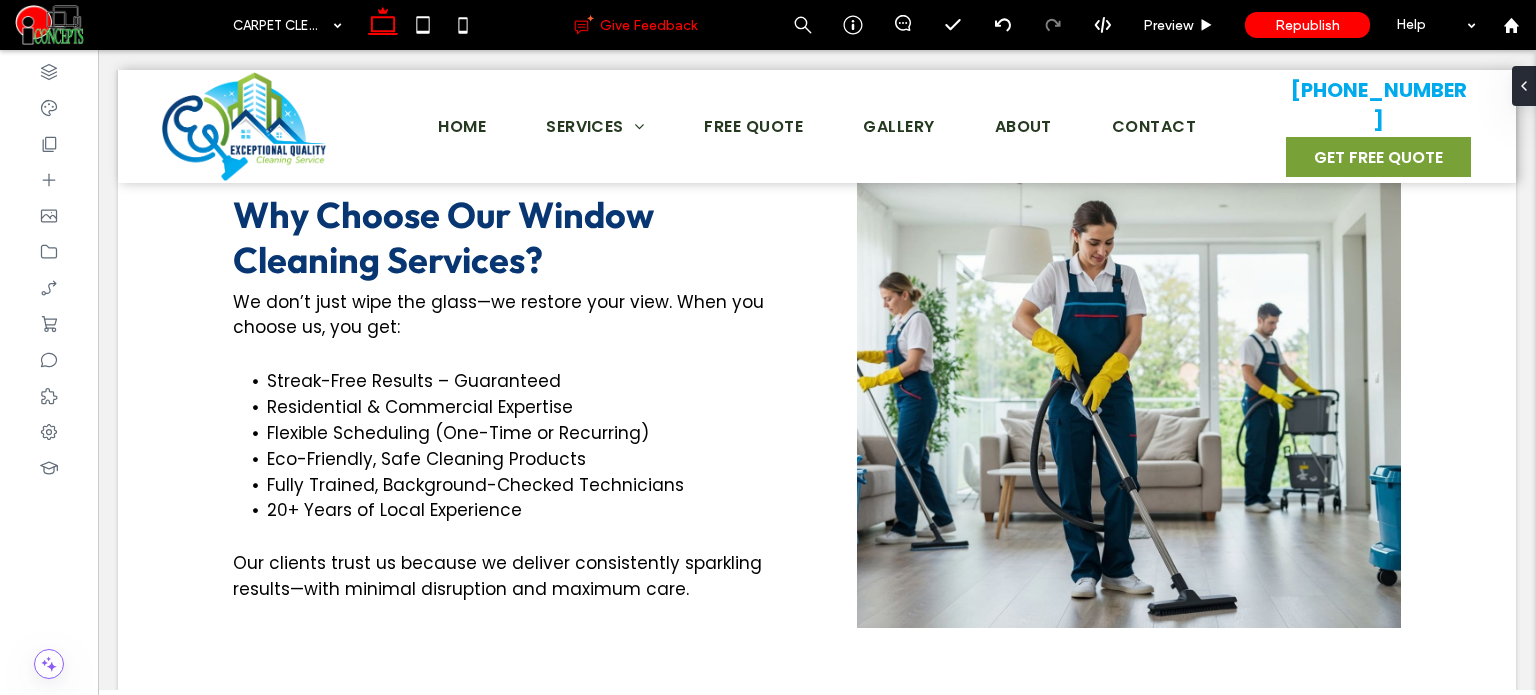 type on "*******" 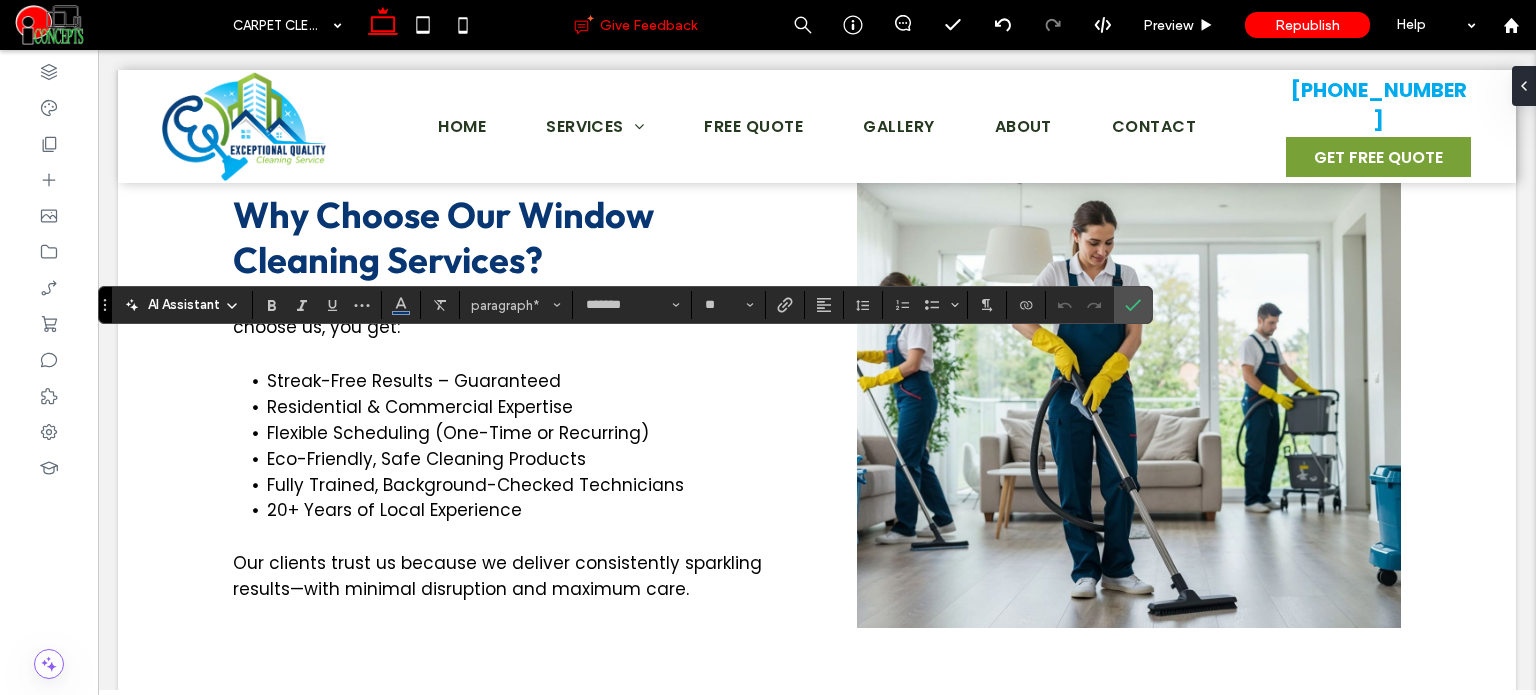 type on "**" 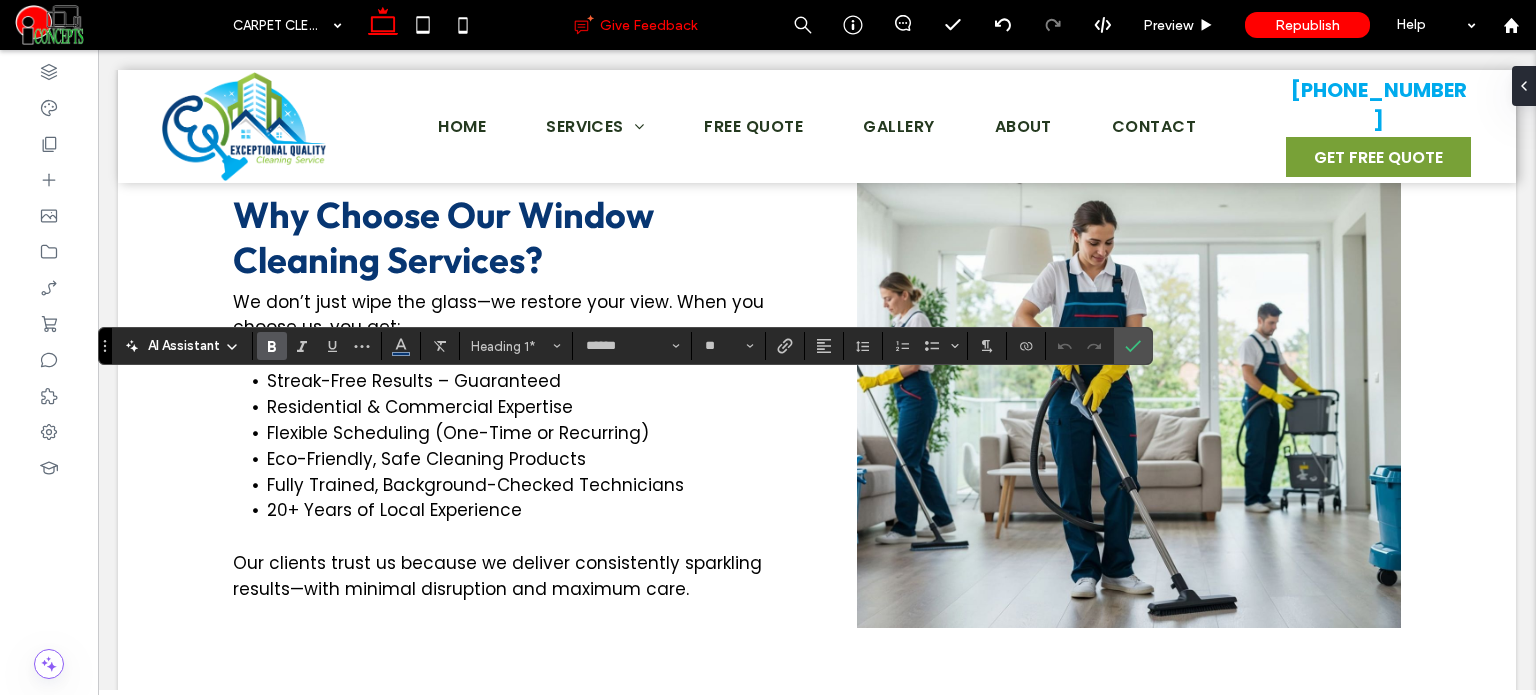 type on "*******" 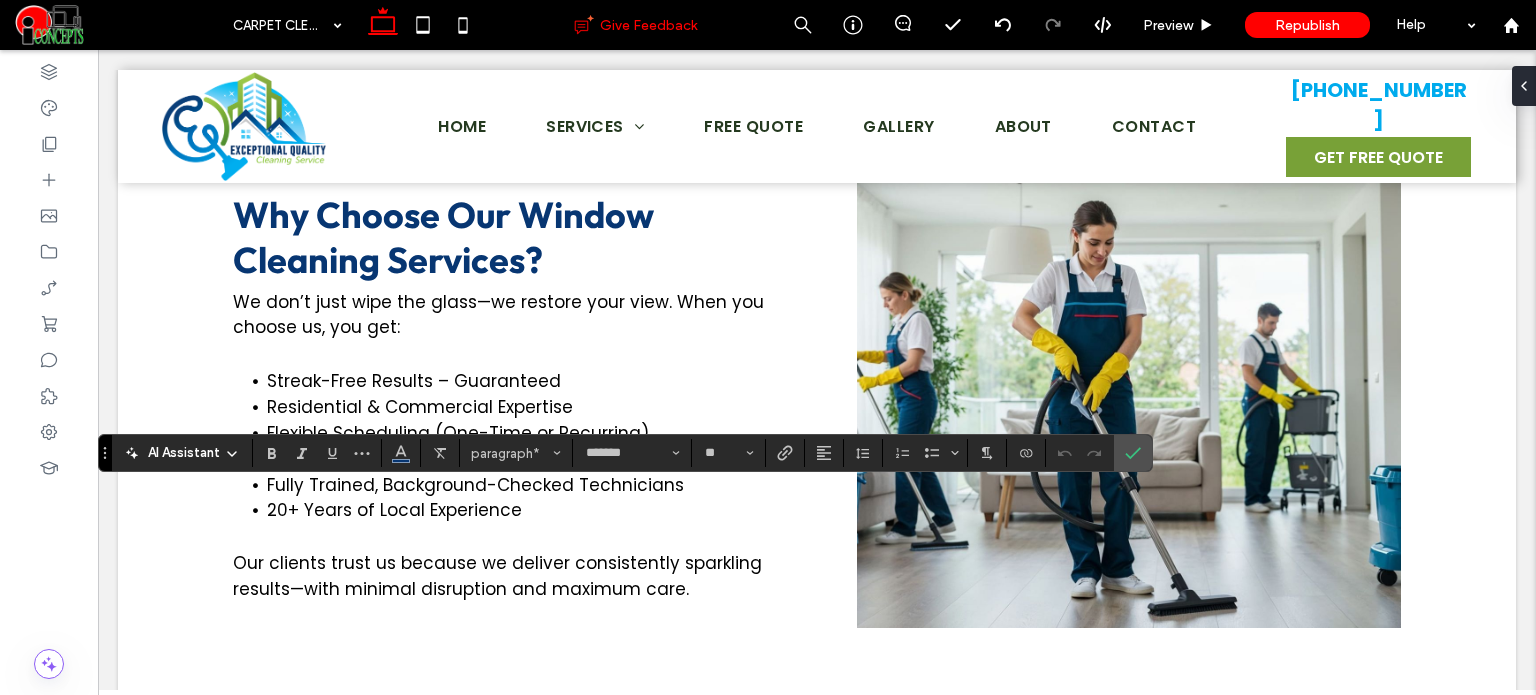 type on "**" 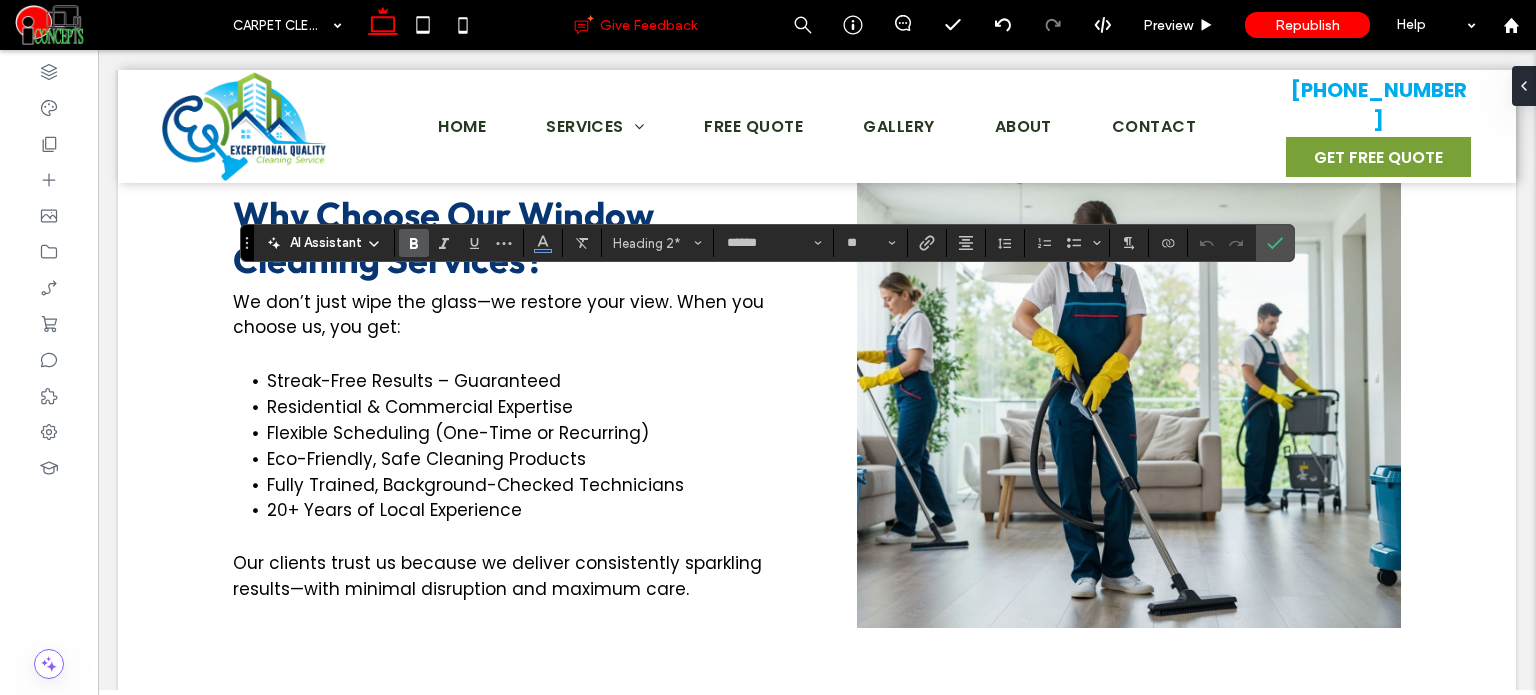 type on "*******" 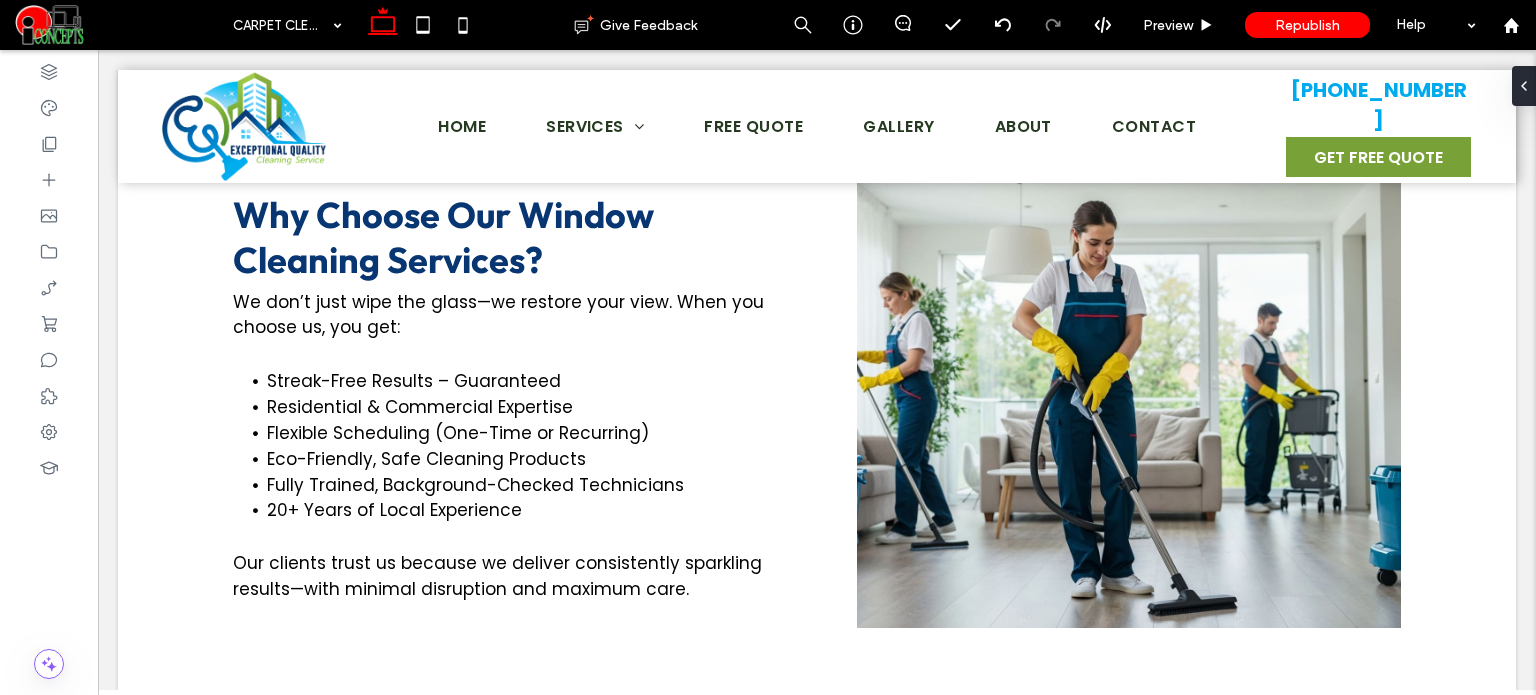 type on "*******" 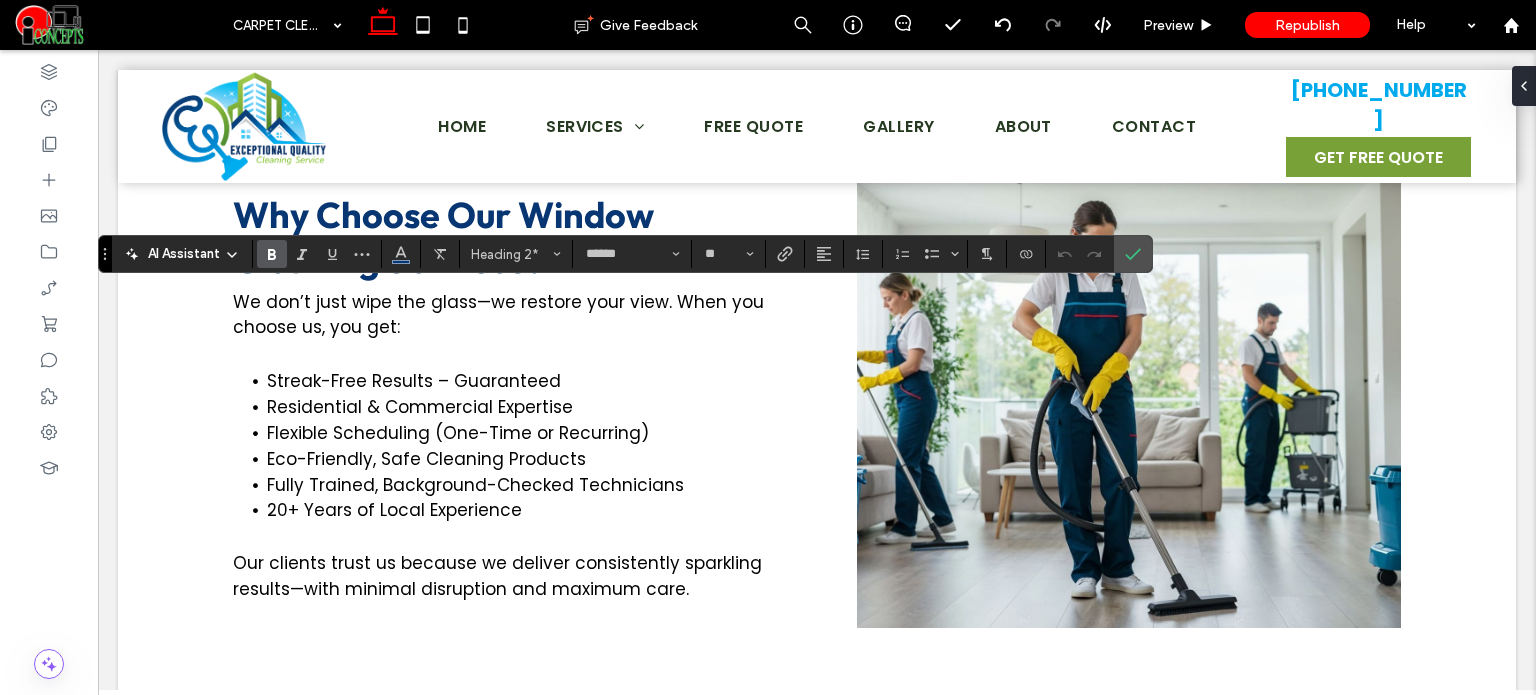 type on "*******" 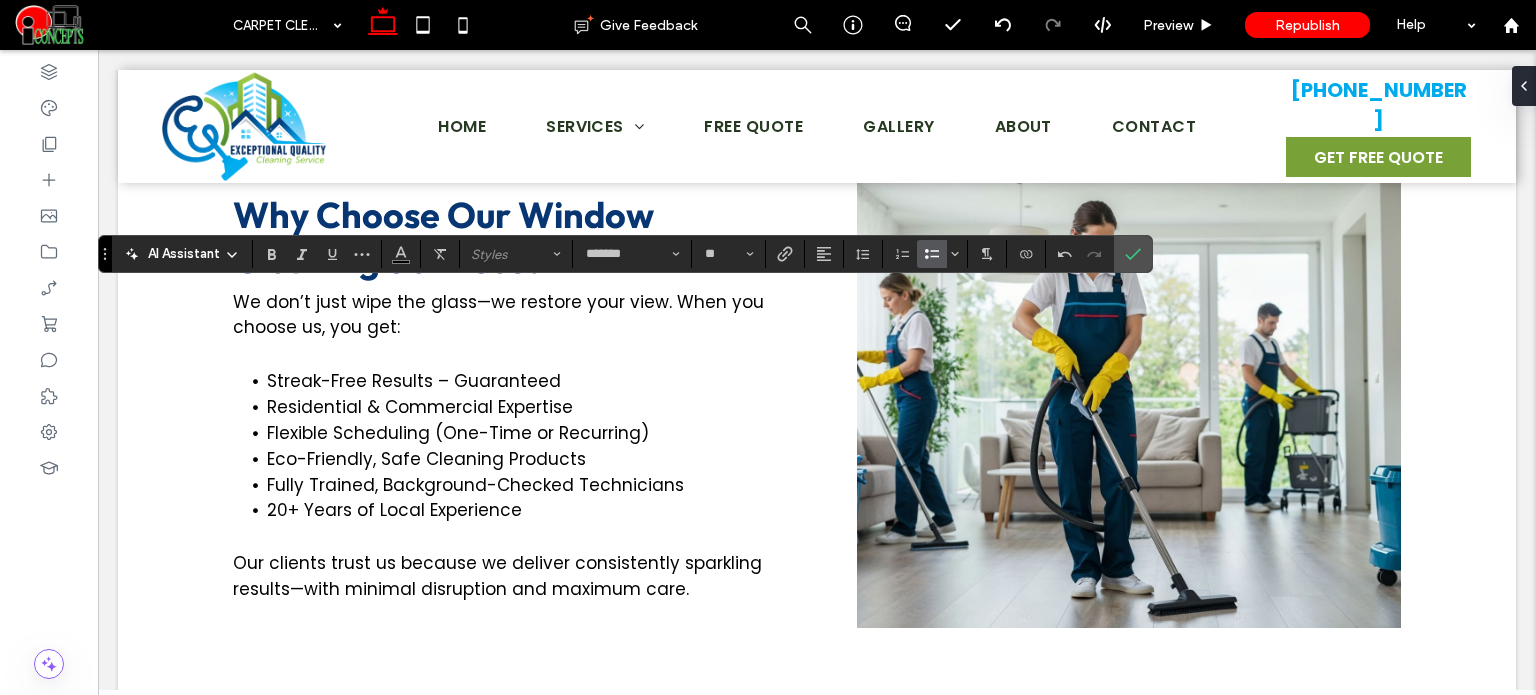click 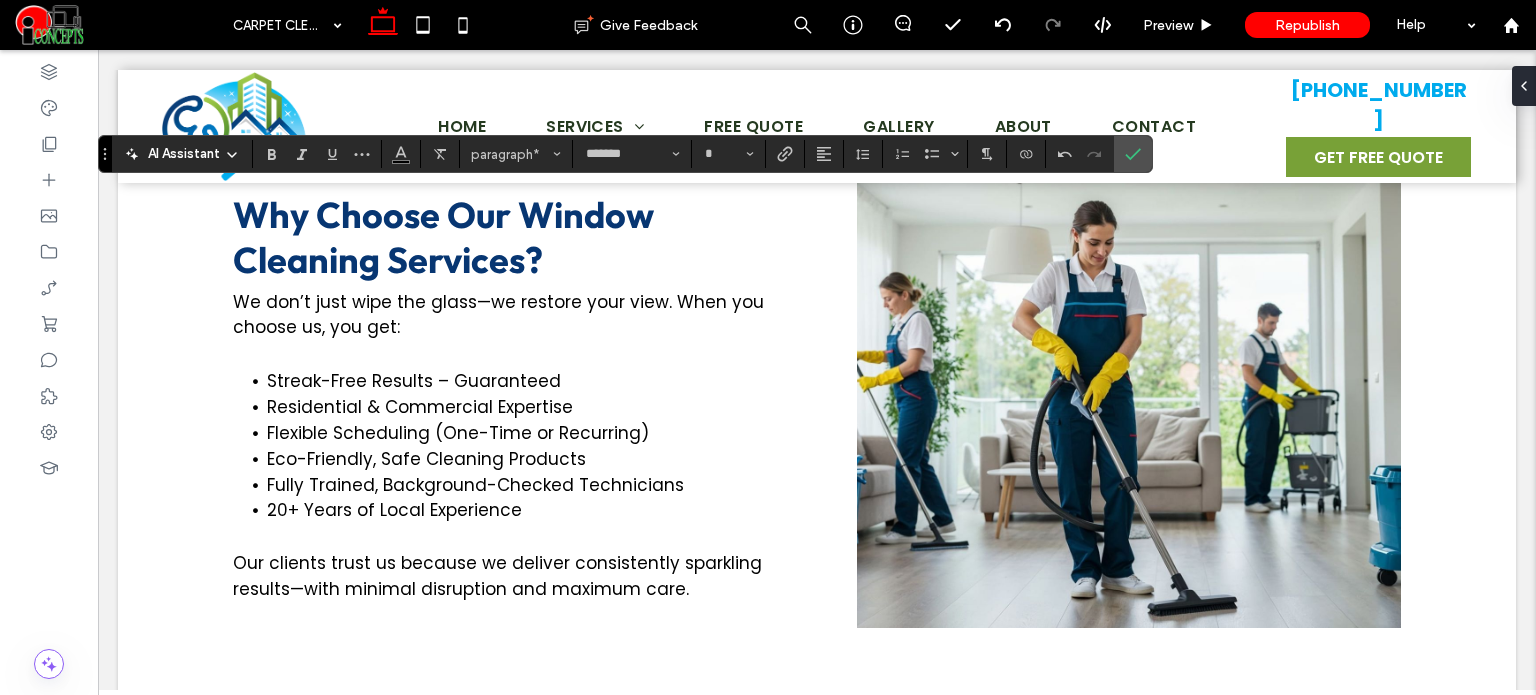 type on "**" 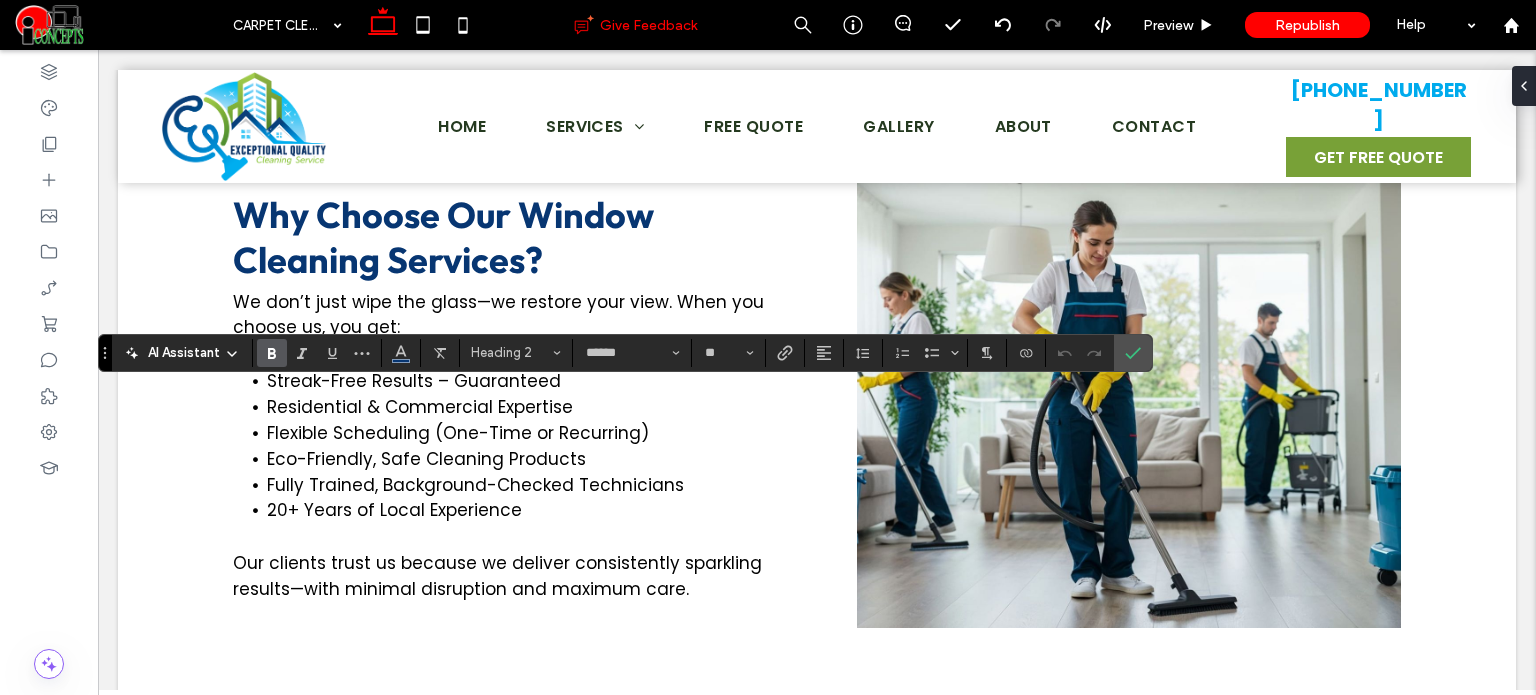 type on "*******" 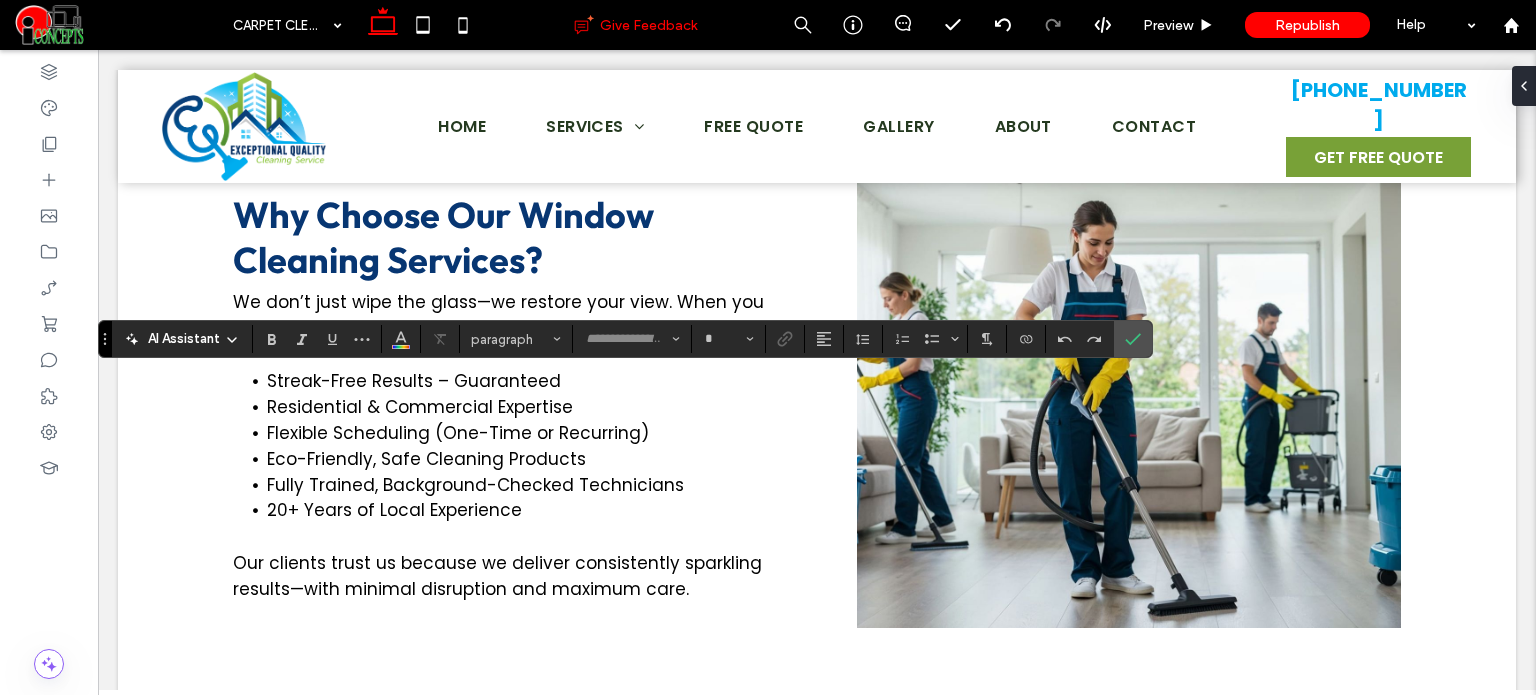 type on "******" 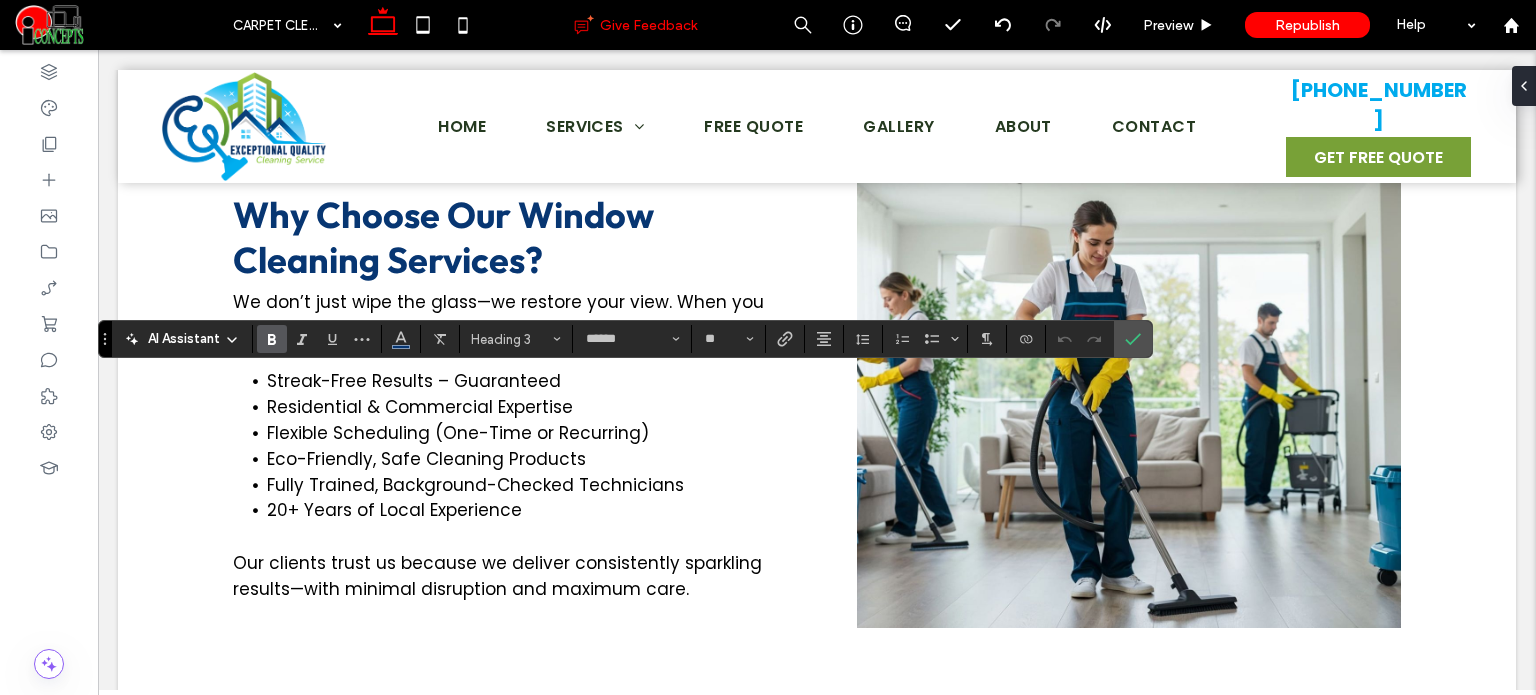 type on "*******" 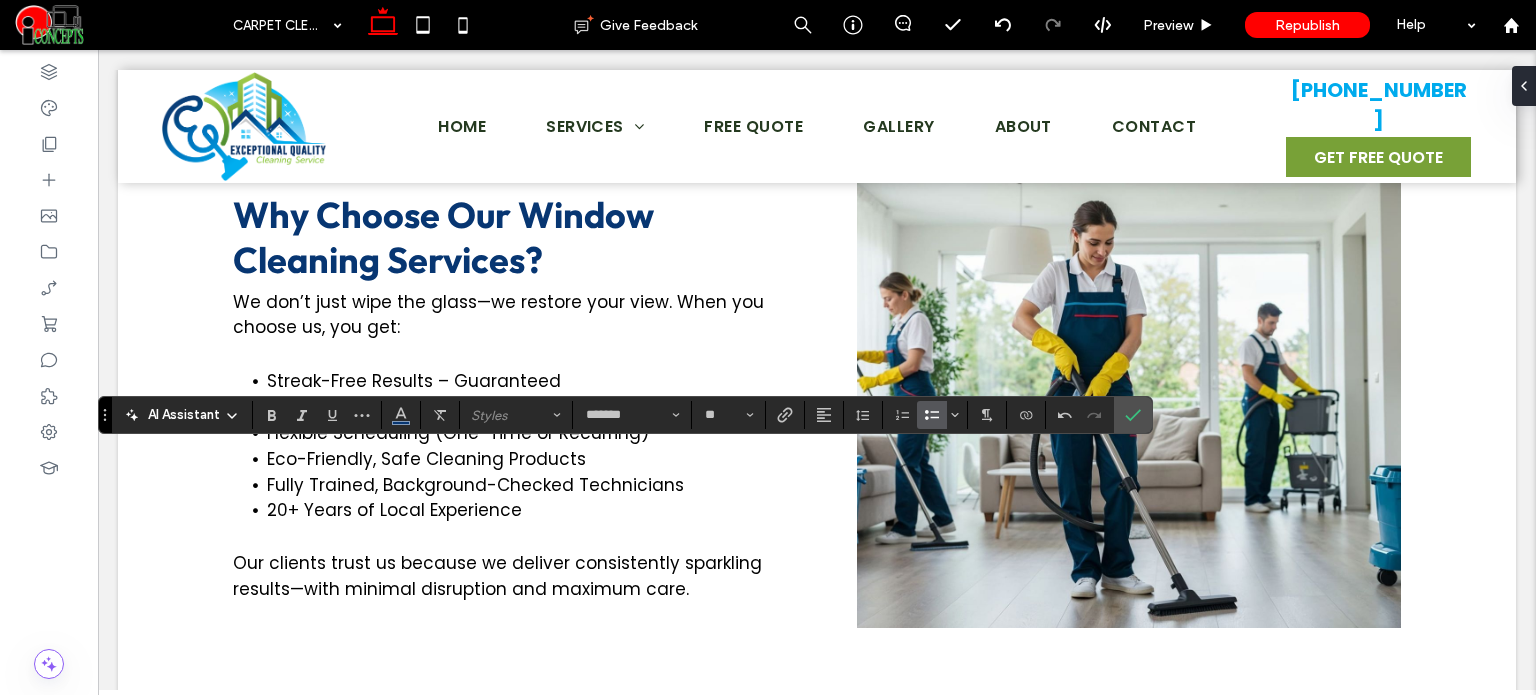 click at bounding box center (932, 415) 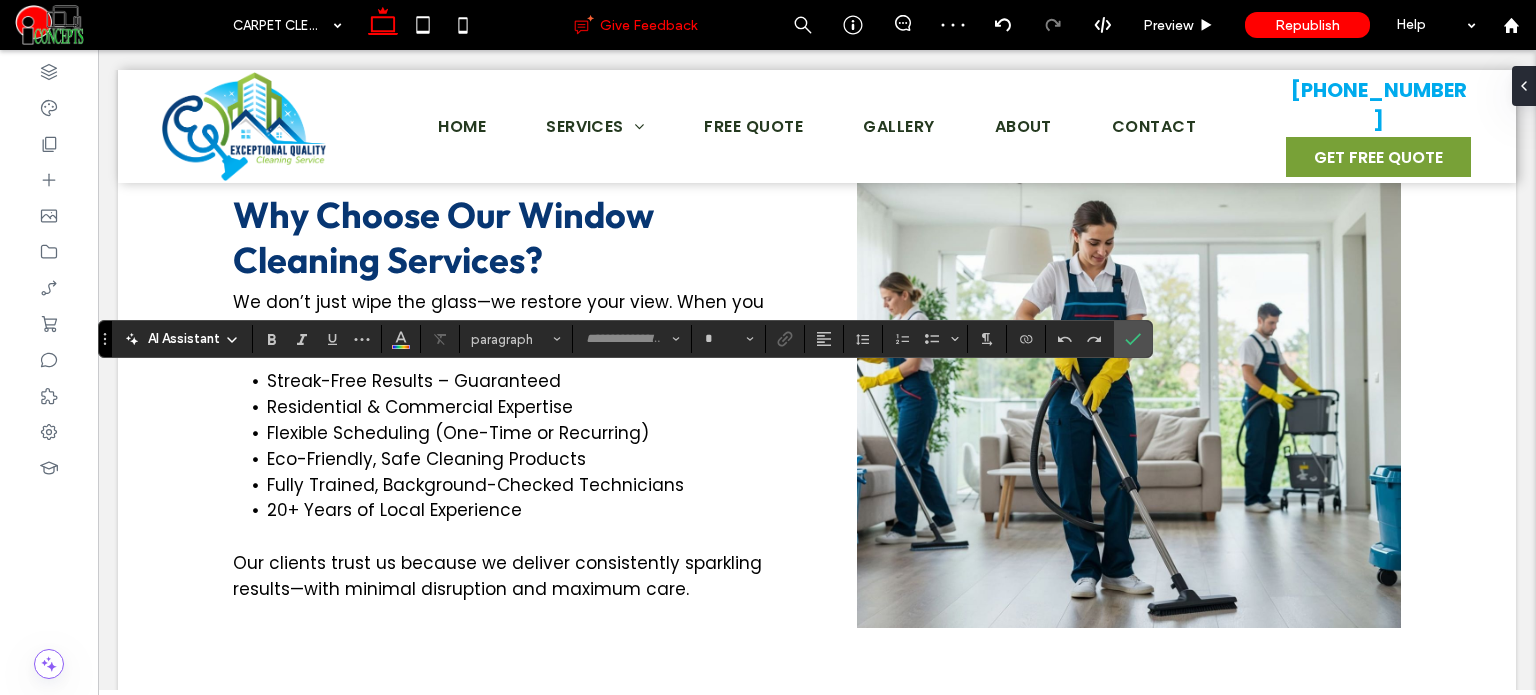 type on "******" 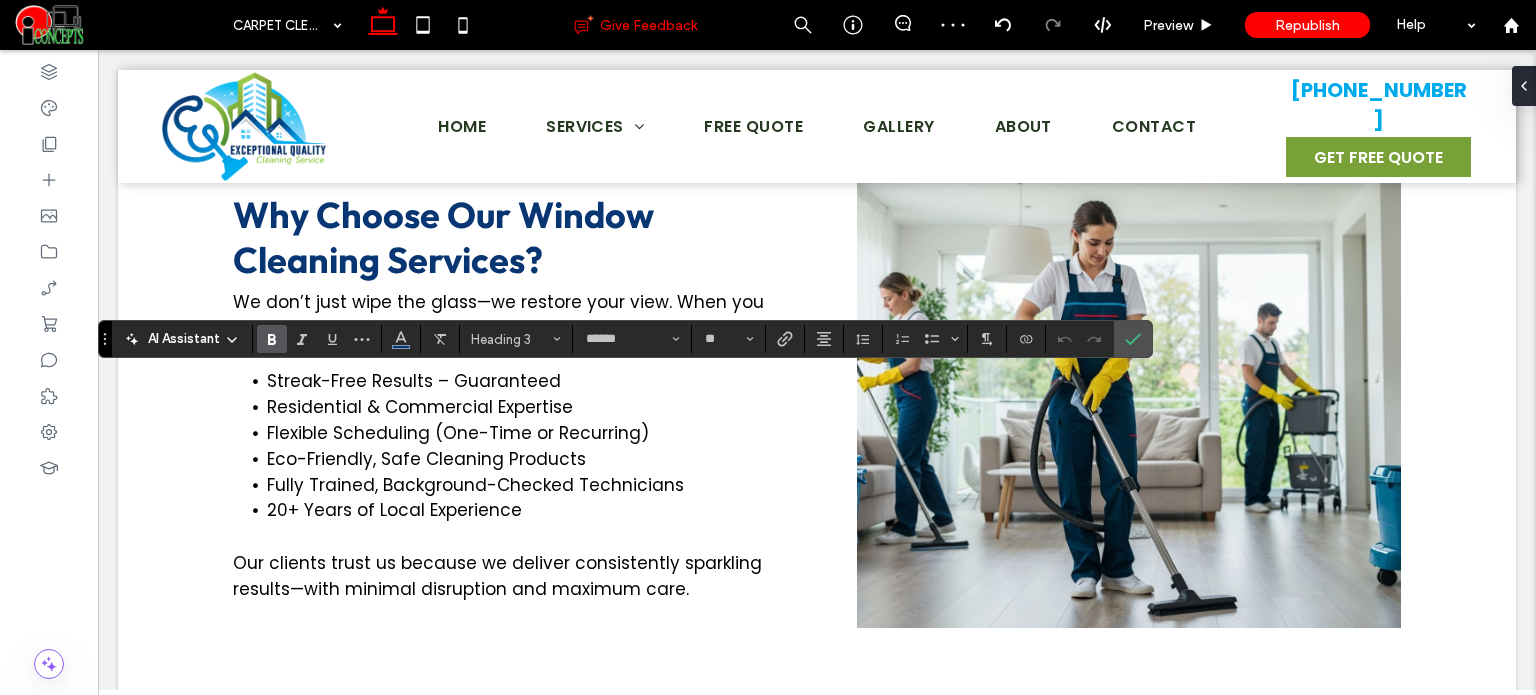 type on "*******" 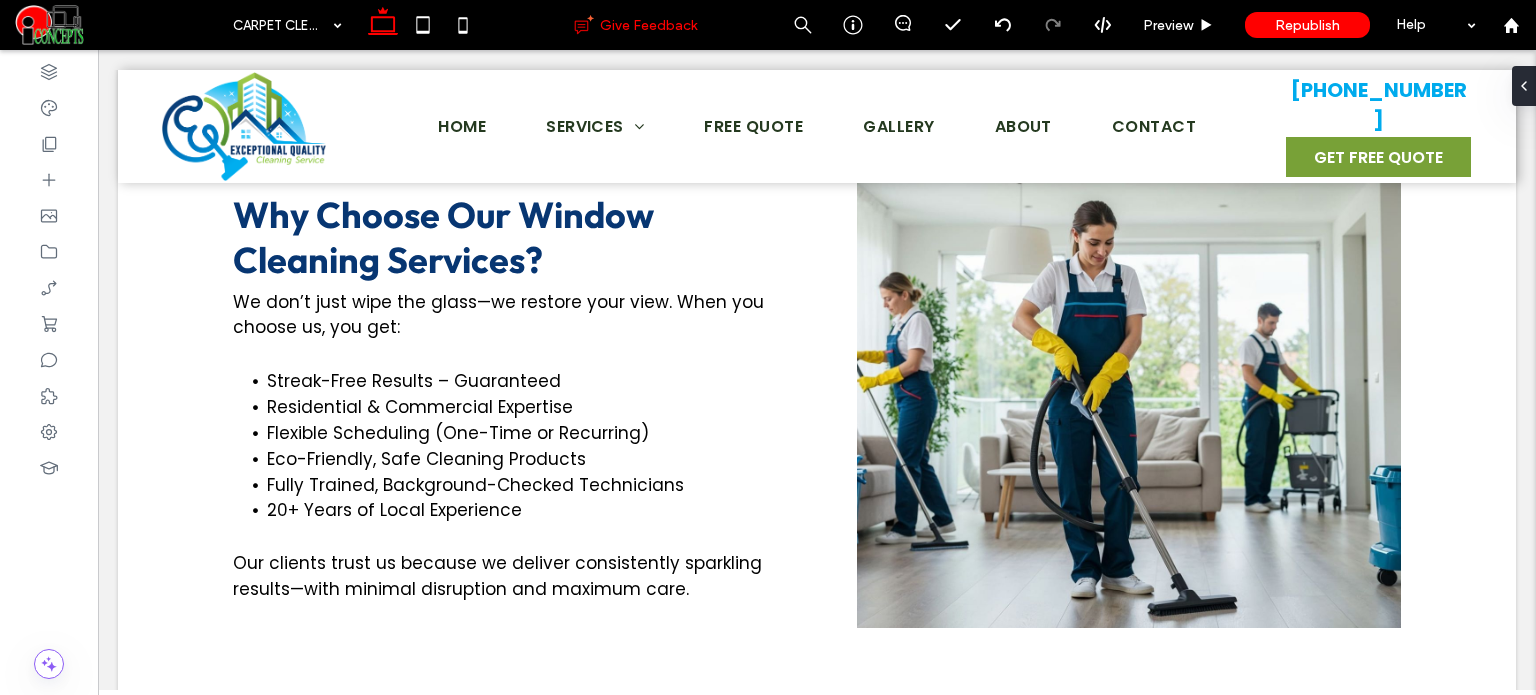 type on "*******" 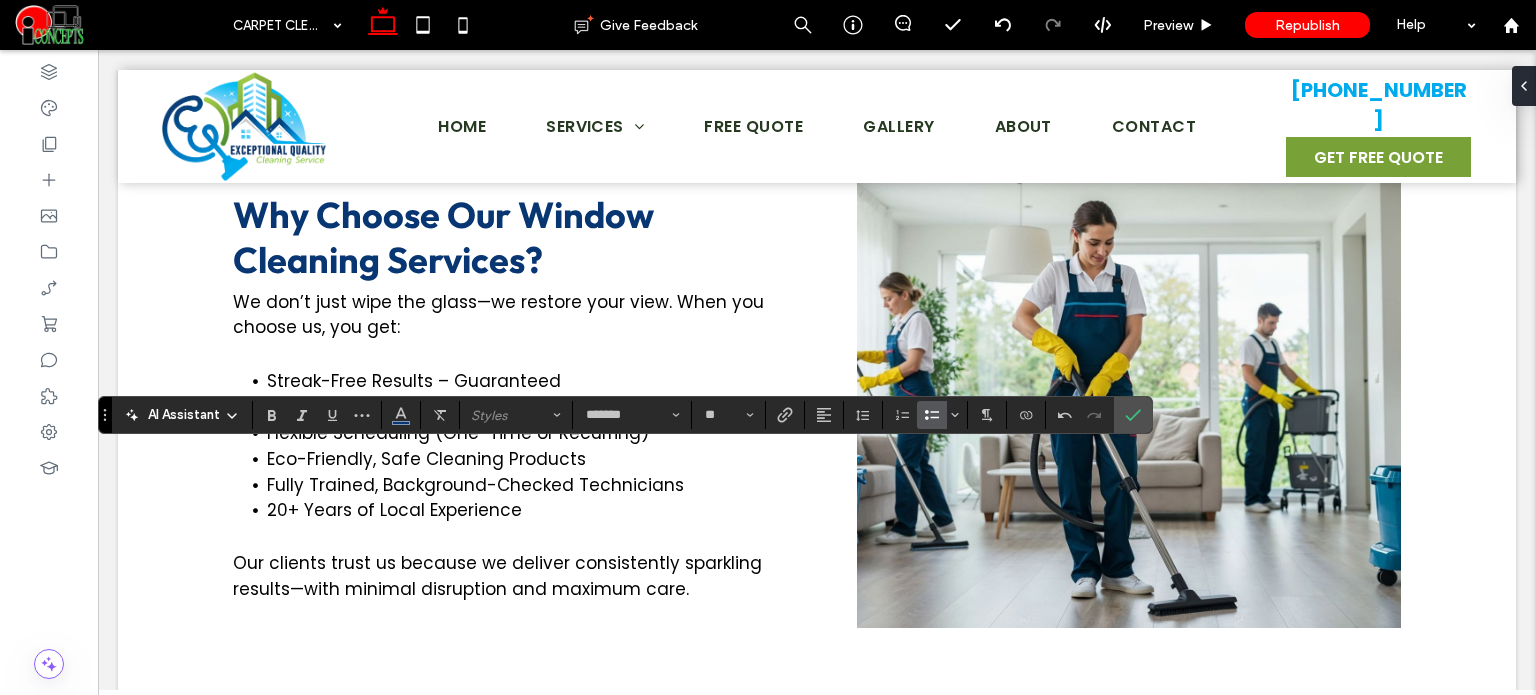 click 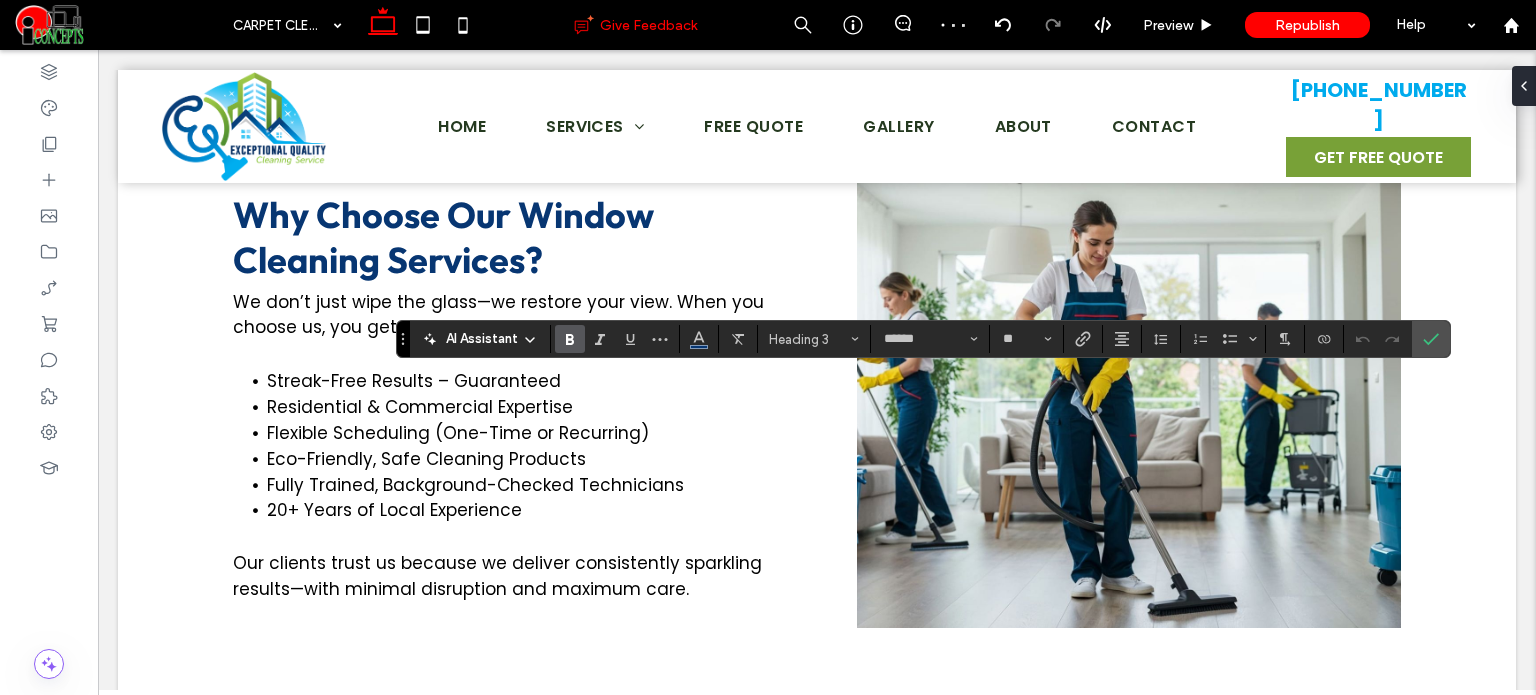 type on "*******" 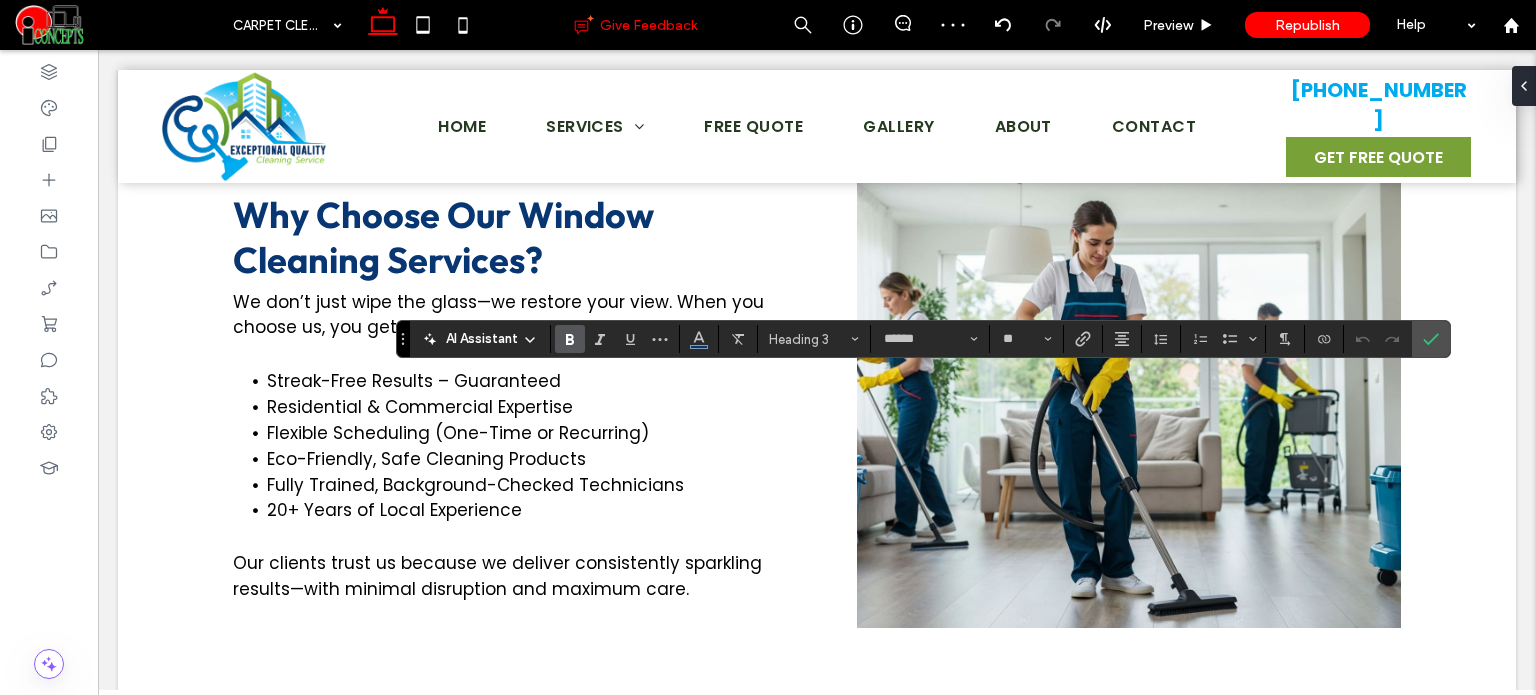 type on "**" 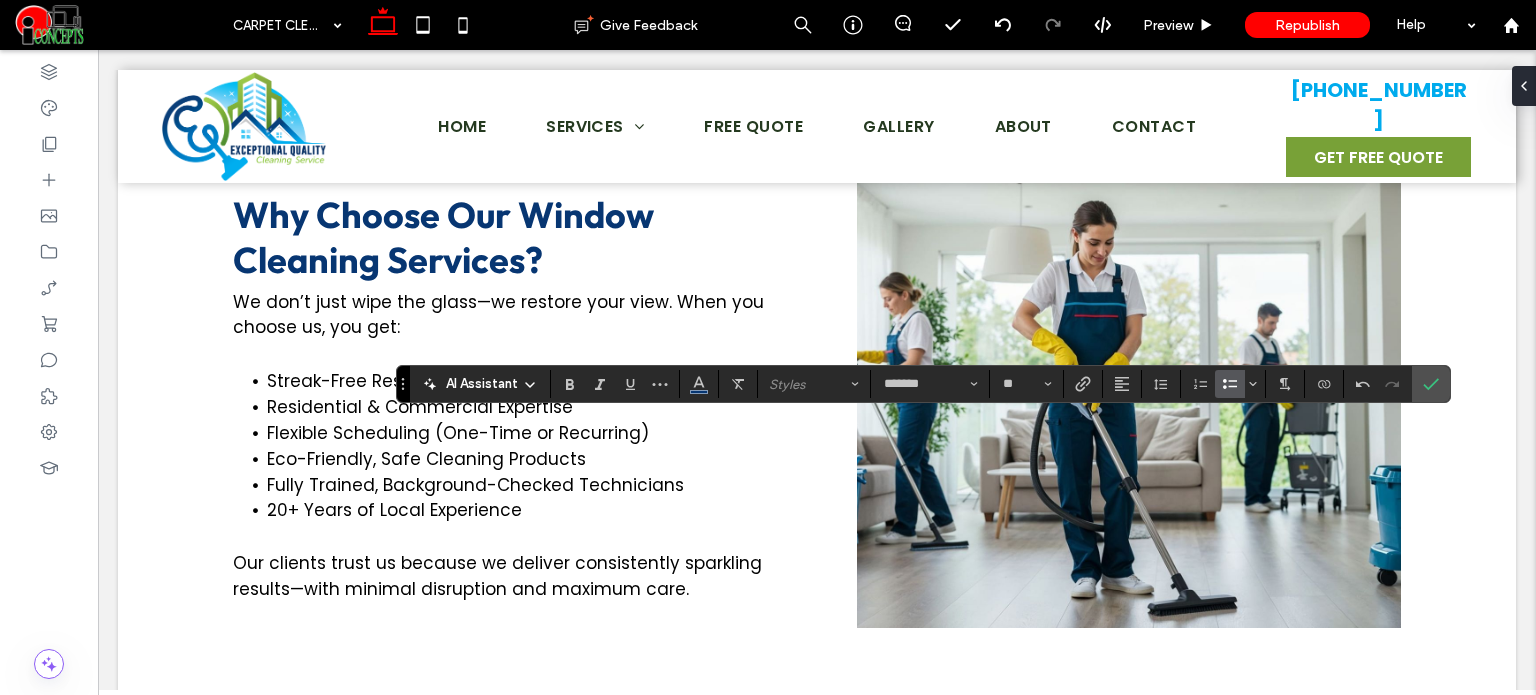 click 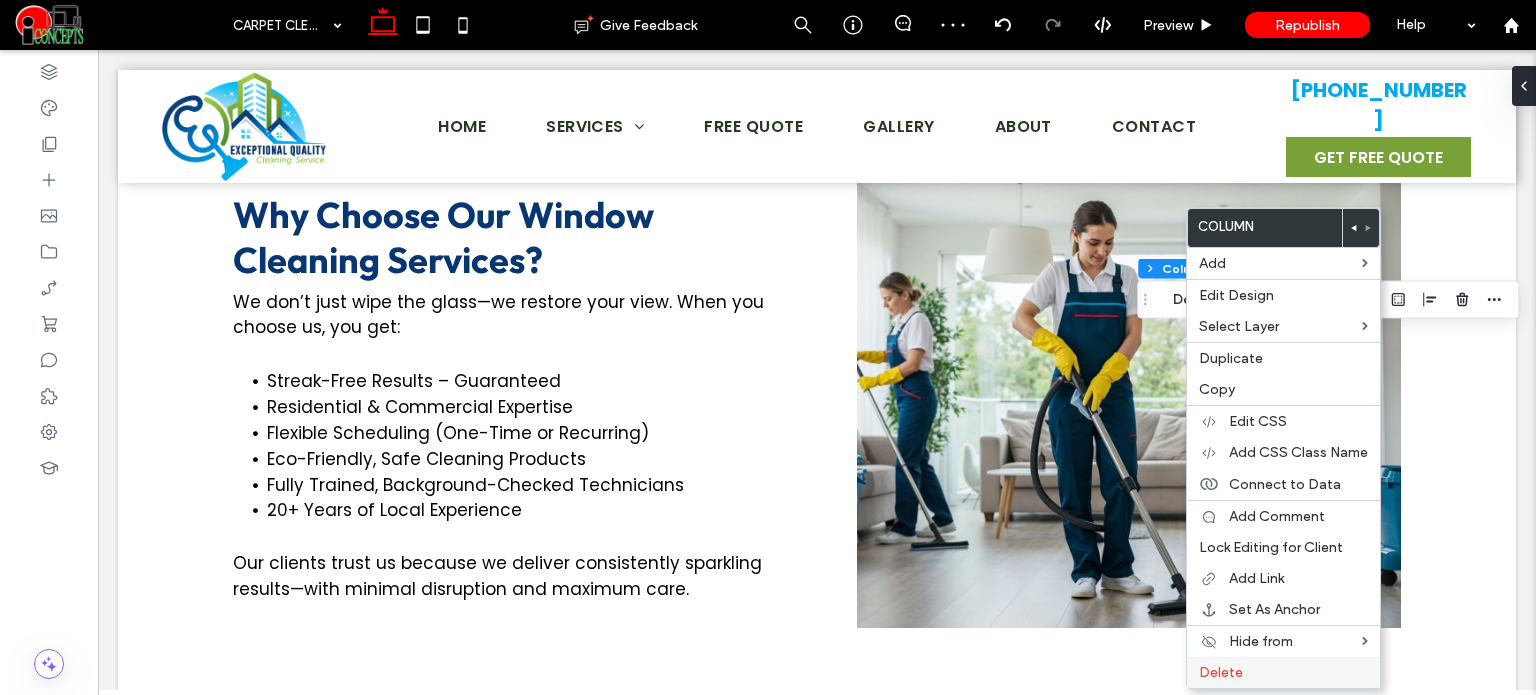 click on "Delete" at bounding box center (1221, 672) 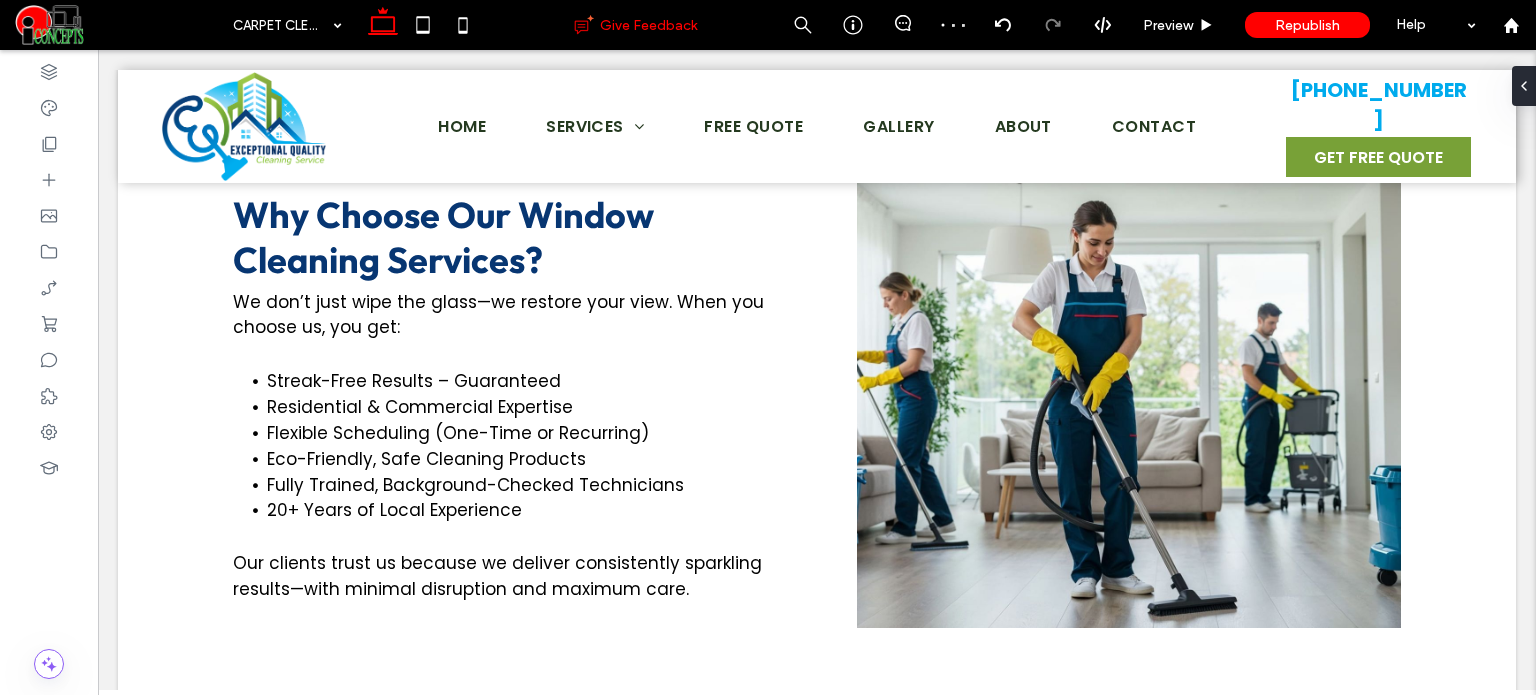 type on "*******" 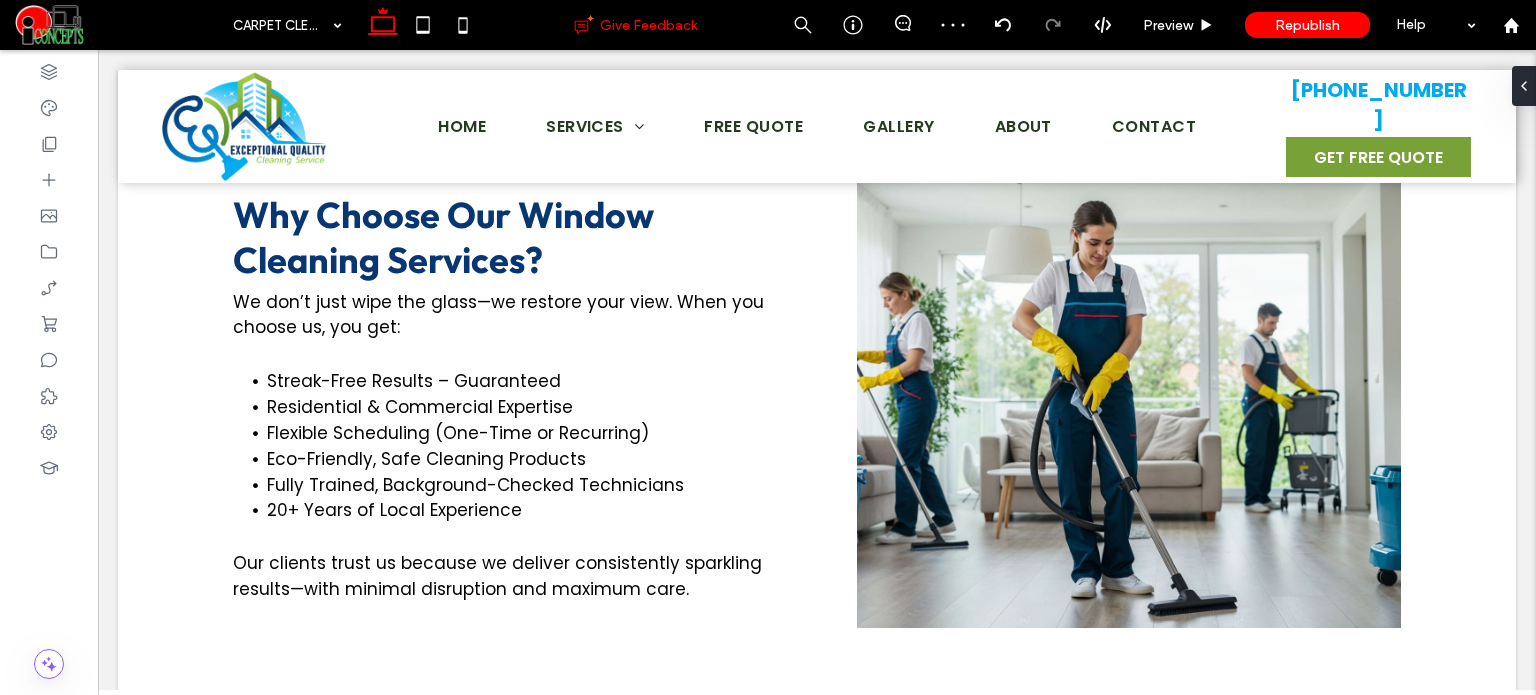 type on "**" 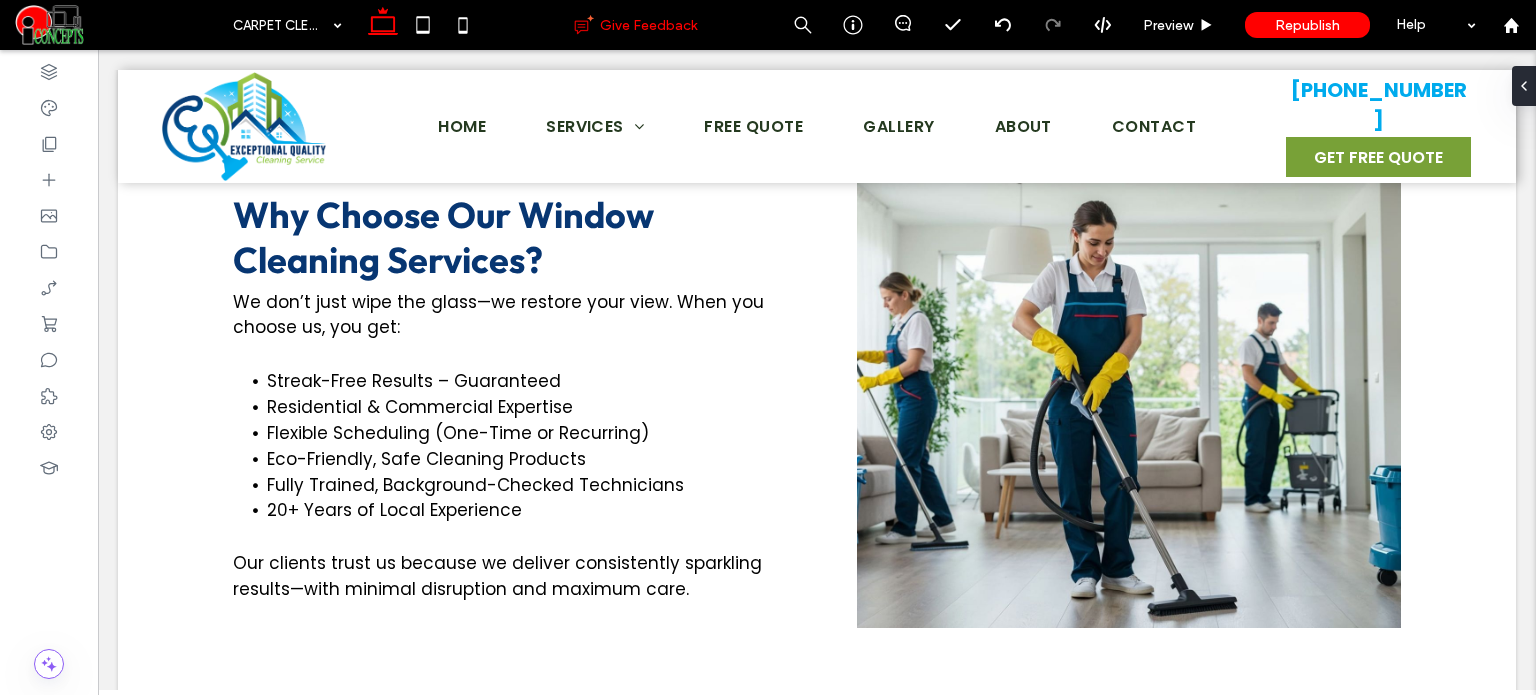 type on "******" 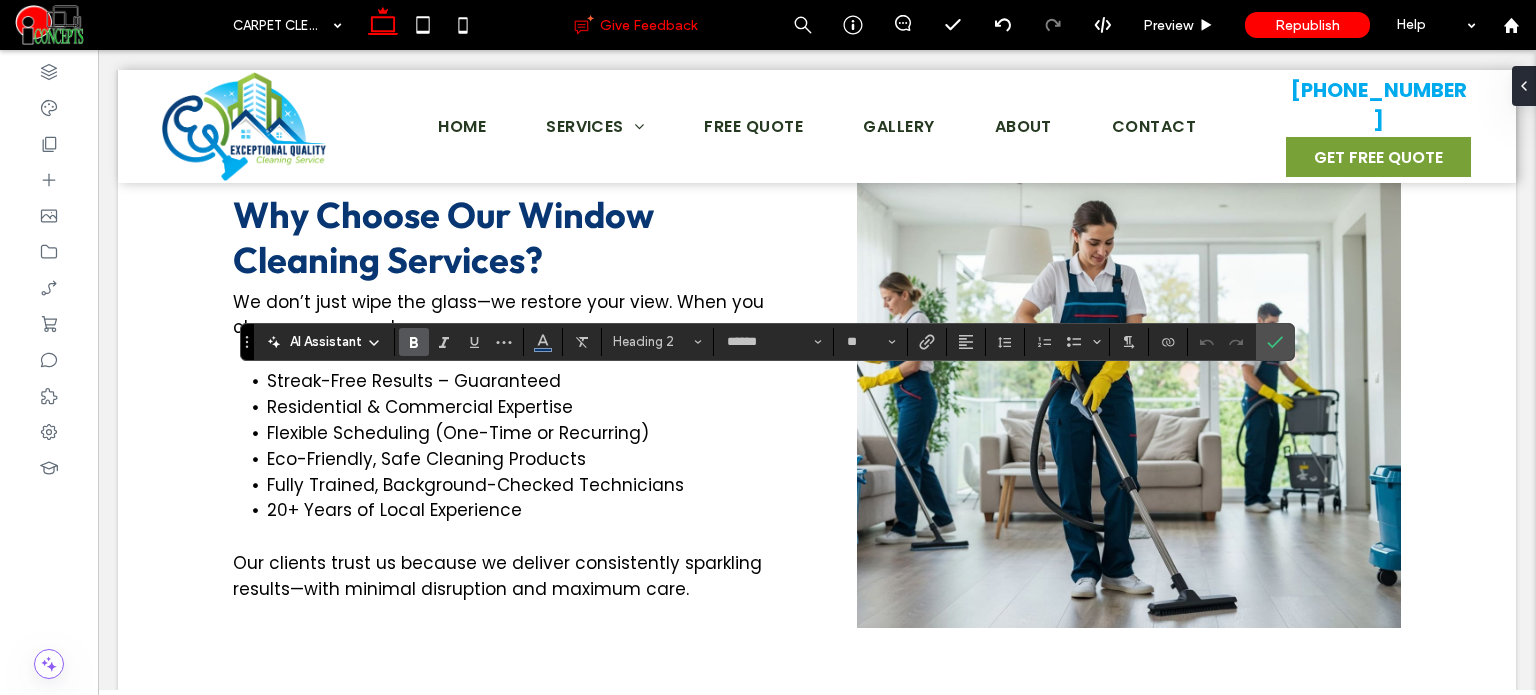 type on "*******" 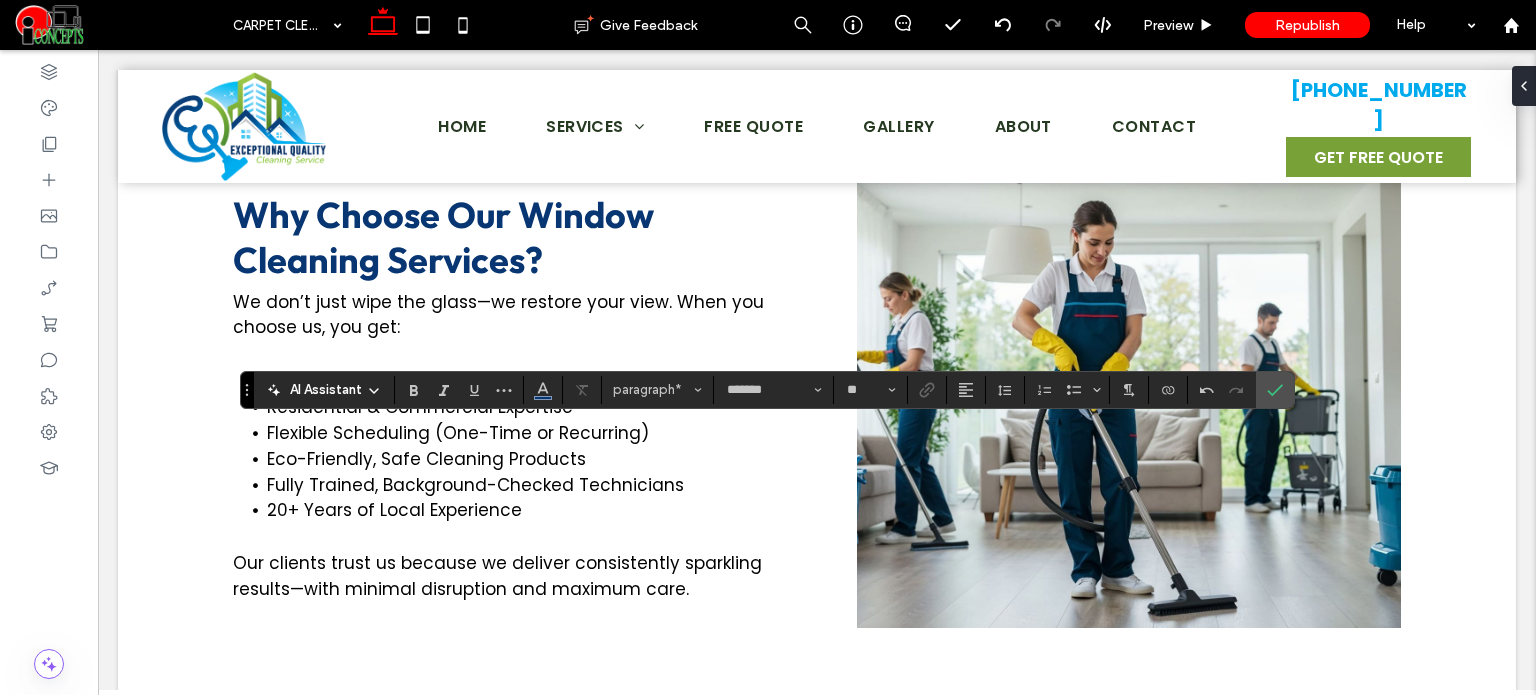 type on "**" 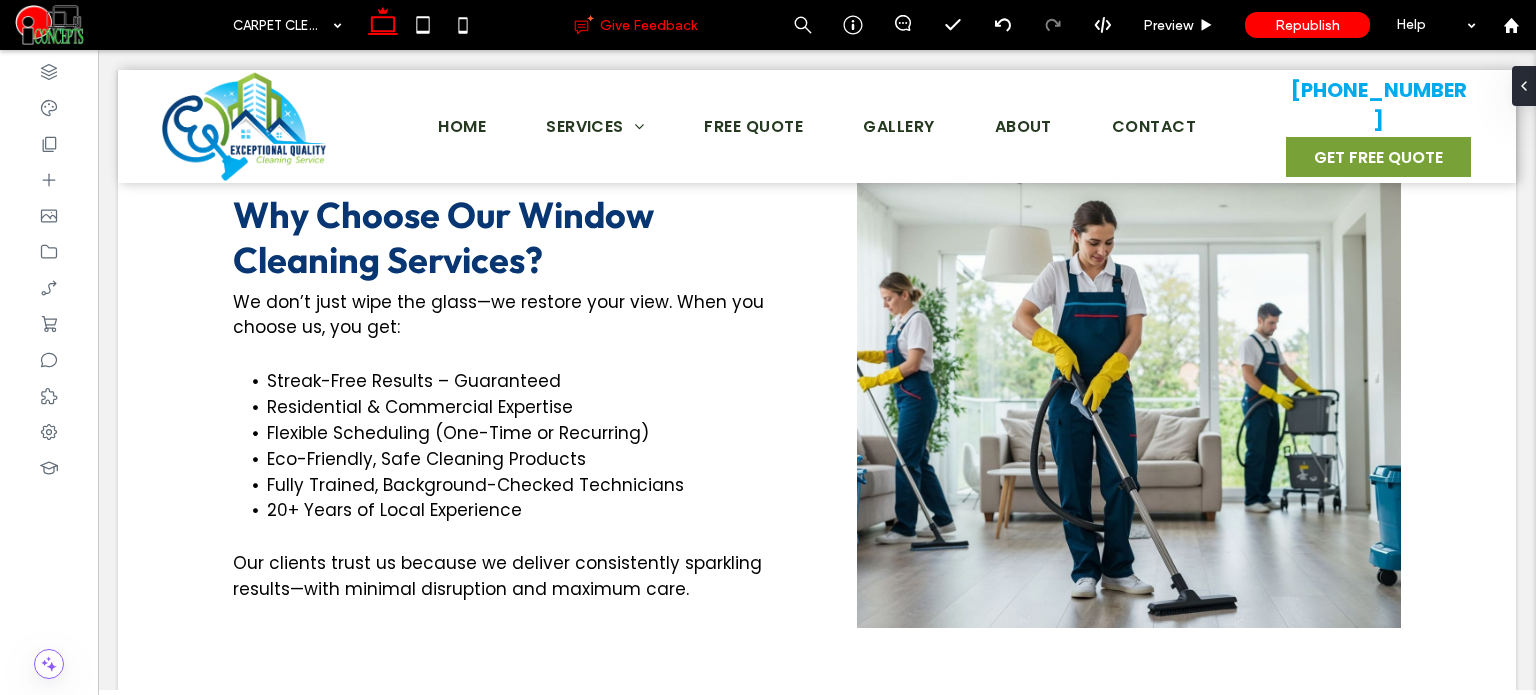 type on "******" 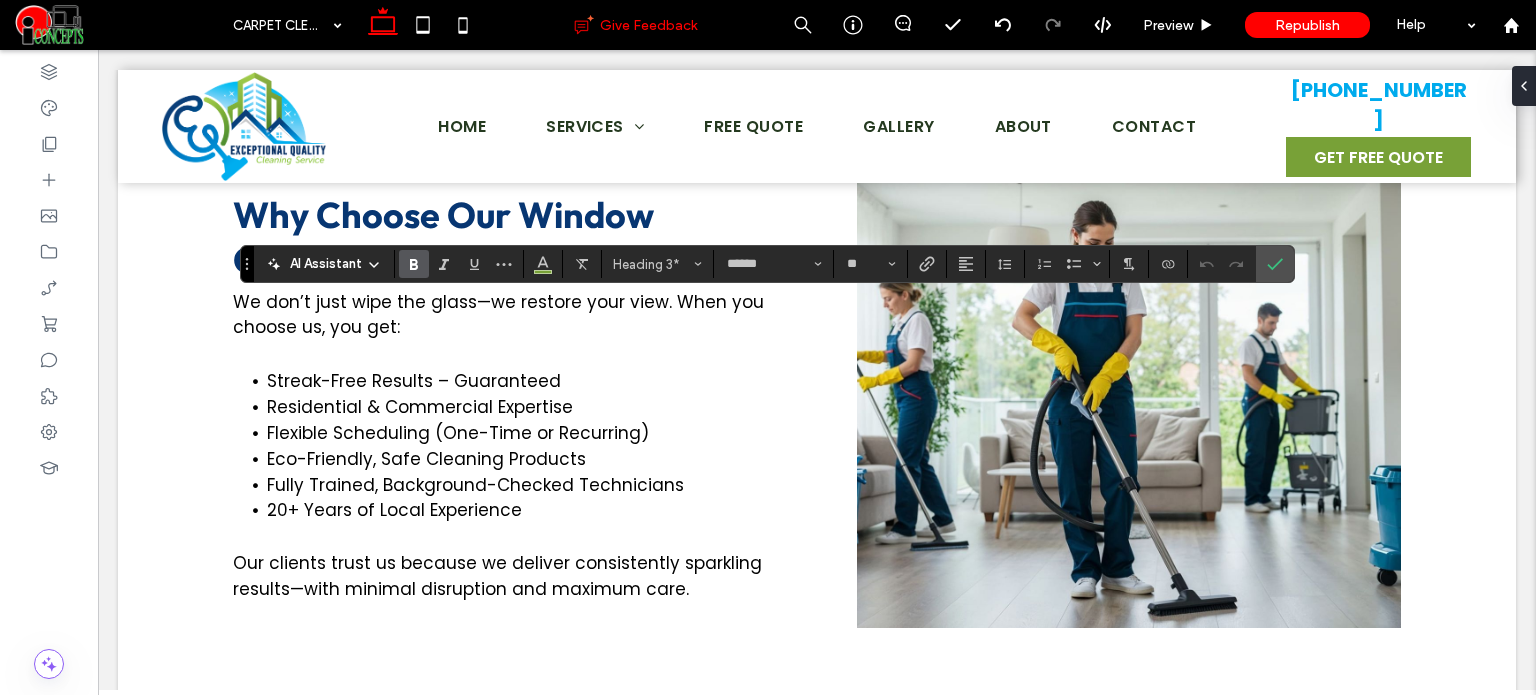 type on "*******" 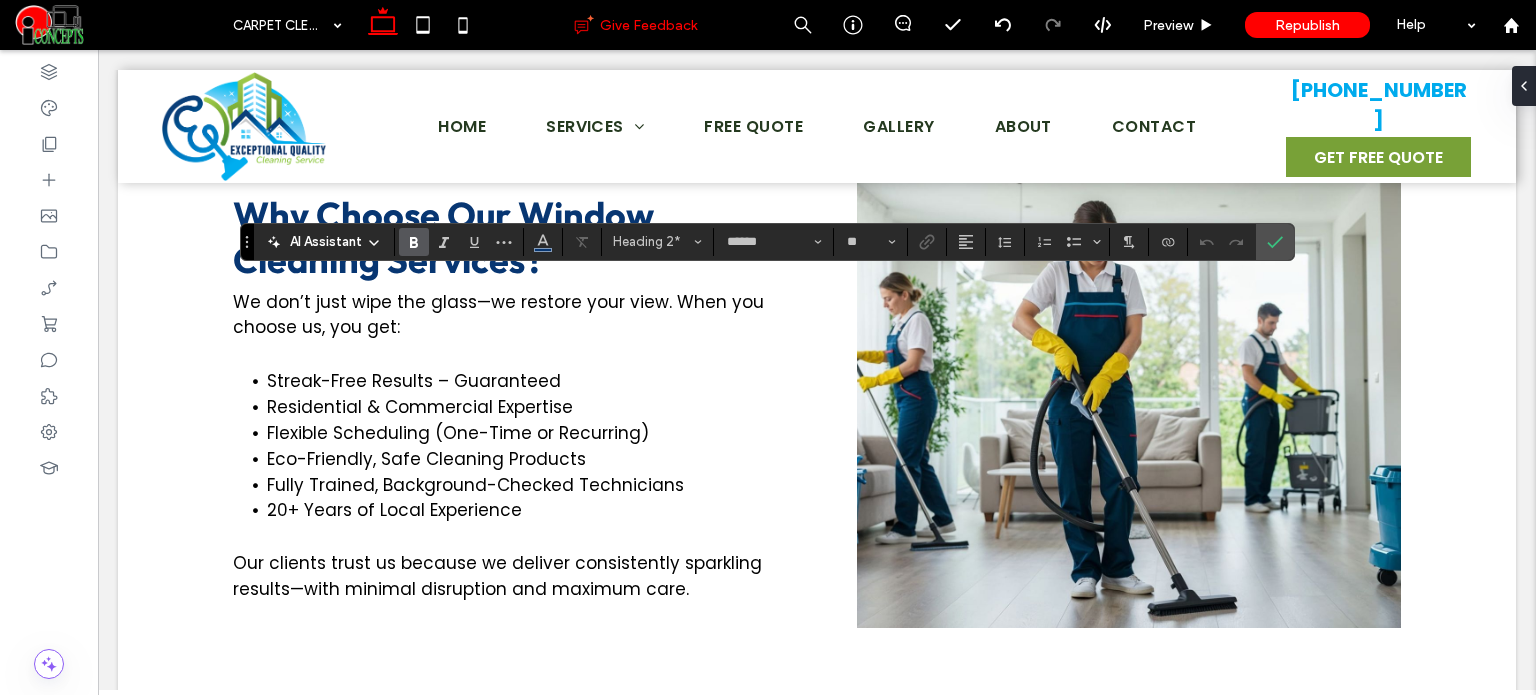 type on "*******" 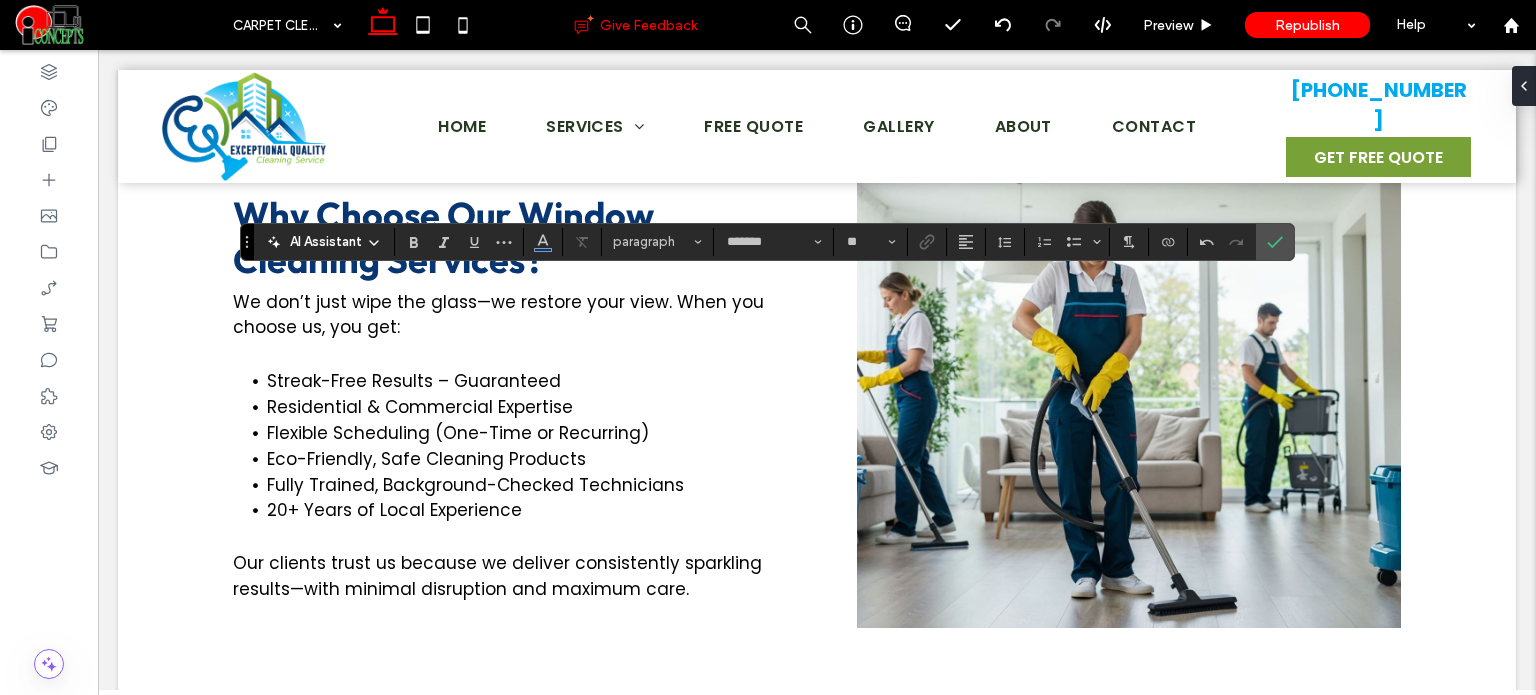 type on "******" 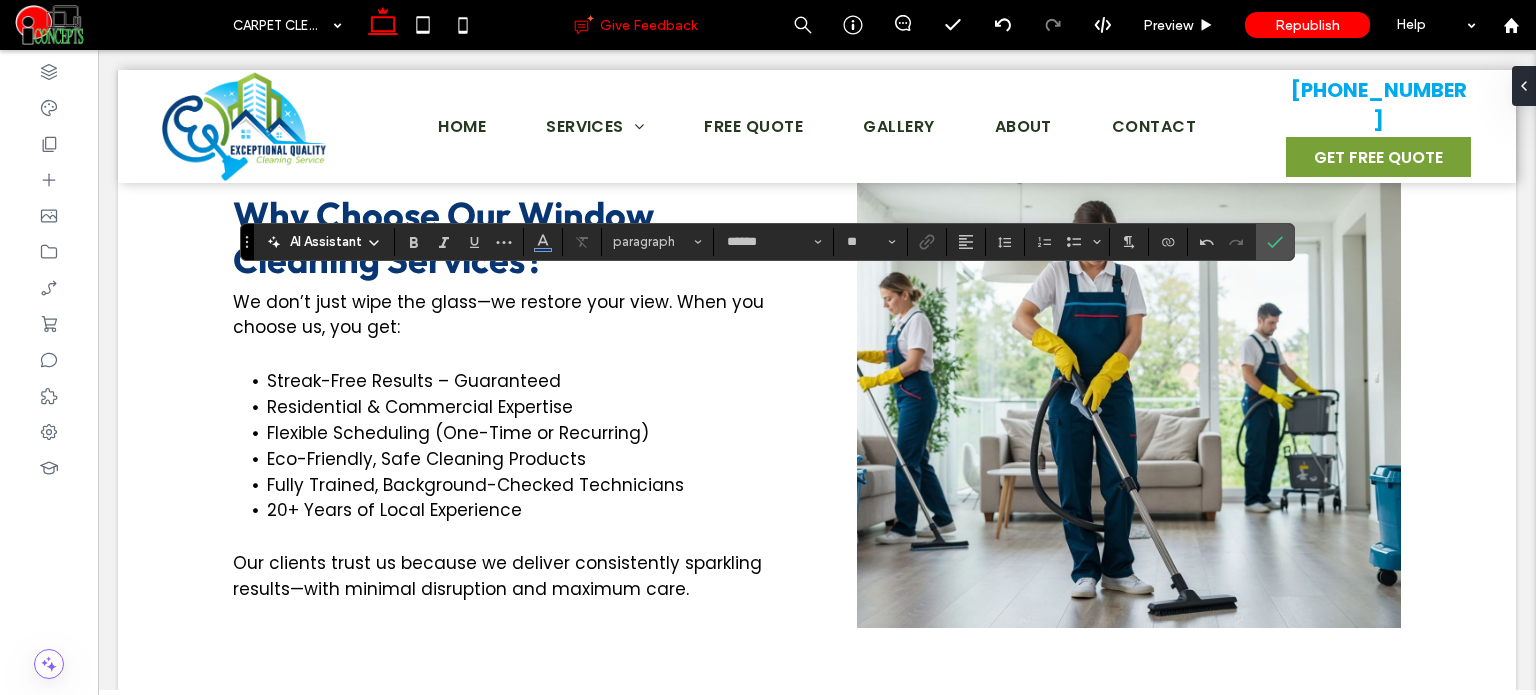 type on "*******" 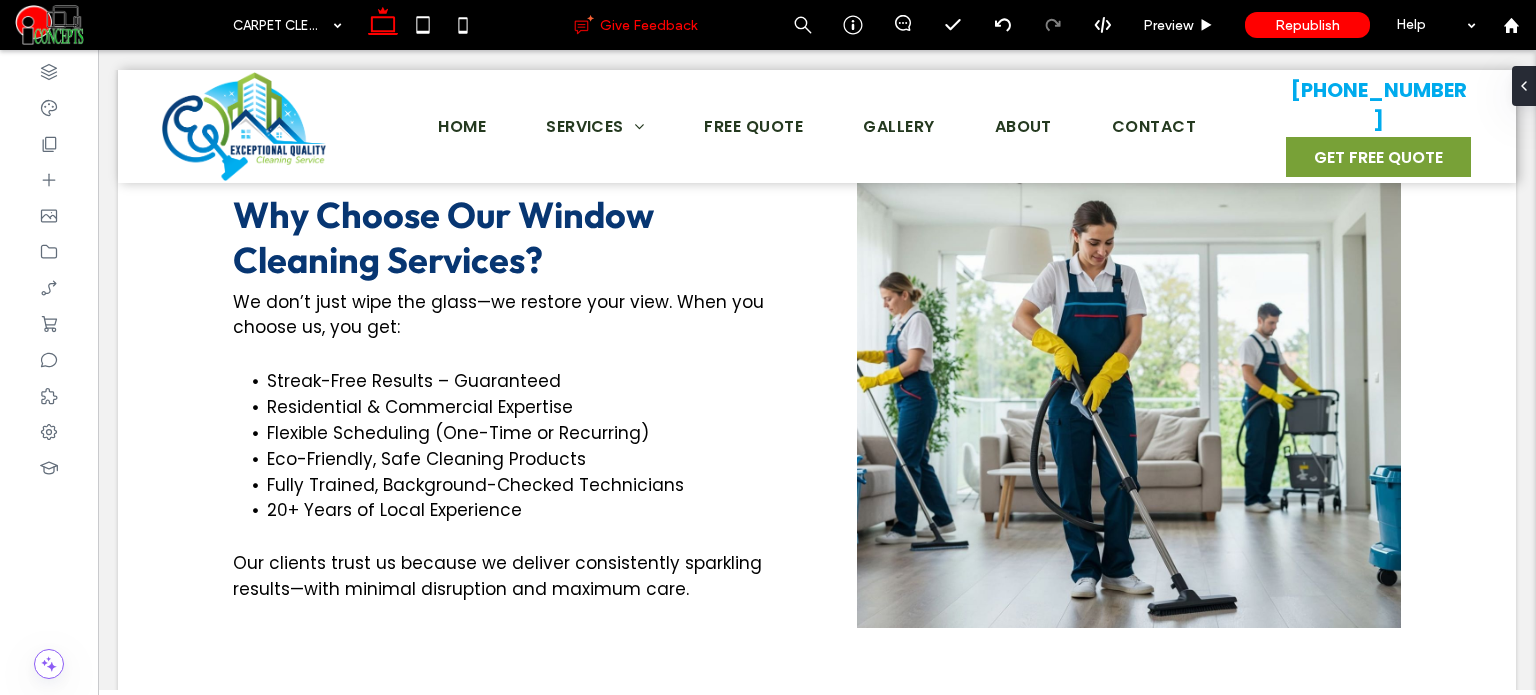 type on "******" 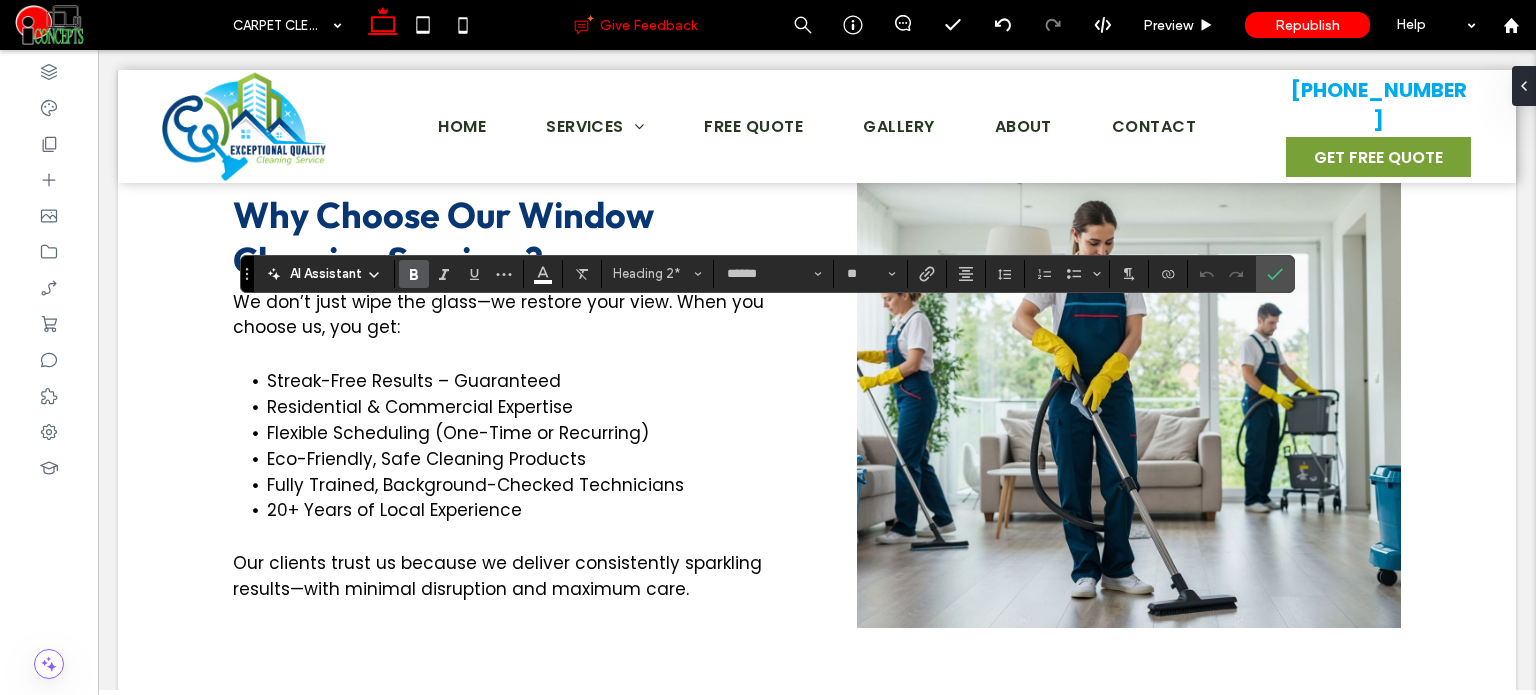 type on "*******" 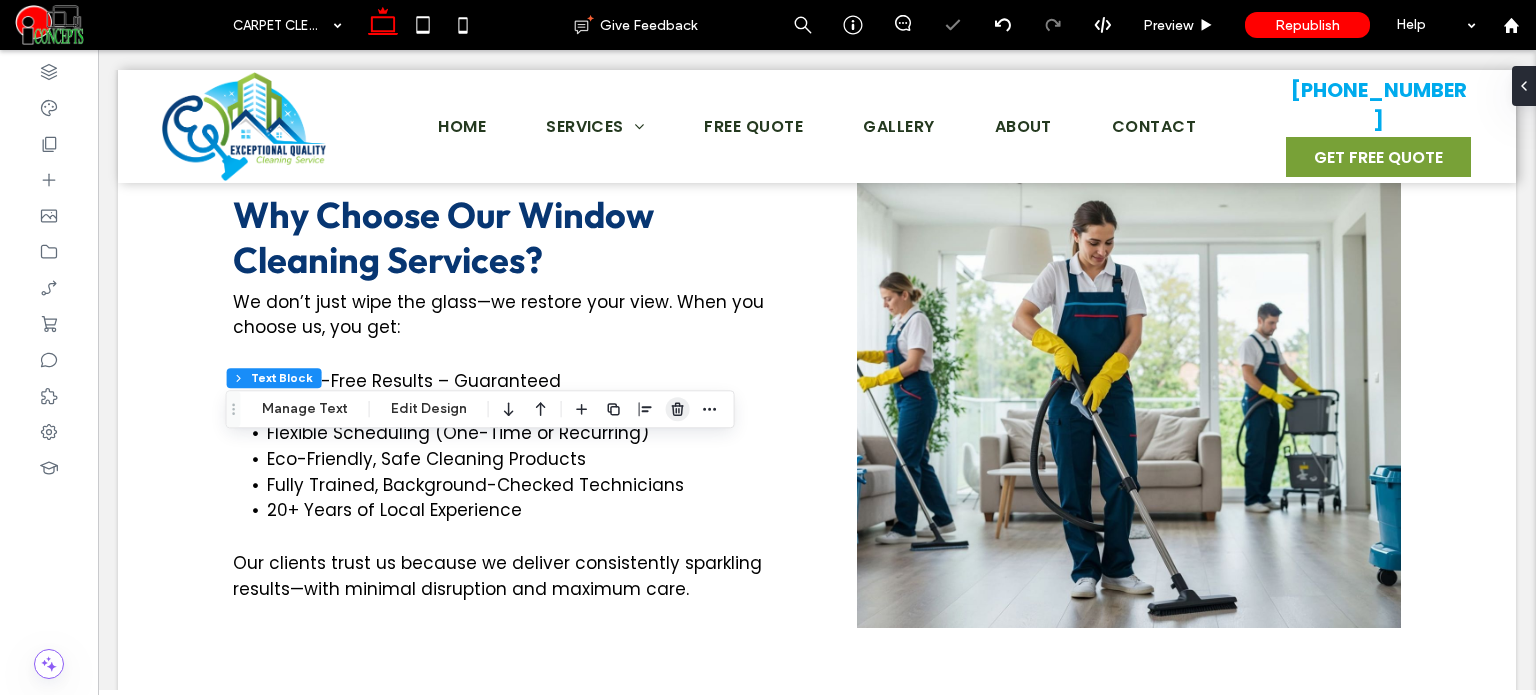 click 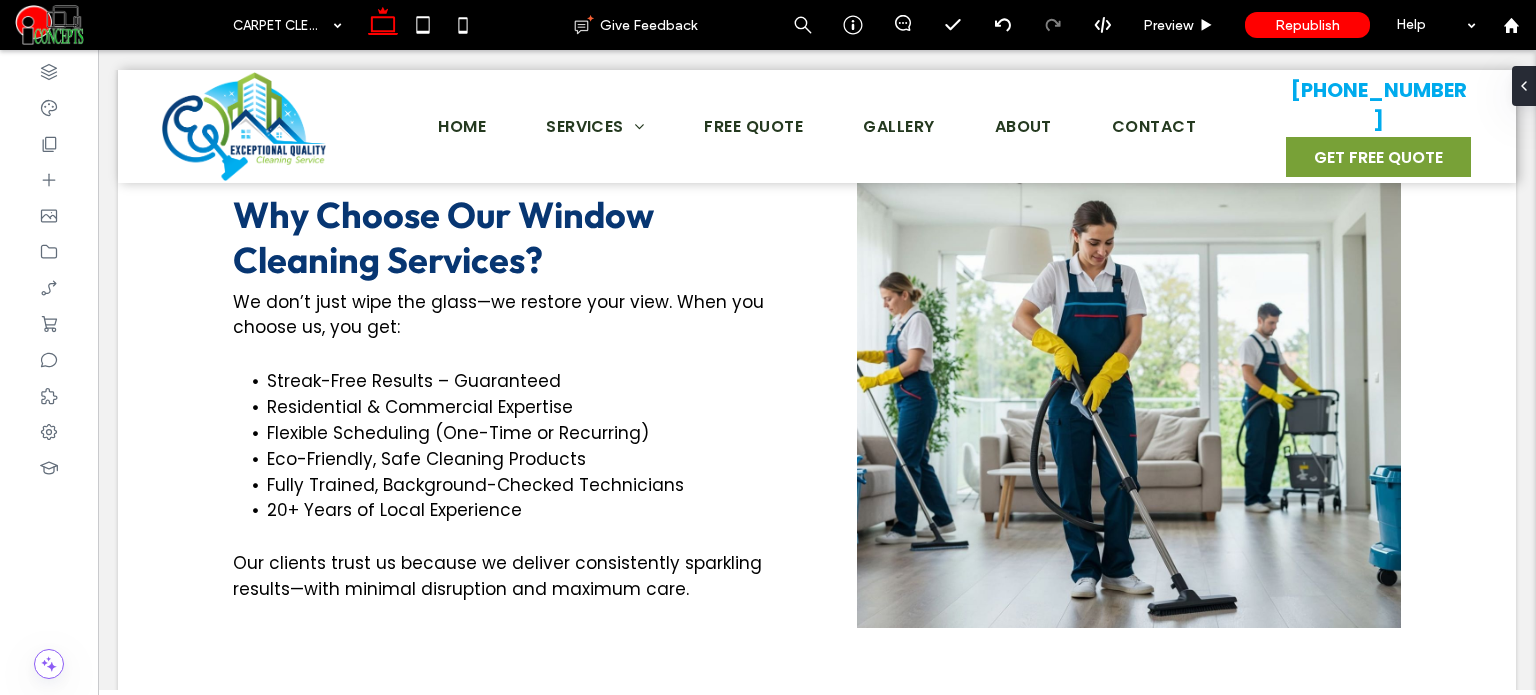 type on "**" 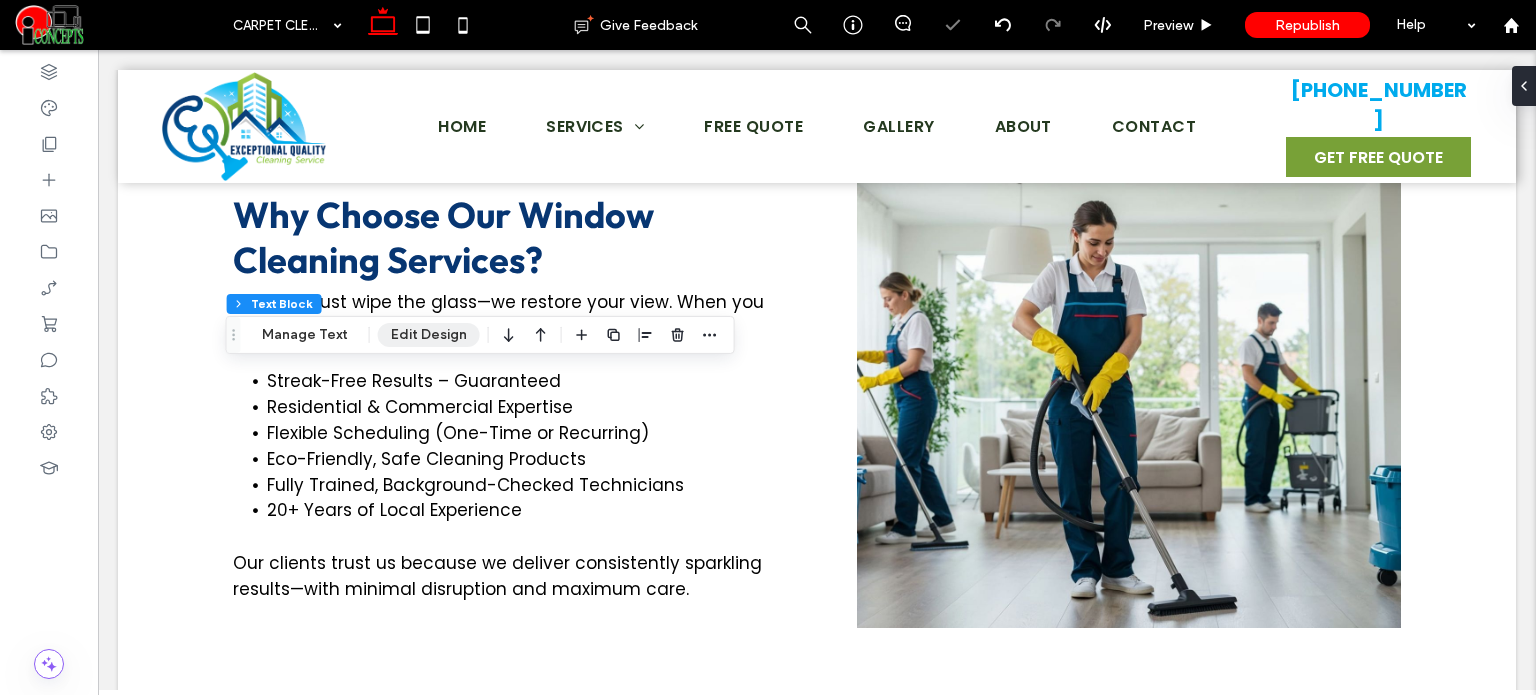 click on "Edit Design" at bounding box center (429, 335) 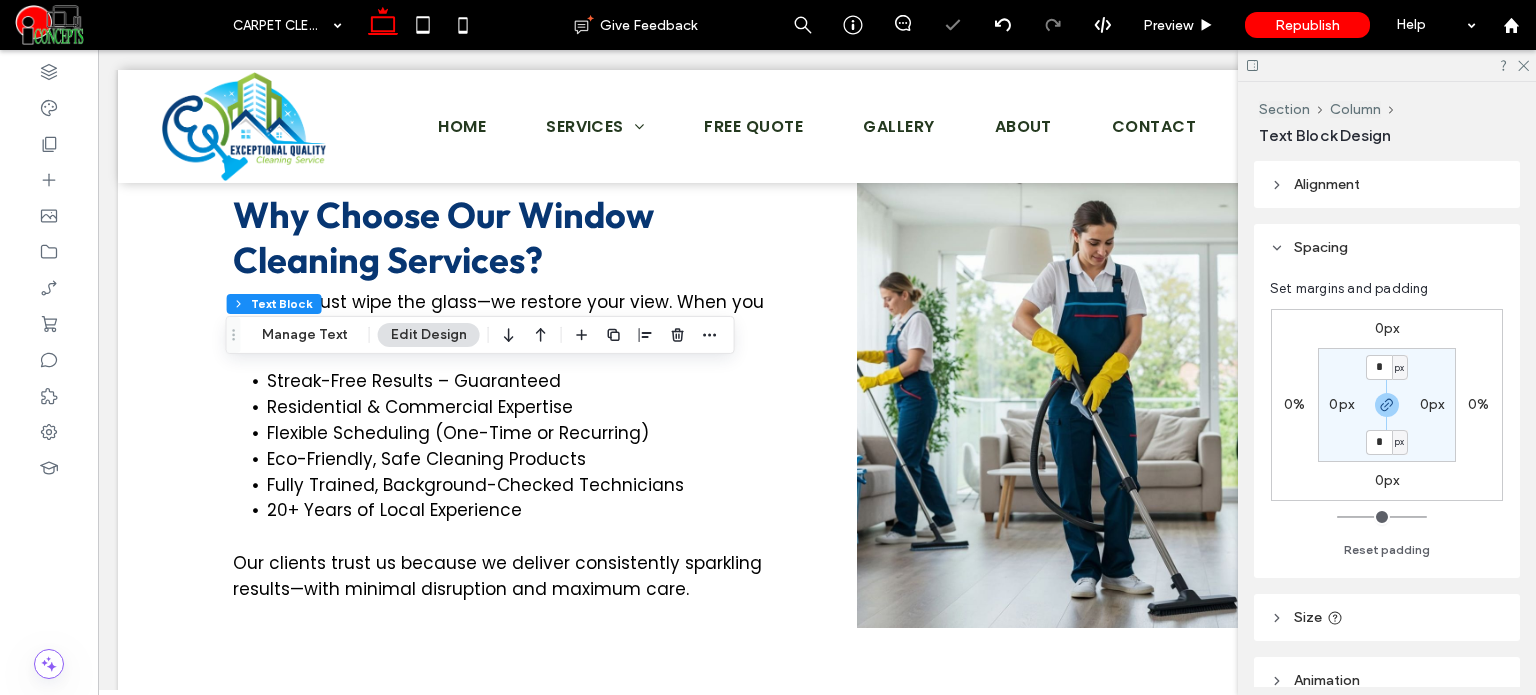 click on "Alignment" at bounding box center [1327, 184] 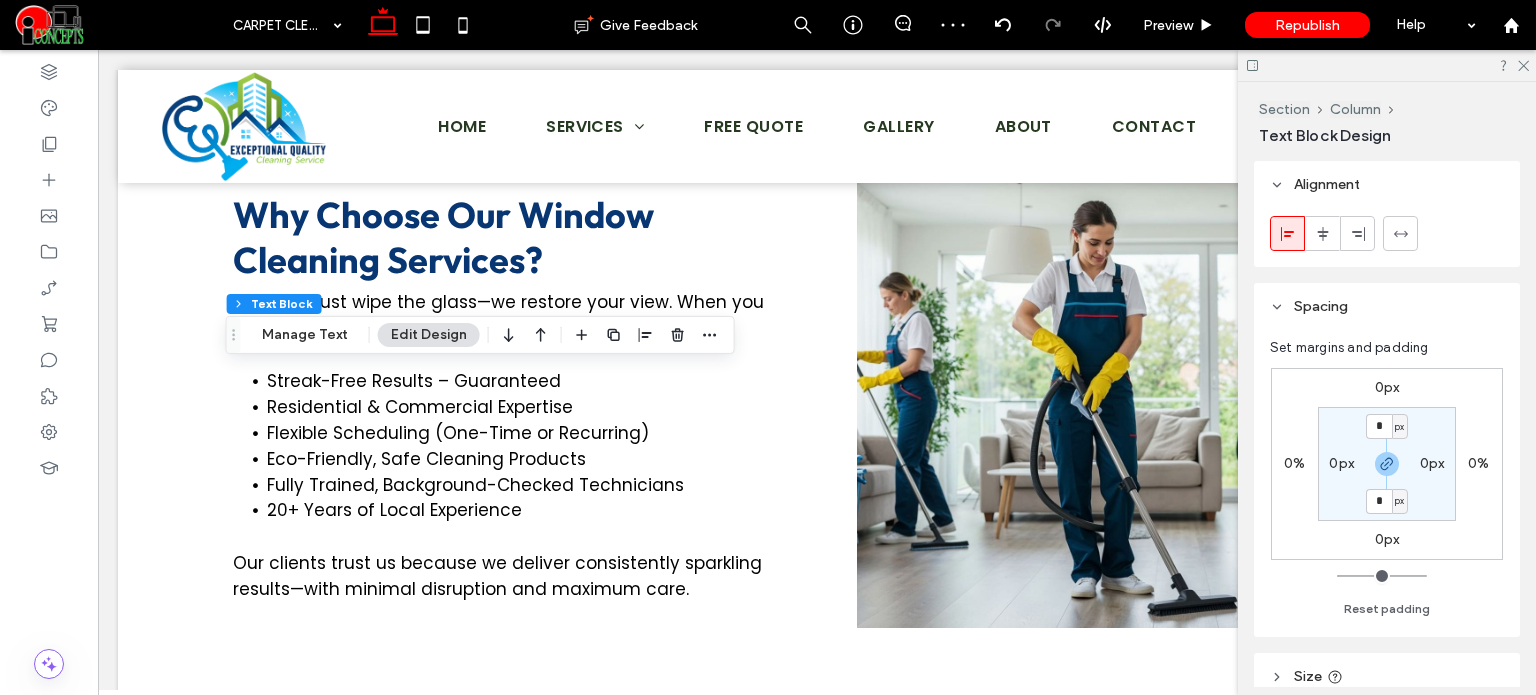 click at bounding box center [1322, 233] 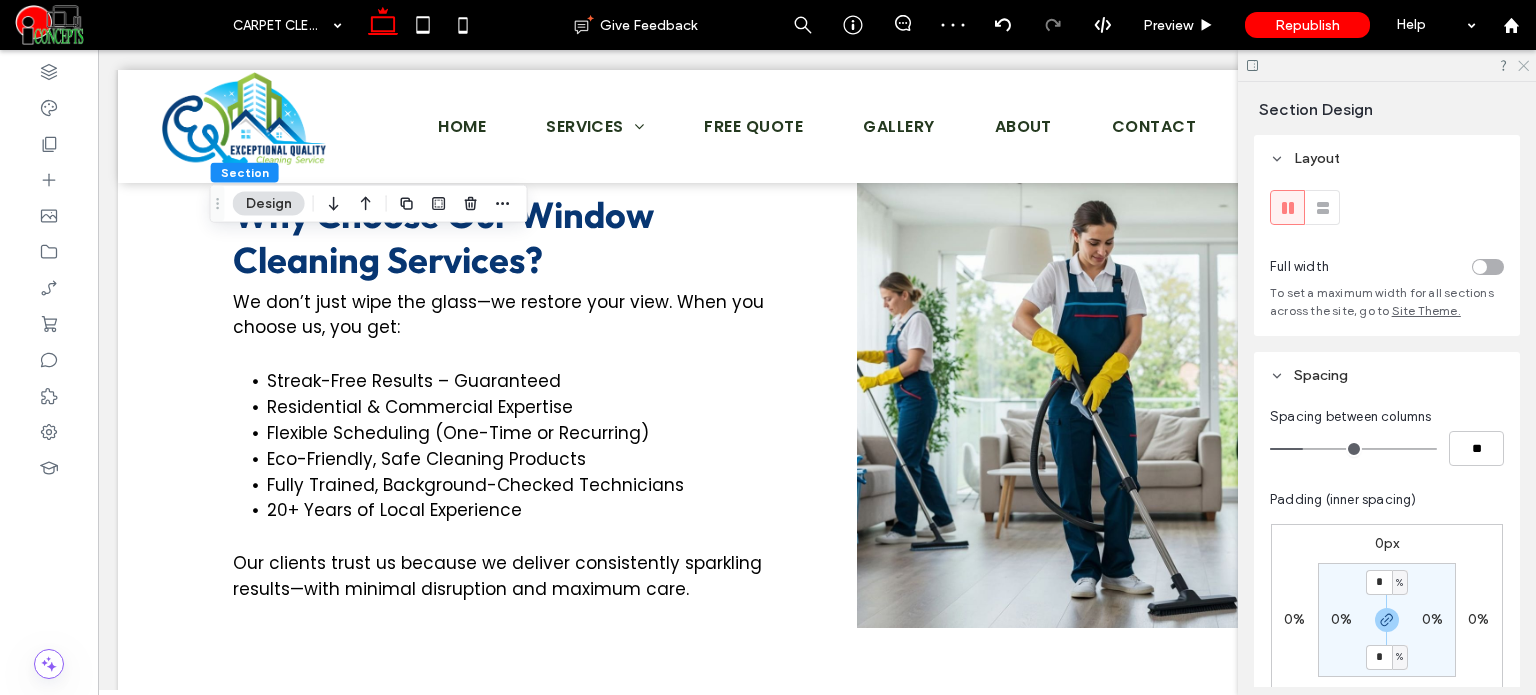 click 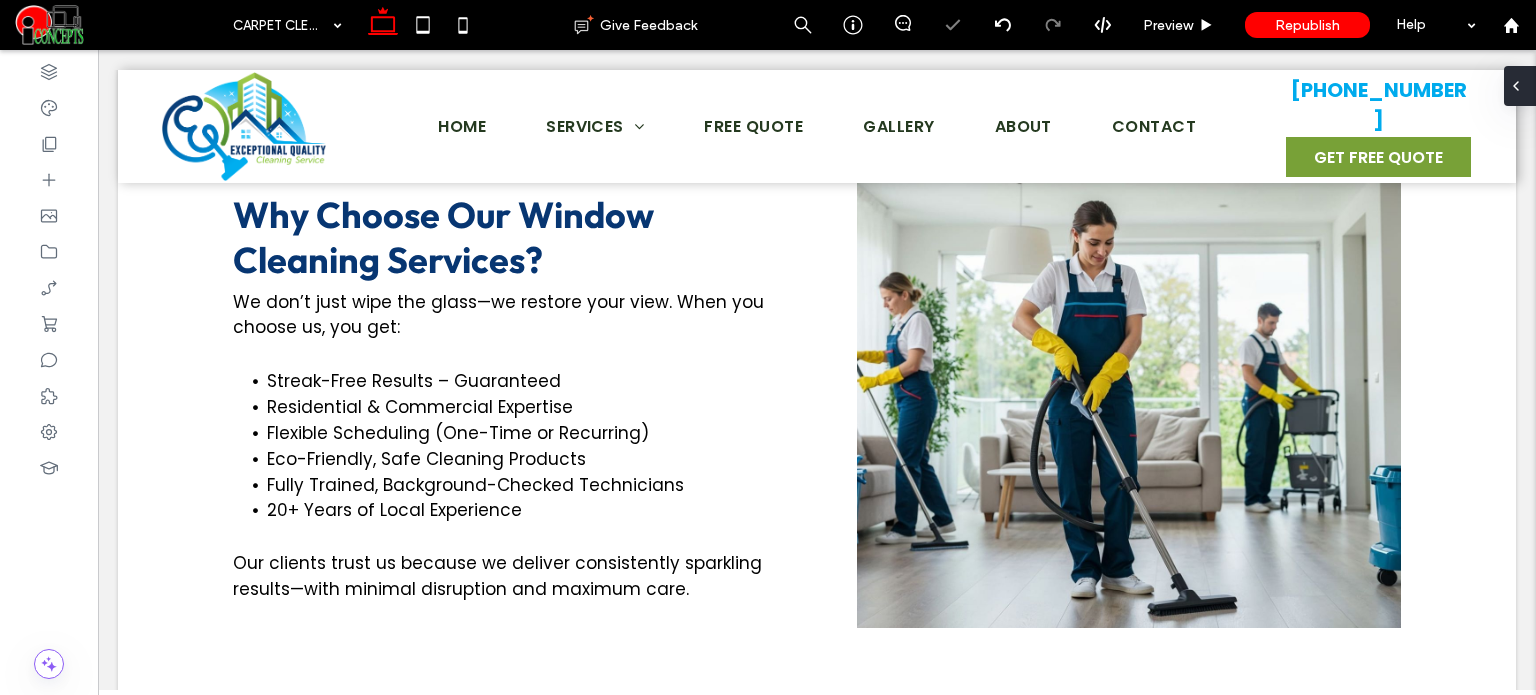 type on "**" 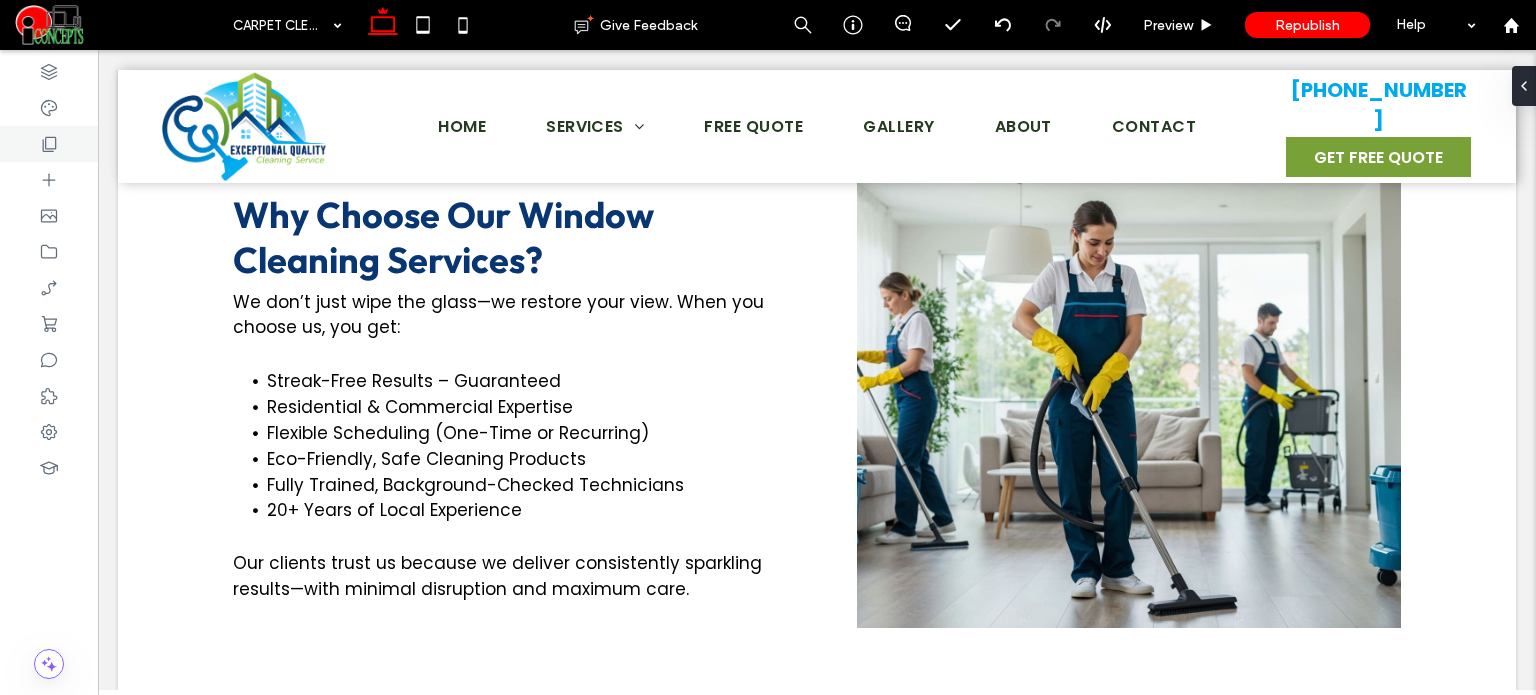 click at bounding box center (49, 144) 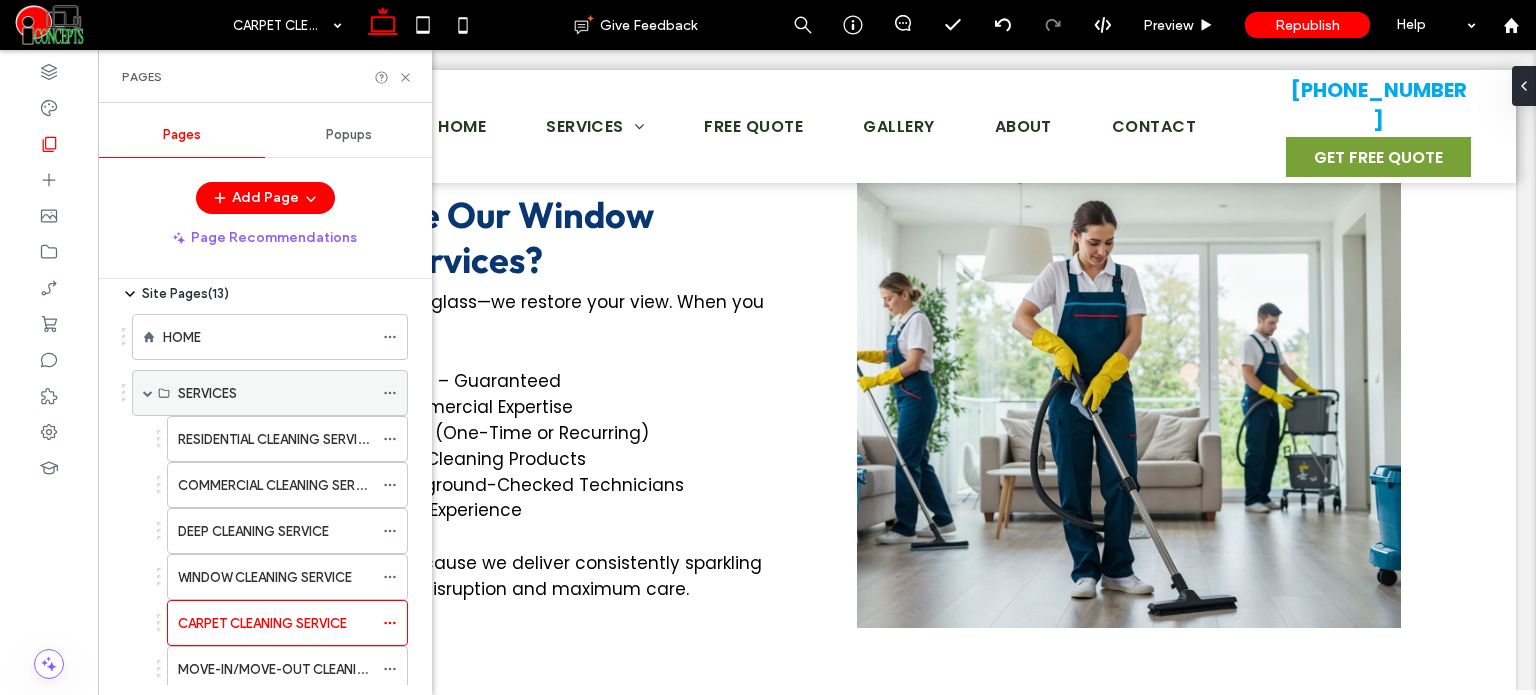 scroll, scrollTop: 200, scrollLeft: 0, axis: vertical 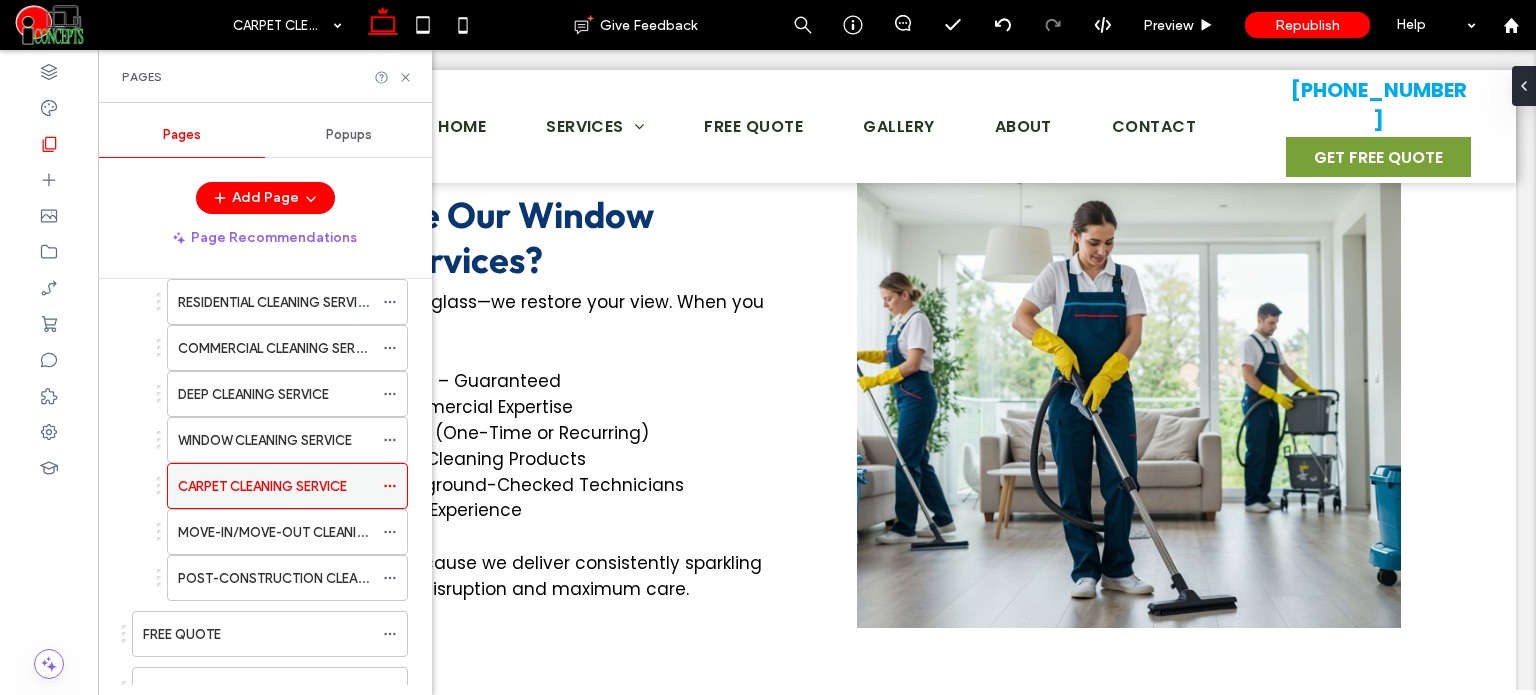 click 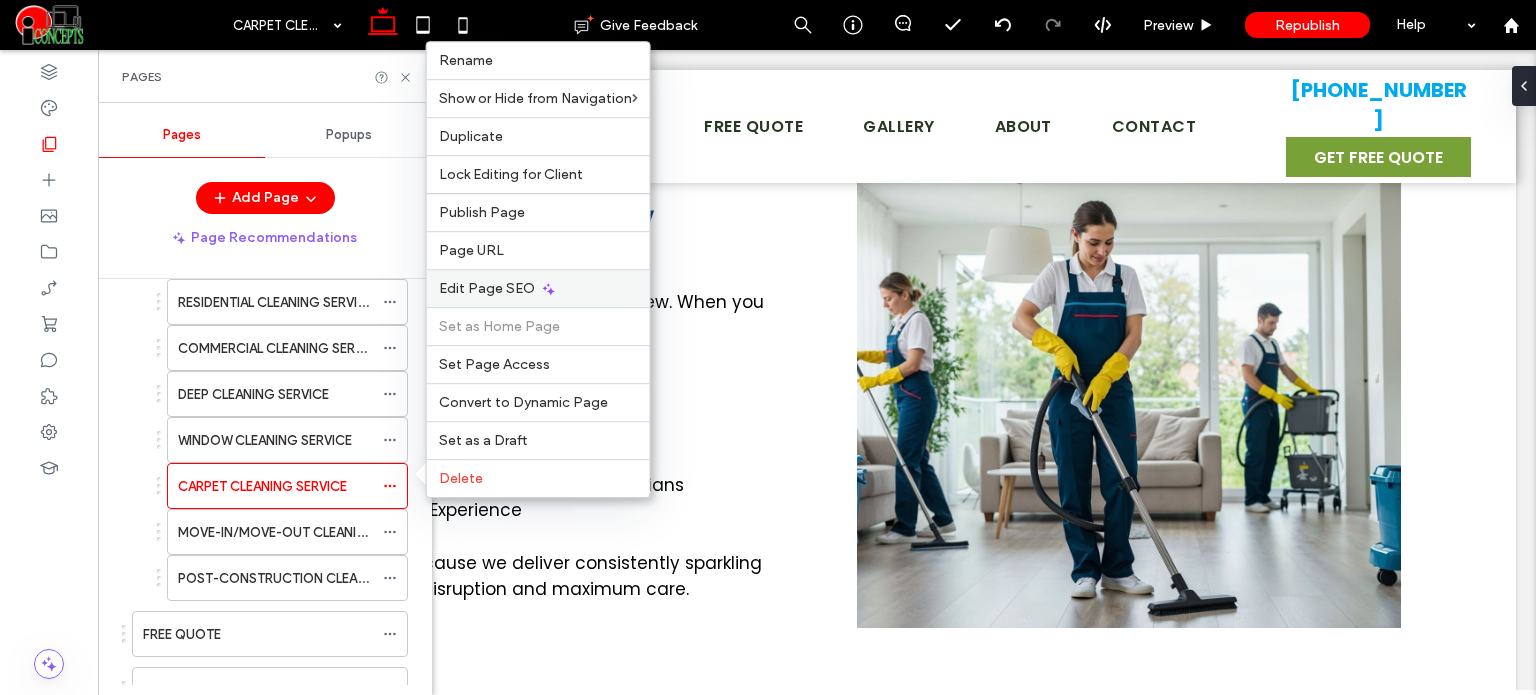 click on "Edit Page SEO" at bounding box center [538, 288] 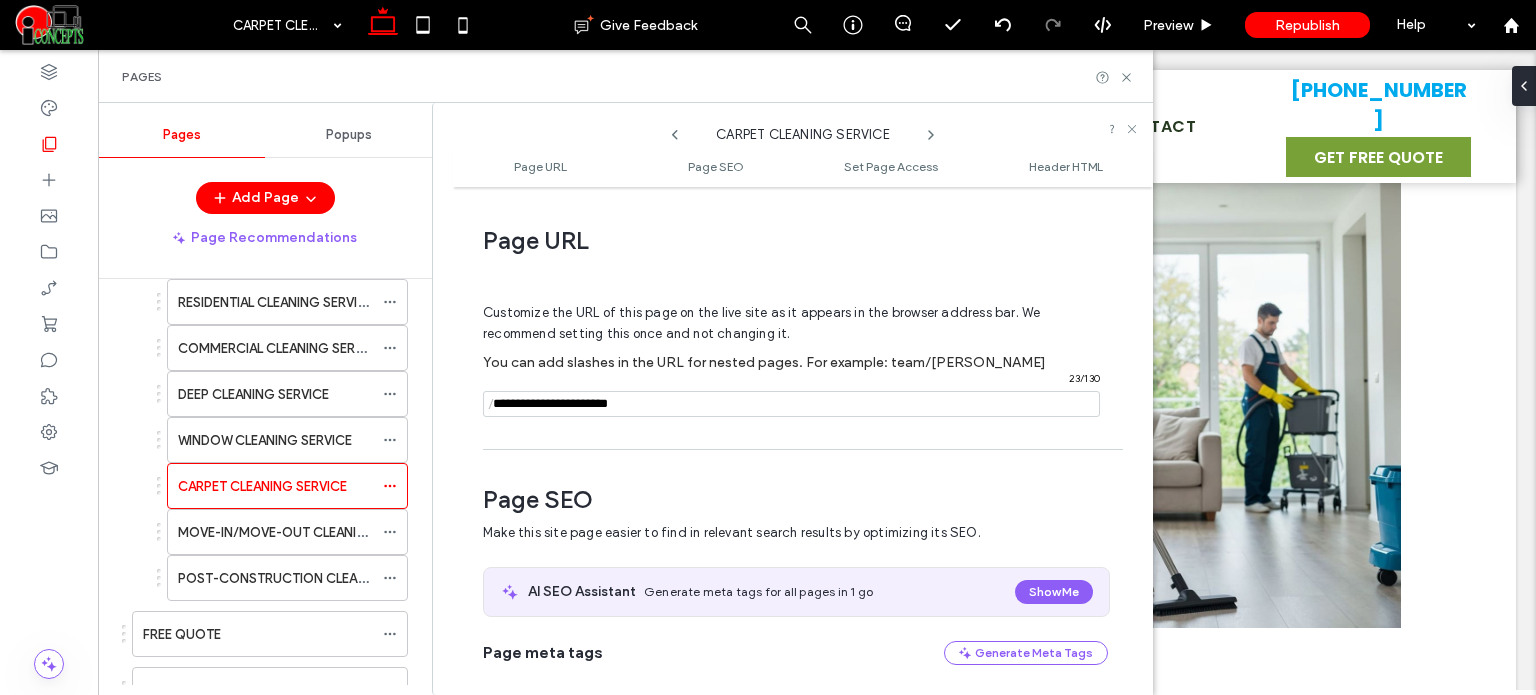 scroll, scrollTop: 274, scrollLeft: 0, axis: vertical 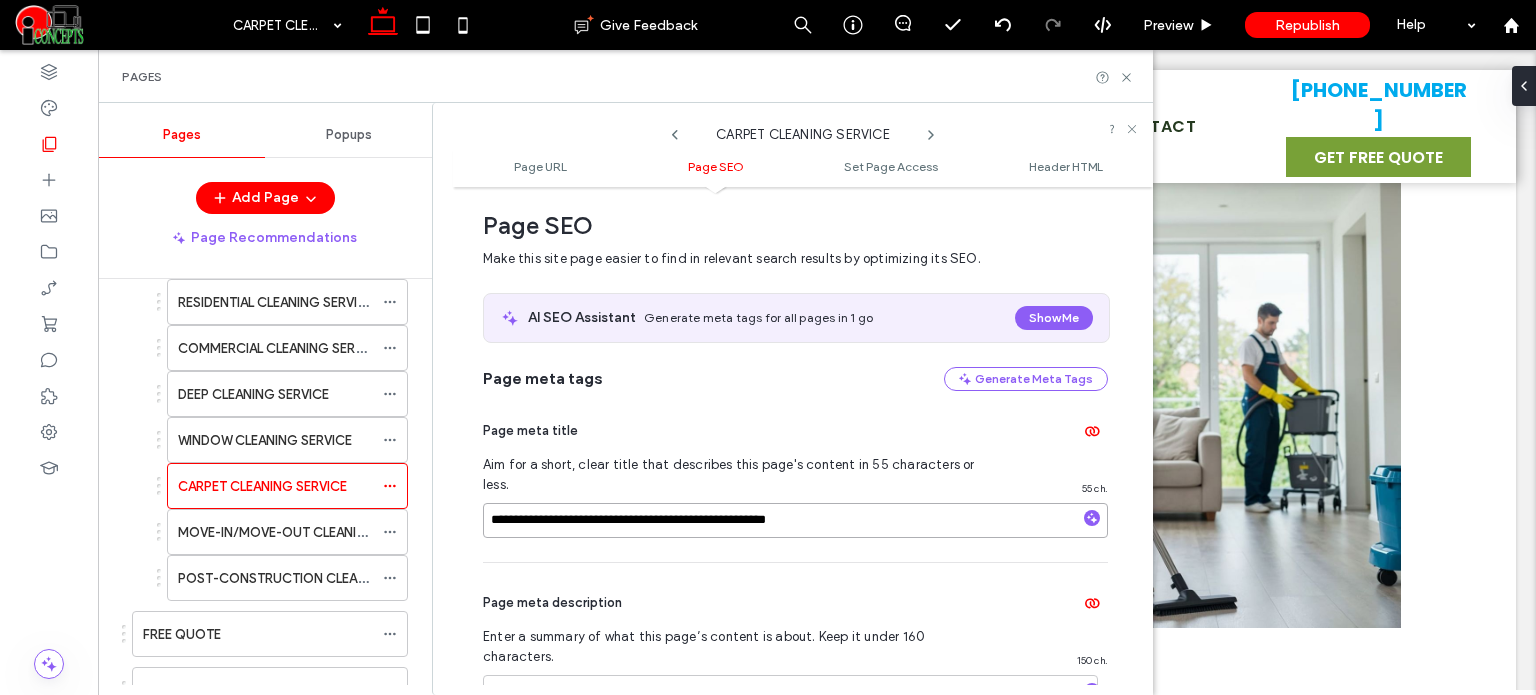 drag, startPoint x: 640, startPoint y: 499, endPoint x: 520, endPoint y: 496, distance: 120.03749 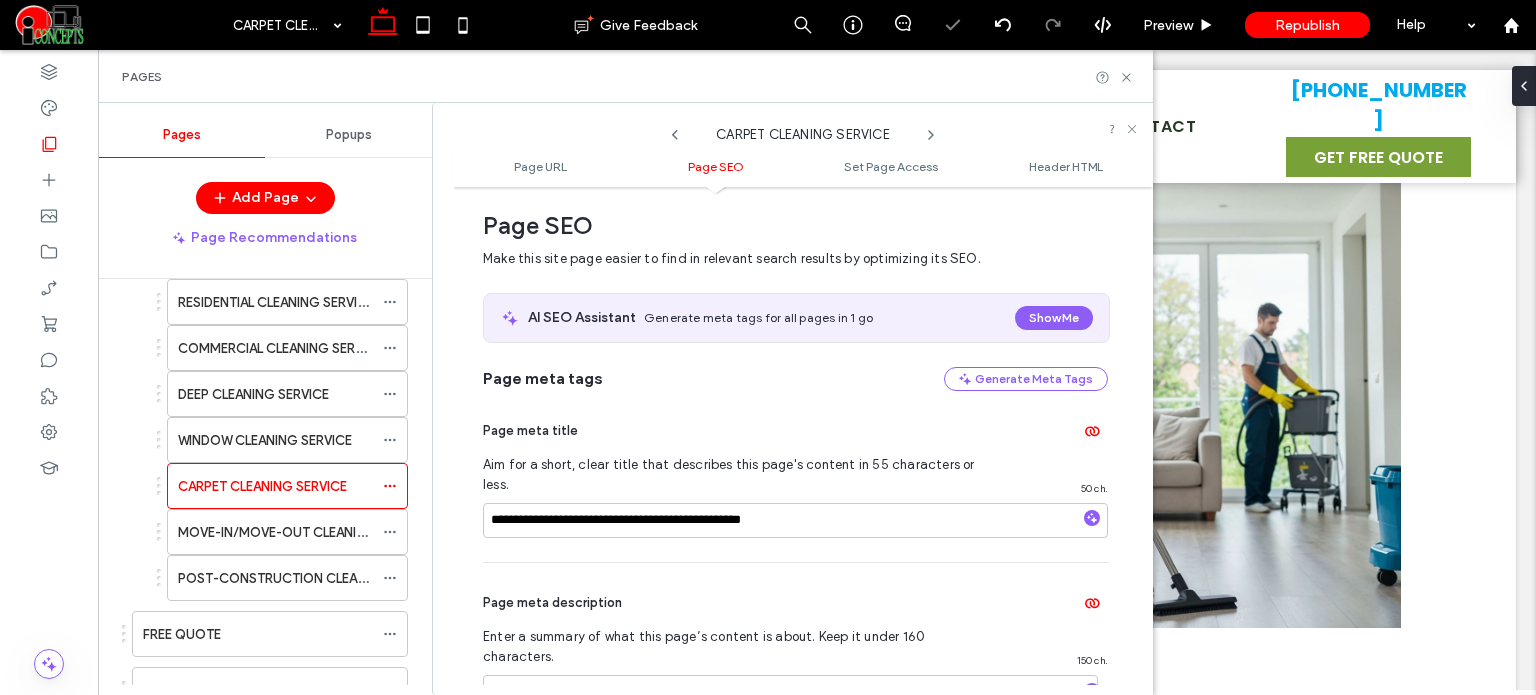 click on "**********" at bounding box center (795, 476) 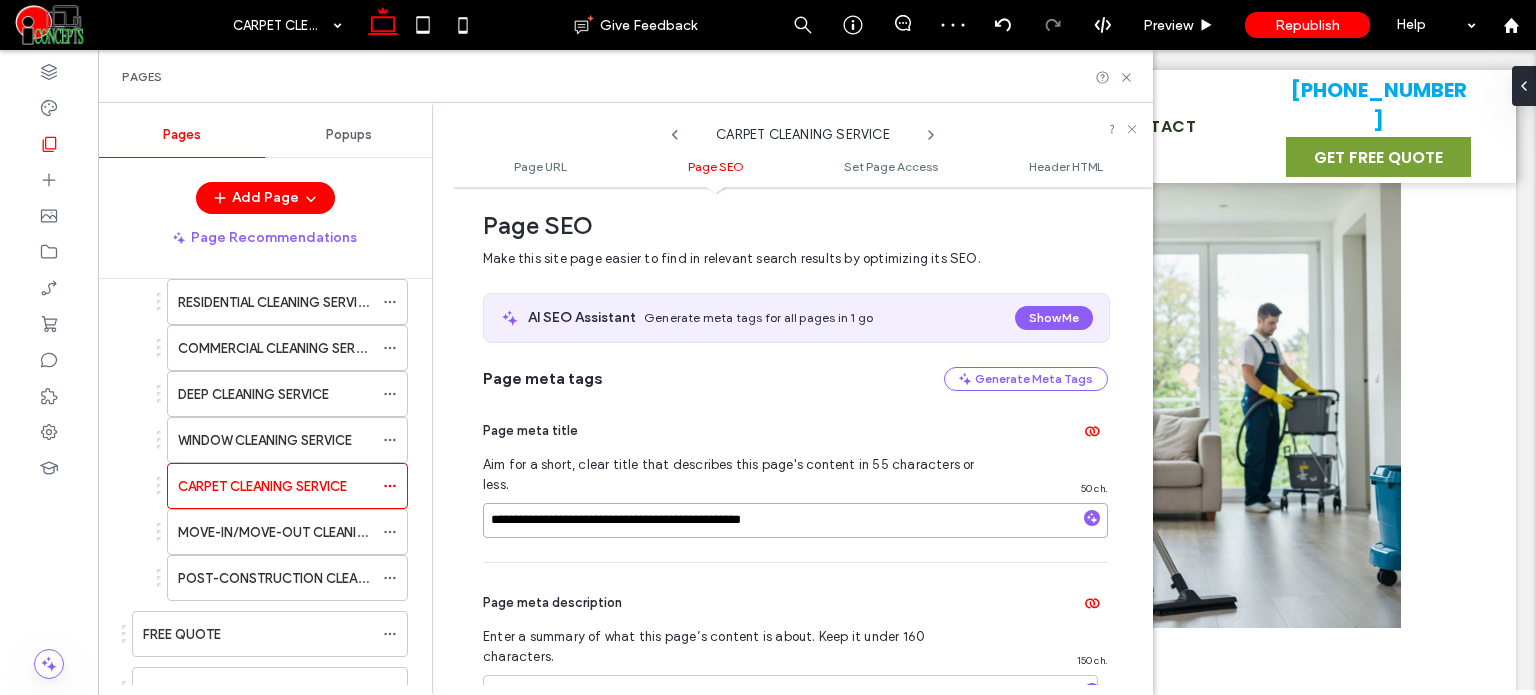 click on "**********" at bounding box center [795, 520] 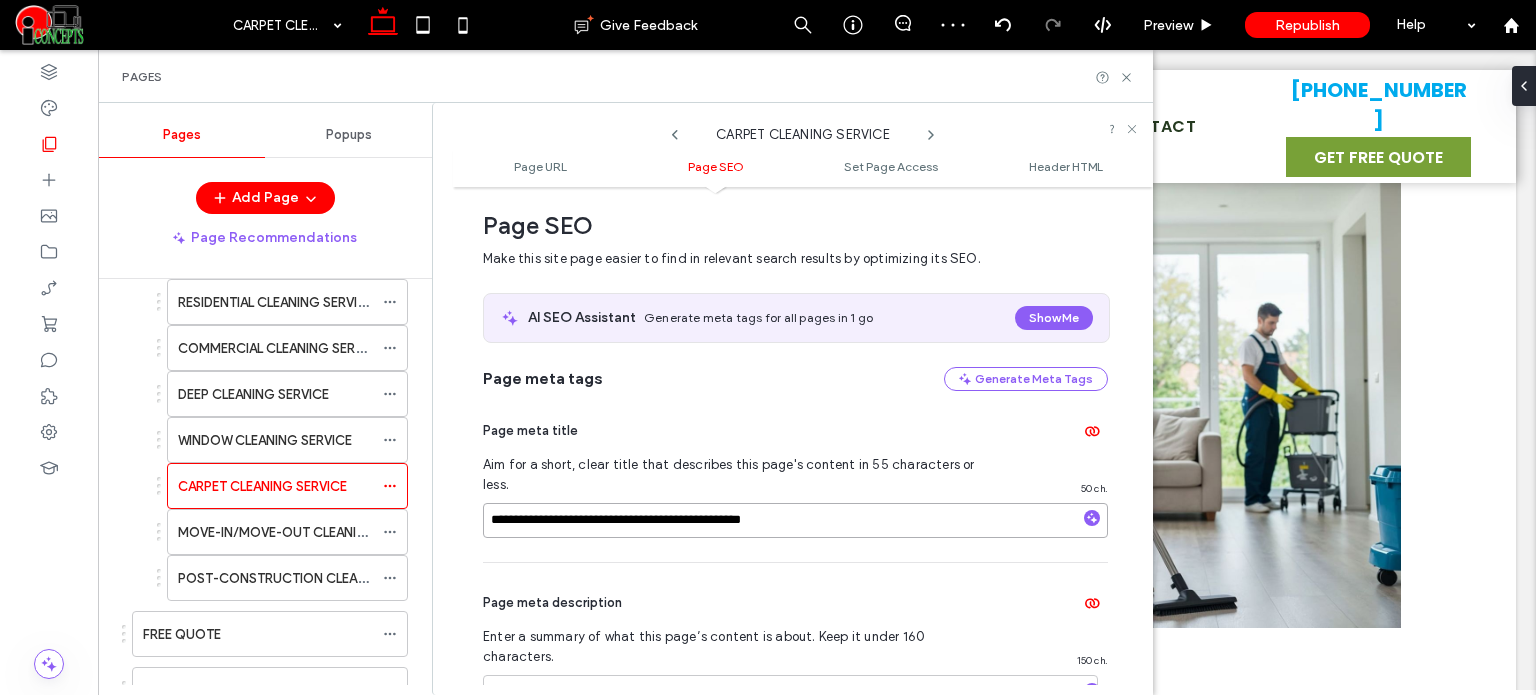 type on "**********" 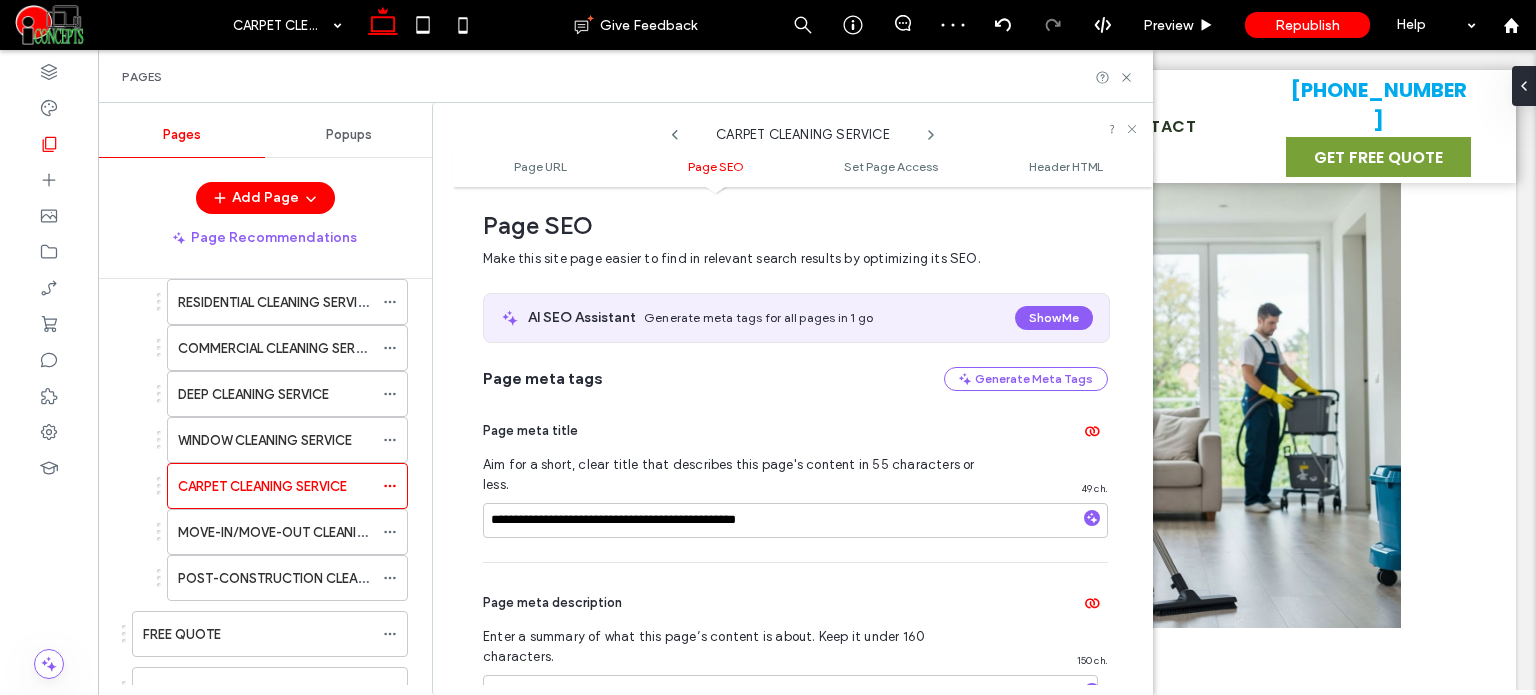 click on "**********" at bounding box center (795, 681) 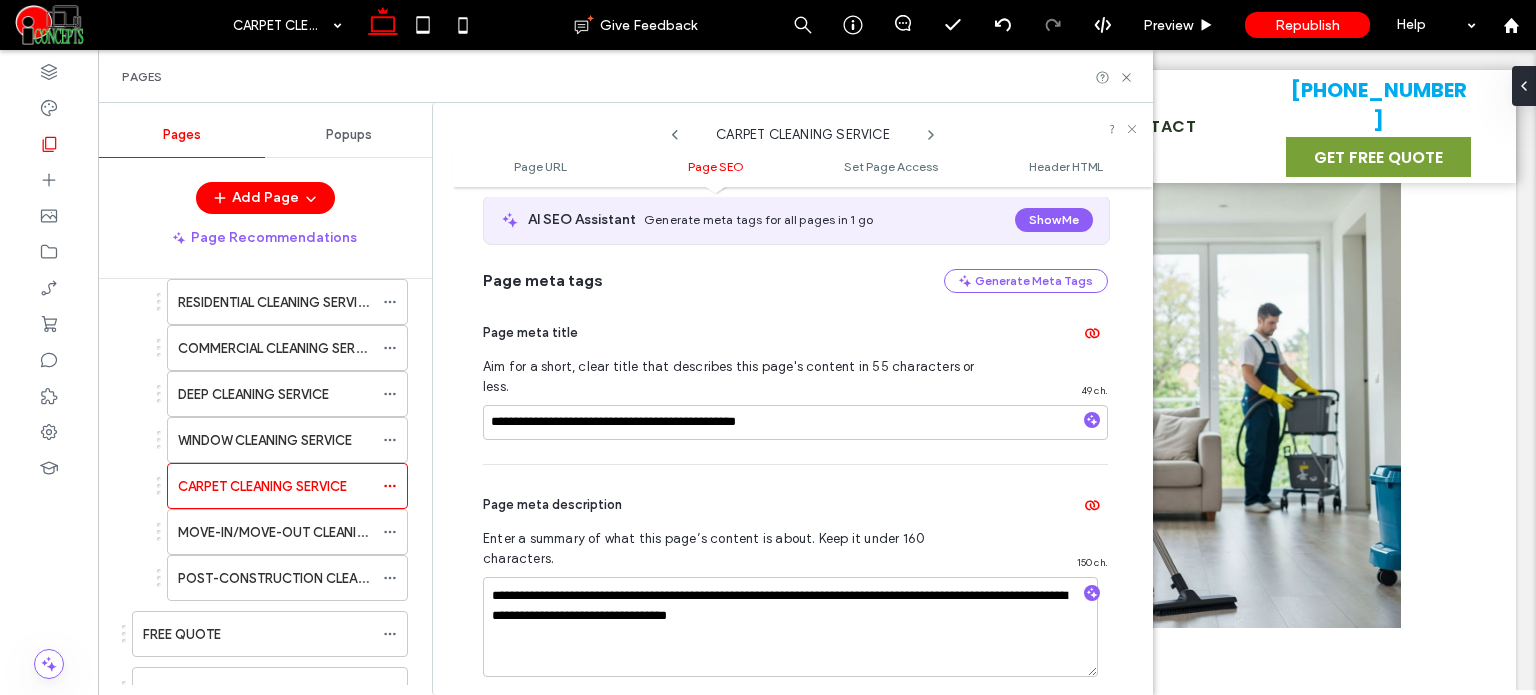 scroll, scrollTop: 374, scrollLeft: 0, axis: vertical 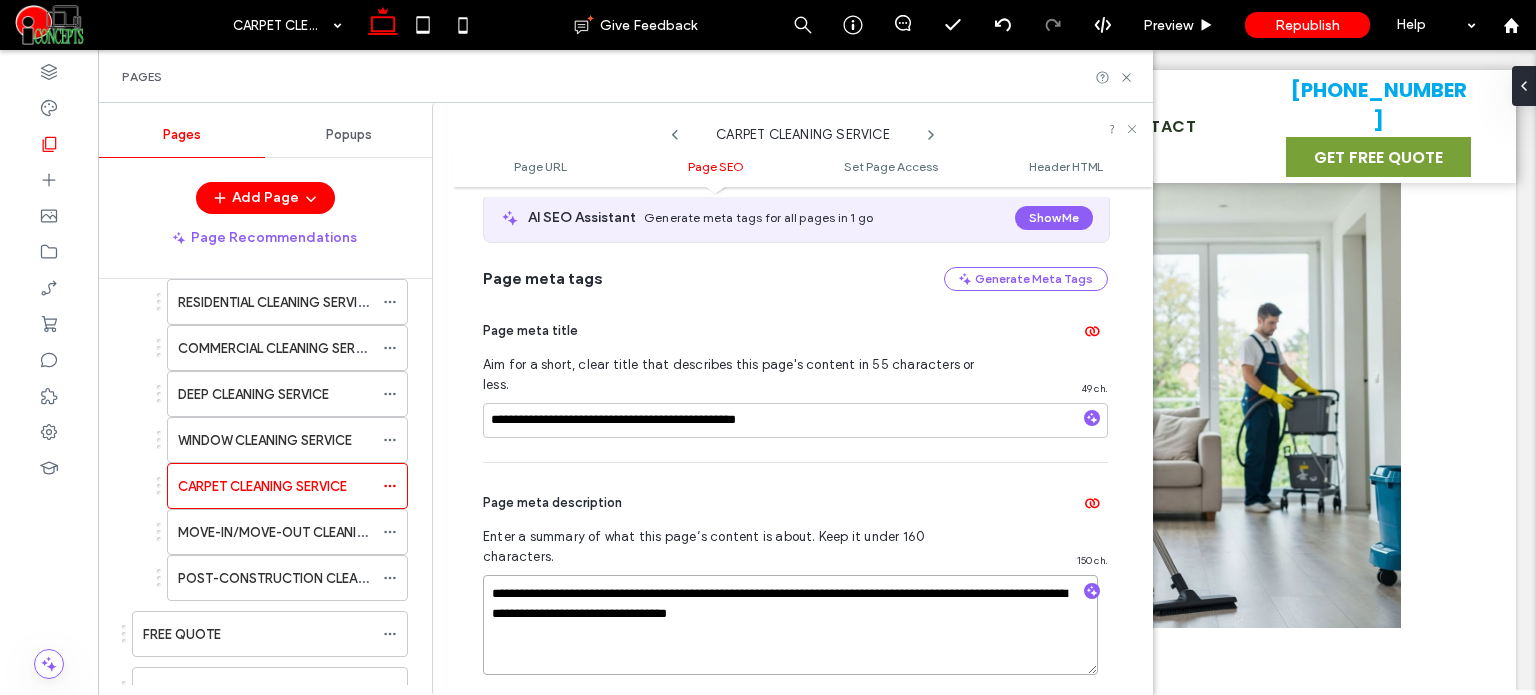 click on "**********" at bounding box center (790, 625) 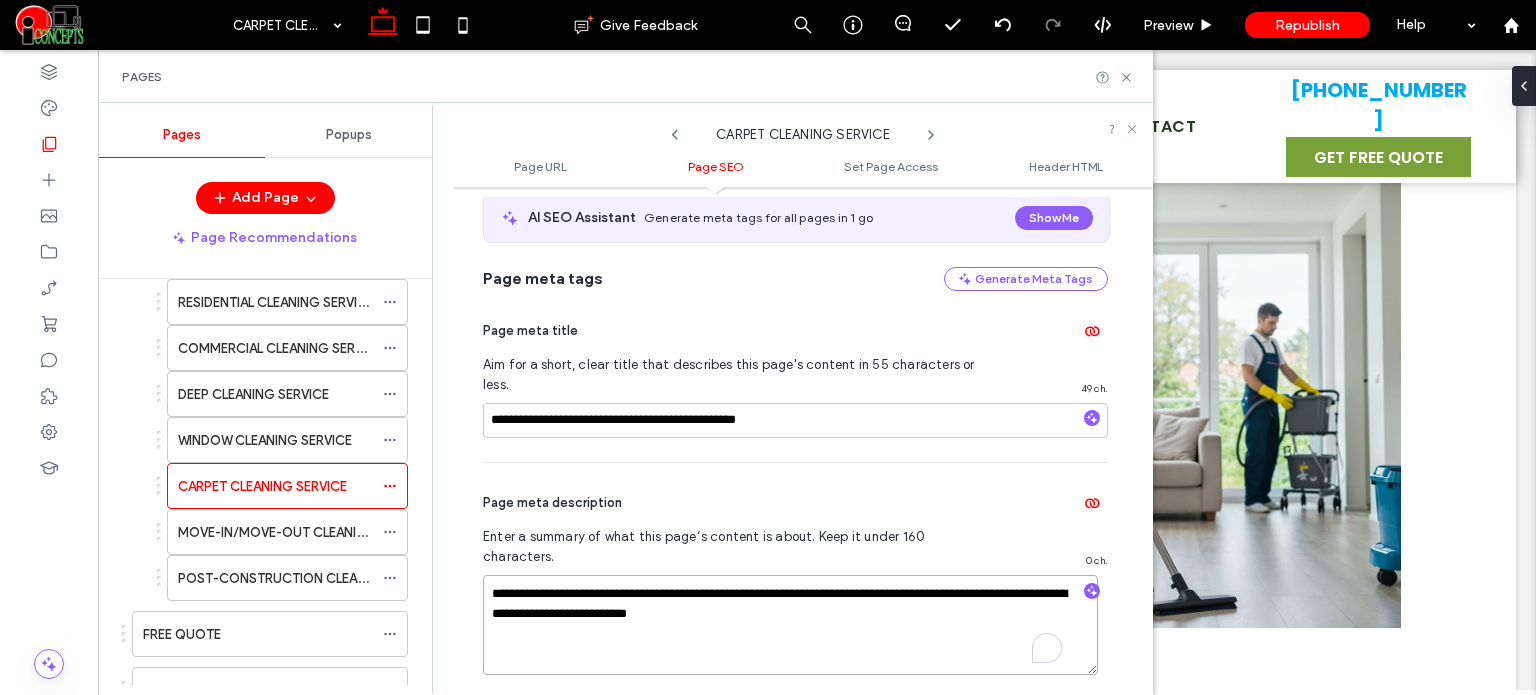 click on "**********" at bounding box center [790, 625] 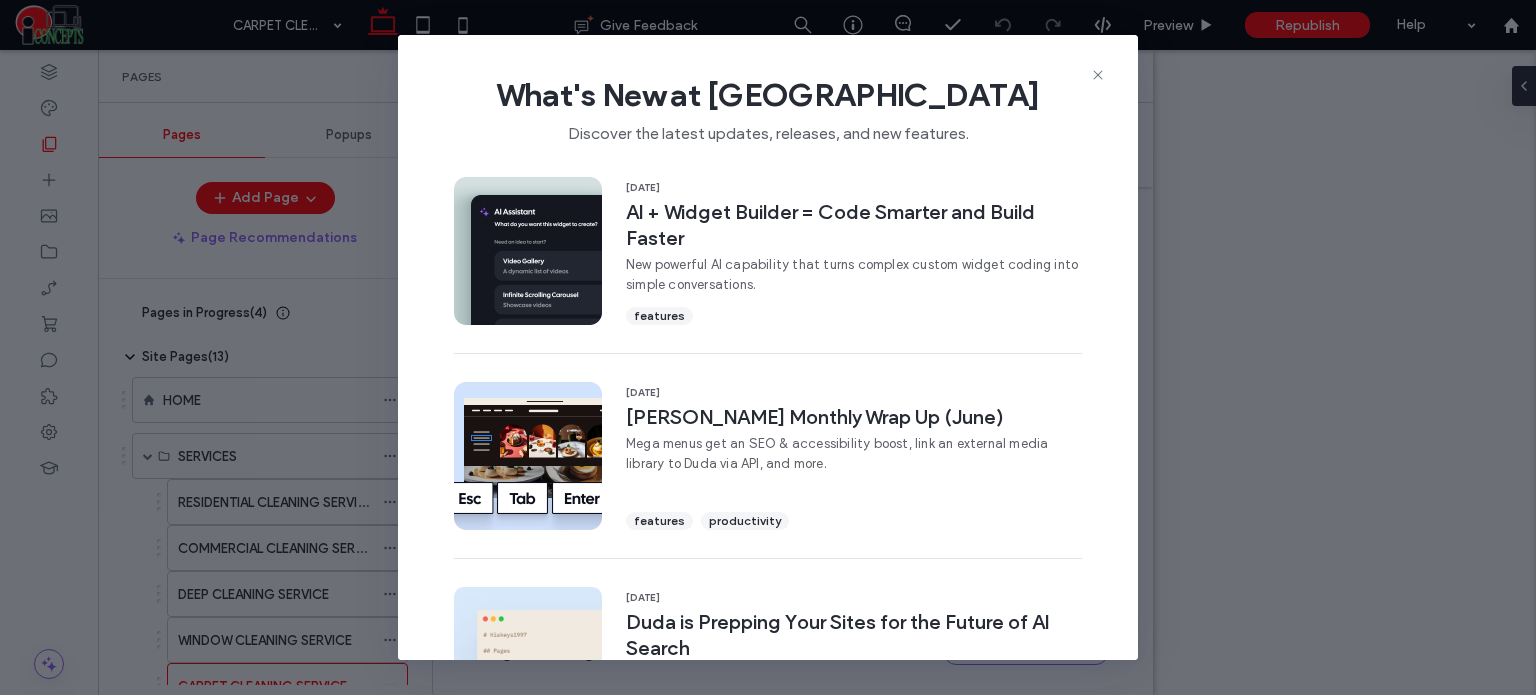 scroll, scrollTop: 0, scrollLeft: 0, axis: both 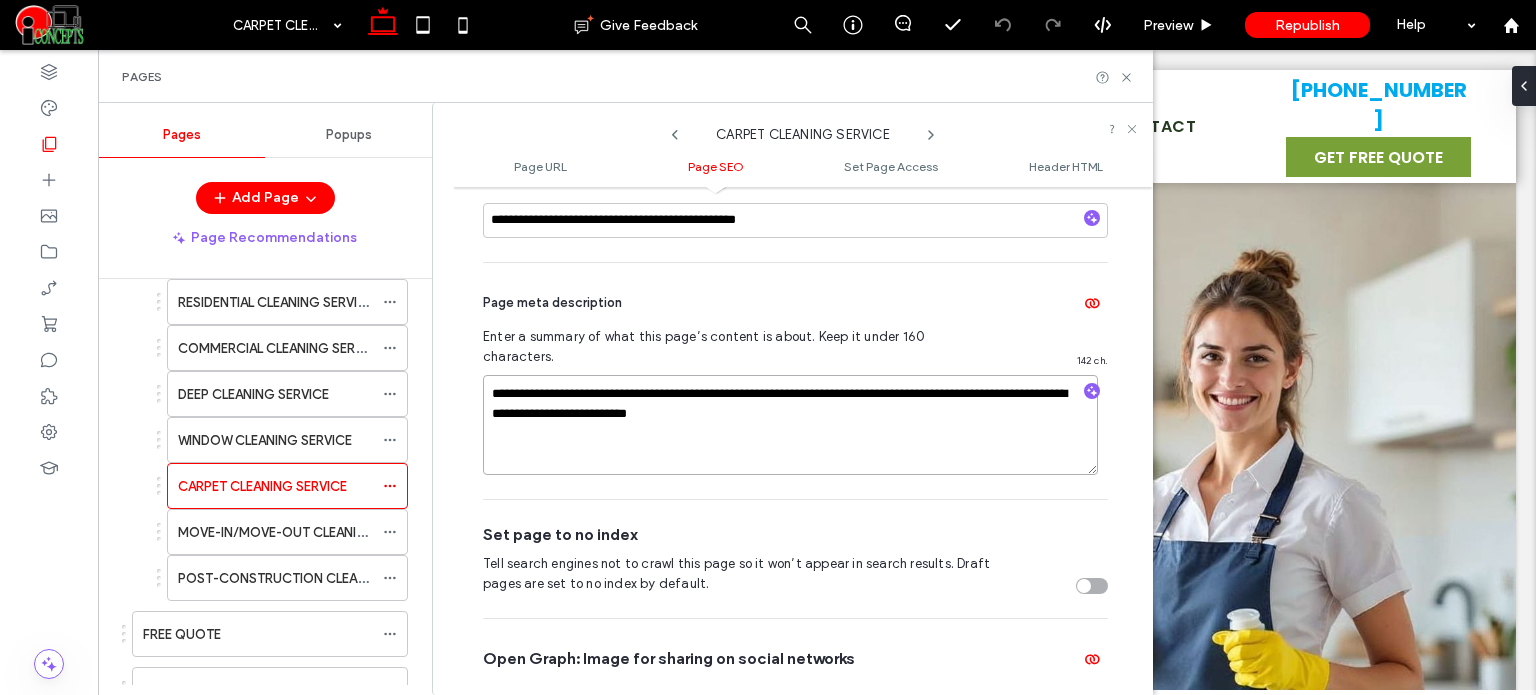 click on "**********" at bounding box center [790, 425] 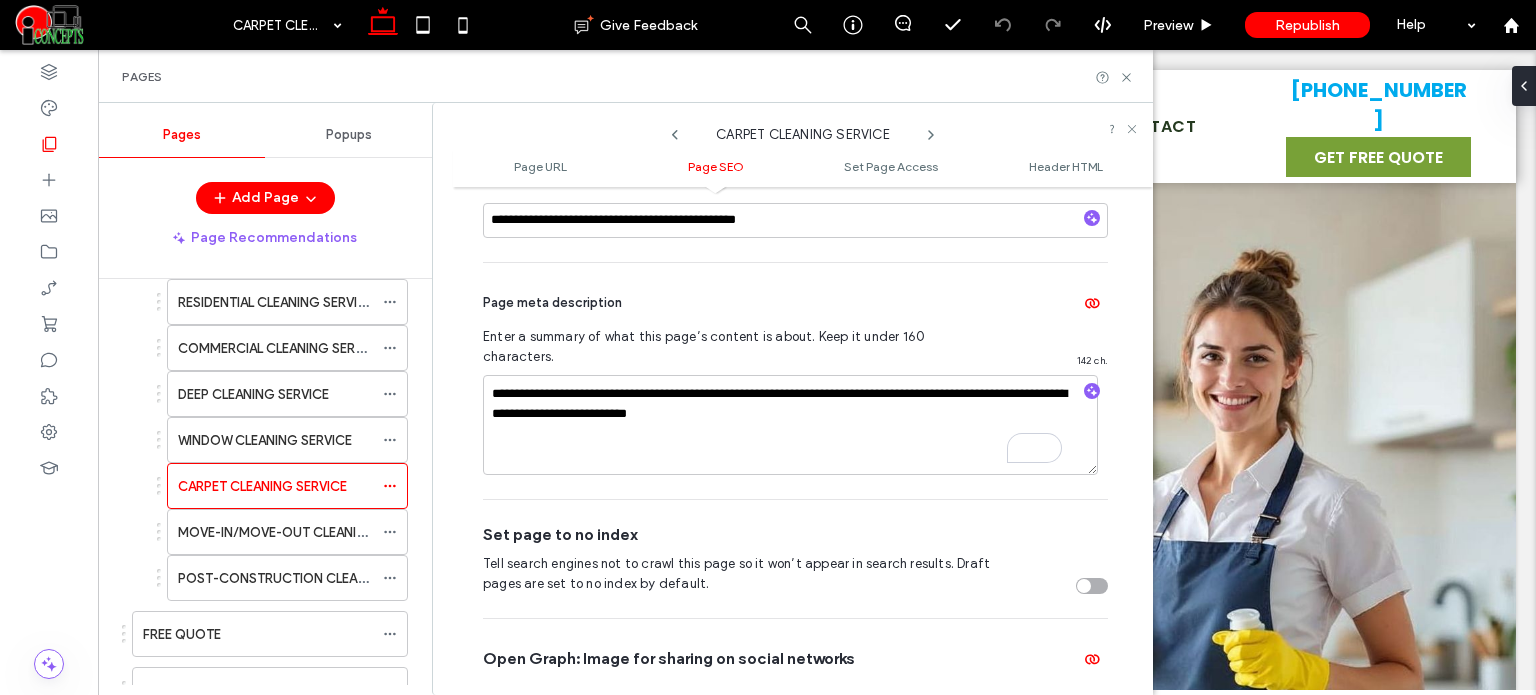click on "Enter a summary of what this page’s content is about. Keep it under 160 characters." at bounding box center (740, 347) 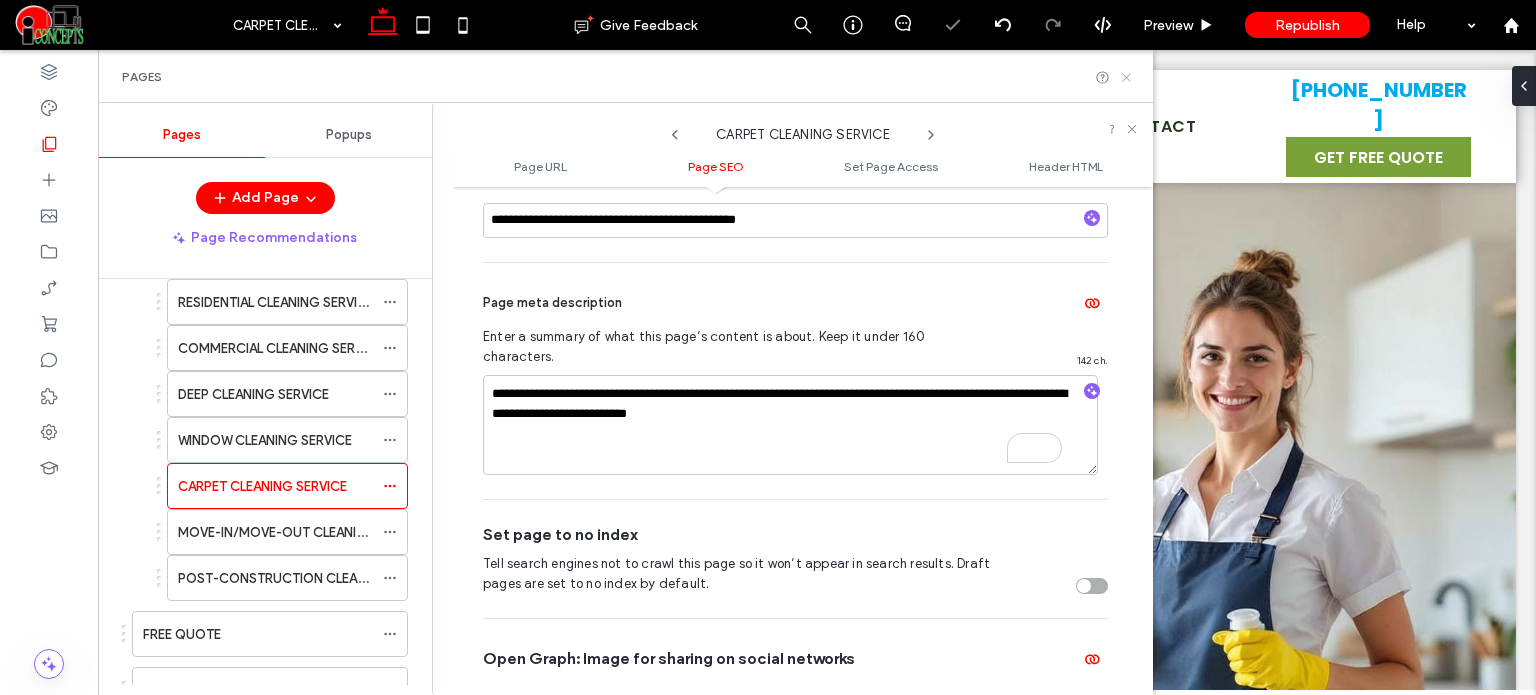 click 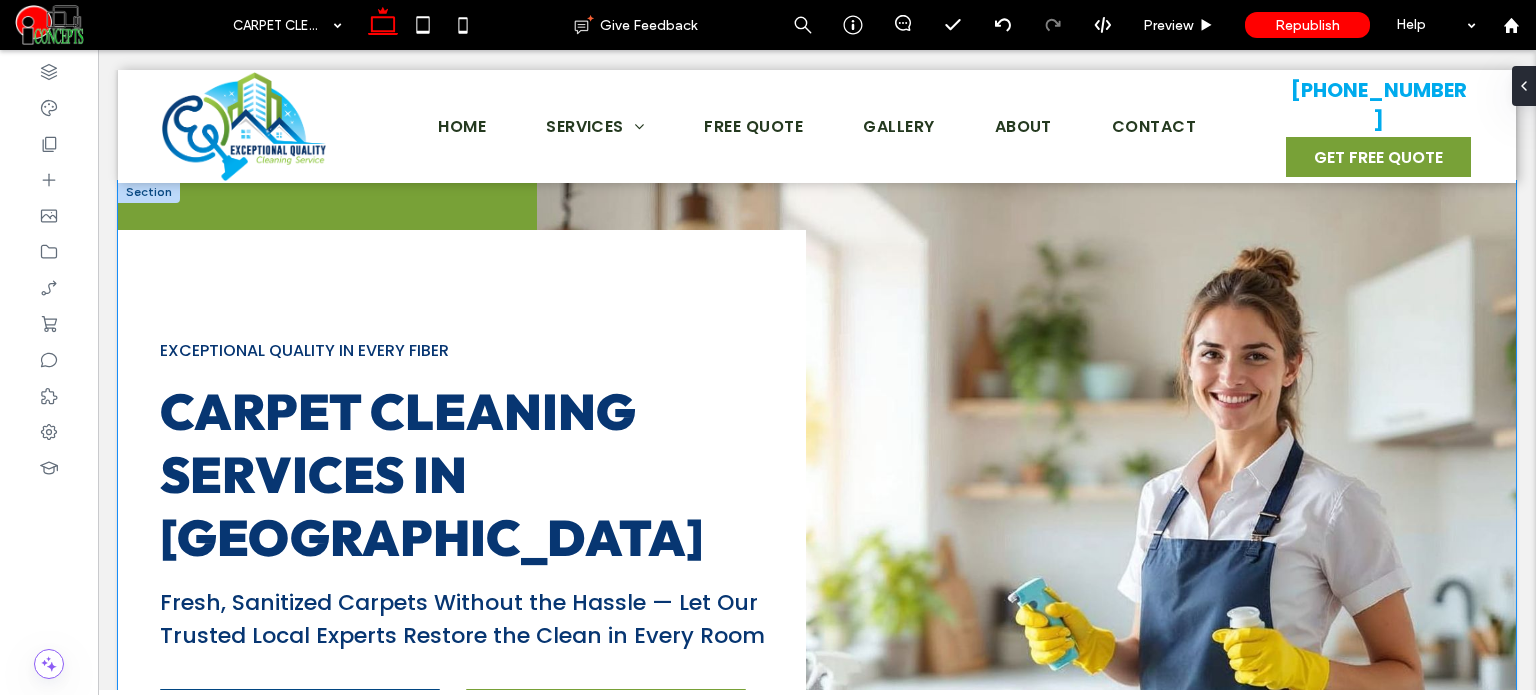 scroll, scrollTop: 0, scrollLeft: 0, axis: both 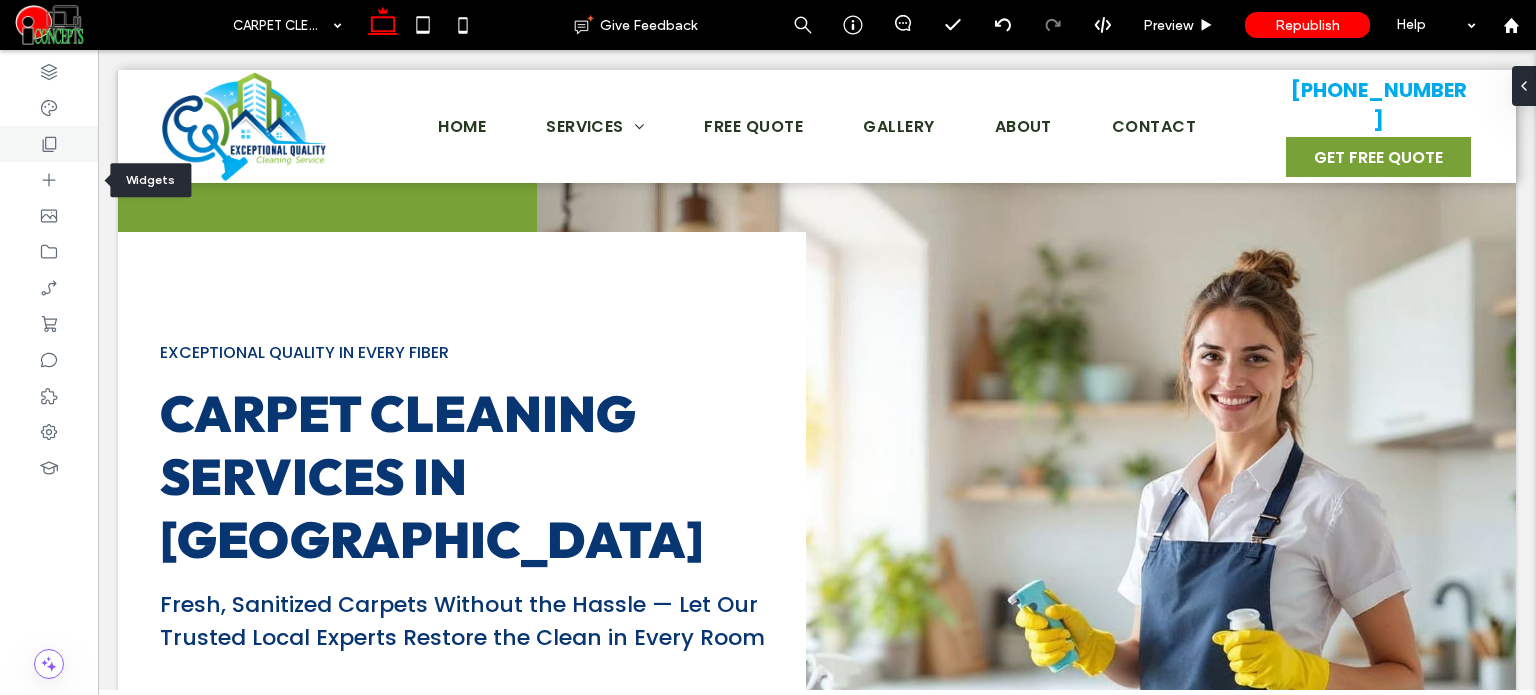 click at bounding box center [49, 144] 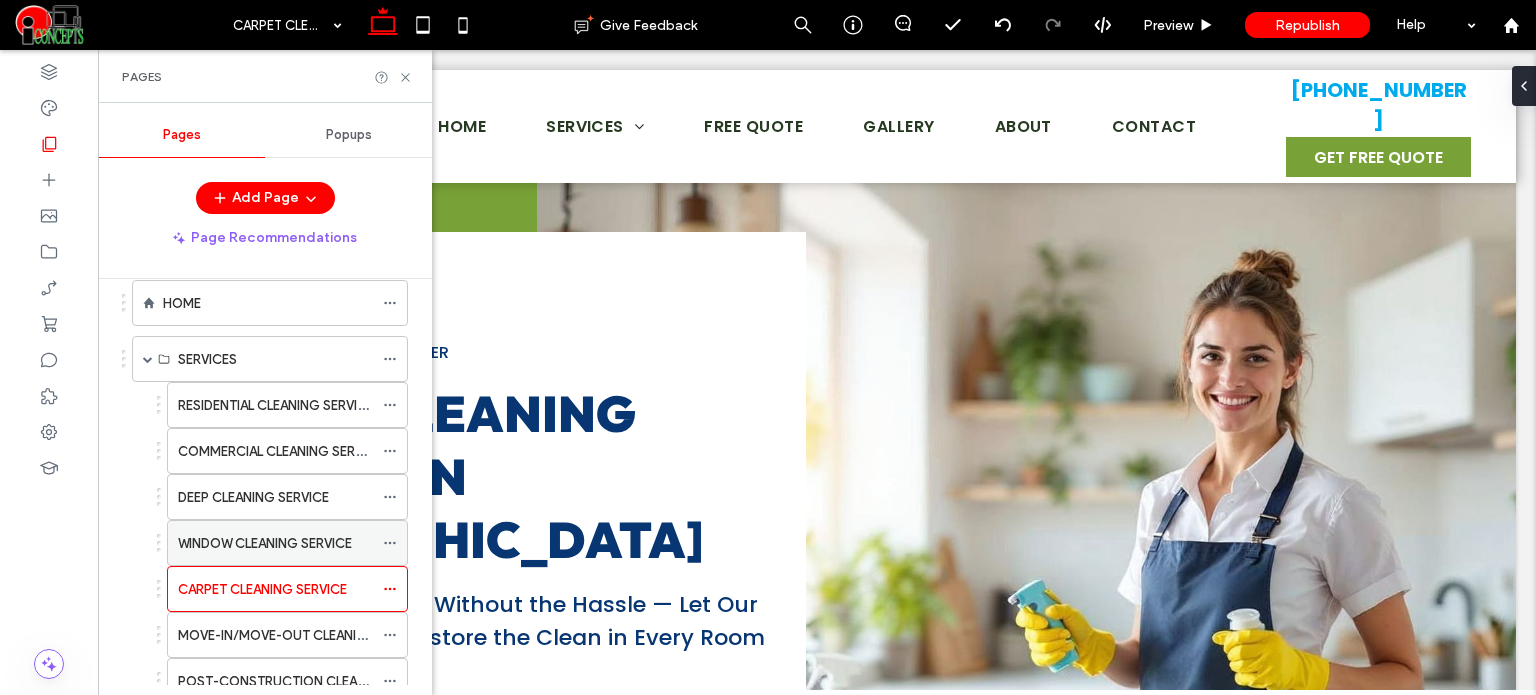 scroll, scrollTop: 100, scrollLeft: 0, axis: vertical 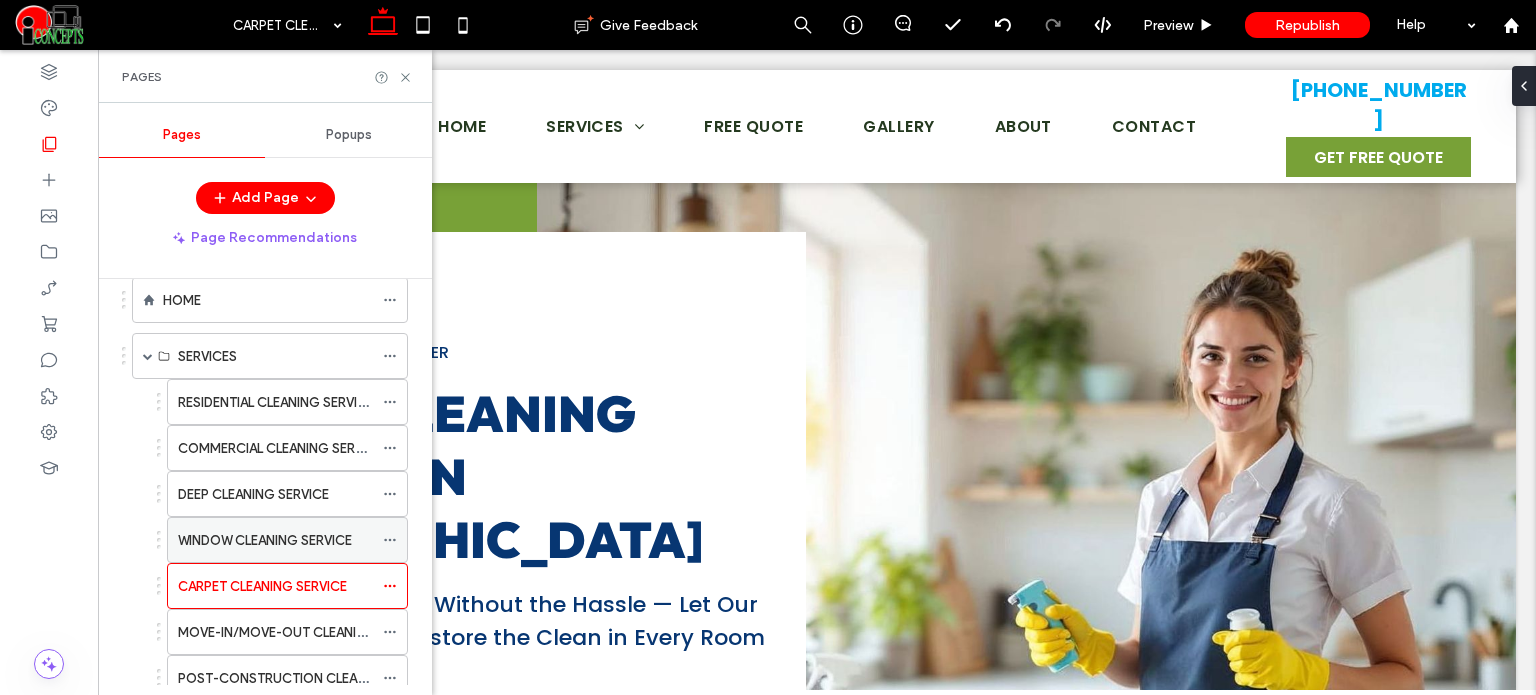 click on "WINDOW CLEANING SERVICE" at bounding box center (265, 540) 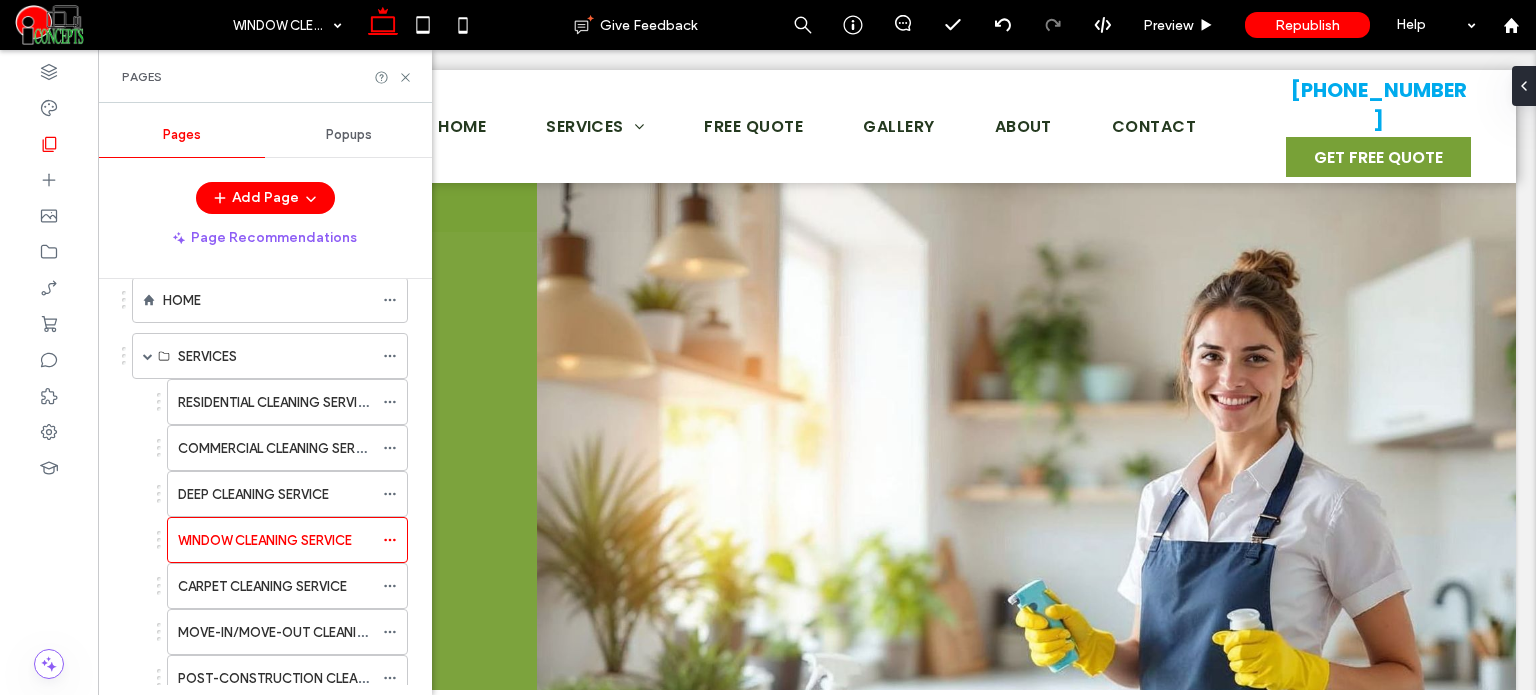 scroll, scrollTop: 0, scrollLeft: 0, axis: both 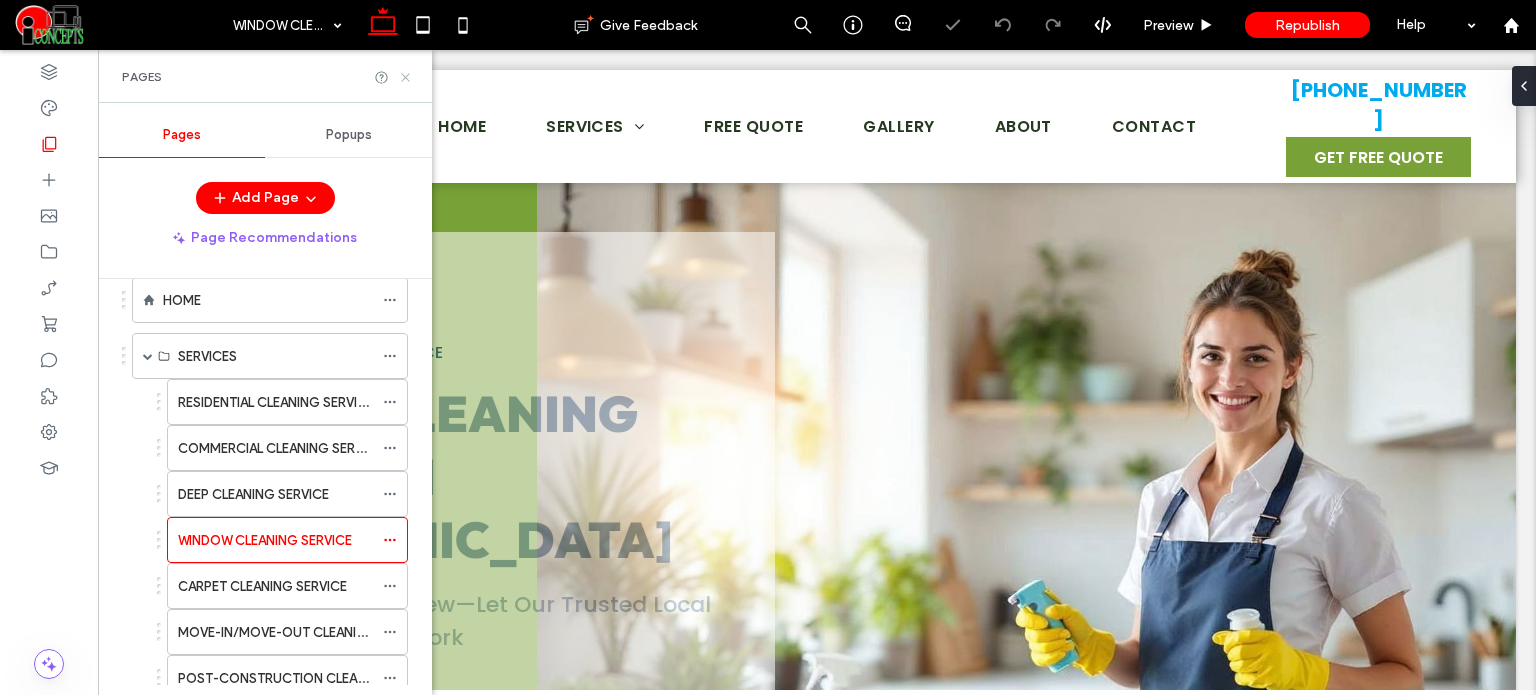 click 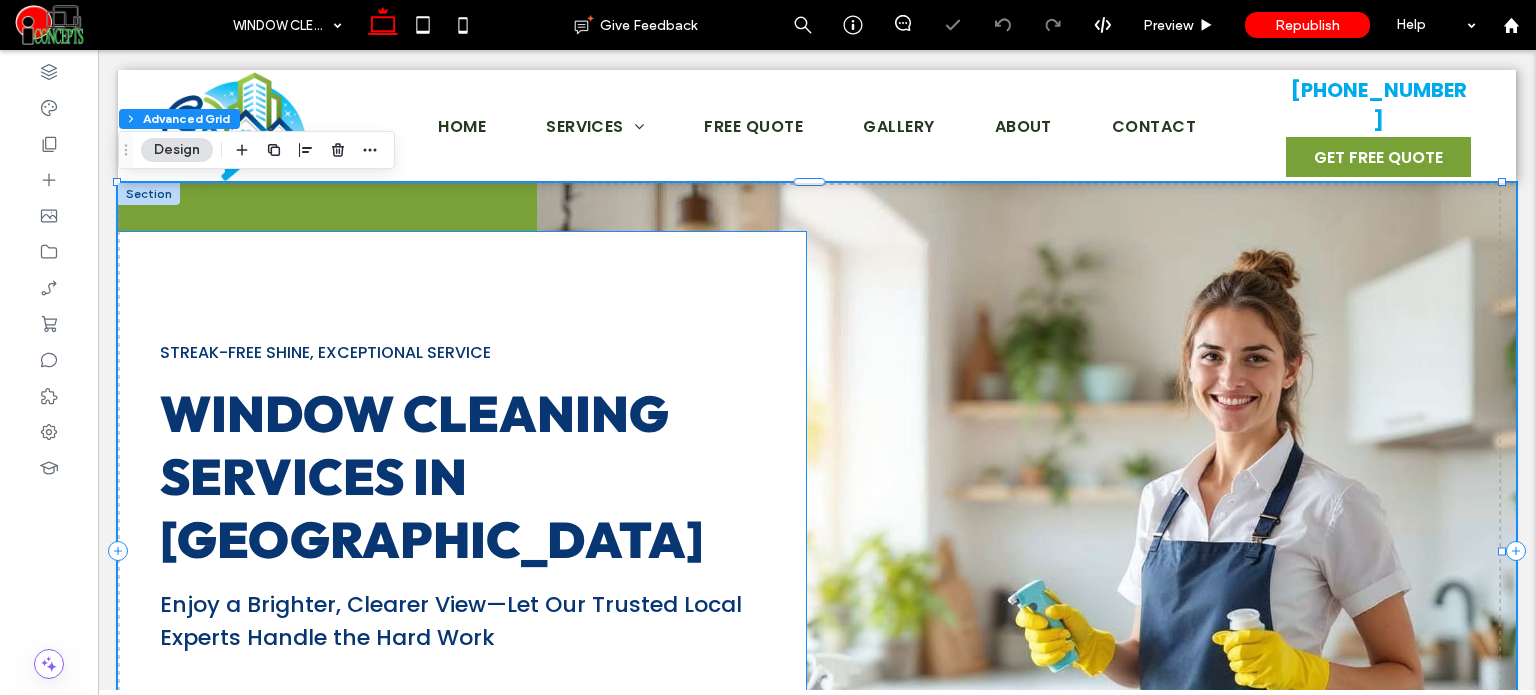 click on "Window Cleaning Services in [GEOGRAPHIC_DATA]" at bounding box center [432, 476] 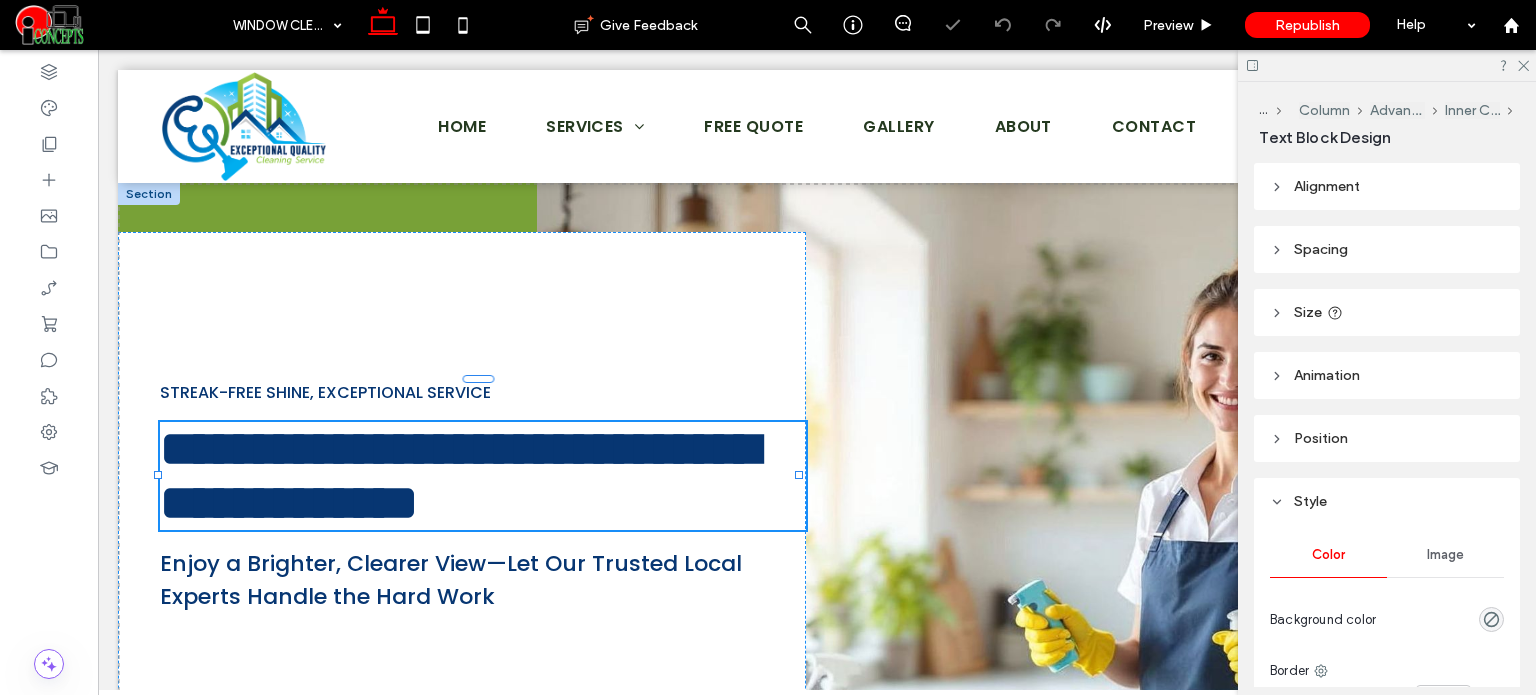 click on "**********" at bounding box center [459, 475] 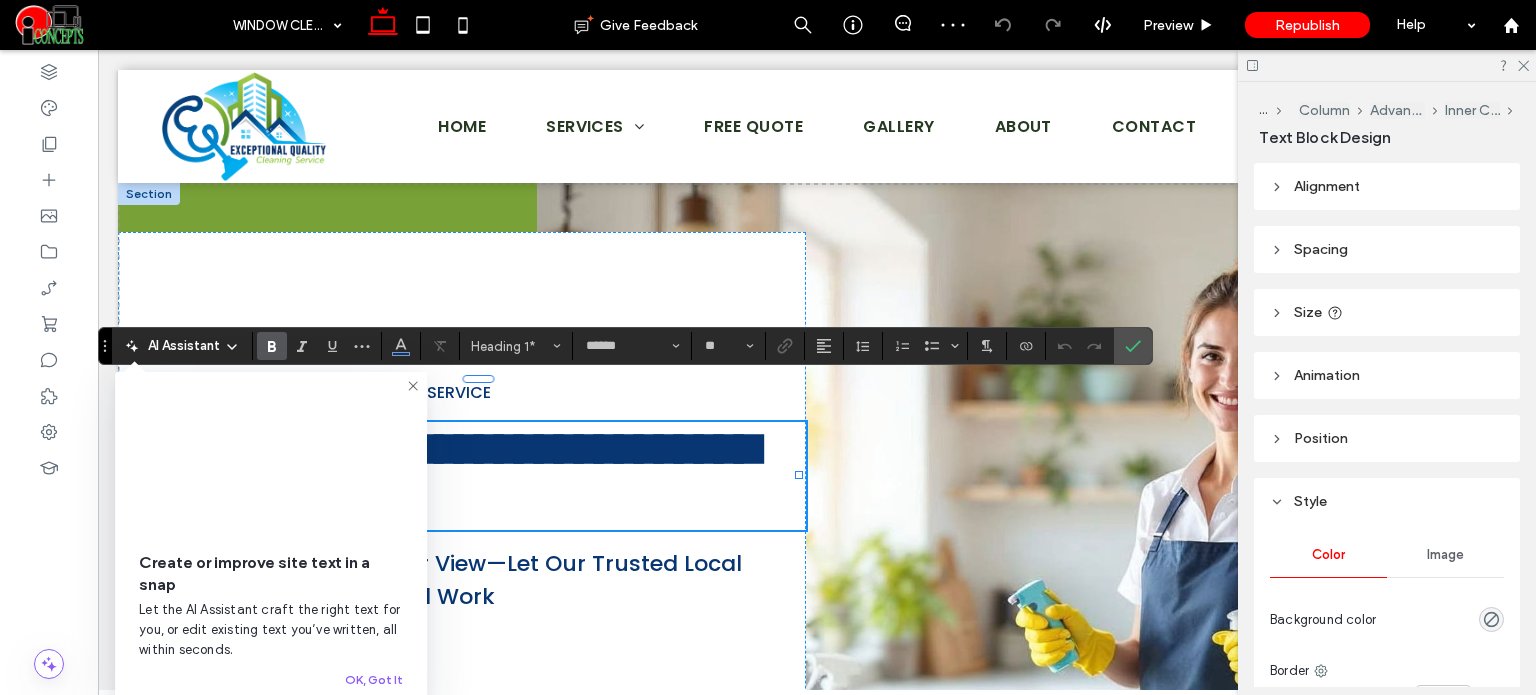 drag, startPoint x: 416, startPoint y: 383, endPoint x: 315, endPoint y: 400, distance: 102.4207 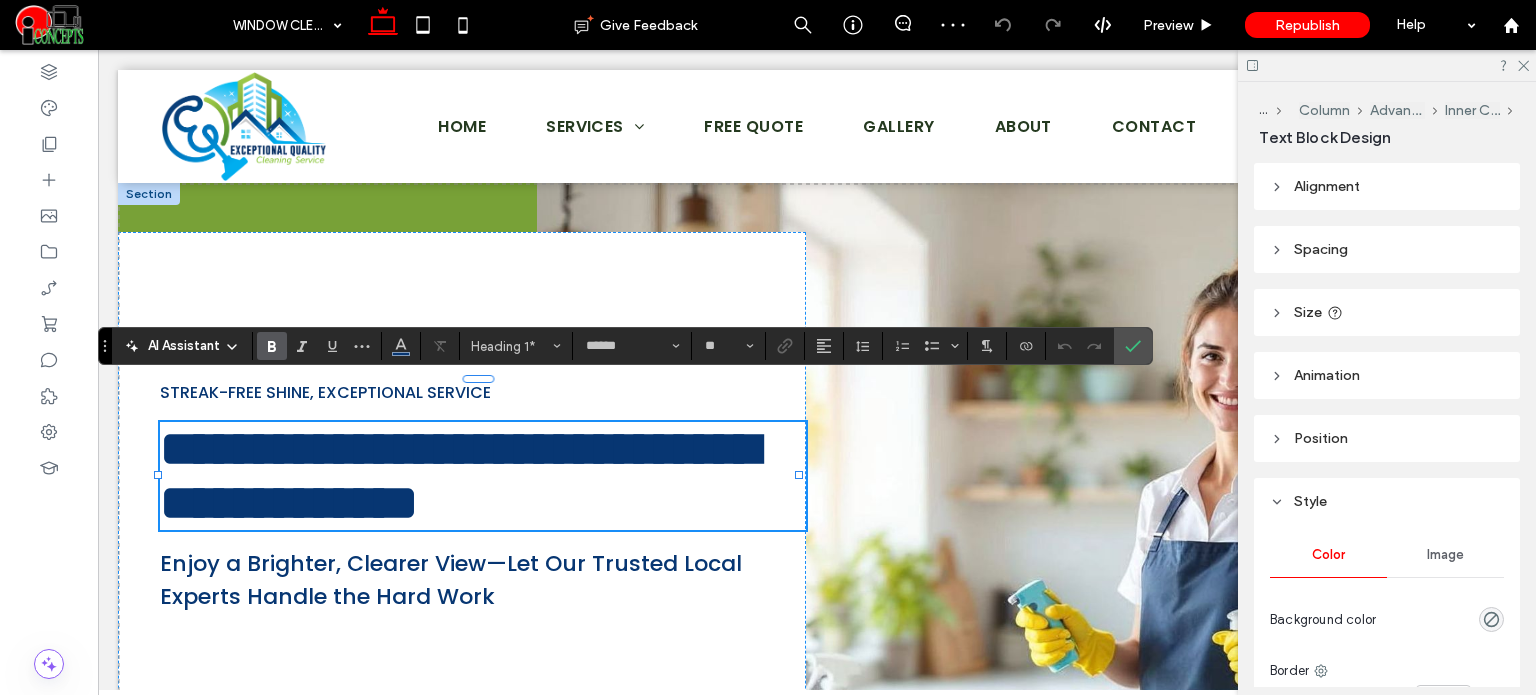 click on "**********" at bounding box center (459, 475) 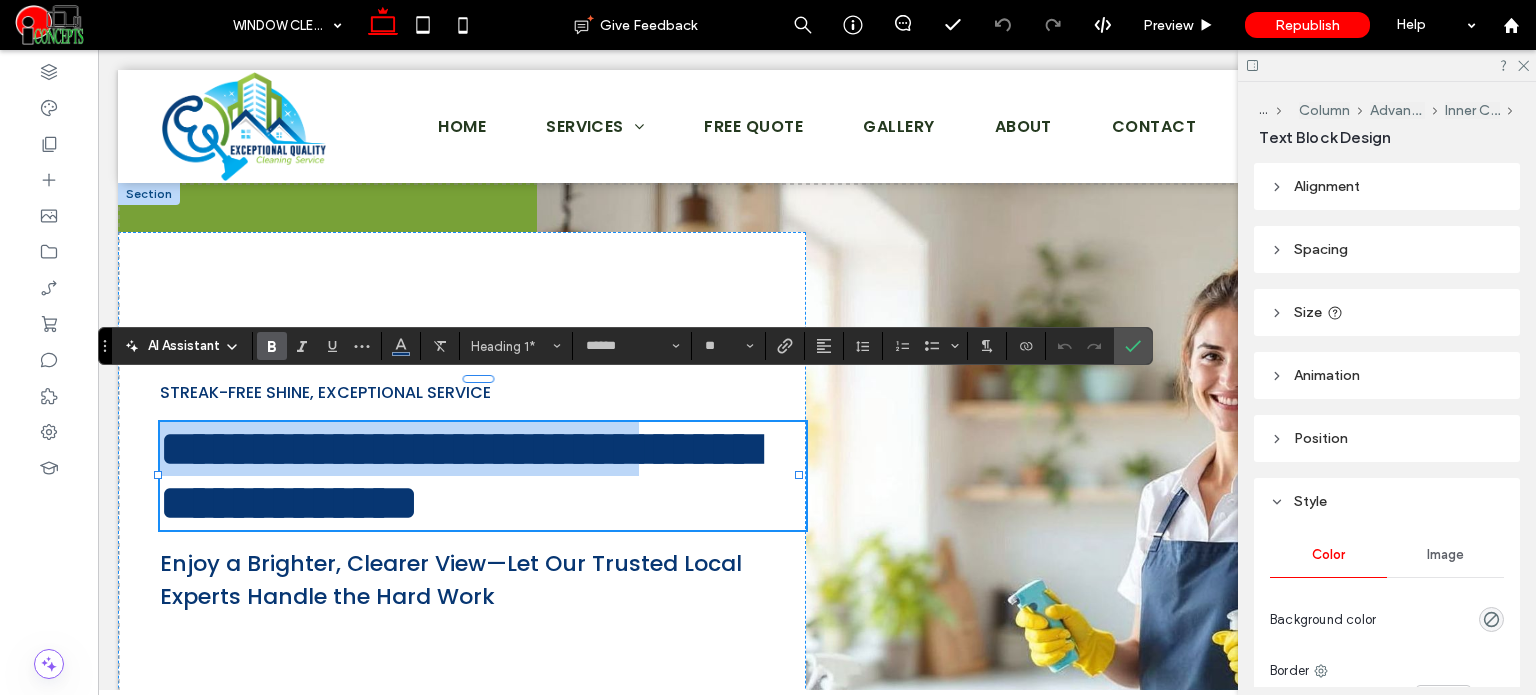 drag, startPoint x: 398, startPoint y: 474, endPoint x: 176, endPoint y: 403, distance: 233.07724 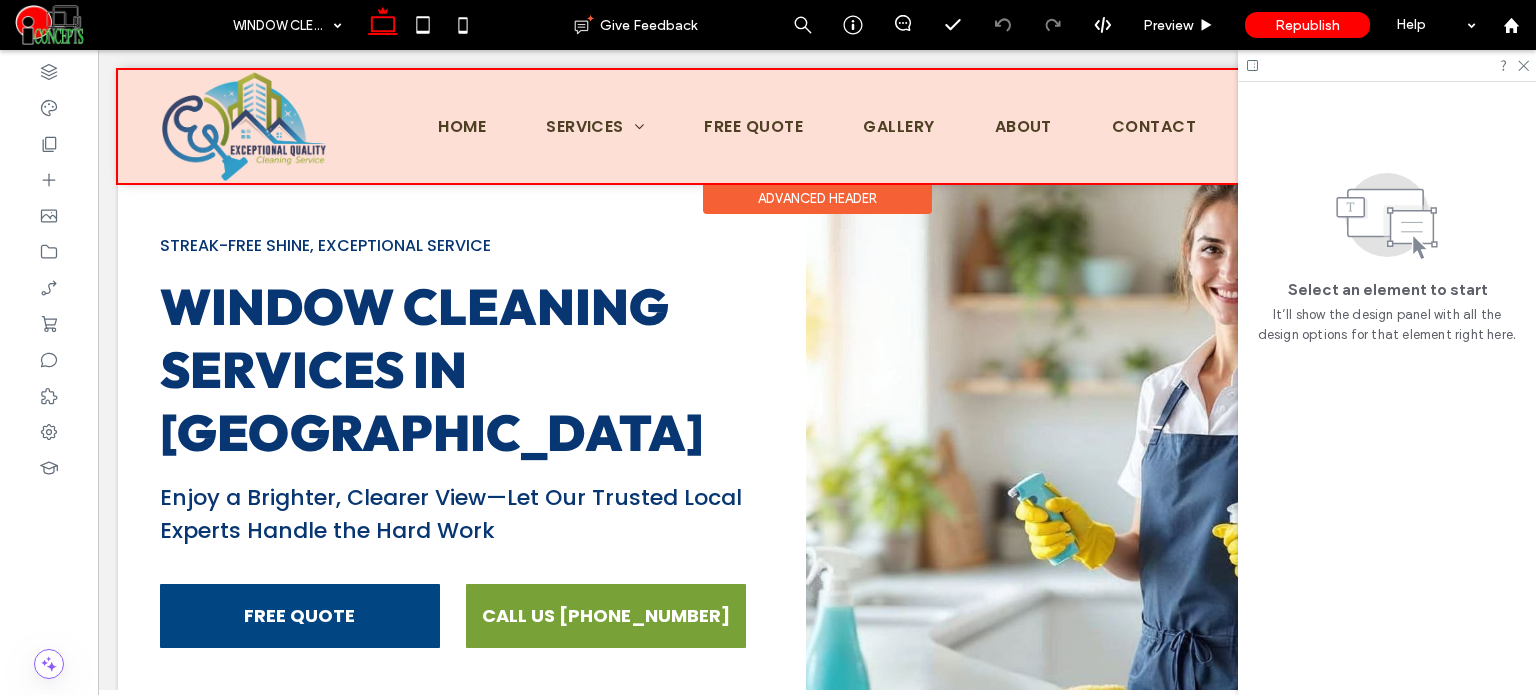 scroll, scrollTop: 0, scrollLeft: 0, axis: both 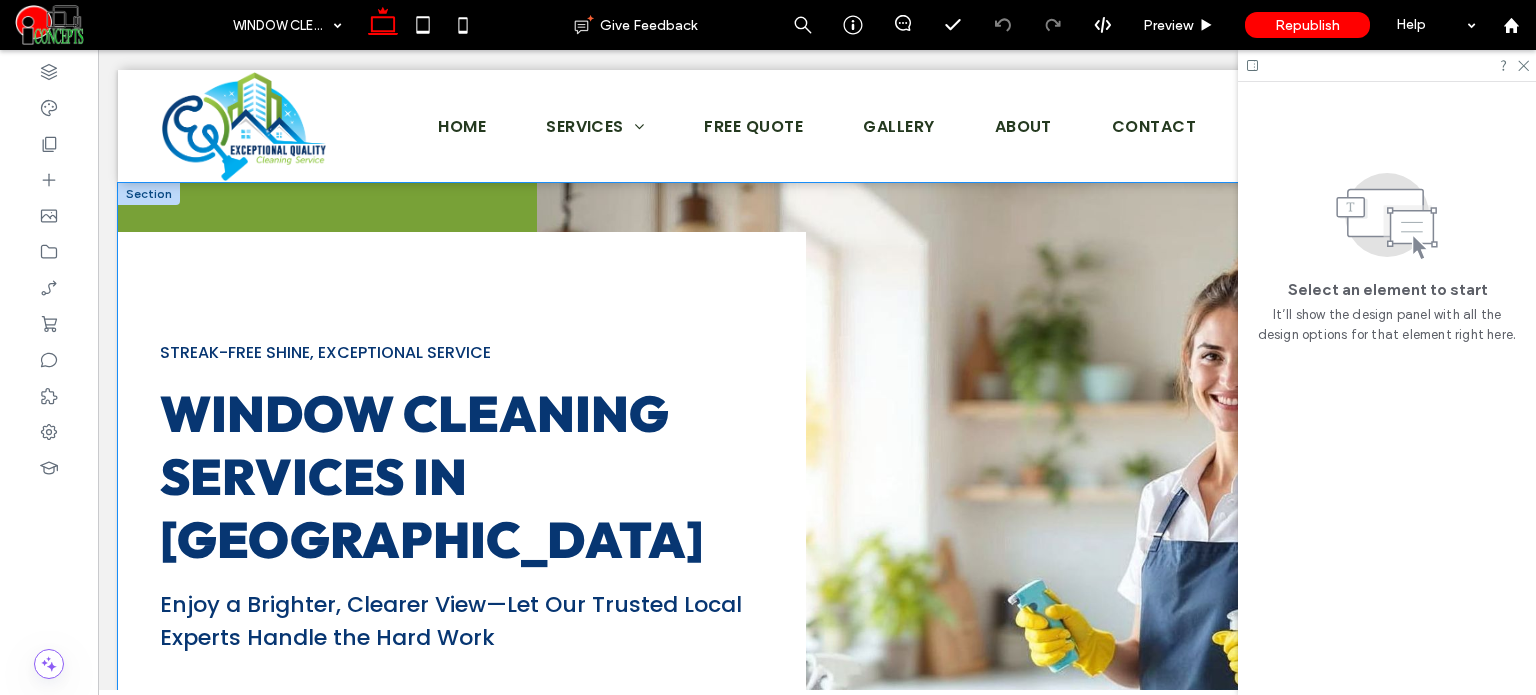 click on "Window Cleaning Services in [GEOGRAPHIC_DATA]" at bounding box center (432, 476) 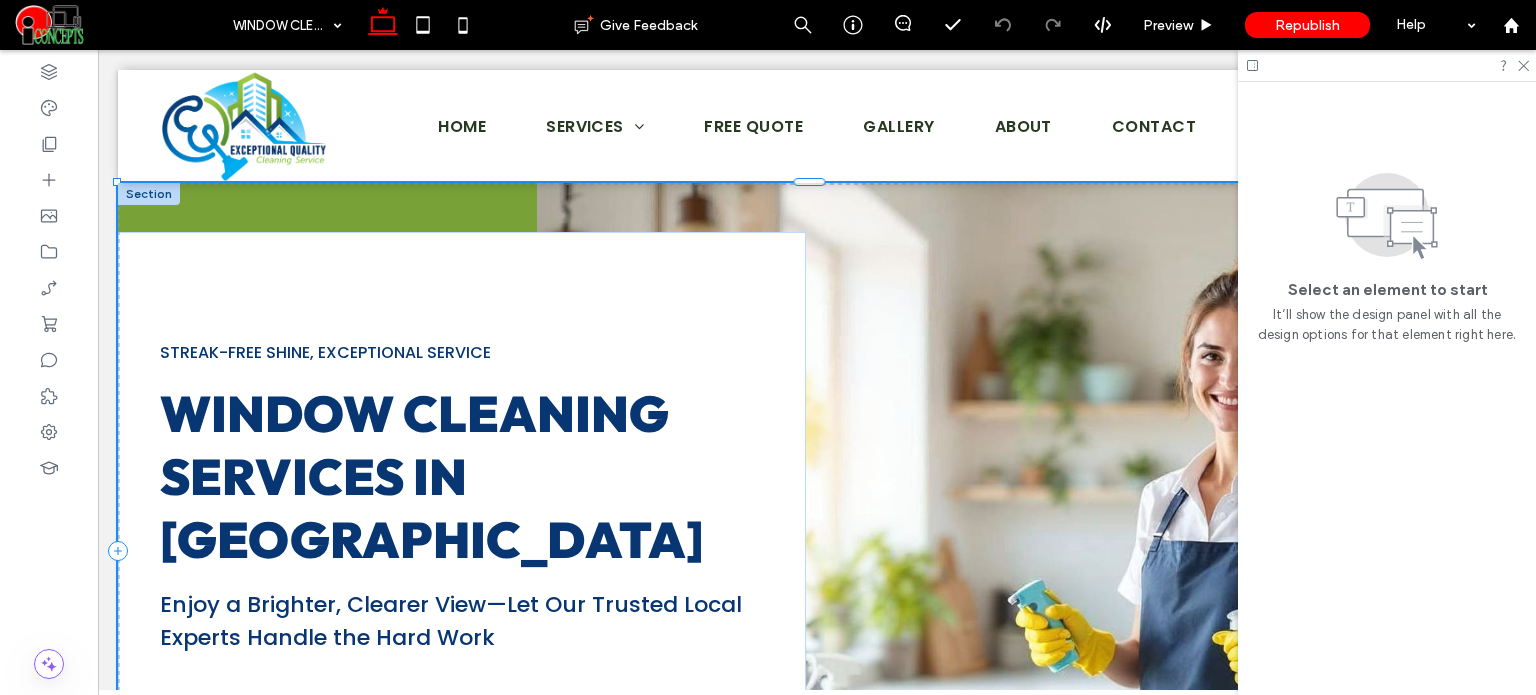 click on "Window Cleaning Services in [GEOGRAPHIC_DATA]" at bounding box center (432, 476) 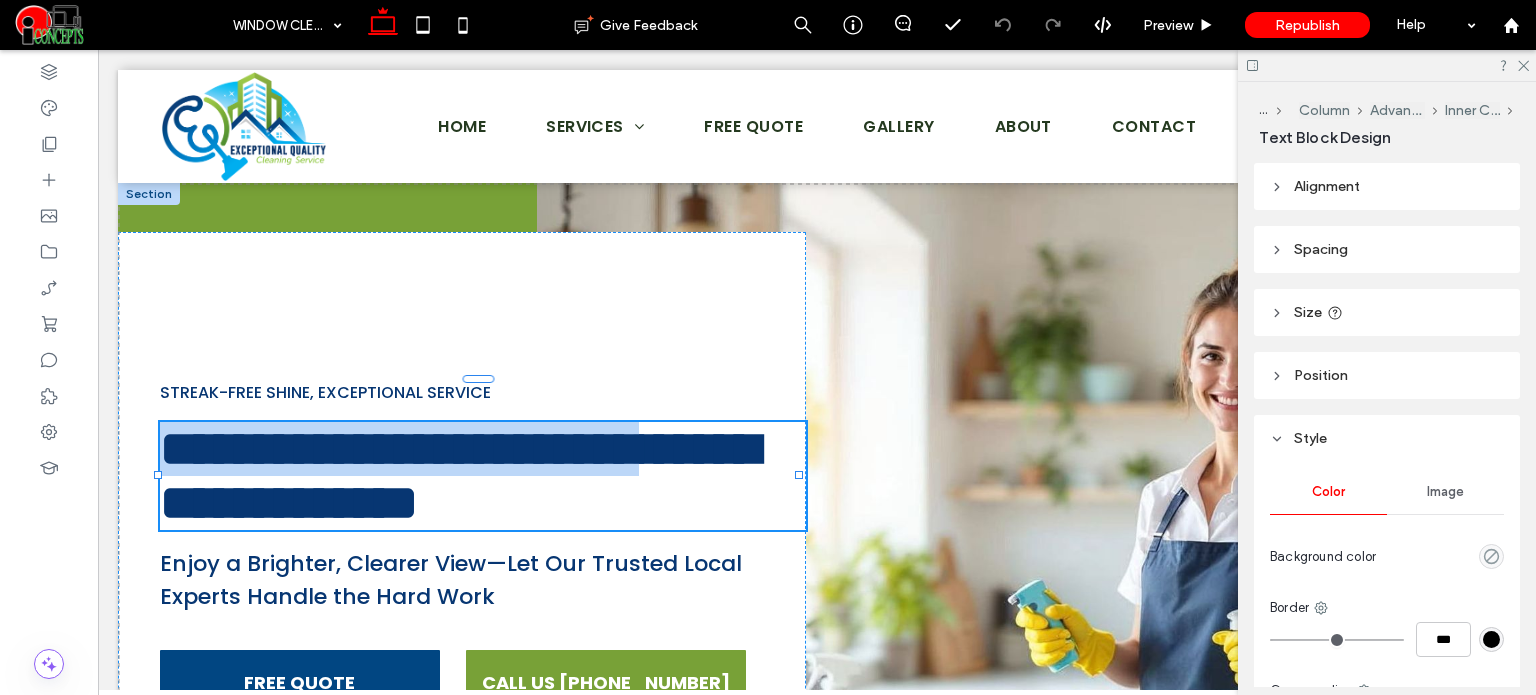 type on "******" 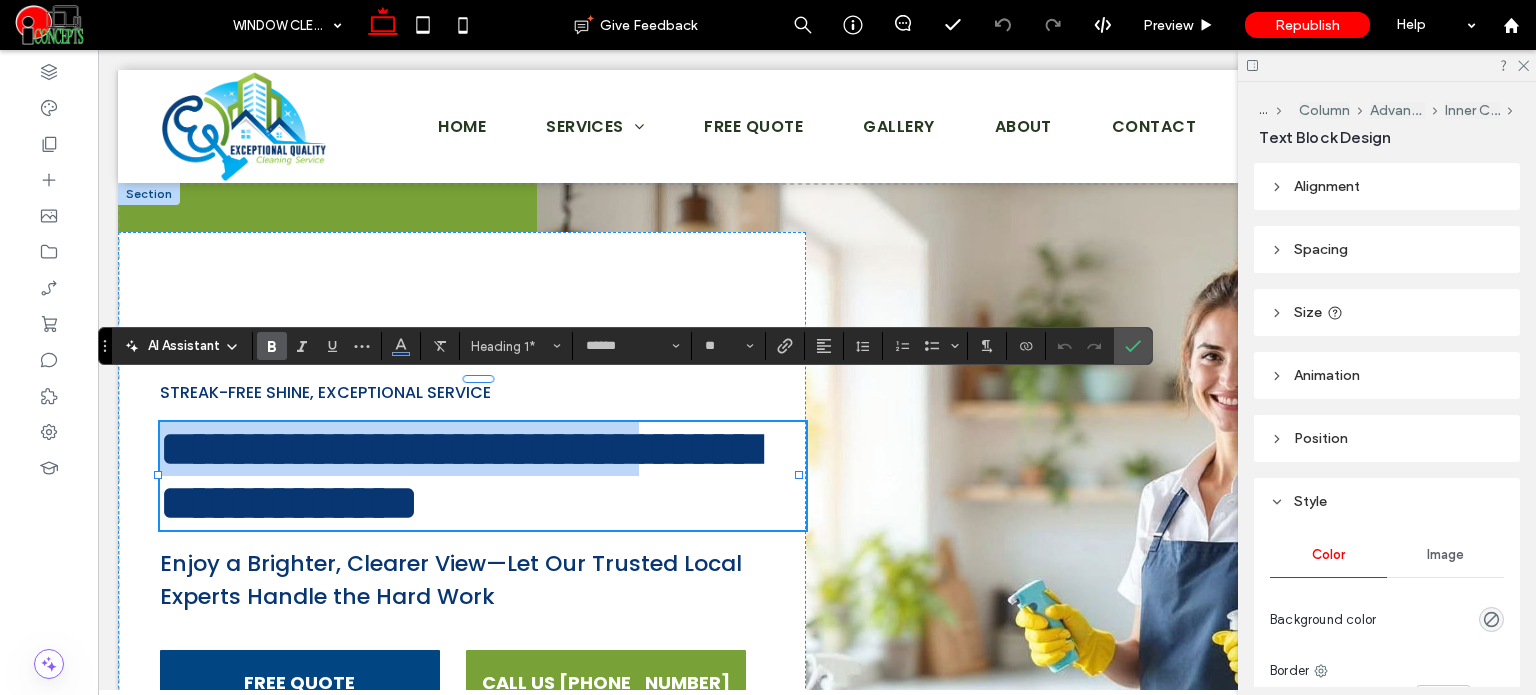 copy on "**********" 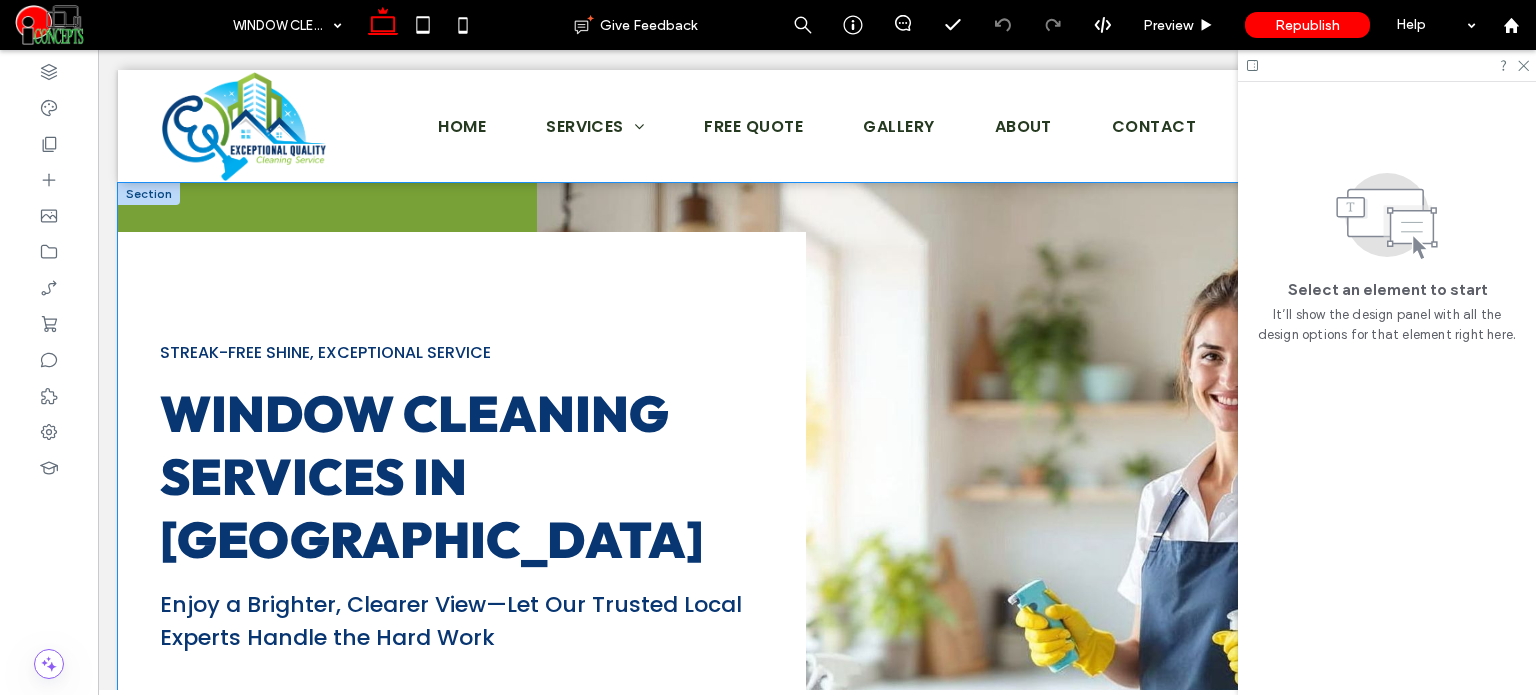 click at bounding box center [1026, 551] 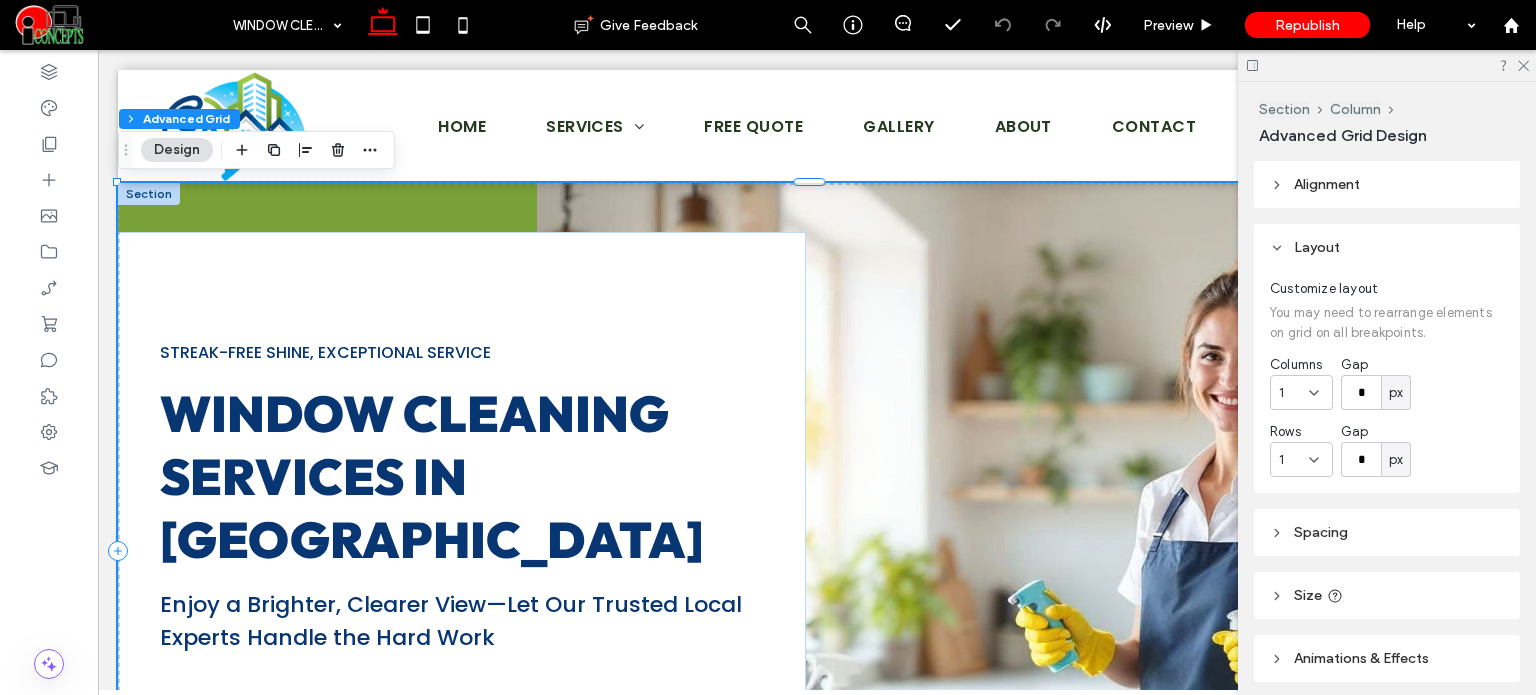 click at bounding box center (1026, 551) 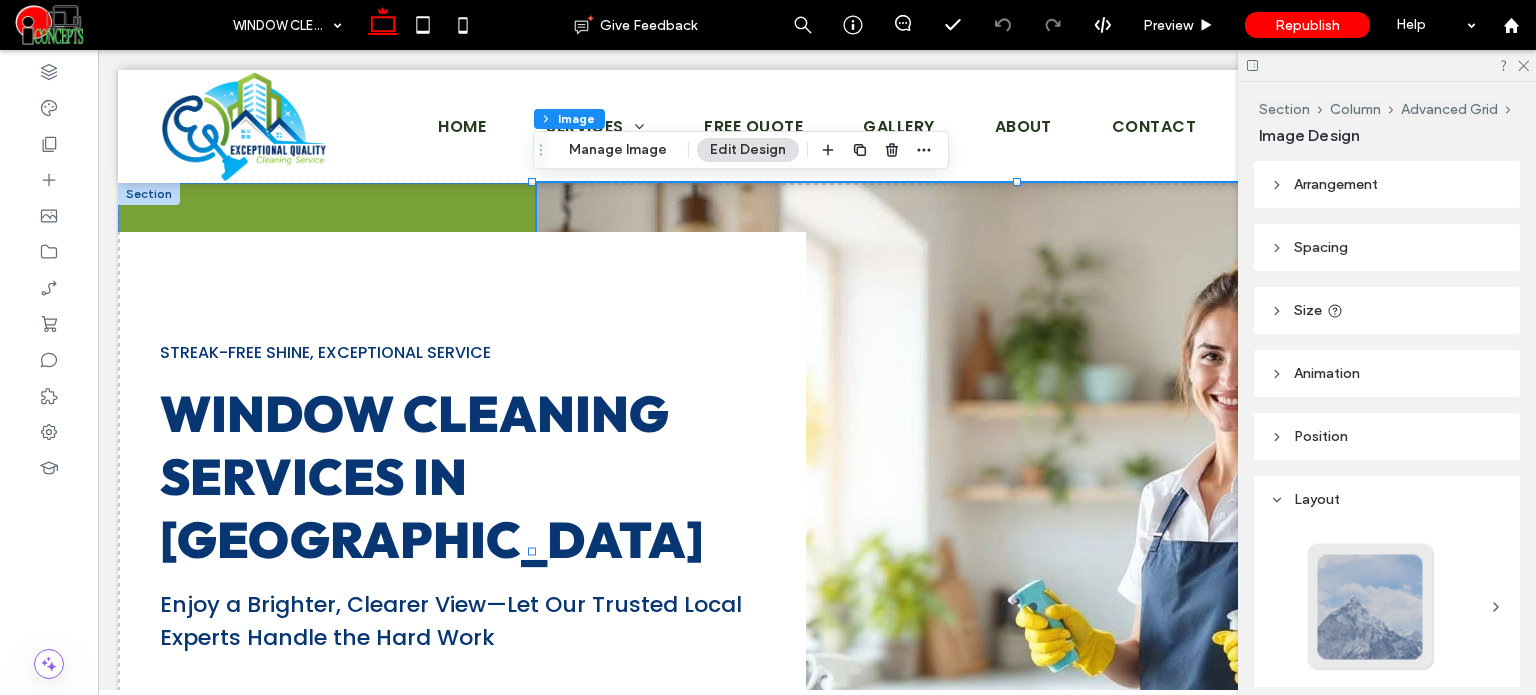 click at bounding box center (1026, 551) 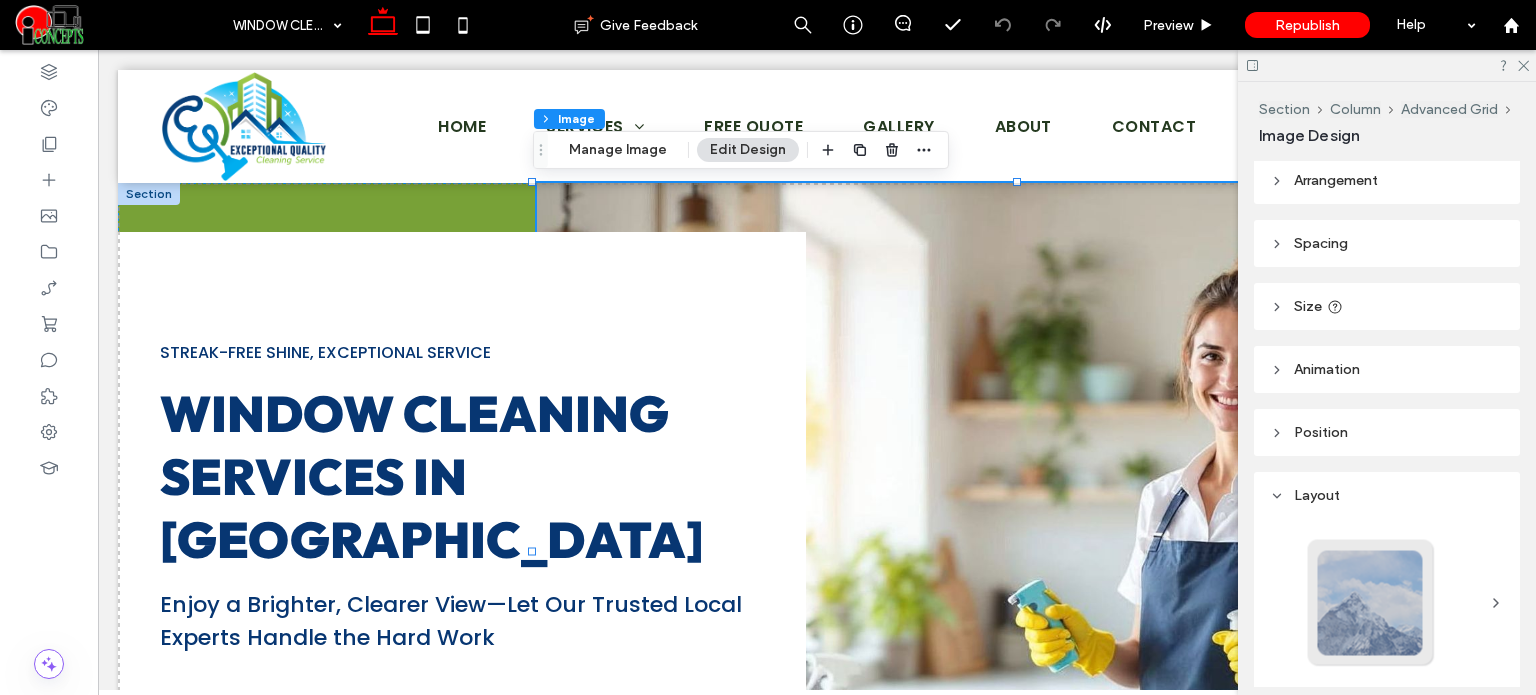 scroll, scrollTop: 0, scrollLeft: 0, axis: both 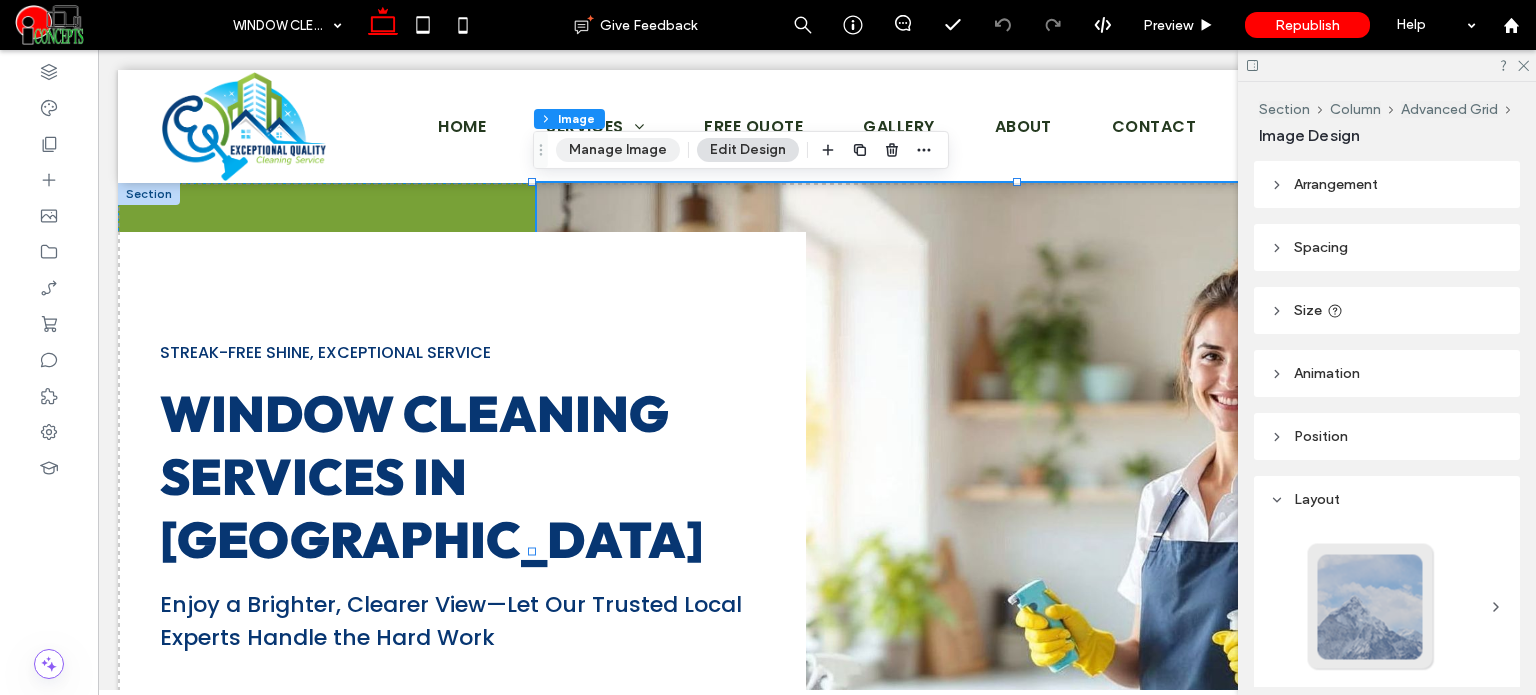 click on "Manage Image" at bounding box center [618, 150] 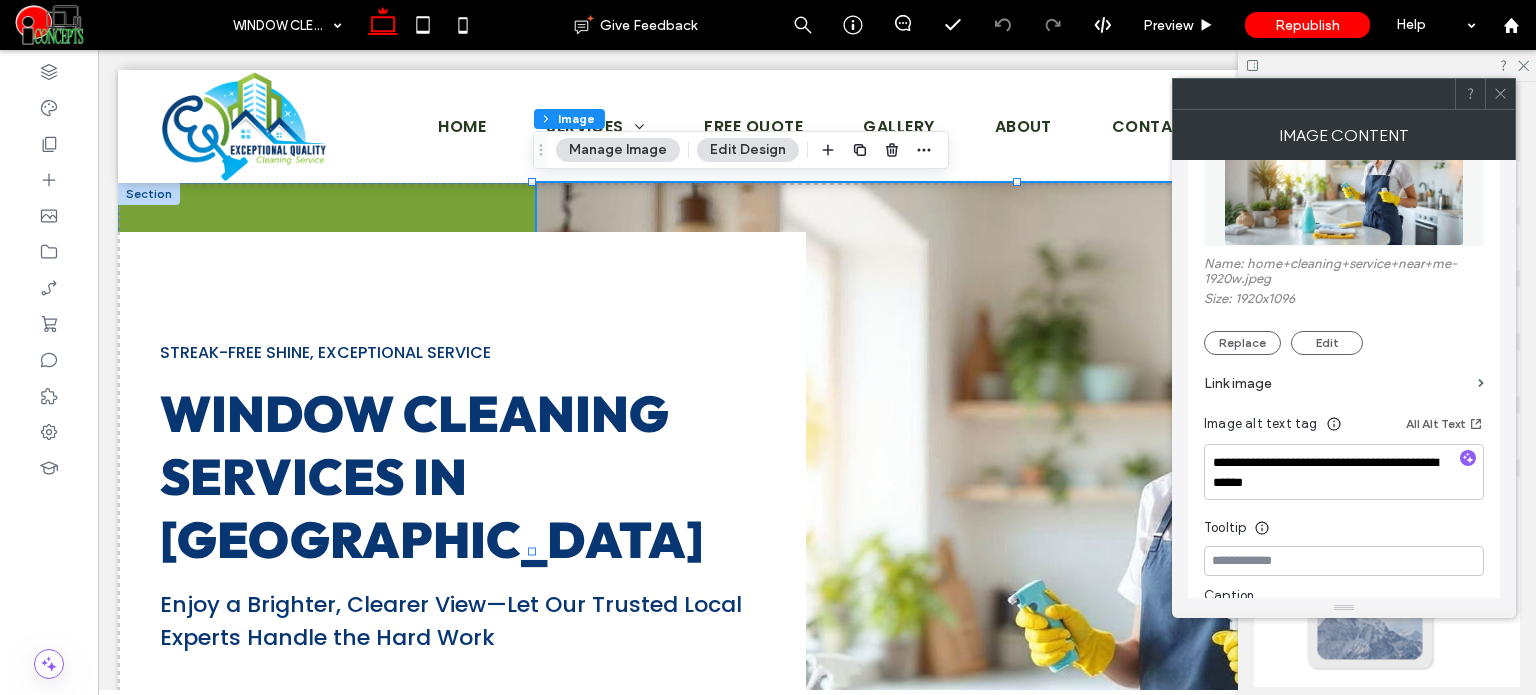 scroll, scrollTop: 300, scrollLeft: 0, axis: vertical 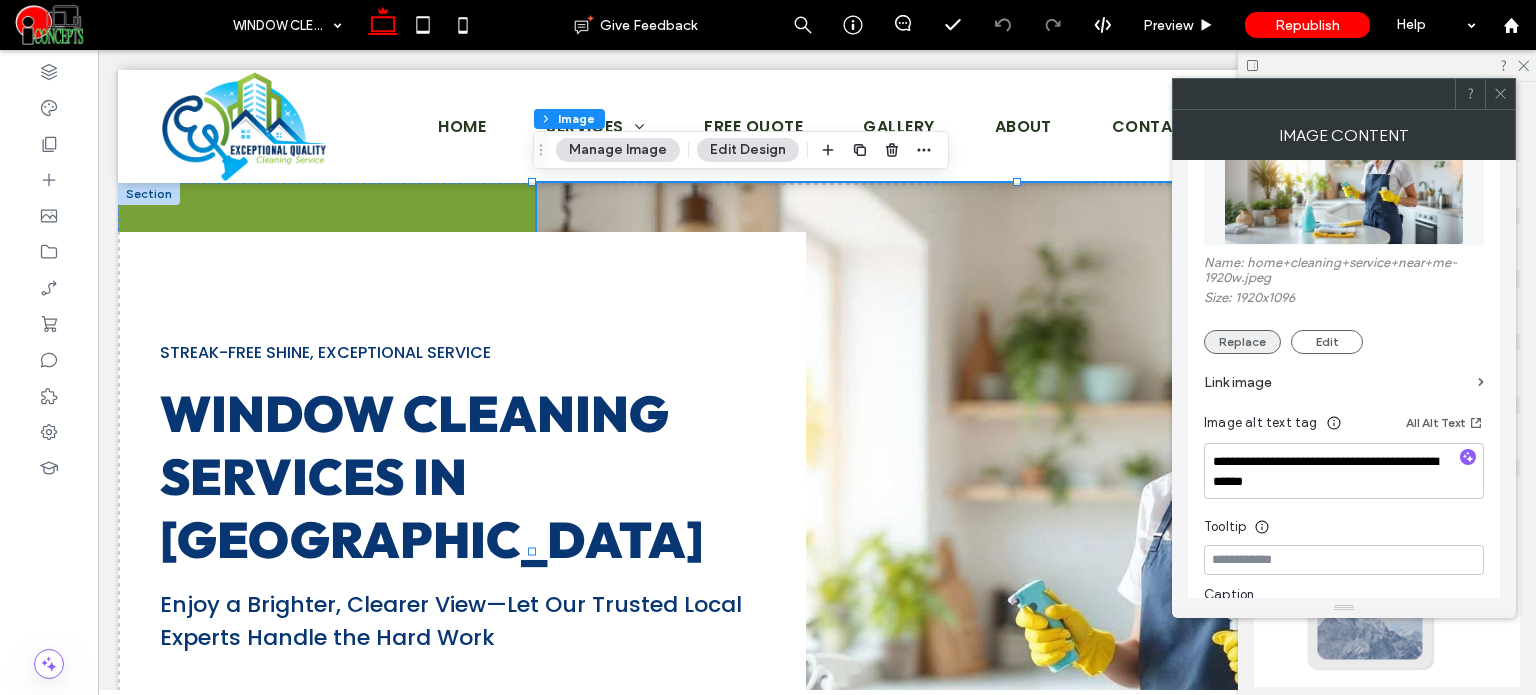 click on "Replace" at bounding box center (1242, 342) 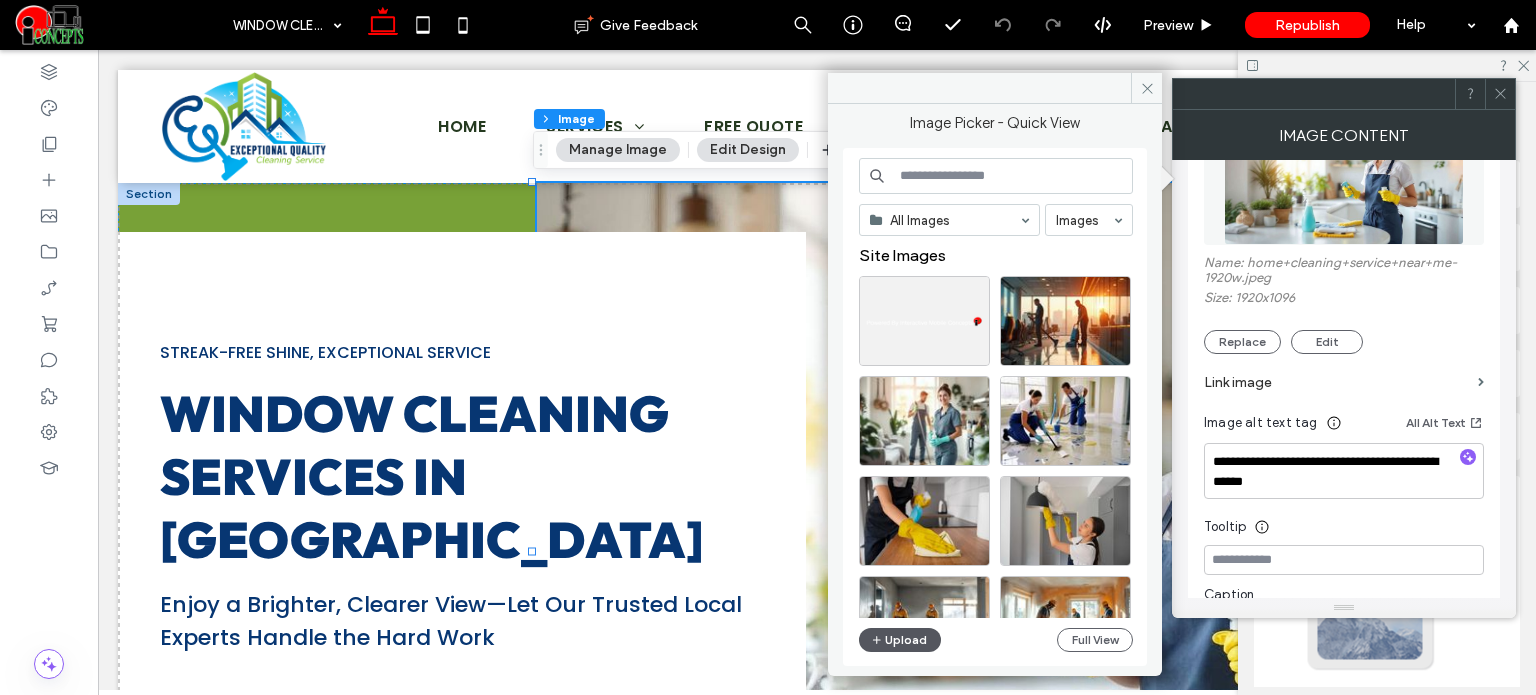 click on "Upload" at bounding box center [900, 640] 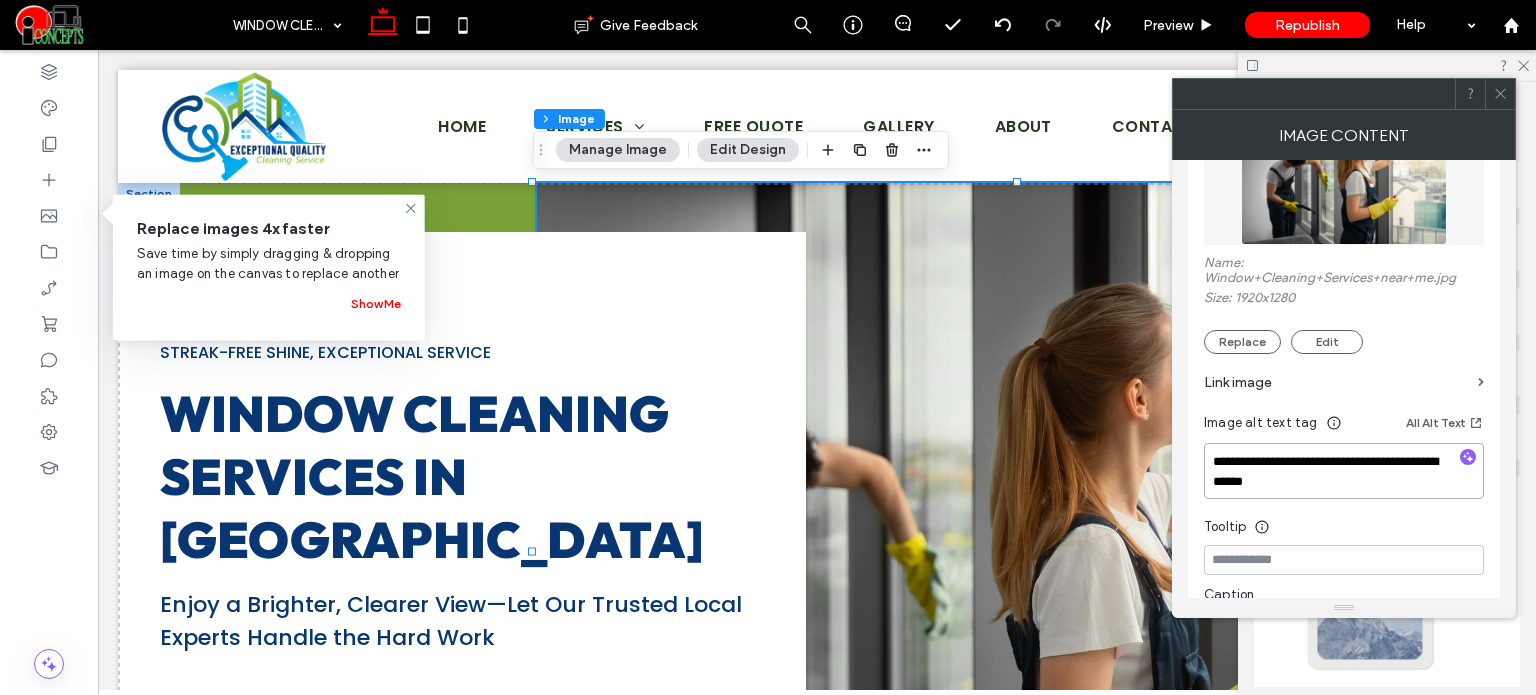 click on "**********" at bounding box center (1344, 471) 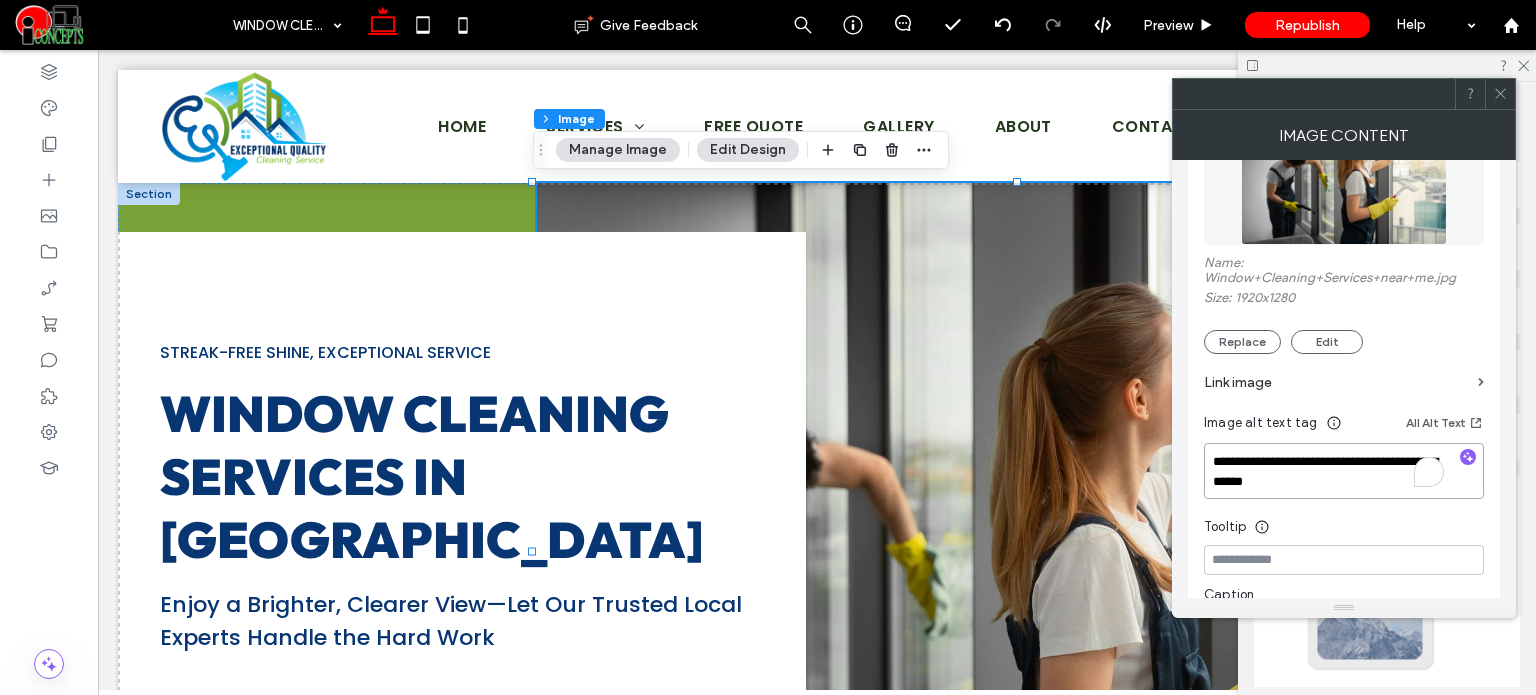 paste 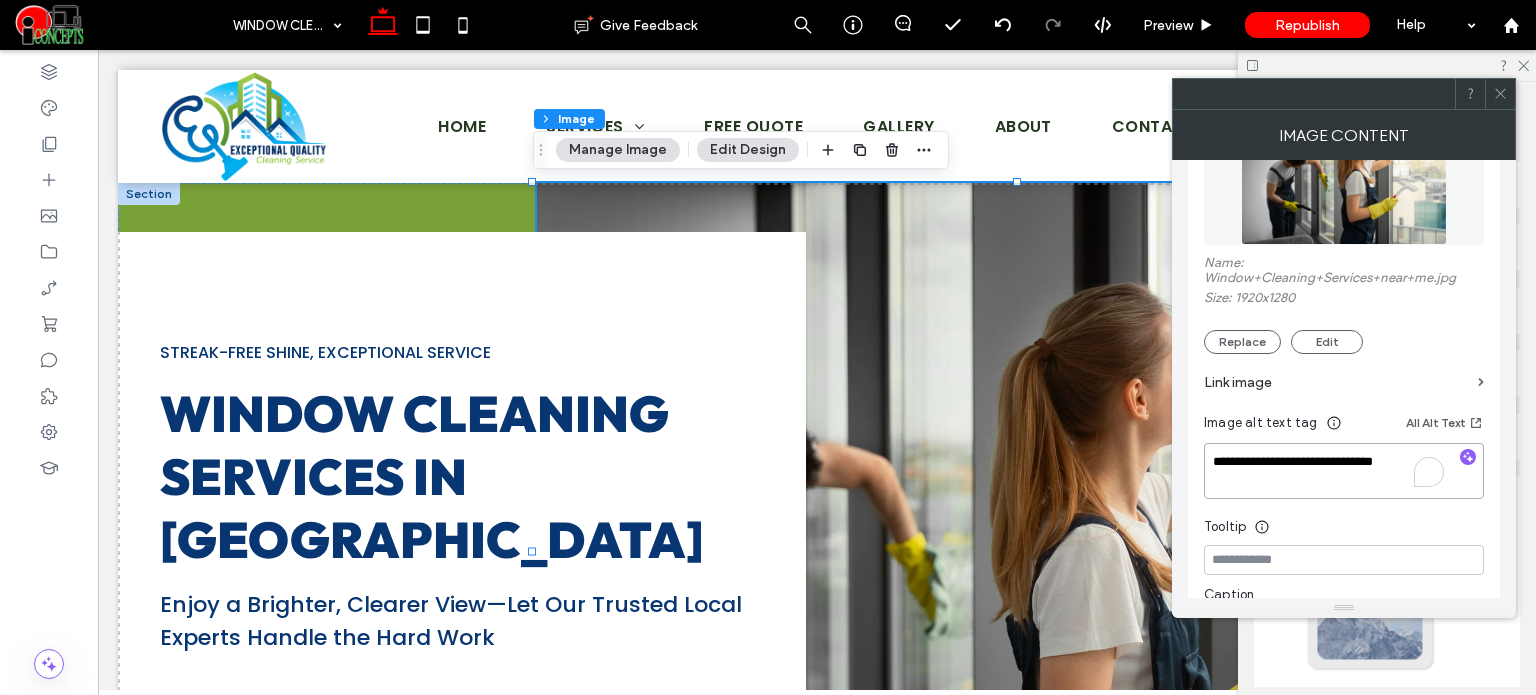 type on "**********" 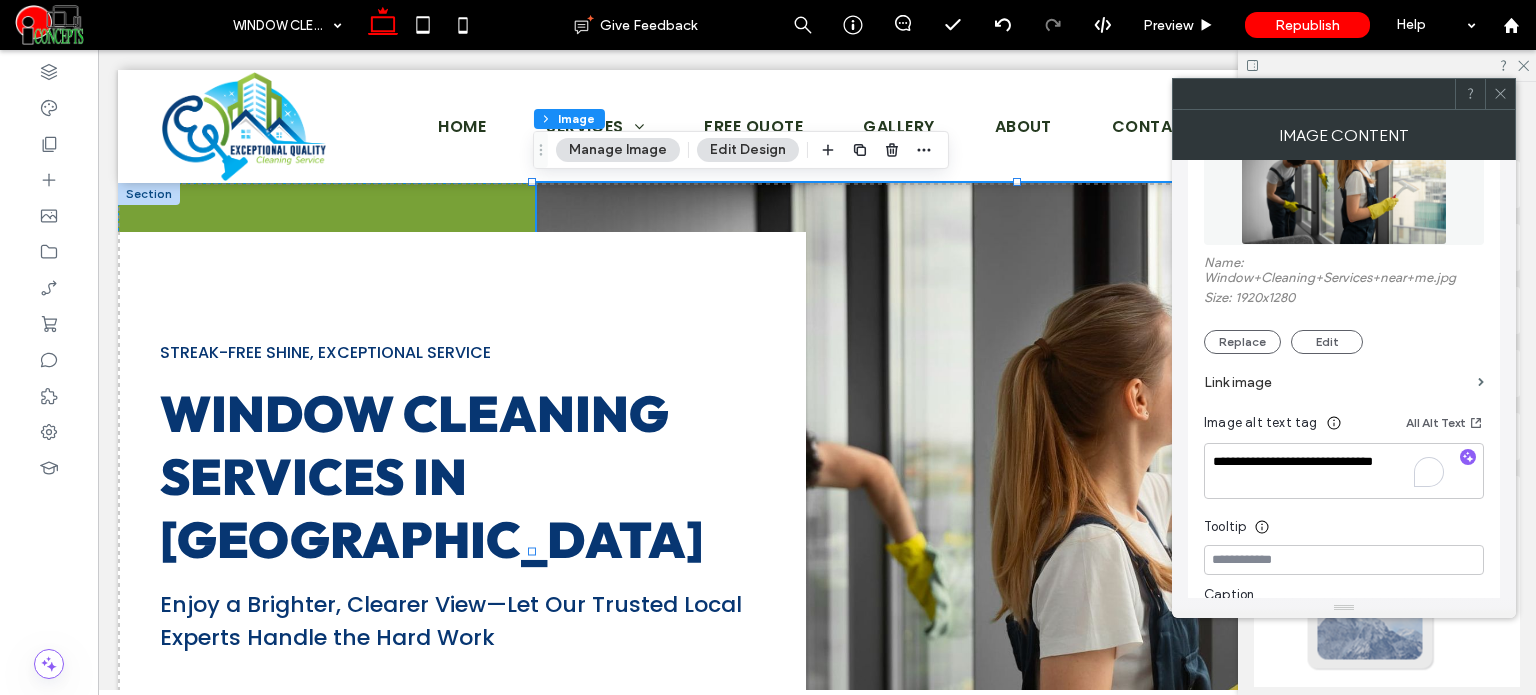 click on "Tooltip" at bounding box center [1344, 522] 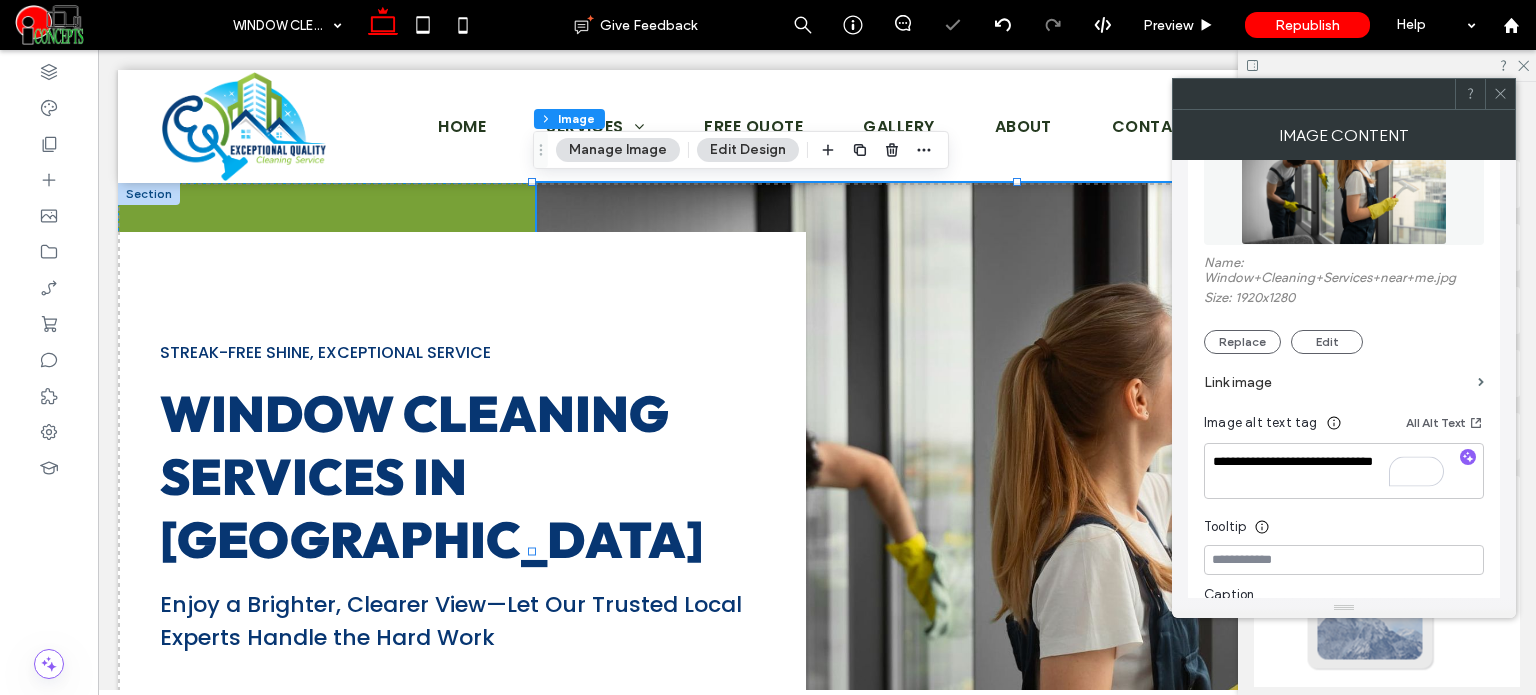 click at bounding box center (1500, 94) 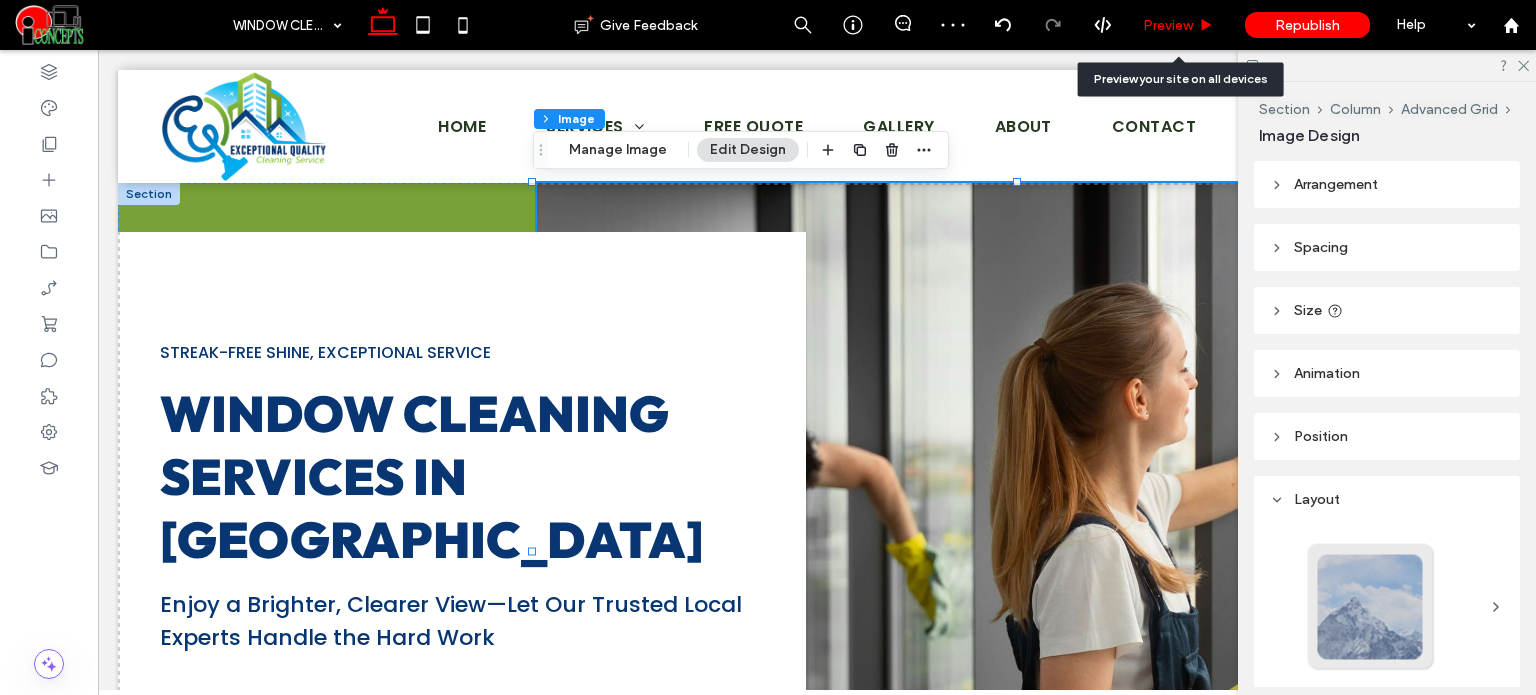 click on "Preview" at bounding box center [1168, 25] 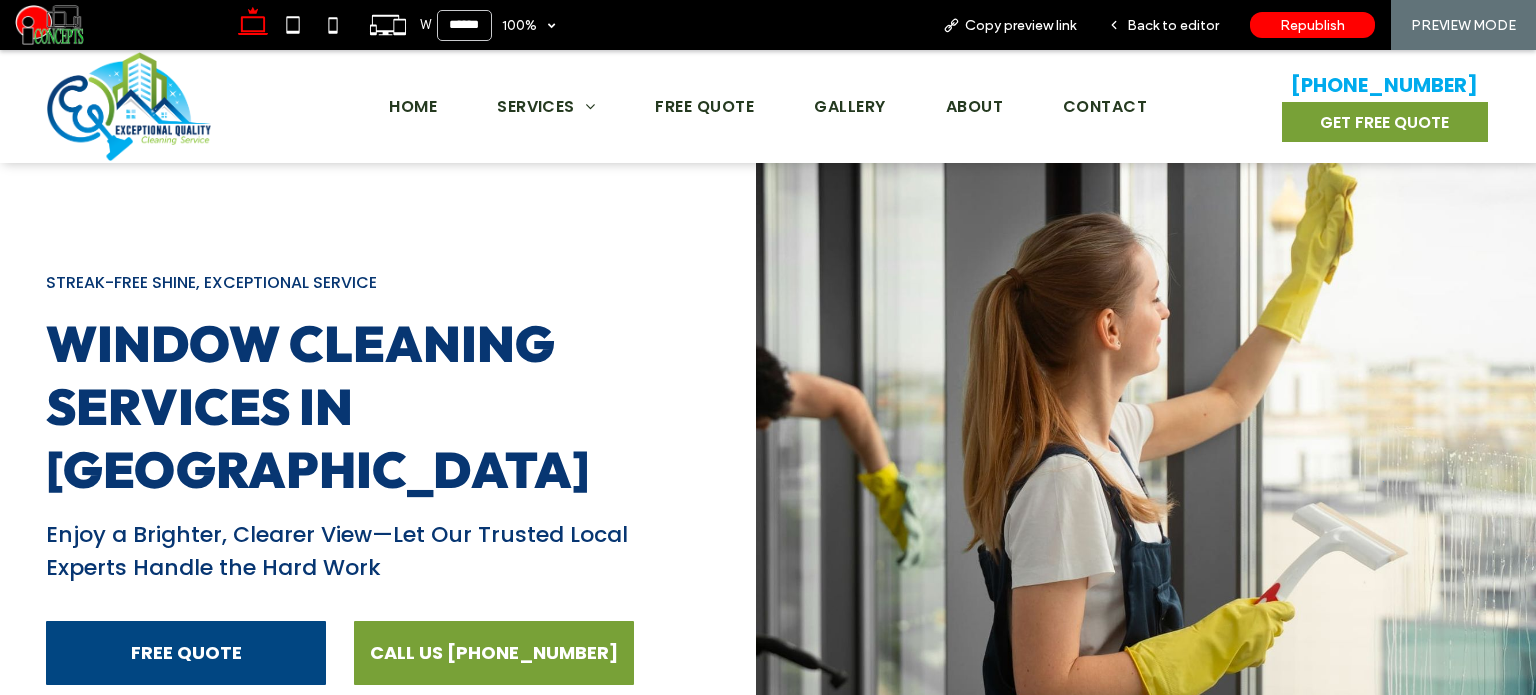 scroll, scrollTop: 0, scrollLeft: 0, axis: both 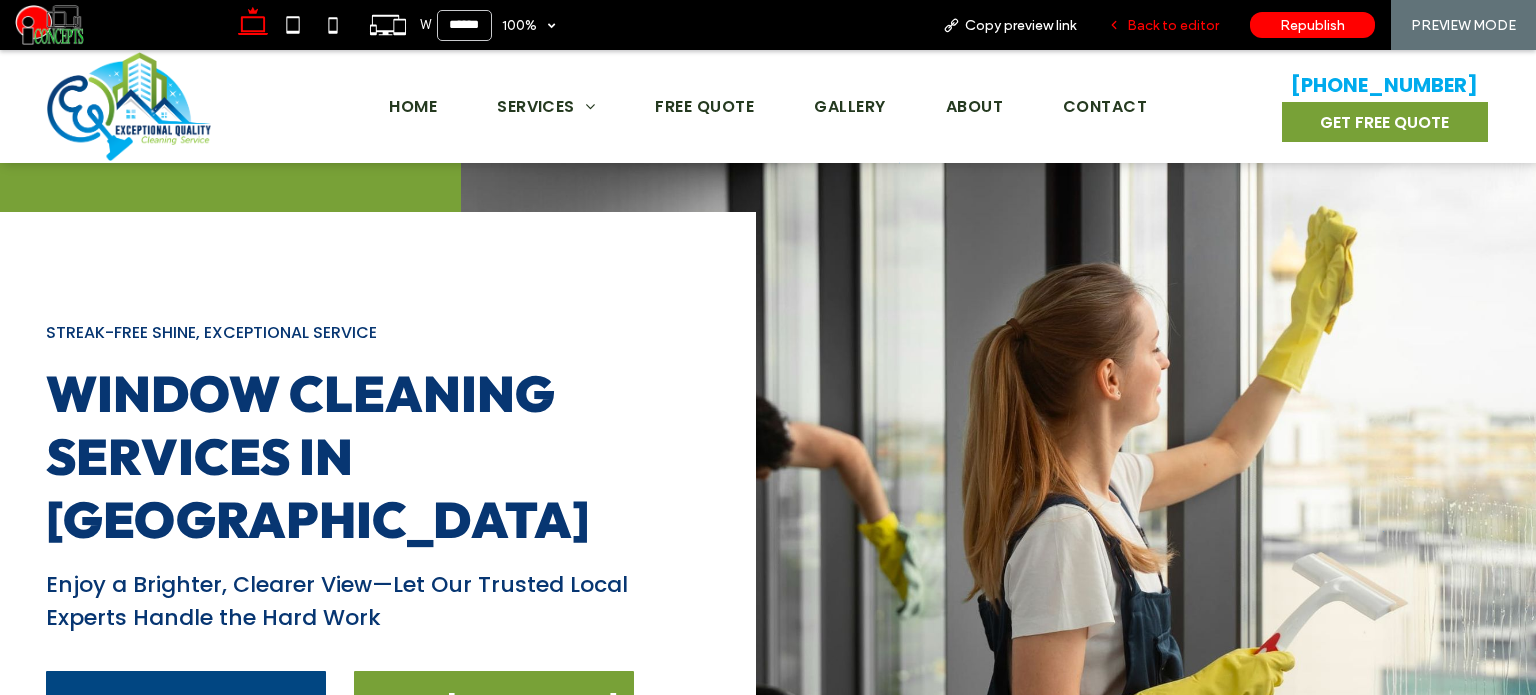click on "Back to editor" at bounding box center [1163, 25] 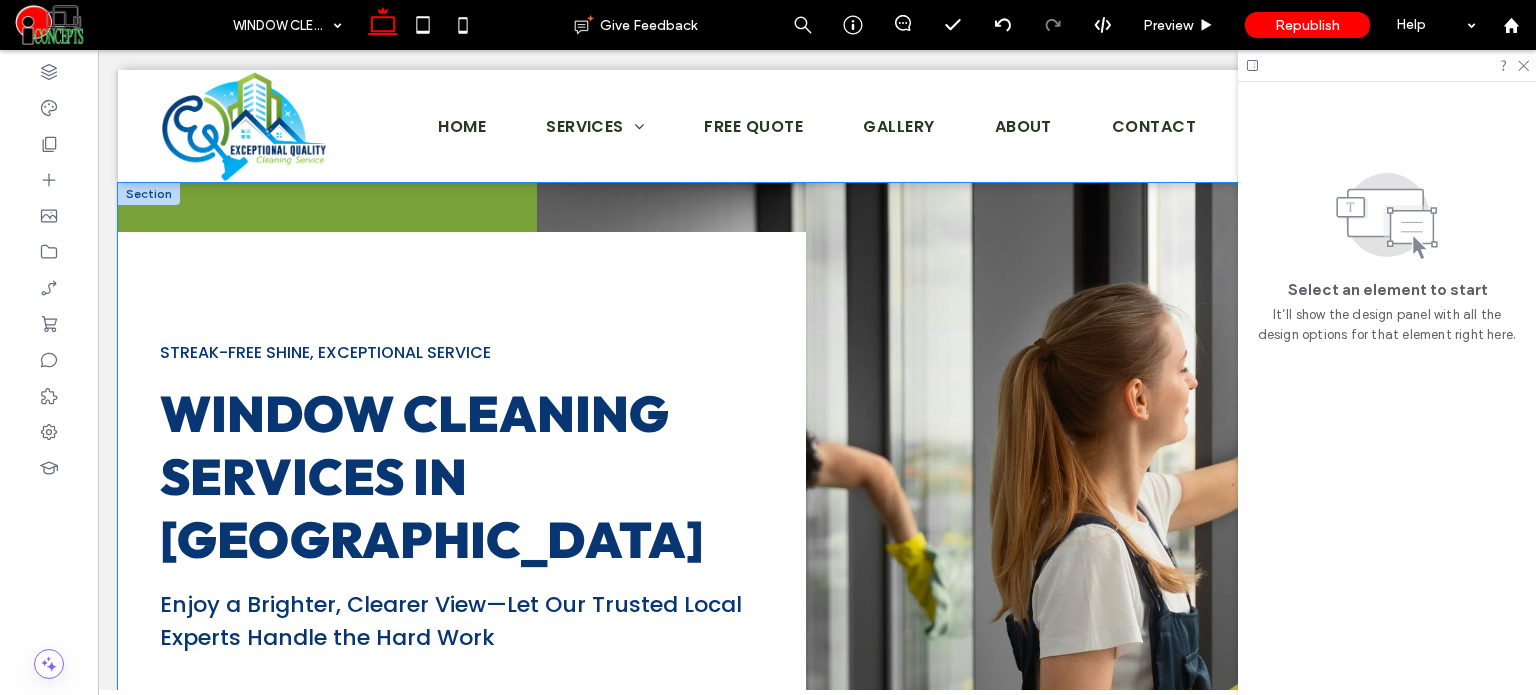 click at bounding box center (1026, 551) 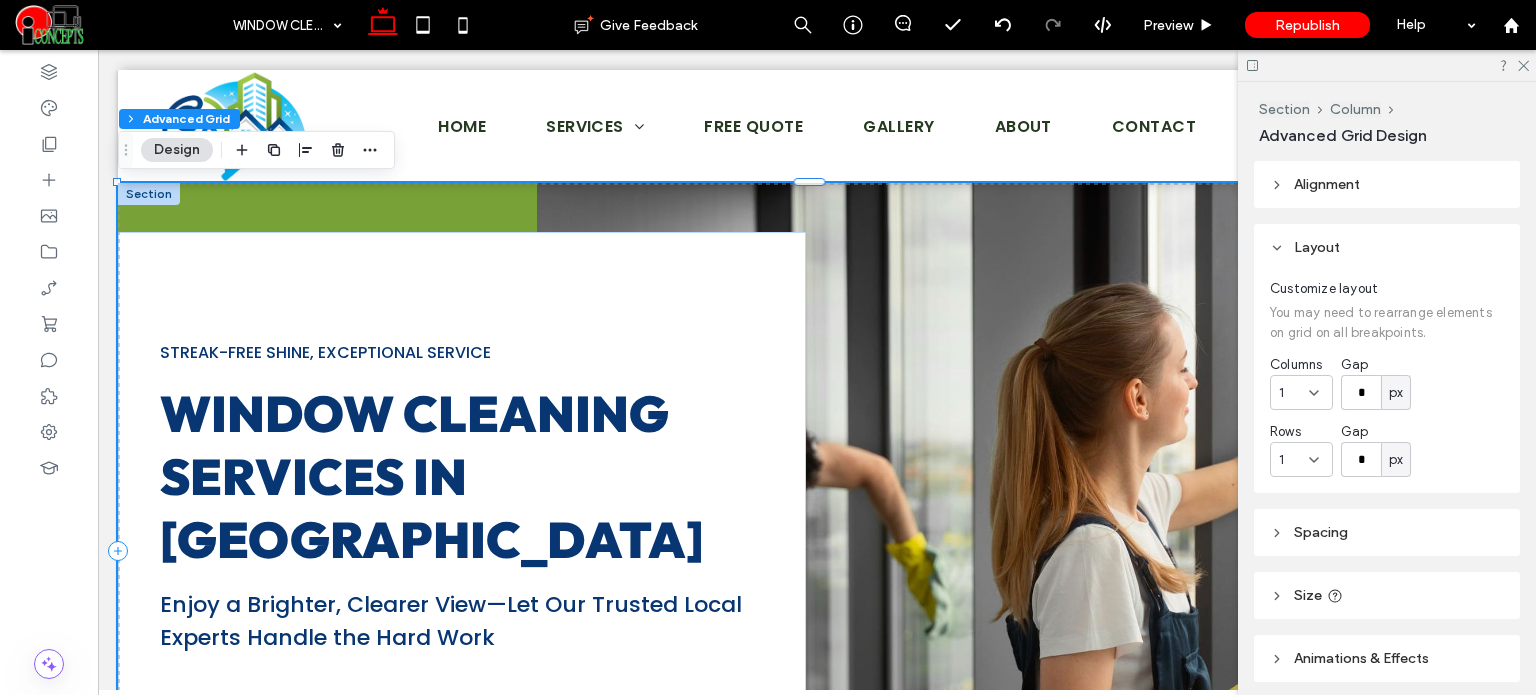 click at bounding box center (1026, 551) 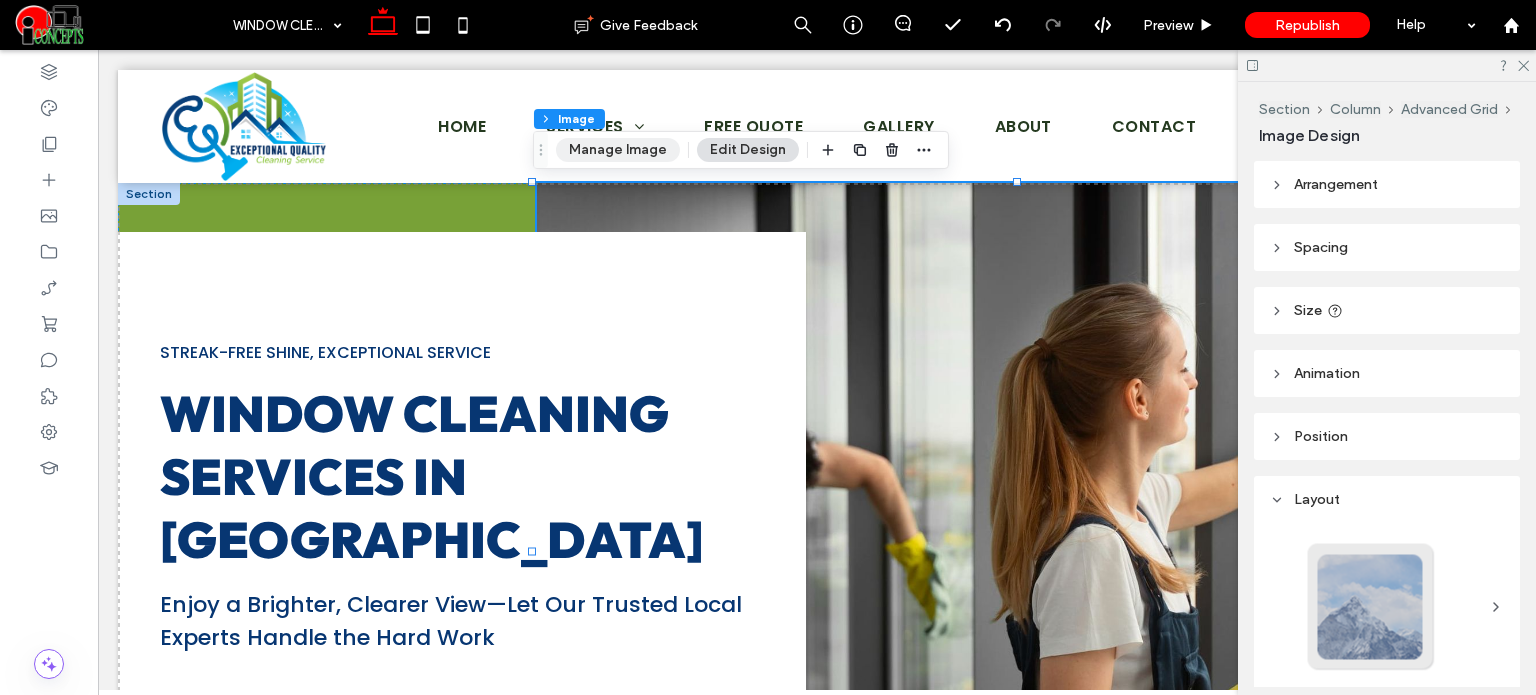 click on "Manage Image" at bounding box center [618, 150] 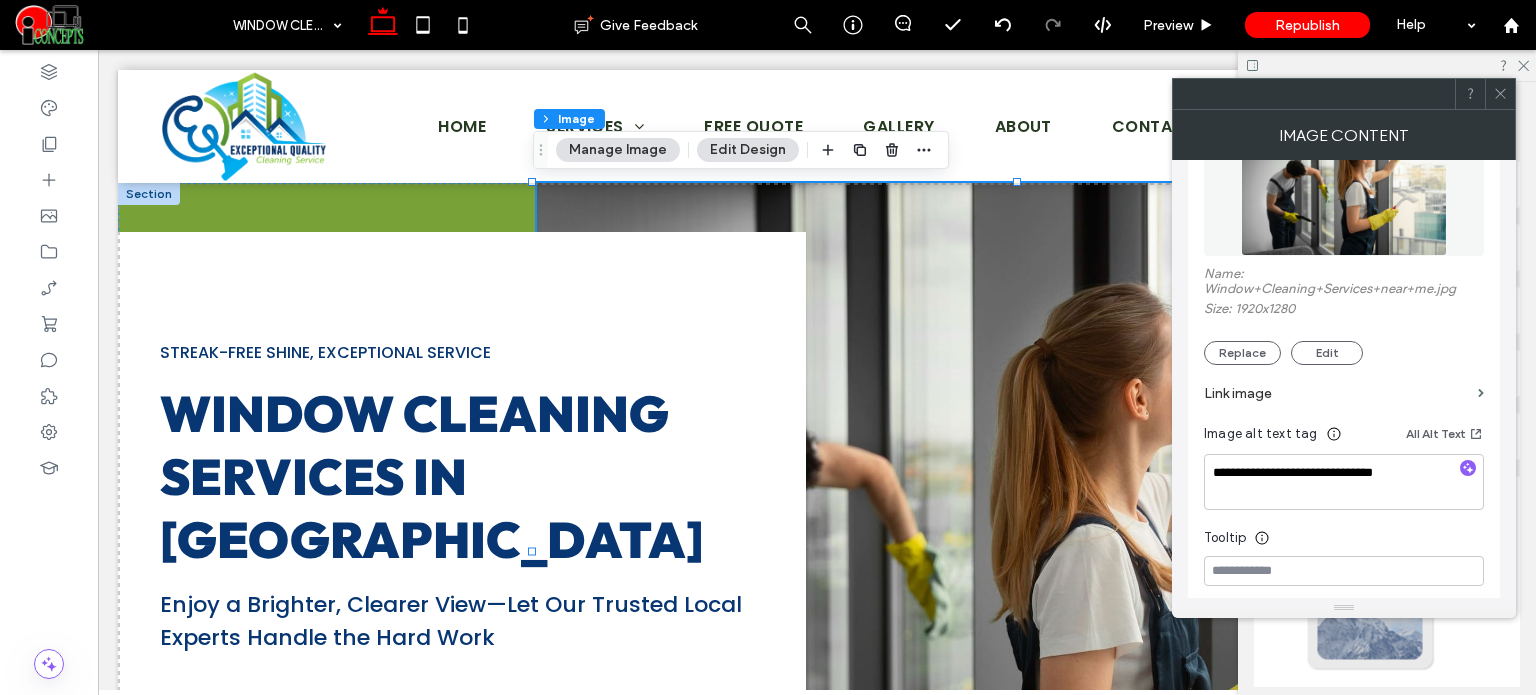 scroll, scrollTop: 300, scrollLeft: 0, axis: vertical 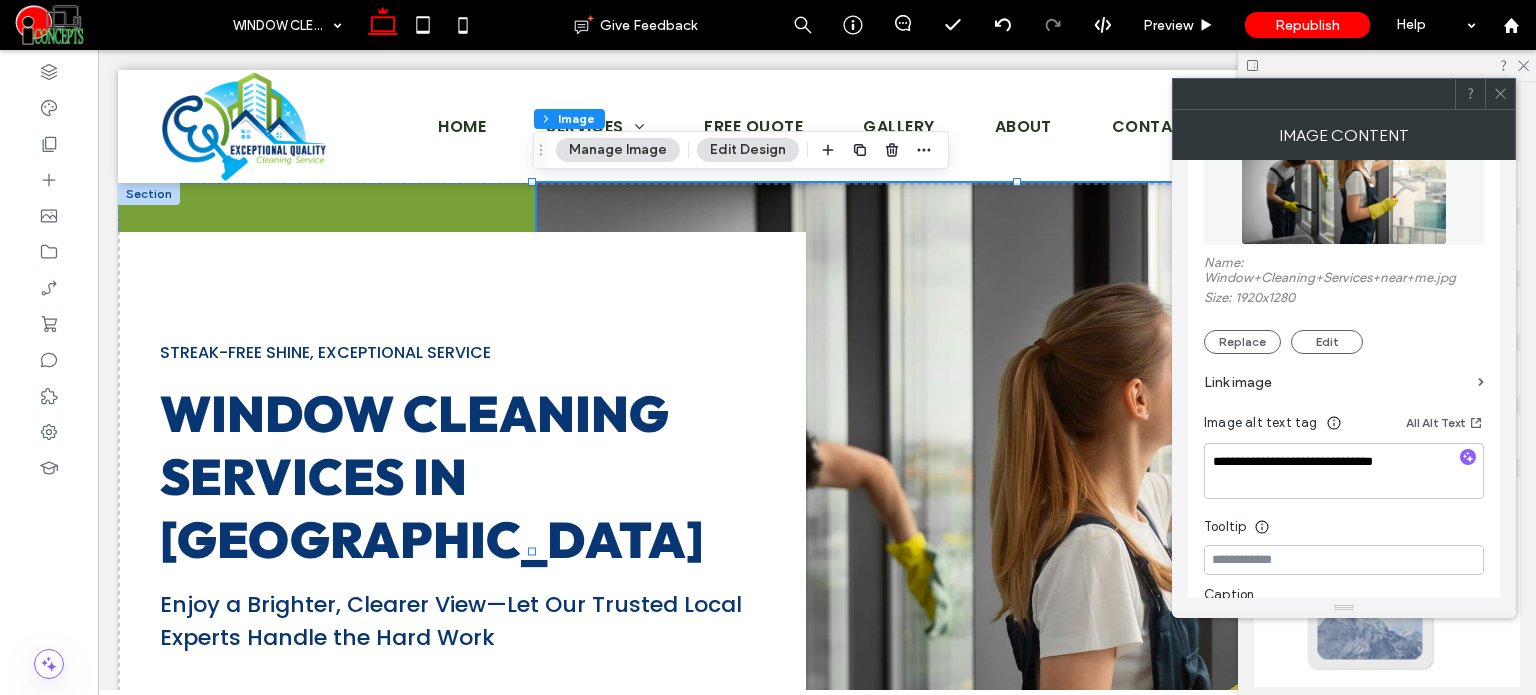 click 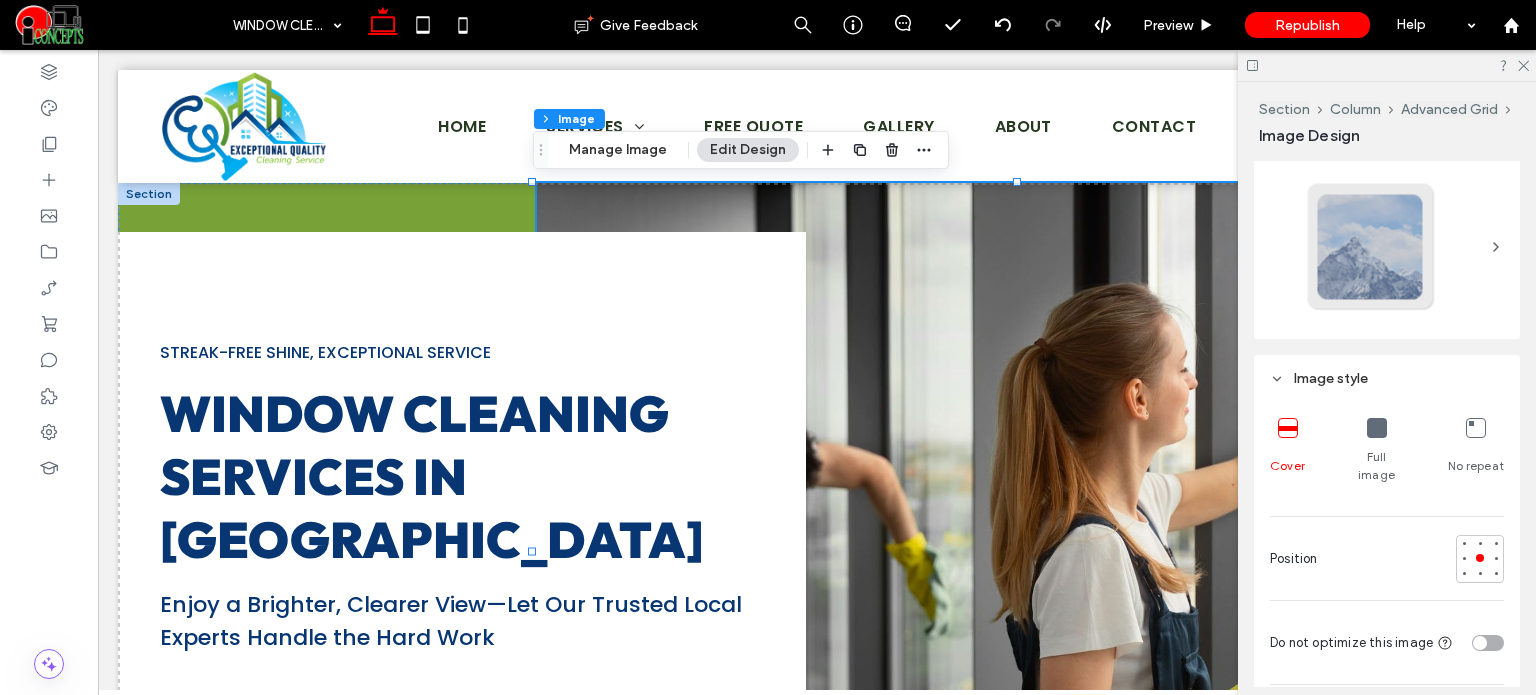 scroll, scrollTop: 600, scrollLeft: 0, axis: vertical 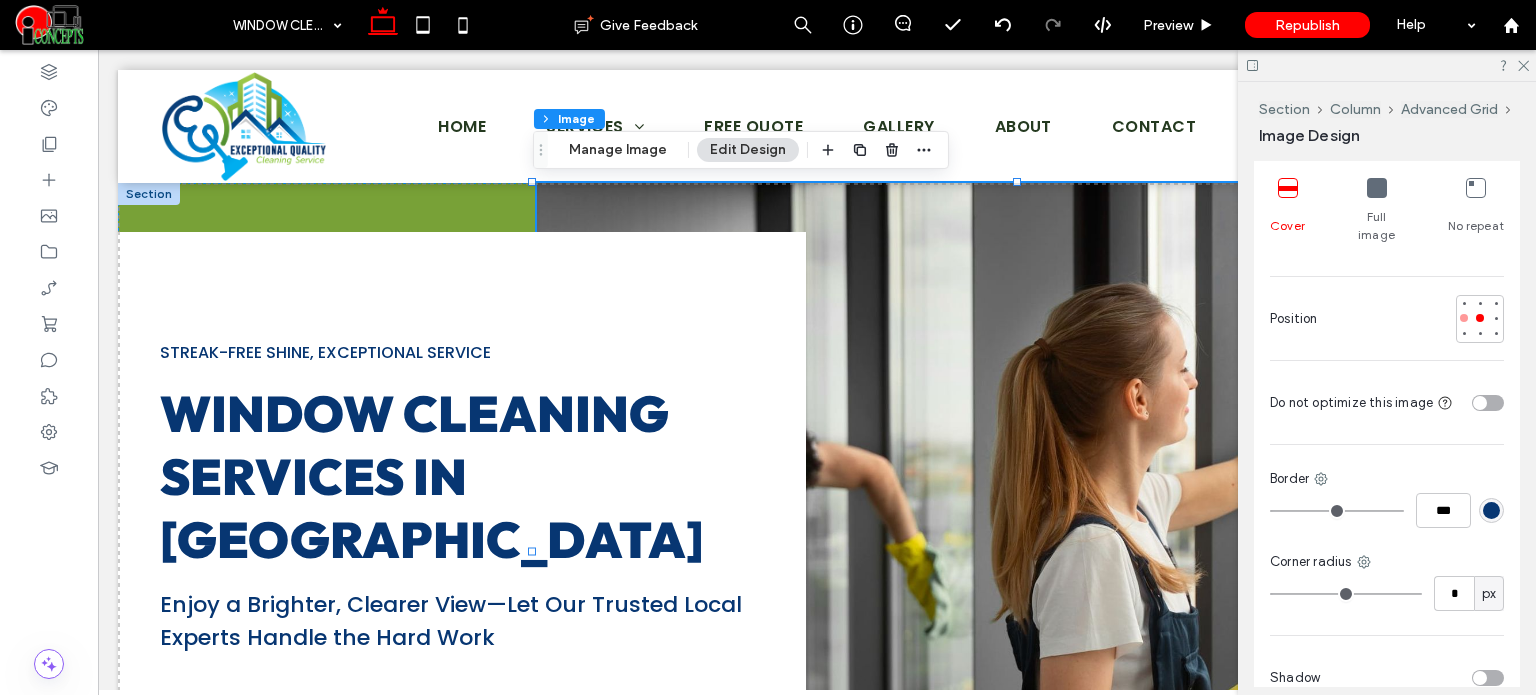 click at bounding box center (1464, 318) 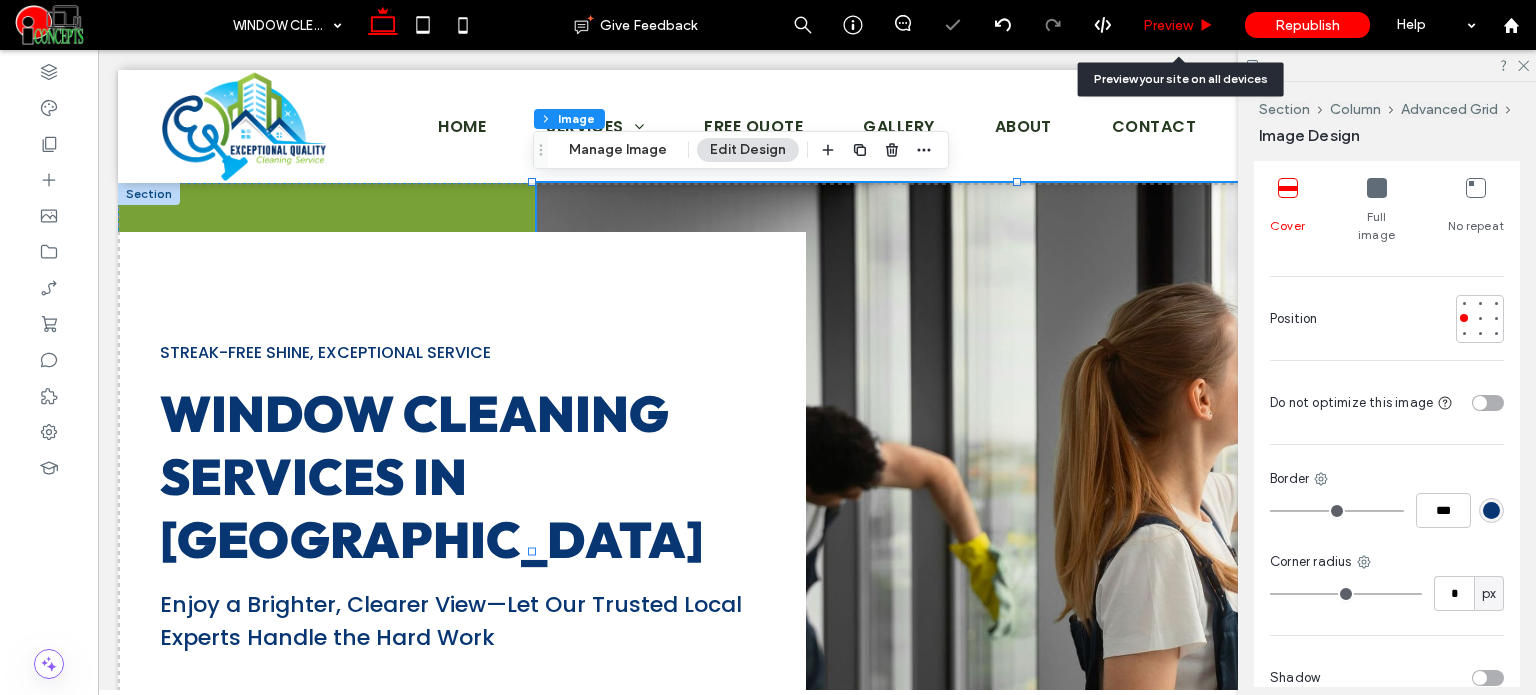 click on "Preview" at bounding box center (1168, 25) 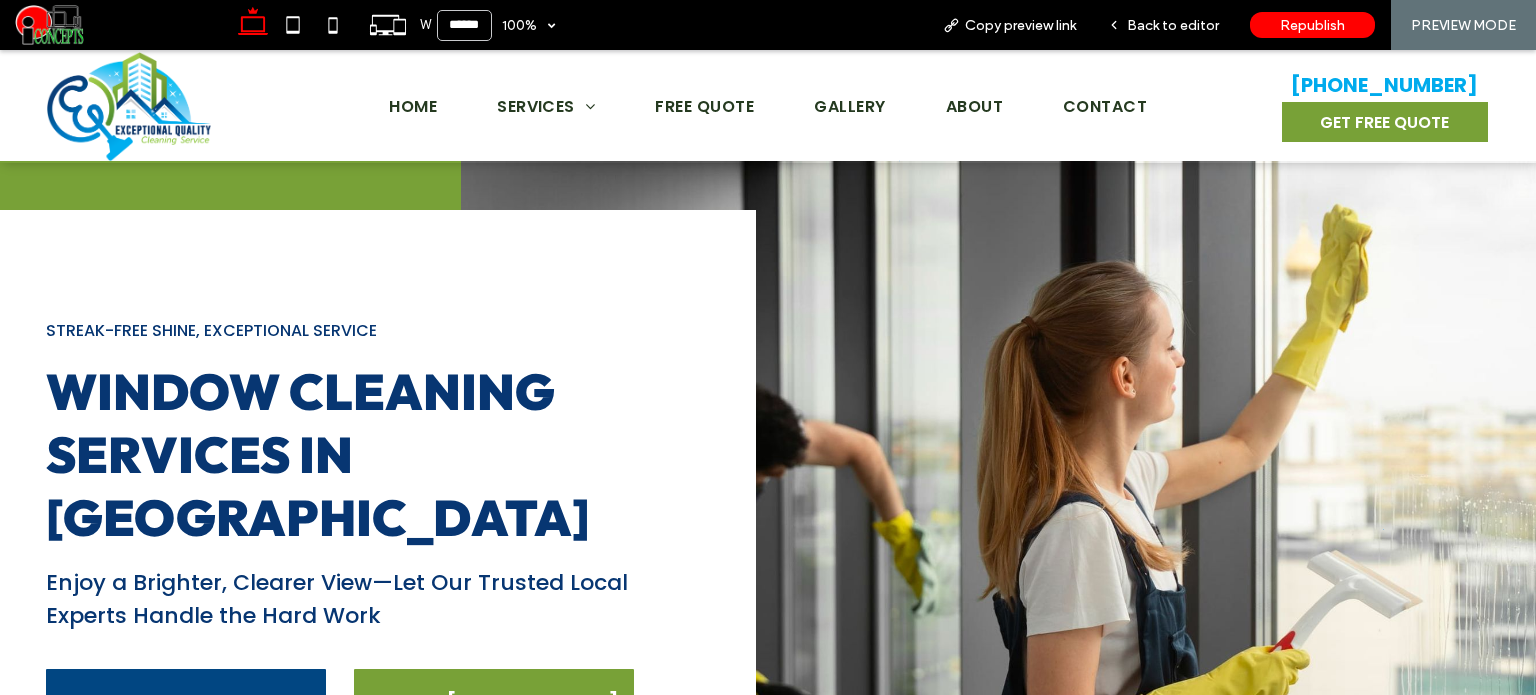 scroll, scrollTop: 0, scrollLeft: 0, axis: both 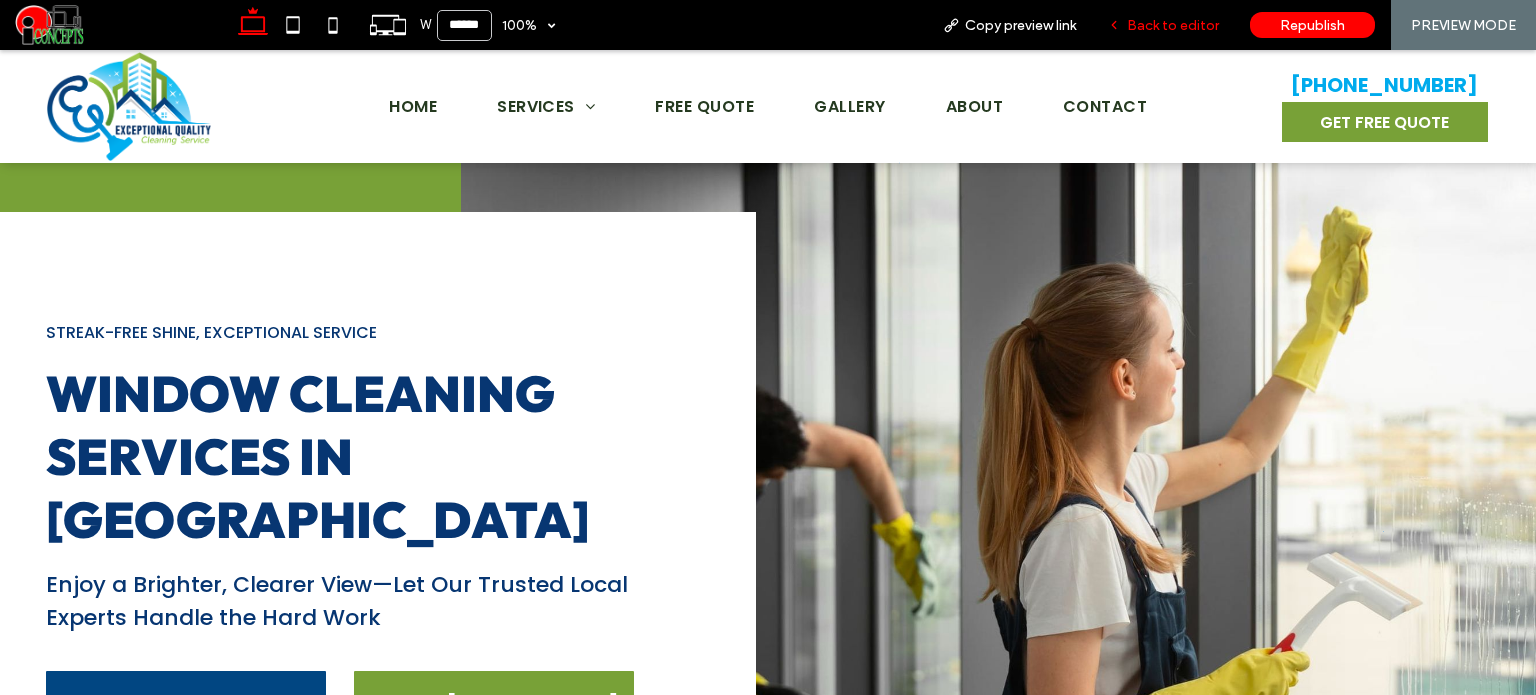 click on "Back to editor" at bounding box center [1173, 25] 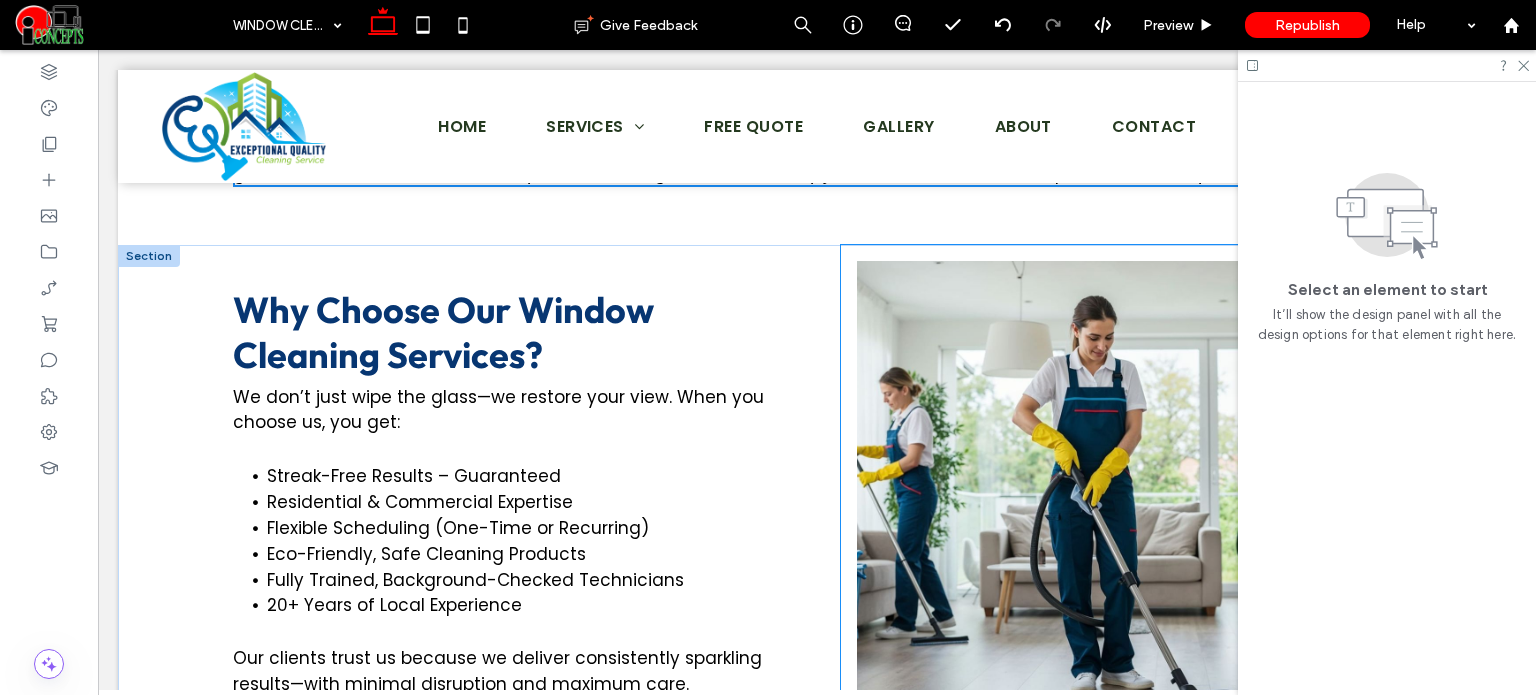 scroll, scrollTop: 1200, scrollLeft: 0, axis: vertical 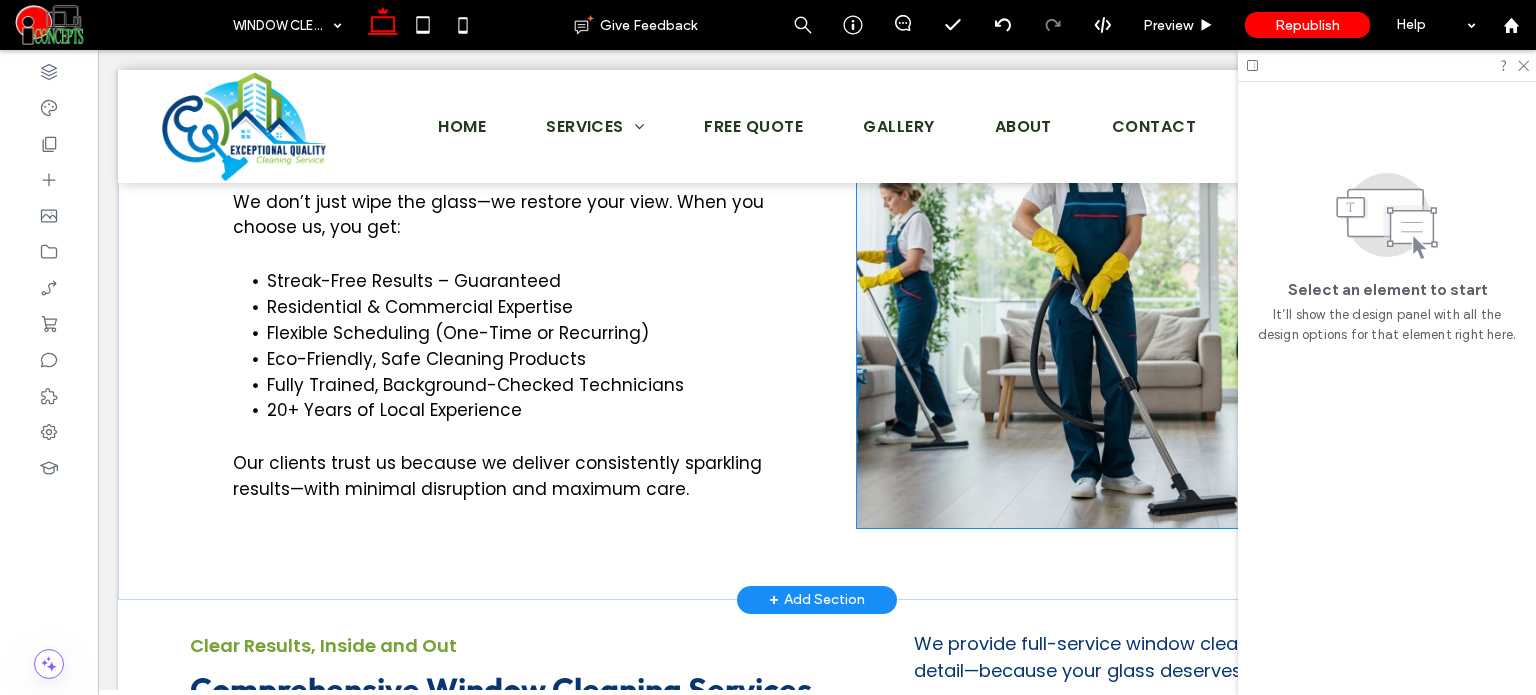 click at bounding box center (1129, 297) 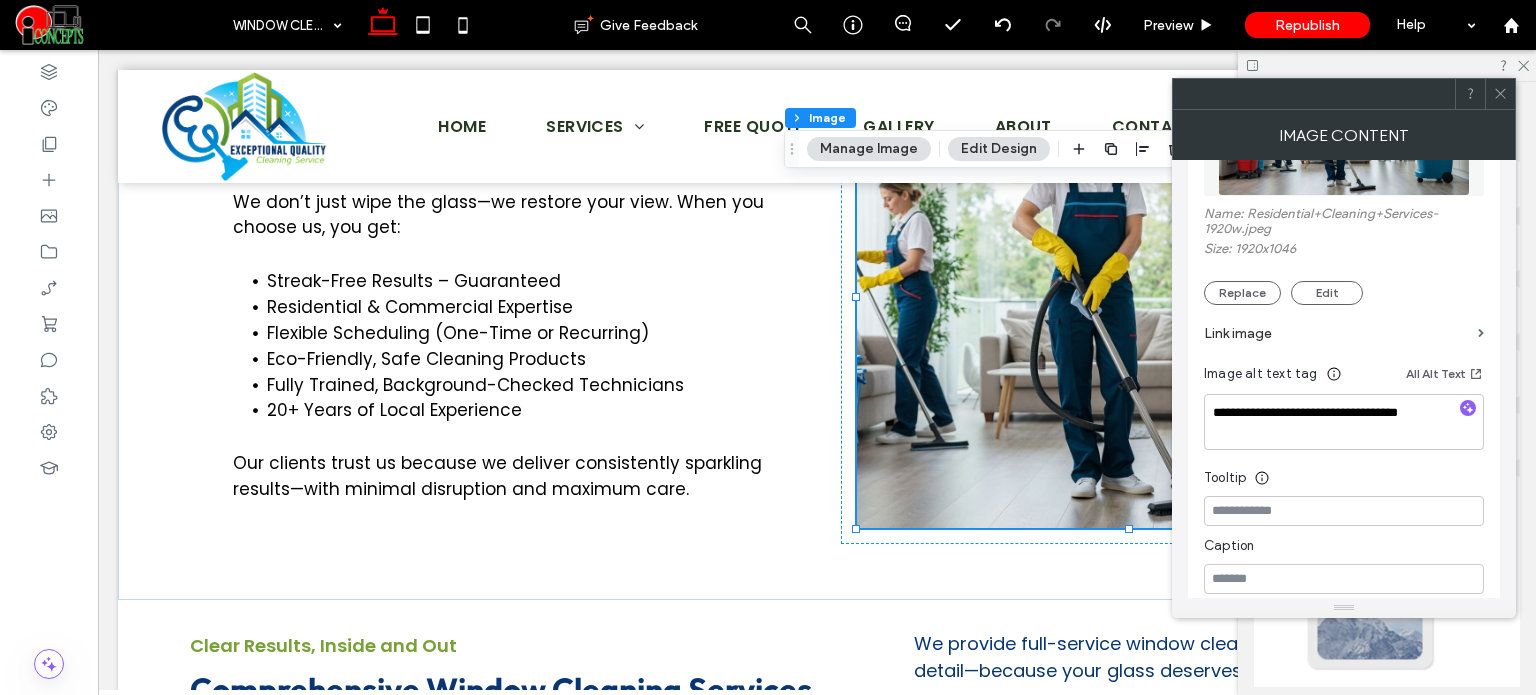 scroll, scrollTop: 400, scrollLeft: 0, axis: vertical 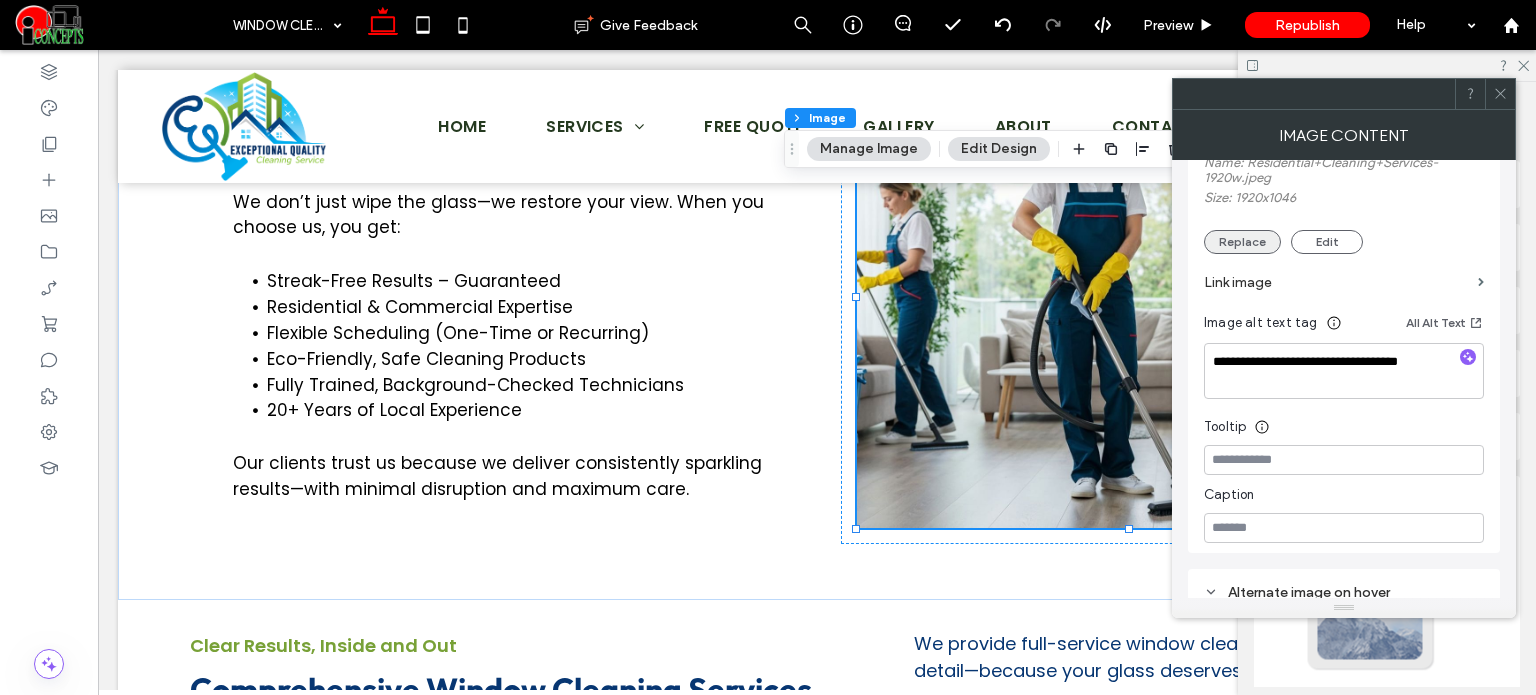 click on "Replace" at bounding box center (1242, 242) 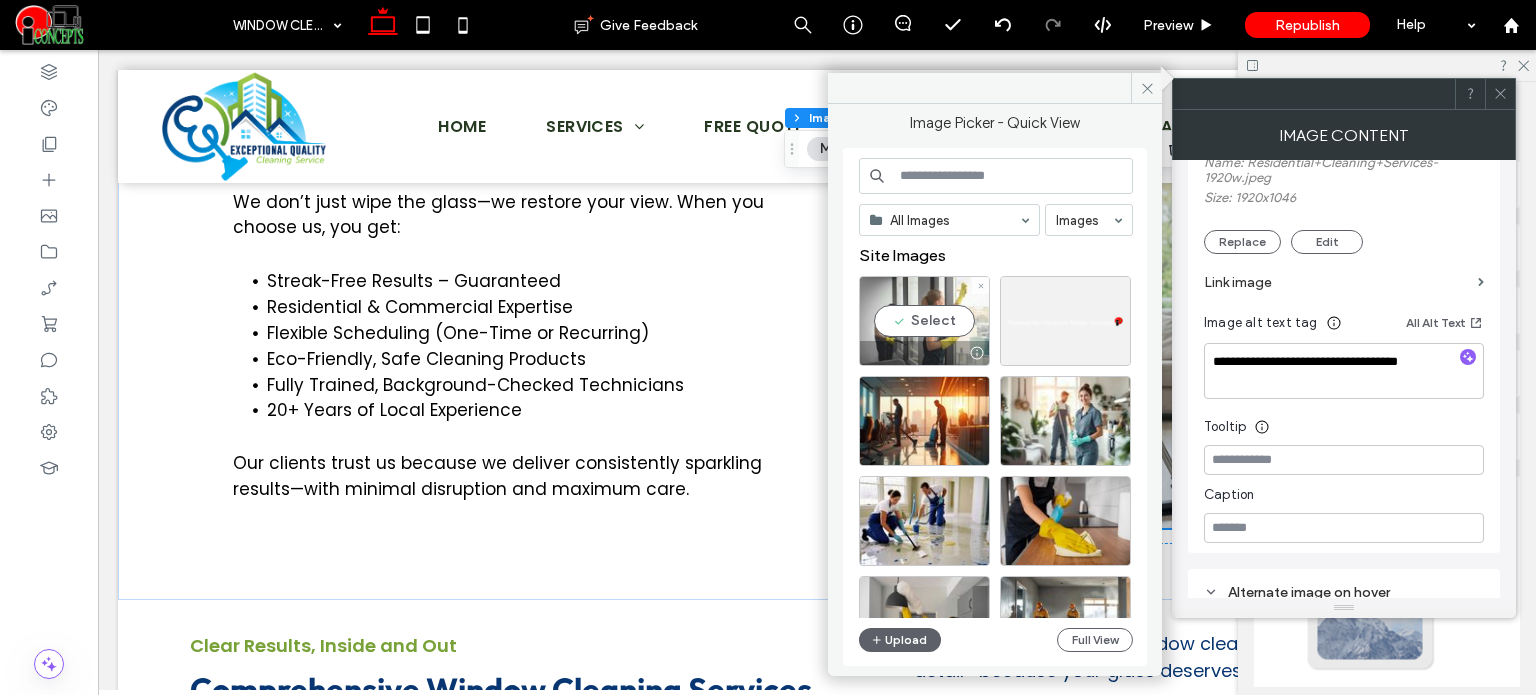 click on "Select" at bounding box center (924, 321) 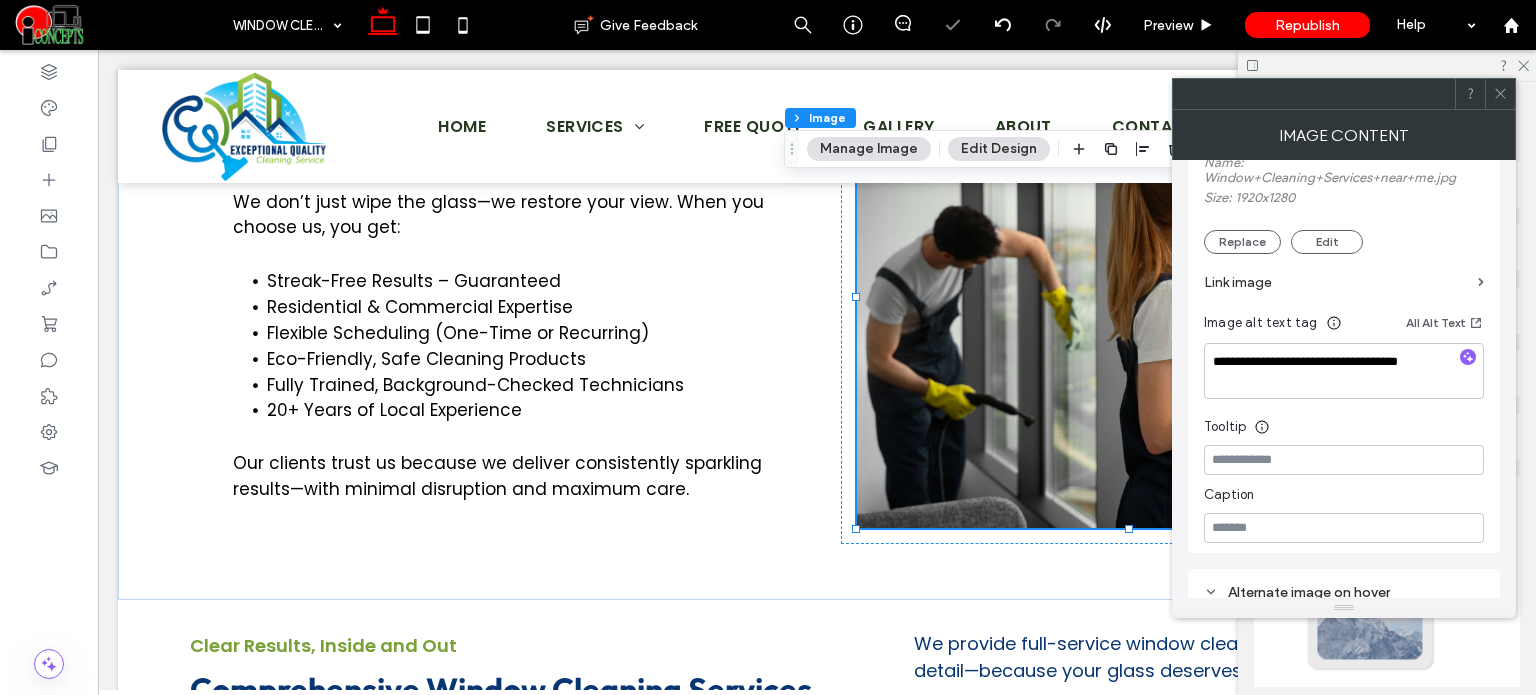 click 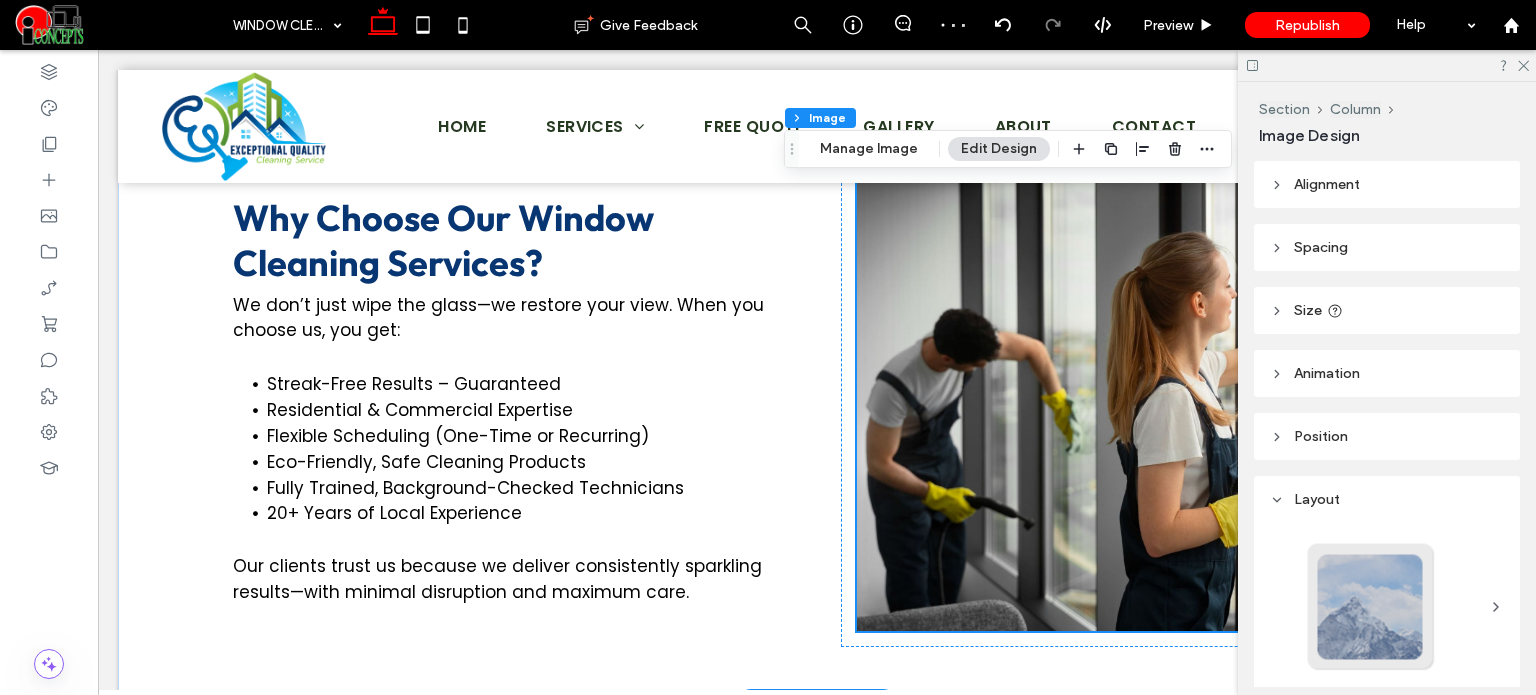 scroll, scrollTop: 1100, scrollLeft: 0, axis: vertical 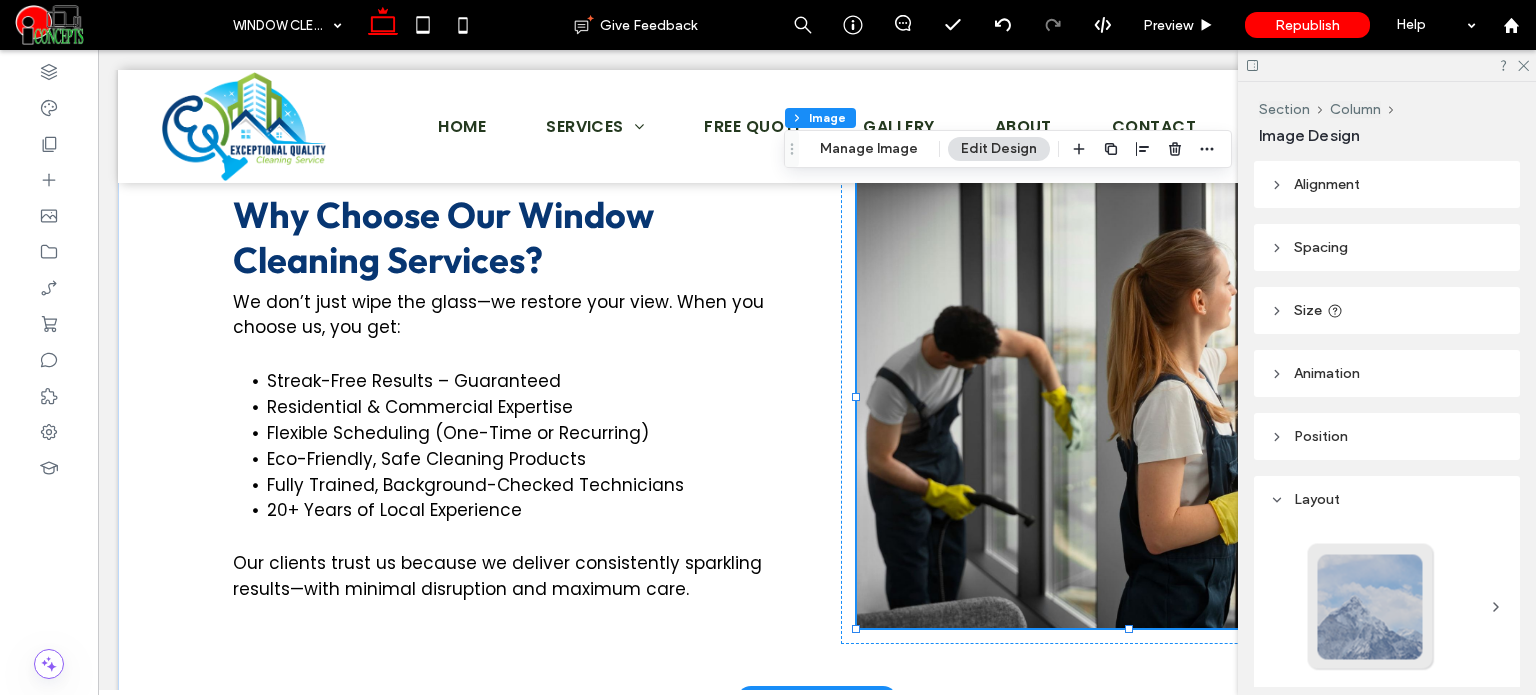 click at bounding box center [1129, 397] 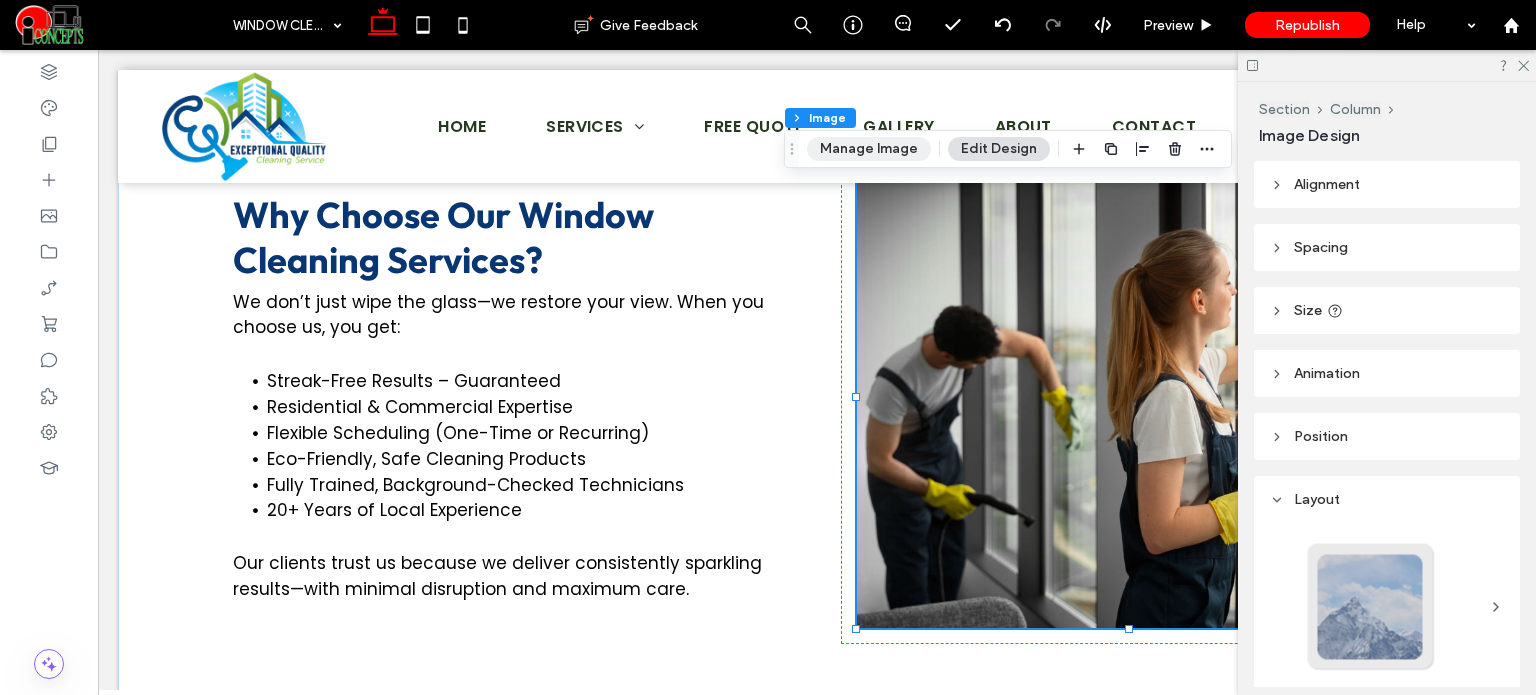 click on "Manage Image" at bounding box center (869, 149) 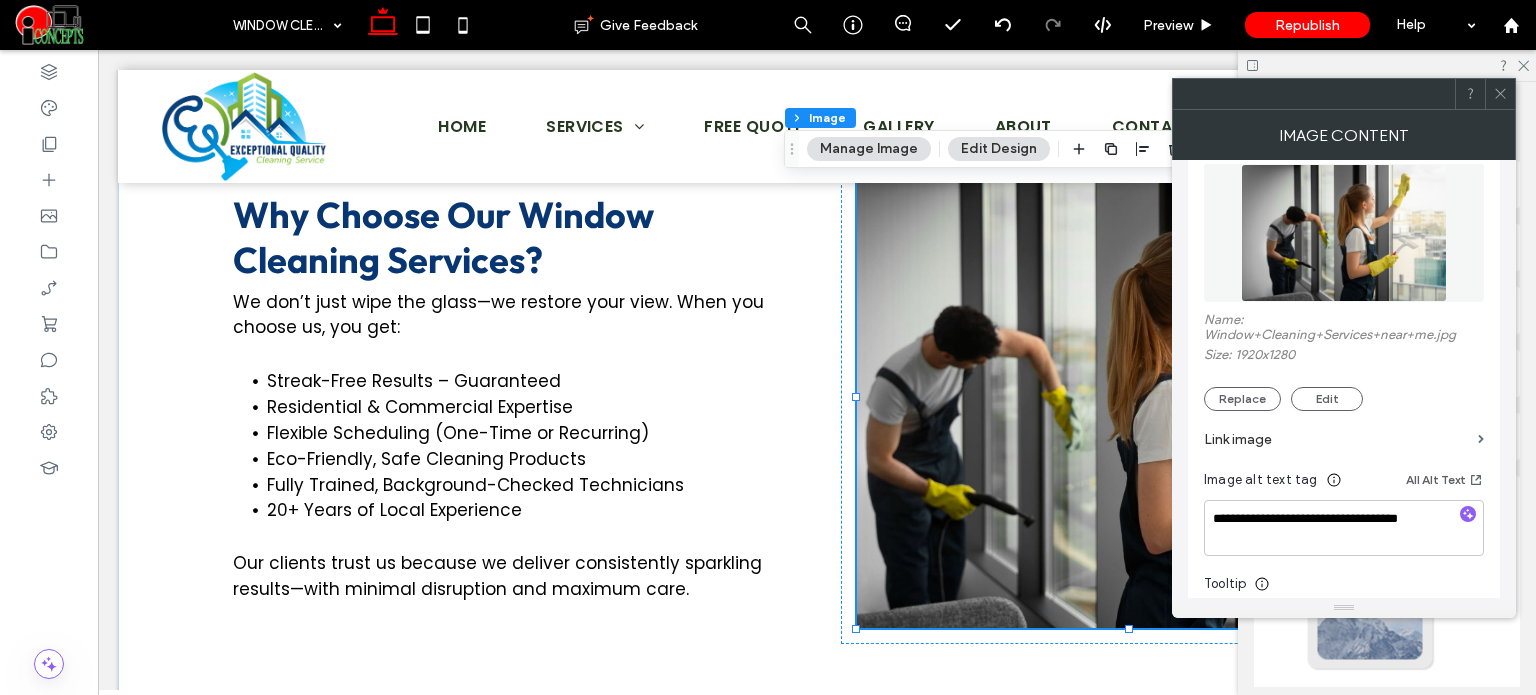 scroll, scrollTop: 300, scrollLeft: 0, axis: vertical 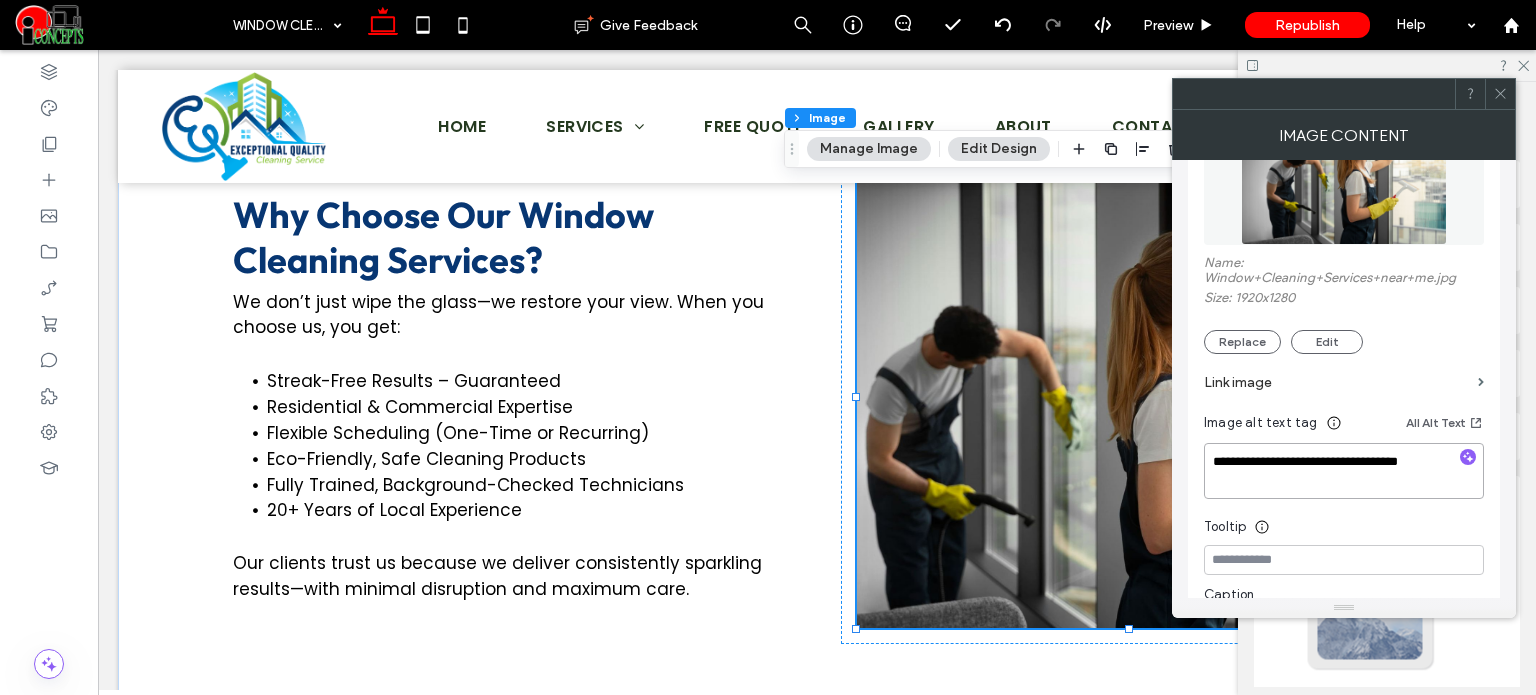 click on "**********" at bounding box center [1344, 471] 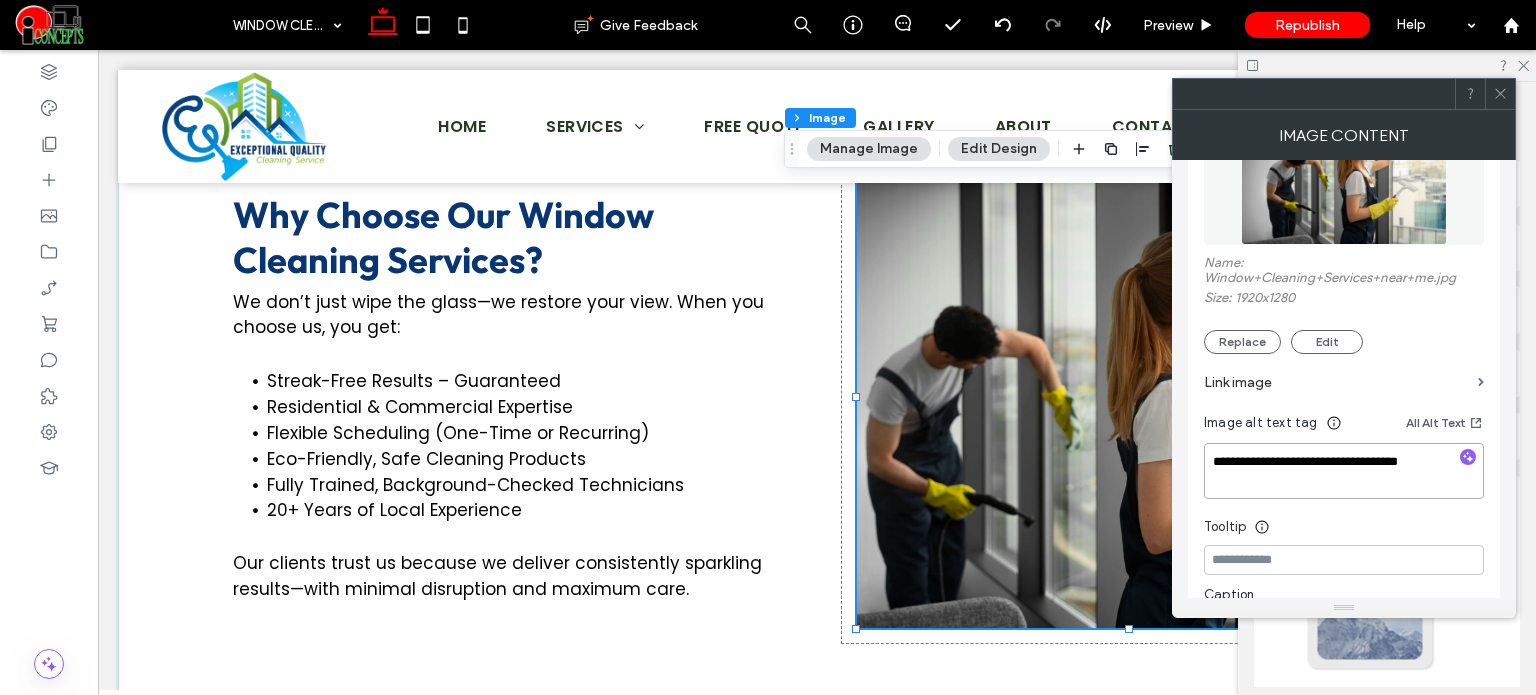 paste 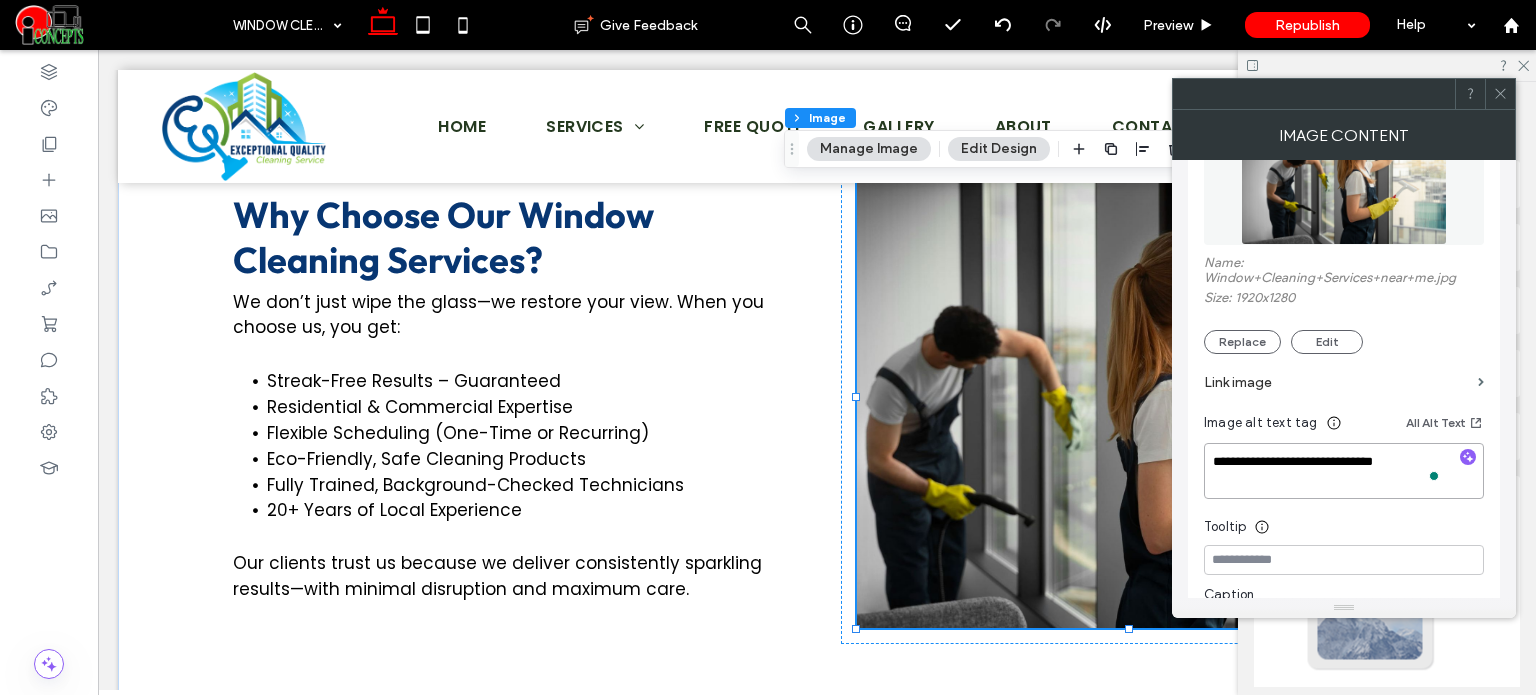 type on "**********" 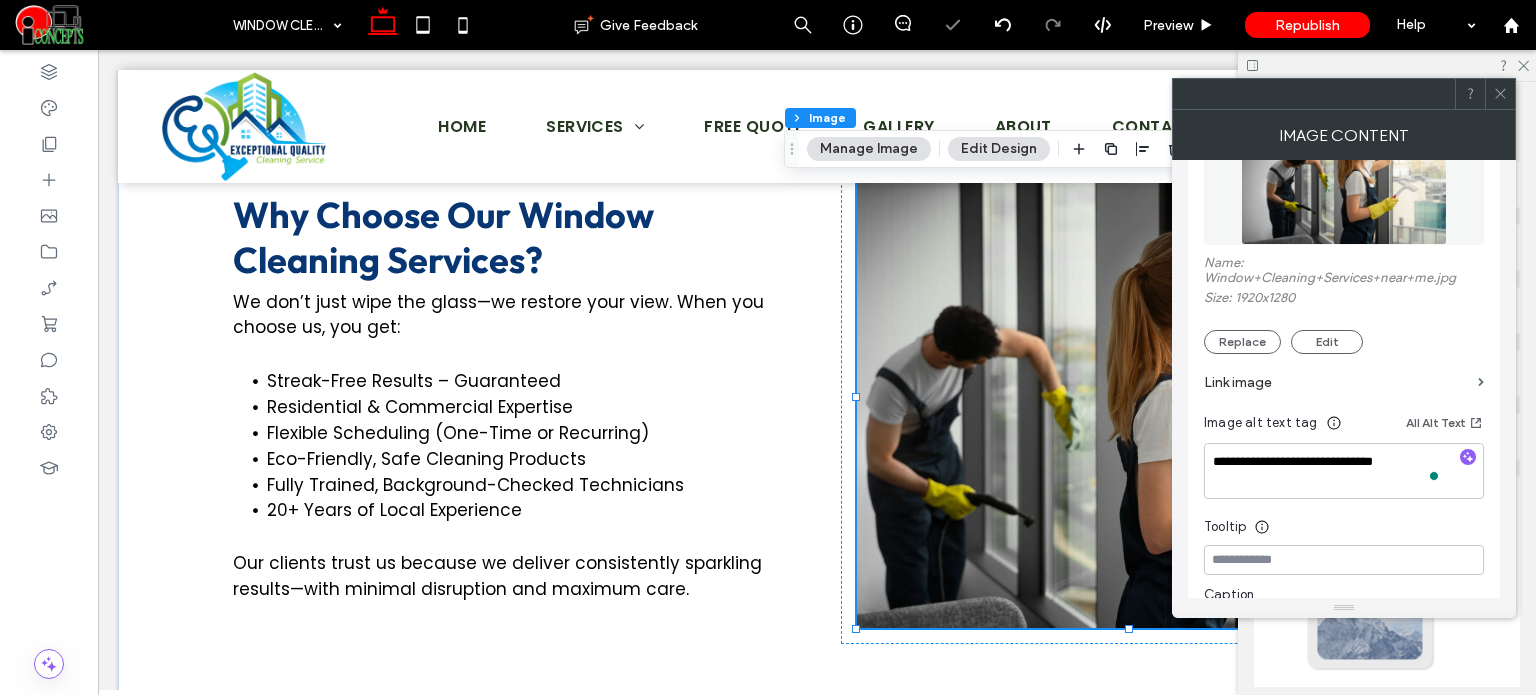 click on "Tooltip" at bounding box center (1344, 522) 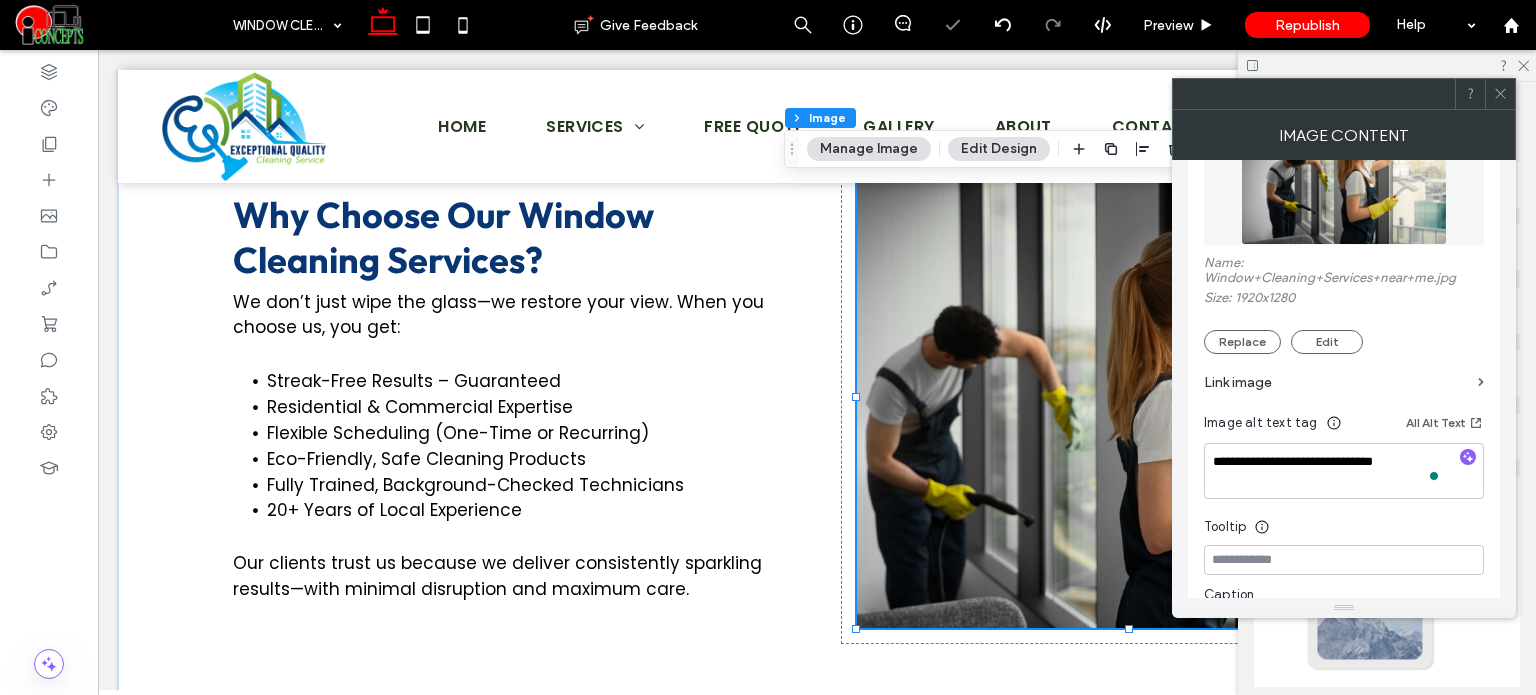 click 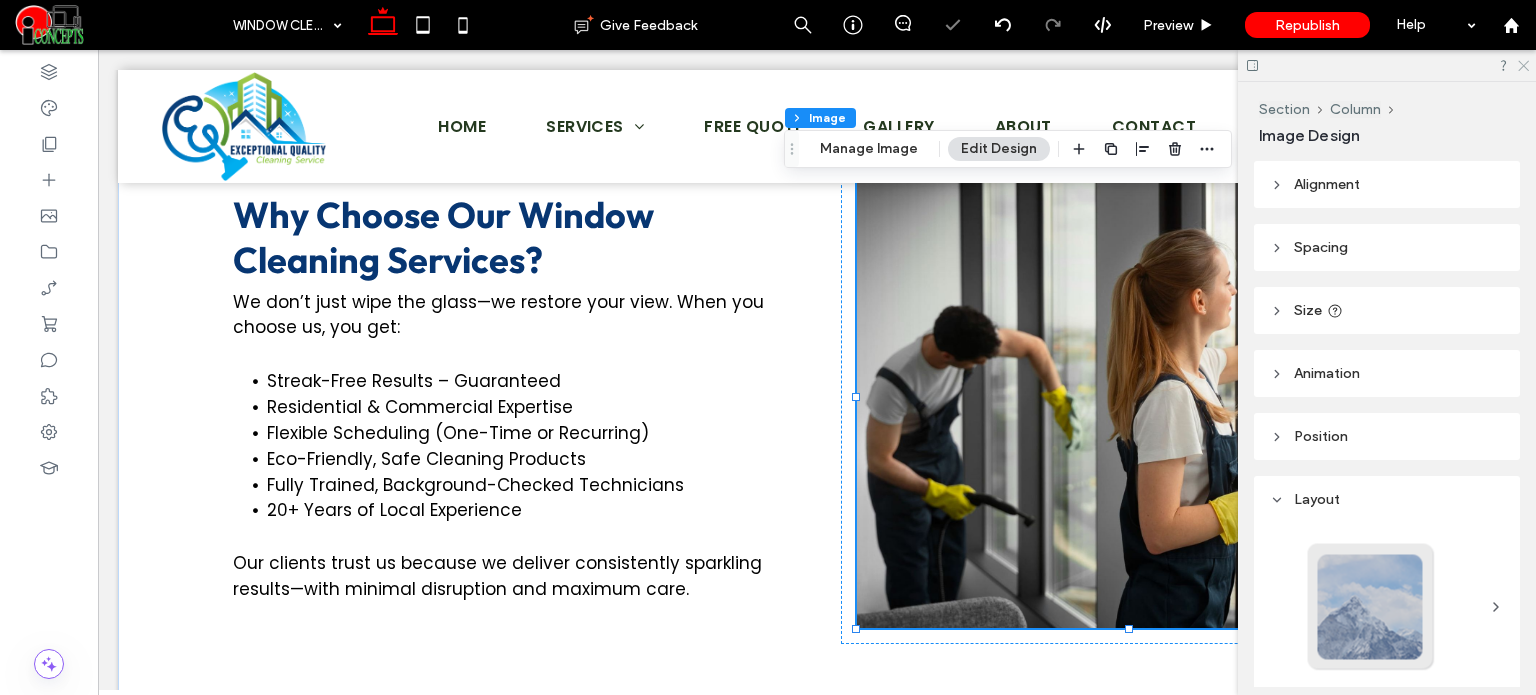 click 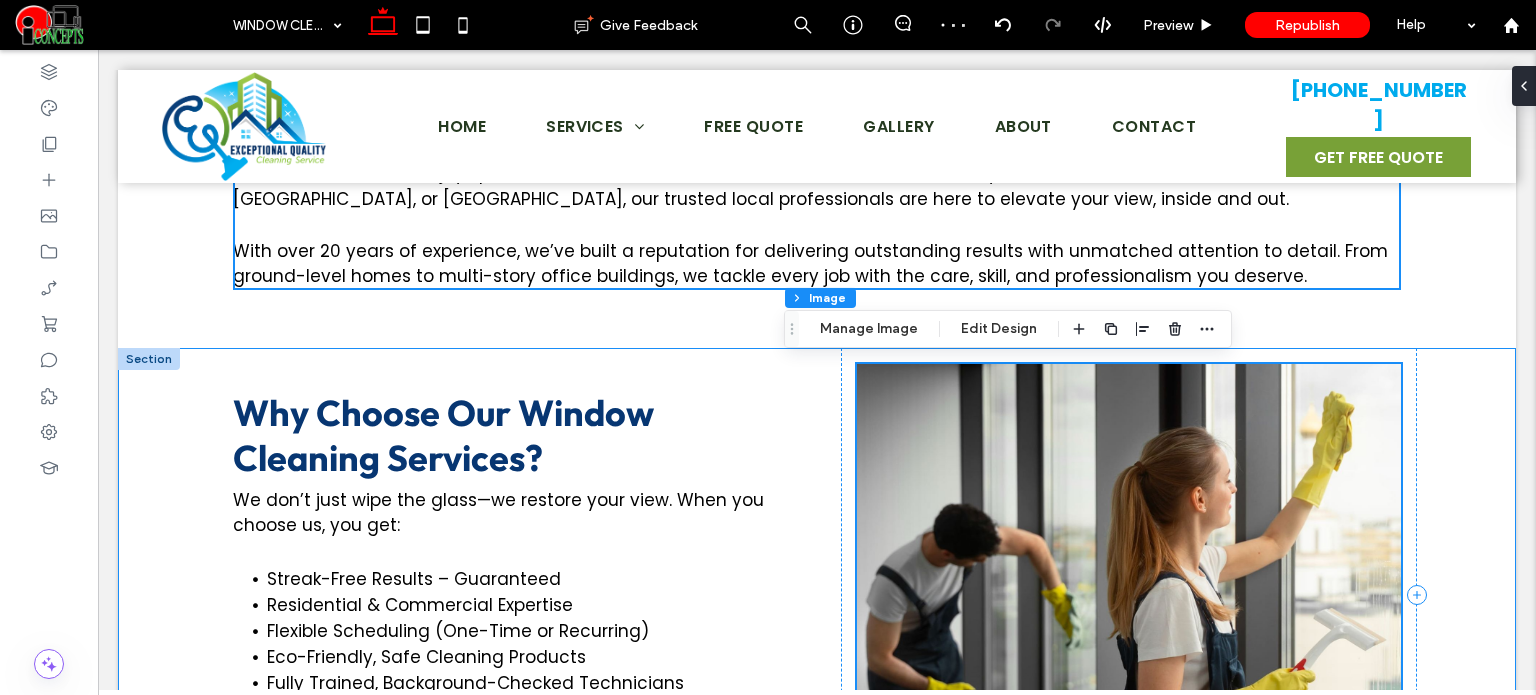 scroll, scrollTop: 900, scrollLeft: 0, axis: vertical 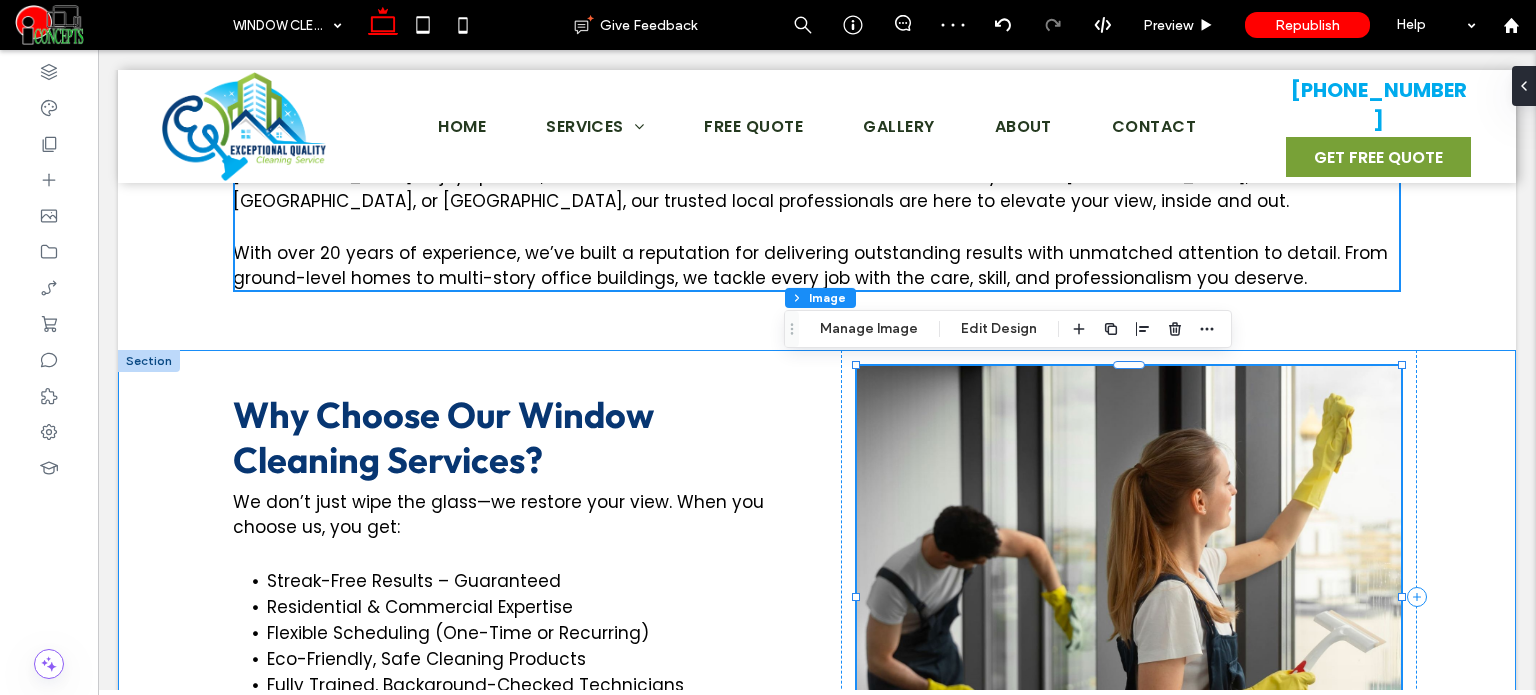 click on "Why Choose Our Window Cleaning Services?
We don’t just wipe the glass—we restore your view. When you choose us, you get:   Streak-Free Results – Guaranteed Residential & Commercial Expertise Flexible Scheduling (One-Time or Recurring) Eco-Friendly, Safe Cleaning Products Fully Trained, Background-Checked Technicians 20+ Years of Local Experience
Our clients trust us because we deliver consistently sparkling results—with minimal disruption and maximum care." at bounding box center (817, 625) 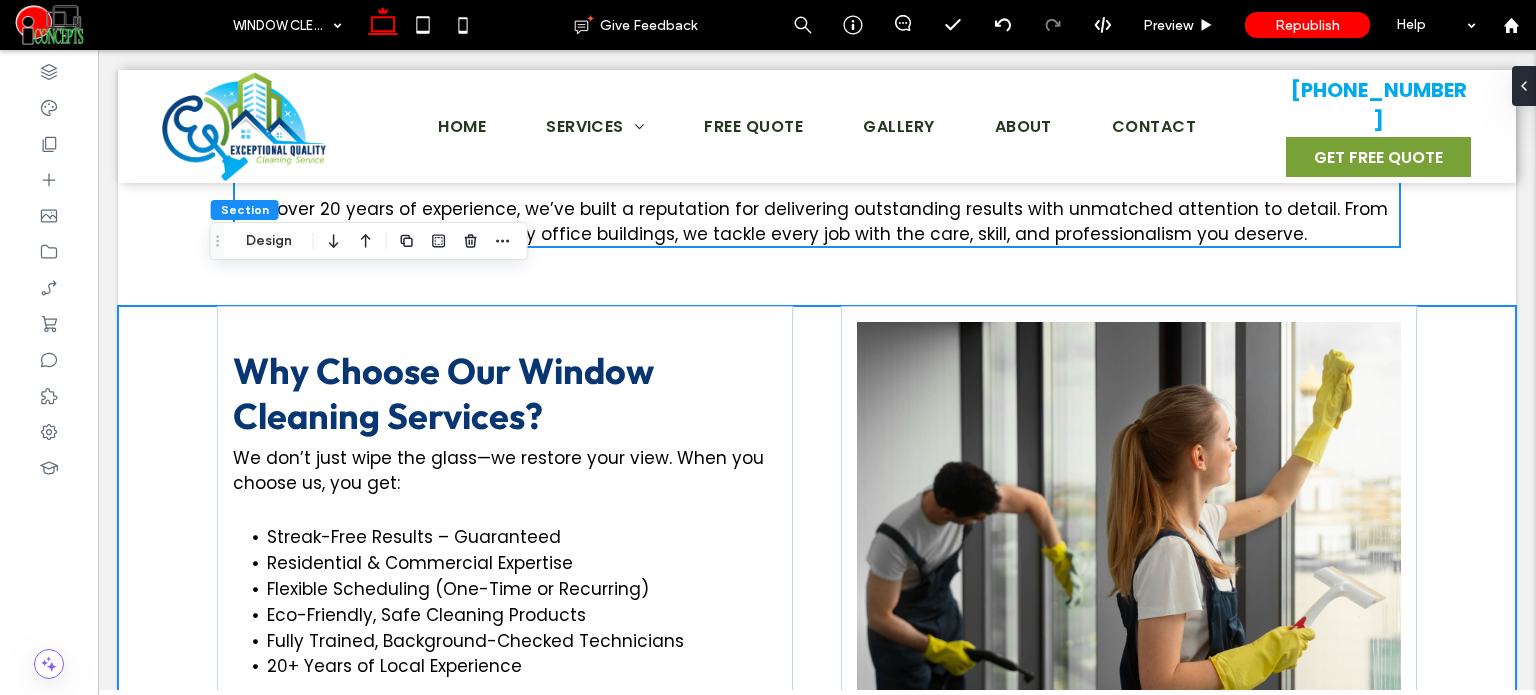 scroll, scrollTop: 1000, scrollLeft: 0, axis: vertical 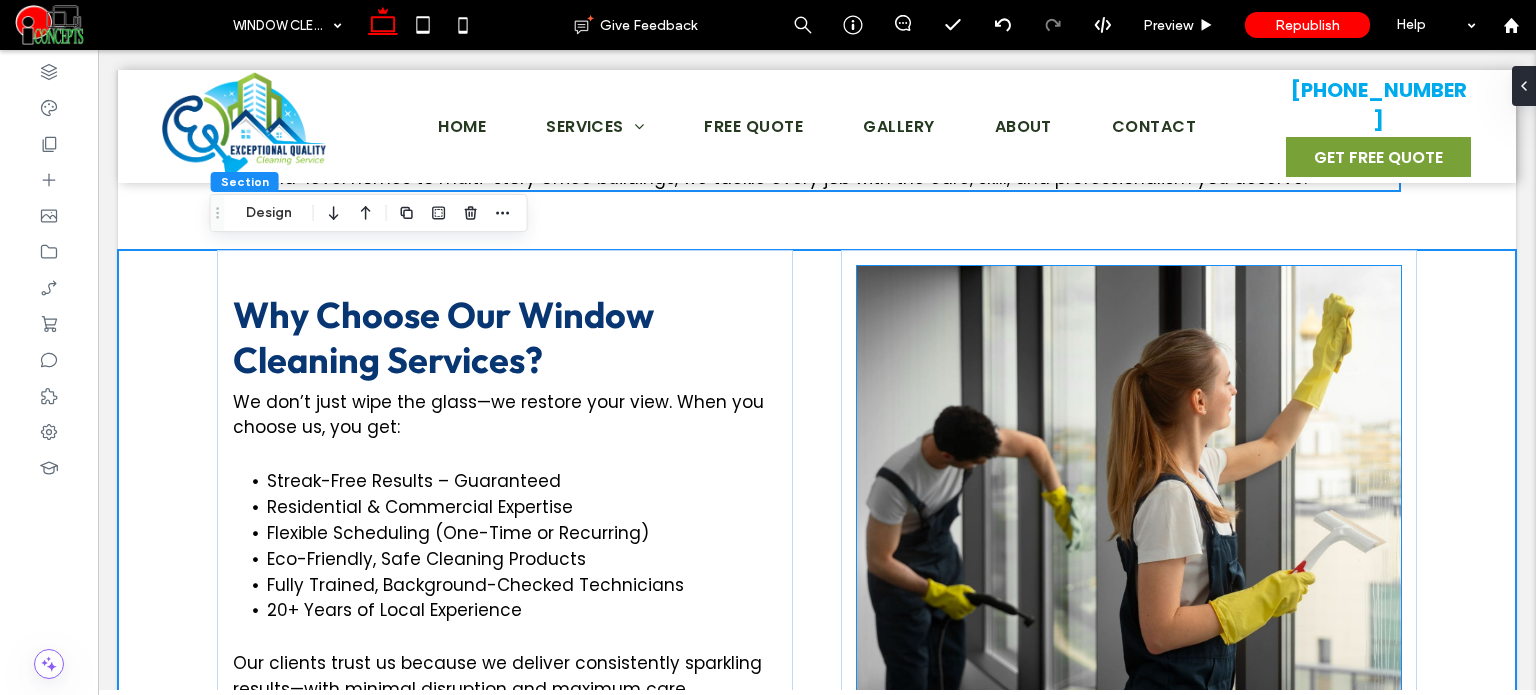 click at bounding box center (1129, 497) 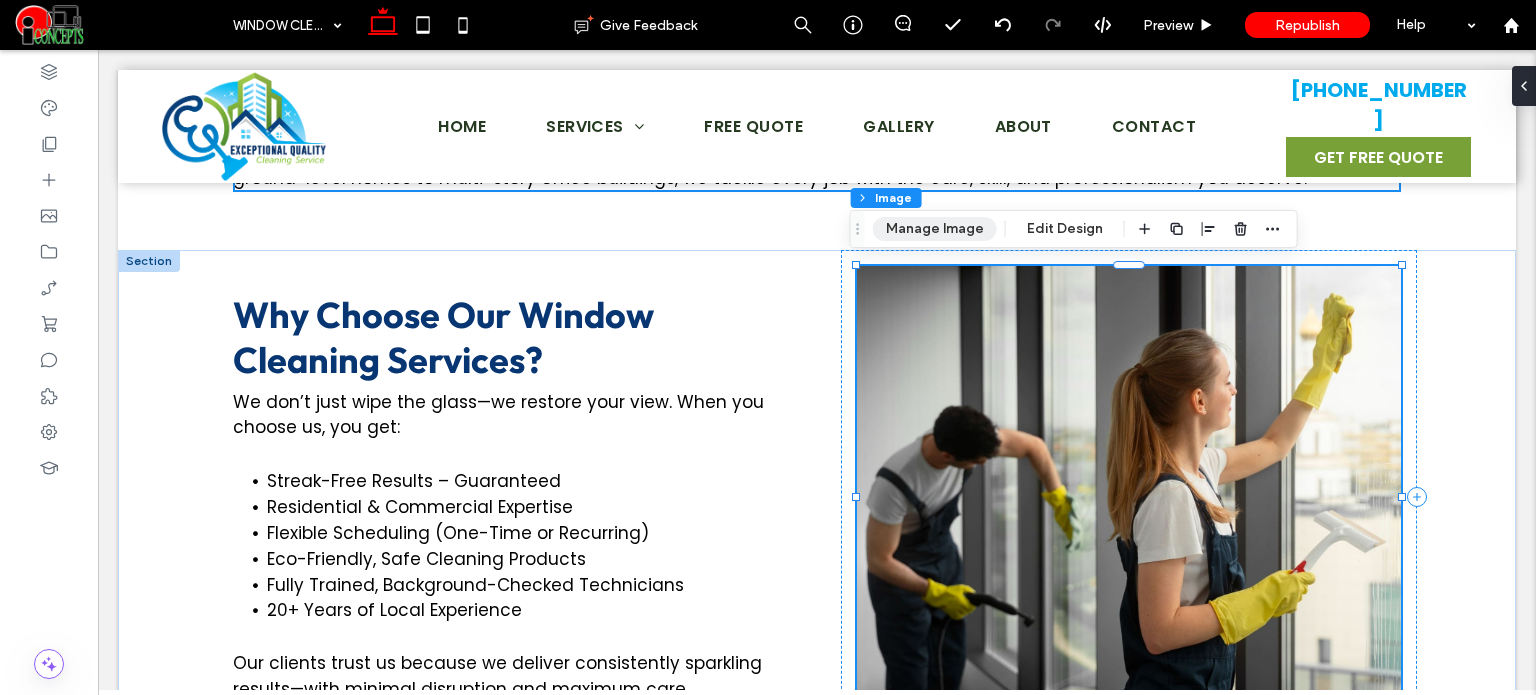 click on "Manage Image" at bounding box center (935, 229) 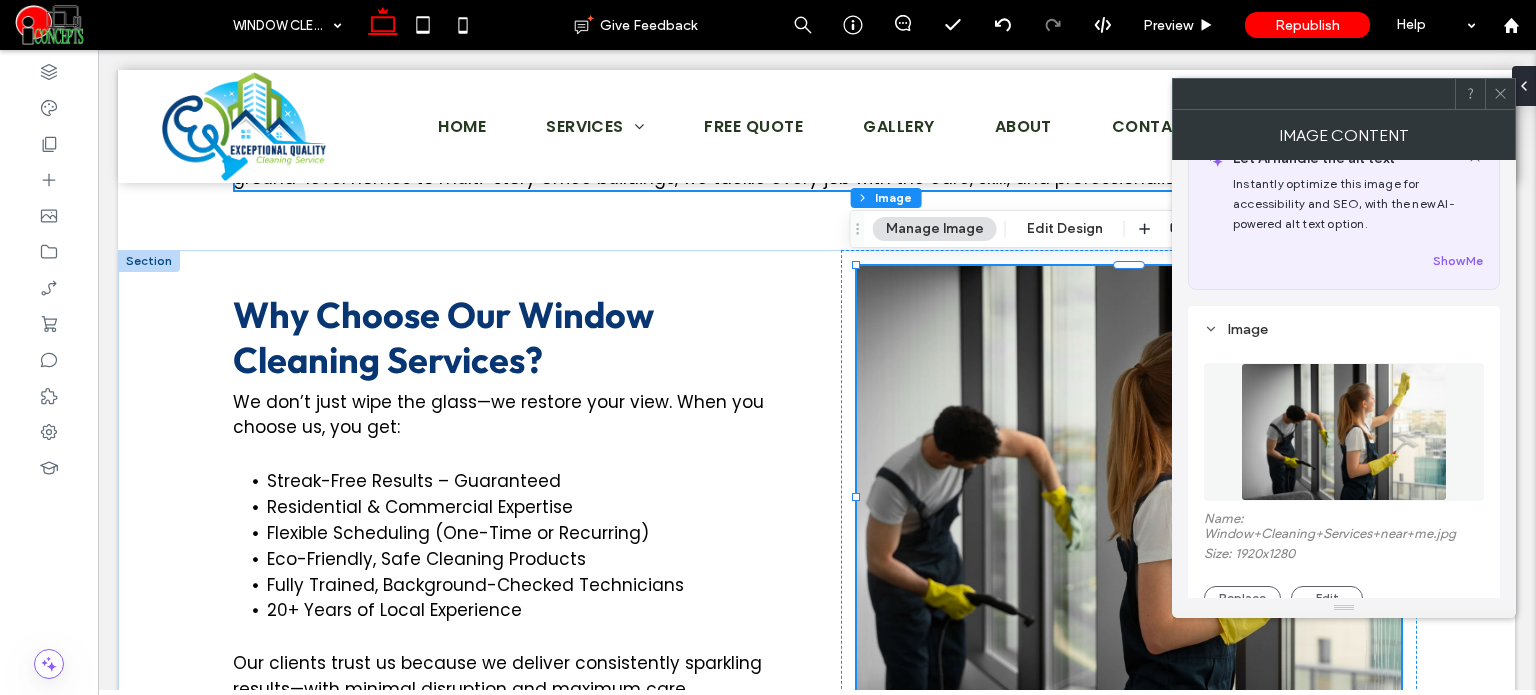 scroll, scrollTop: 100, scrollLeft: 0, axis: vertical 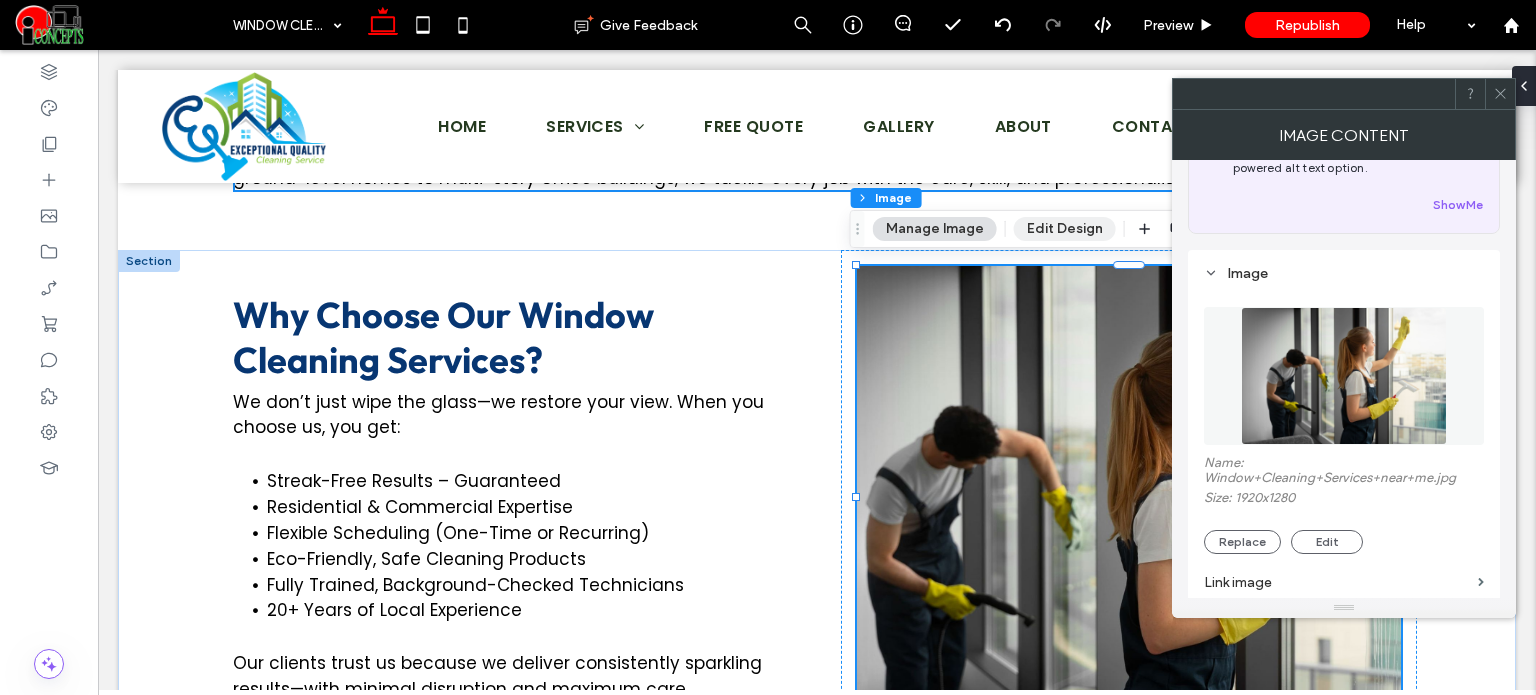 click on "Edit Design" at bounding box center (1065, 229) 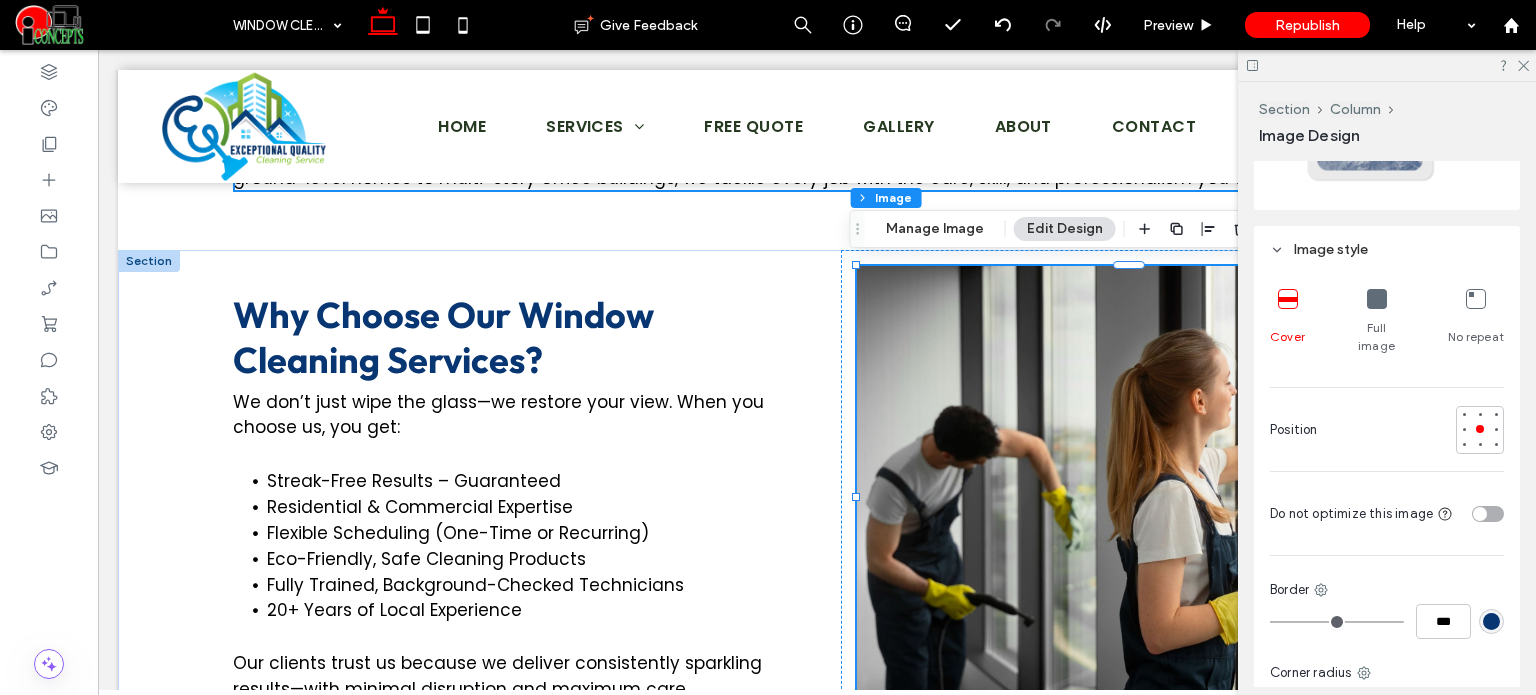 scroll, scrollTop: 500, scrollLeft: 0, axis: vertical 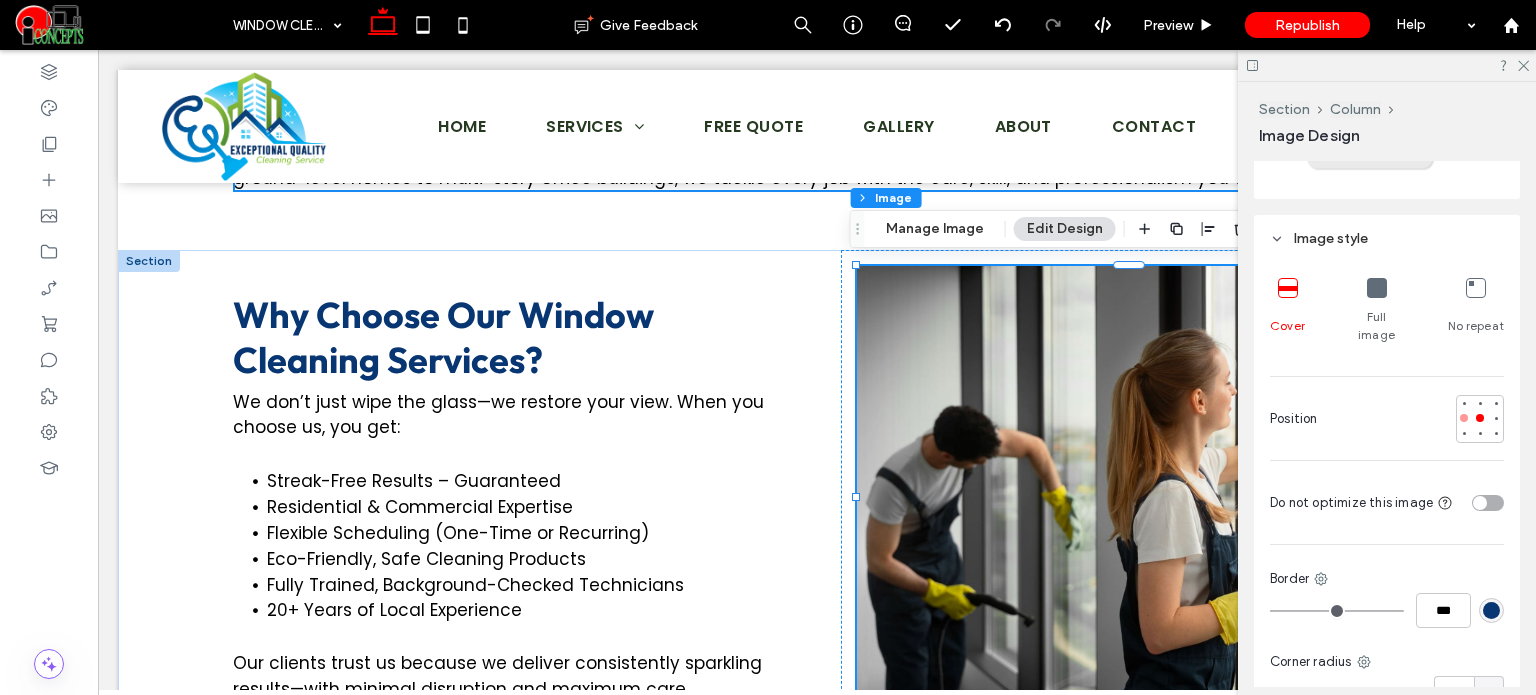 click at bounding box center [1464, 418] 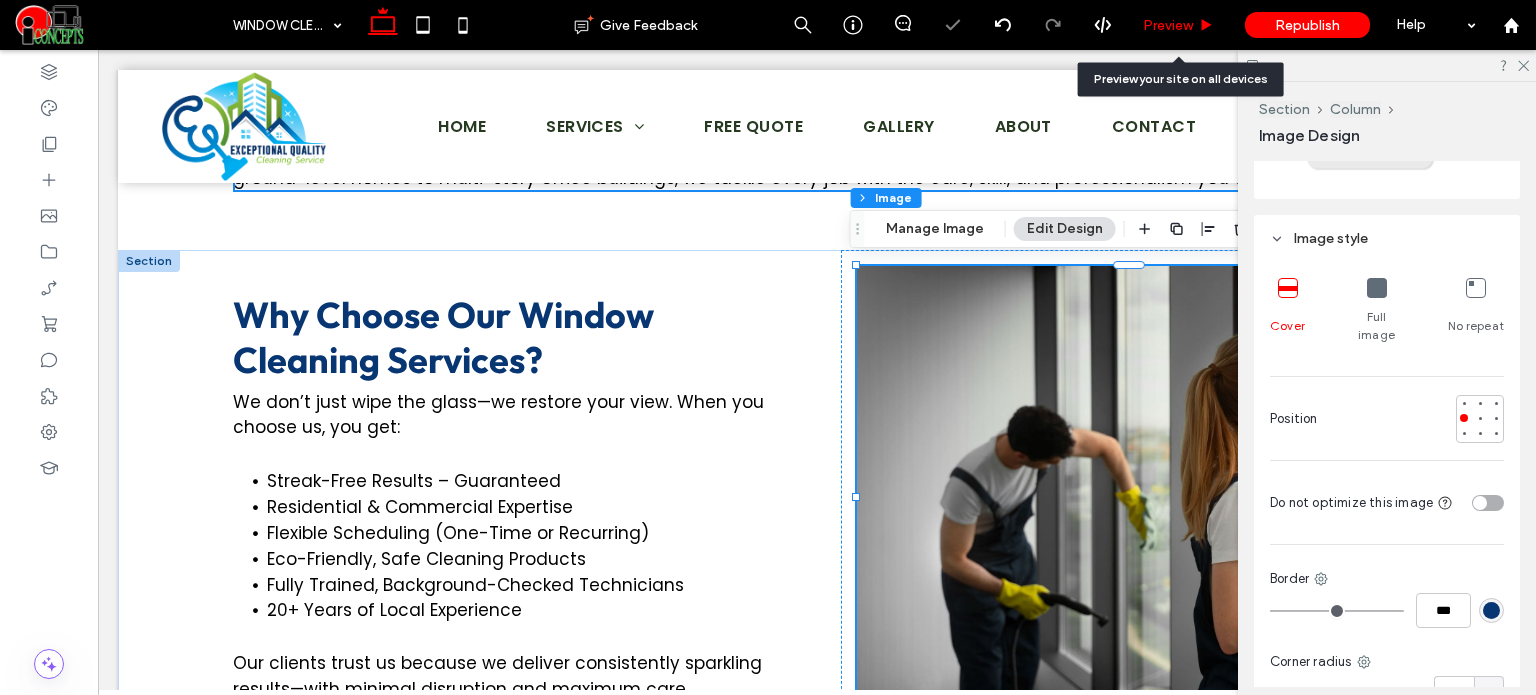 click on "Preview" at bounding box center [1178, 25] 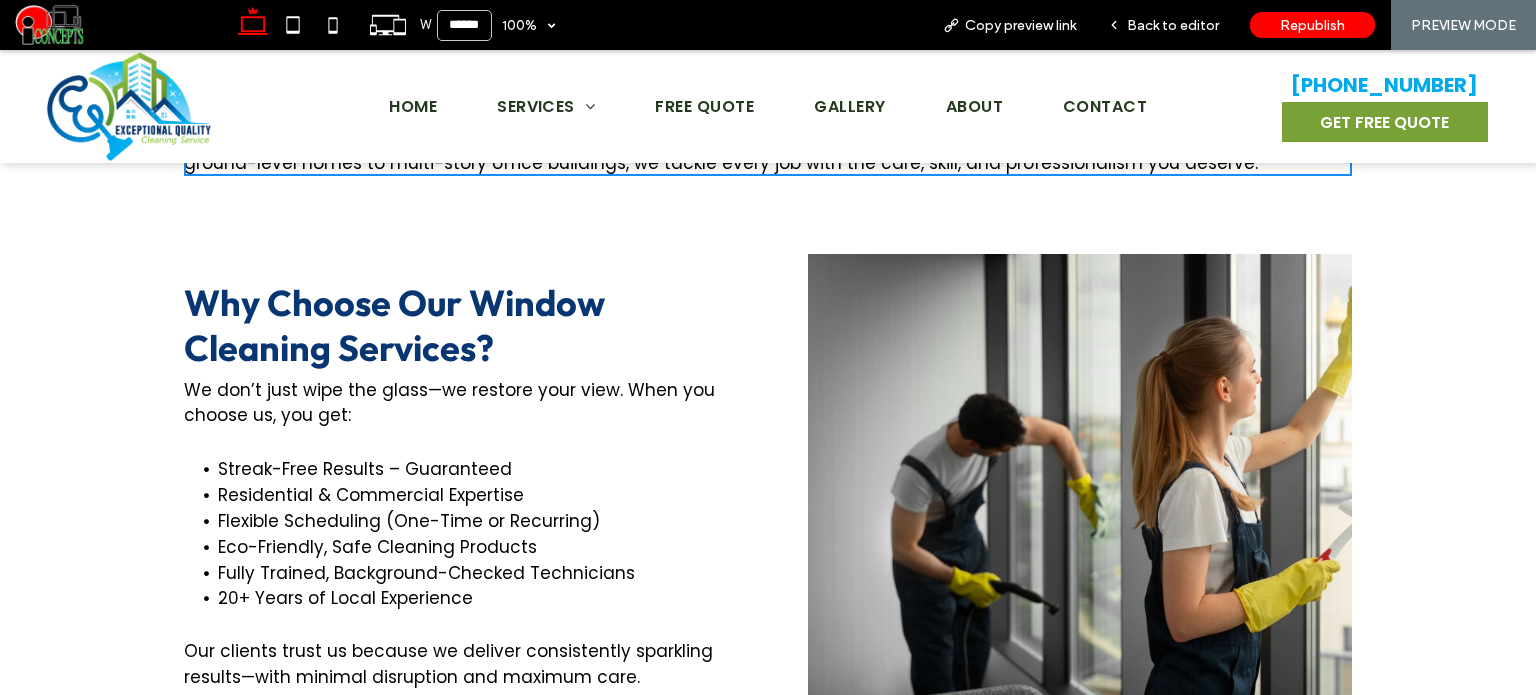 scroll, scrollTop: 1002, scrollLeft: 0, axis: vertical 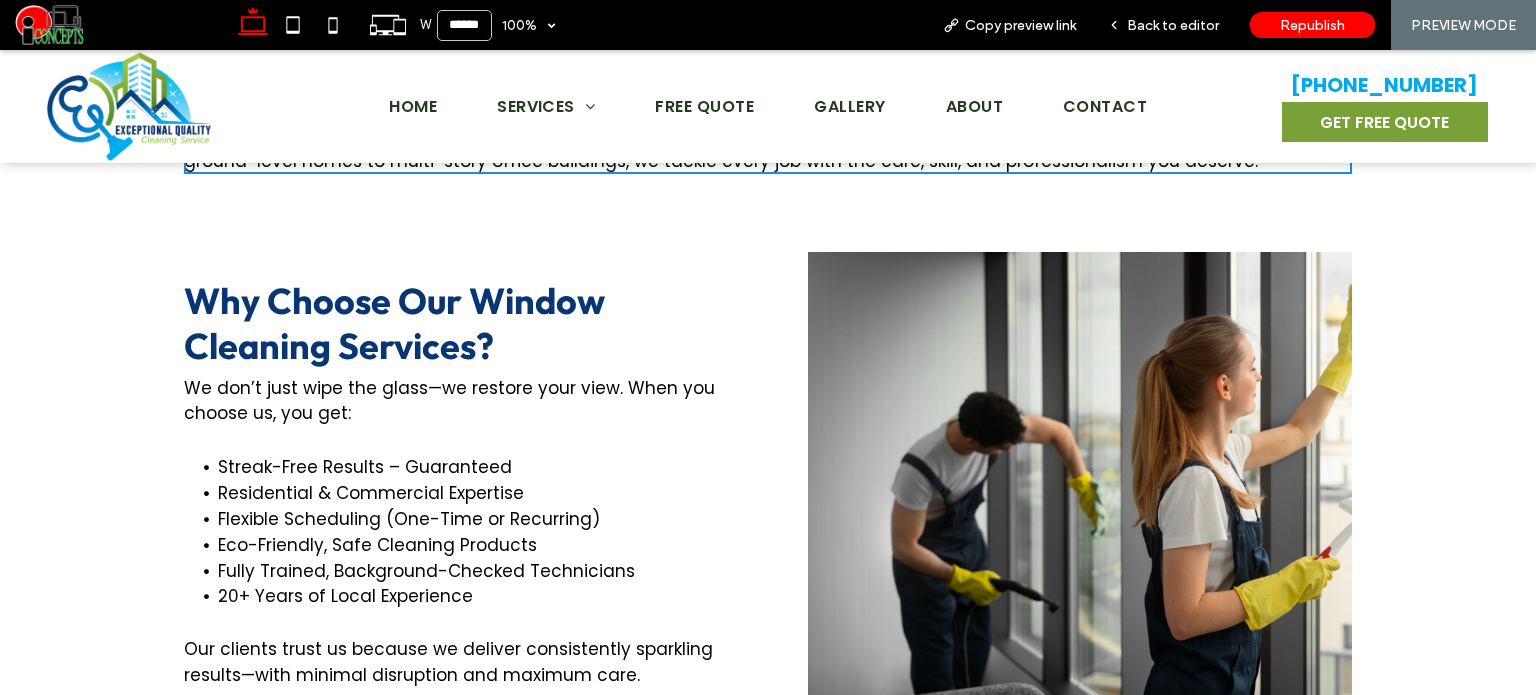 click on "Back to editor" at bounding box center (1173, 25) 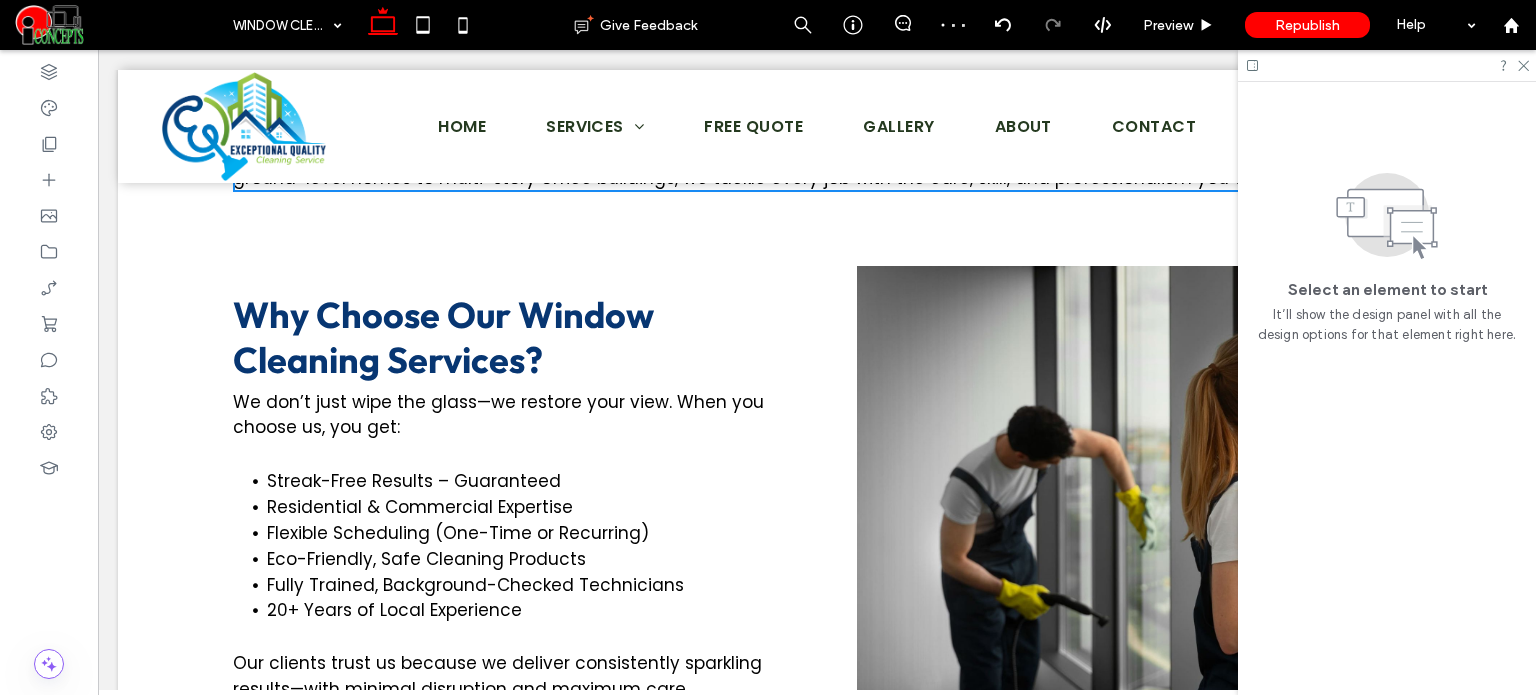 scroll, scrollTop: 999, scrollLeft: 0, axis: vertical 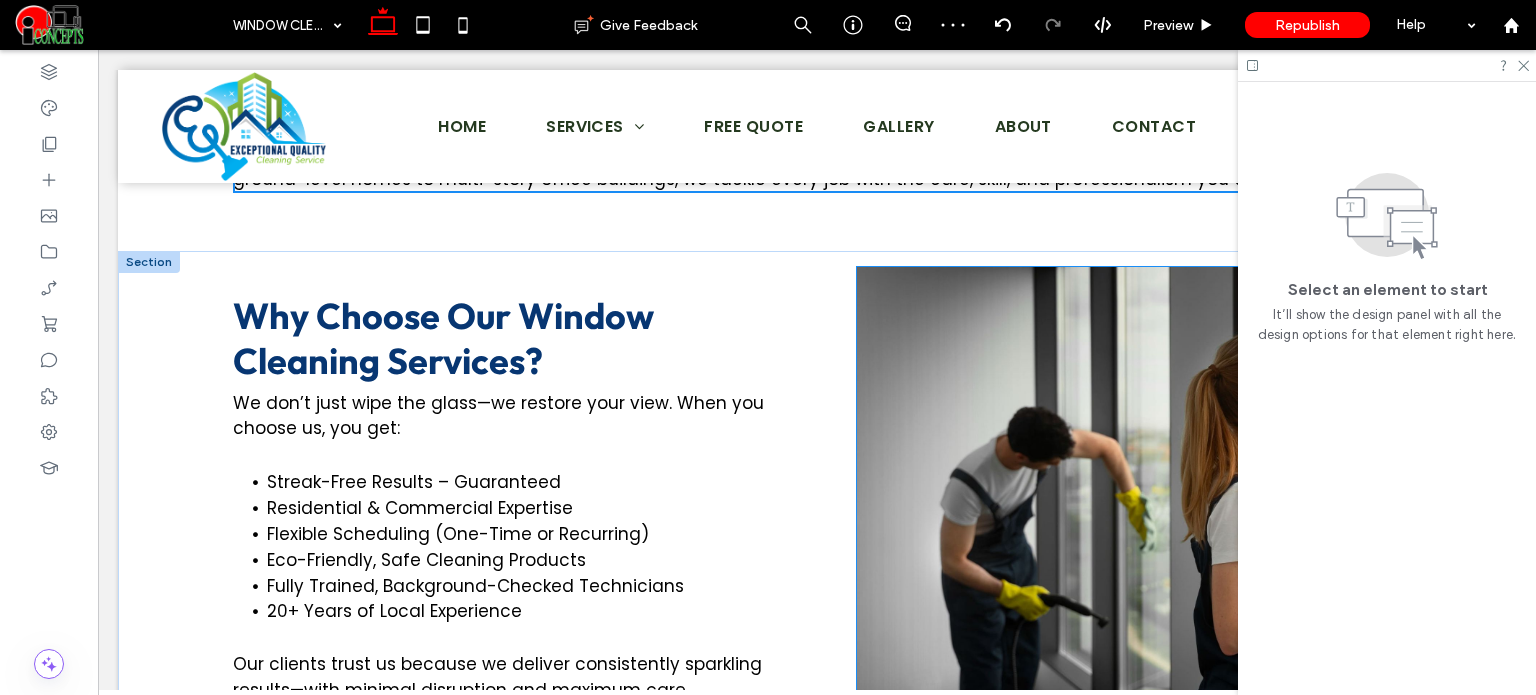 click at bounding box center (1129, 498) 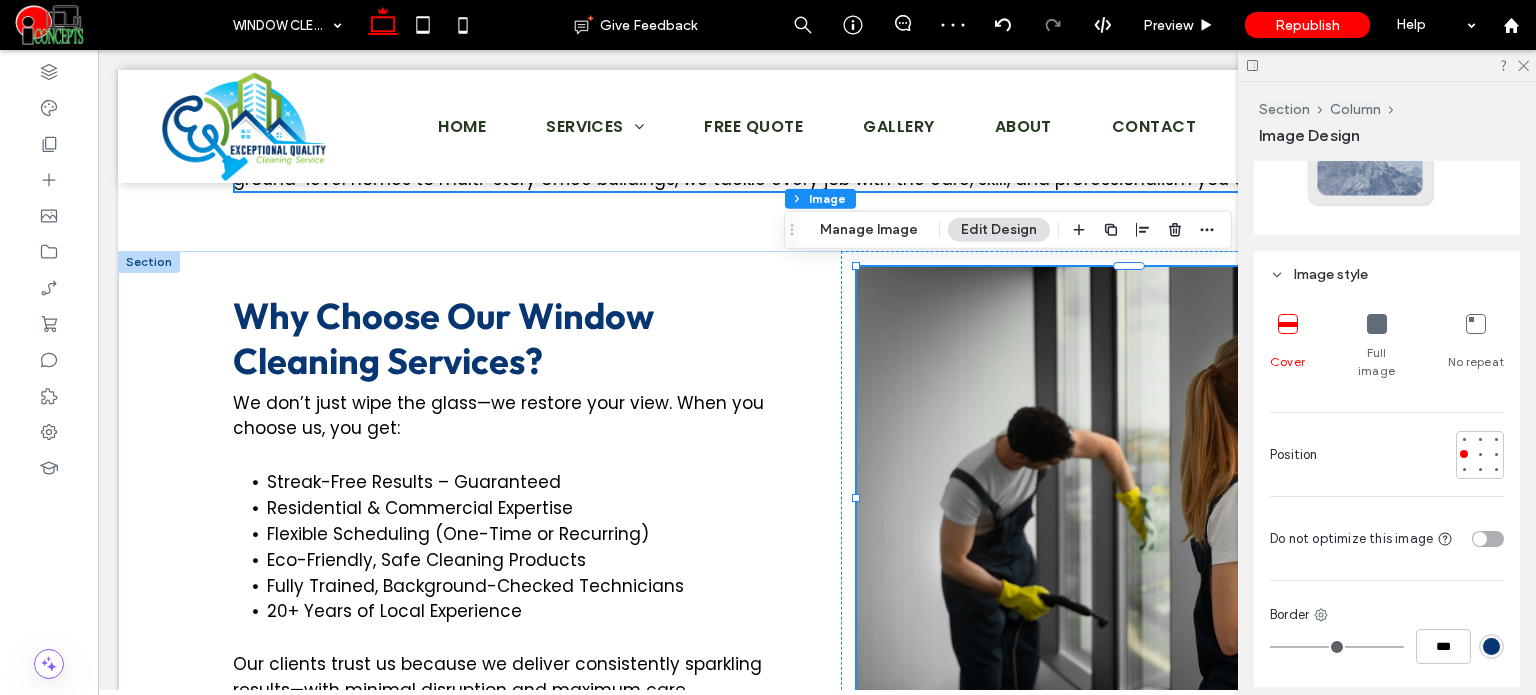 scroll, scrollTop: 500, scrollLeft: 0, axis: vertical 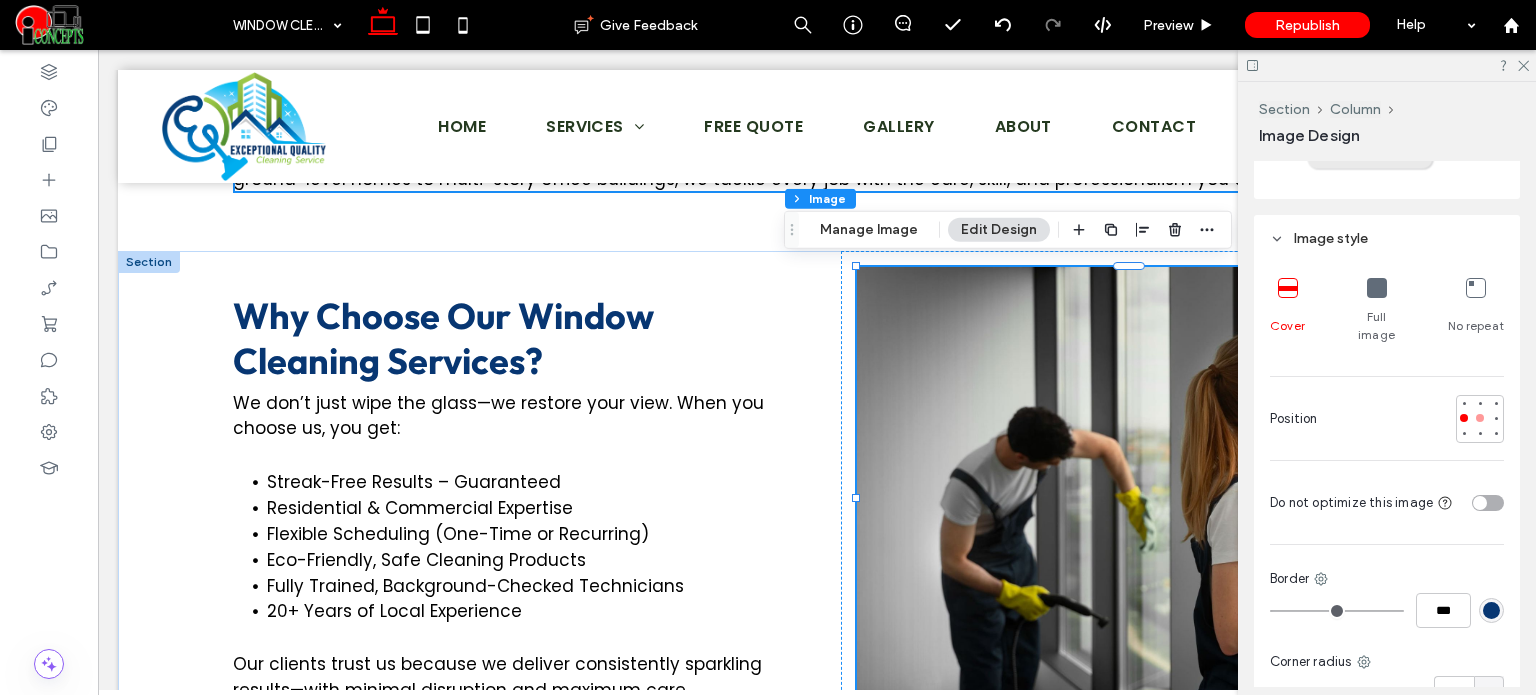 click at bounding box center (1480, 418) 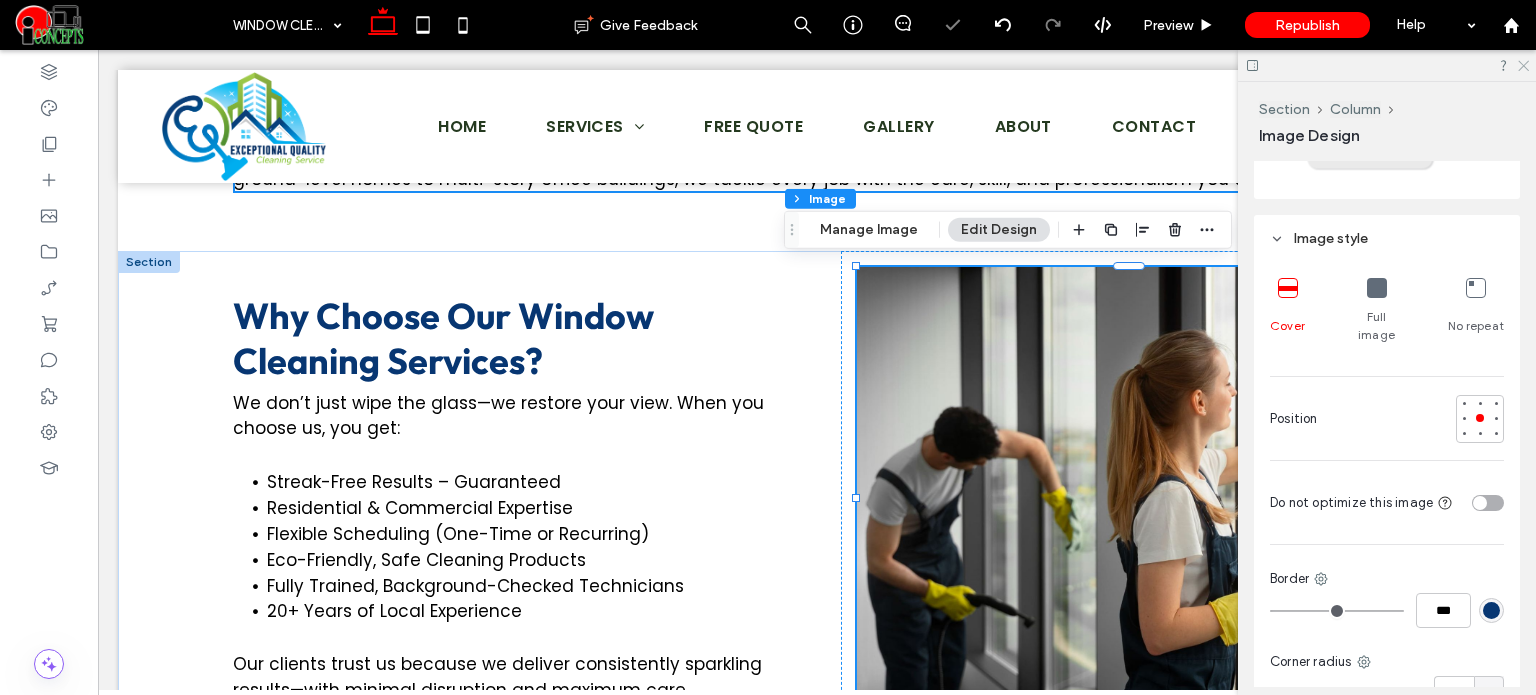 click 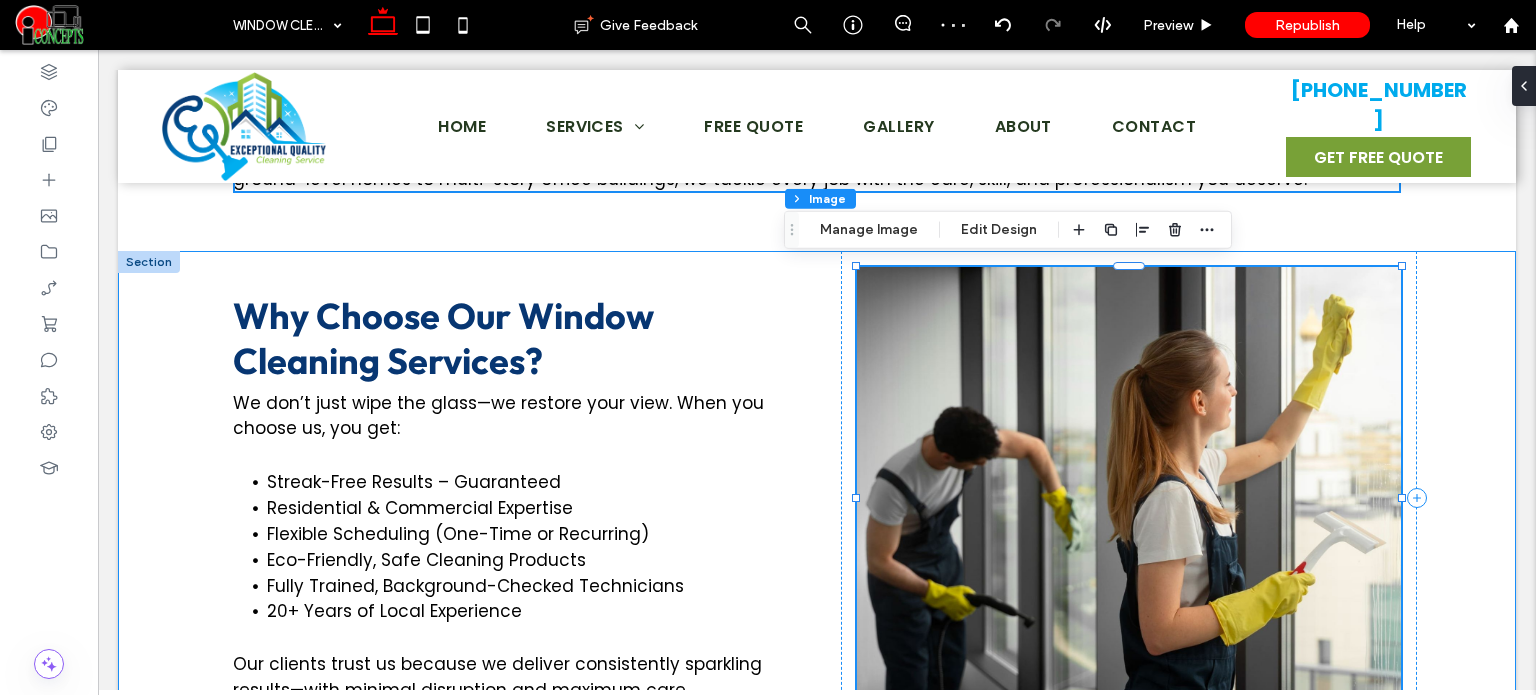 click on "Why Choose Our Window Cleaning Services?
We don’t just wipe the glass—we restore your view. When you choose us, you get:   Streak-Free Results – Guaranteed Residential & Commercial Expertise Flexible Scheduling (One-Time or Recurring) Eco-Friendly, Safe Cleaning Products Fully Trained, Background-Checked Technicians 20+ Years of Local Experience
Our clients trust us because we deliver consistently sparkling results—with minimal disruption and maximum care." at bounding box center (817, 526) 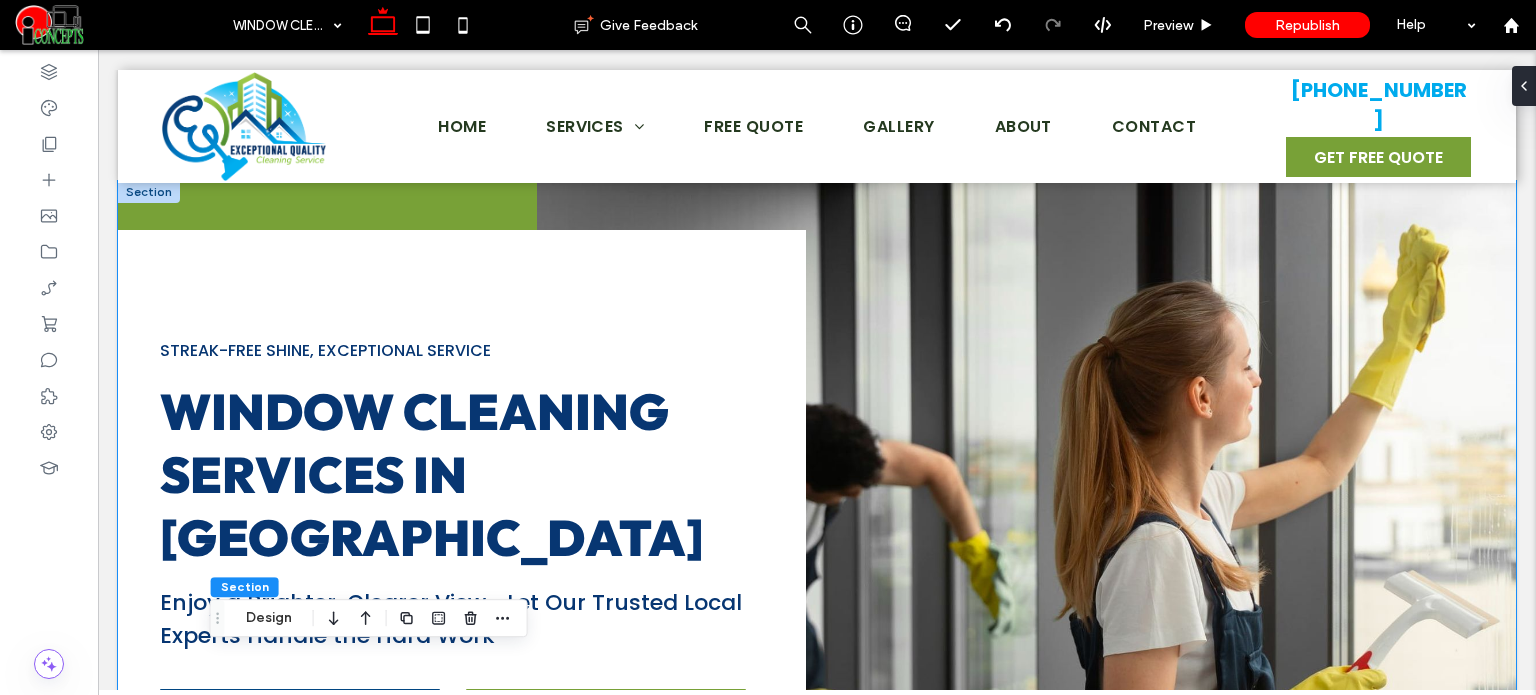 scroll, scrollTop: 0, scrollLeft: 0, axis: both 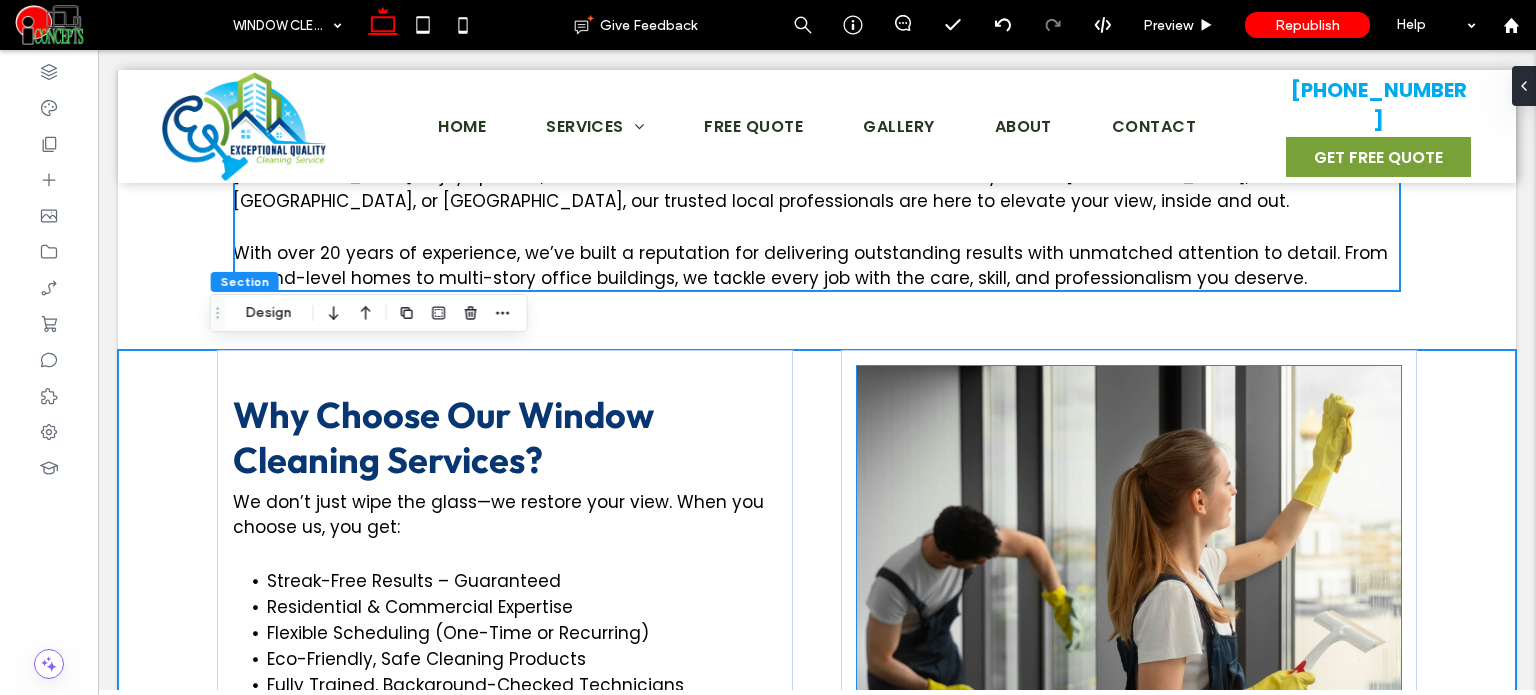 click at bounding box center (1129, 597) 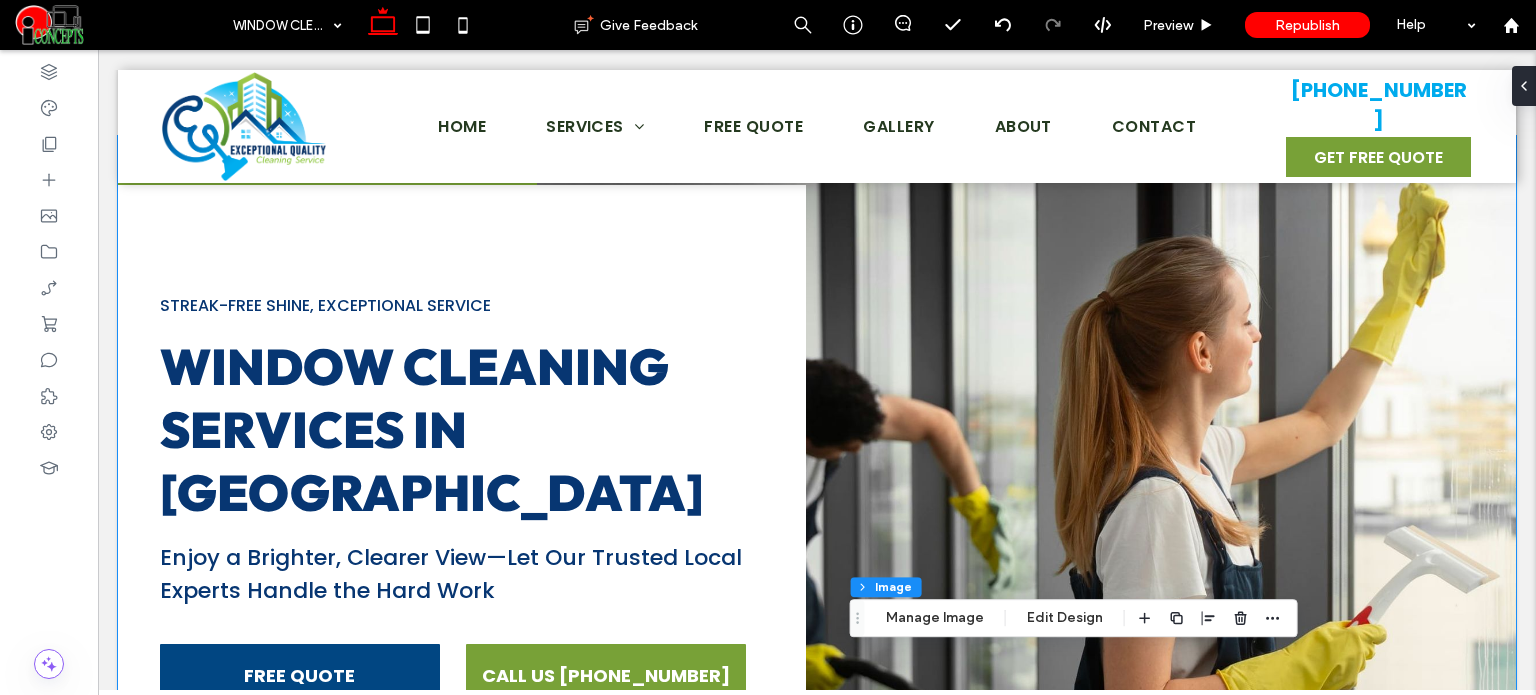 scroll, scrollTop: 0, scrollLeft: 0, axis: both 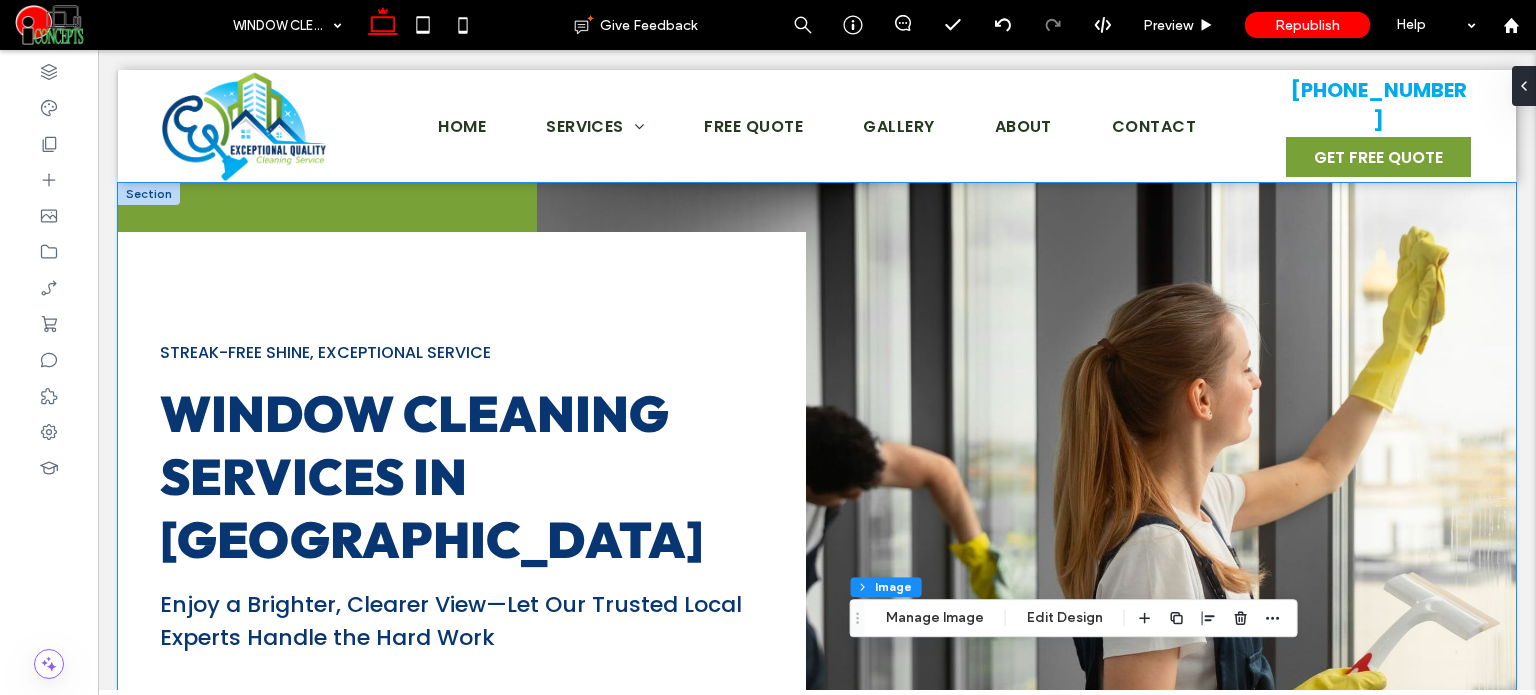 click on "Window Cleaning Services in [GEOGRAPHIC_DATA]" at bounding box center [432, 476] 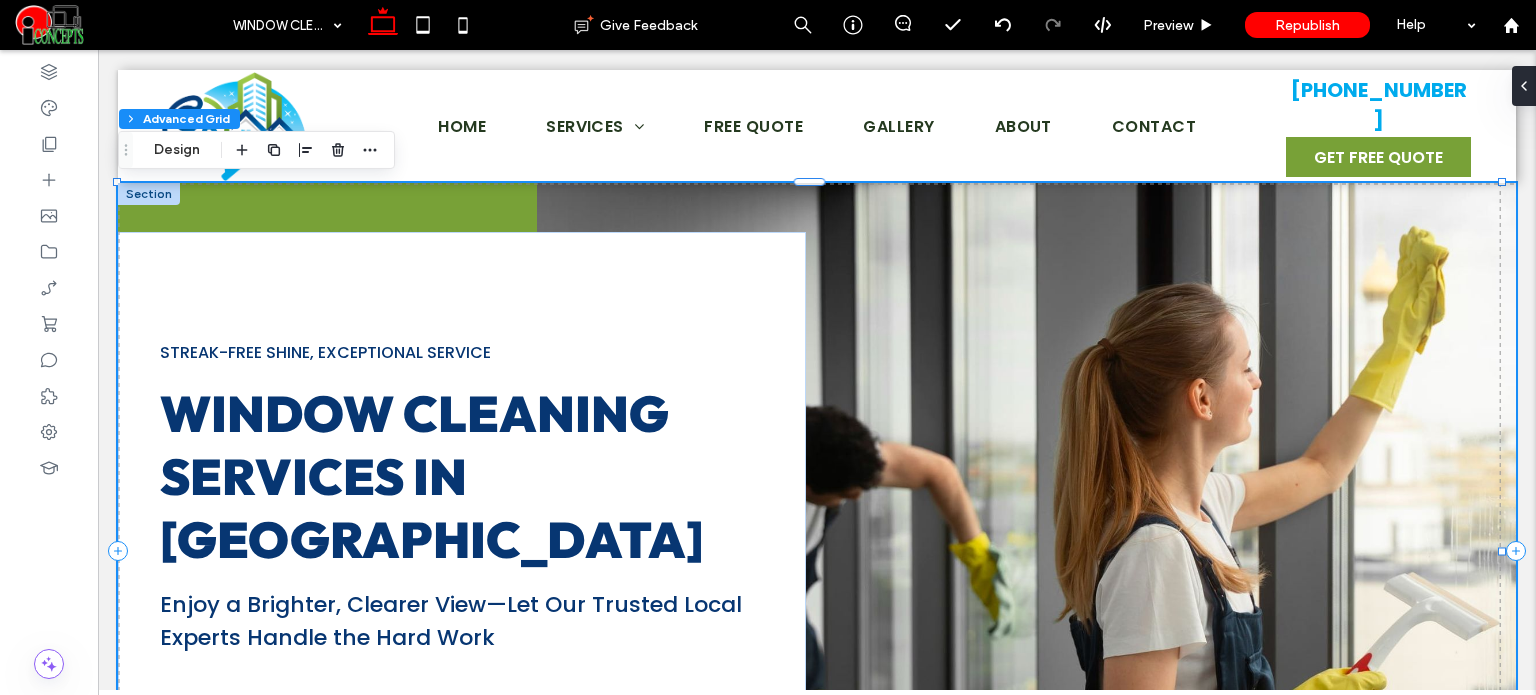 click on "Window Cleaning Services in [GEOGRAPHIC_DATA]" at bounding box center [432, 476] 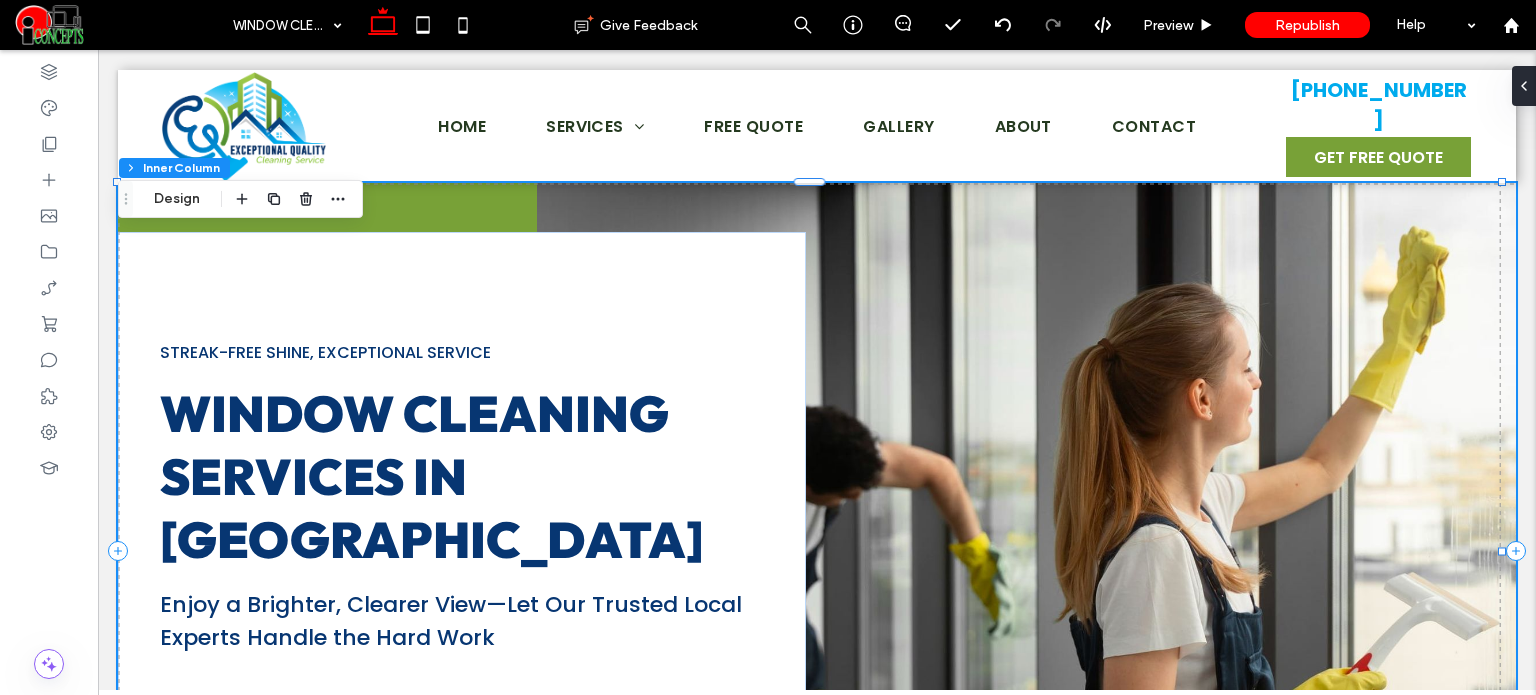 click on "Window Cleaning Services in [GEOGRAPHIC_DATA]" at bounding box center (432, 476) 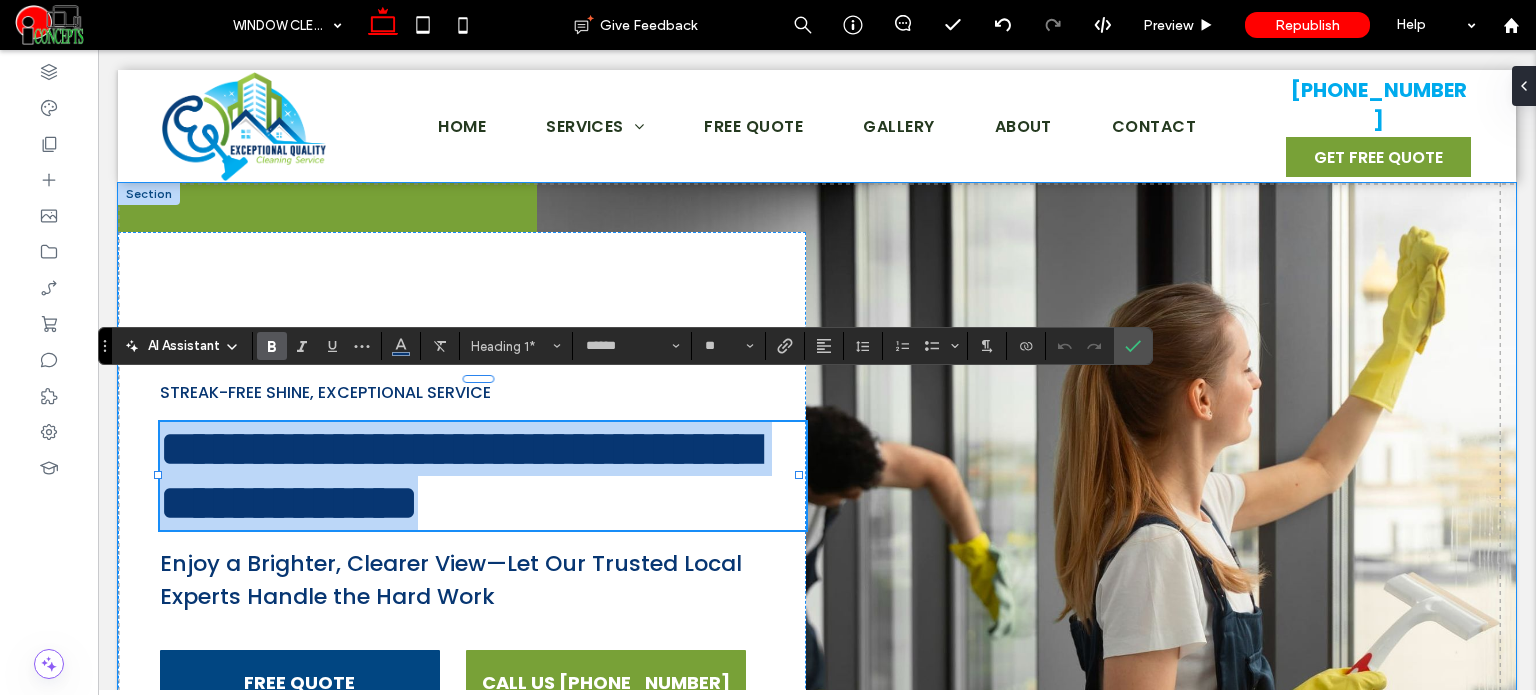 copy on "**********" 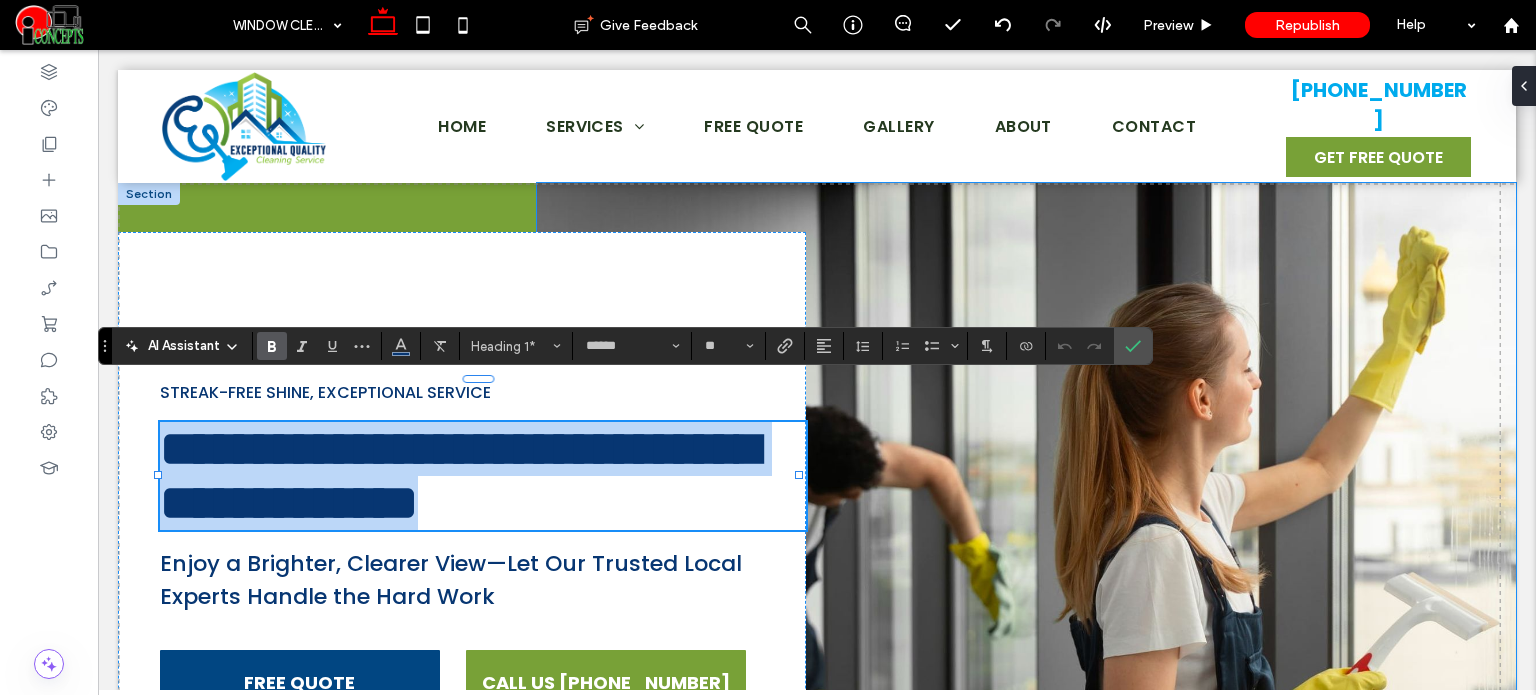 click at bounding box center [1026, 551] 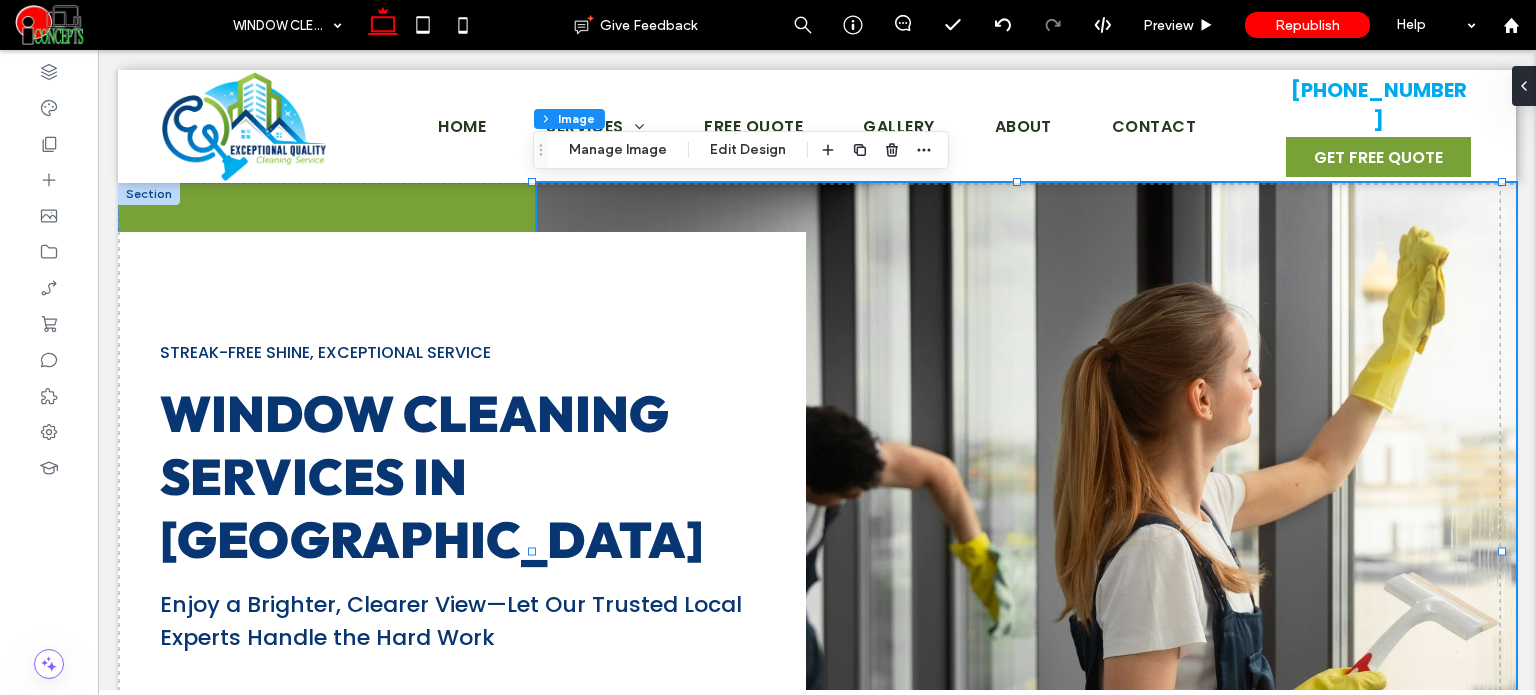 click at bounding box center [1026, 551] 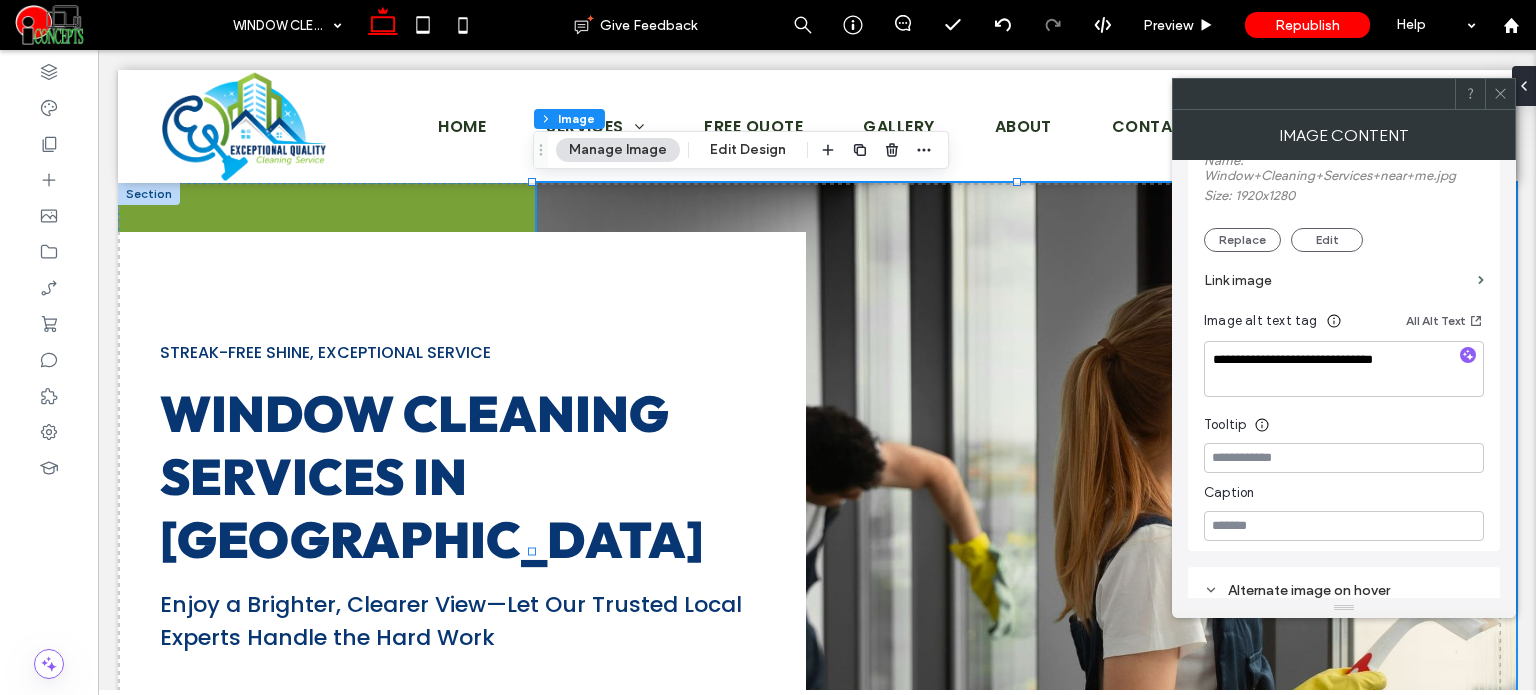 scroll, scrollTop: 400, scrollLeft: 0, axis: vertical 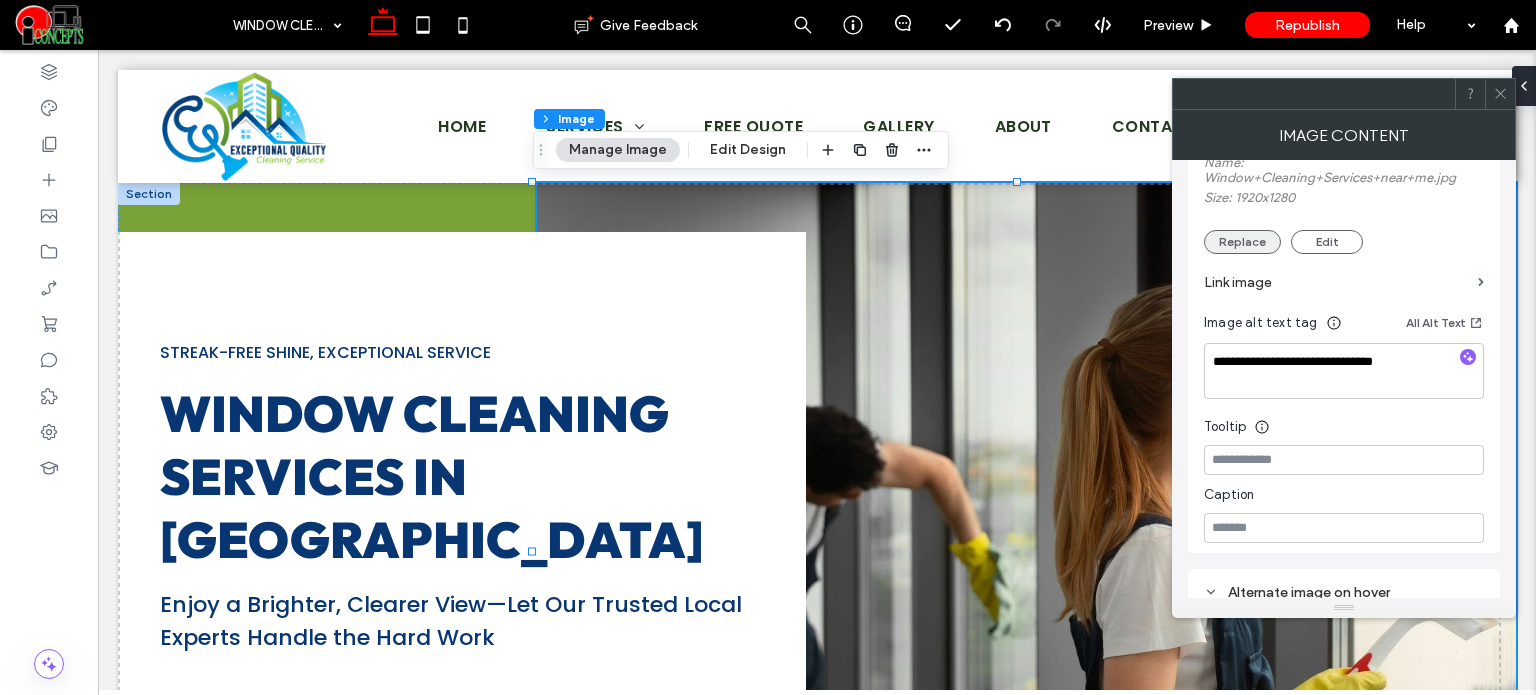click on "Replace" at bounding box center [1242, 242] 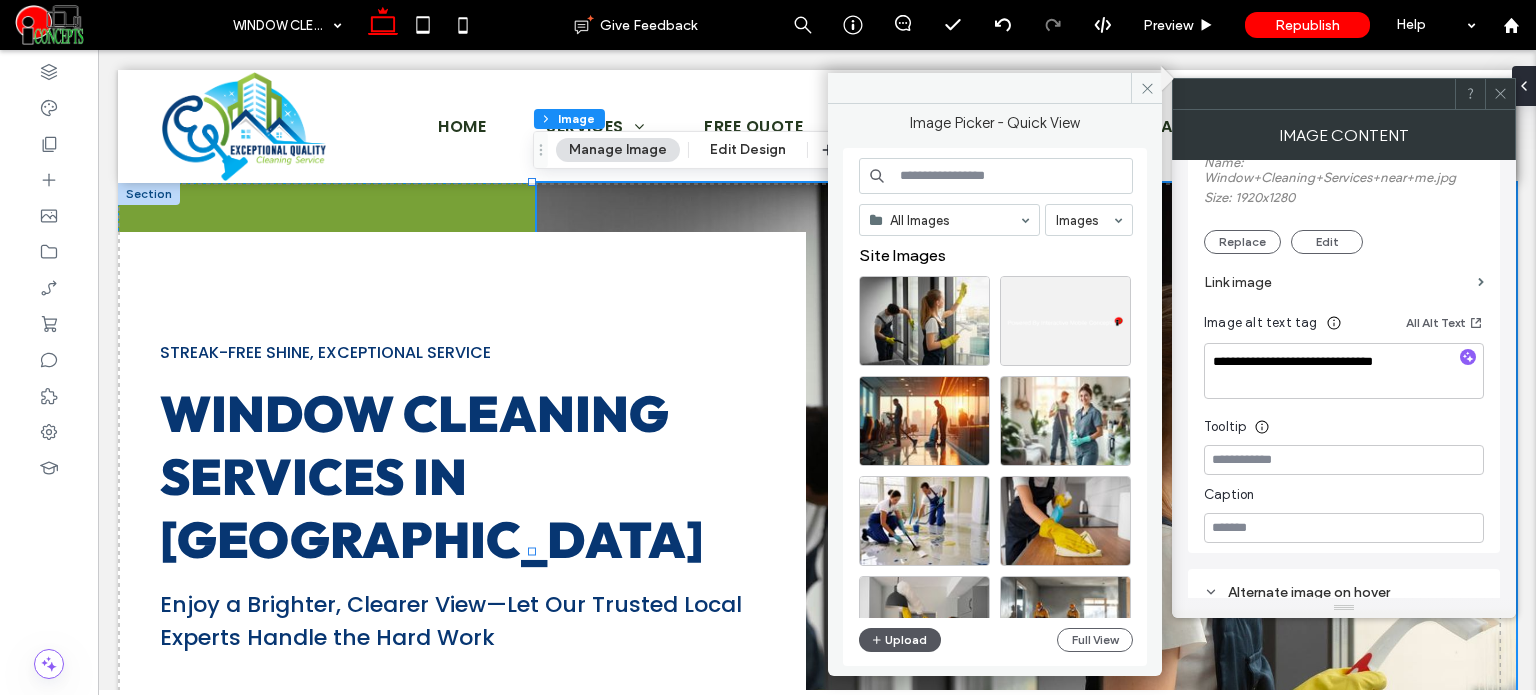 click on "Upload" at bounding box center (900, 640) 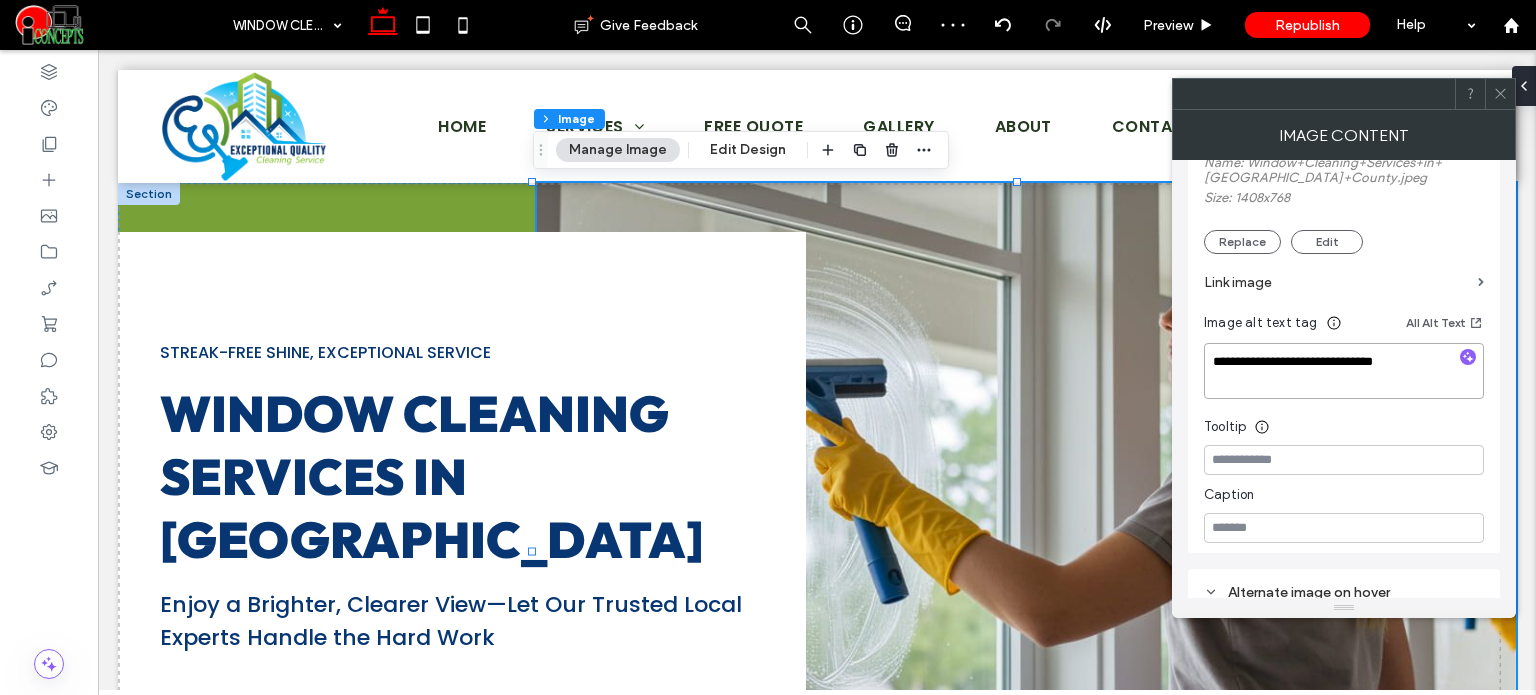click on "**********" at bounding box center (1344, 371) 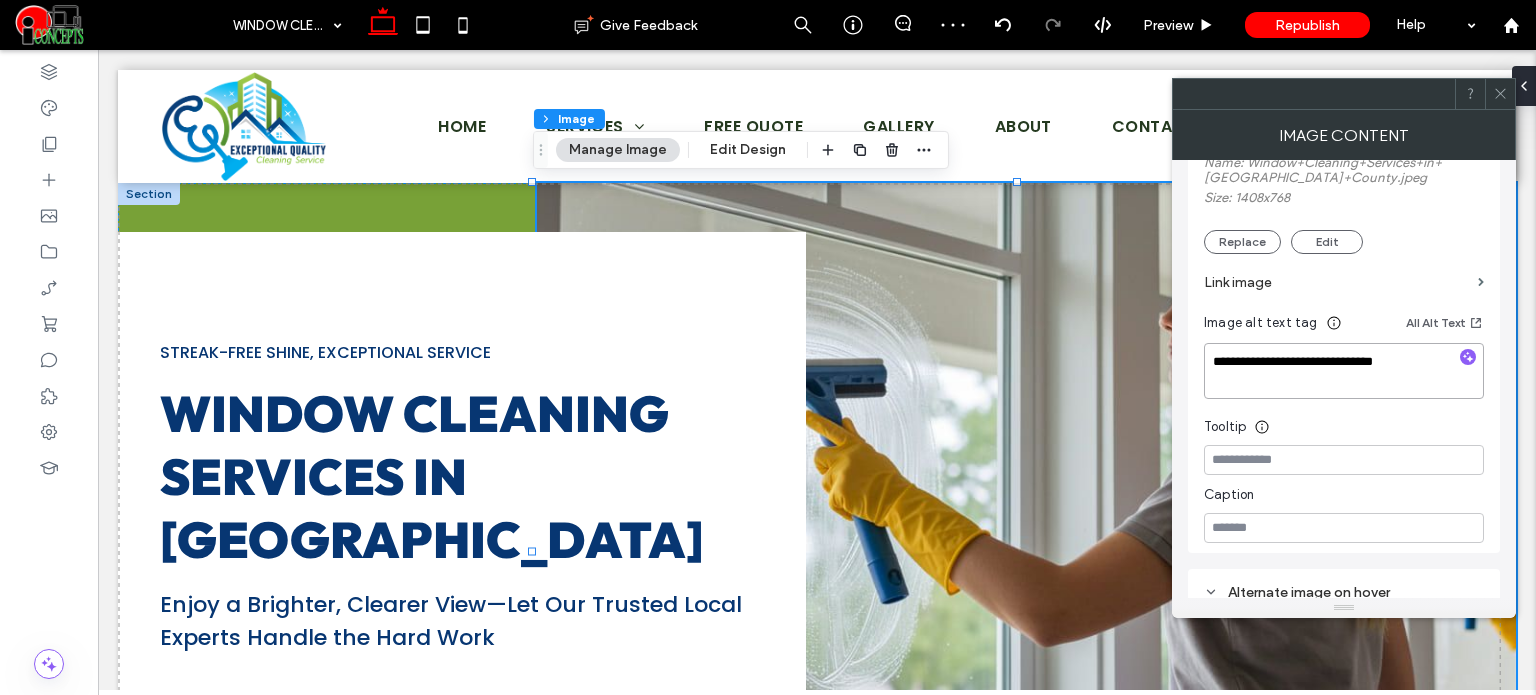 paste on "**********" 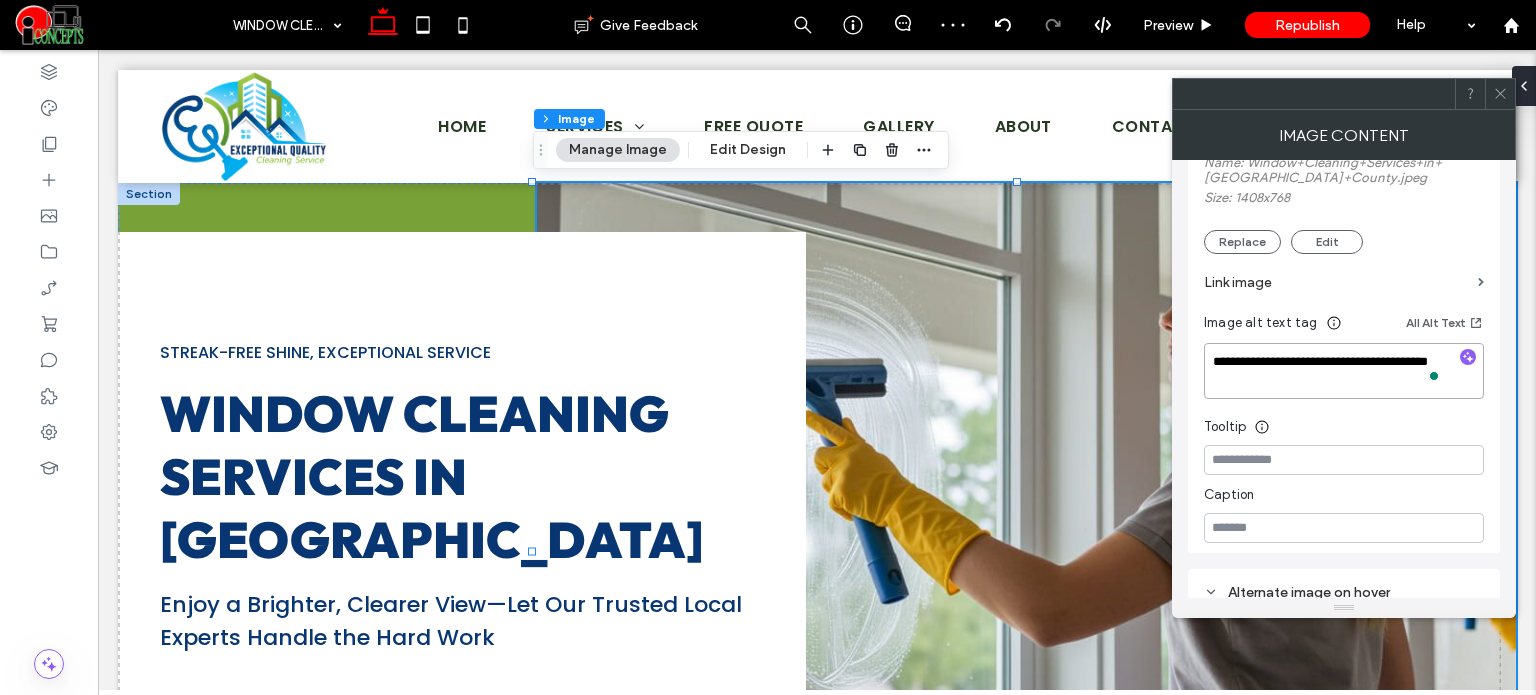 type on "**********" 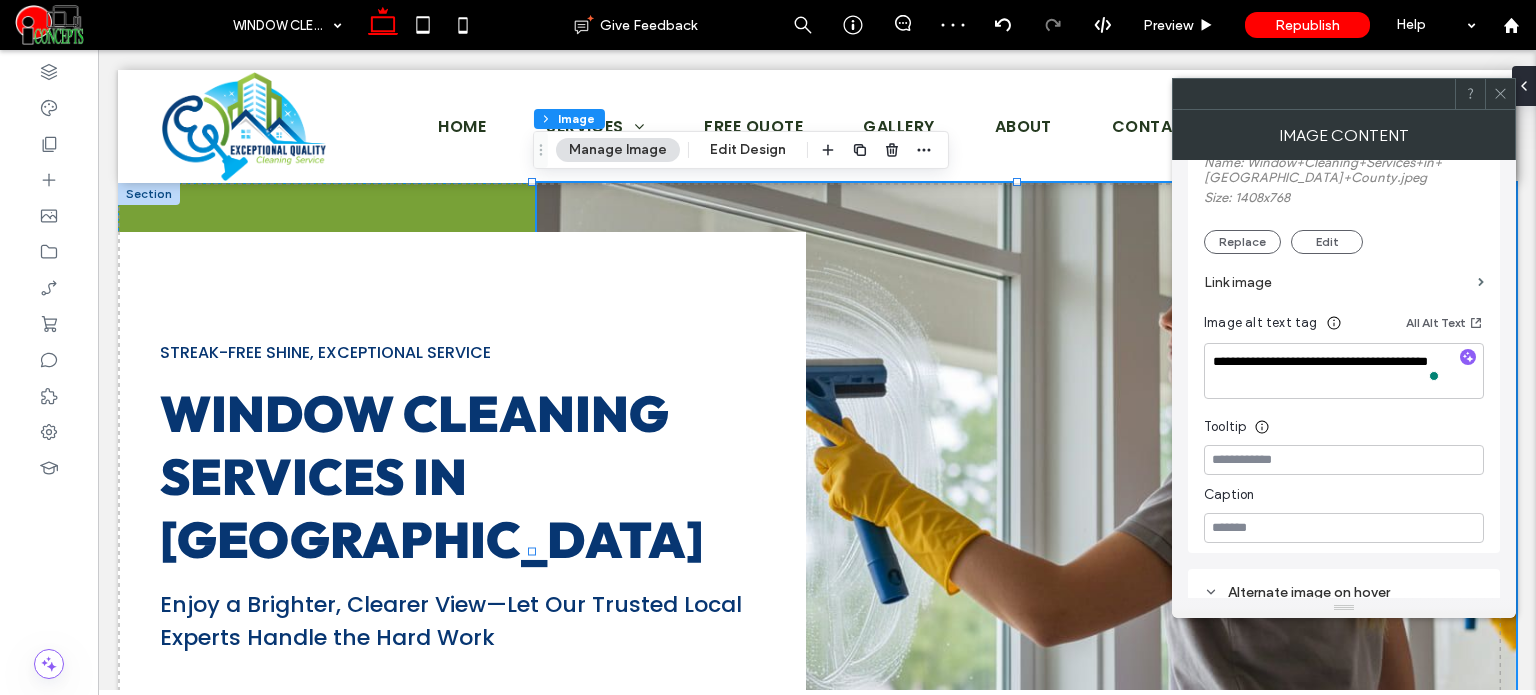 click on "Tooltip" at bounding box center [1344, 422] 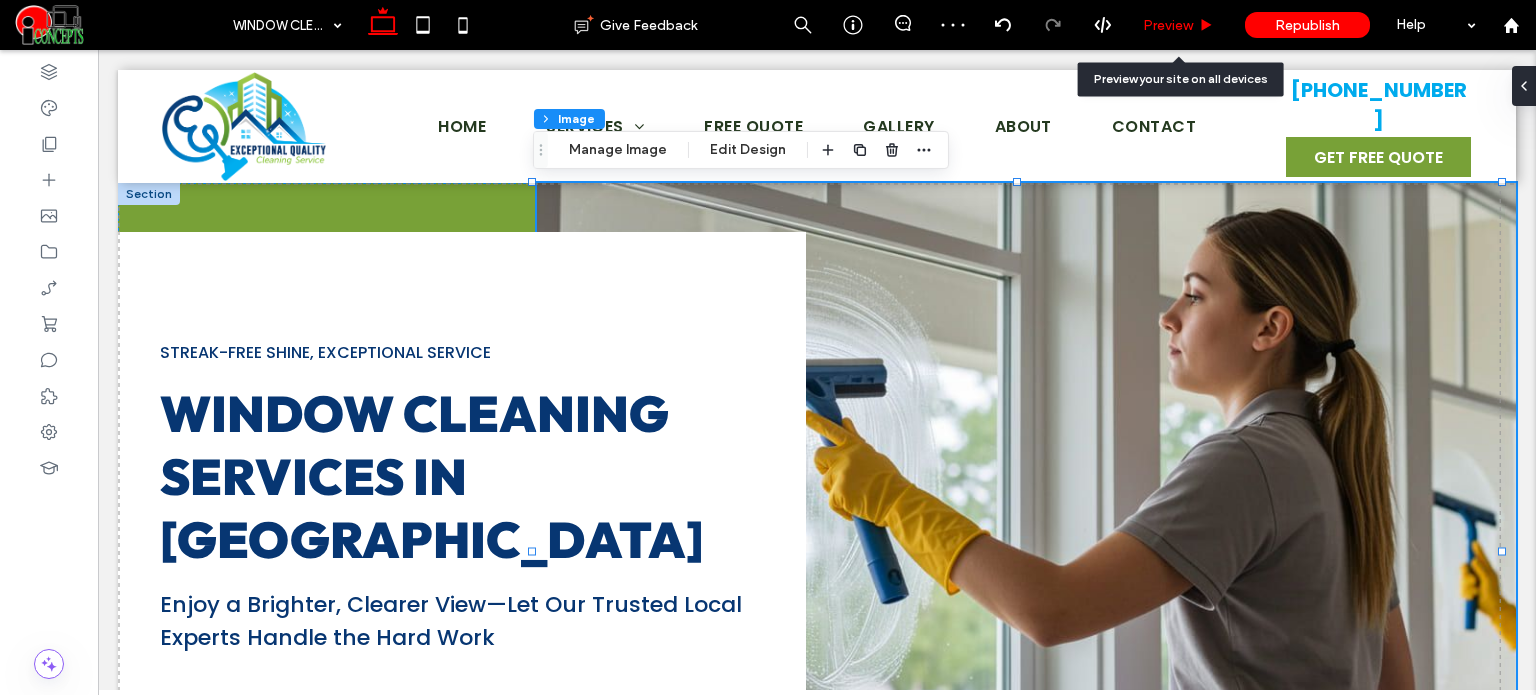 click on "Preview" at bounding box center (1168, 25) 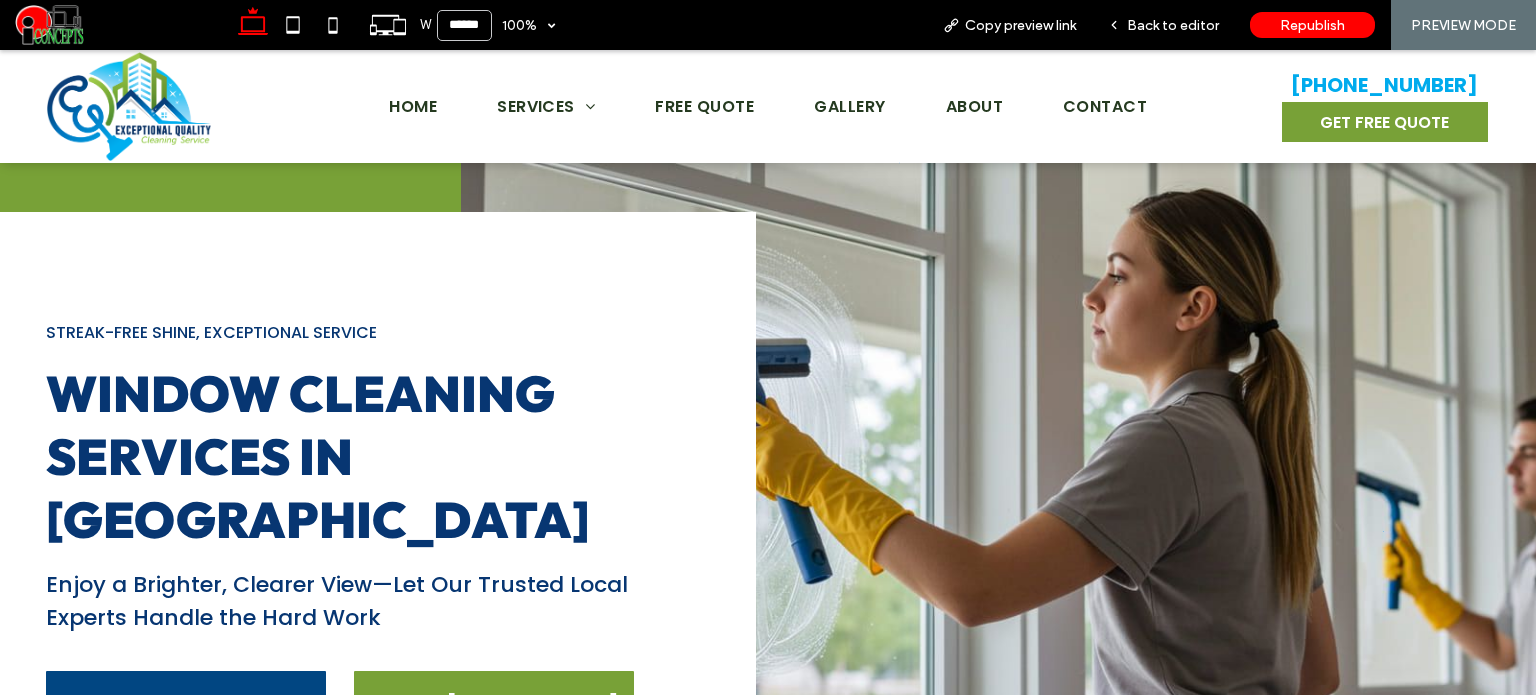 click on "Back to editor" at bounding box center [1173, 25] 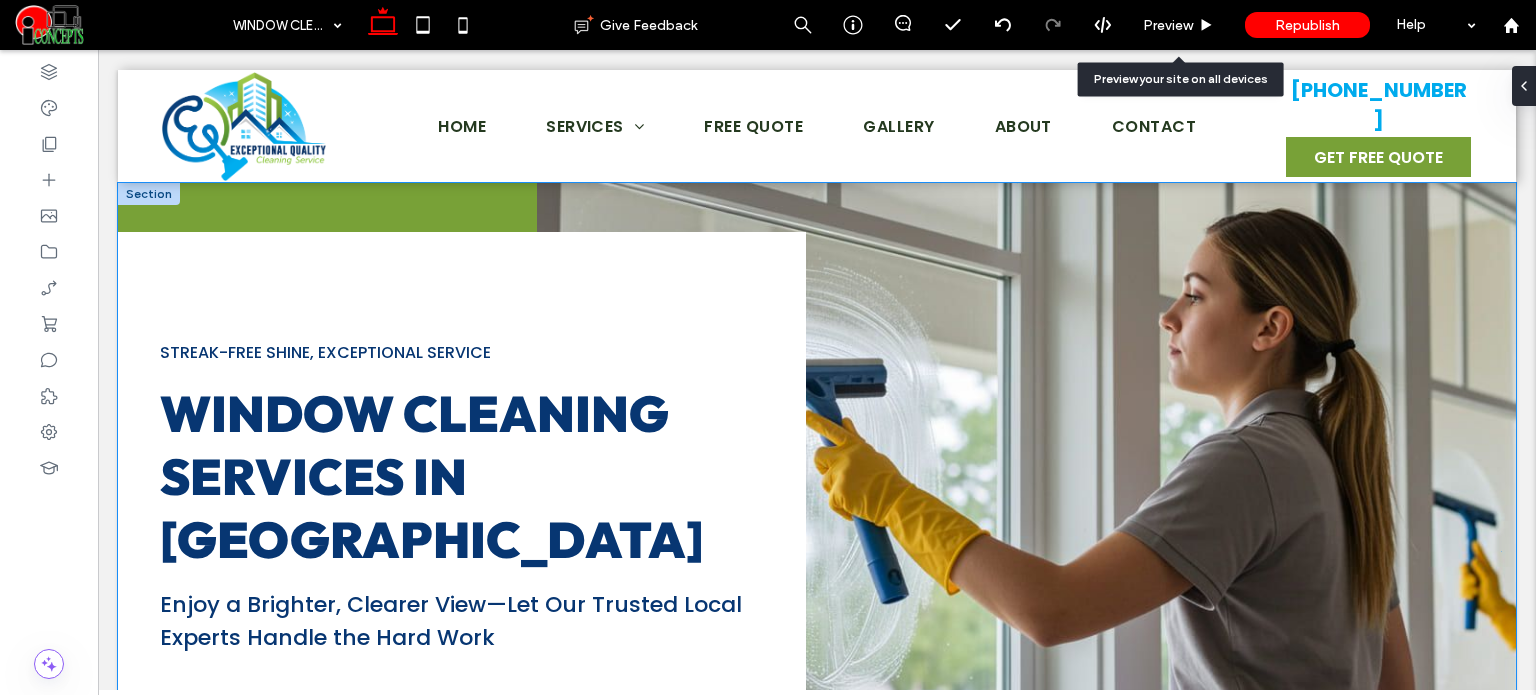 click at bounding box center (1026, 551) 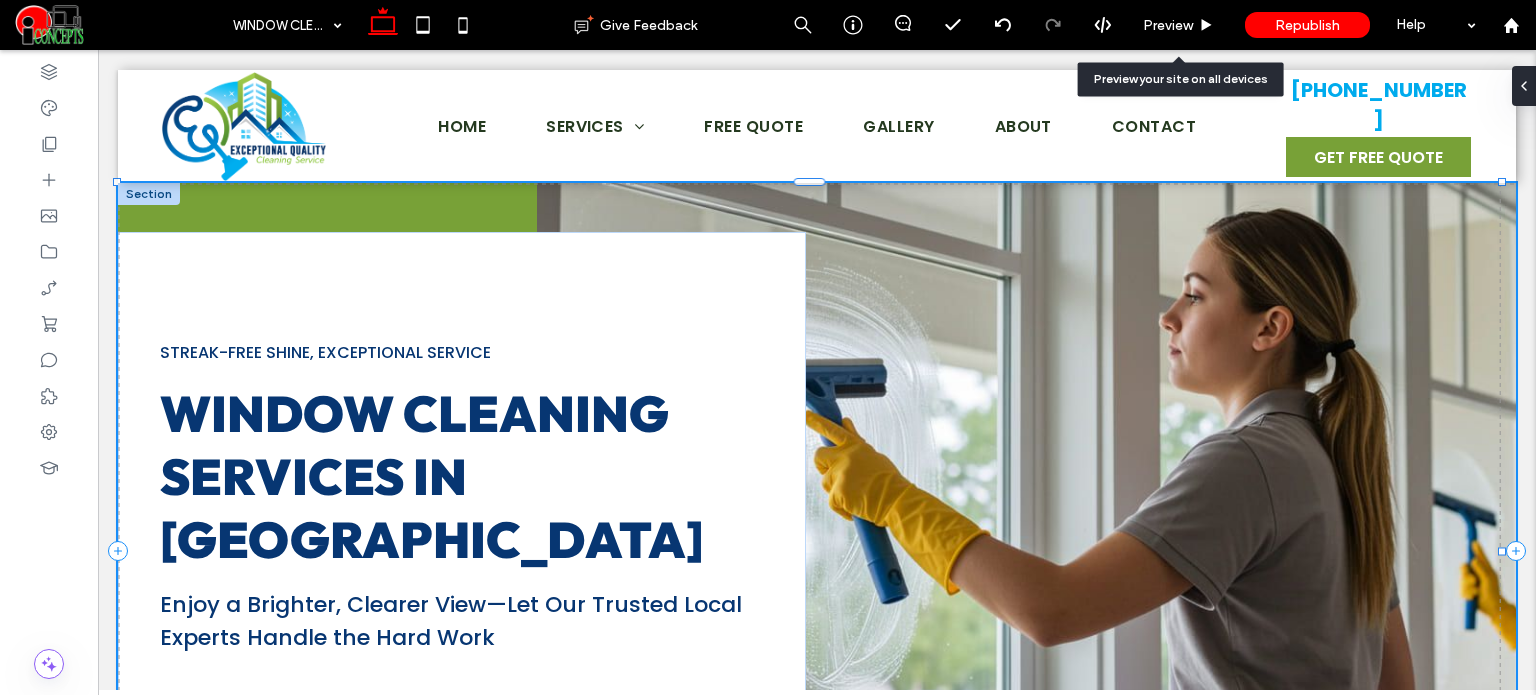 click at bounding box center (1026, 551) 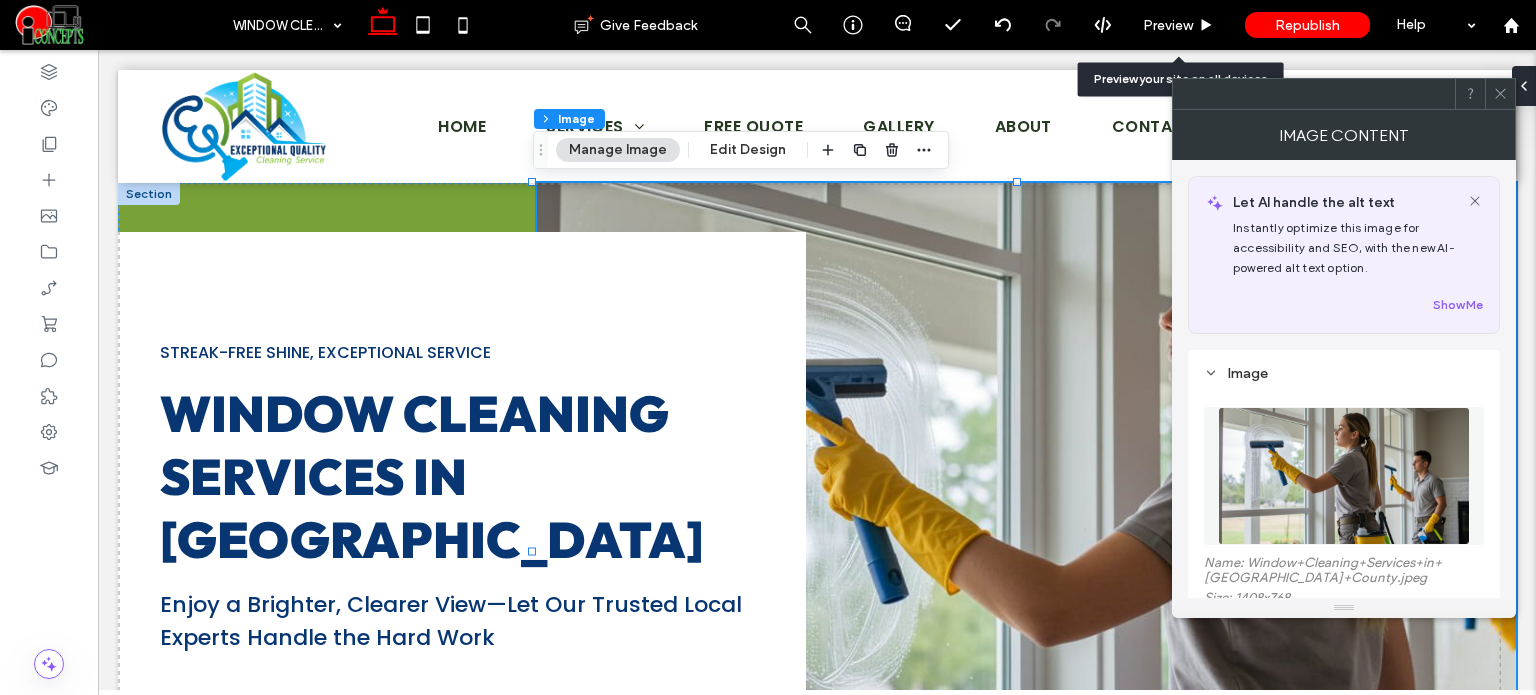 drag, startPoint x: 764, startPoint y: 149, endPoint x: 791, endPoint y: 162, distance: 29.966648 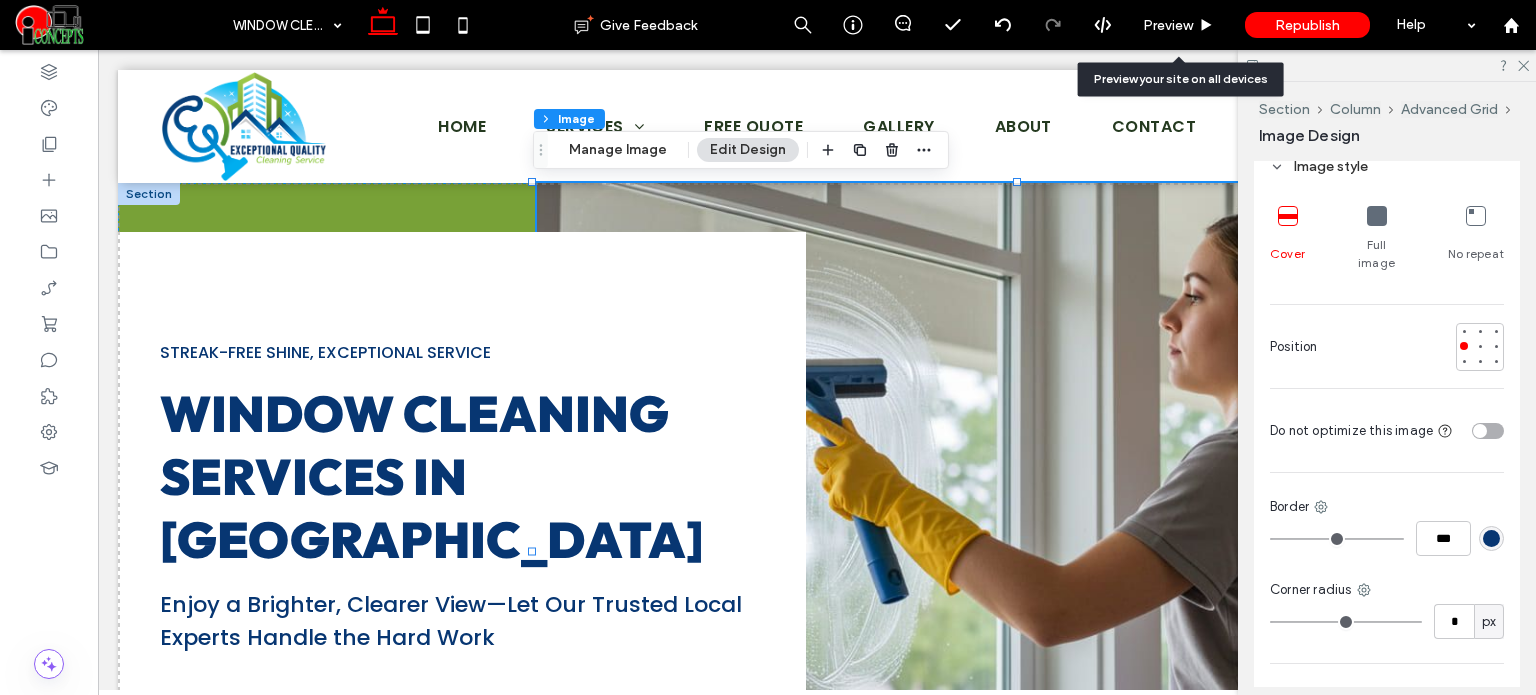 scroll, scrollTop: 600, scrollLeft: 0, axis: vertical 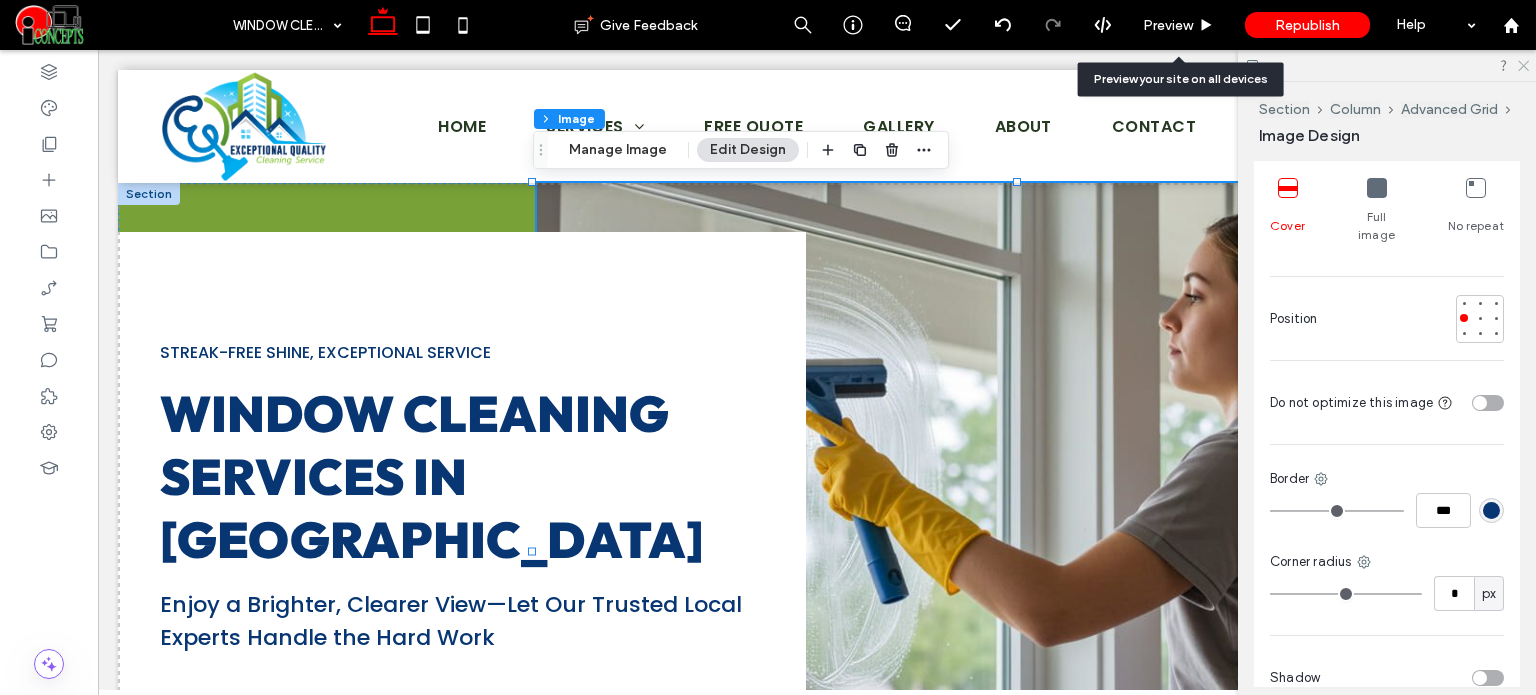 click 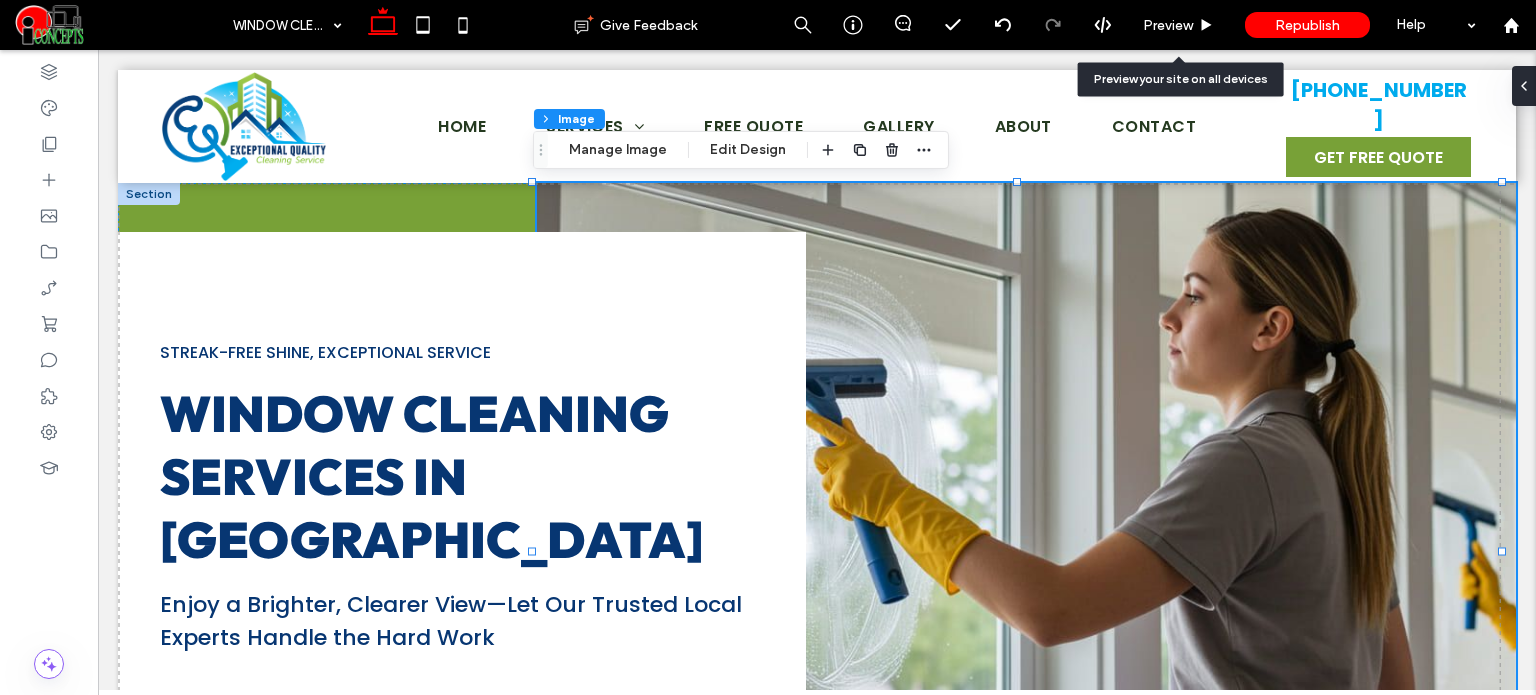 click at bounding box center (1026, 551) 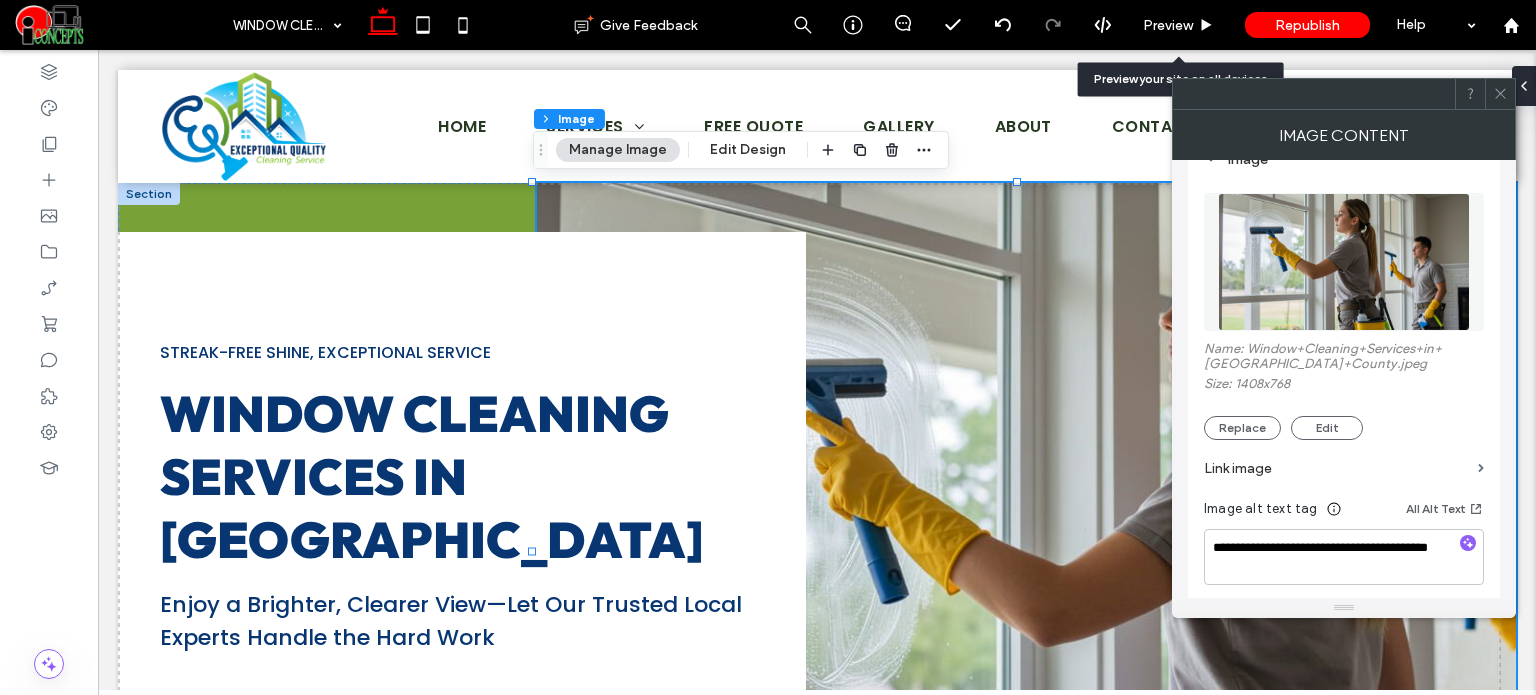 scroll, scrollTop: 200, scrollLeft: 0, axis: vertical 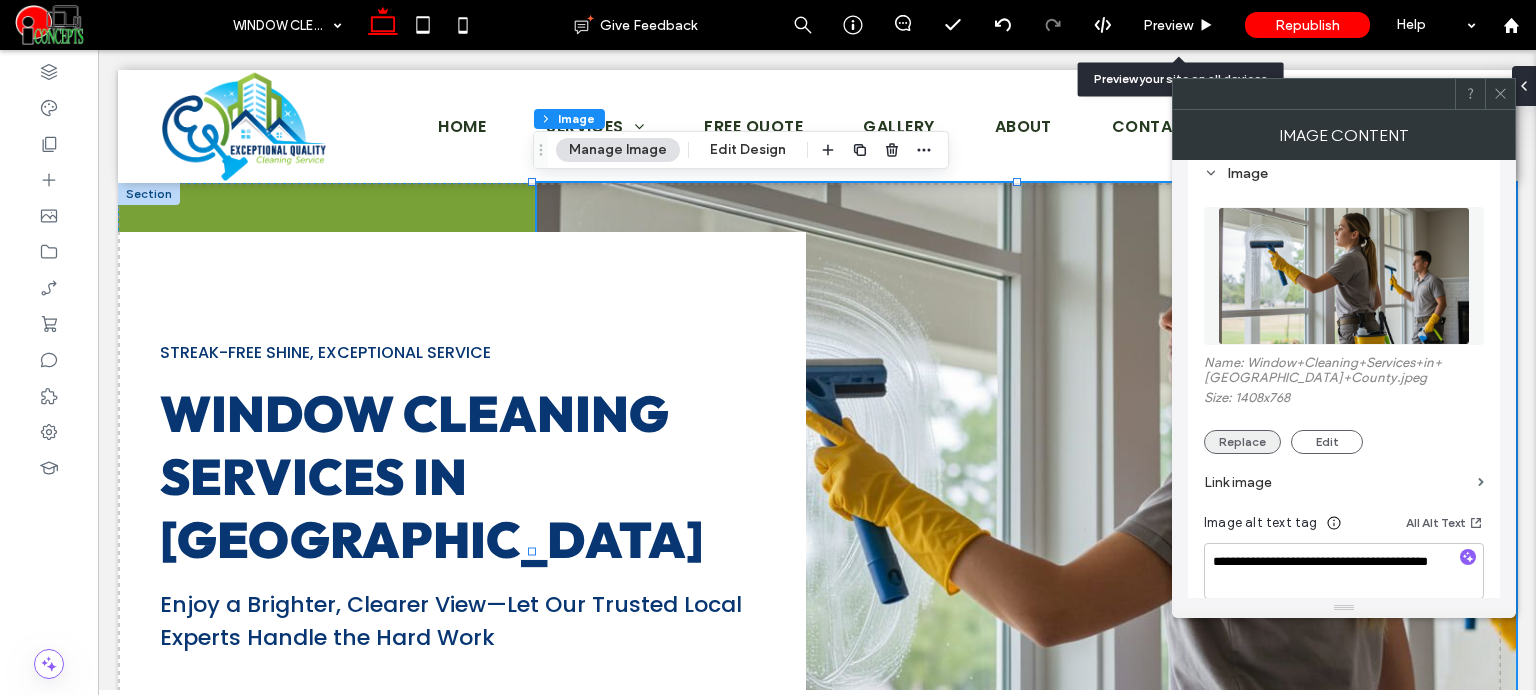 click on "Replace" at bounding box center [1242, 442] 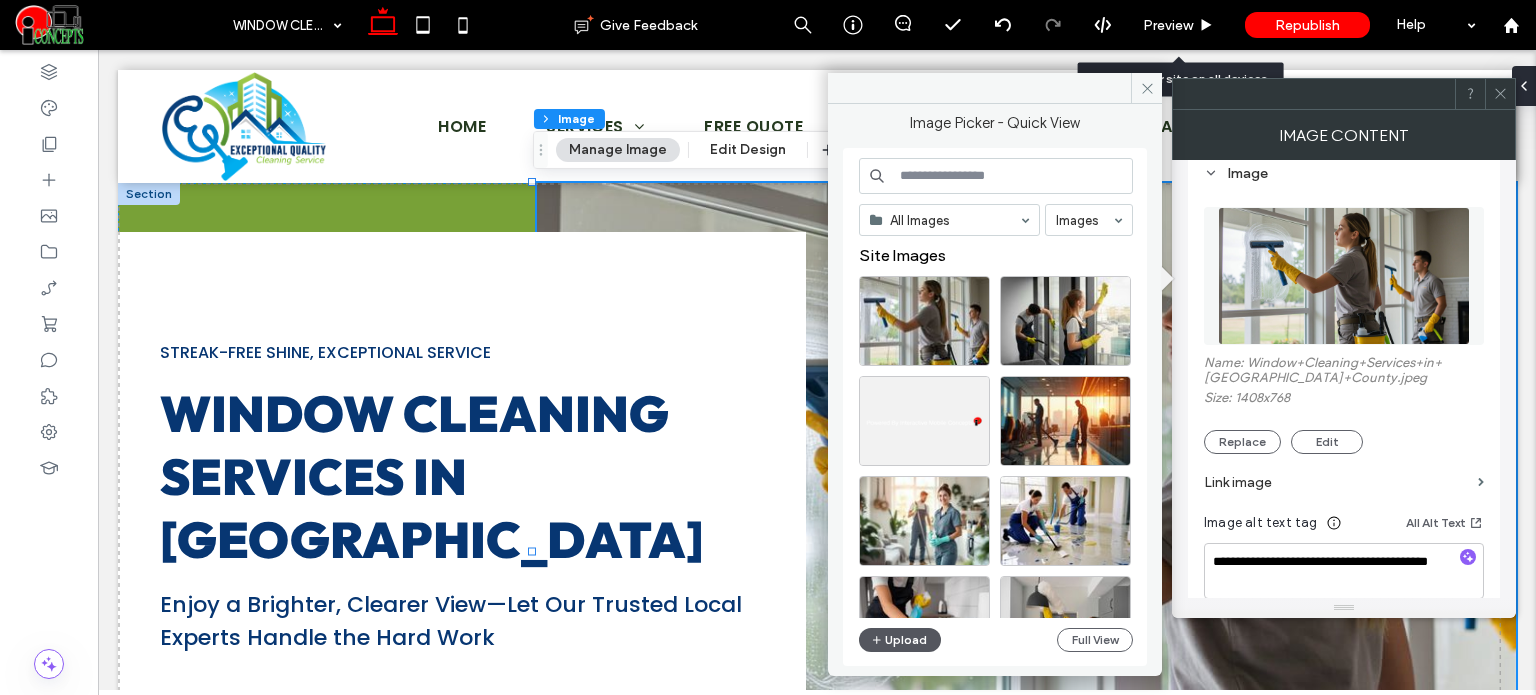 click on "Upload" at bounding box center [900, 640] 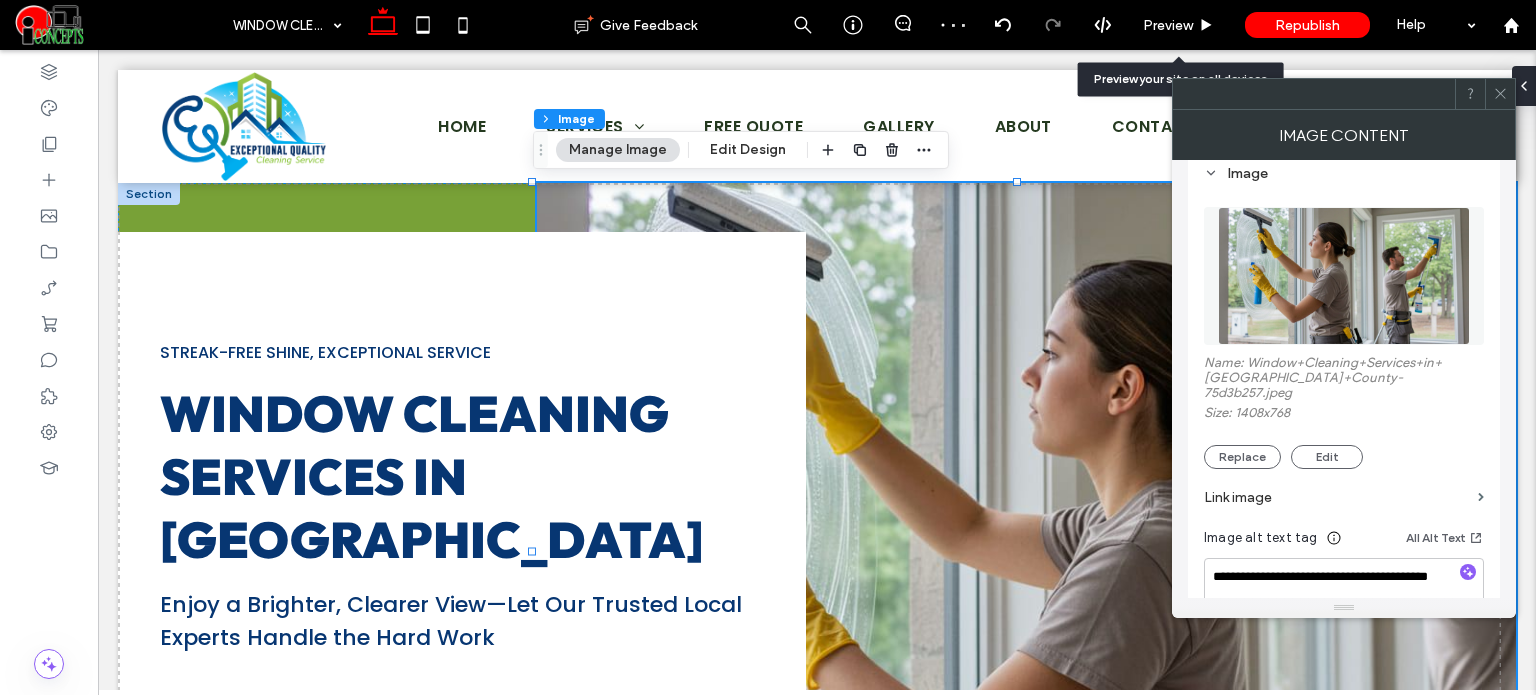 click 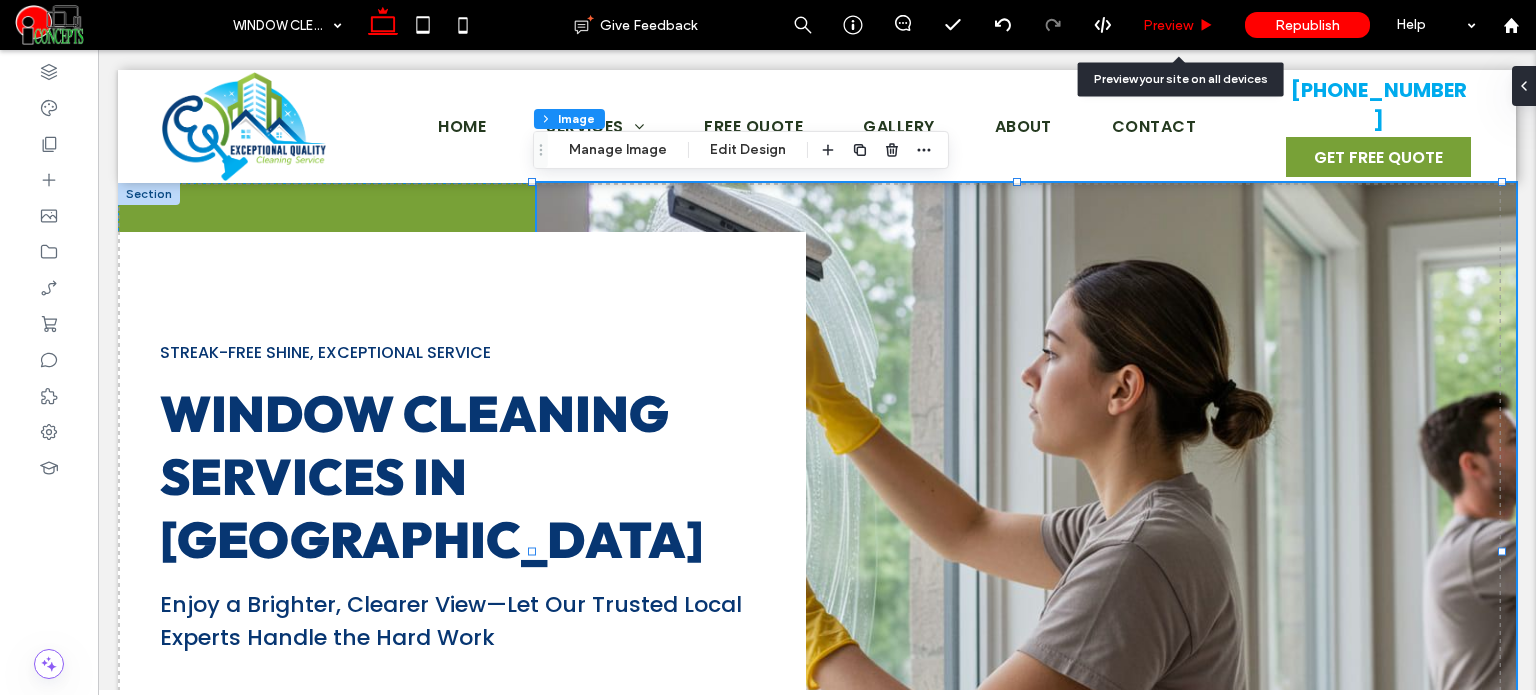 click on "Preview" at bounding box center (1168, 25) 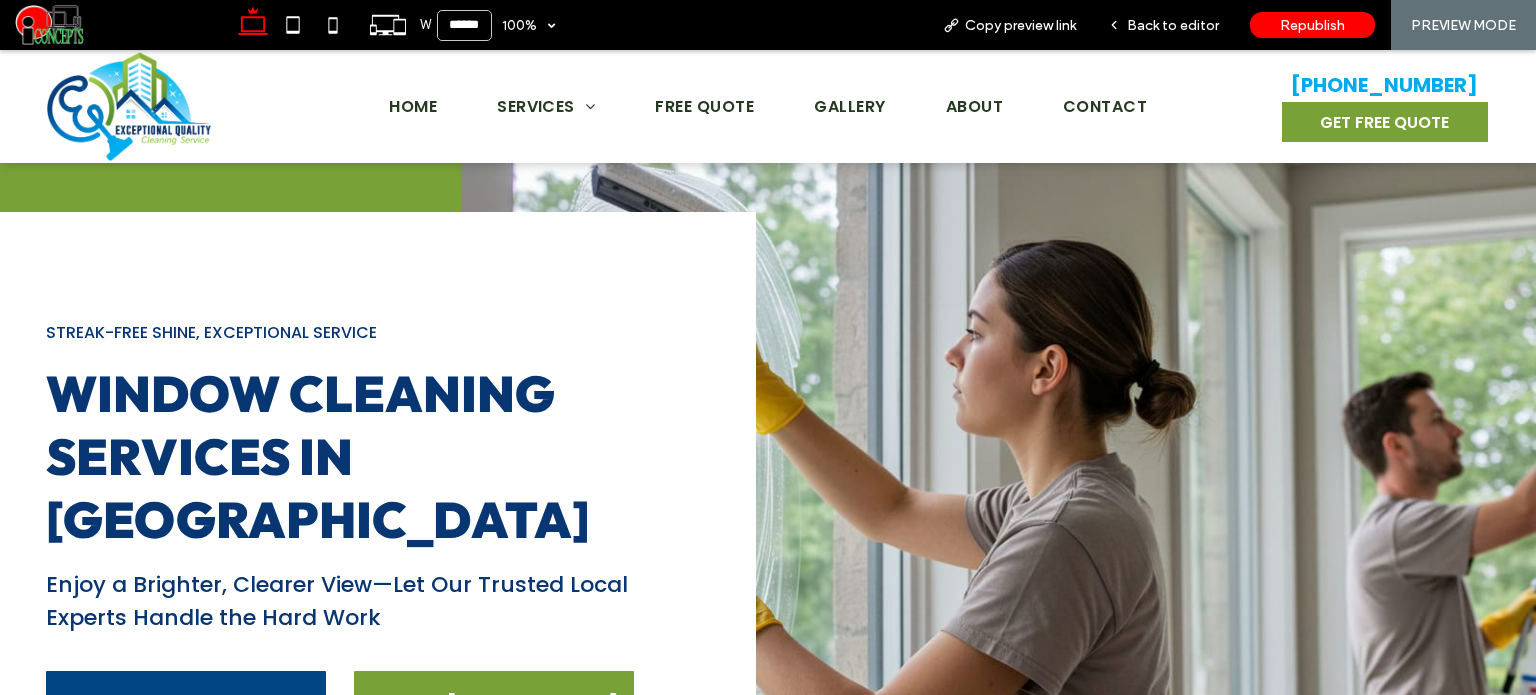 click on "Back to editor" at bounding box center [1173, 25] 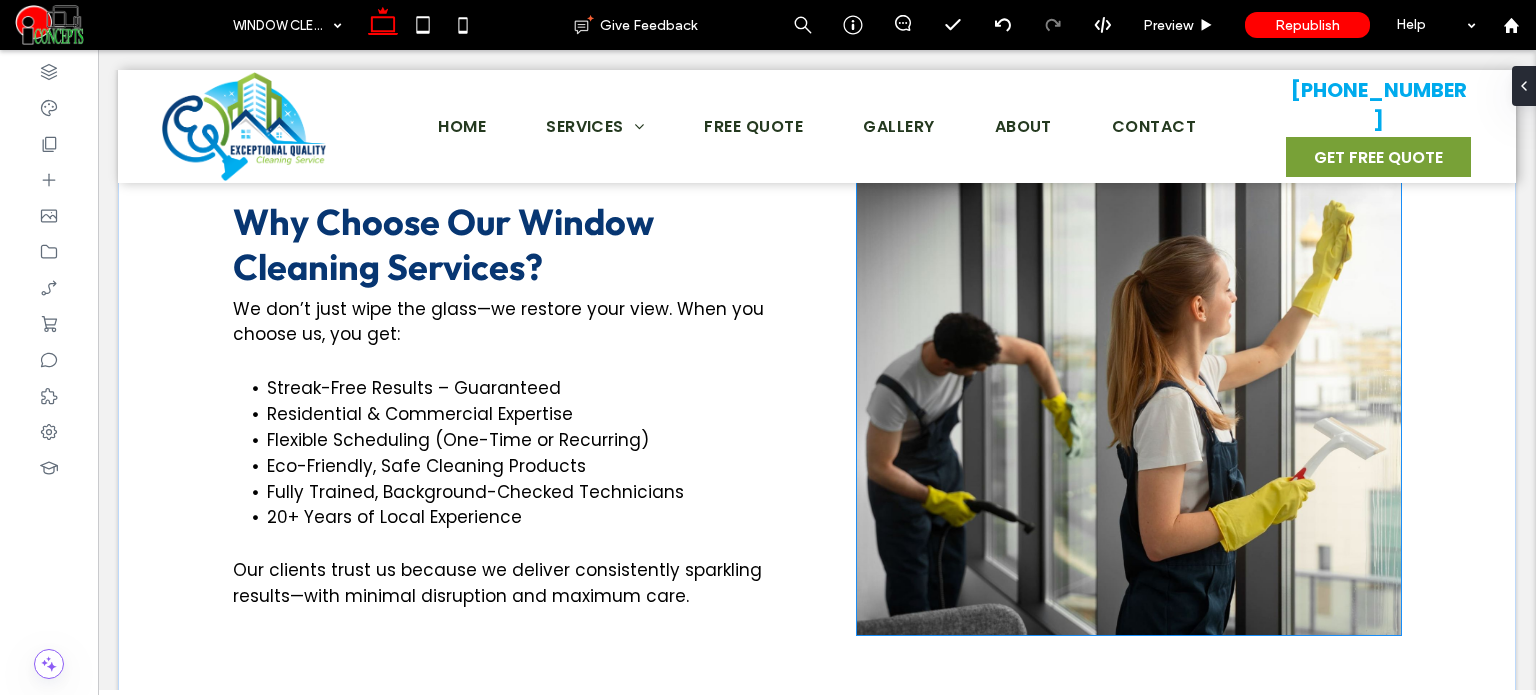 scroll, scrollTop: 1100, scrollLeft: 0, axis: vertical 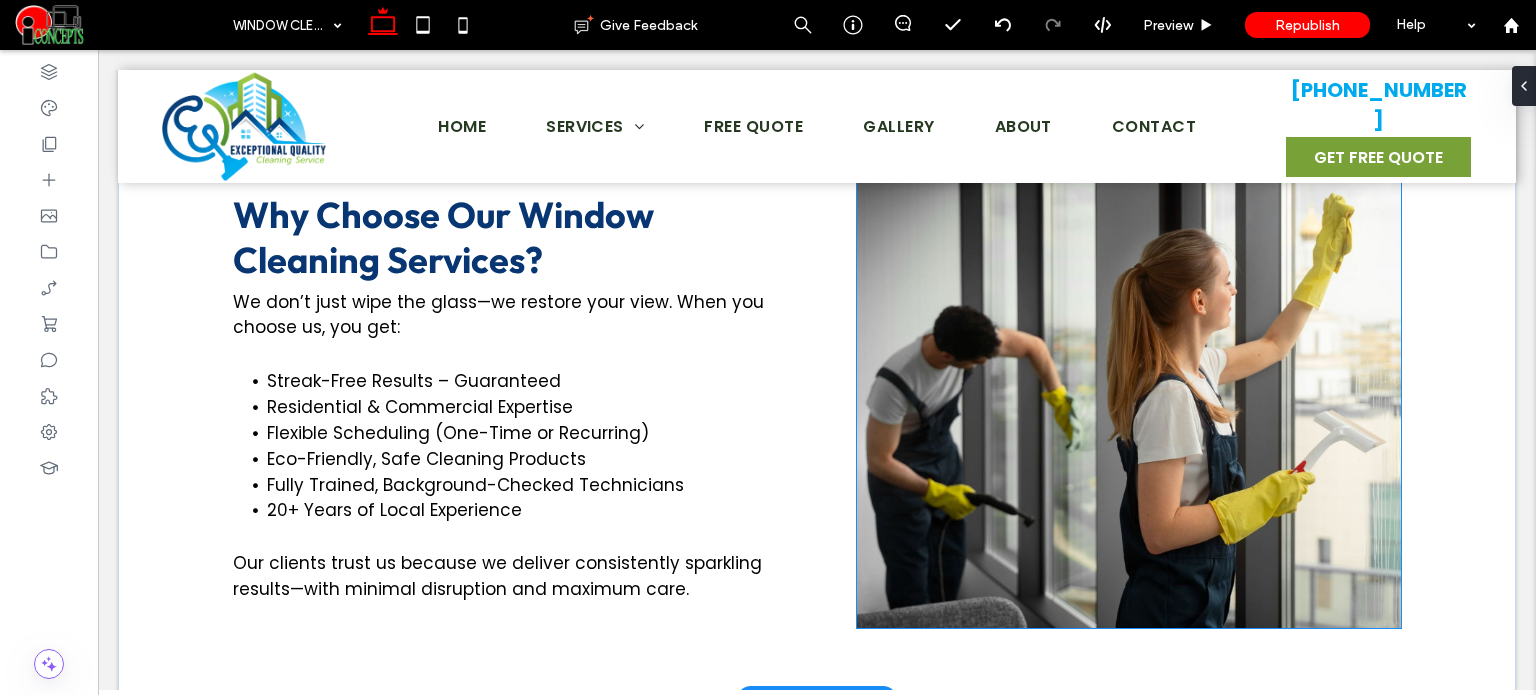 click at bounding box center (1129, 397) 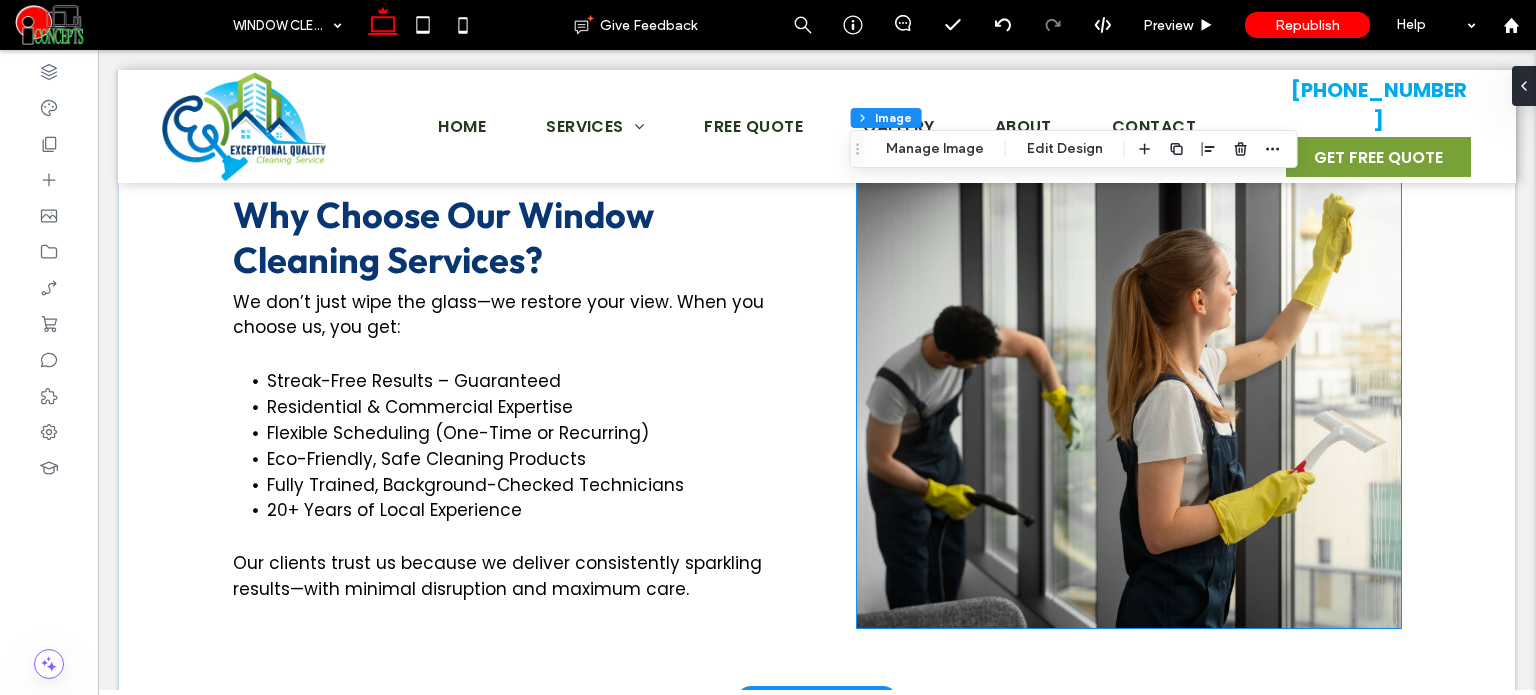 click at bounding box center [1129, 397] 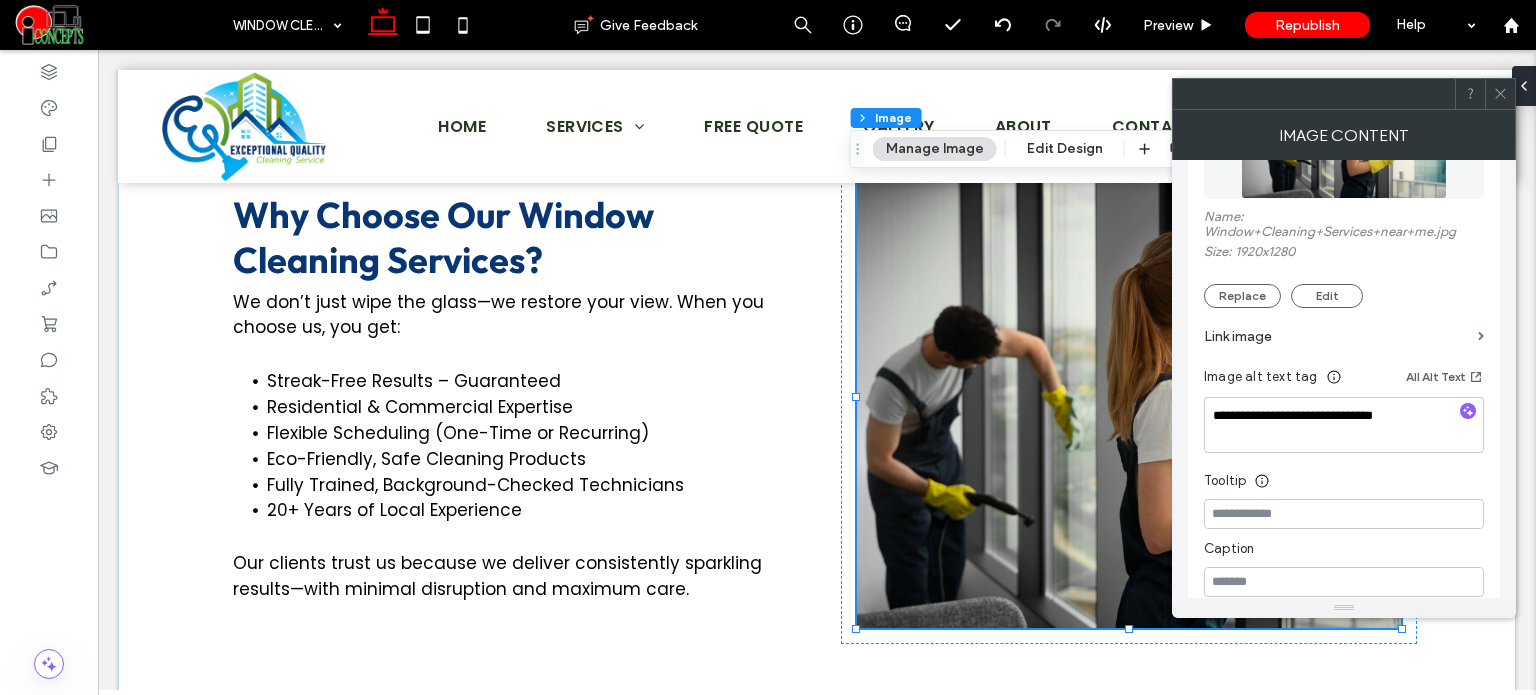 scroll, scrollTop: 200, scrollLeft: 0, axis: vertical 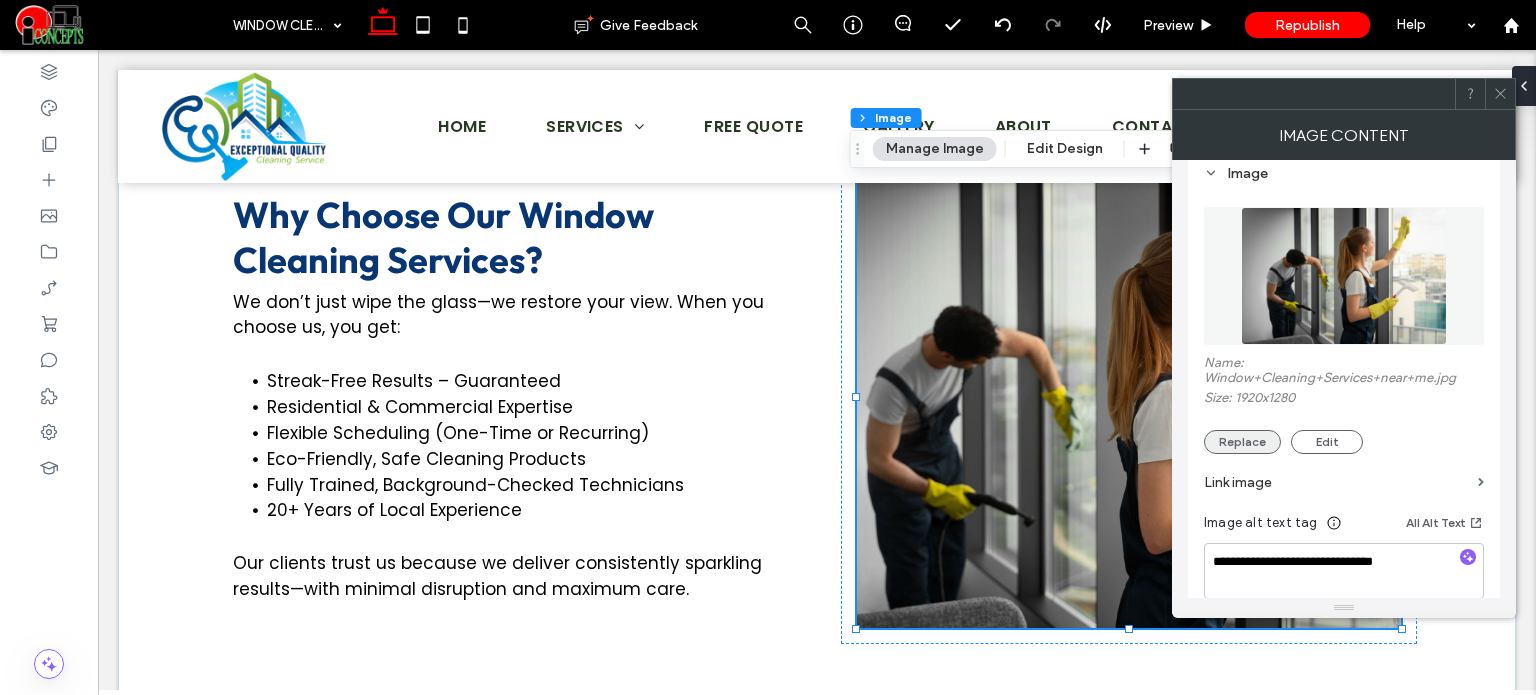 click on "Replace" at bounding box center [1242, 442] 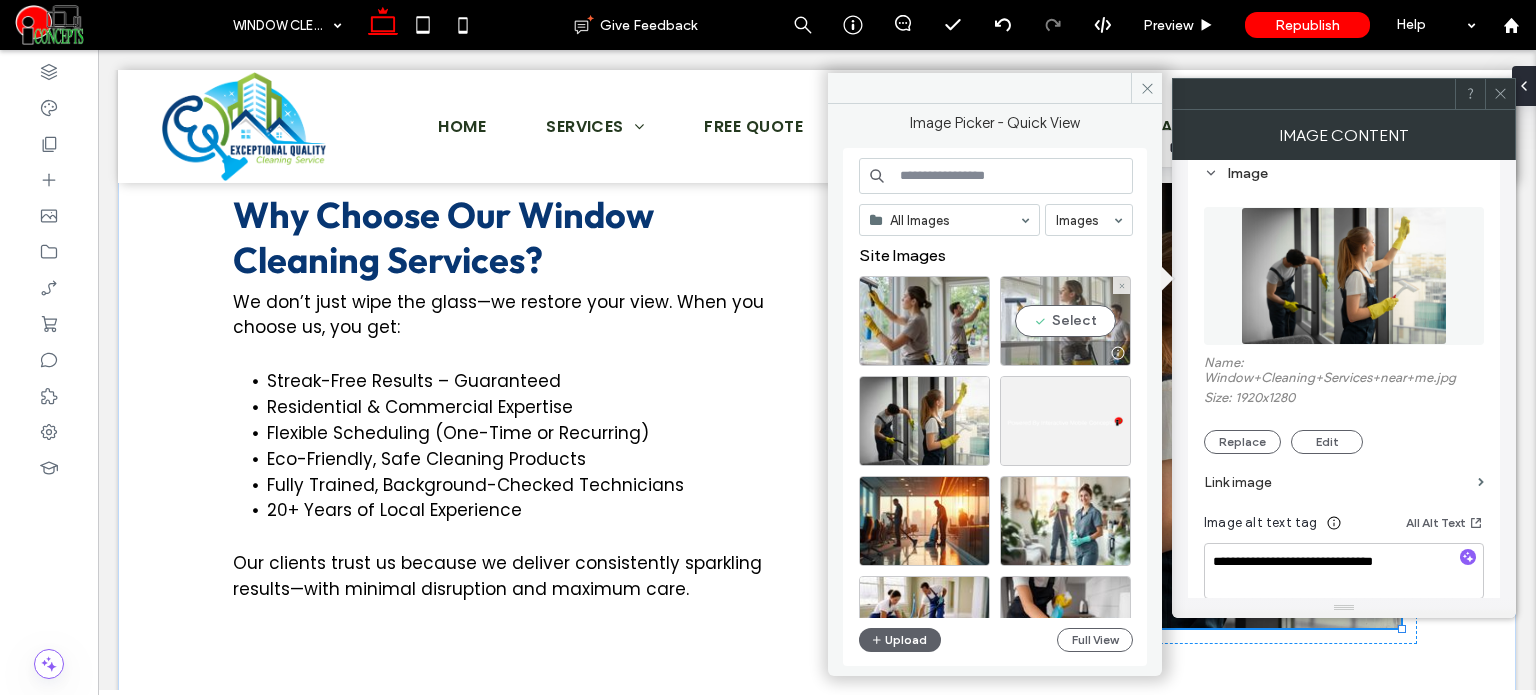 click on "Select" at bounding box center [1065, 321] 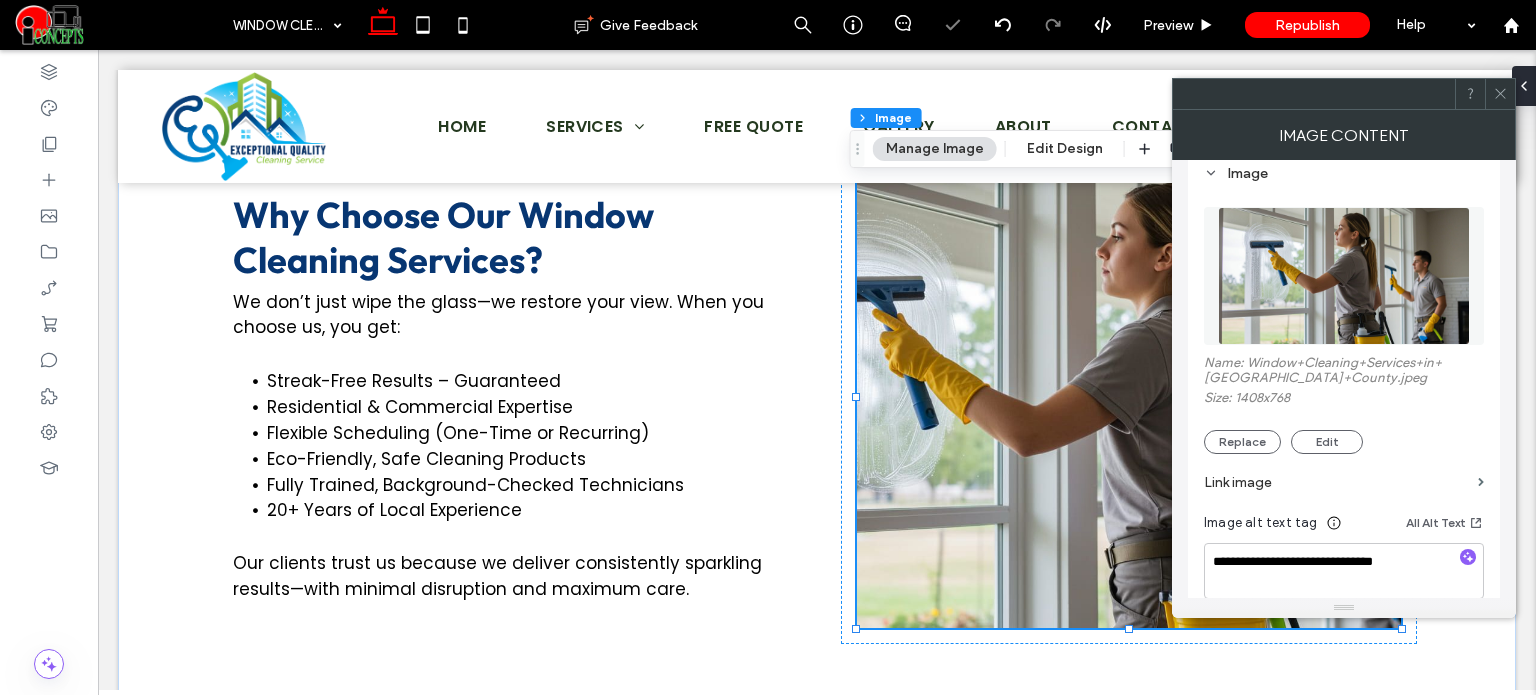 click at bounding box center [1500, 94] 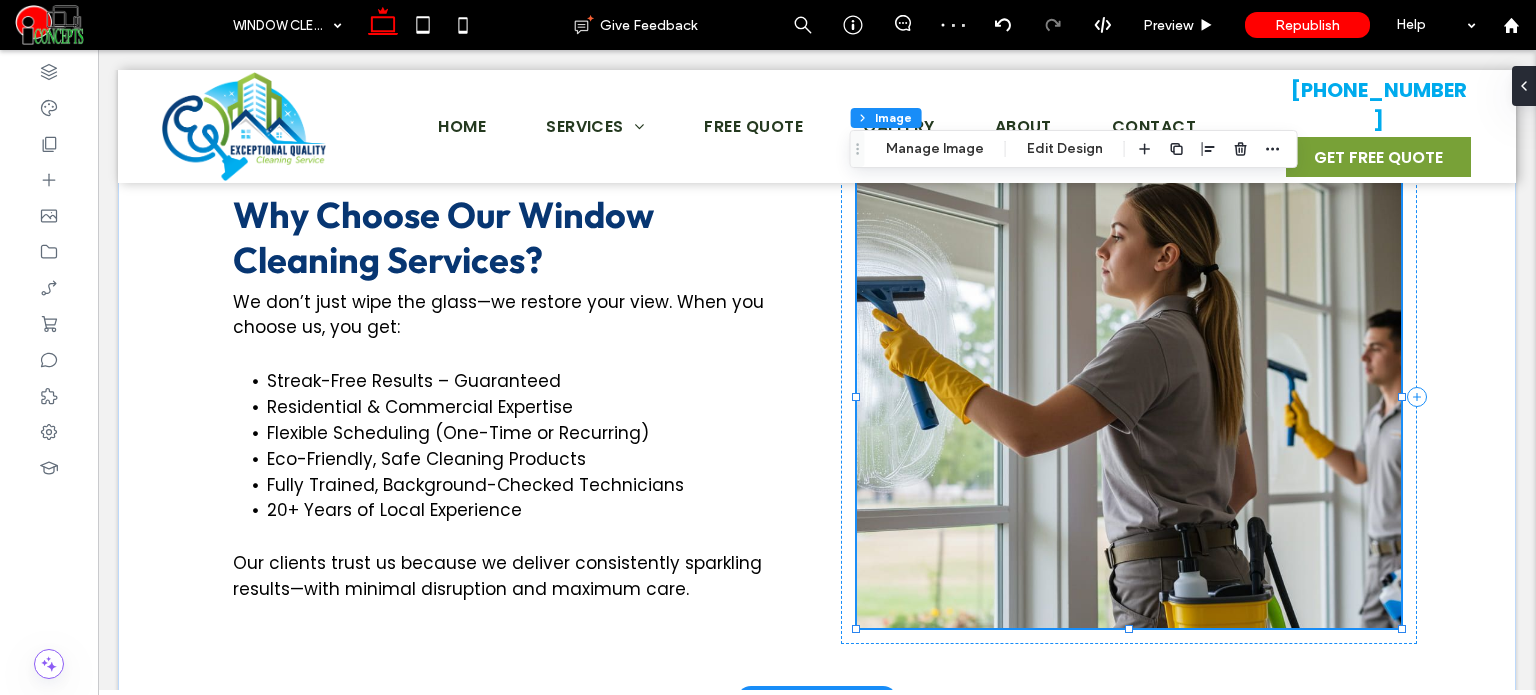 click at bounding box center [1129, 397] 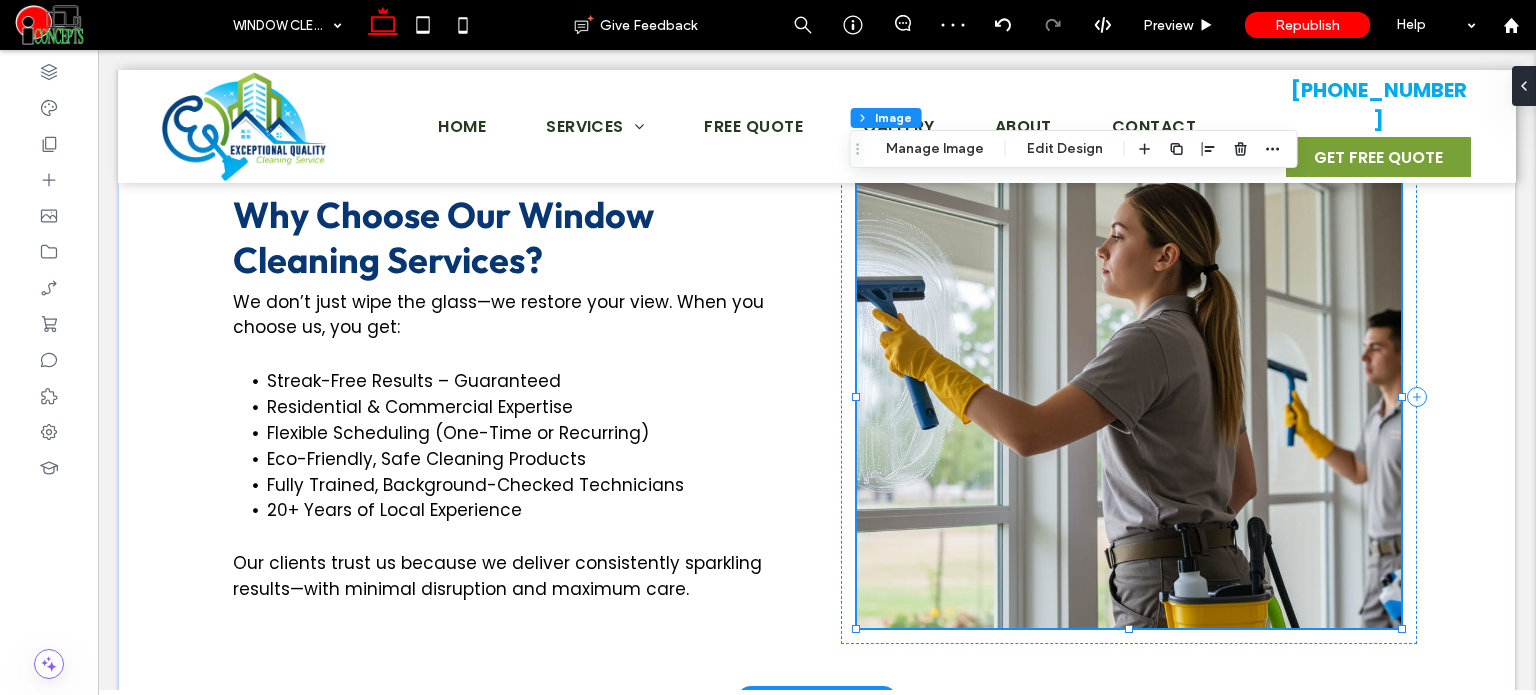 click at bounding box center [1129, 397] 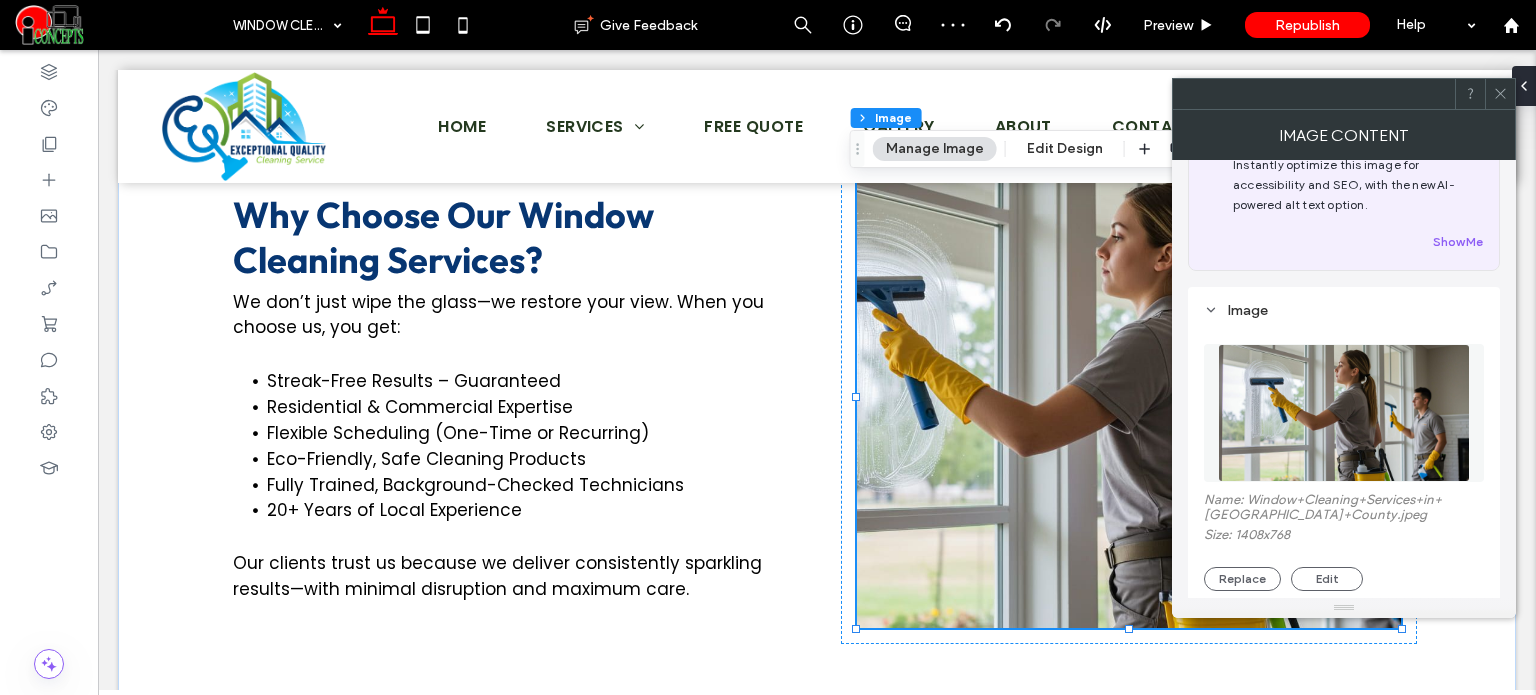 scroll, scrollTop: 200, scrollLeft: 0, axis: vertical 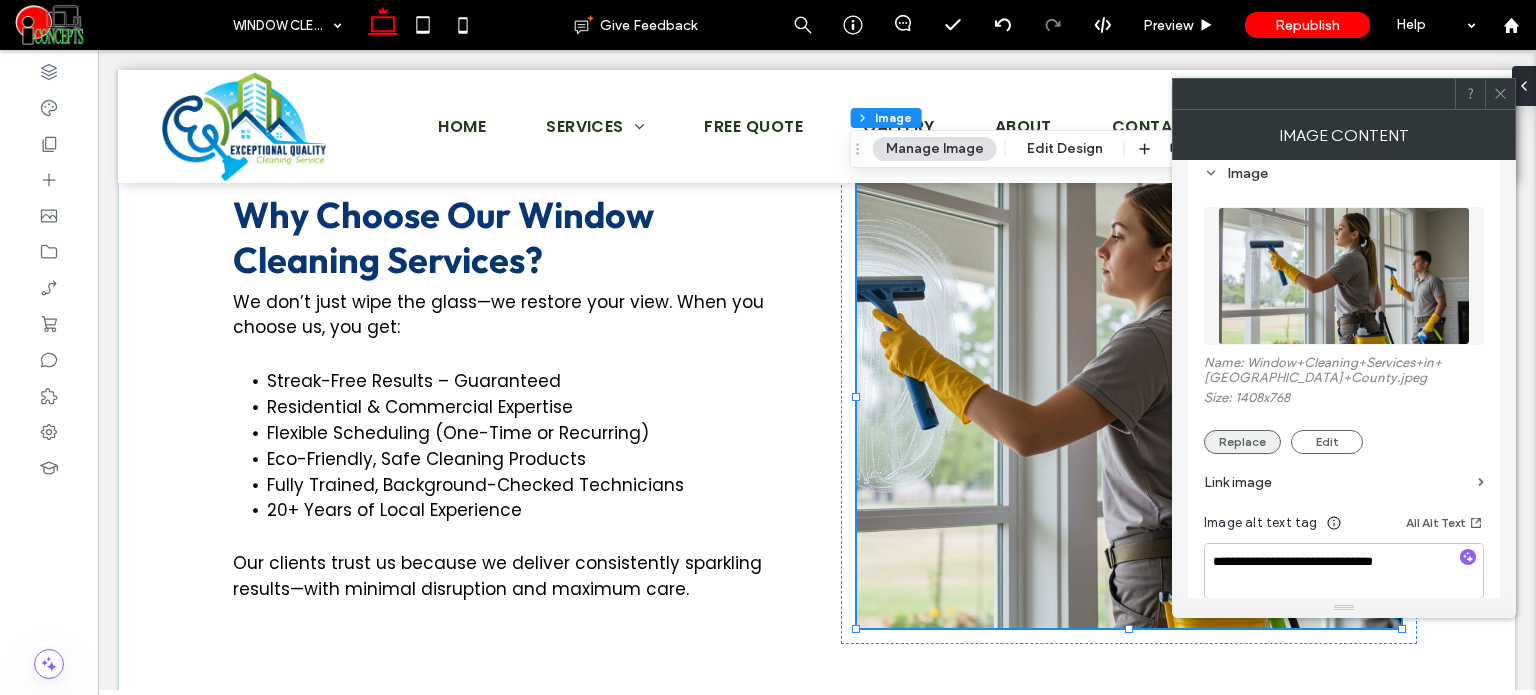 click on "Replace" at bounding box center [1242, 442] 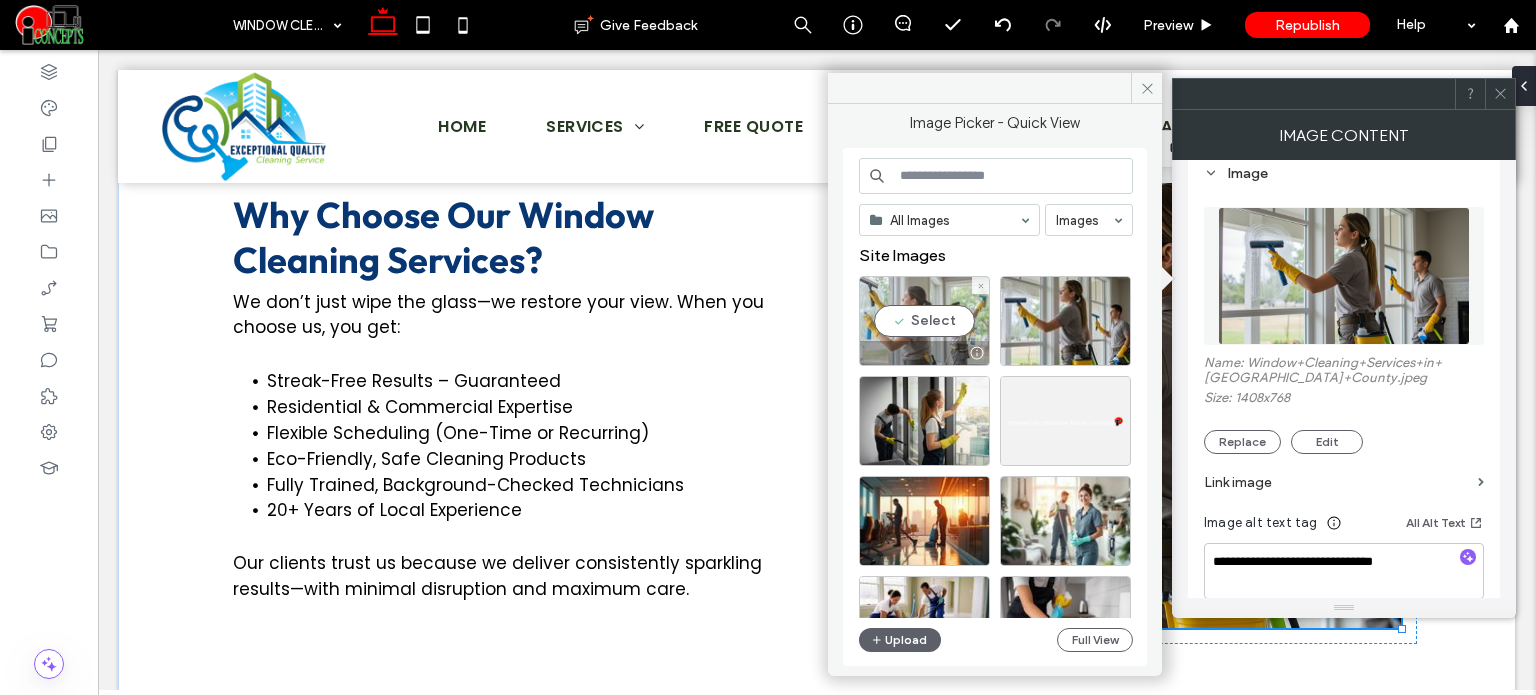 click on "Select" at bounding box center [924, 321] 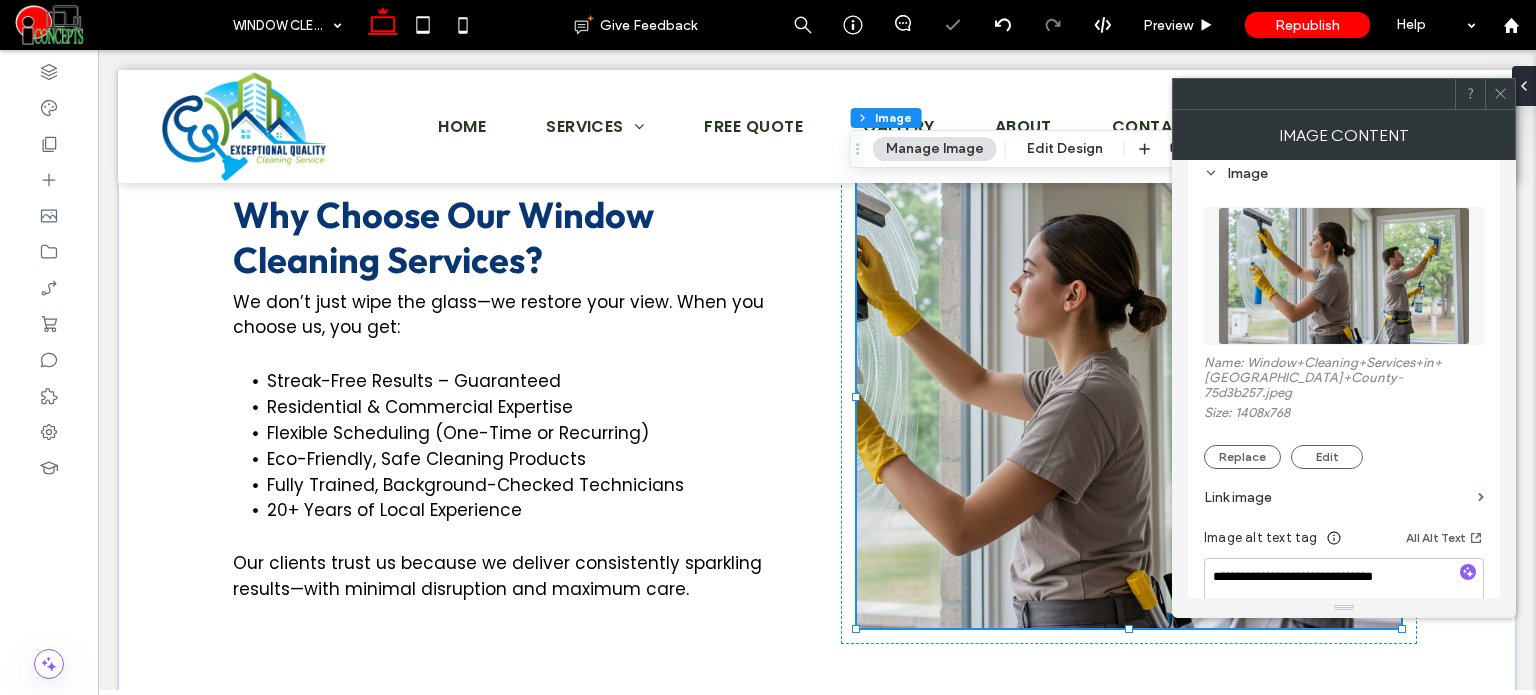 click at bounding box center [1500, 94] 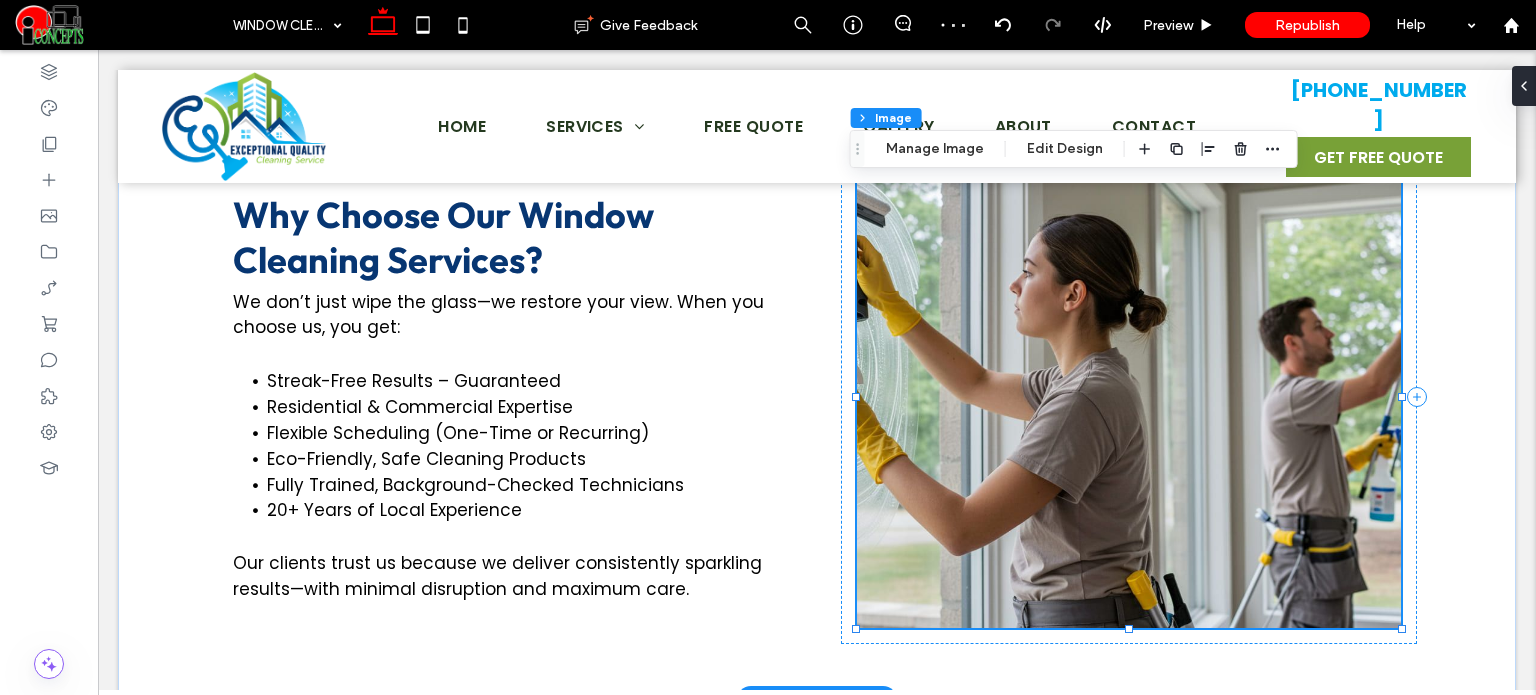 click at bounding box center [1129, 397] 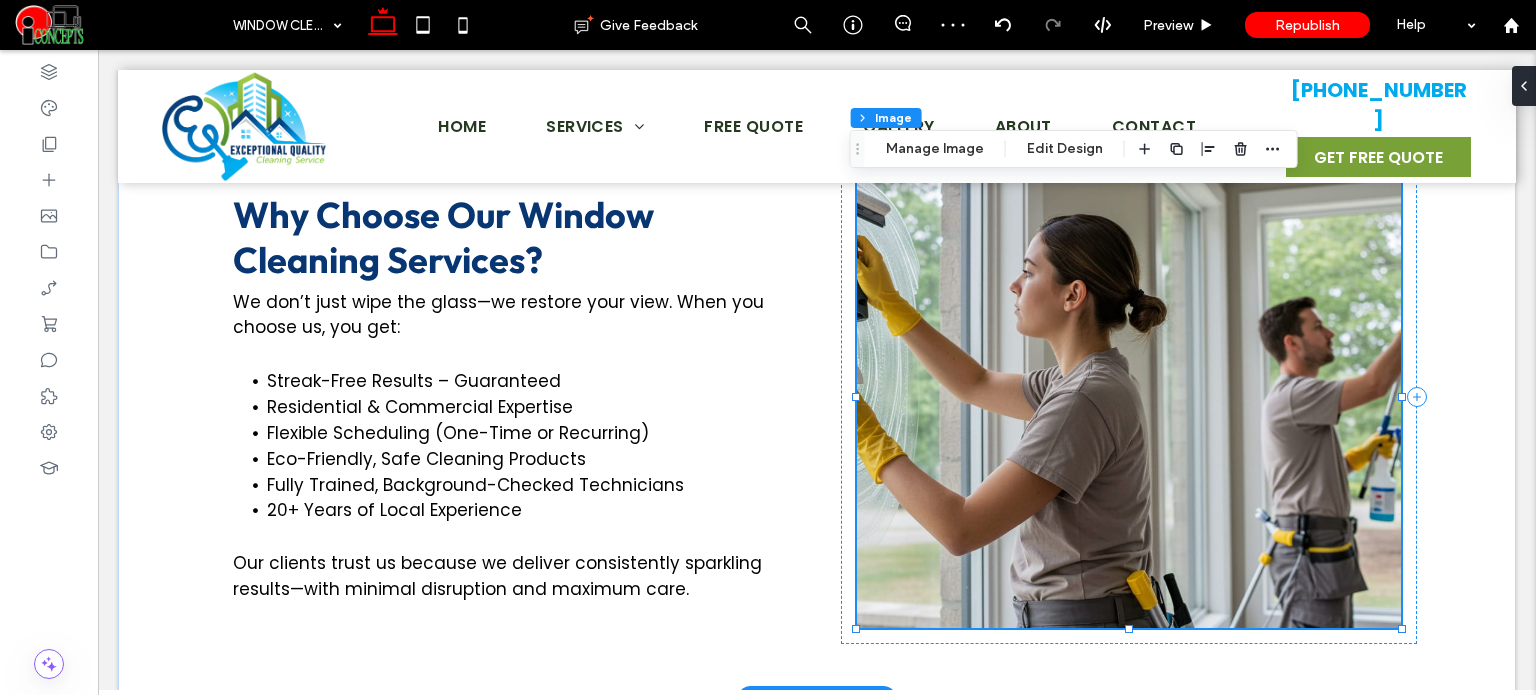 click at bounding box center [1129, 397] 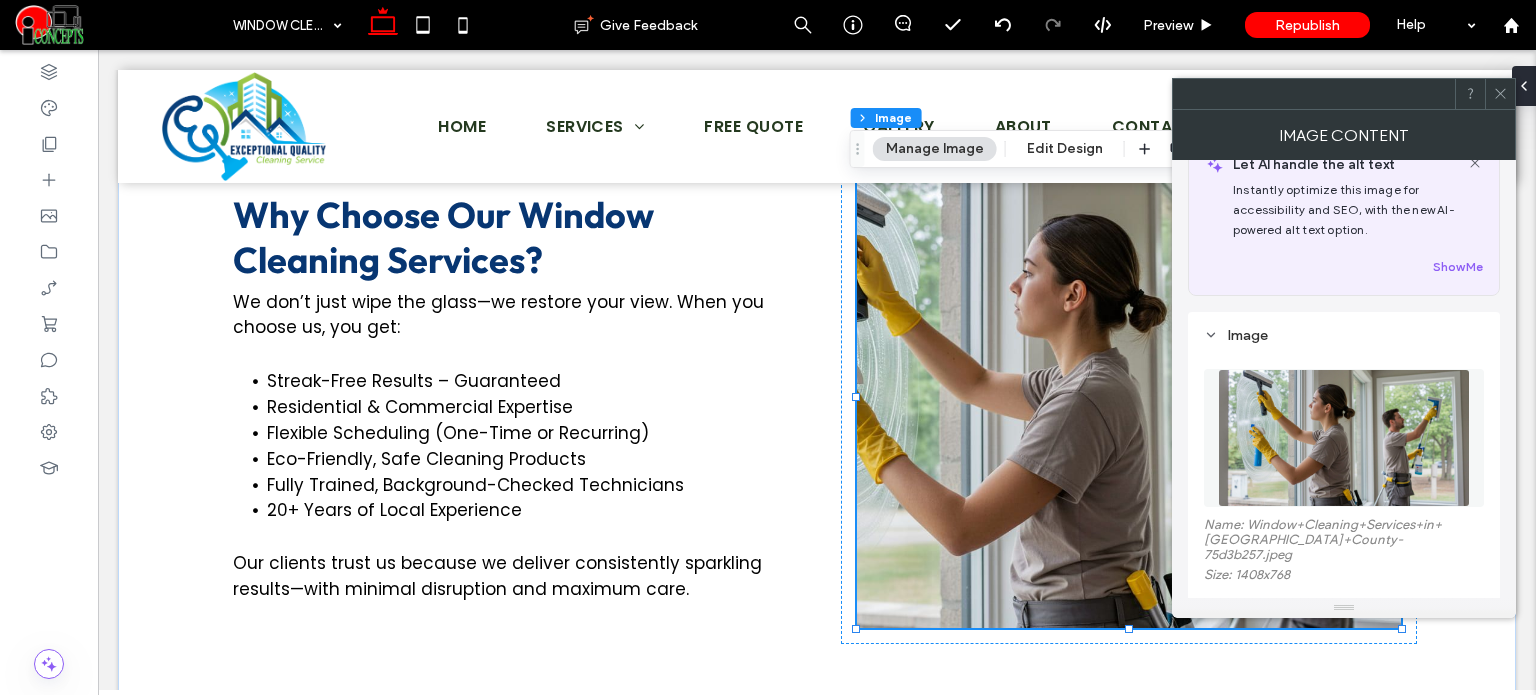 scroll, scrollTop: 300, scrollLeft: 0, axis: vertical 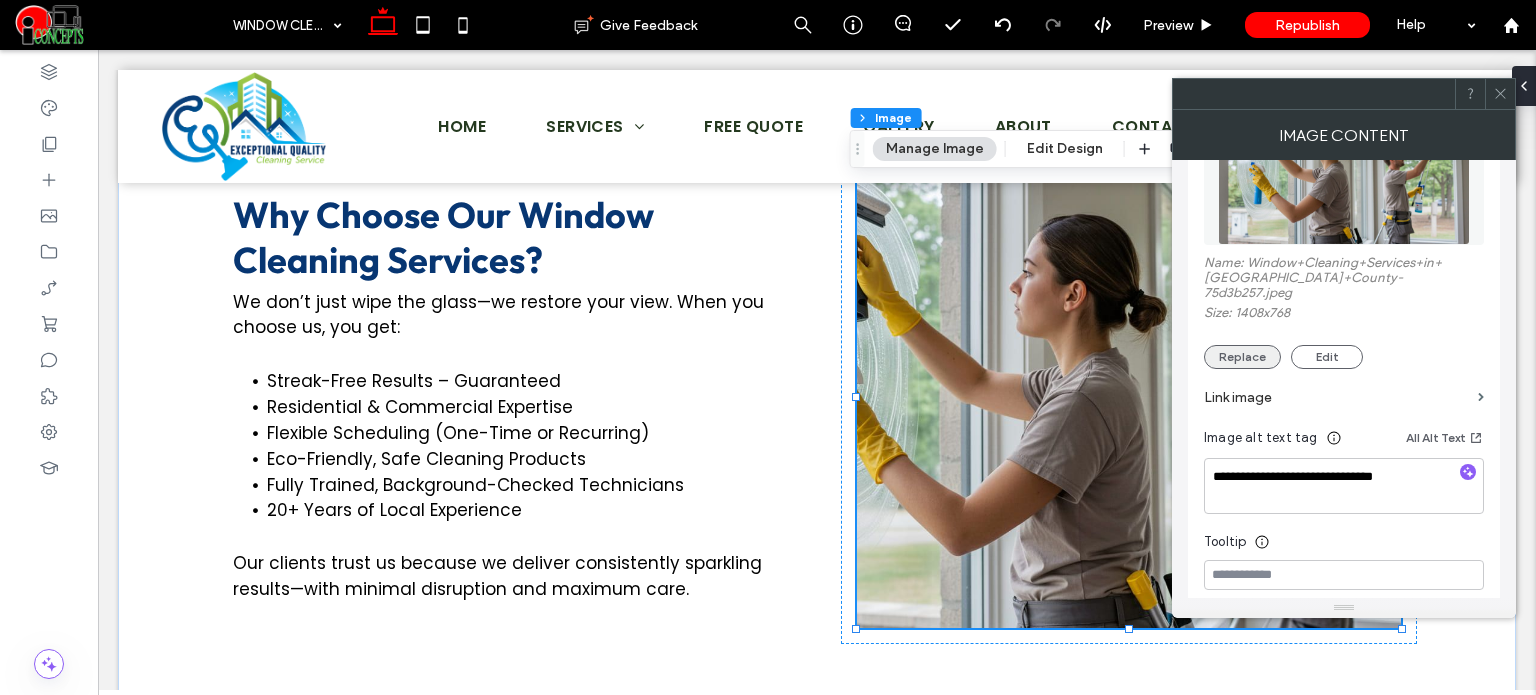 click on "Replace" at bounding box center (1242, 357) 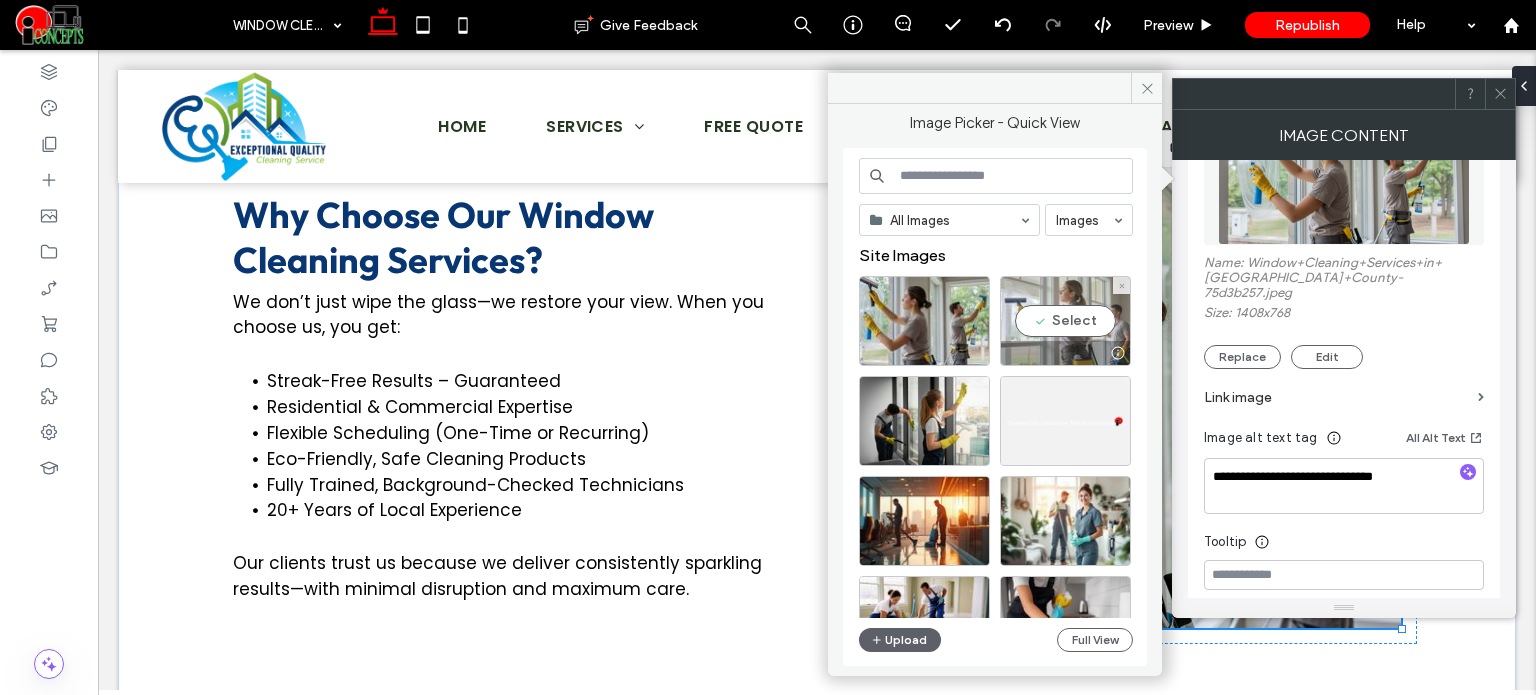 click on "Select" at bounding box center [1065, 321] 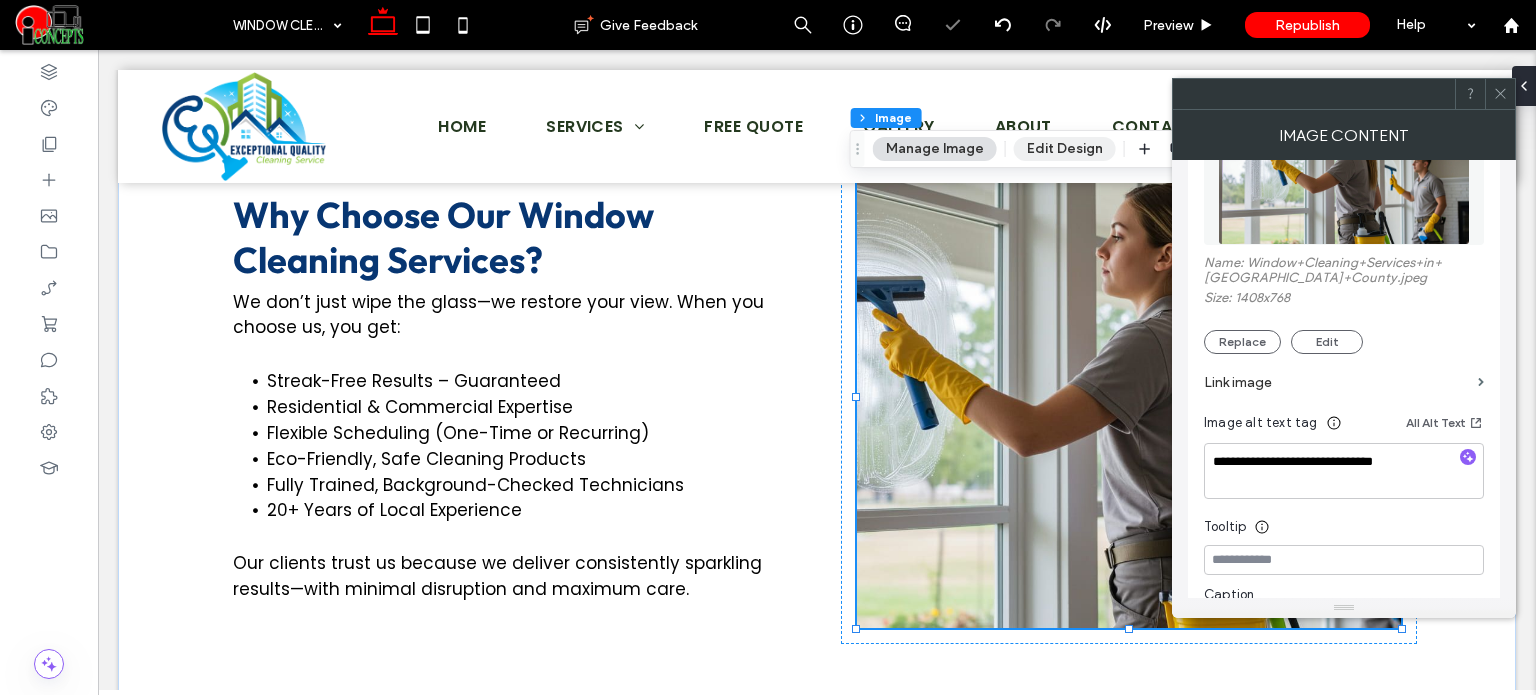 click on "Edit Design" at bounding box center [1065, 149] 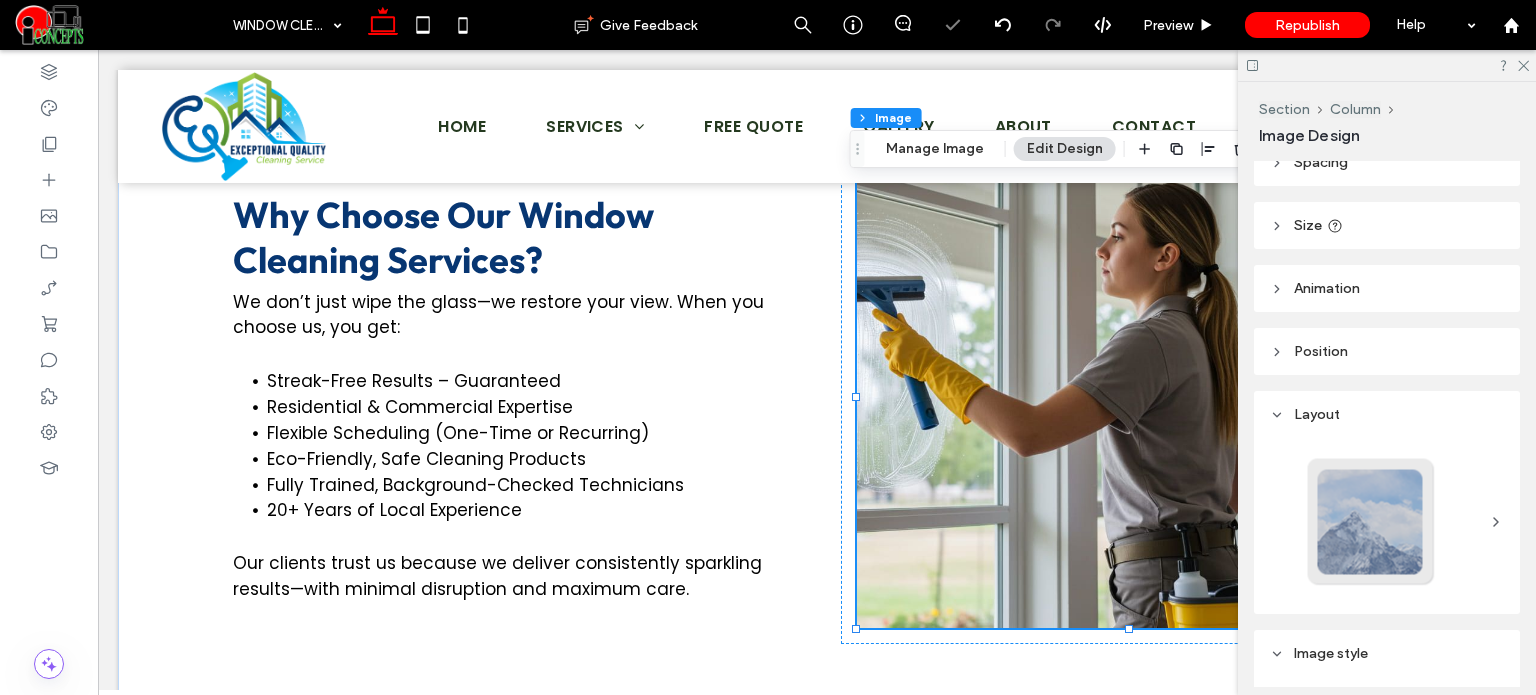 scroll, scrollTop: 400, scrollLeft: 0, axis: vertical 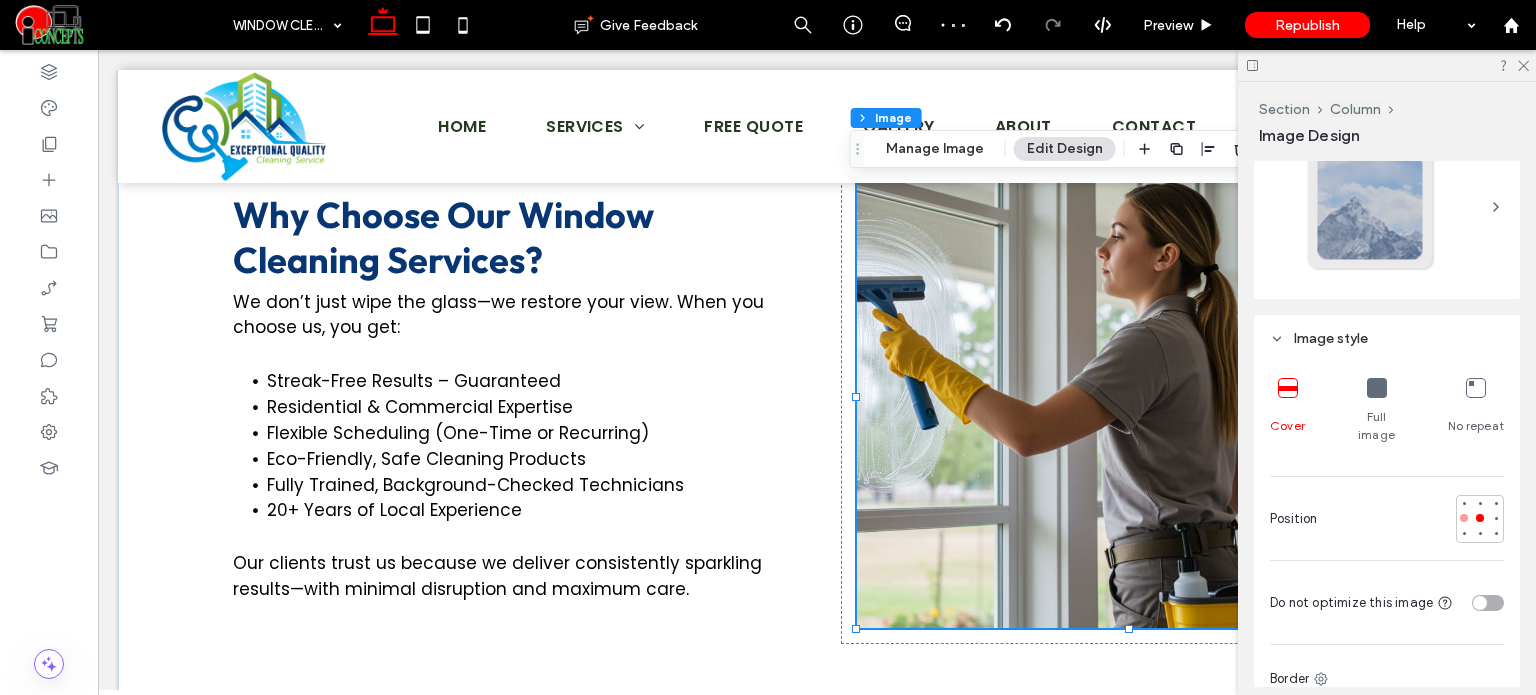 click at bounding box center [1464, 518] 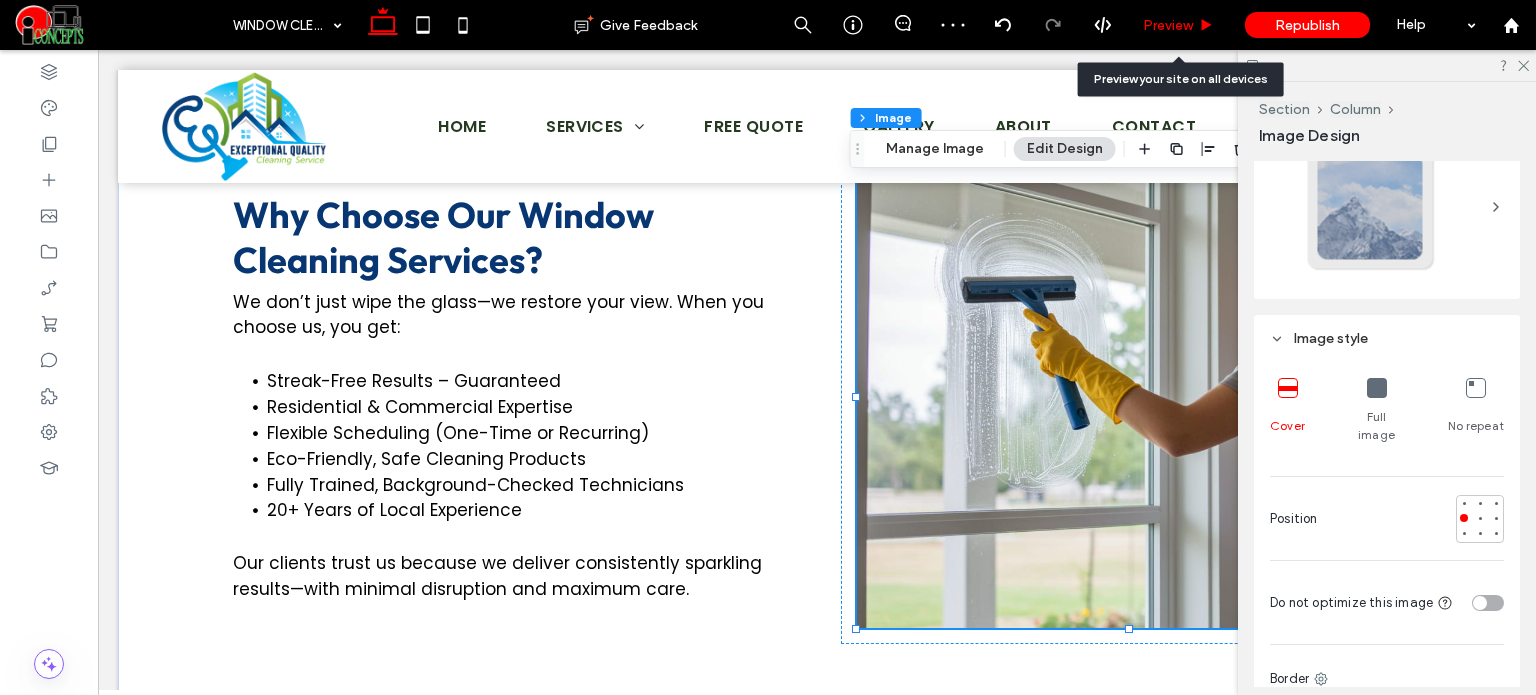click on "Preview" at bounding box center (1179, 25) 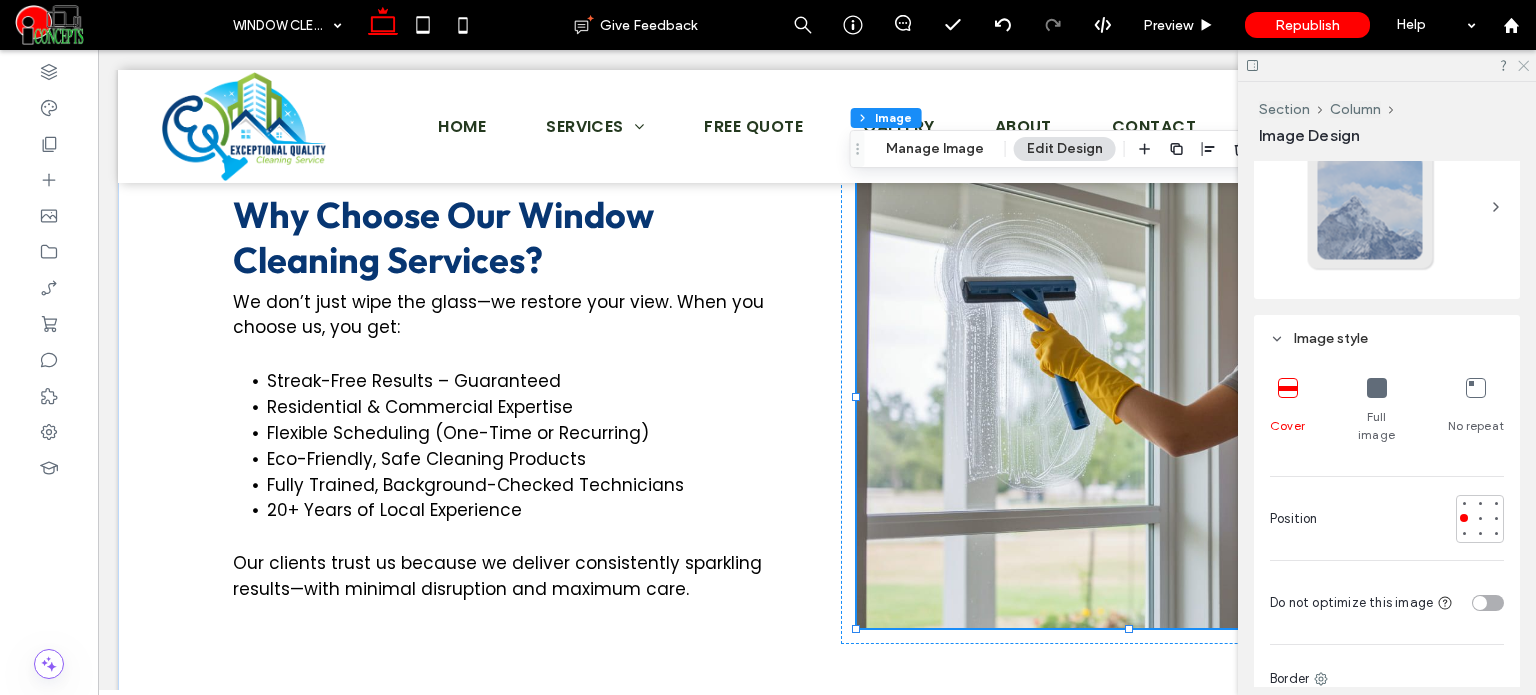 click 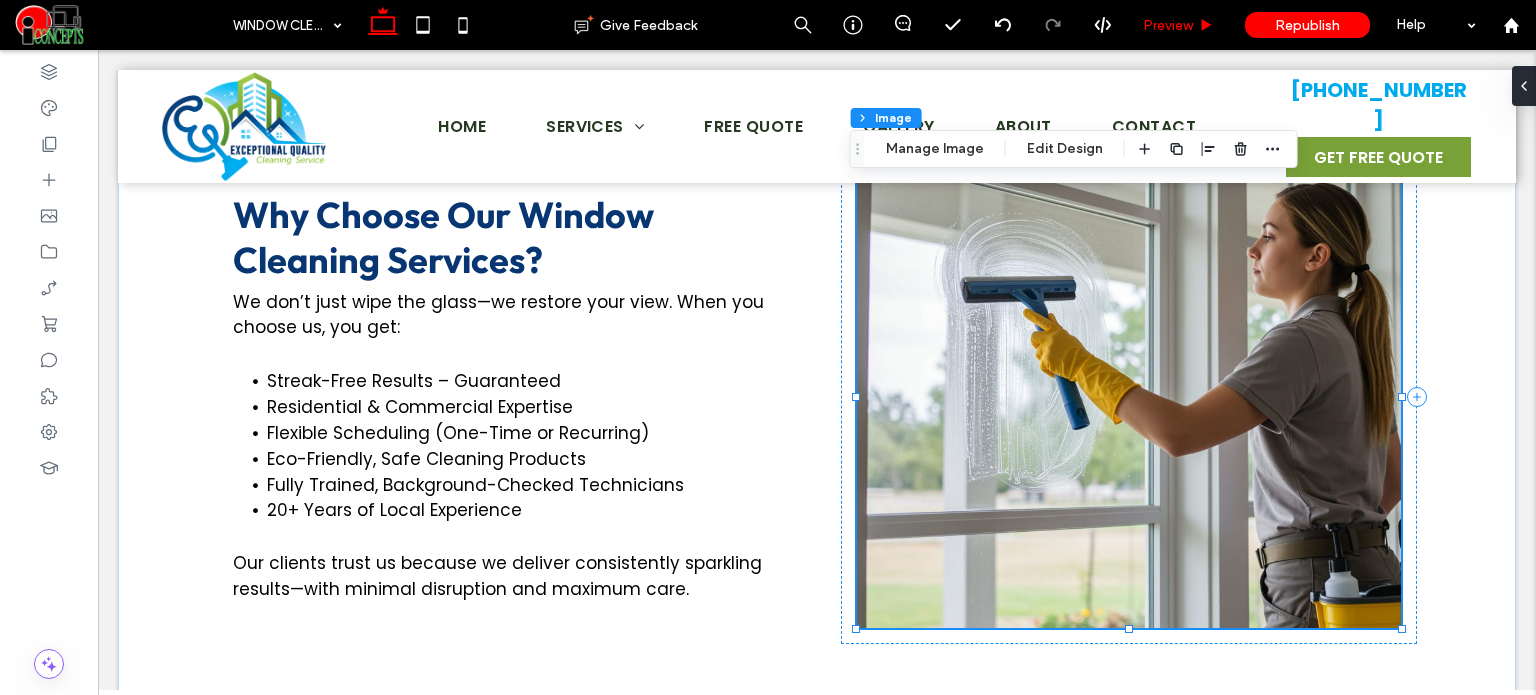 click on "Preview" at bounding box center (1168, 25) 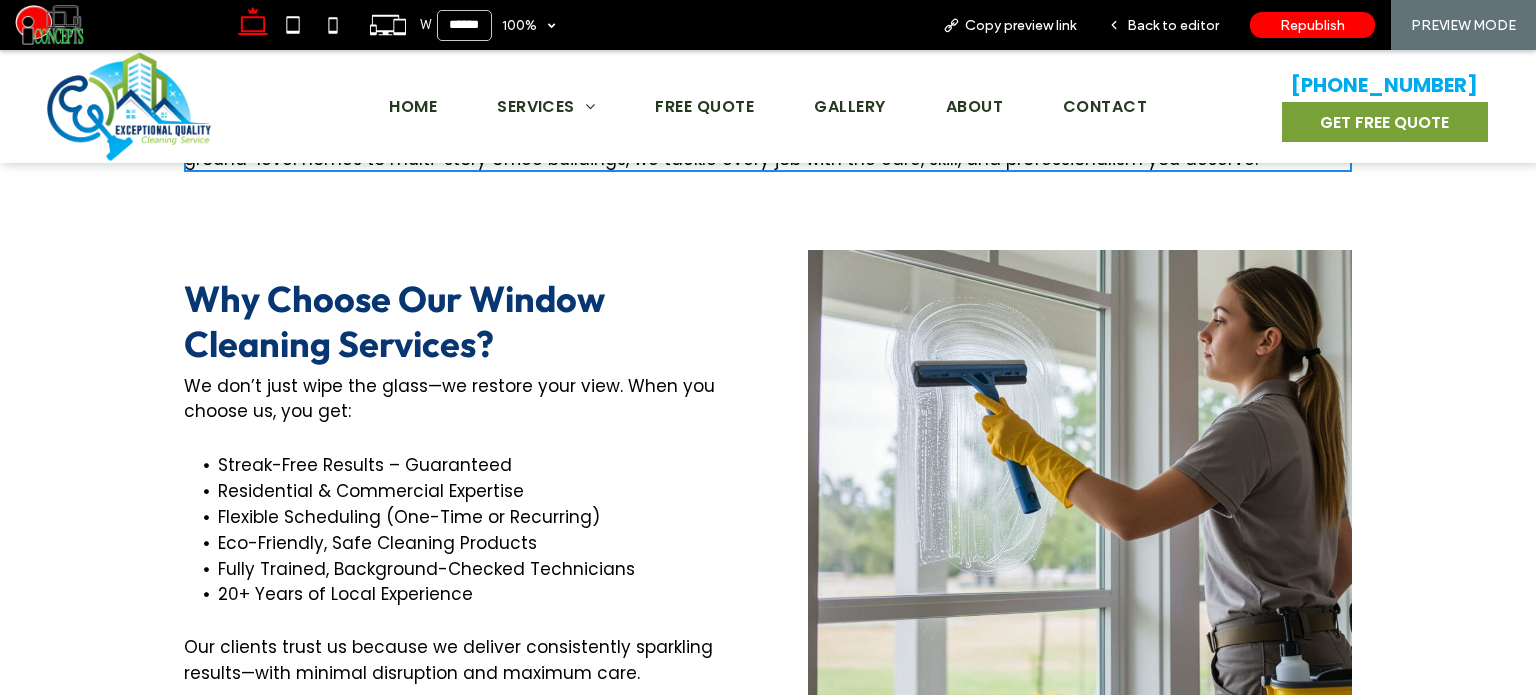 scroll, scrollTop: 1002, scrollLeft: 0, axis: vertical 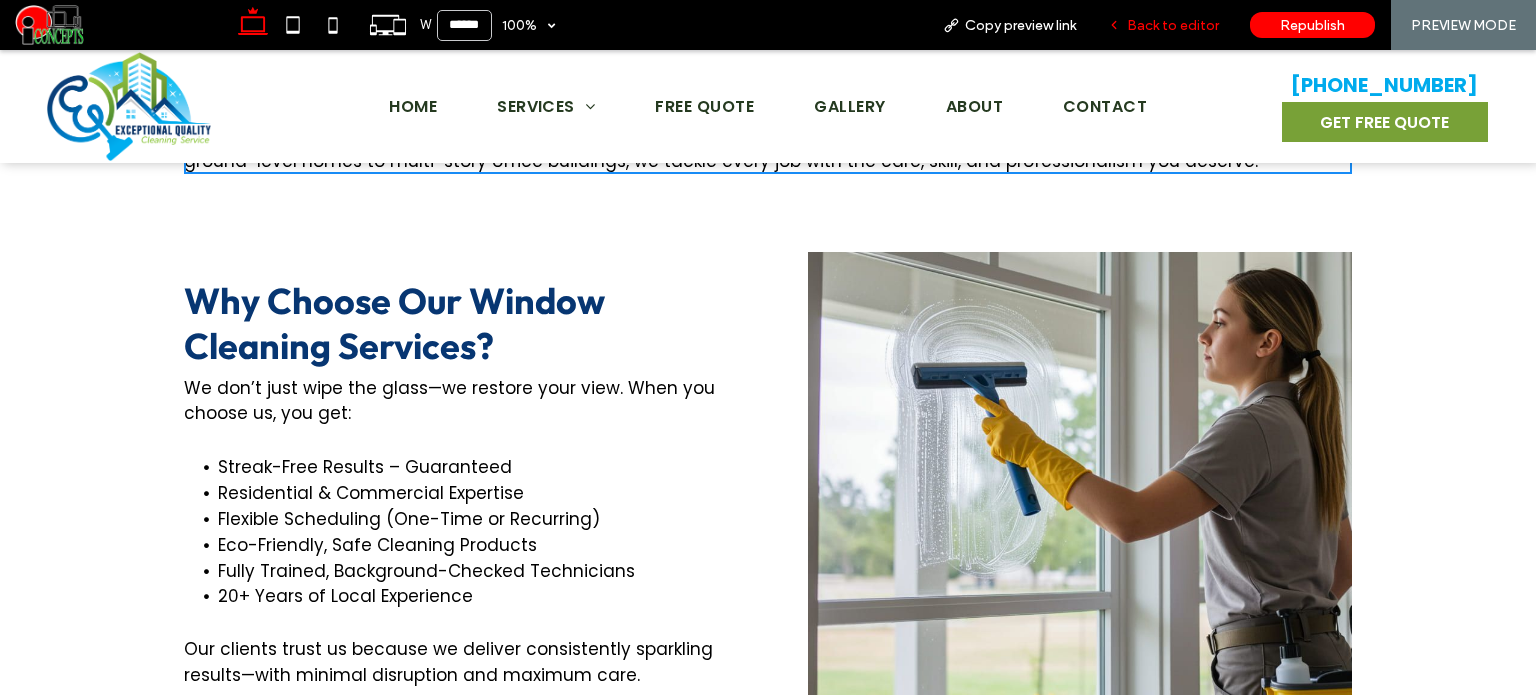 click on "Back to editor" at bounding box center [1173, 25] 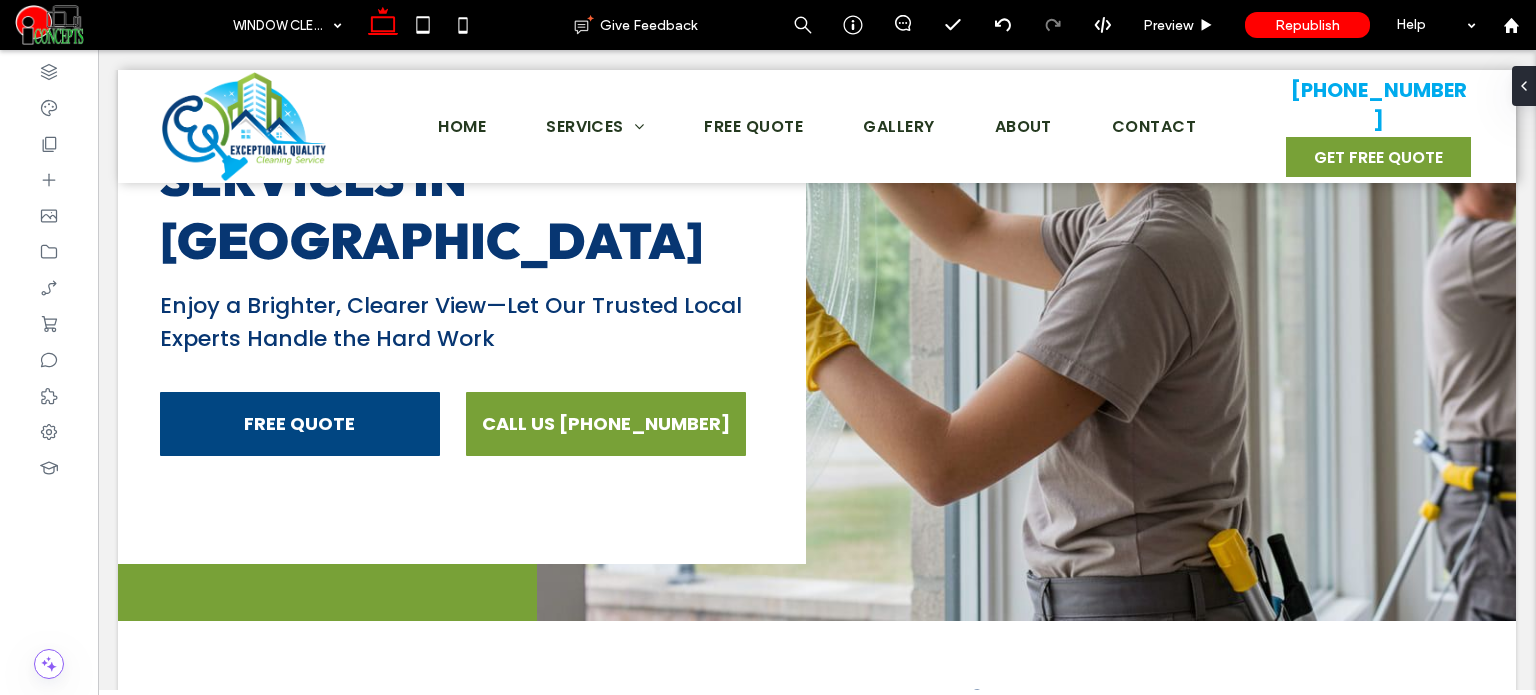 scroll, scrollTop: 0, scrollLeft: 0, axis: both 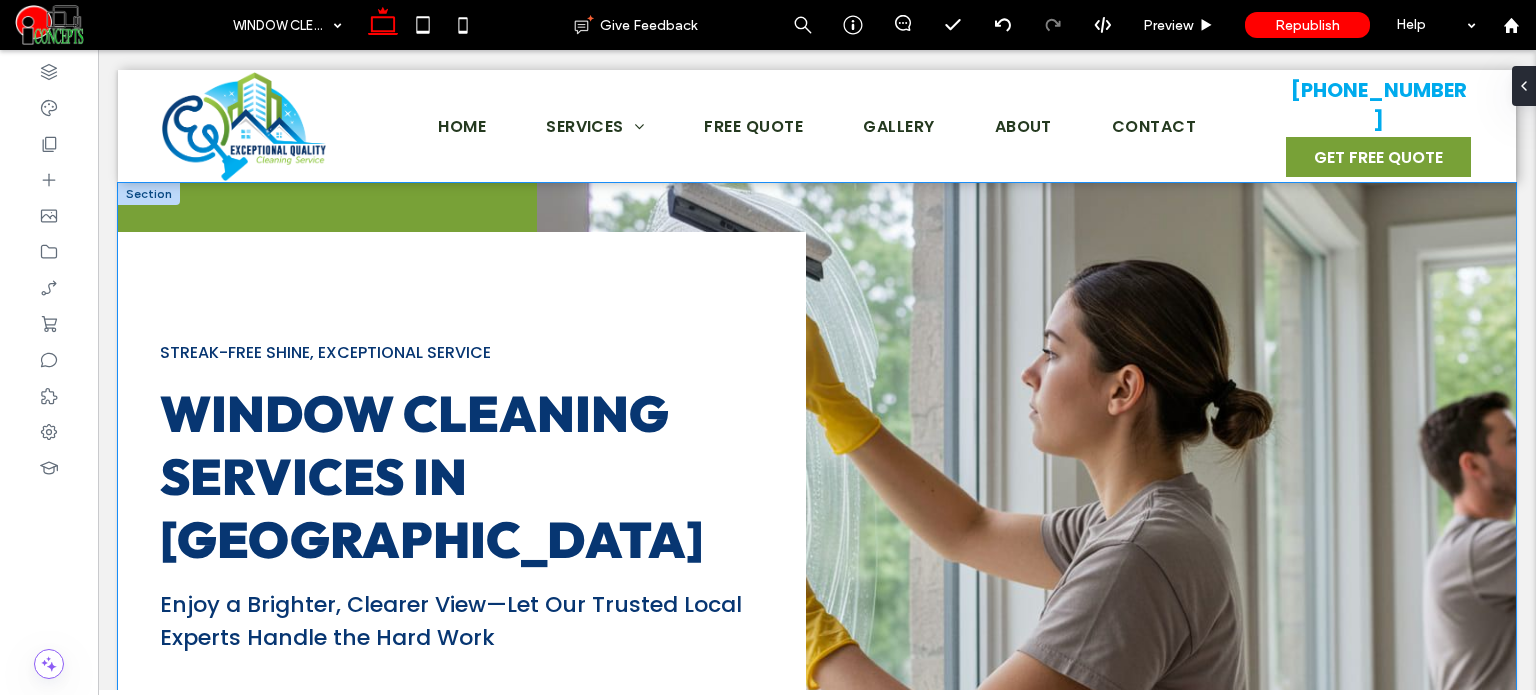 click at bounding box center [1026, 551] 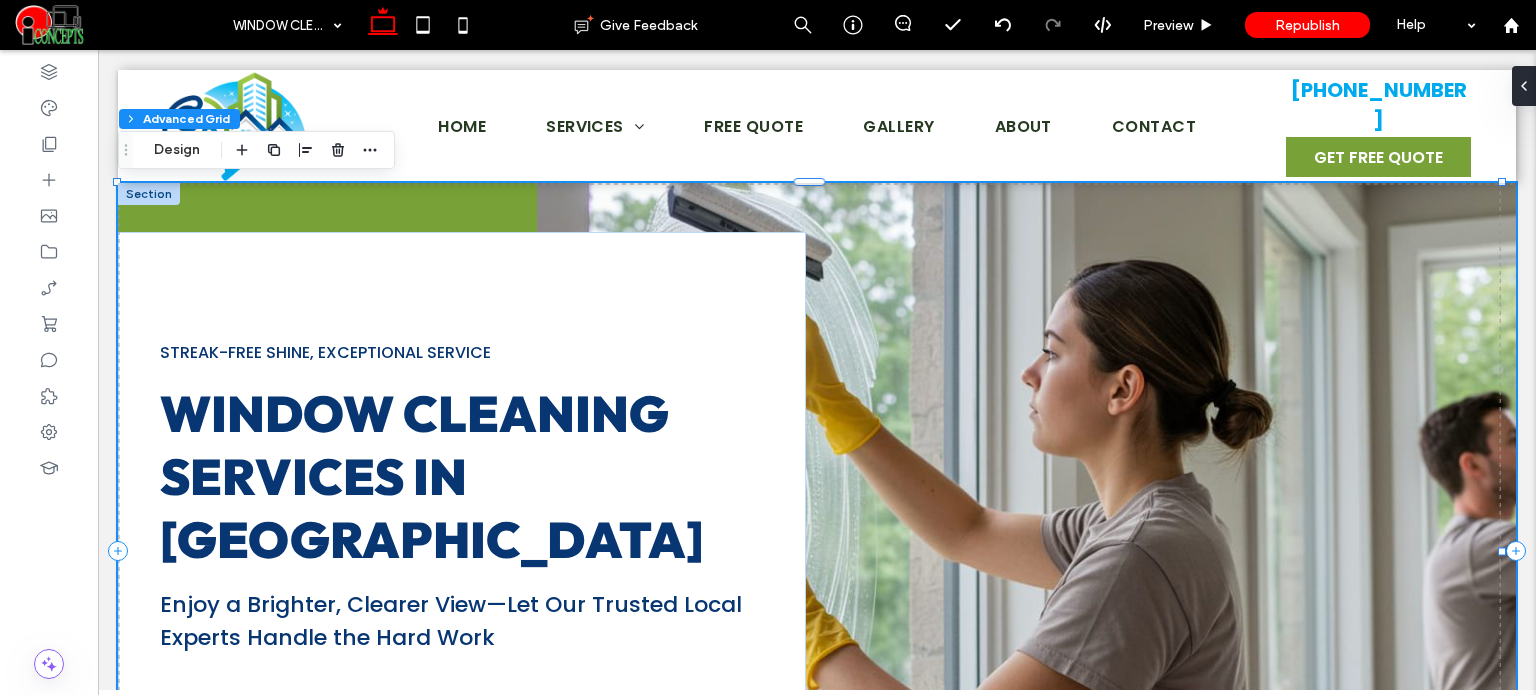 click at bounding box center (1026, 551) 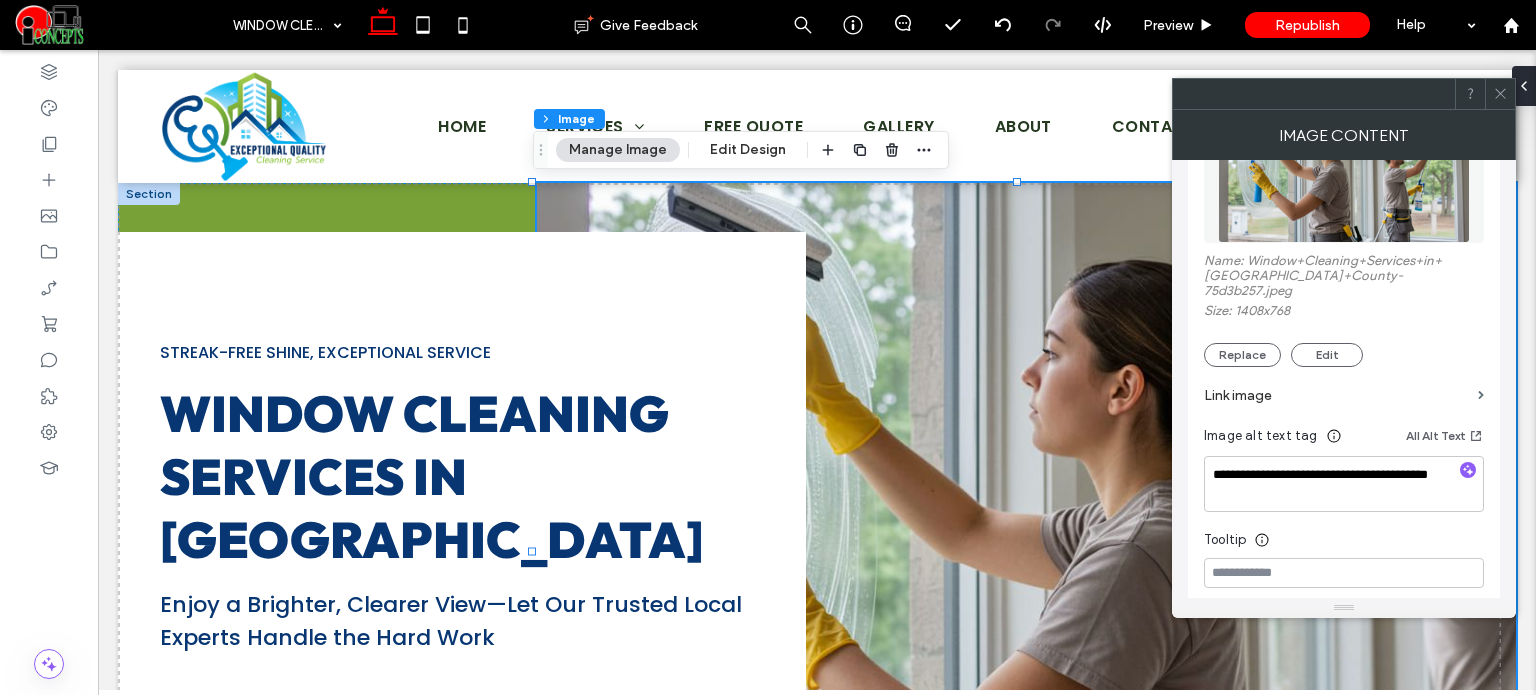scroll, scrollTop: 300, scrollLeft: 0, axis: vertical 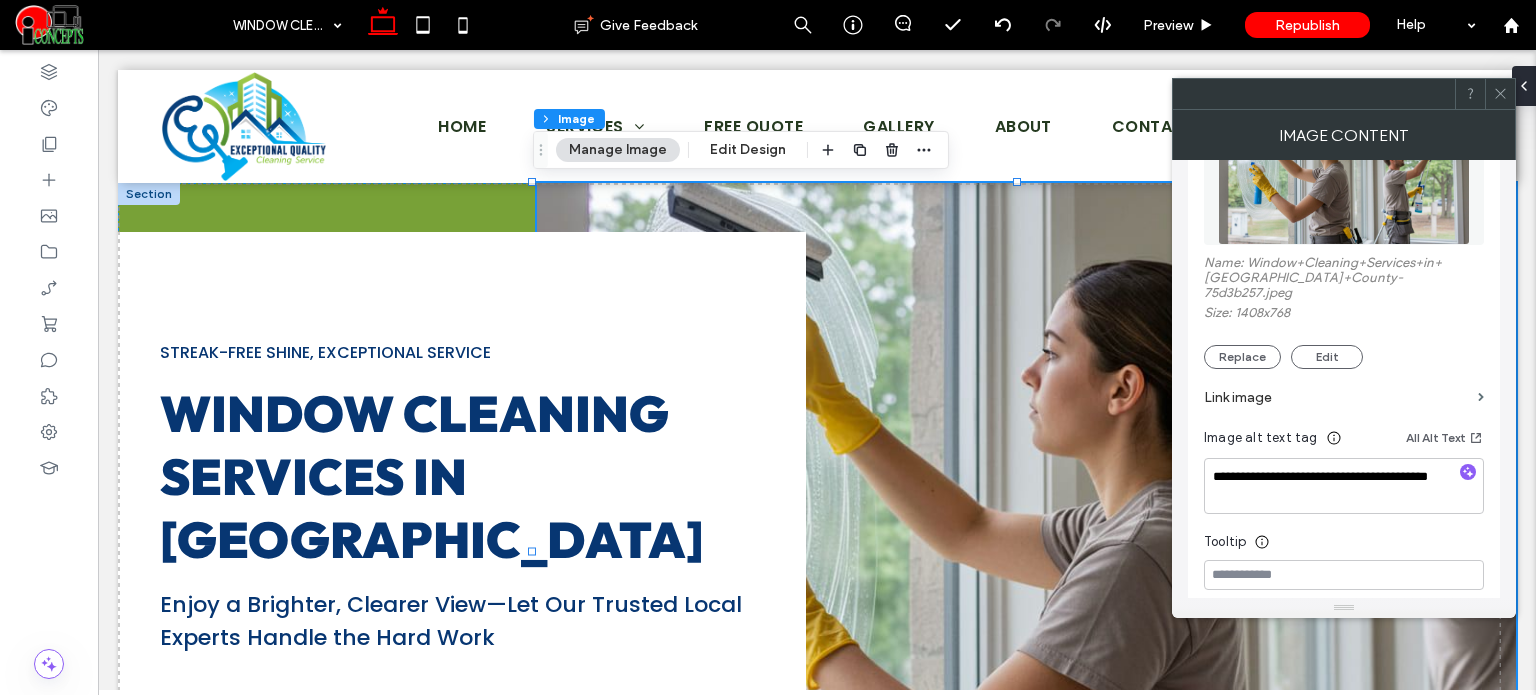 click on "Name: Window+Cleaning+Services+in+Pinellas+County-75d3b257.jpeg Size: 1408x768 Replace Edit" at bounding box center (1344, 312) 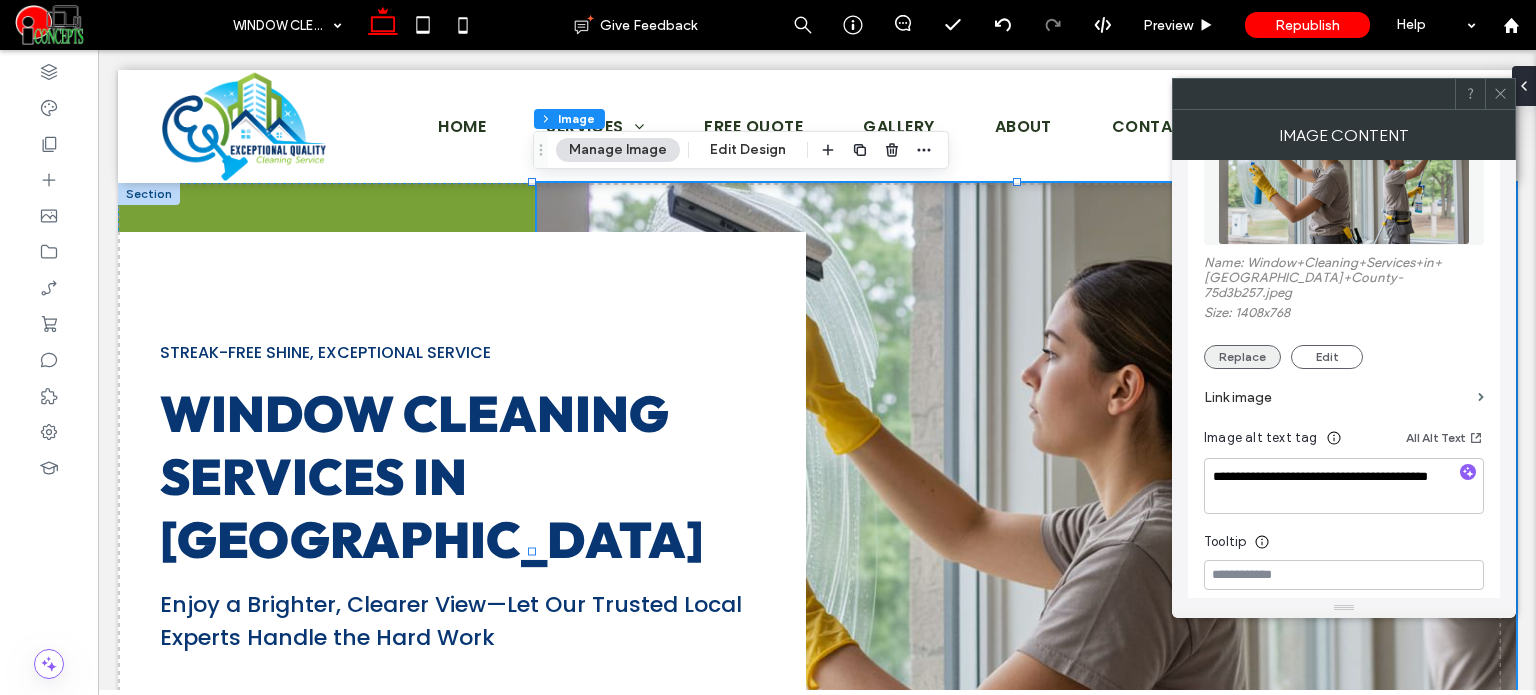 click on "Replace" at bounding box center [1242, 357] 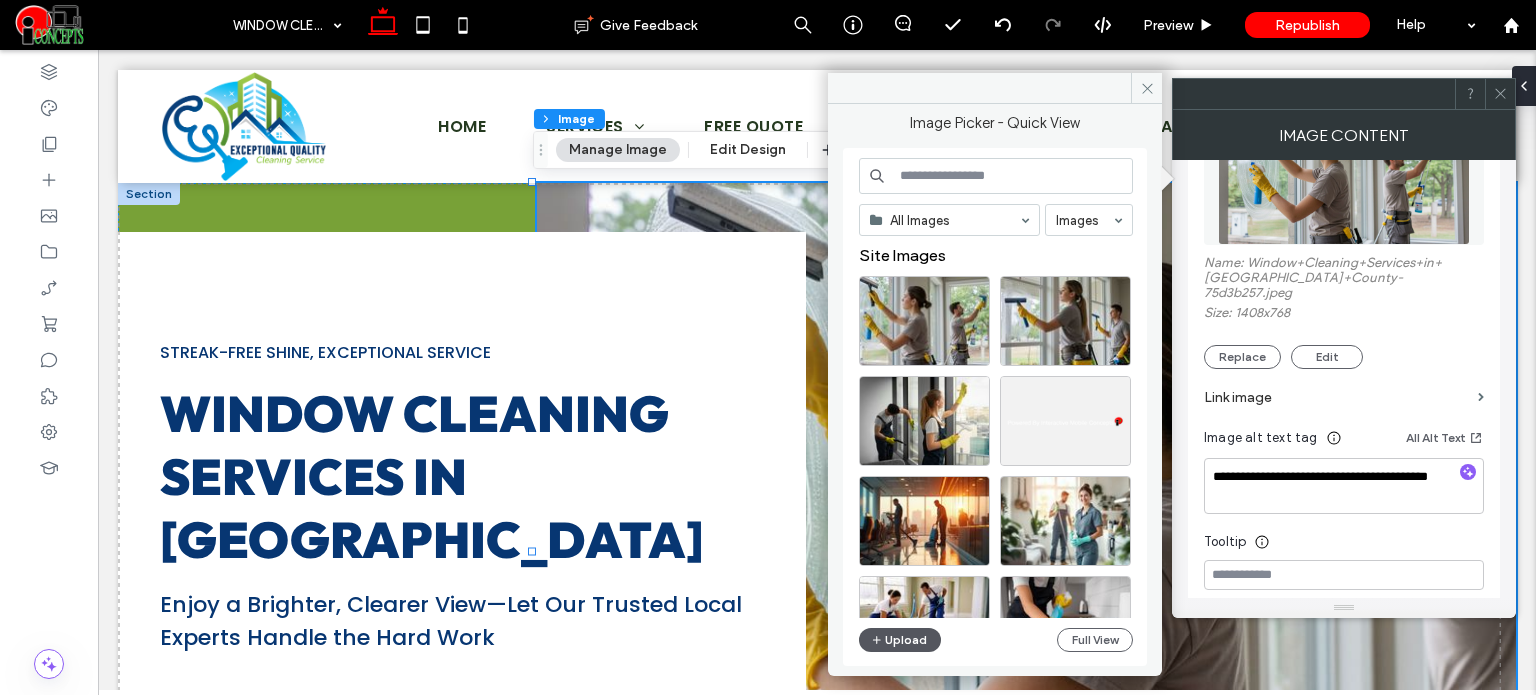 click on "Upload" at bounding box center [900, 640] 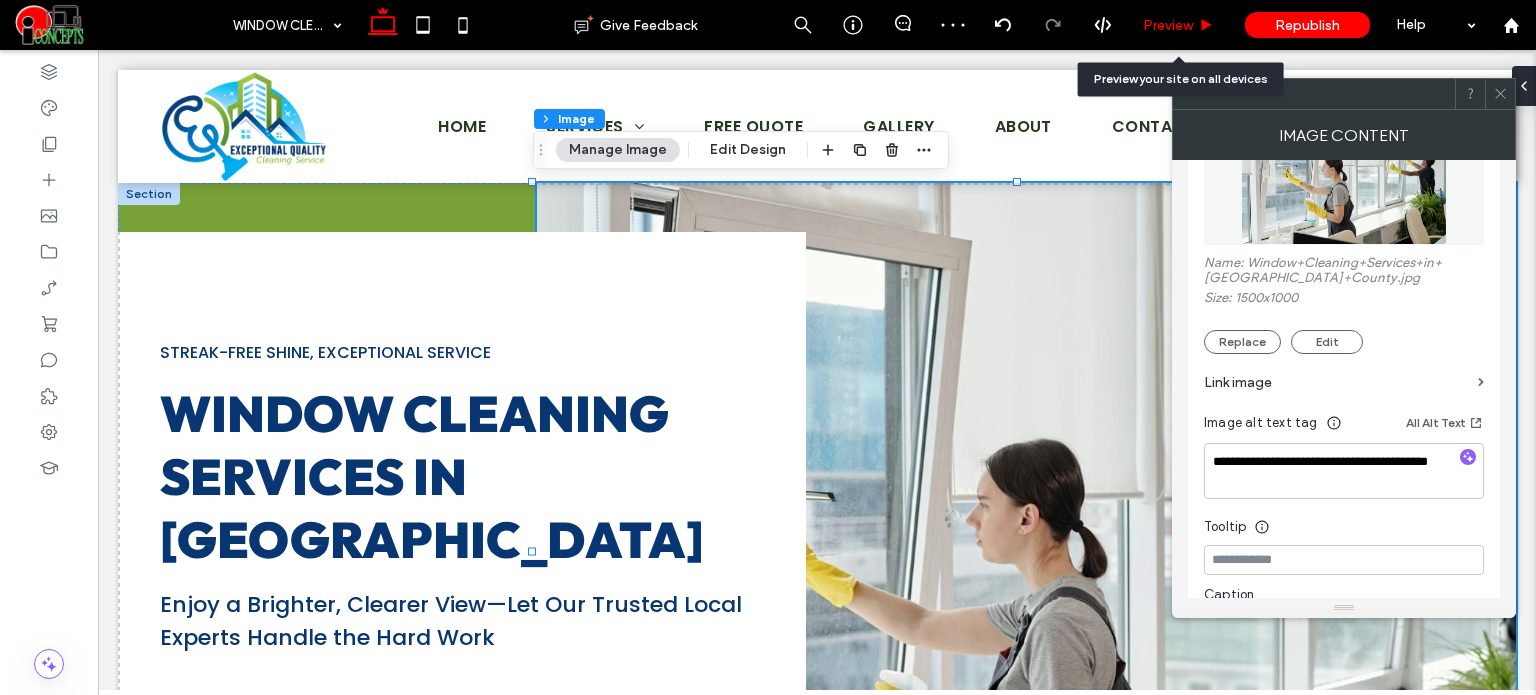 click on "Preview" at bounding box center (1179, 25) 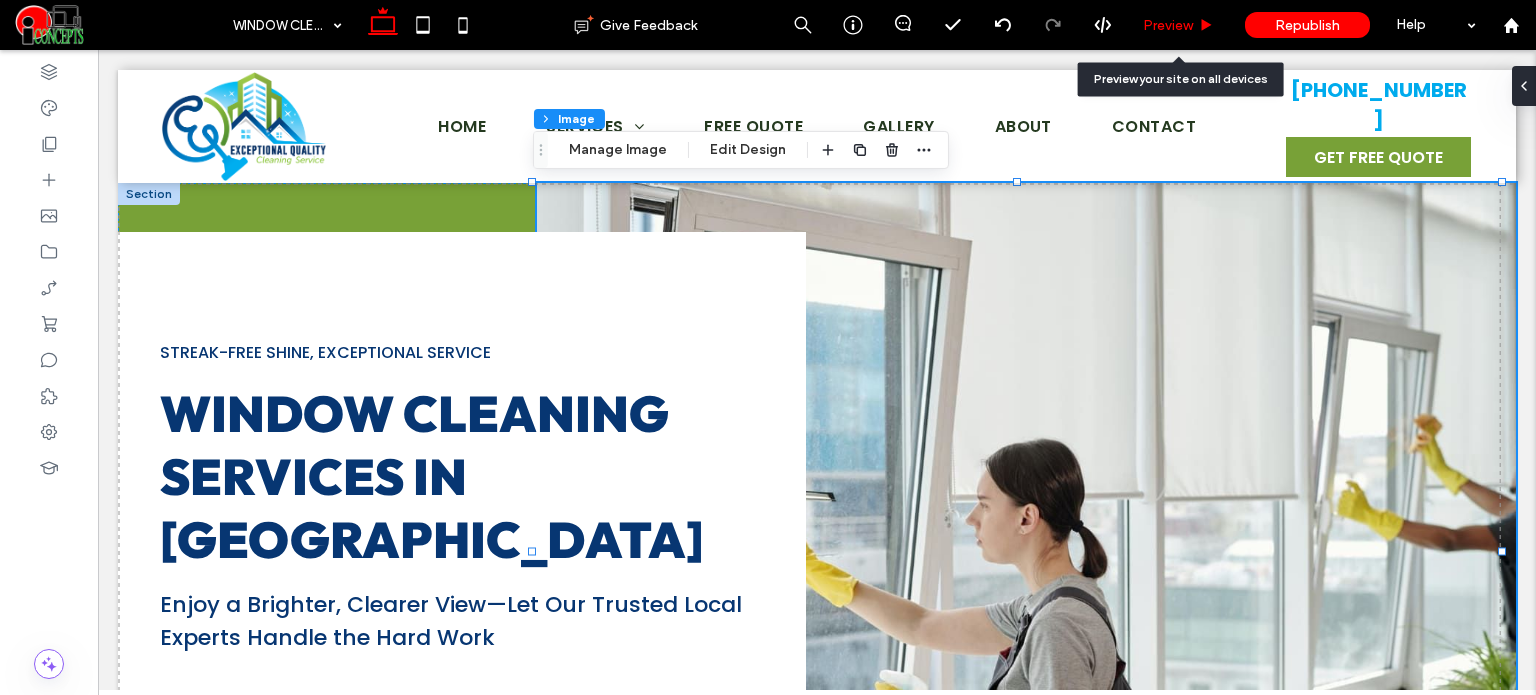 click on "Preview" at bounding box center (1179, 25) 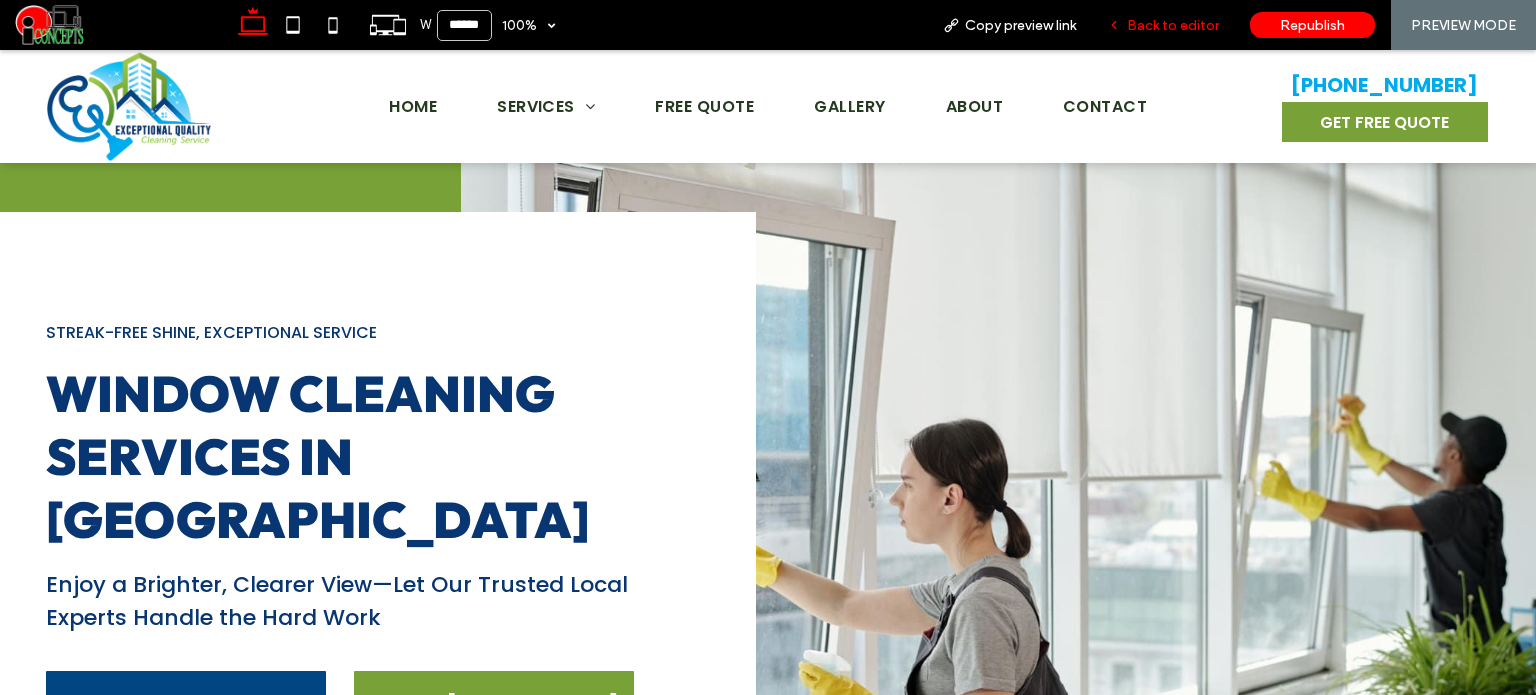 click on "Back to editor" at bounding box center [1173, 25] 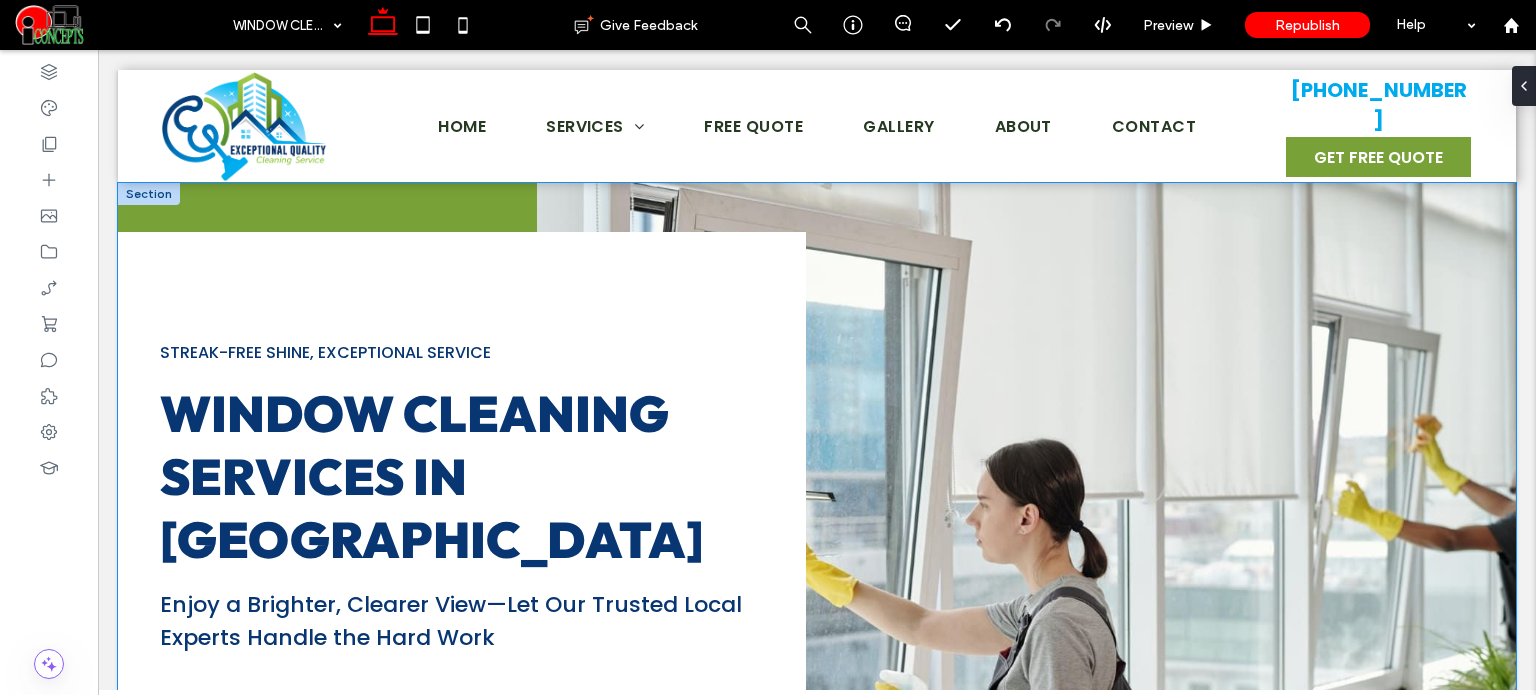 click at bounding box center (1026, 551) 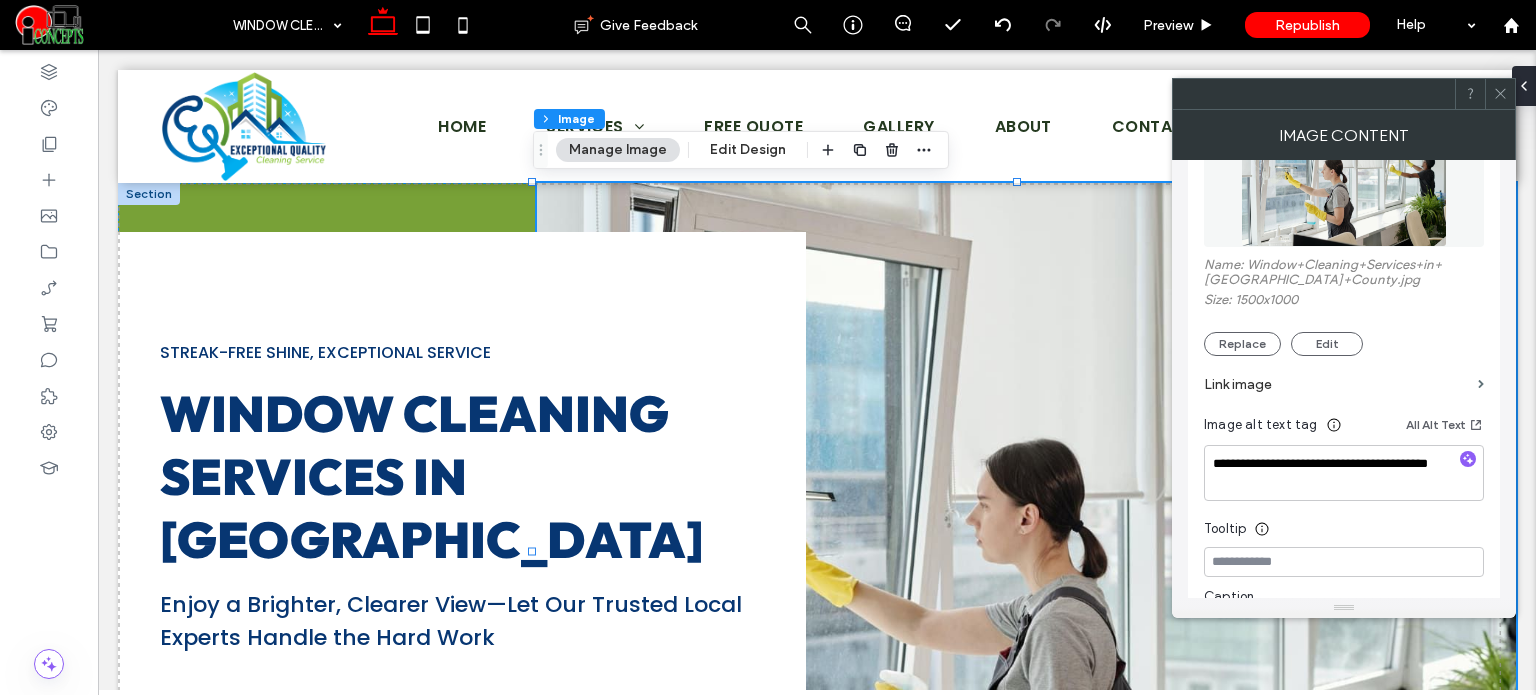 scroll, scrollTop: 300, scrollLeft: 0, axis: vertical 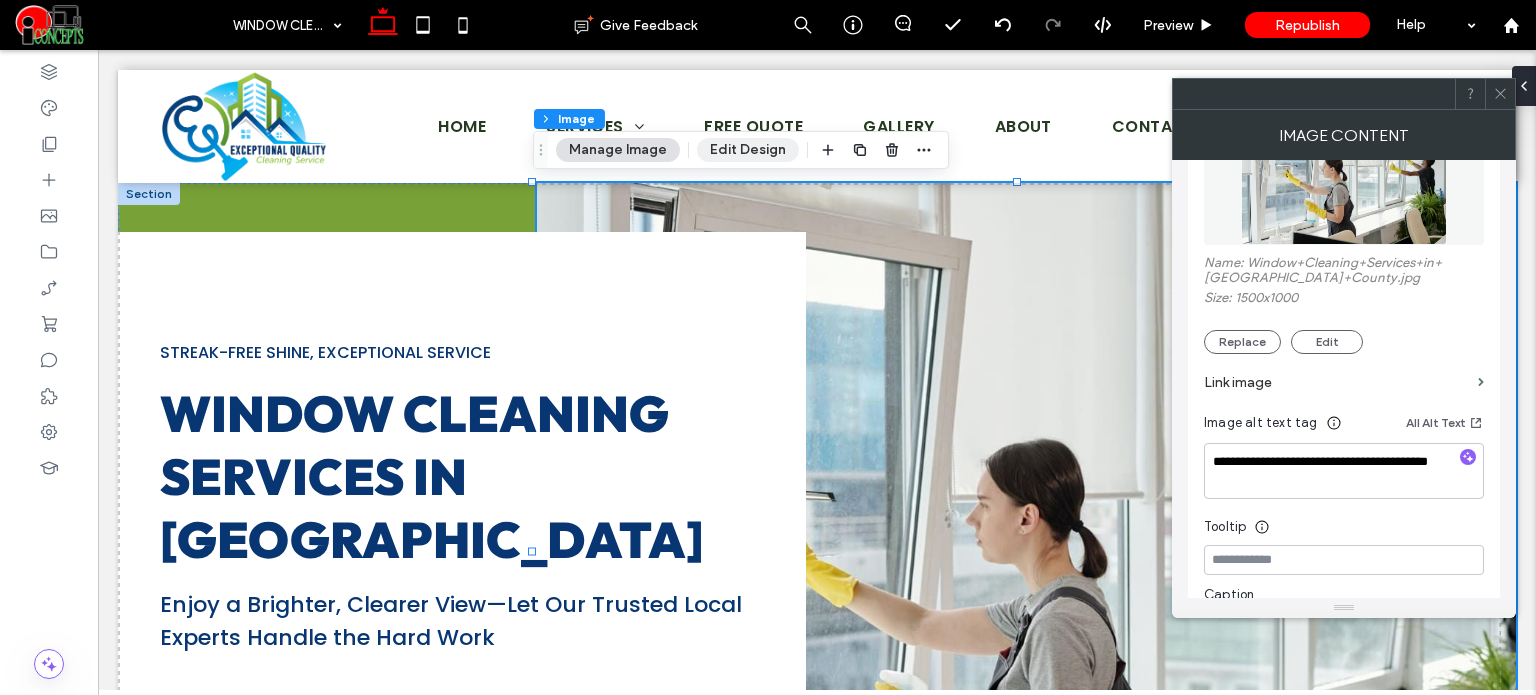 click on "Edit Design" at bounding box center [748, 150] 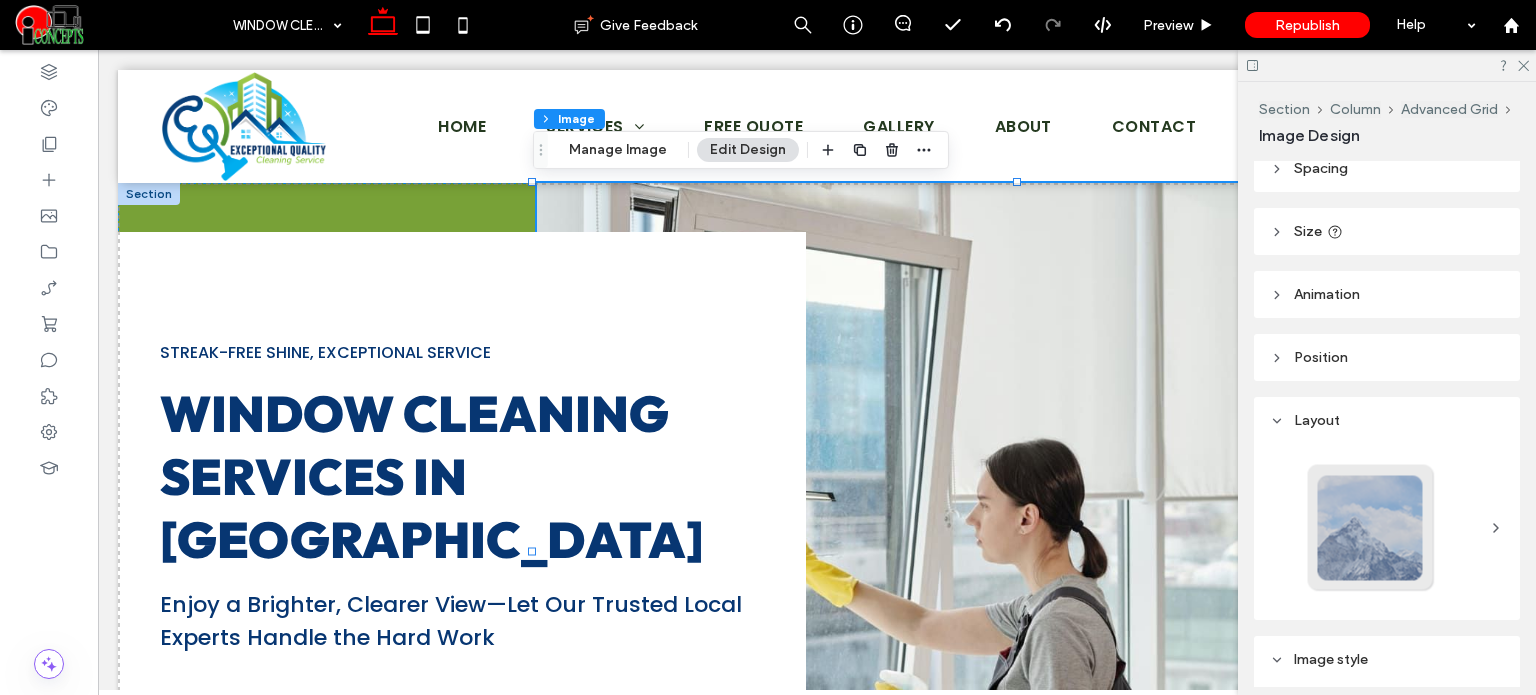 scroll, scrollTop: 300, scrollLeft: 0, axis: vertical 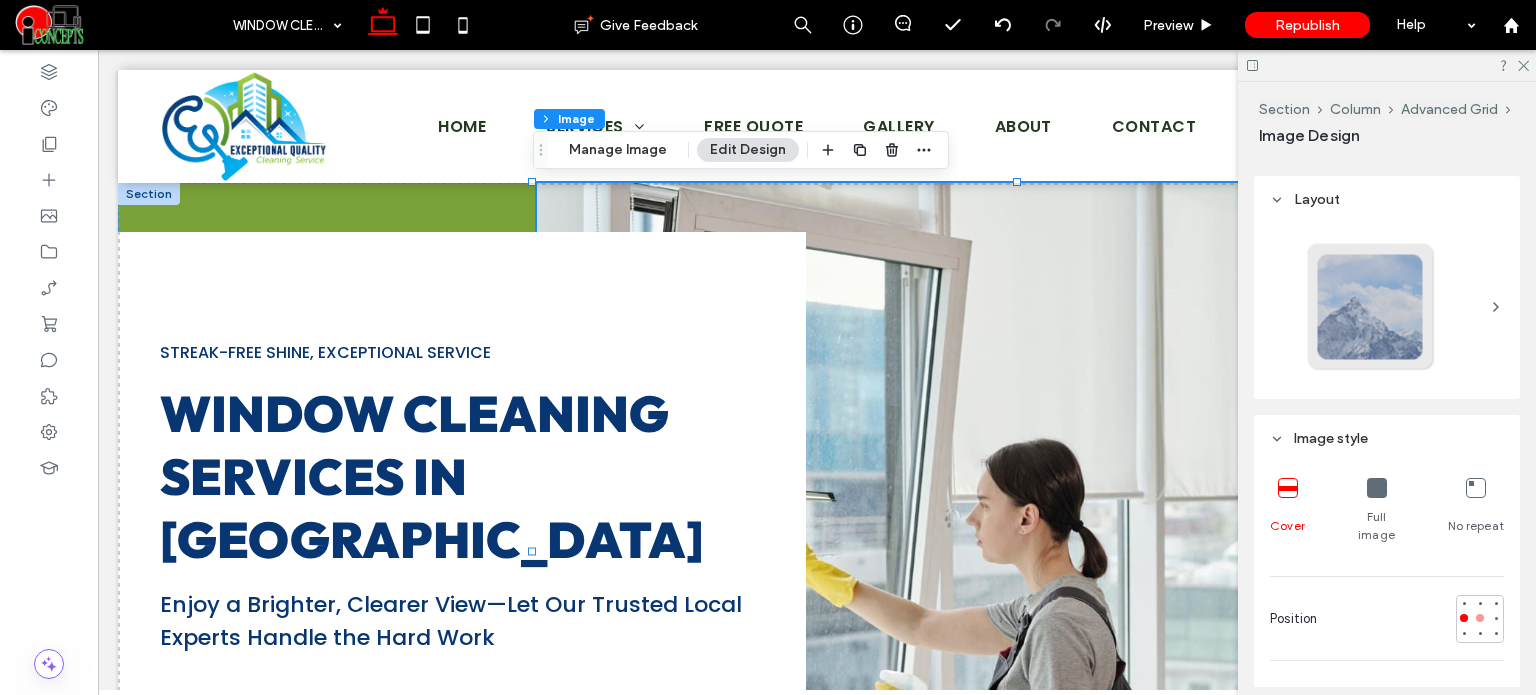 click at bounding box center (1480, 618) 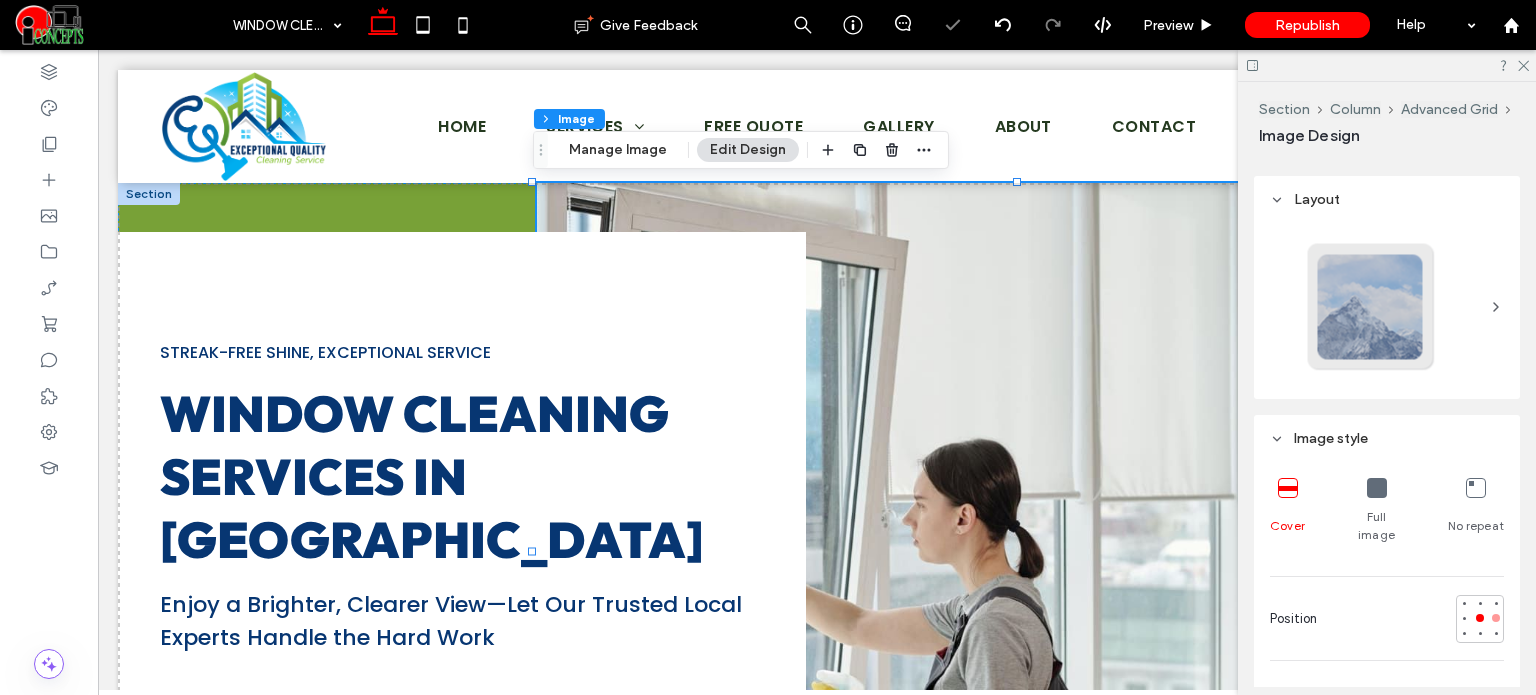 click at bounding box center (1496, 618) 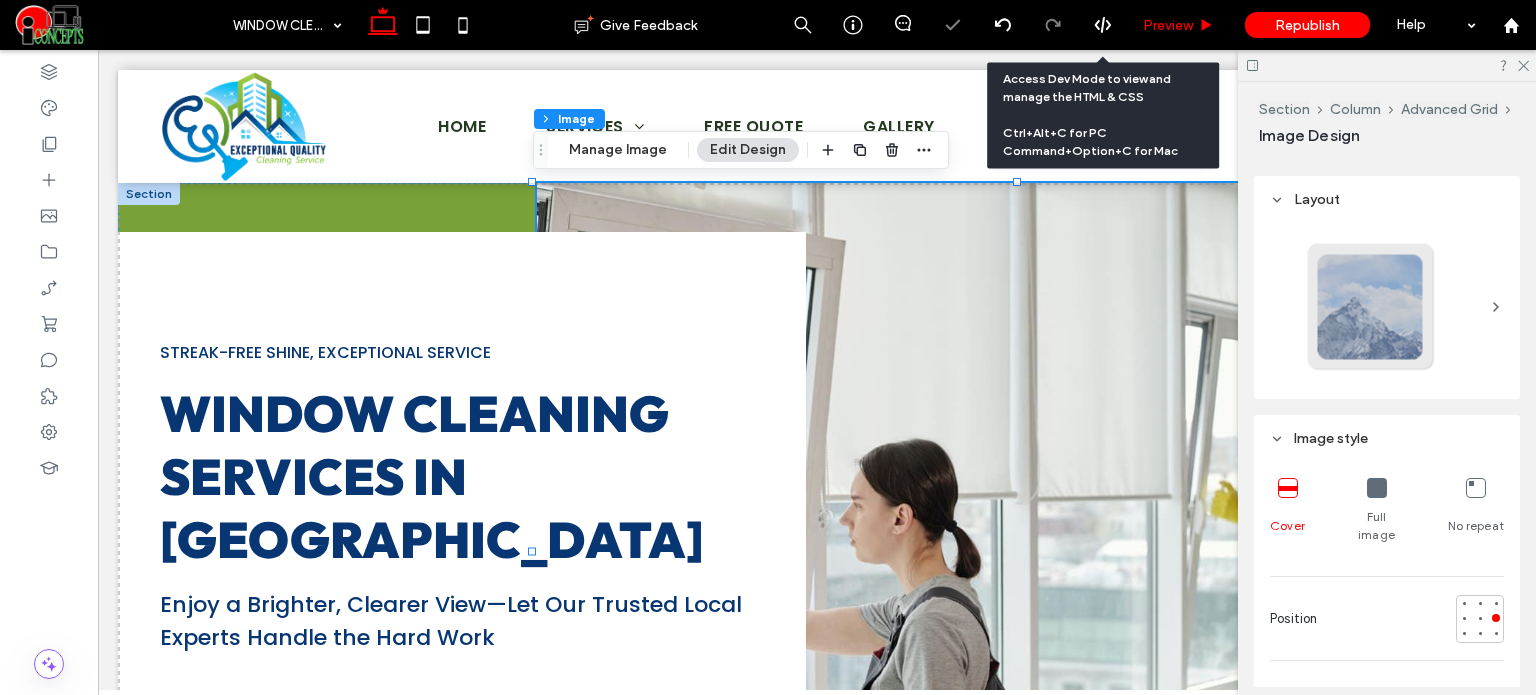 click on "Preview" at bounding box center (1179, 25) 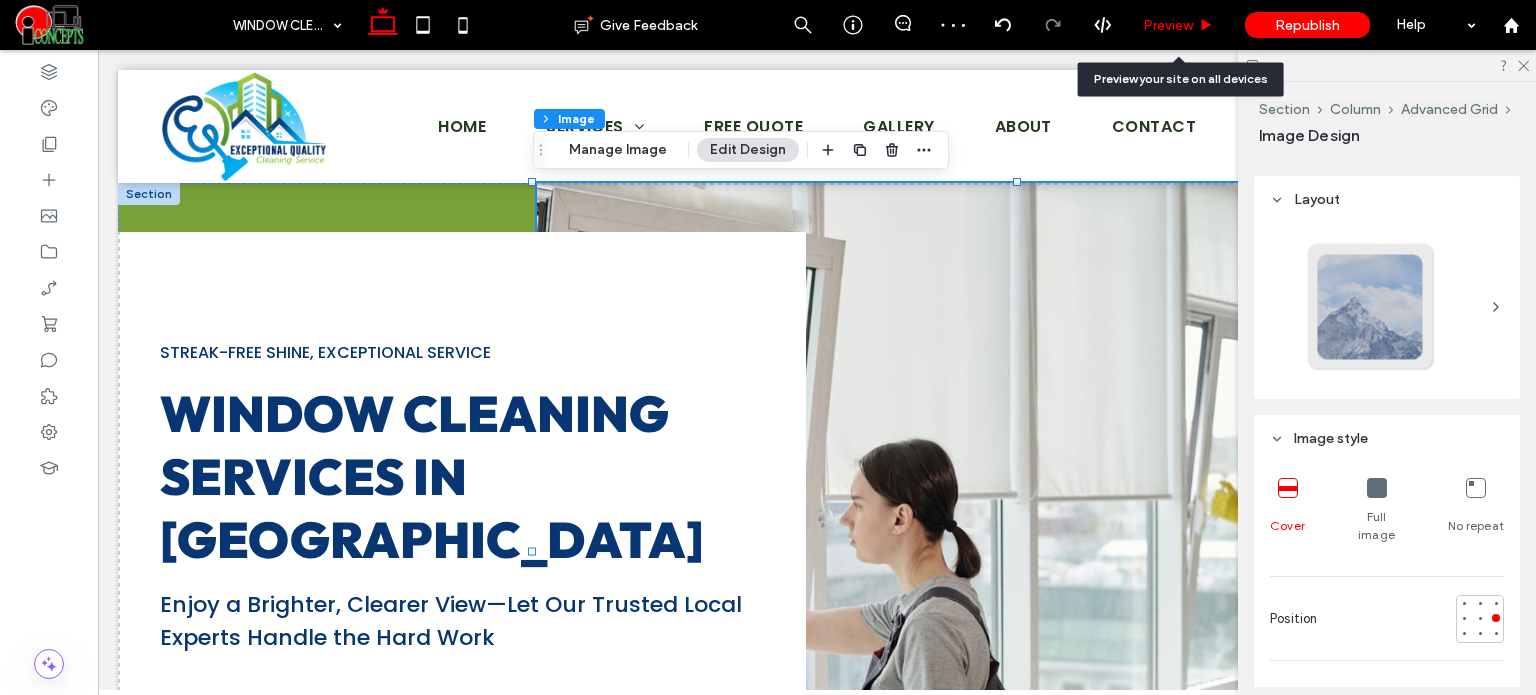 click on "Preview" at bounding box center [1179, 25] 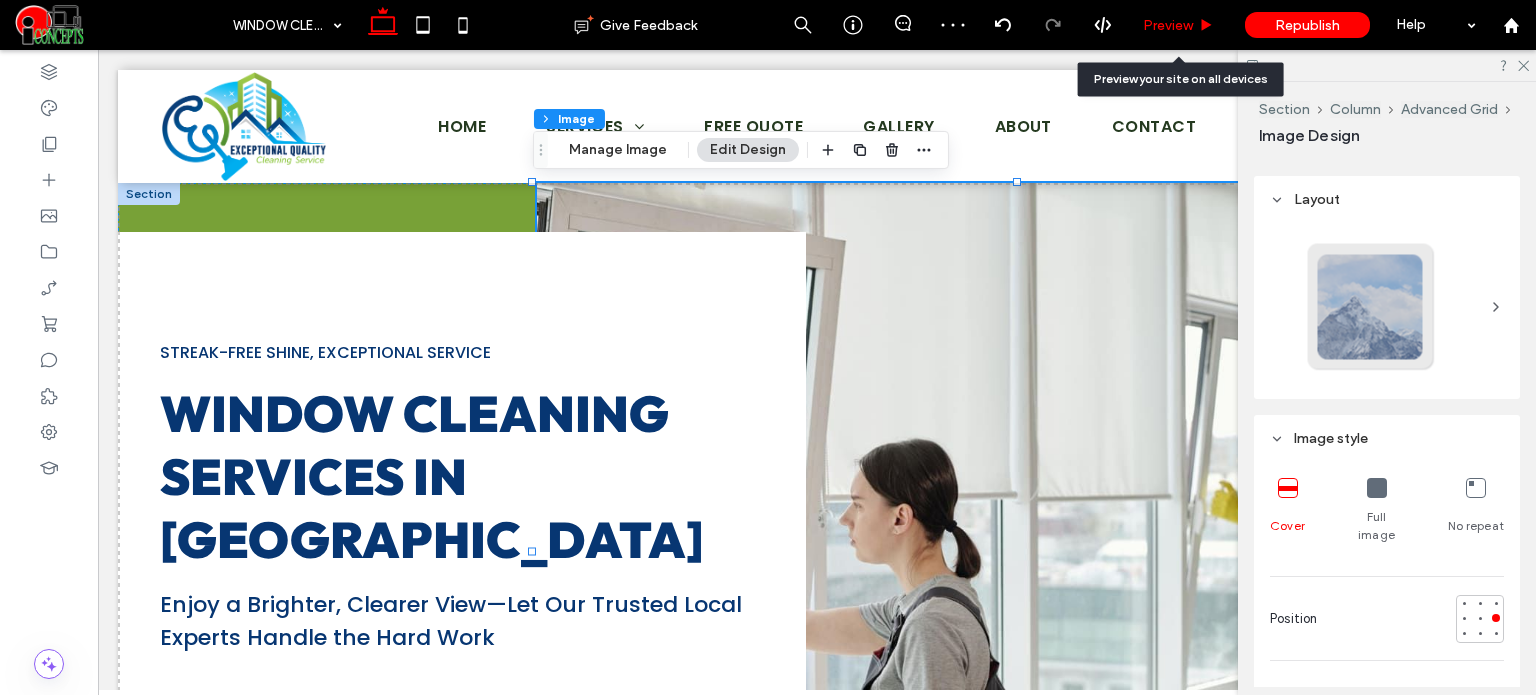 click on "Preview" at bounding box center [1168, 25] 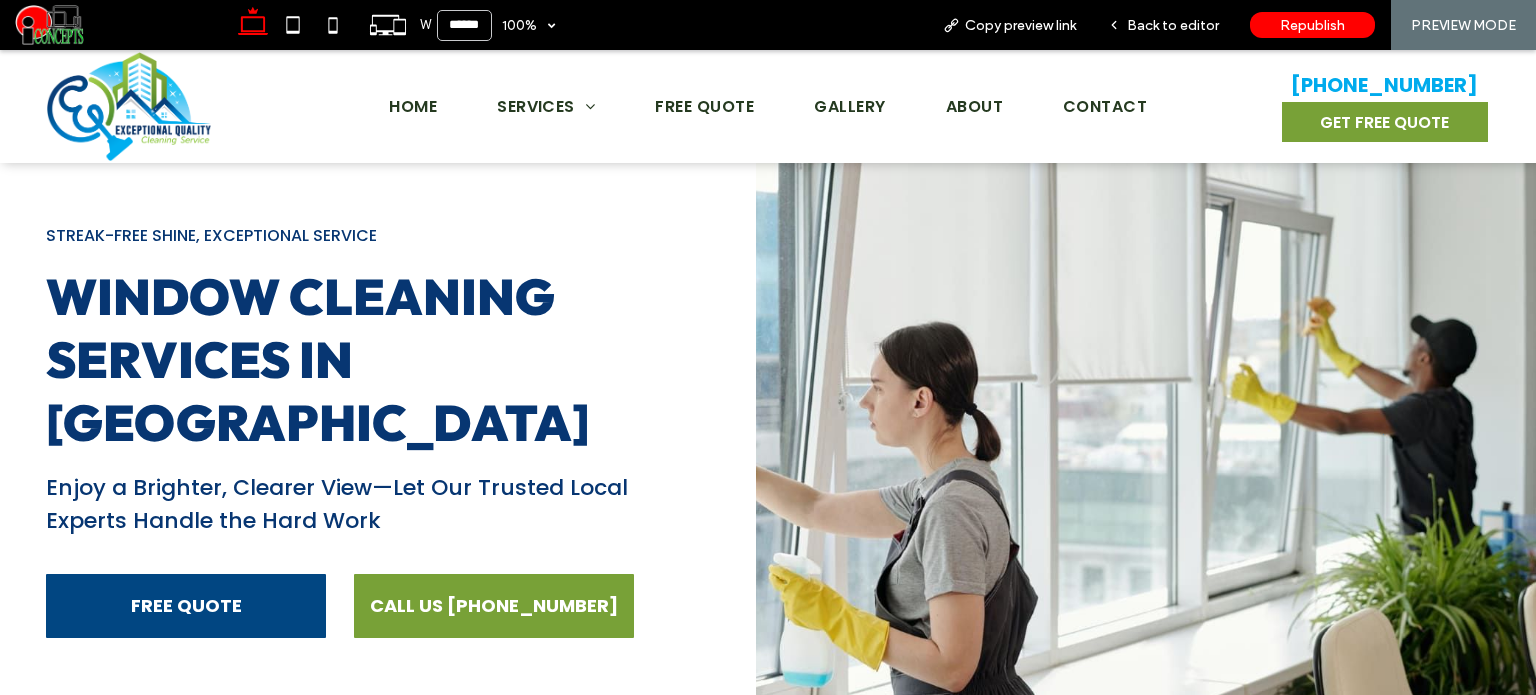 scroll, scrollTop: 100, scrollLeft: 0, axis: vertical 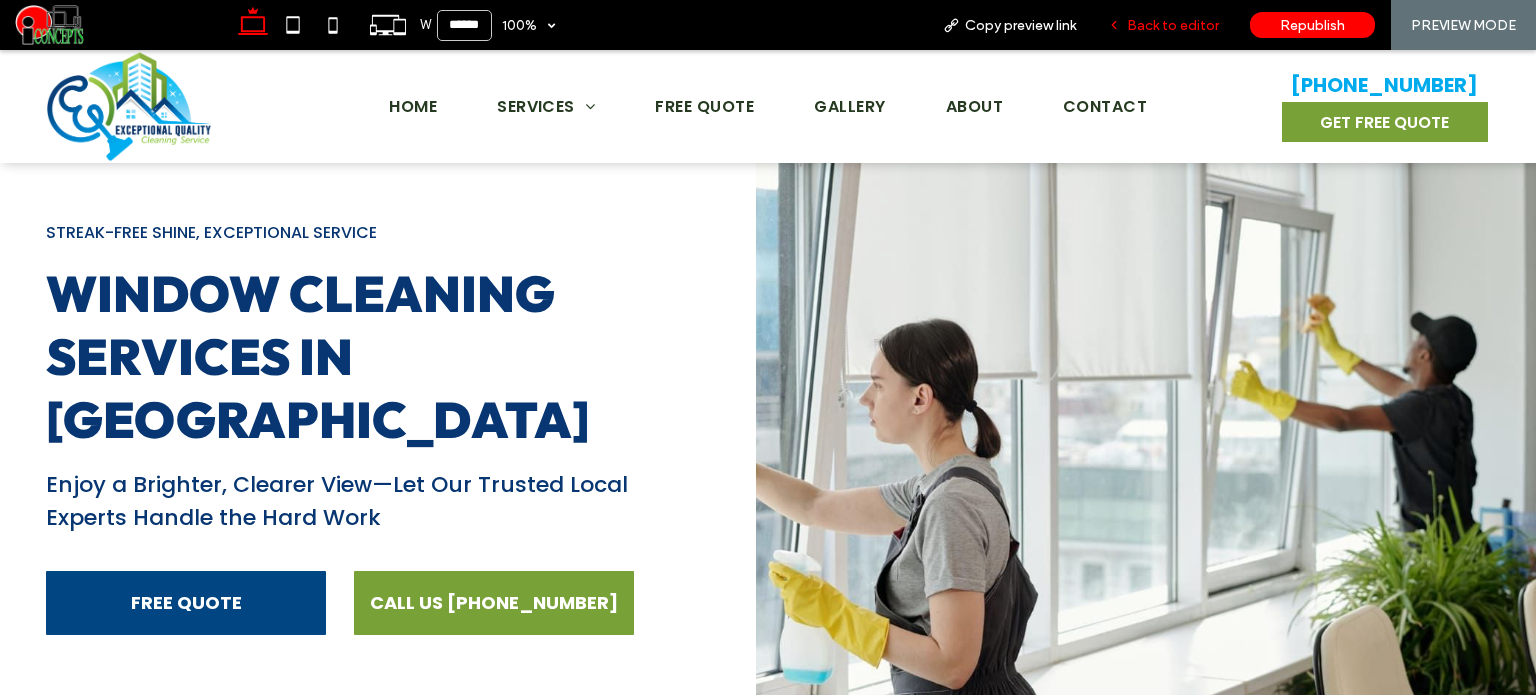 click on "Back to editor" at bounding box center [1173, 25] 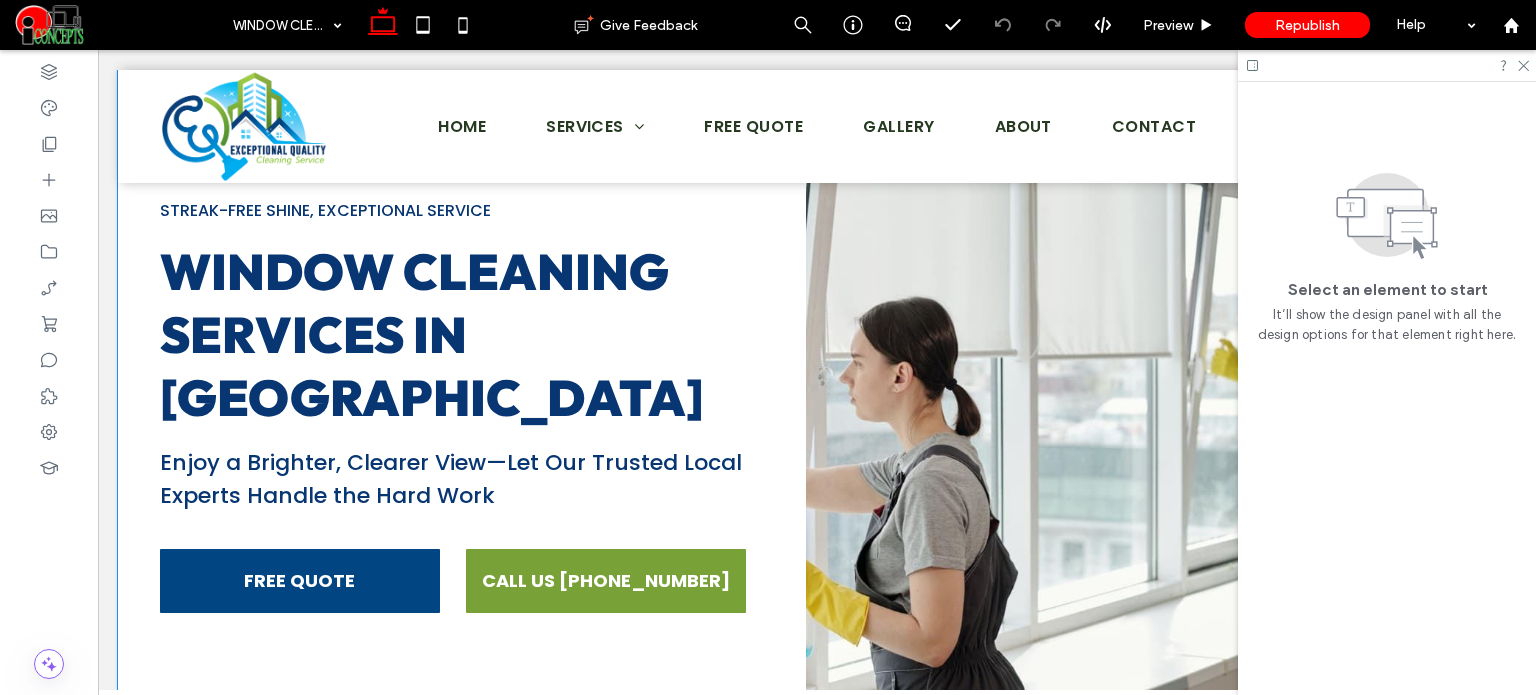 scroll, scrollTop: 0, scrollLeft: 0, axis: both 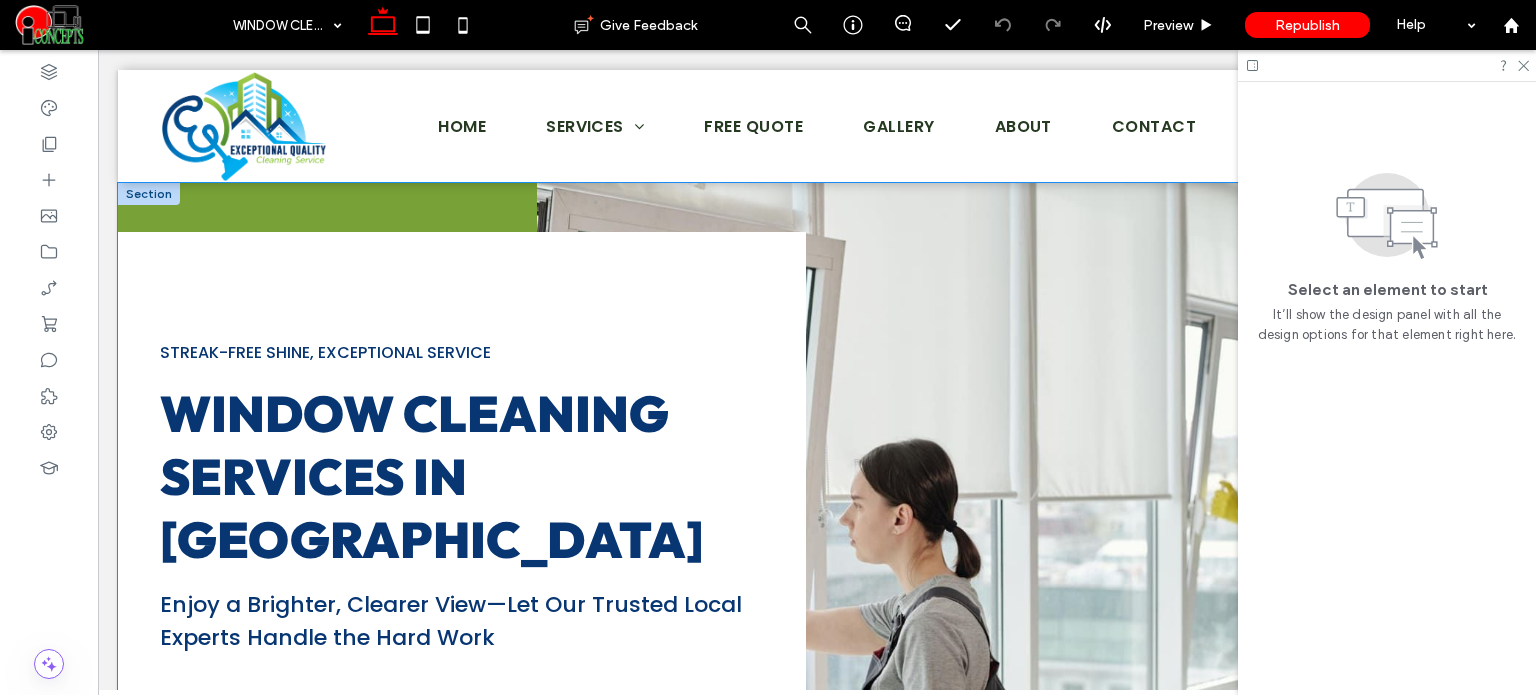 click at bounding box center (1026, 551) 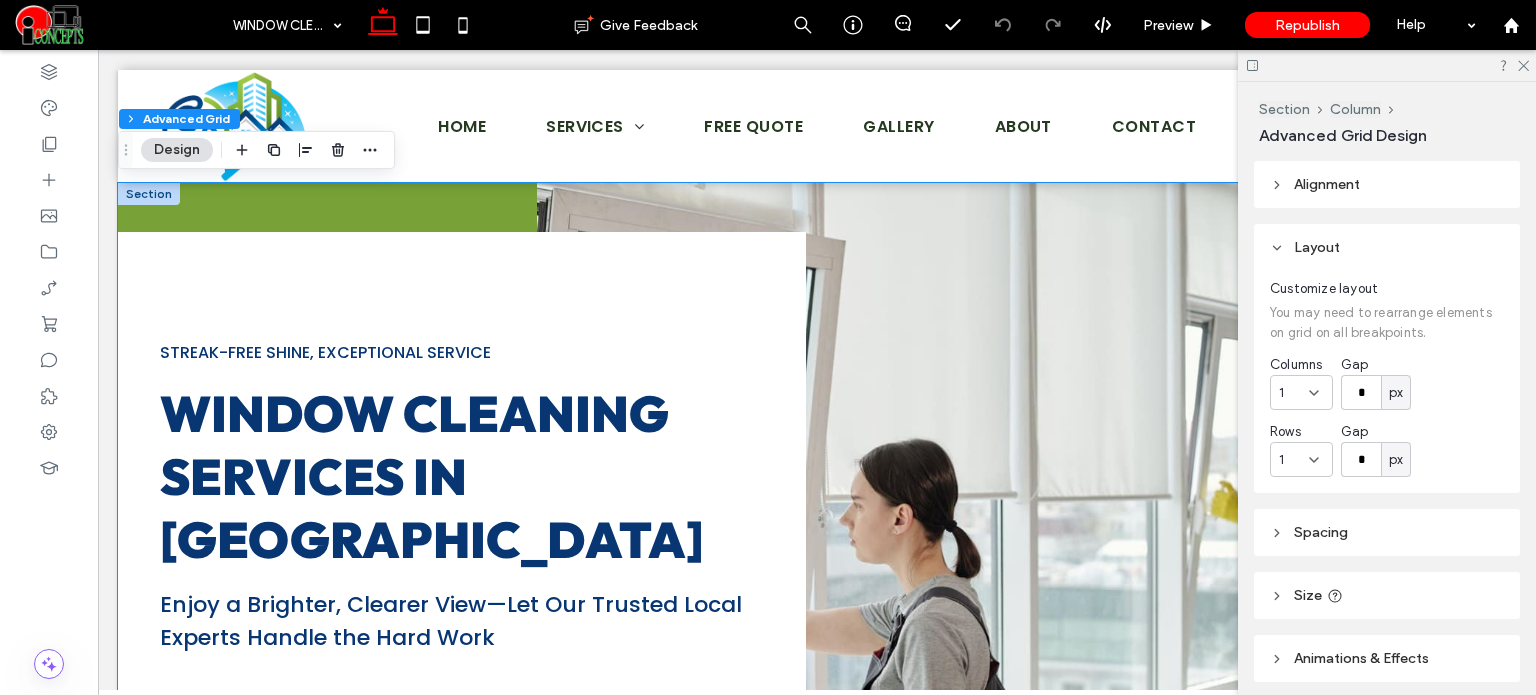 click at bounding box center (1026, 551) 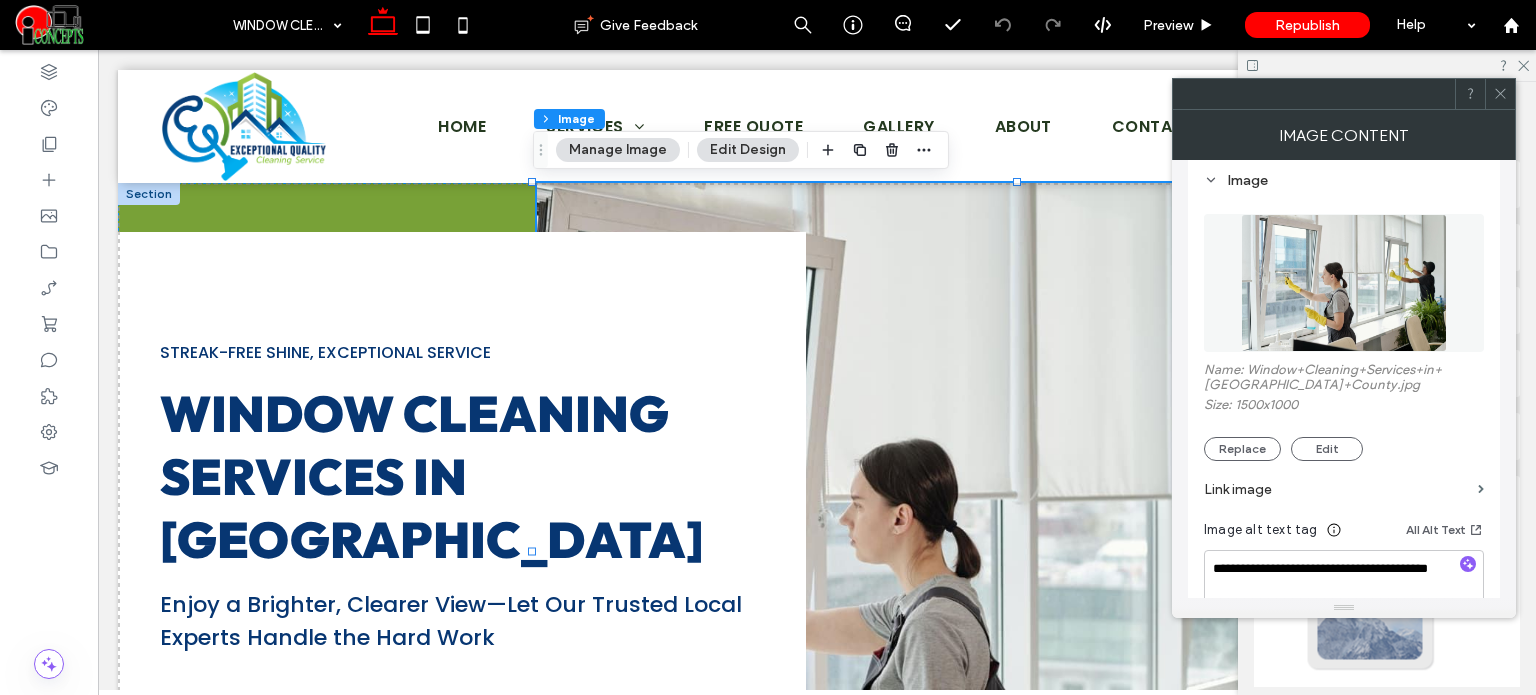 scroll, scrollTop: 200, scrollLeft: 0, axis: vertical 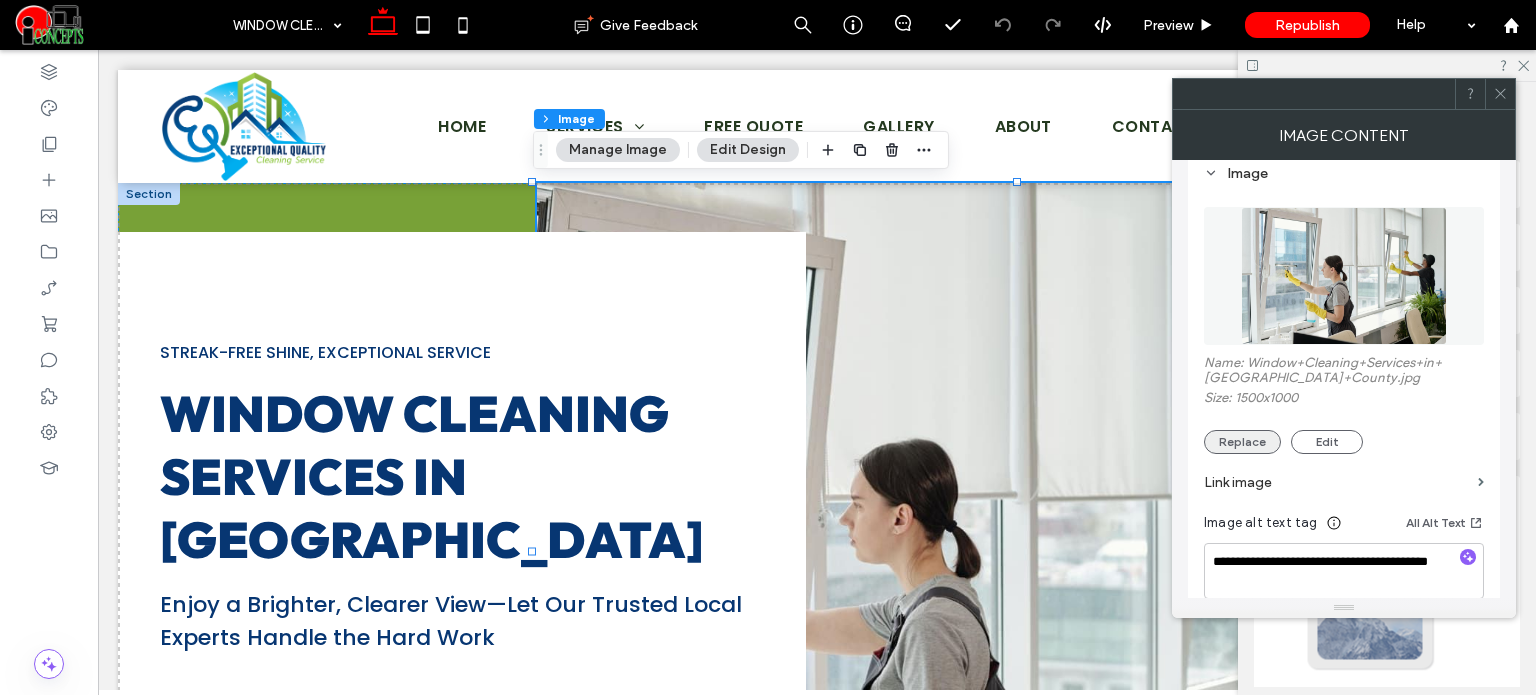 click on "Replace" at bounding box center [1242, 442] 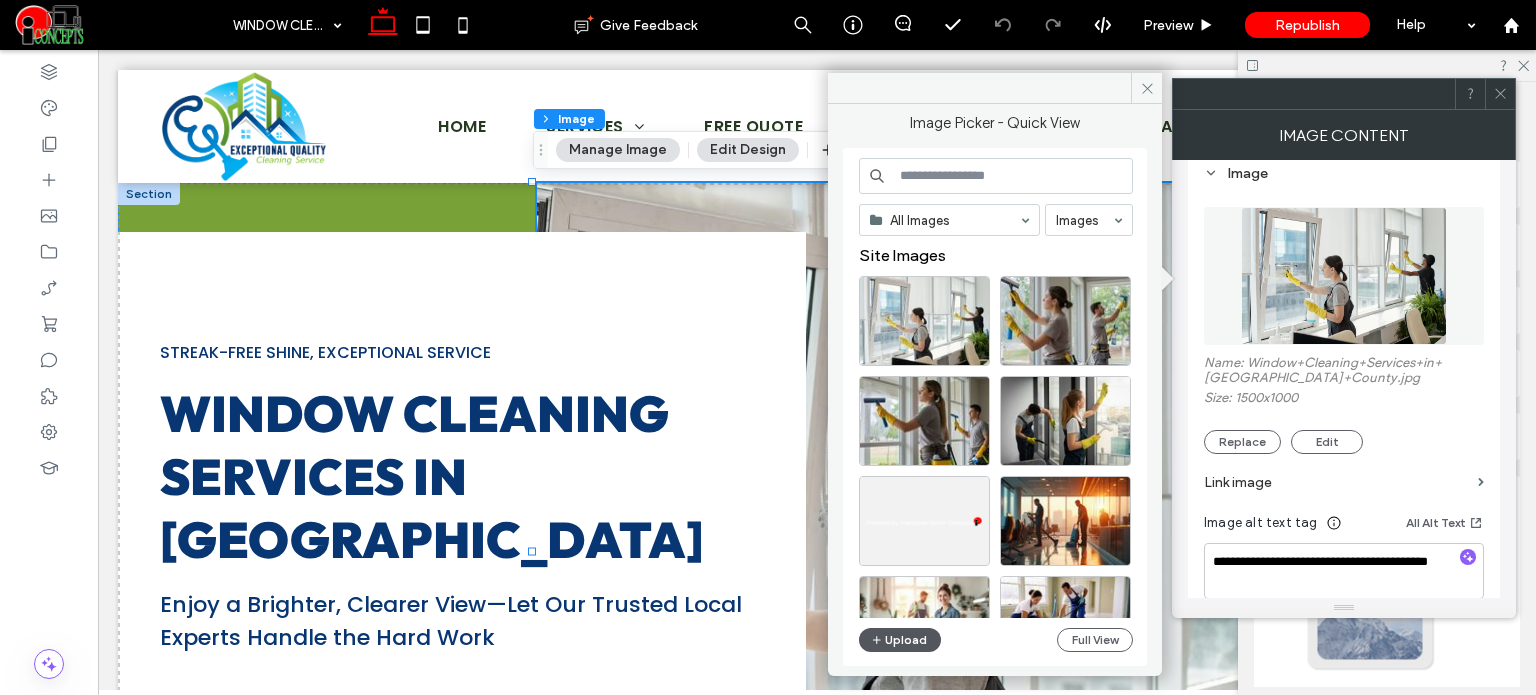 click on "Upload" at bounding box center [900, 640] 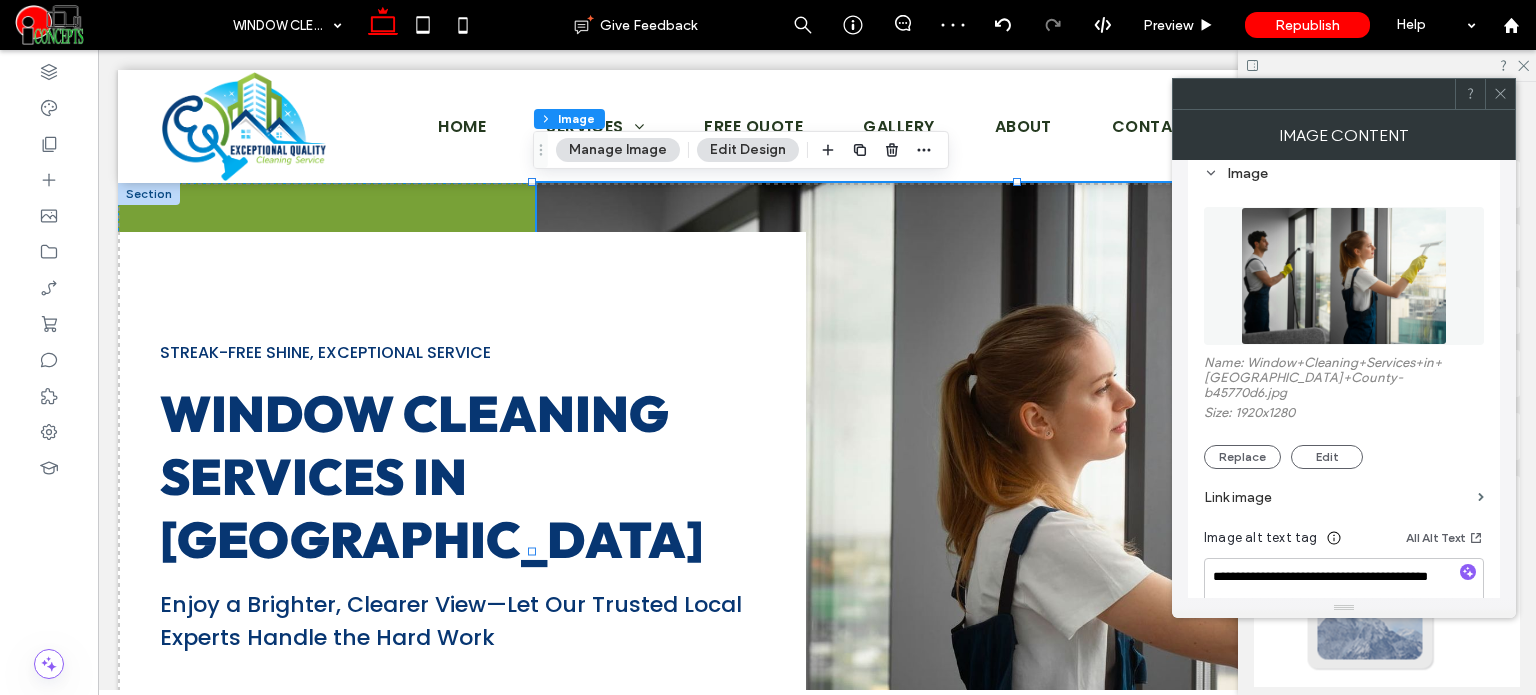 click 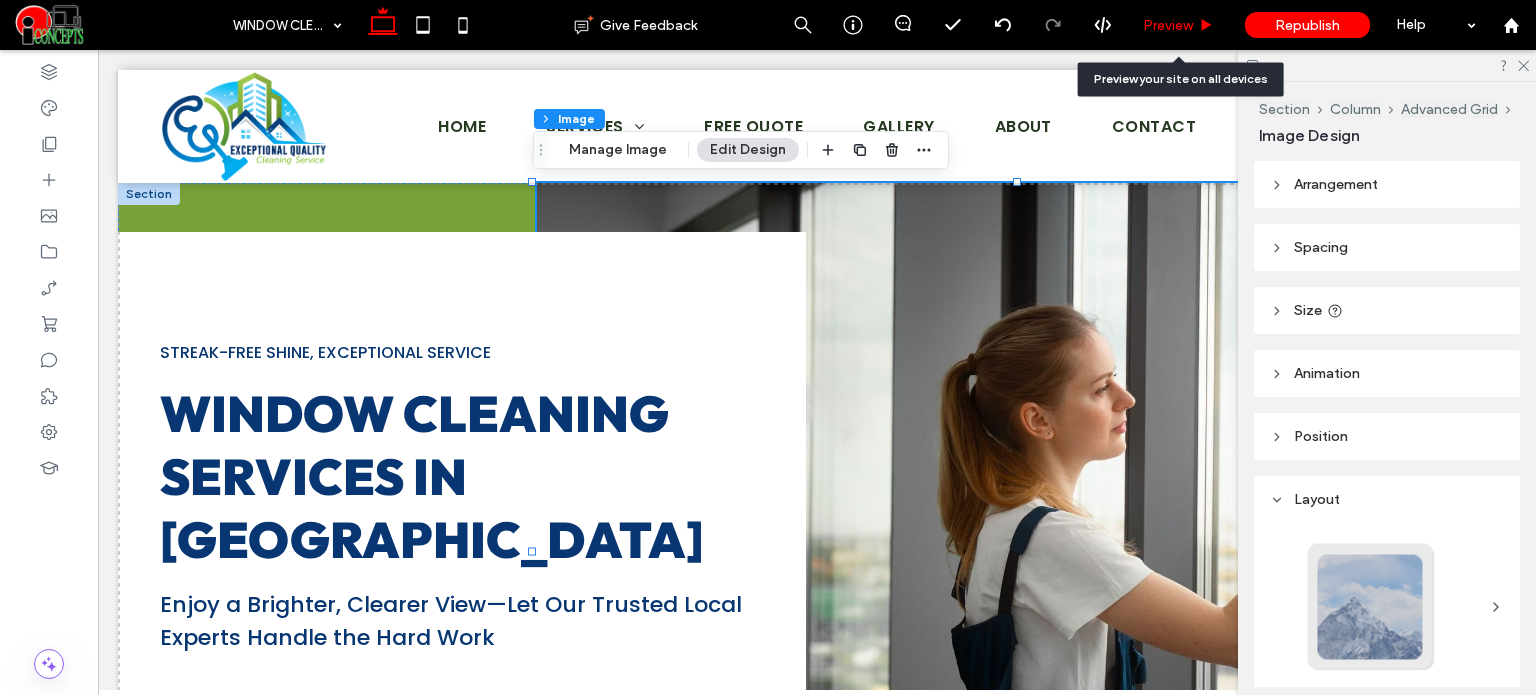 click on "Preview" at bounding box center [1179, 25] 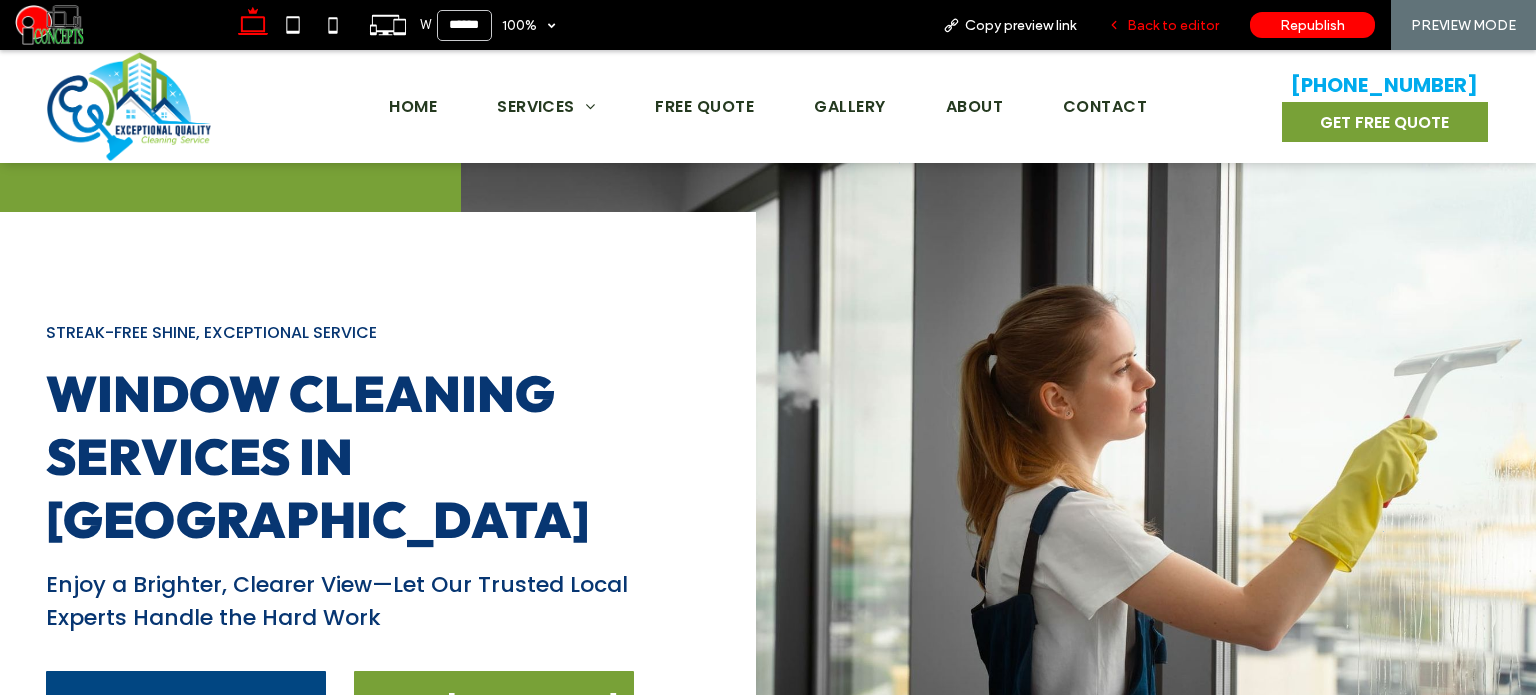 click on "Back to editor" at bounding box center [1173, 25] 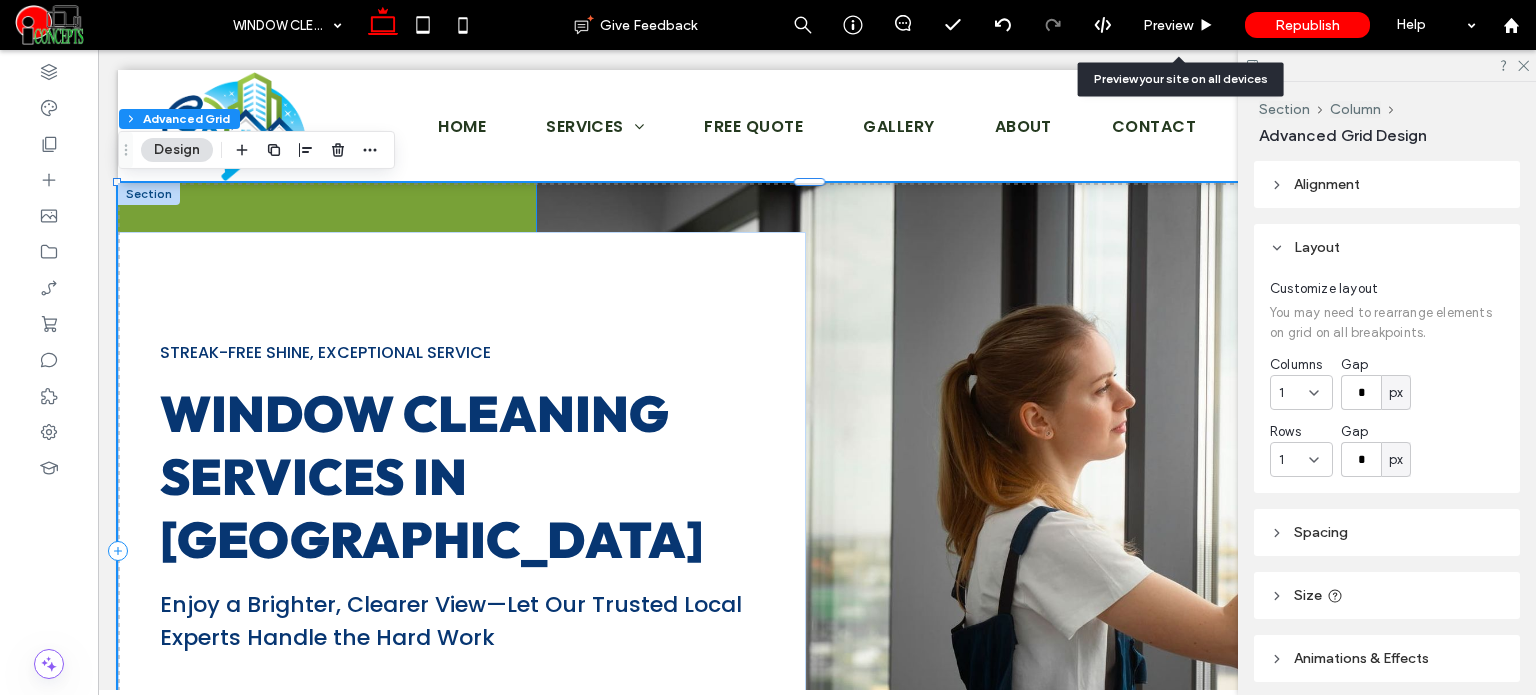 click at bounding box center [1026, 551] 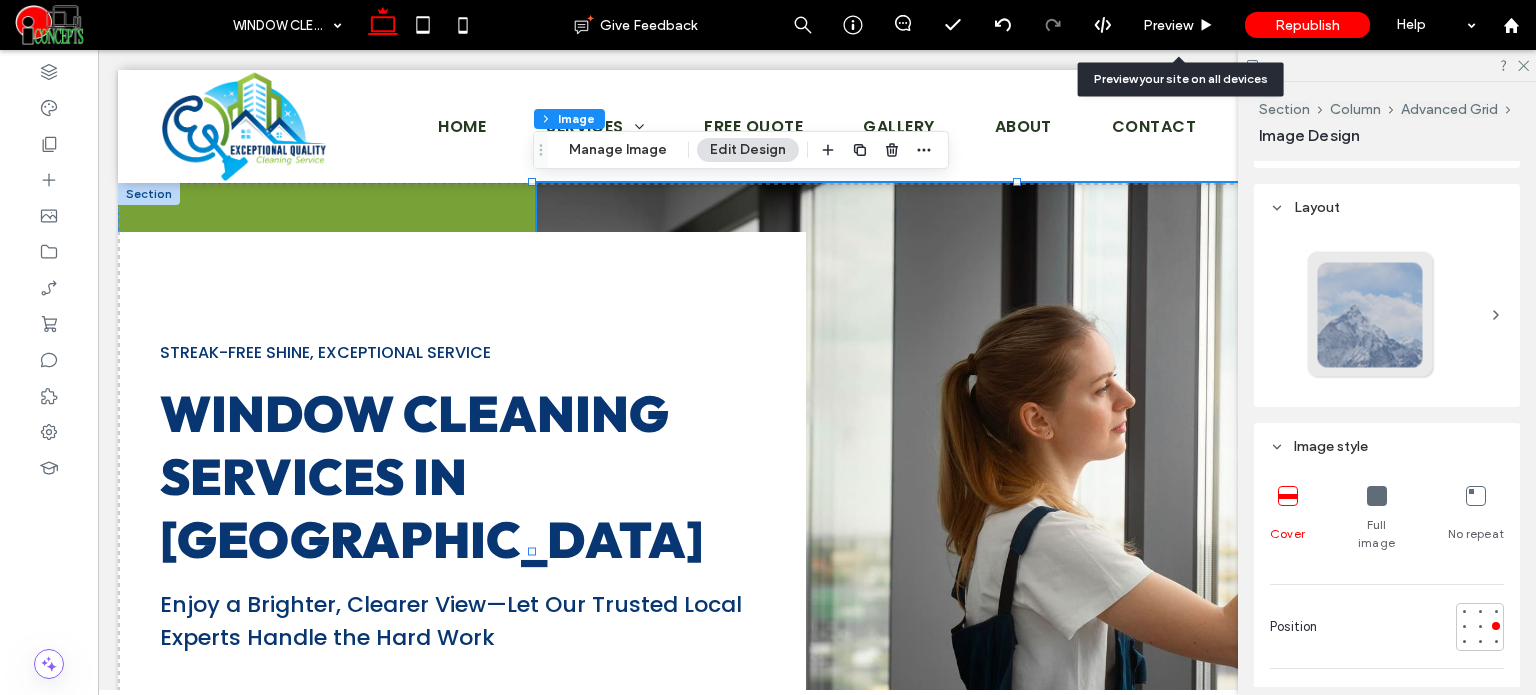 scroll, scrollTop: 300, scrollLeft: 0, axis: vertical 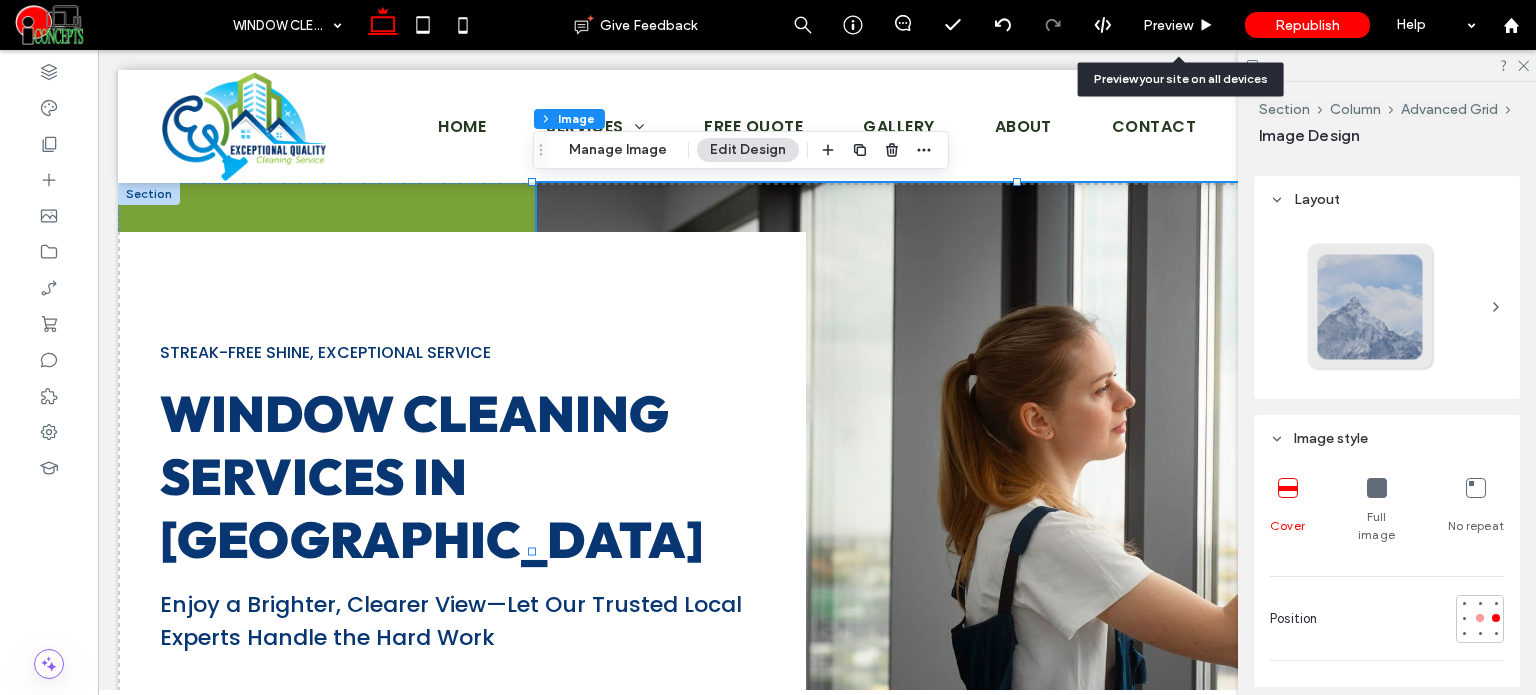 click at bounding box center (1480, 618) 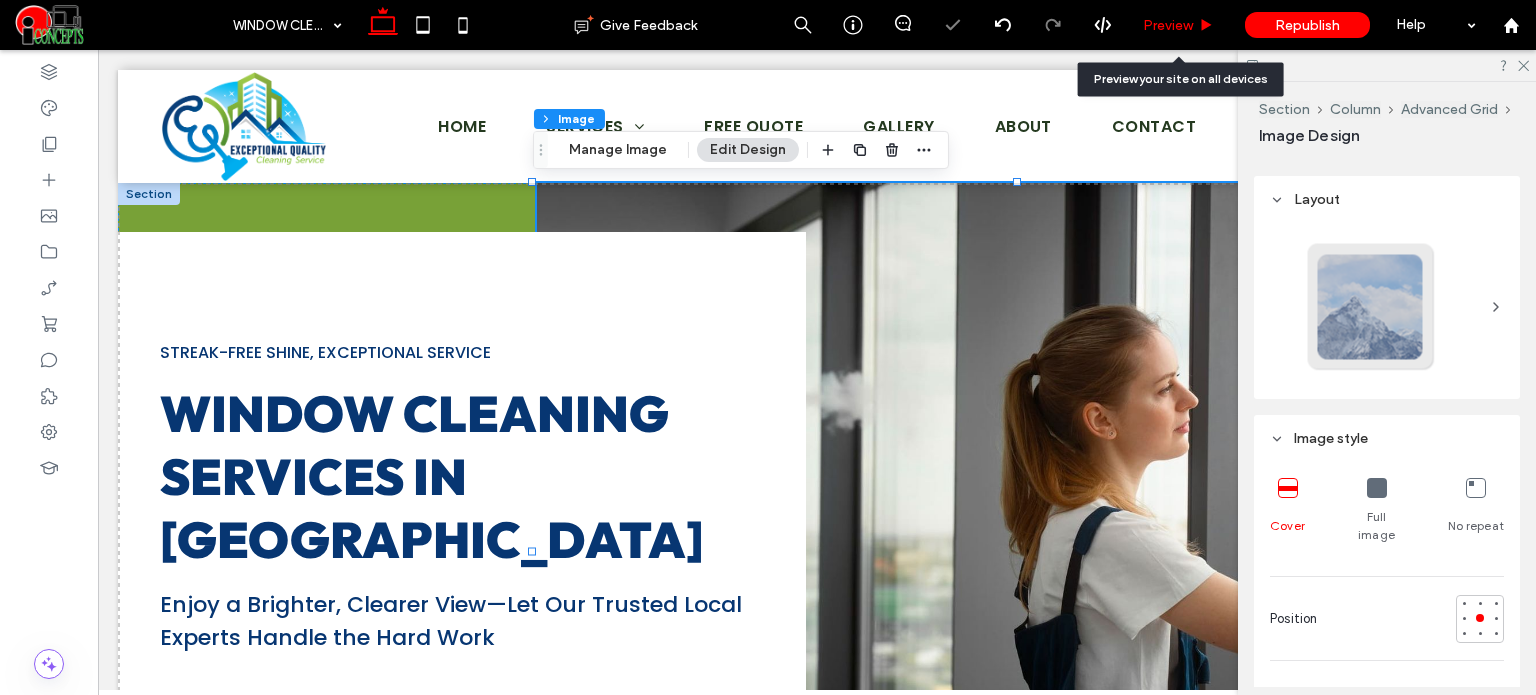 click on "Preview" at bounding box center [1168, 25] 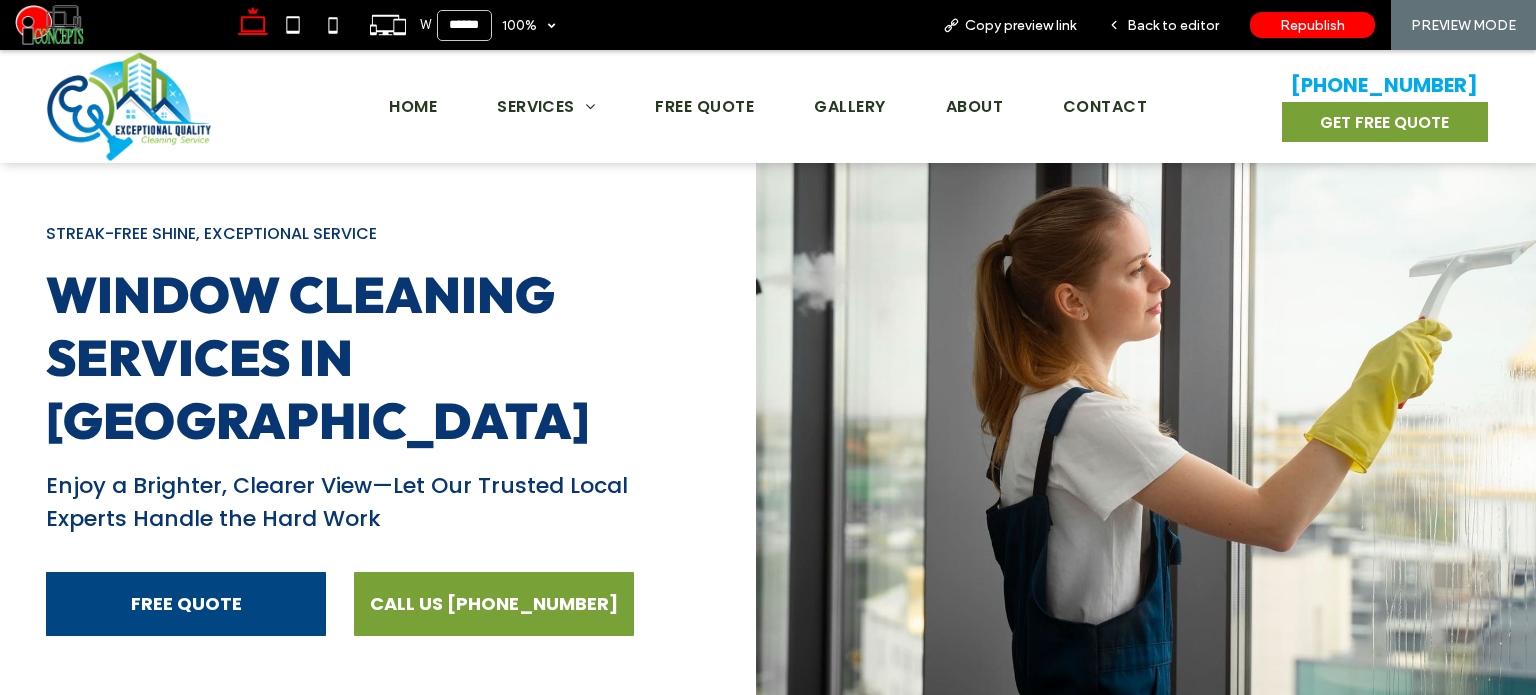 scroll, scrollTop: 100, scrollLeft: 0, axis: vertical 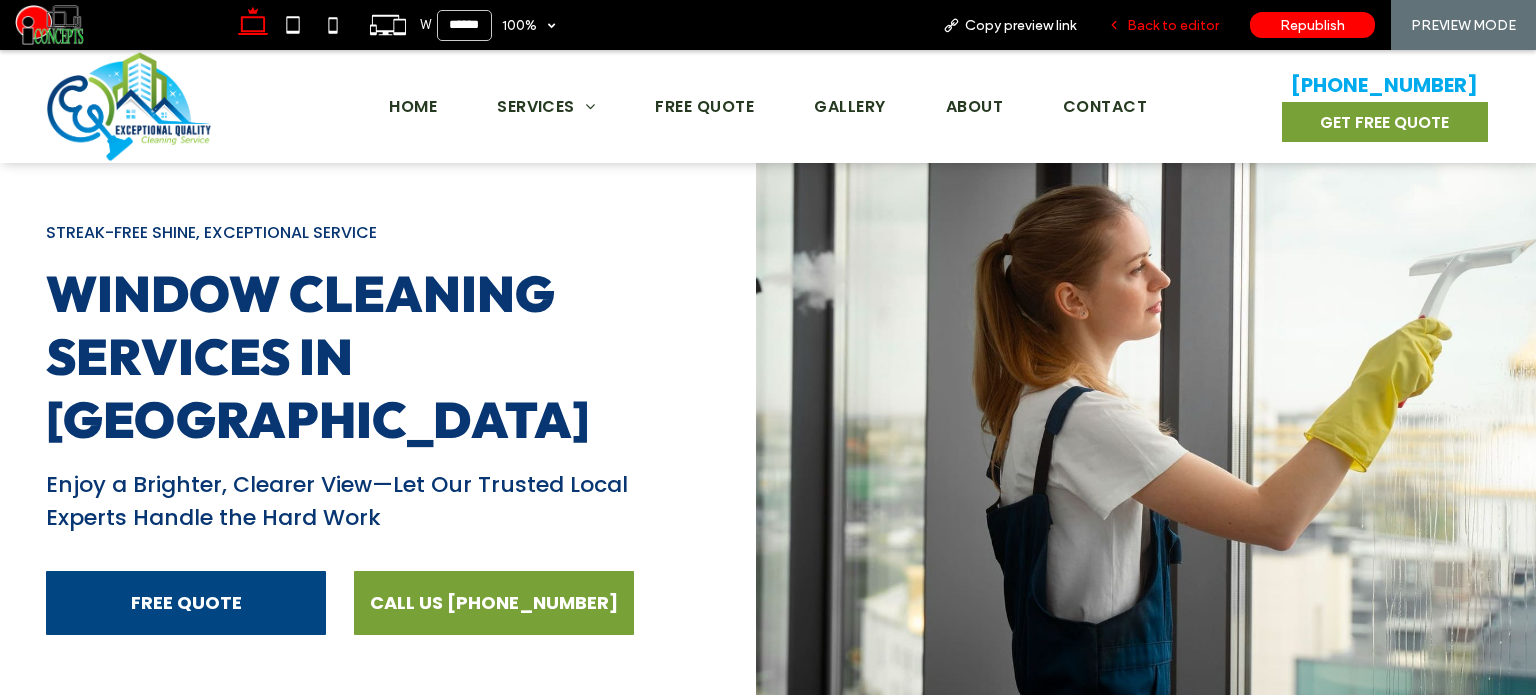 click on "Back to editor" at bounding box center (1163, 25) 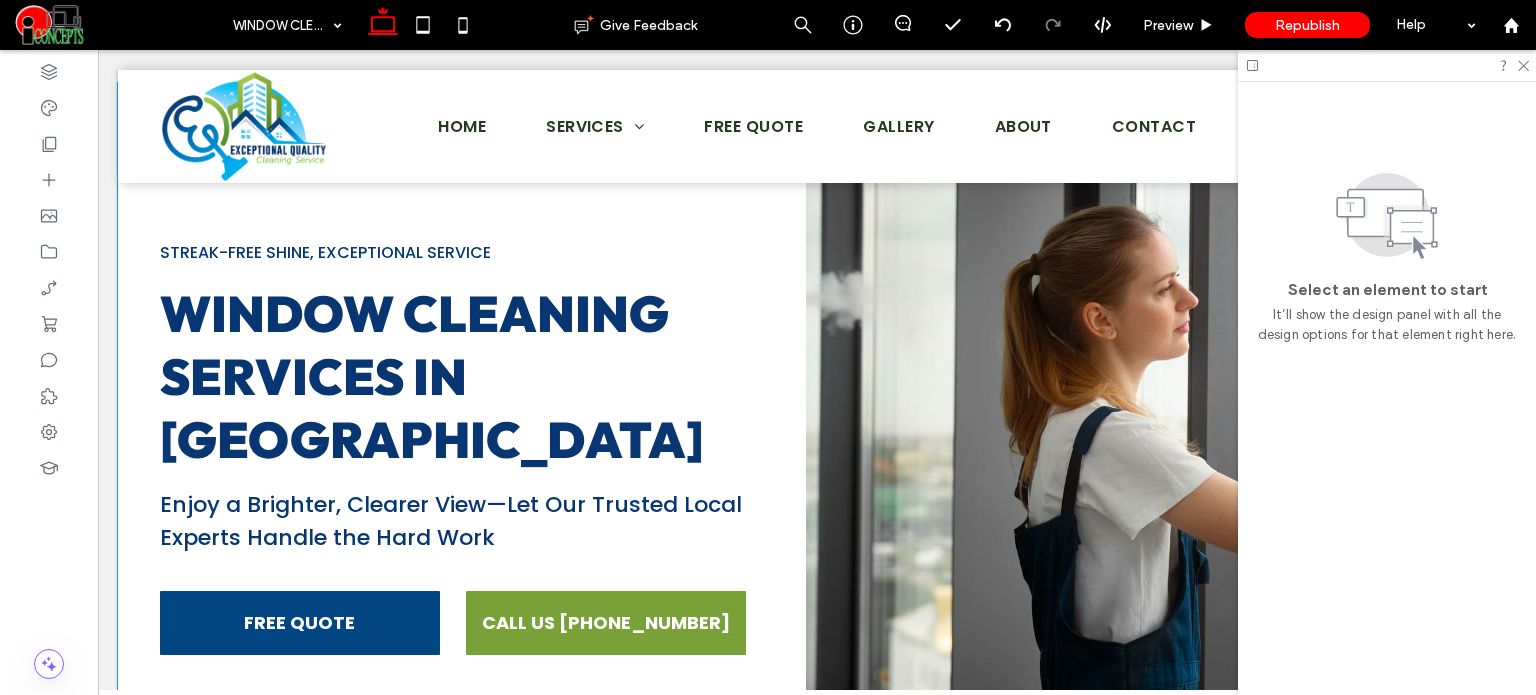 click at bounding box center [1026, 451] 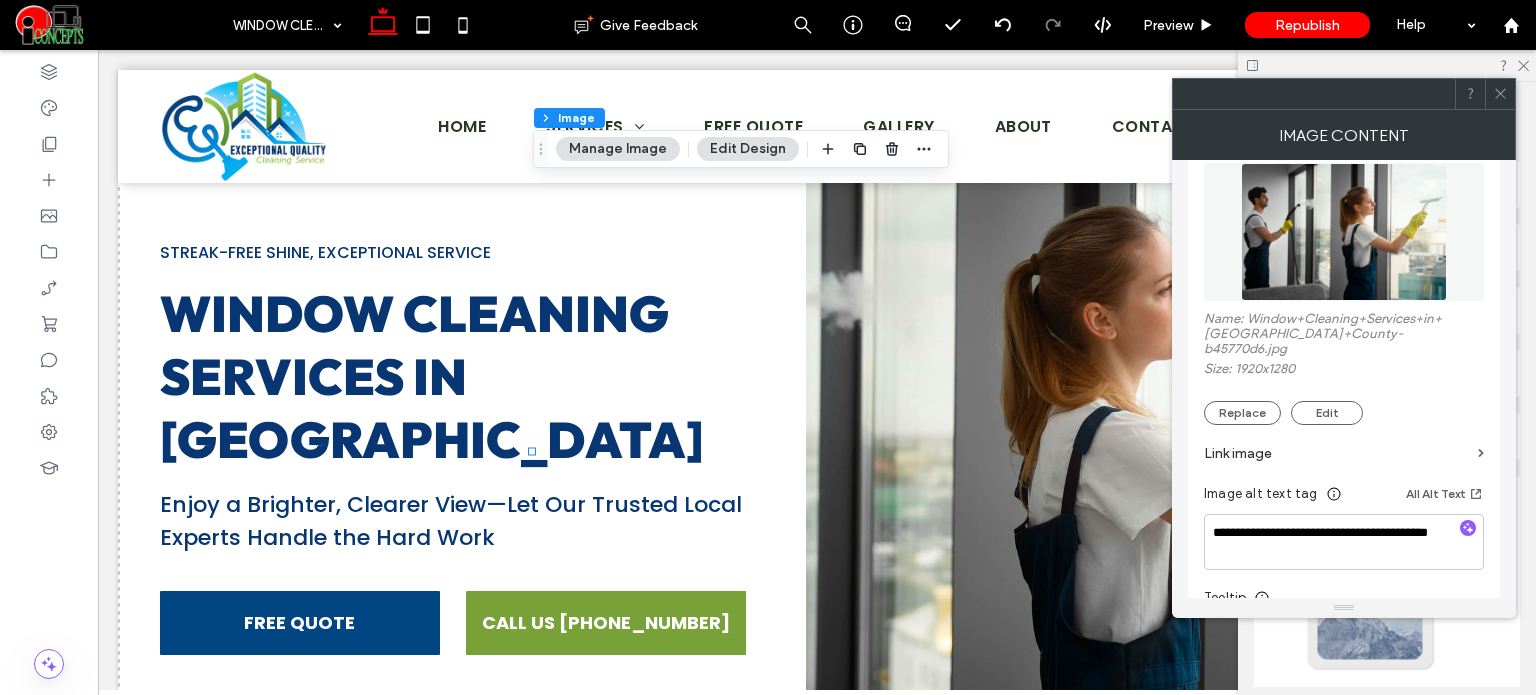 scroll, scrollTop: 500, scrollLeft: 0, axis: vertical 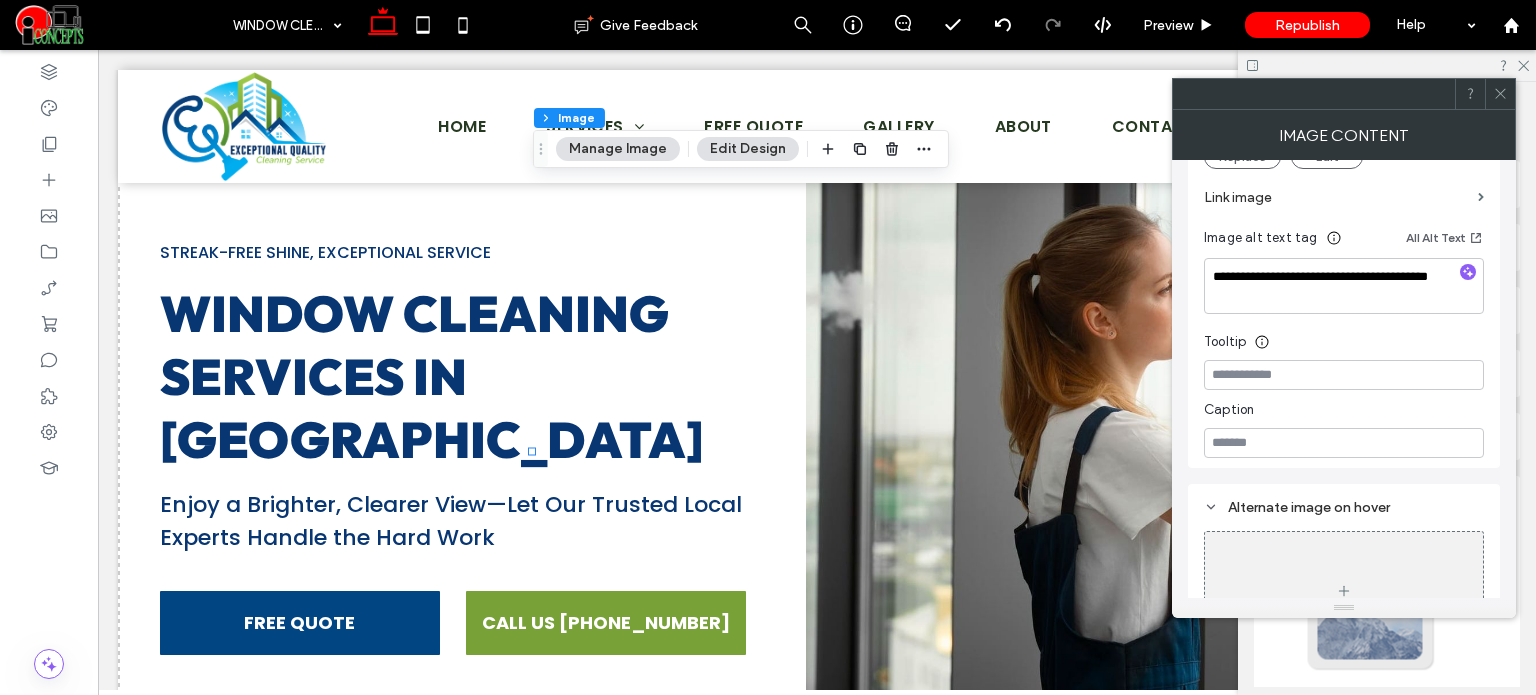 click at bounding box center [1500, 94] 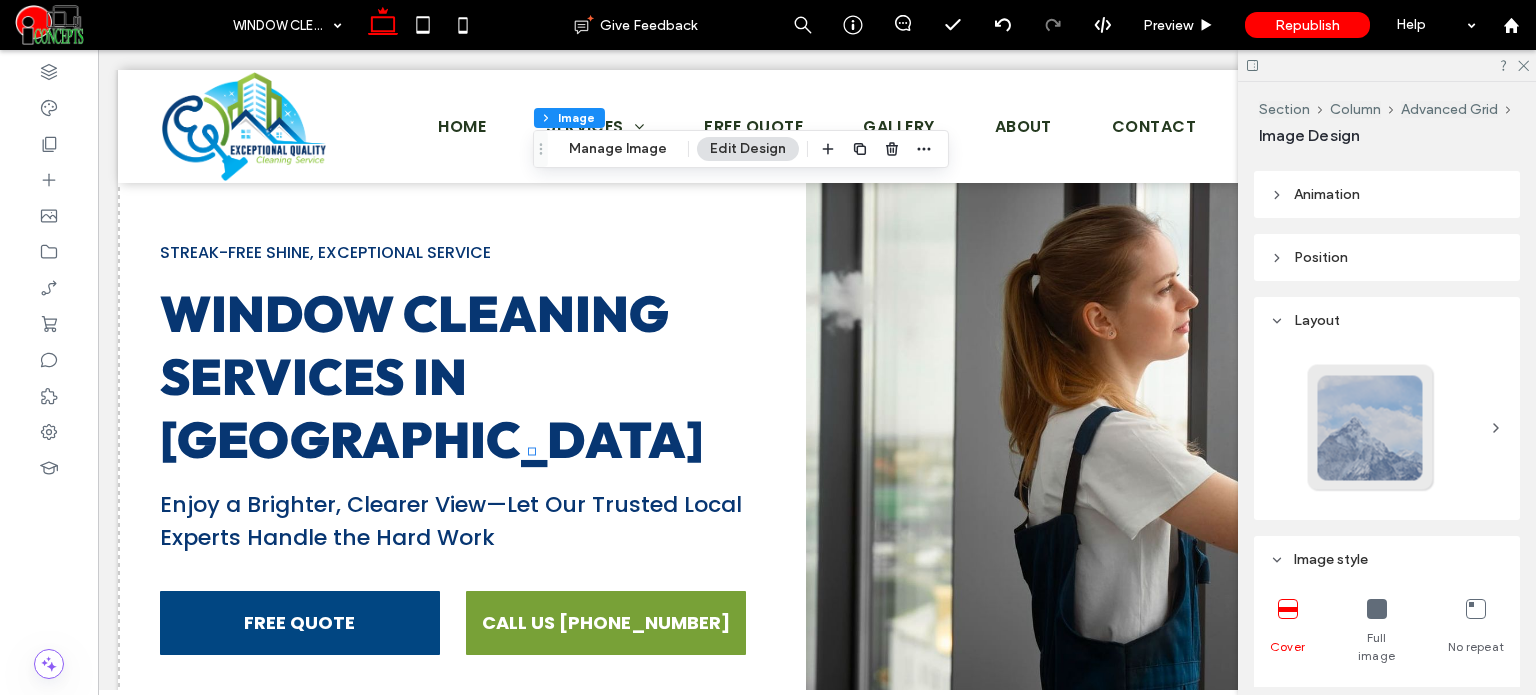 scroll, scrollTop: 400, scrollLeft: 0, axis: vertical 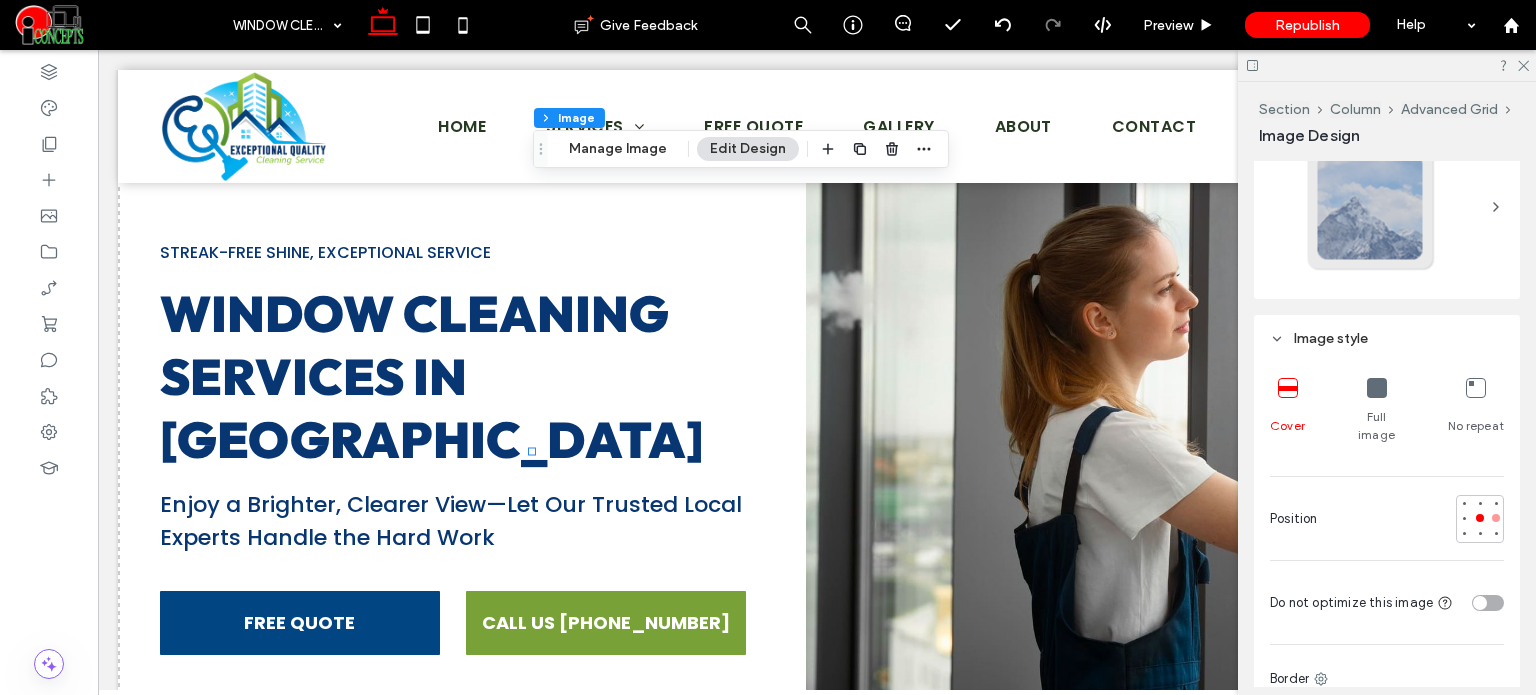 click at bounding box center (1496, 518) 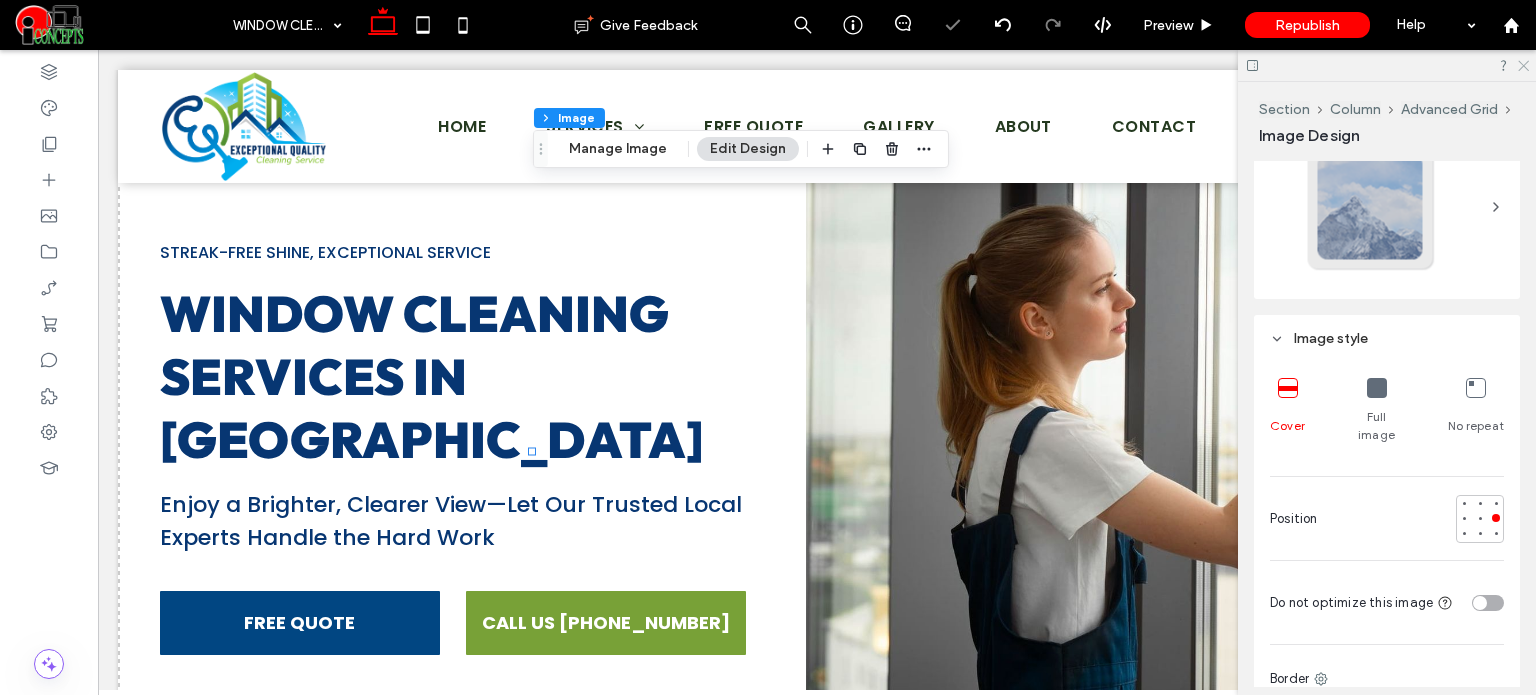 click 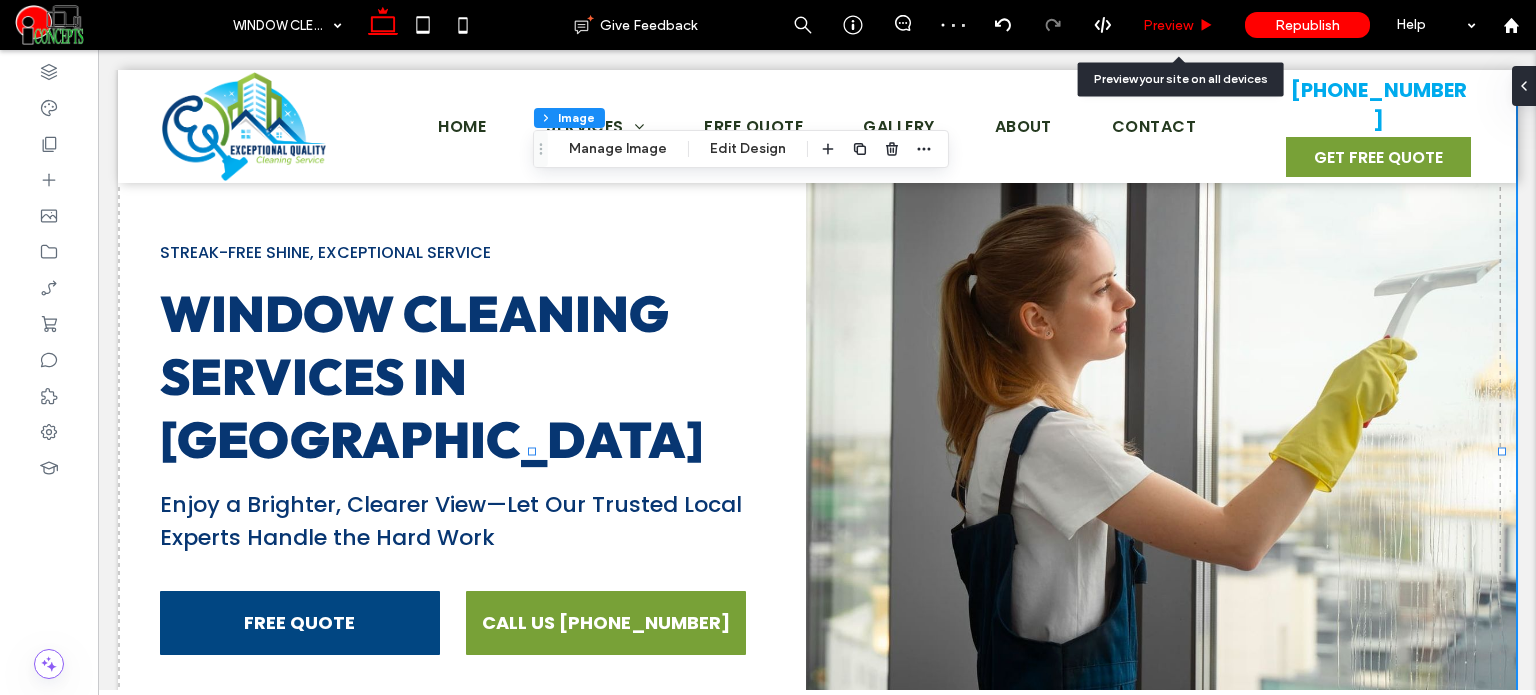 click on "Preview" at bounding box center (1168, 25) 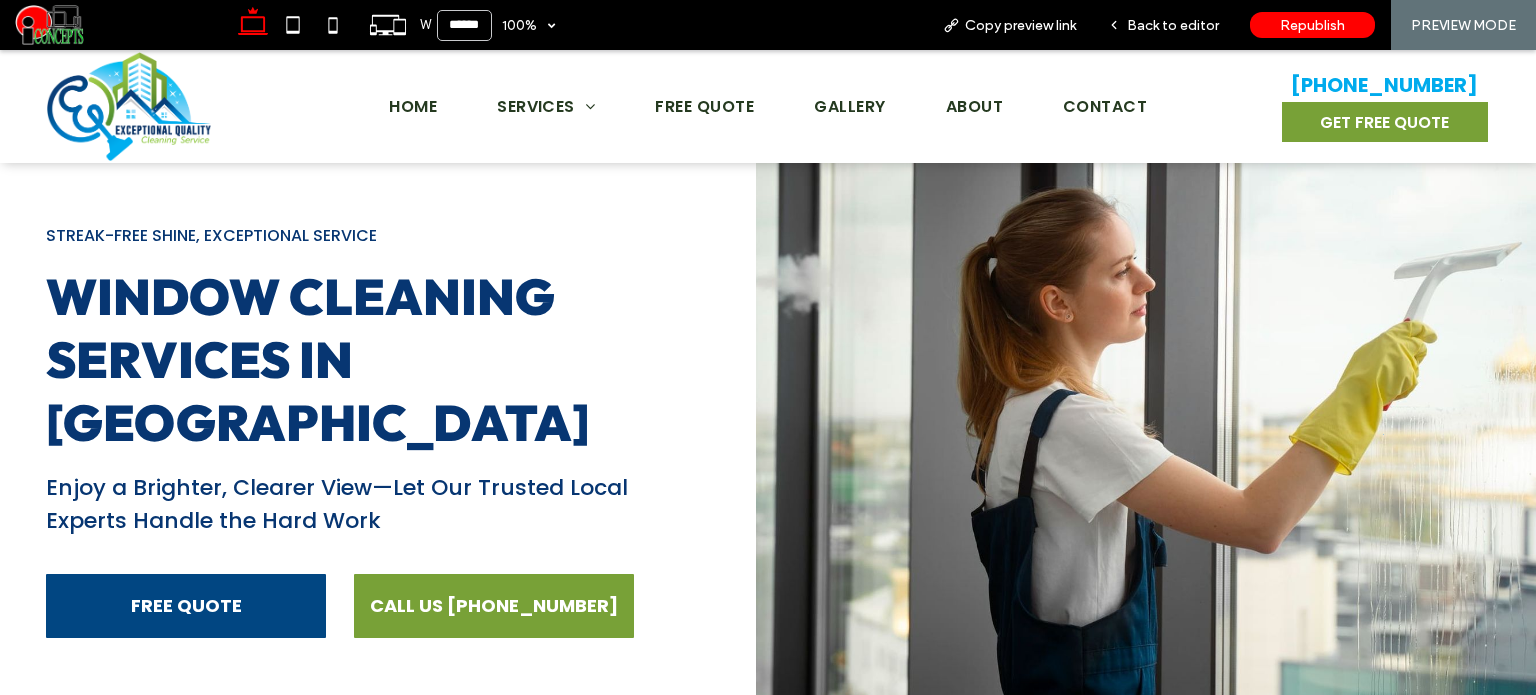 scroll, scrollTop: 100, scrollLeft: 0, axis: vertical 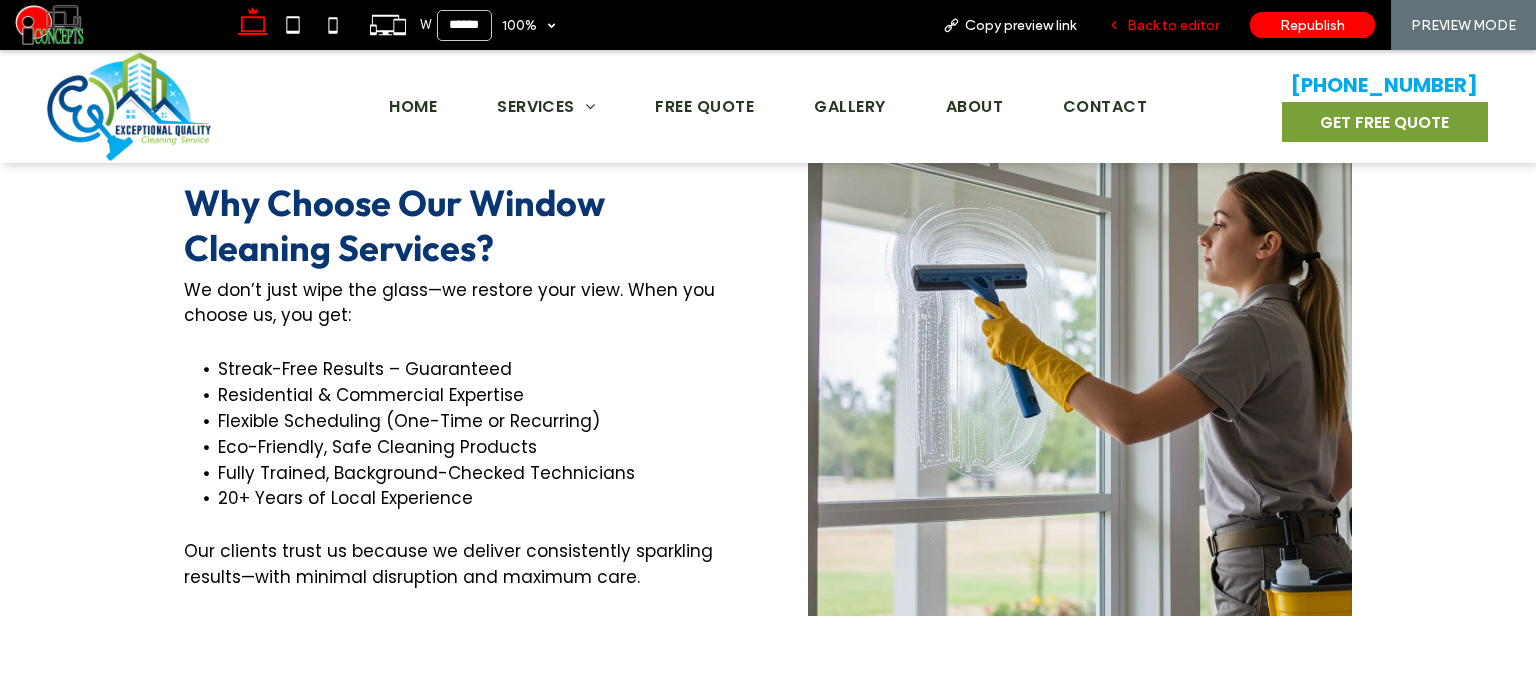 click on "Back to editor" at bounding box center (1173, 25) 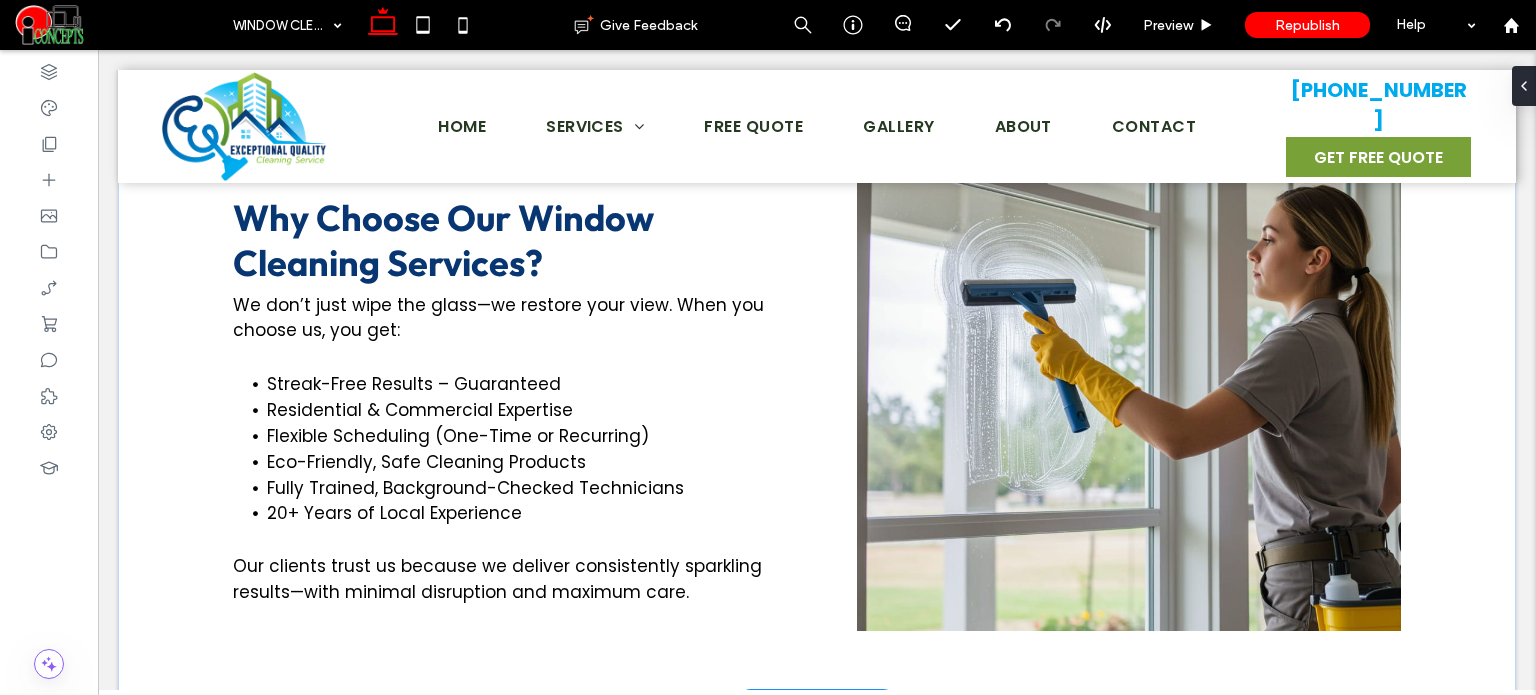 scroll, scrollTop: 1096, scrollLeft: 0, axis: vertical 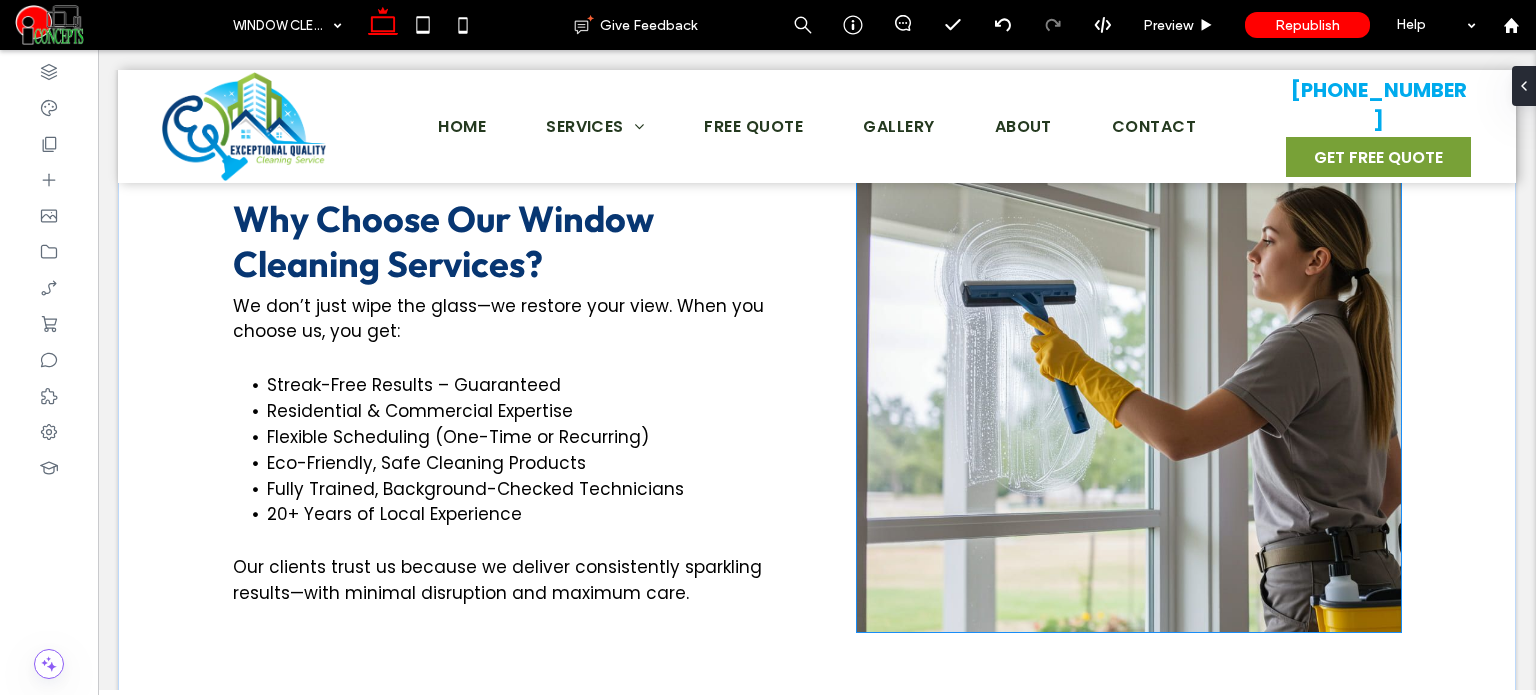 click at bounding box center (1129, 401) 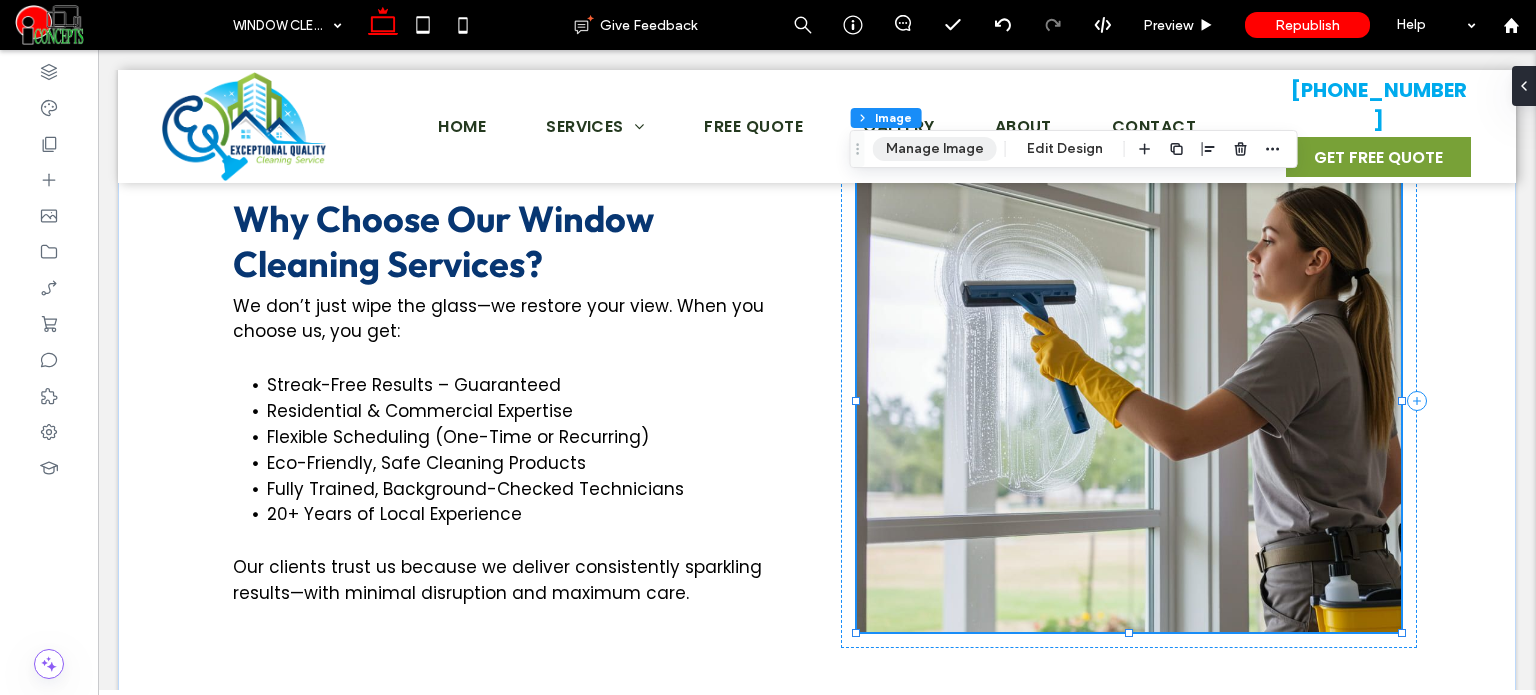 click on "Manage Image" at bounding box center (935, 149) 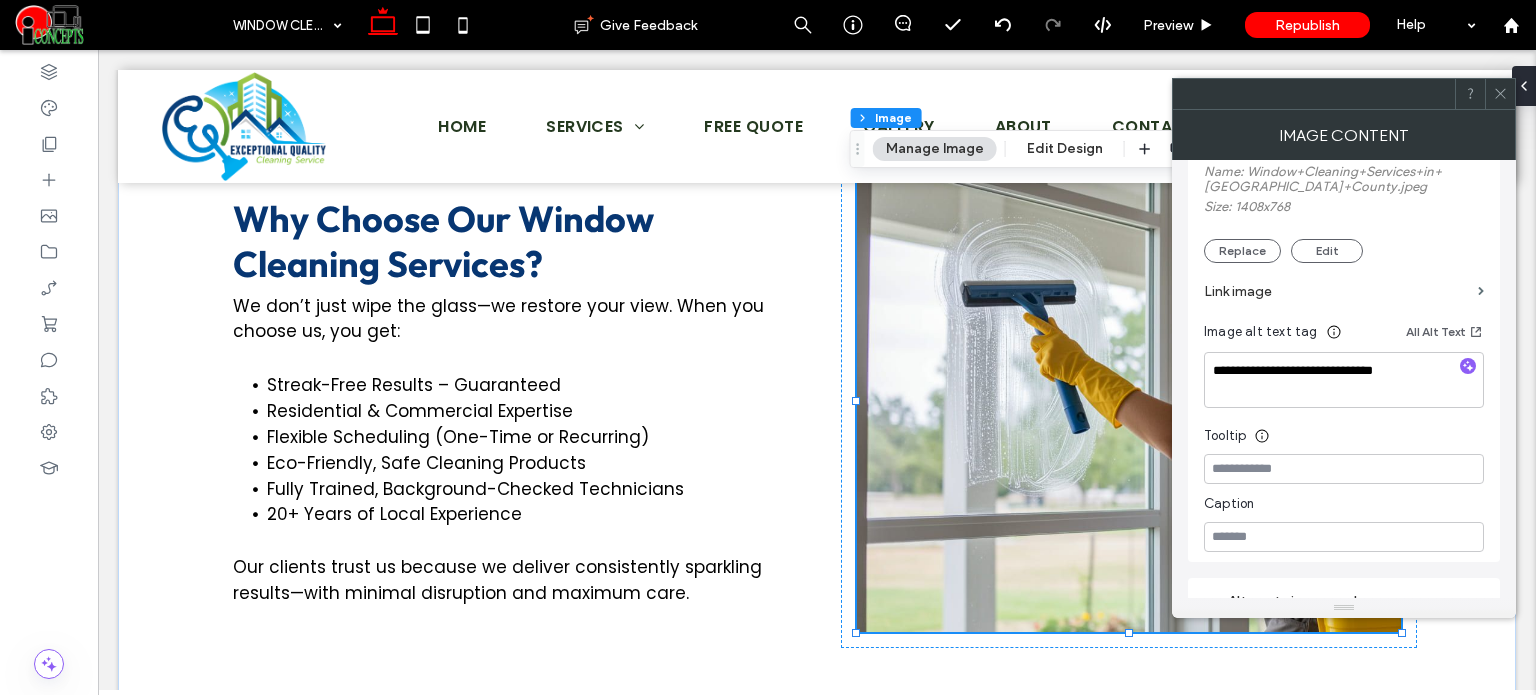 scroll, scrollTop: 400, scrollLeft: 0, axis: vertical 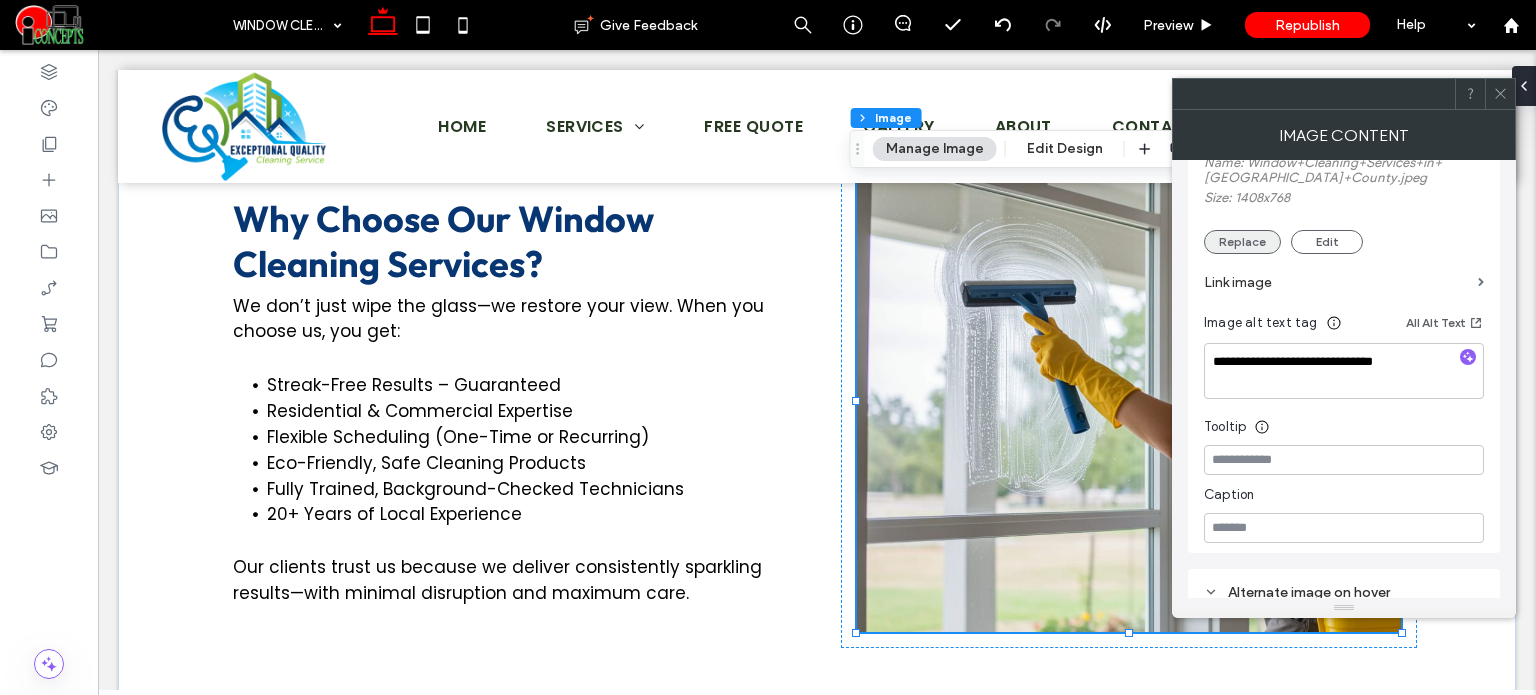 click on "Replace" at bounding box center (1242, 242) 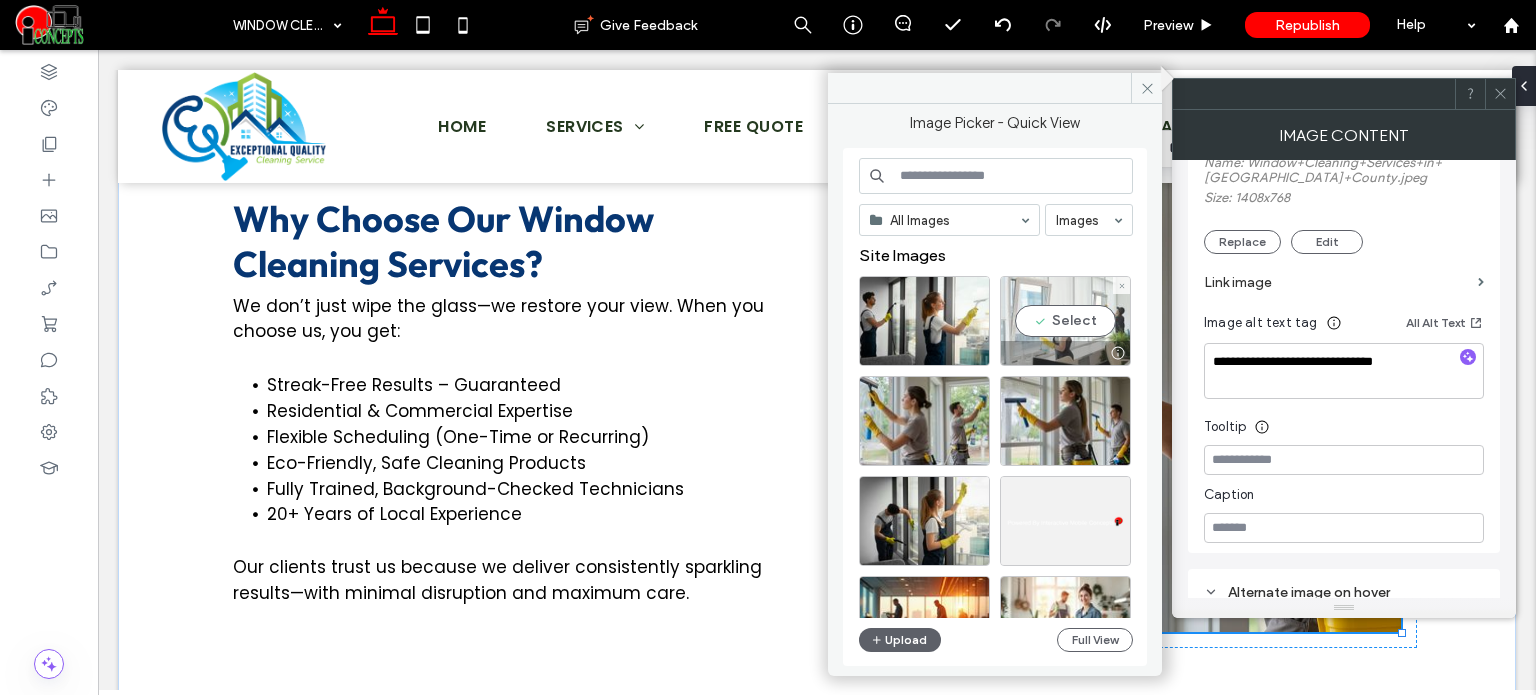 click on "Select" at bounding box center (1065, 321) 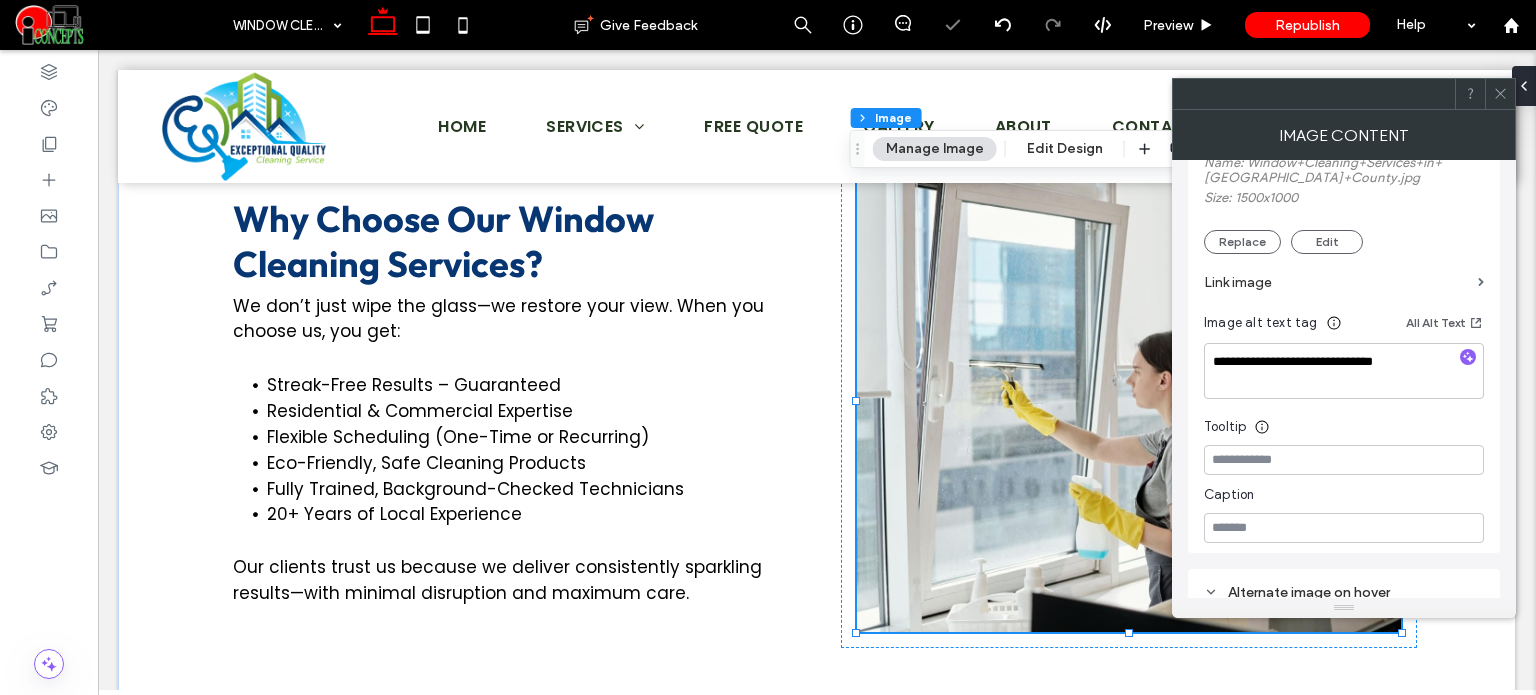 click at bounding box center (1500, 94) 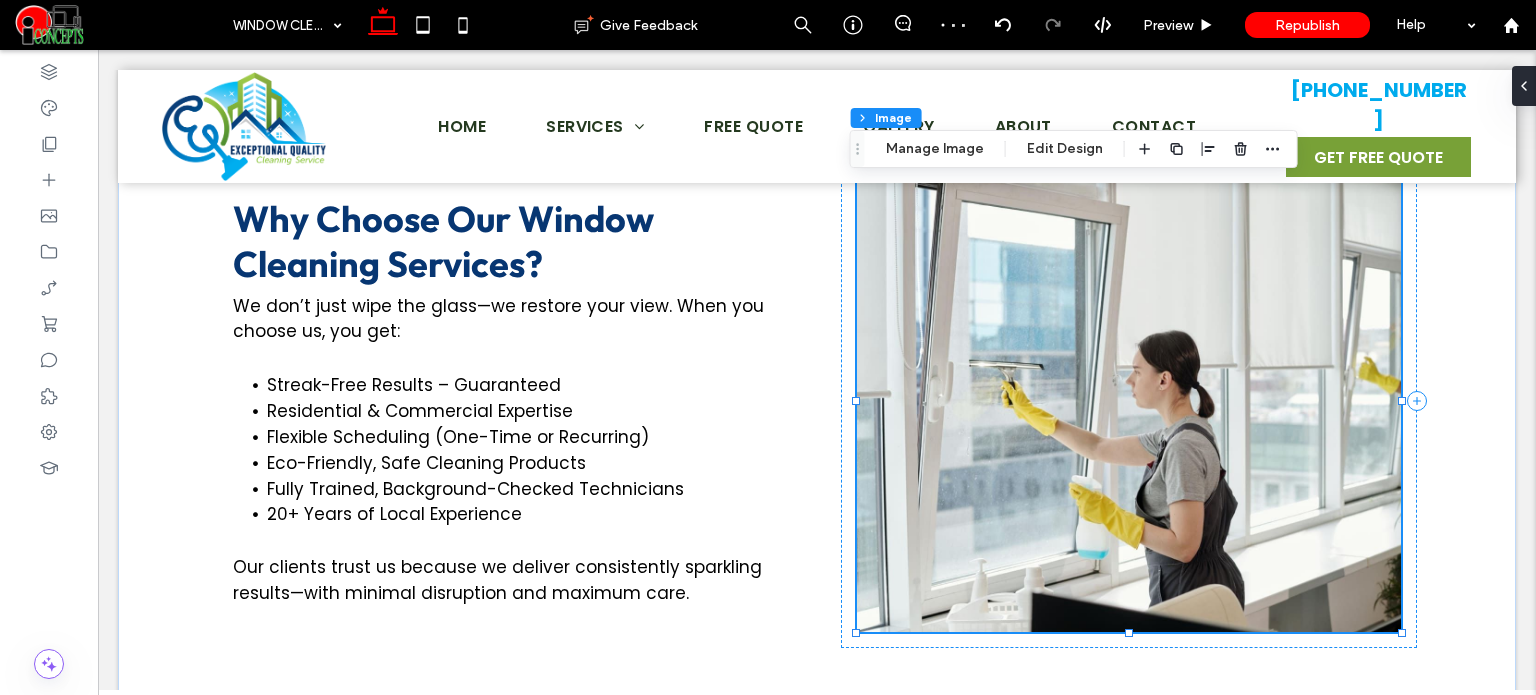 click at bounding box center (1129, 401) 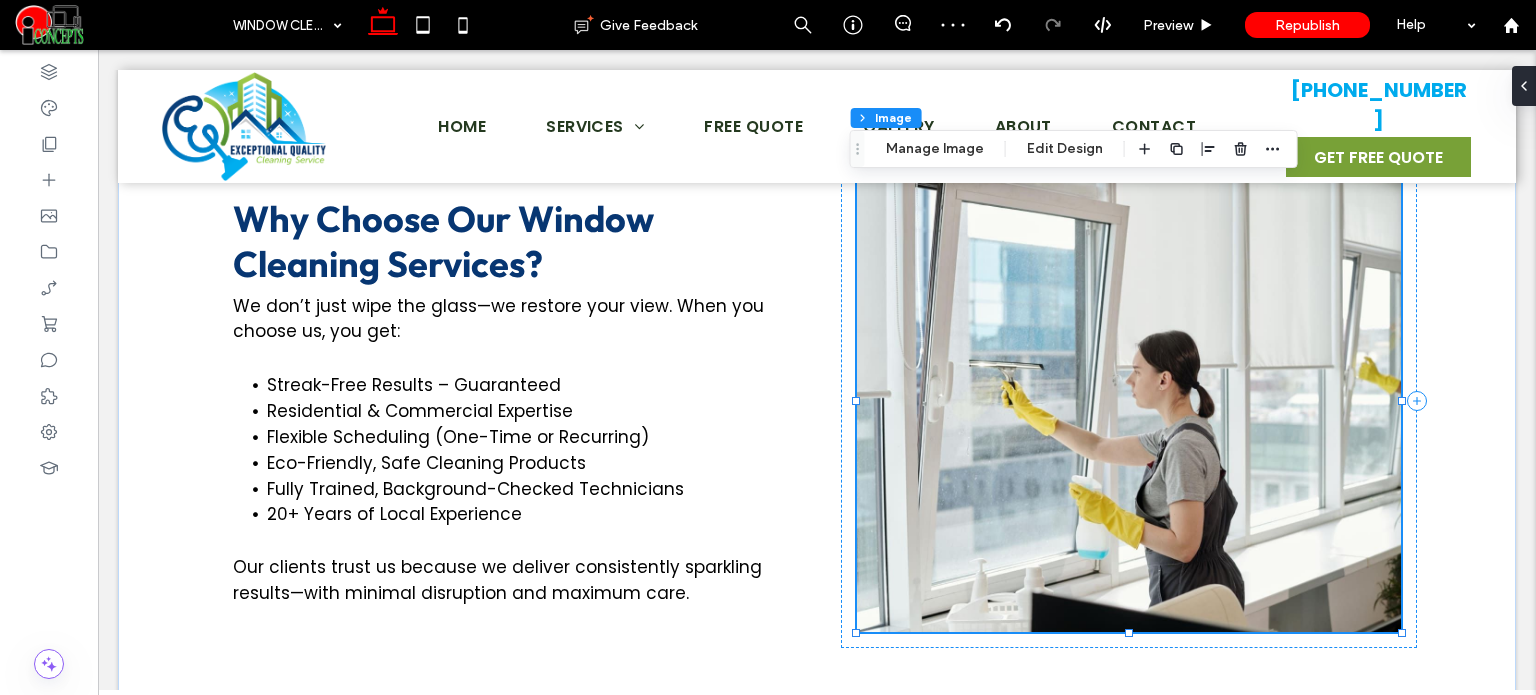 click at bounding box center (1129, 401) 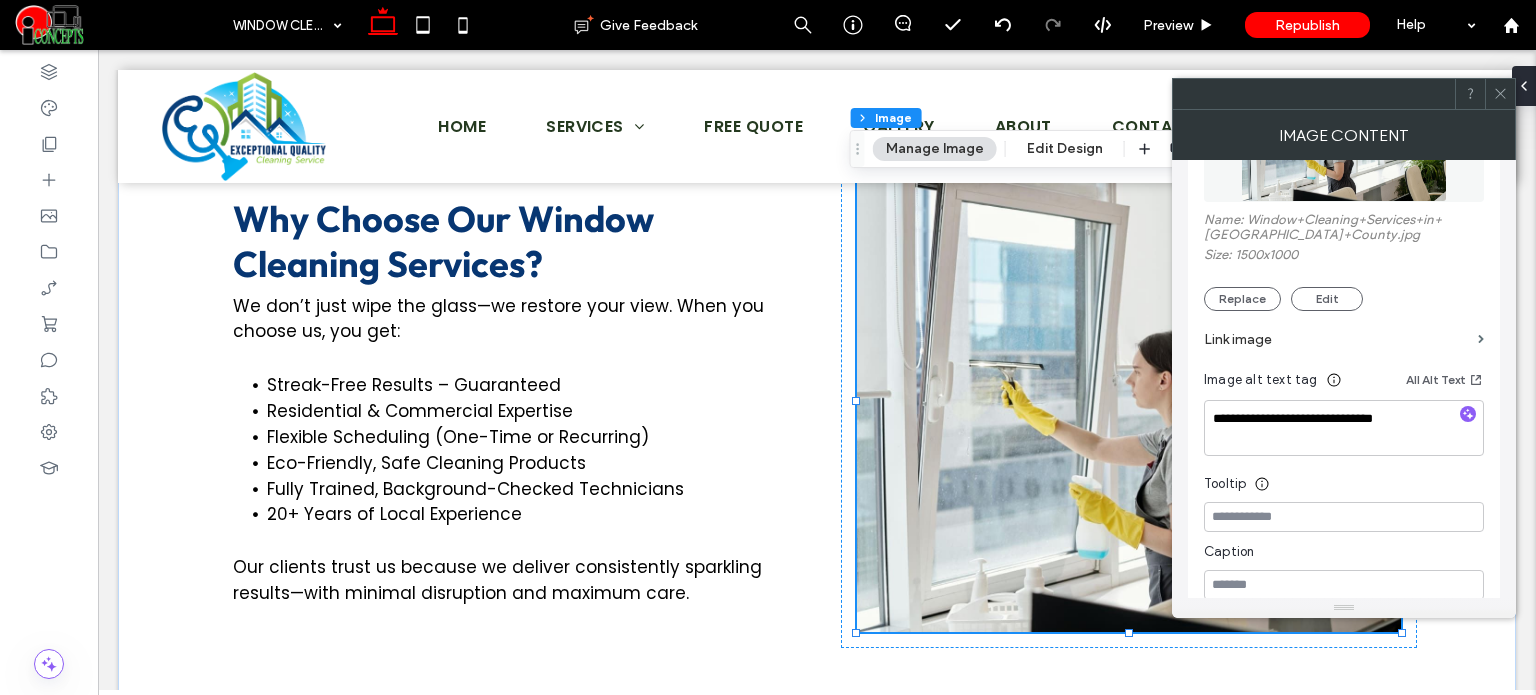 scroll, scrollTop: 300, scrollLeft: 0, axis: vertical 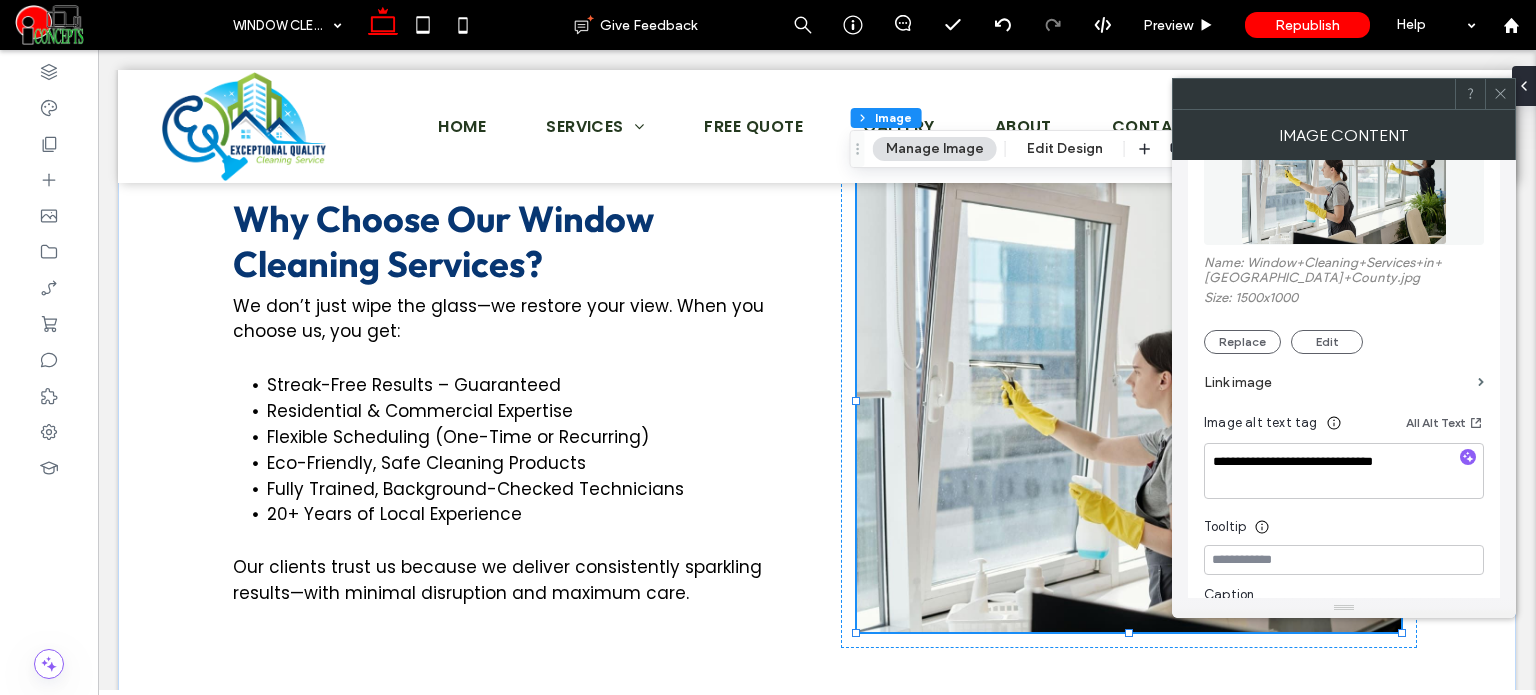 click 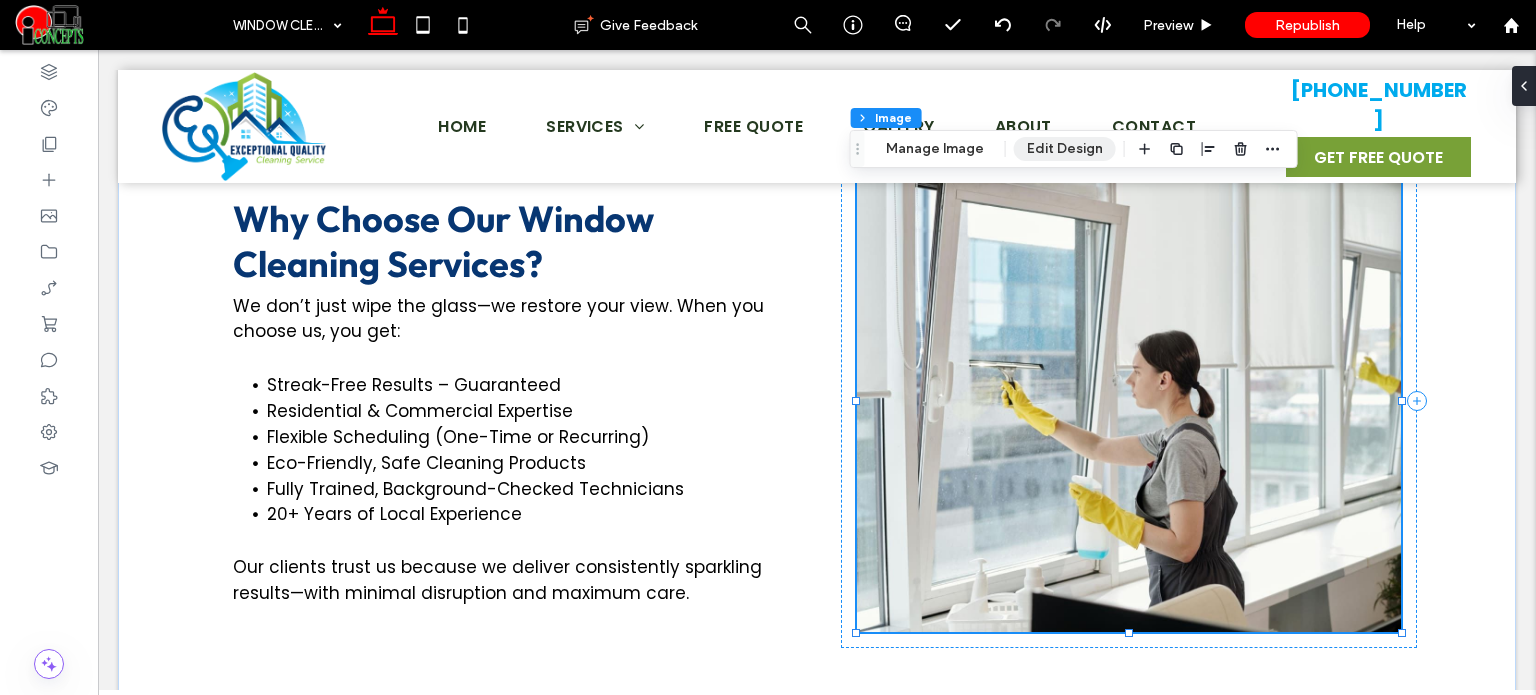 click on "Edit Design" at bounding box center [1065, 149] 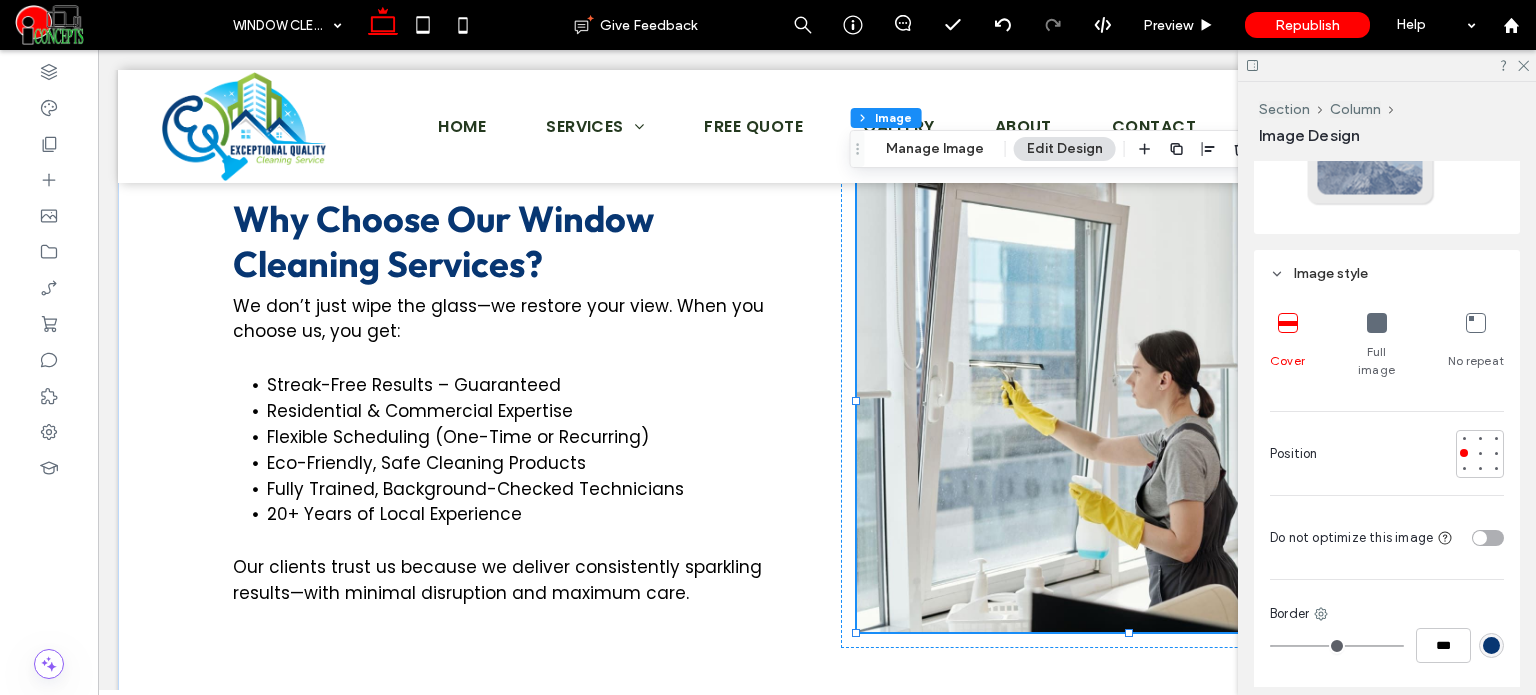 scroll, scrollTop: 500, scrollLeft: 0, axis: vertical 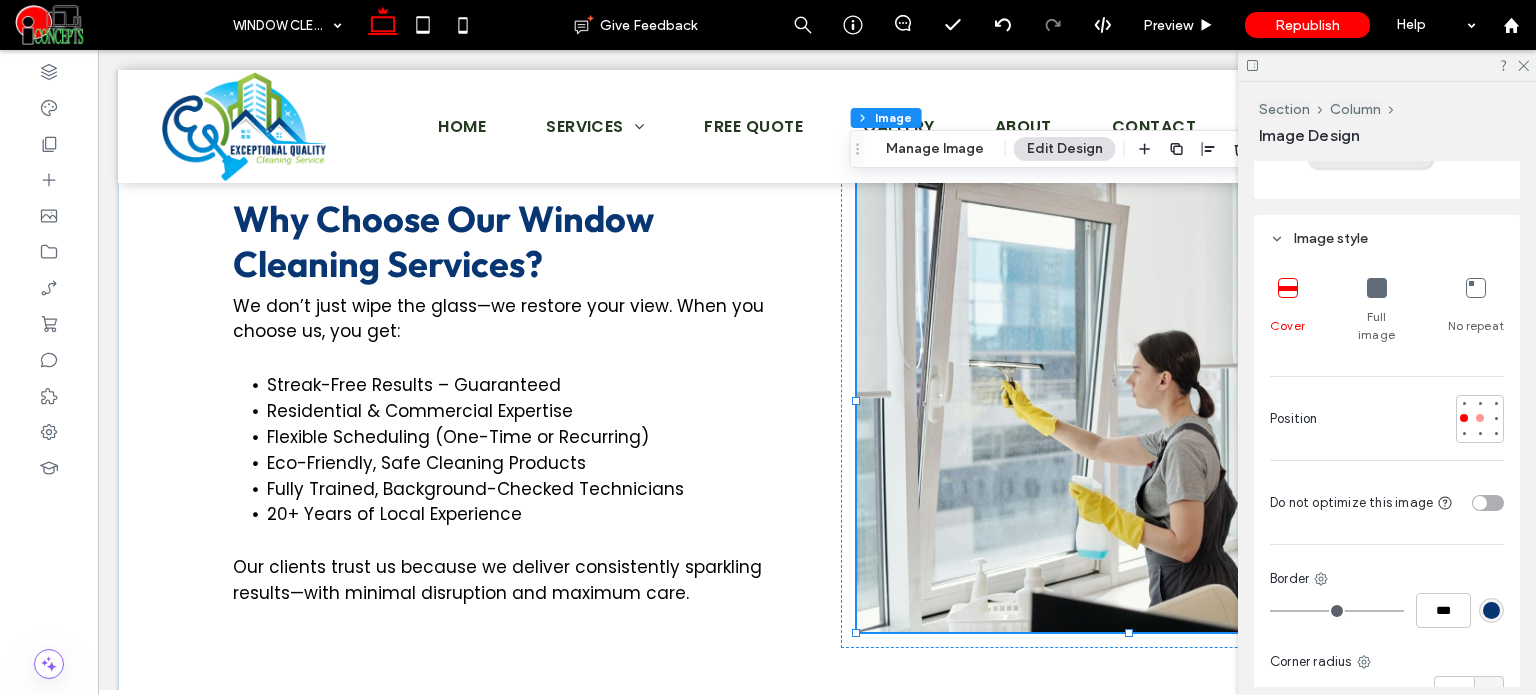 click at bounding box center (1480, 418) 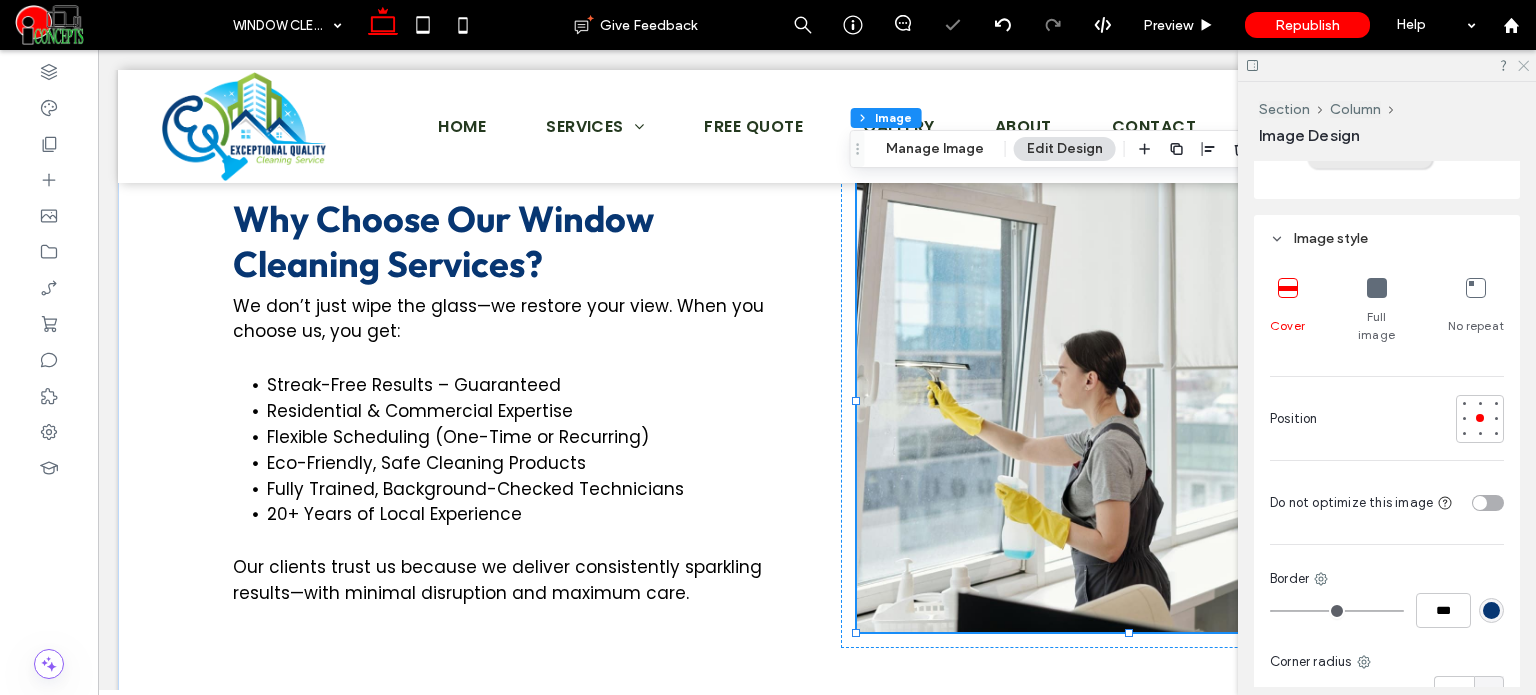 click 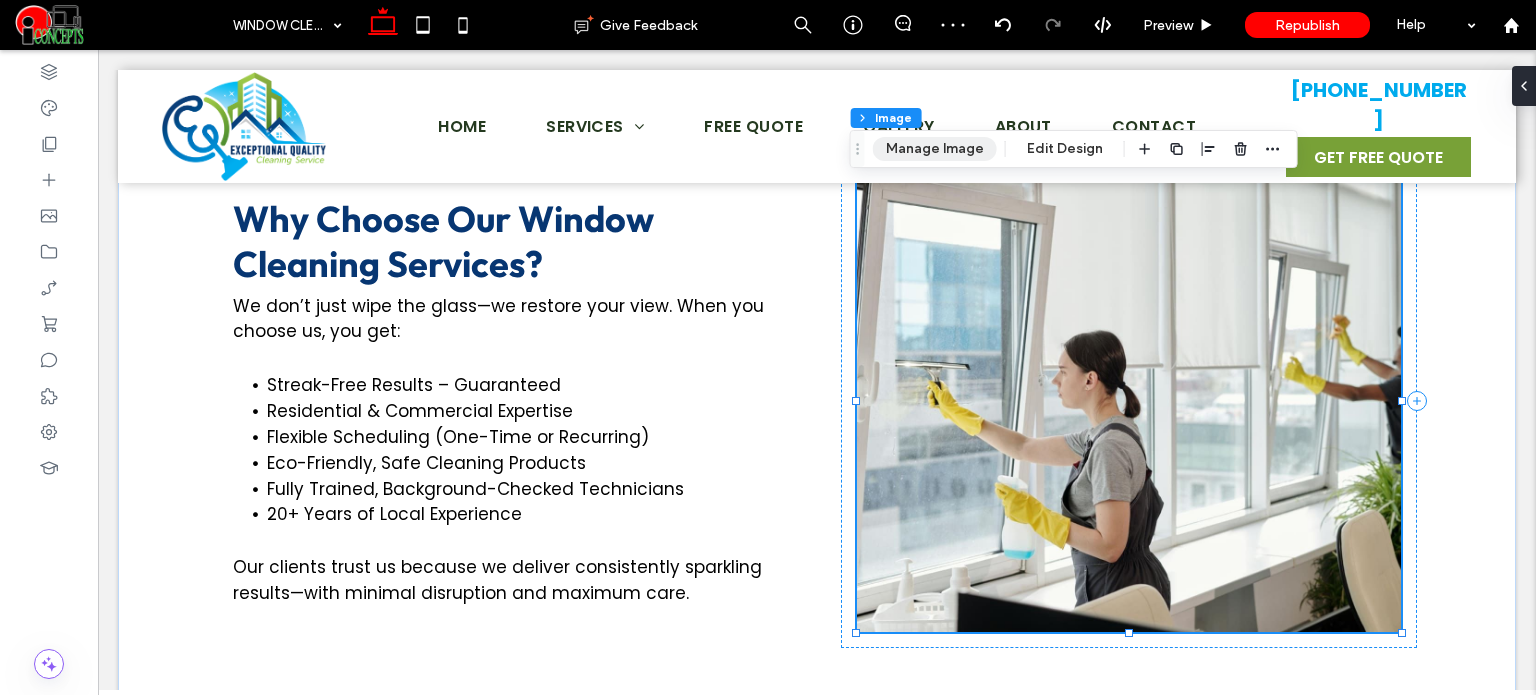 click on "Manage Image" at bounding box center (935, 149) 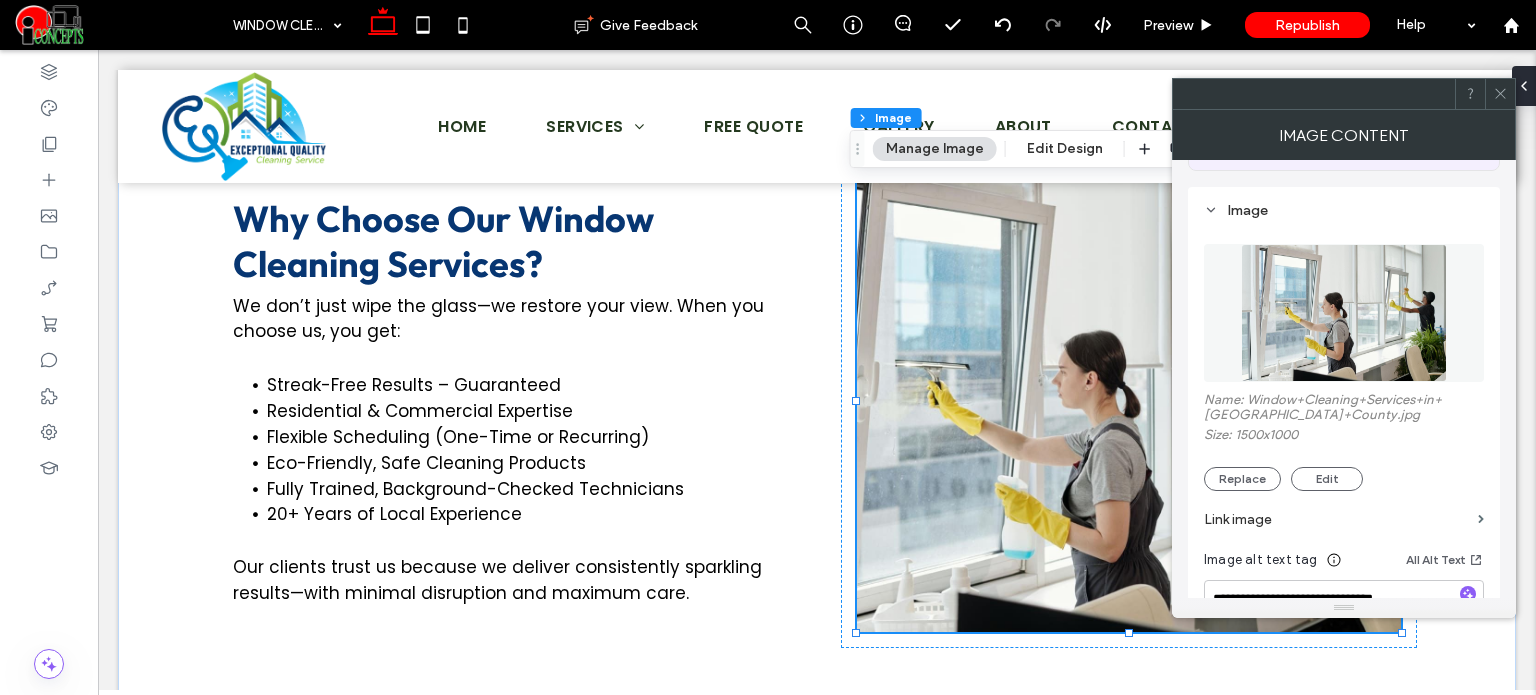 scroll, scrollTop: 200, scrollLeft: 0, axis: vertical 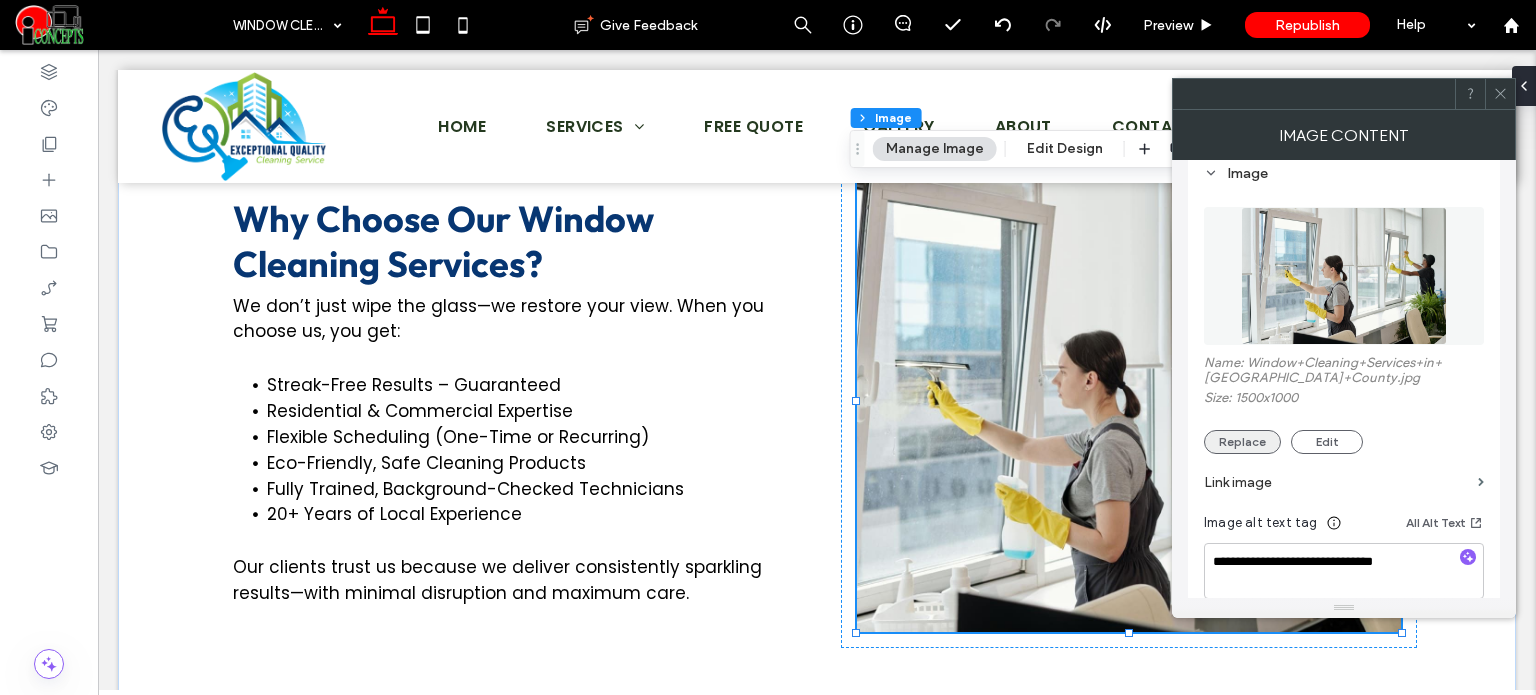 click on "Replace" at bounding box center (1242, 442) 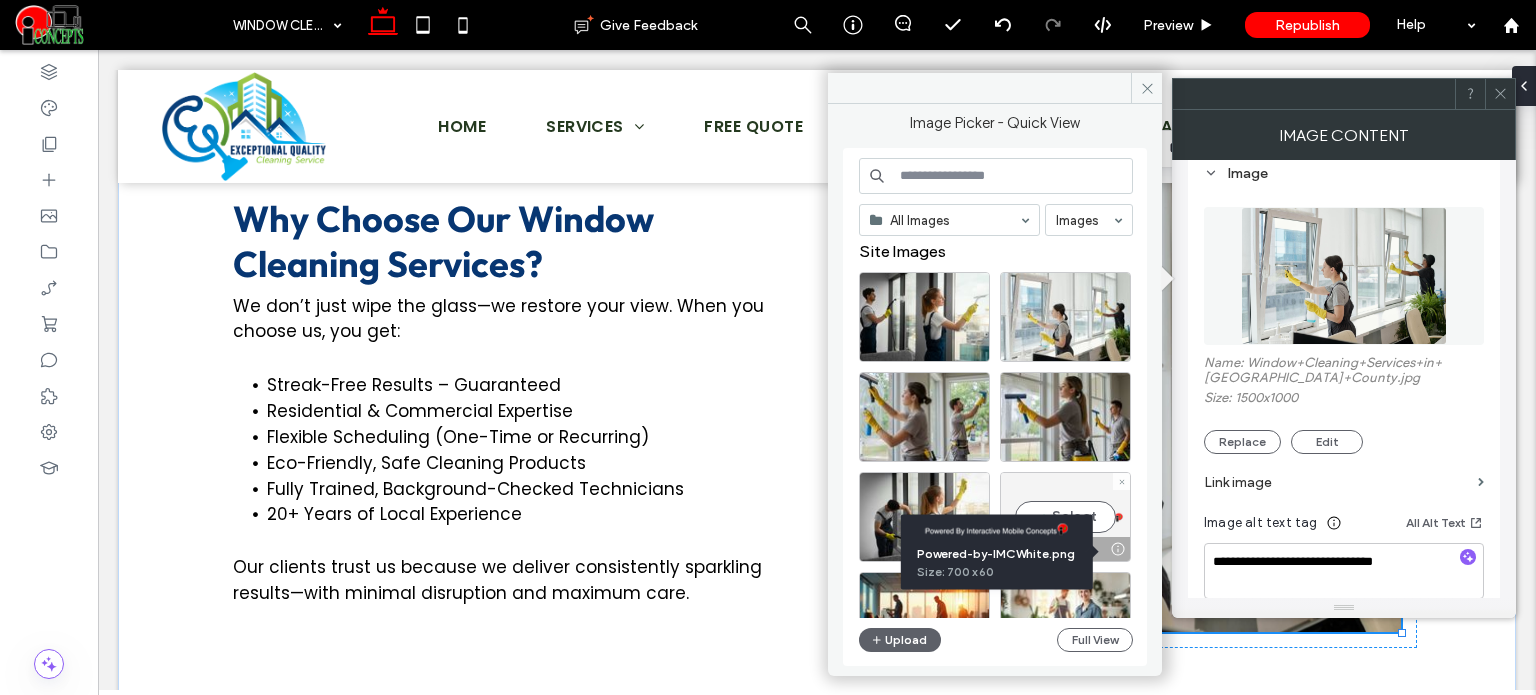 scroll, scrollTop: 0, scrollLeft: 0, axis: both 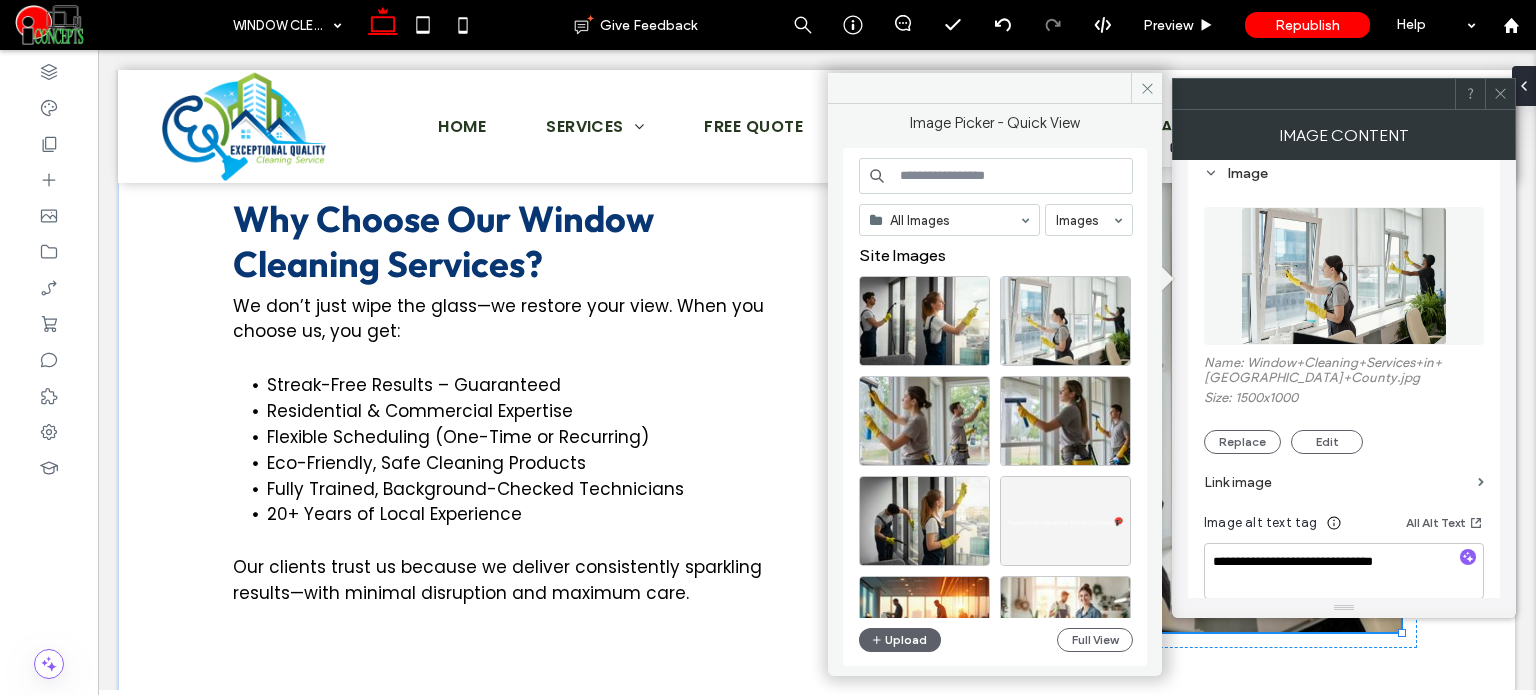 type 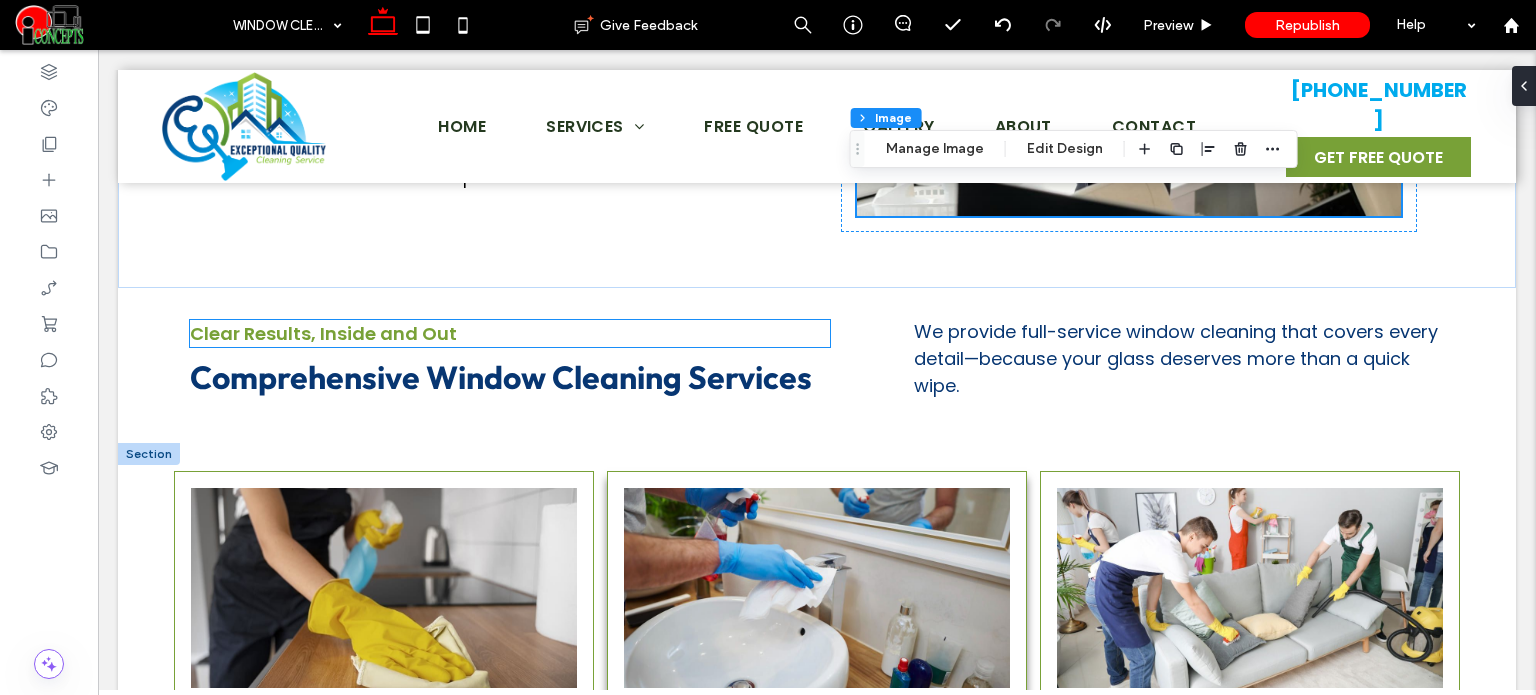 scroll, scrollTop: 1696, scrollLeft: 0, axis: vertical 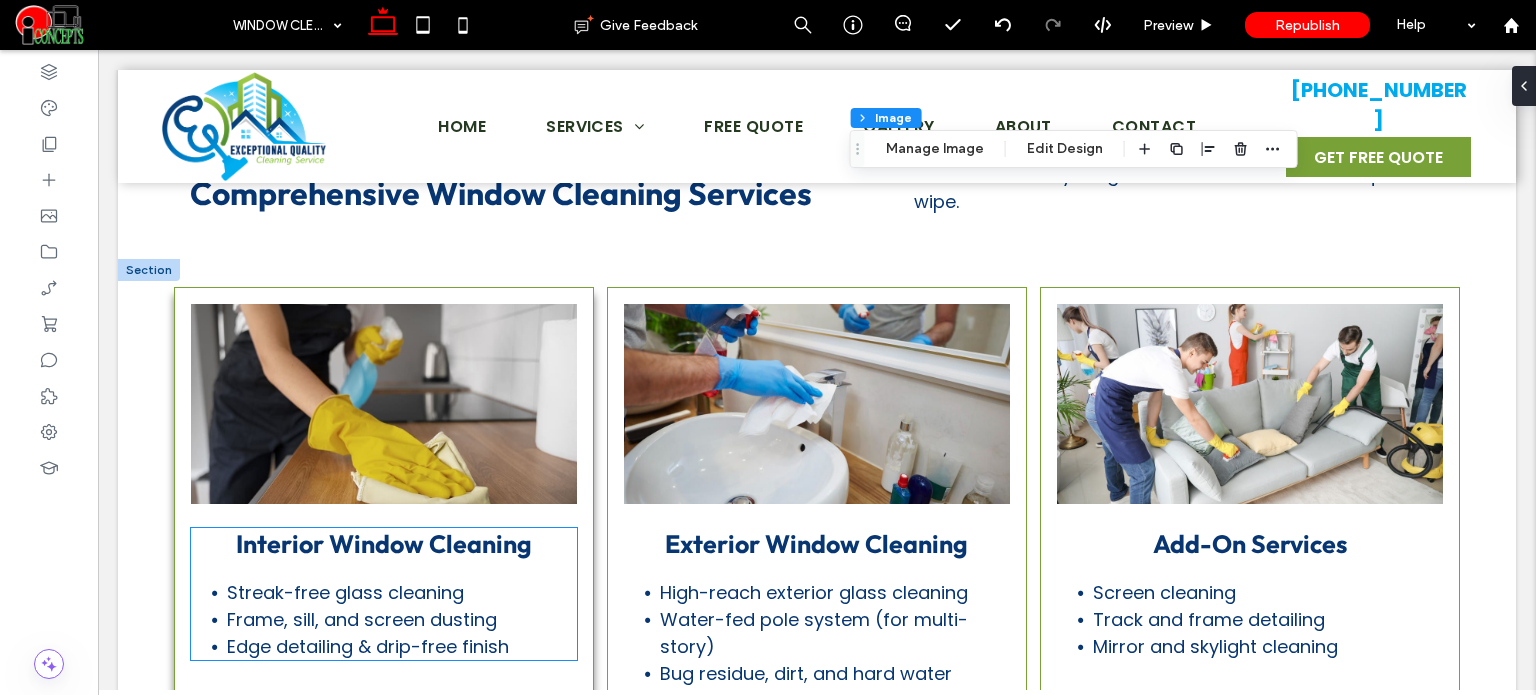 click on "Interior Window Cleaning" at bounding box center [384, 544] 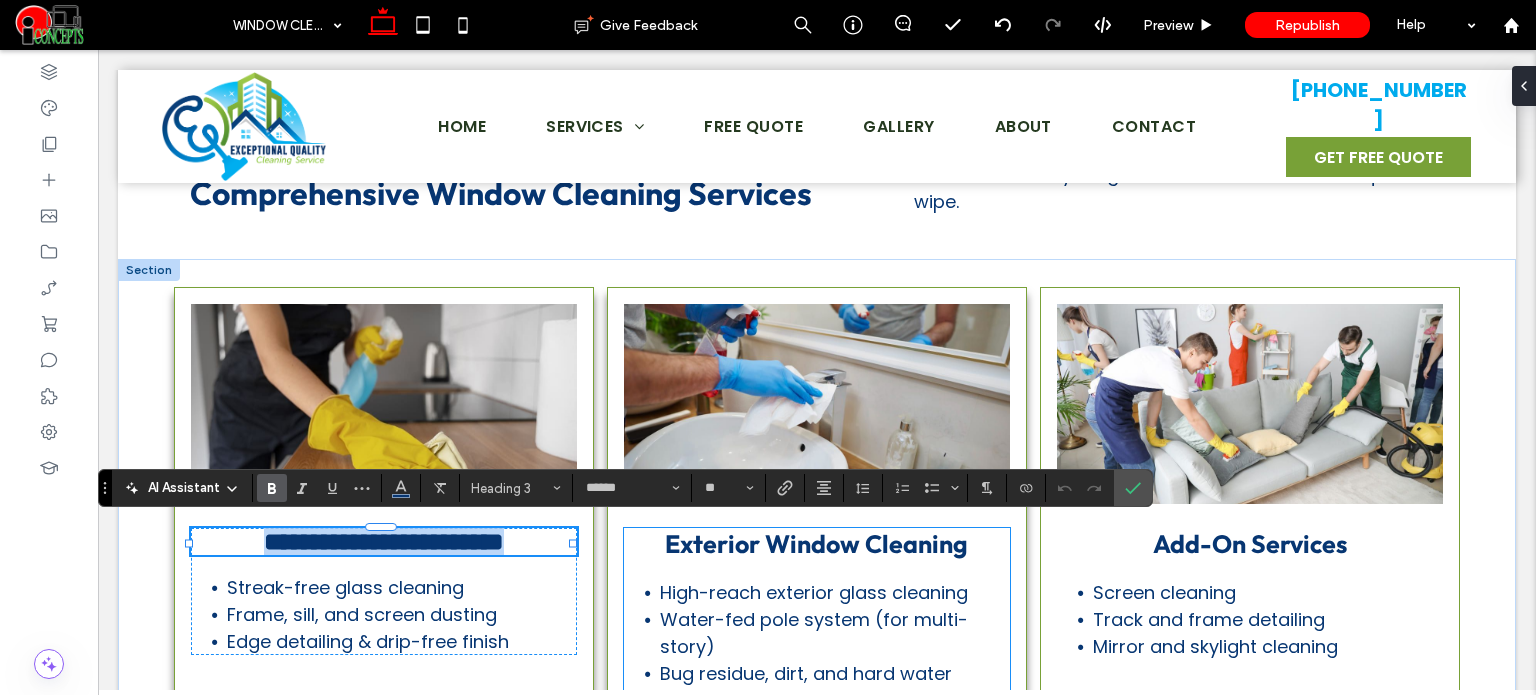 copy on "**********" 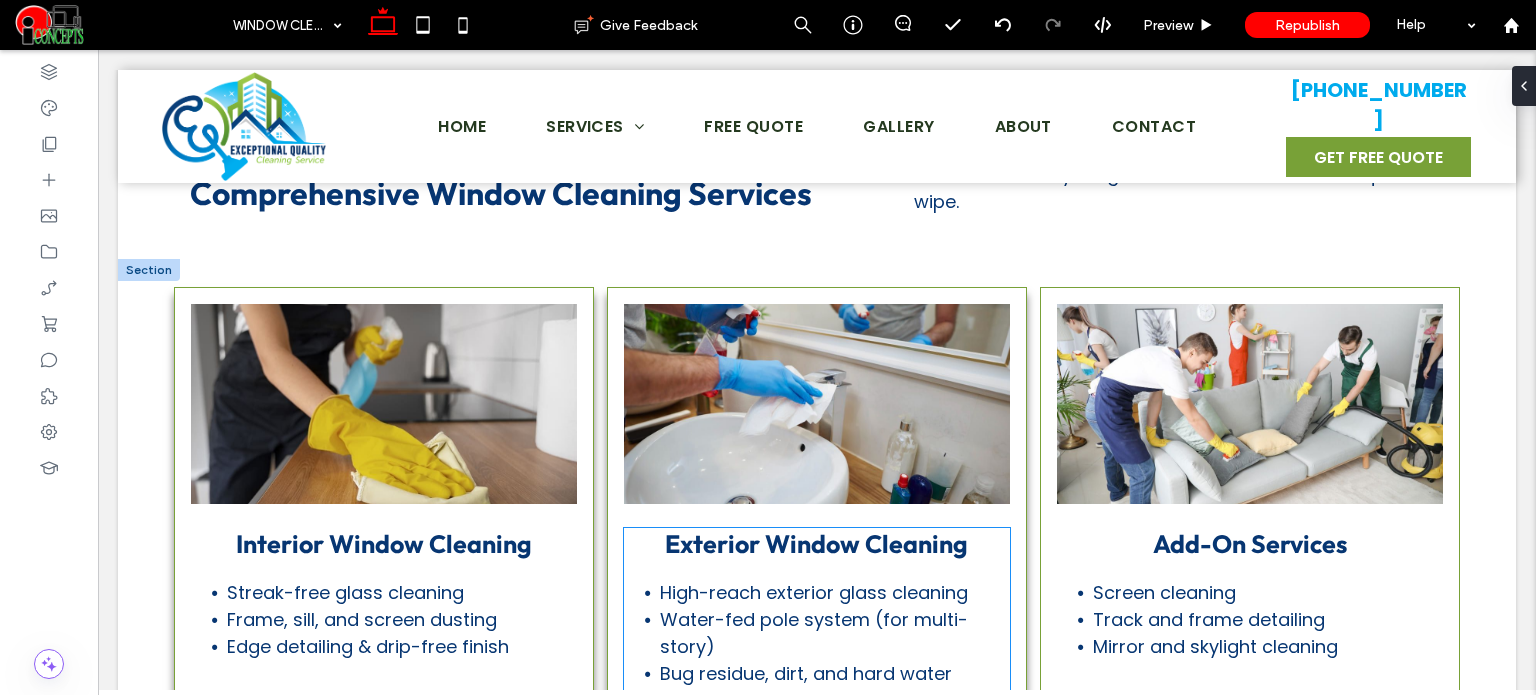 click on "Exterior Window Cleaning" at bounding box center (816, 544) 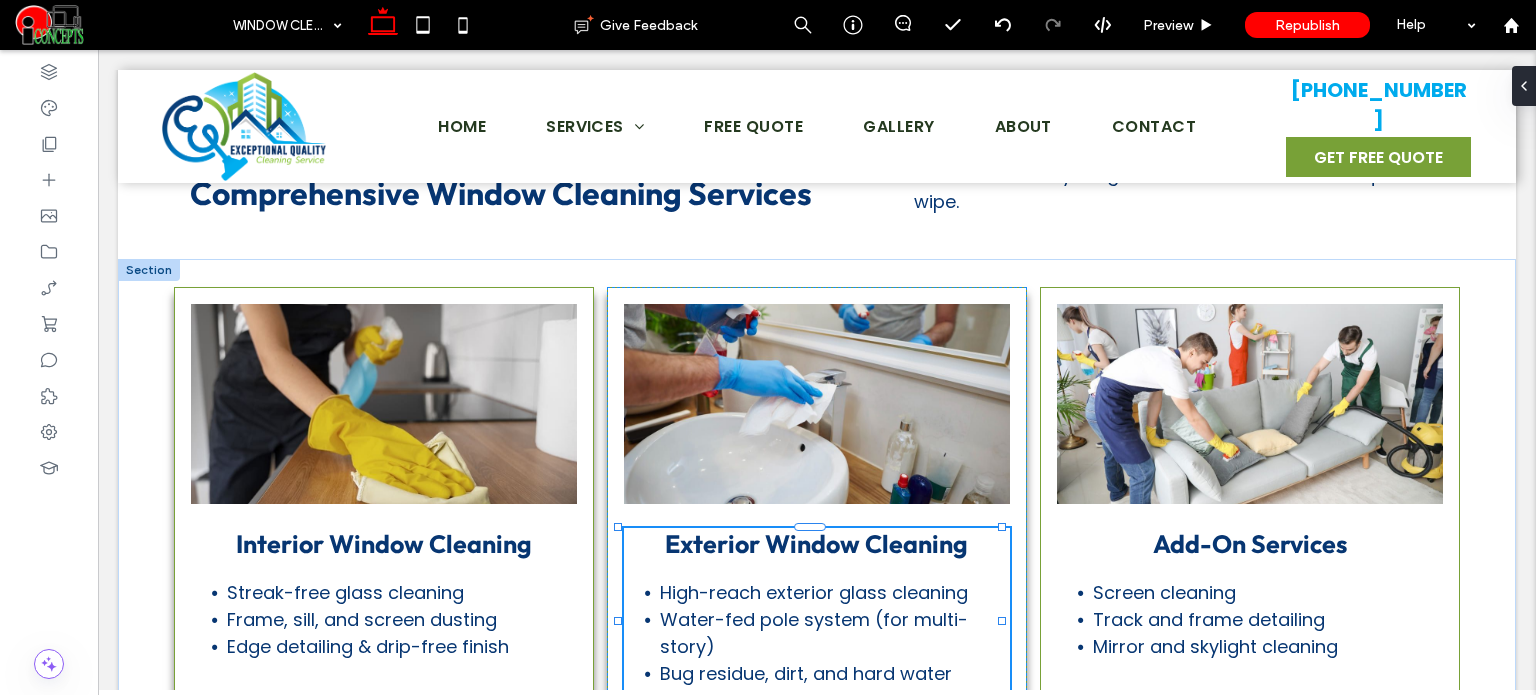 click on "Exterior Window Cleaning" at bounding box center (816, 544) 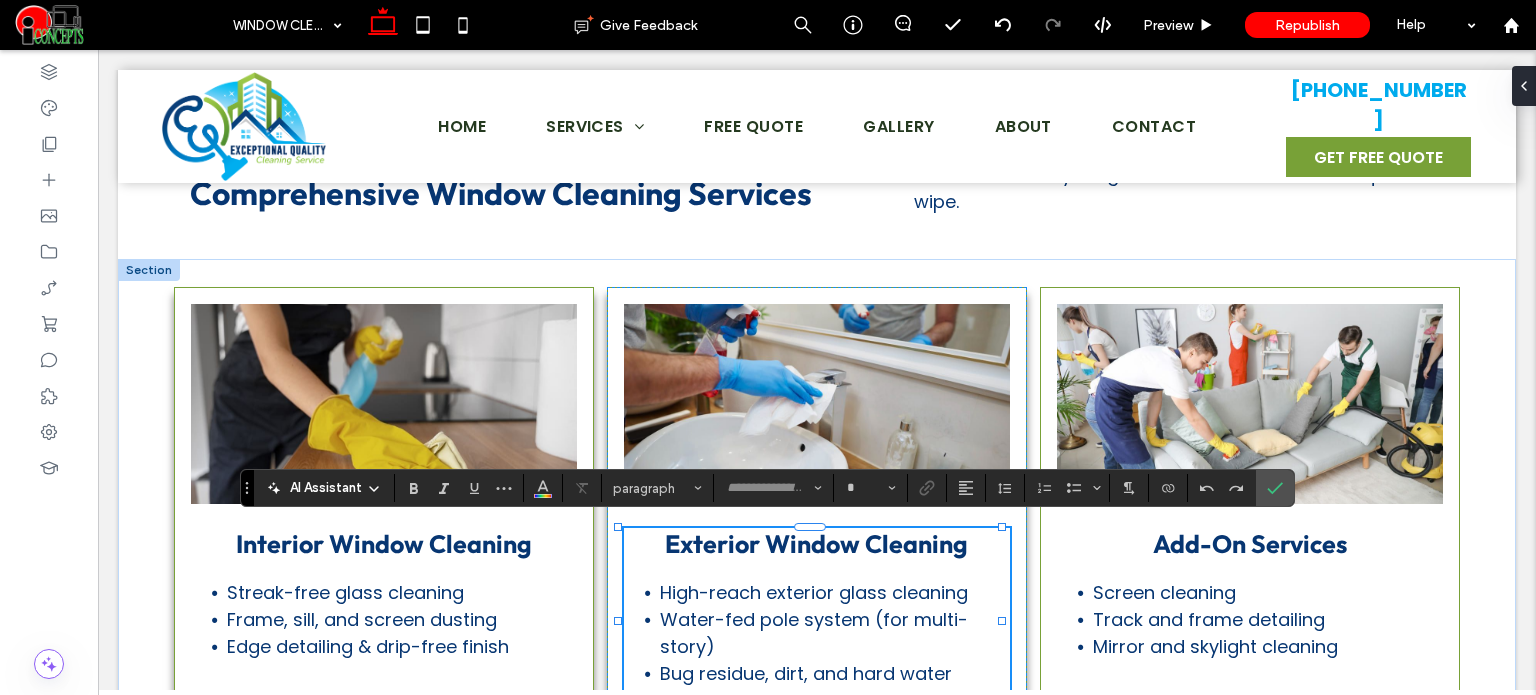 type on "******" 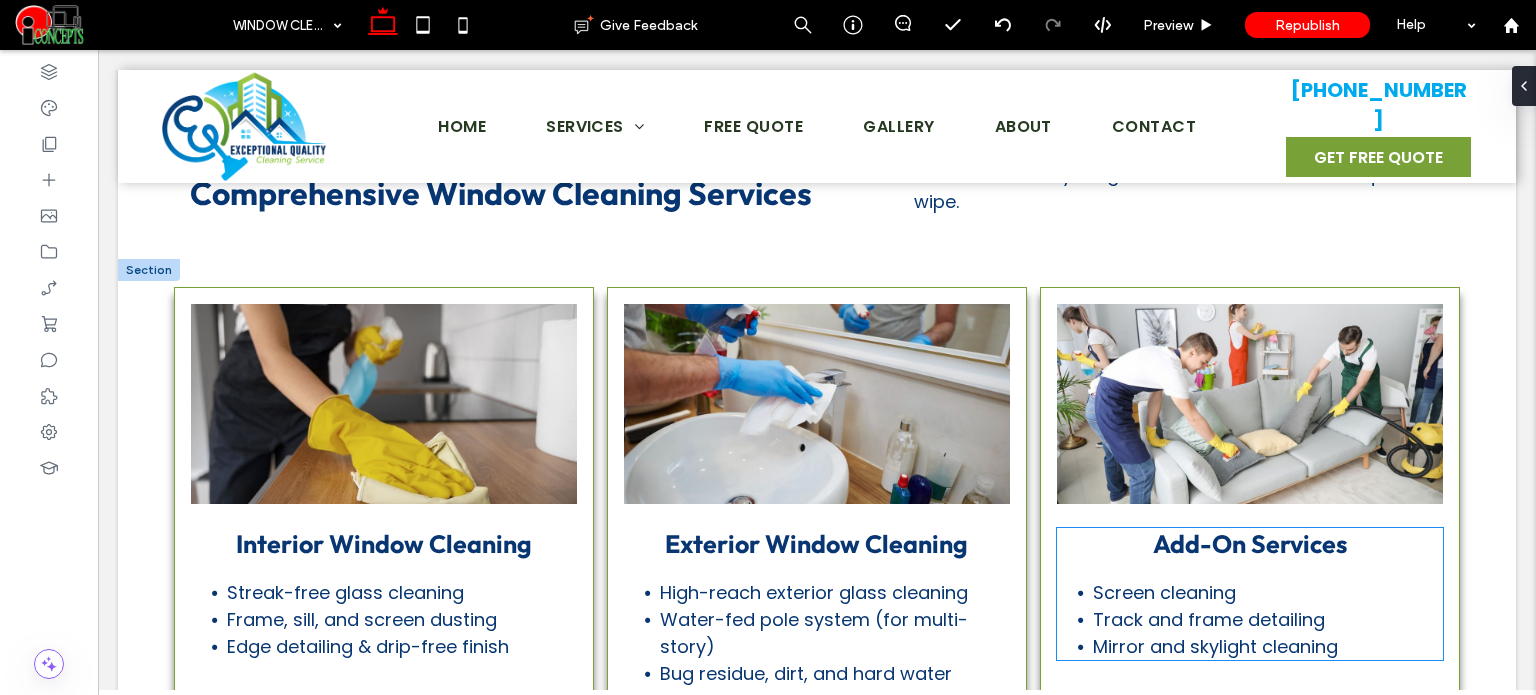 click on "Screen cleaning" at bounding box center [1164, 592] 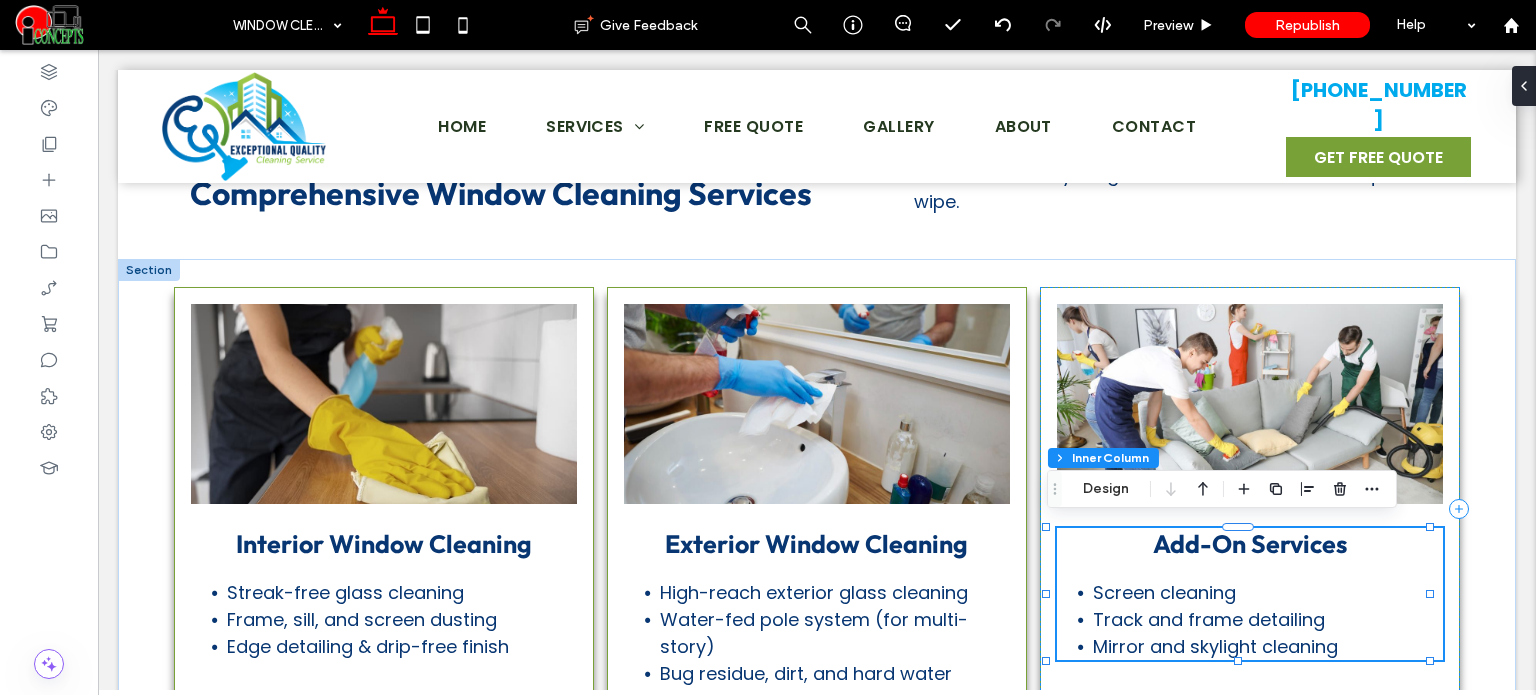 click on "Screen cleaning" at bounding box center [1164, 592] 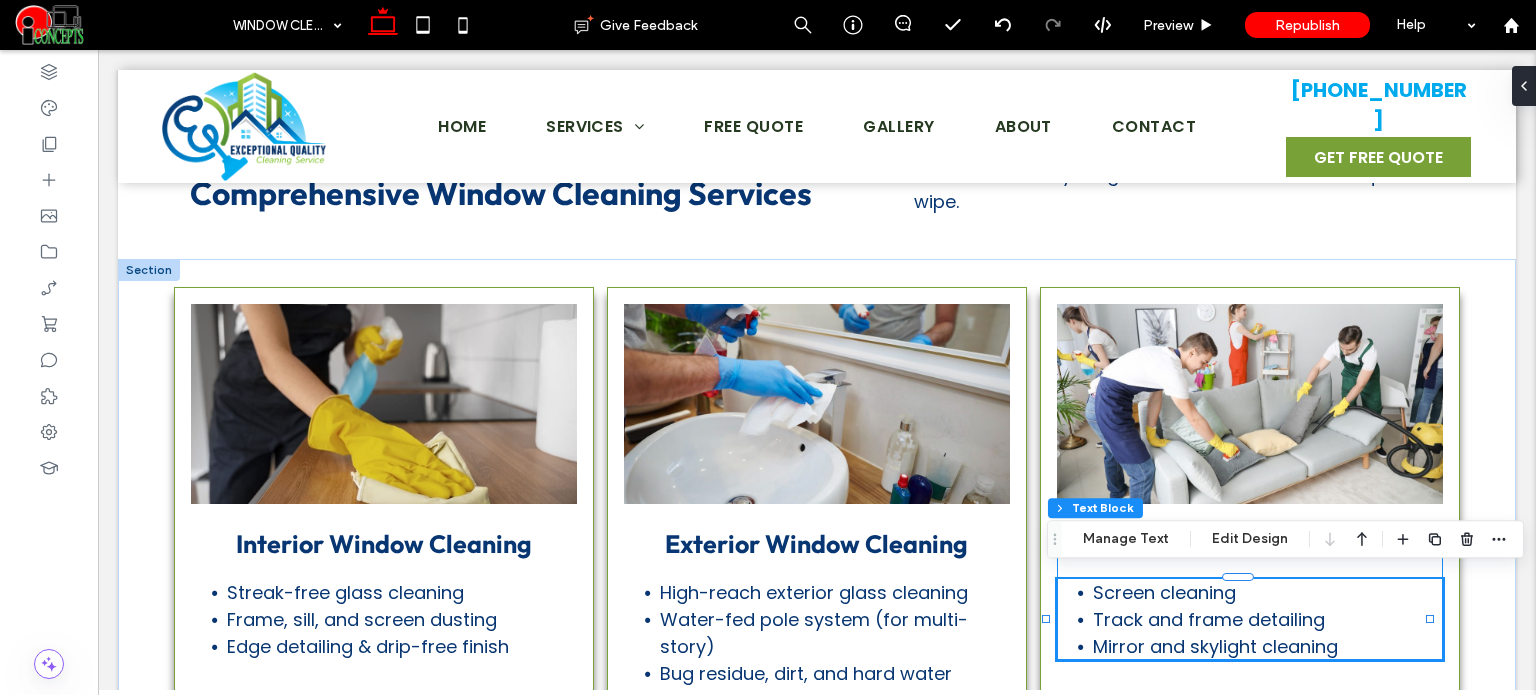 click on "Screen cleaning" at bounding box center [1164, 592] 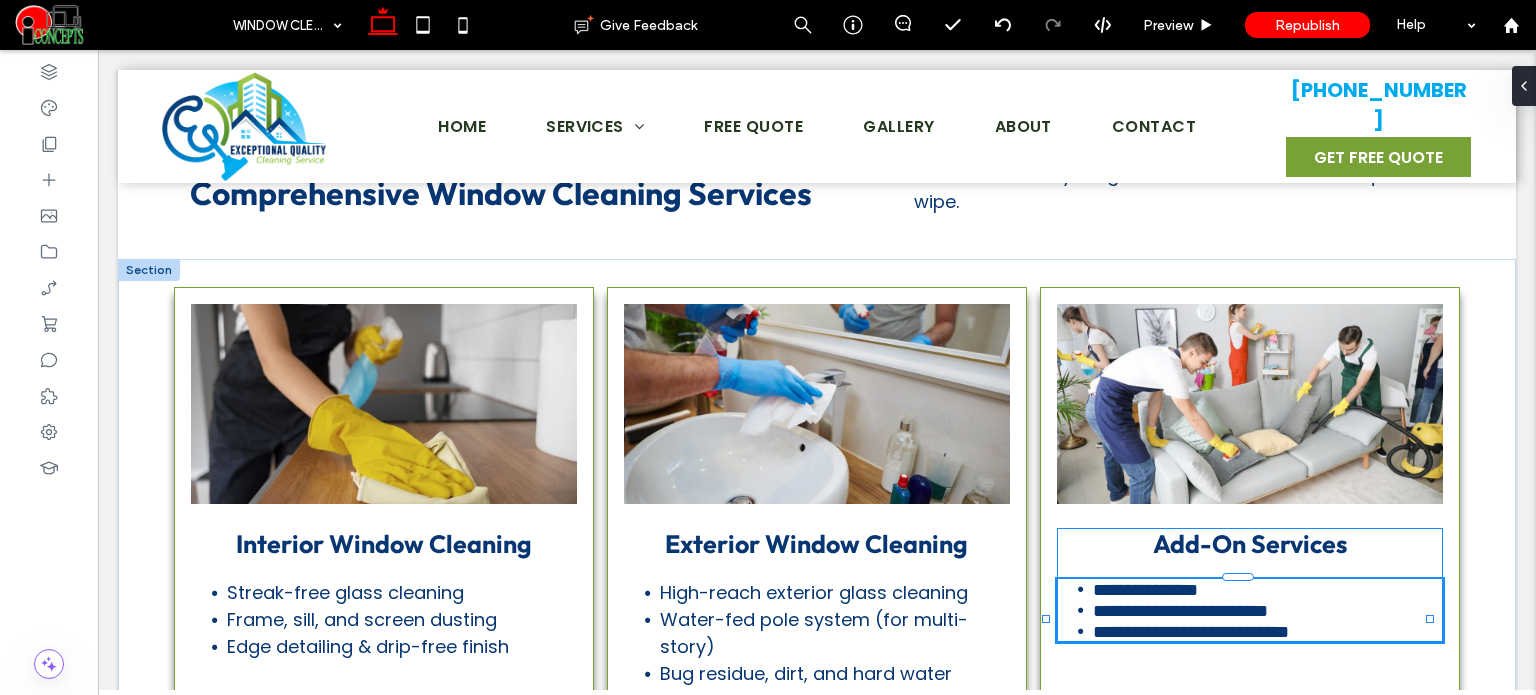 type on "*******" 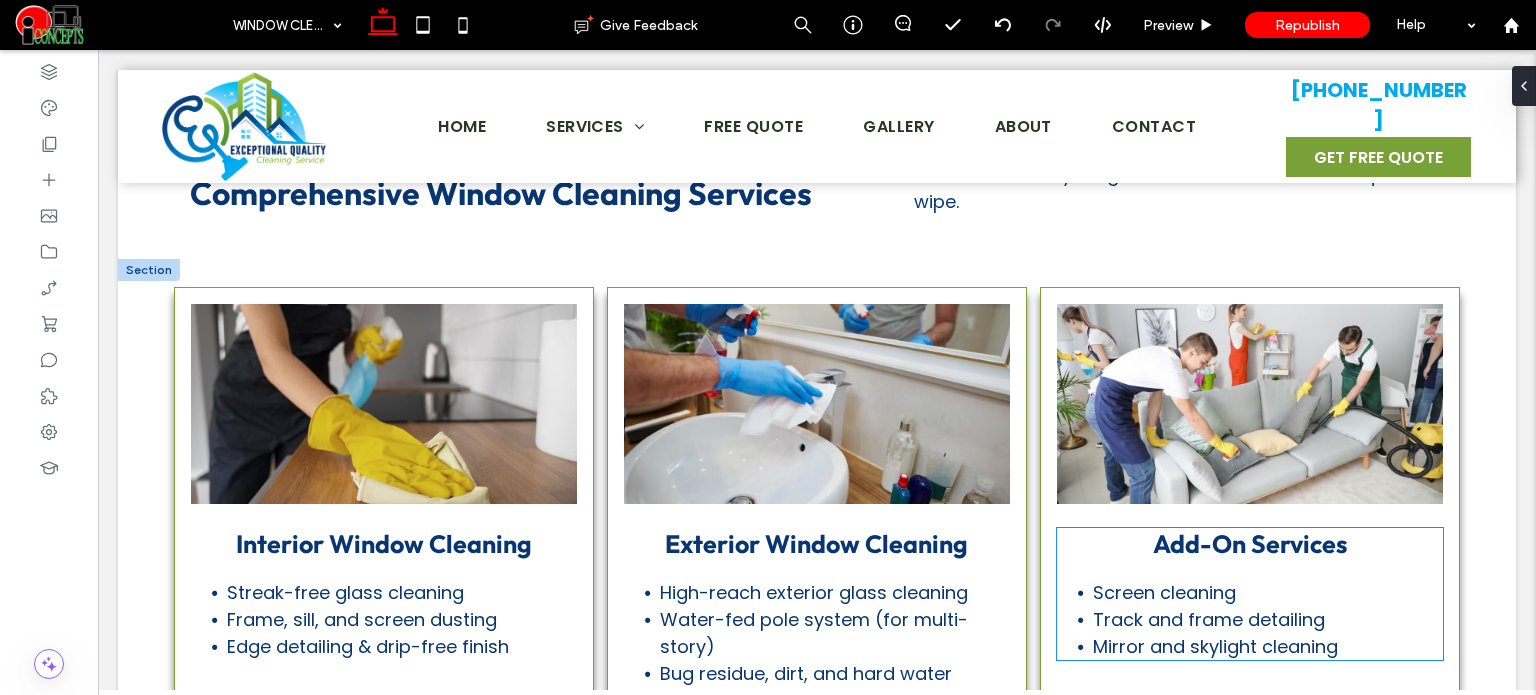 click on "Add-On Services" at bounding box center [1250, 544] 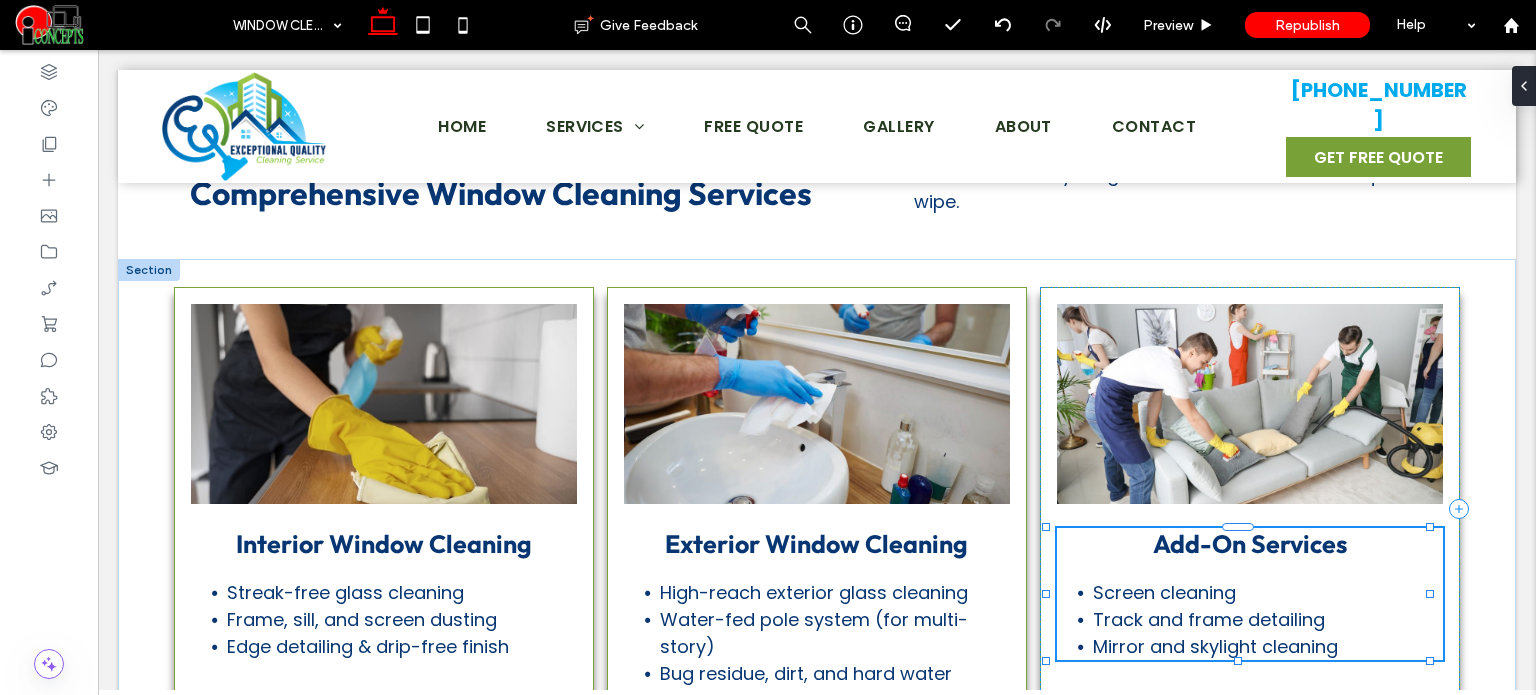 click on "Add-On Services" at bounding box center [1250, 544] 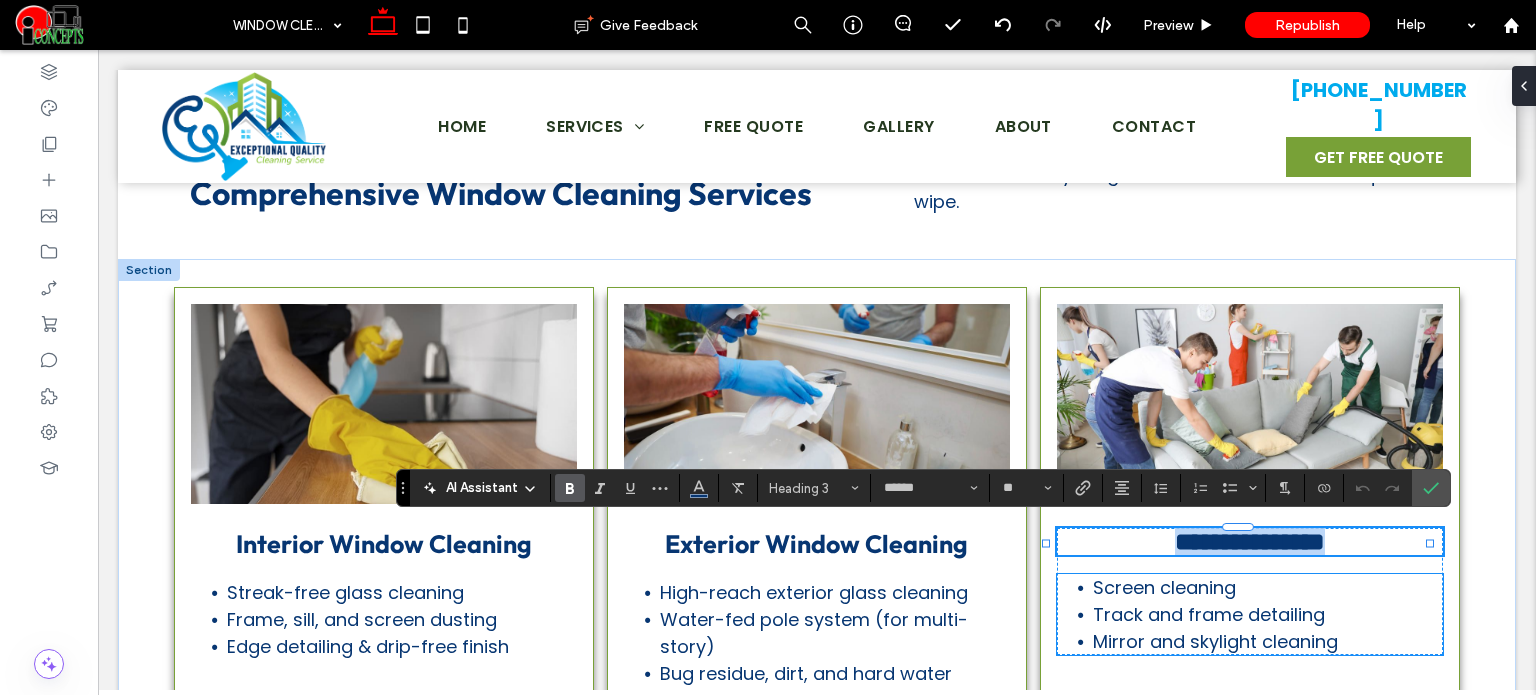 copy on "**********" 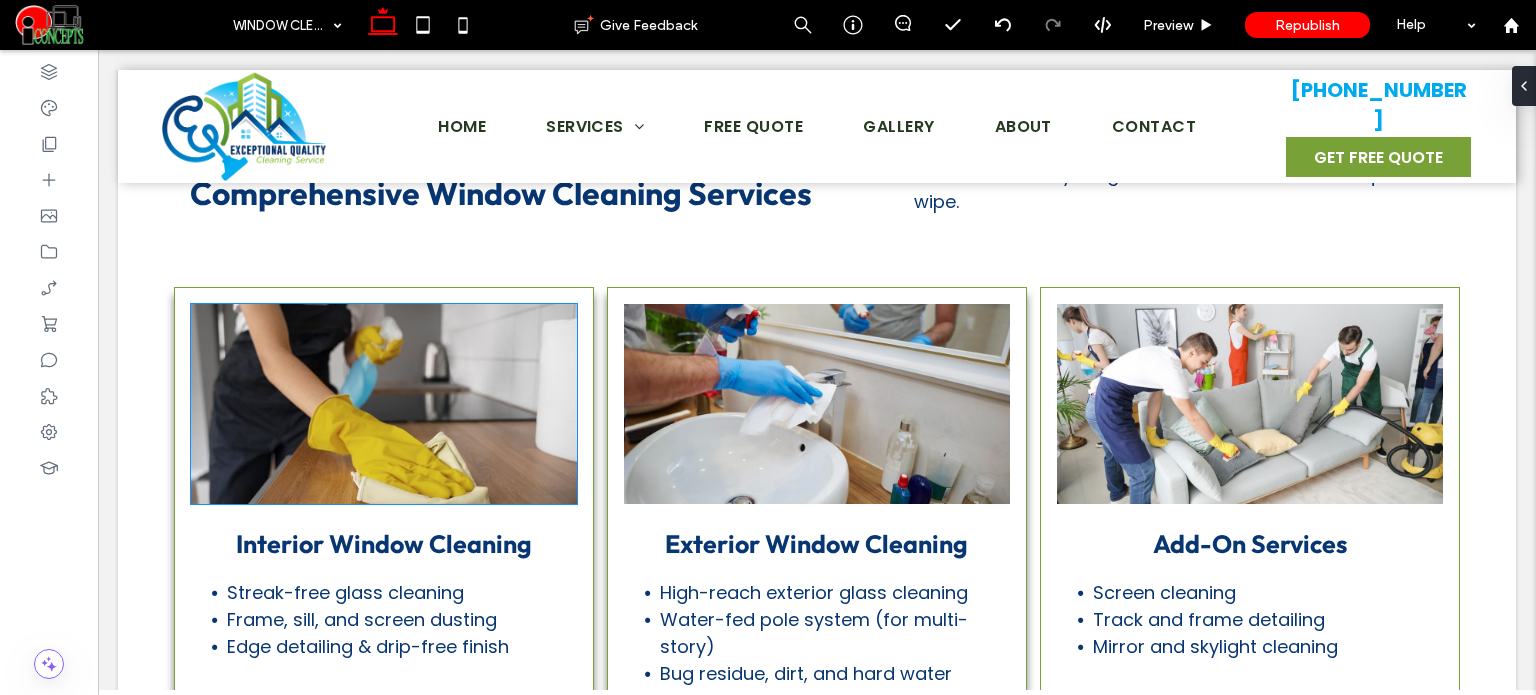 click at bounding box center [384, 404] 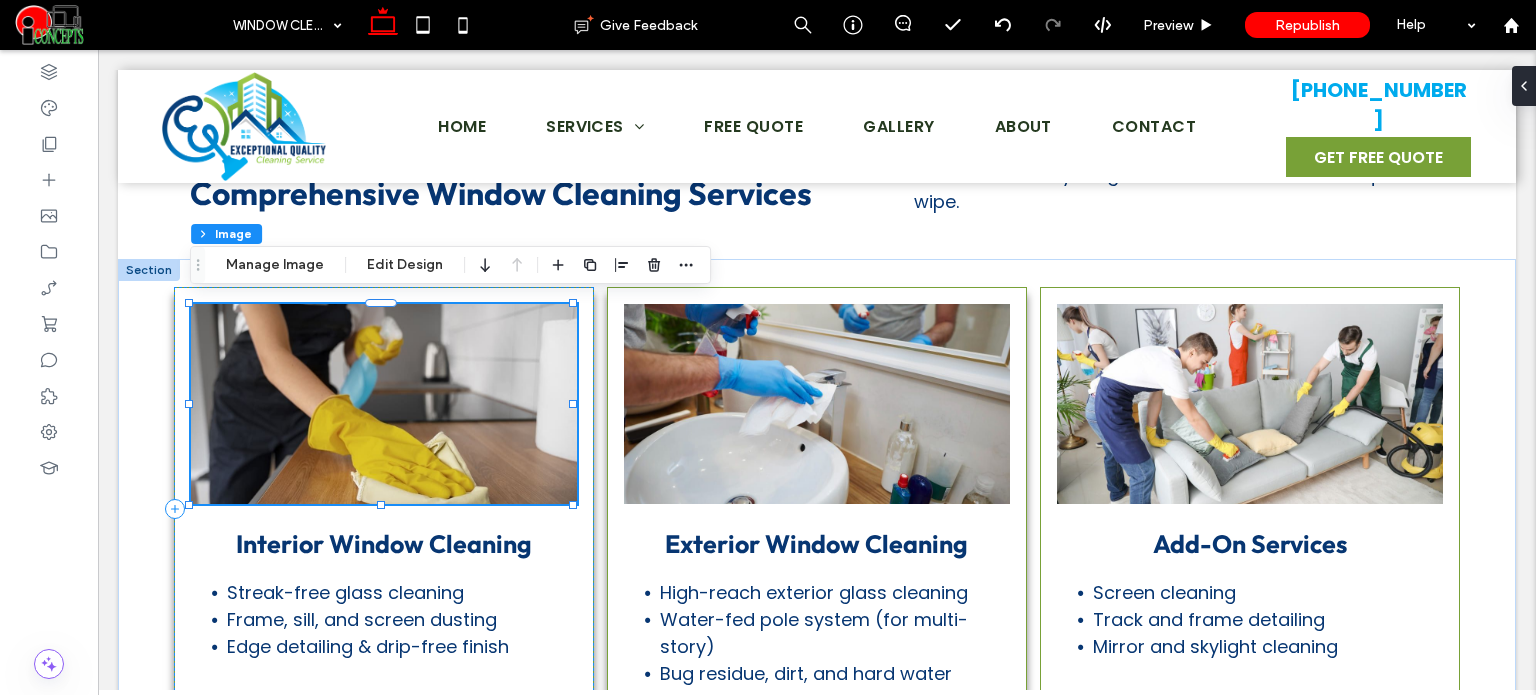 click at bounding box center [384, 404] 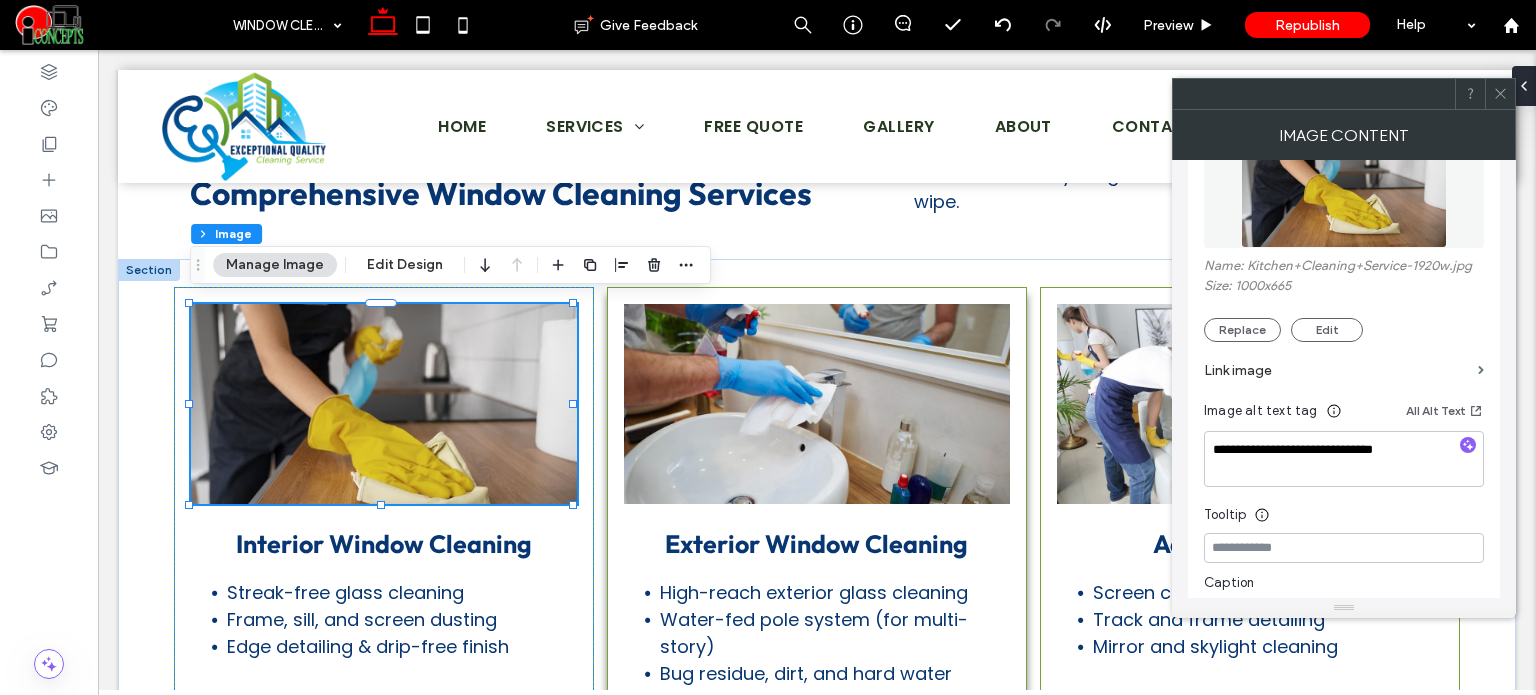 scroll, scrollTop: 300, scrollLeft: 0, axis: vertical 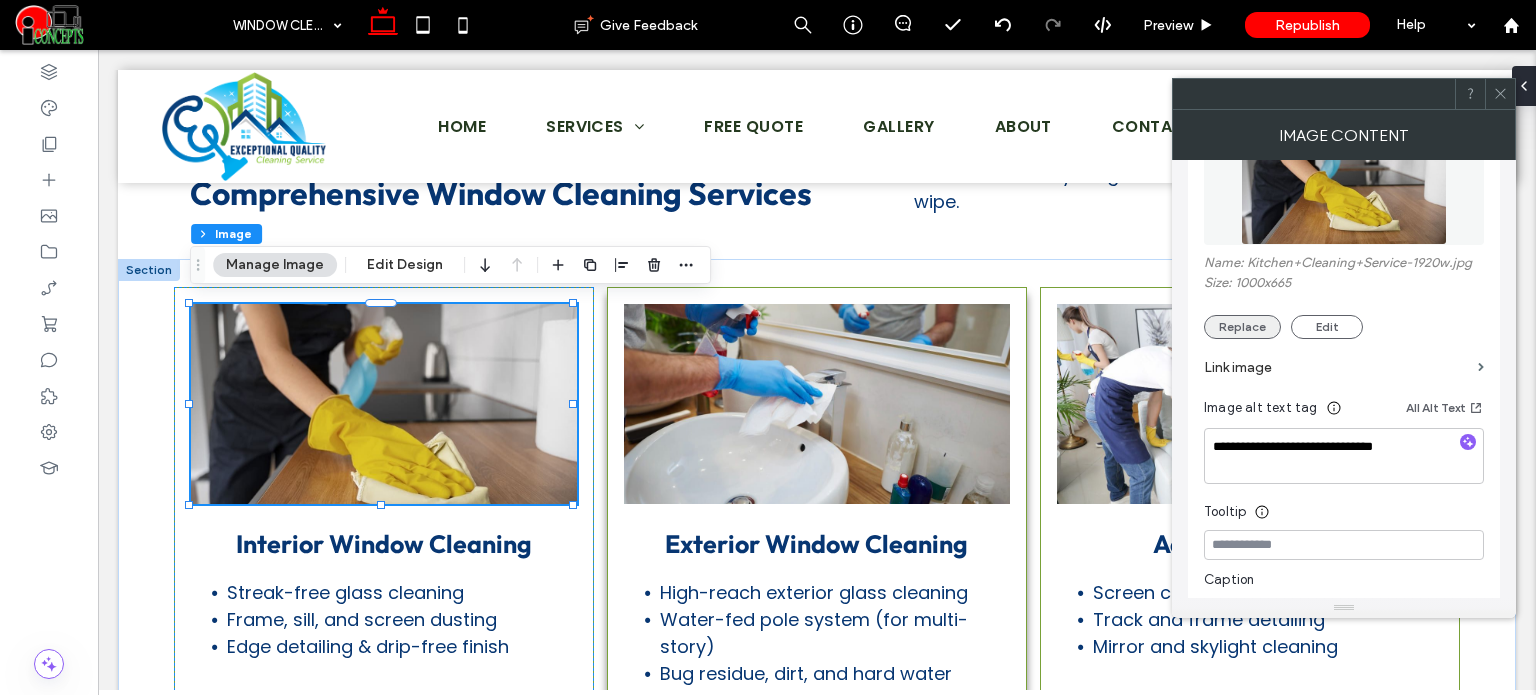 click on "Replace" at bounding box center (1242, 327) 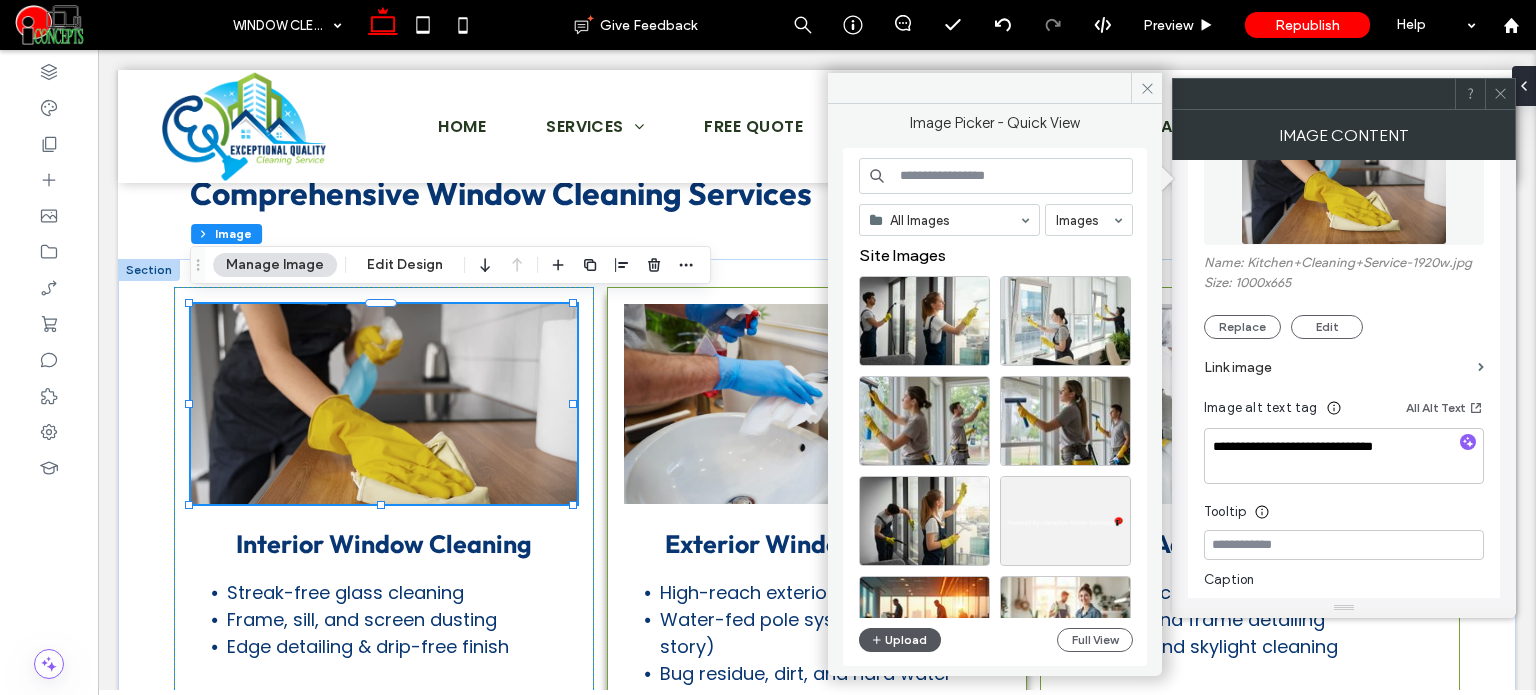 click on "Upload" at bounding box center [900, 640] 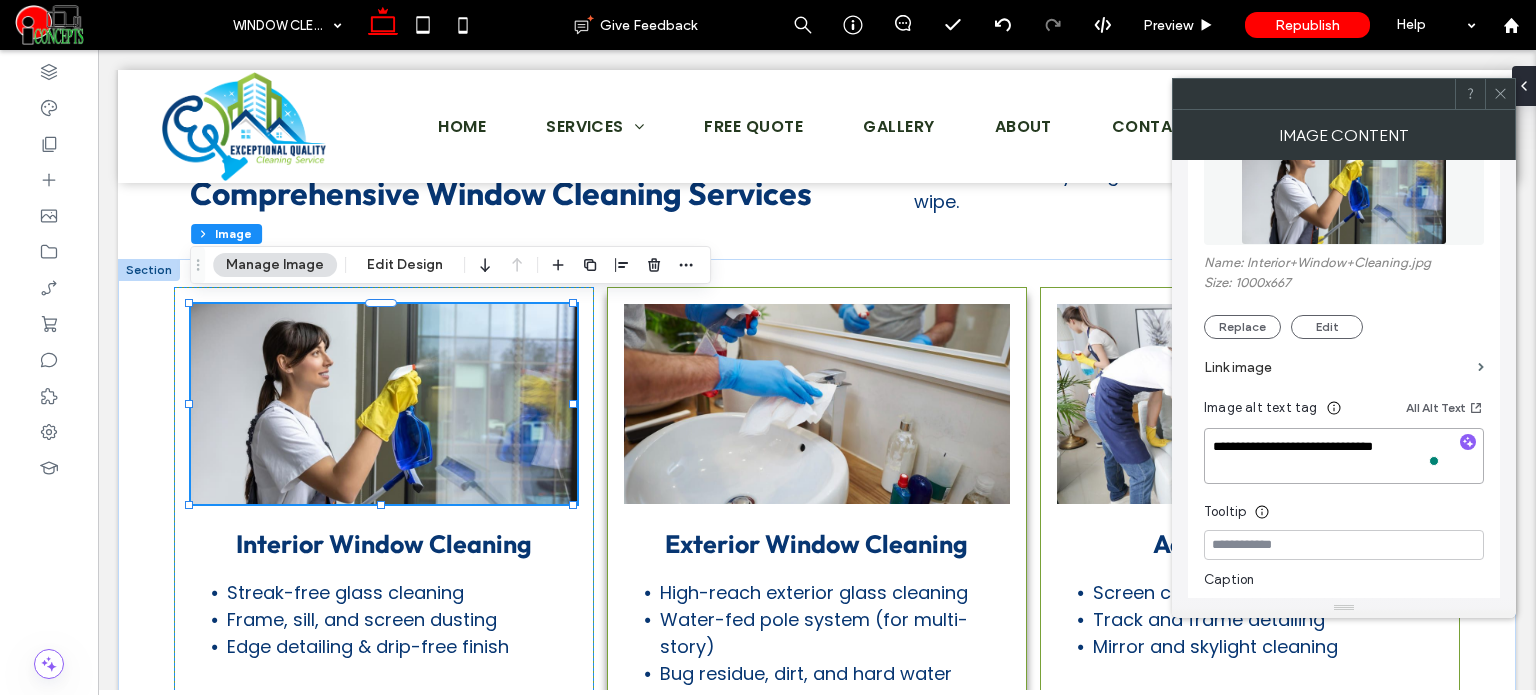drag, startPoint x: 1363, startPoint y: 448, endPoint x: 1213, endPoint y: 447, distance: 150.00333 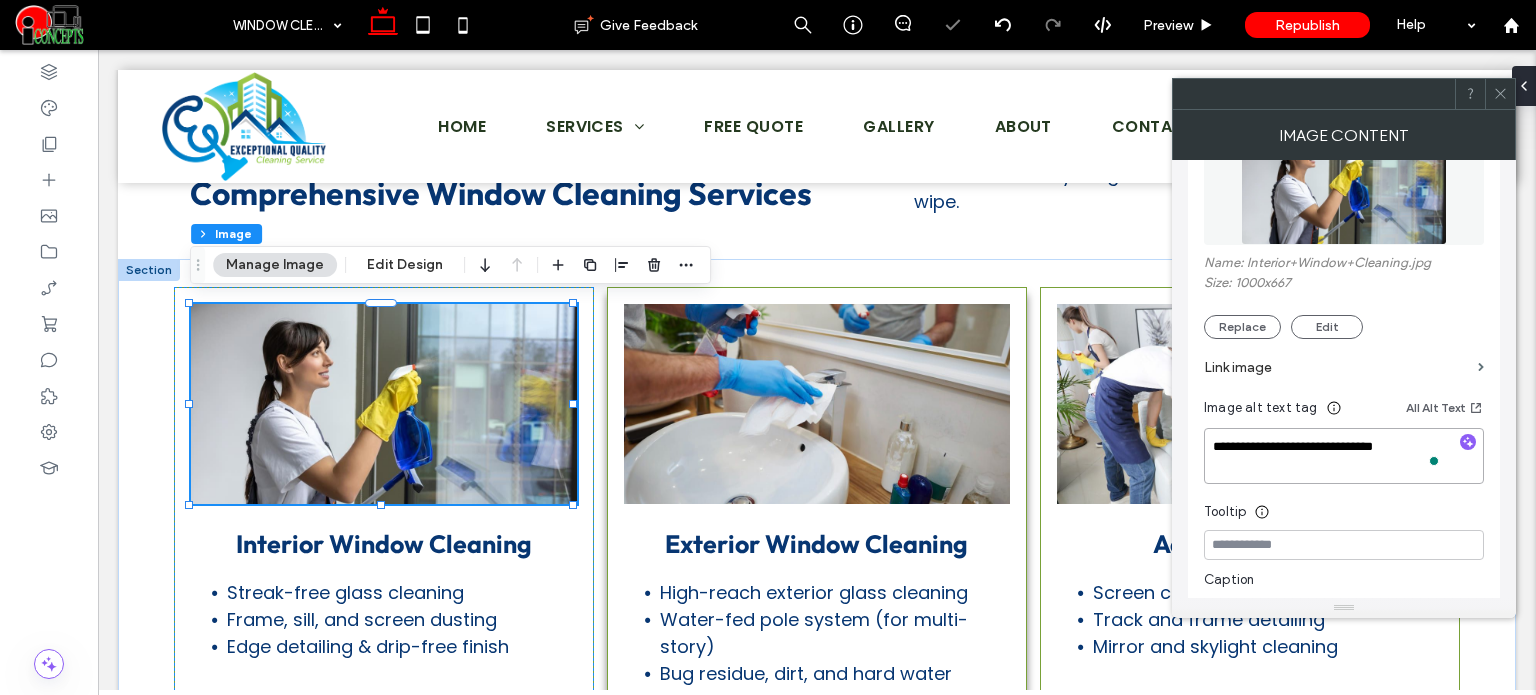 type on "**********" 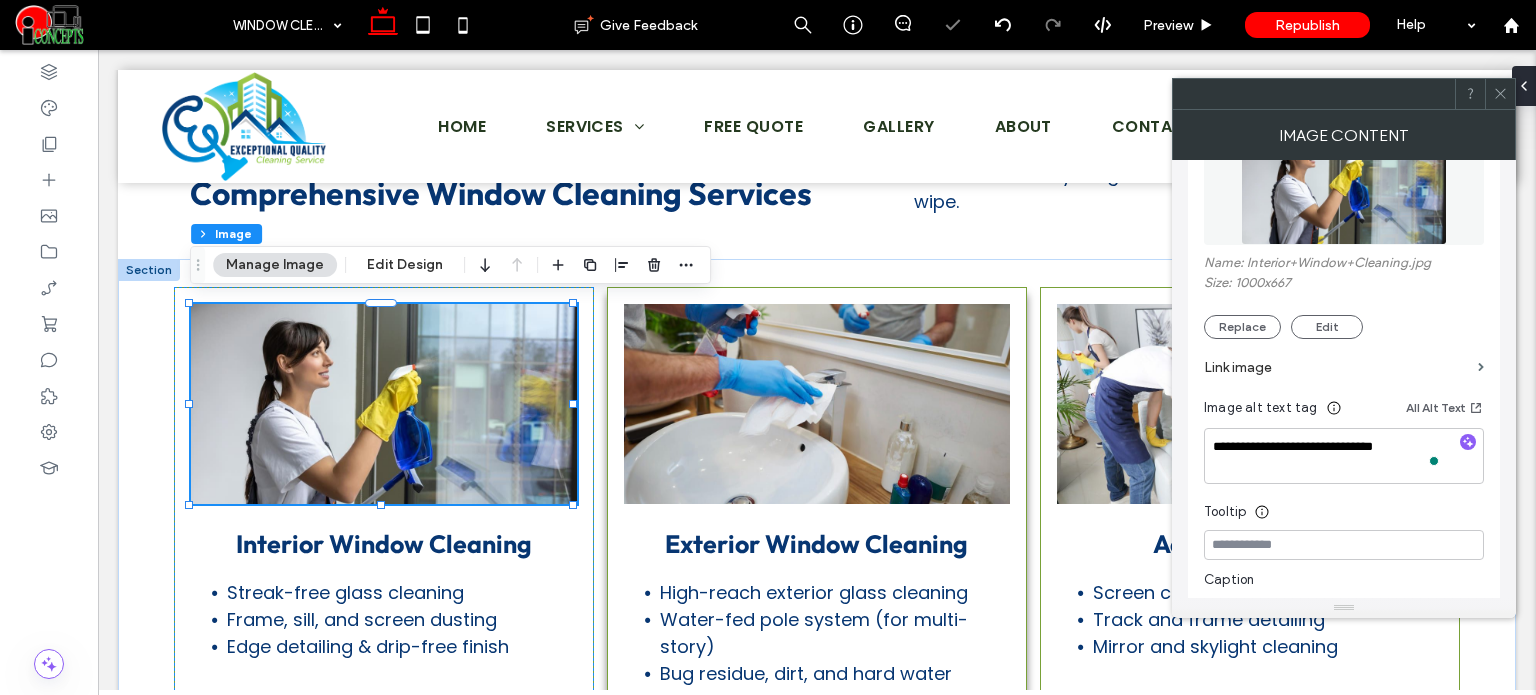 click on "Tooltip" at bounding box center [1344, 507] 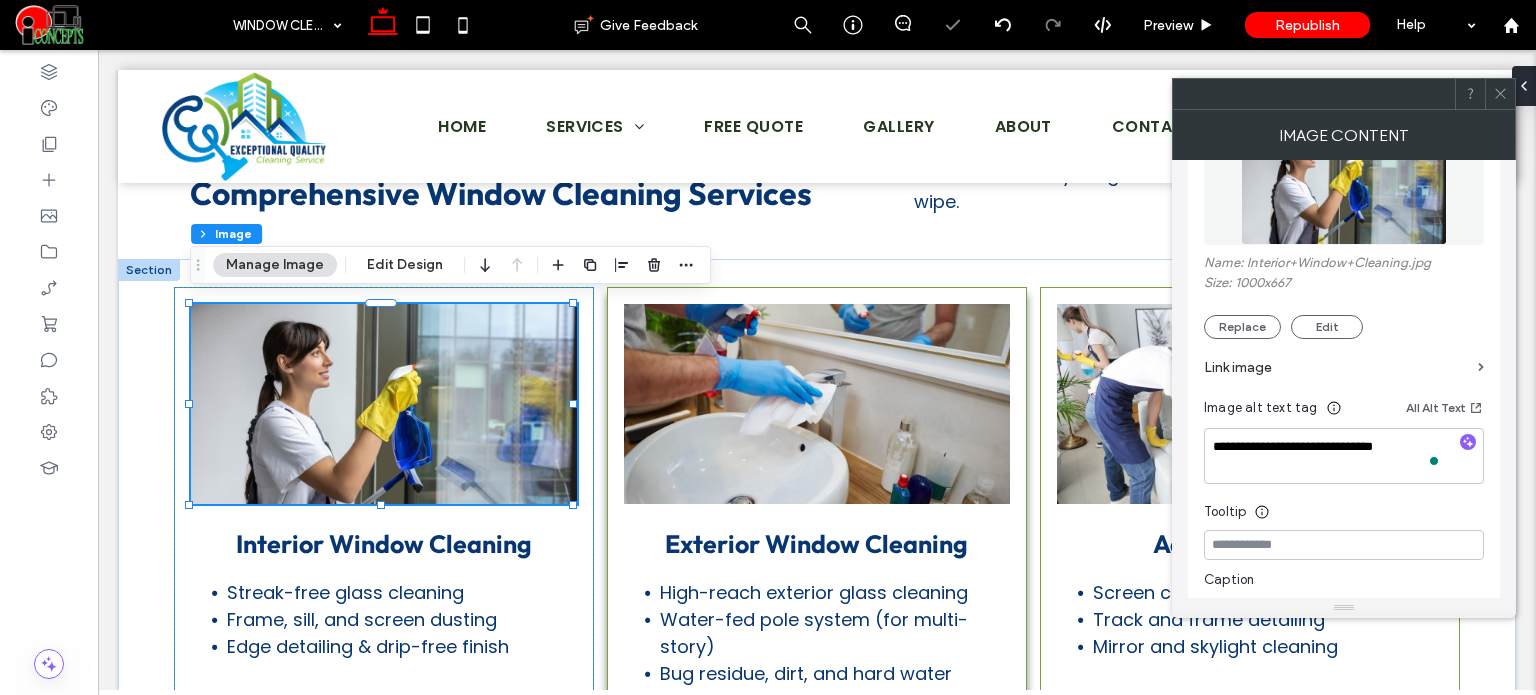 click on "Tooltip" at bounding box center (1344, 507) 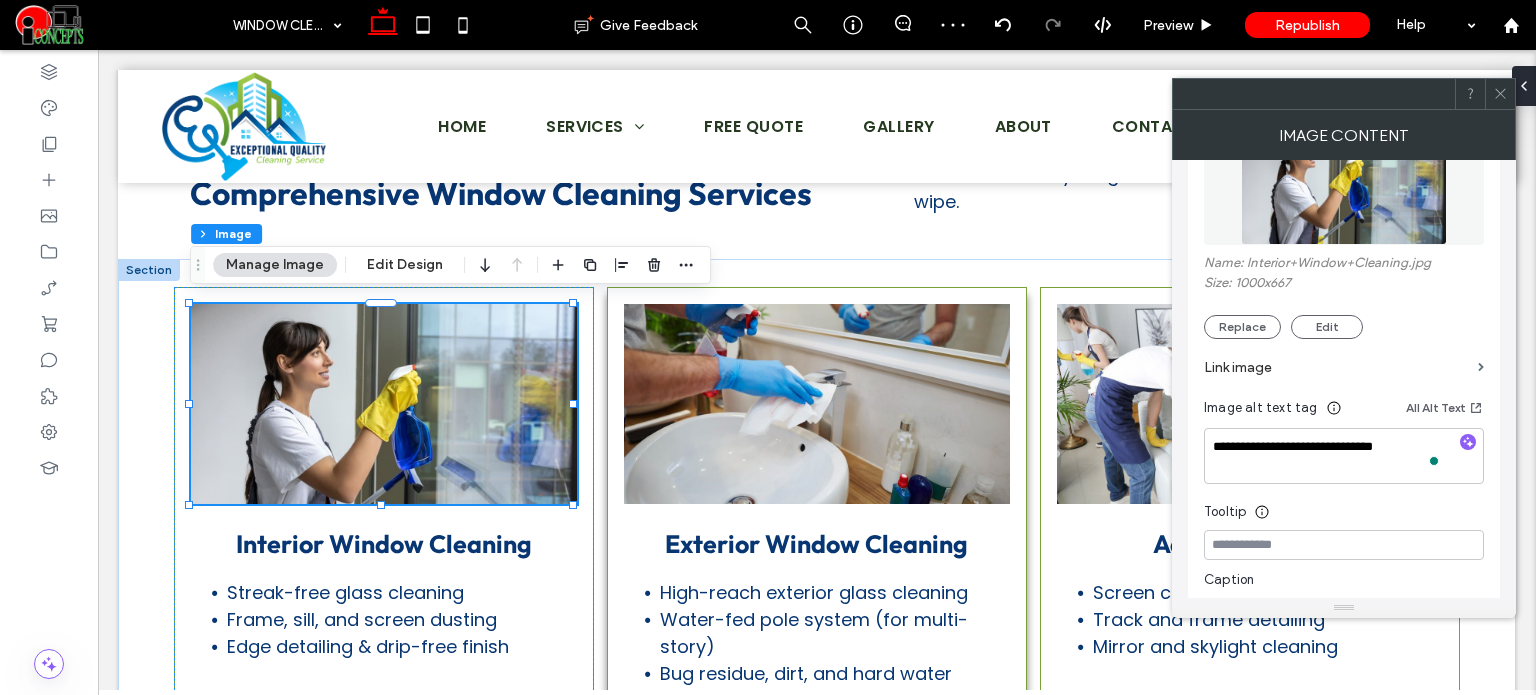 click 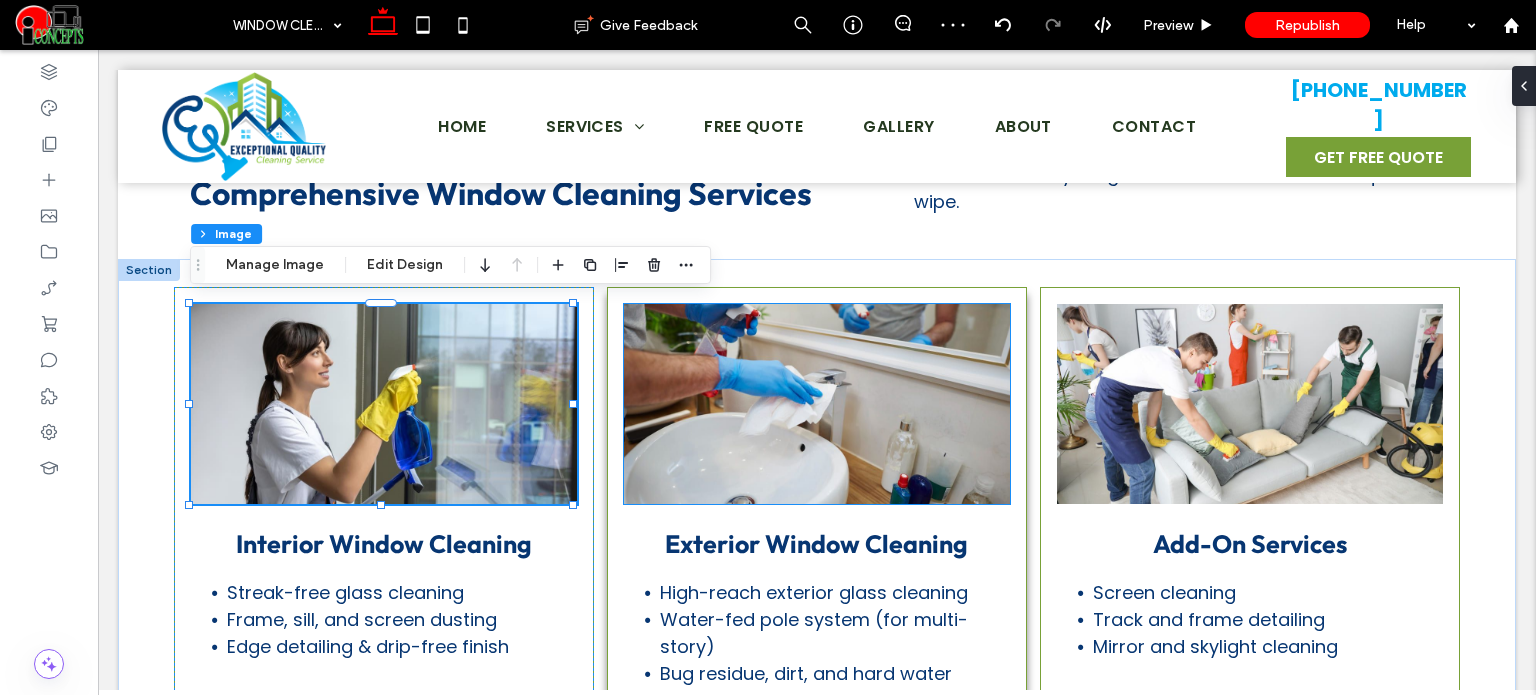 click at bounding box center [817, 404] 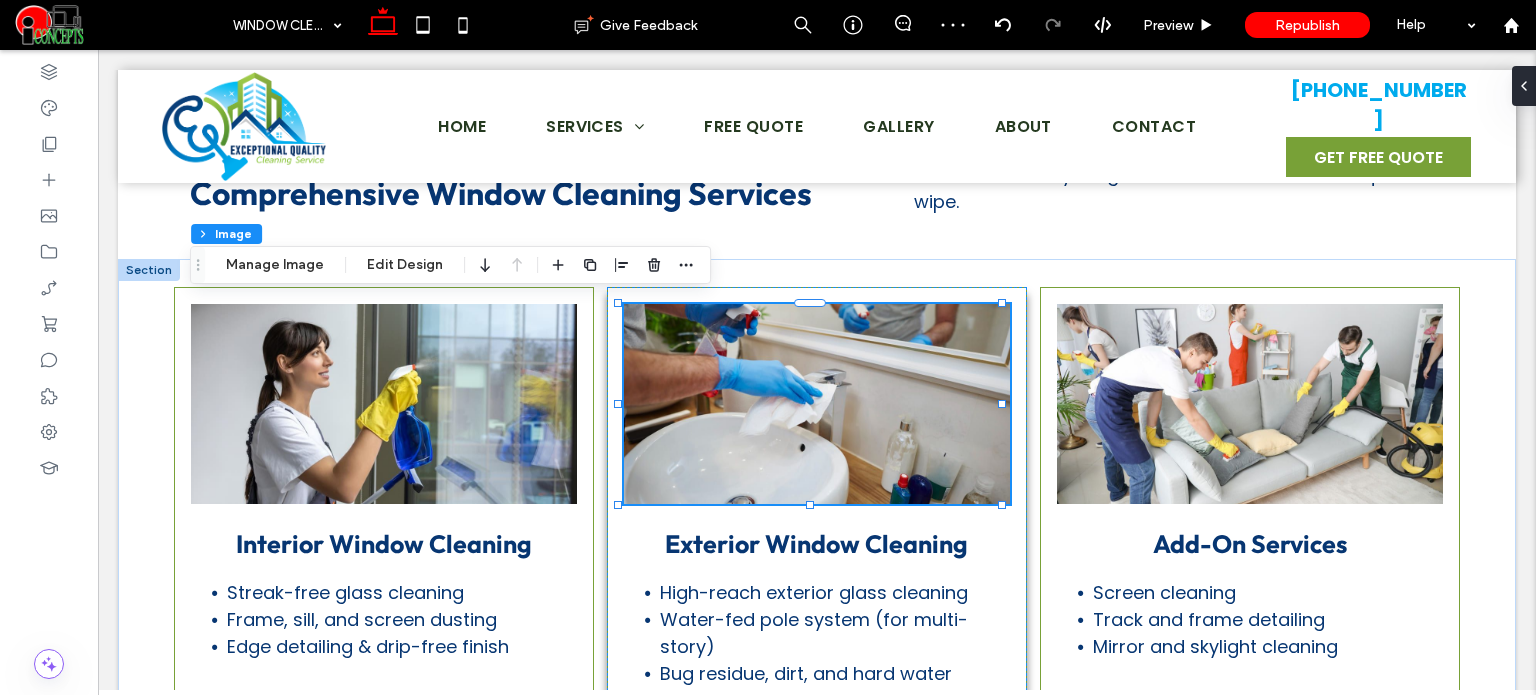 click at bounding box center (817, 404) 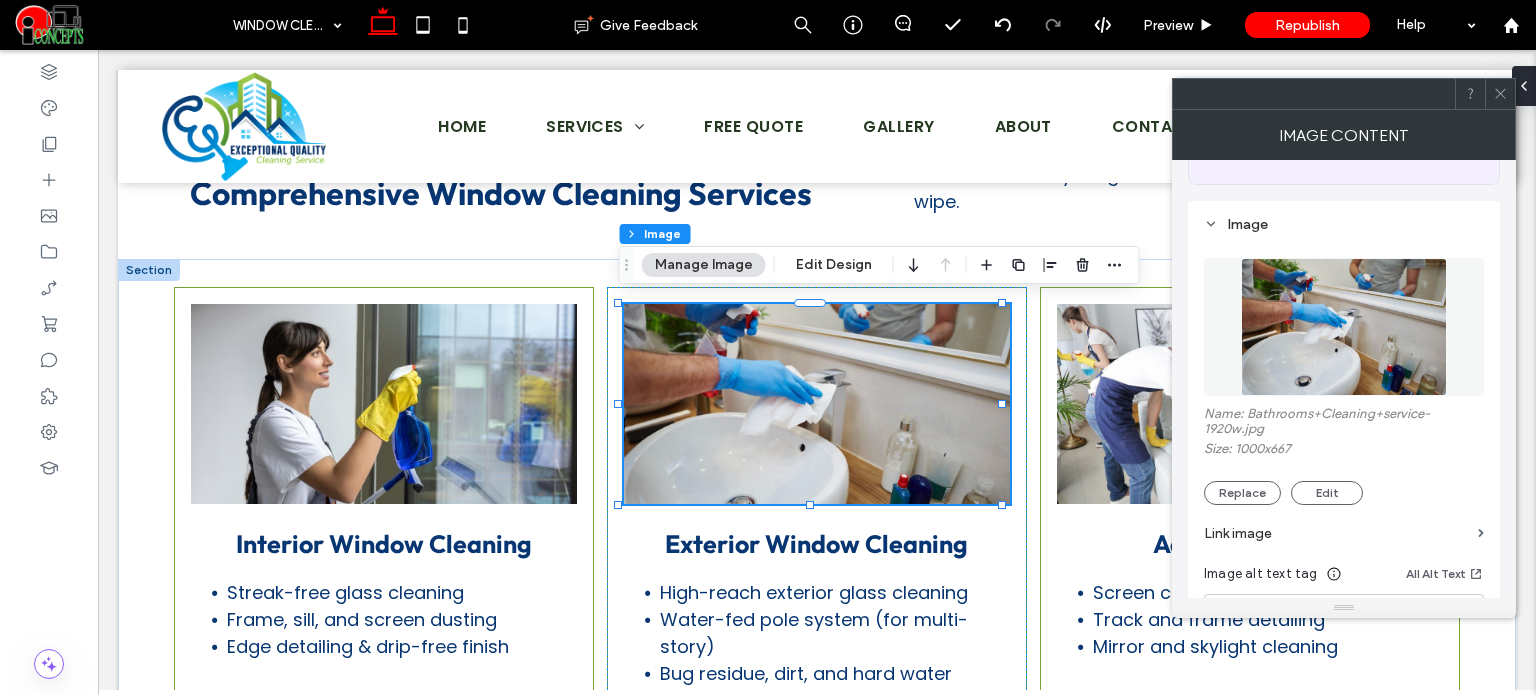 scroll, scrollTop: 200, scrollLeft: 0, axis: vertical 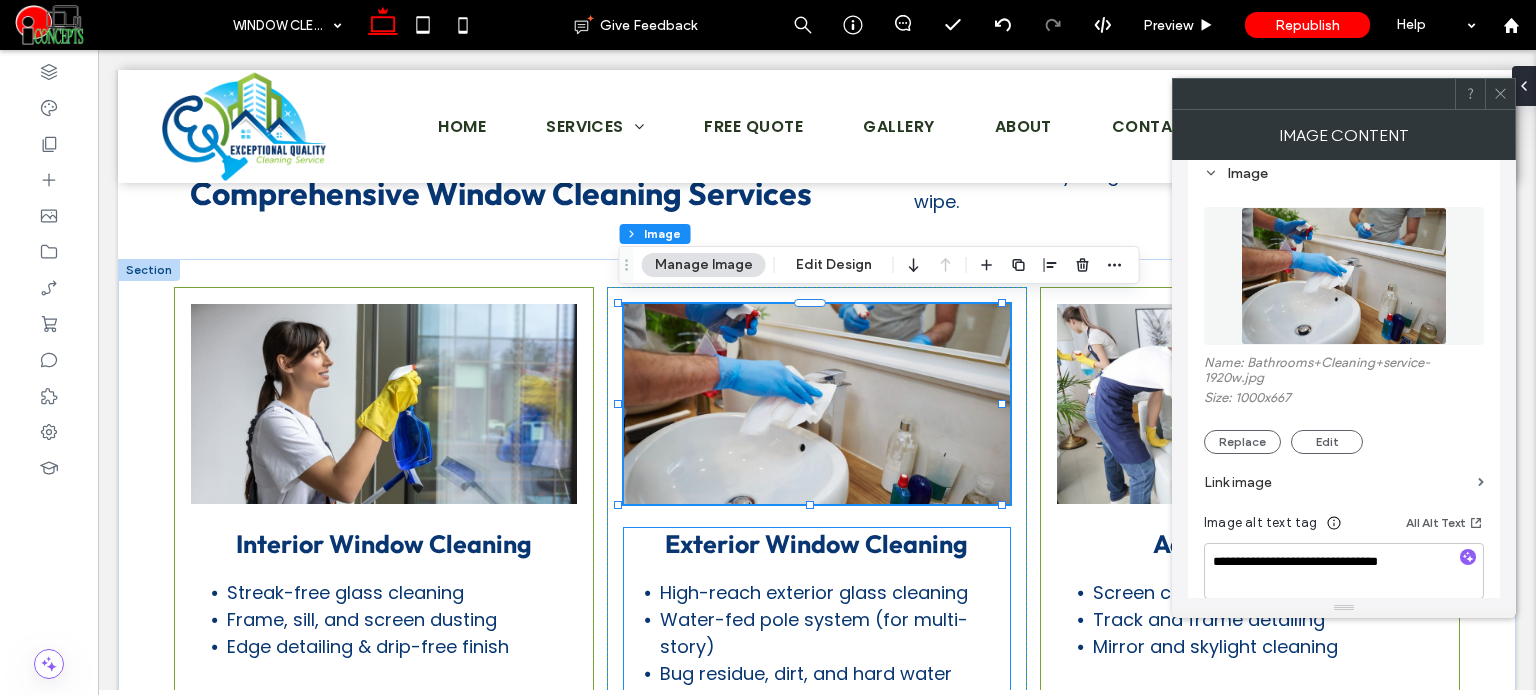 click on "Exterior Window Cleaning" at bounding box center [816, 544] 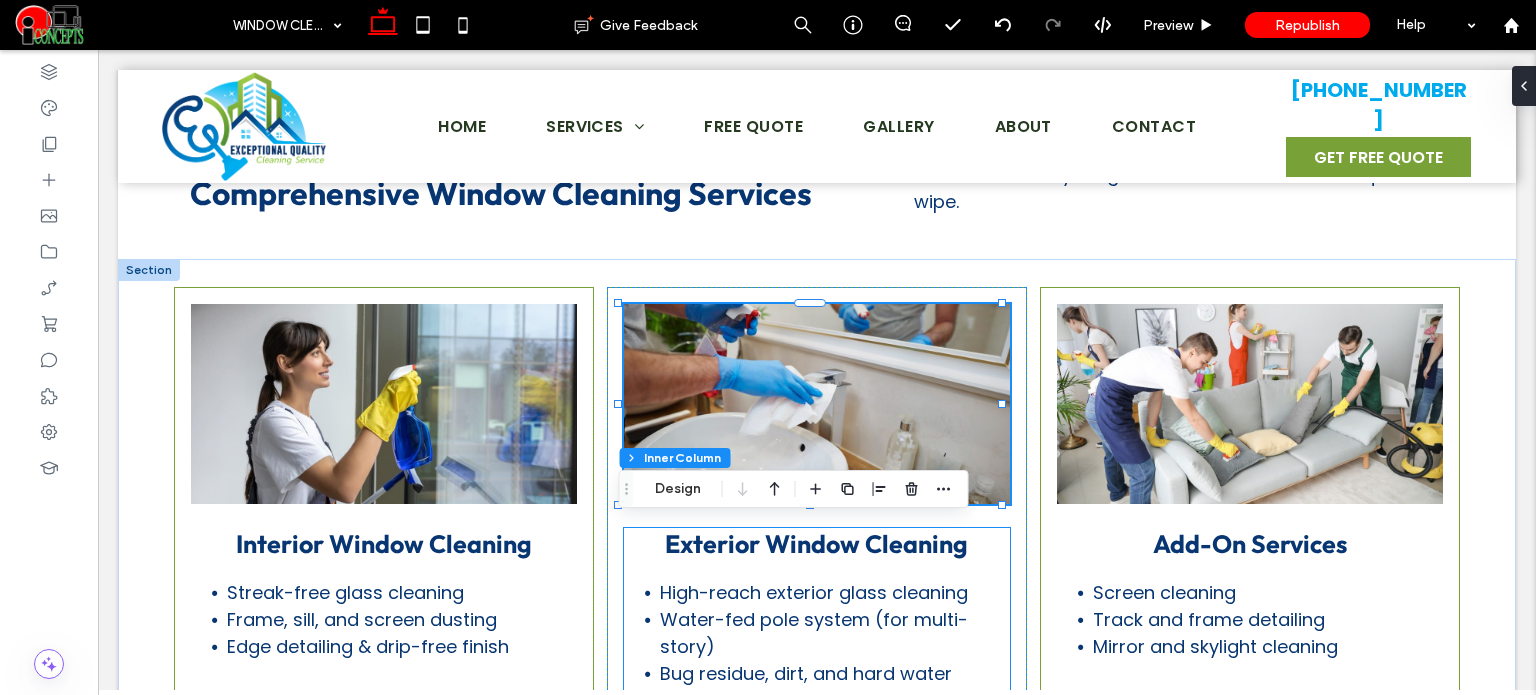 click on "Exterior Window Cleaning" at bounding box center [816, 544] 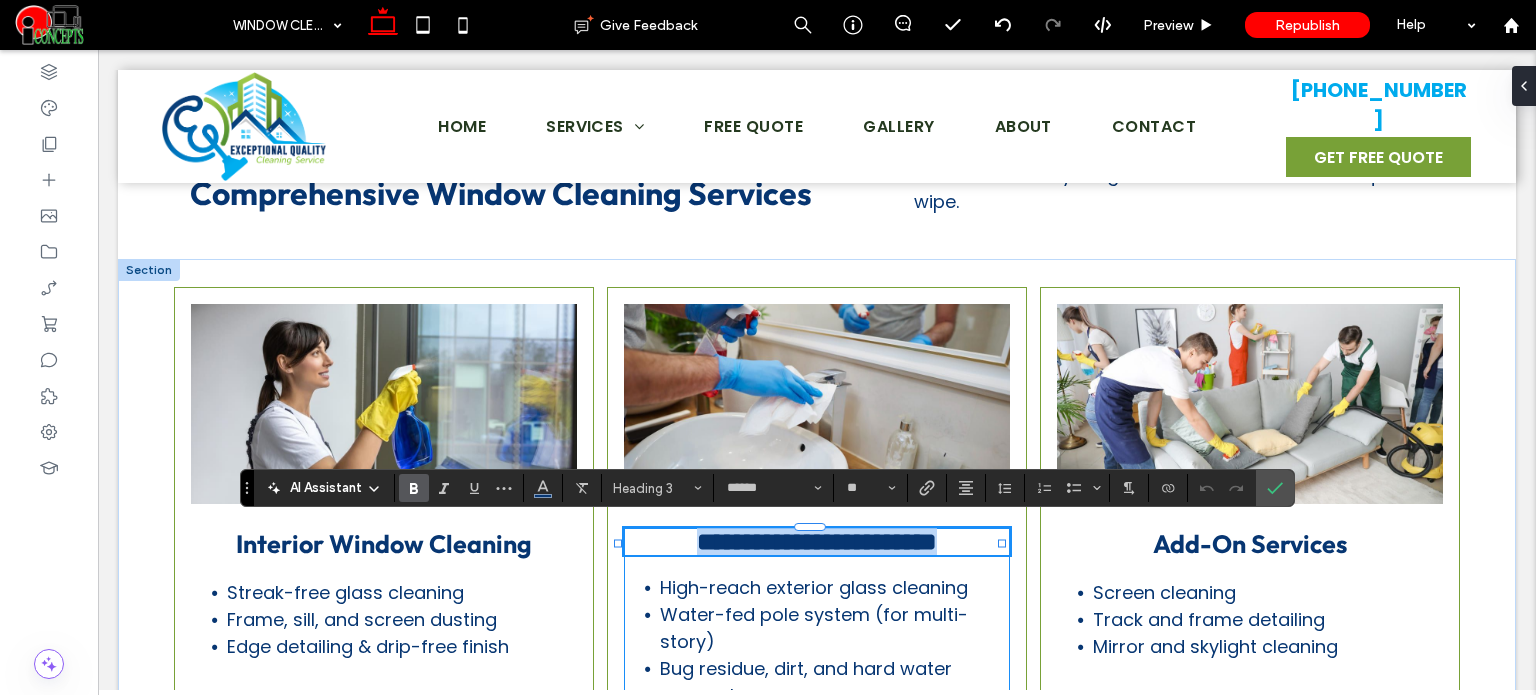 copy on "**********" 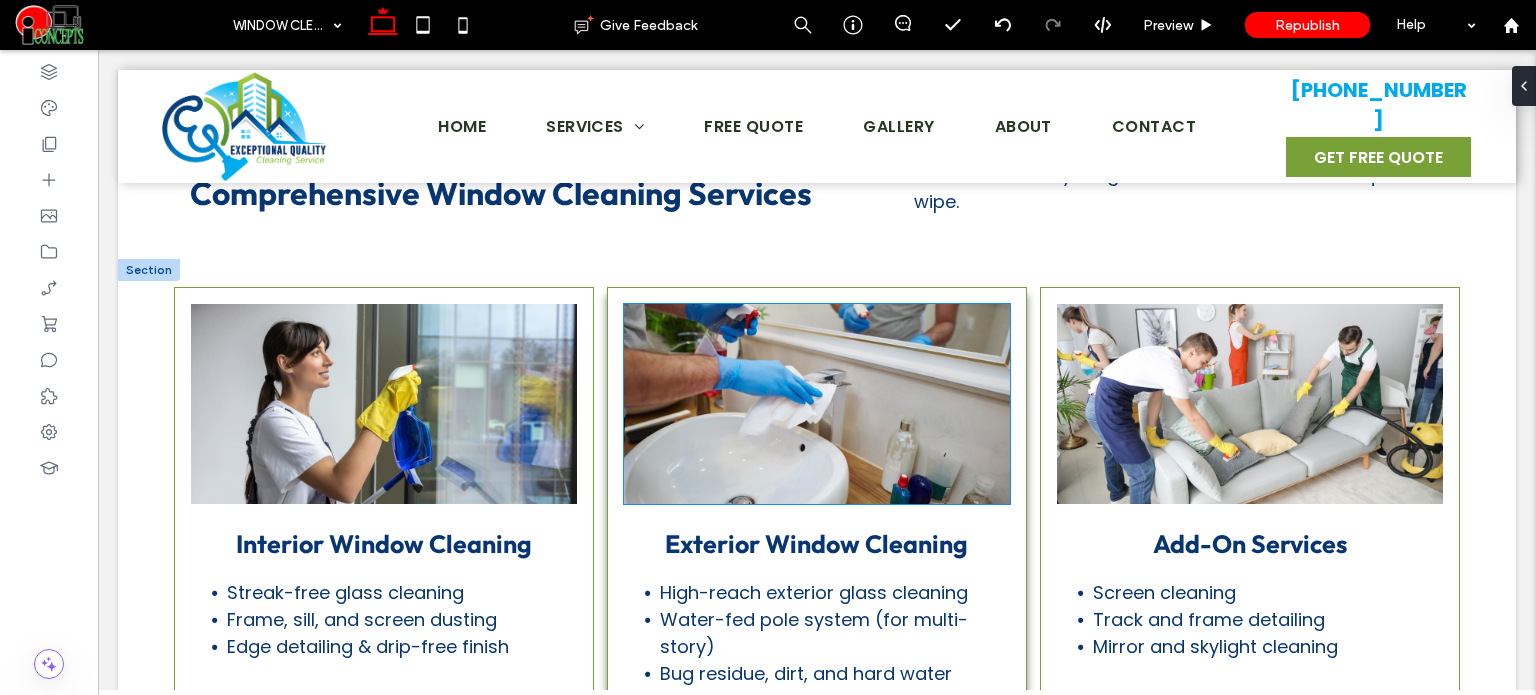 click at bounding box center [817, 404] 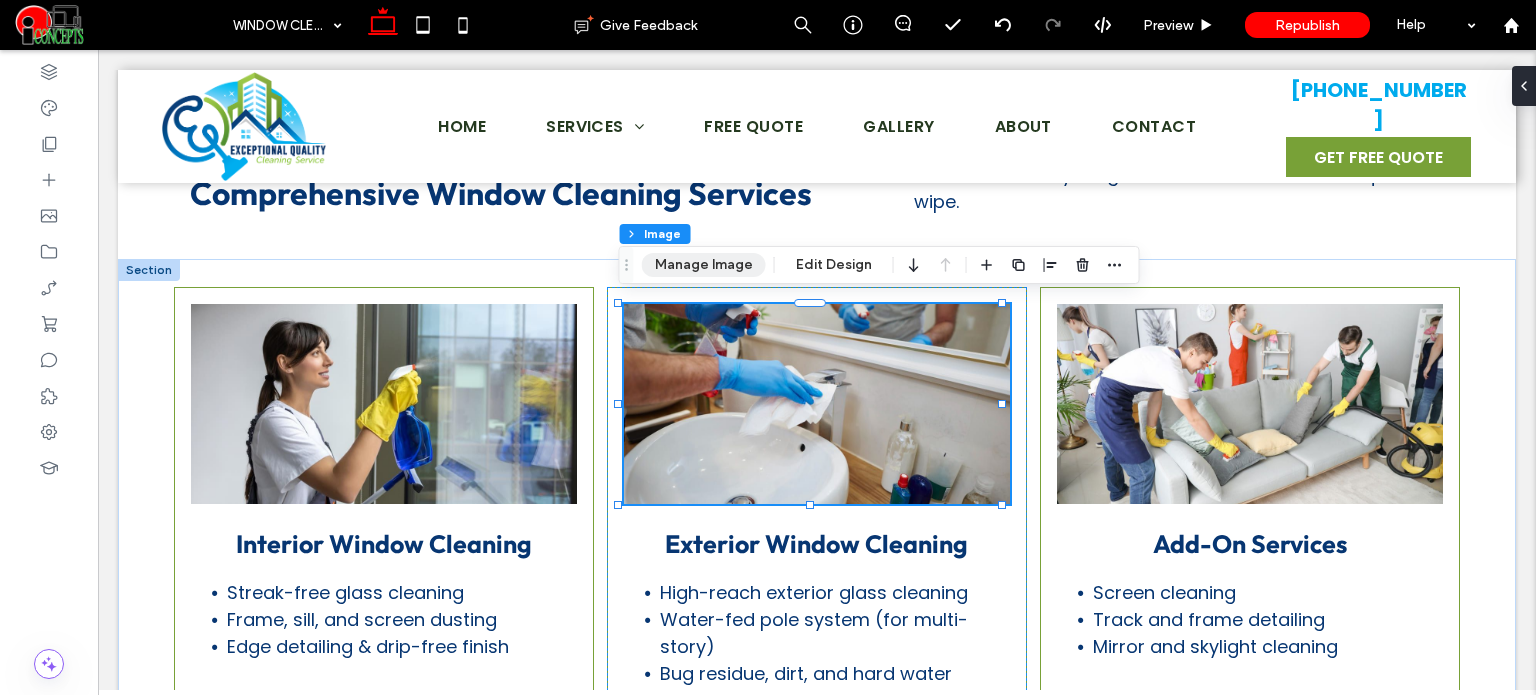 click on "Manage Image" at bounding box center (704, 265) 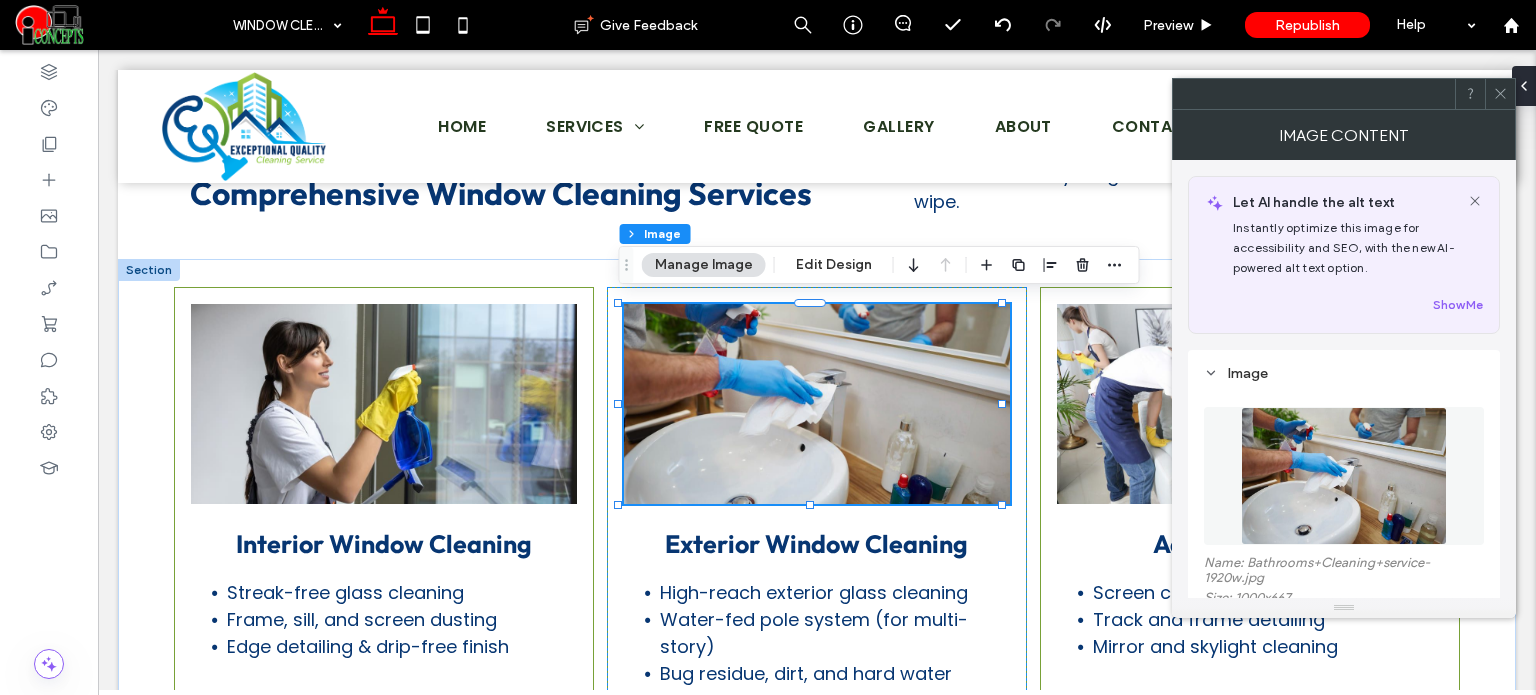 scroll, scrollTop: 43, scrollLeft: 0, axis: vertical 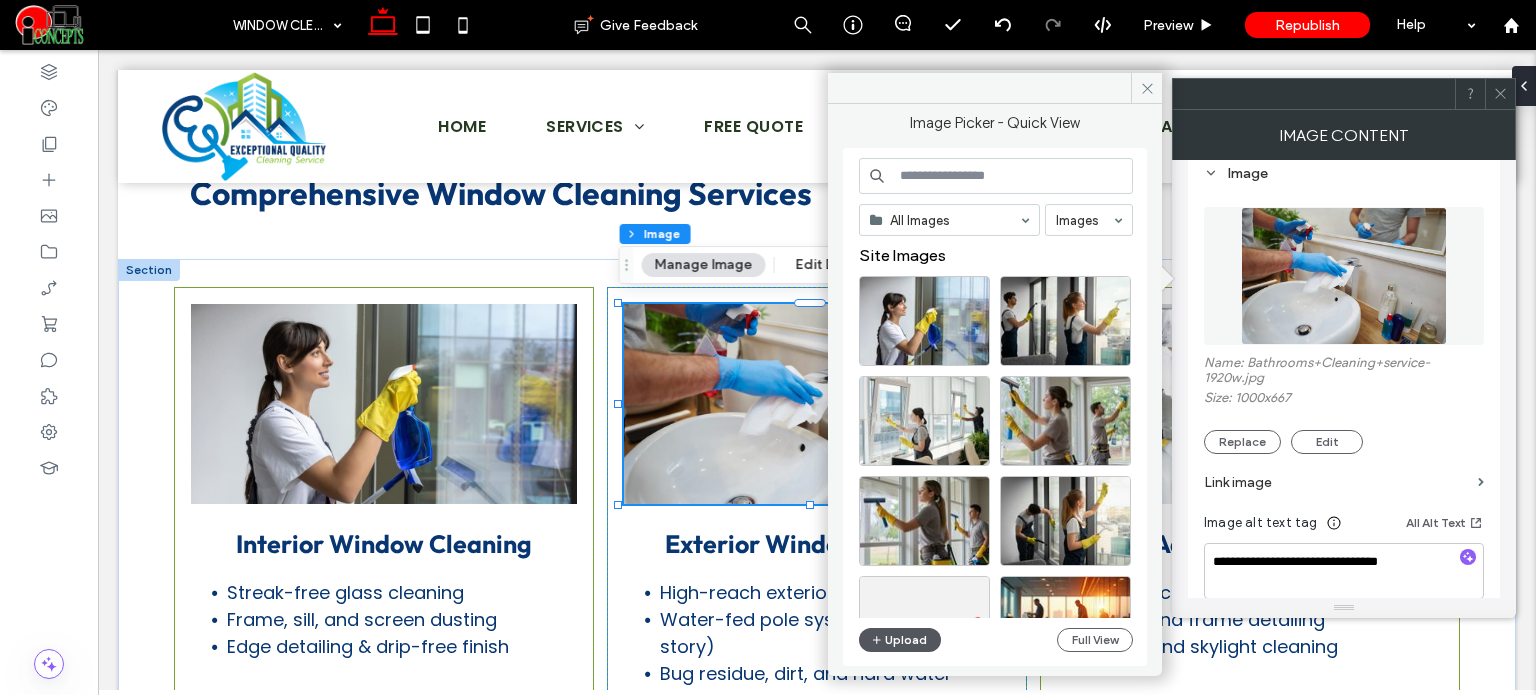 click on "Upload" at bounding box center (900, 640) 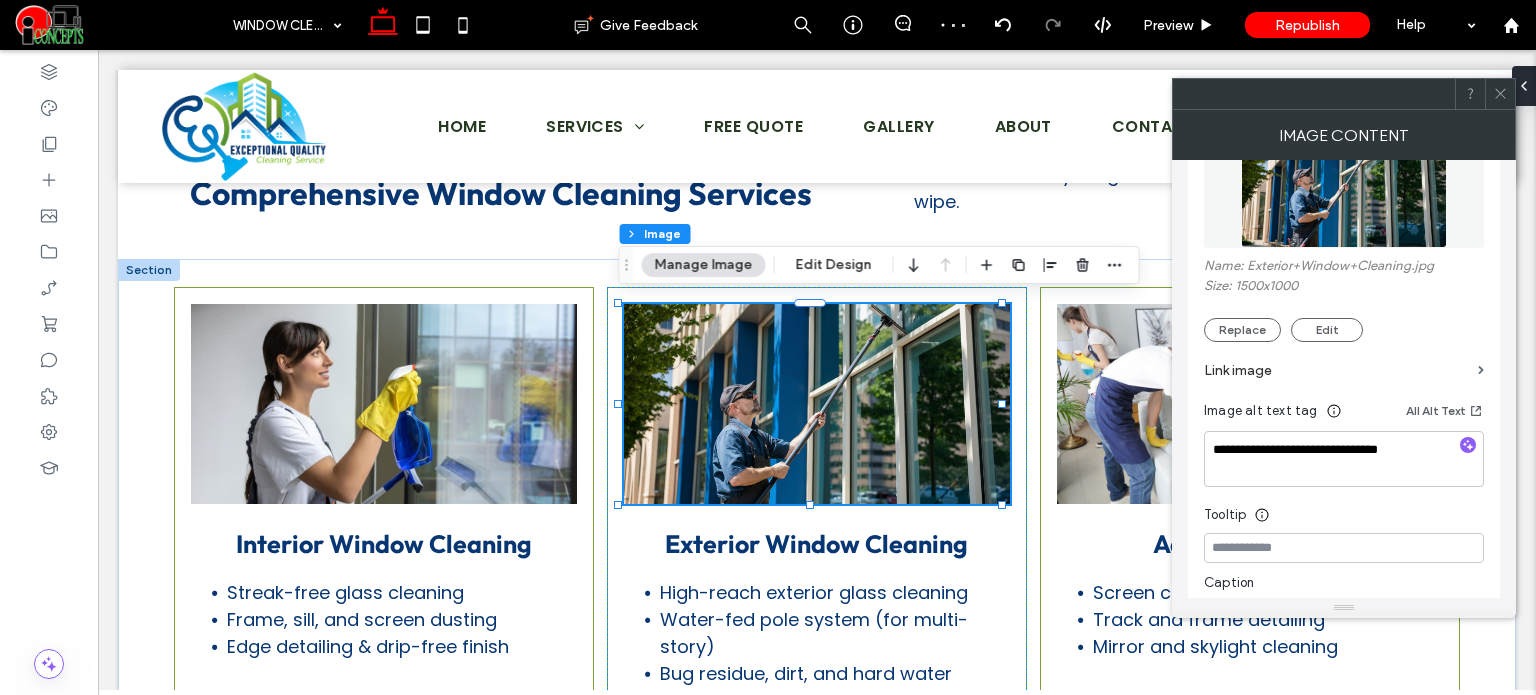 scroll, scrollTop: 300, scrollLeft: 0, axis: vertical 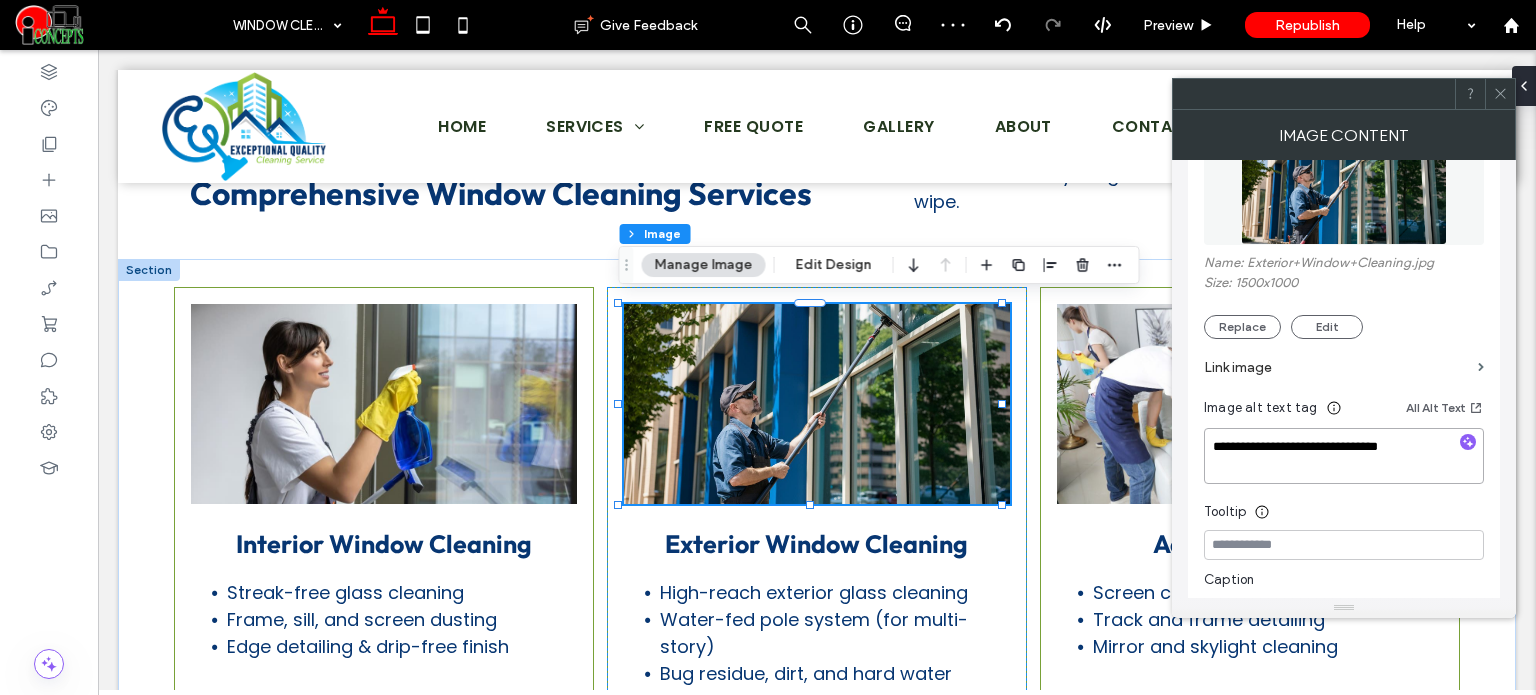 click on "**********" at bounding box center (1344, 456) 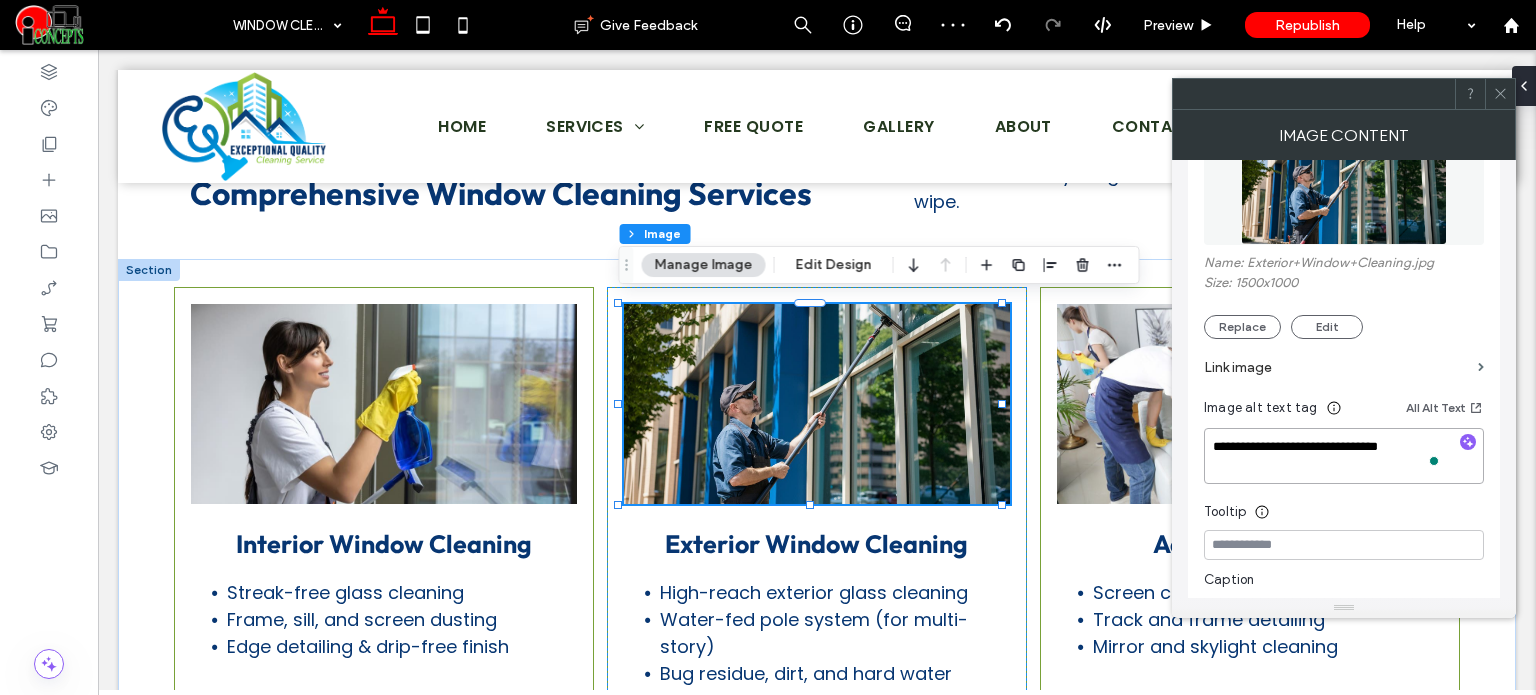 paste 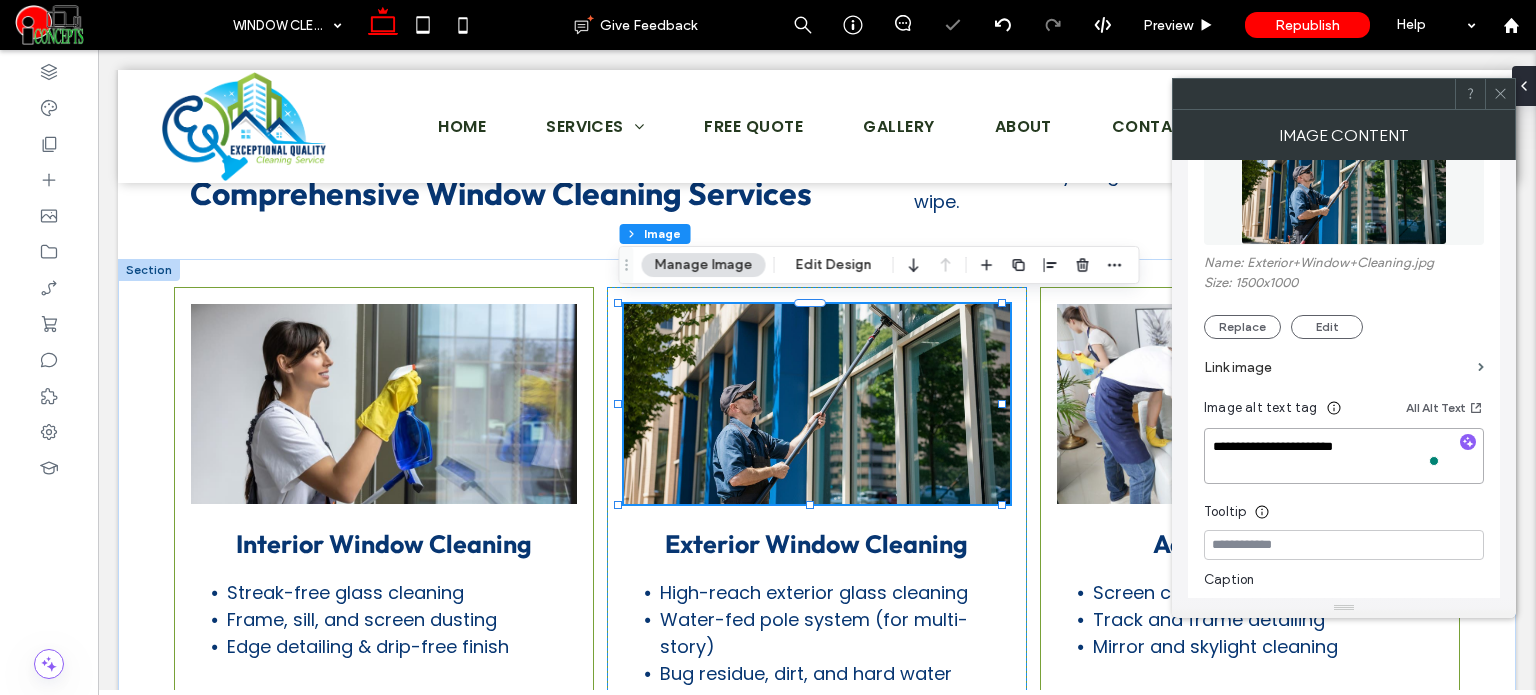 type on "**********" 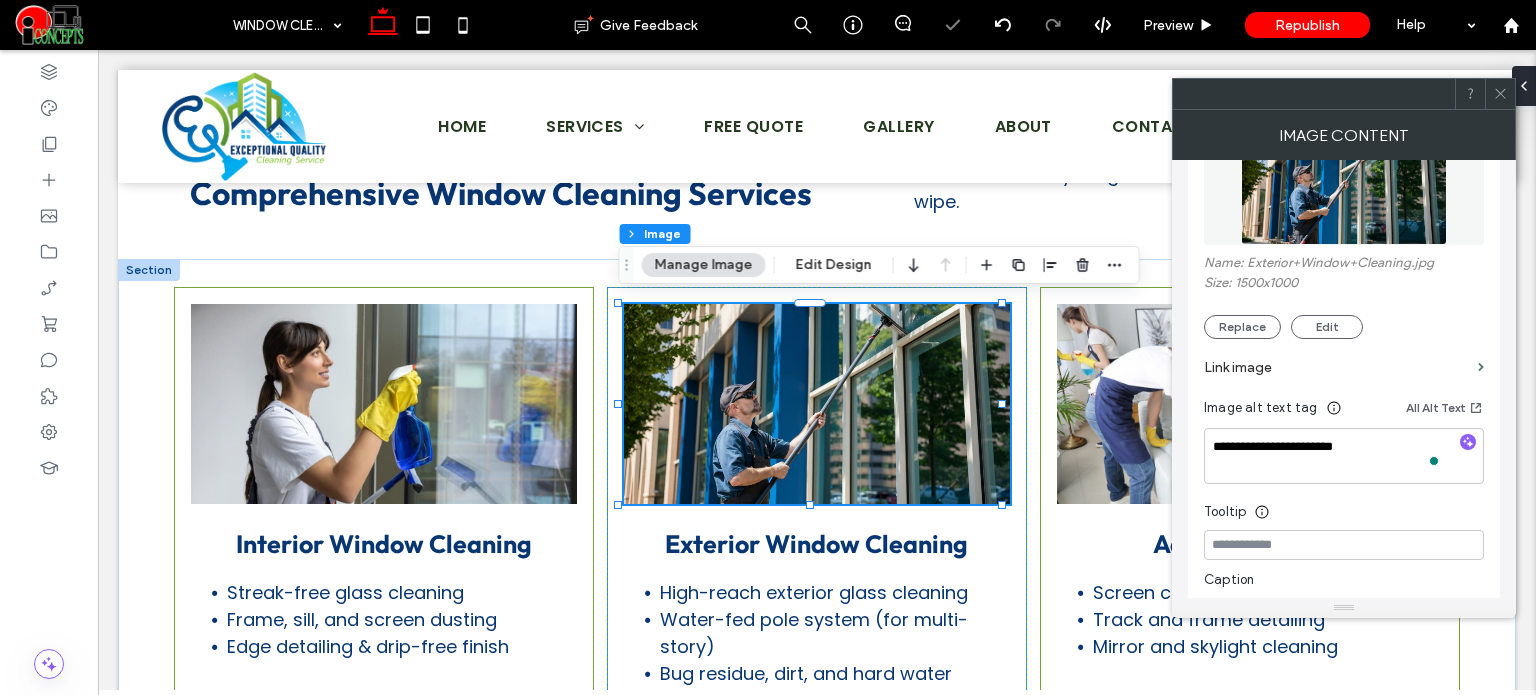click on "Tooltip" at bounding box center (1344, 507) 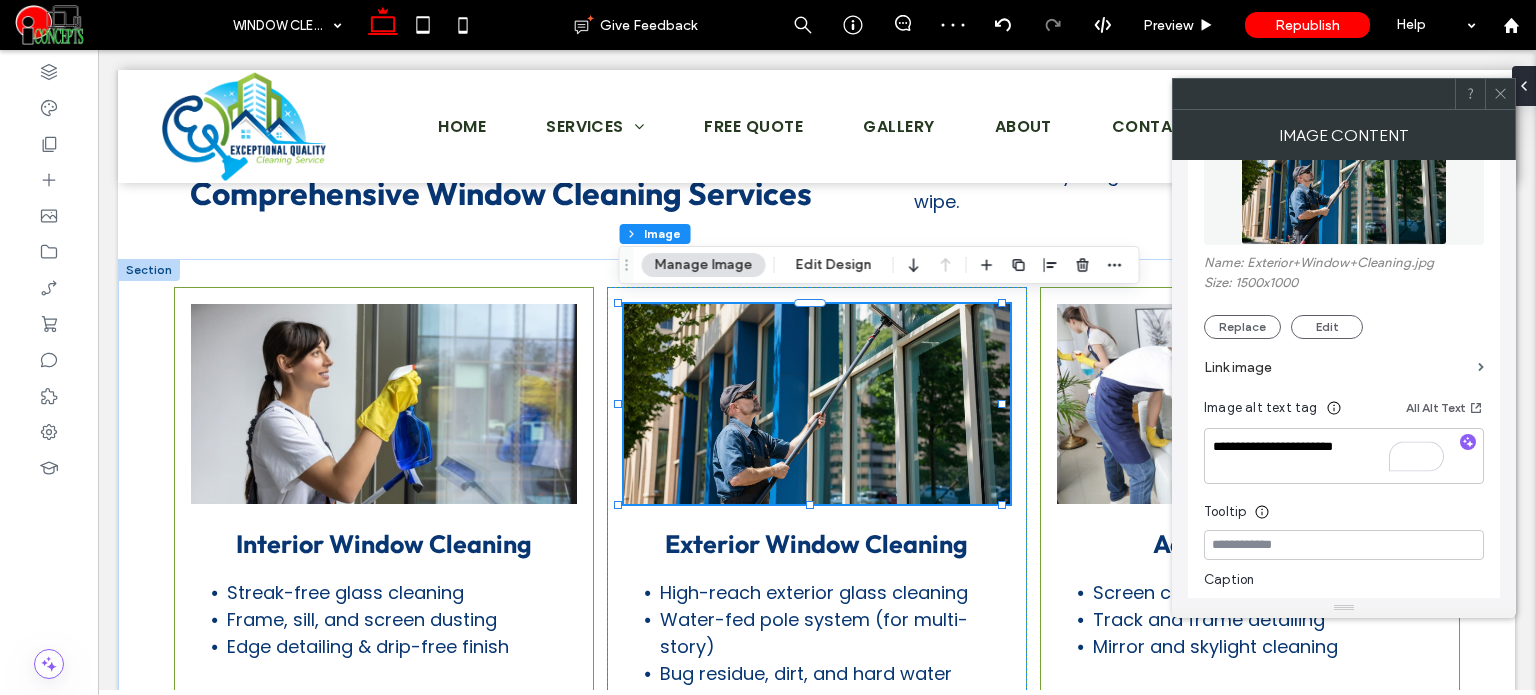 click 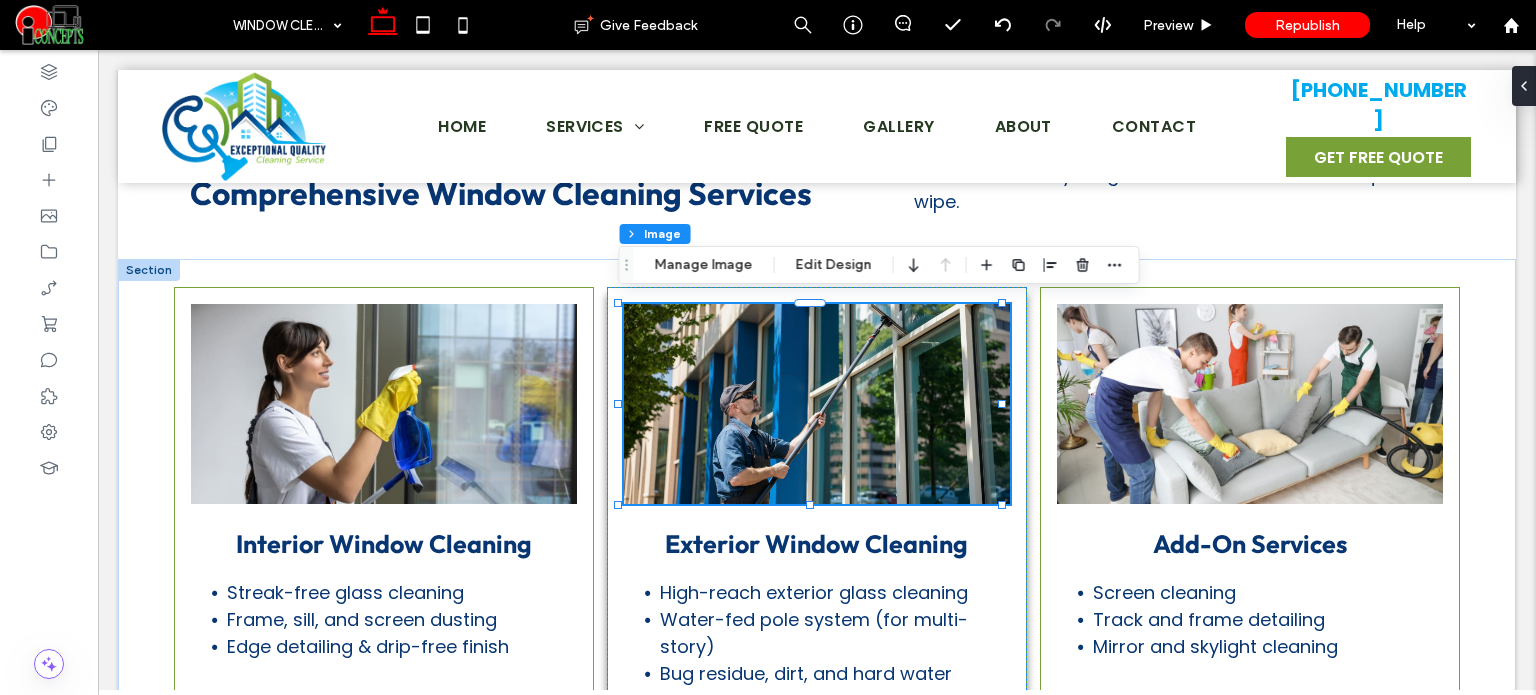 click at bounding box center [817, 404] 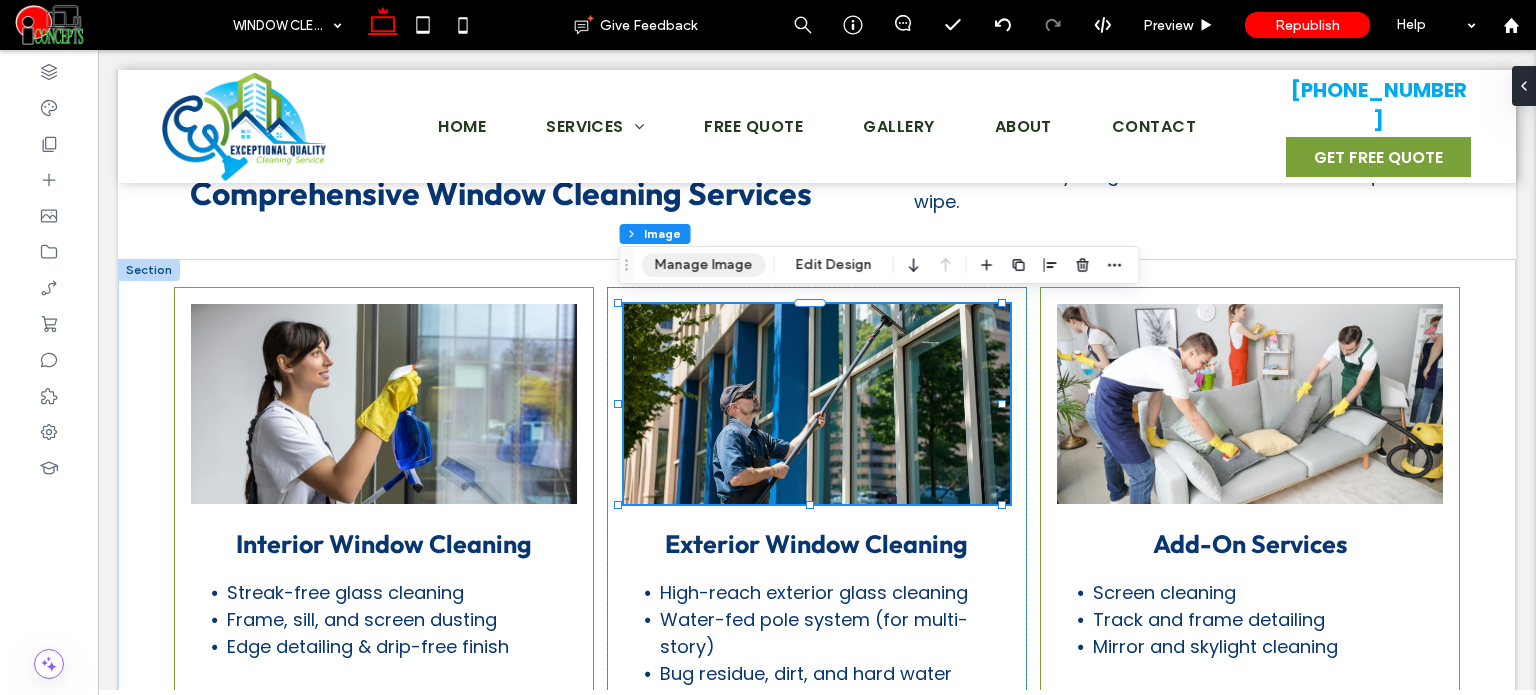 click on "Manage Image" at bounding box center [704, 265] 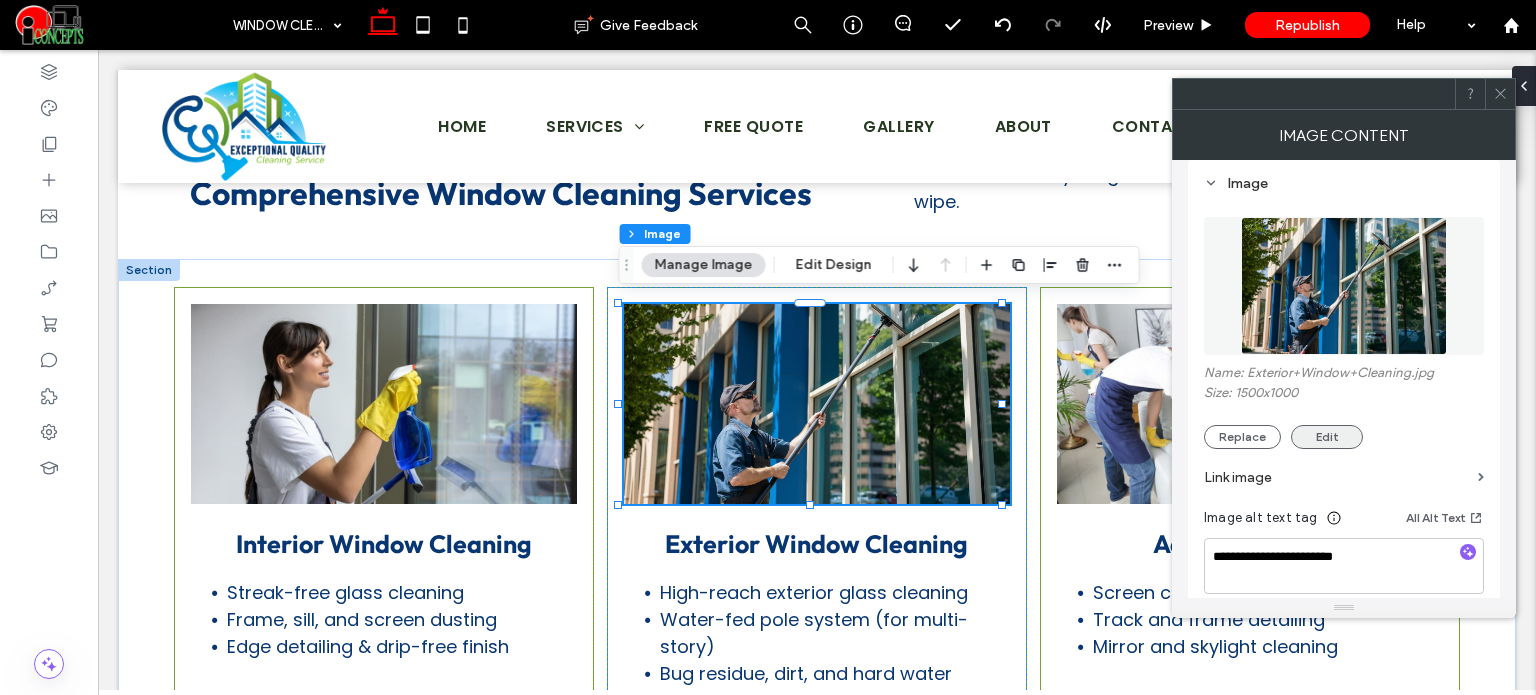 scroll, scrollTop: 200, scrollLeft: 0, axis: vertical 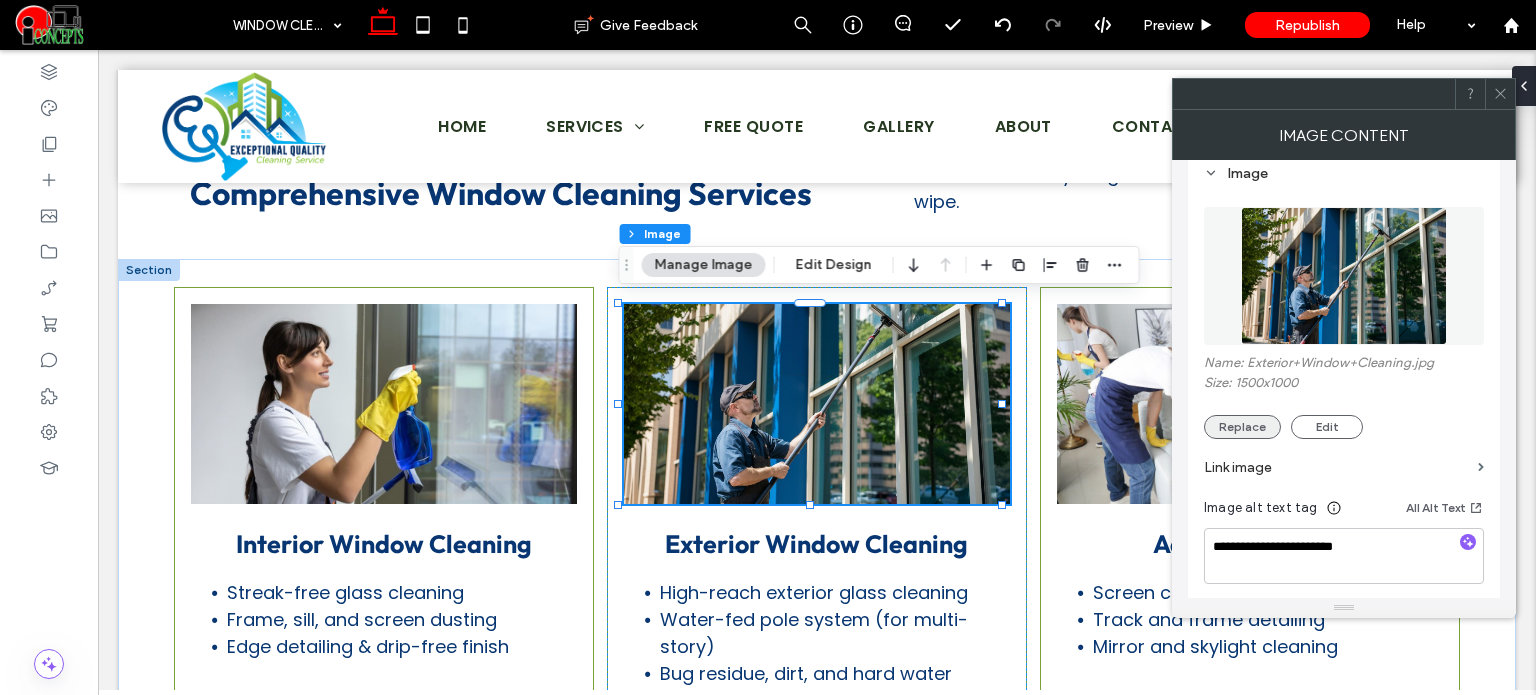 click on "Replace" at bounding box center [1242, 427] 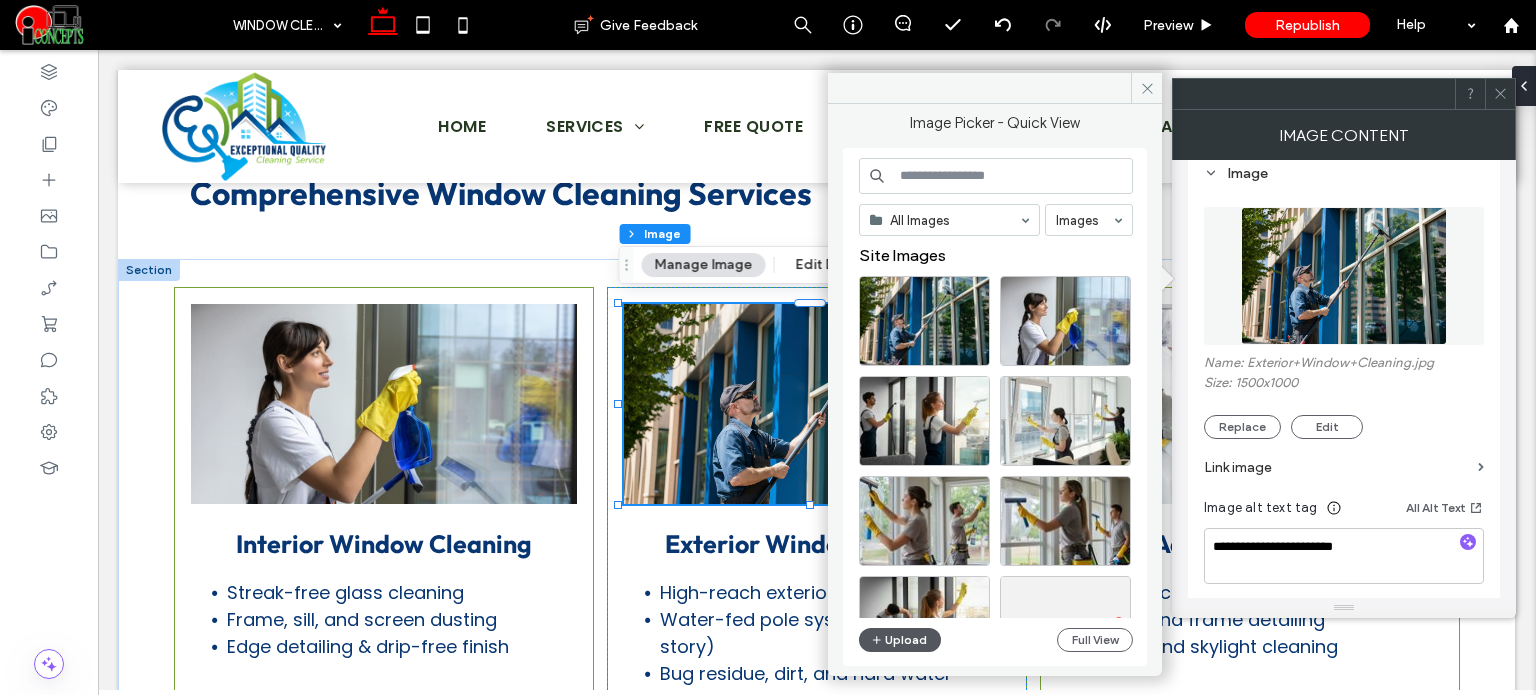 click on "Upload" at bounding box center (900, 640) 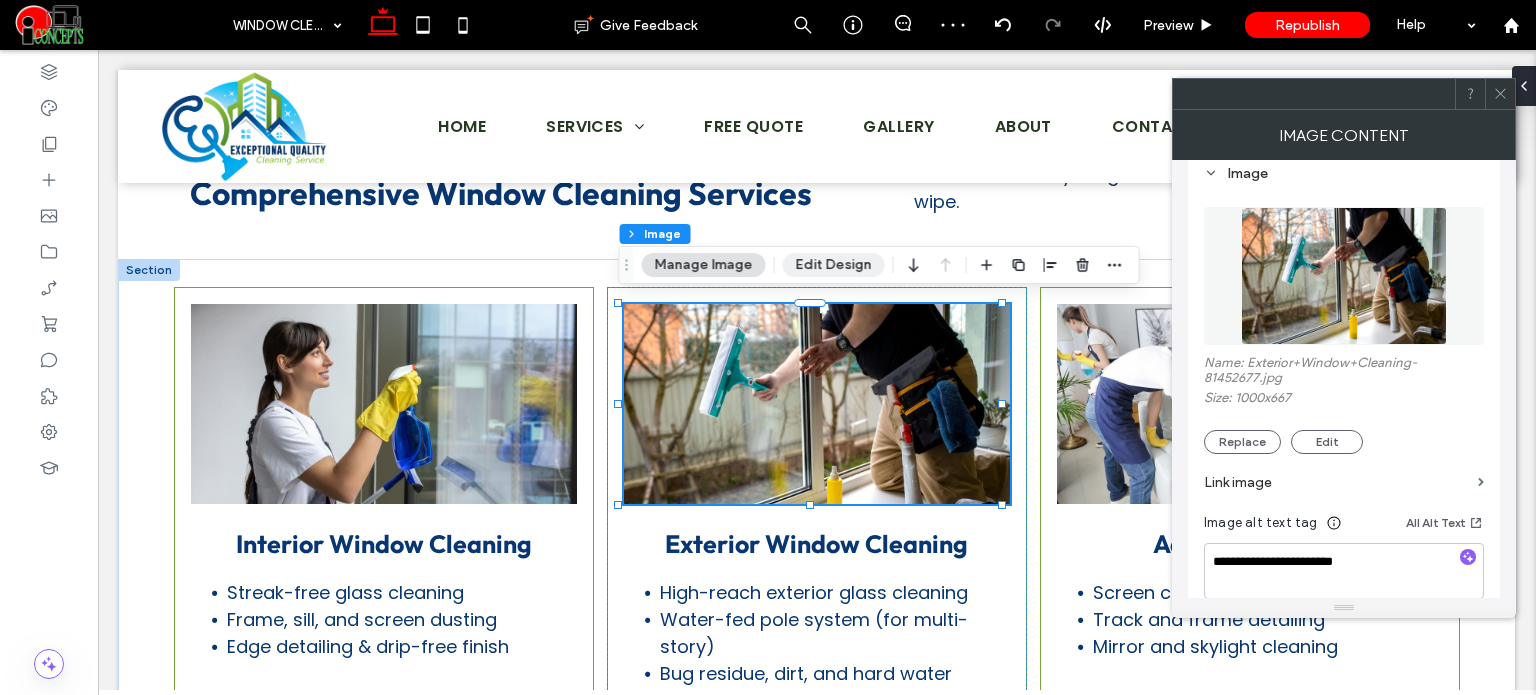 click on "Edit Design" at bounding box center [834, 265] 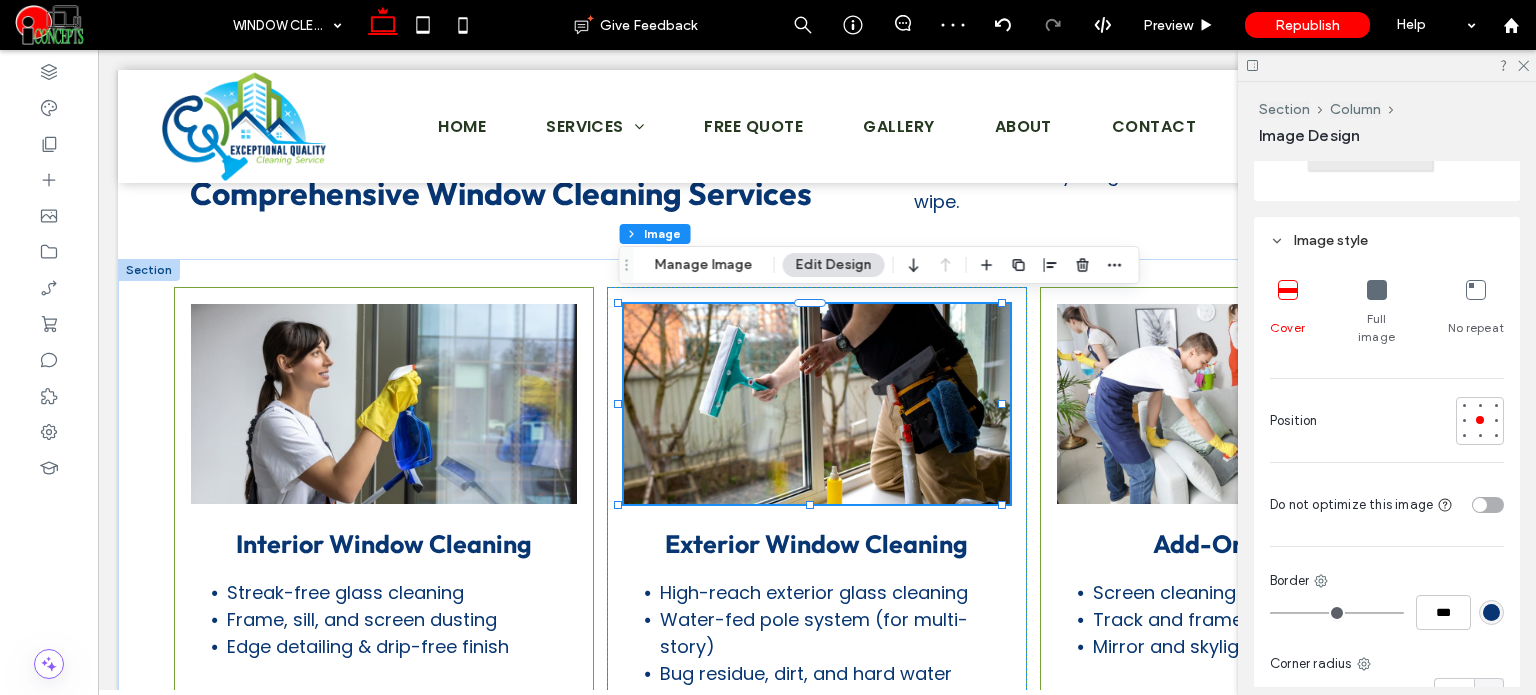 scroll, scrollTop: 500, scrollLeft: 0, axis: vertical 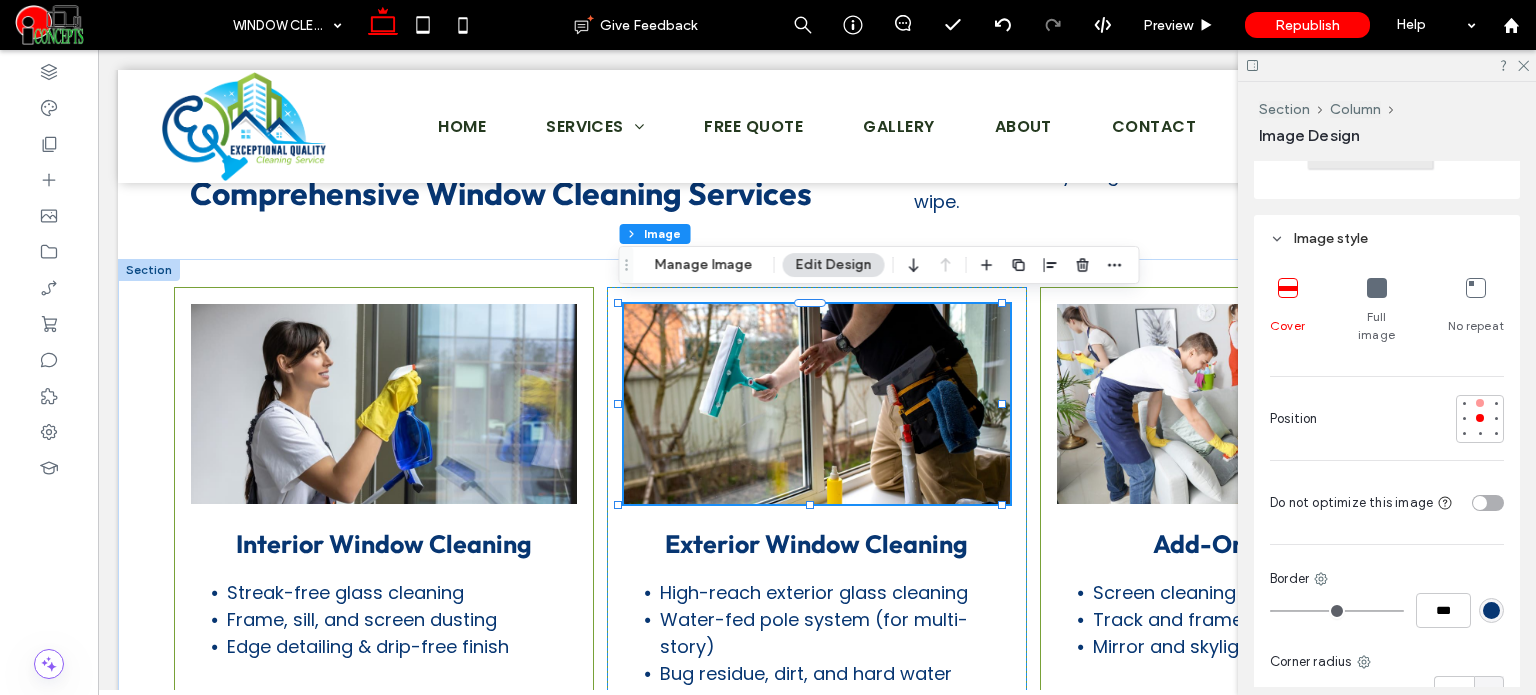 click at bounding box center (1480, 403) 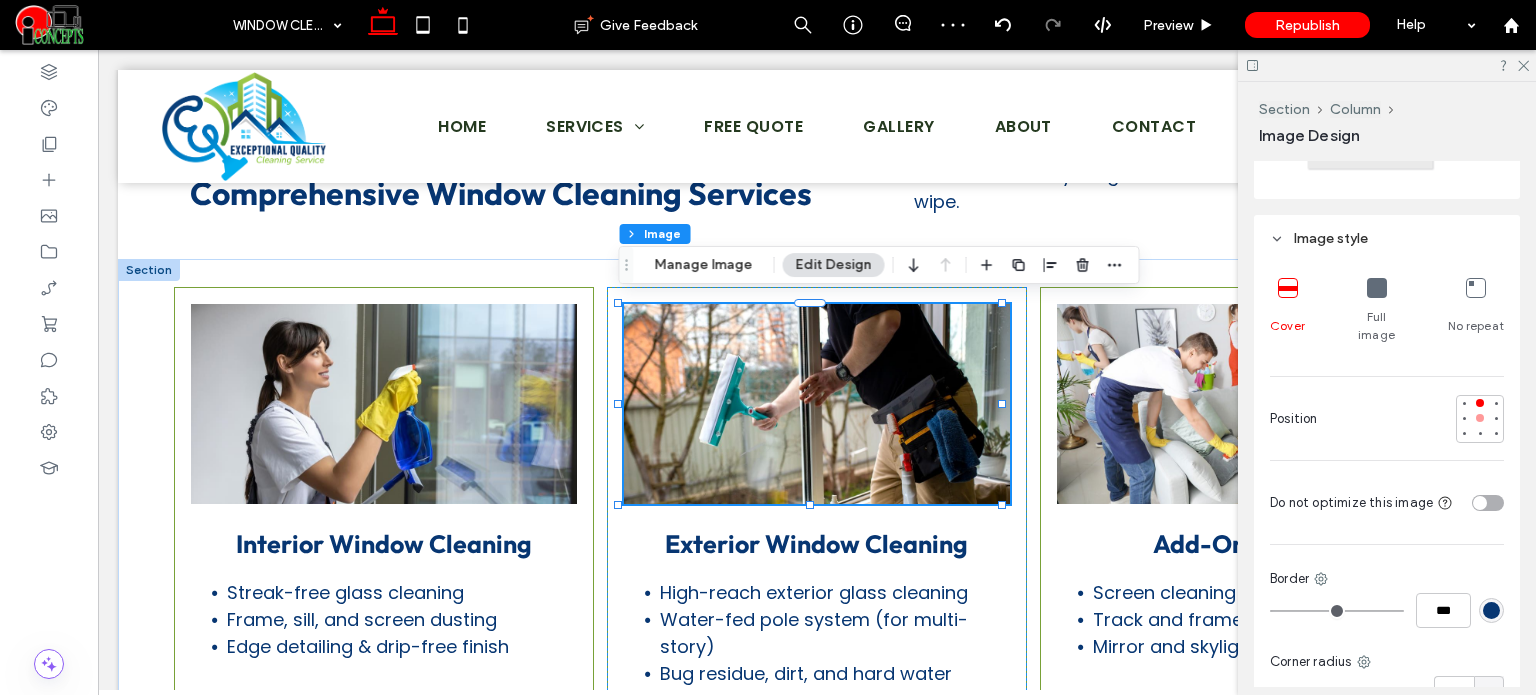 click at bounding box center [1480, 418] 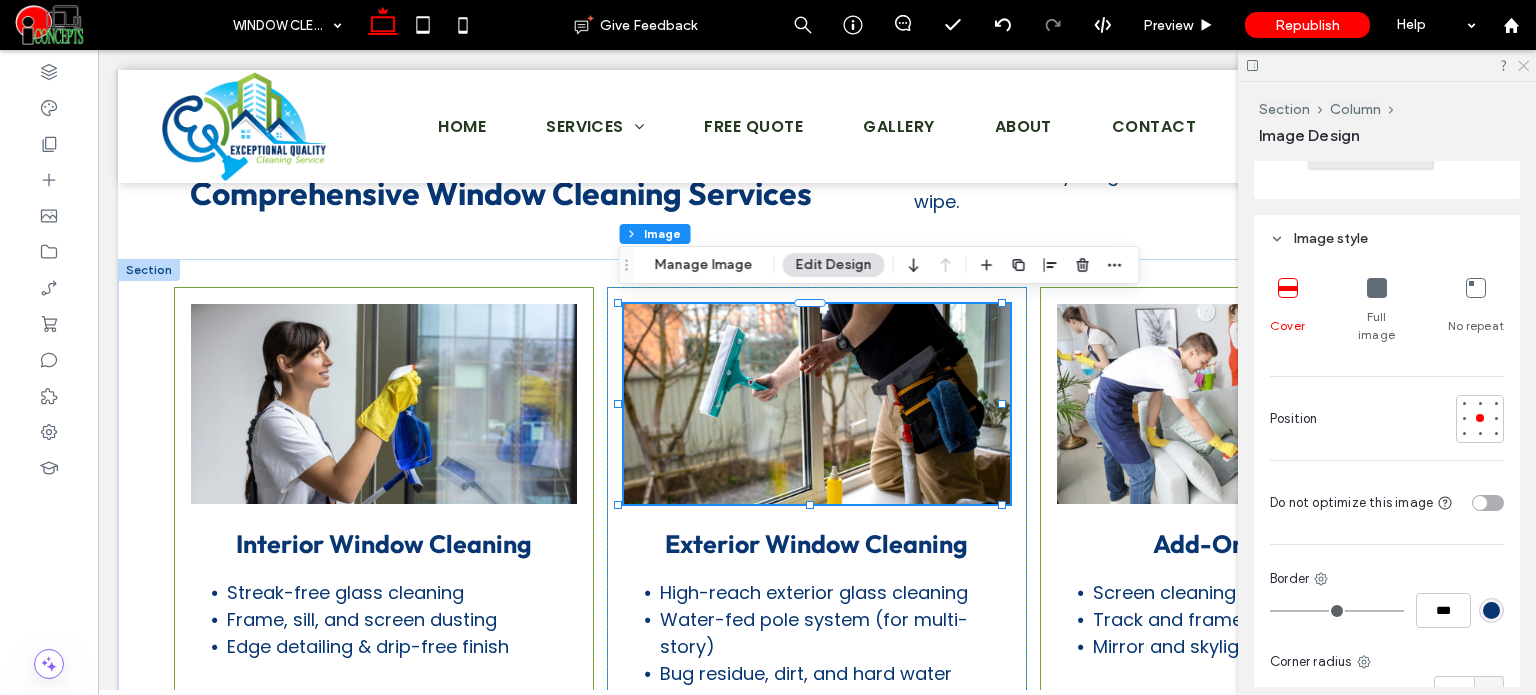 click 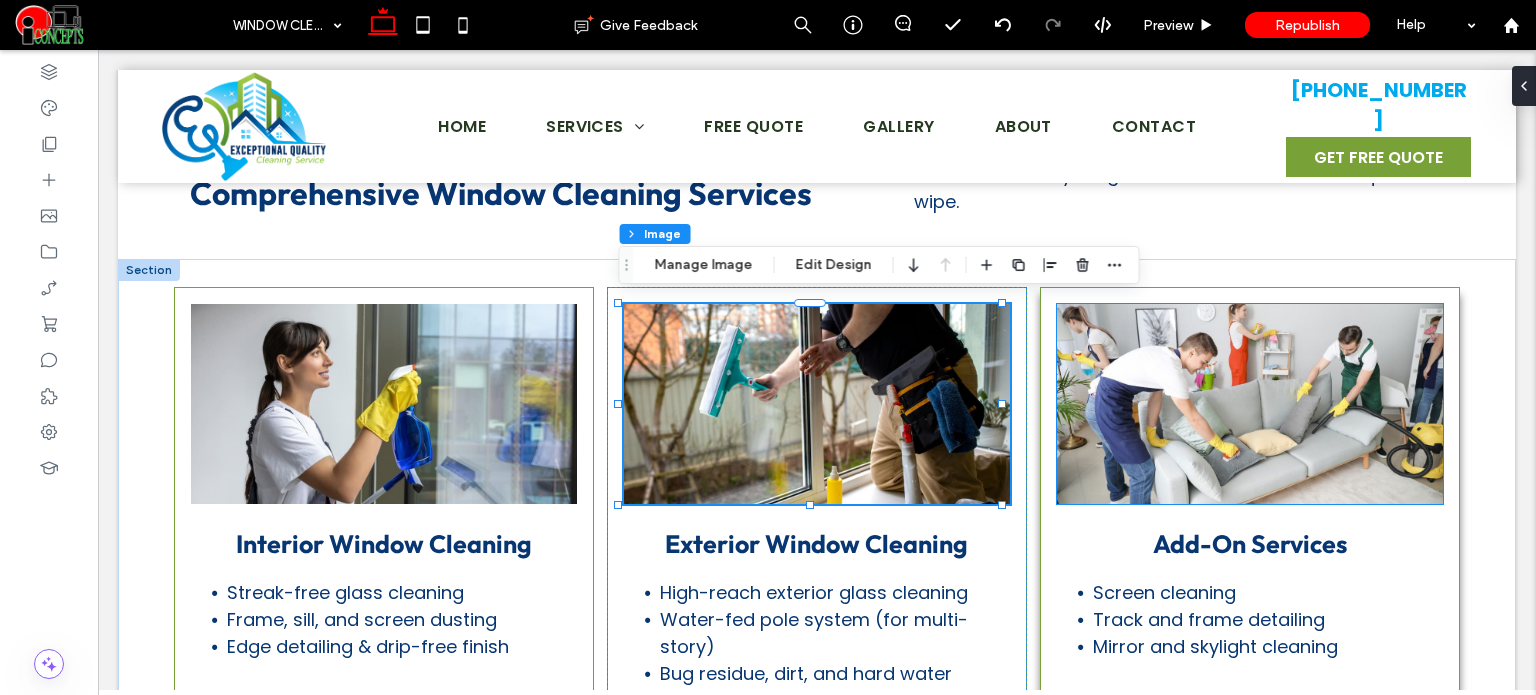 click at bounding box center (1250, 404) 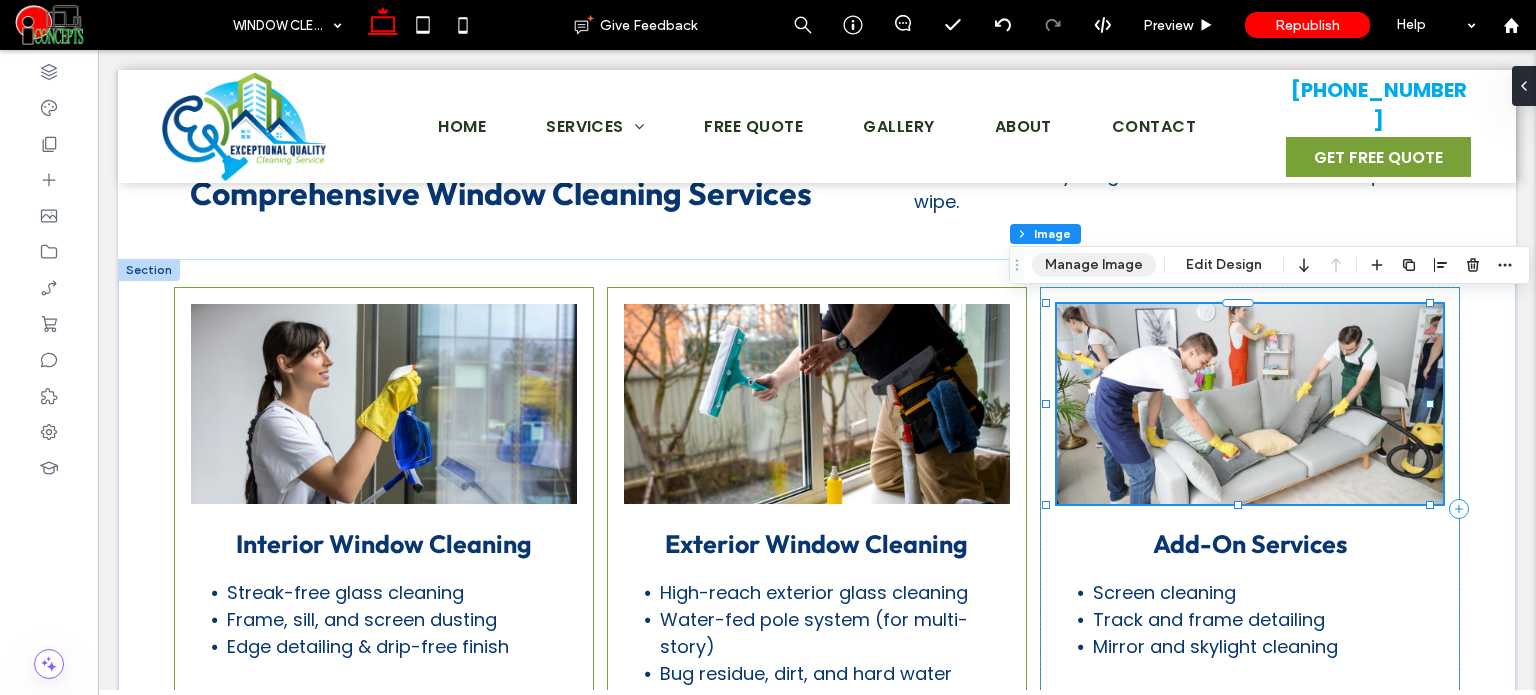 click on "Manage Image" at bounding box center (1094, 265) 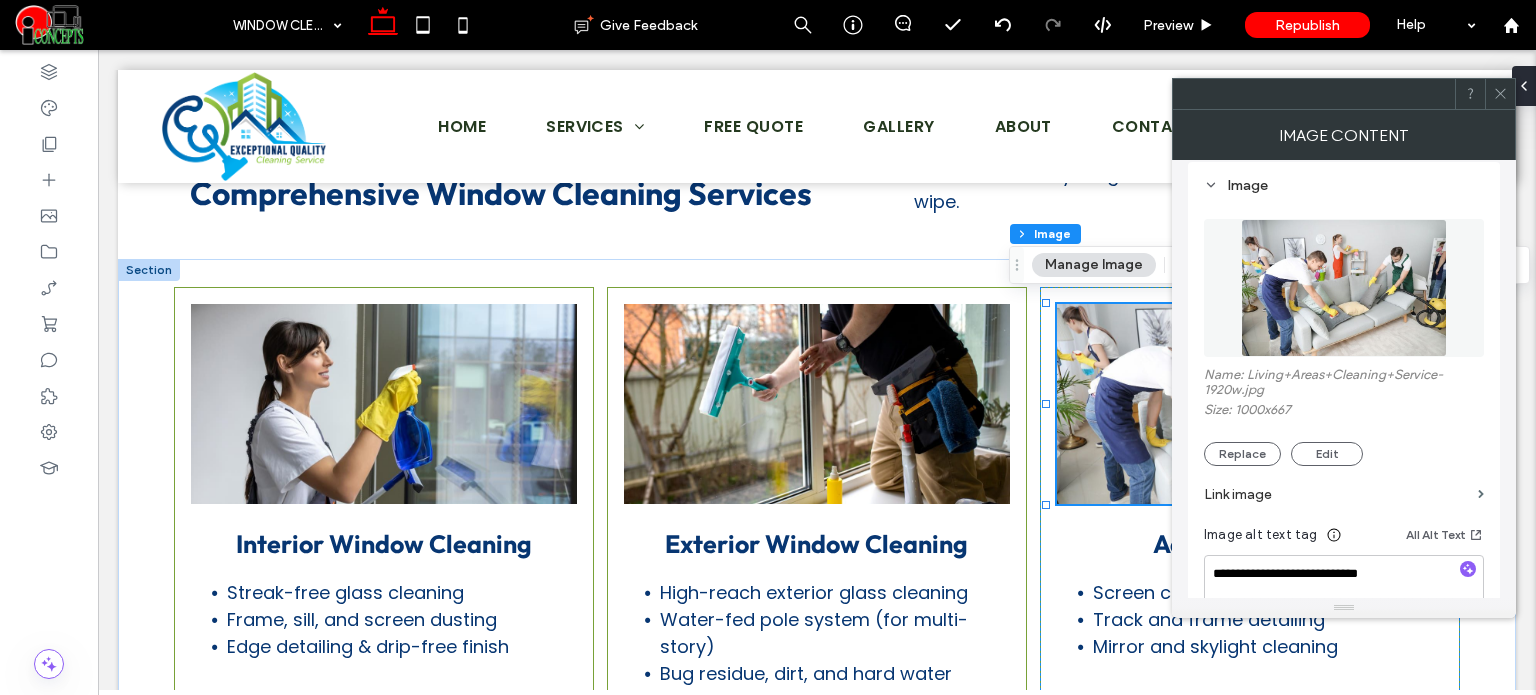 scroll, scrollTop: 200, scrollLeft: 0, axis: vertical 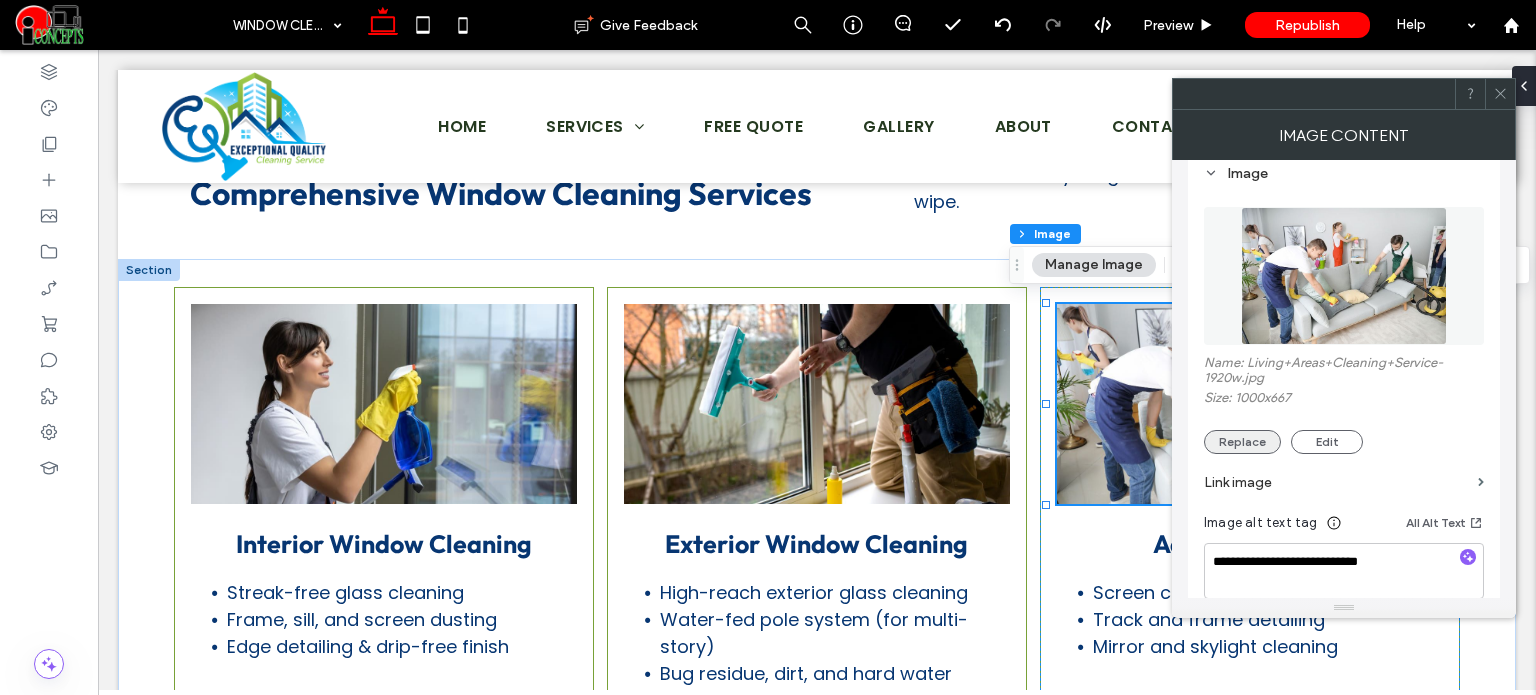 click on "Replace" at bounding box center [1242, 442] 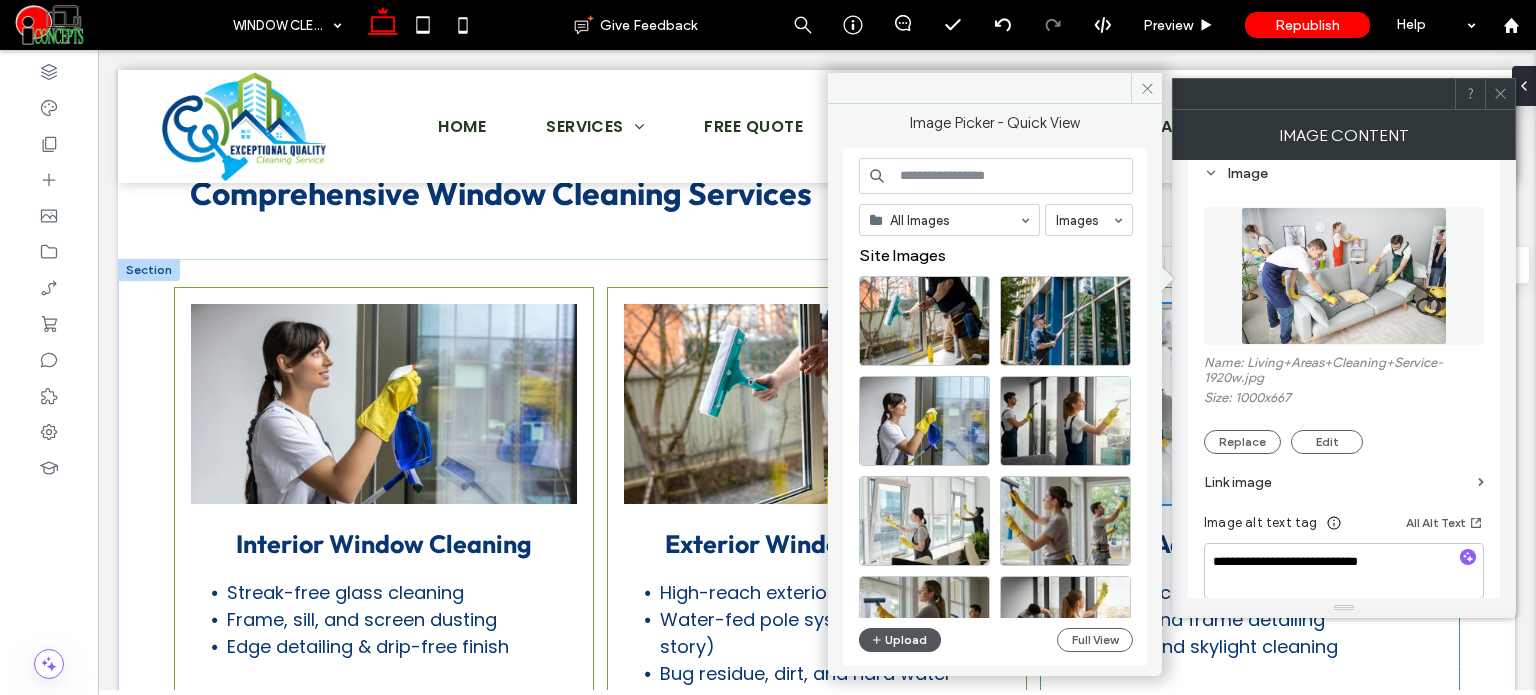 click on "Upload" at bounding box center (900, 640) 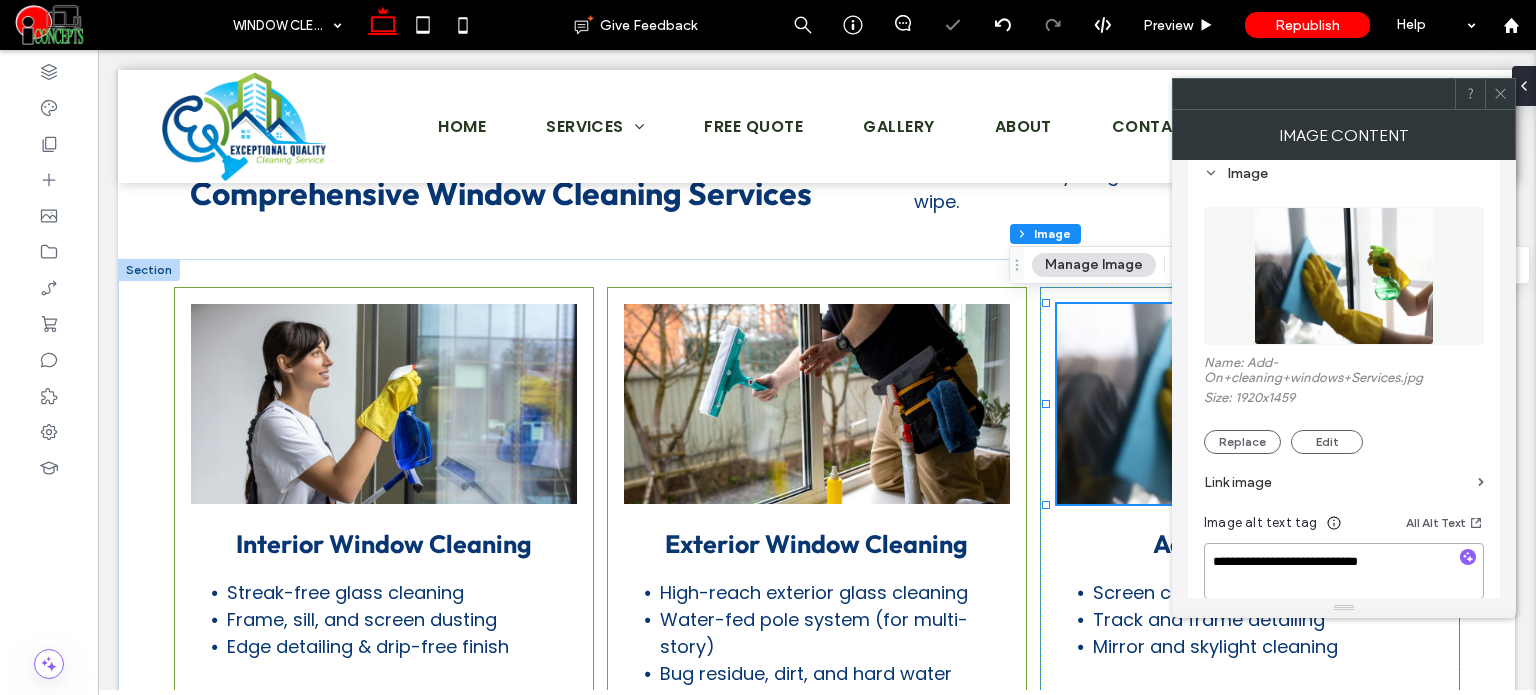 click on "**********" at bounding box center (1344, 571) 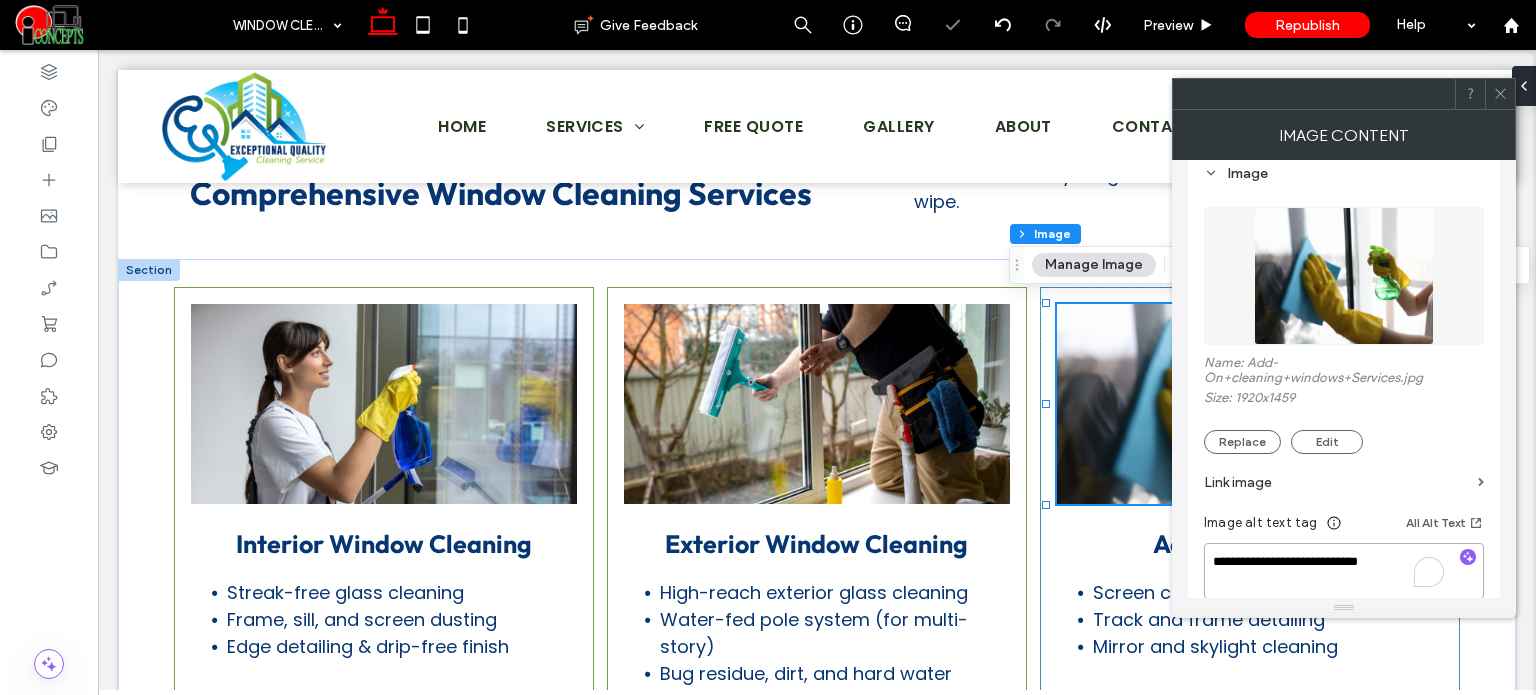 paste on "***" 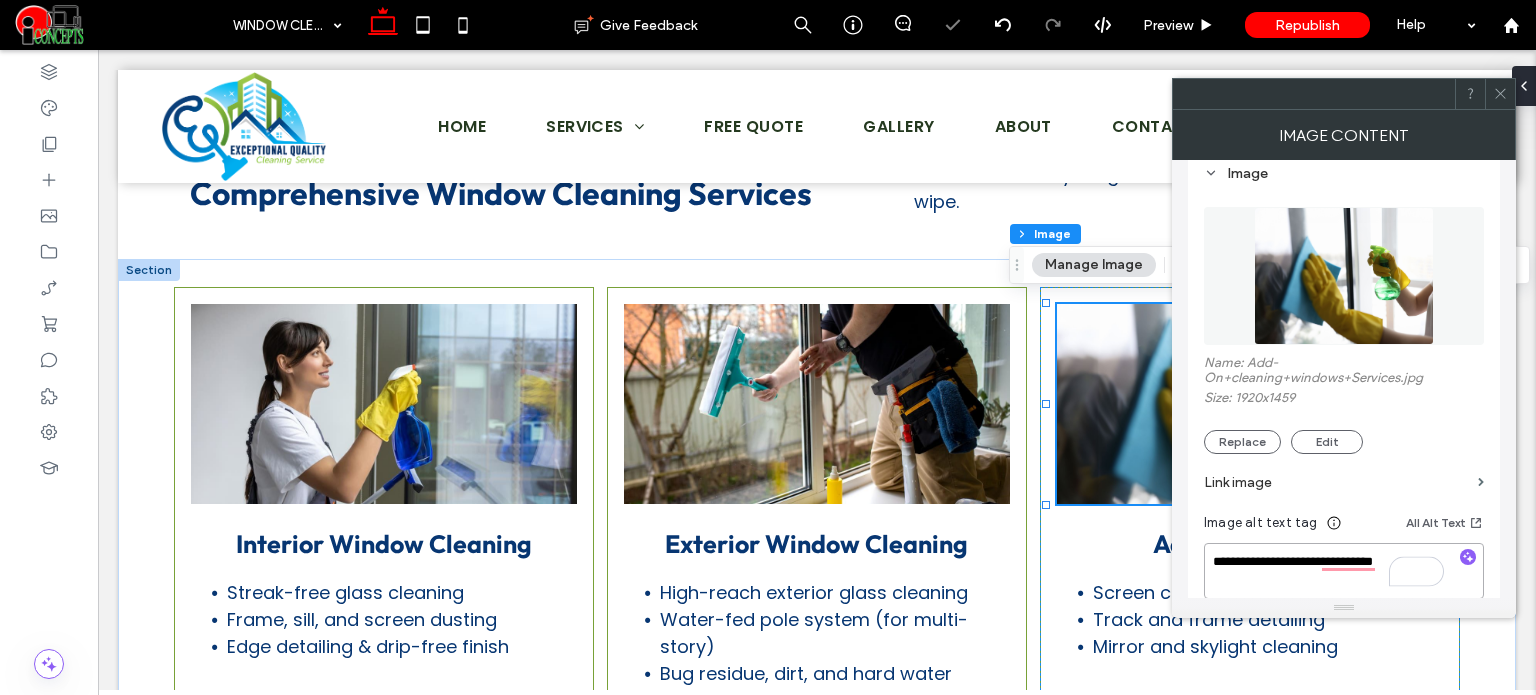 type on "**********" 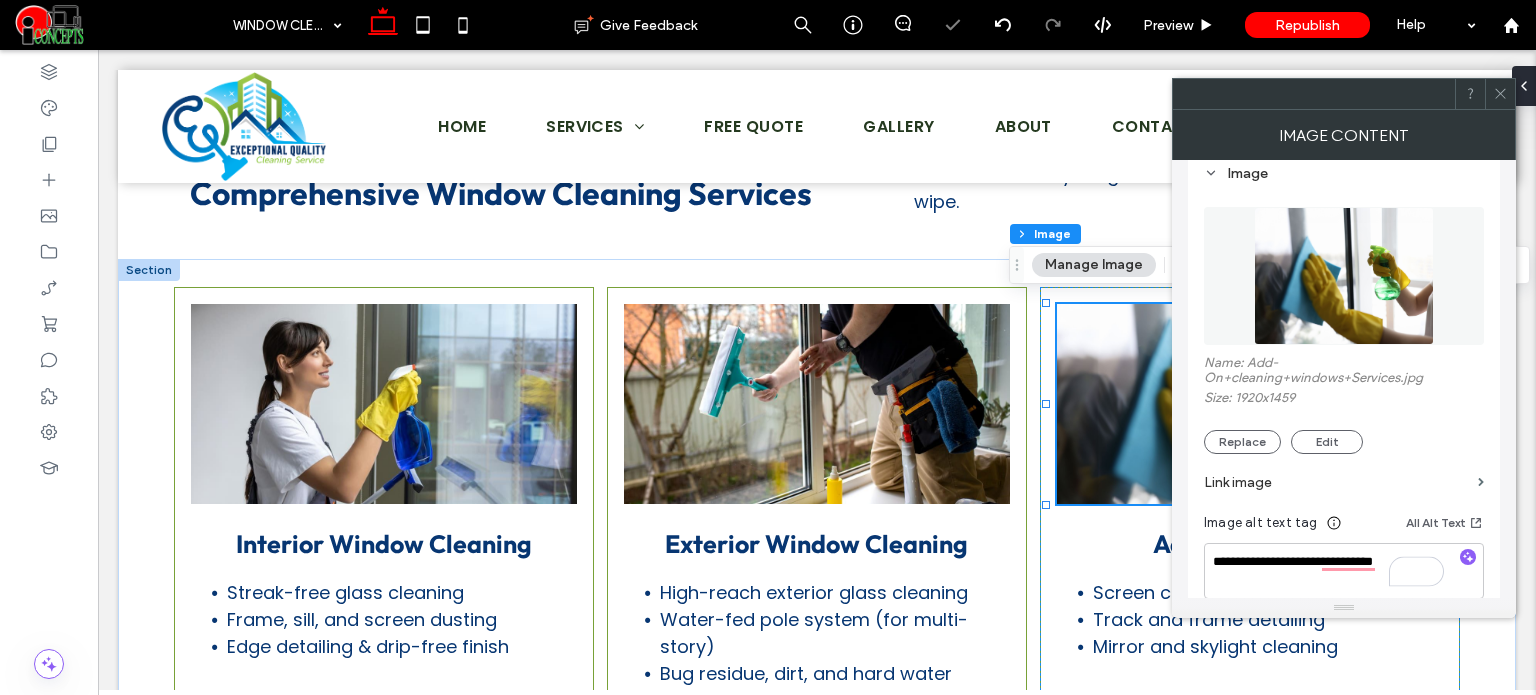 click on "**********" at bounding box center [1344, 451] 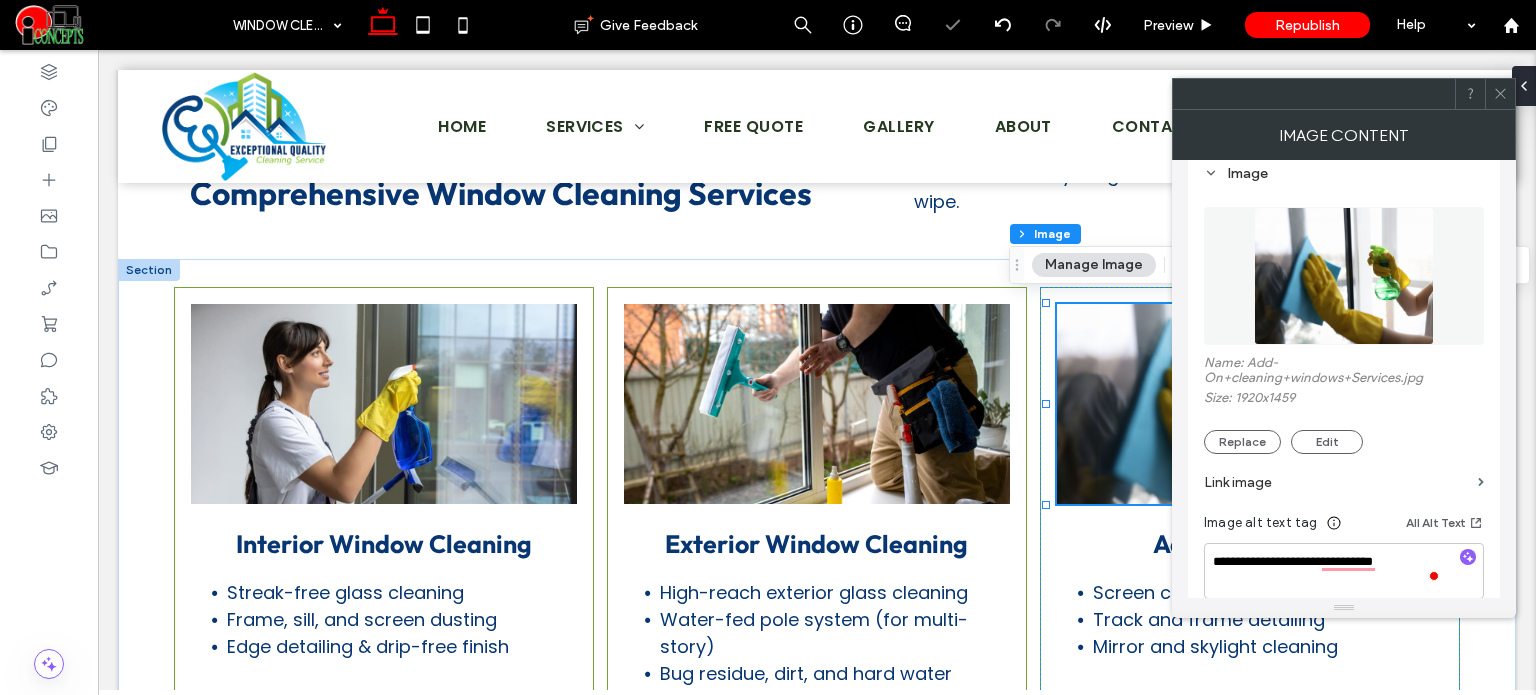 click 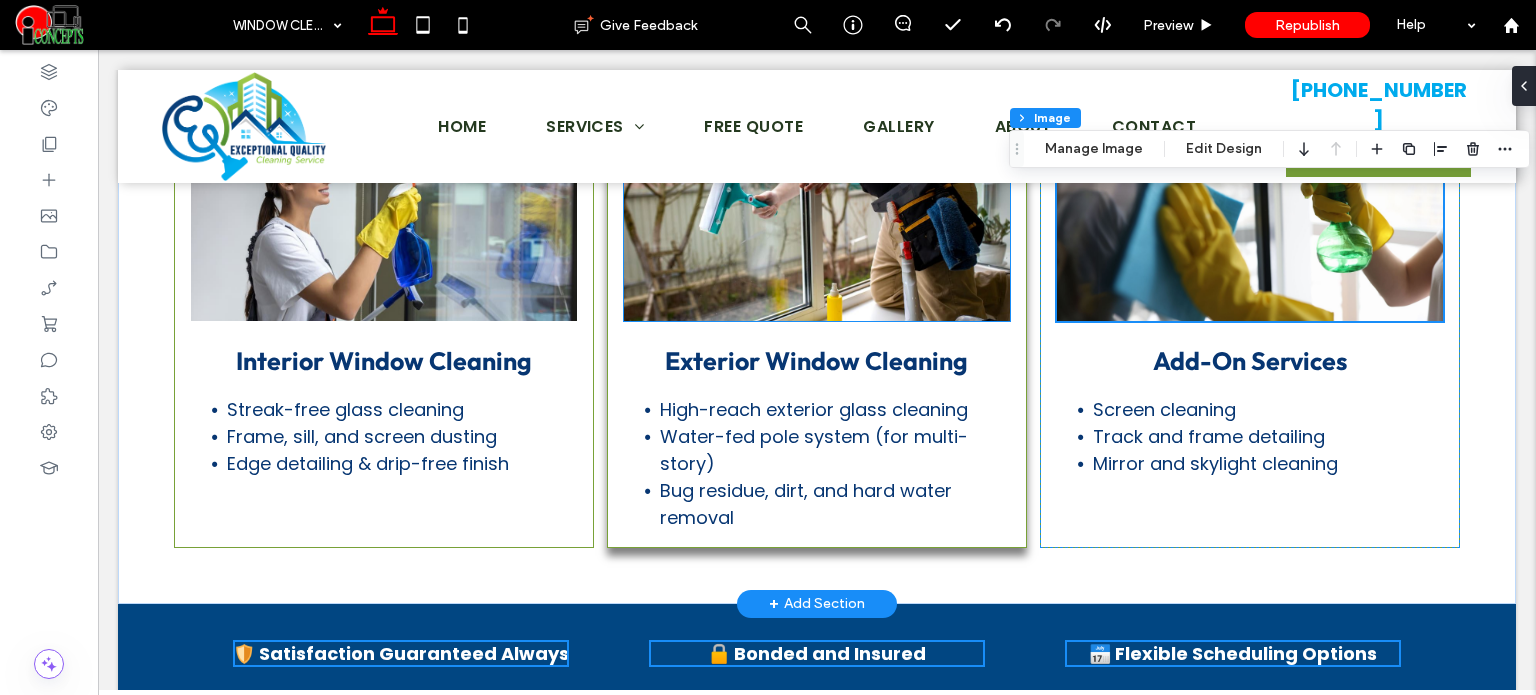 scroll, scrollTop: 1902, scrollLeft: 0, axis: vertical 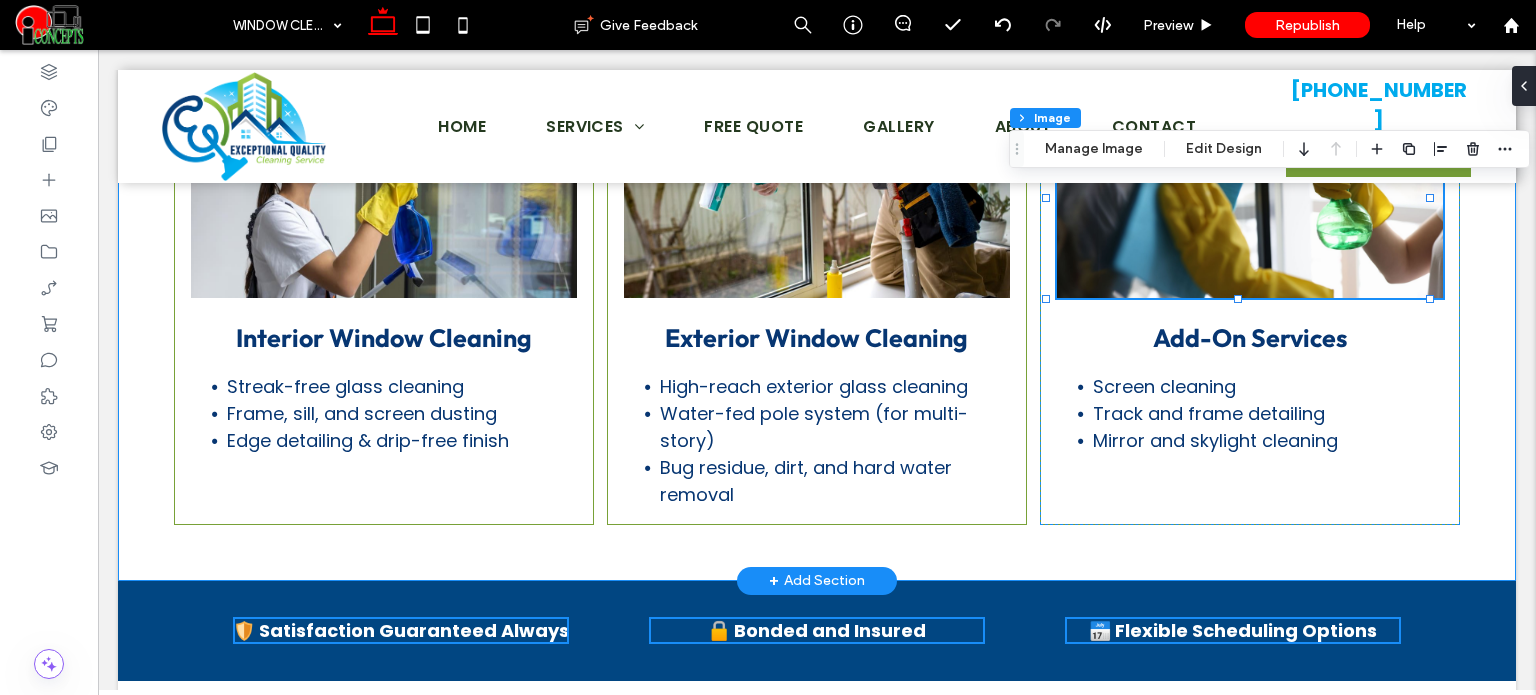 click on "Interior Window Cleaning
Streak-free glass cleaning Frame, sill, and screen dusting Edge detailing & drip-free finish
Exterior Window Cleaning
High-reach exterior glass cleaning Water-fed pole system (for multi-story) Bug residue, dirt, and hard water removal
Add-On Services
Screen cleaning Track and frame detailing Mirror and skylight cleaning" at bounding box center [817, 317] 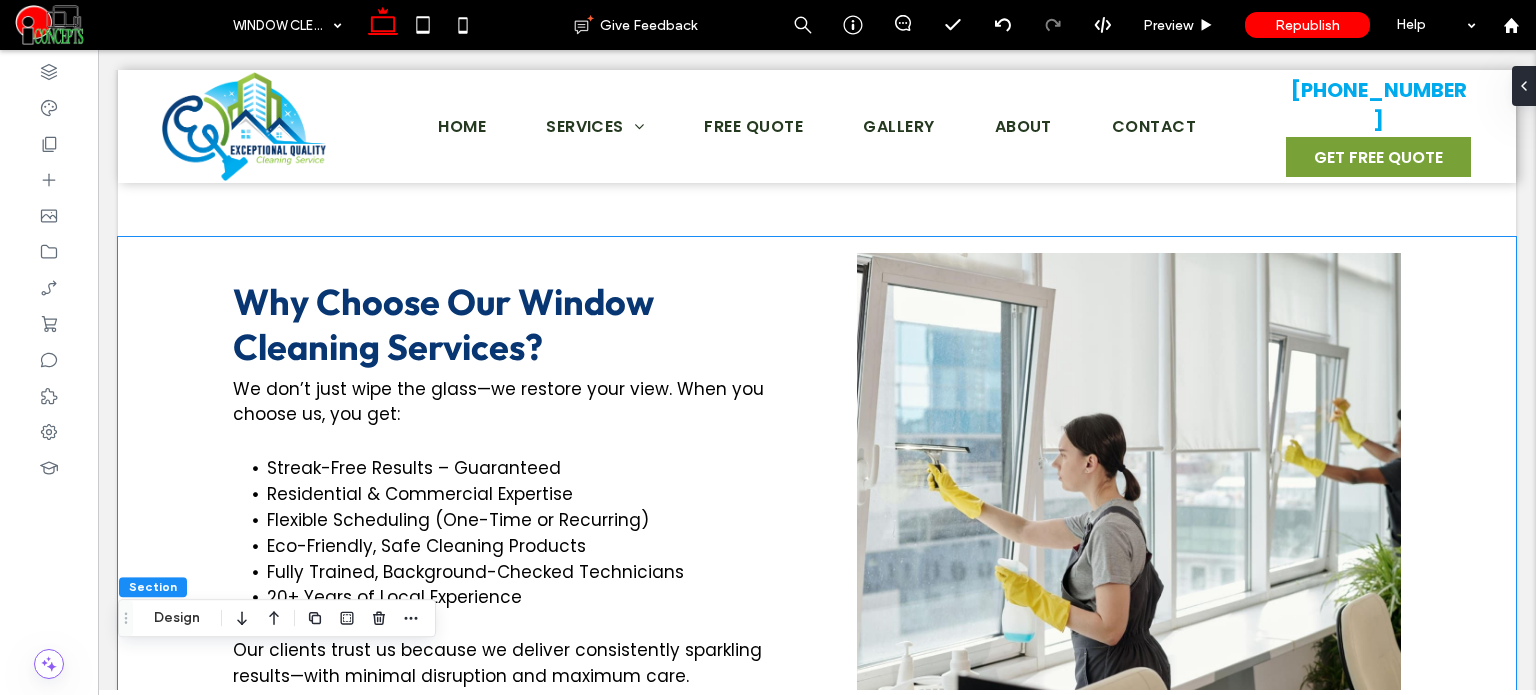 scroll, scrollTop: 1000, scrollLeft: 0, axis: vertical 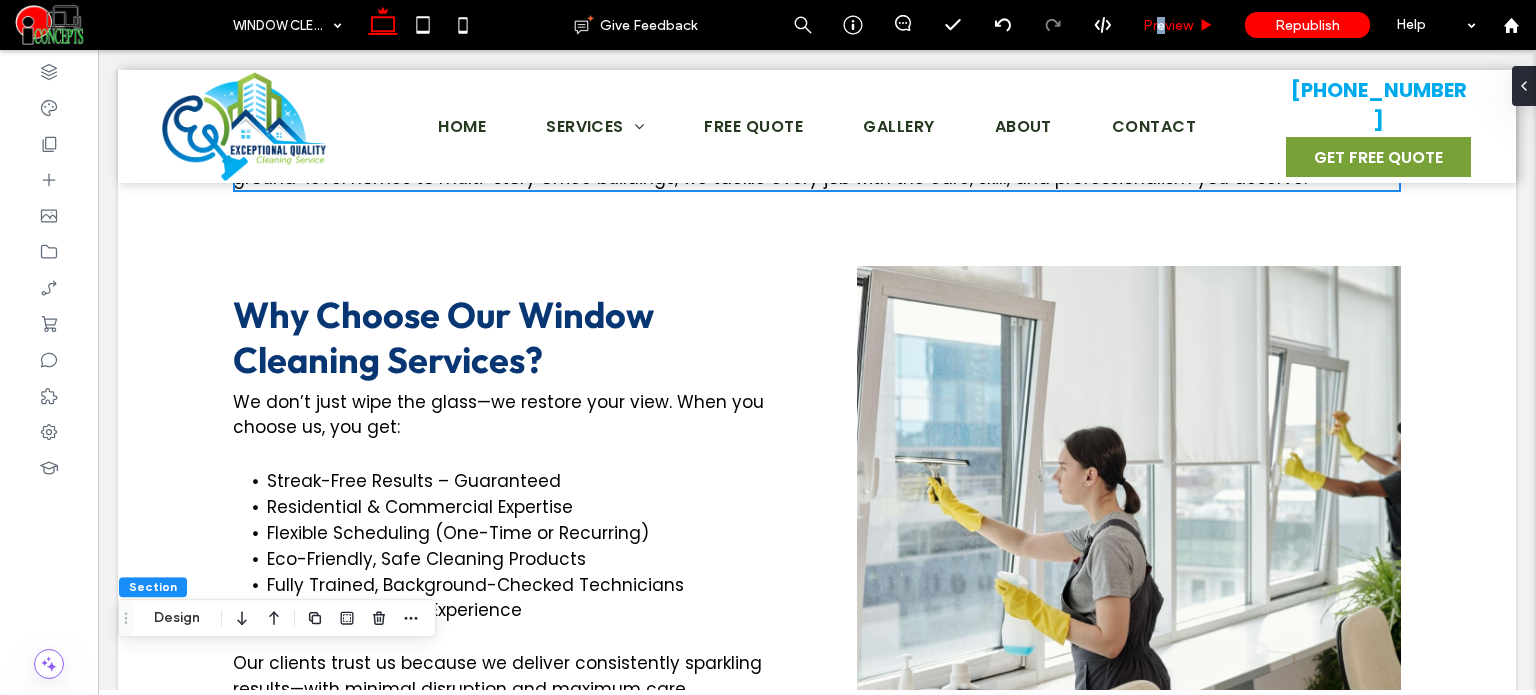 click on "Preview" at bounding box center [1168, 25] 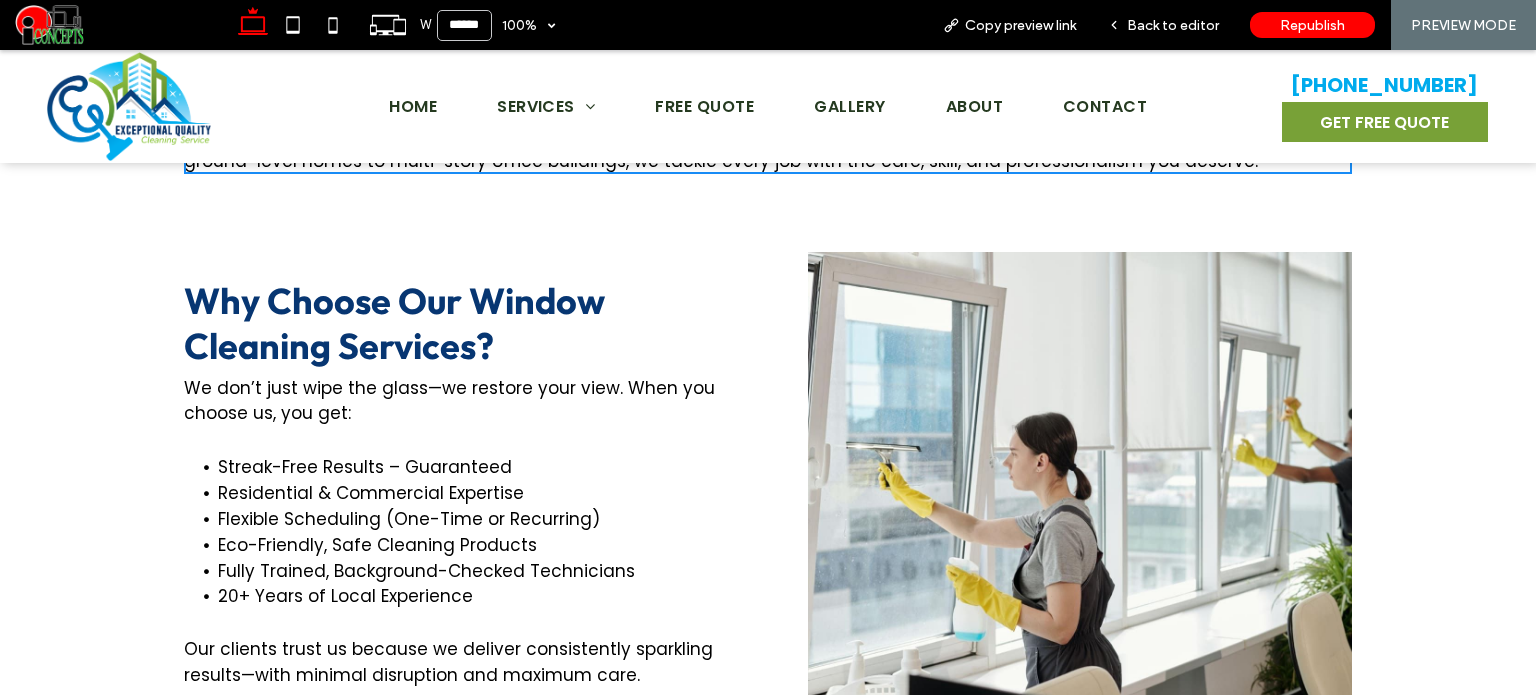 click on "Back to editor" at bounding box center (1173, 25) 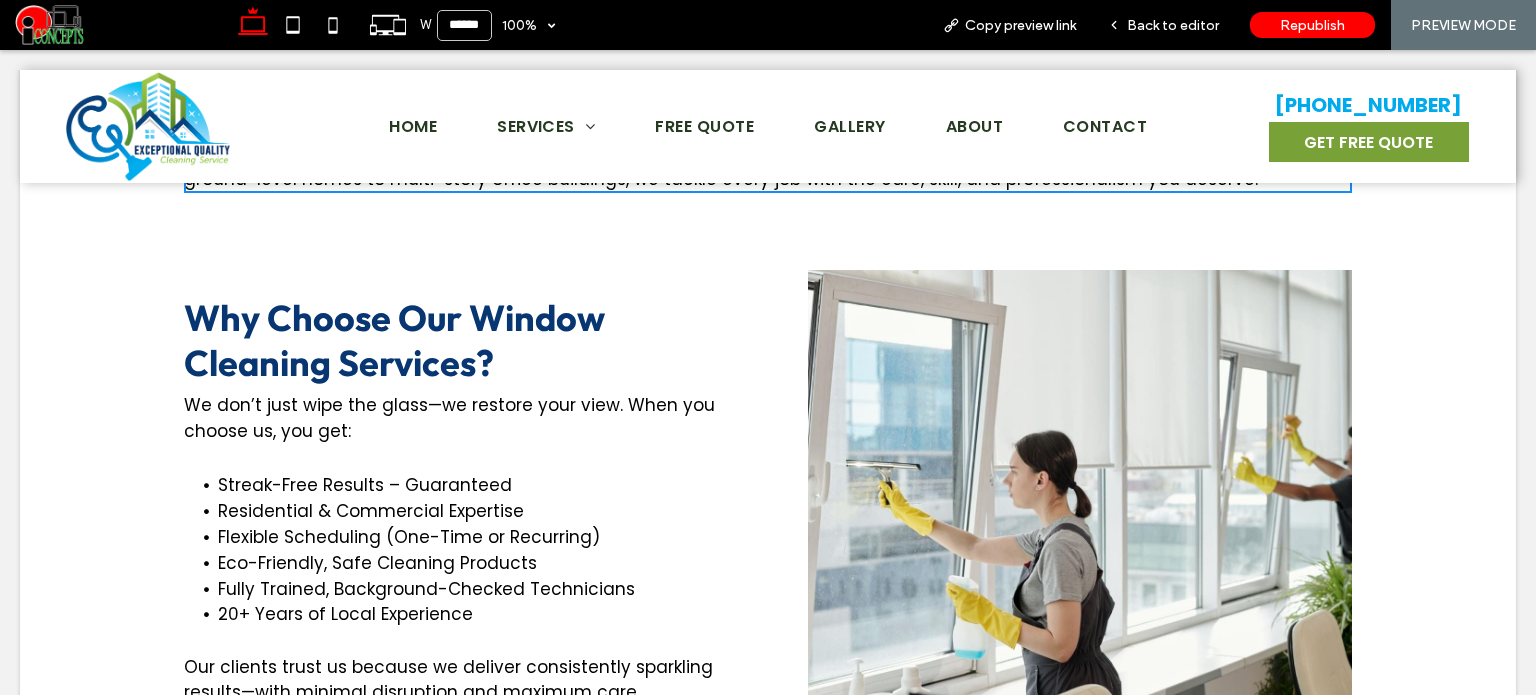 scroll, scrollTop: 999, scrollLeft: 0, axis: vertical 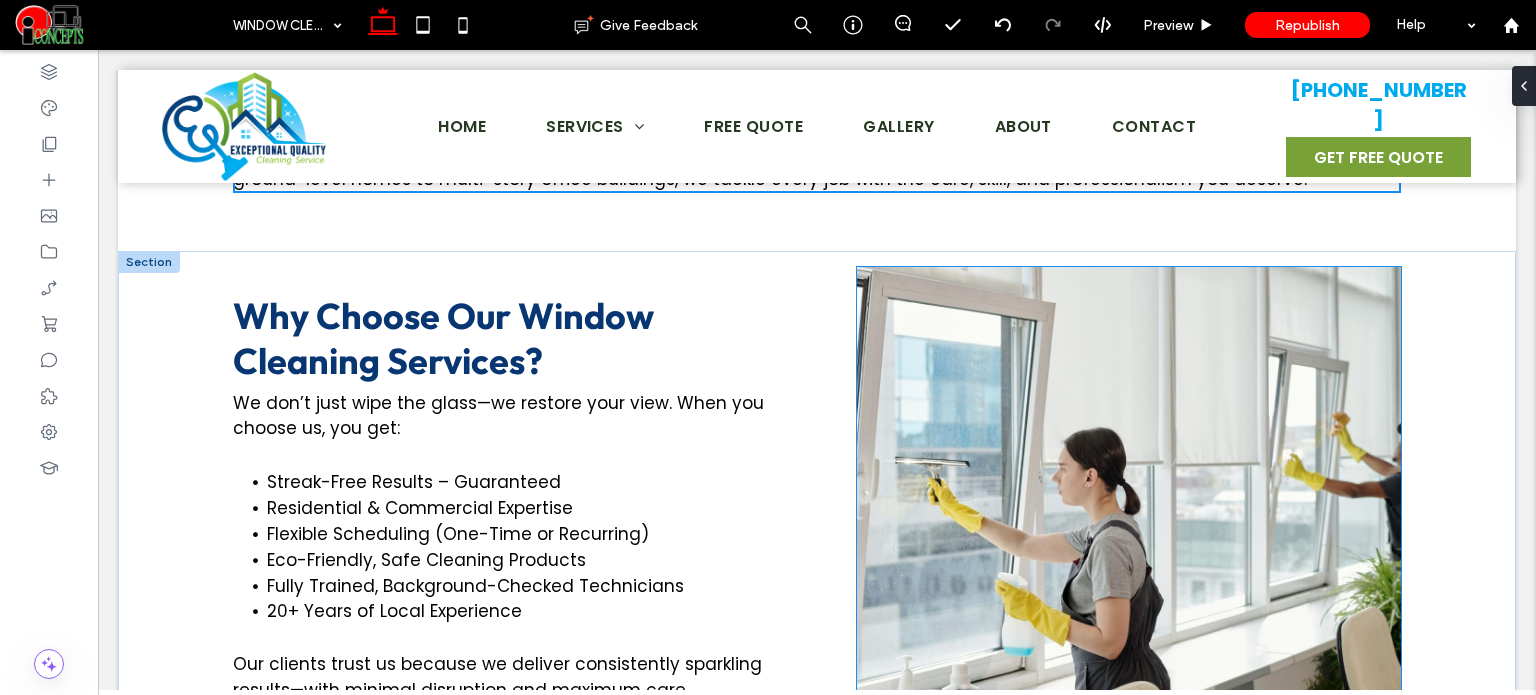 click at bounding box center [1129, 498] 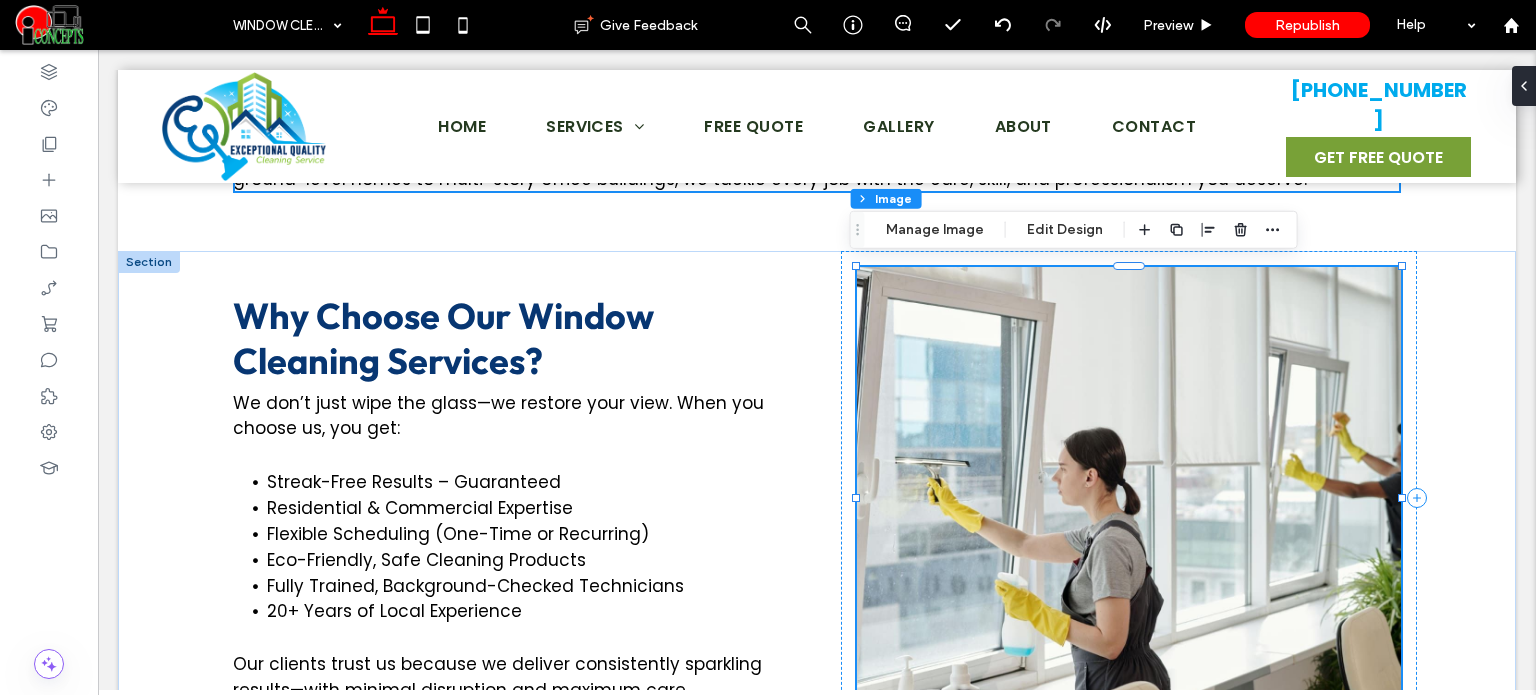 click at bounding box center [1129, 498] 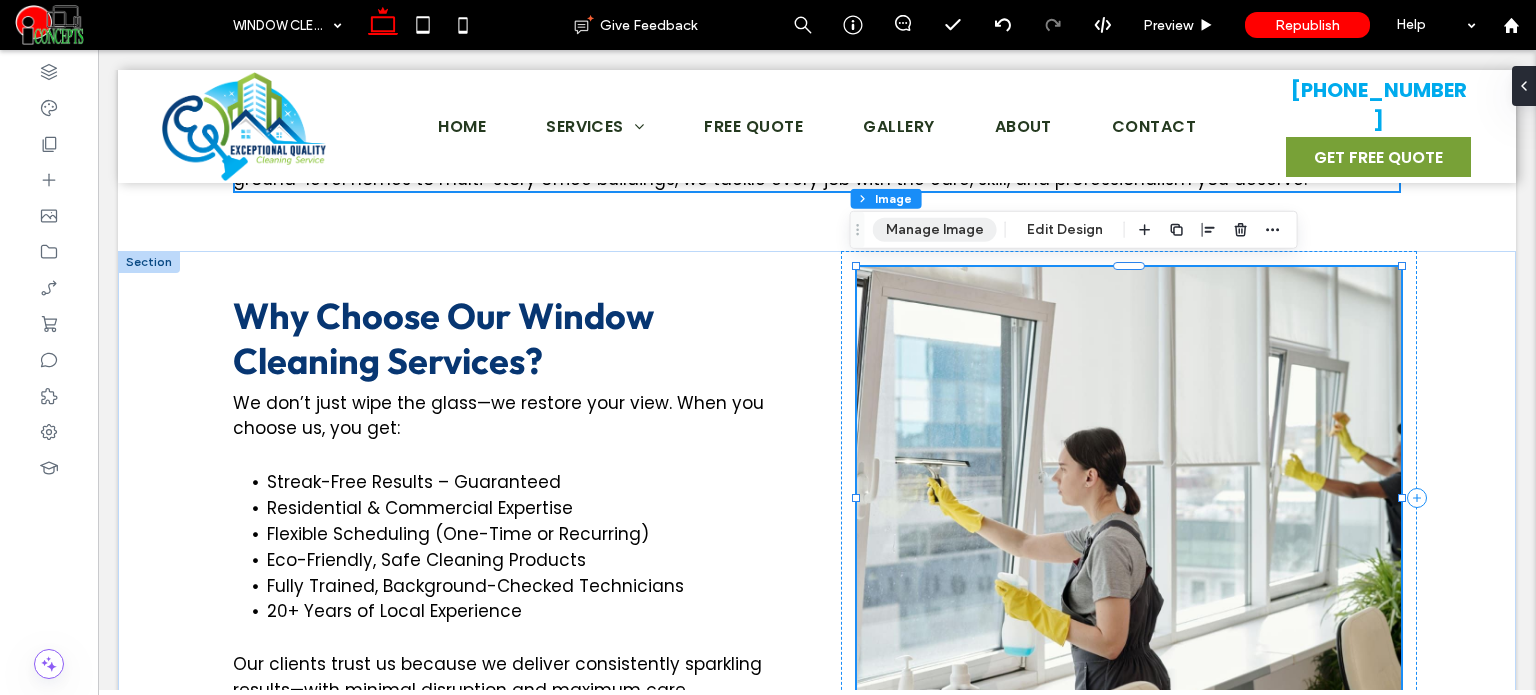 click on "Manage Image" at bounding box center [935, 230] 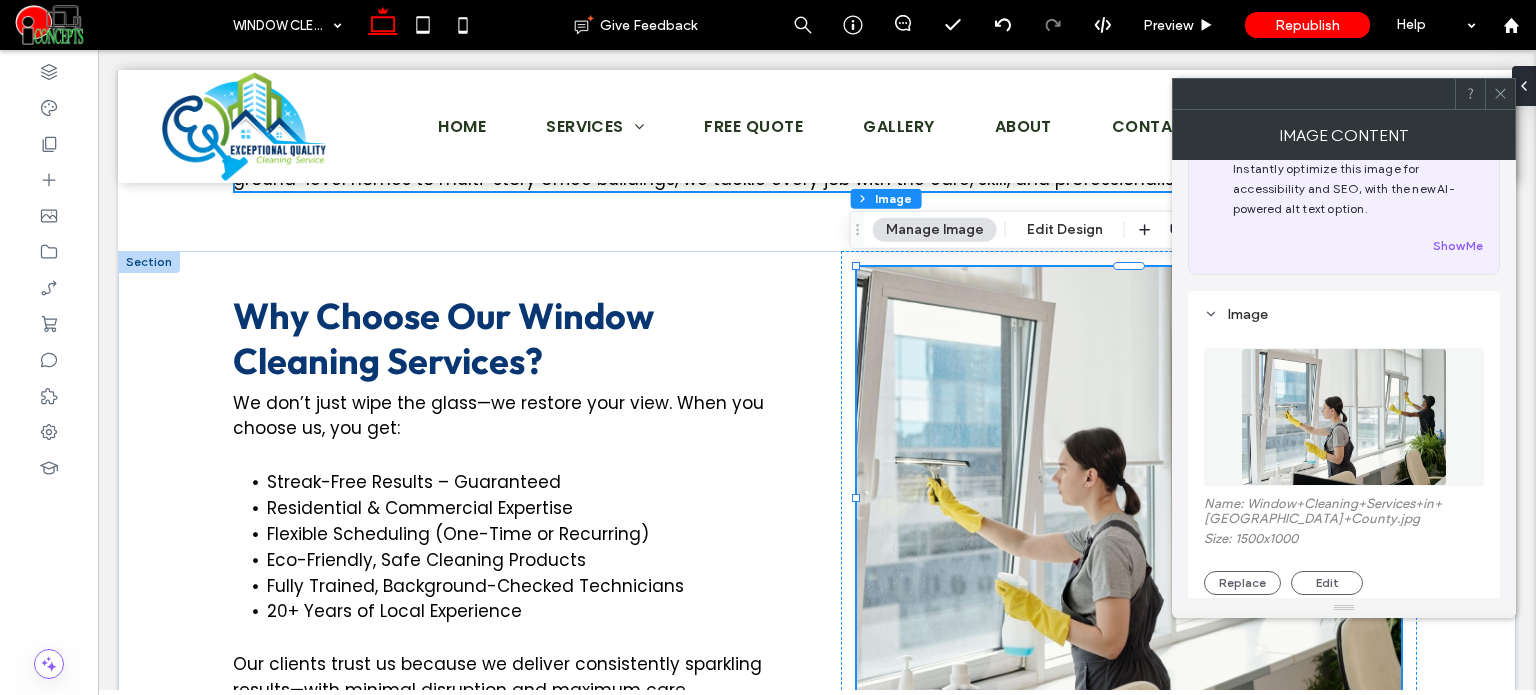 scroll, scrollTop: 200, scrollLeft: 0, axis: vertical 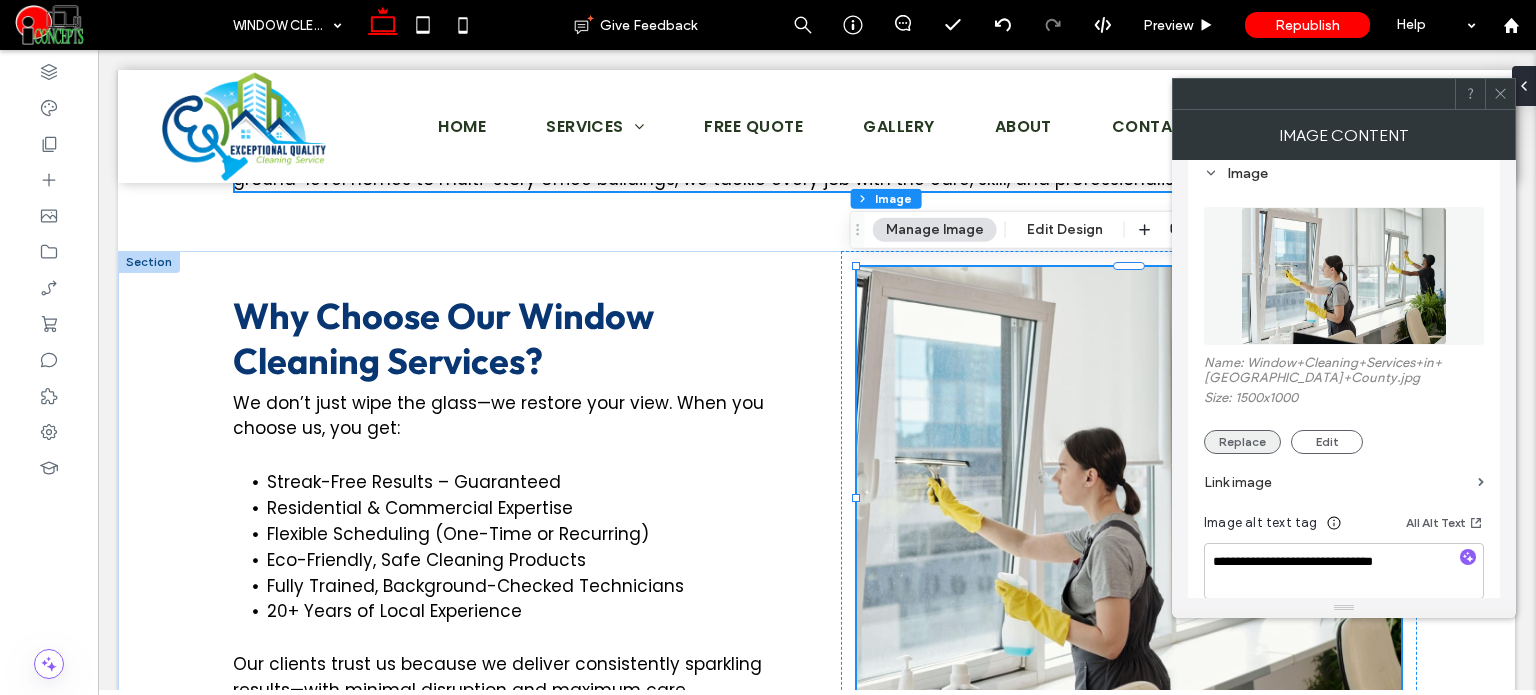 click on "Replace" at bounding box center (1242, 442) 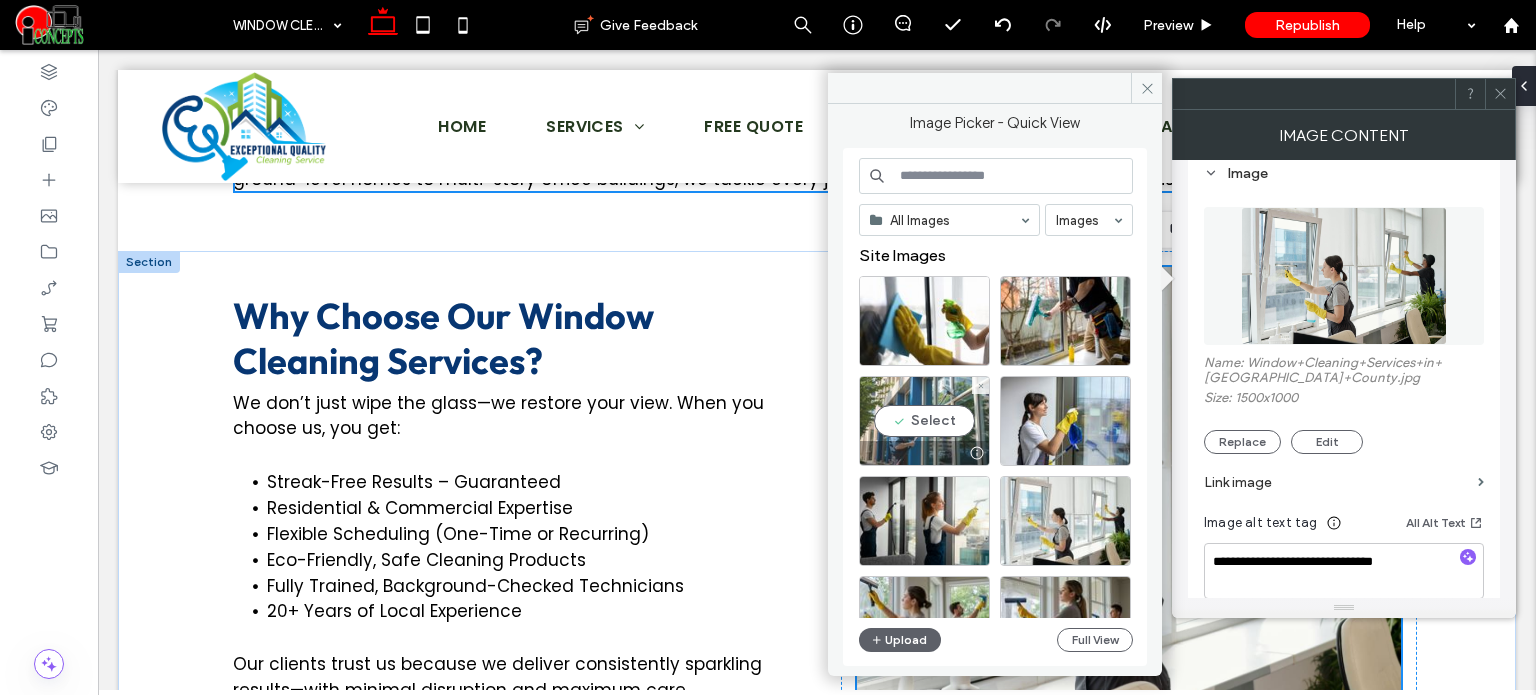 click on "Select" at bounding box center (924, 421) 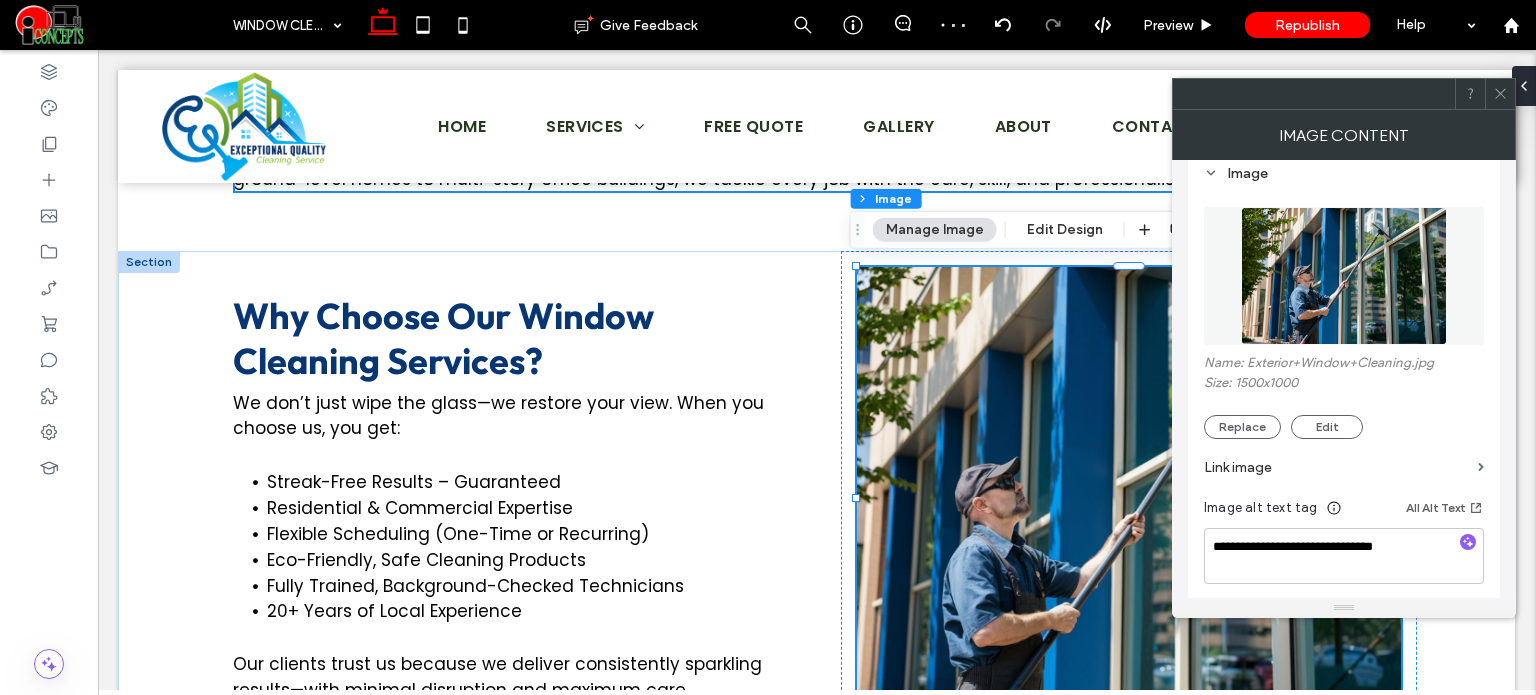 click 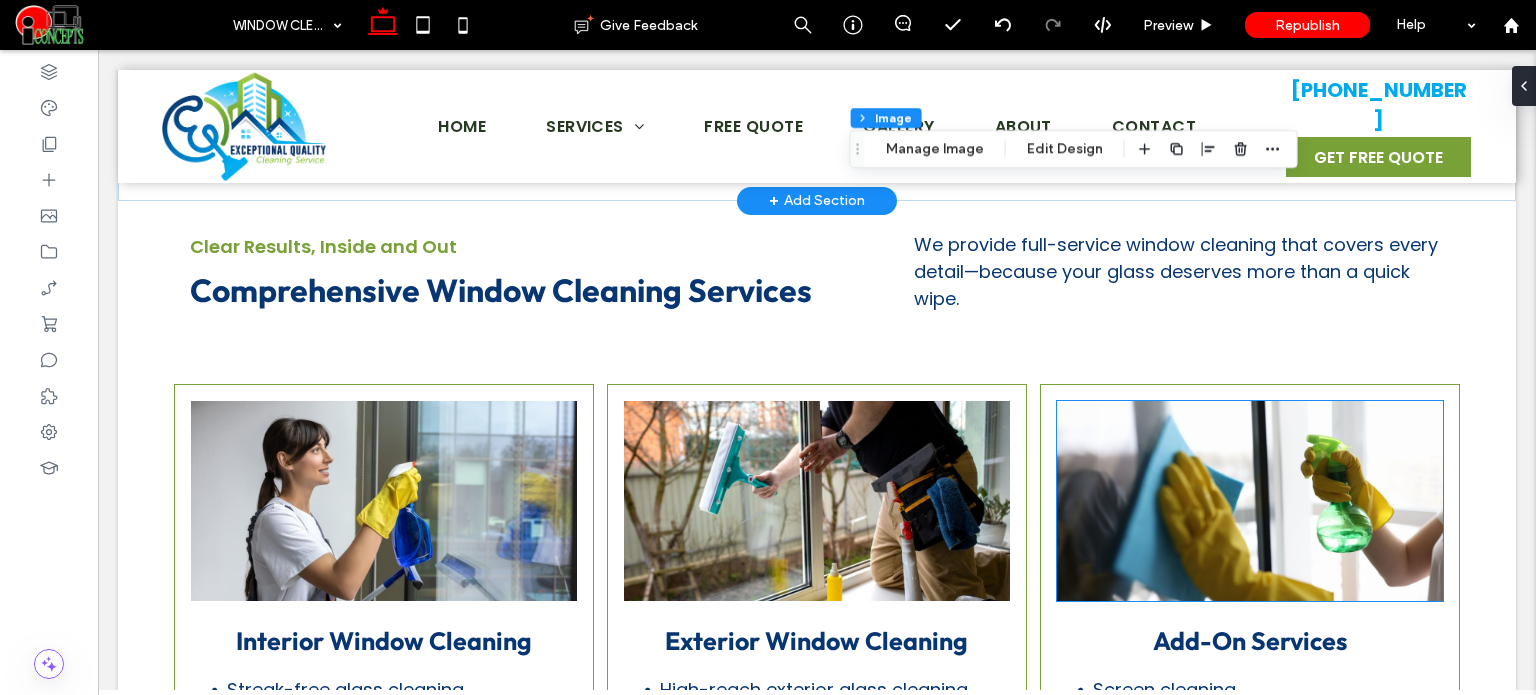 scroll, scrollTop: 1099, scrollLeft: 0, axis: vertical 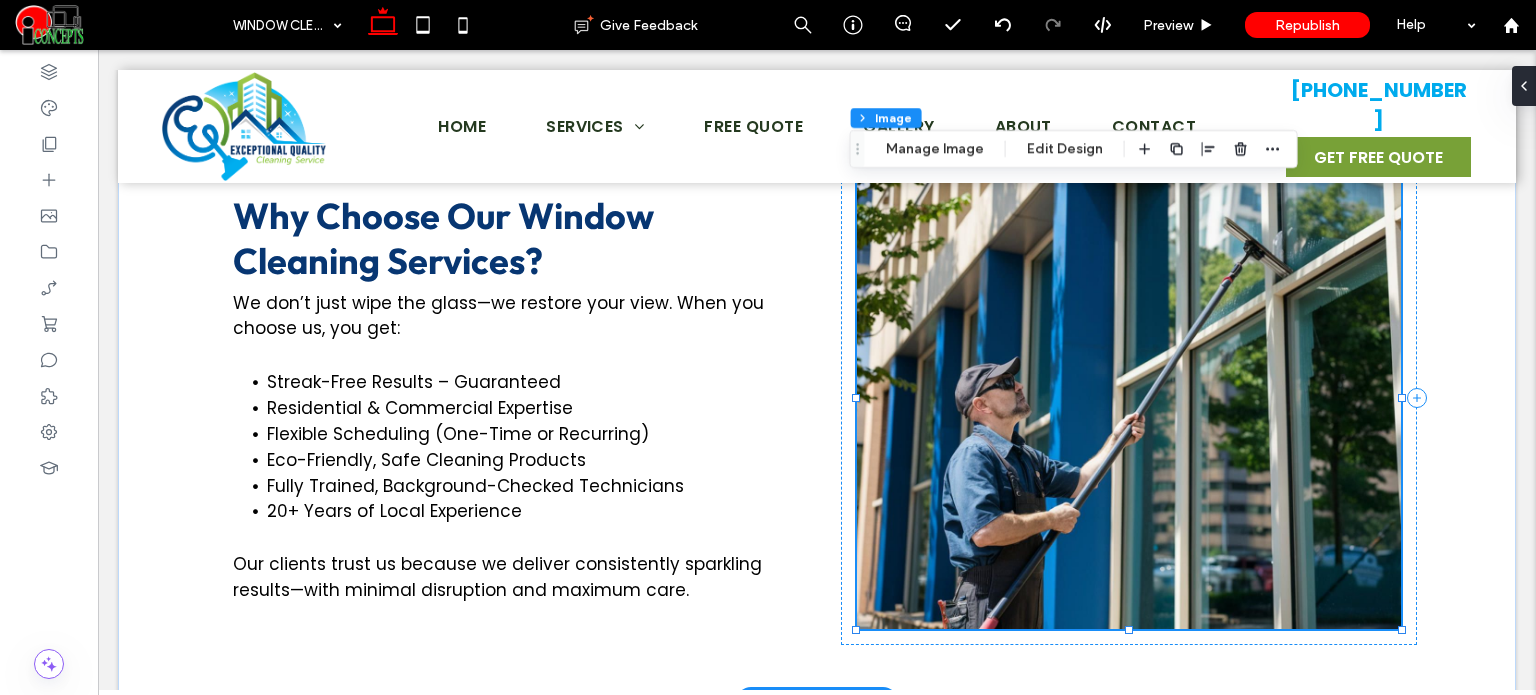 click at bounding box center (1129, 398) 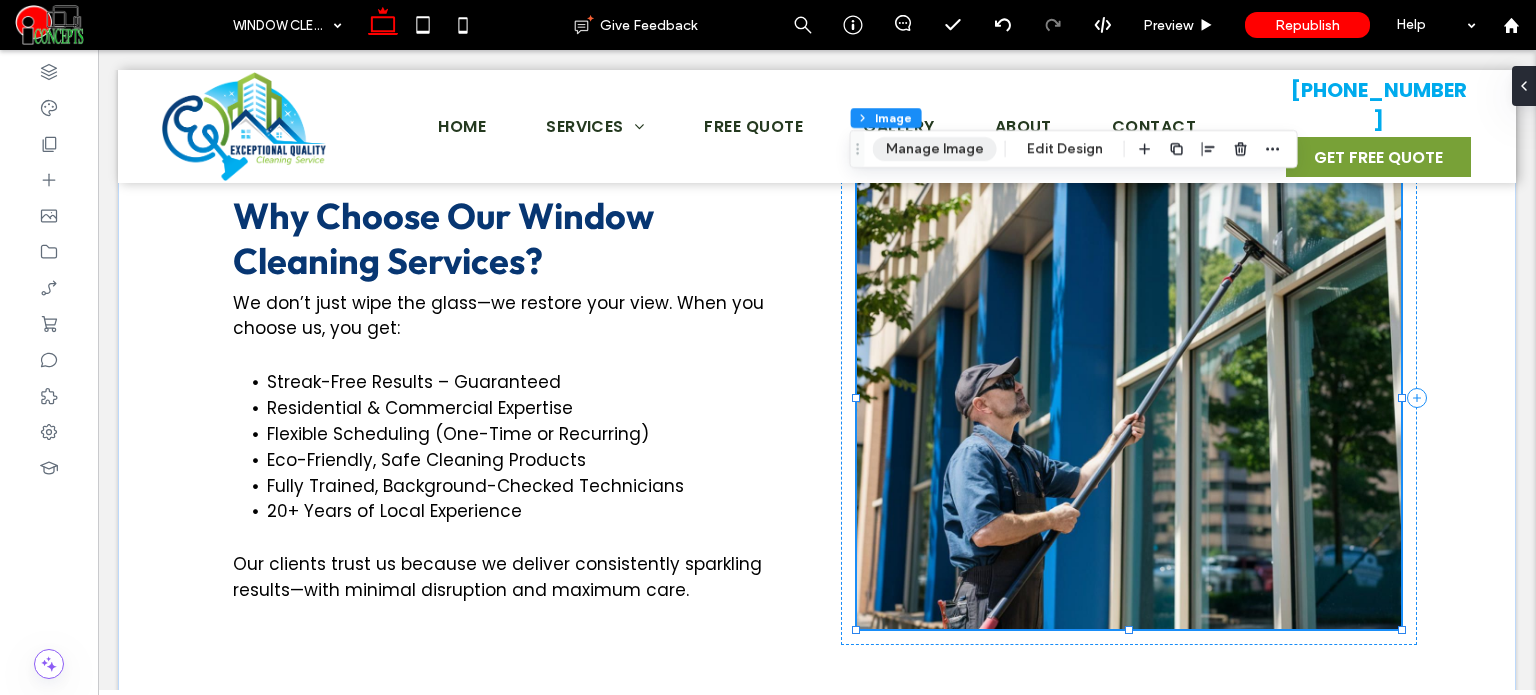 click on "Manage Image" at bounding box center (935, 149) 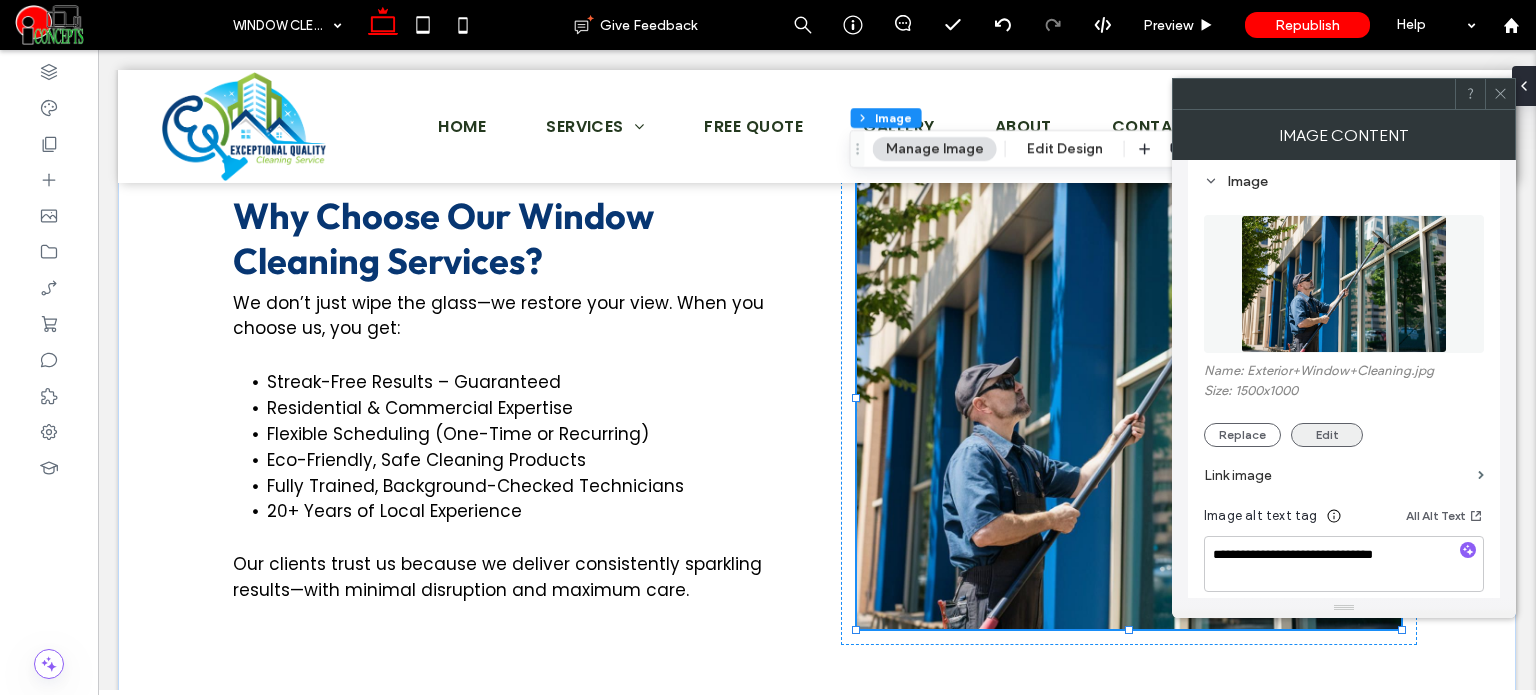 scroll, scrollTop: 200, scrollLeft: 0, axis: vertical 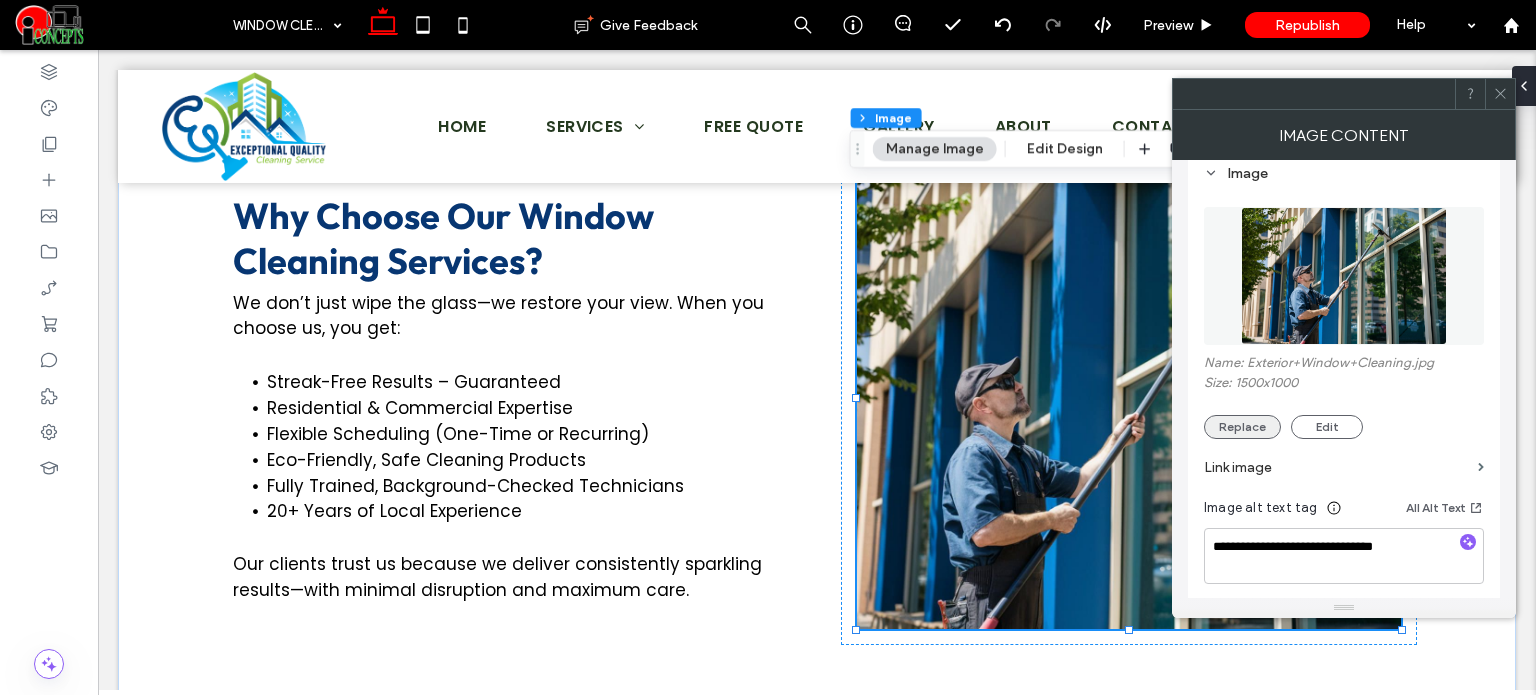 click on "Replace" at bounding box center [1242, 427] 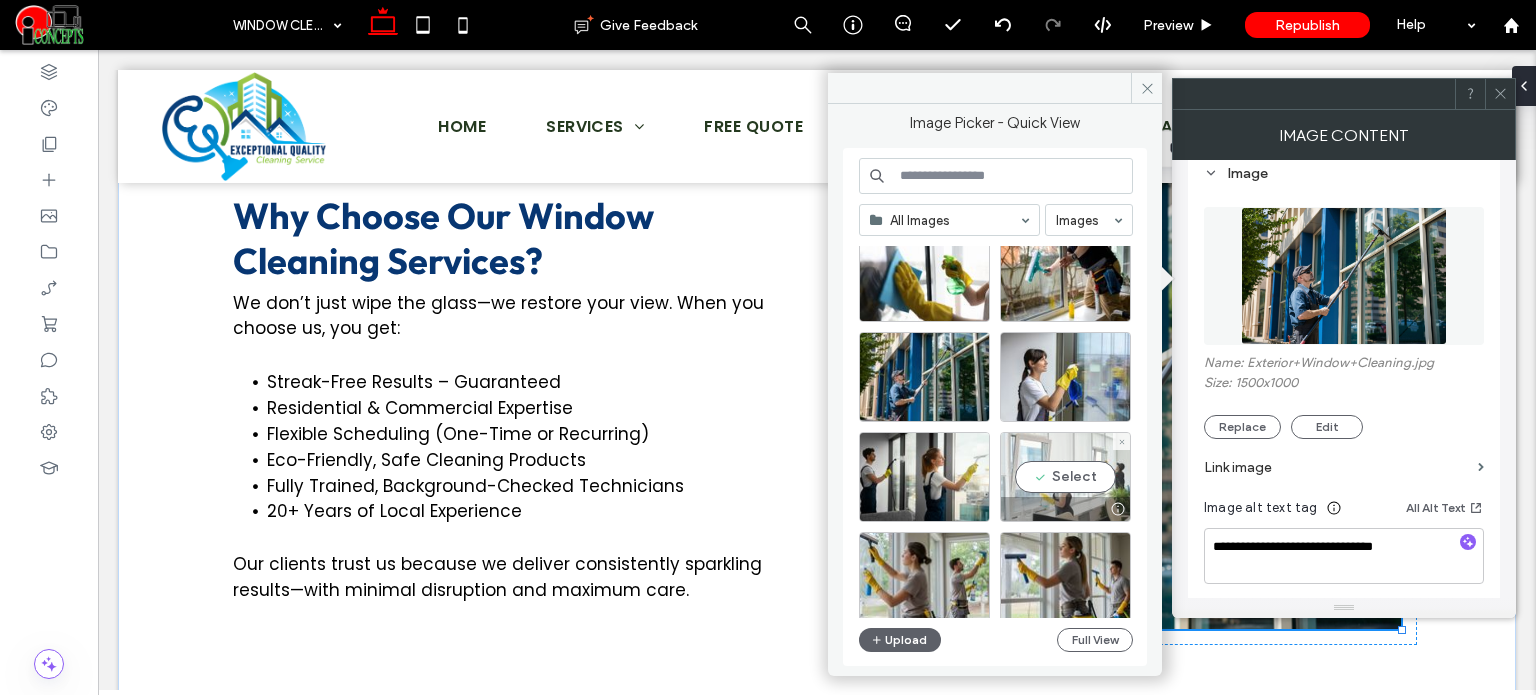 scroll, scrollTop: 100, scrollLeft: 0, axis: vertical 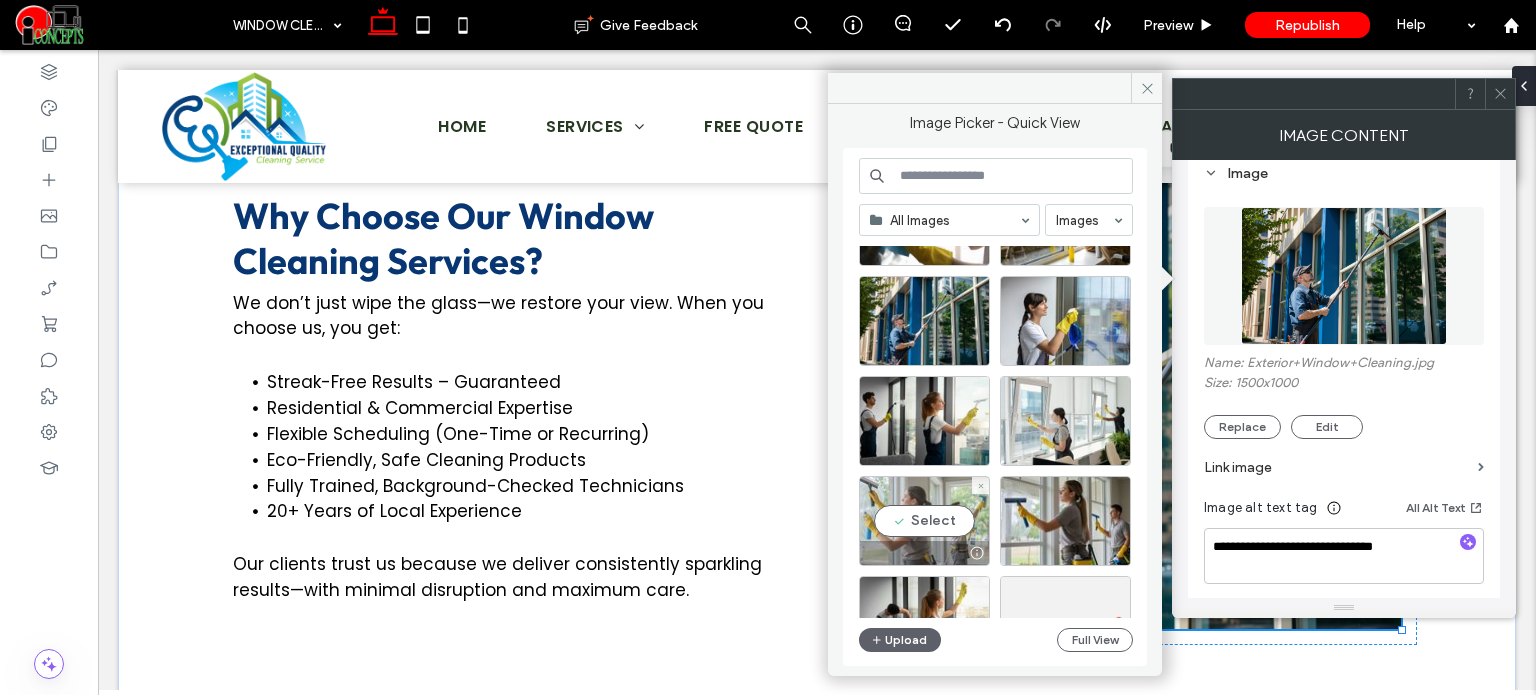 click on "Select" at bounding box center [924, 521] 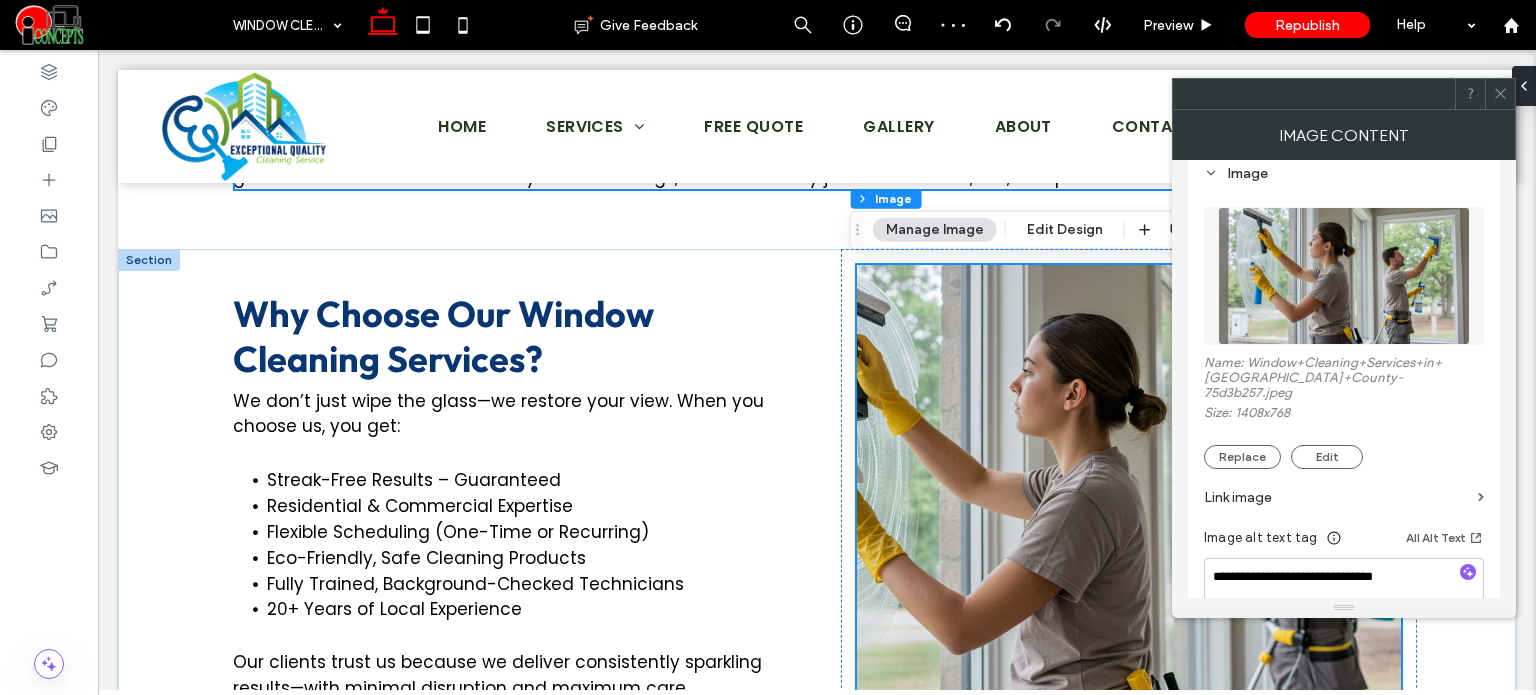 scroll, scrollTop: 999, scrollLeft: 0, axis: vertical 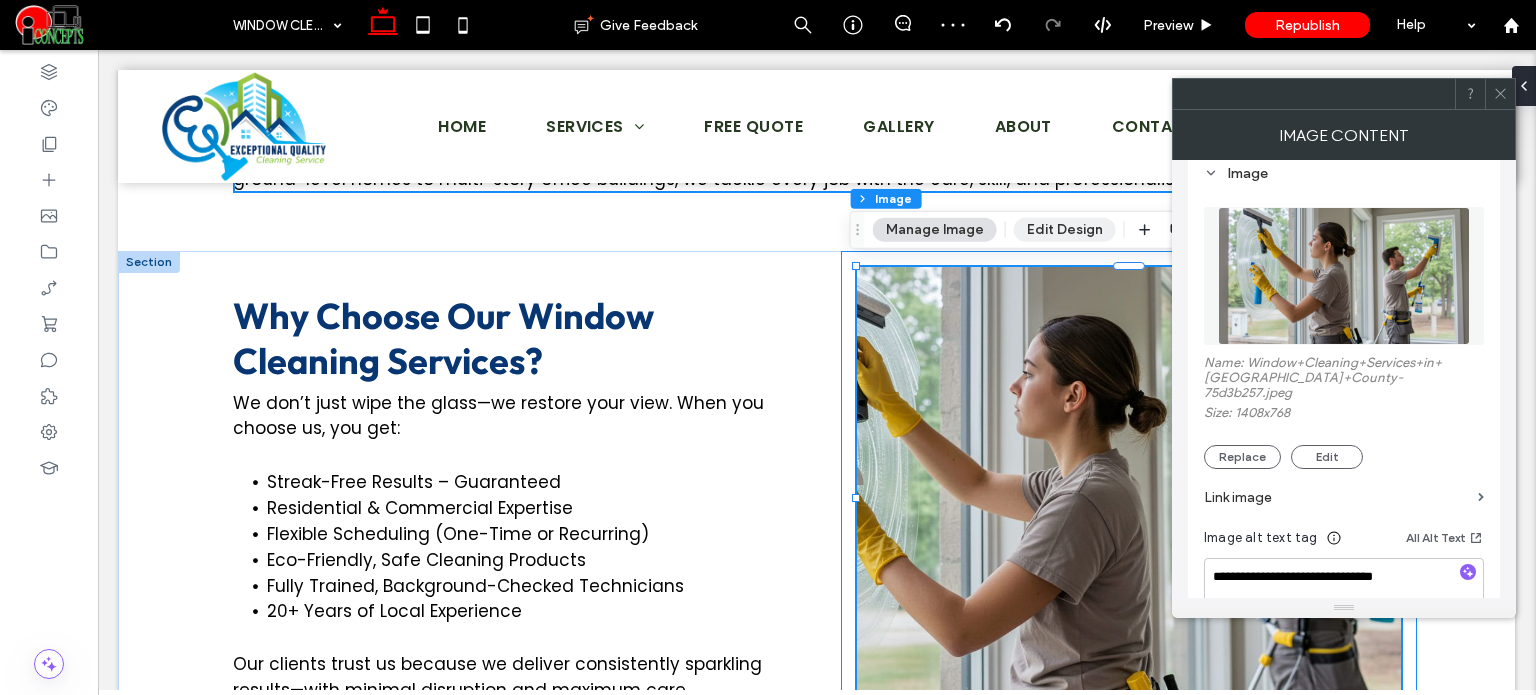 click on "Edit Design" at bounding box center [1065, 230] 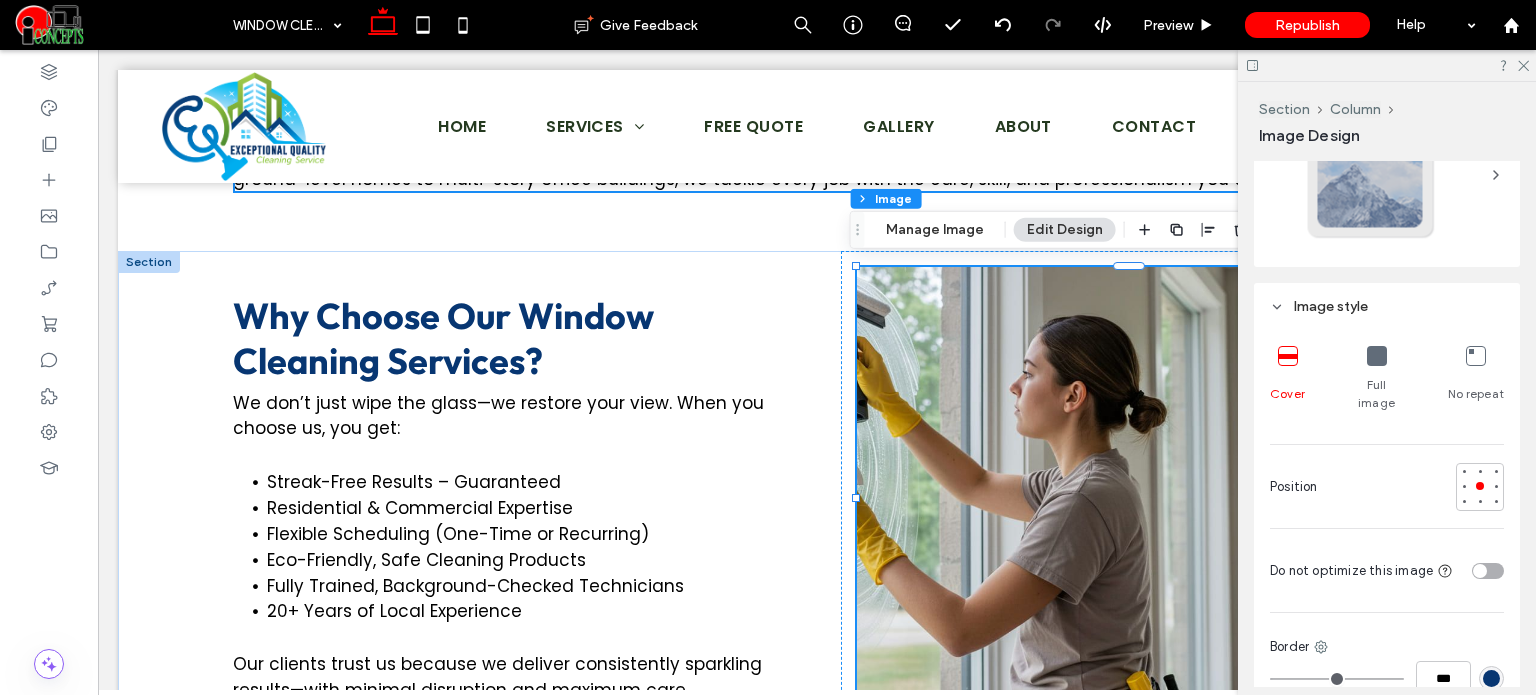 scroll, scrollTop: 600, scrollLeft: 0, axis: vertical 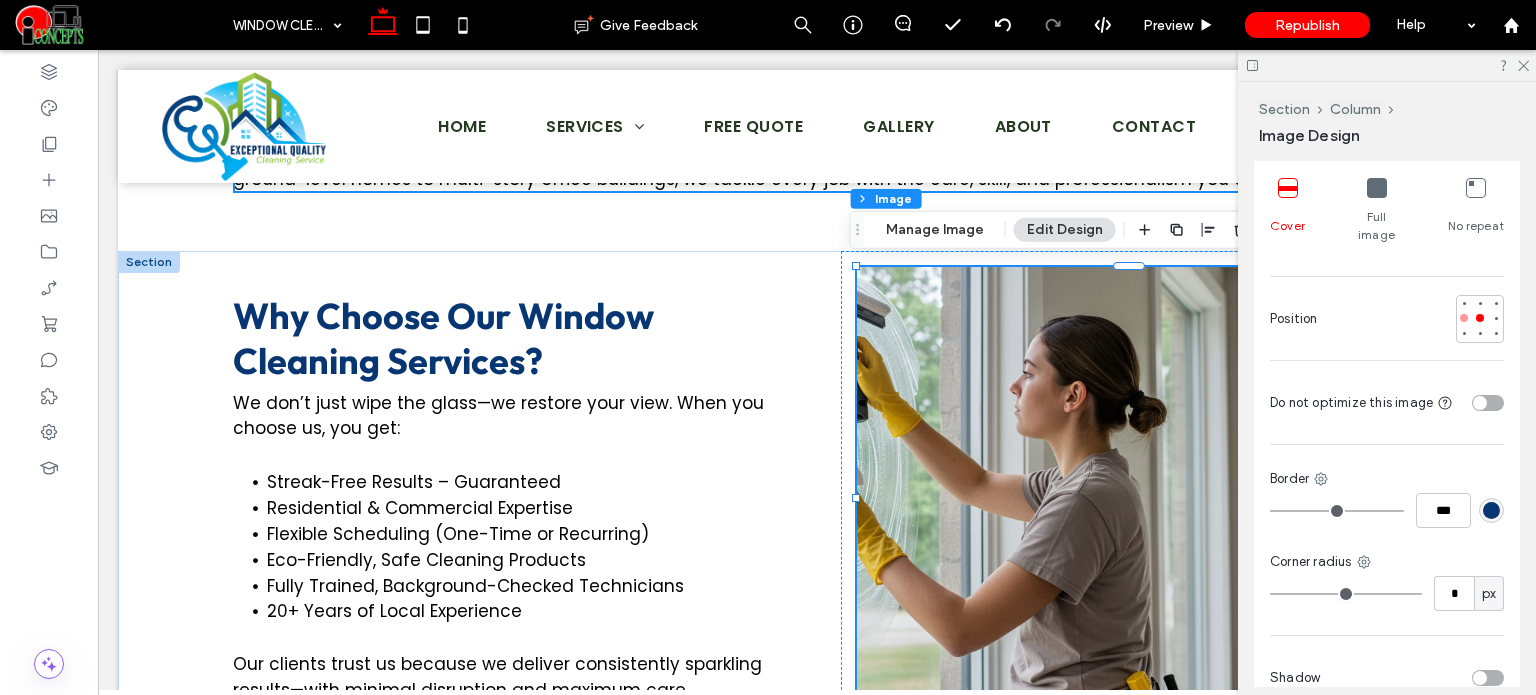 click at bounding box center [1464, 318] 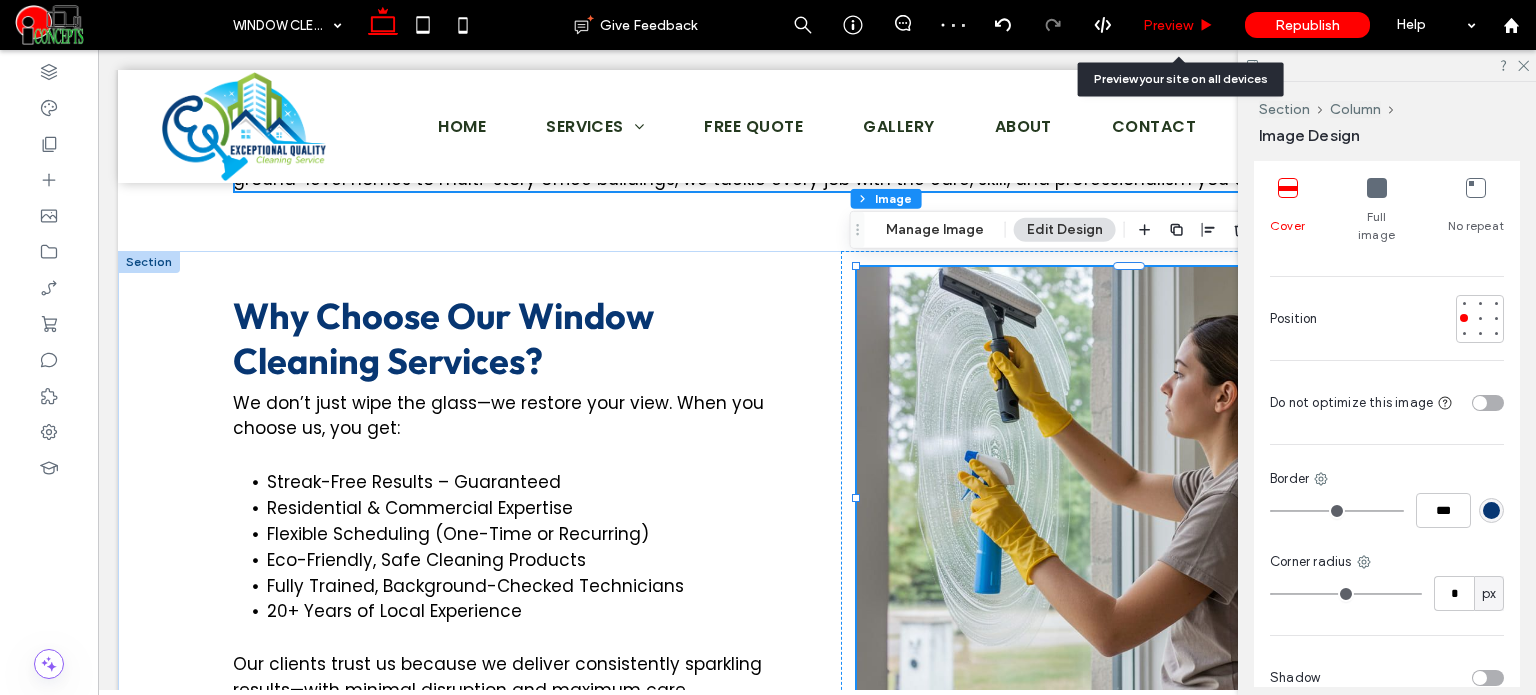 click on "Preview" at bounding box center [1168, 25] 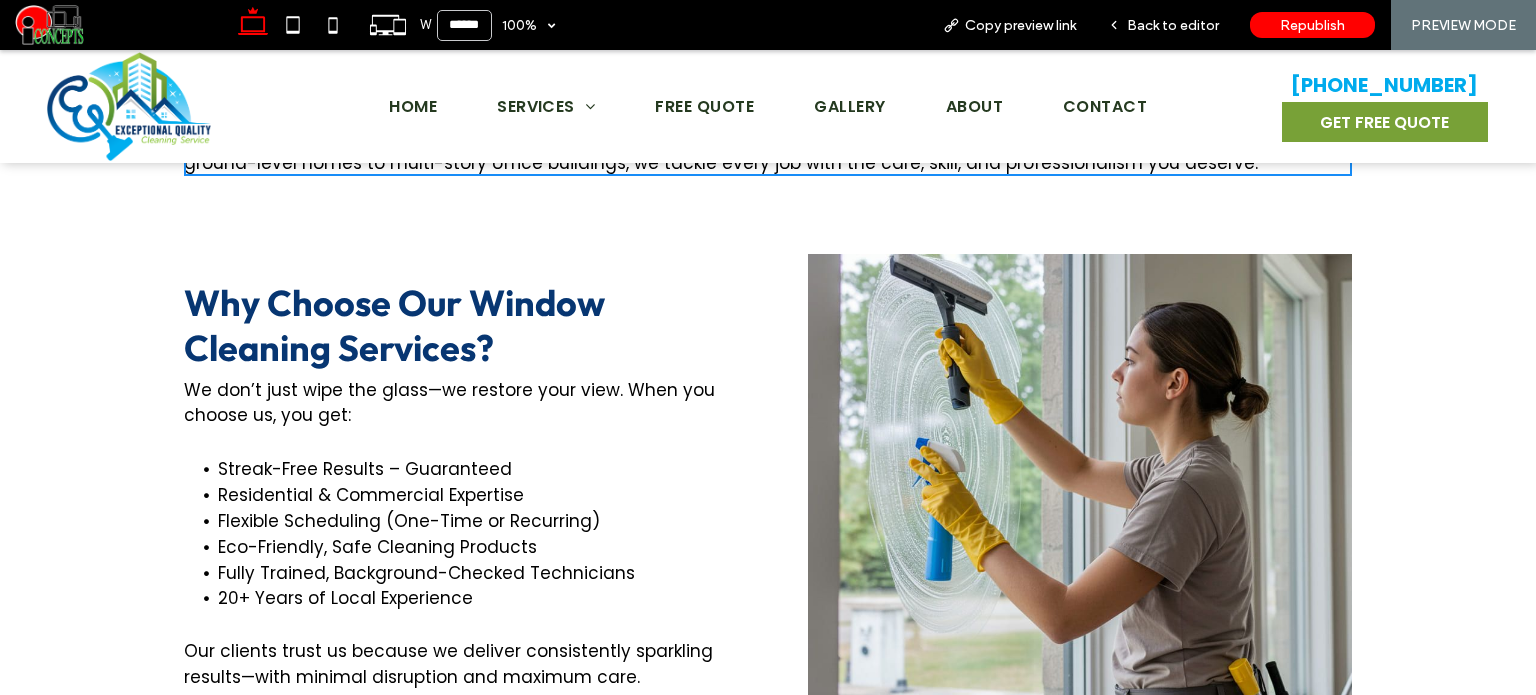scroll, scrollTop: 1001, scrollLeft: 0, axis: vertical 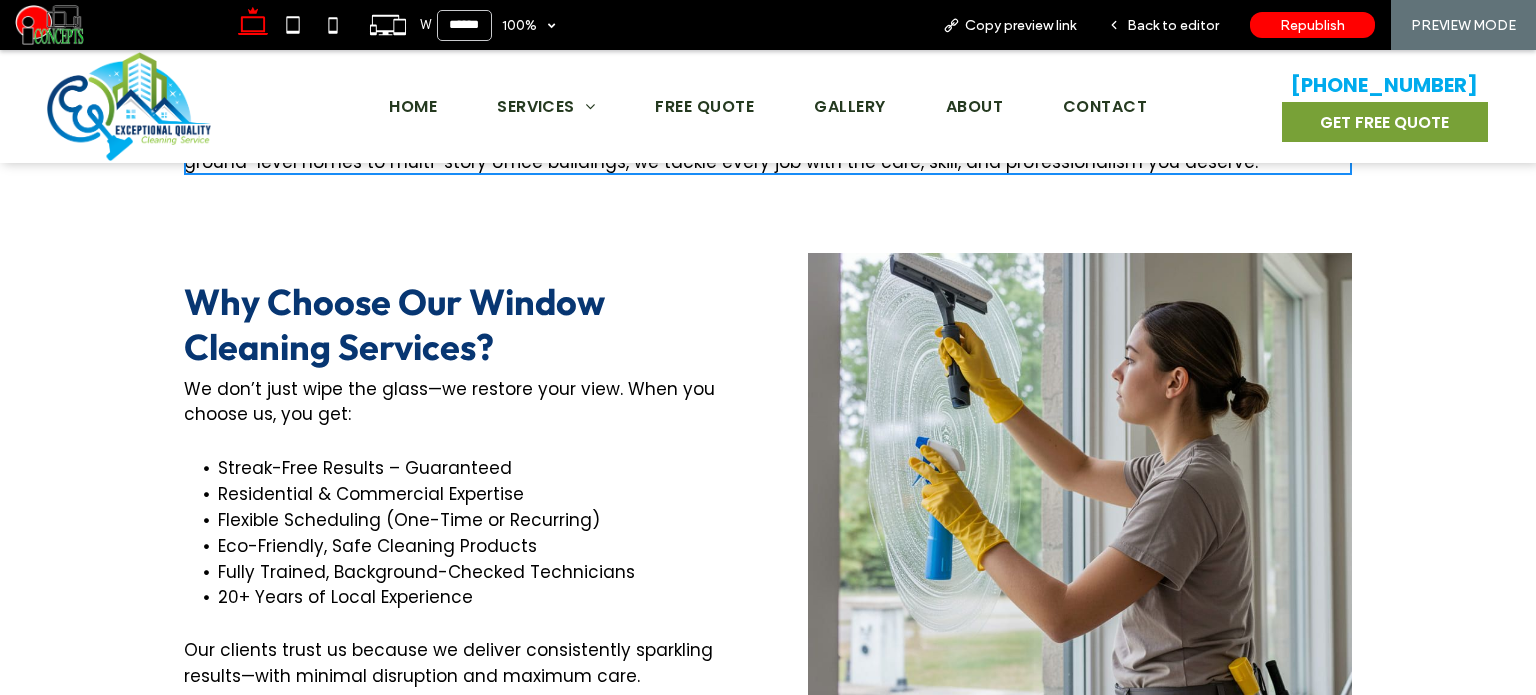 click on "Back to editor" at bounding box center (1173, 25) 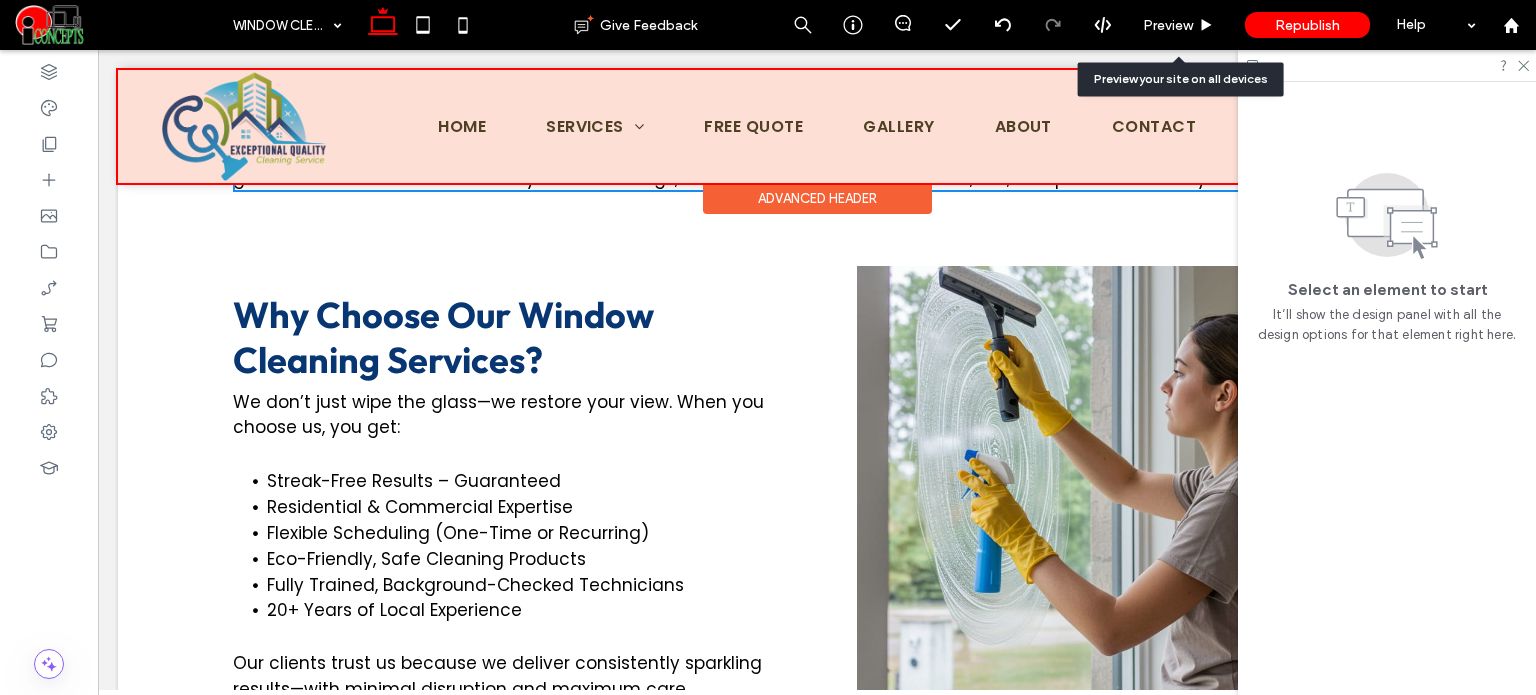 scroll, scrollTop: 998, scrollLeft: 0, axis: vertical 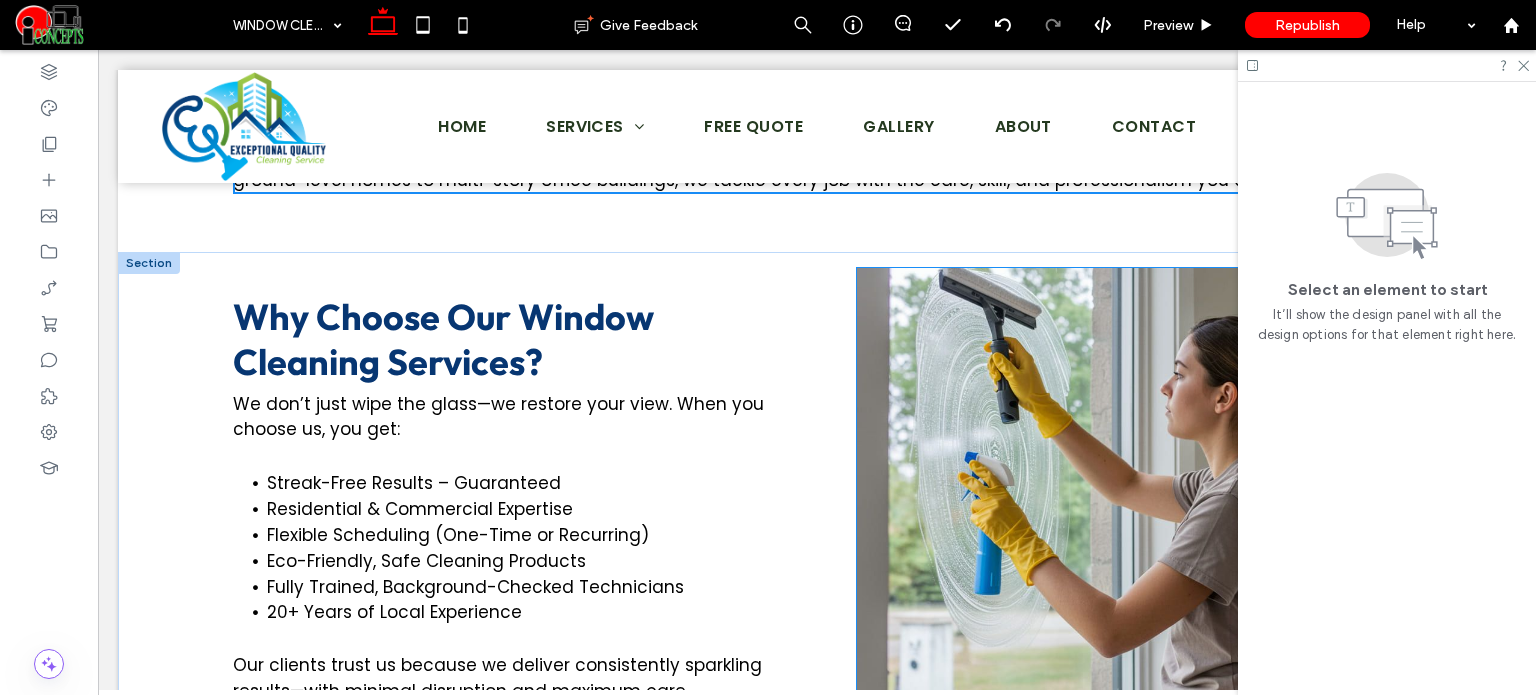 click at bounding box center [1129, 499] 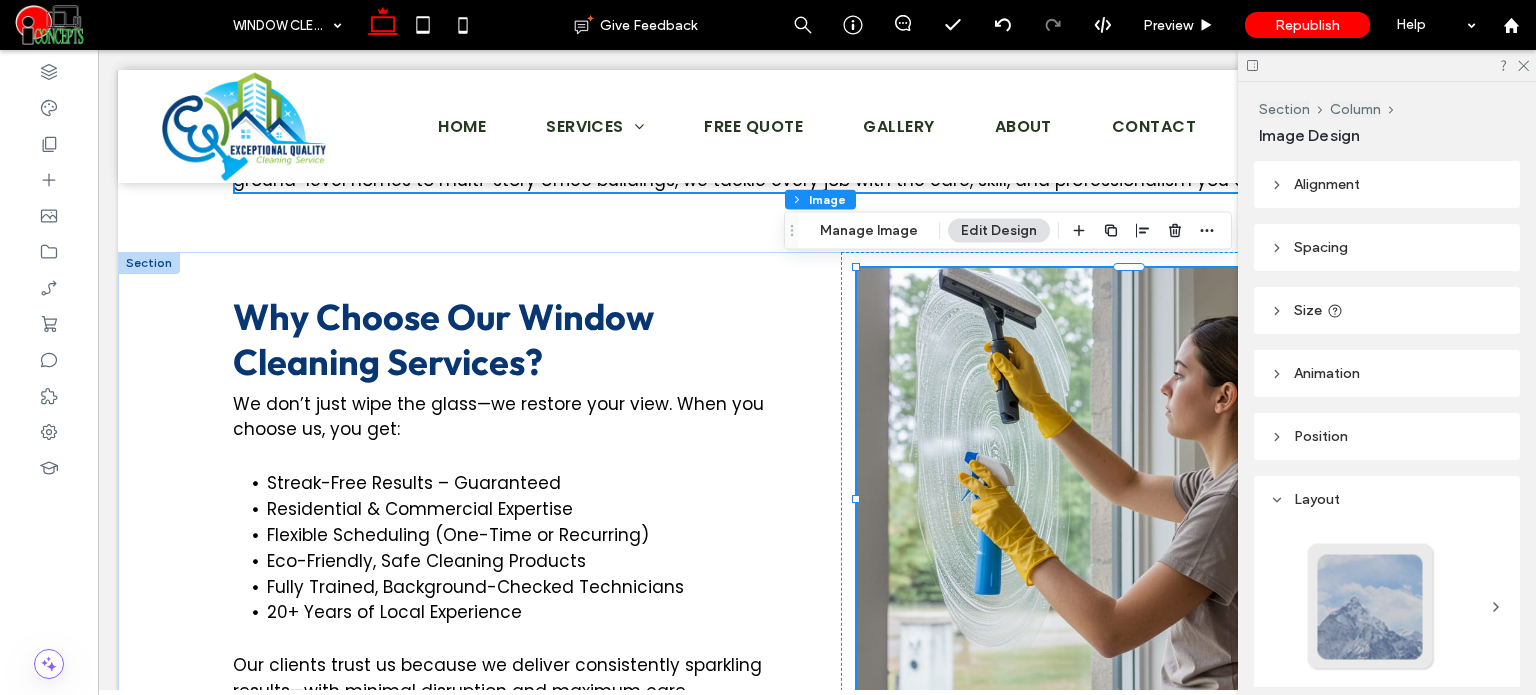 click on "Section Column Image Manage Image Edit Design" at bounding box center [1008, 231] 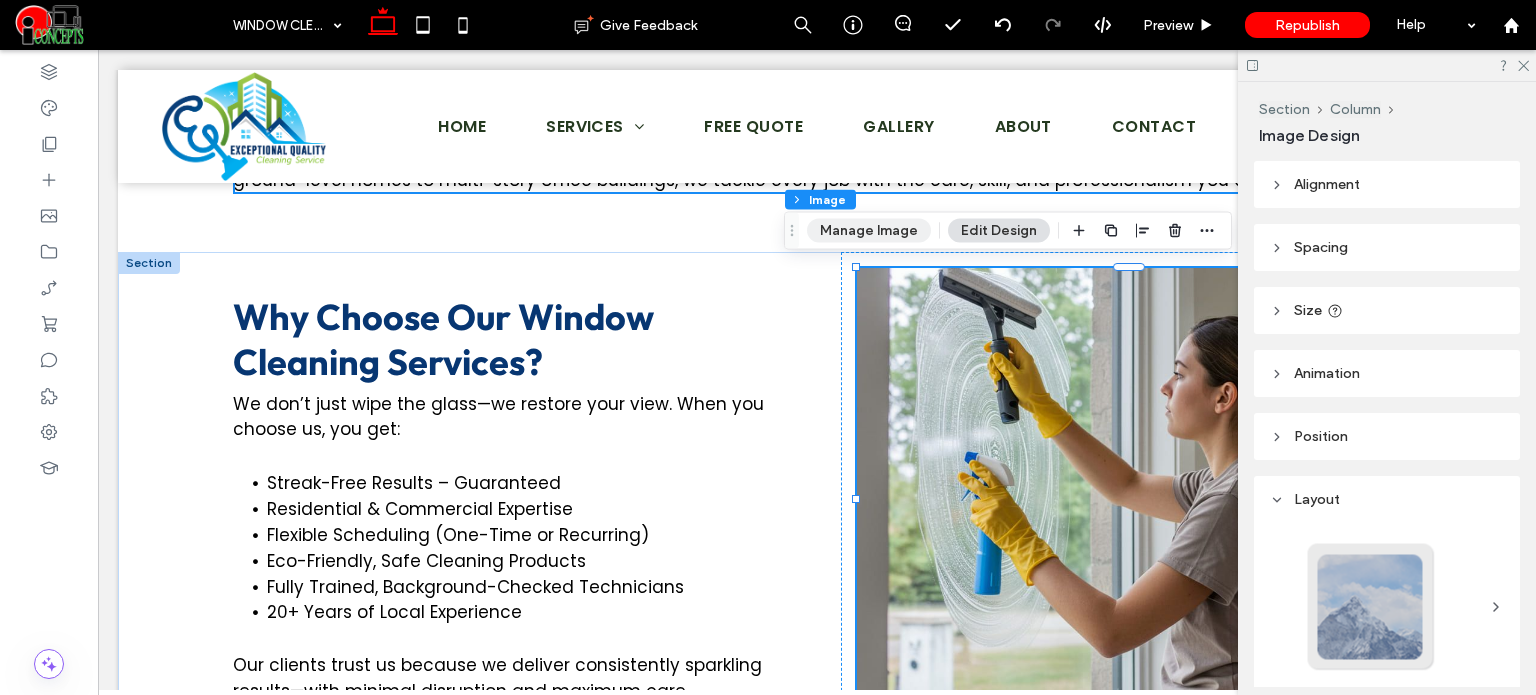 click on "Manage Image" at bounding box center [869, 231] 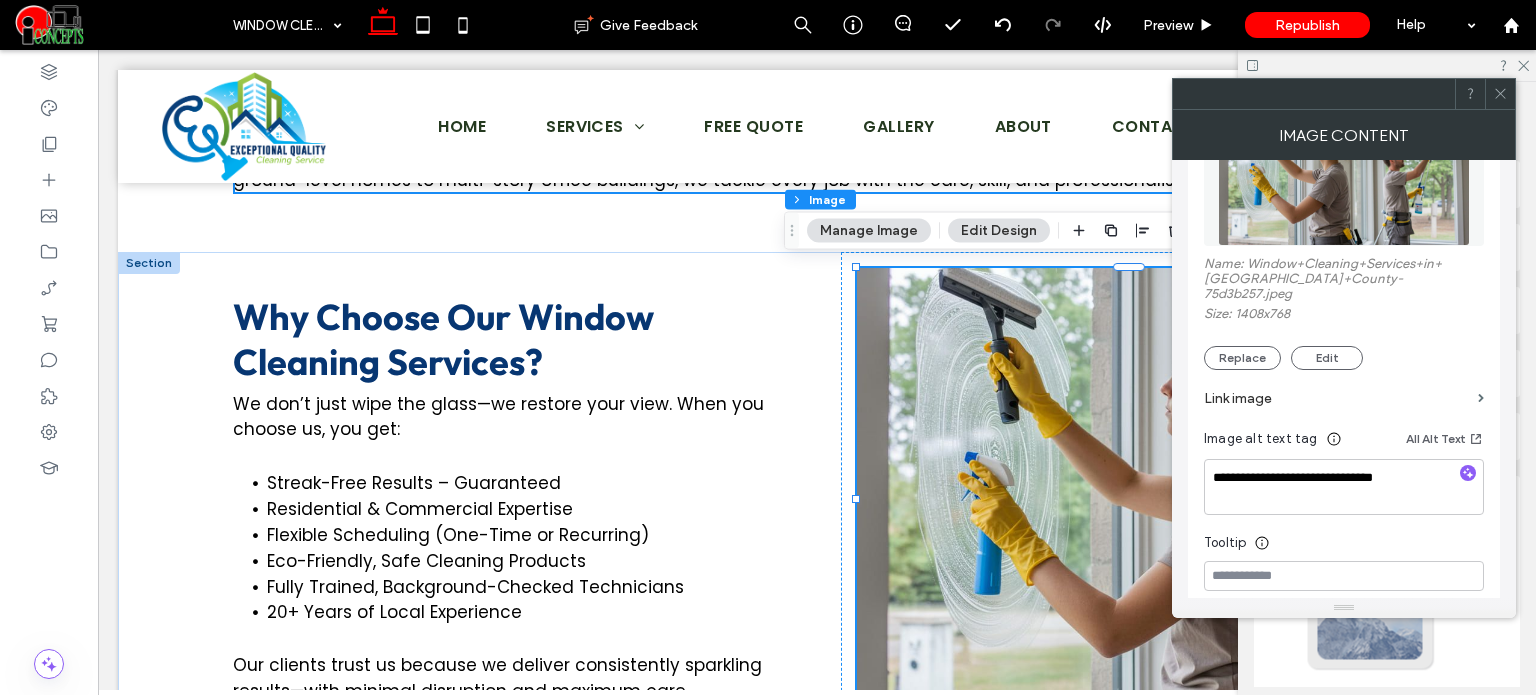 scroll, scrollTop: 300, scrollLeft: 0, axis: vertical 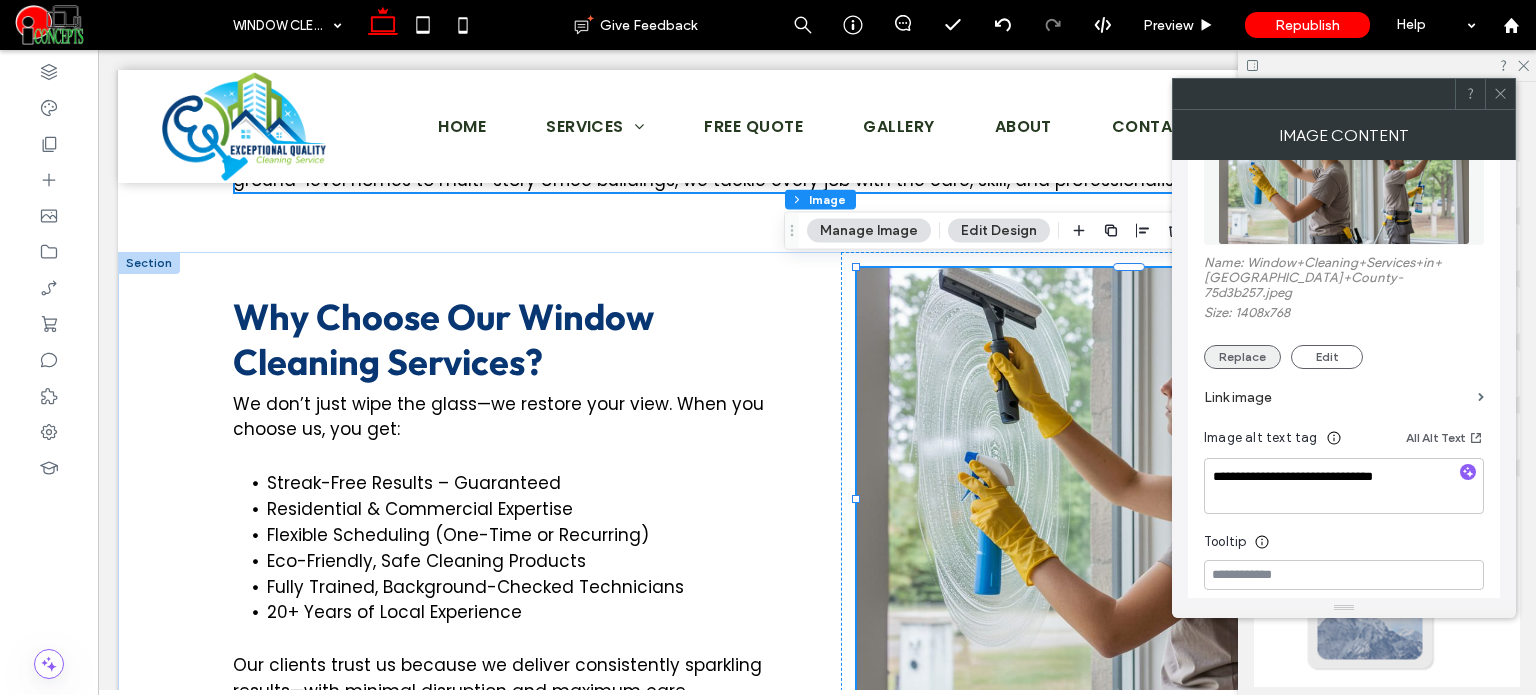 click on "Replace" at bounding box center [1242, 357] 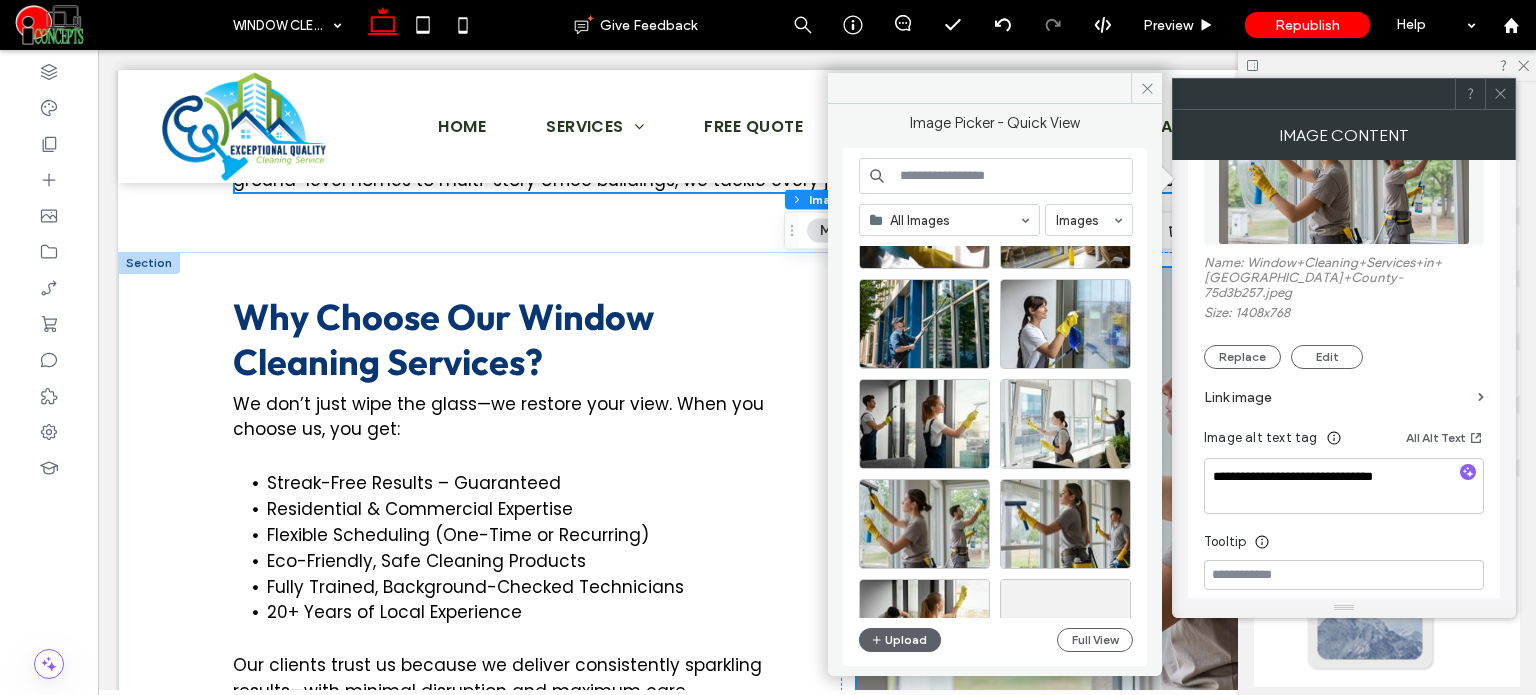 scroll, scrollTop: 100, scrollLeft: 0, axis: vertical 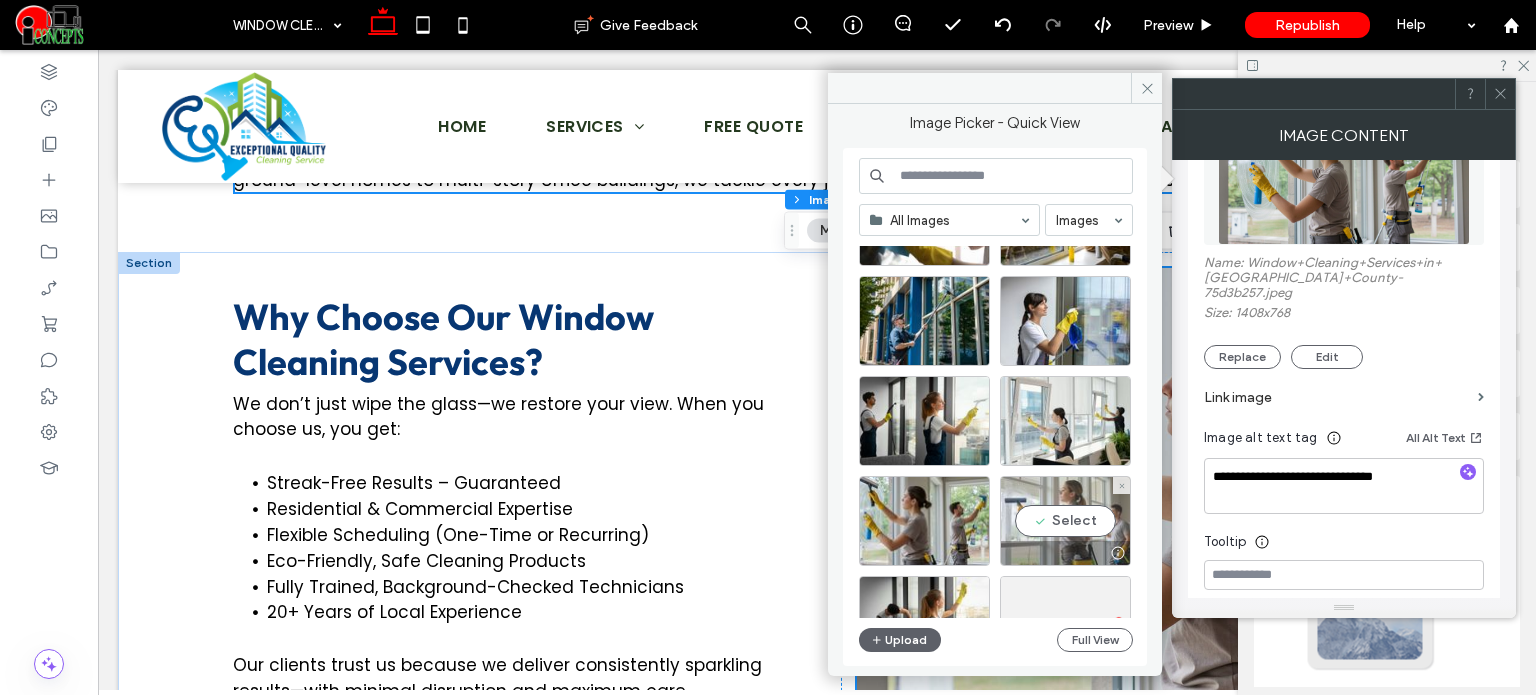 click on "Select" at bounding box center (1065, 521) 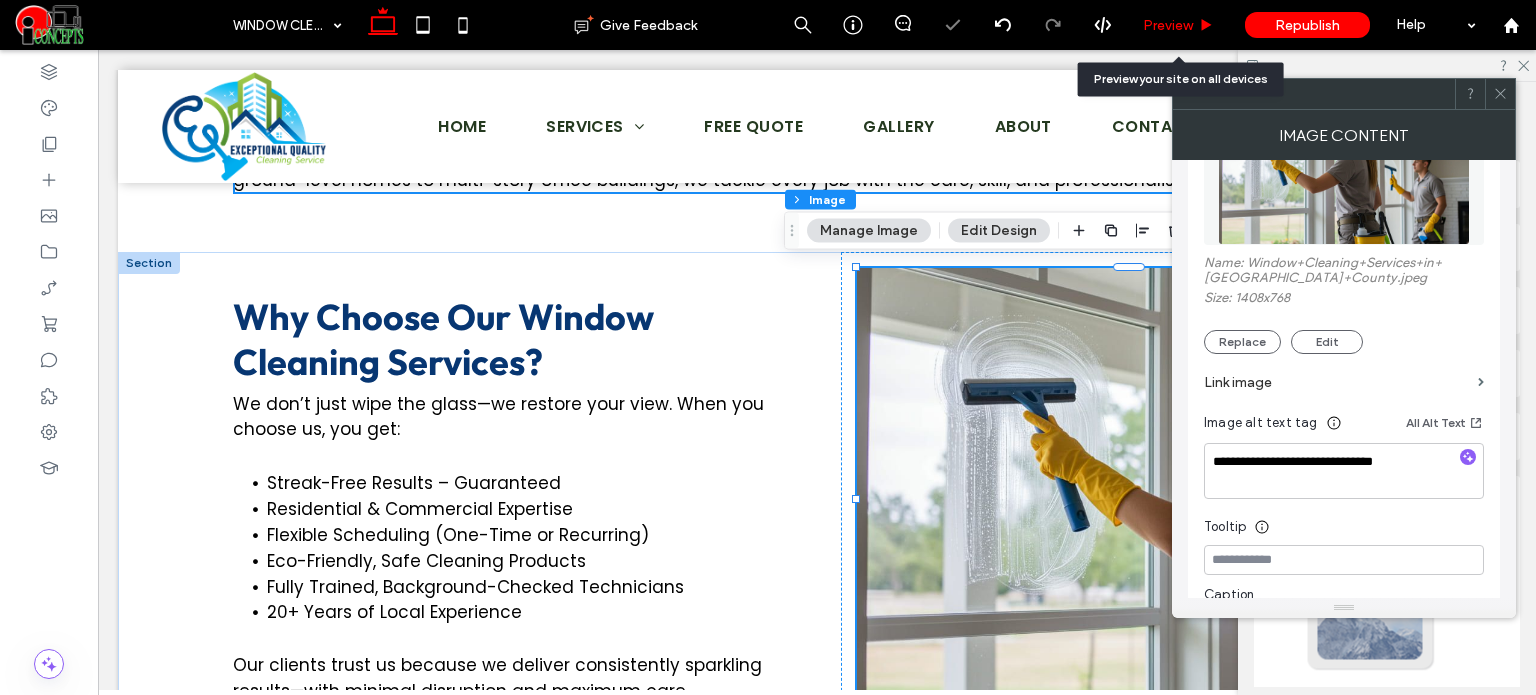 click on "Preview" at bounding box center [1168, 25] 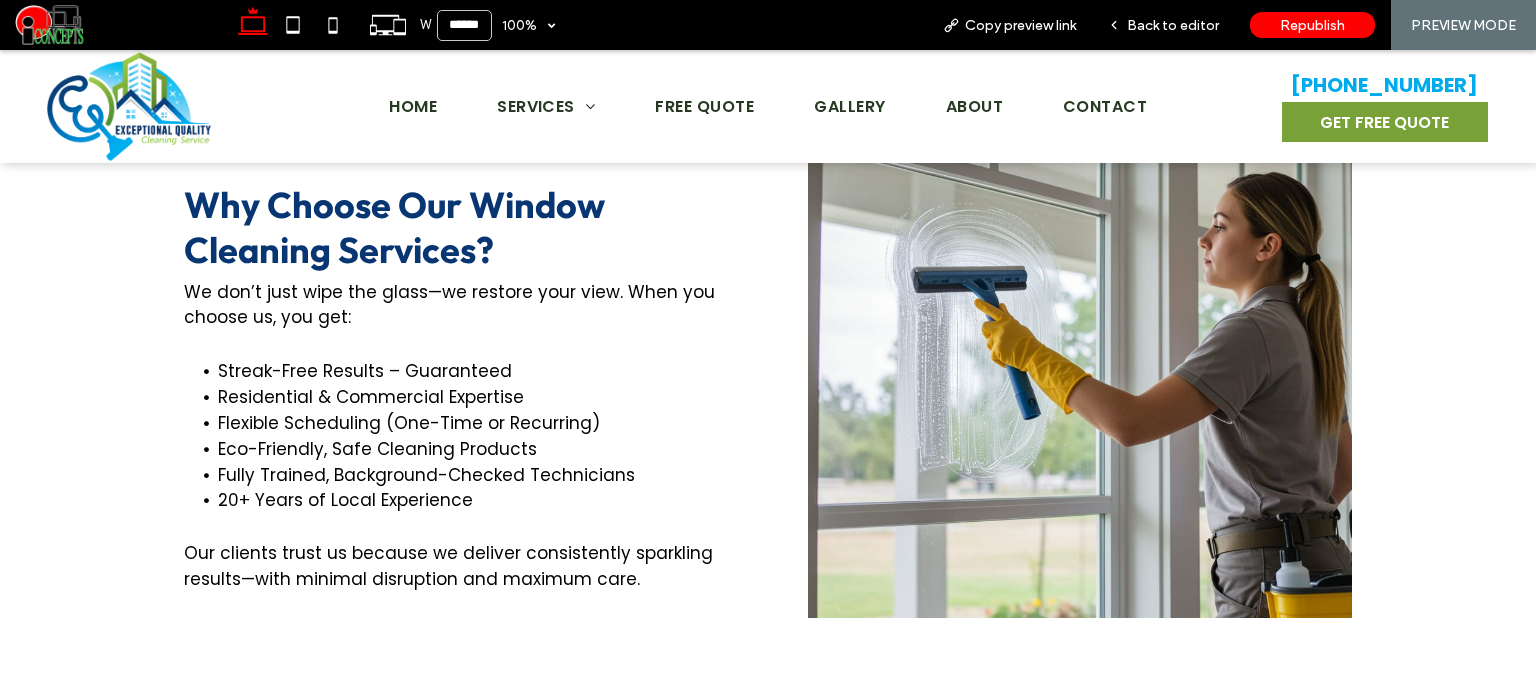scroll, scrollTop: 1100, scrollLeft: 0, axis: vertical 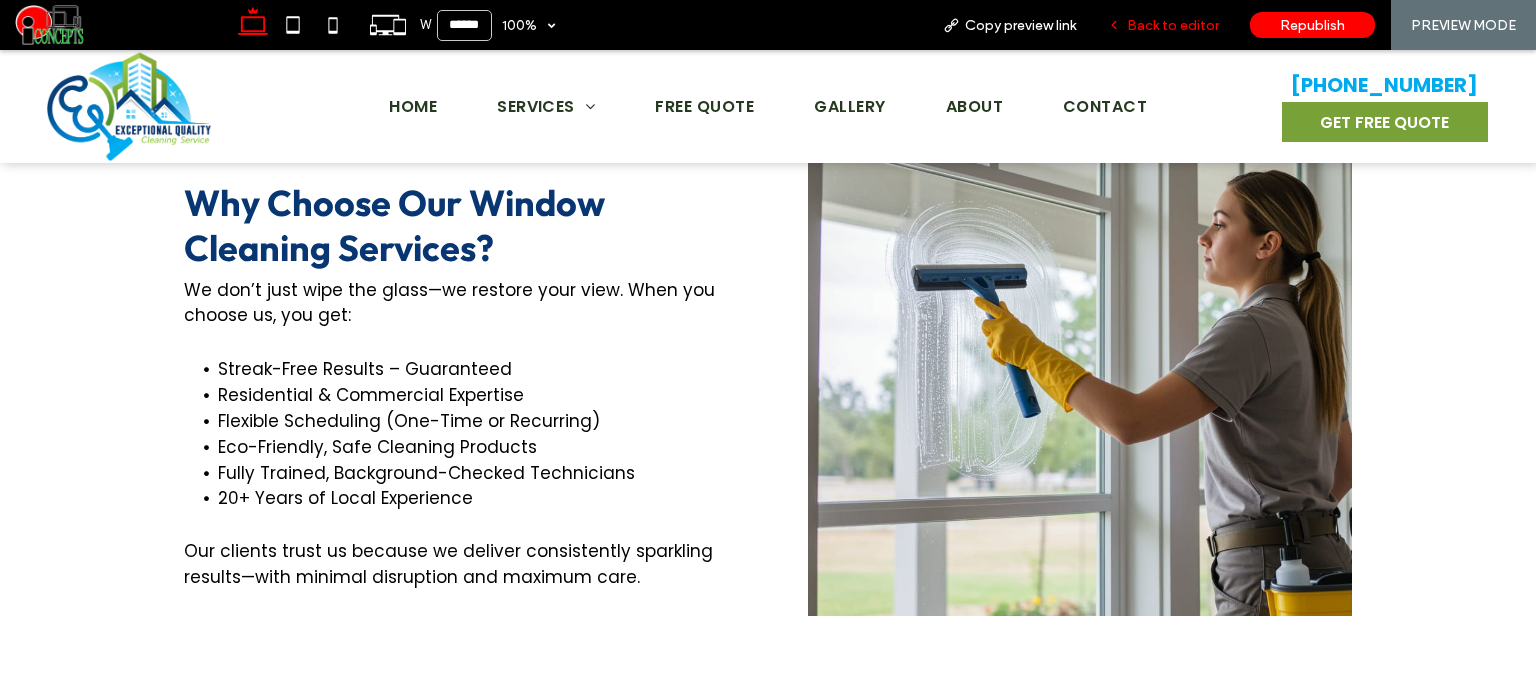 click on "Back to editor" at bounding box center (1163, 25) 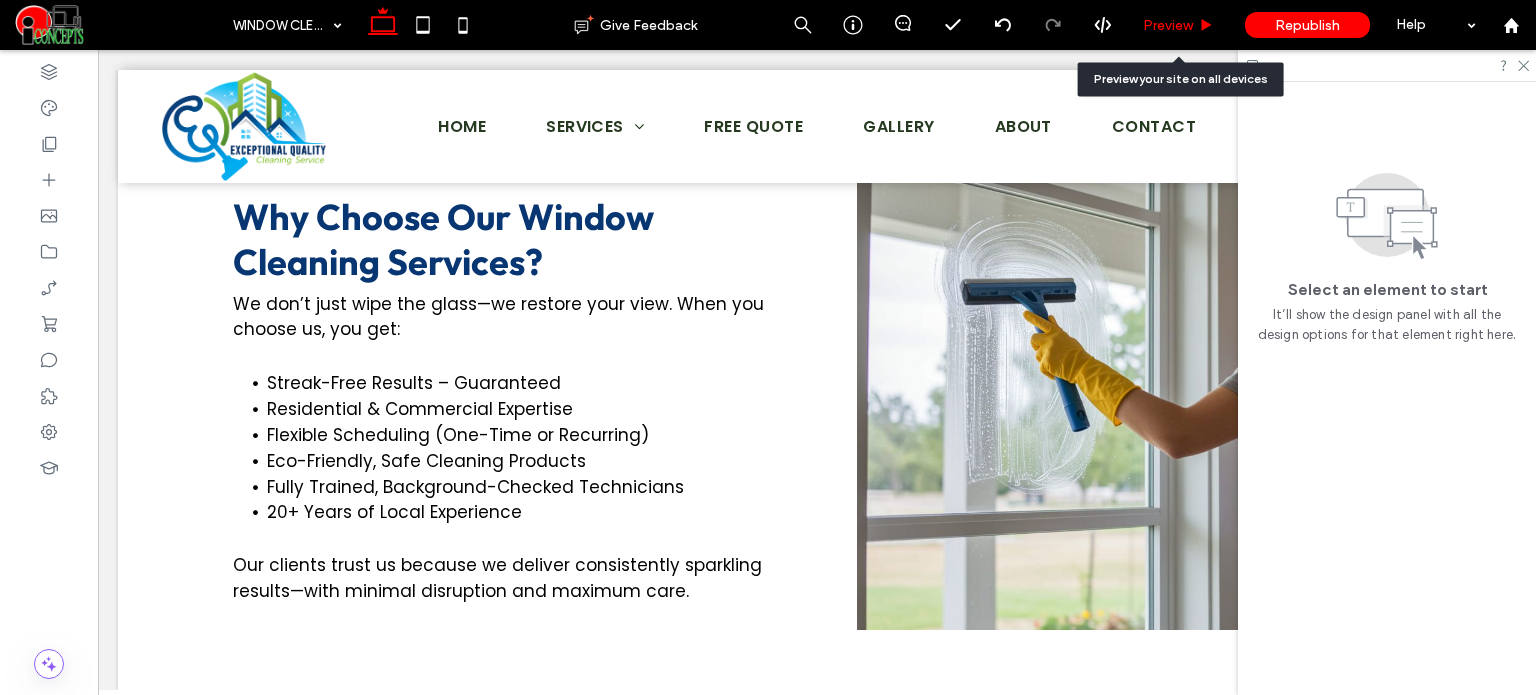 scroll, scrollTop: 1097, scrollLeft: 0, axis: vertical 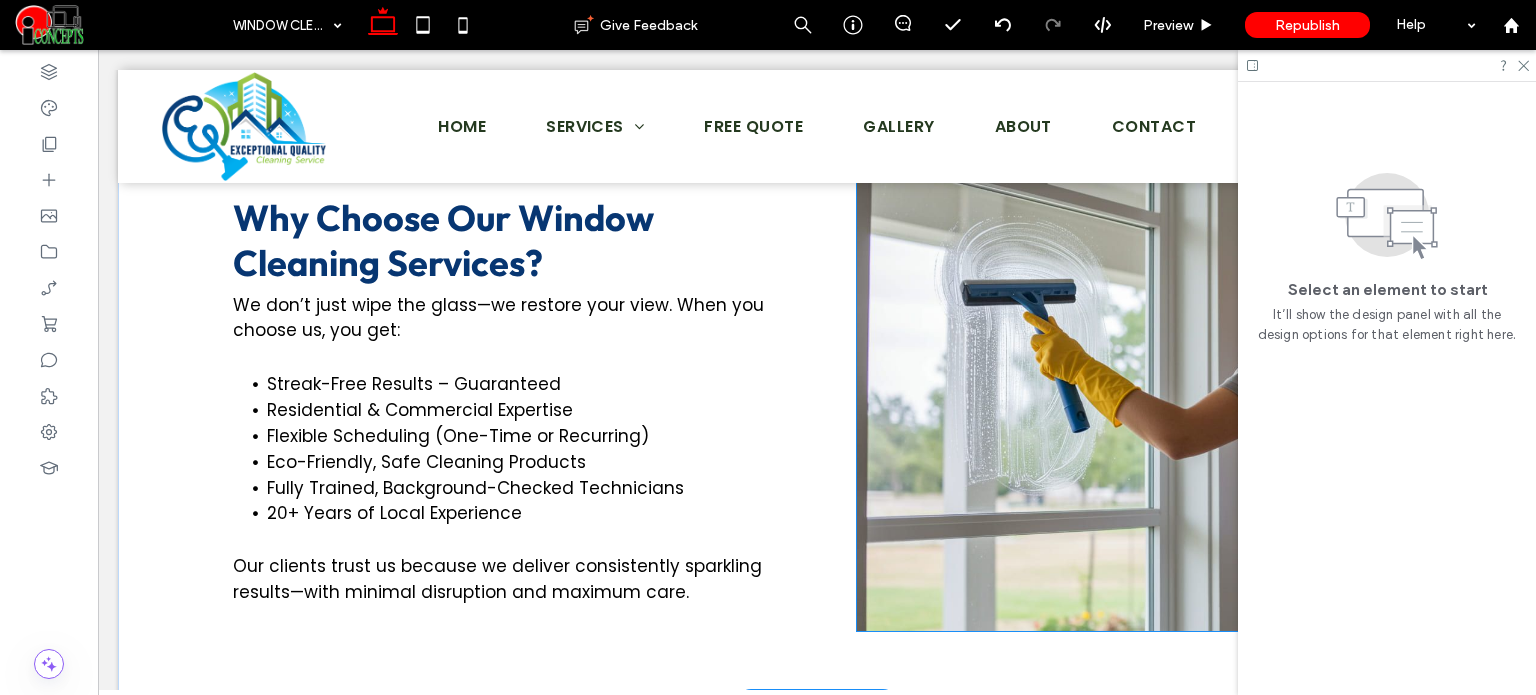 click at bounding box center [1129, 400] 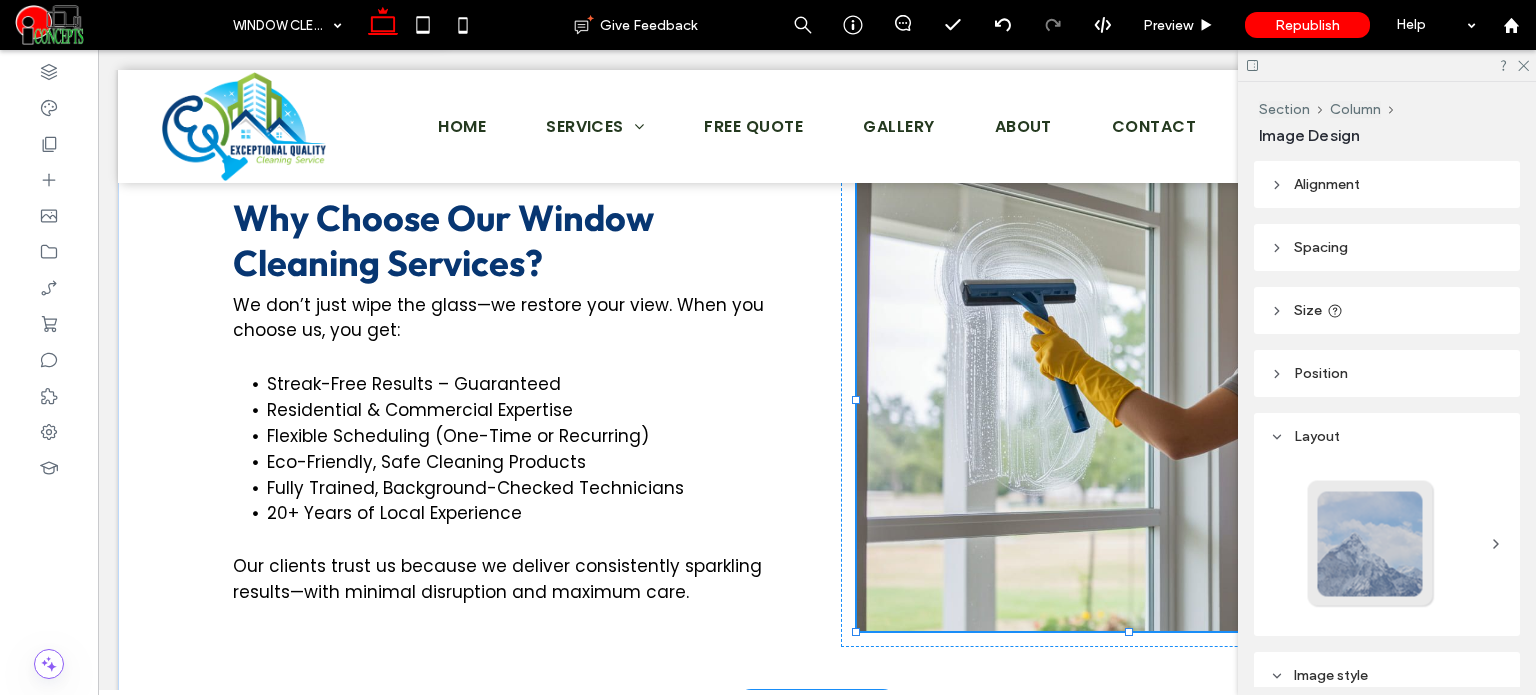 click at bounding box center [1129, 400] 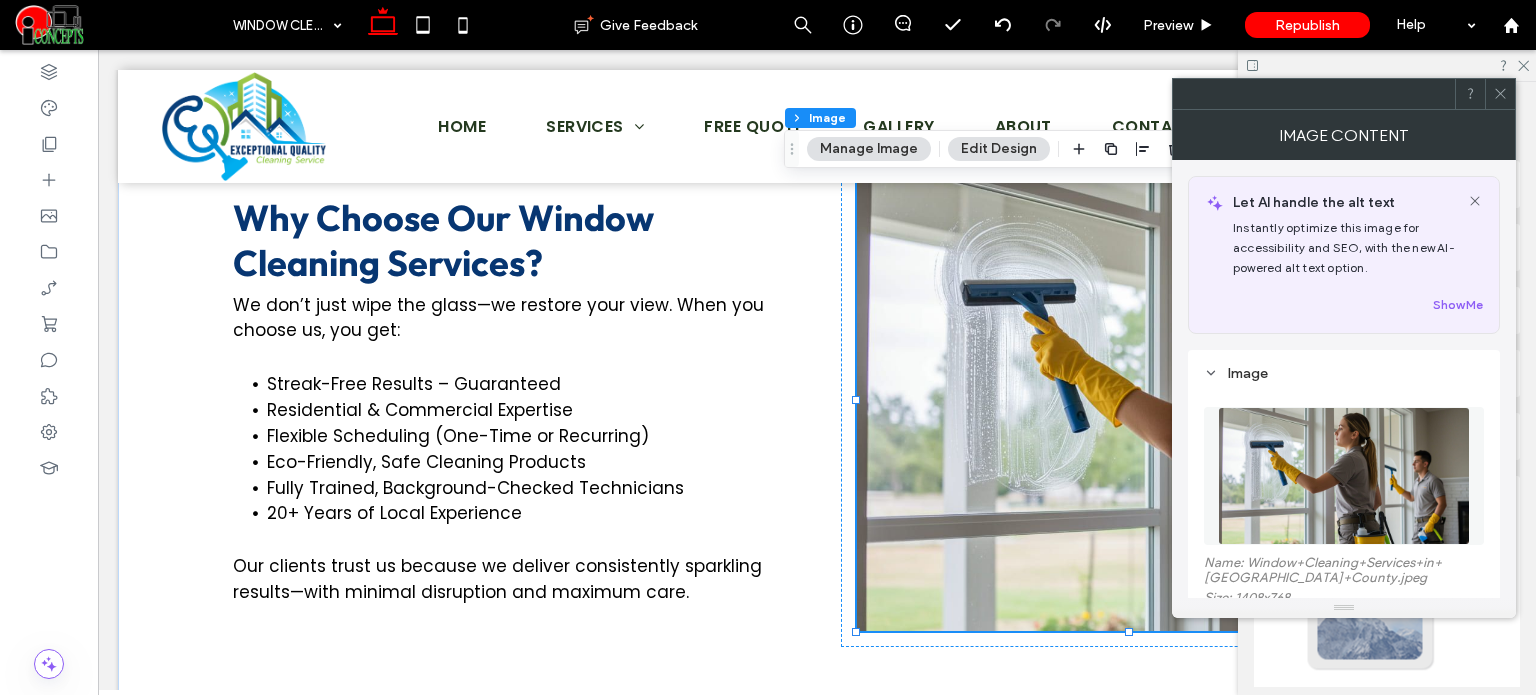 click at bounding box center (1500, 94) 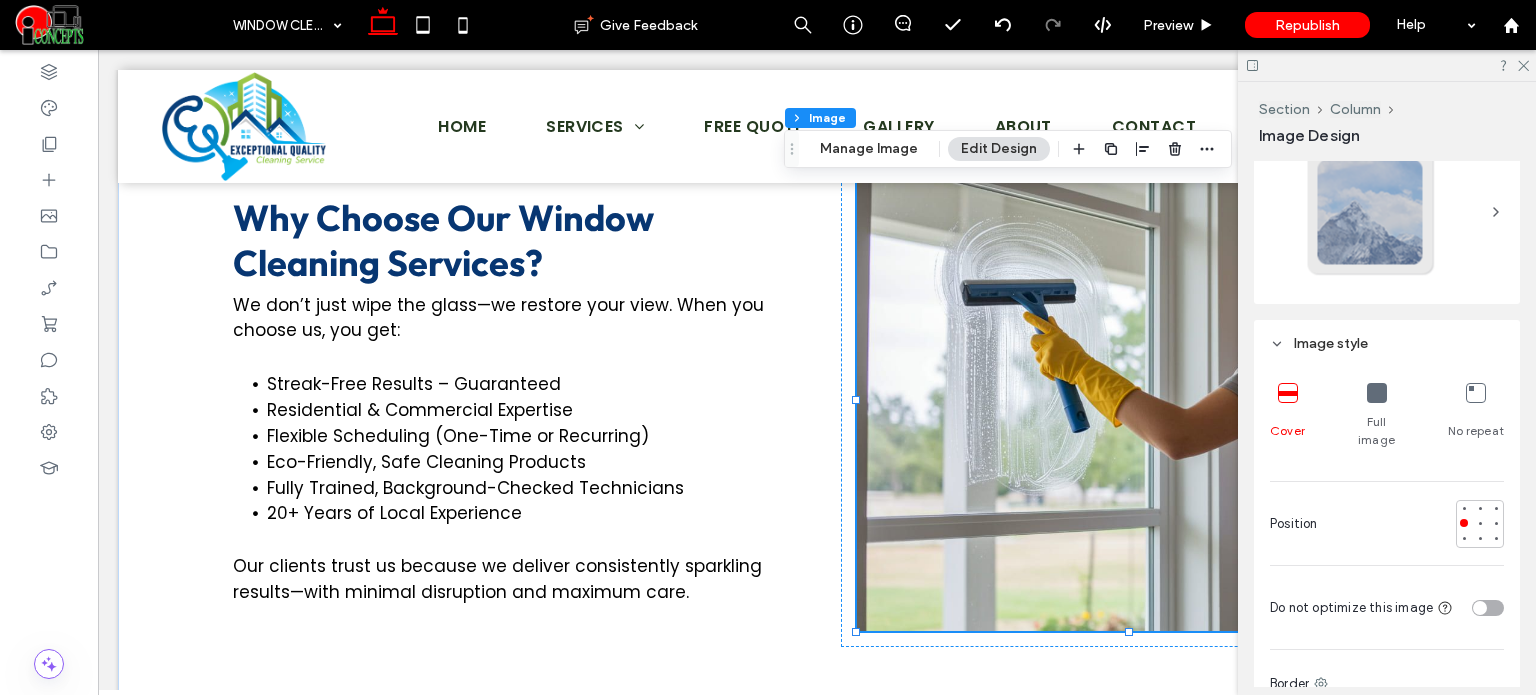 scroll, scrollTop: 400, scrollLeft: 0, axis: vertical 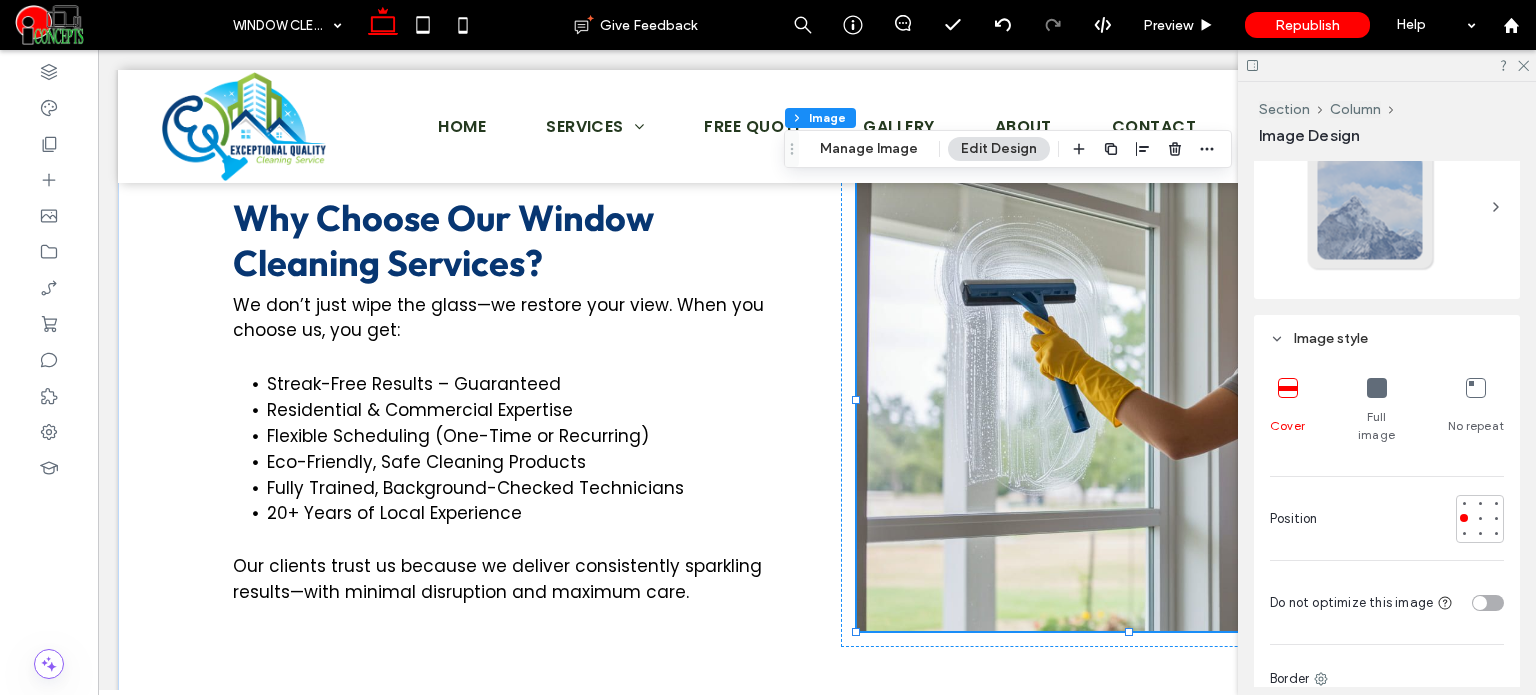 click at bounding box center [1480, 519] 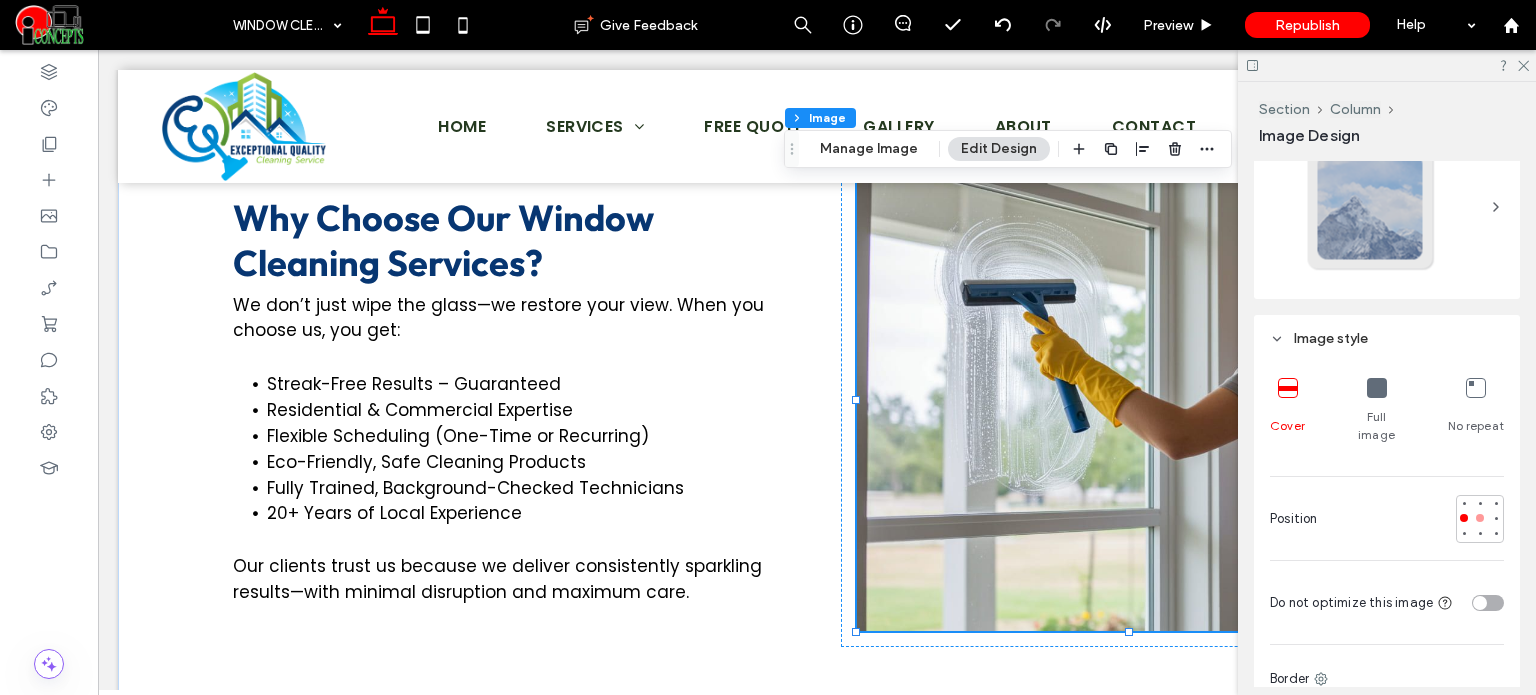 click at bounding box center (1480, 518) 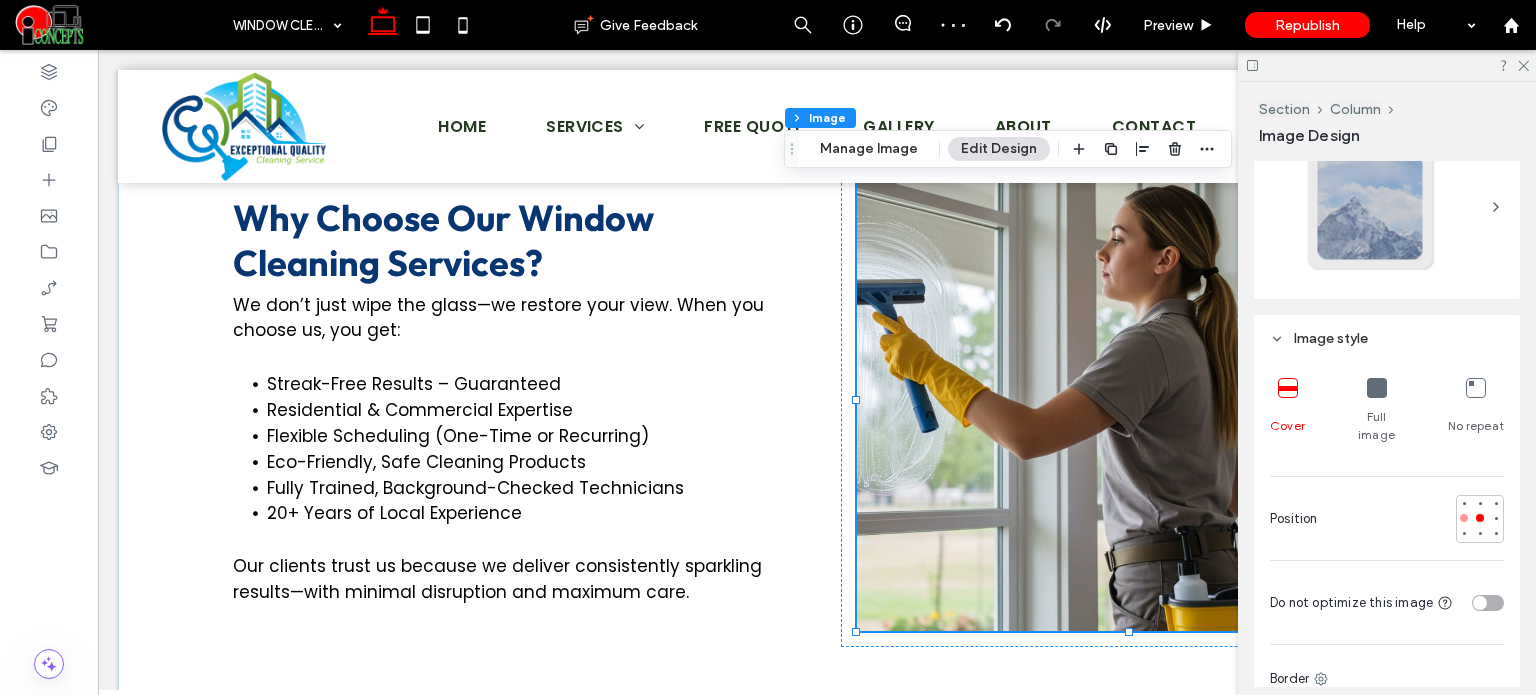 click at bounding box center (1464, 518) 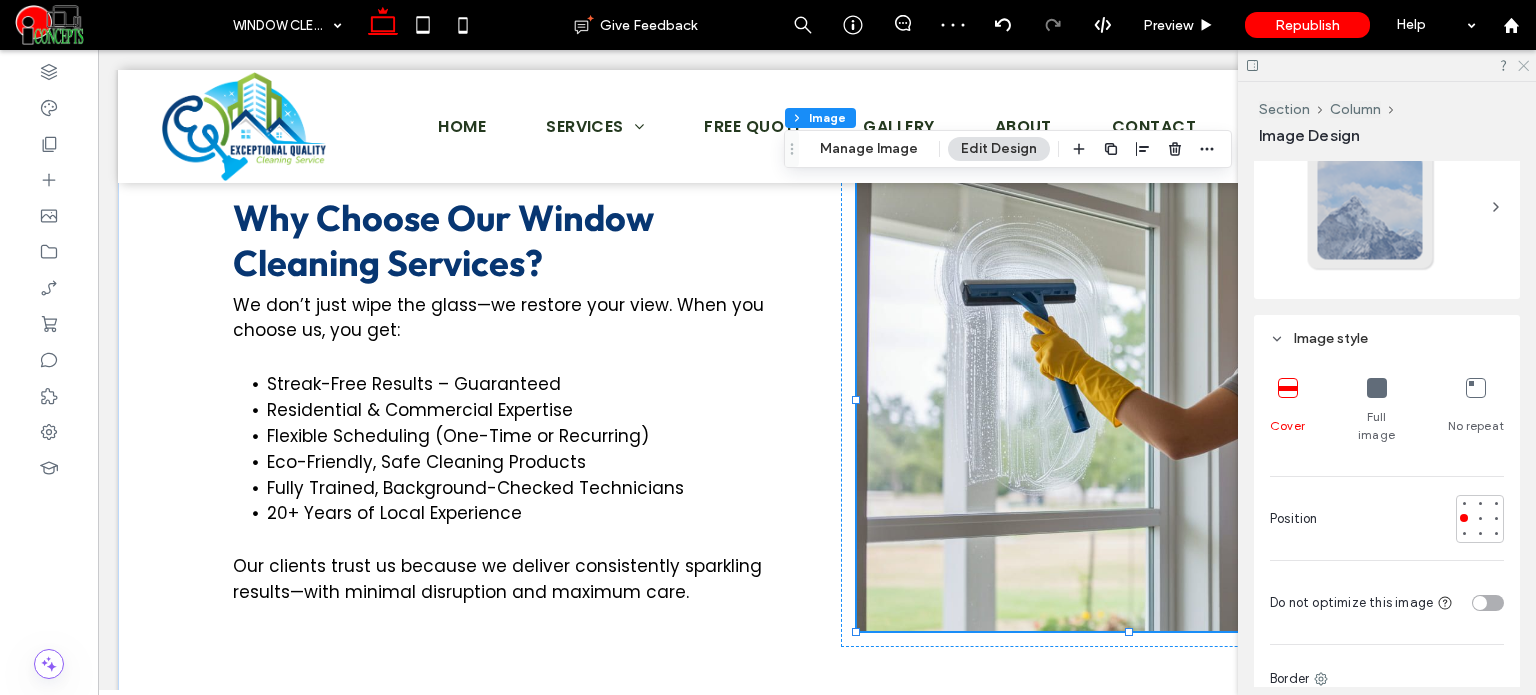click 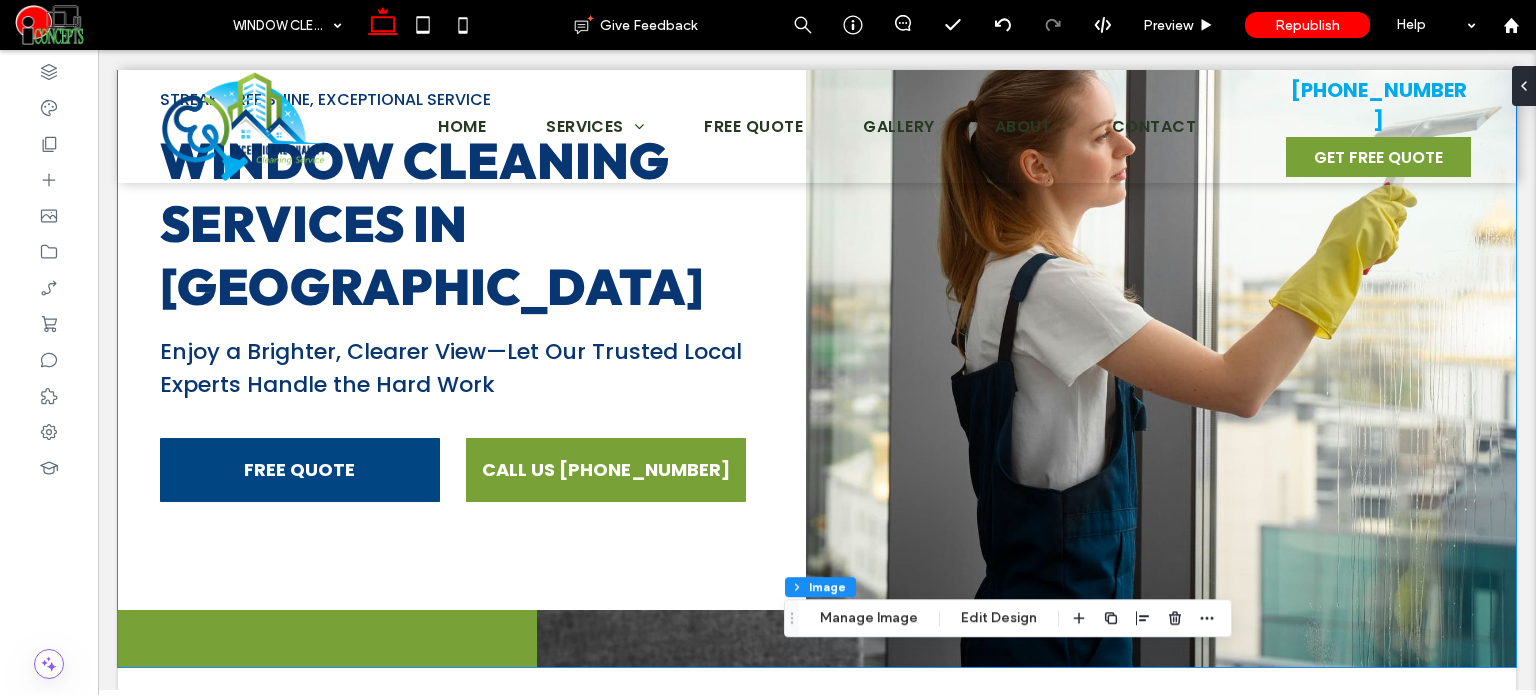 scroll, scrollTop: 0, scrollLeft: 0, axis: both 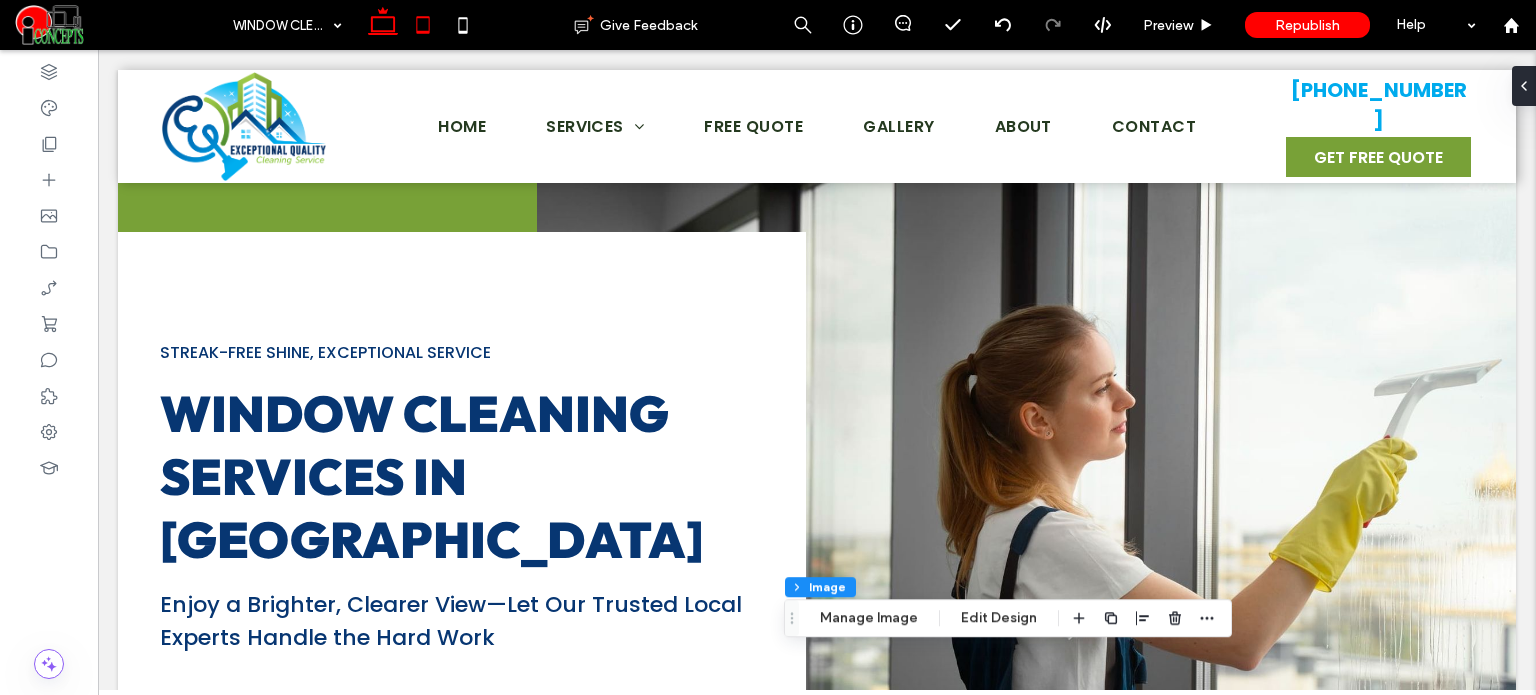 click 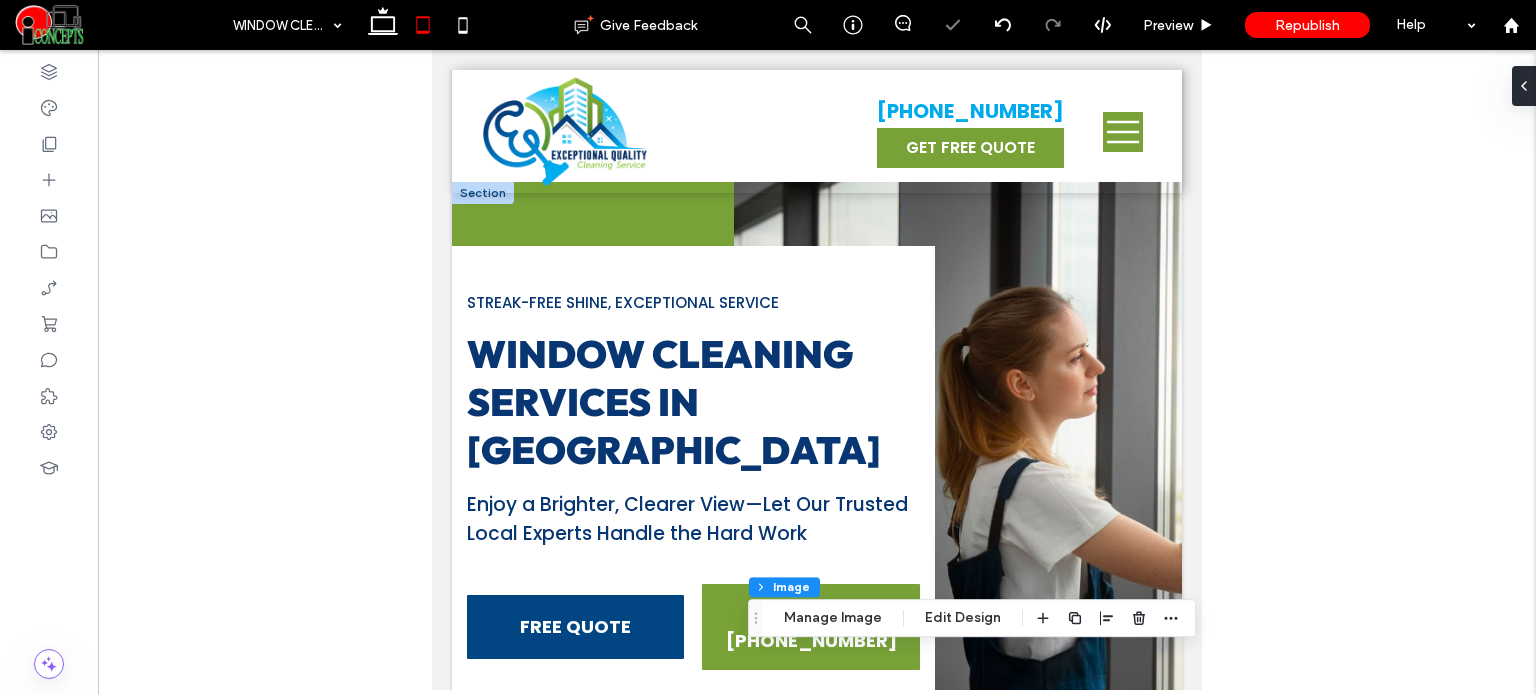 scroll, scrollTop: 0, scrollLeft: 0, axis: both 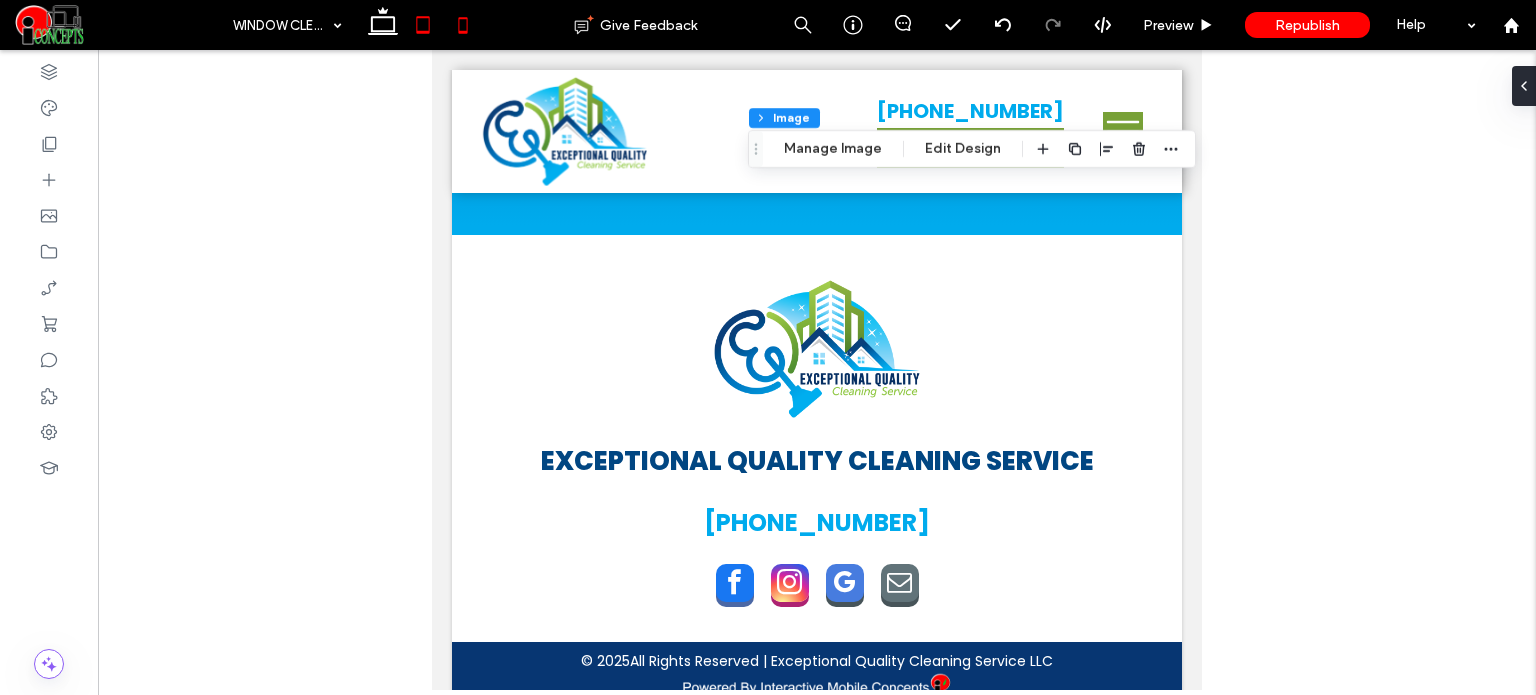click 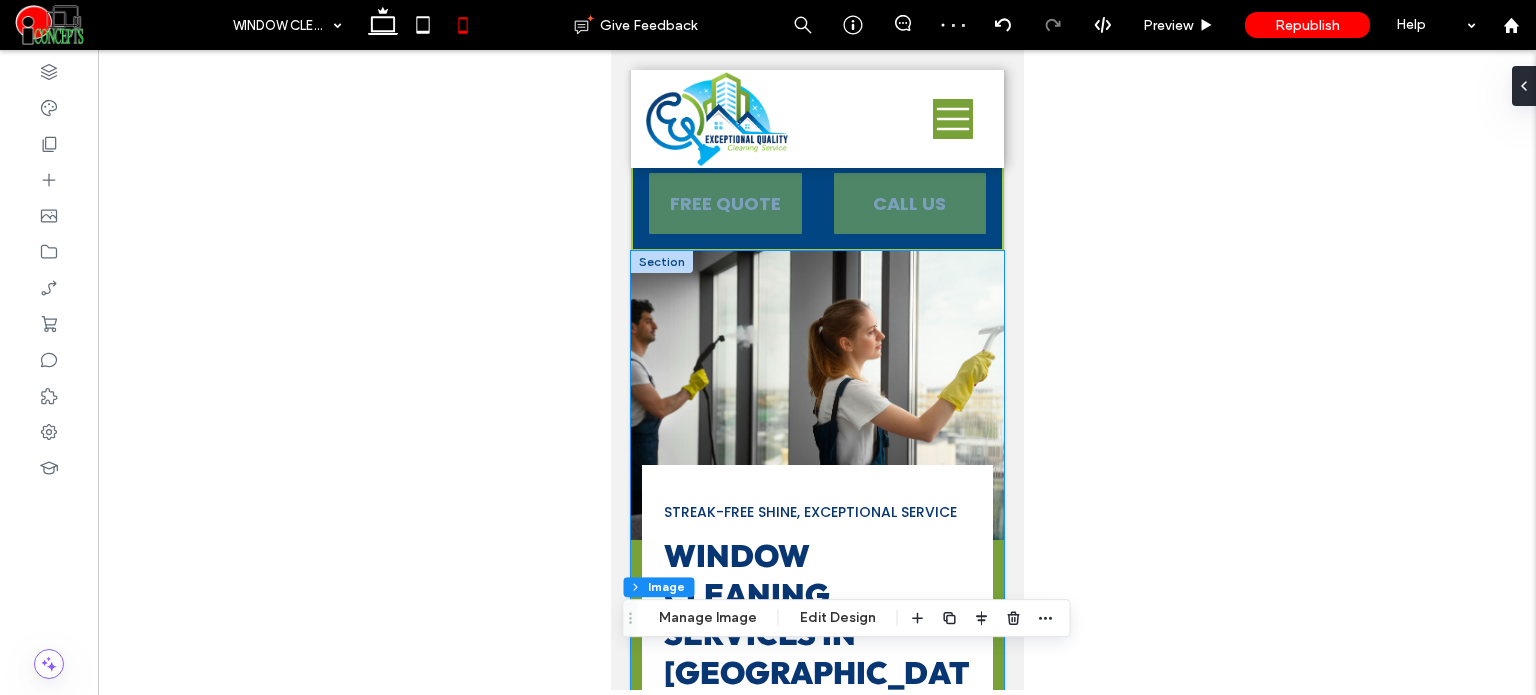 scroll, scrollTop: 0, scrollLeft: 0, axis: both 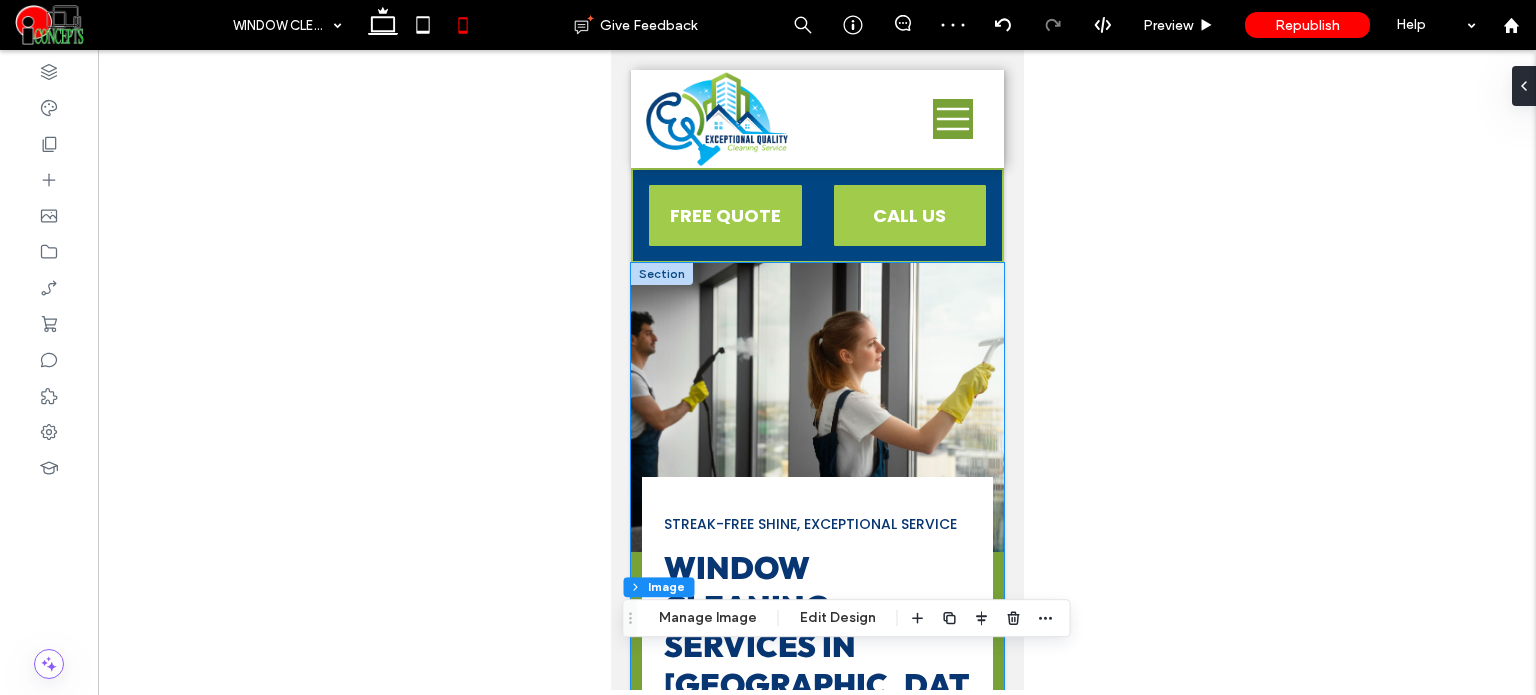 click at bounding box center (816, 407) 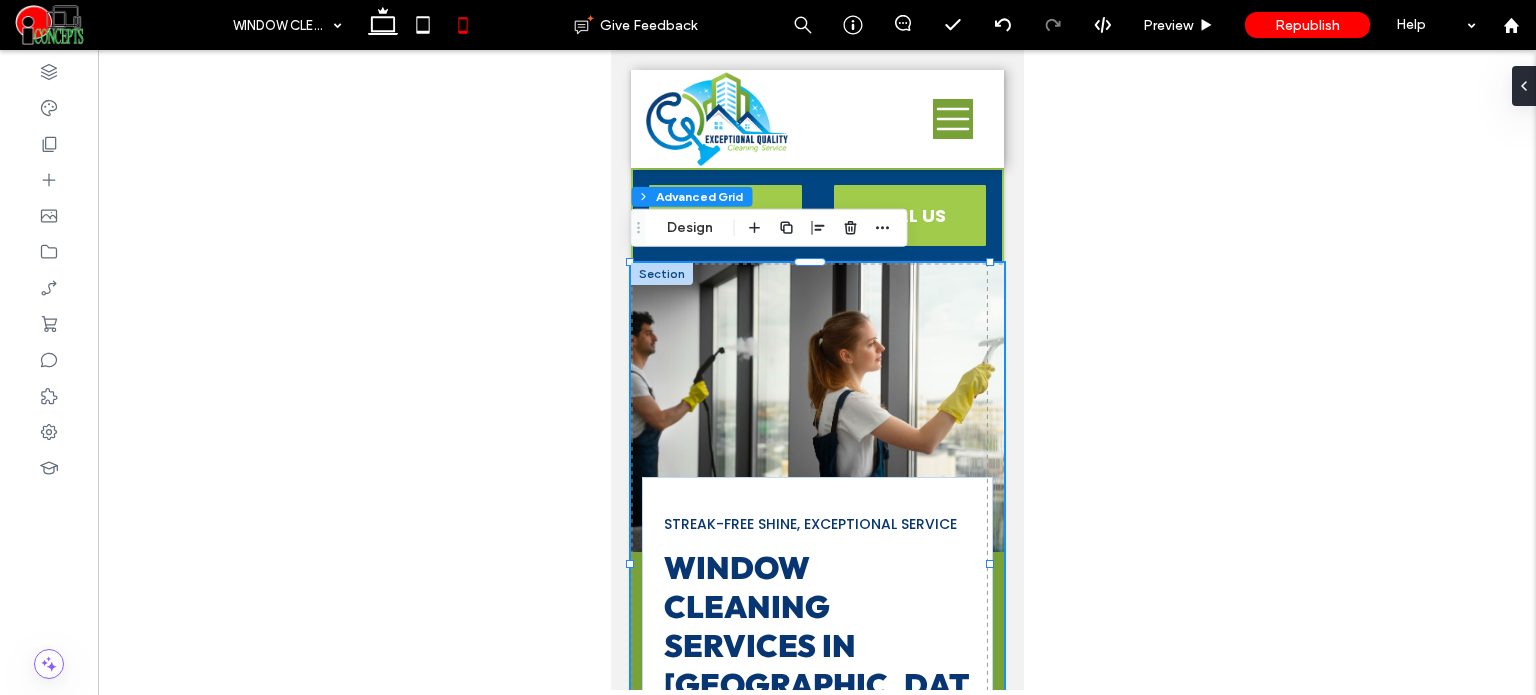 click at bounding box center [816, 407] 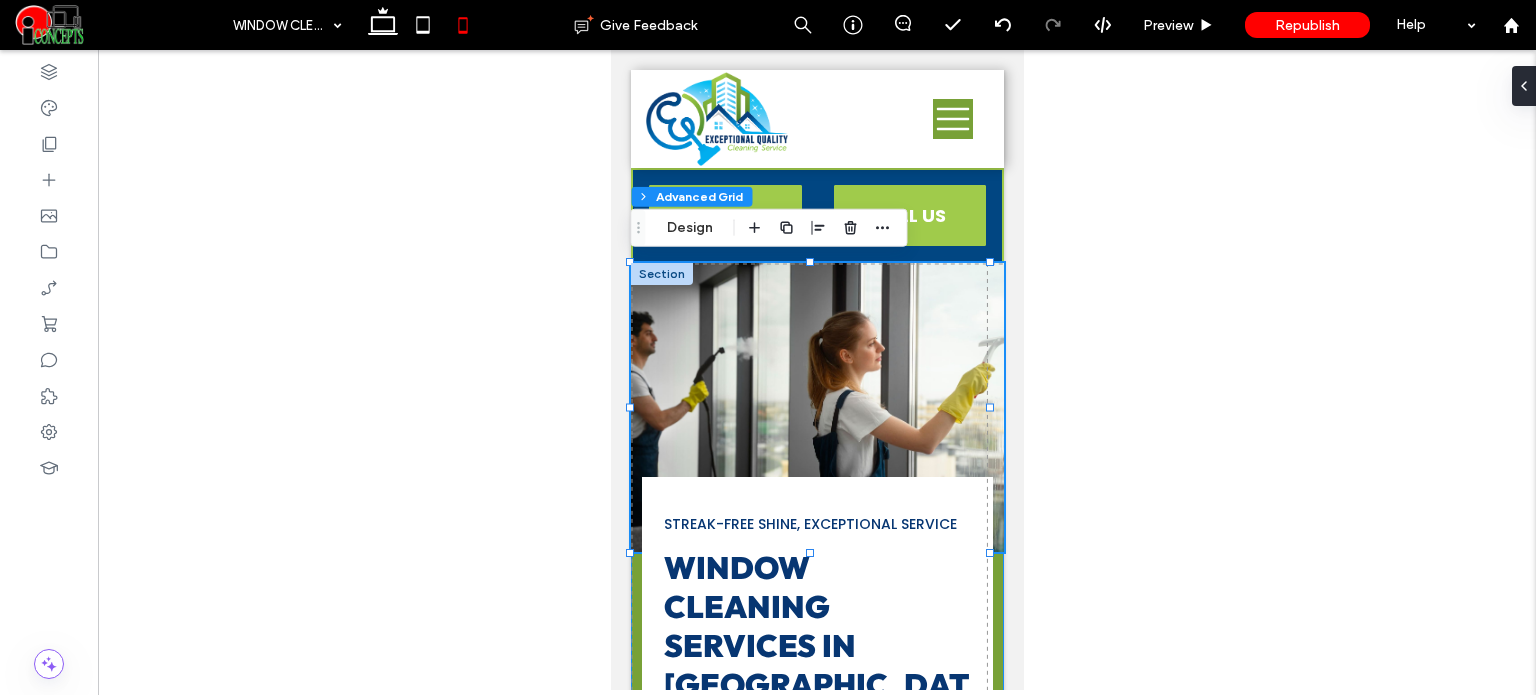 click at bounding box center (816, 407) 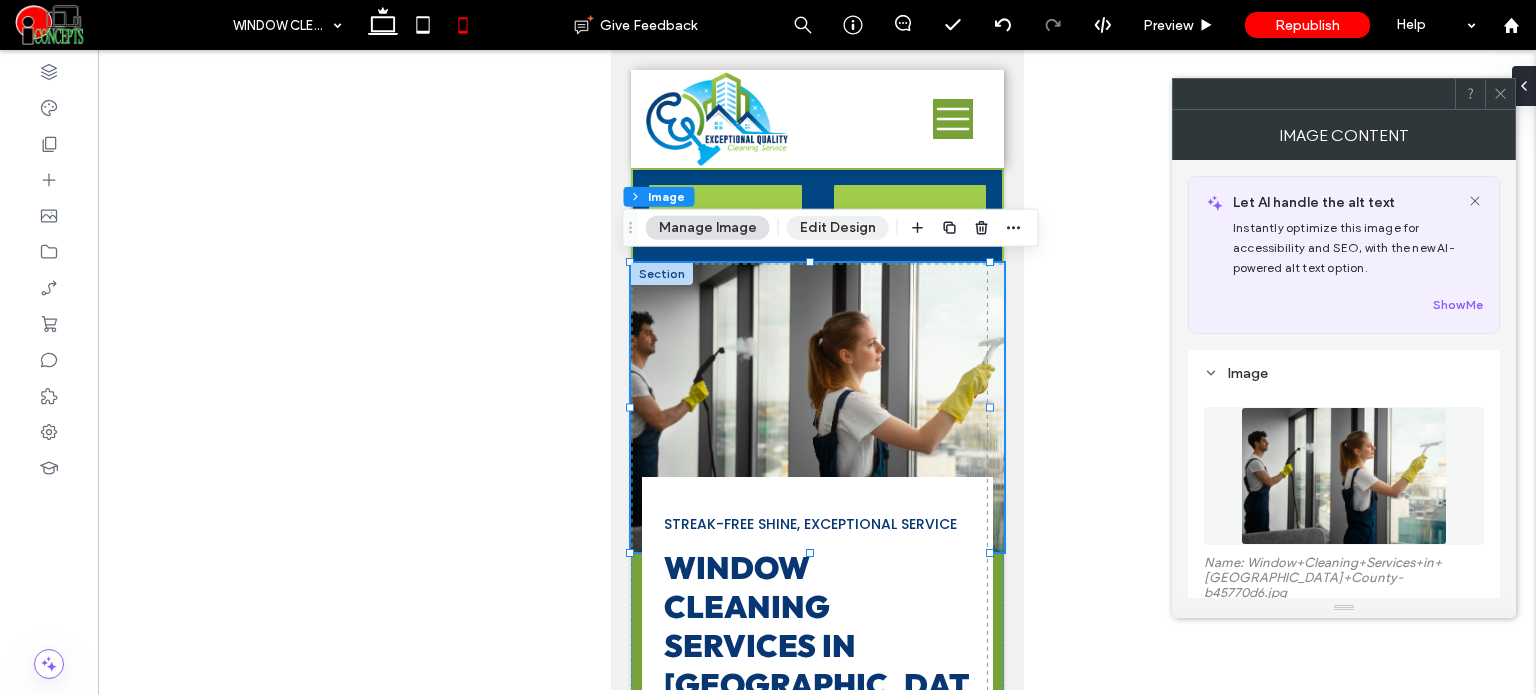 click on "Edit Design" at bounding box center (838, 228) 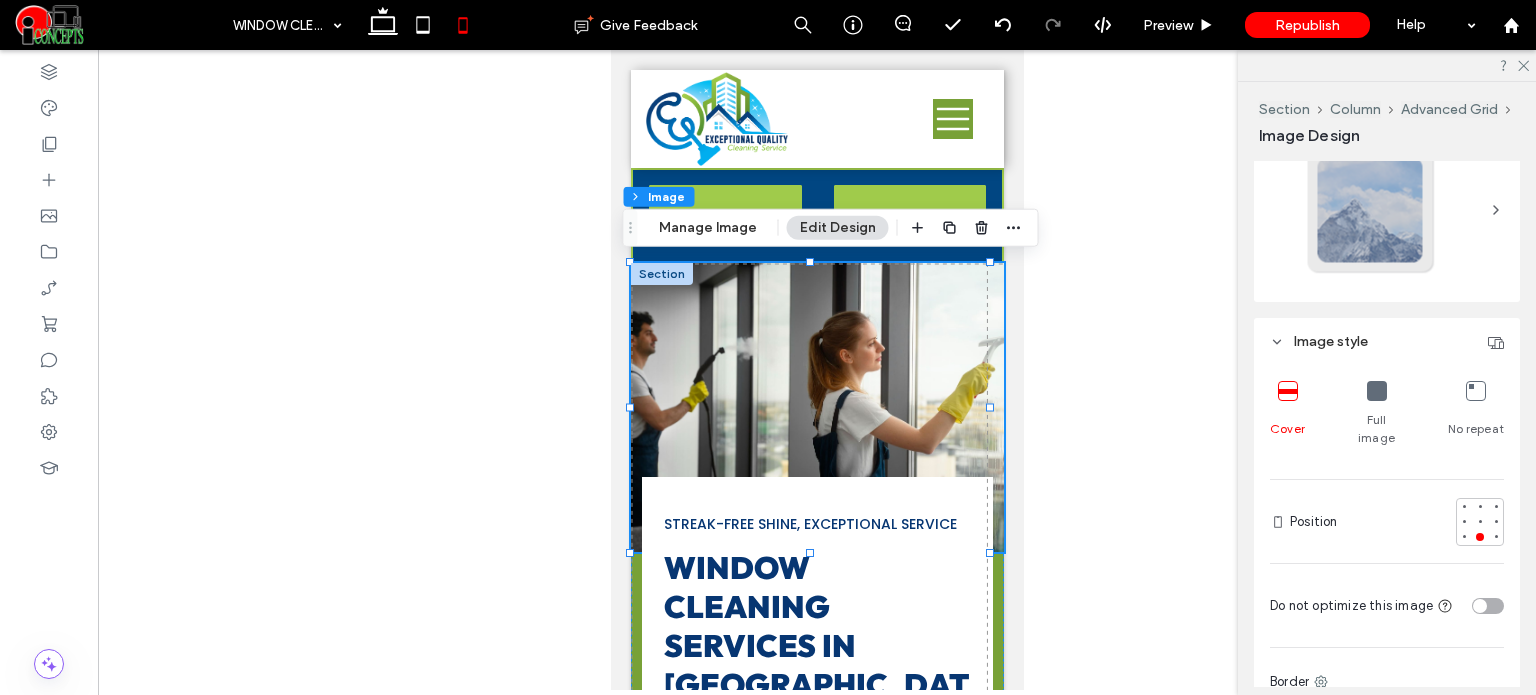scroll, scrollTop: 400, scrollLeft: 0, axis: vertical 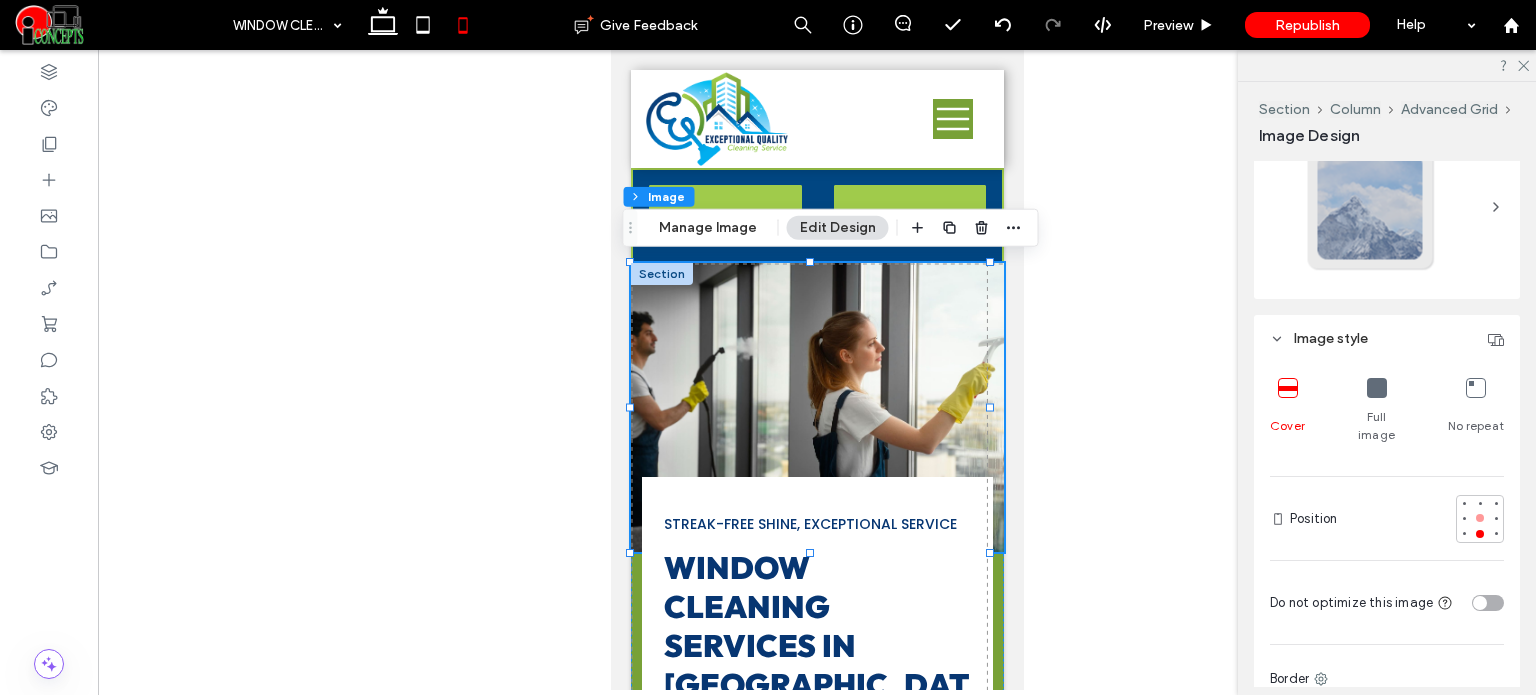 click at bounding box center (1480, 518) 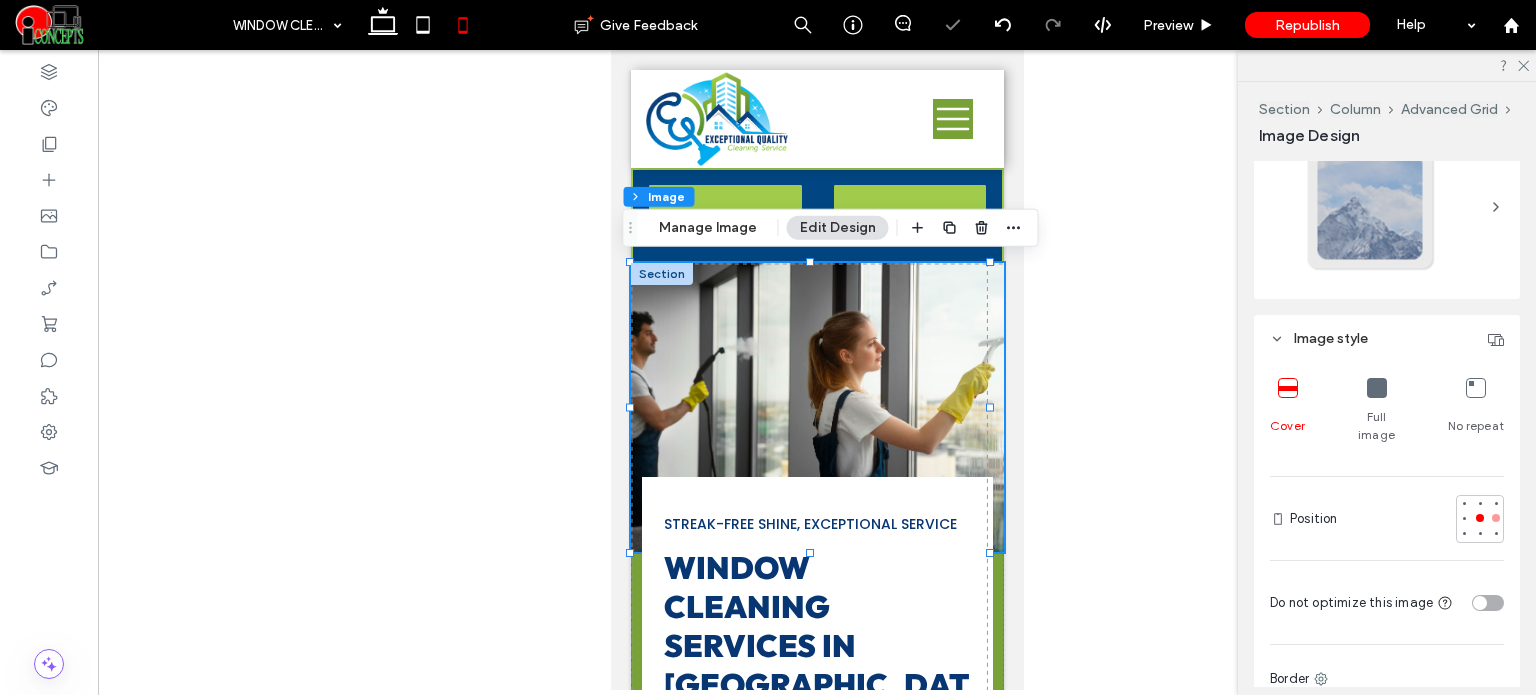 click at bounding box center [1496, 518] 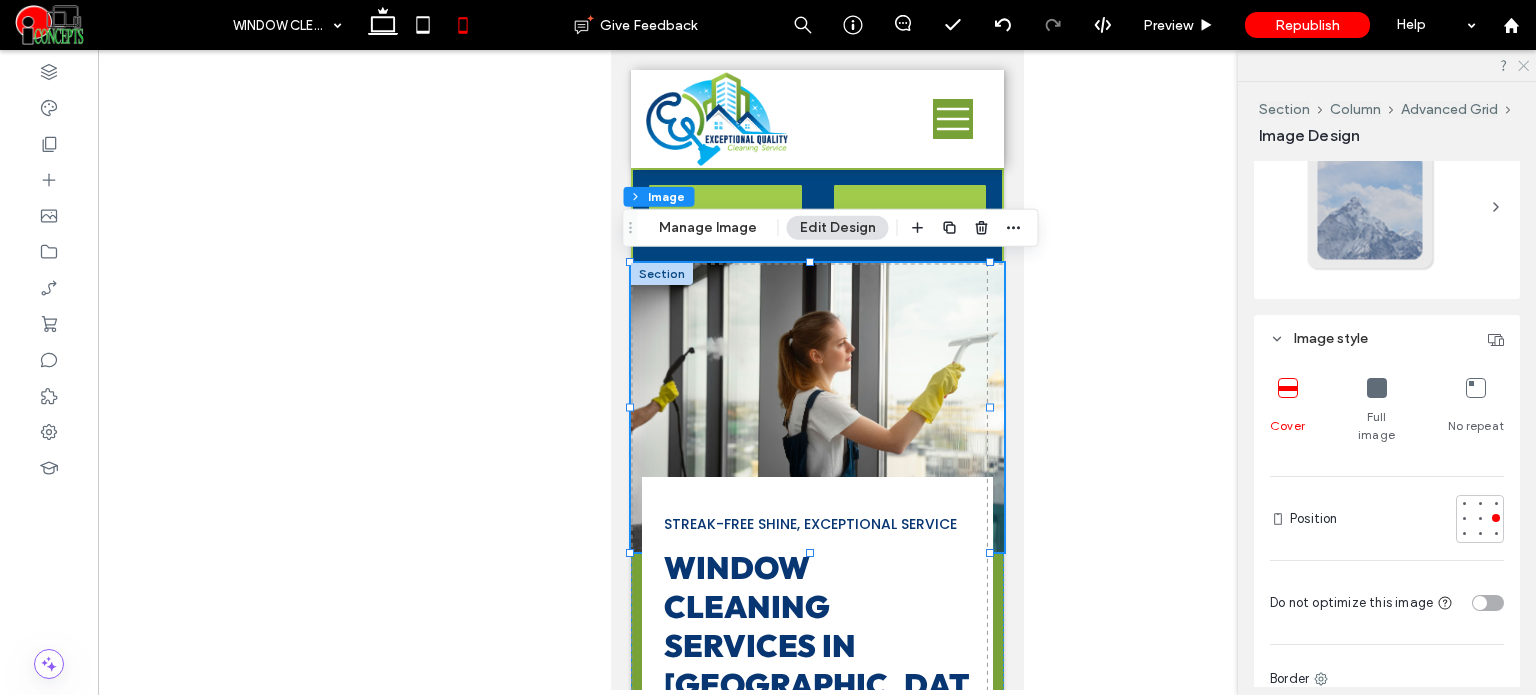 click 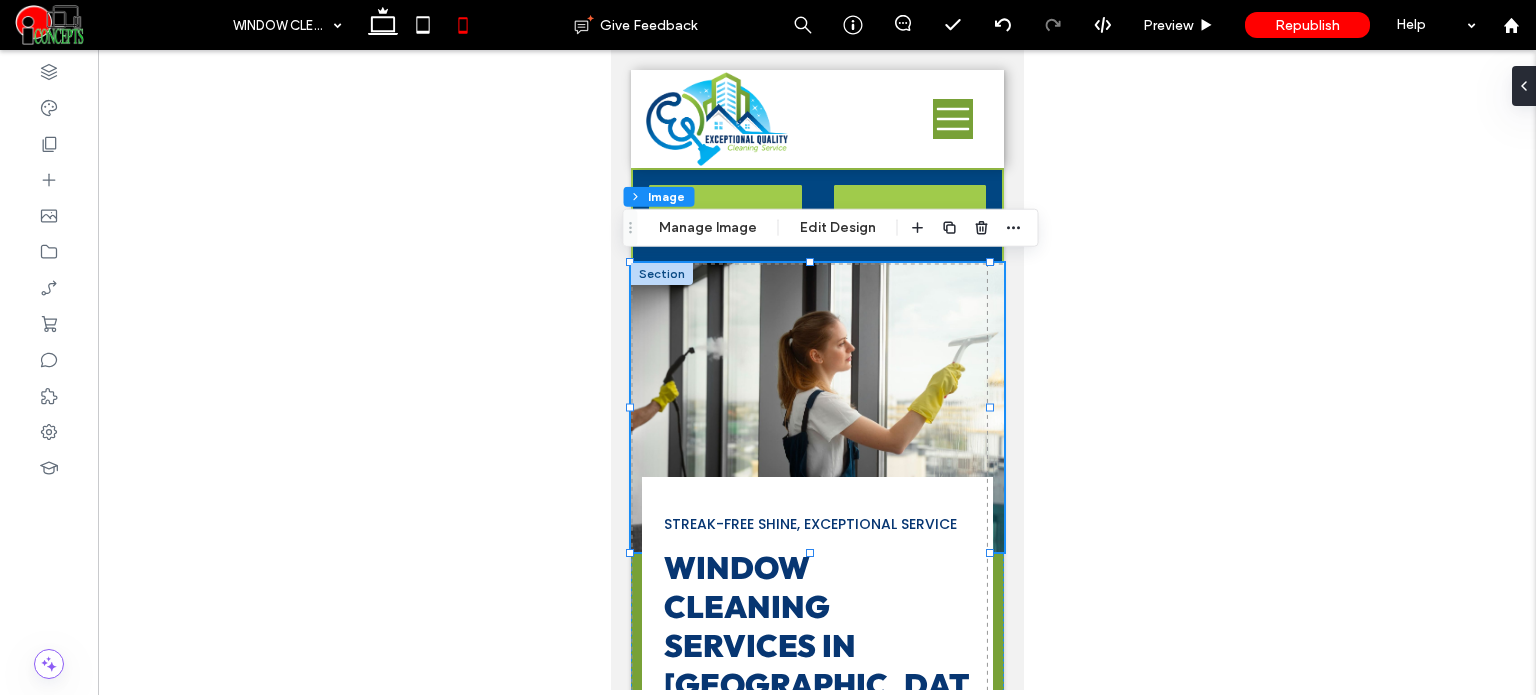 click at bounding box center [816, 407] 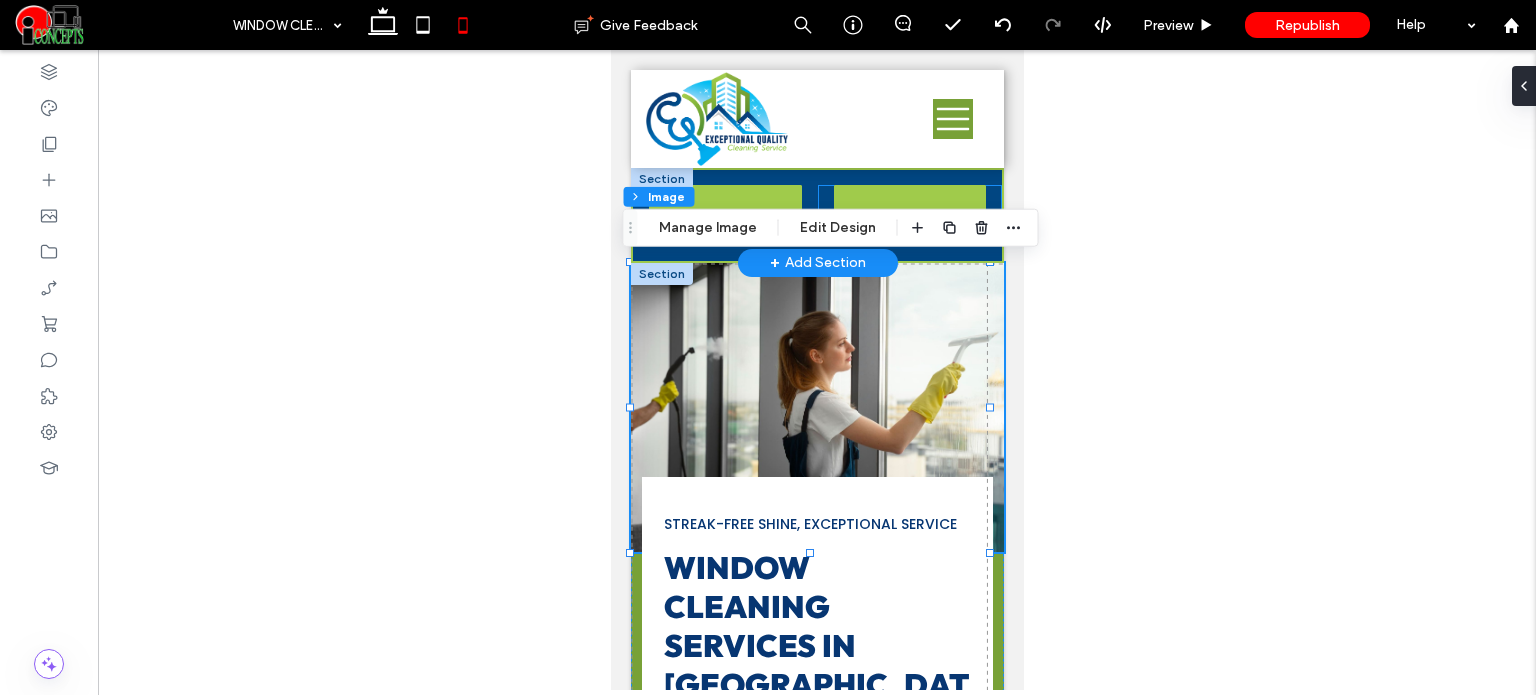 click on "CALL US" at bounding box center [909, 215] 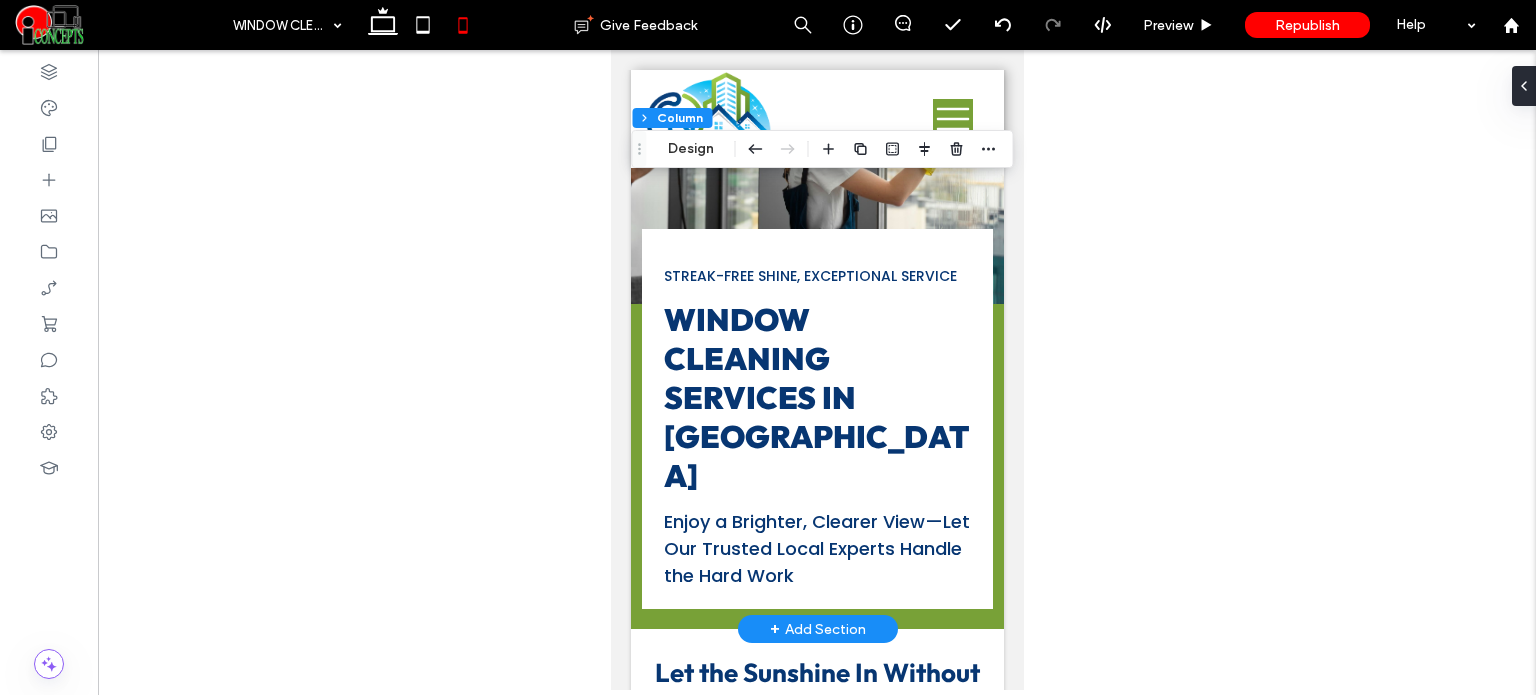 scroll, scrollTop: 200, scrollLeft: 0, axis: vertical 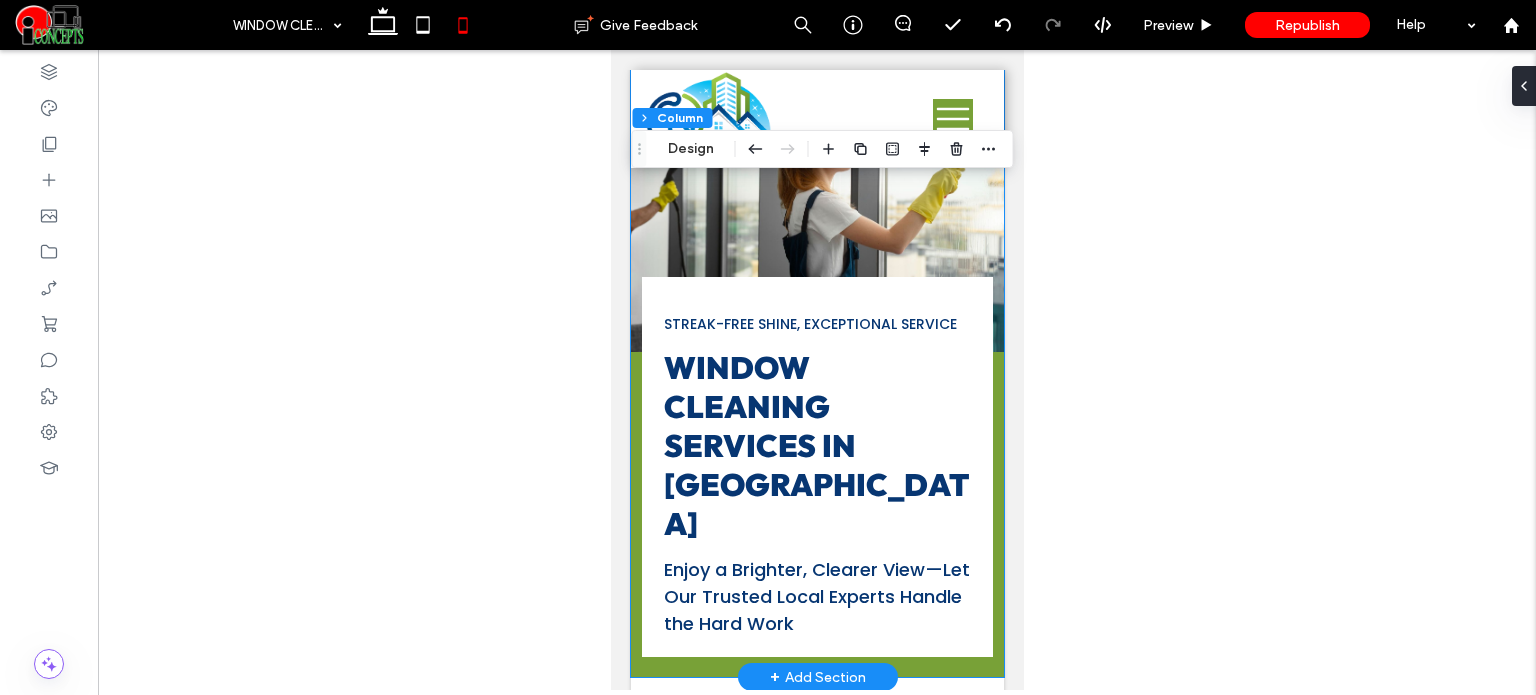 click on "Enjoy a Brighter, Clearer View—Let Our Trusted Local Experts Handle the Hard Work" at bounding box center [816, 596] 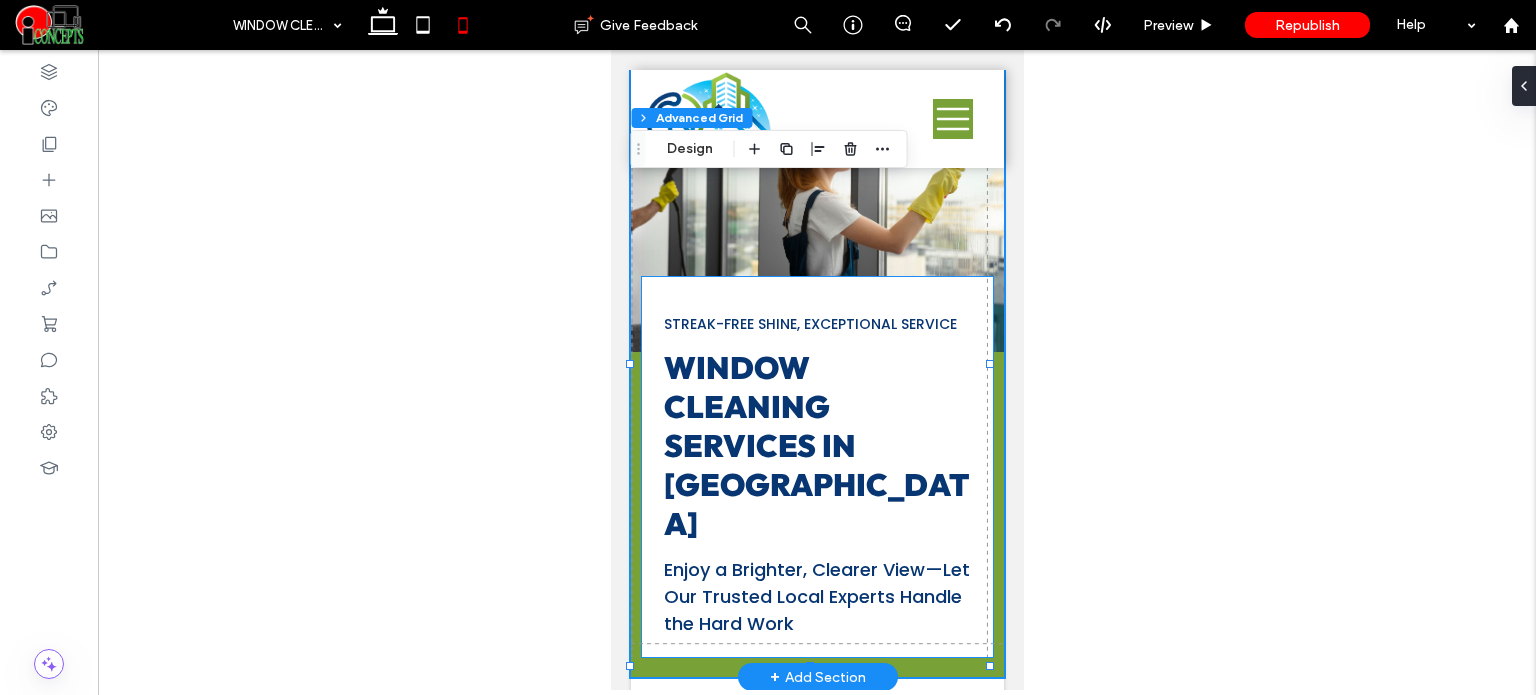 click on "Enjoy a Brighter, Clearer View—Let Our Trusted Local Experts Handle the Hard Work" at bounding box center (816, 596) 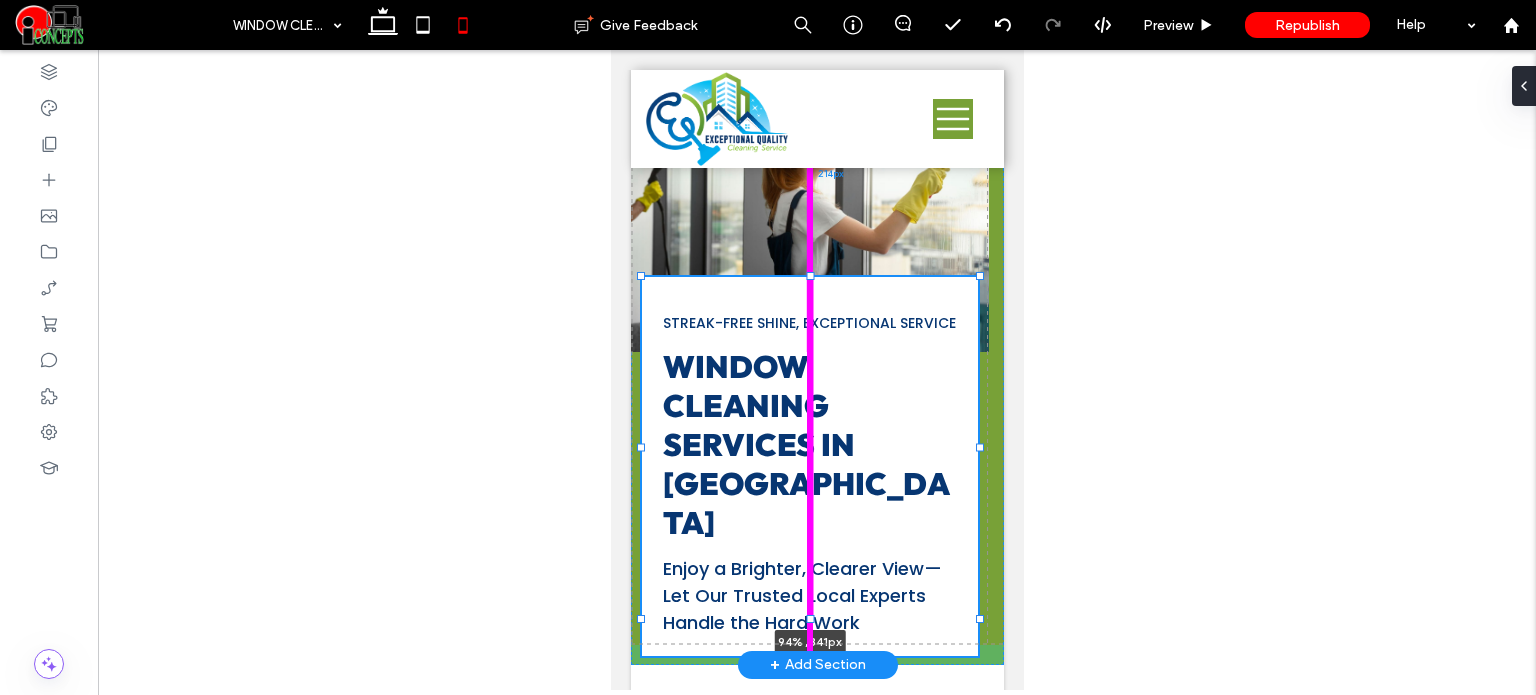 drag, startPoint x: 812, startPoint y: 643, endPoint x: 811, endPoint y: 608, distance: 35.014282 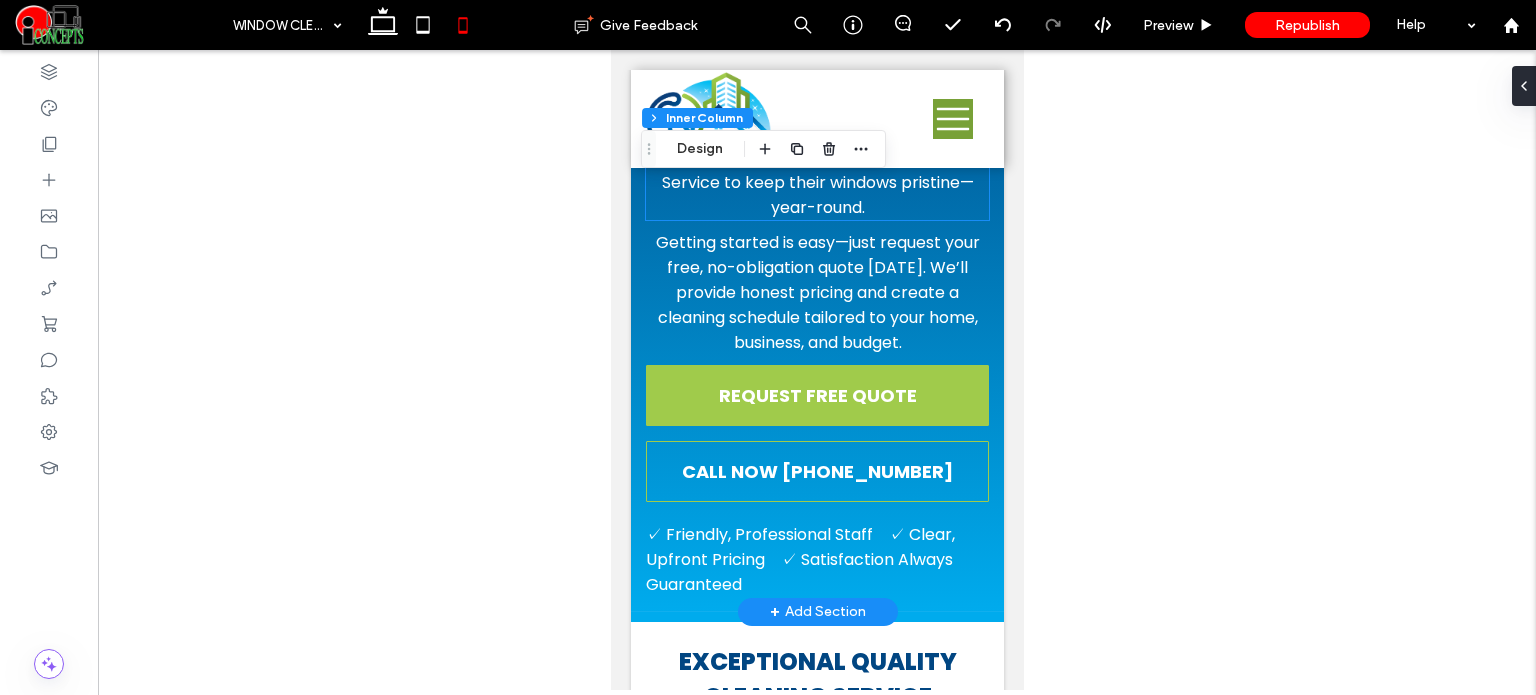 scroll, scrollTop: 5100, scrollLeft: 0, axis: vertical 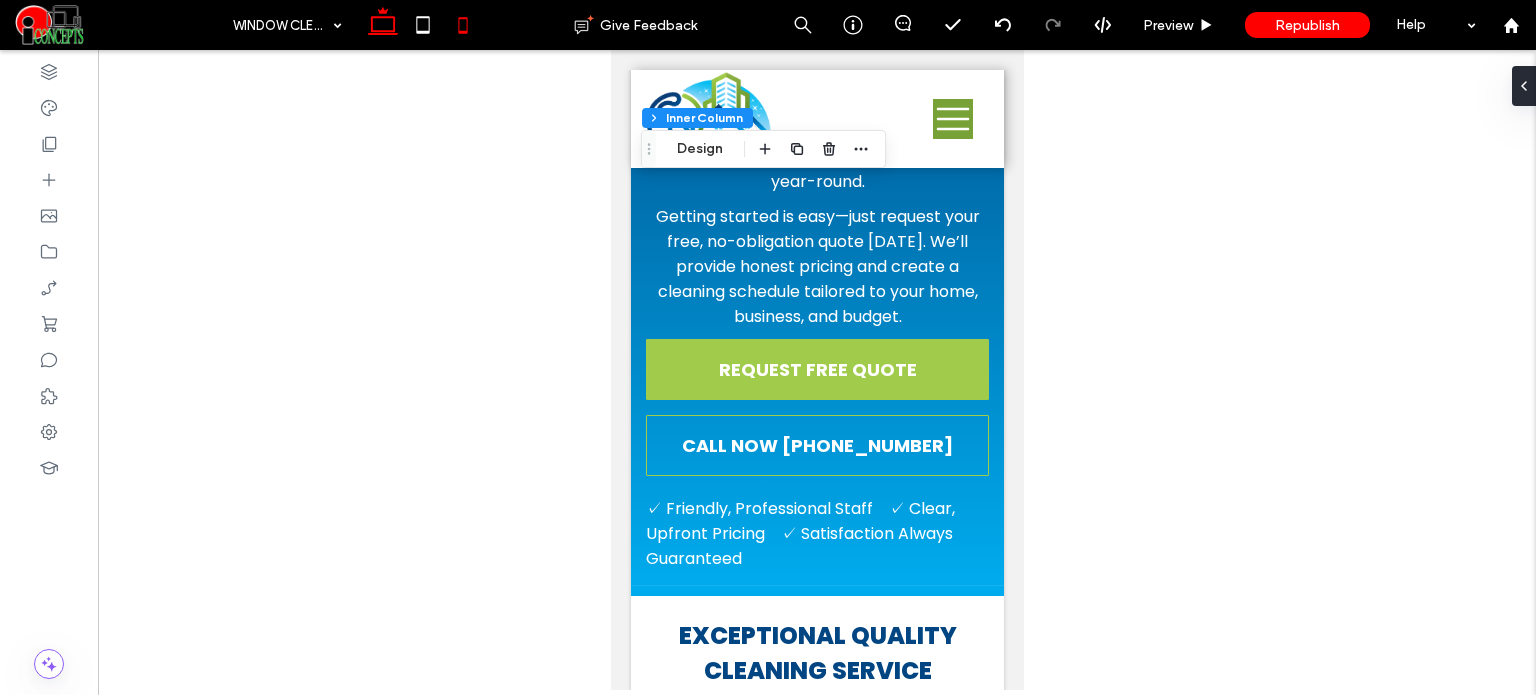 click 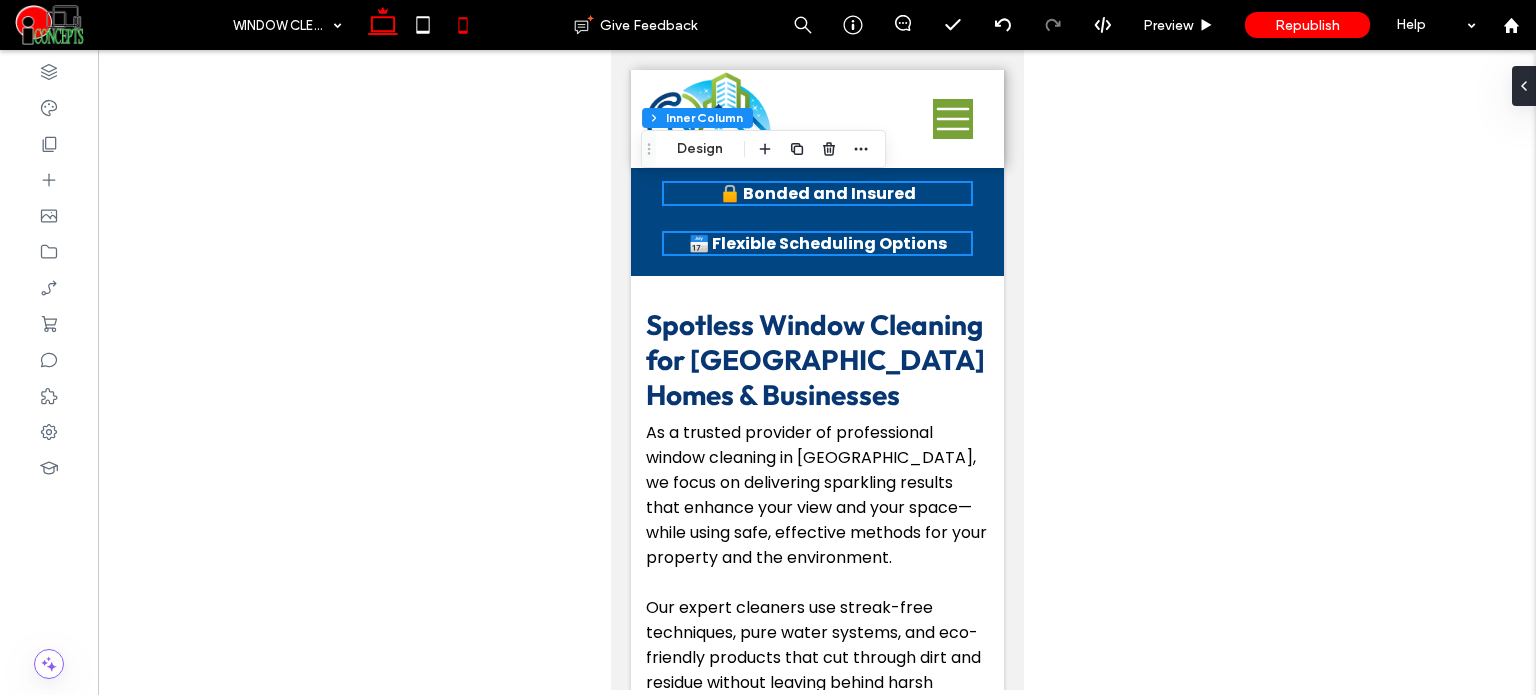 type on "**" 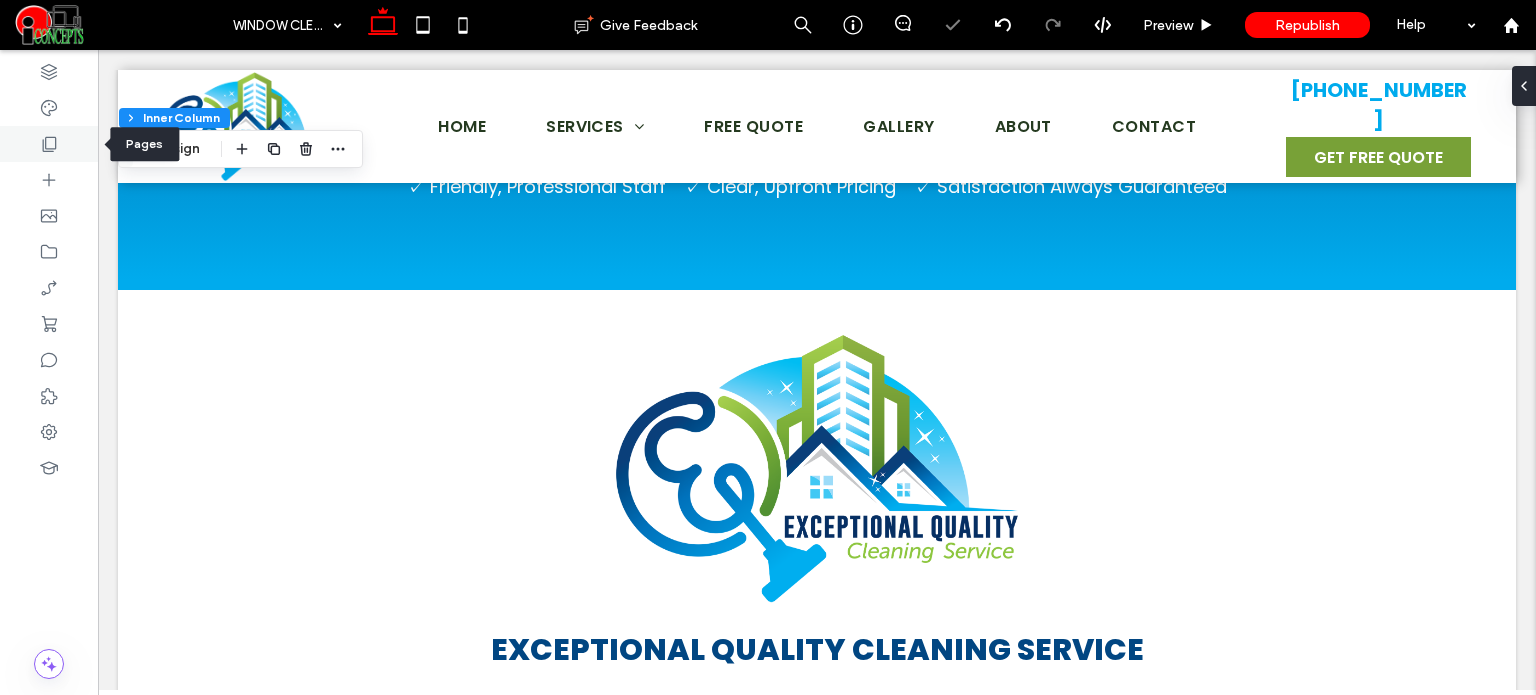 click at bounding box center (49, 144) 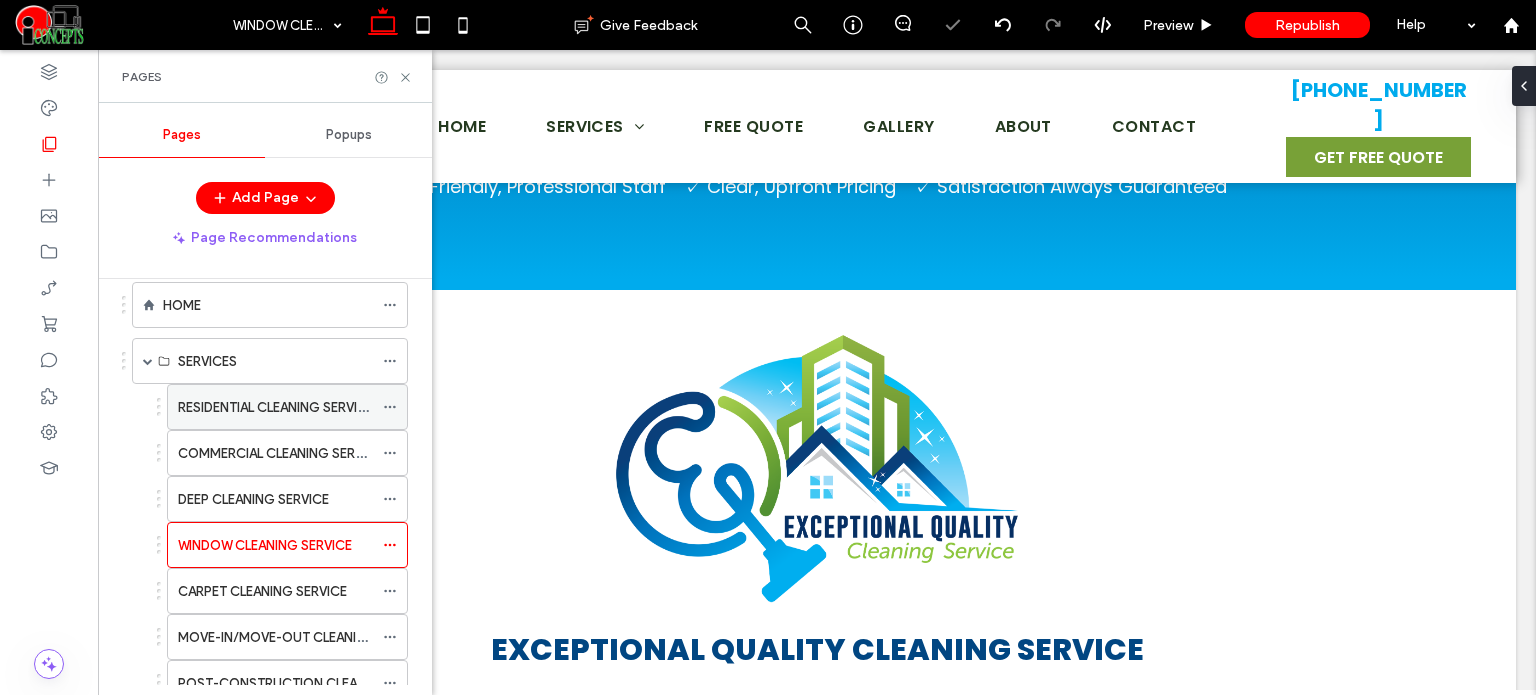 scroll, scrollTop: 100, scrollLeft: 0, axis: vertical 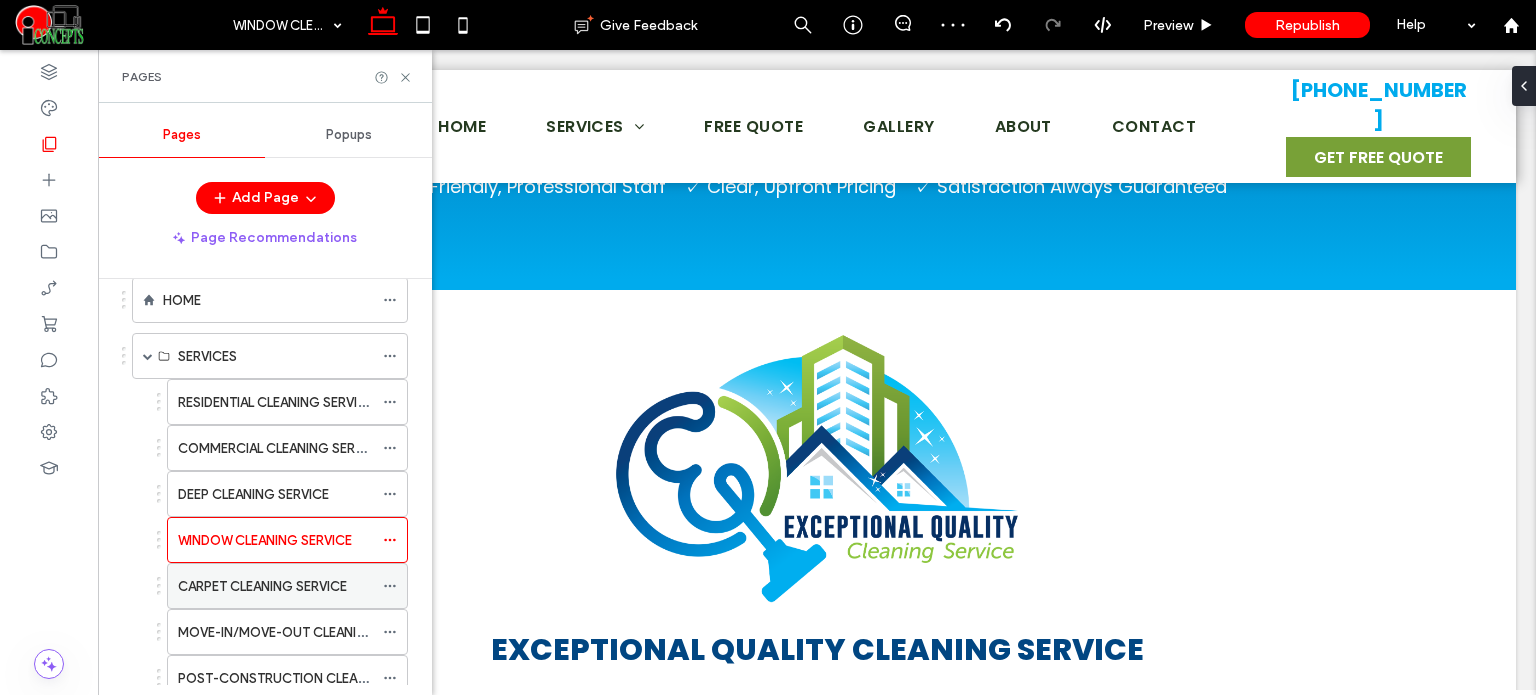 click on "CARPET CLEANING SERVICE" at bounding box center [275, 586] 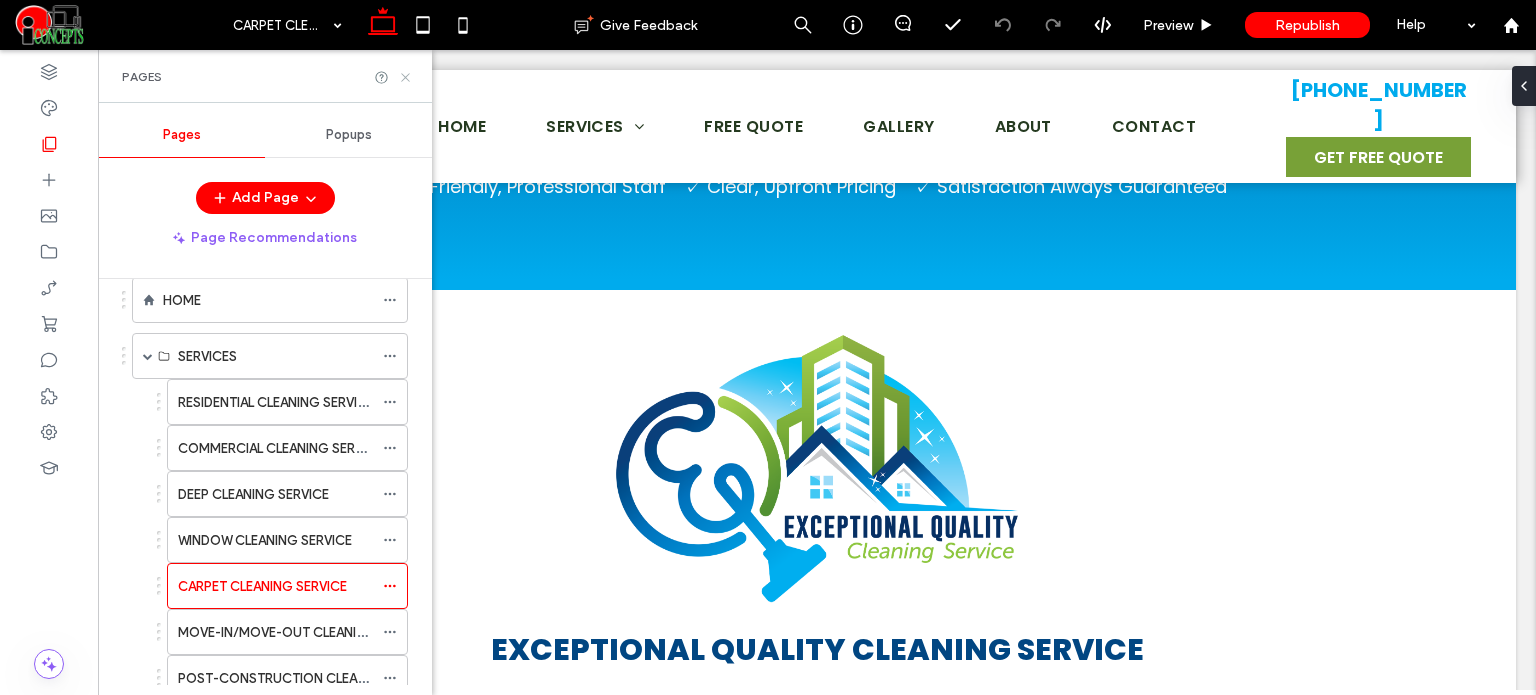 click 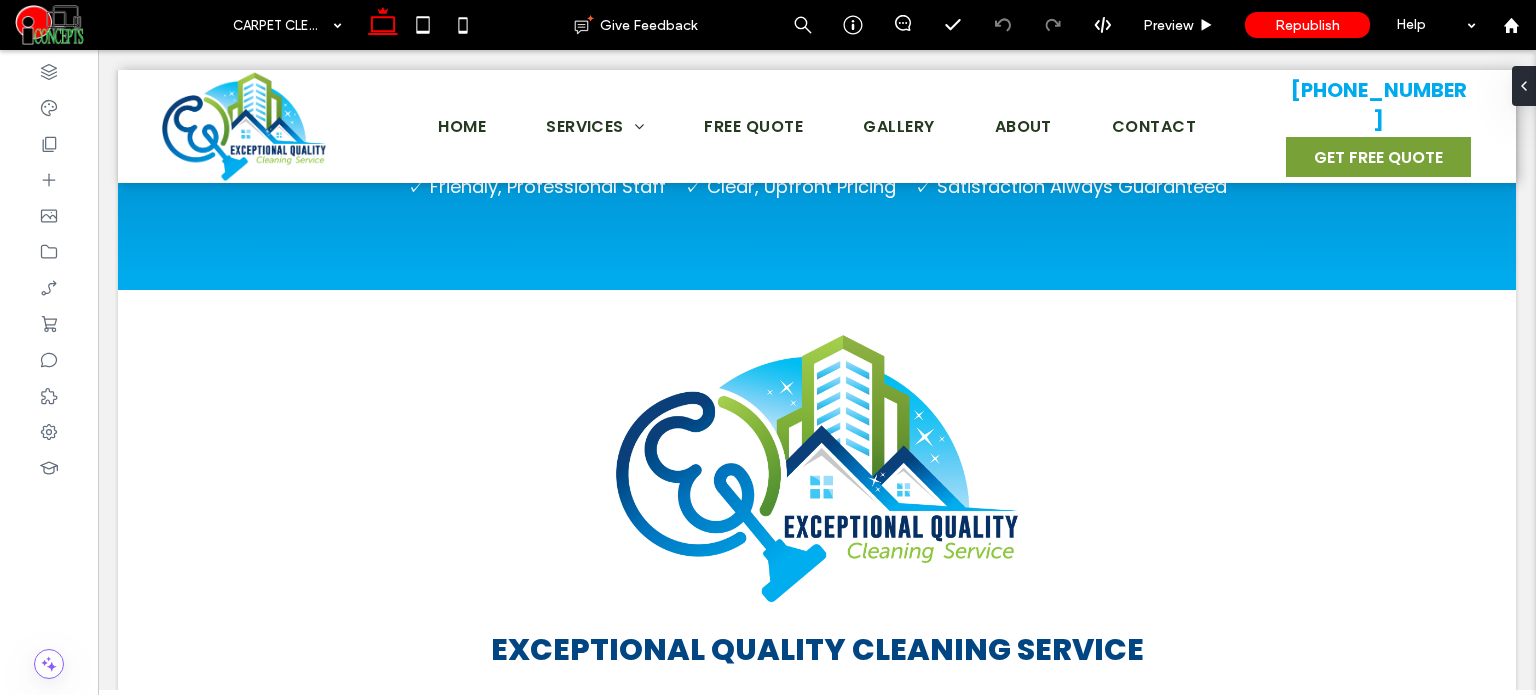 type on "******" 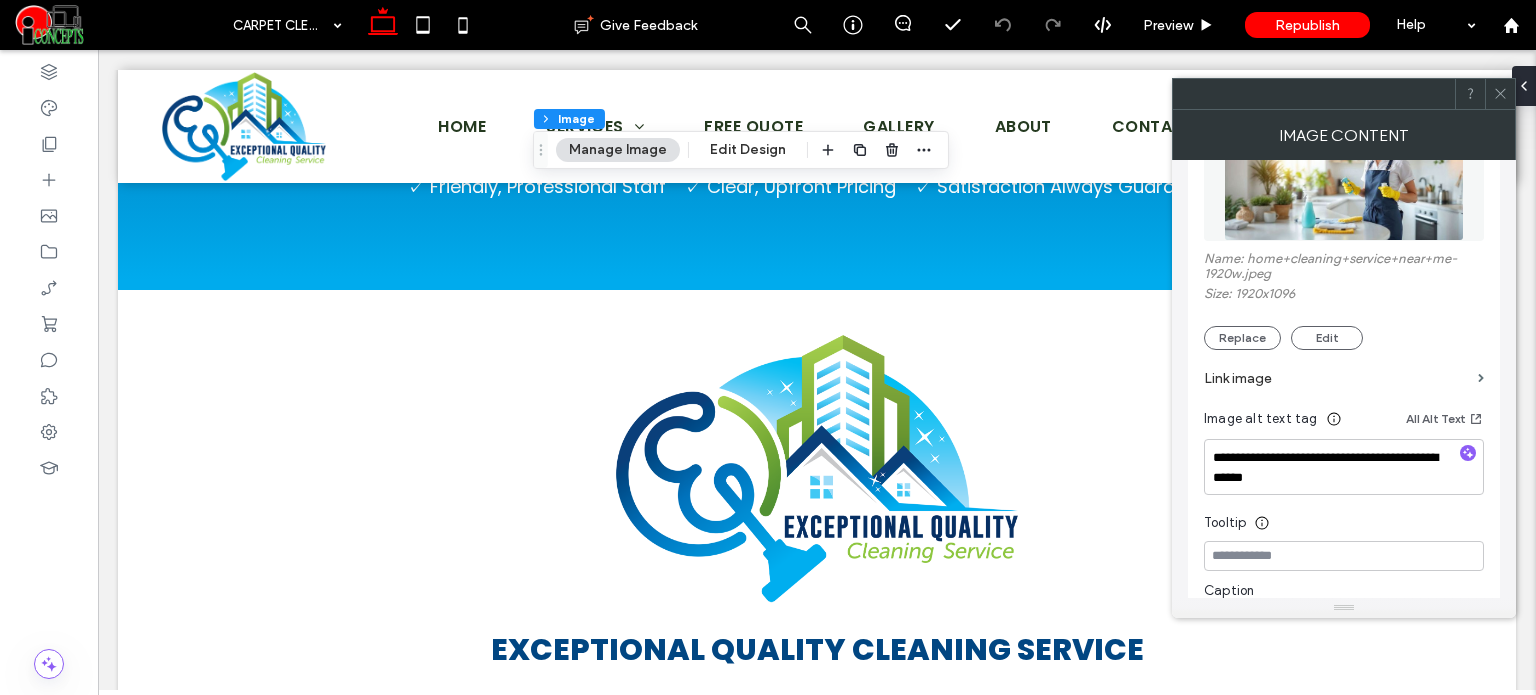 scroll, scrollTop: 300, scrollLeft: 0, axis: vertical 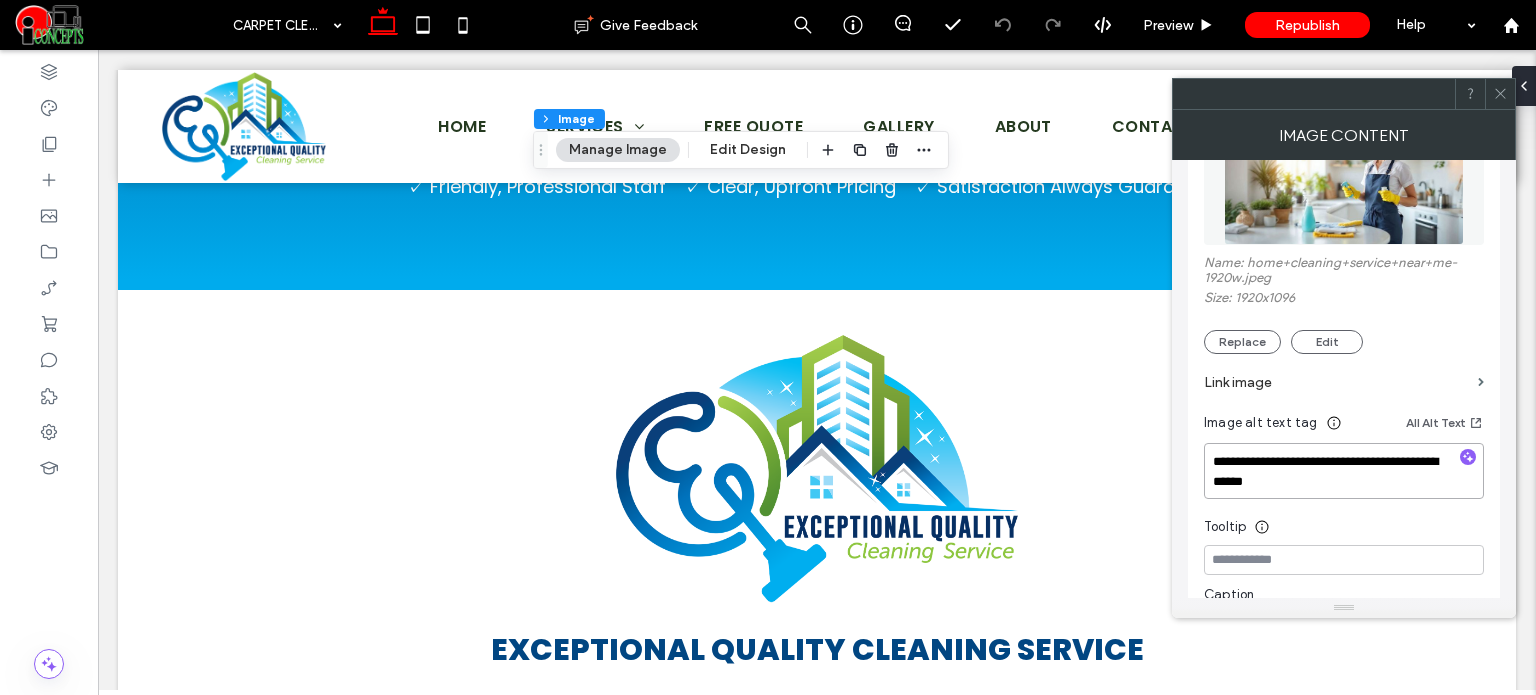 click on "**********" at bounding box center [1344, 471] 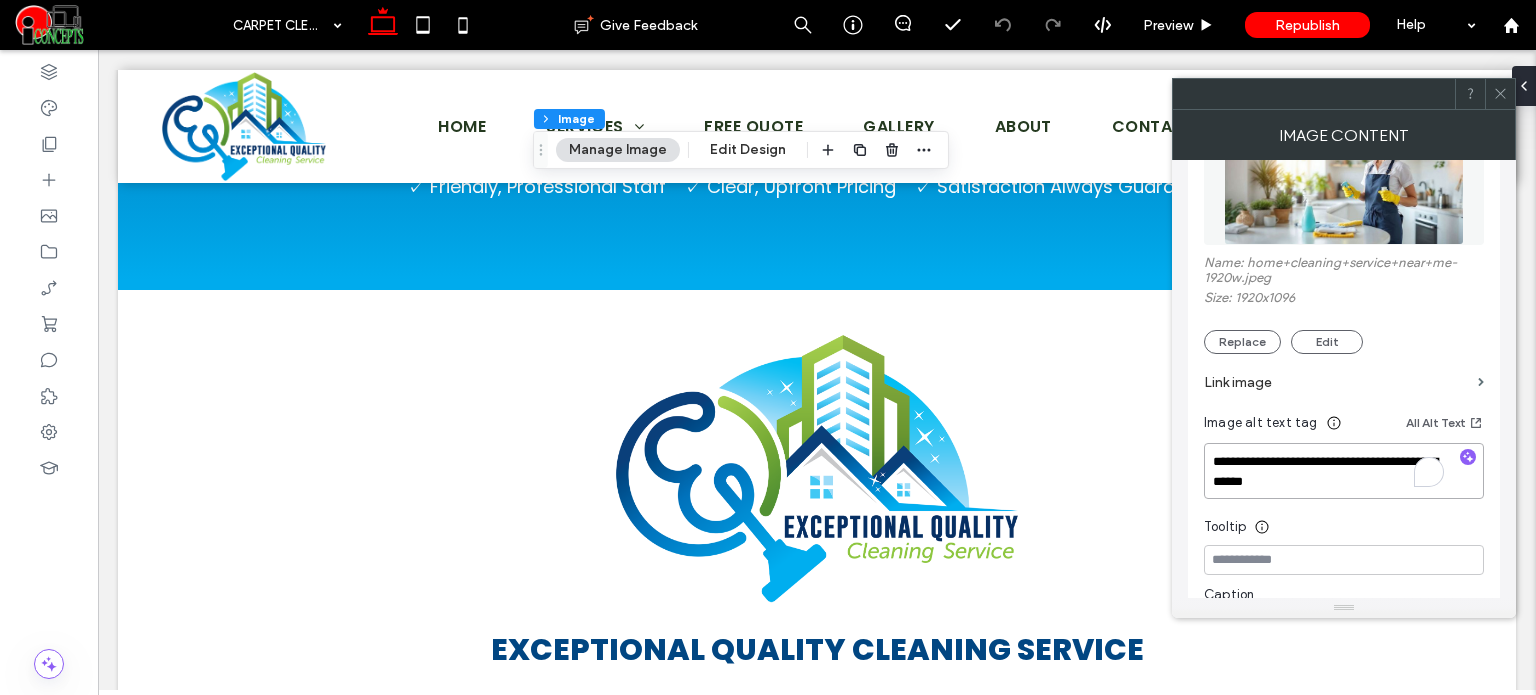 paste 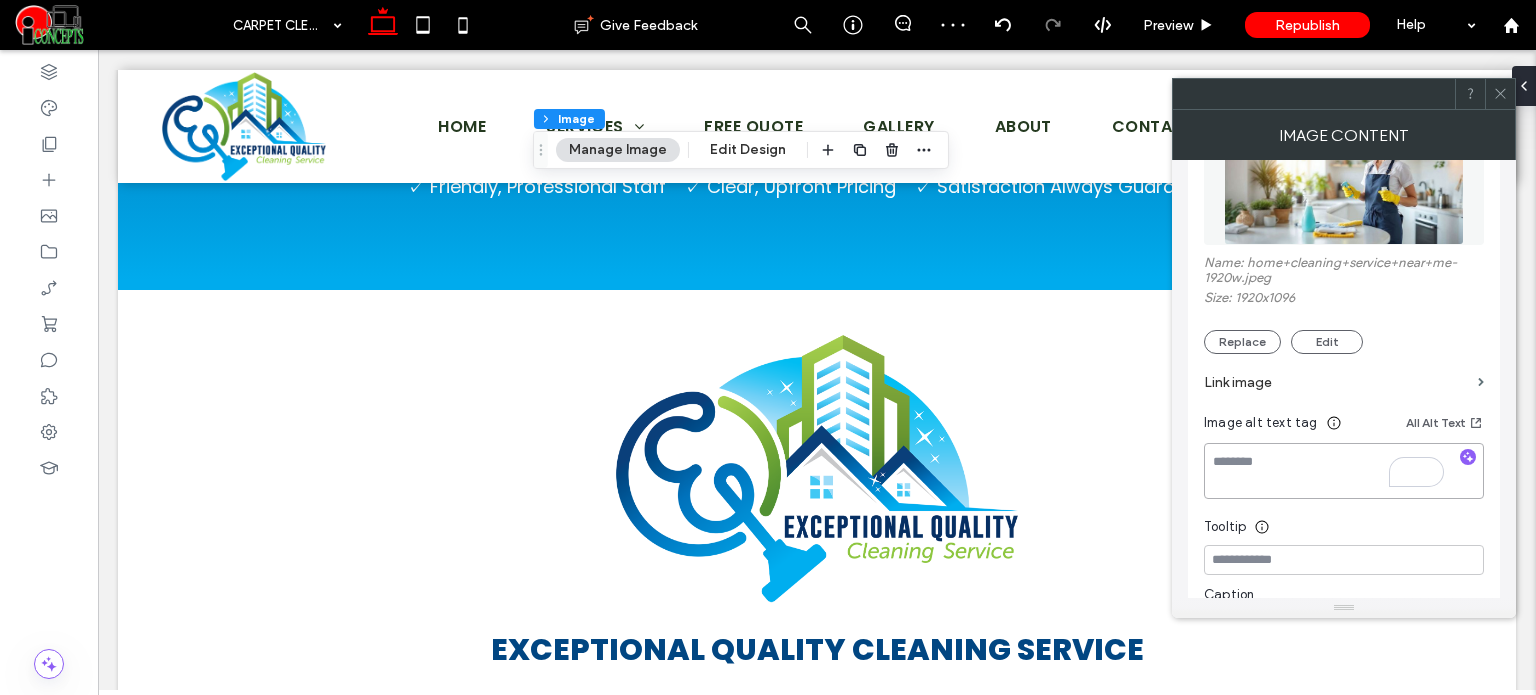 paste on "**********" 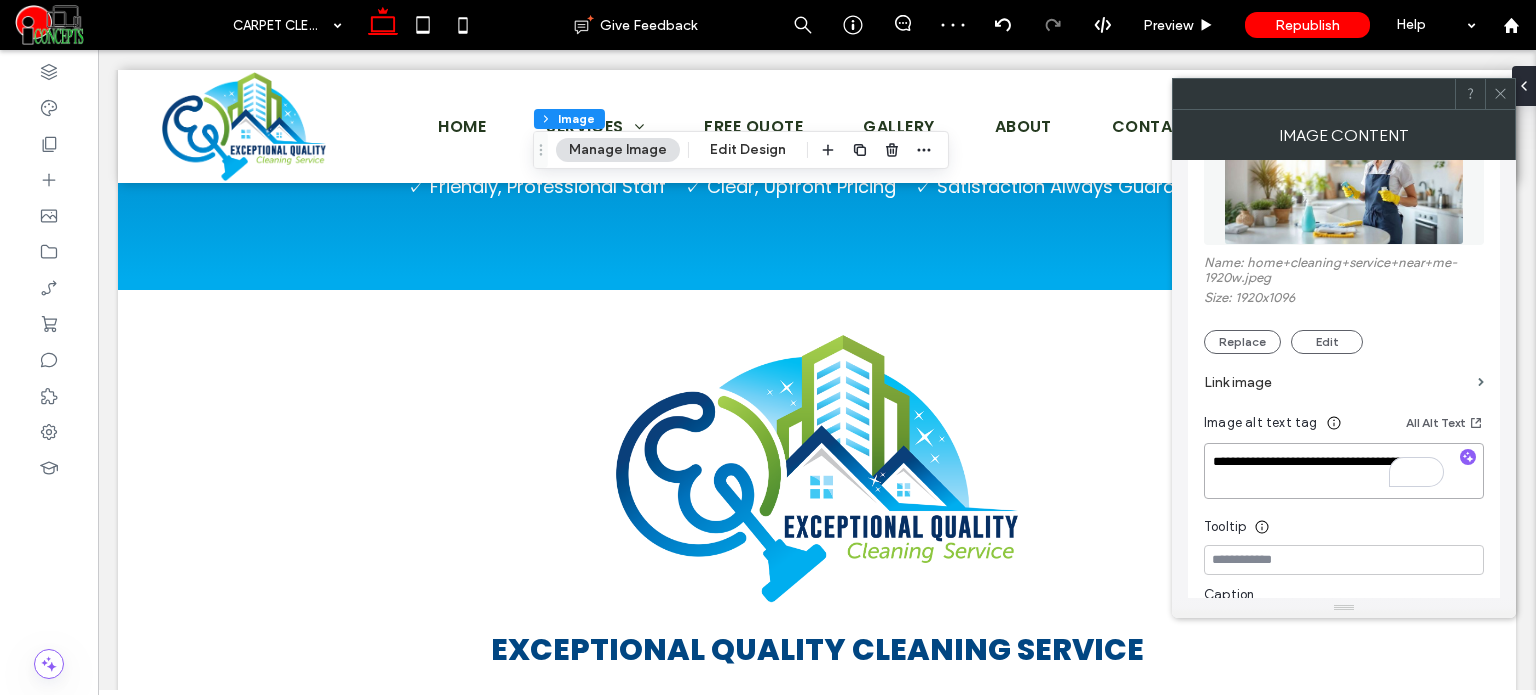 type on "**********" 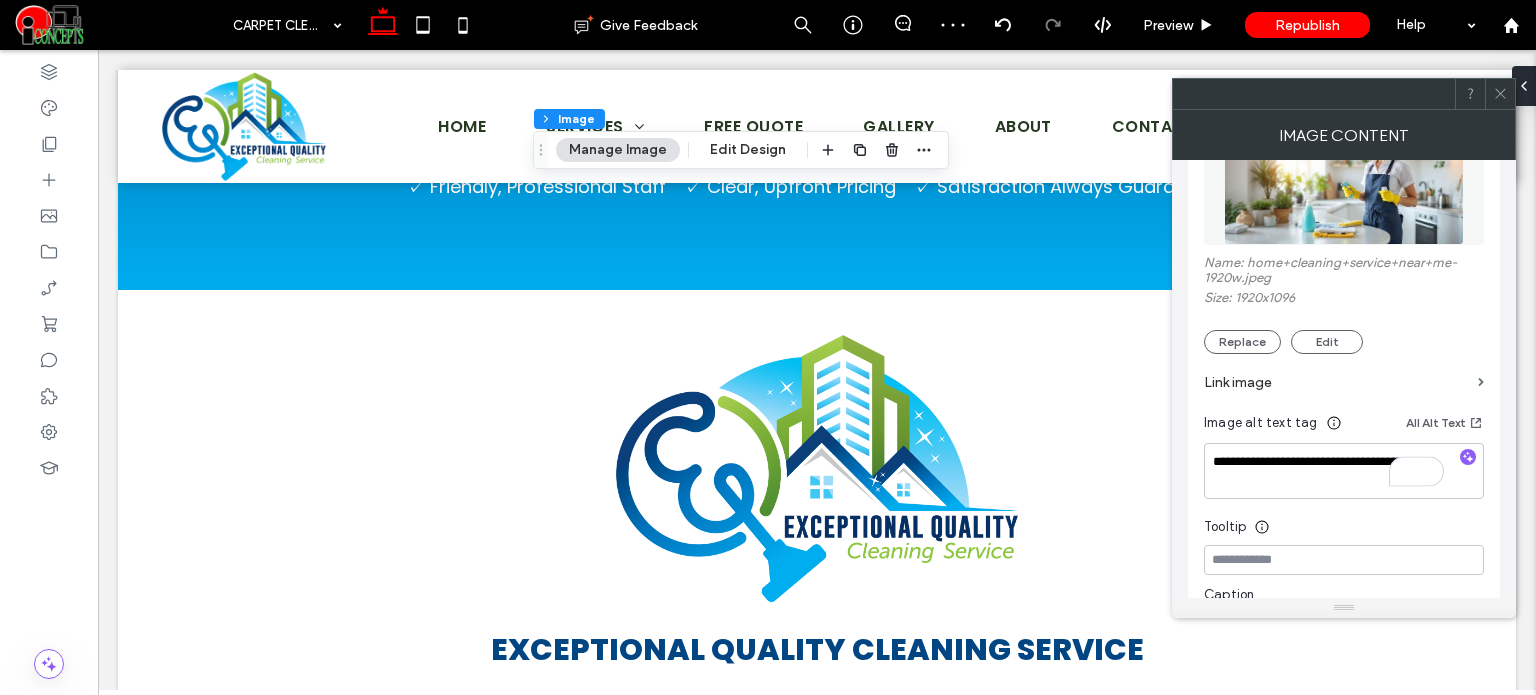 click on "Tooltip" at bounding box center [1344, 522] 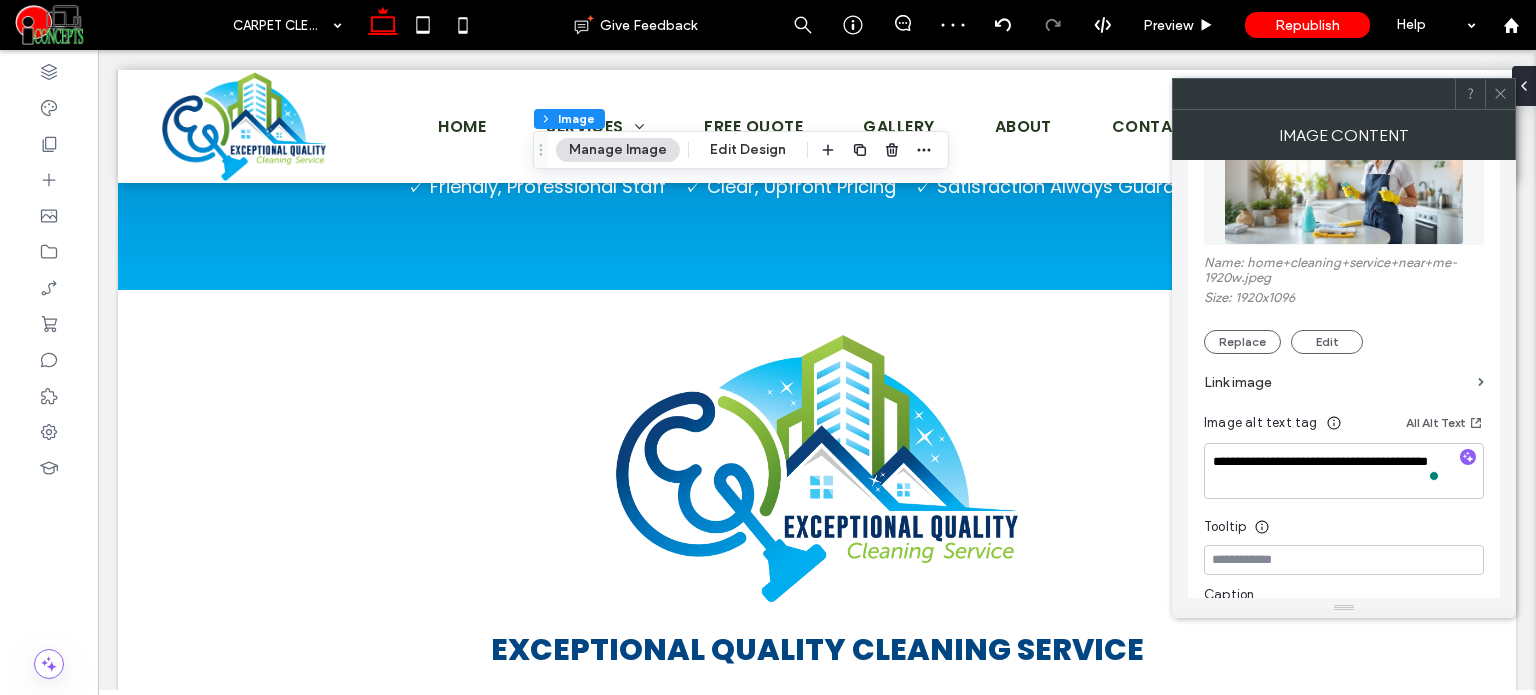 click on "Name: home+cleaning+service+near+me-1920w.jpeg Size: 1920x1096 Replace Edit" at bounding box center [1344, 304] 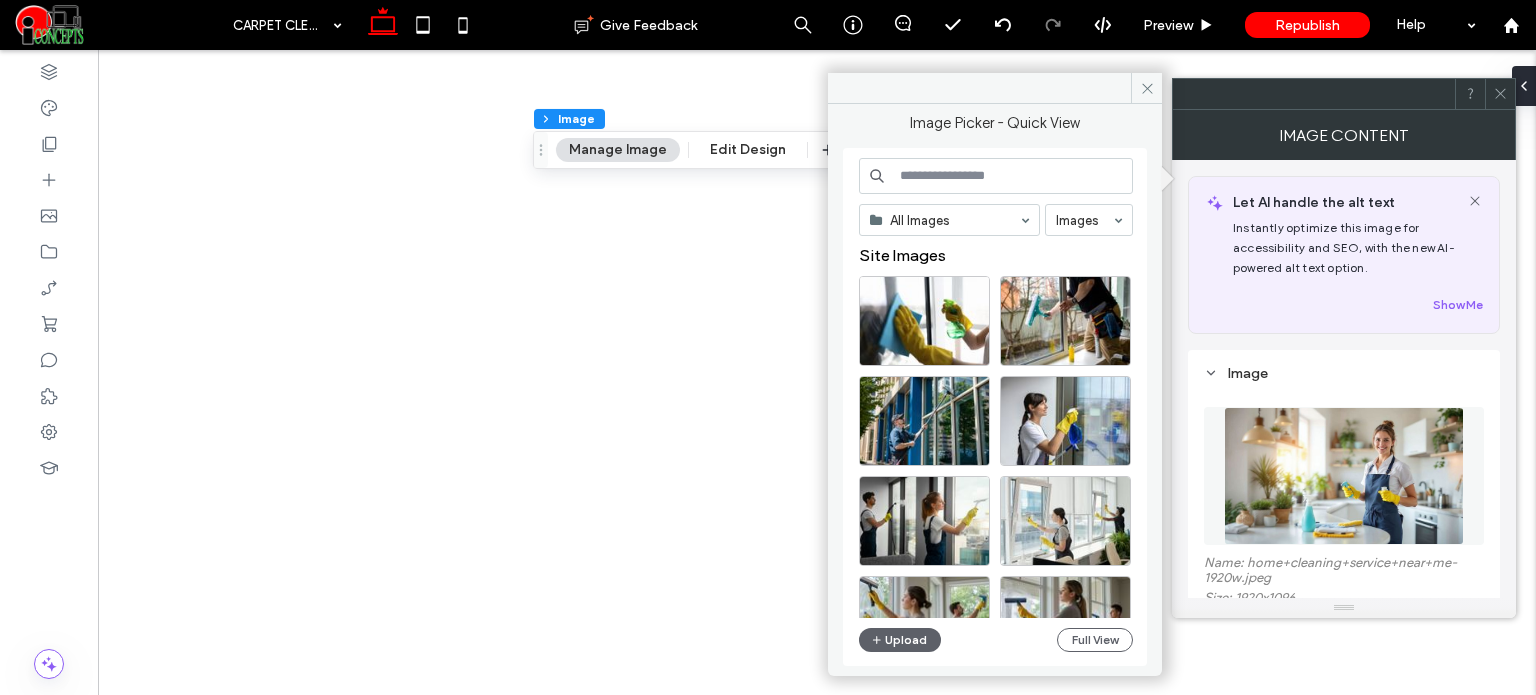 scroll, scrollTop: 0, scrollLeft: 0, axis: both 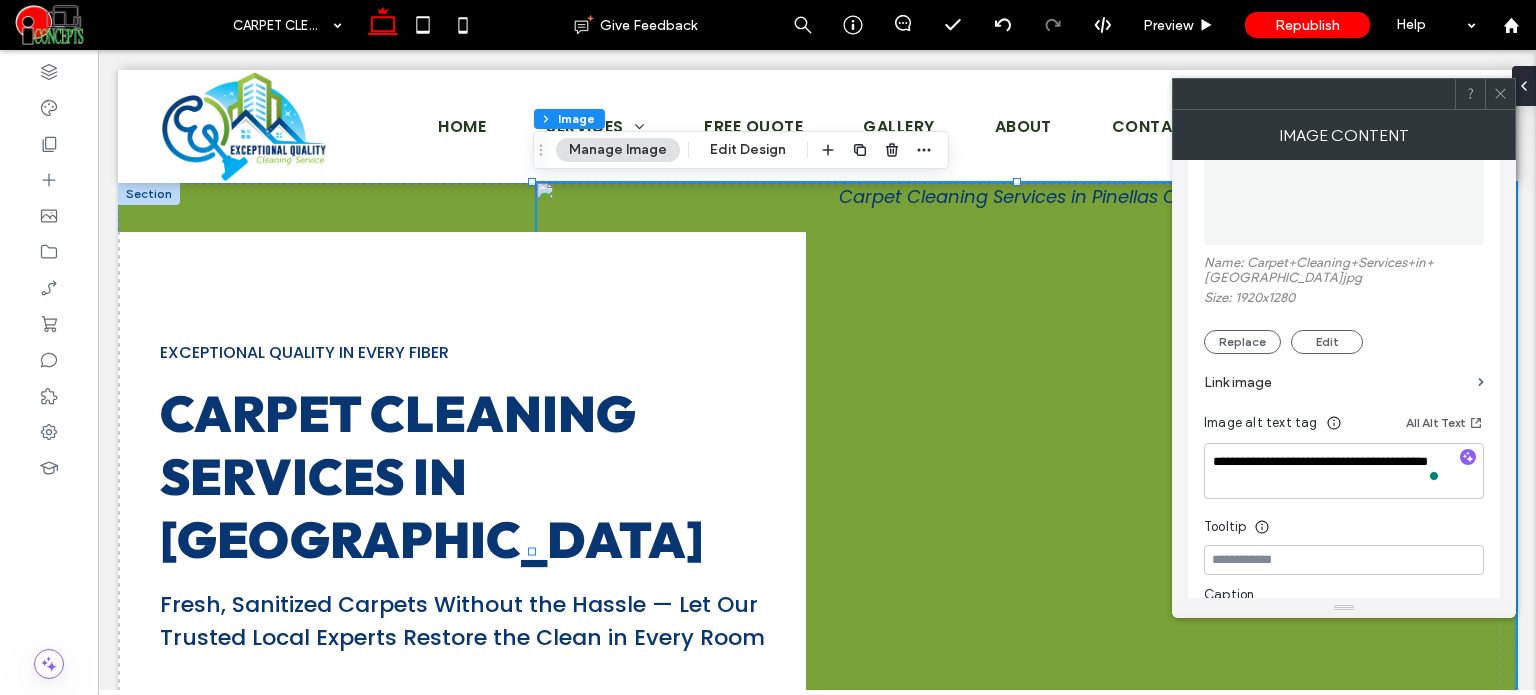 click 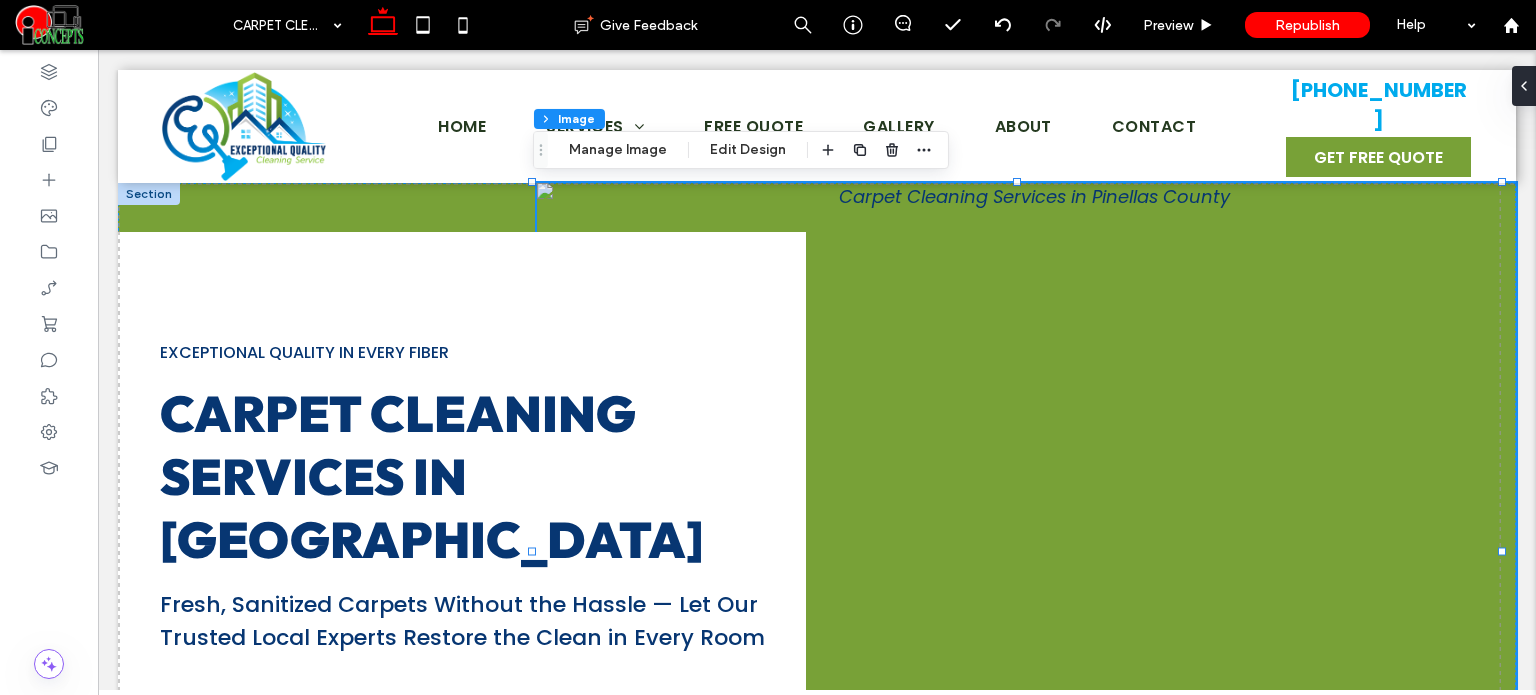 click at bounding box center [1026, 551] 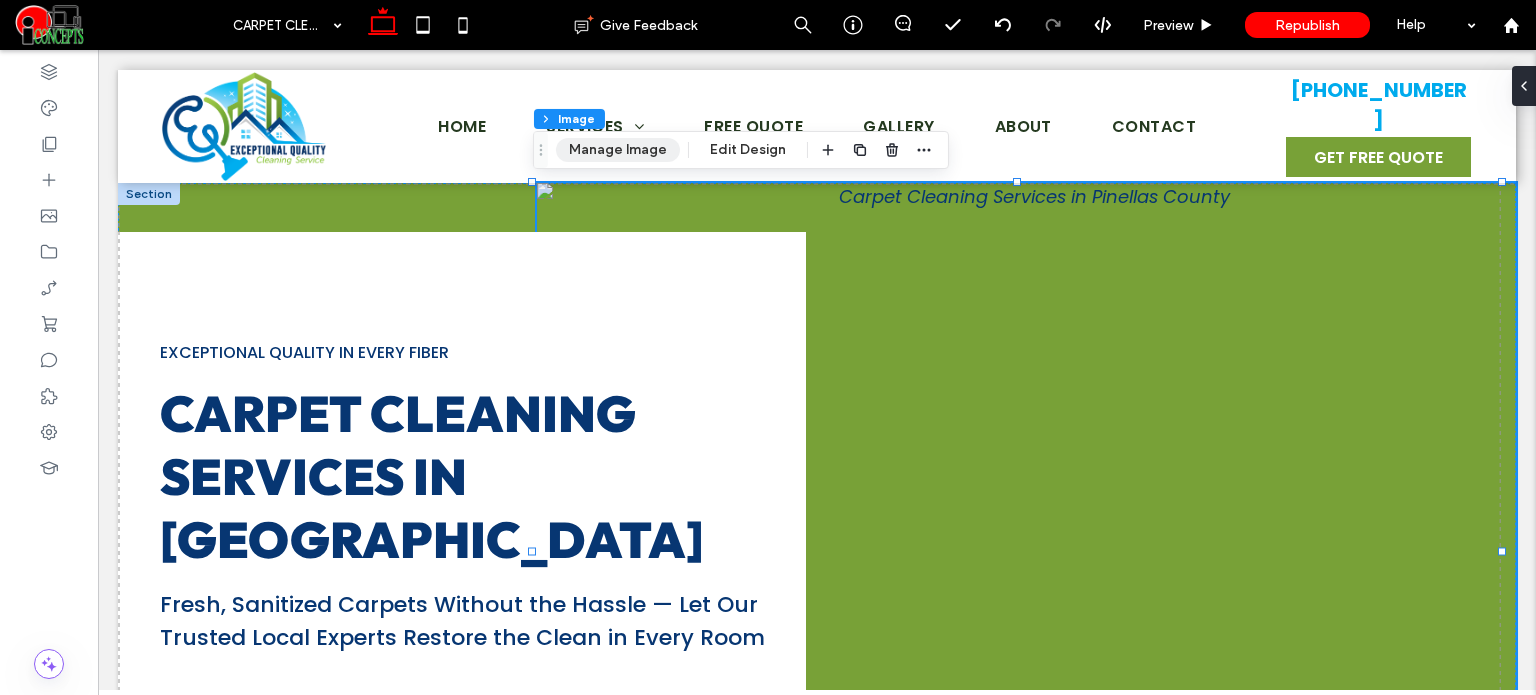 click on "Manage Image" at bounding box center (618, 150) 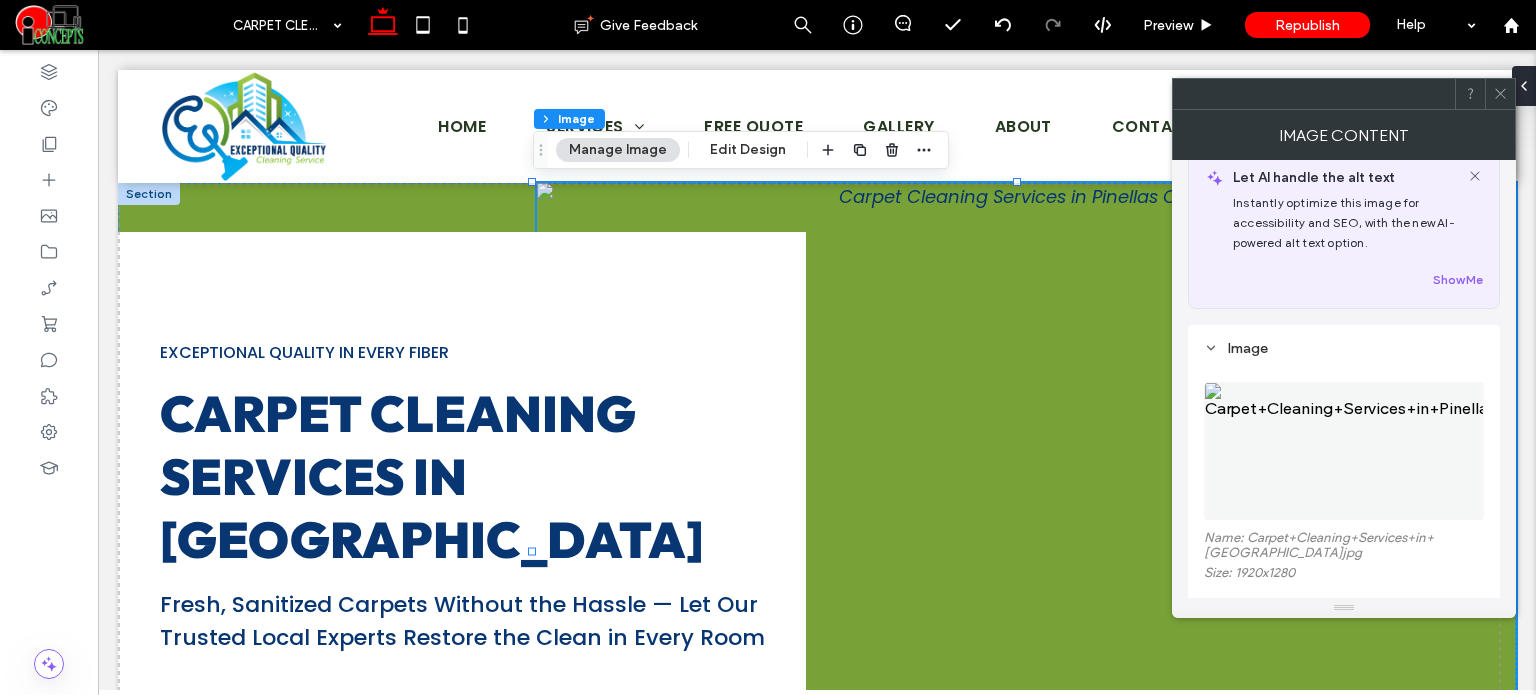 scroll, scrollTop: 200, scrollLeft: 0, axis: vertical 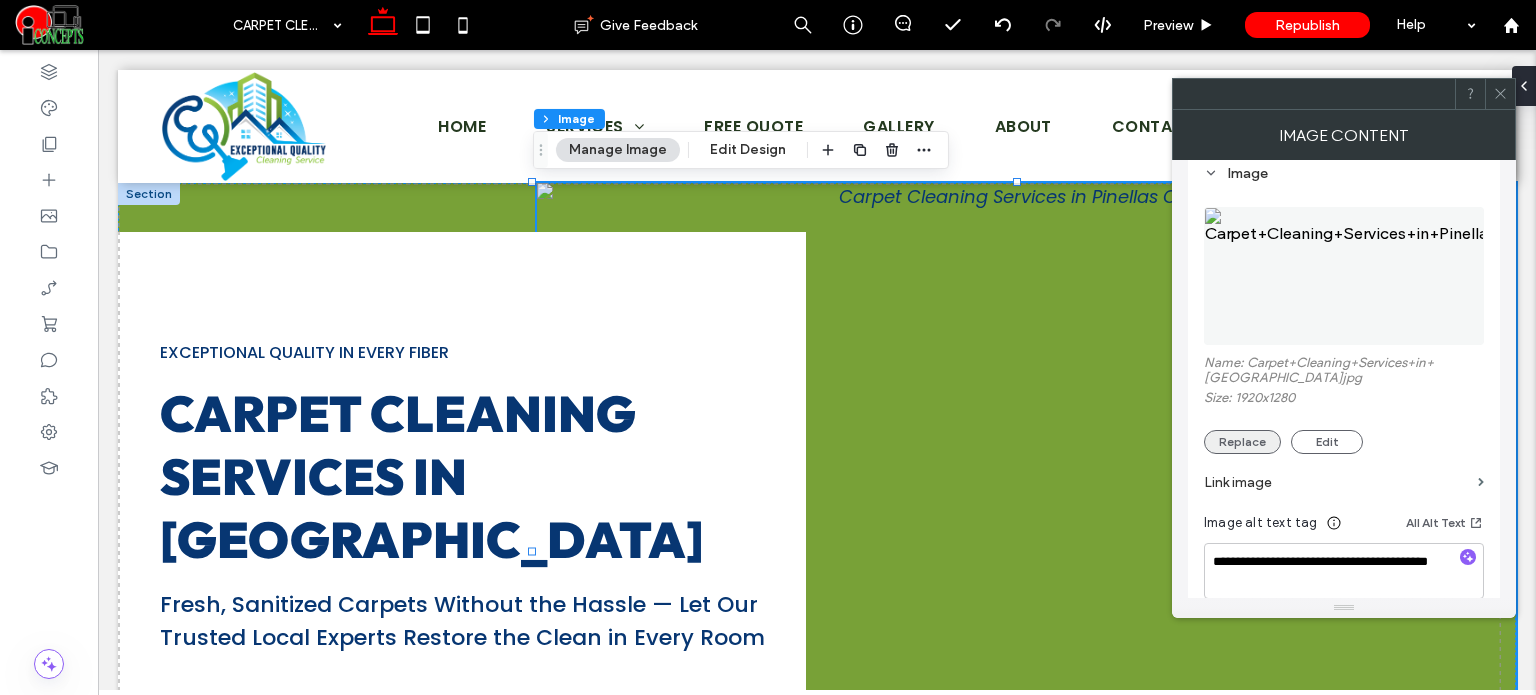 click on "Replace" at bounding box center (1242, 442) 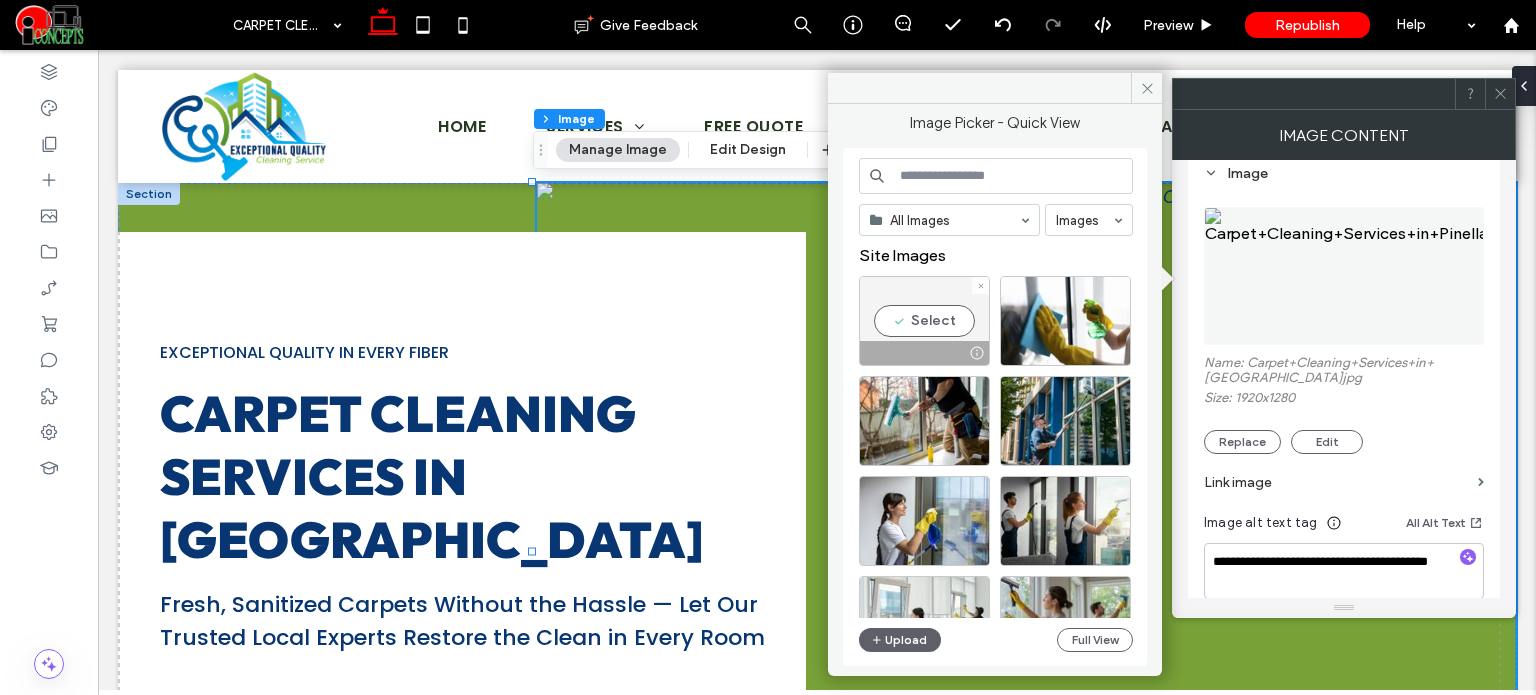 click at bounding box center (980, 285) 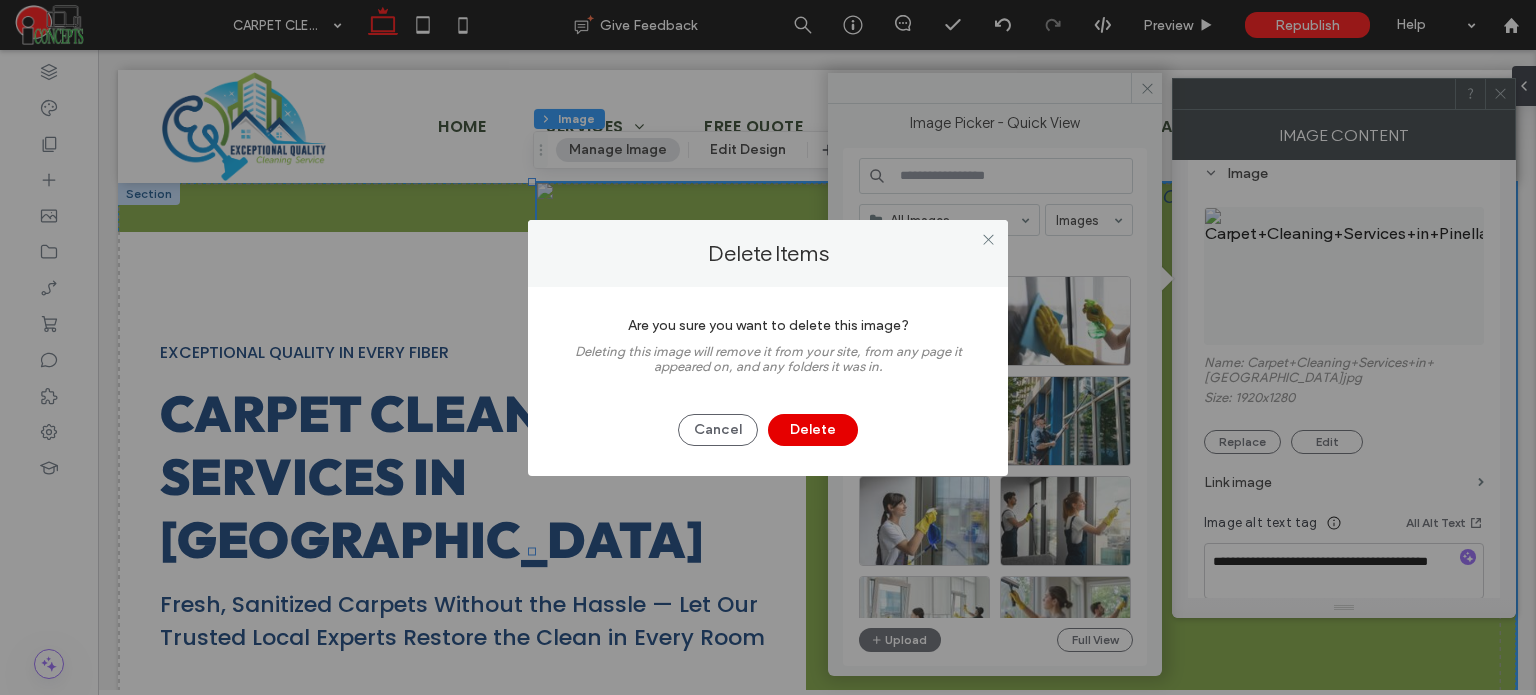 click on "Delete" at bounding box center [813, 430] 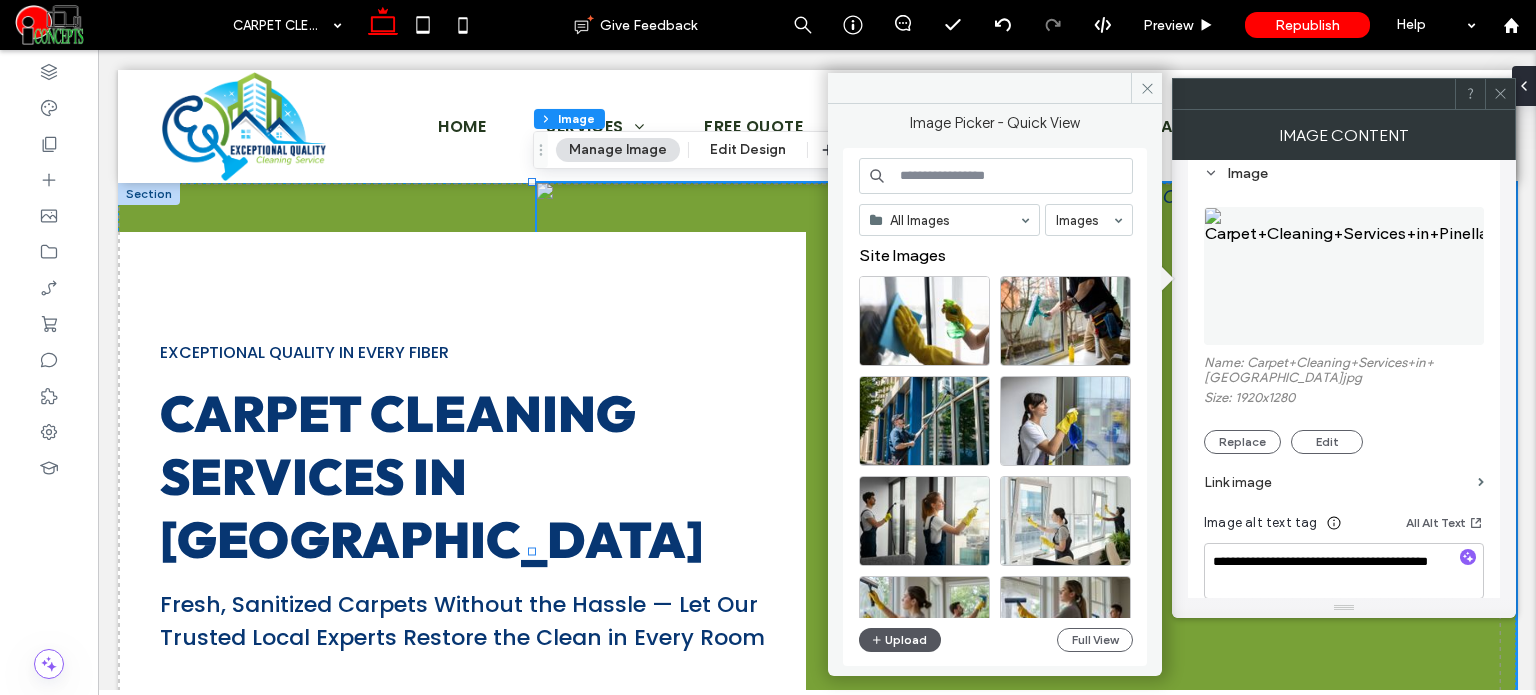 click on "Upload" at bounding box center [900, 640] 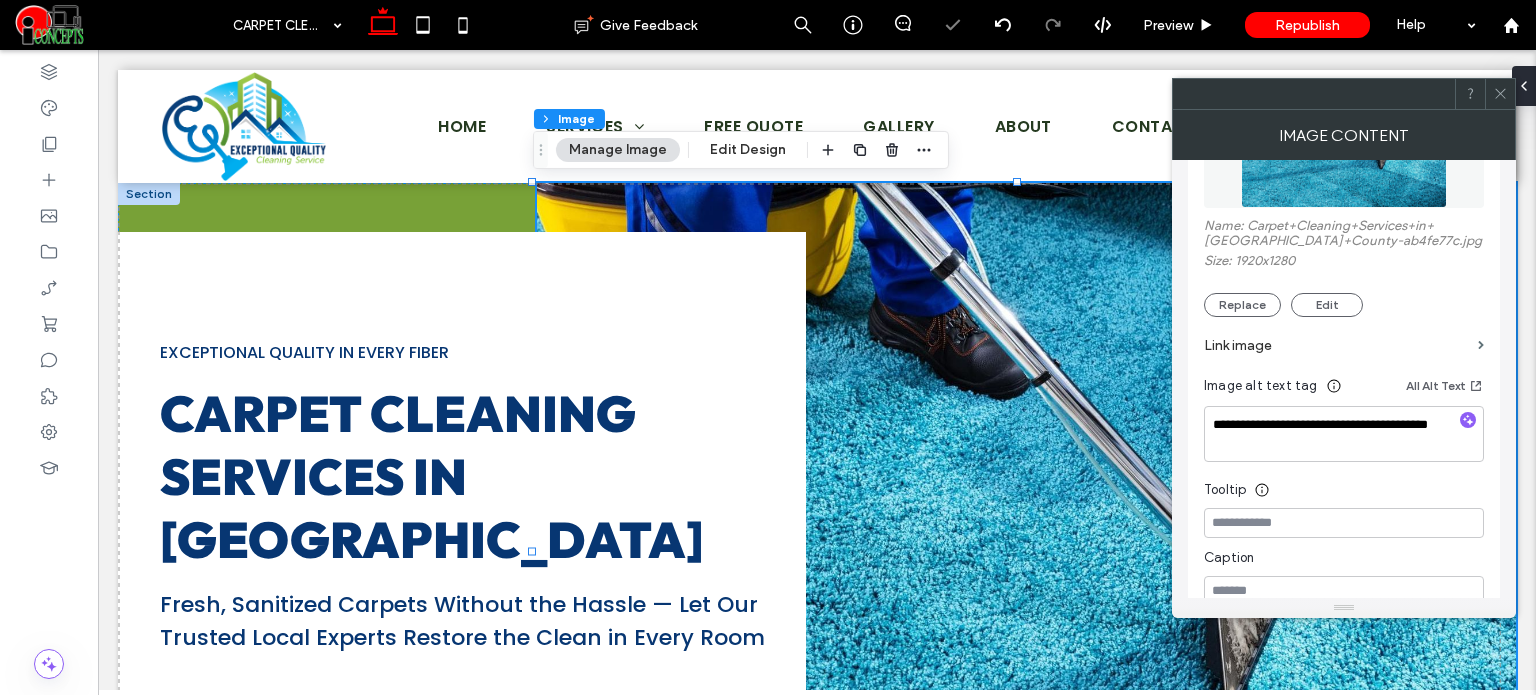 scroll, scrollTop: 400, scrollLeft: 0, axis: vertical 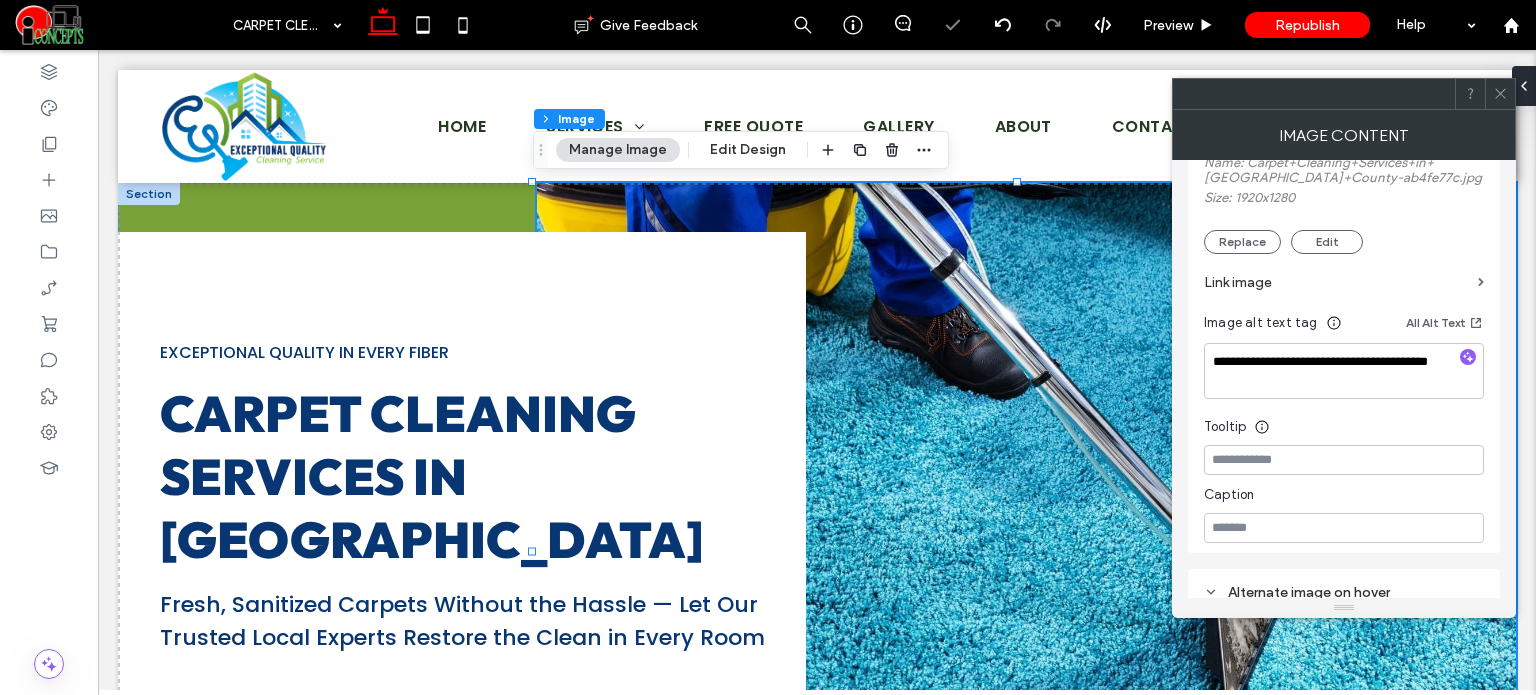click 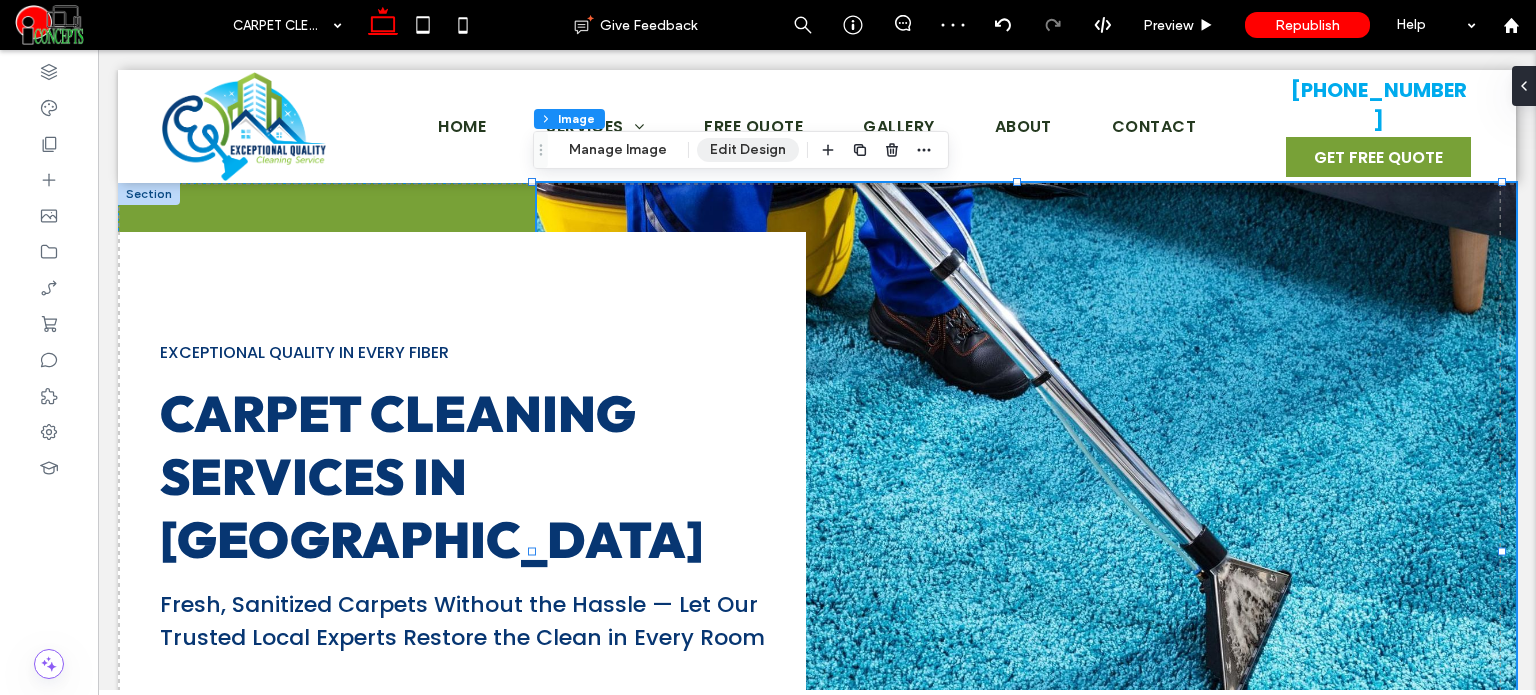 click on "Edit Design" at bounding box center [748, 150] 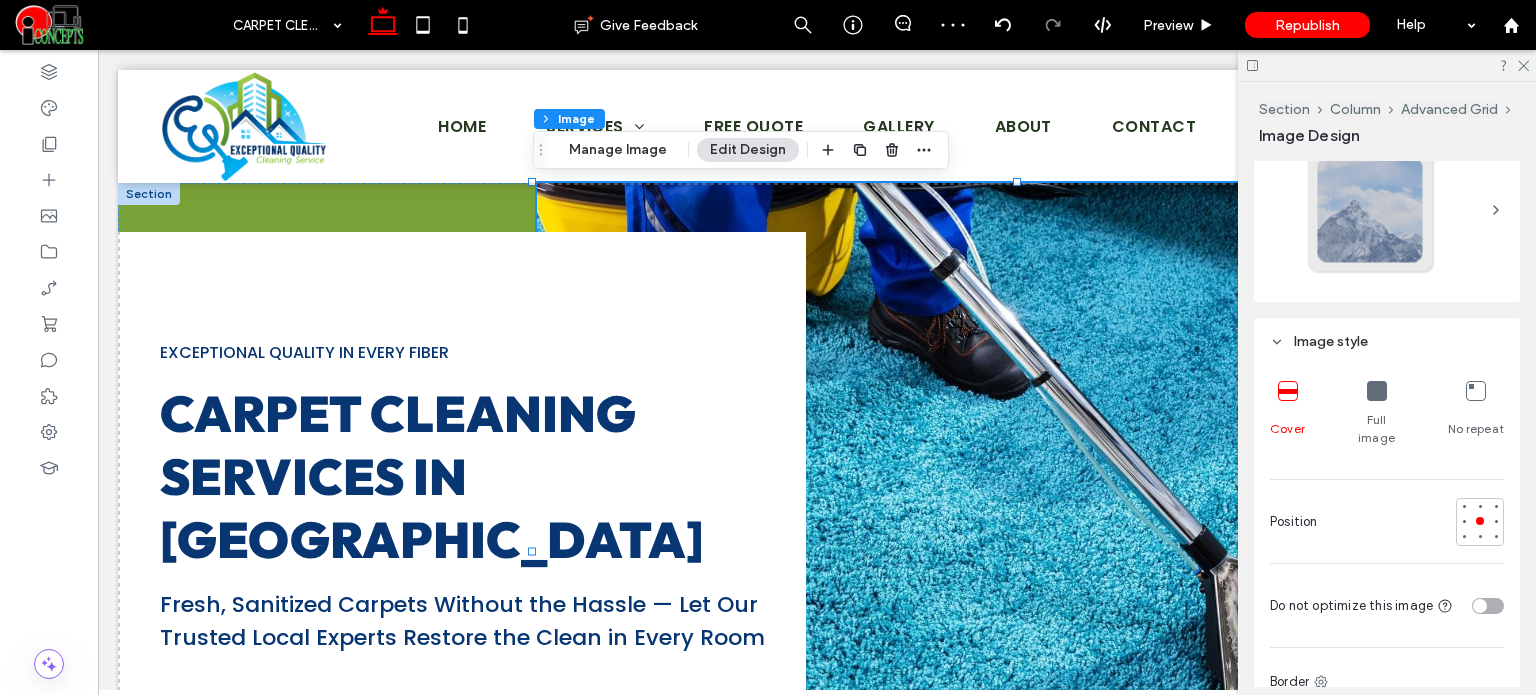 scroll, scrollTop: 400, scrollLeft: 0, axis: vertical 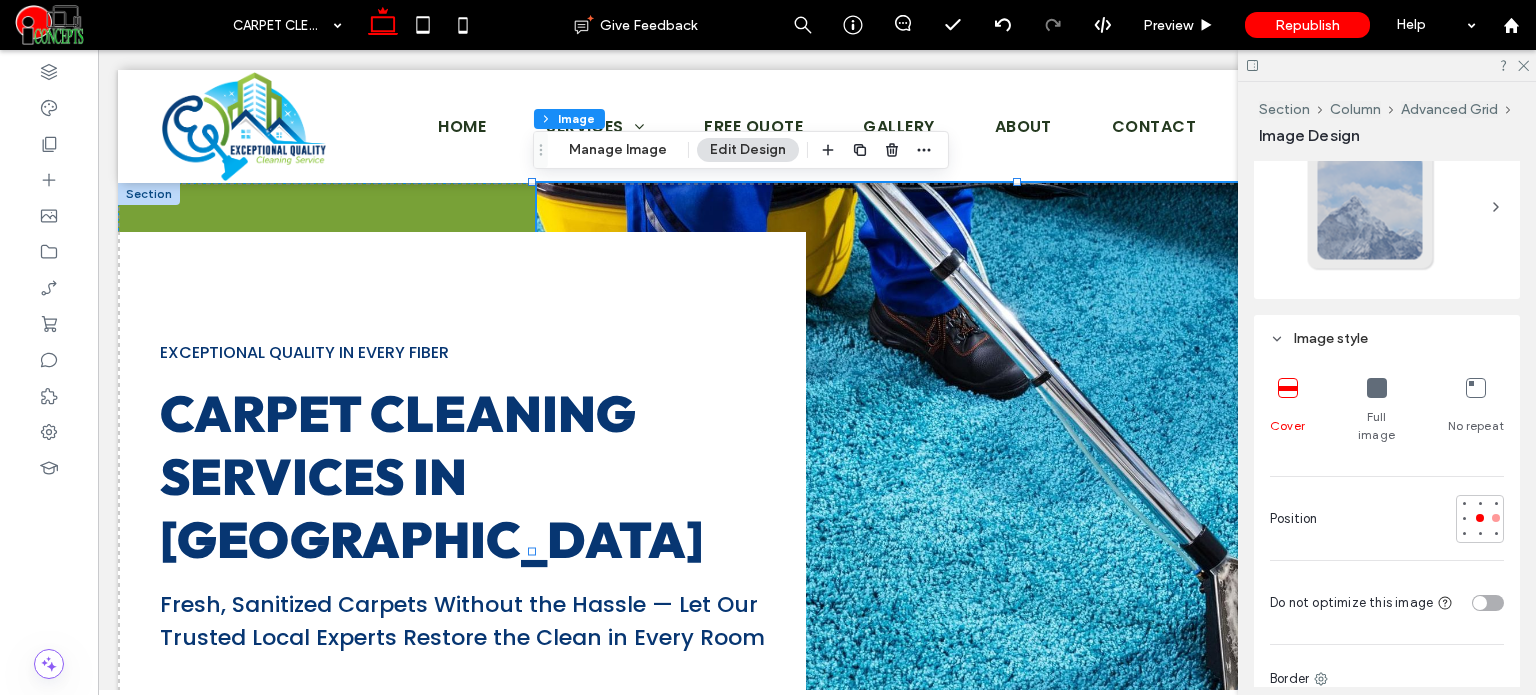click at bounding box center (1496, 518) 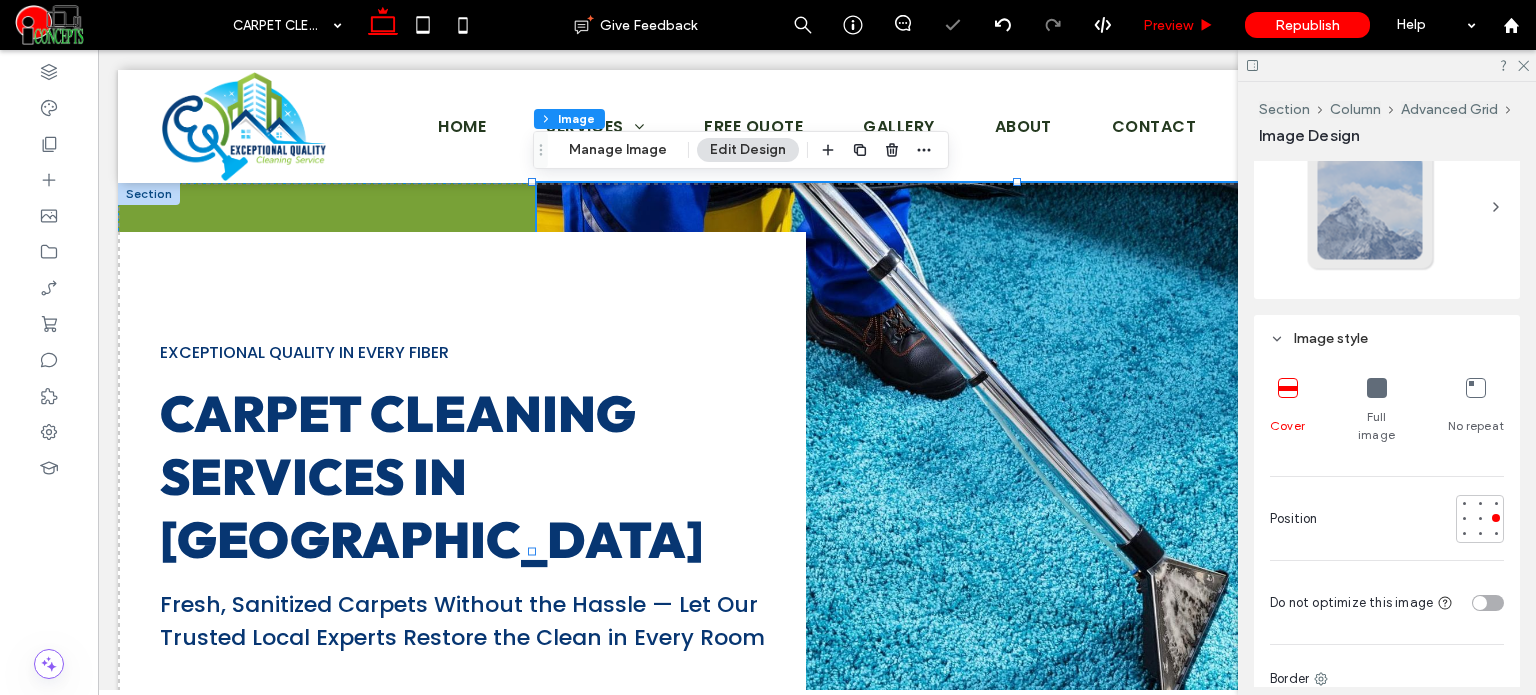 click on "Preview" at bounding box center (1168, 25) 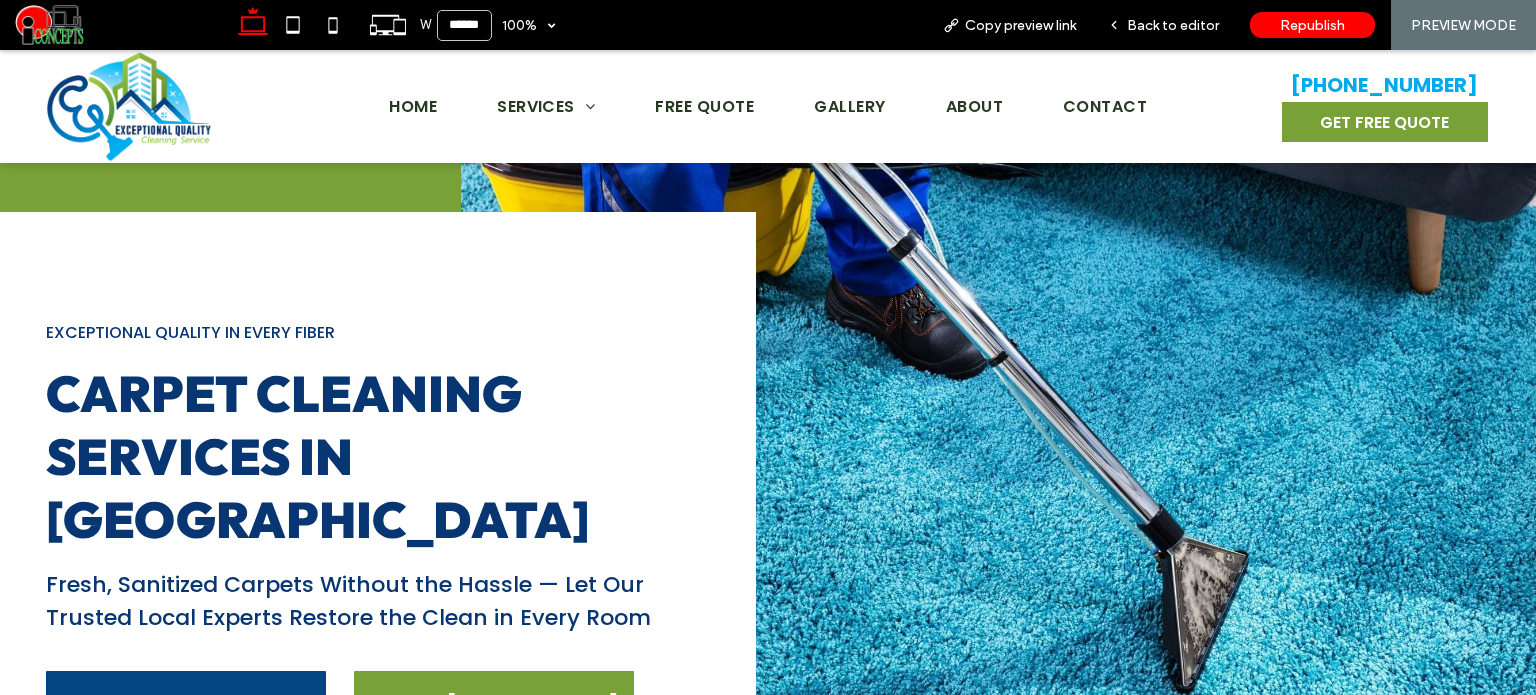 scroll, scrollTop: 0, scrollLeft: 0, axis: both 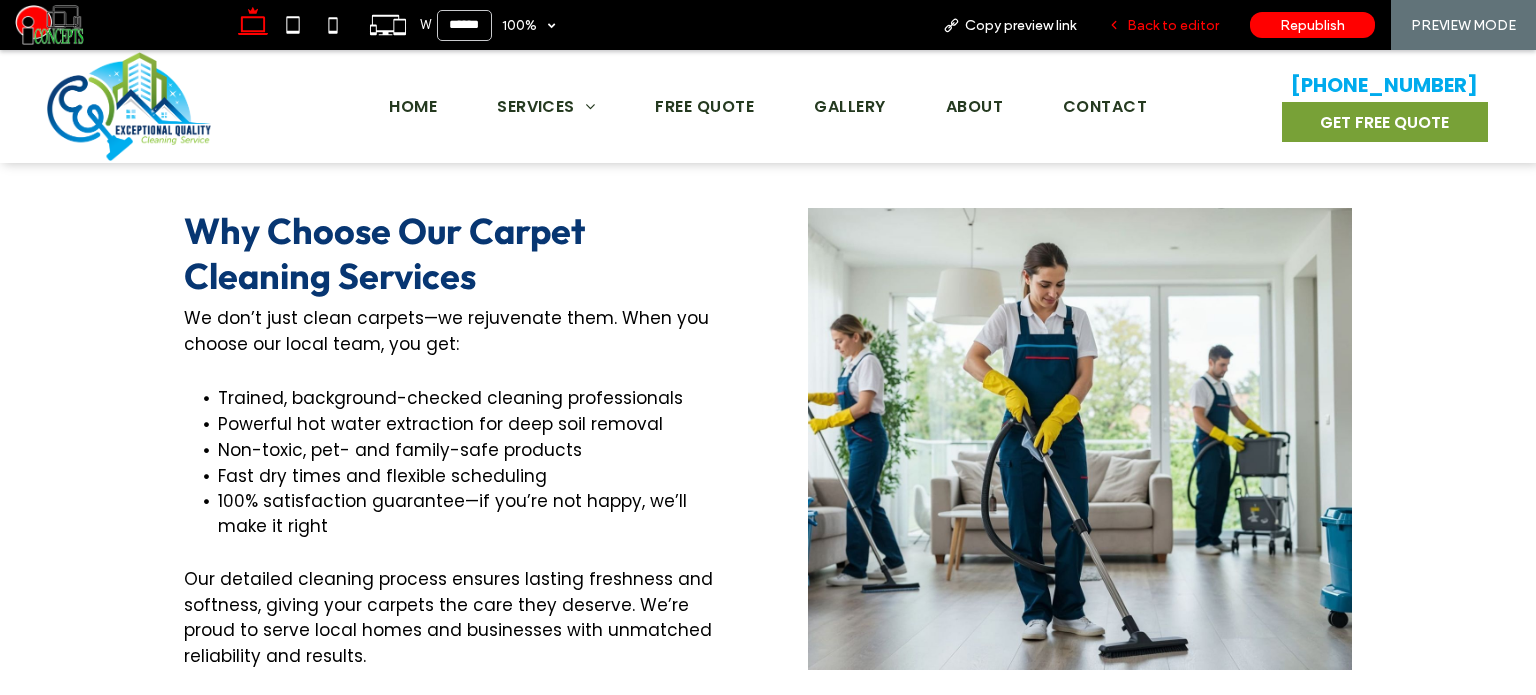 click on "Back to editor" at bounding box center [1173, 25] 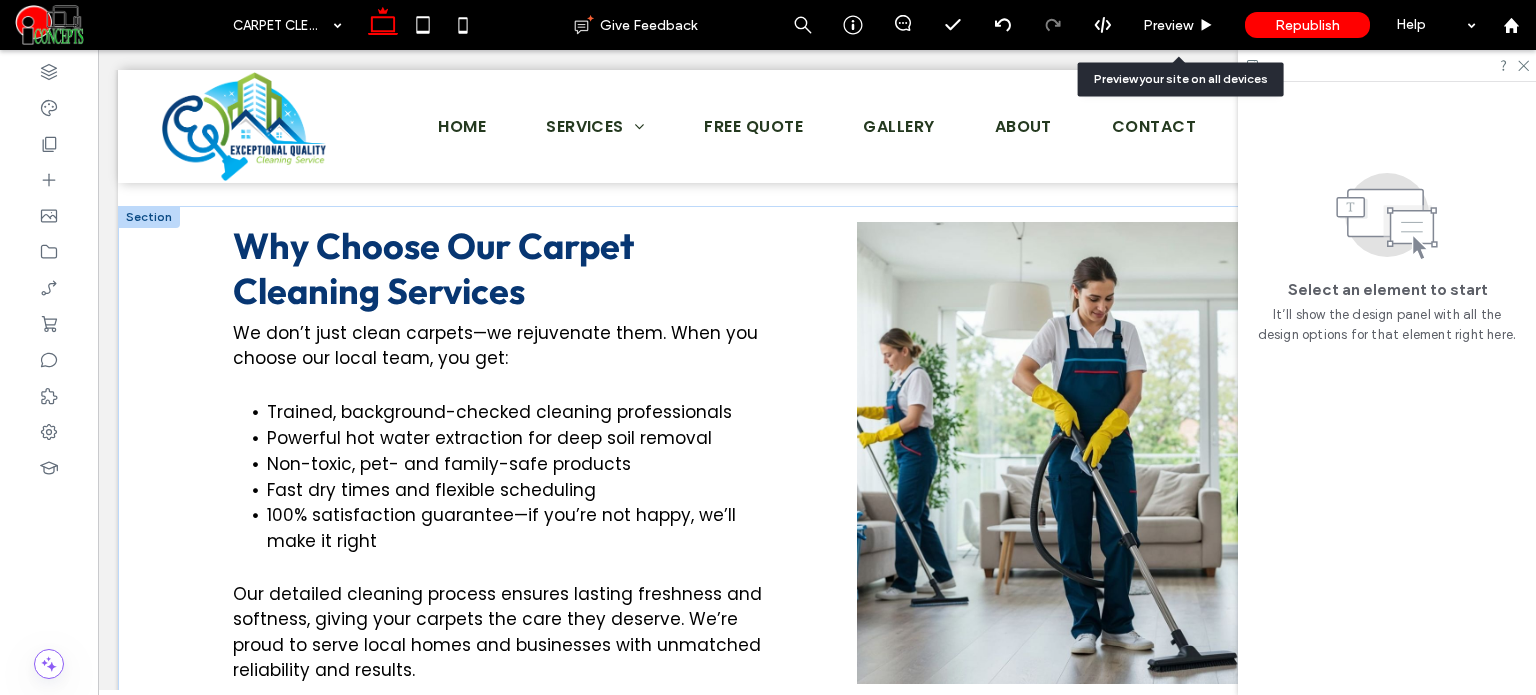 scroll, scrollTop: 1096, scrollLeft: 0, axis: vertical 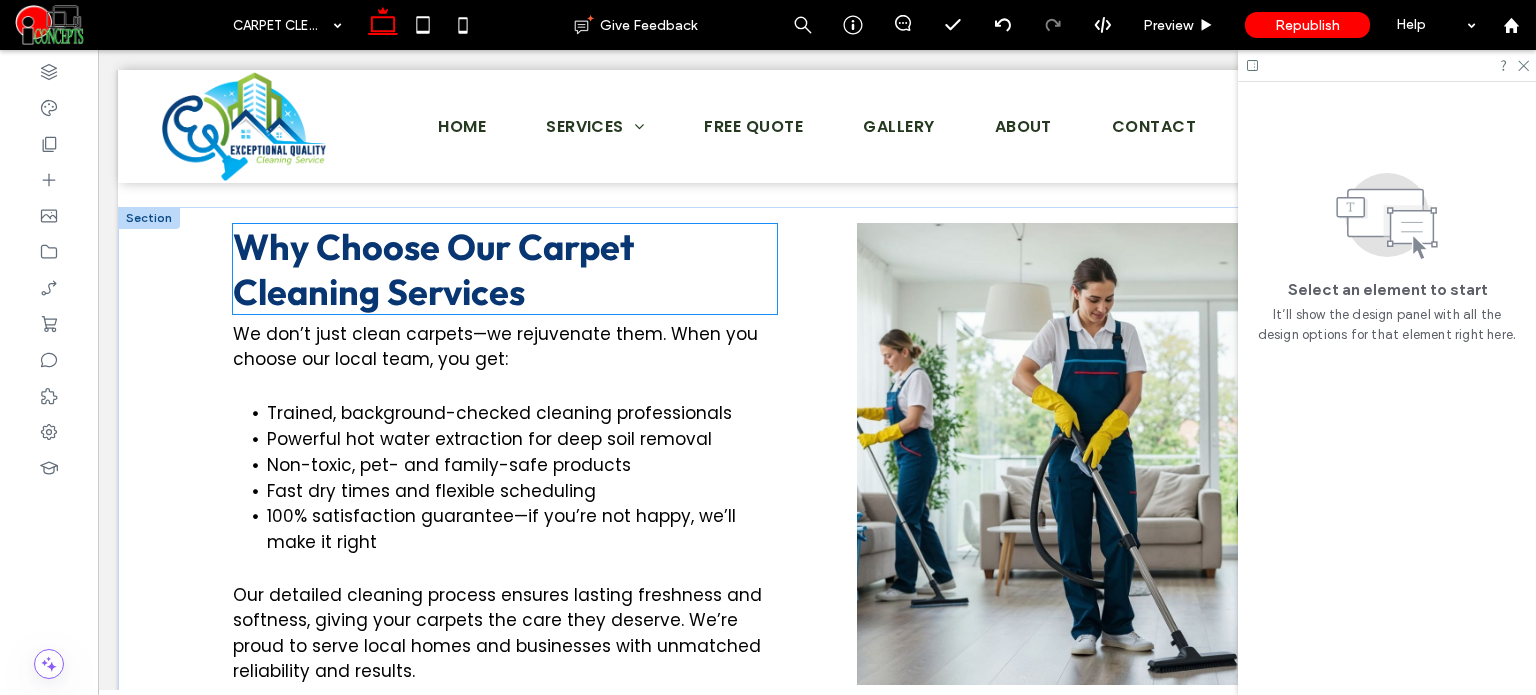 click on "Why Choose Our Carpet Cleaning Services" at bounding box center [433, 269] 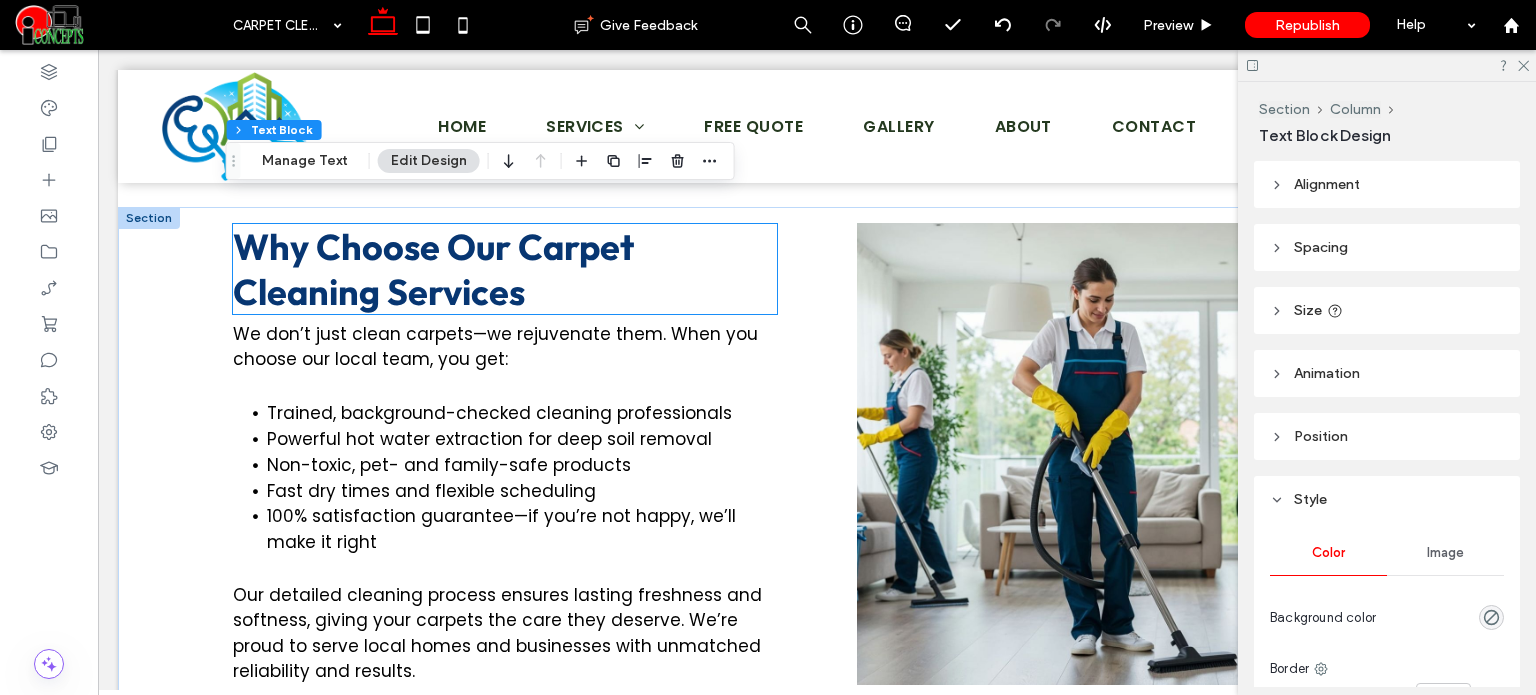 click on "Why Choose Our Carpet Cleaning Services" at bounding box center [433, 269] 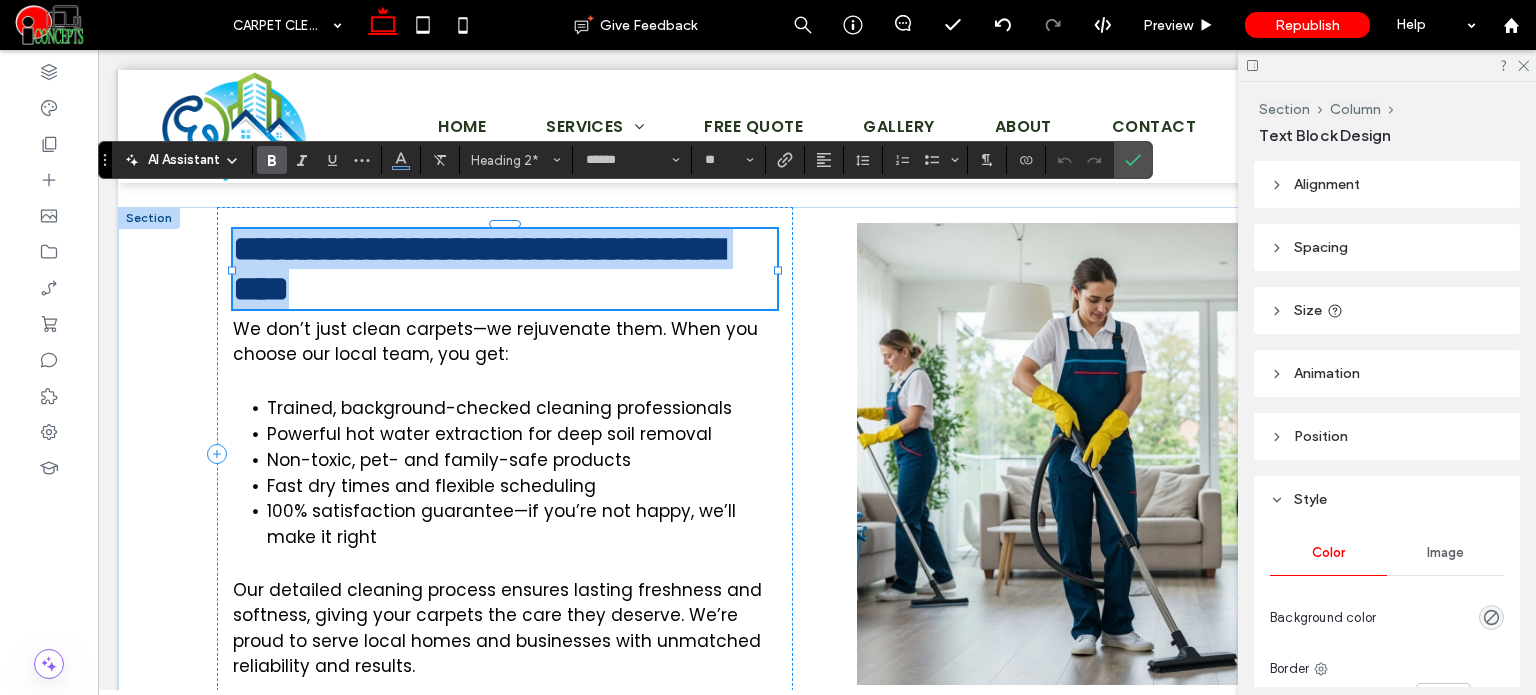 click on "**********" at bounding box center [478, 269] 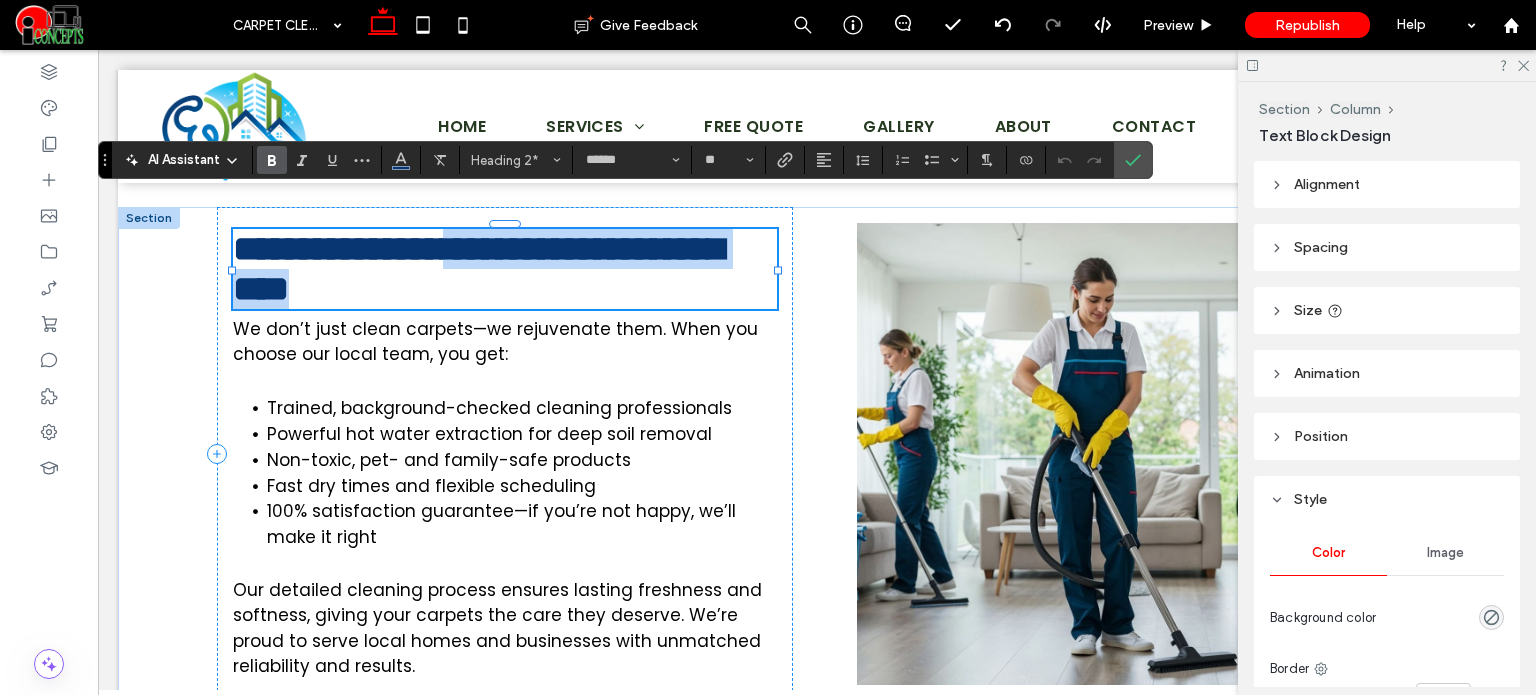 drag, startPoint x: 517, startPoint y: 215, endPoint x: 544, endPoint y: 246, distance: 41.109608 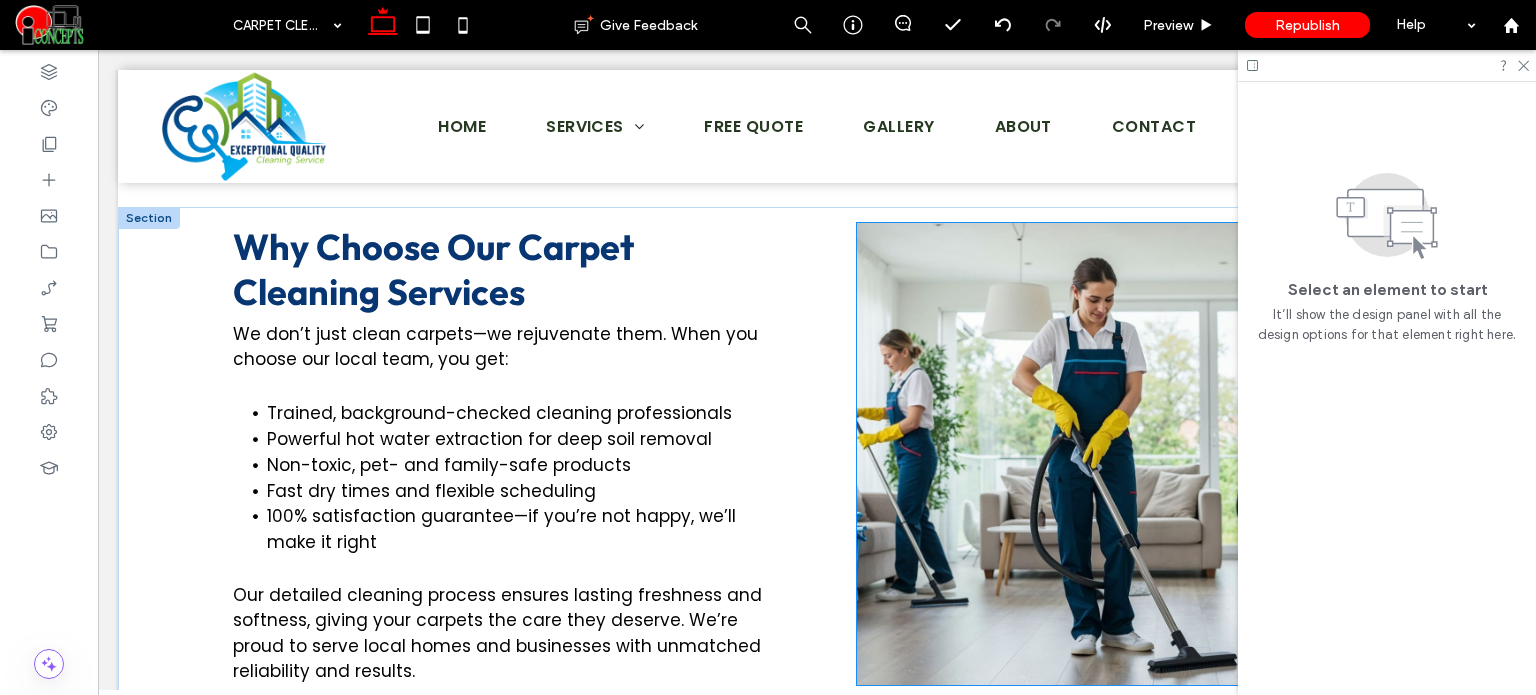 click at bounding box center (1129, 454) 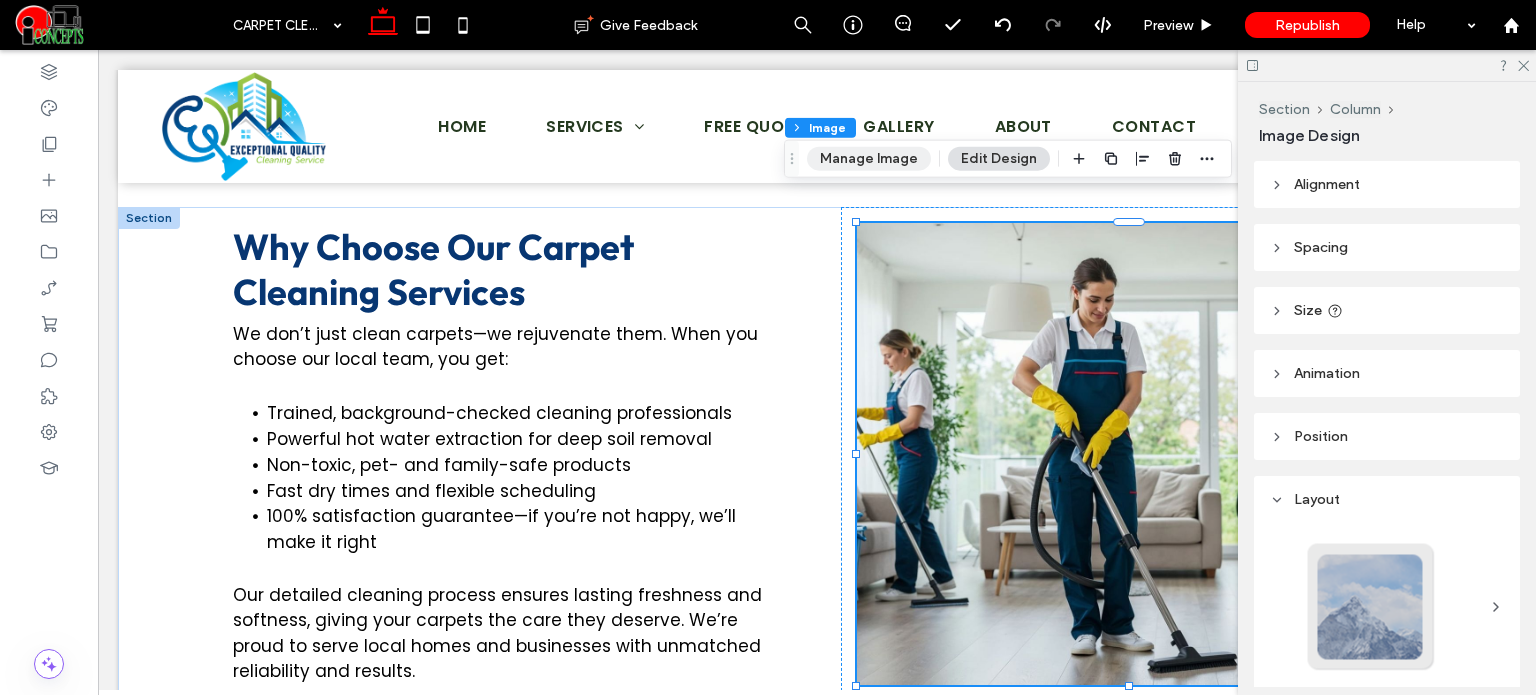 click on "Manage Image" at bounding box center [869, 159] 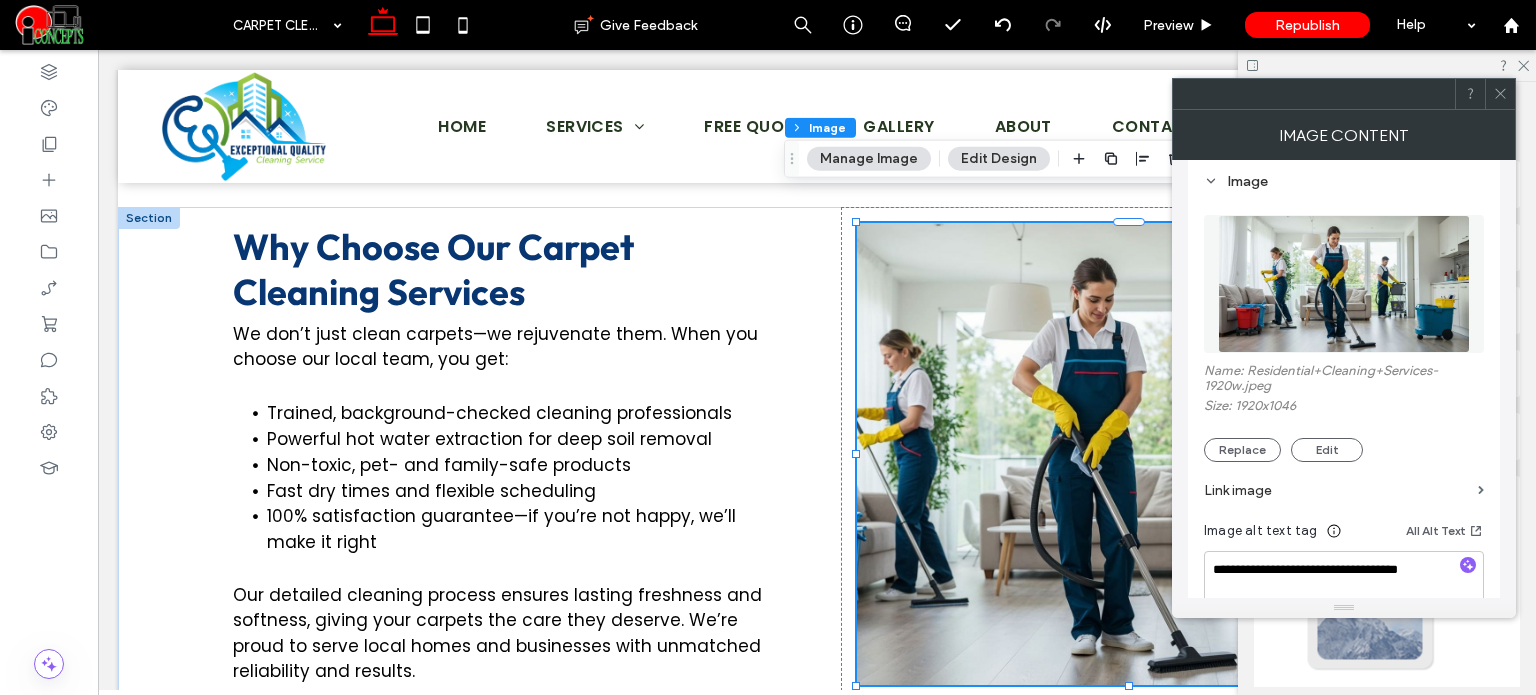 scroll, scrollTop: 200, scrollLeft: 0, axis: vertical 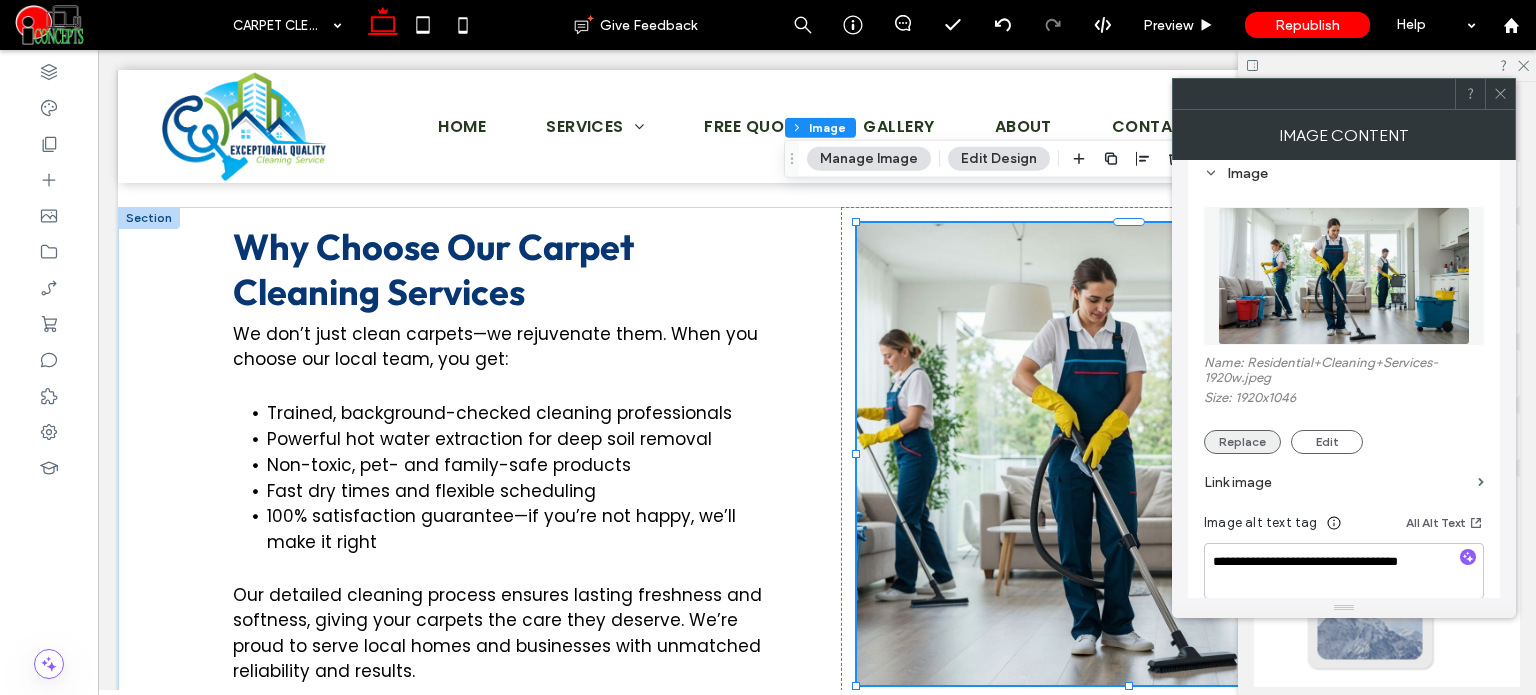 click on "Replace" at bounding box center [1242, 442] 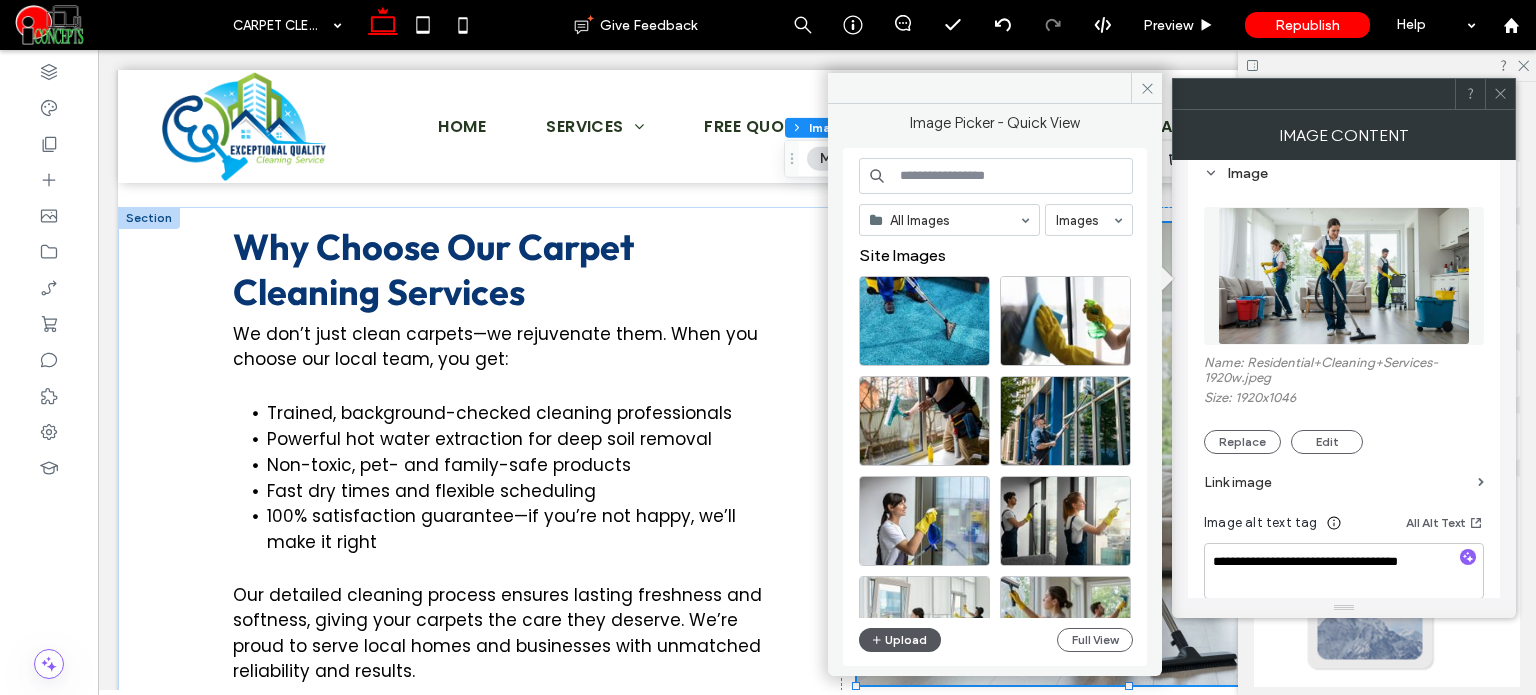 click on "Upload" at bounding box center (900, 640) 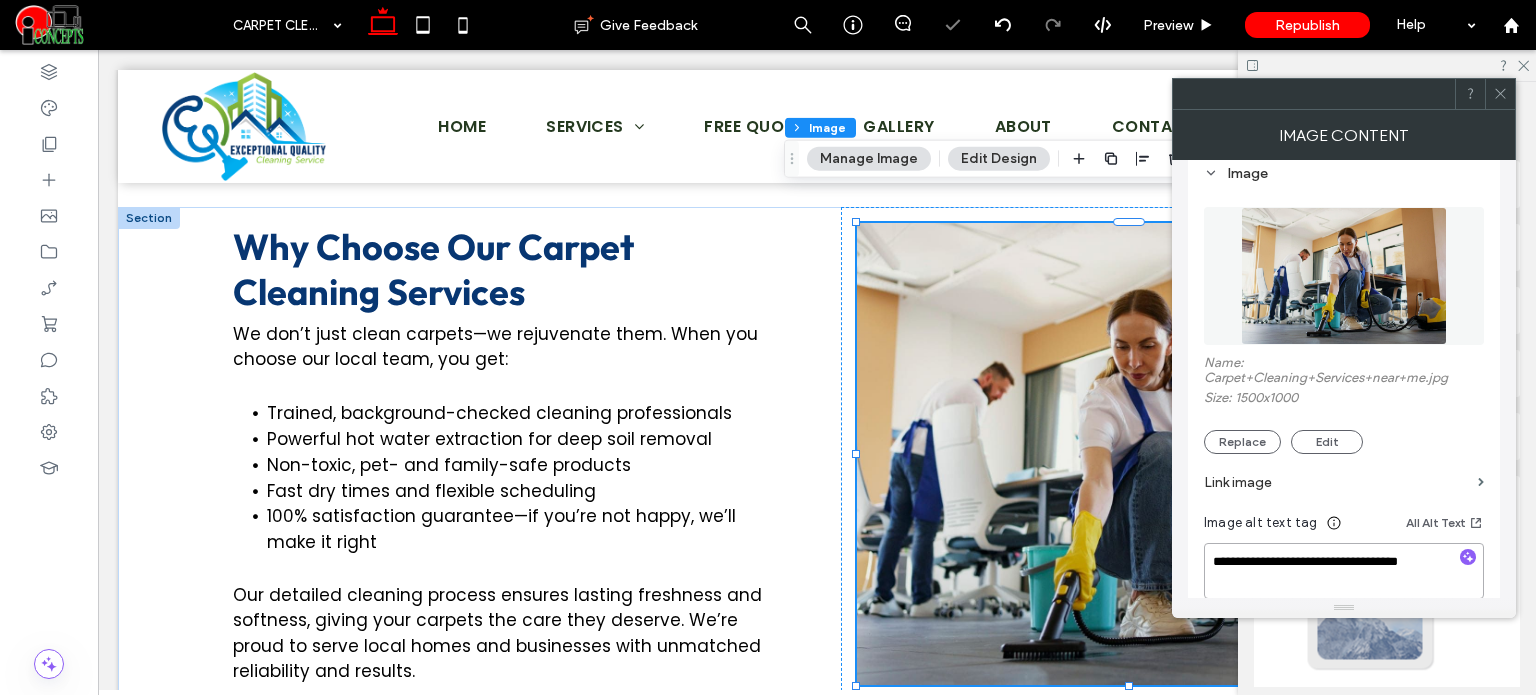 click on "**********" at bounding box center (1344, 571) 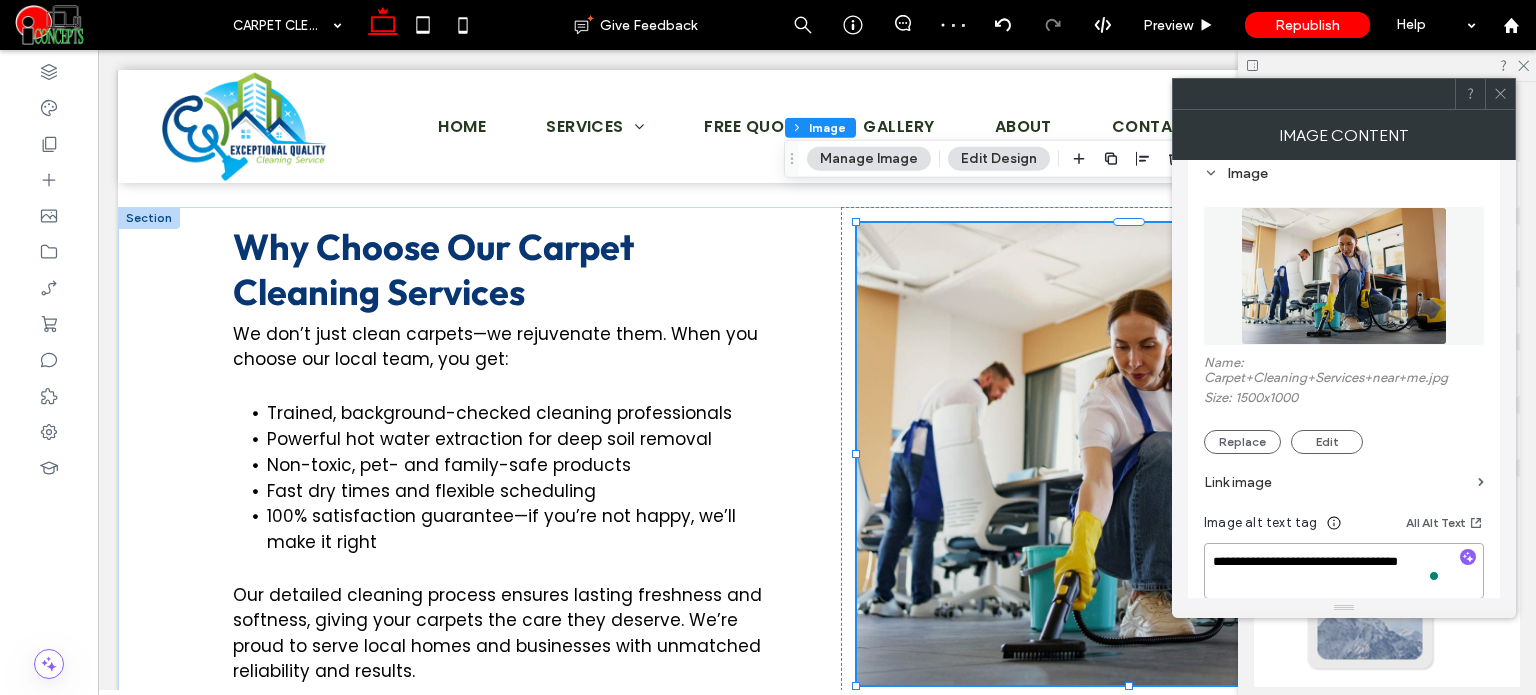 paste 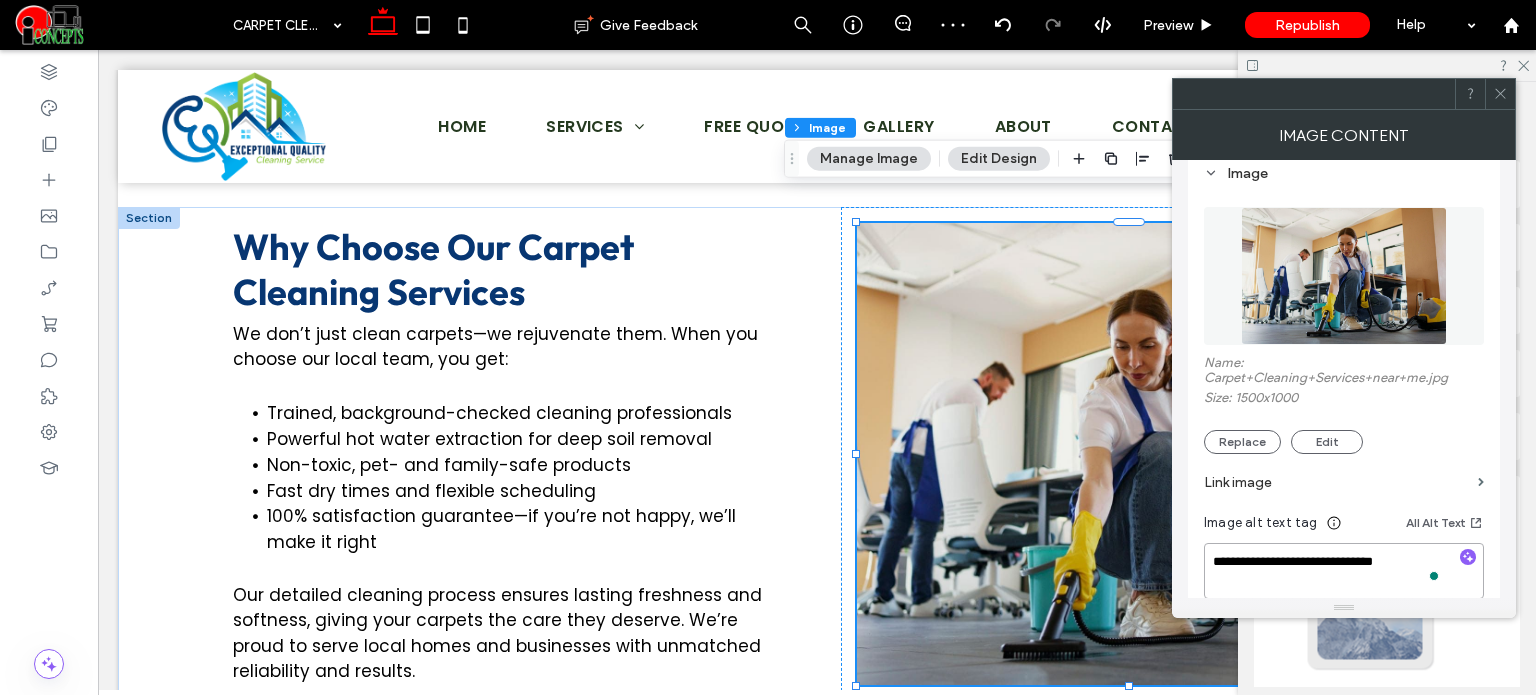 type on "**********" 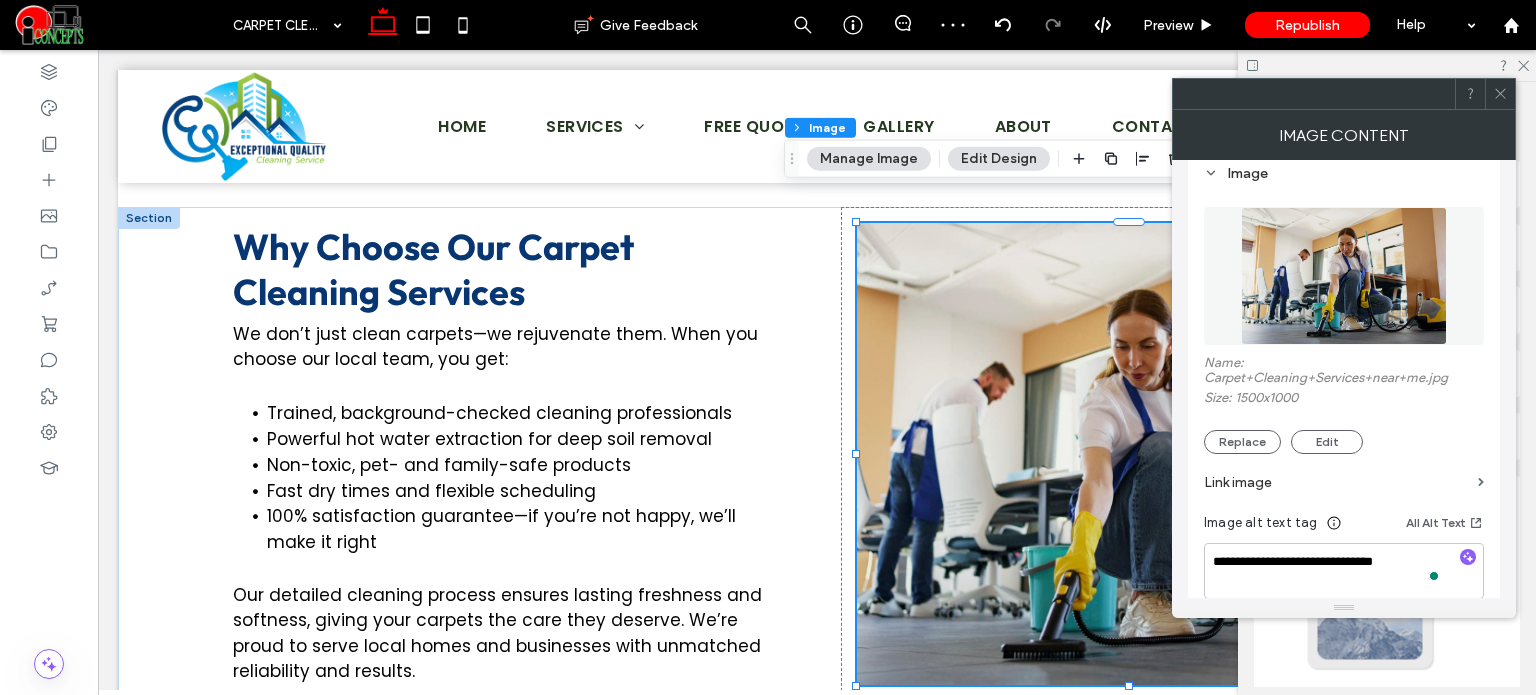 click on "**********" at bounding box center [1344, 451] 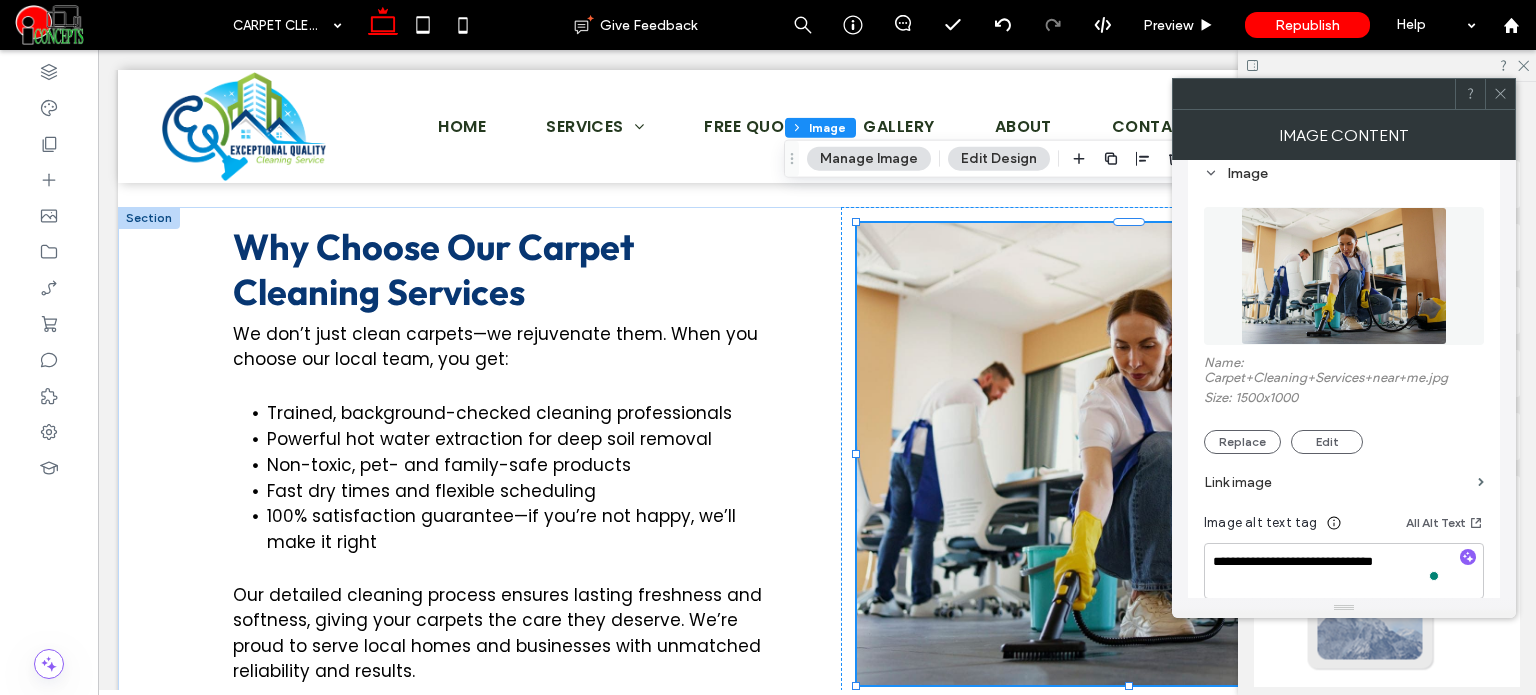 click 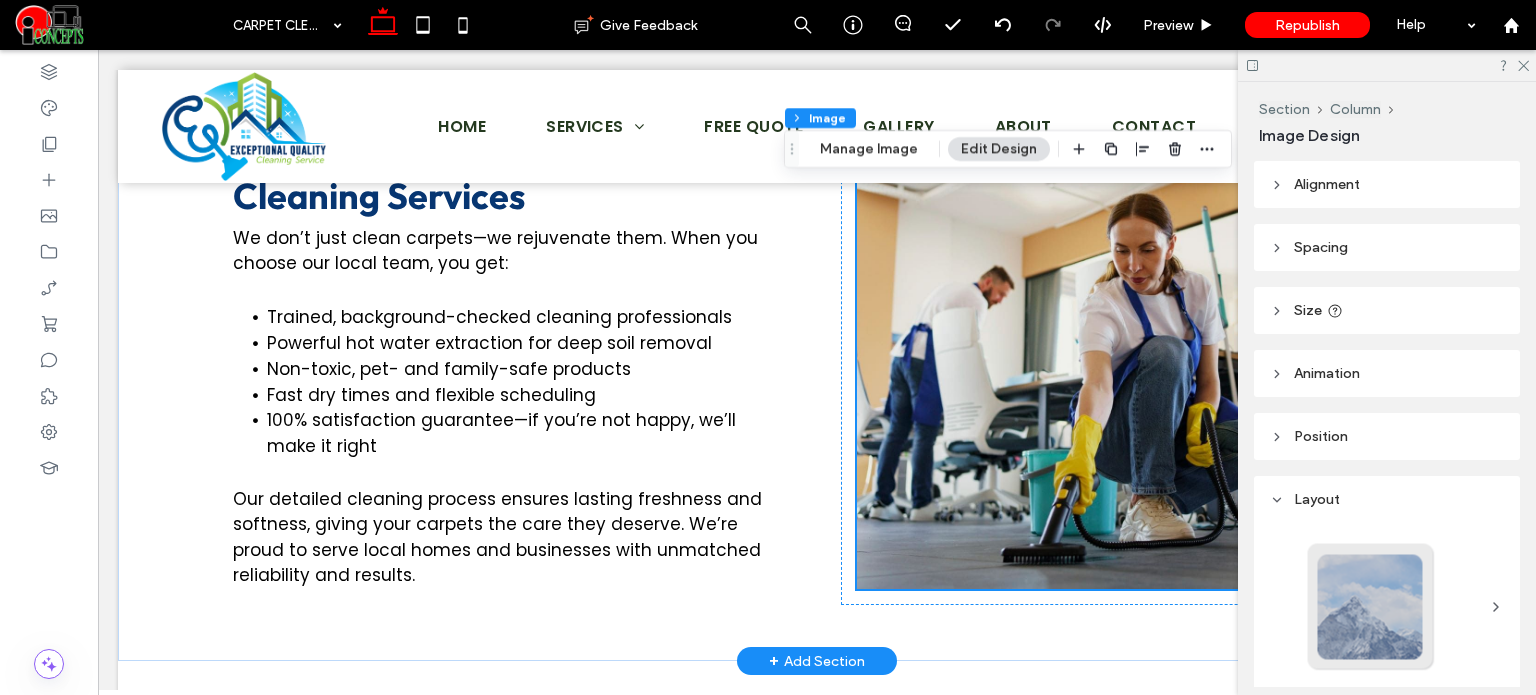 scroll, scrollTop: 1196, scrollLeft: 0, axis: vertical 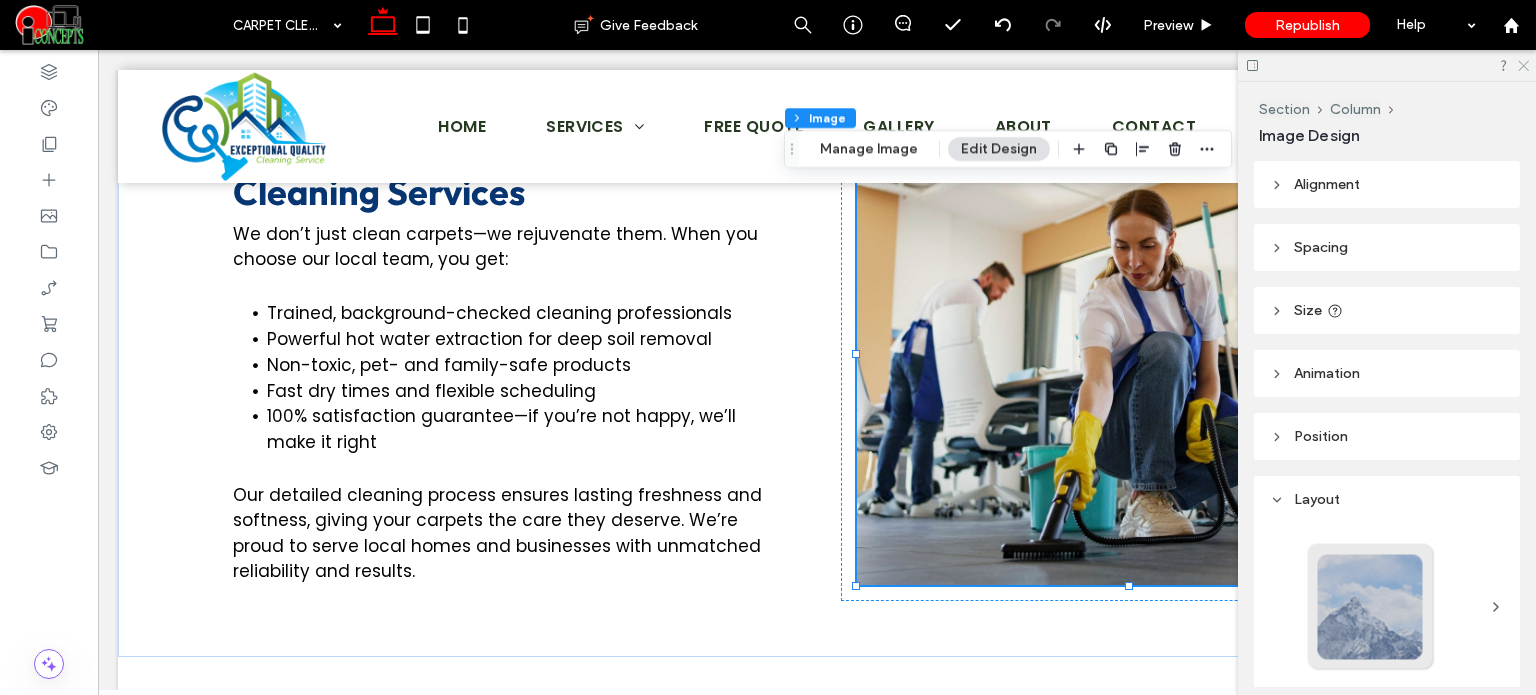 click 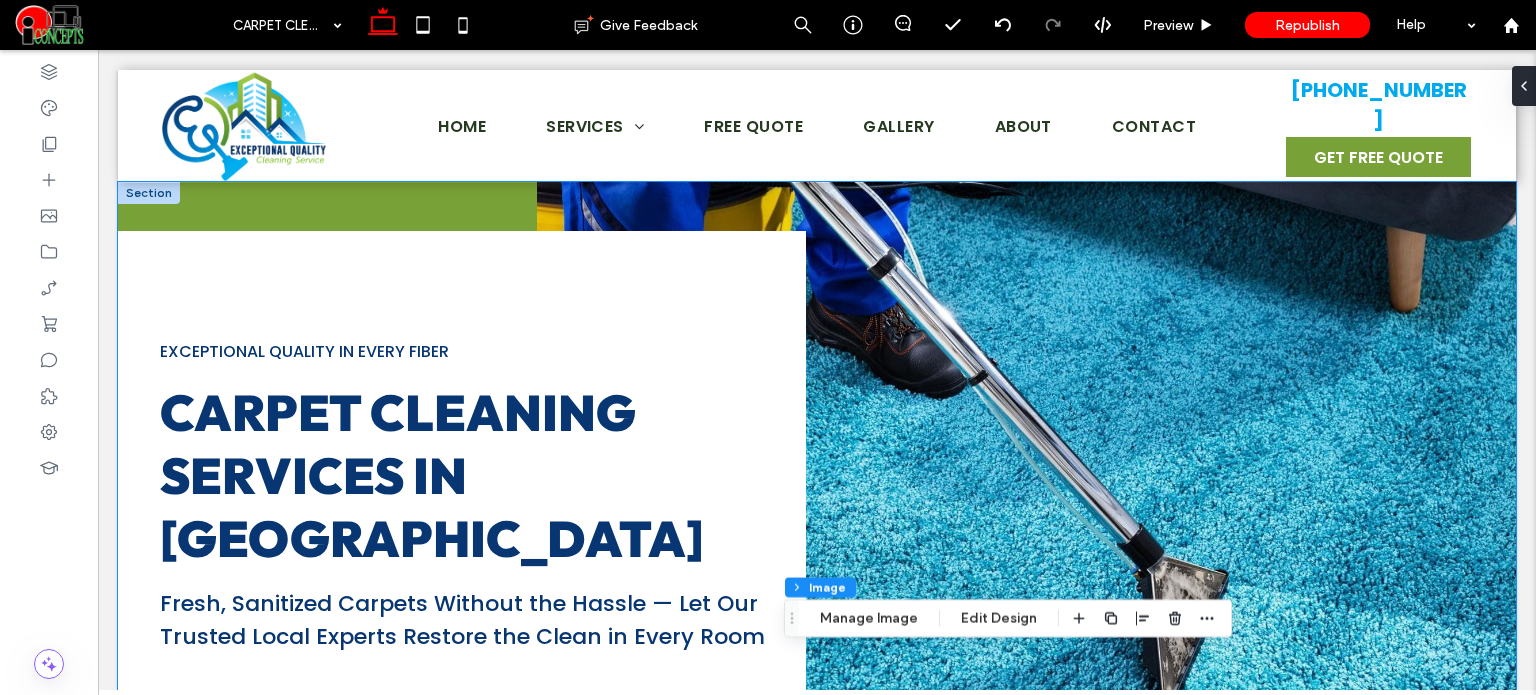 scroll, scrollTop: 0, scrollLeft: 0, axis: both 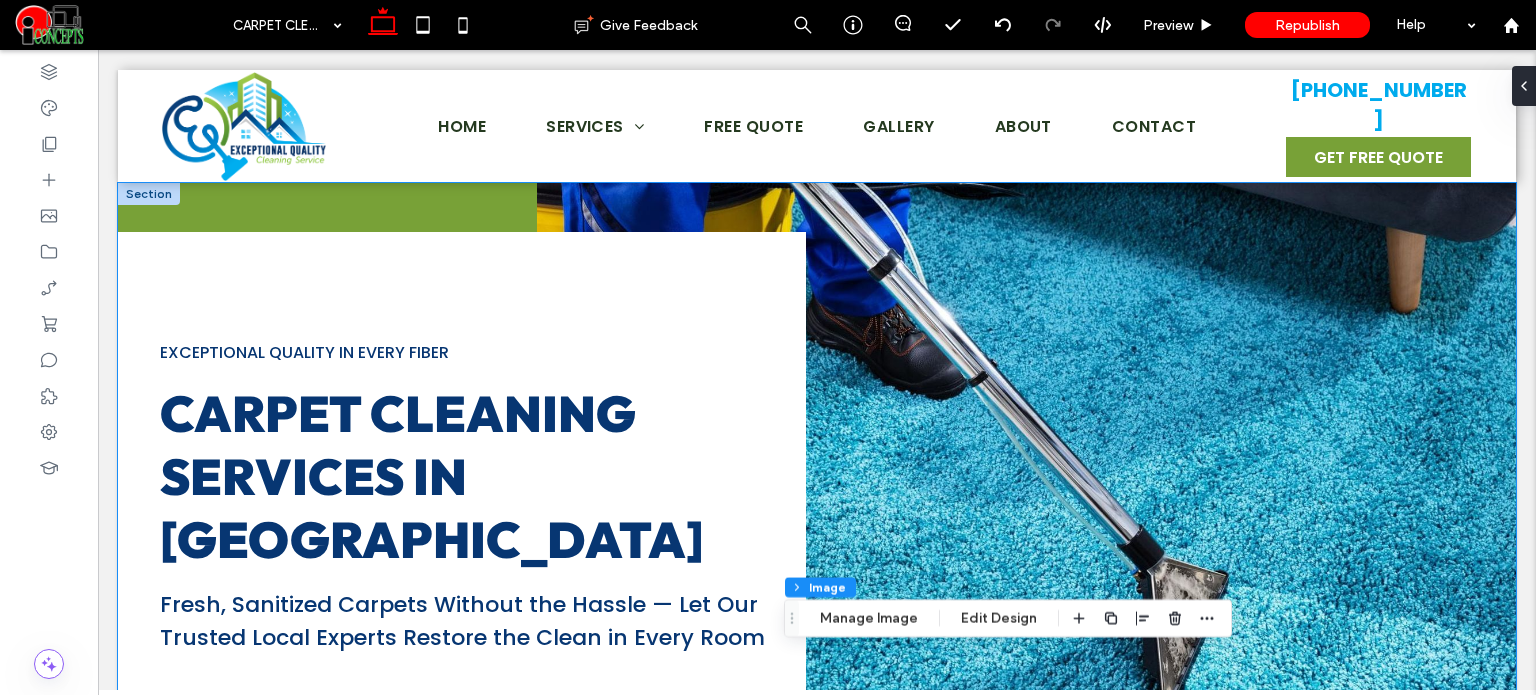 click at bounding box center (1026, 551) 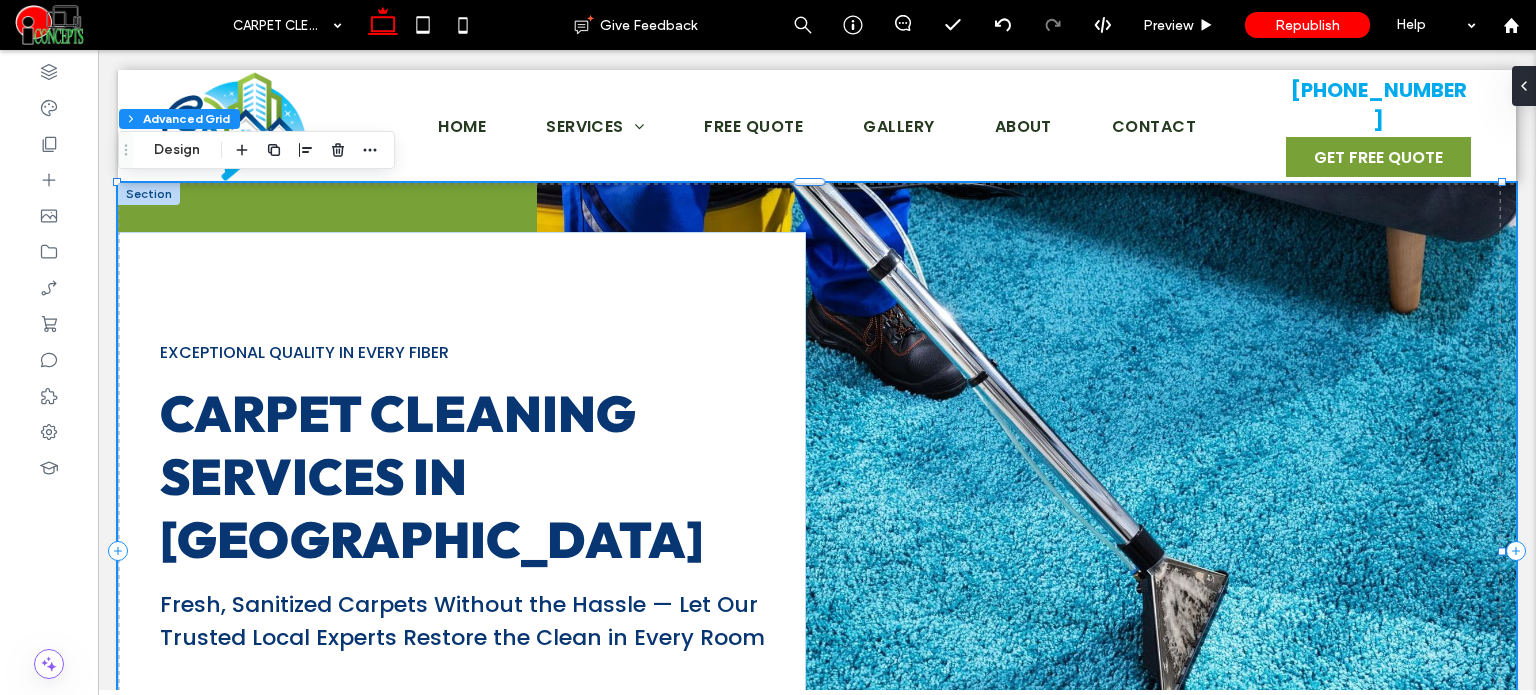 click at bounding box center [1026, 551] 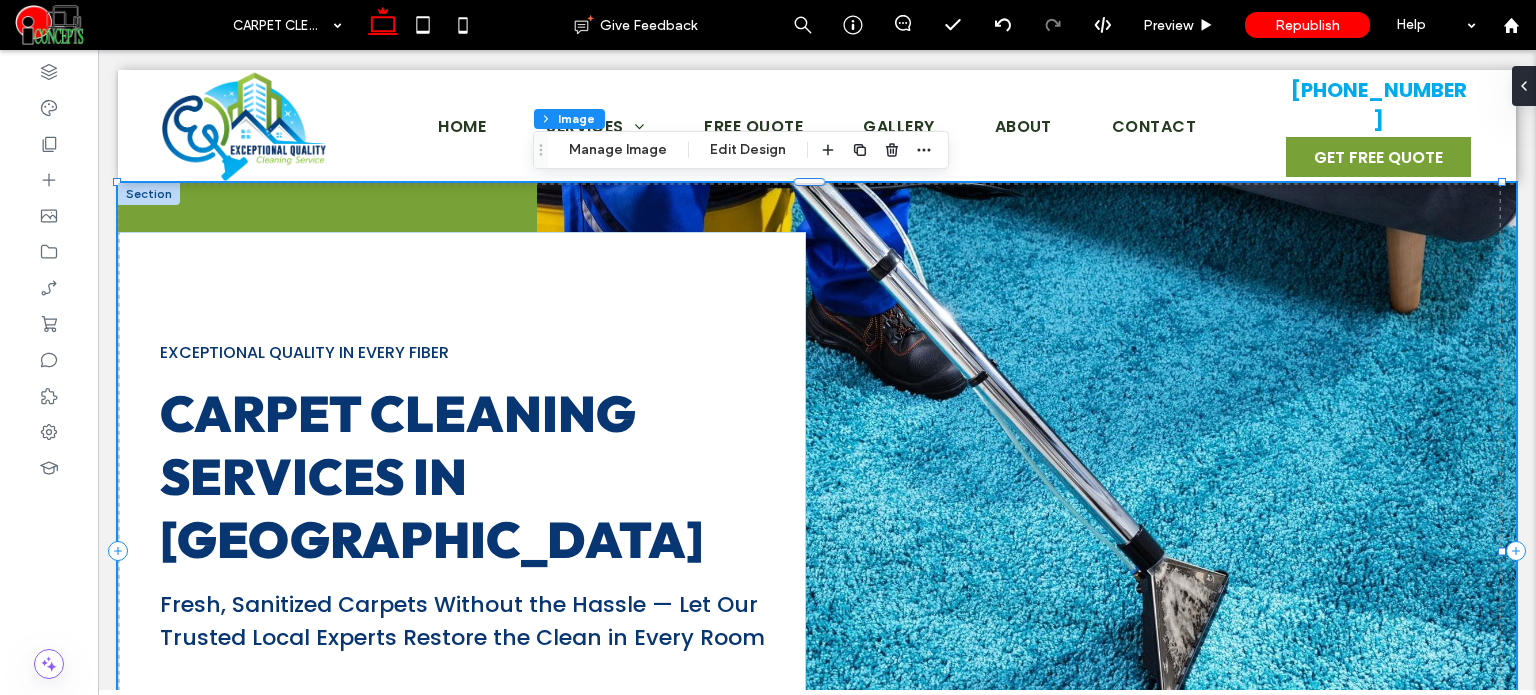 click at bounding box center [1026, 551] 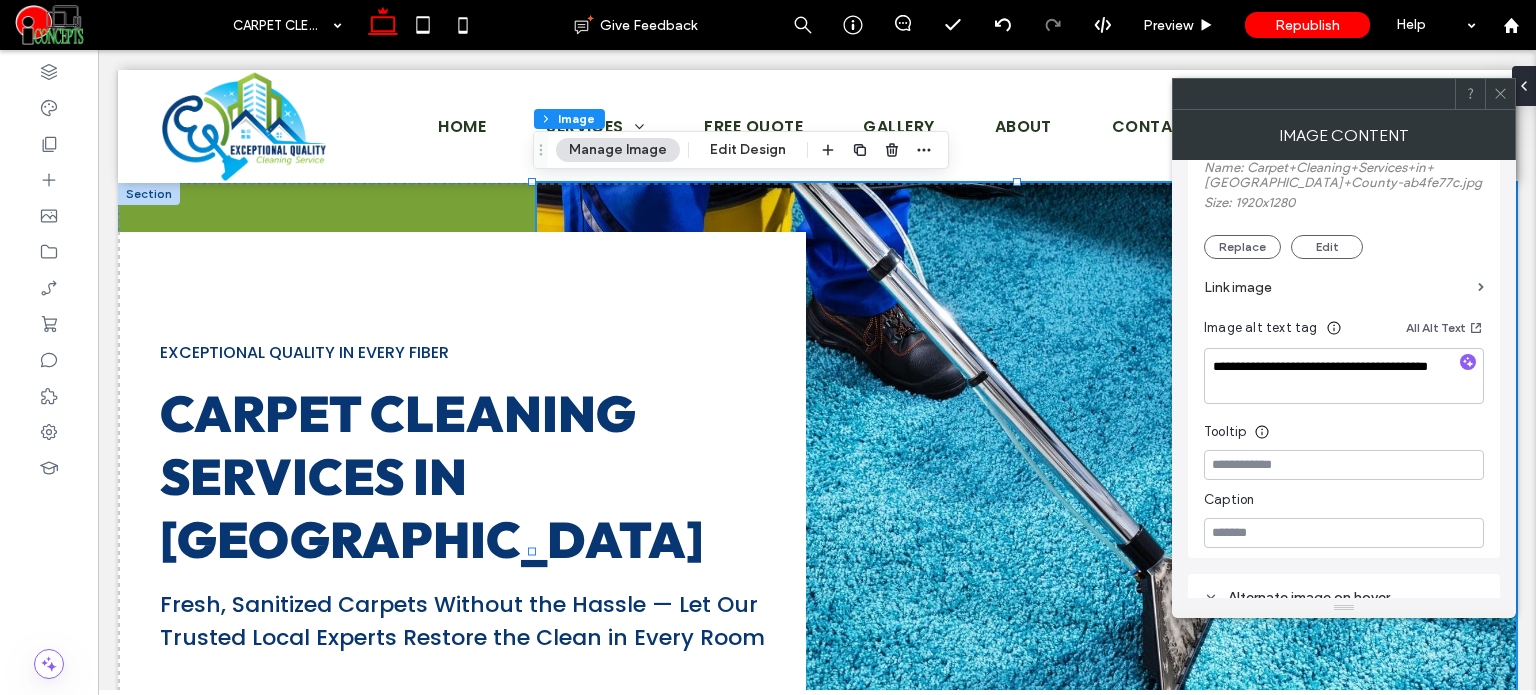 scroll, scrollTop: 400, scrollLeft: 0, axis: vertical 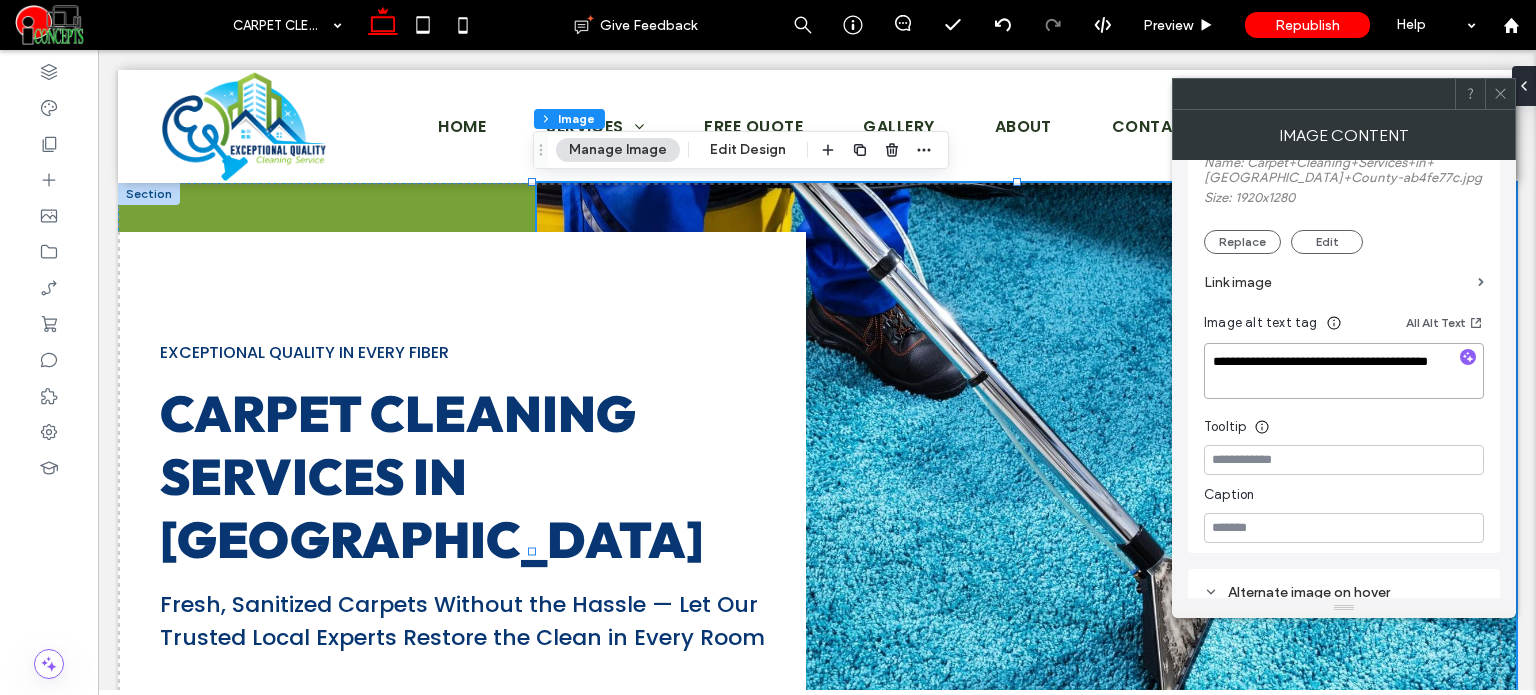 click on "**********" at bounding box center (1344, 371) 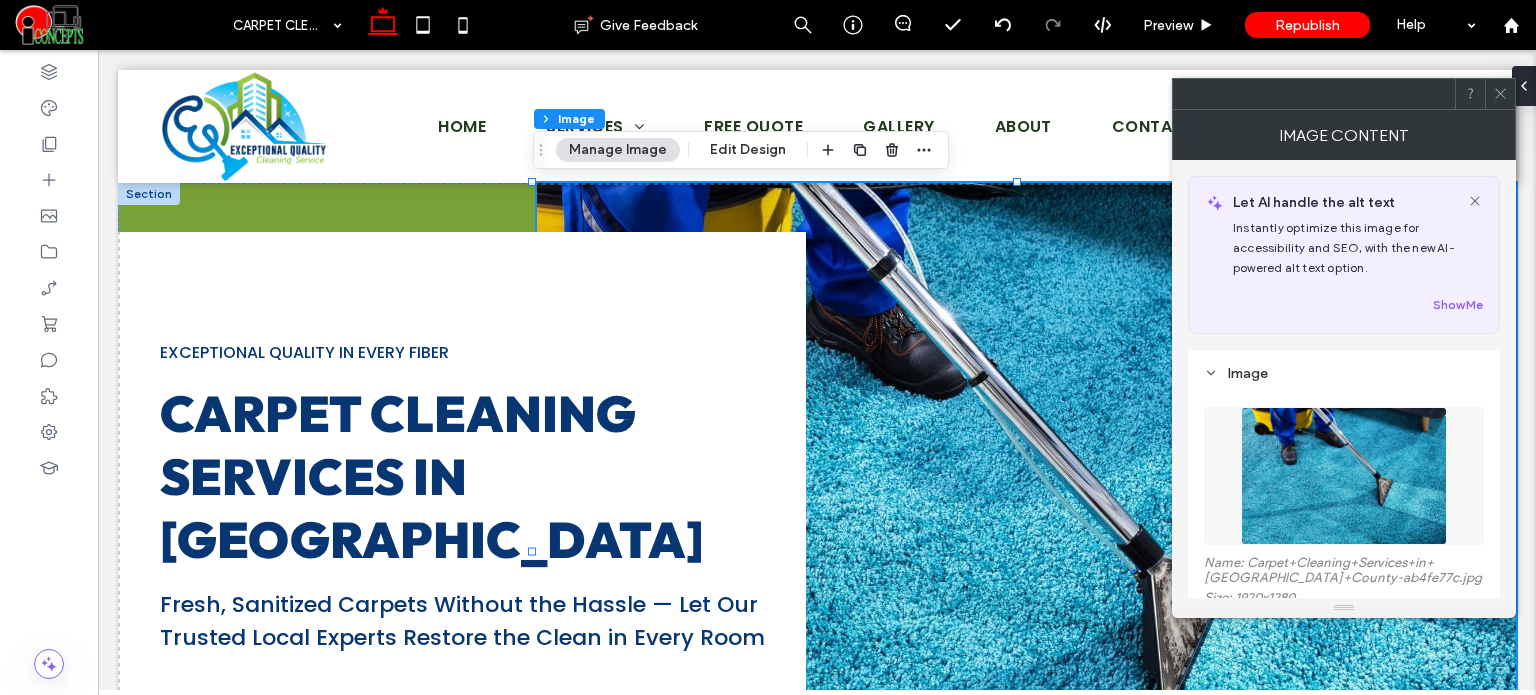 scroll, scrollTop: 0, scrollLeft: 0, axis: both 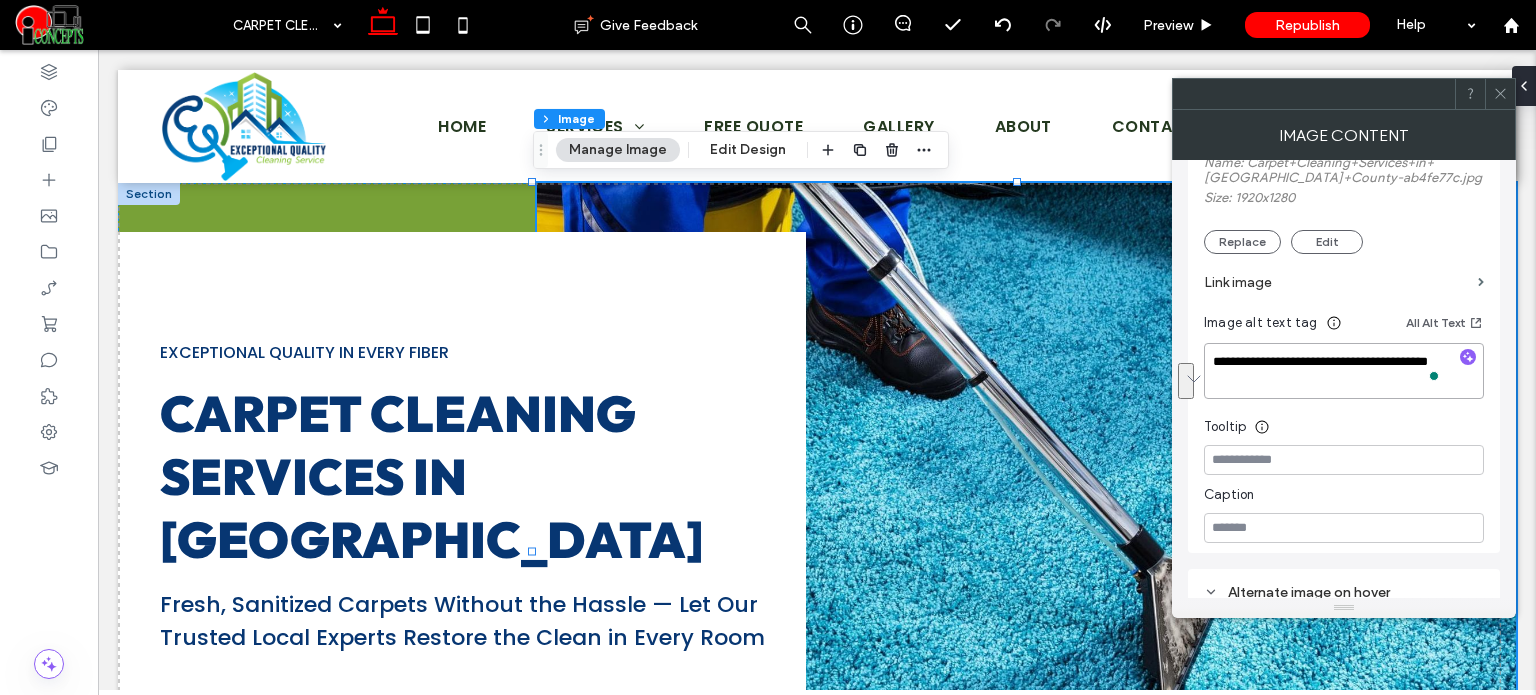 click at bounding box center [1026, 551] 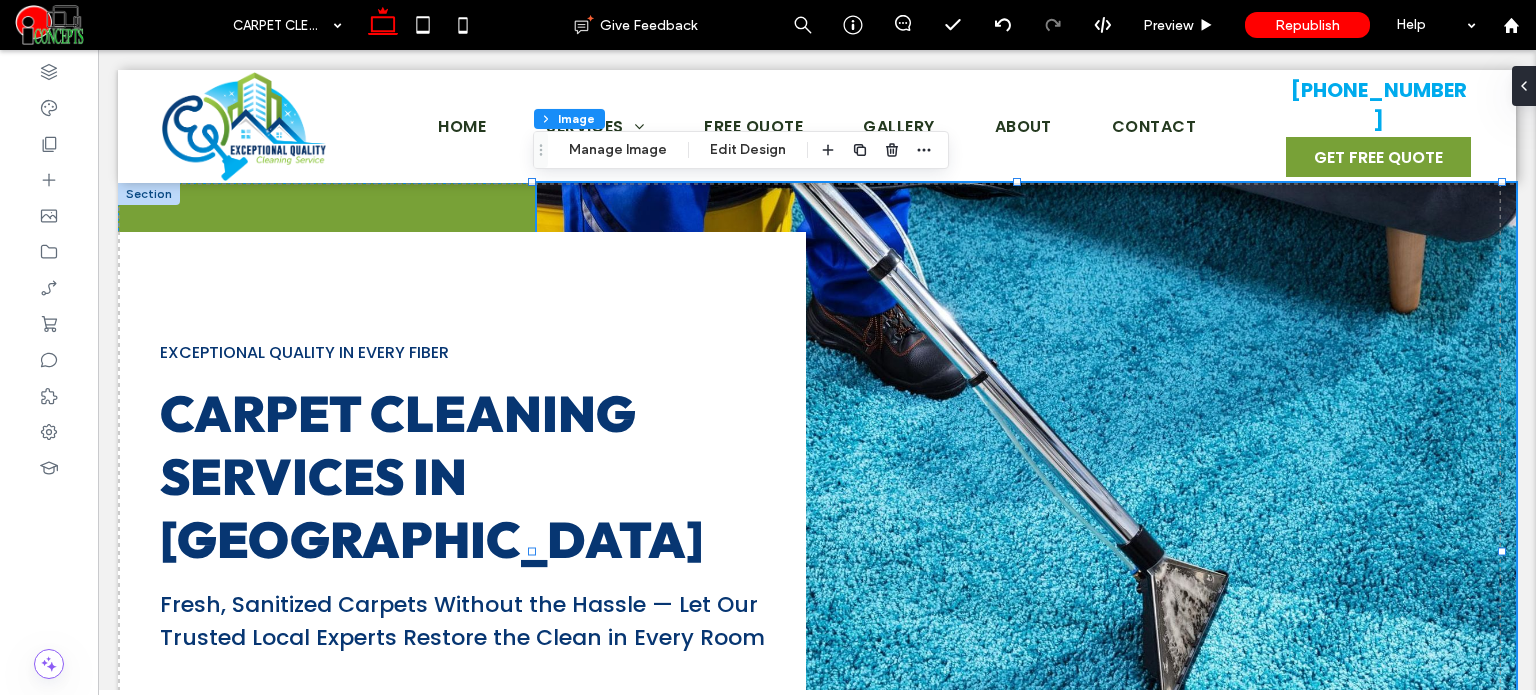 click at bounding box center (1026, 551) 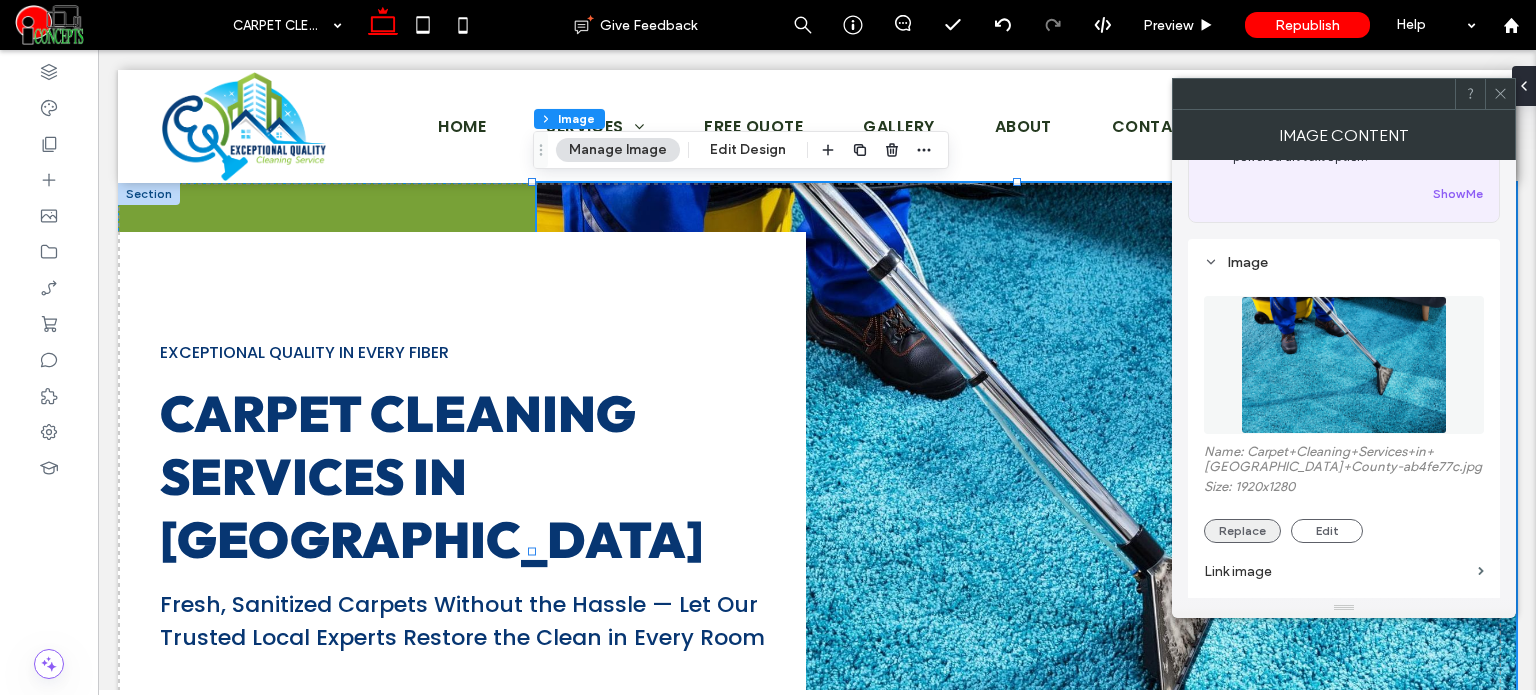 scroll, scrollTop: 300, scrollLeft: 0, axis: vertical 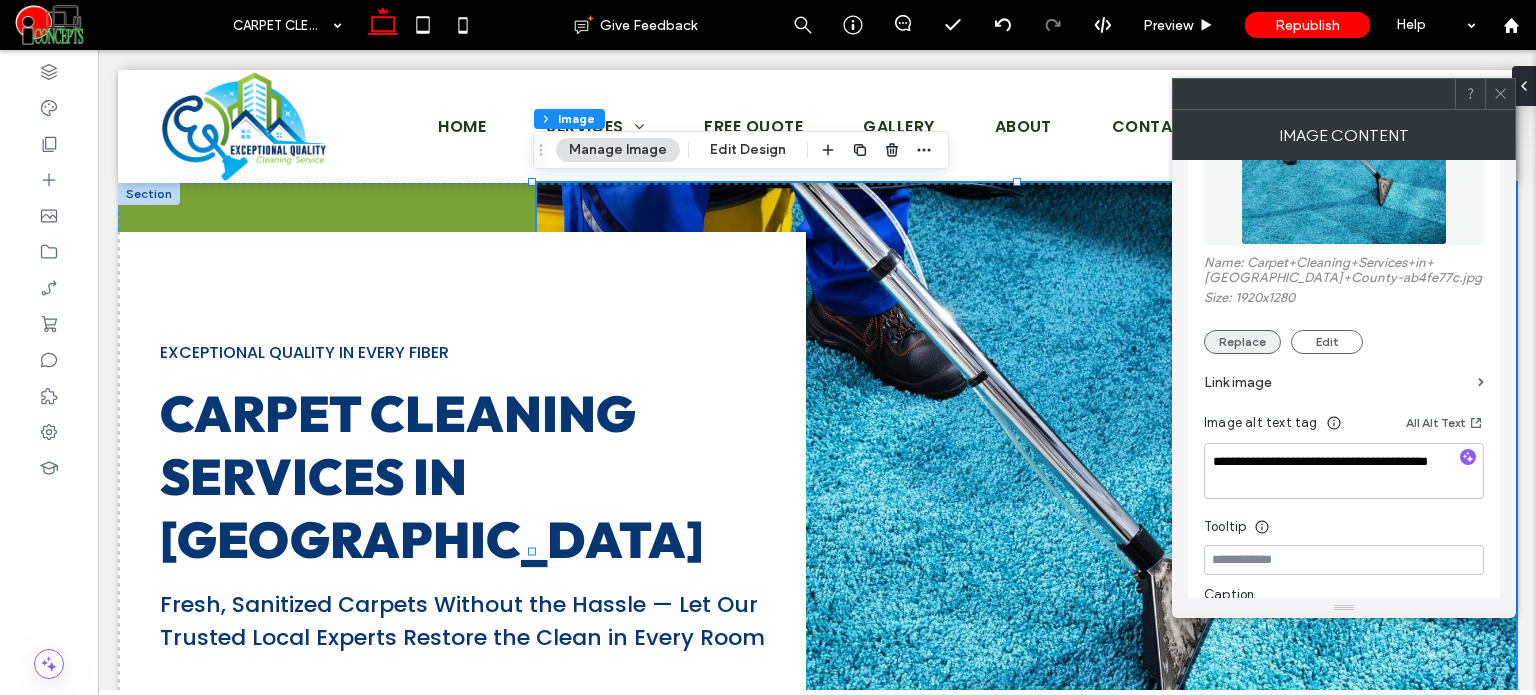click on "Replace" at bounding box center (1242, 342) 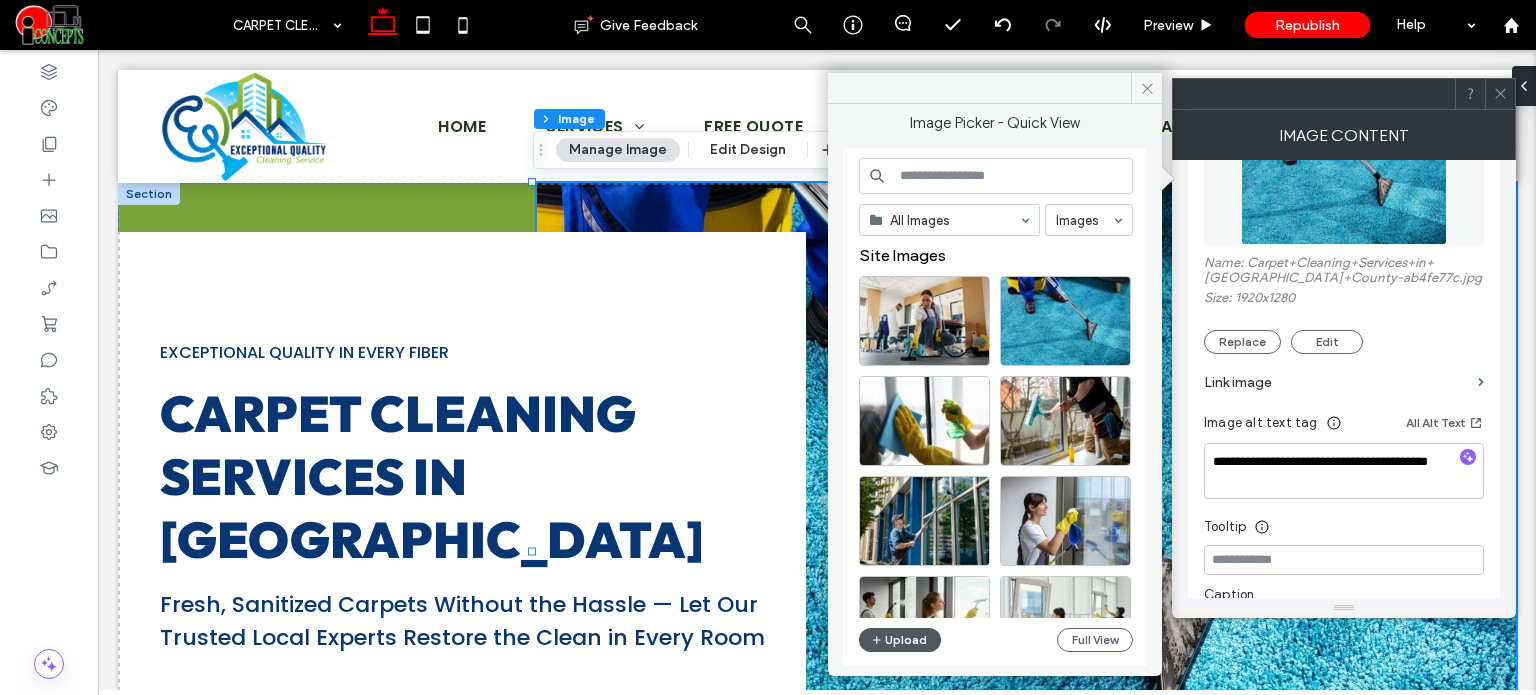 click on "Upload" at bounding box center [900, 640] 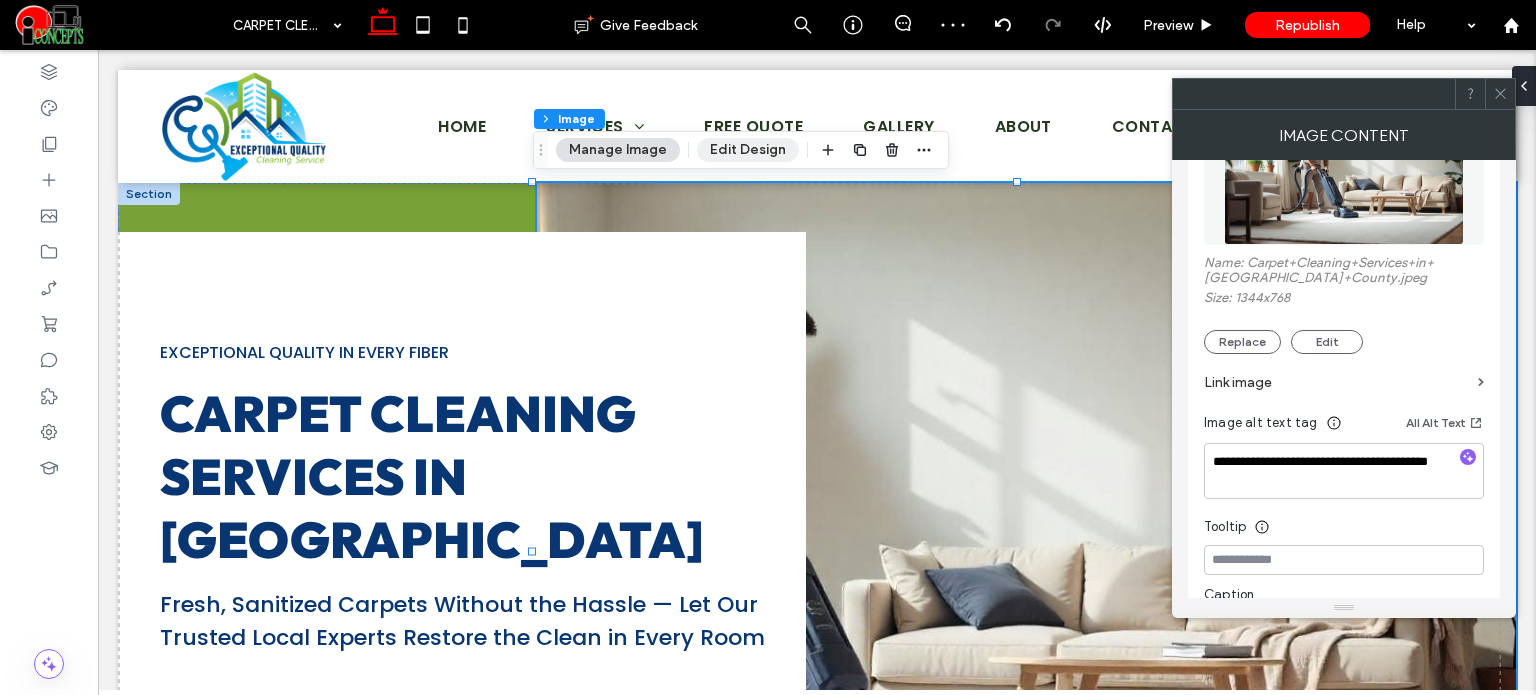 click on "Edit Design" at bounding box center [748, 150] 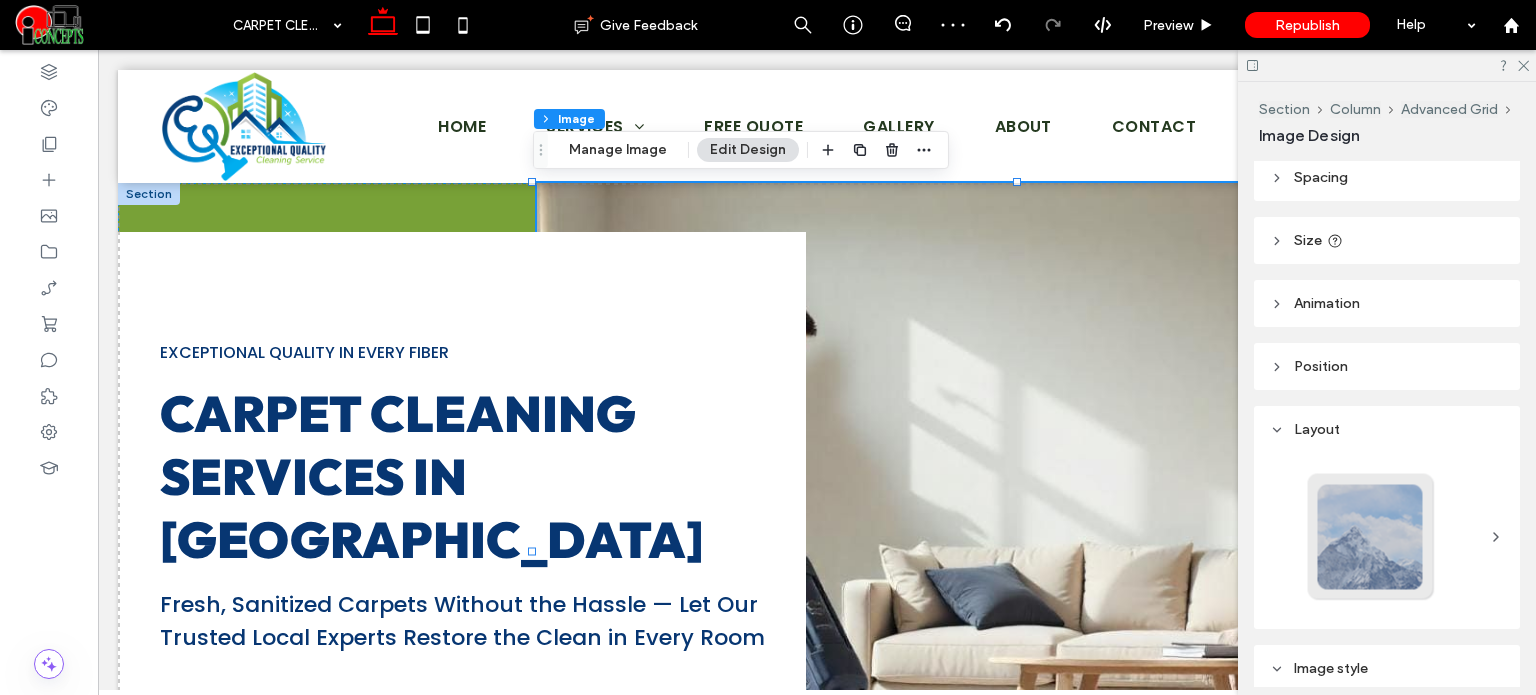 scroll, scrollTop: 300, scrollLeft: 0, axis: vertical 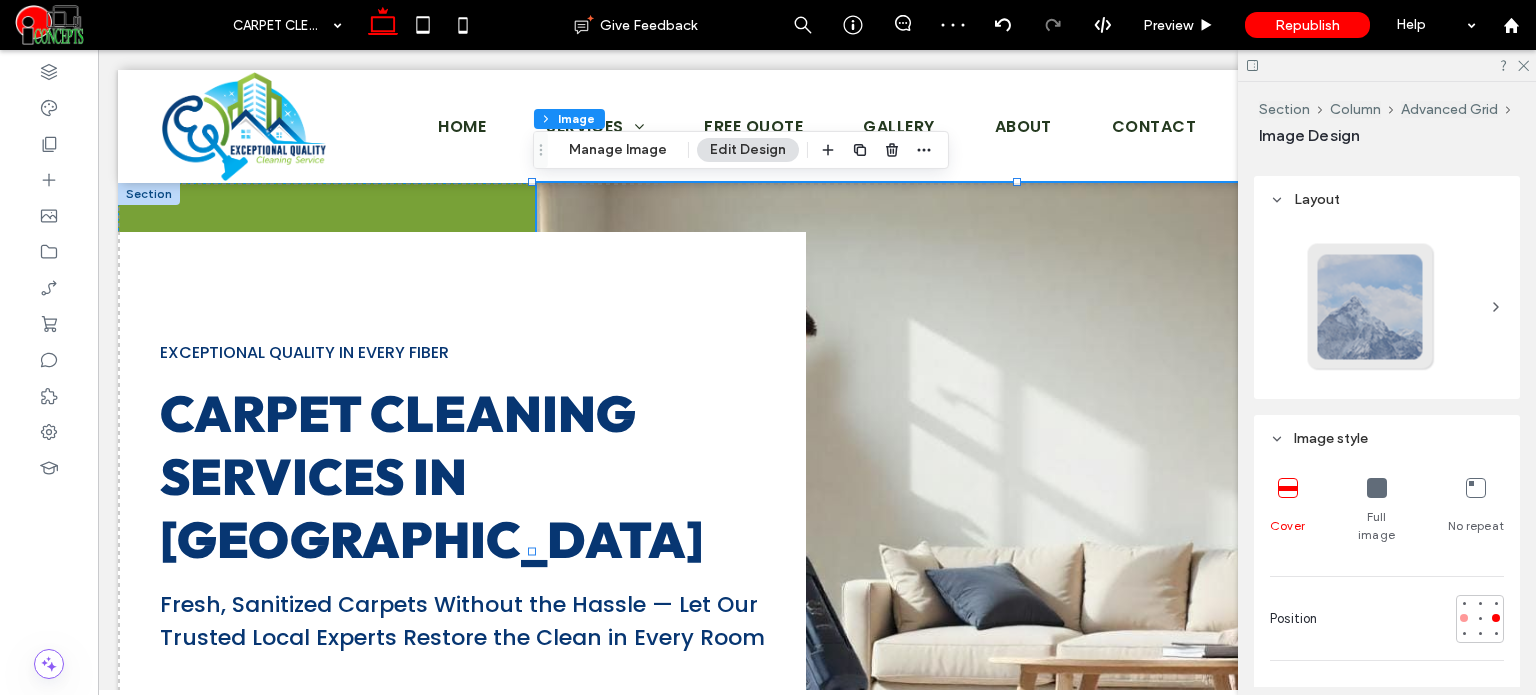 click at bounding box center (1464, 618) 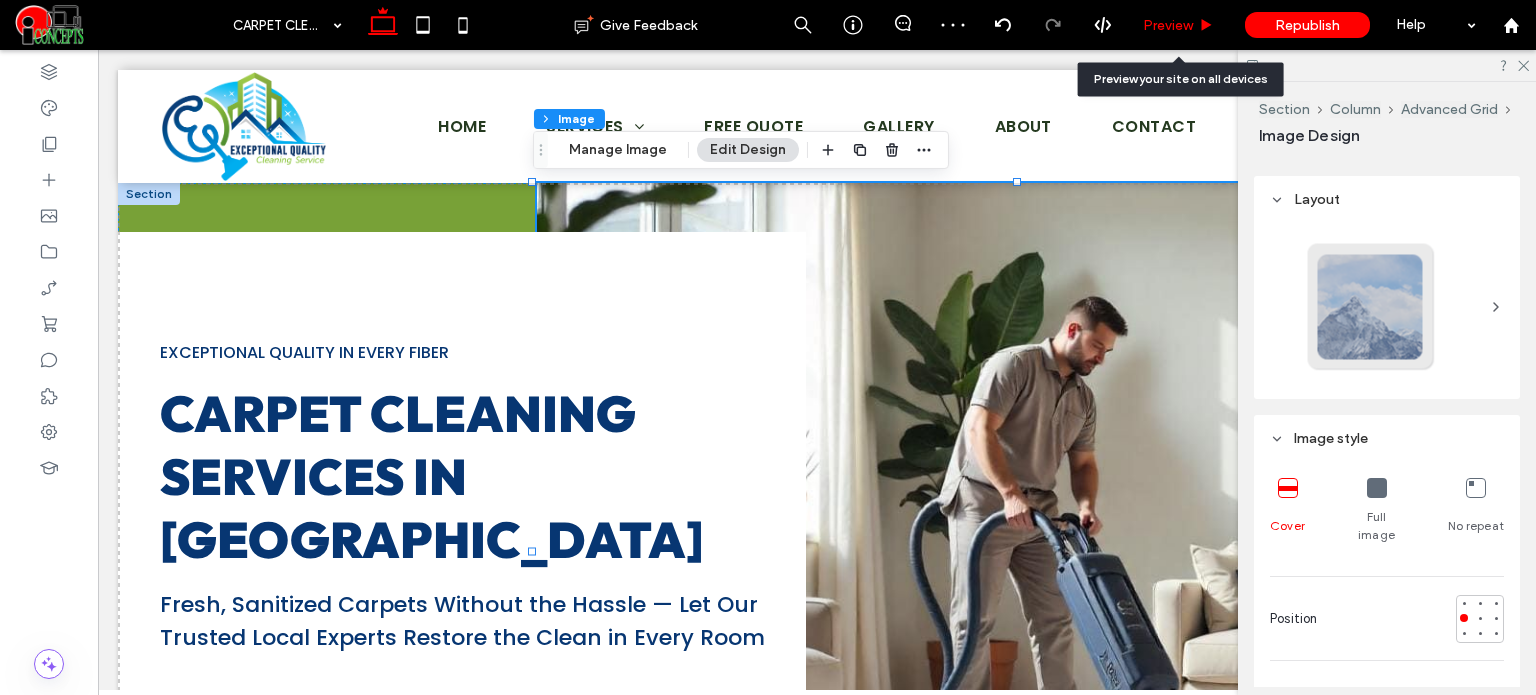 click on "Preview" at bounding box center [1168, 25] 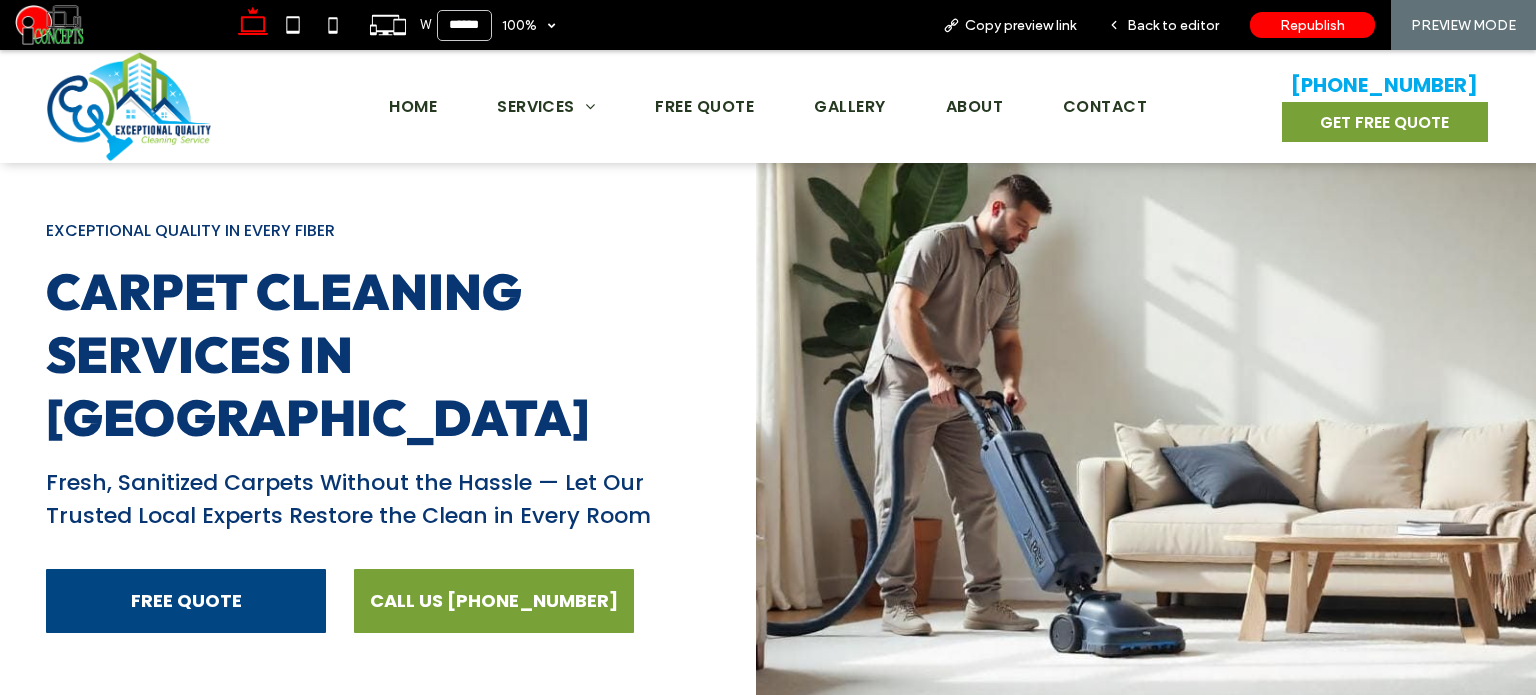 scroll, scrollTop: 100, scrollLeft: 0, axis: vertical 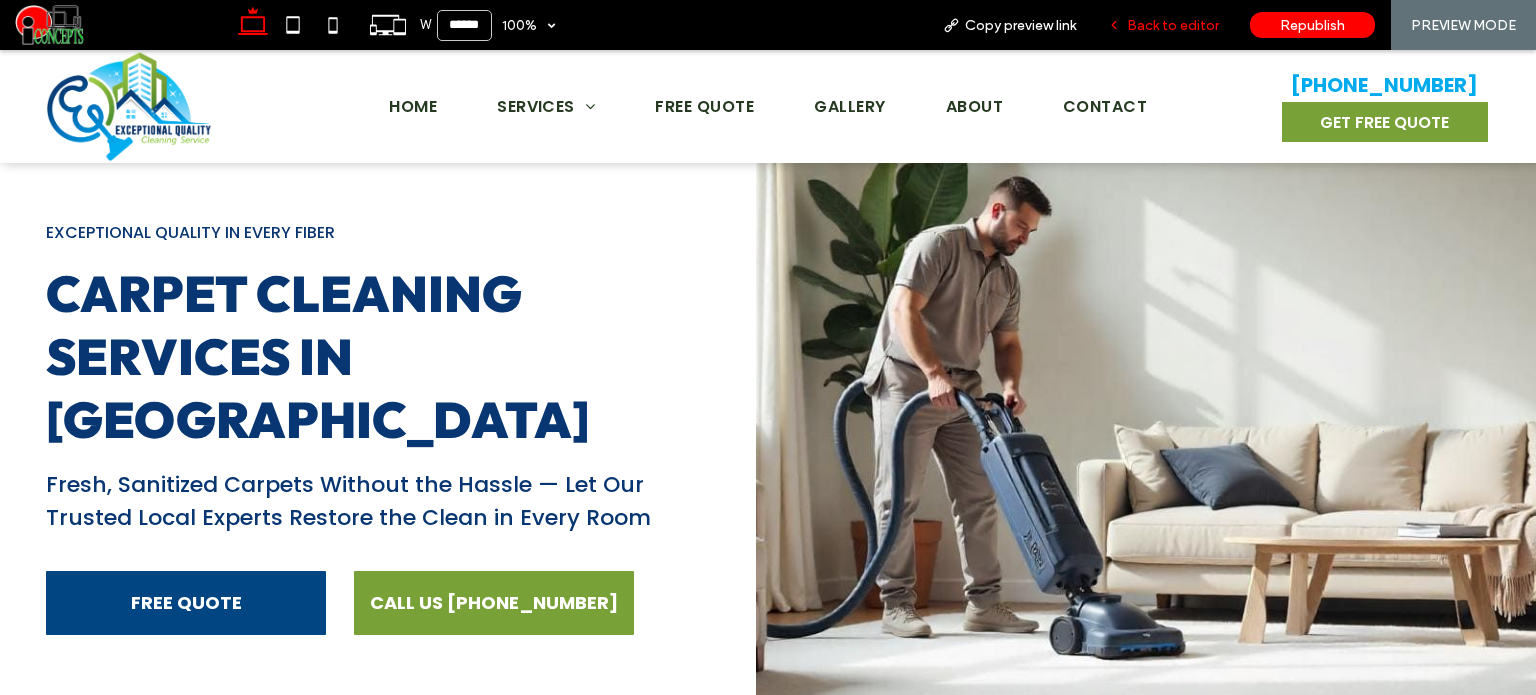 click on "Back to editor" at bounding box center (1173, 25) 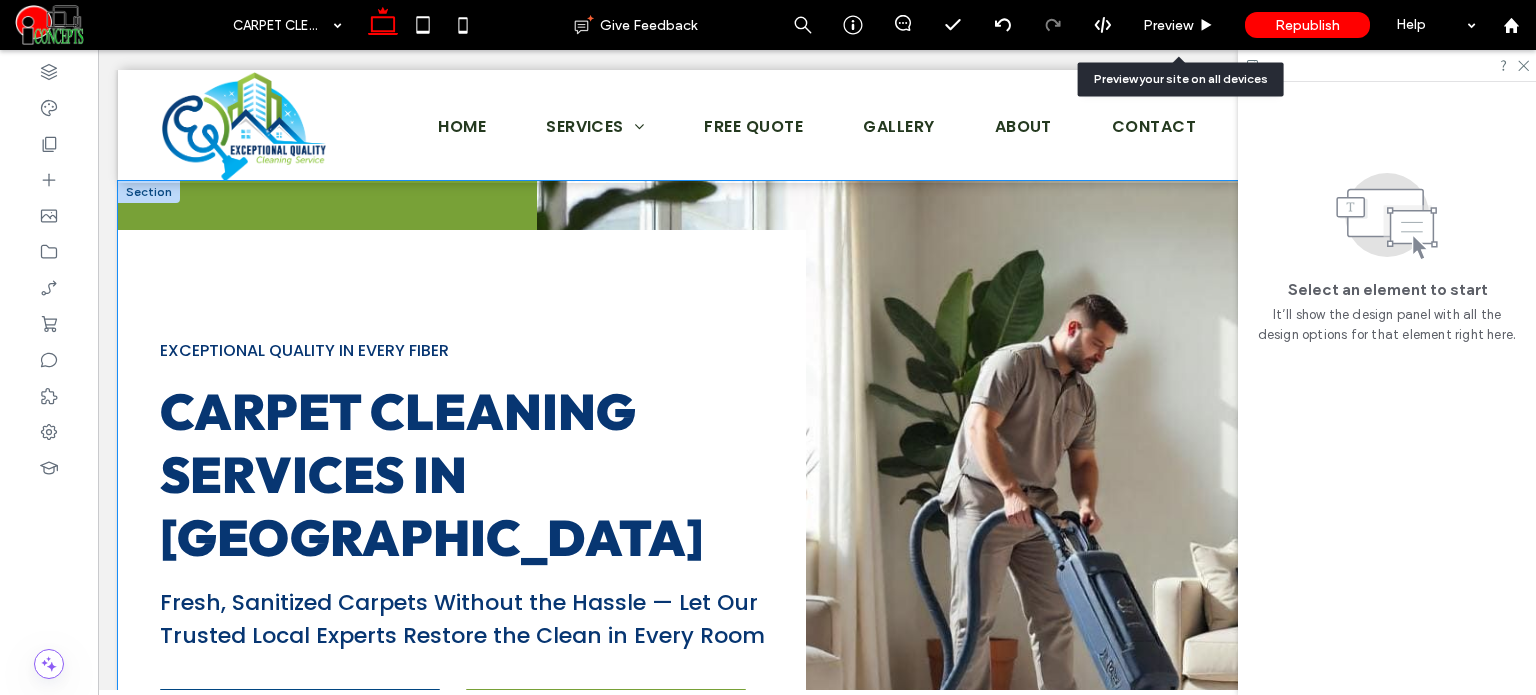 scroll, scrollTop: 0, scrollLeft: 0, axis: both 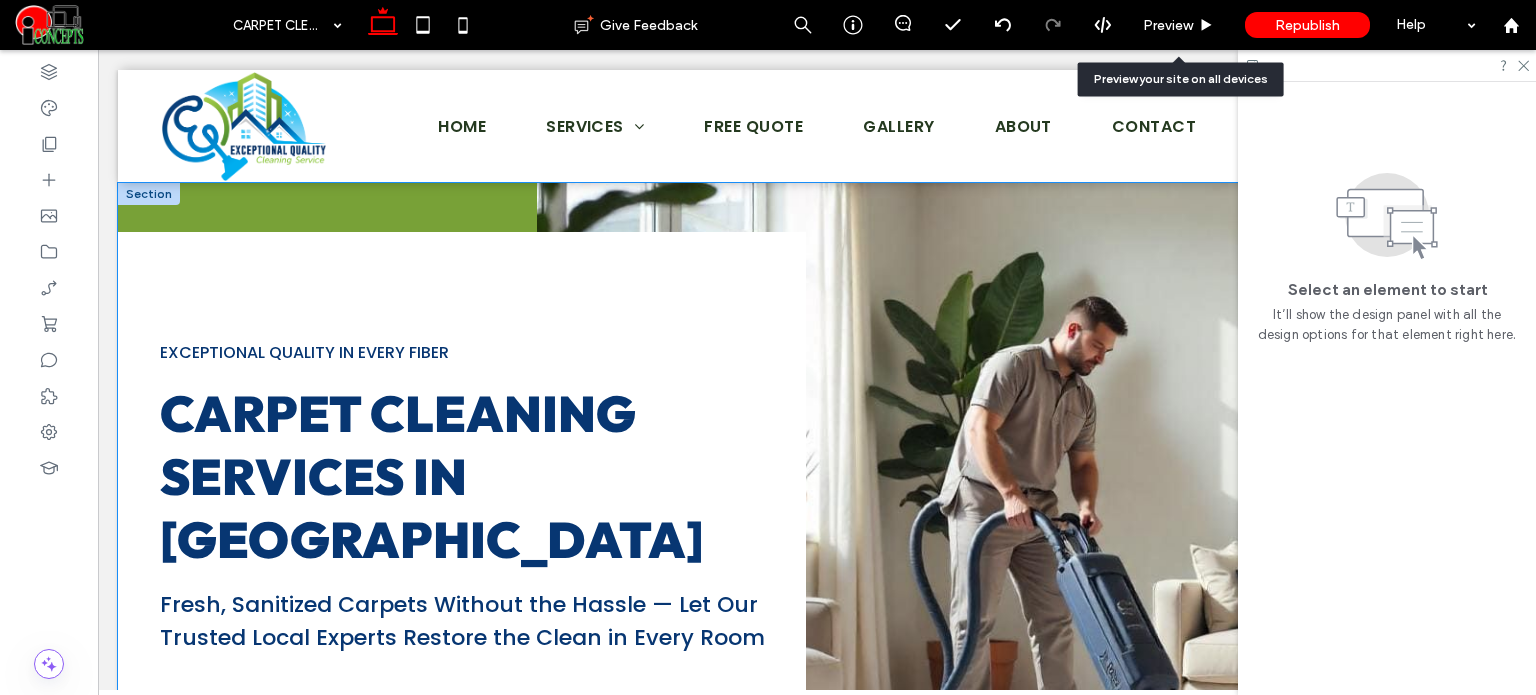 click at bounding box center [1026, 551] 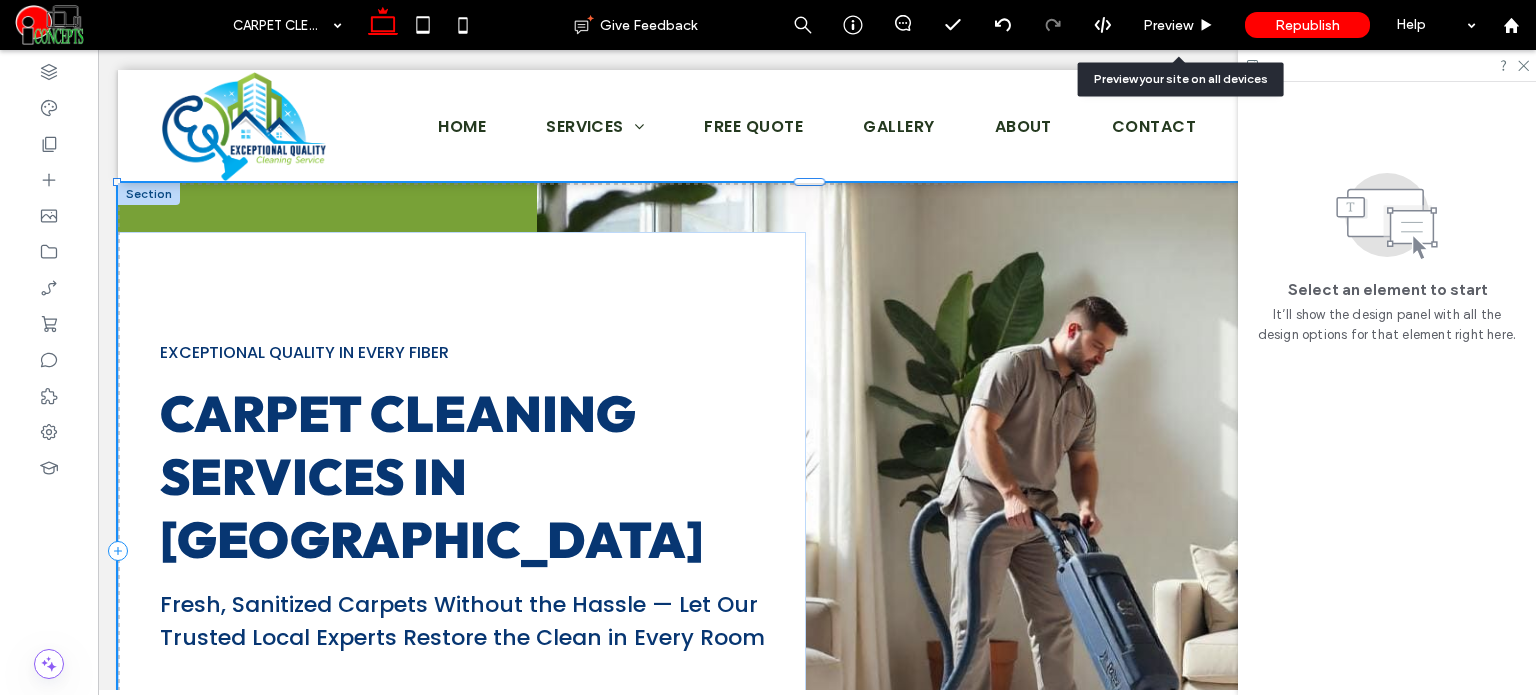 click at bounding box center (1026, 551) 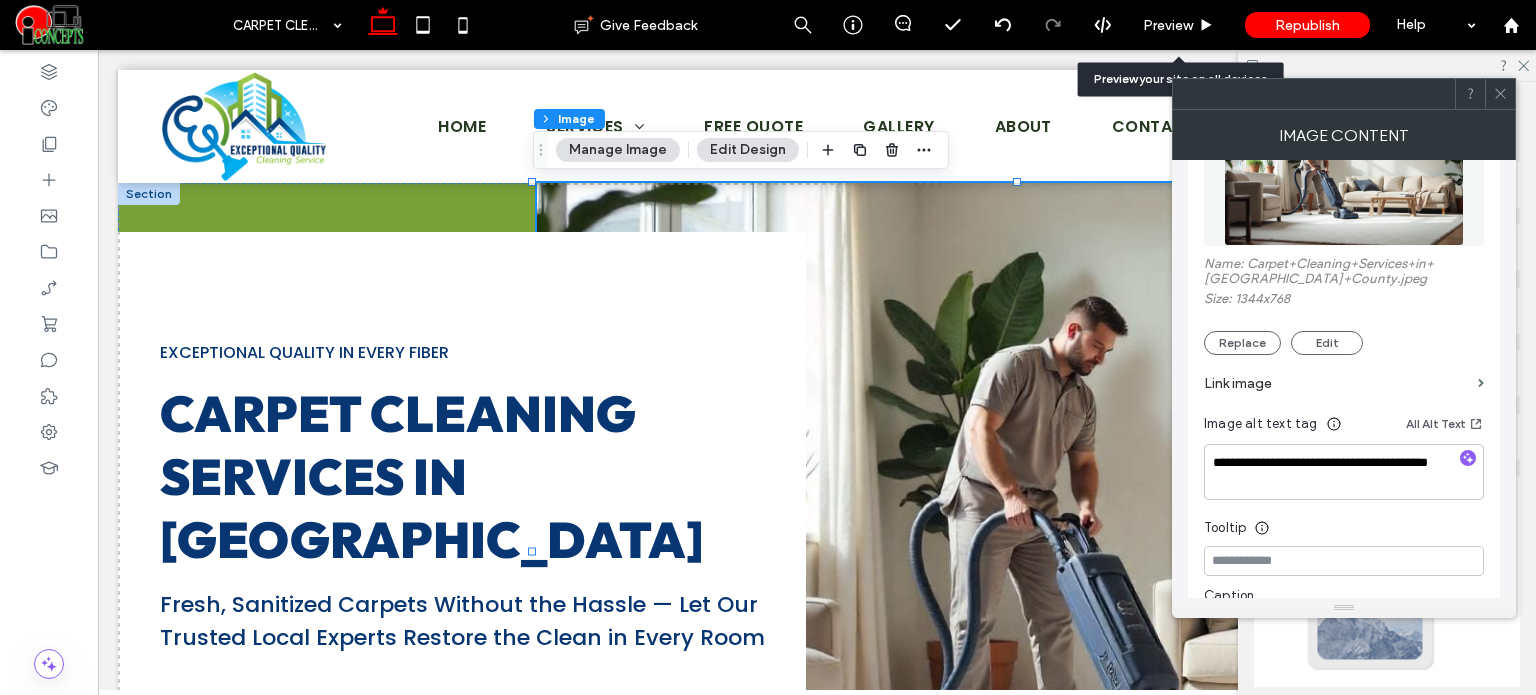 scroll, scrollTop: 300, scrollLeft: 0, axis: vertical 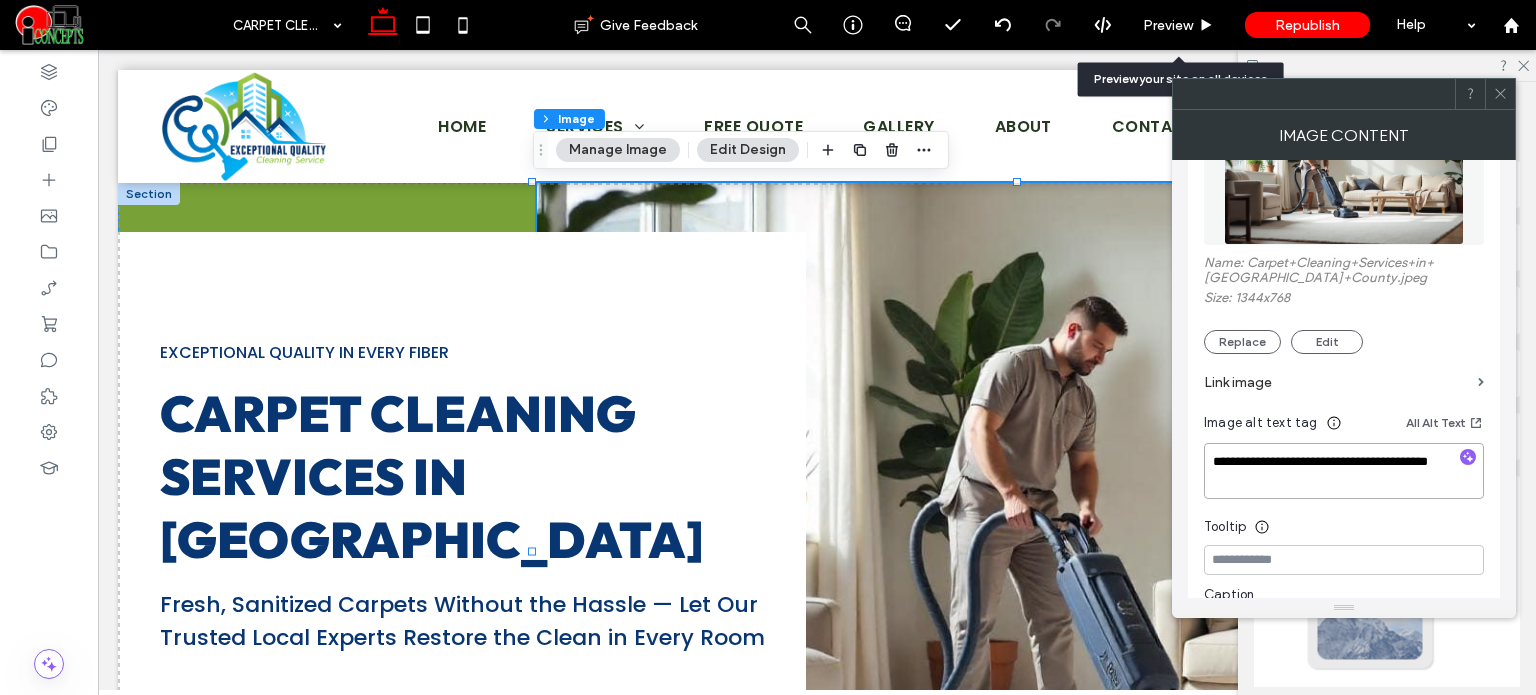 click on "**********" at bounding box center (1344, 471) 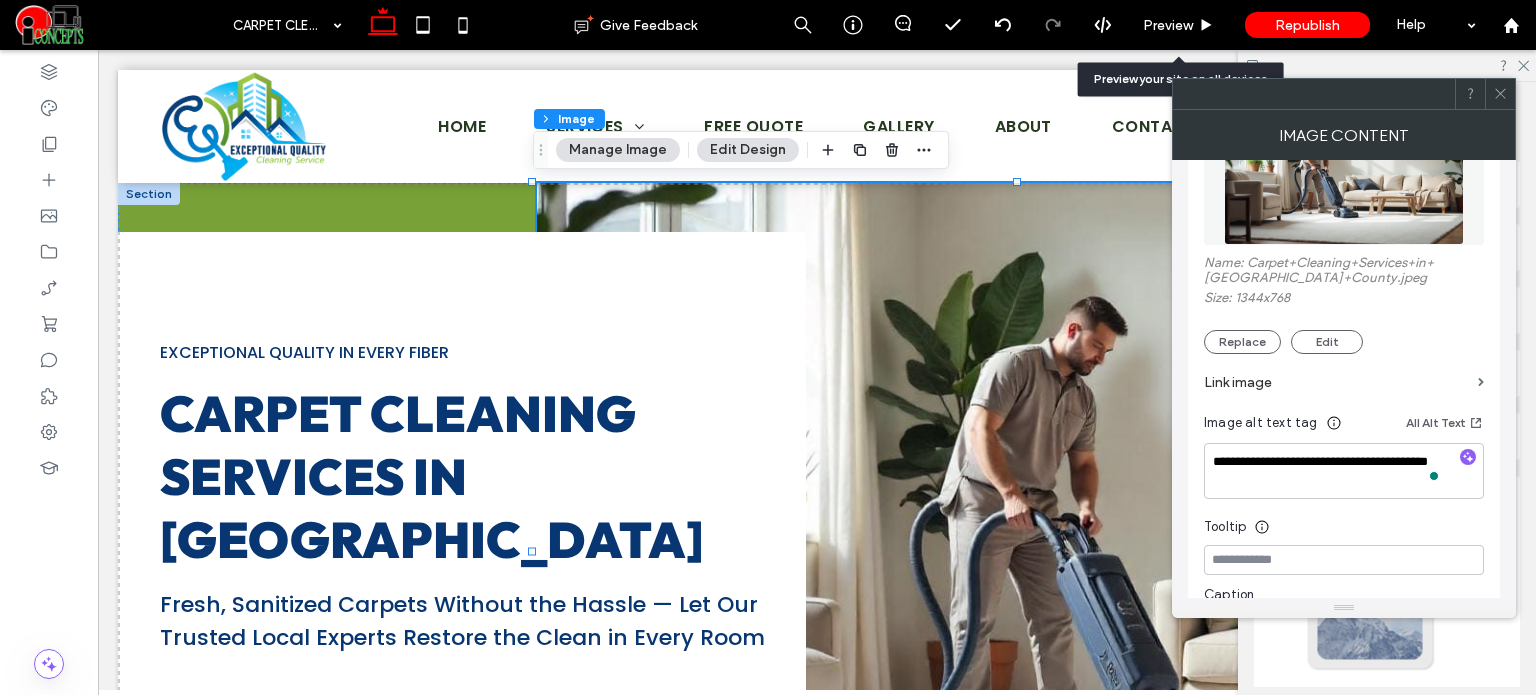 click on "Tooltip" at bounding box center (1344, 522) 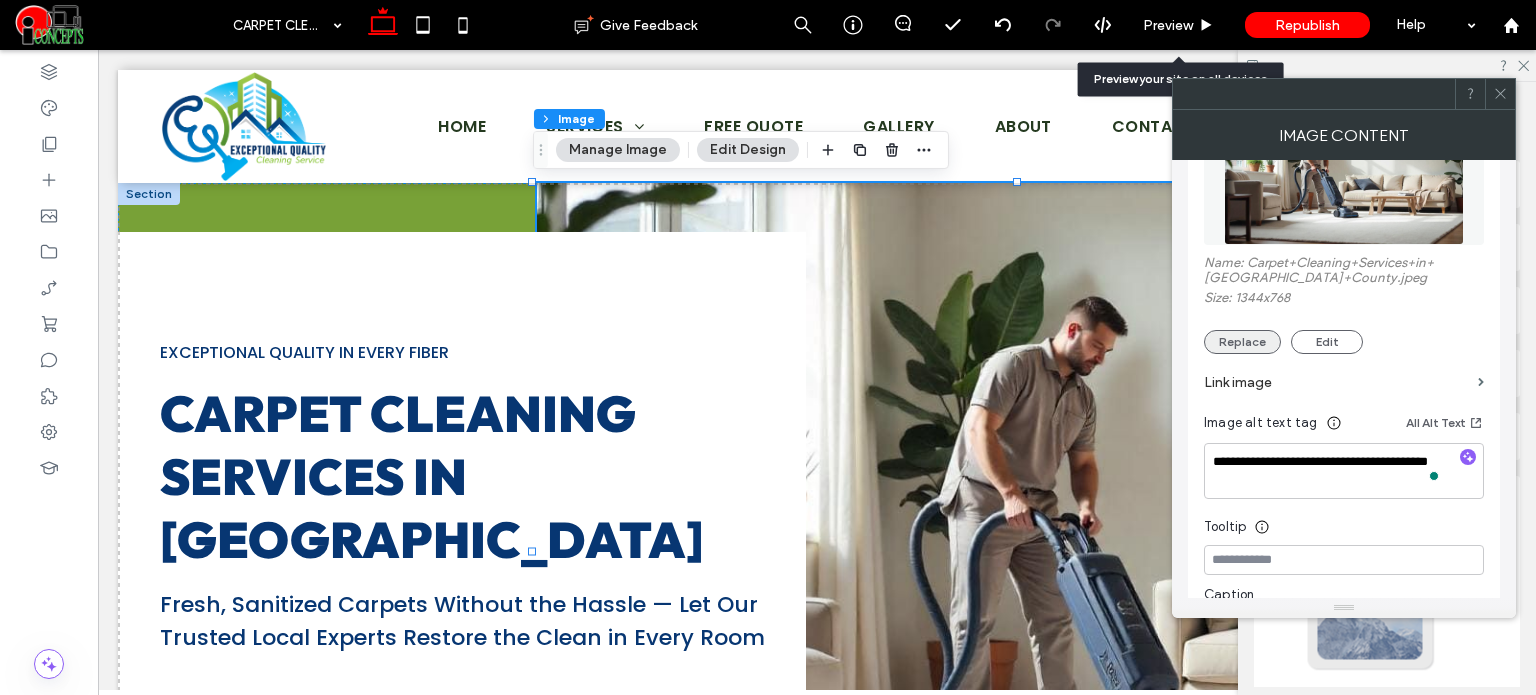 click on "Replace" at bounding box center [1242, 342] 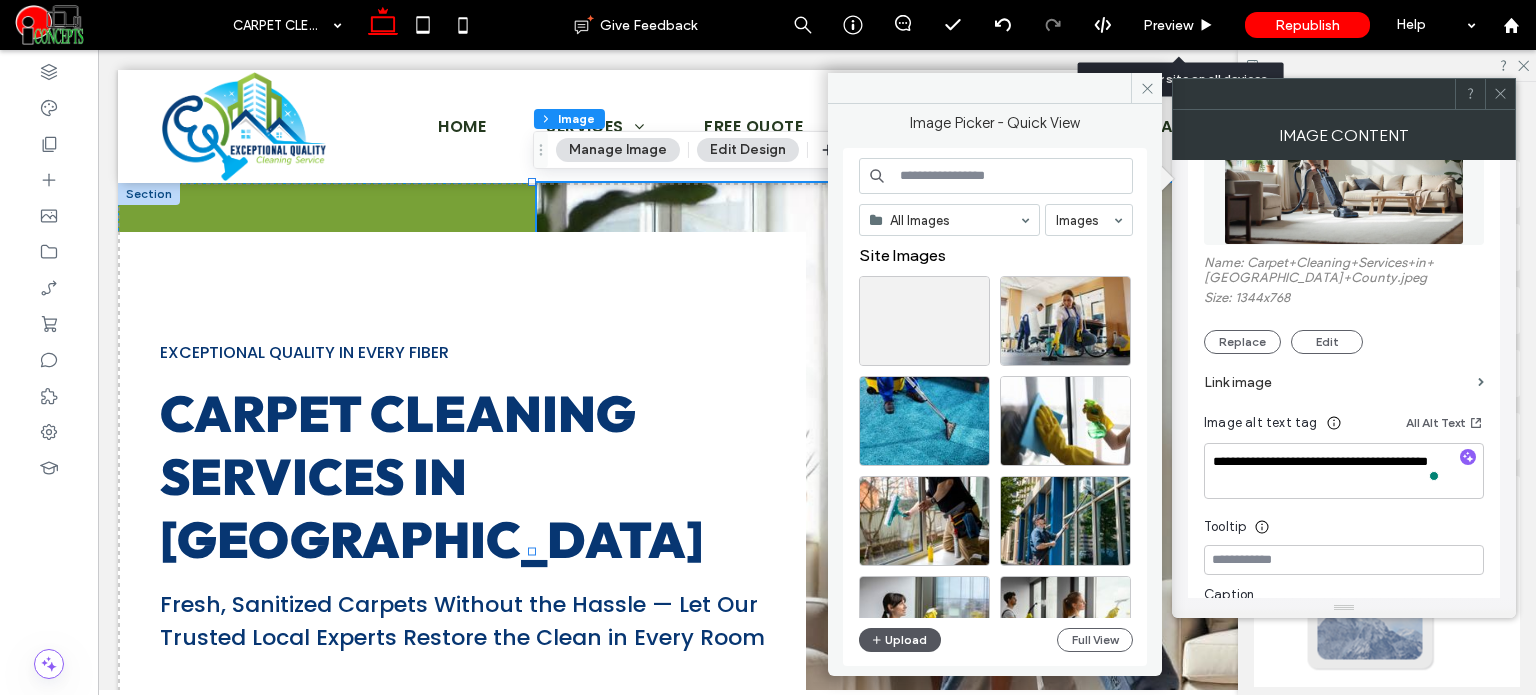 click on "Upload" at bounding box center [900, 640] 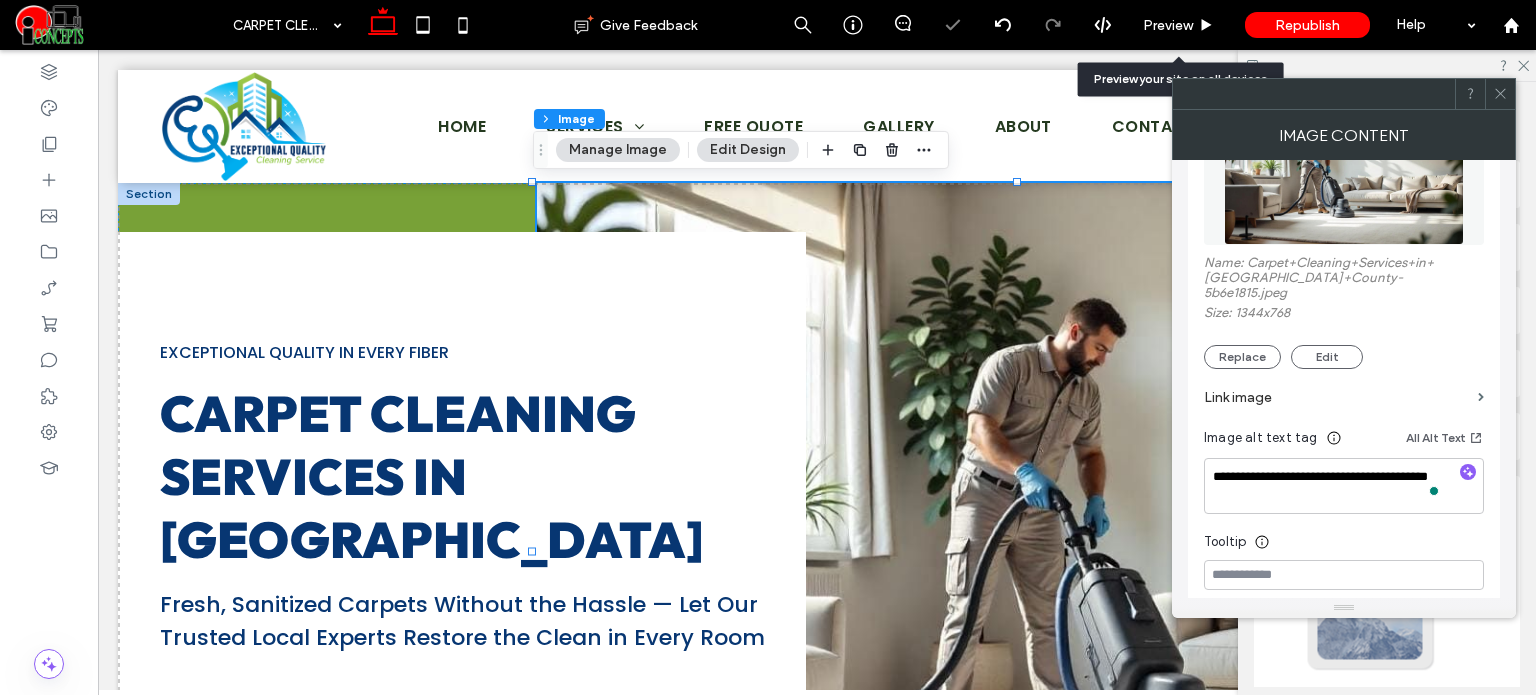 click 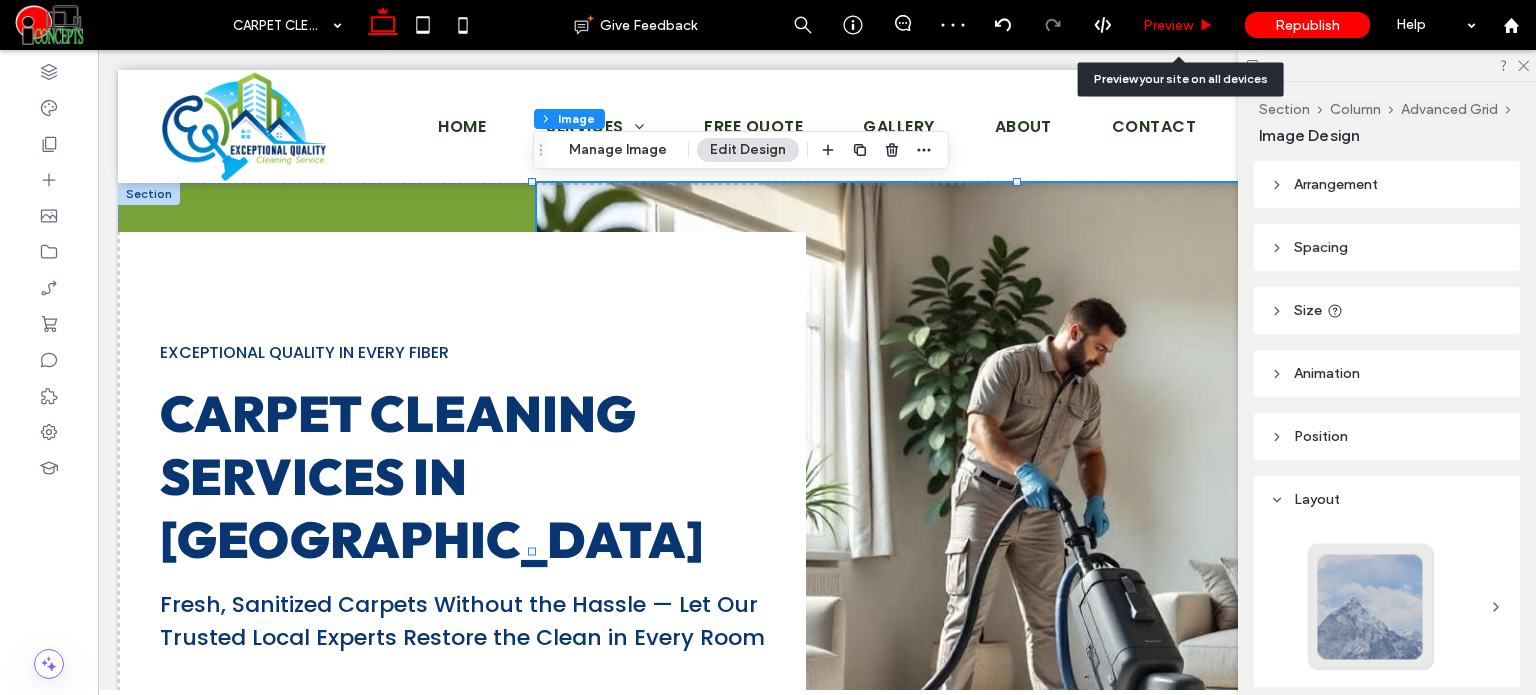 click on "Preview" at bounding box center [1179, 25] 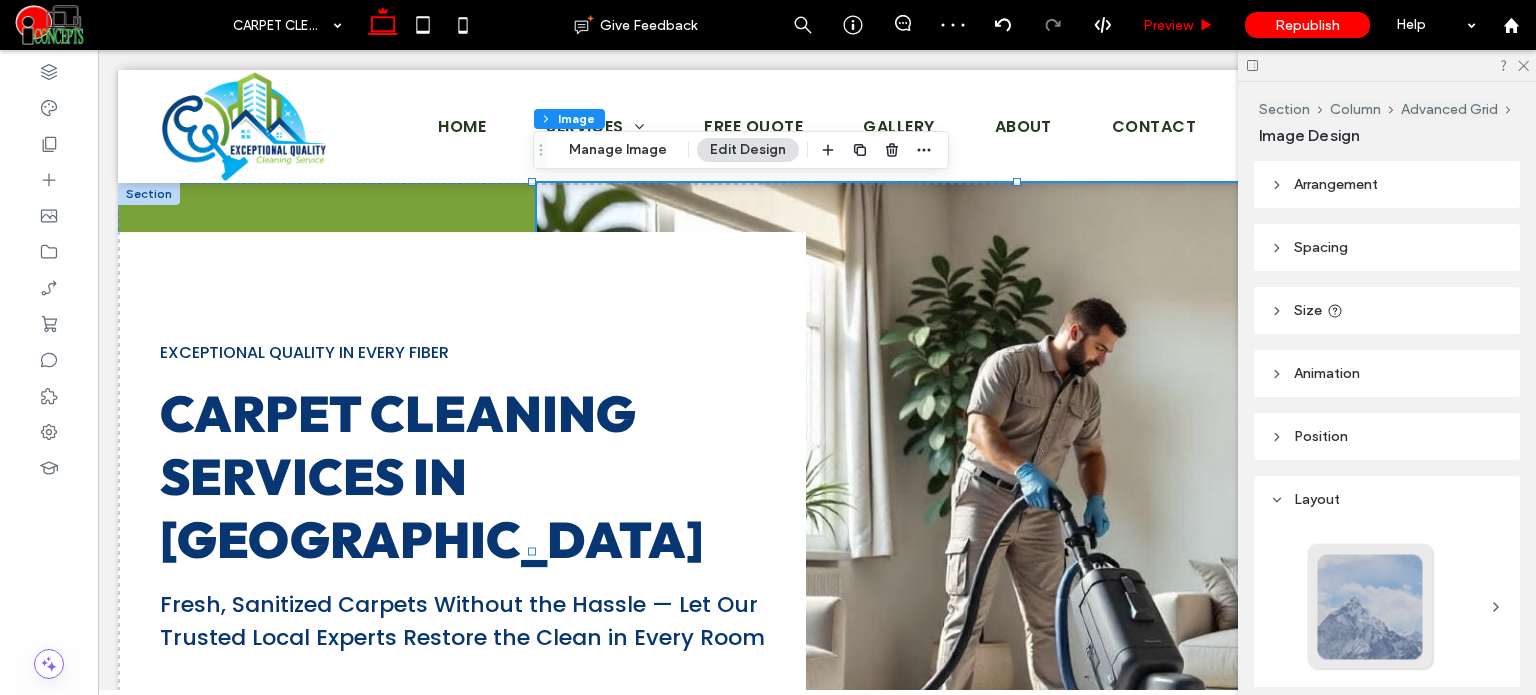 click on "Preview" at bounding box center [1168, 25] 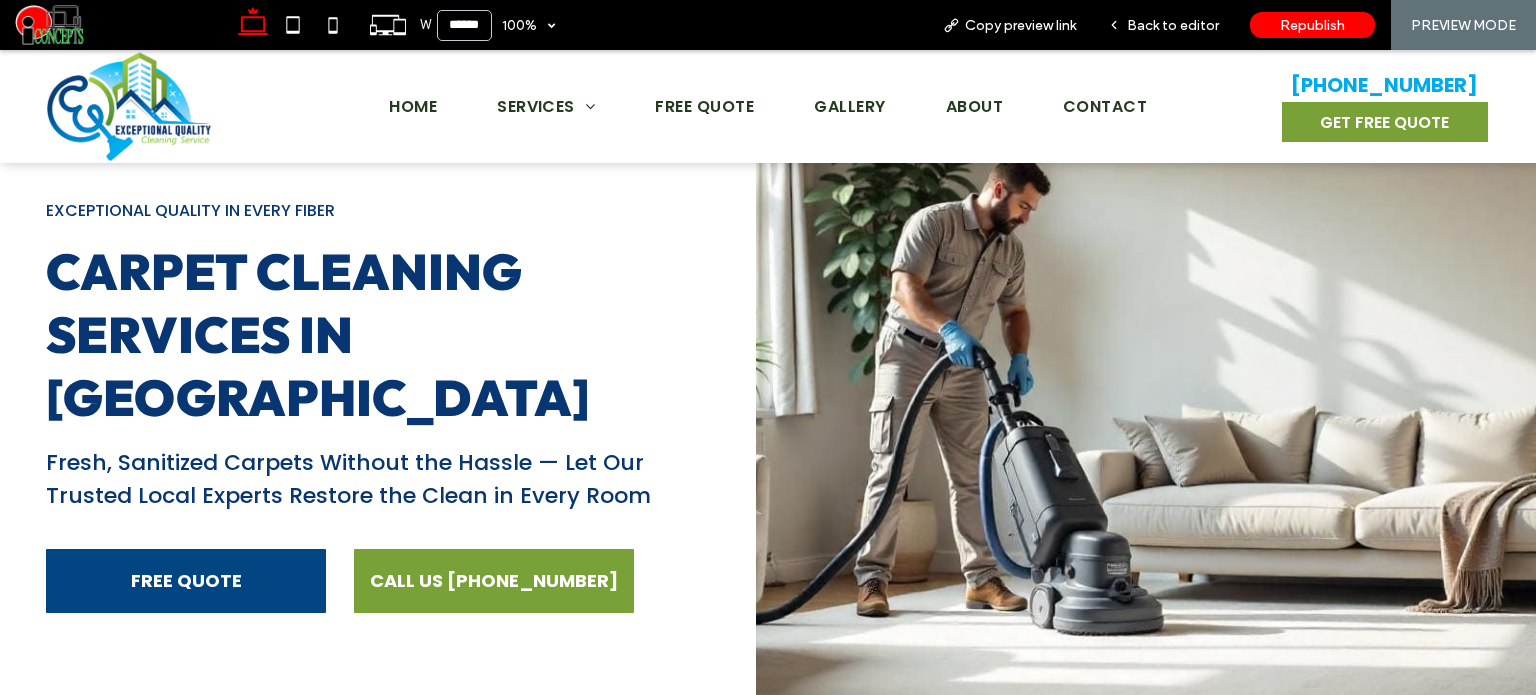 scroll, scrollTop: 100, scrollLeft: 0, axis: vertical 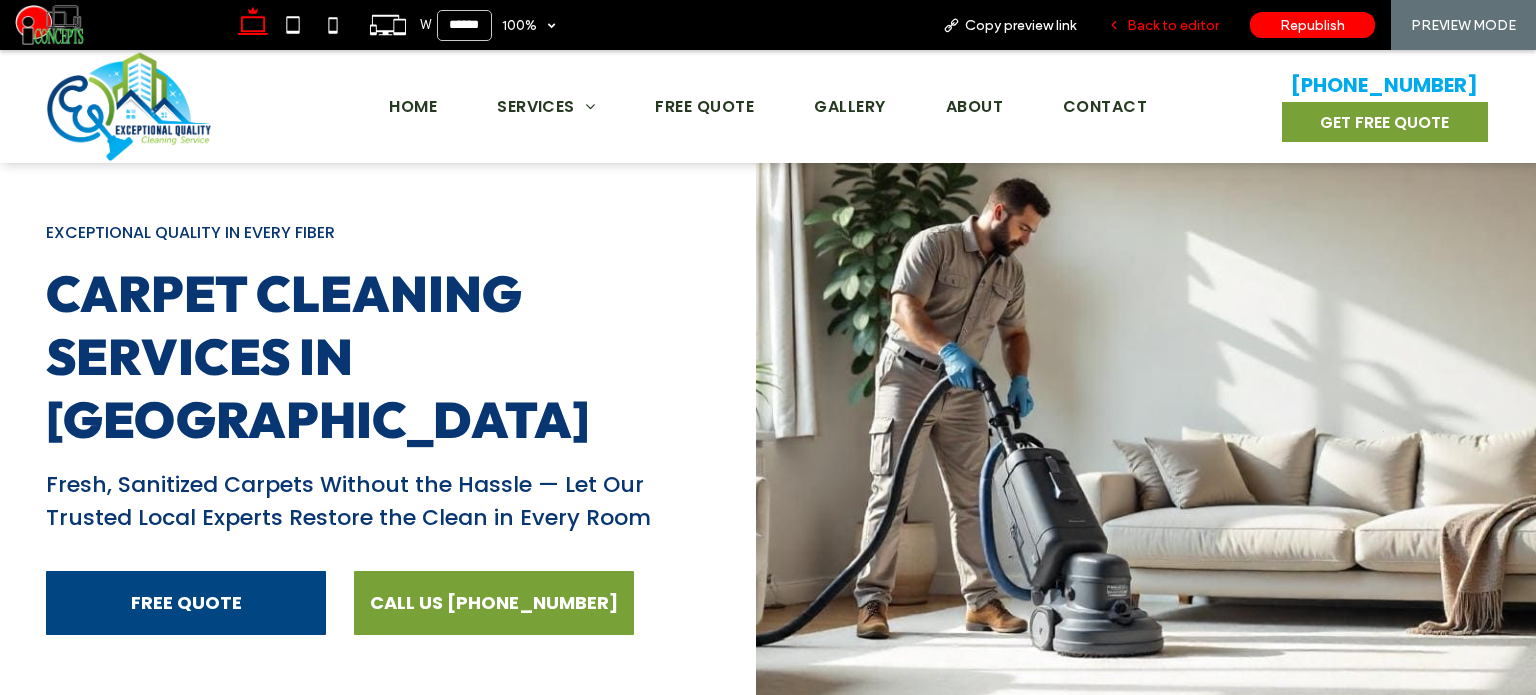 click on "Back to editor" at bounding box center [1163, 25] 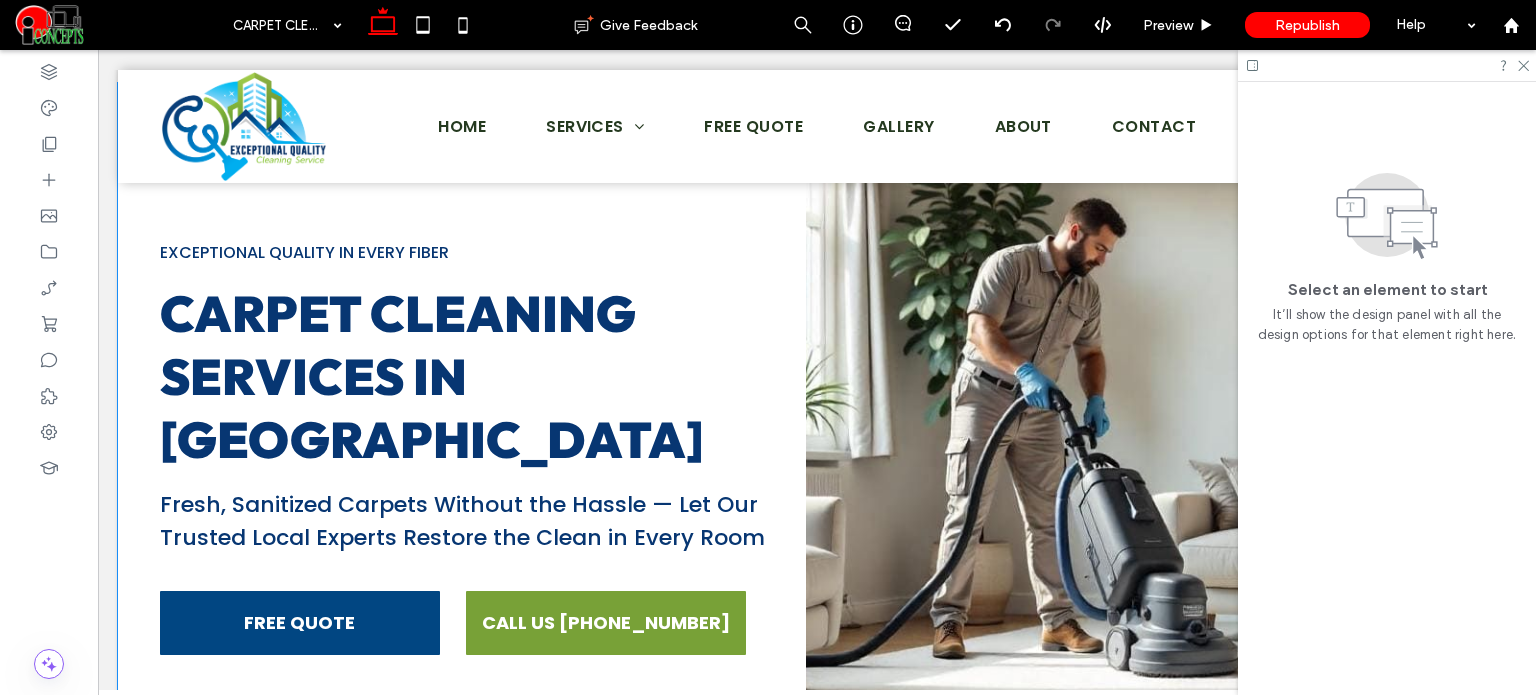 click at bounding box center (1026, 451) 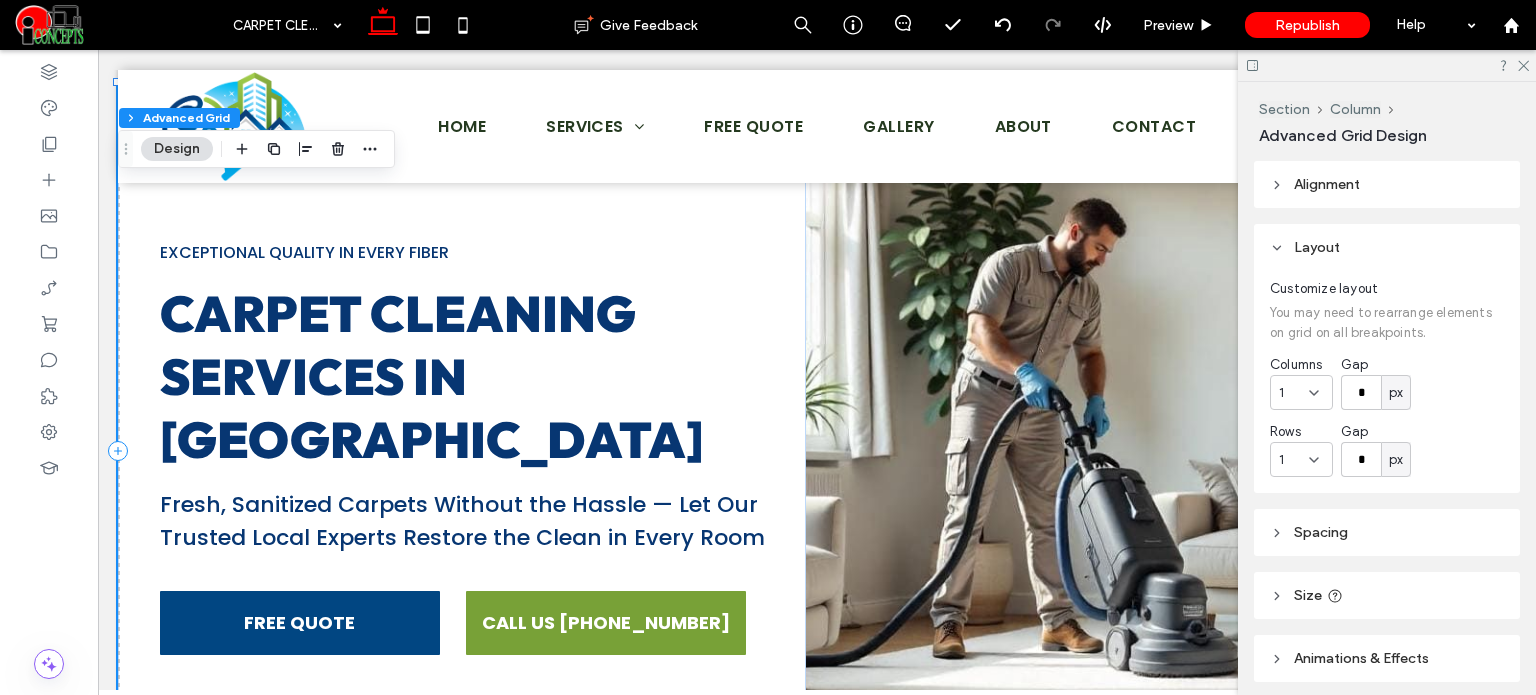 click at bounding box center (1026, 451) 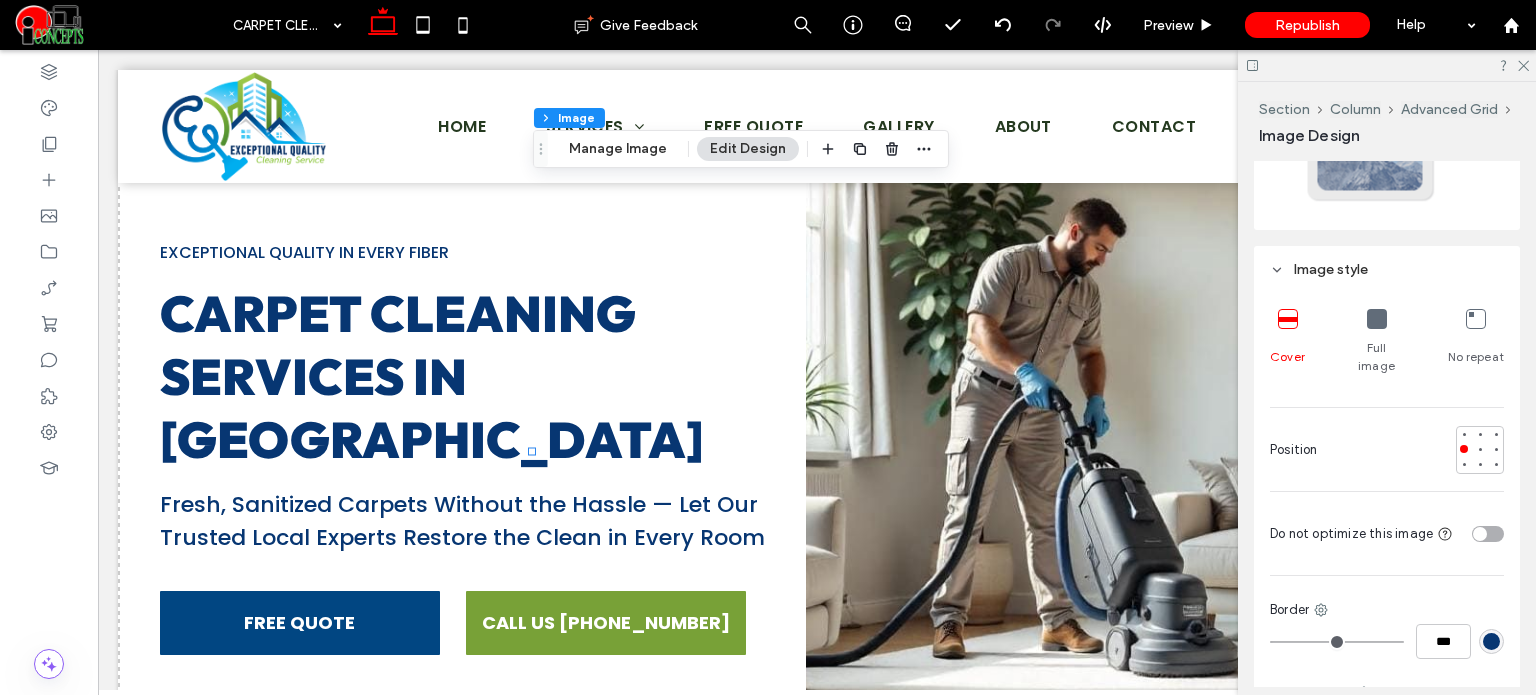 scroll, scrollTop: 500, scrollLeft: 0, axis: vertical 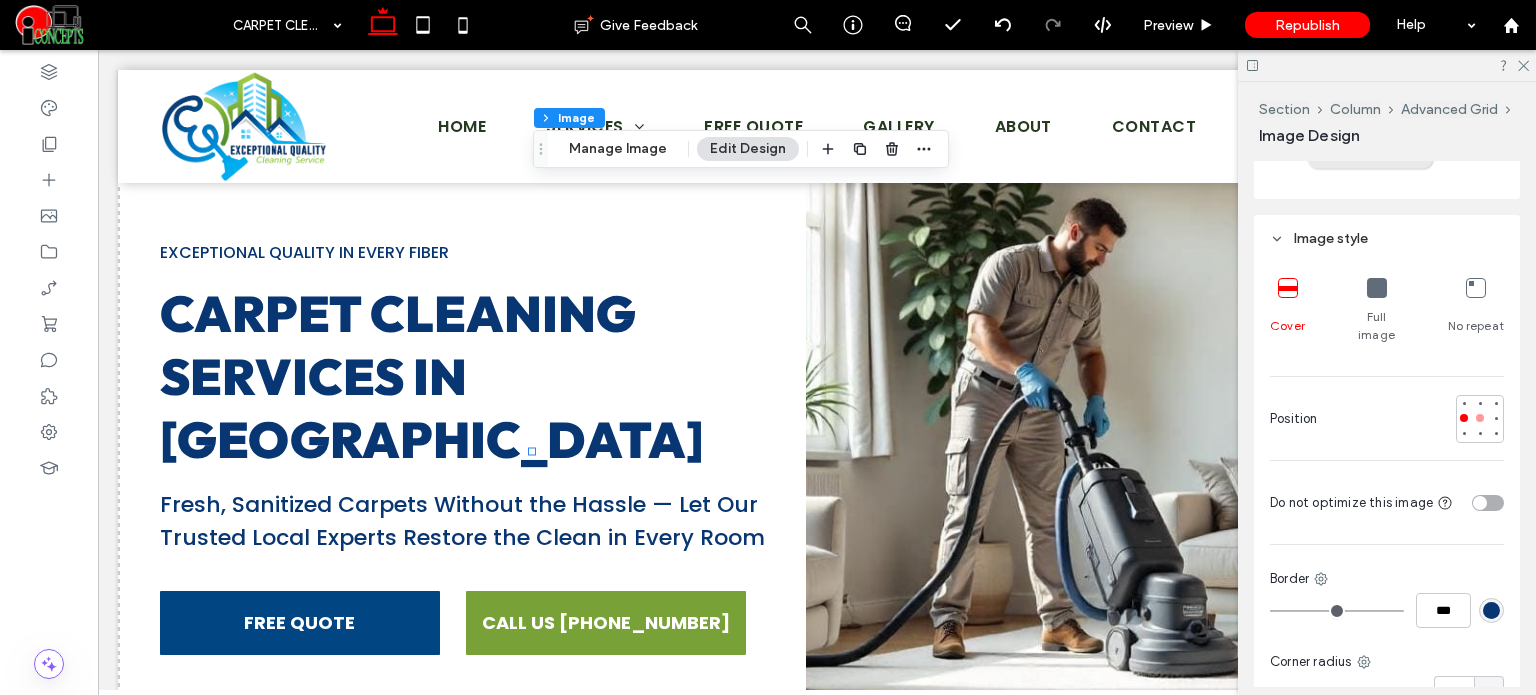 click at bounding box center [1480, 418] 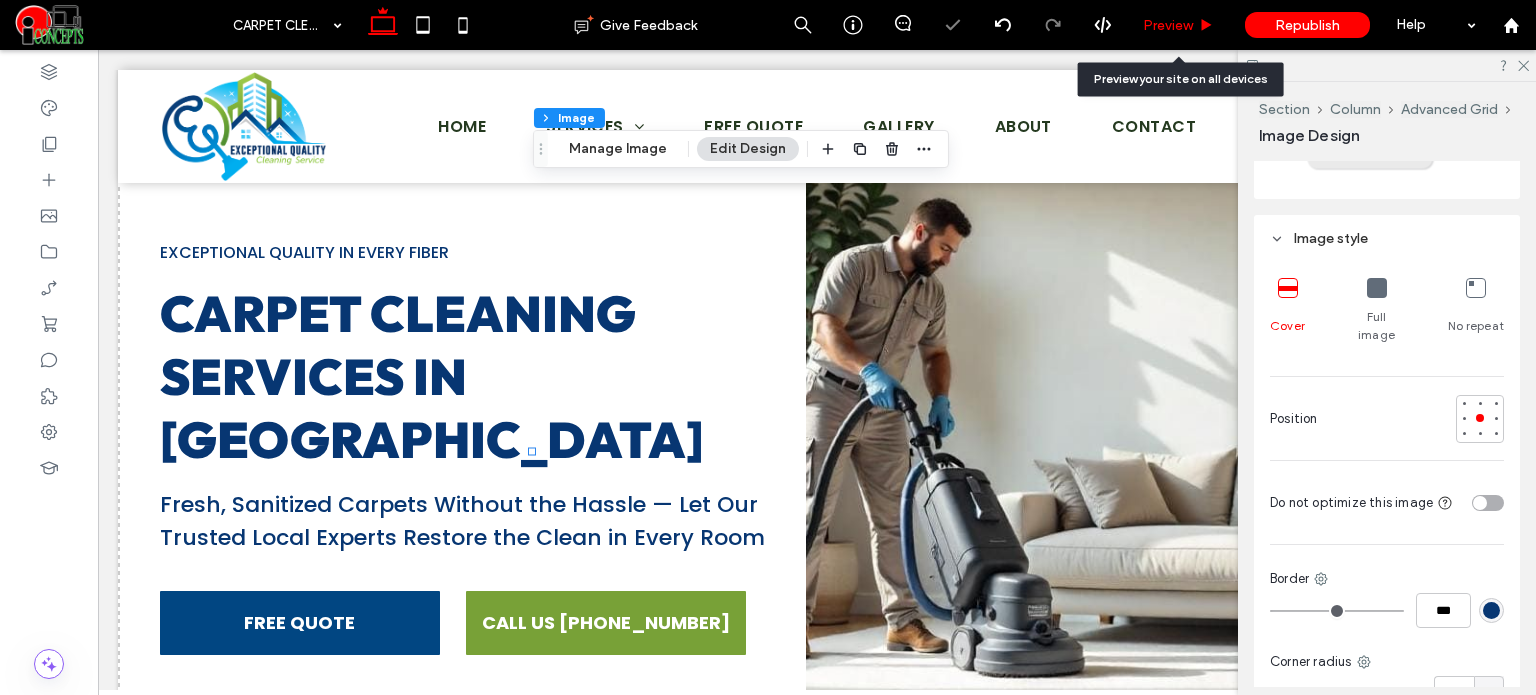 click on "Preview" at bounding box center (1168, 25) 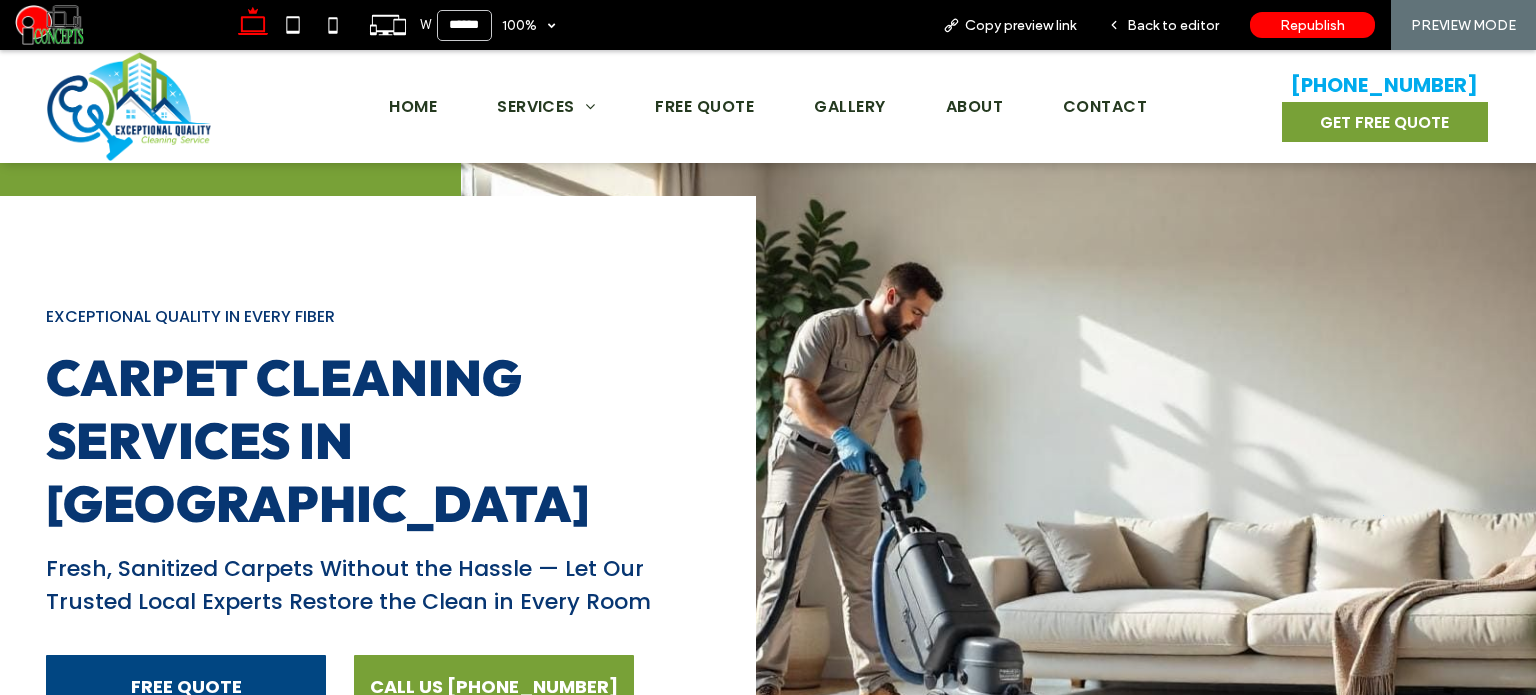 scroll, scrollTop: 0, scrollLeft: 0, axis: both 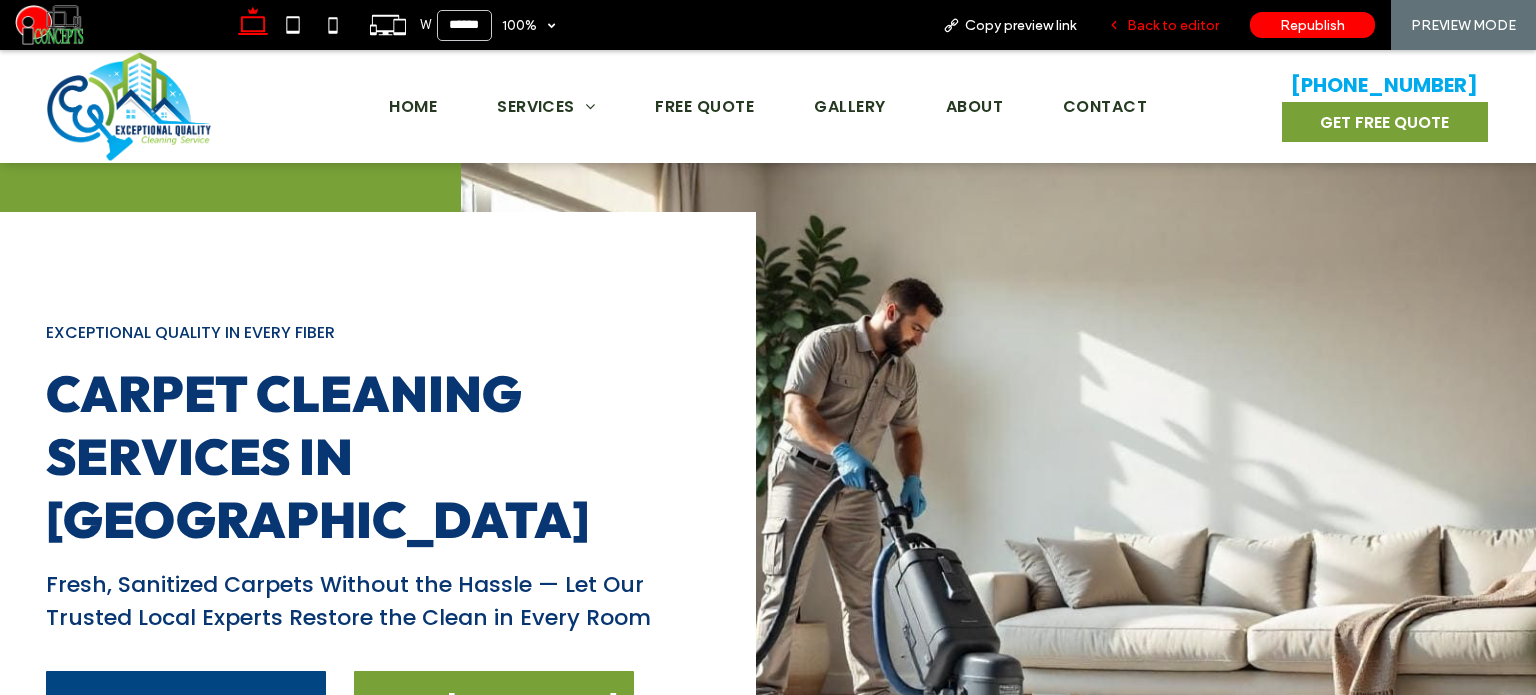 click on "Back to editor" at bounding box center [1163, 25] 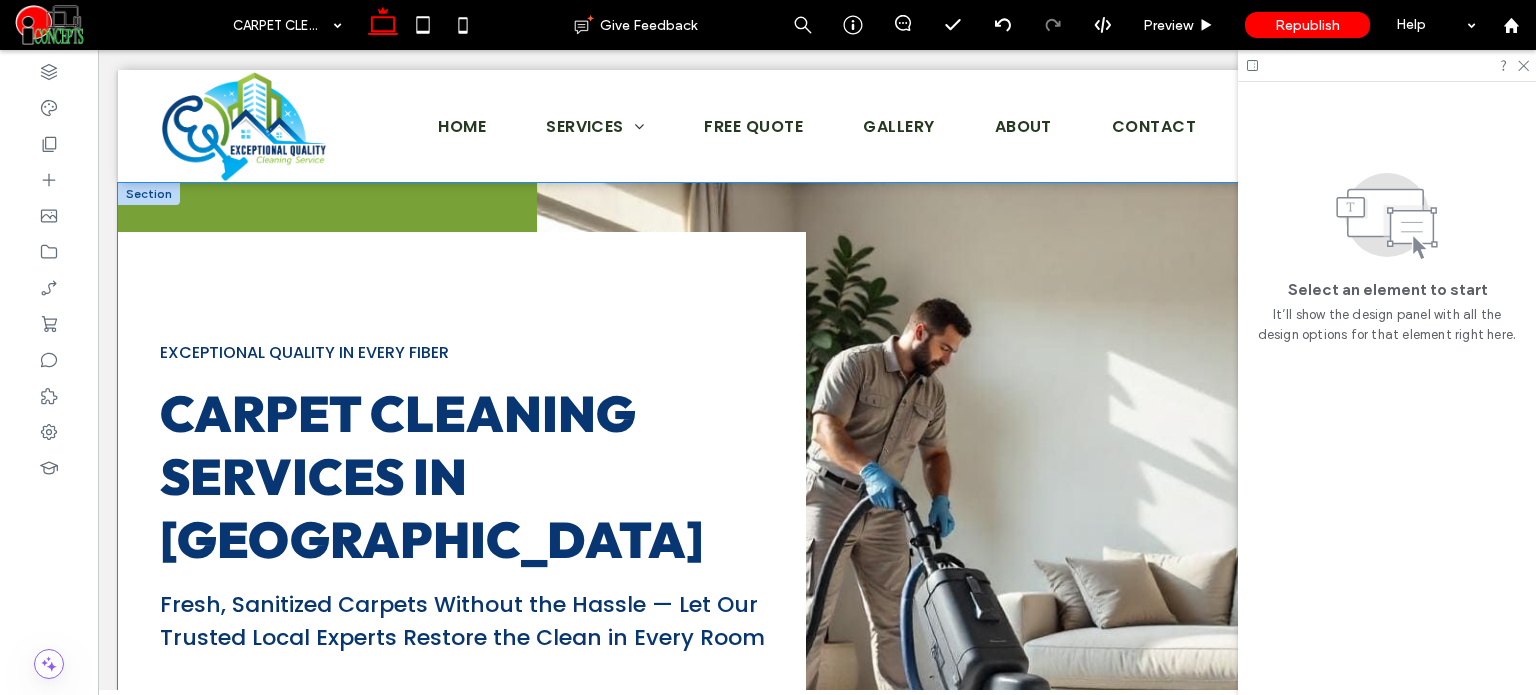 click at bounding box center [1026, 551] 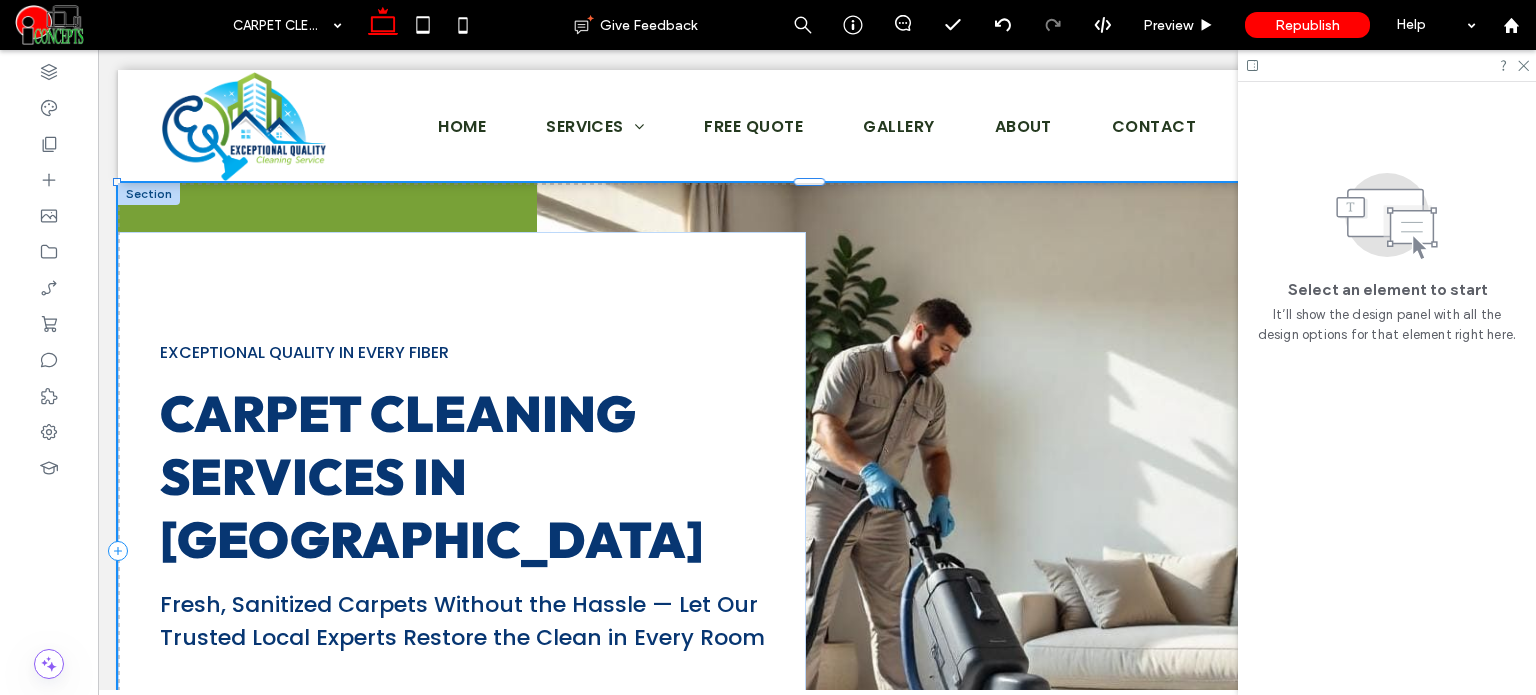 click at bounding box center [1026, 551] 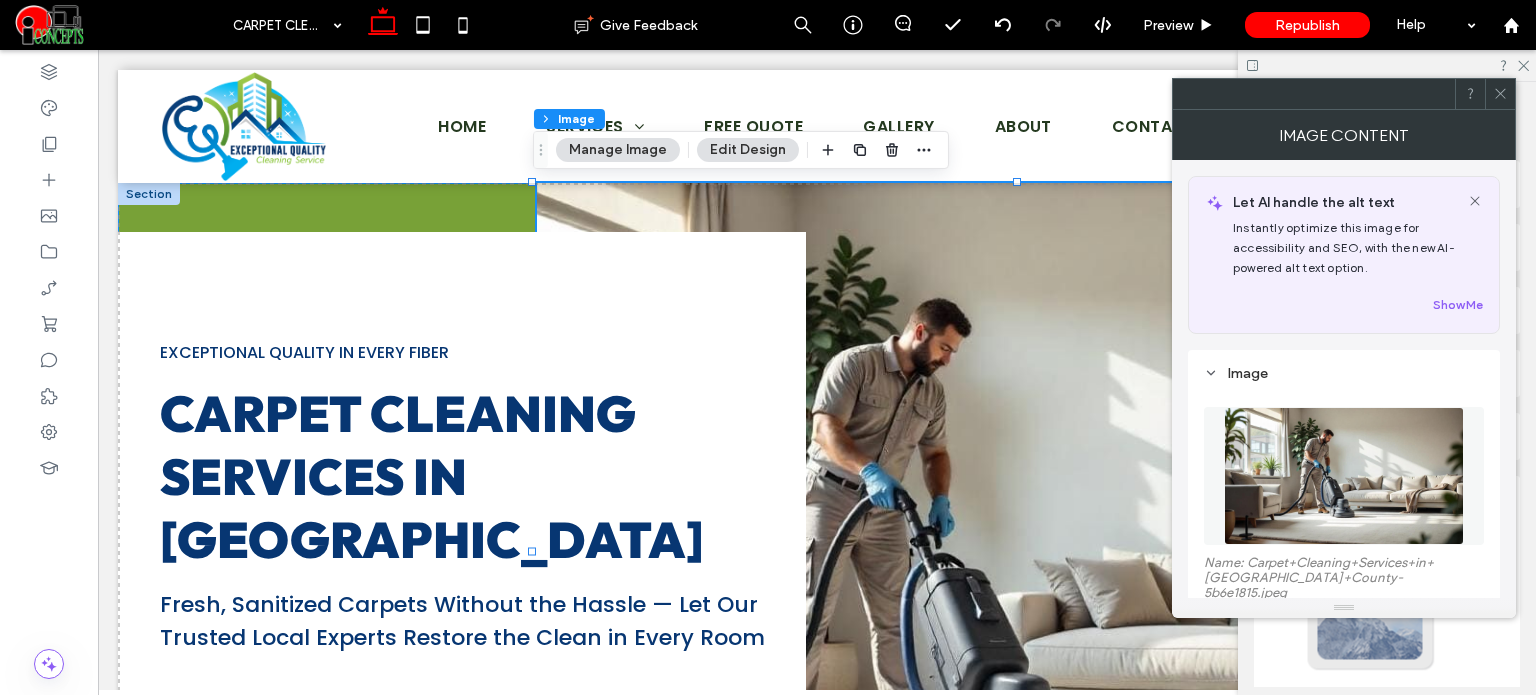 scroll, scrollTop: 500, scrollLeft: 0, axis: vertical 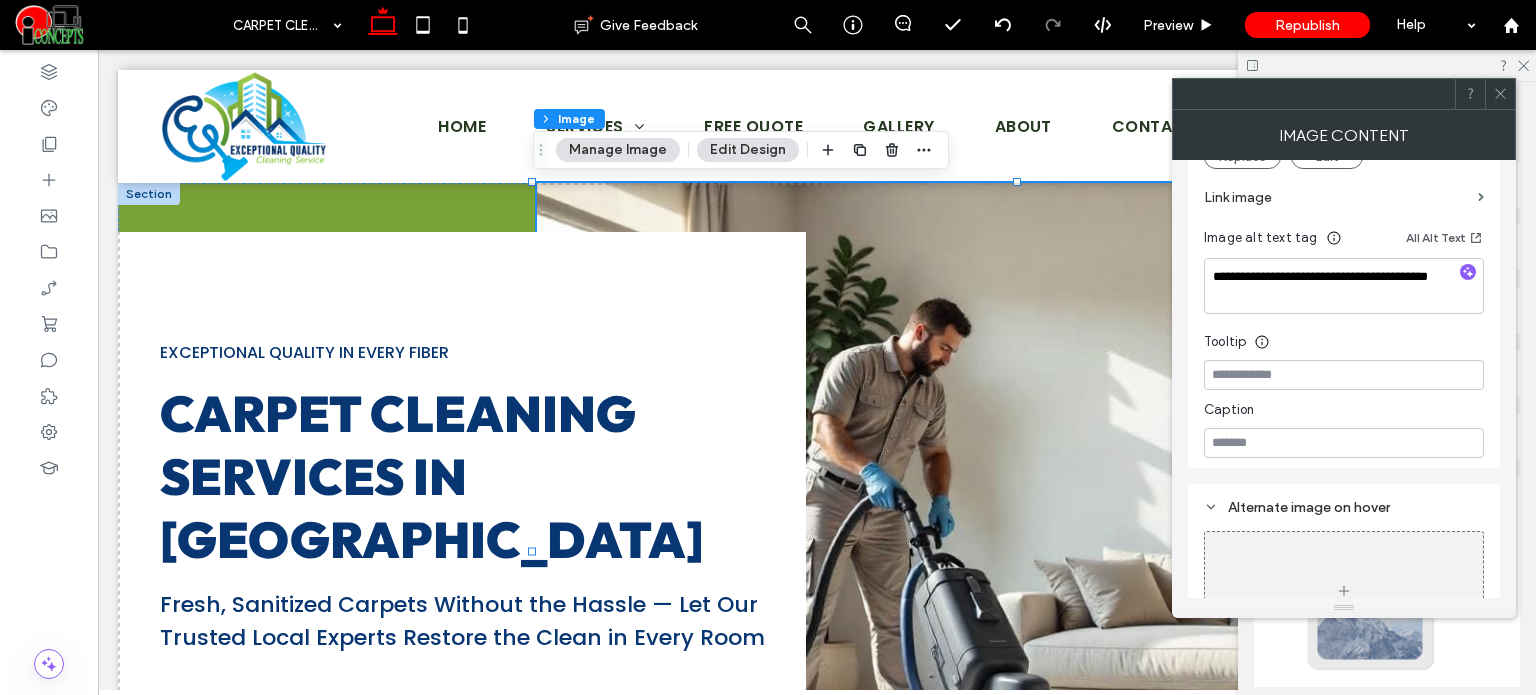 click 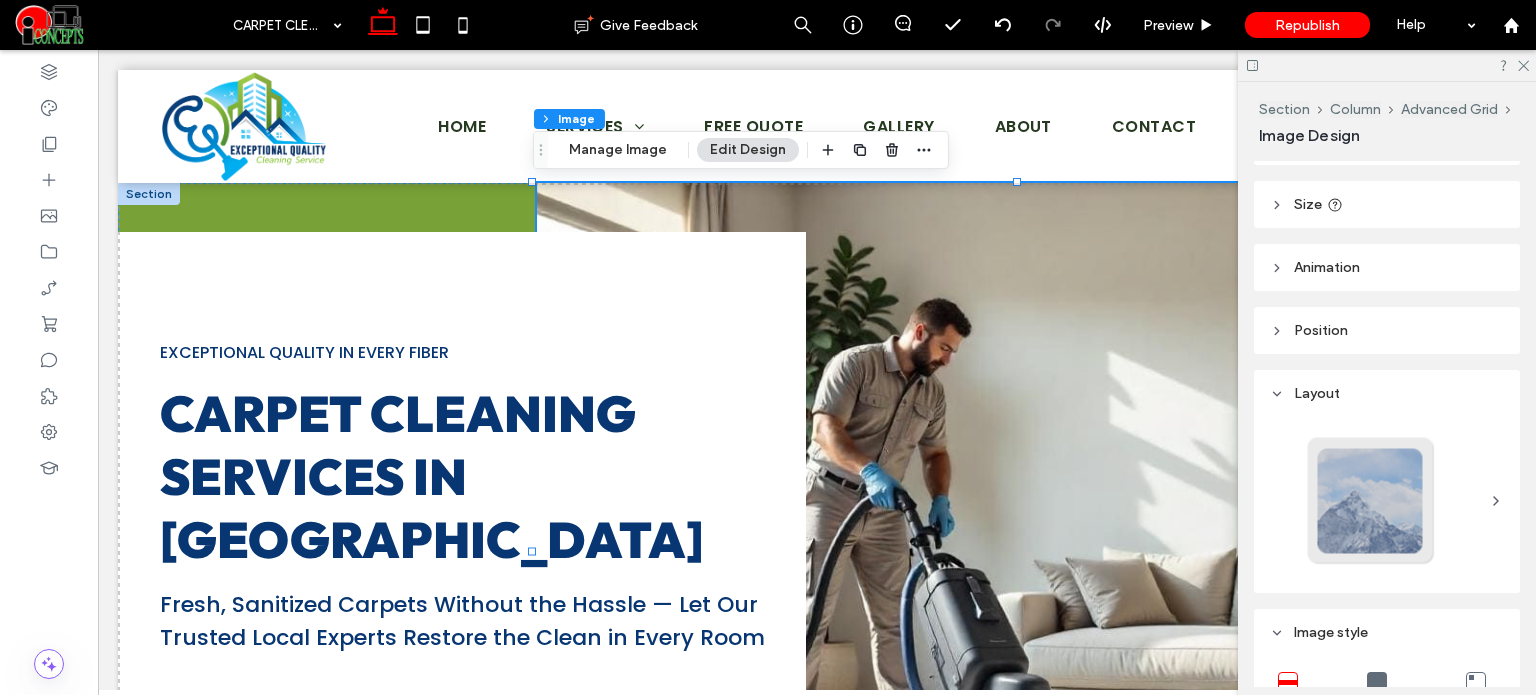 scroll, scrollTop: 400, scrollLeft: 0, axis: vertical 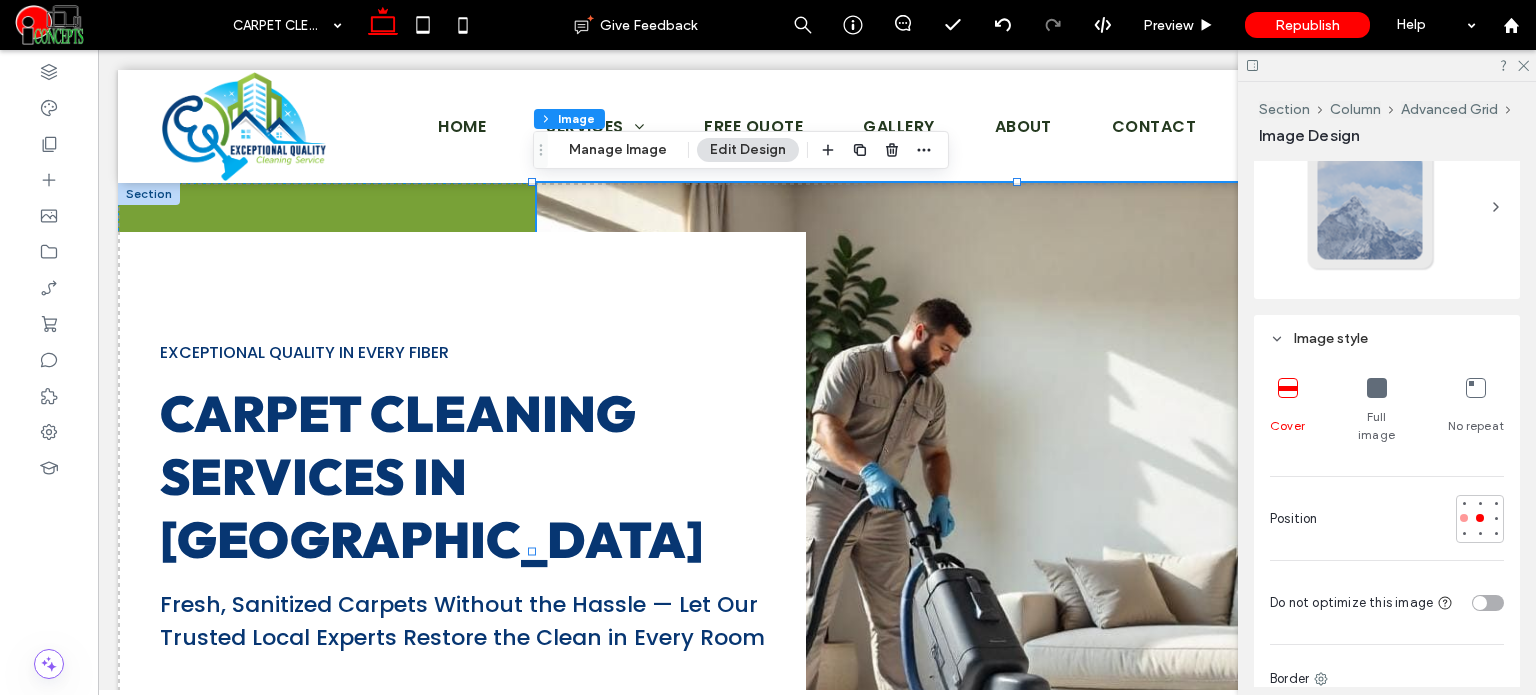 click at bounding box center [1464, 518] 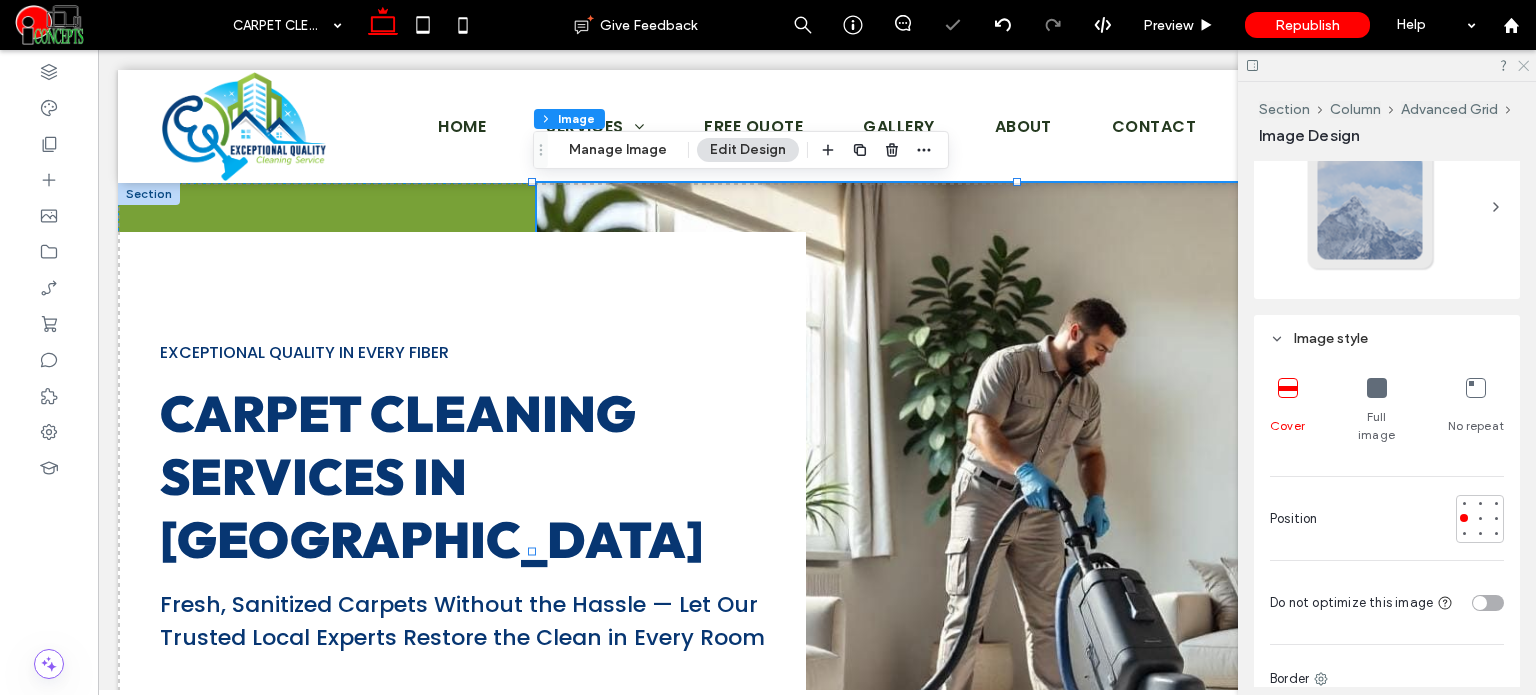 click 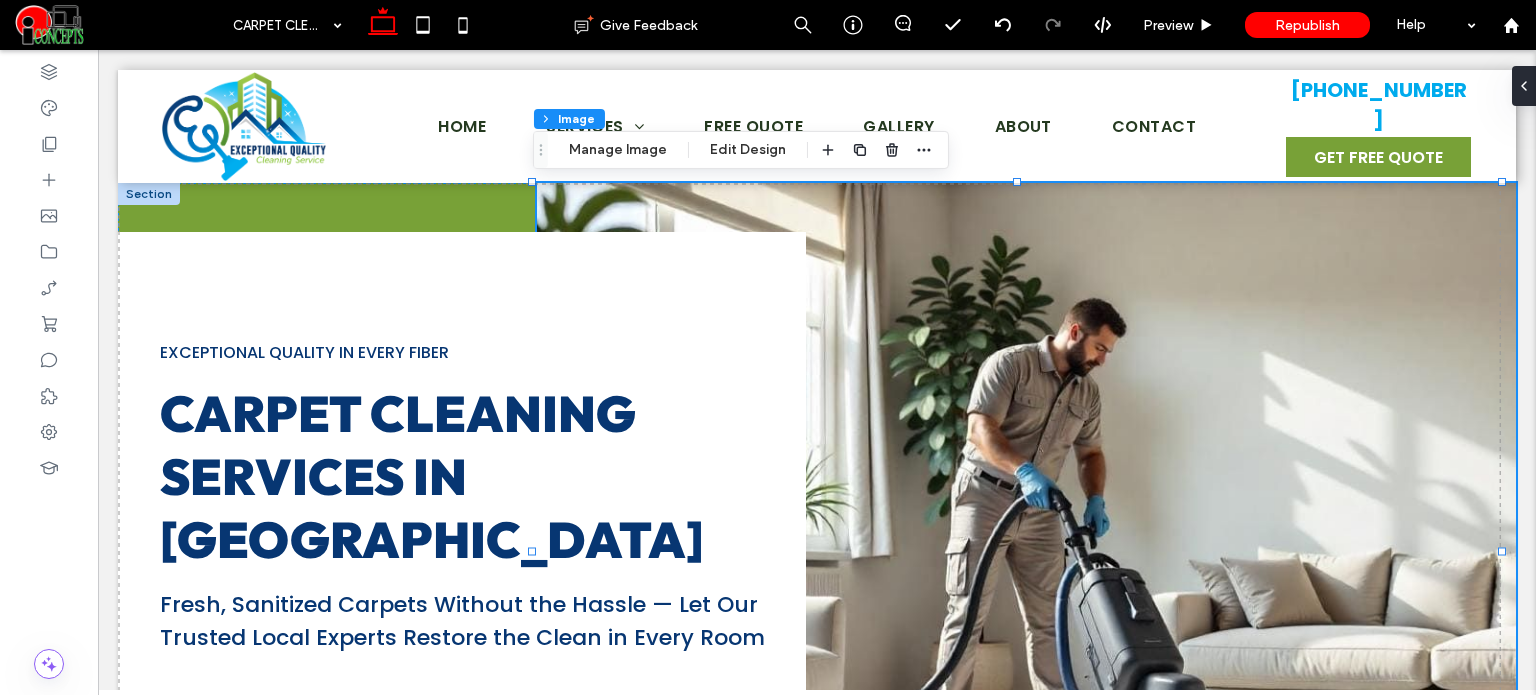 click at bounding box center [1026, 551] 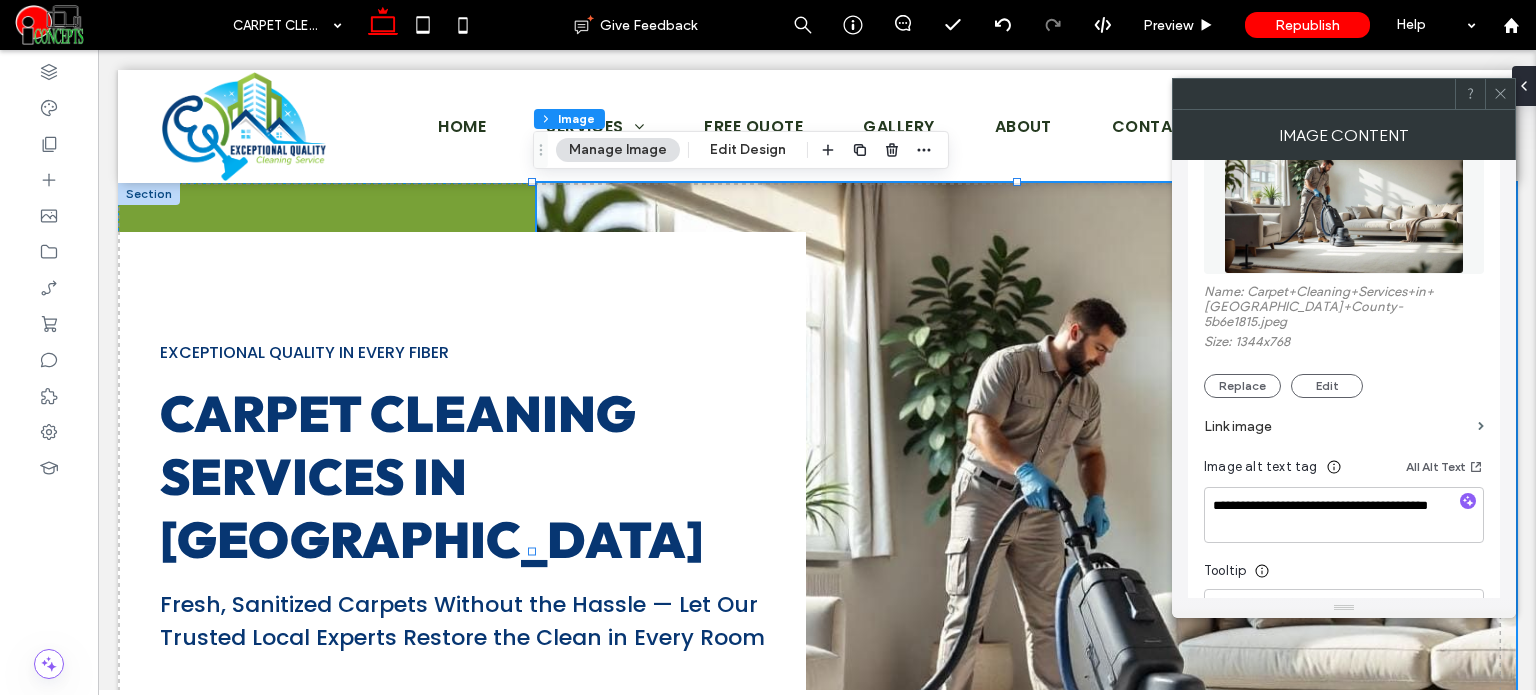 scroll, scrollTop: 300, scrollLeft: 0, axis: vertical 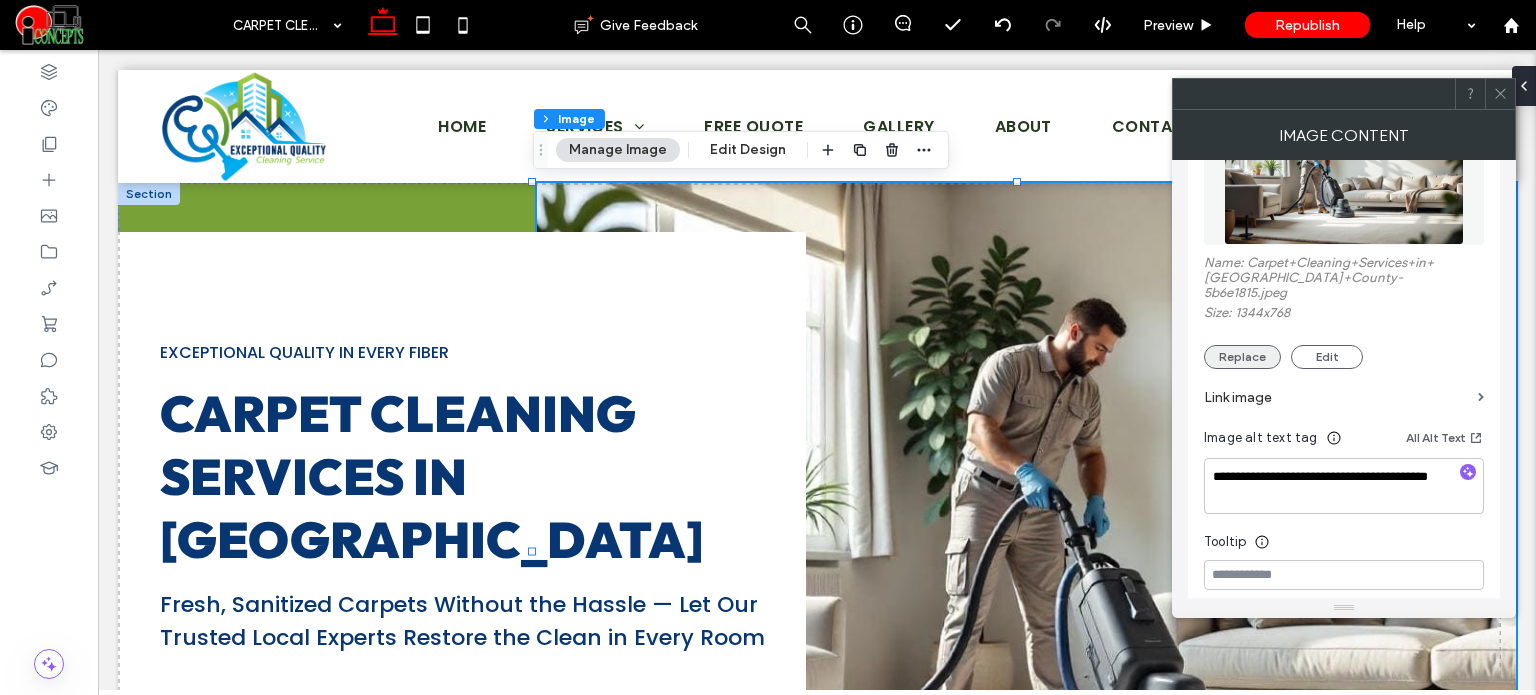 click on "Replace" at bounding box center [1242, 357] 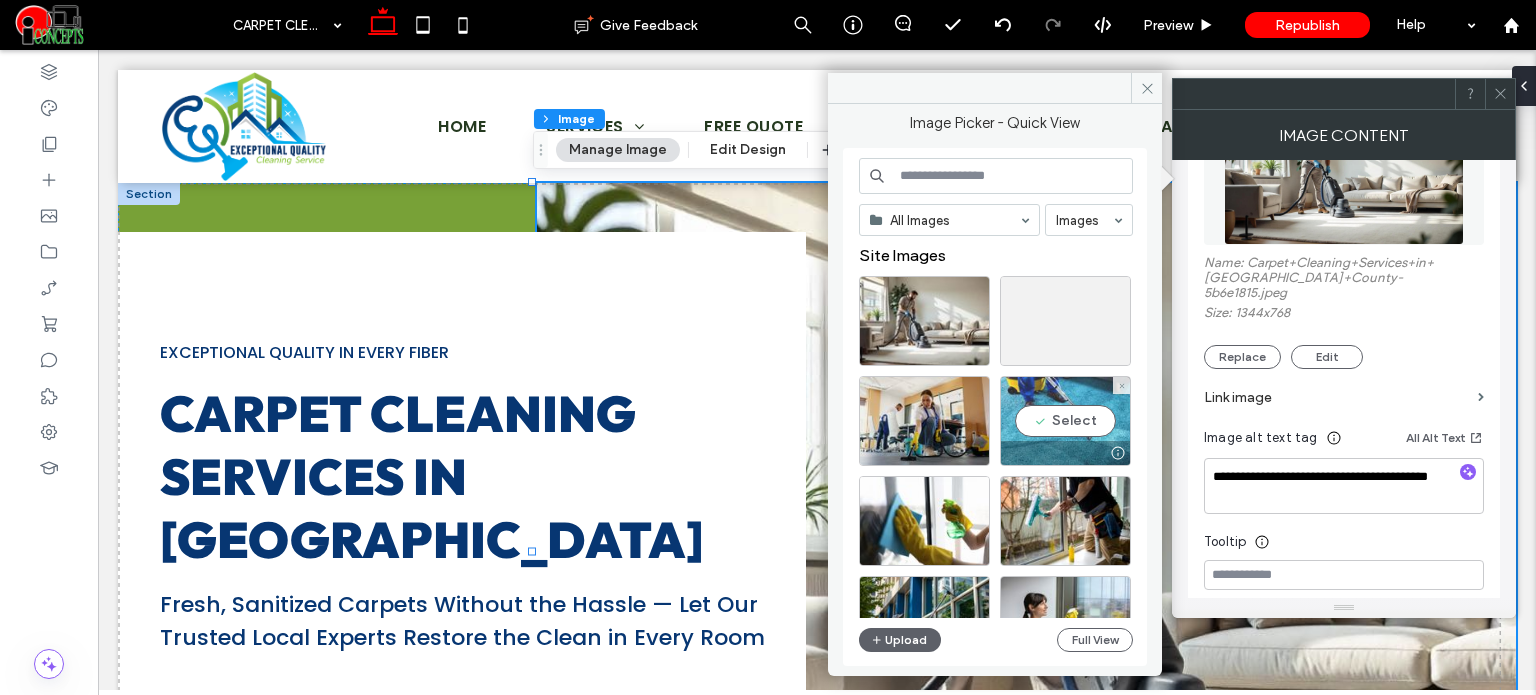 click on "Select" at bounding box center (1065, 421) 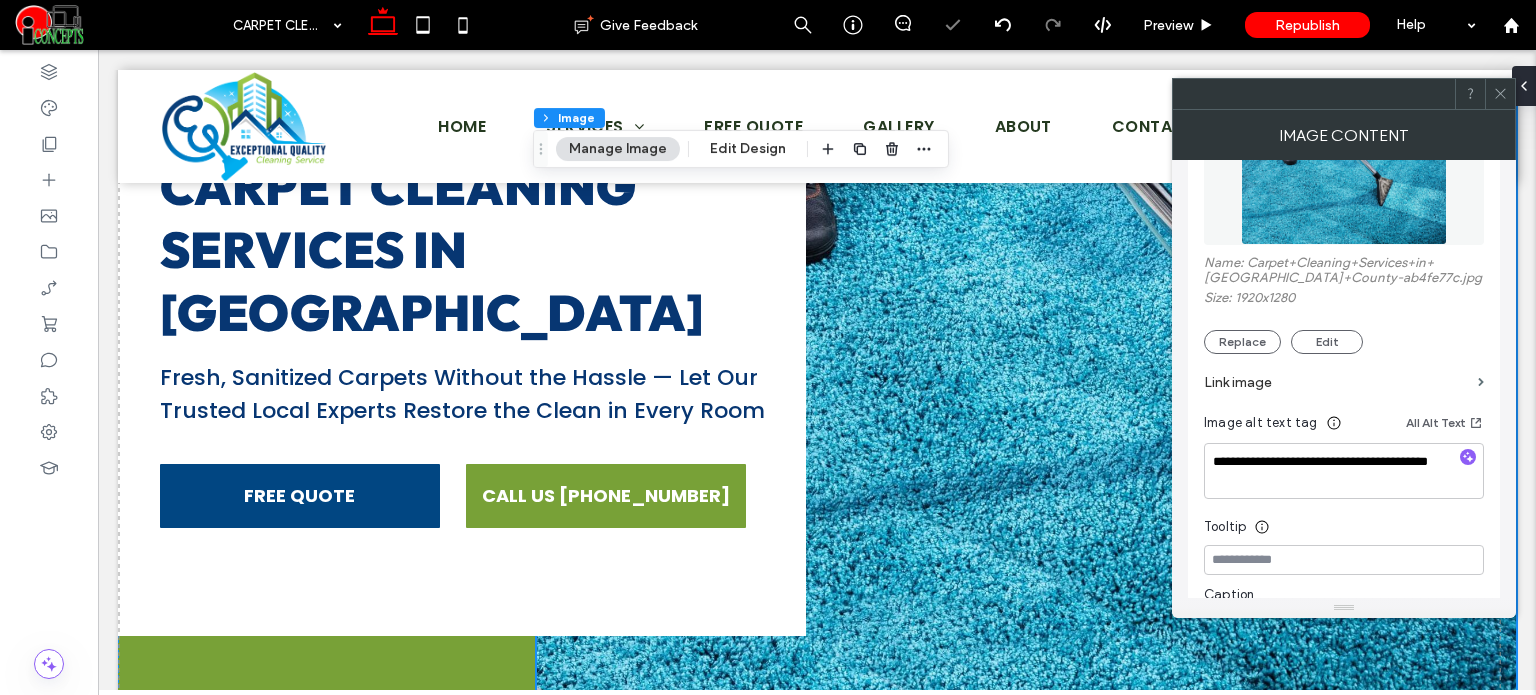scroll, scrollTop: 300, scrollLeft: 0, axis: vertical 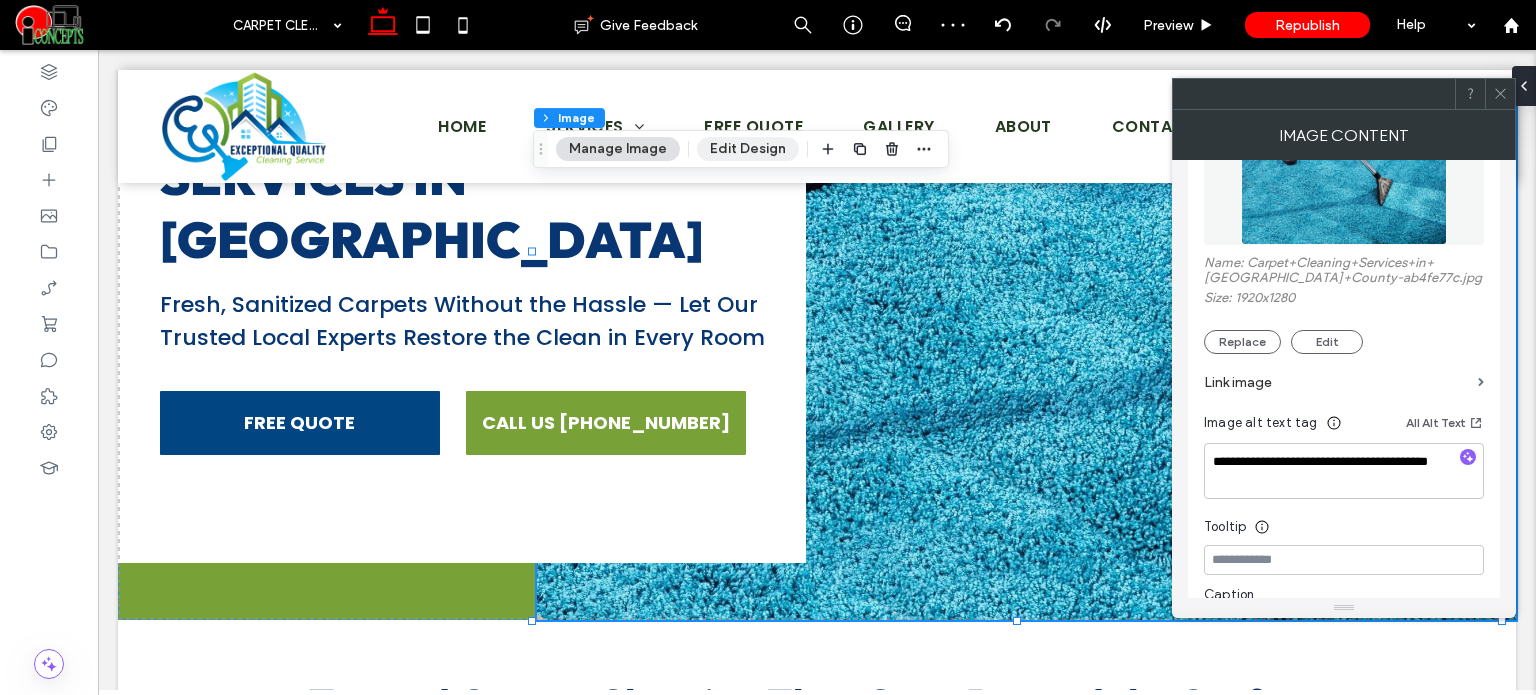 click on "Edit Design" at bounding box center [748, 149] 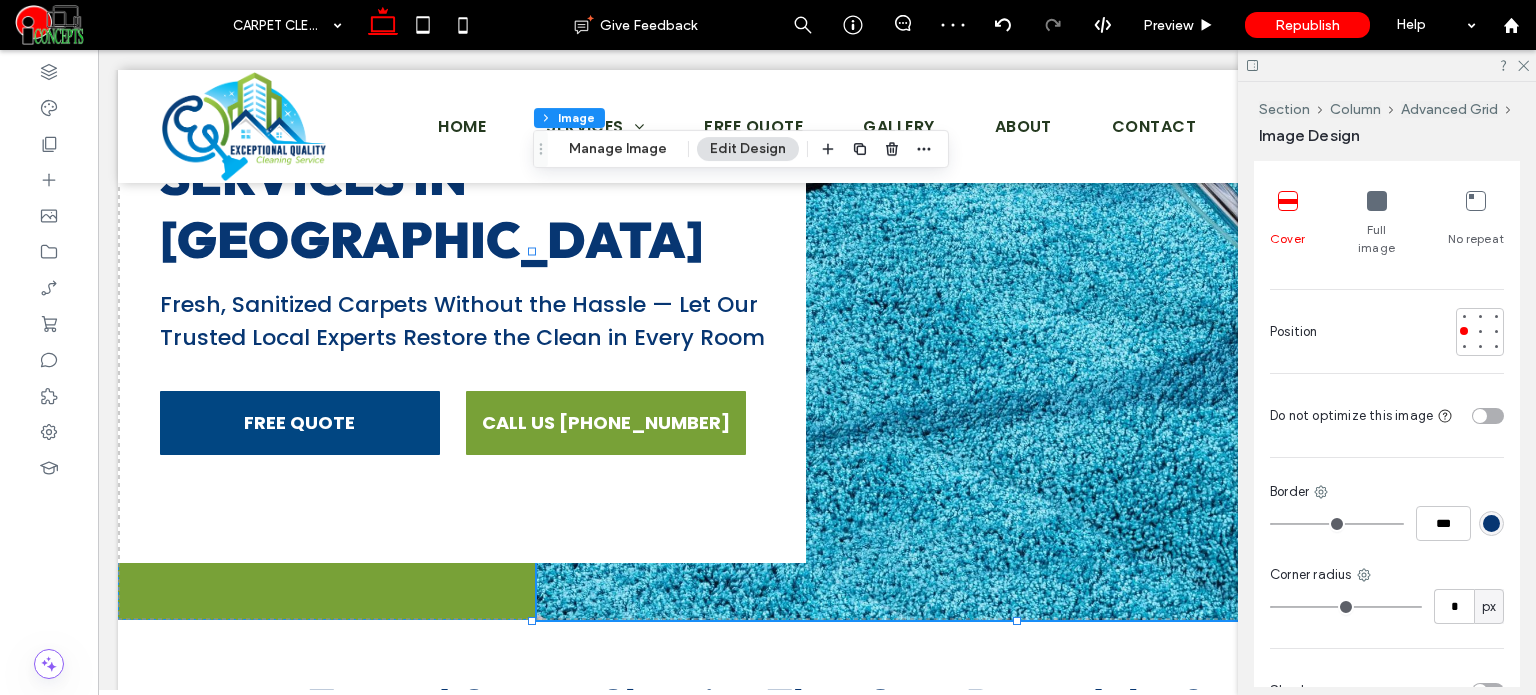 scroll, scrollTop: 600, scrollLeft: 0, axis: vertical 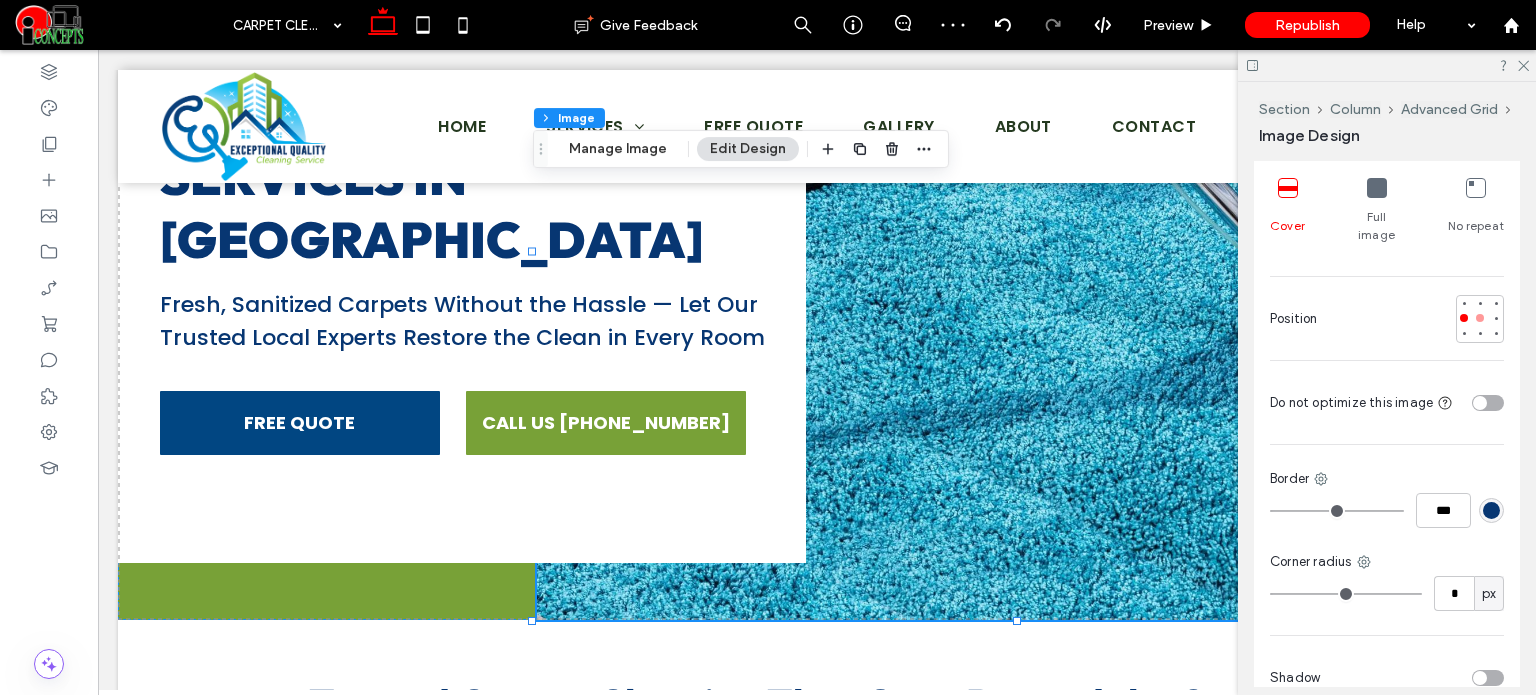 click at bounding box center [1480, 318] 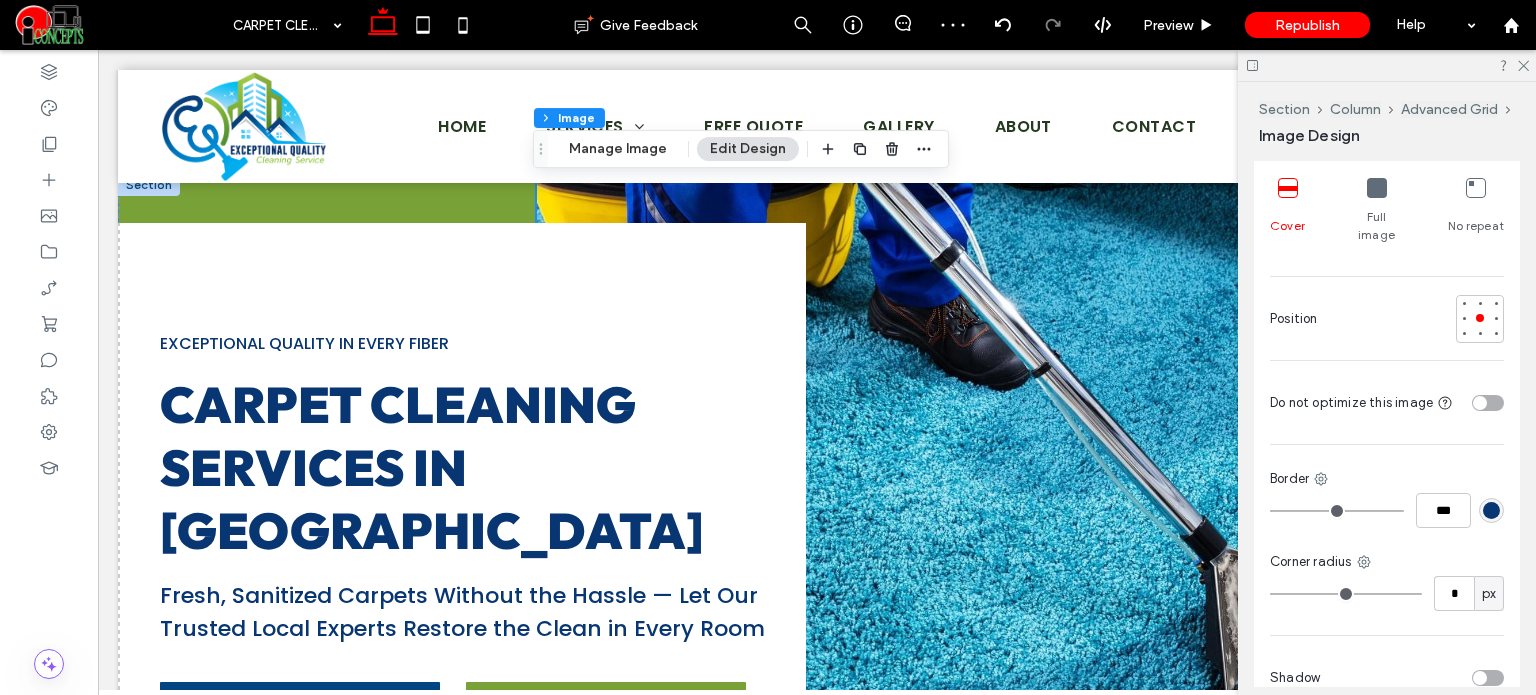 scroll, scrollTop: 0, scrollLeft: 0, axis: both 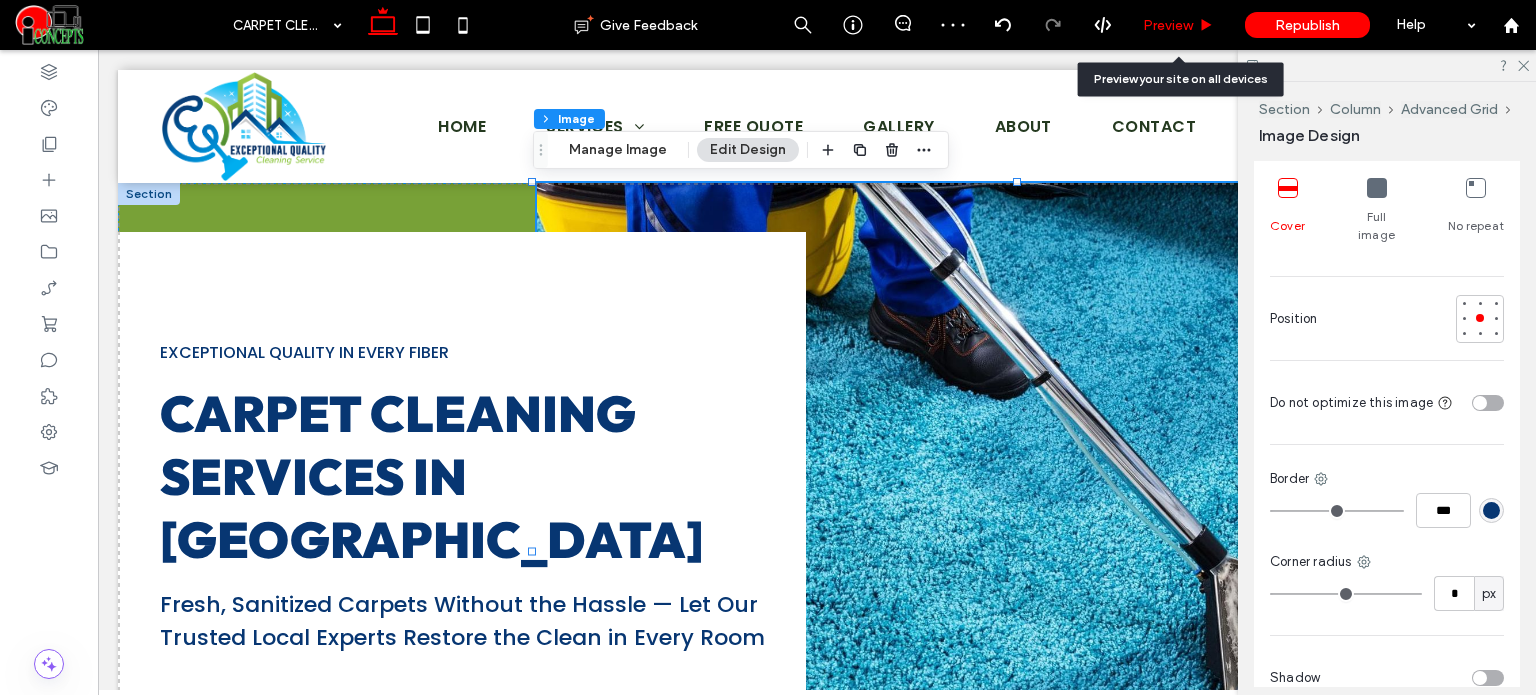 click on "Preview" at bounding box center (1178, 25) 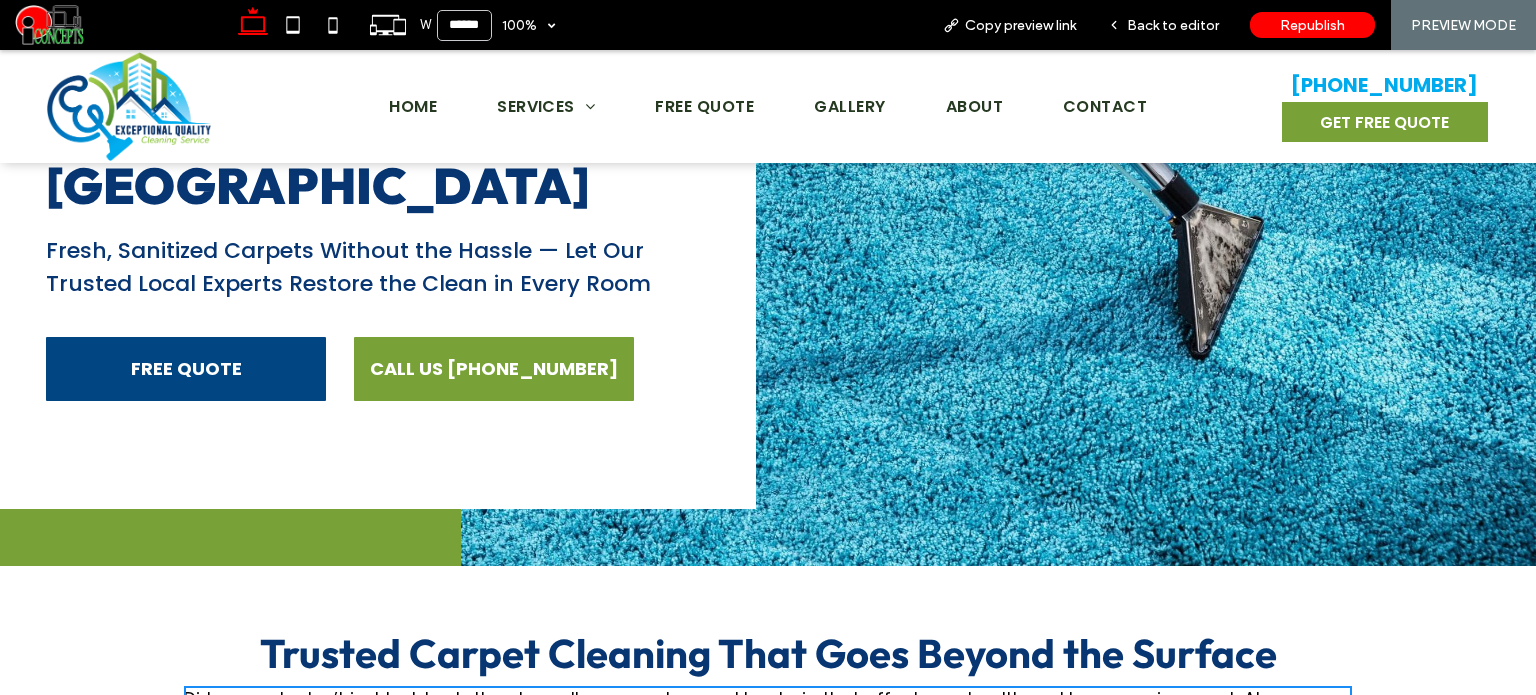 scroll, scrollTop: 500, scrollLeft: 0, axis: vertical 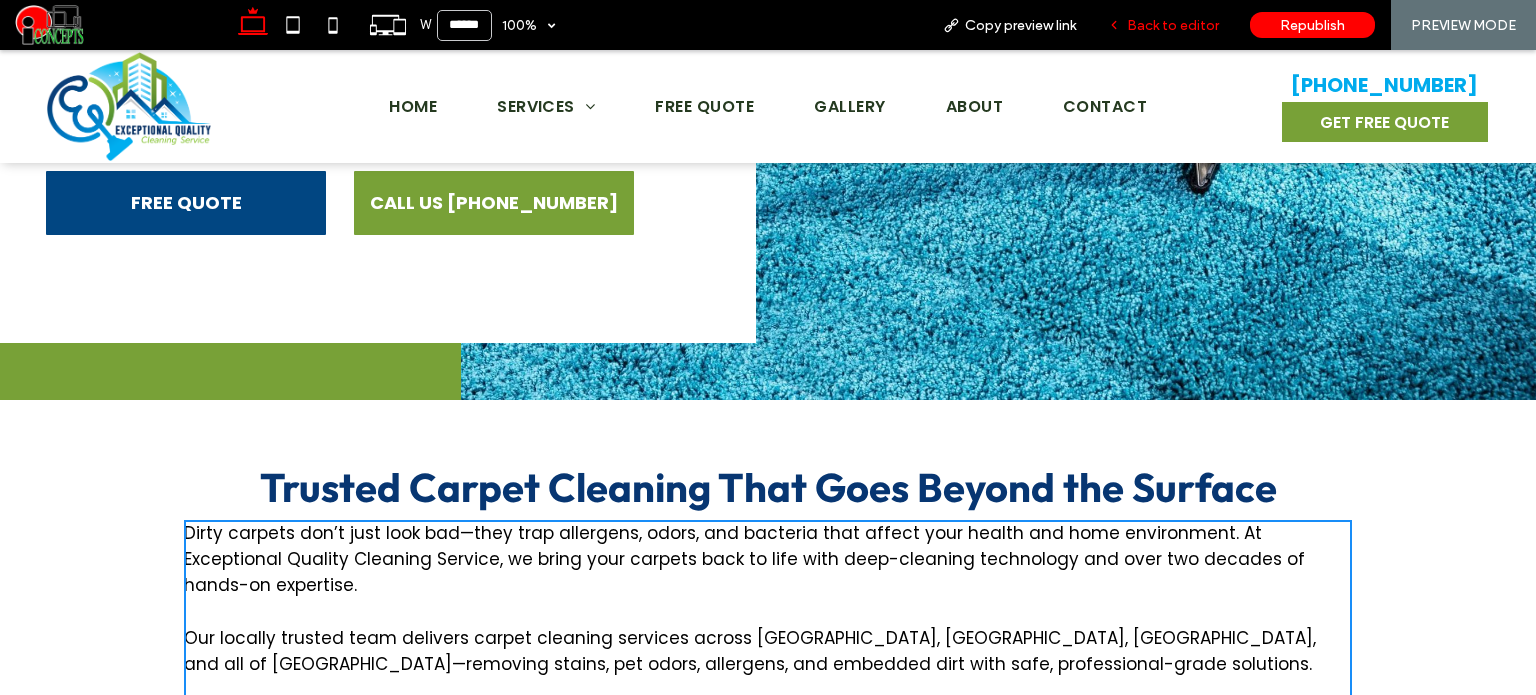 click on "Back to editor" at bounding box center (1173, 25) 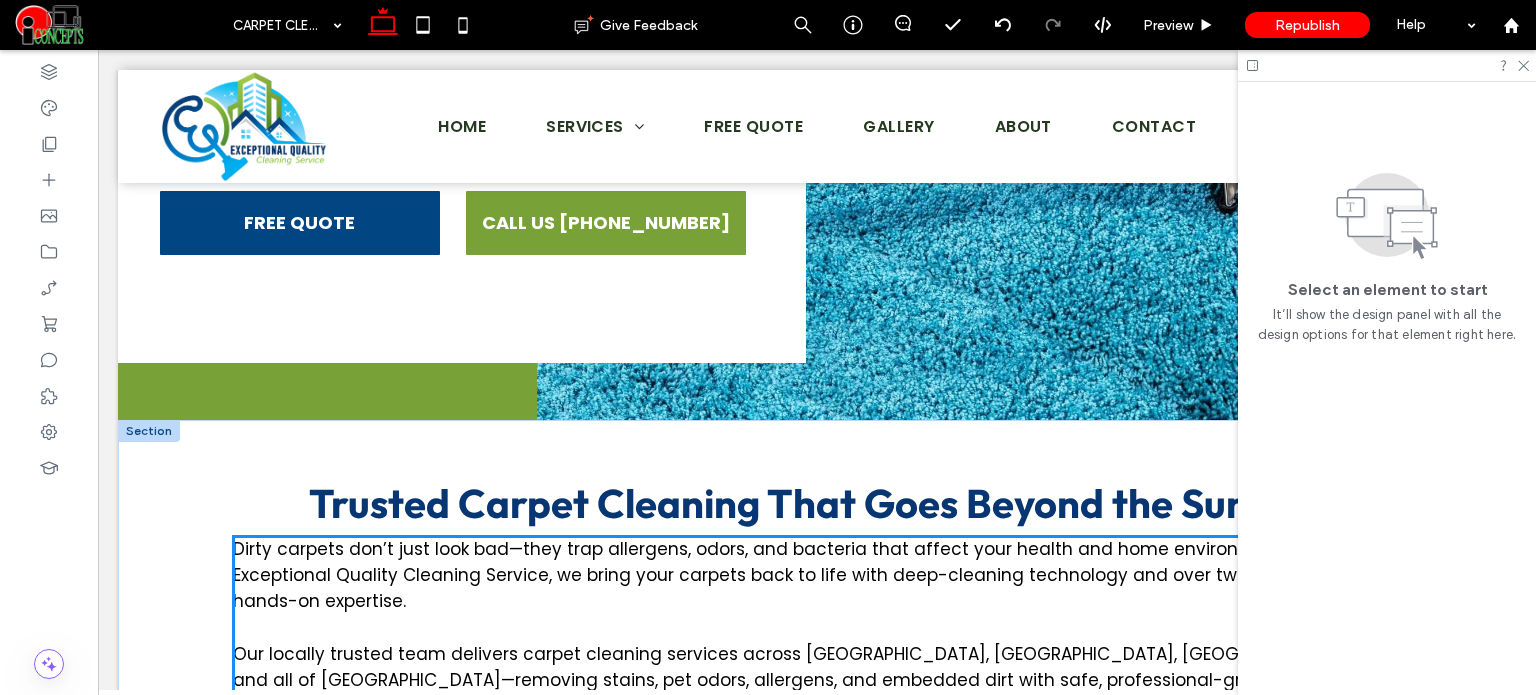 scroll, scrollTop: 1000, scrollLeft: 0, axis: vertical 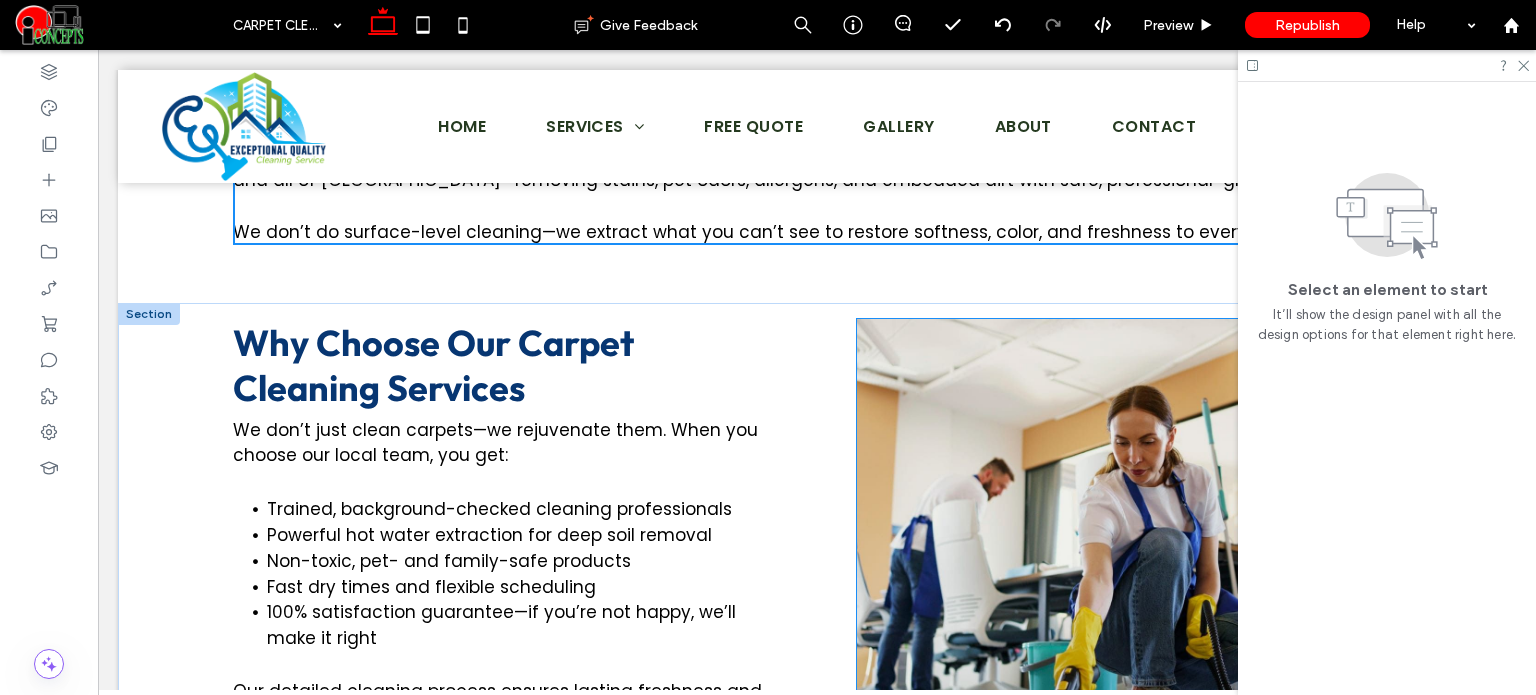click at bounding box center (1129, 550) 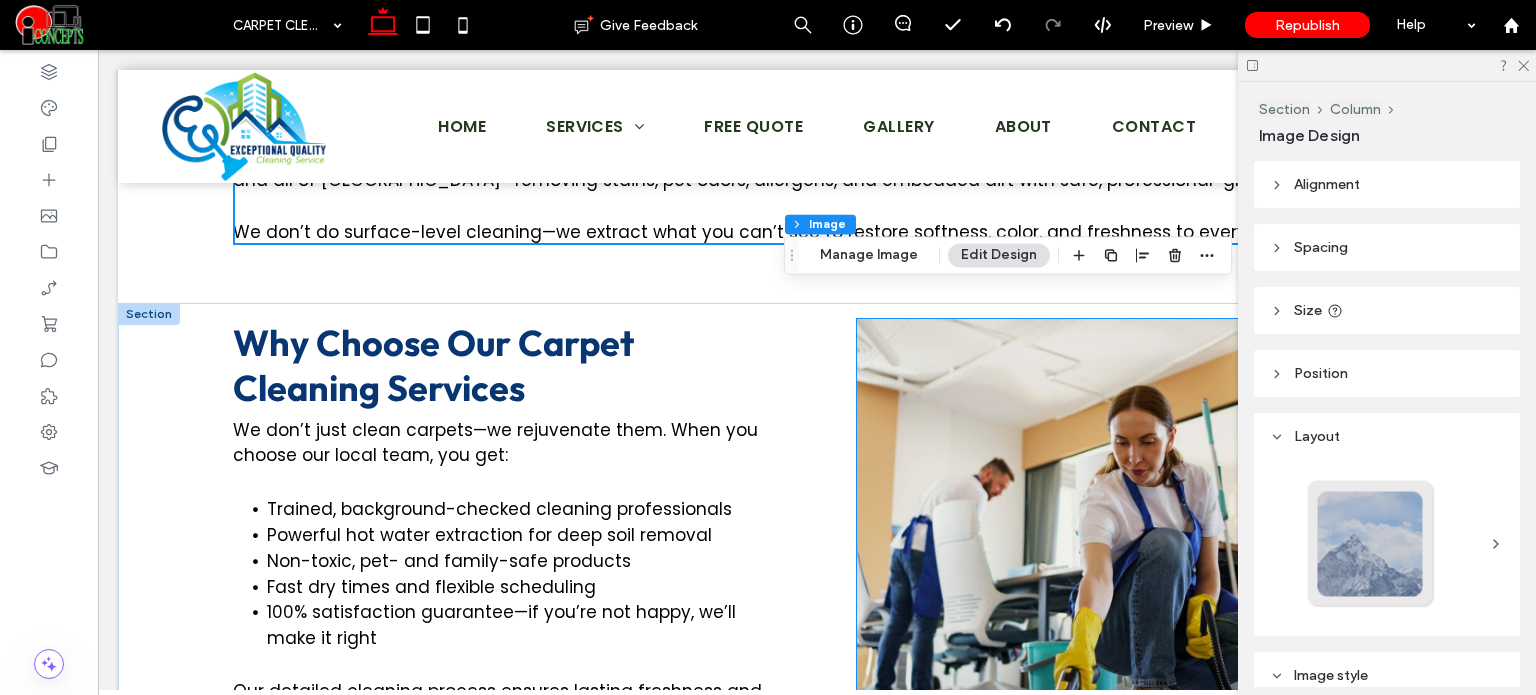 click at bounding box center (1129, 550) 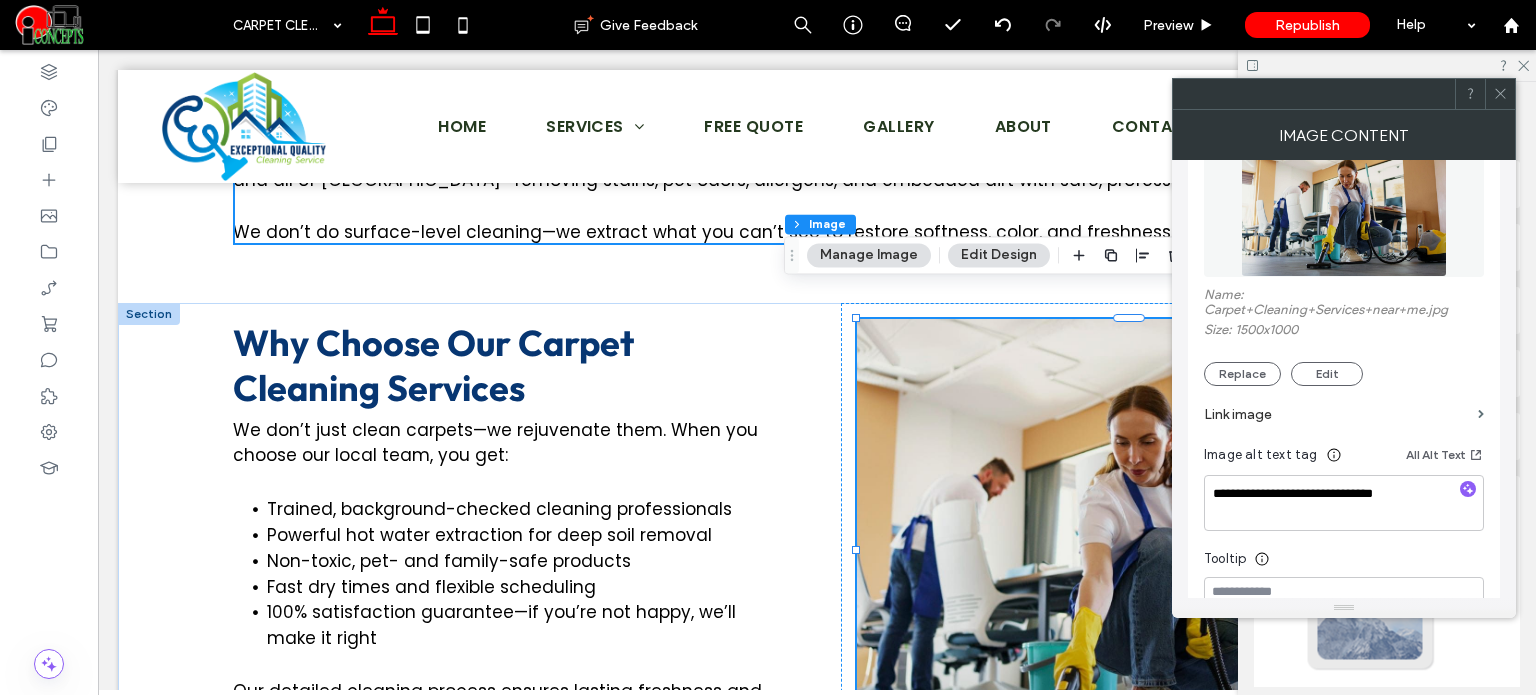 scroll, scrollTop: 300, scrollLeft: 0, axis: vertical 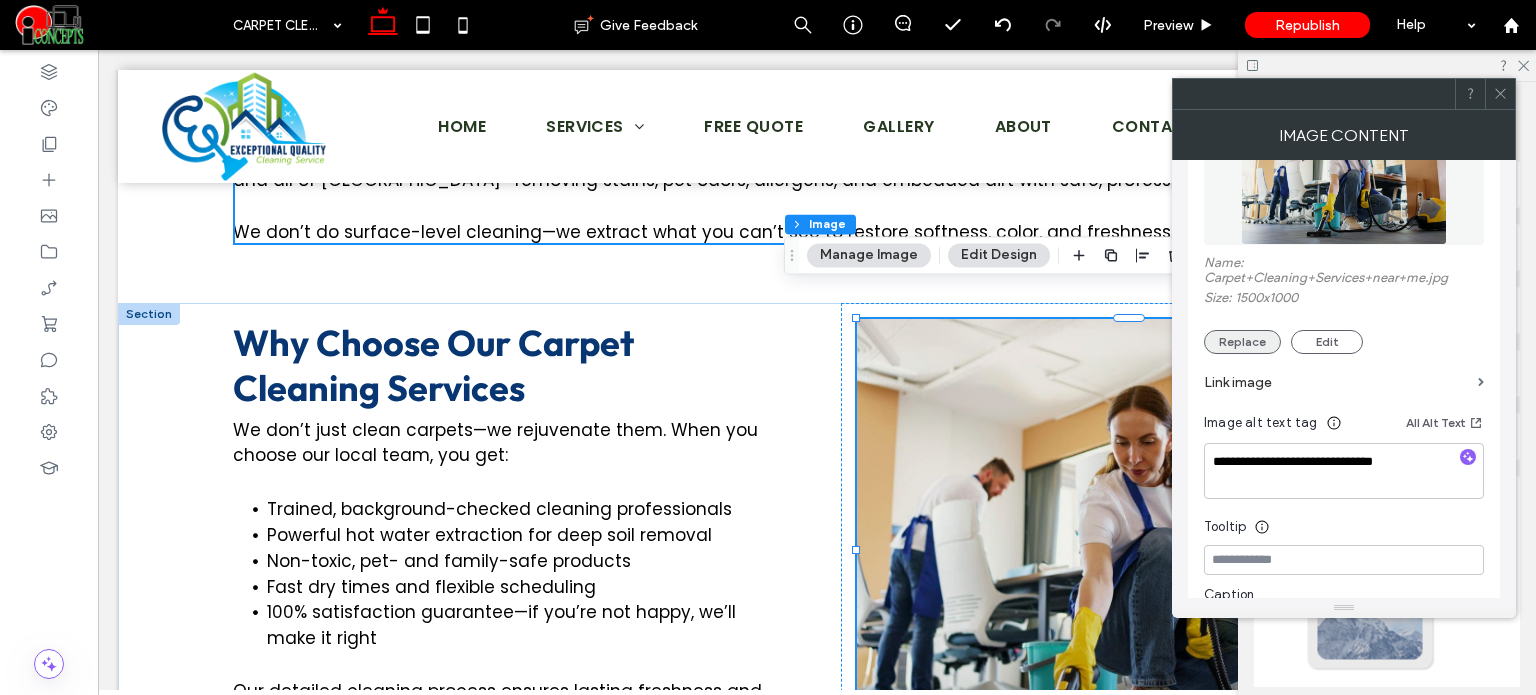click on "Replace" at bounding box center [1242, 342] 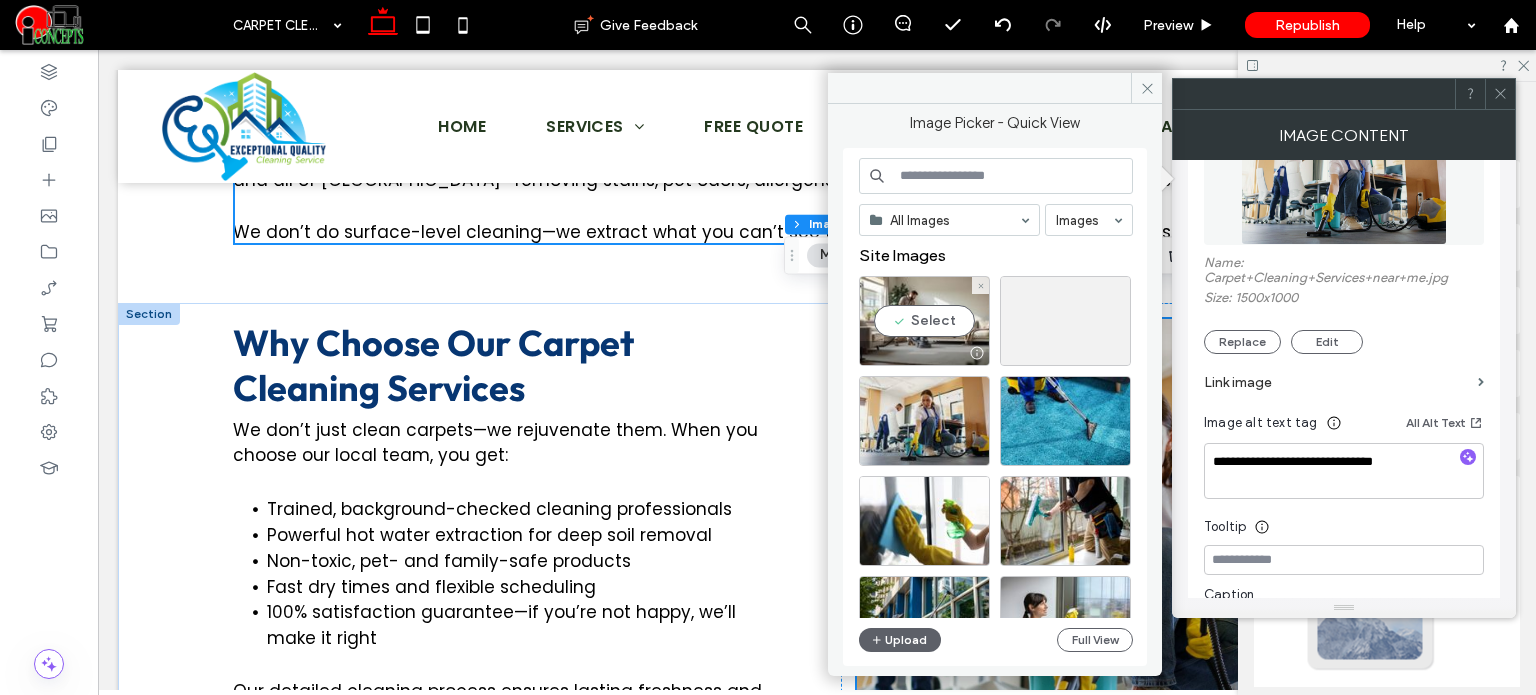 click on "Site Images" at bounding box center [1003, 261] 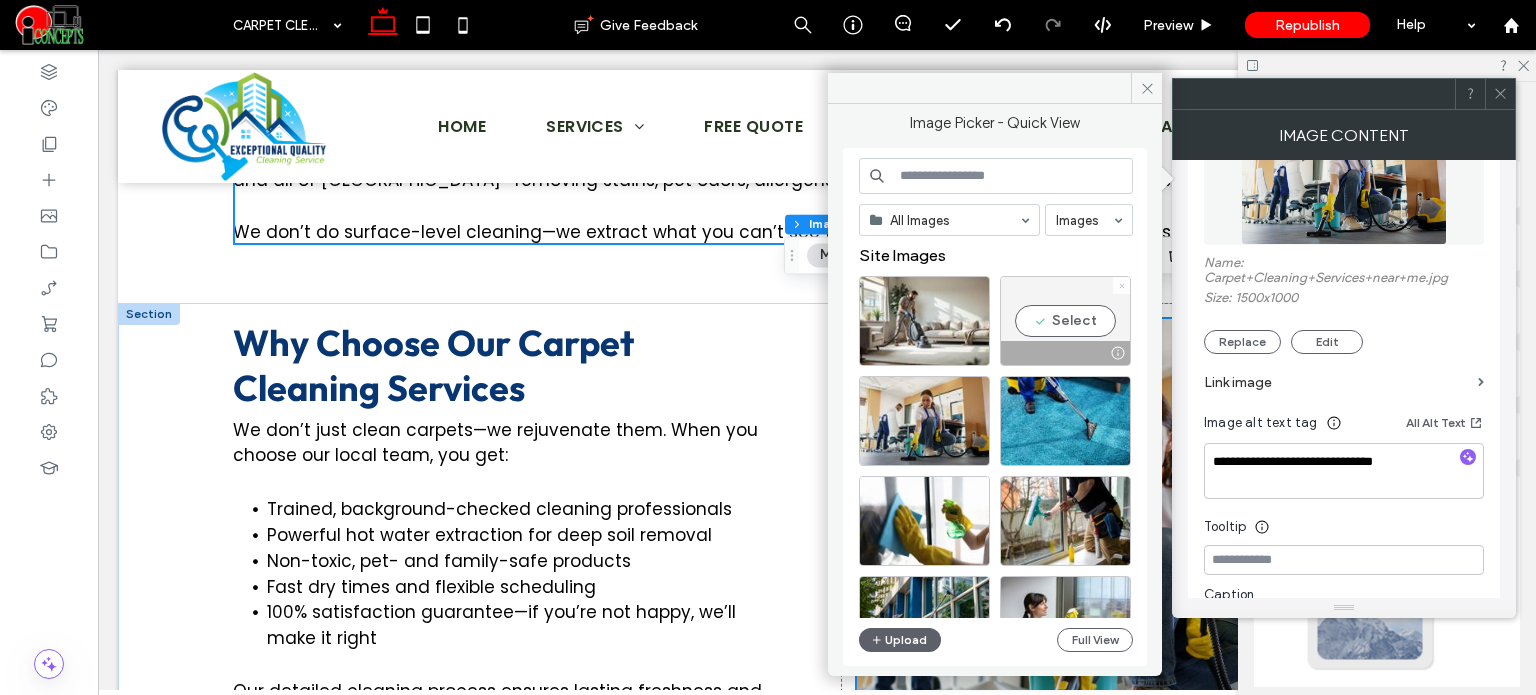 click 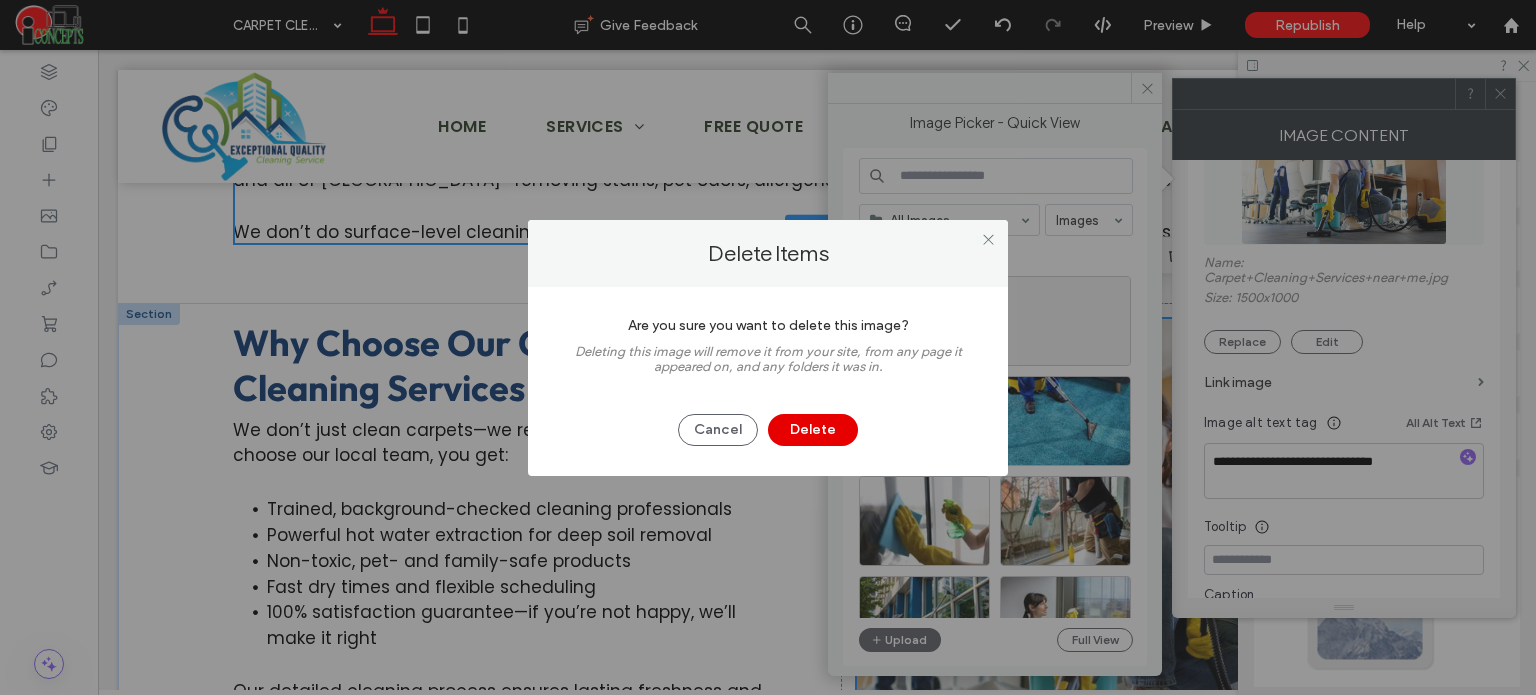 click on "Delete" at bounding box center (813, 430) 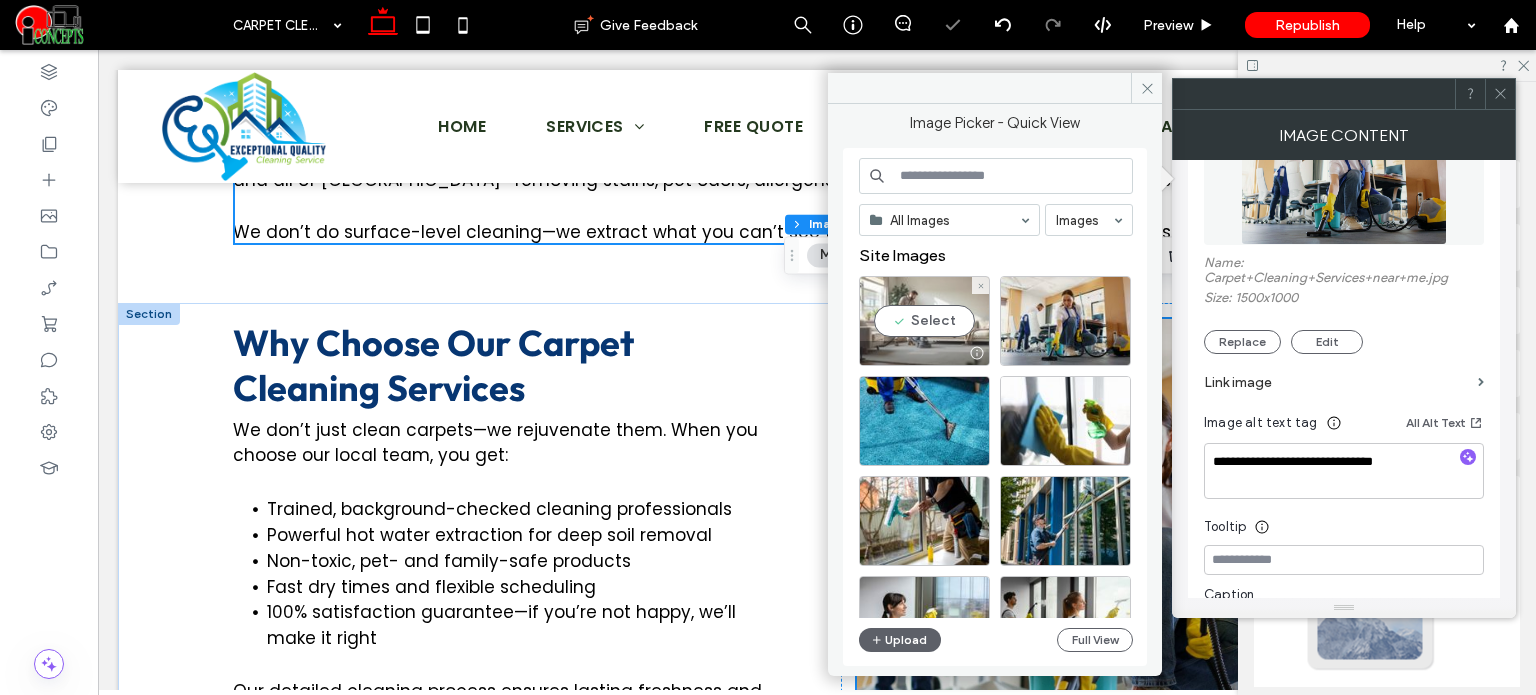 click on "Select" at bounding box center [924, 321] 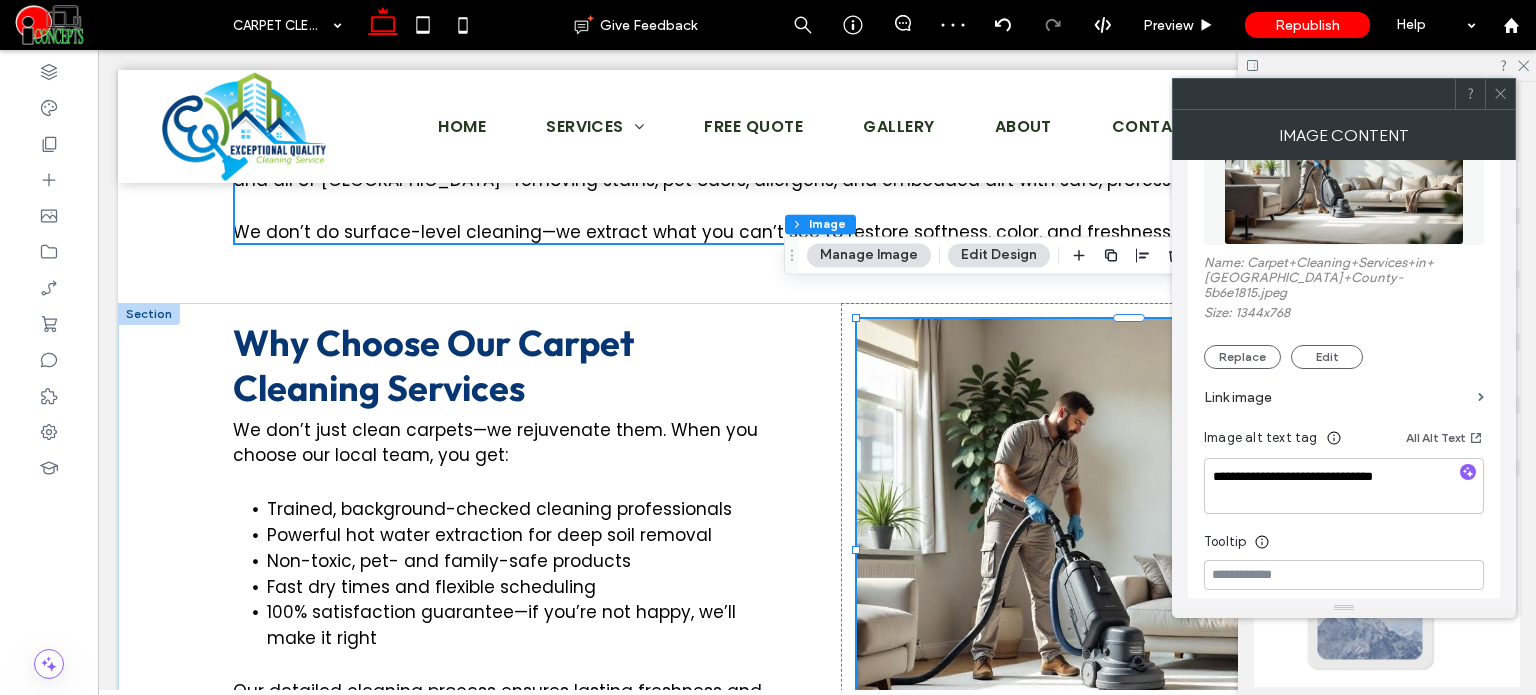 click 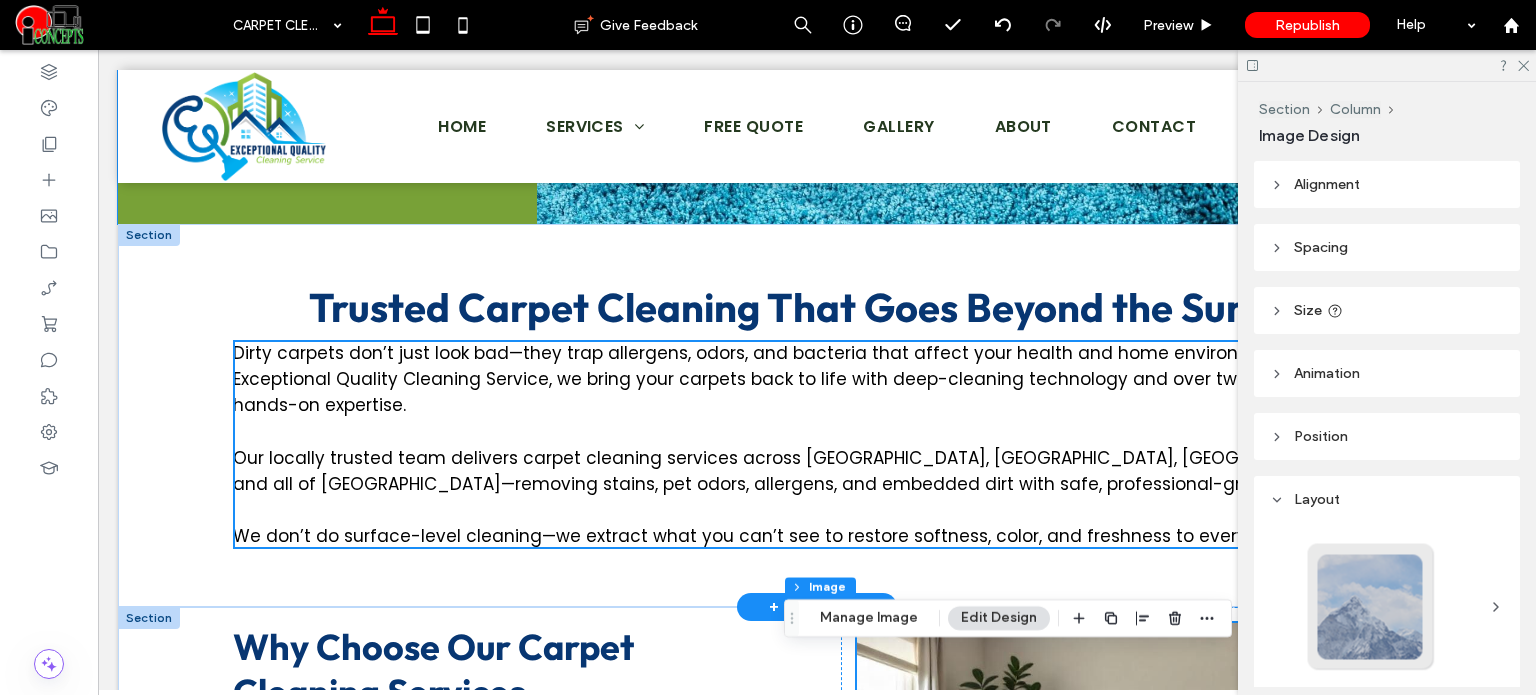 scroll, scrollTop: 700, scrollLeft: 0, axis: vertical 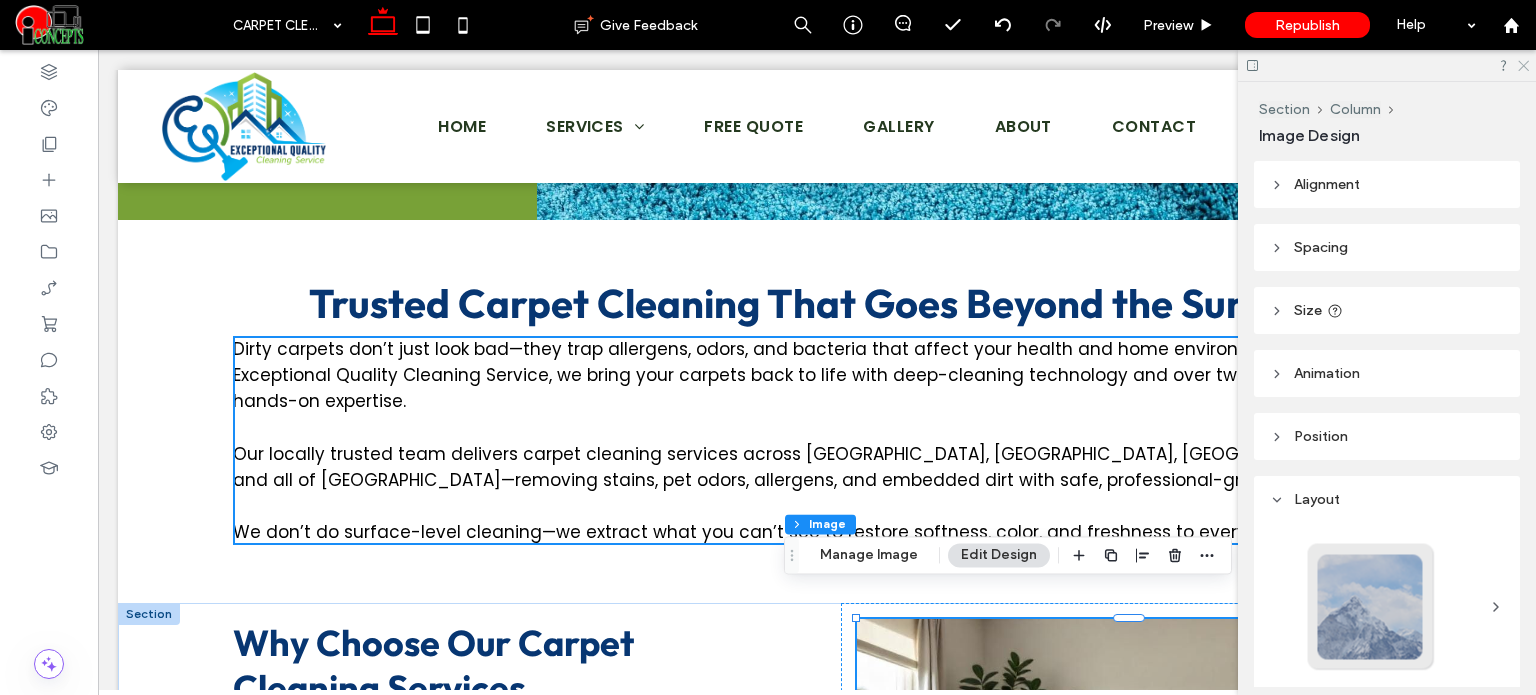 click 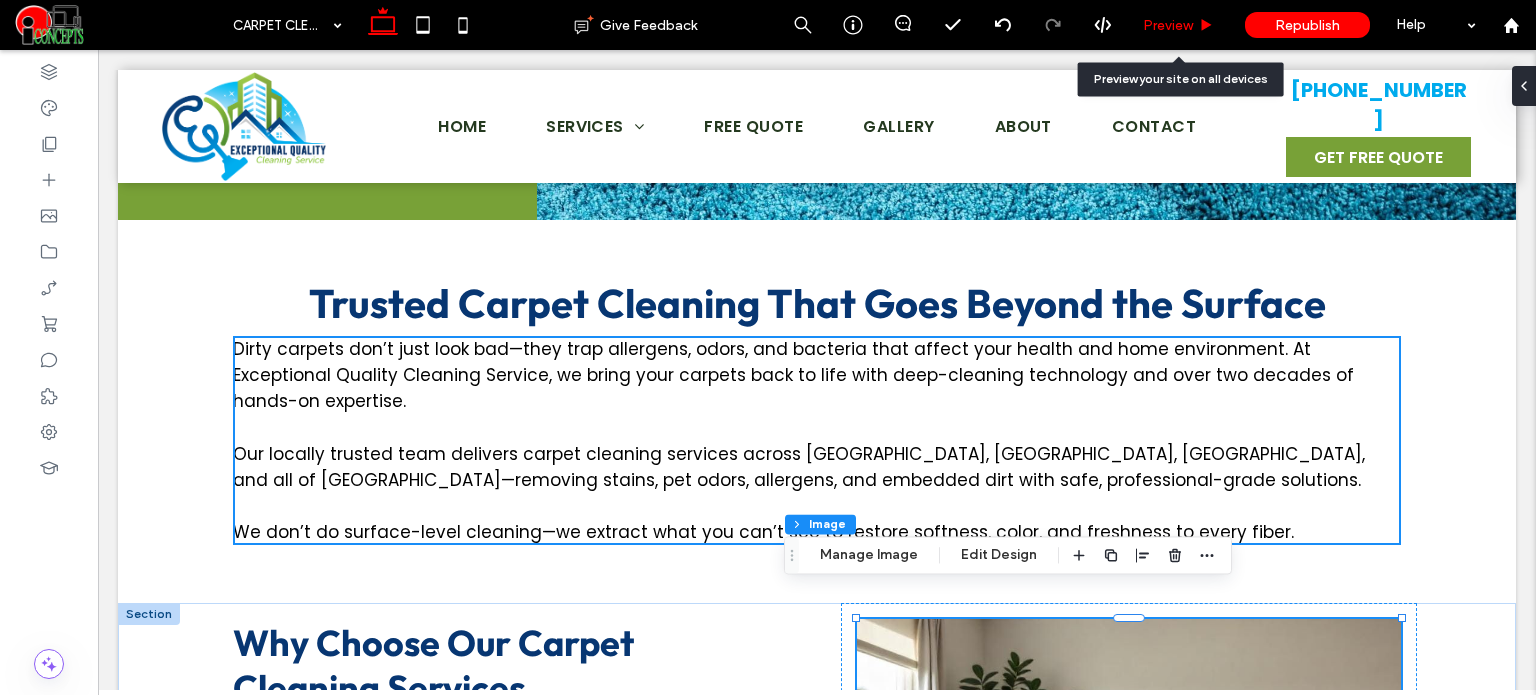 drag, startPoint x: 1169, startPoint y: 32, endPoint x: 1073, endPoint y: 8, distance: 98.95454 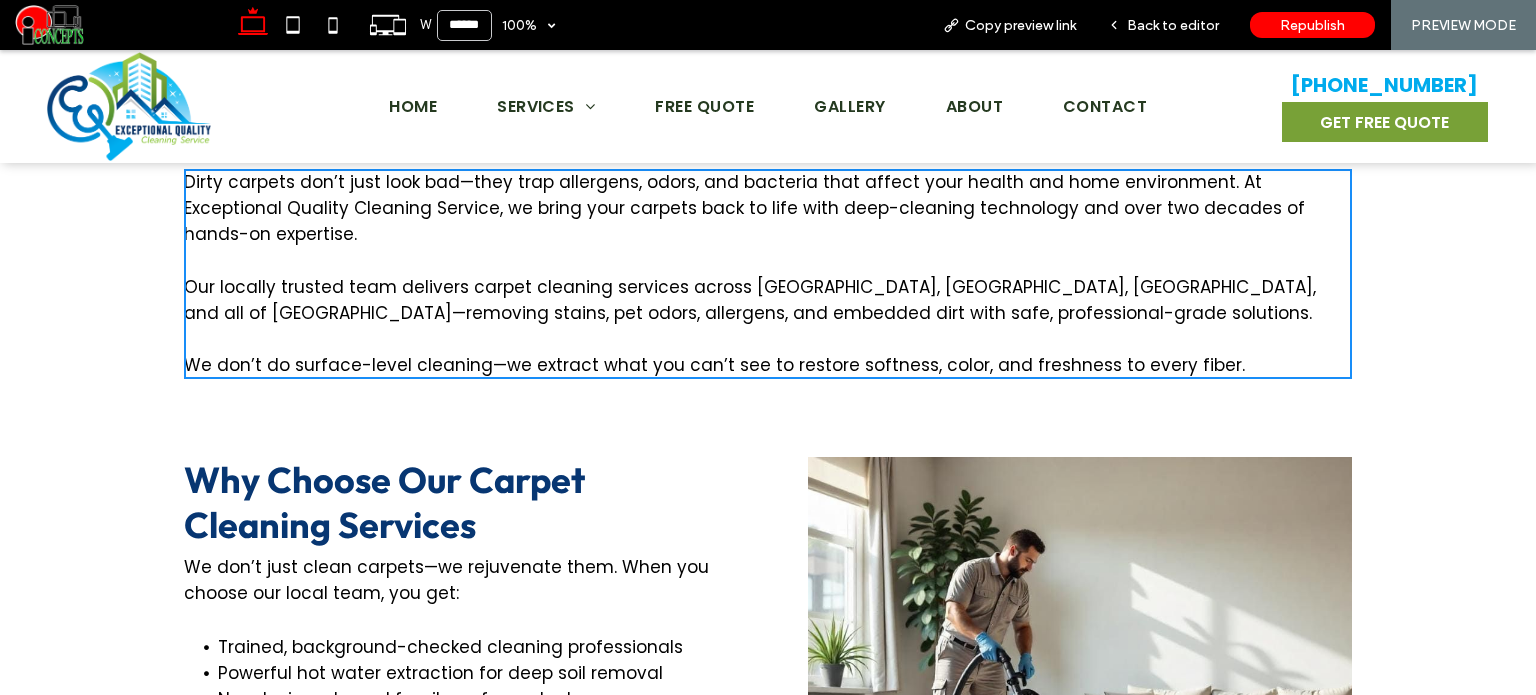 scroll, scrollTop: 1100, scrollLeft: 0, axis: vertical 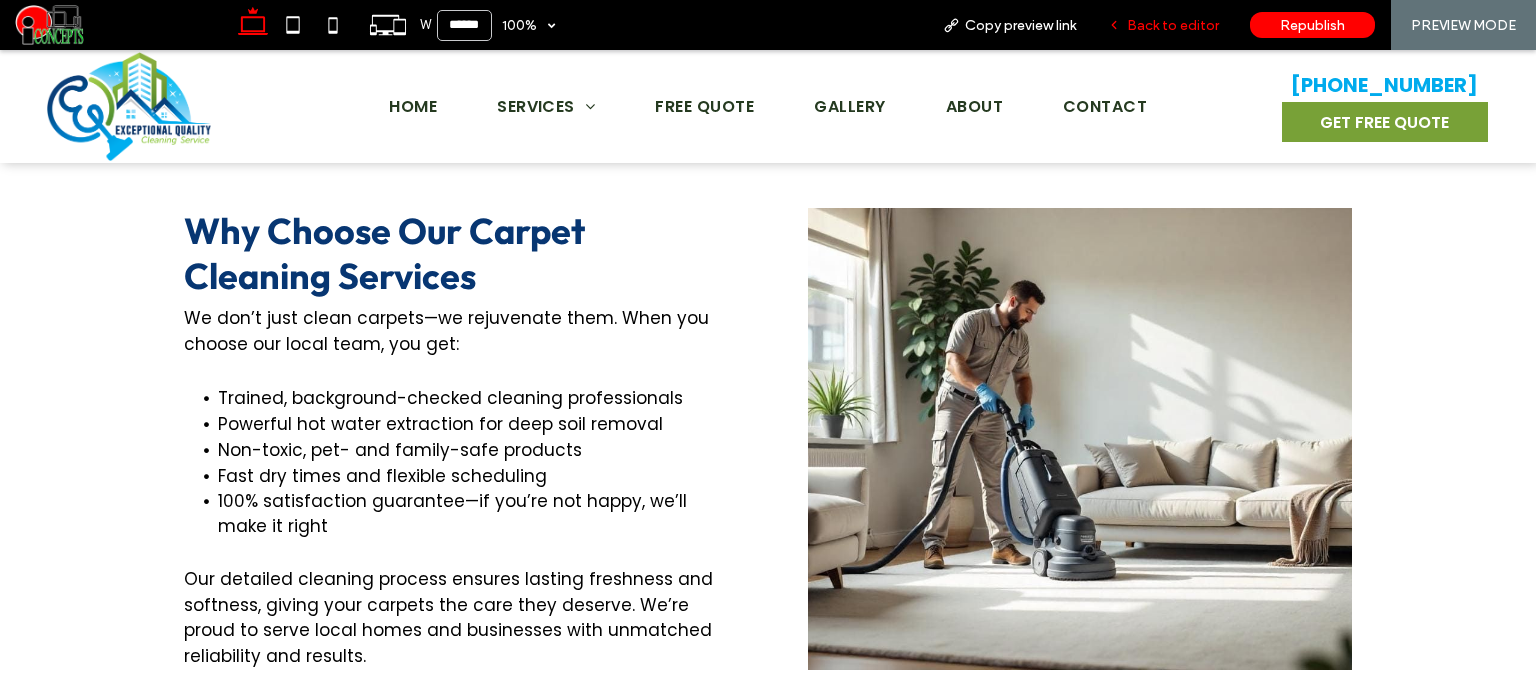 click on "Back to editor" at bounding box center [1163, 25] 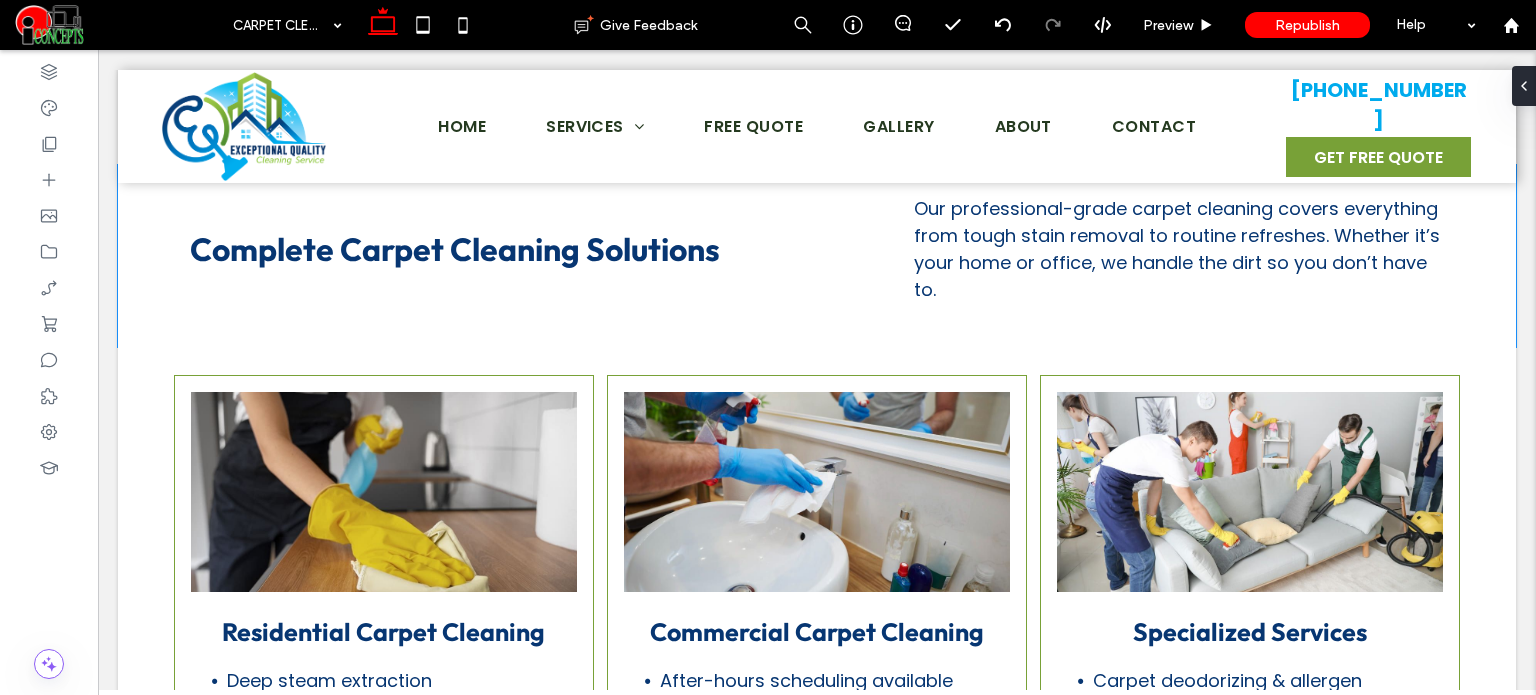 scroll, scrollTop: 1696, scrollLeft: 0, axis: vertical 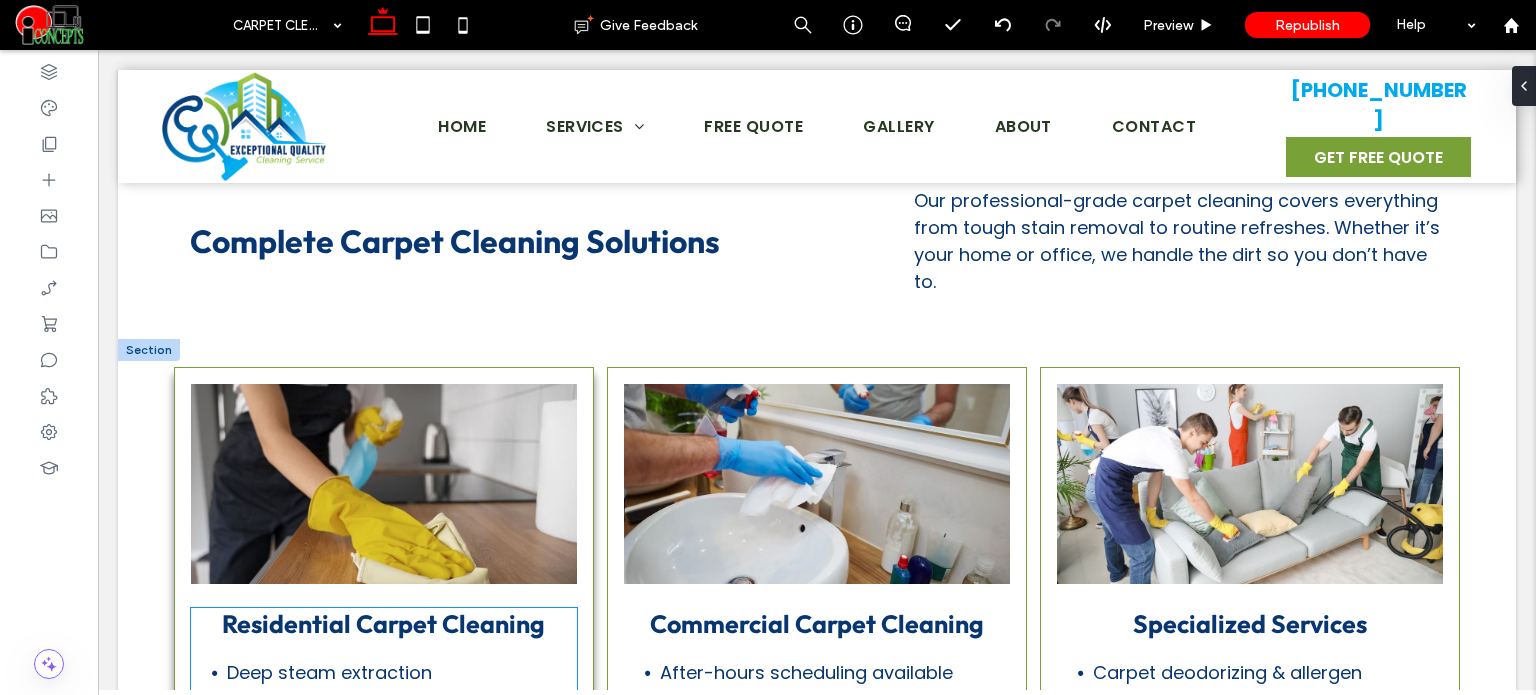 click on "Residential Carpet Cleaning" at bounding box center (383, 624) 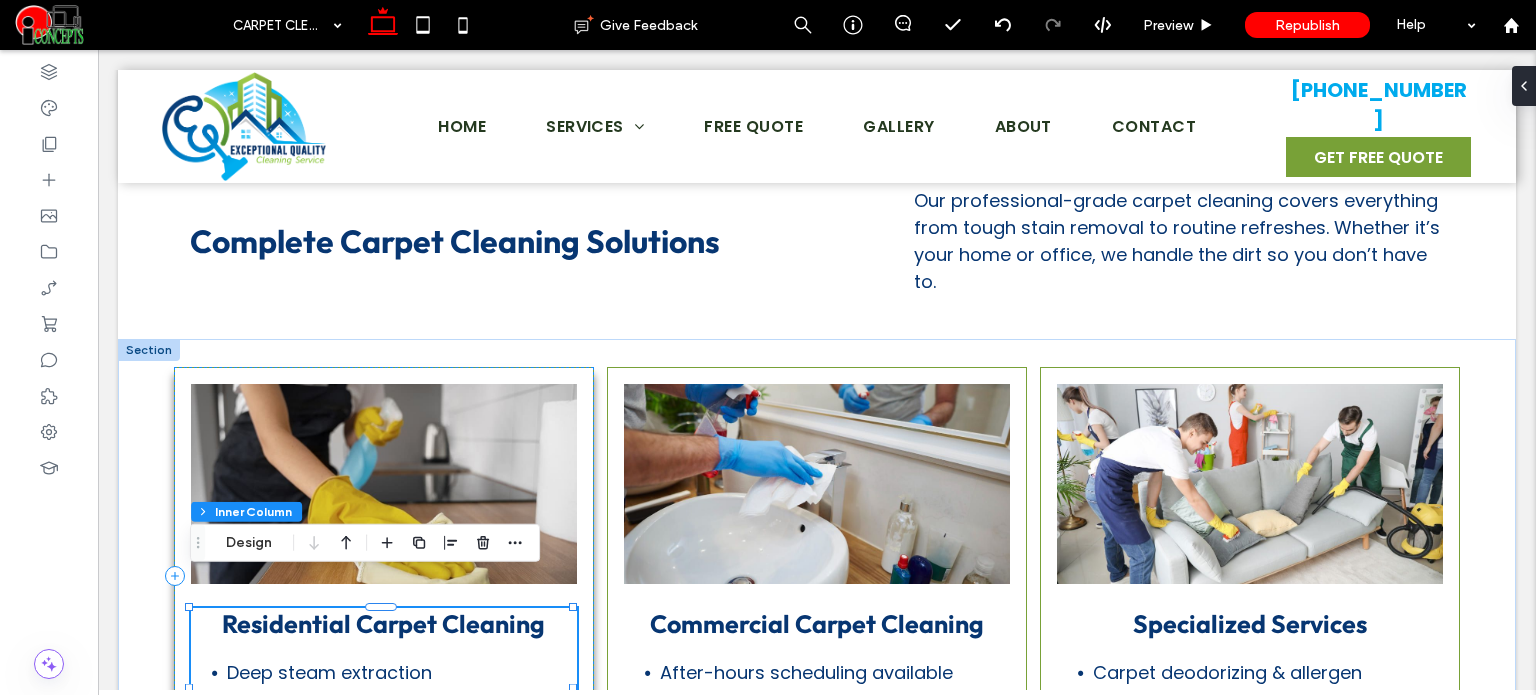 click on "Residential Carpet Cleaning" at bounding box center (383, 624) 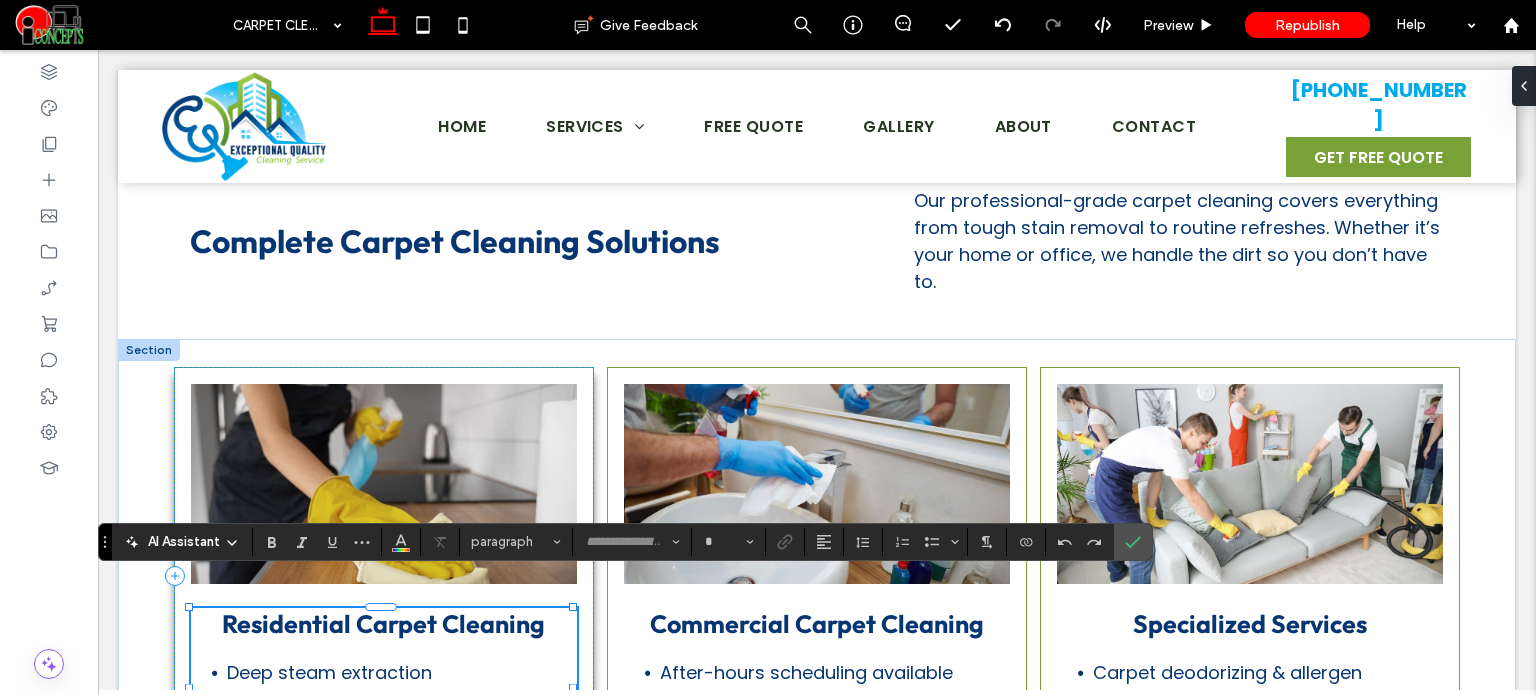type on "******" 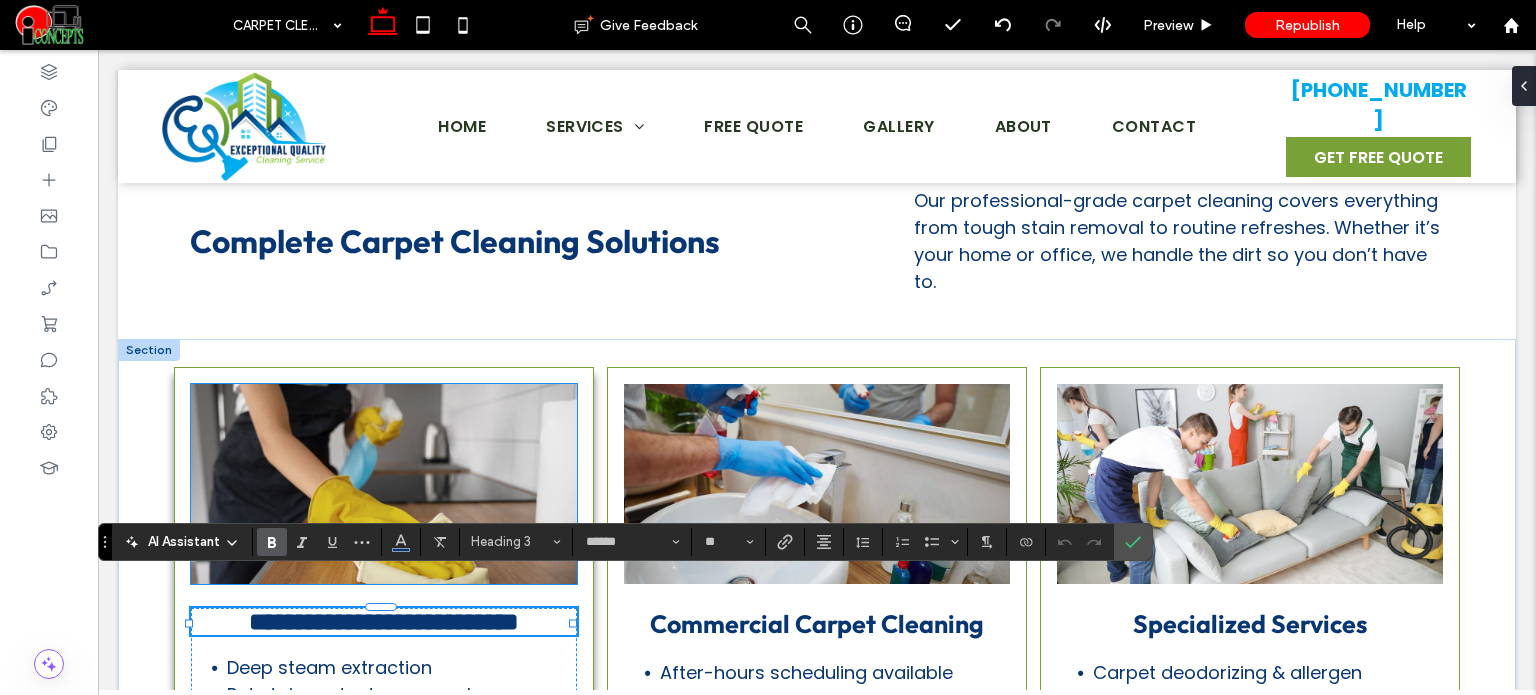 click at bounding box center [384, 484] 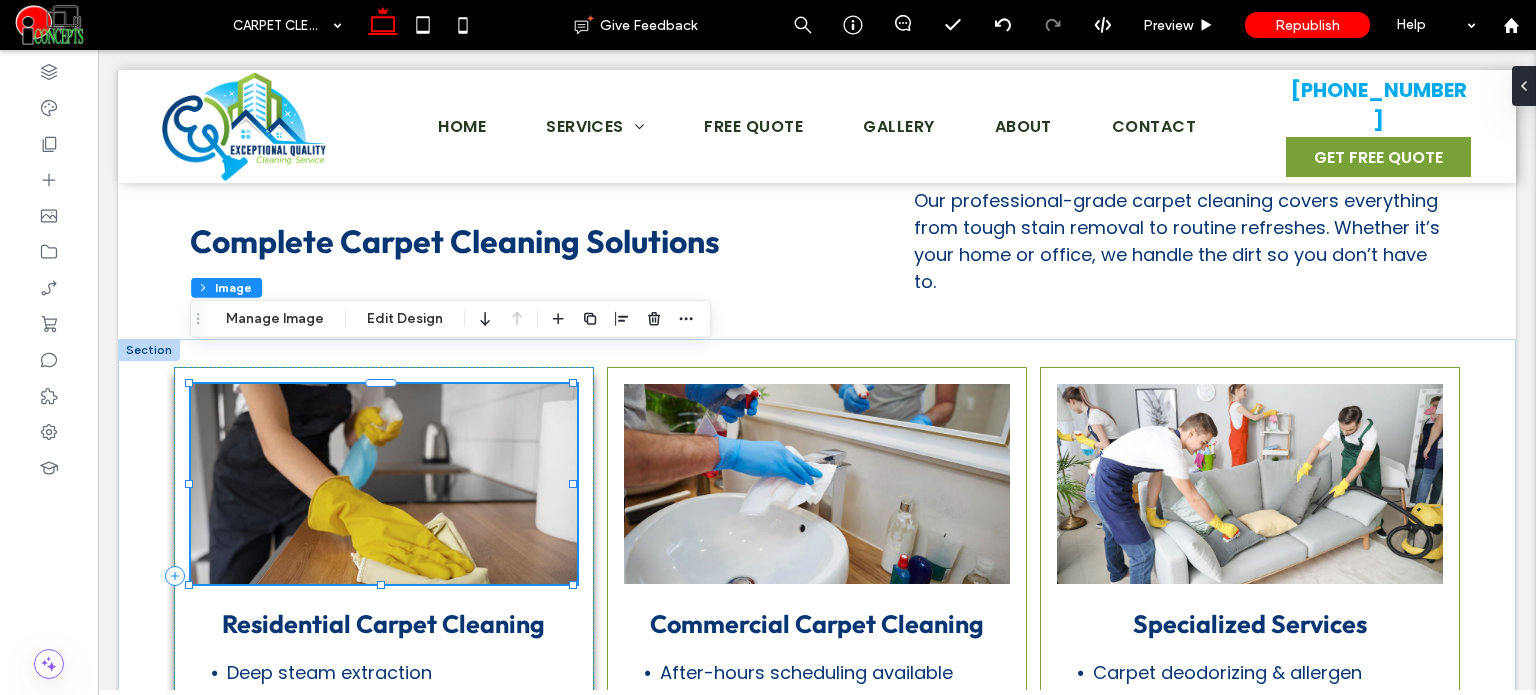 click at bounding box center [384, 484] 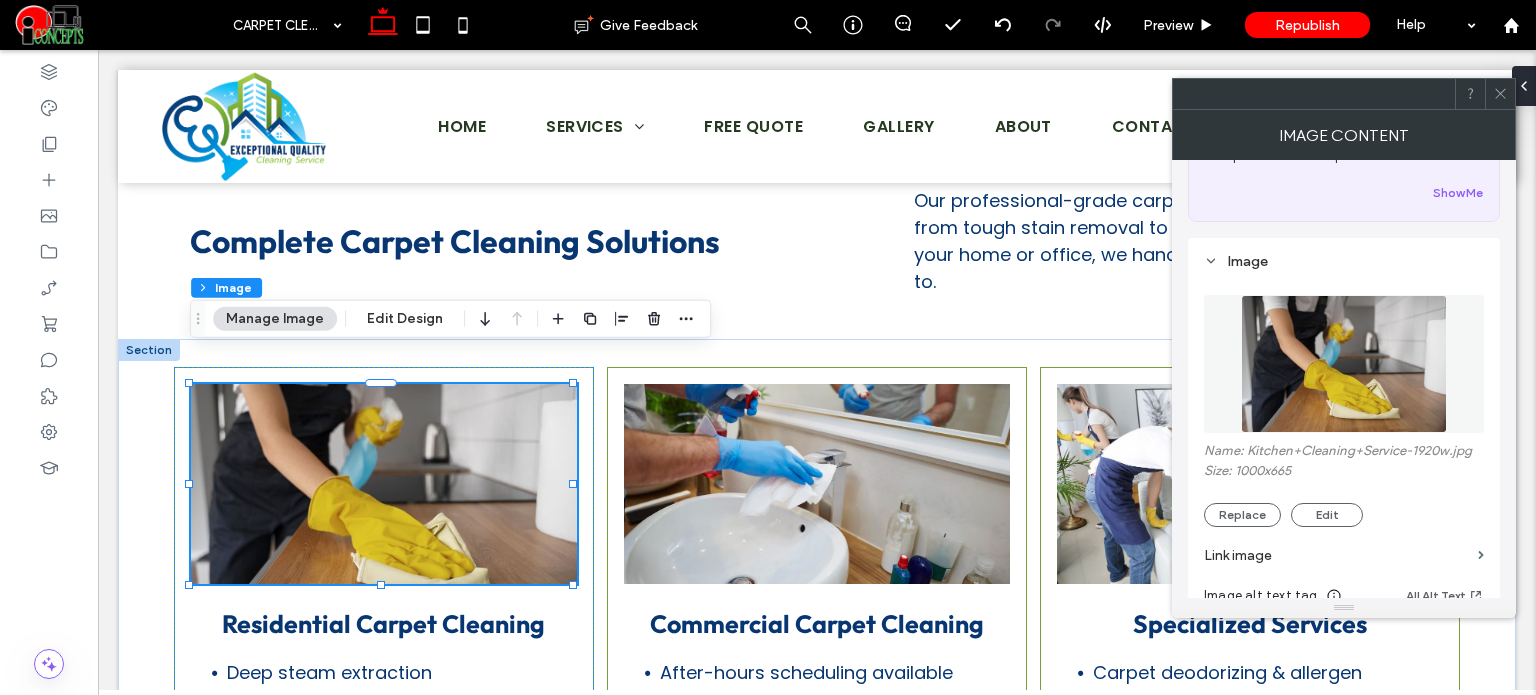 scroll, scrollTop: 400, scrollLeft: 0, axis: vertical 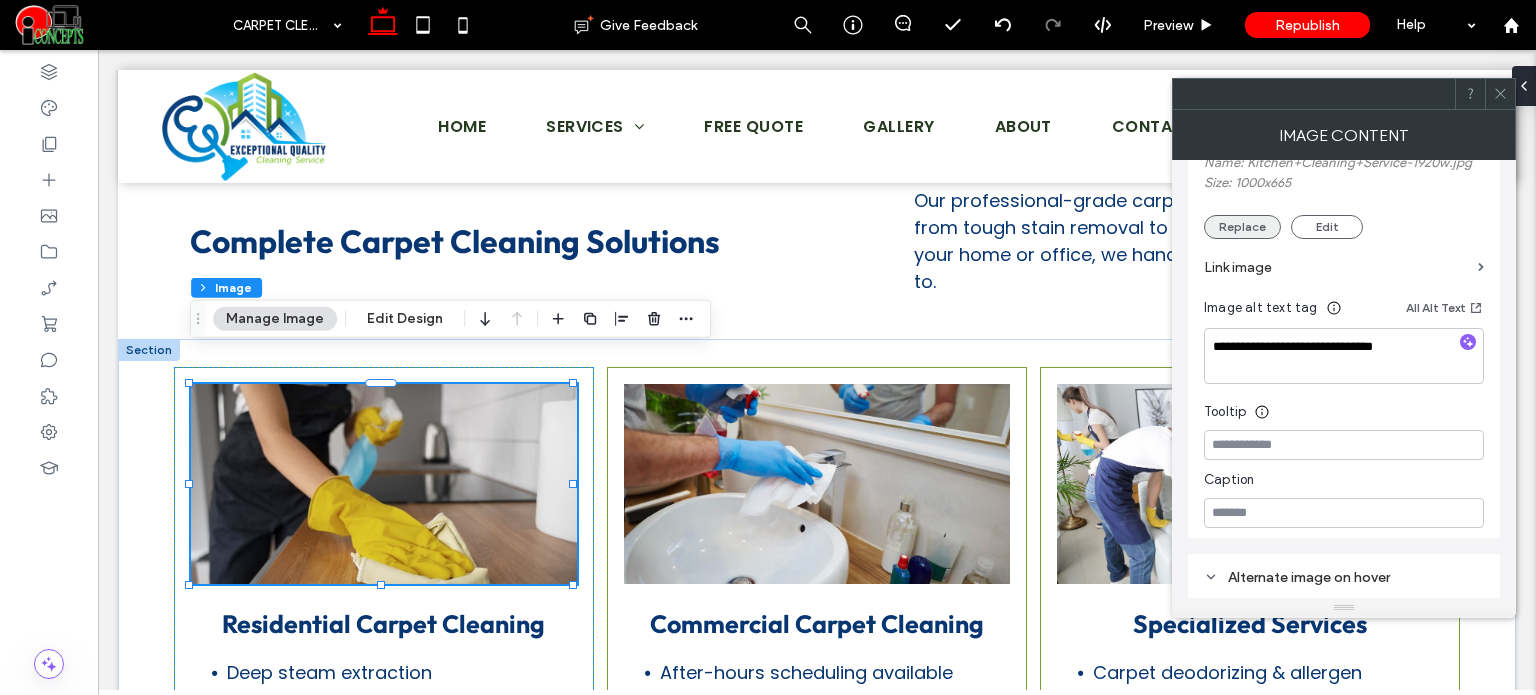 click on "Replace" at bounding box center [1242, 227] 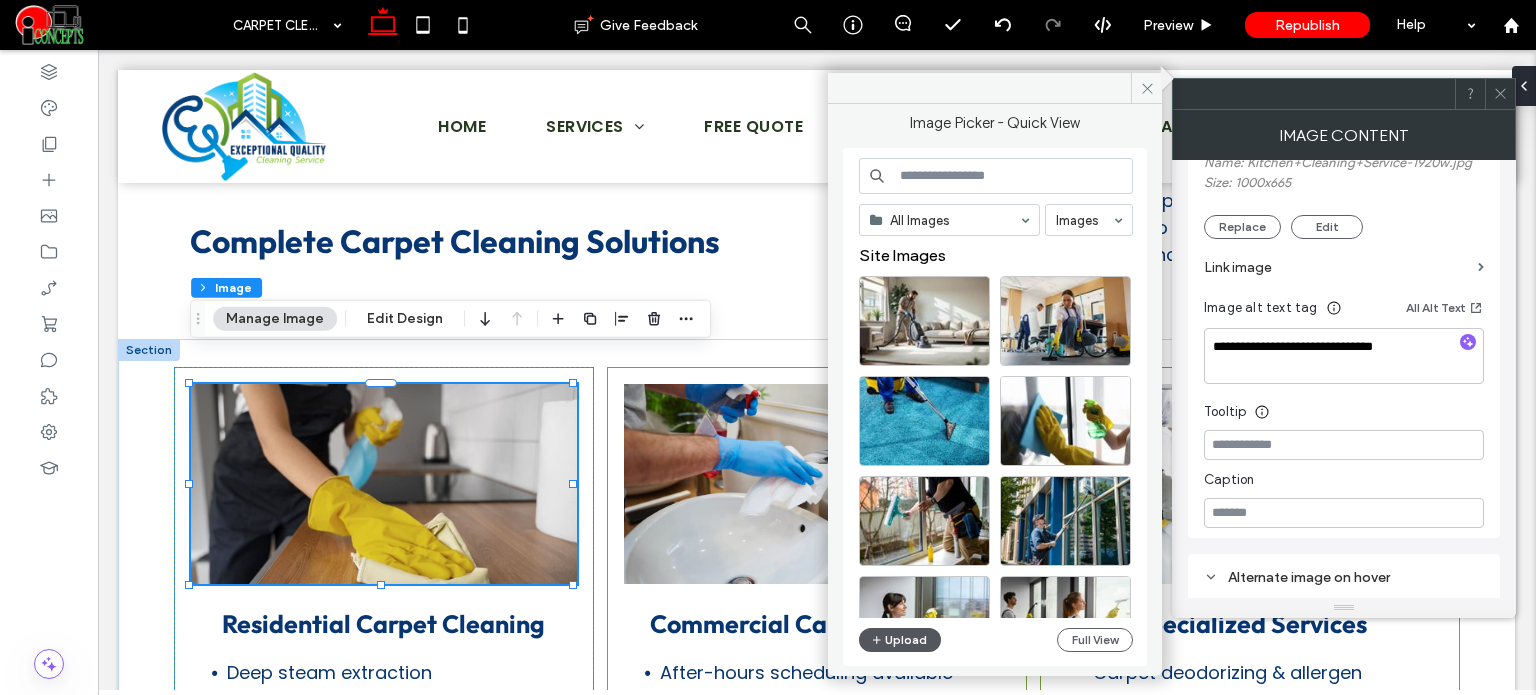 click on "Upload" at bounding box center [900, 640] 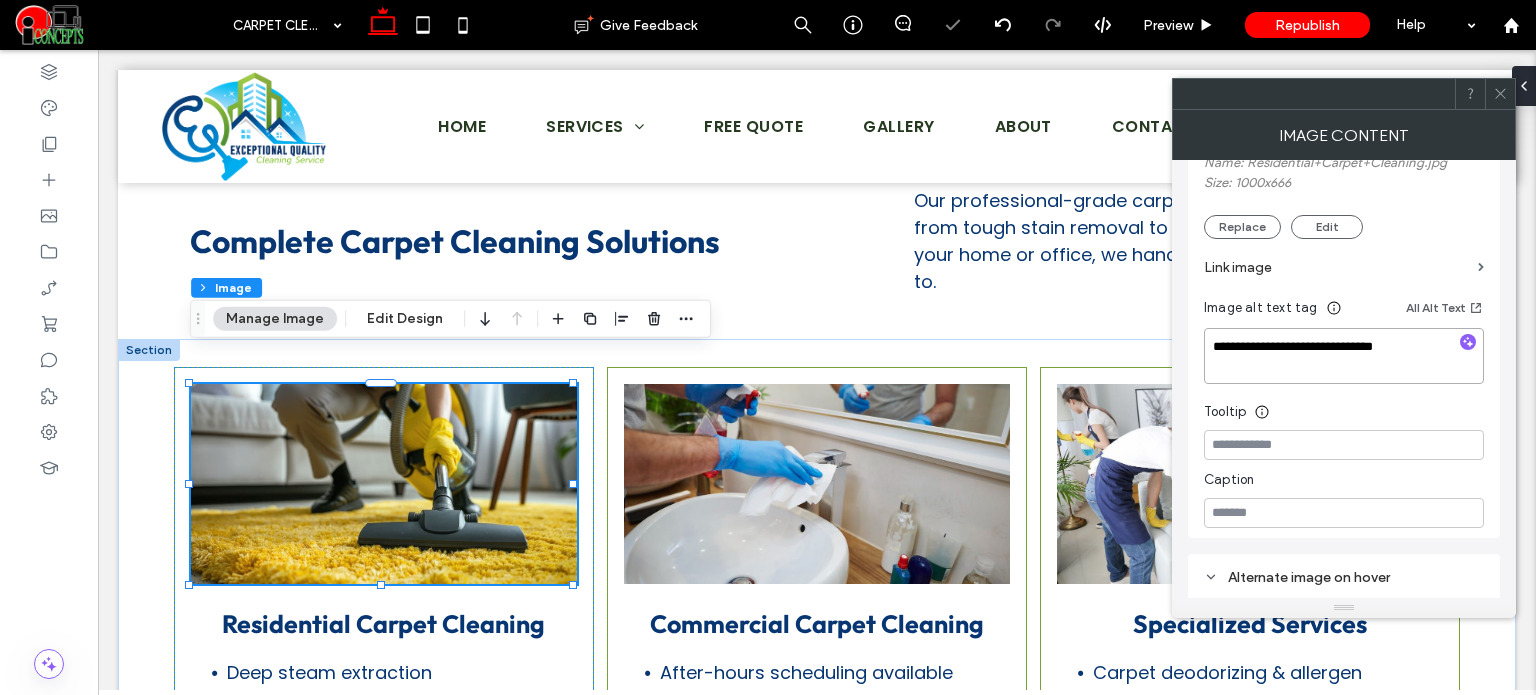 click on "**********" at bounding box center (1344, 356) 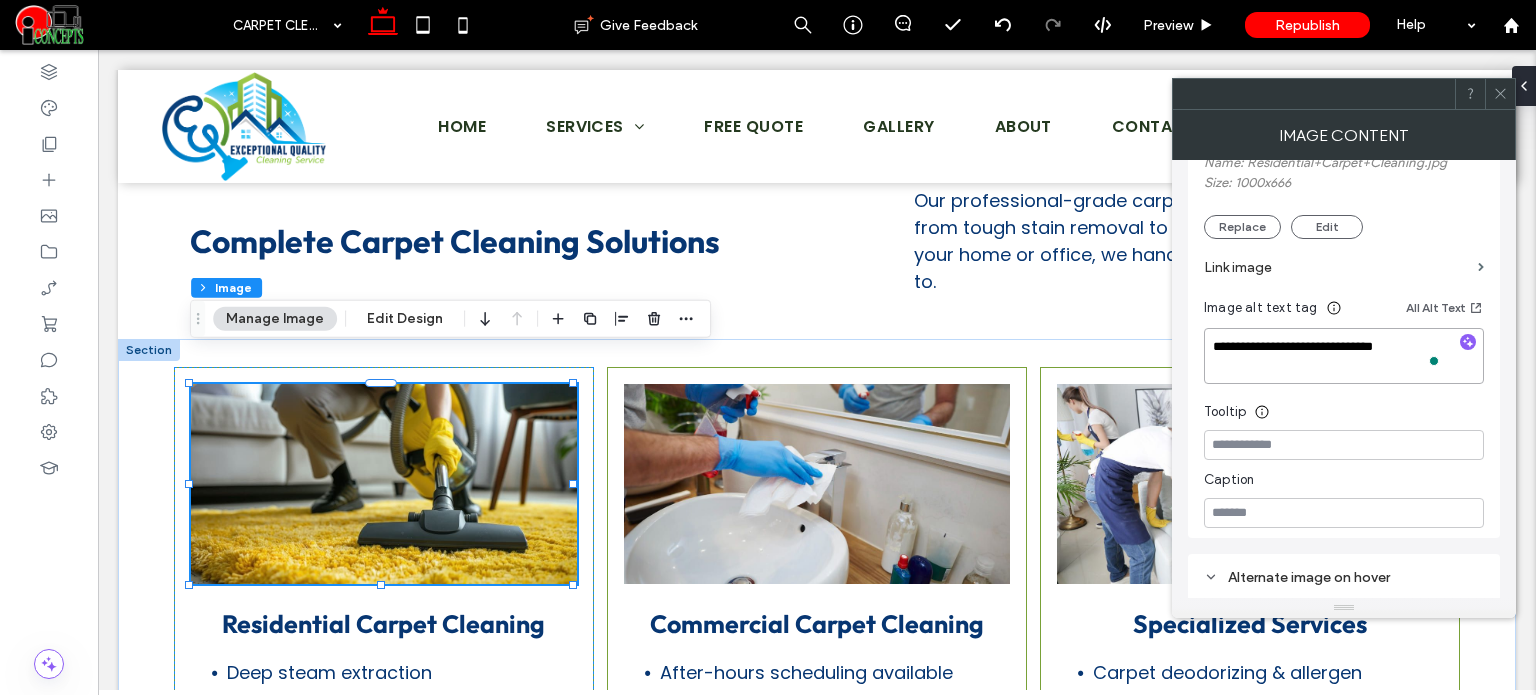 paste 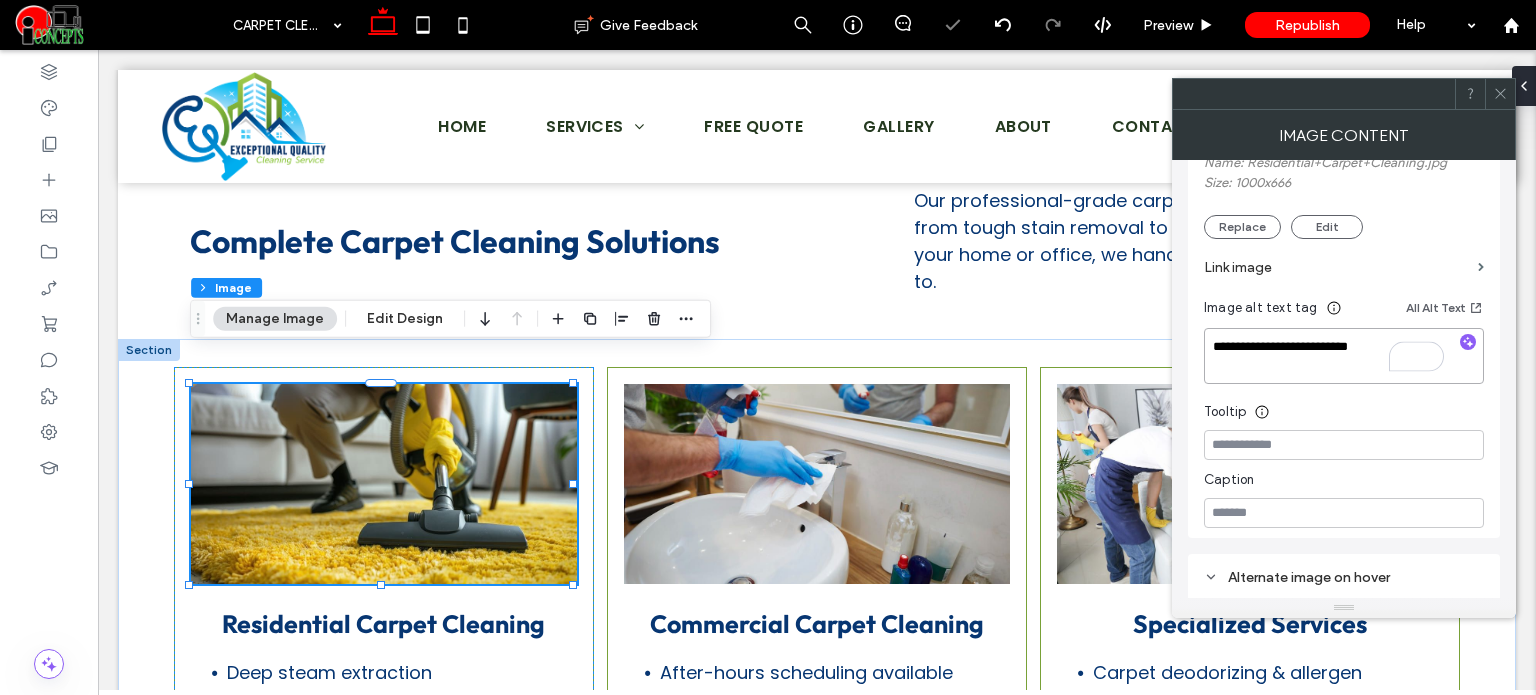 type on "**********" 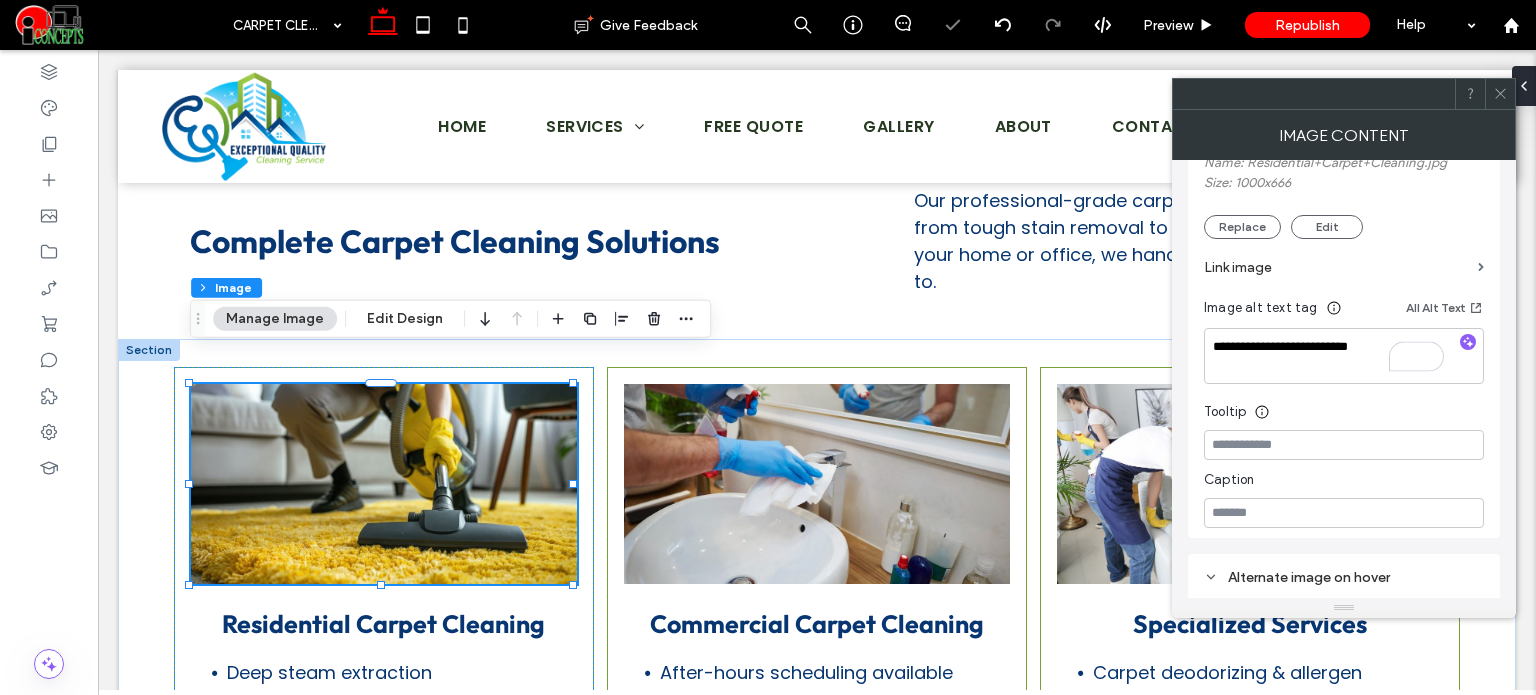 click on "Tooltip" at bounding box center [1344, 407] 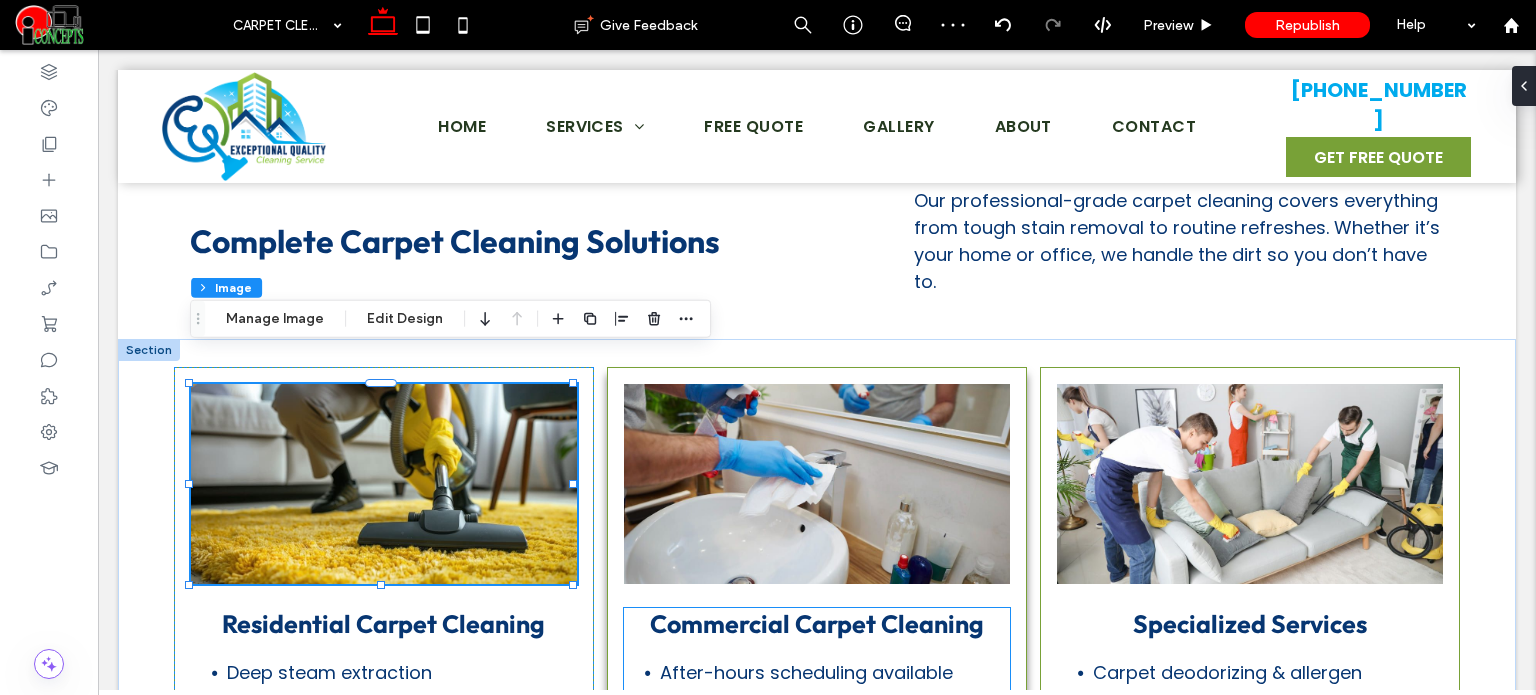 click on "Commercial Carpet Cleaning" at bounding box center [817, 624] 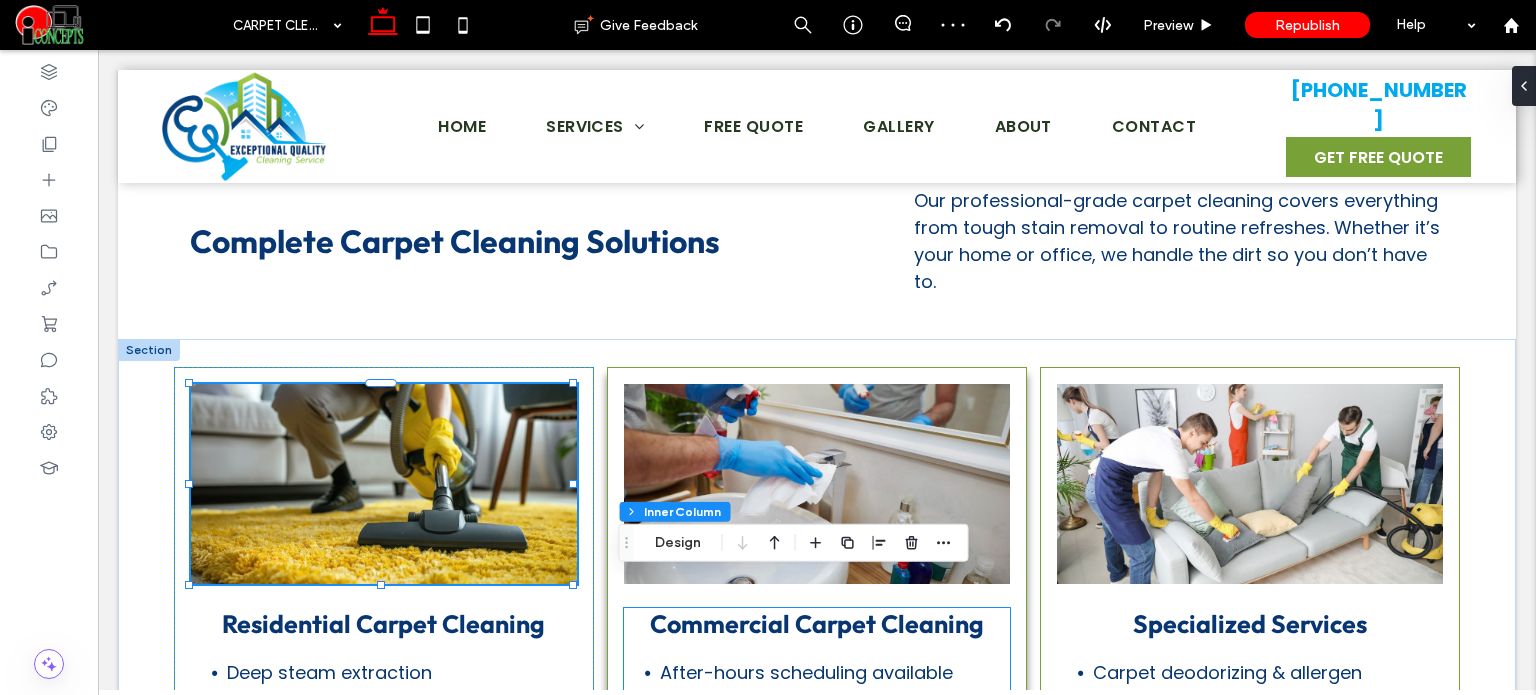 click on "Commercial Carpet Cleaning" at bounding box center [817, 624] 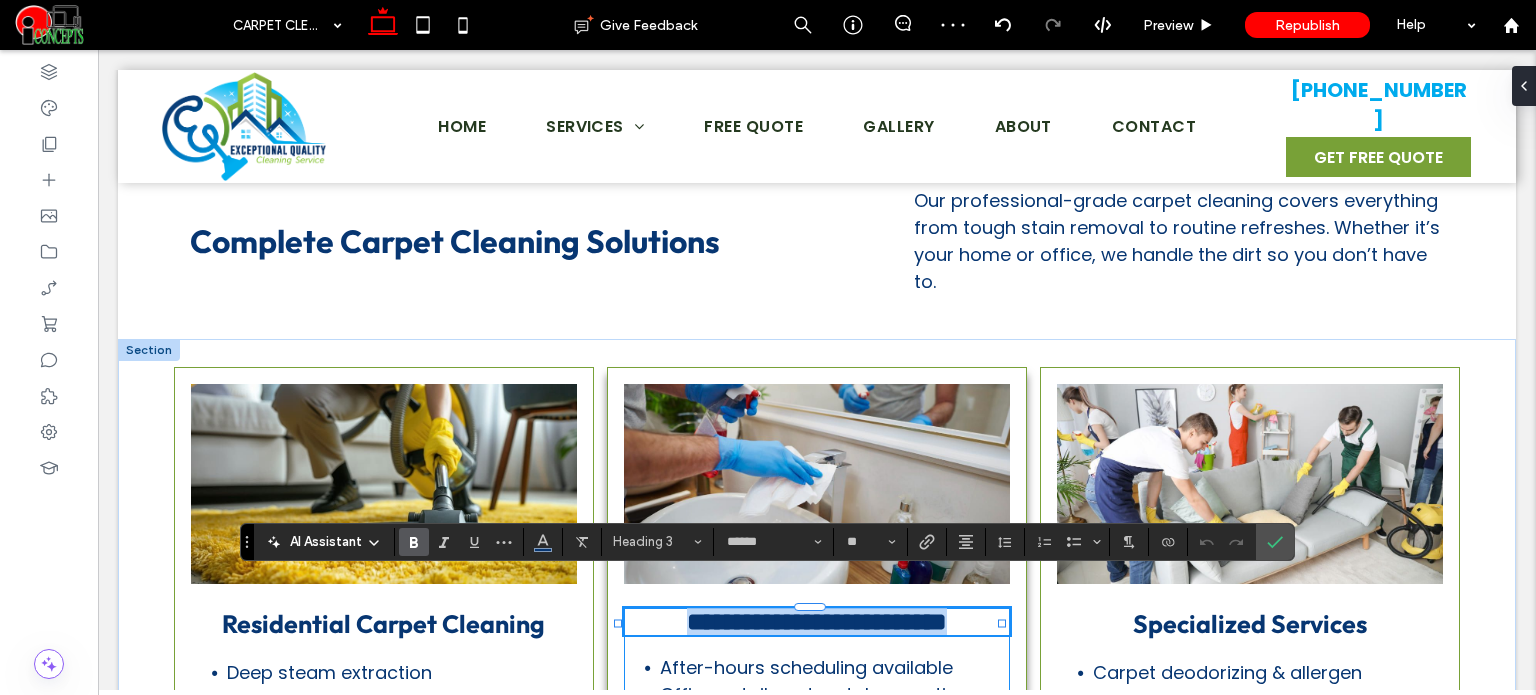 copy on "**********" 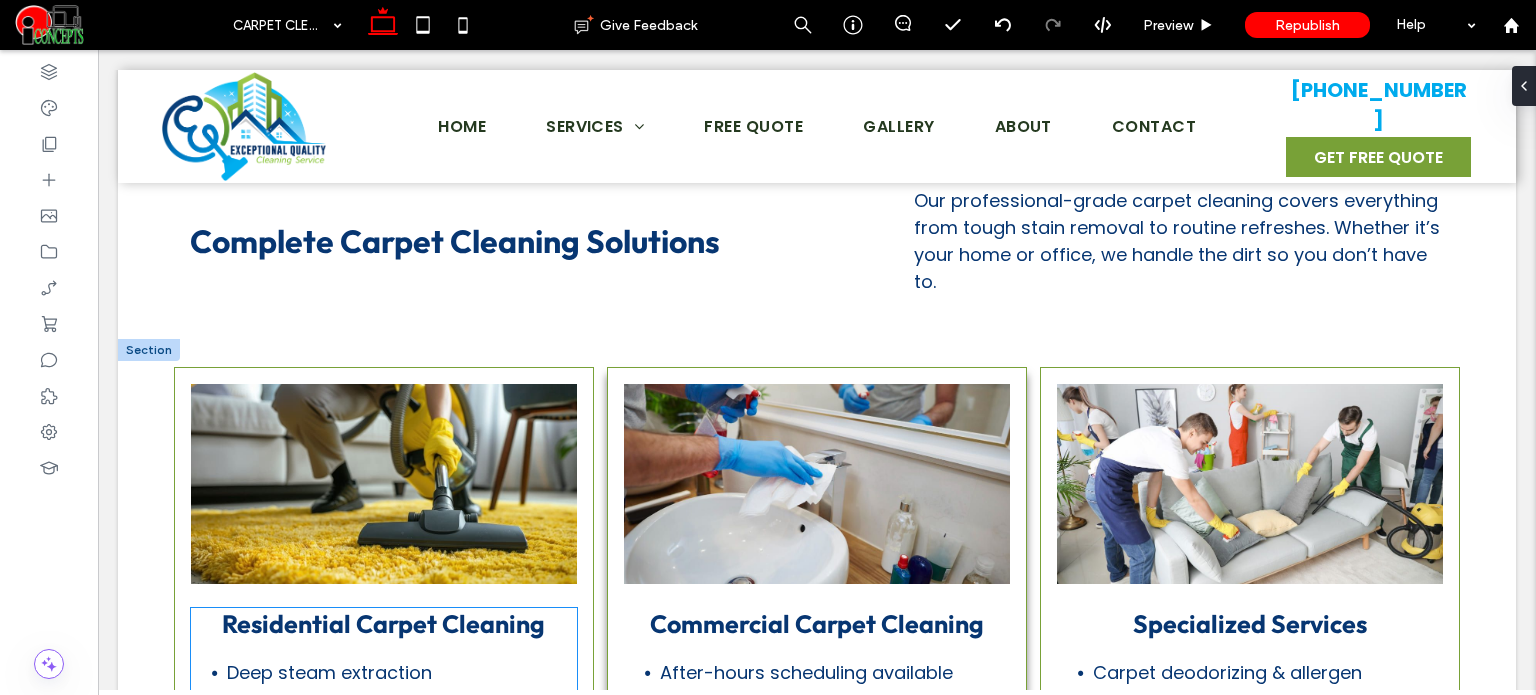 click on "Residential Carpet Cleaning" at bounding box center (383, 624) 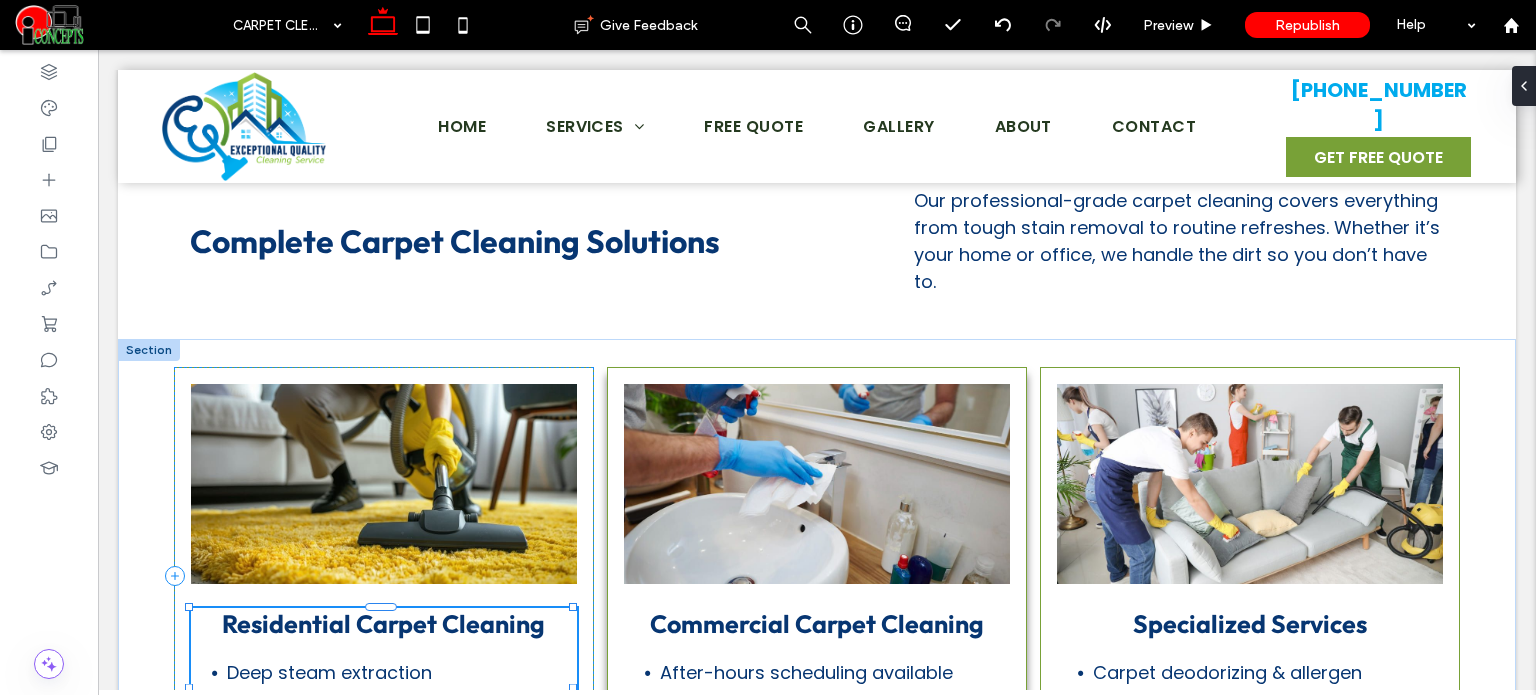 click on "Residential Carpet Cleaning" at bounding box center [383, 624] 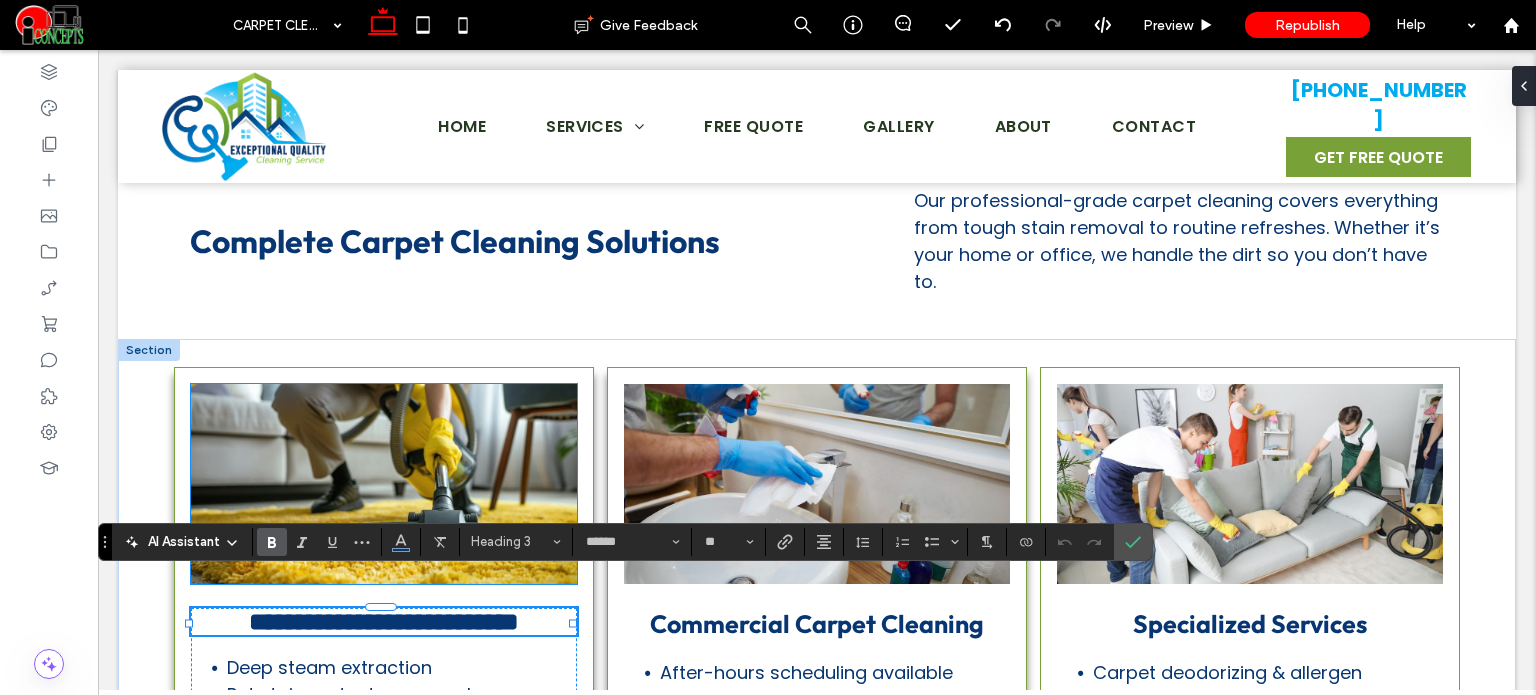 click at bounding box center [384, 484] 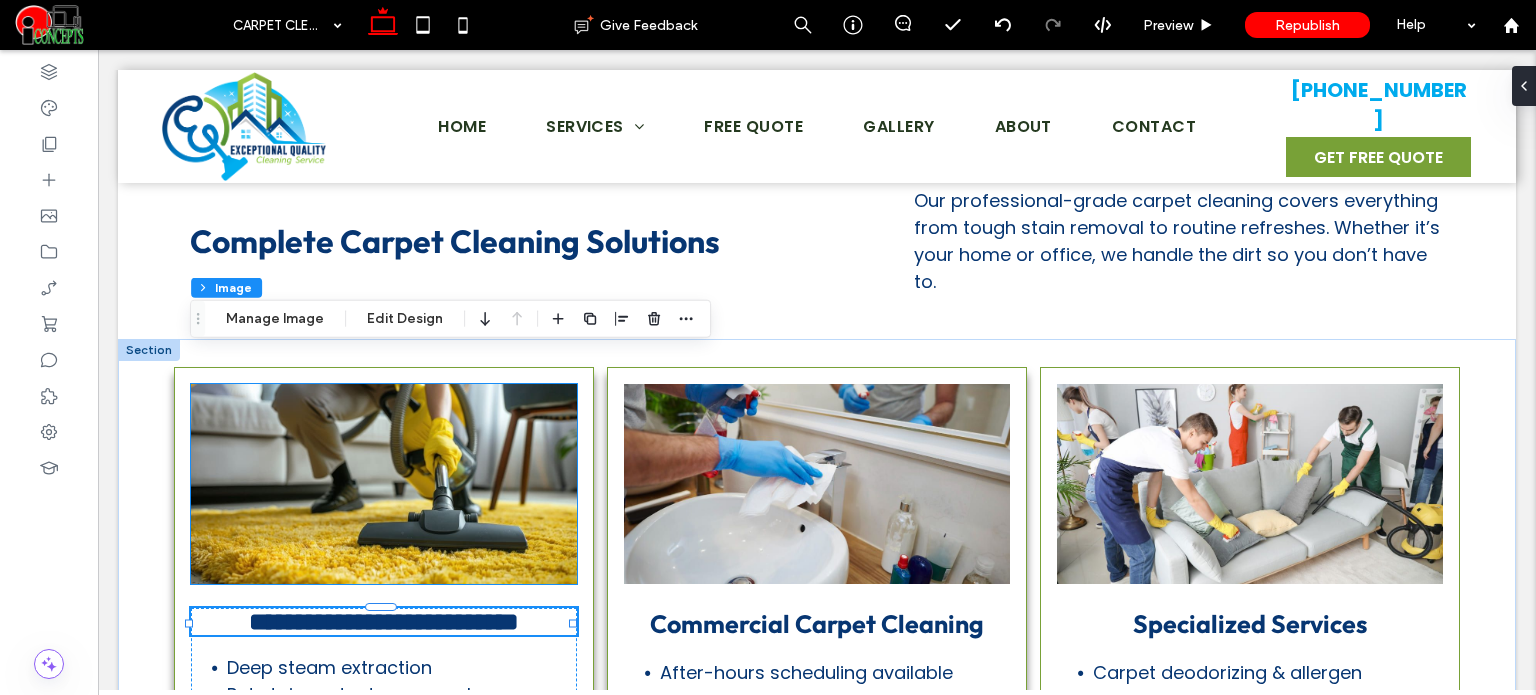 click at bounding box center [384, 484] 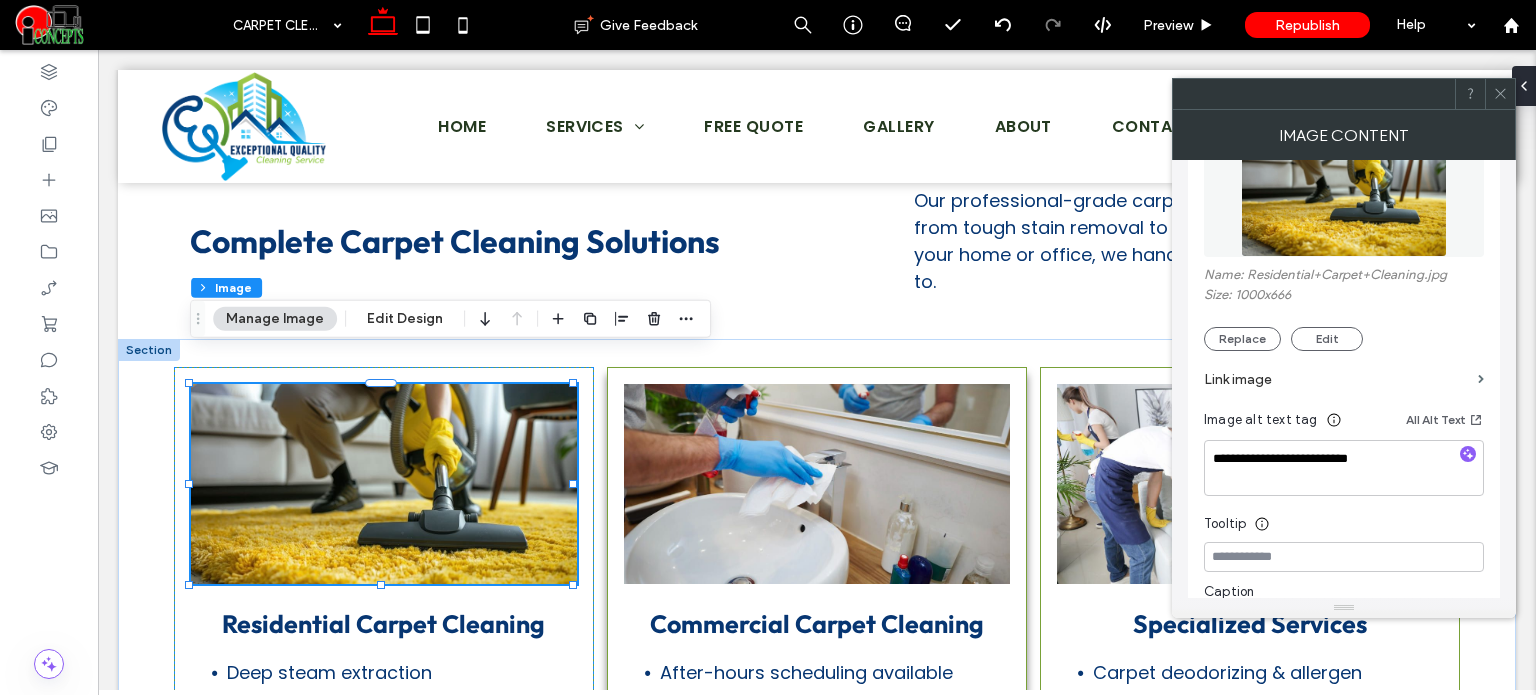 scroll, scrollTop: 300, scrollLeft: 0, axis: vertical 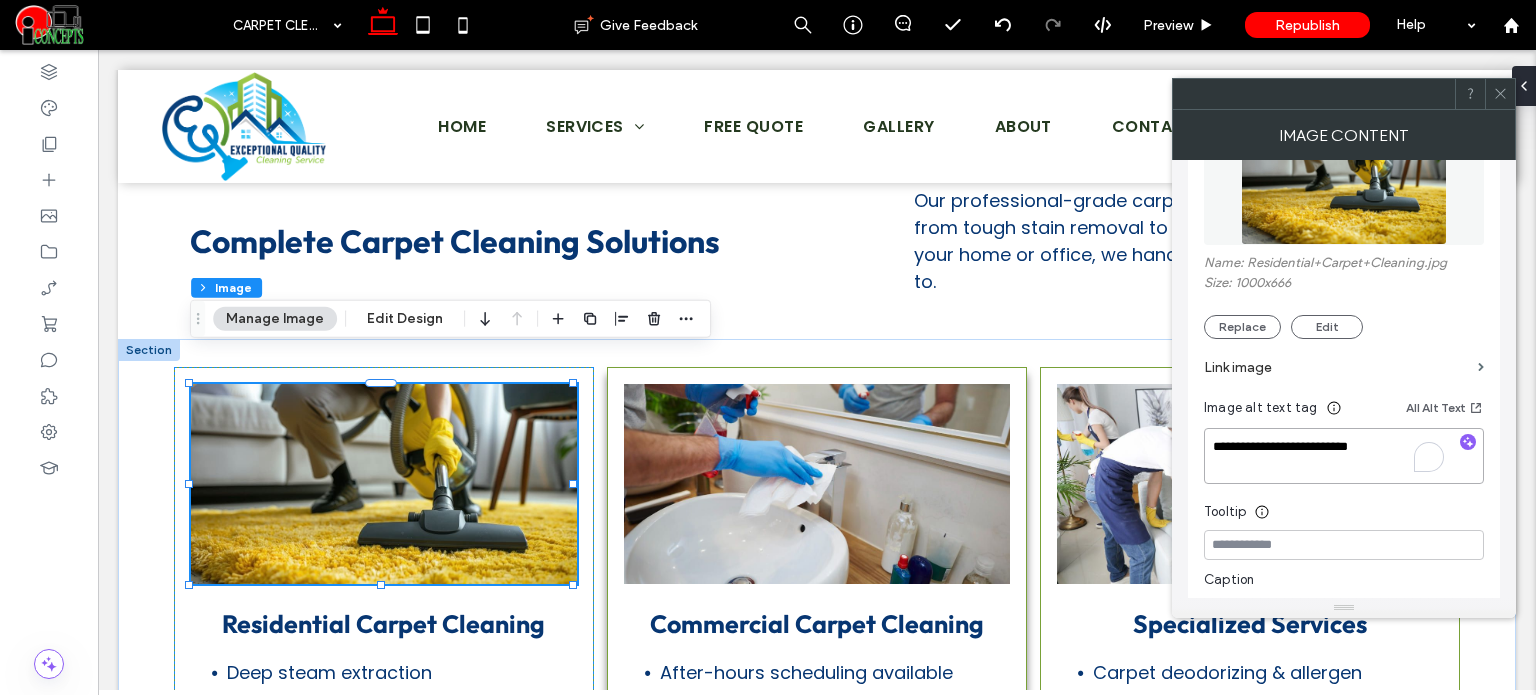 click on "**********" at bounding box center (1344, 456) 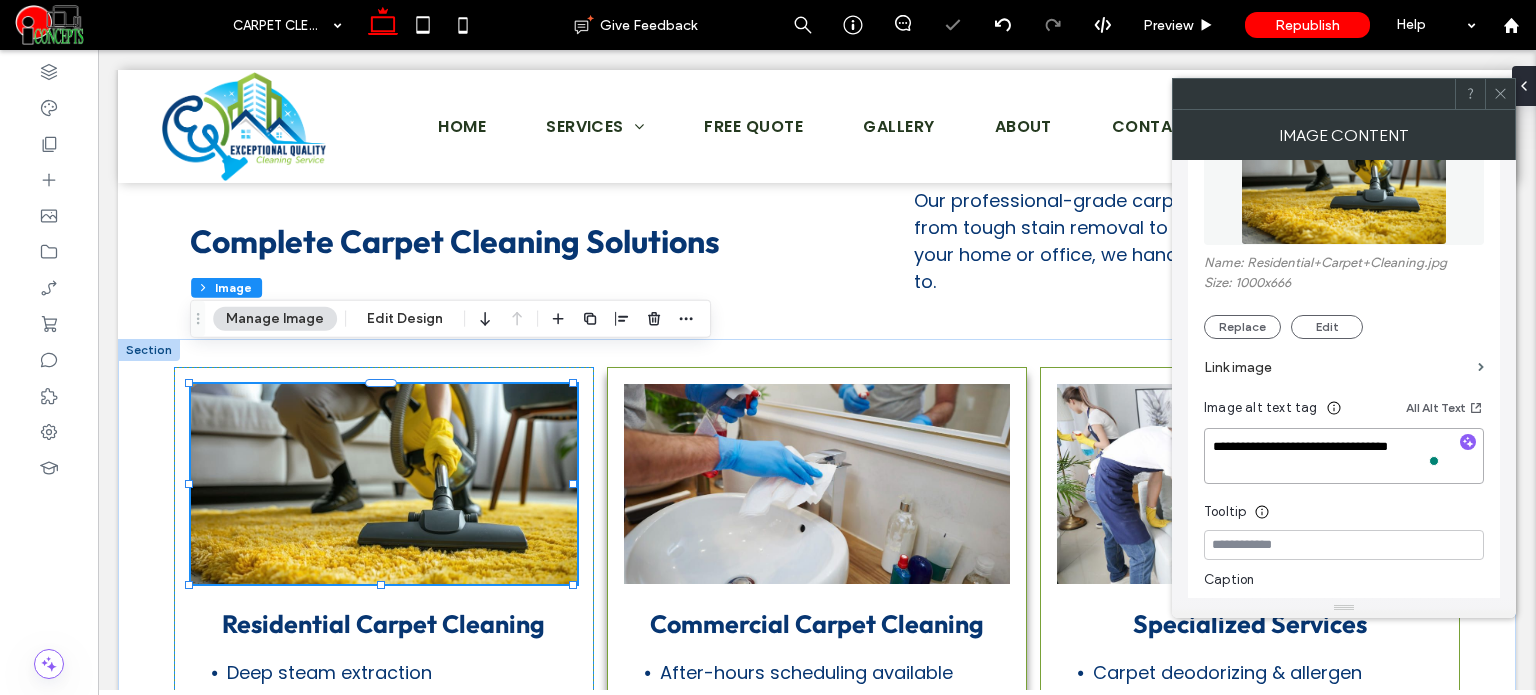 type on "**********" 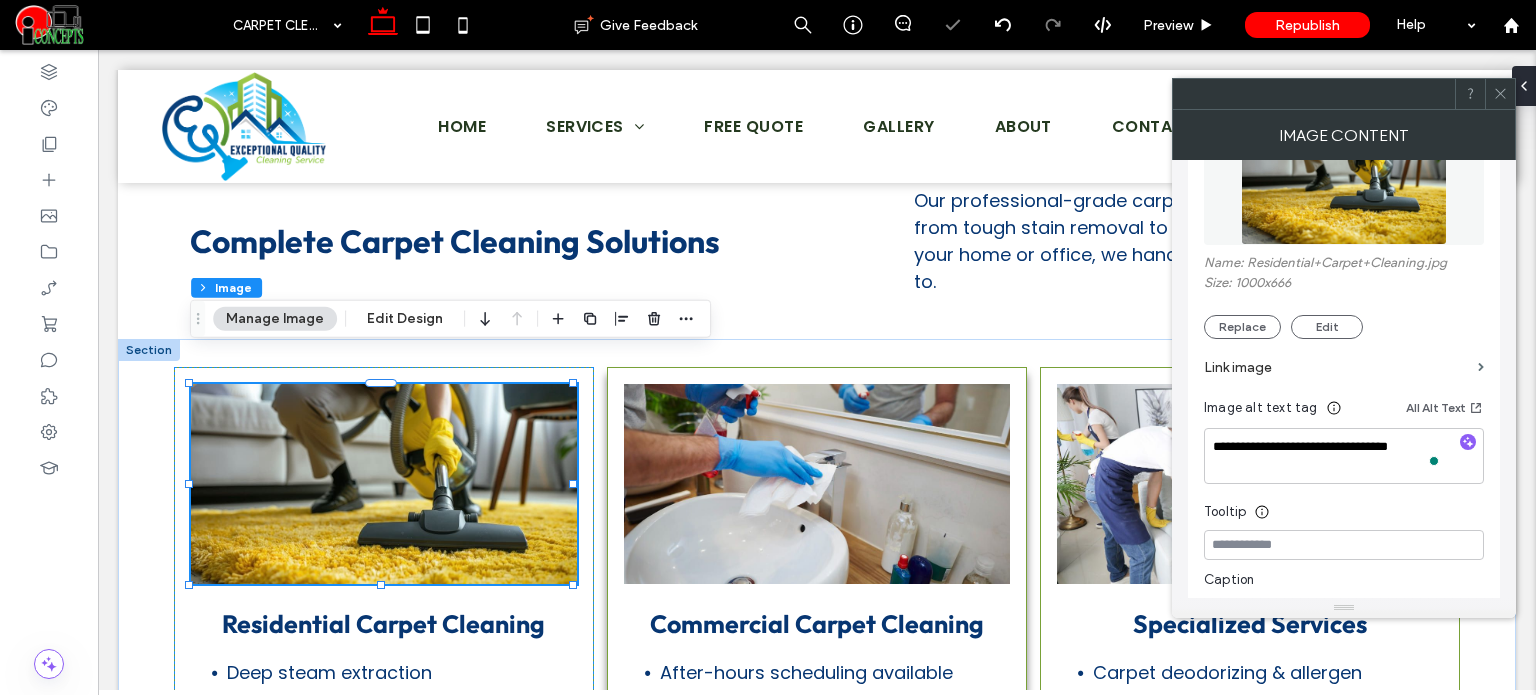 click on "Tooltip" at bounding box center [1344, 507] 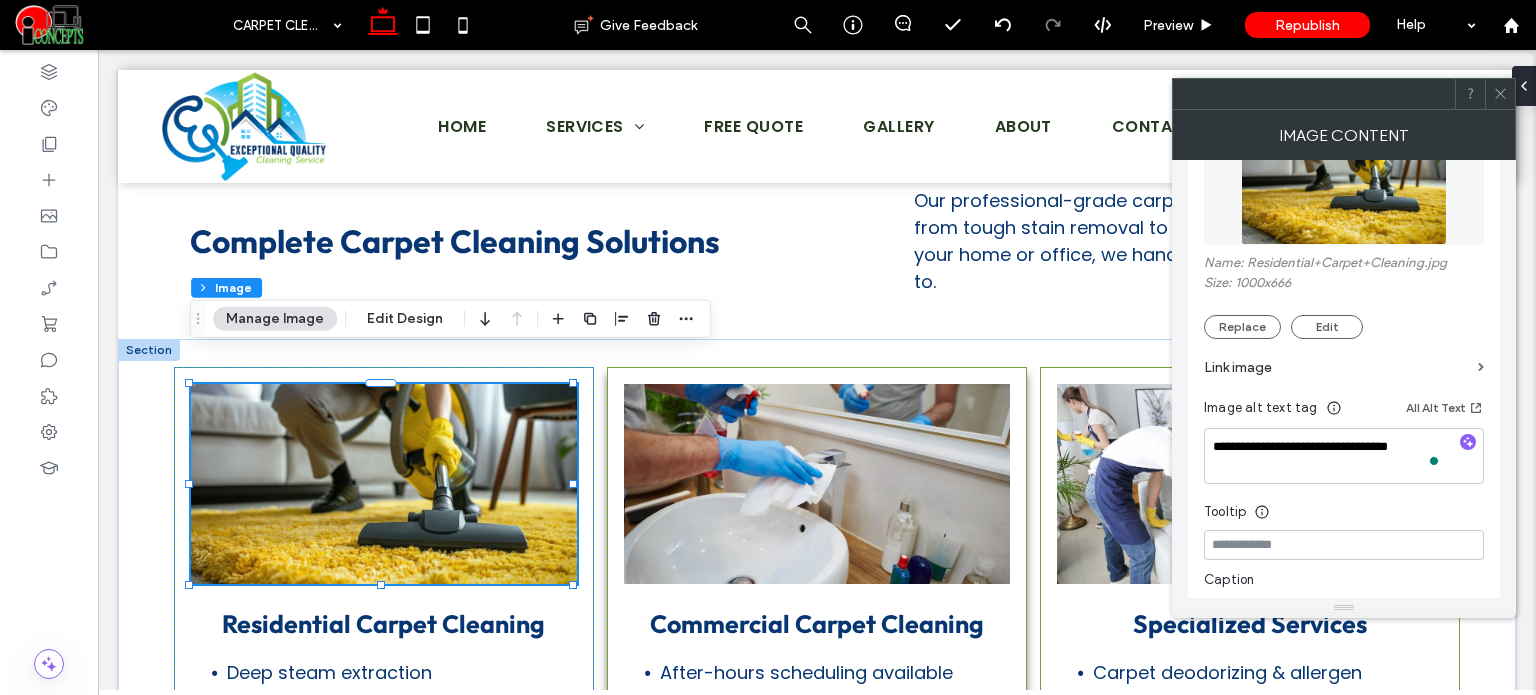 click at bounding box center (1500, 94) 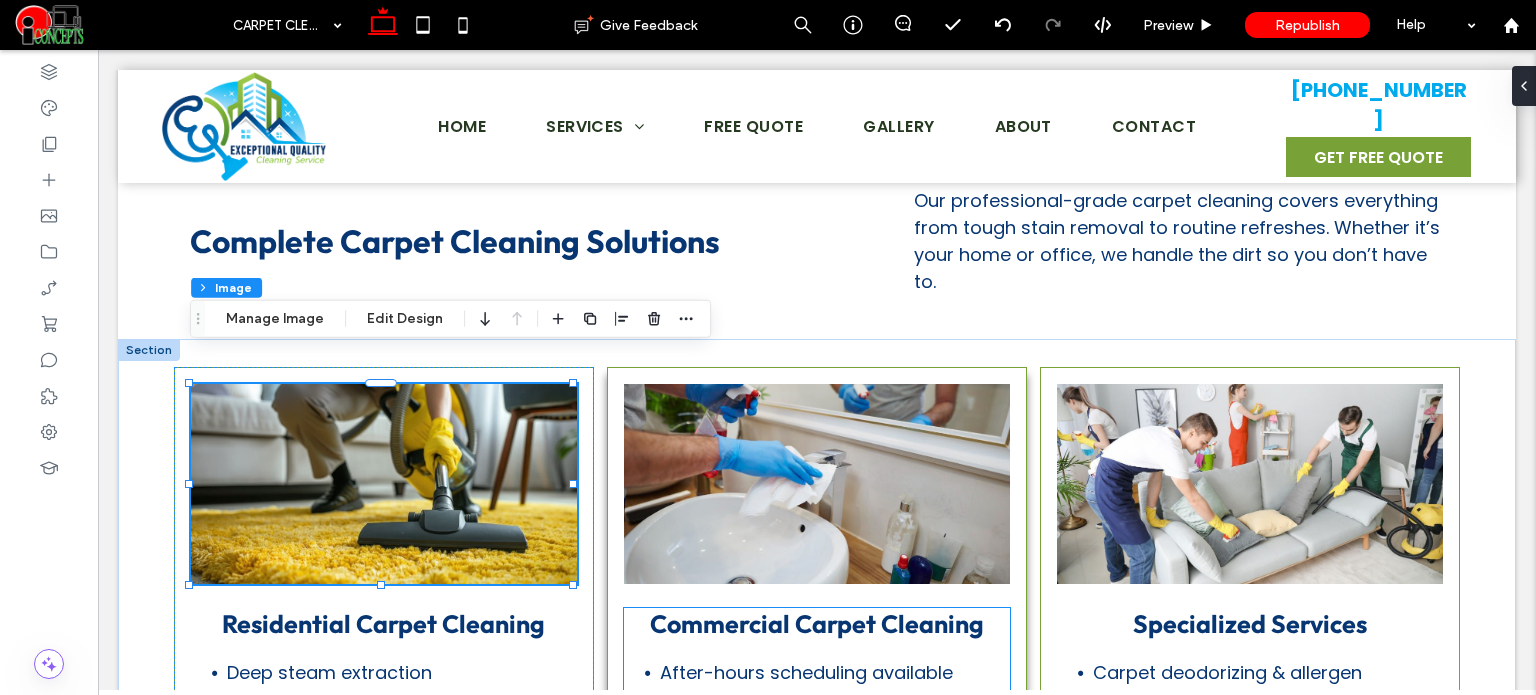 click on "Commercial Carpet Cleaning" at bounding box center (817, 624) 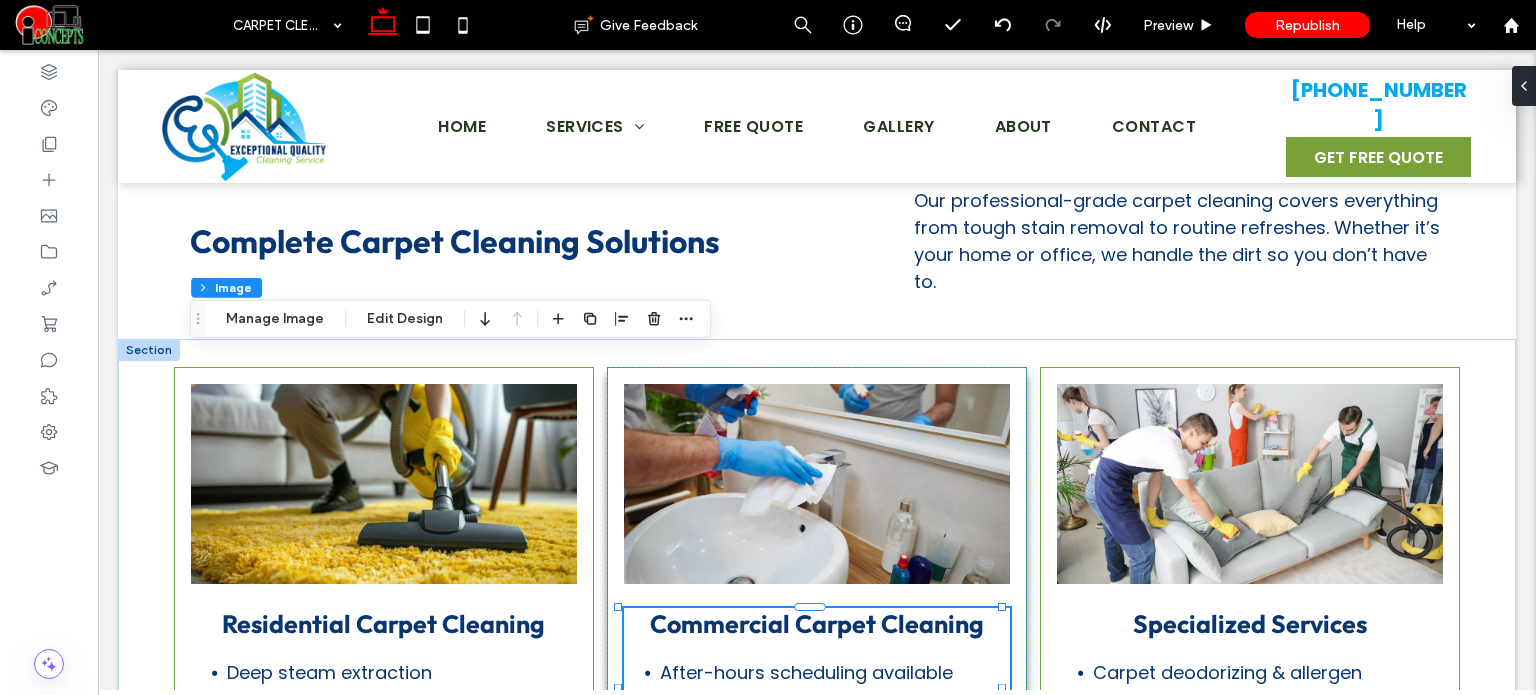 click on "Commercial Carpet Cleaning" at bounding box center [817, 624] 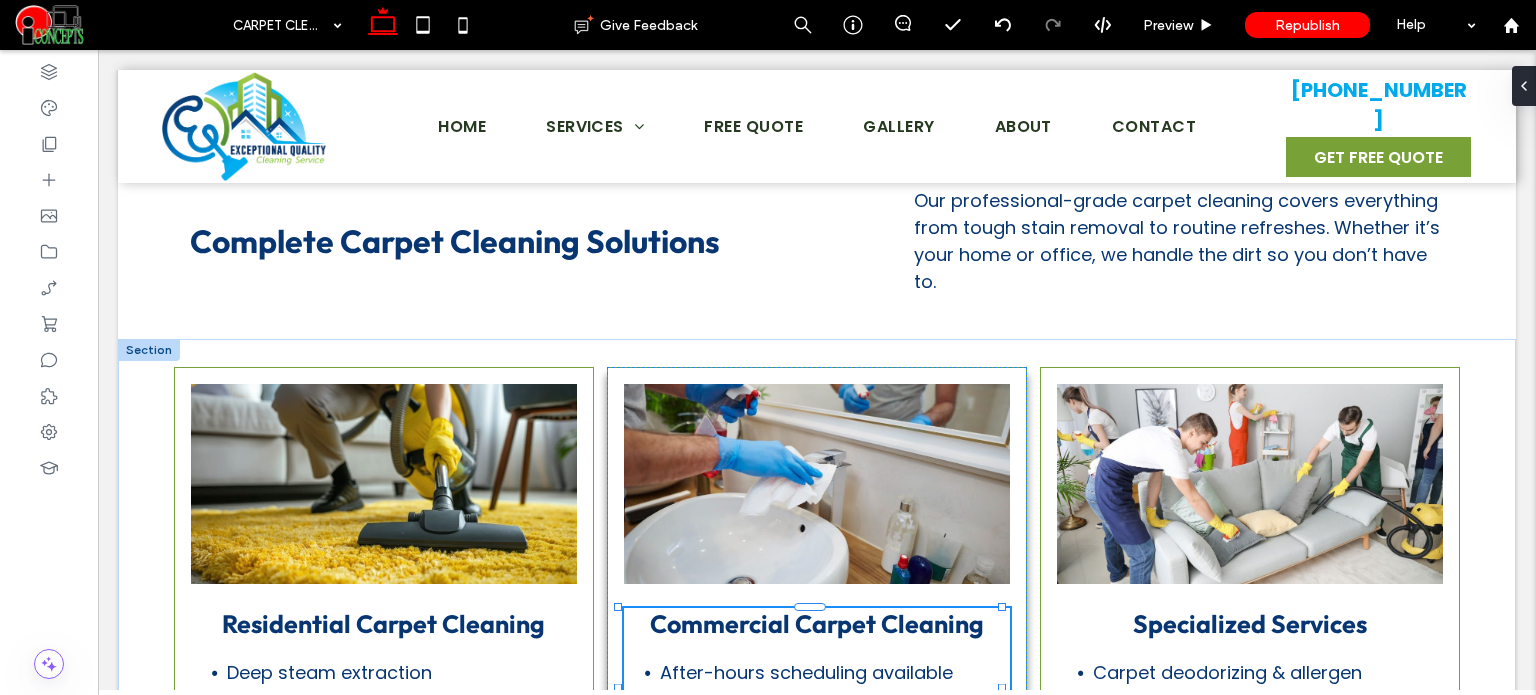 type on "******" 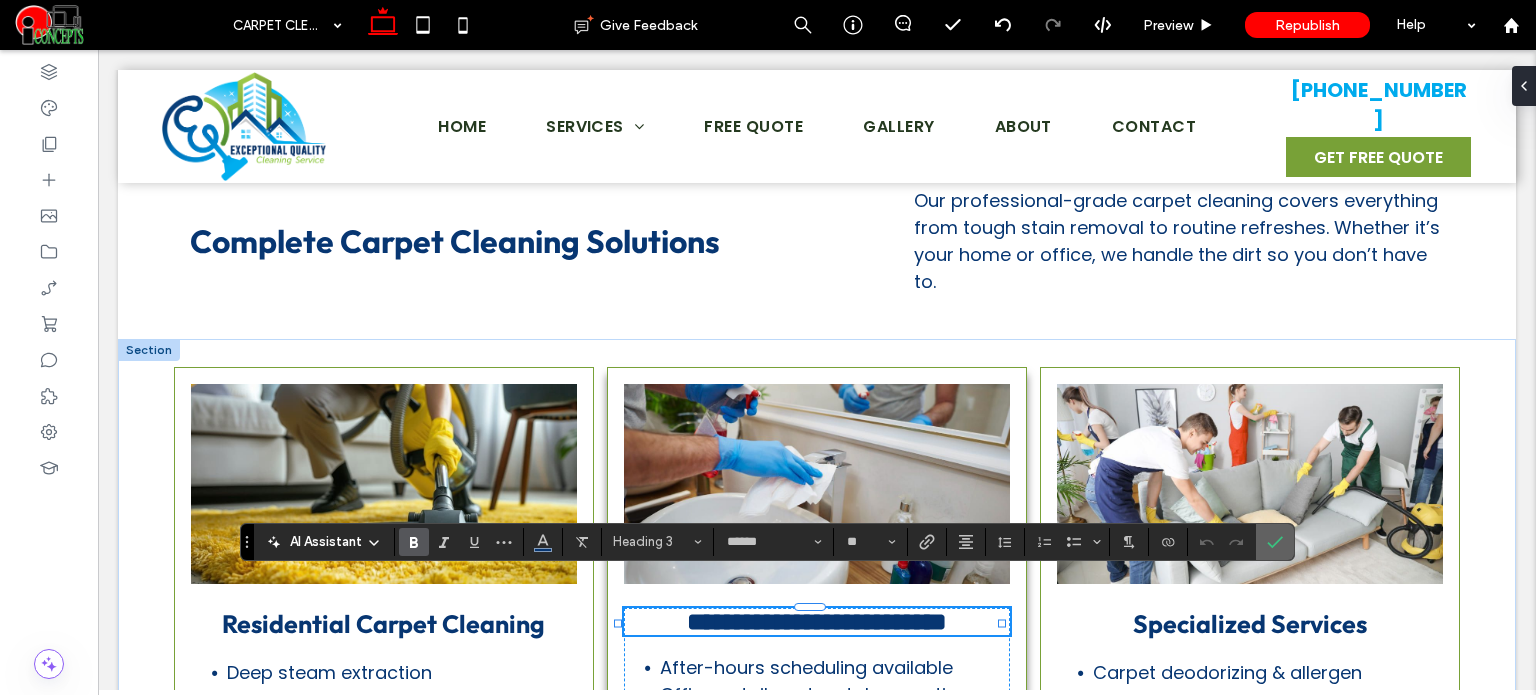 click 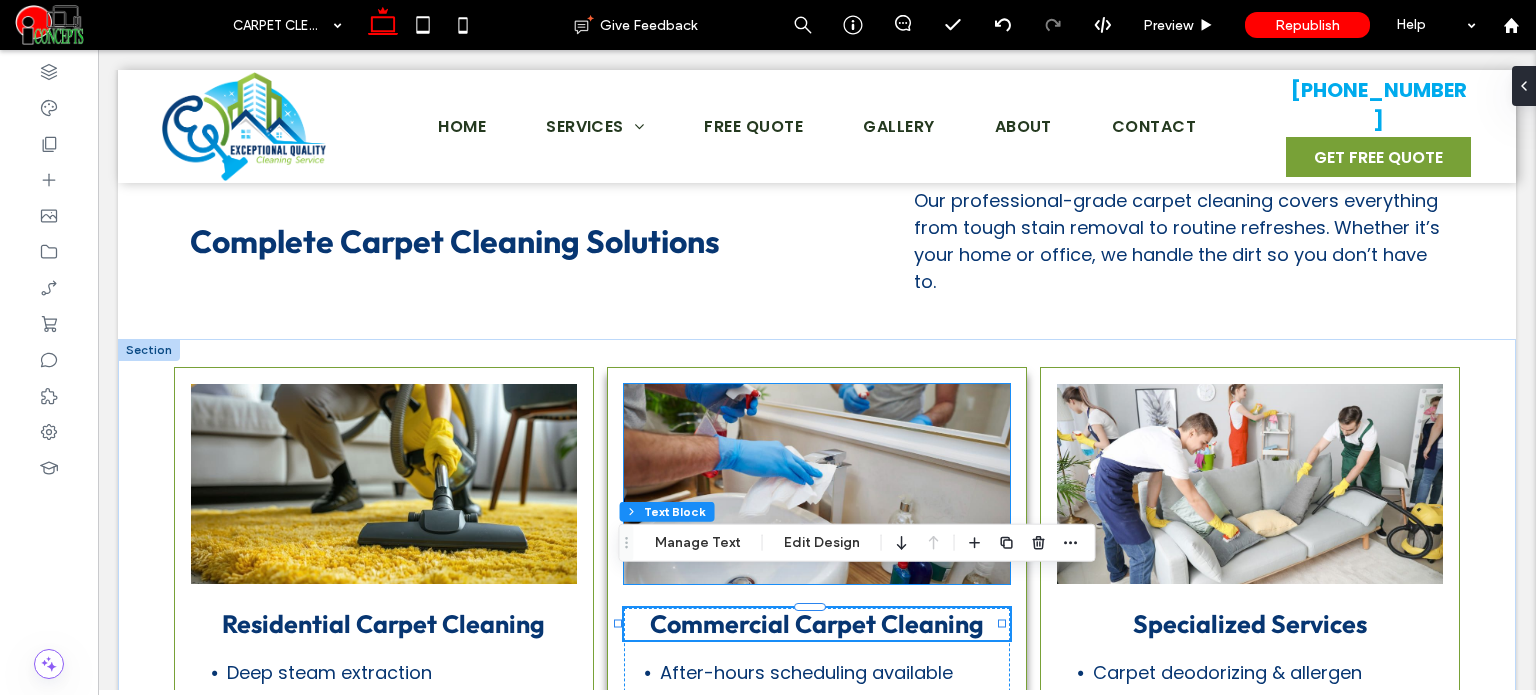 click at bounding box center [817, 484] 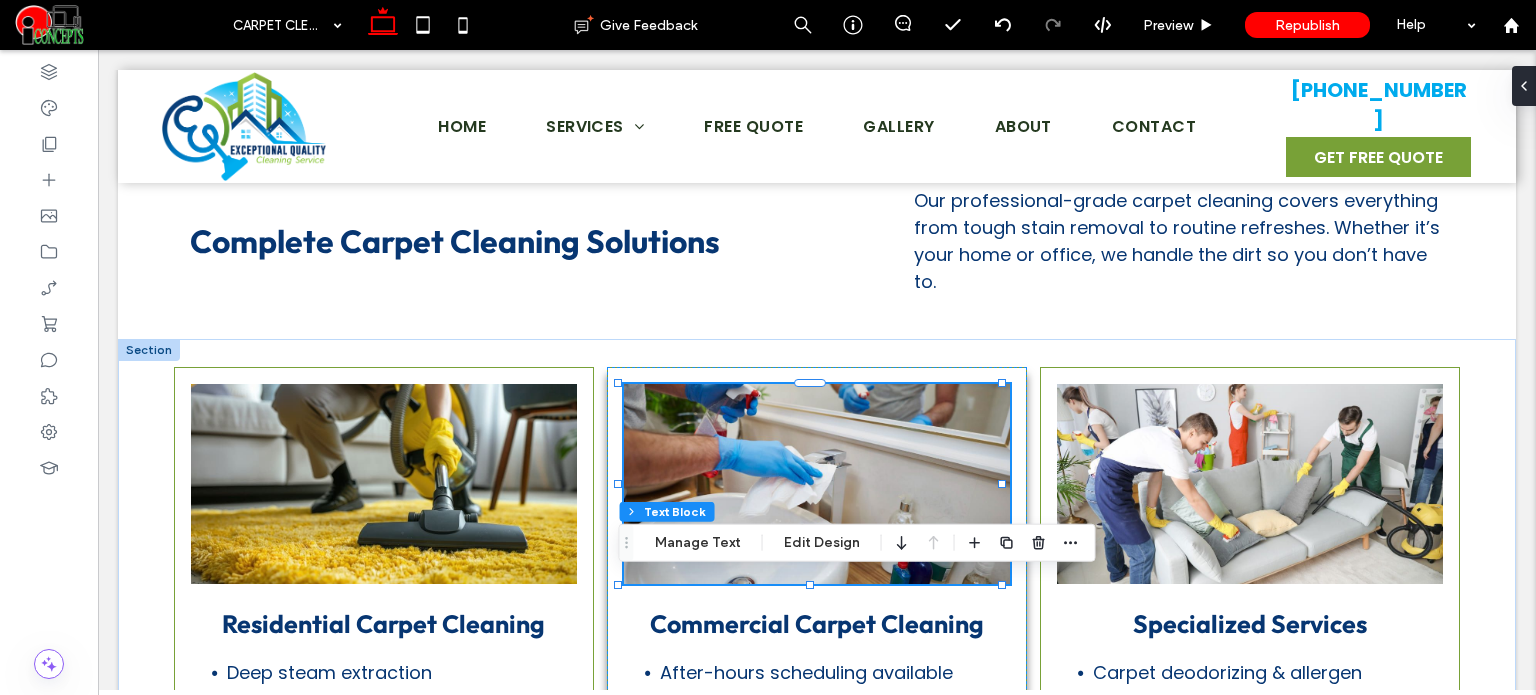 click at bounding box center [817, 484] 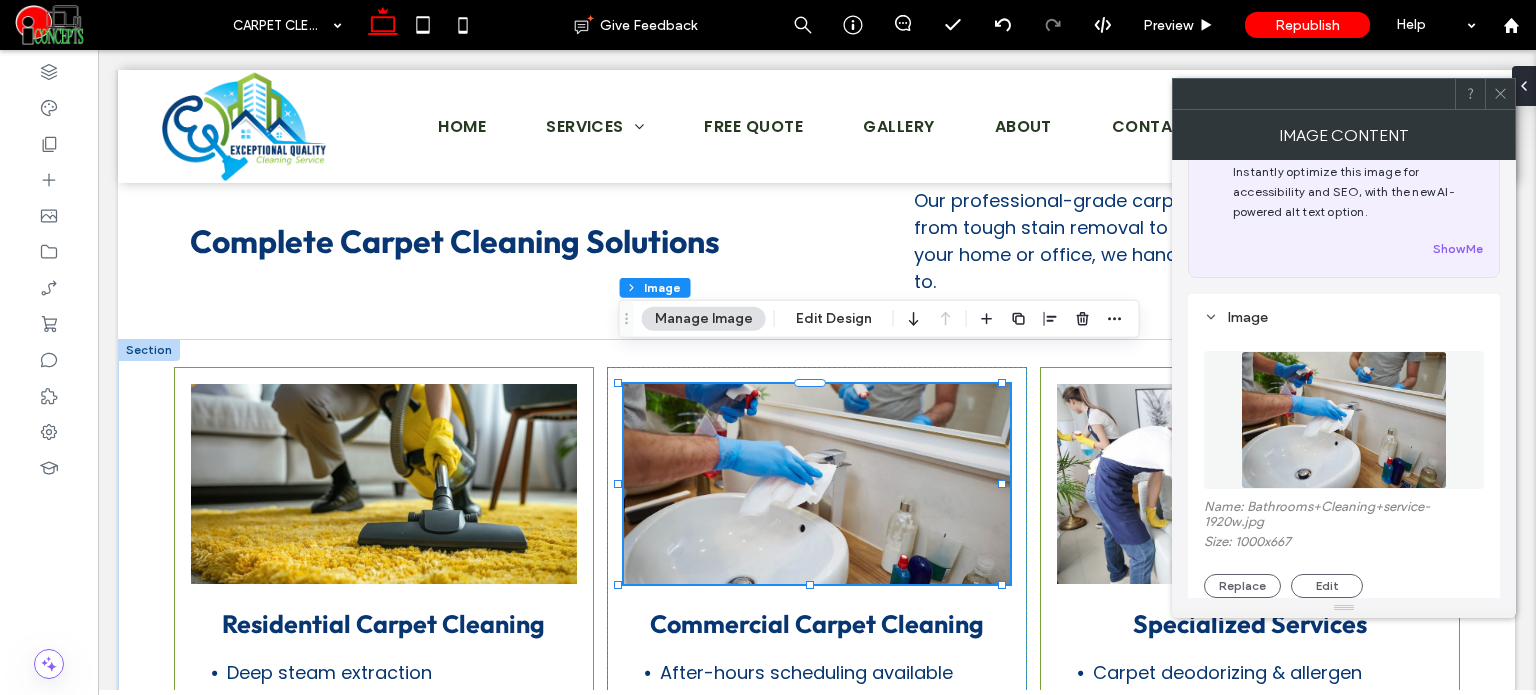 scroll, scrollTop: 300, scrollLeft: 0, axis: vertical 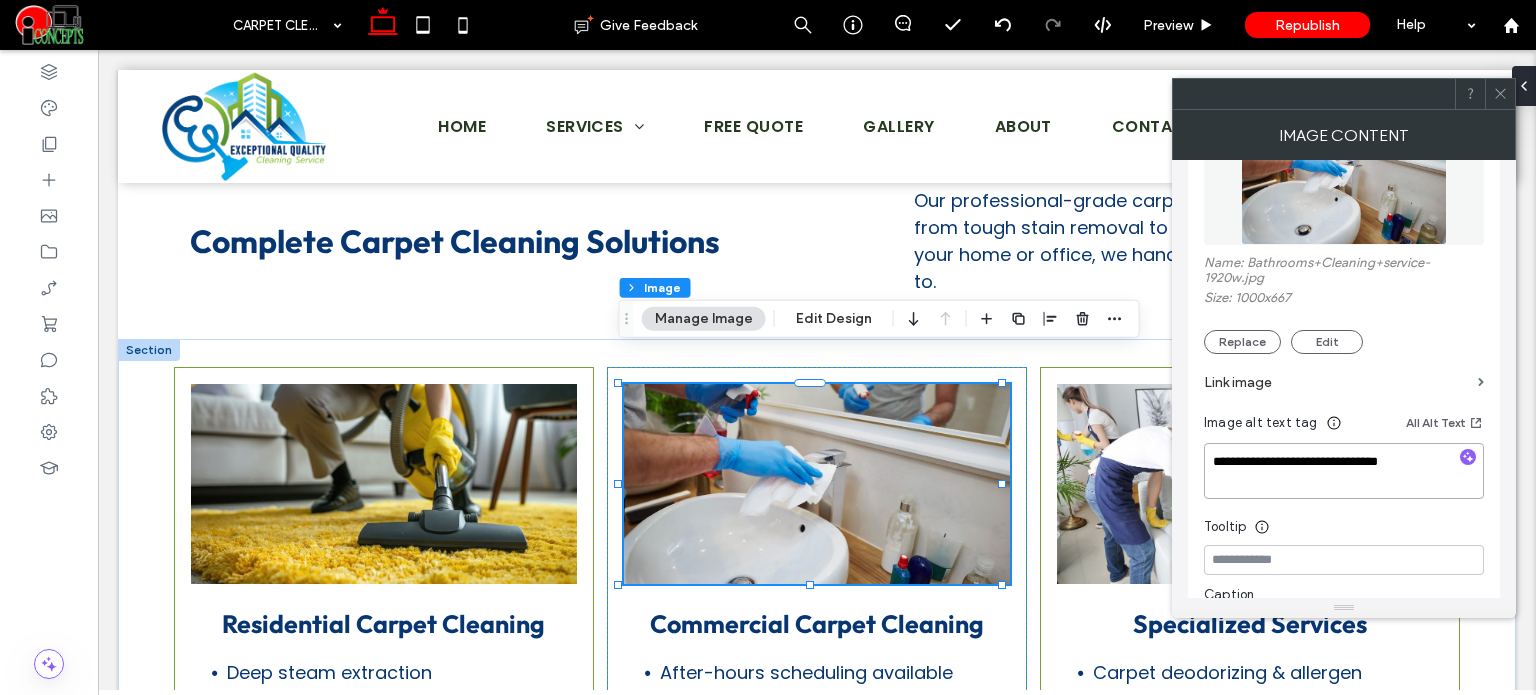 click on "**********" at bounding box center (1344, 471) 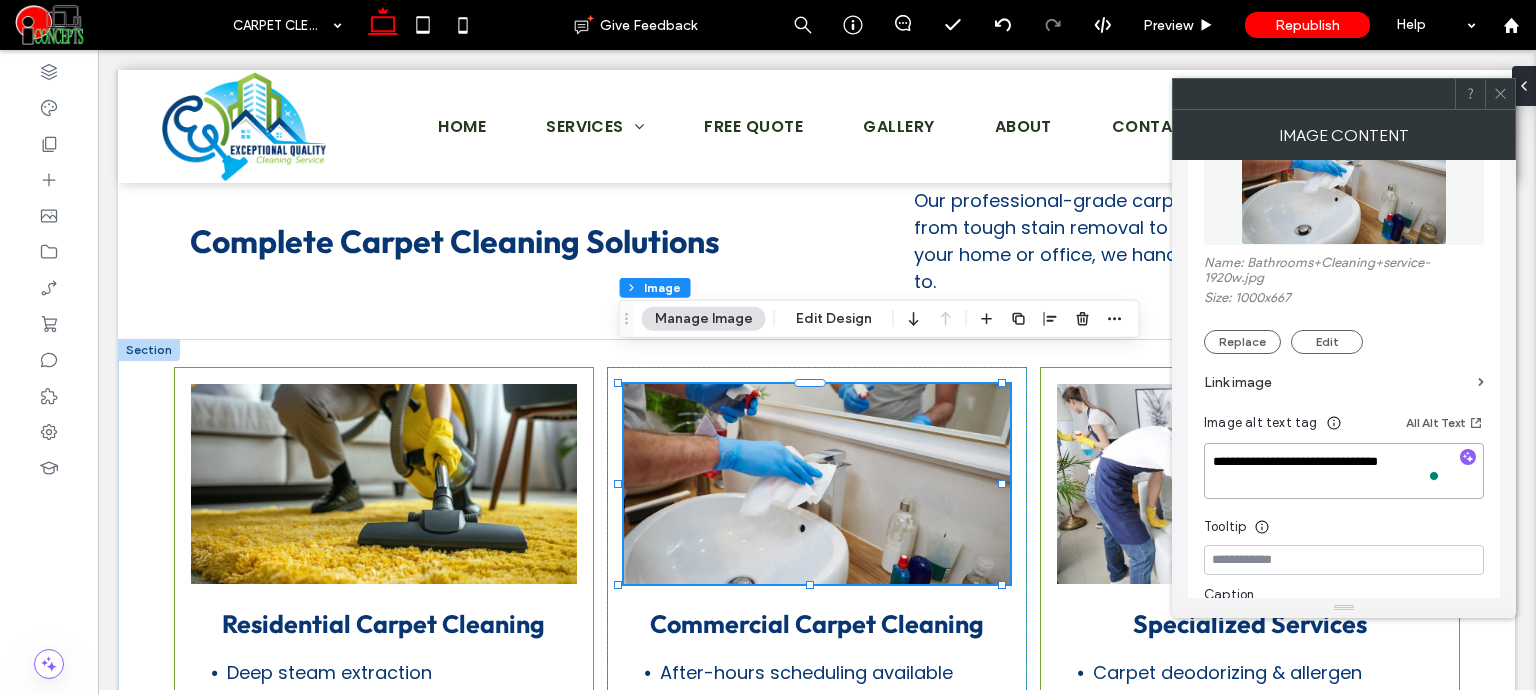 paste 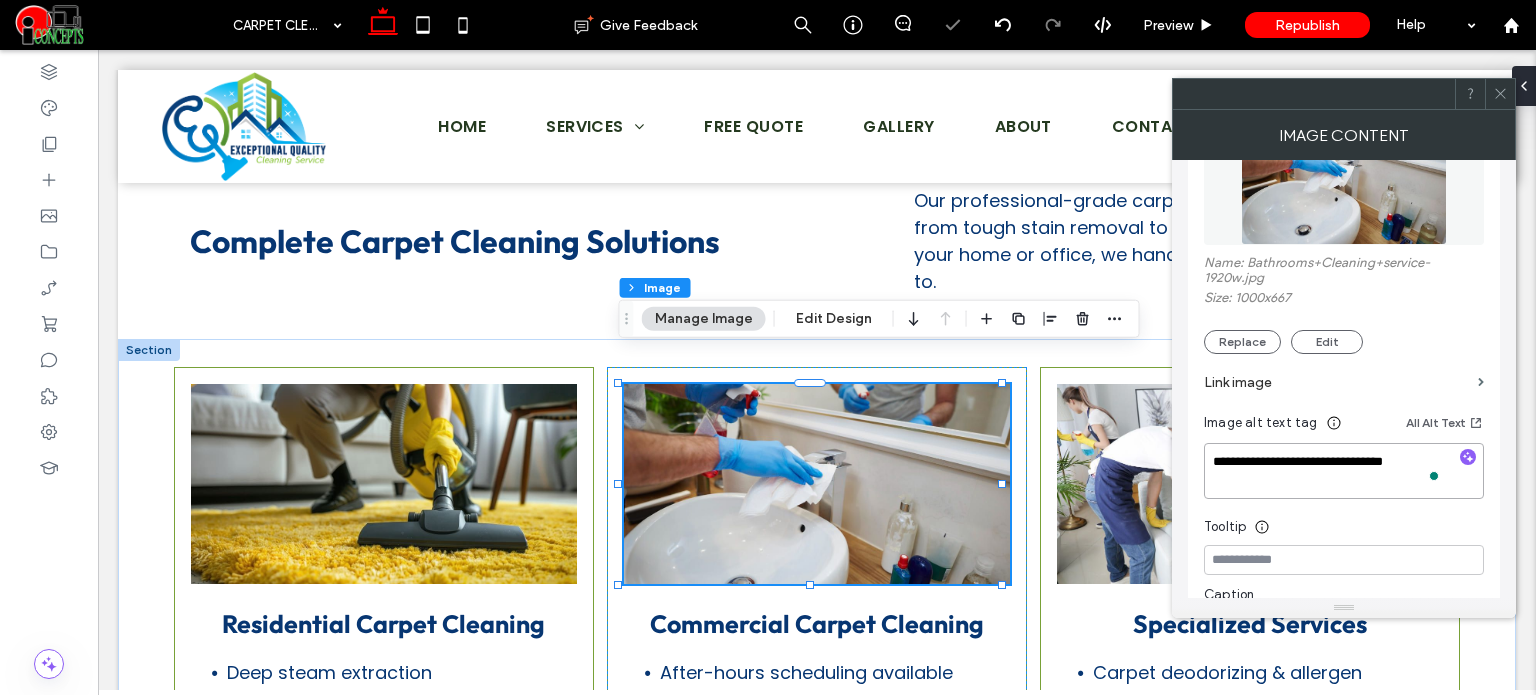 type on "**********" 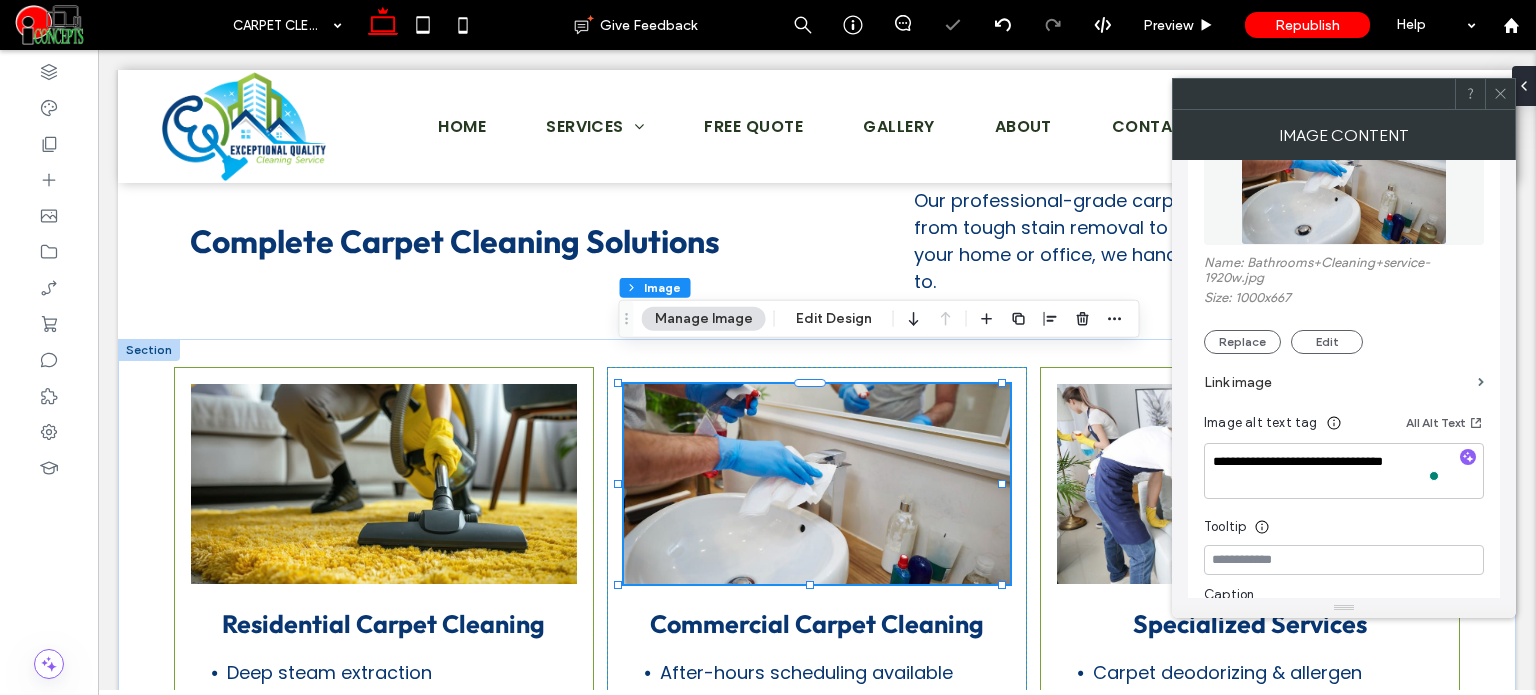 click on "Tooltip" at bounding box center [1344, 522] 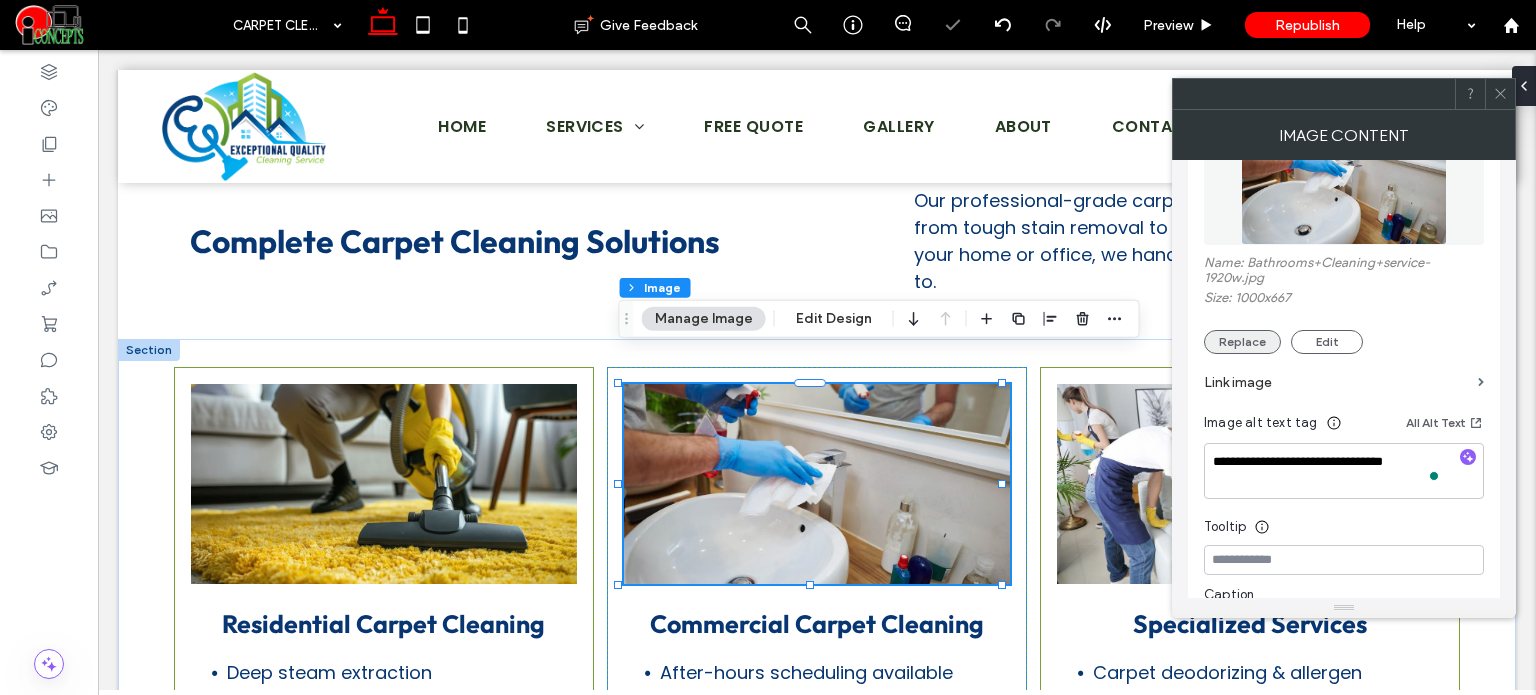 click on "Replace" at bounding box center (1242, 342) 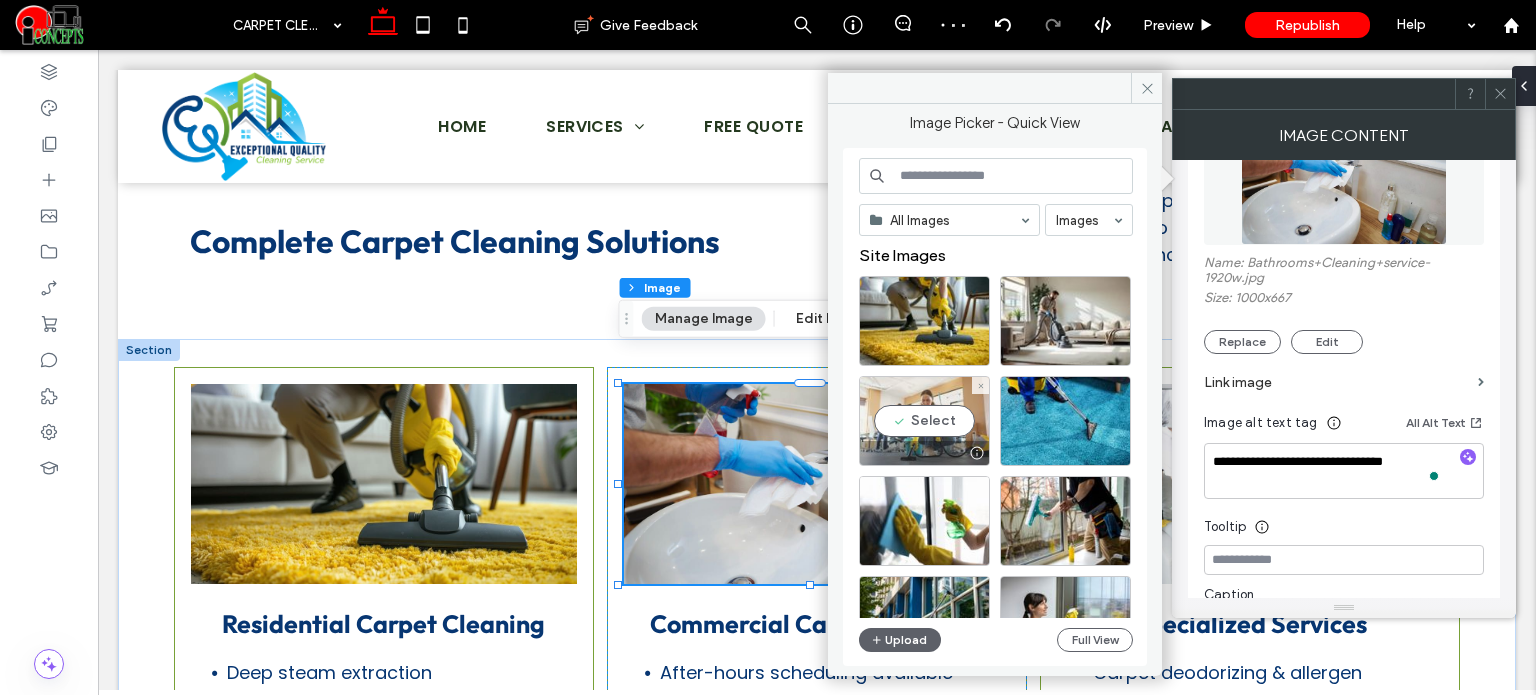click on "Select" at bounding box center (924, 421) 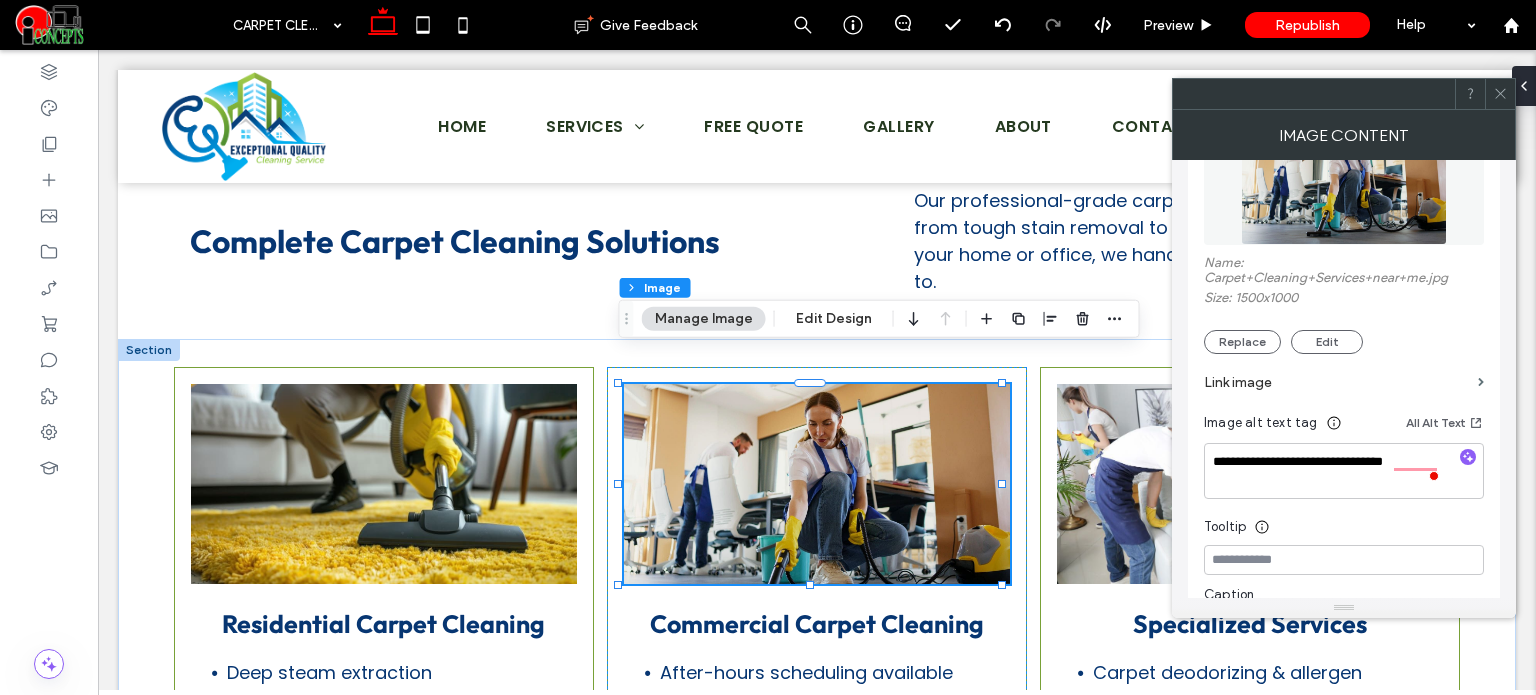 click 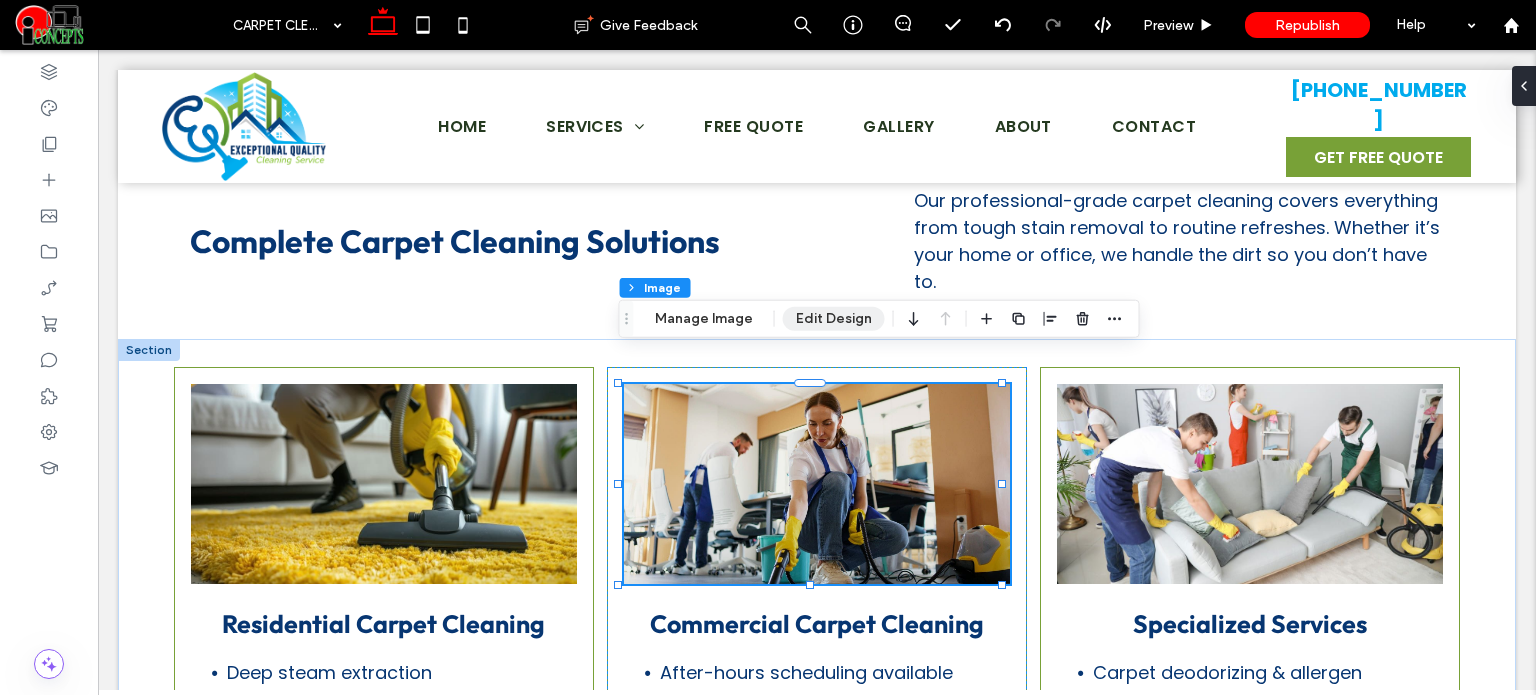 click on "Edit Design" at bounding box center (834, 319) 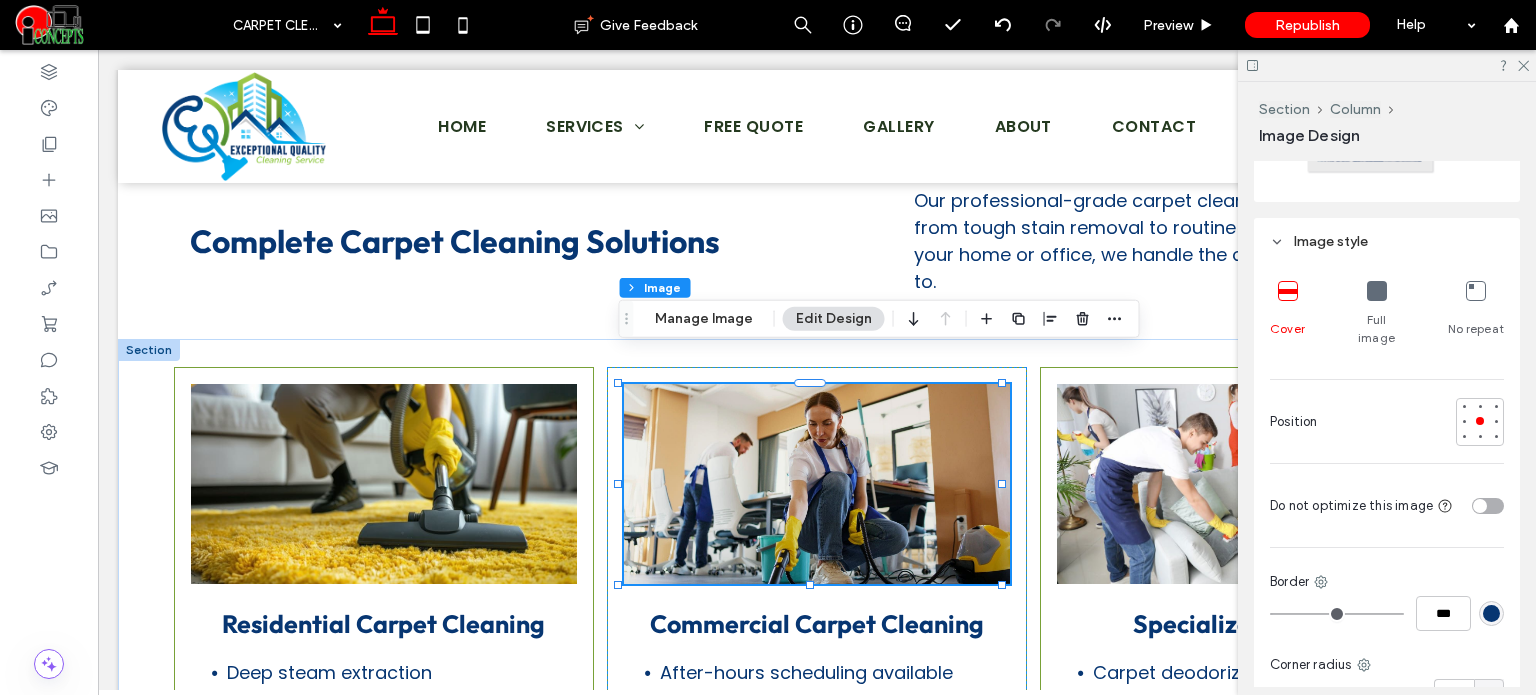 scroll, scrollTop: 500, scrollLeft: 0, axis: vertical 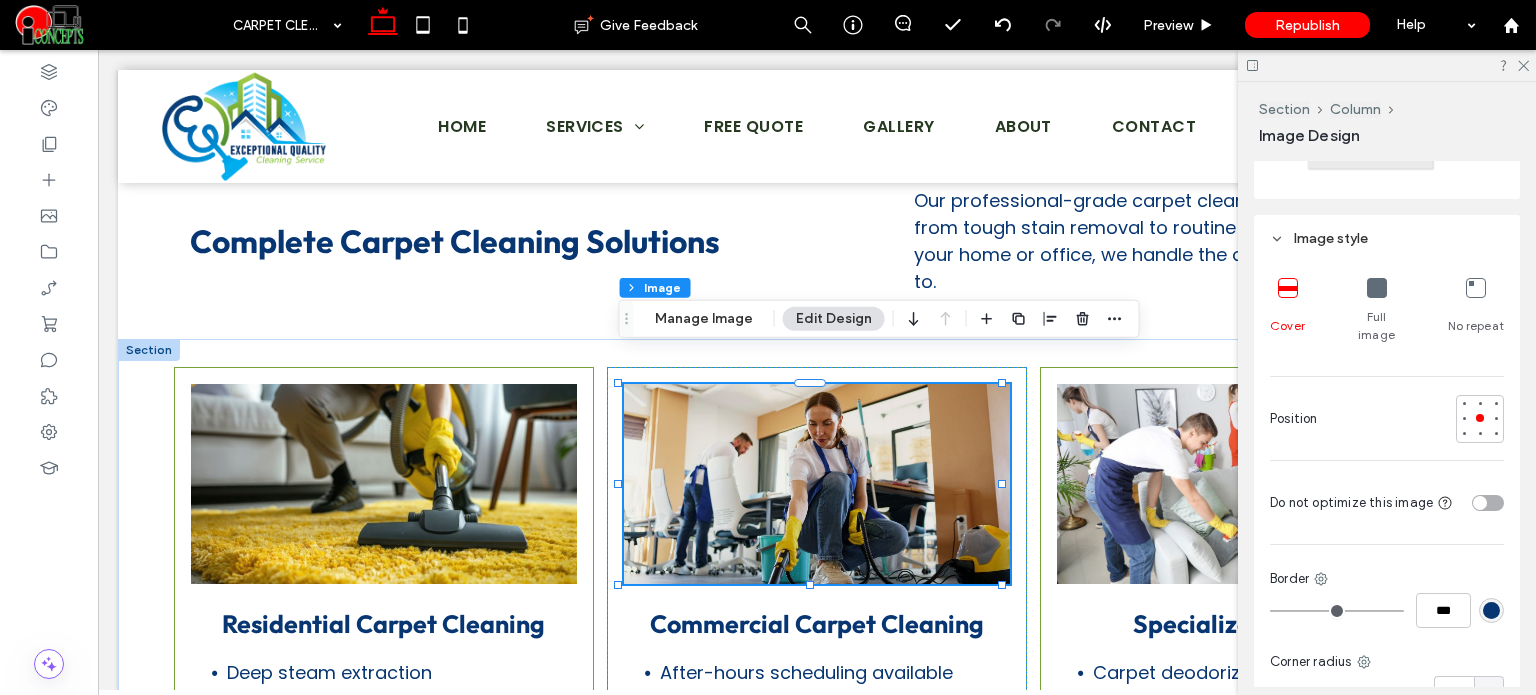 click at bounding box center [1480, 419] 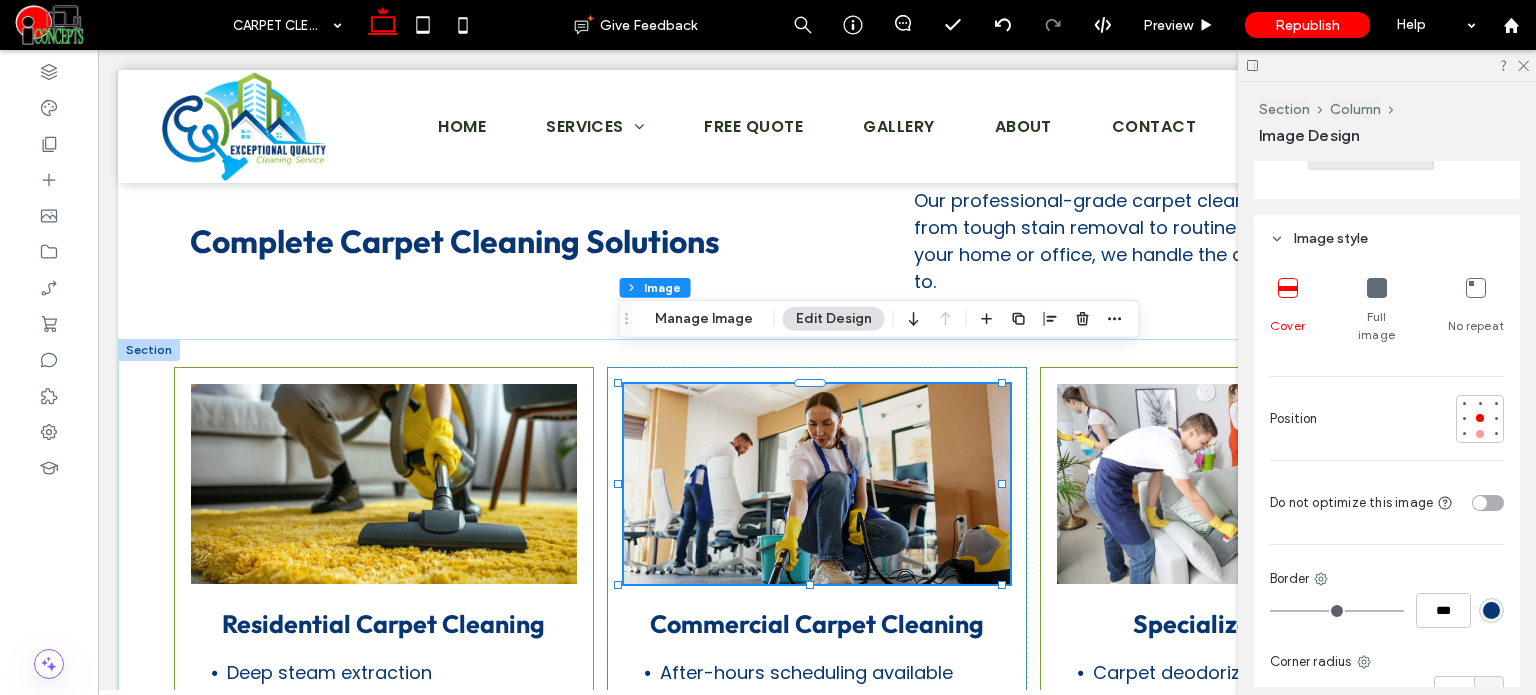 click at bounding box center (1480, 434) 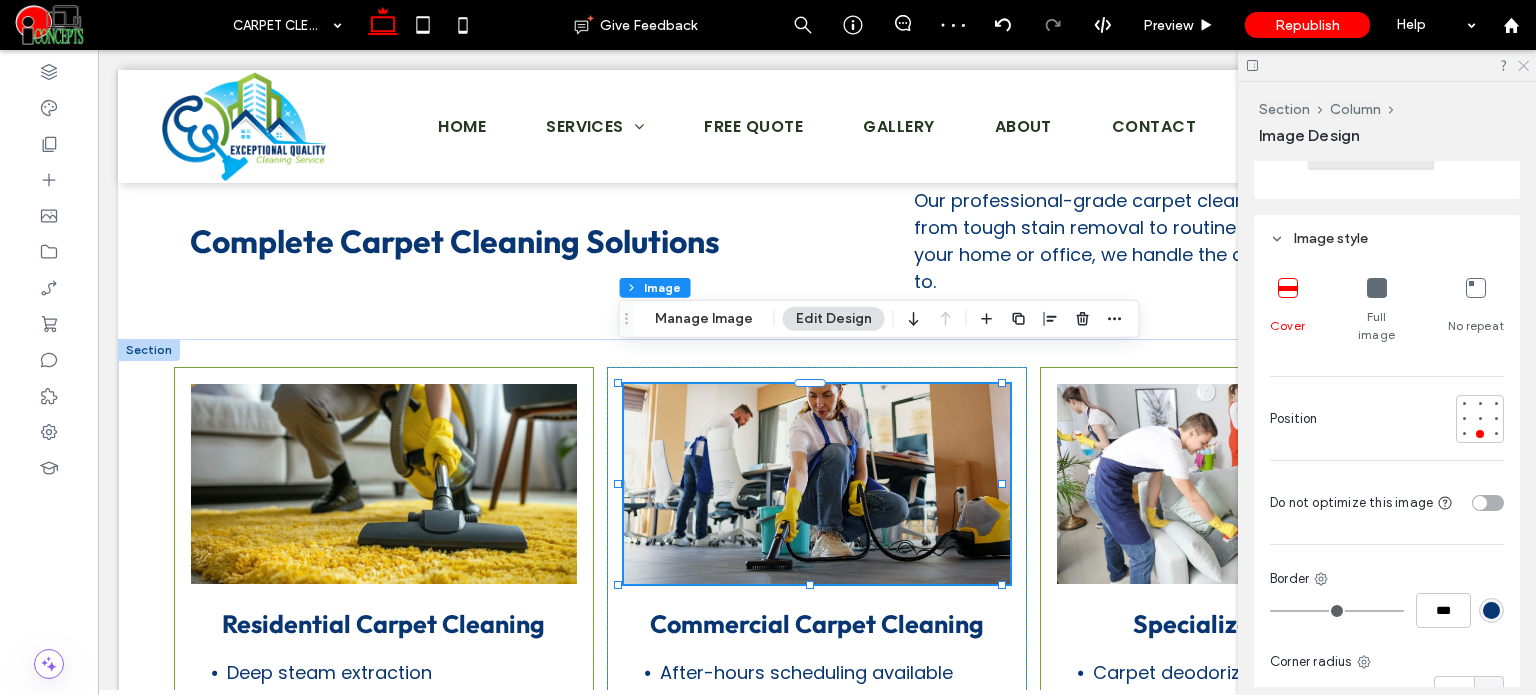 click 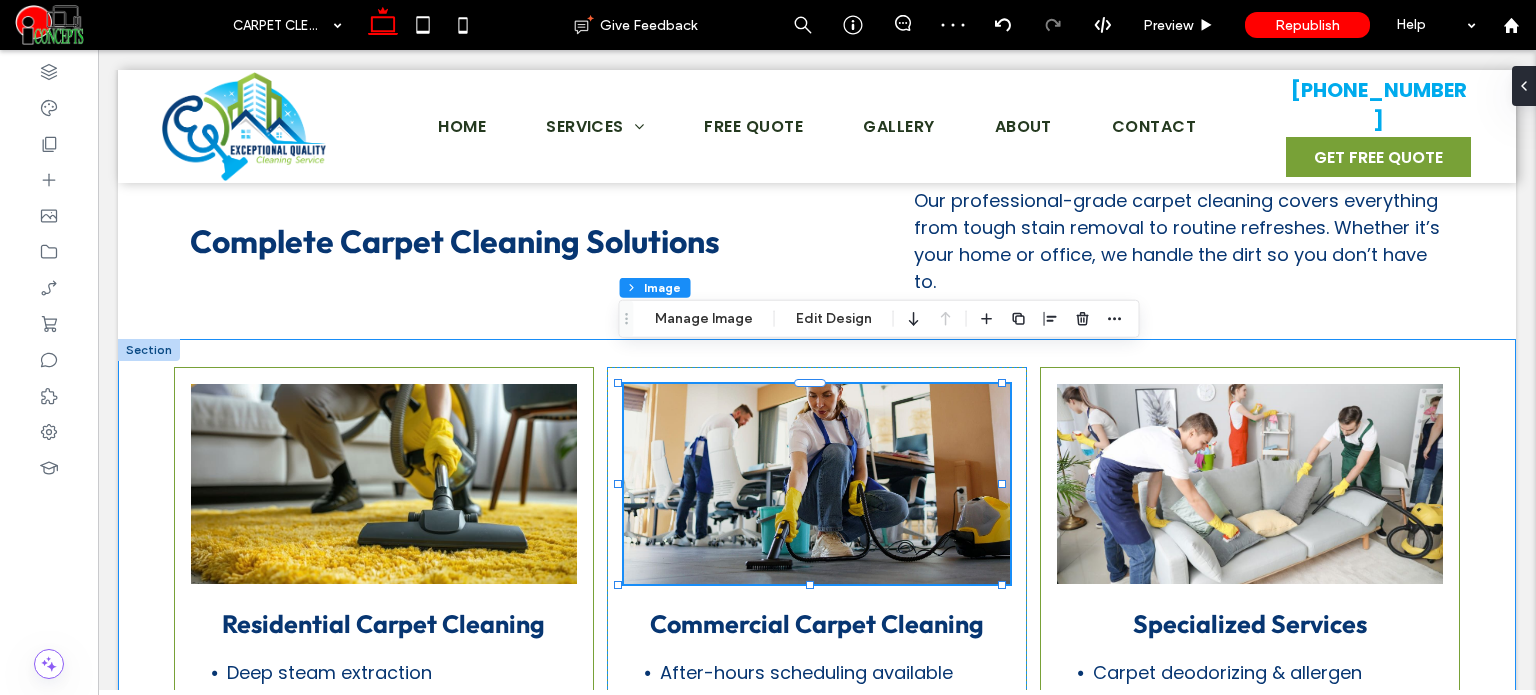 click on "Residential Carpet Cleaning
Deep steam extraction Pet stain and odor removal Area rug care High-traffic lane cleaning
Commercial Carpet Cleaning
After-hours scheduling available Office, retail, and rental properties Durable, quick-dry solutions Appearance retention & odor control
Specialized Services
Carpet deodorizing & allergen treatment Upholstery & stair cleaning Spot treatment & fiber protection" at bounding box center [817, 589] 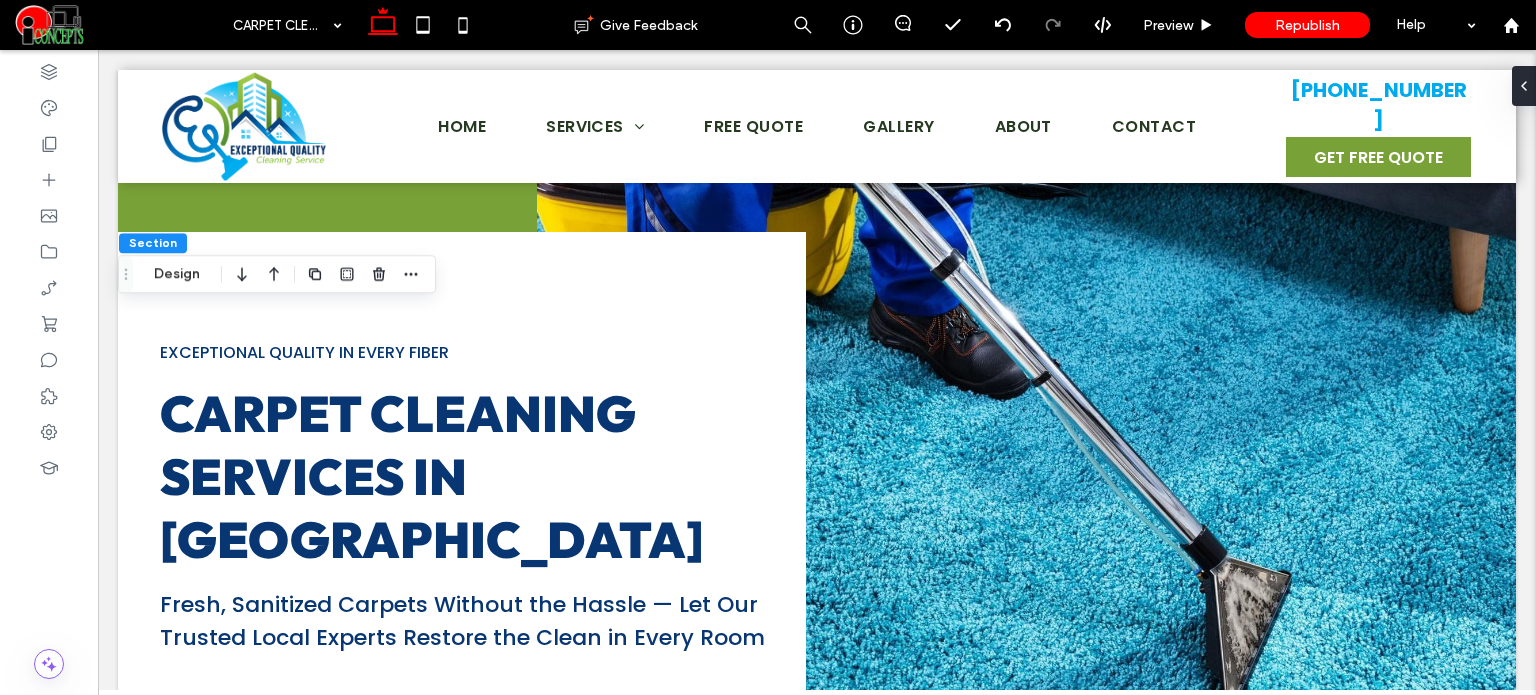 scroll, scrollTop: 1696, scrollLeft: 0, axis: vertical 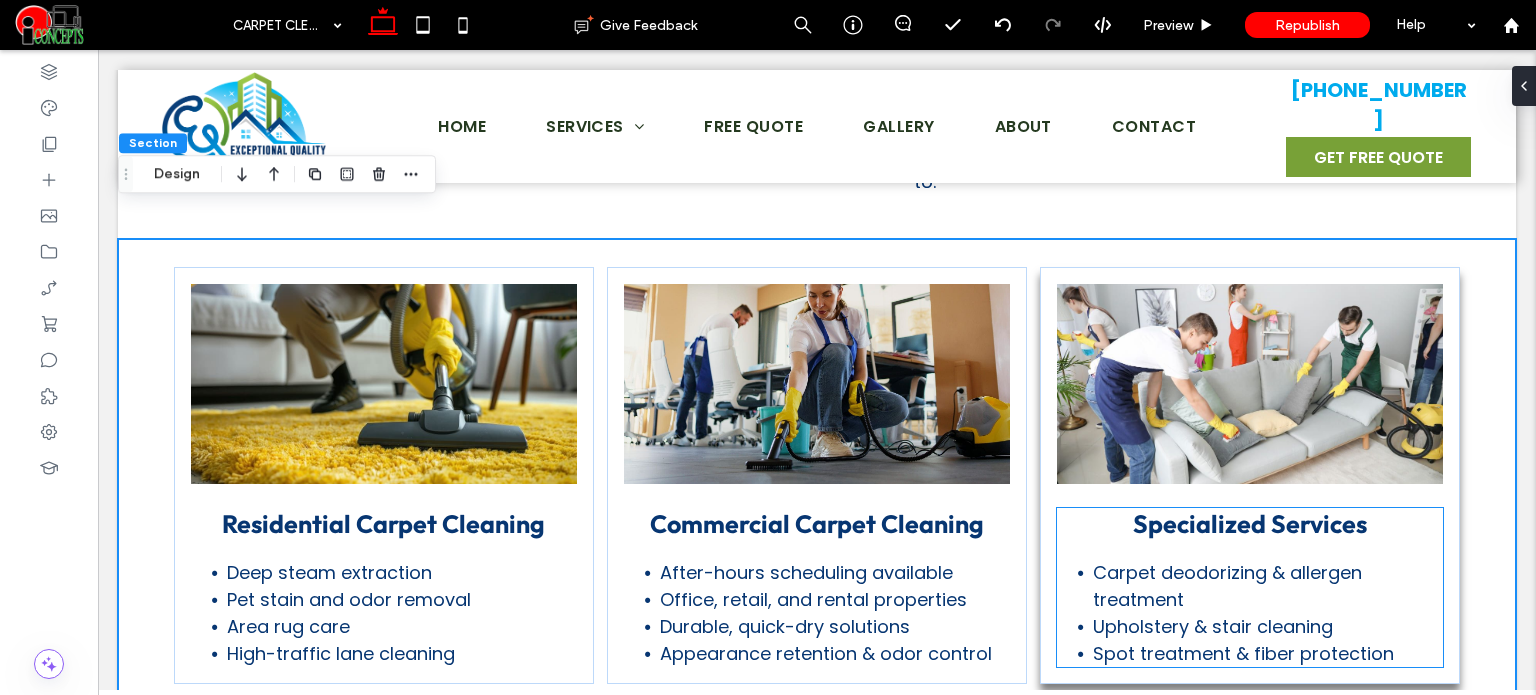 click on "Spot treatment & fiber protection" at bounding box center (1243, 653) 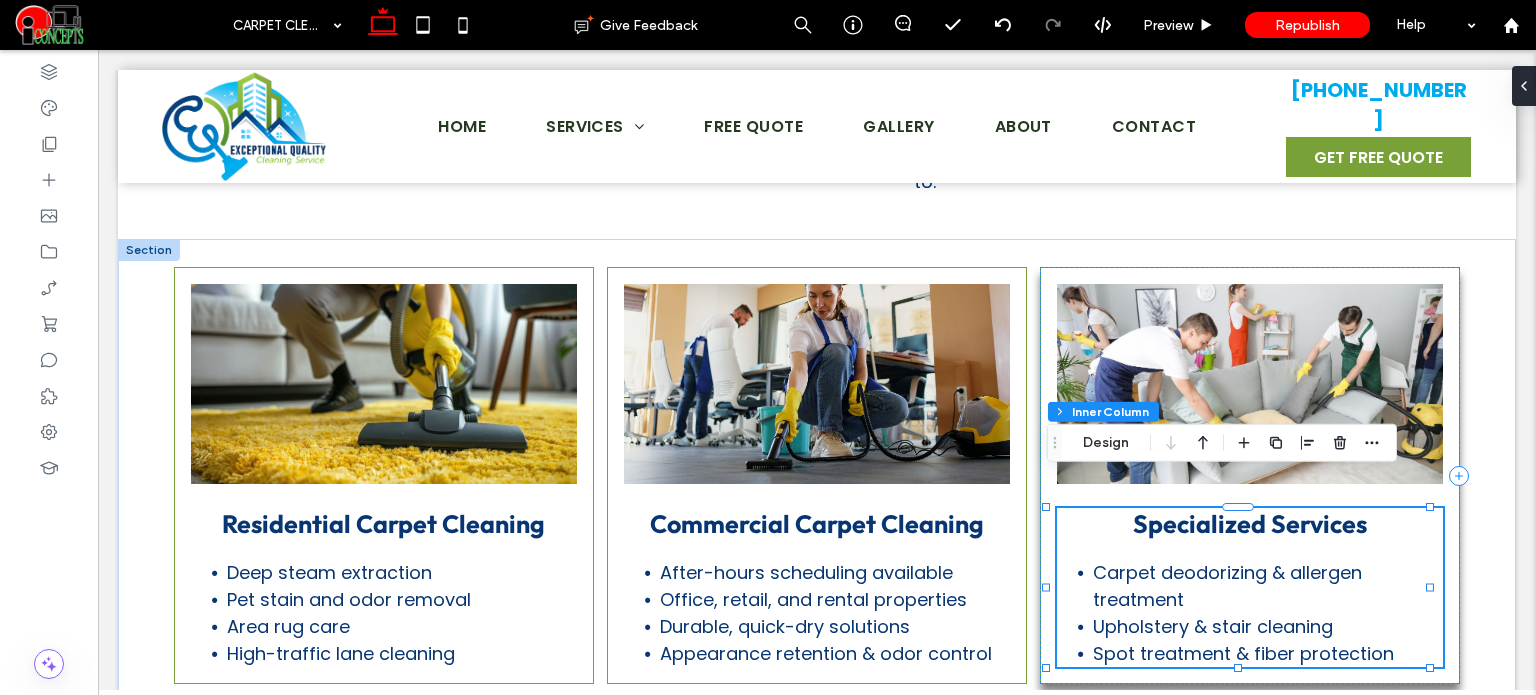 click on "Spot treatment & fiber protection" at bounding box center [1243, 653] 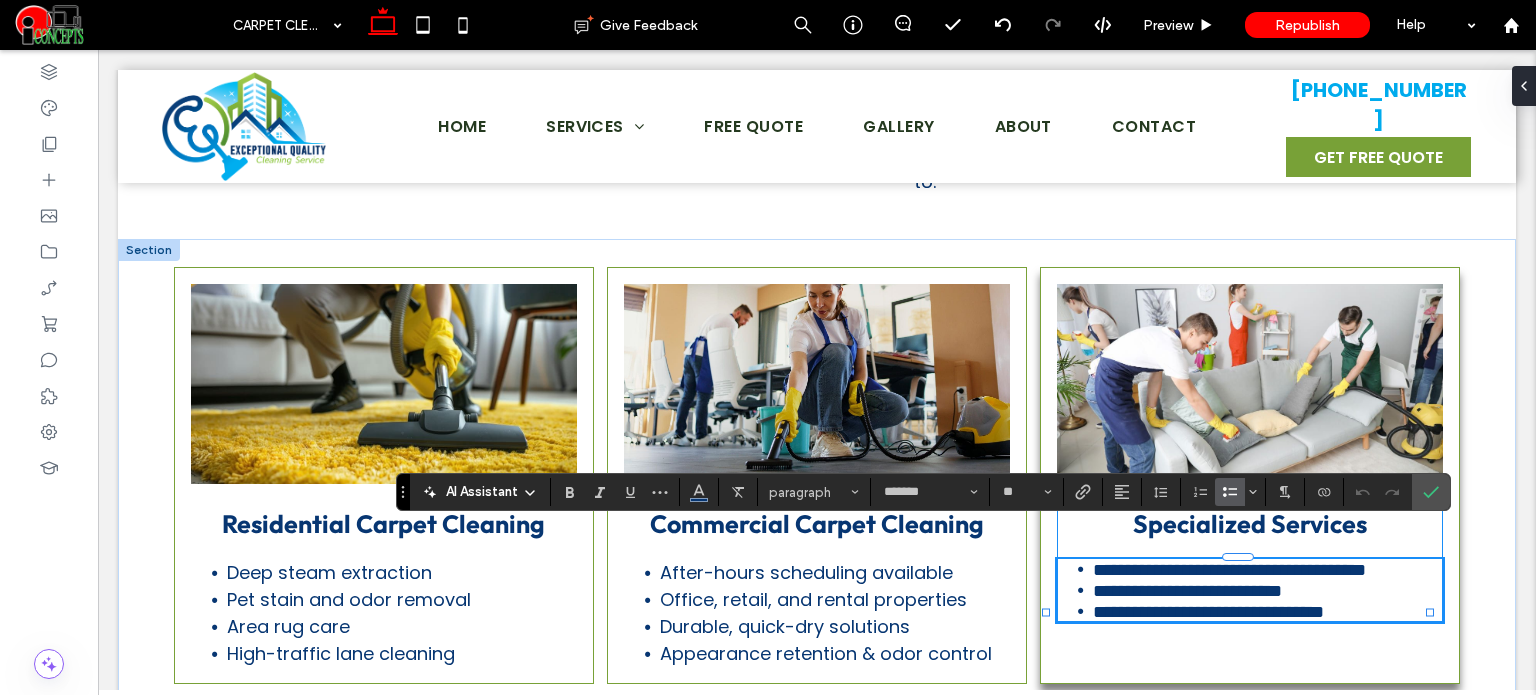 click on "**********" at bounding box center [1208, 612] 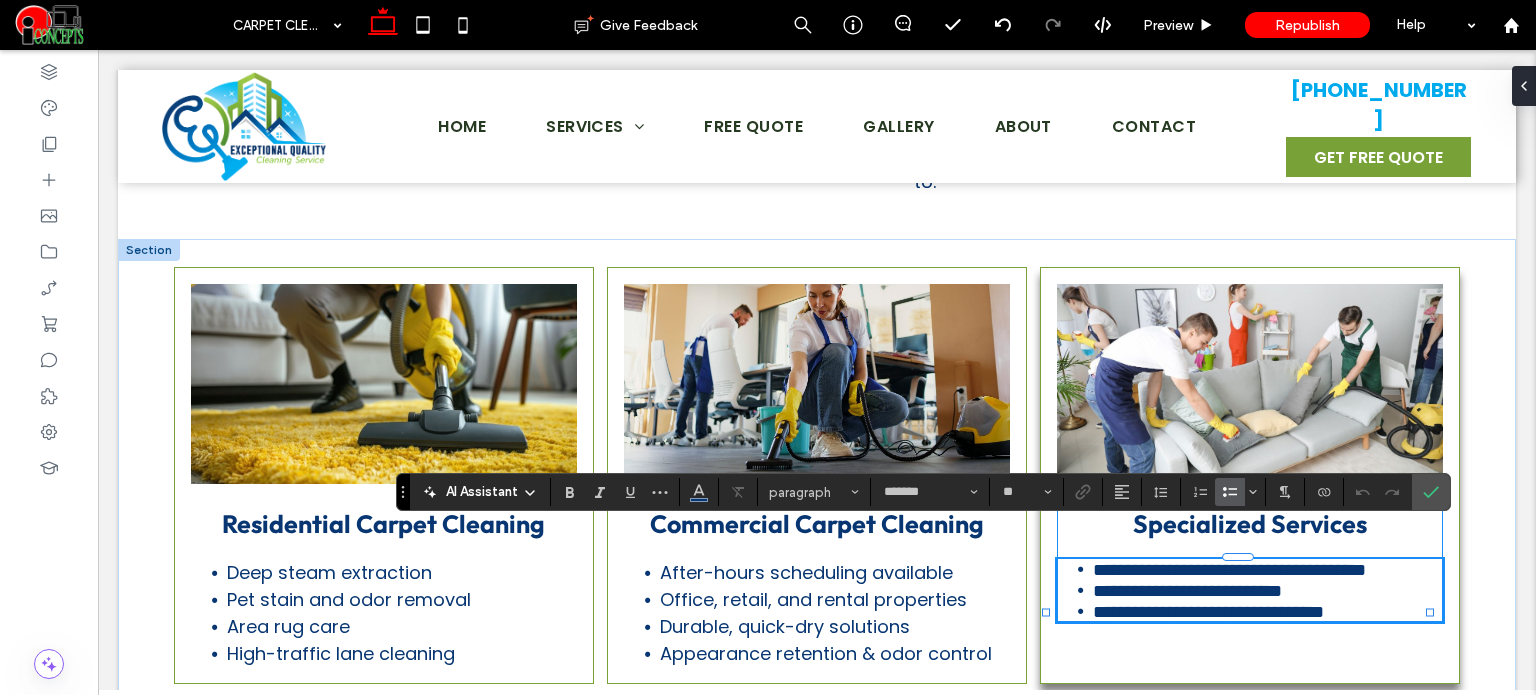 click on "**********" at bounding box center [1268, 611] 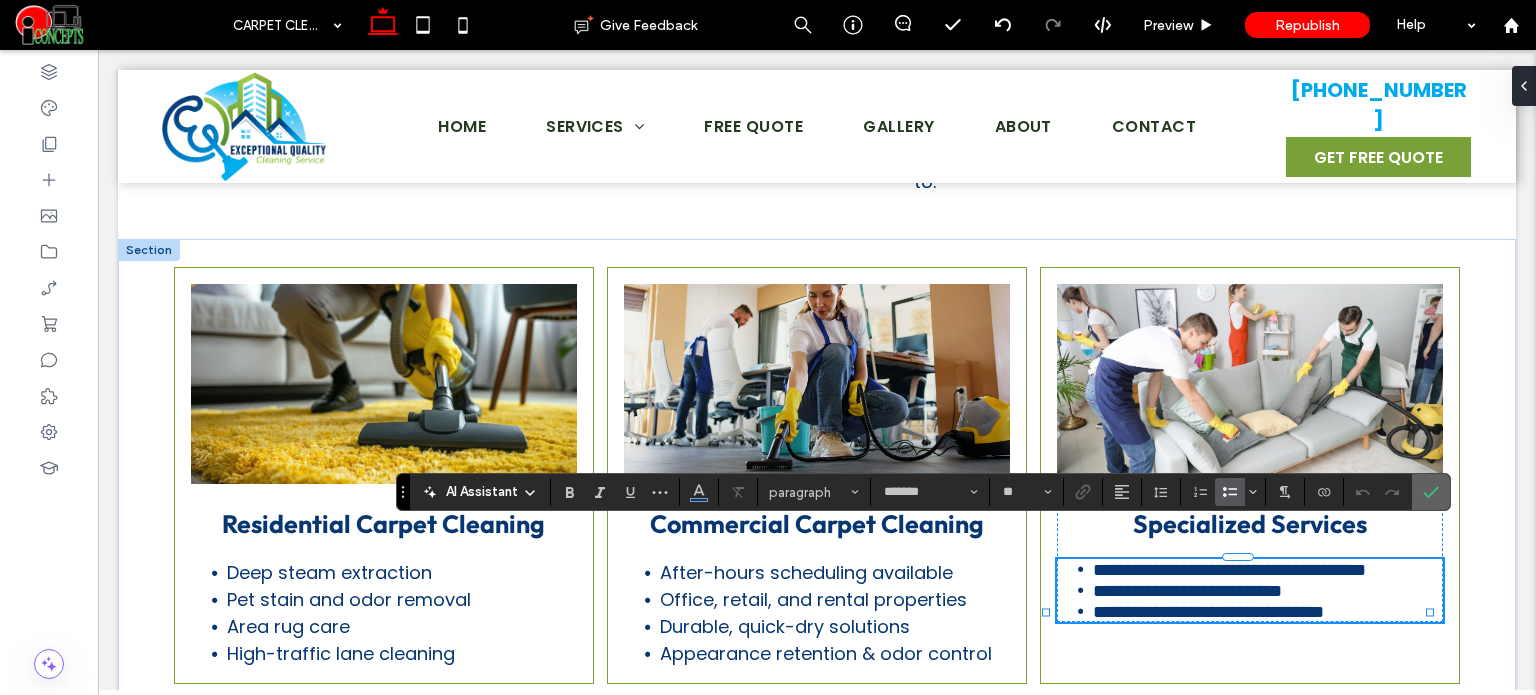 click at bounding box center [1431, 492] 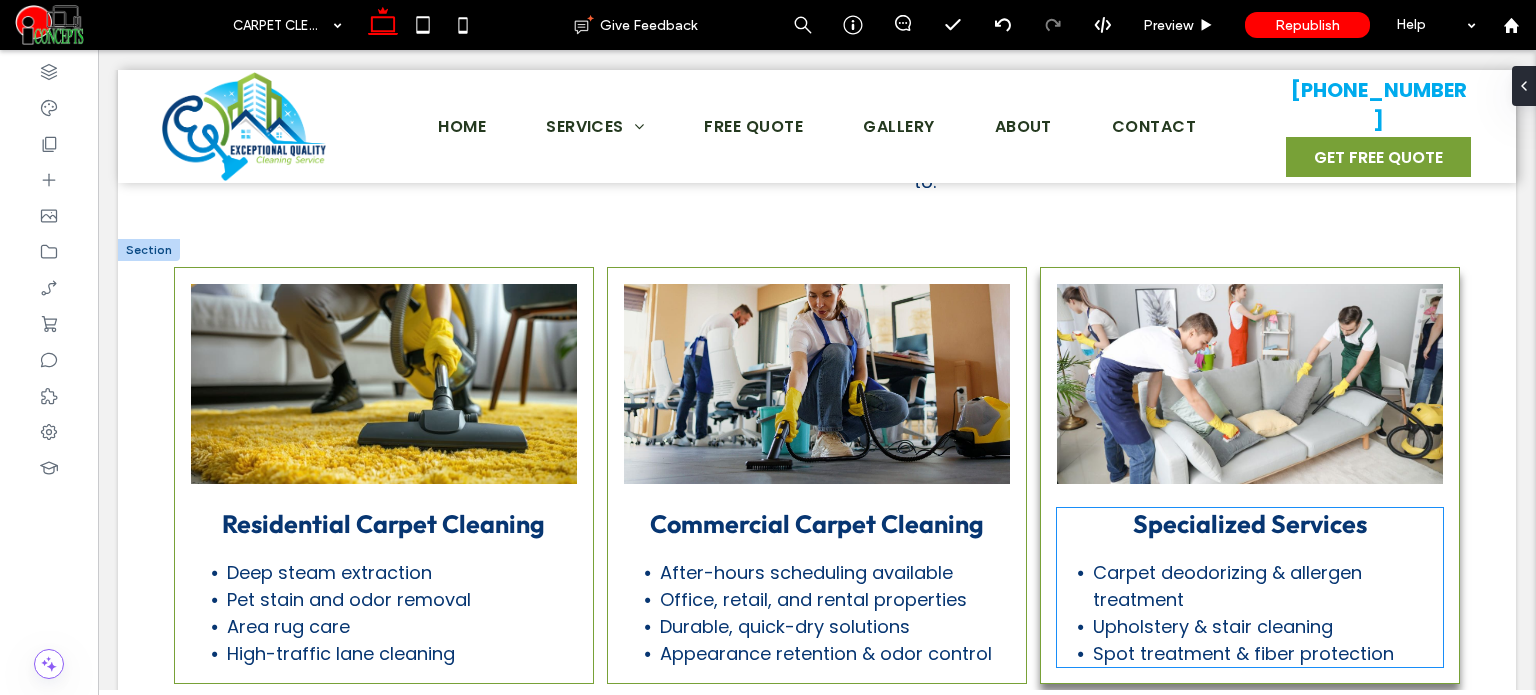 click on "Specialized Services" at bounding box center [1250, 524] 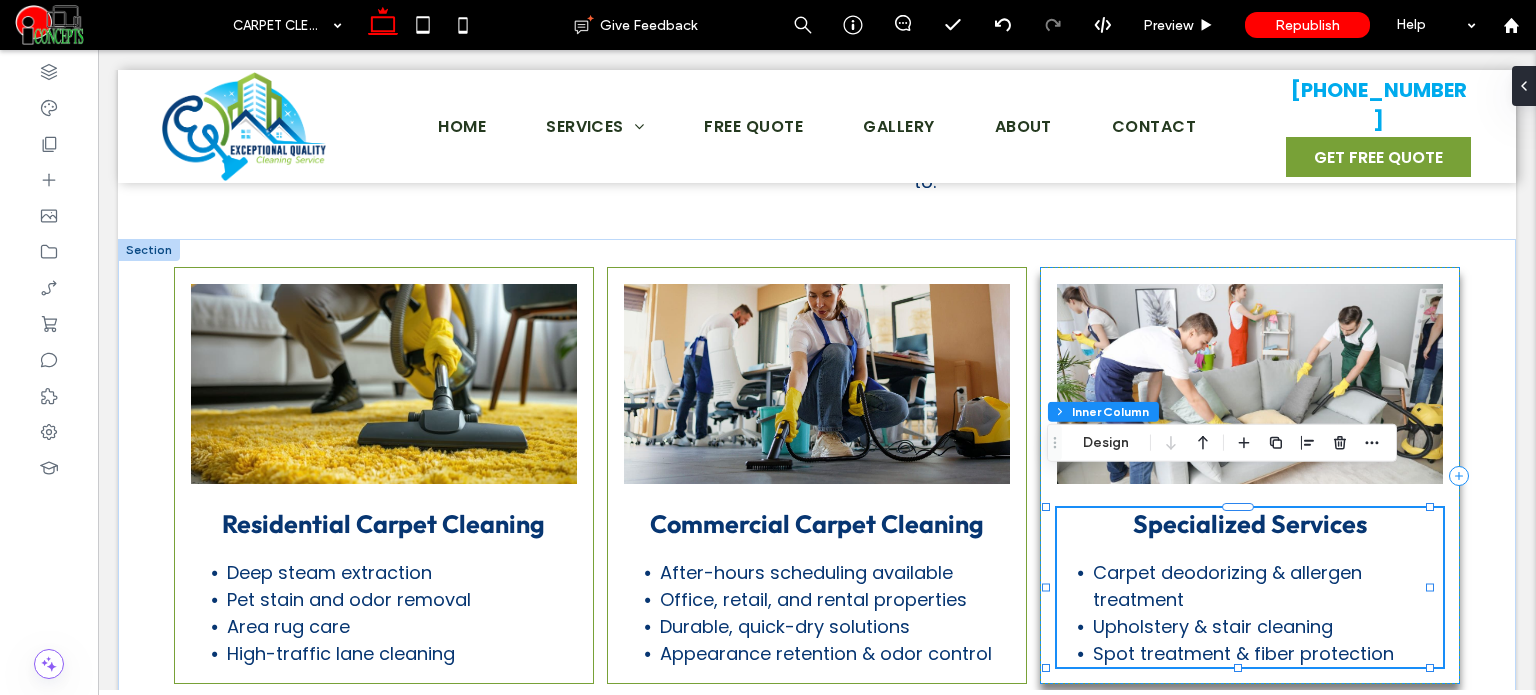 click on "Specialized Services" at bounding box center (1250, 524) 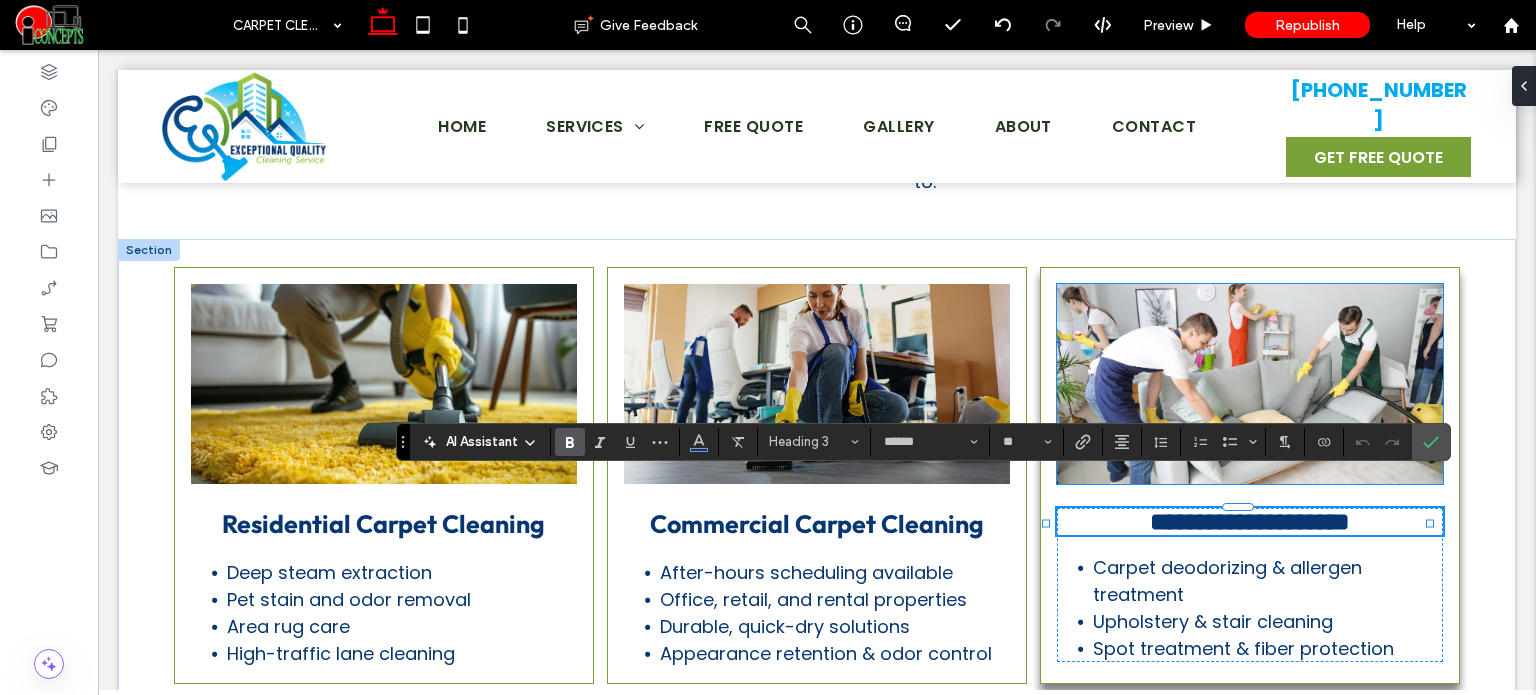 click at bounding box center (1250, 384) 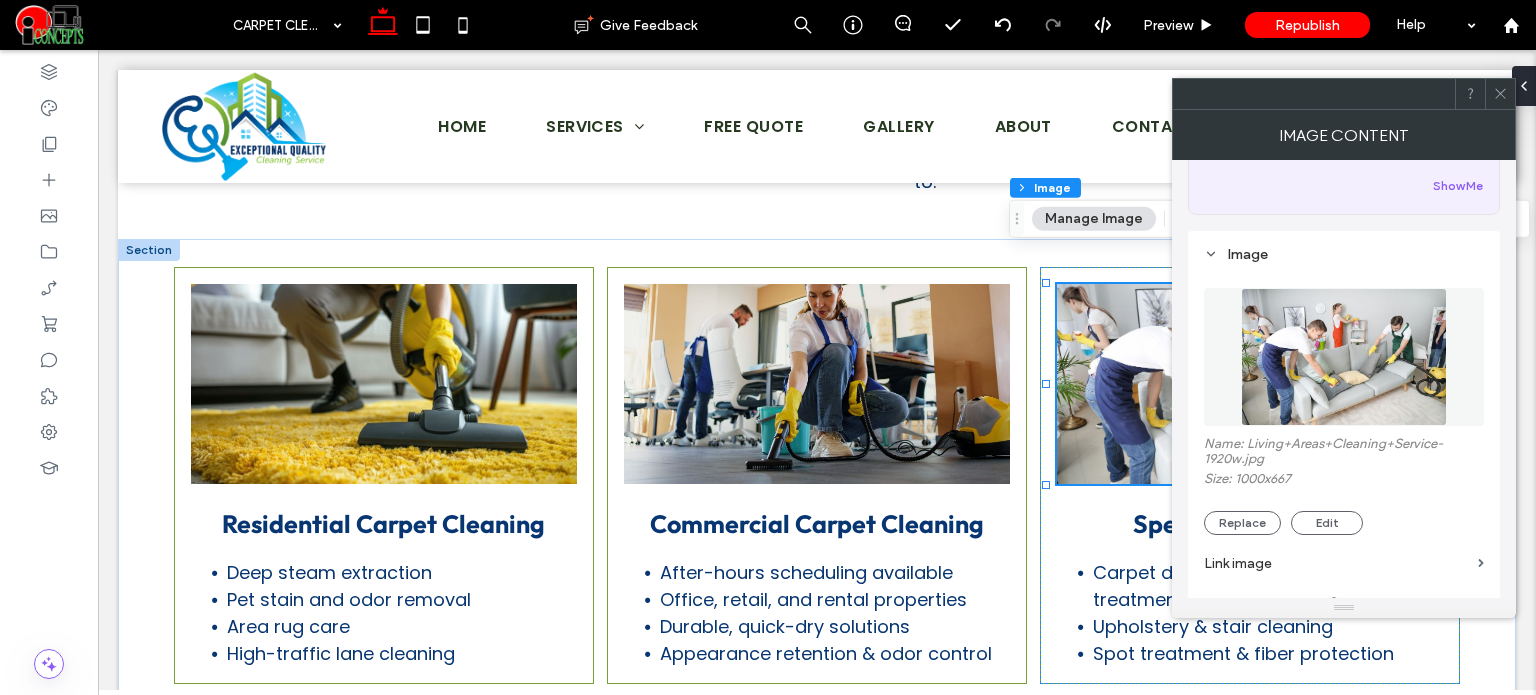 scroll, scrollTop: 400, scrollLeft: 0, axis: vertical 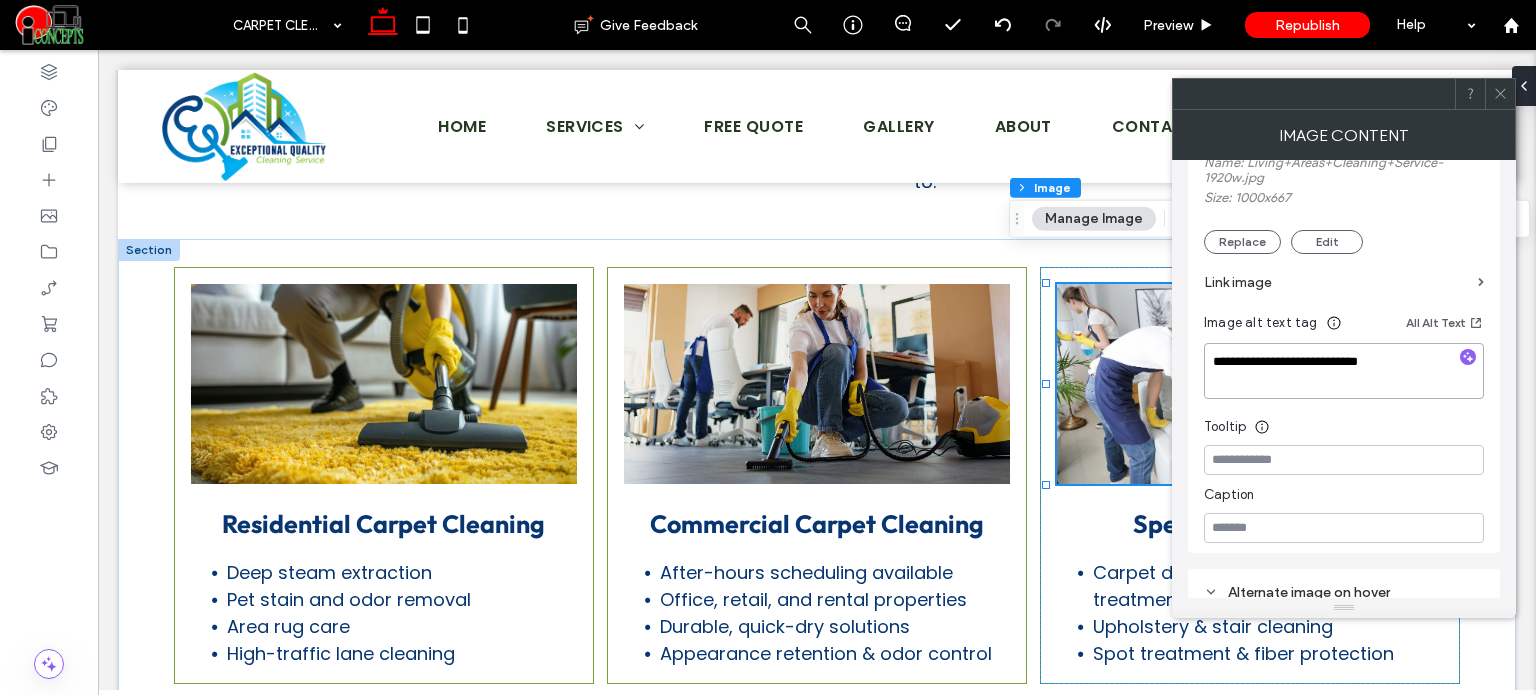 click on "**********" at bounding box center (1344, 371) 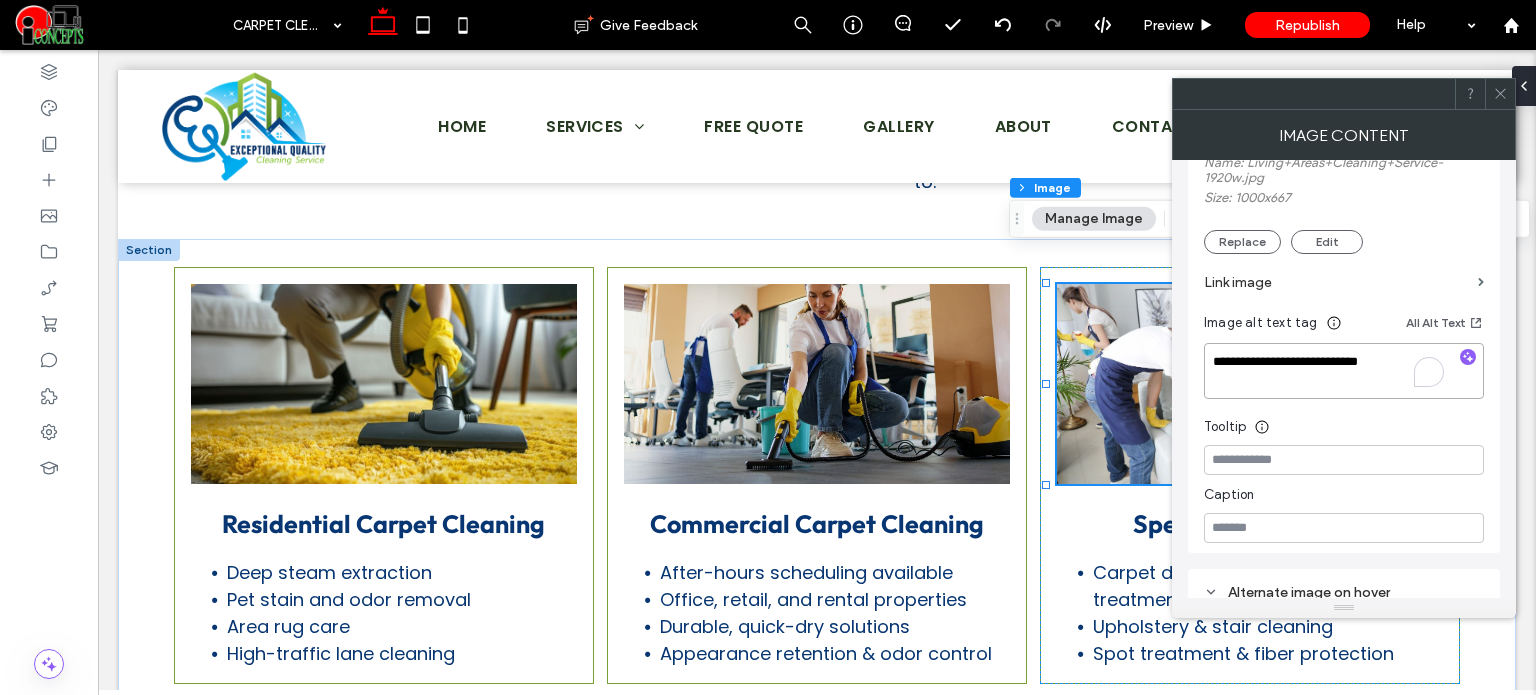 paste on "*******" 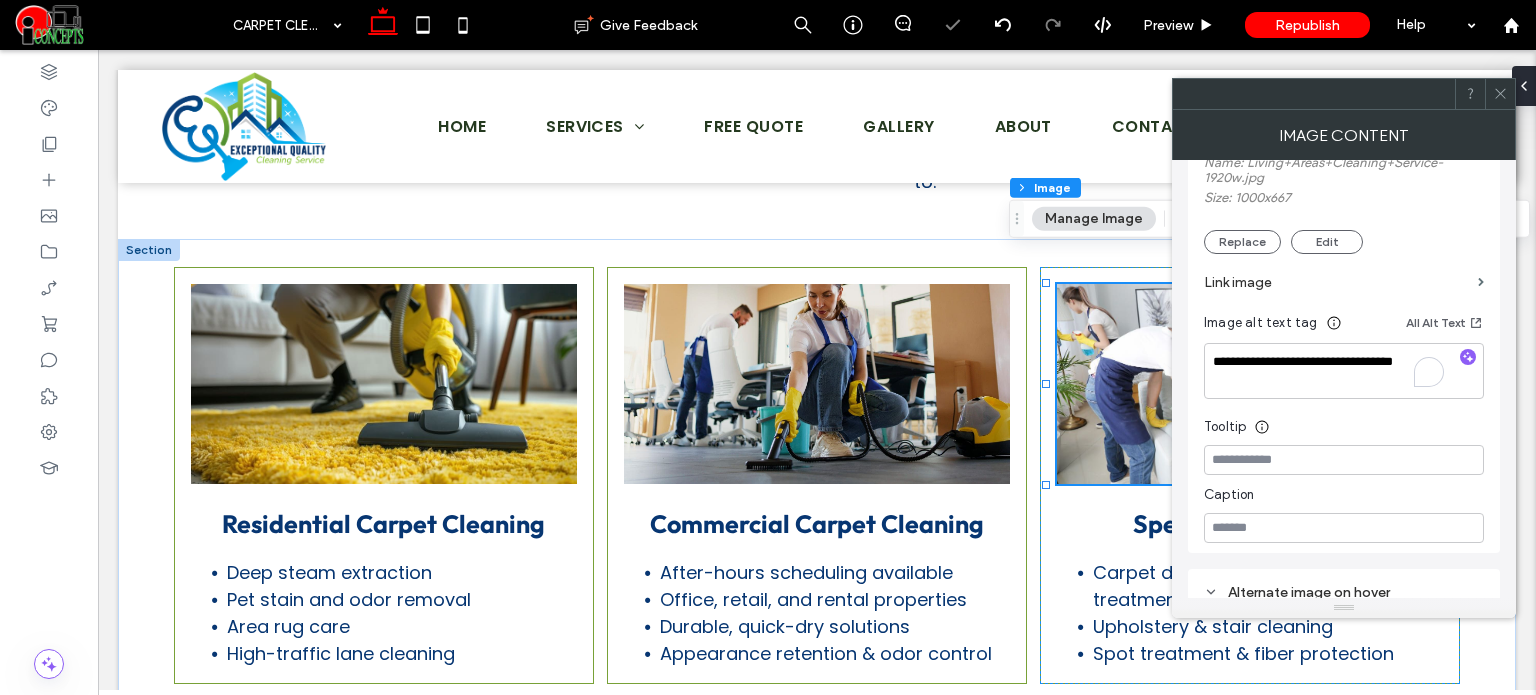 click on "Tooltip" at bounding box center [1344, 422] 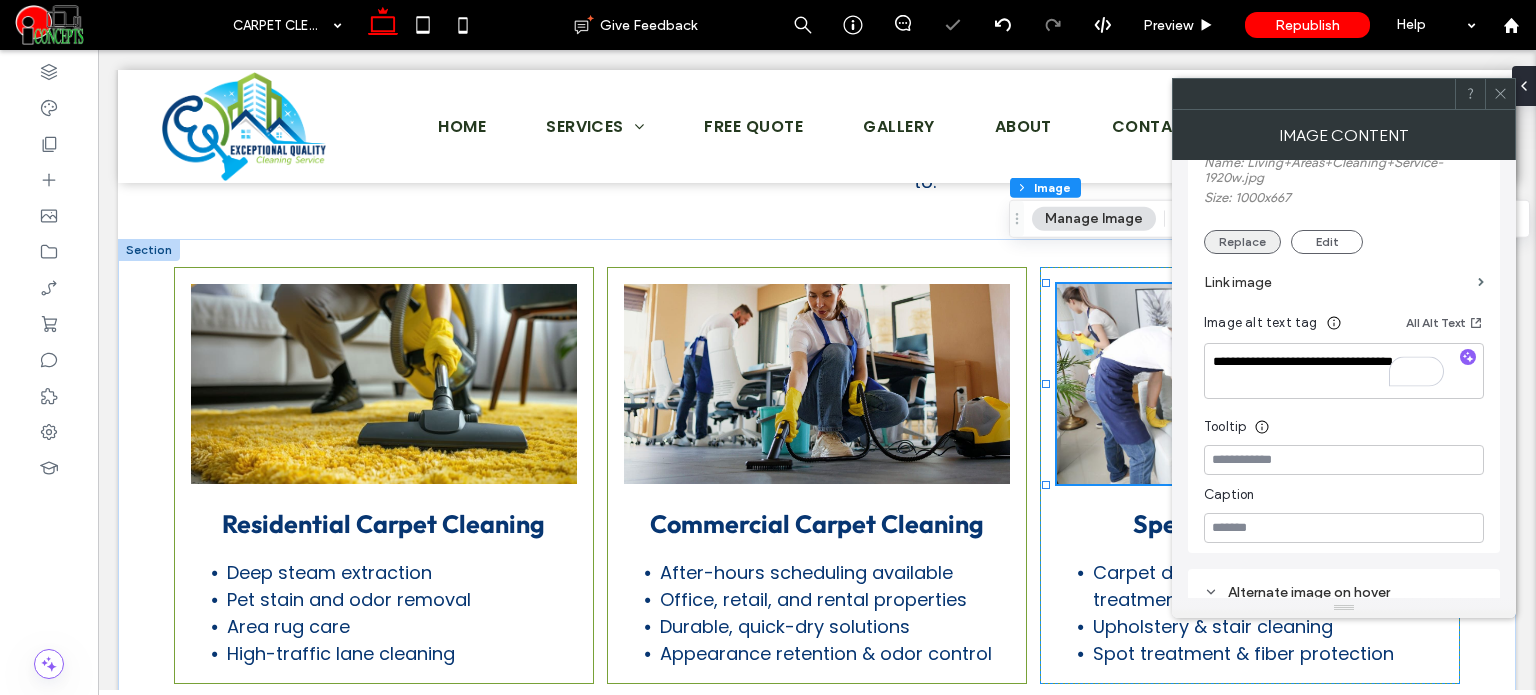 click on "Replace" at bounding box center [1242, 242] 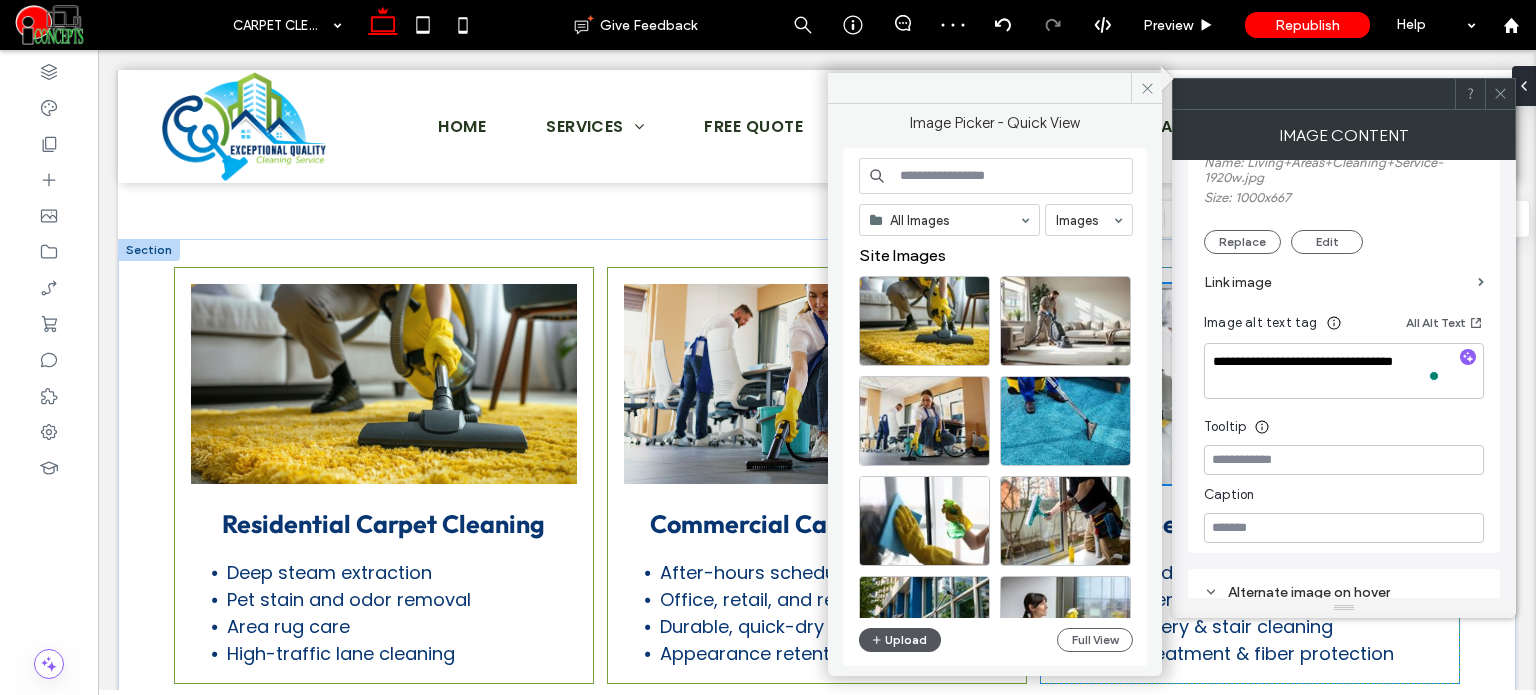 click on "Upload" at bounding box center [900, 640] 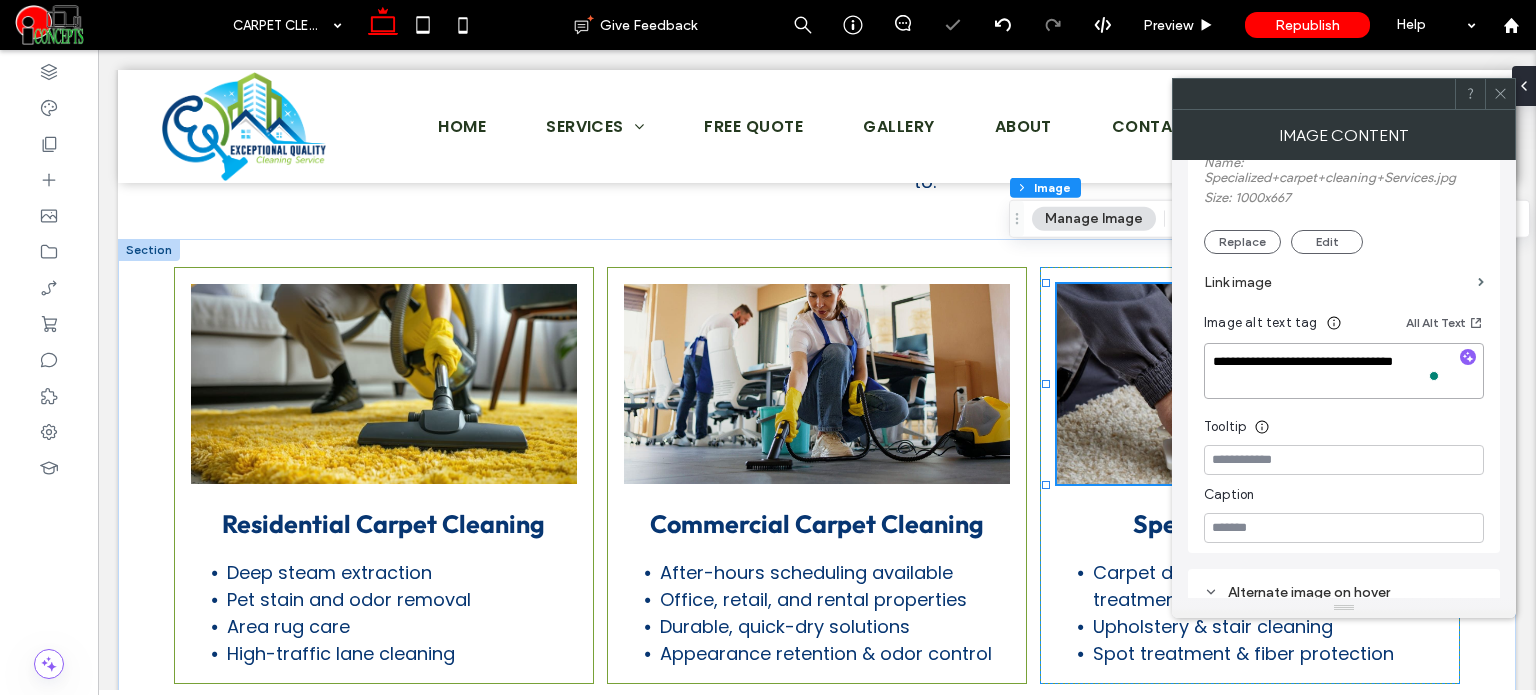 click on "**********" at bounding box center [1344, 371] 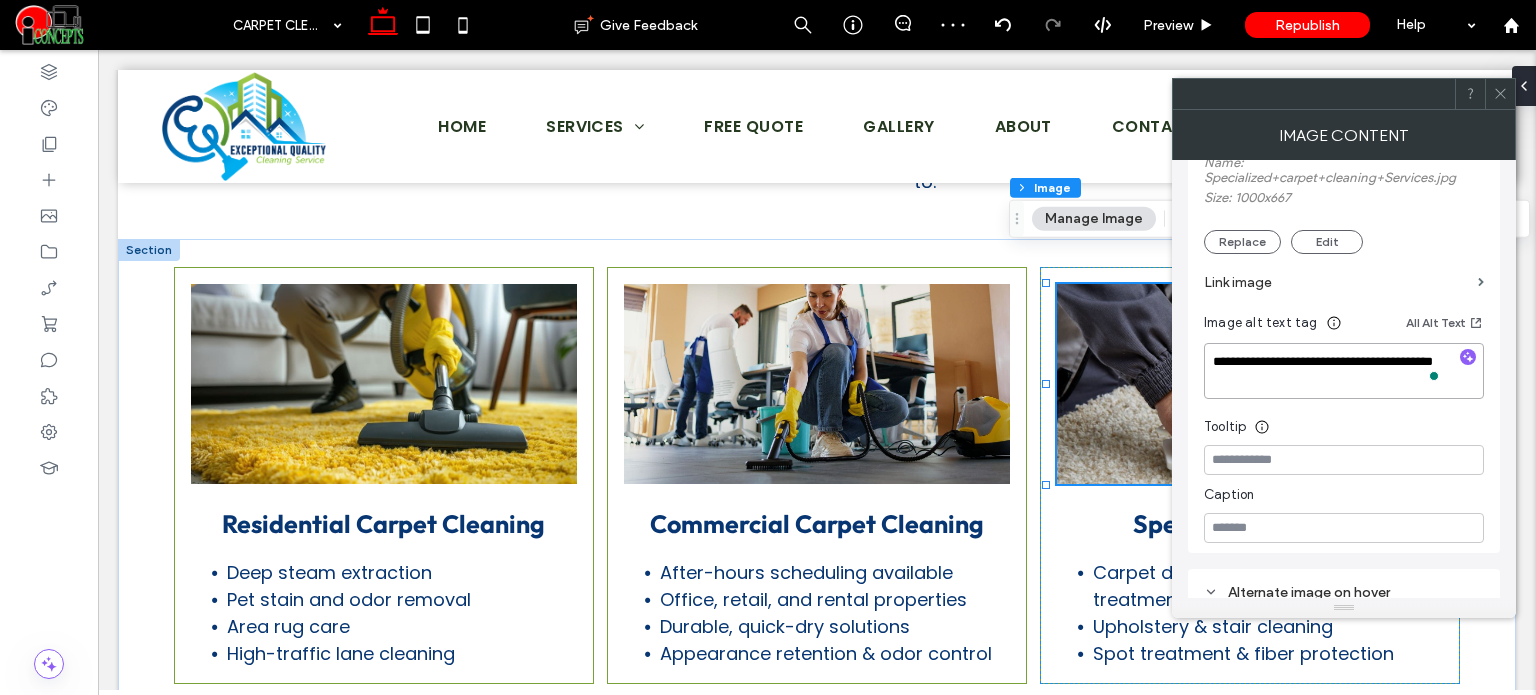 type on "**********" 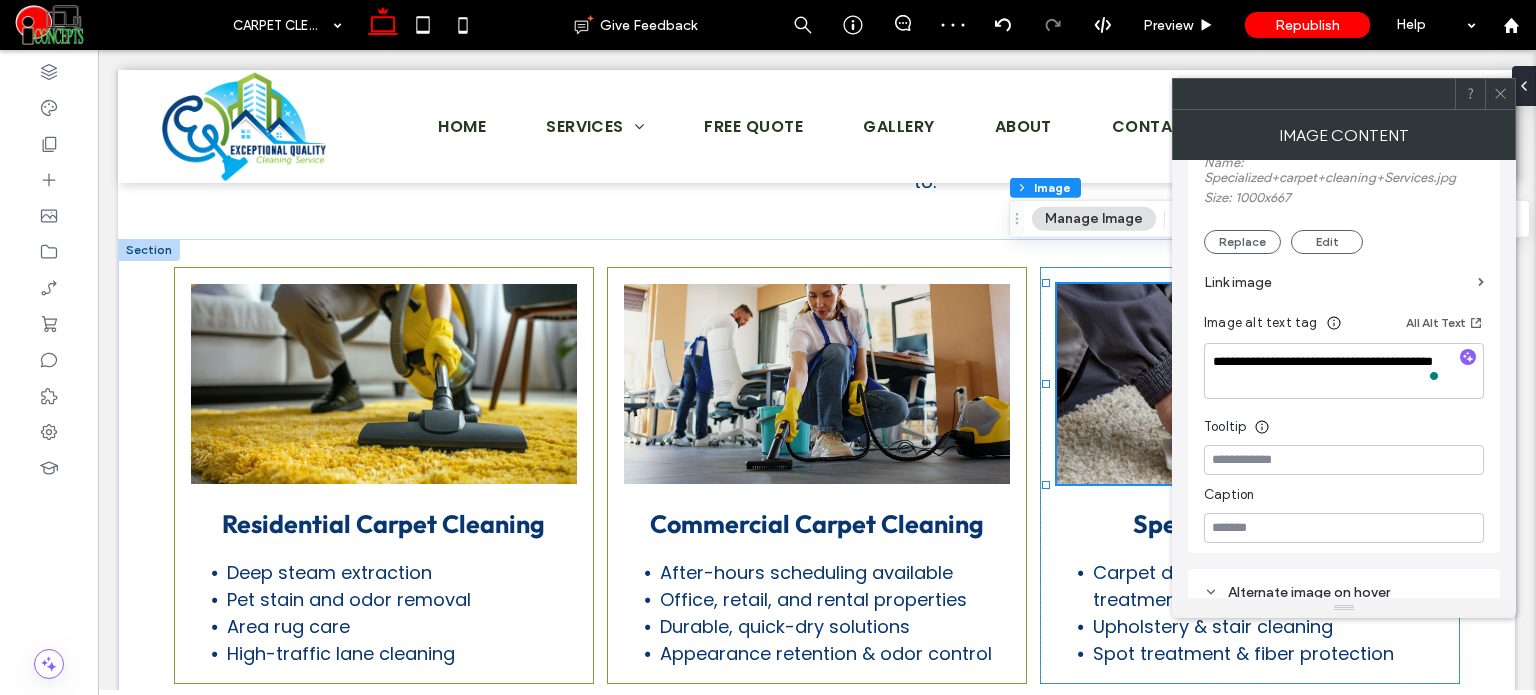 click on "Tooltip" at bounding box center [1344, 422] 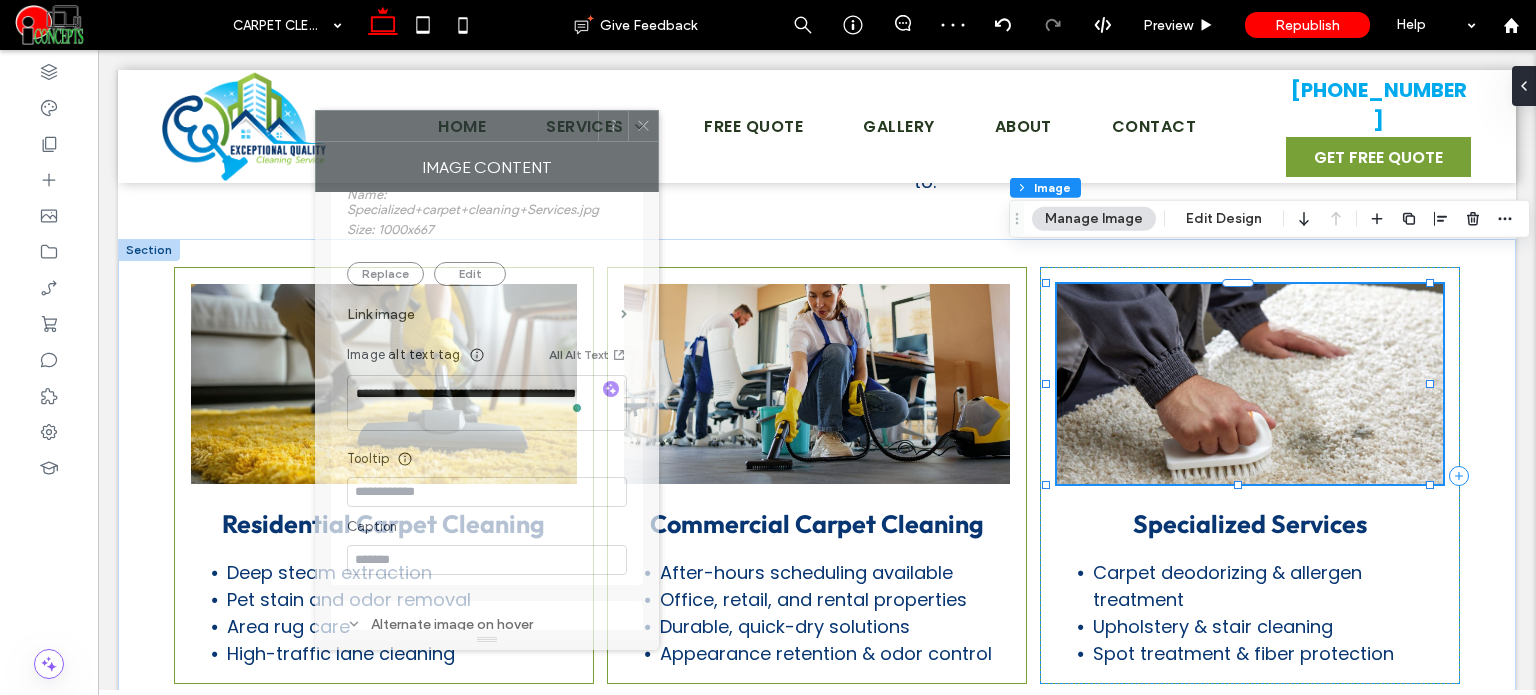 drag, startPoint x: 1272, startPoint y: 104, endPoint x: 415, endPoint y: 136, distance: 857.5972 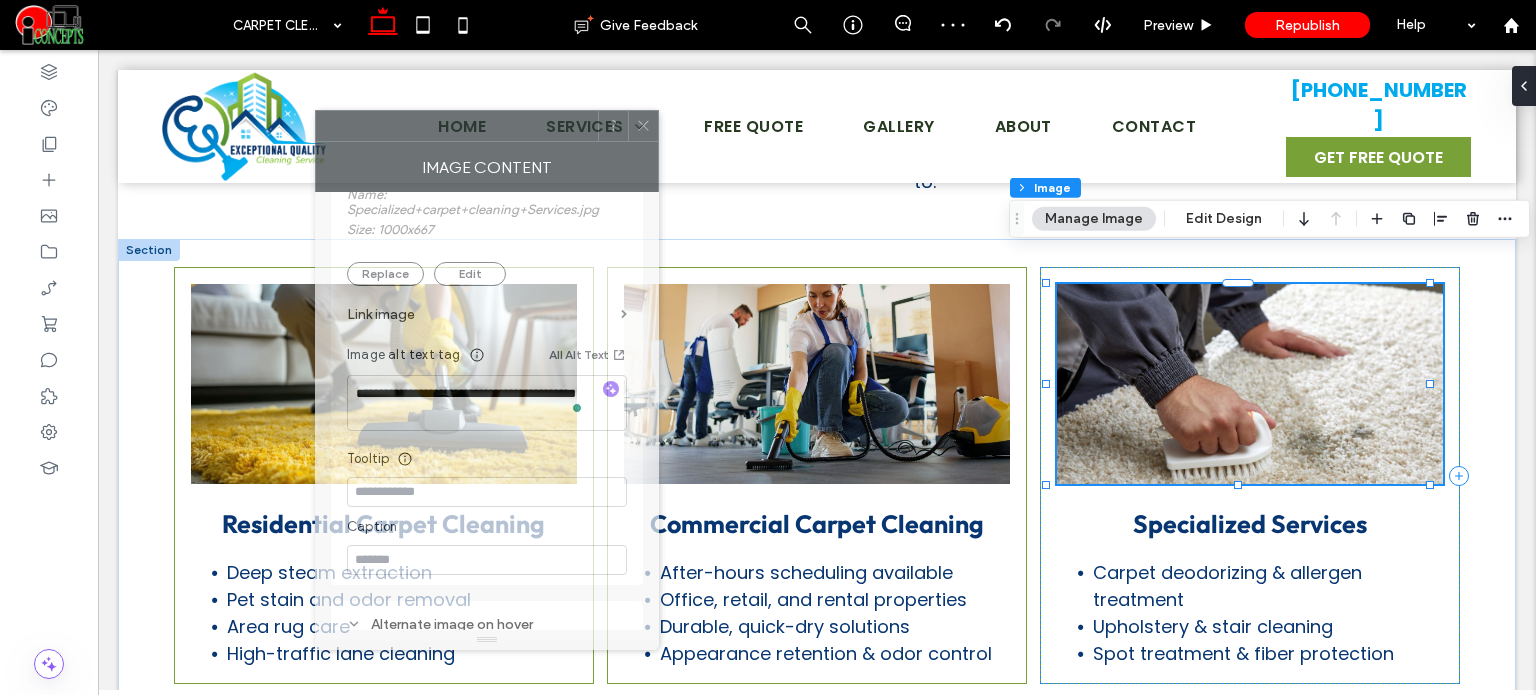 click at bounding box center [457, 126] 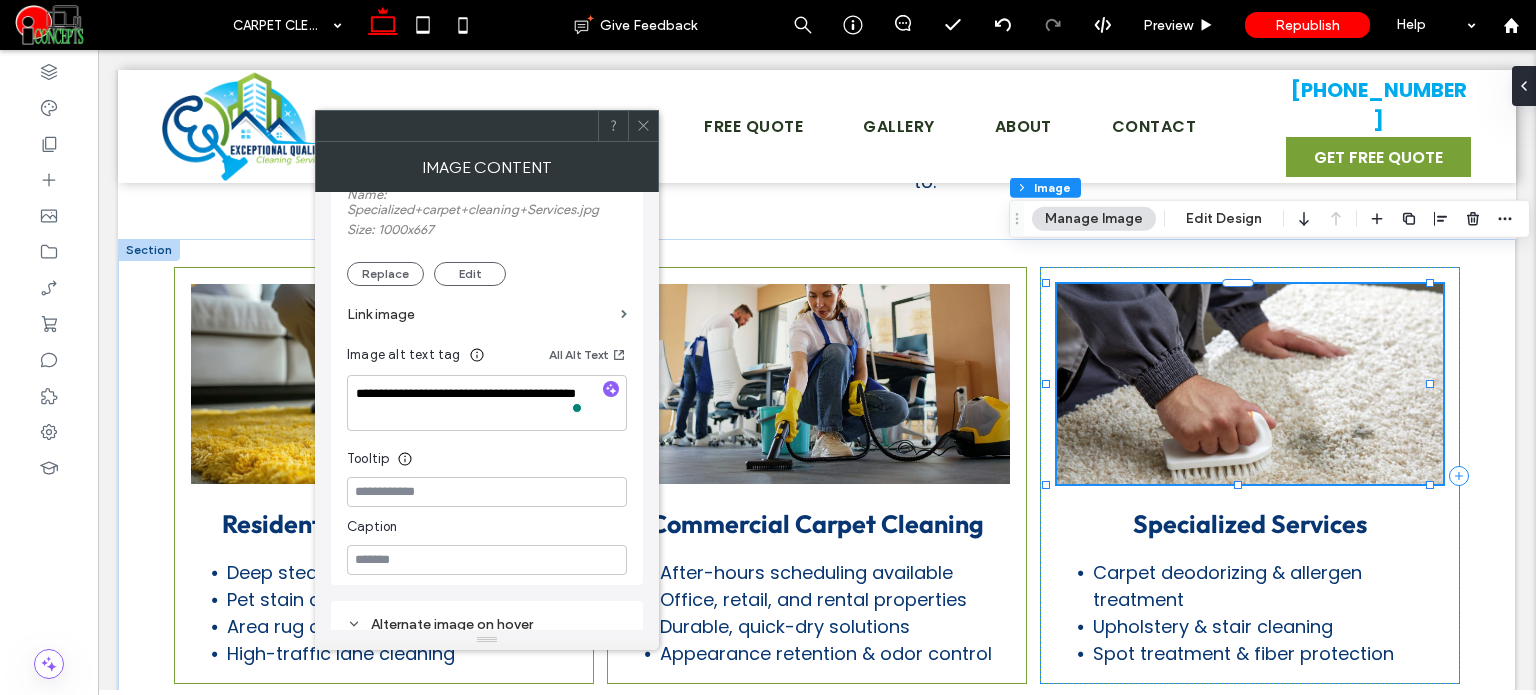 click 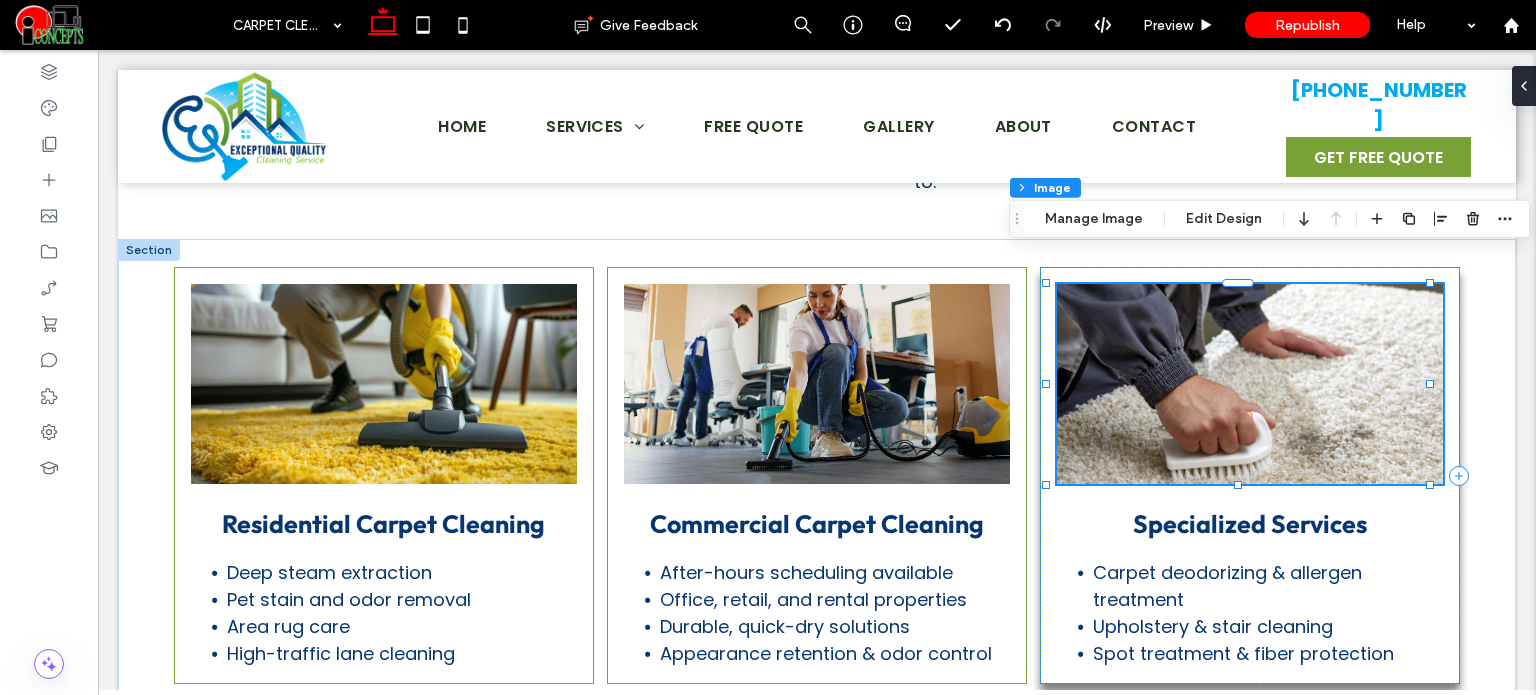 click at bounding box center (1250, 384) 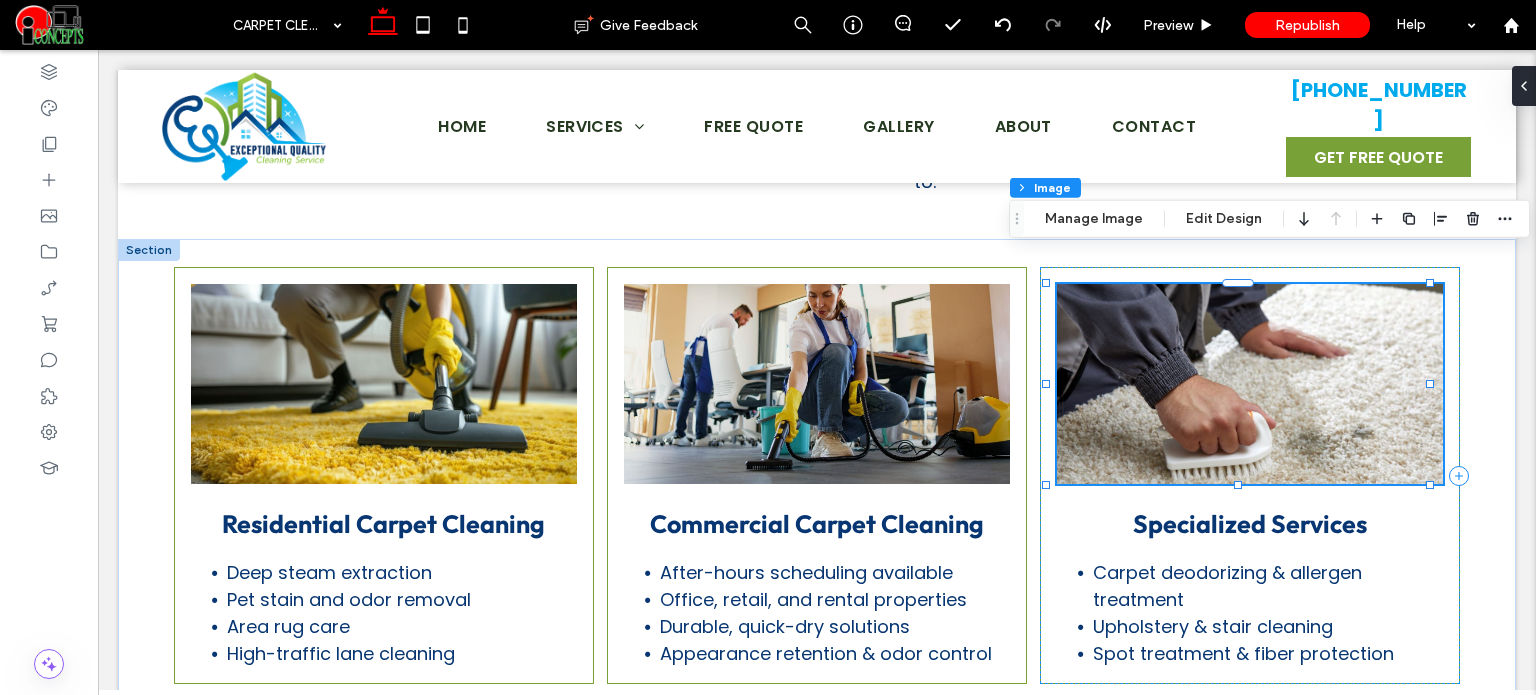 click on "Section Column Image Manage Image Edit Design" at bounding box center (1269, 219) 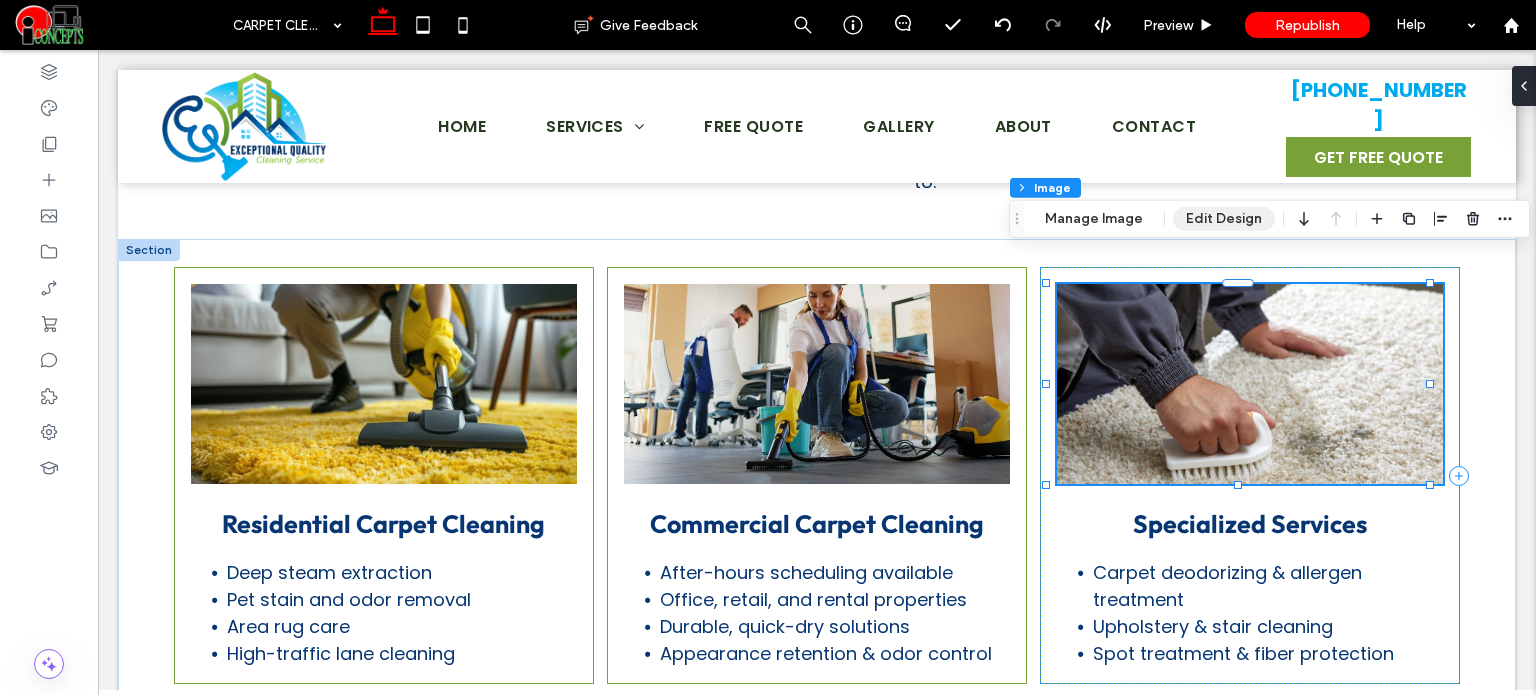 click on "Edit Design" at bounding box center [1224, 219] 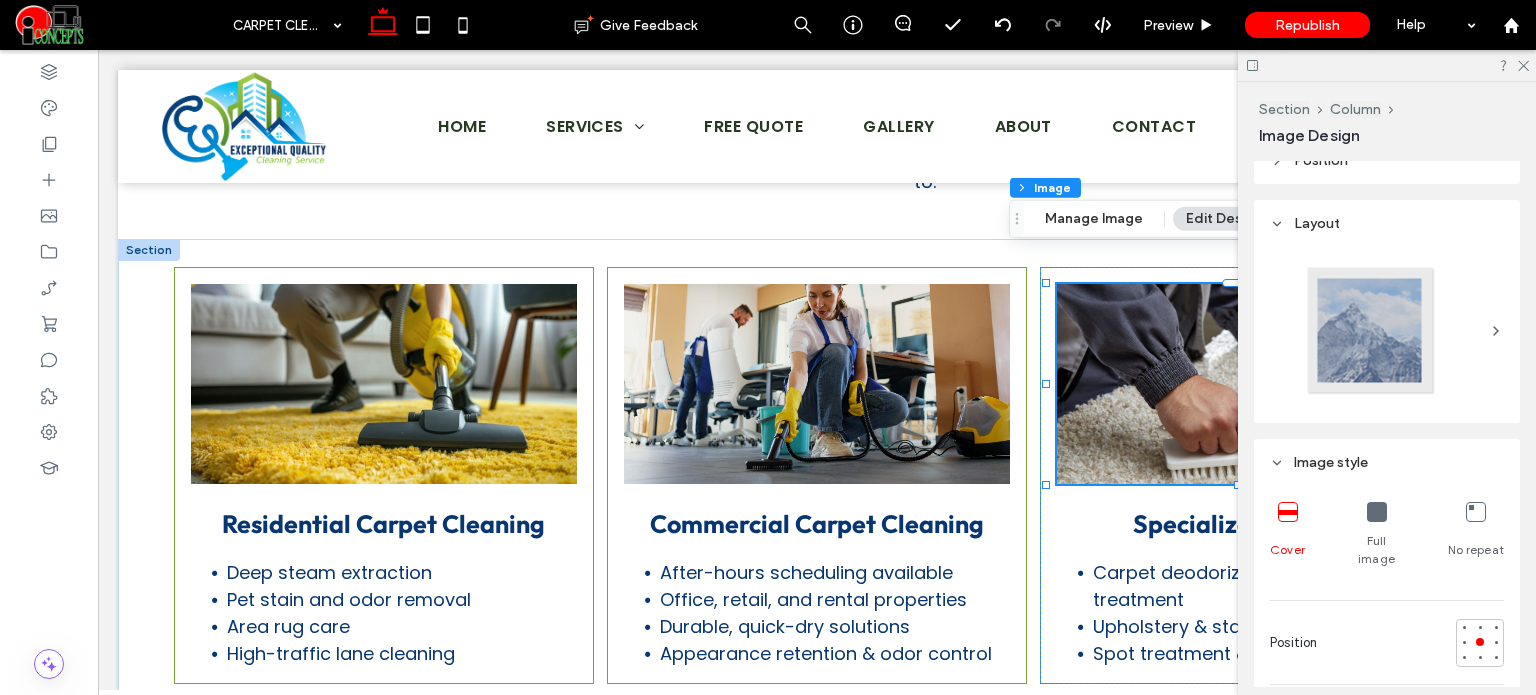 scroll, scrollTop: 500, scrollLeft: 0, axis: vertical 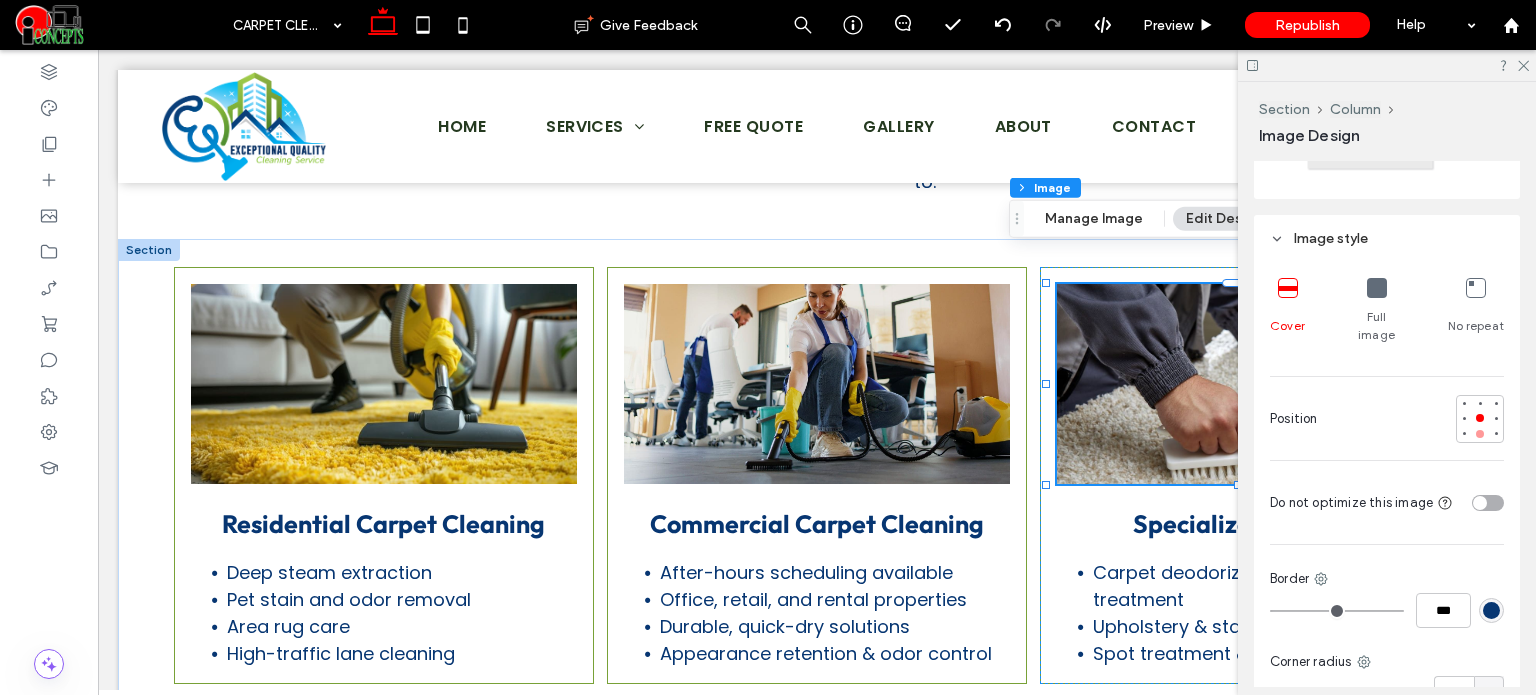 click at bounding box center (1480, 434) 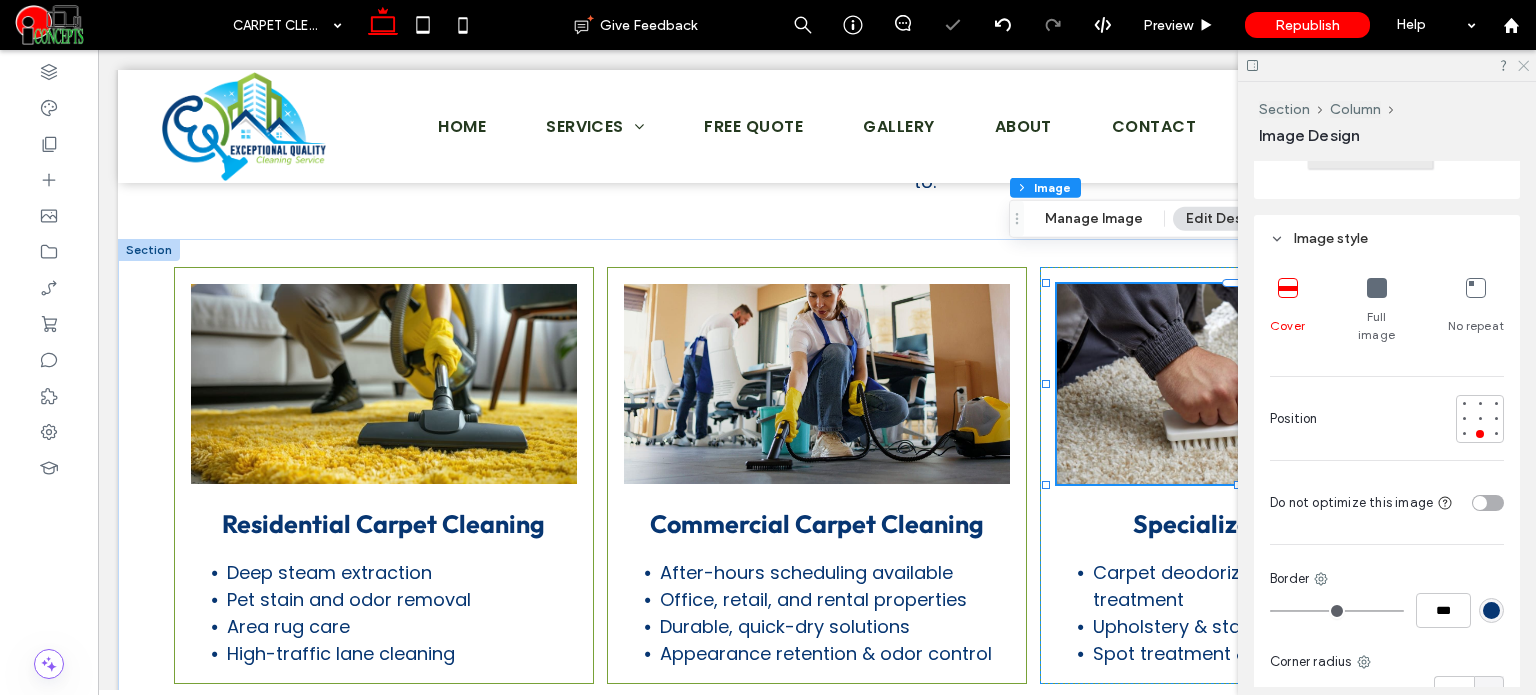 click 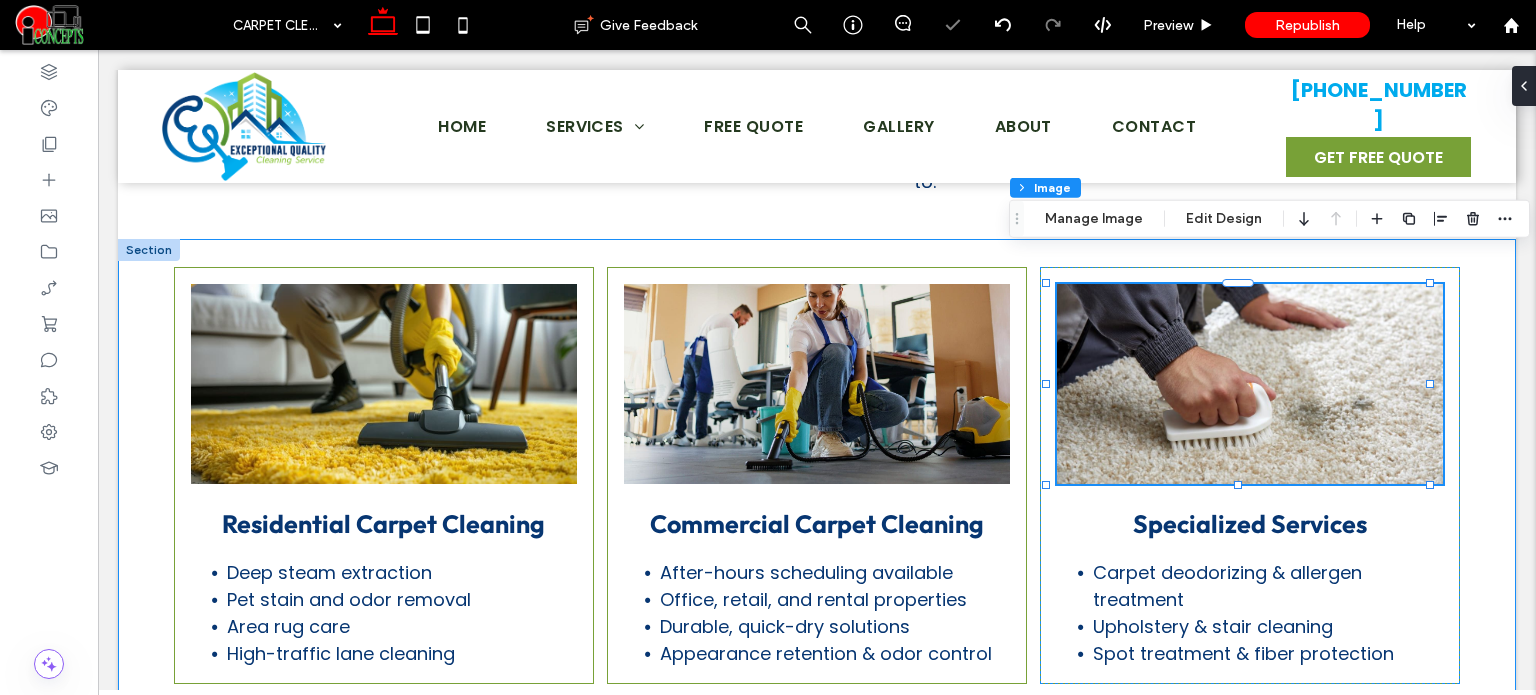 click on "Residential Carpet Cleaning
Deep steam extraction Pet stain and odor removal Area rug care High-traffic lane cleaning
Commercial Carpet Cleaning
After-hours scheduling available Office, retail, and rental properties Durable, quick-dry solutions Appearance retention & odor control
Specialized Services
Carpet deodorizing & allergen treatment Upholstery & stair cleaning Spot treatment & fiber protection" at bounding box center [817, 489] 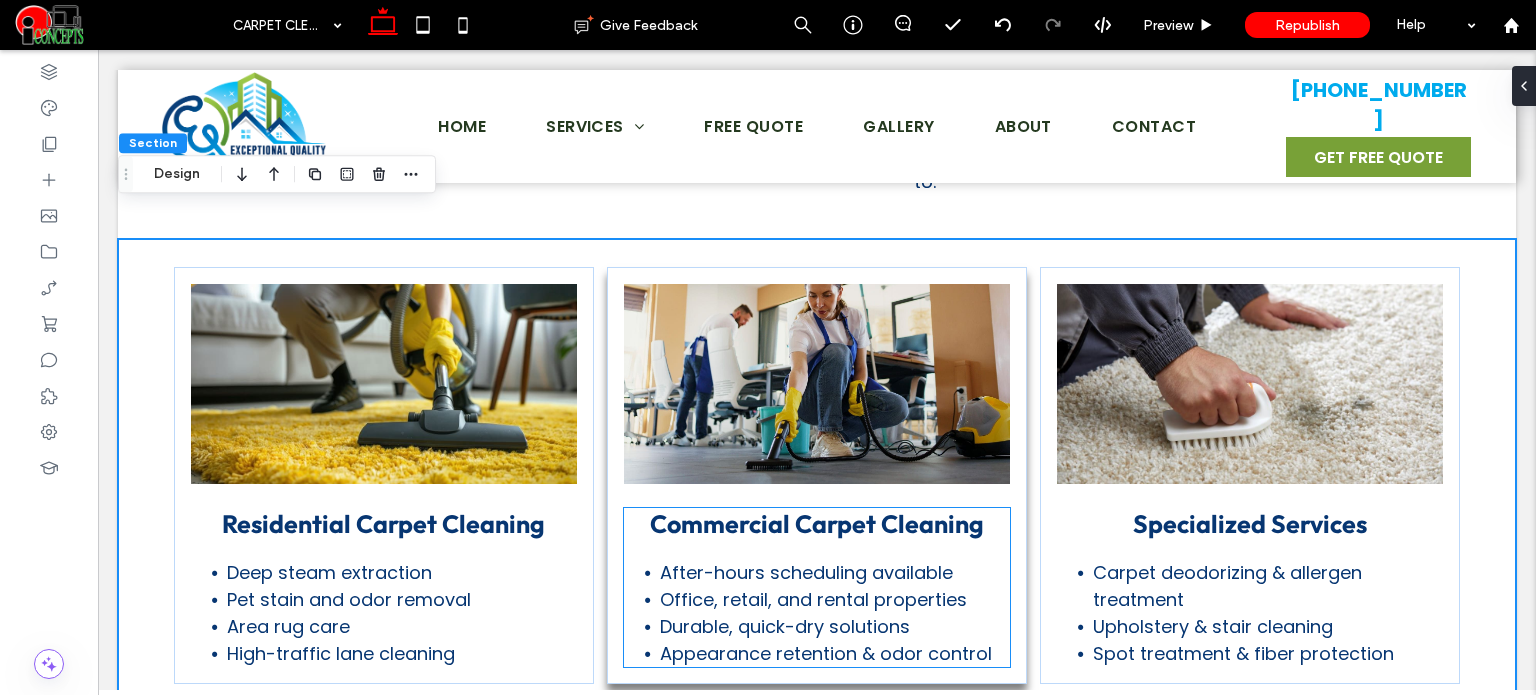 click on "Commercial Carpet Cleaning" at bounding box center [817, 524] 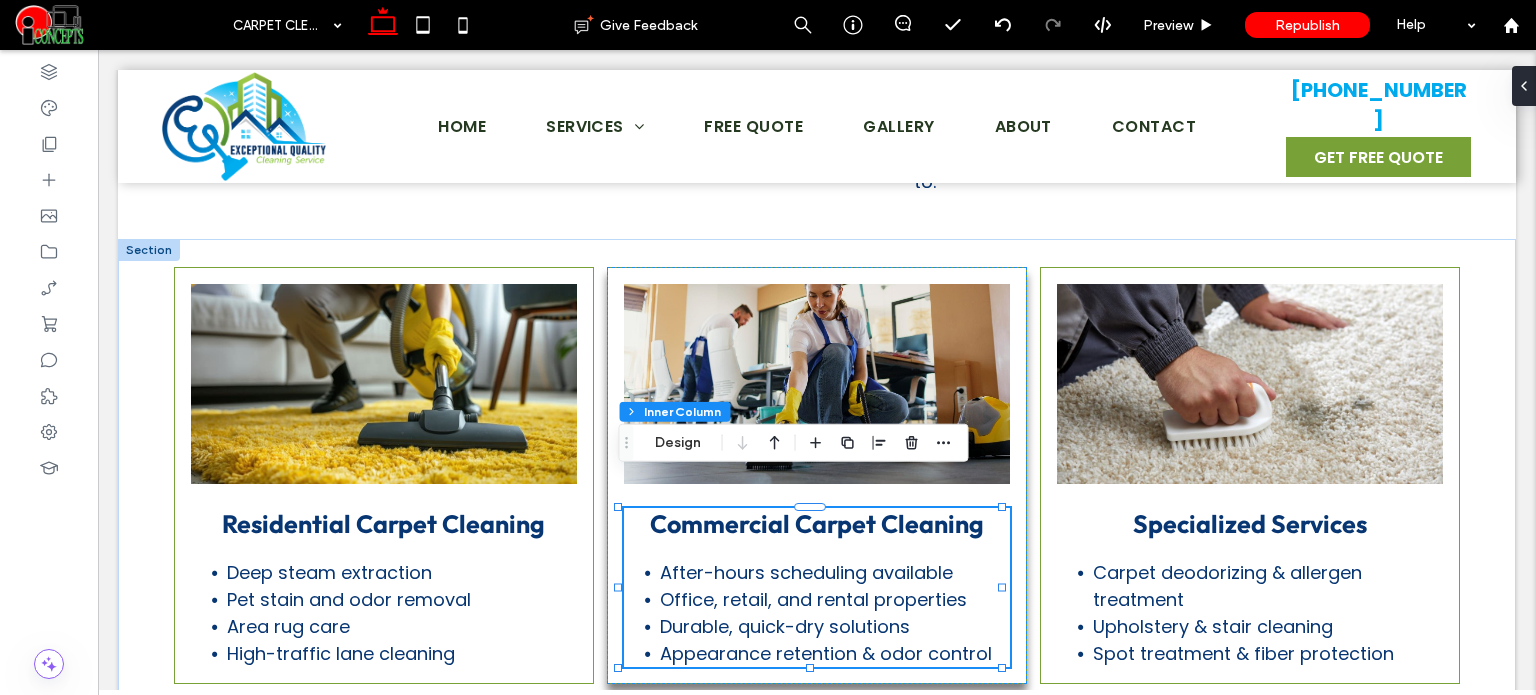 click on "Commercial Carpet Cleaning" at bounding box center [817, 524] 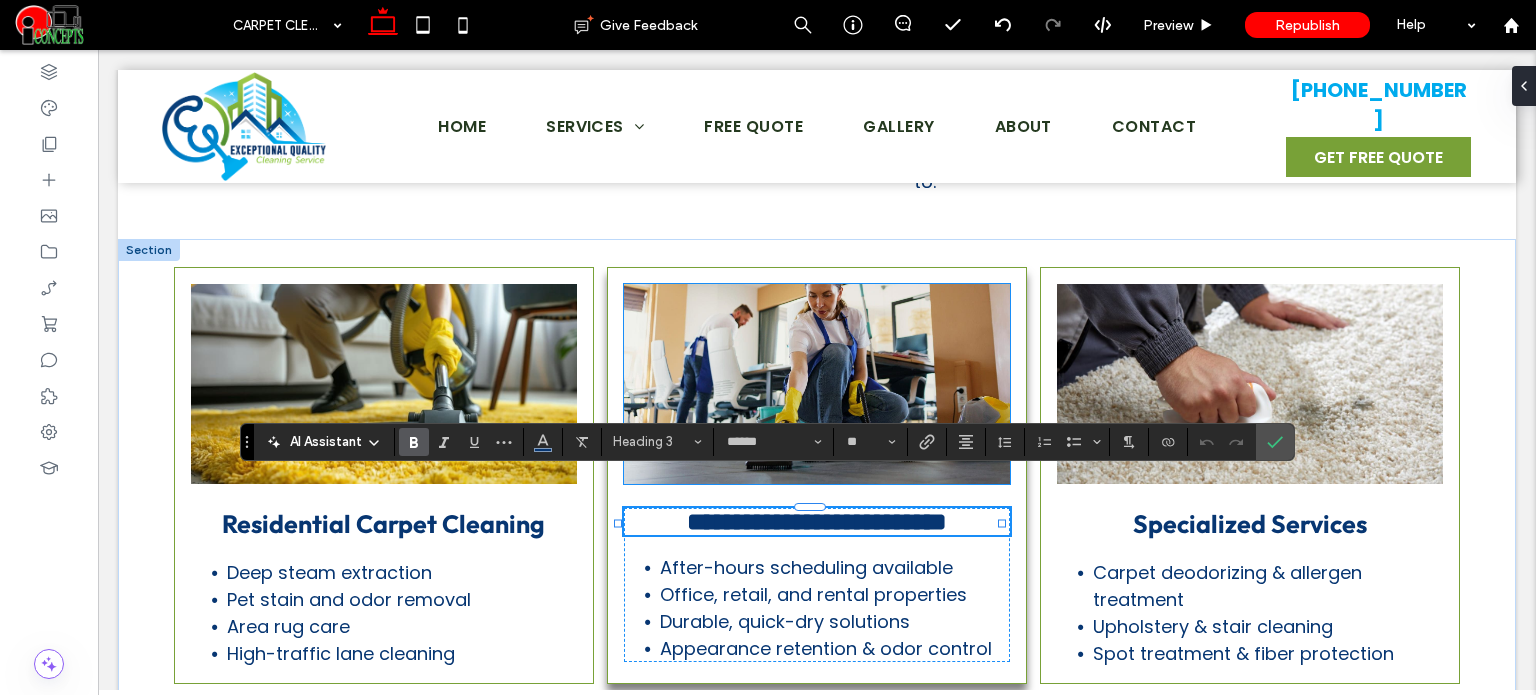 click at bounding box center [817, 384] 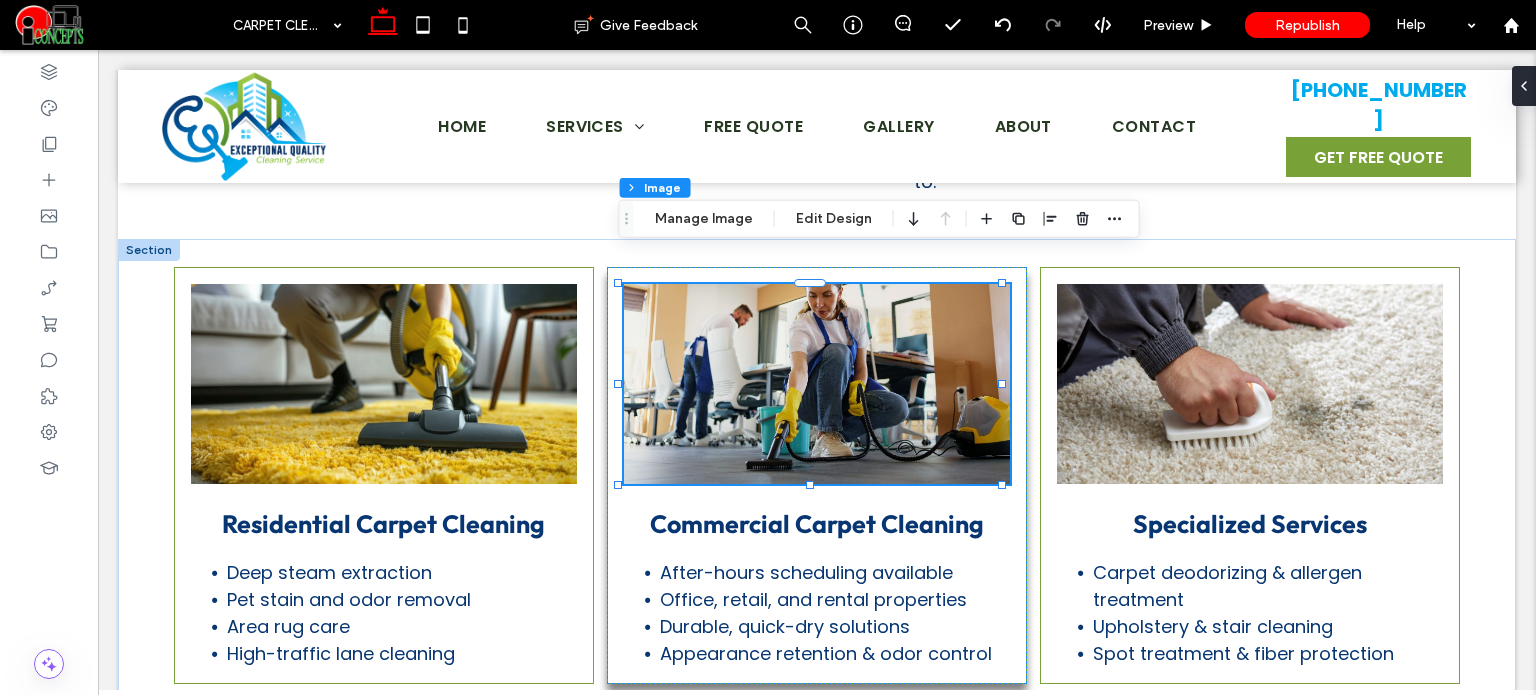 click at bounding box center [817, 384] 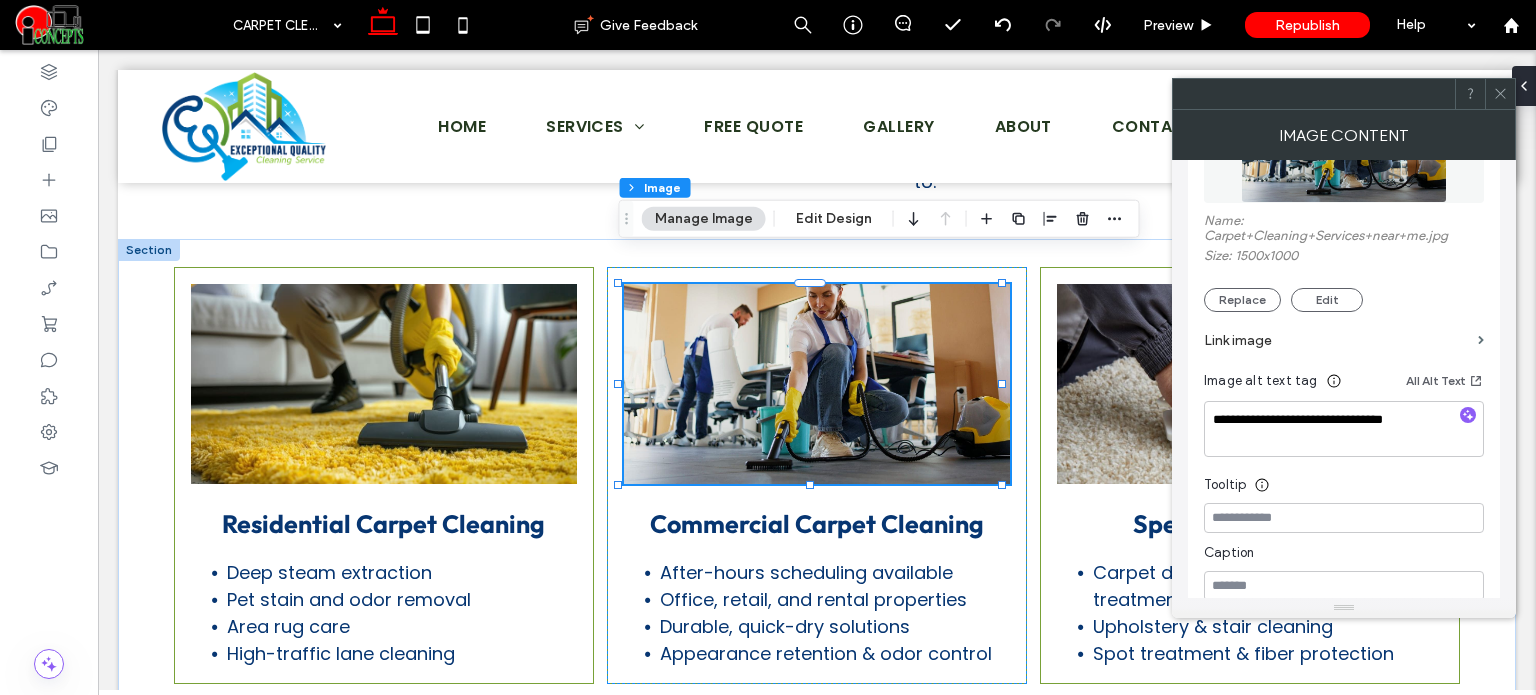 scroll, scrollTop: 300, scrollLeft: 0, axis: vertical 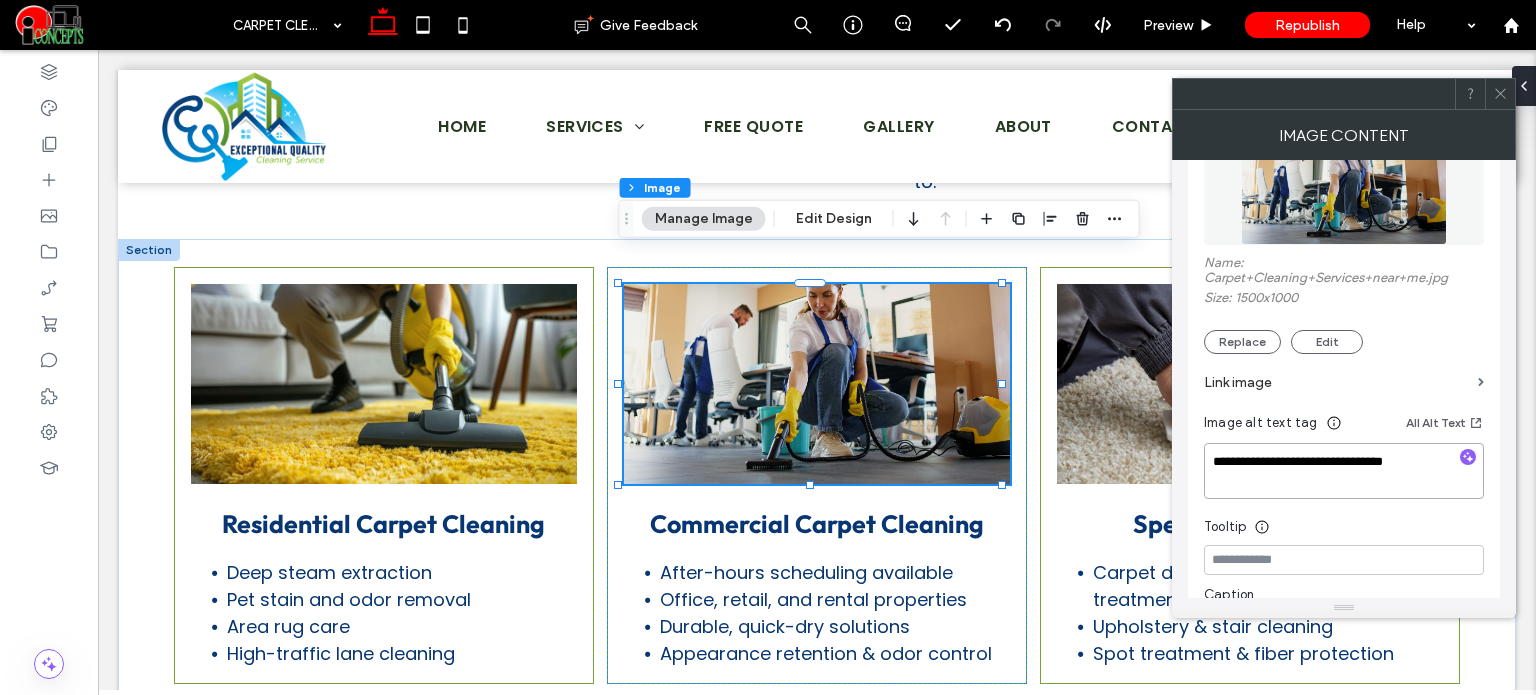 click on "**********" at bounding box center (1344, 471) 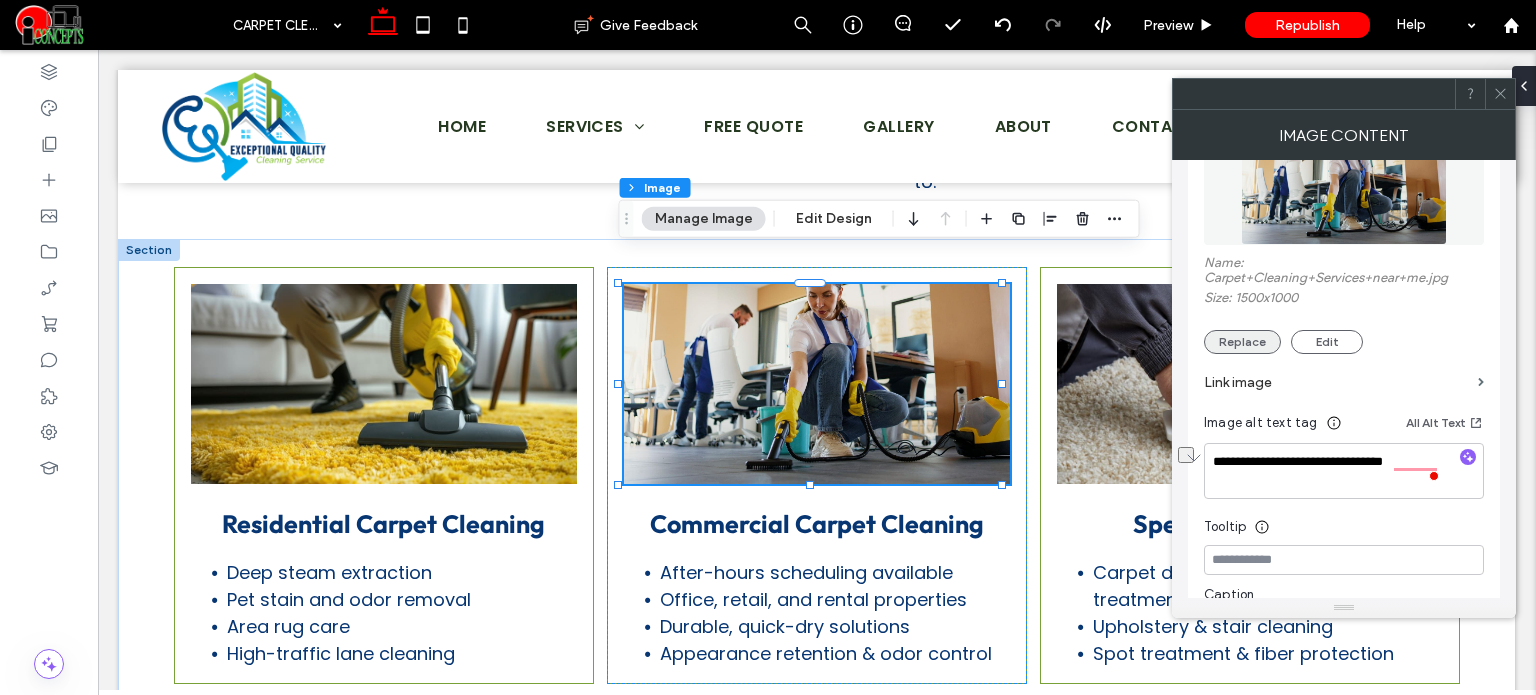 click on "Replace" at bounding box center [1242, 342] 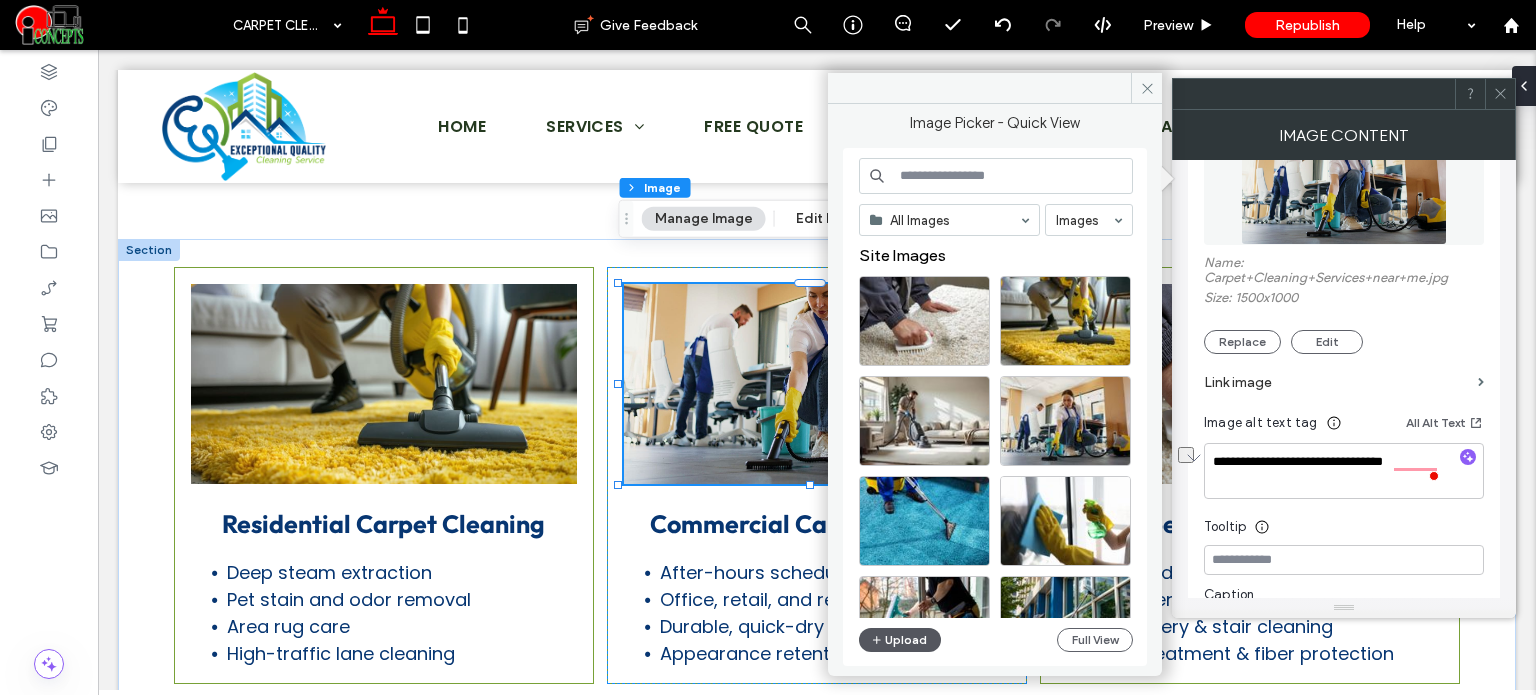 click 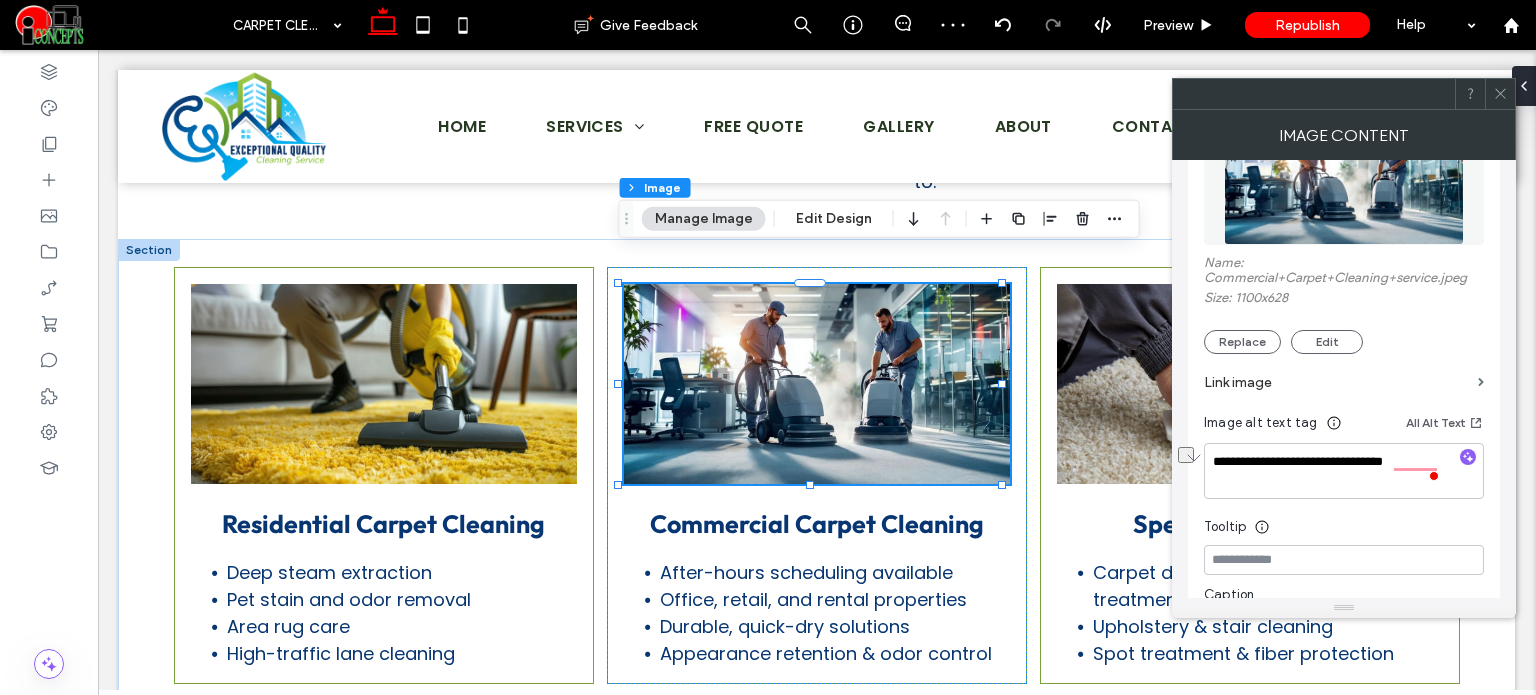 click 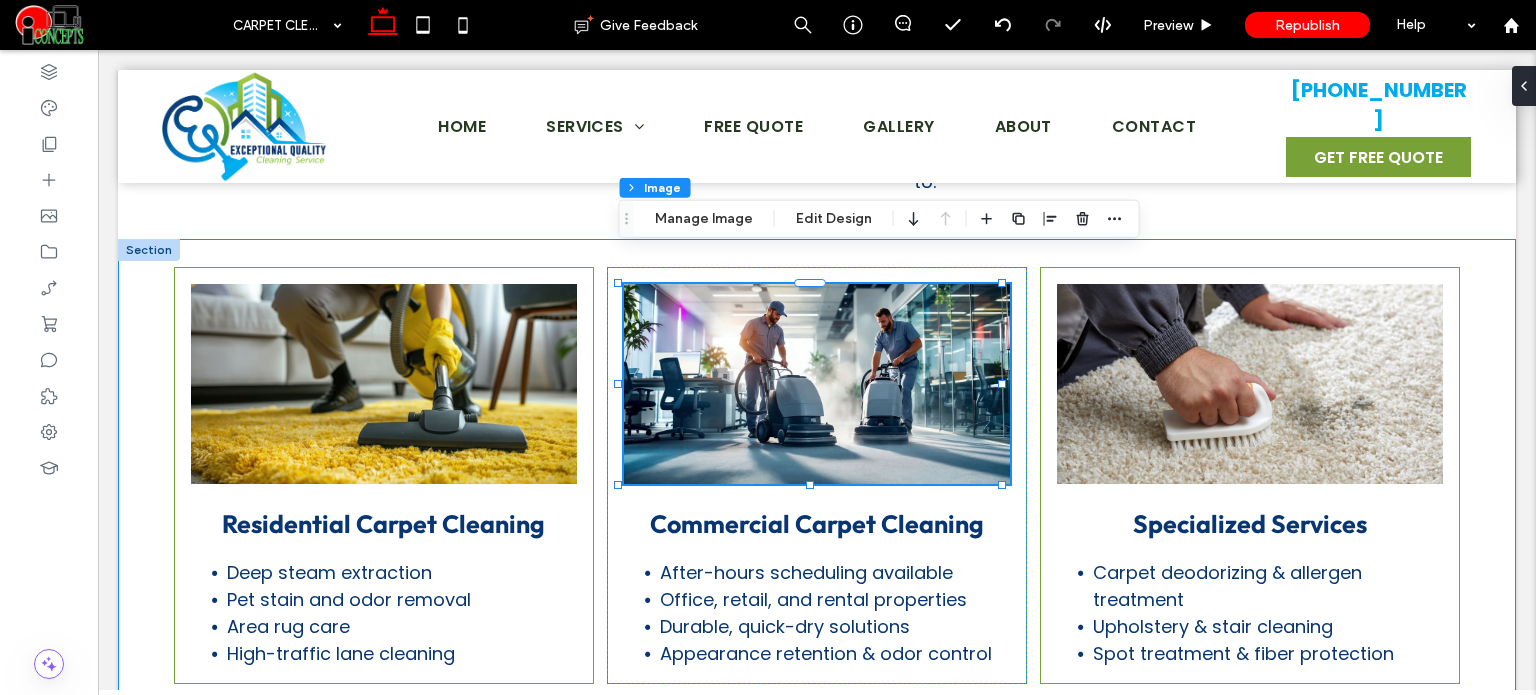 click on "Residential Carpet Cleaning
Deep steam extraction Pet stain and odor removal Area rug care High-traffic lane cleaning
Commercial Carpet Cleaning
After-hours scheduling available Office, retail, and rental properties Durable, quick-dry solutions Appearance retention & odor control
Specialized Services
Carpet deodorizing & allergen treatment Upholstery & stair cleaning Spot treatment & fiber protection" at bounding box center (817, 489) 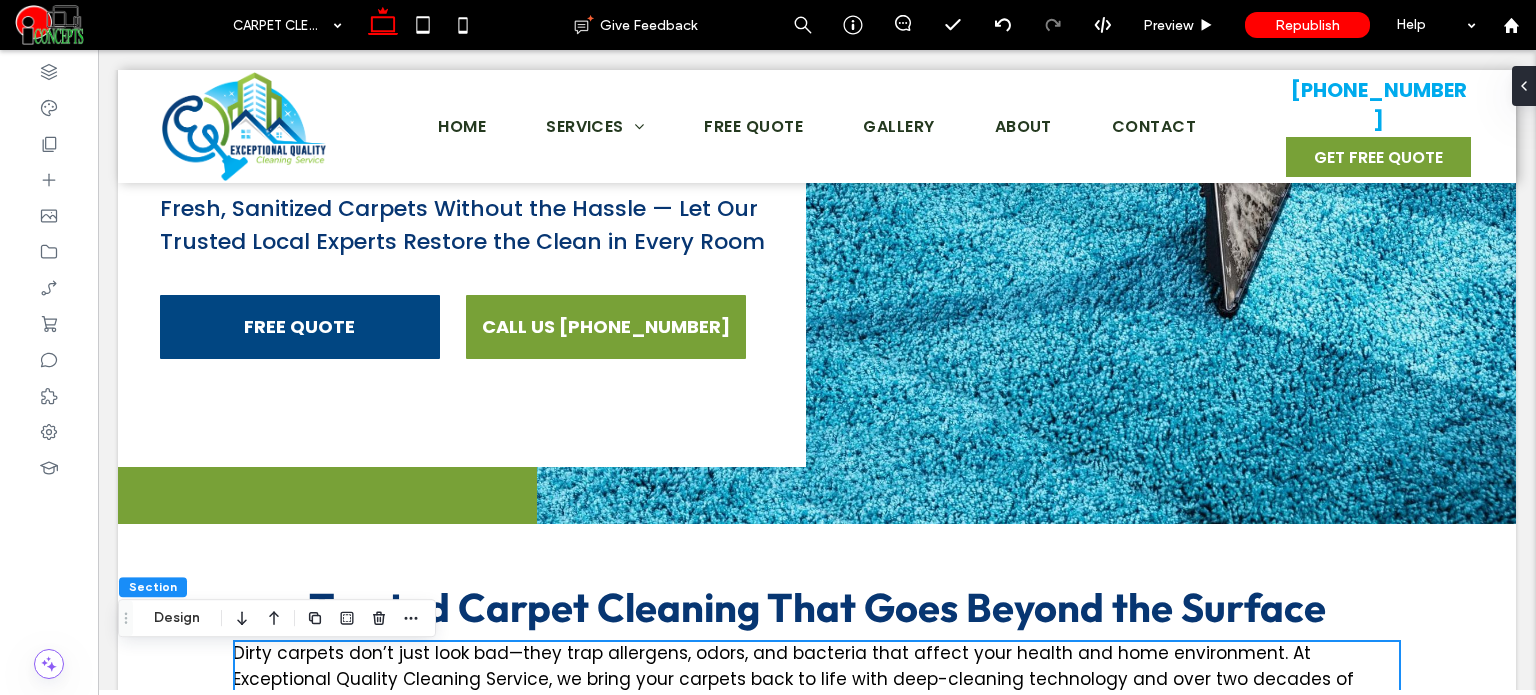scroll, scrollTop: 0, scrollLeft: 0, axis: both 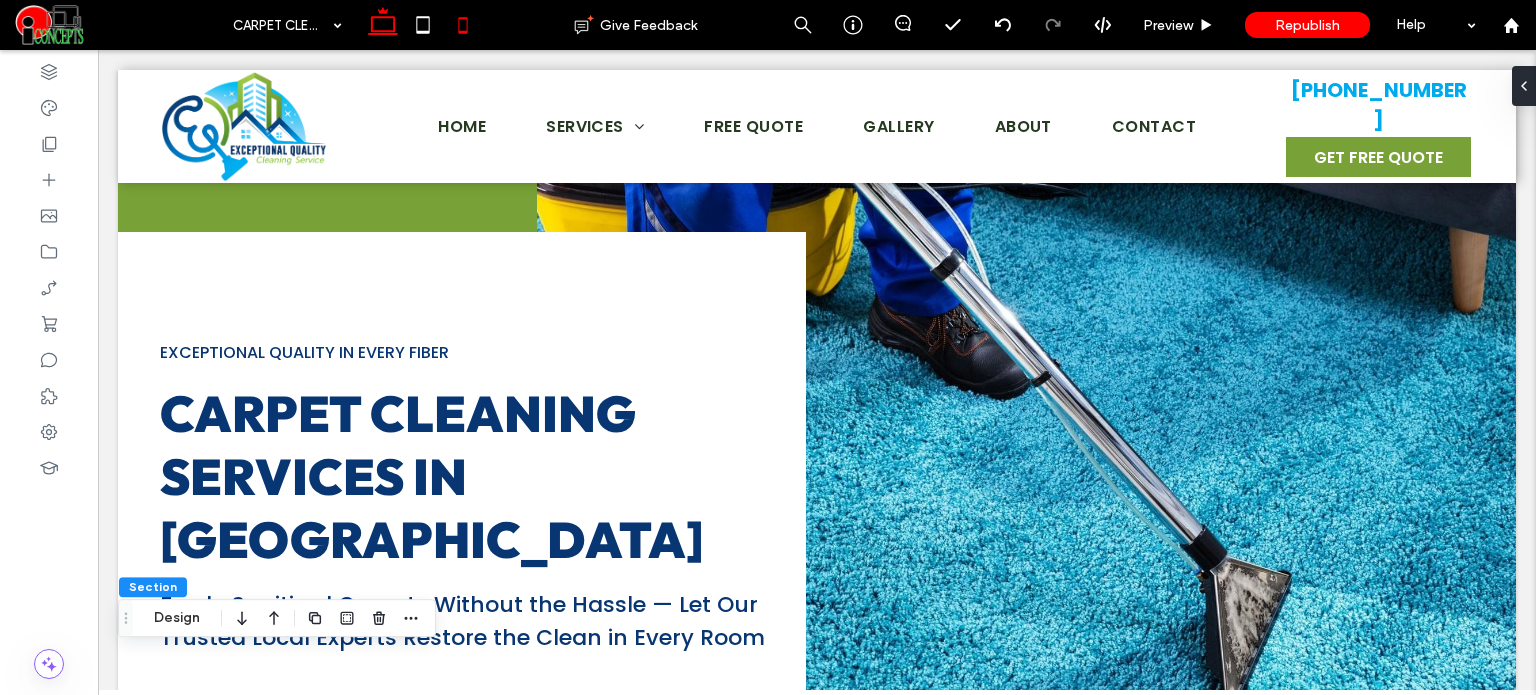 click 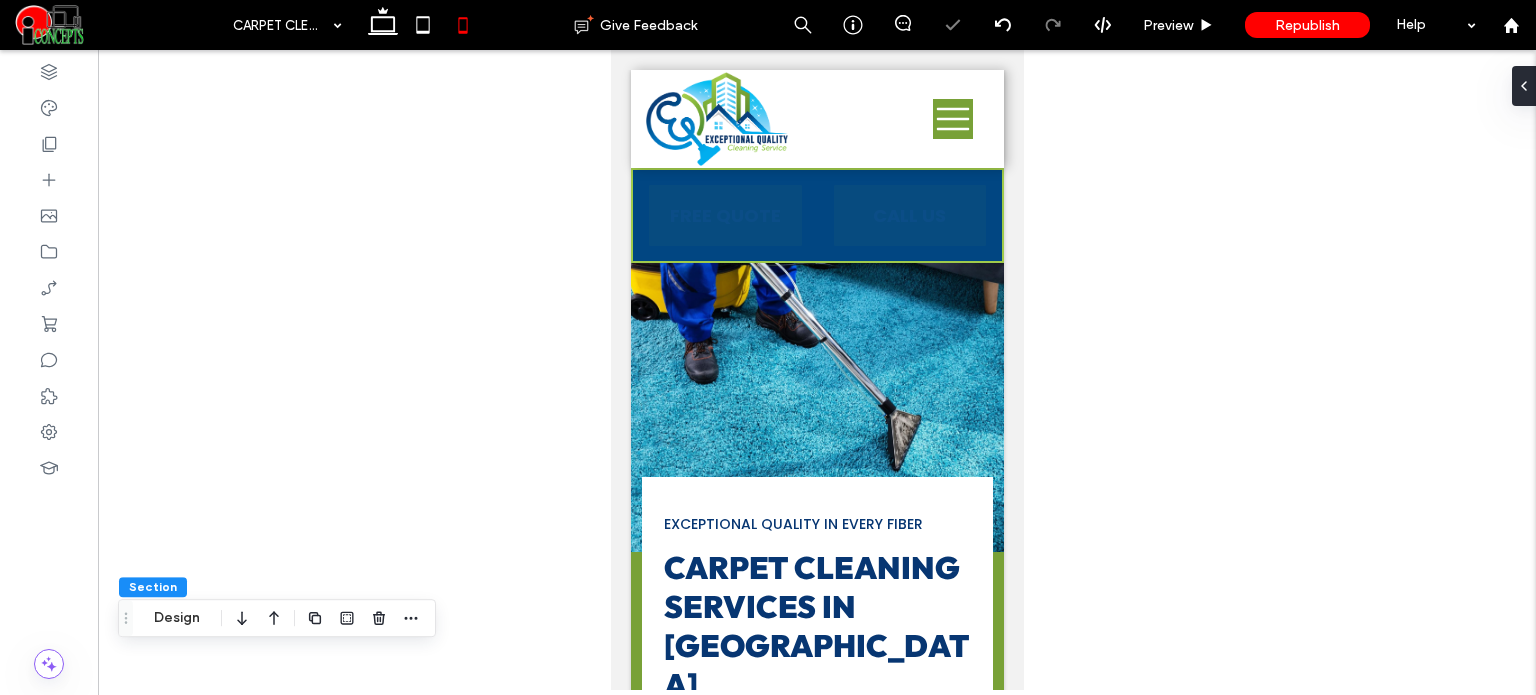 scroll, scrollTop: 92, scrollLeft: 0, axis: vertical 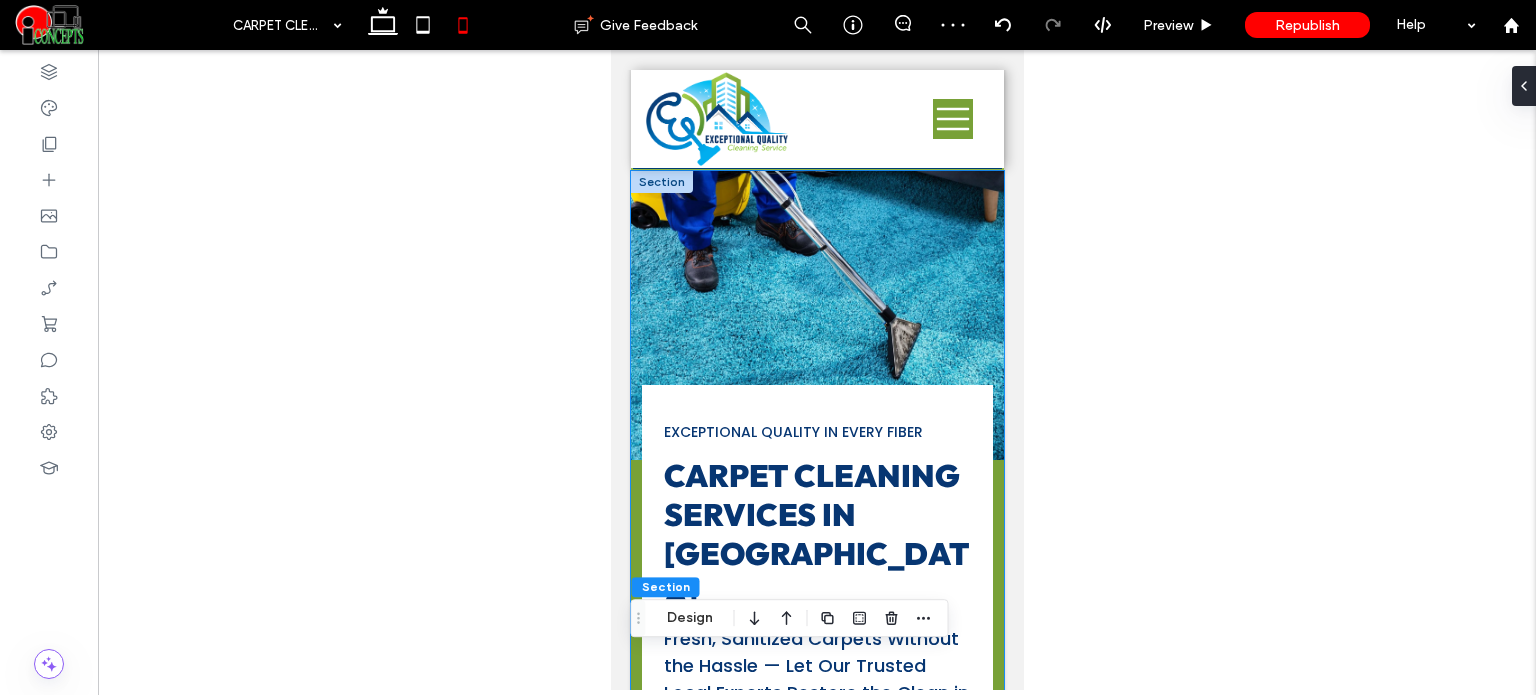 click at bounding box center (816, 315) 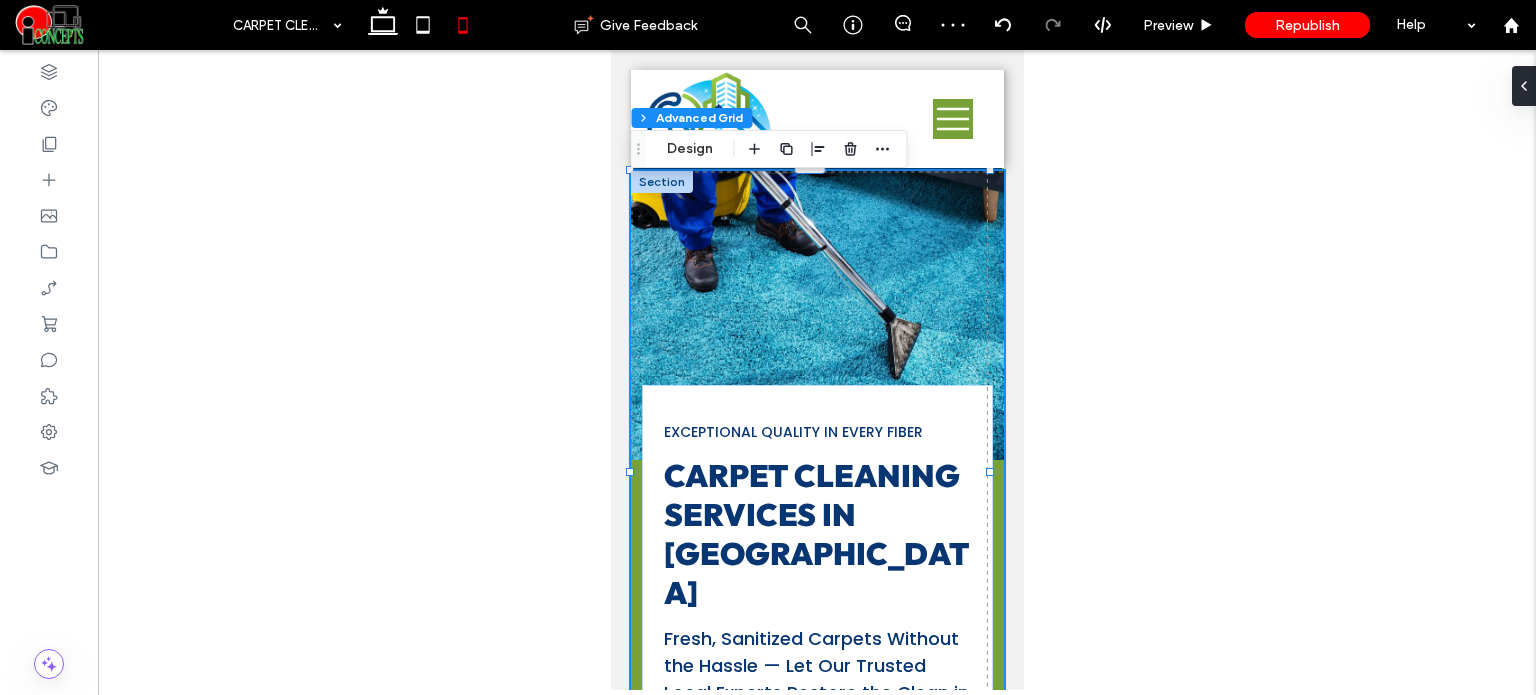 click at bounding box center [816, 315] 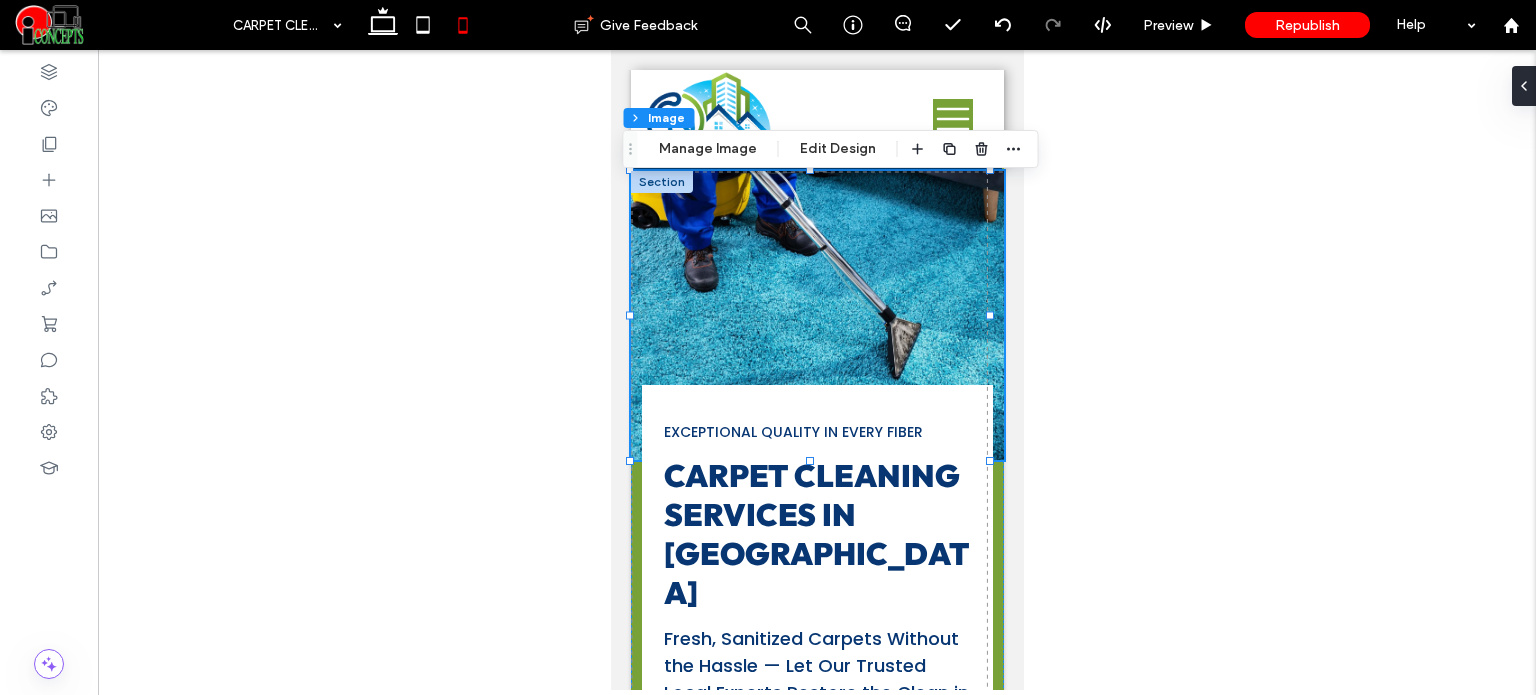 drag, startPoint x: 832, startPoint y: 153, endPoint x: 830, endPoint y: 163, distance: 10.198039 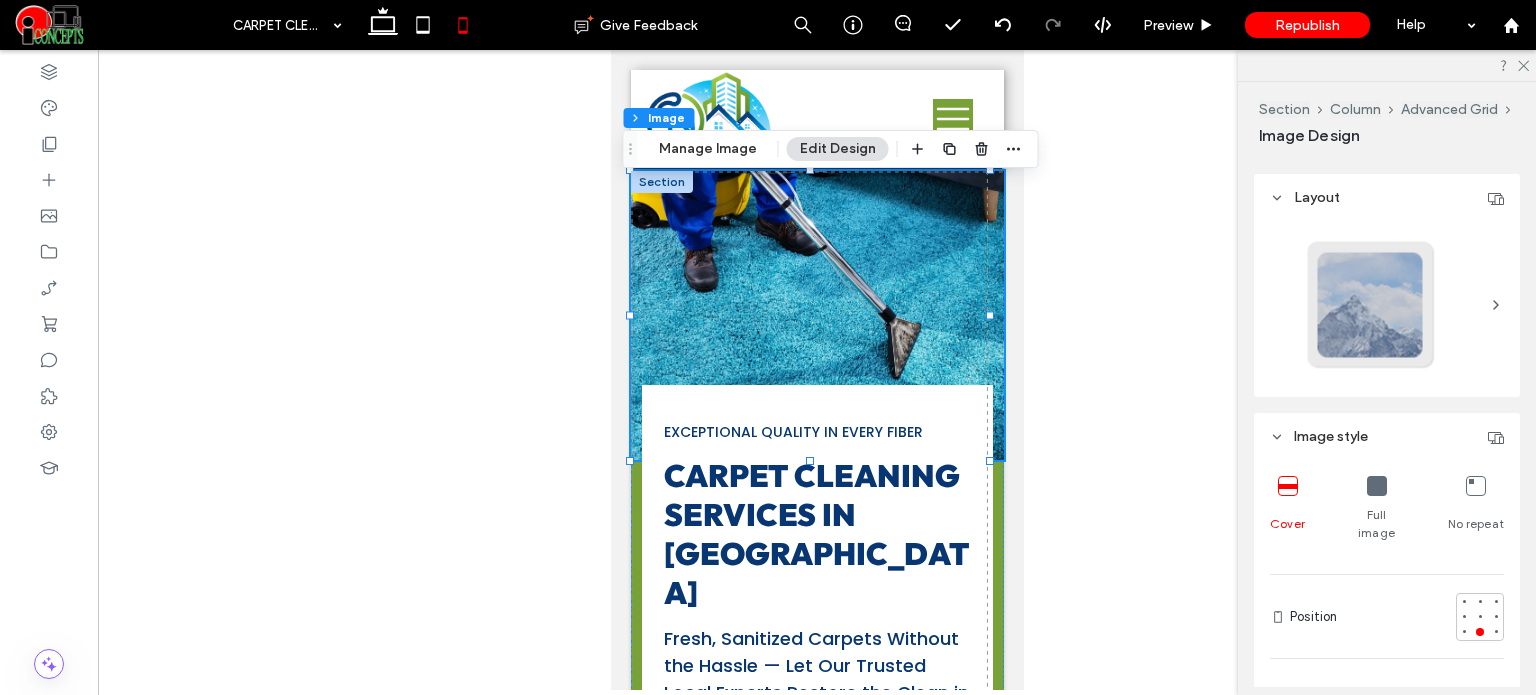 scroll, scrollTop: 400, scrollLeft: 0, axis: vertical 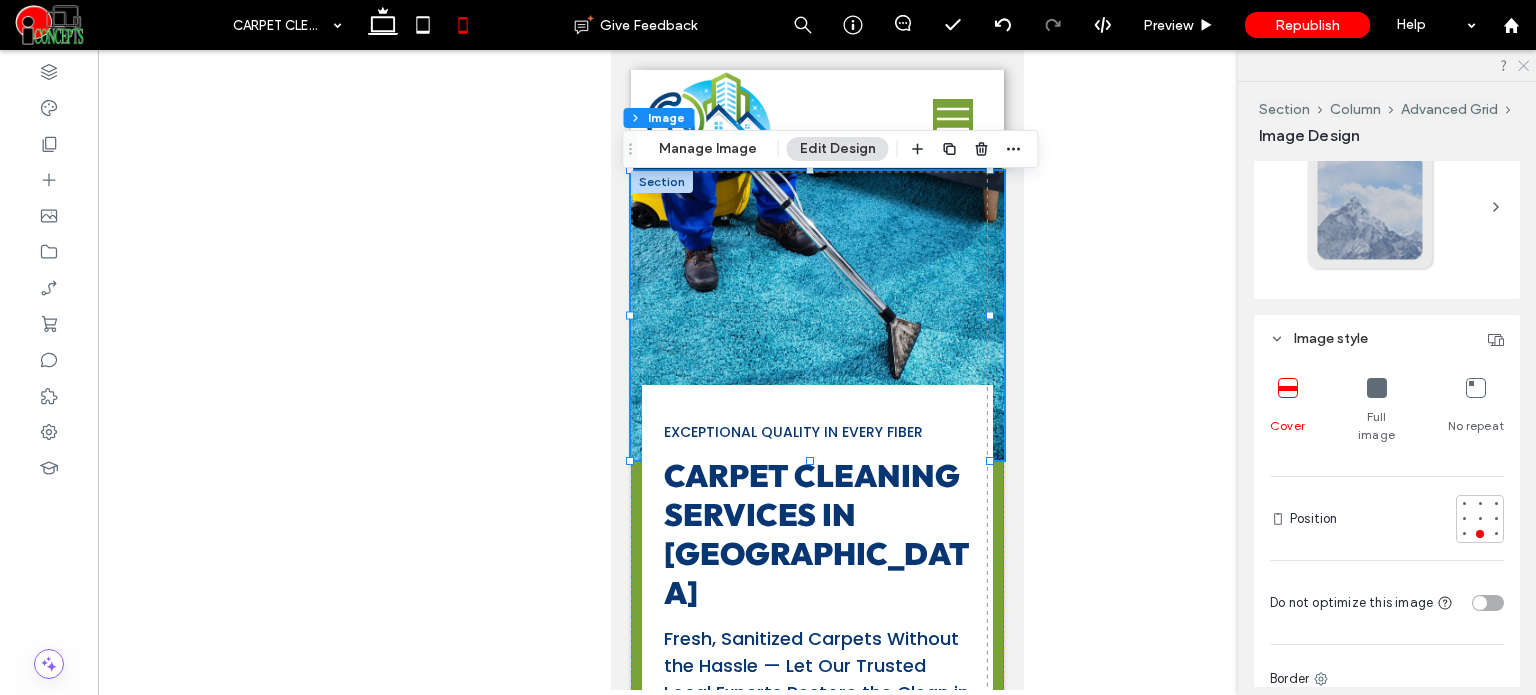 click 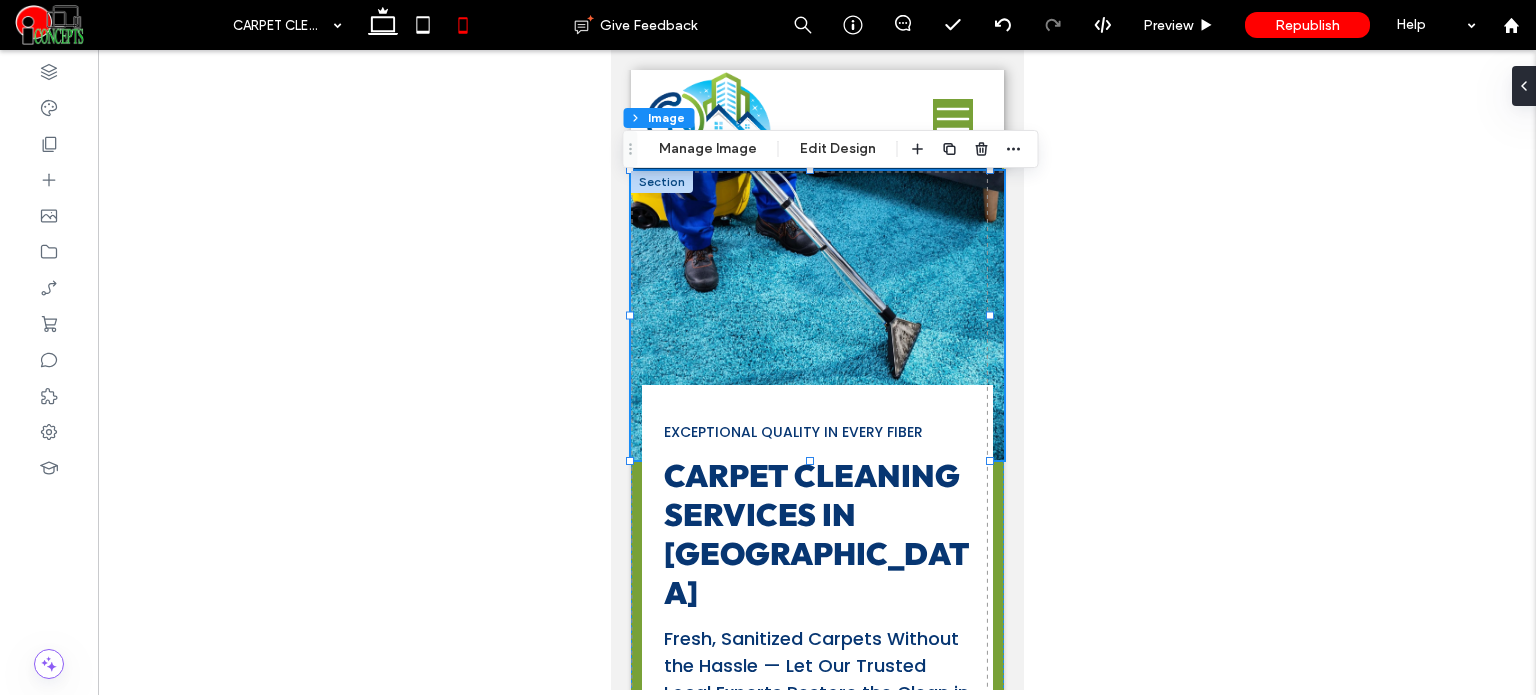 click at bounding box center [816, 315] 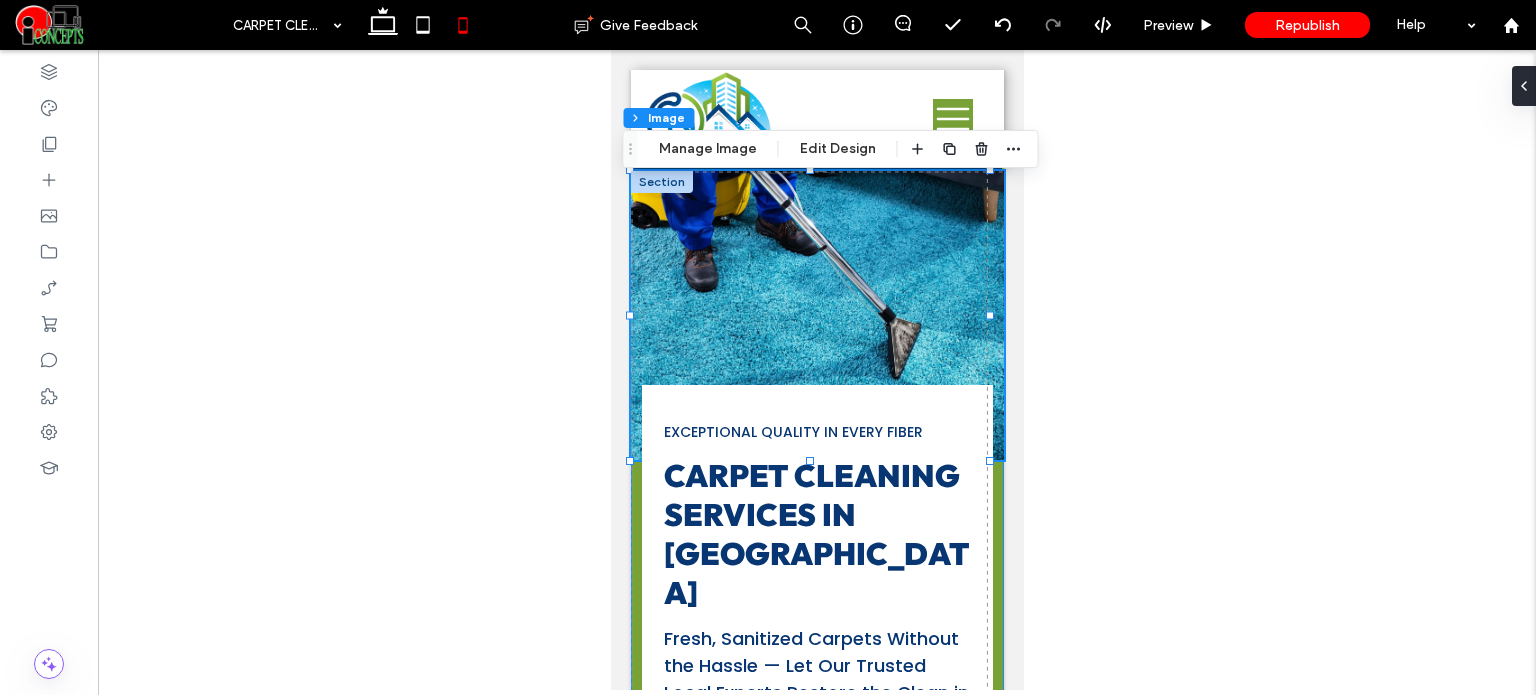 click on "Exceptional Quality in Every Fiber
Carpet Cleaning Services in Pinellas County
Fresh, Sanitized Carpets Without the Hassle — Let Our Trusted Local Experts Restore the Clean in Every Room
FREE QUOTE
CALL US (727) 692-0157
0px
0px" at bounding box center (816, 472) 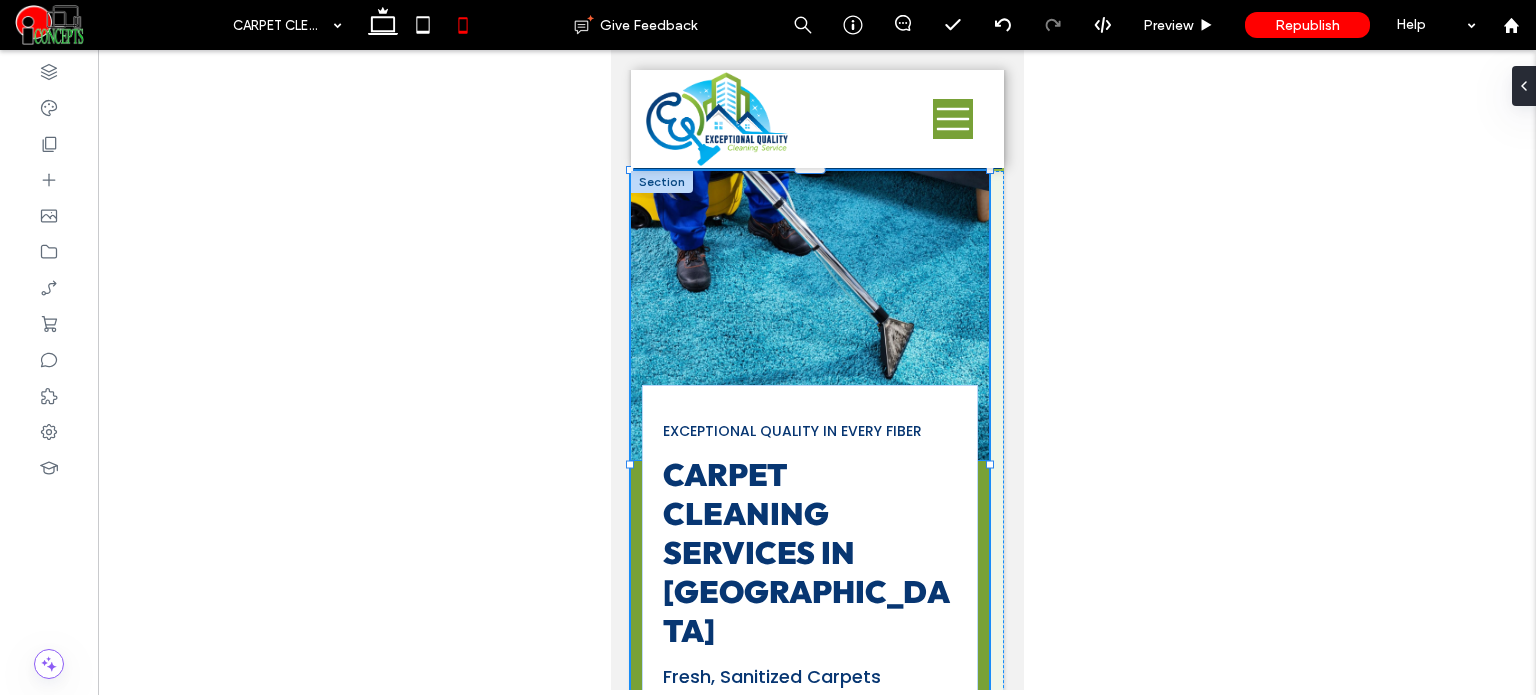 drag, startPoint x: 989, startPoint y: 167, endPoint x: 989, endPoint y: 184, distance: 17 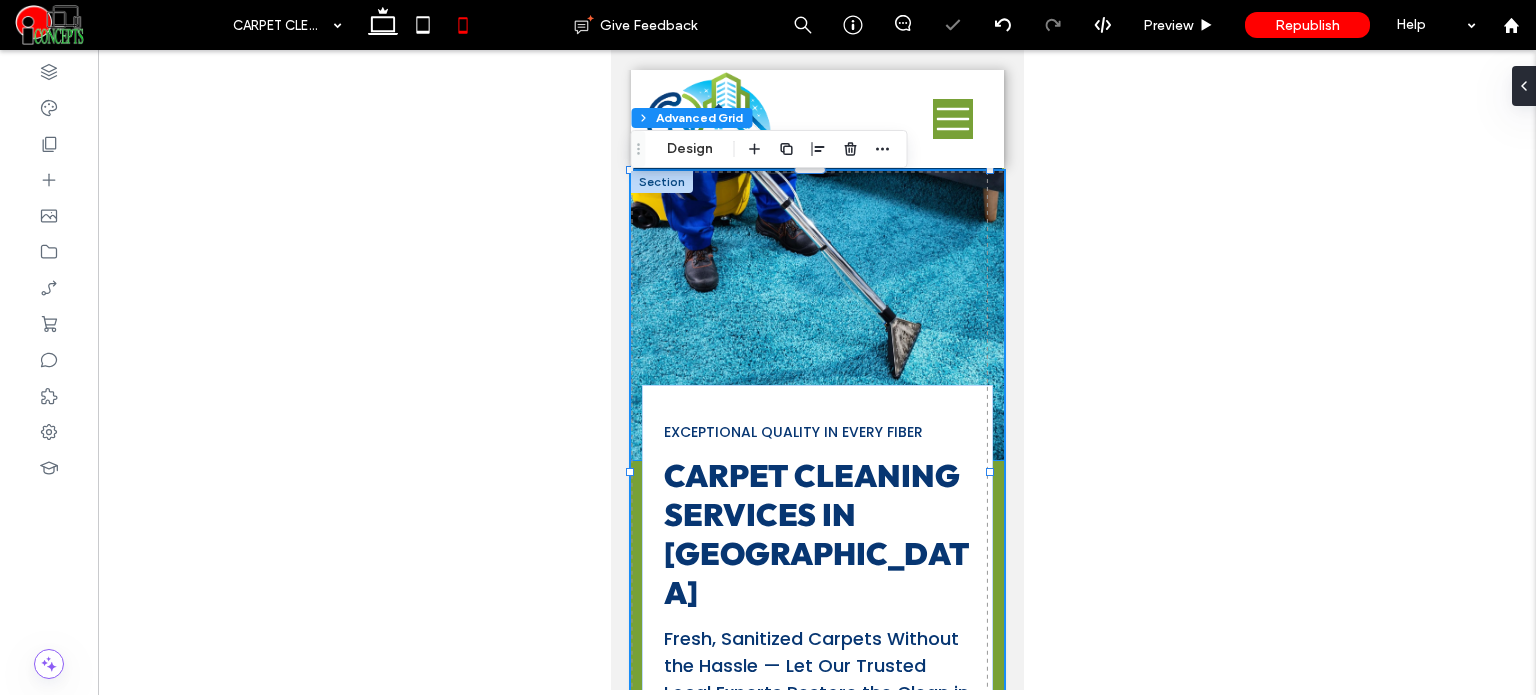 click at bounding box center [816, 315] 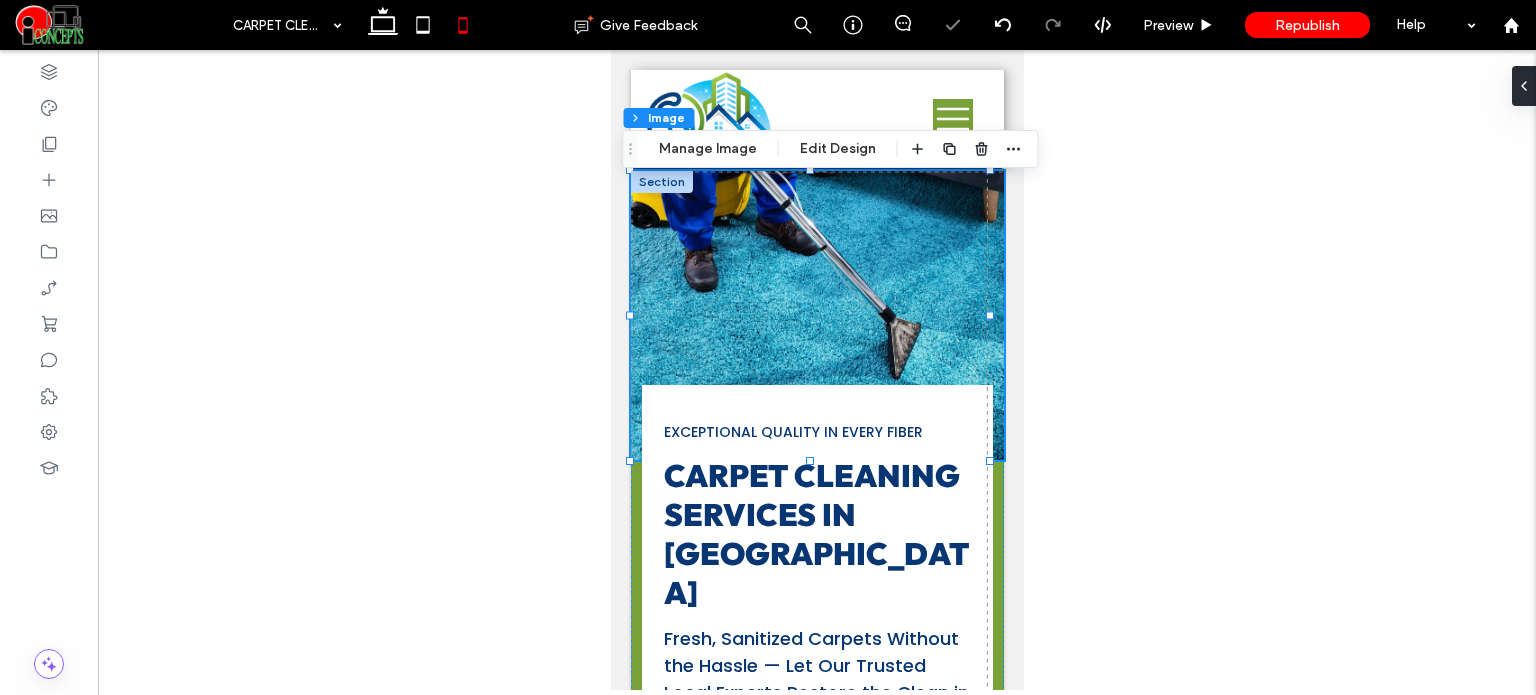 click at bounding box center (816, 315) 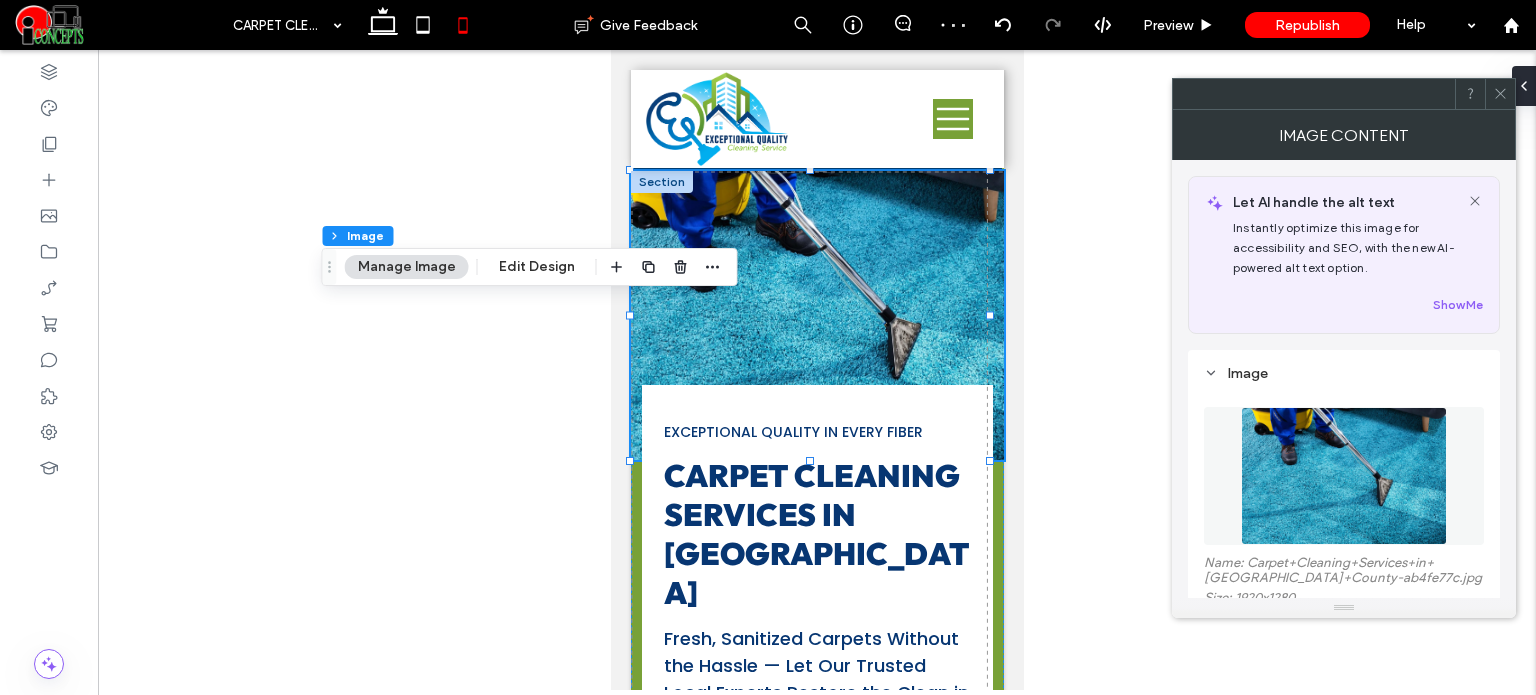 drag, startPoint x: 625, startPoint y: 153, endPoint x: 324, endPoint y: 271, distance: 323.30325 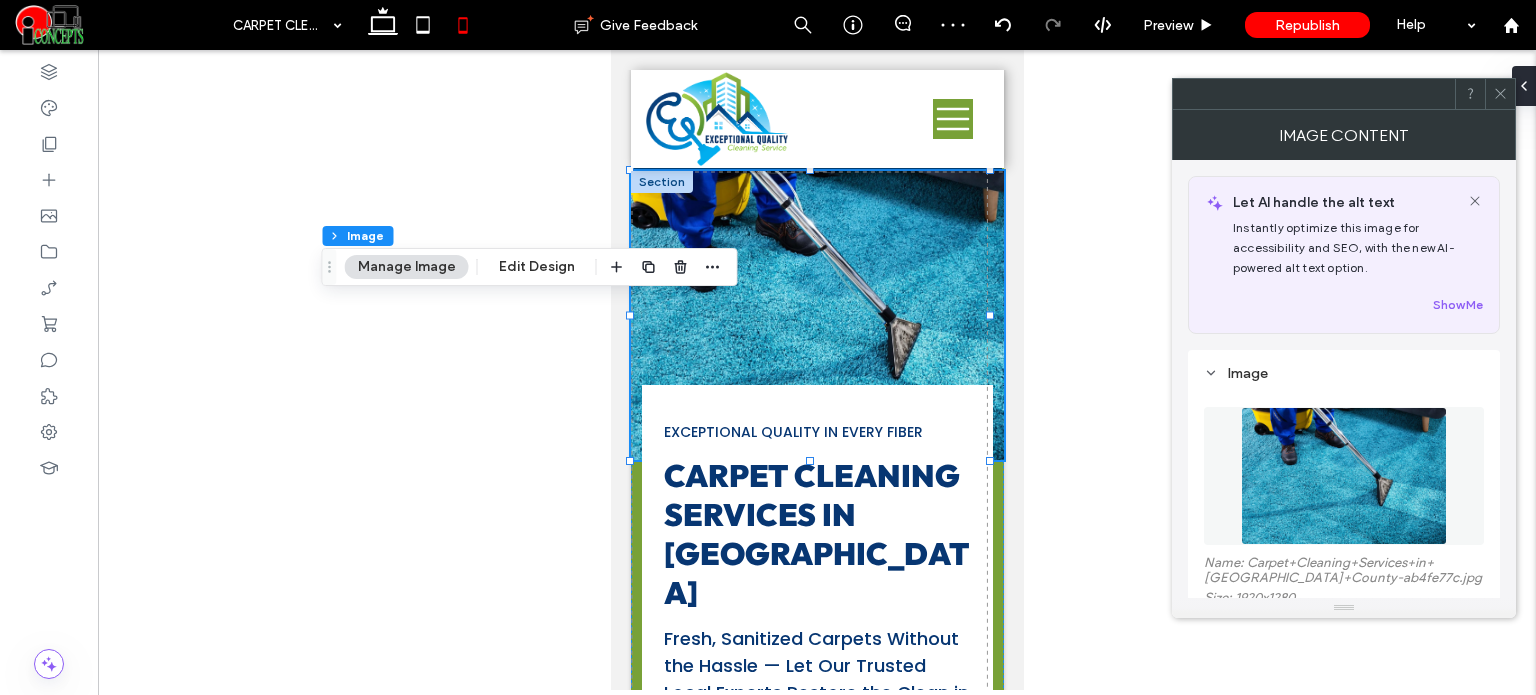 click 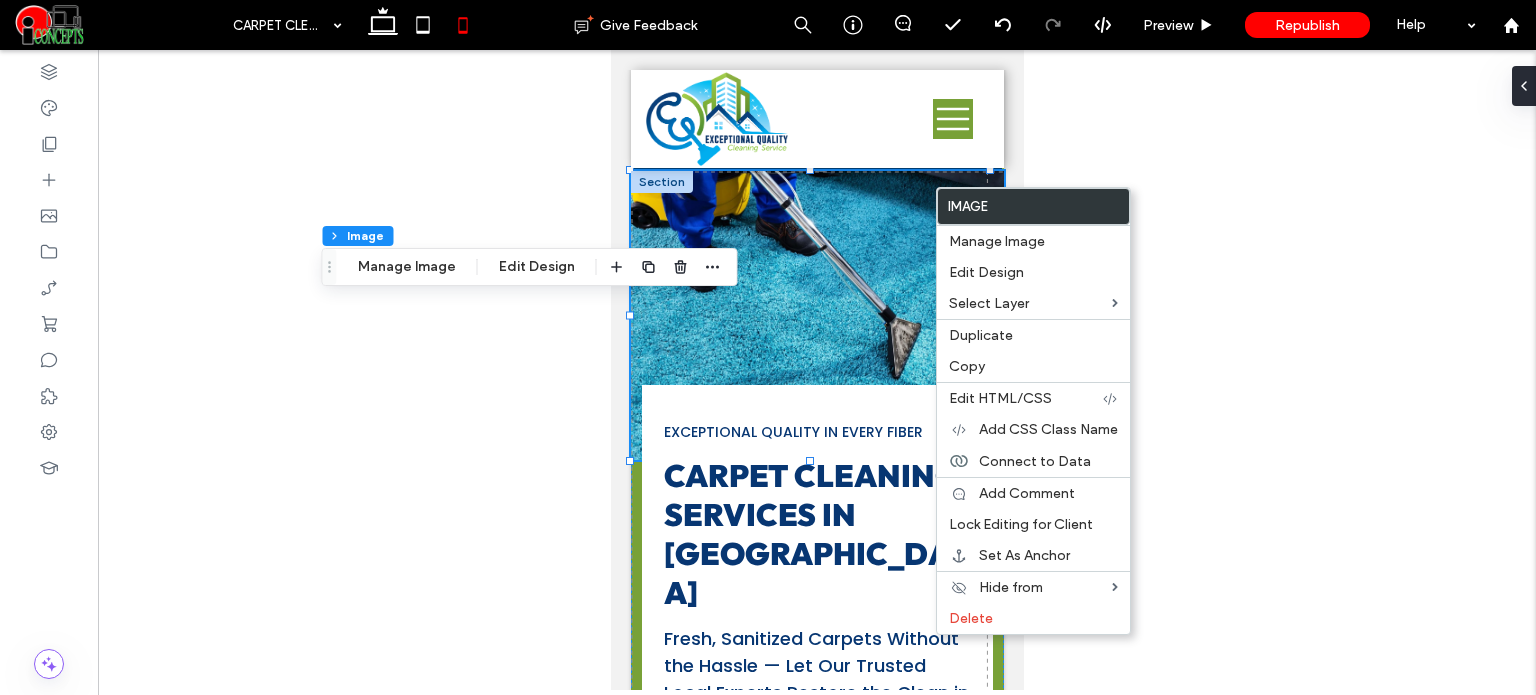 click at bounding box center [816, 315] 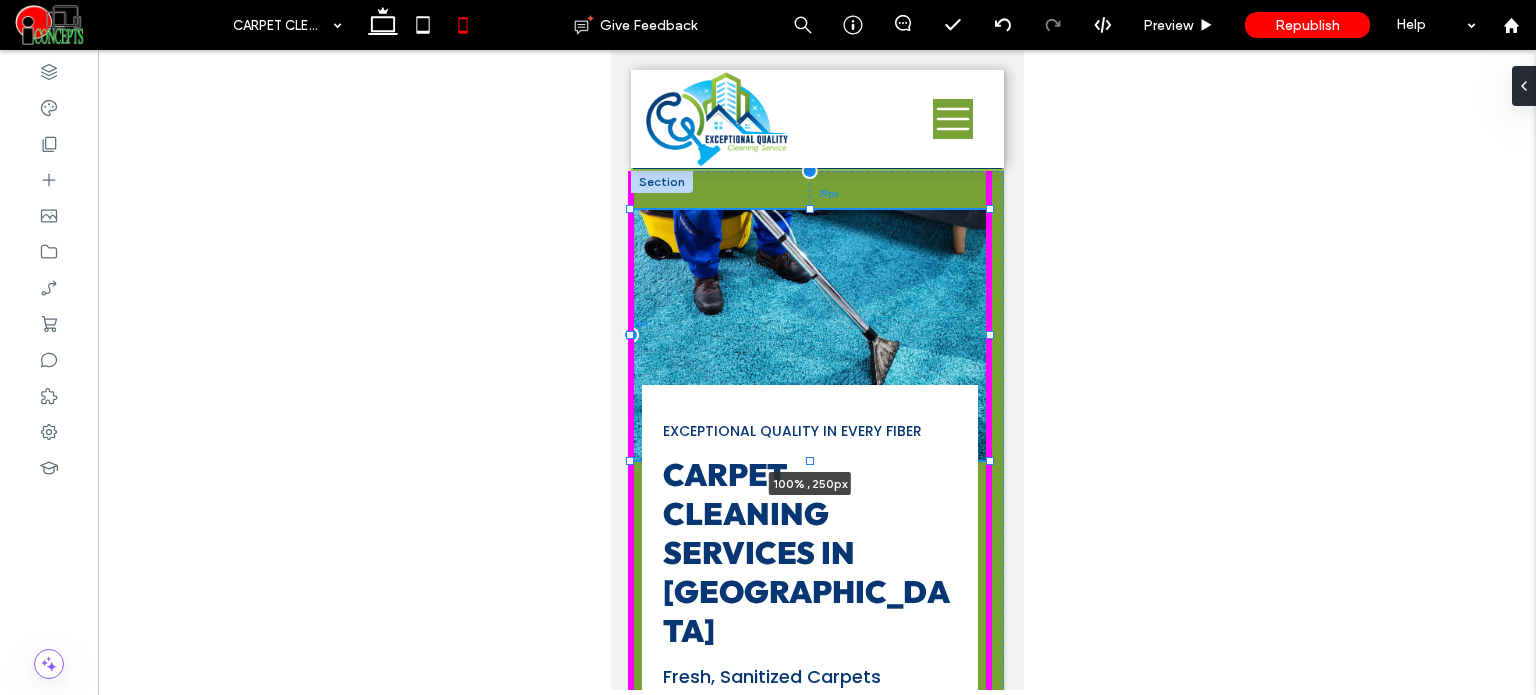 drag, startPoint x: 989, startPoint y: 168, endPoint x: 1036, endPoint y: 207, distance: 61.073727 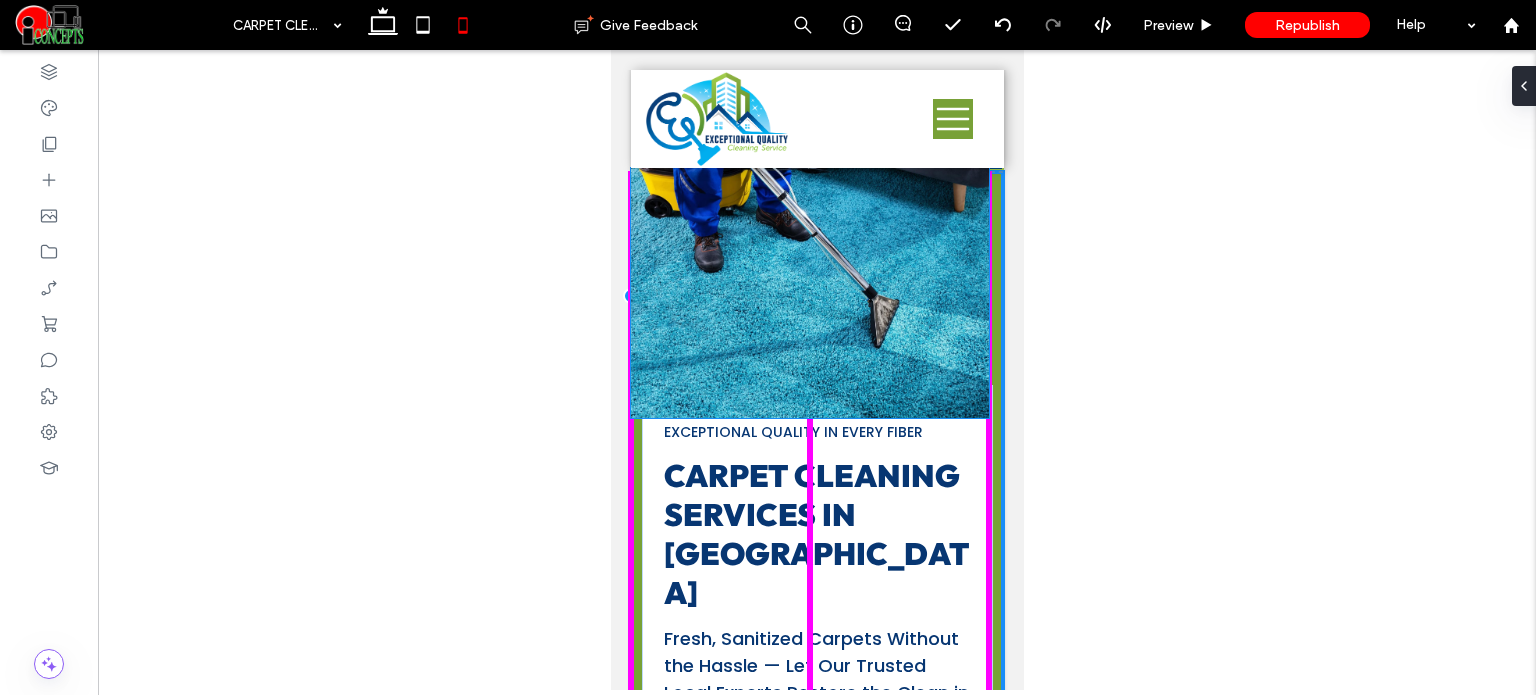 drag, startPoint x: 879, startPoint y: 273, endPoint x: 880, endPoint y: 236, distance: 37.01351 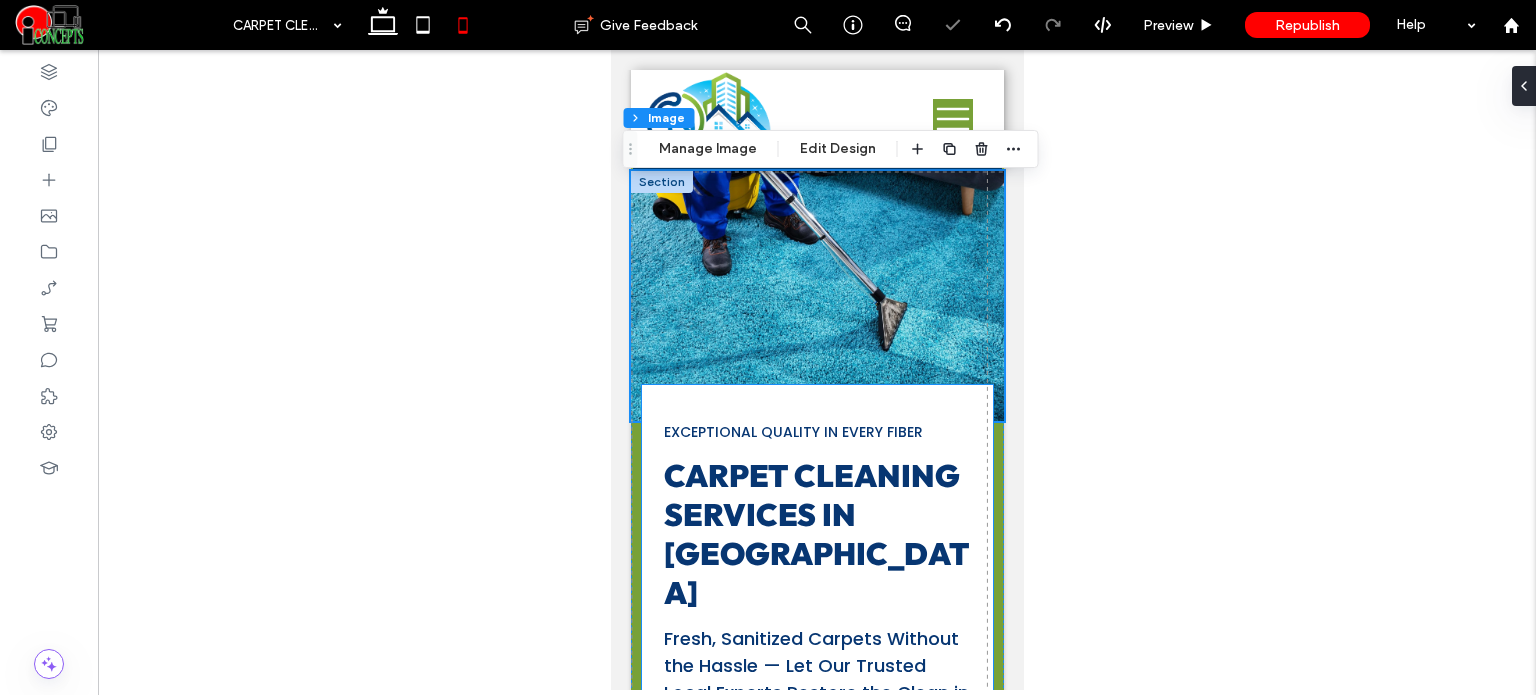 click on "Exceptional Quality in Every Fiber
Carpet Cleaning Services in Pinellas County
Fresh, Sanitized Carpets Without the Hassle — Let Our Trusted Local Experts Restore the Clean in Every Room
FREE QUOTE
CALL US (727) 692-0157" at bounding box center (816, 569) 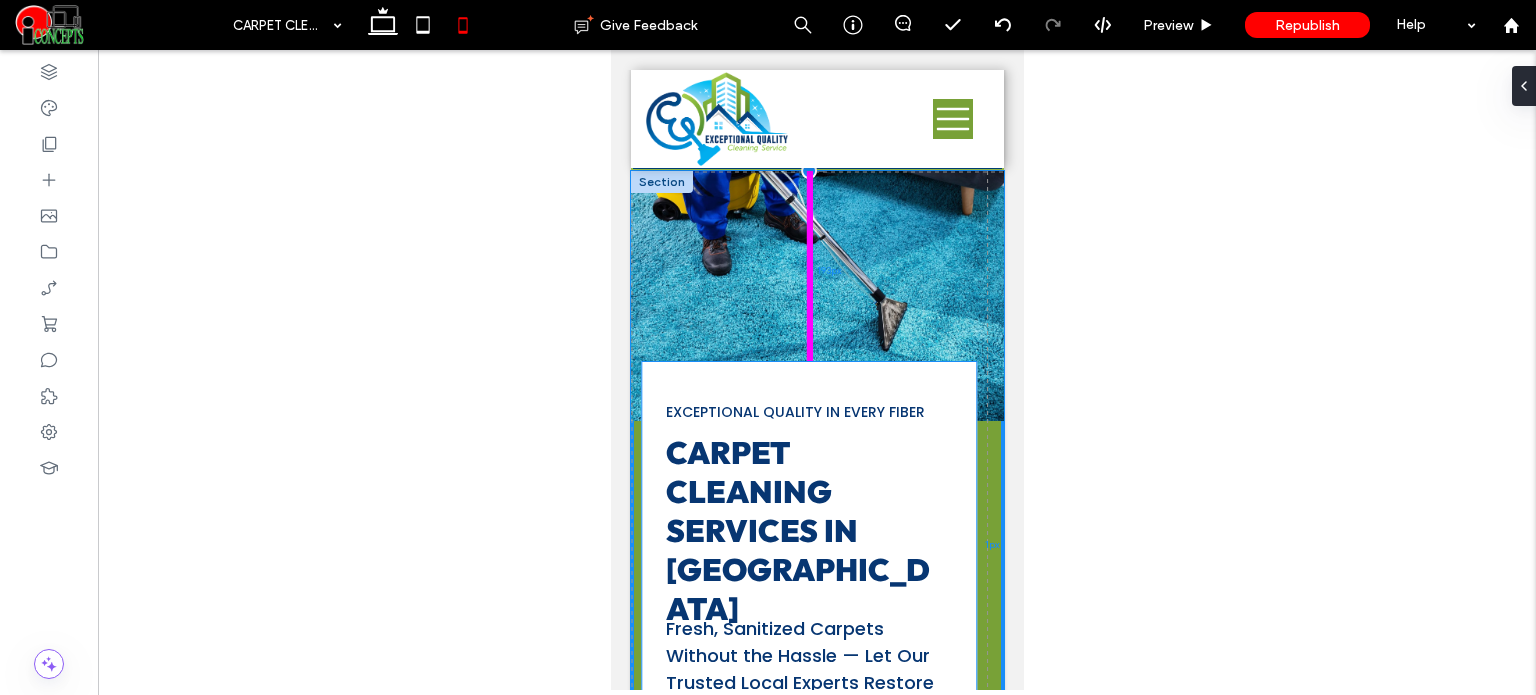 drag, startPoint x: 949, startPoint y: 400, endPoint x: 947, endPoint y: 379, distance: 21.095022 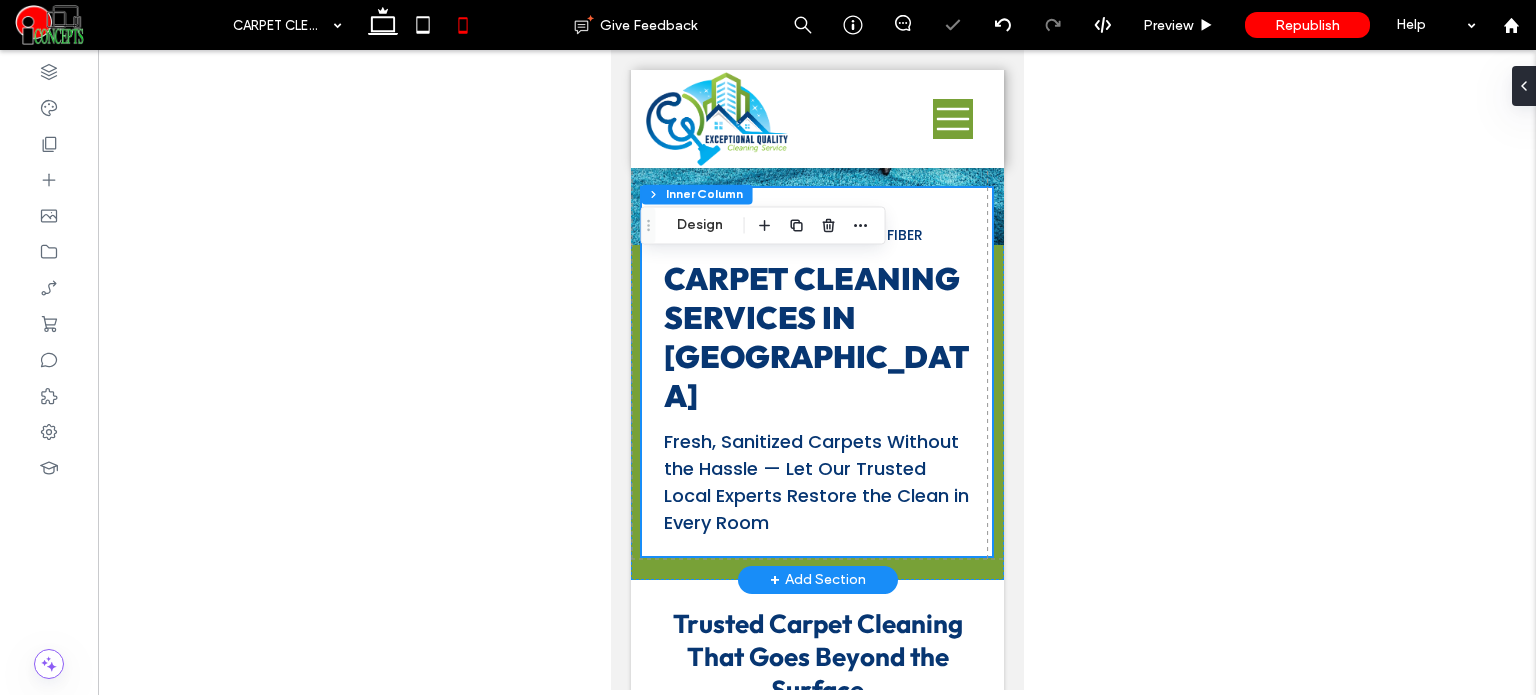 scroll, scrollTop: 292, scrollLeft: 0, axis: vertical 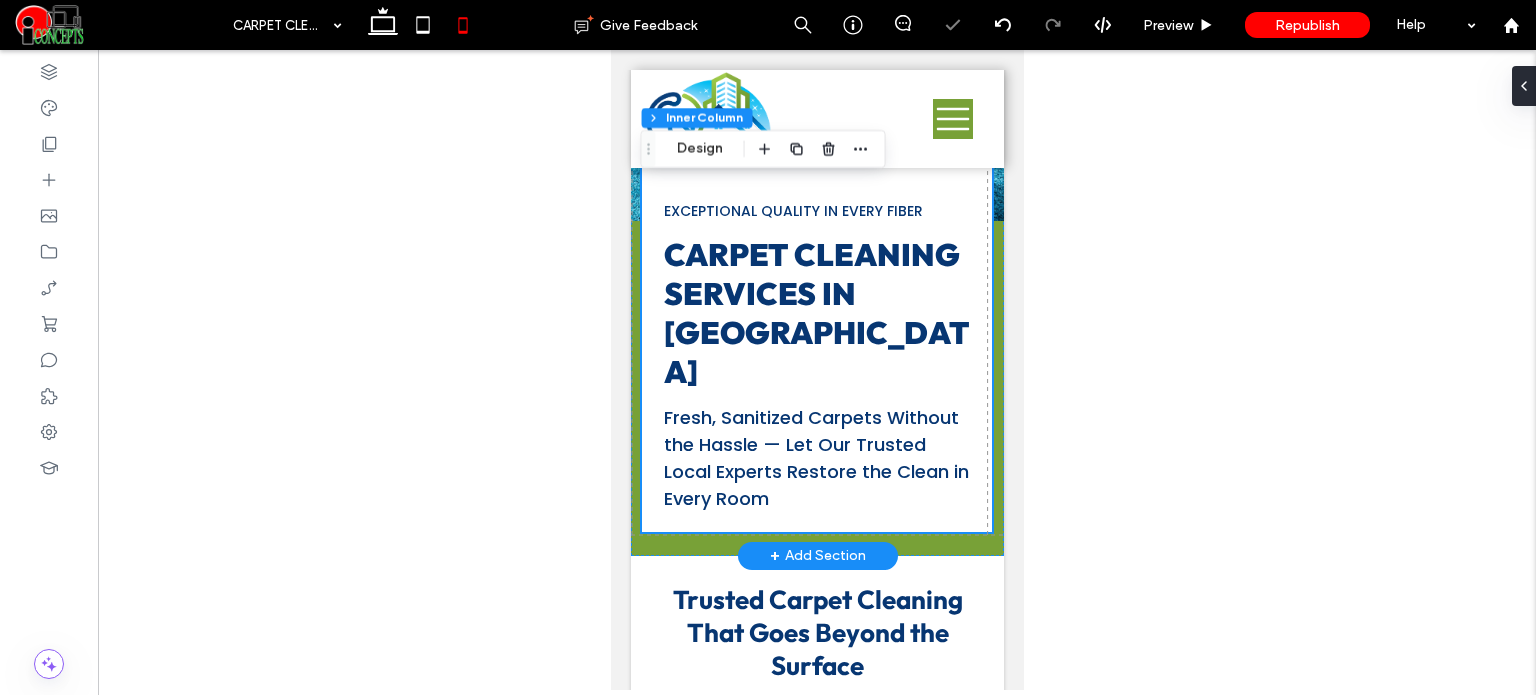 click on "Exceptional Quality in Every Fiber
Carpet Cleaning Services in Pinellas County
Fresh, Sanitized Carpets Without the Hassle — Let Our Trusted Local Experts Restore the Clean in Every Room
FREE QUOTE
CALL US (727) 692-0157" at bounding box center [816, 348] 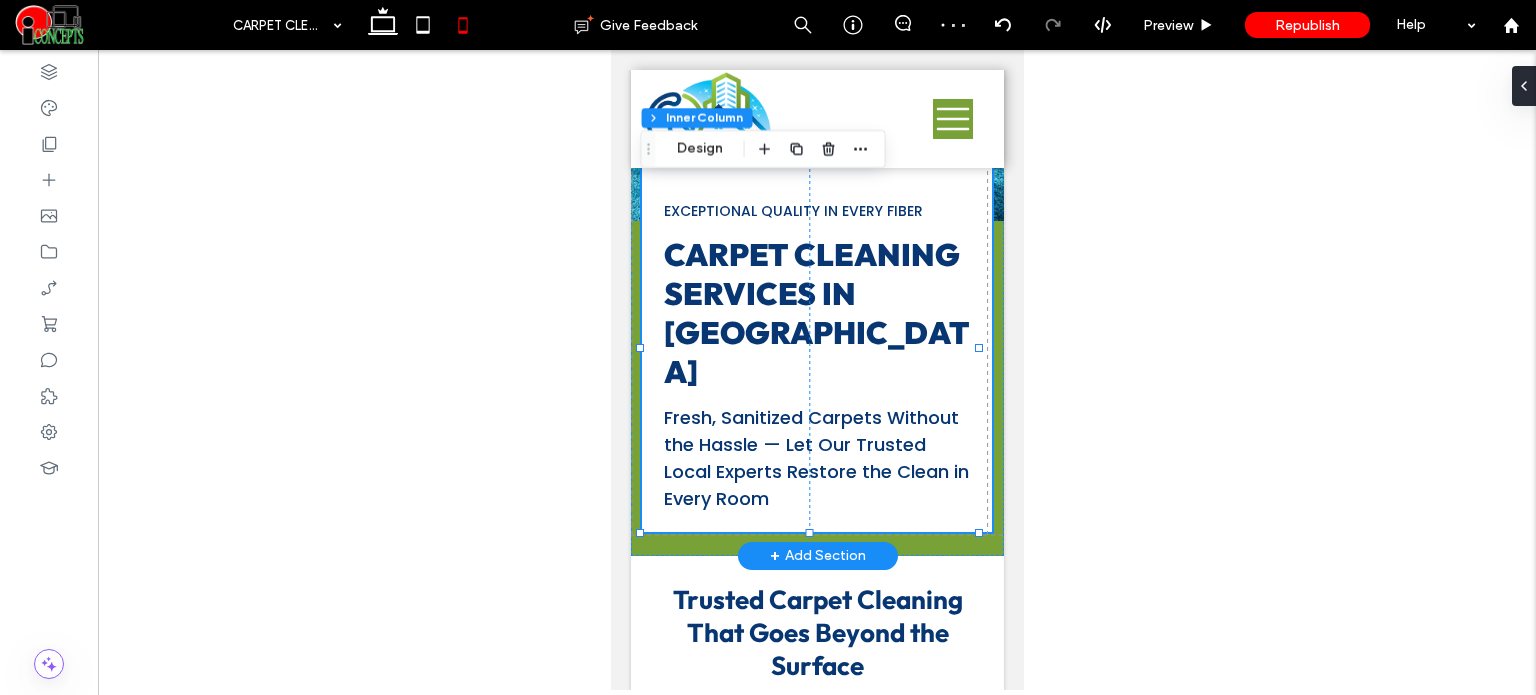 click on "Exceptional Quality in Every Fiber
Carpet Cleaning Services in Pinellas County
Fresh, Sanitized Carpets Without the Hassle — Let Our Trusted Local Experts Restore the Clean in Every Room
FREE QUOTE
CALL US (727) 692-0157" at bounding box center [816, 348] 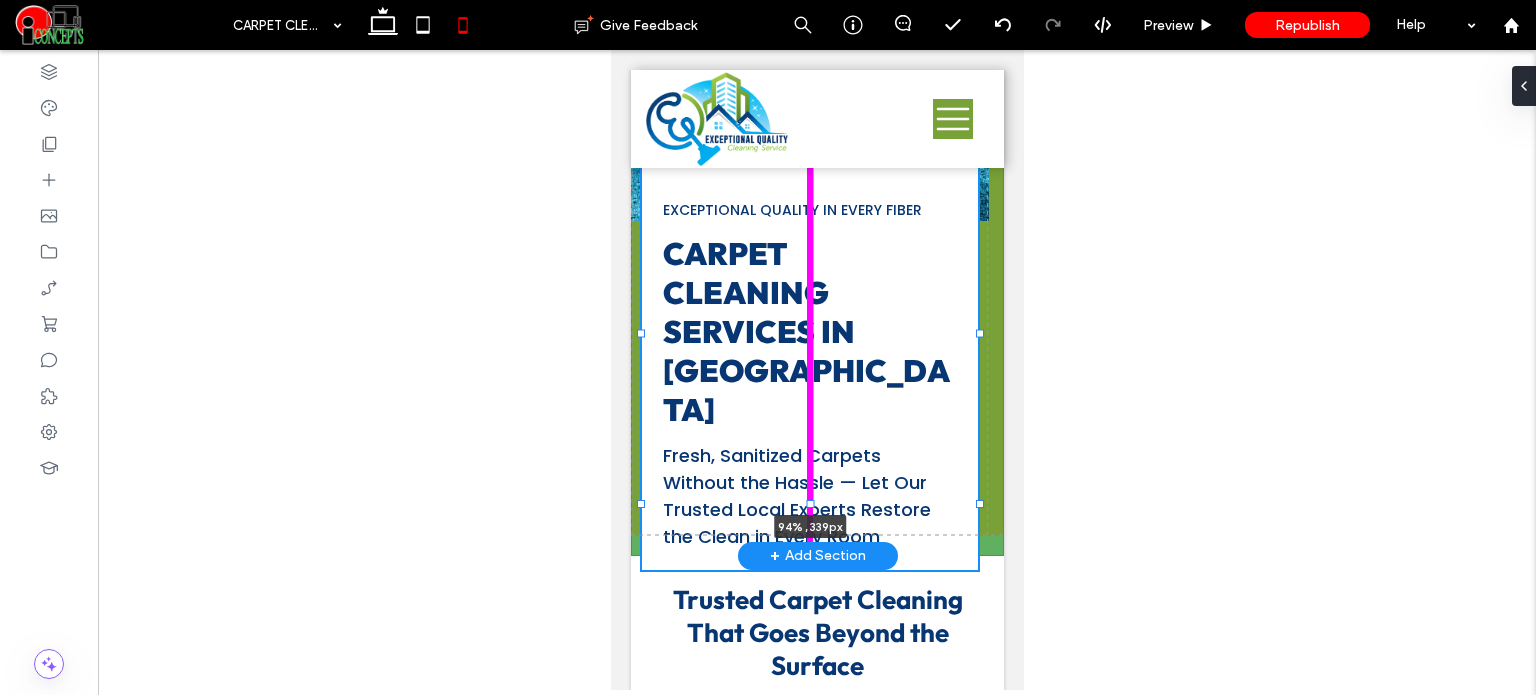 drag, startPoint x: 808, startPoint y: 531, endPoint x: 805, endPoint y: 502, distance: 29.15476 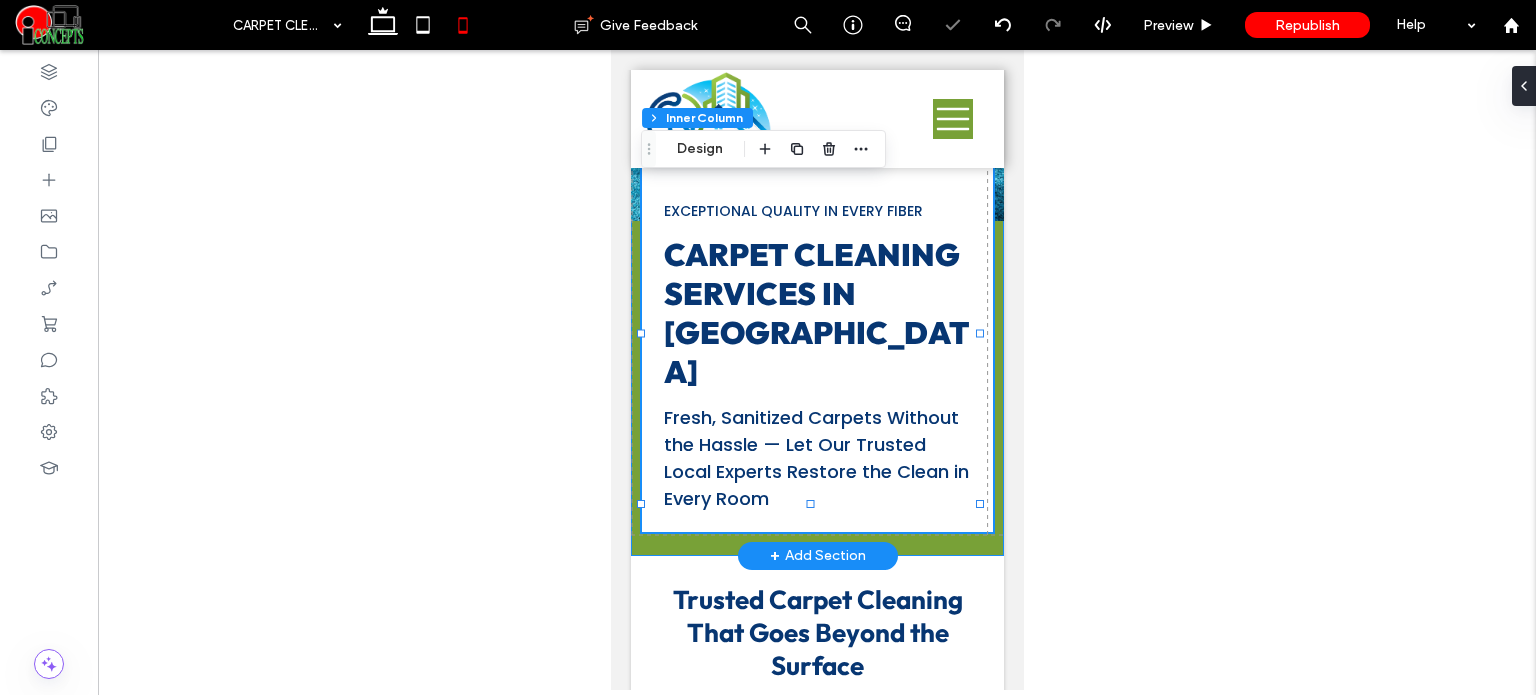 click on "Exceptional Quality in Every Fiber
Carpet Cleaning Services in Pinellas County
Fresh, Sanitized Carpets Without the Hassle — Let Our Trusted Local Experts Restore the Clean in Every Room
FREE QUOTE
CALL US (727) 692-0157
94% , 339px" at bounding box center (816, 263) 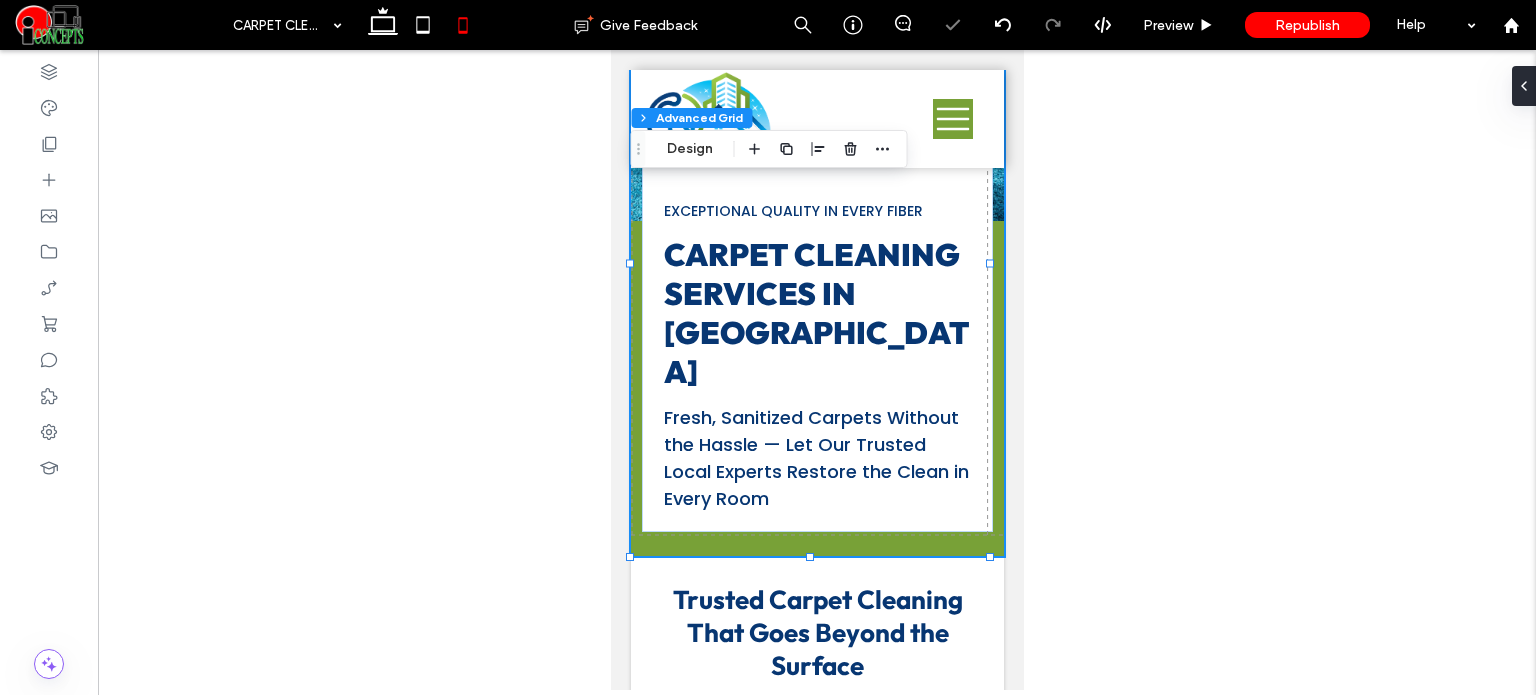 click at bounding box center (817, 370) 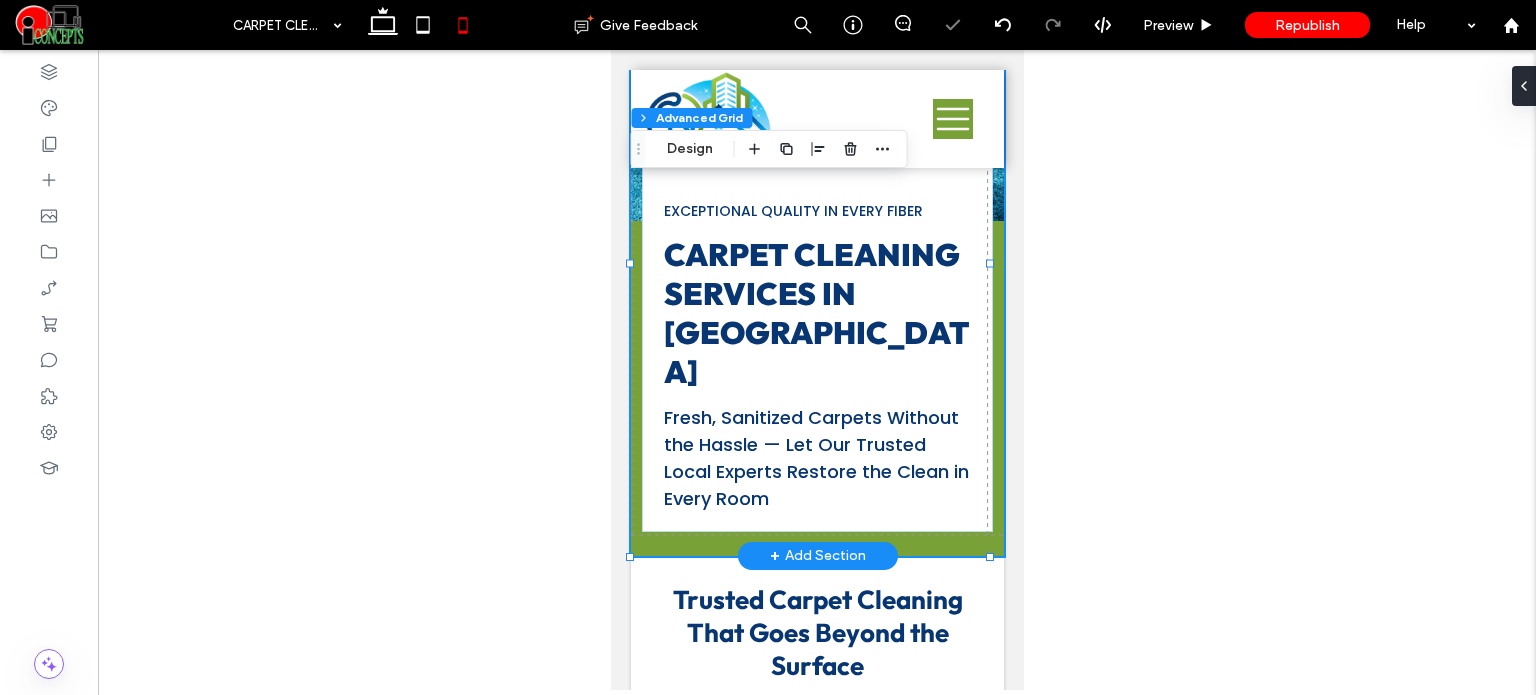 click on "Exceptional Quality in Every Fiber
Carpet Cleaning Services in Pinellas County
Fresh, Sanitized Carpets Without the Hassle — Let Our Trusted Local Experts Restore the Clean in Every Room
FREE QUOTE
CALL US (727) 692-0157" at bounding box center (816, 263) 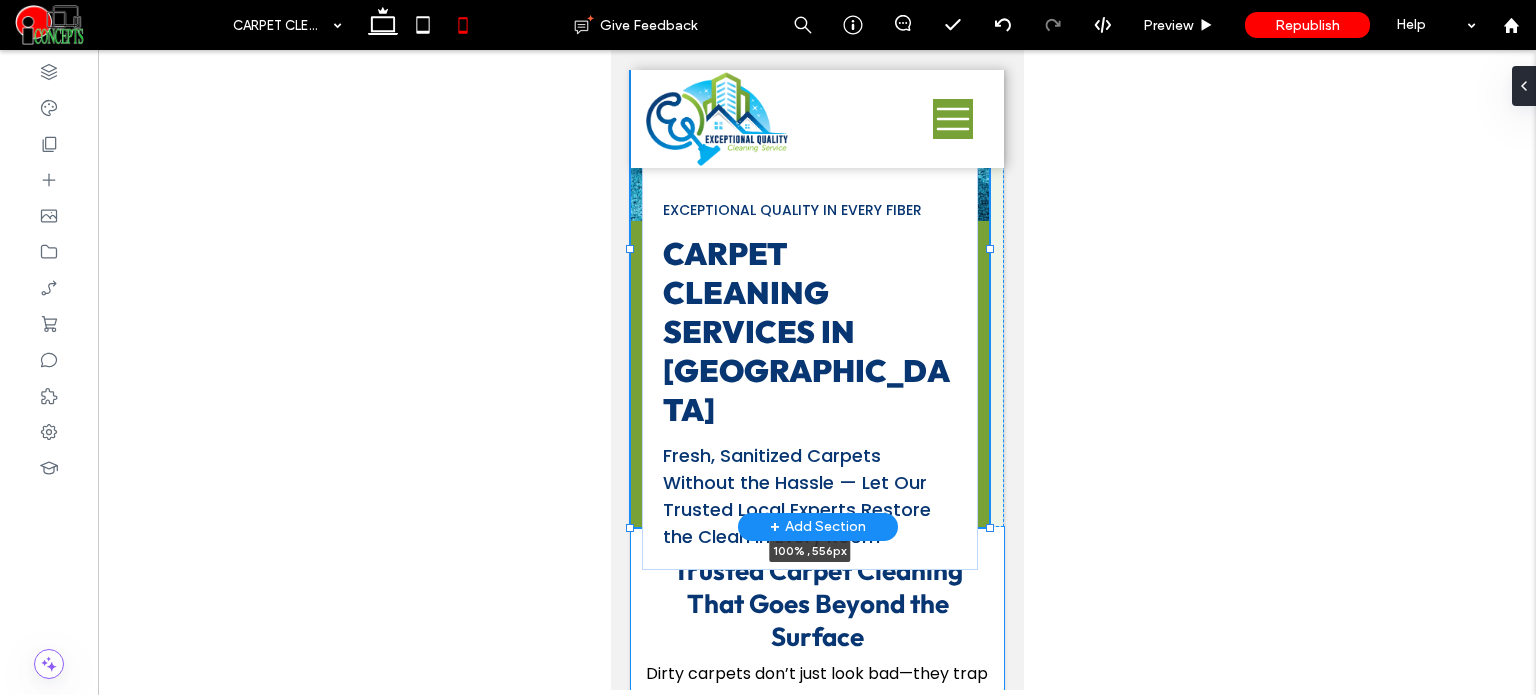 drag, startPoint x: 989, startPoint y: 553, endPoint x: 990, endPoint y: 524, distance: 29.017237 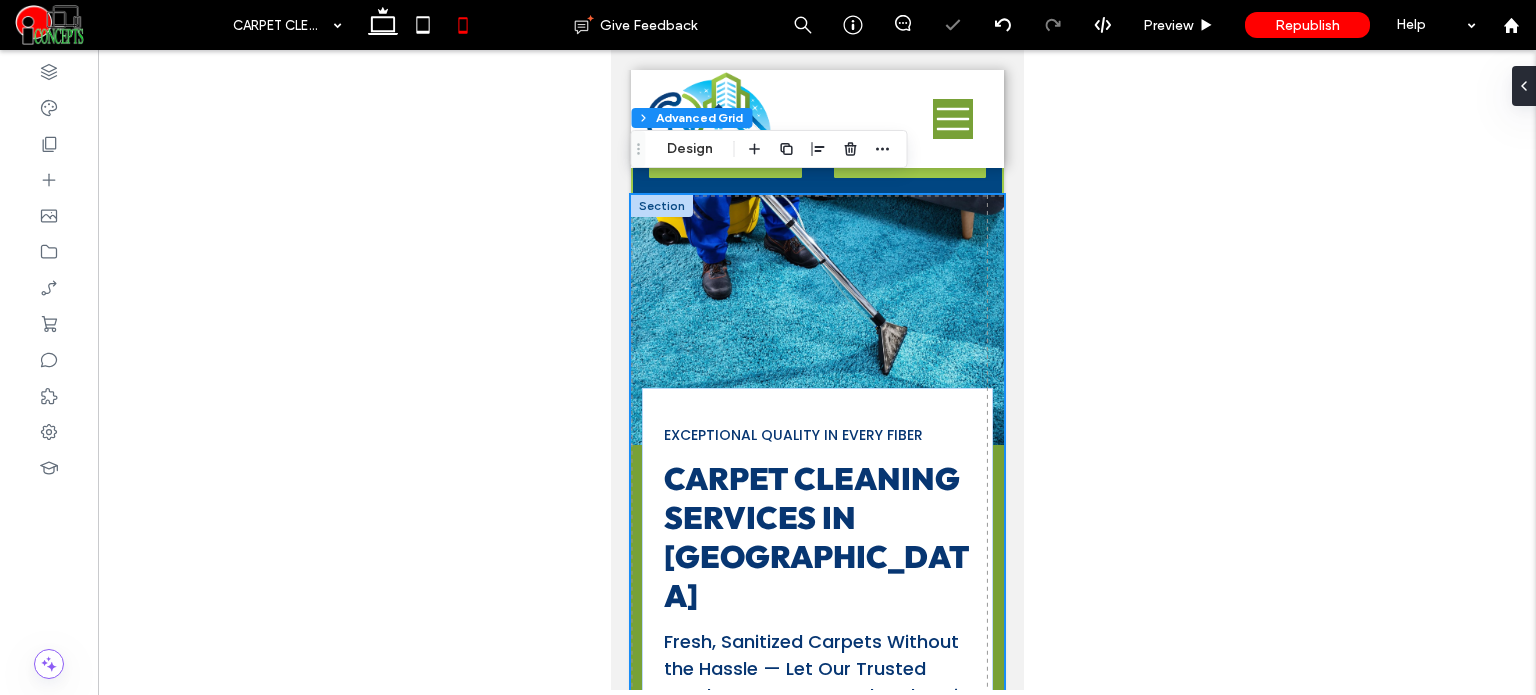 scroll, scrollTop: 0, scrollLeft: 0, axis: both 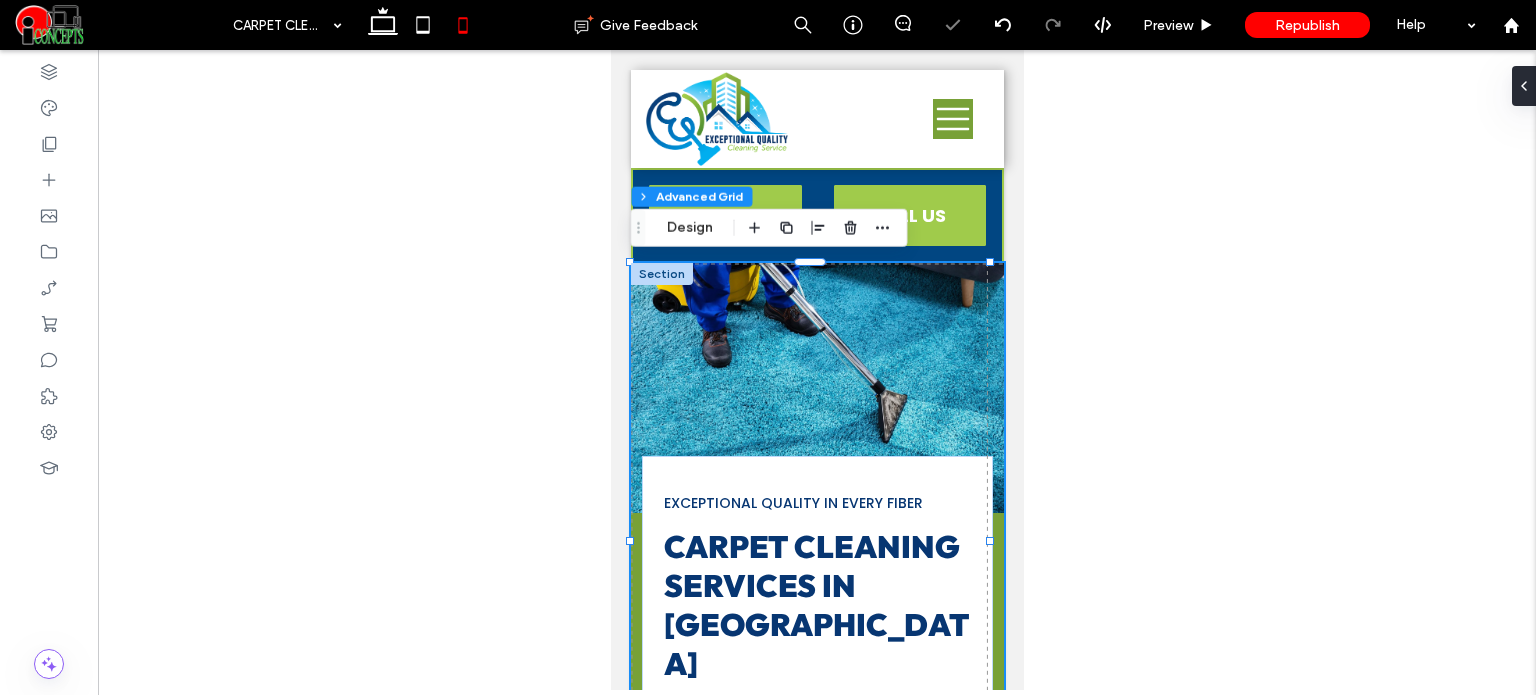 click at bounding box center [817, 370] 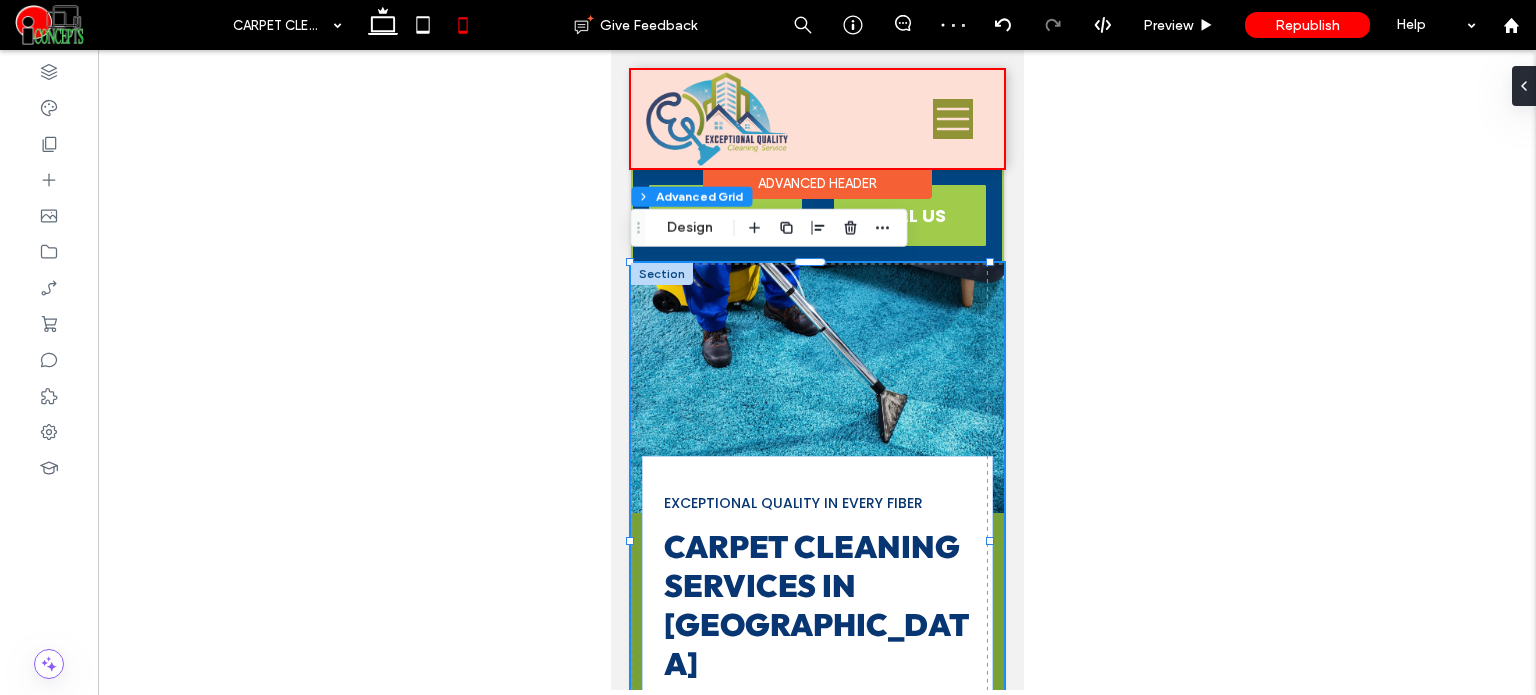 click at bounding box center (816, 119) 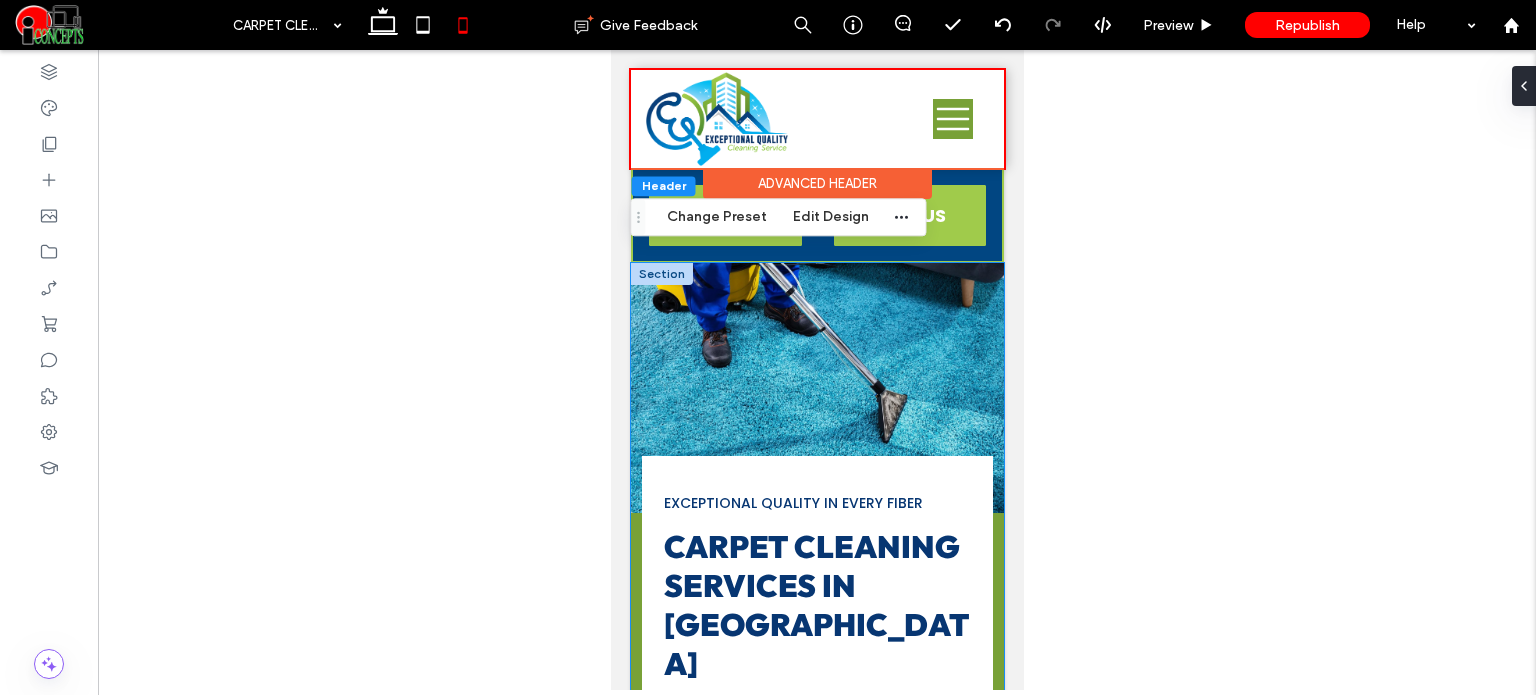 click at bounding box center (816, 388) 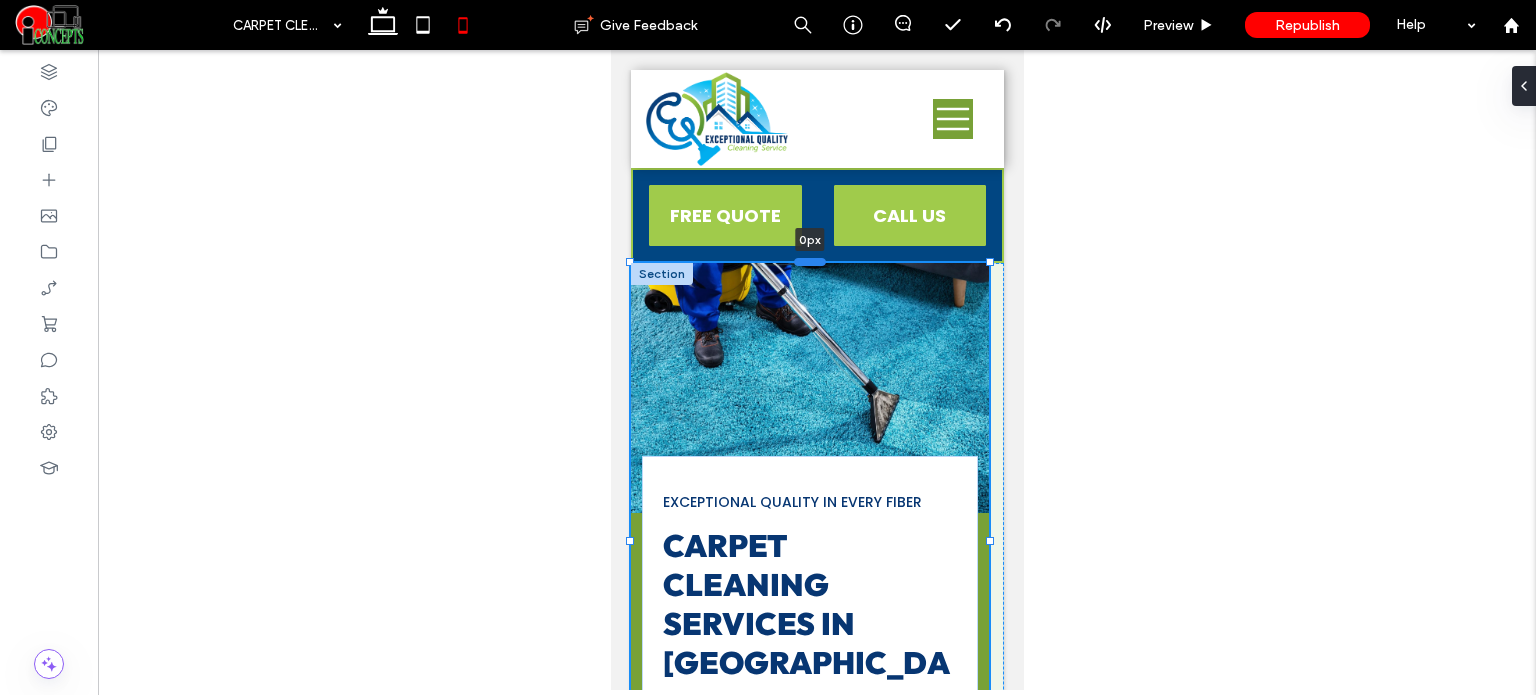click at bounding box center [809, 261] 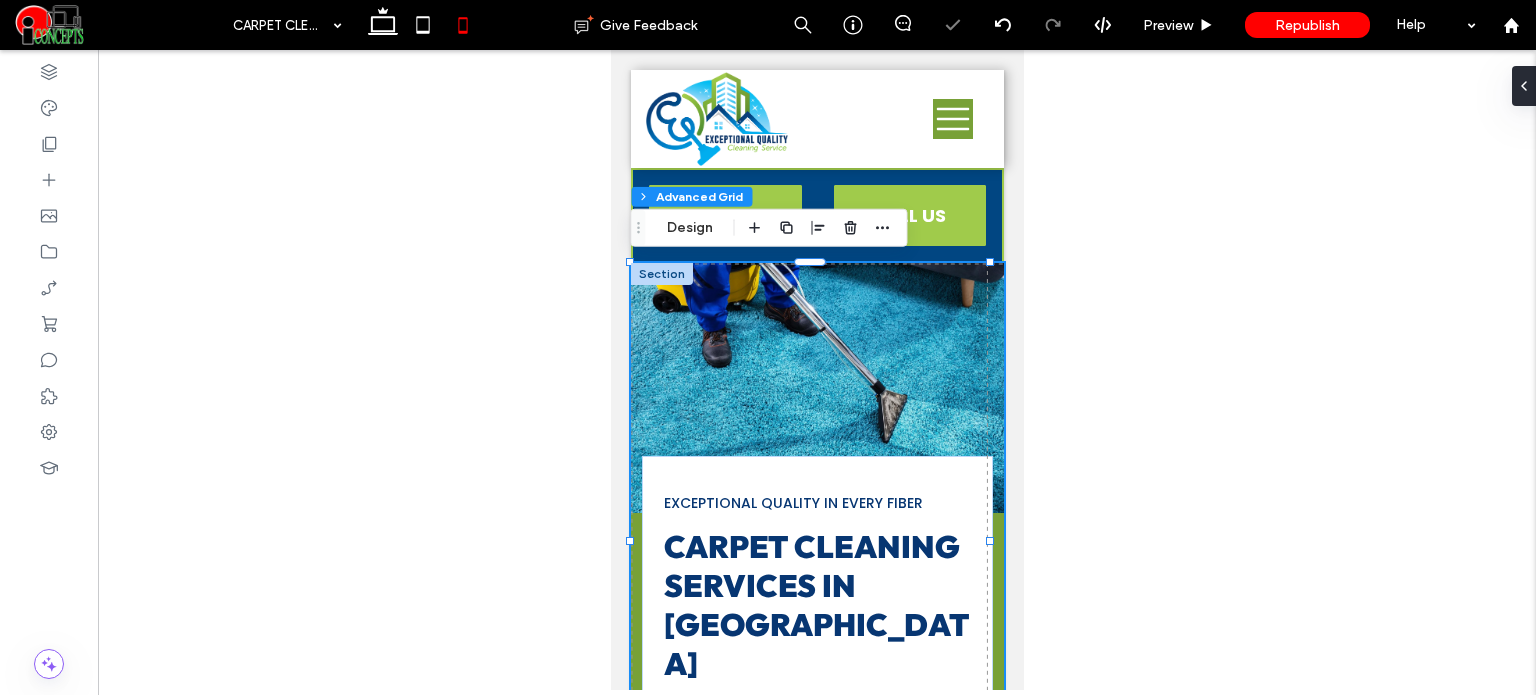 click at bounding box center [817, 370] 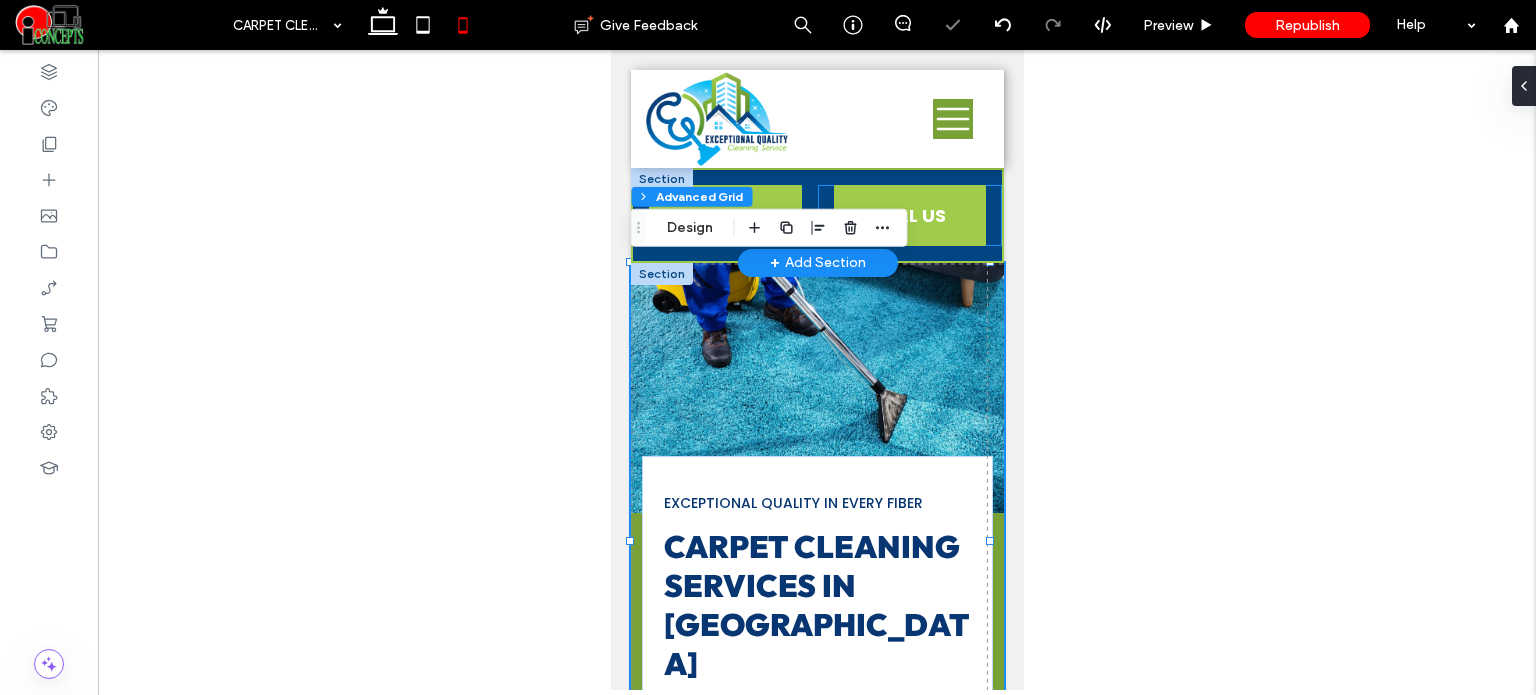 click on "CALL US" at bounding box center (909, 215) 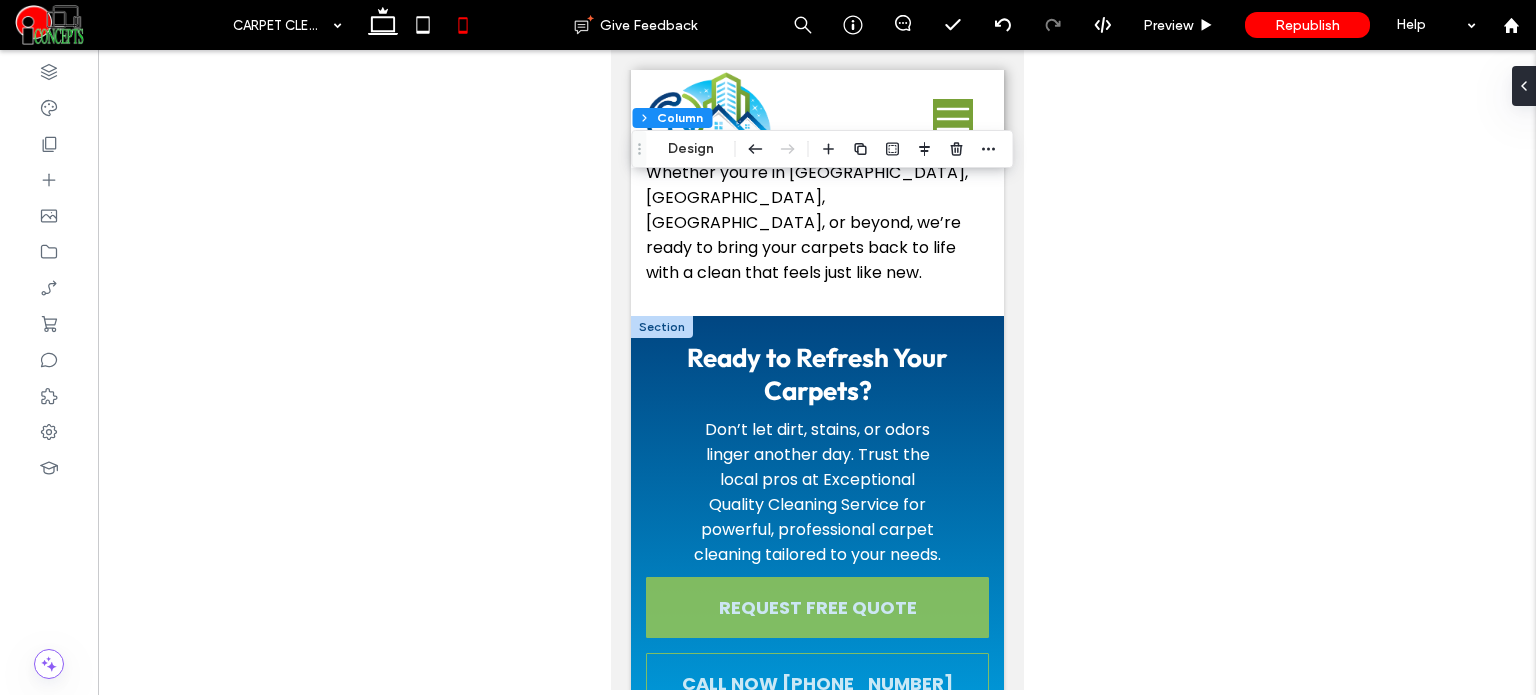 scroll, scrollTop: 4832, scrollLeft: 0, axis: vertical 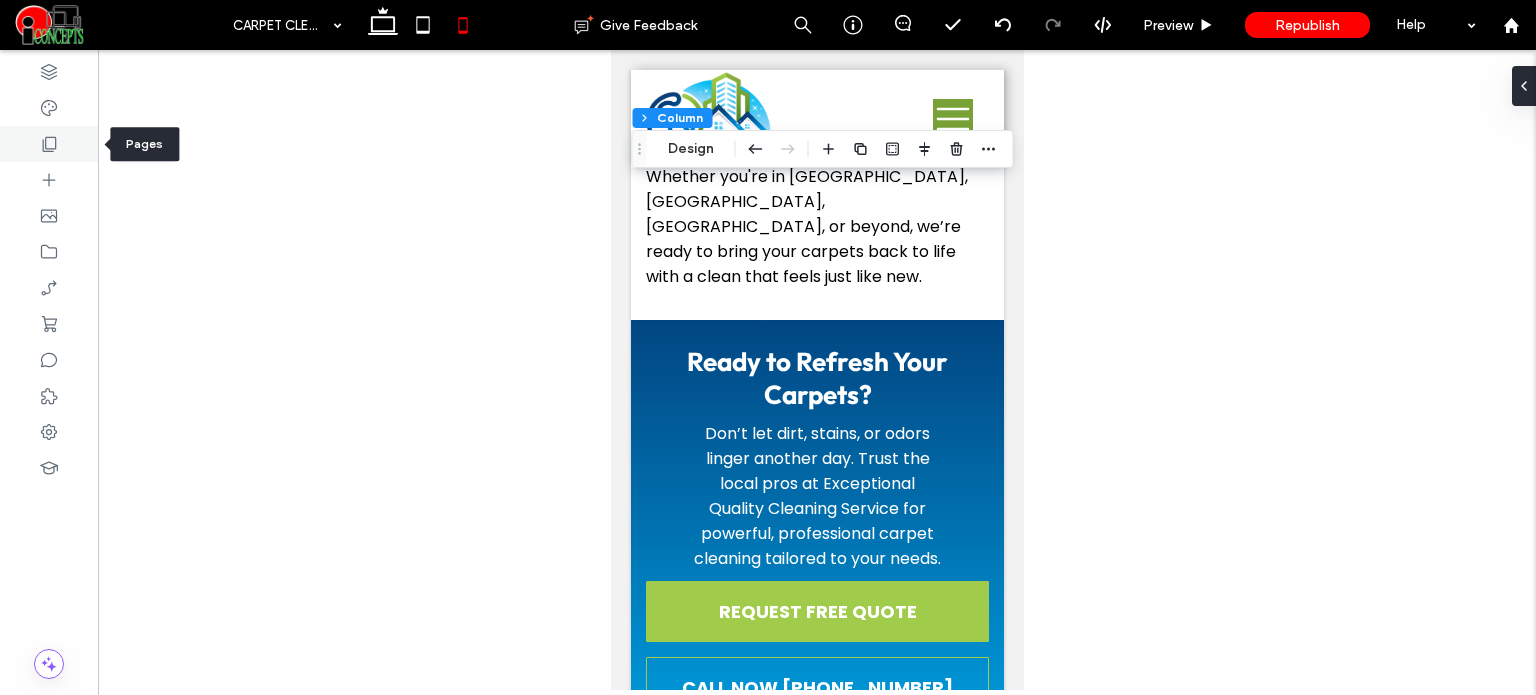 click at bounding box center (49, 144) 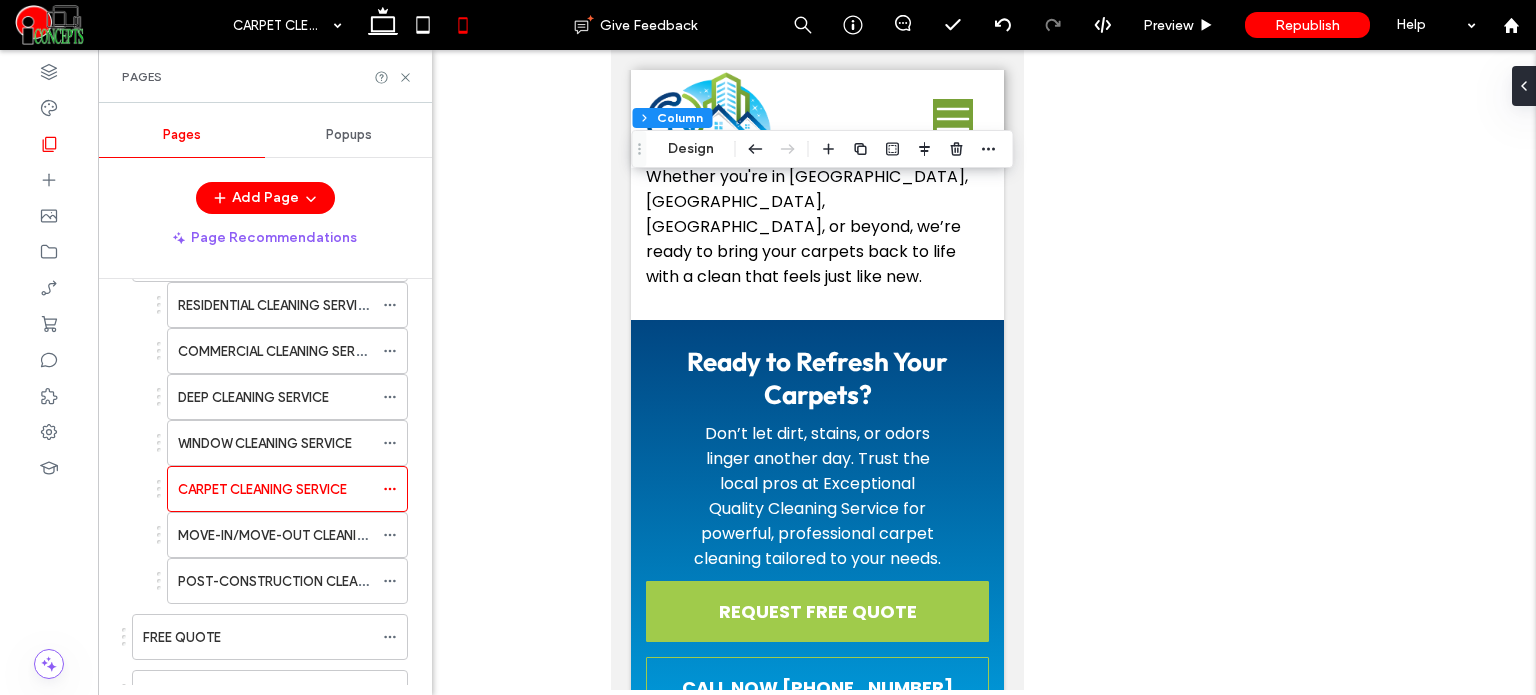 scroll, scrollTop: 200, scrollLeft: 0, axis: vertical 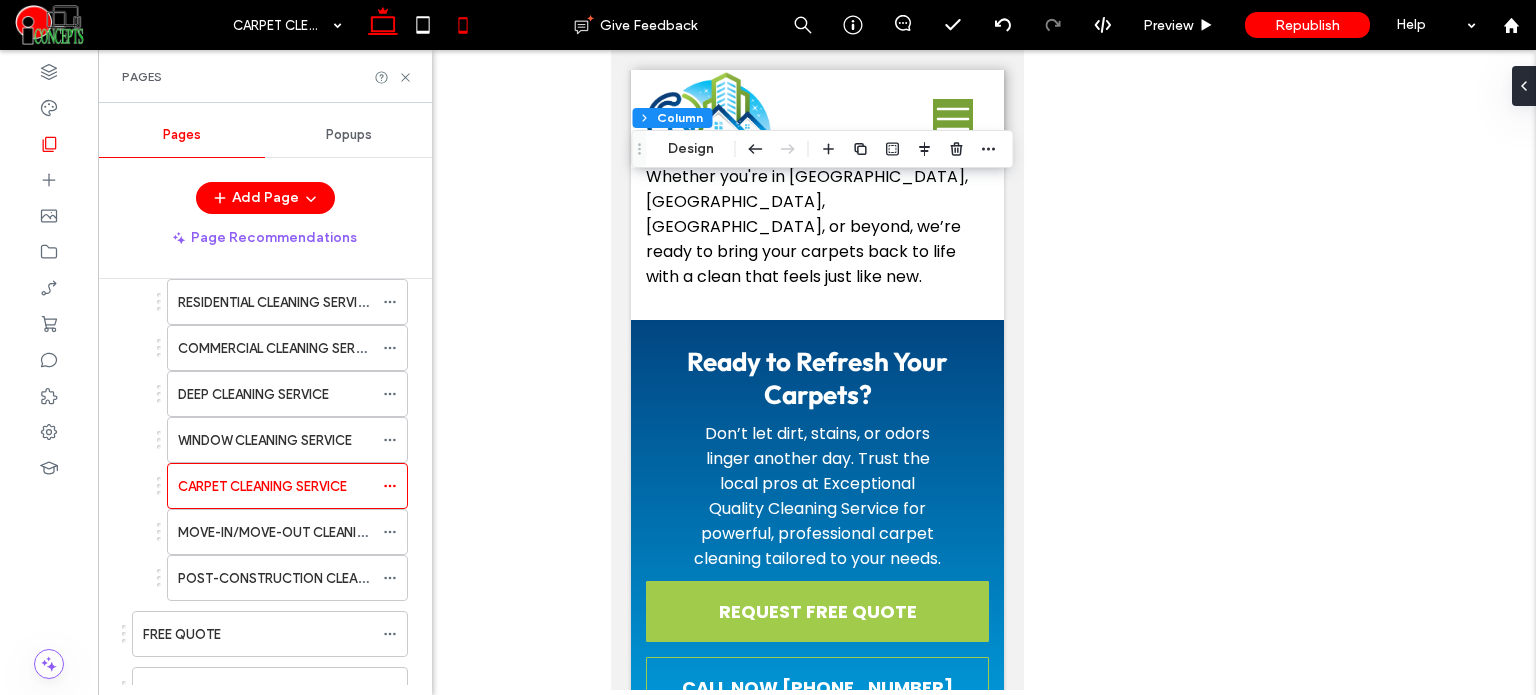 click 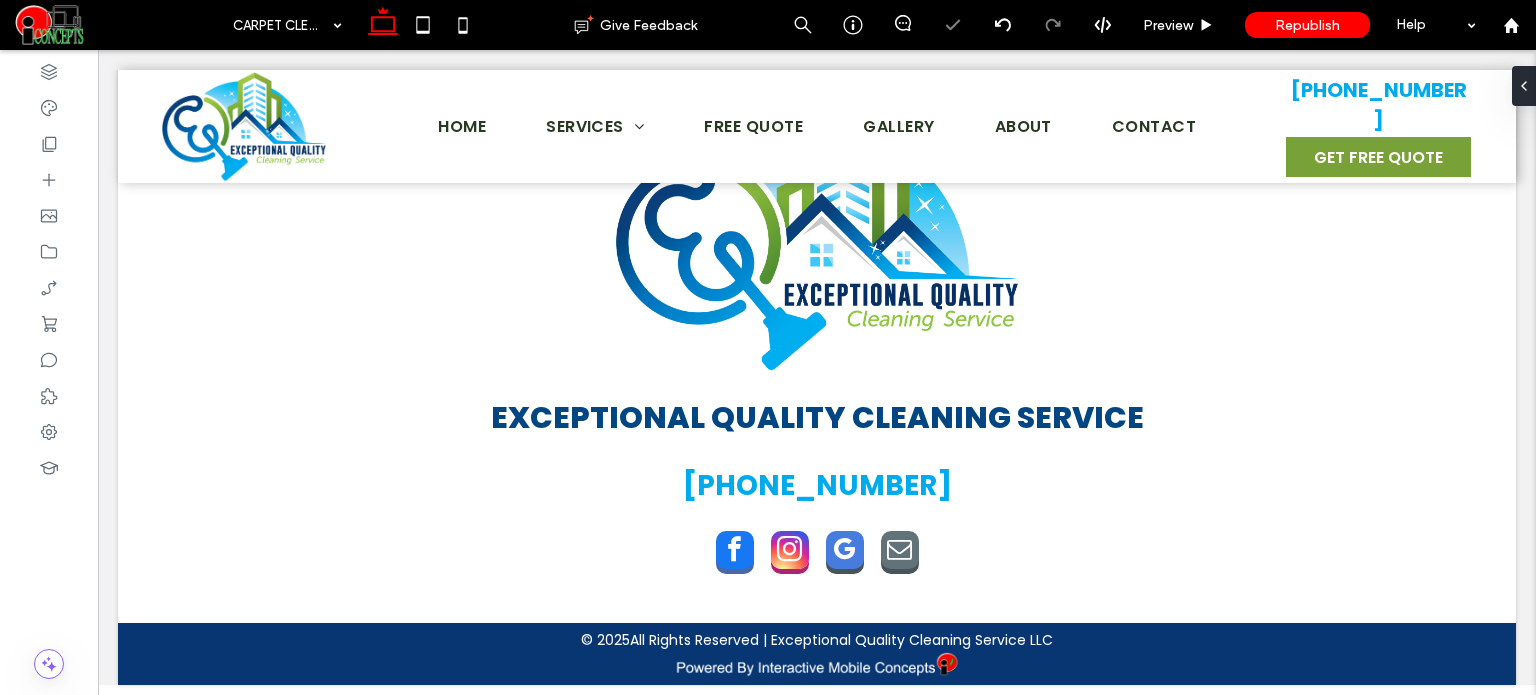 scroll, scrollTop: 3052, scrollLeft: 0, axis: vertical 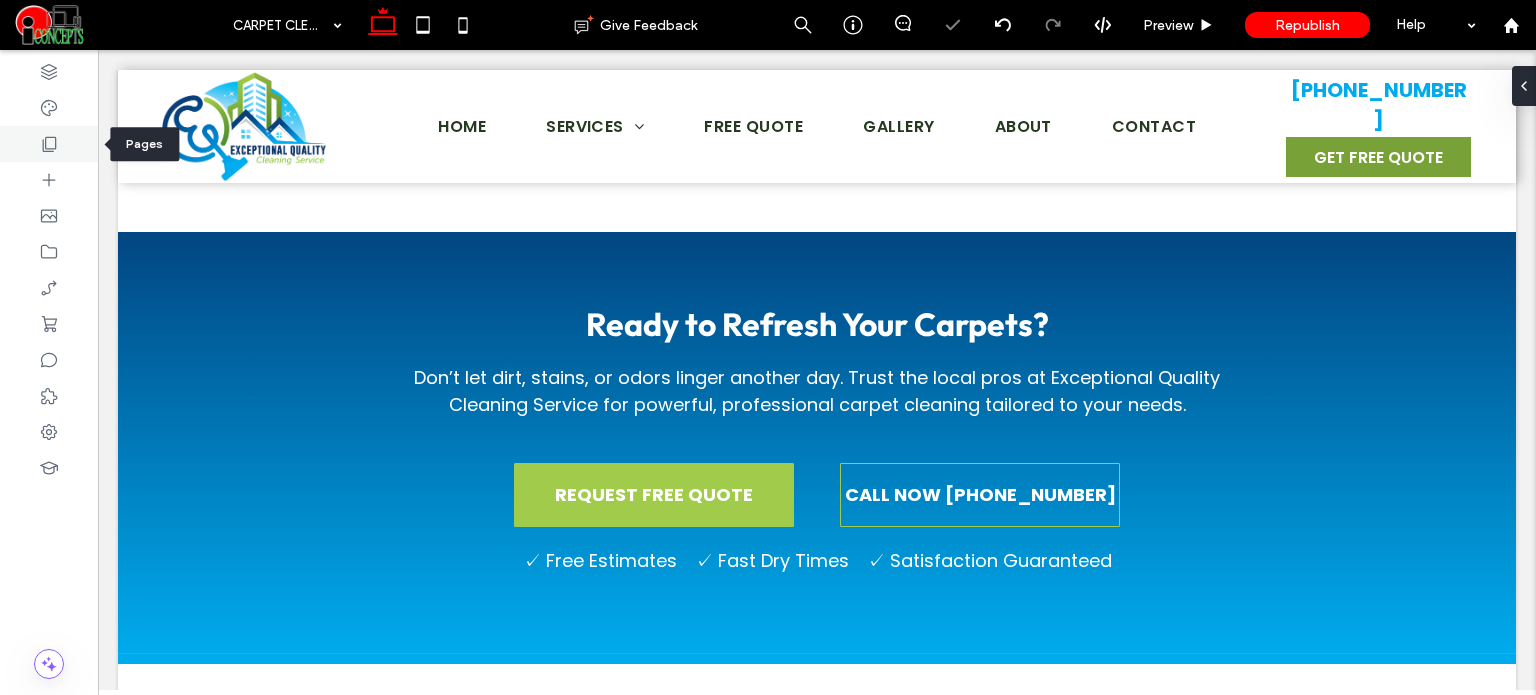 click at bounding box center (49, 144) 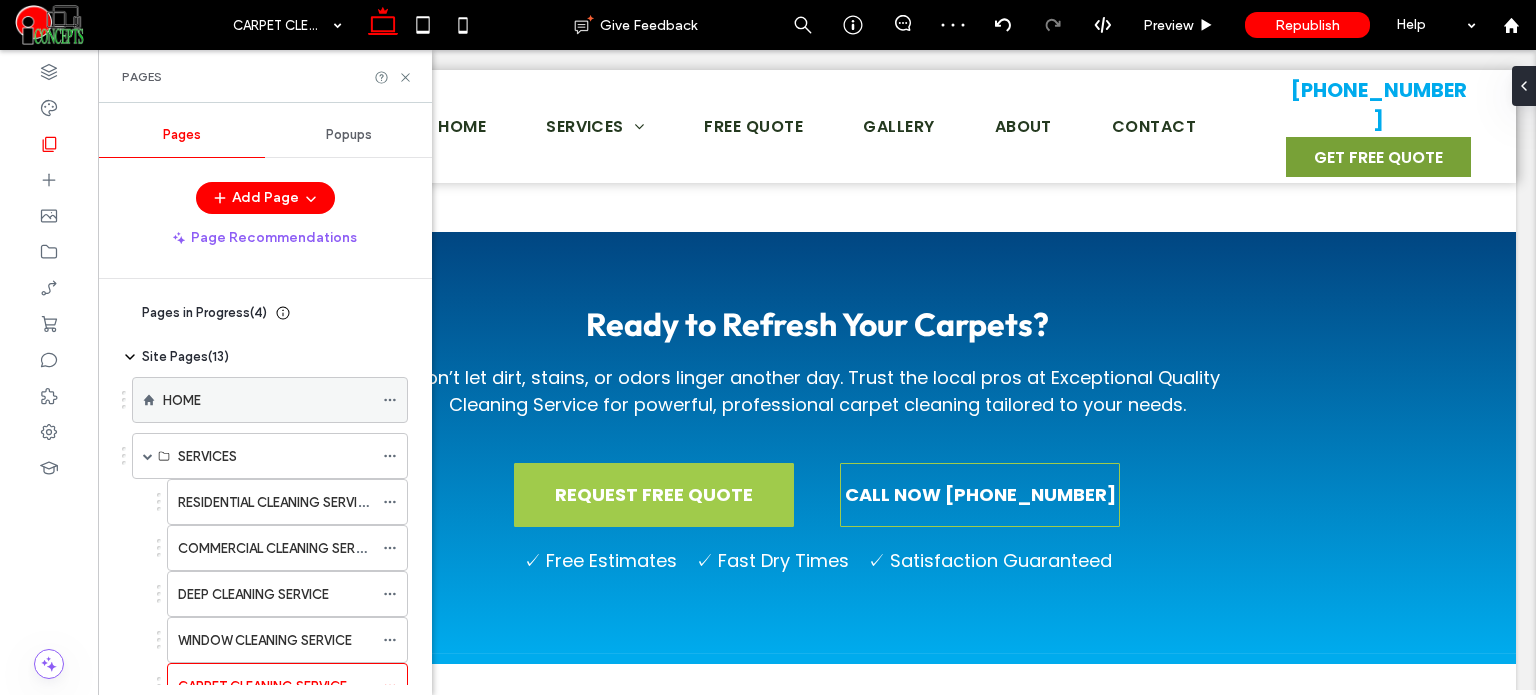 click on "HOME" at bounding box center (182, 400) 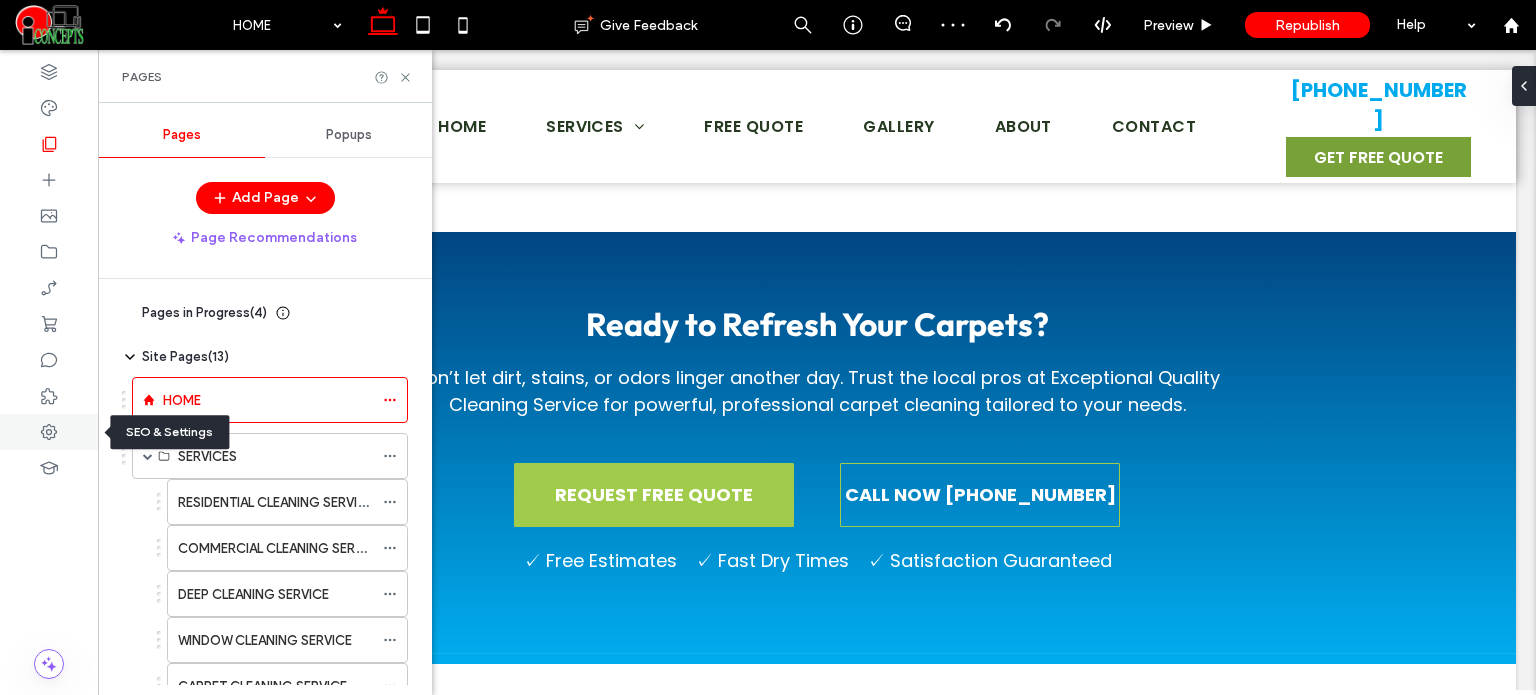 click 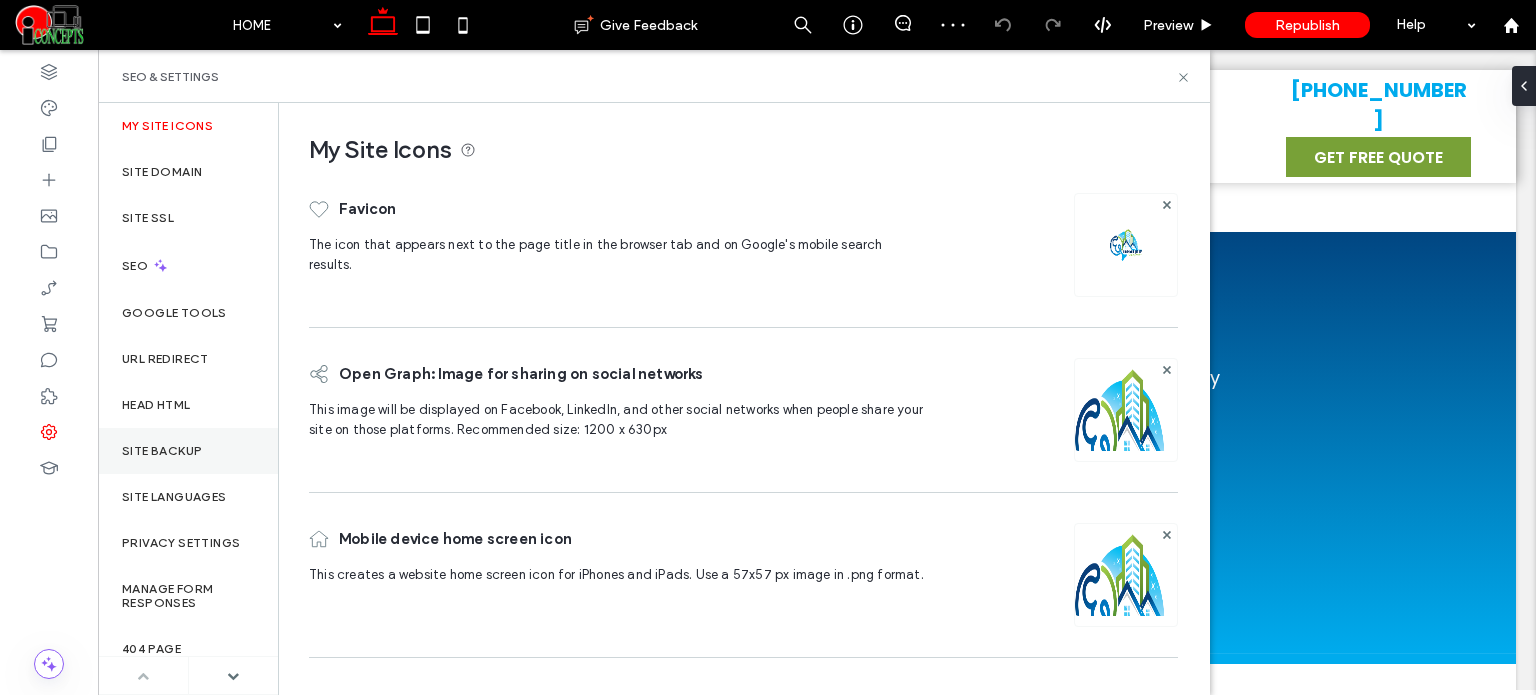 click on "Site Backup" at bounding box center [188, 451] 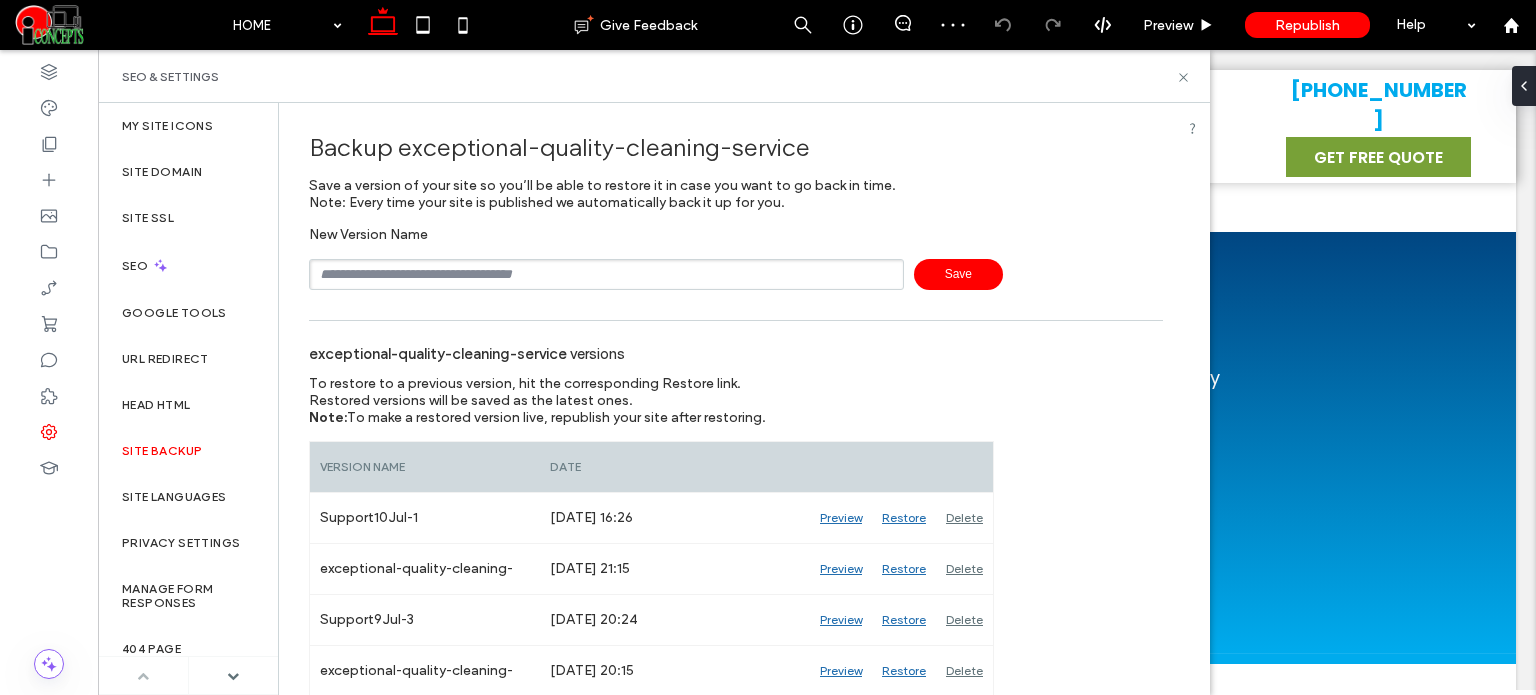 click at bounding box center [606, 274] 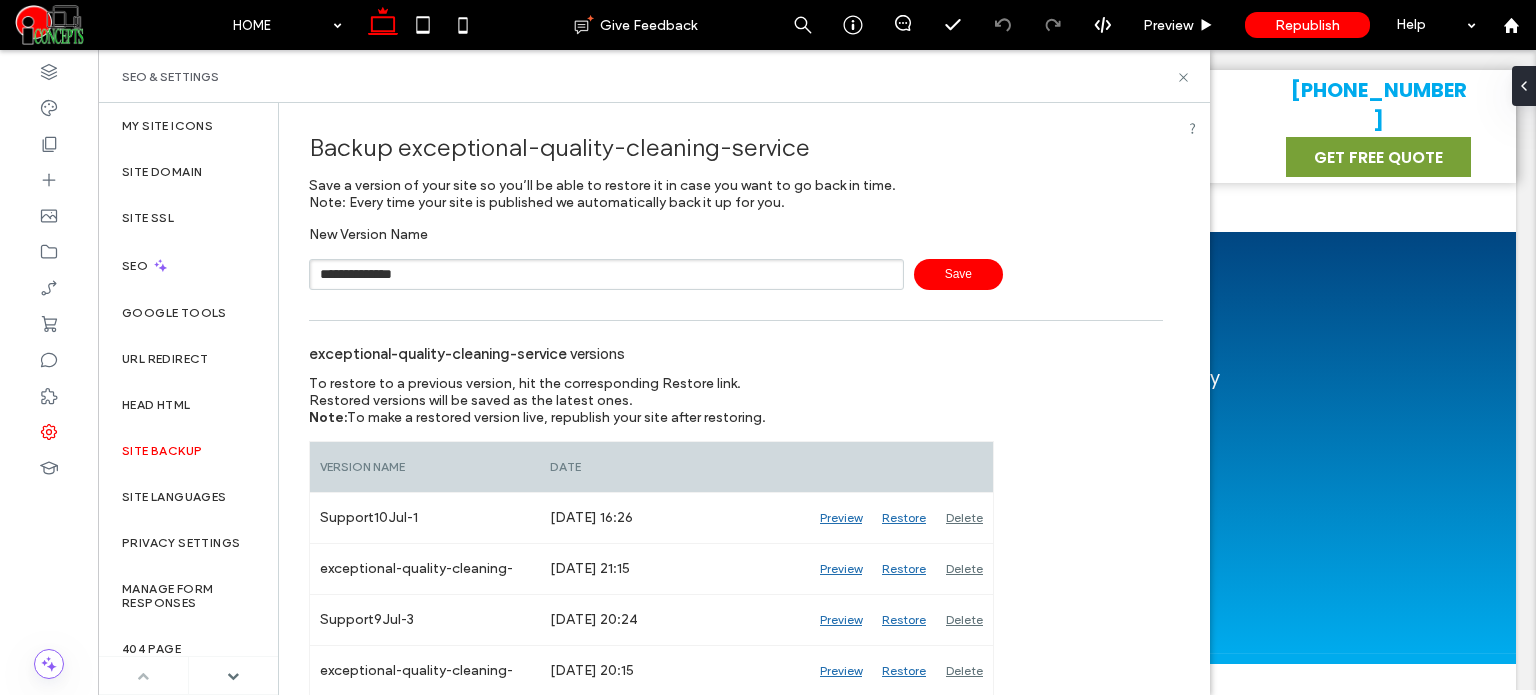type on "**********" 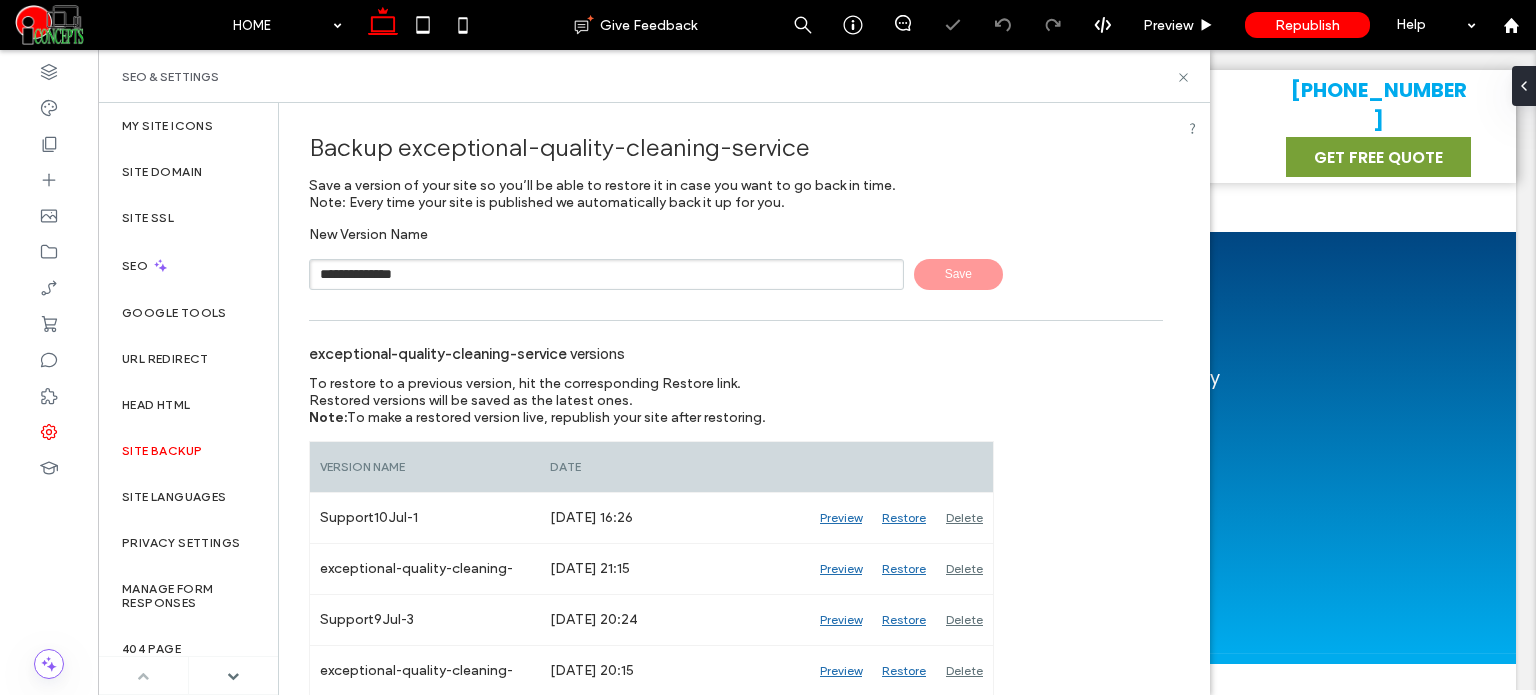 type 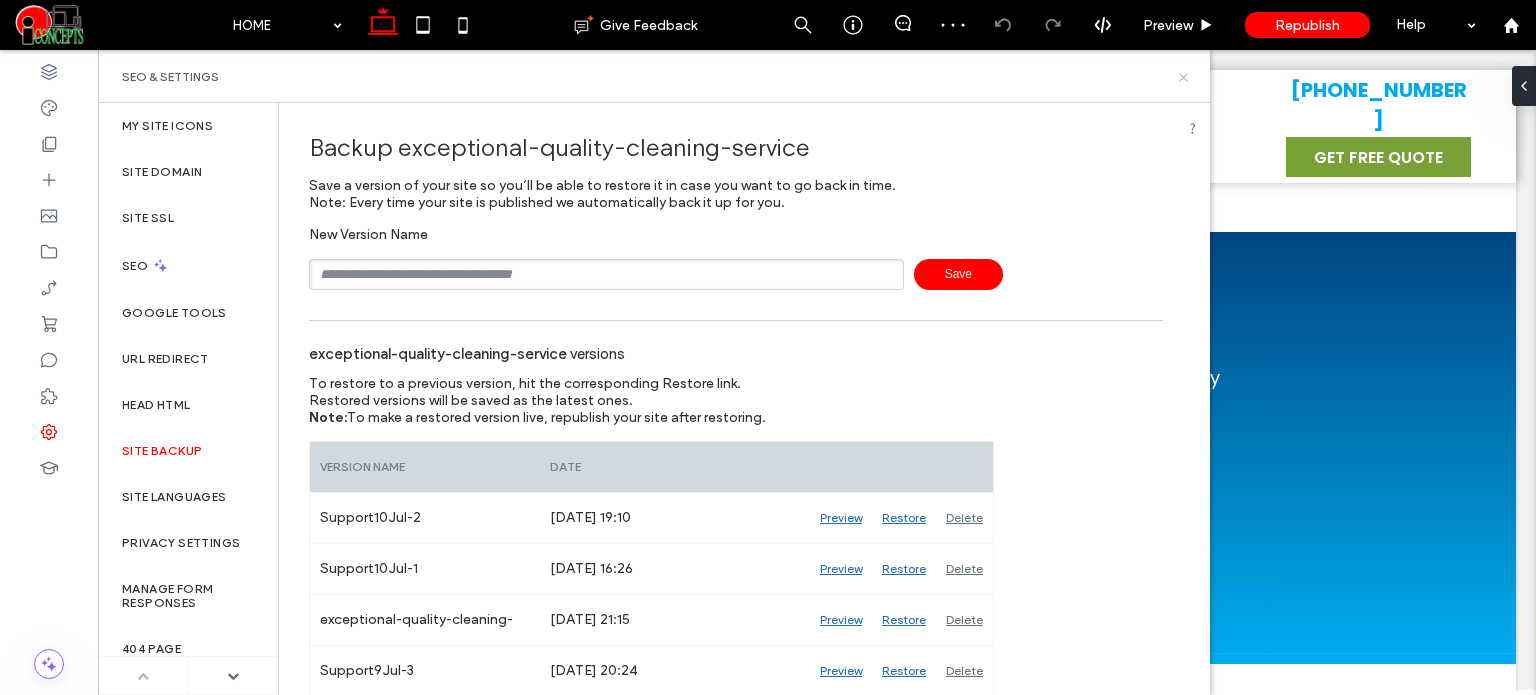 click 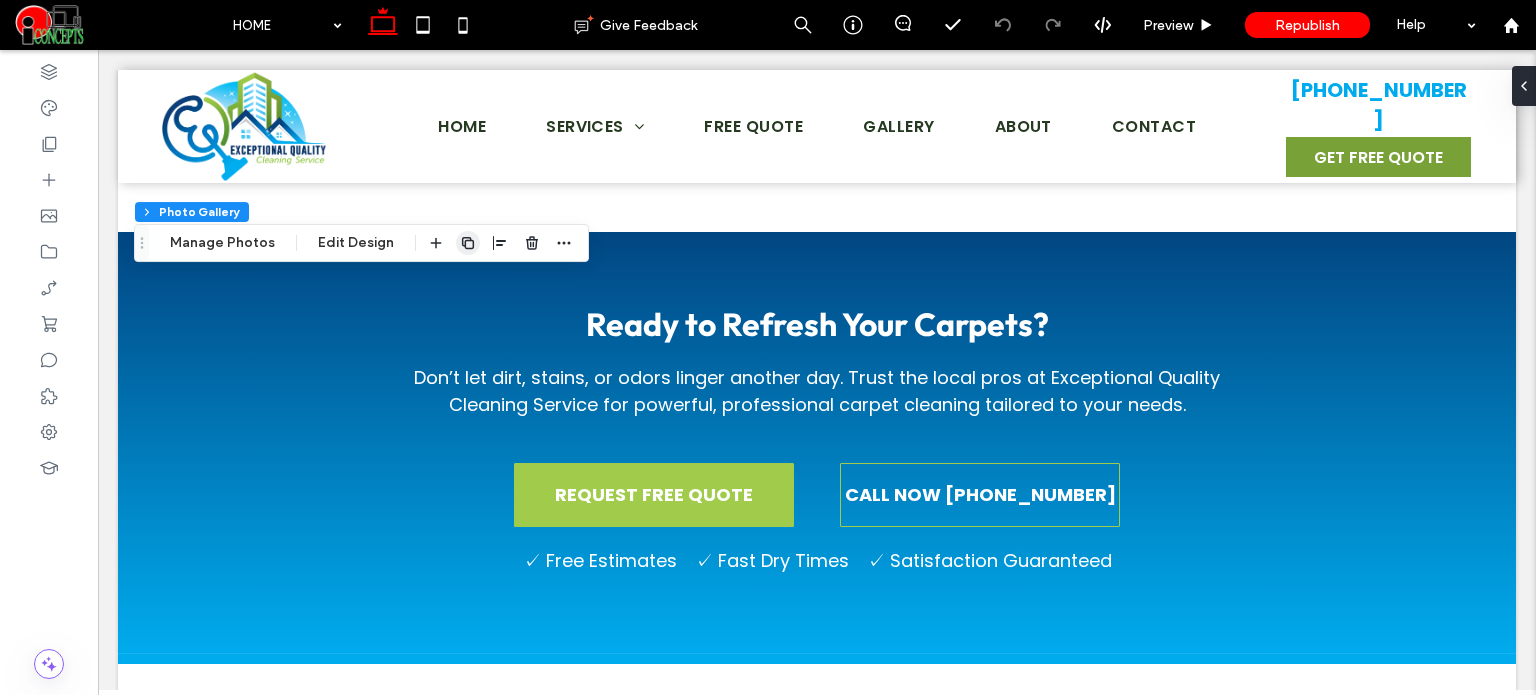 click 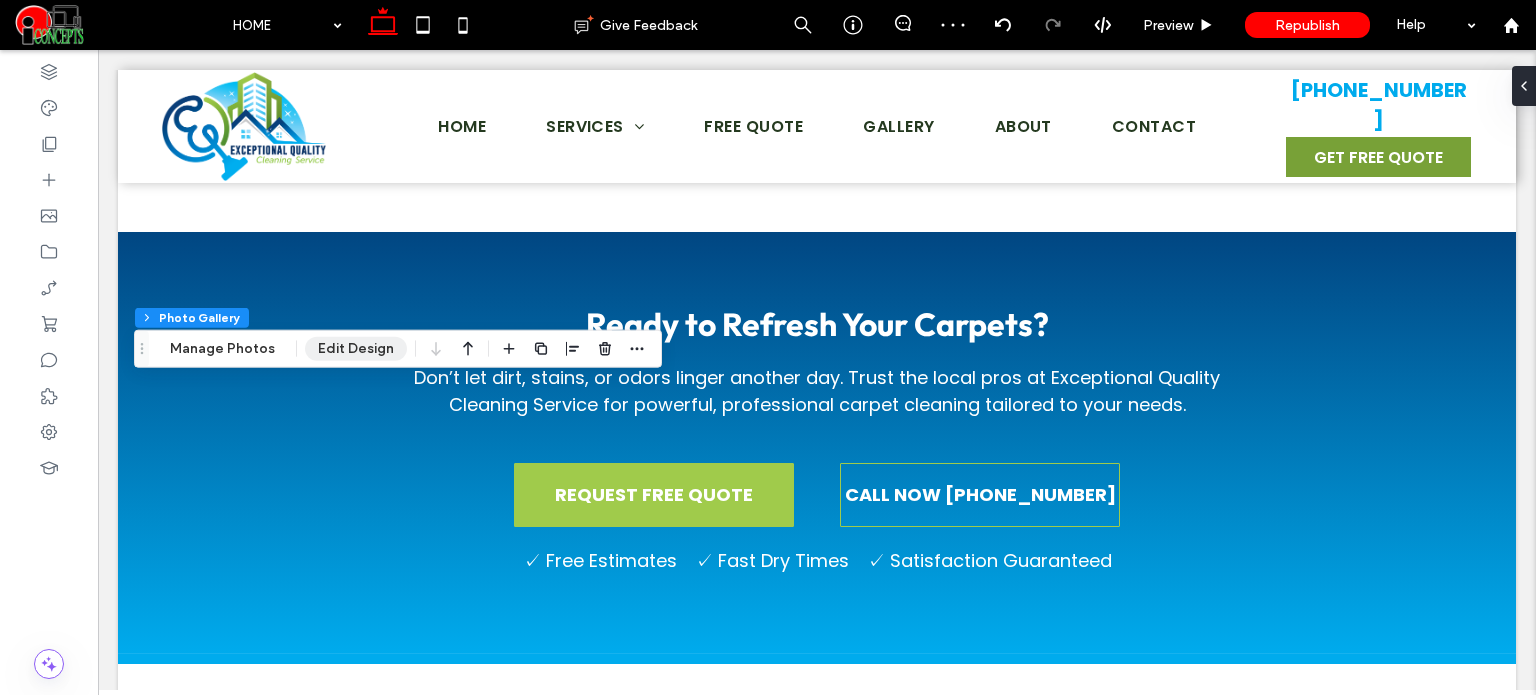 click on "Edit Design" at bounding box center (356, 349) 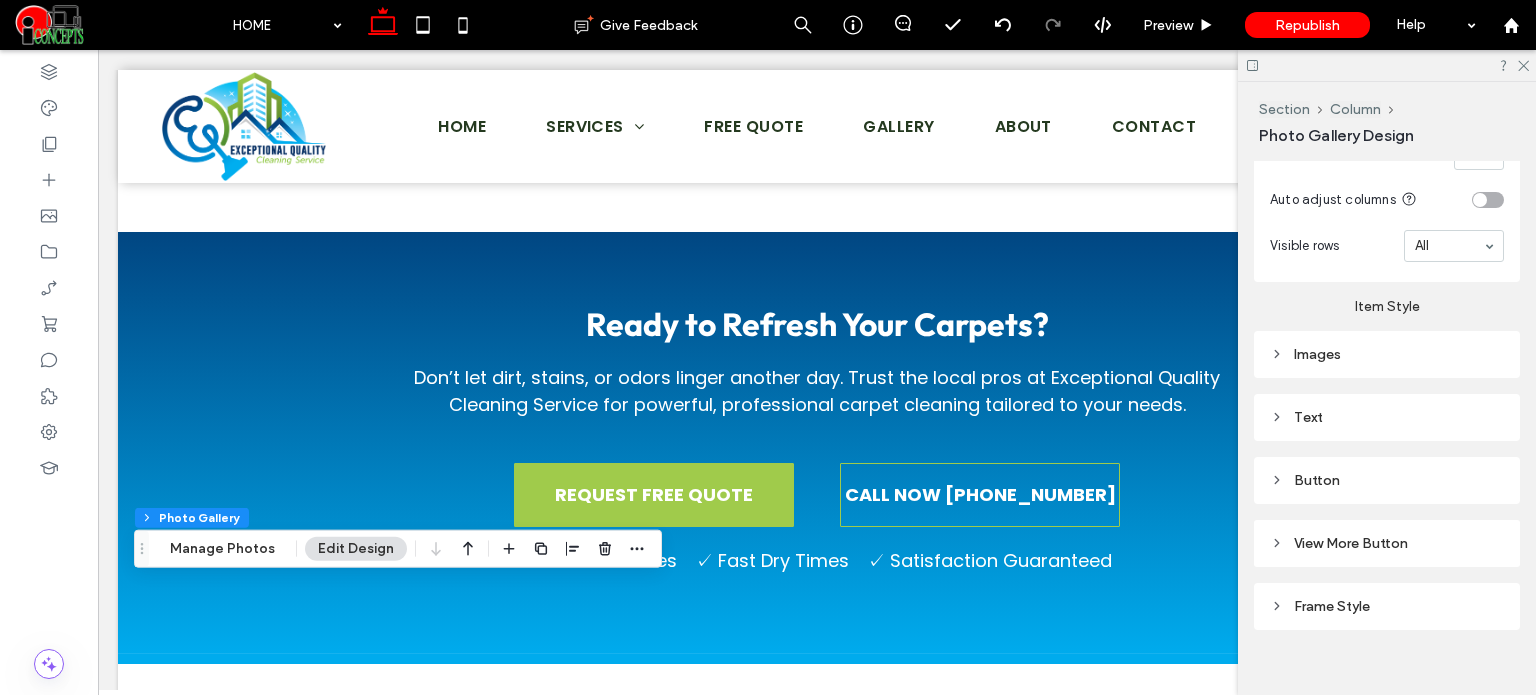 scroll, scrollTop: 928, scrollLeft: 0, axis: vertical 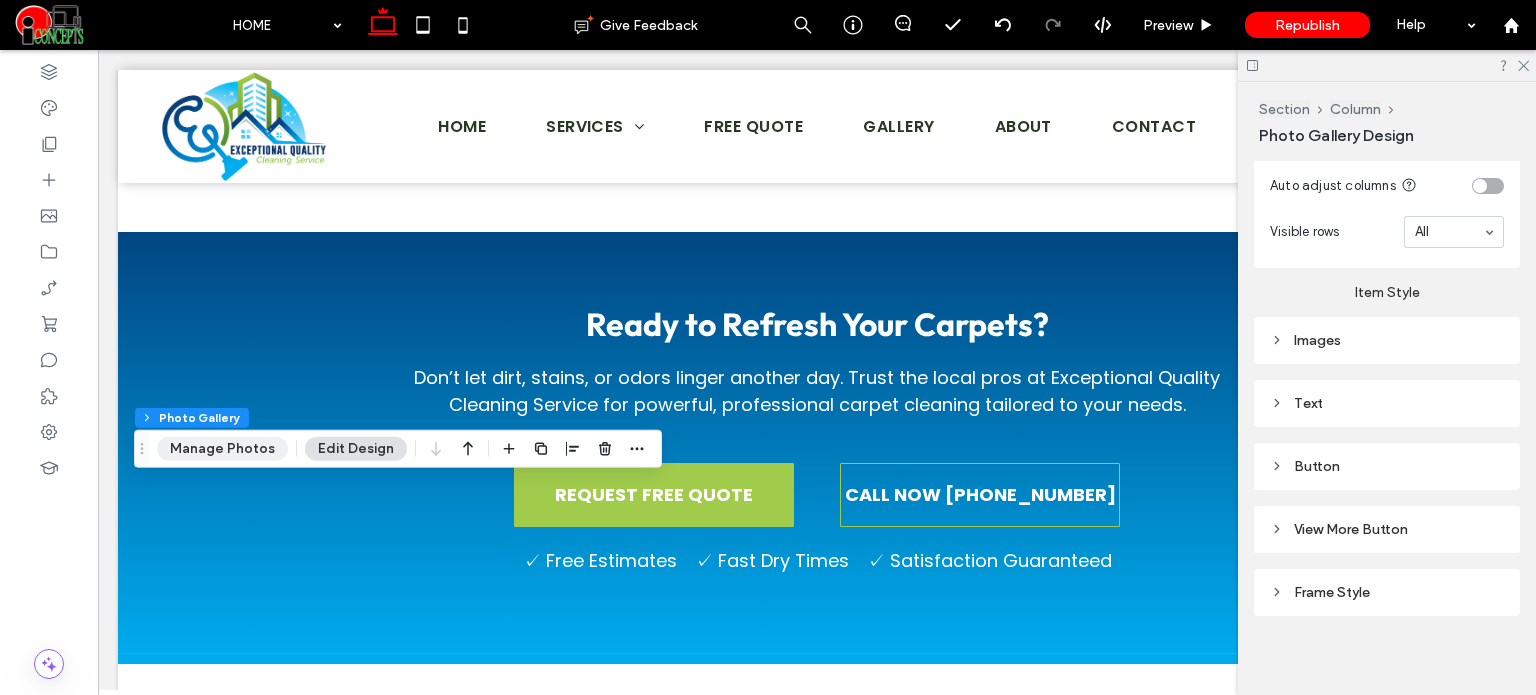 click on "Manage Photos" at bounding box center [222, 449] 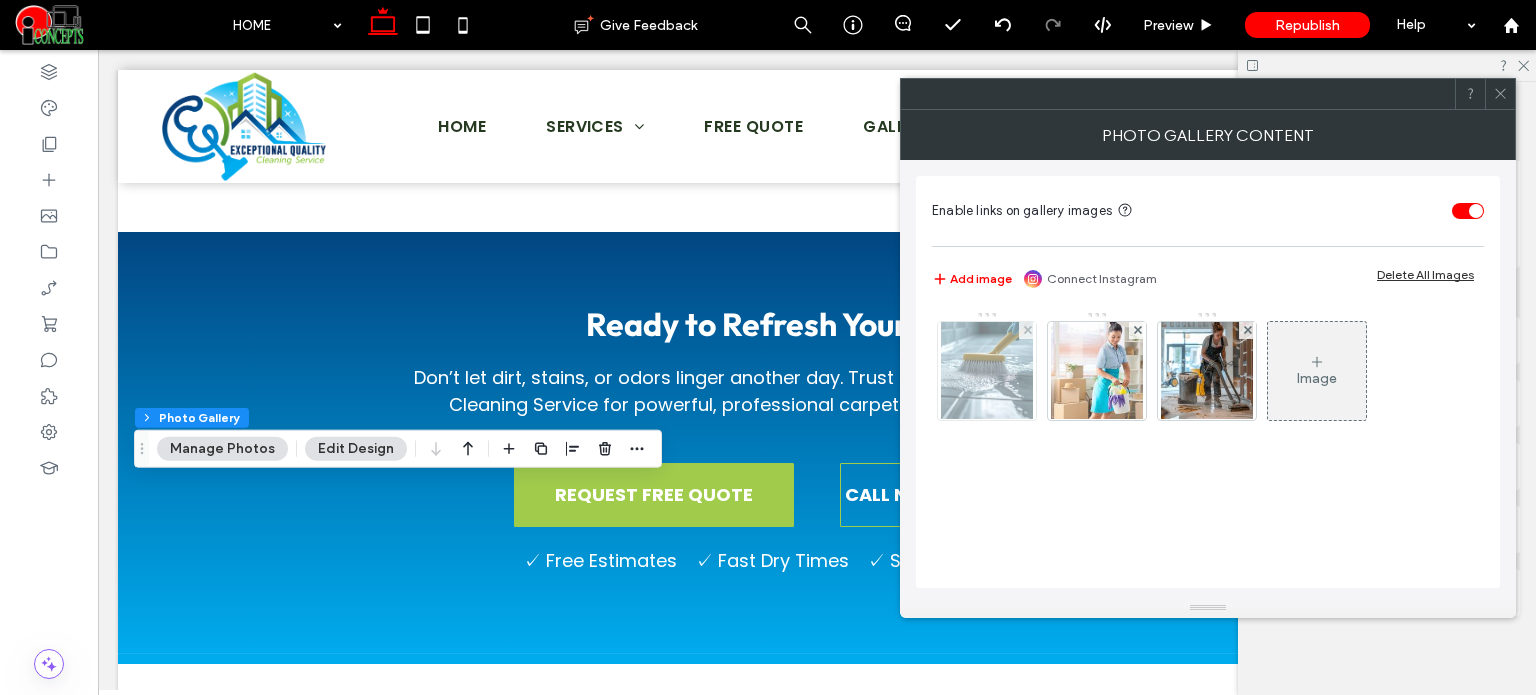 click at bounding box center (1027, 330) 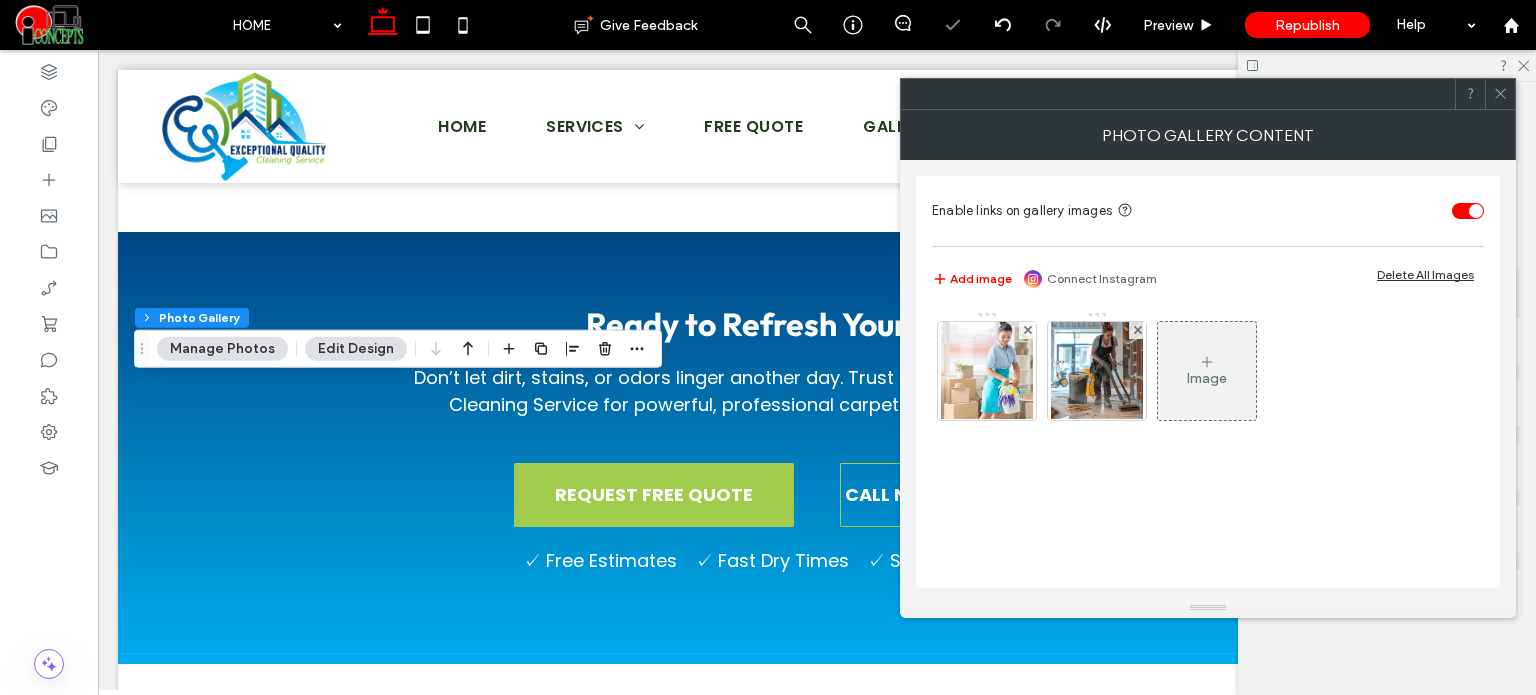 click at bounding box center [1500, 94] 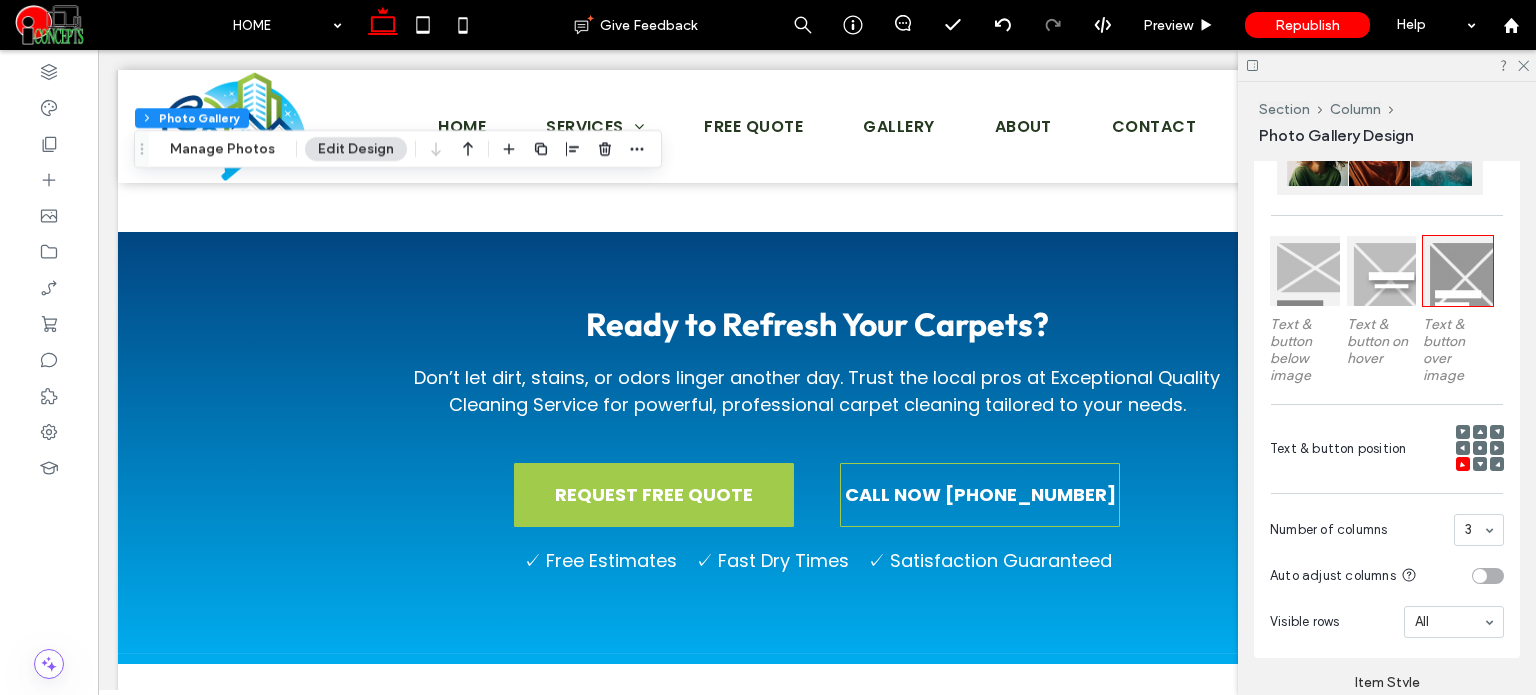 scroll, scrollTop: 528, scrollLeft: 0, axis: vertical 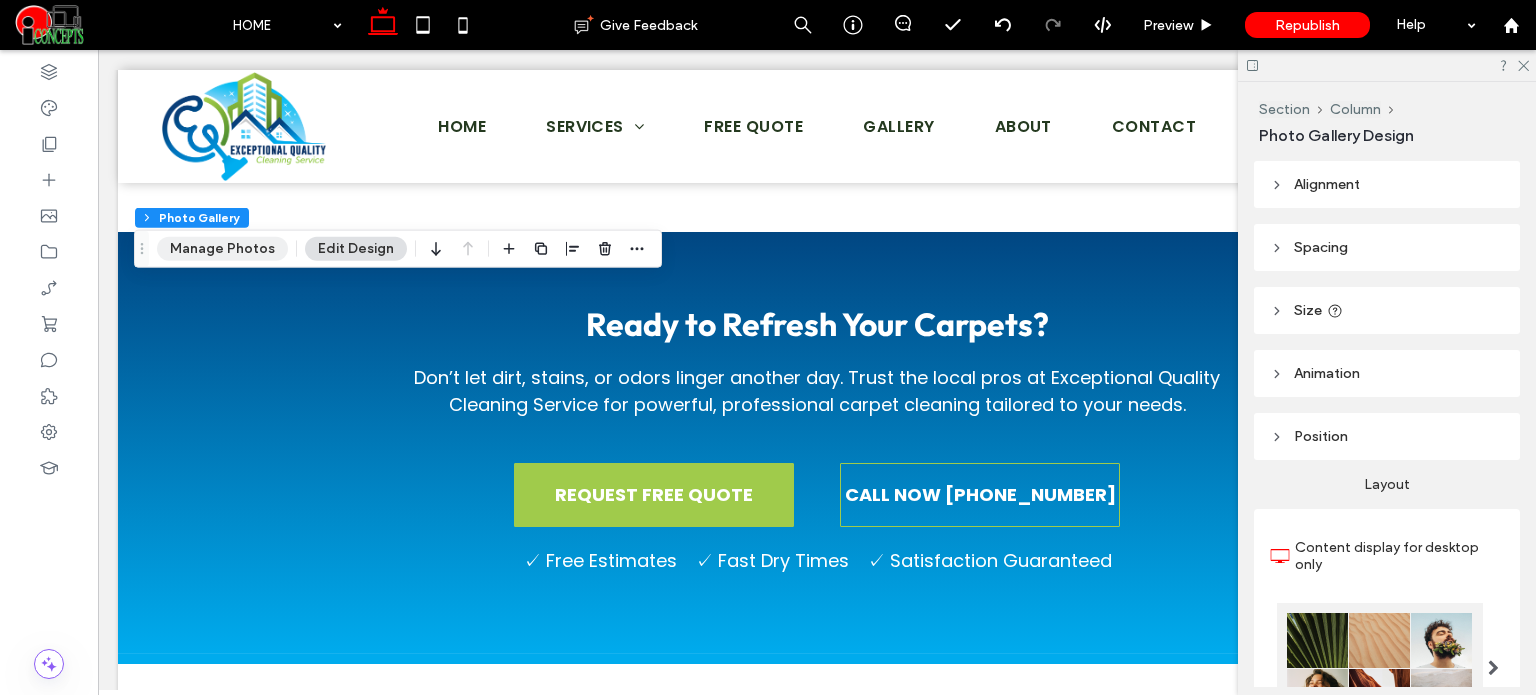 click on "Manage Photos" at bounding box center (222, 249) 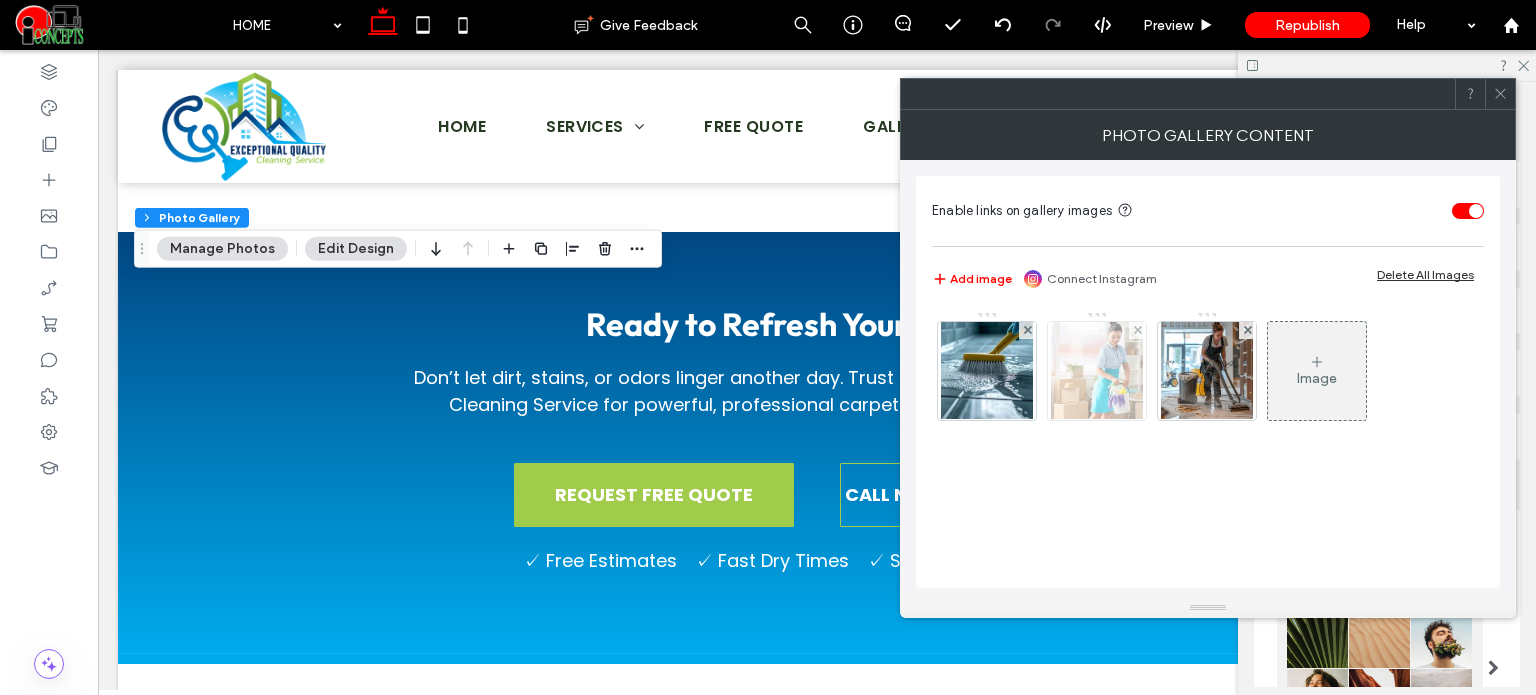 click at bounding box center (1097, 371) 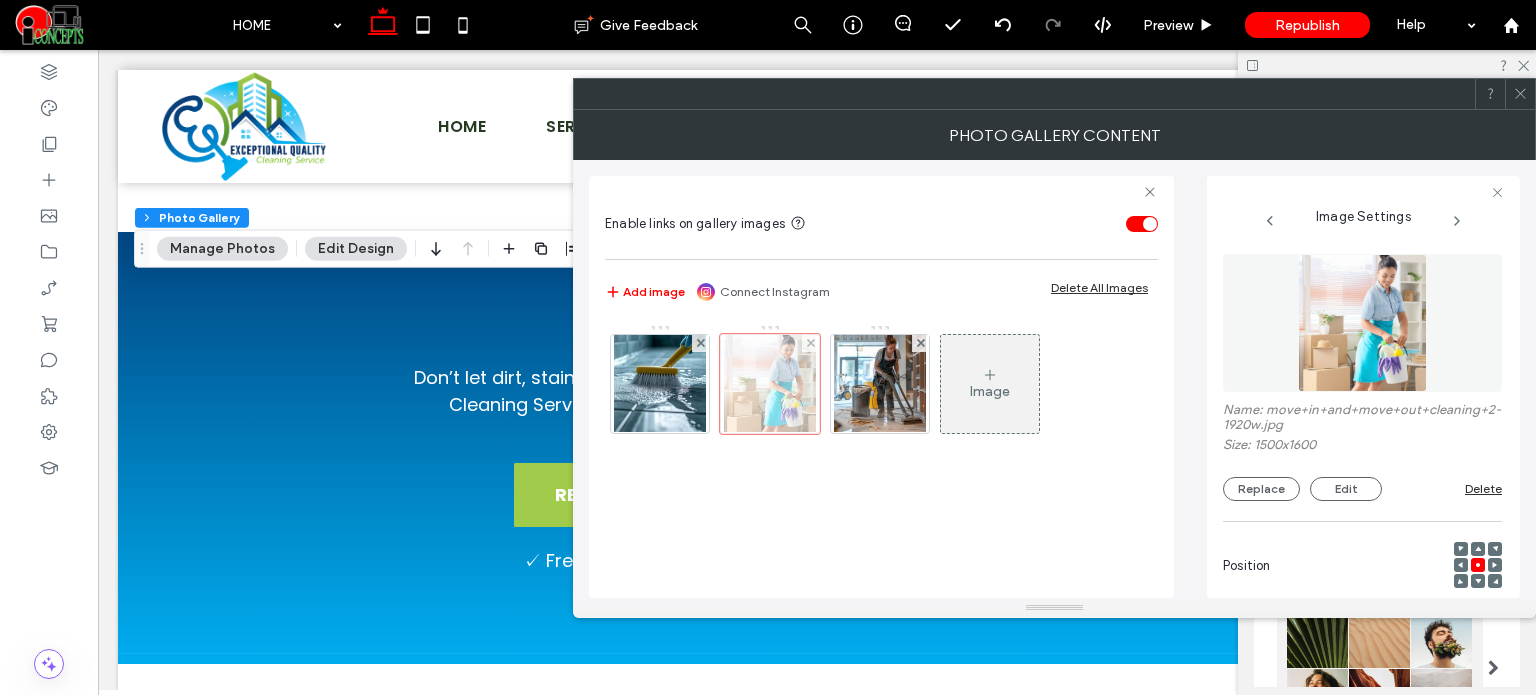scroll, scrollTop: 0, scrollLeft: 44, axis: horizontal 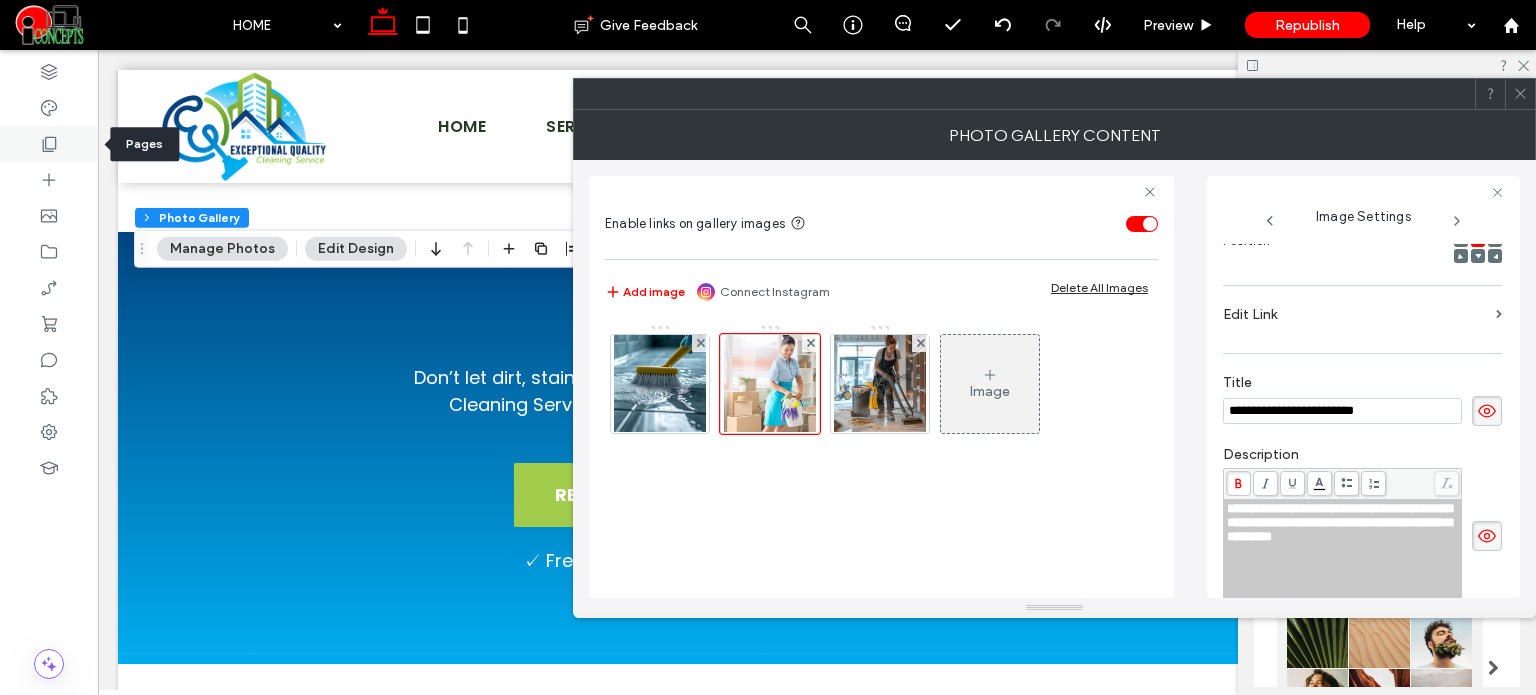 click 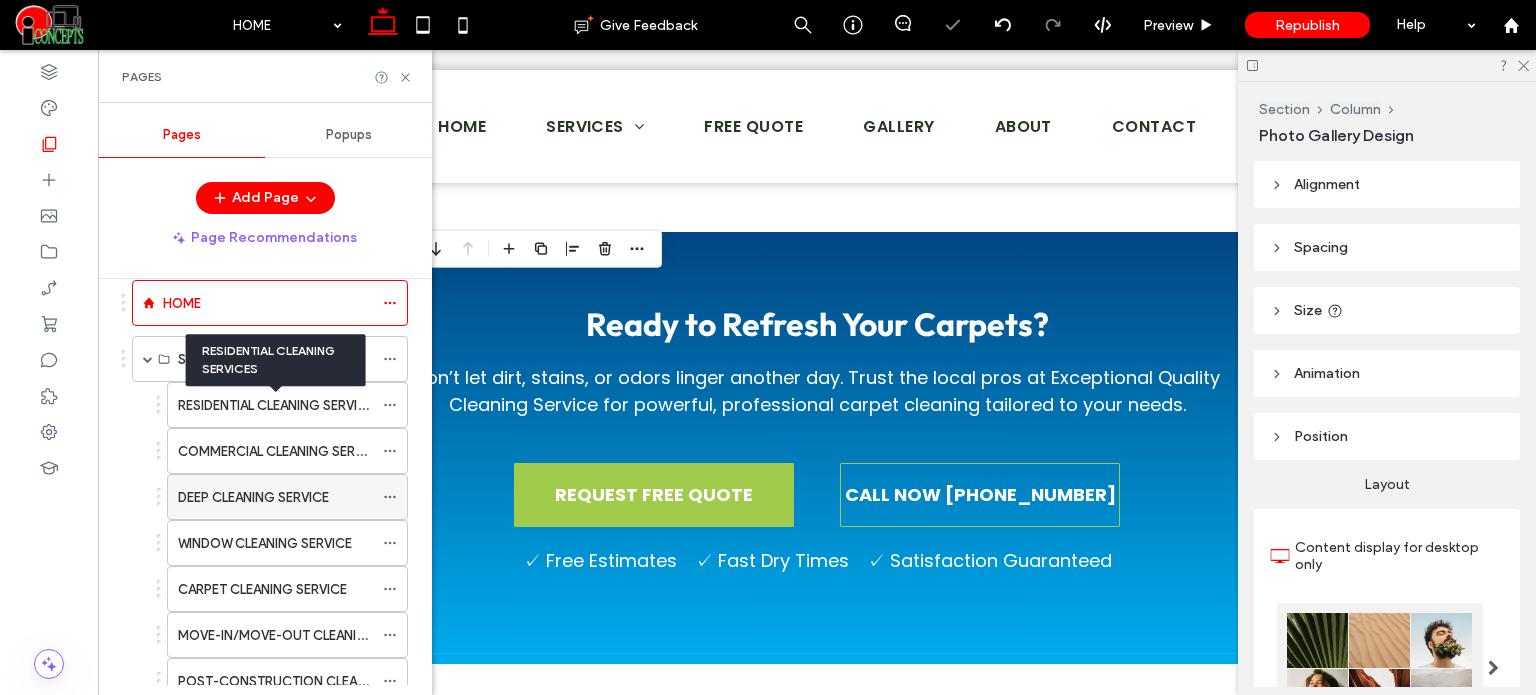 scroll, scrollTop: 100, scrollLeft: 0, axis: vertical 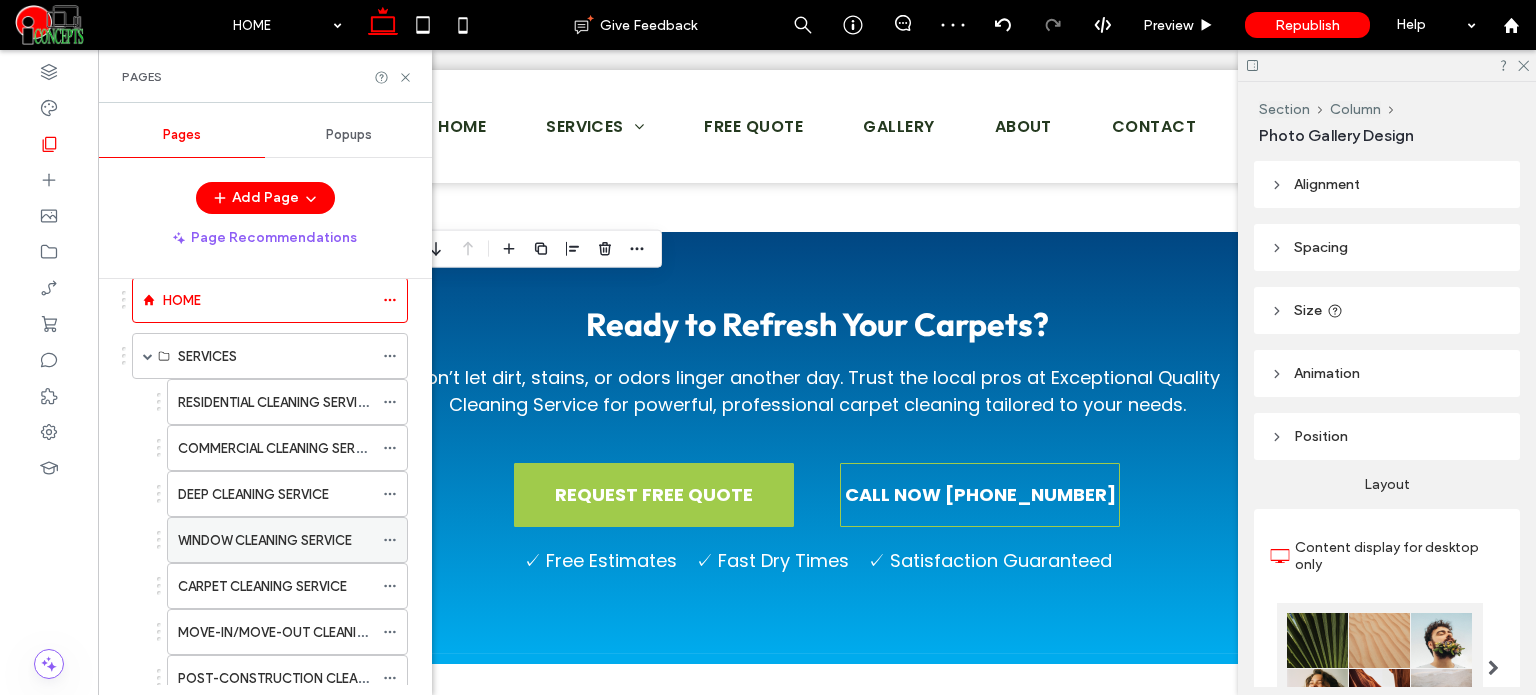 click 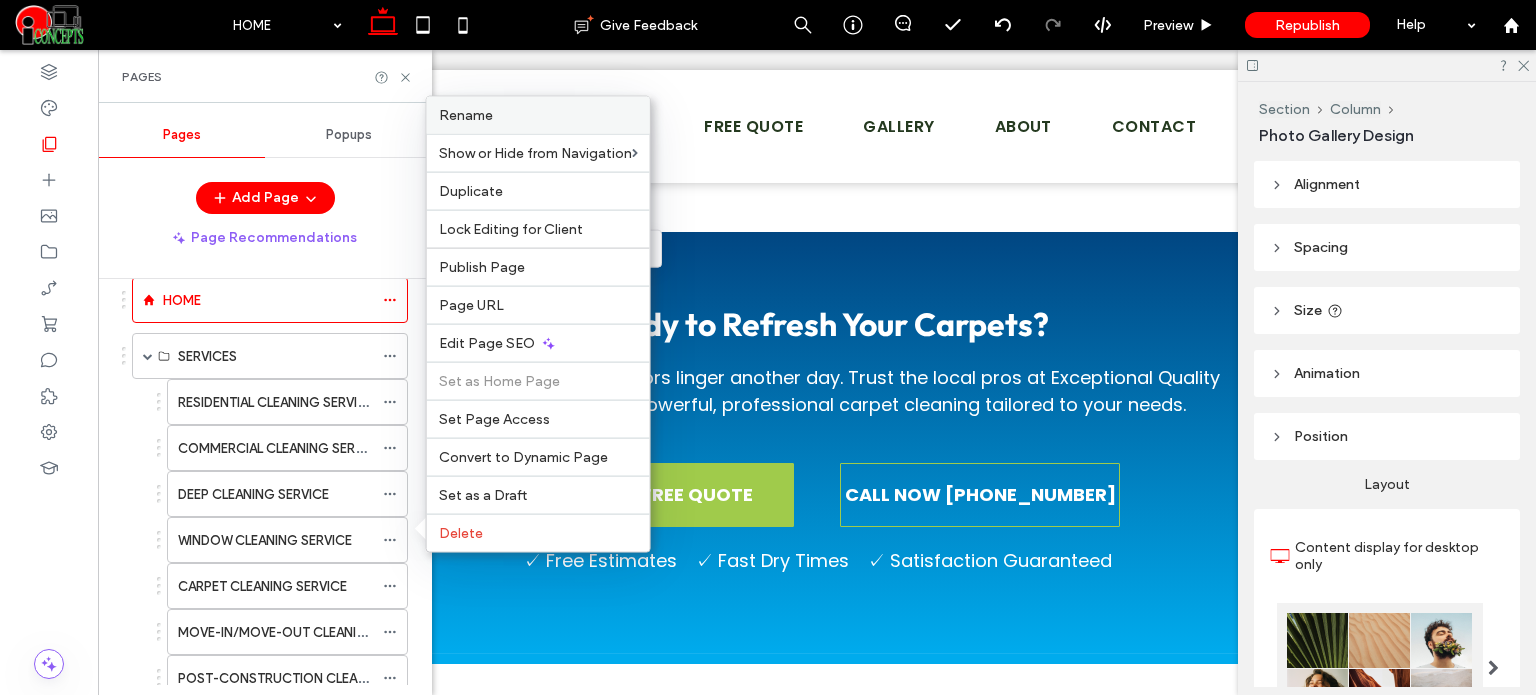 click on "Rename" at bounding box center (466, 115) 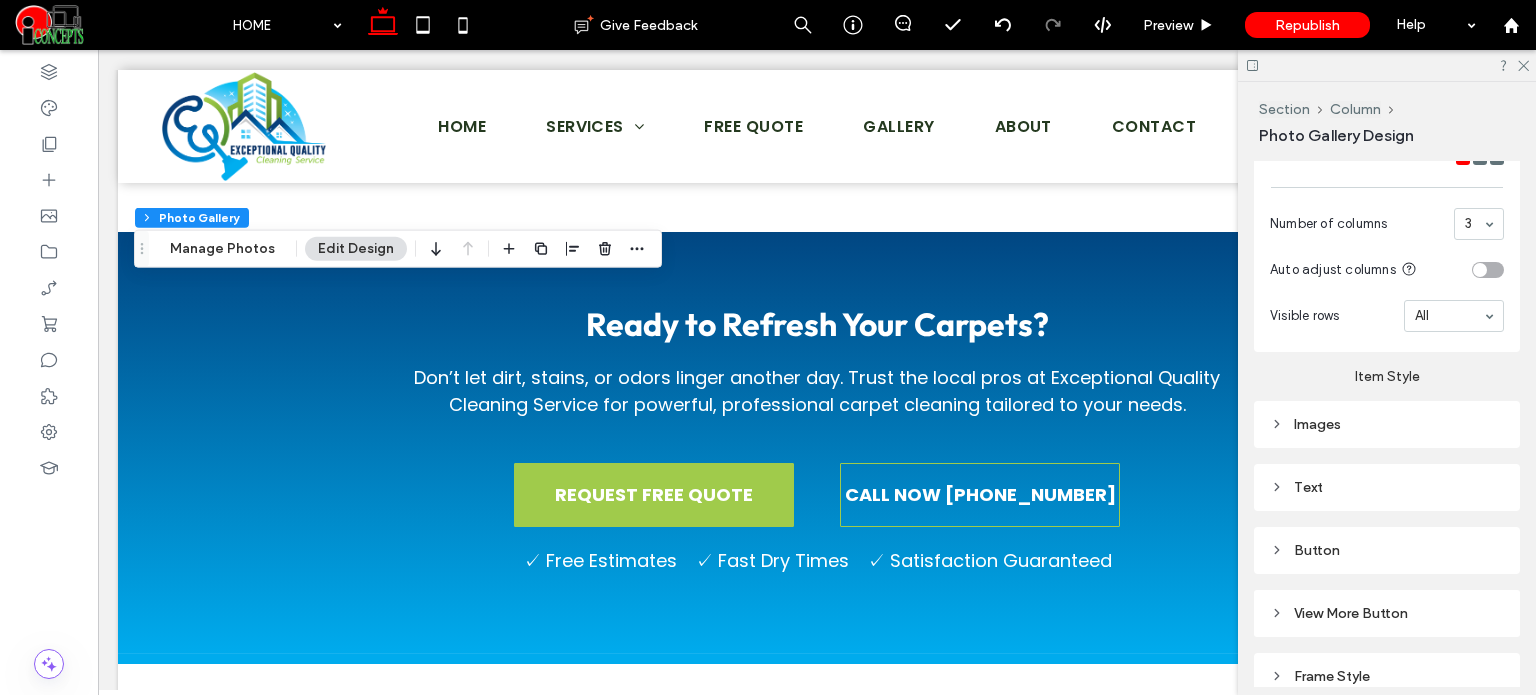 scroll, scrollTop: 900, scrollLeft: 0, axis: vertical 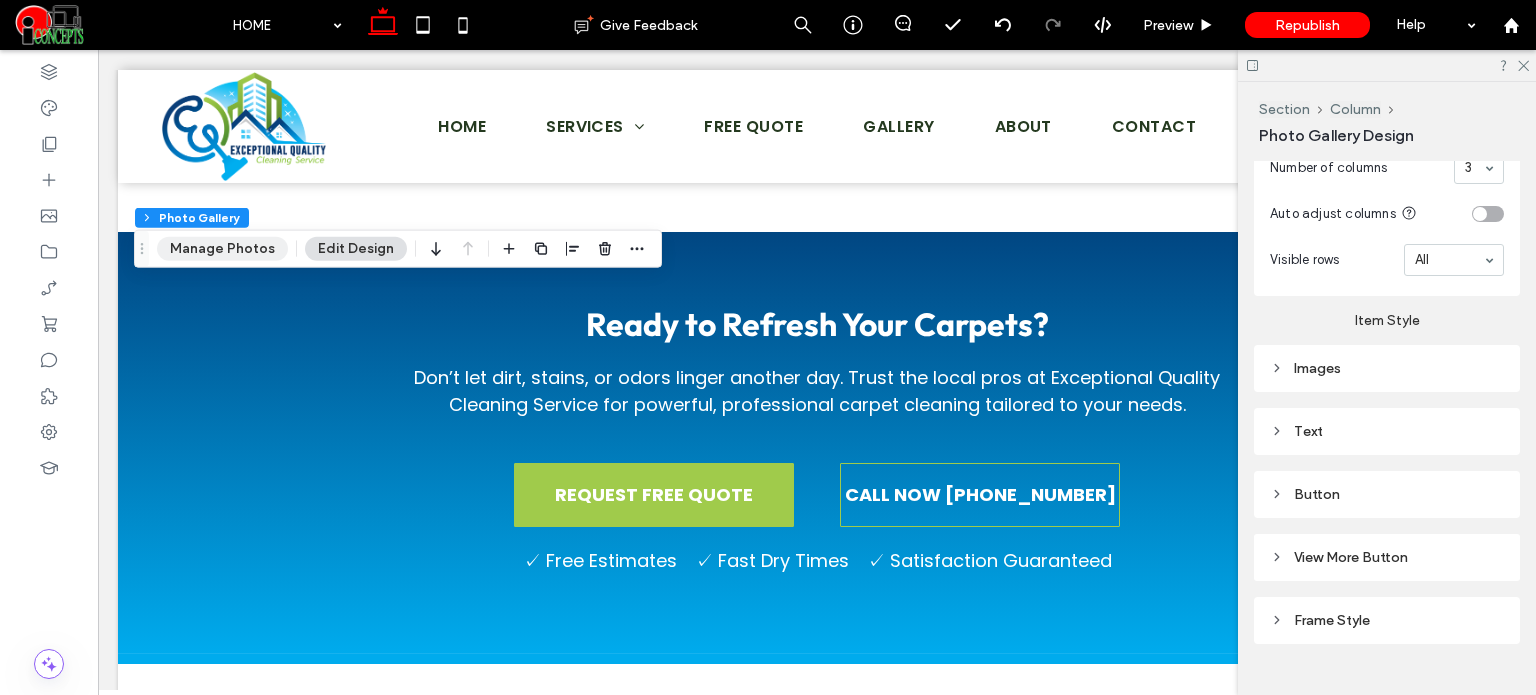 click on "Manage Photos" at bounding box center (222, 249) 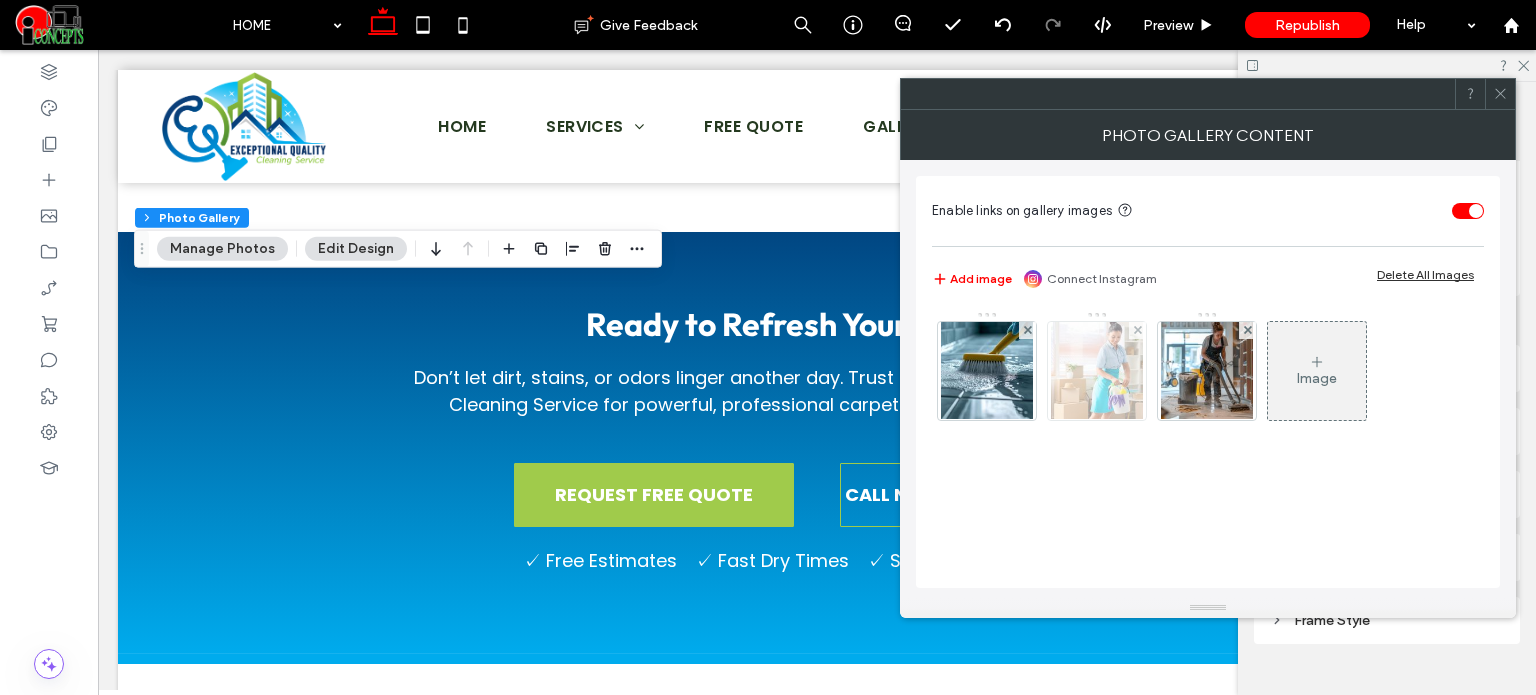 click at bounding box center [1097, 371] 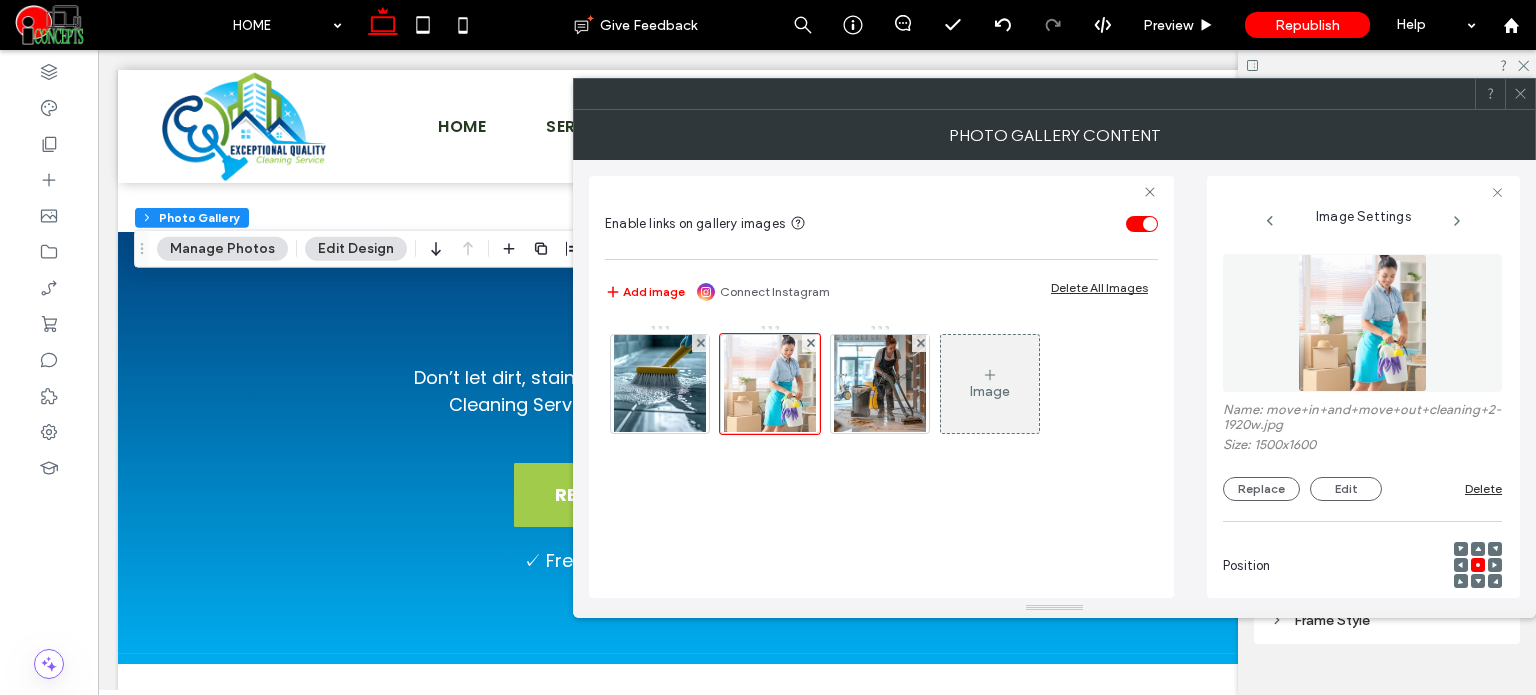 scroll, scrollTop: 0, scrollLeft: 37, axis: horizontal 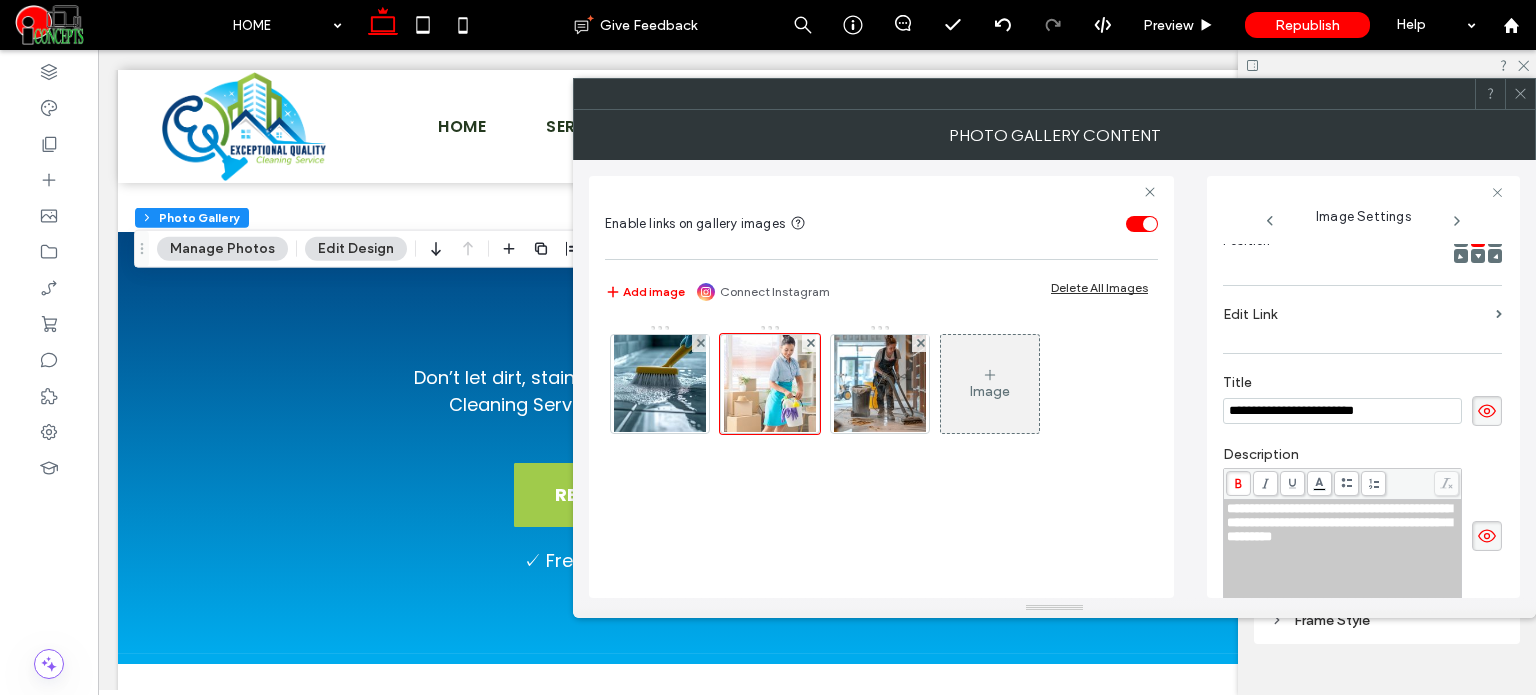 click on "**********" at bounding box center (1342, 411) 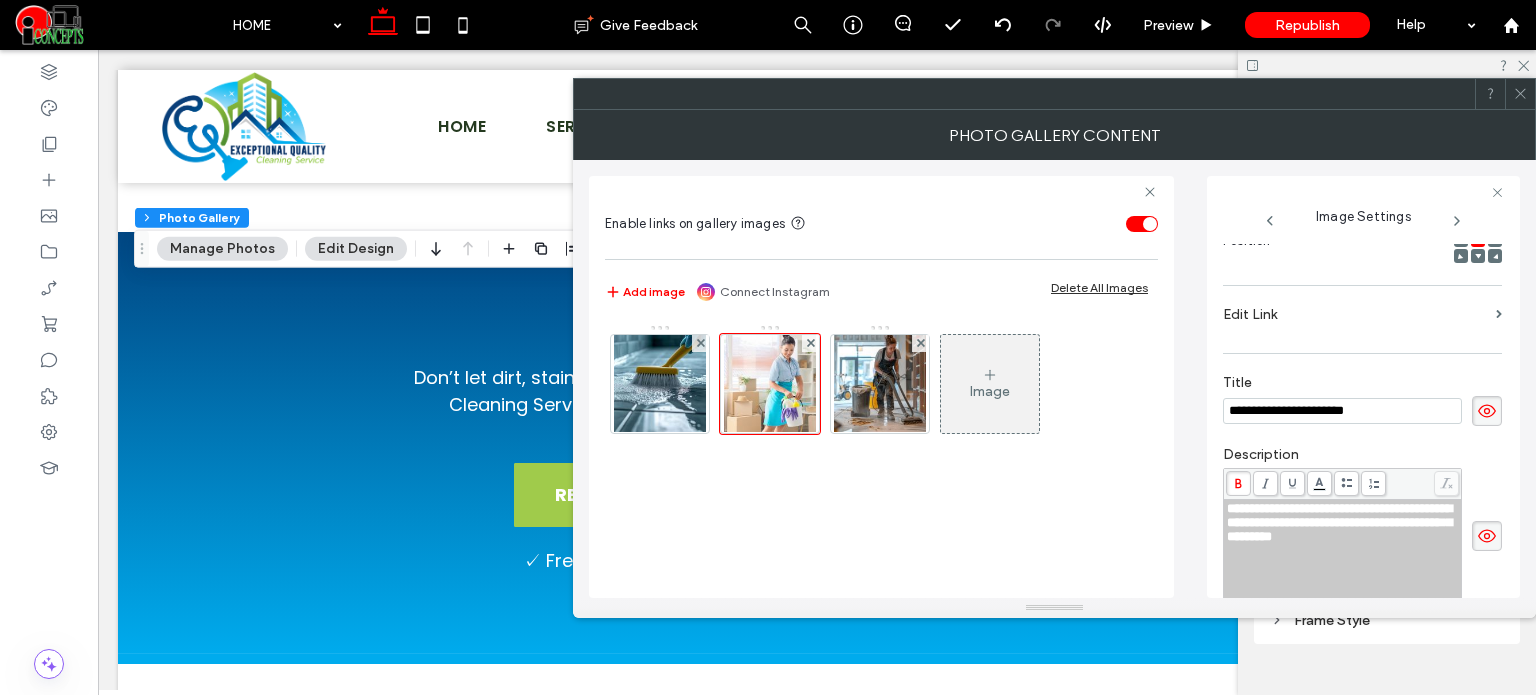 type on "**********" 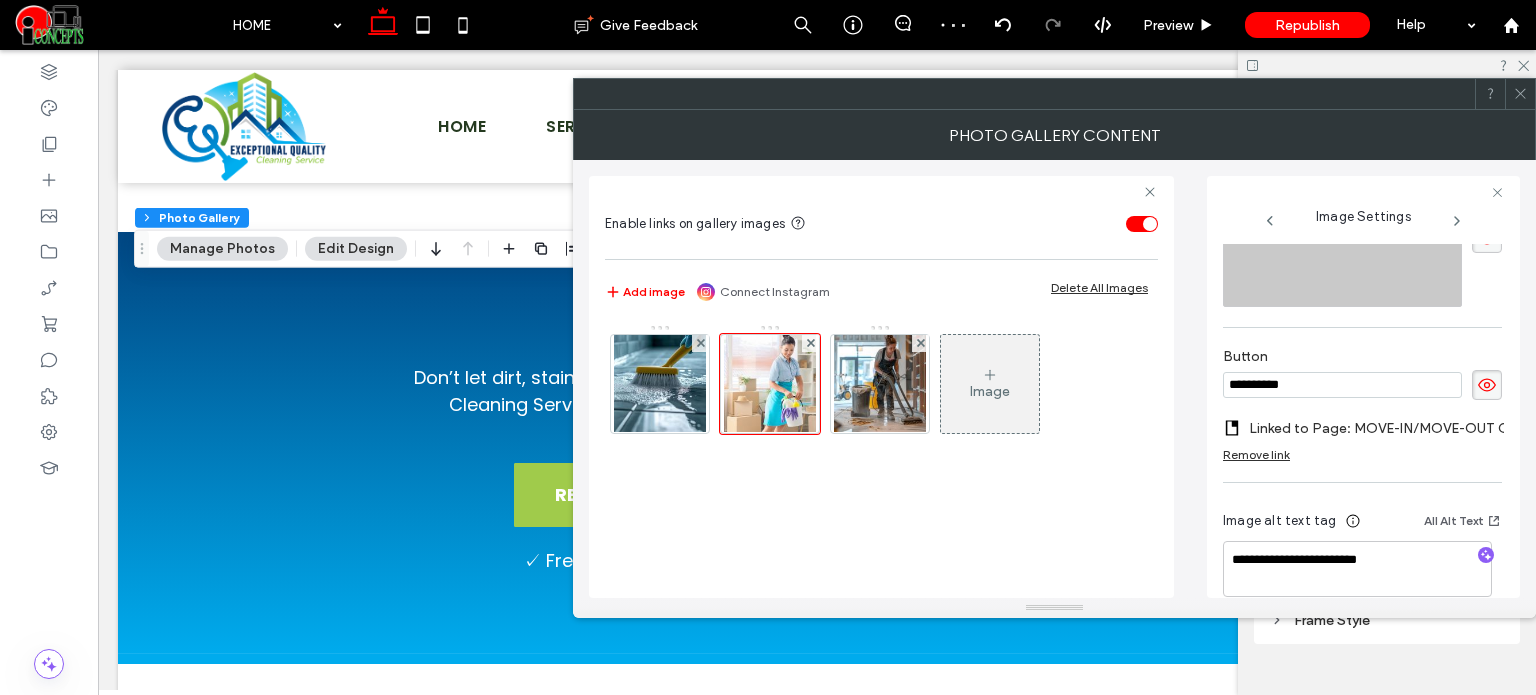 scroll, scrollTop: 625, scrollLeft: 0, axis: vertical 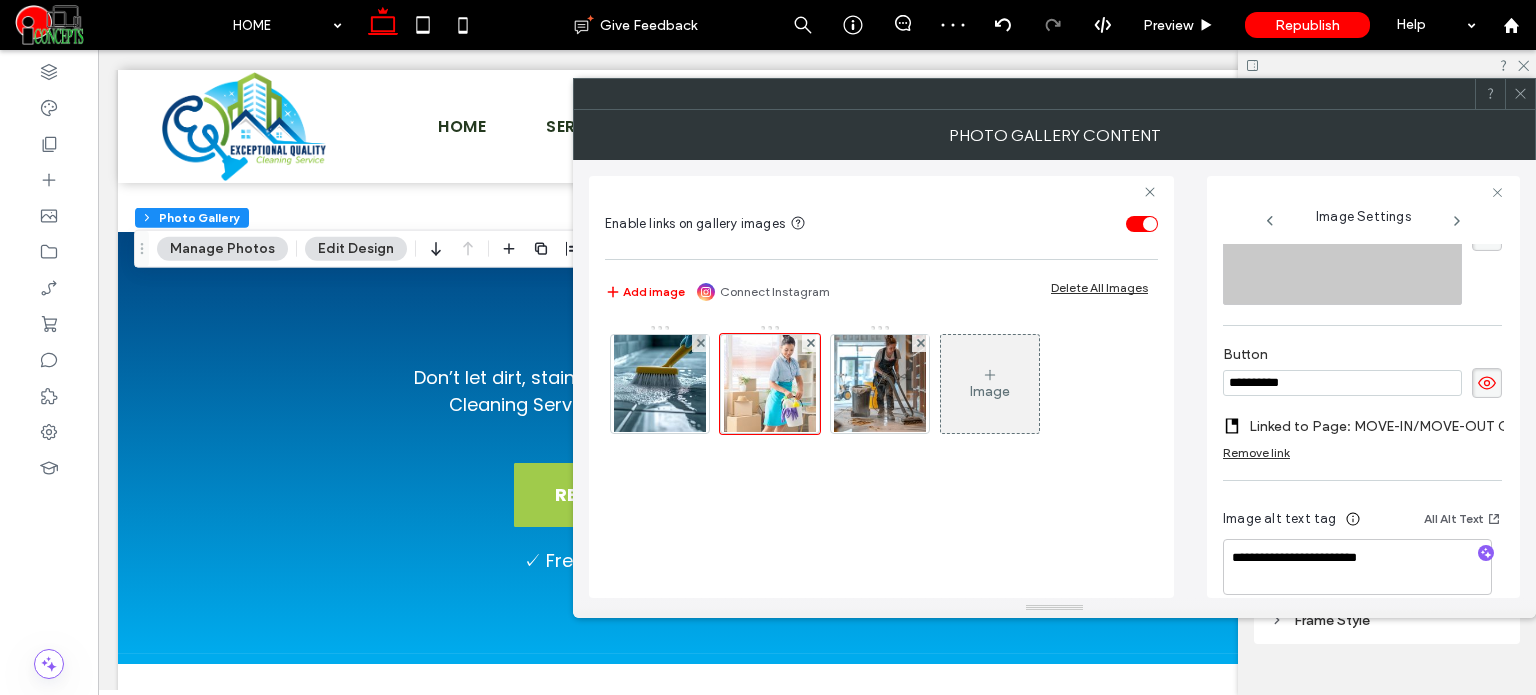 click on "Linked to Page: MOVE-IN/MOVE-OUT CLEANING" at bounding box center (1388, 426) 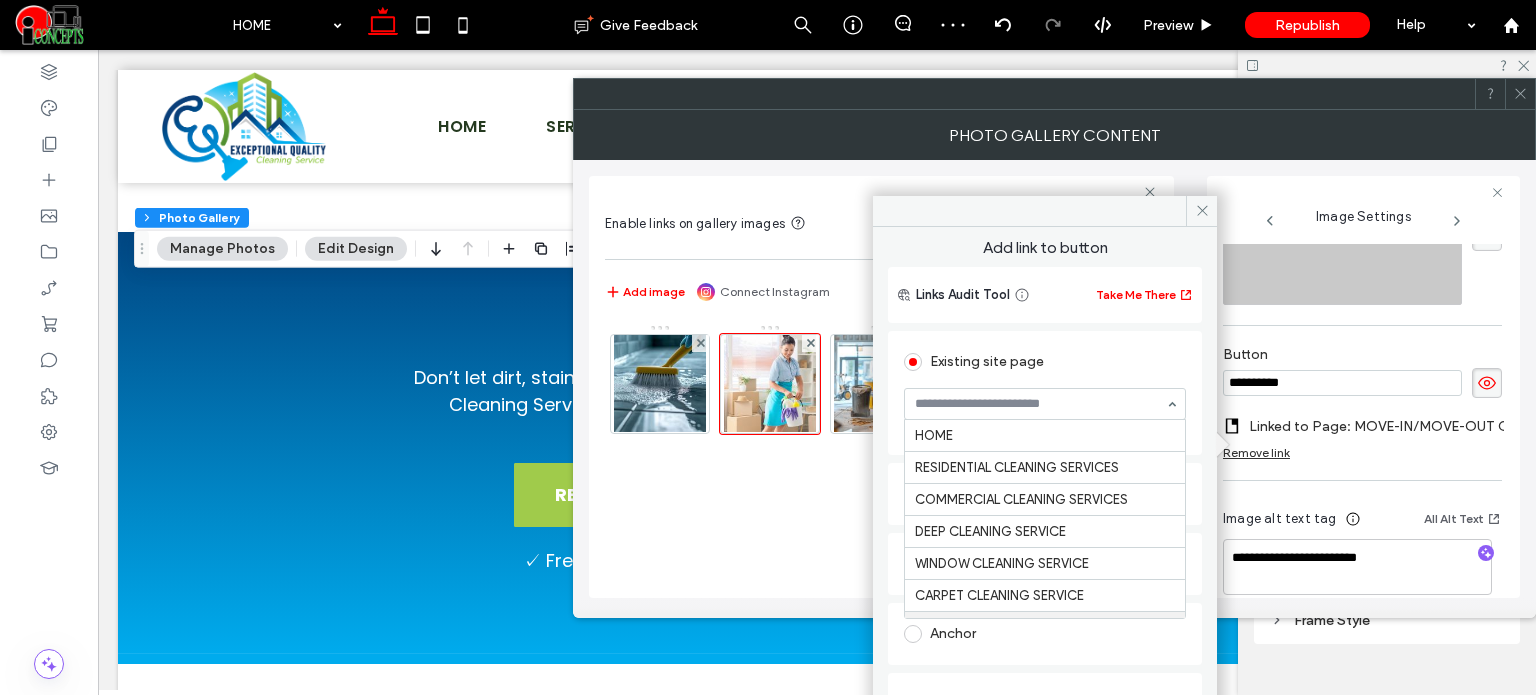 scroll, scrollTop: 194, scrollLeft: 0, axis: vertical 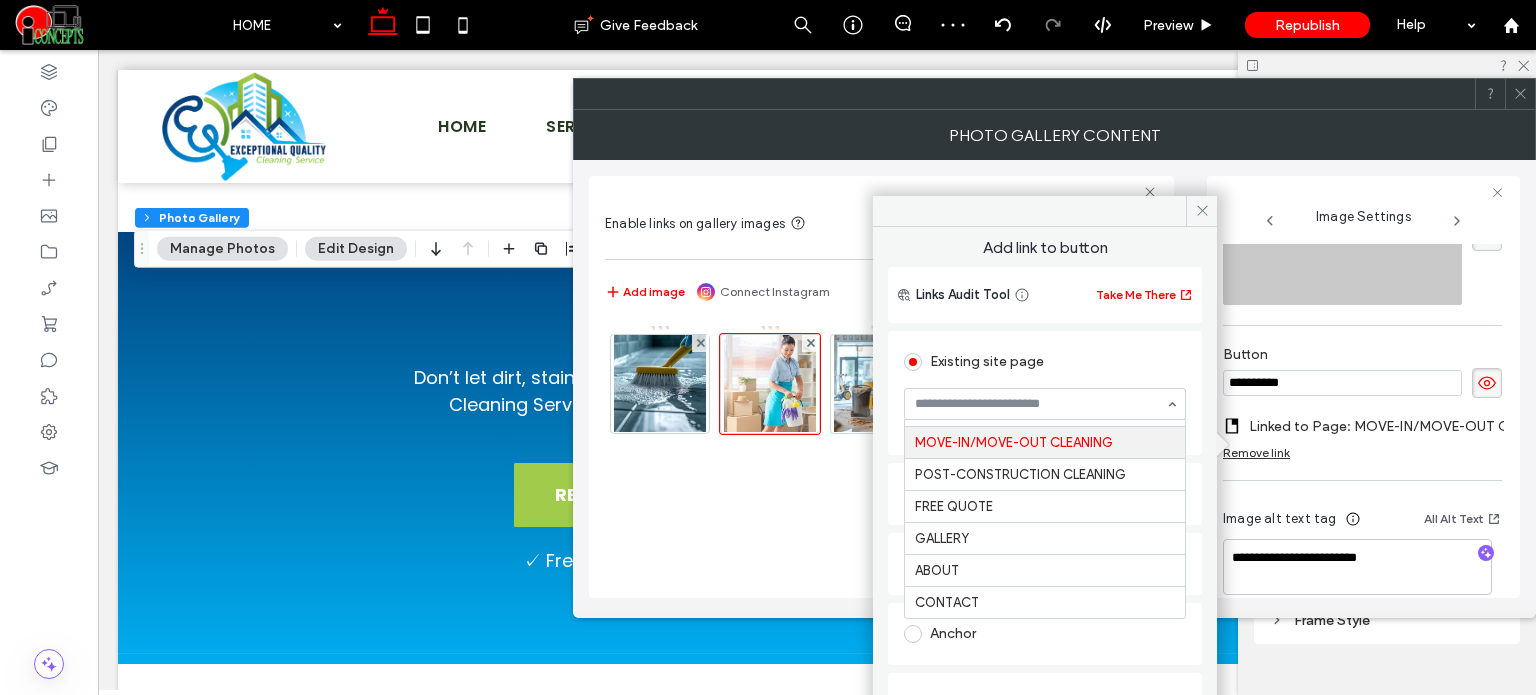 paste on "**********" 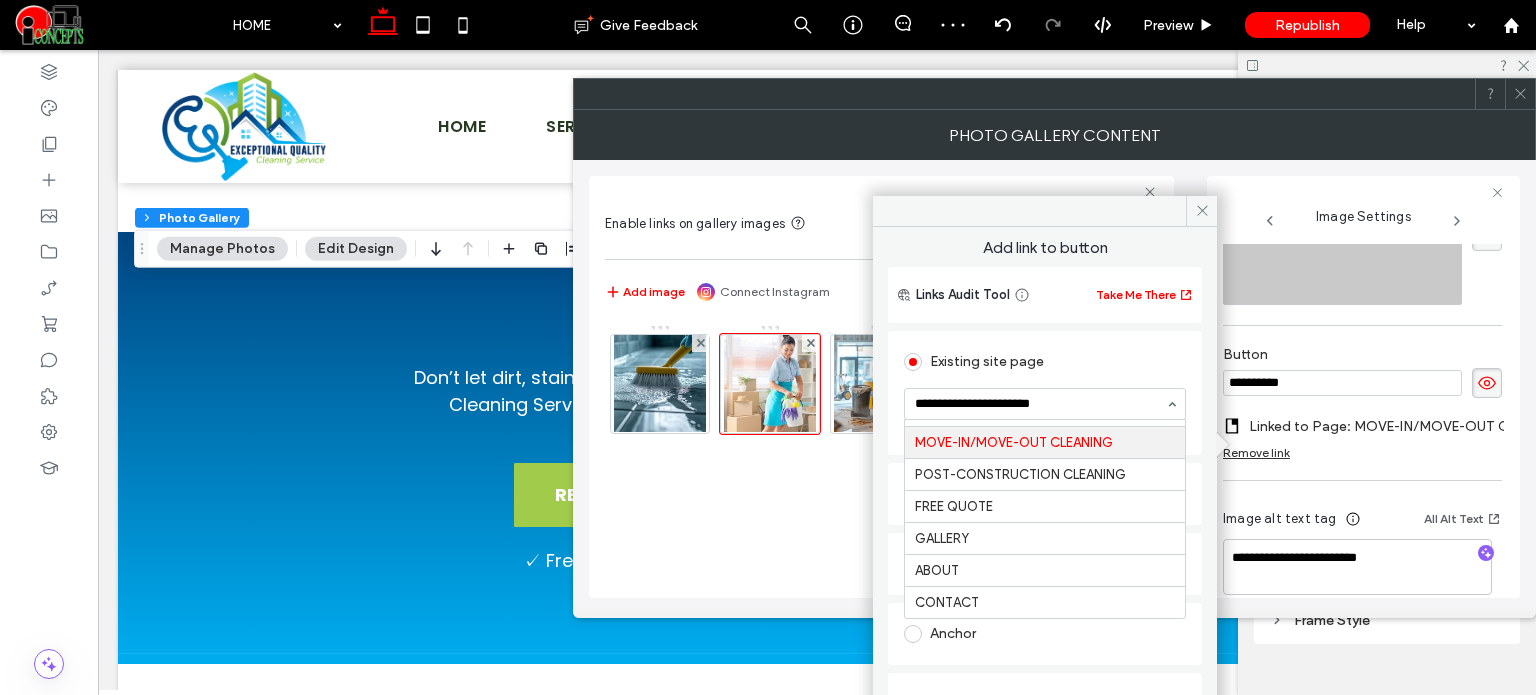 scroll, scrollTop: 0, scrollLeft: 0, axis: both 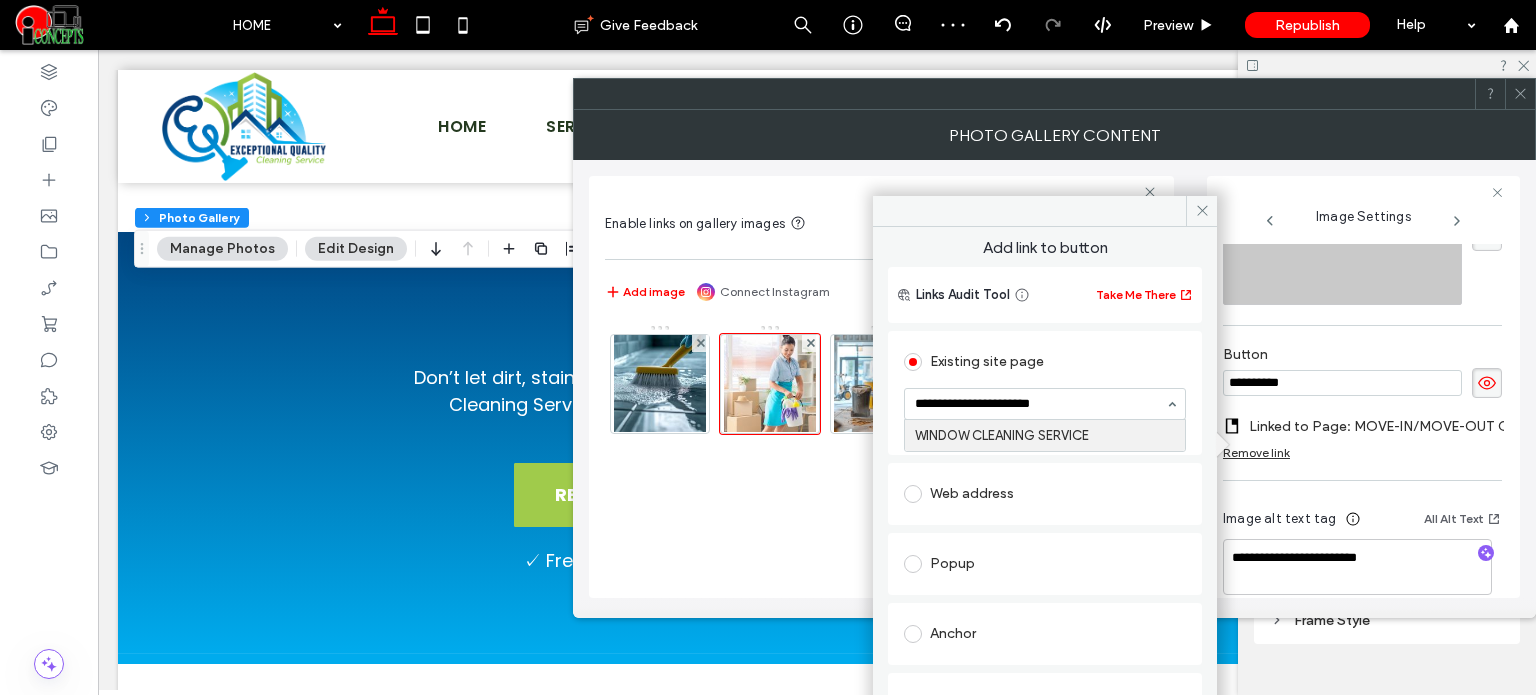 type 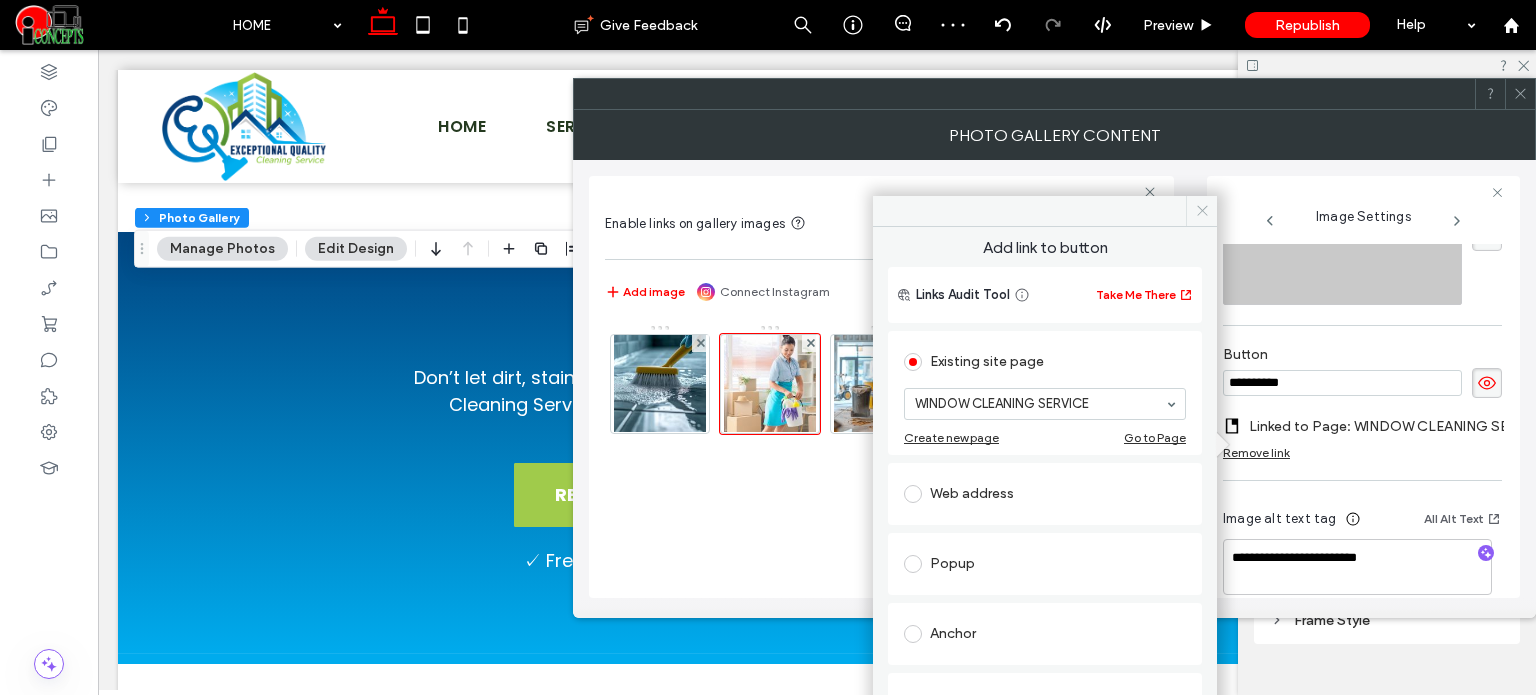 click 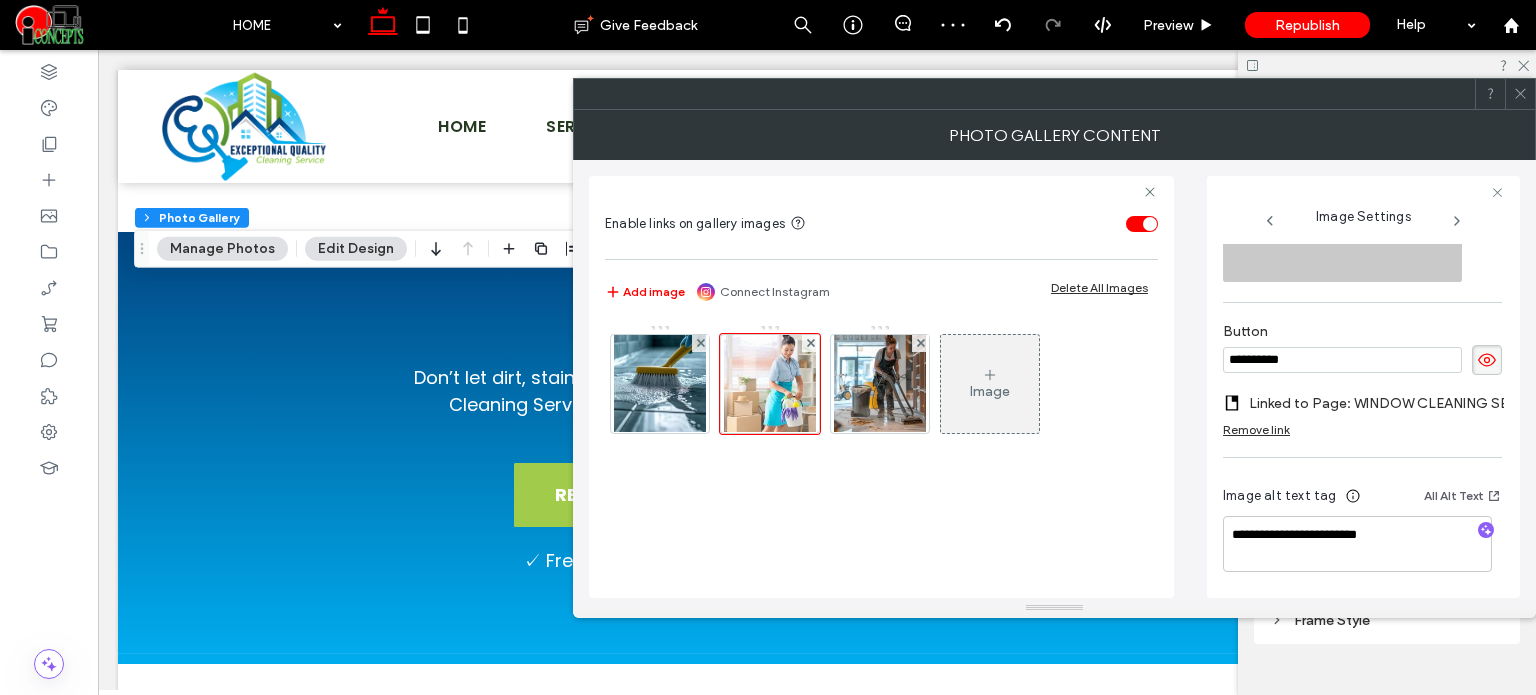scroll, scrollTop: 673, scrollLeft: 0, axis: vertical 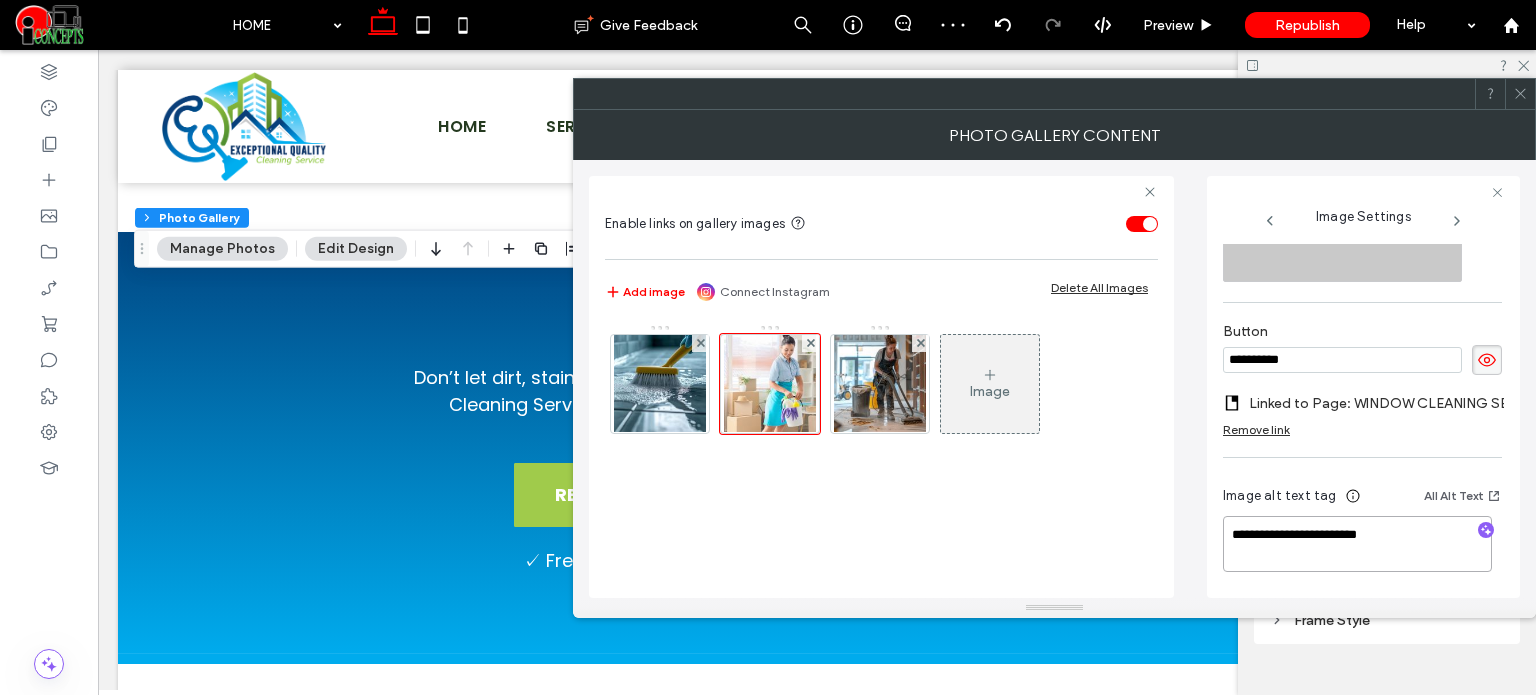 click on "**********" at bounding box center (1357, 544) 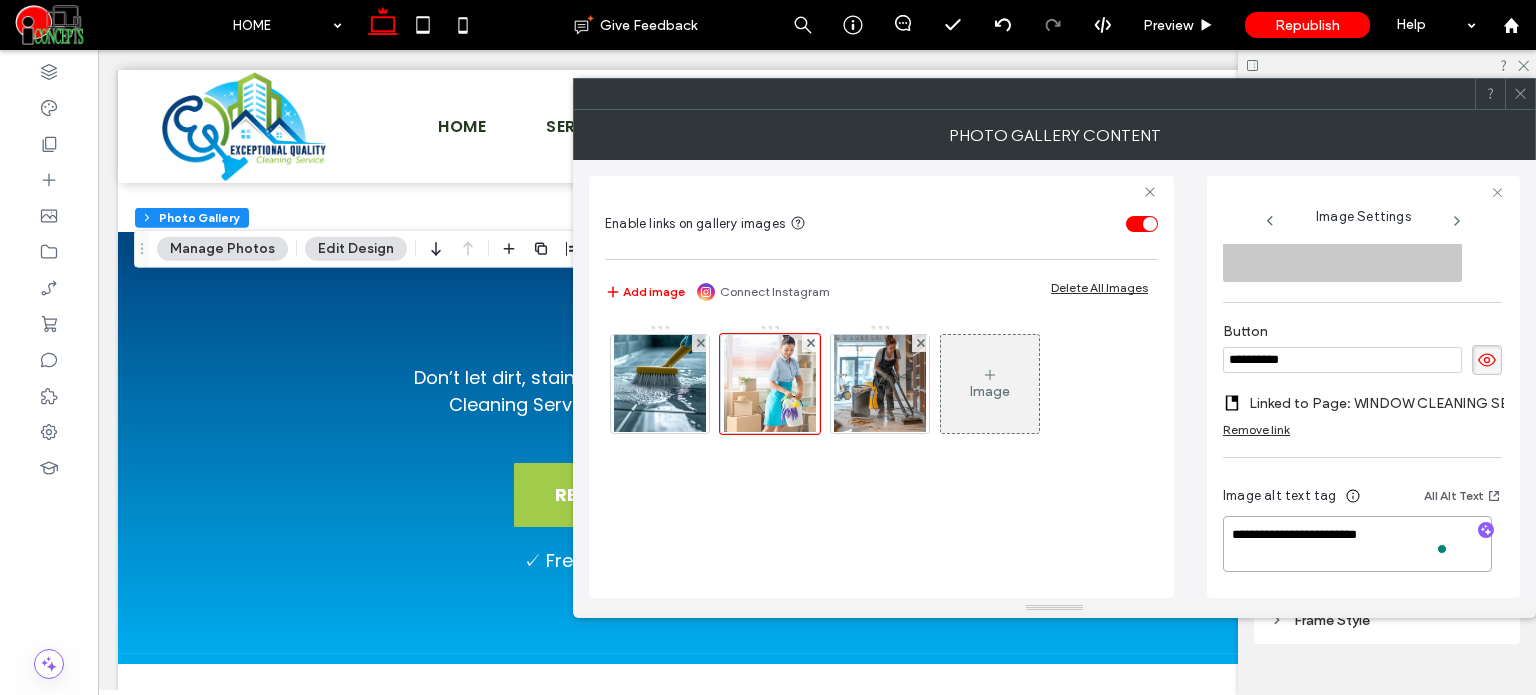 paste 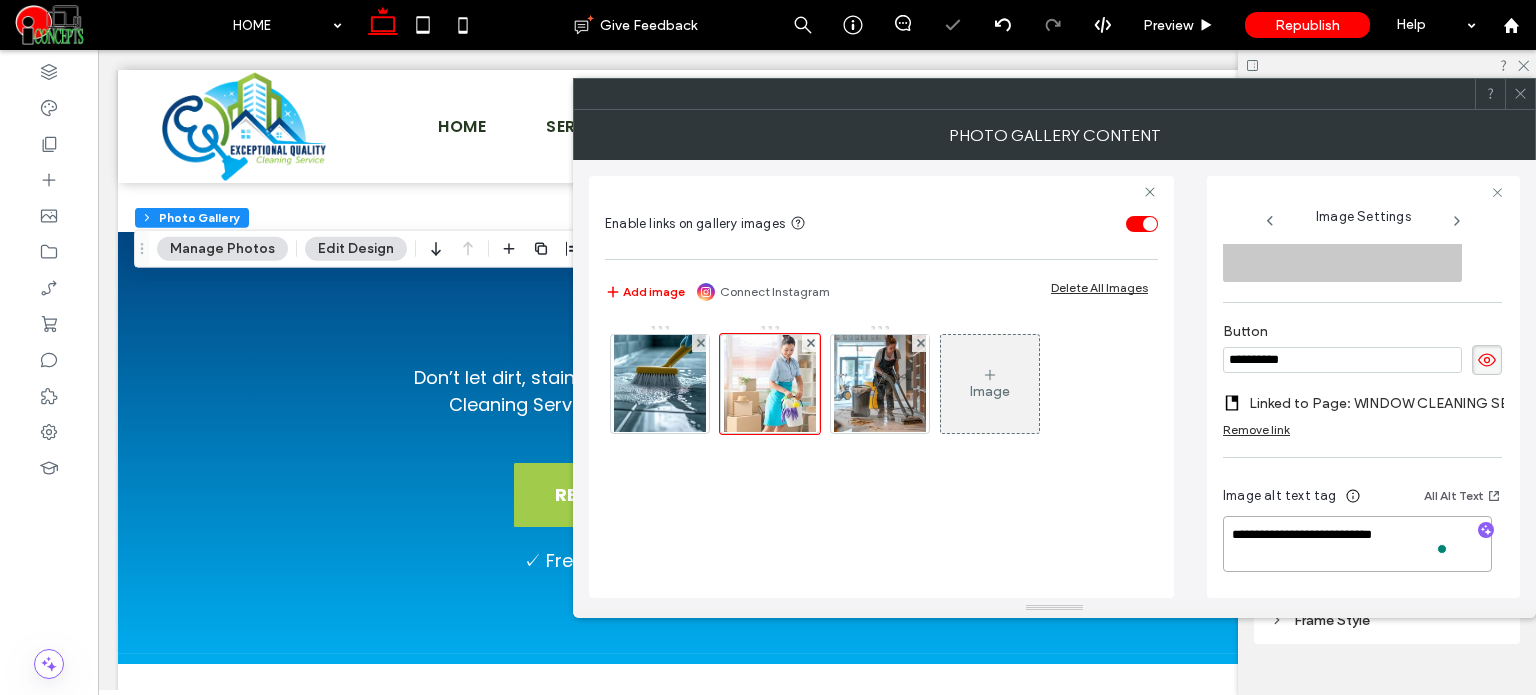scroll, scrollTop: 673, scrollLeft: 0, axis: vertical 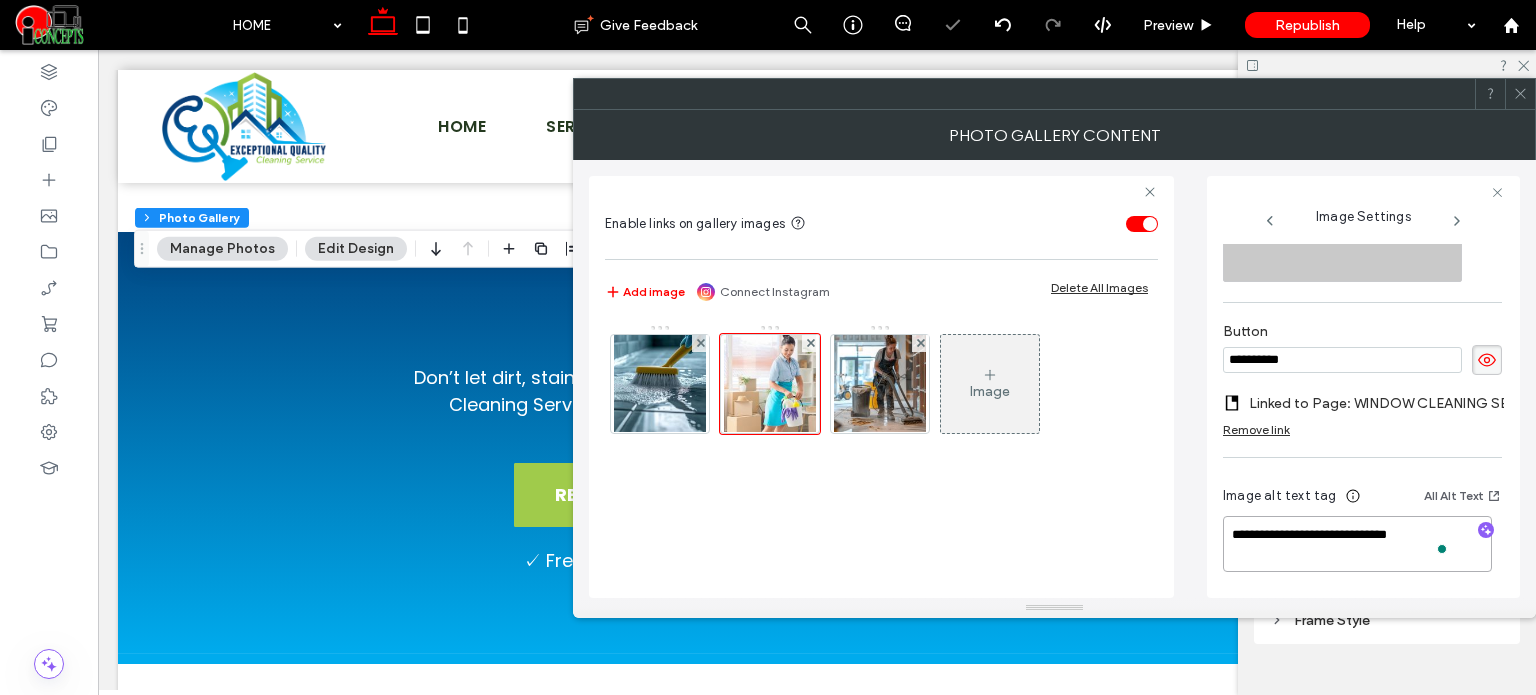type on "**********" 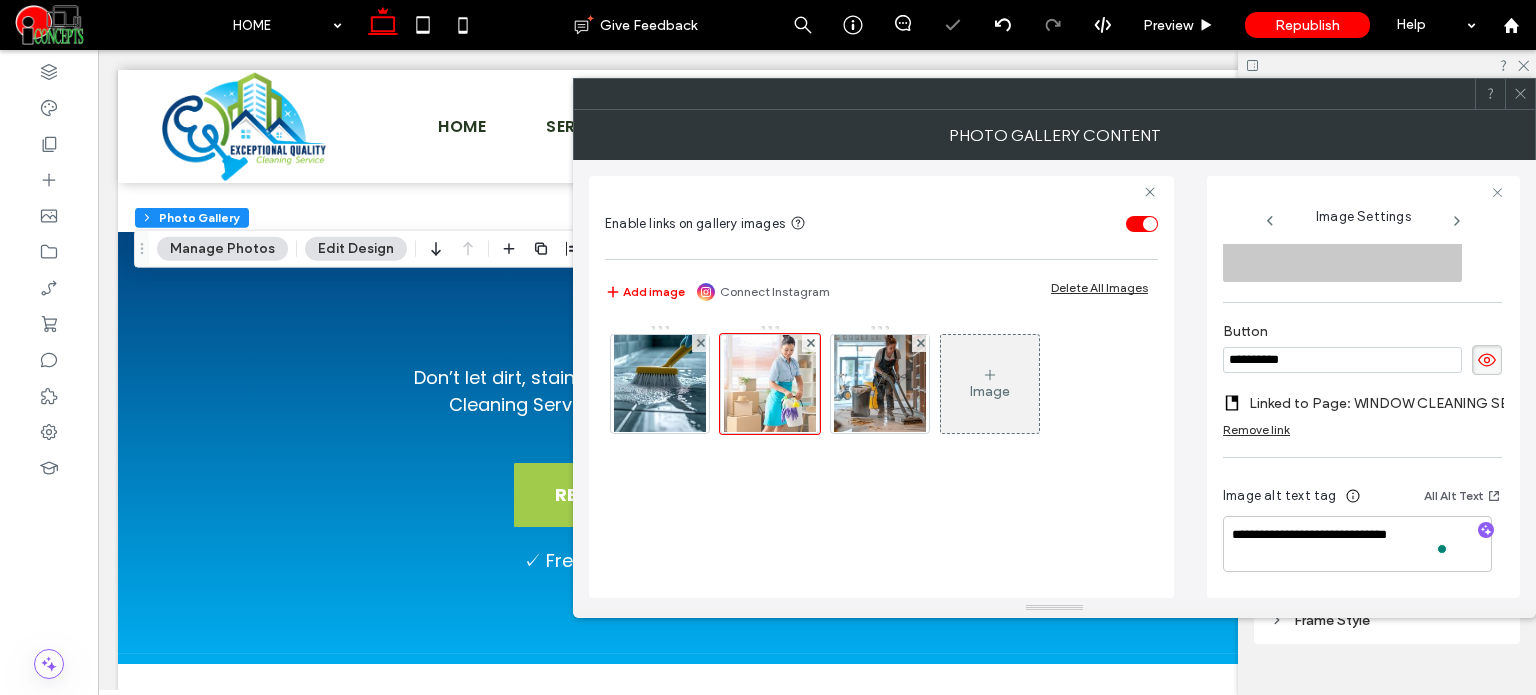 click on "**********" at bounding box center [1054, 379] 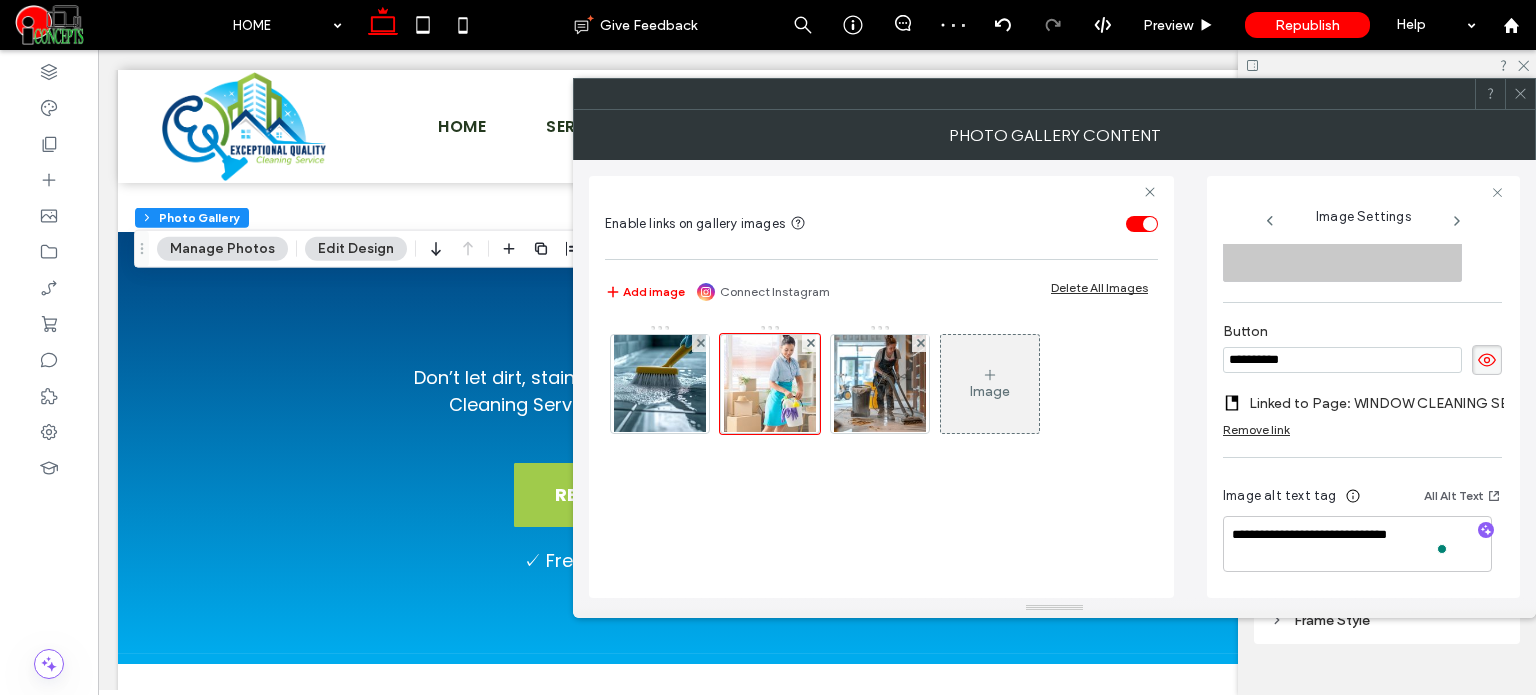 scroll, scrollTop: 604, scrollLeft: 0, axis: vertical 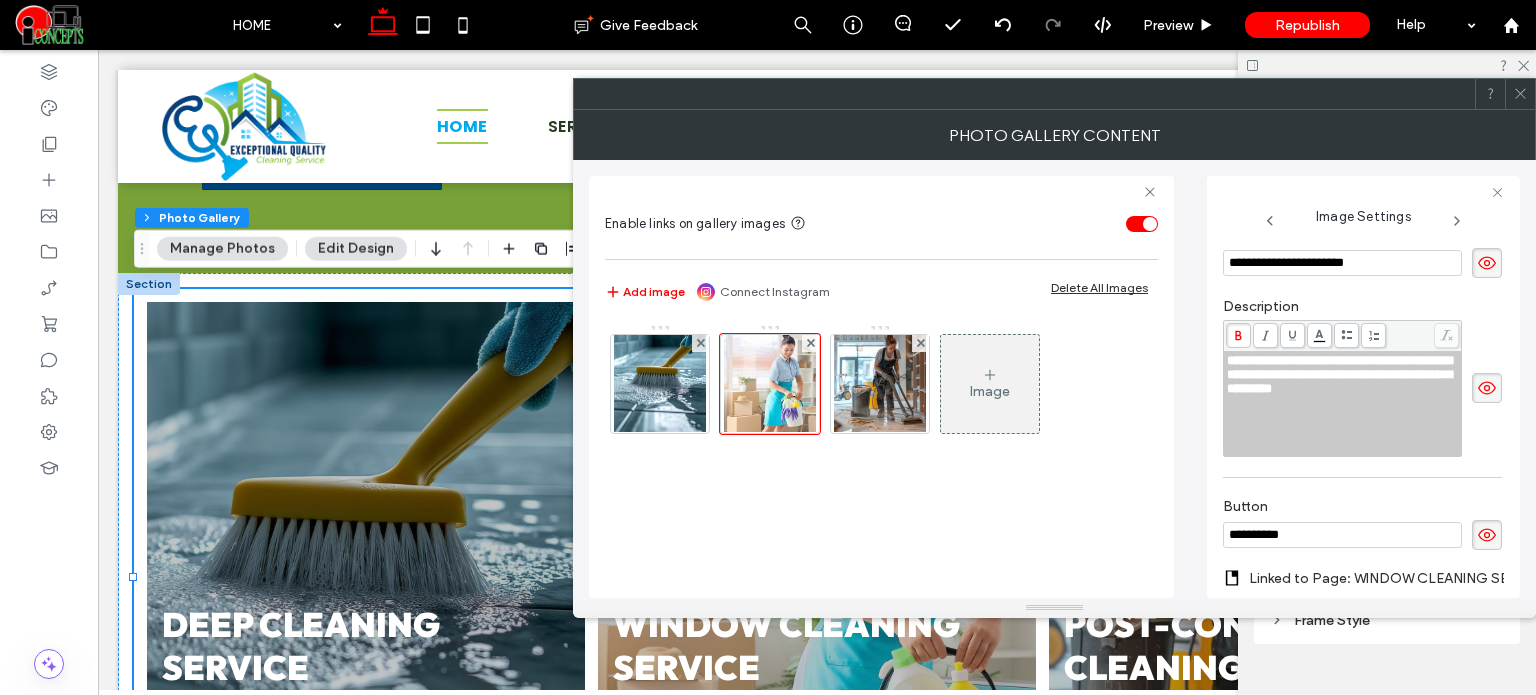 click on "**********" at bounding box center [1339, 374] 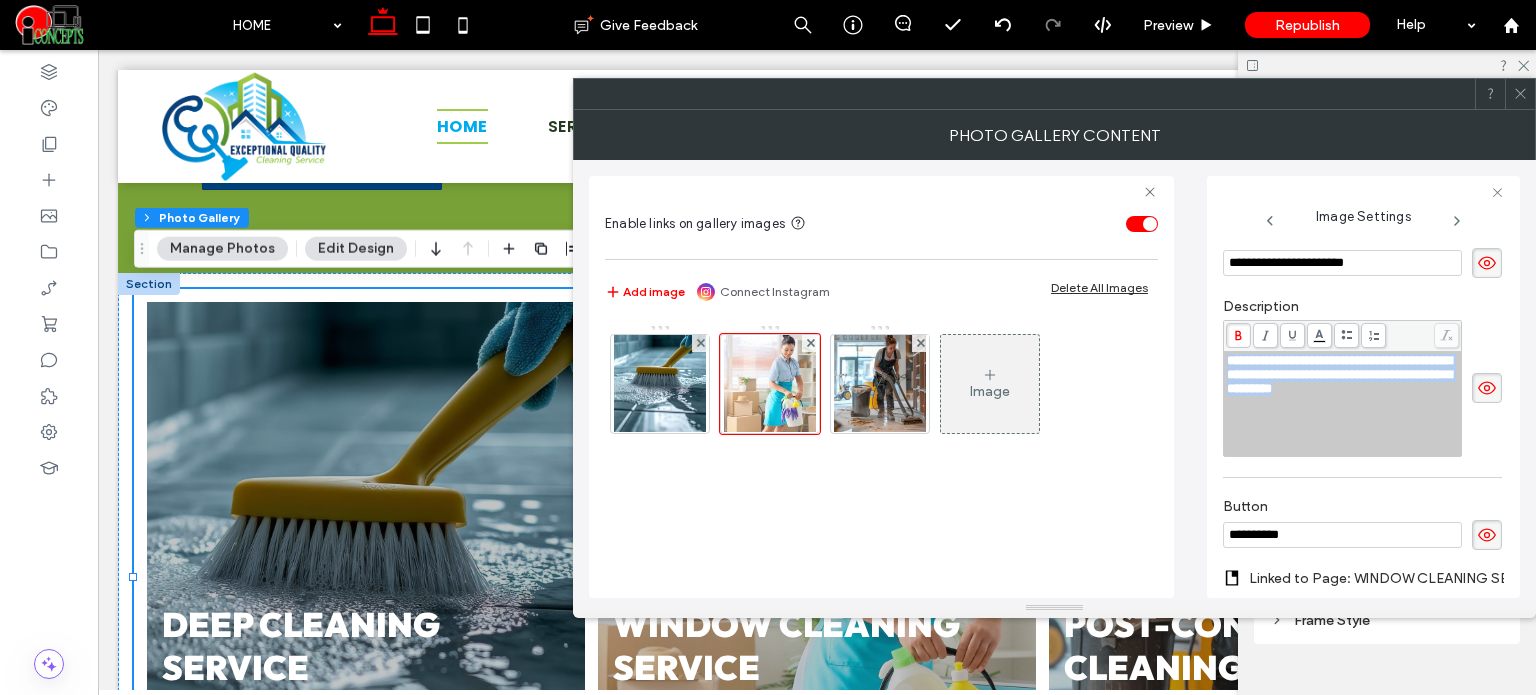 copy on "**********" 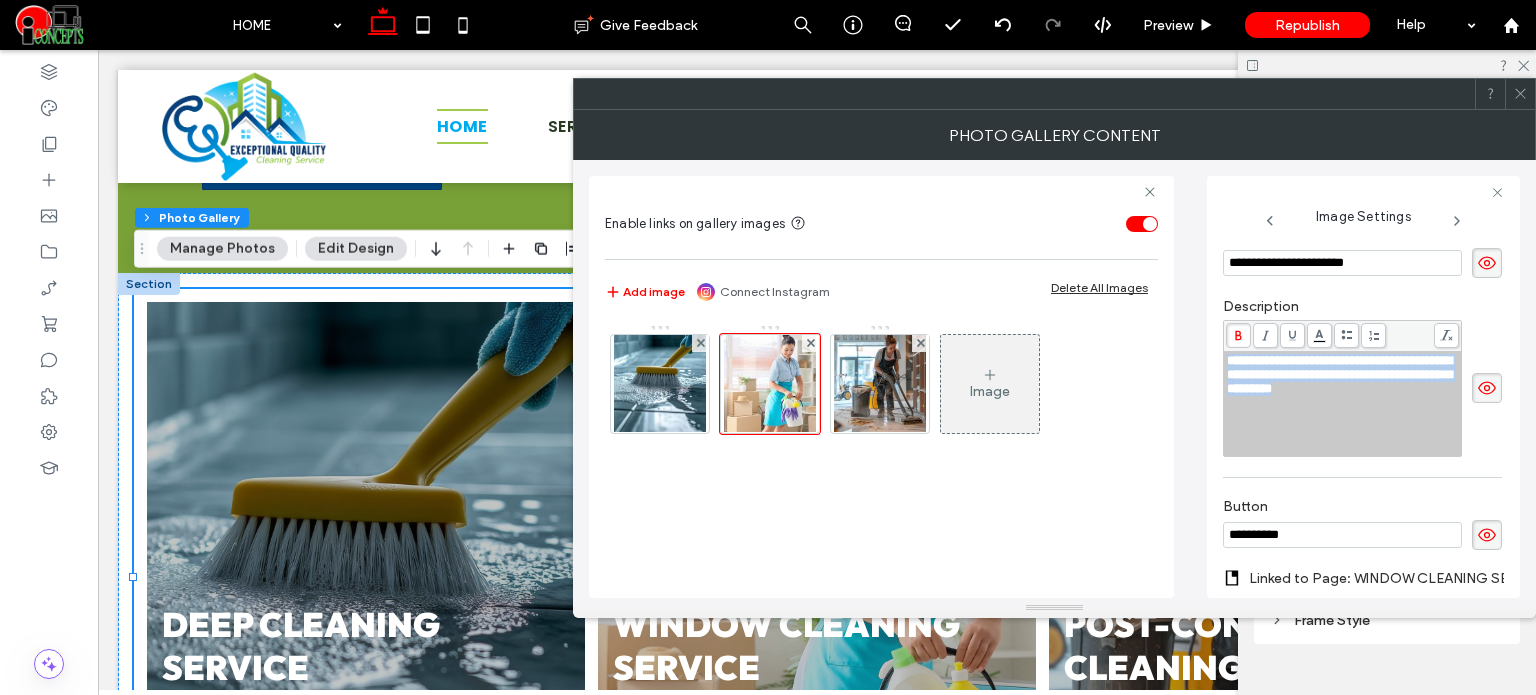click on "**********" at bounding box center [1343, 404] 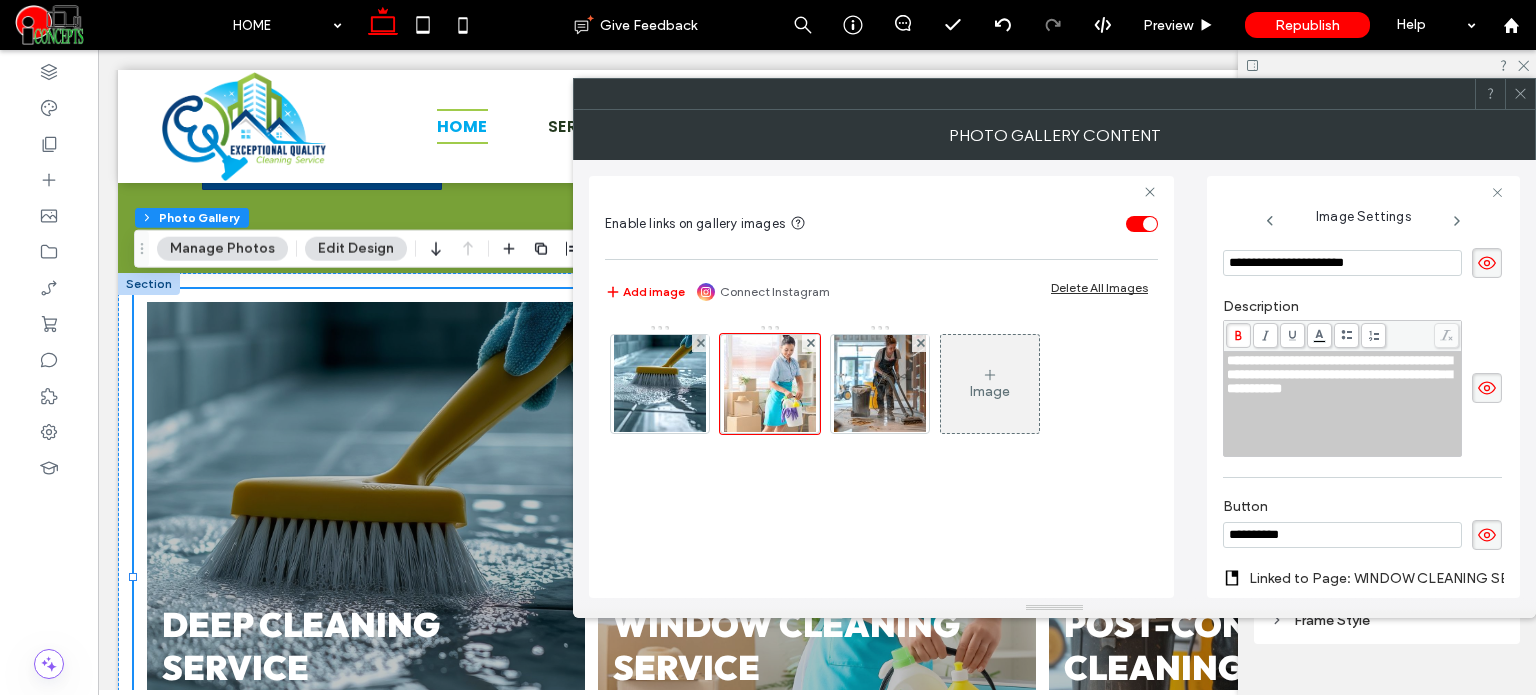 click on "**********" at bounding box center [1363, 387] 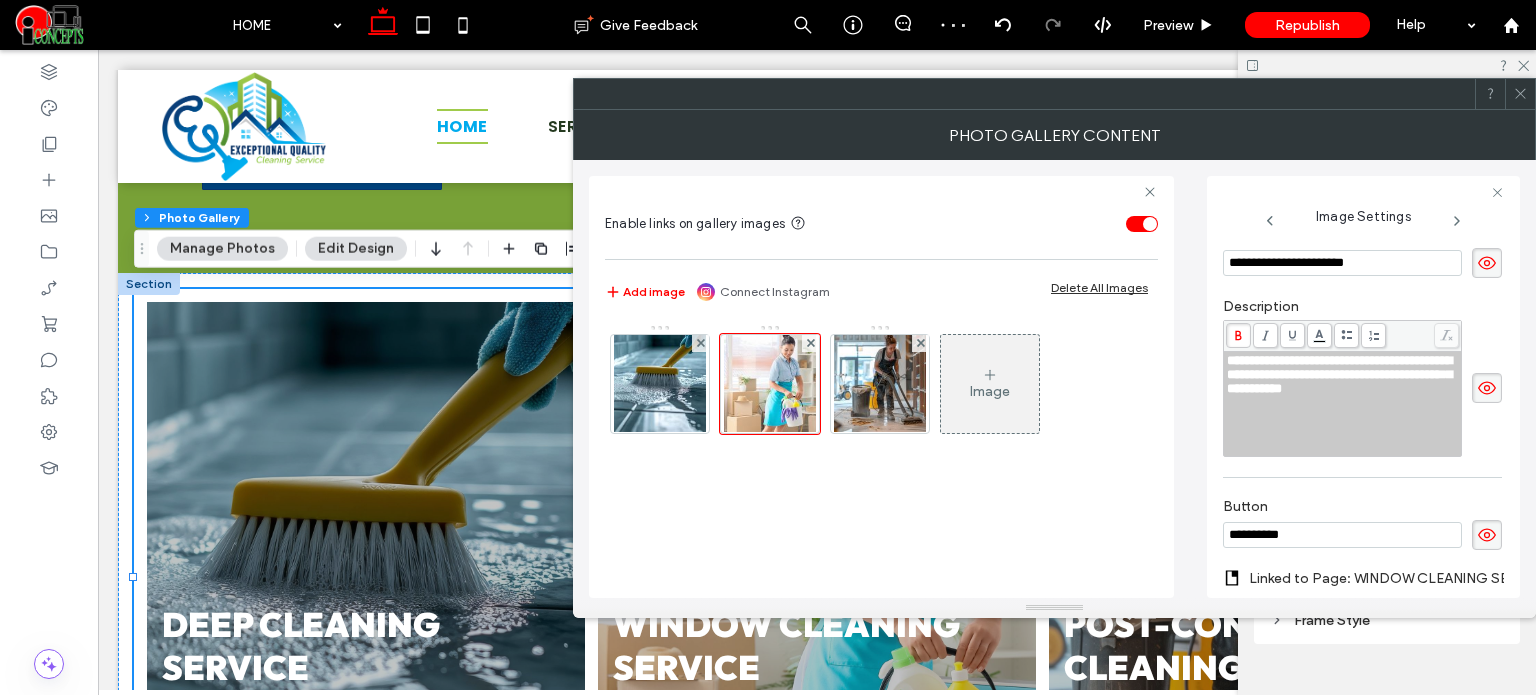 scroll, scrollTop: 173, scrollLeft: 0, axis: vertical 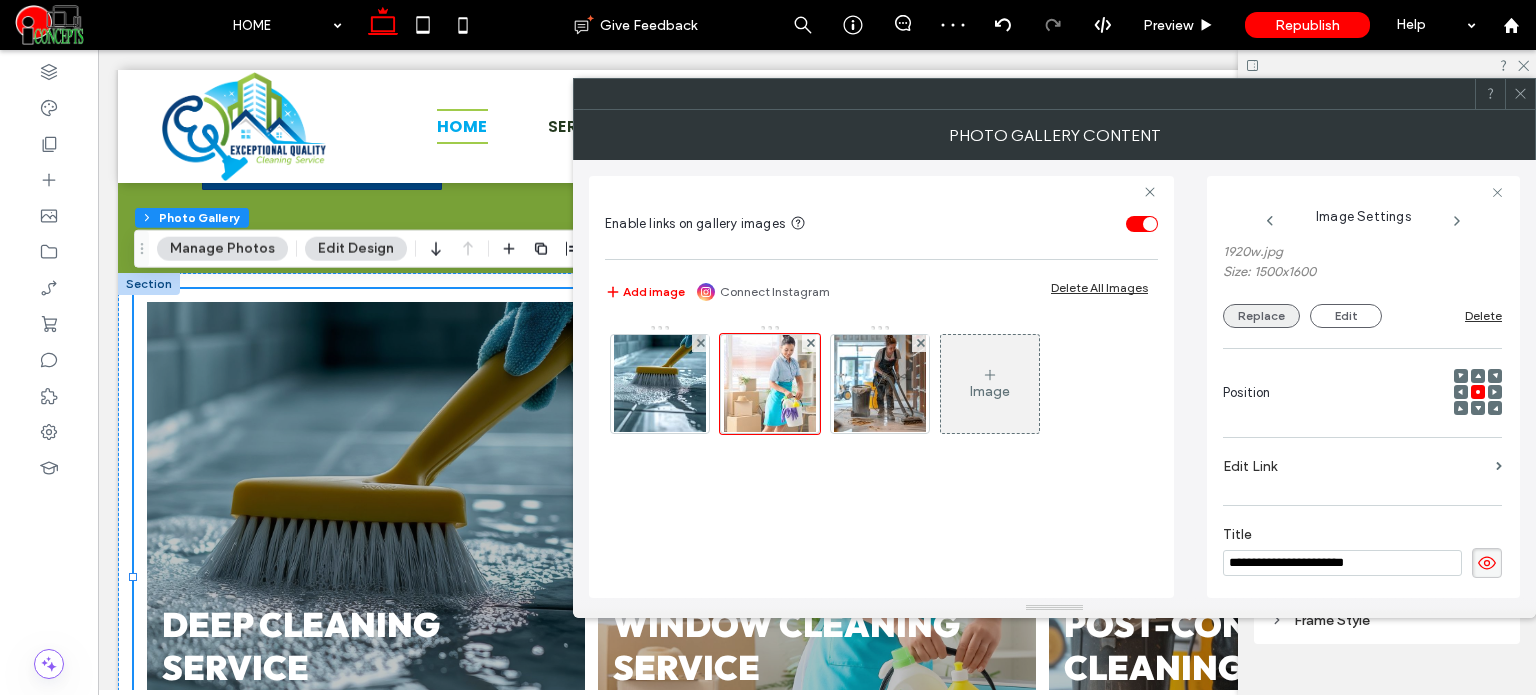 click on "Replace" at bounding box center [1261, 316] 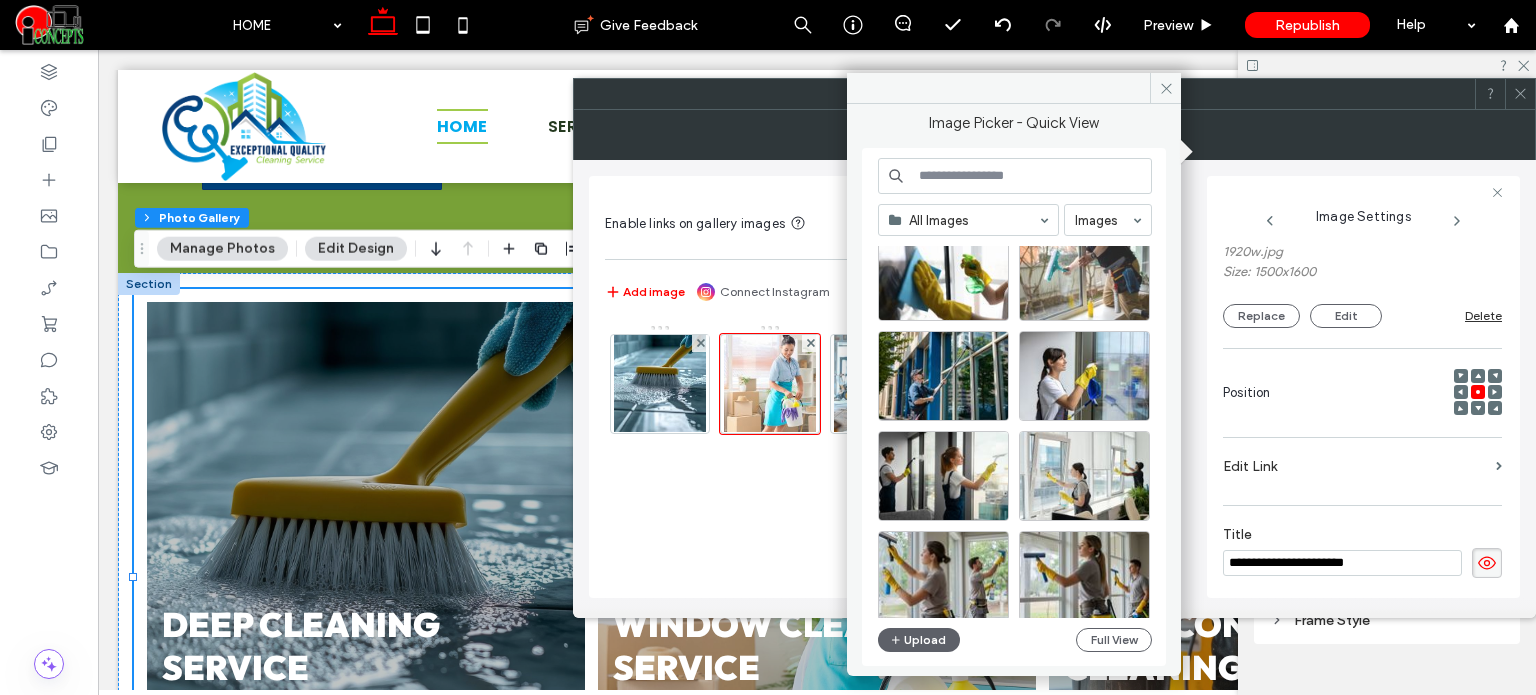 scroll, scrollTop: 400, scrollLeft: 0, axis: vertical 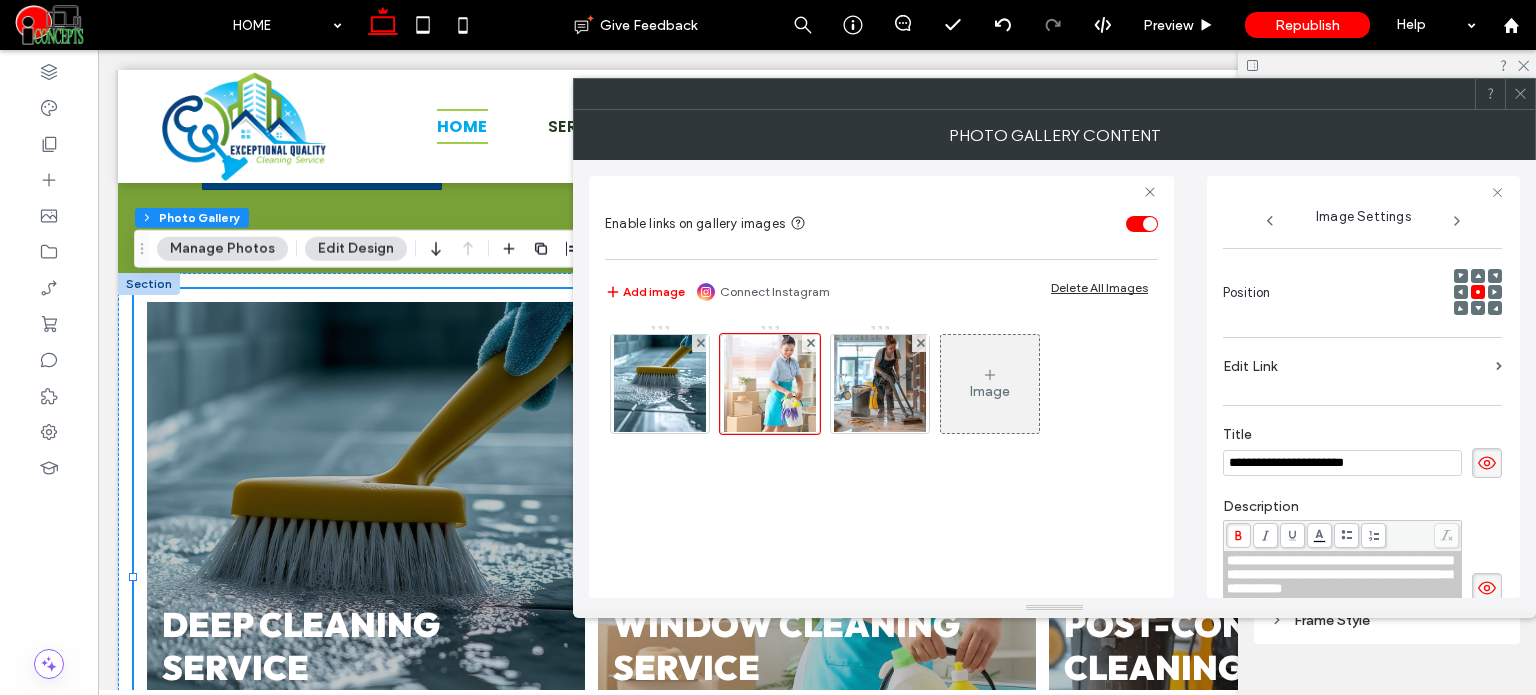 click on "**********" at bounding box center [1342, 463] 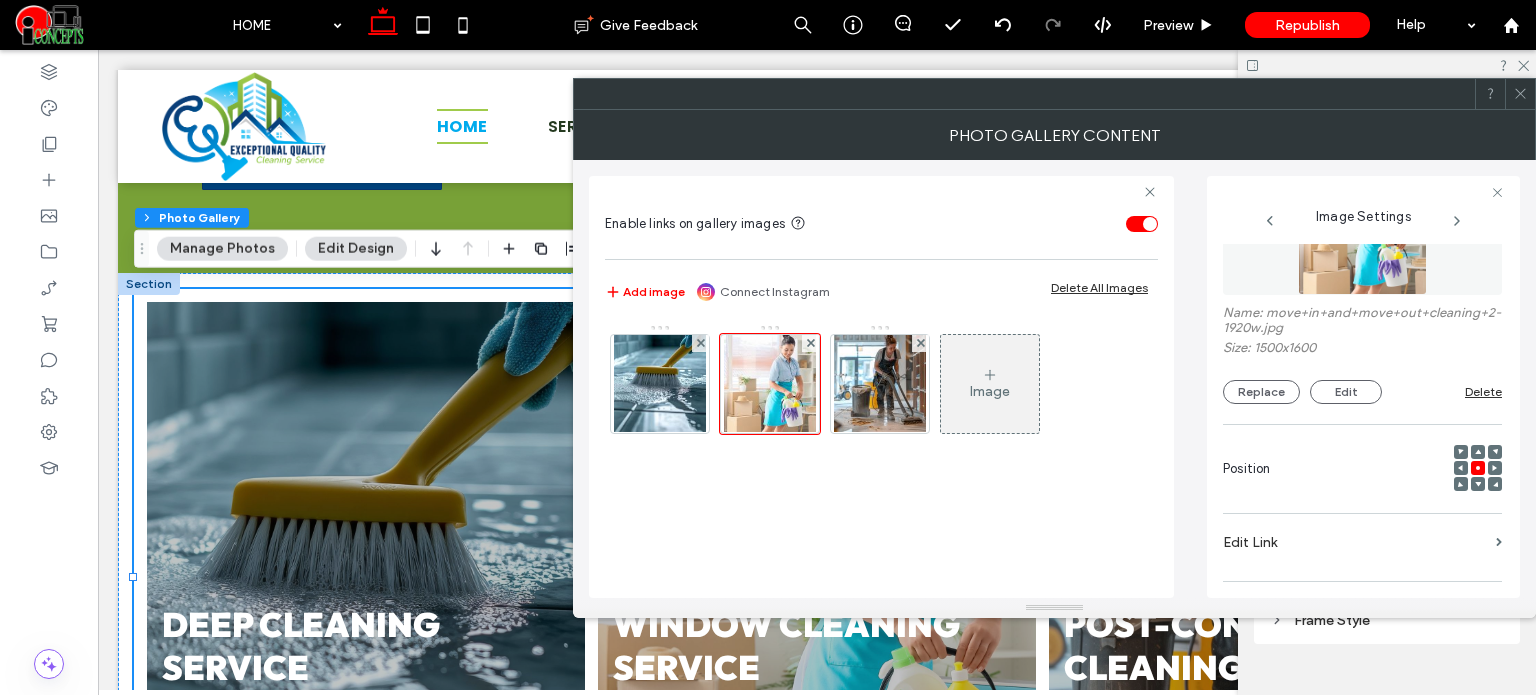 scroll, scrollTop: 73, scrollLeft: 0, axis: vertical 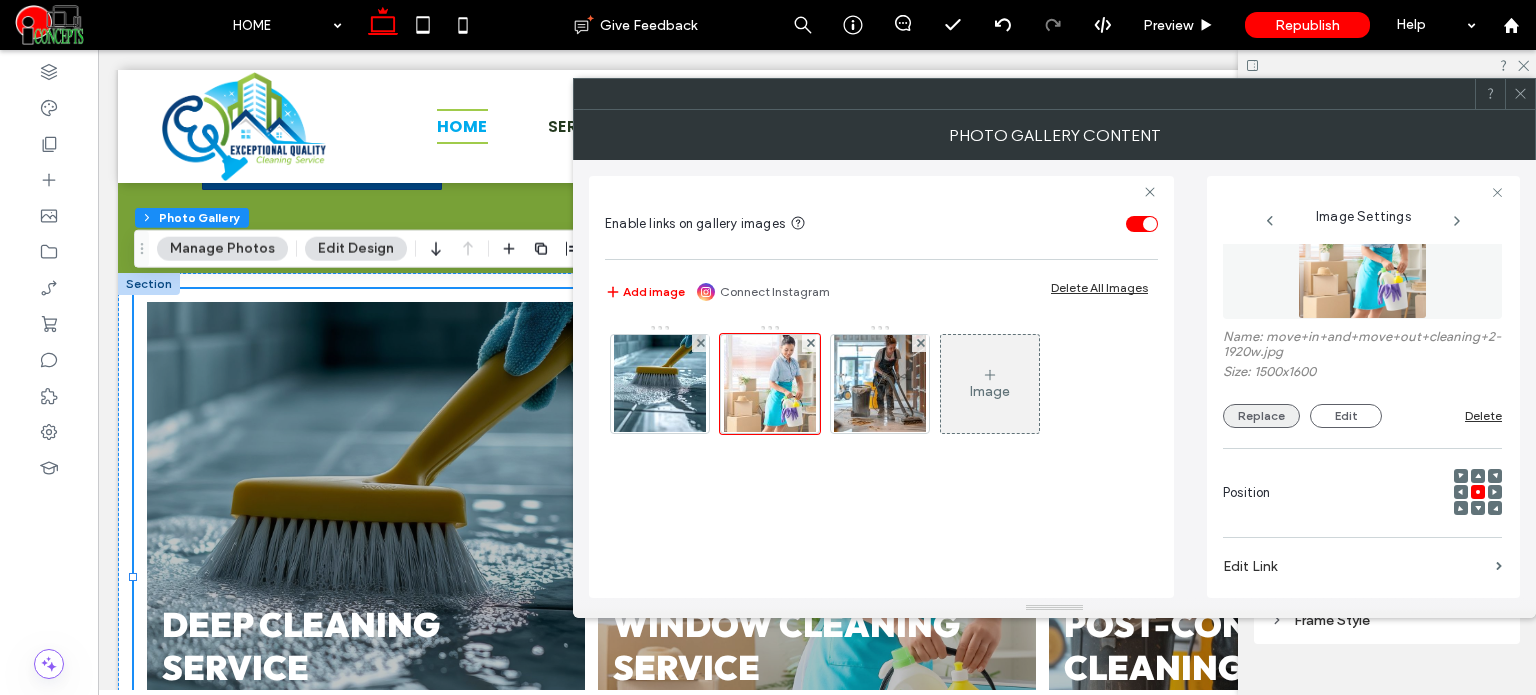 click on "Replace" at bounding box center [1261, 416] 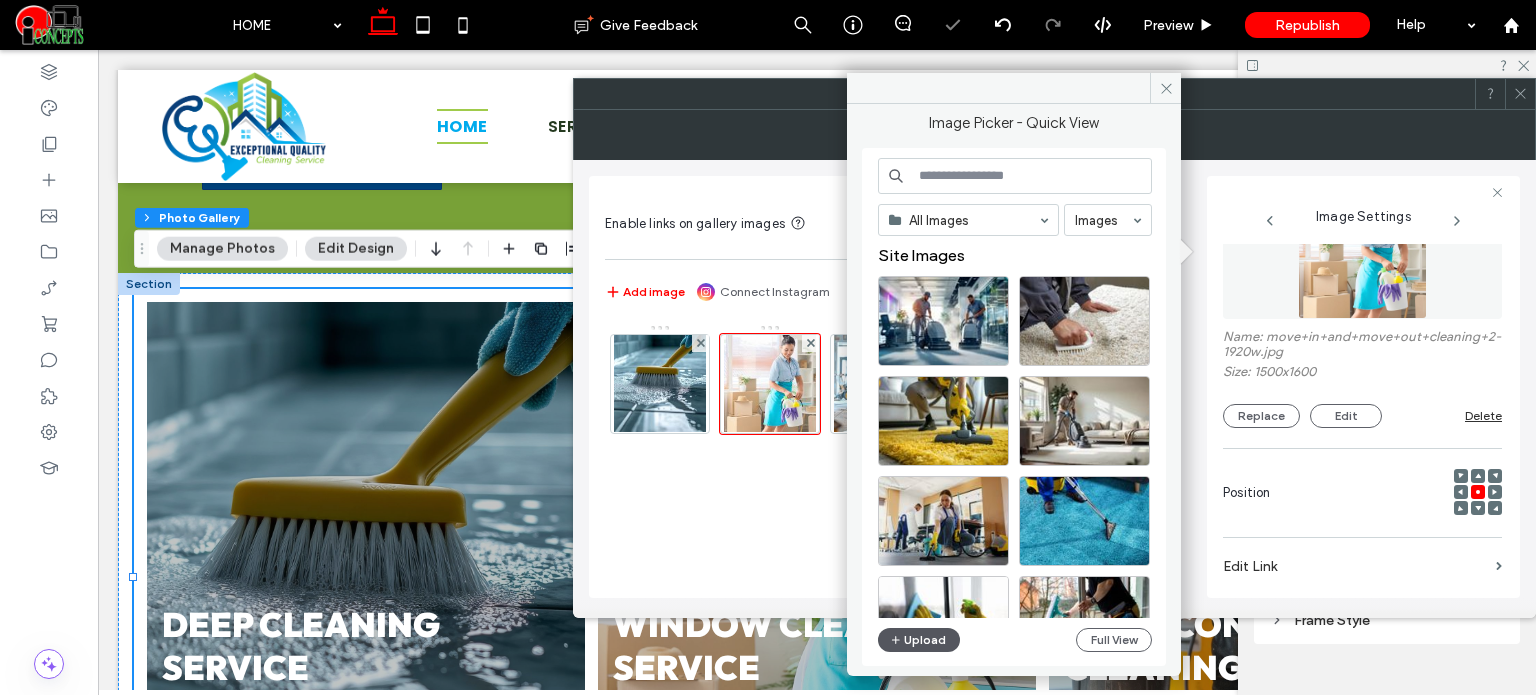 click on "Upload" at bounding box center [919, 640] 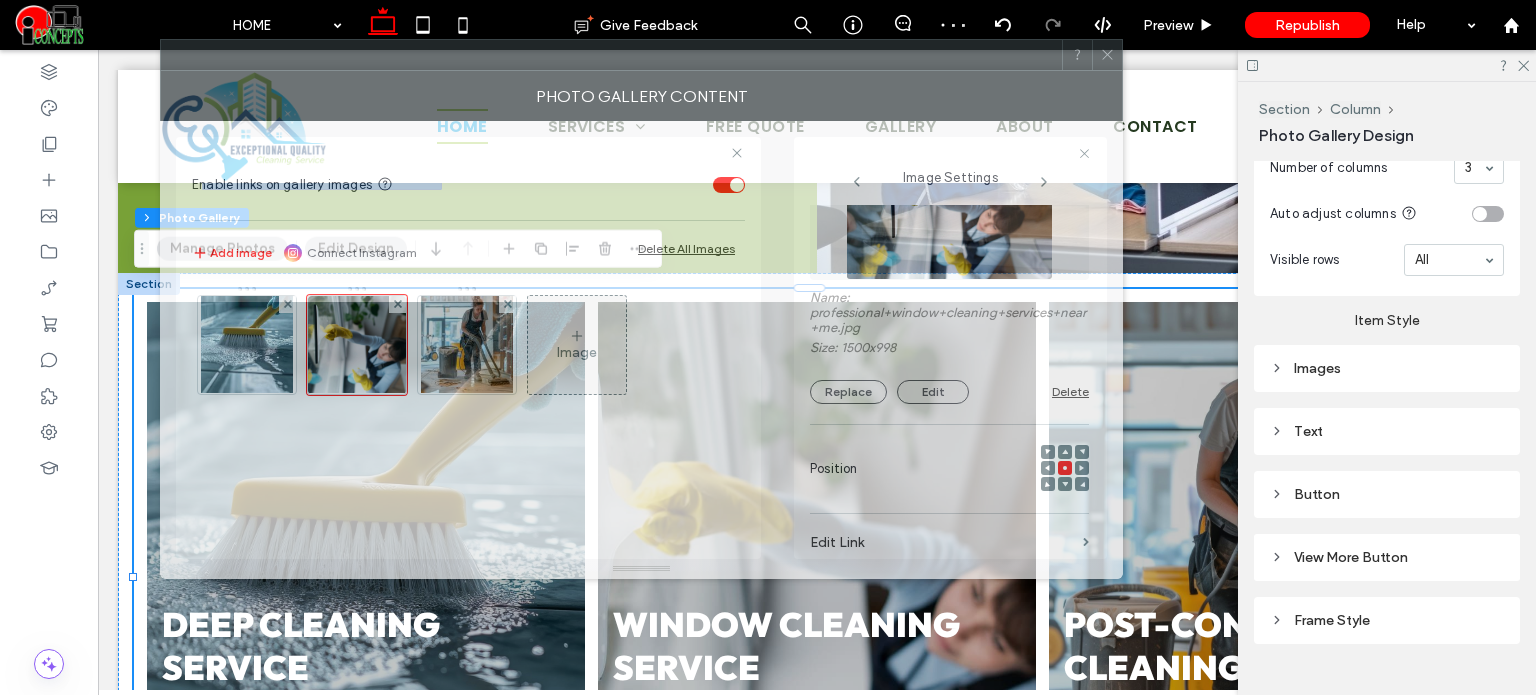 drag, startPoint x: 868, startPoint y: 107, endPoint x: 455, endPoint y: 68, distance: 414.8373 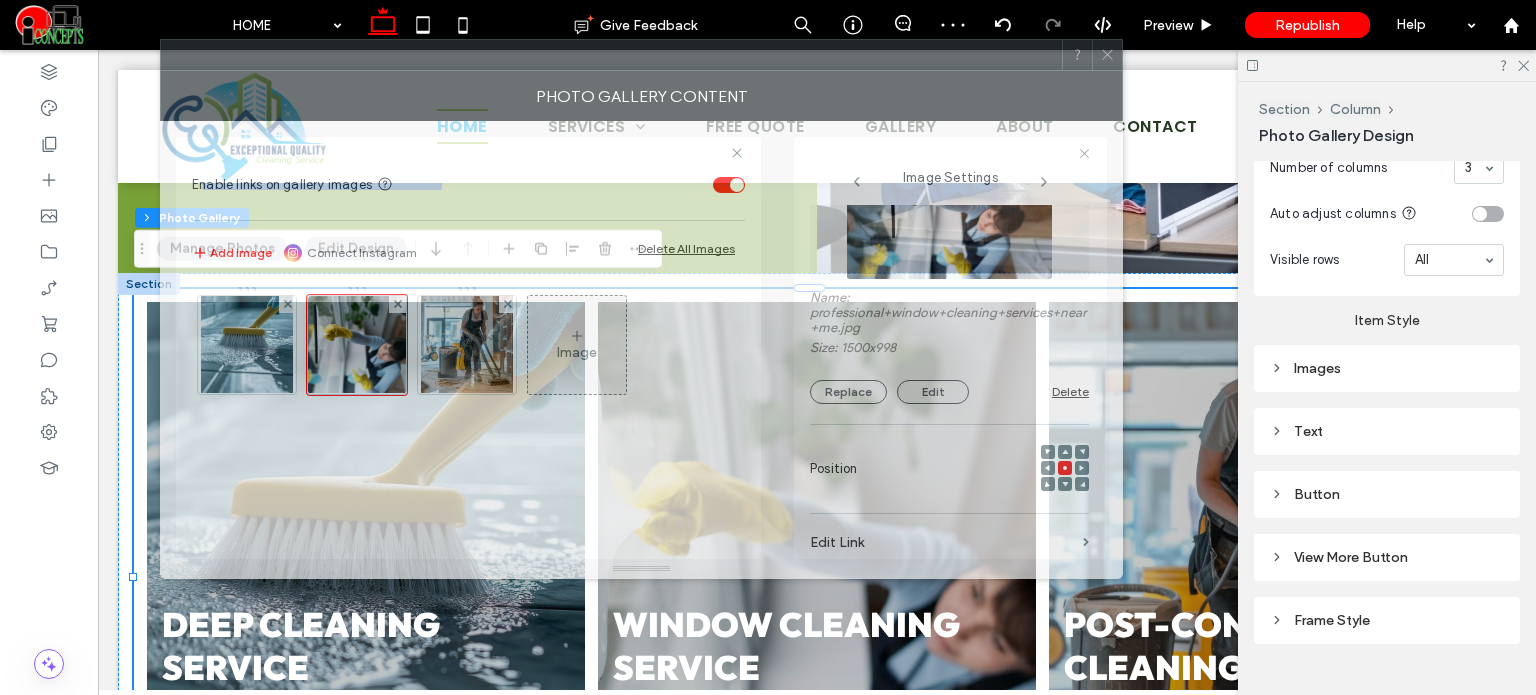 click at bounding box center (611, 55) 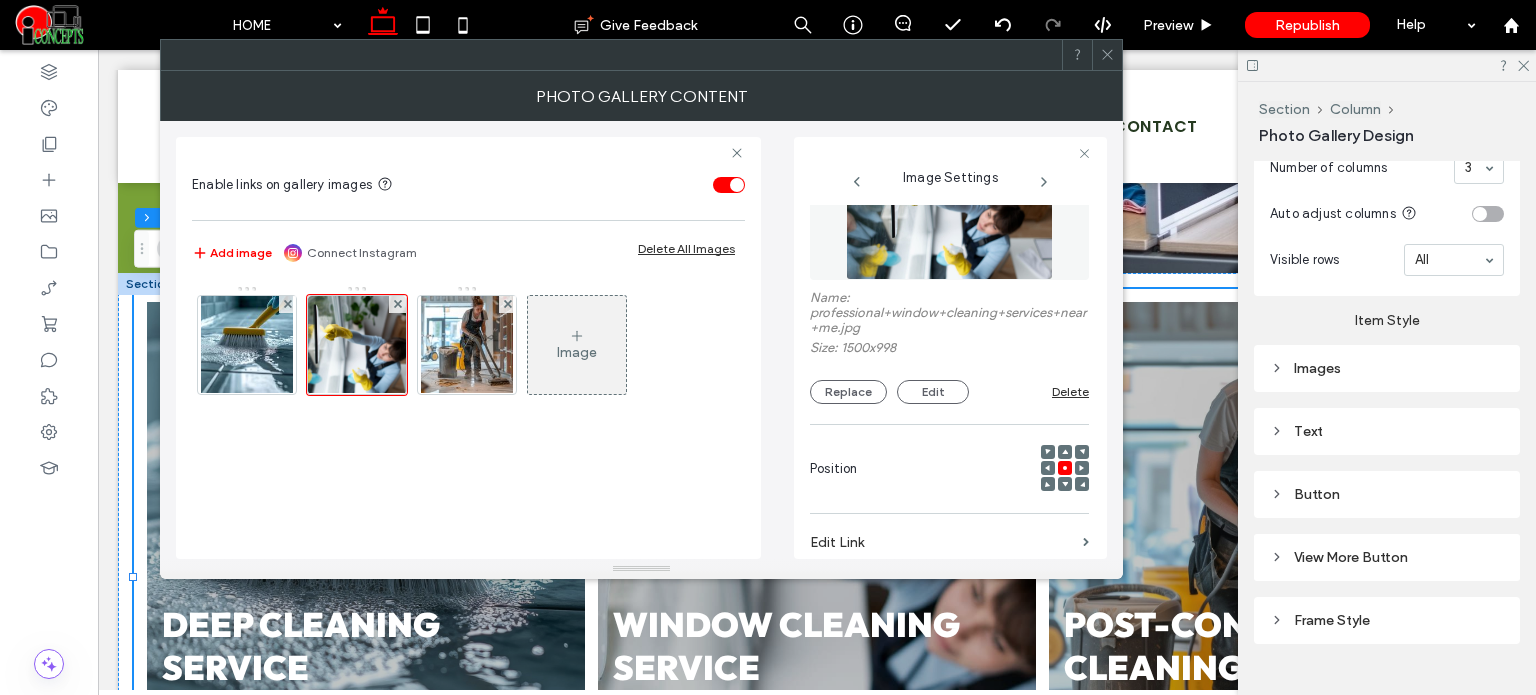 click at bounding box center (1048, 452) 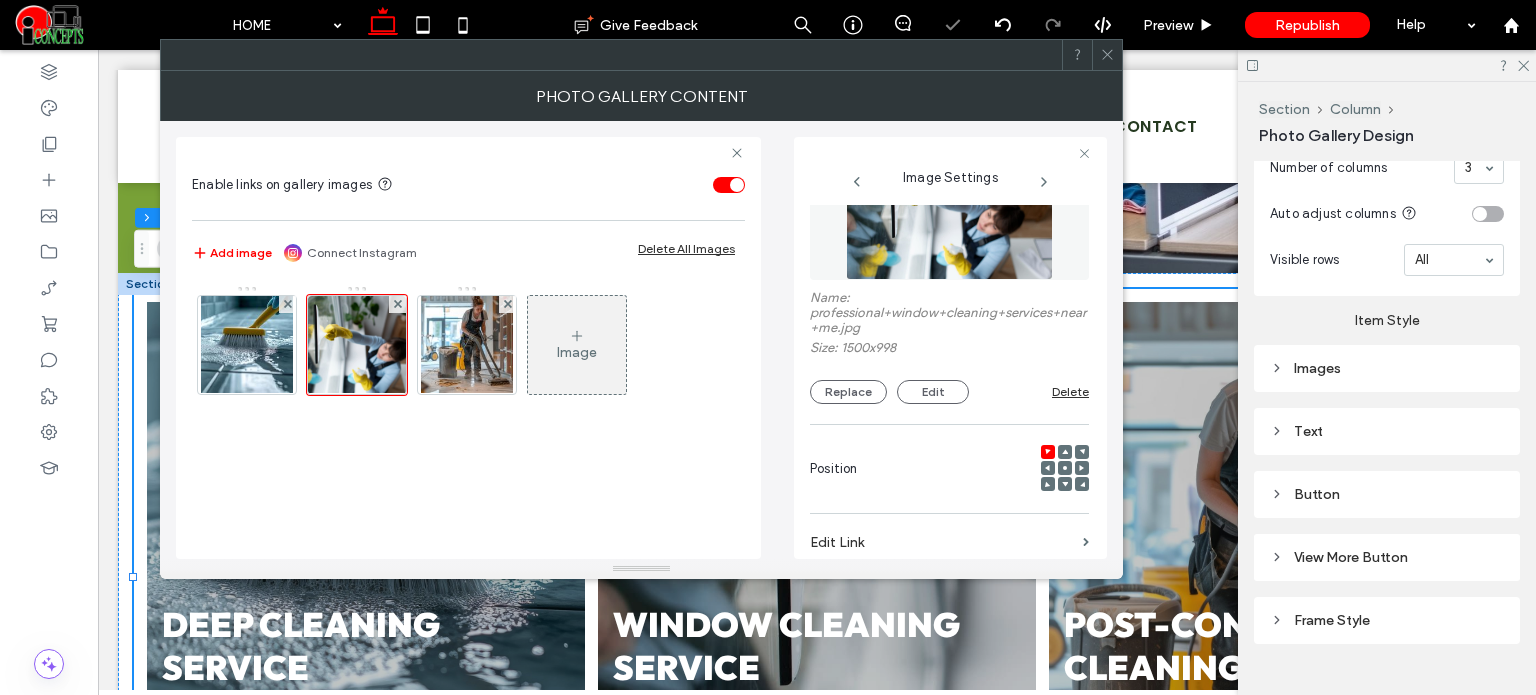 click 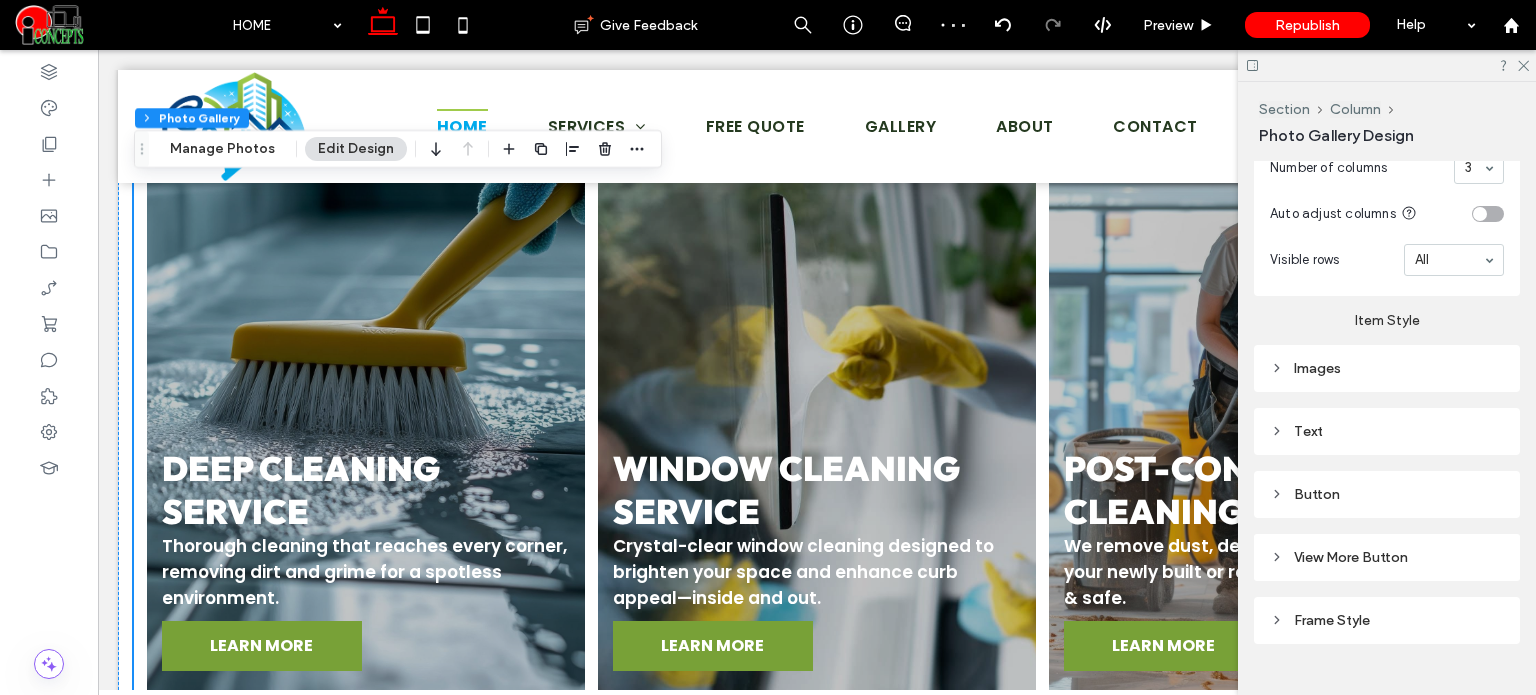 scroll, scrollTop: 2994, scrollLeft: 0, axis: vertical 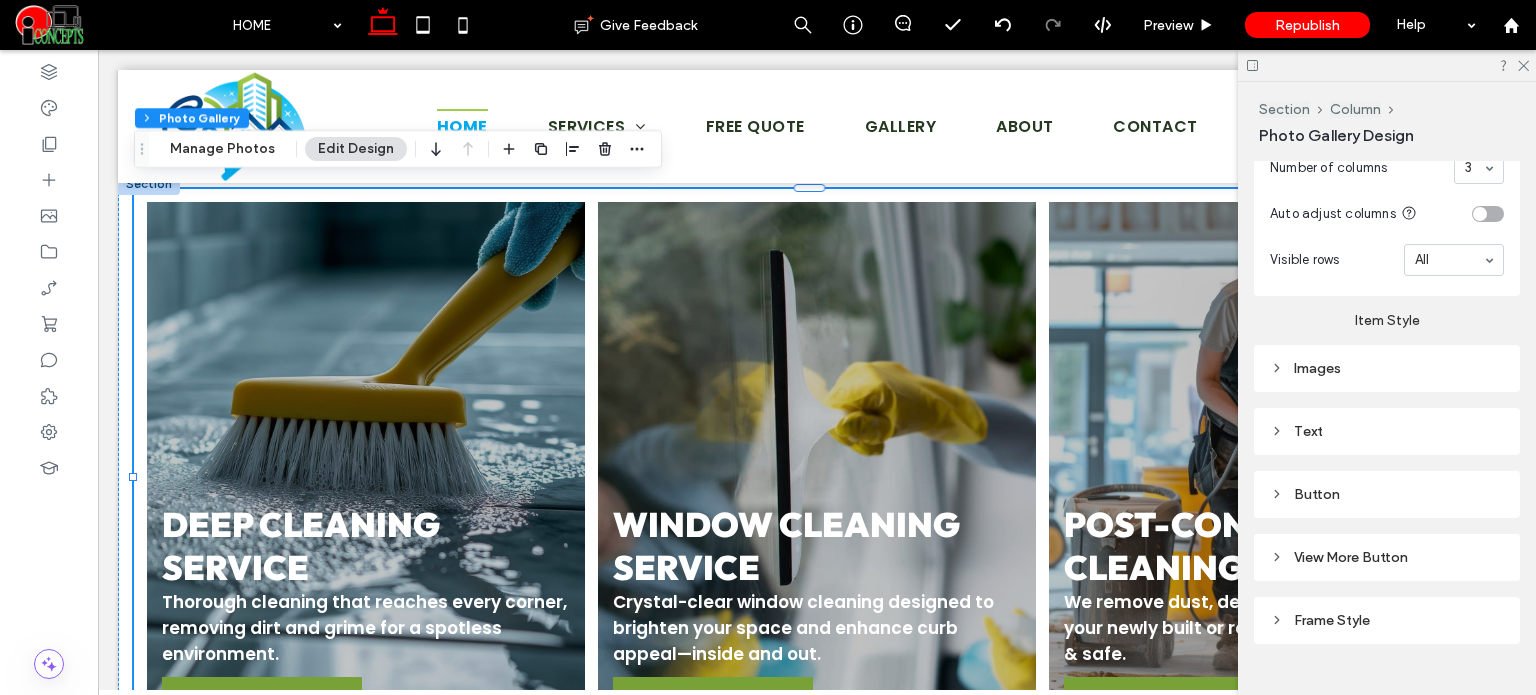 click at bounding box center [817, 477] 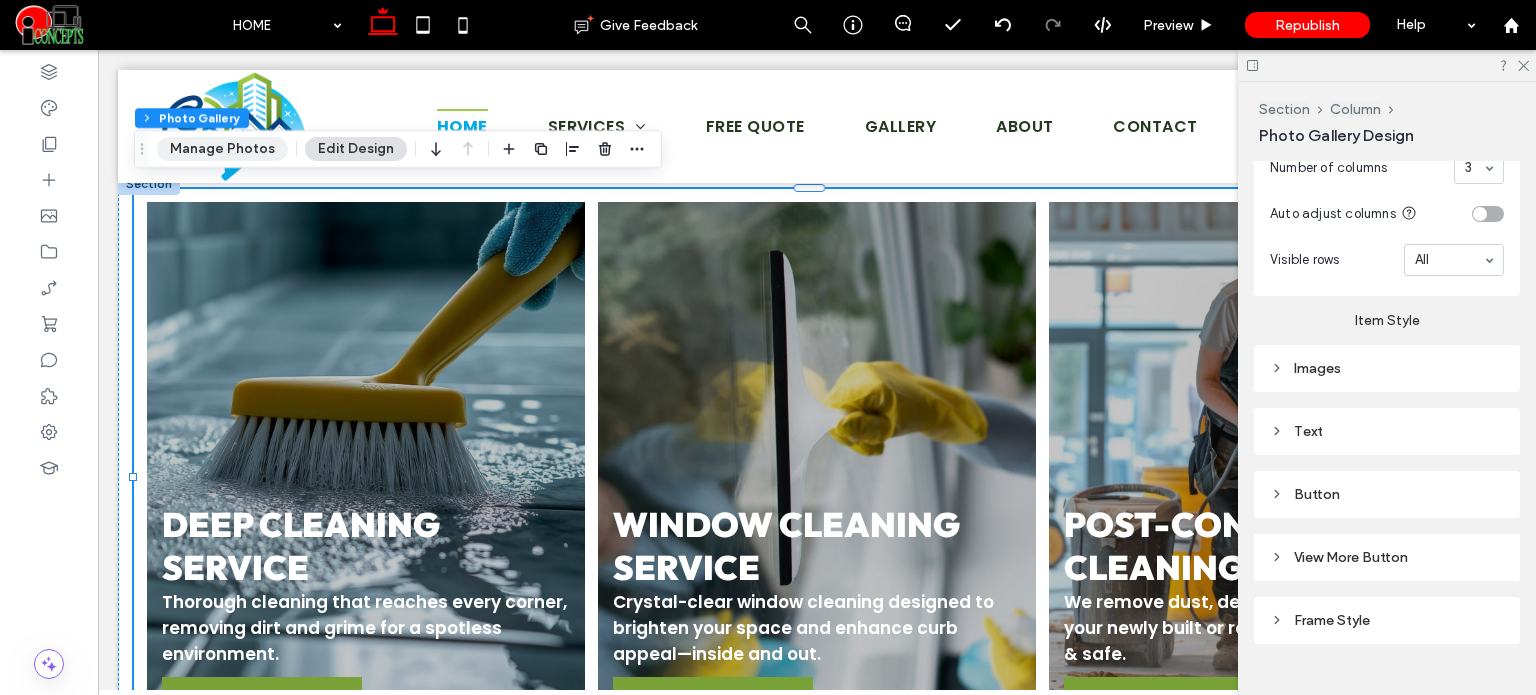 click on "Manage Photos" at bounding box center [222, 149] 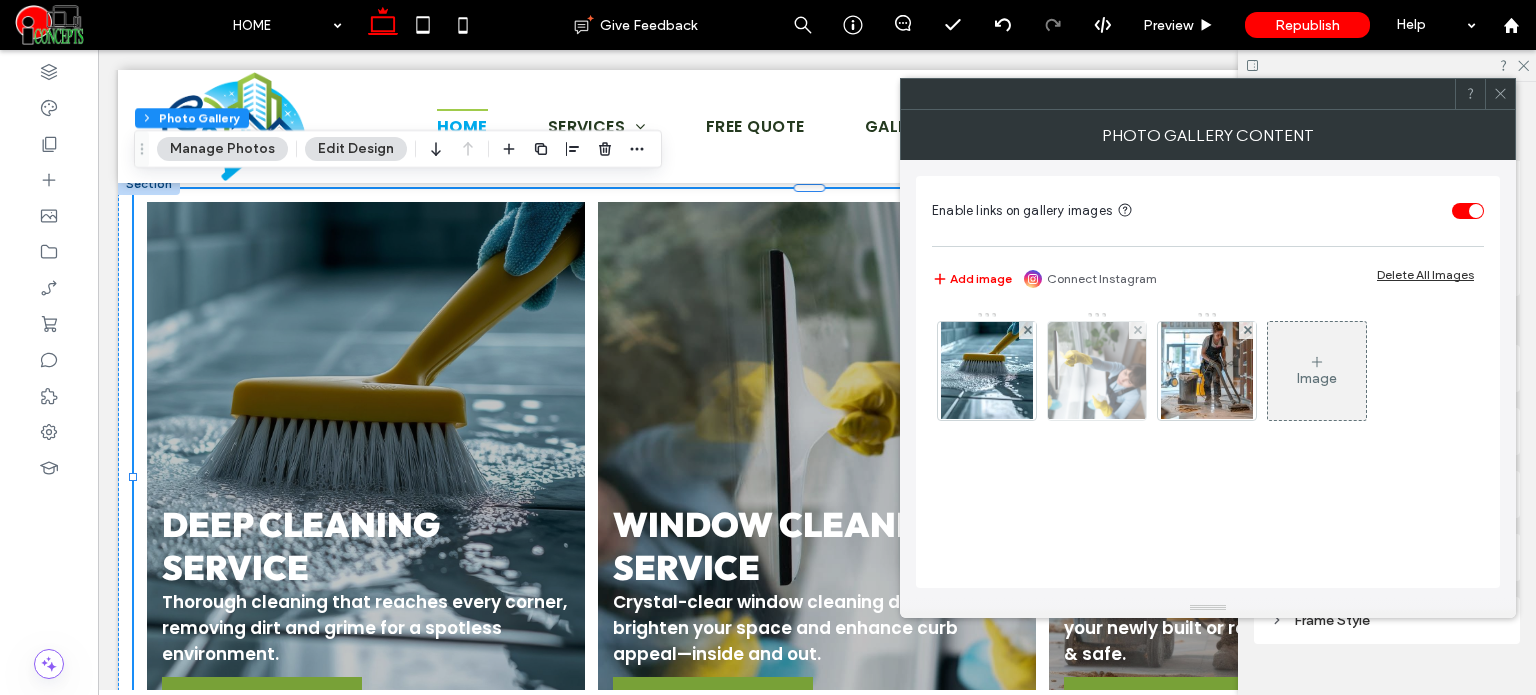 click at bounding box center (1096, 371) 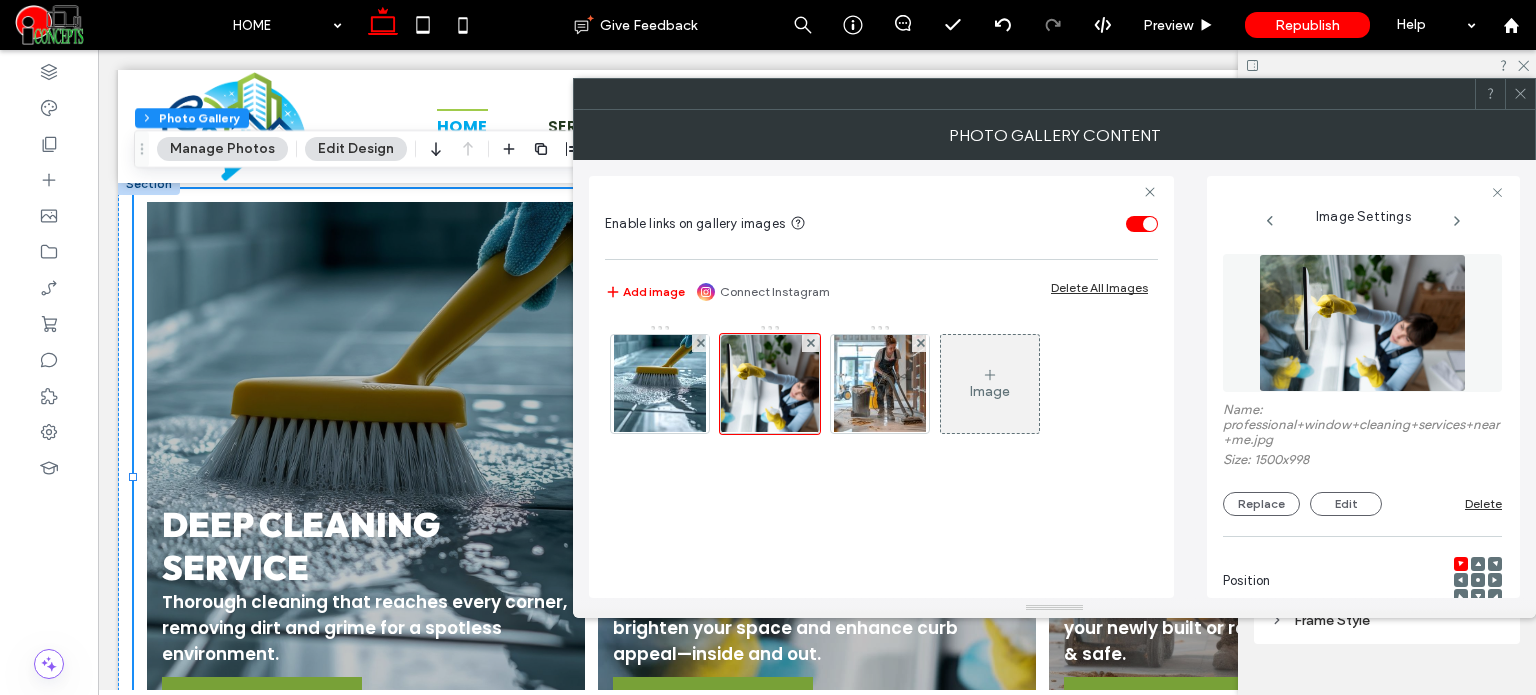 scroll, scrollTop: 0, scrollLeft: 8, axis: horizontal 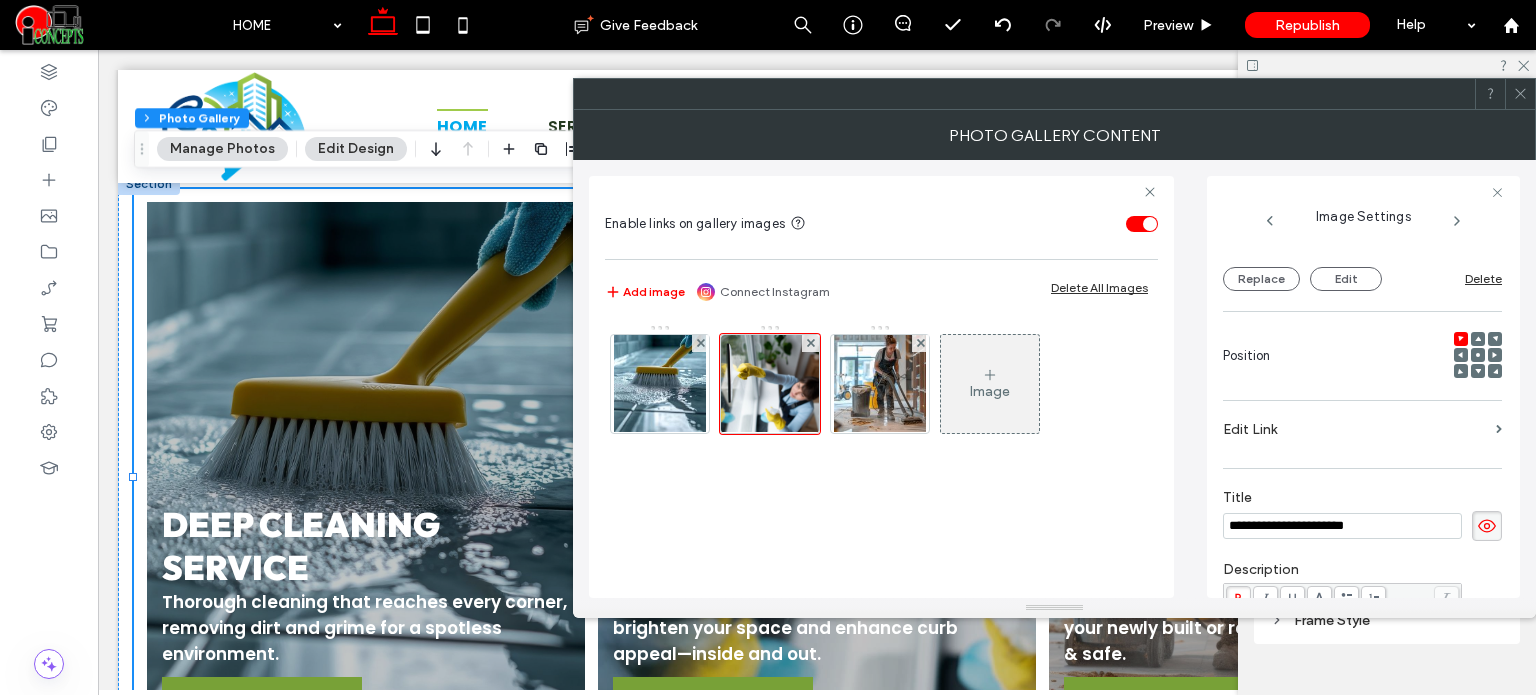 click 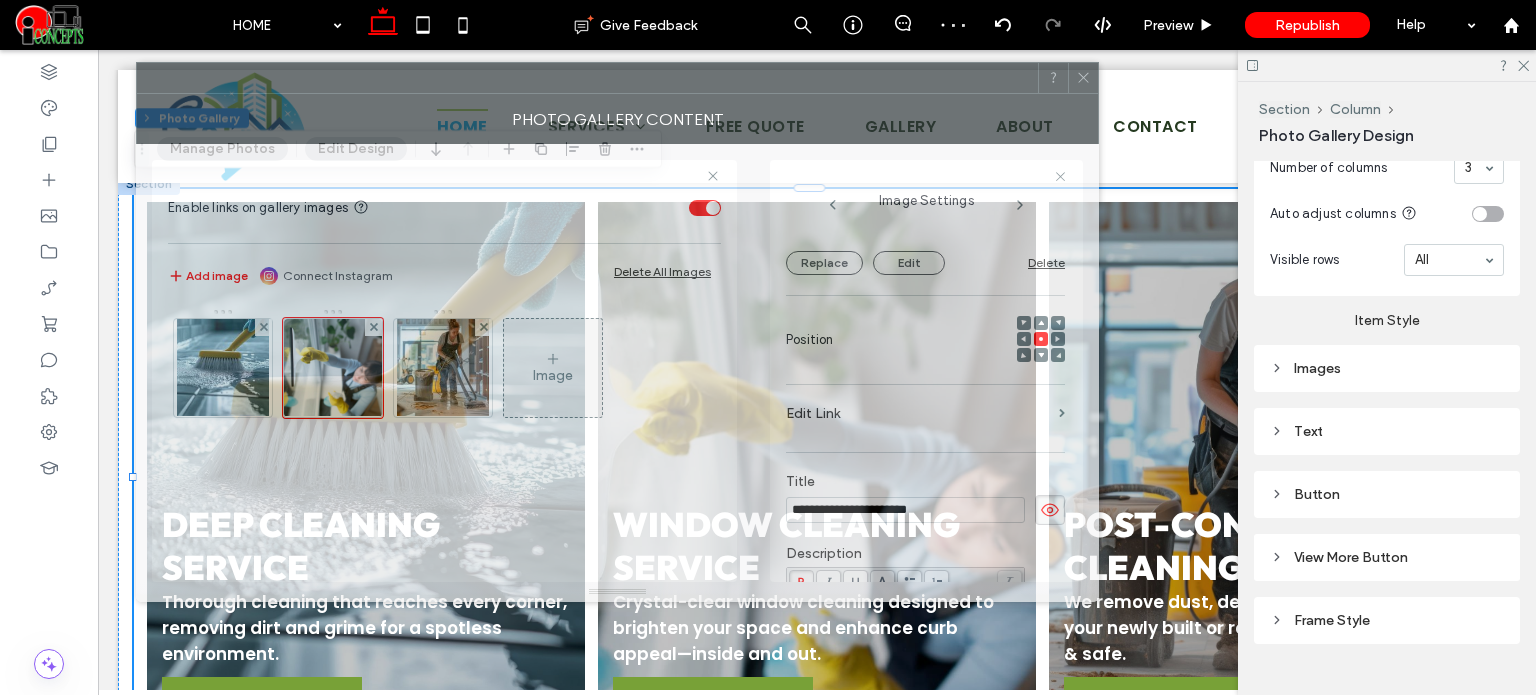 drag, startPoint x: 932, startPoint y: 99, endPoint x: 584, endPoint y: 83, distance: 348.3676 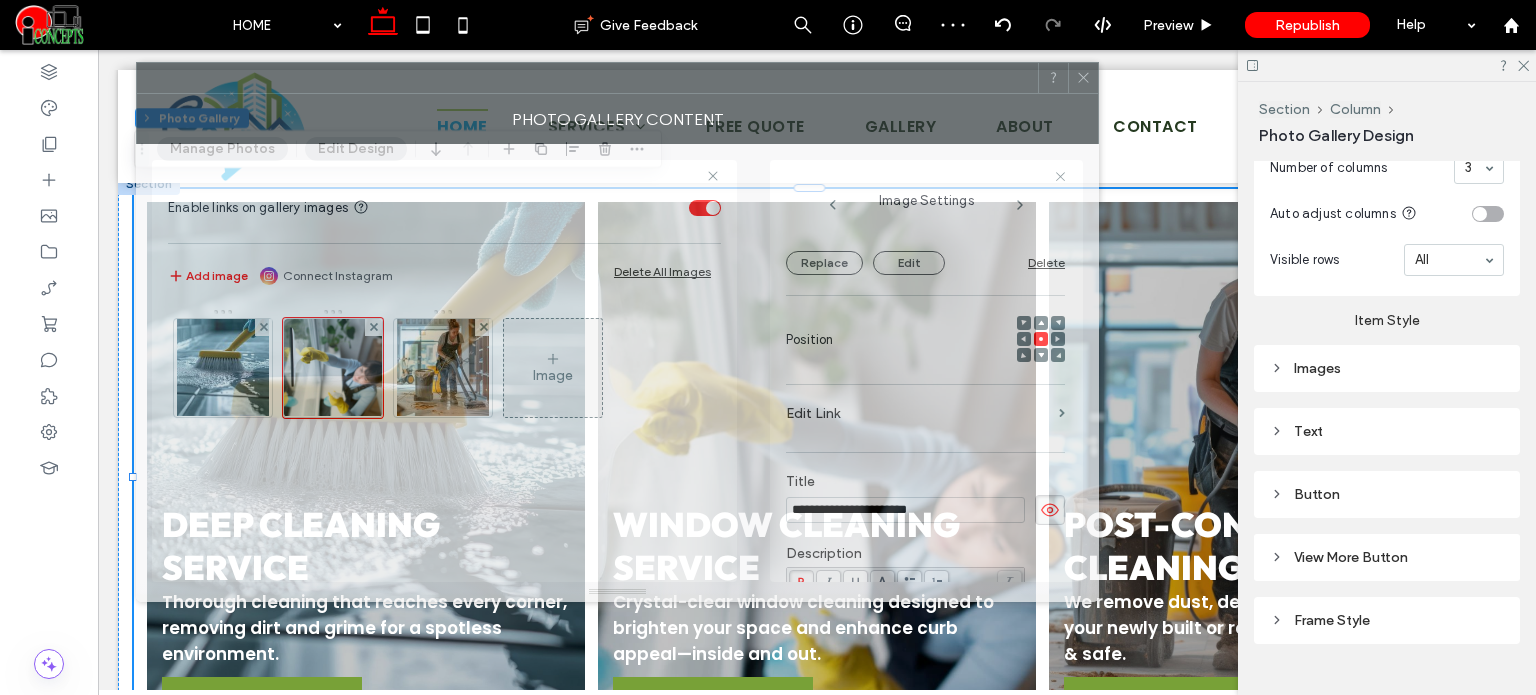 click at bounding box center [587, 78] 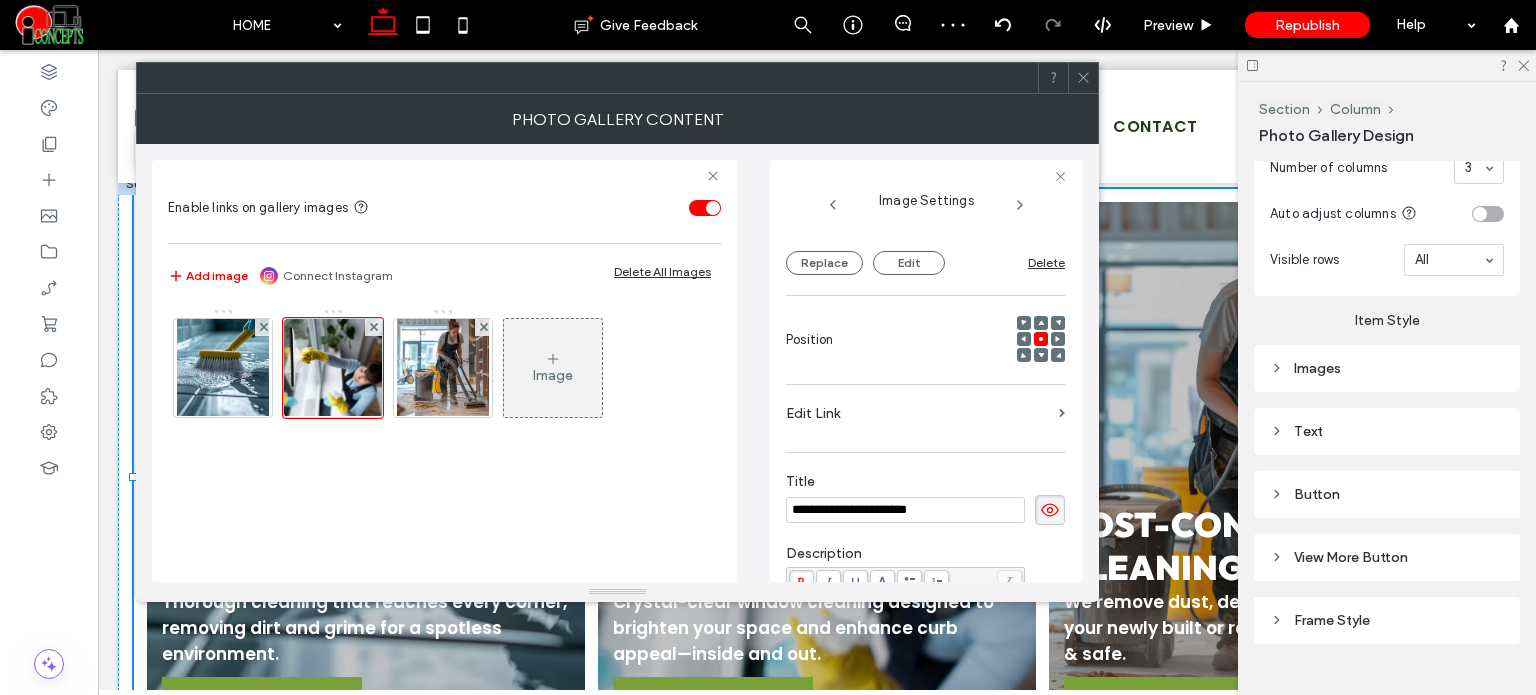 click at bounding box center [1083, 78] 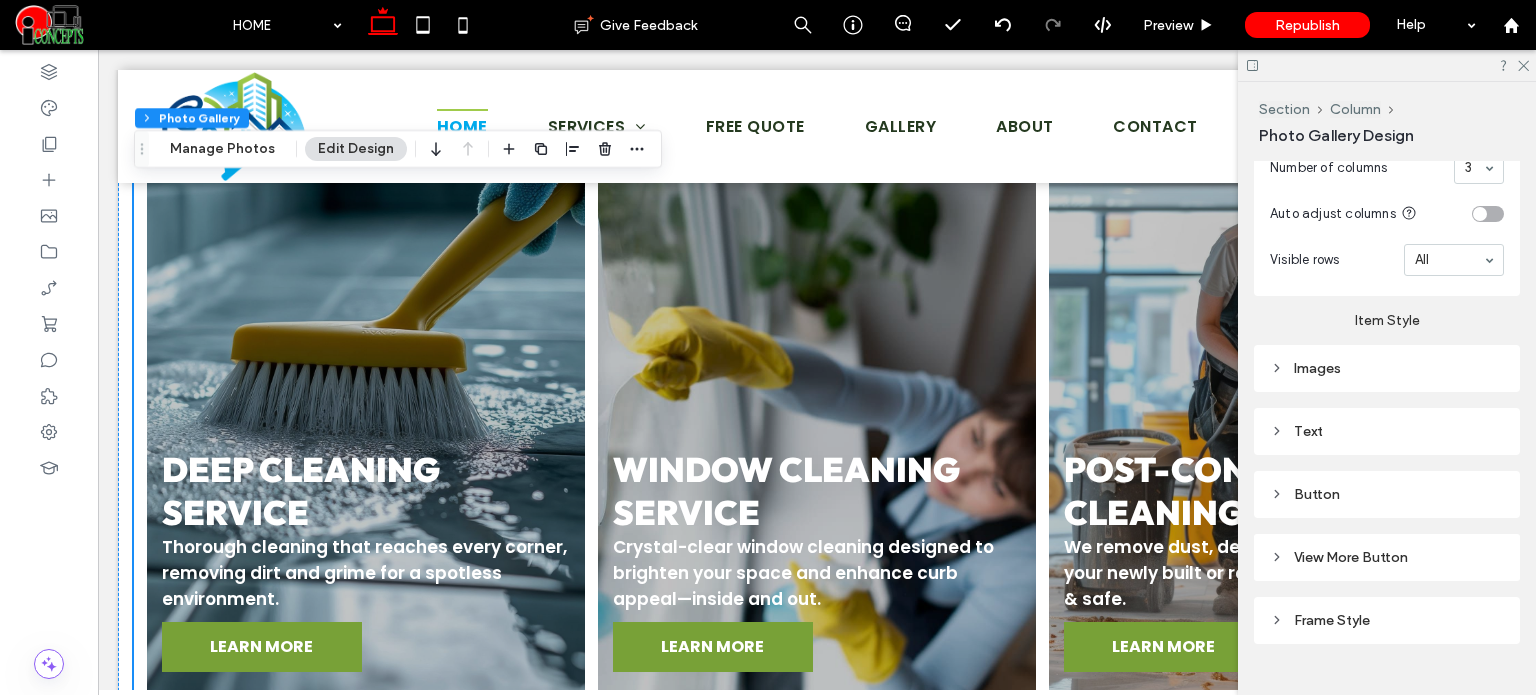 scroll, scrollTop: 2994, scrollLeft: 0, axis: vertical 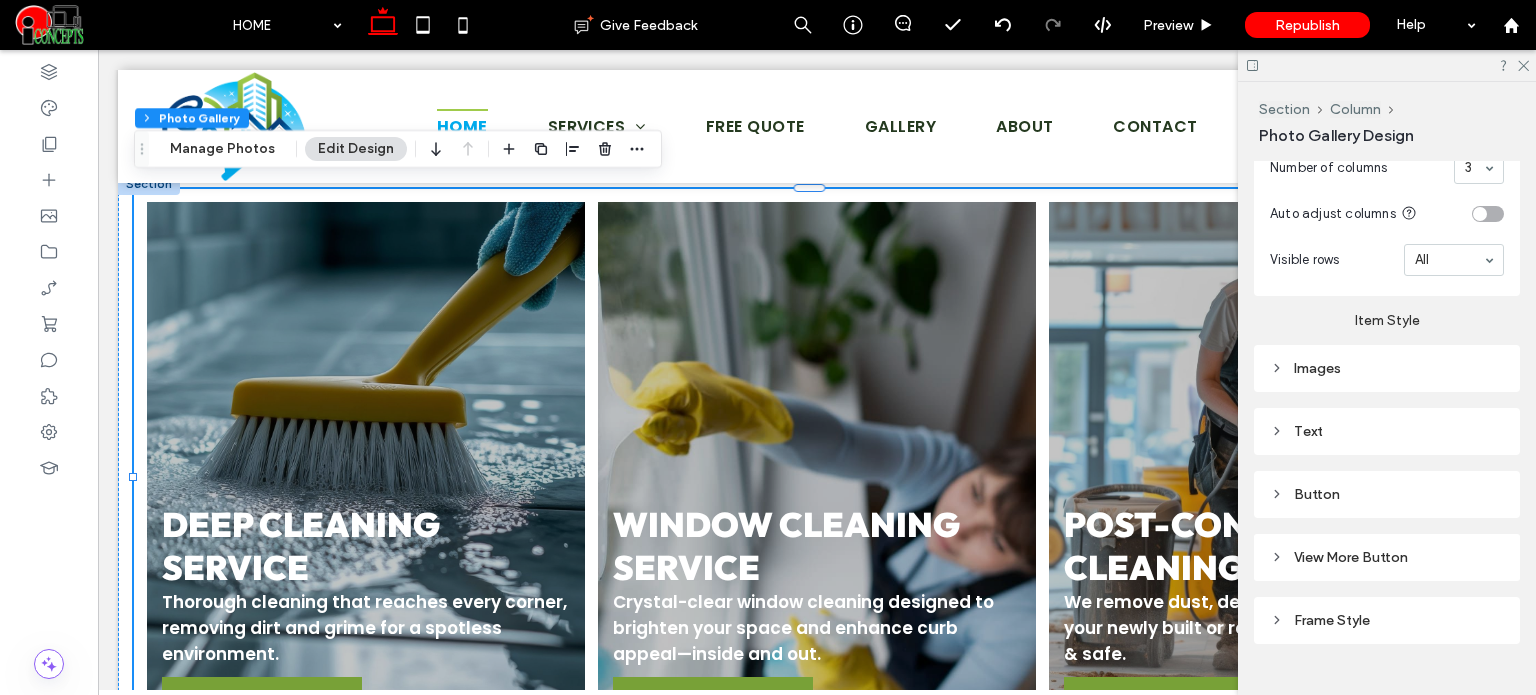 click at bounding box center (817, 477) 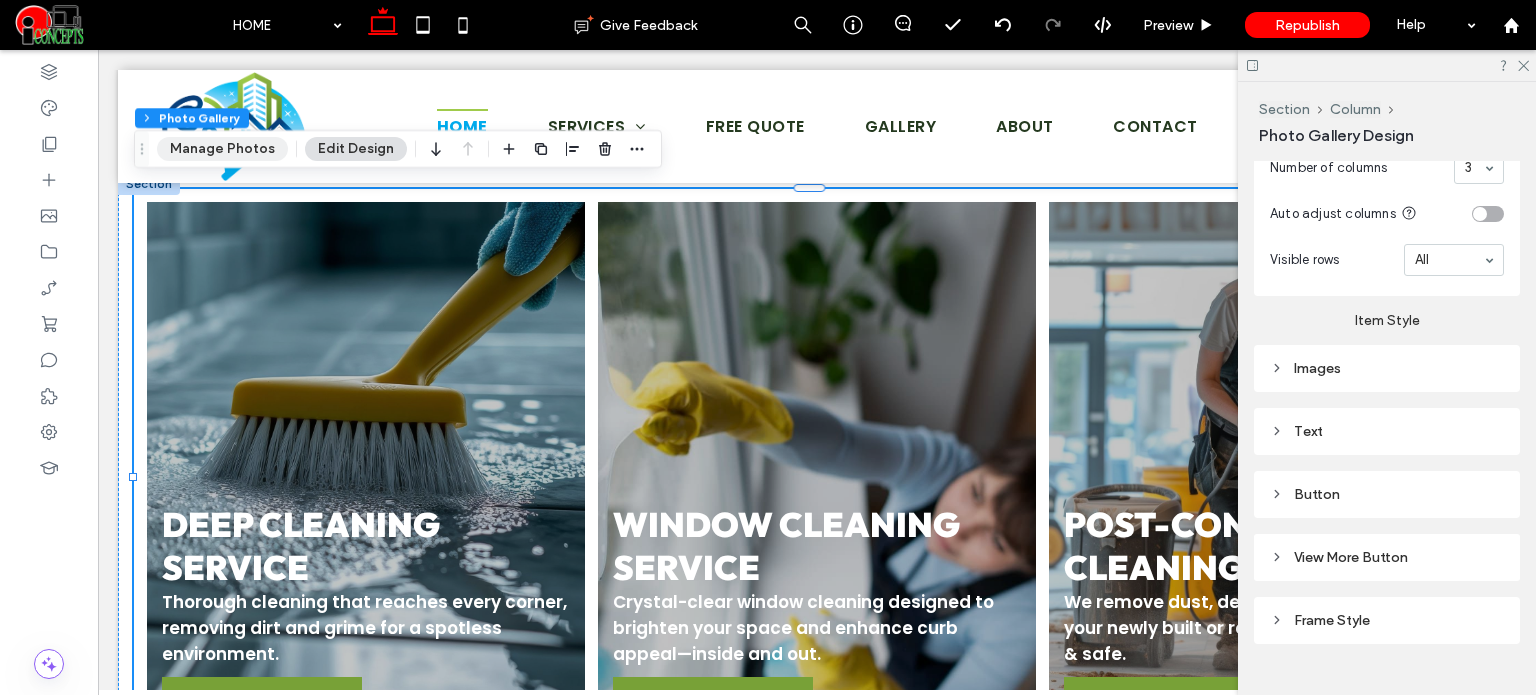 click on "Manage Photos" at bounding box center [222, 149] 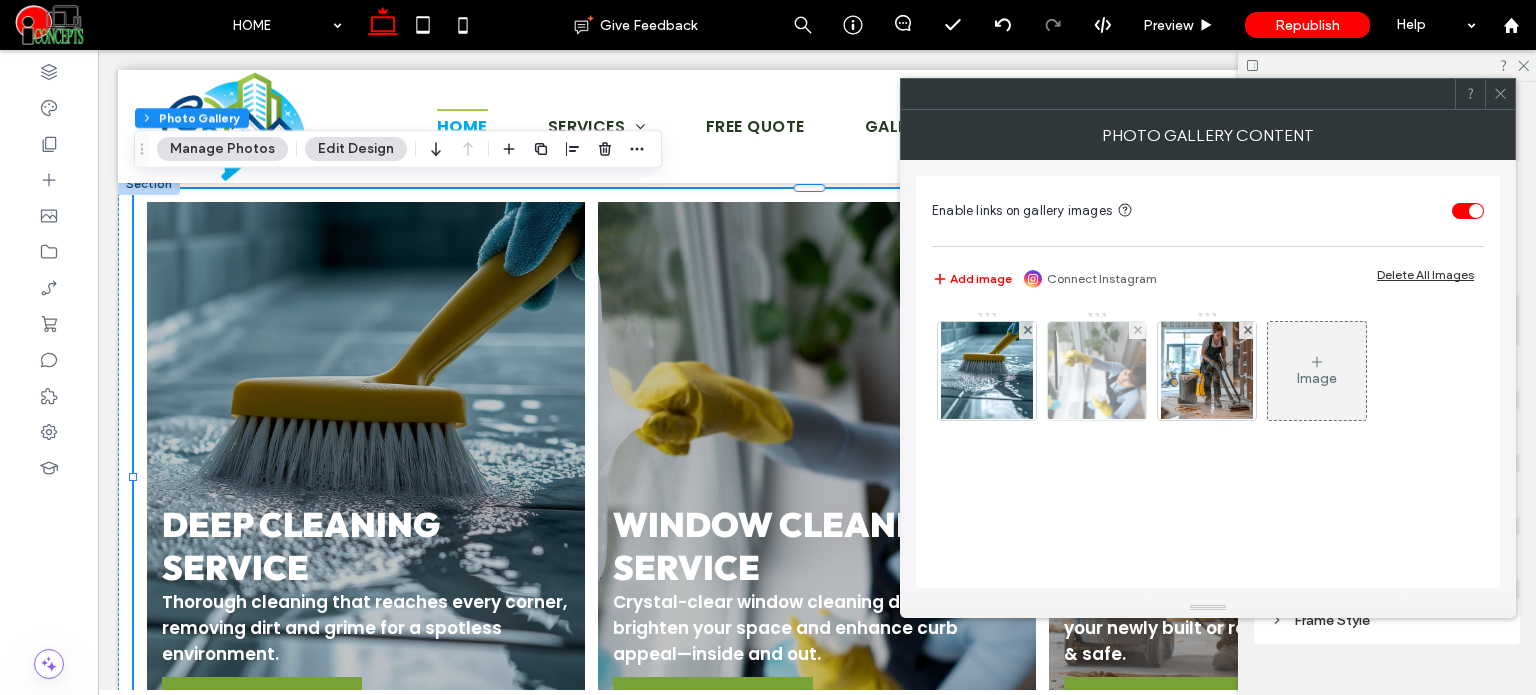 click at bounding box center [1096, 371] 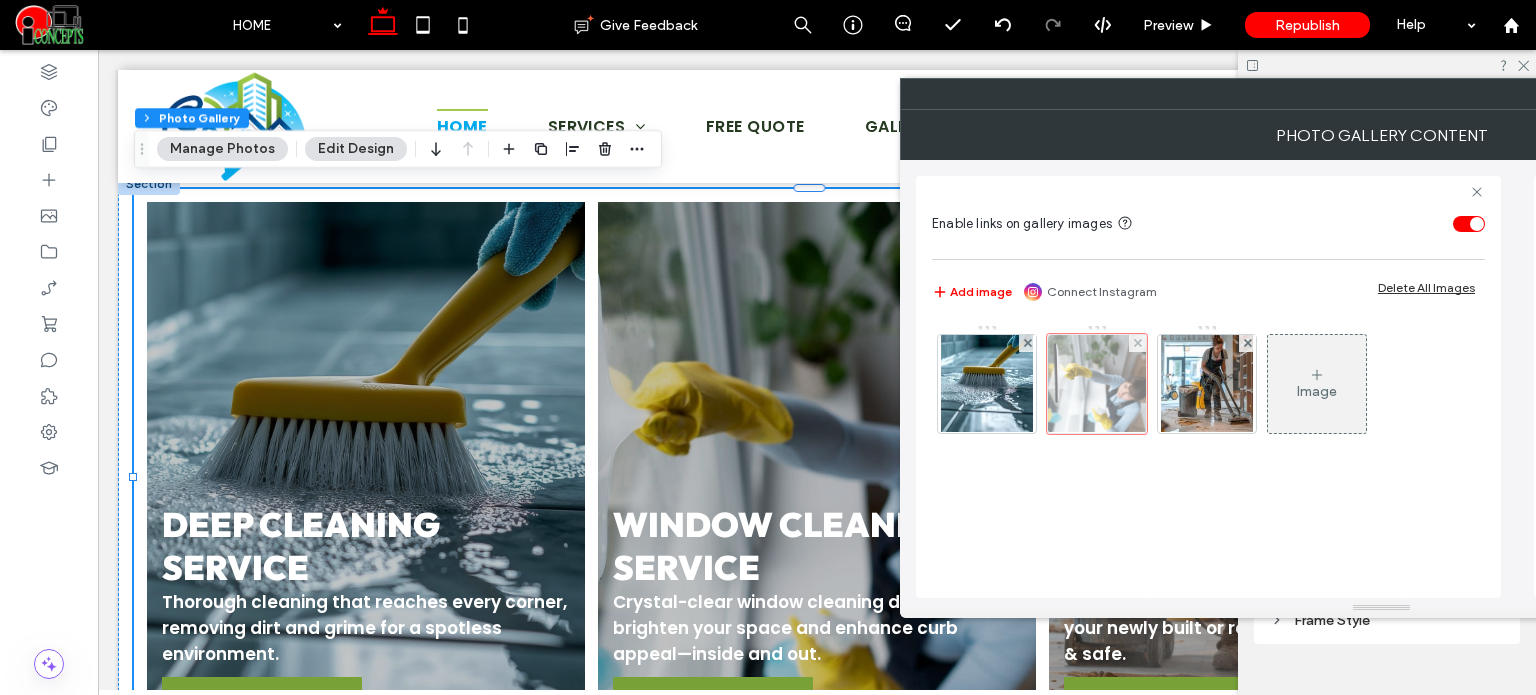 scroll, scrollTop: 0, scrollLeft: 52, axis: horizontal 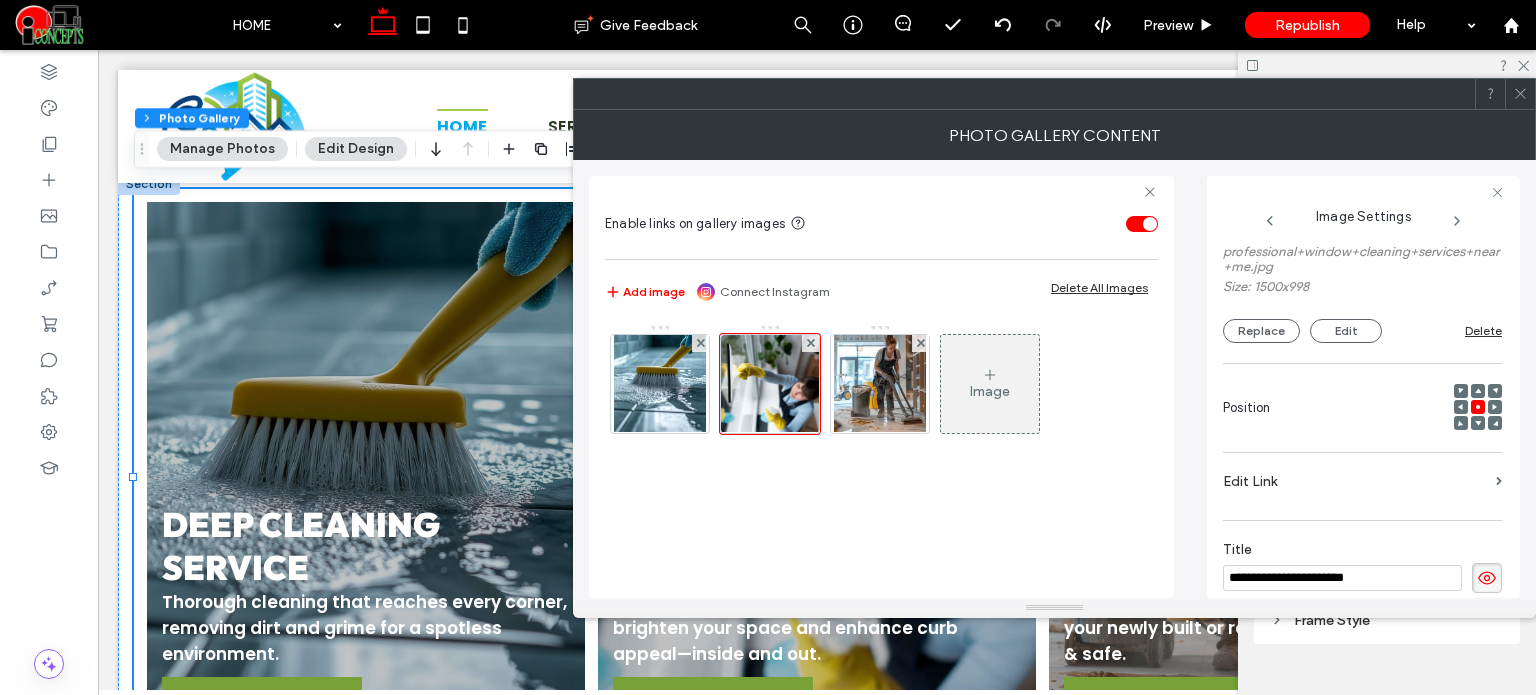 click 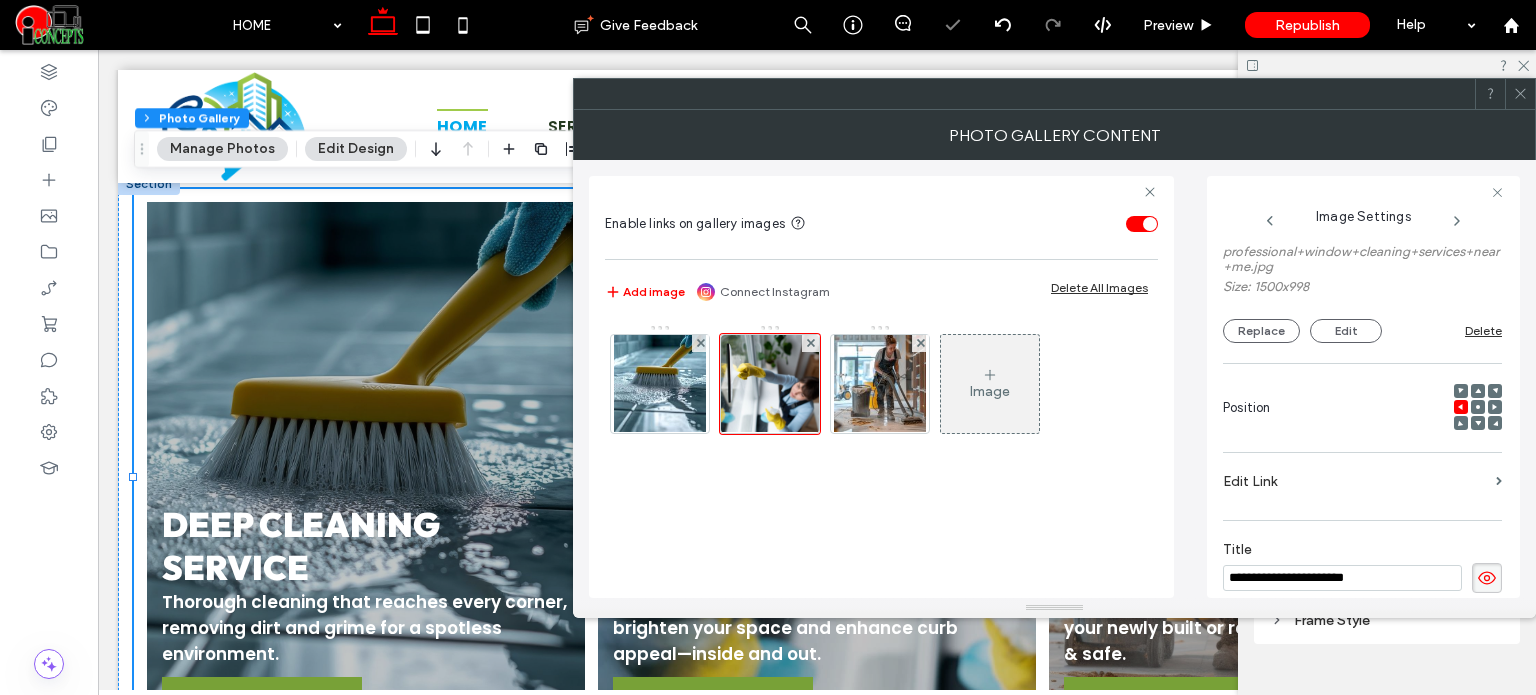 click 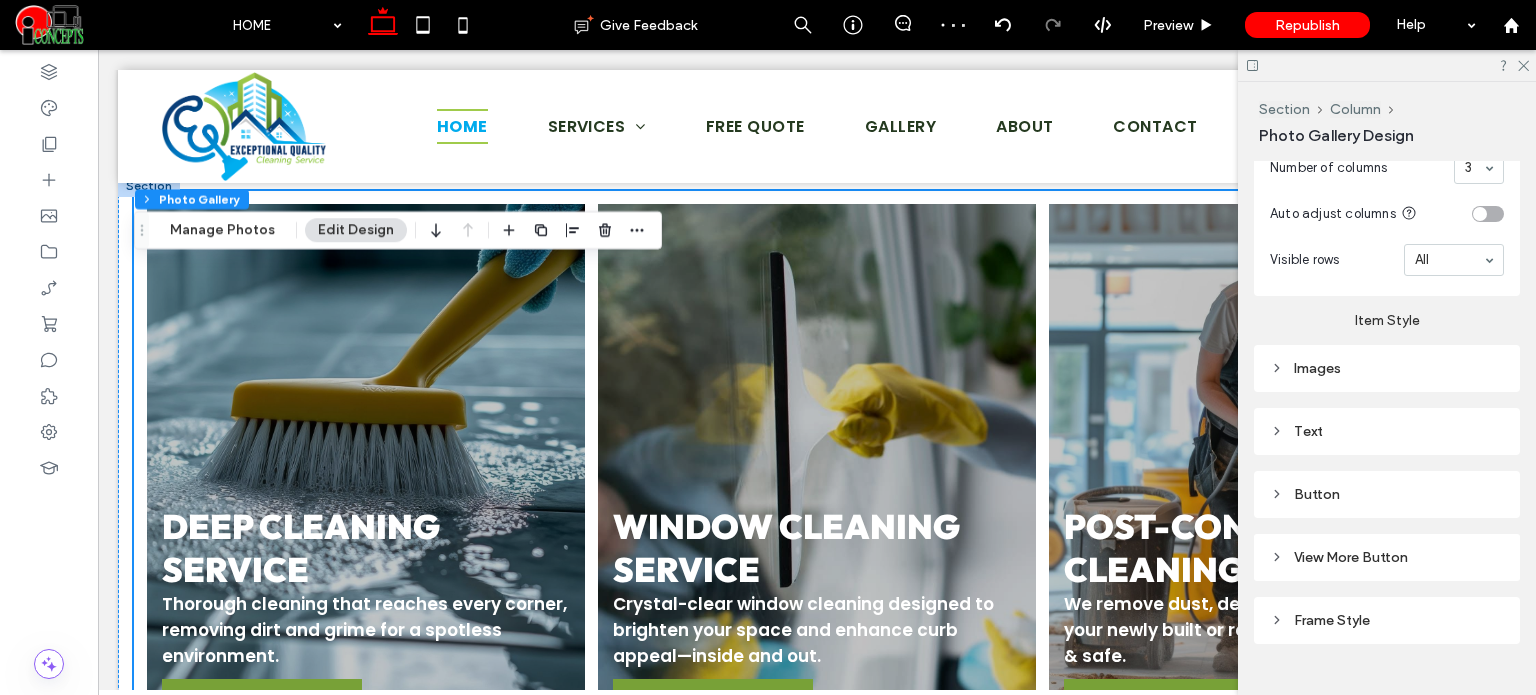 scroll, scrollTop: 2994, scrollLeft: 0, axis: vertical 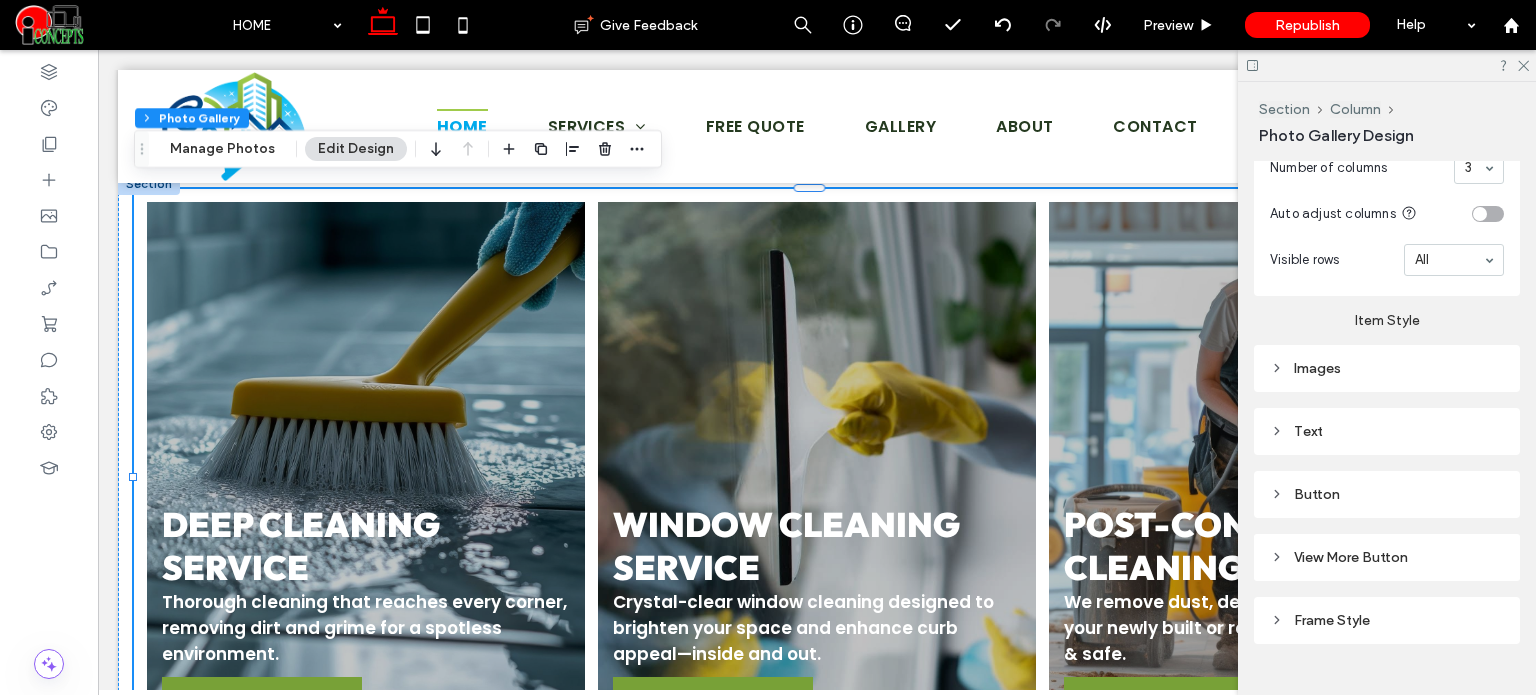 click at bounding box center [817, 477] 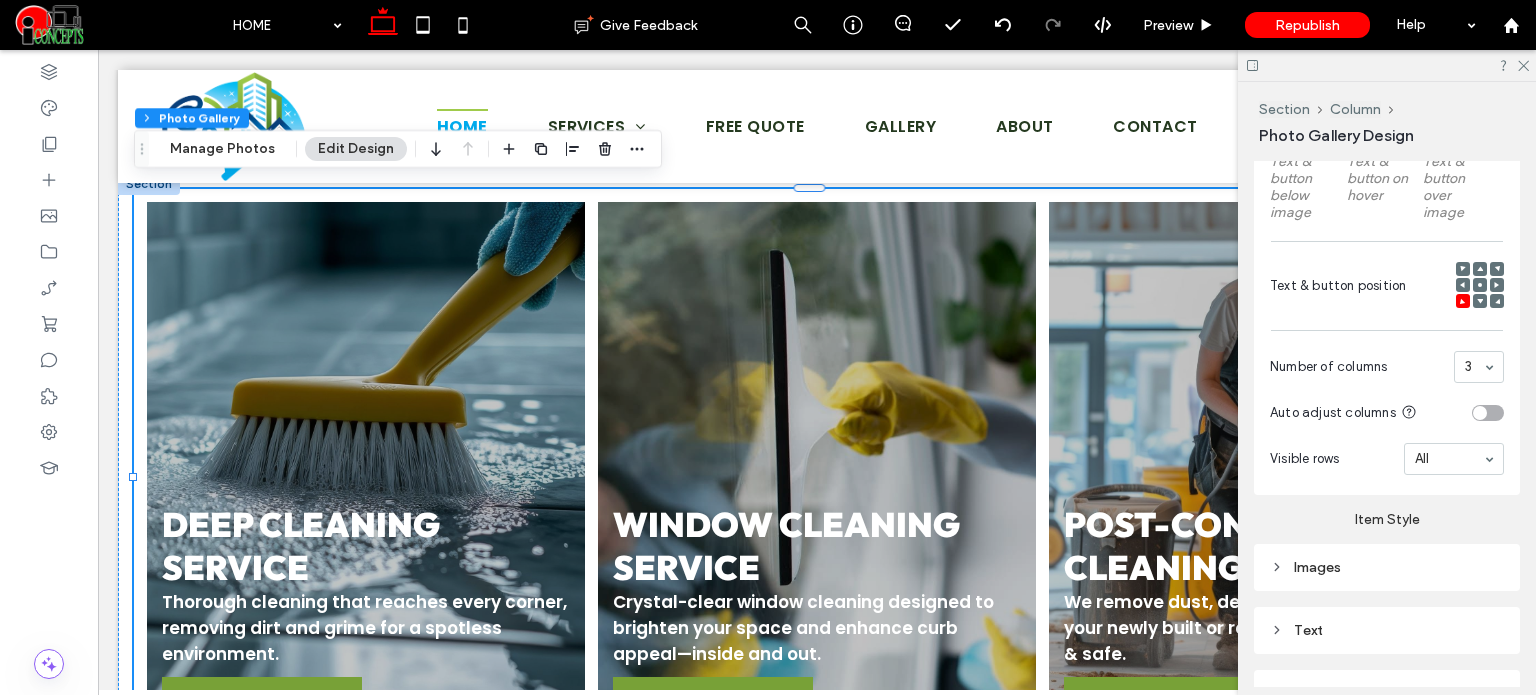 scroll, scrollTop: 700, scrollLeft: 0, axis: vertical 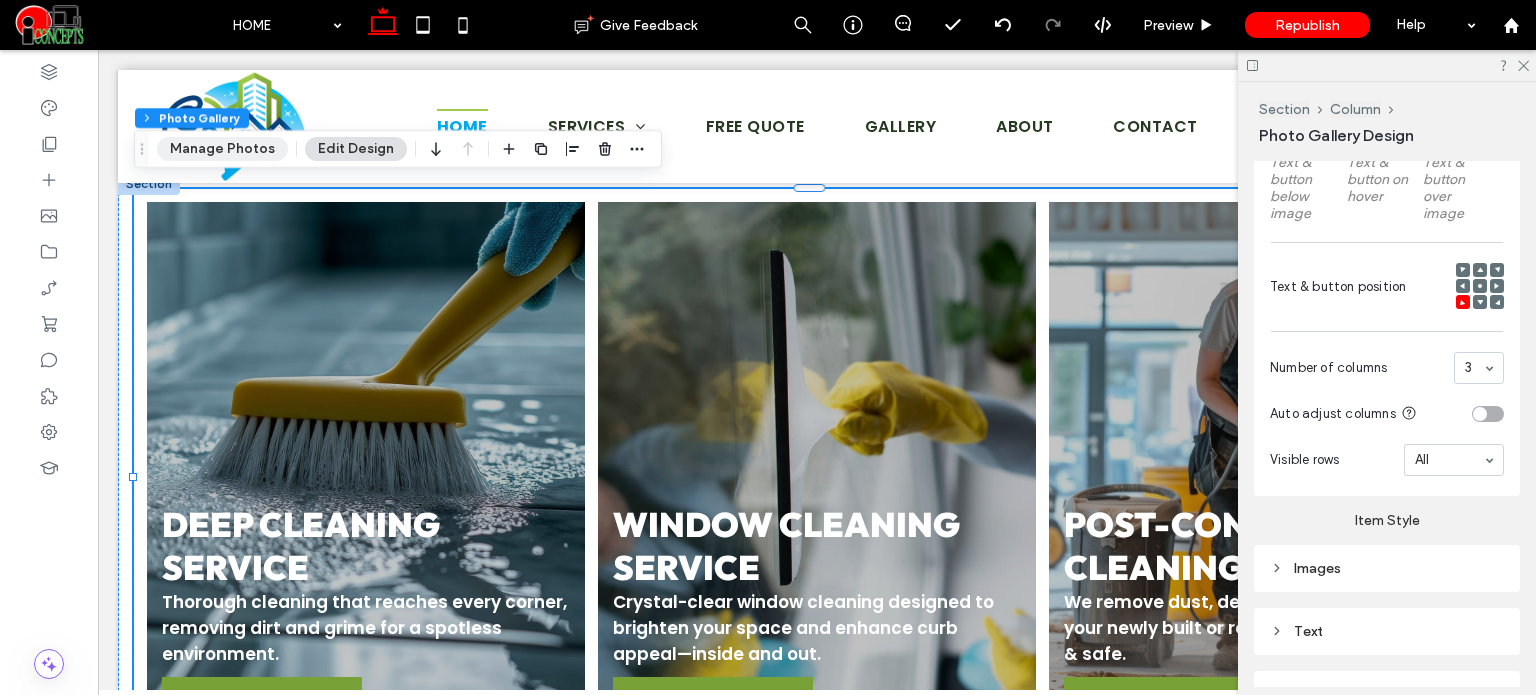 click on "Manage Photos" at bounding box center (222, 149) 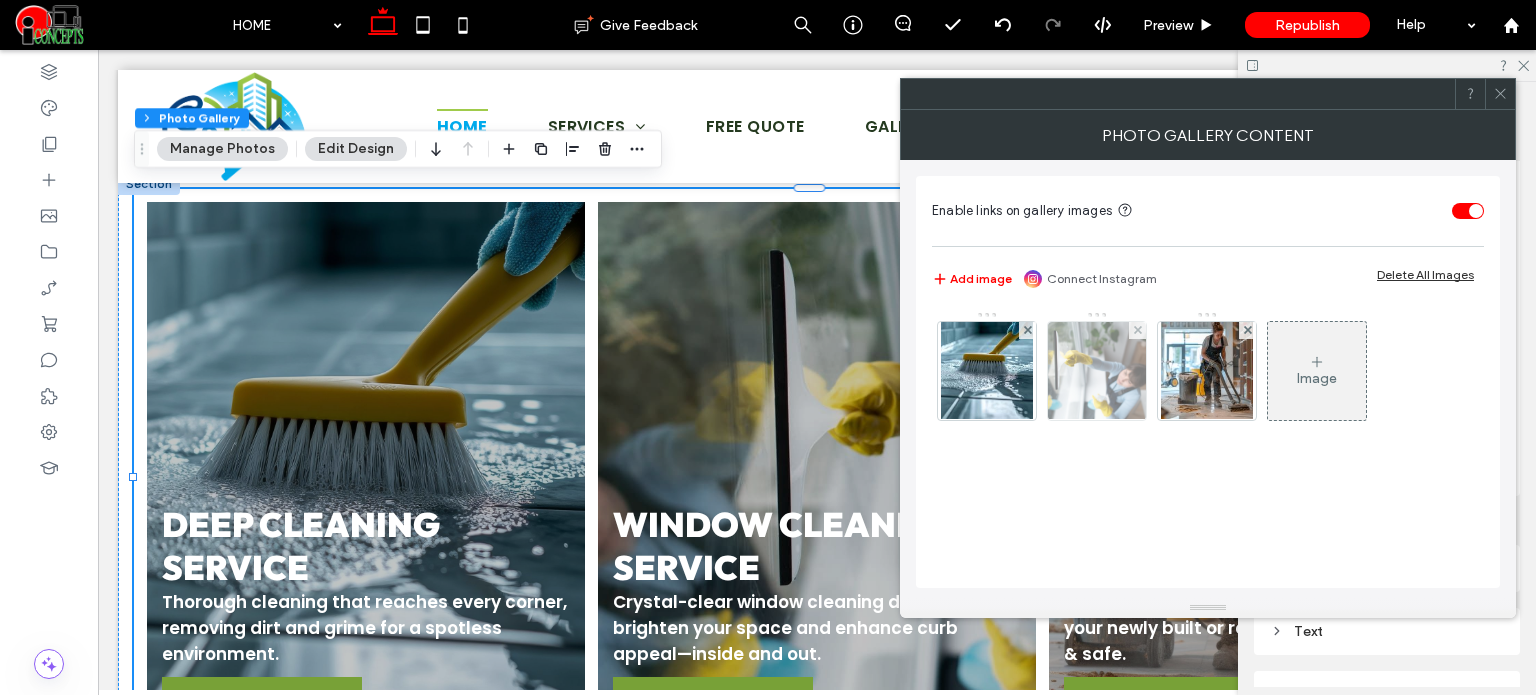 click at bounding box center [1096, 371] 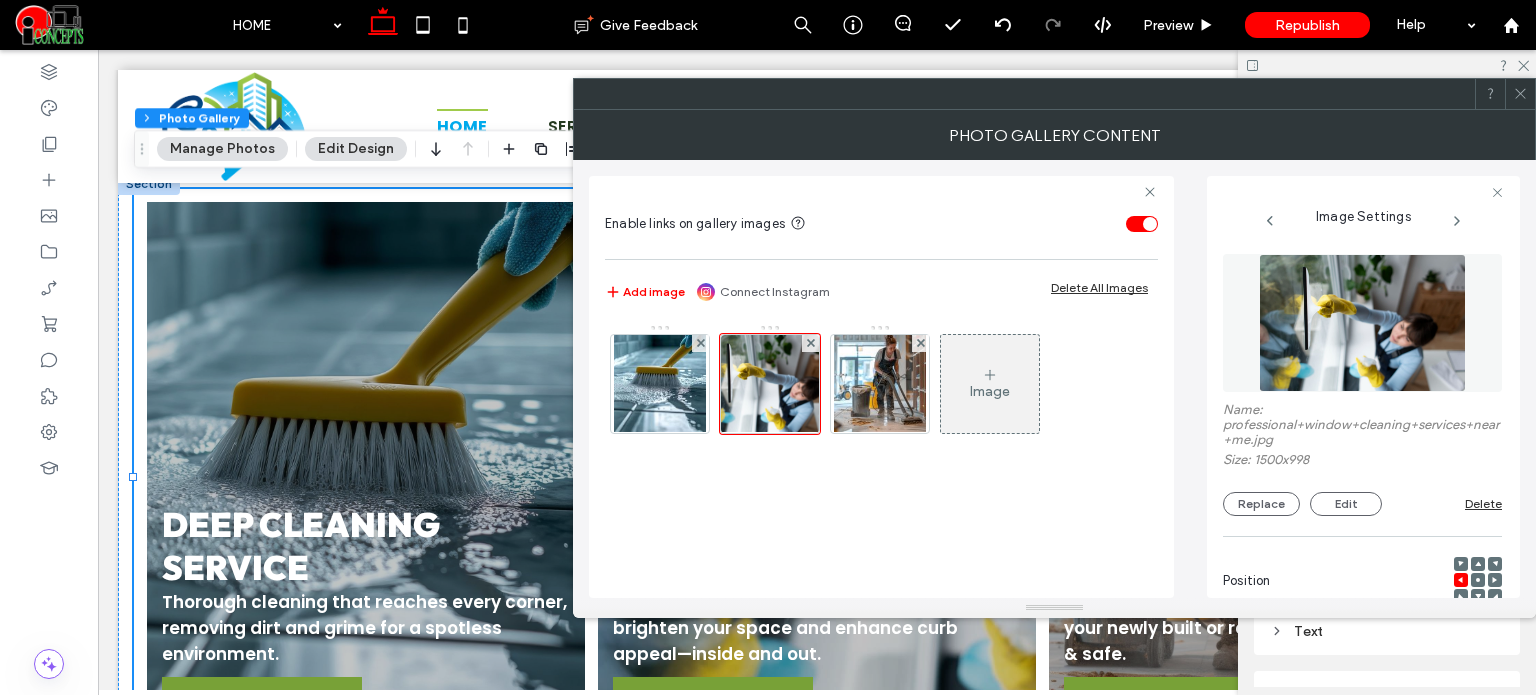 scroll, scrollTop: 0, scrollLeft: 37, axis: horizontal 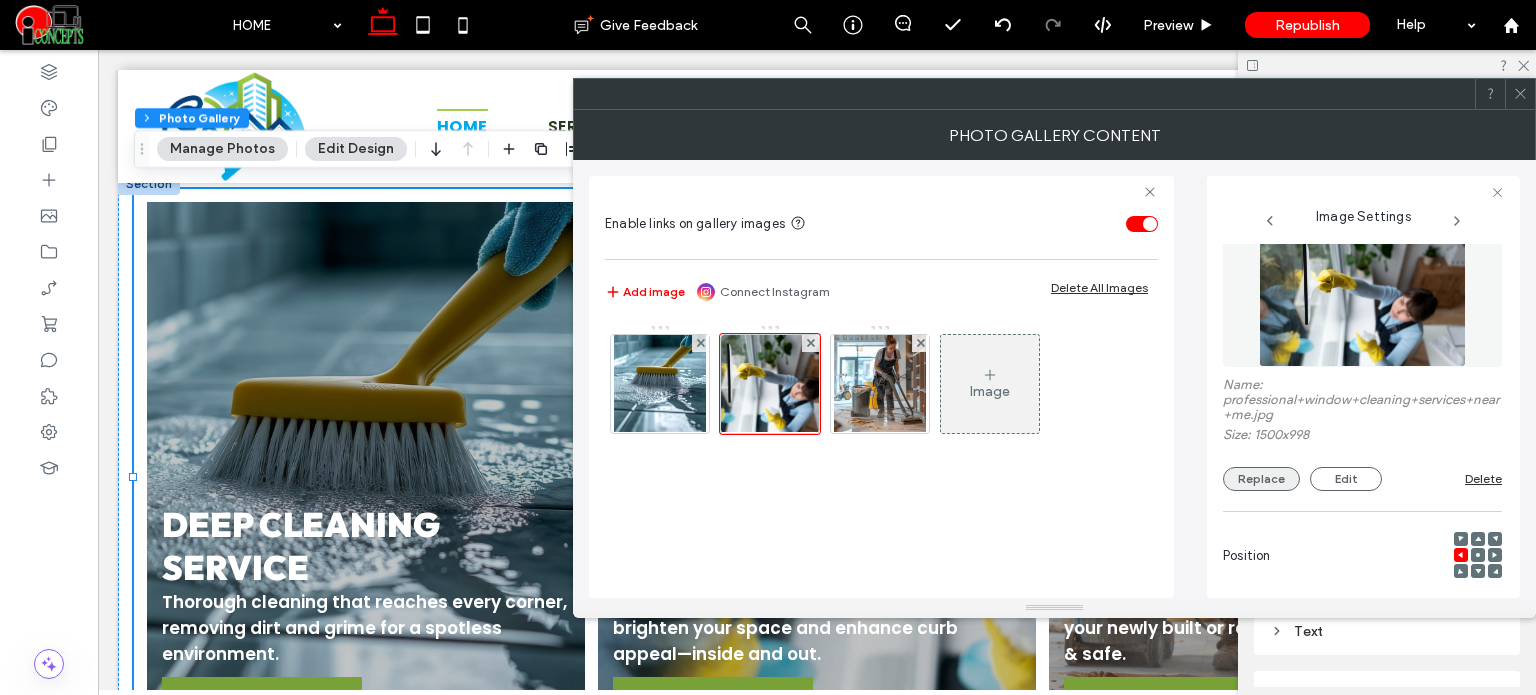 click on "Replace" at bounding box center [1261, 479] 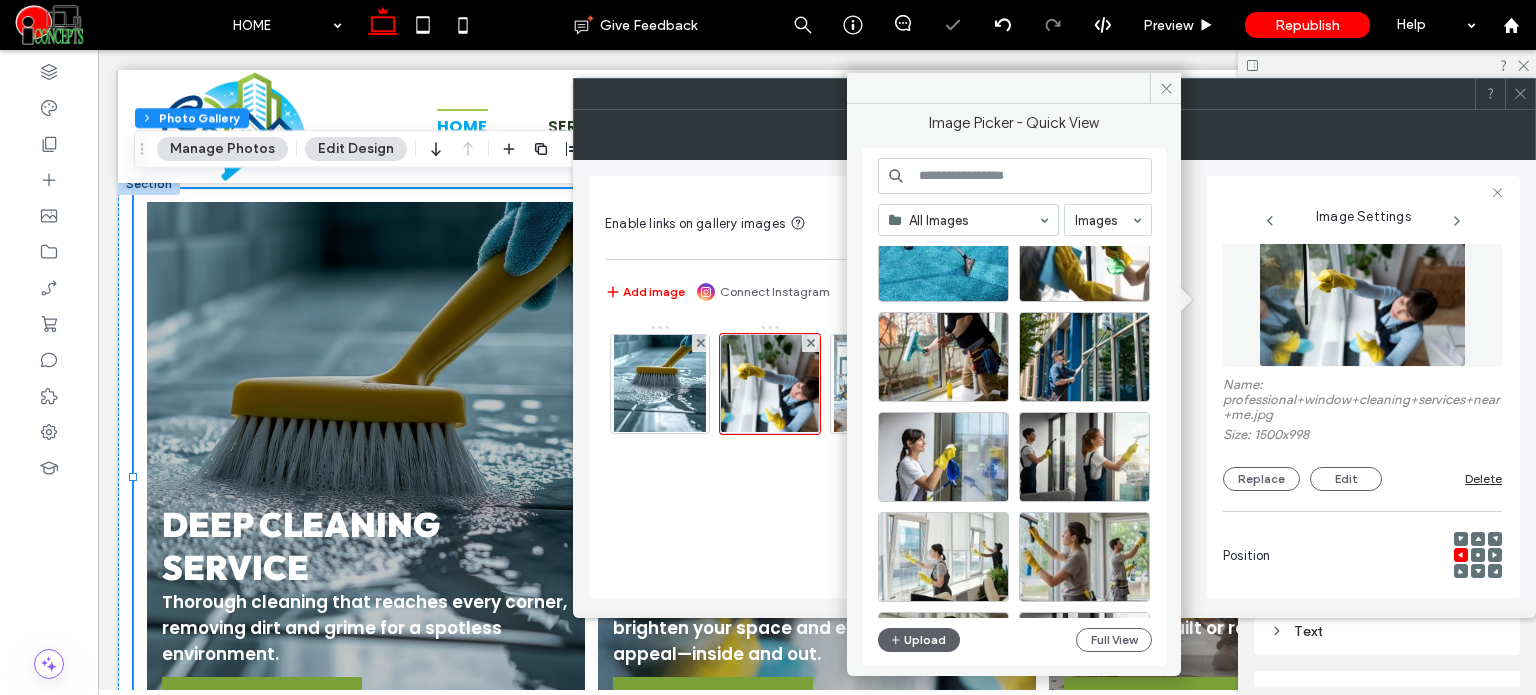 scroll, scrollTop: 400, scrollLeft: 0, axis: vertical 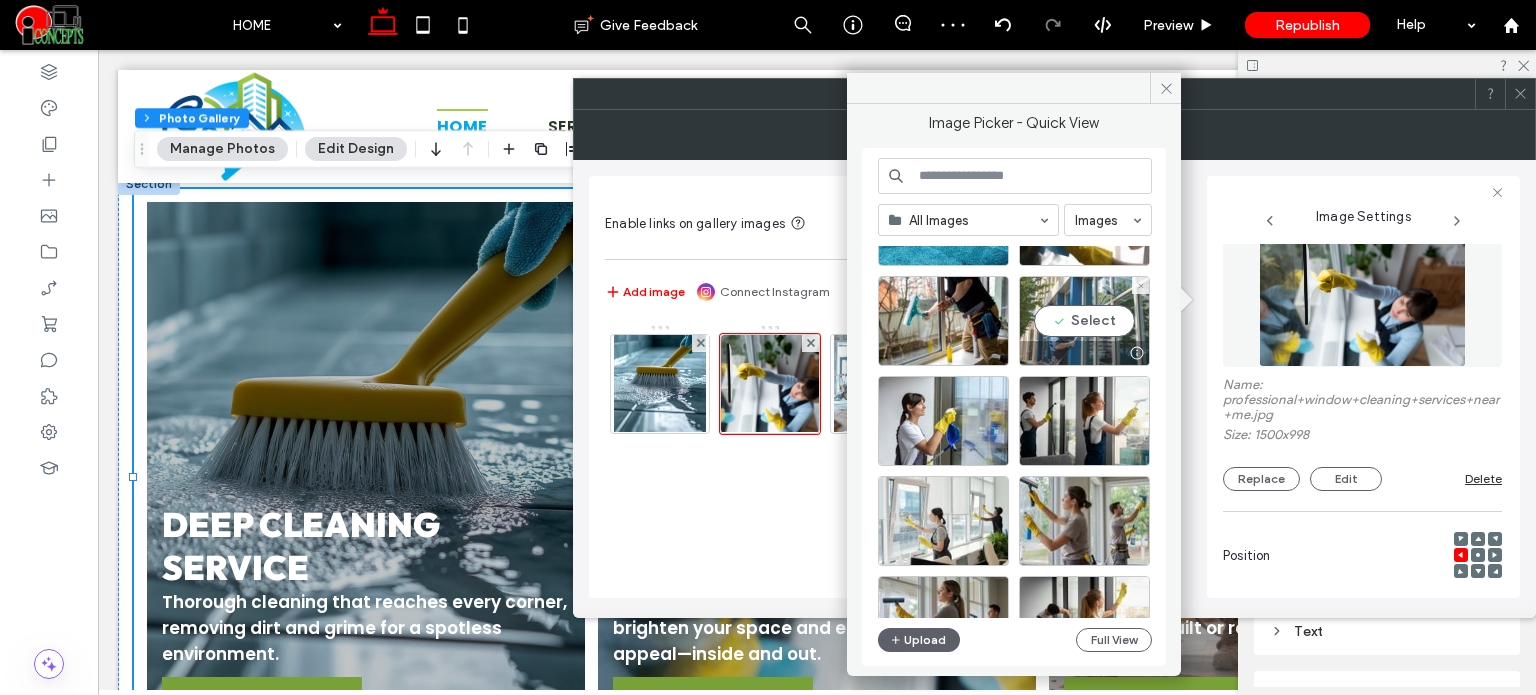 click on "Select" at bounding box center (1084, 321) 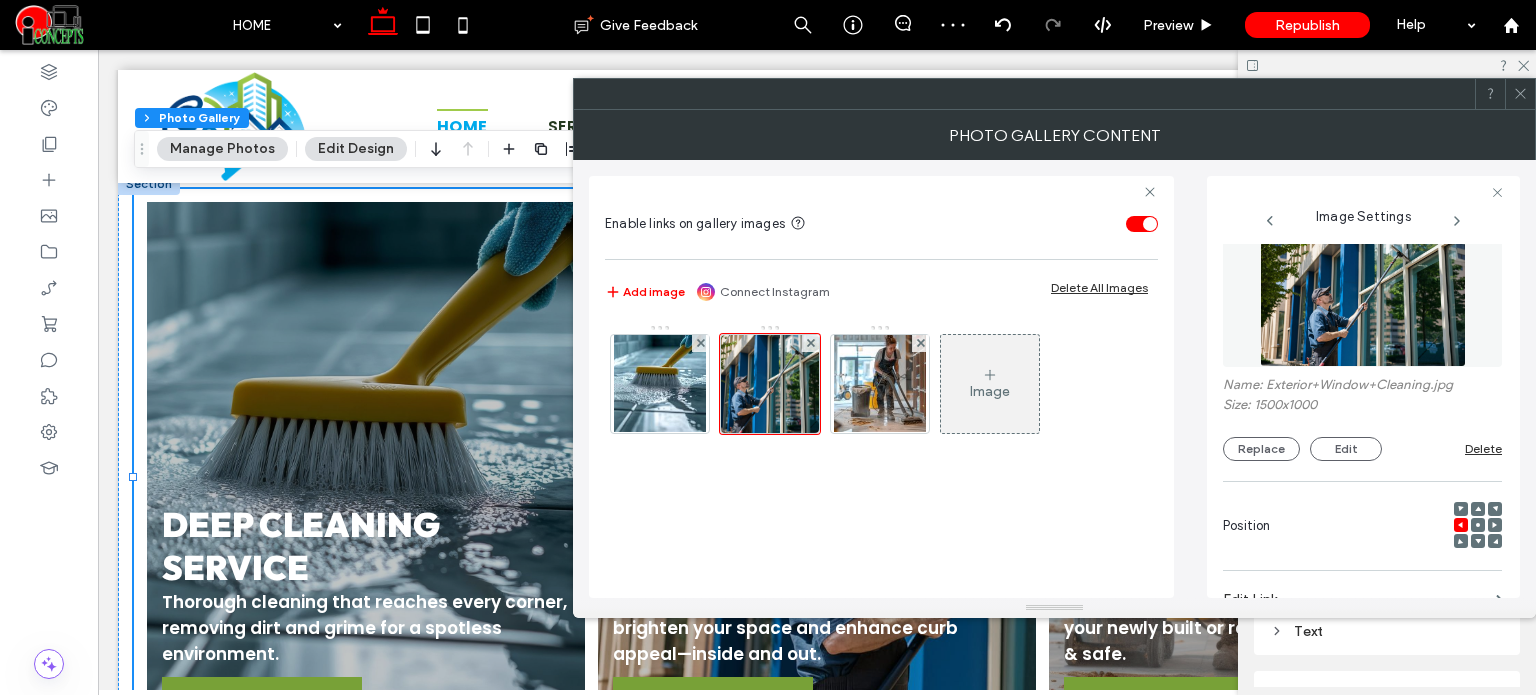 click 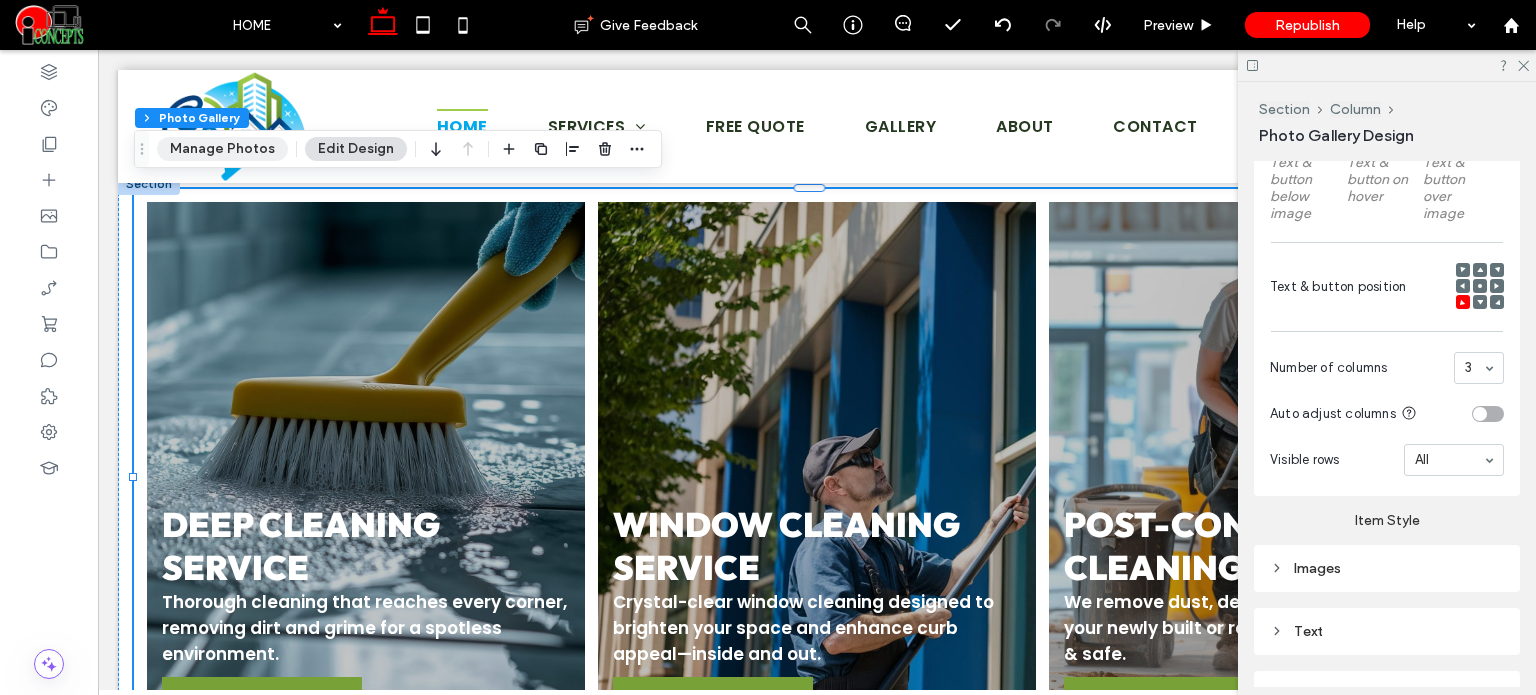 click on "Manage Photos" at bounding box center [222, 149] 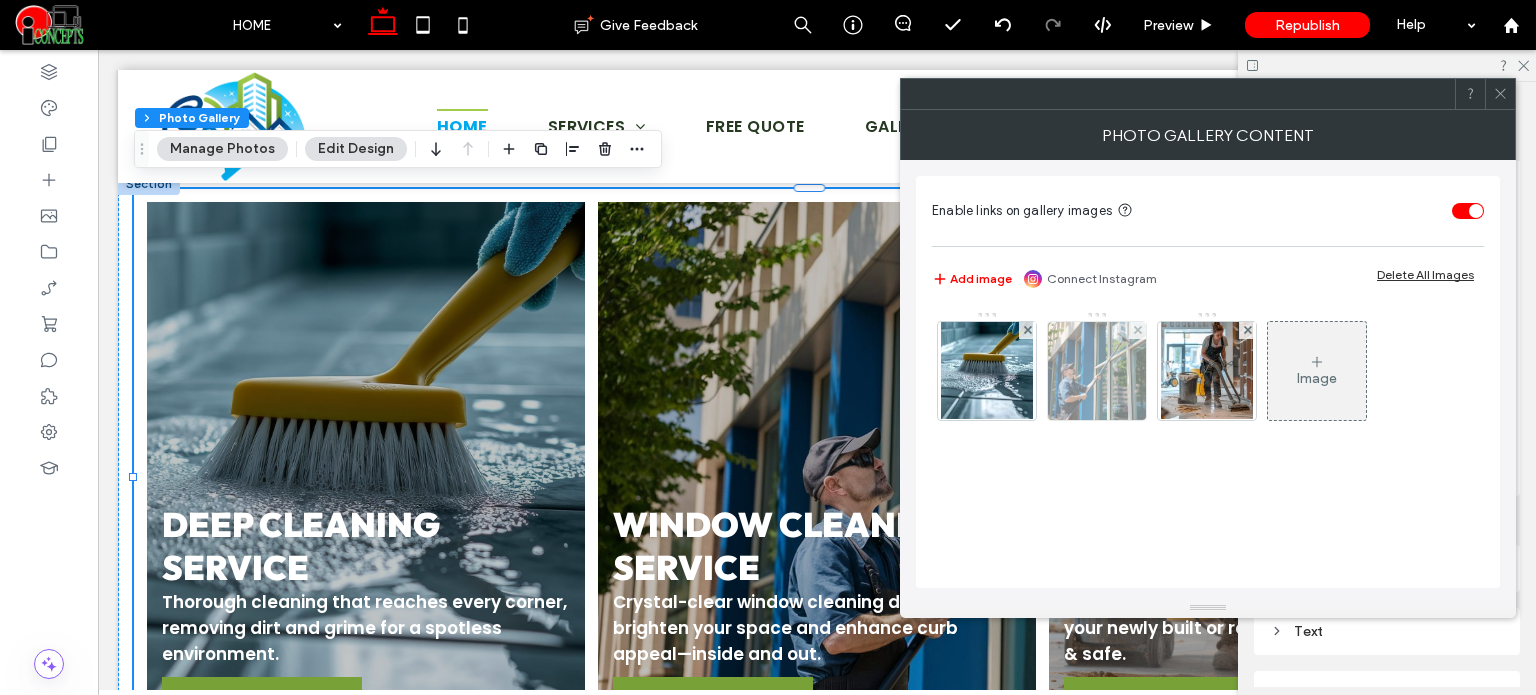 click at bounding box center [1097, 371] 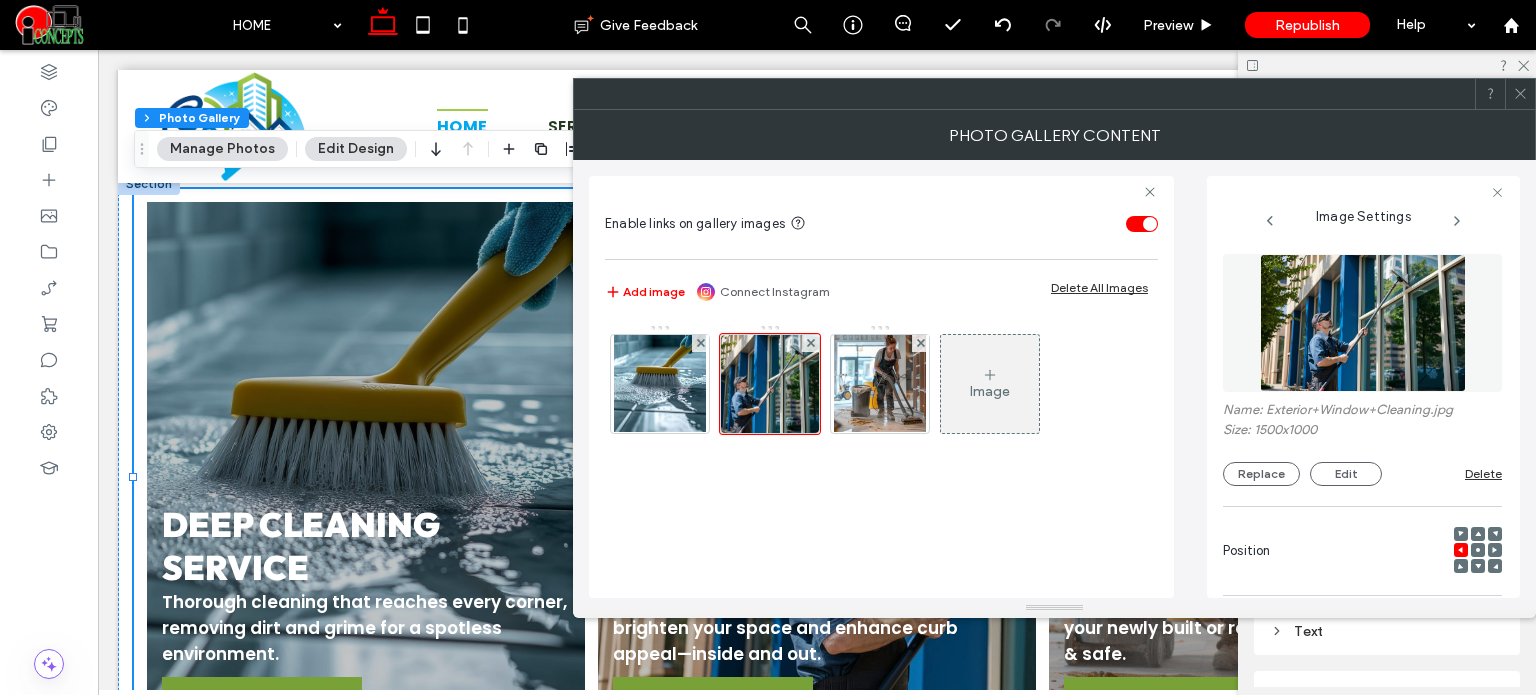scroll, scrollTop: 0, scrollLeft: 37, axis: horizontal 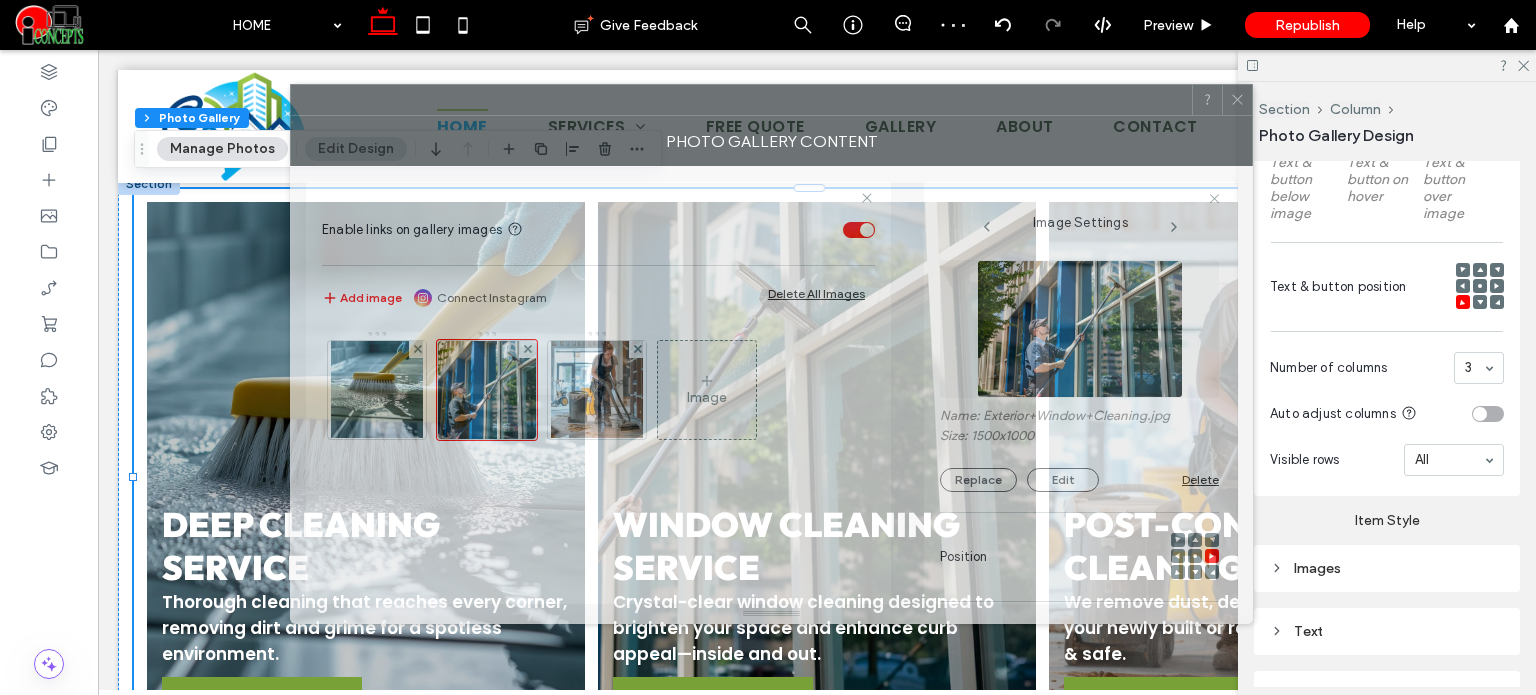 drag, startPoint x: 920, startPoint y: 100, endPoint x: 637, endPoint y: 106, distance: 283.0636 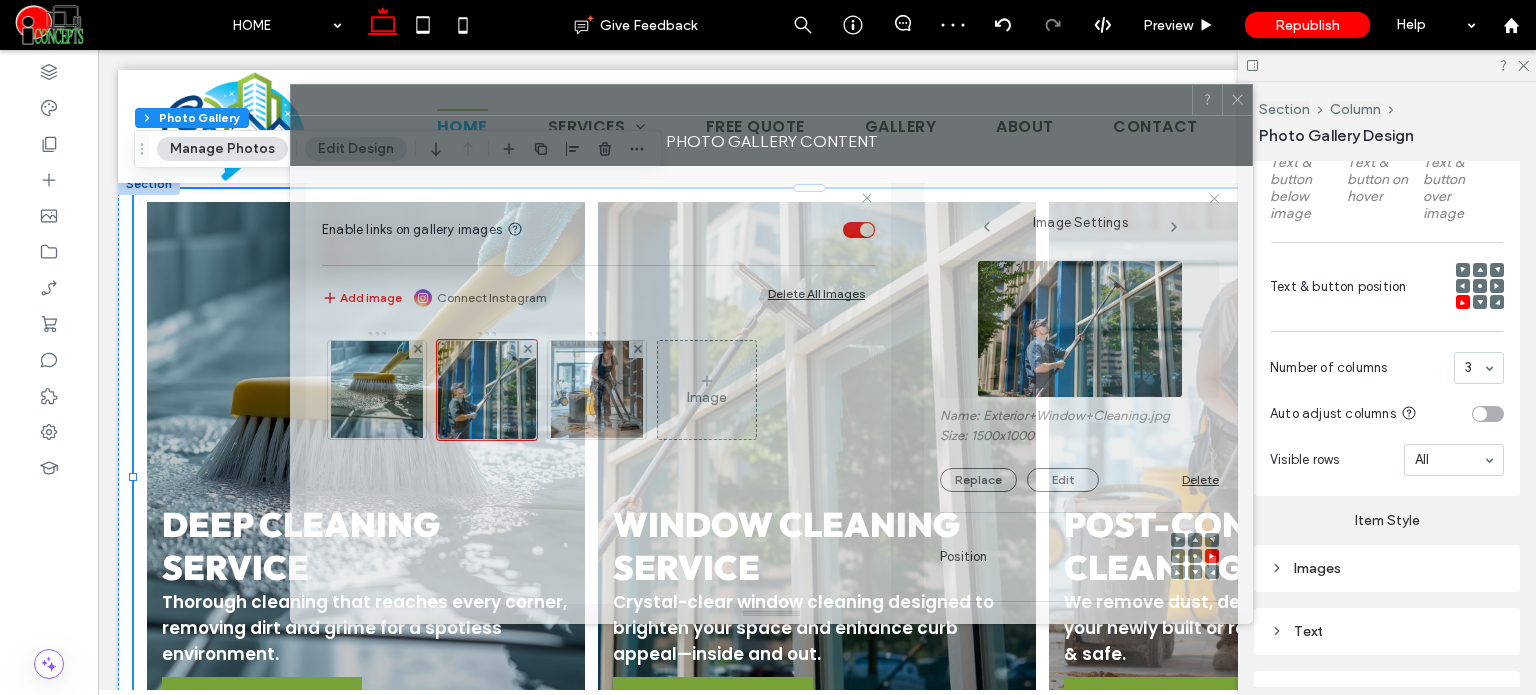 click at bounding box center [741, 100] 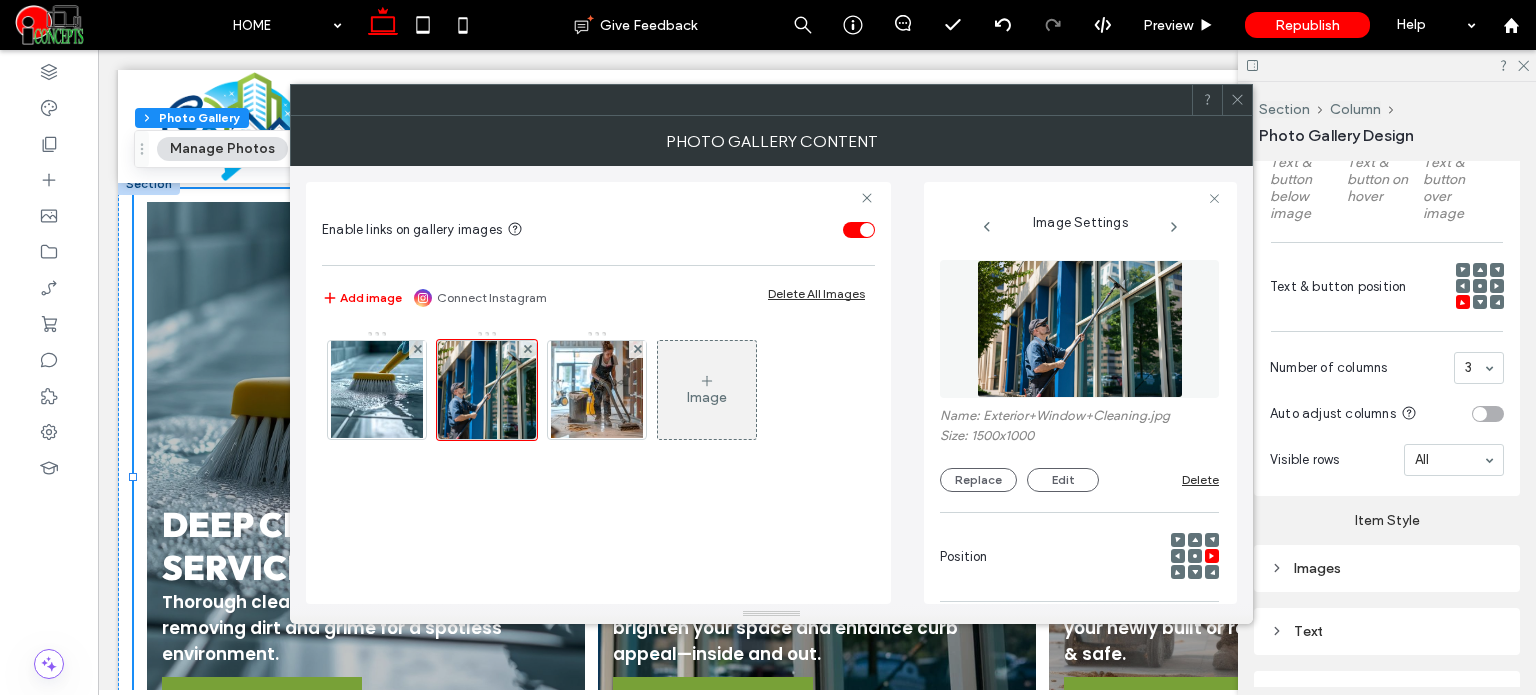 click at bounding box center [1195, 556] 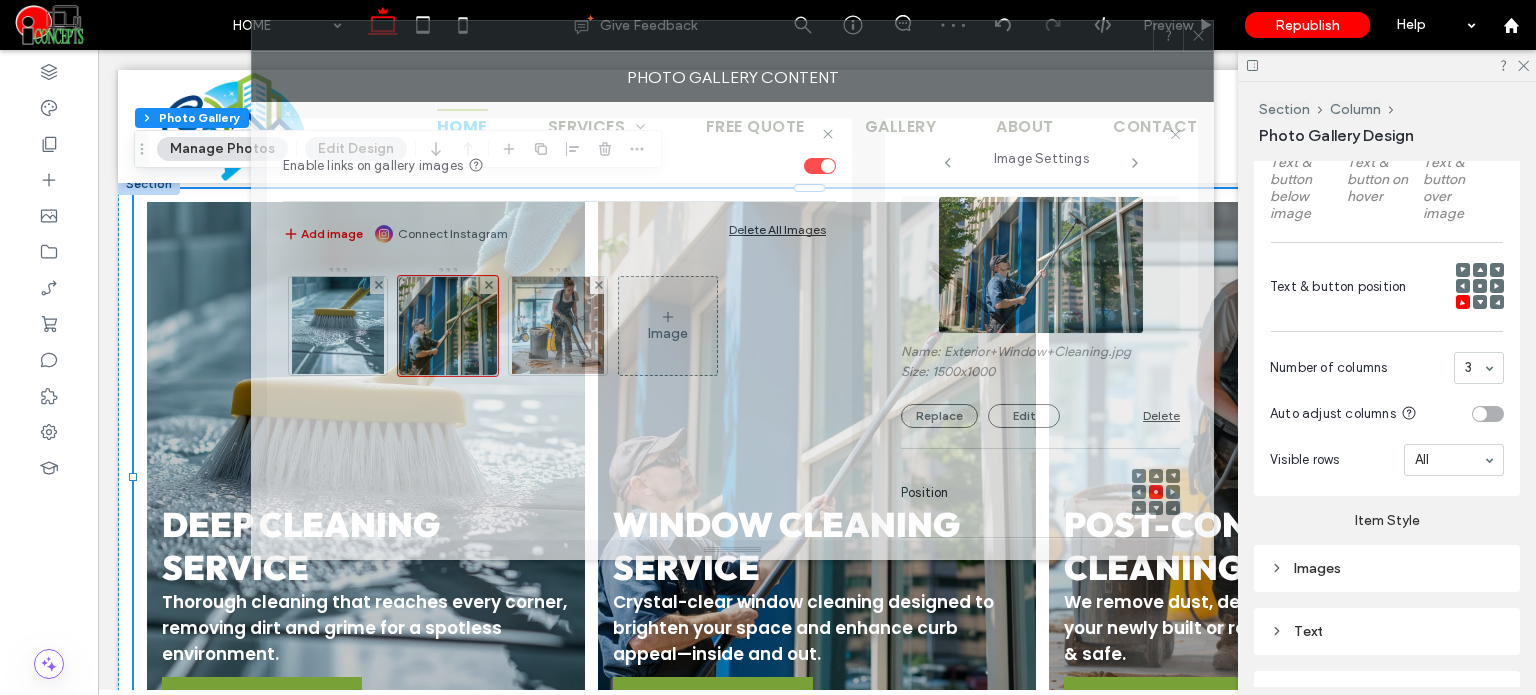 drag, startPoint x: 772, startPoint y: 108, endPoint x: 733, endPoint y: 44, distance: 74.94665 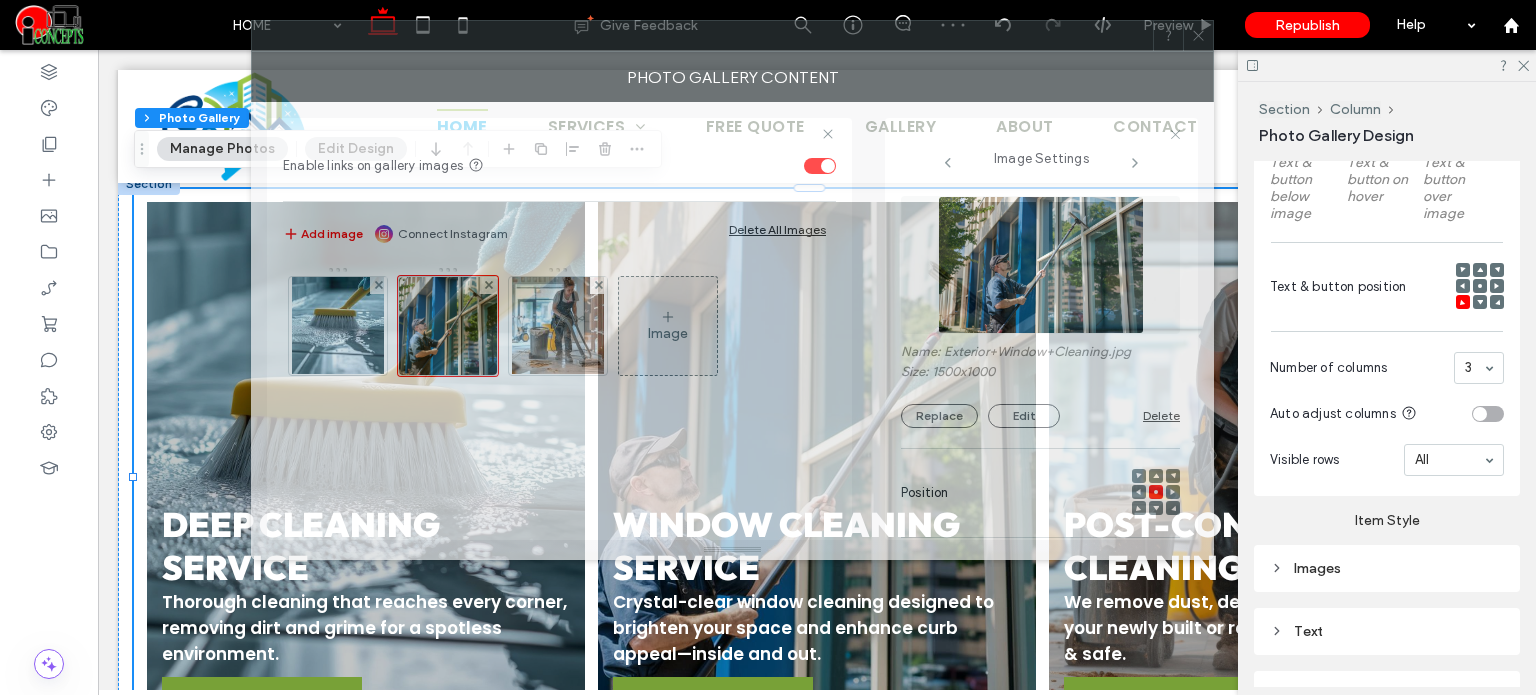 click at bounding box center [702, 36] 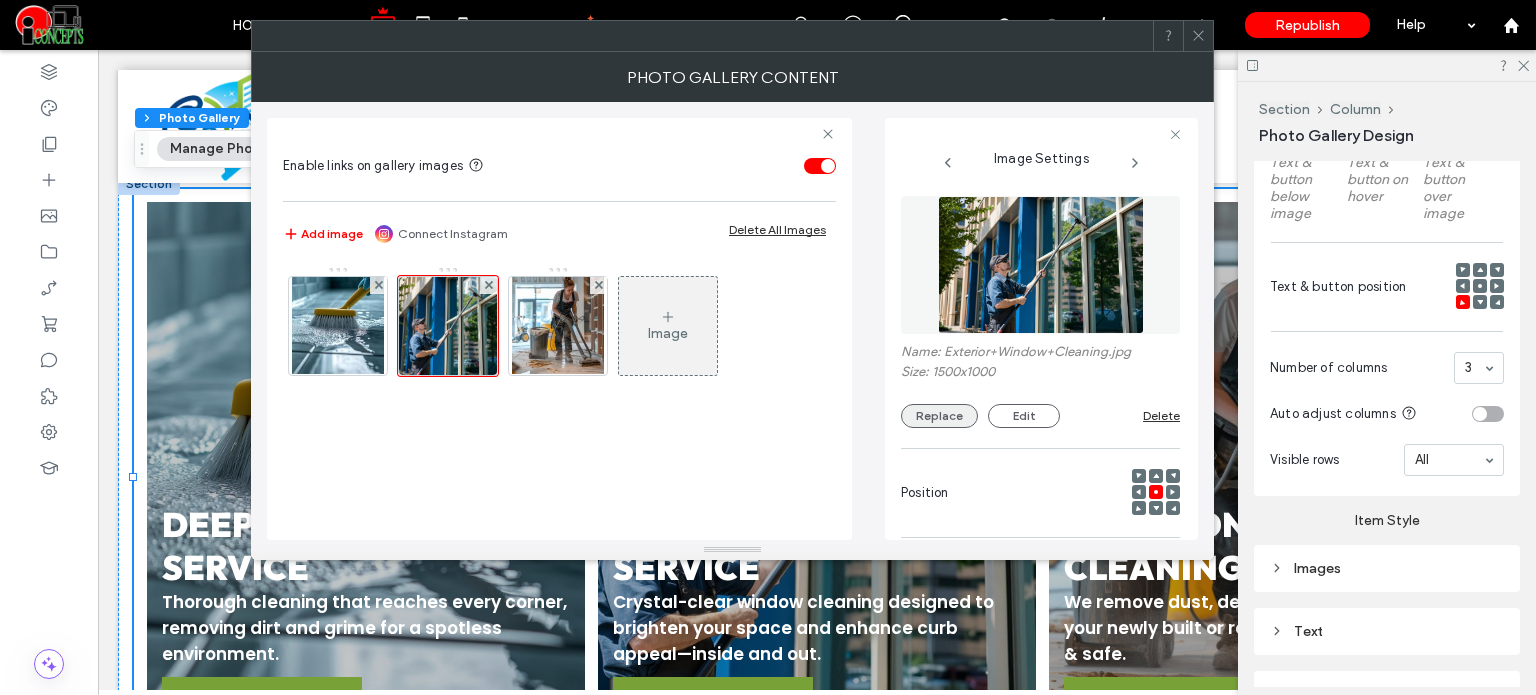 click on "Replace" at bounding box center [939, 416] 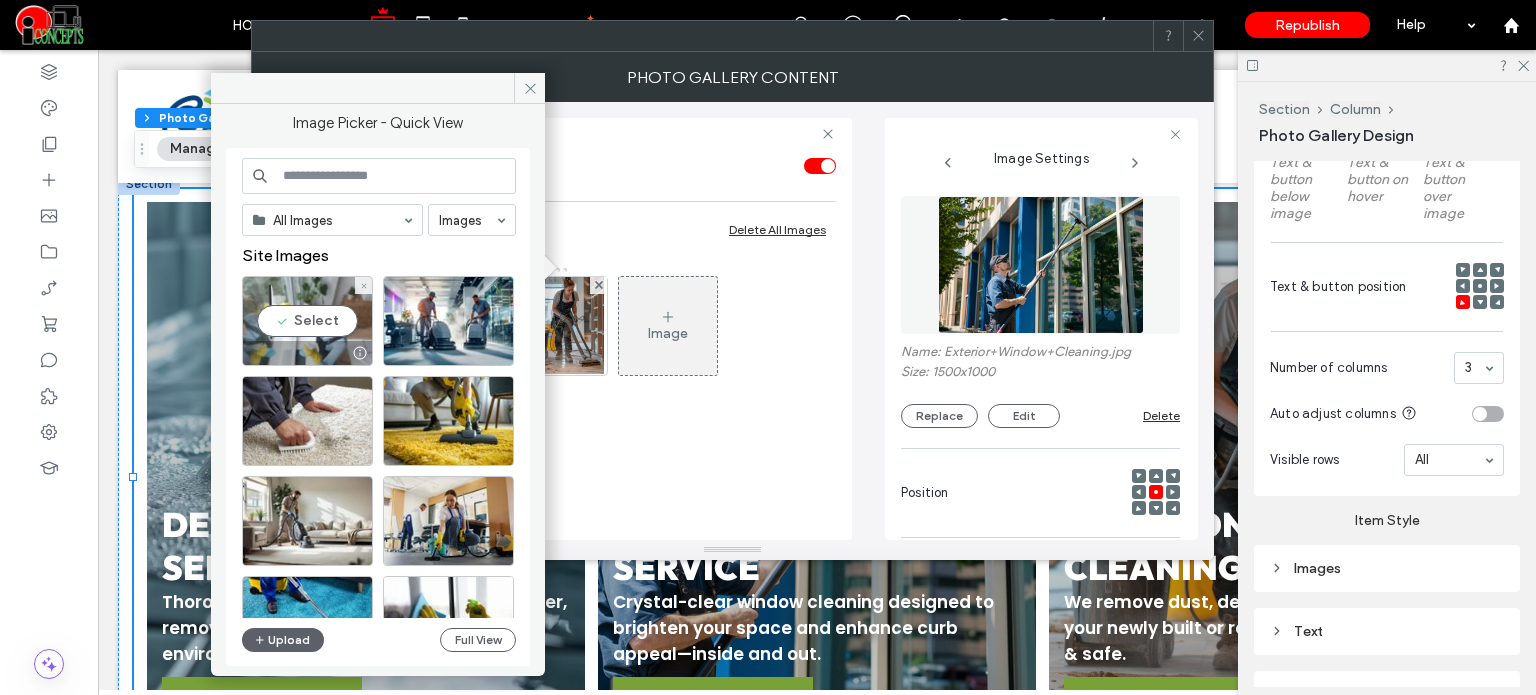 click on "Select" at bounding box center (307, 321) 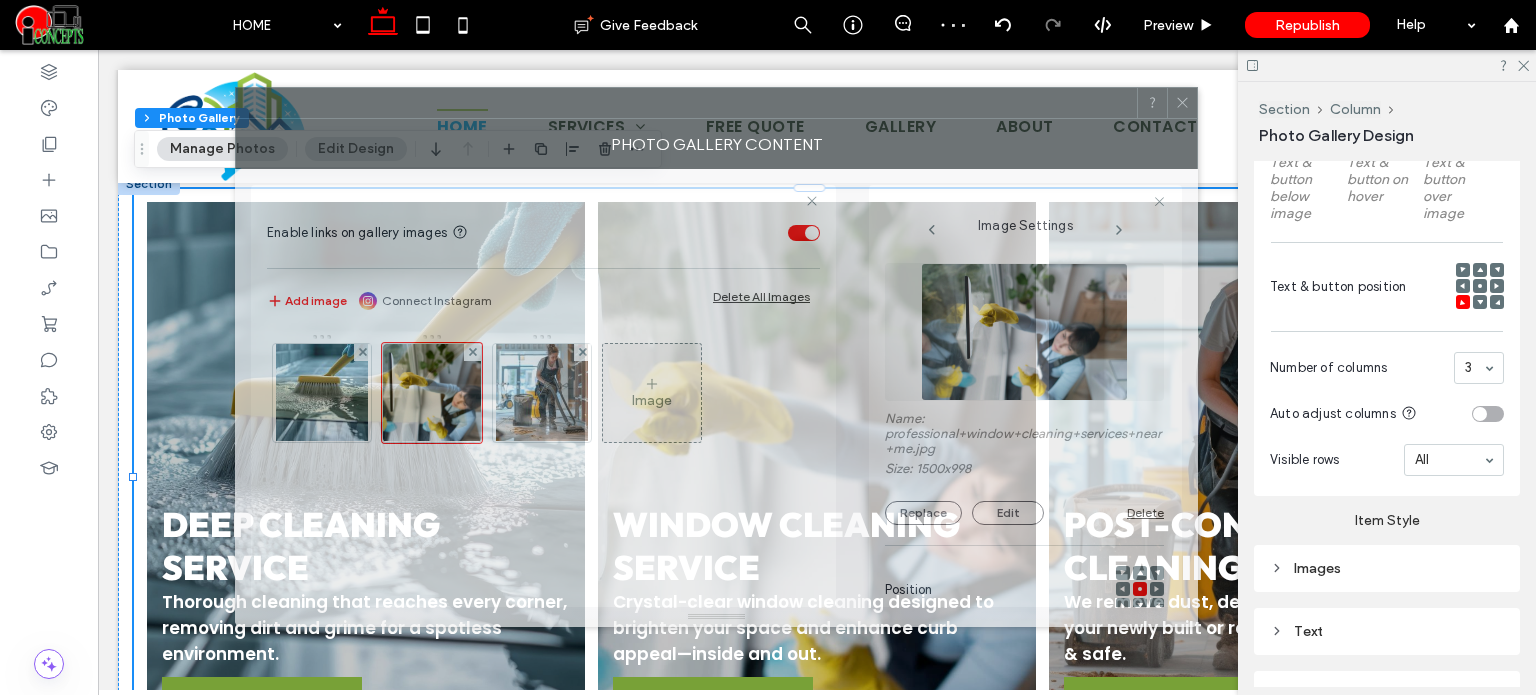 drag, startPoint x: 544, startPoint y: 41, endPoint x: 648, endPoint y: 122, distance: 131.82185 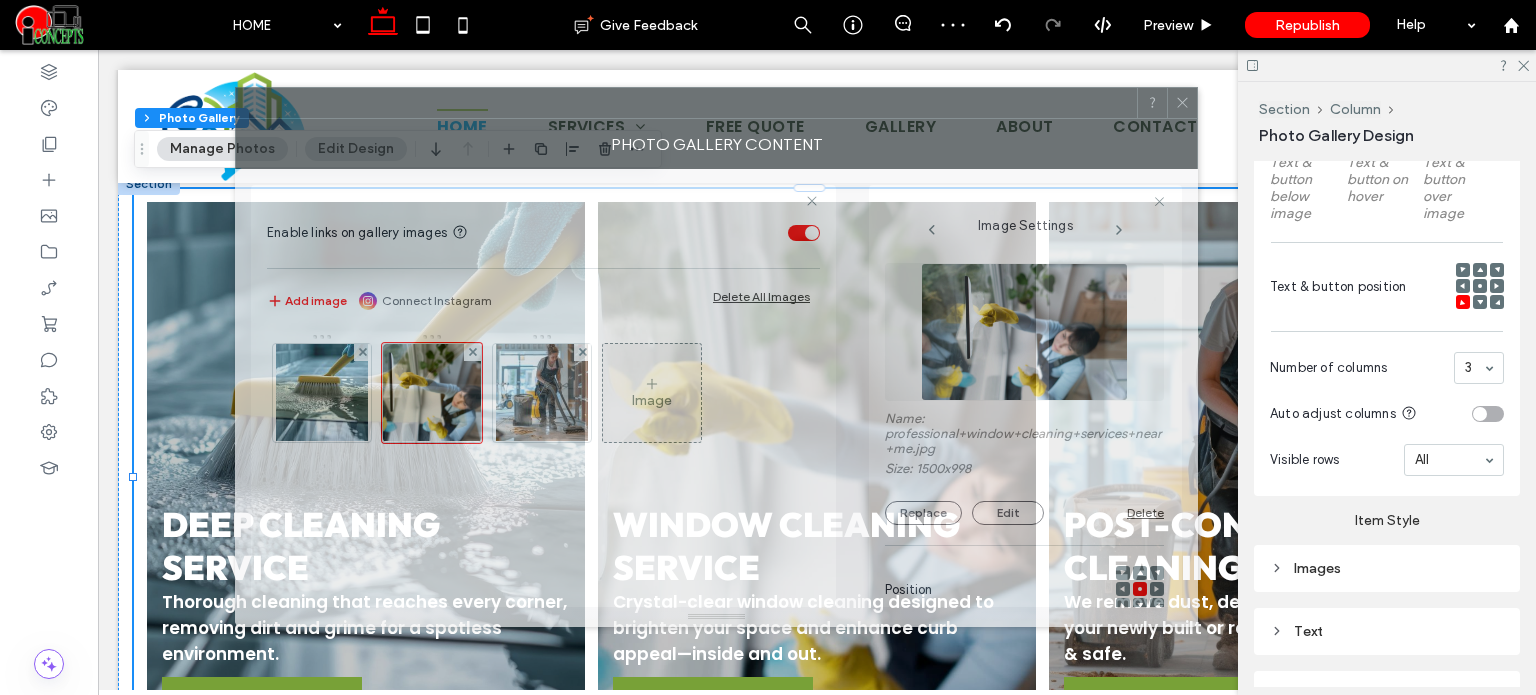 click on "Photo Gallery Content" at bounding box center (716, 144) 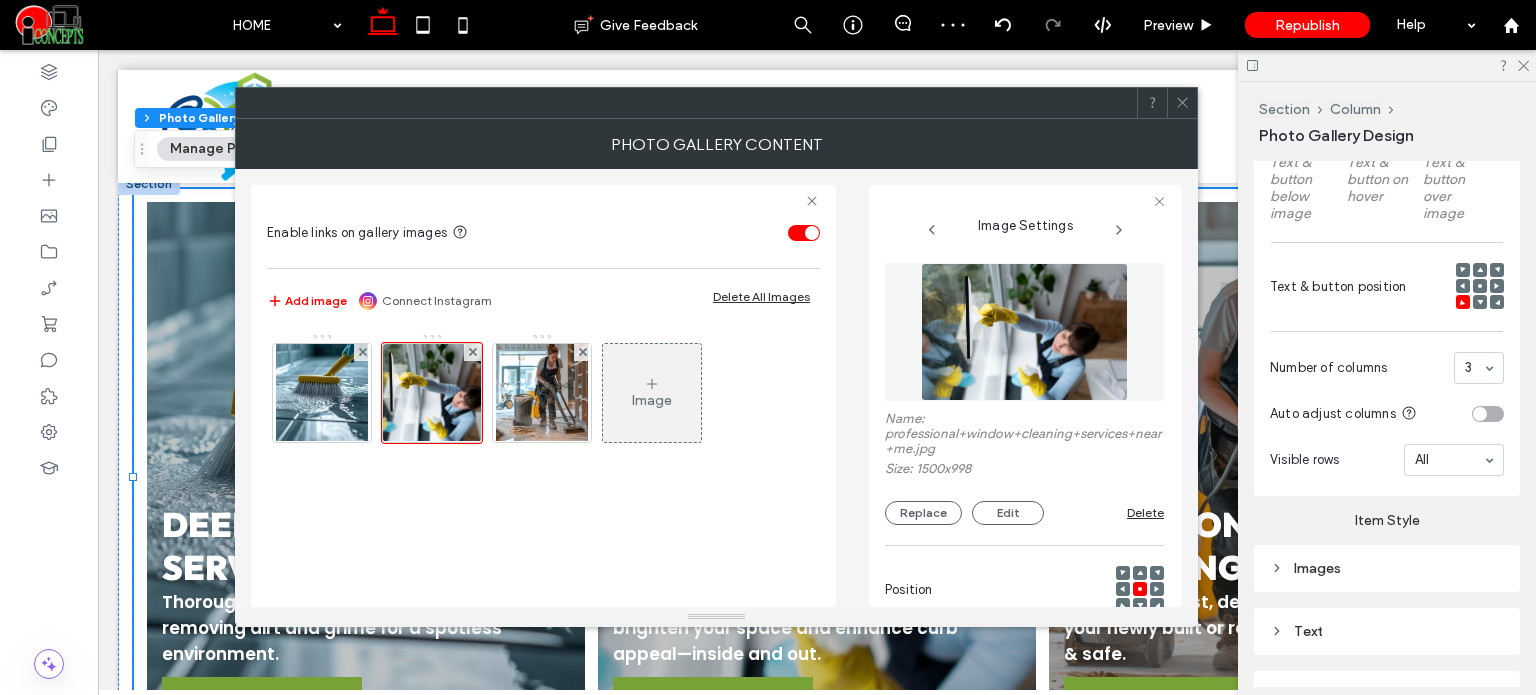 click 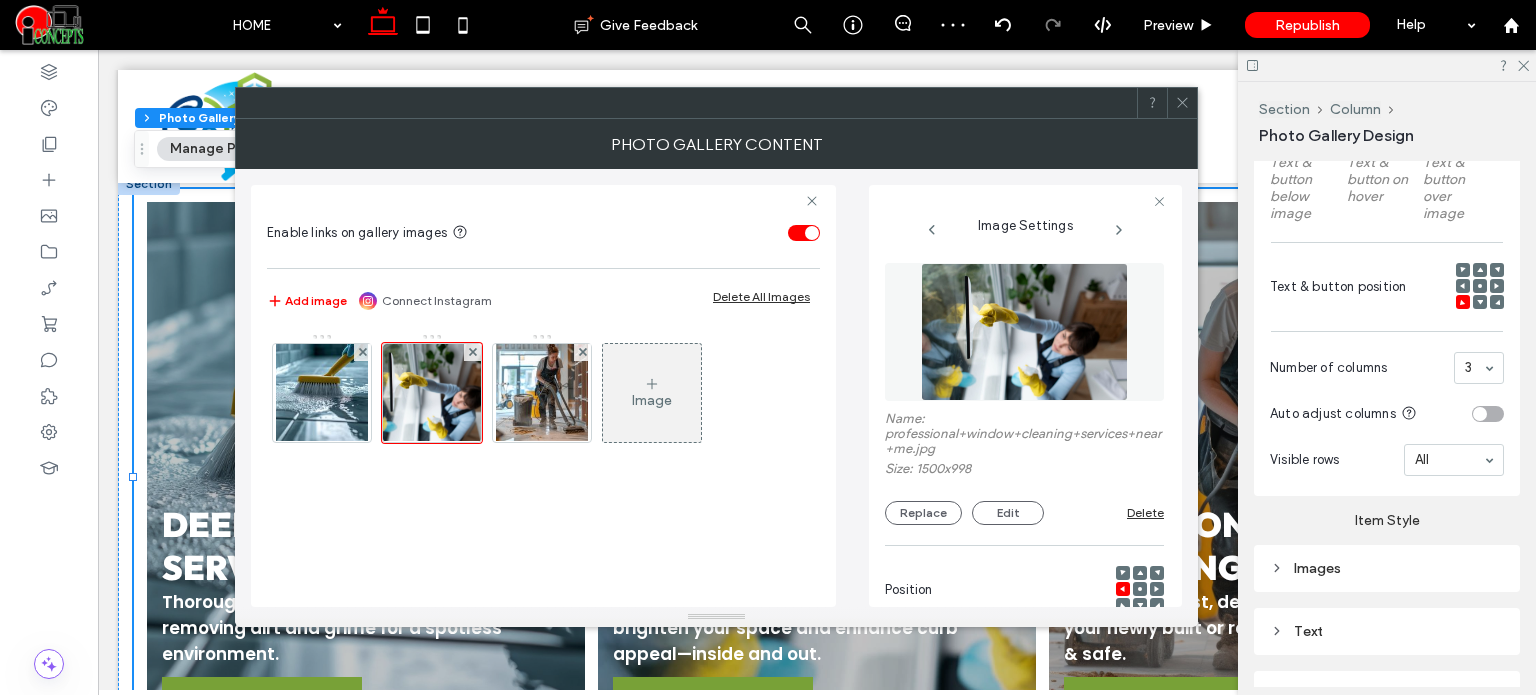 click 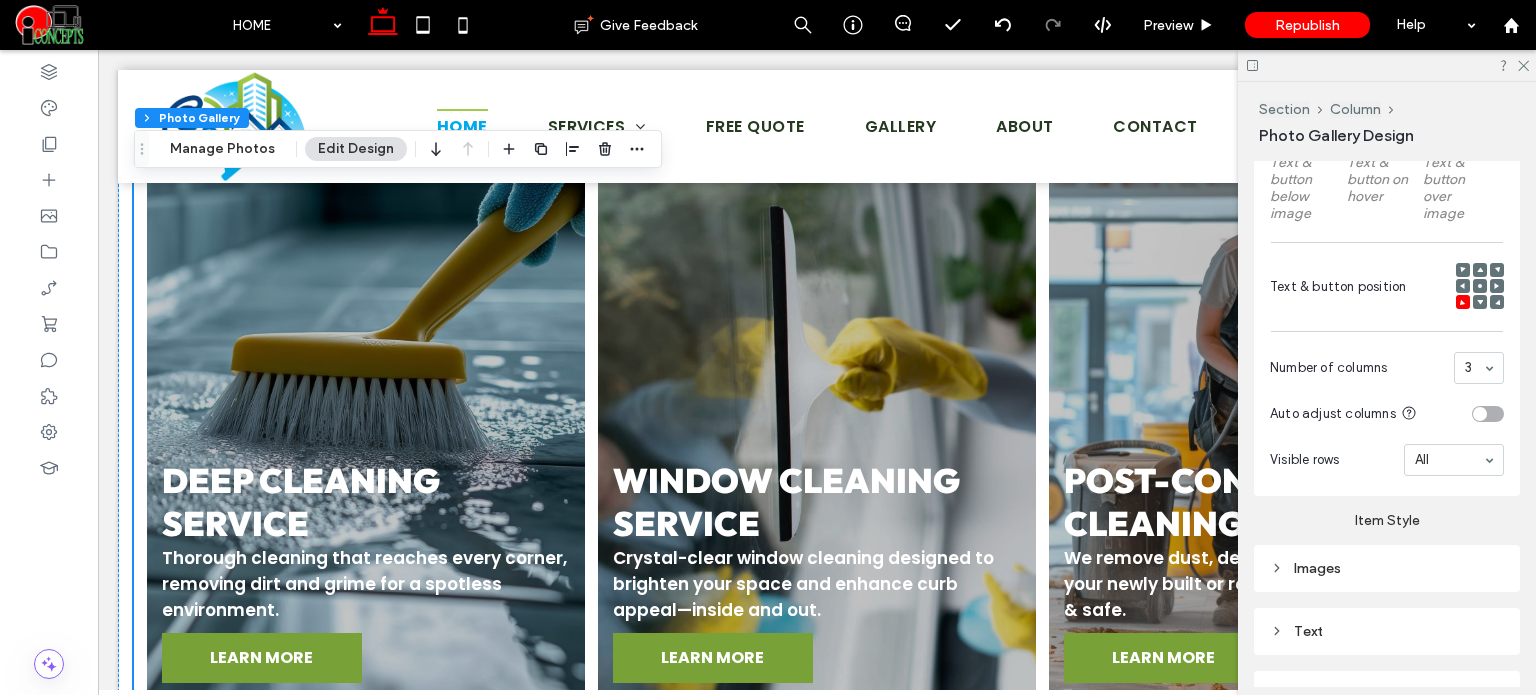 scroll, scrollTop: 3094, scrollLeft: 0, axis: vertical 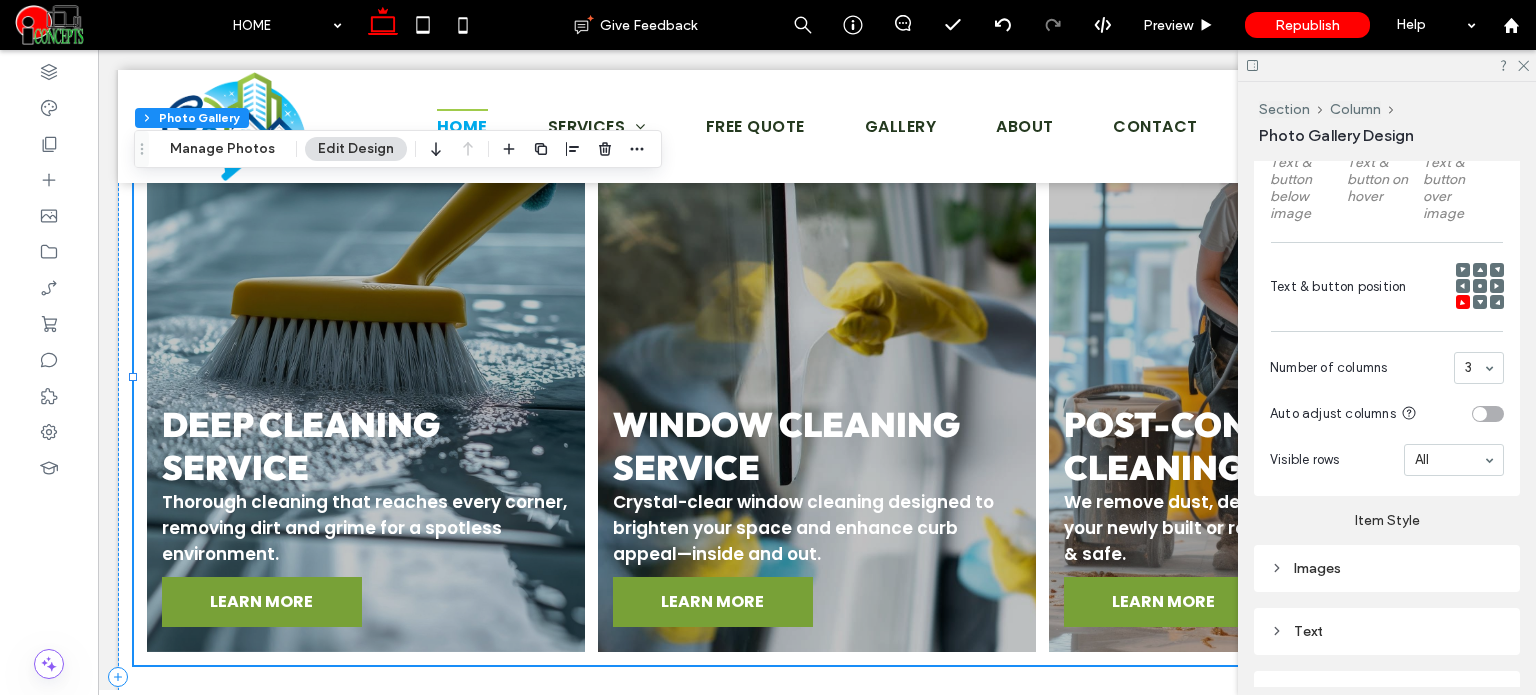 click at bounding box center (817, 377) 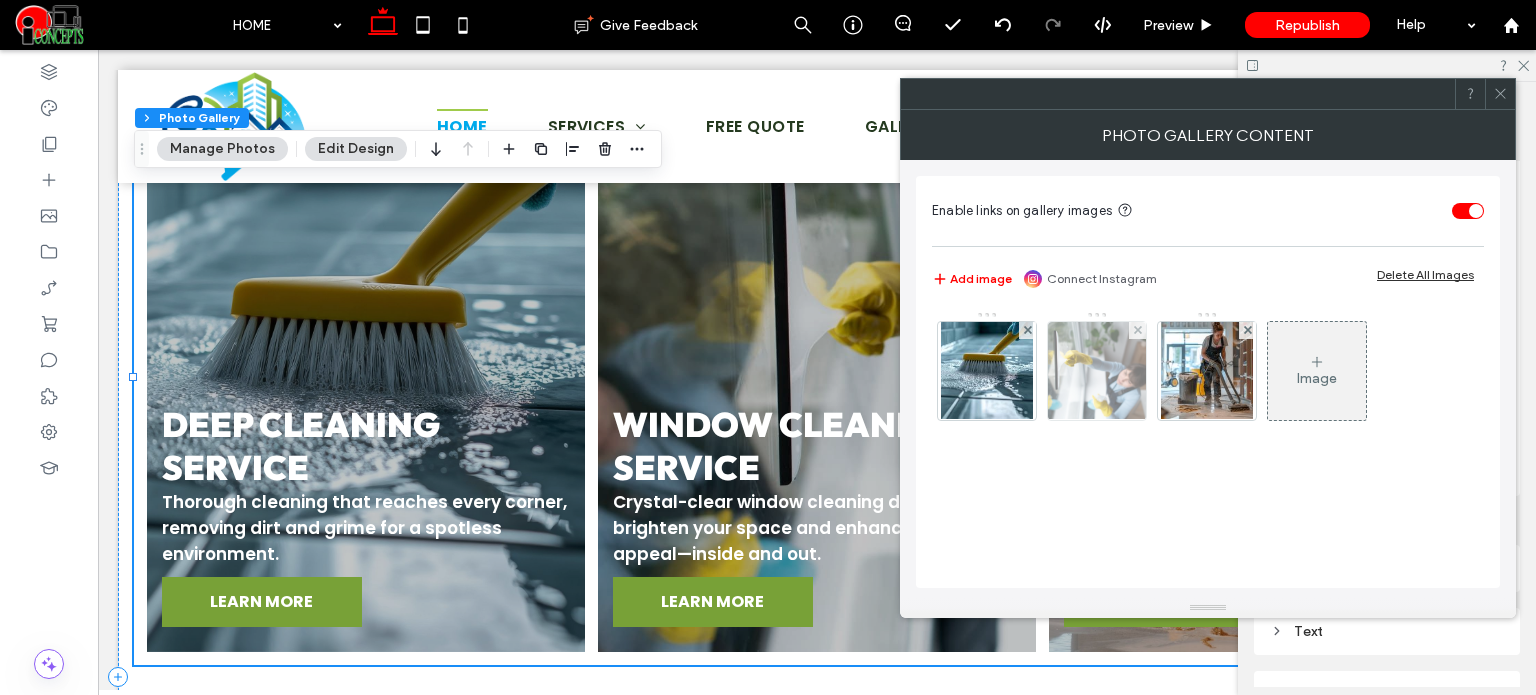 click at bounding box center [1096, 371] 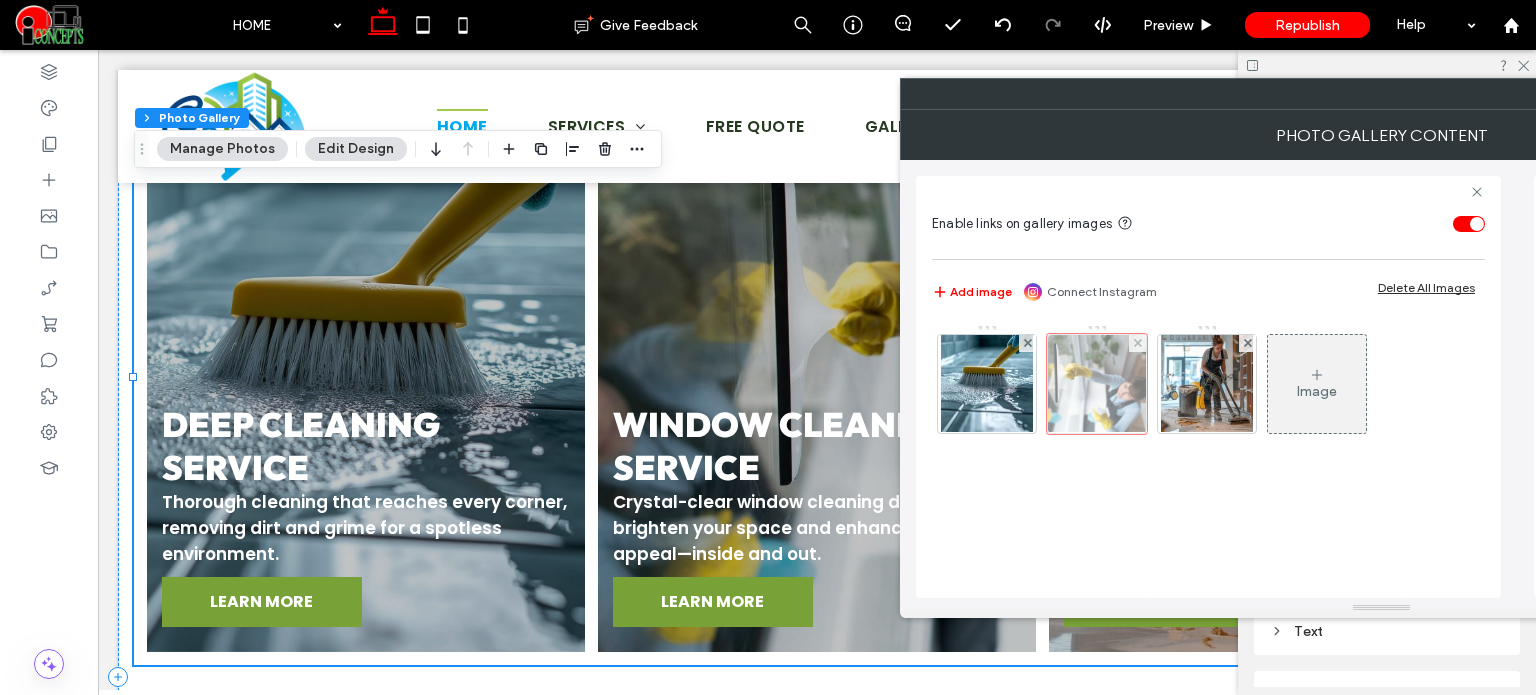 scroll, scrollTop: 0, scrollLeft: 44, axis: horizontal 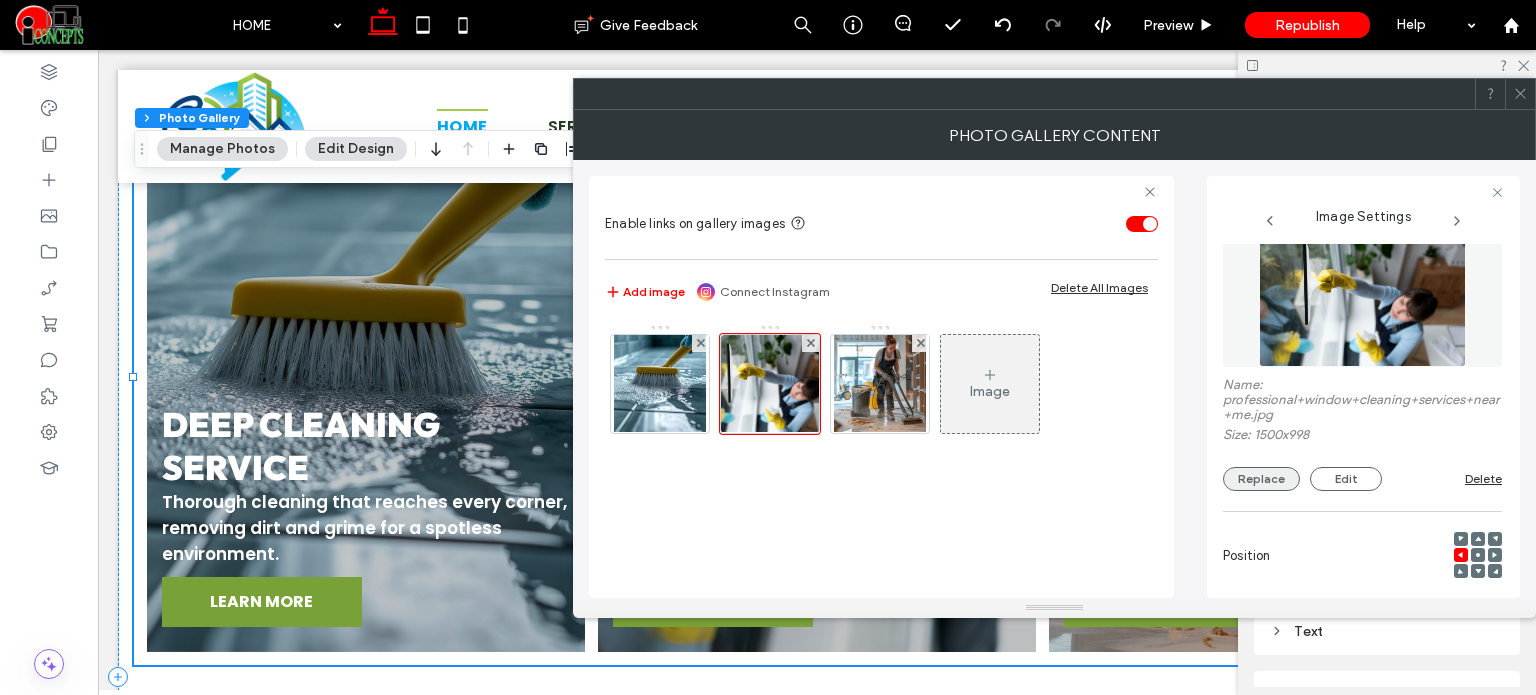 click on "Replace" at bounding box center [1261, 479] 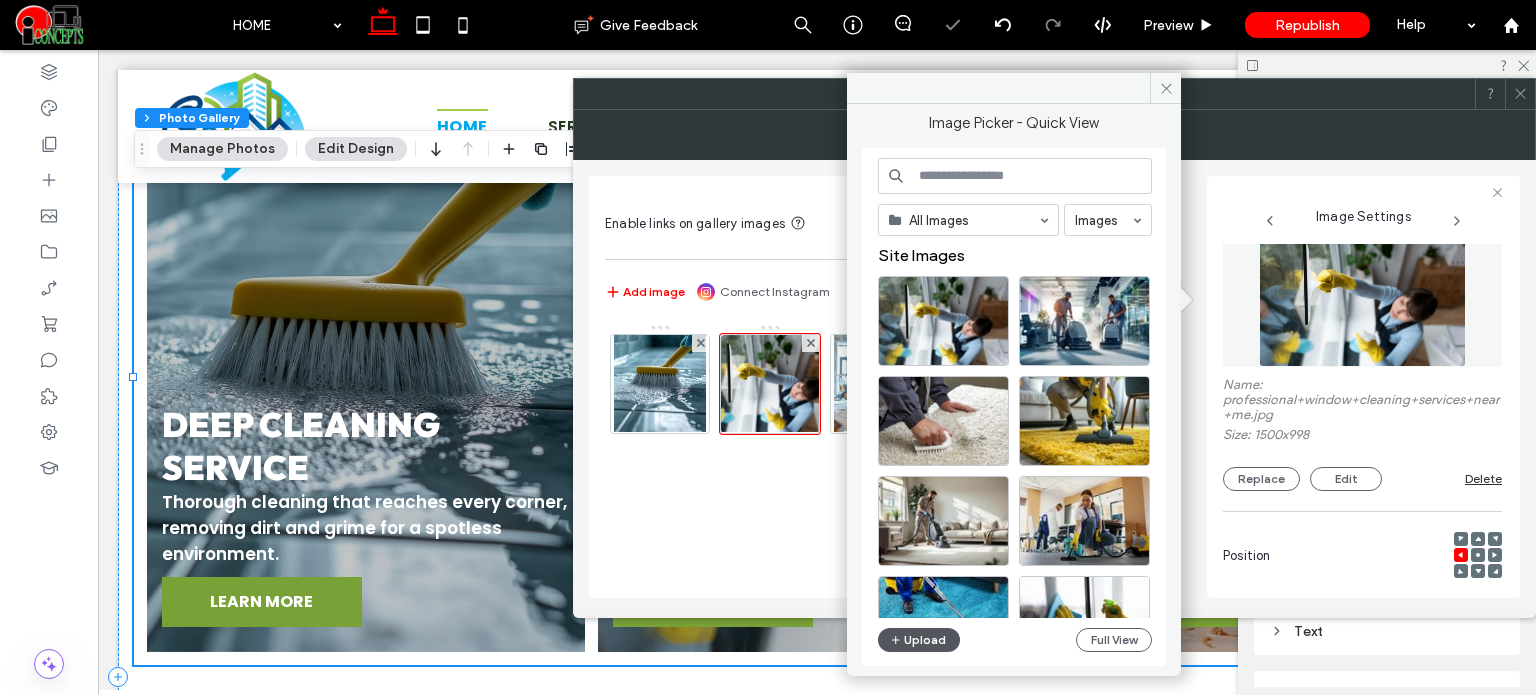 click on "Upload" at bounding box center (919, 640) 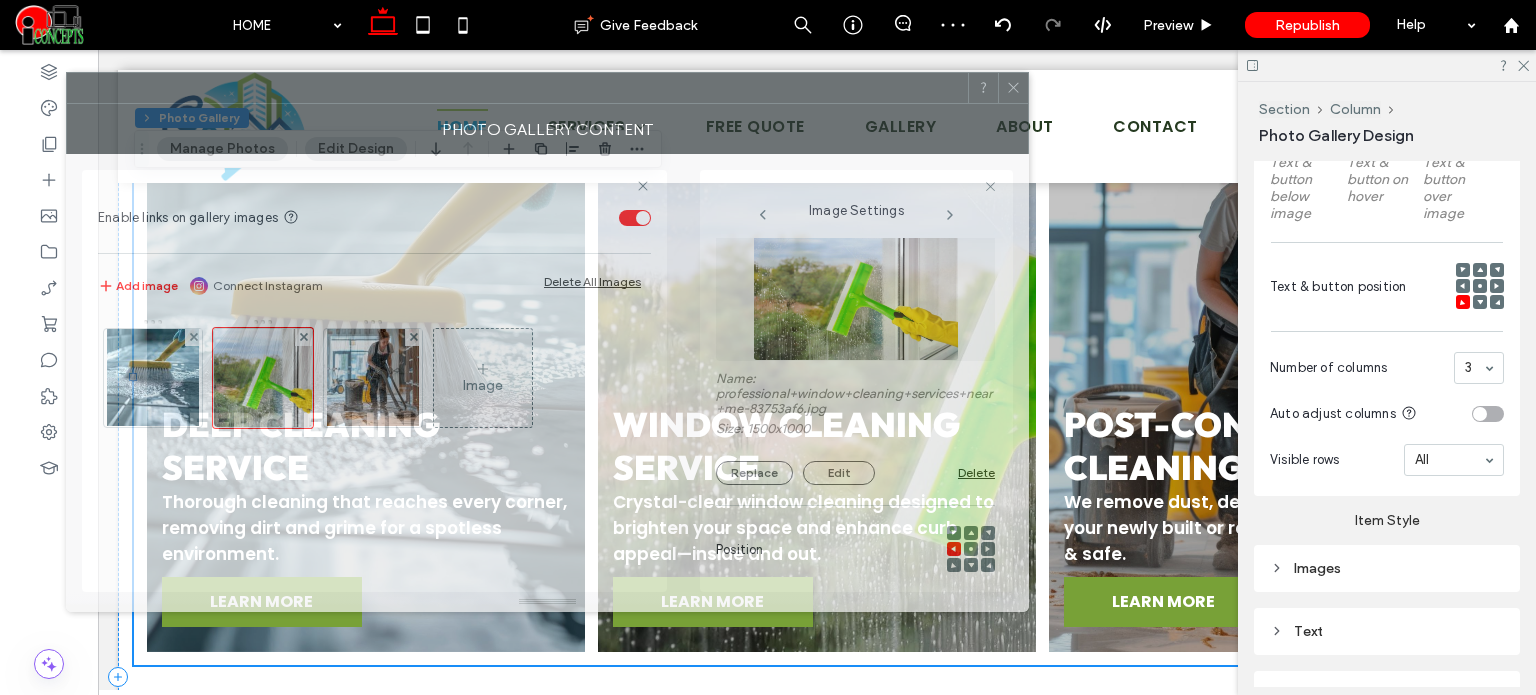 drag, startPoint x: 855, startPoint y: 99, endPoint x: 396, endPoint y: 96, distance: 459.0098 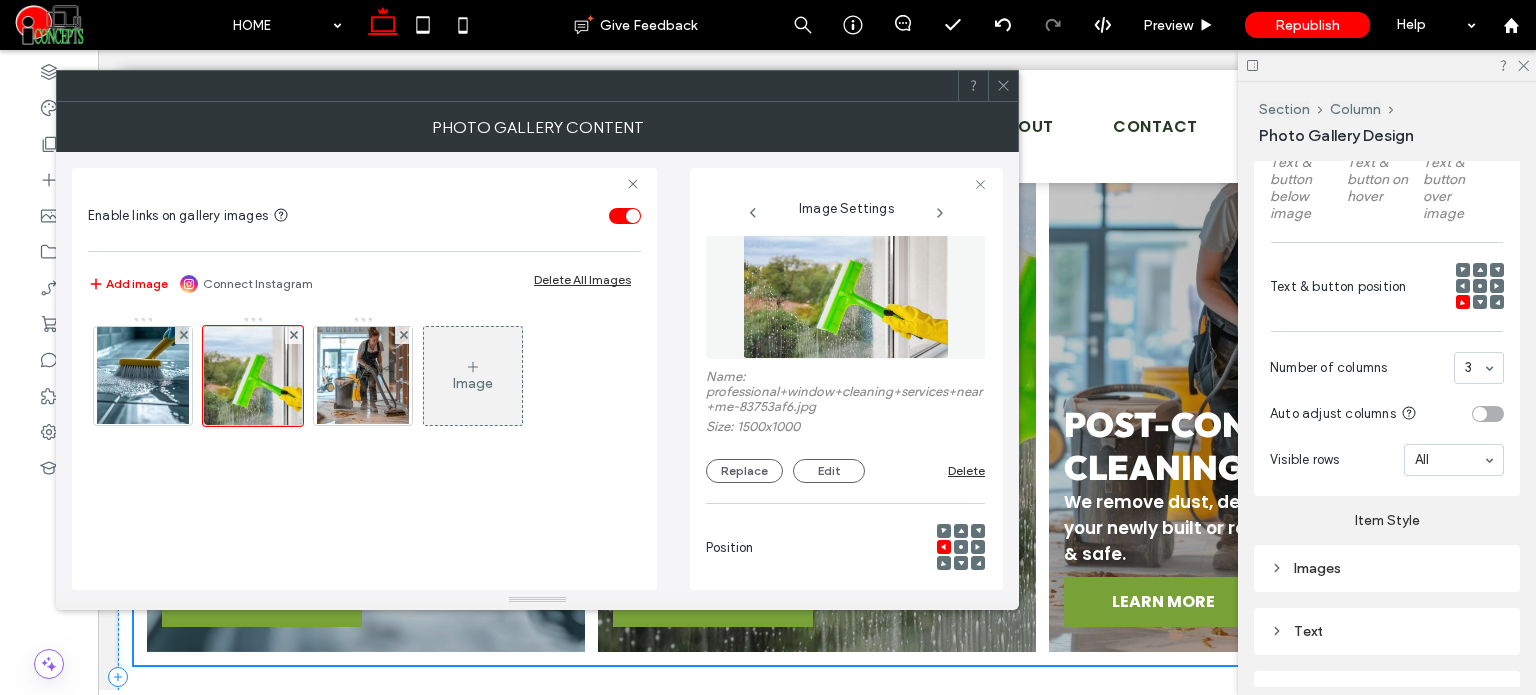 click at bounding box center (961, 548) 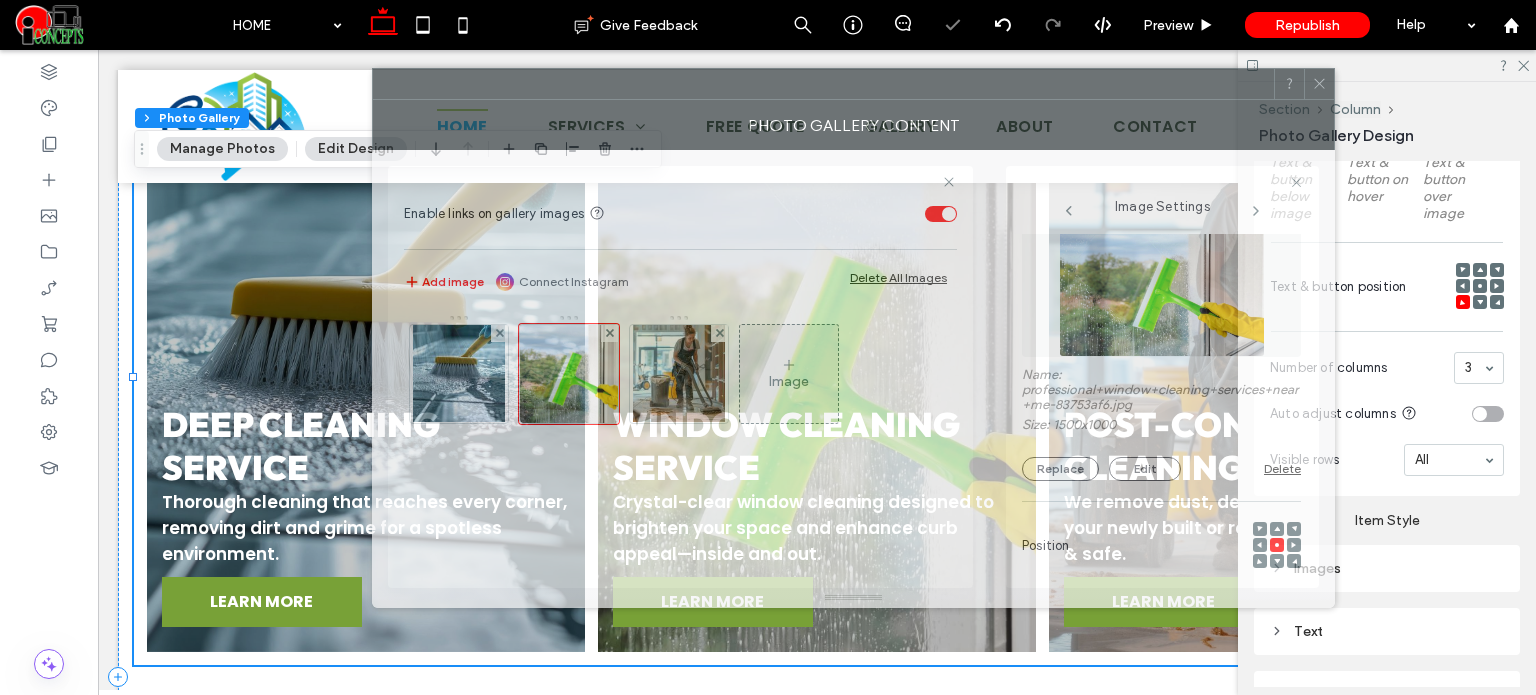 drag, startPoint x: 452, startPoint y: 68, endPoint x: 919, endPoint y: 79, distance: 467.12955 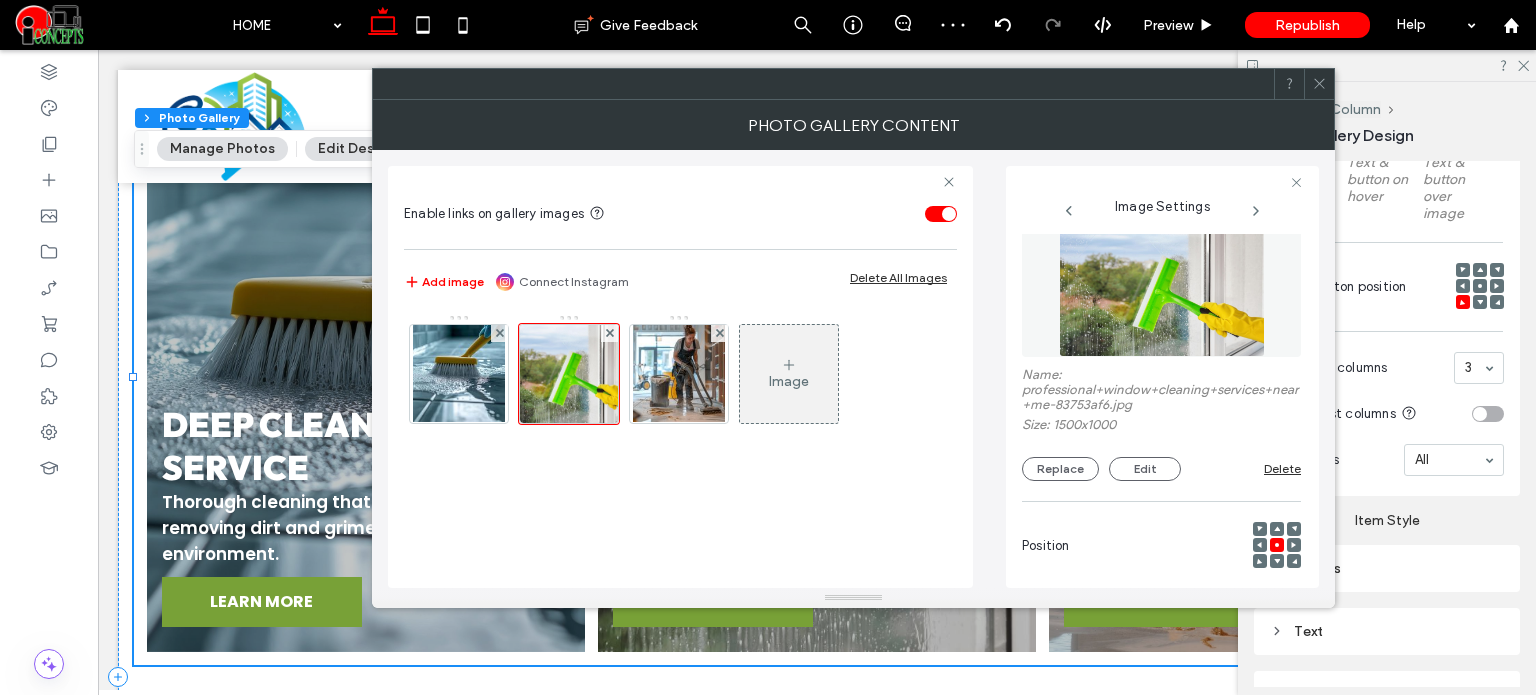 click 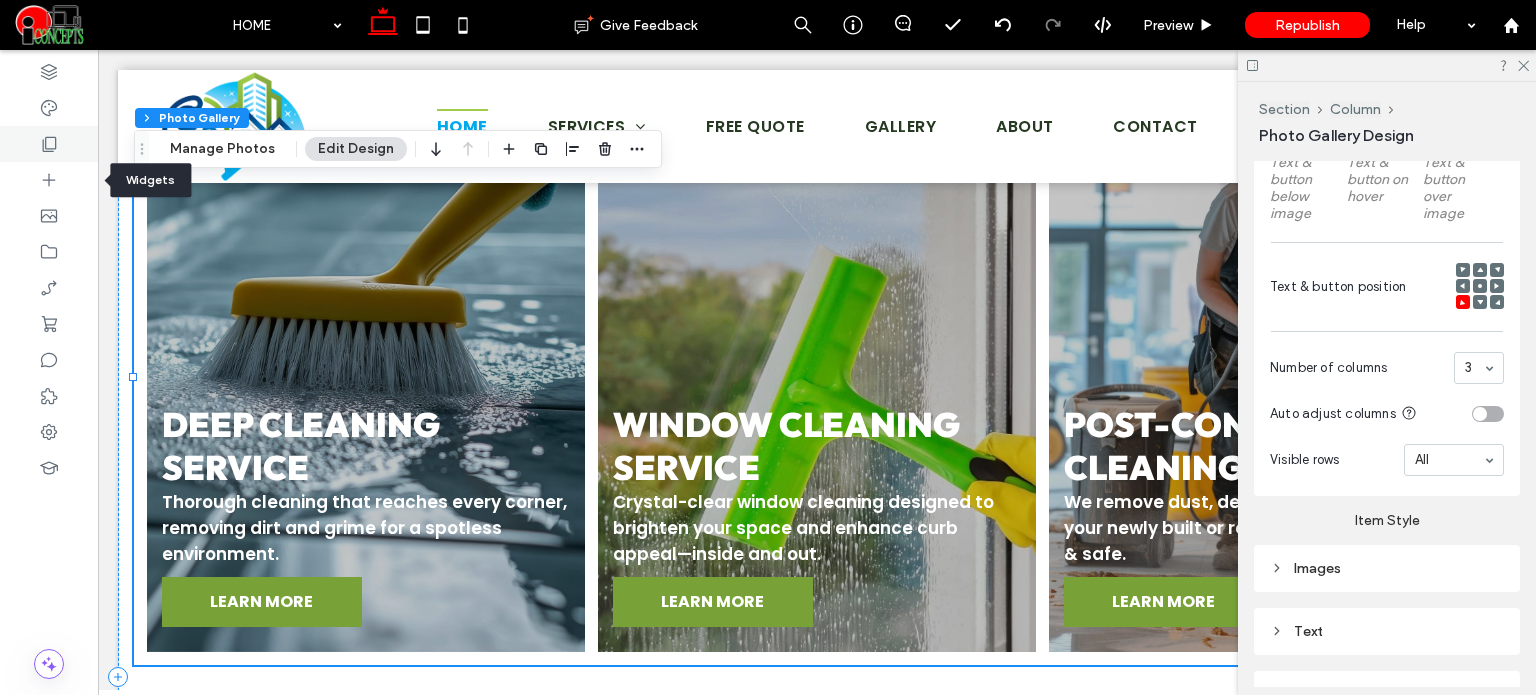 click 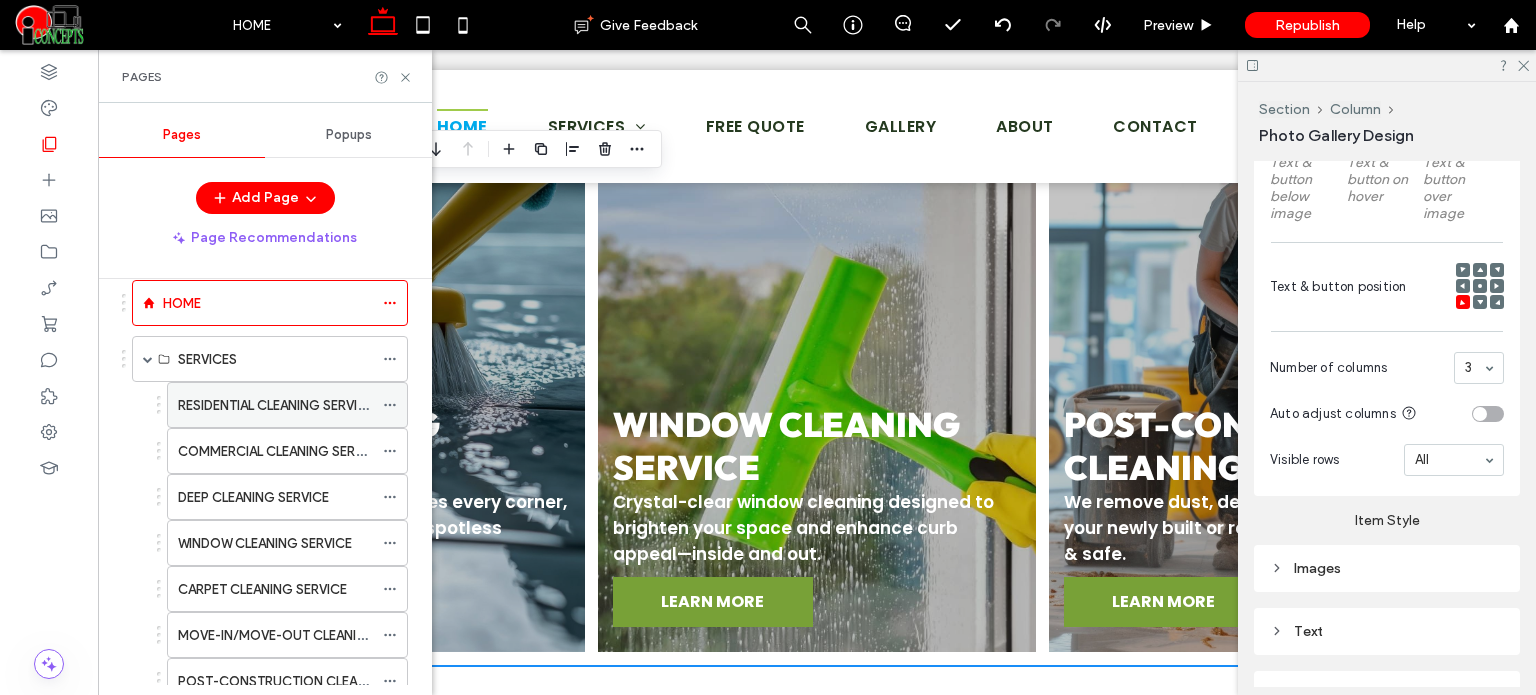 scroll, scrollTop: 100, scrollLeft: 0, axis: vertical 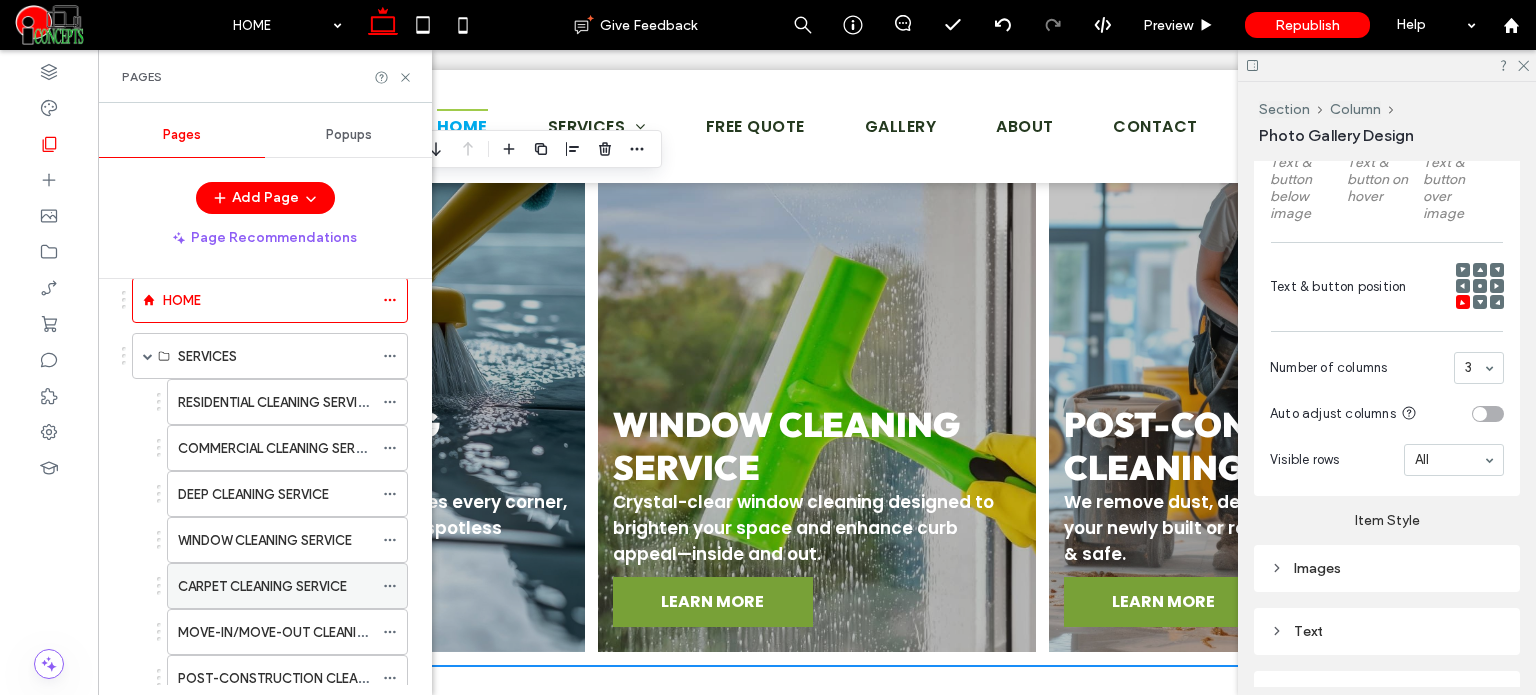 click 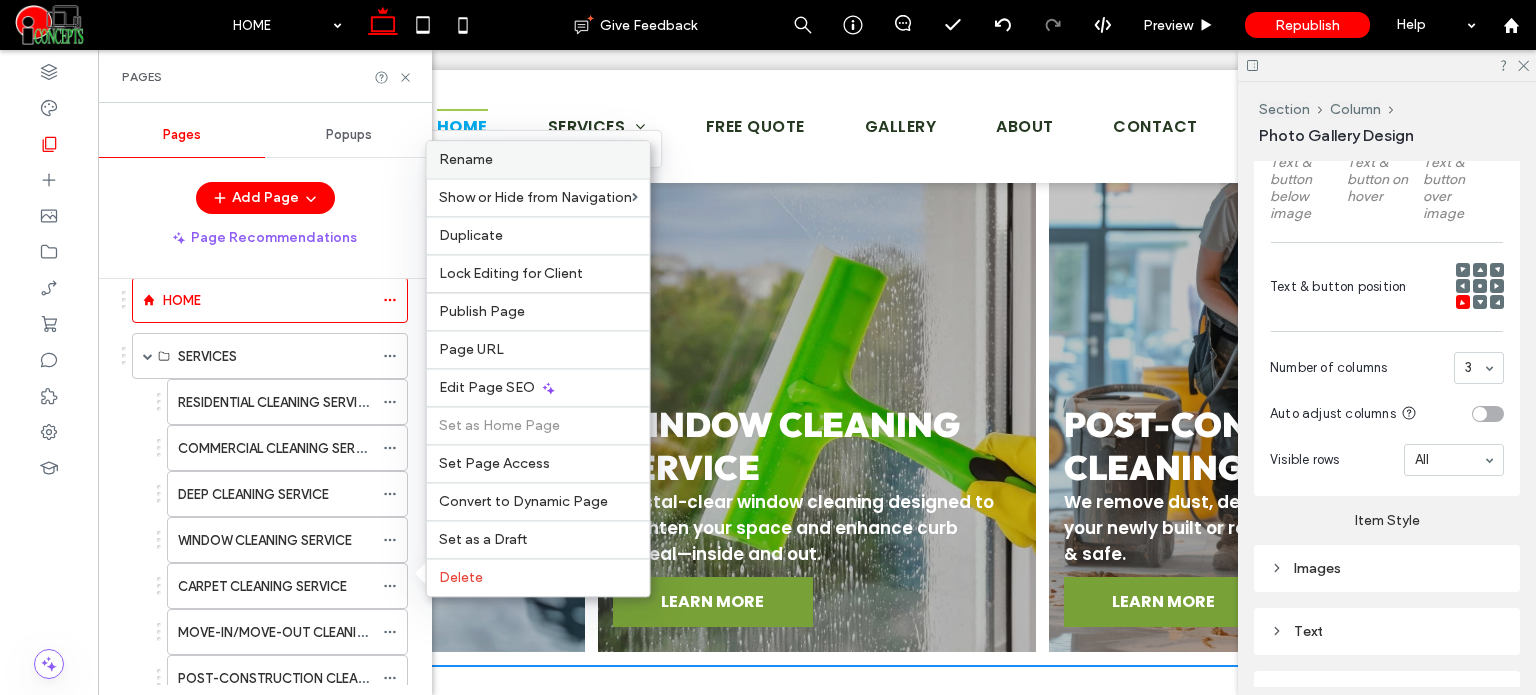 click on "Rename" at bounding box center (466, 159) 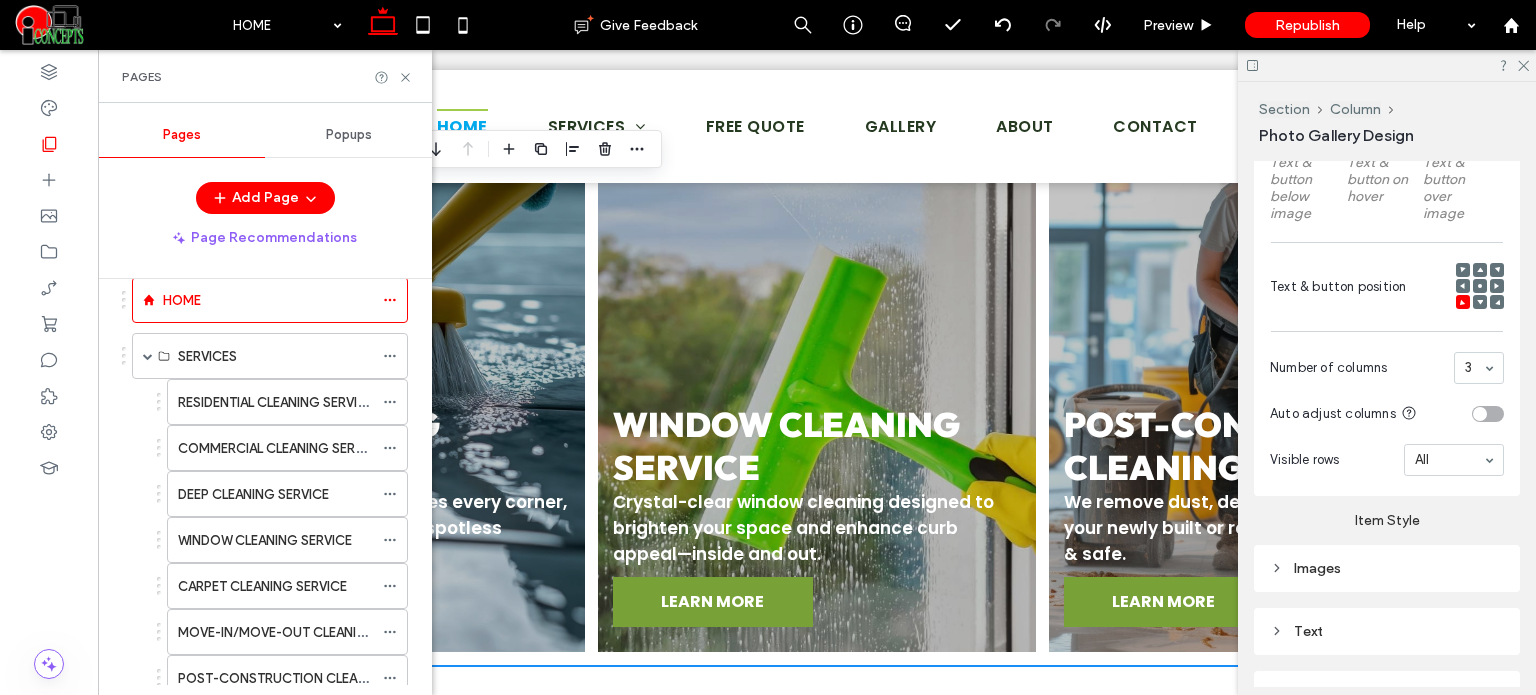 click at bounding box center (1268, 377) 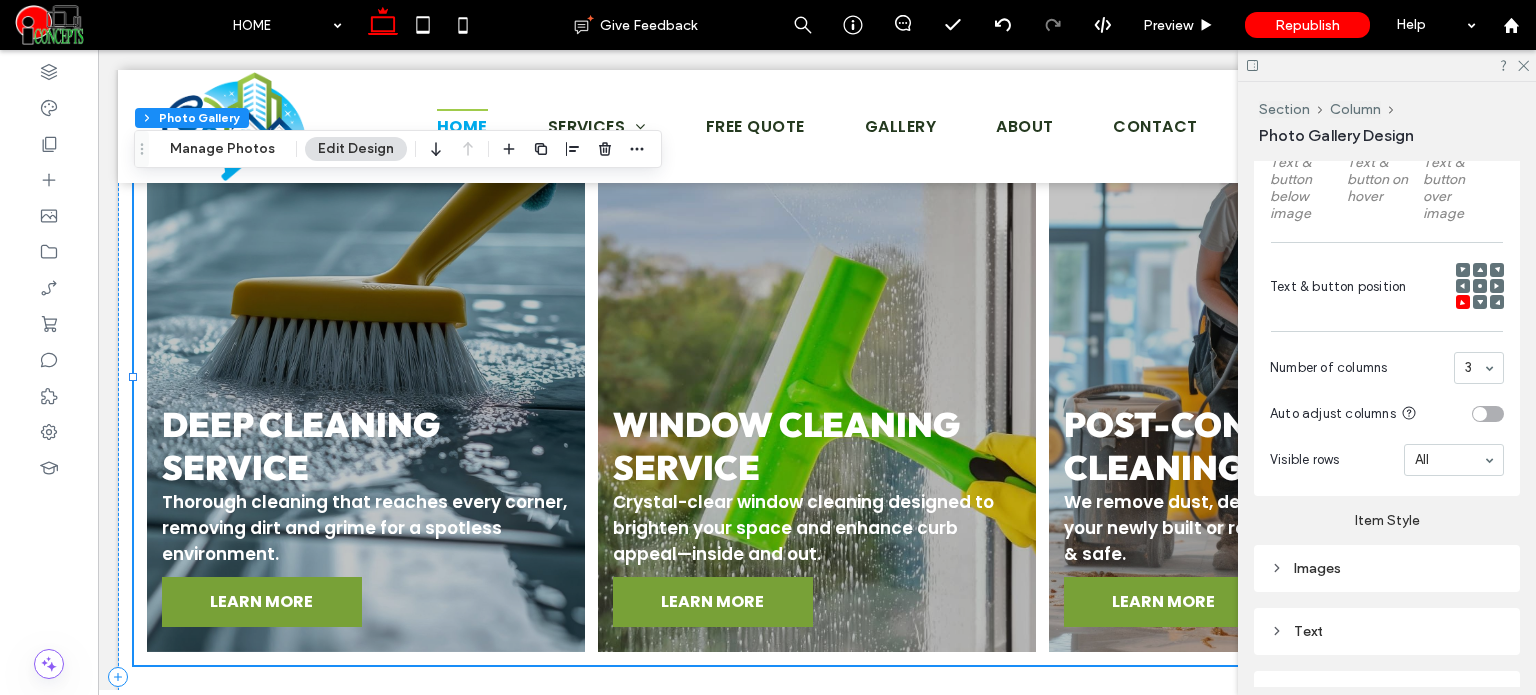 click at bounding box center [1268, 377] 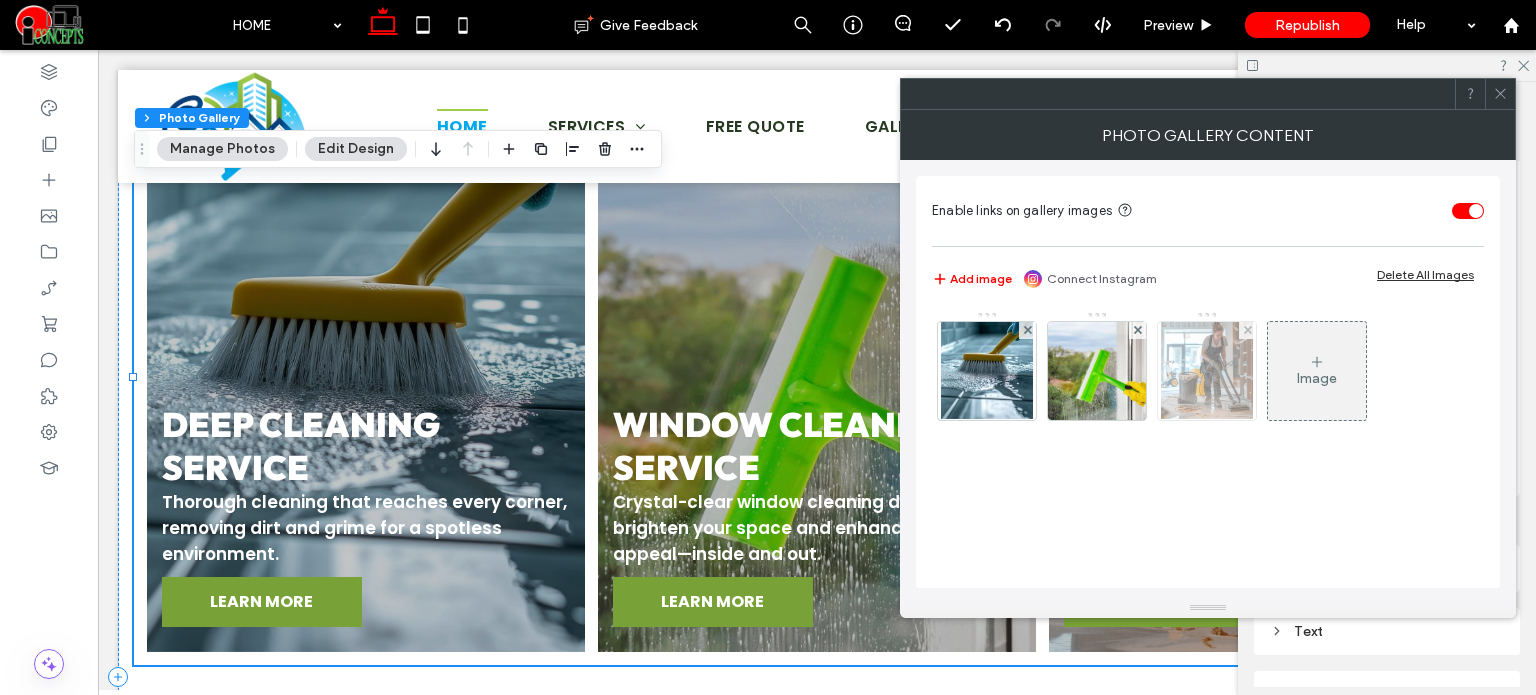 click at bounding box center [1207, 371] 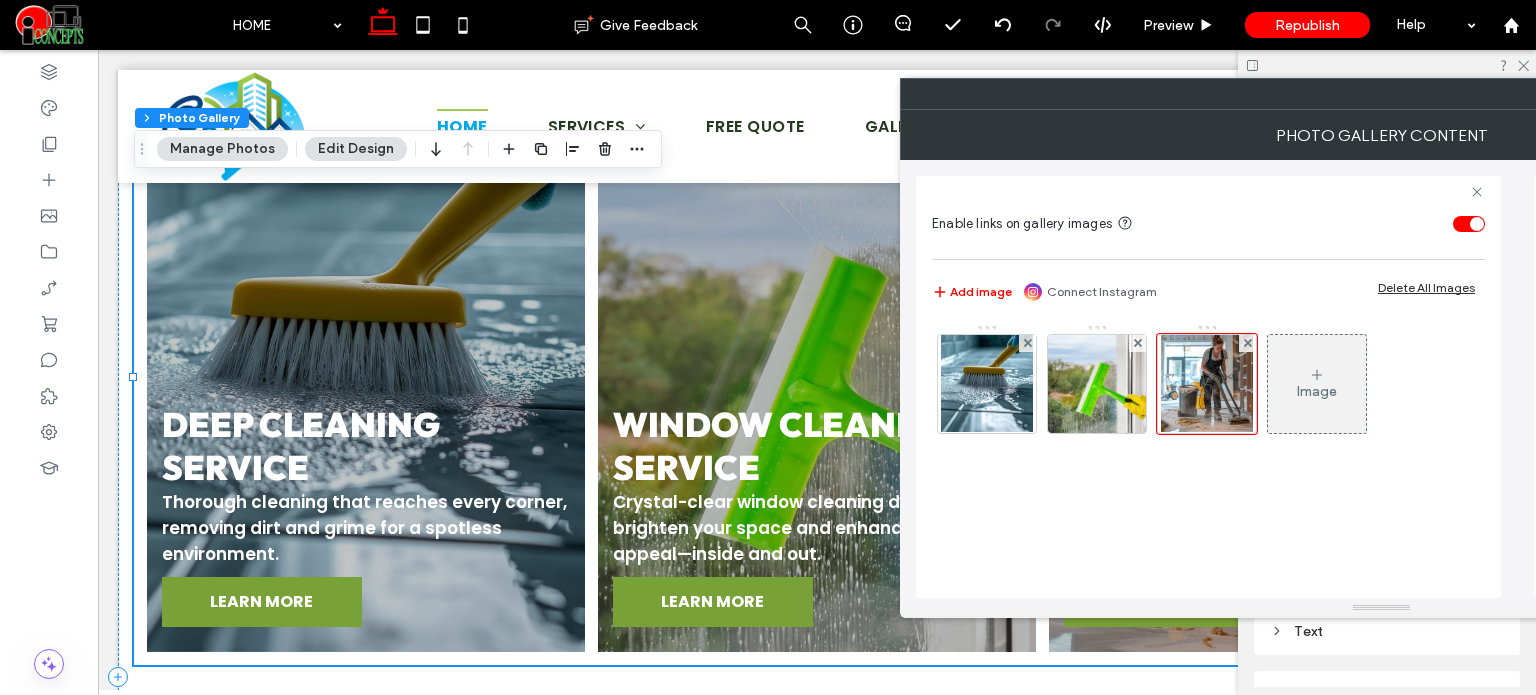 scroll, scrollTop: 0, scrollLeft: 68, axis: horizontal 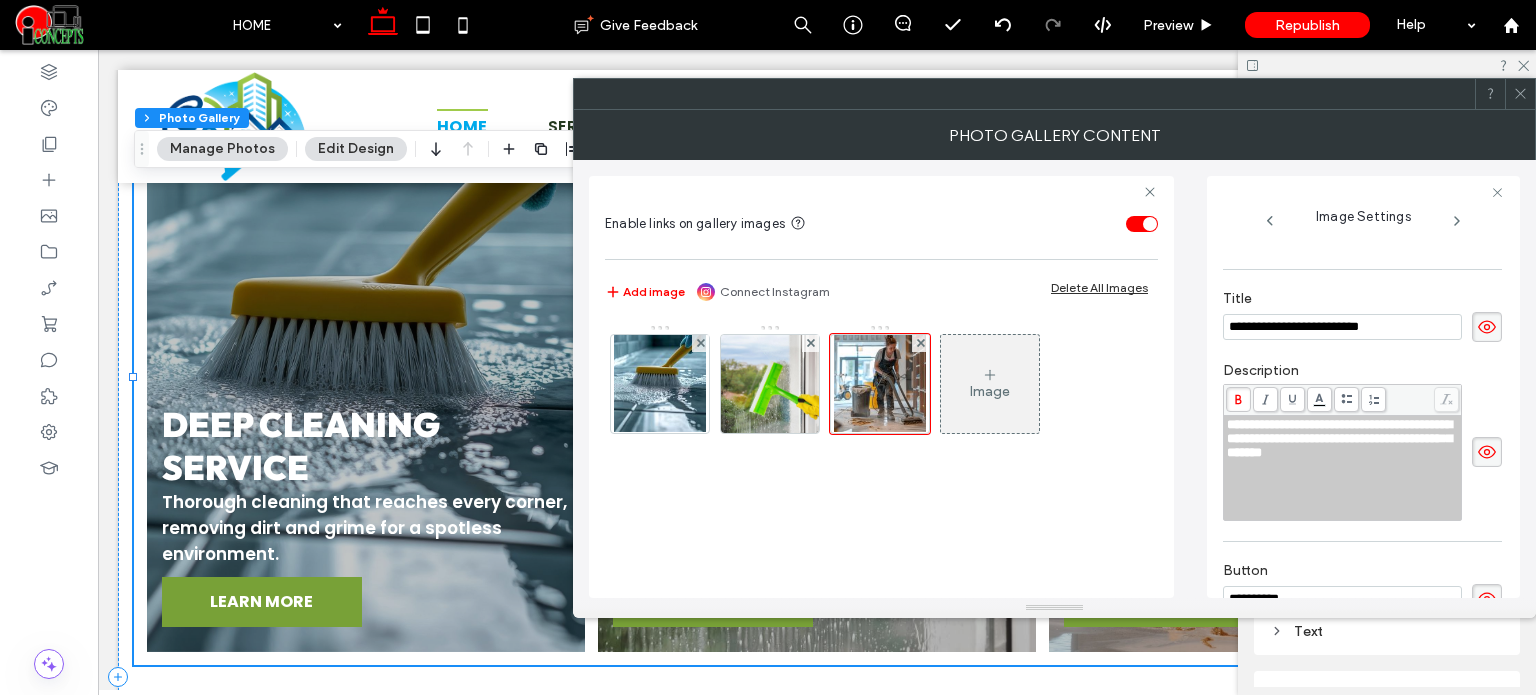 click on "**********" at bounding box center [1342, 327] 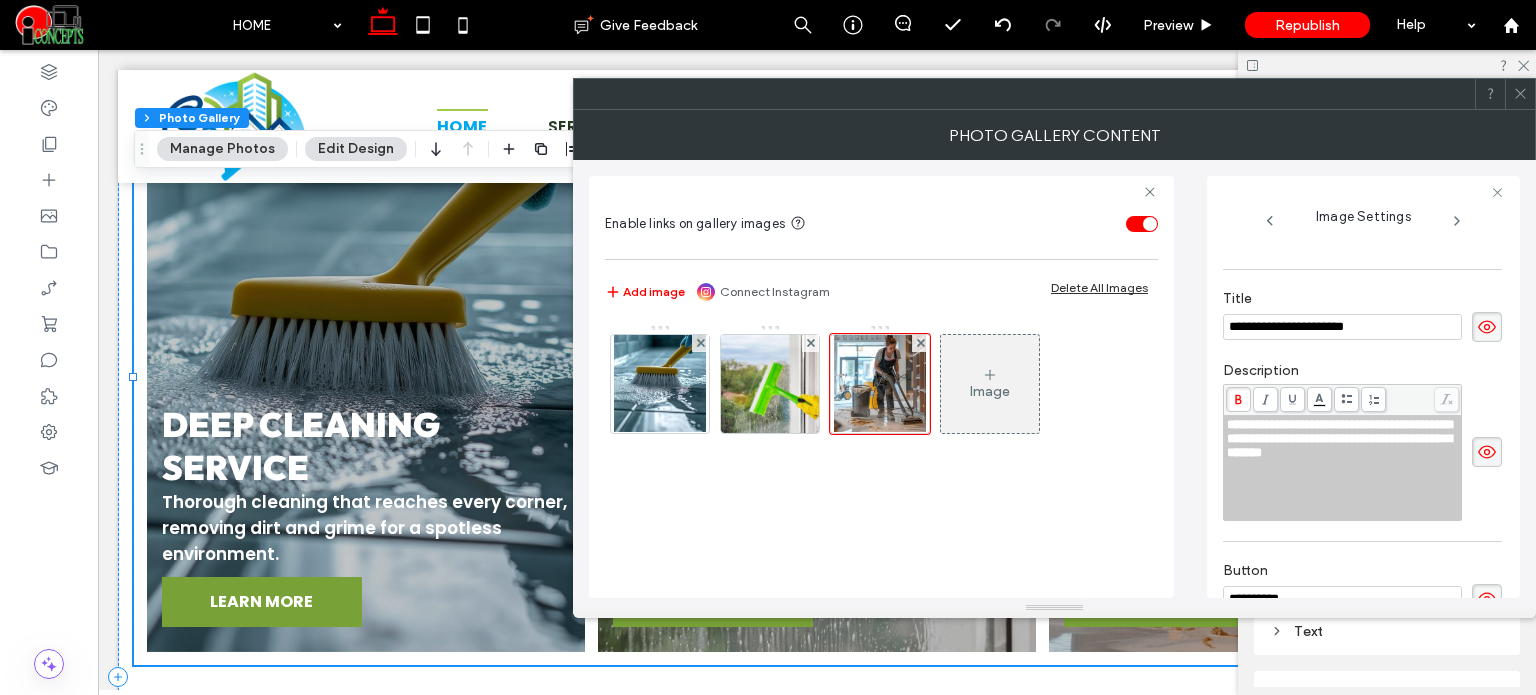 type on "**********" 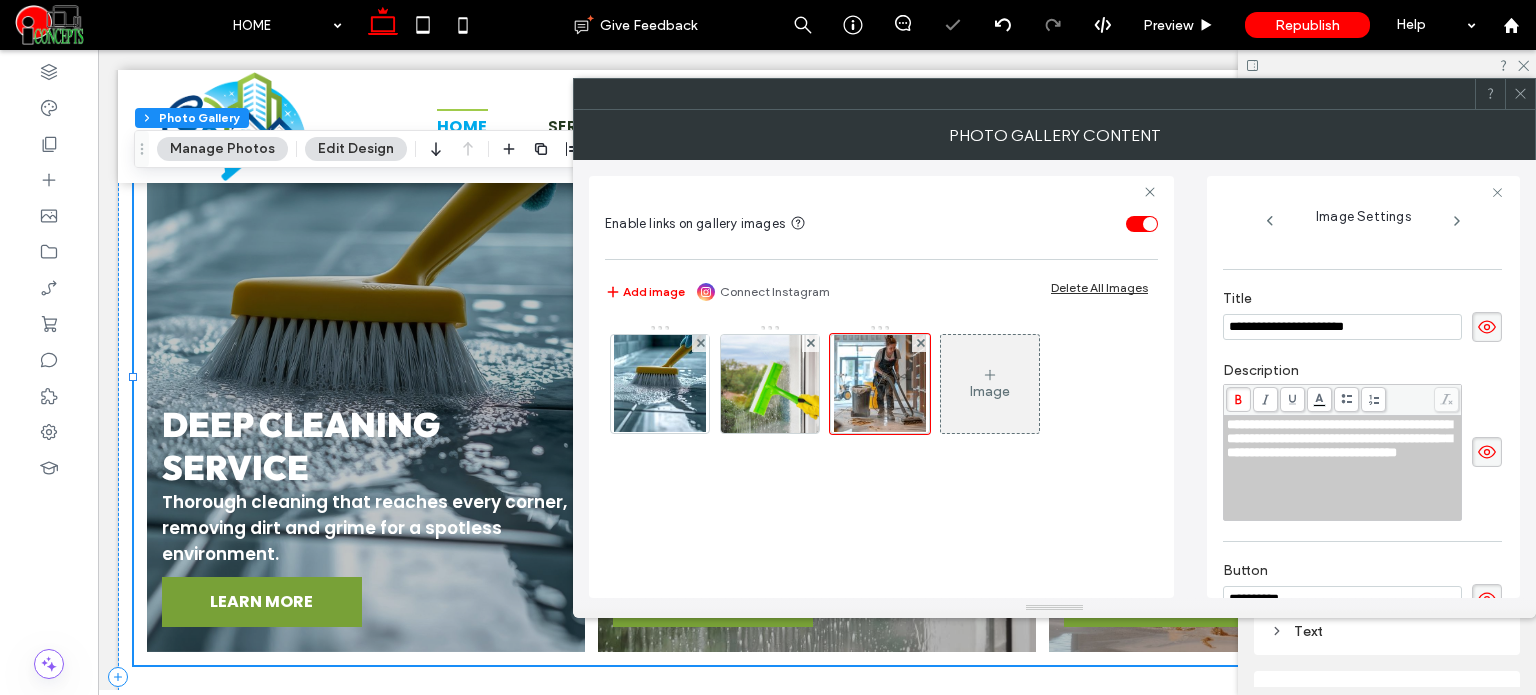 click on "**********" at bounding box center (1363, 387) 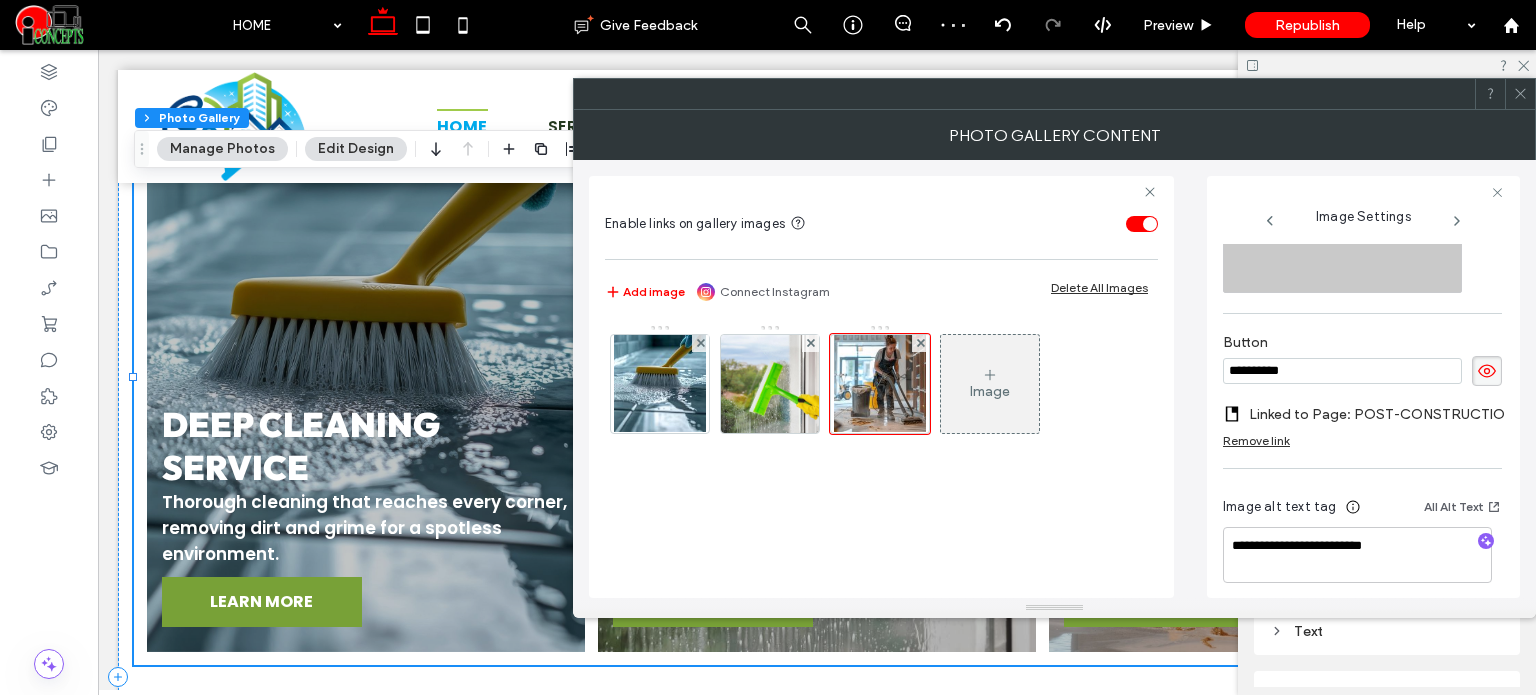 scroll, scrollTop: 657, scrollLeft: 0, axis: vertical 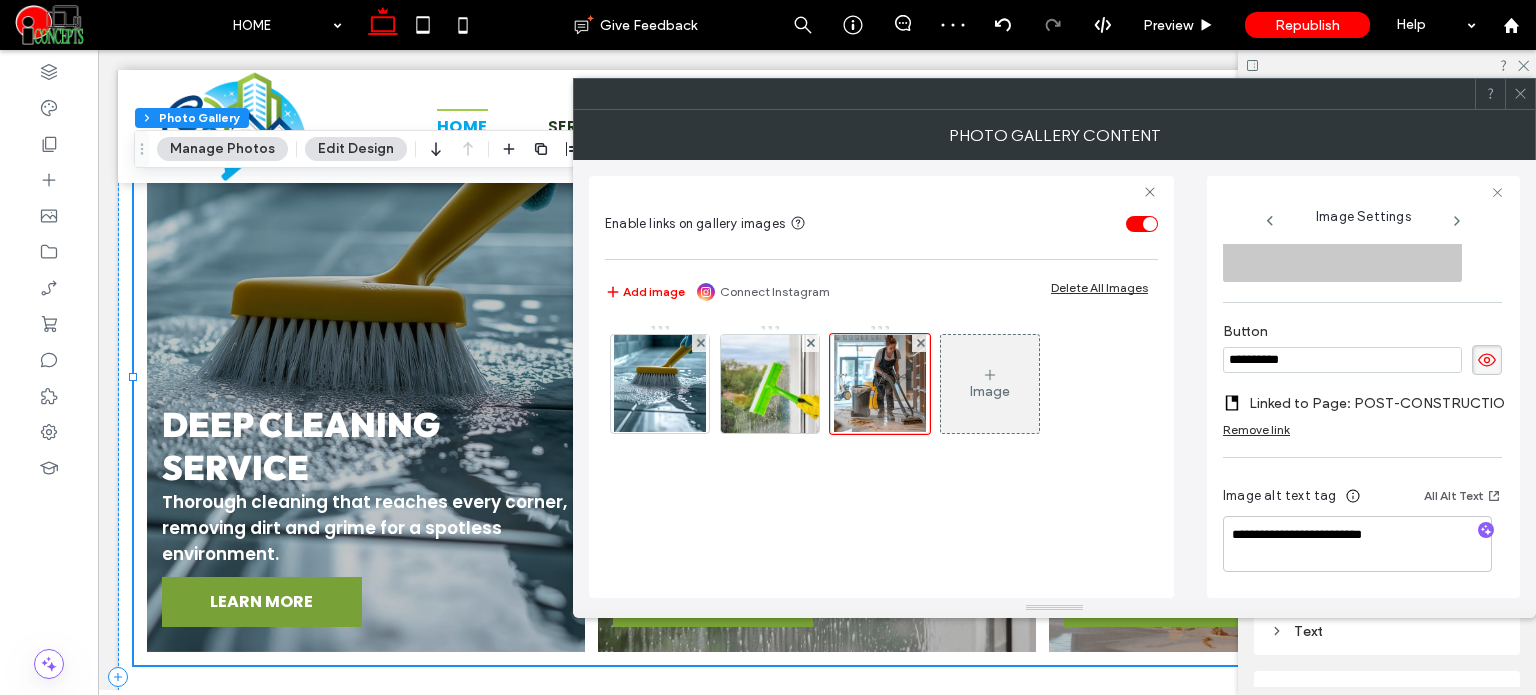 click on "Linked to Page: POST-CONSTRUCTION CLEANING" at bounding box center (1388, 403) 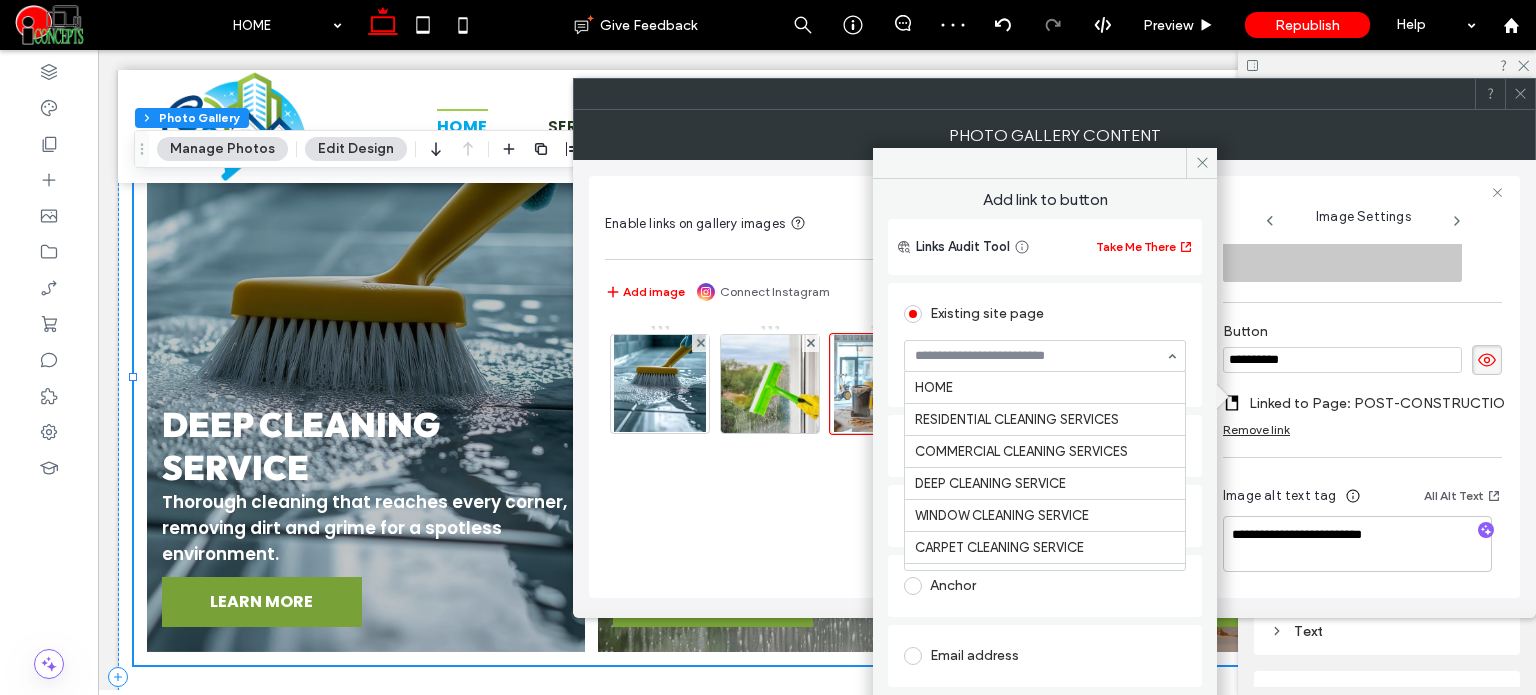 scroll, scrollTop: 0, scrollLeft: 0, axis: both 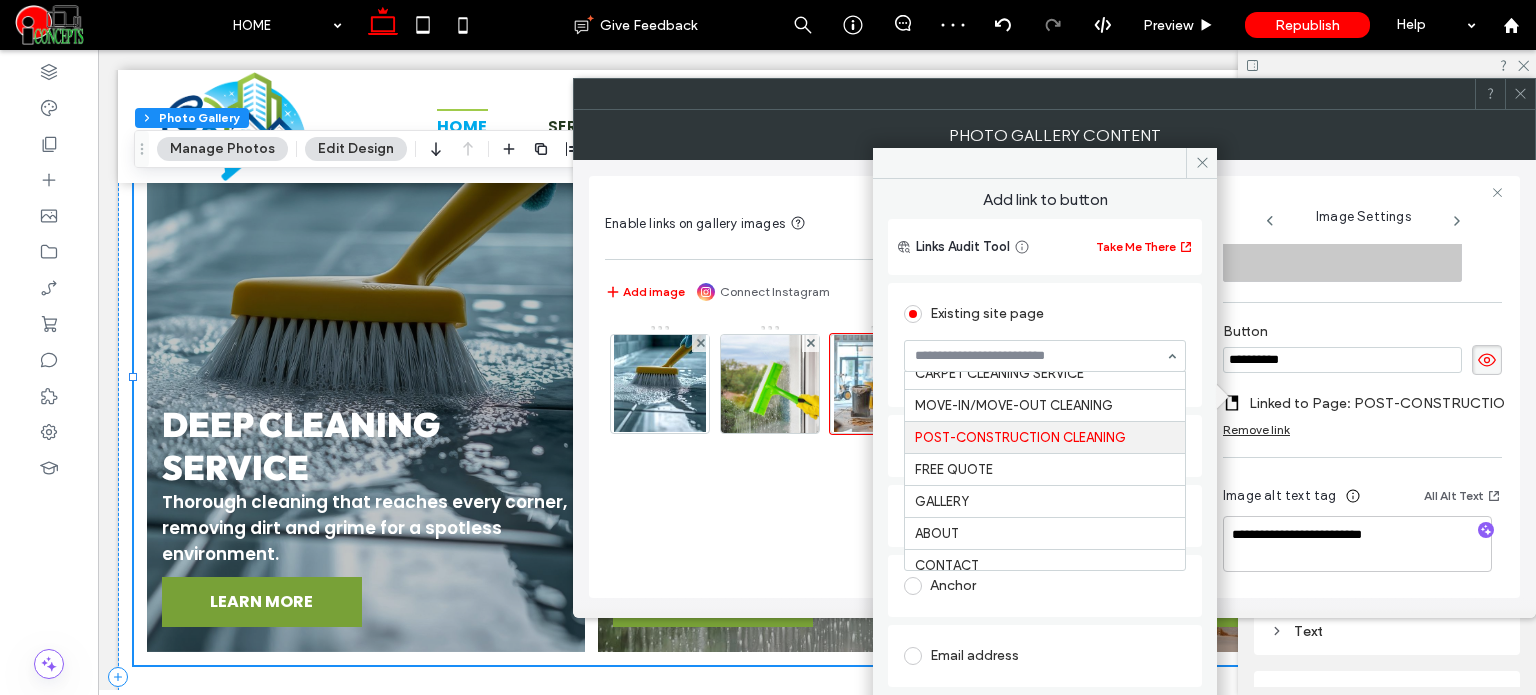paste on "**********" 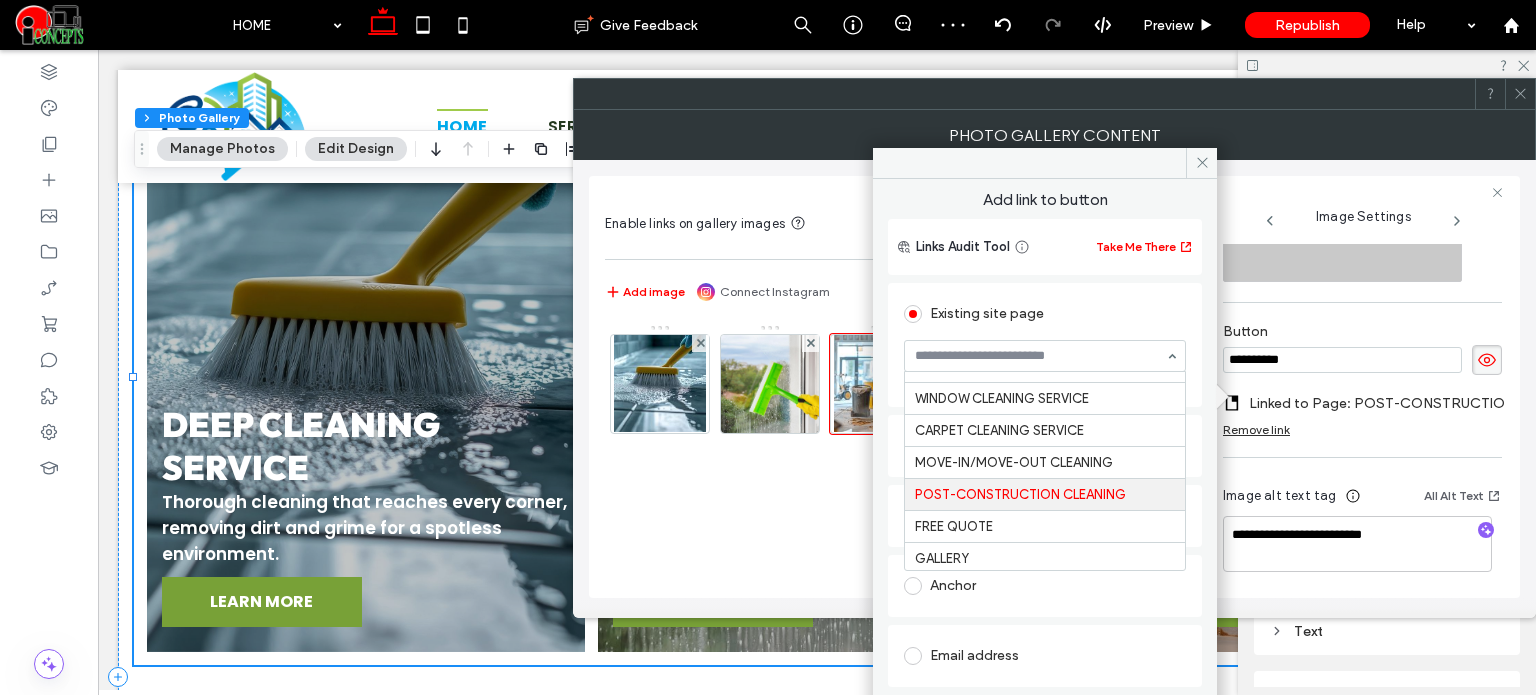 type on "**********" 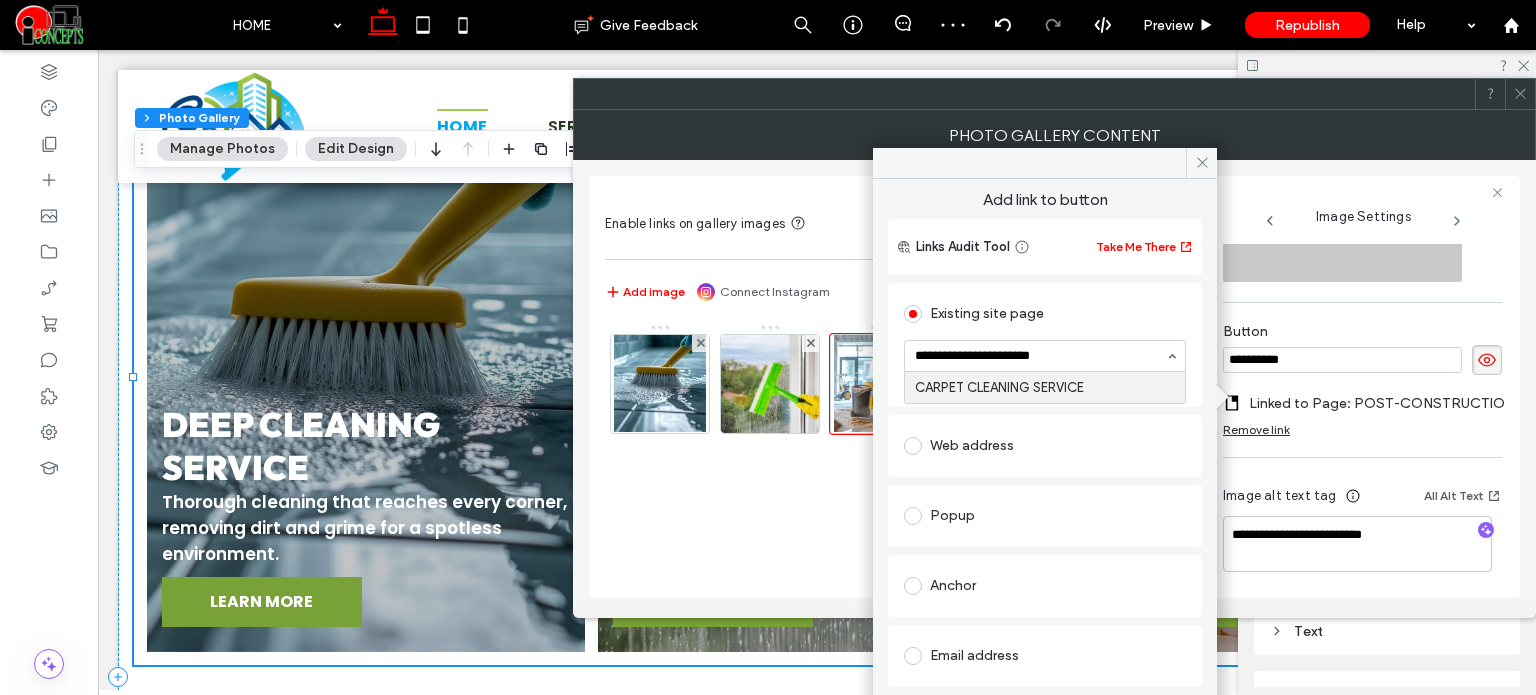 type 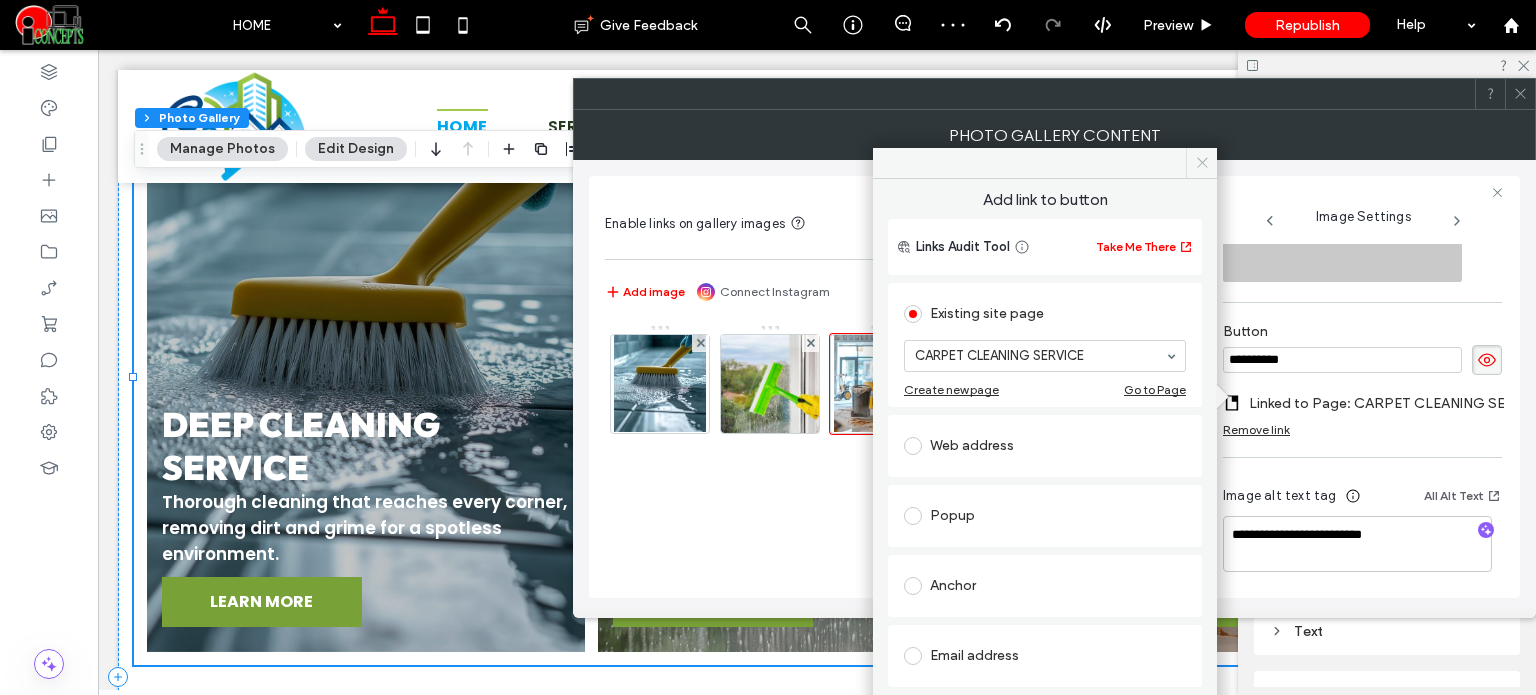 click 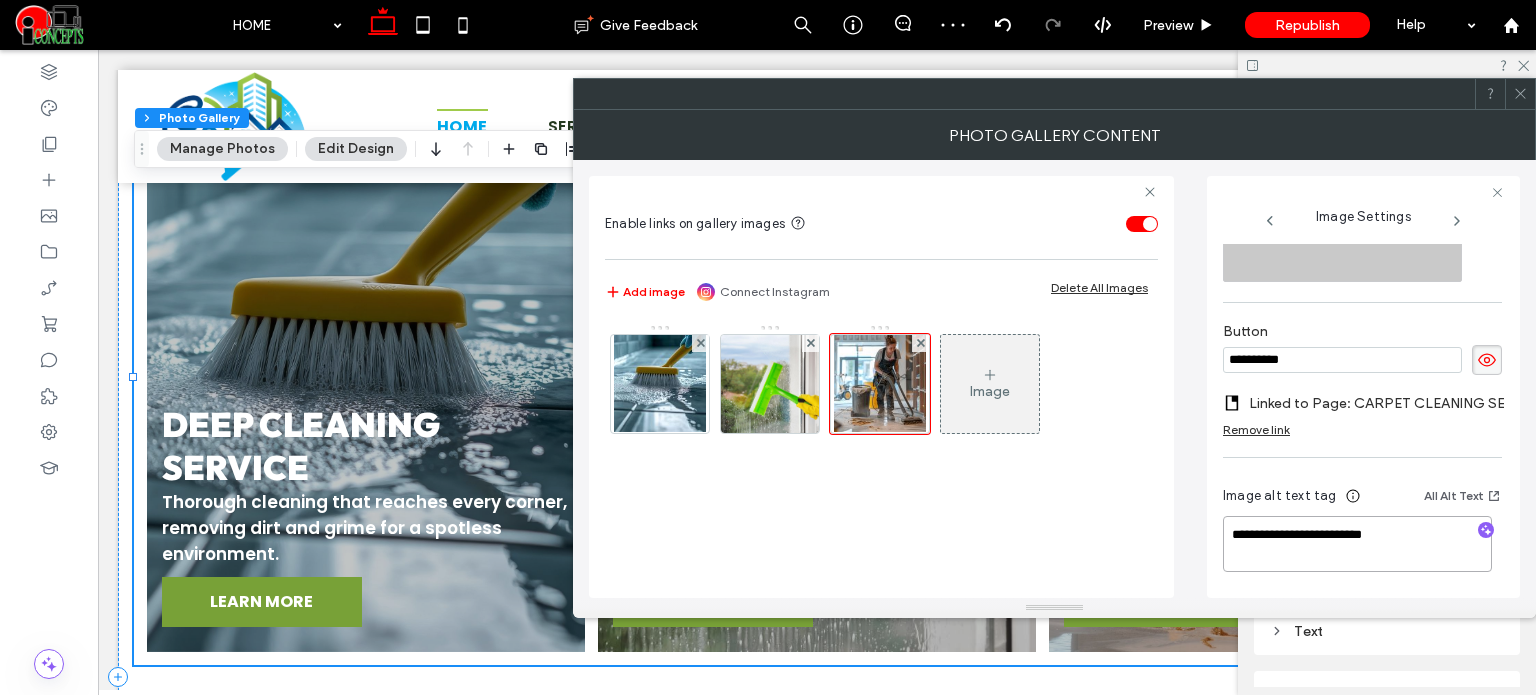 click on "**********" at bounding box center [1357, 544] 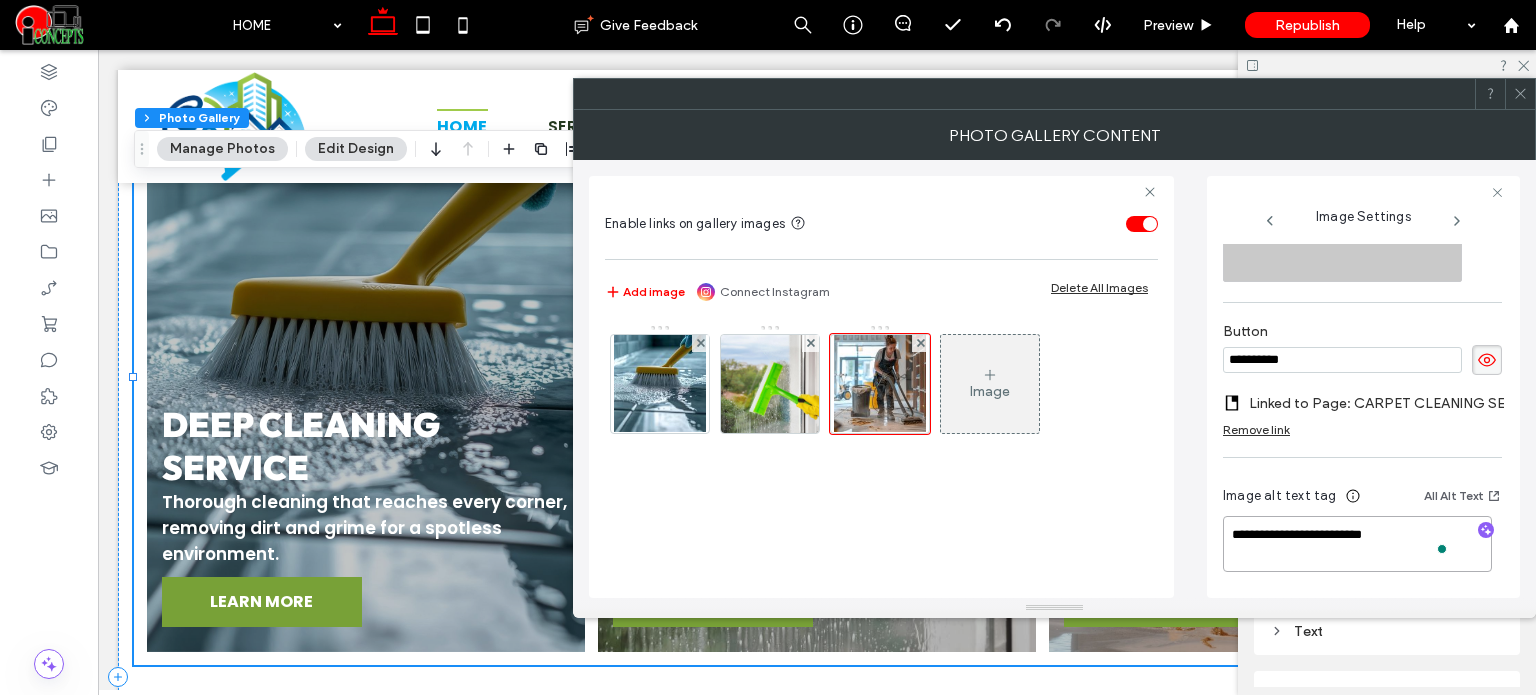 paste 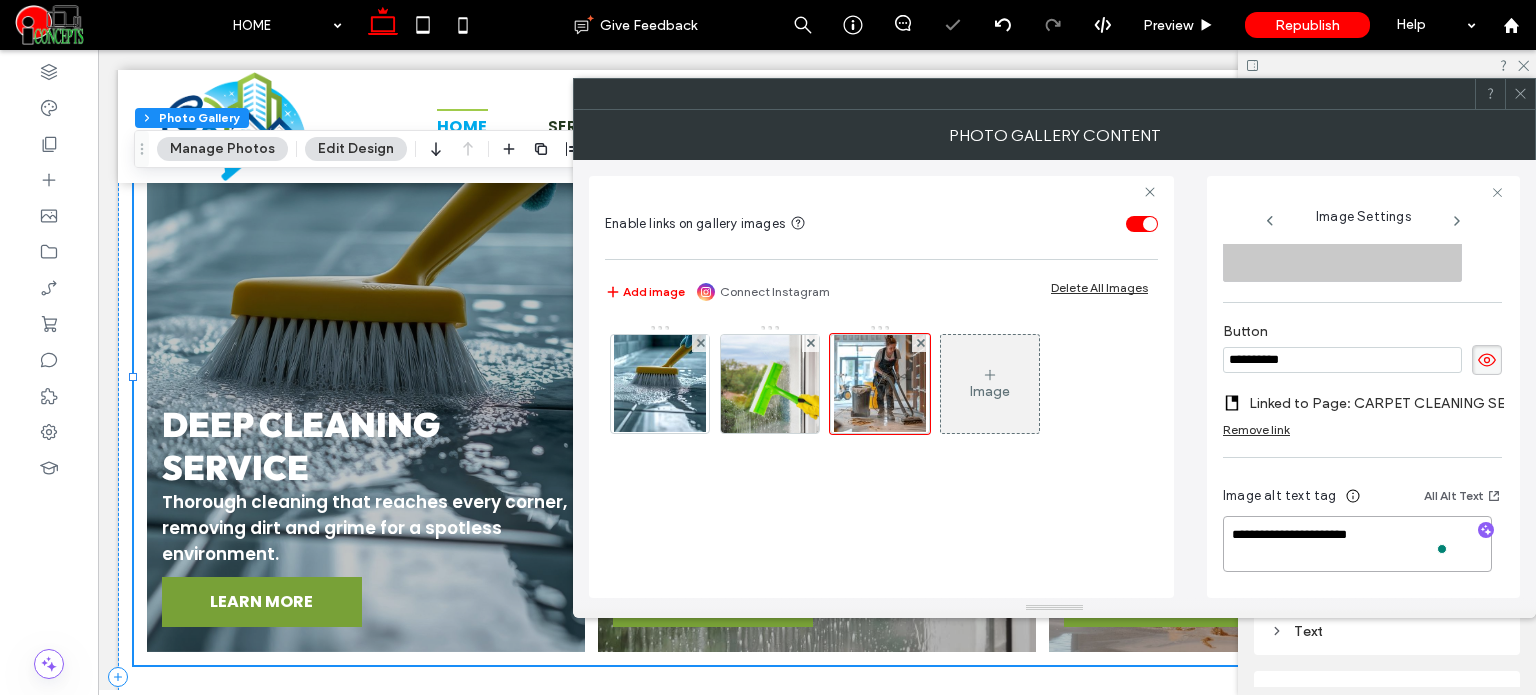 scroll, scrollTop: 657, scrollLeft: 0, axis: vertical 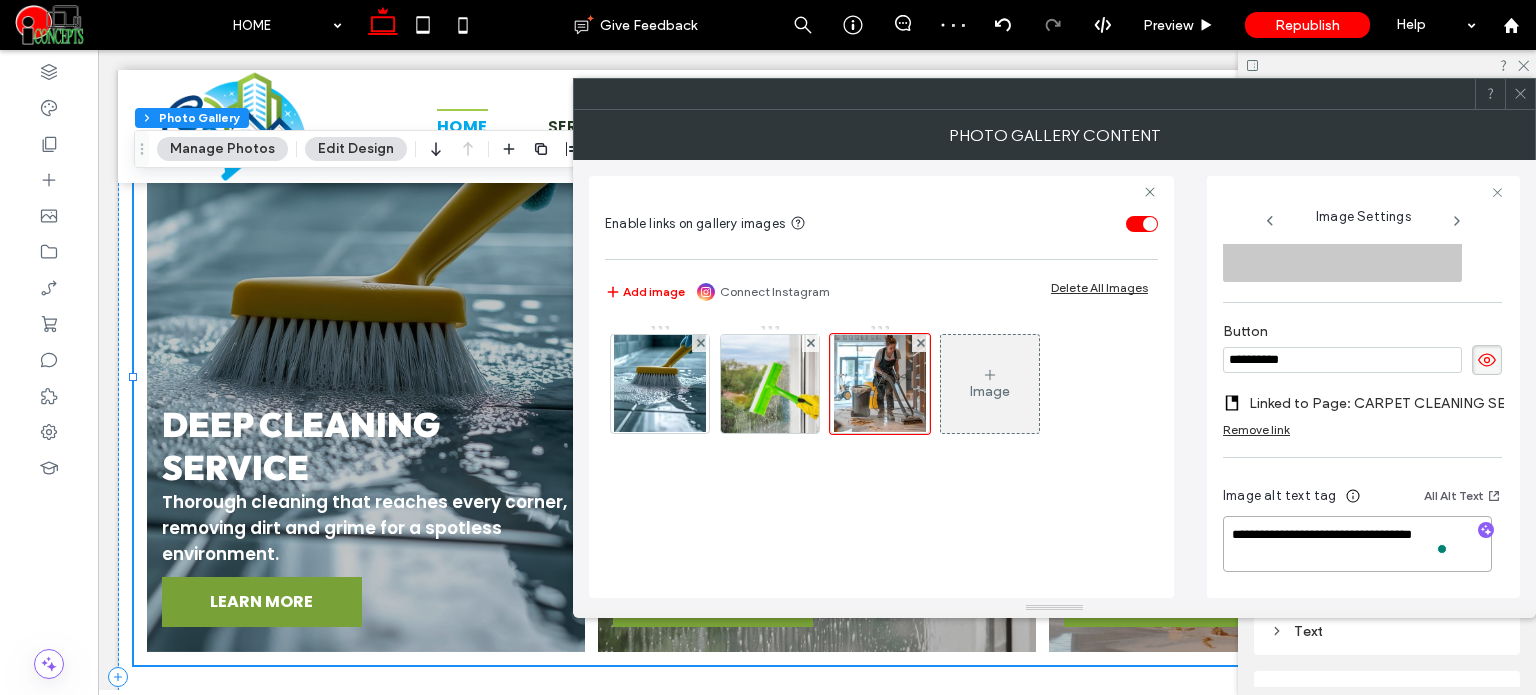 click on "**********" at bounding box center [1357, 544] 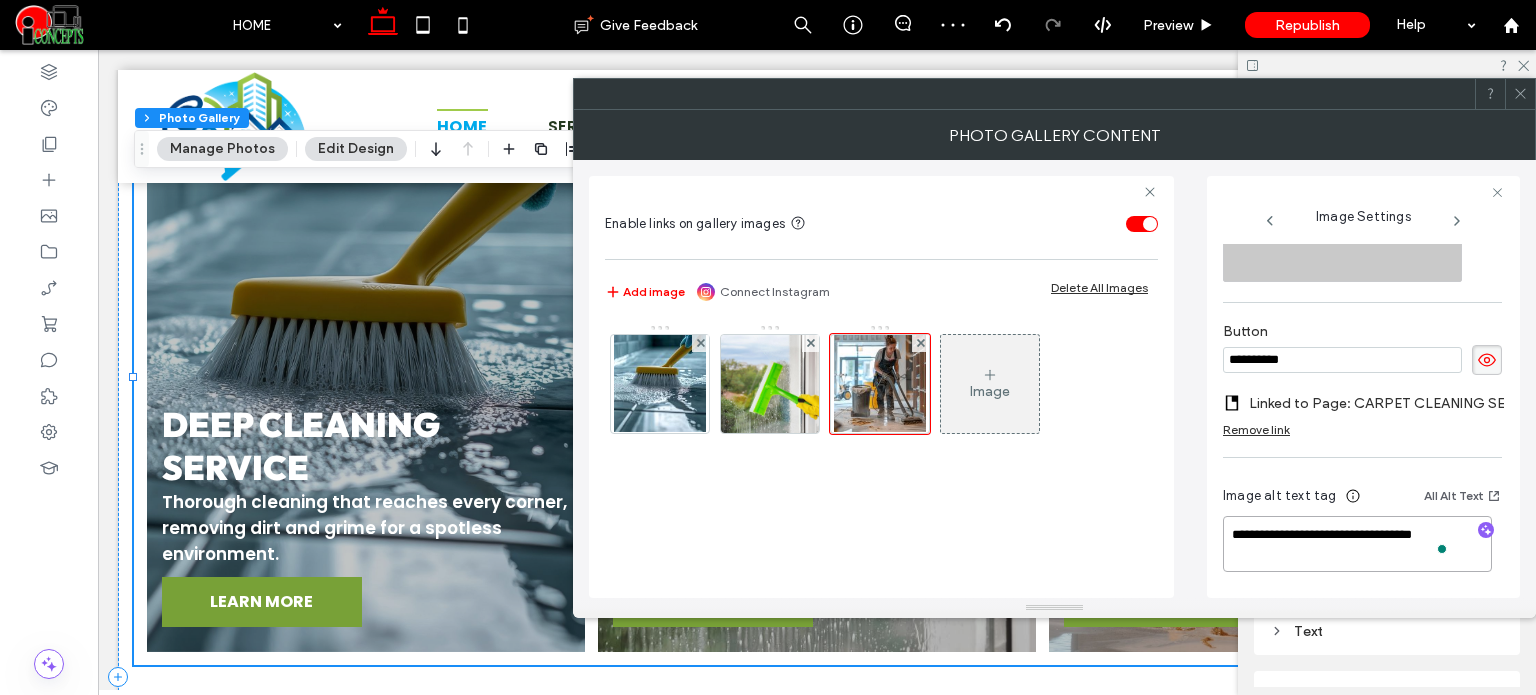 click on "**********" at bounding box center (1357, 544) 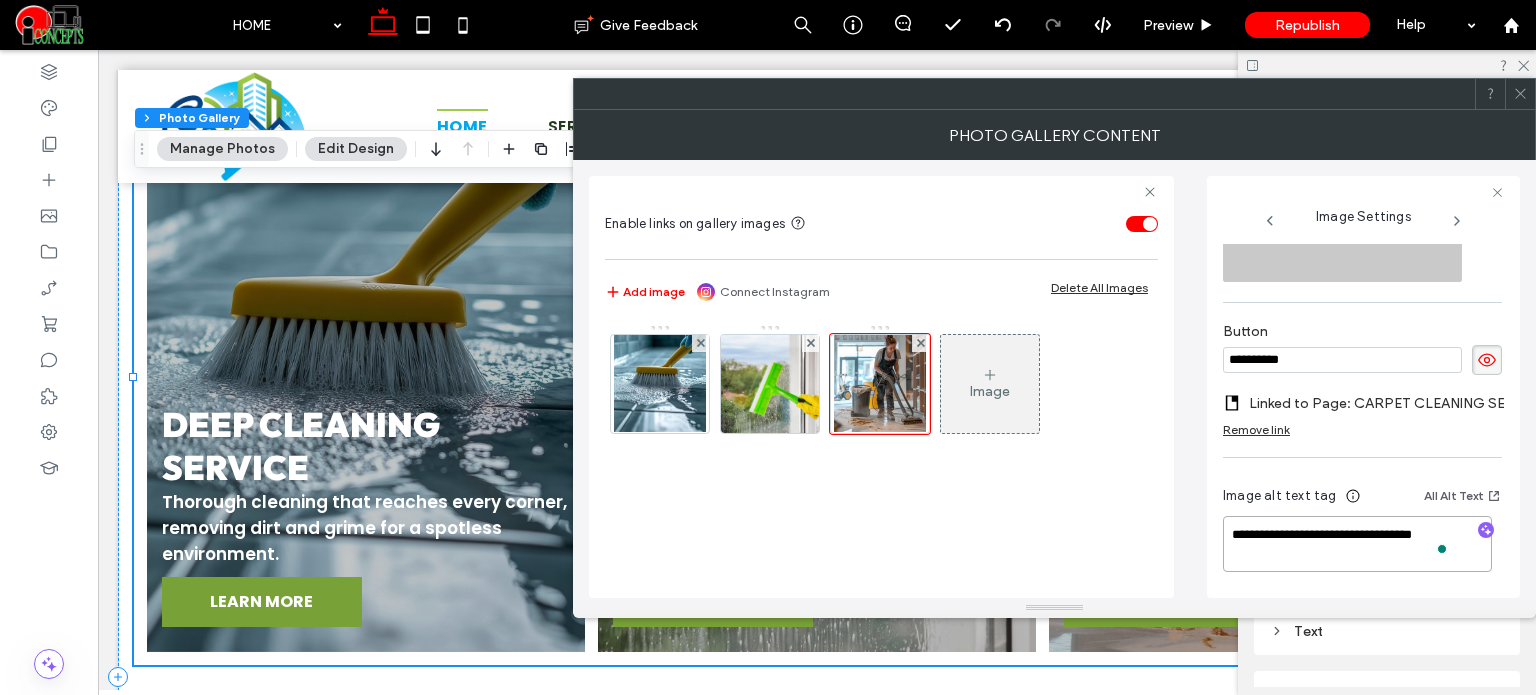 paste 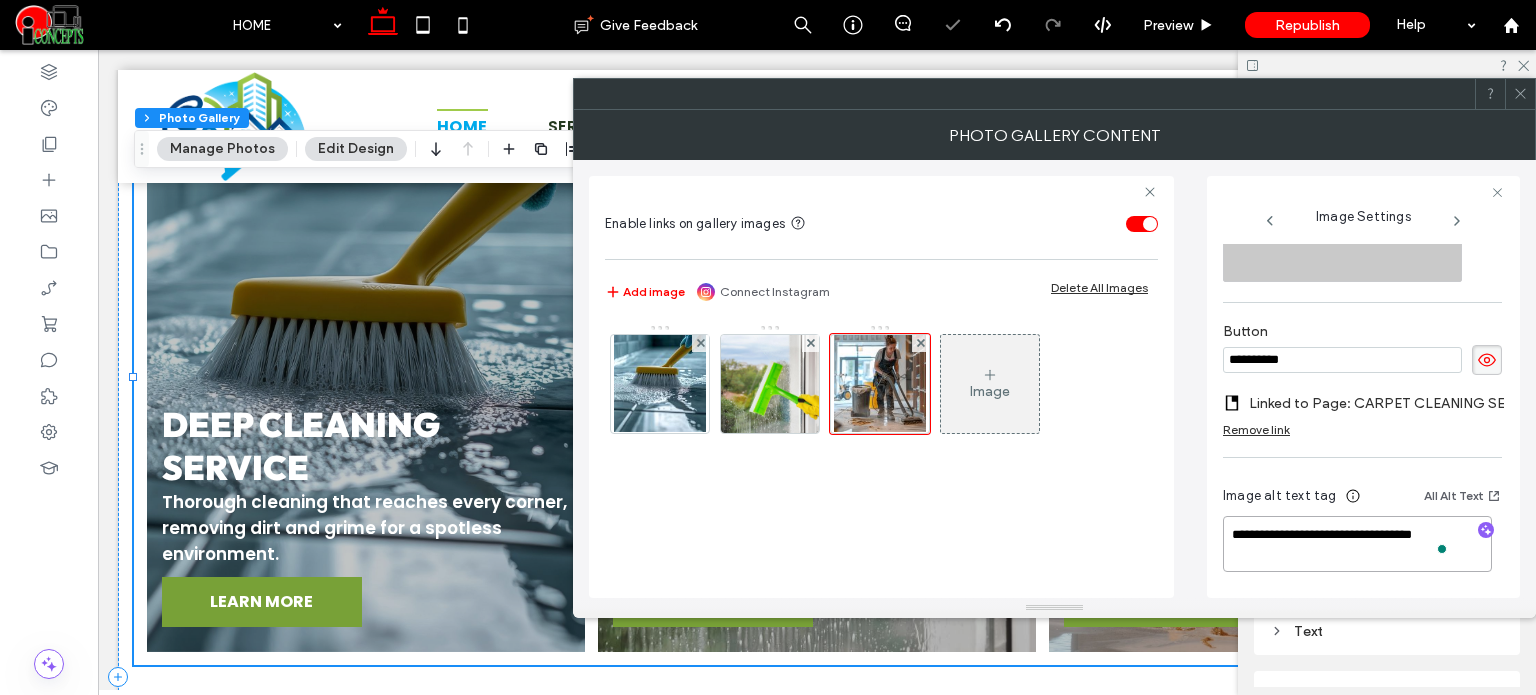 type on "**********" 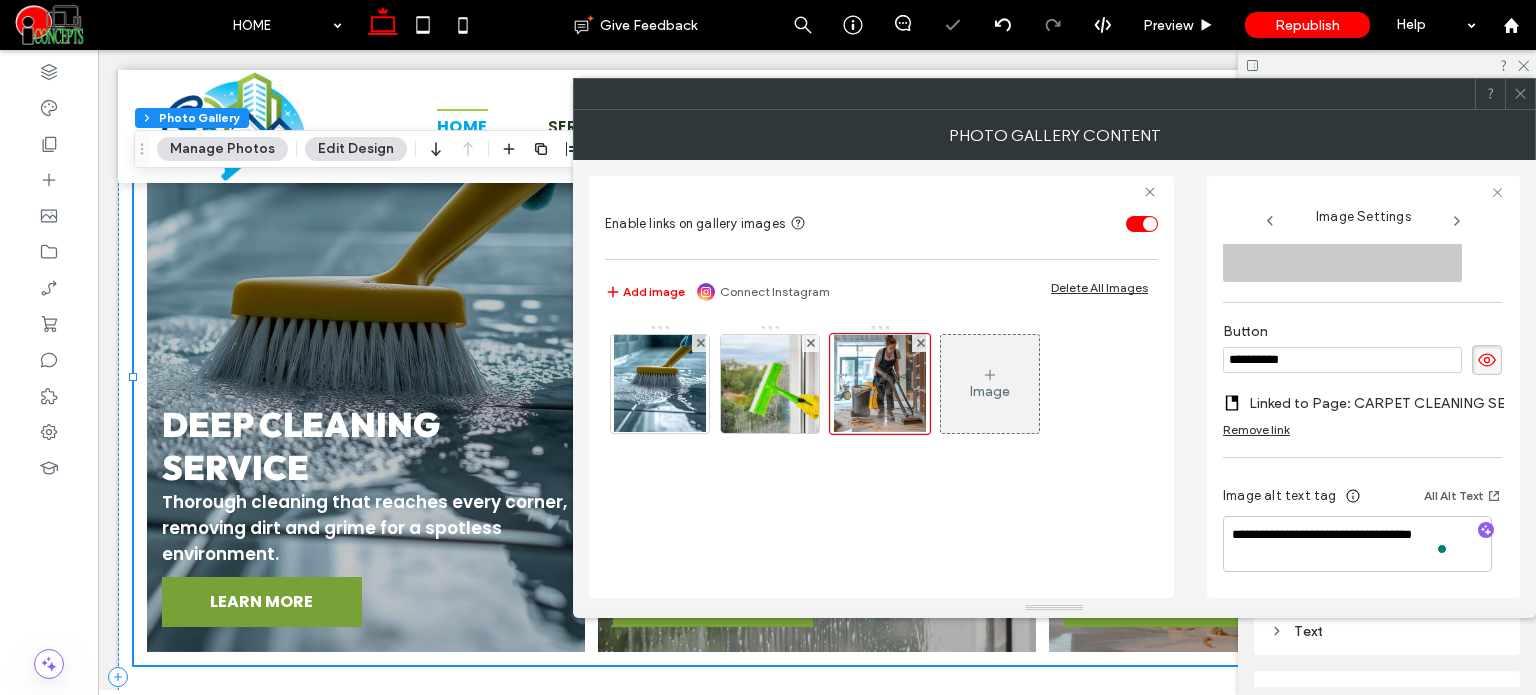 click on "**********" at bounding box center (1363, 387) 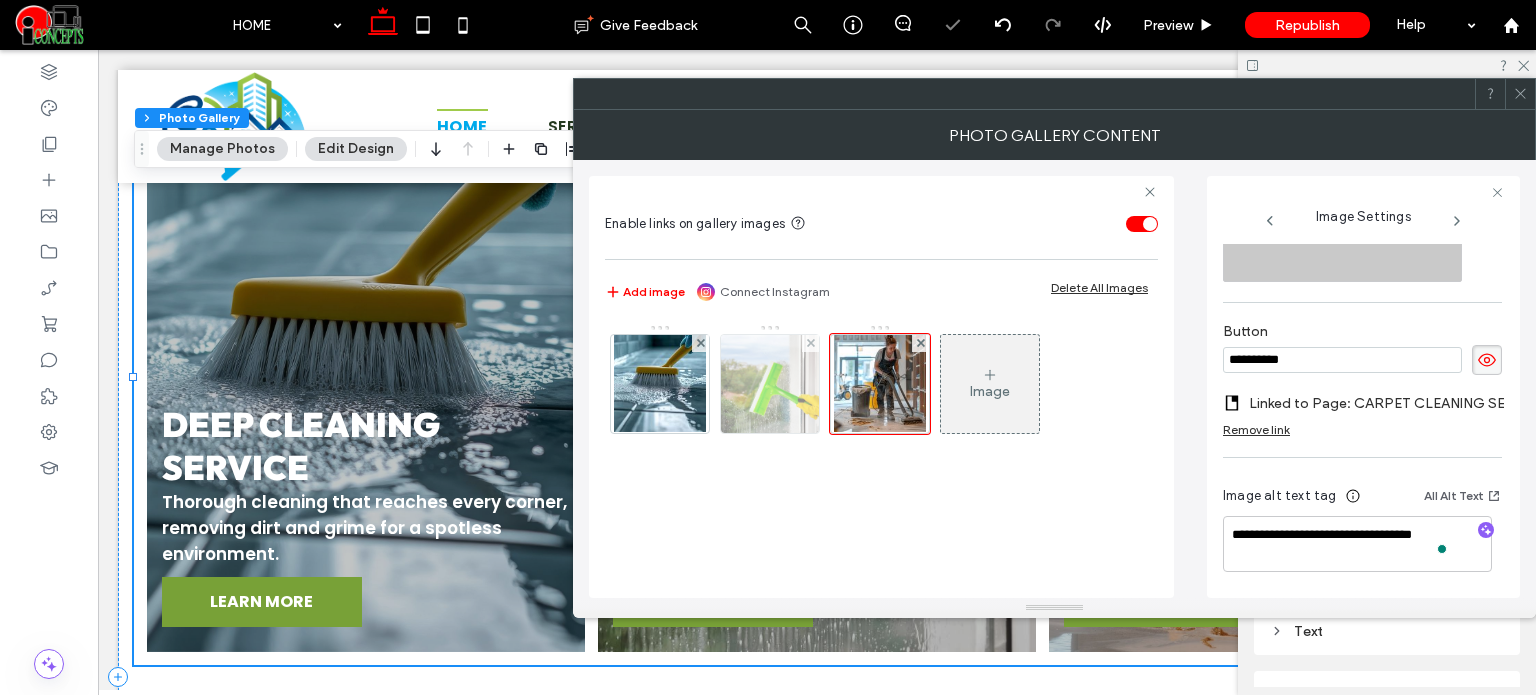 click at bounding box center (770, 384) 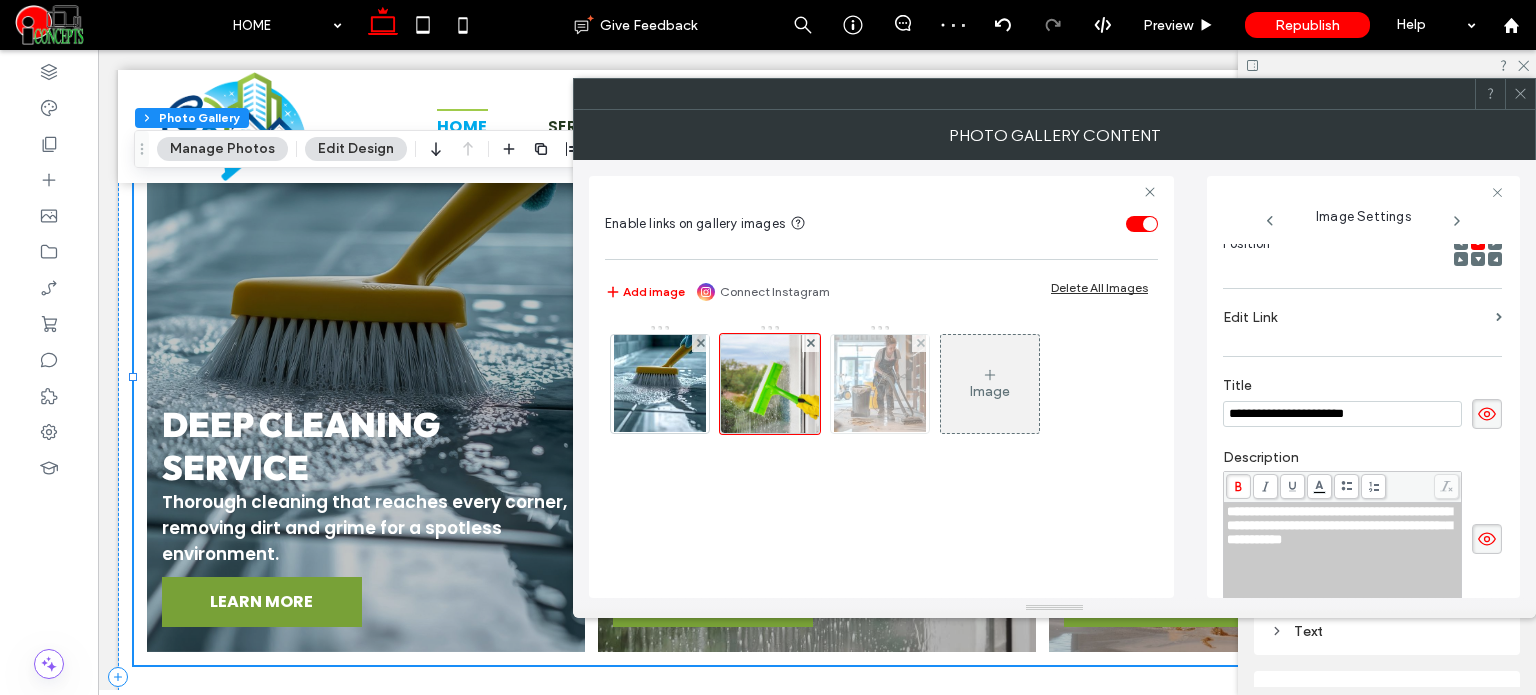 click at bounding box center [880, 384] 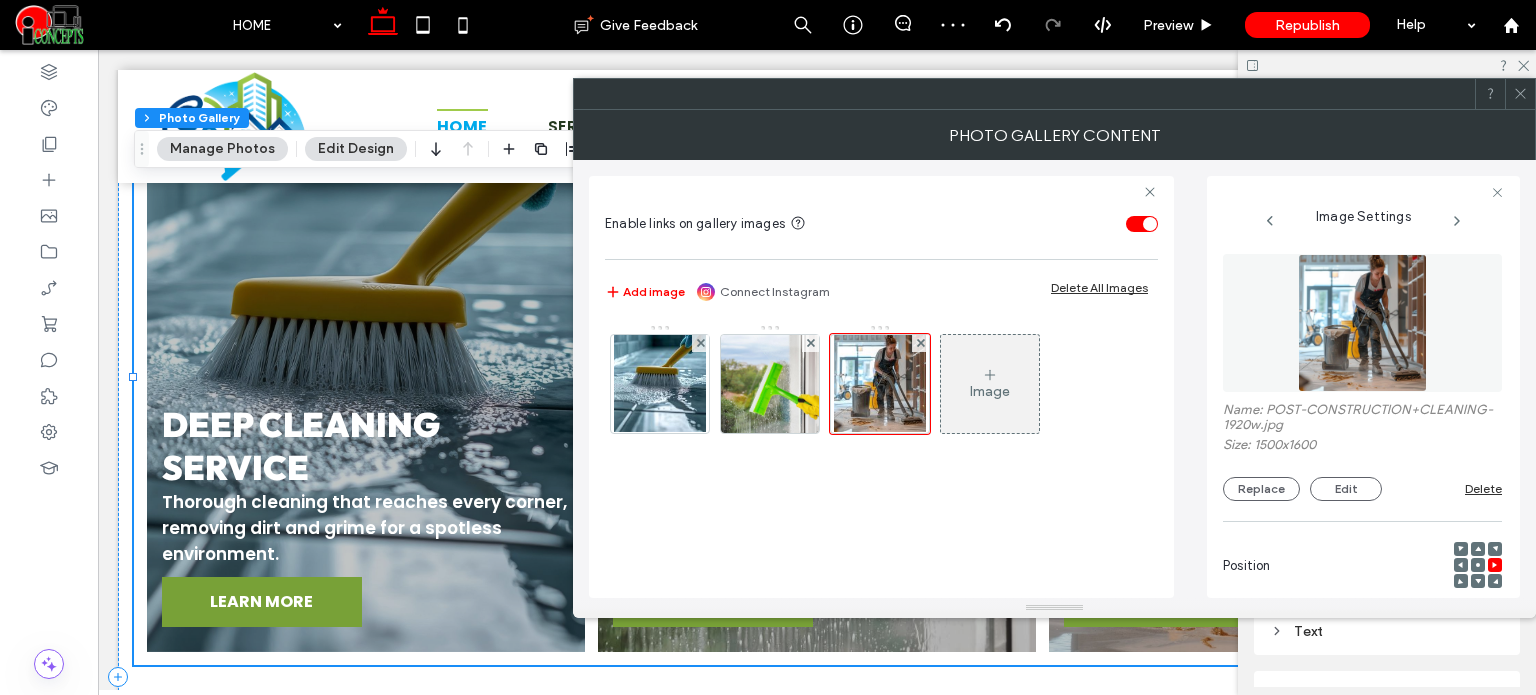 scroll, scrollTop: 0, scrollLeft: 0, axis: both 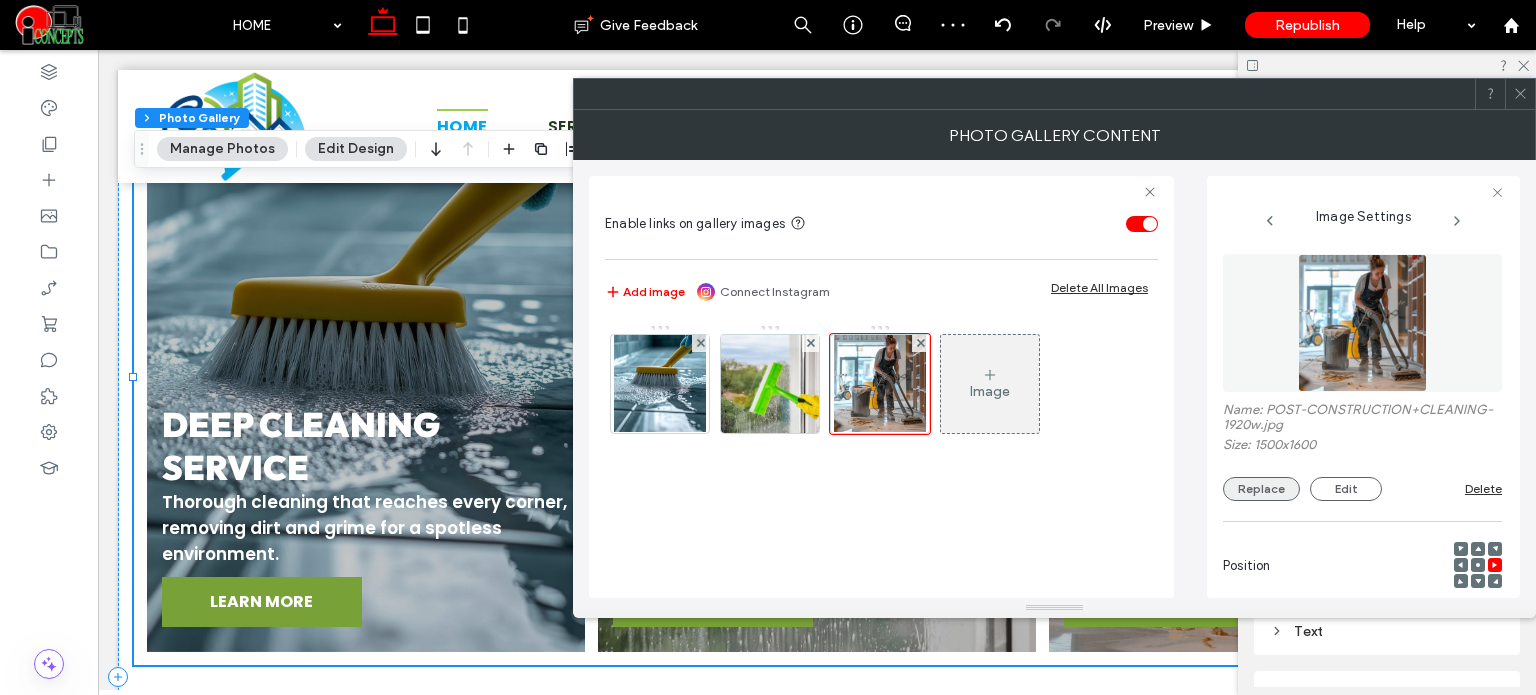 click on "Replace" at bounding box center (1261, 489) 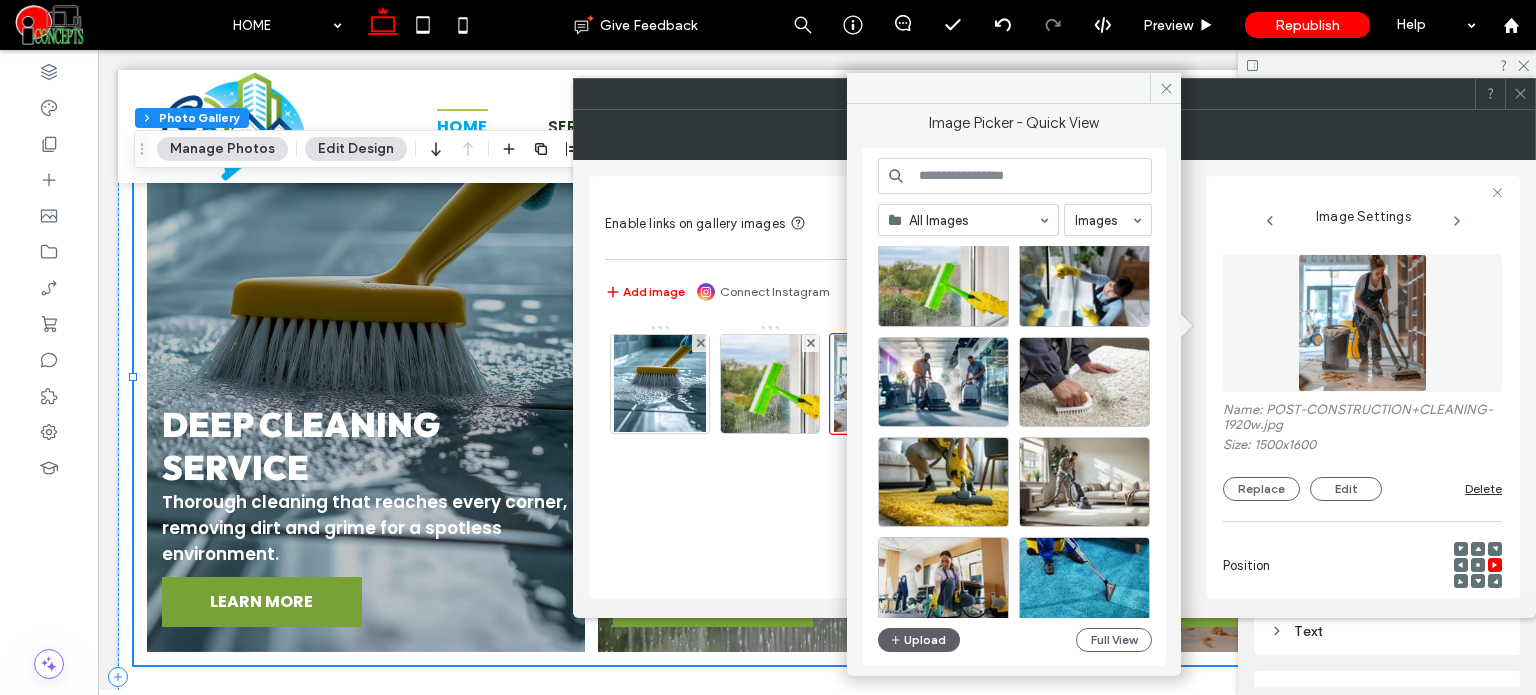 scroll, scrollTop: 0, scrollLeft: 0, axis: both 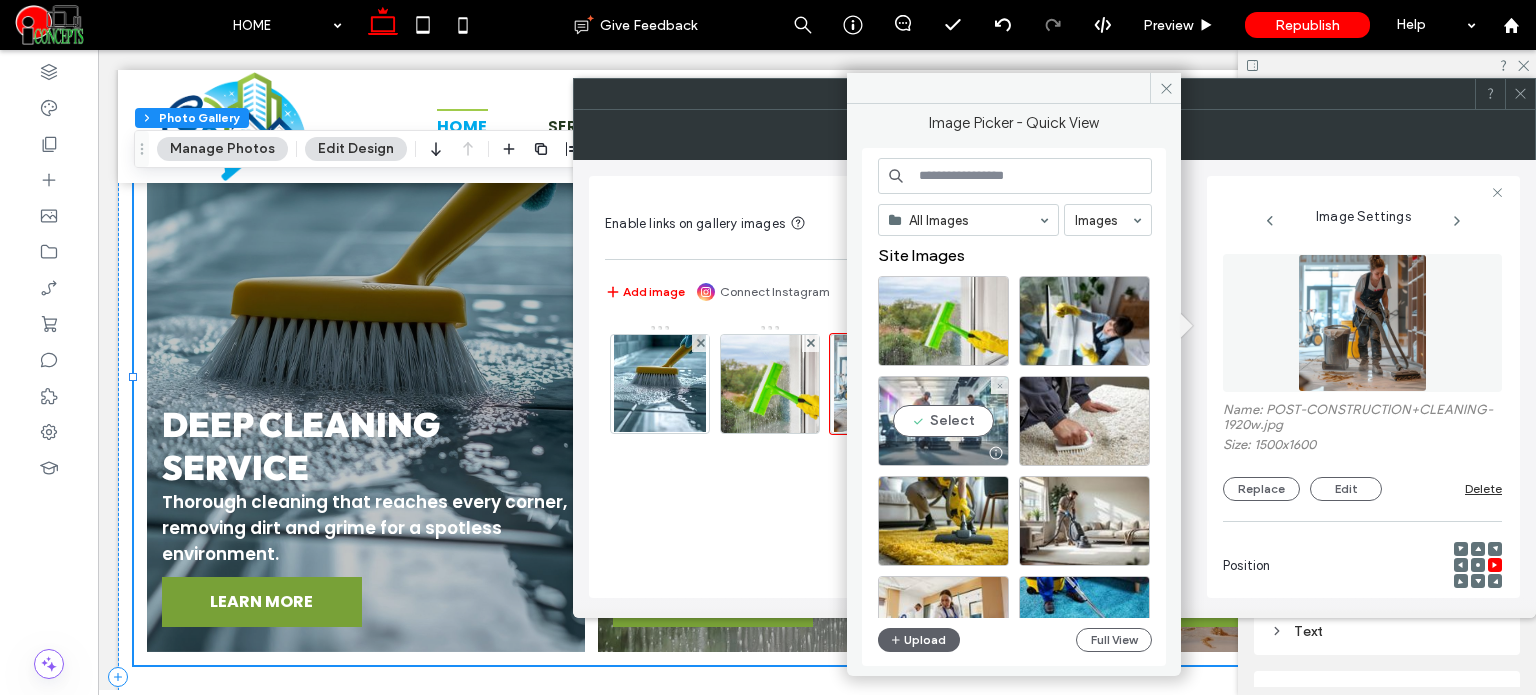 click on "Select" at bounding box center [943, 421] 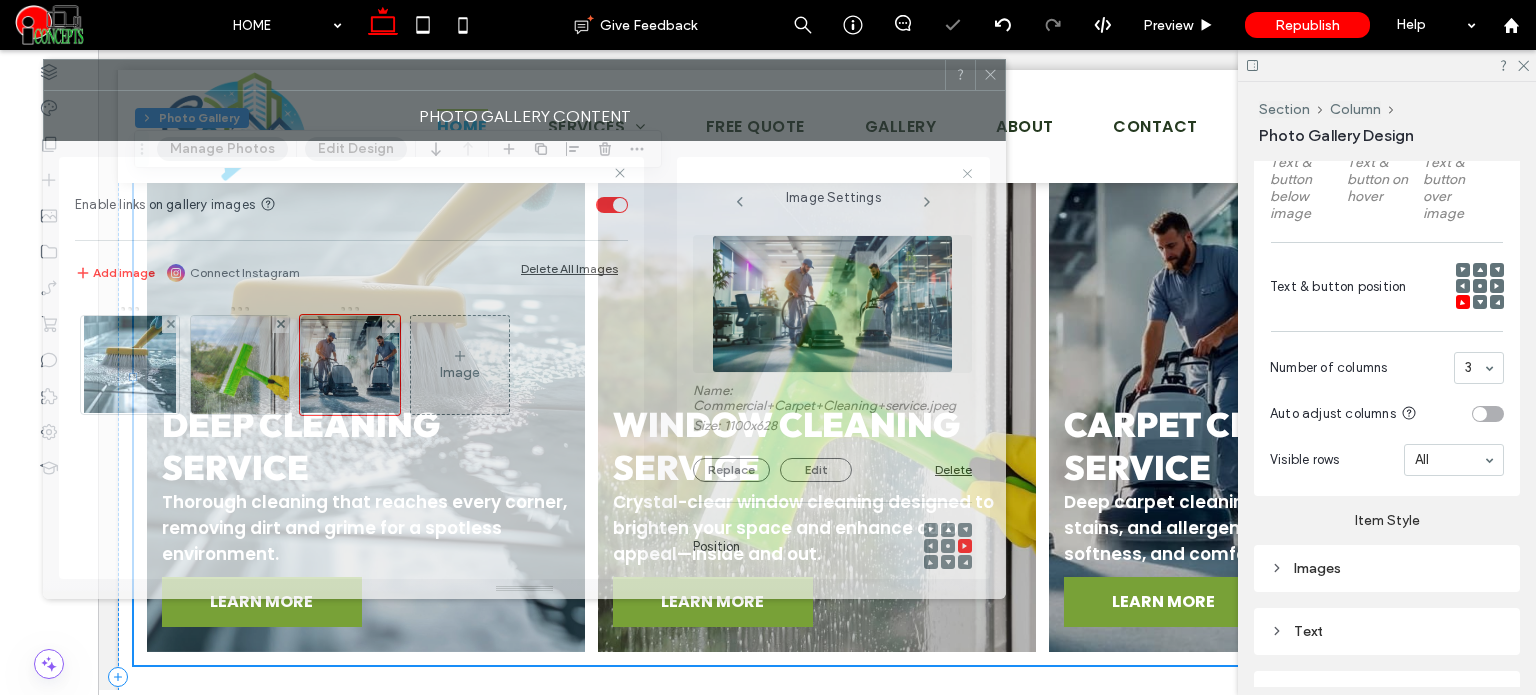 drag, startPoint x: 1017, startPoint y: 99, endPoint x: 487, endPoint y: 80, distance: 530.34045 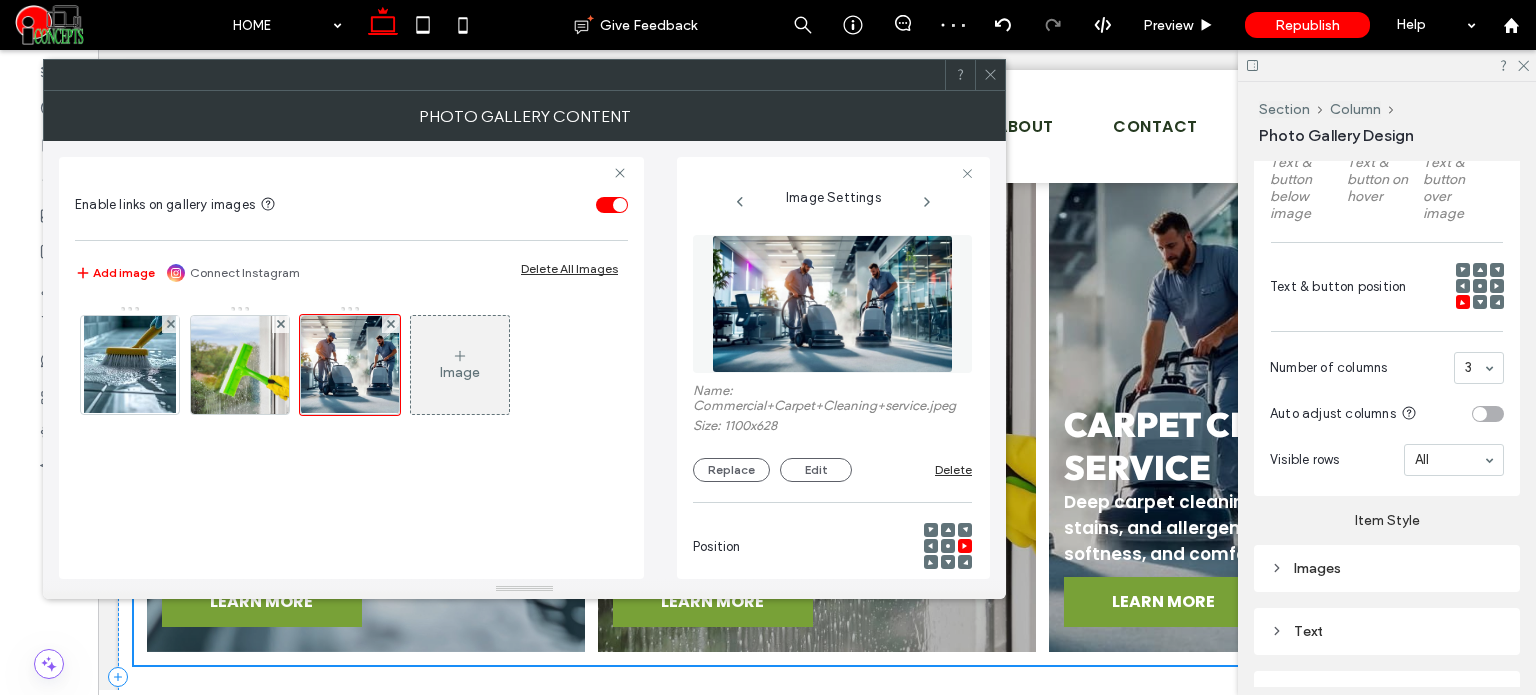 click at bounding box center (1480, 286) 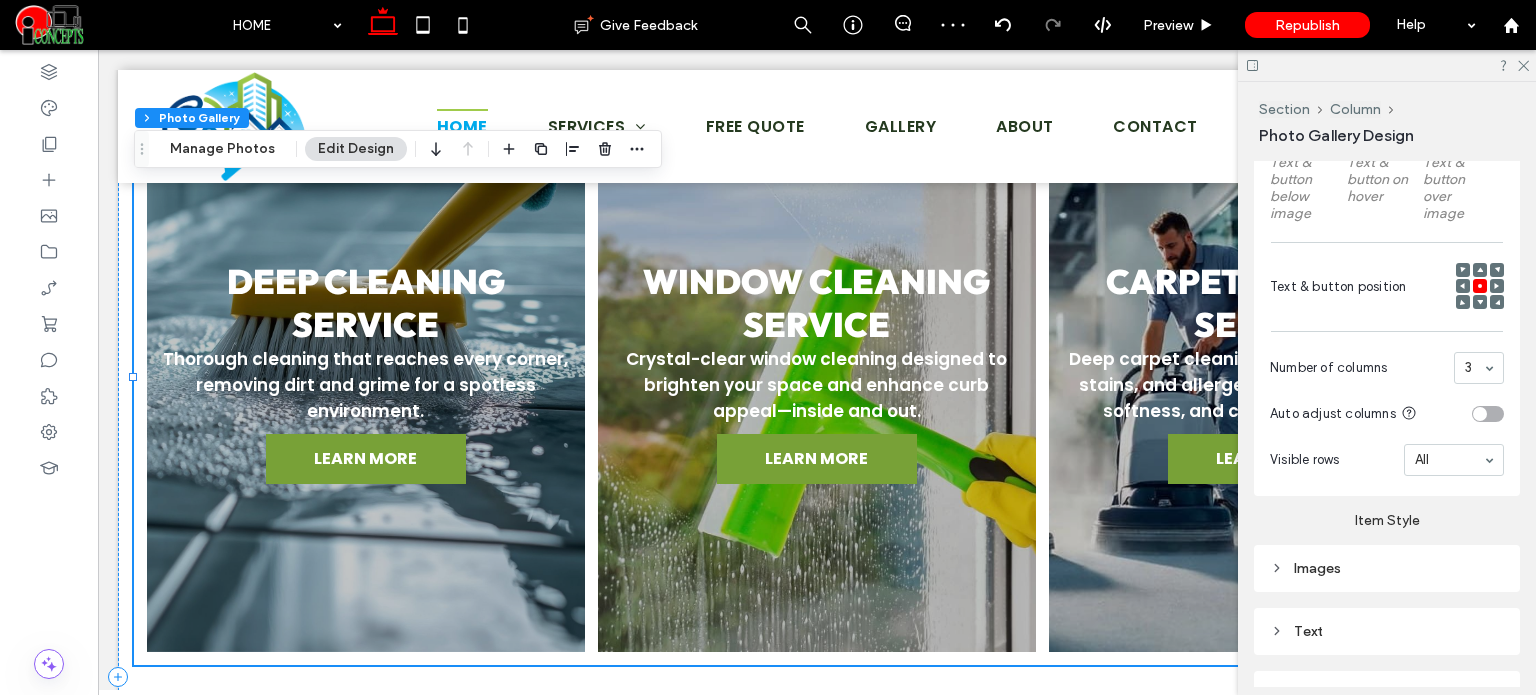 click 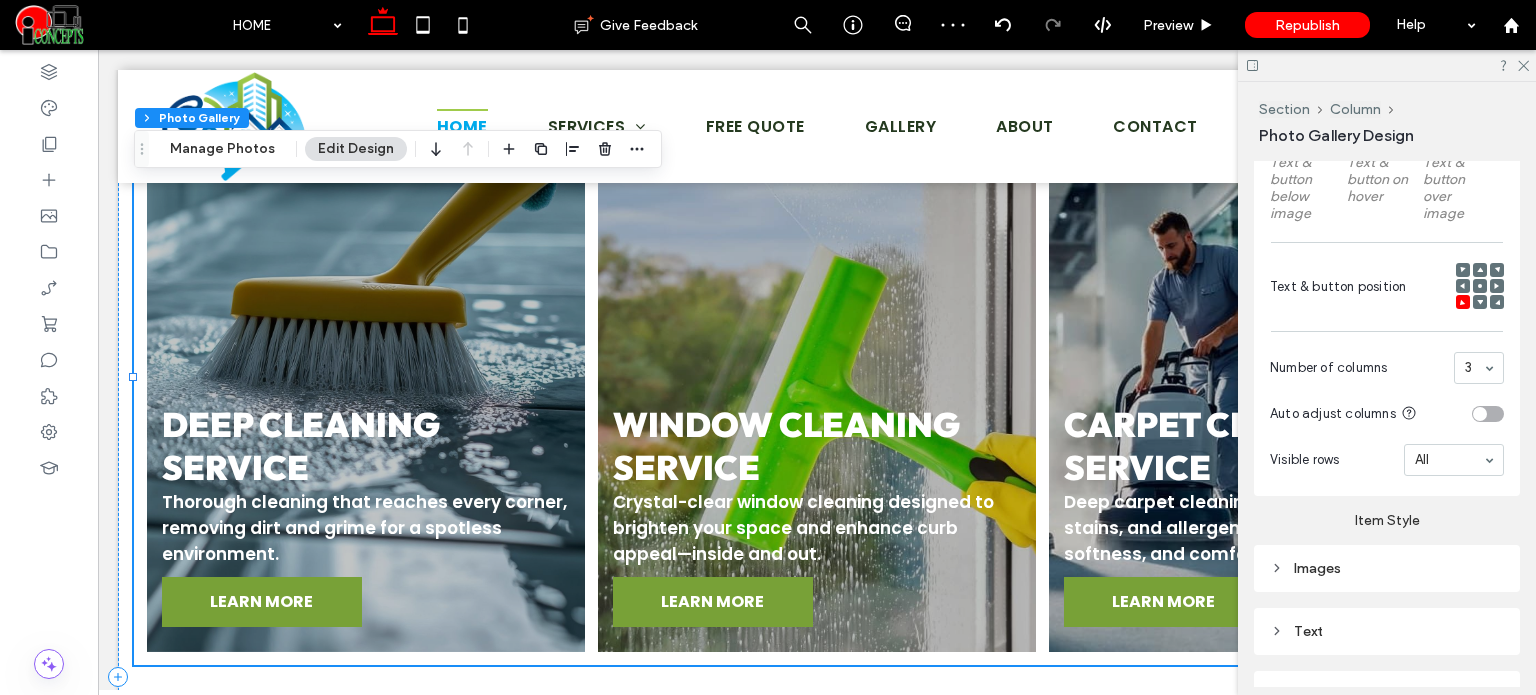 click at bounding box center (1268, 377) 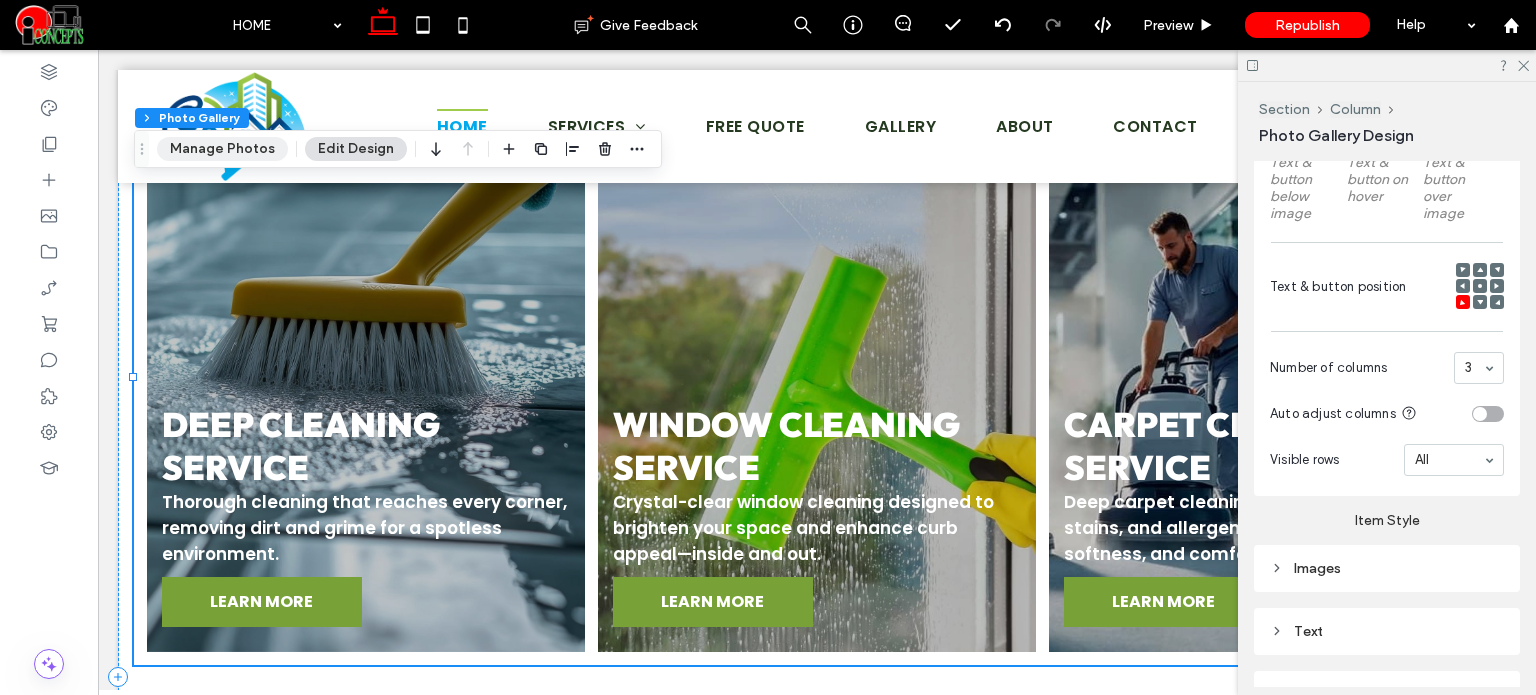 click on "Manage Photos" at bounding box center [222, 149] 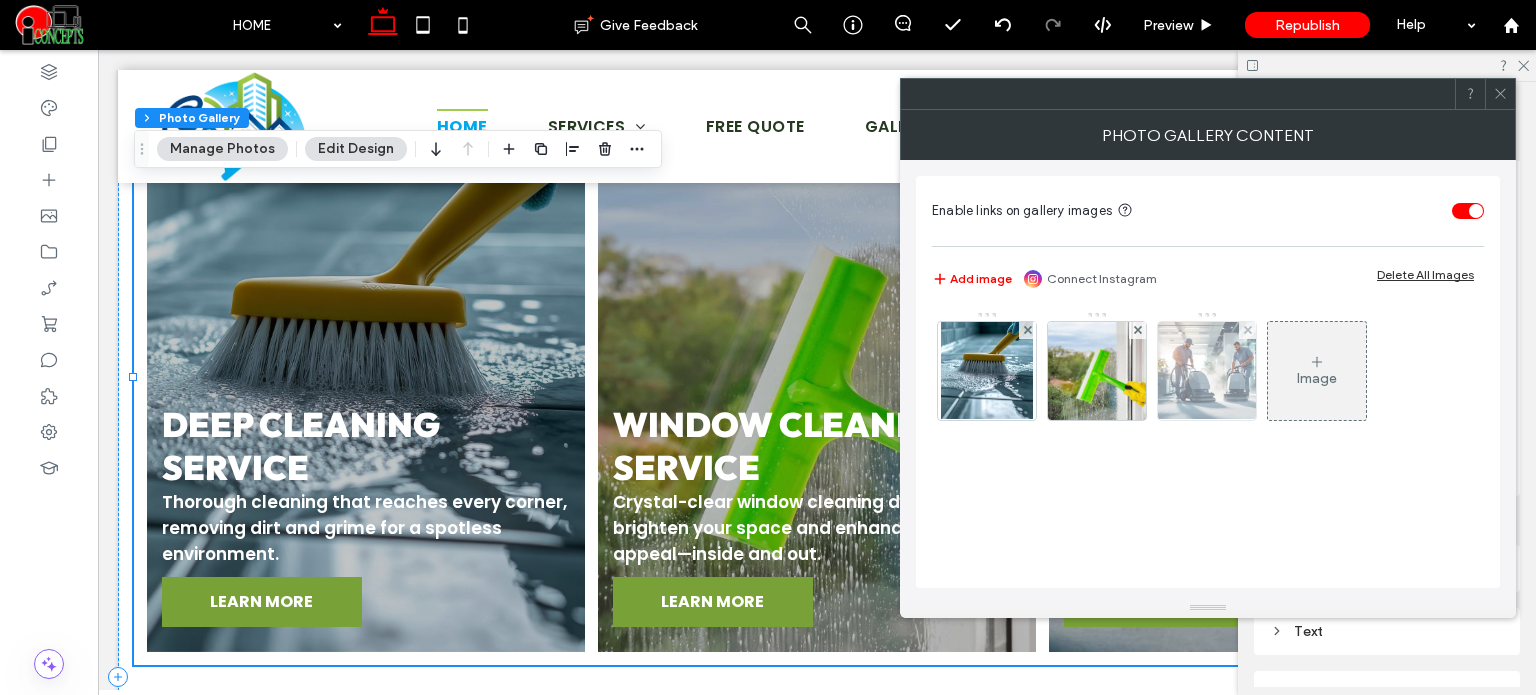 click at bounding box center [1207, 371] 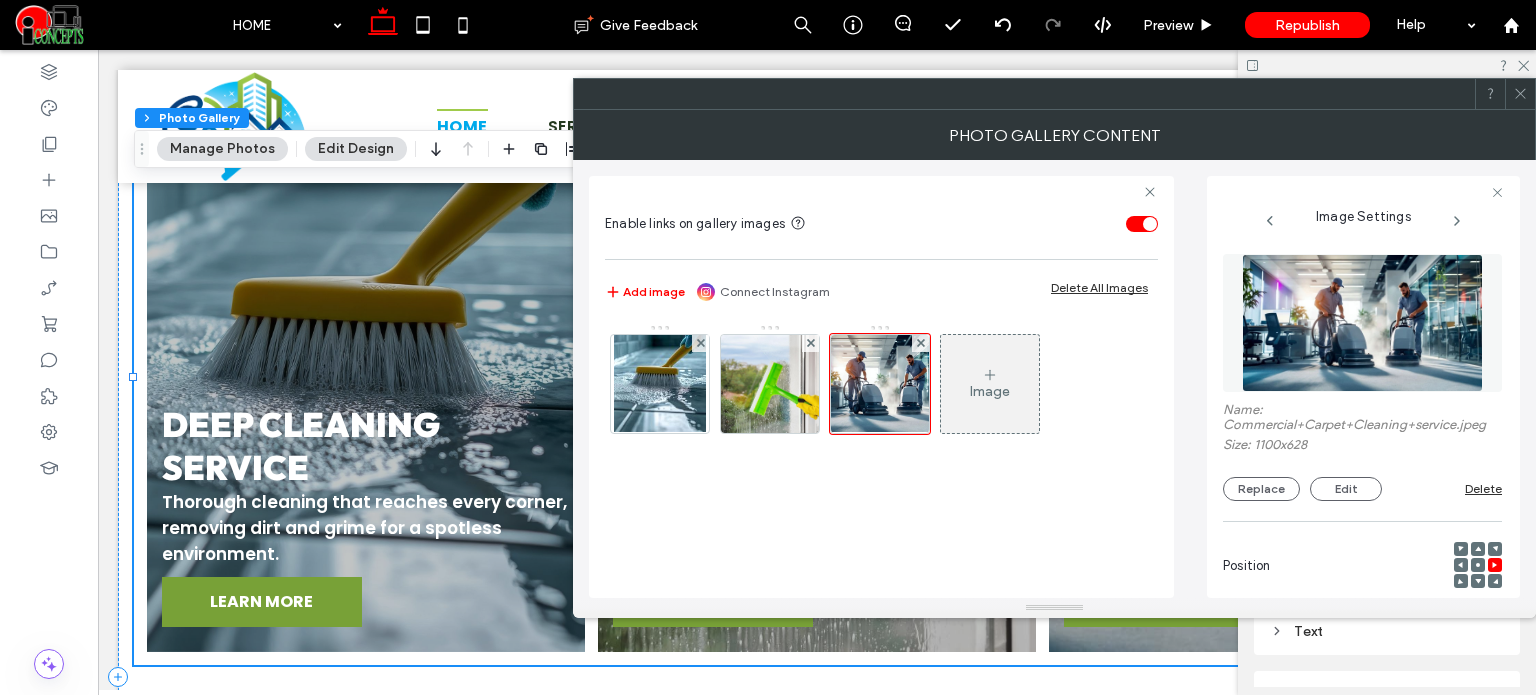scroll, scrollTop: 0, scrollLeft: 51, axis: horizontal 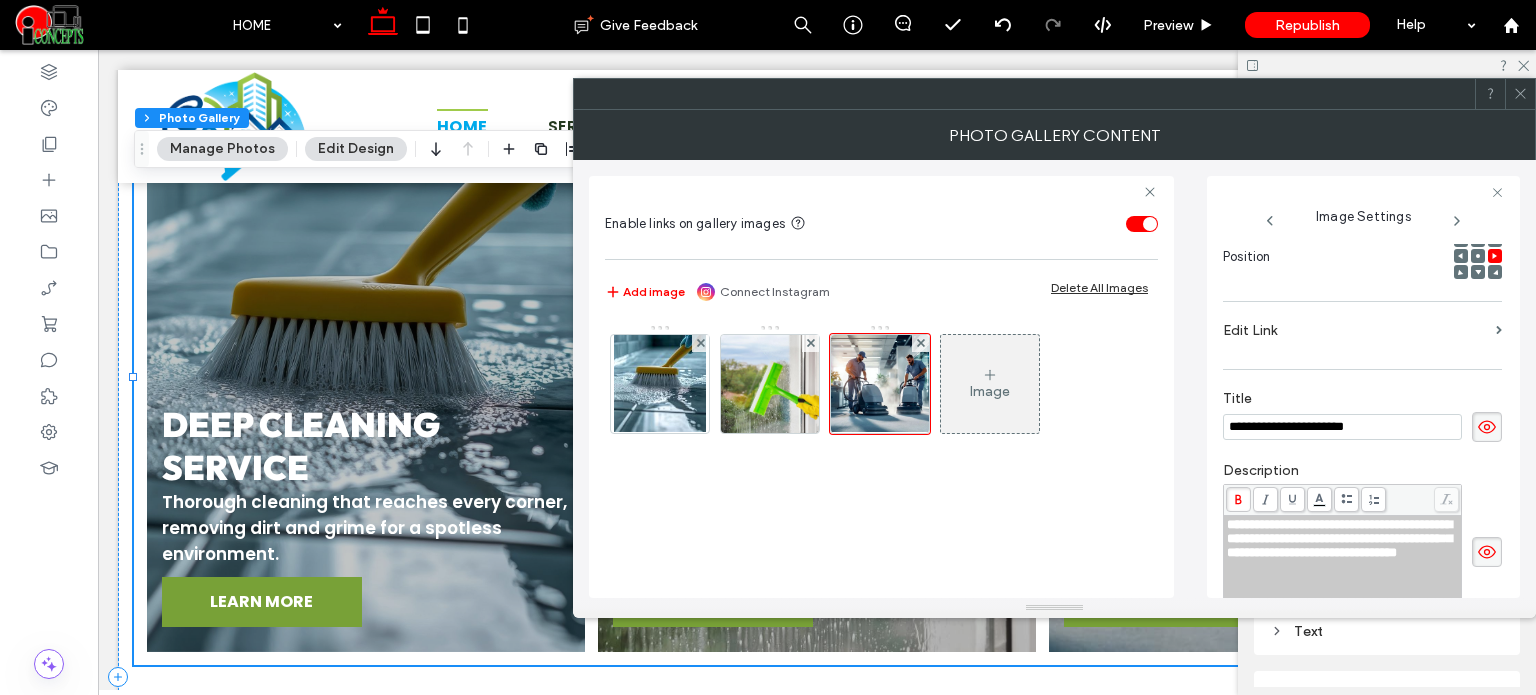 click at bounding box center (1478, 256) 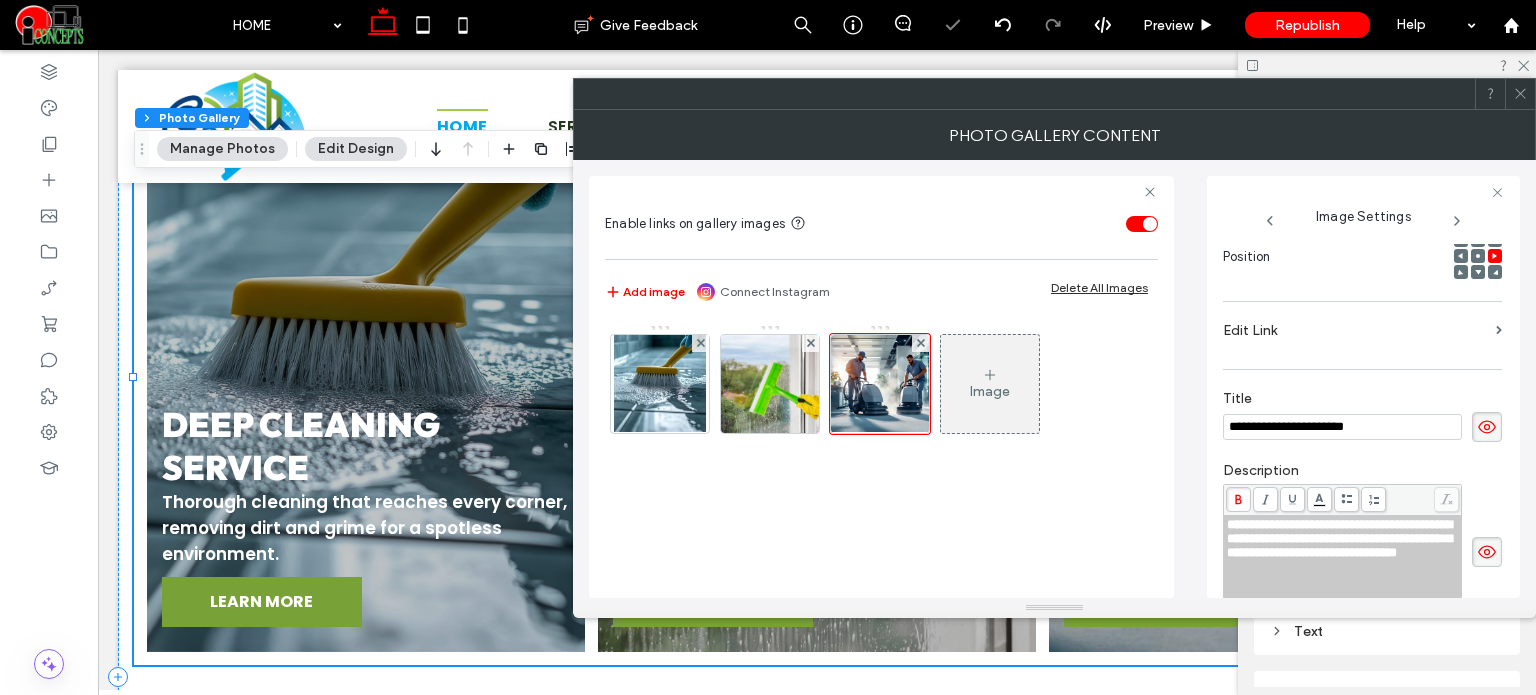 click 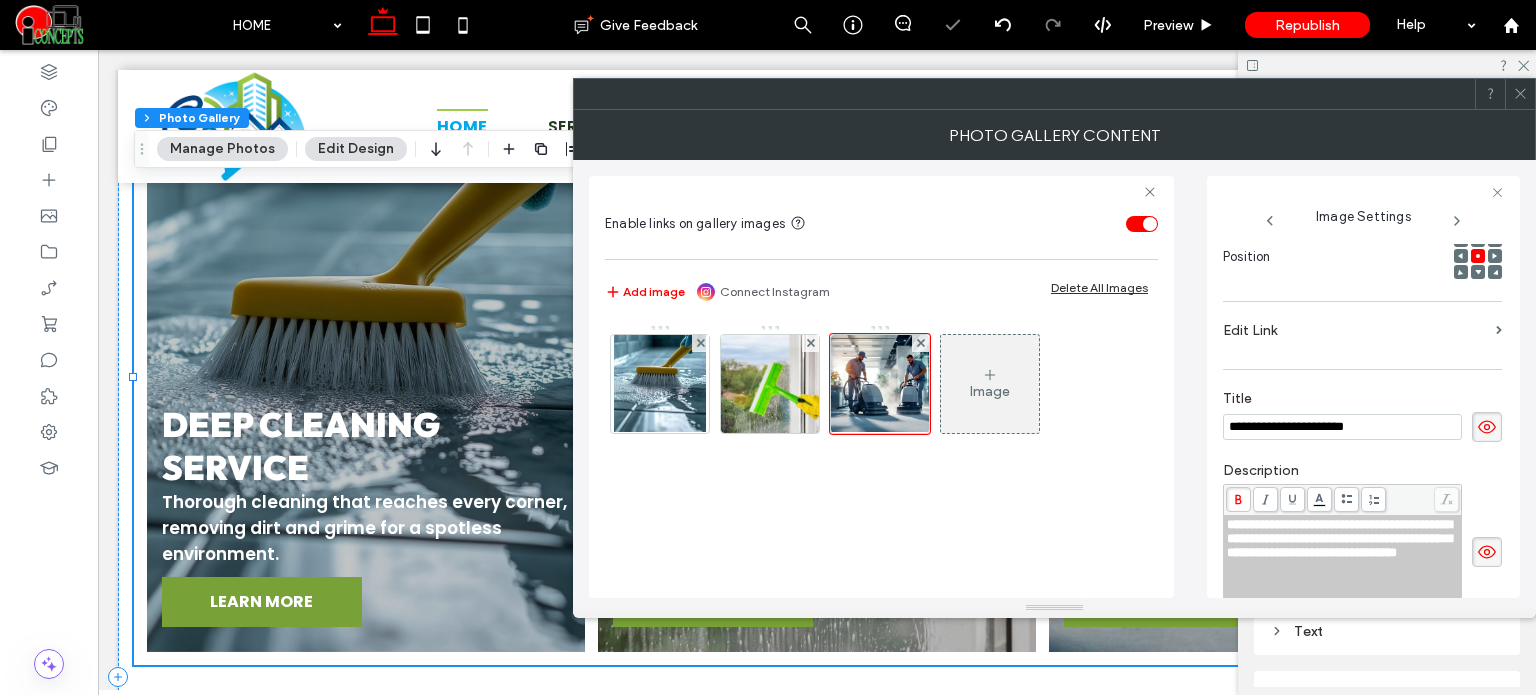 click 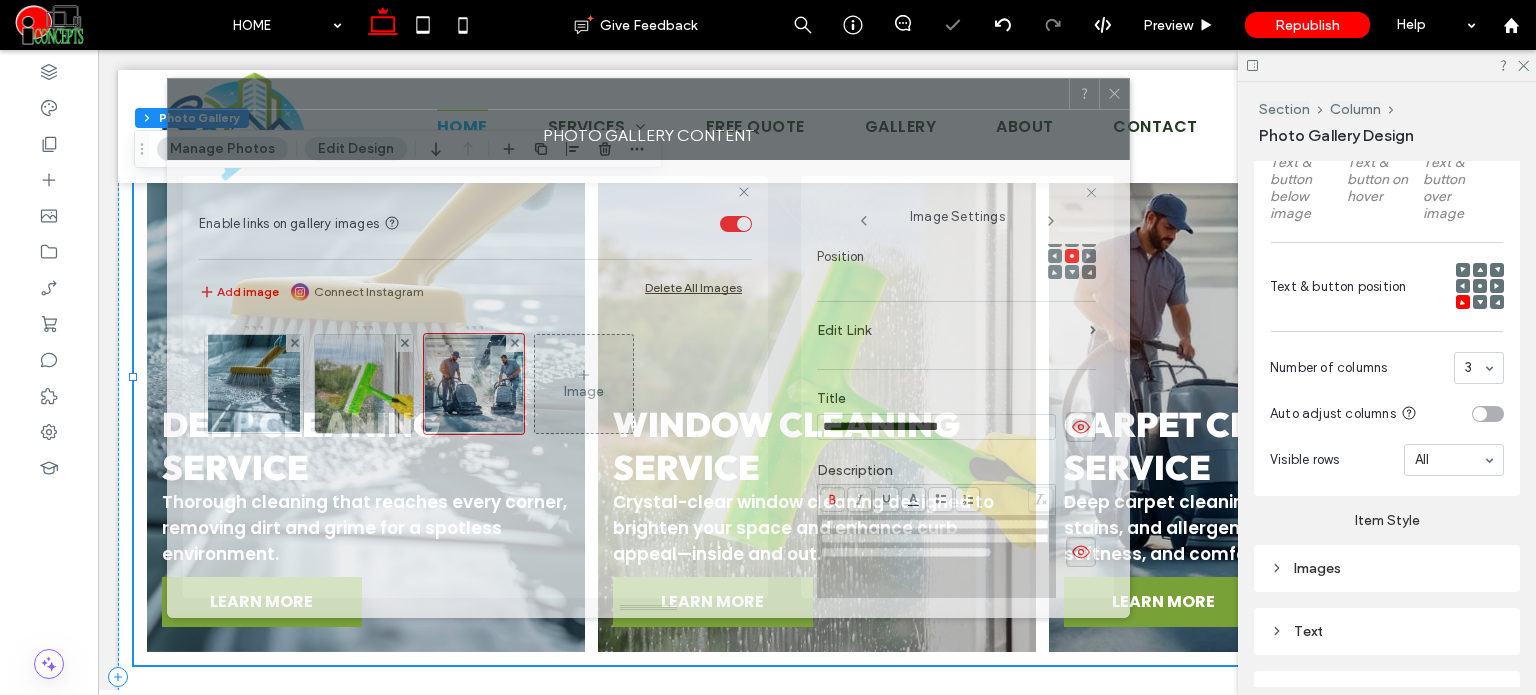 drag, startPoint x: 1021, startPoint y: 109, endPoint x: 756, endPoint y: 109, distance: 265 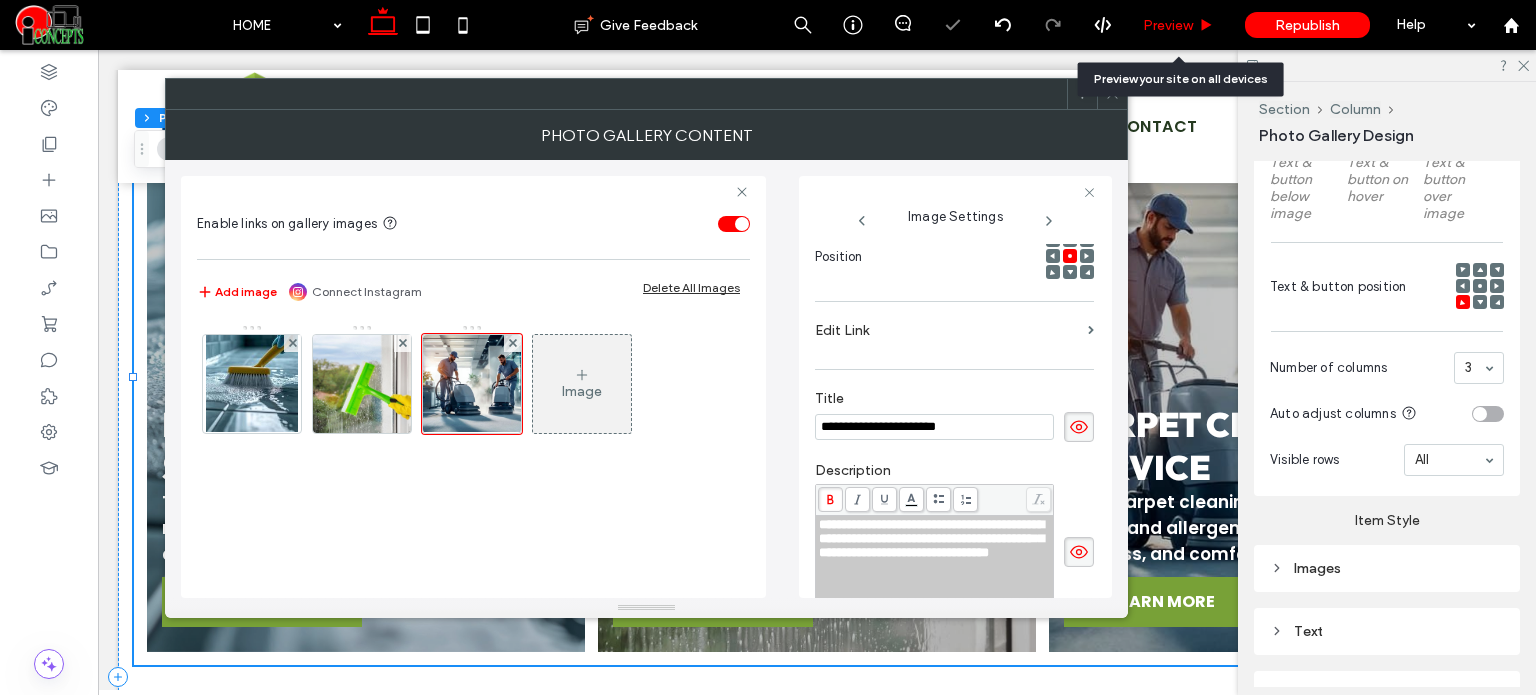 click on "Preview" at bounding box center [1179, 25] 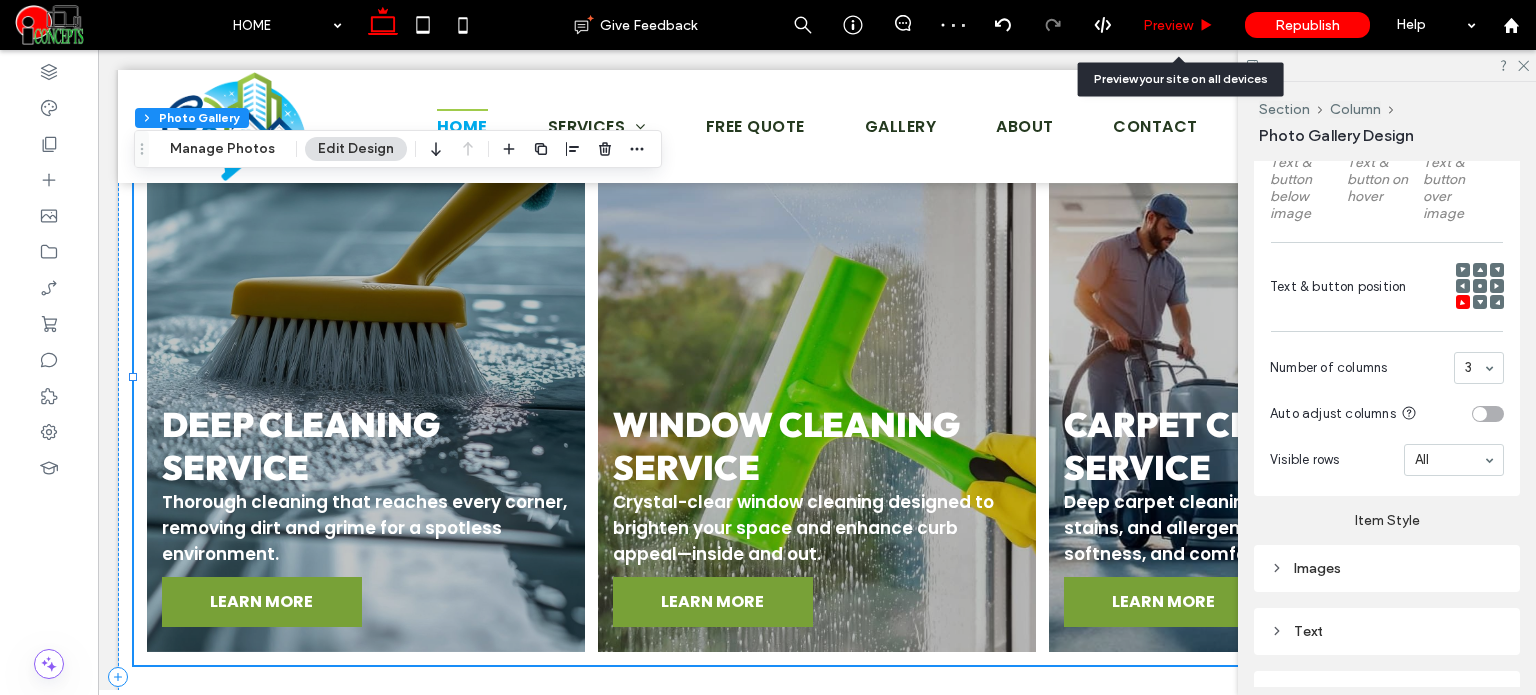 click on "Preview" at bounding box center [1168, 25] 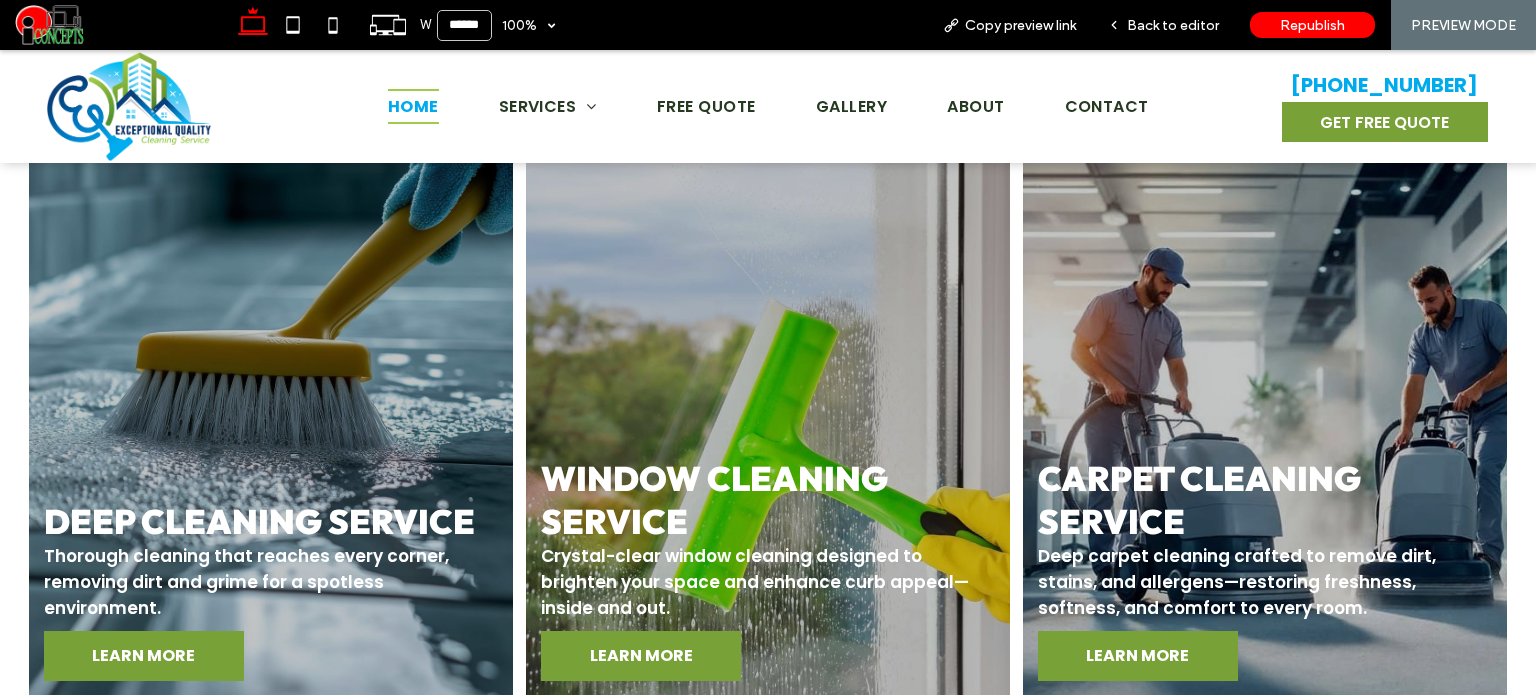 scroll, scrollTop: 3004, scrollLeft: 0, axis: vertical 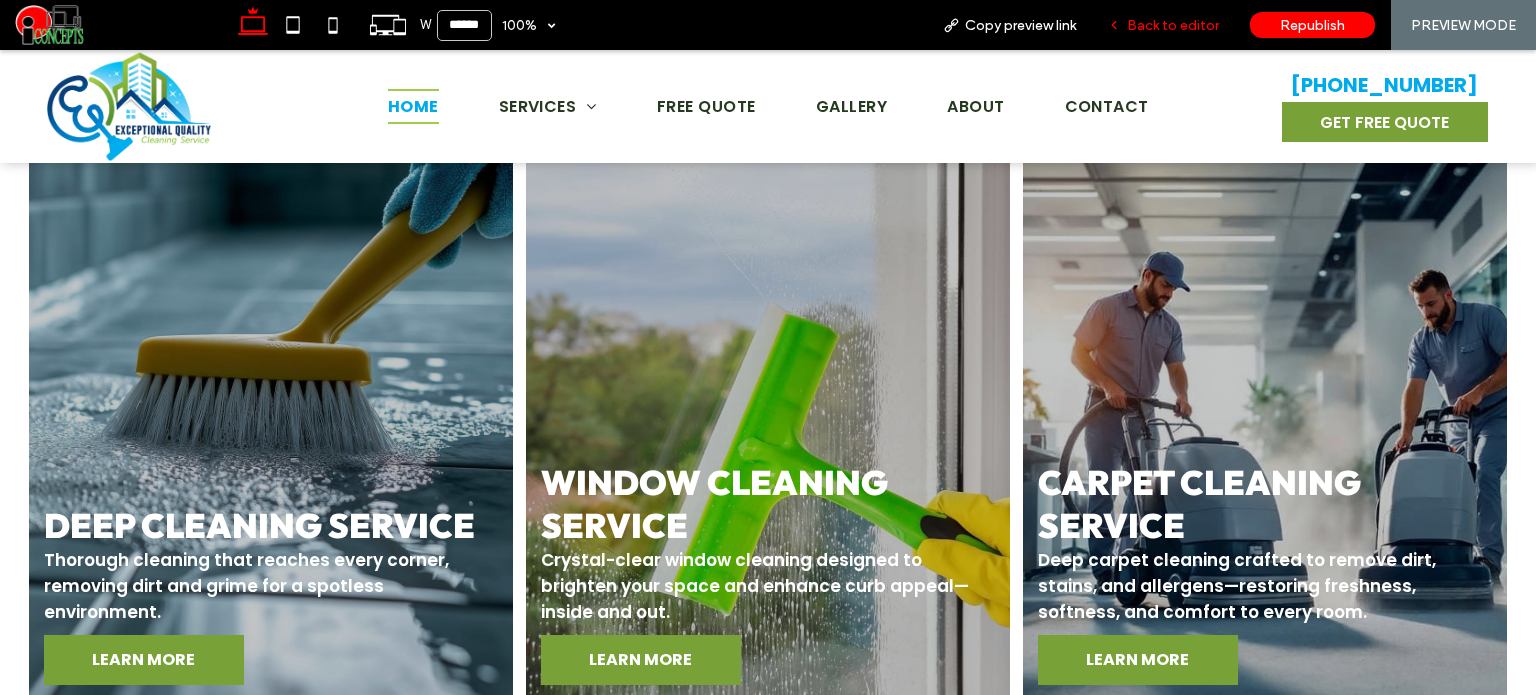 click on "Back to editor" at bounding box center [1163, 25] 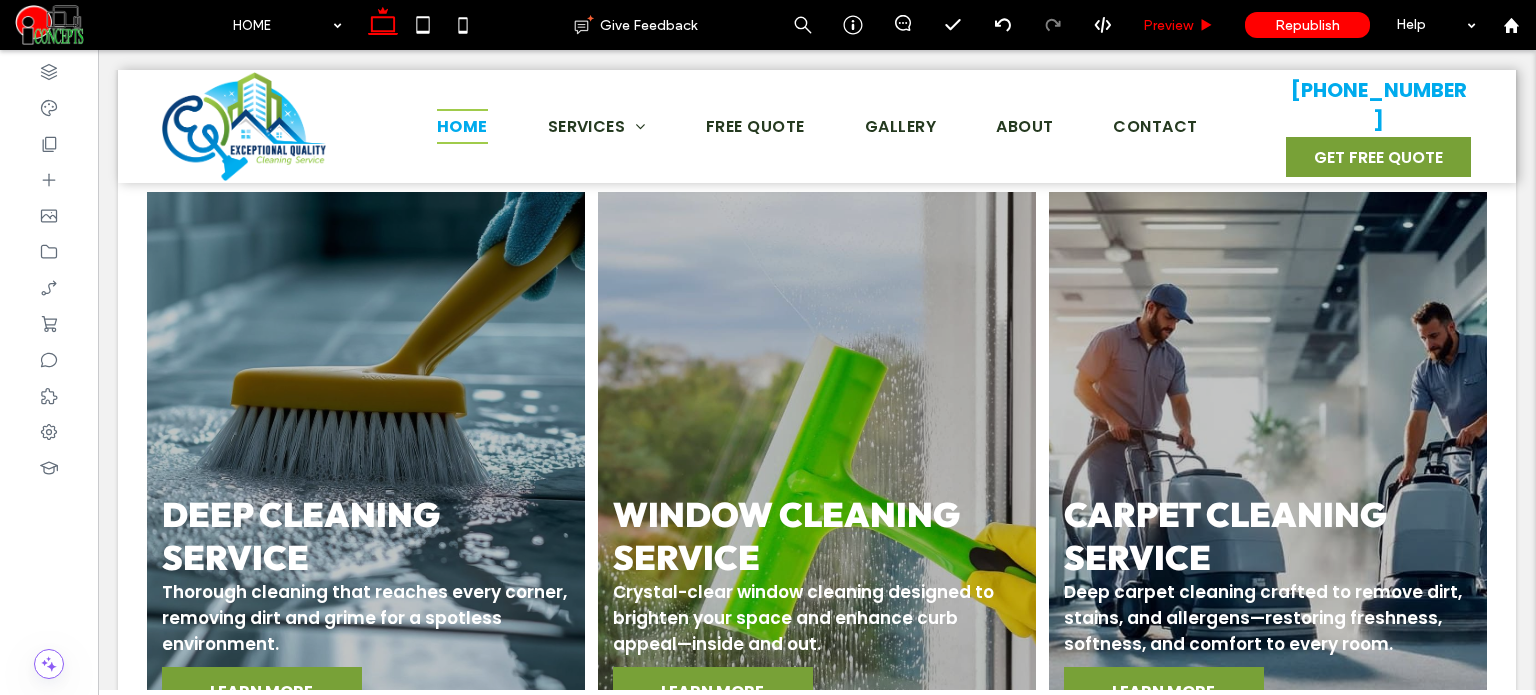 scroll, scrollTop: 3019, scrollLeft: 0, axis: vertical 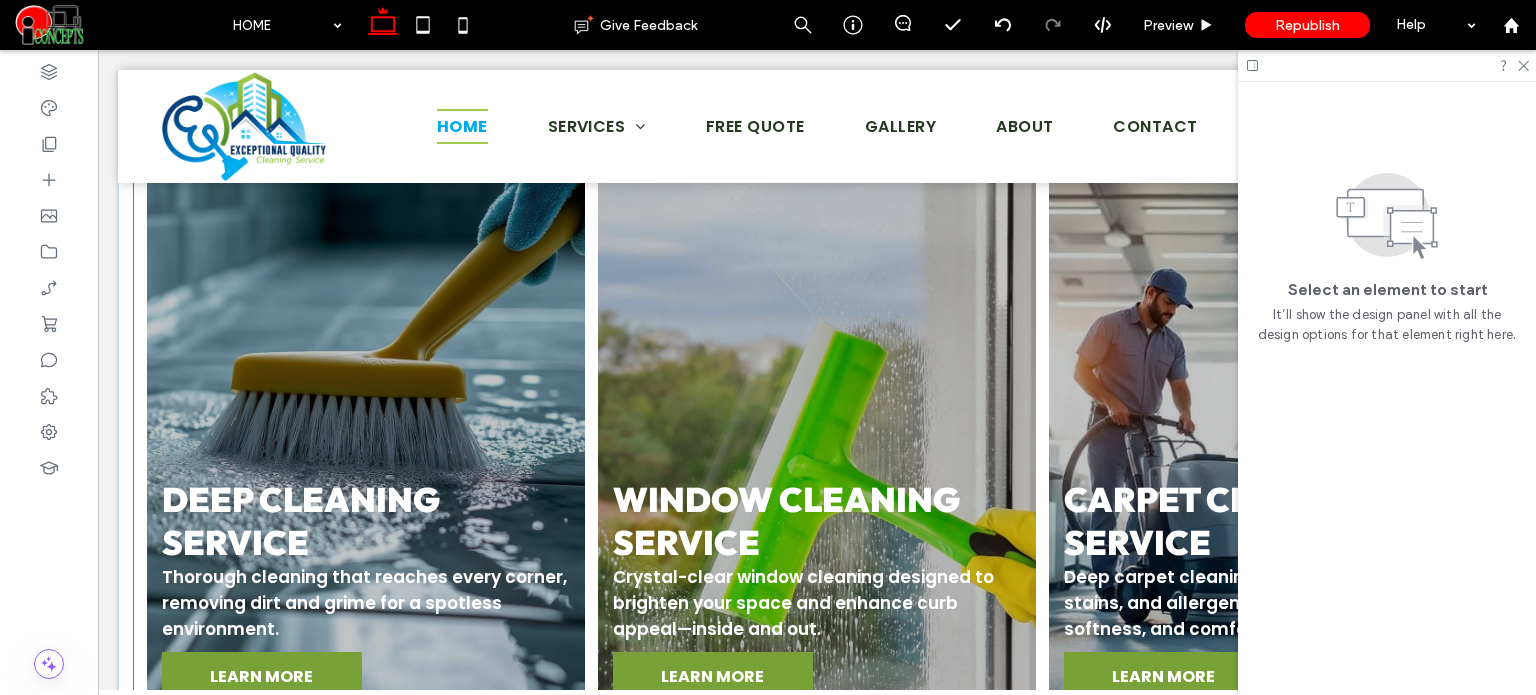 click at bounding box center [1268, 452] 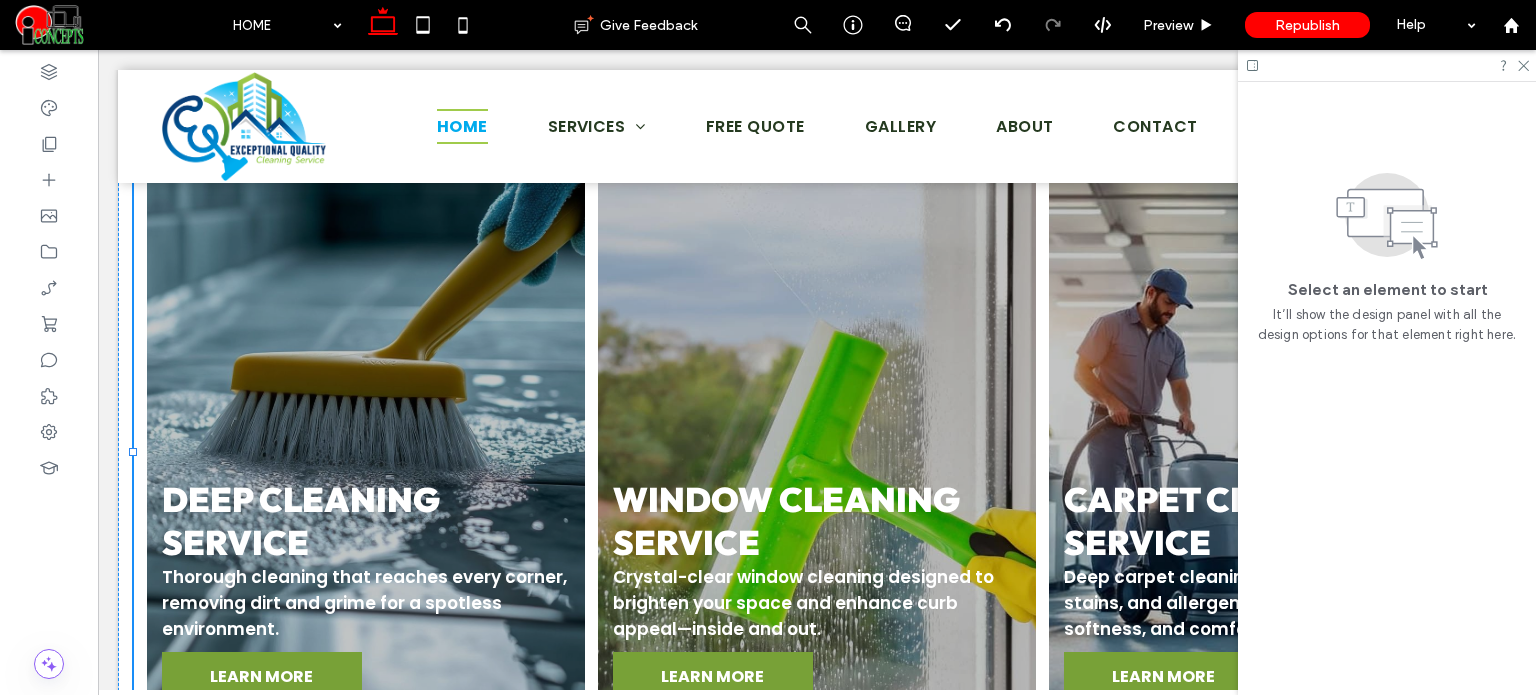 click at bounding box center (1268, 452) 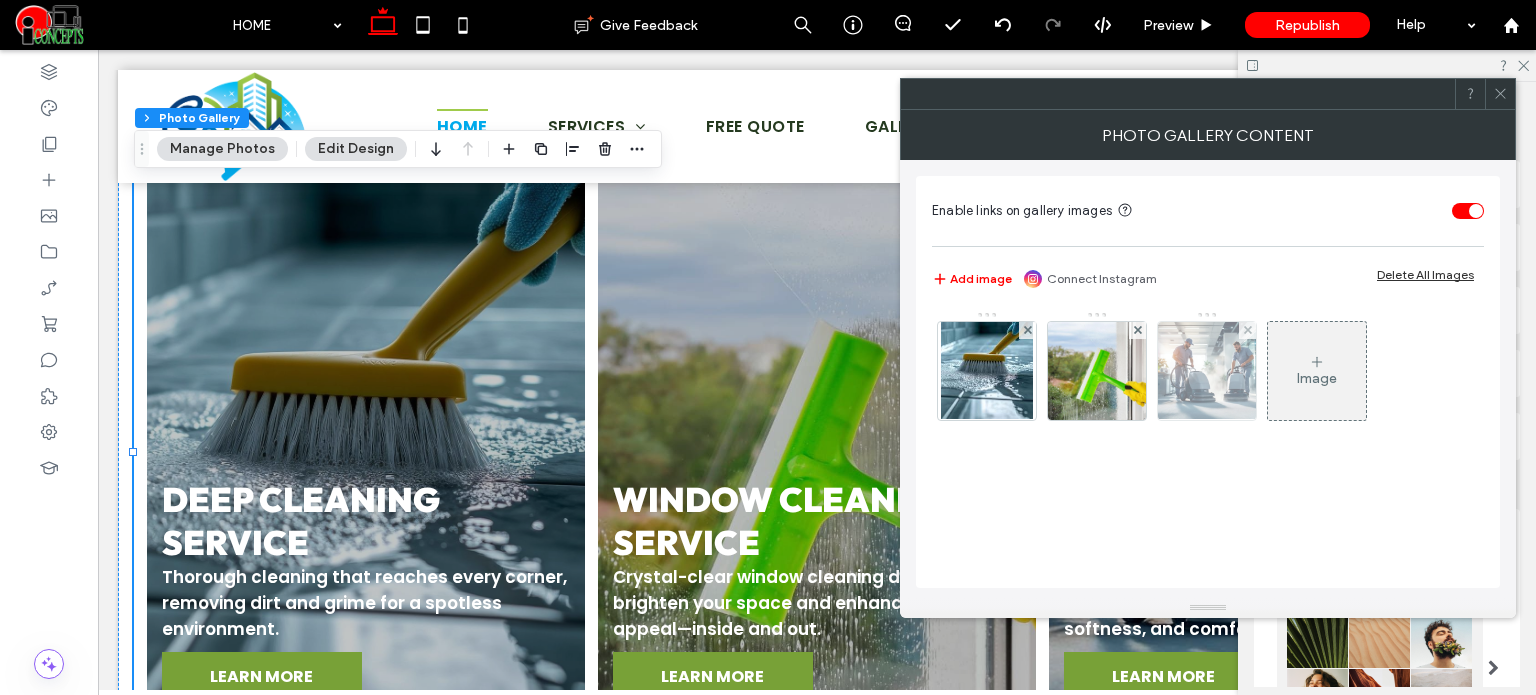 click at bounding box center (1207, 371) 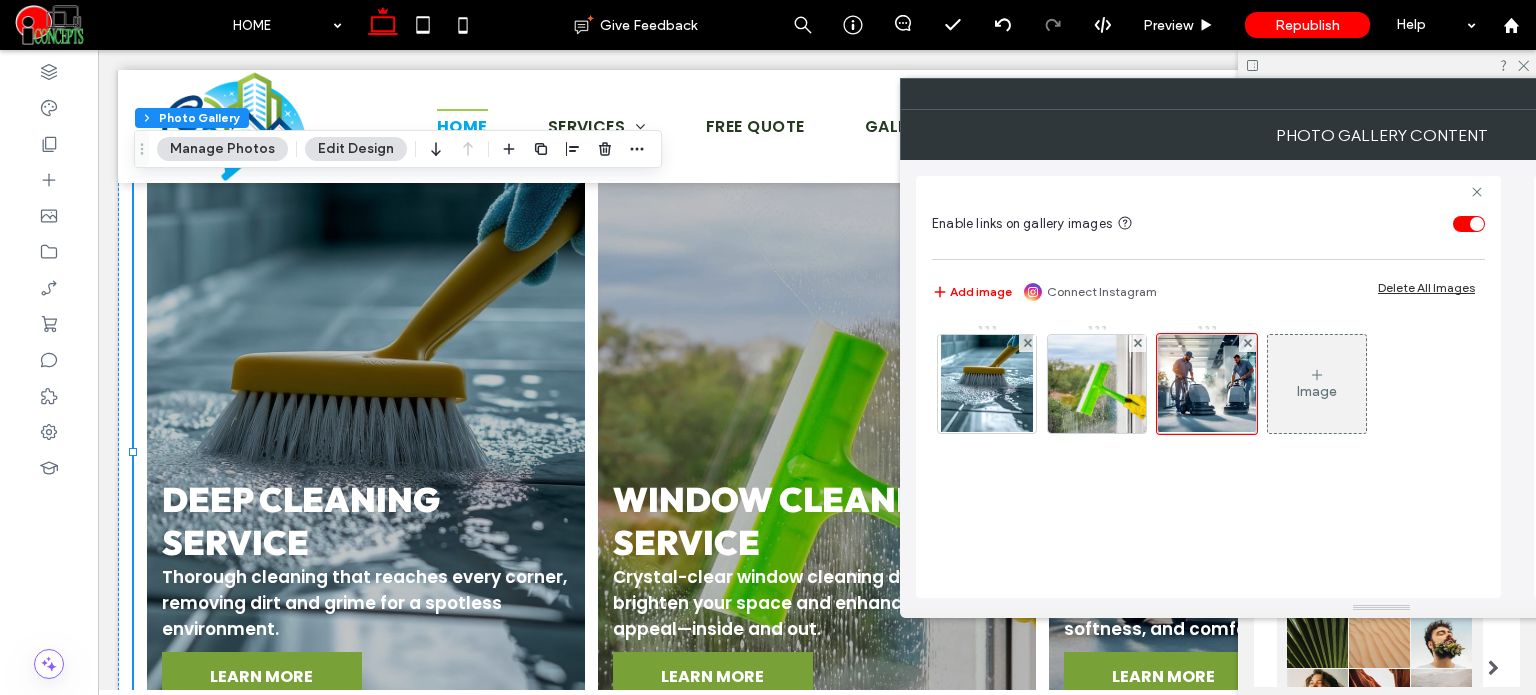 scroll, scrollTop: 0, scrollLeft: 51, axis: horizontal 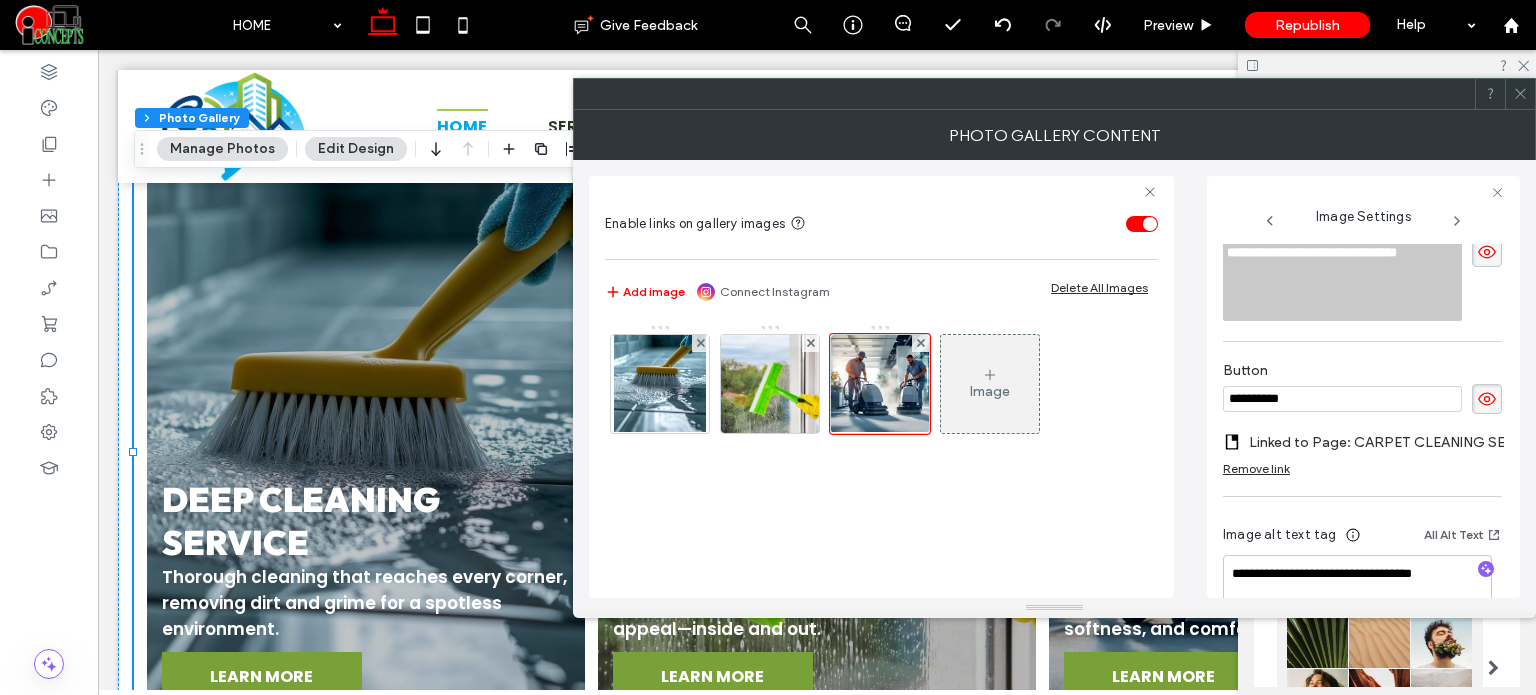 click on "**********" at bounding box center (1343, 268) 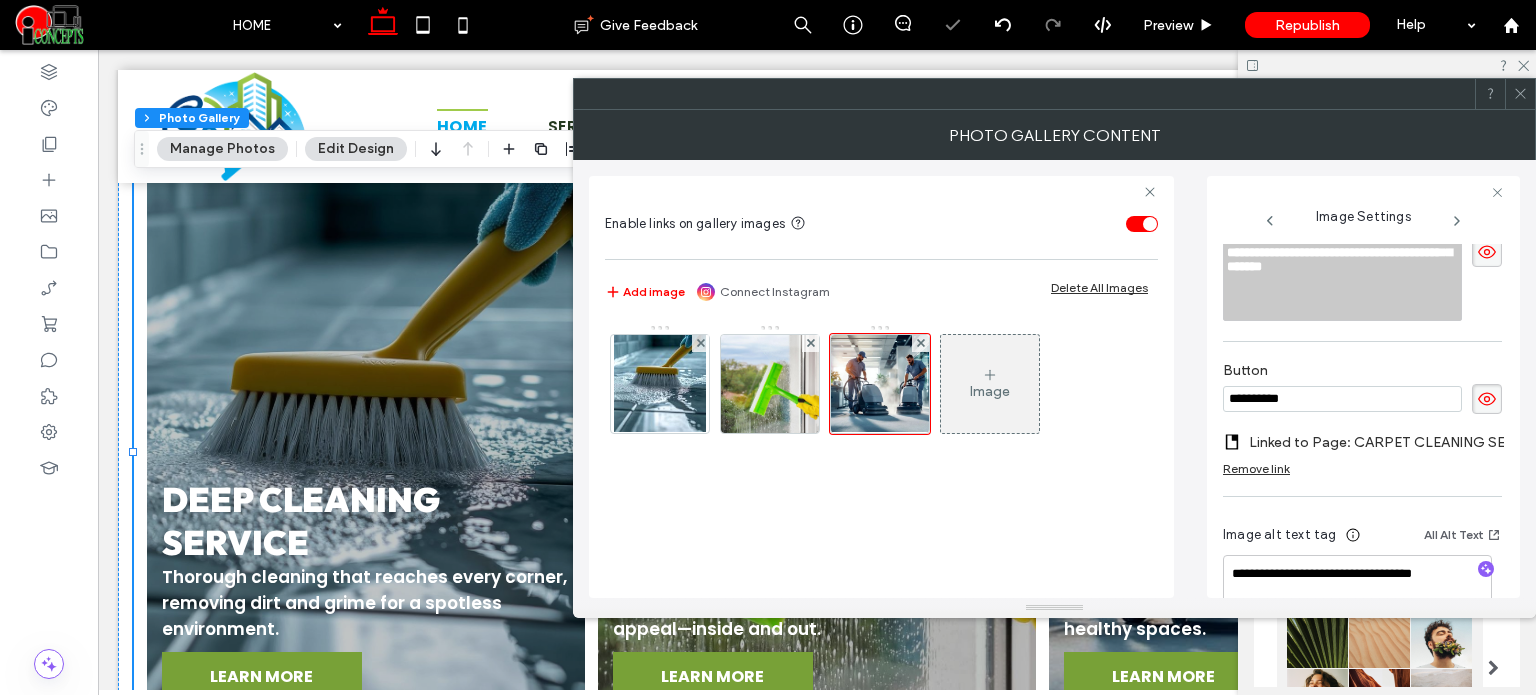 click on "**********" at bounding box center (1054, 379) 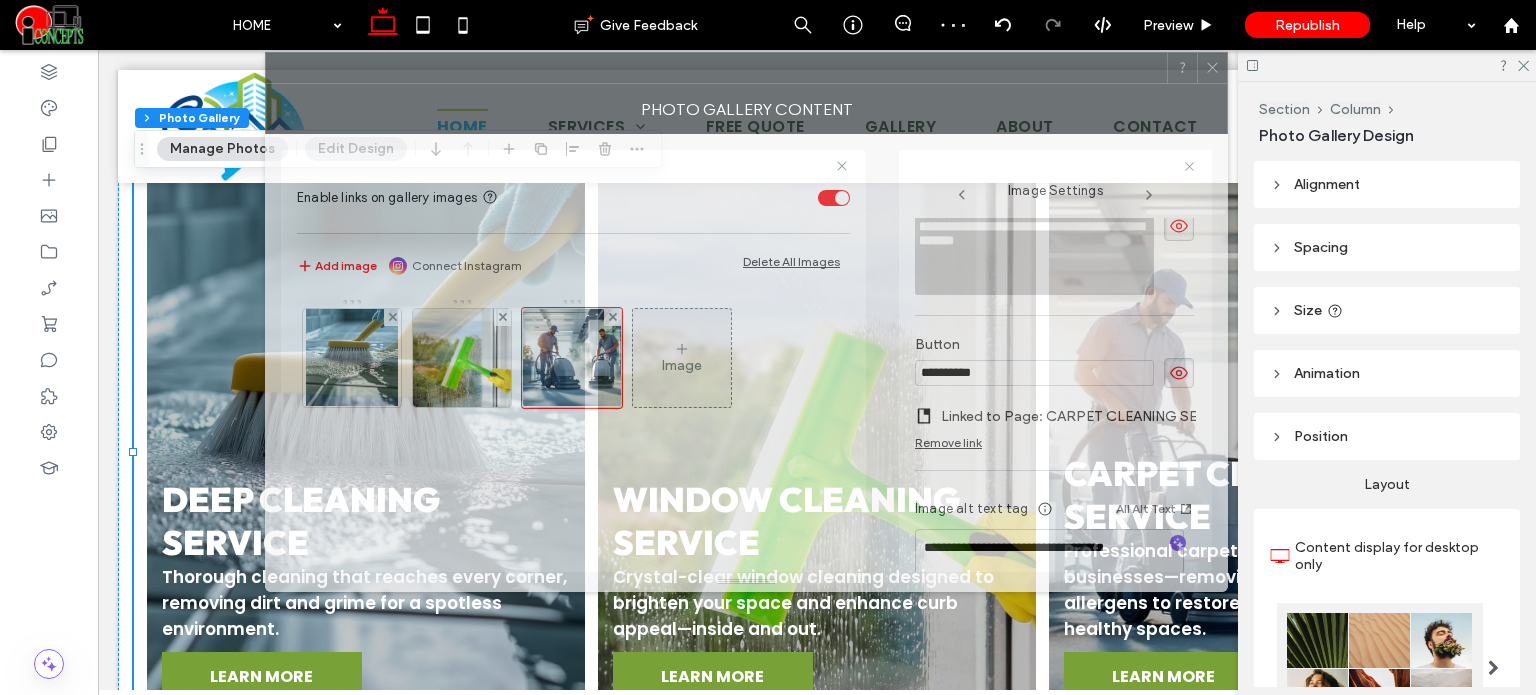 drag, startPoint x: 1007, startPoint y: 103, endPoint x: 703, endPoint y: 77, distance: 305.1098 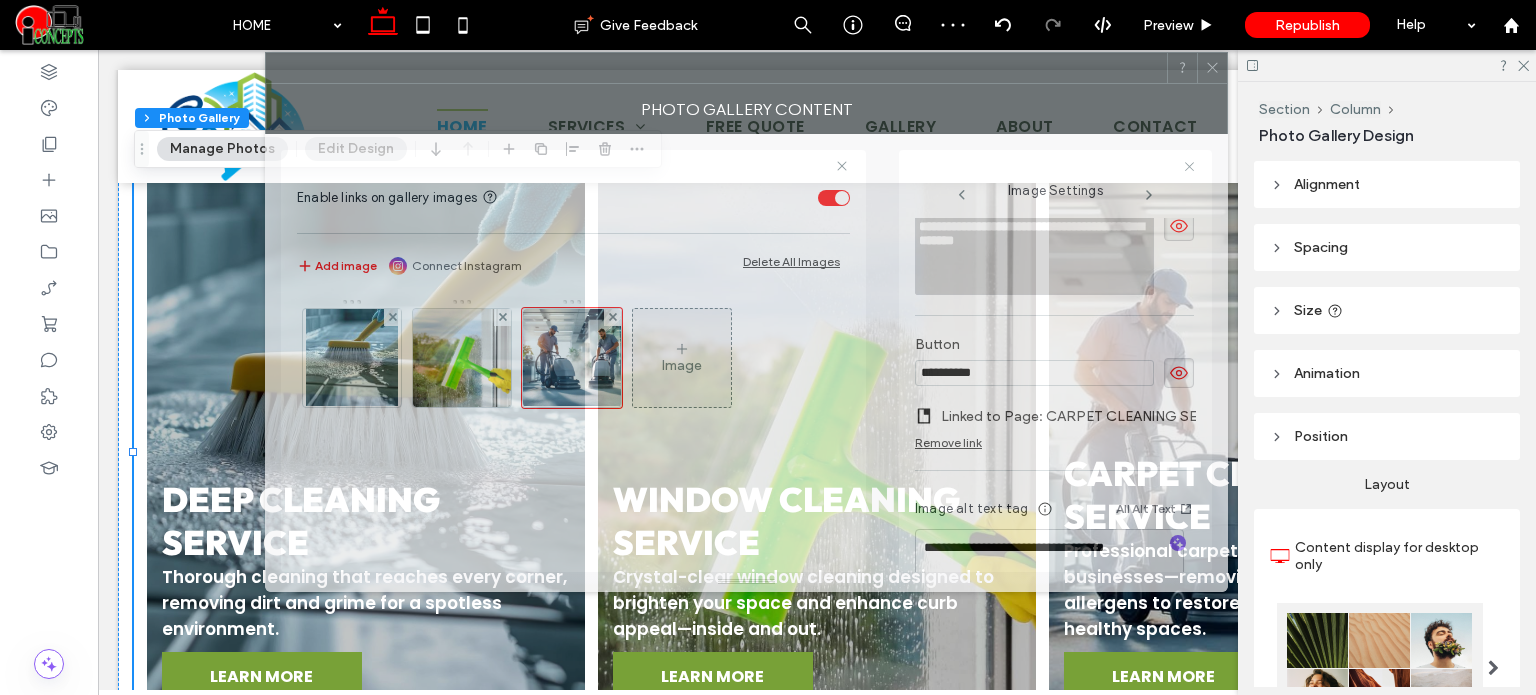 click at bounding box center [716, 68] 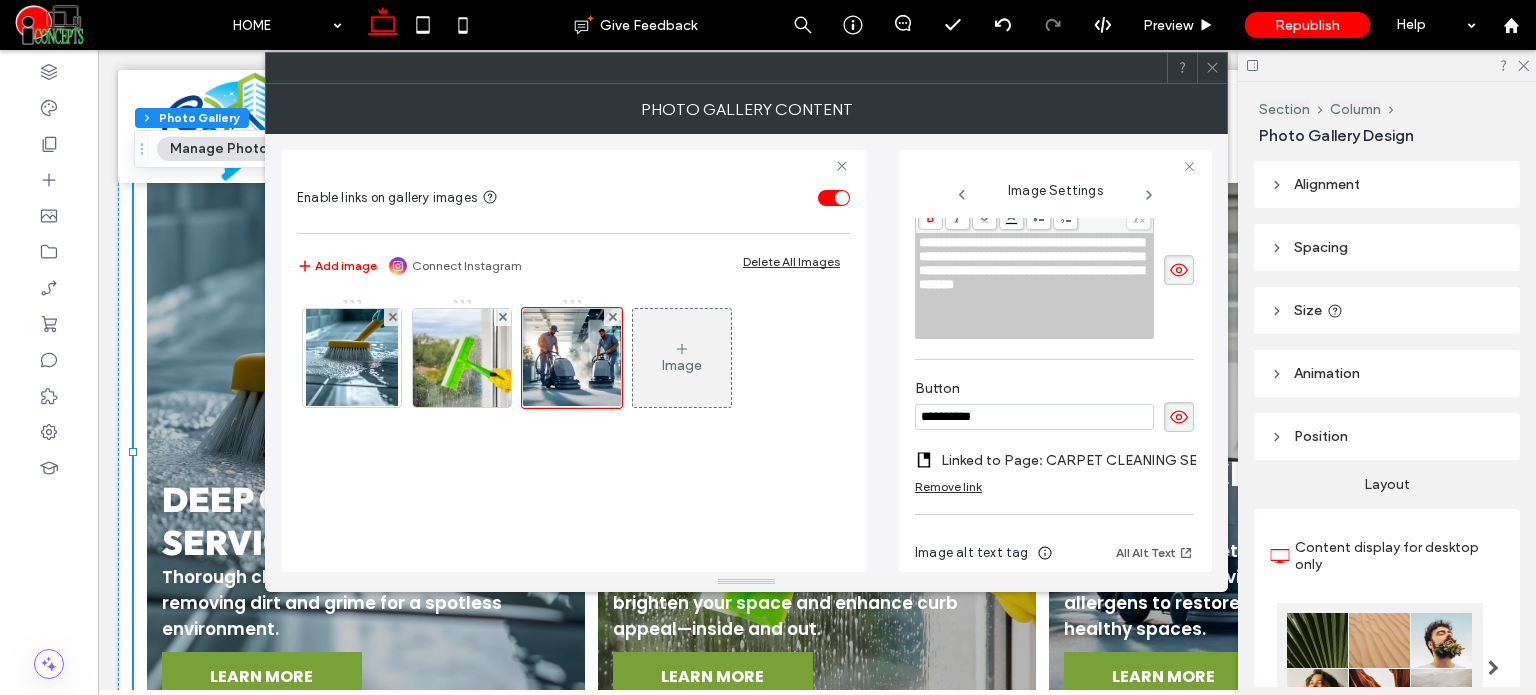 scroll, scrollTop: 509, scrollLeft: 0, axis: vertical 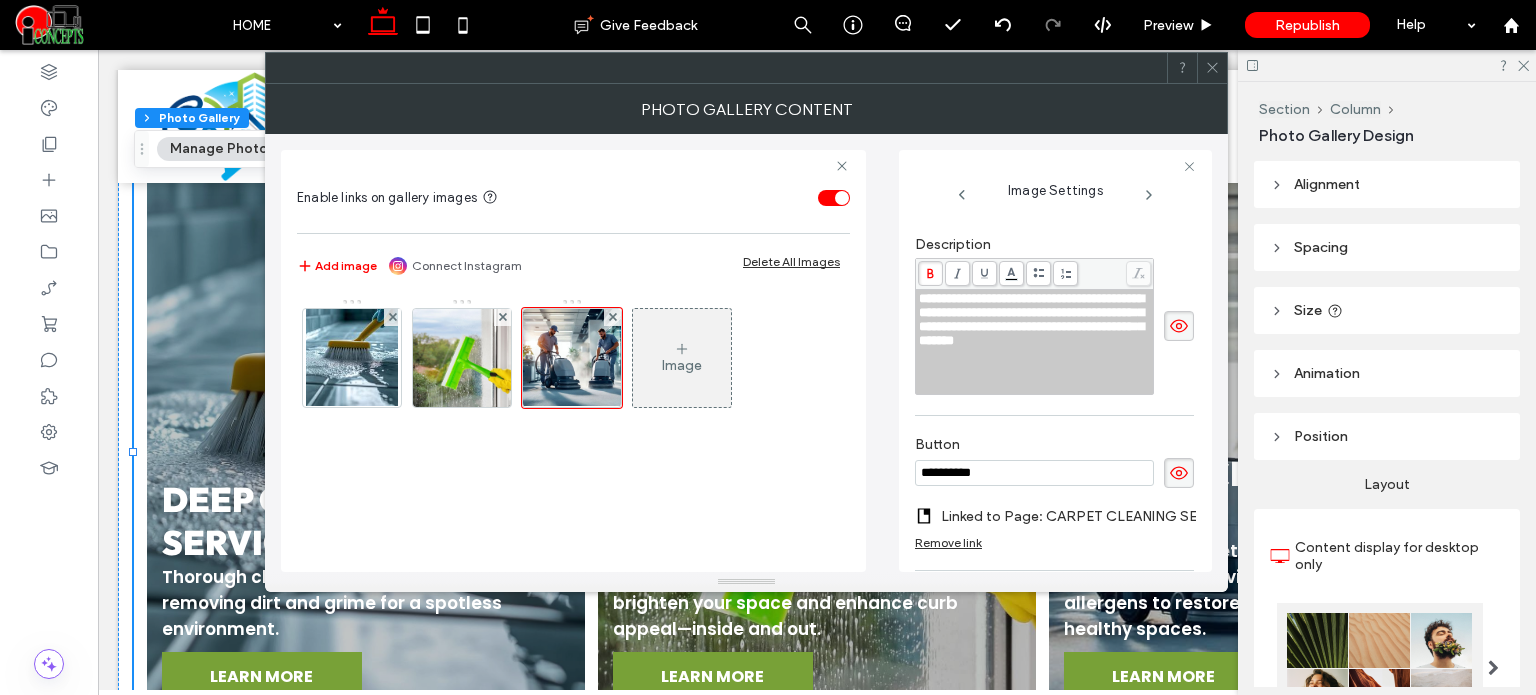 click on "**********" at bounding box center (1031, 319) 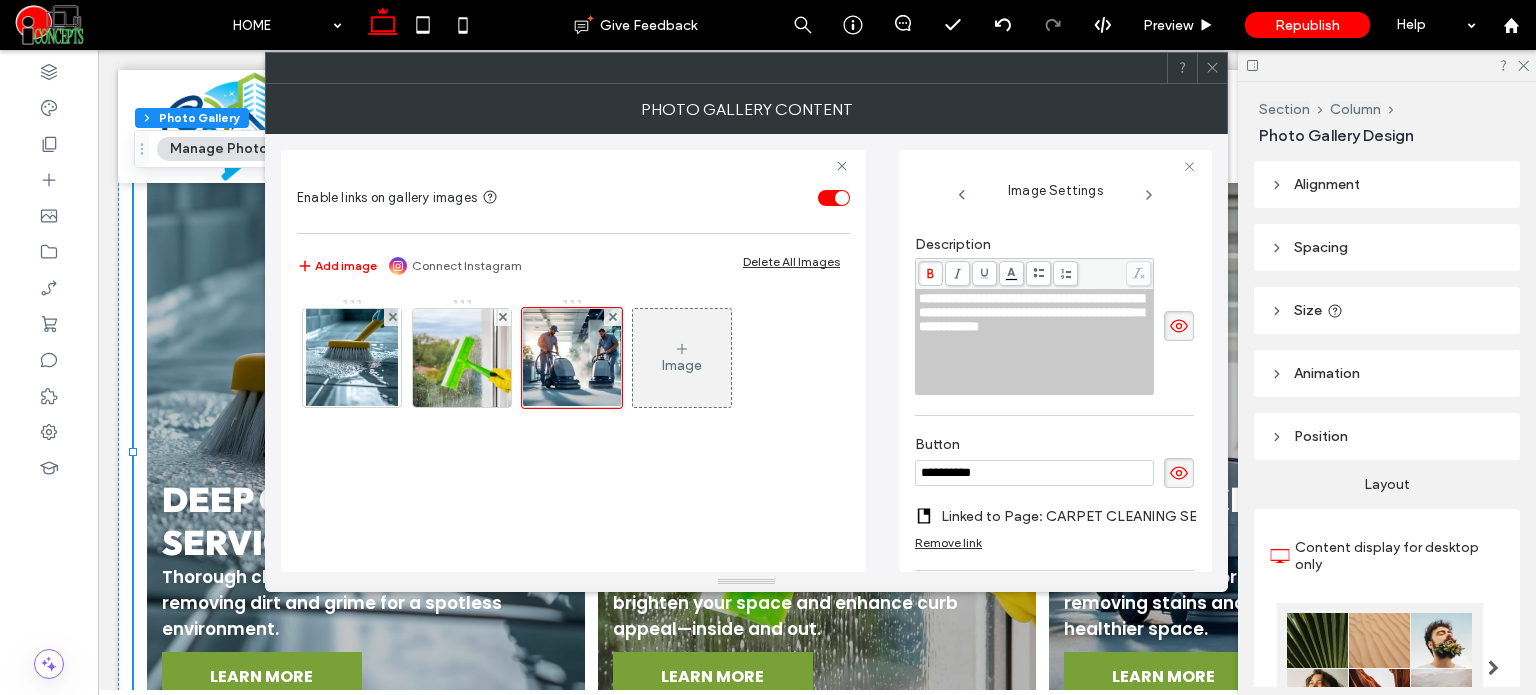click on "**********" at bounding box center (1055, 361) 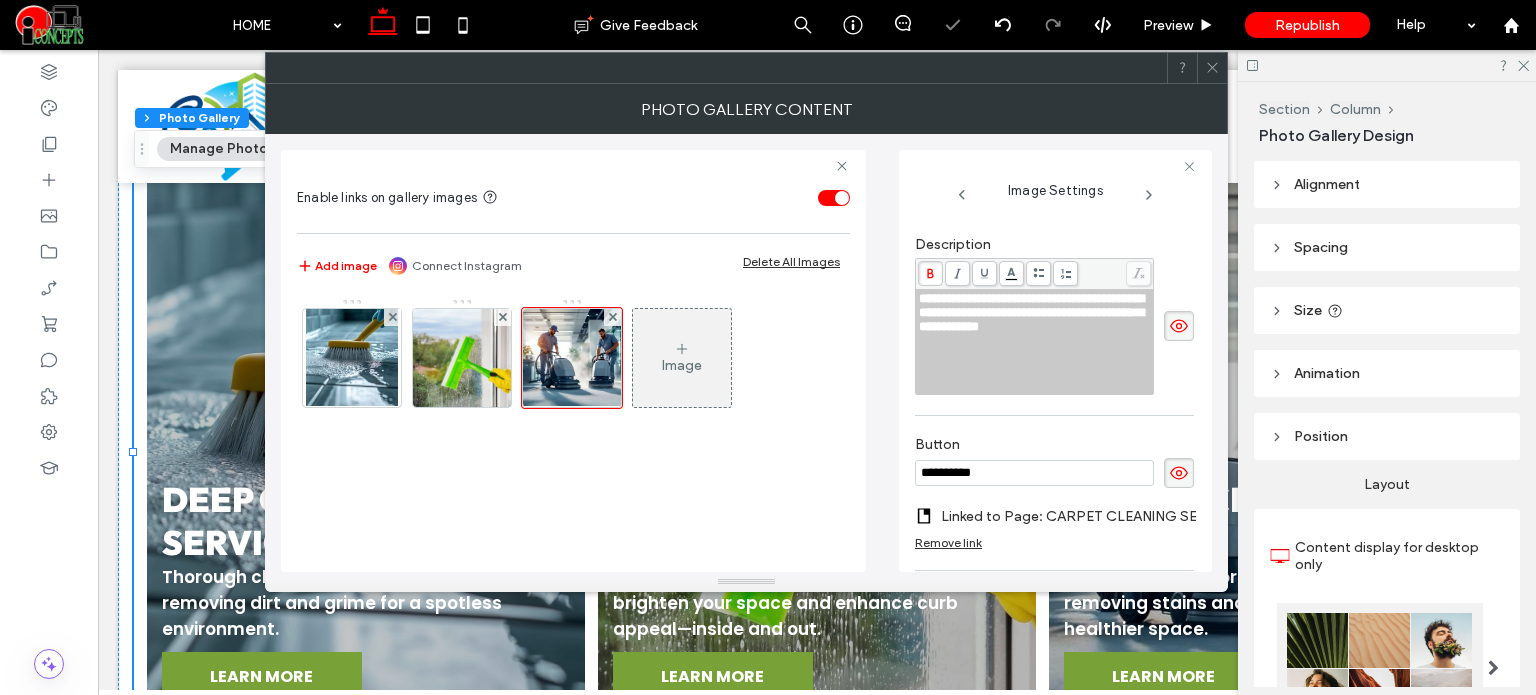 click 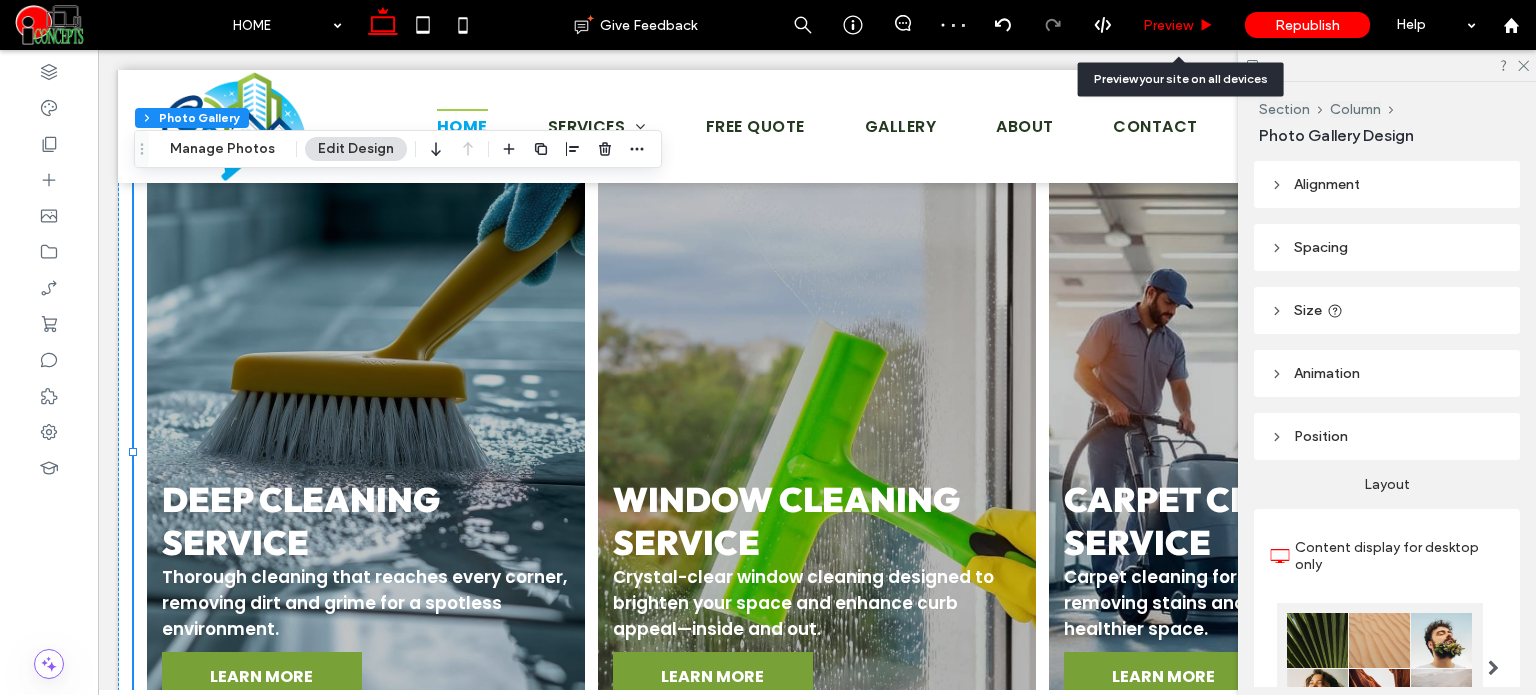 click on "Preview" at bounding box center [1179, 25] 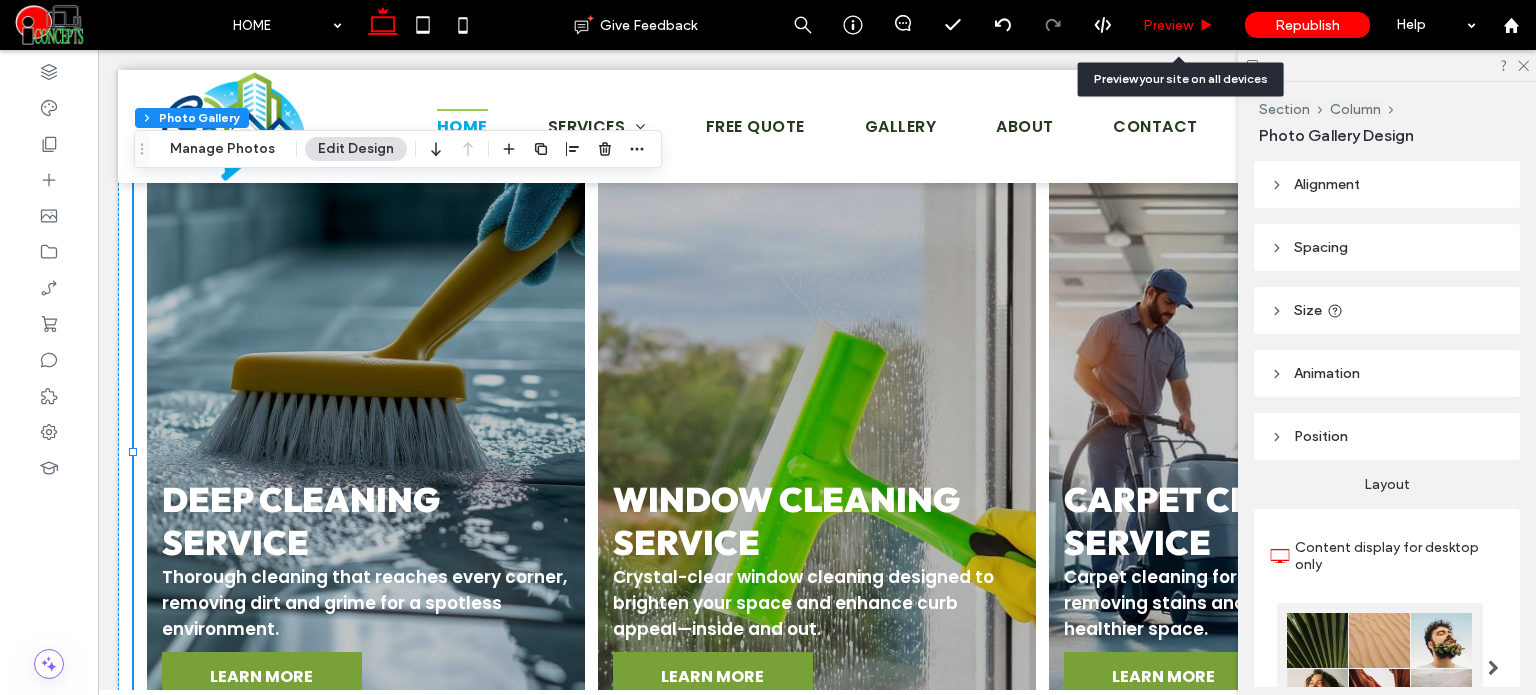 click on "Preview" at bounding box center [1168, 25] 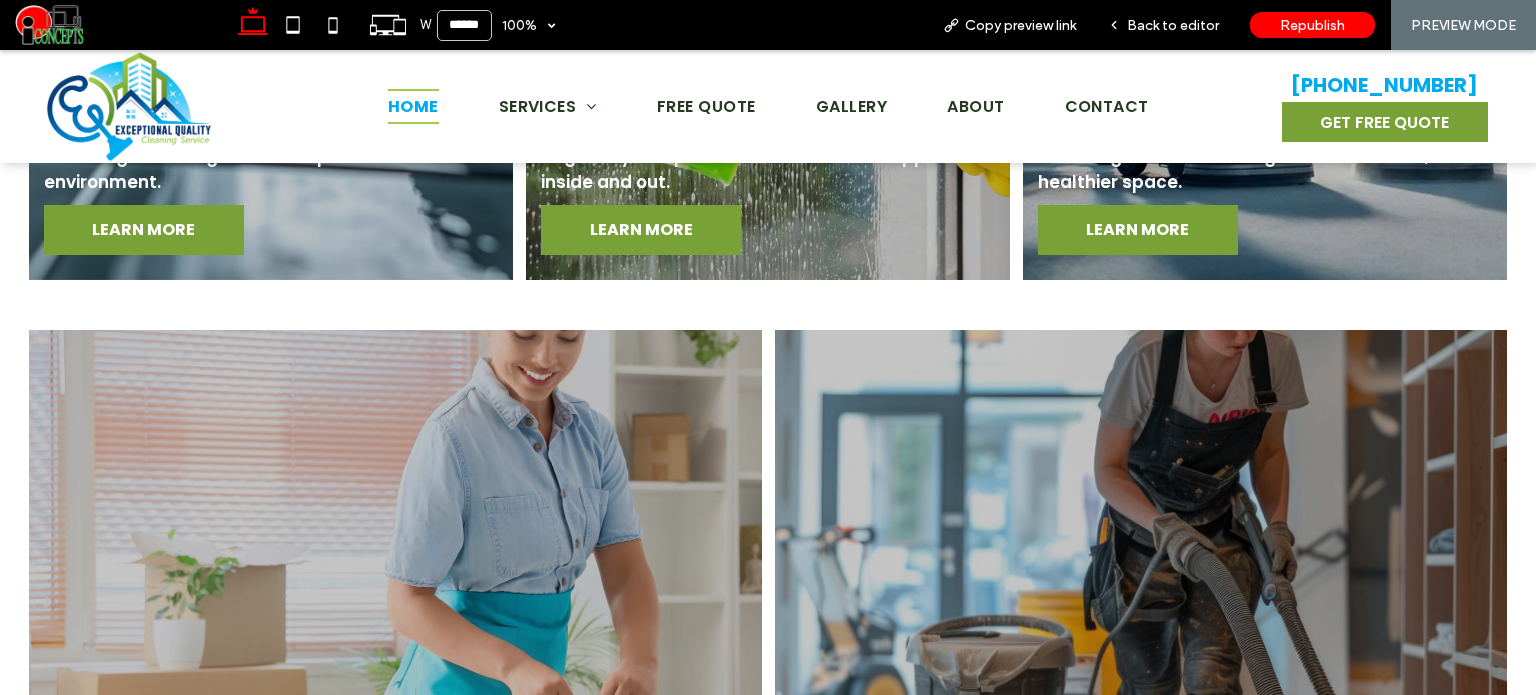 scroll, scrollTop: 3428, scrollLeft: 0, axis: vertical 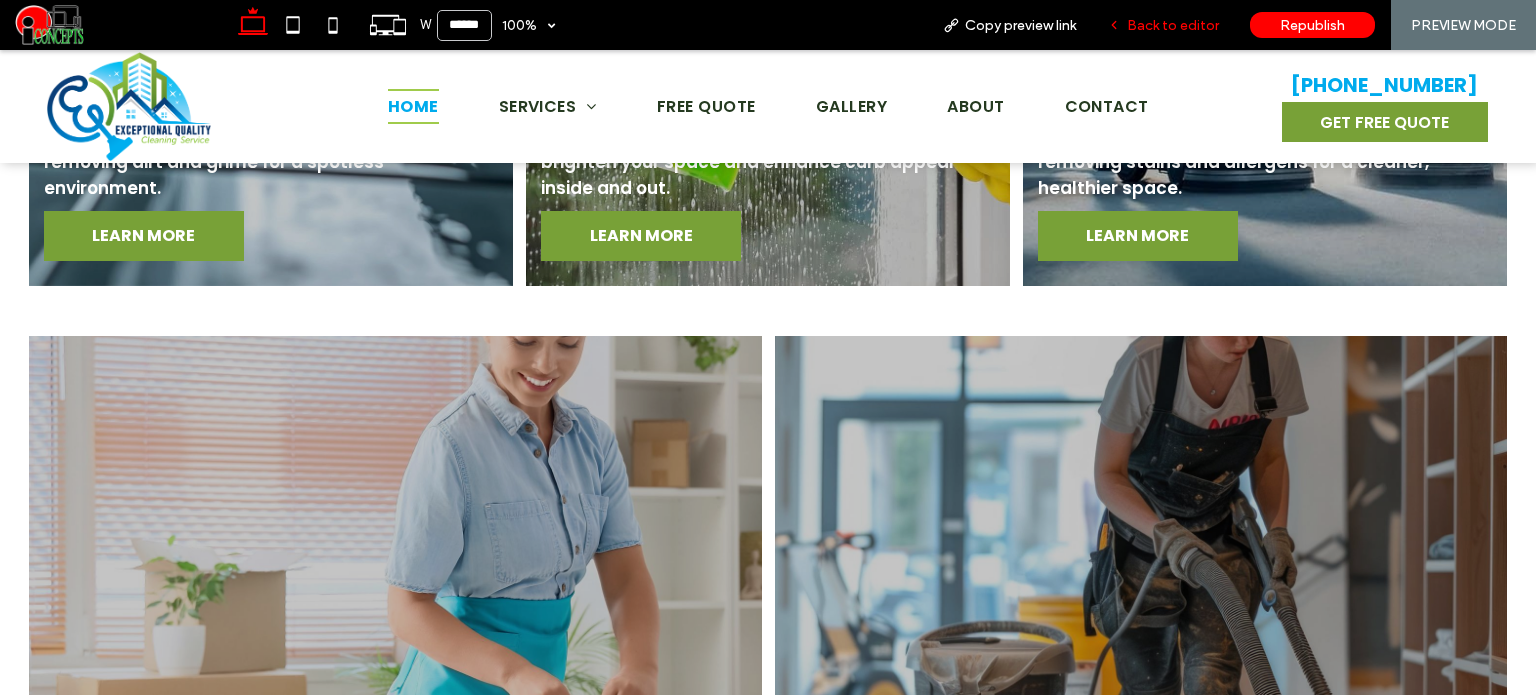 click on "Back to editor" at bounding box center [1173, 25] 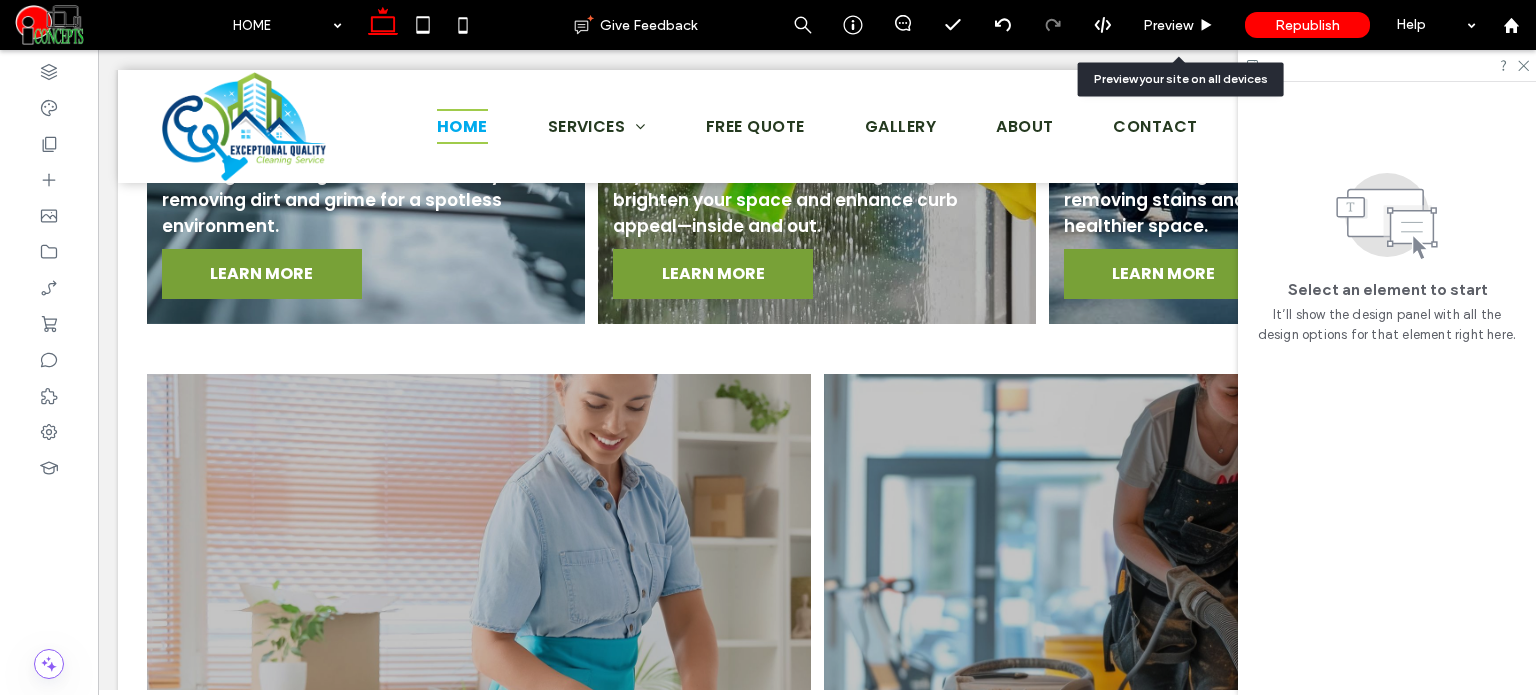 scroll, scrollTop: 3444, scrollLeft: 0, axis: vertical 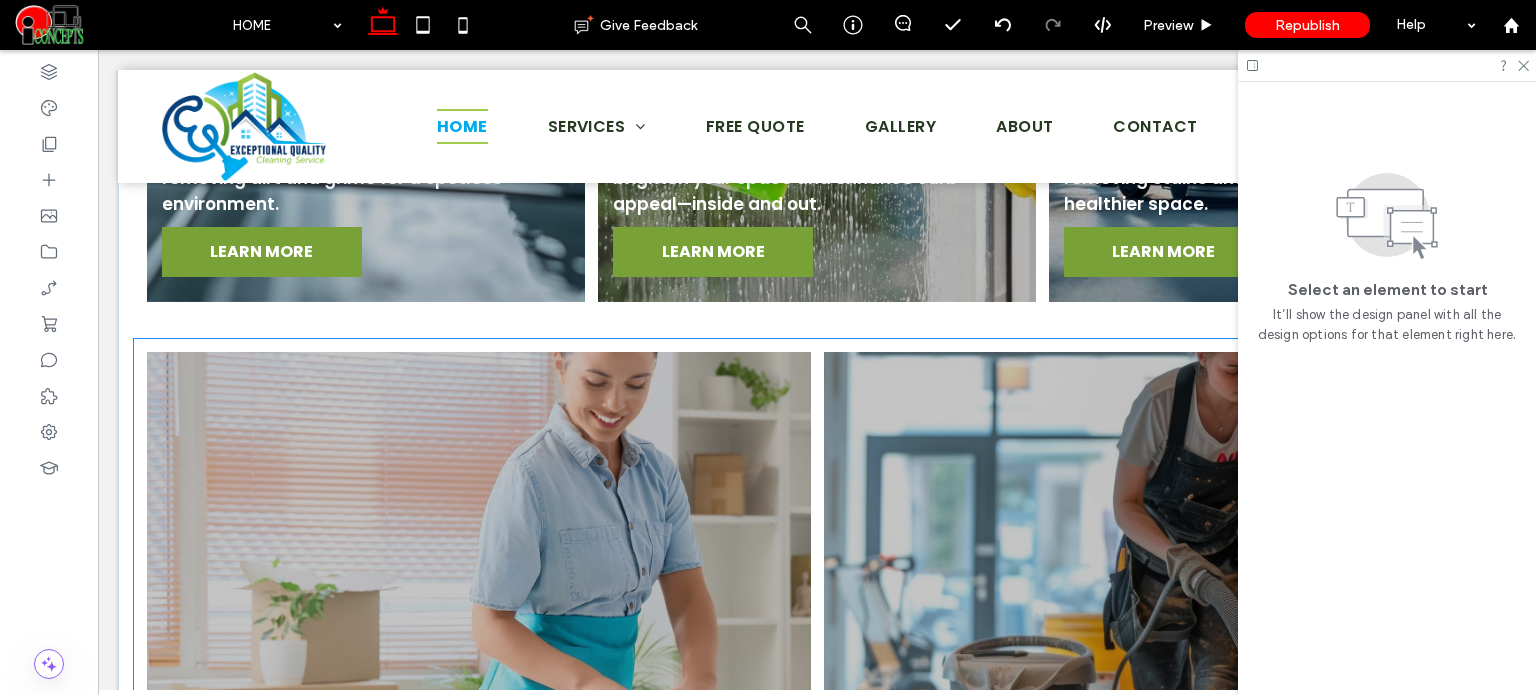 click at bounding box center (1156, 627) 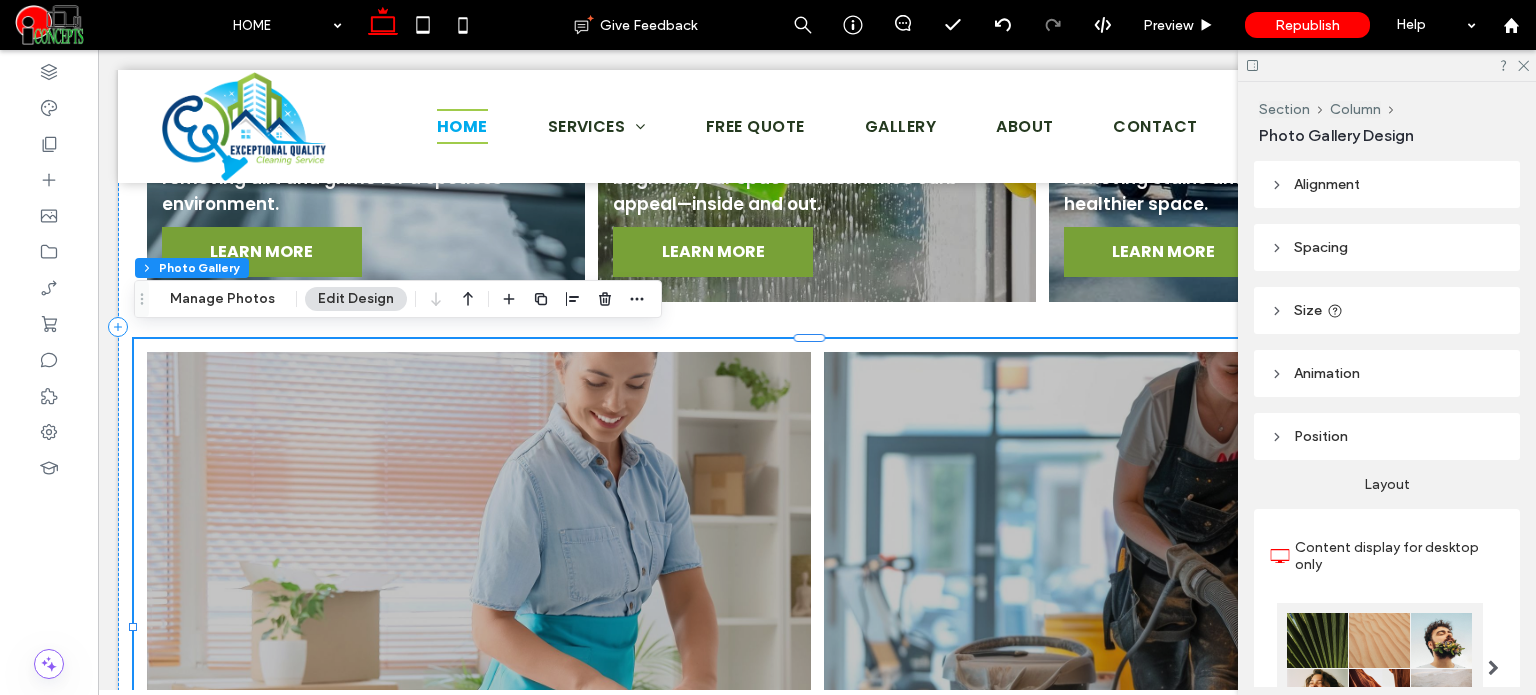 click at bounding box center (1156, 627) 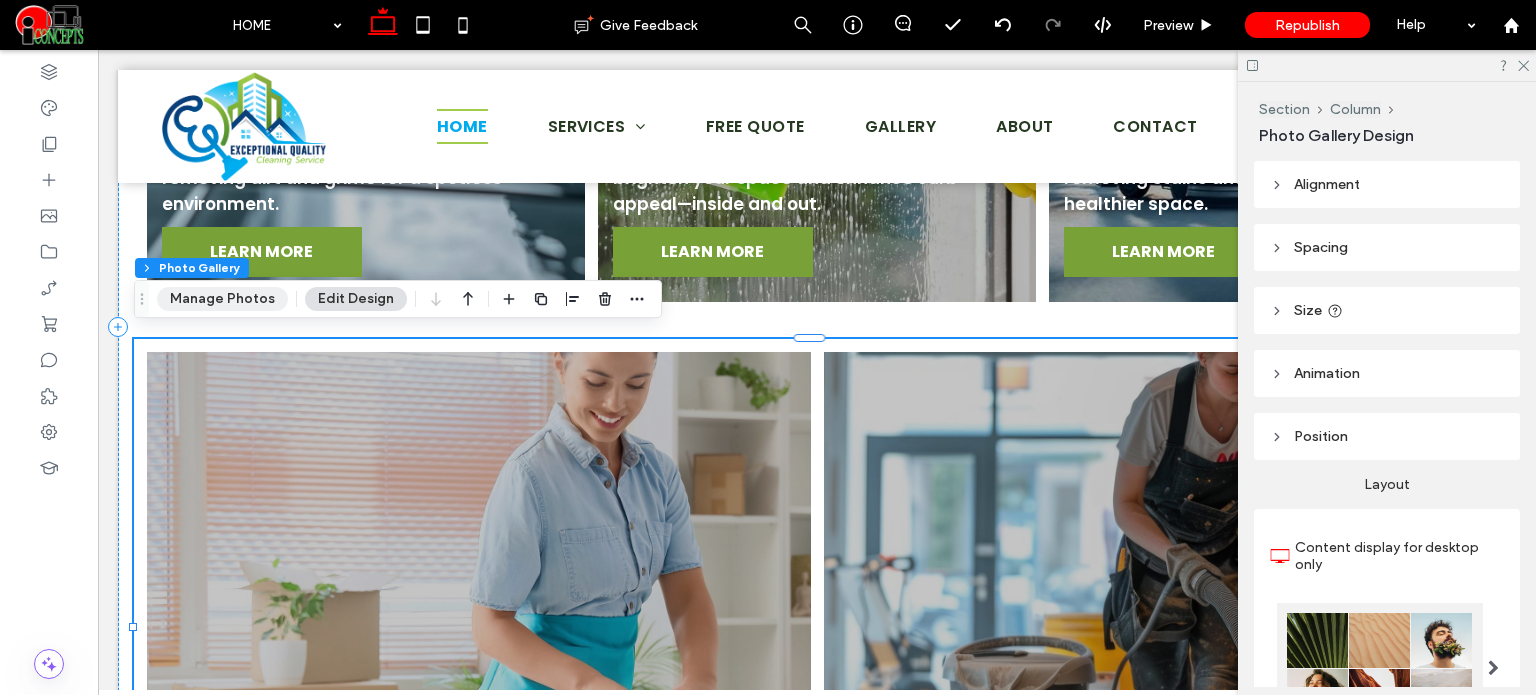 click on "Manage Photos" at bounding box center [222, 299] 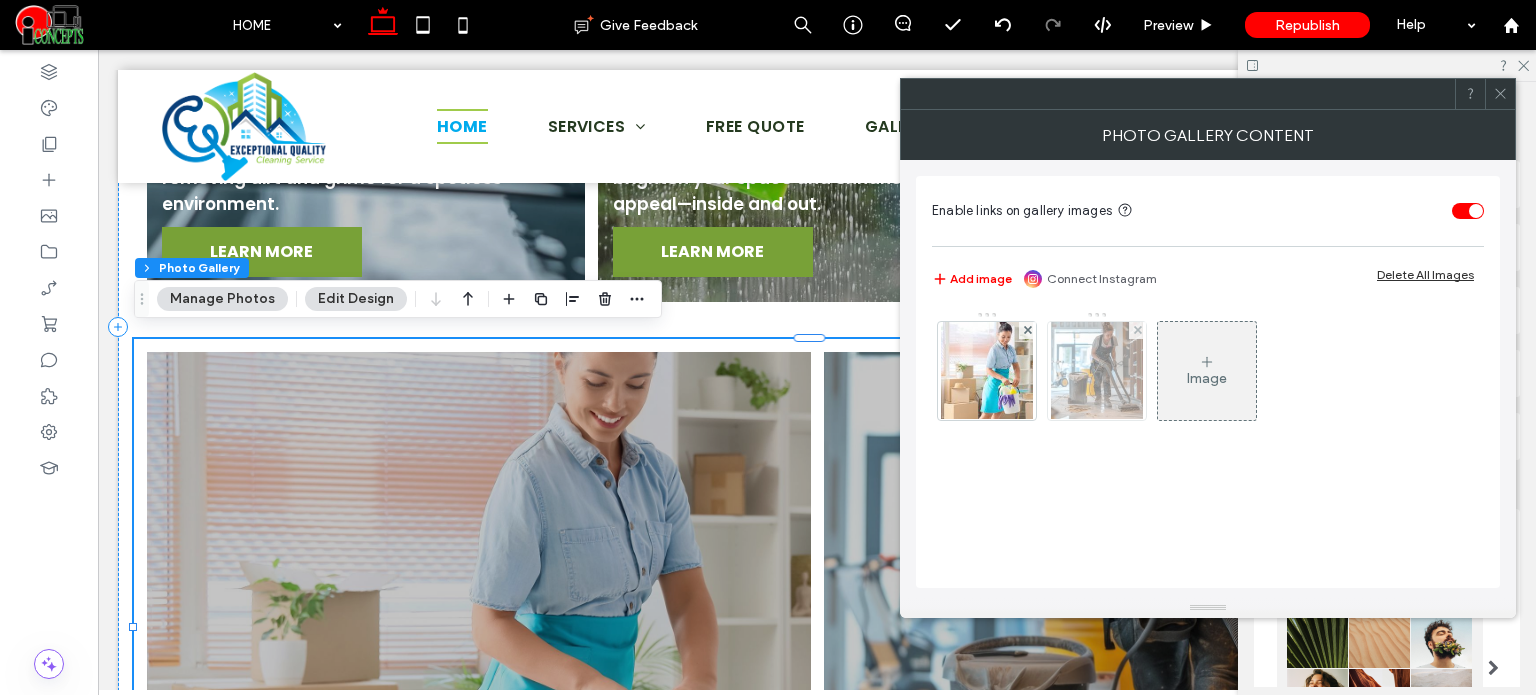 click at bounding box center (1097, 371) 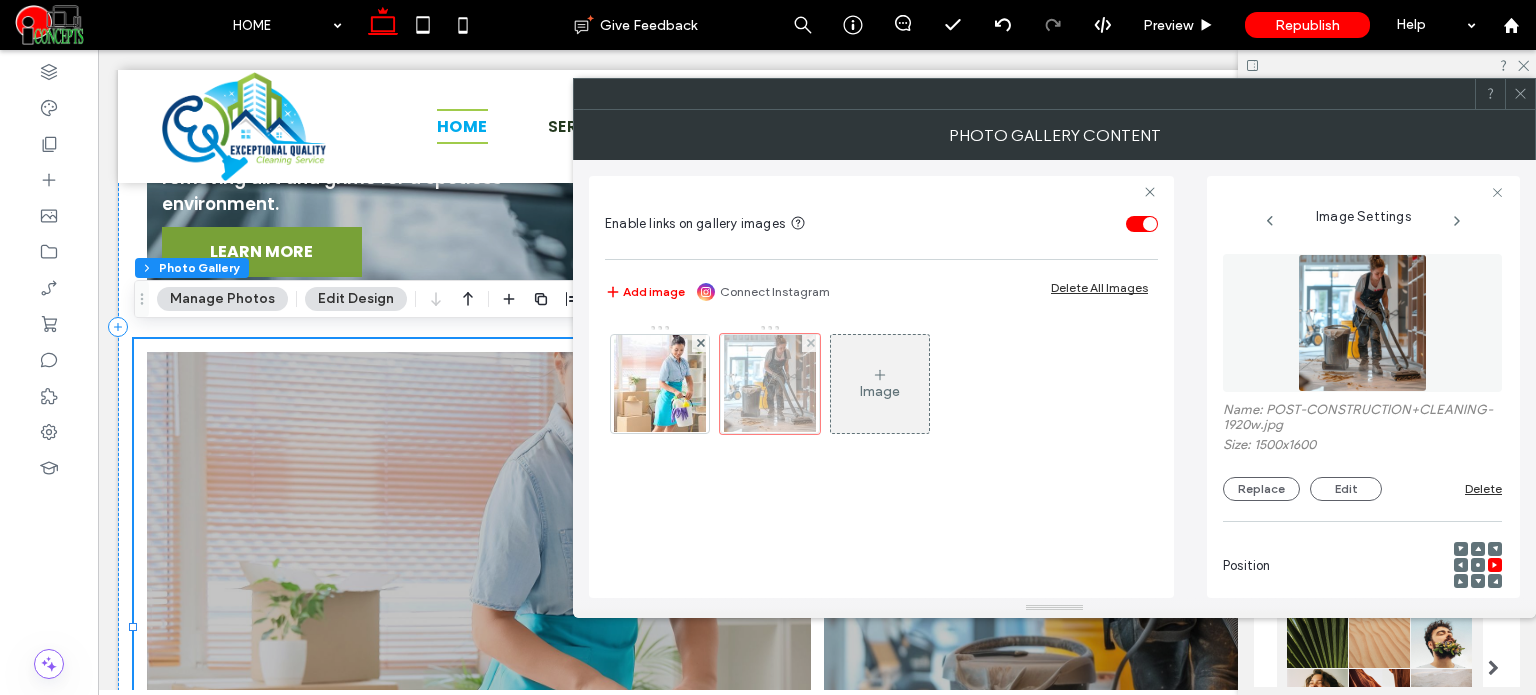 scroll, scrollTop: 0, scrollLeft: 37, axis: horizontal 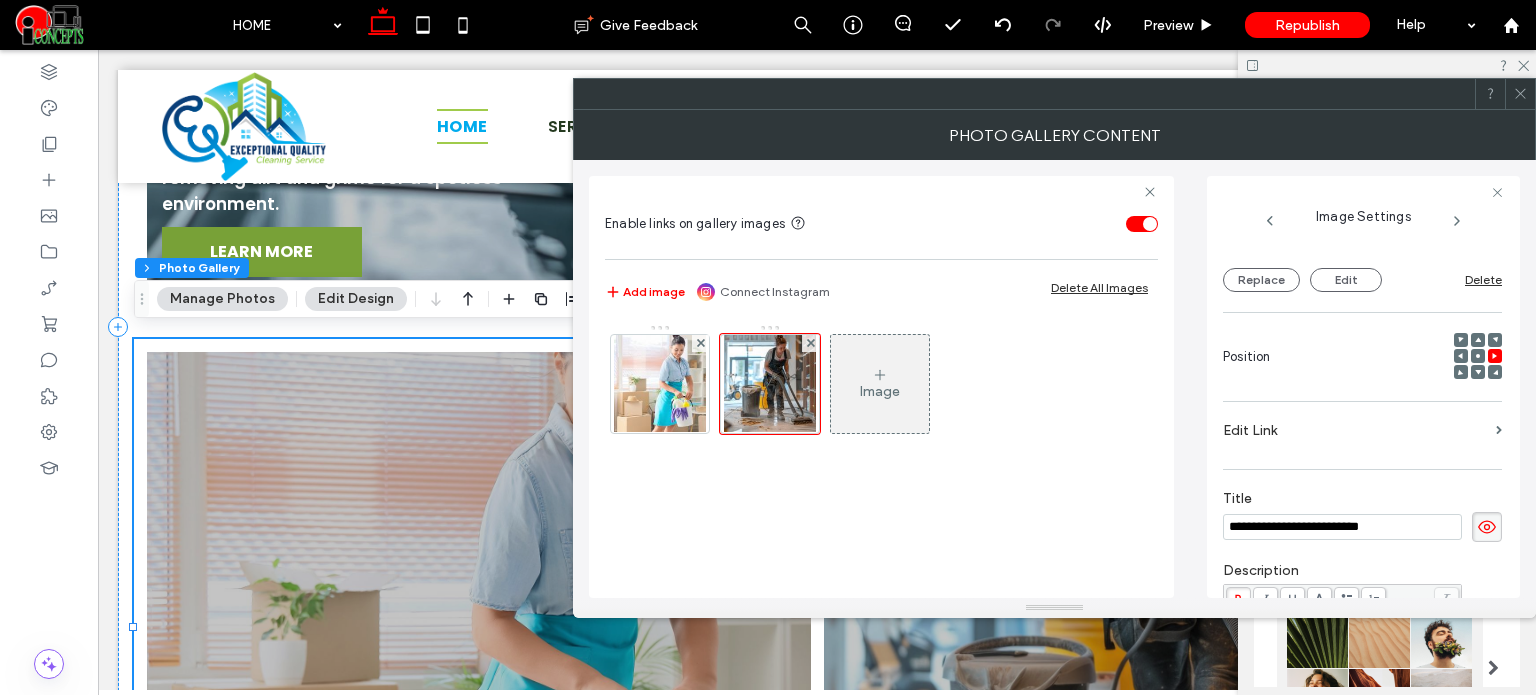 click 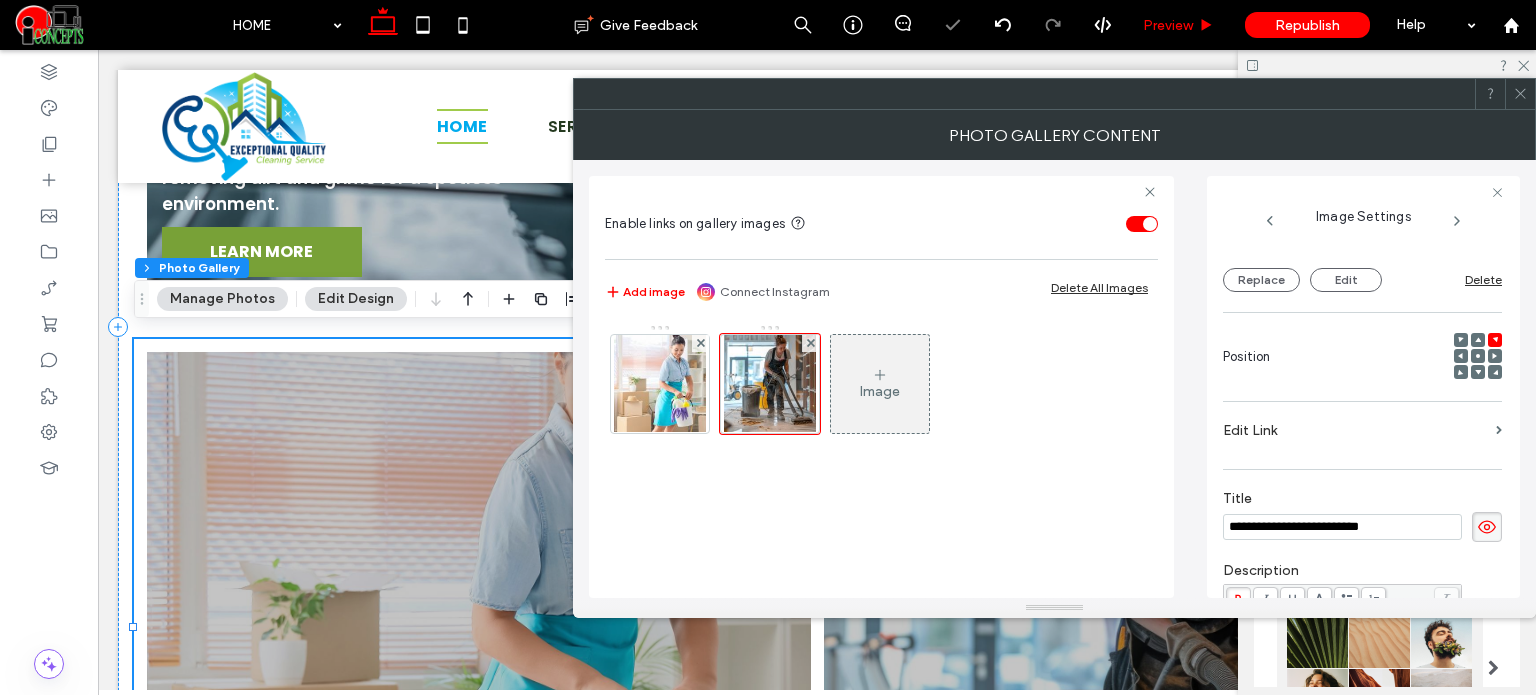 click on "Preview" at bounding box center (1179, 25) 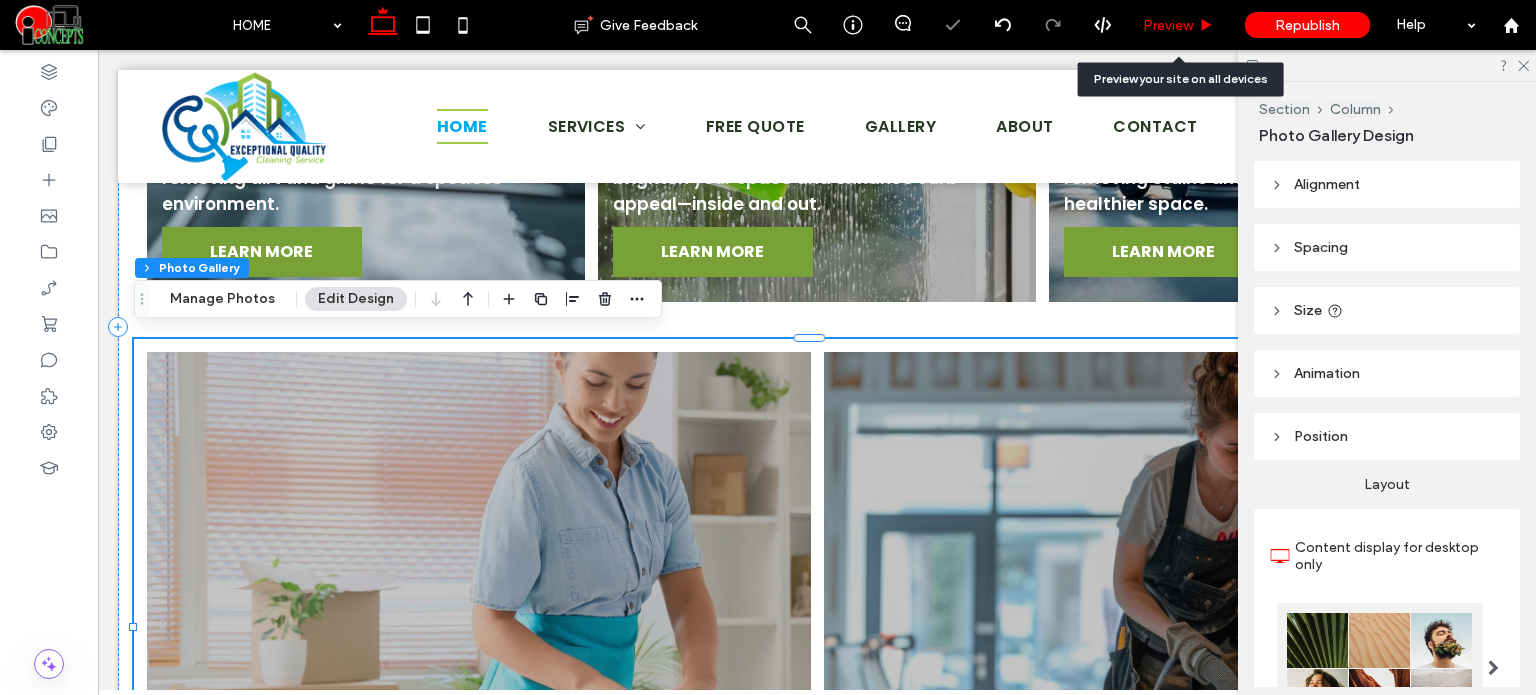 click on "Preview" at bounding box center [1179, 25] 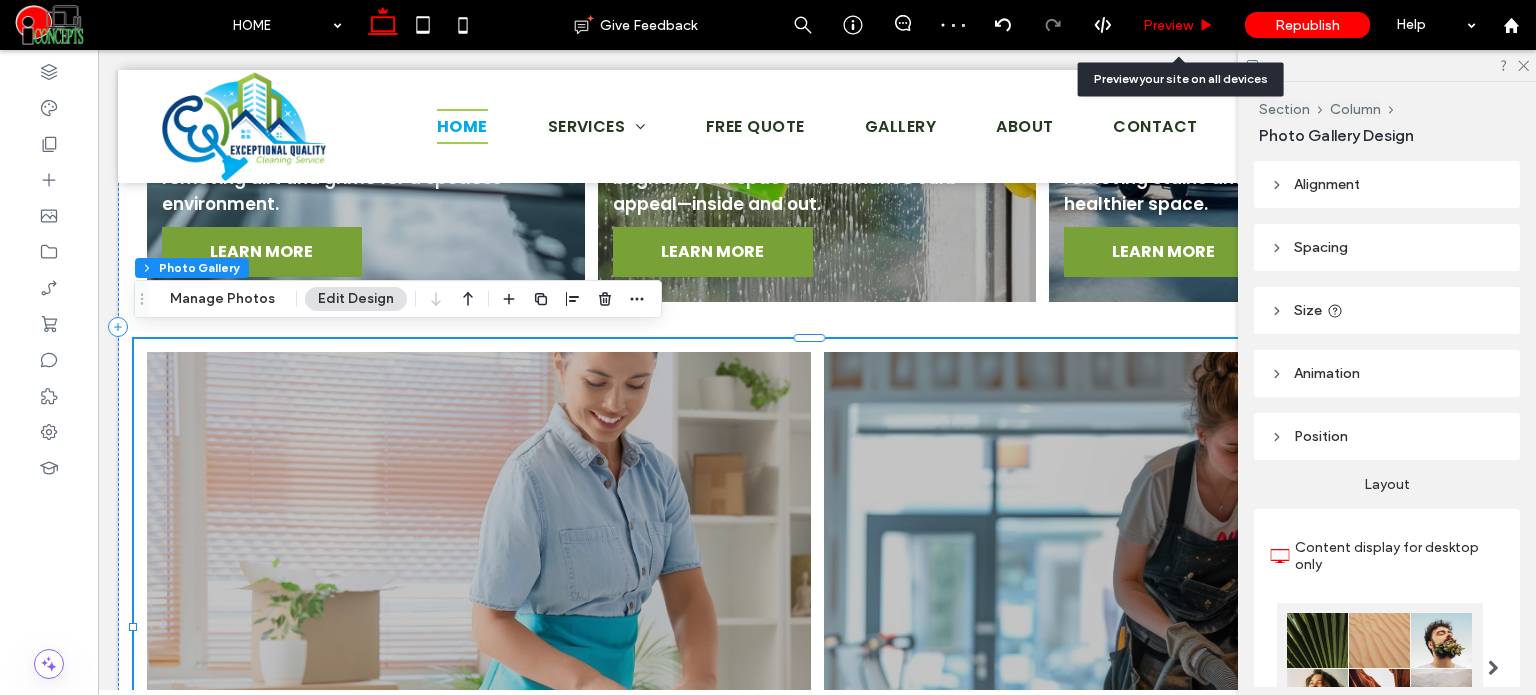 click on "Preview" at bounding box center (1179, 25) 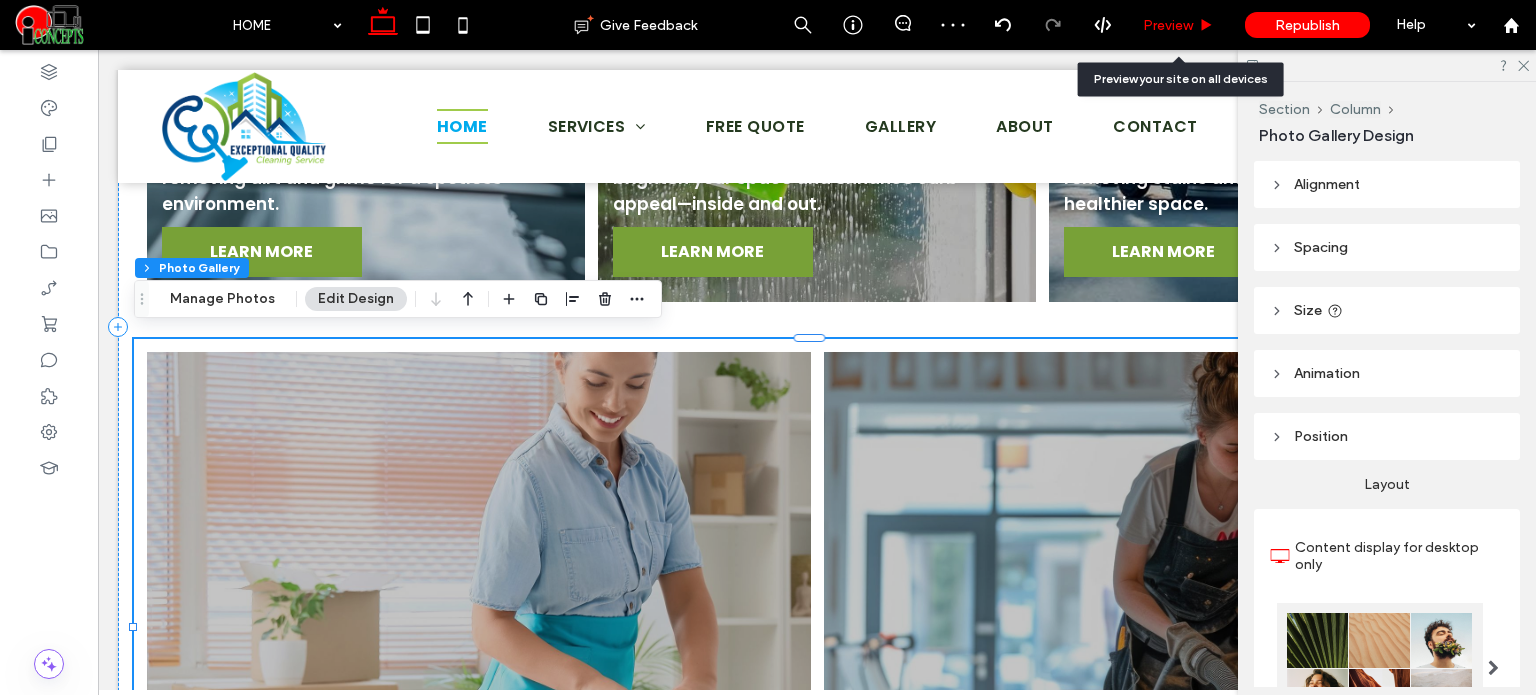 click on "Preview" at bounding box center (1179, 25) 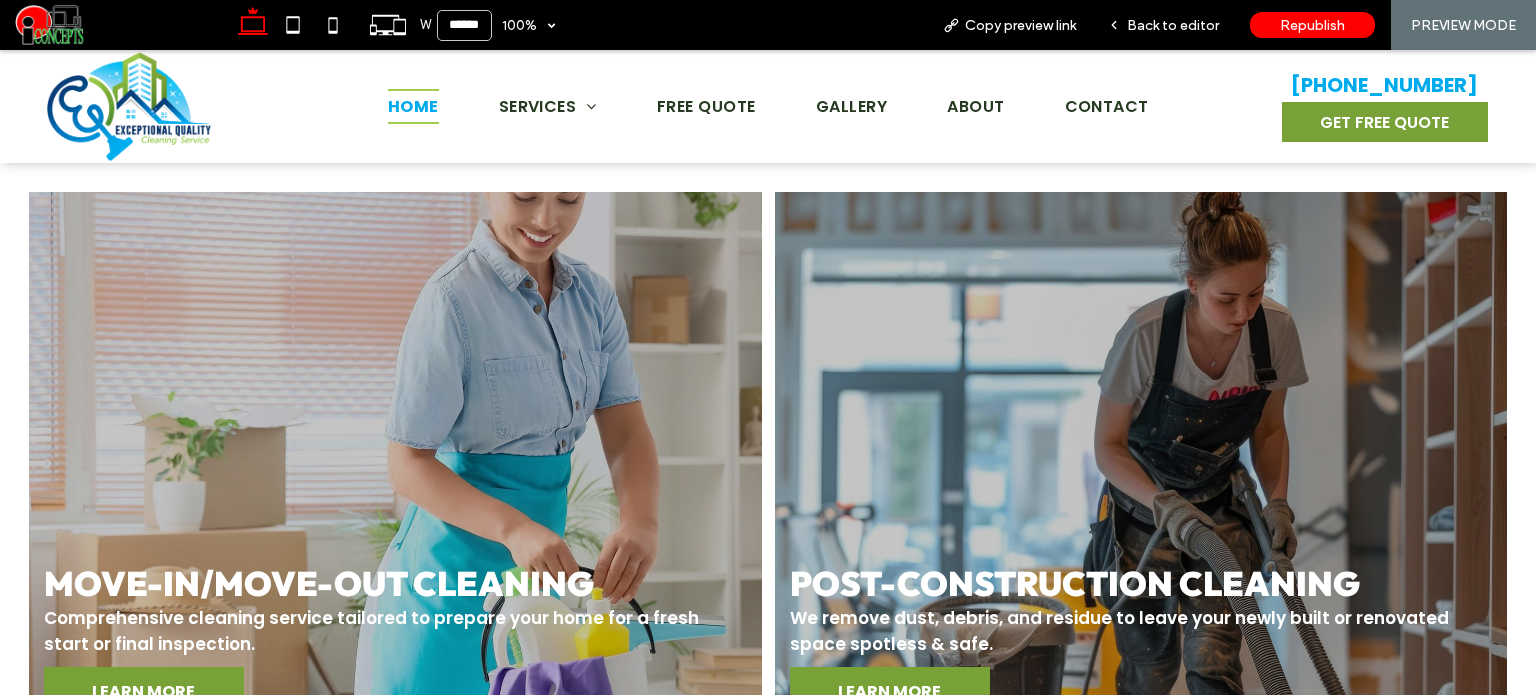 scroll, scrollTop: 3553, scrollLeft: 0, axis: vertical 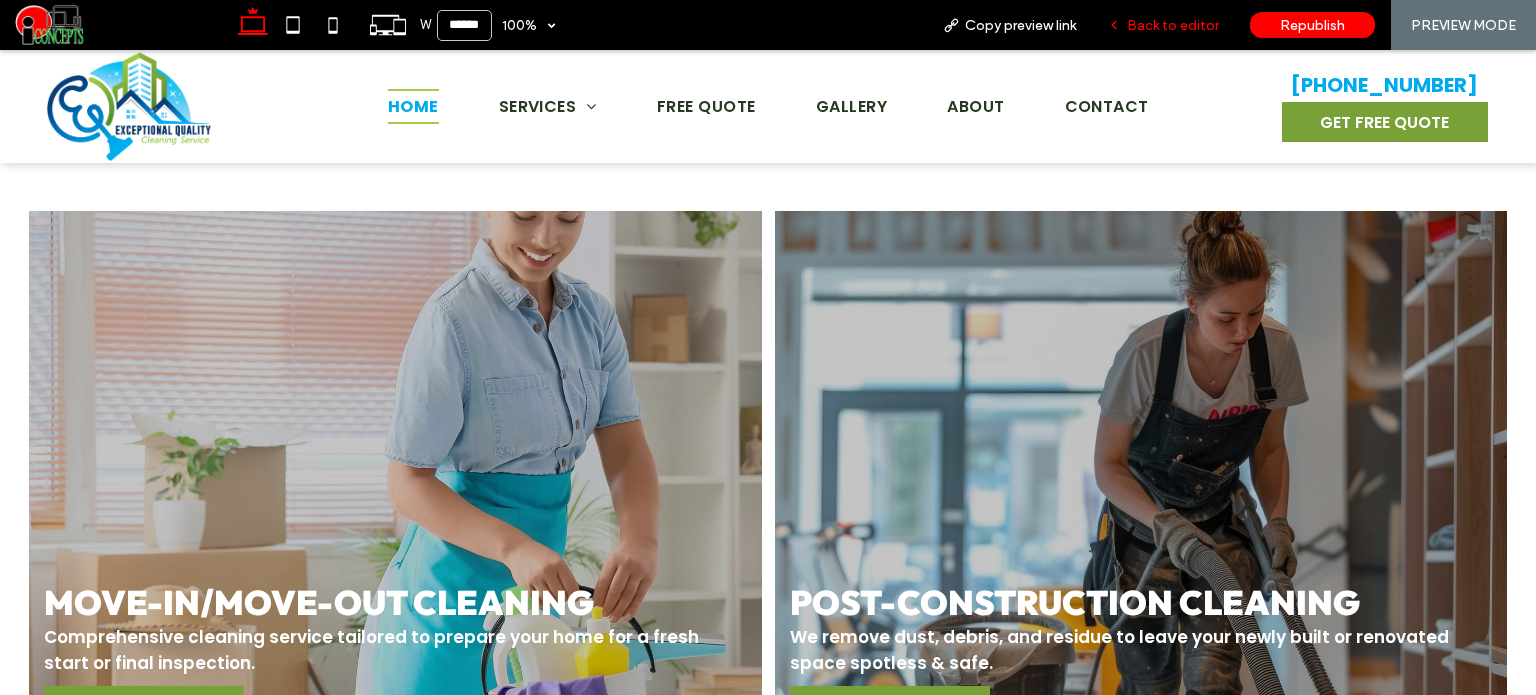 click on "Back to editor" at bounding box center [1173, 25] 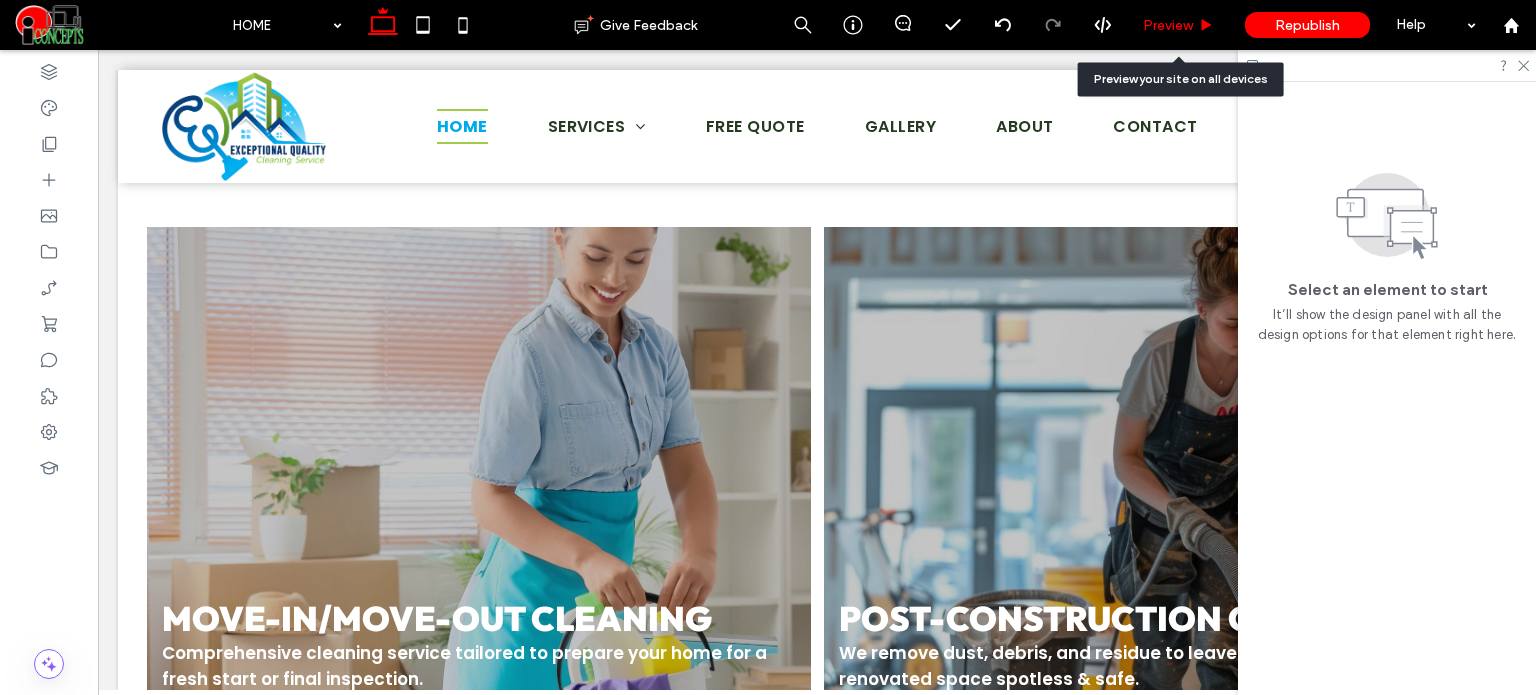 scroll, scrollTop: 3568, scrollLeft: 0, axis: vertical 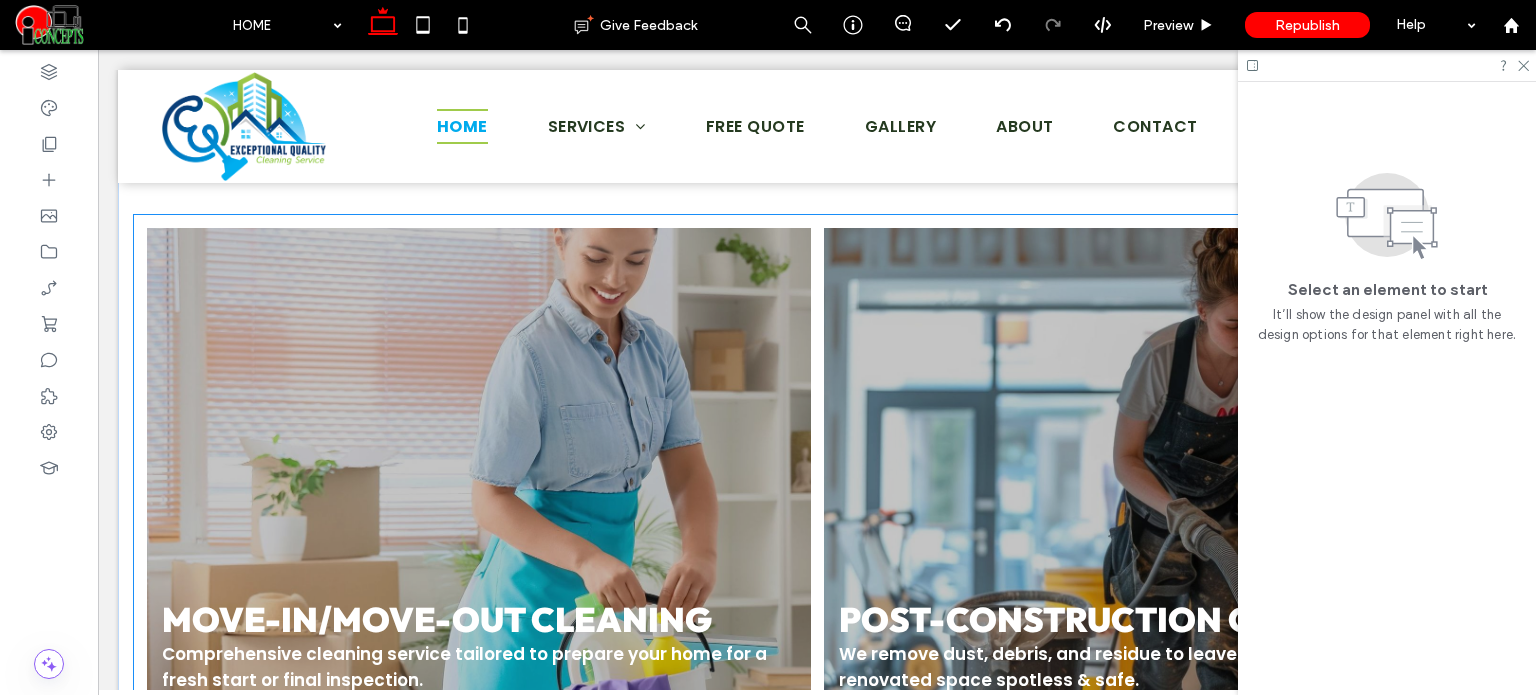 click at bounding box center (1156, 503) 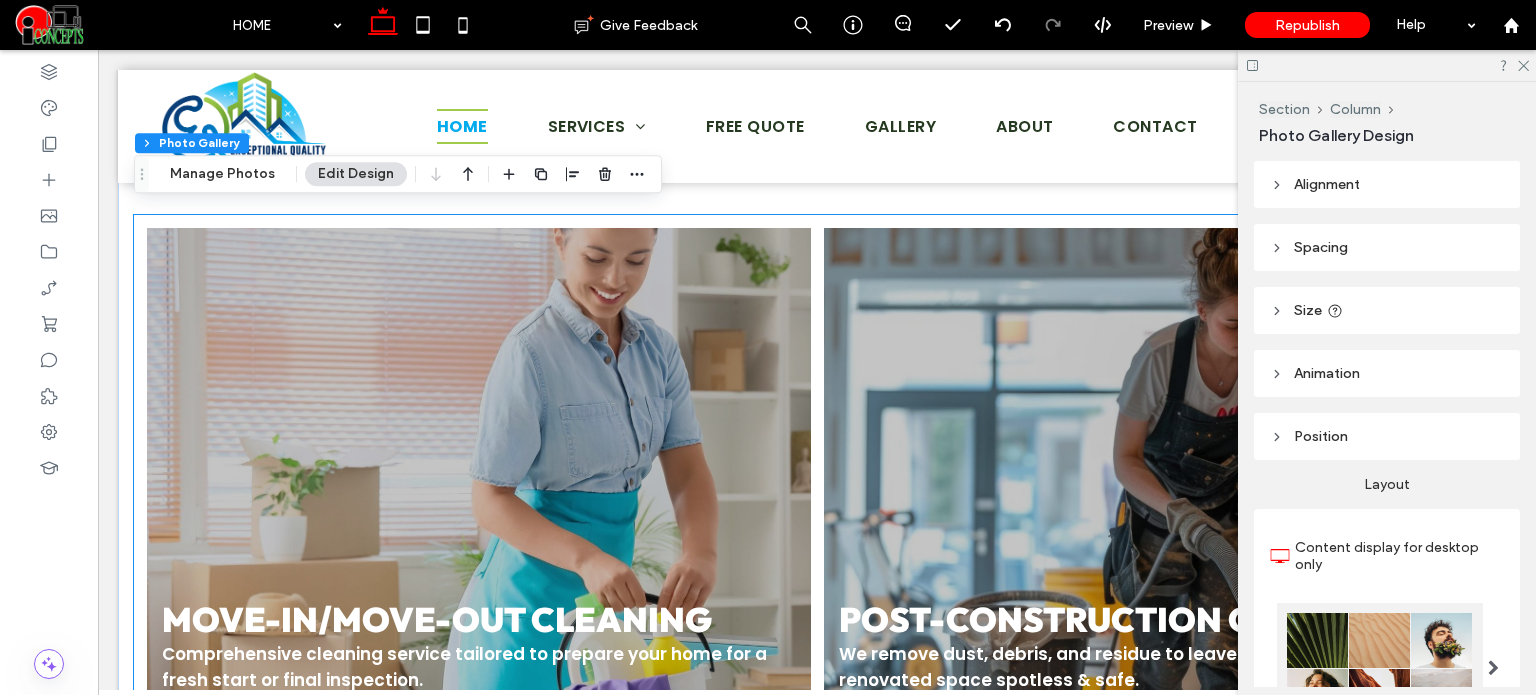 click at bounding box center [1156, 503] 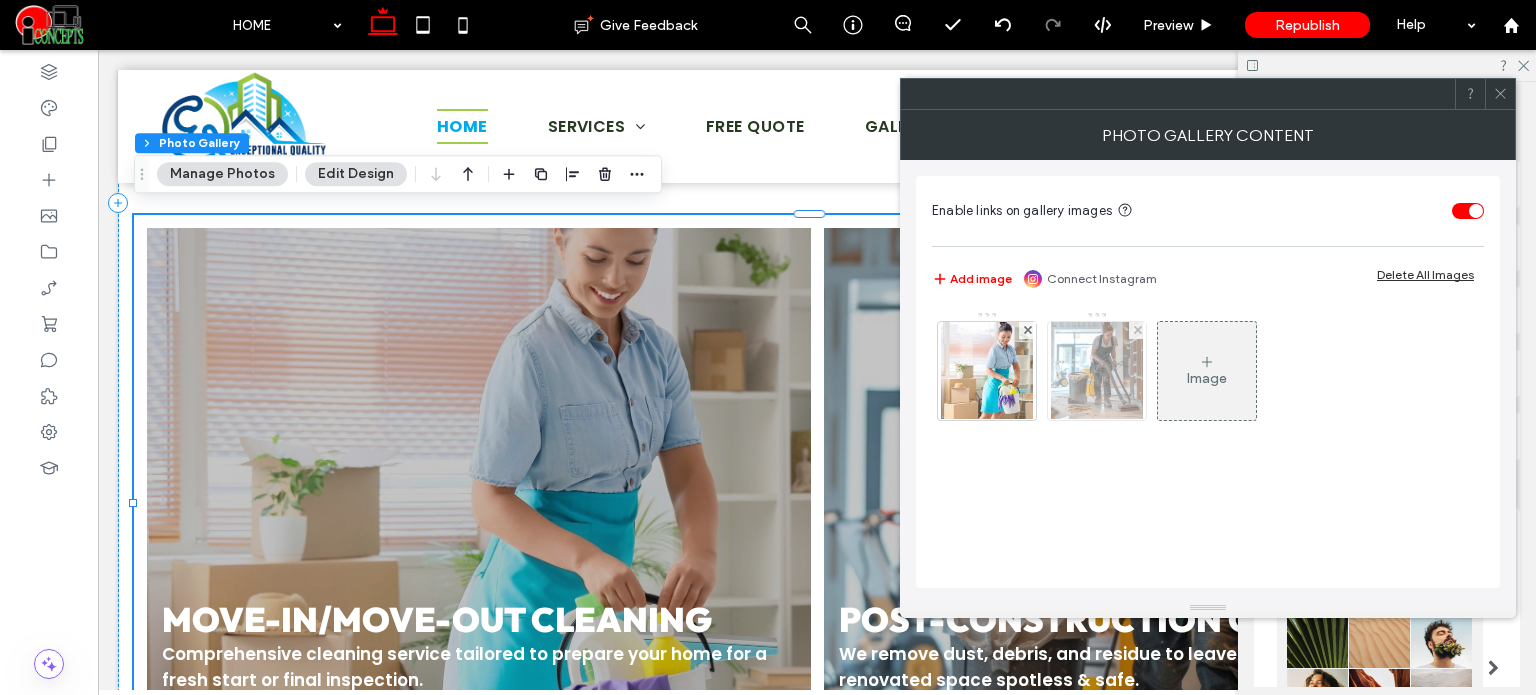 click at bounding box center [1097, 371] 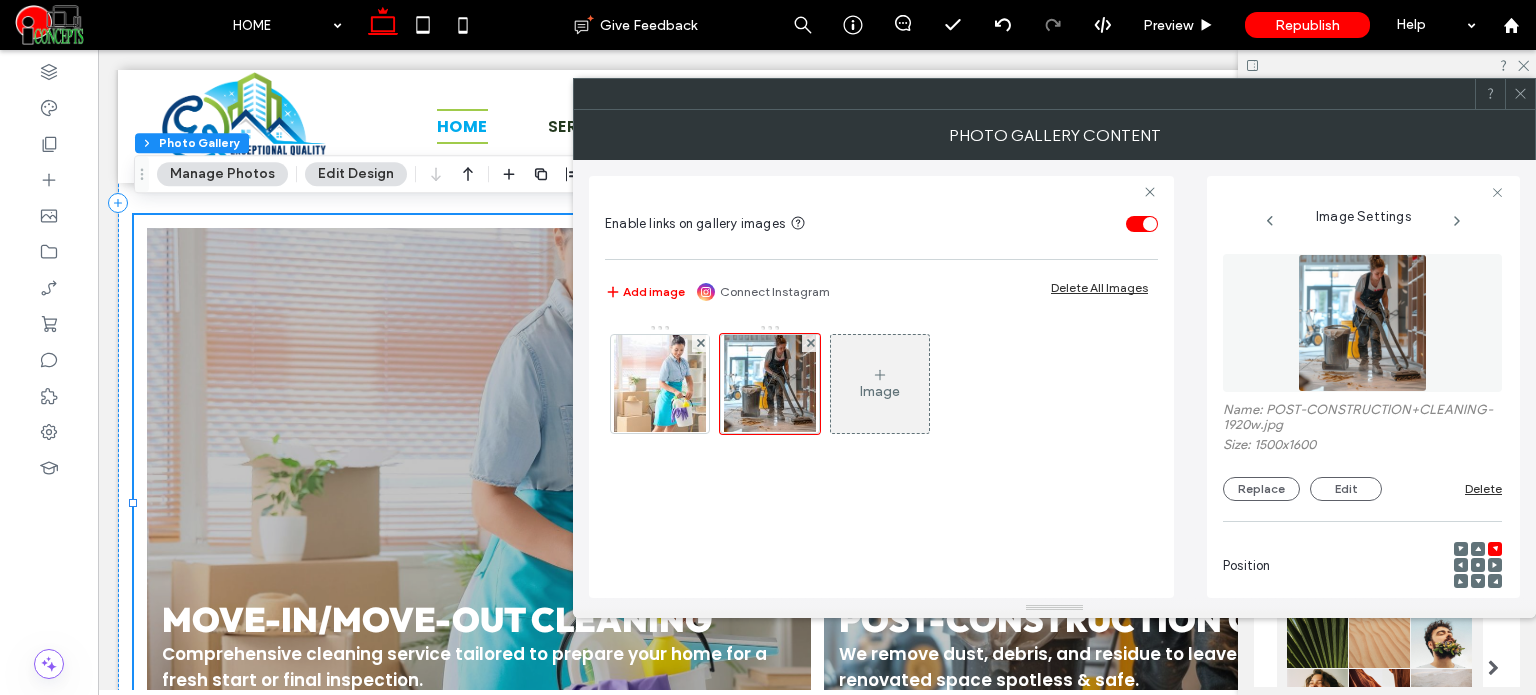 scroll, scrollTop: 0, scrollLeft: 2, axis: horizontal 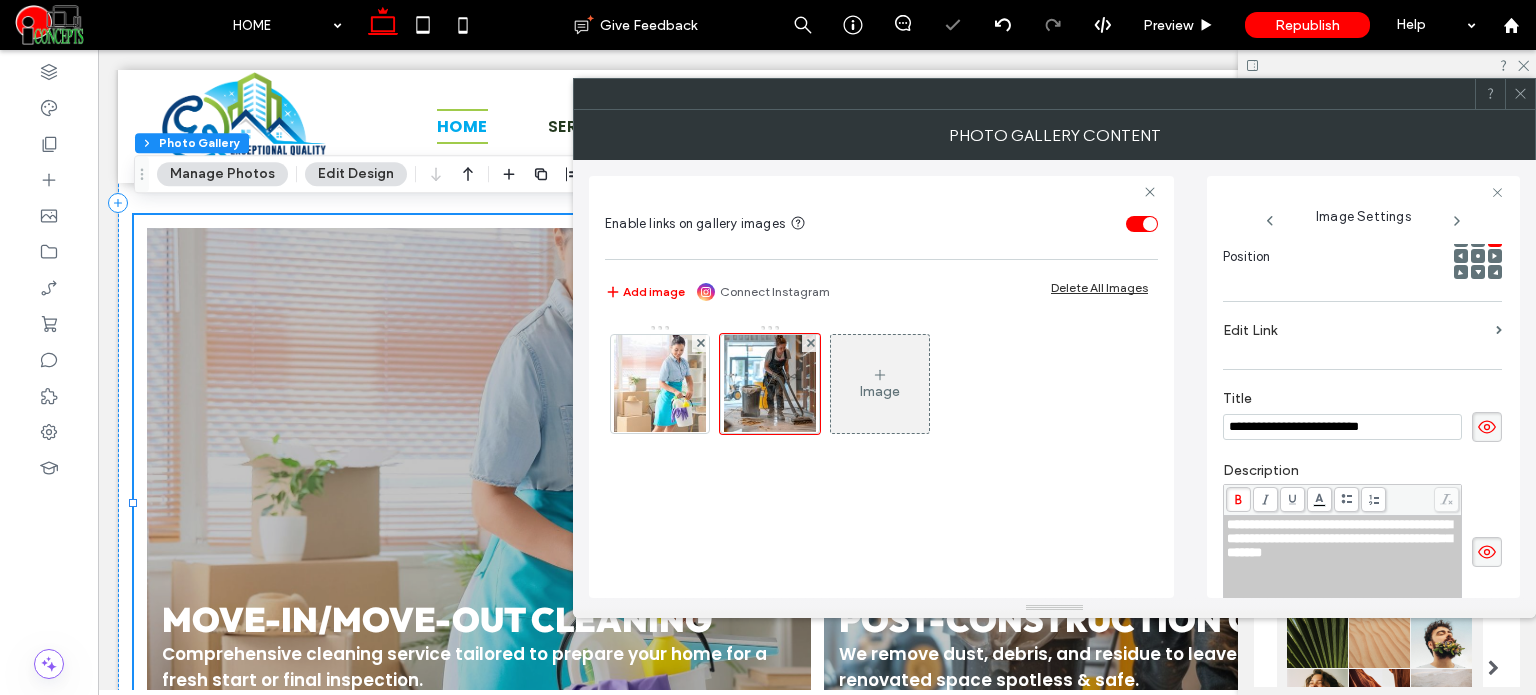 click 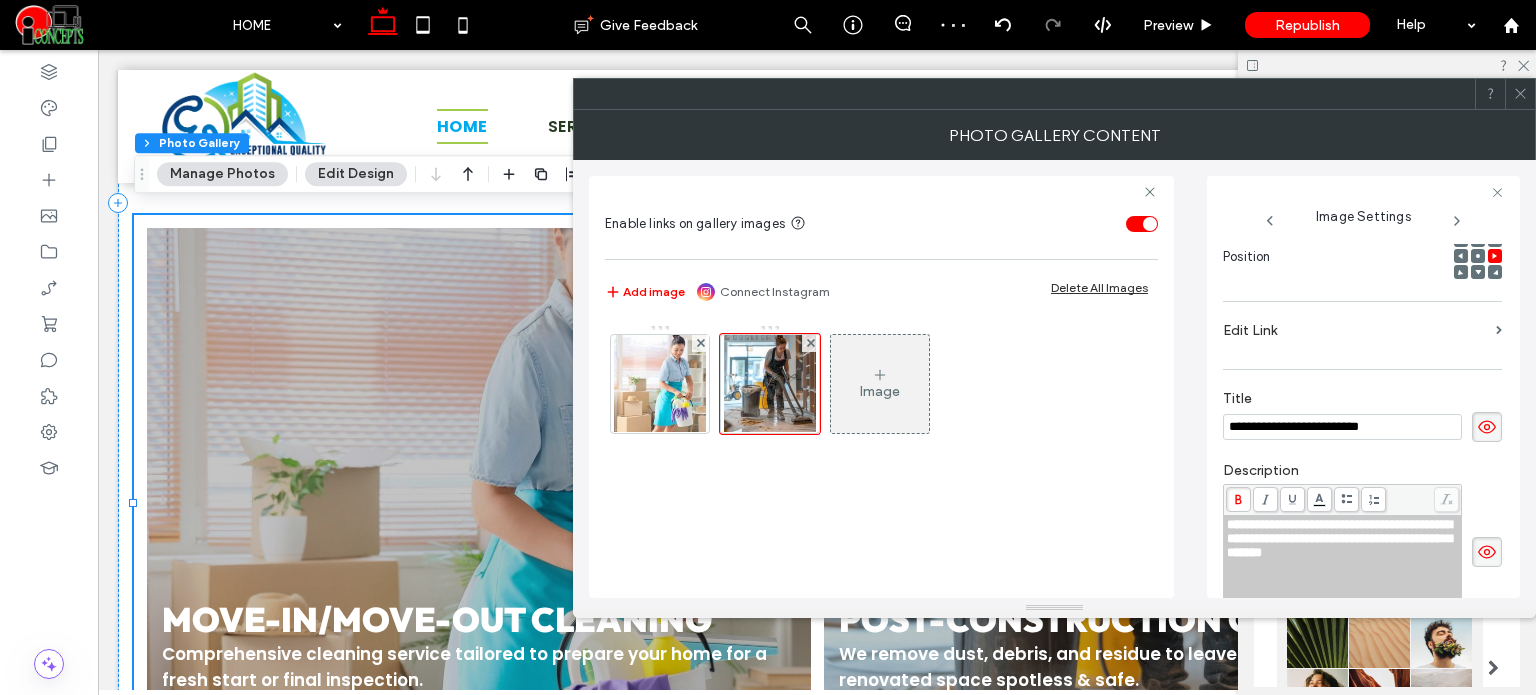 click 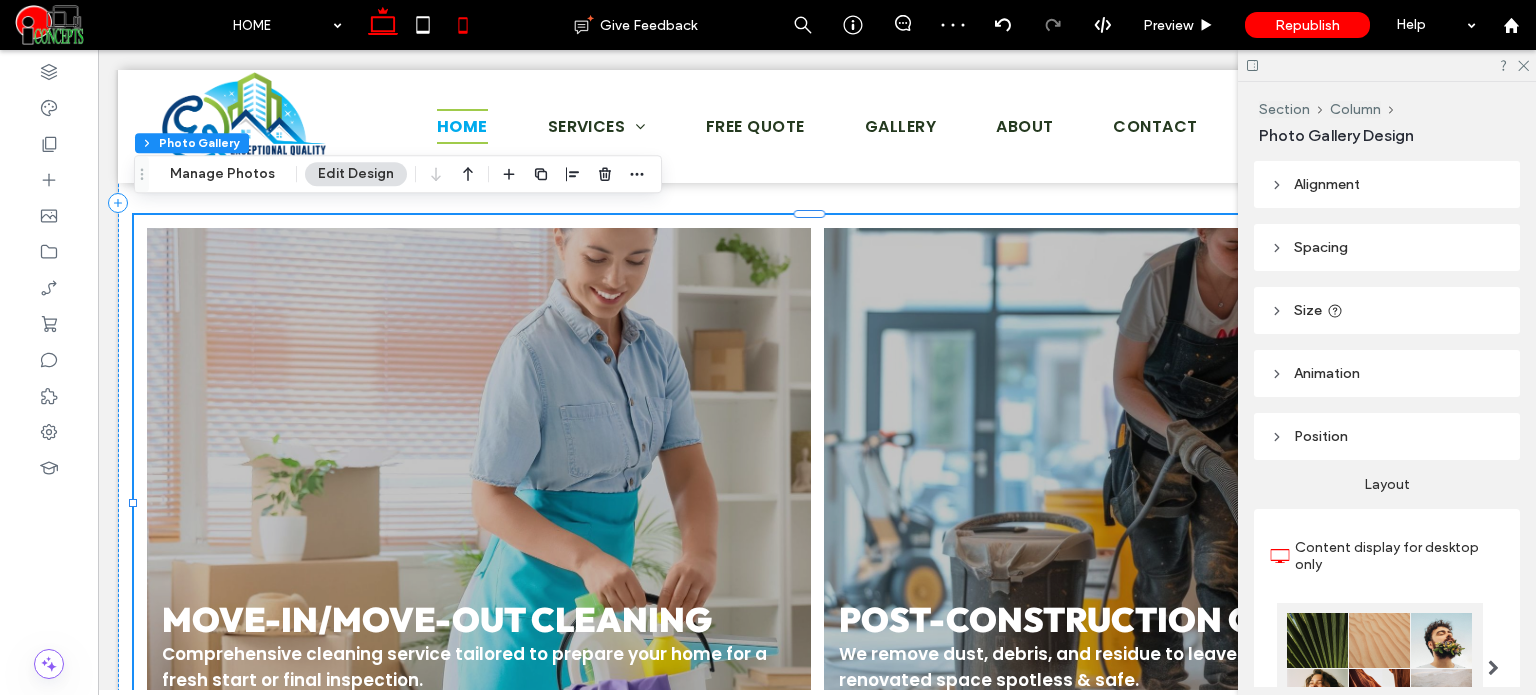 click 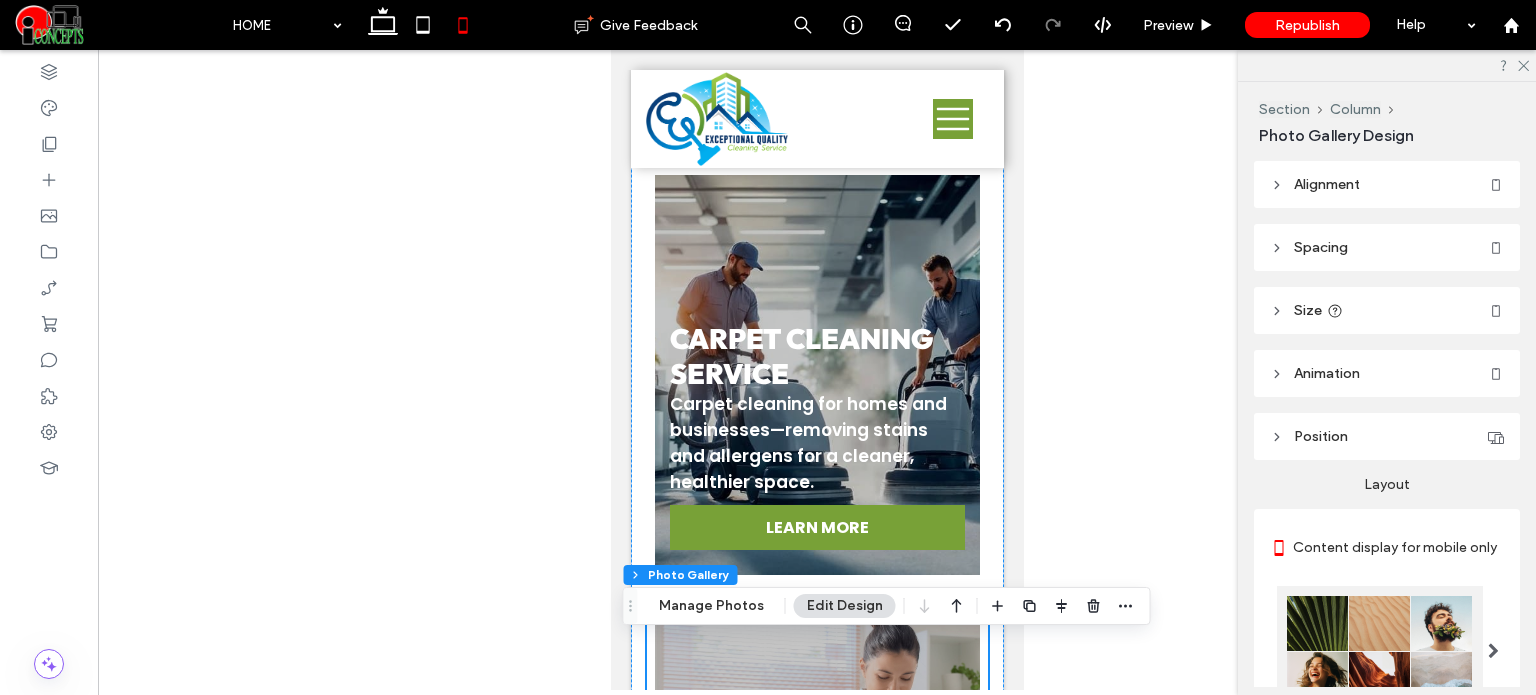 scroll, scrollTop: 4076, scrollLeft: 0, axis: vertical 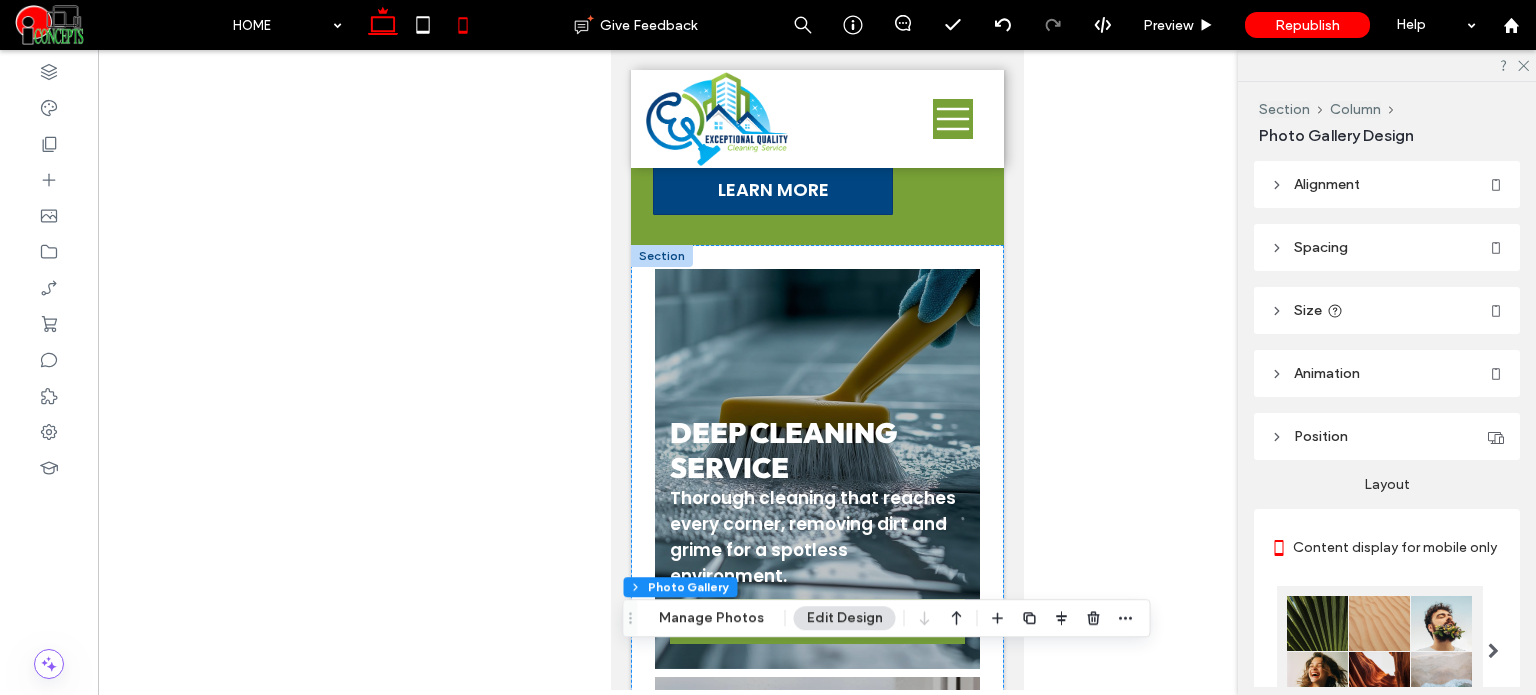 click 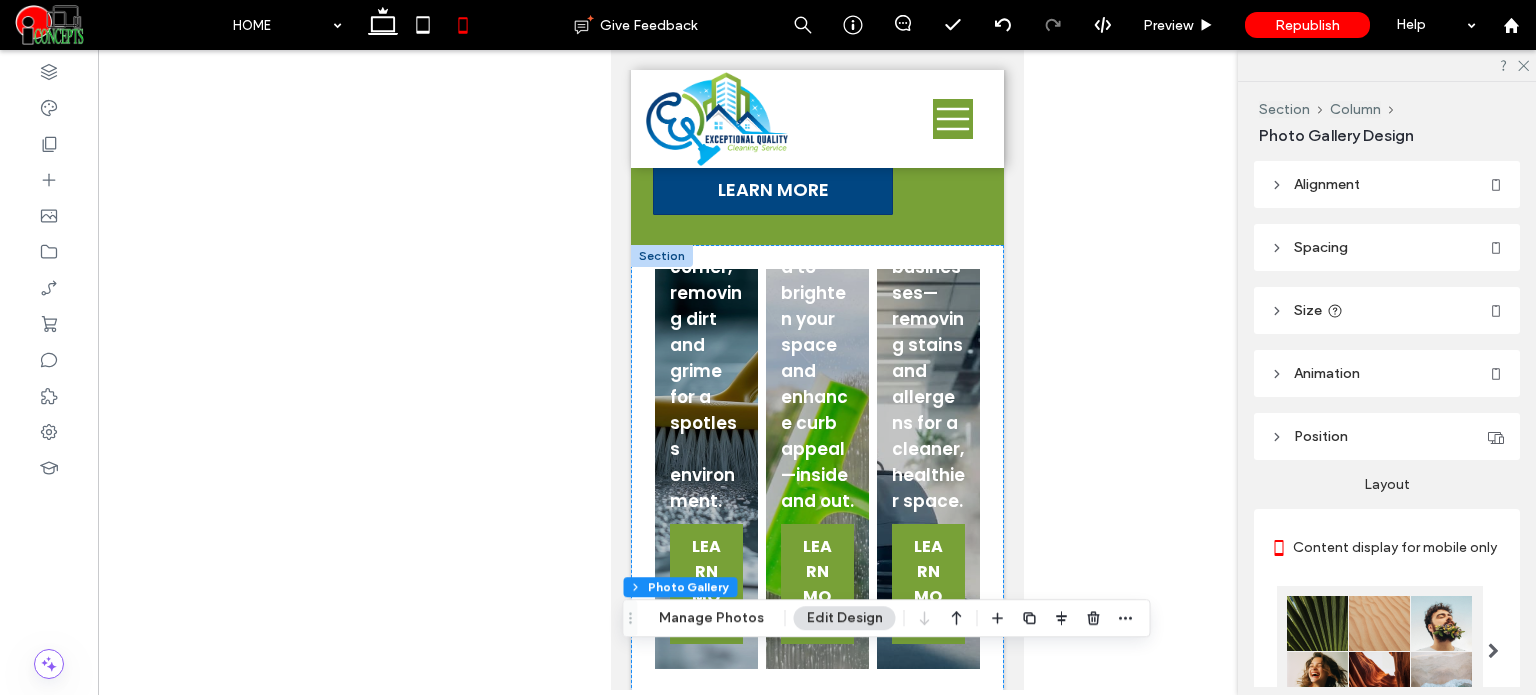 scroll, scrollTop: 2976, scrollLeft: 0, axis: vertical 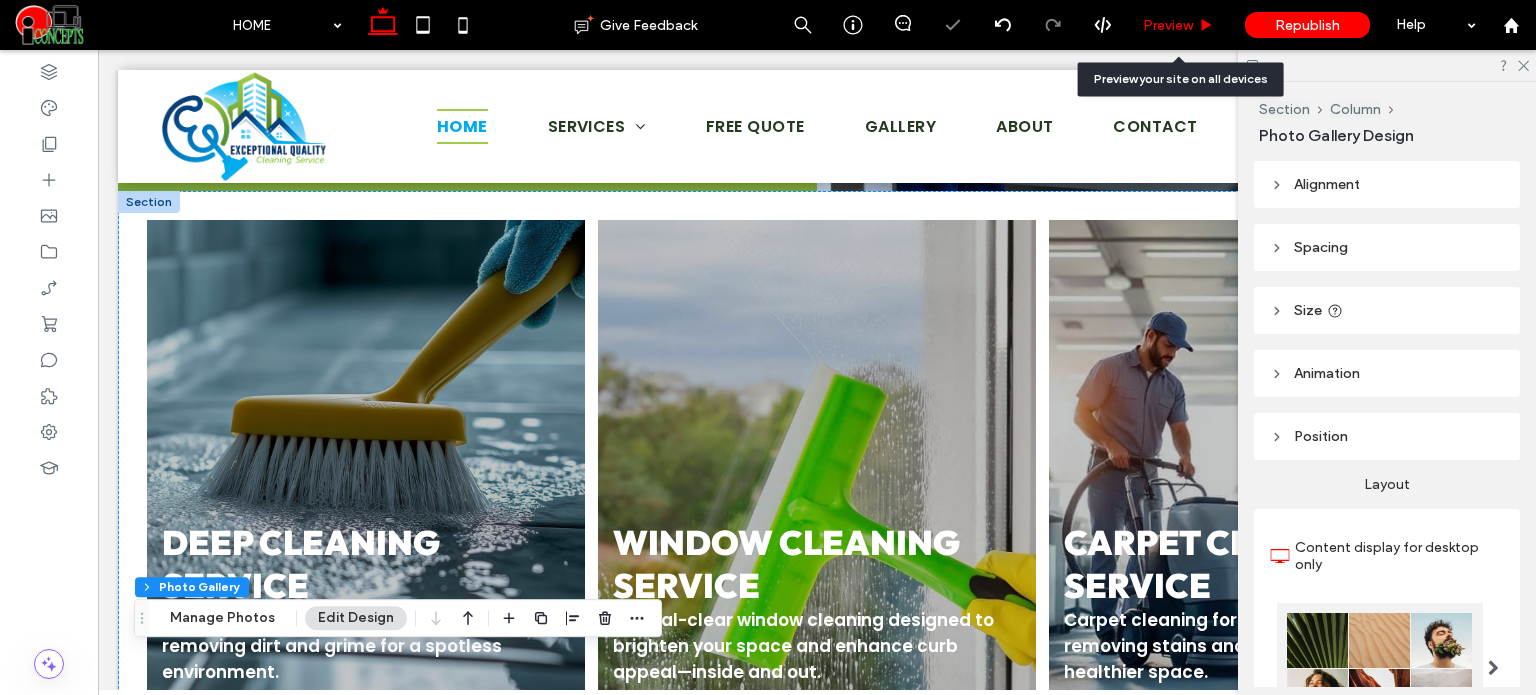 click on "Preview" at bounding box center (1168, 25) 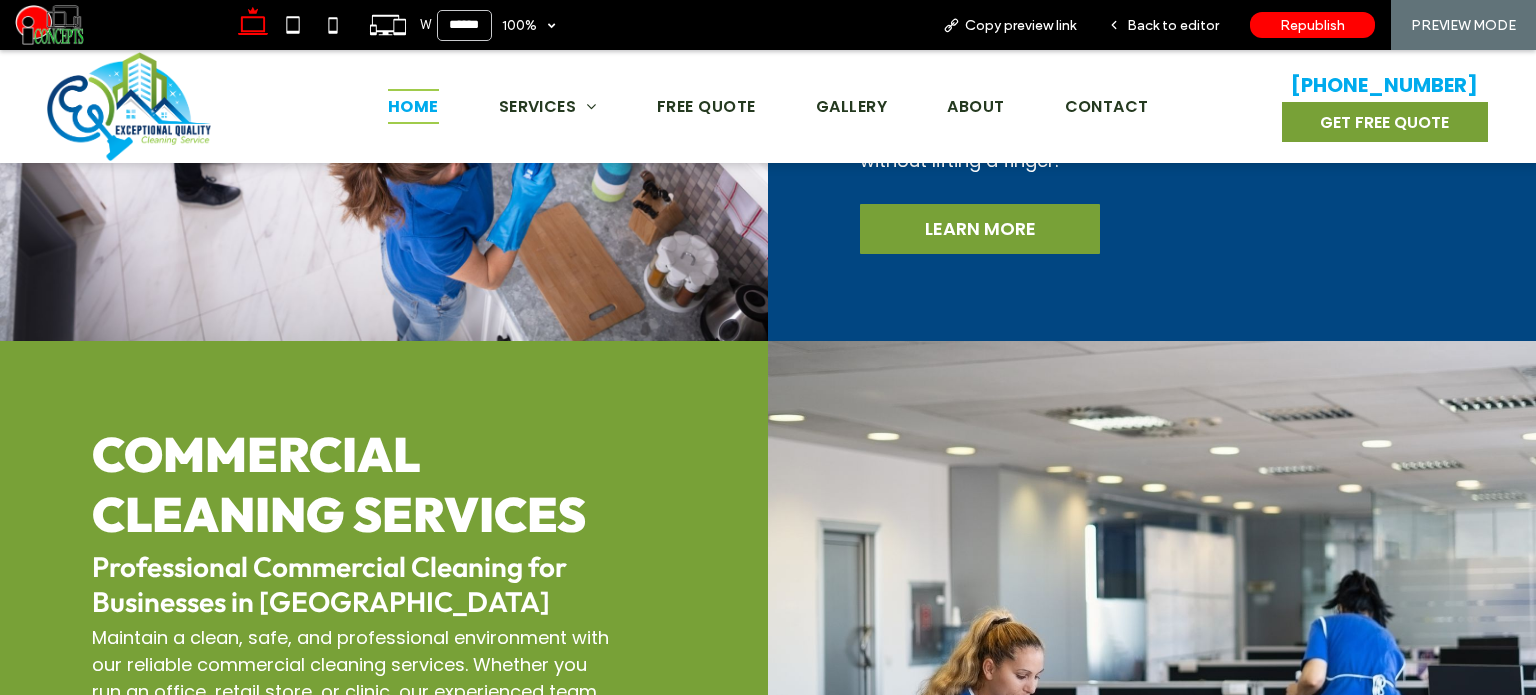 scroll, scrollTop: 1686, scrollLeft: 0, axis: vertical 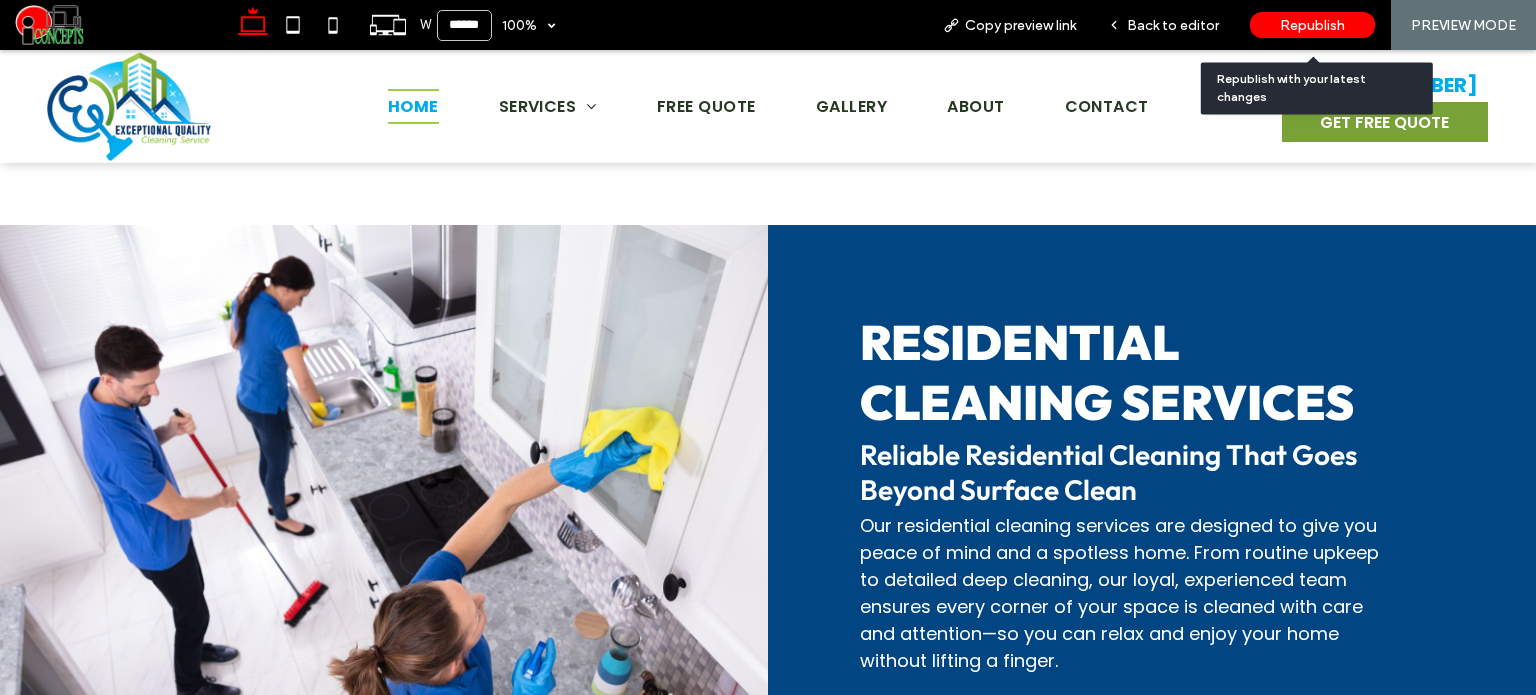 click on "Republish" at bounding box center [1312, 25] 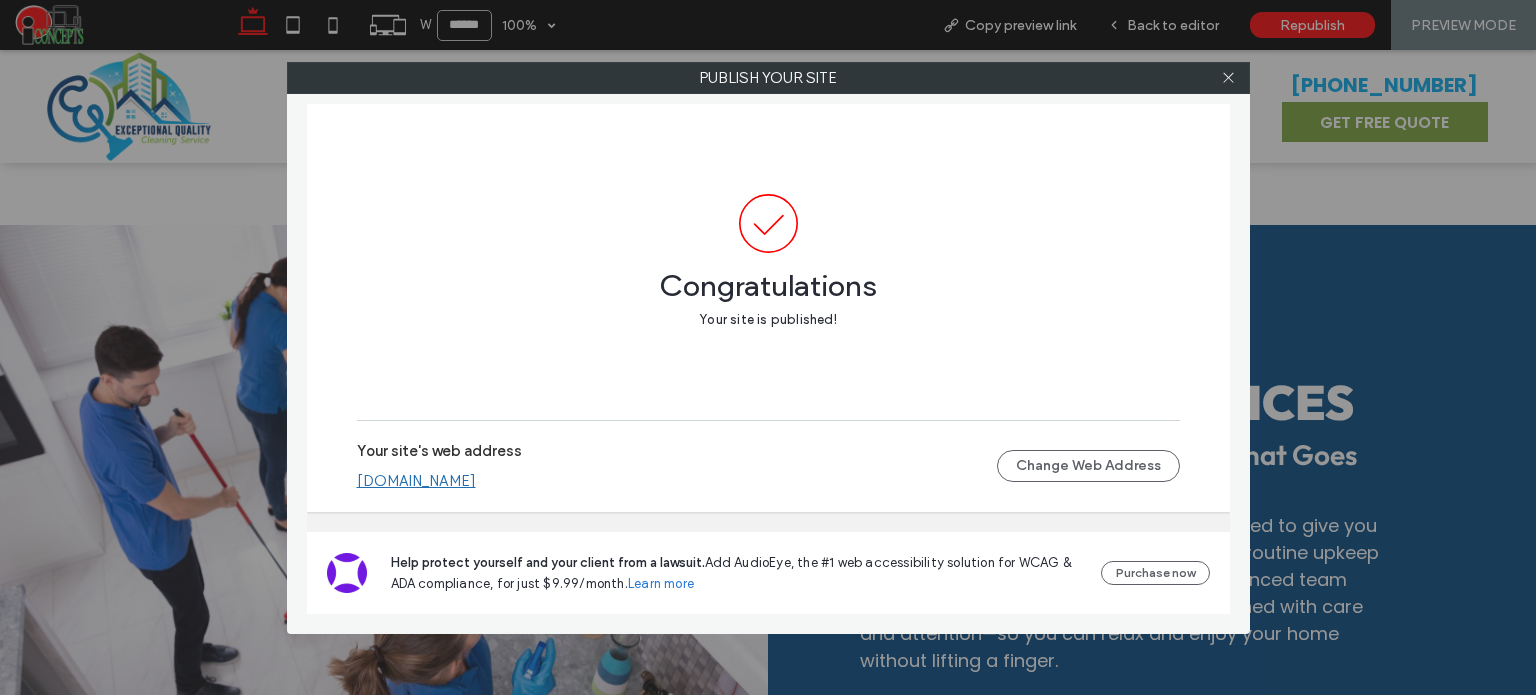 click on "[DOMAIN_NAME]" at bounding box center [416, 481] 